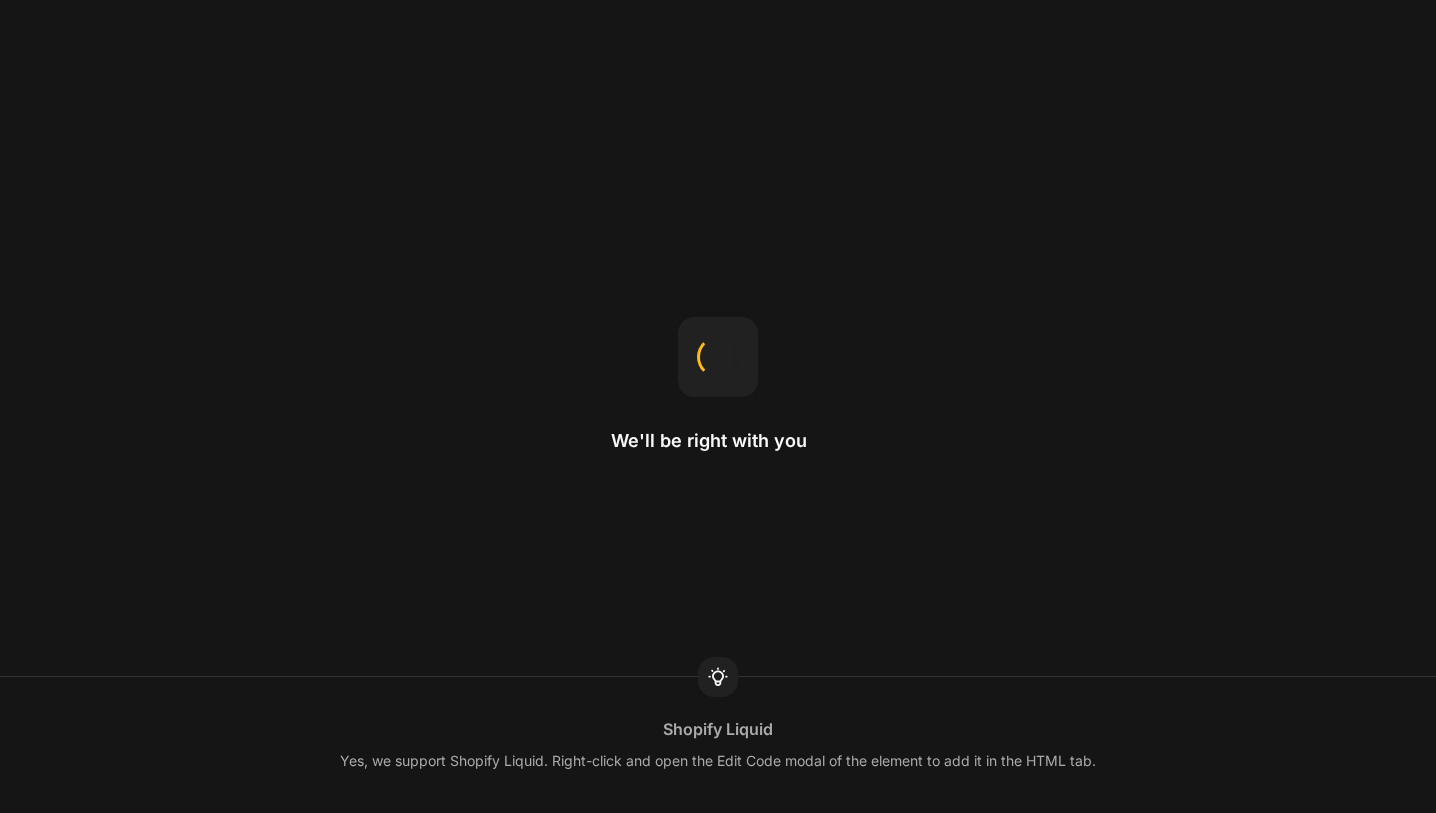 scroll, scrollTop: 0, scrollLeft: 0, axis: both 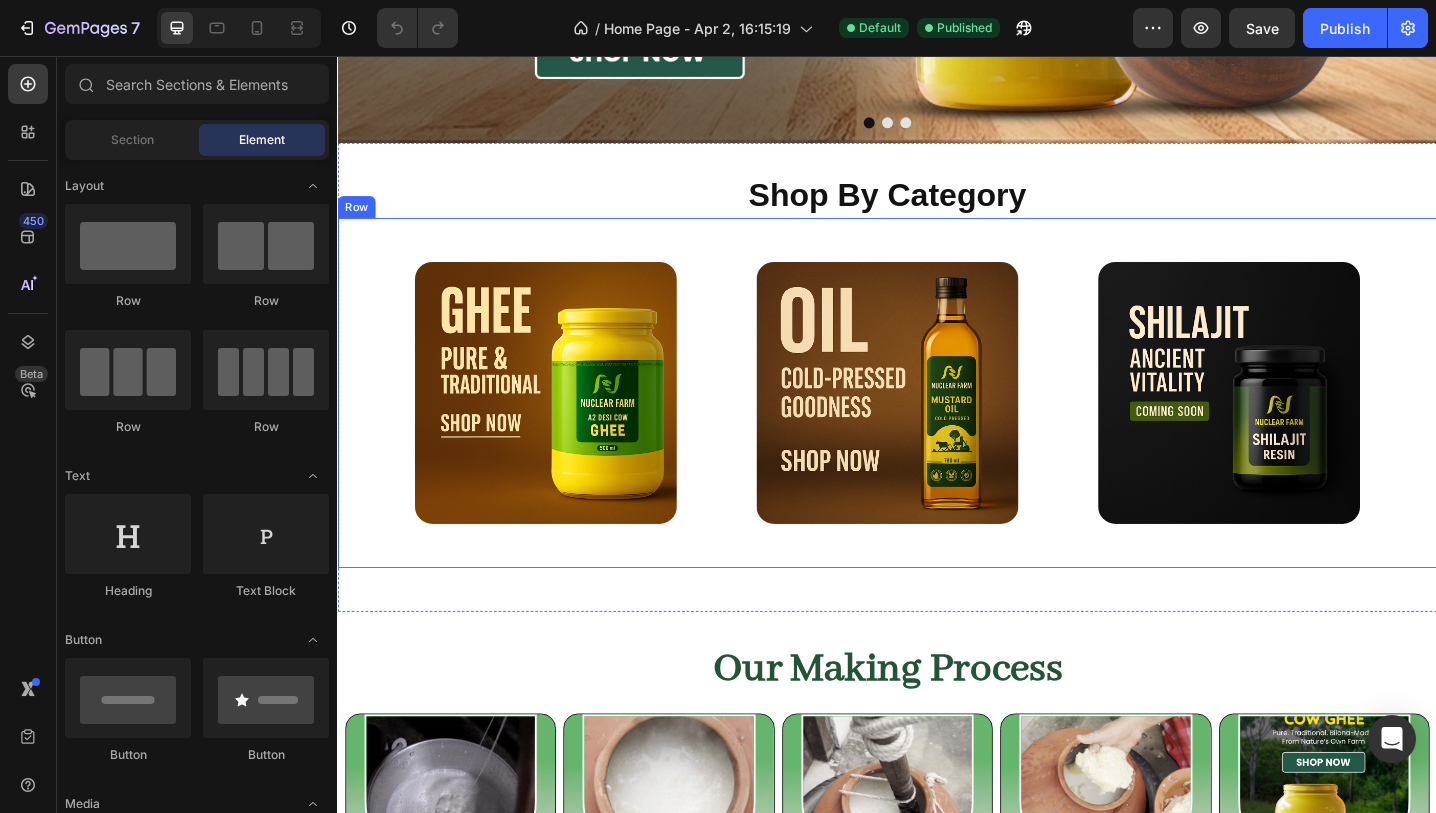 click on "Image Image Image Row Row Row" at bounding box center (937, 424) 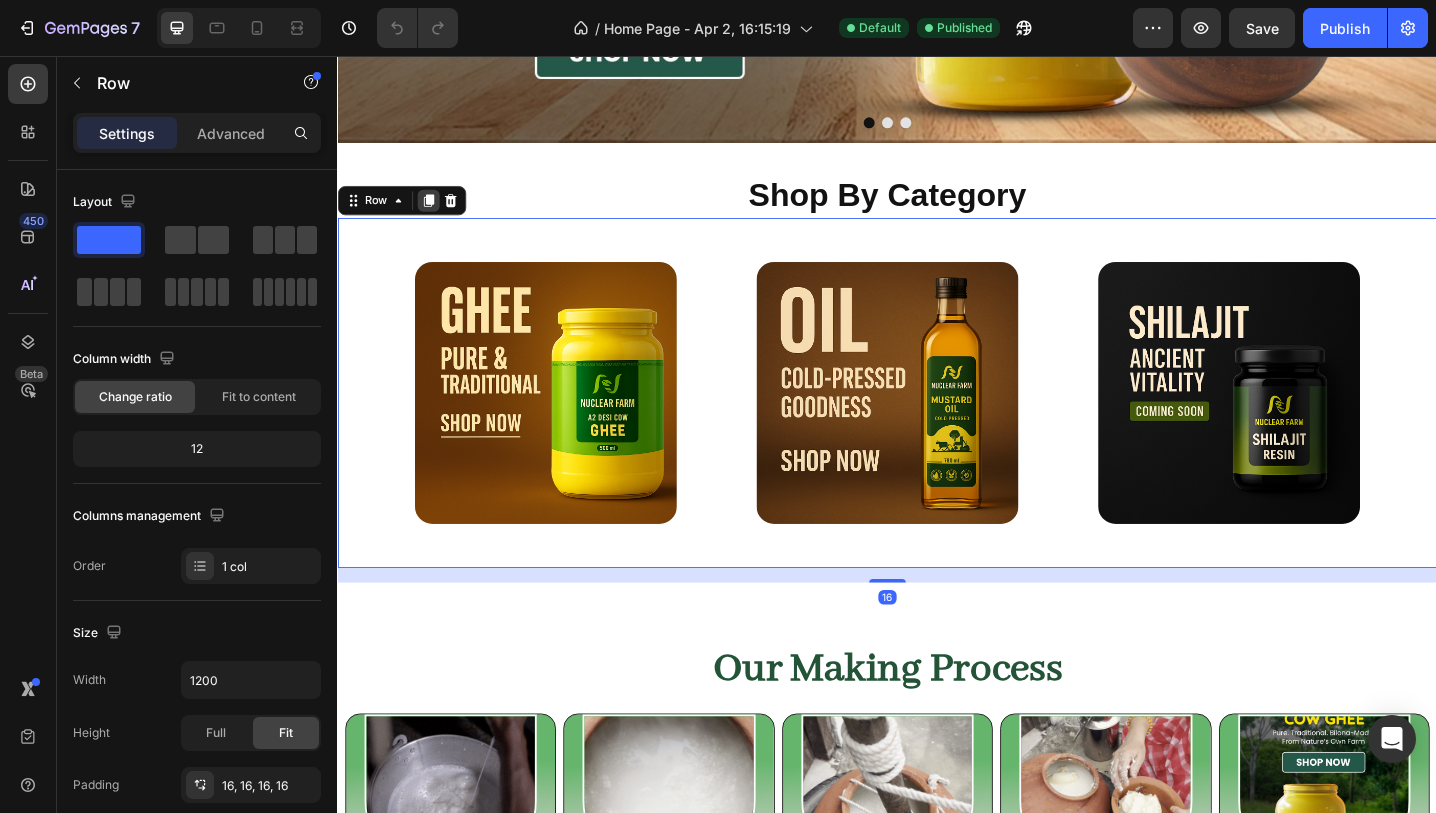 click 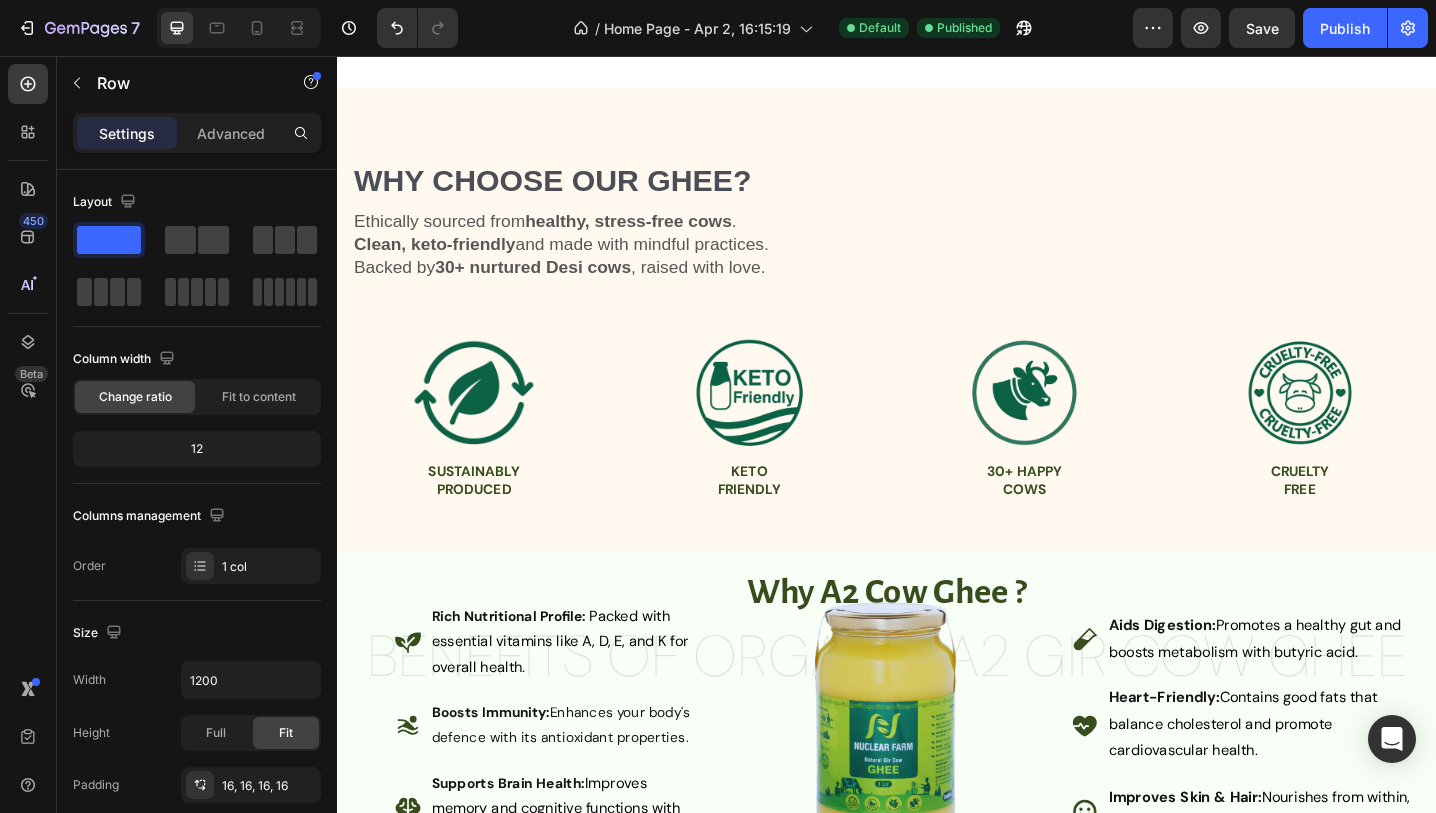 scroll, scrollTop: 2128, scrollLeft: 0, axis: vertical 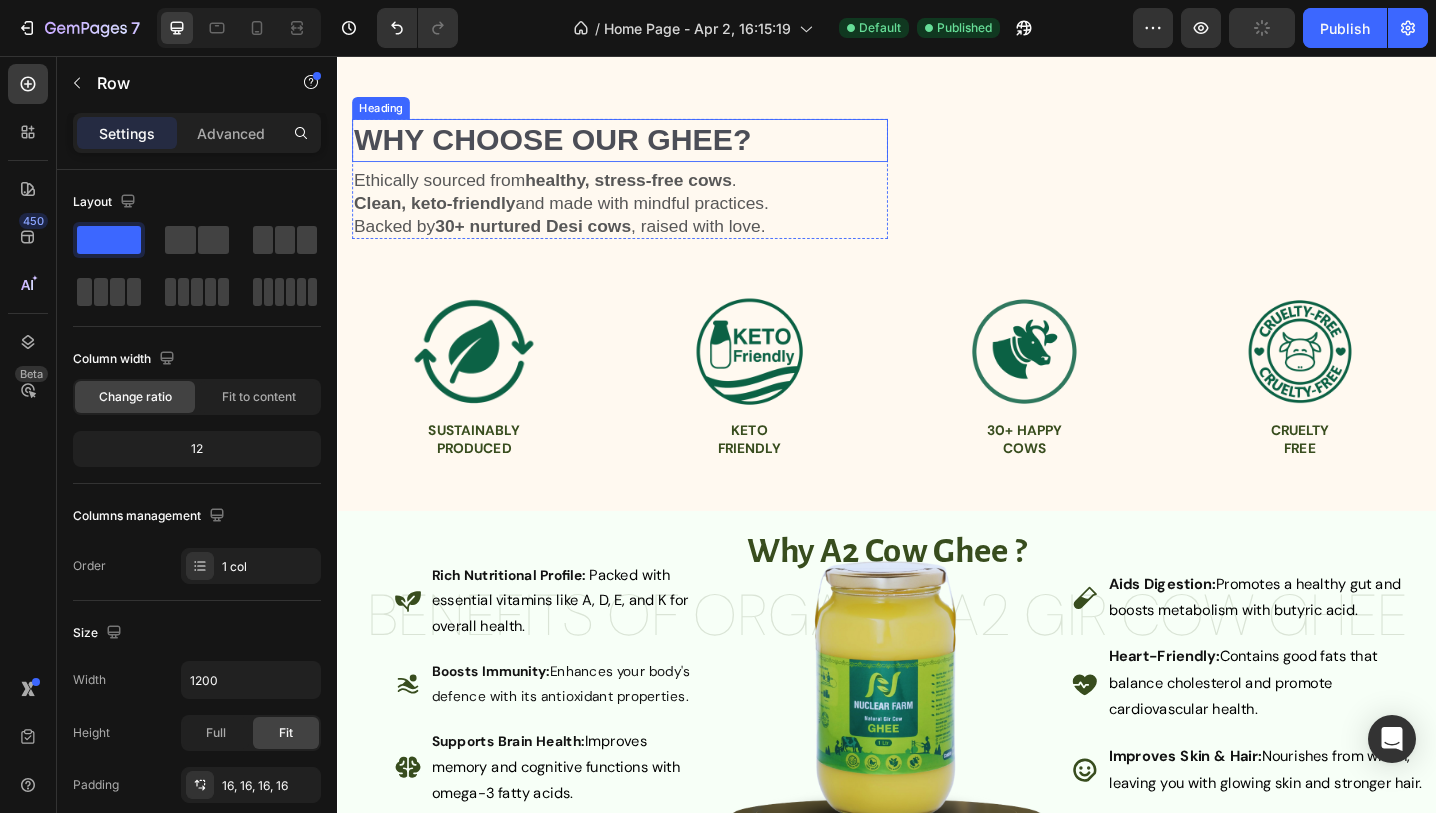 click on "Why Choose Our Ghee?" at bounding box center [645, 148] 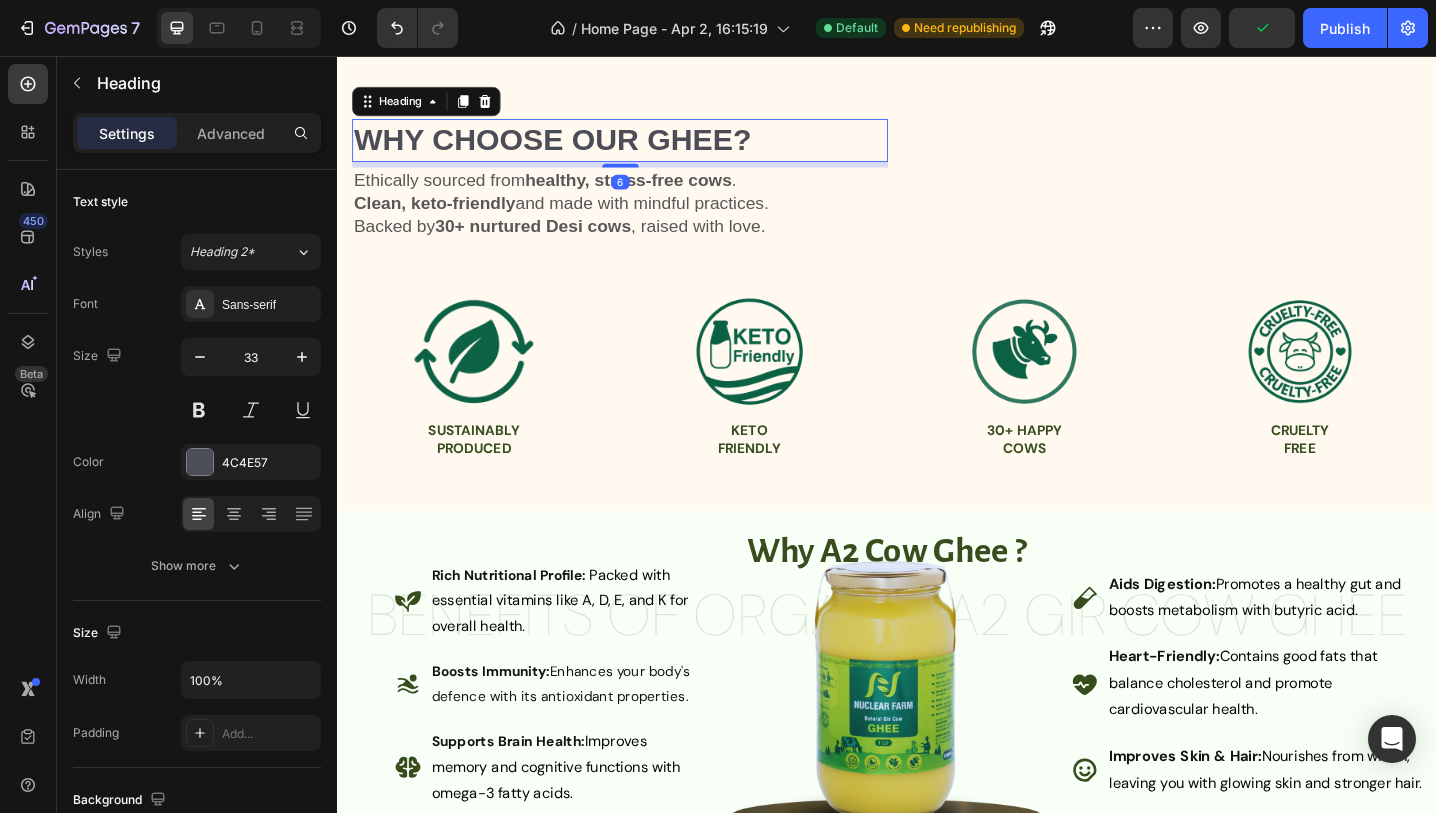 click on "Why Choose Our Ghee?" at bounding box center [645, 148] 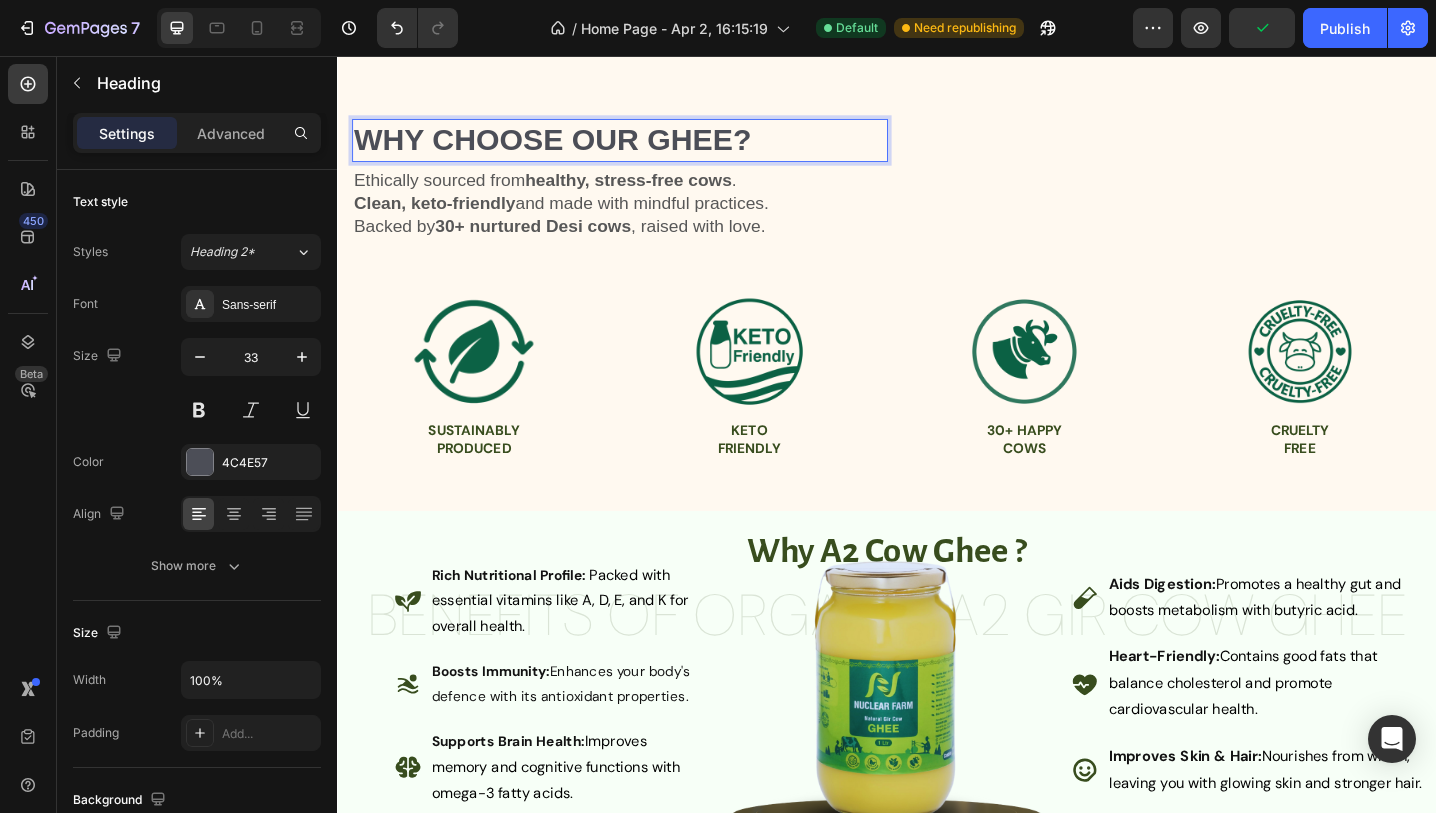 click on "Why Choose Our Ghee?" at bounding box center (645, 148) 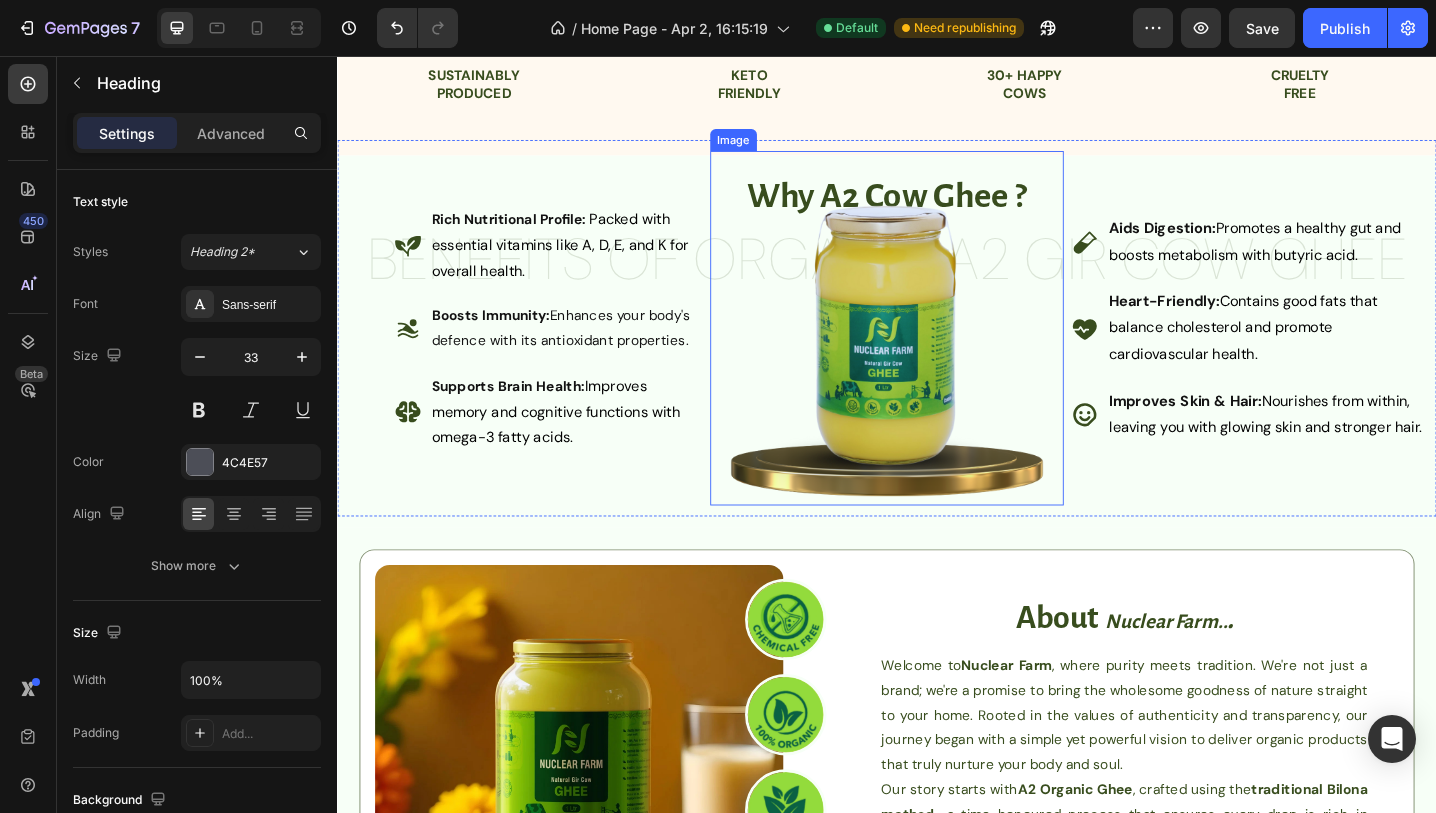 scroll, scrollTop: 2514, scrollLeft: 0, axis: vertical 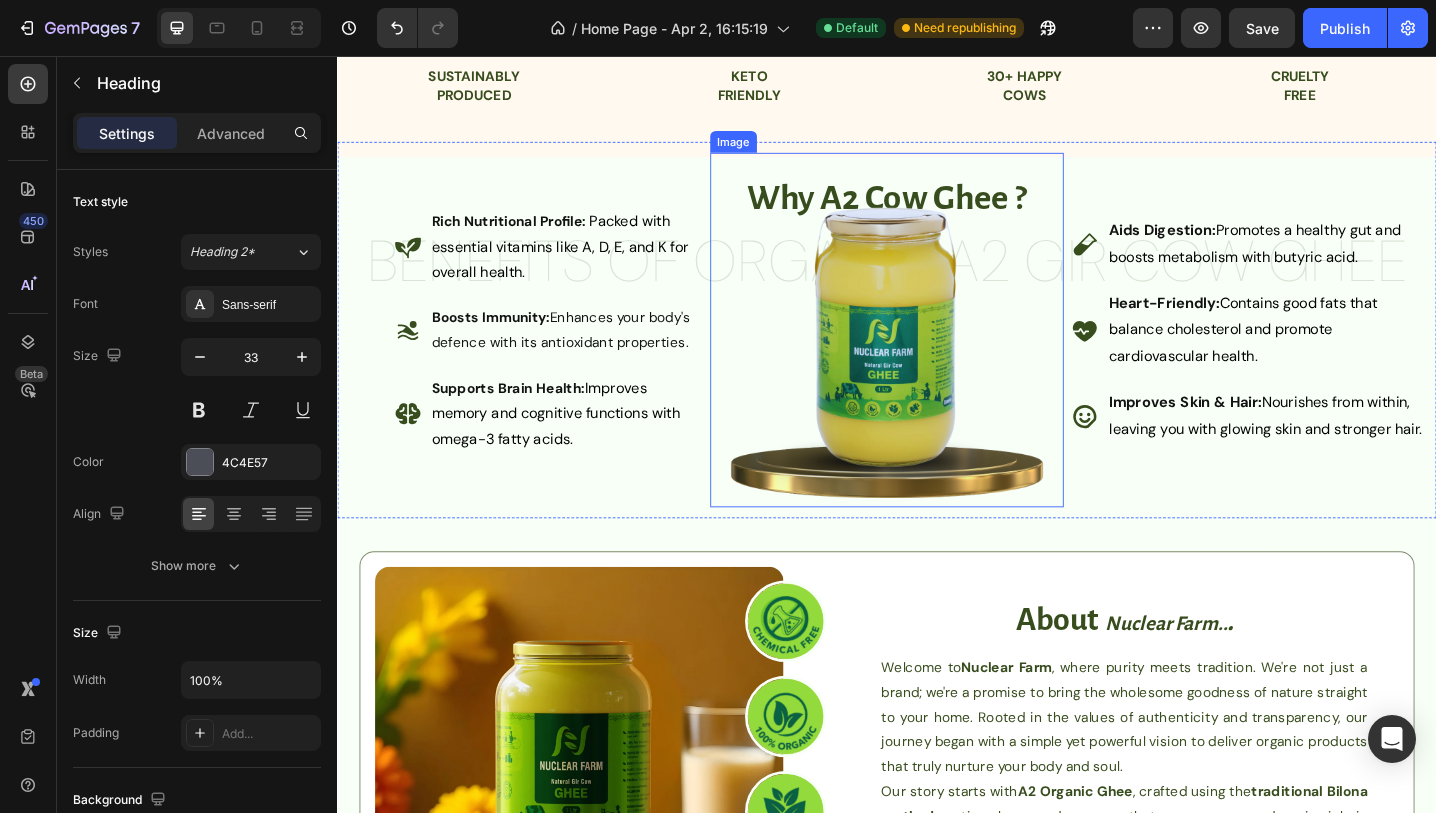 click at bounding box center [937, 355] 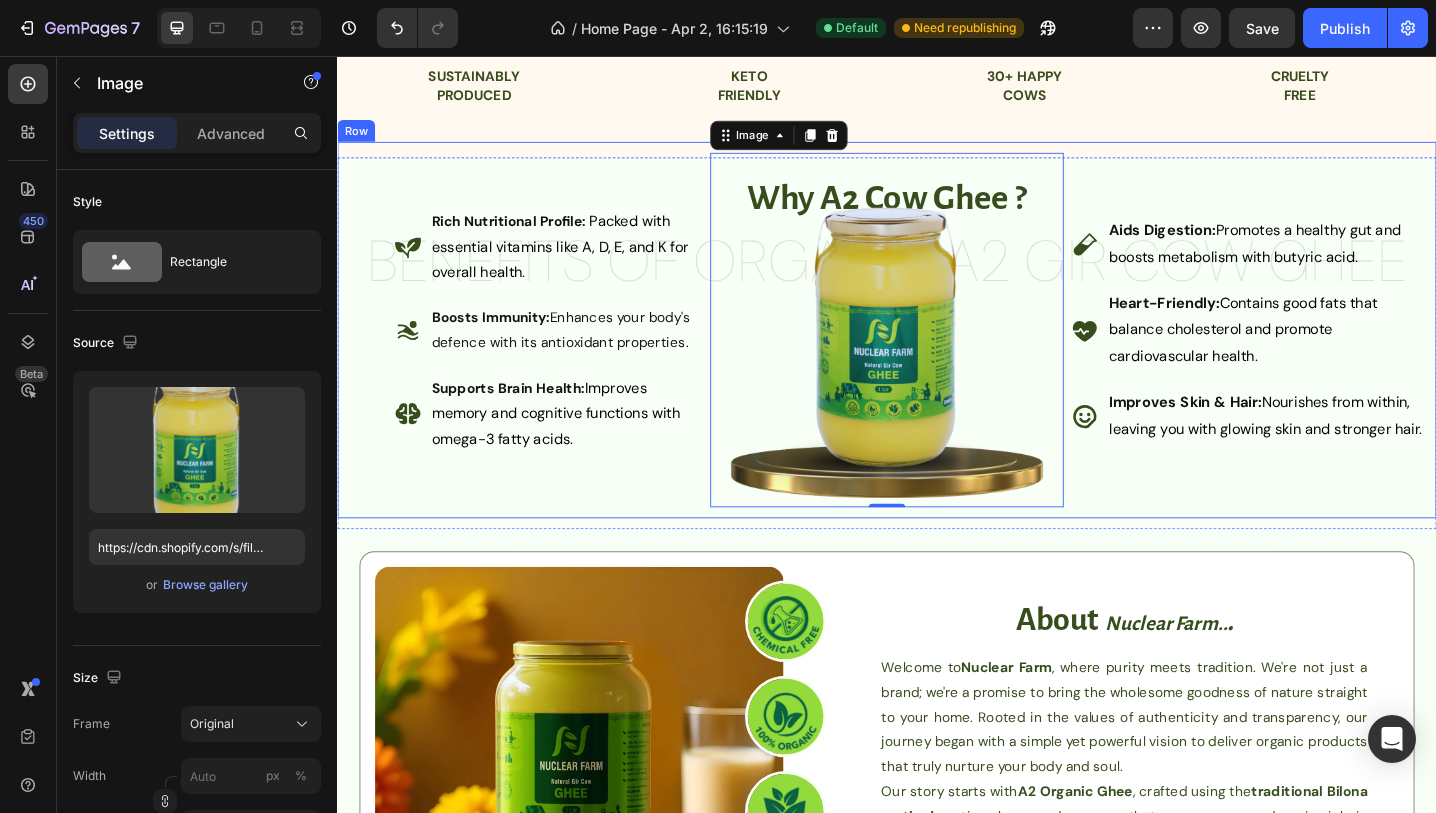 click on "Rich Nutritional Profile:   Packed with essential vitamins like A, D, E, and K for overall health.
Boosts Immunity:  Enhances your body's defence with its antioxidant properties.
Supports Brain Health:  Improves memory and cognitive functions with omega-3 fatty acids. Item List" at bounding box center (542, 355) 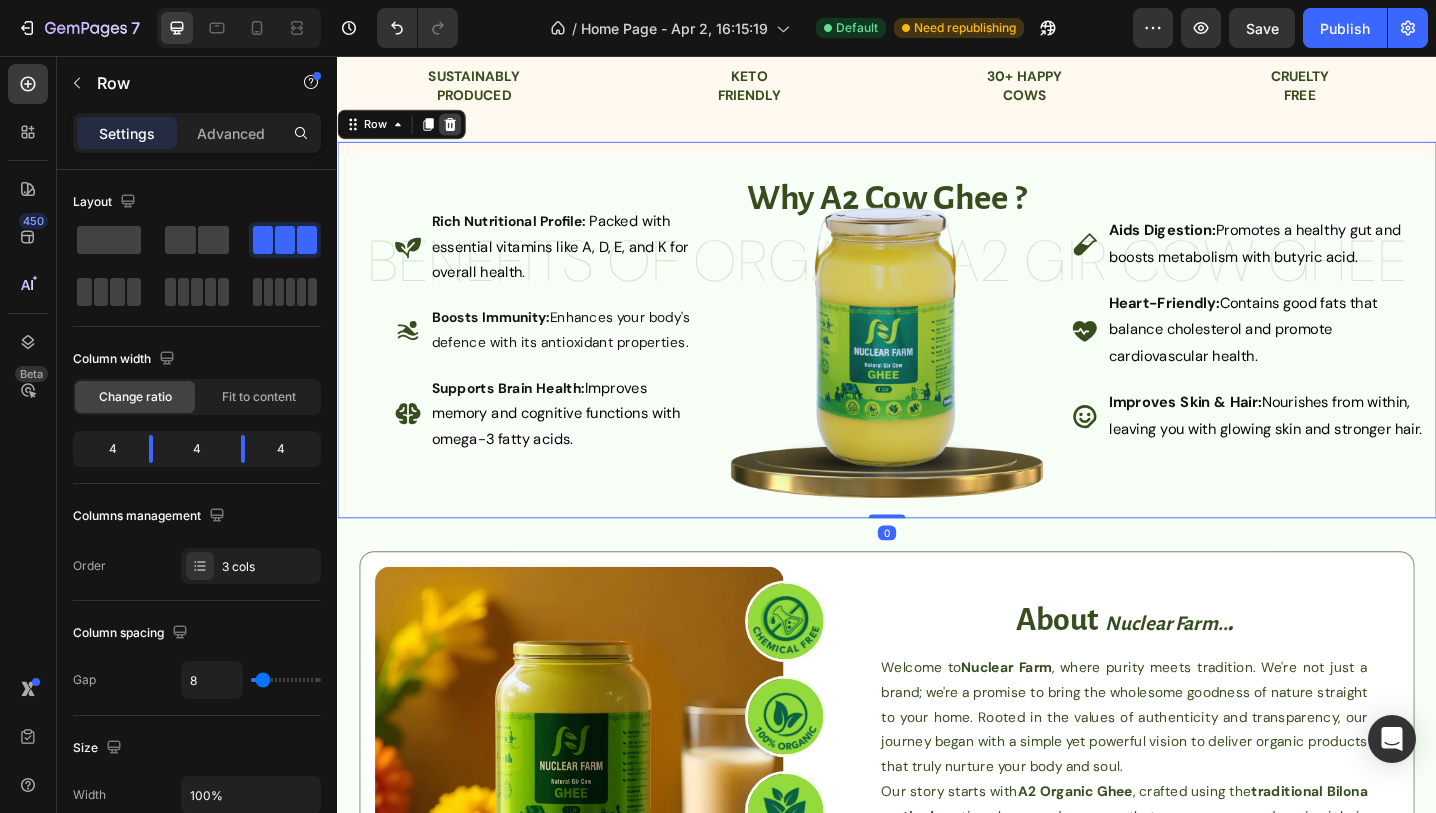 click 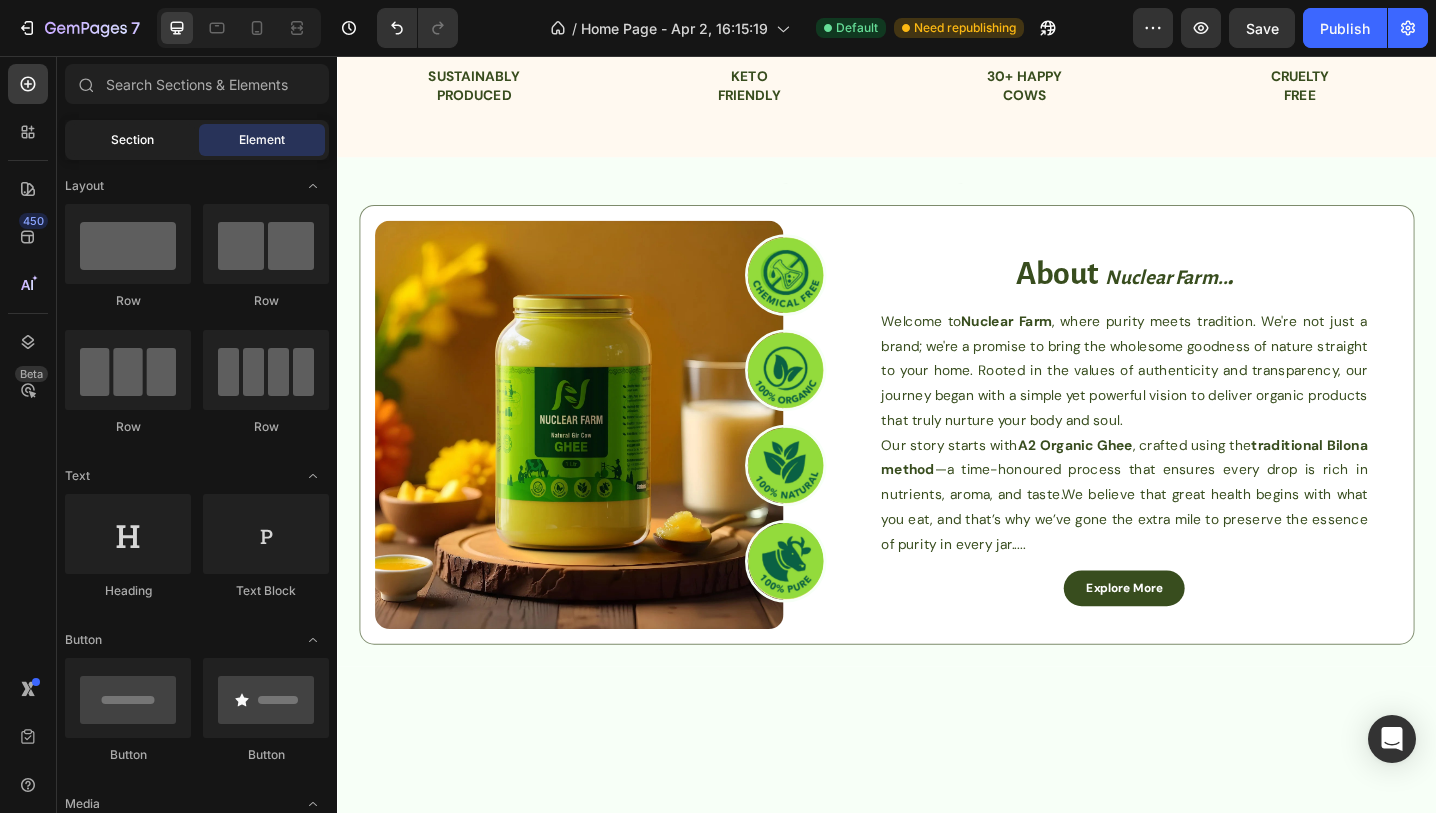 click on "Section" at bounding box center [132, 140] 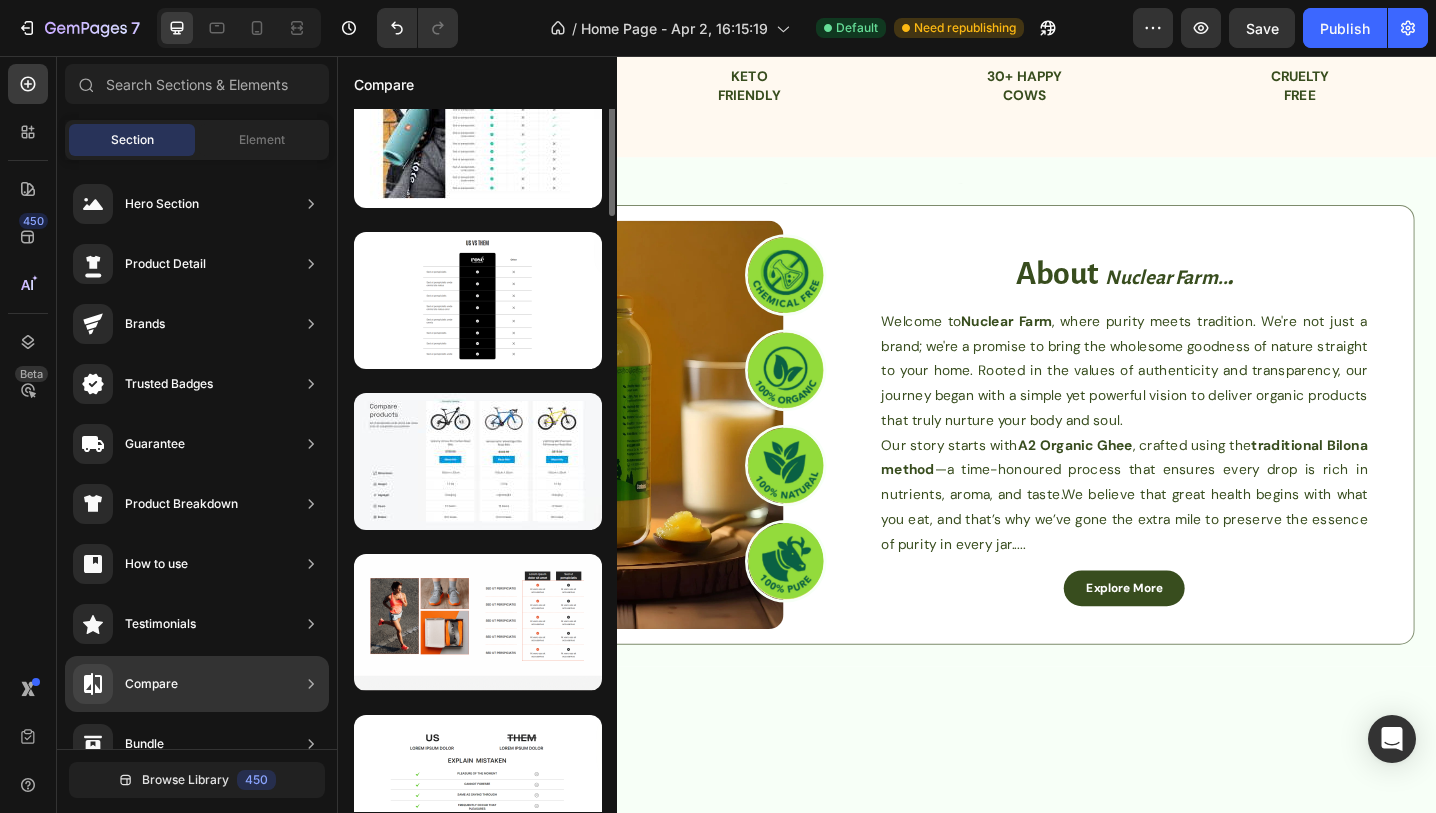 scroll, scrollTop: 0, scrollLeft: 0, axis: both 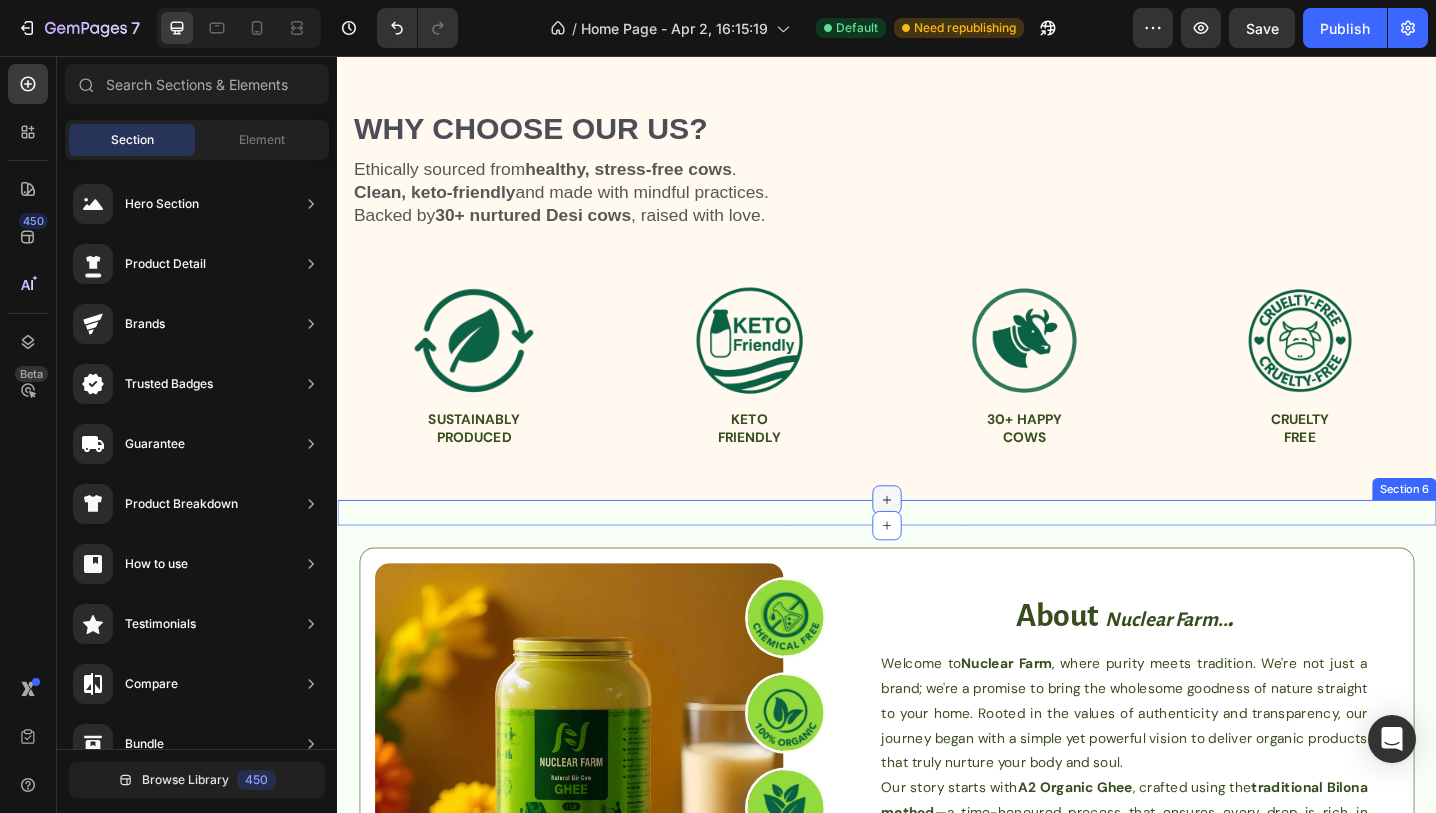 click 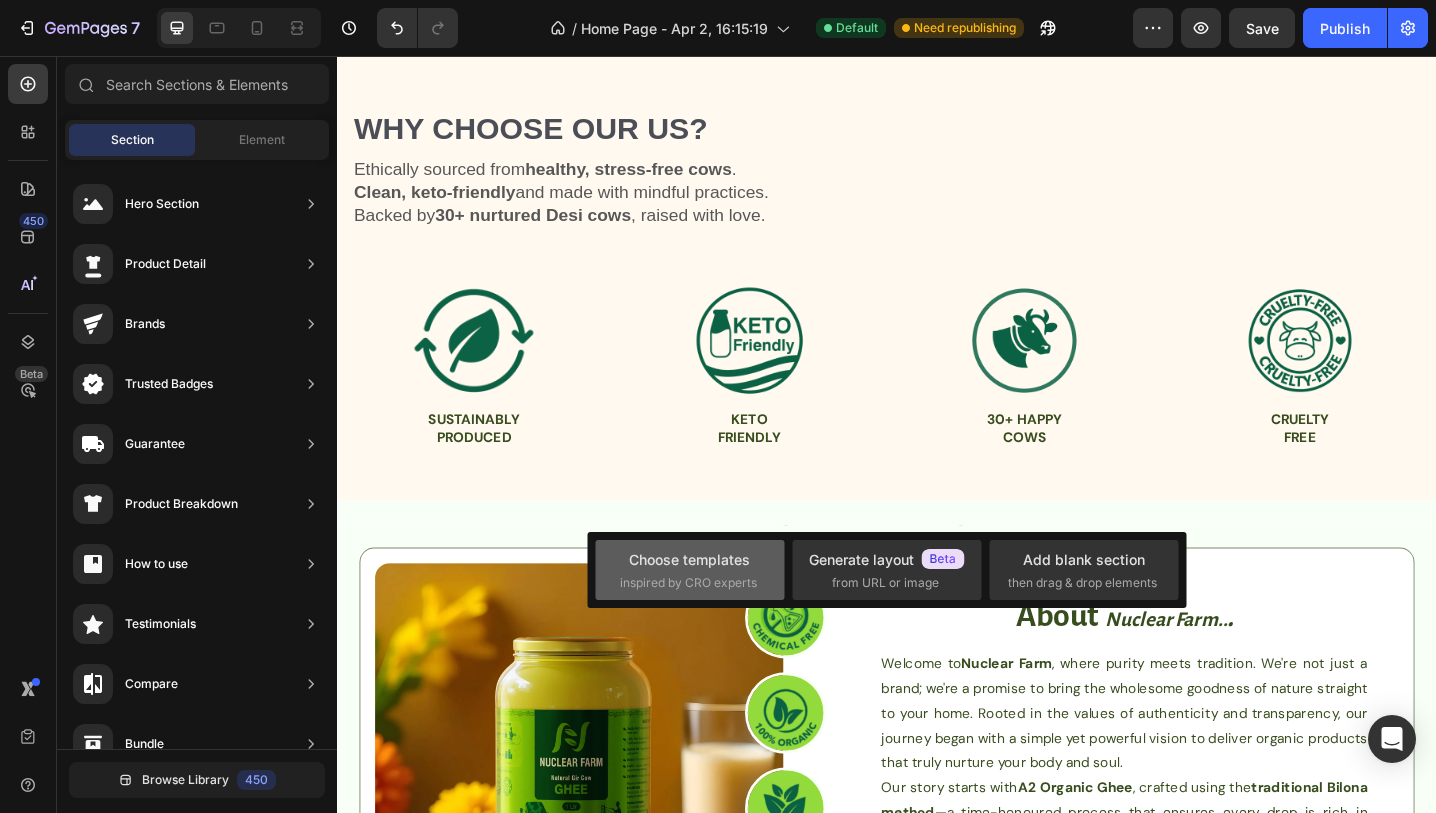 click on "Choose templates" at bounding box center (689, 559) 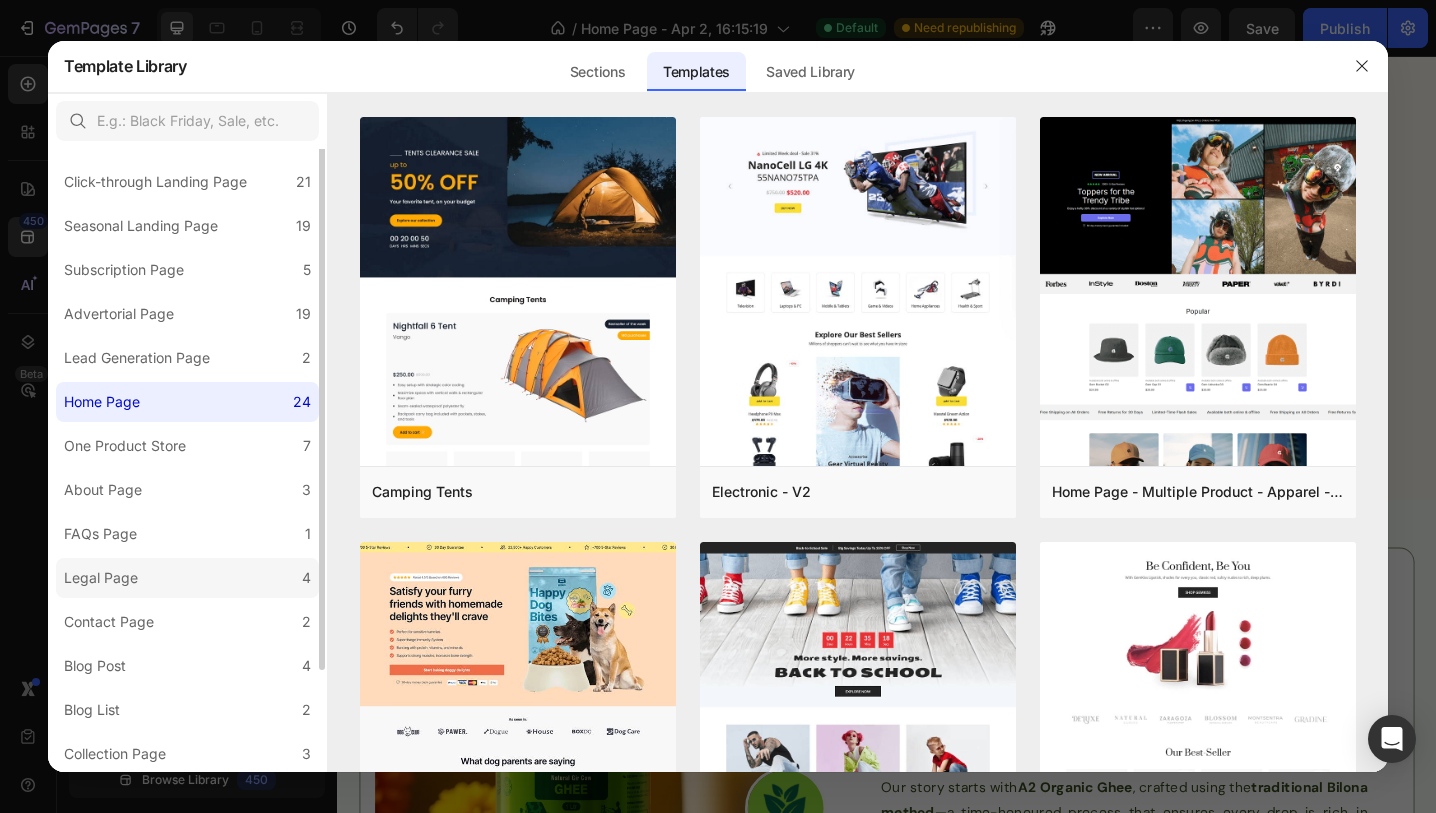 scroll, scrollTop: 92, scrollLeft: 0, axis: vertical 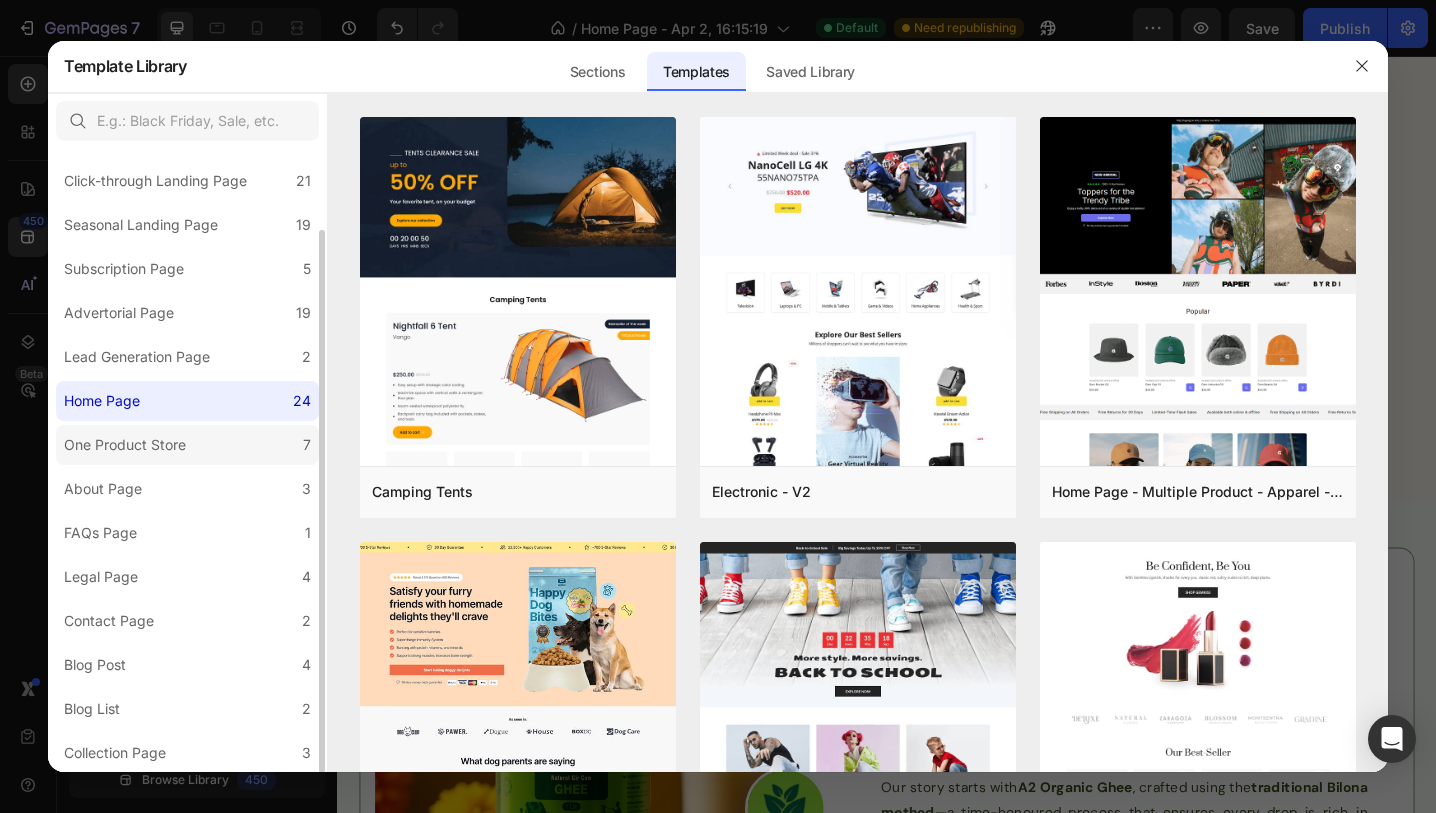 click on "One Product Store" at bounding box center [129, 445] 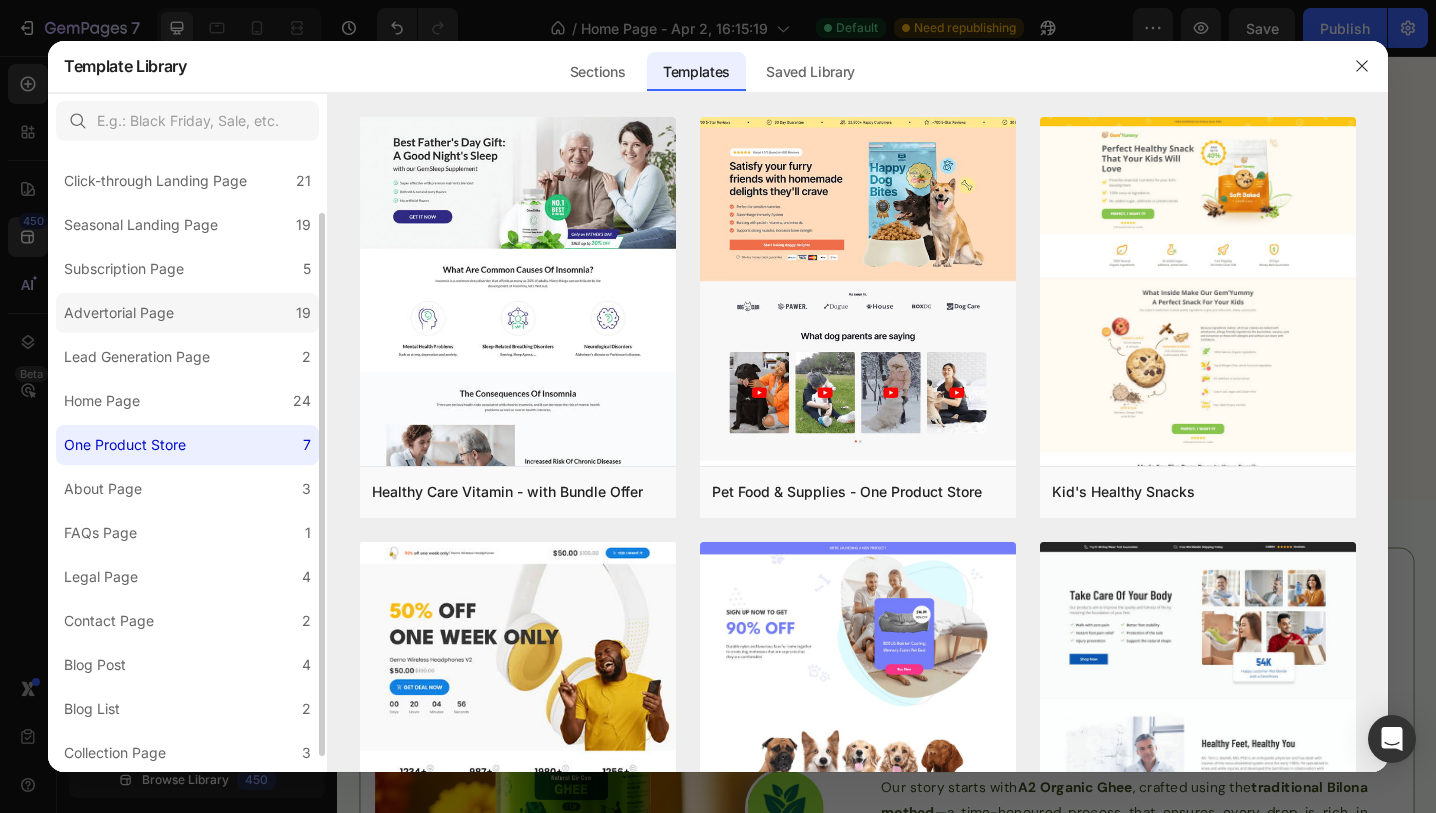 scroll, scrollTop: 0, scrollLeft: 0, axis: both 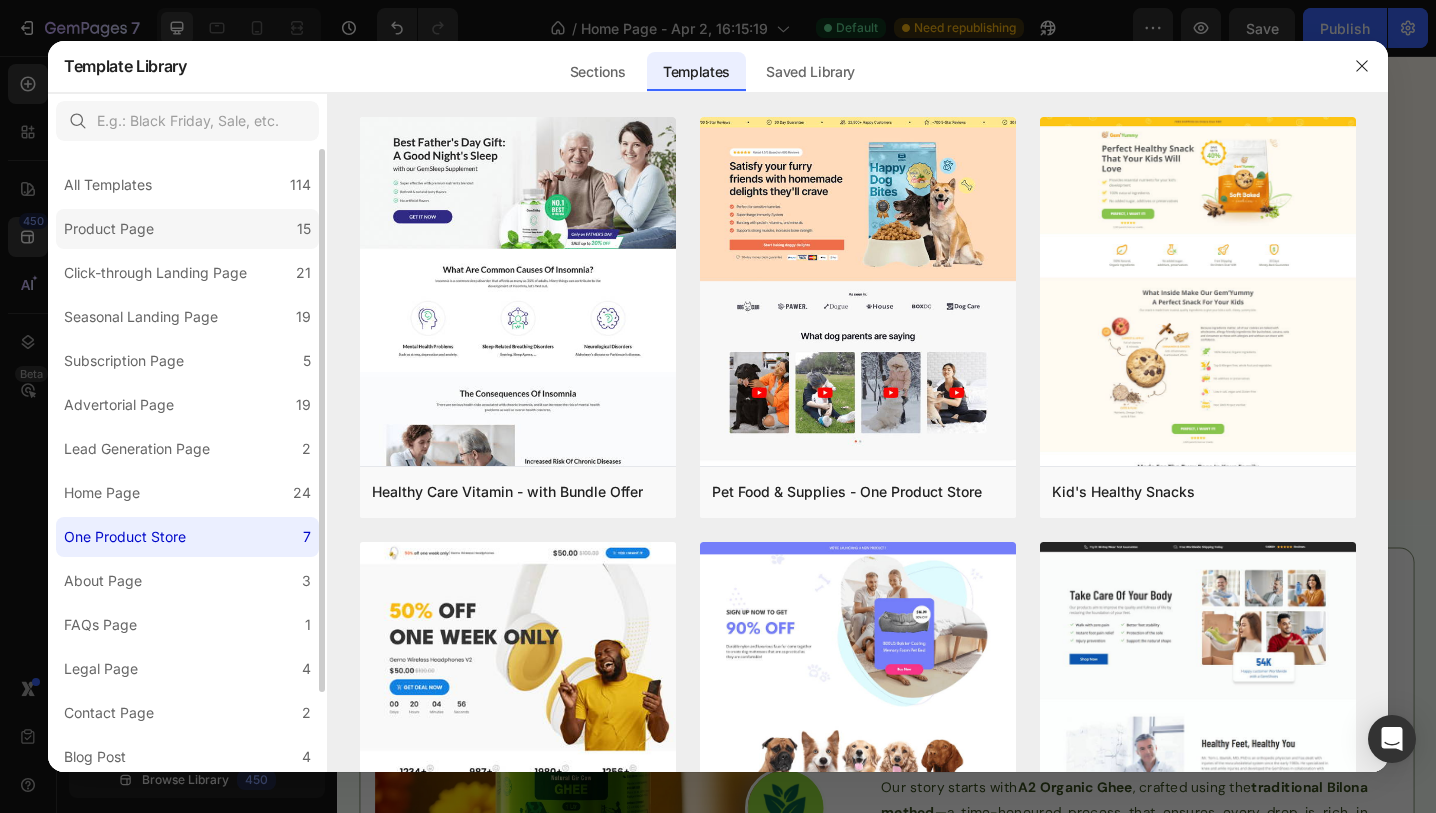 click on "Product Page" at bounding box center [113, 229] 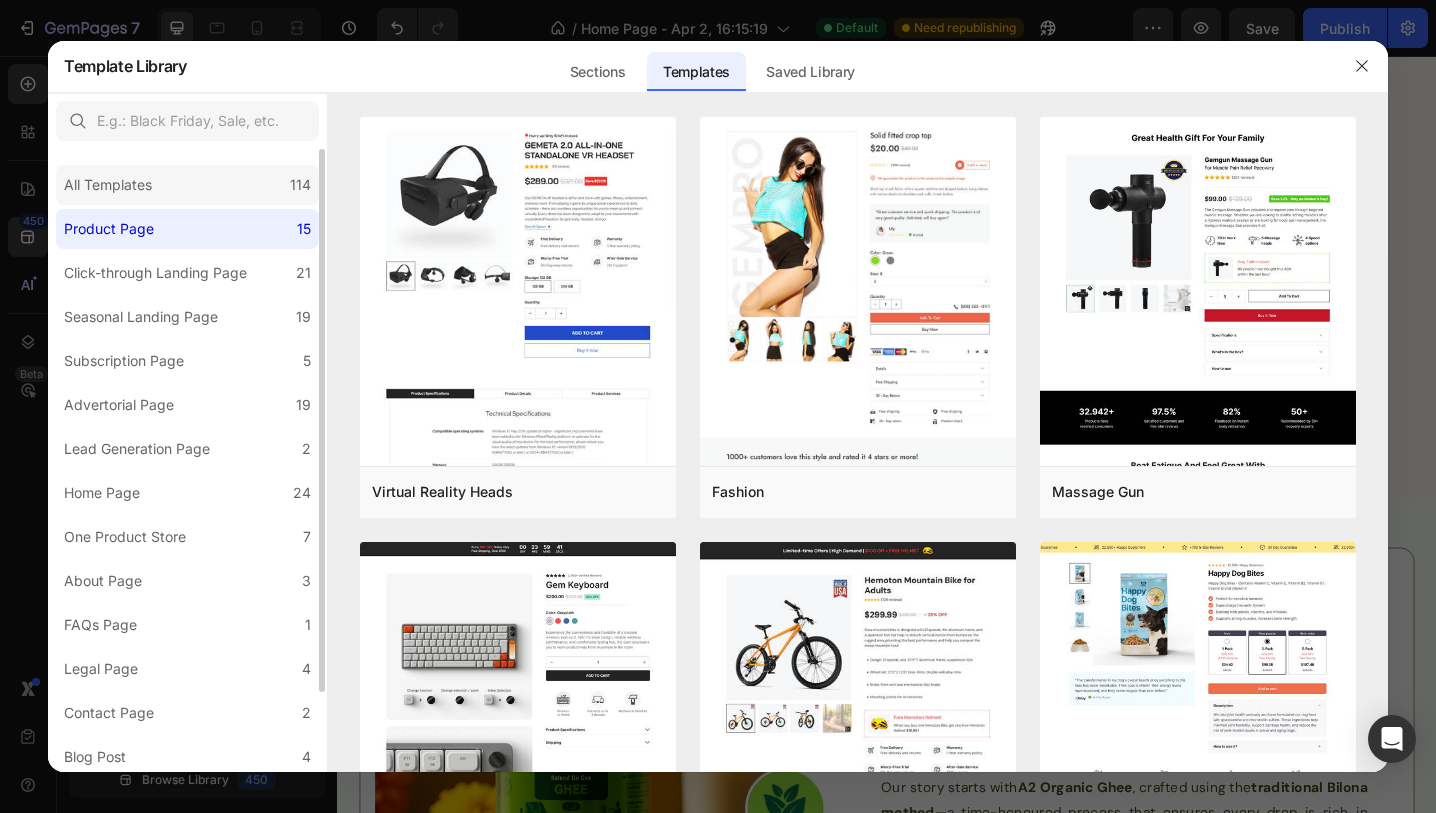 click on "All Templates 114" 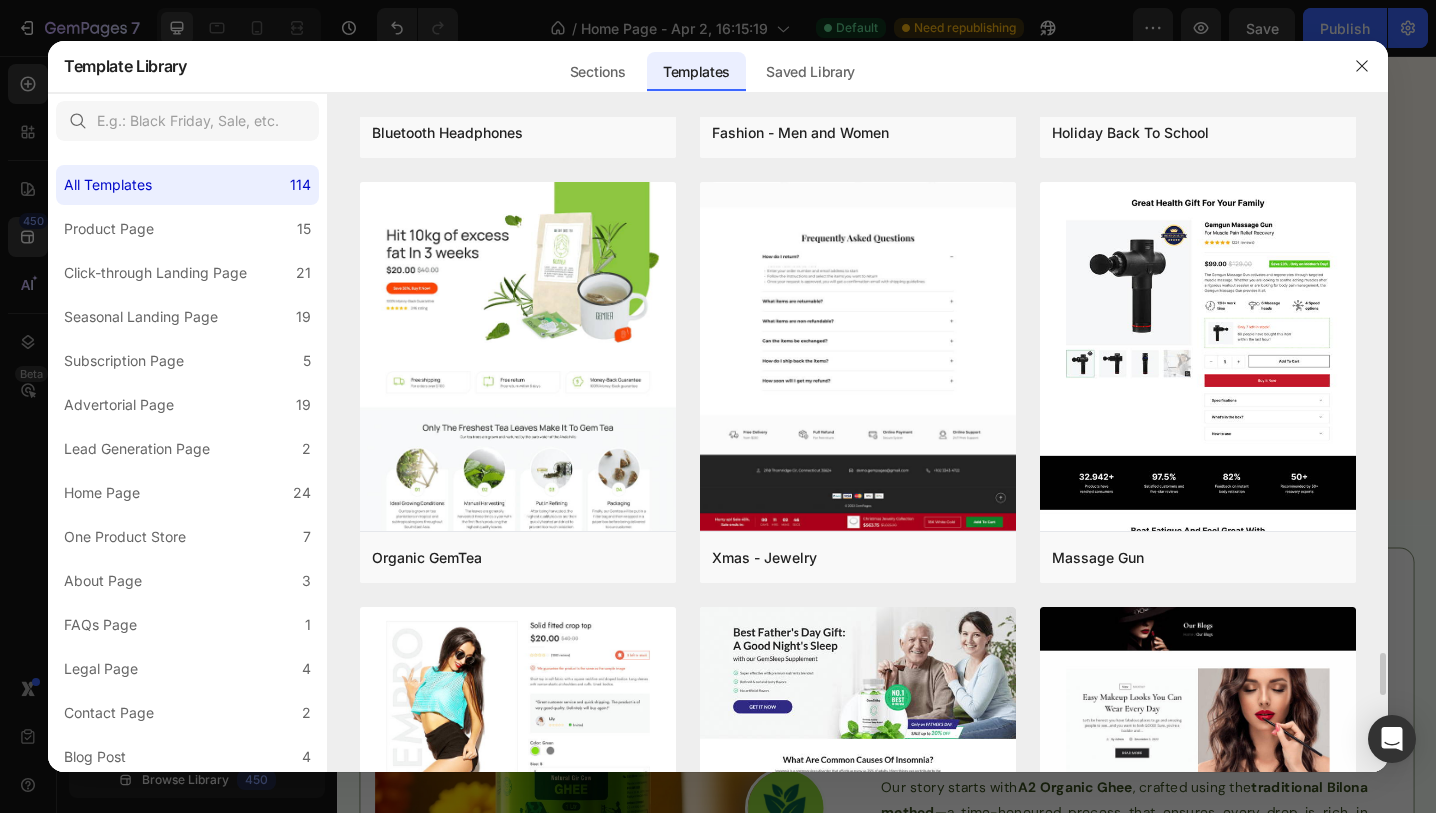 scroll, scrollTop: 8443, scrollLeft: 0, axis: vertical 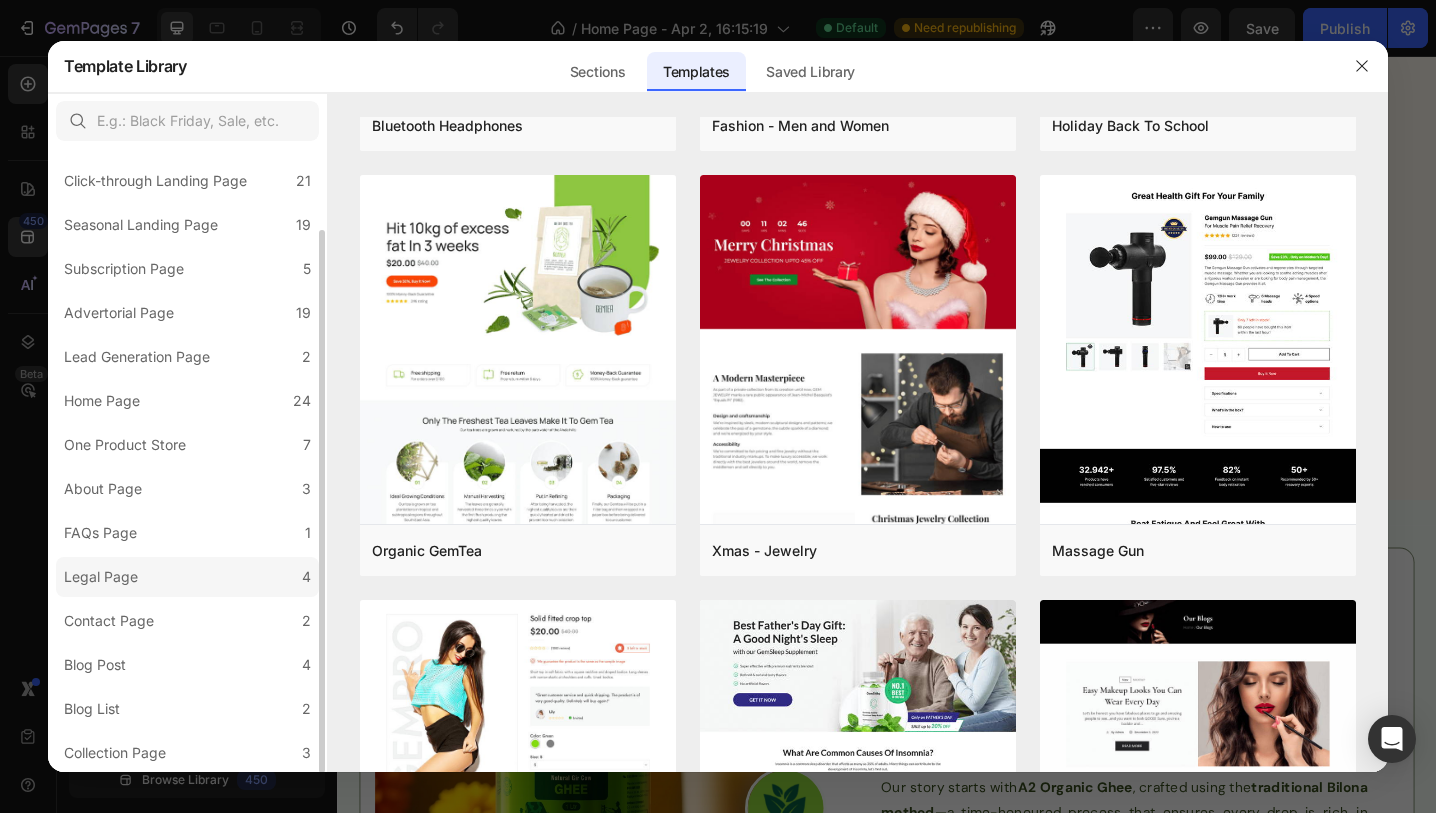 click on "Legal Page 4" 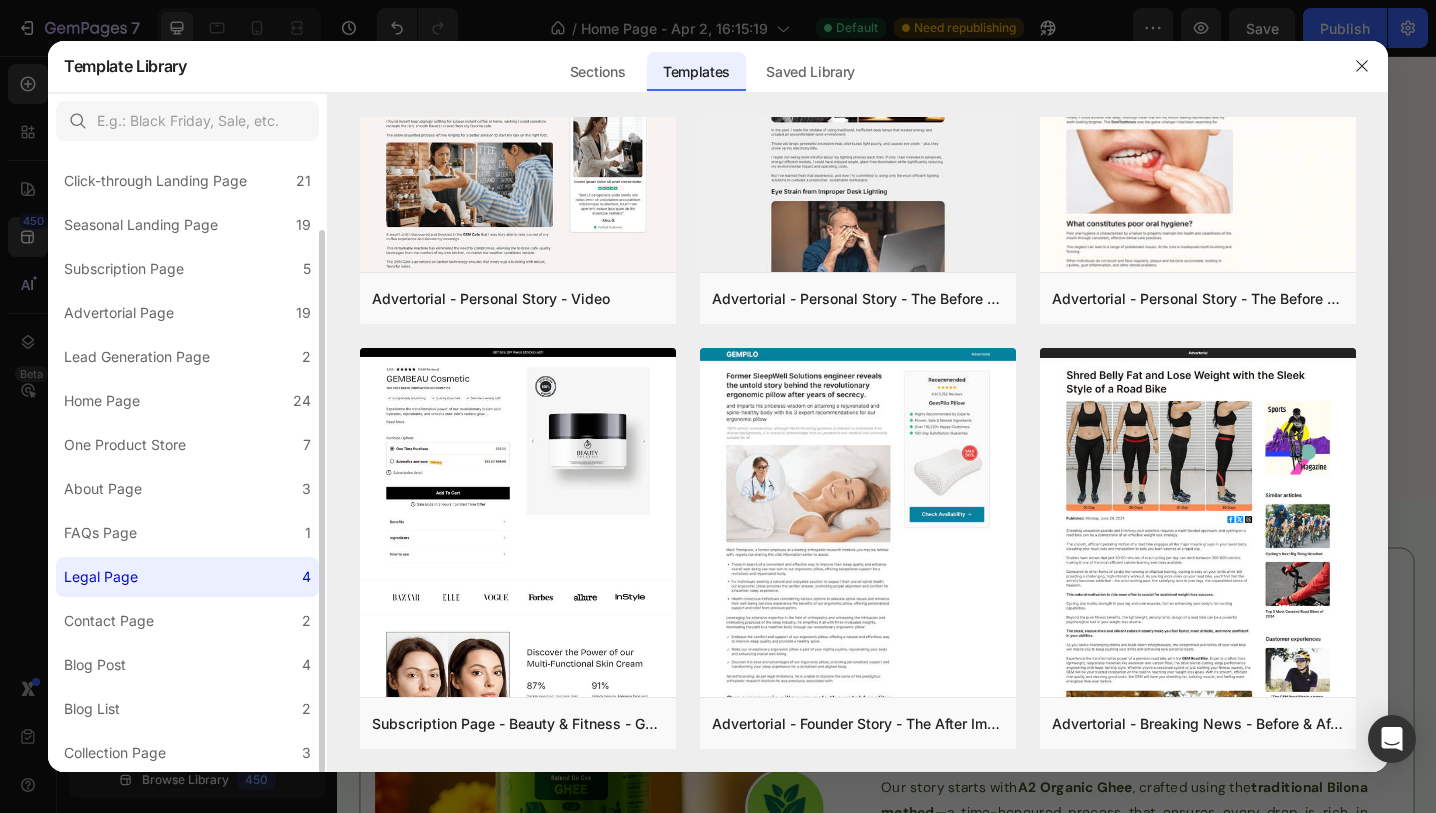 scroll, scrollTop: 0, scrollLeft: 0, axis: both 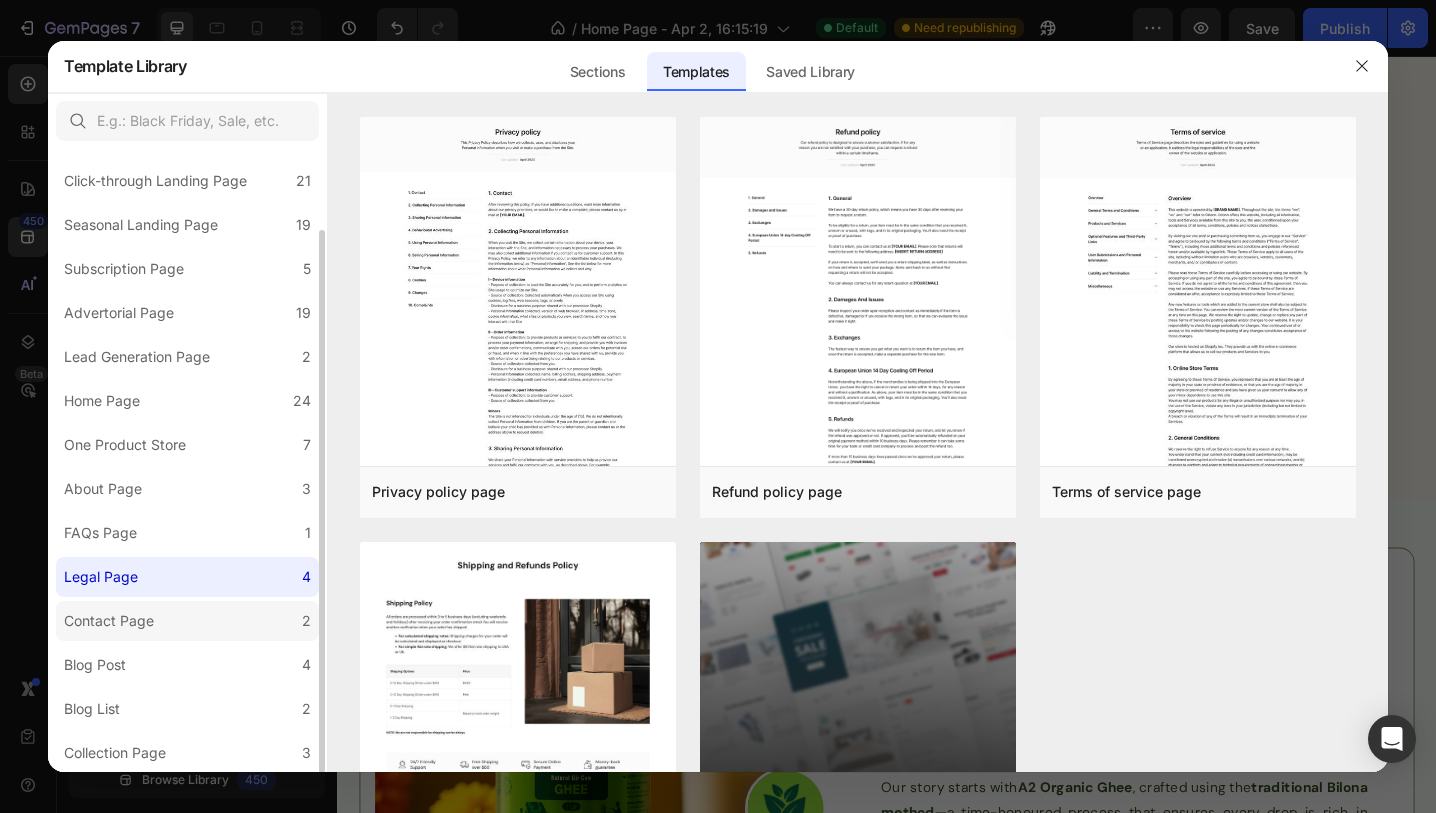 click on "Contact Page 2" 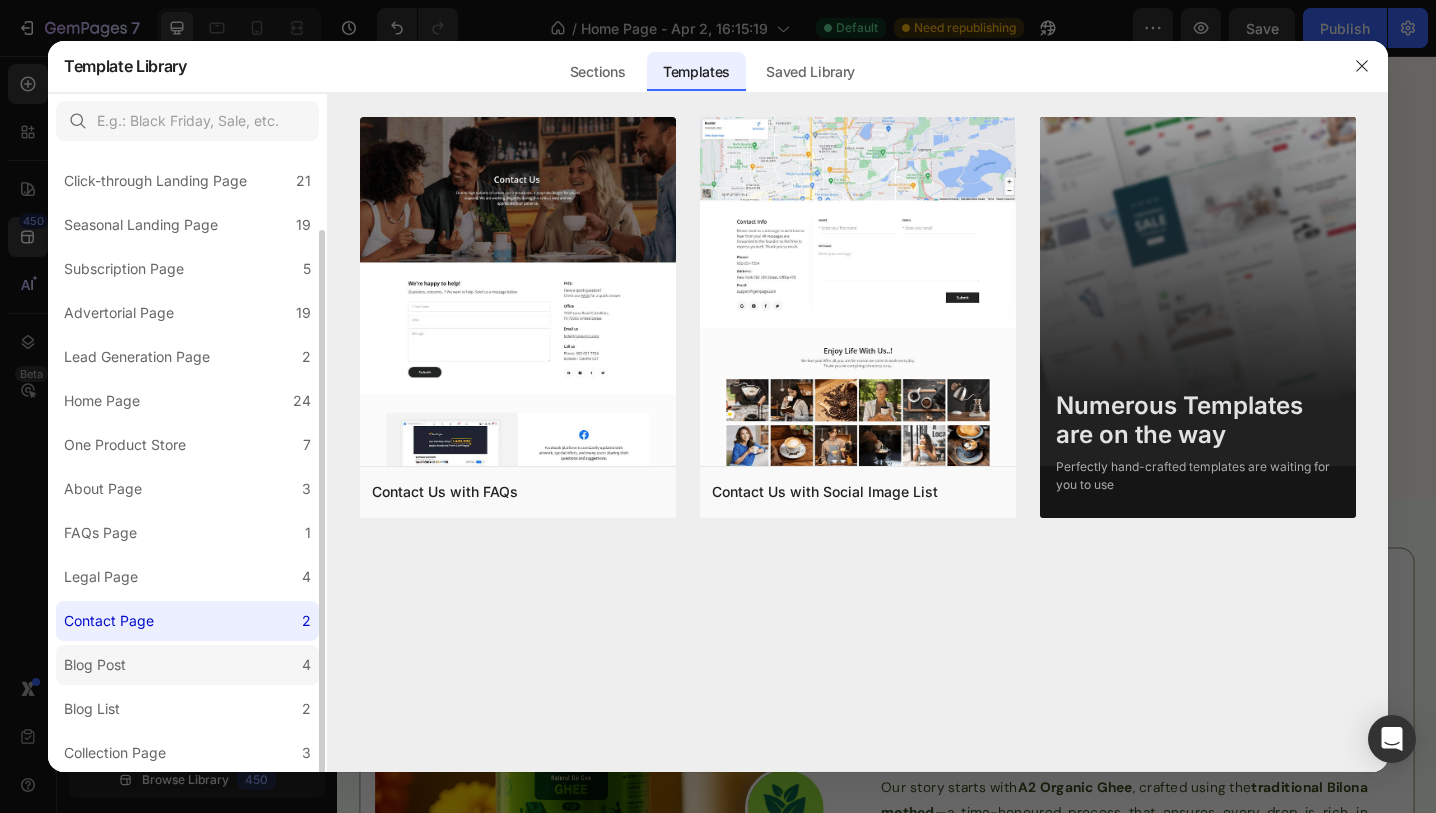 click on "Blog Post 4" 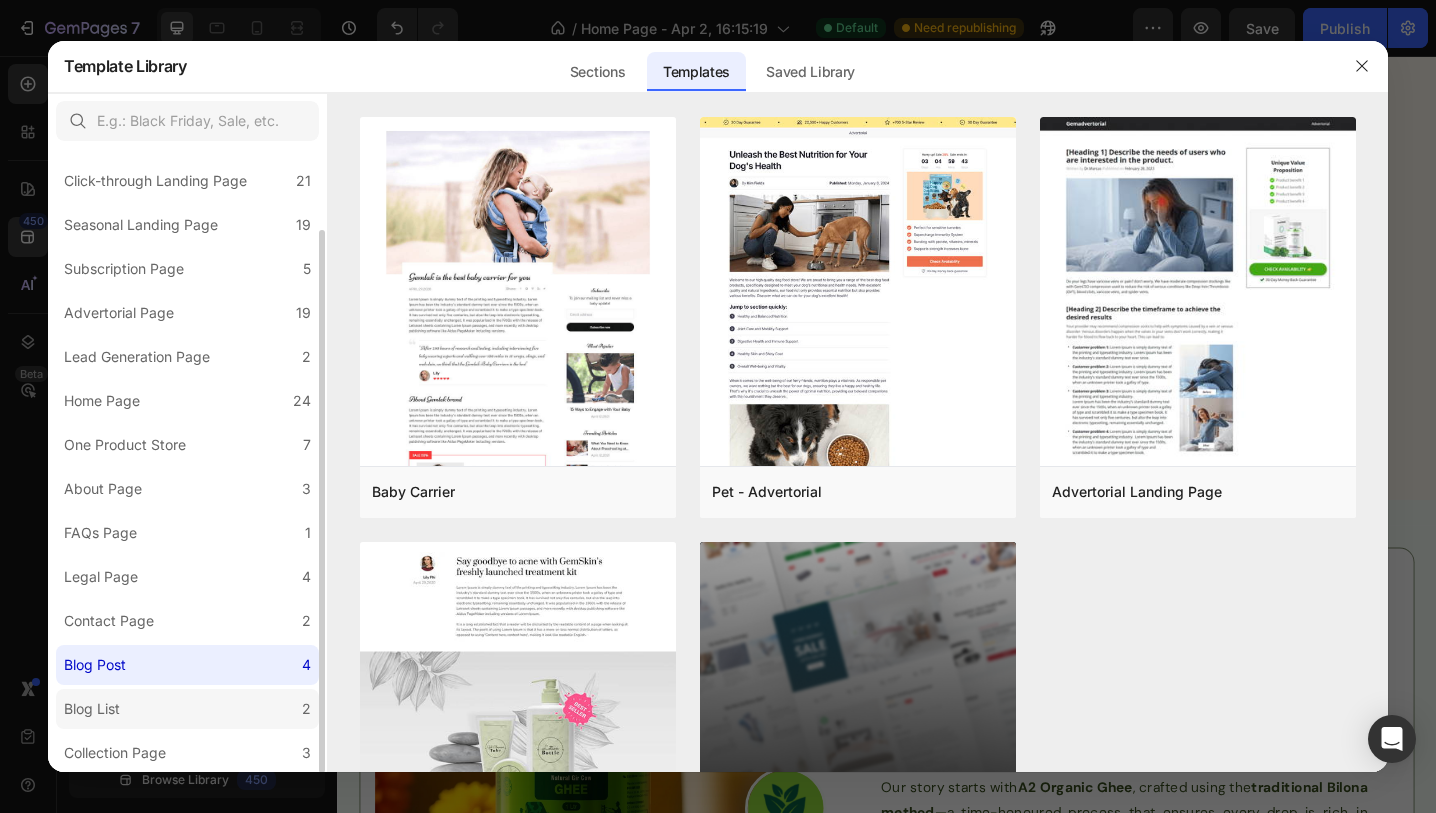 click on "Blog List 2" 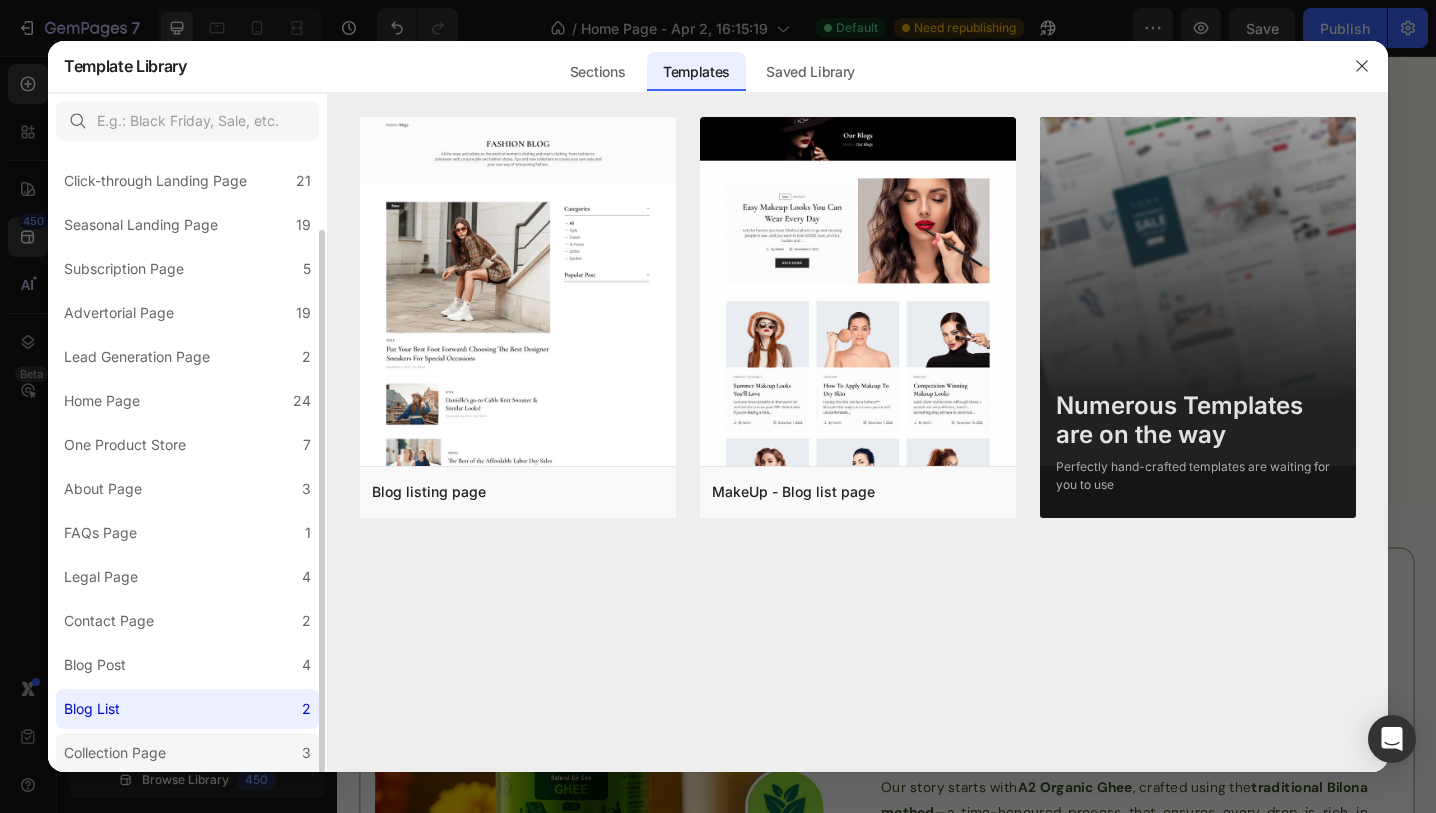 click on "Collection Page 3" 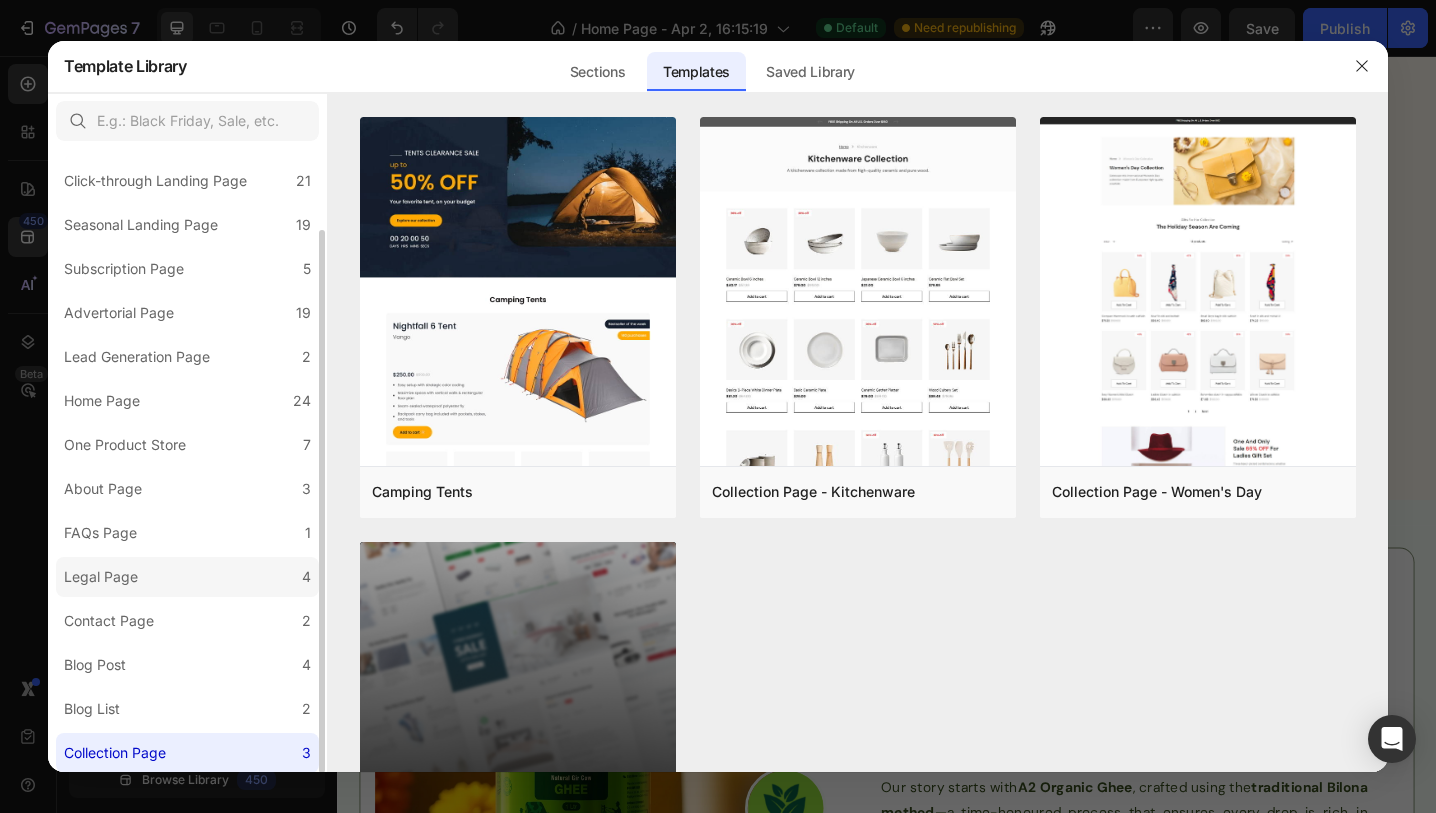 click on "Legal Page" at bounding box center (101, 577) 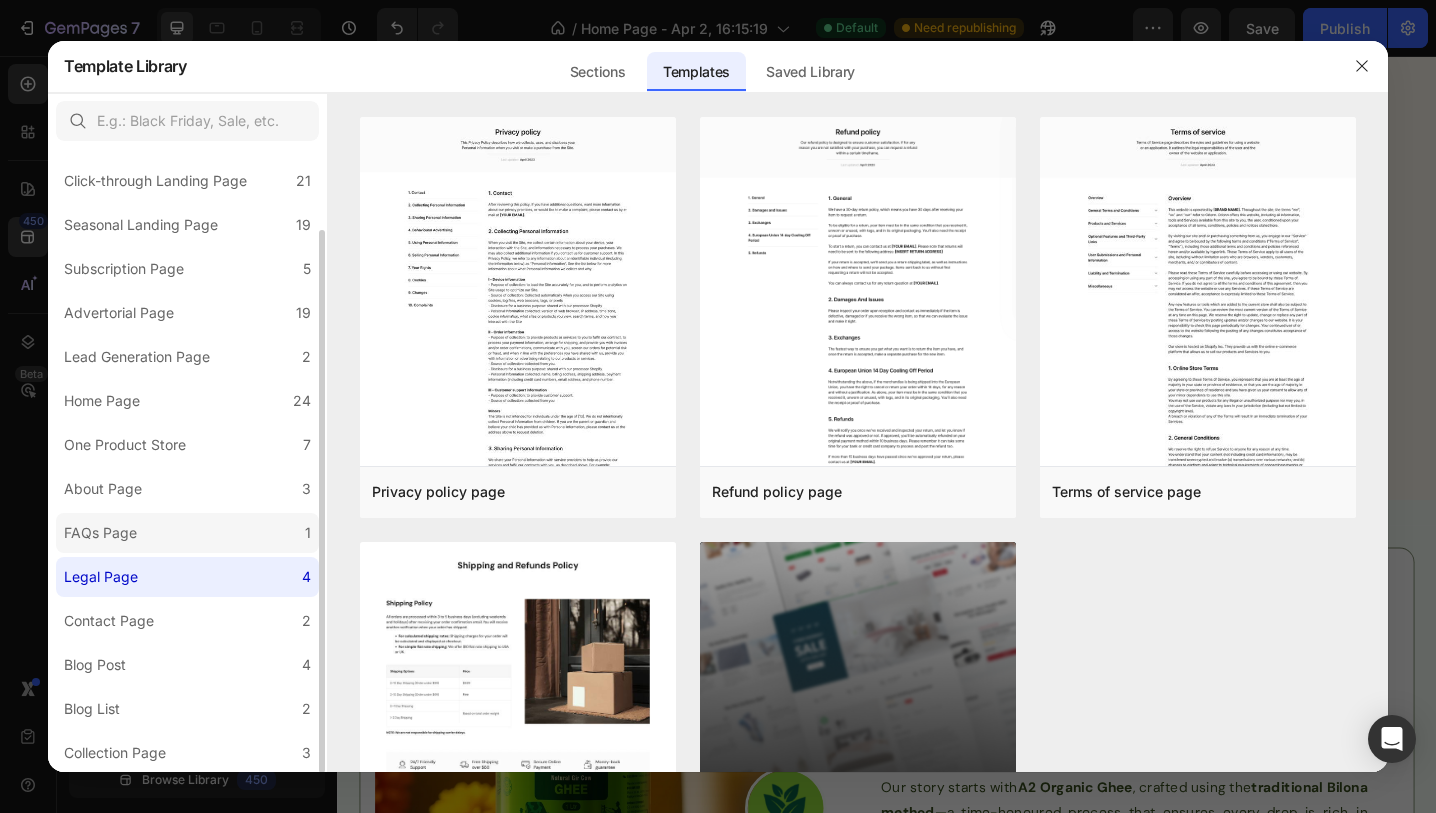 click on "FAQs Page" at bounding box center [100, 533] 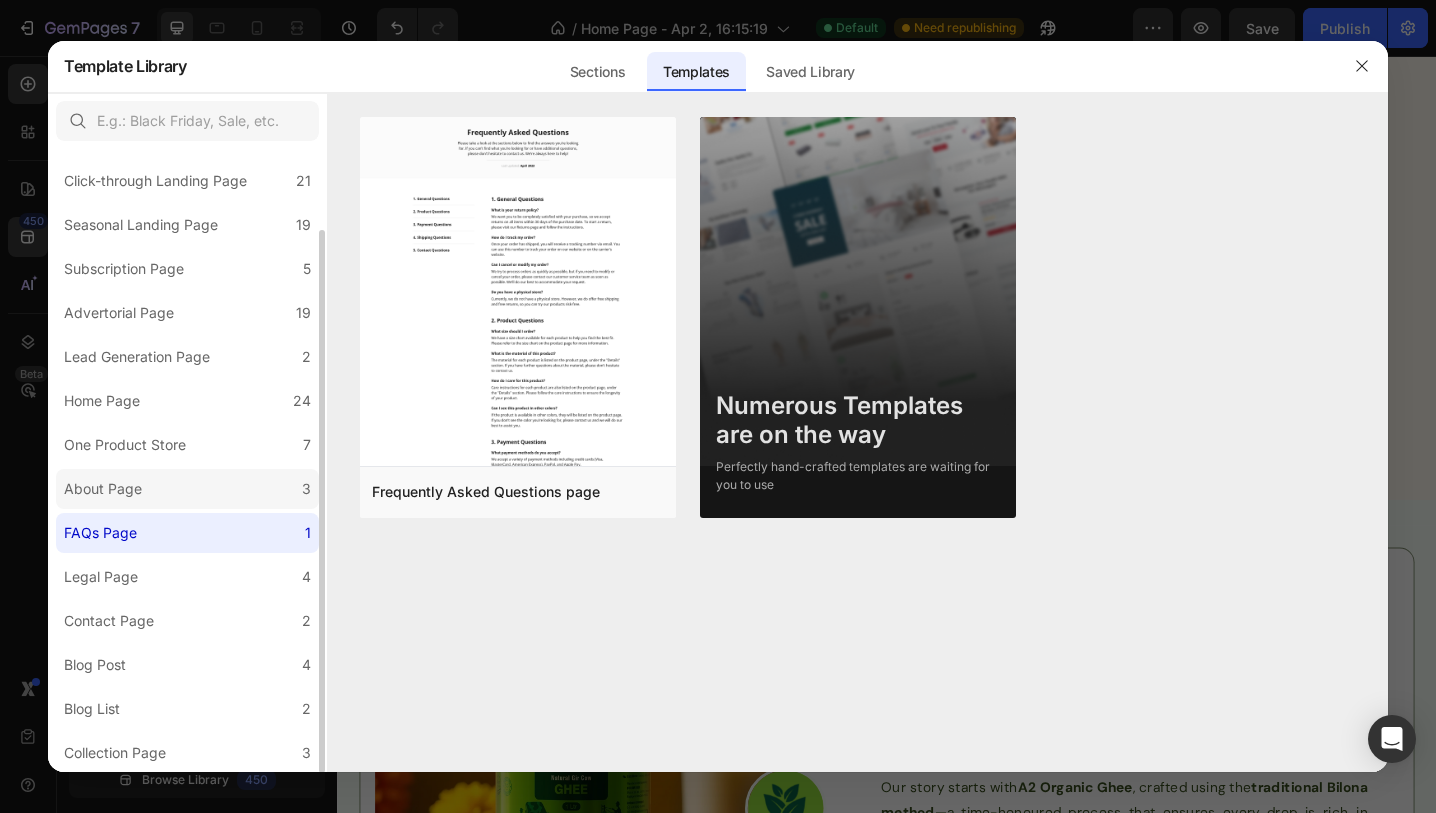 click on "About Page" at bounding box center [103, 489] 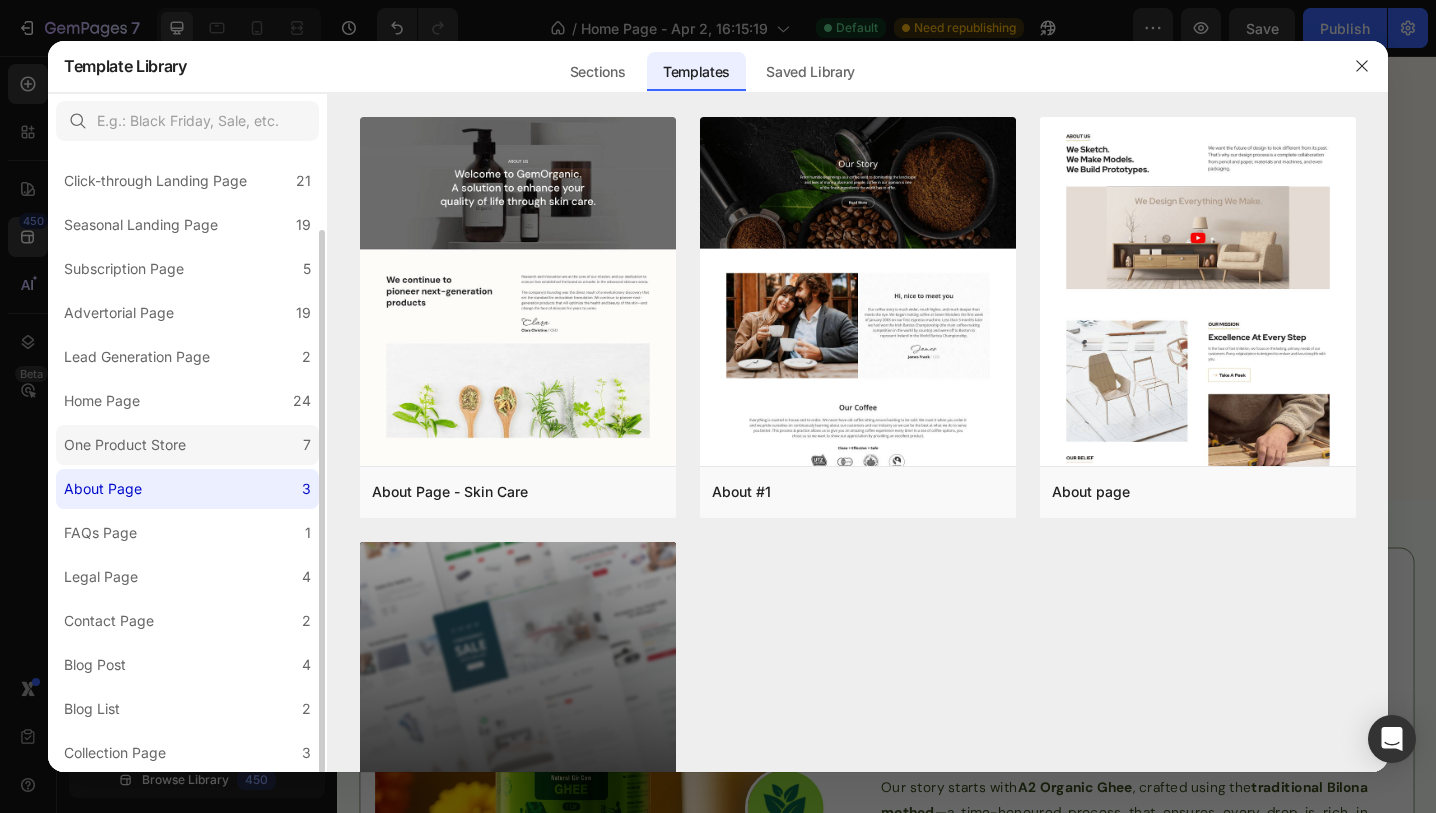 click on "One Product Store" at bounding box center [125, 445] 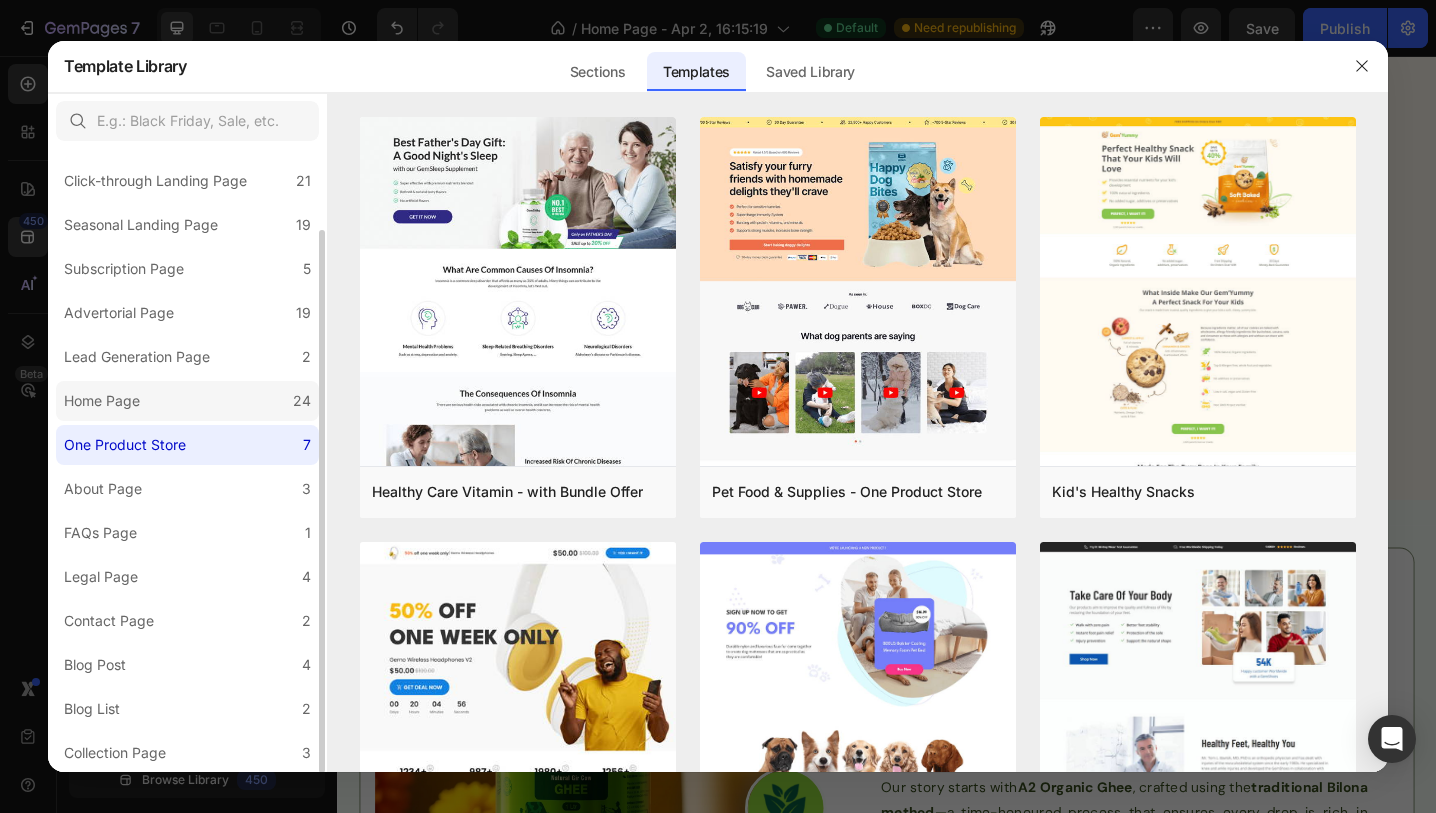 click on "Home Page" at bounding box center [102, 401] 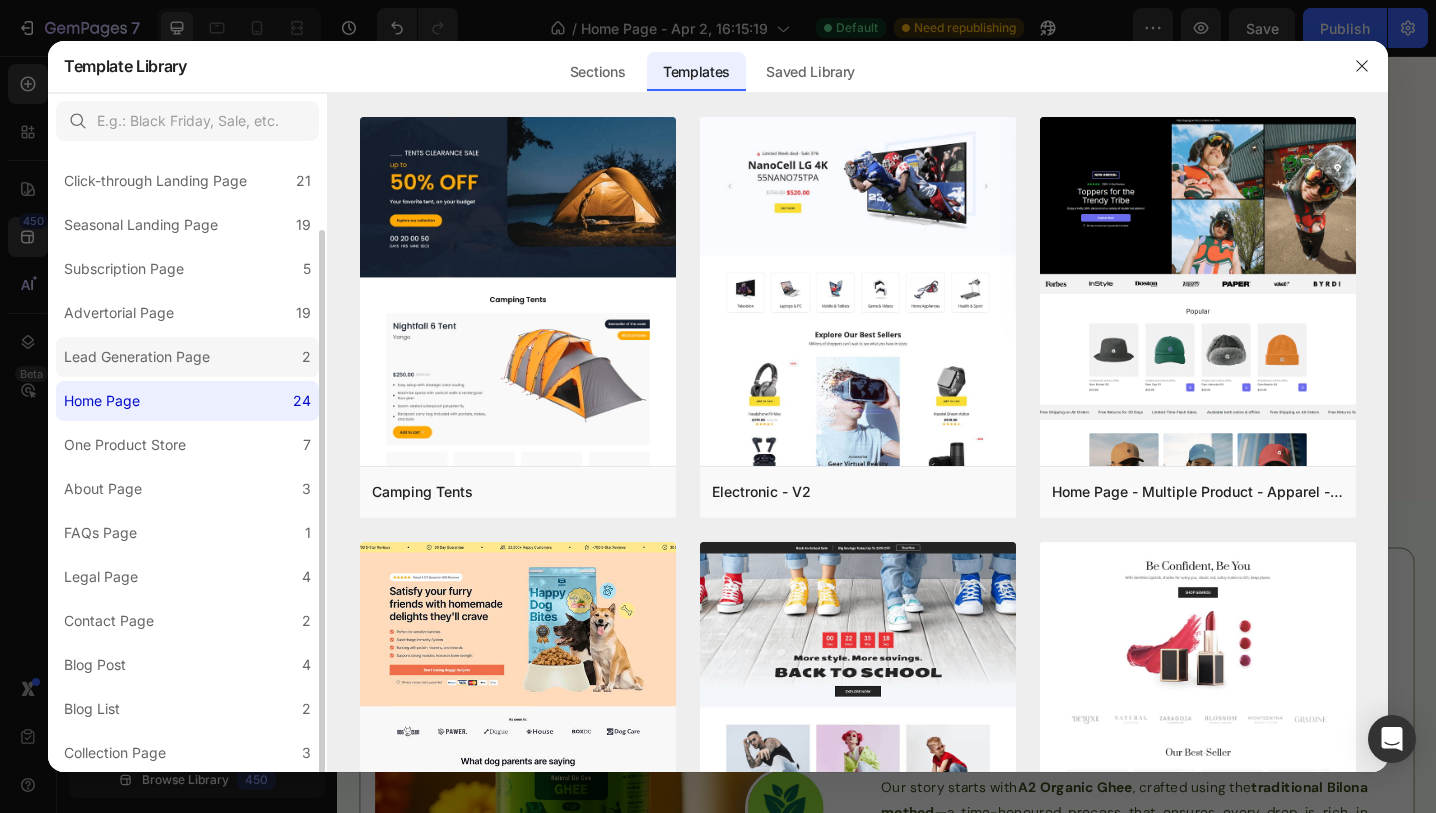 click on "Lead Generation Page" at bounding box center [137, 357] 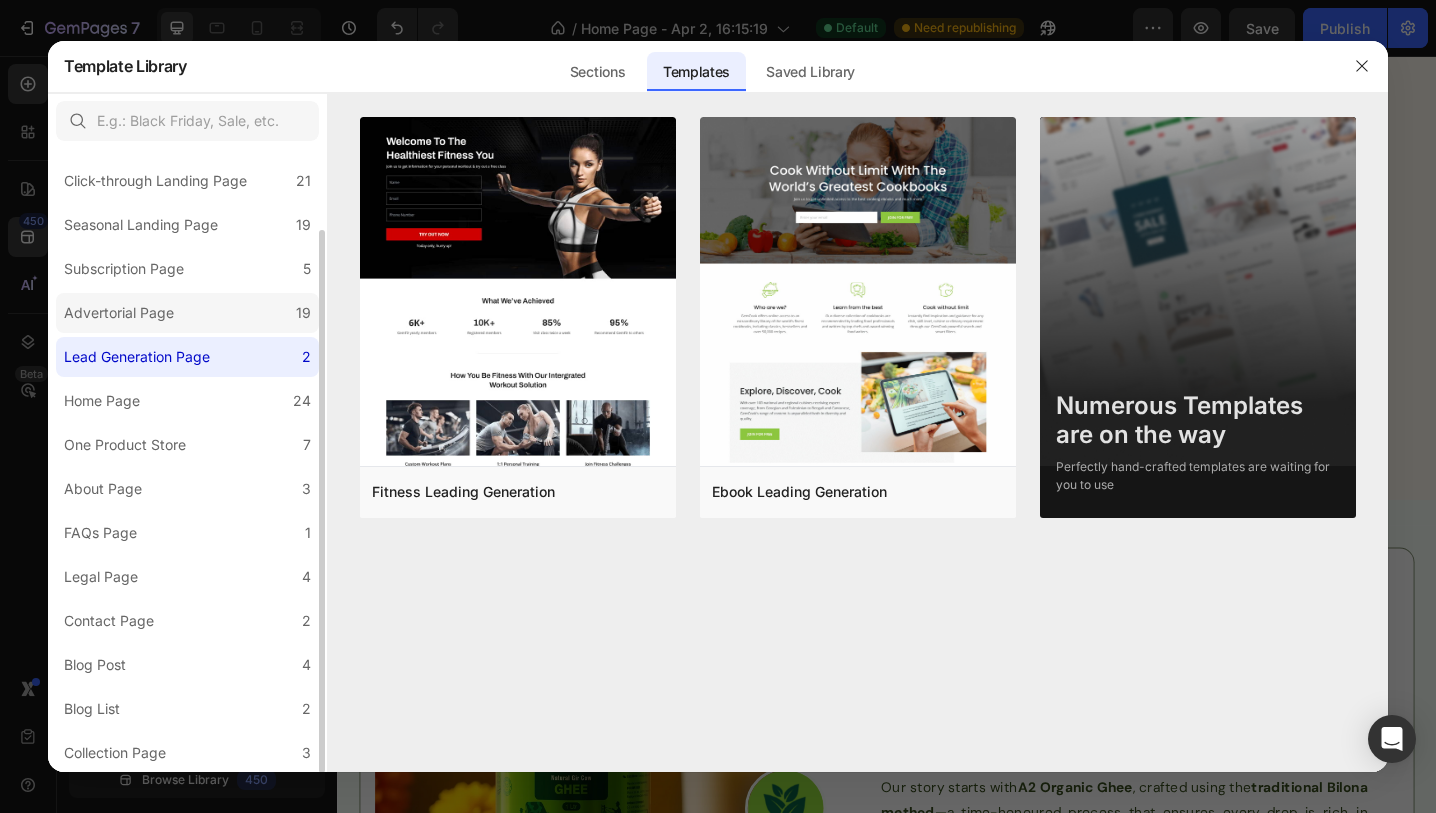 click on "Advertorial Page" at bounding box center [119, 313] 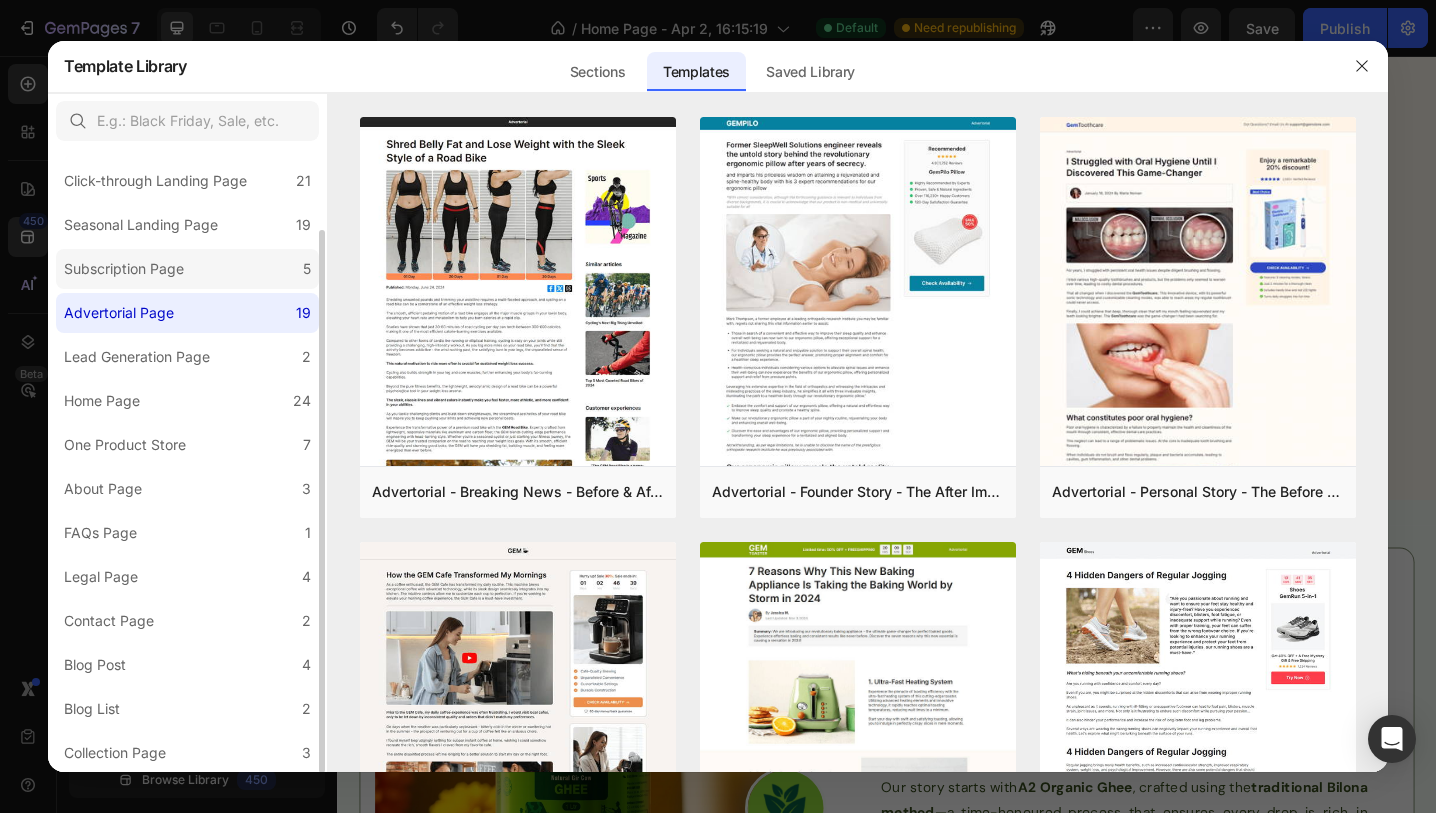 click on "Subscription Page" at bounding box center [124, 269] 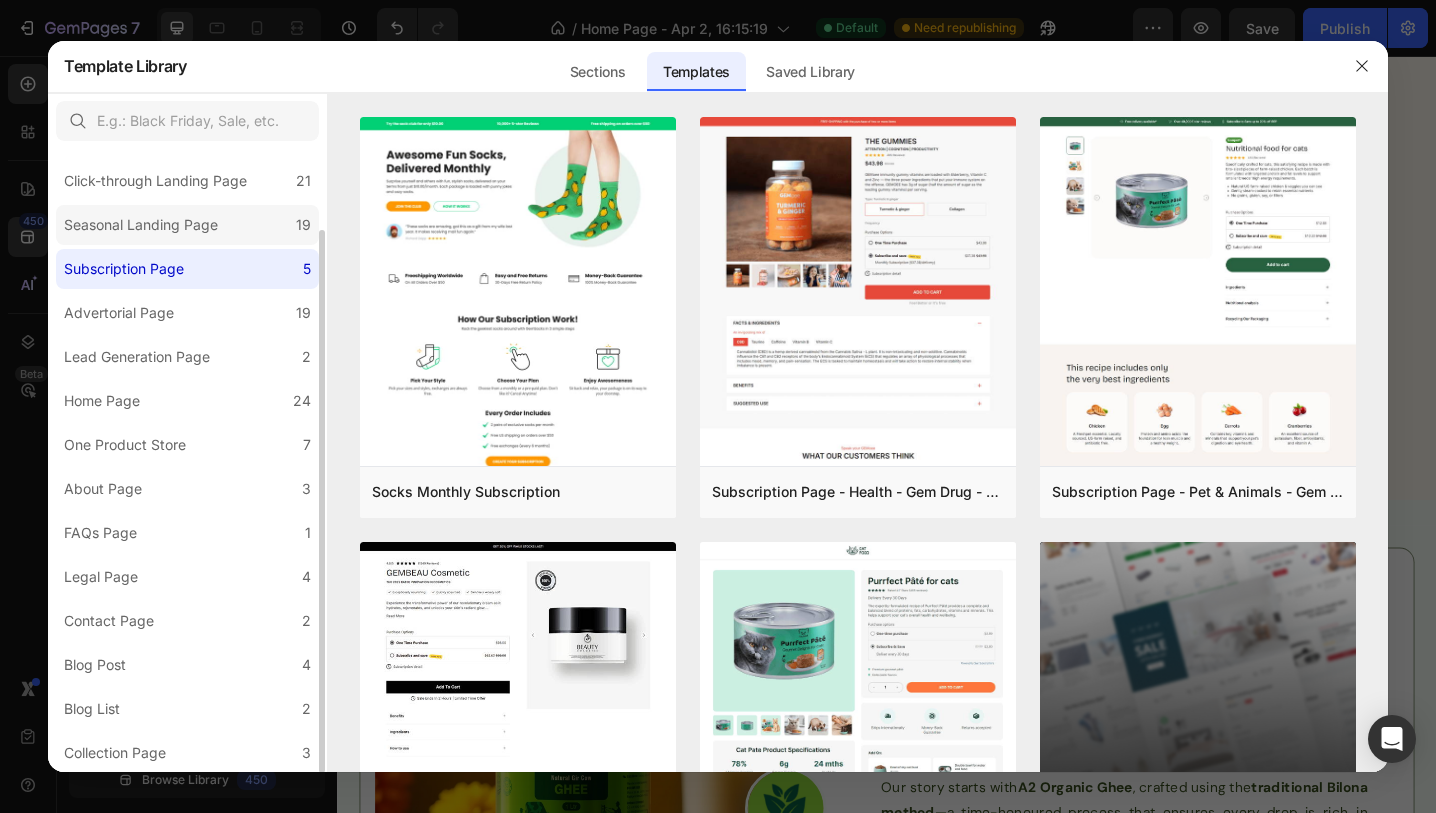 click on "Seasonal Landing Page" at bounding box center (141, 225) 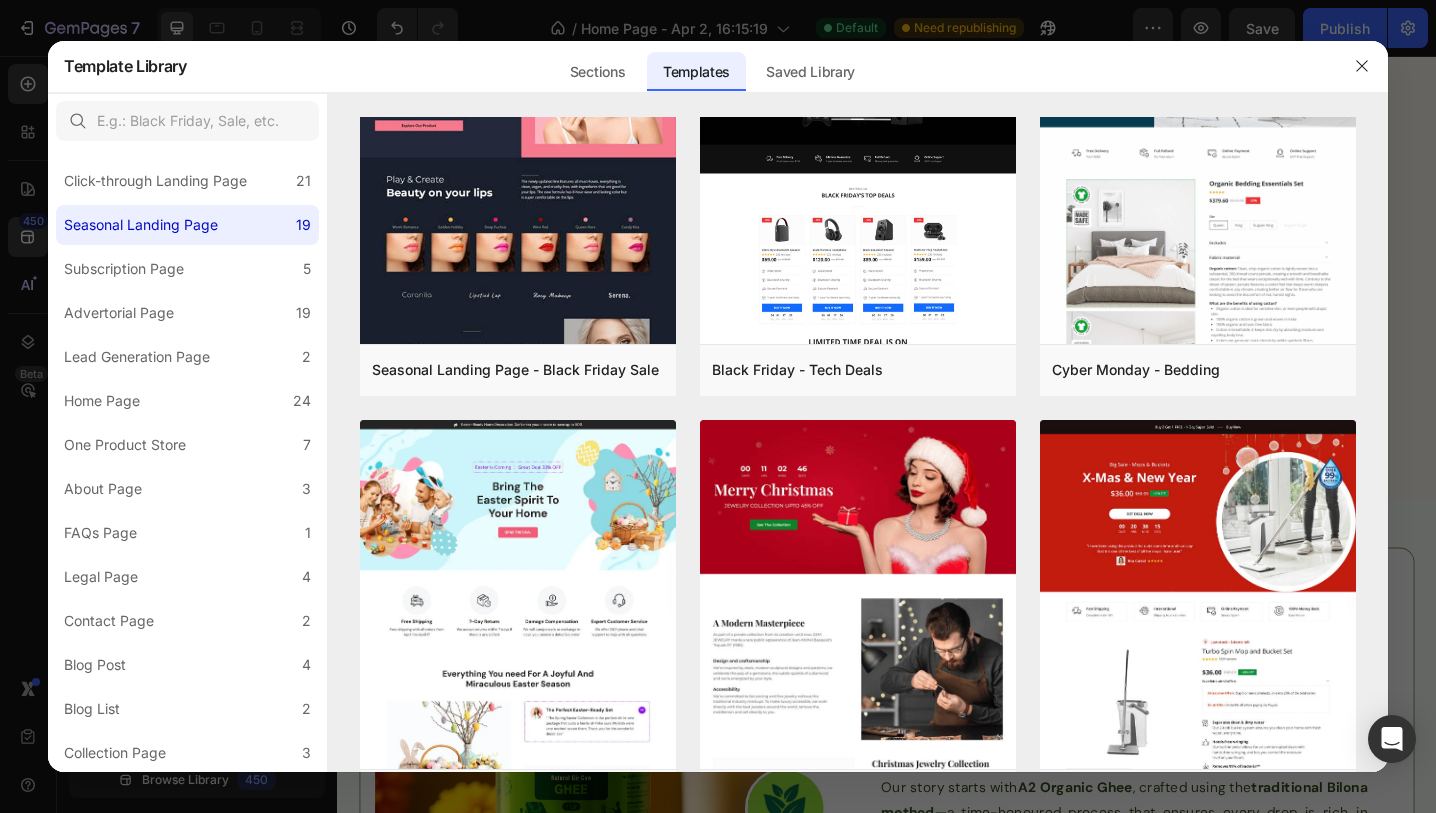 scroll, scrollTop: 2318, scrollLeft: 0, axis: vertical 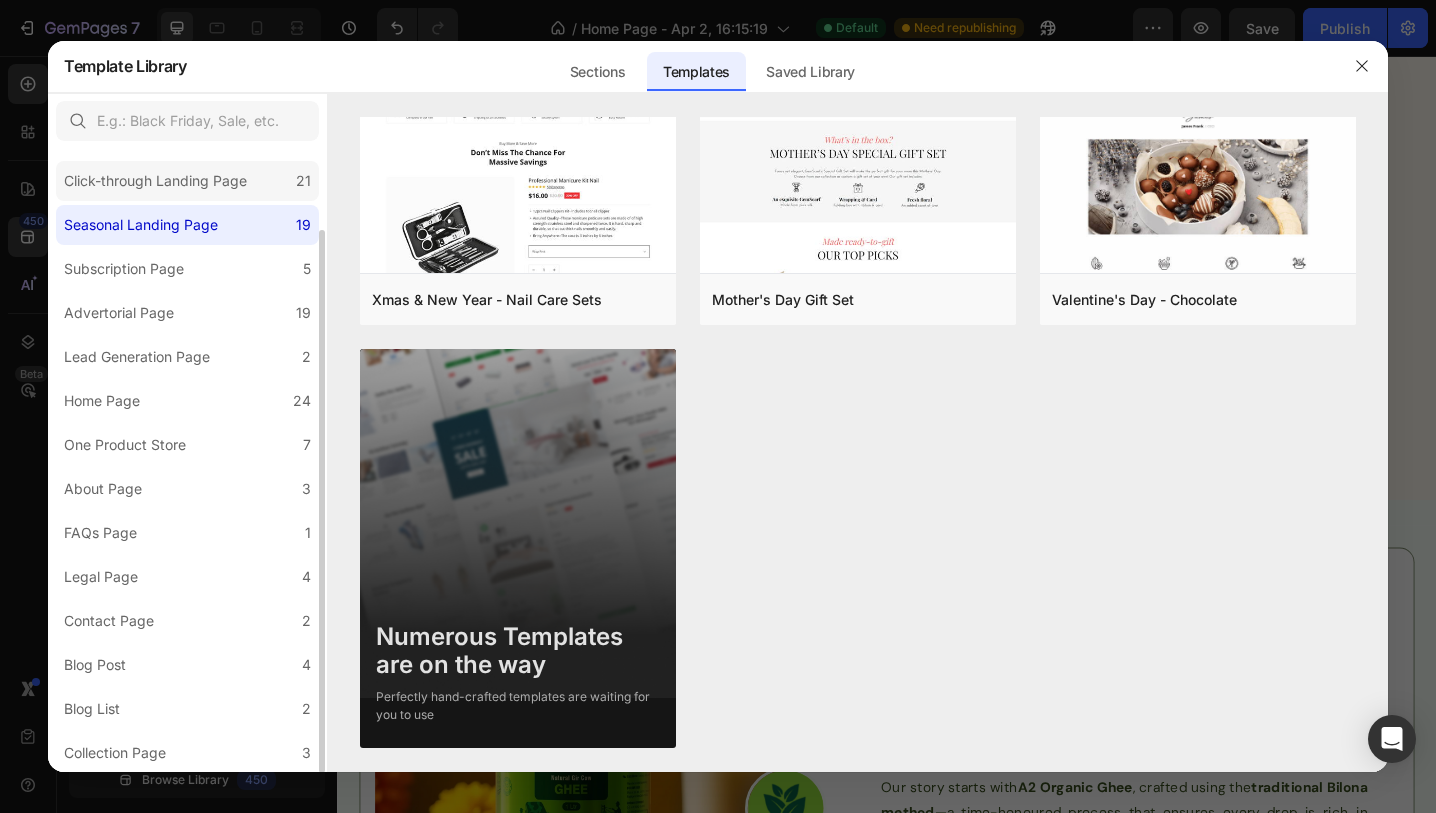 click on "Click-through Landing Page 21" 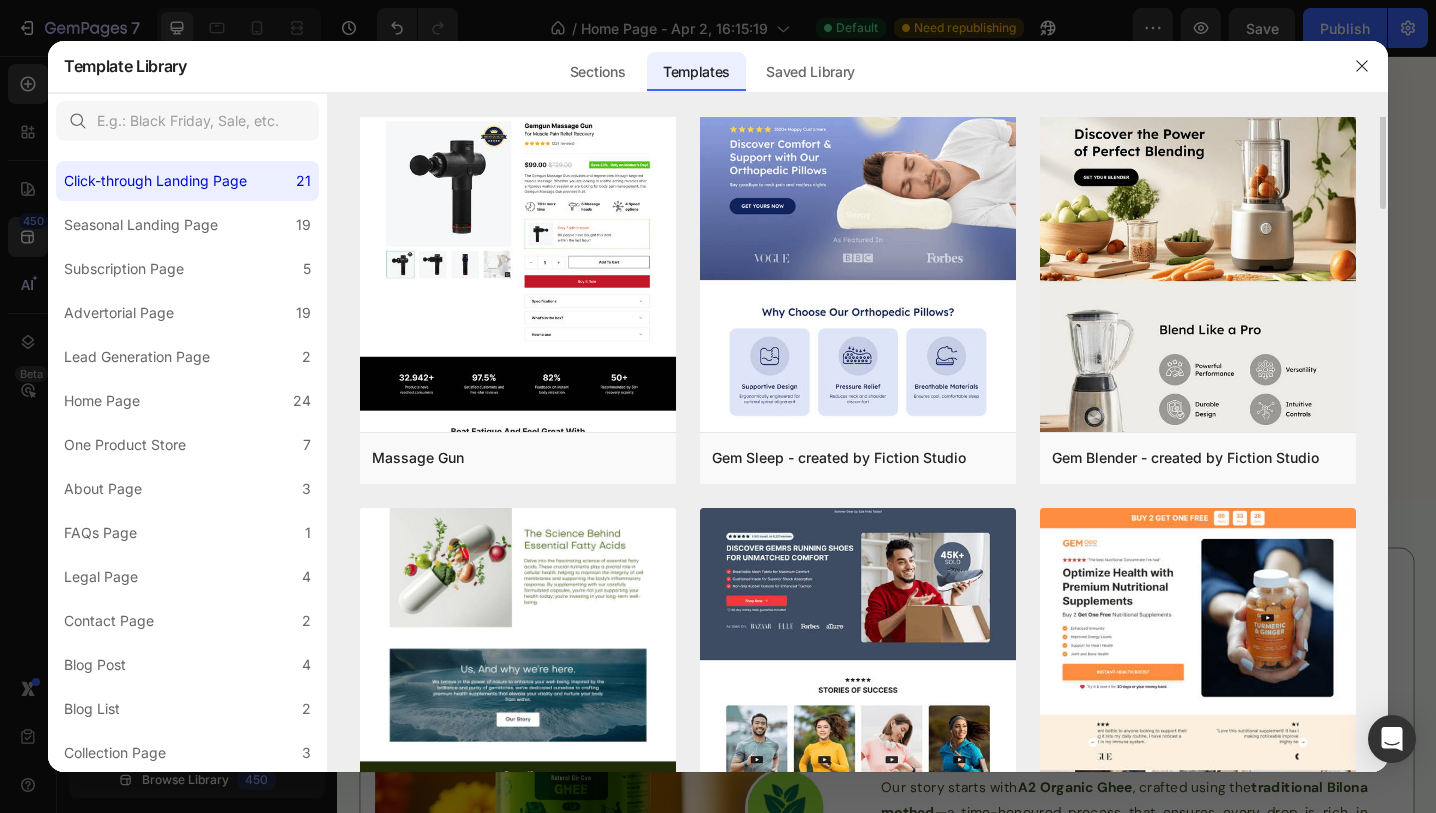 scroll, scrollTop: 0, scrollLeft: 0, axis: both 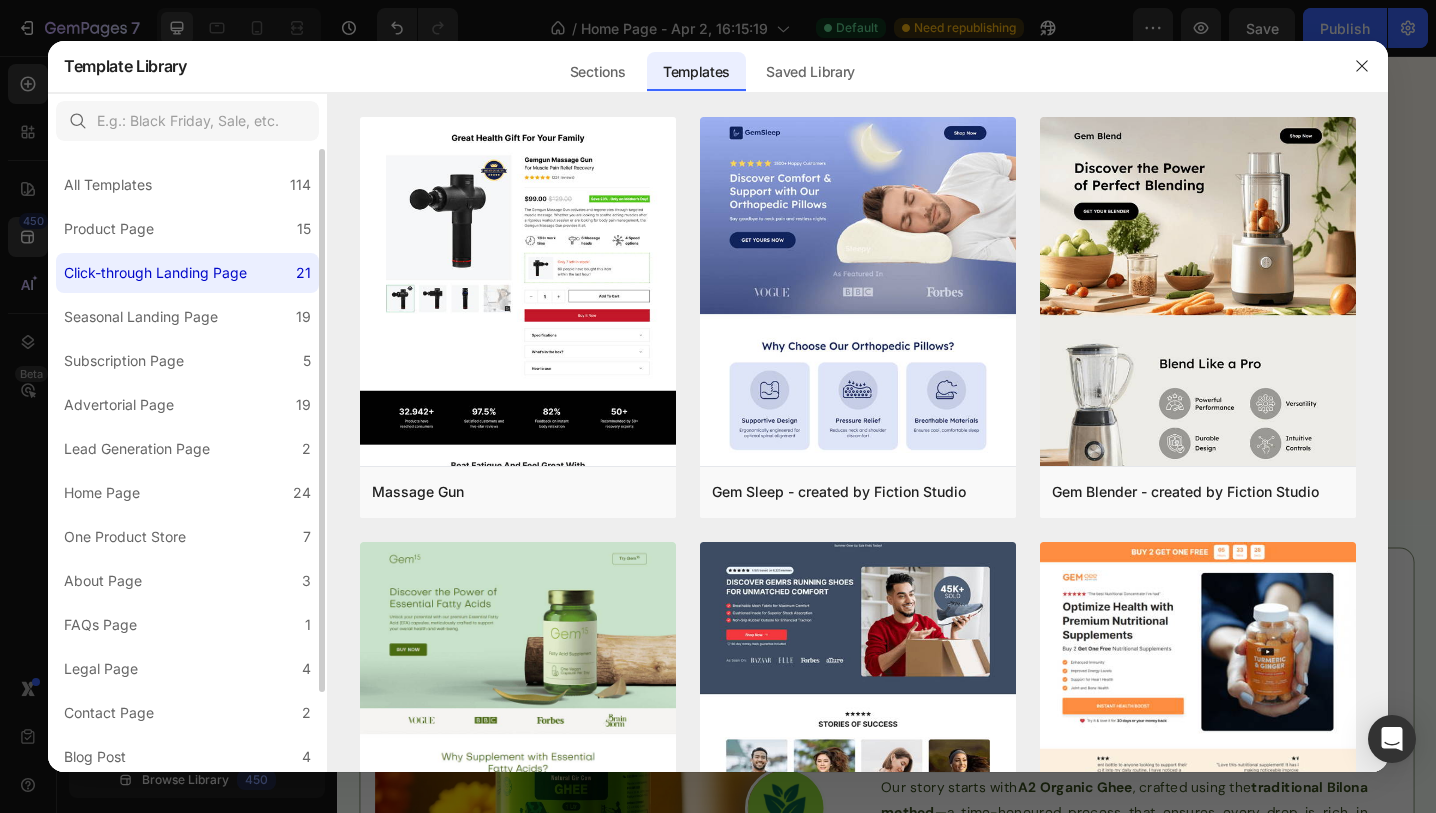 click on "All Templates 114 Product Page 15 Click-through Landing Page 21 Seasonal Landing Page 19 Subscription Page 5 Advertorial Page 19 Lead Generation Page 2 Home Page 24 One Product Store 7 About Page 3 FAQs Page 1 Legal Page 4 Contact Page 2 Blog Post 4 Blog List 2 Collection Page 3" at bounding box center (187, 507) 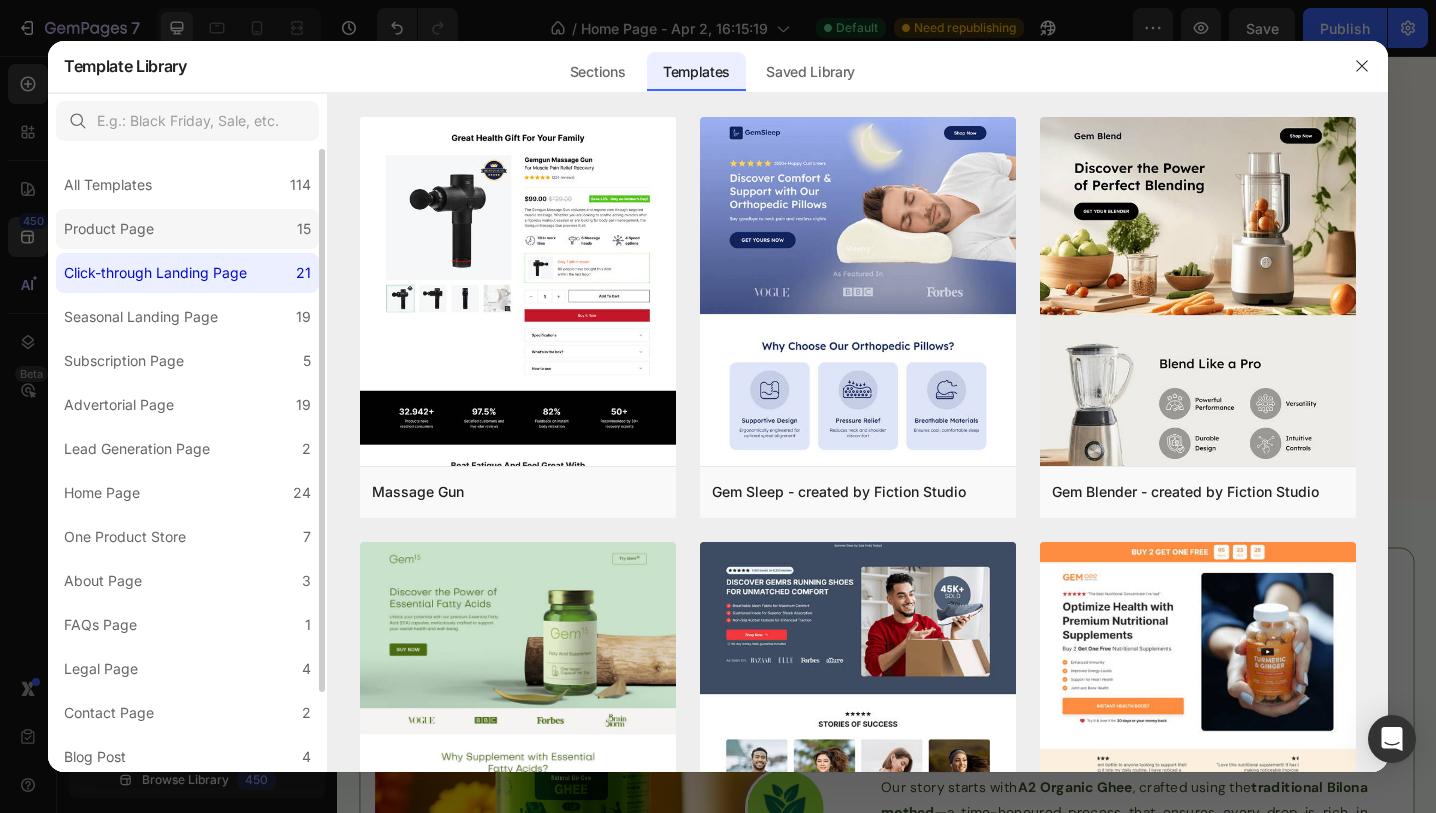 click on "Product Page 15" 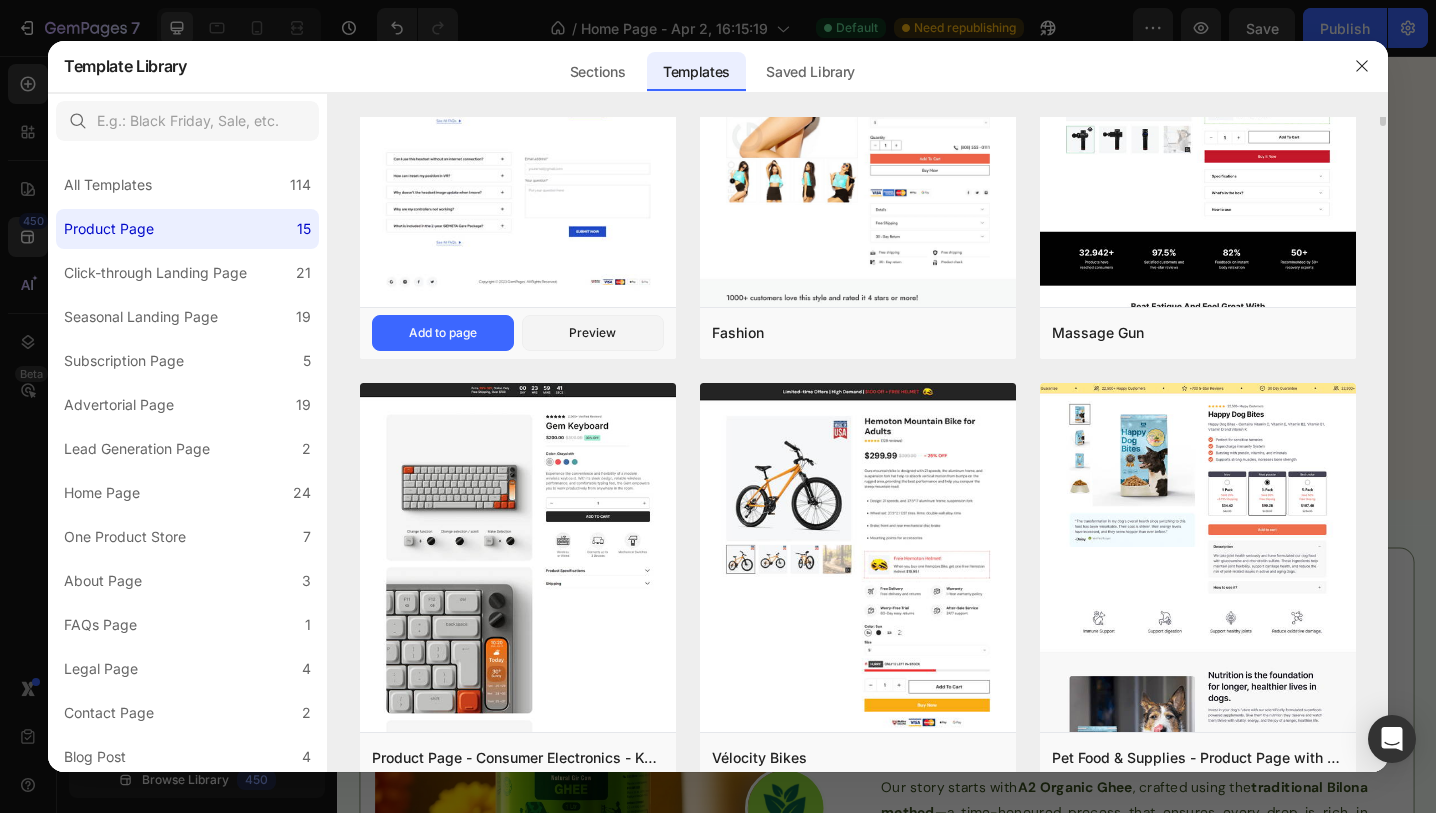 scroll, scrollTop: 0, scrollLeft: 0, axis: both 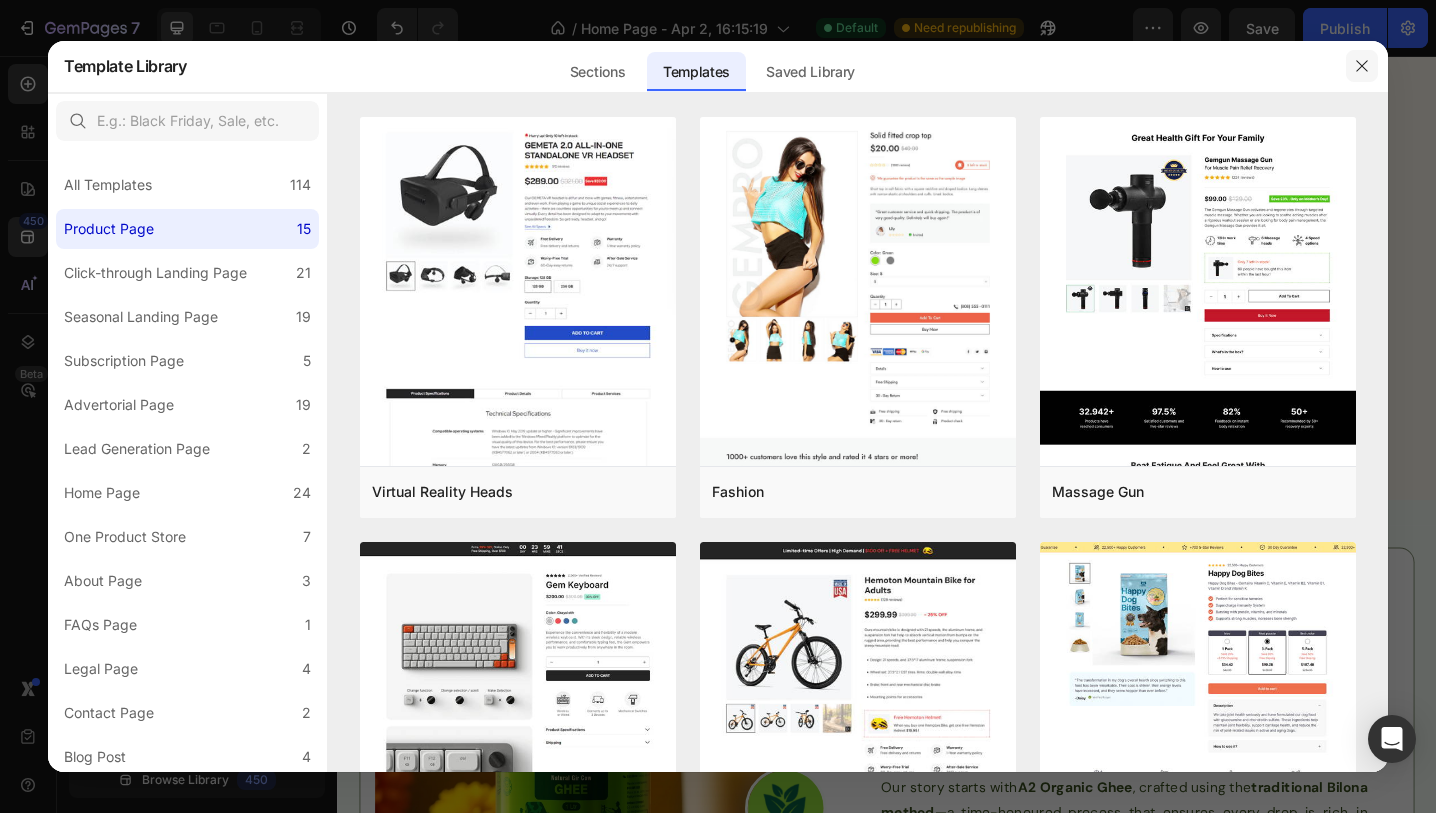 click 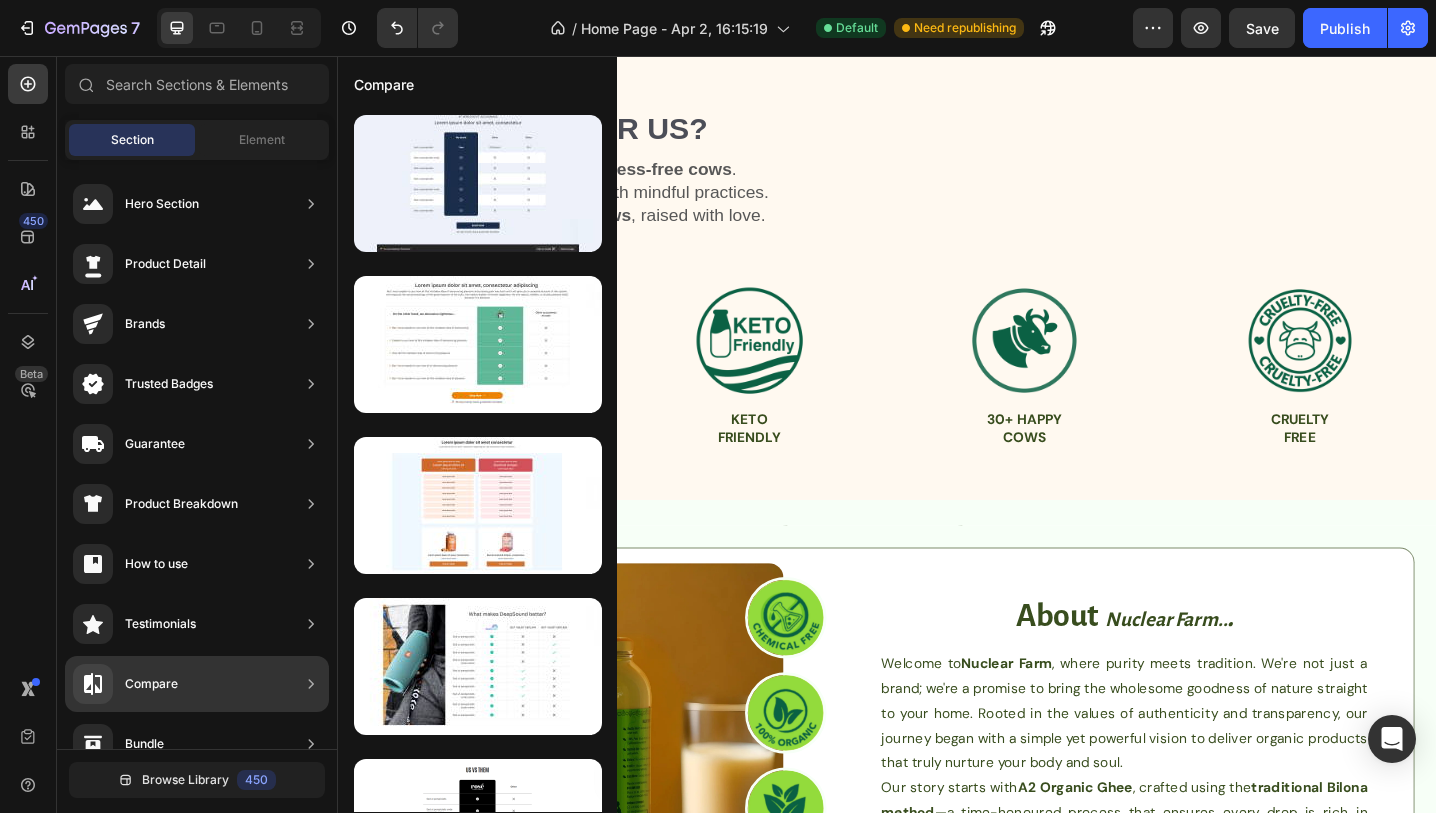 click on "Compare" 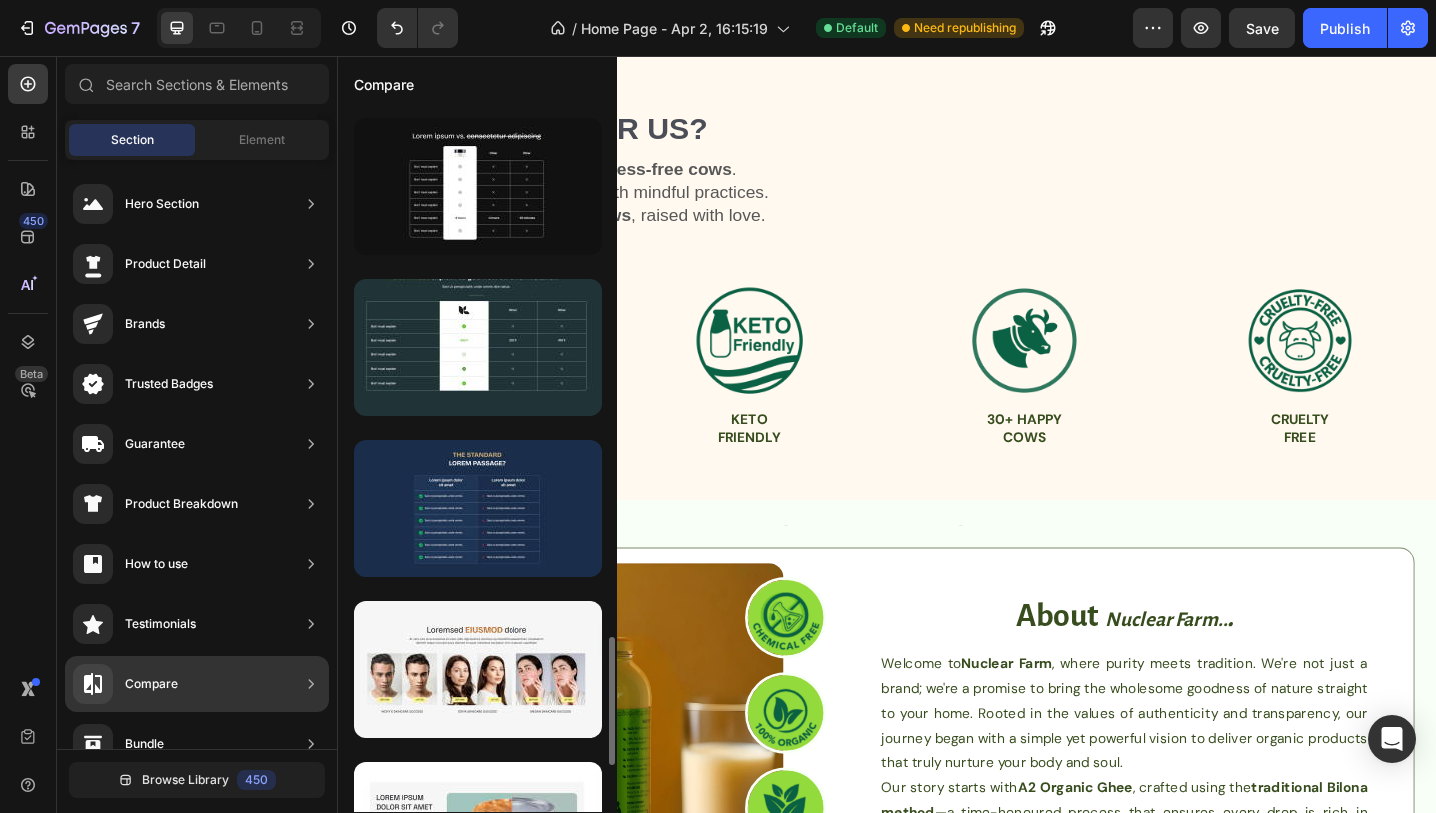 scroll, scrollTop: 3149, scrollLeft: 0, axis: vertical 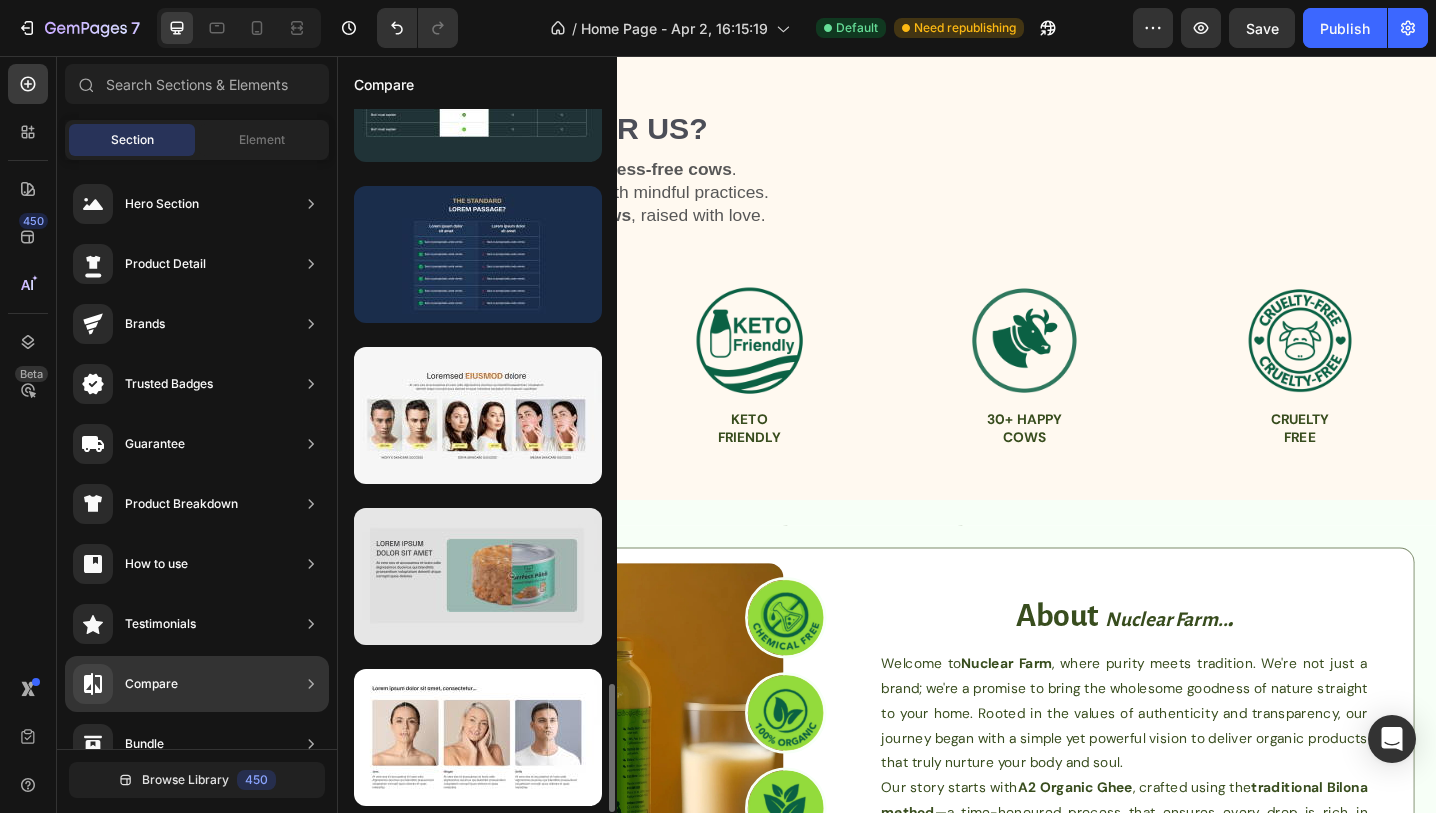 click at bounding box center (478, 576) 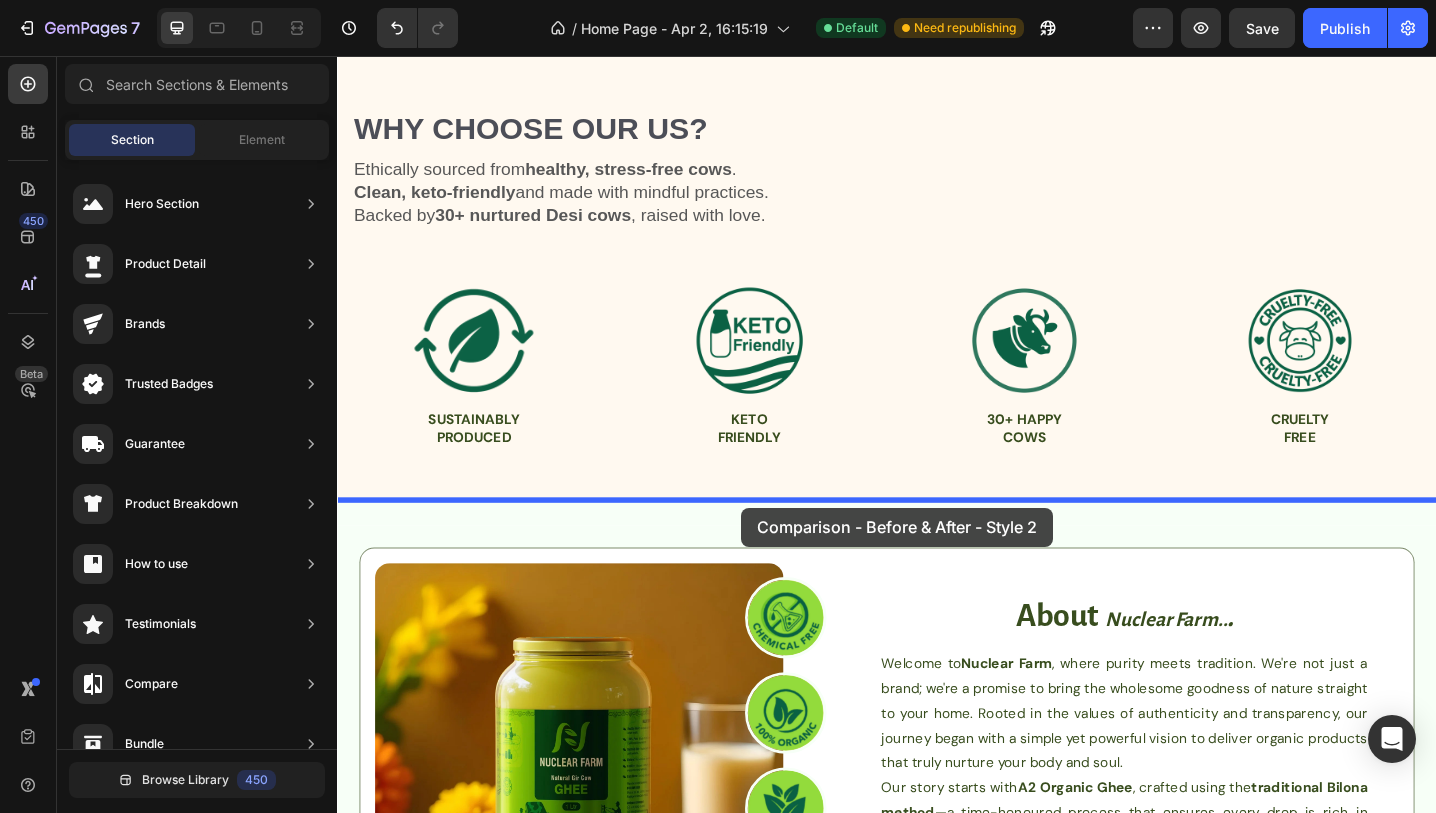 drag, startPoint x: 818, startPoint y: 662, endPoint x: 778, endPoint y: 549, distance: 119.870766 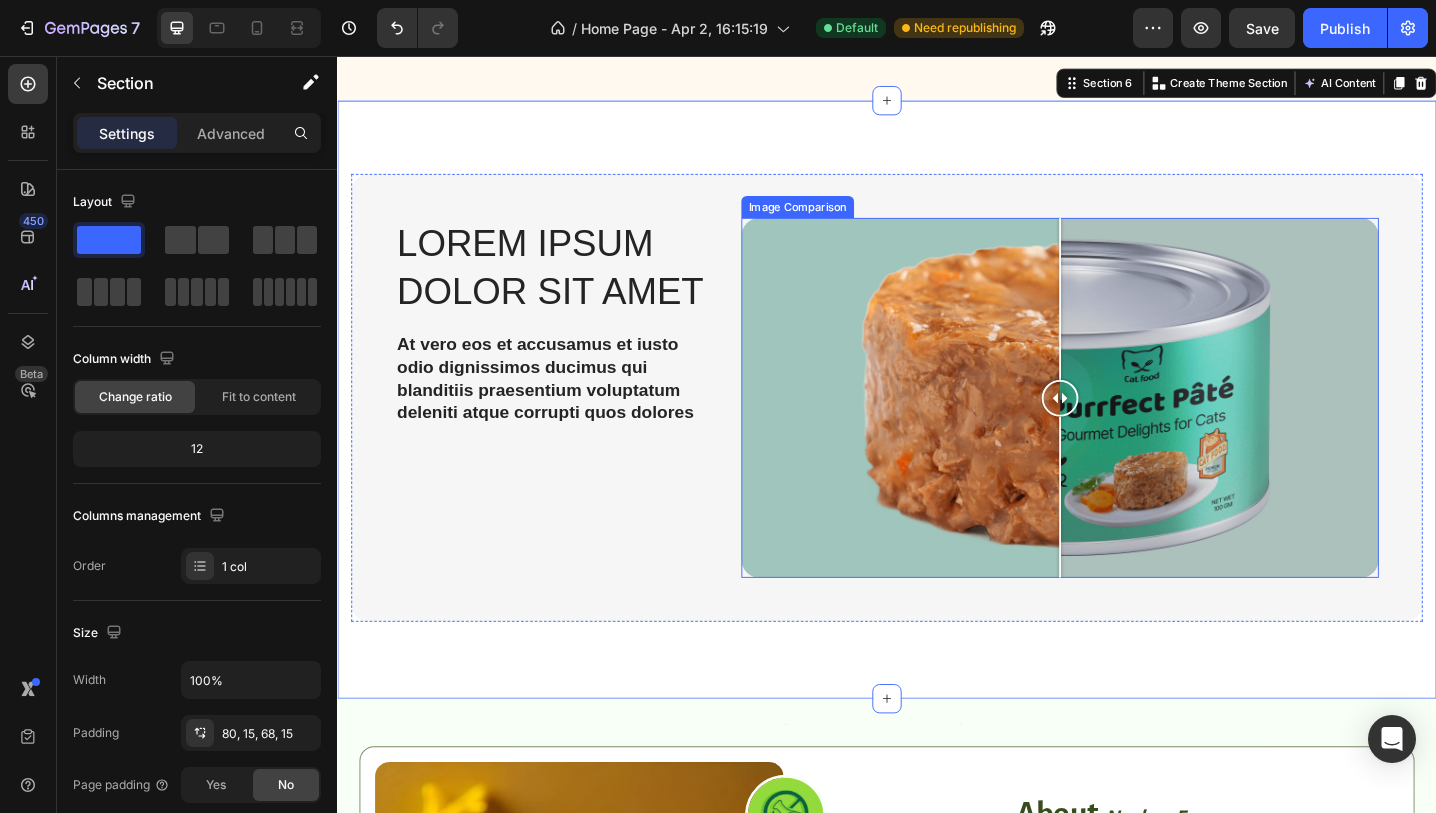 scroll, scrollTop: 2583, scrollLeft: 0, axis: vertical 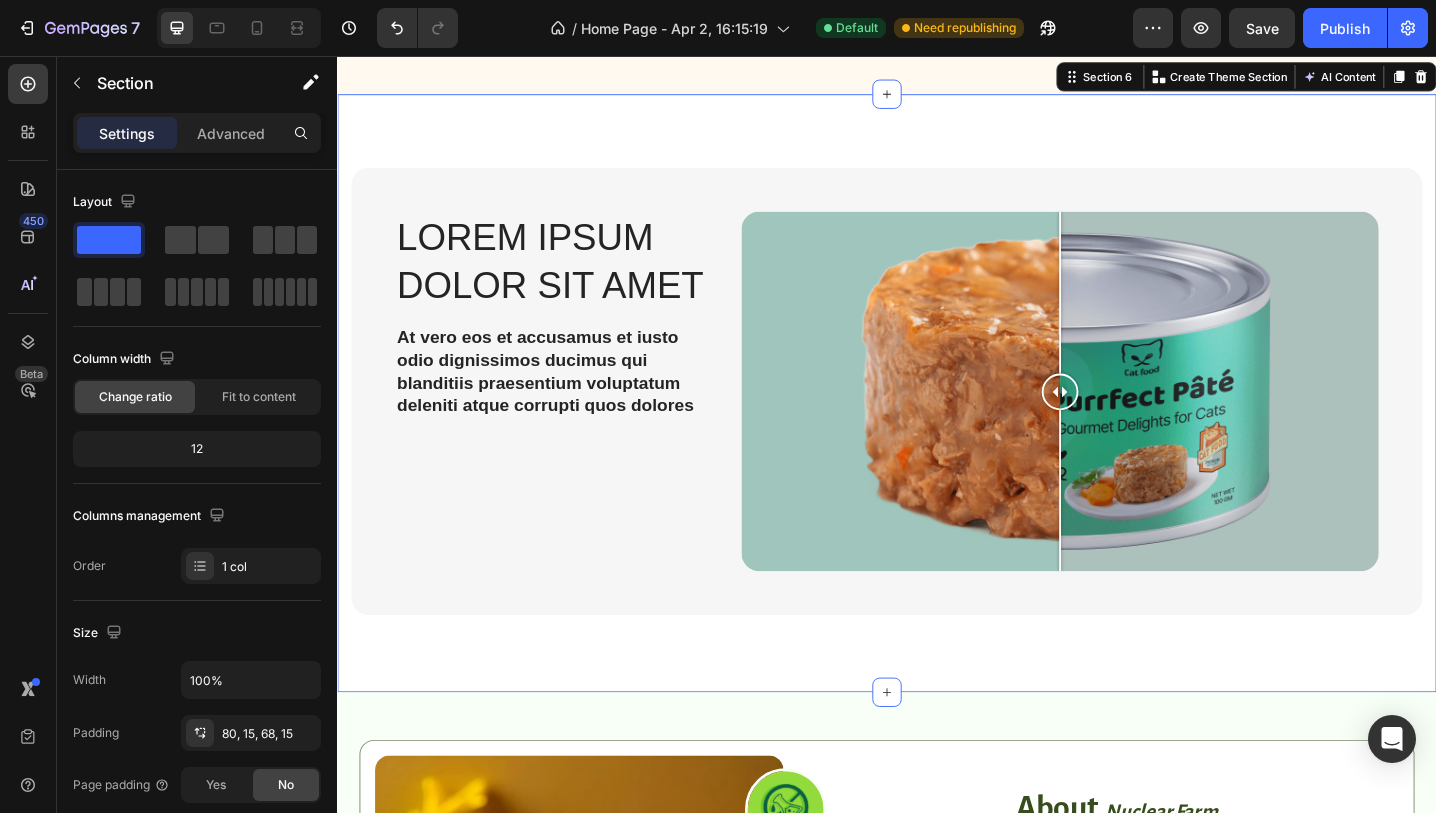 drag, startPoint x: 1125, startPoint y: 418, endPoint x: 1126, endPoint y: 724, distance: 306.00165 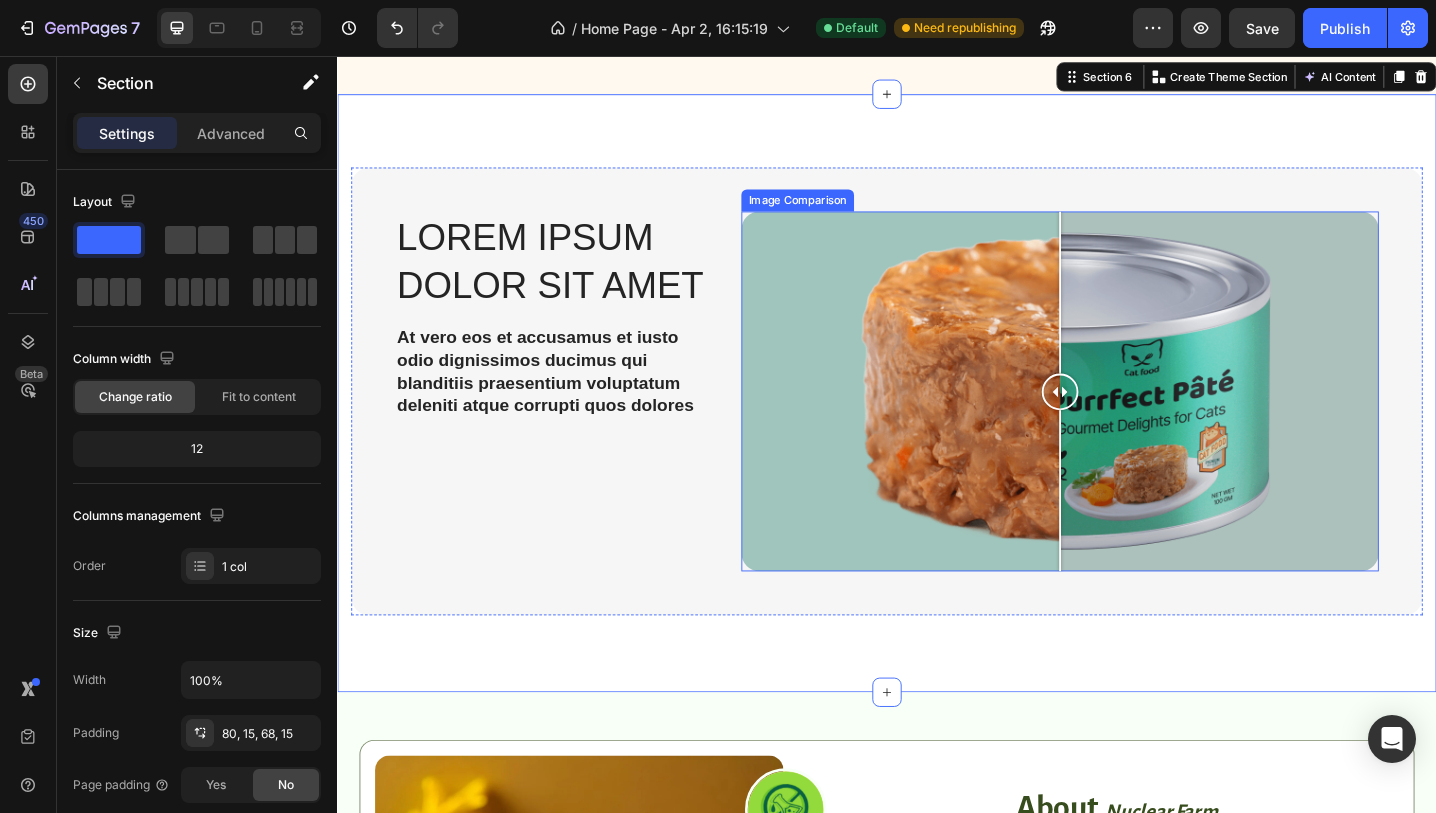 click at bounding box center (1126, 422) 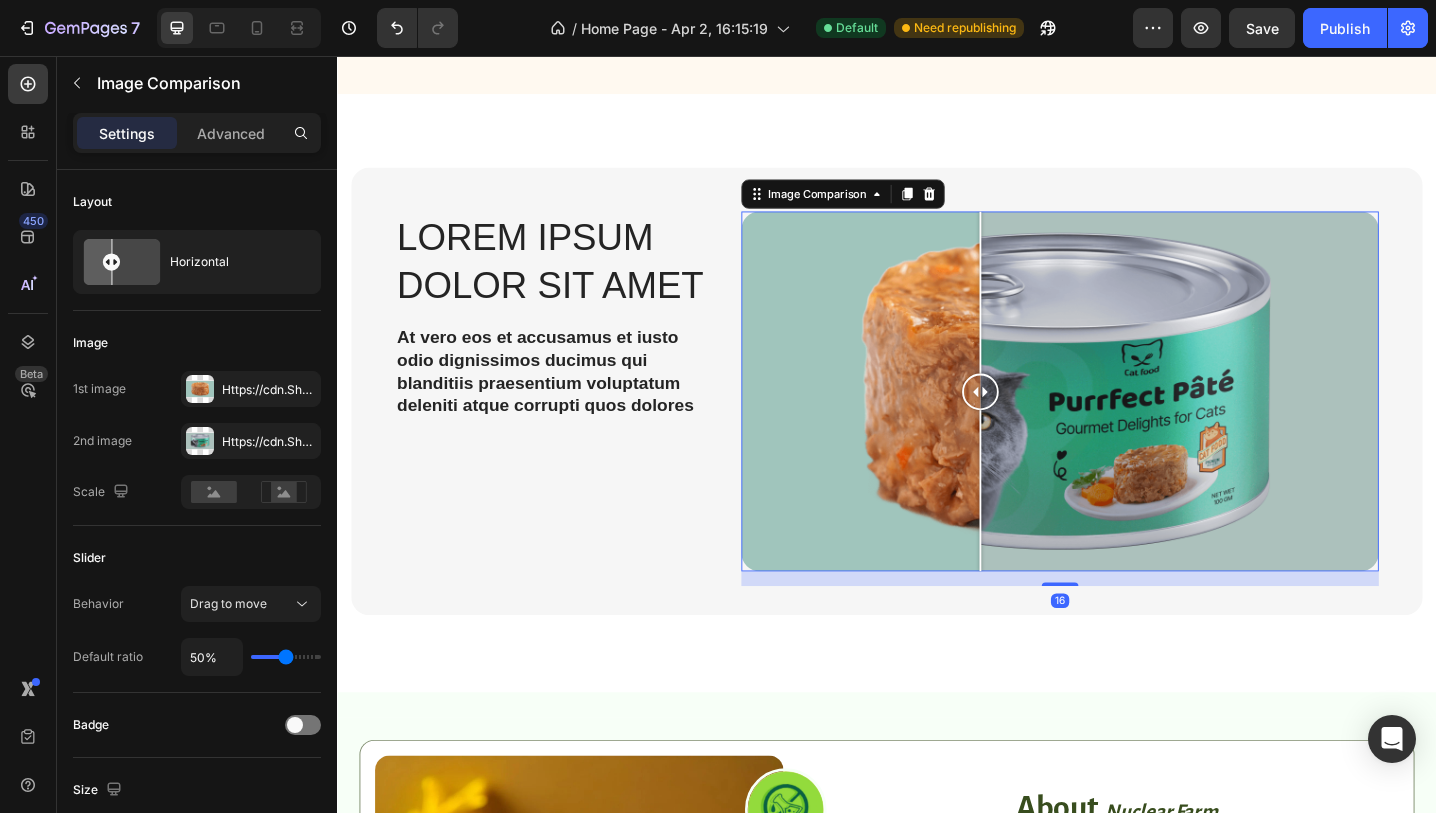 click at bounding box center (1126, 422) 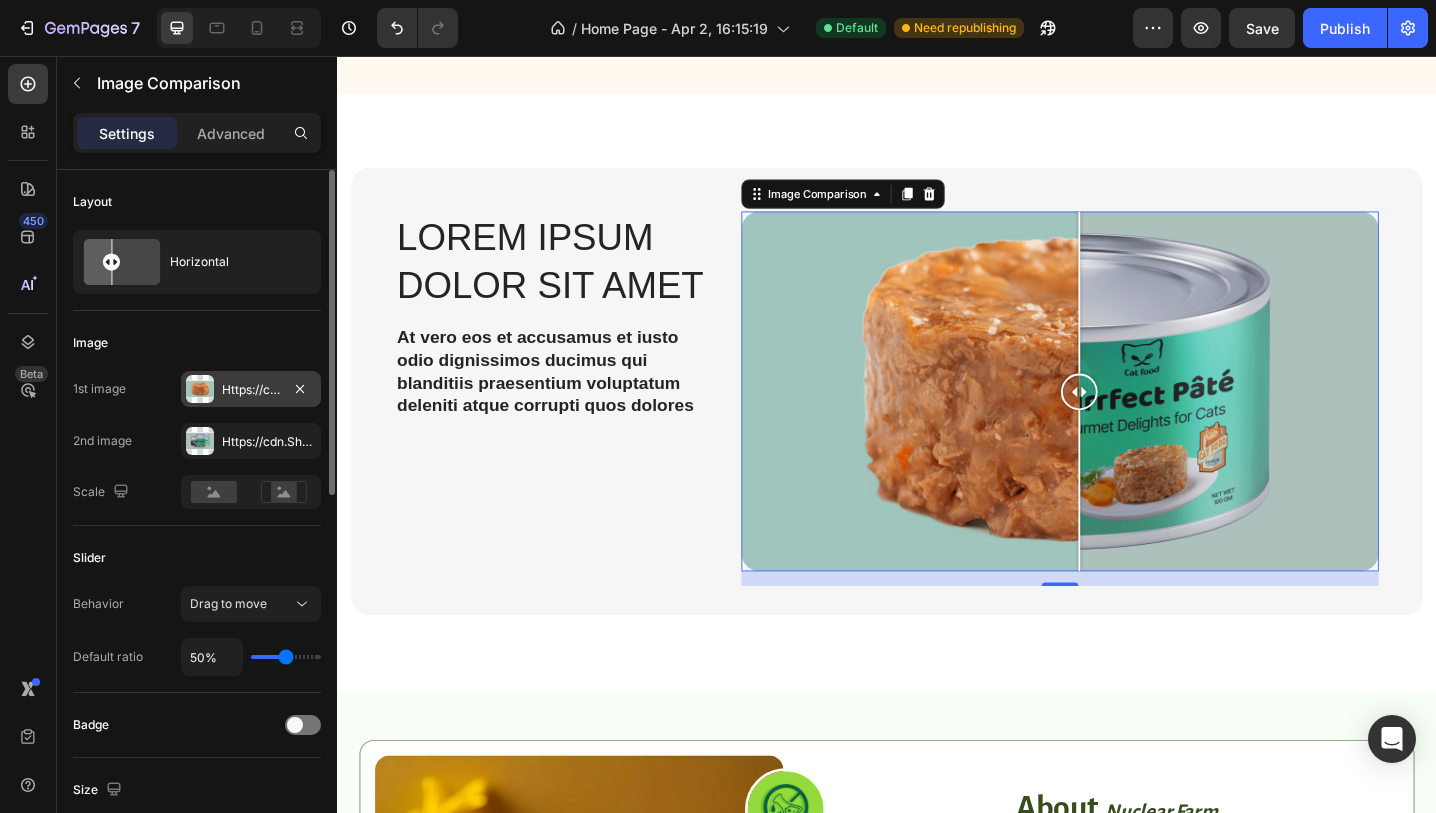 click at bounding box center (200, 389) 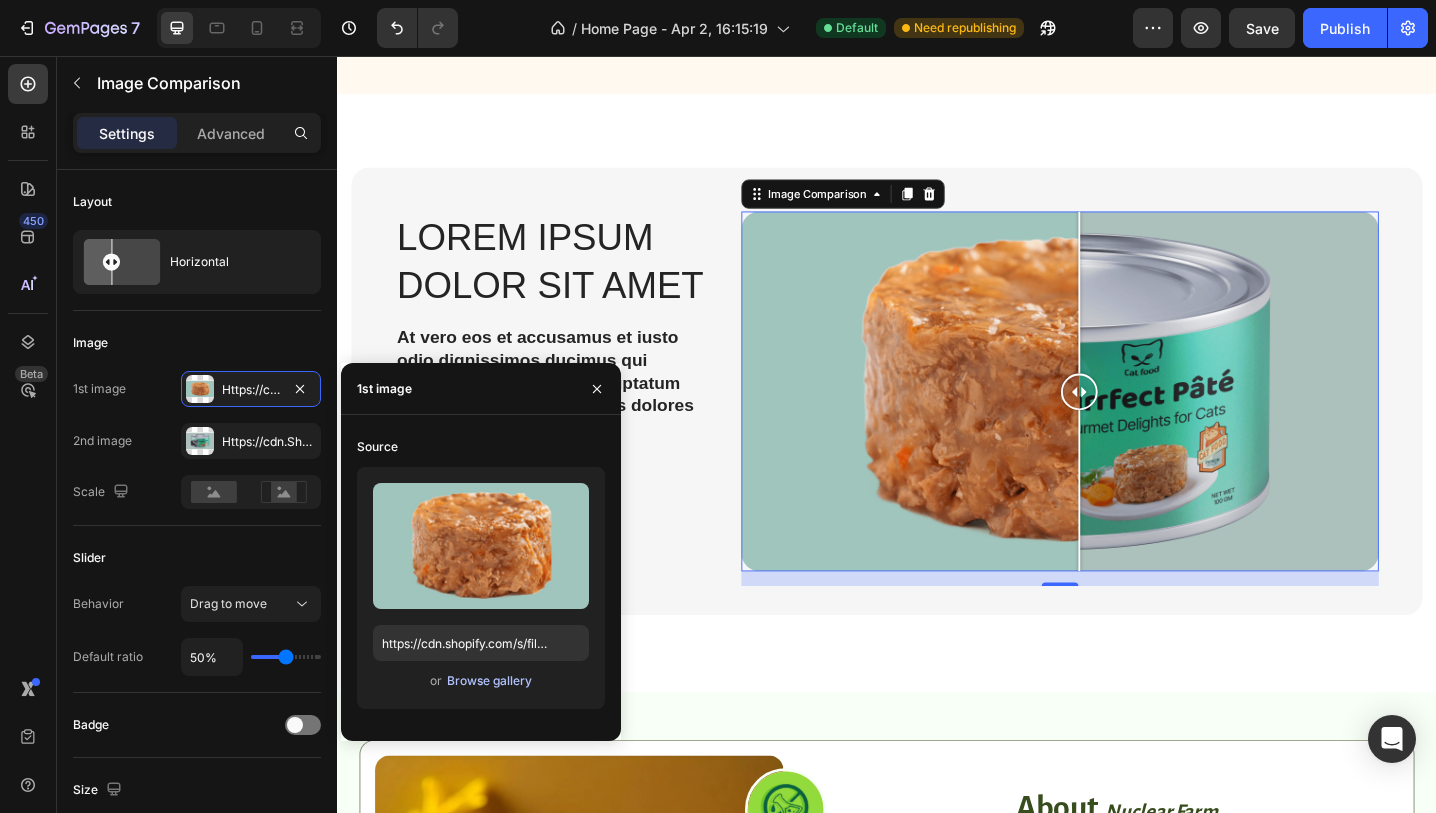click on "Browse gallery" at bounding box center (489, 681) 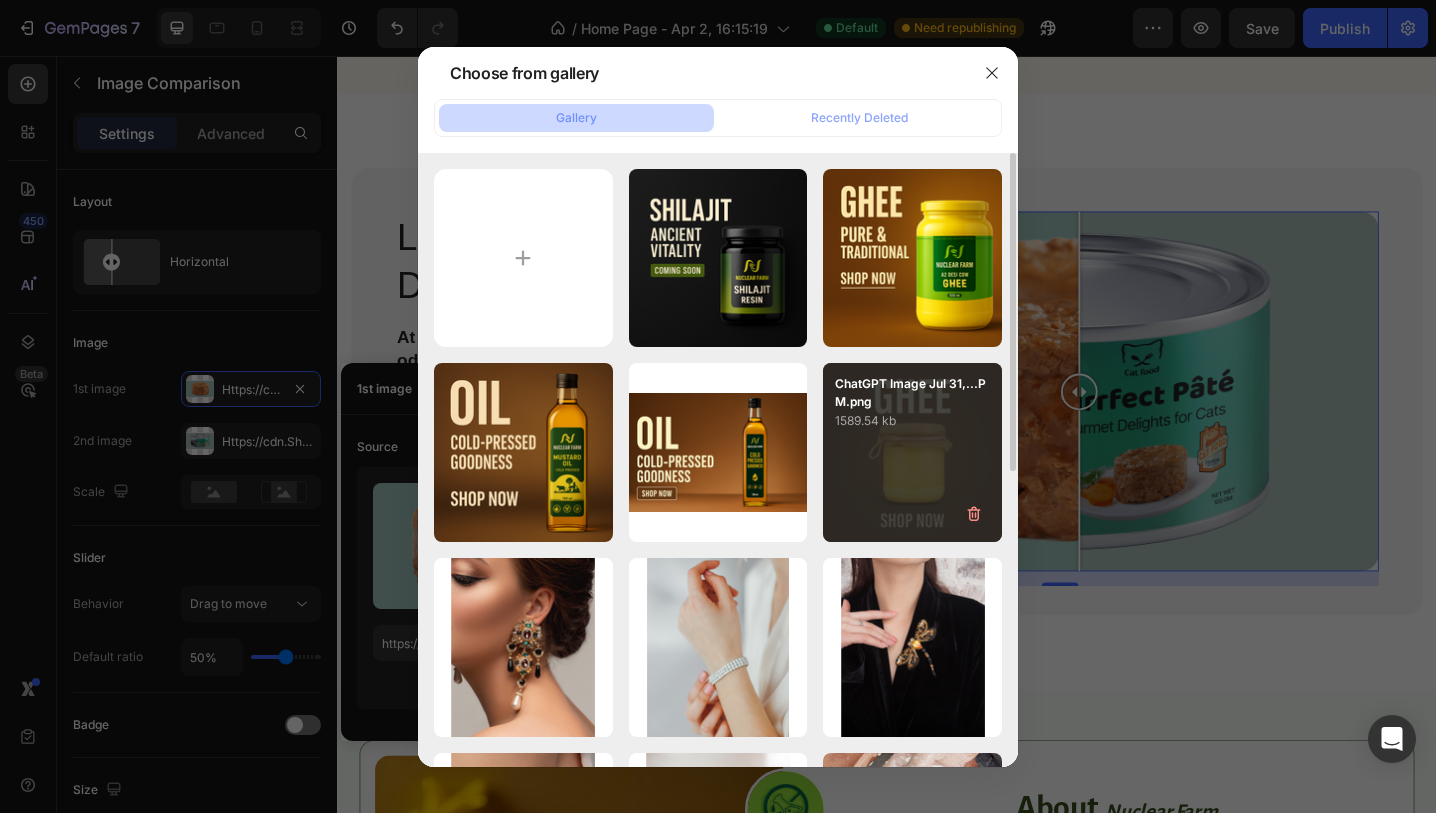 click on "ChatGPT Image Jul 31,...PM.png 1589.54 kb" at bounding box center [912, 452] 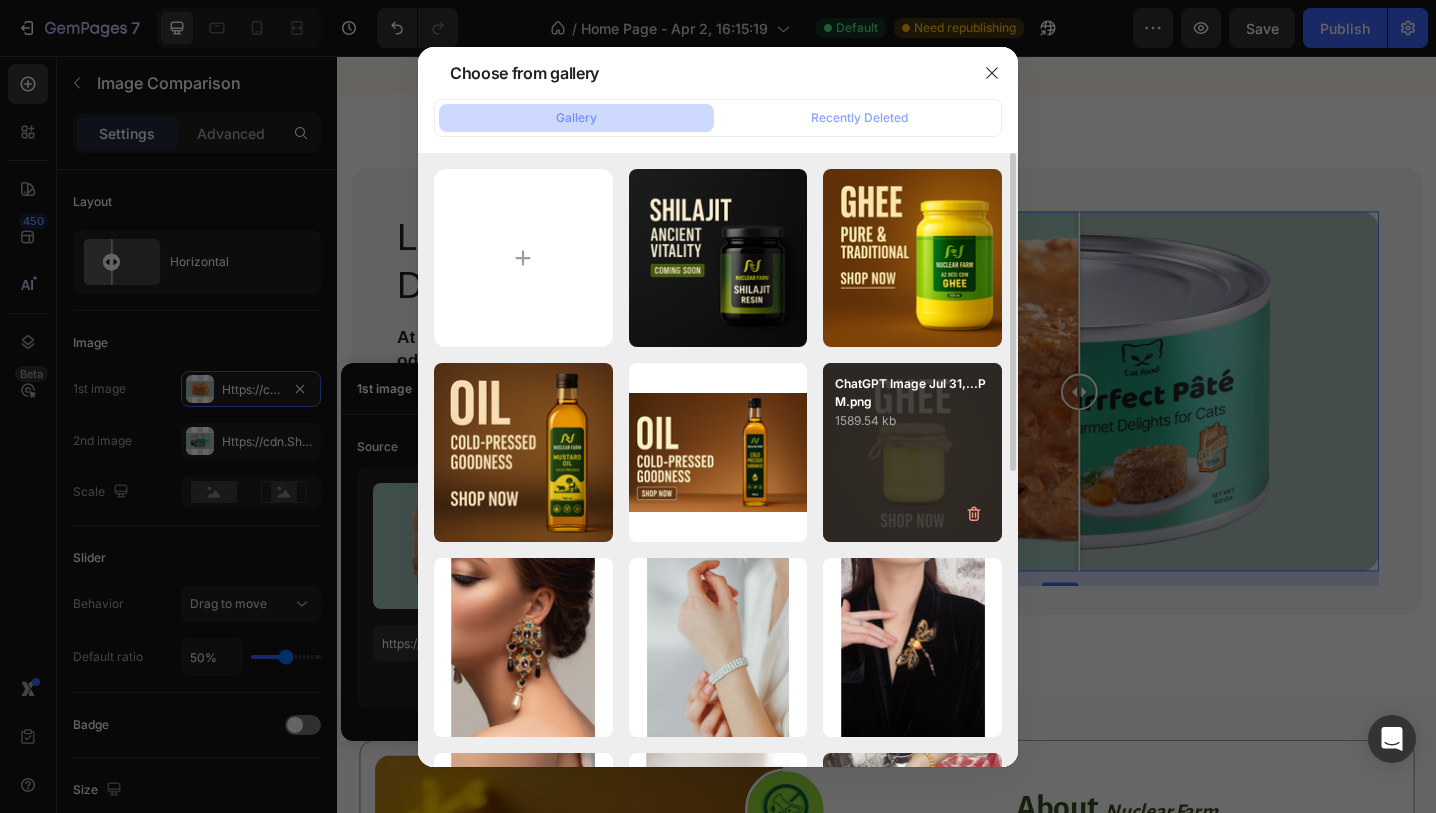 type on "https://cdn.shopify.com/s/files/1/0716/4130/1250/files/gempages_560460804789371760-d066e805-7490-4590-bcb9-63d83c99bda6.png" 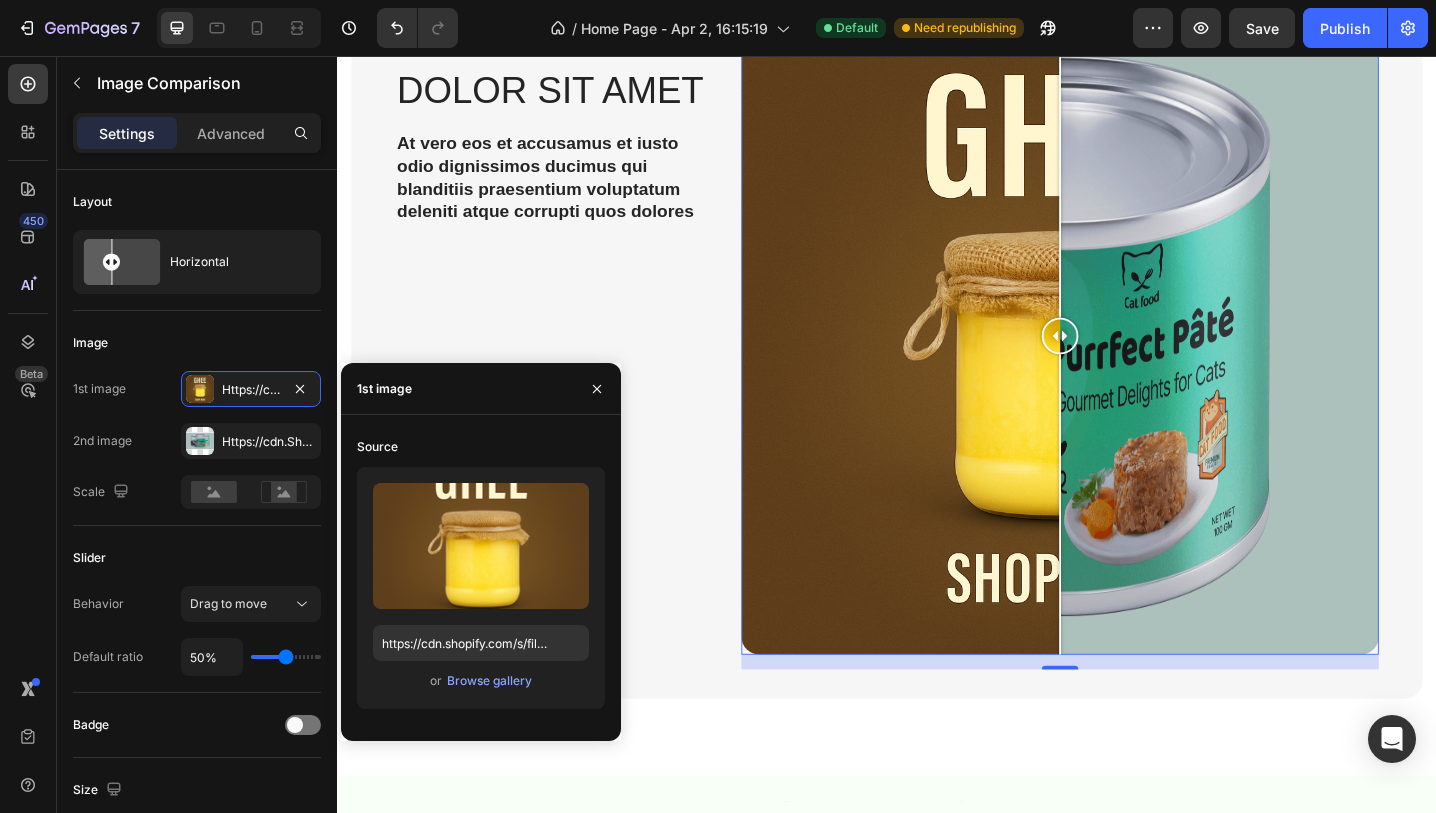 scroll, scrollTop: 2800, scrollLeft: 0, axis: vertical 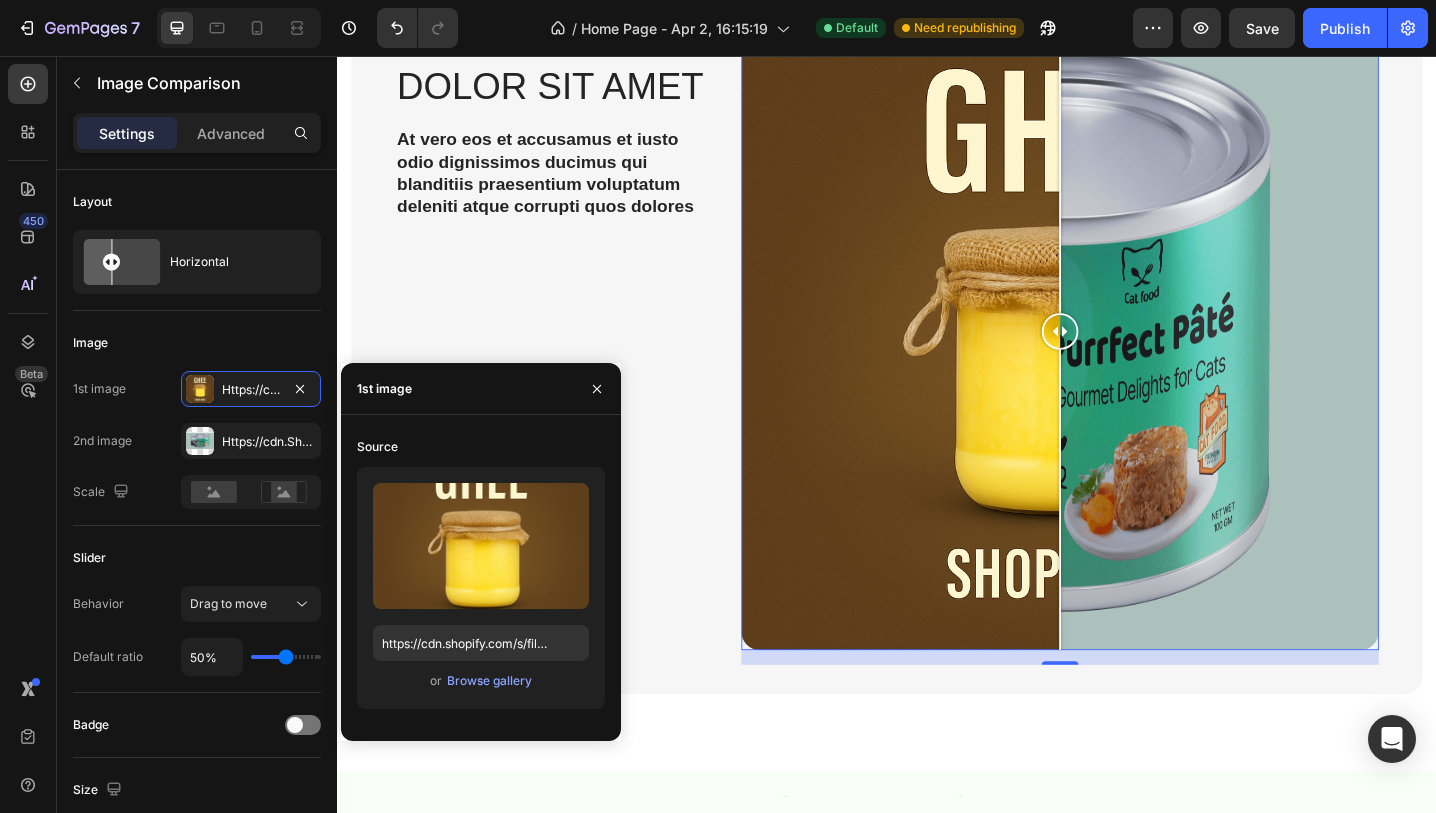 click at bounding box center [1126, 357] 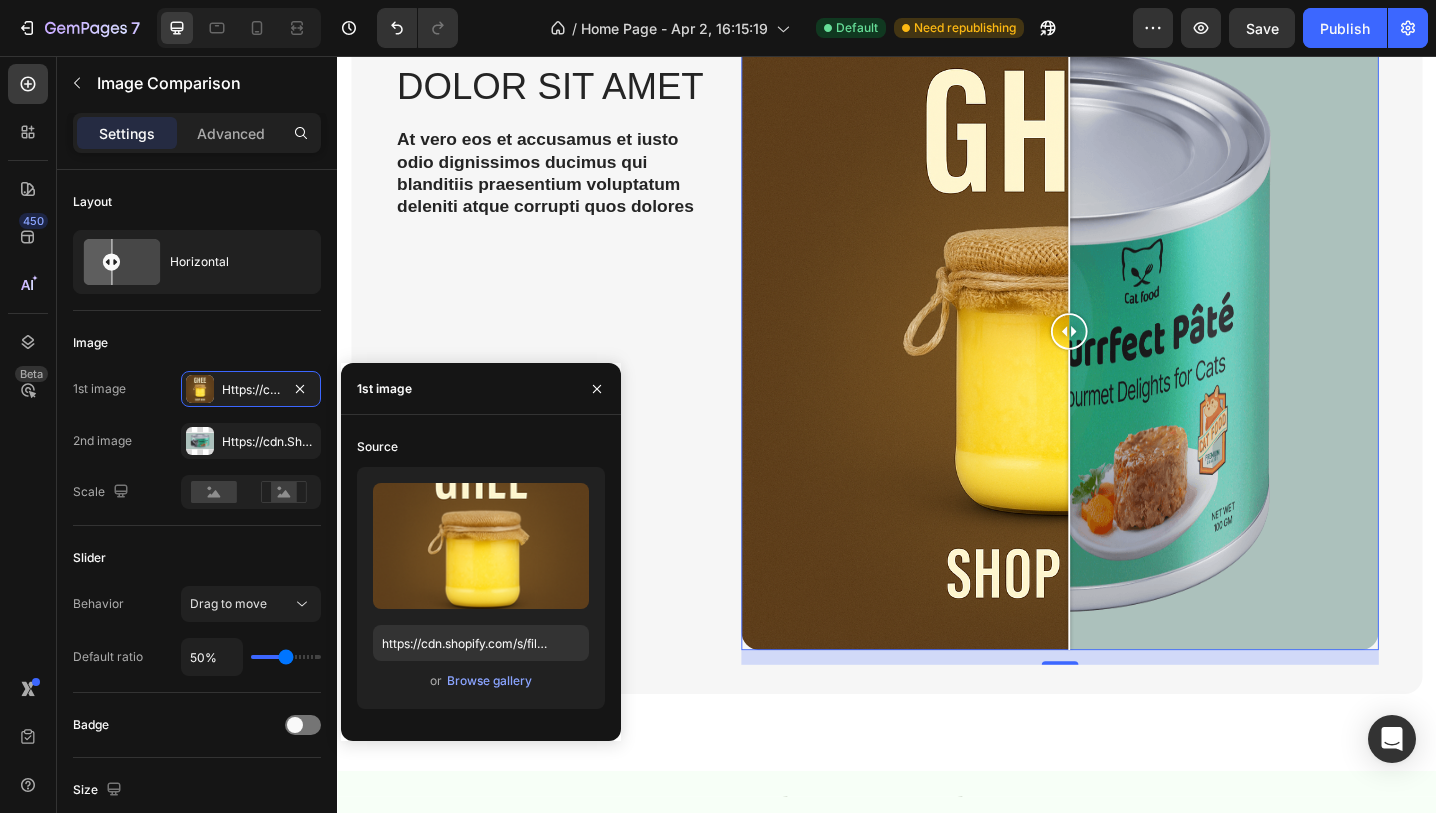 drag, startPoint x: 1275, startPoint y: 441, endPoint x: 1136, endPoint y: 452, distance: 139.43457 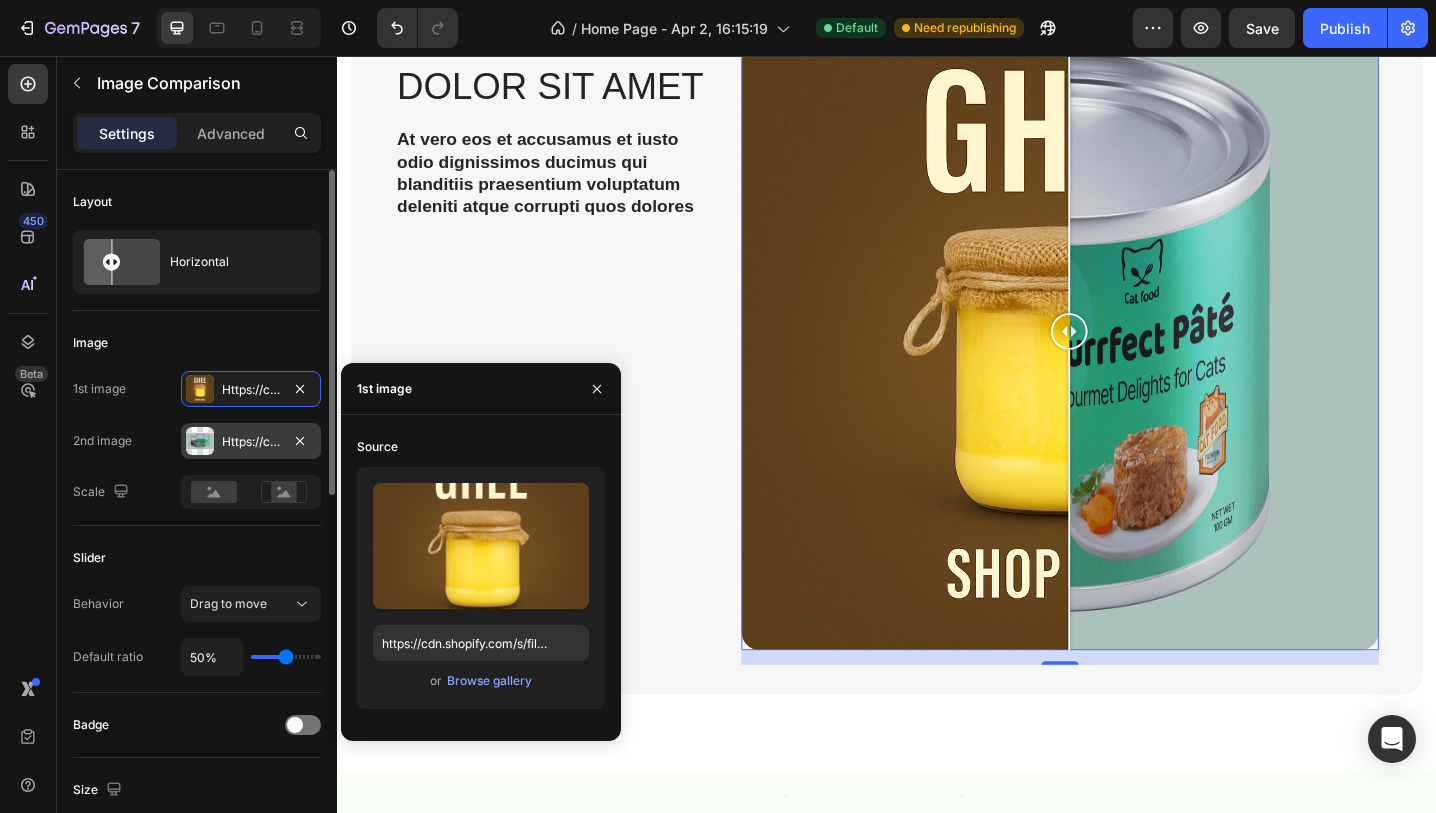 click at bounding box center [200, 441] 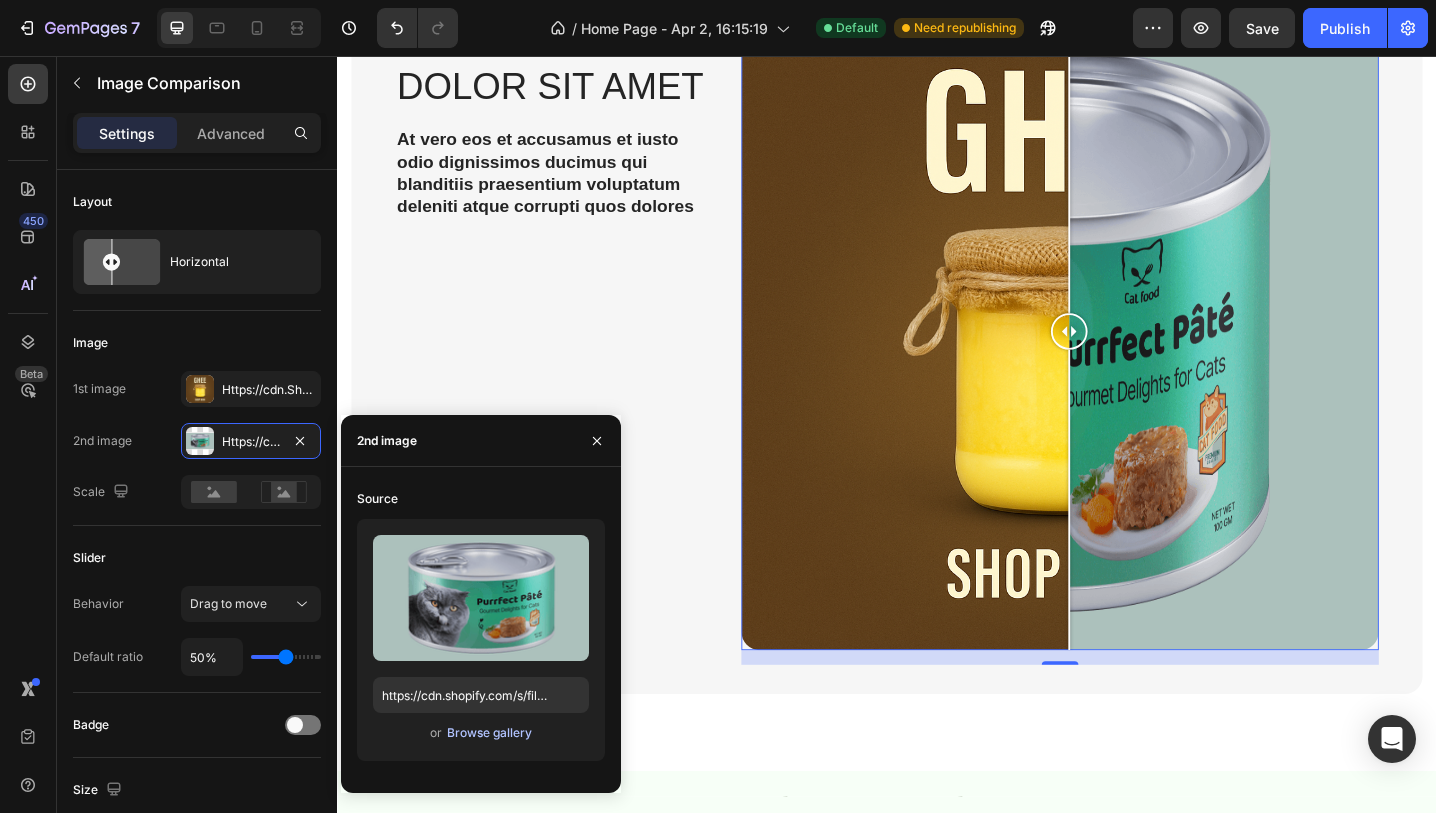 click on "Browse gallery" at bounding box center [489, 733] 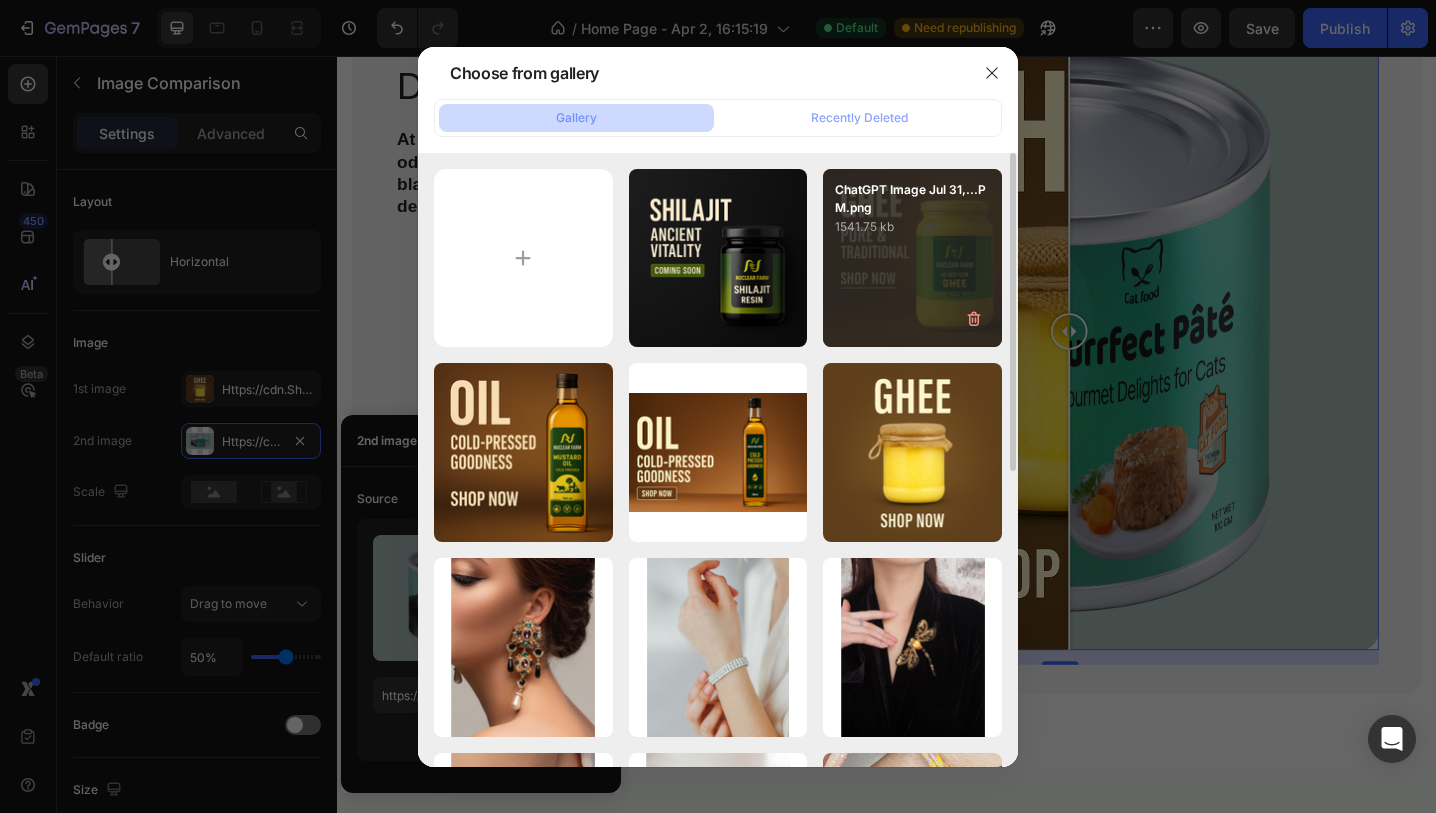 click on "ChatGPT Image Jul 31,...PM.png 1541.75 kb" at bounding box center (912, 258) 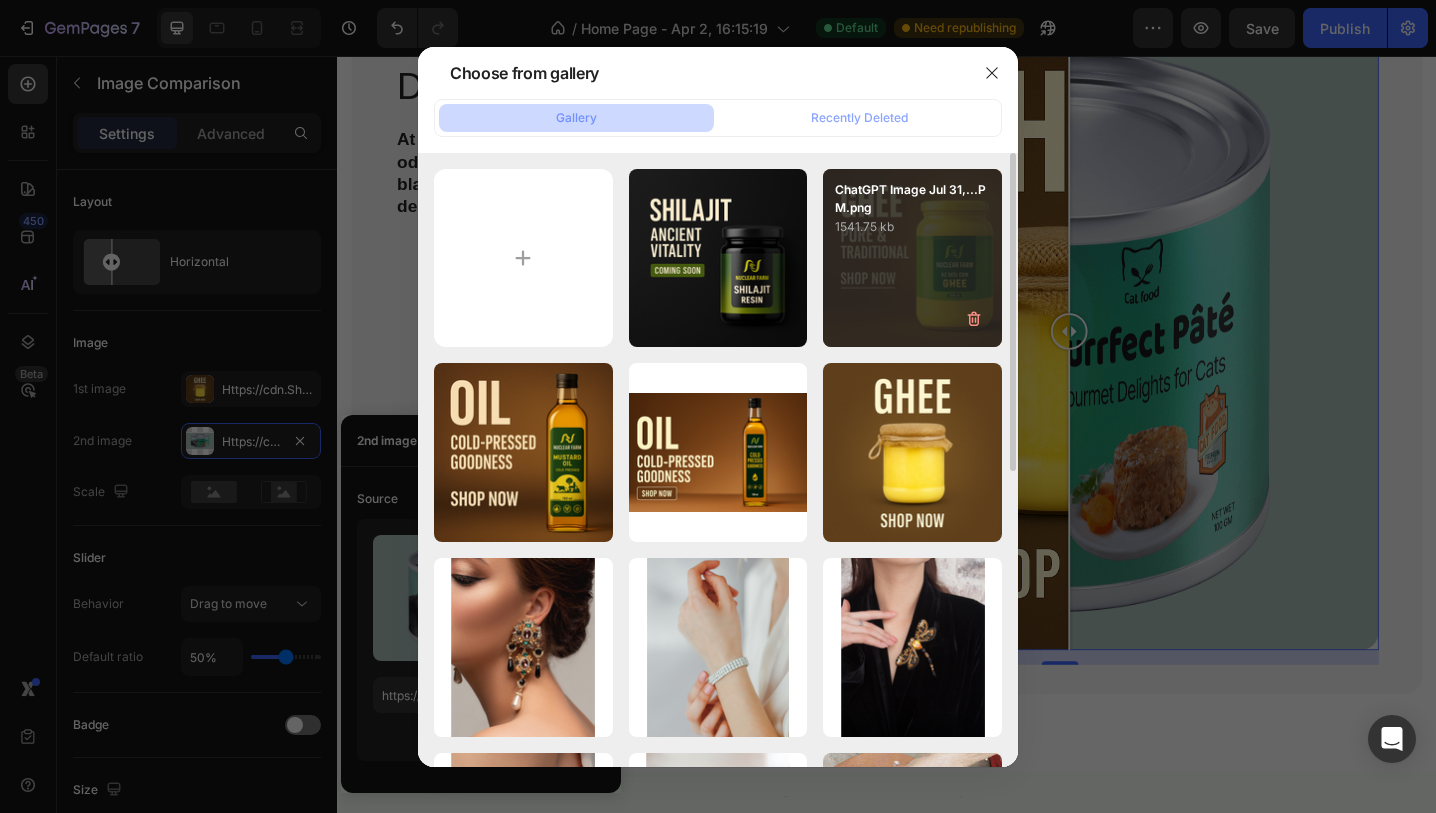 type on "https://cdn.shopify.com/s/files/1/0716/4130/1250/files/gempages_560460804789371760-1e3c1210-3b1c-4c8f-aae0-2d5b4468f1d2.png" 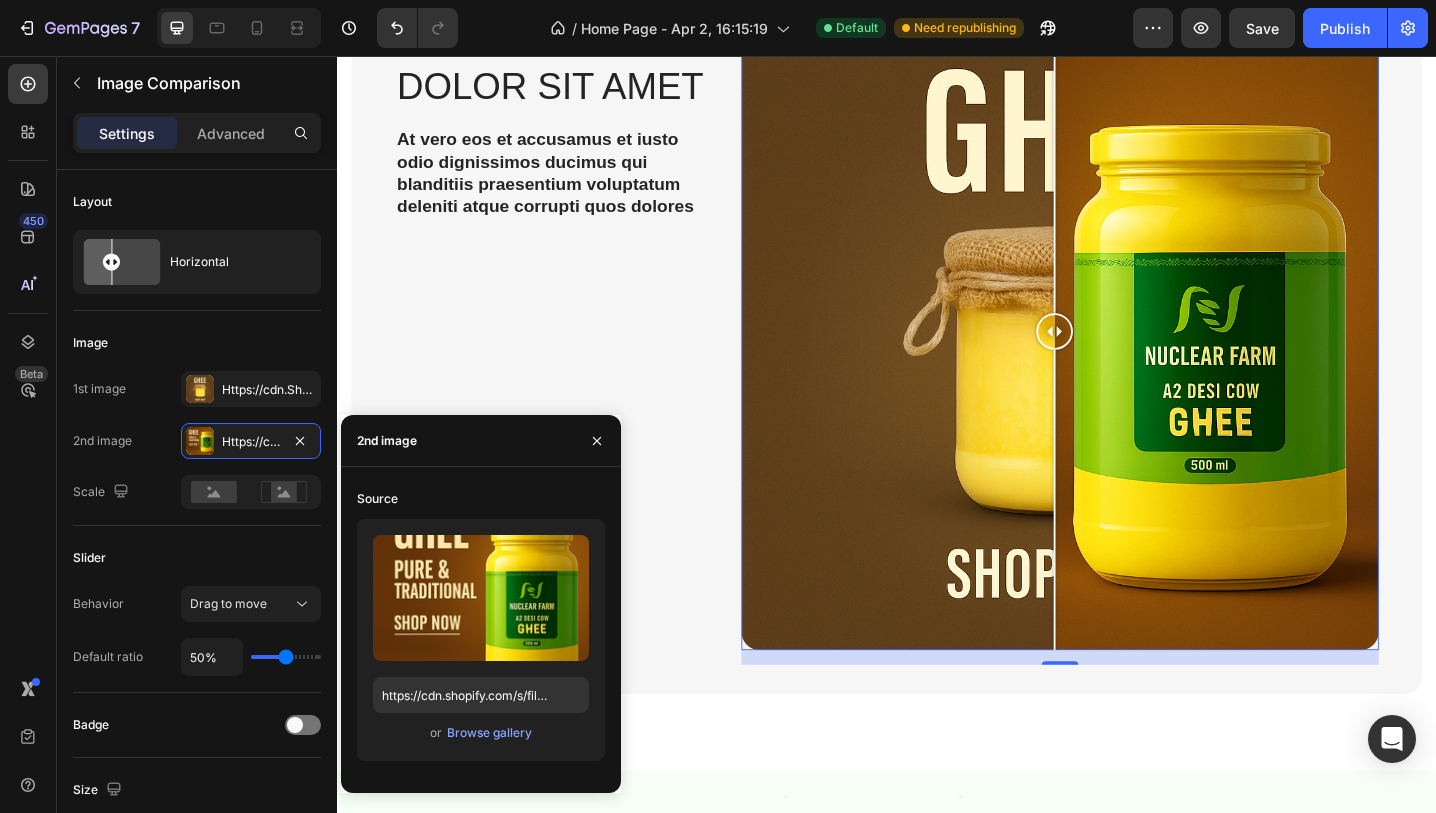 drag, startPoint x: 1237, startPoint y: 431, endPoint x: 1123, endPoint y: 442, distance: 114.52947 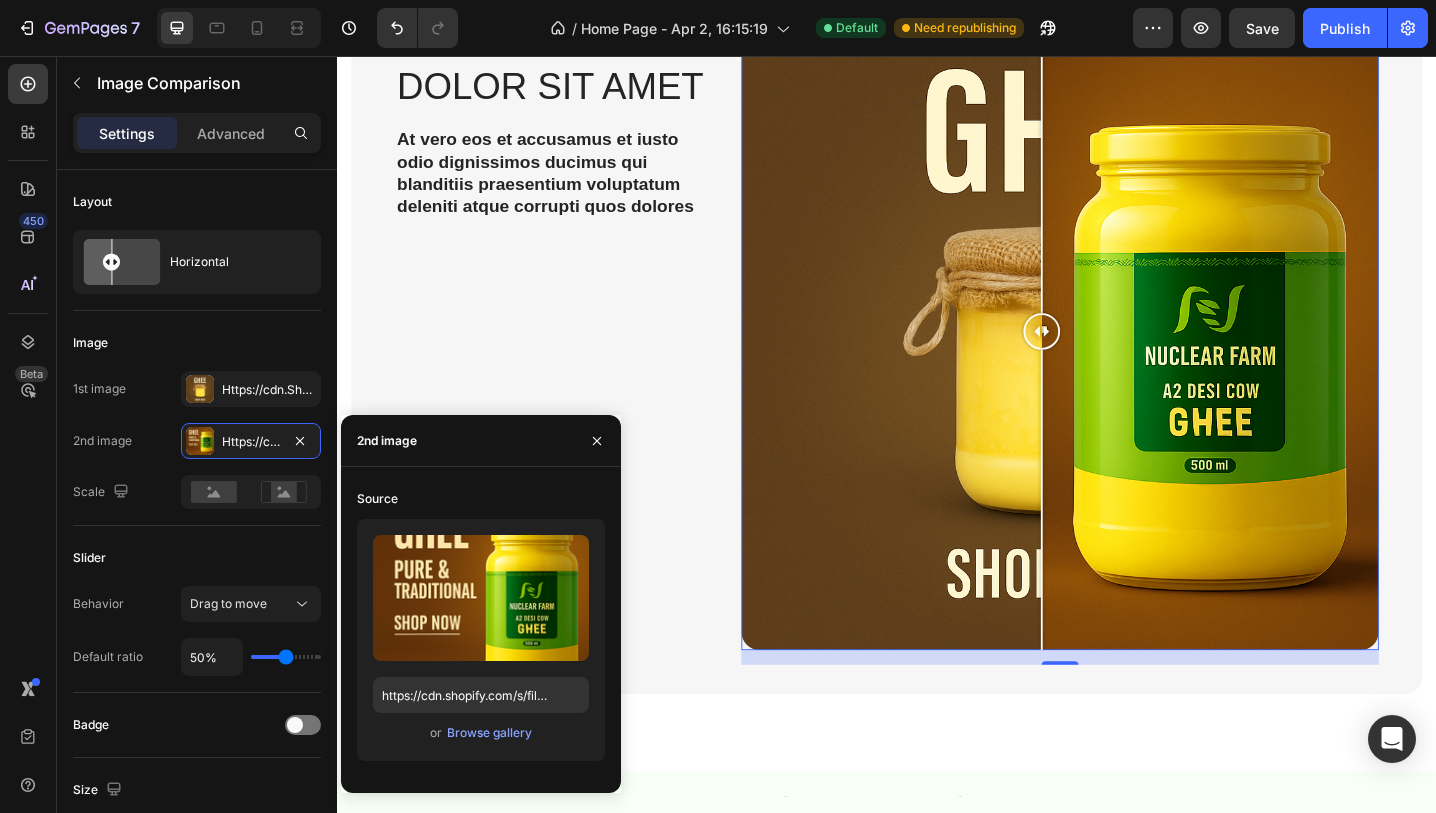 drag, startPoint x: 1123, startPoint y: 442, endPoint x: 1106, endPoint y: 453, distance: 20.248457 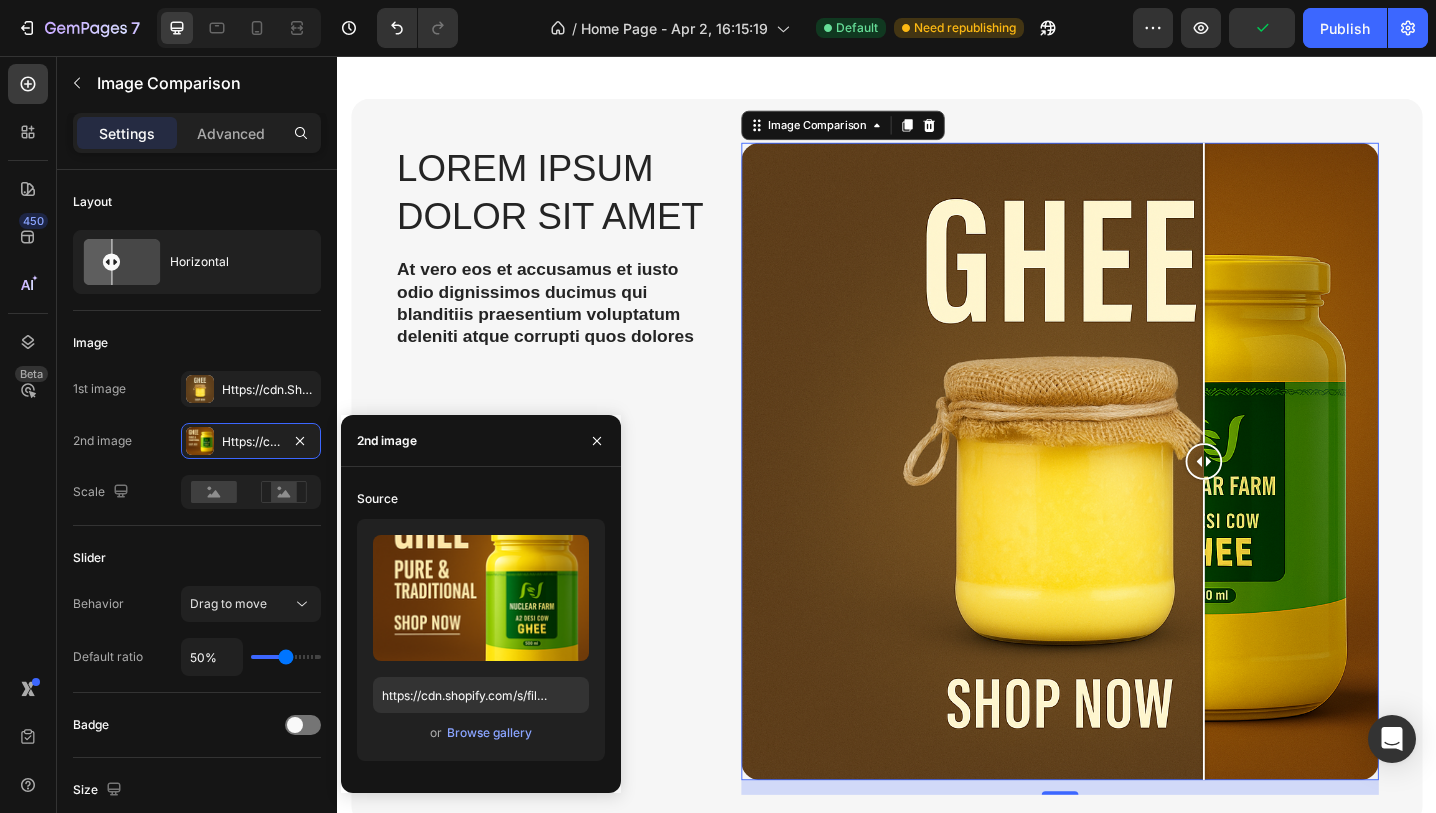 scroll, scrollTop: 2617, scrollLeft: 0, axis: vertical 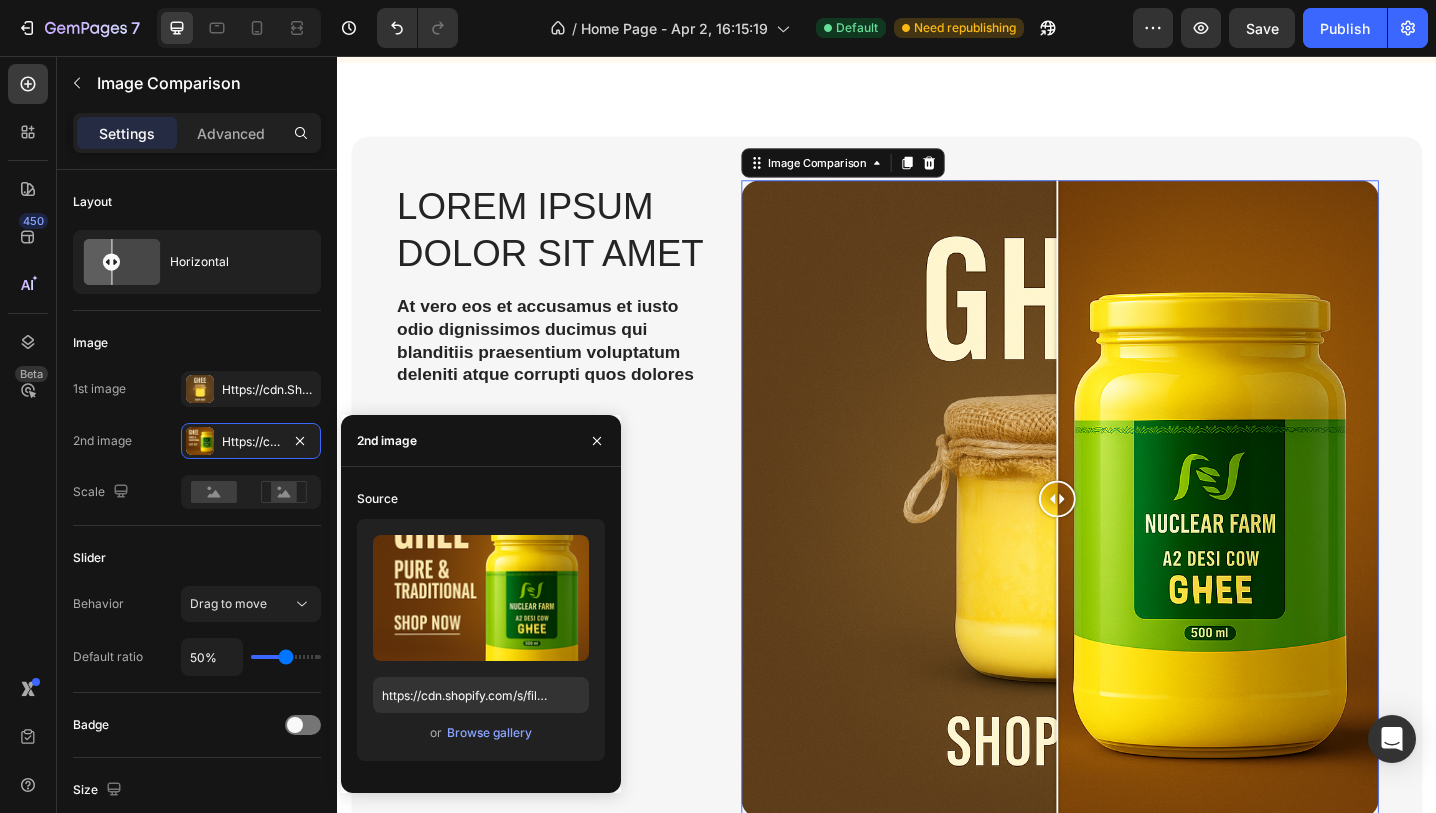 drag, startPoint x: 1283, startPoint y: 444, endPoint x: 1123, endPoint y: 448, distance: 160.04999 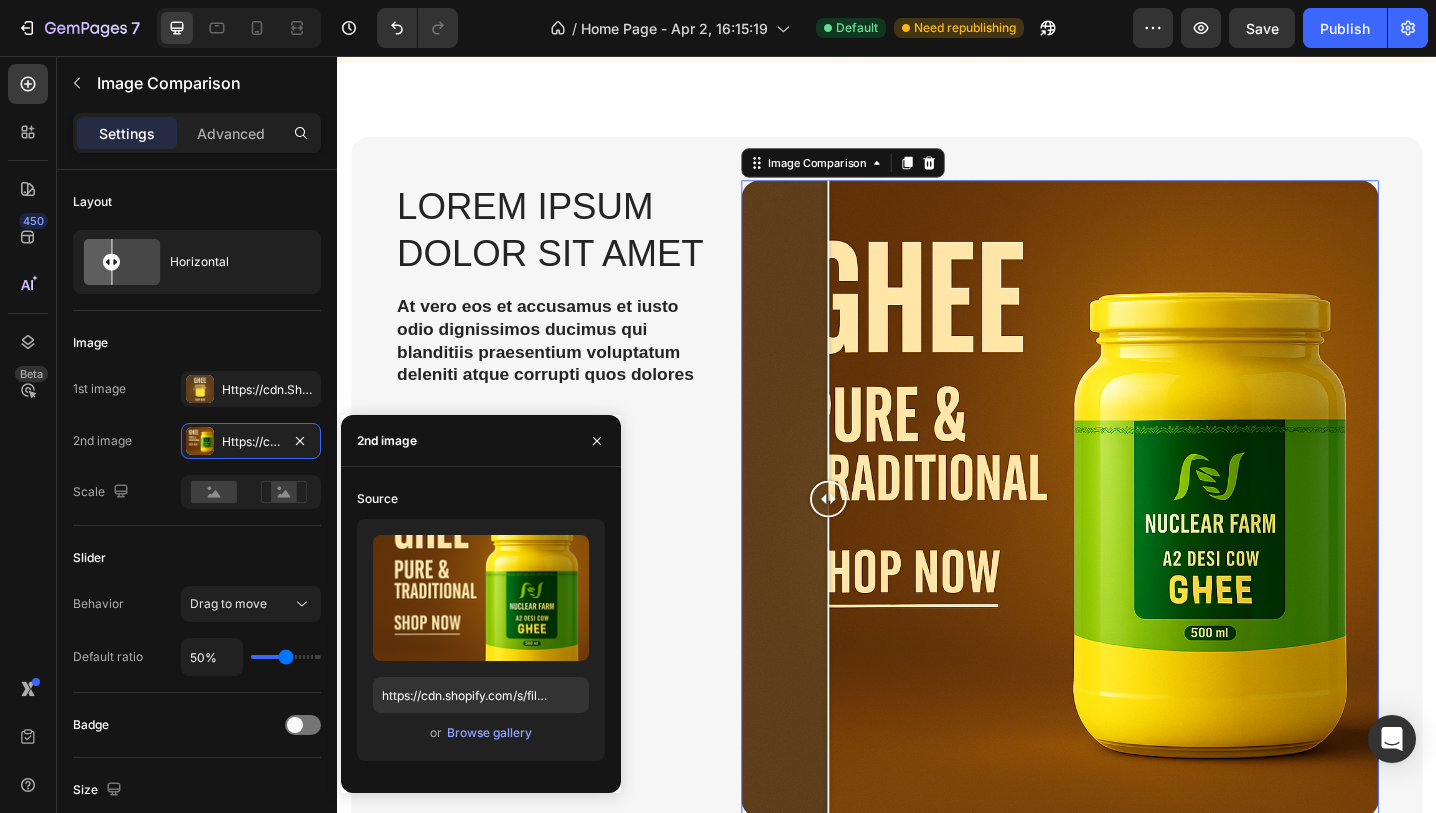 drag, startPoint x: 1123, startPoint y: 448, endPoint x: 873, endPoint y: 531, distance: 263.4179 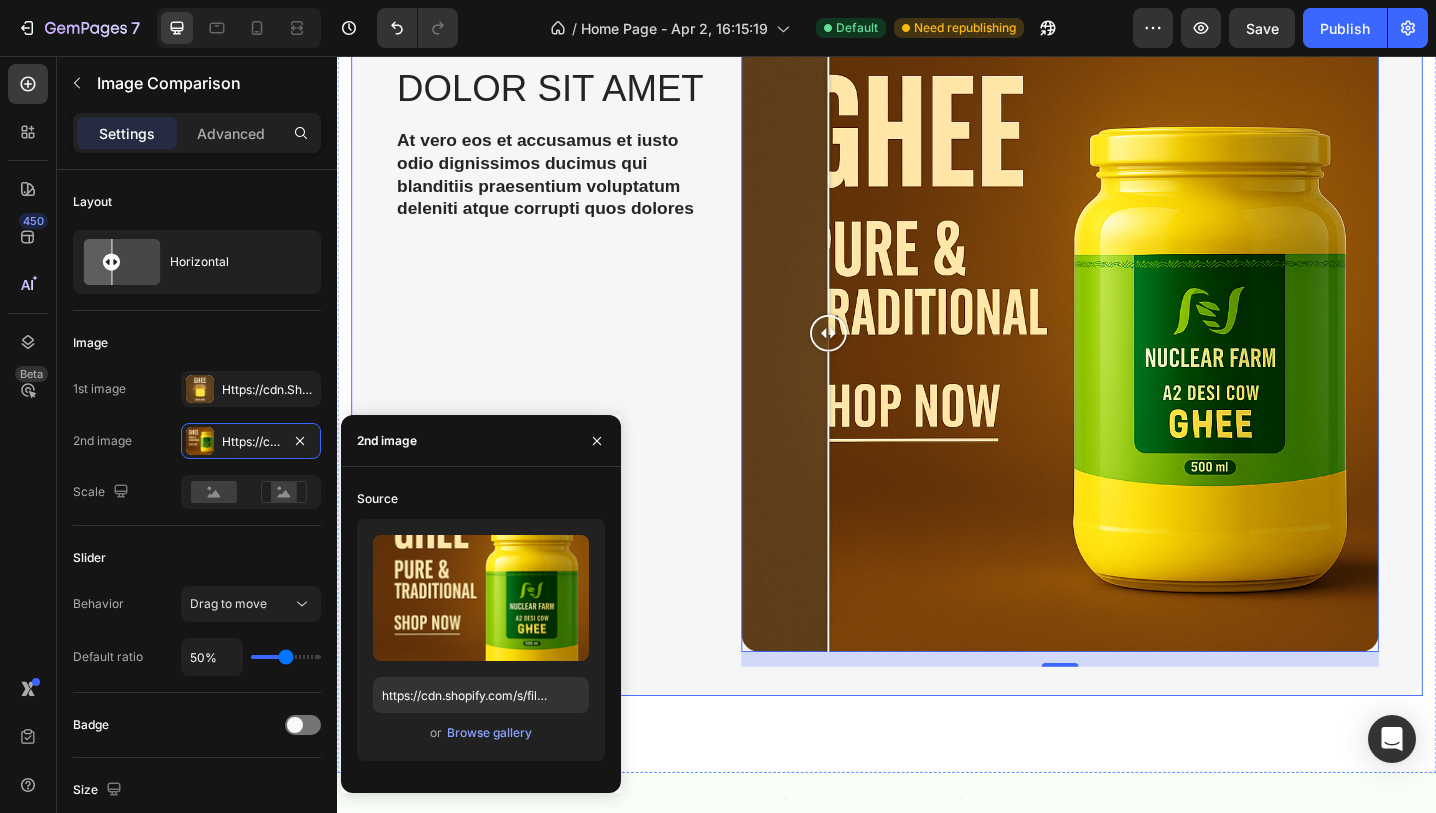scroll, scrollTop: 2796, scrollLeft: 0, axis: vertical 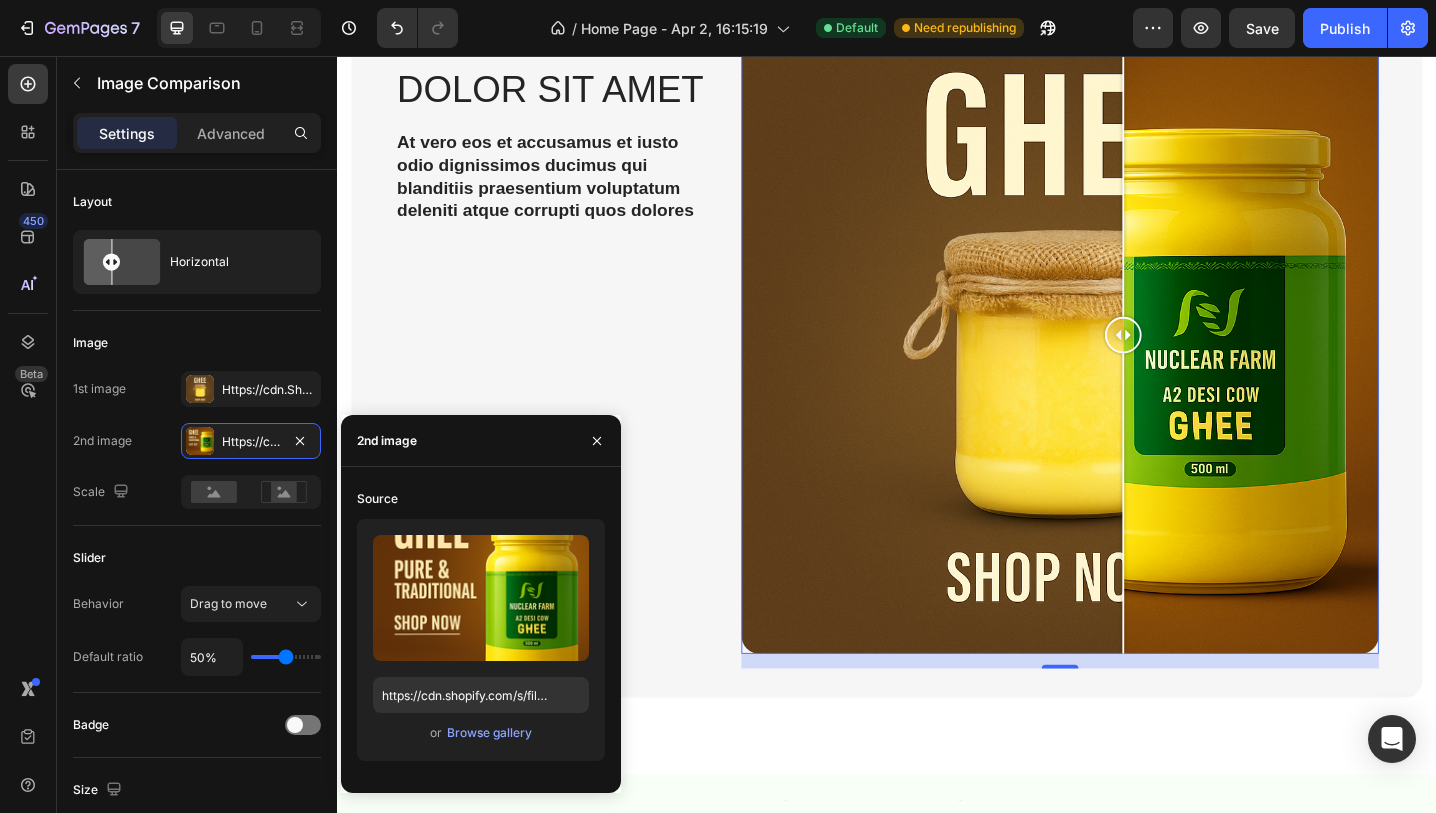 drag, startPoint x: 875, startPoint y: 363, endPoint x: 1195, endPoint y: 403, distance: 322.4903 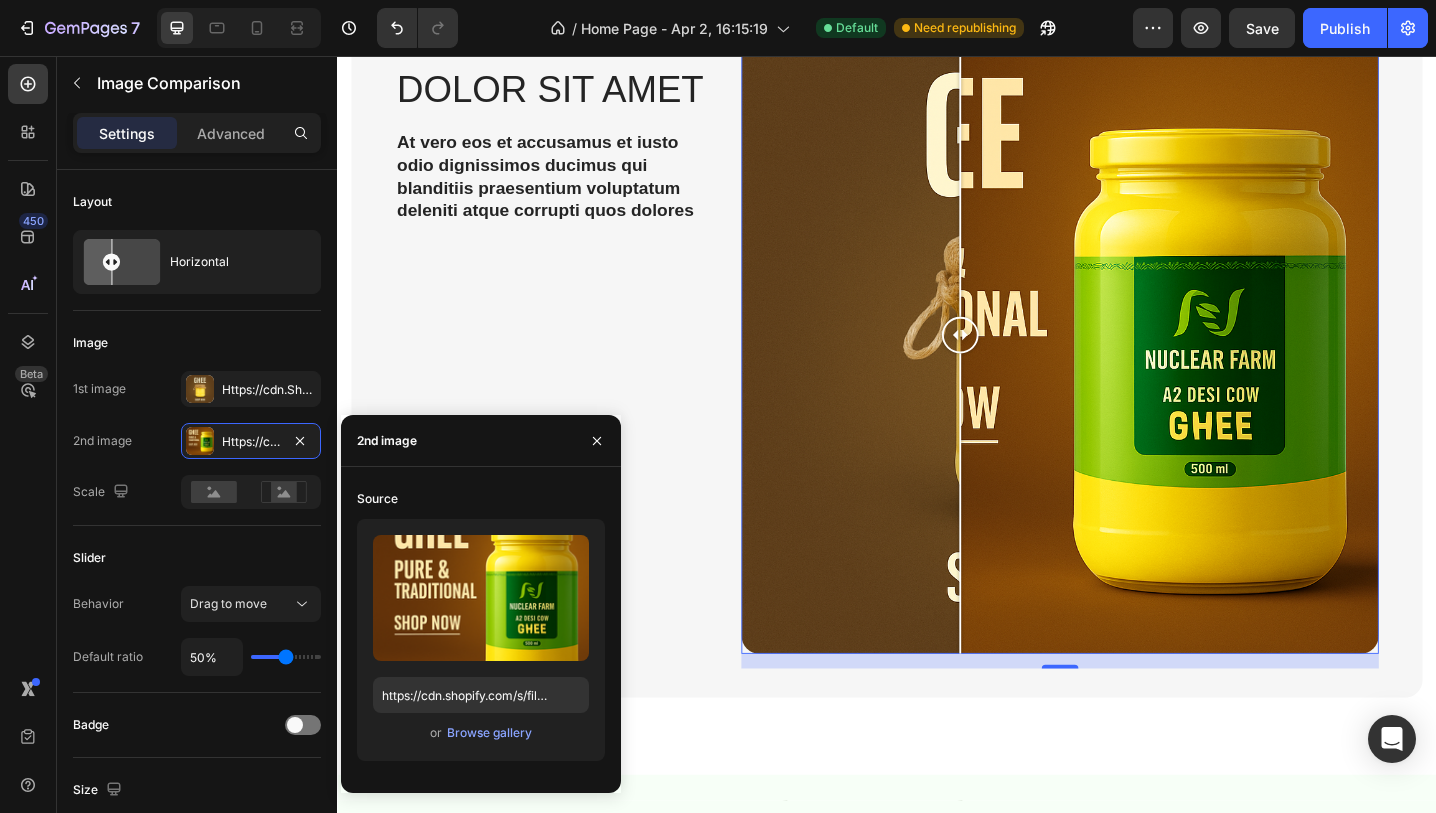 click at bounding box center (1126, 361) 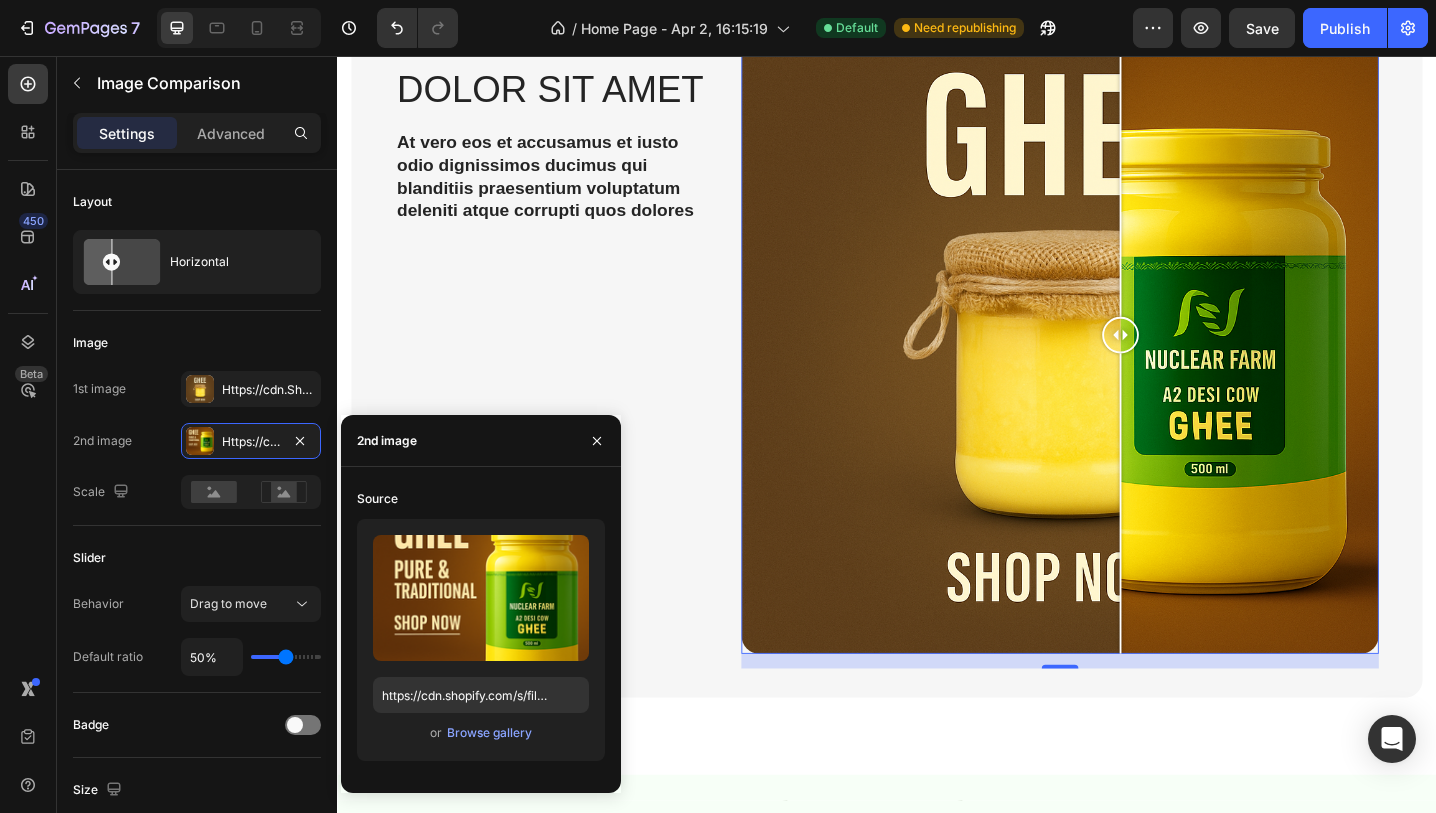 drag, startPoint x: 1017, startPoint y: 244, endPoint x: 1192, endPoint y: 244, distance: 175 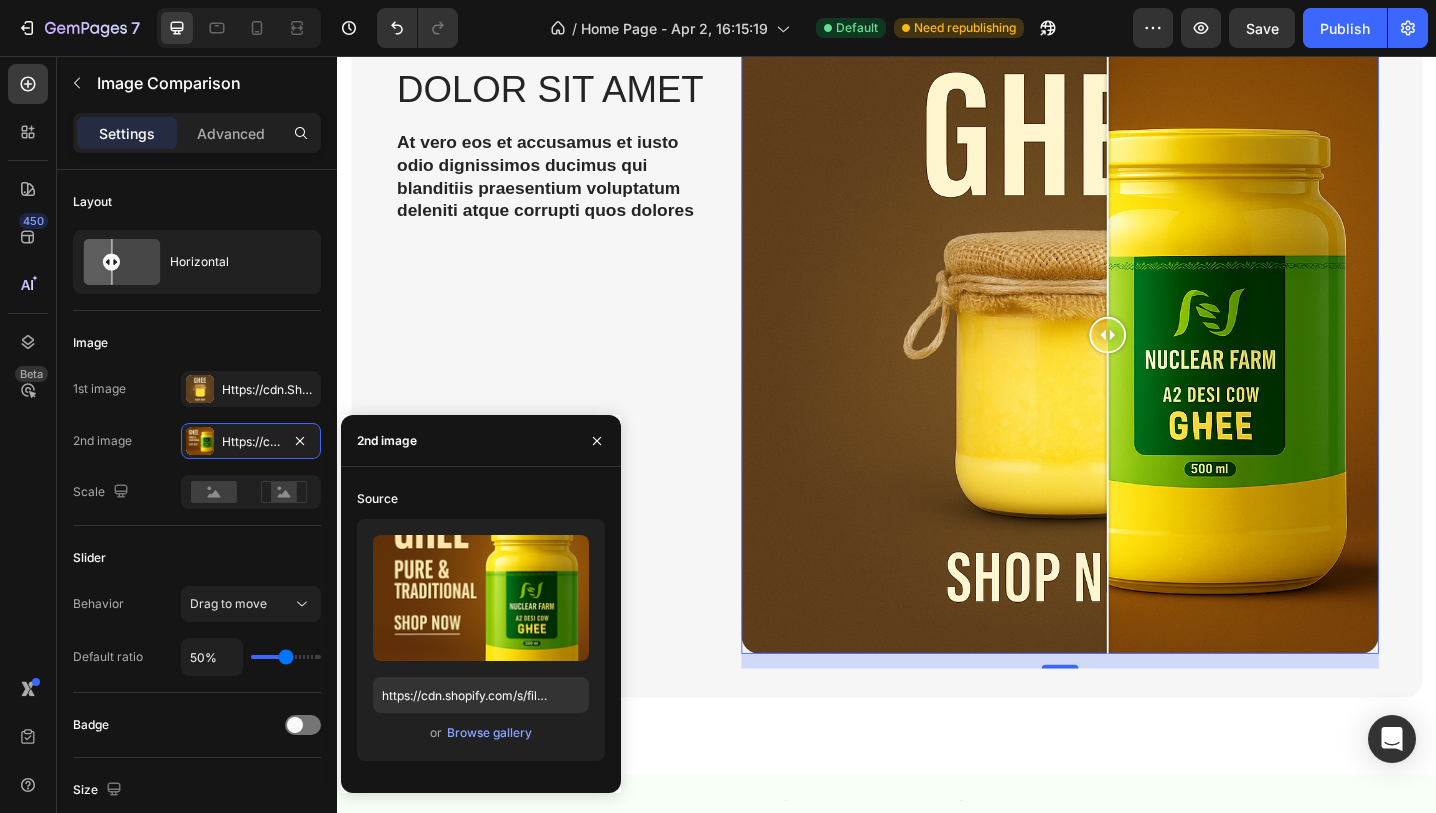 drag, startPoint x: 1192, startPoint y: 244, endPoint x: 1175, endPoint y: 244, distance: 17 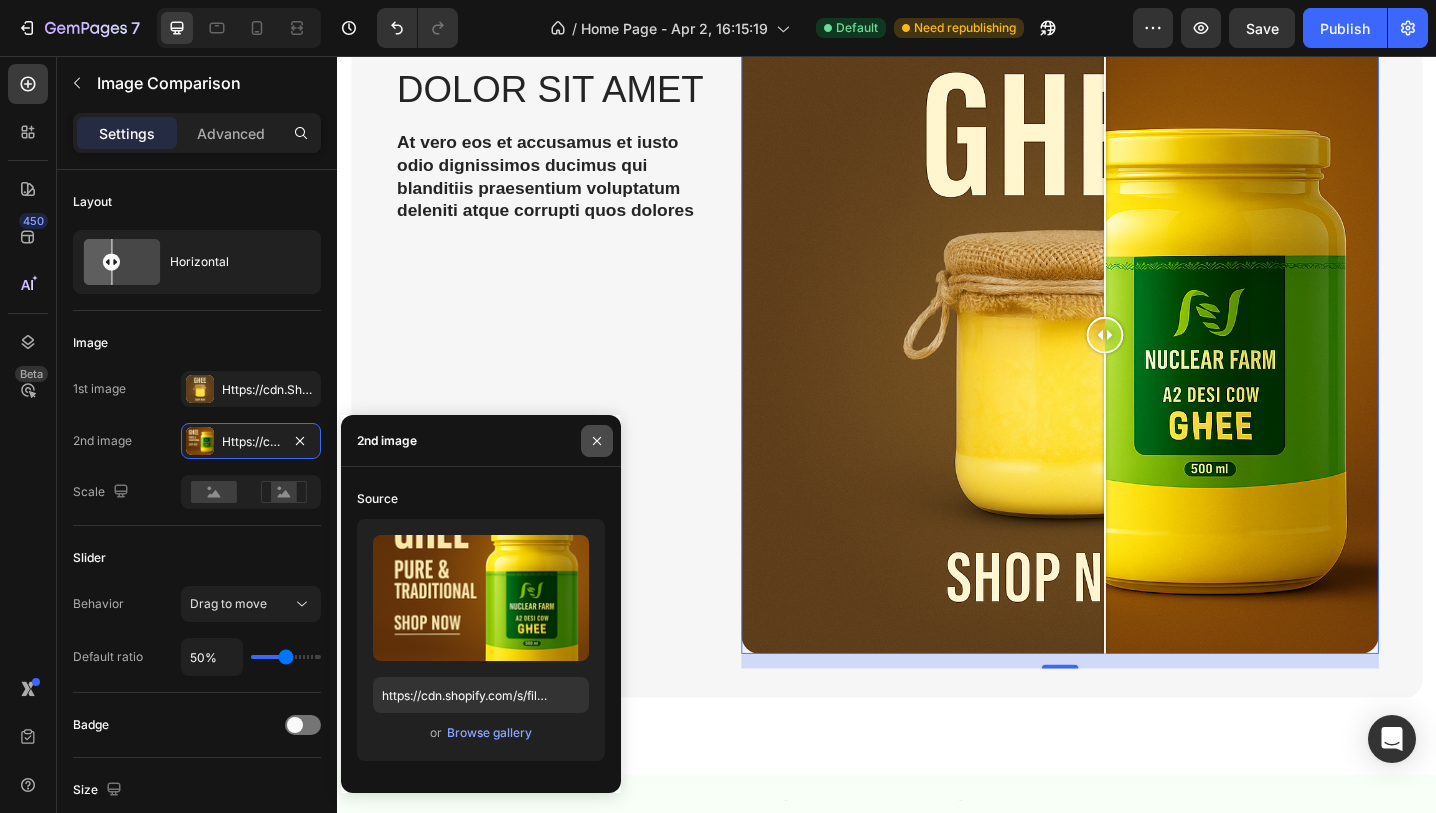click 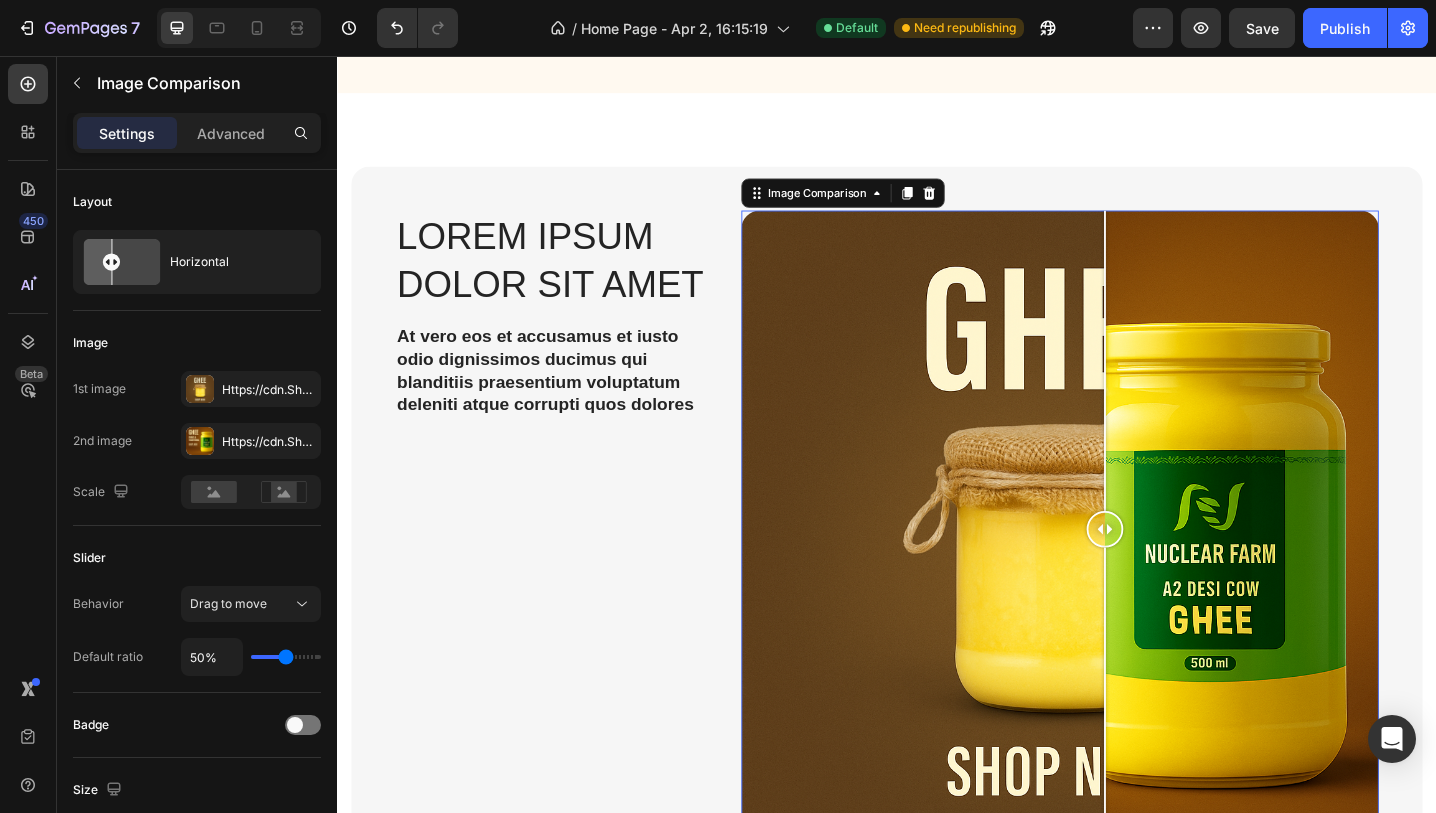 scroll, scrollTop: 2582, scrollLeft: 0, axis: vertical 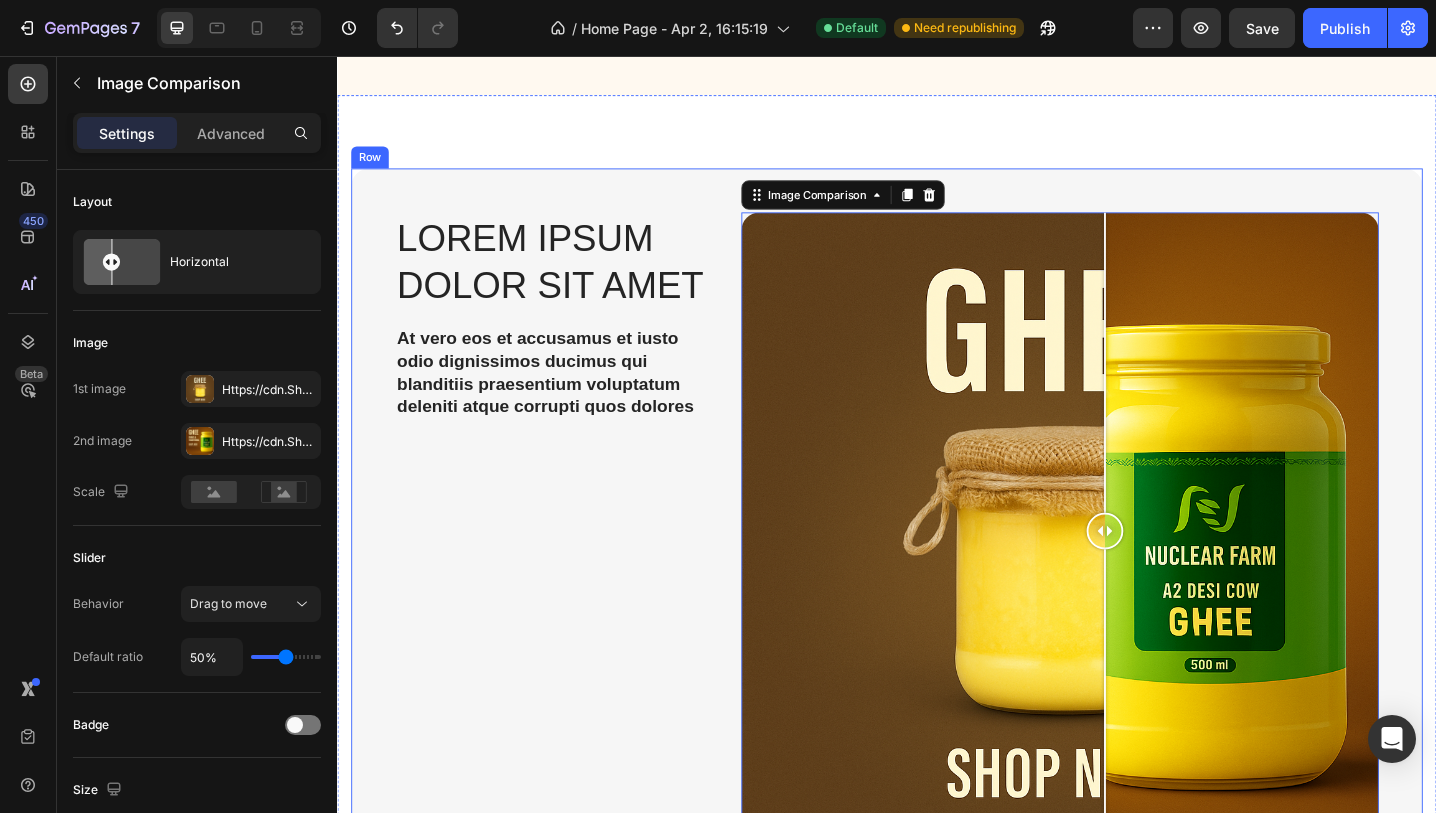 click on "Lorem ipsum dolor sit amet Heading At vero eos et accusamus et iusto odio dignissimos ducimus qui blanditiis praesentium voluptatum deleniti atque corrupti quos dolores Text Block Image Comparison   16 Row" at bounding box center [937, 575] 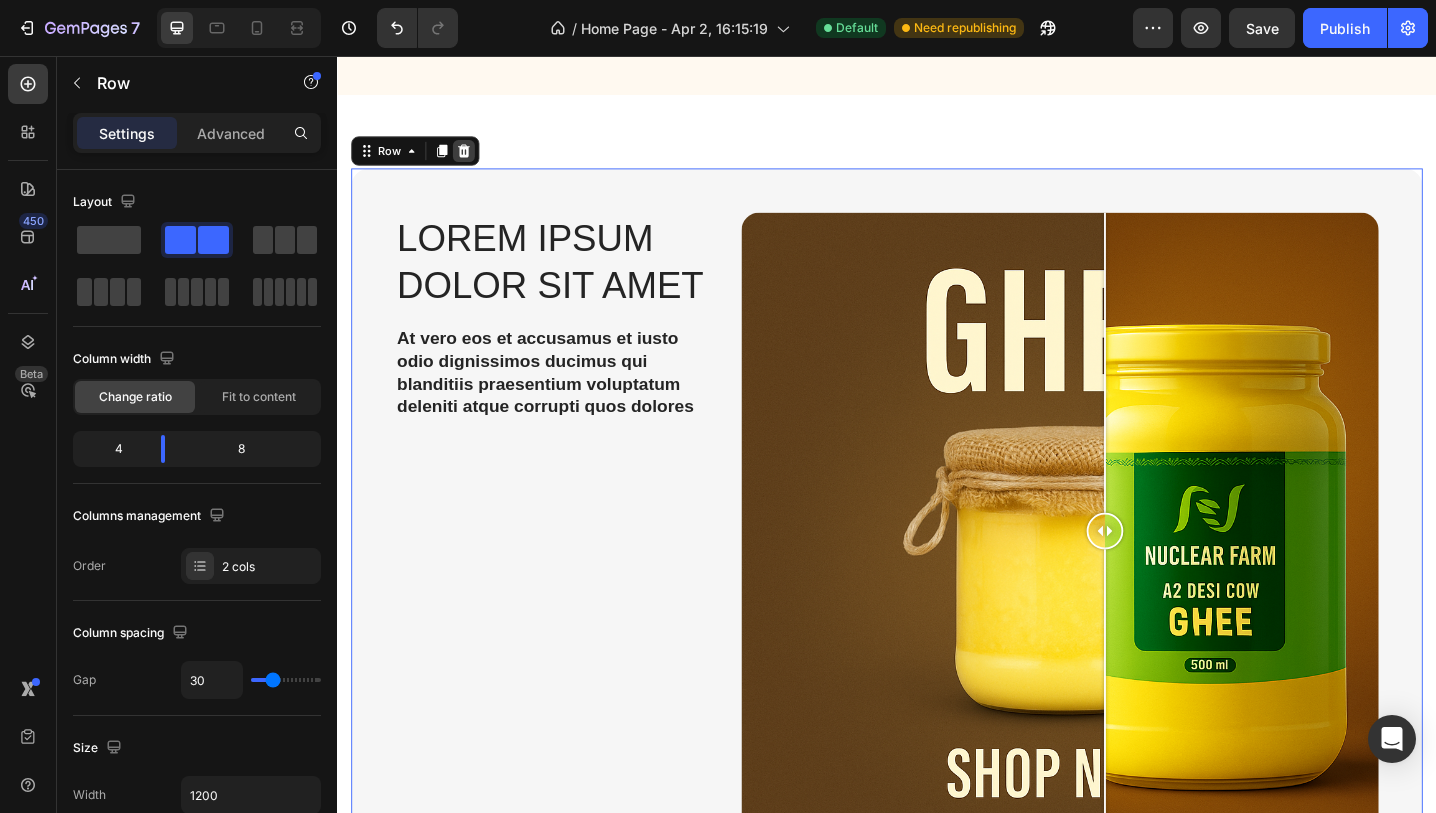 click 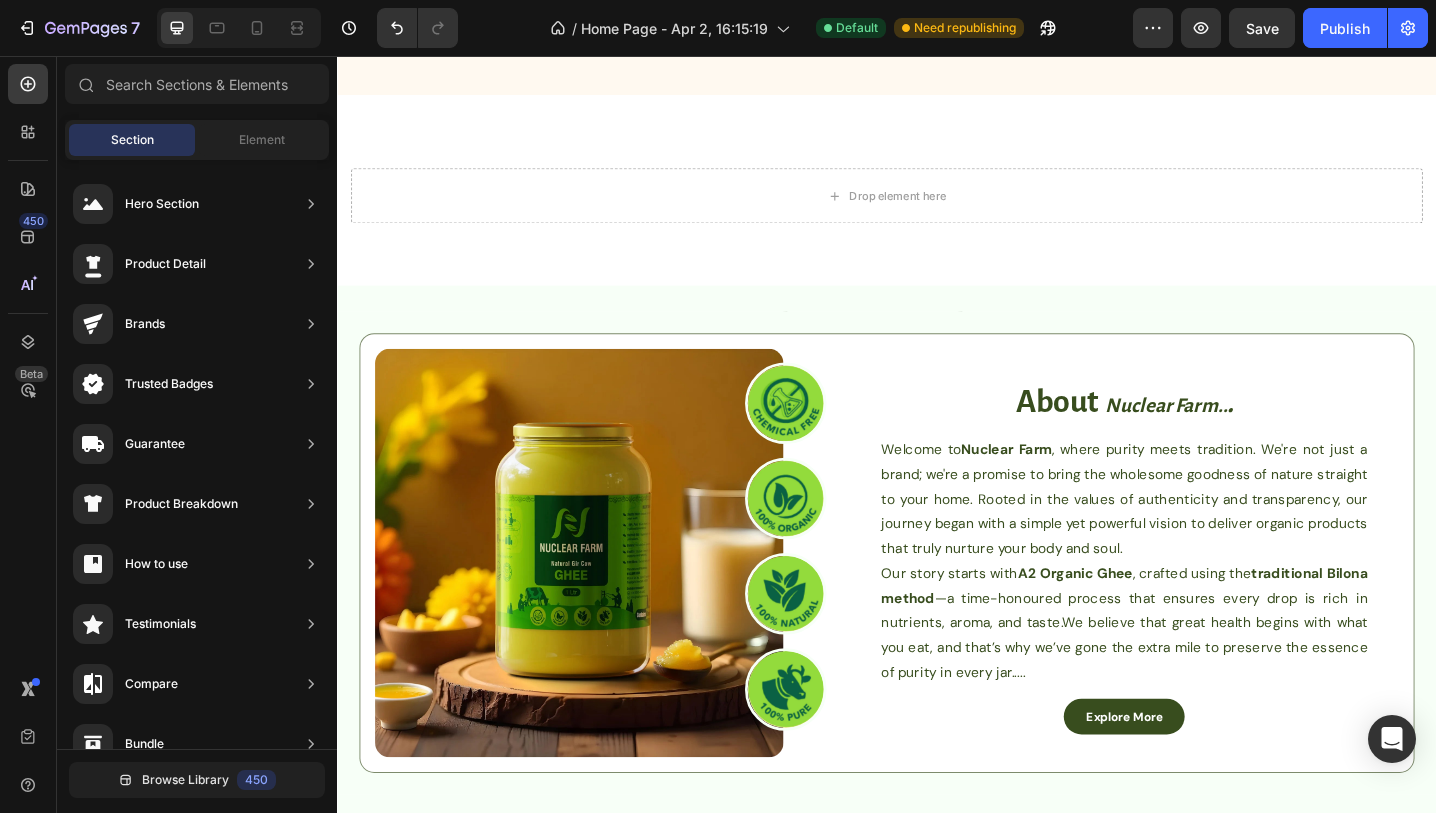 scroll, scrollTop: 2261, scrollLeft: 0, axis: vertical 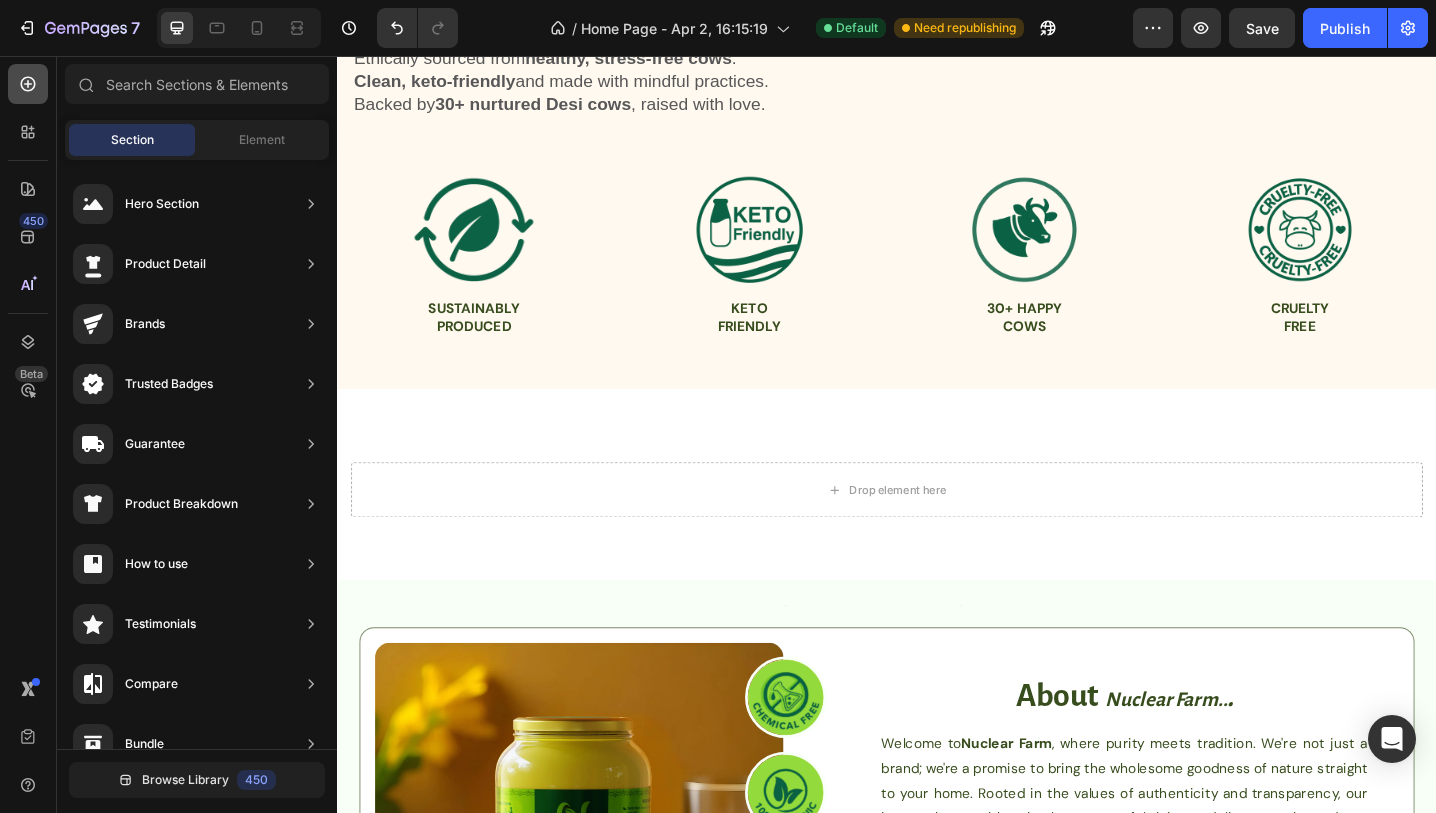 click 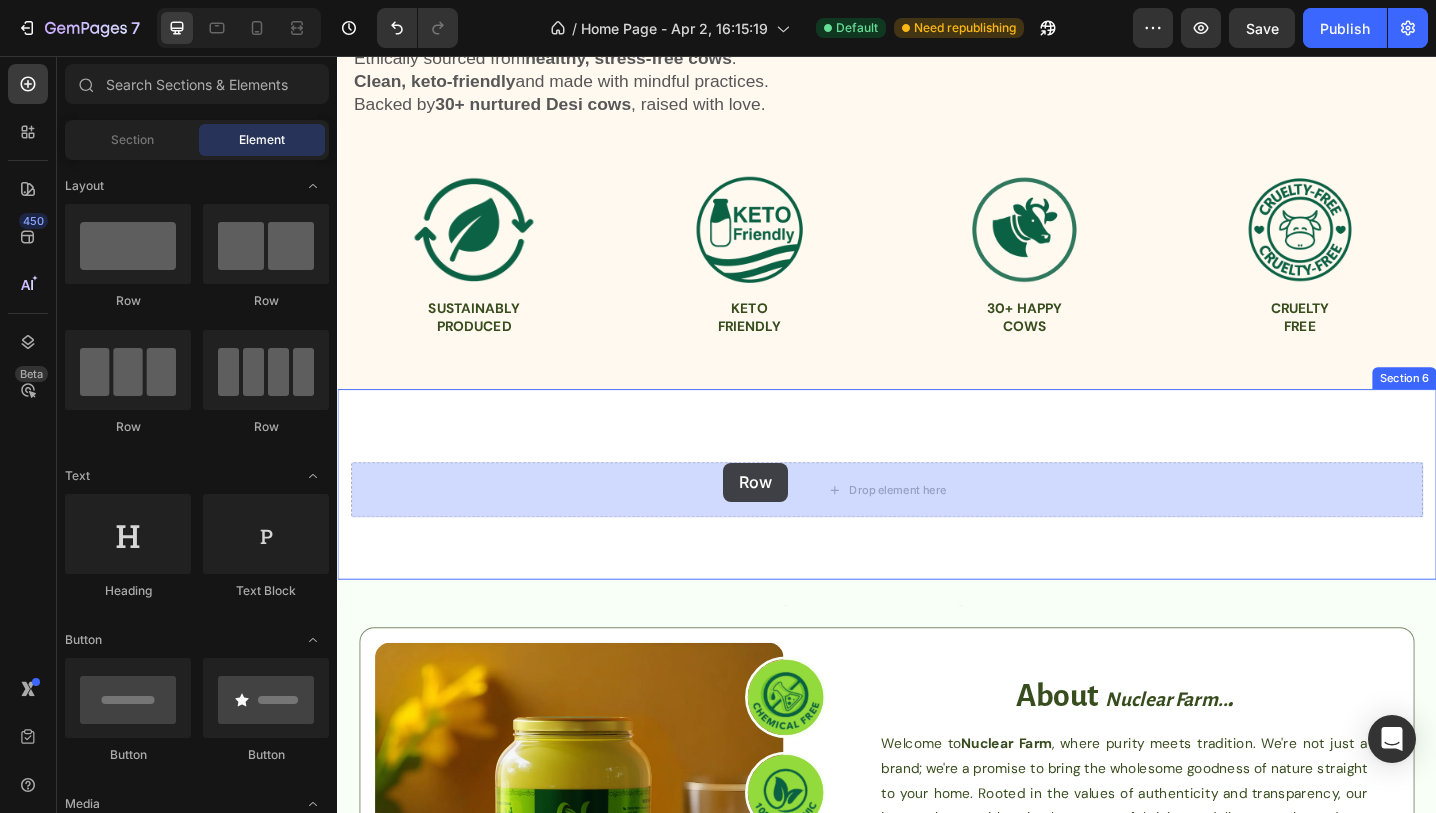 drag, startPoint x: 462, startPoint y: 316, endPoint x: 758, endPoint y: 500, distance: 348.52832 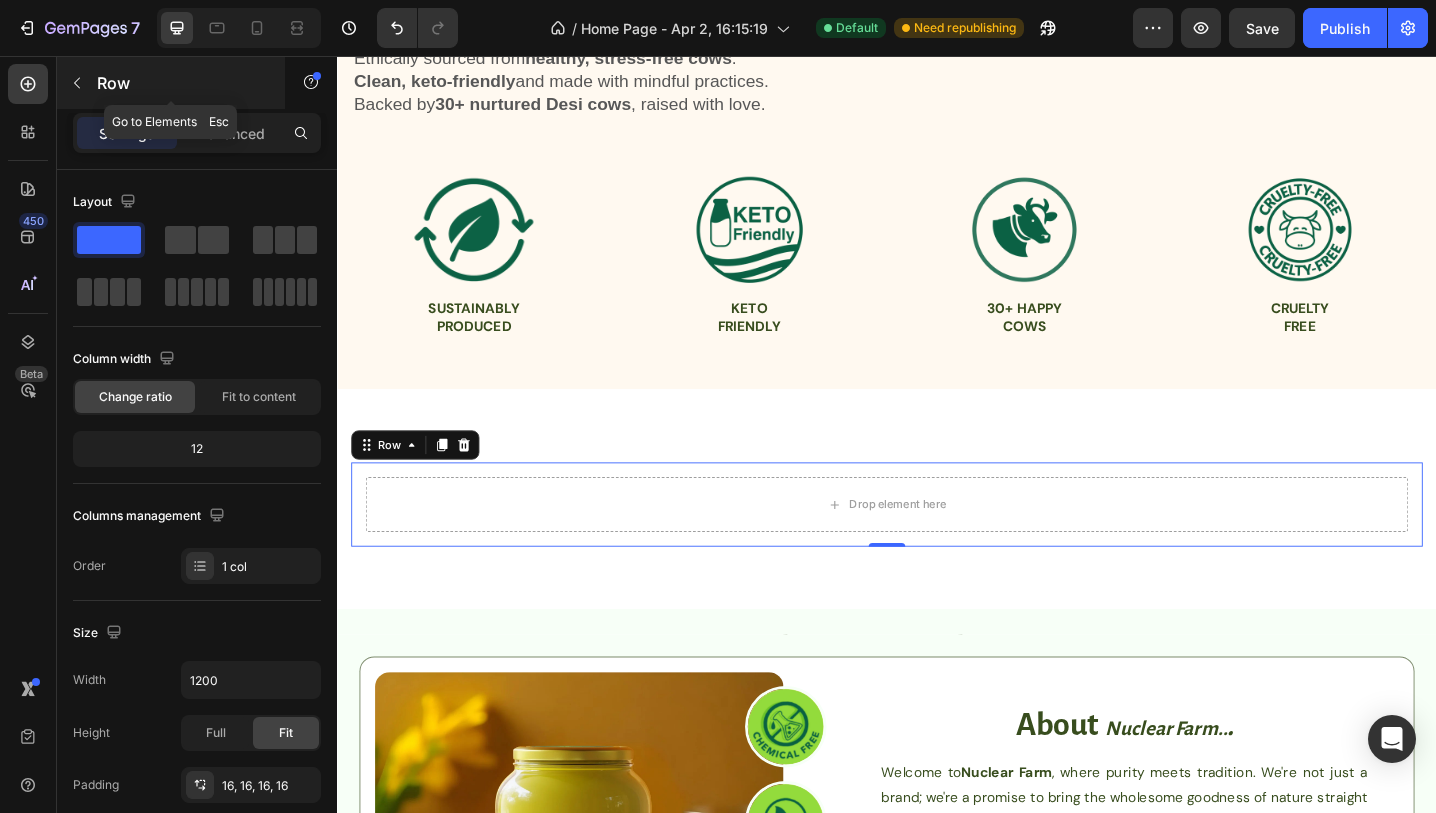 click on "Row" at bounding box center (182, 83) 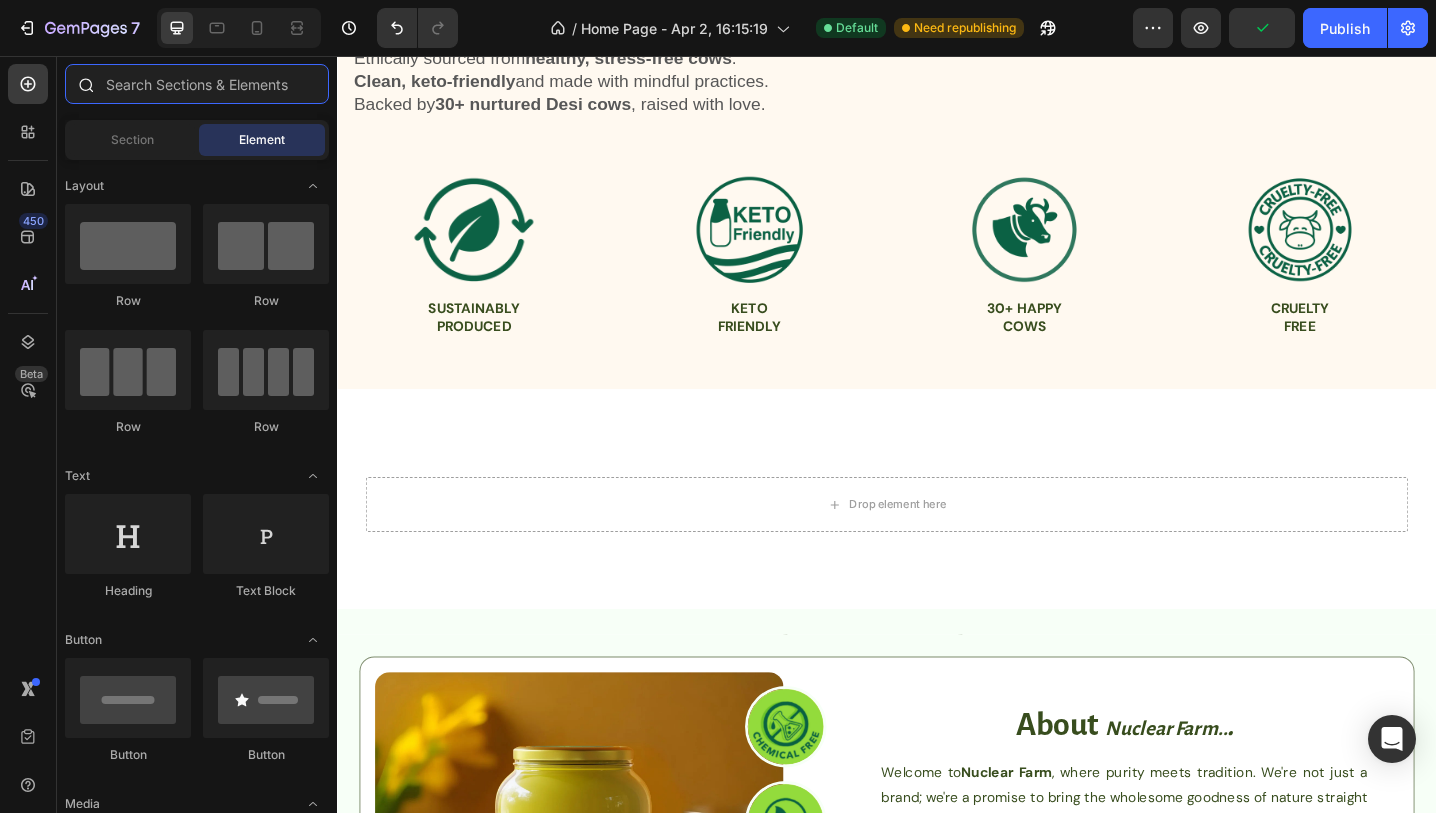 click at bounding box center (197, 84) 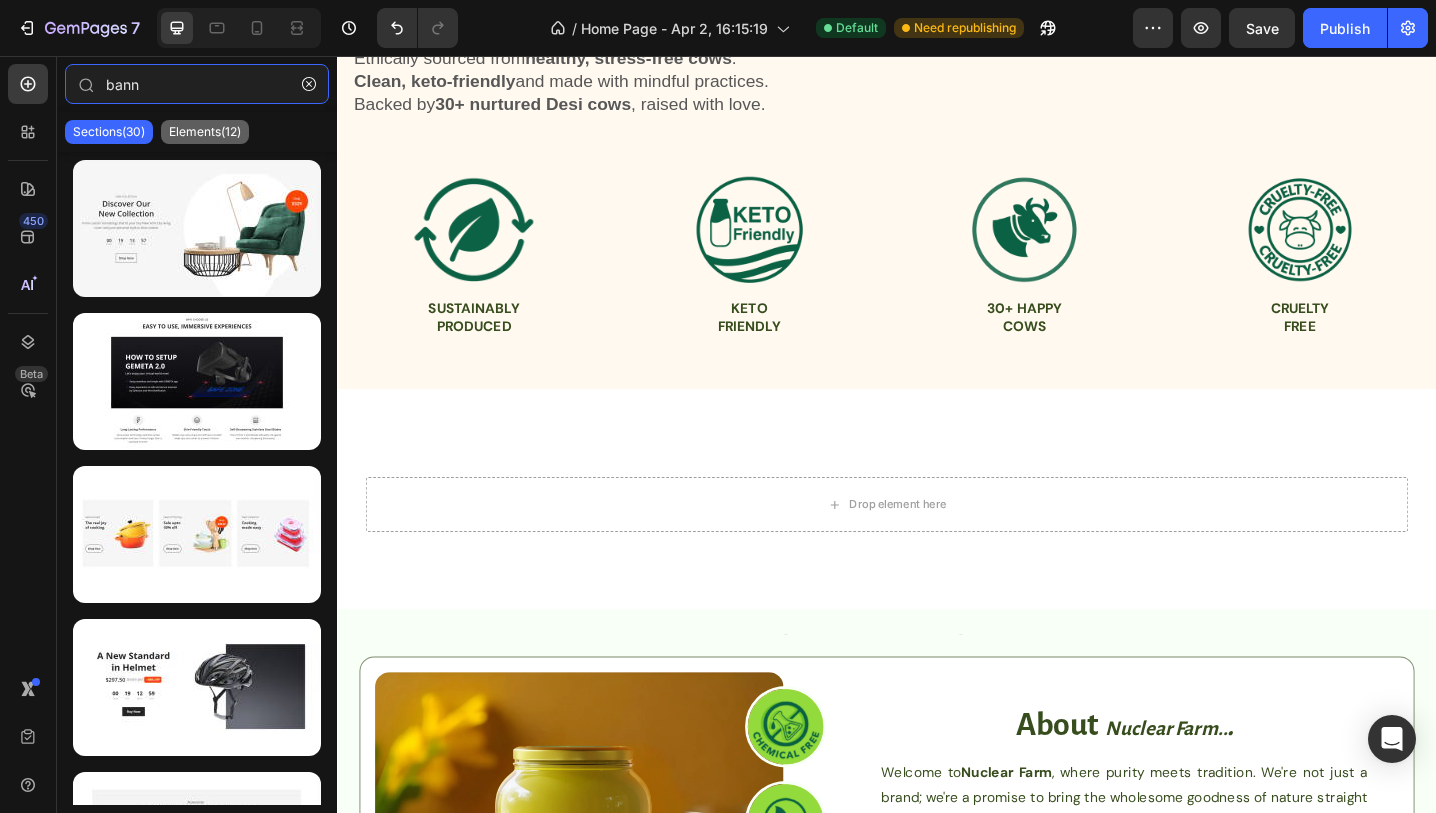 type on "bann" 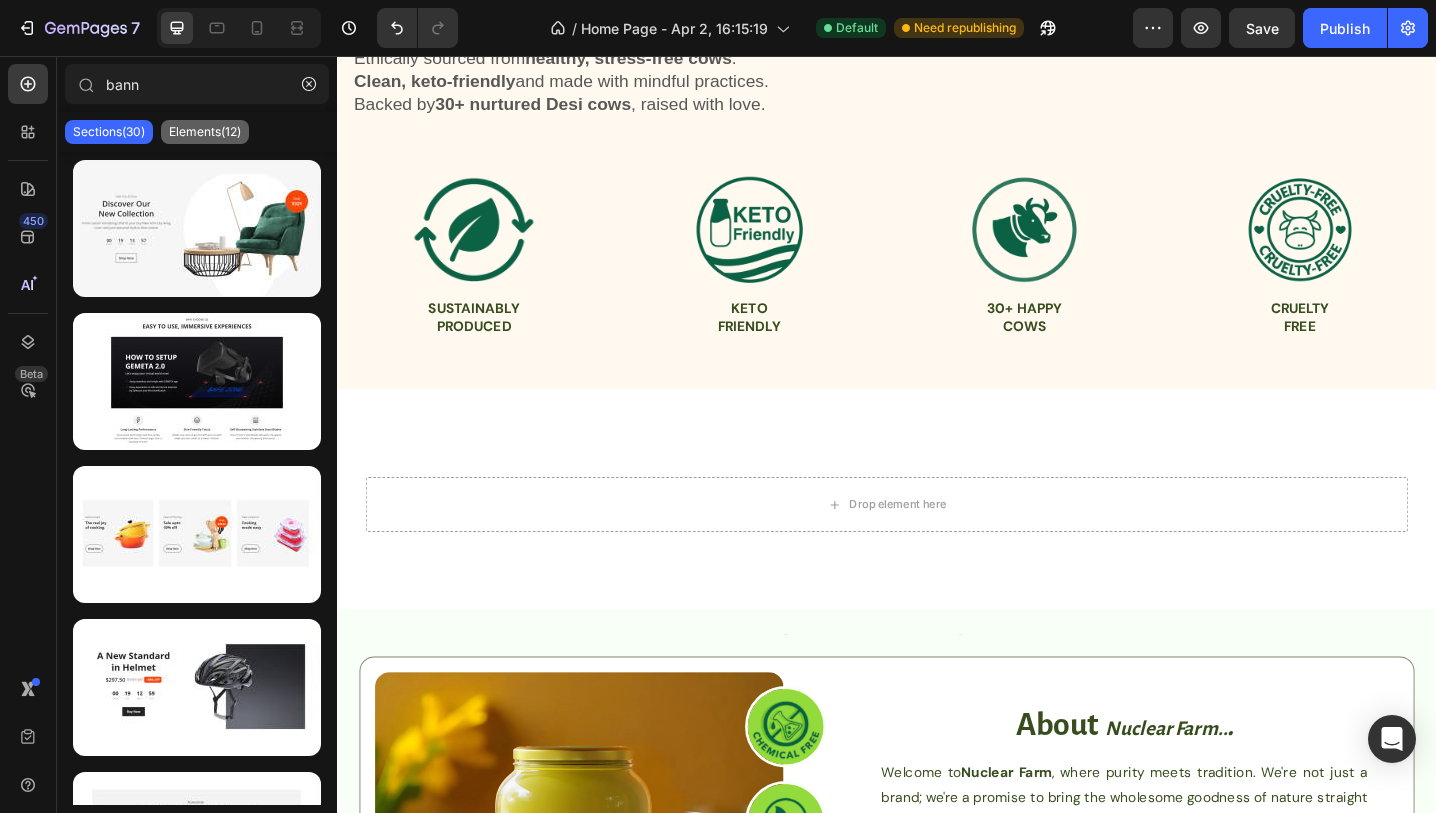 click on "Elements(12)" at bounding box center [205, 132] 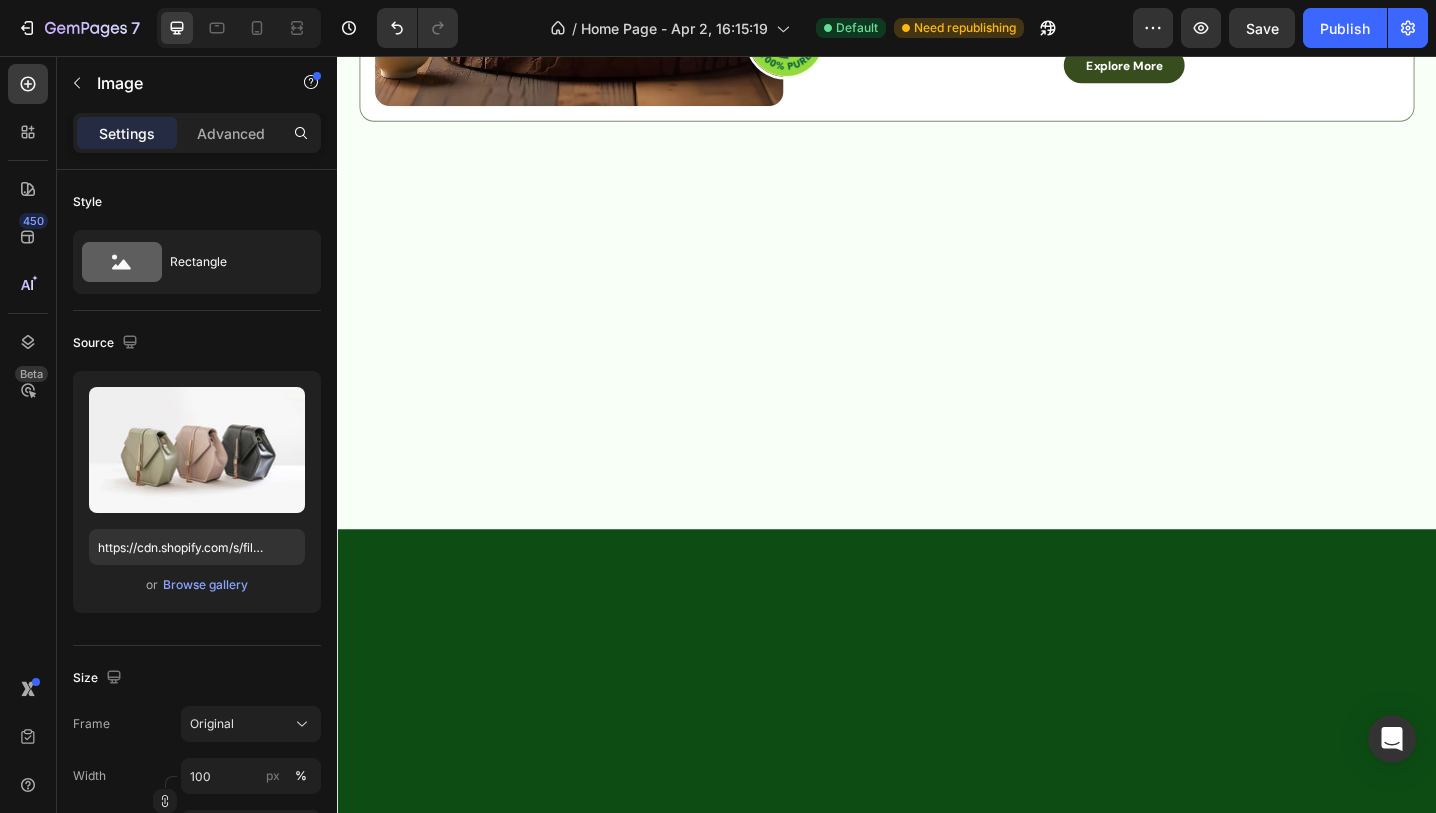 scroll, scrollTop: 3266, scrollLeft: 0, axis: vertical 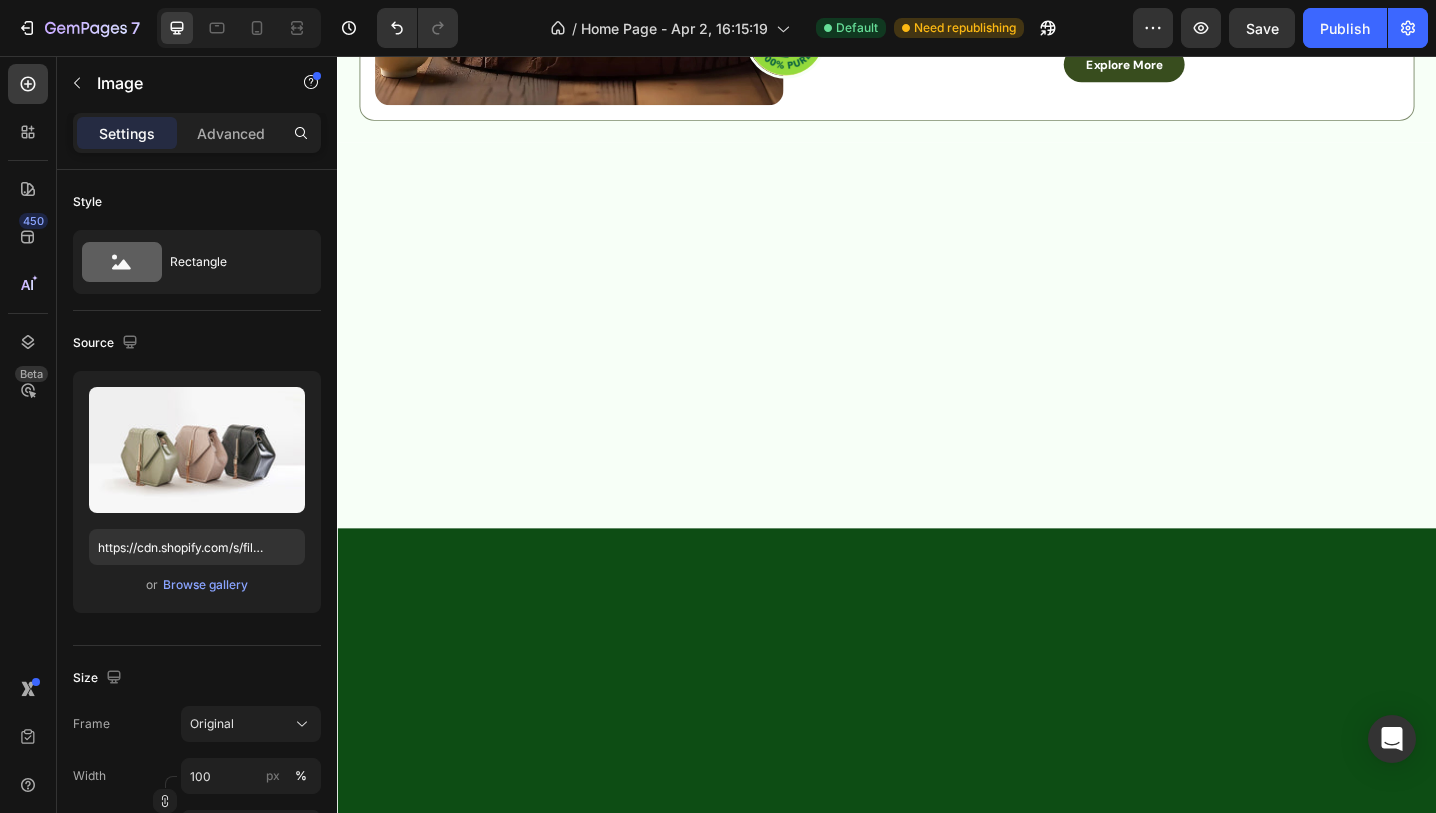 click on "Image   0 Row Section 6" at bounding box center [937, -495] 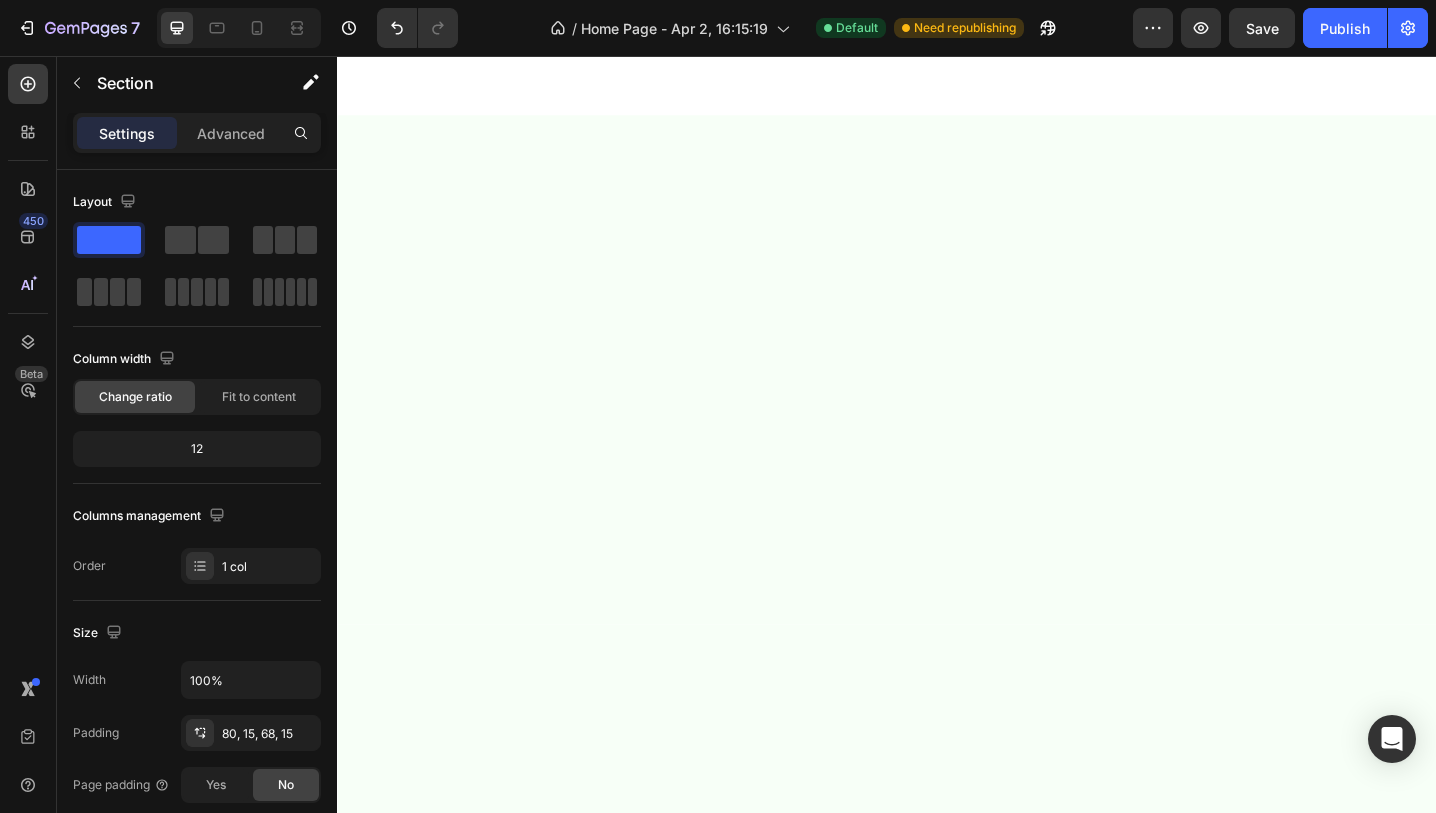 scroll, scrollTop: 2827, scrollLeft: 0, axis: vertical 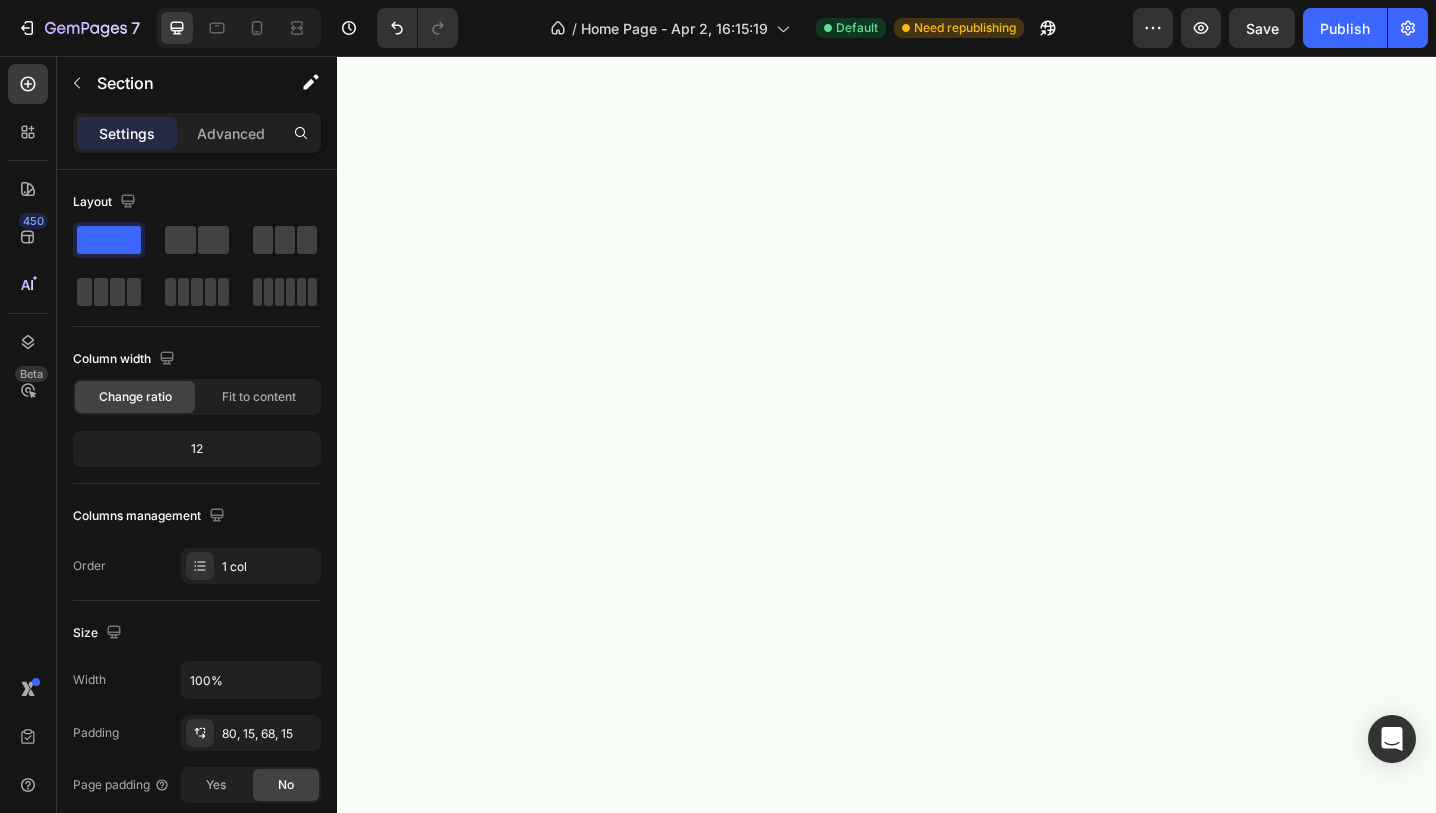 click at bounding box center [937, -50] 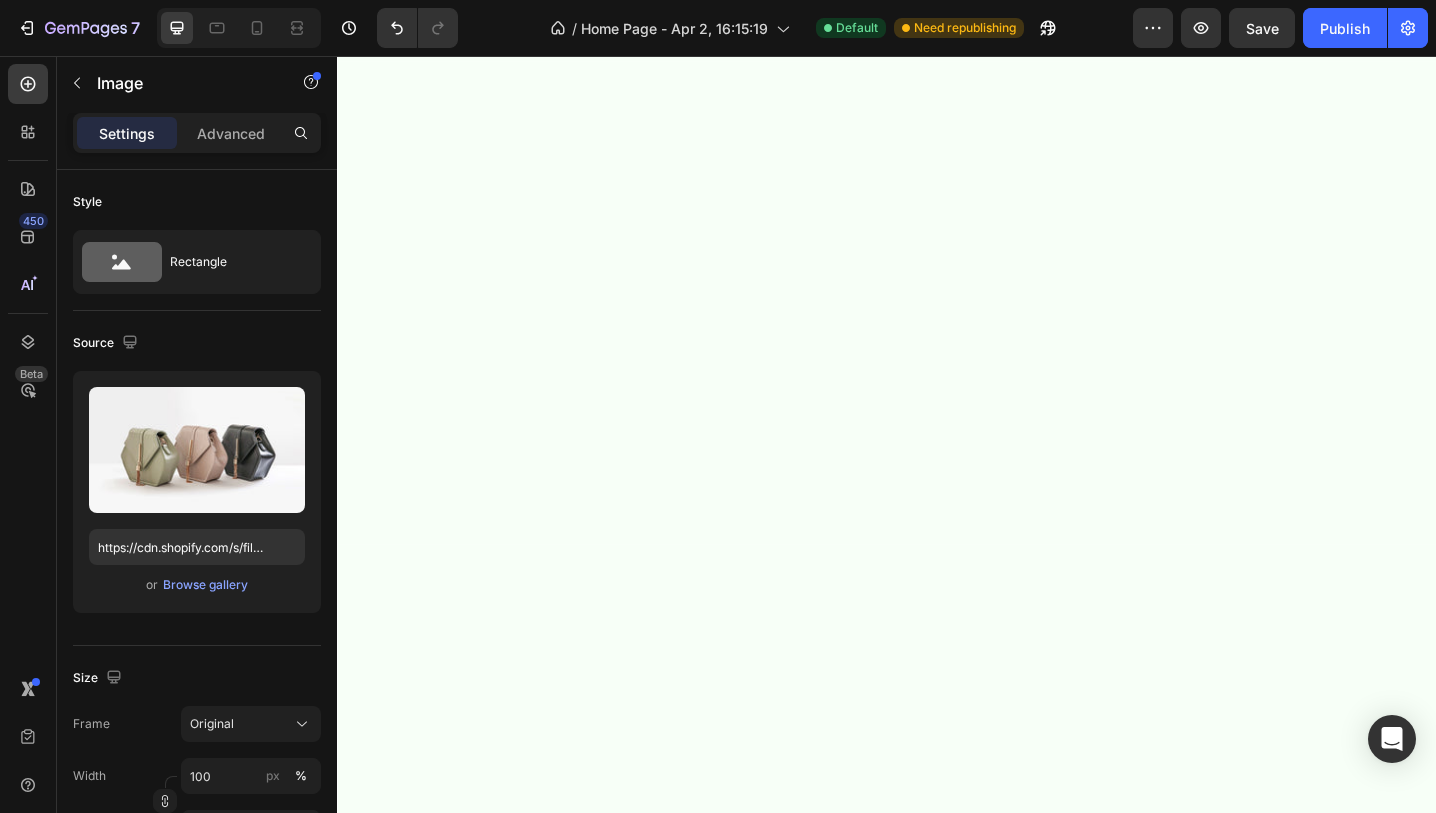 click at bounding box center (937, -50) 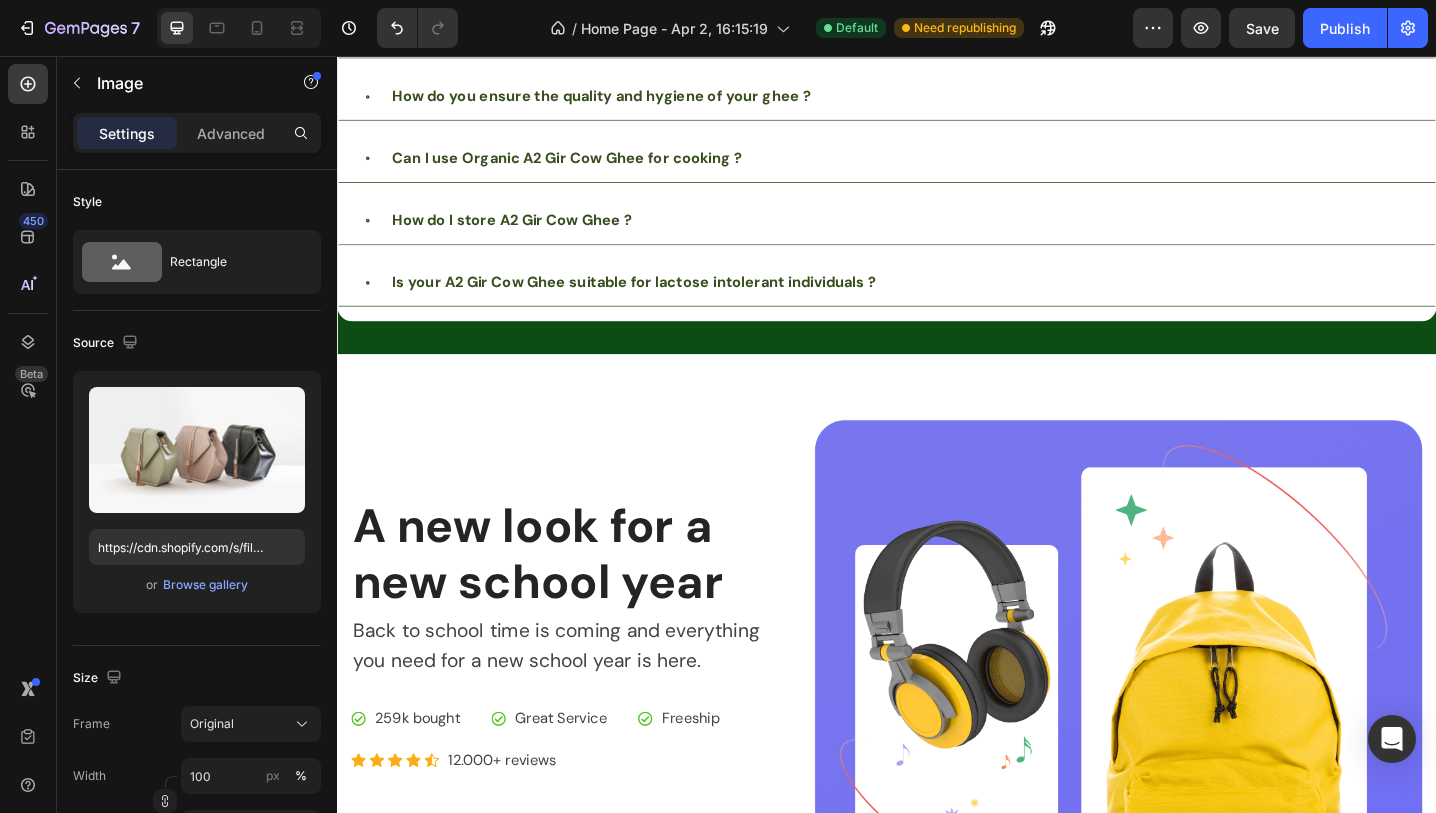 scroll, scrollTop: 5065, scrollLeft: 0, axis: vertical 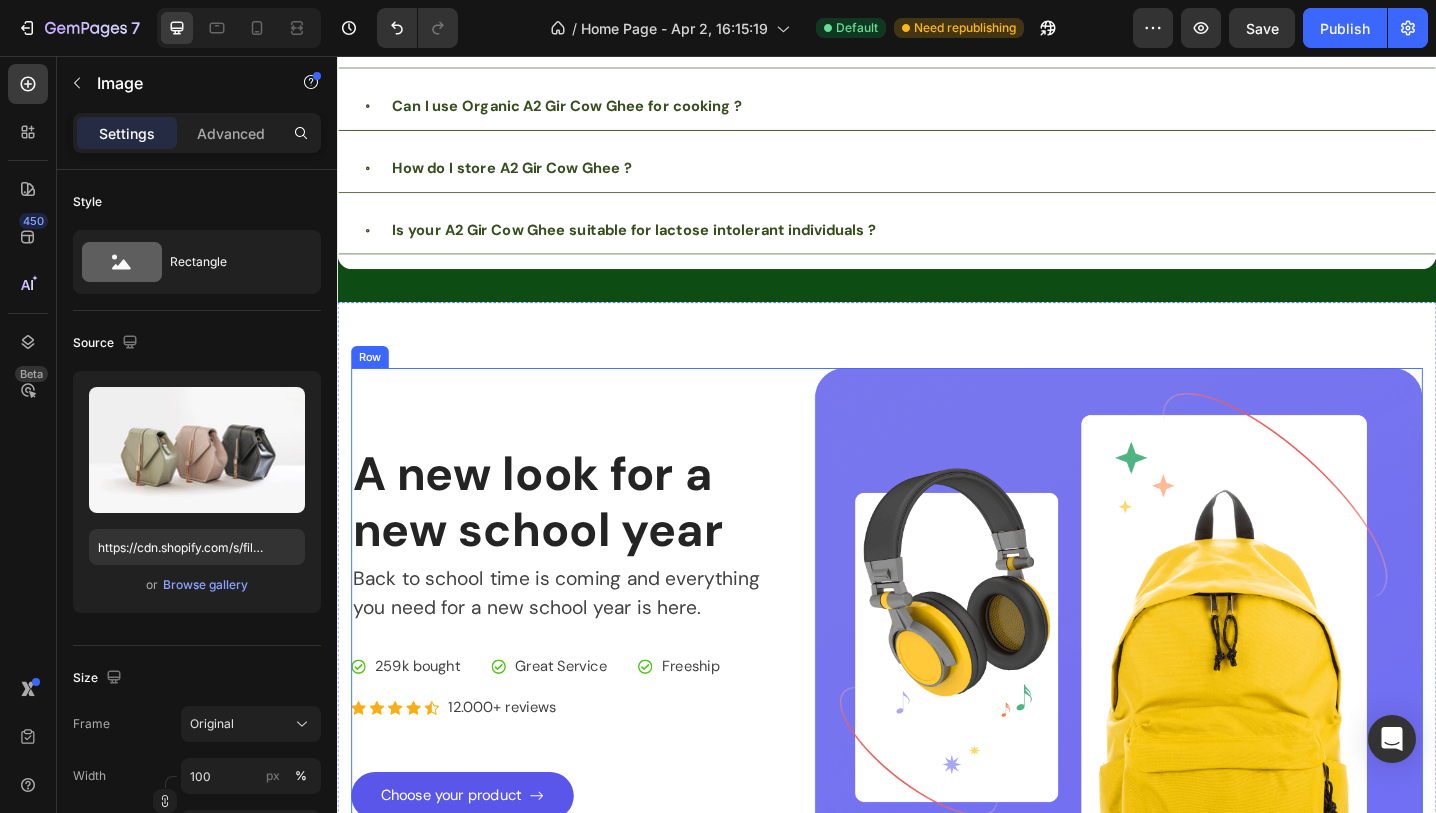 click on "A new look for a new school year Heading Back to school time is coming and everything you need for a new school year is here. Text block
Icon 259k bought Text block Icon List
Icon Great Service Text block Icon List
Icon Freeship Text block Icon List Row                Icon                Icon                Icon                Icon
Icon Icon List Hoz 12.000+ reviews Text block Row       Choose your product Button" at bounding box center [589, 692] 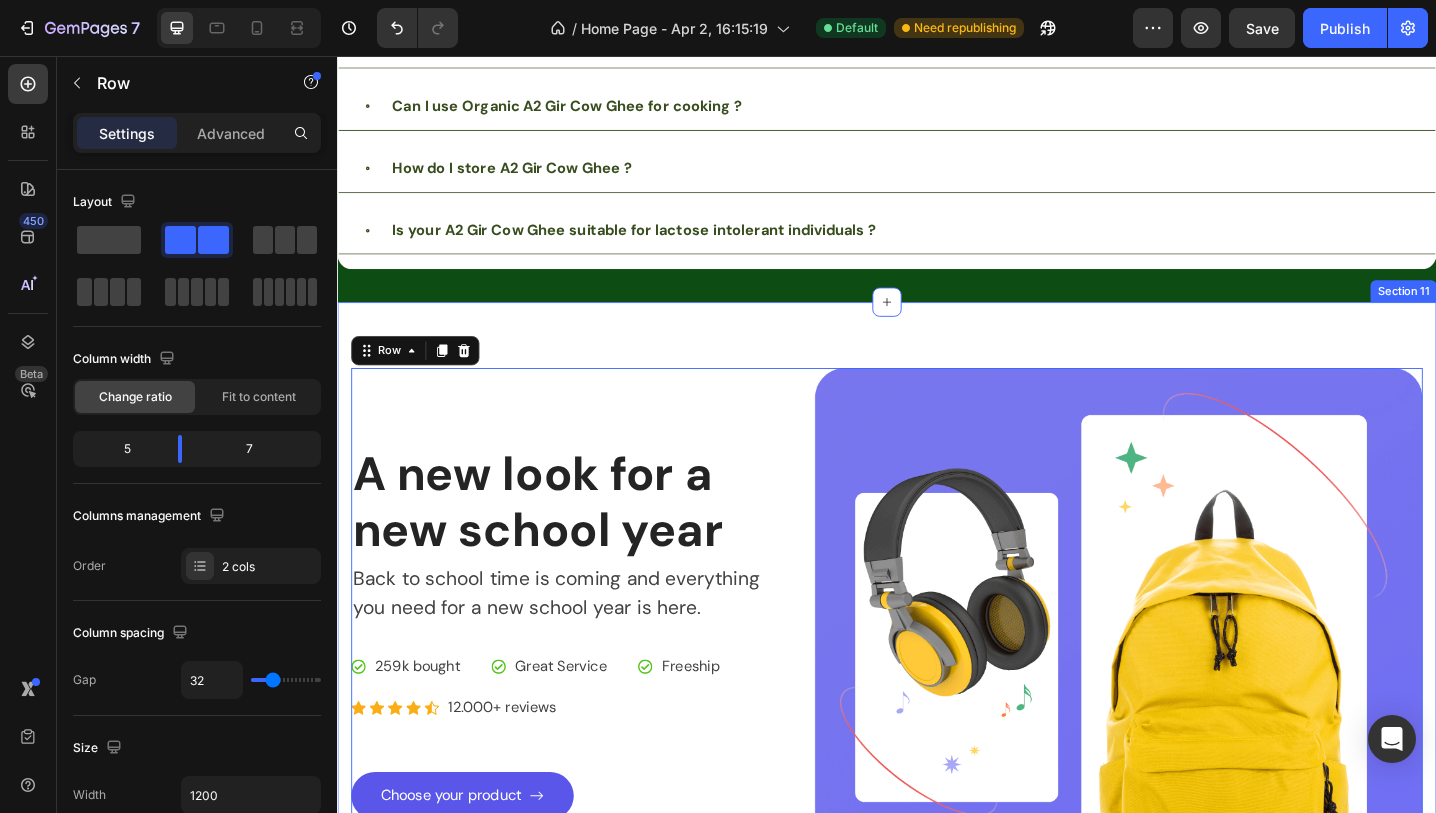 click on "A new look for a new school year Heading Back to school time is coming and everything you need for a new school year is here. Text block
Icon 259k bought Text block Icon List
Icon Great Service Text block Icon List
Icon Freeship Text block Icon List Row                Icon                Icon                Icon                Icon
Icon Icon List Hoz 12.000+ reviews Text block Row       Choose your product Button Image Row   0 Section 11" at bounding box center [937, 692] 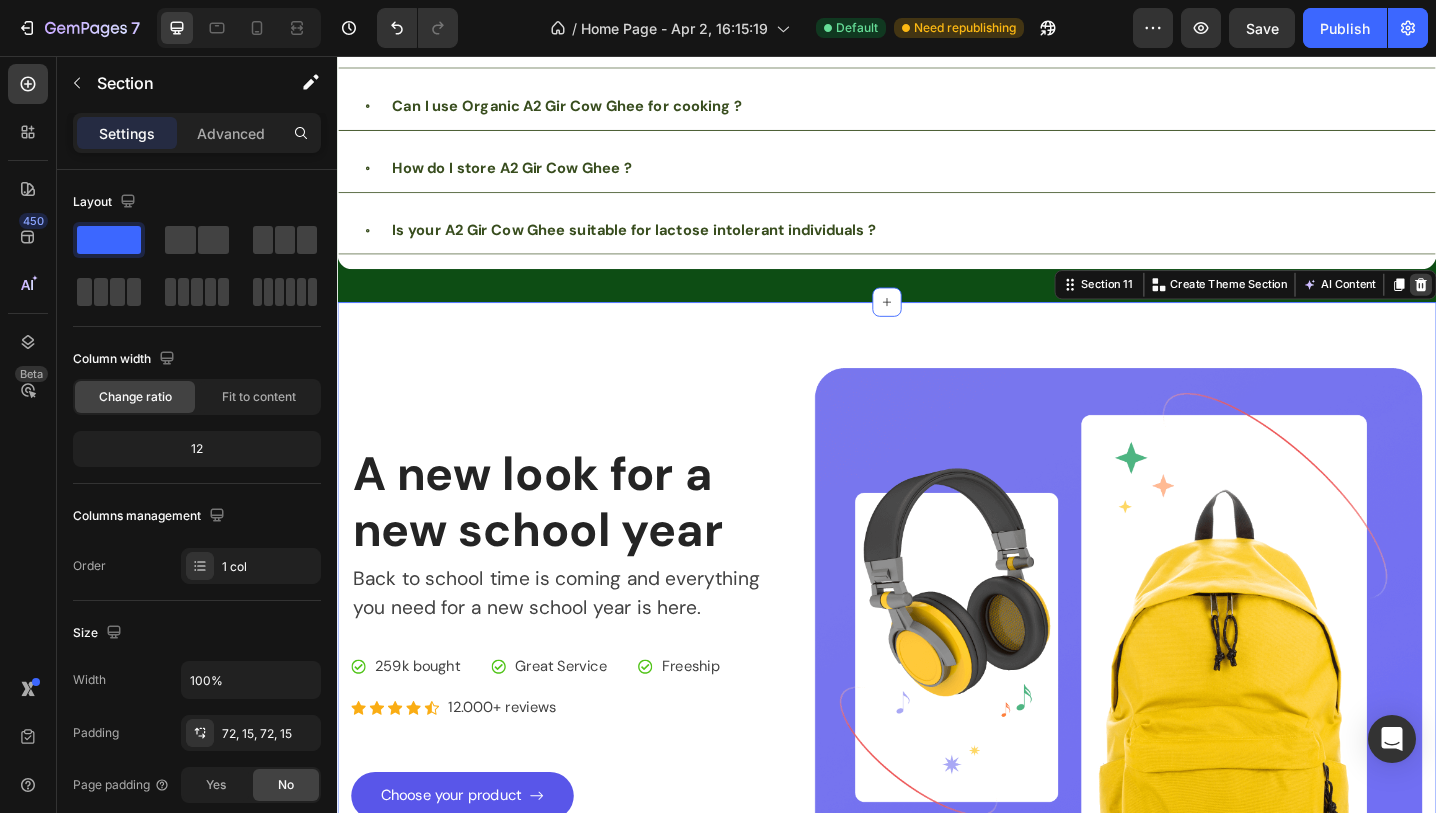 click 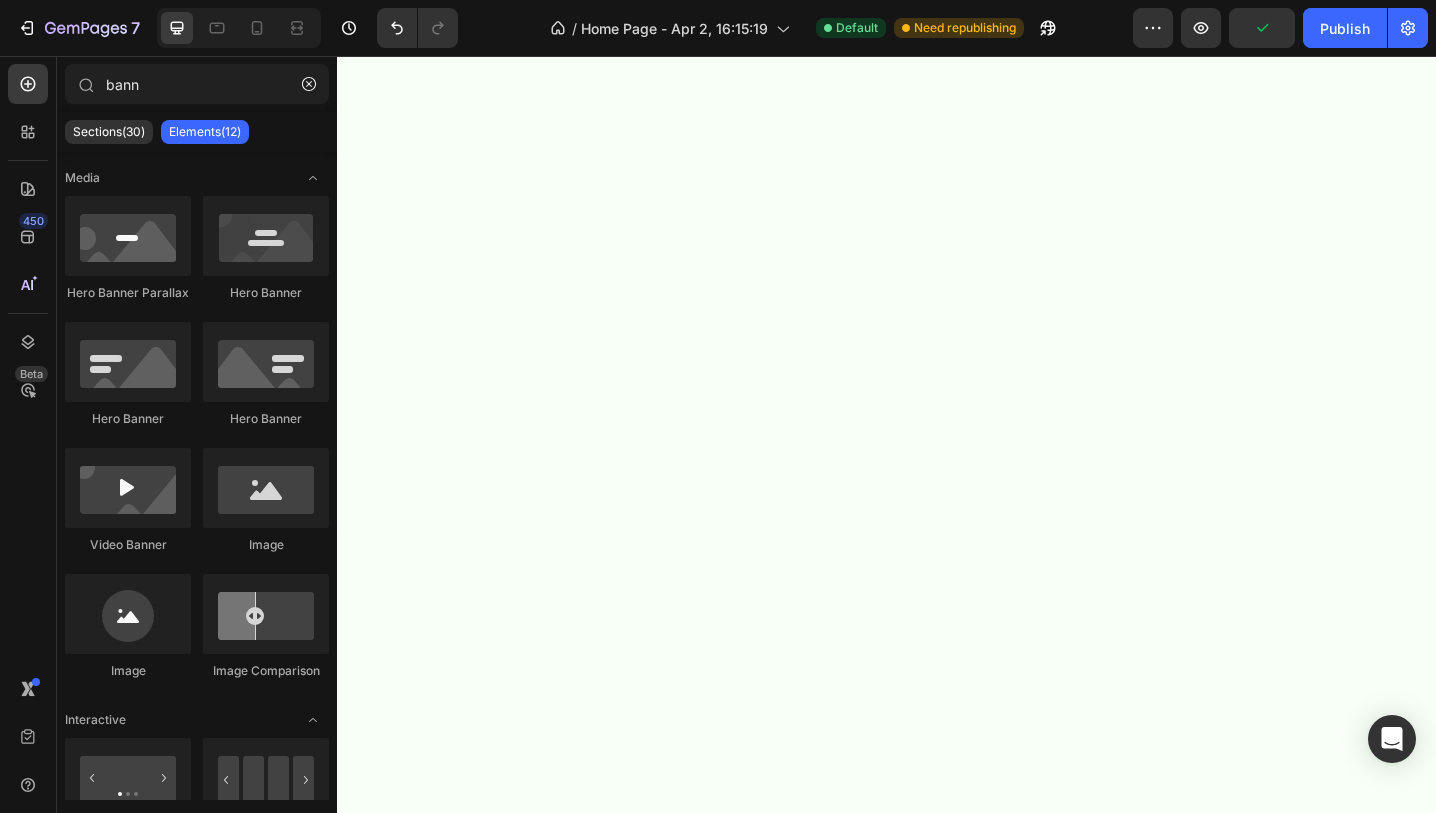 scroll, scrollTop: 2264, scrollLeft: 0, axis: vertical 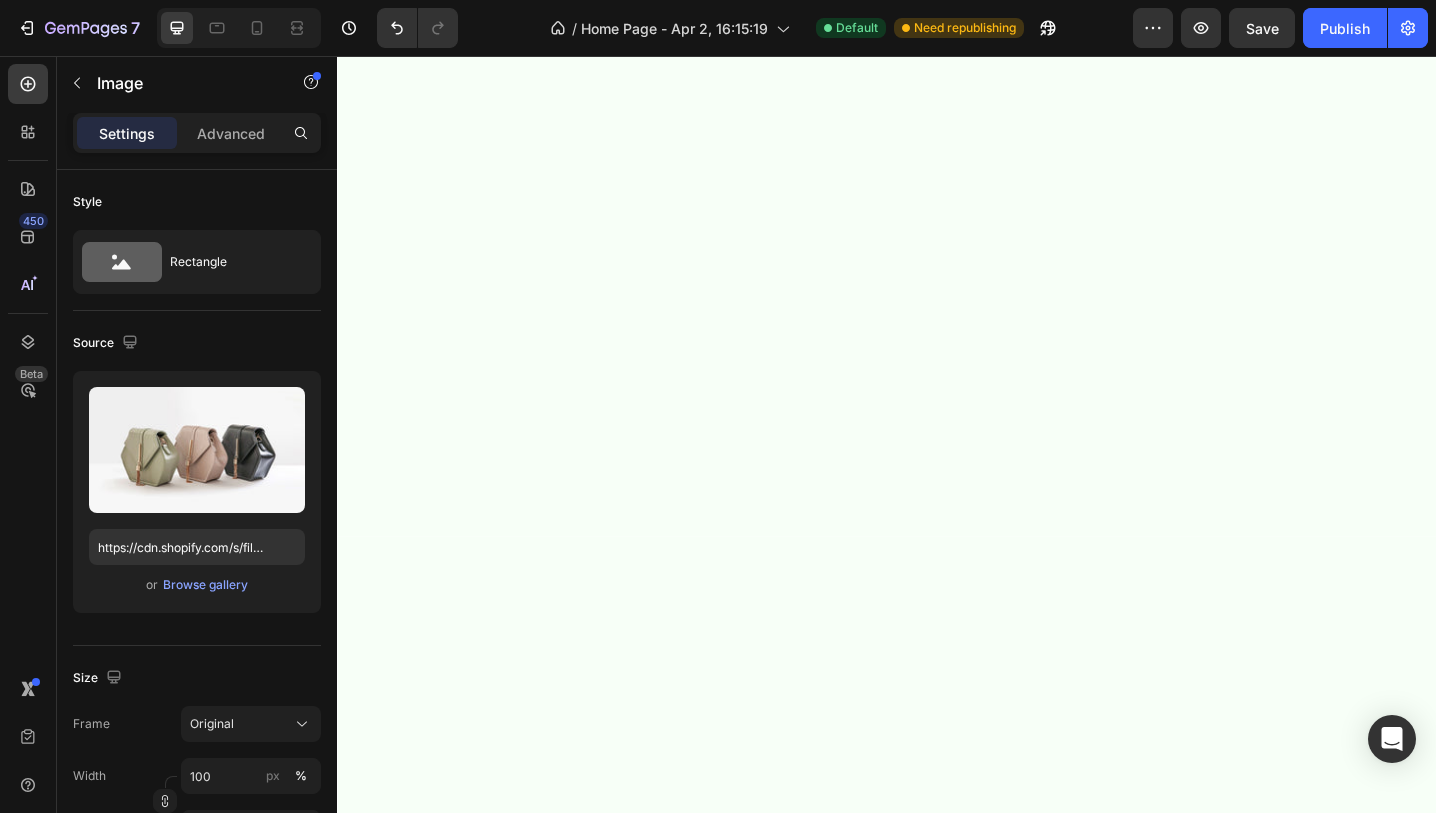 click at bounding box center (937, -58) 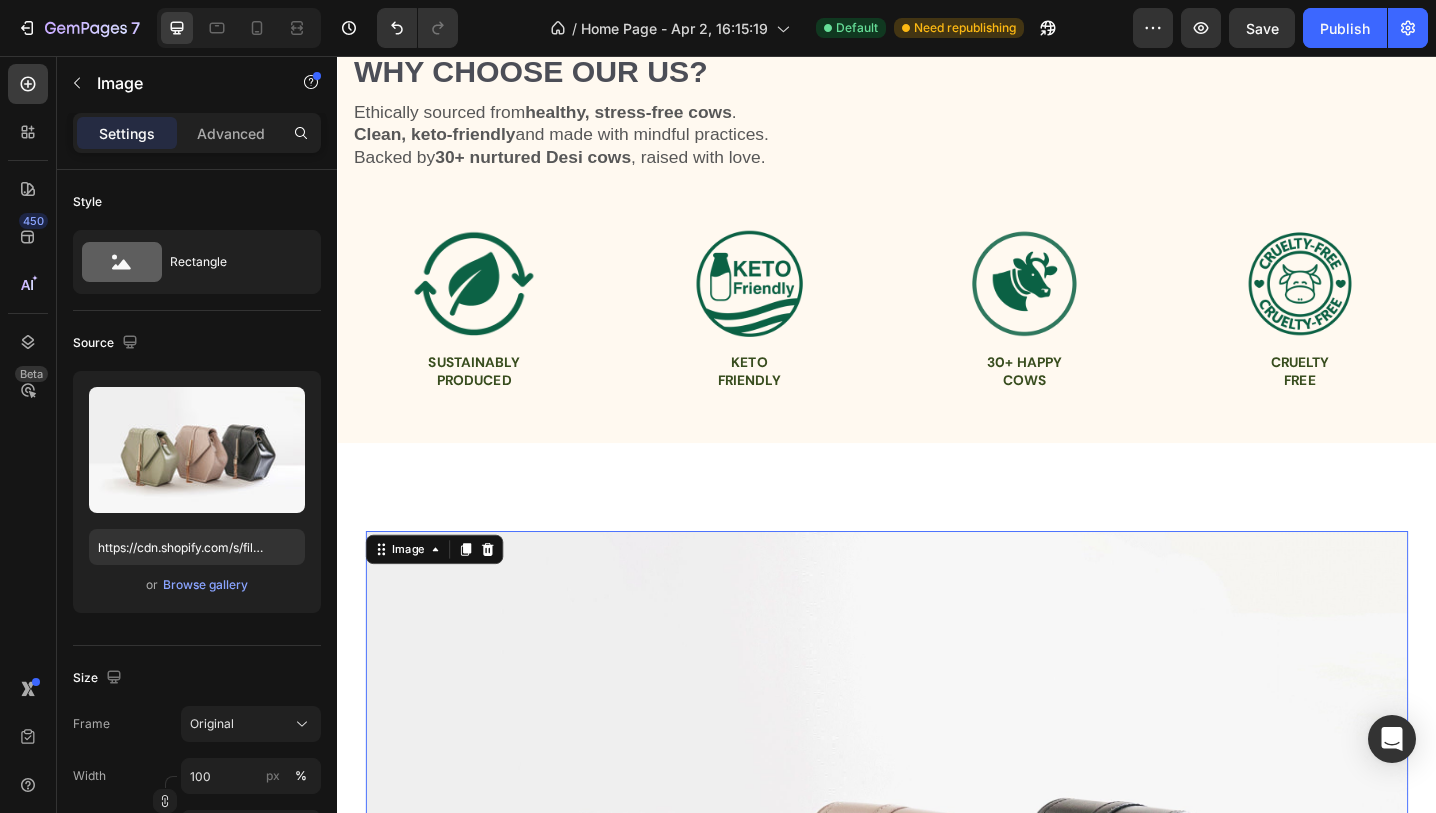 scroll, scrollTop: 1597, scrollLeft: 0, axis: vertical 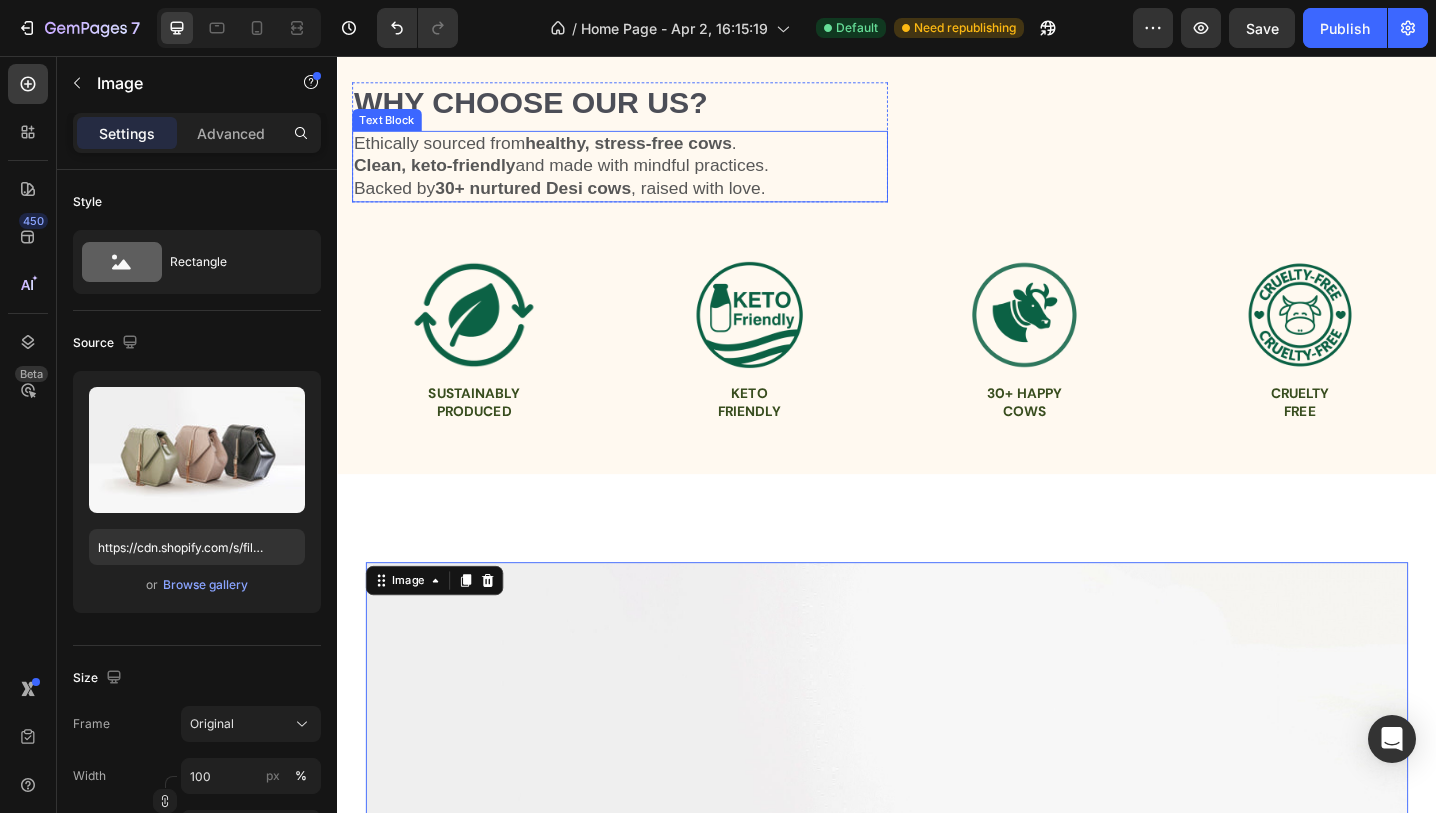 click on "Clean, keto-friendly" at bounding box center (443, 175) 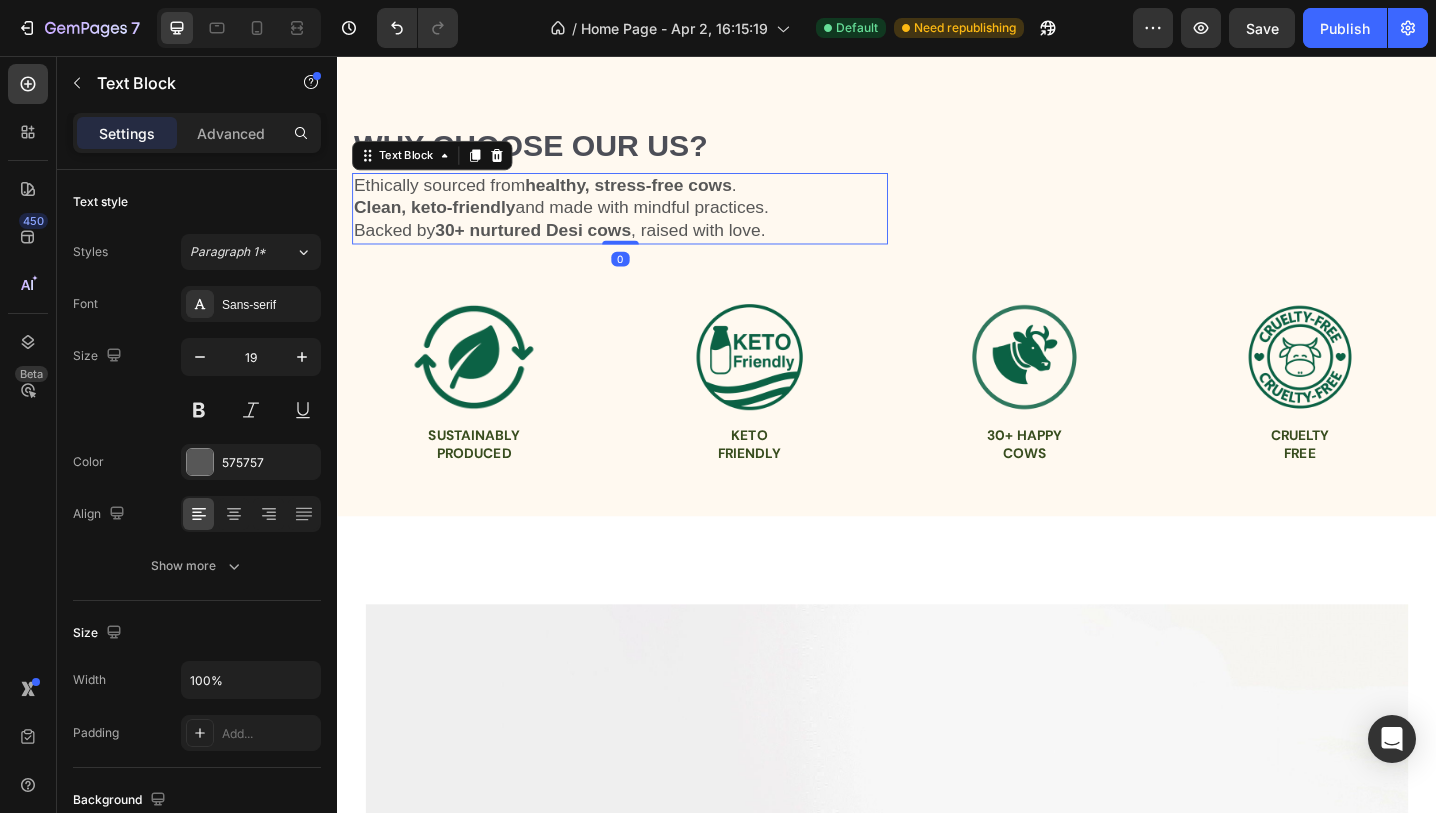scroll, scrollTop: 1539, scrollLeft: 0, axis: vertical 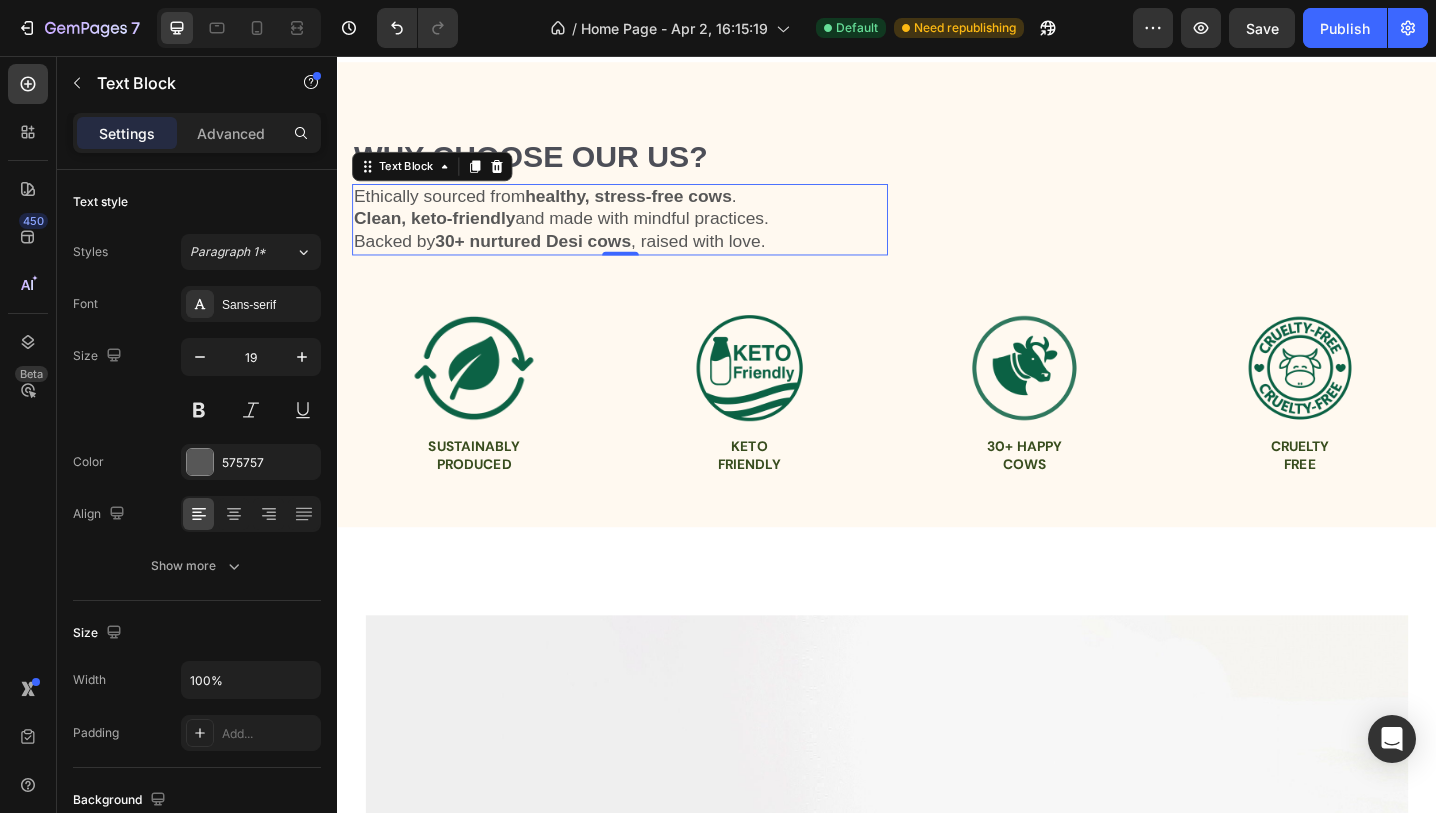 click on "Ethically sourced from  healthy, stress-free cows . Clean, keto-friendly  and made with mindful practices. Backed by  30+ nurtured Desi cows , raised with love." at bounding box center [645, 235] 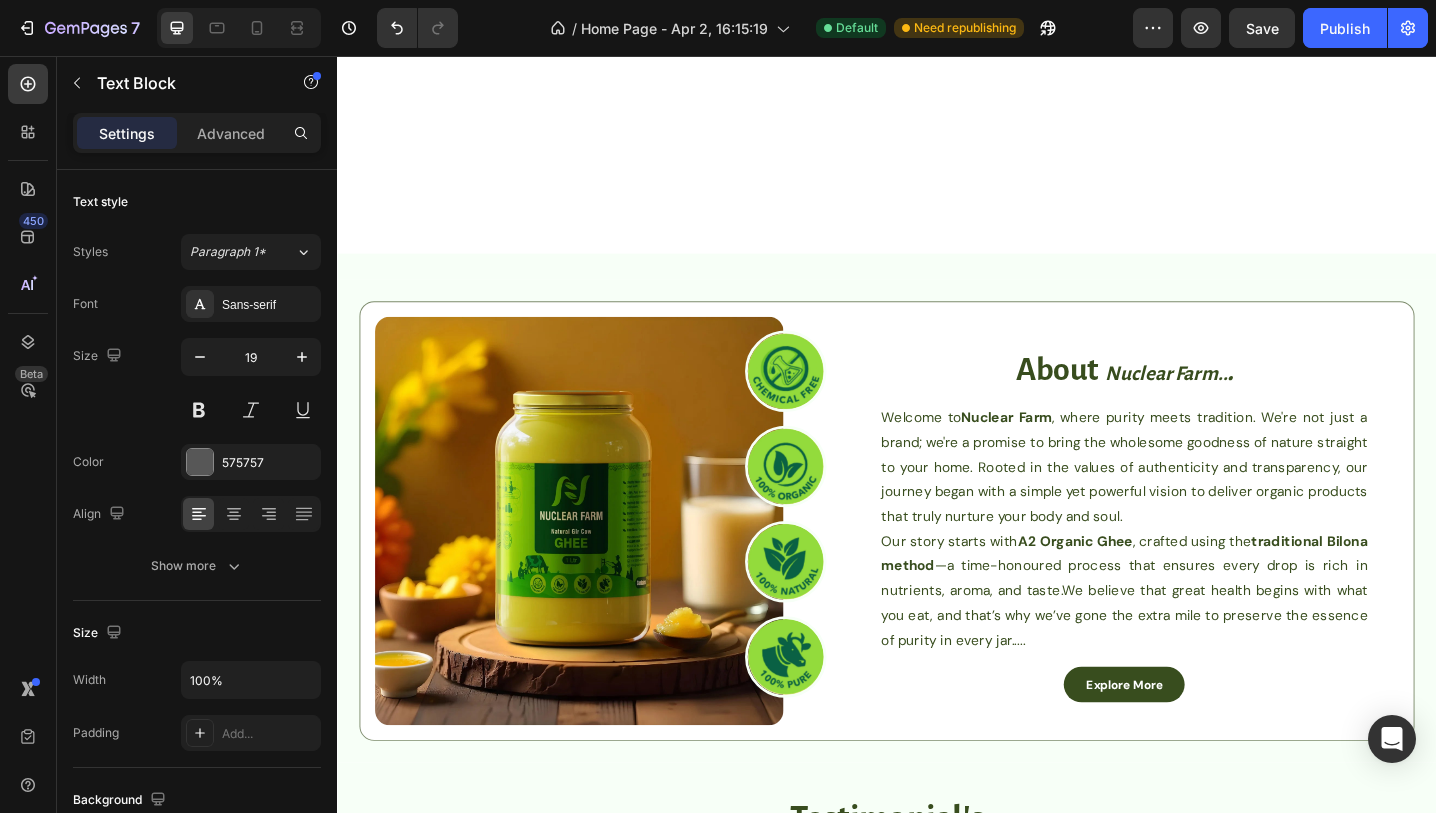scroll, scrollTop: 3176, scrollLeft: 0, axis: vertical 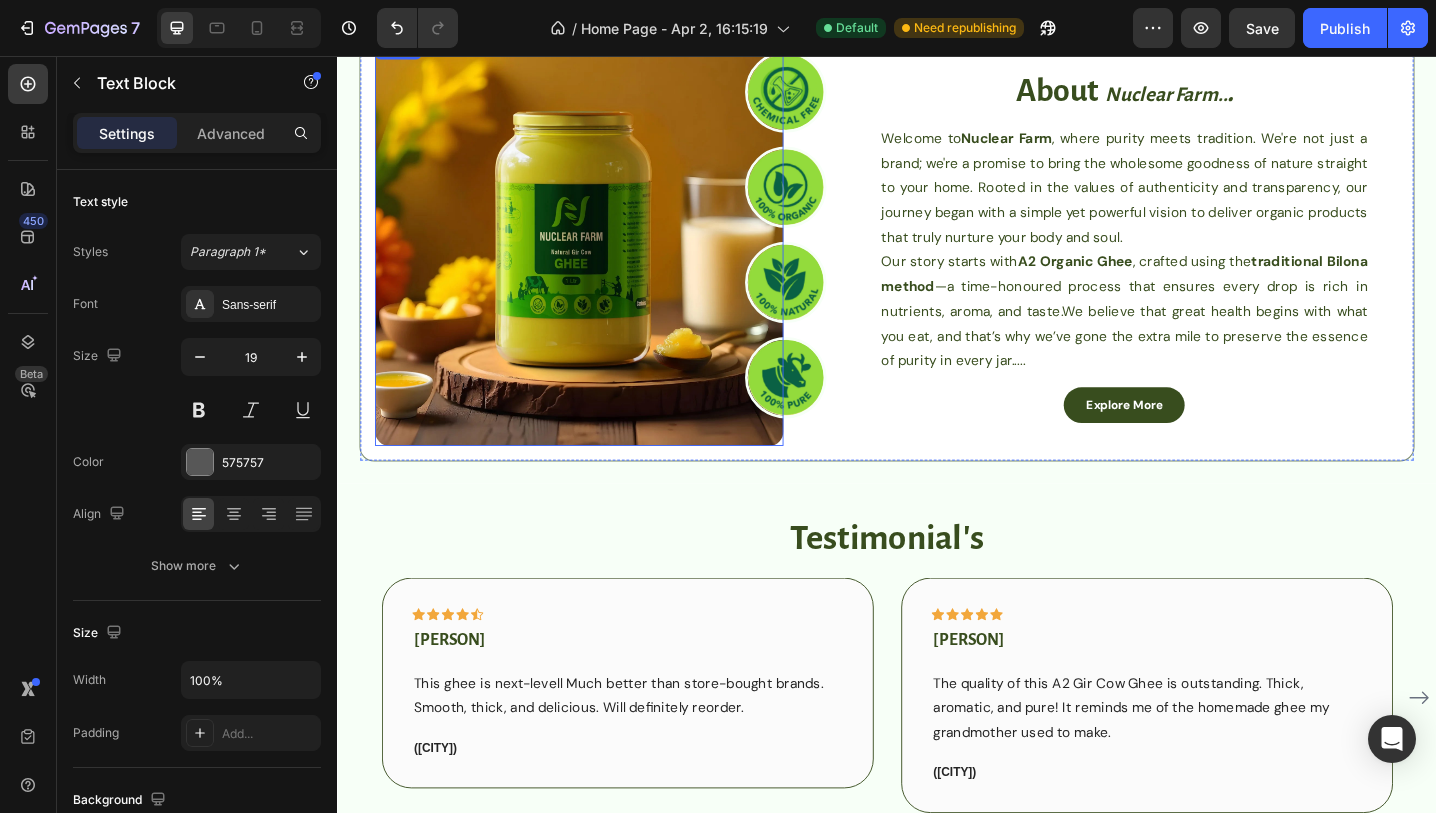 click at bounding box center (601, 259) 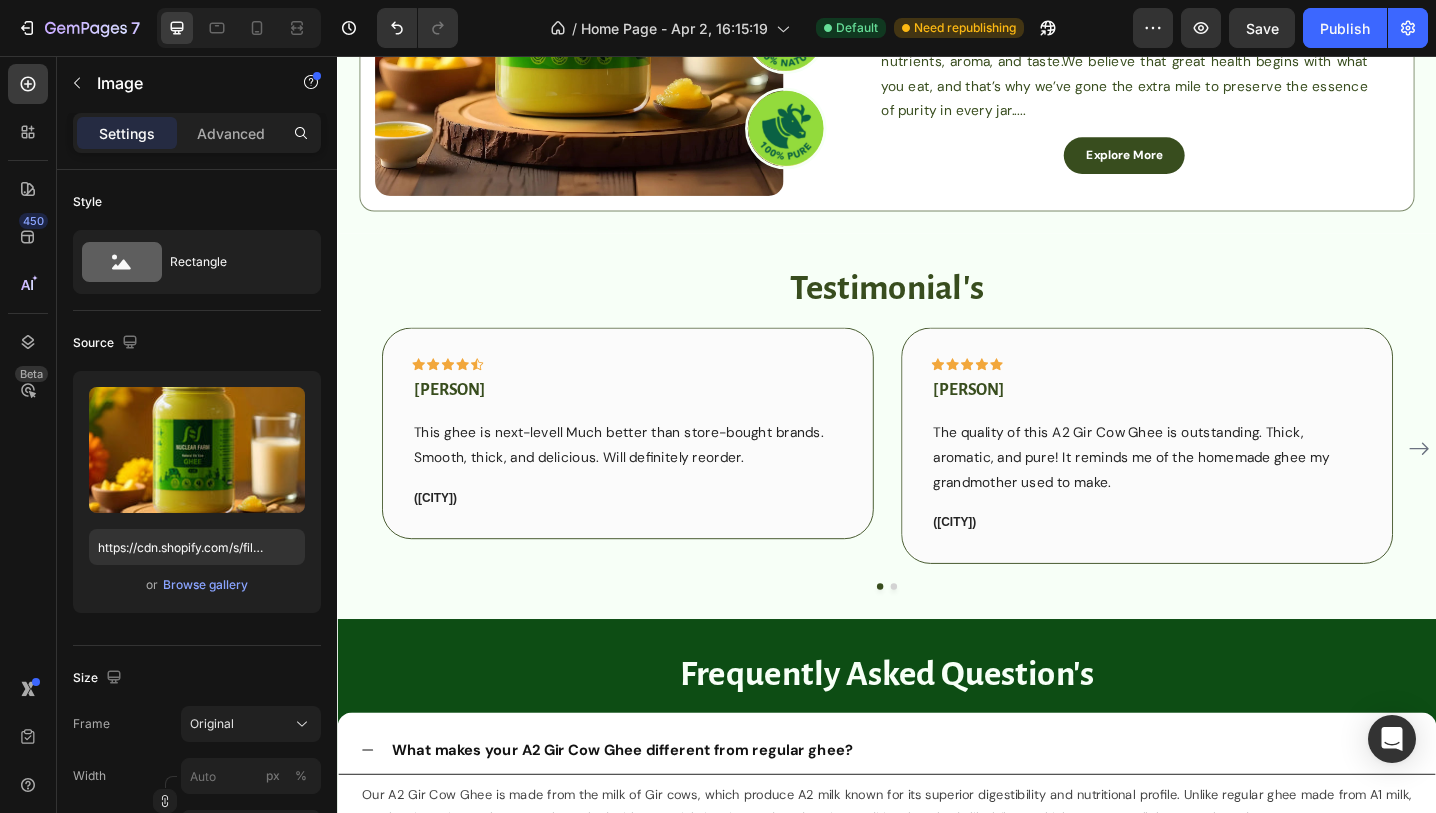 scroll, scrollTop: 2593, scrollLeft: 0, axis: vertical 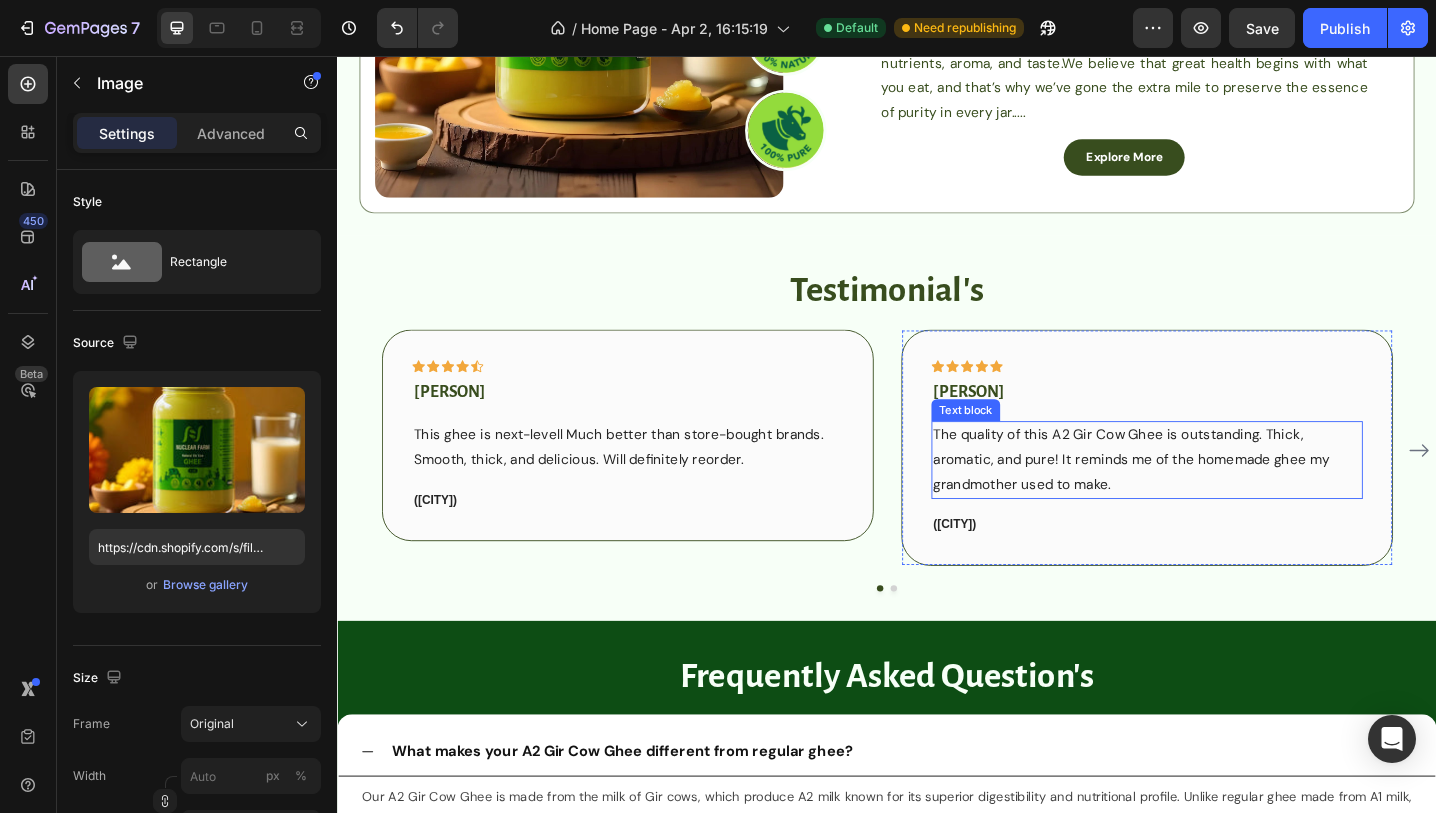 click on "Icon
Icon
Icon
Icon
Icon Row Amit Verma Text block The quality of this A2 Gir Cow Ghee is outstanding. Thick, aromatic, and pure! It reminds me of the homemade ghee my grandmother used to make. Text block (Delhi) Text block" at bounding box center (1220, 483) 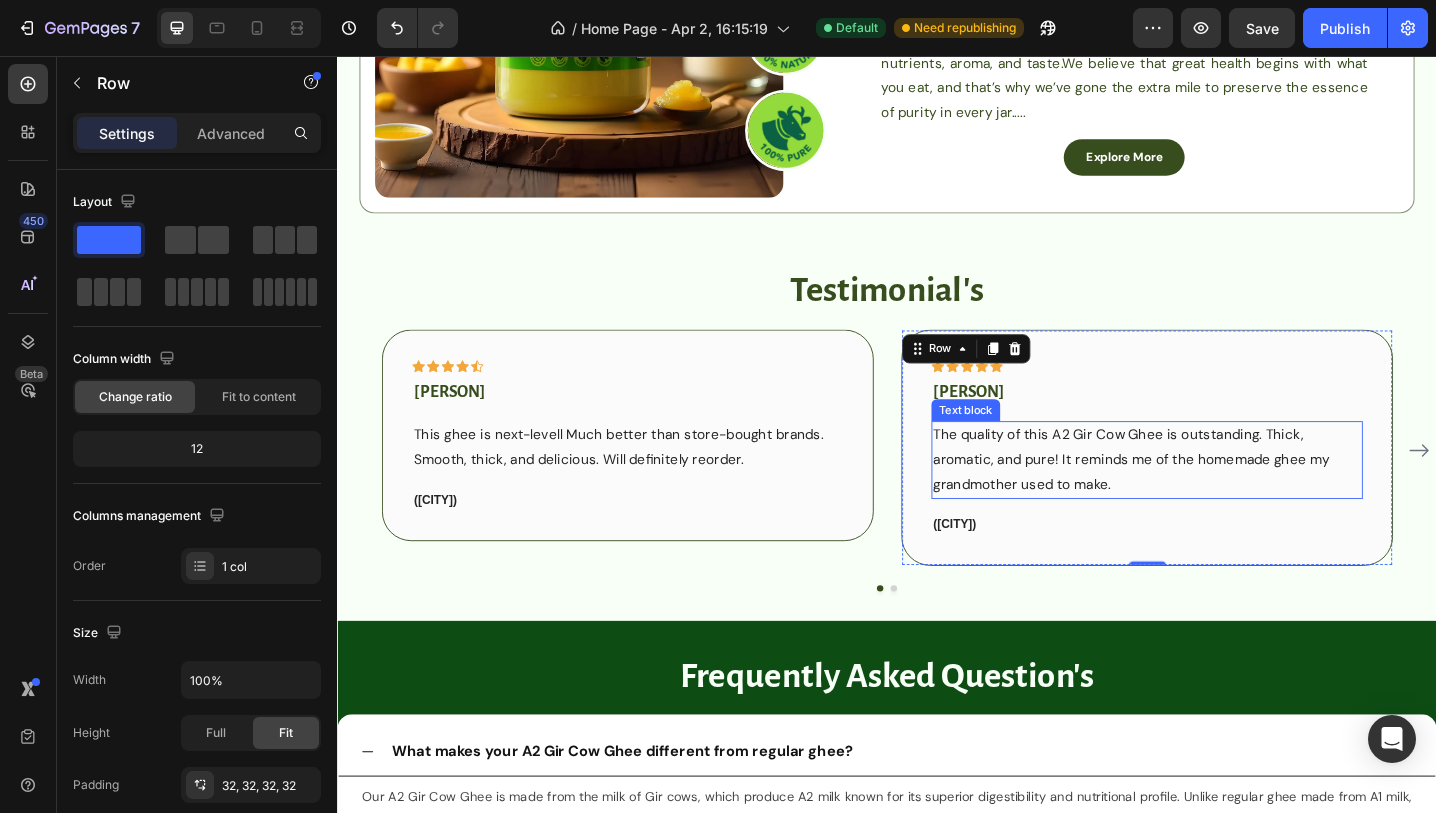 click on "The quality of this A2 Gir Cow Ghee is outstanding. Thick, aromatic, and pure! It reminds me of the homemade ghee my grandmother used to make." at bounding box center [1220, 497] 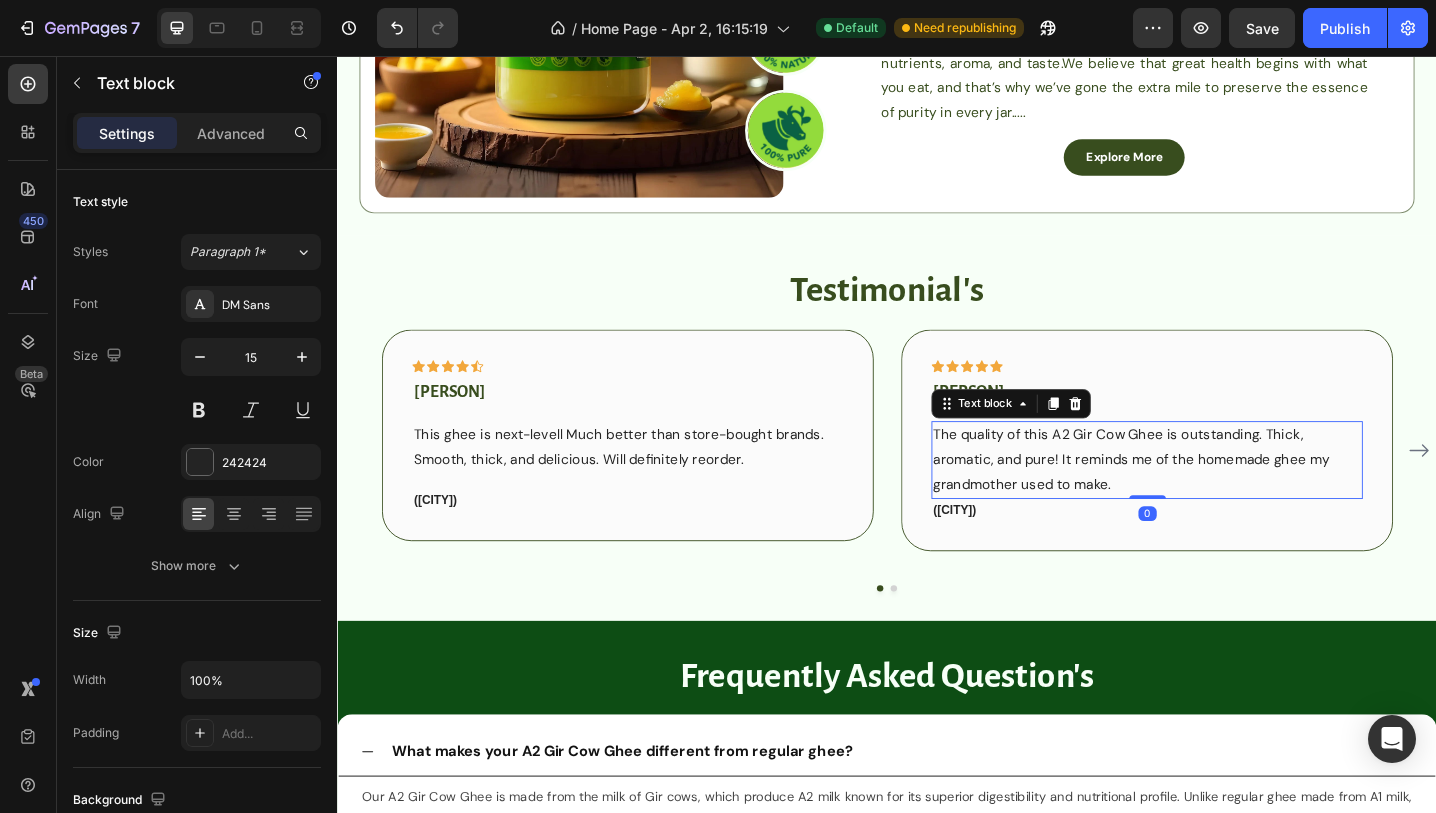 drag, startPoint x: 1210, startPoint y: 552, endPoint x: 1210, endPoint y: 523, distance: 29 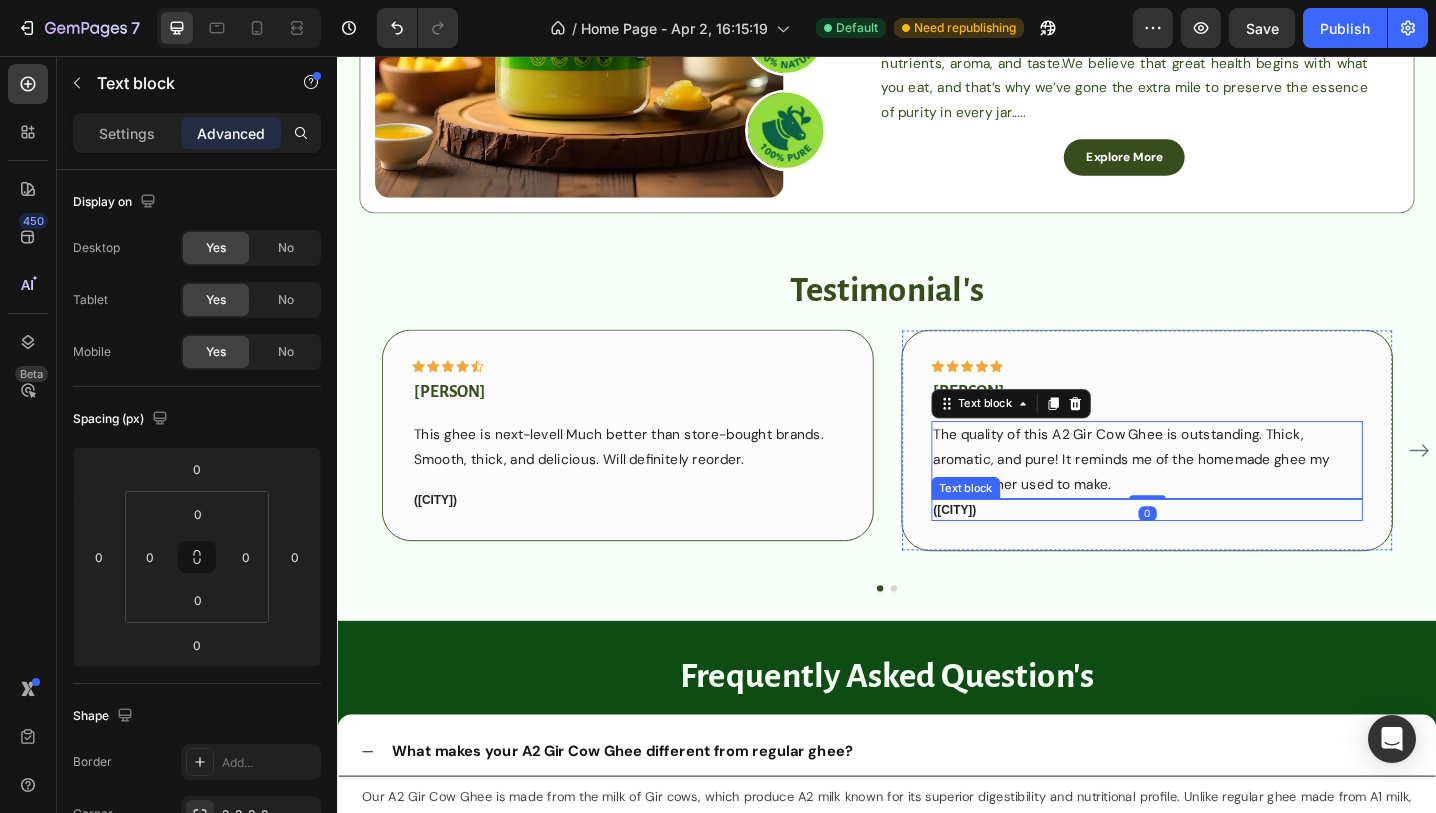 click on "(Delhi)" at bounding box center [1220, 552] 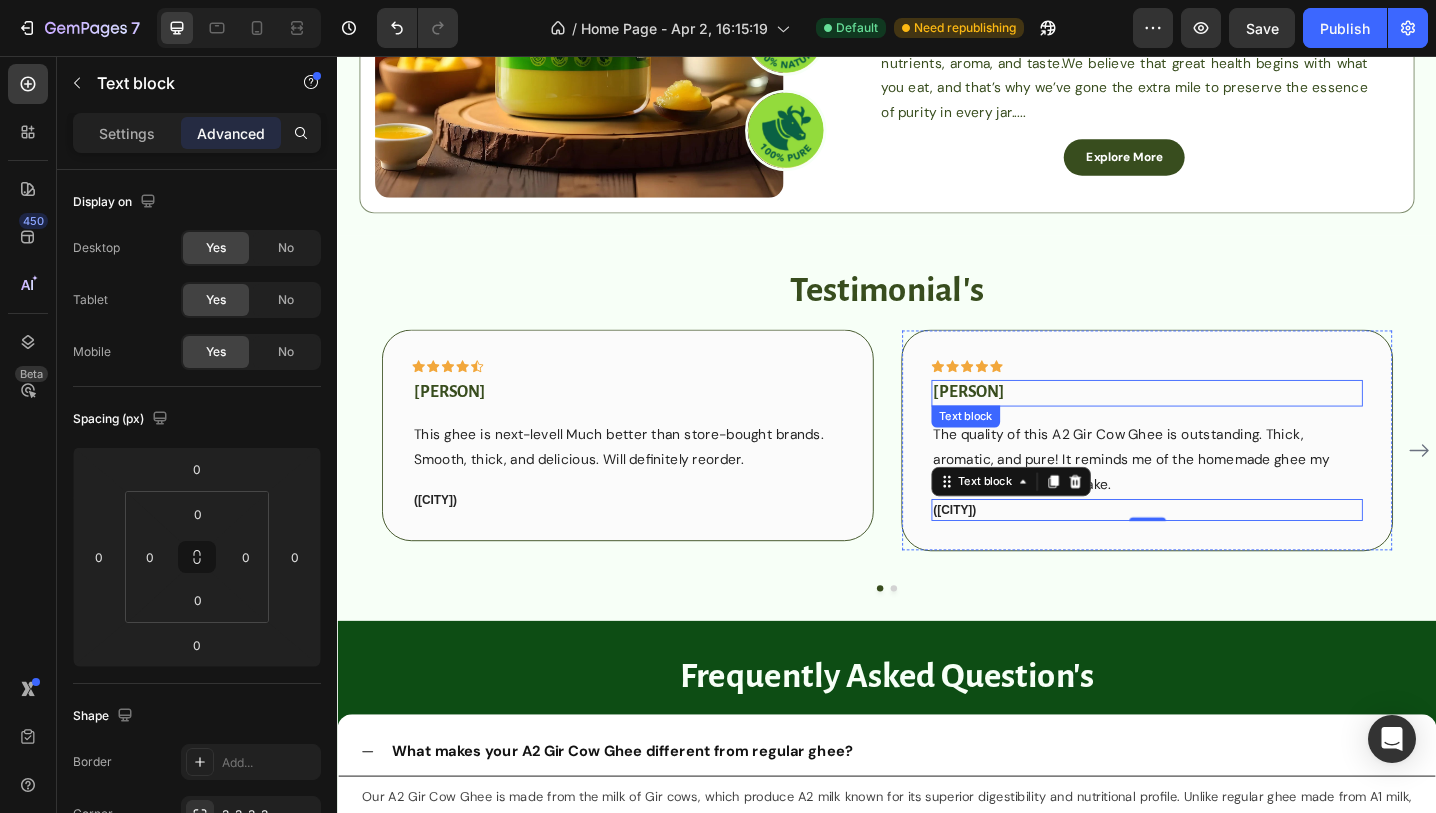 click on "Amit Verma" at bounding box center (1220, 424) 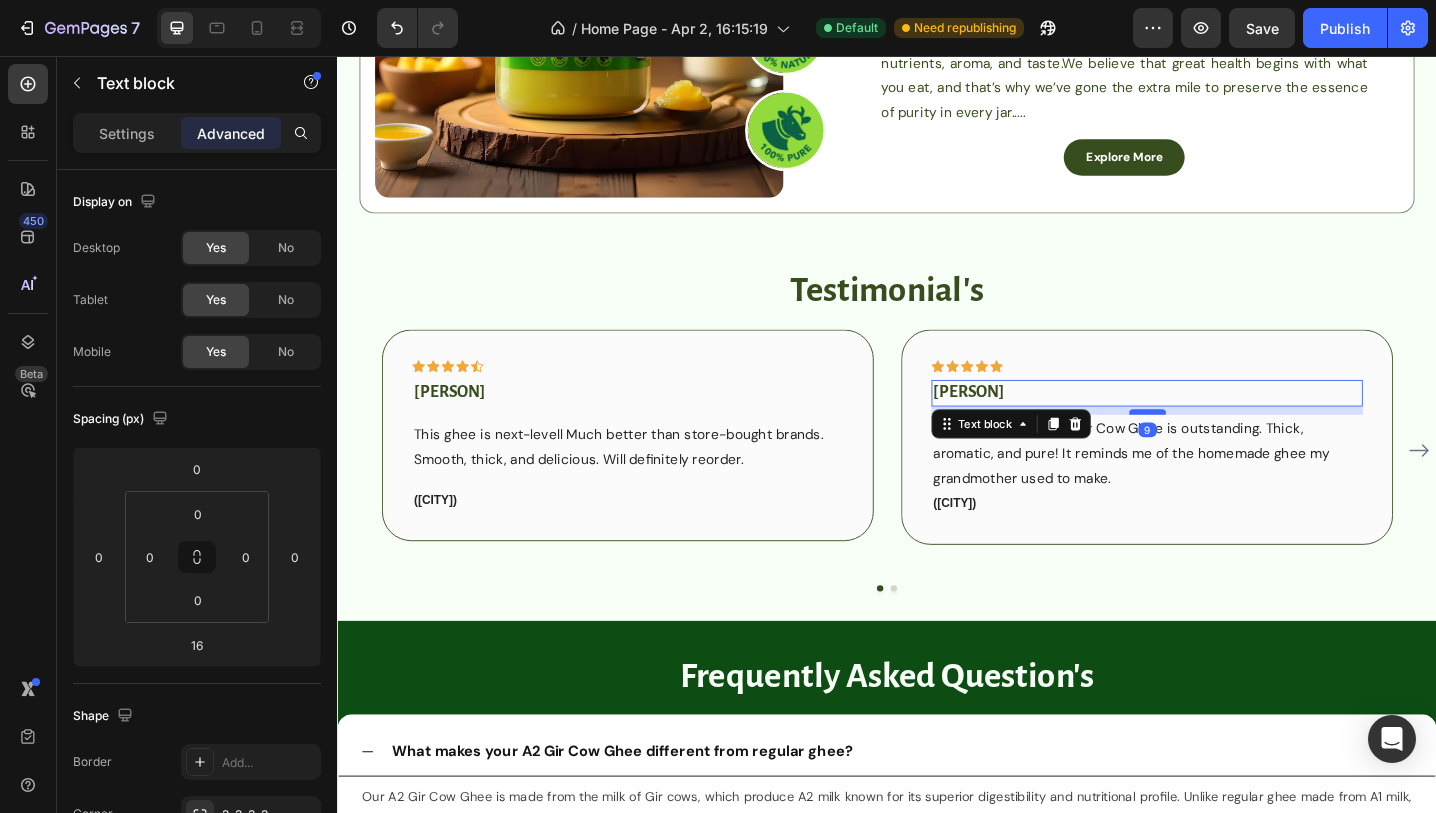 click at bounding box center [1221, 445] 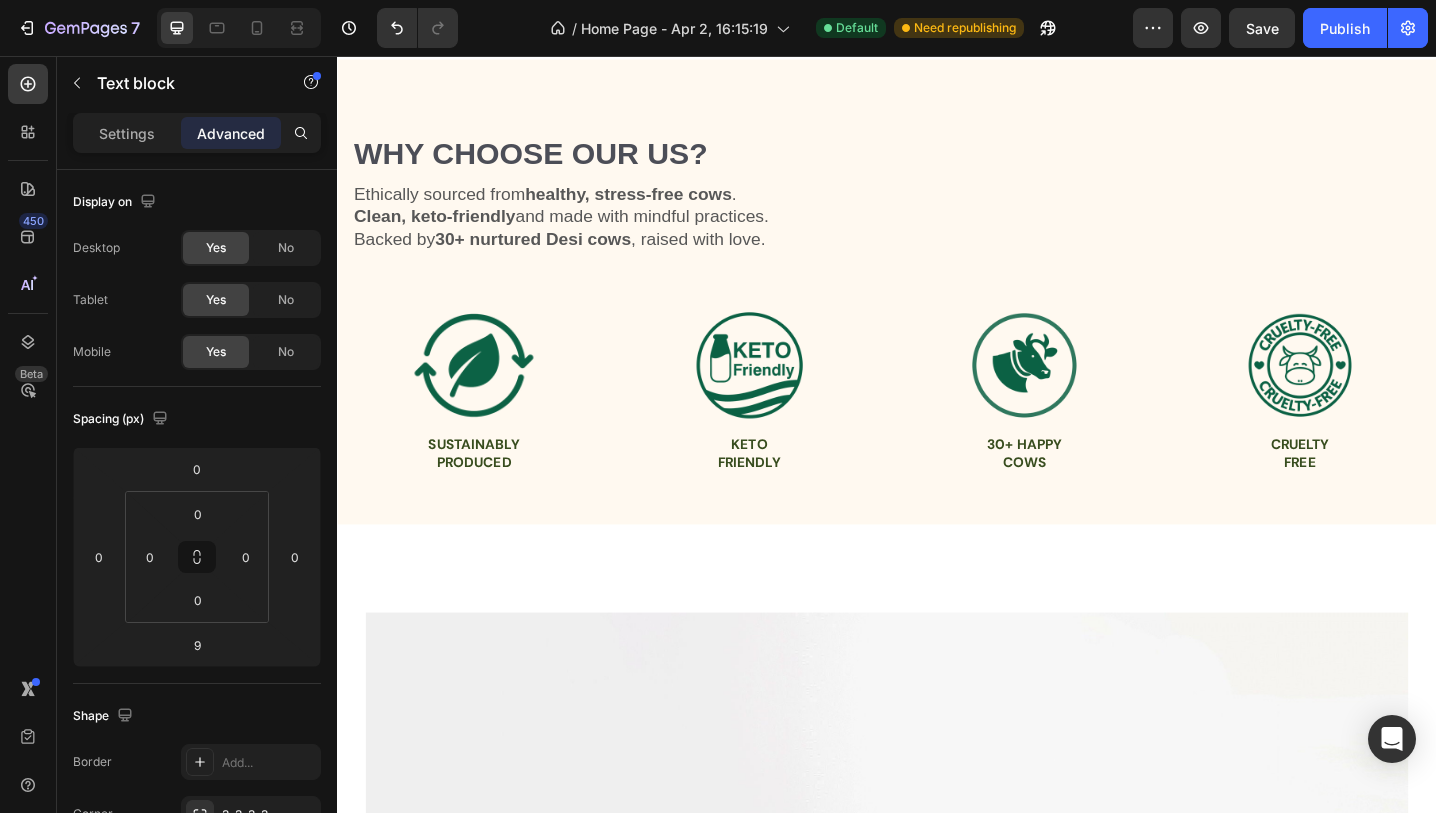 scroll, scrollTop: 2111, scrollLeft: 0, axis: vertical 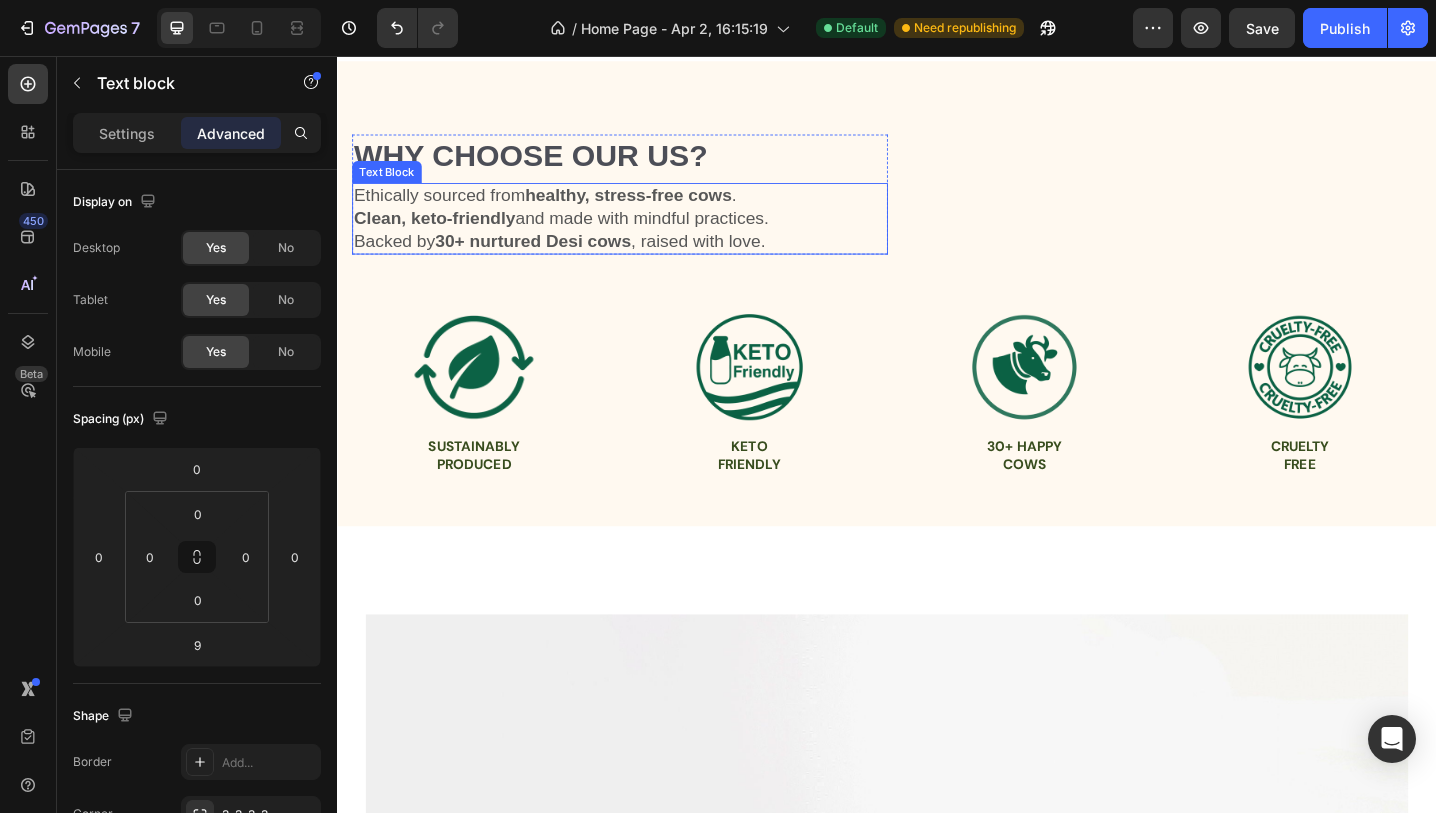 click on "30+ nurtured Desi cows" at bounding box center [551, 258] 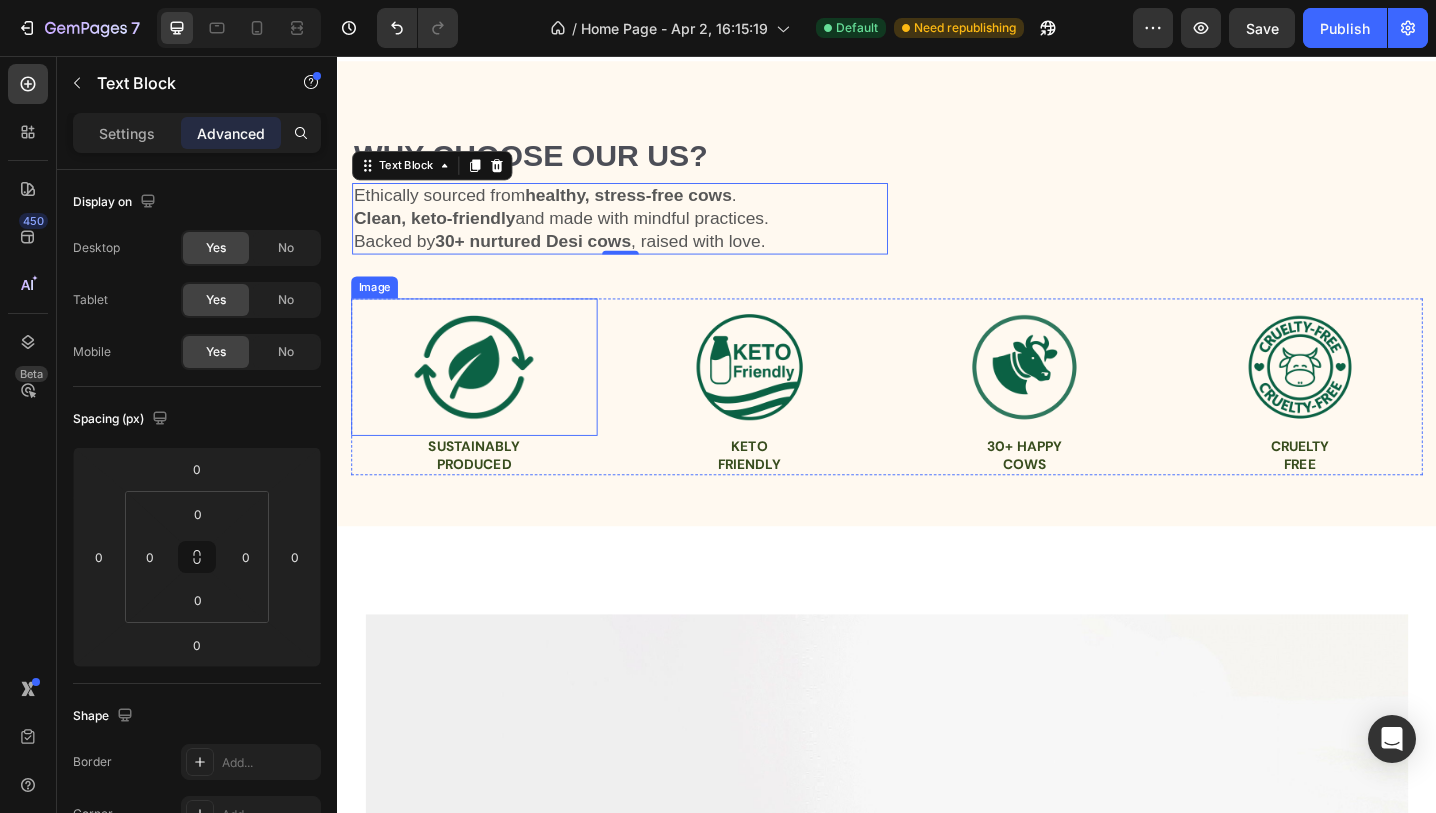 click at bounding box center (486, 396) 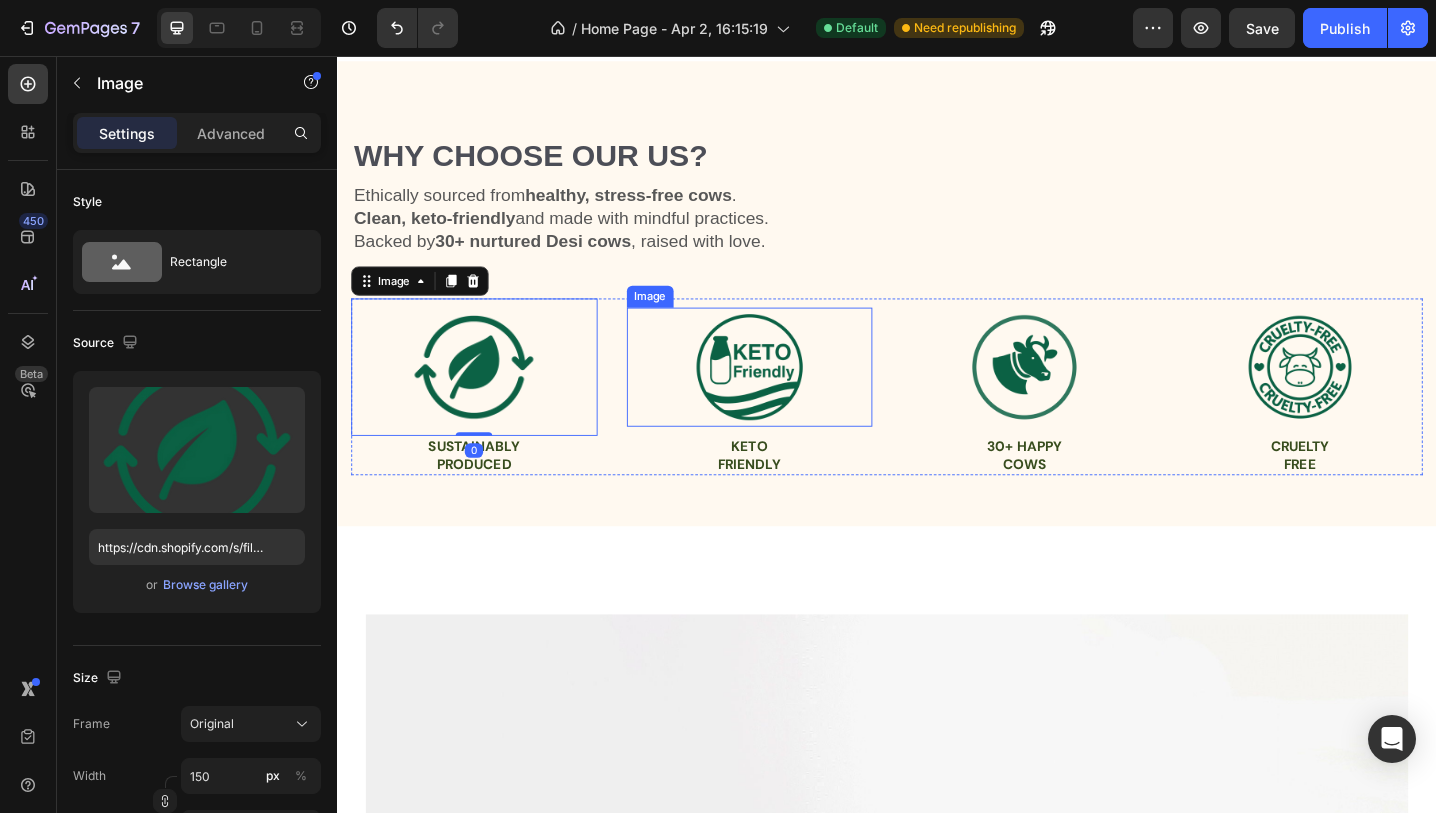 click at bounding box center (787, 396) 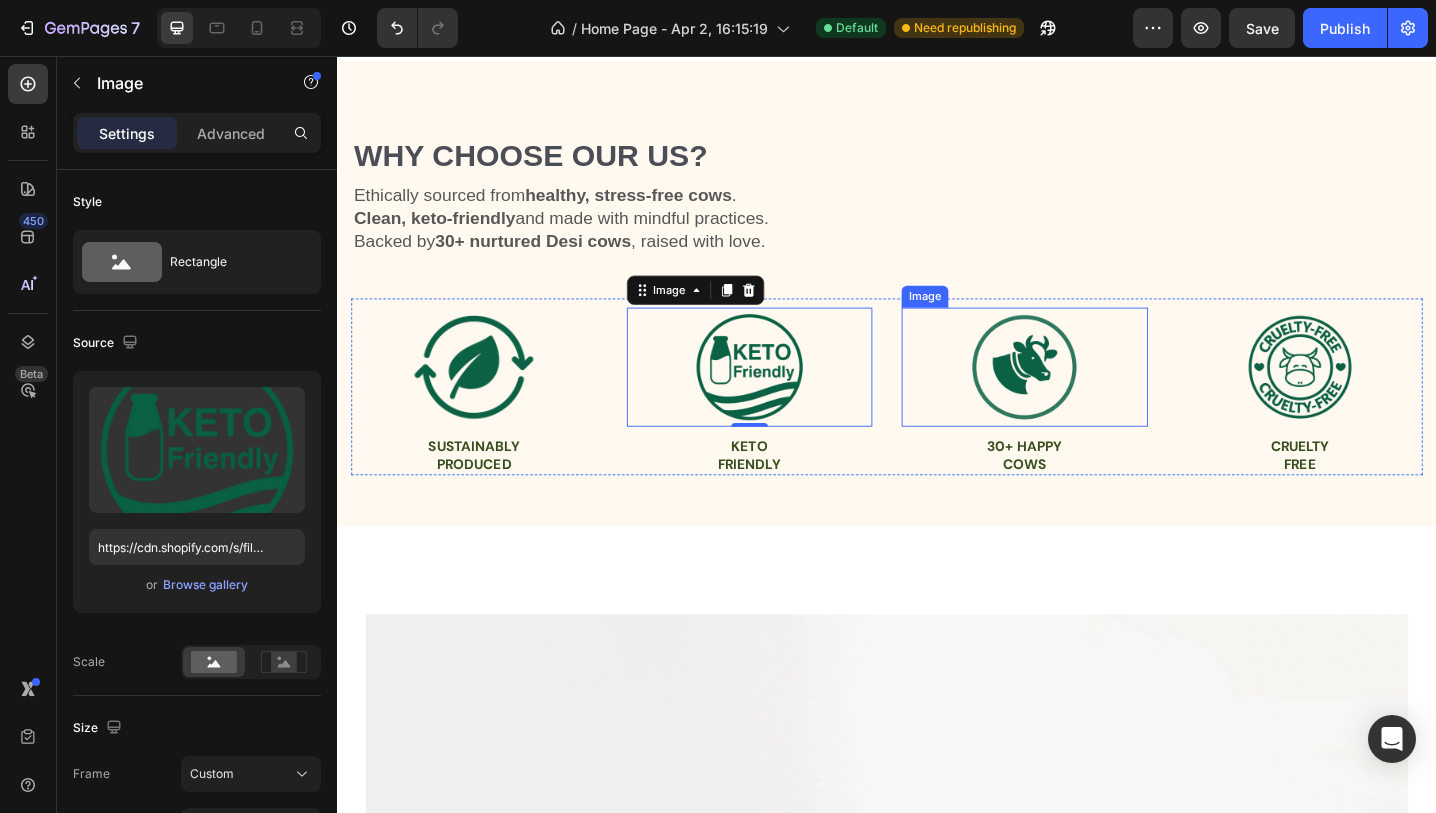 click at bounding box center [1087, 396] 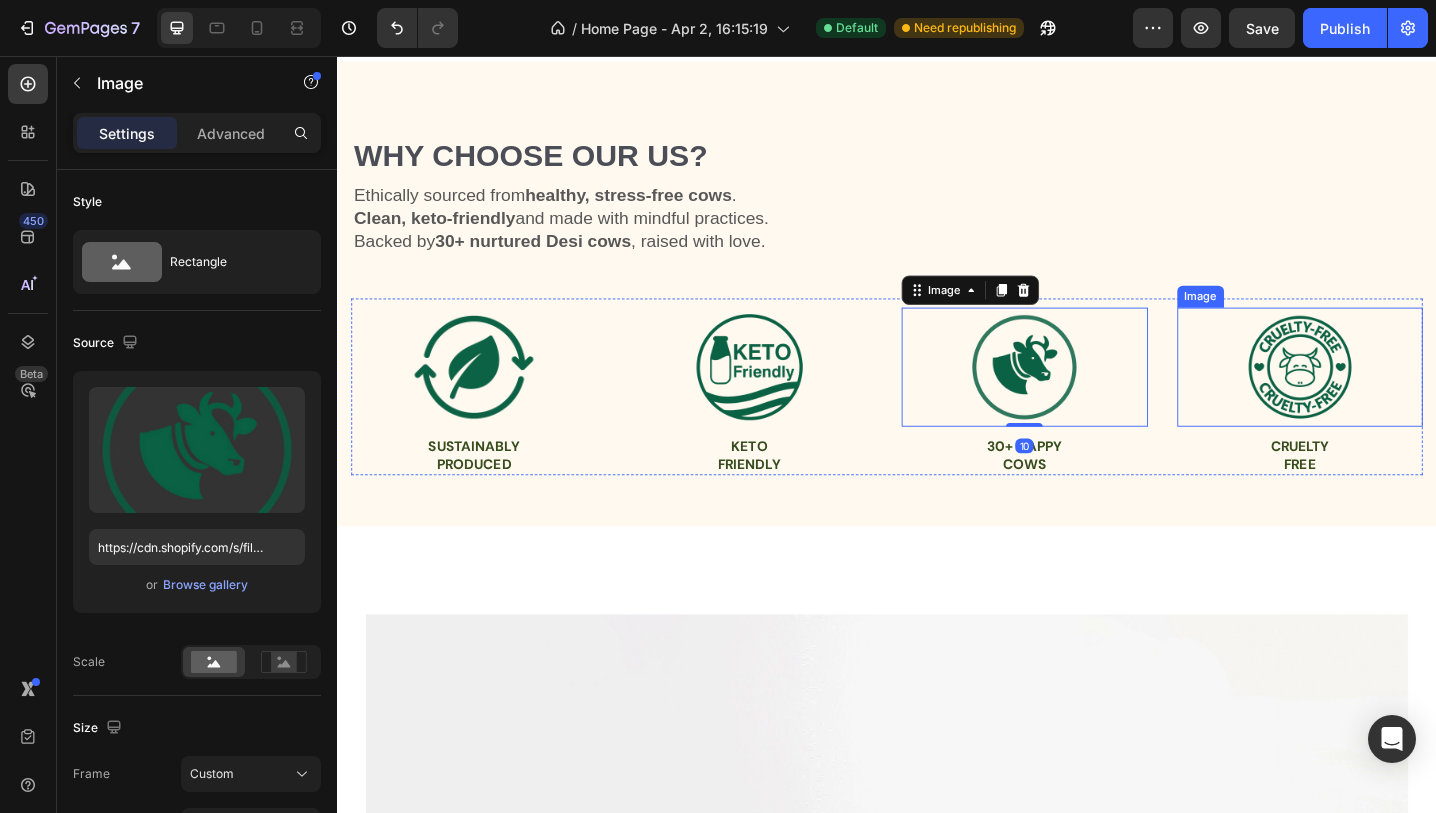 click at bounding box center (1388, 396) 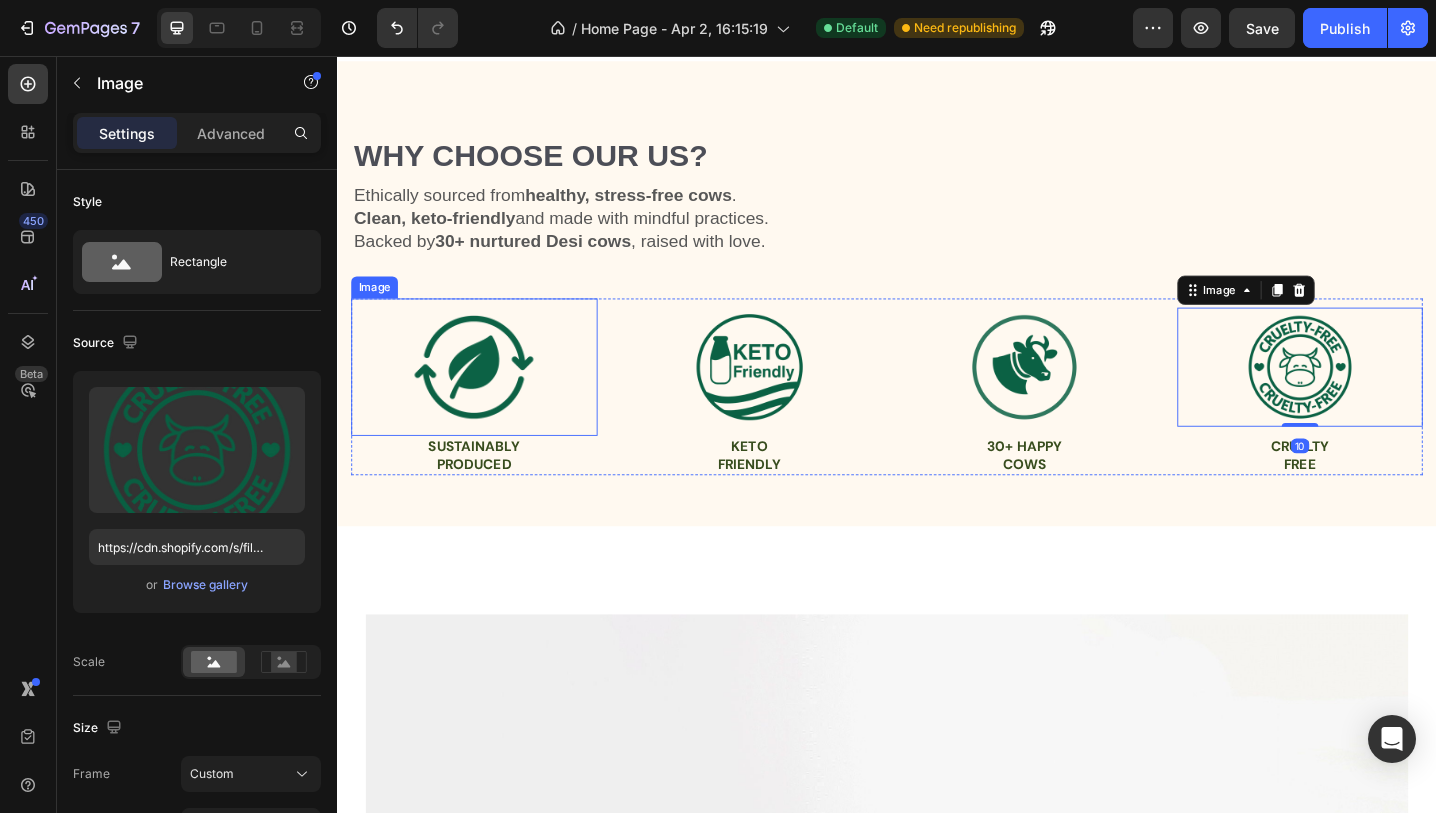 click at bounding box center [486, 396] 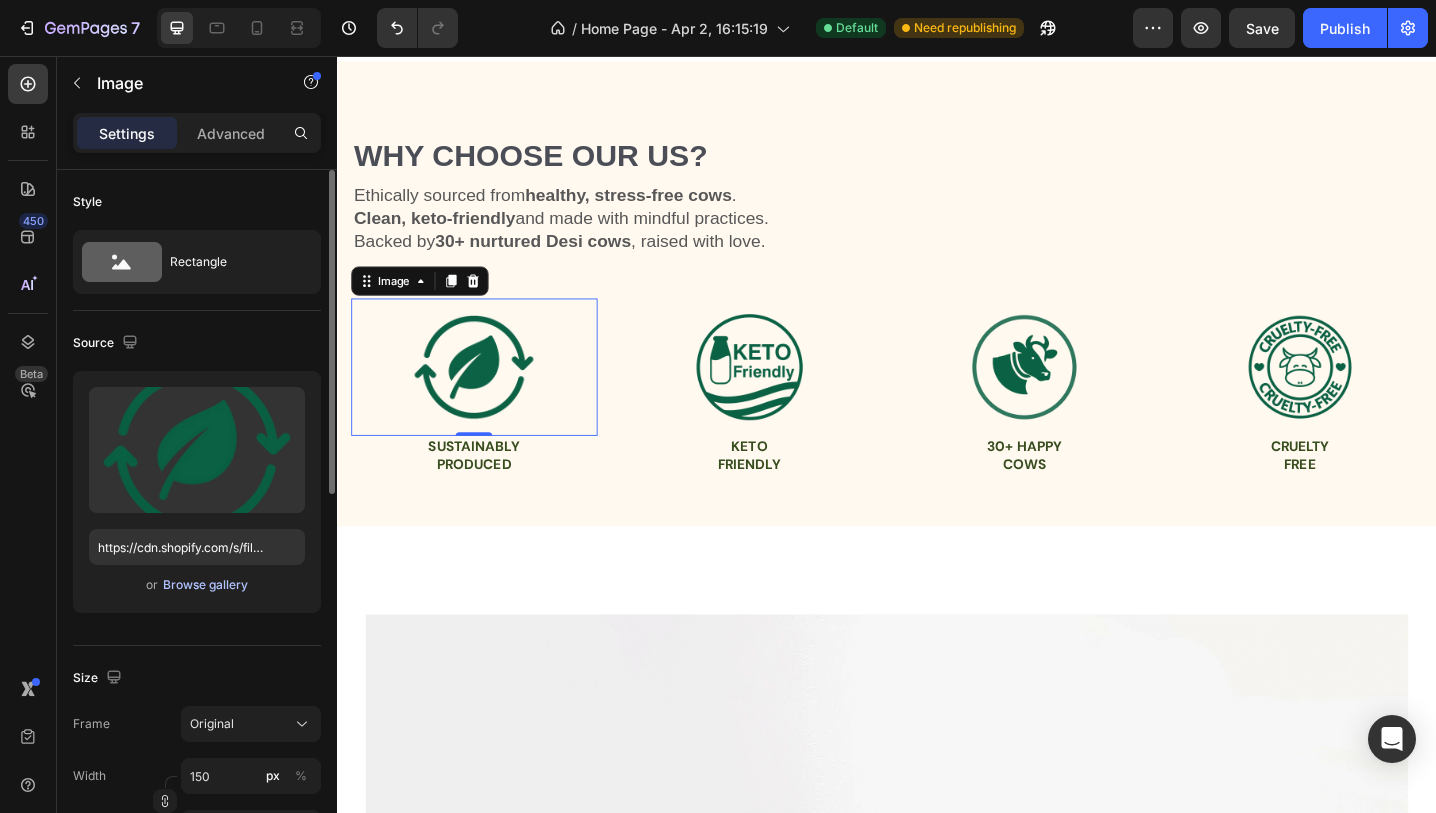 click on "Browse gallery" at bounding box center (205, 585) 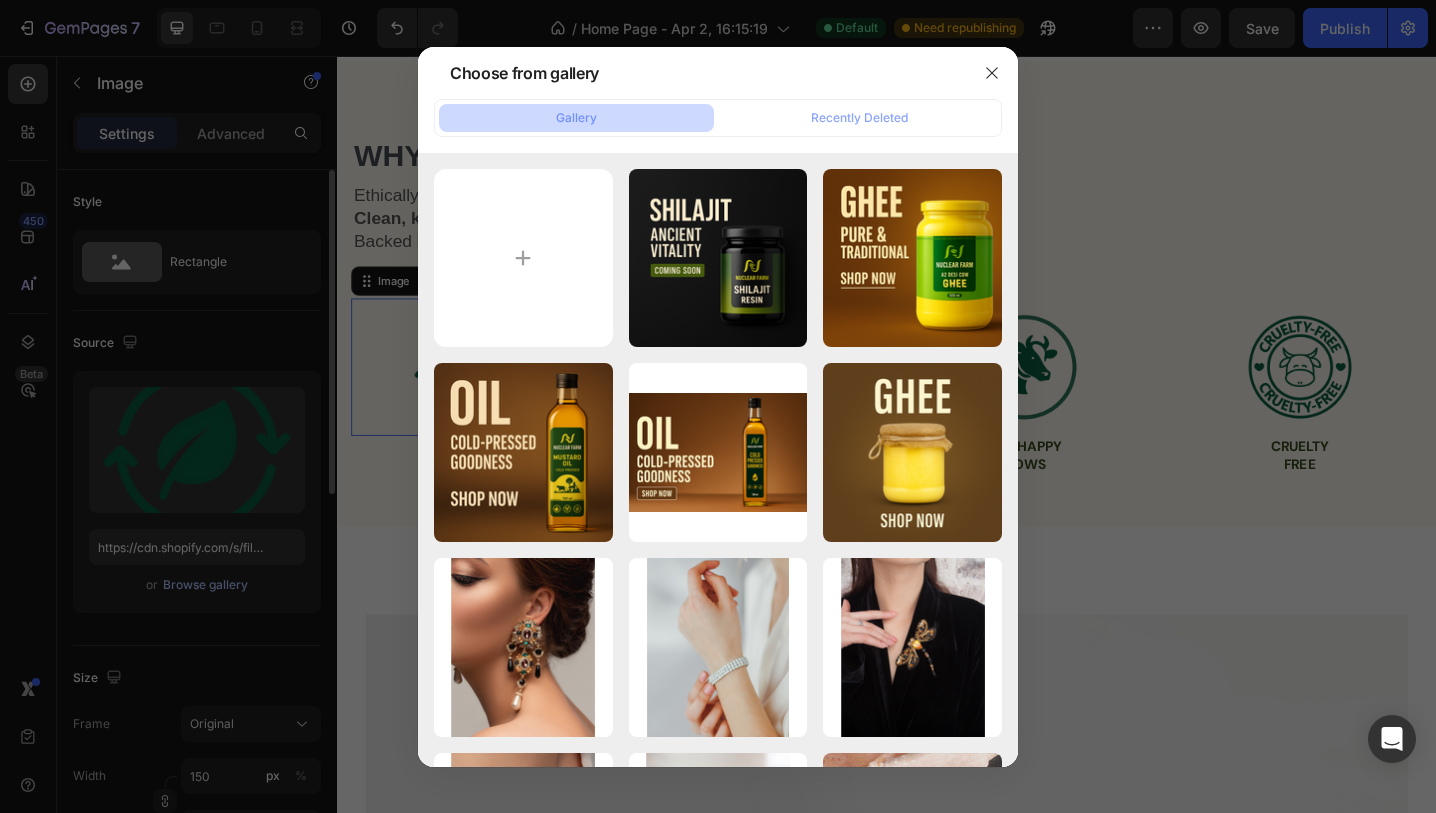 click at bounding box center [523, 258] 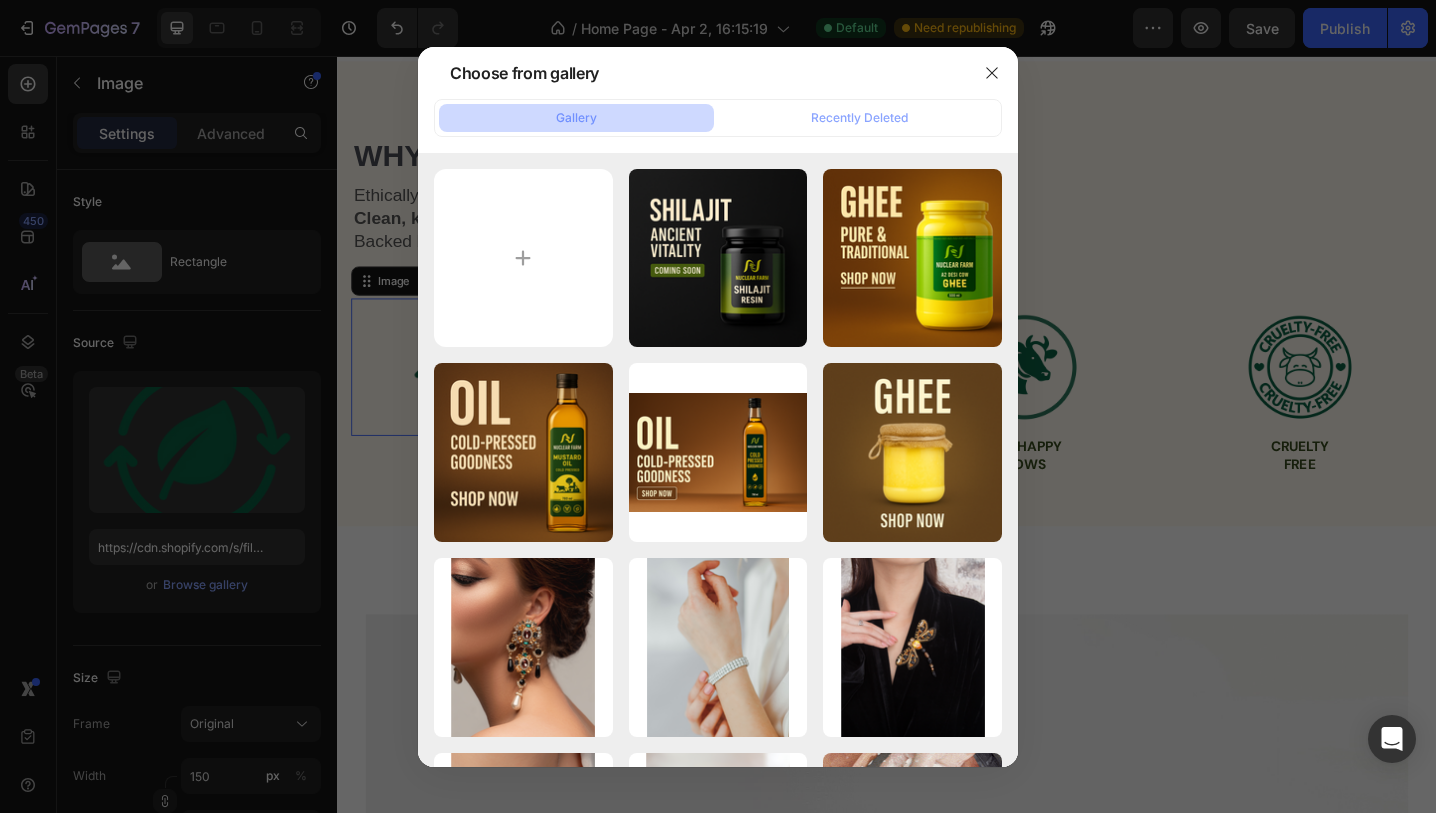 type on "C:\fakepath\food (1).png" 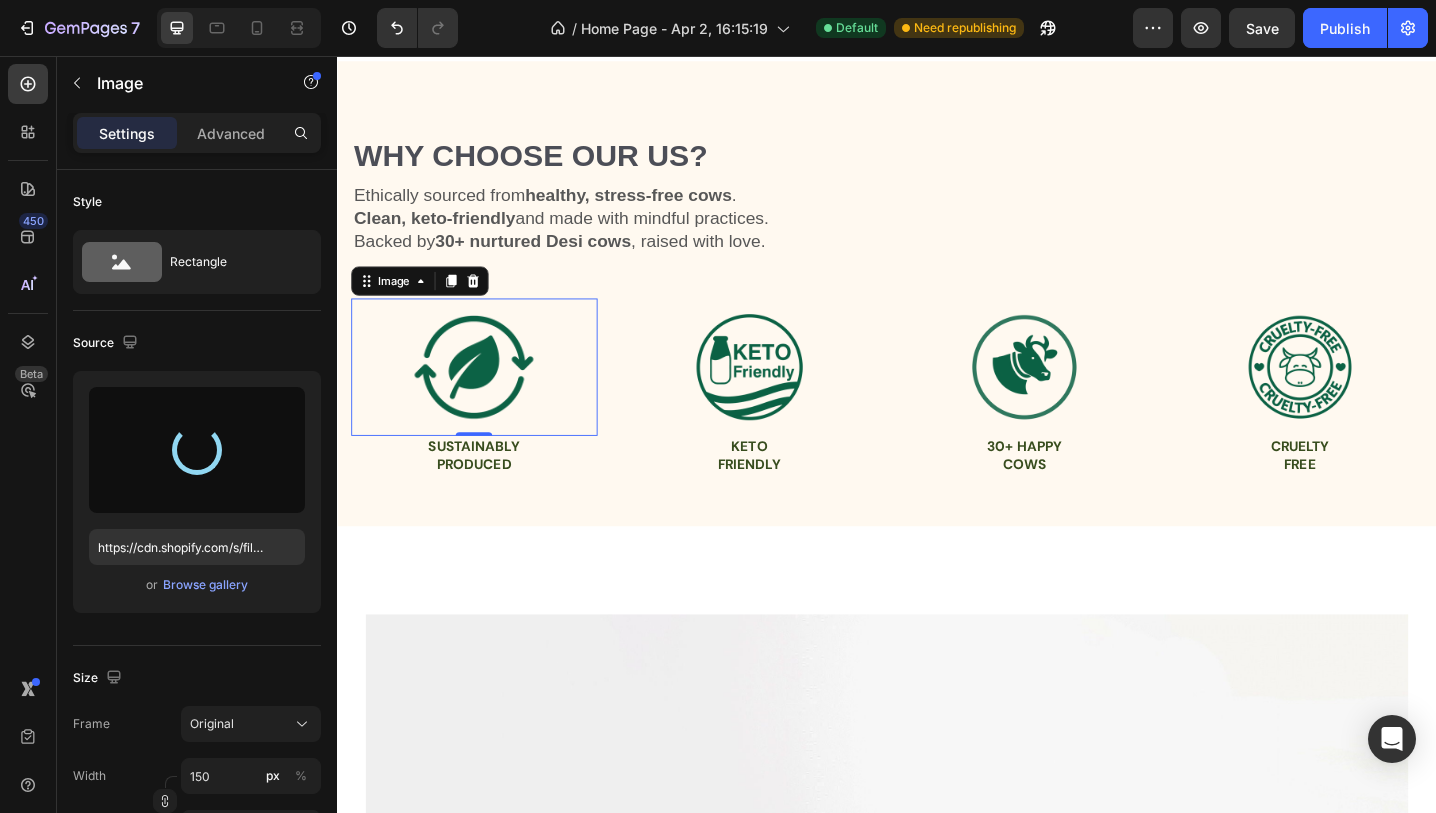 type on "https://cdn.shopify.com/s/files/1/0716/4130/1250/files/gempages_560460804789371760-e143b827-e87f-490f-9052-2f0a0cbc7779.png" 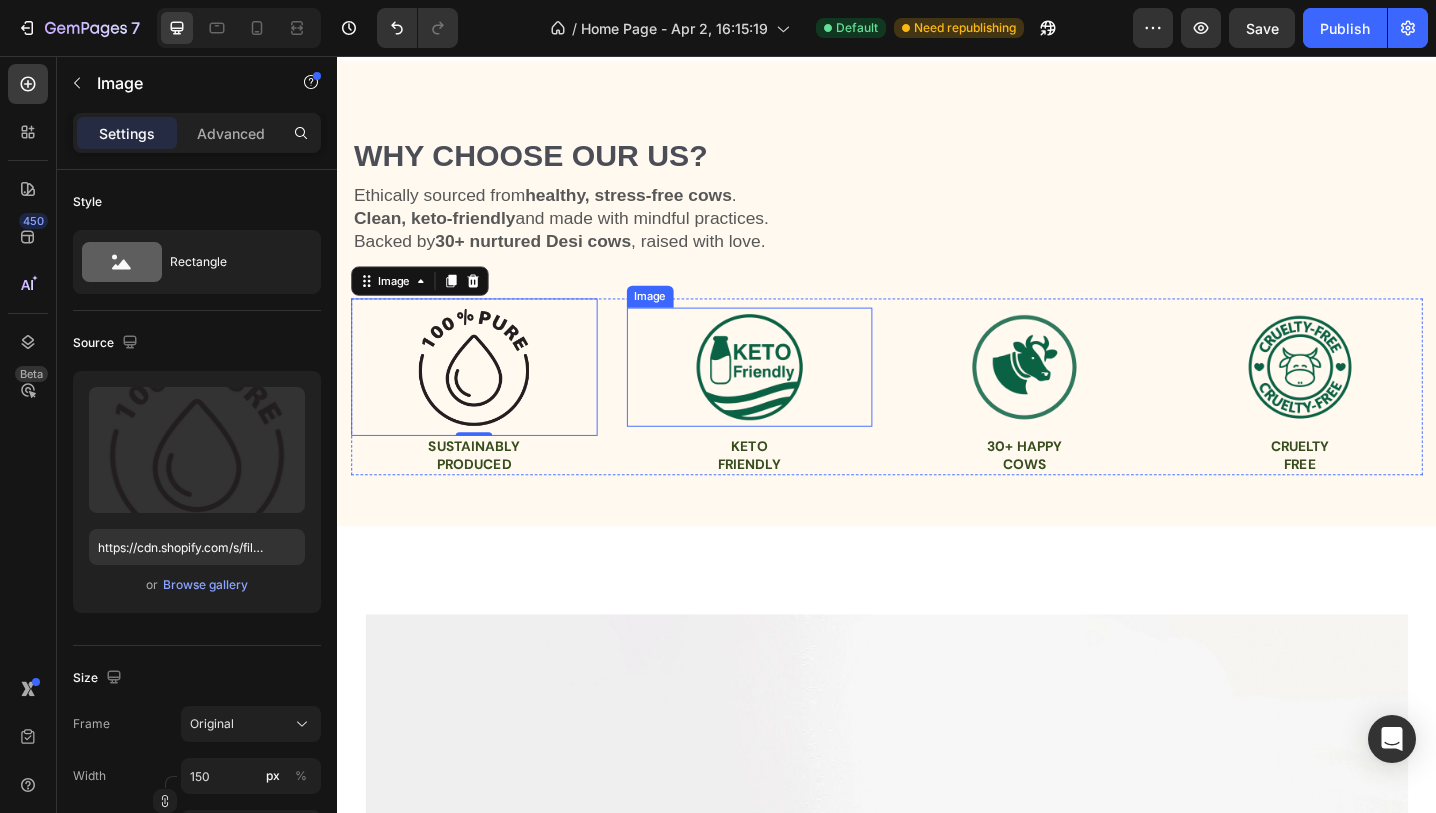 click at bounding box center [787, 396] 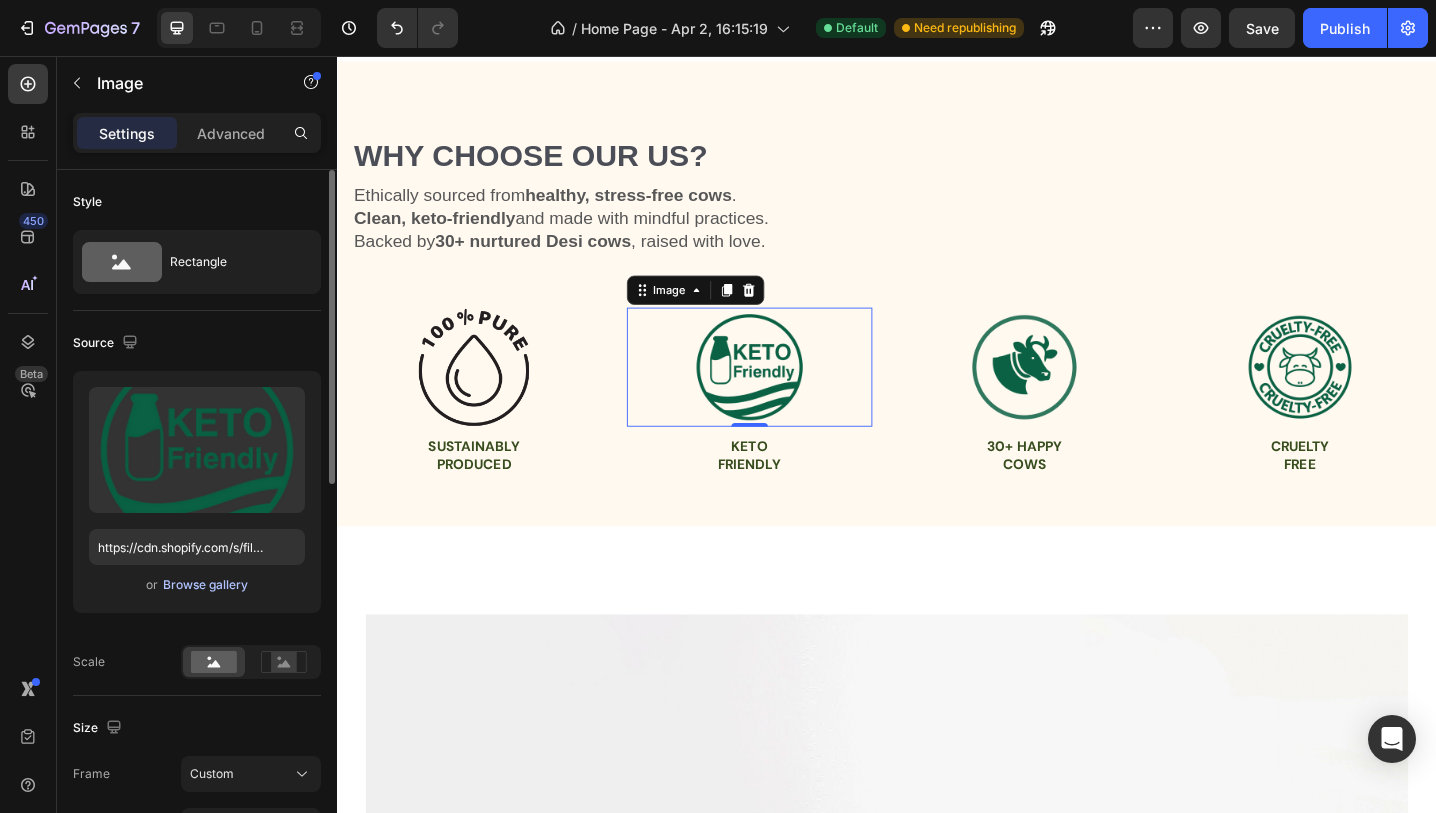 click on "Browse gallery" at bounding box center (205, 585) 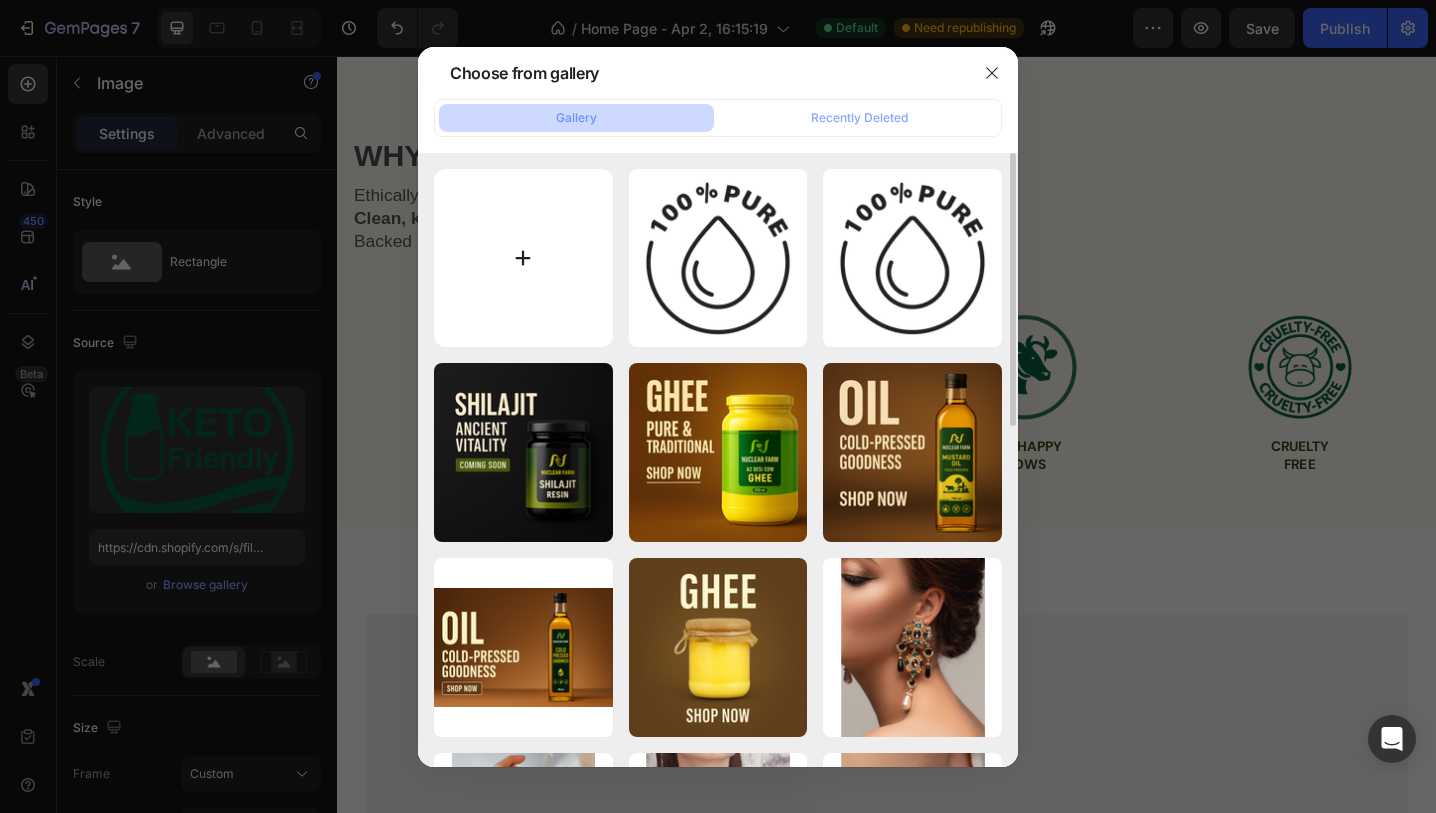 click at bounding box center (523, 258) 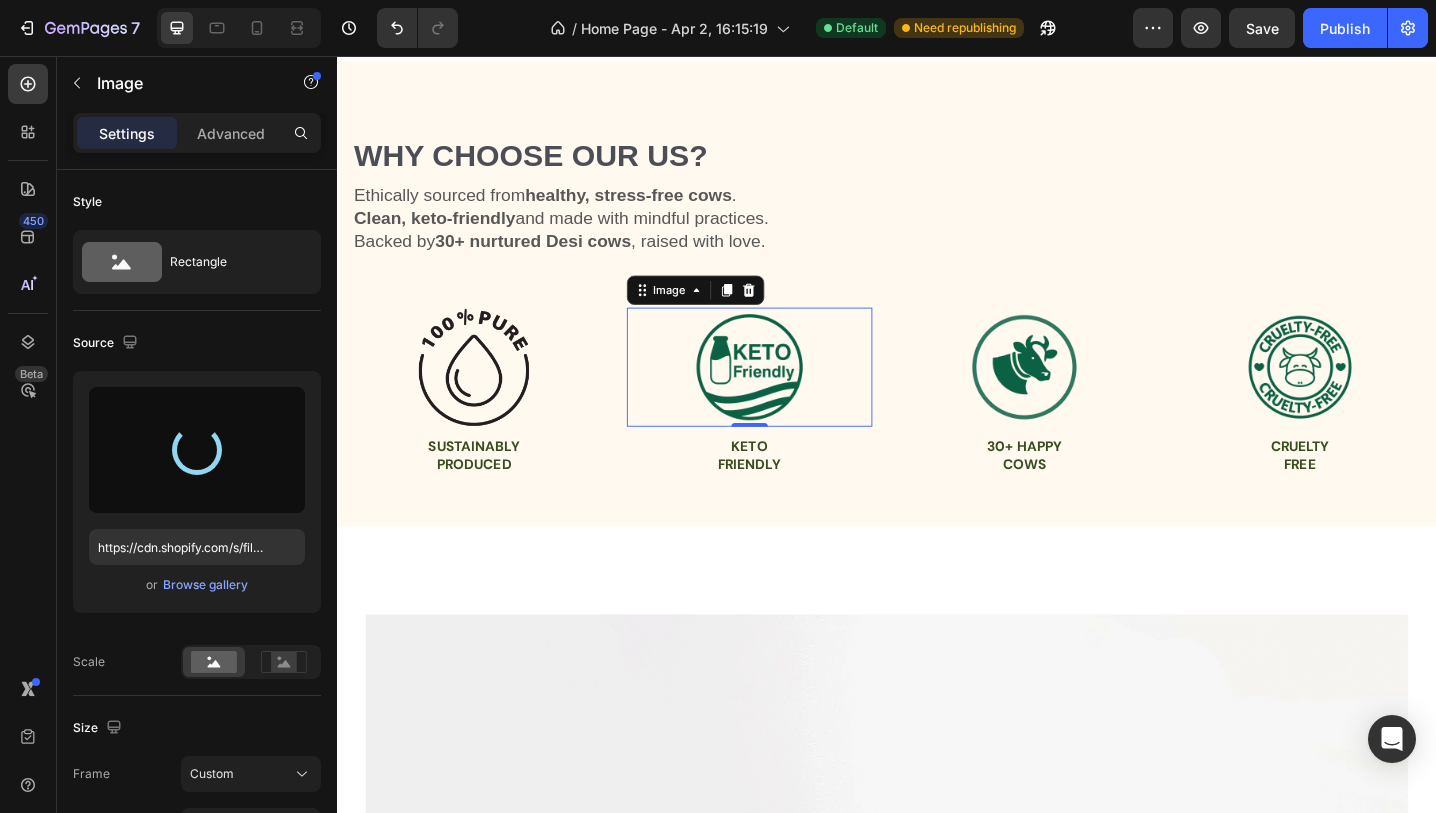 type on "https://cdn.shopify.com/s/files/1/0716/4130/1250/files/gempages_560460804789371760-1b563989-48ce-4eb6-9ff6-70da780cbb21.png" 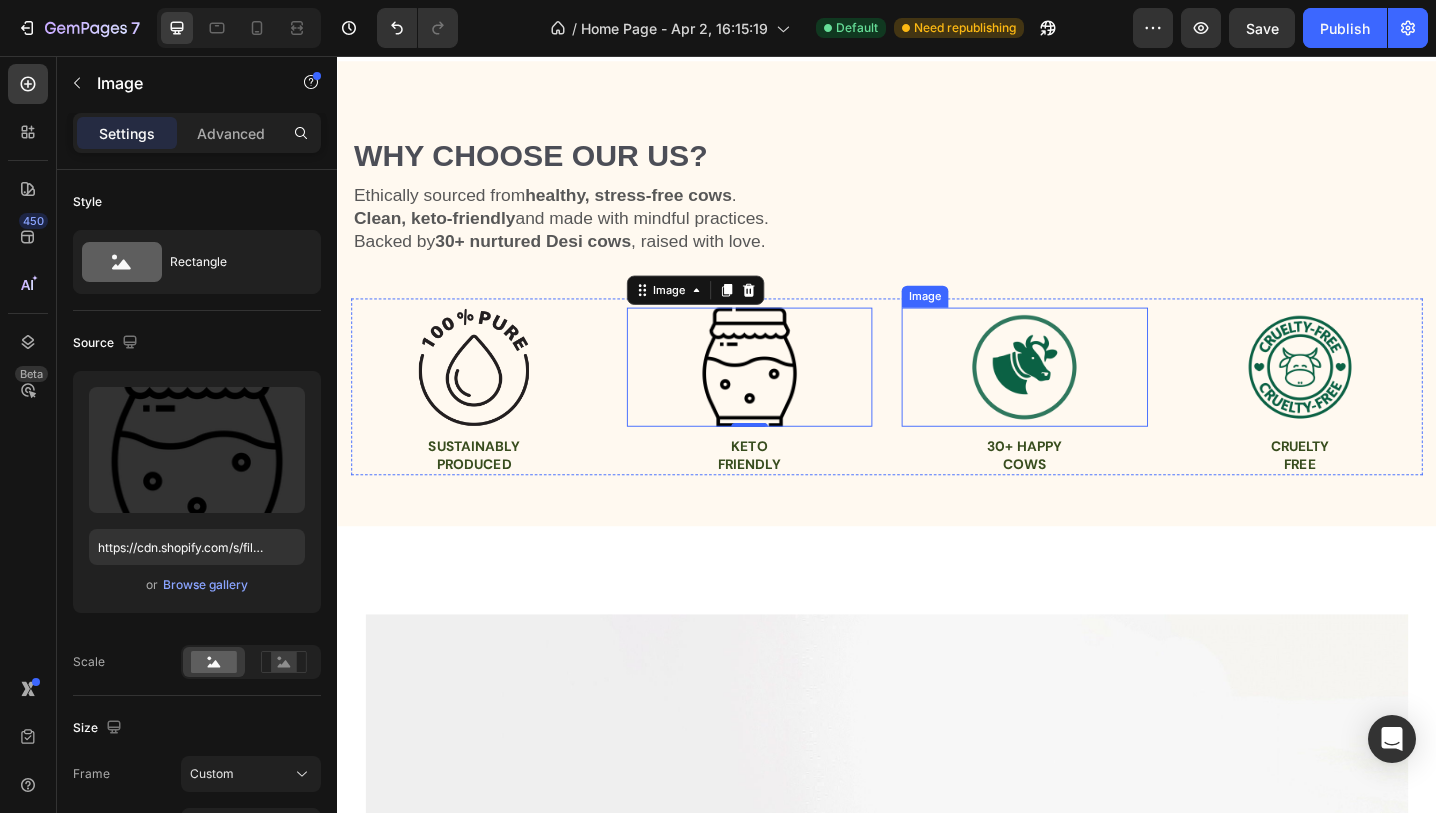 click at bounding box center (1087, 396) 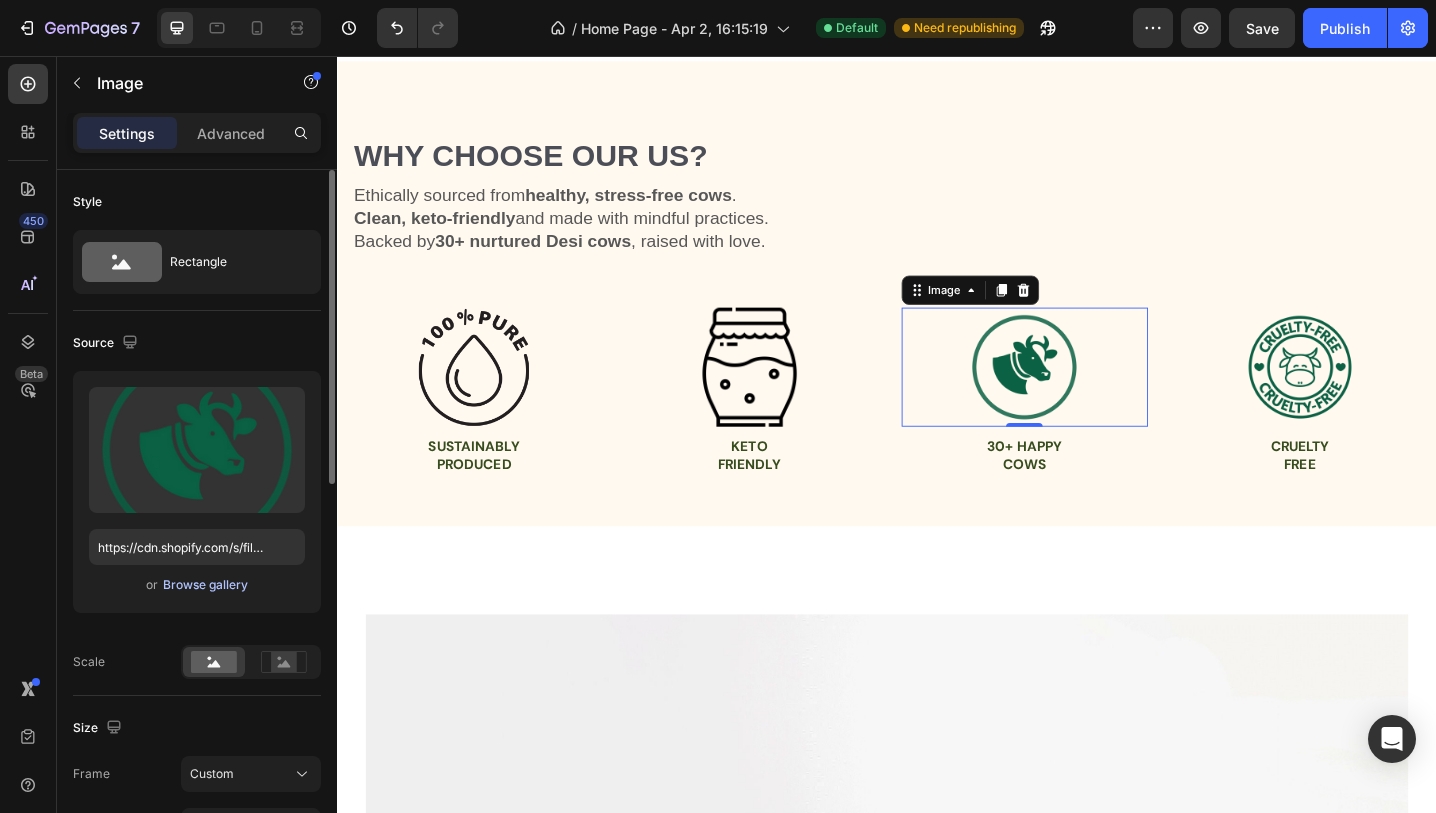 click on "Browse gallery" at bounding box center [205, 585] 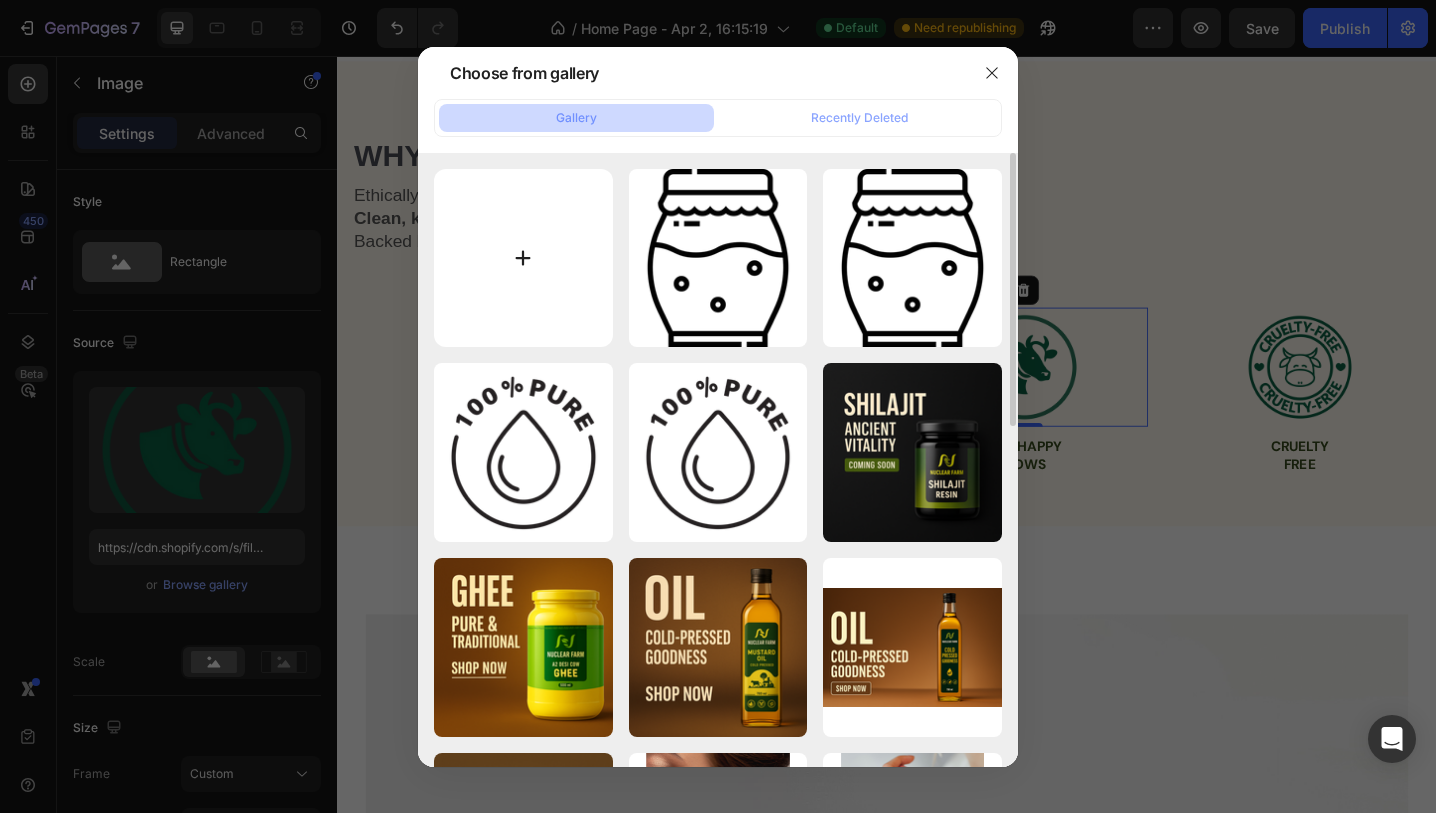 click at bounding box center [523, 258] 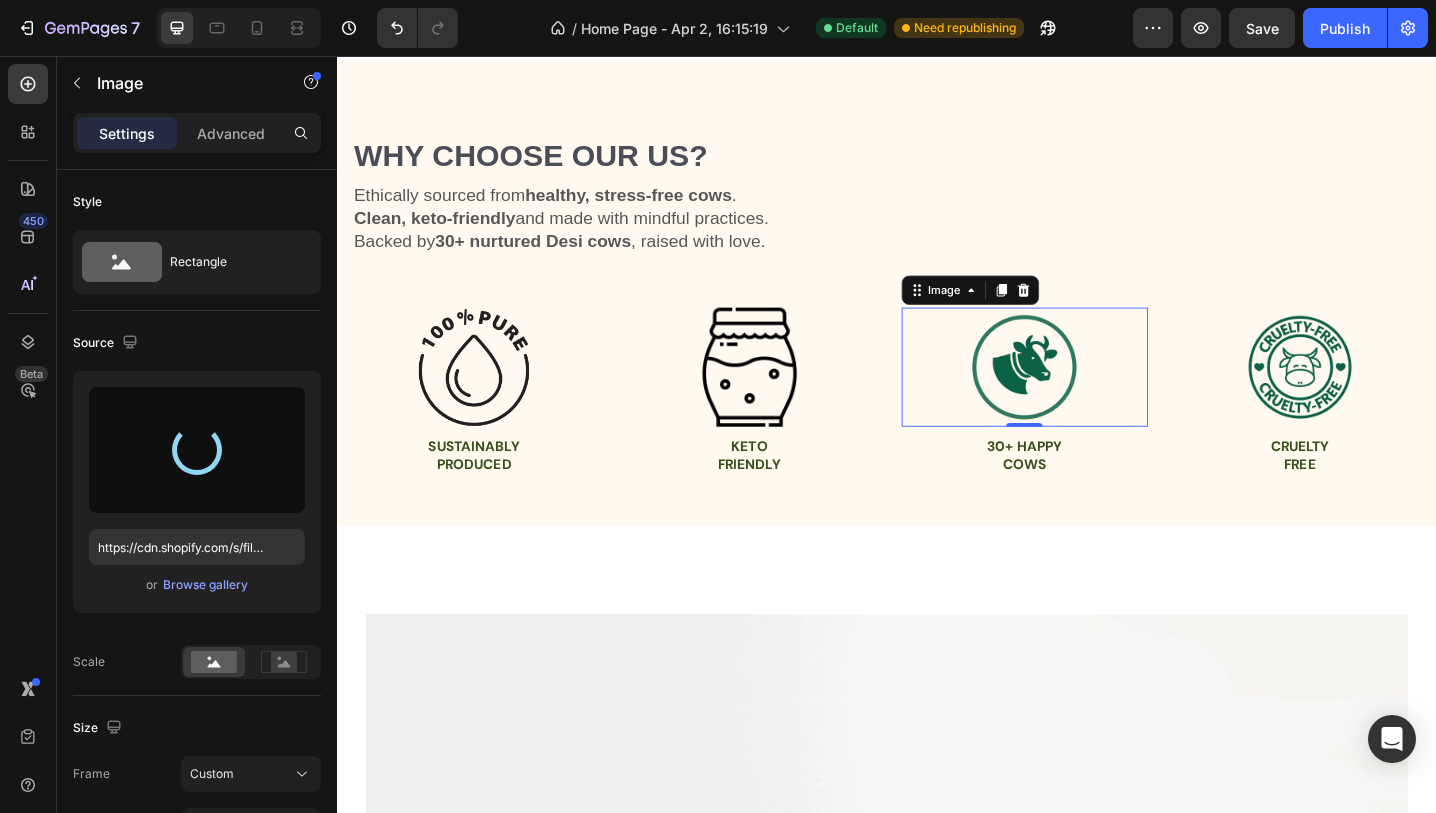 type on "https://cdn.shopify.com/s/files/1/0716/4130/1250/files/gempages_560460804789371760-2f8371c6-251c-48bf-93e9-281f7a33e0dd.png" 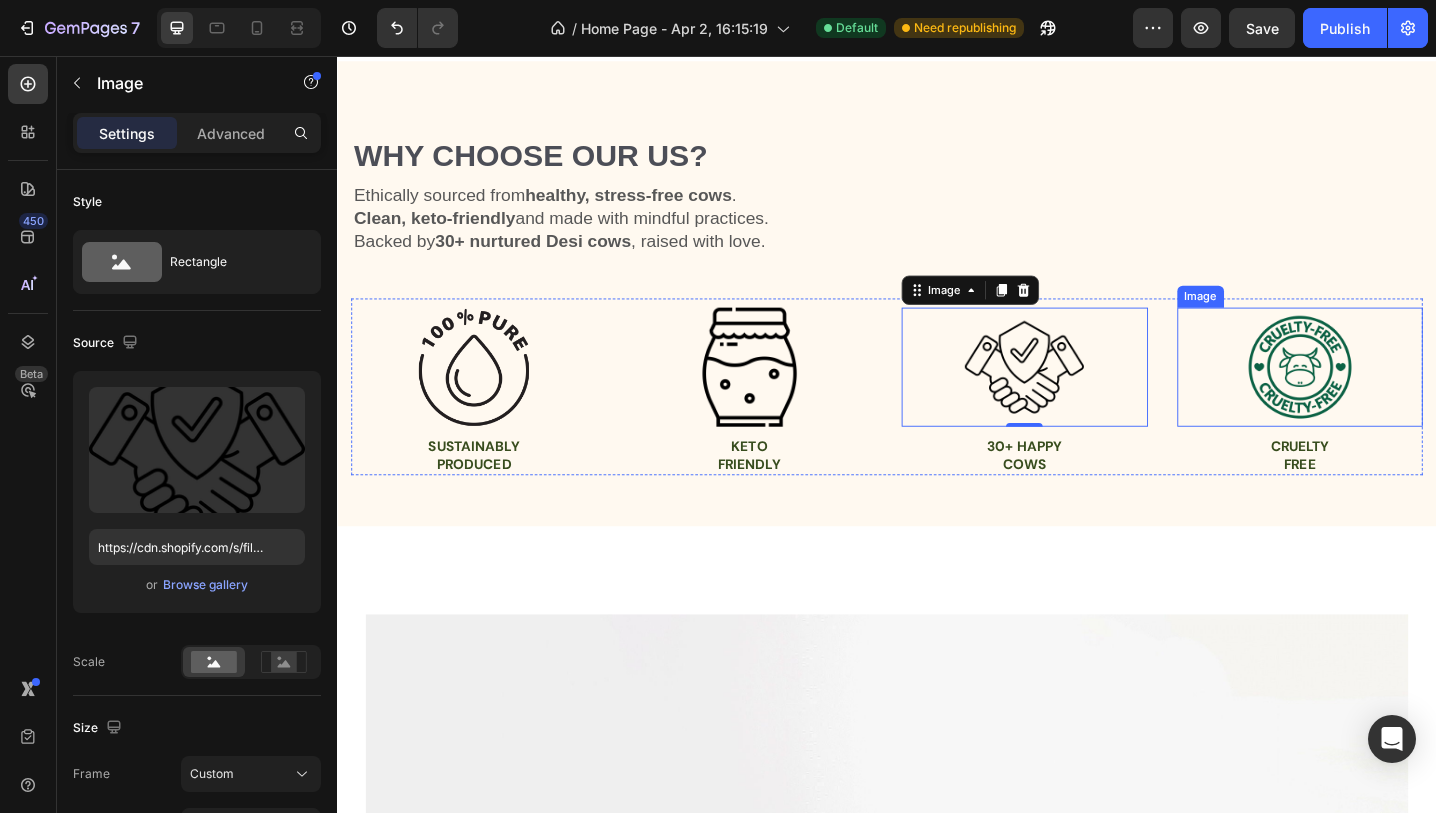 click at bounding box center (1388, 396) 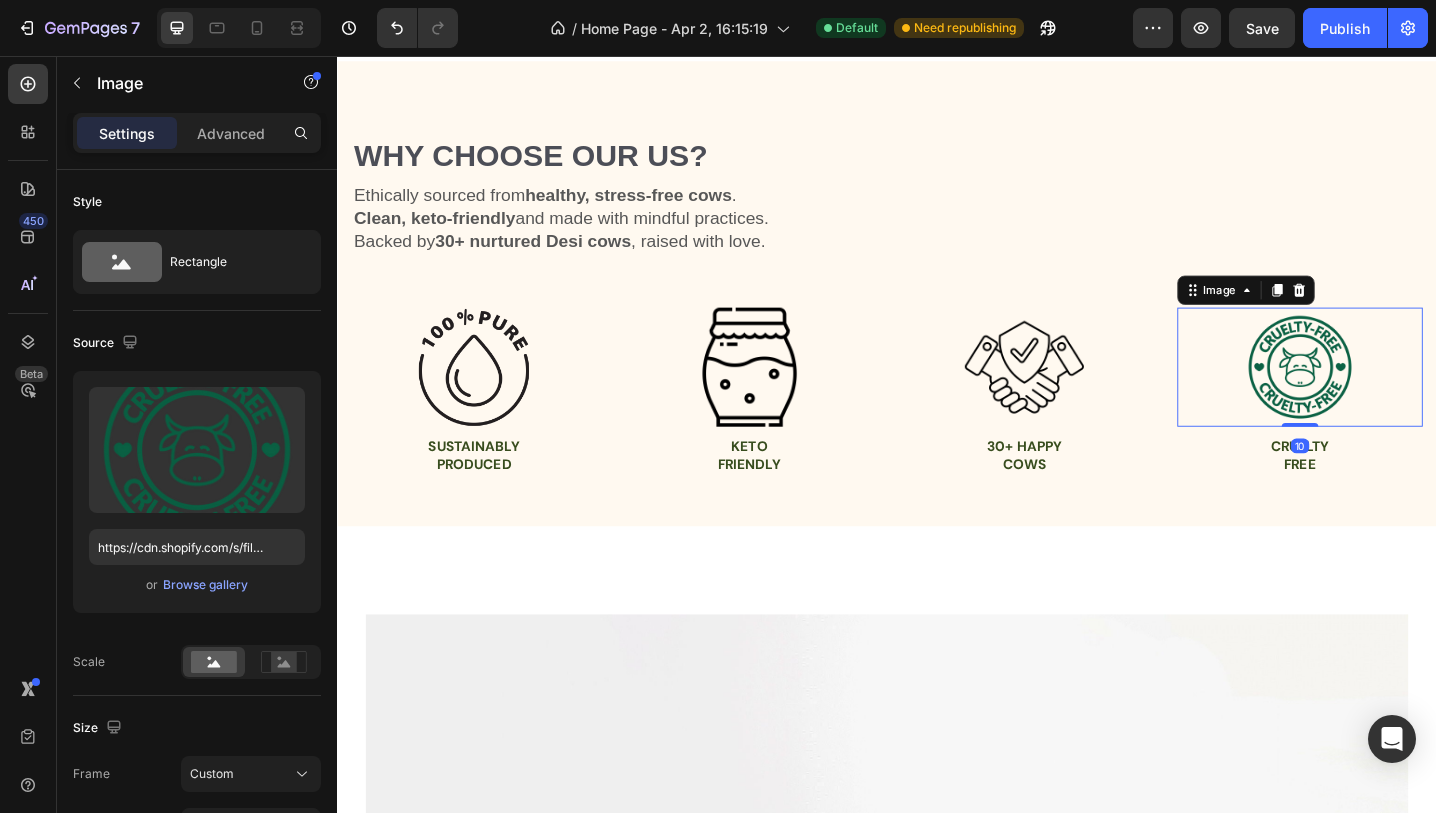 click at bounding box center (1388, 396) 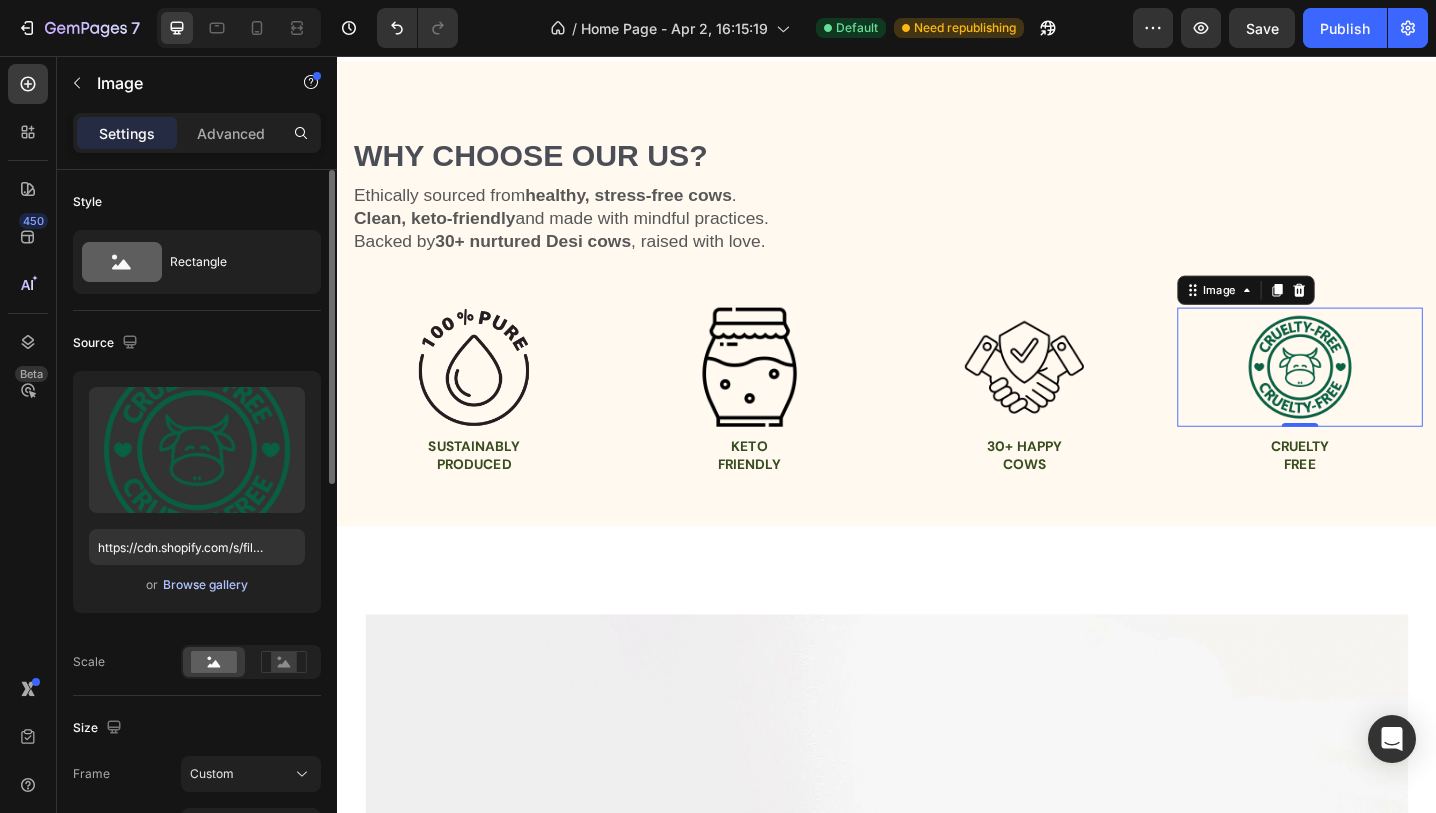 click on "Browse gallery" at bounding box center (205, 585) 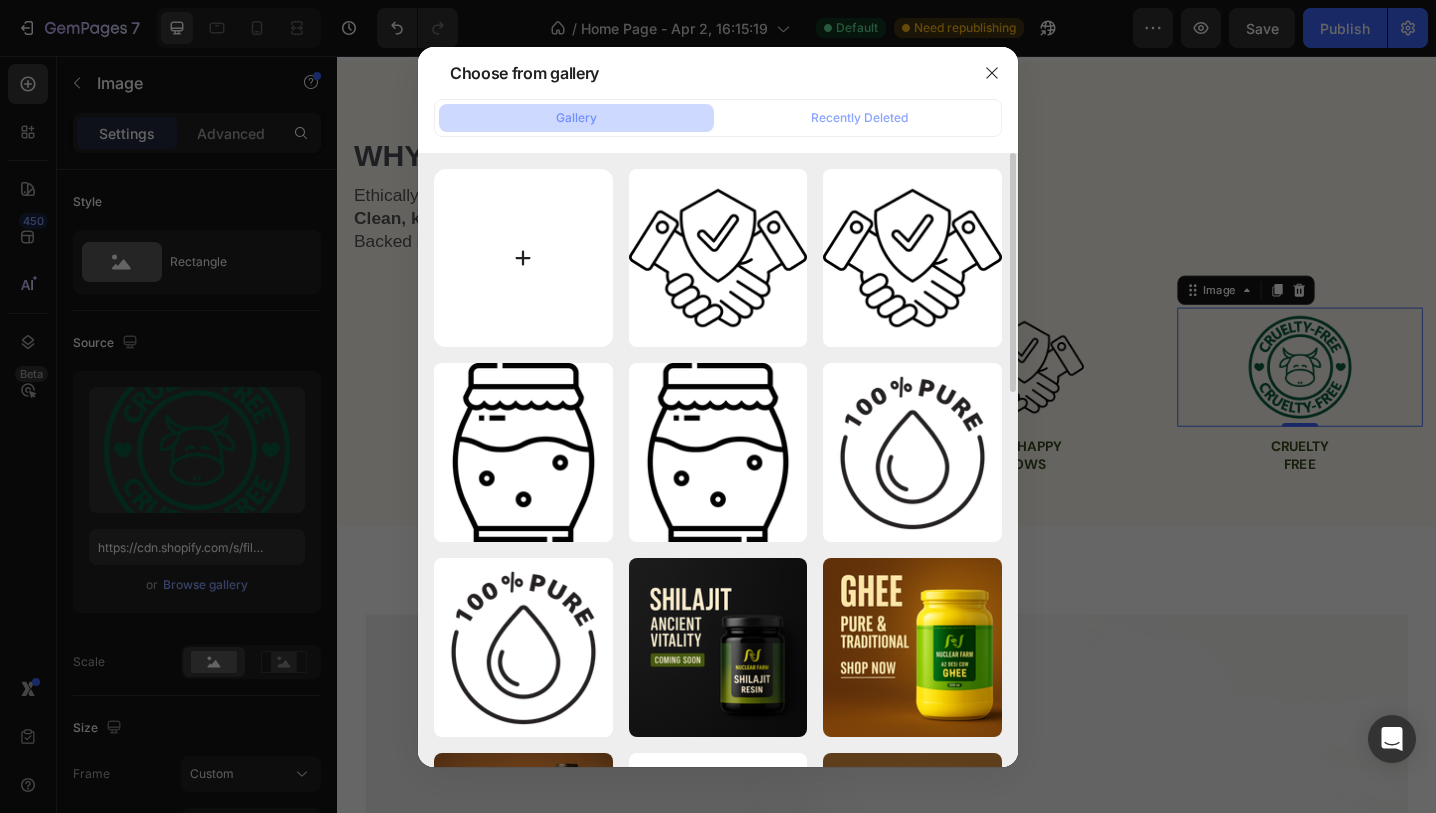 click at bounding box center [523, 258] 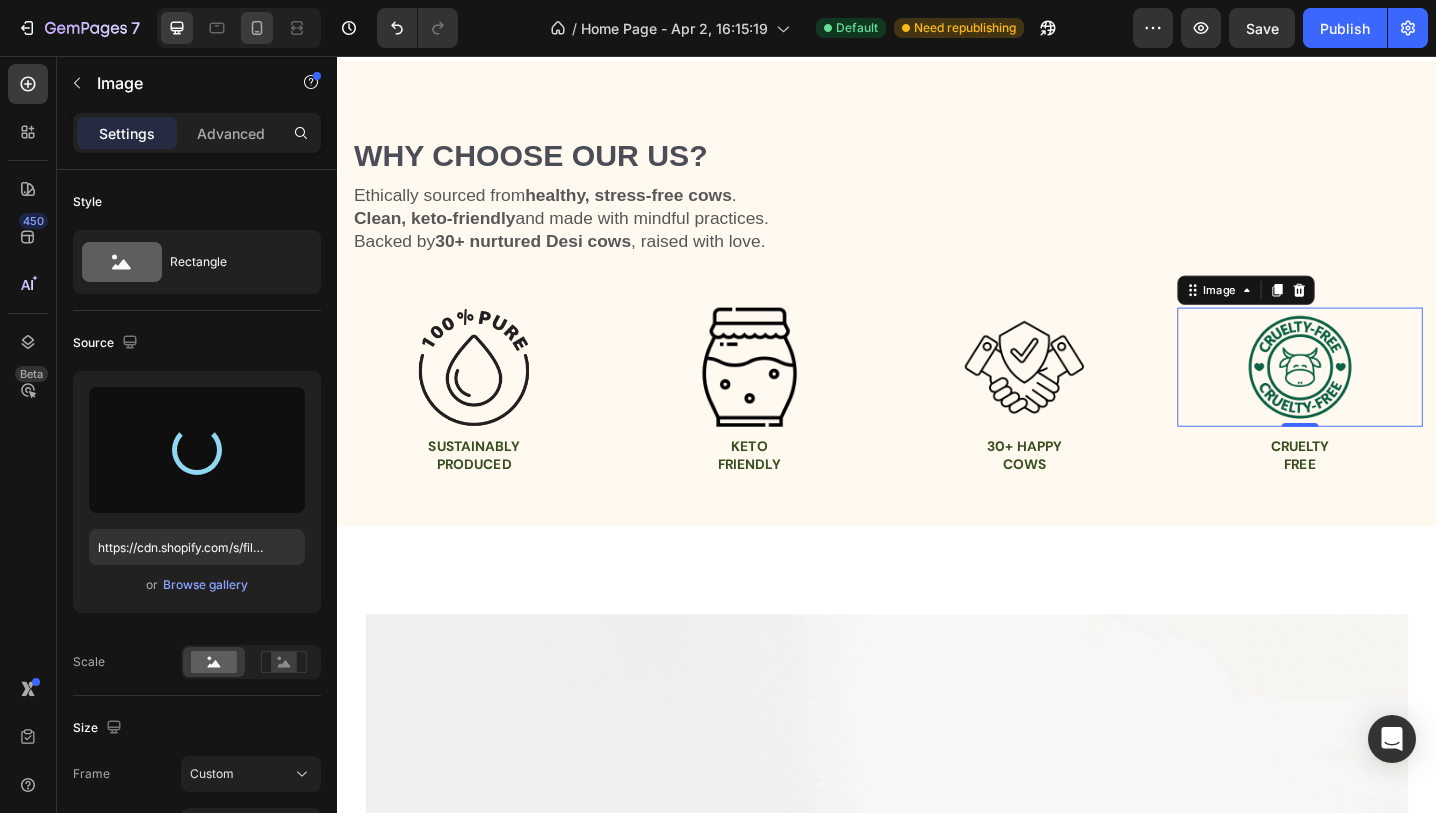type on "https://cdn.shopify.com/s/files/1/0716/4130/1250/files/gempages_560460804789371760-ed091f74-4f01-4dd4-86bb-6d4d05d1ce3f.png" 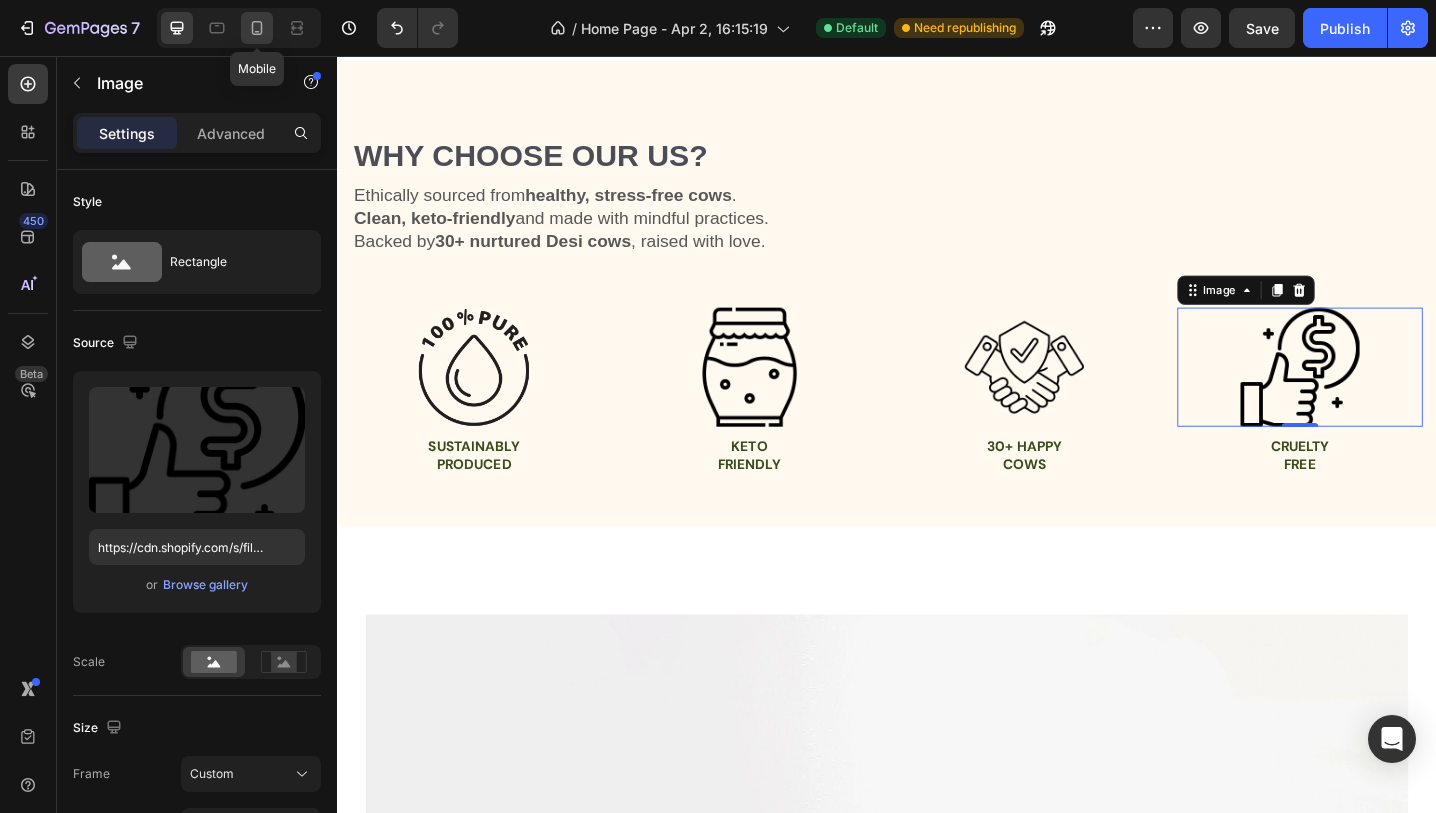 click 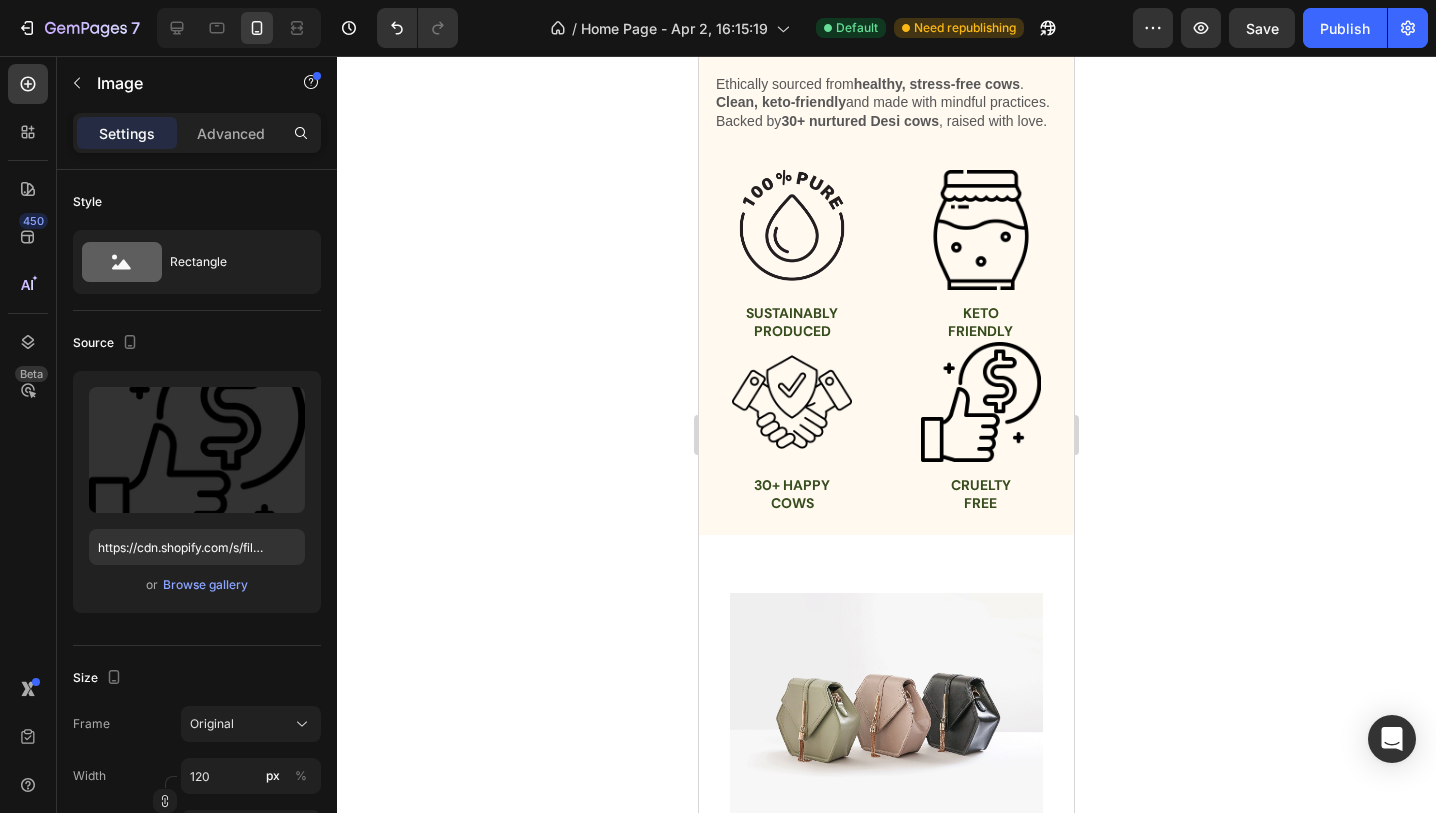 scroll, scrollTop: 3035, scrollLeft: 0, axis: vertical 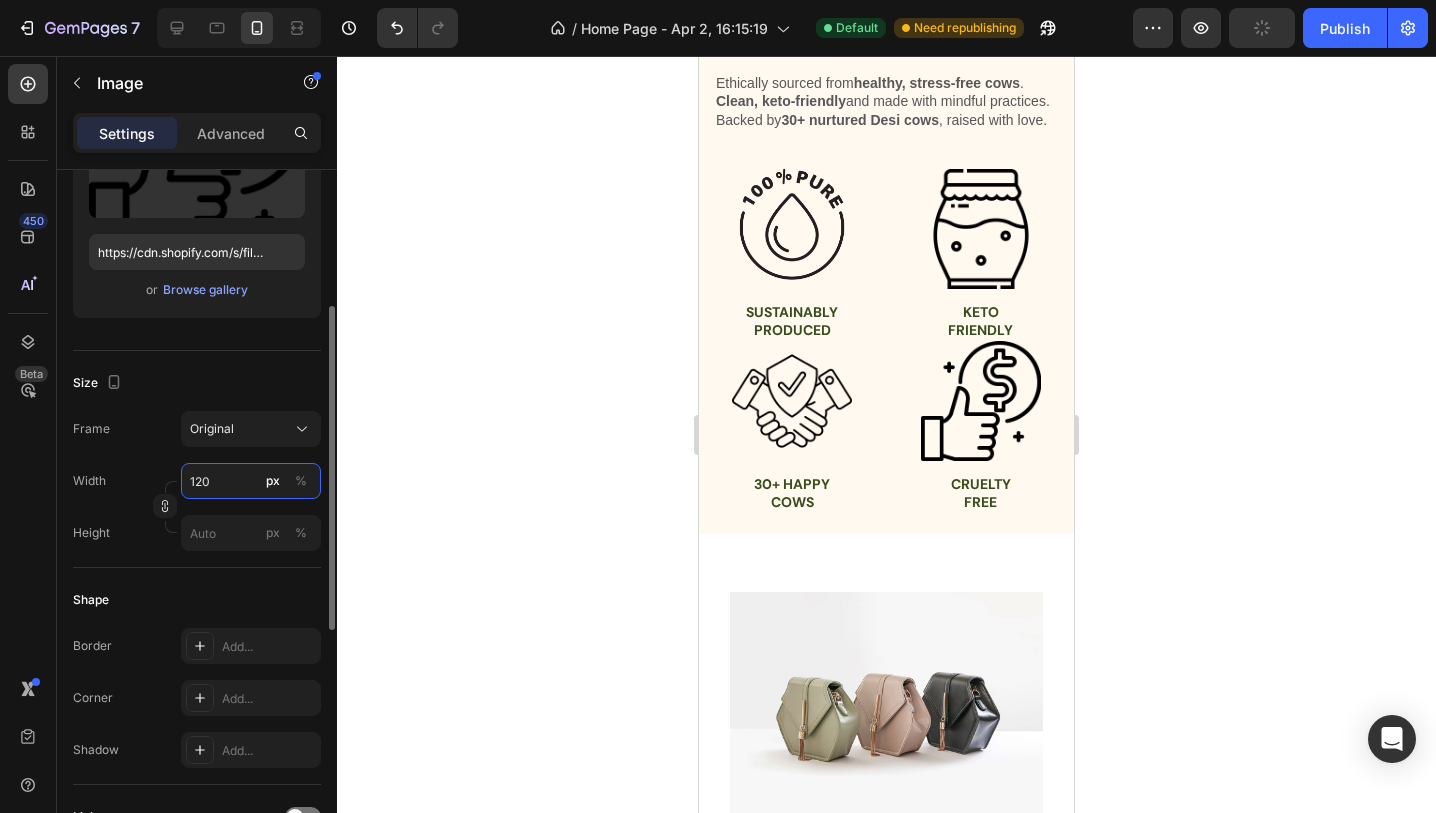 click on "120" at bounding box center [251, 481] 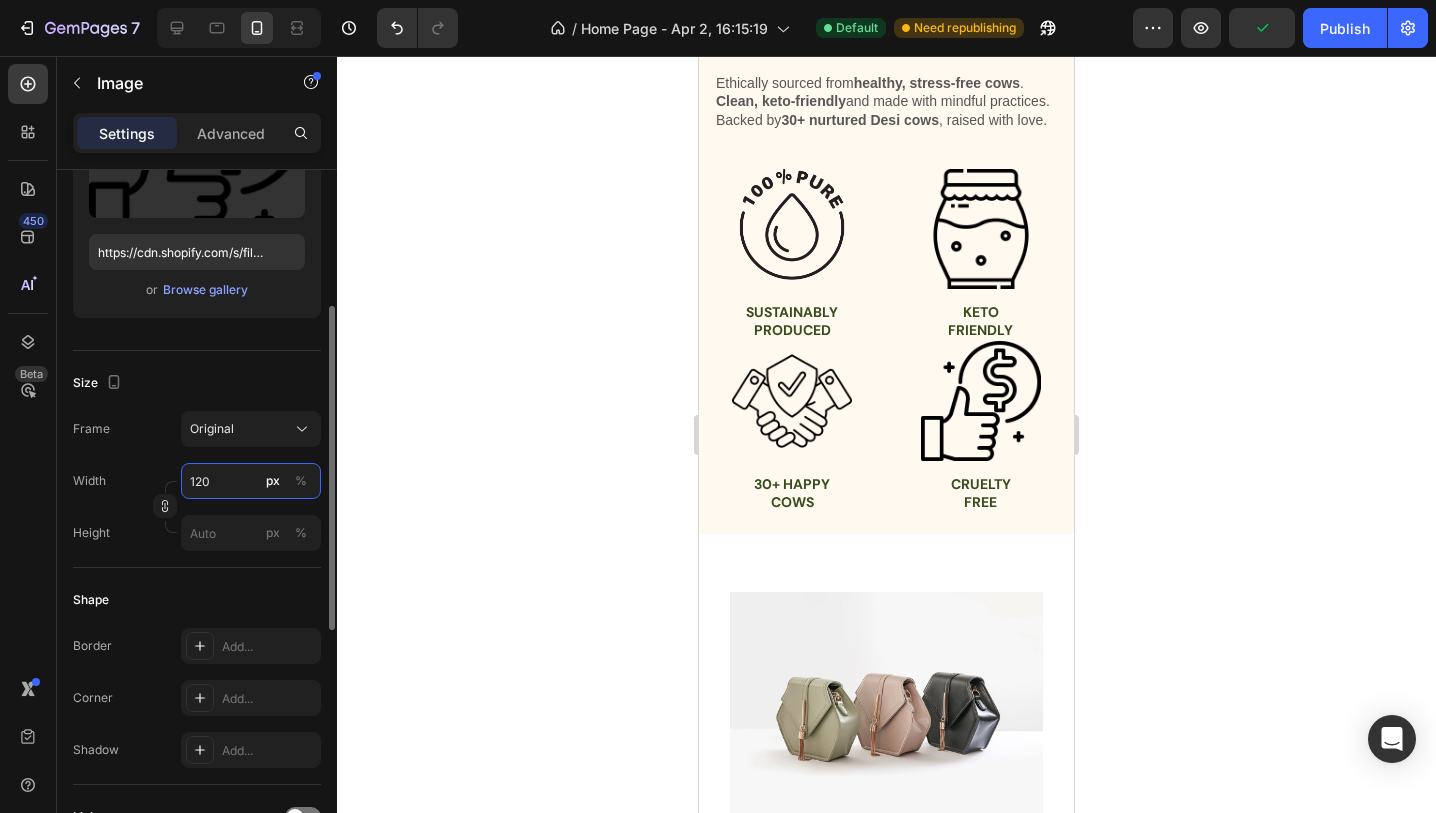 click on "120" at bounding box center [251, 481] 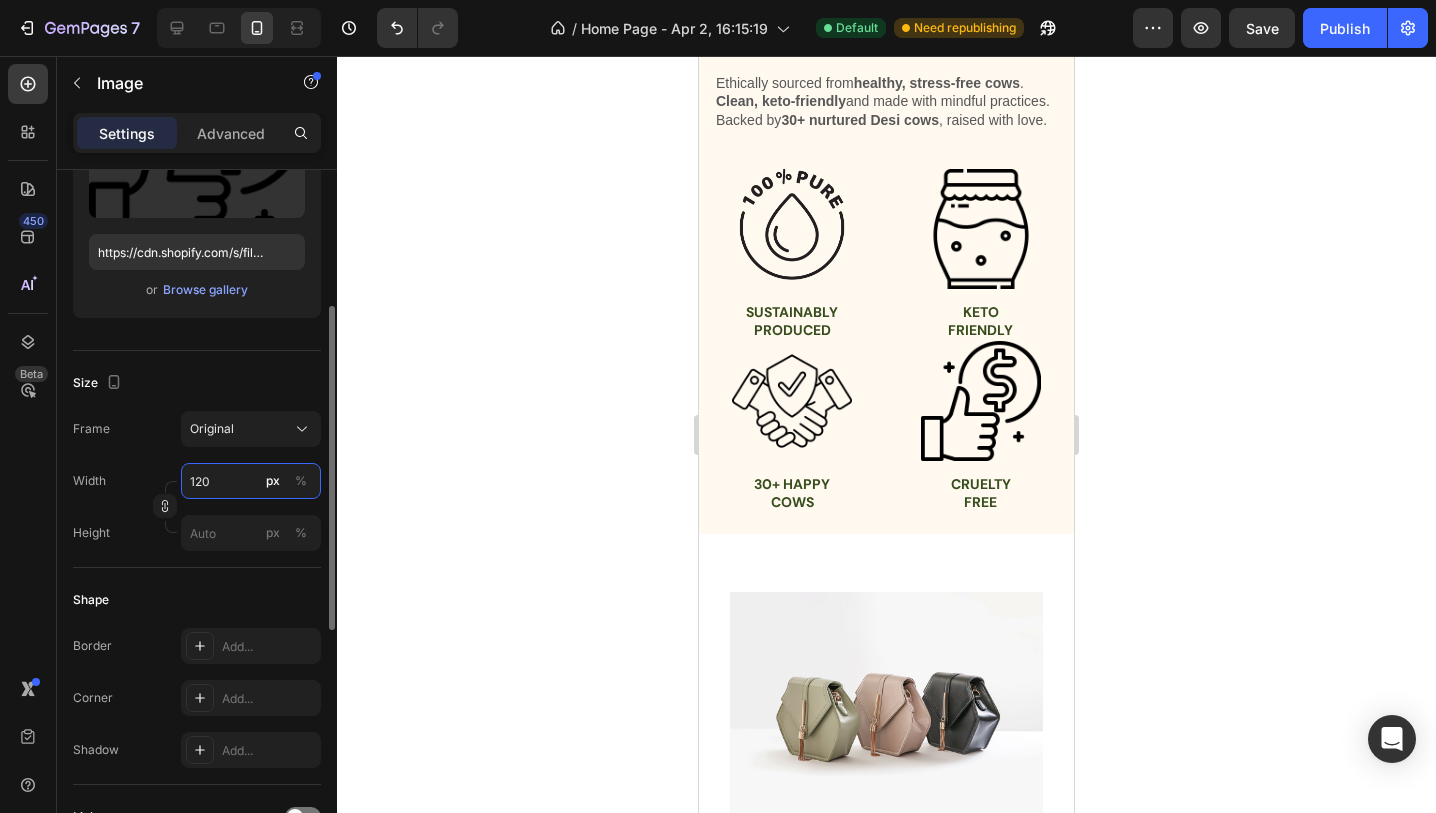 click on "120" at bounding box center [251, 481] 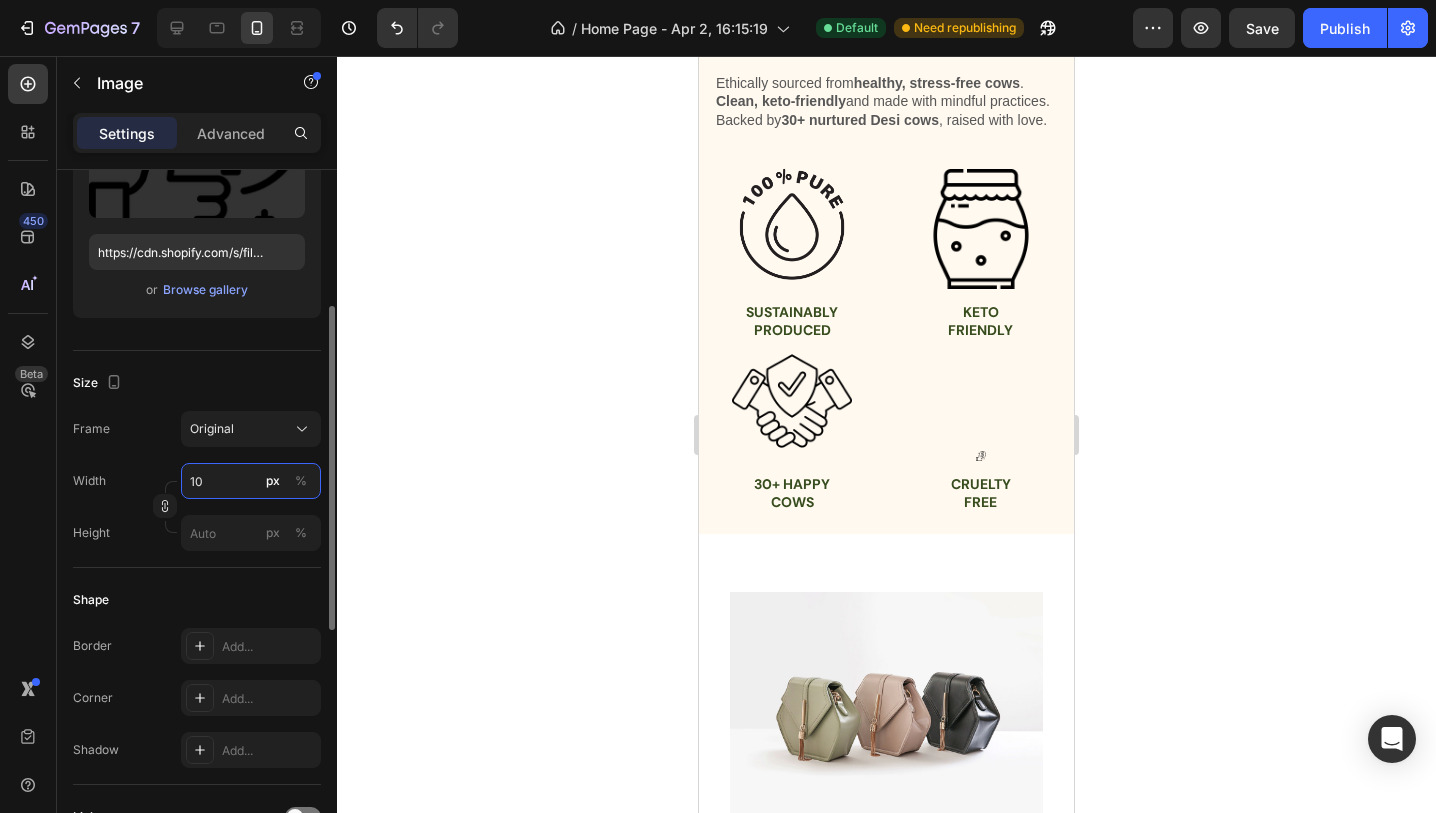 type on "100" 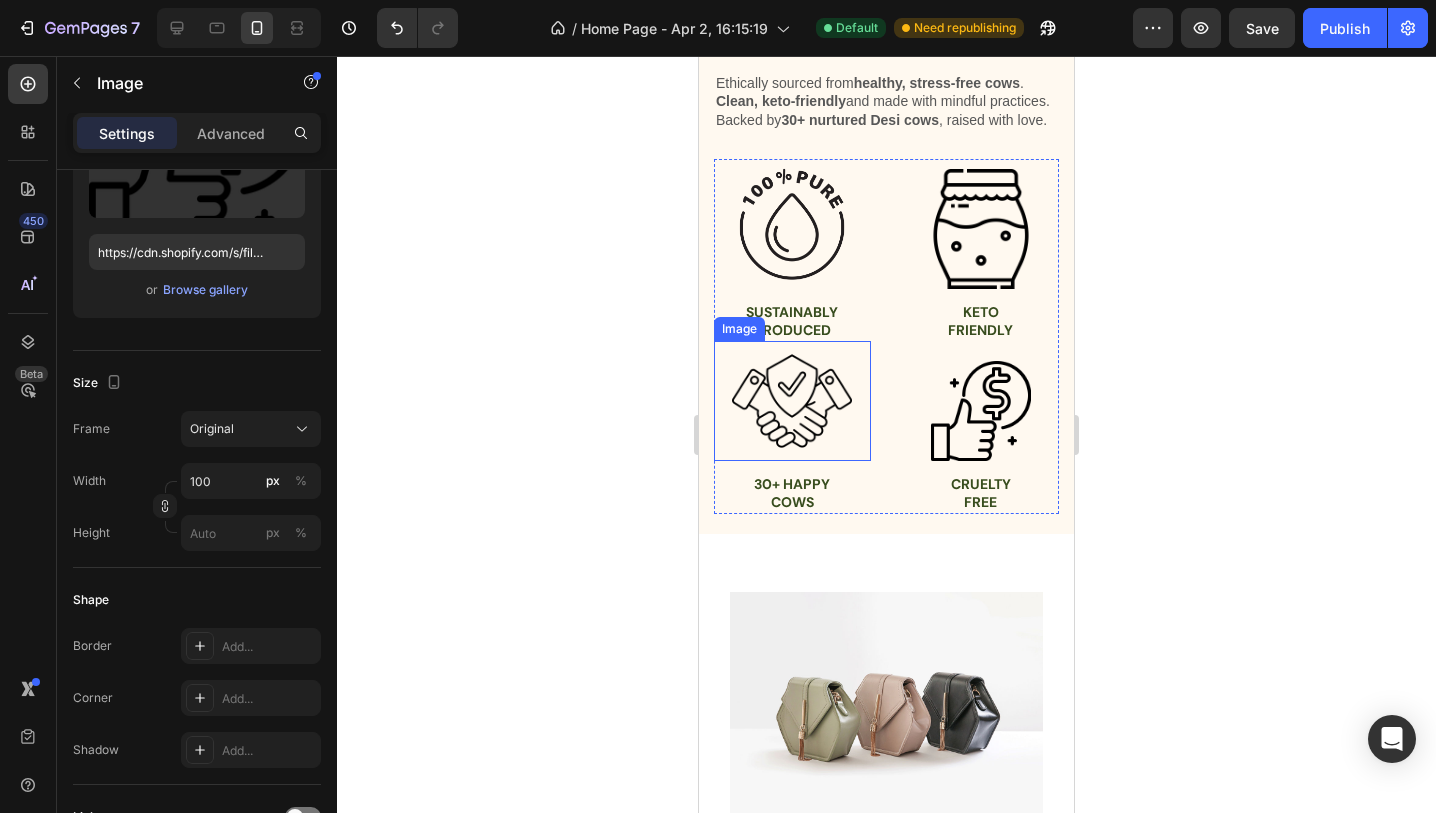 click at bounding box center (792, 401) 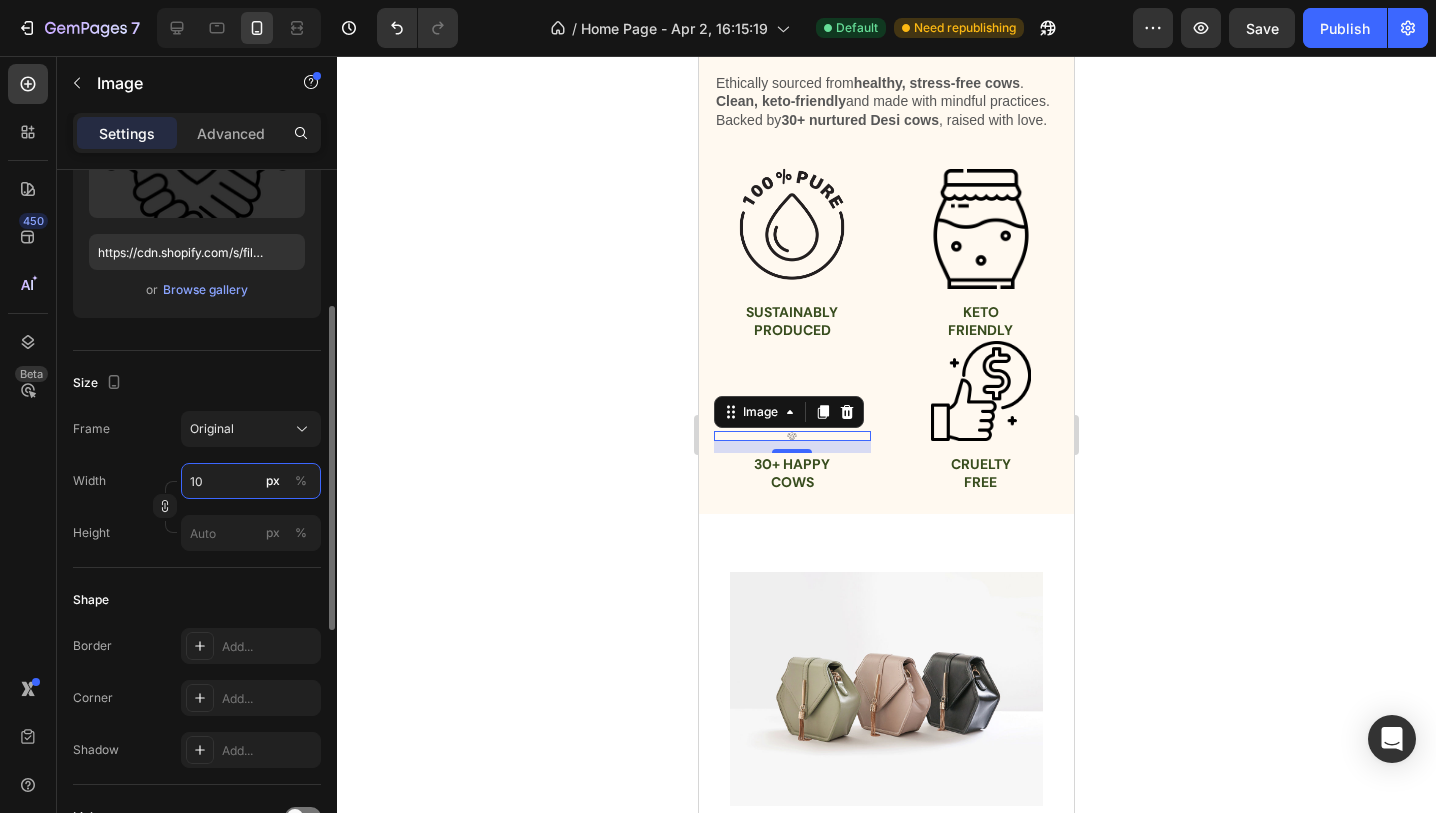 type on "100" 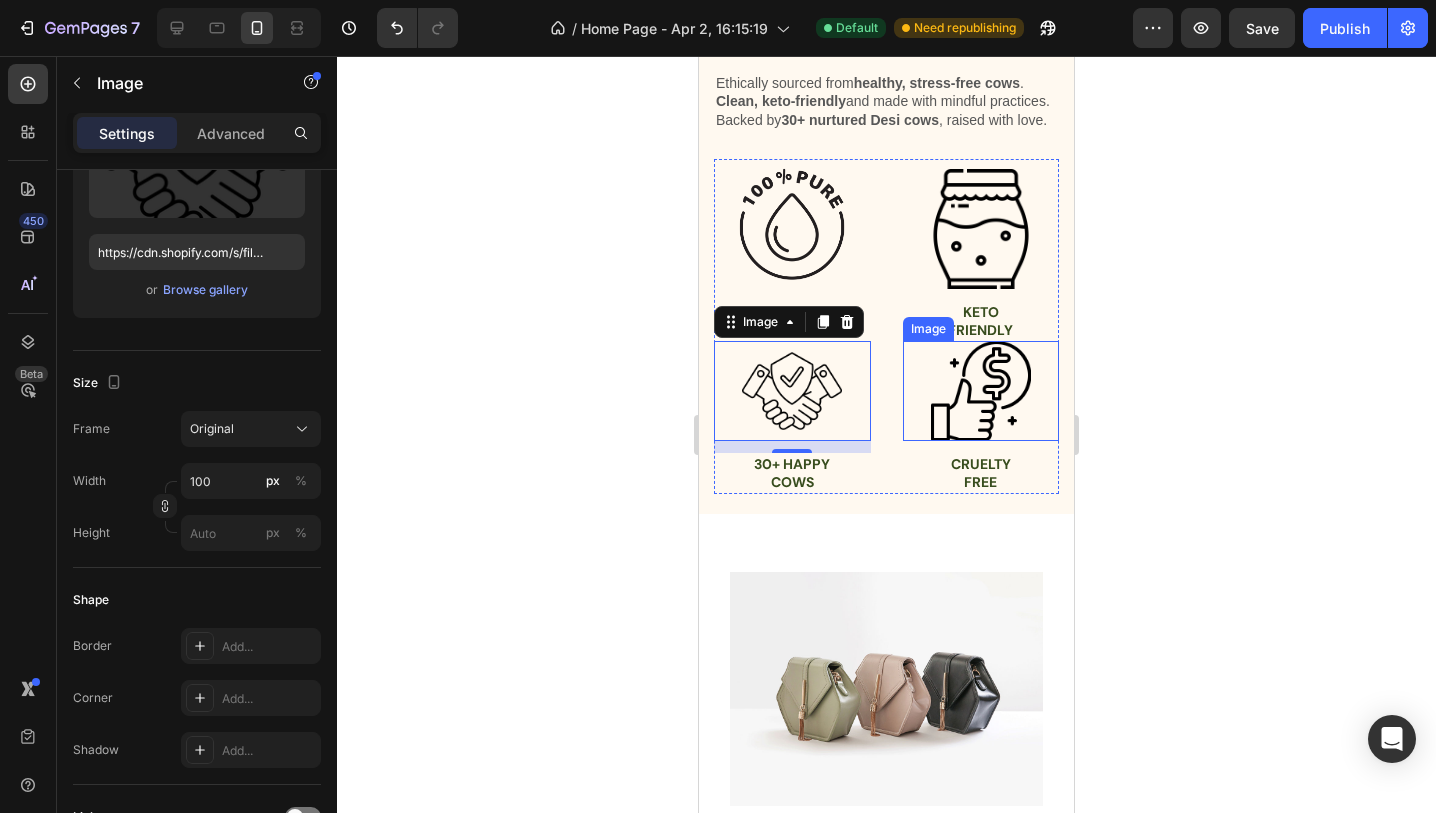 click at bounding box center [981, 391] 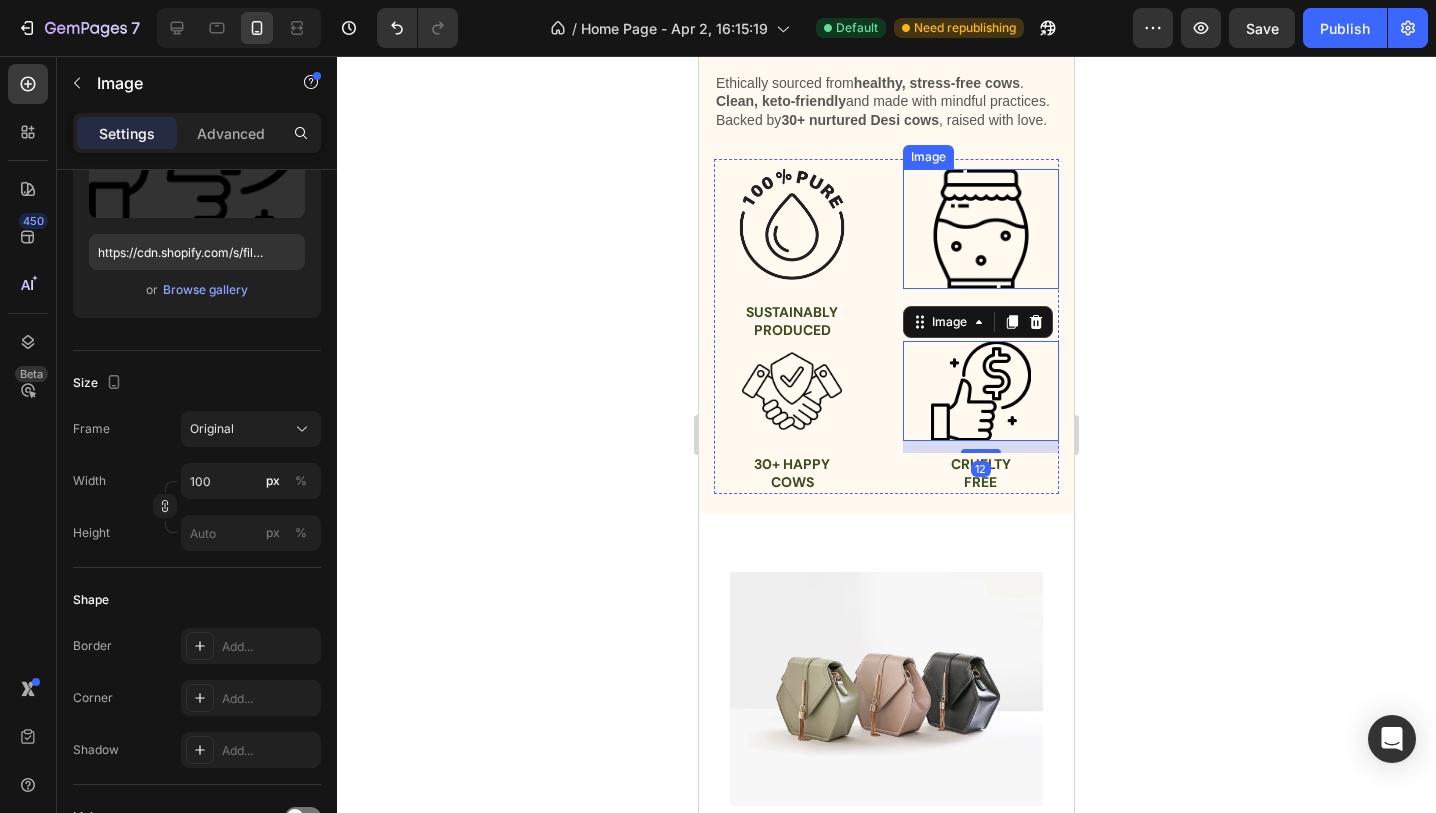 click at bounding box center [981, 229] 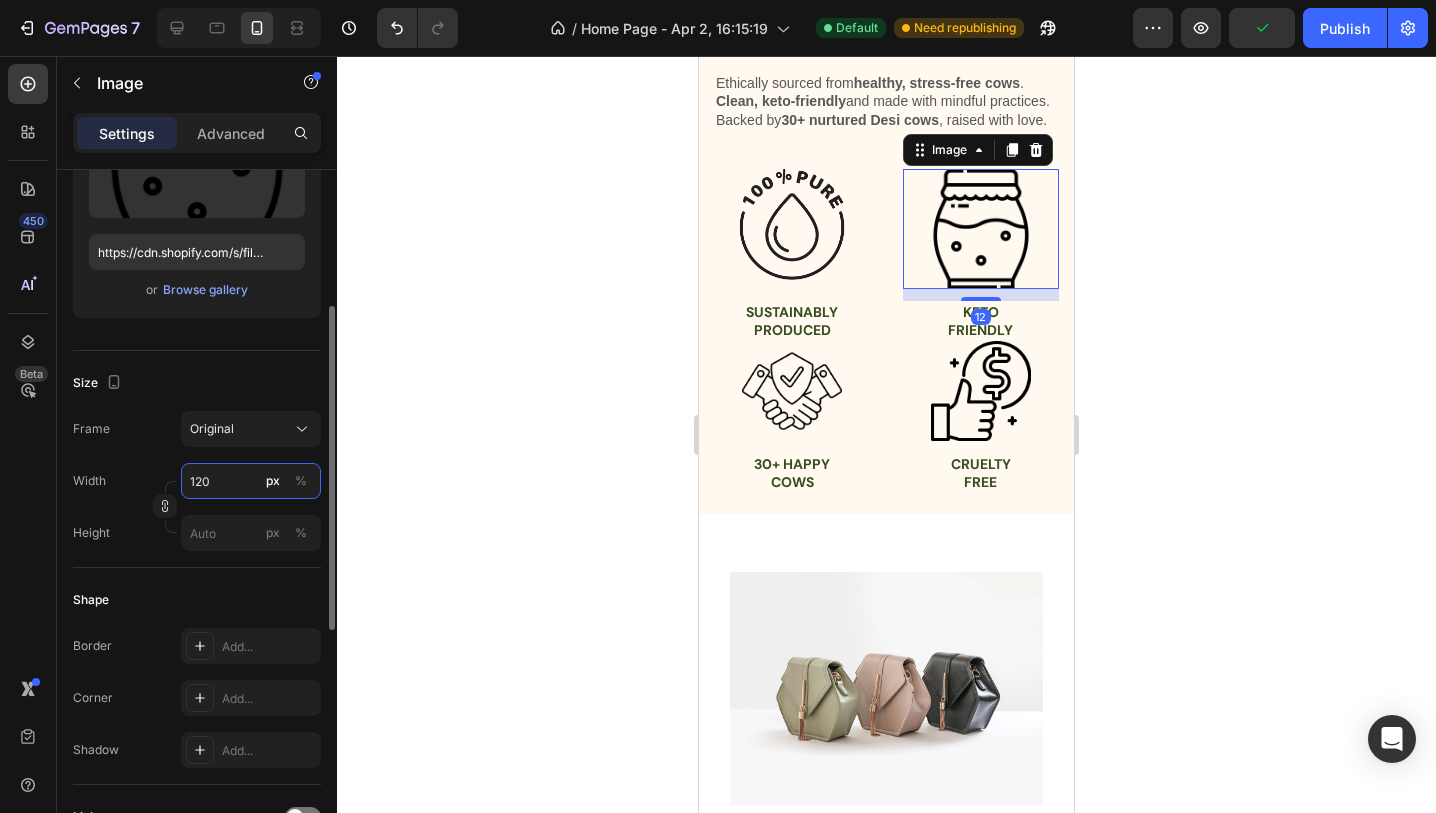 click on "120" at bounding box center (251, 481) 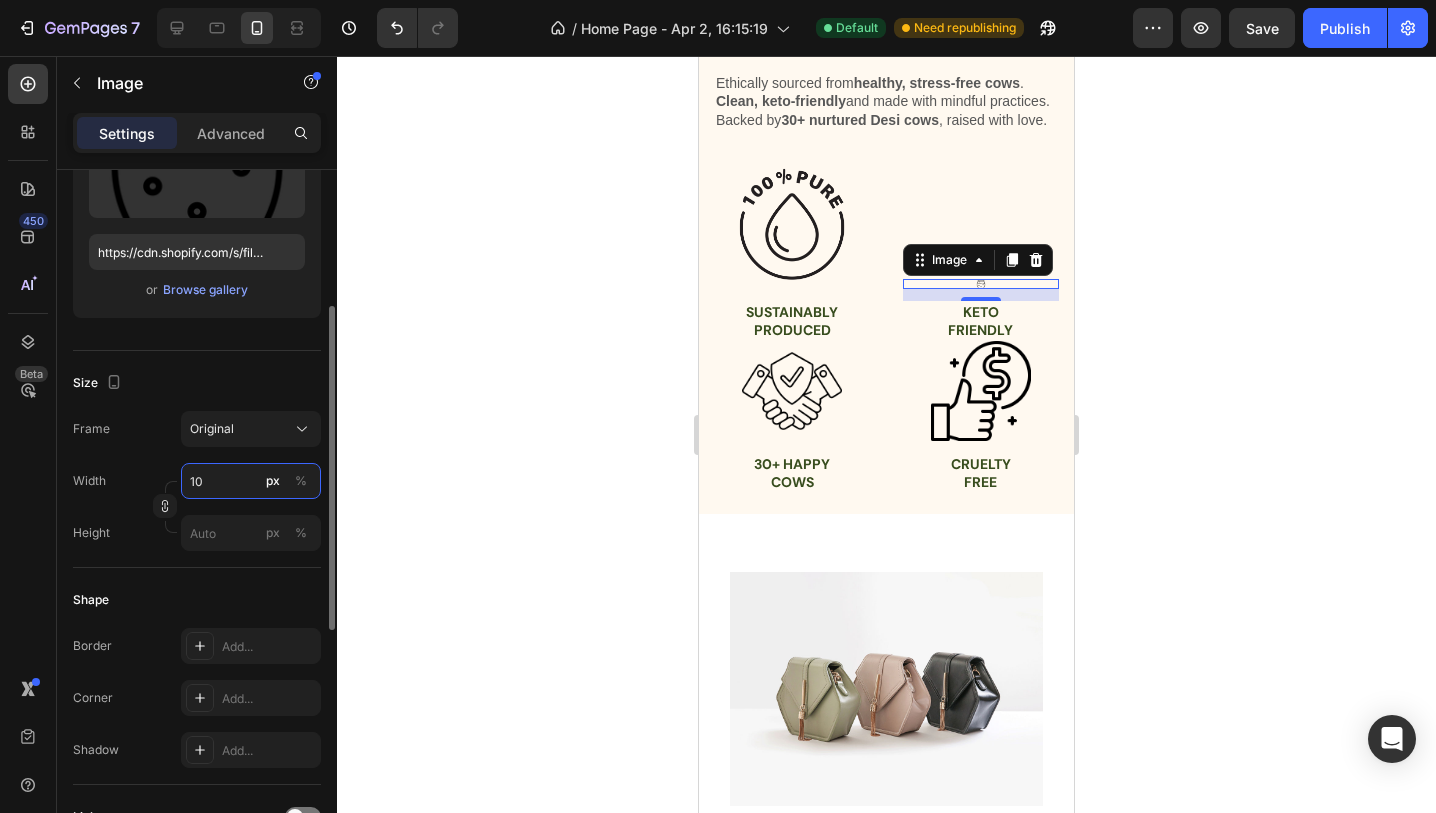 type on "100" 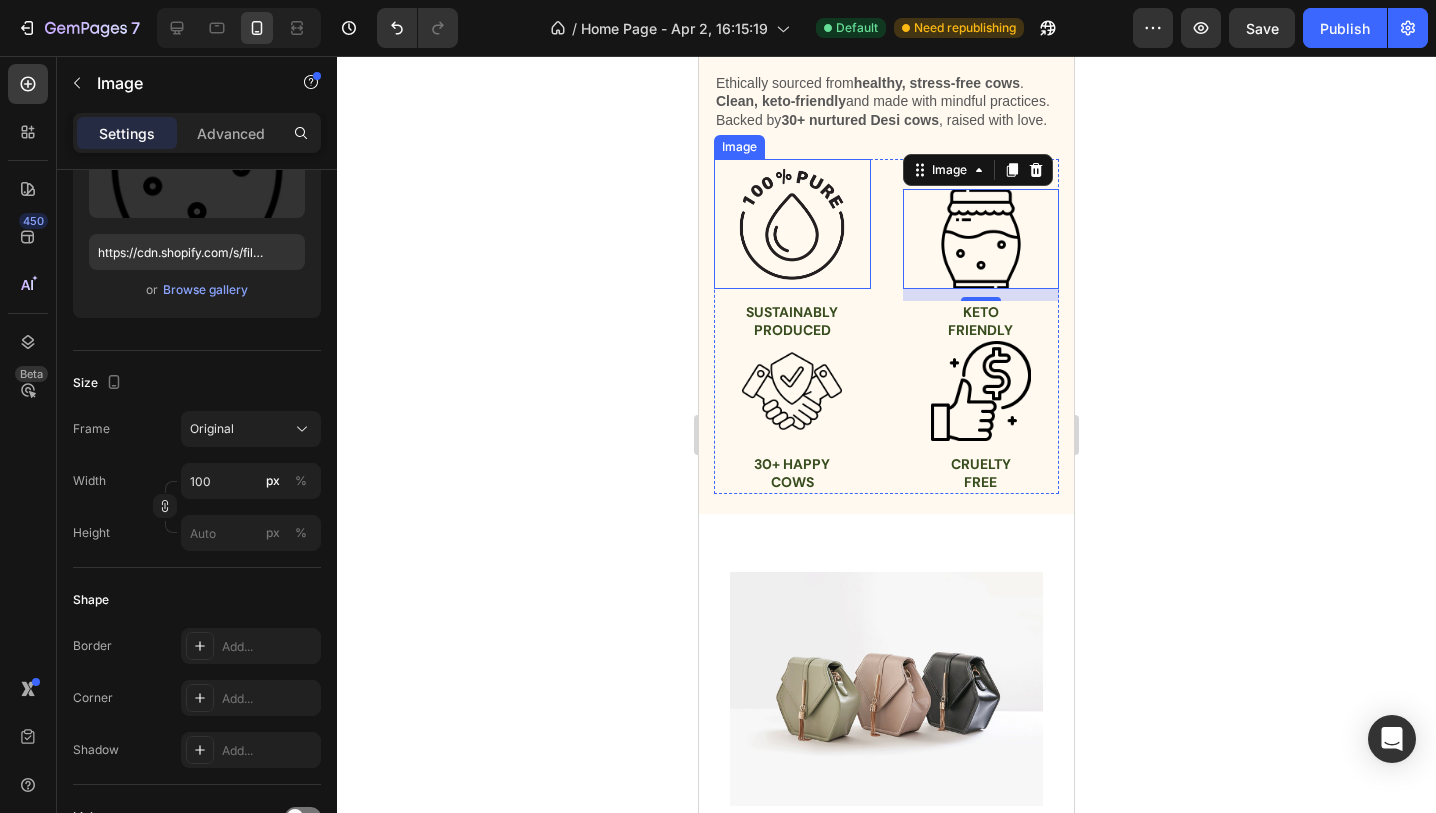 click at bounding box center (792, 224) 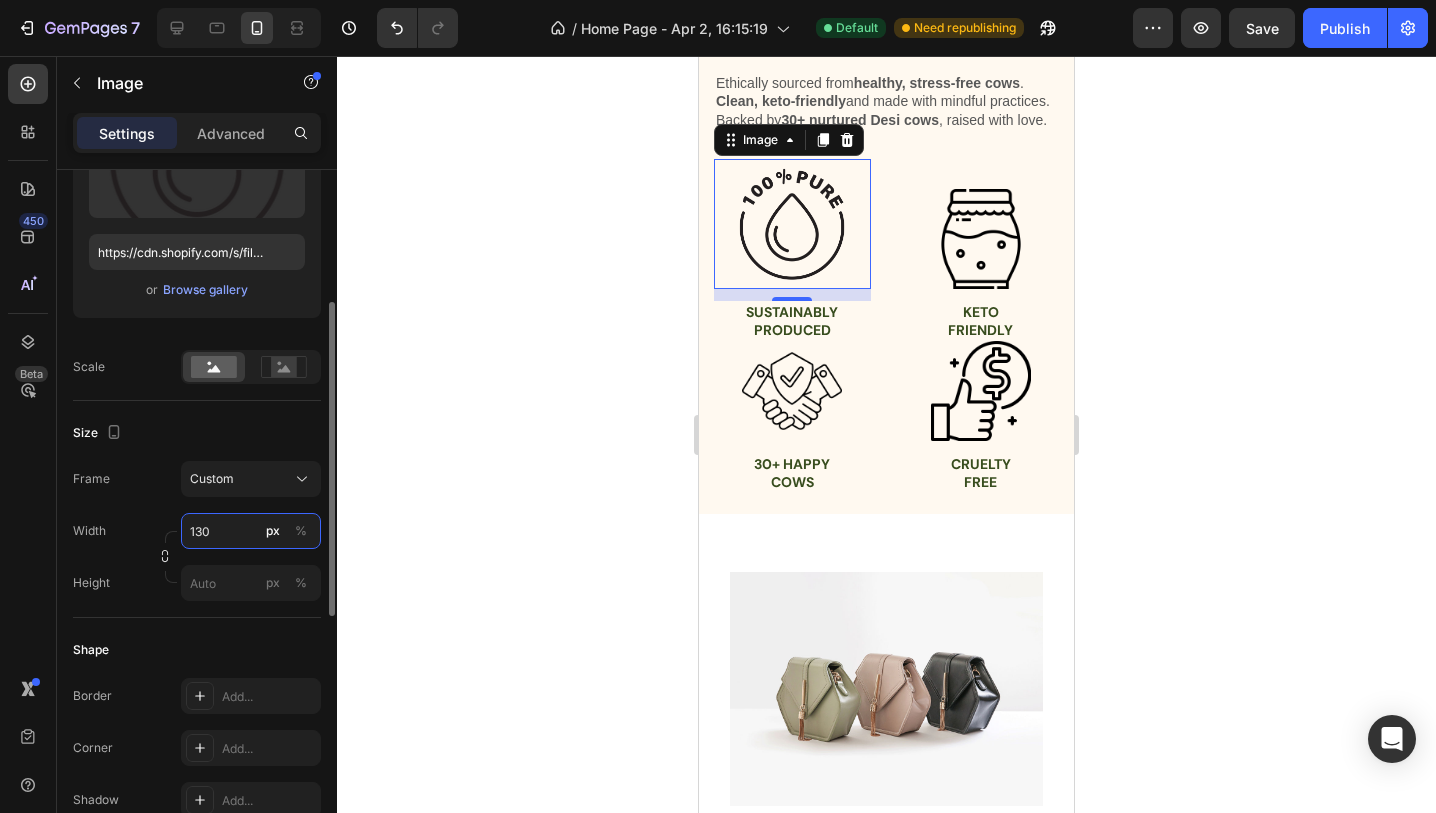 click on "130" at bounding box center [251, 531] 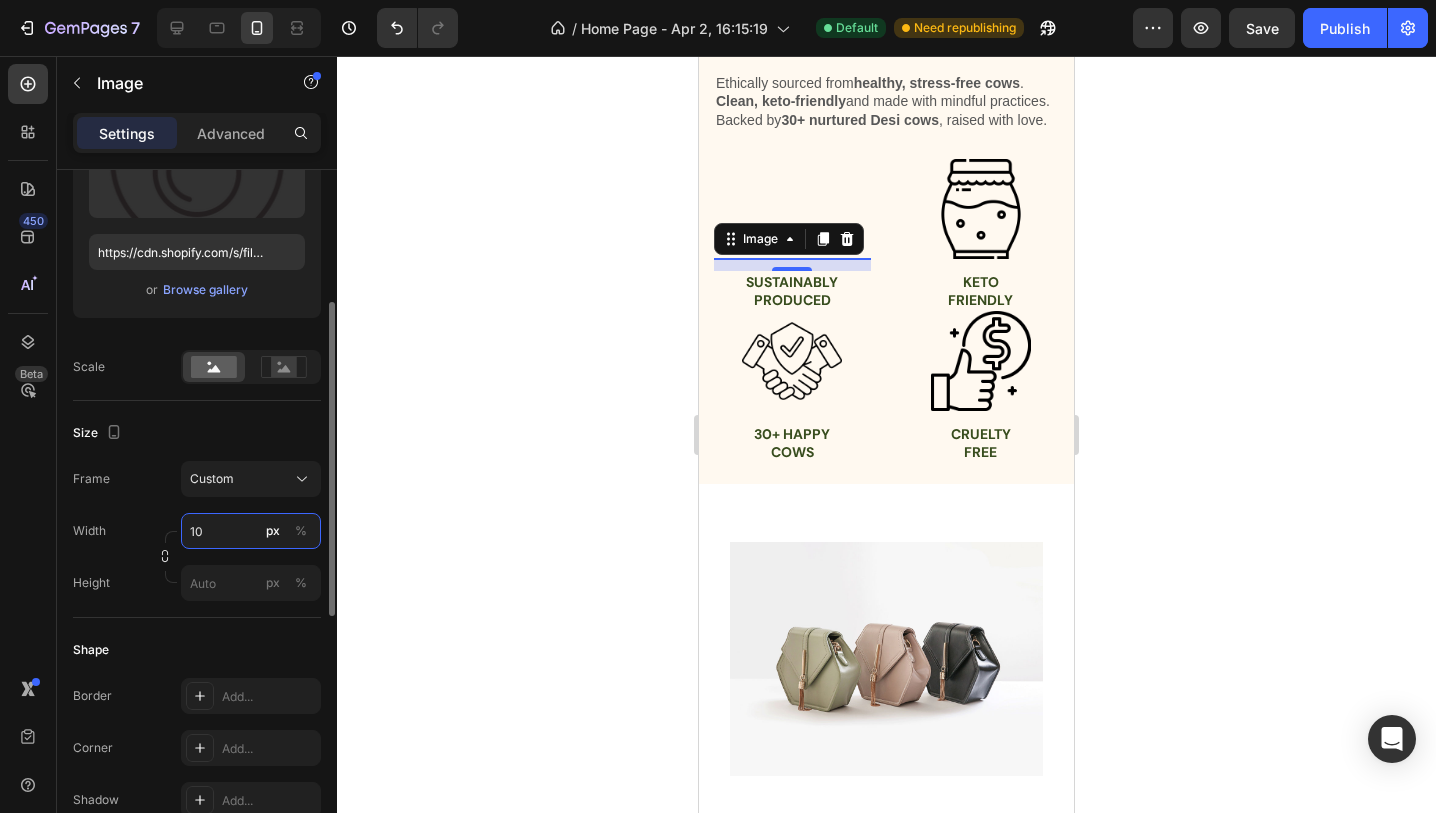 type on "100" 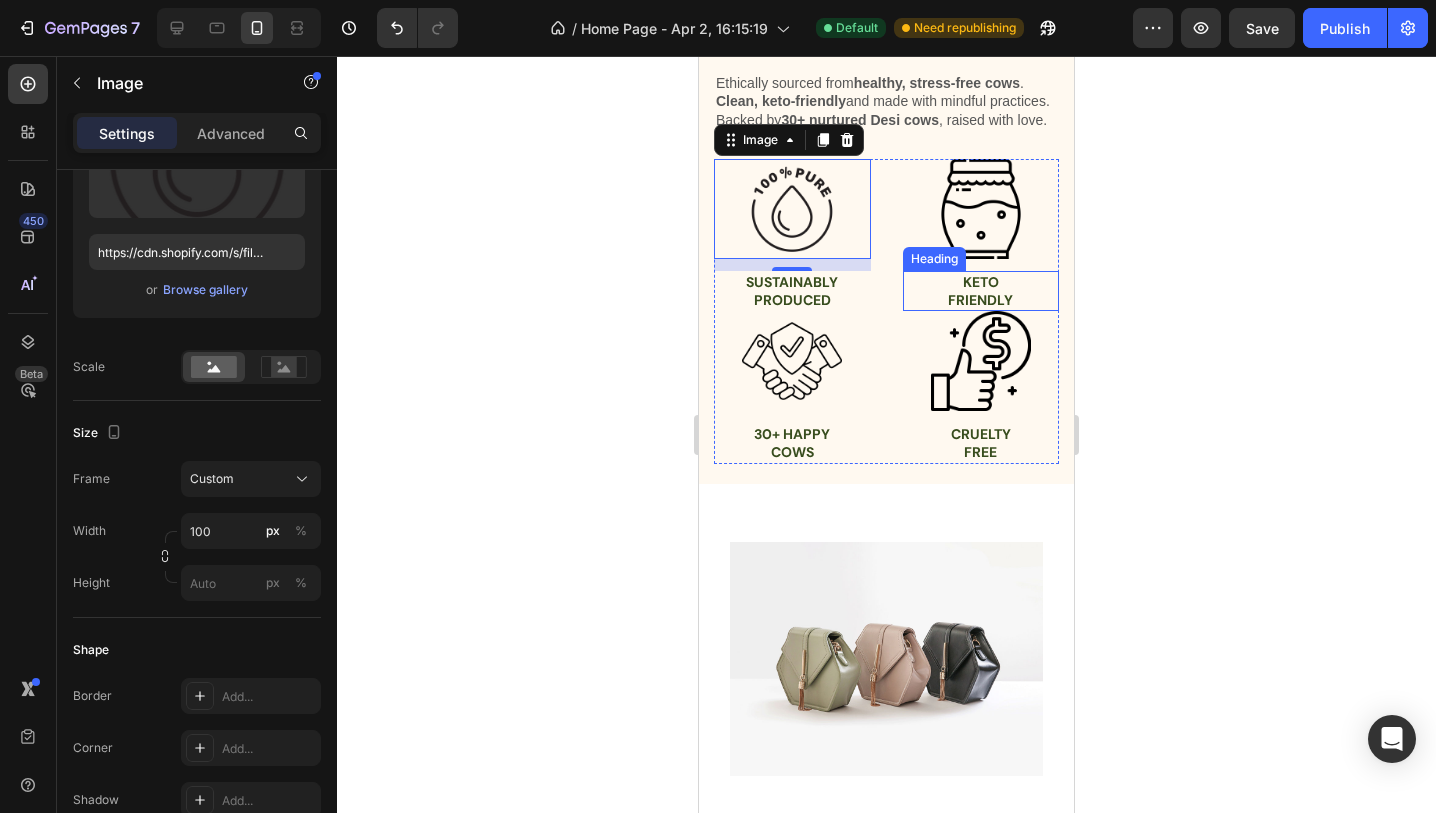 click on "friendly" at bounding box center [980, 300] 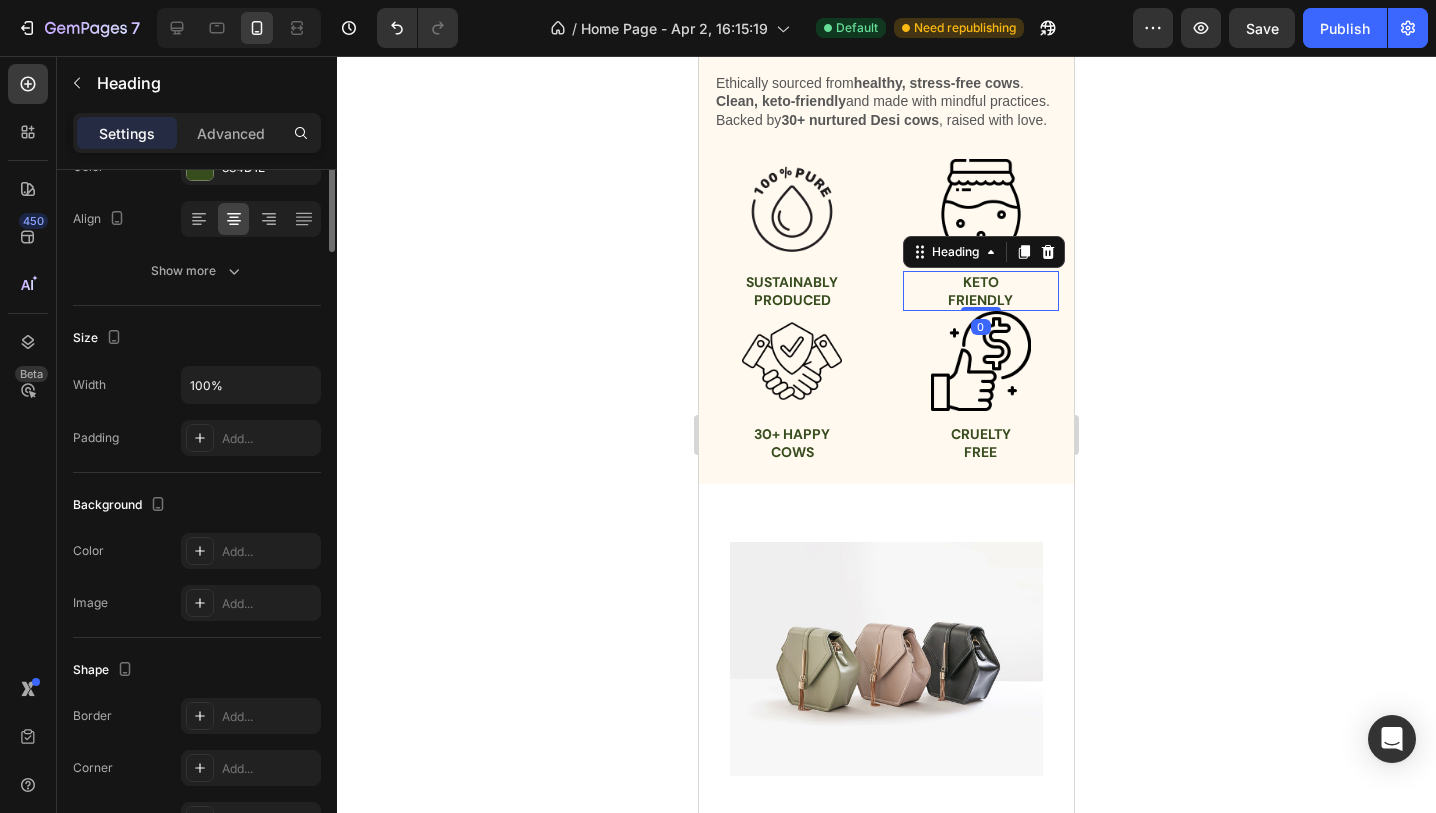 scroll, scrollTop: 0, scrollLeft: 0, axis: both 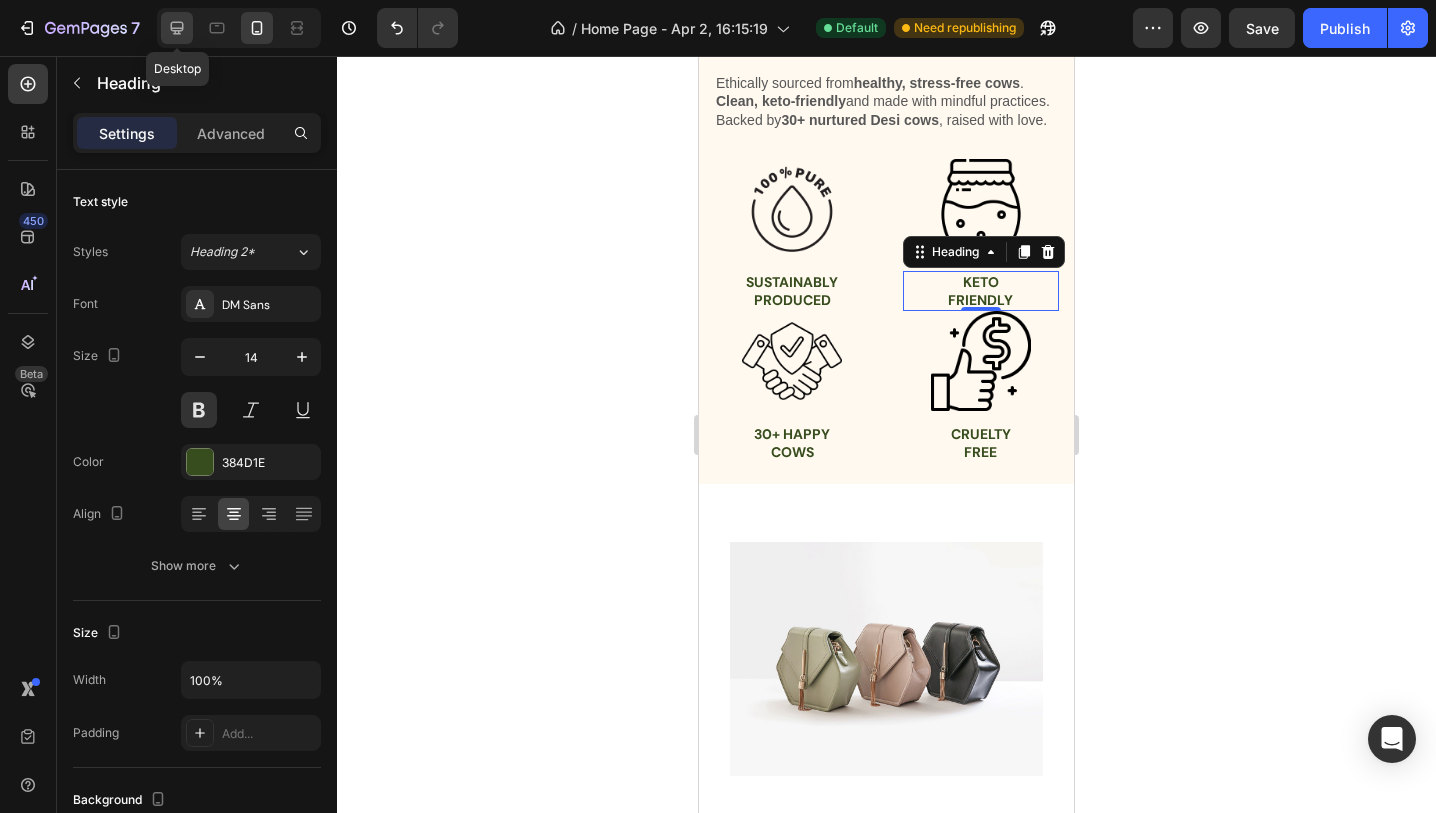 click 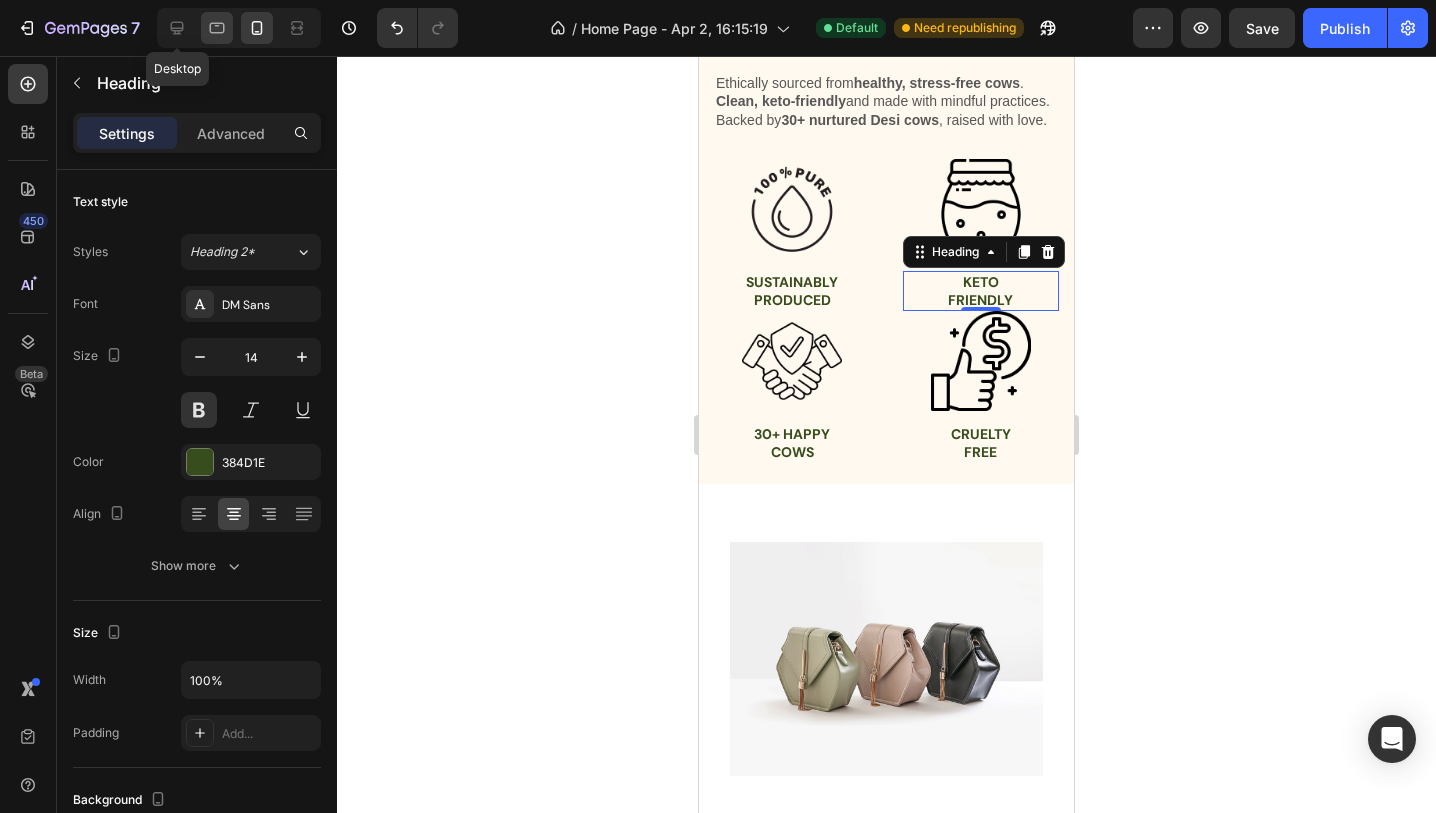 type on "15" 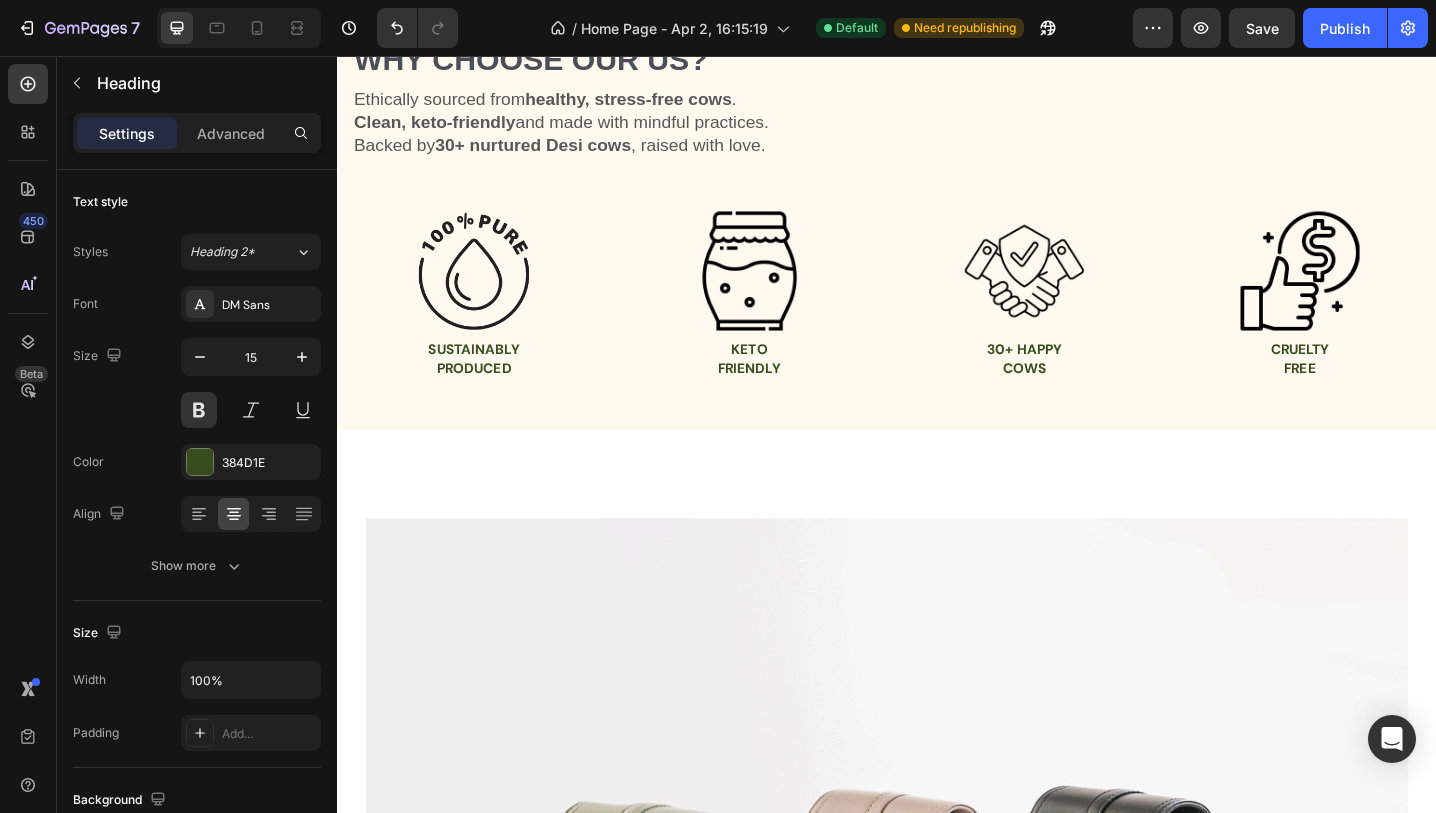 scroll, scrollTop: 2247, scrollLeft: 0, axis: vertical 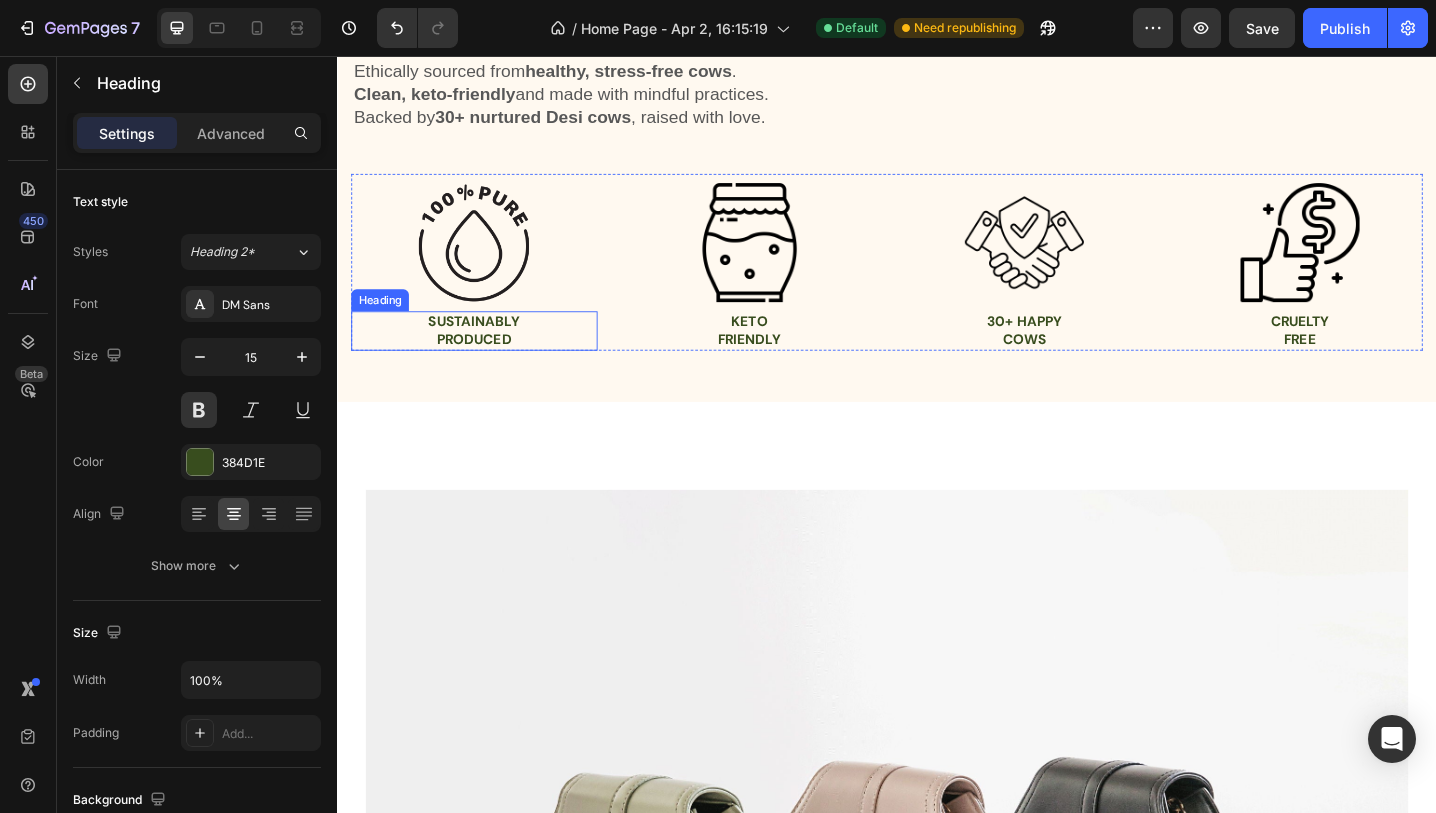 click on "produced" at bounding box center (486, 366) 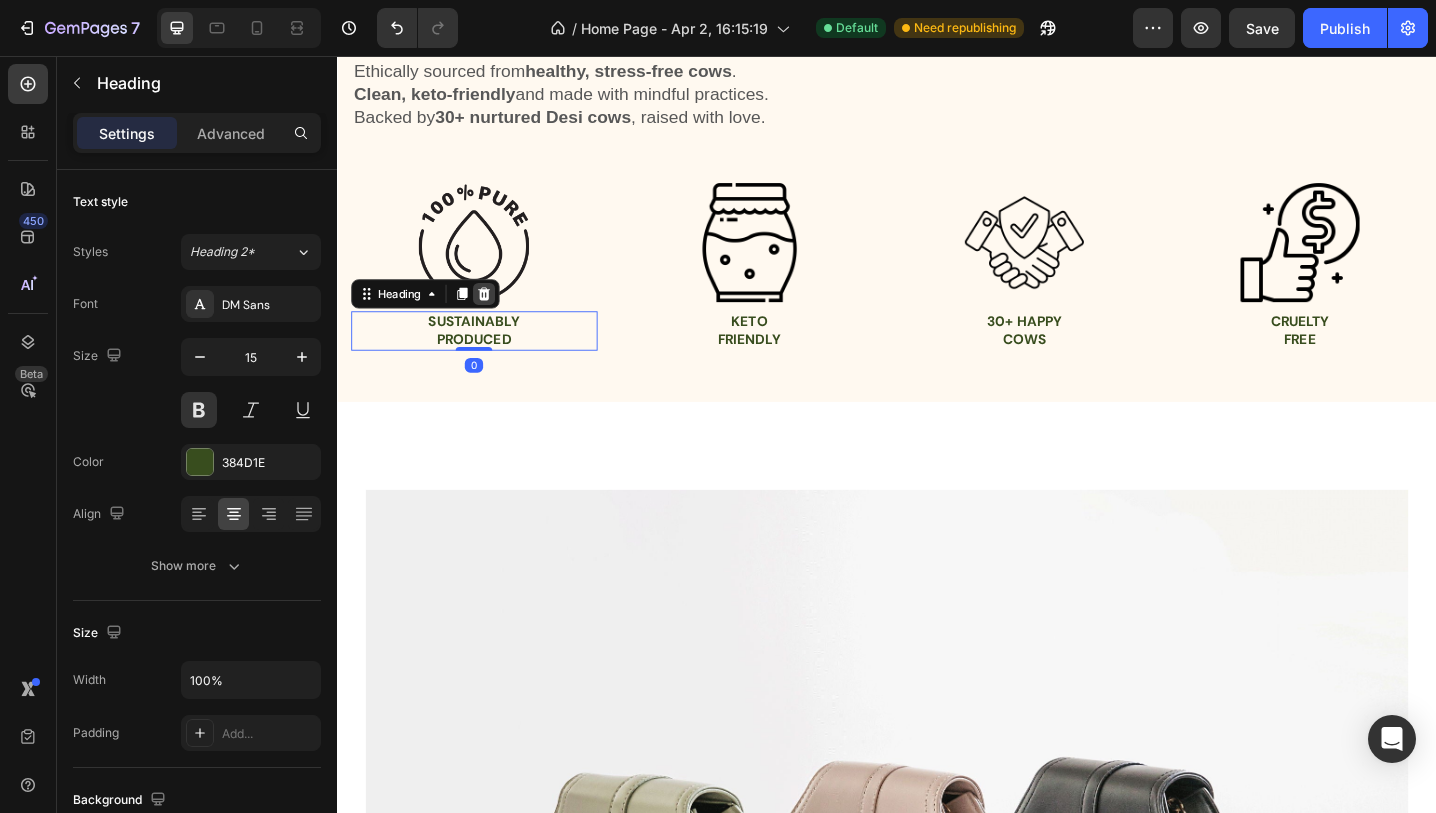 click 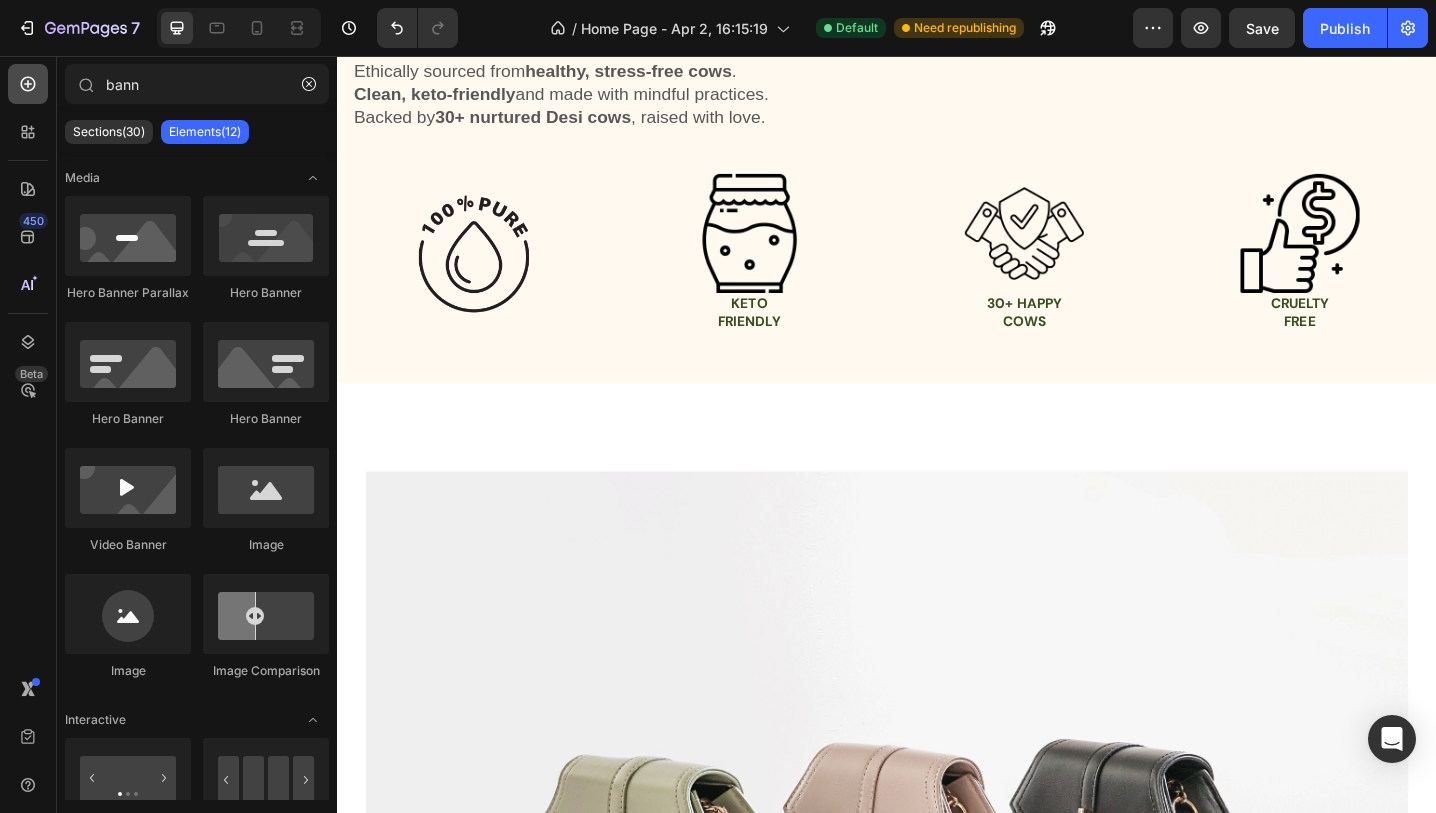 click 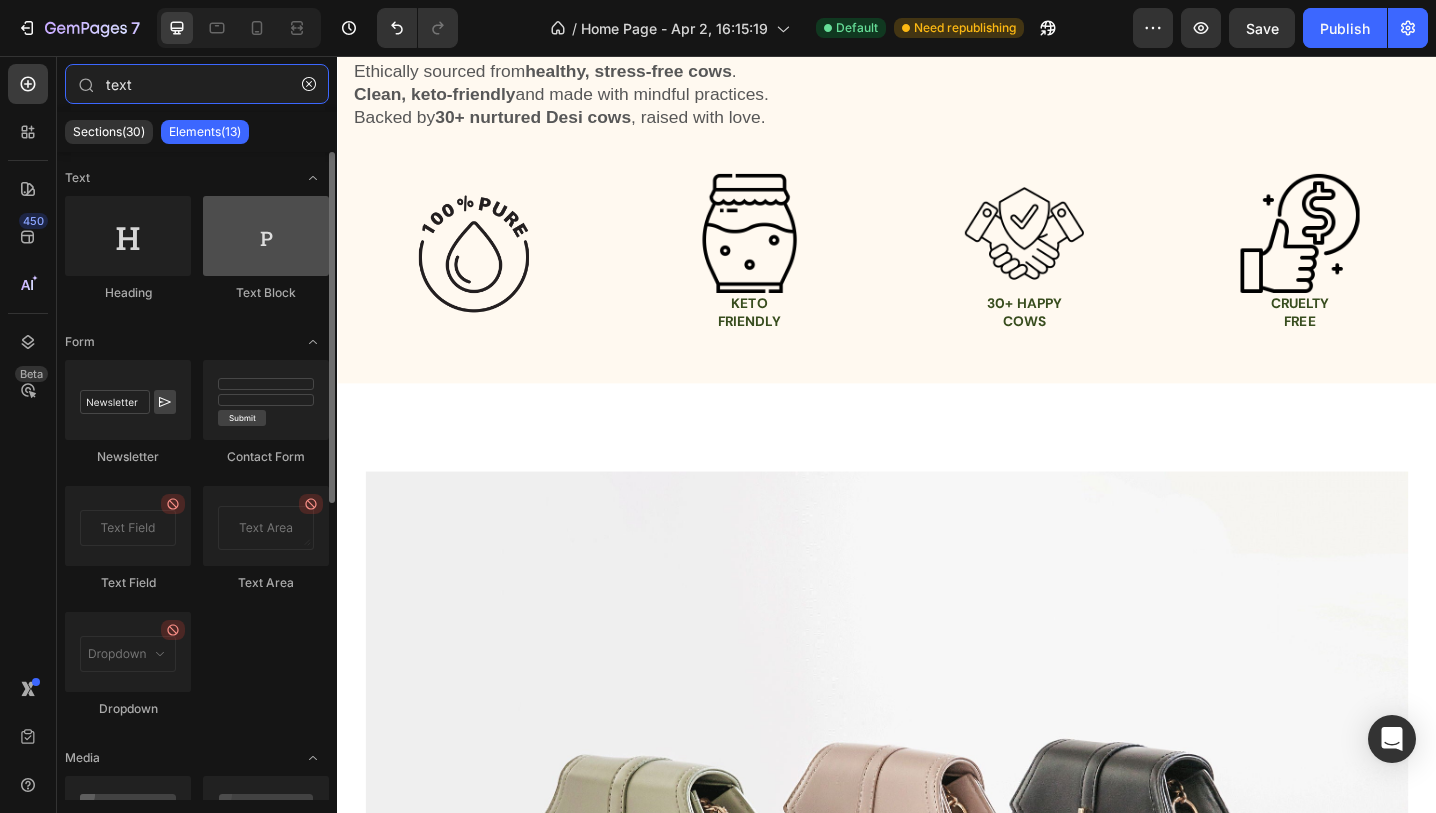 type on "text" 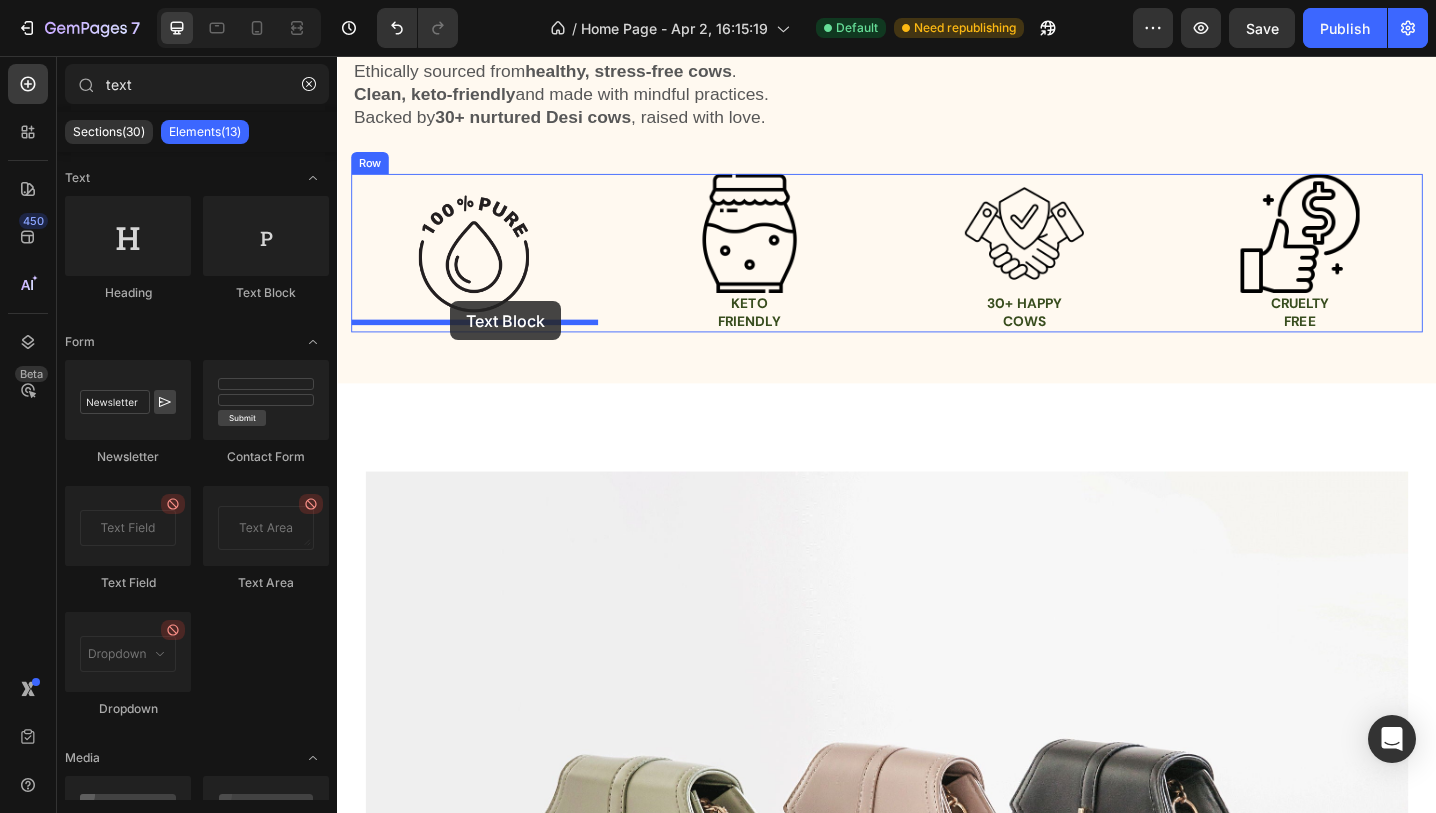 drag, startPoint x: 580, startPoint y: 293, endPoint x: 460, endPoint y: 324, distance: 123.9395 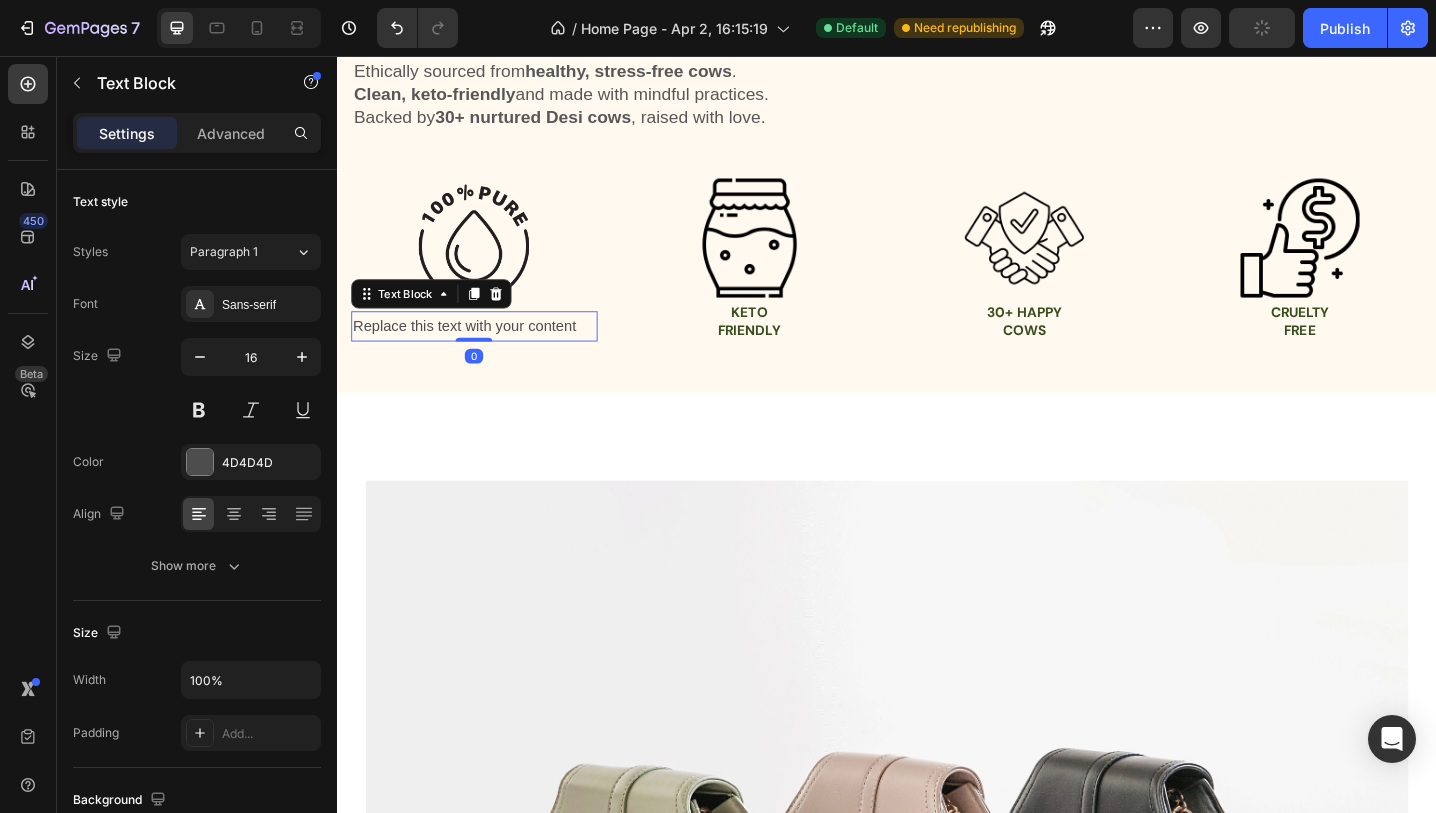 click on "Replace this text with your content" at bounding box center [486, 351] 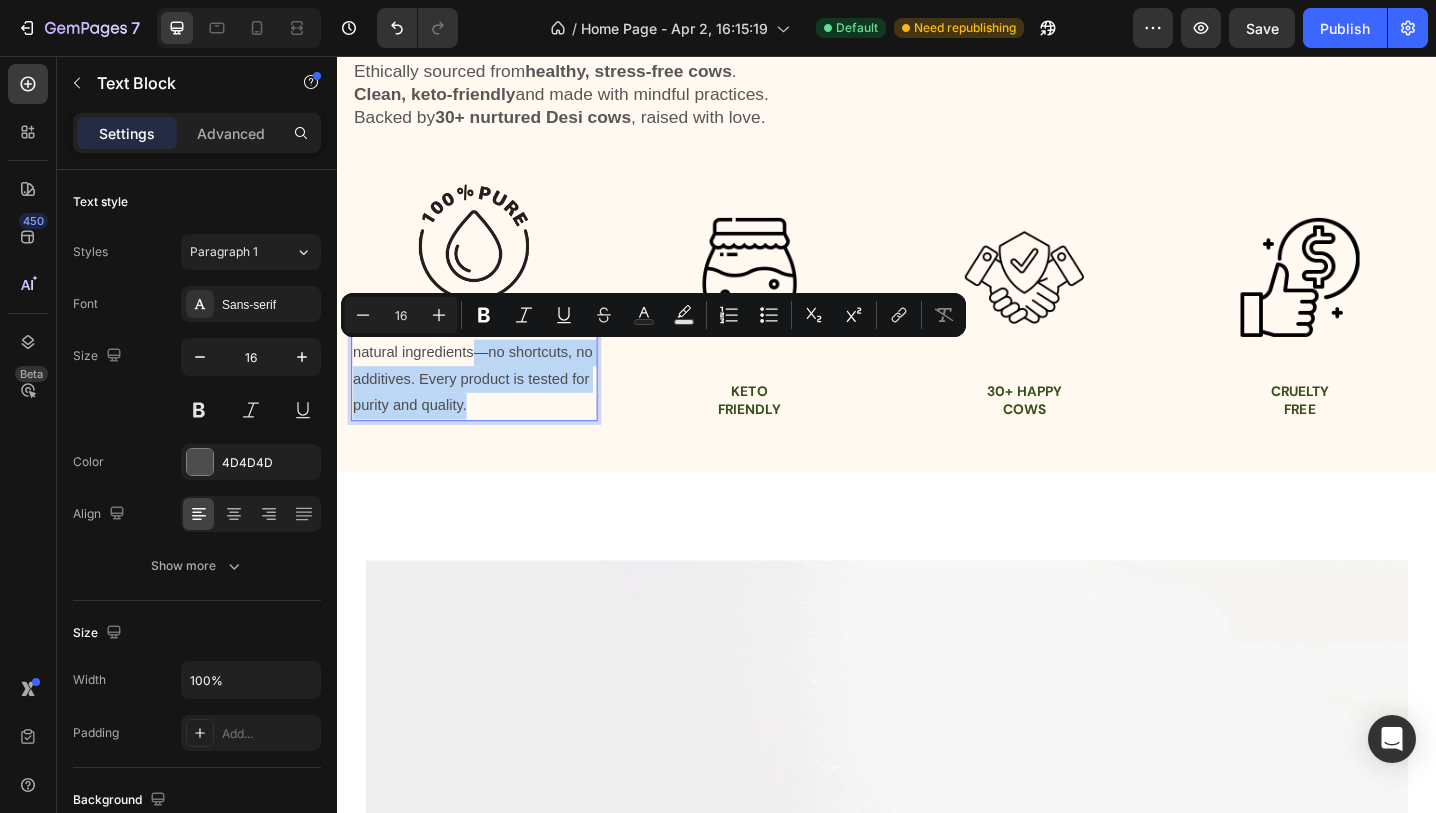 drag, startPoint x: 488, startPoint y: 381, endPoint x: 550, endPoint y: 440, distance: 85.58621 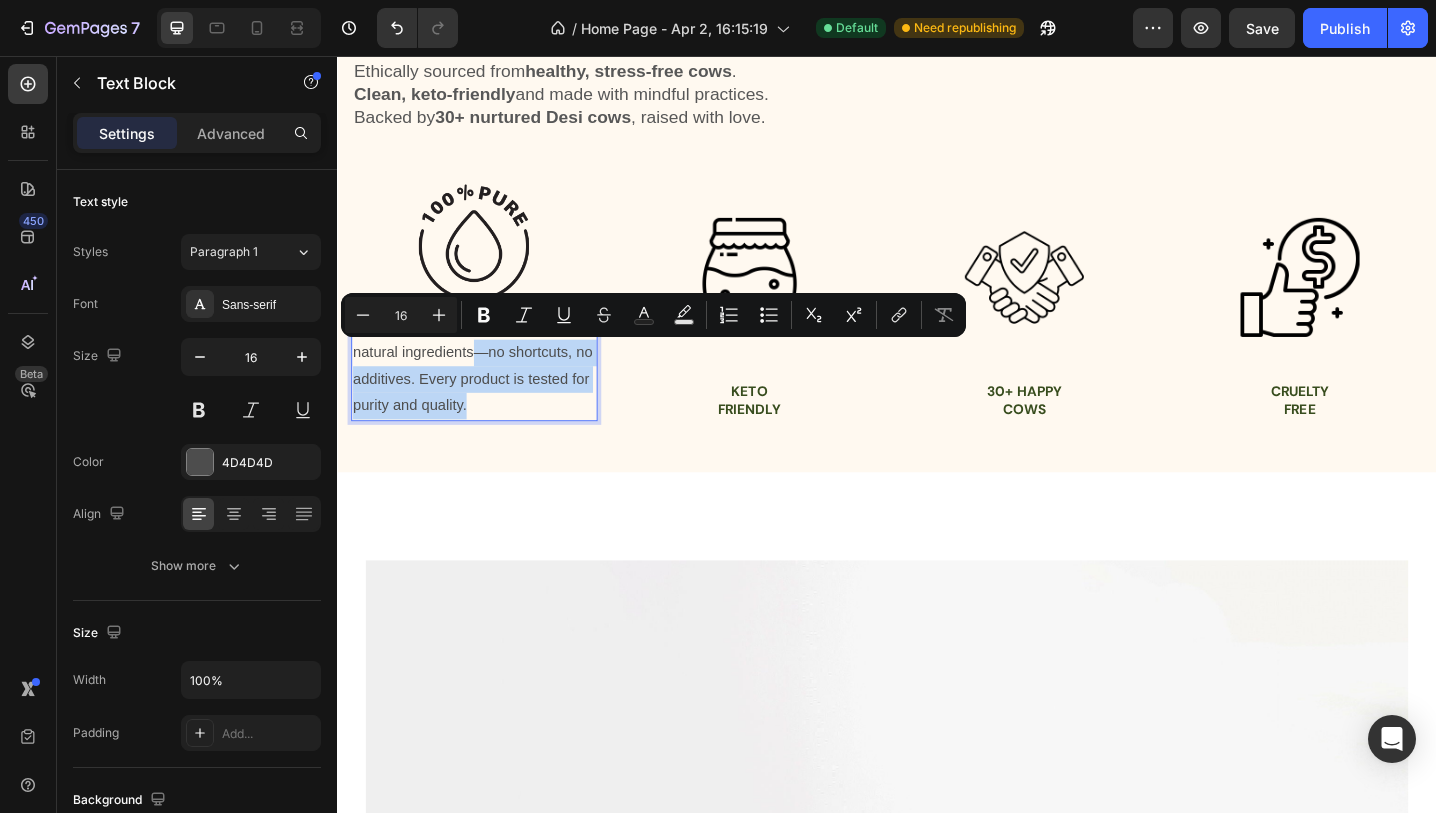 click on "We use only traditional methods and natural ingredients—no shortcuts, no additives. Every product is tested for purity and quality." at bounding box center [486, 394] 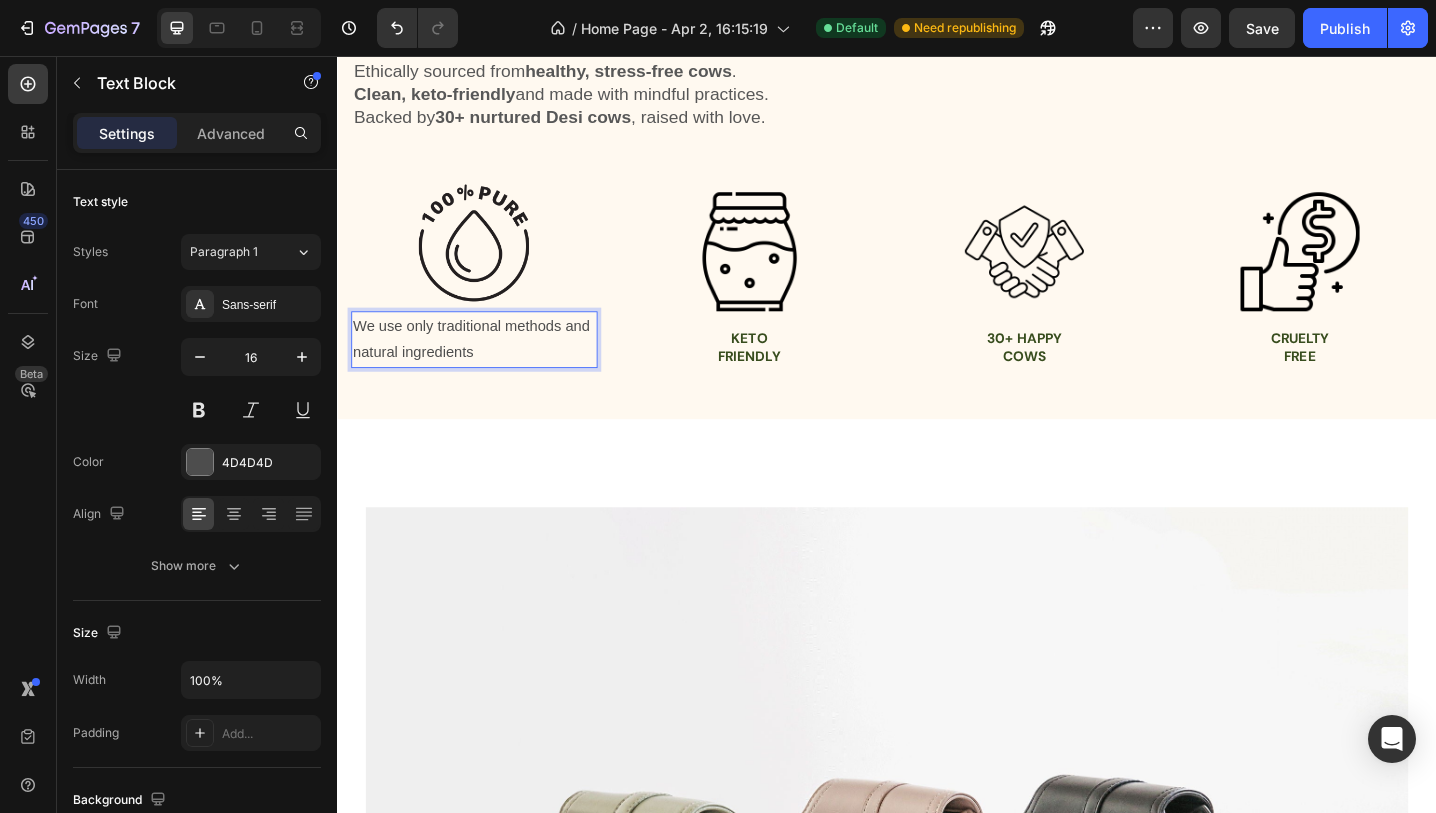 click on "We use only traditional methods and natural ingredients" at bounding box center [486, 366] 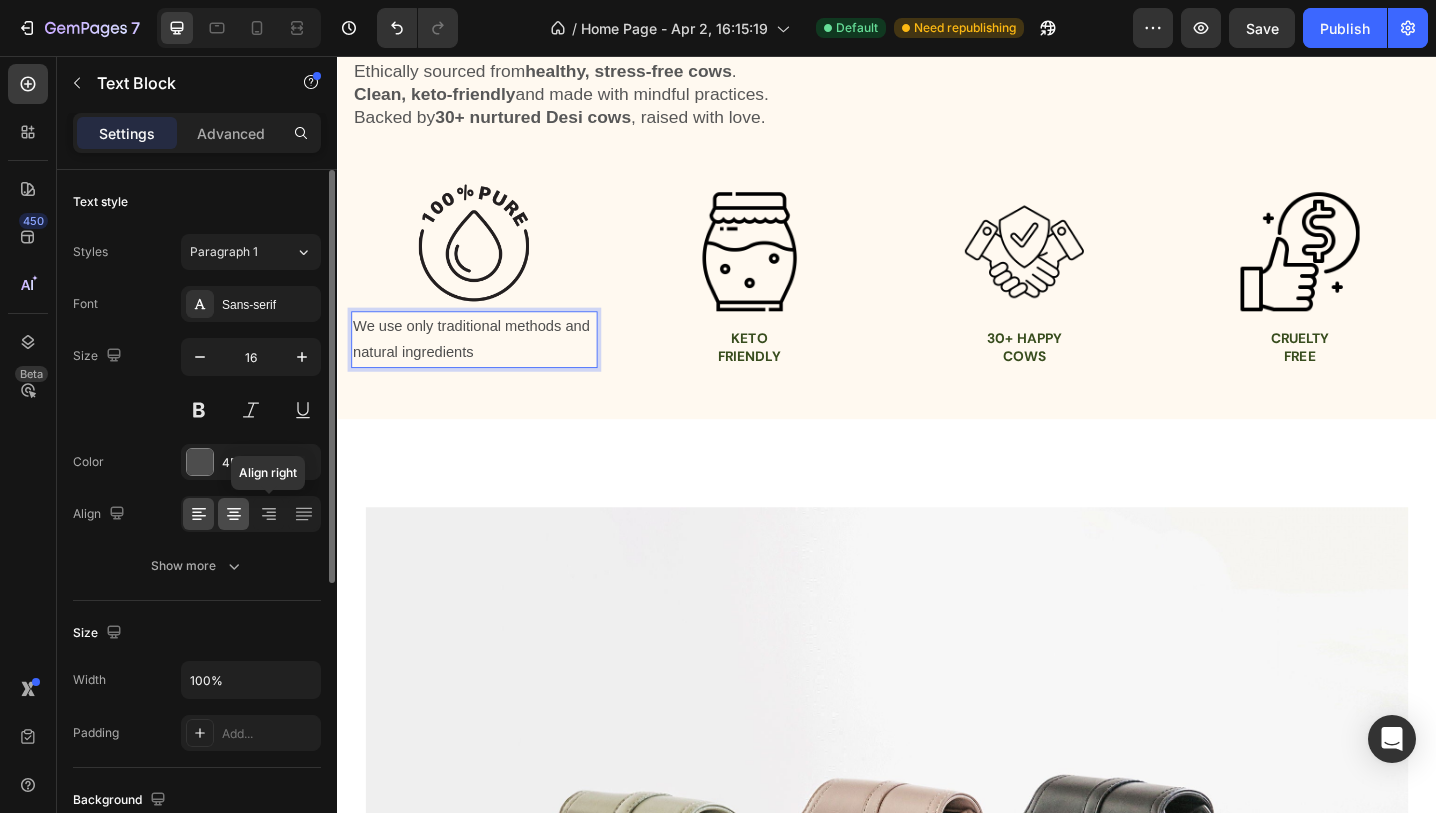 click 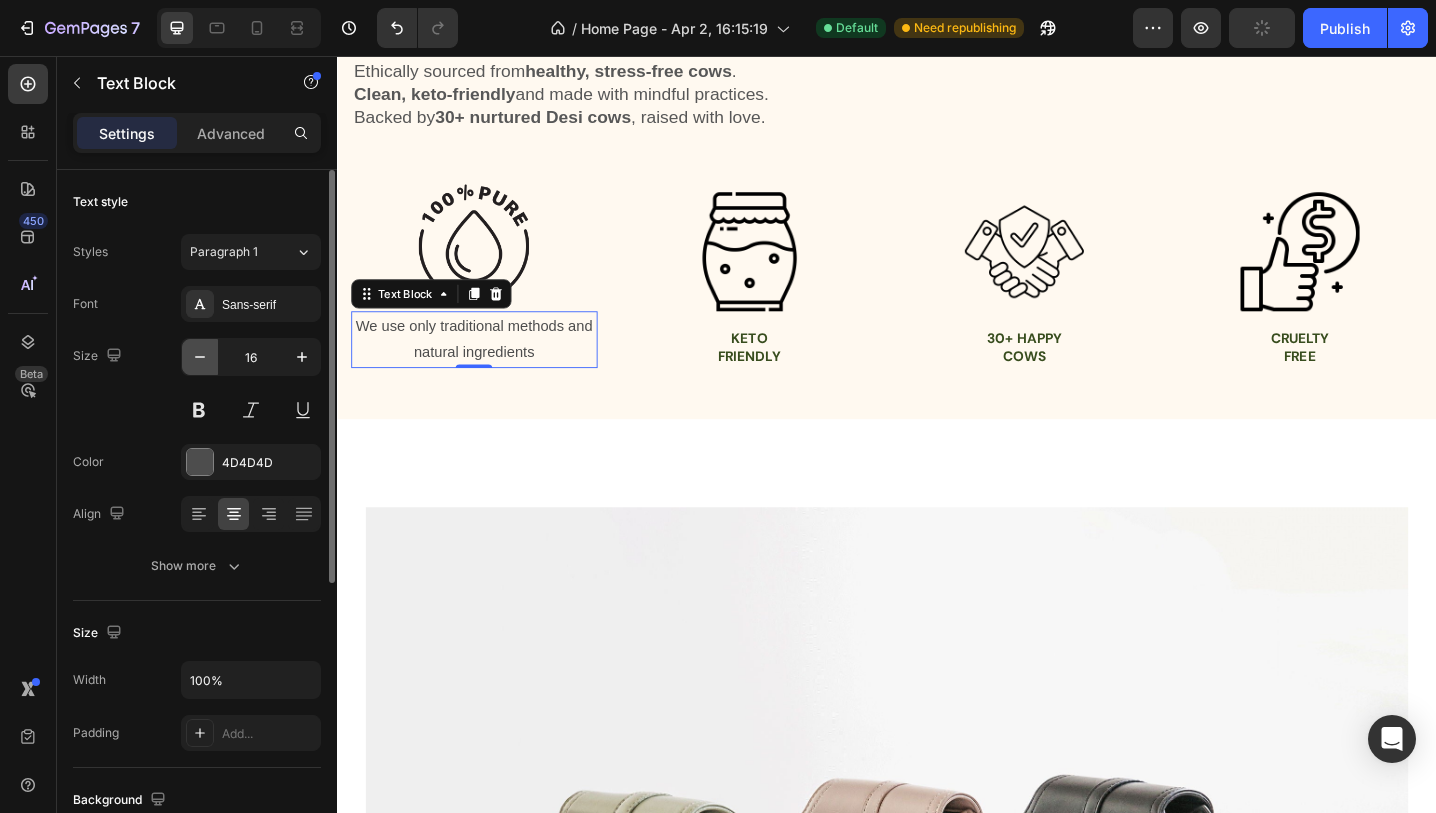 click 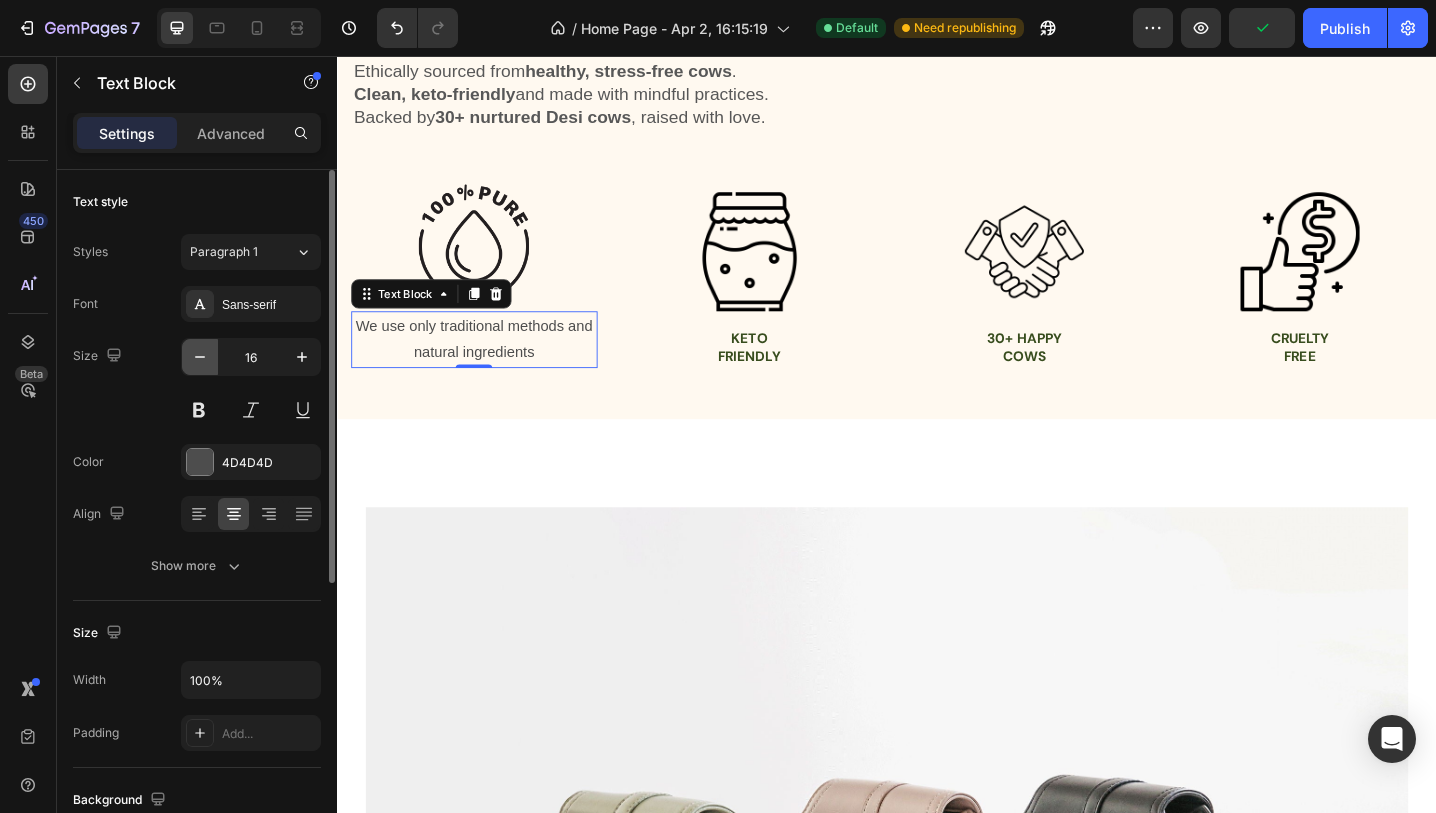 click 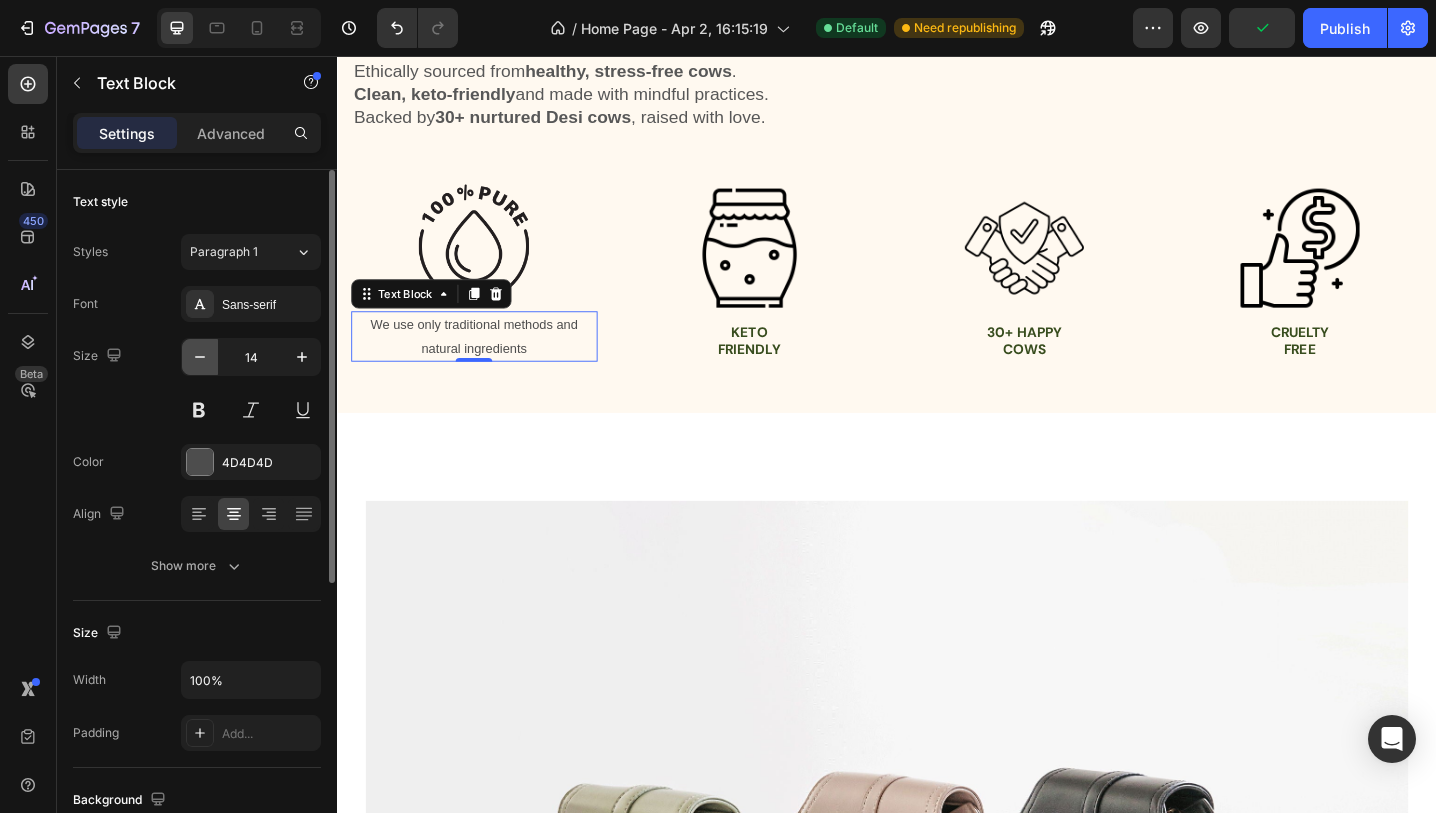 click 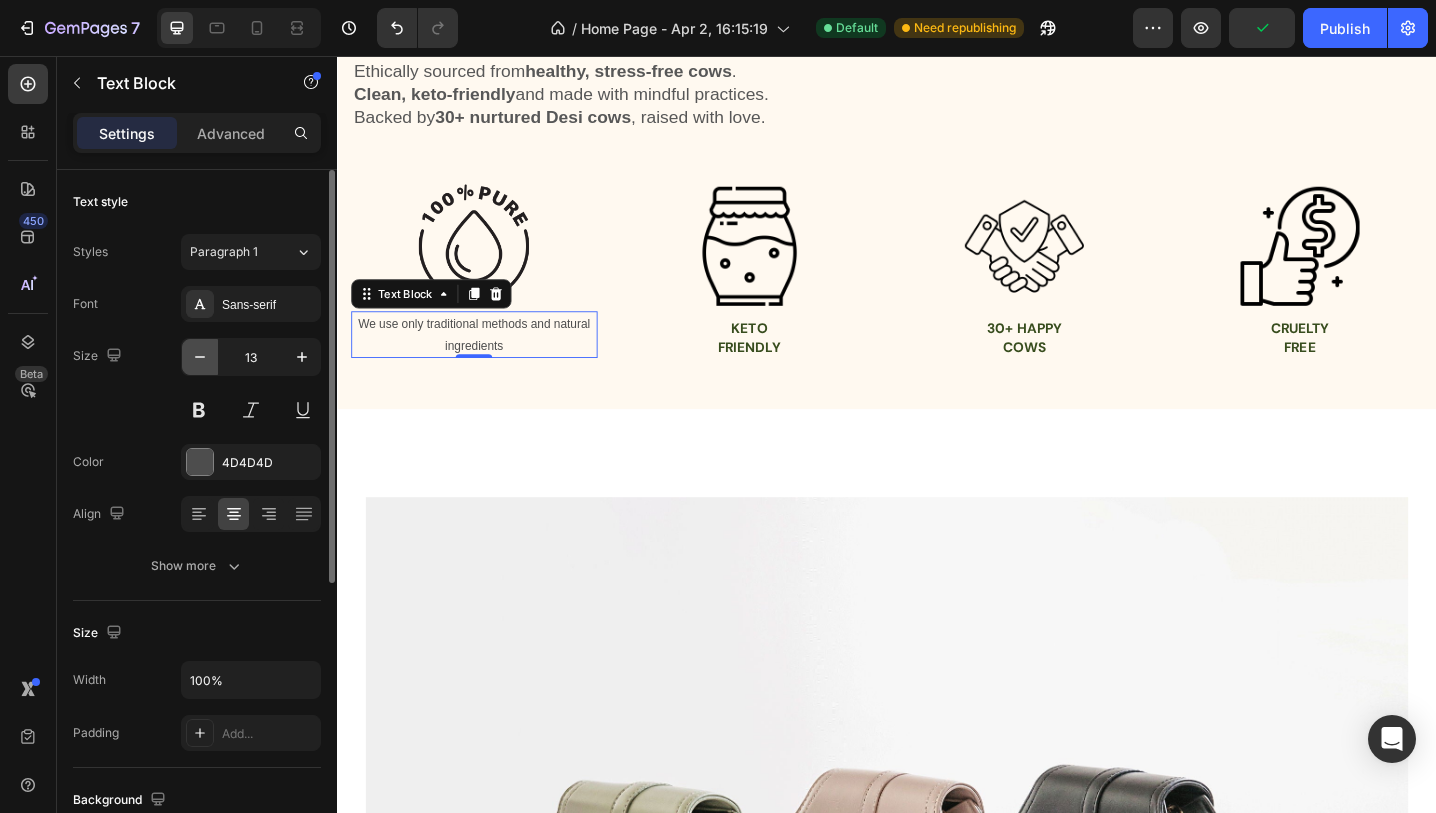 click 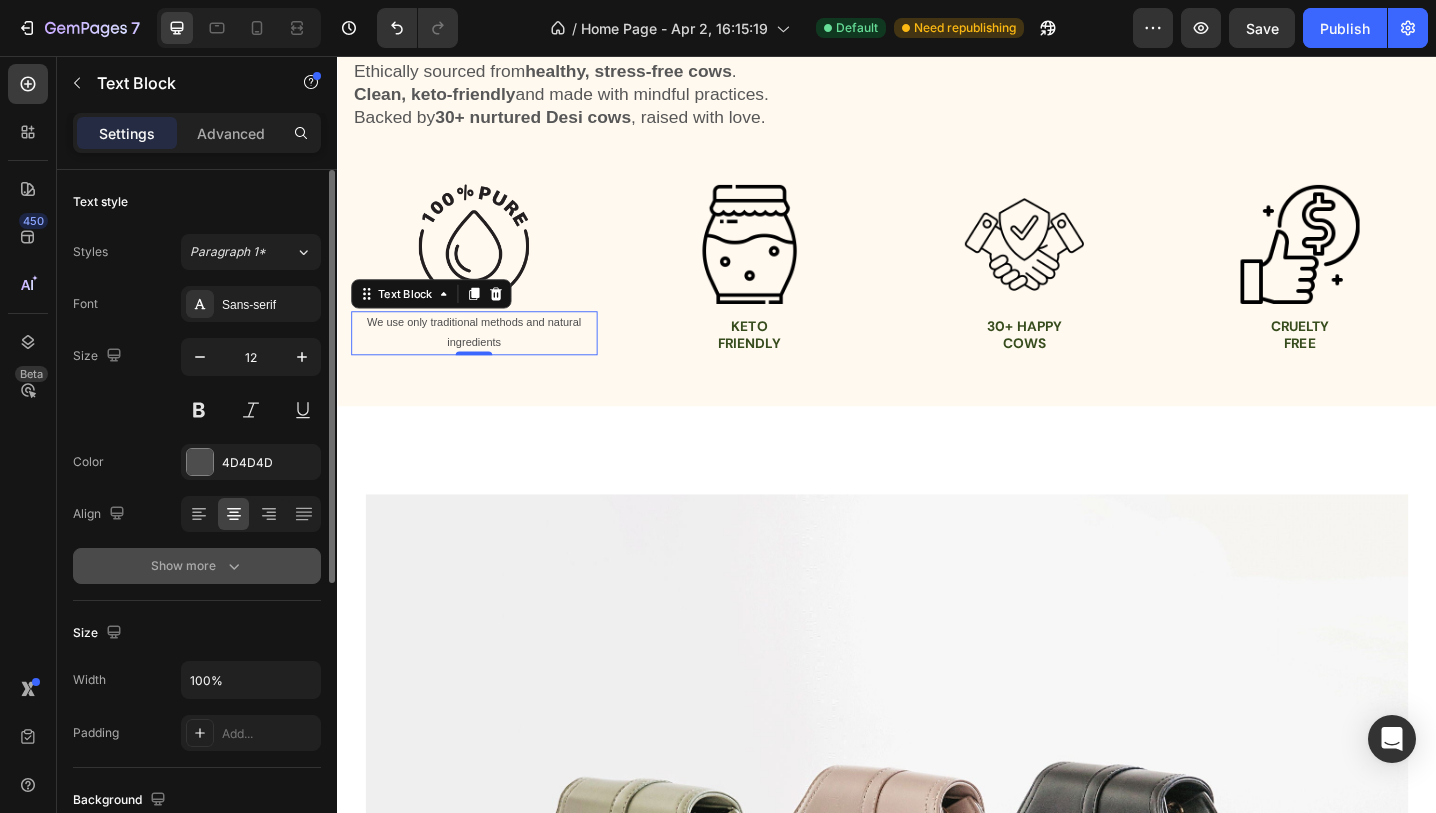 click on "Show more" at bounding box center (197, 566) 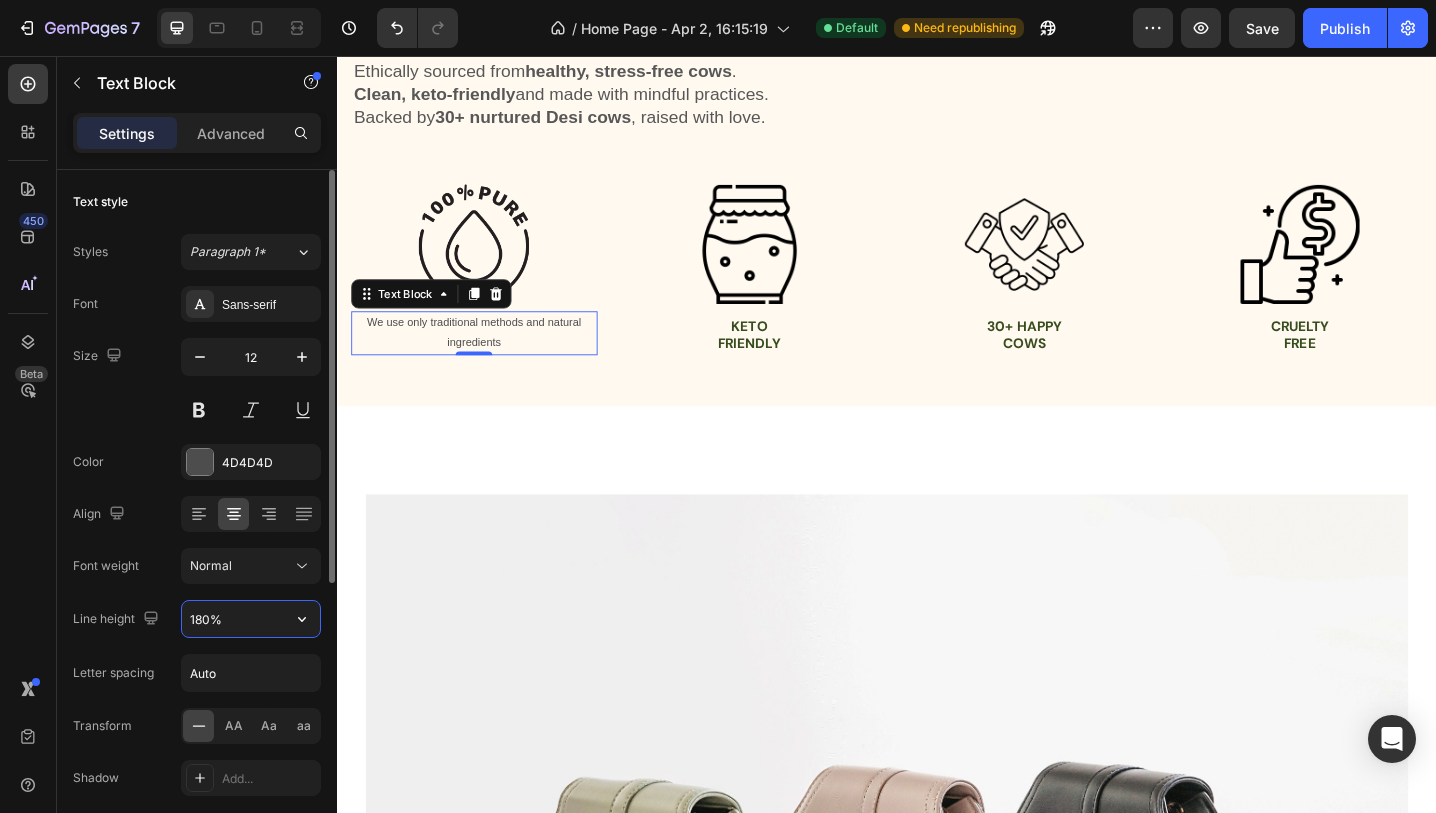 click on "180%" at bounding box center [251, 619] 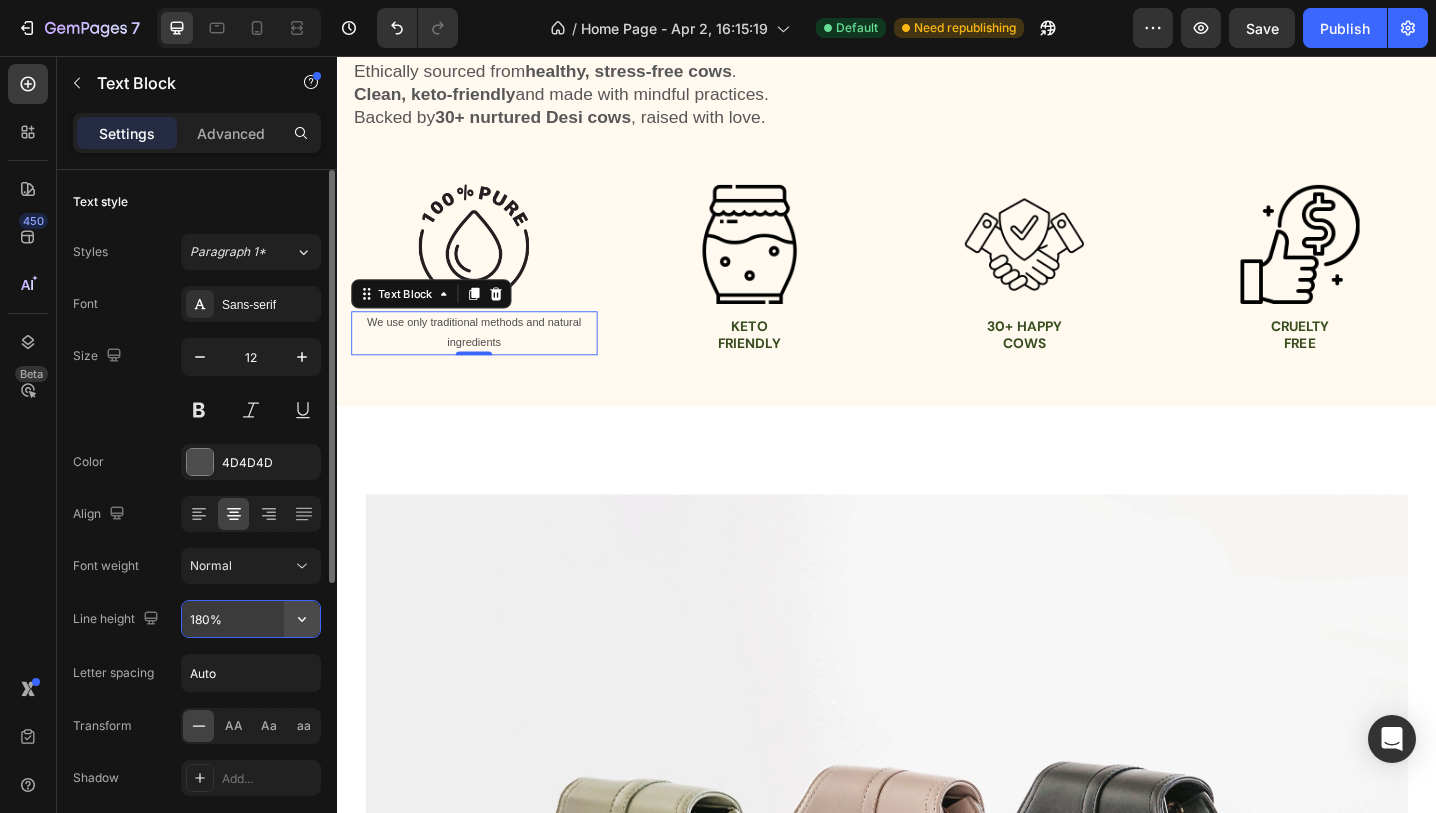 click 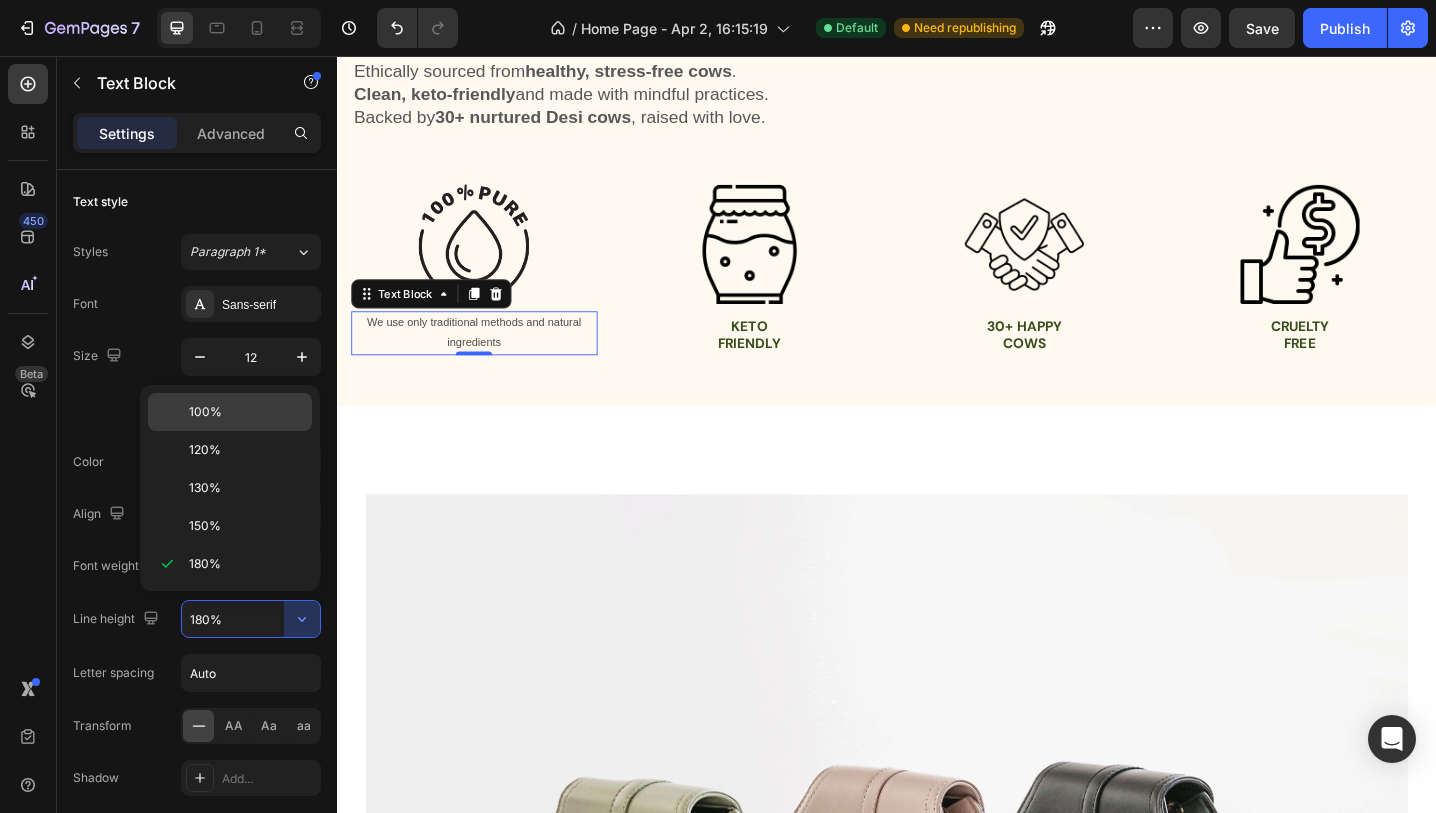 click on "100%" at bounding box center (246, 412) 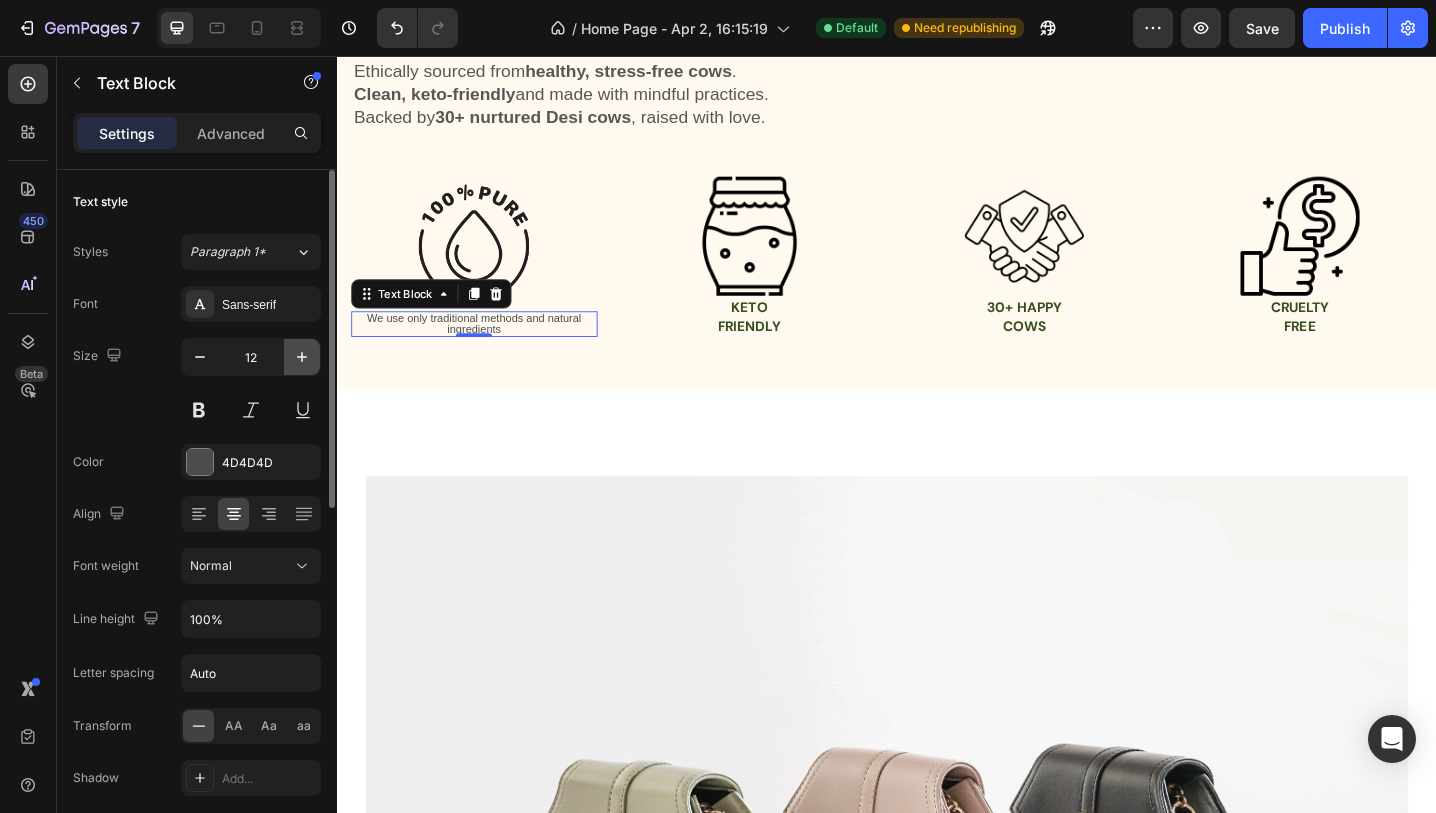 click 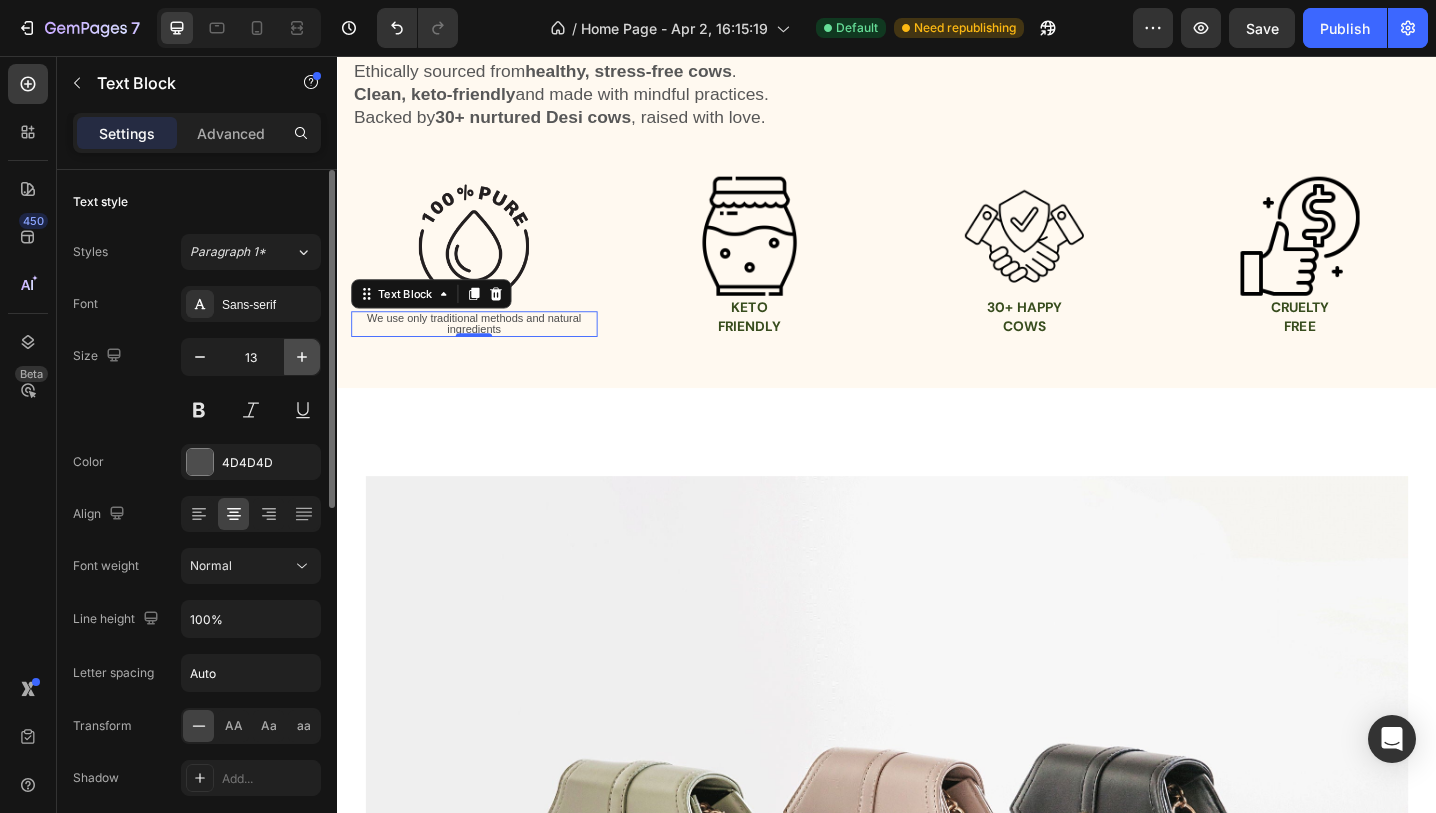 click 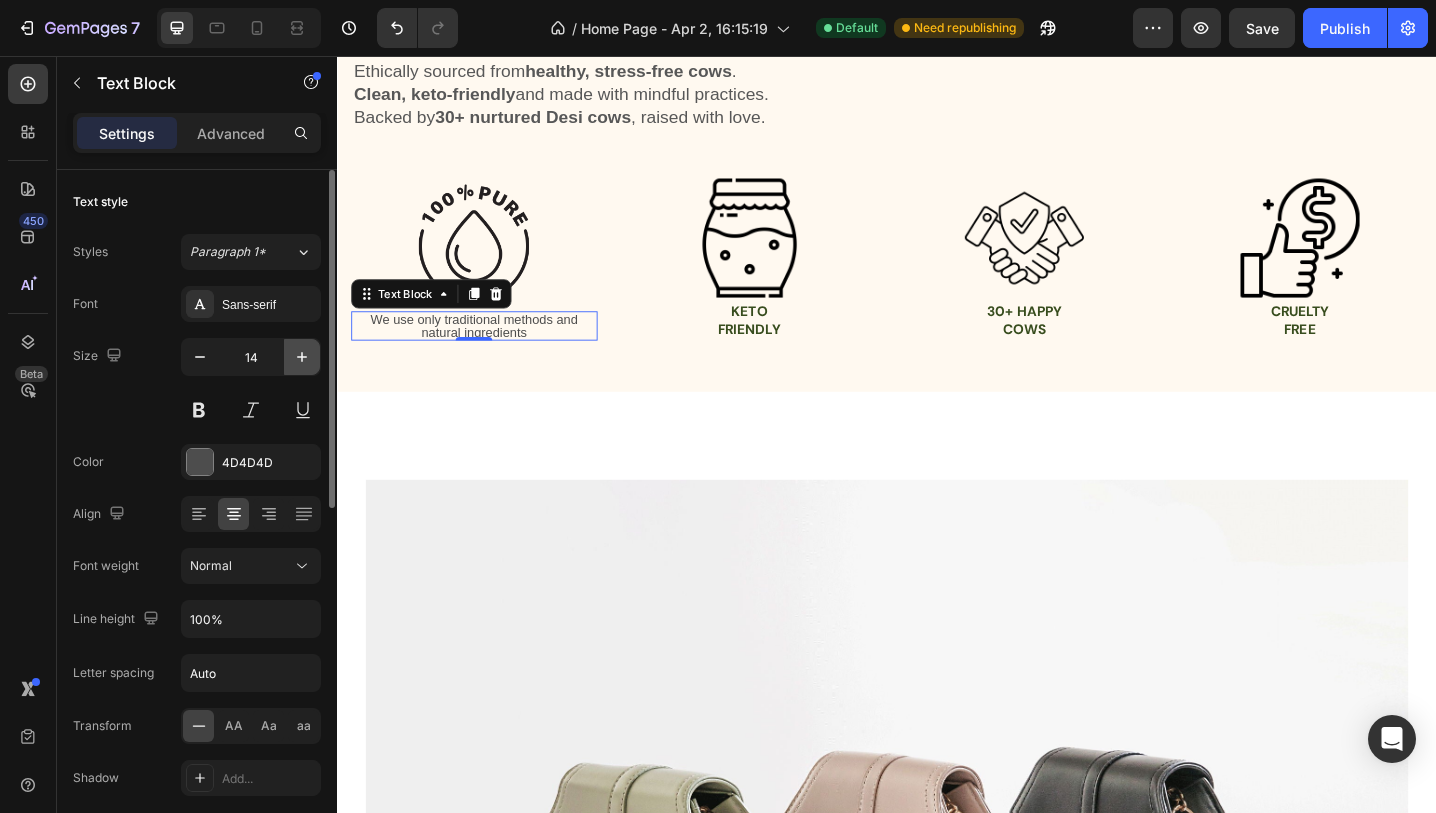 click 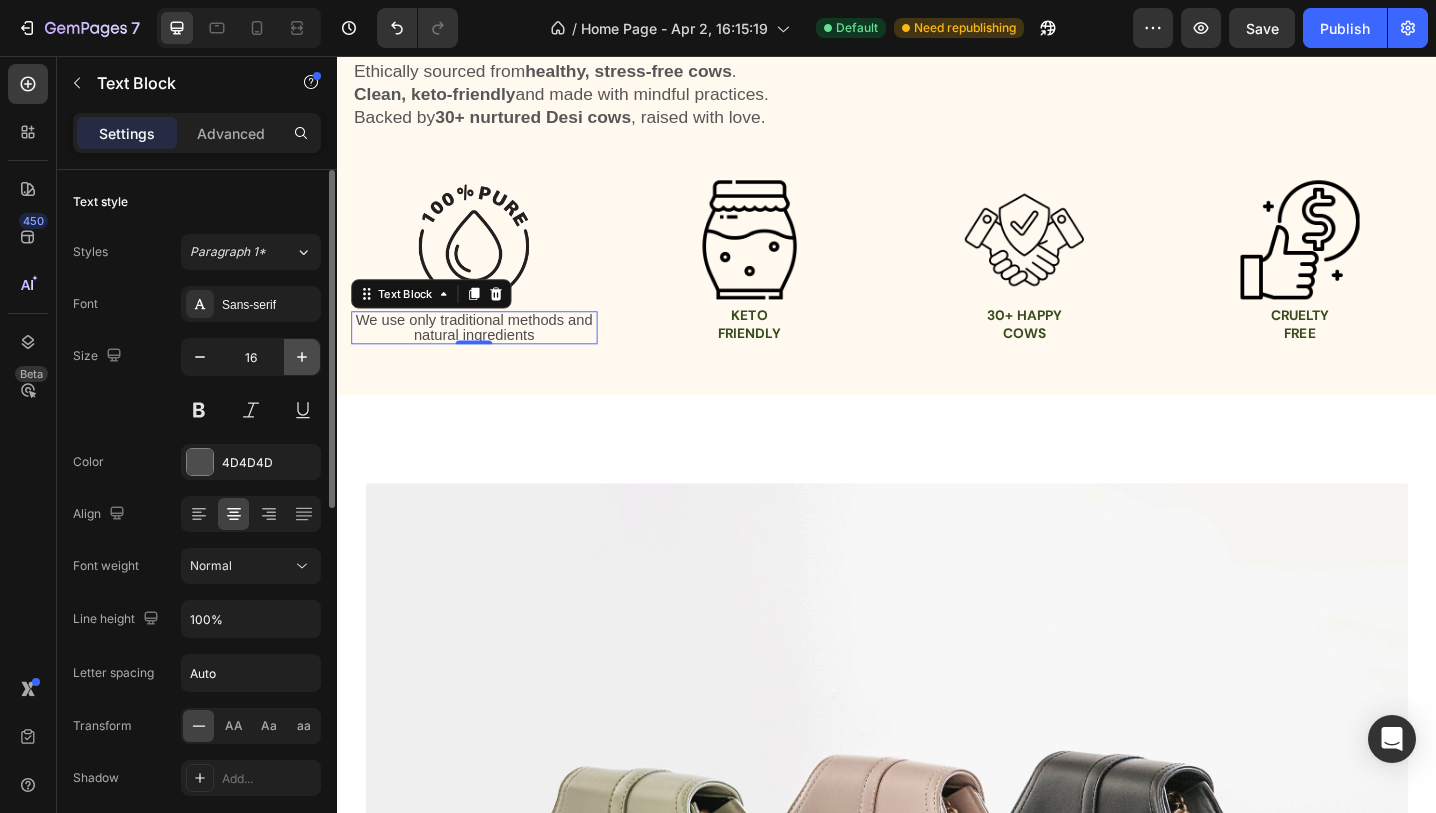 click 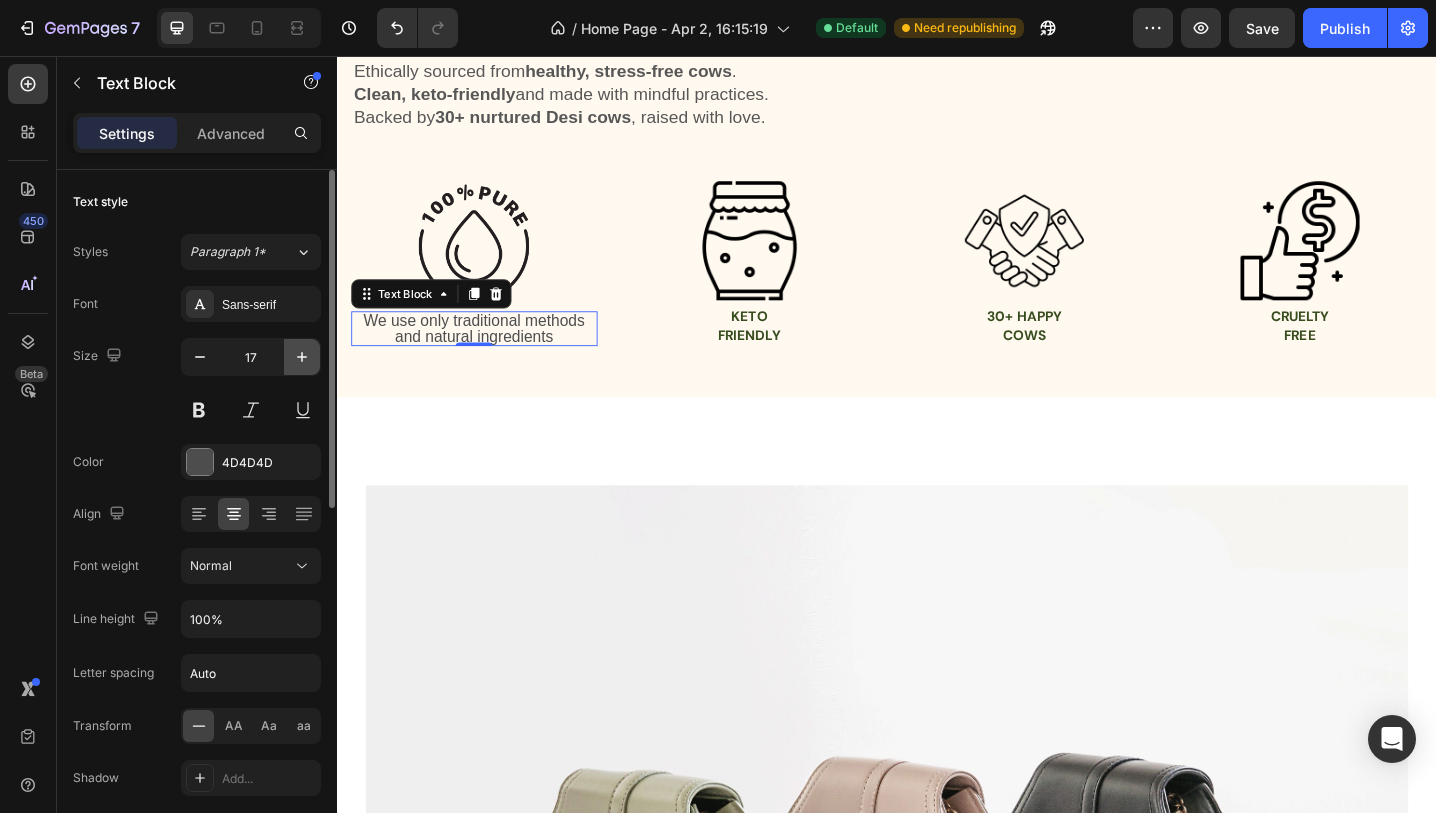 click 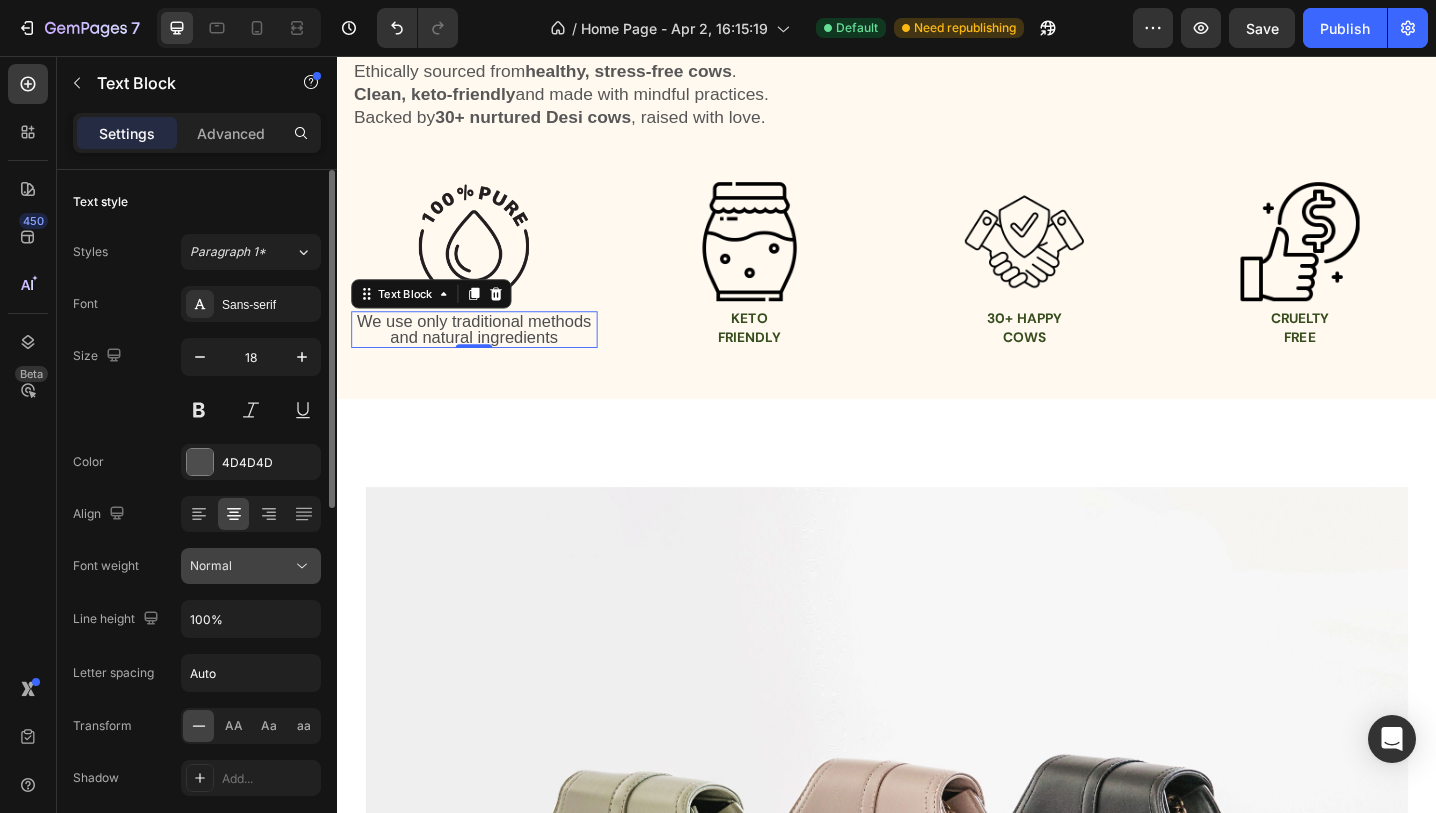 click on "Normal" at bounding box center [241, 566] 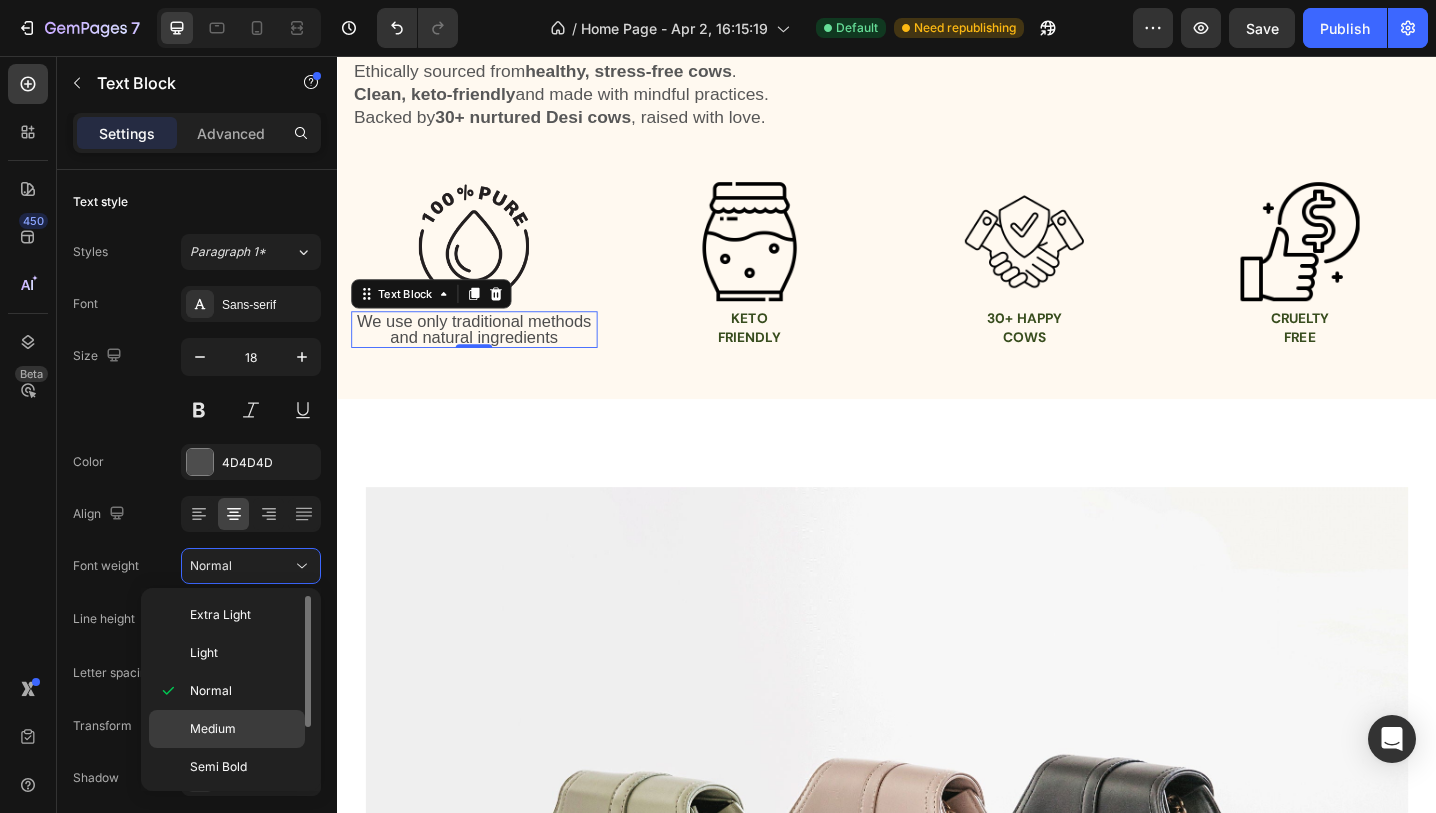 click on "Medium" at bounding box center (243, 729) 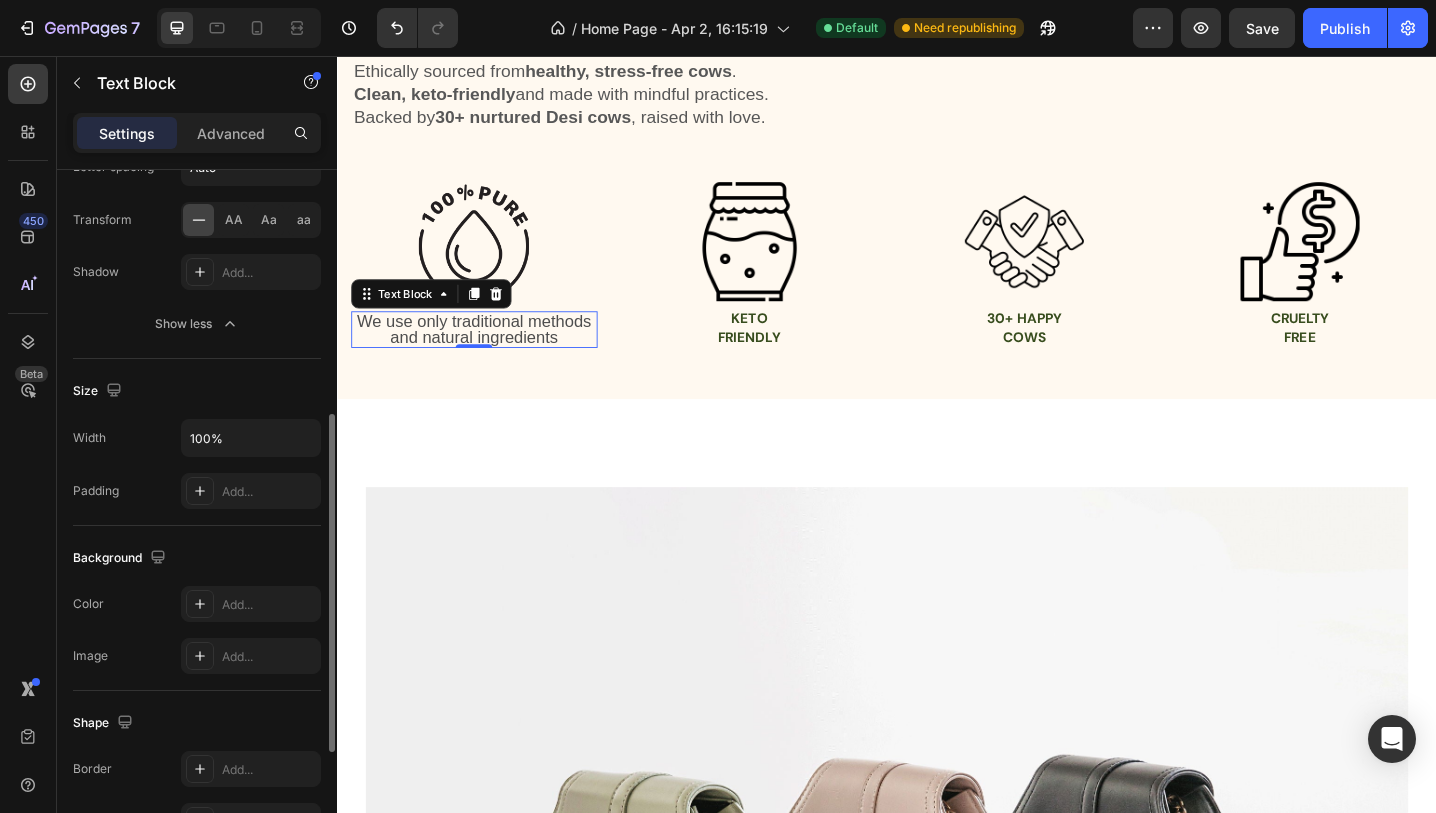 scroll, scrollTop: 577, scrollLeft: 0, axis: vertical 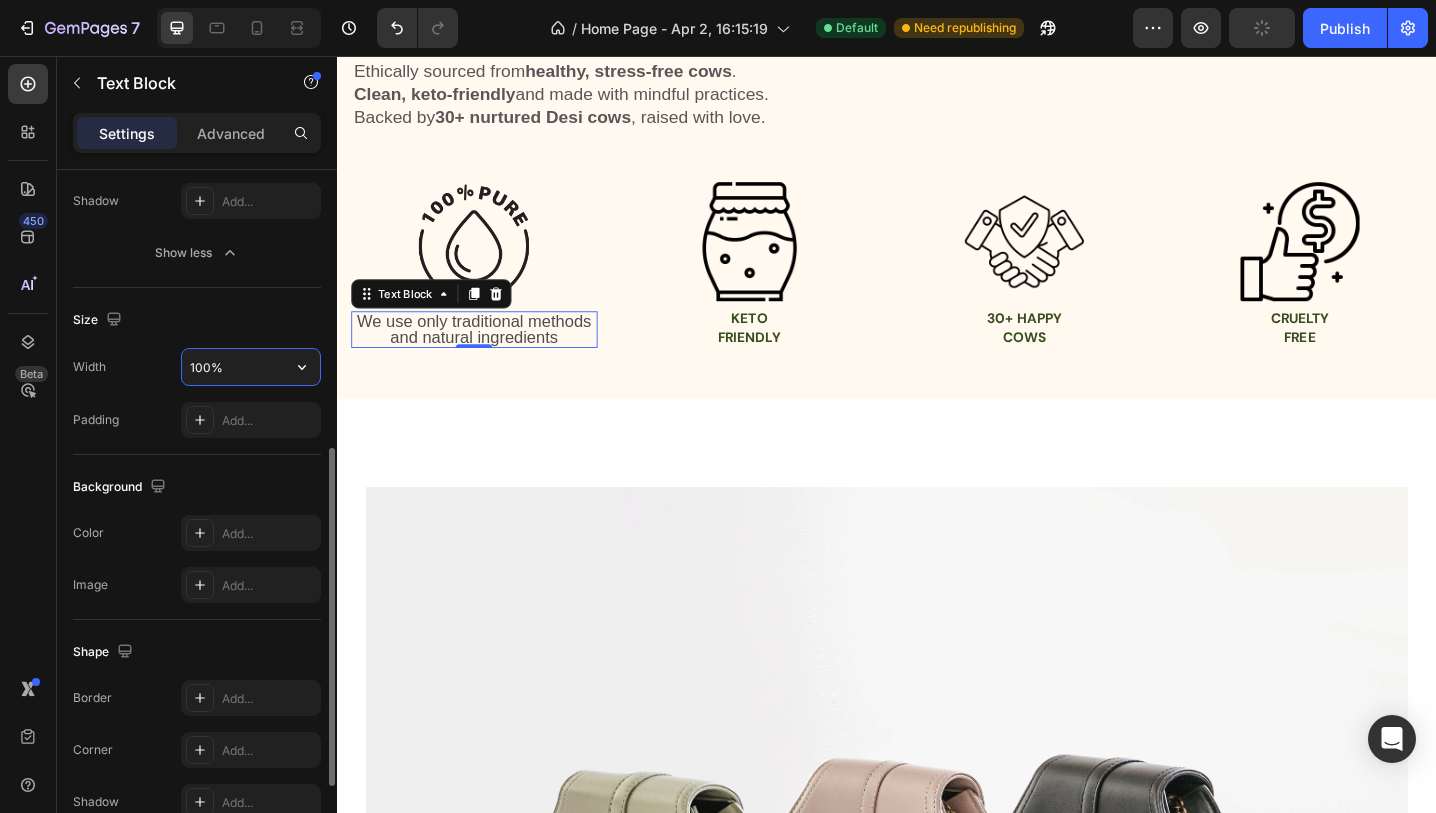 click on "100%" at bounding box center (251, 367) 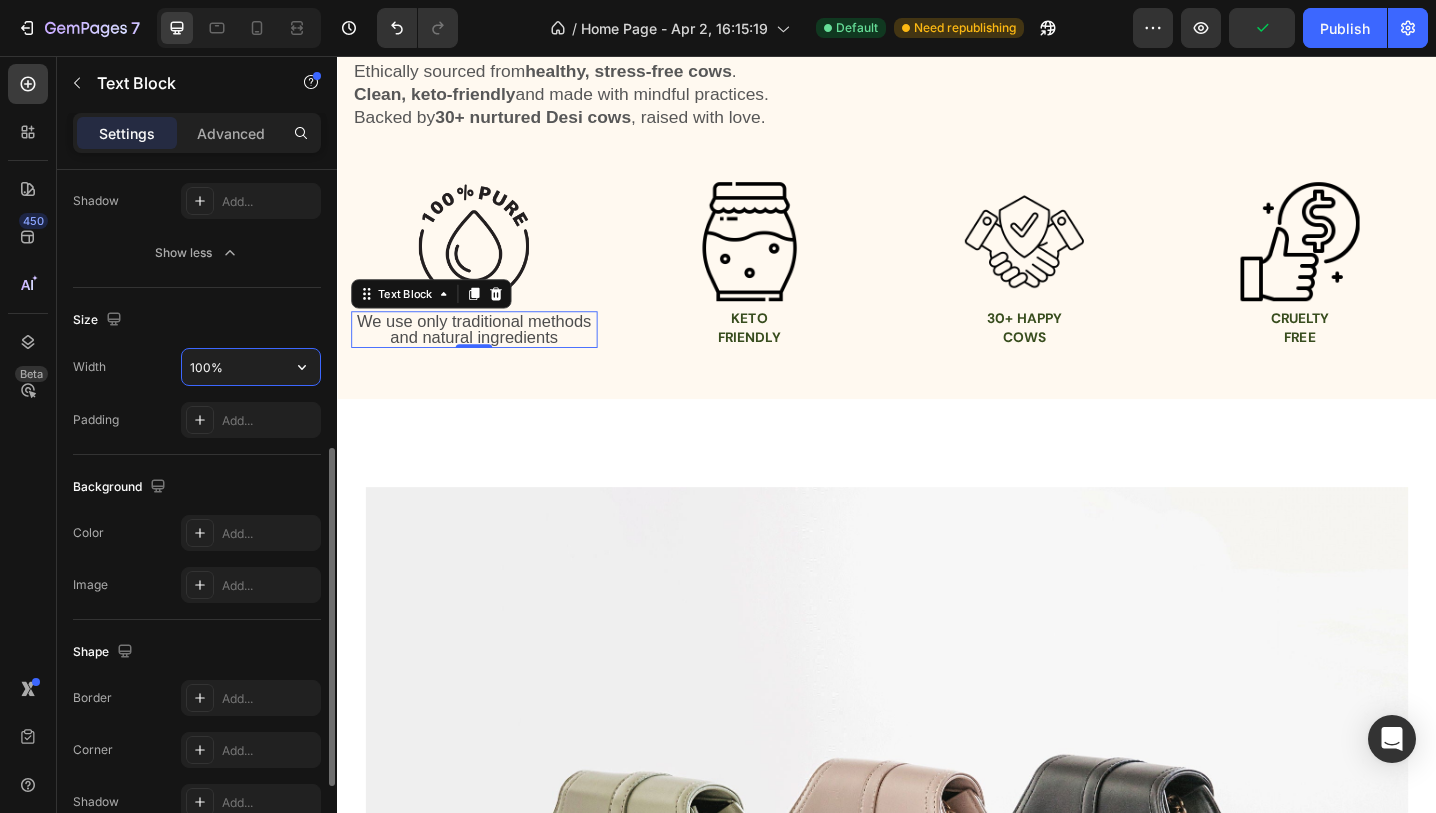 click on "100%" at bounding box center [251, 367] 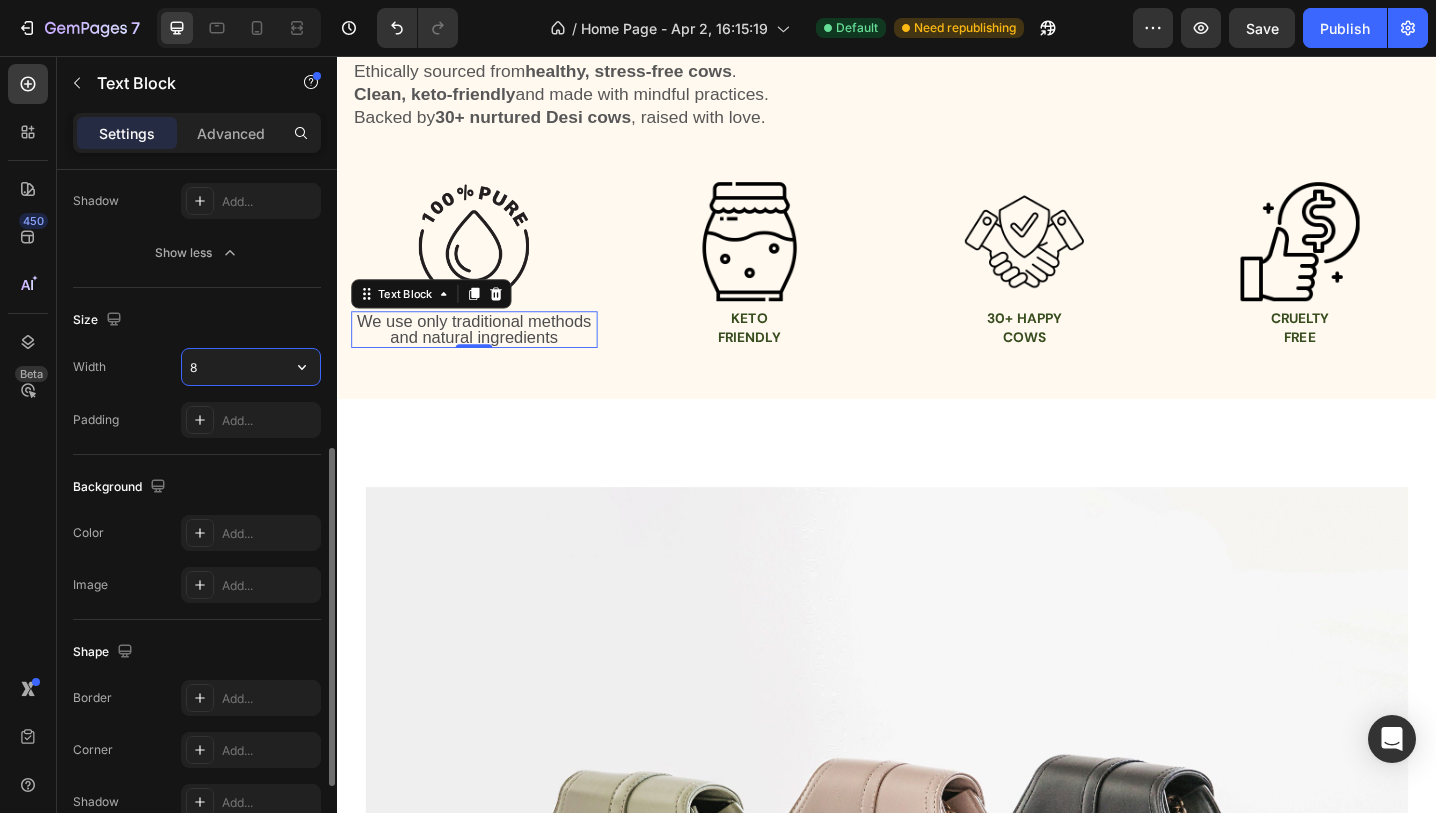 click on "87" at bounding box center (251, 367) 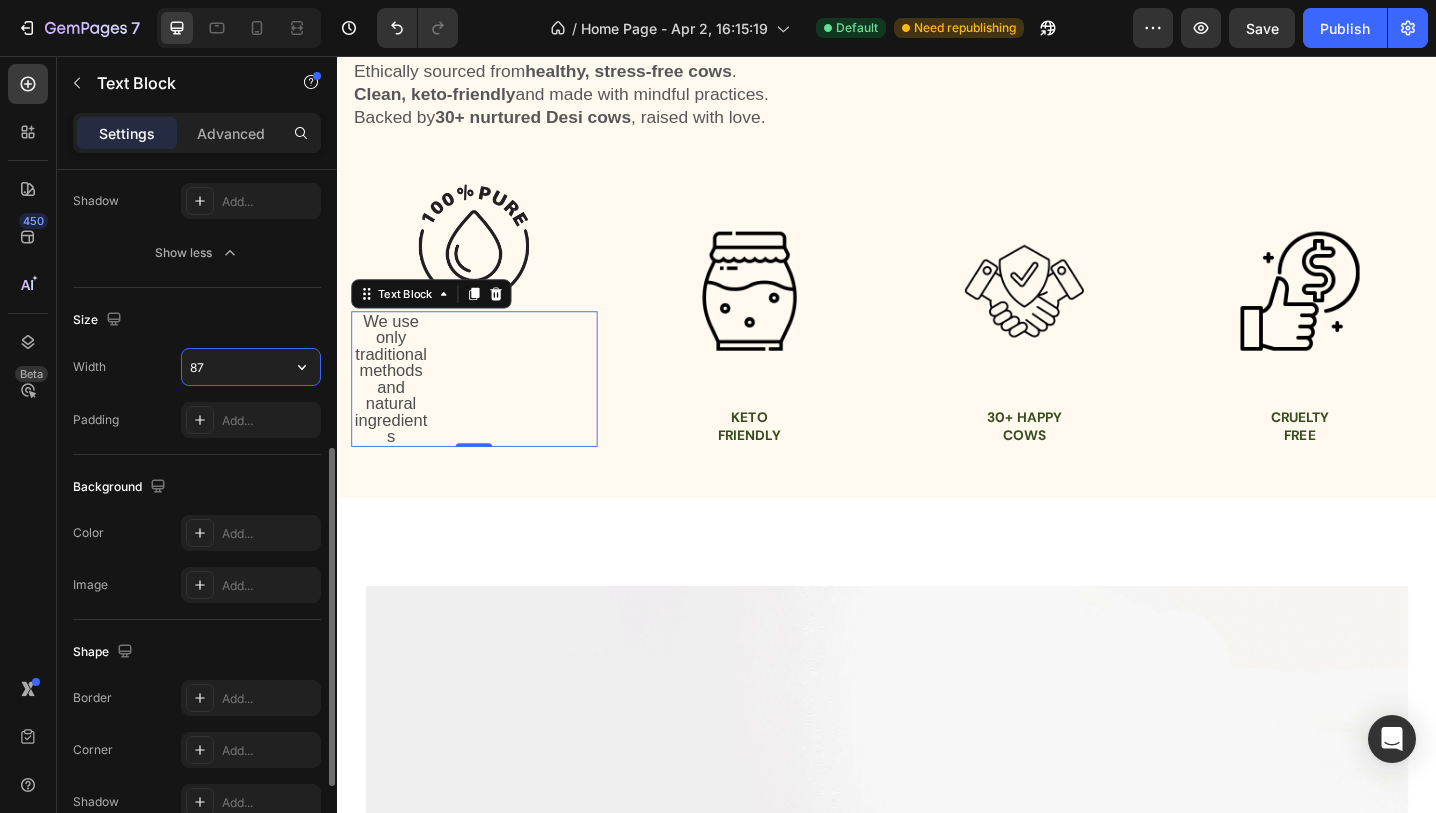type on "87%" 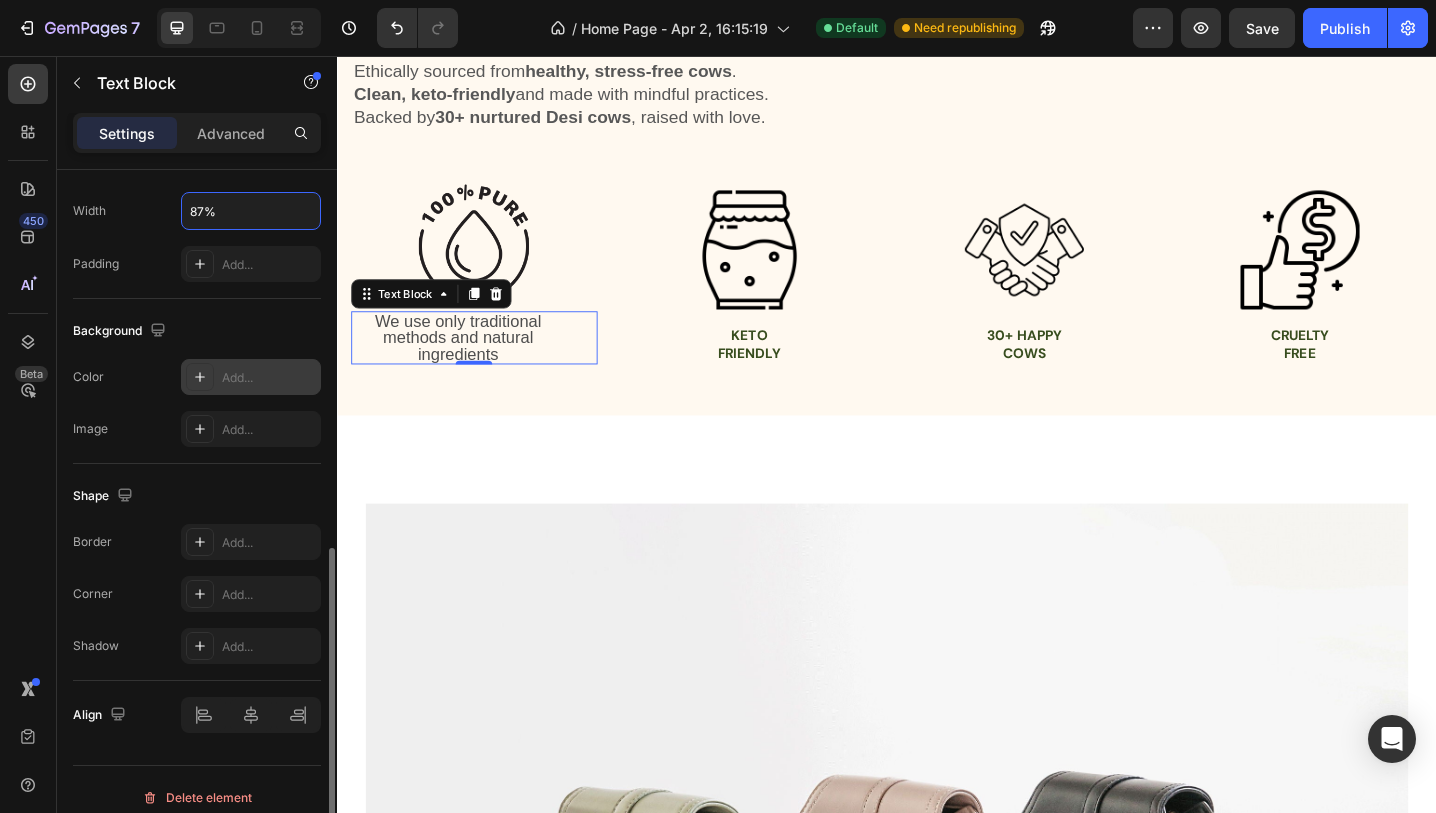 scroll, scrollTop: 749, scrollLeft: 0, axis: vertical 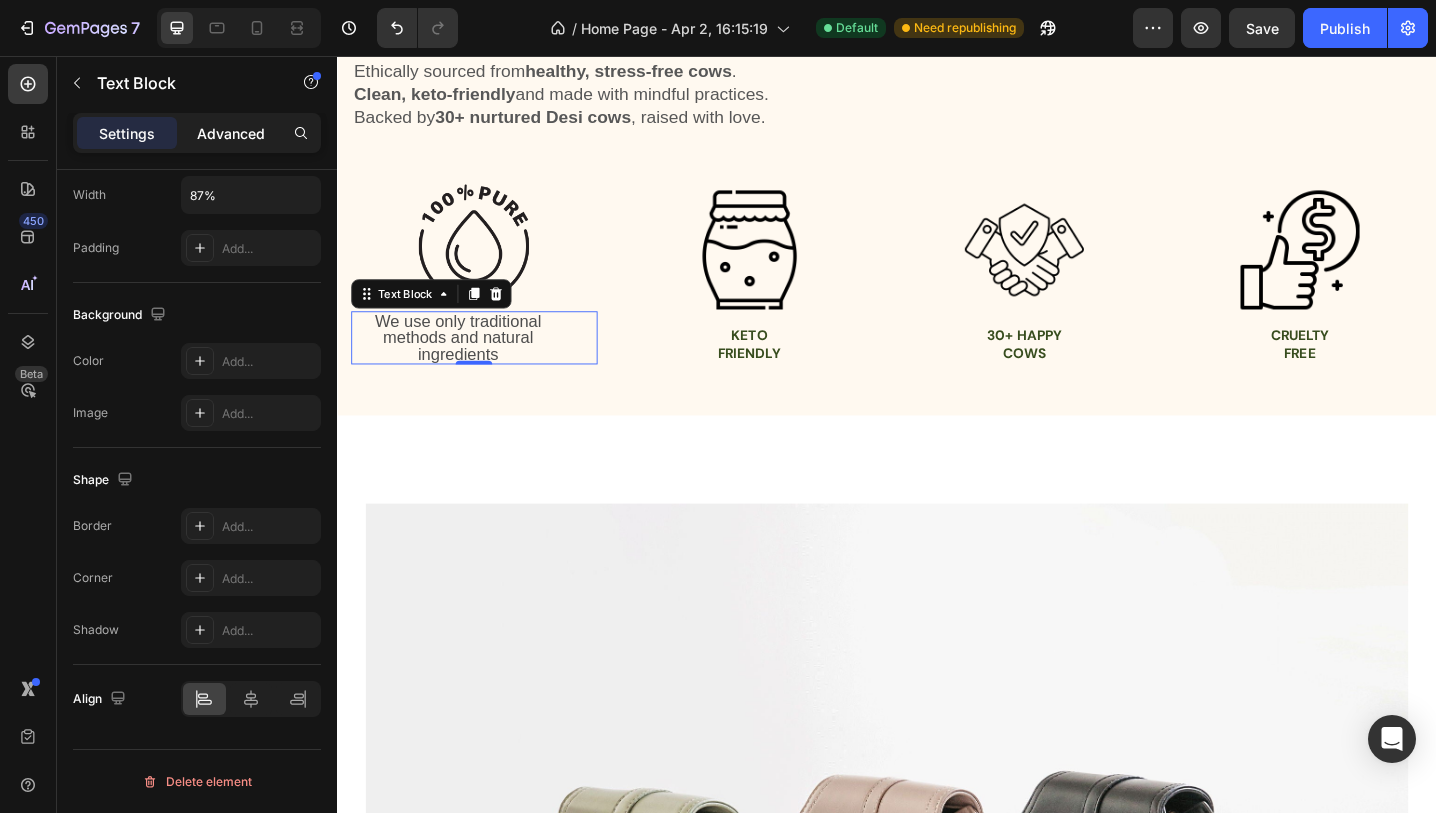 click on "Advanced" 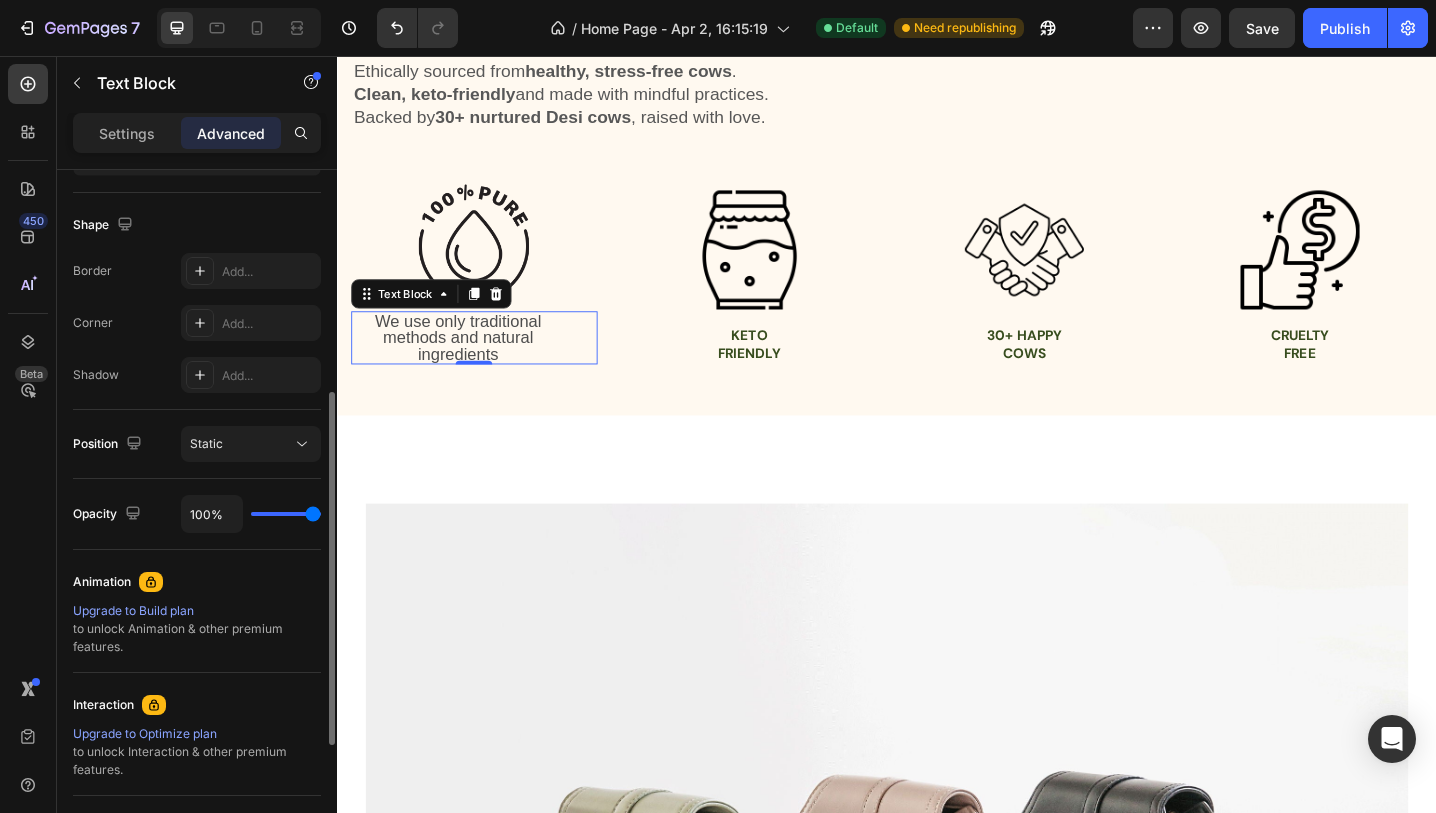 scroll, scrollTop: 473, scrollLeft: 0, axis: vertical 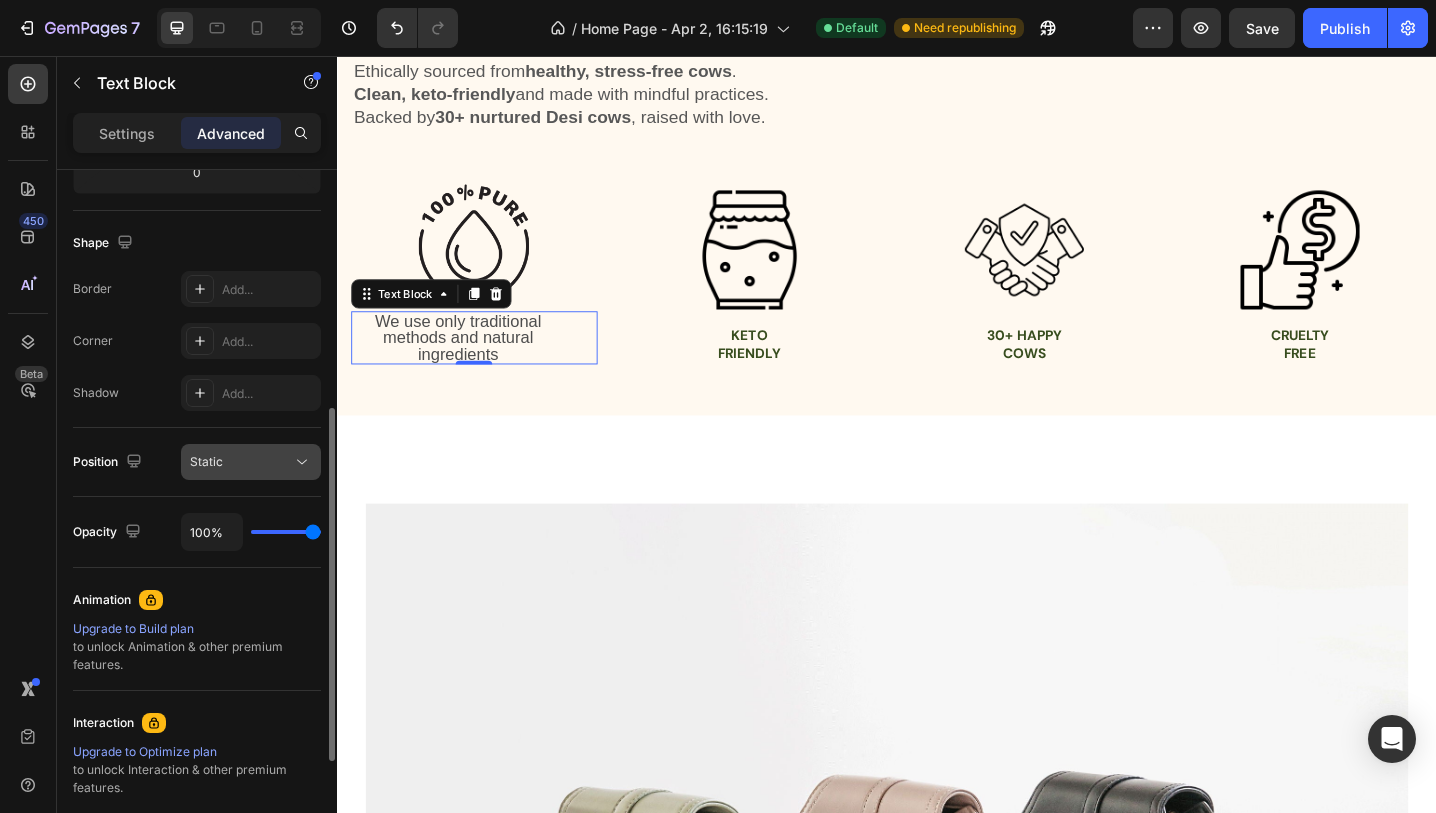 click on "Static" 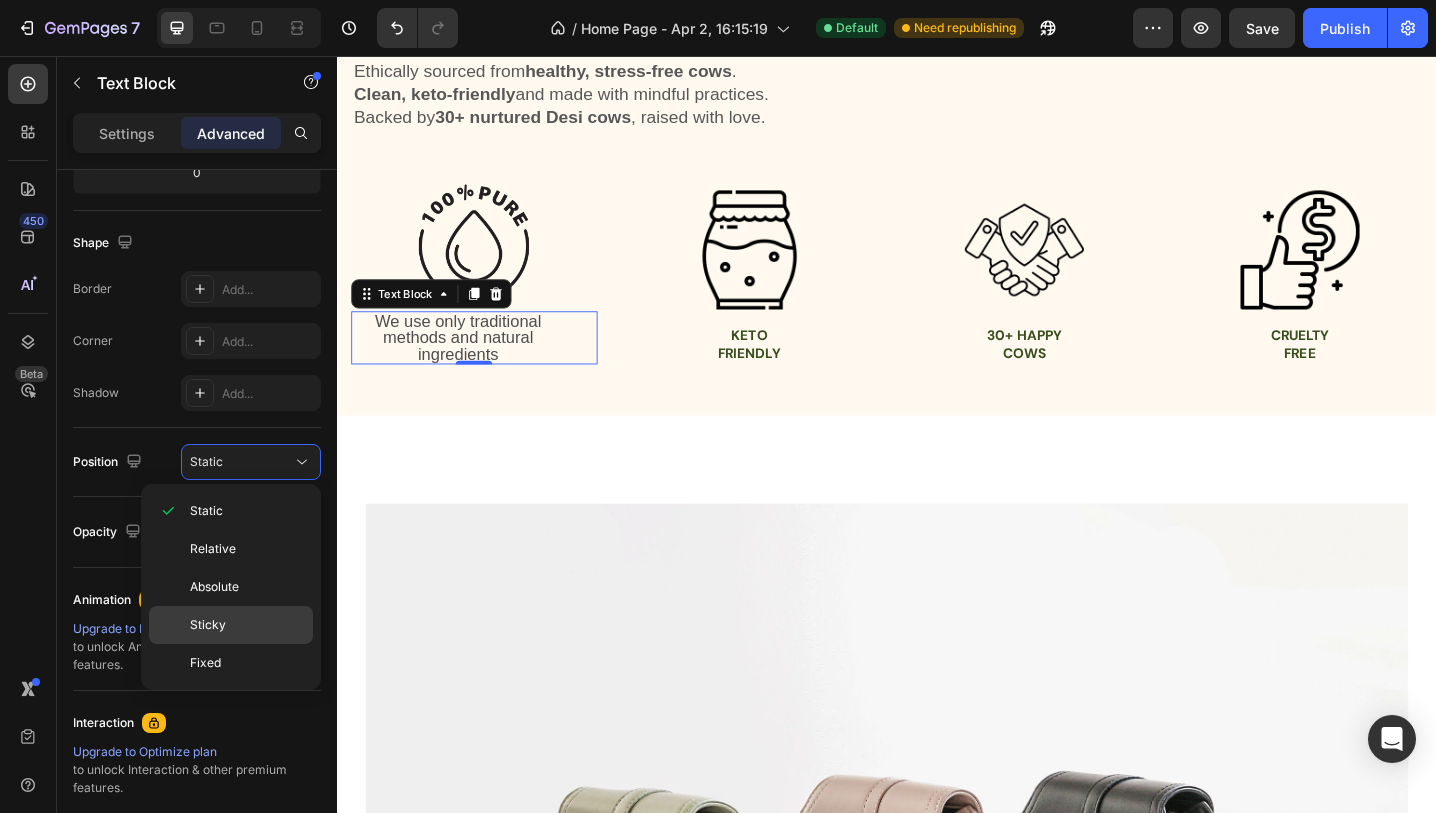 click on "Sticky" at bounding box center (247, 625) 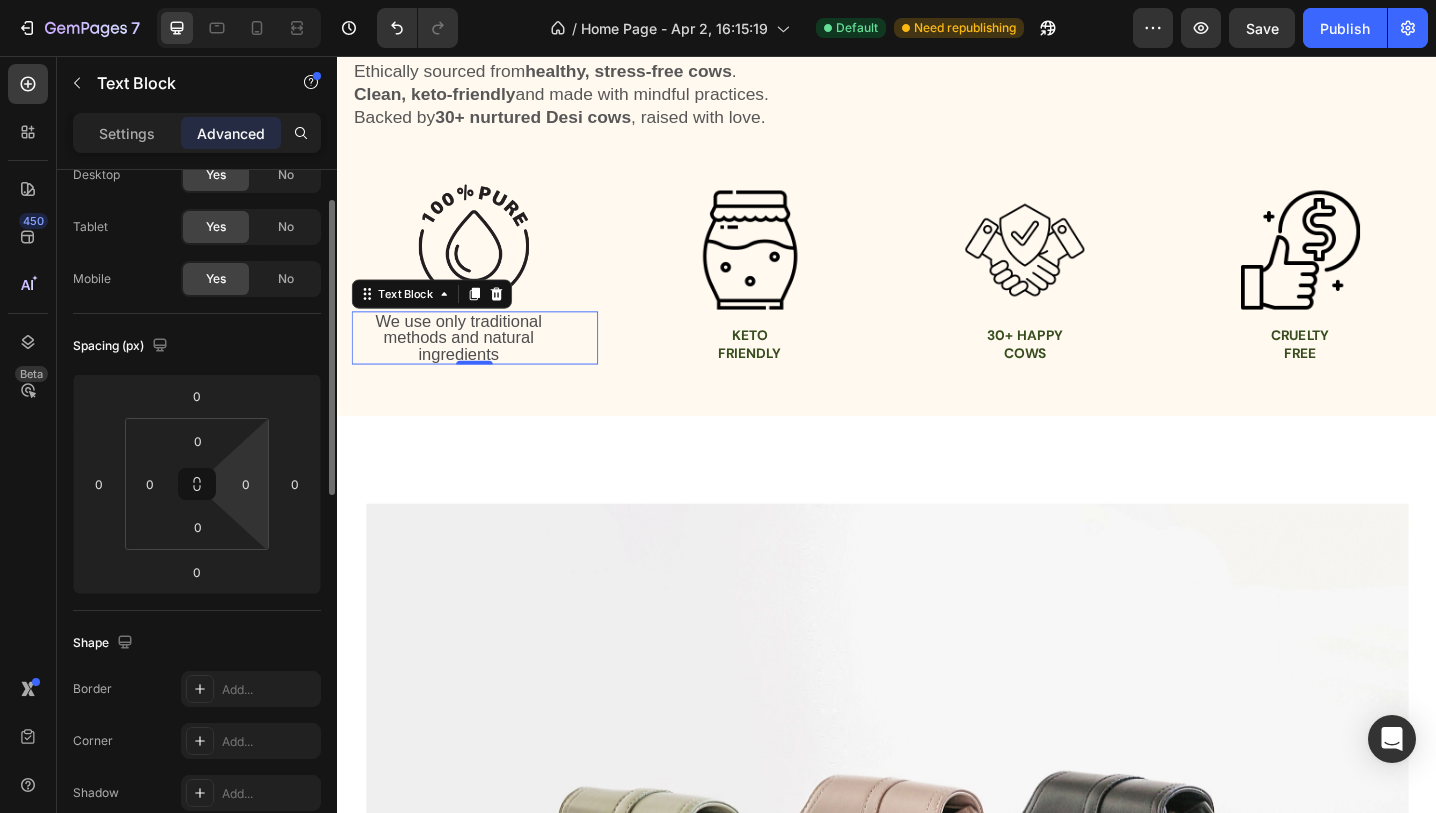 scroll, scrollTop: 0, scrollLeft: 0, axis: both 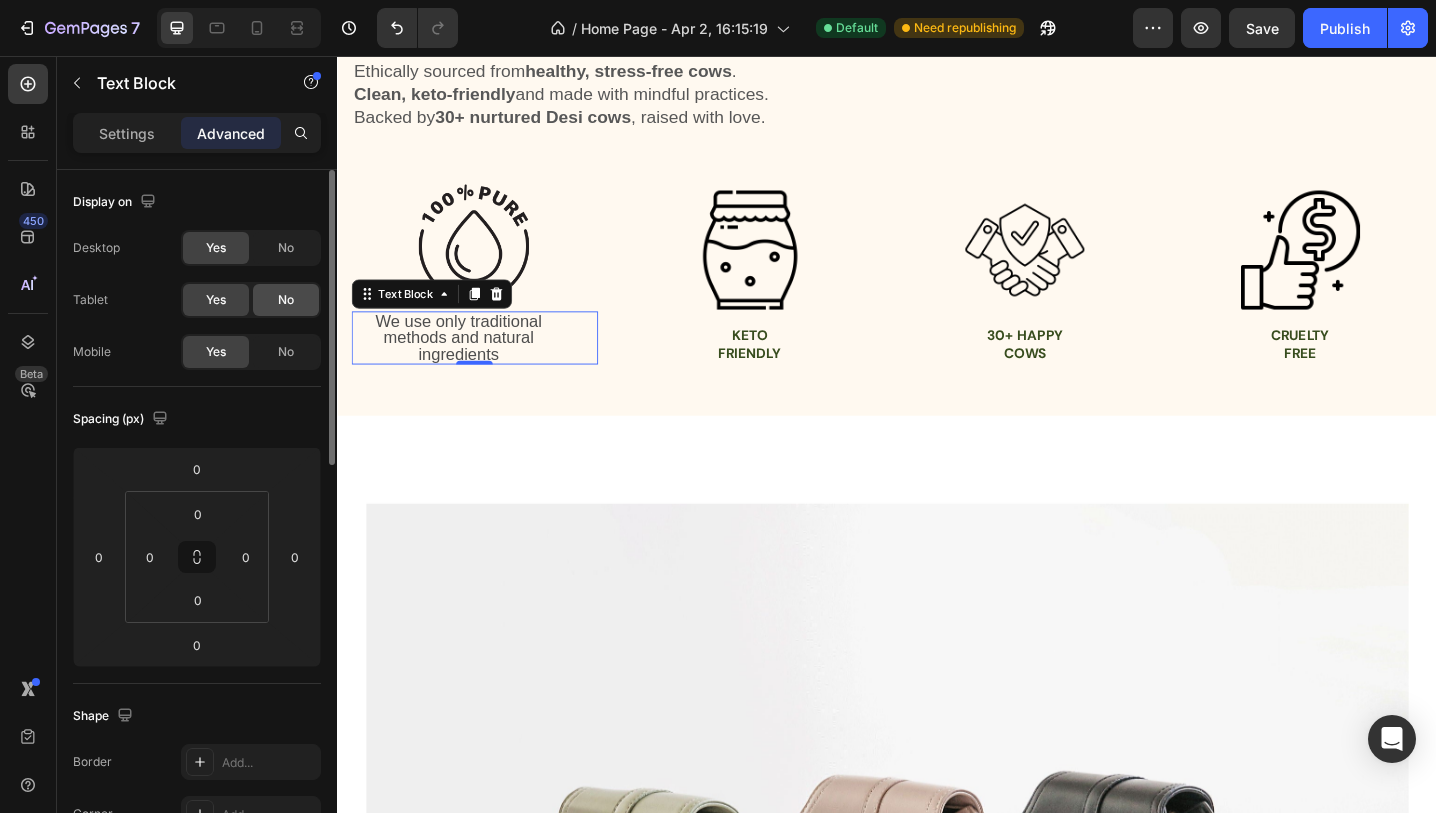 click on "No" 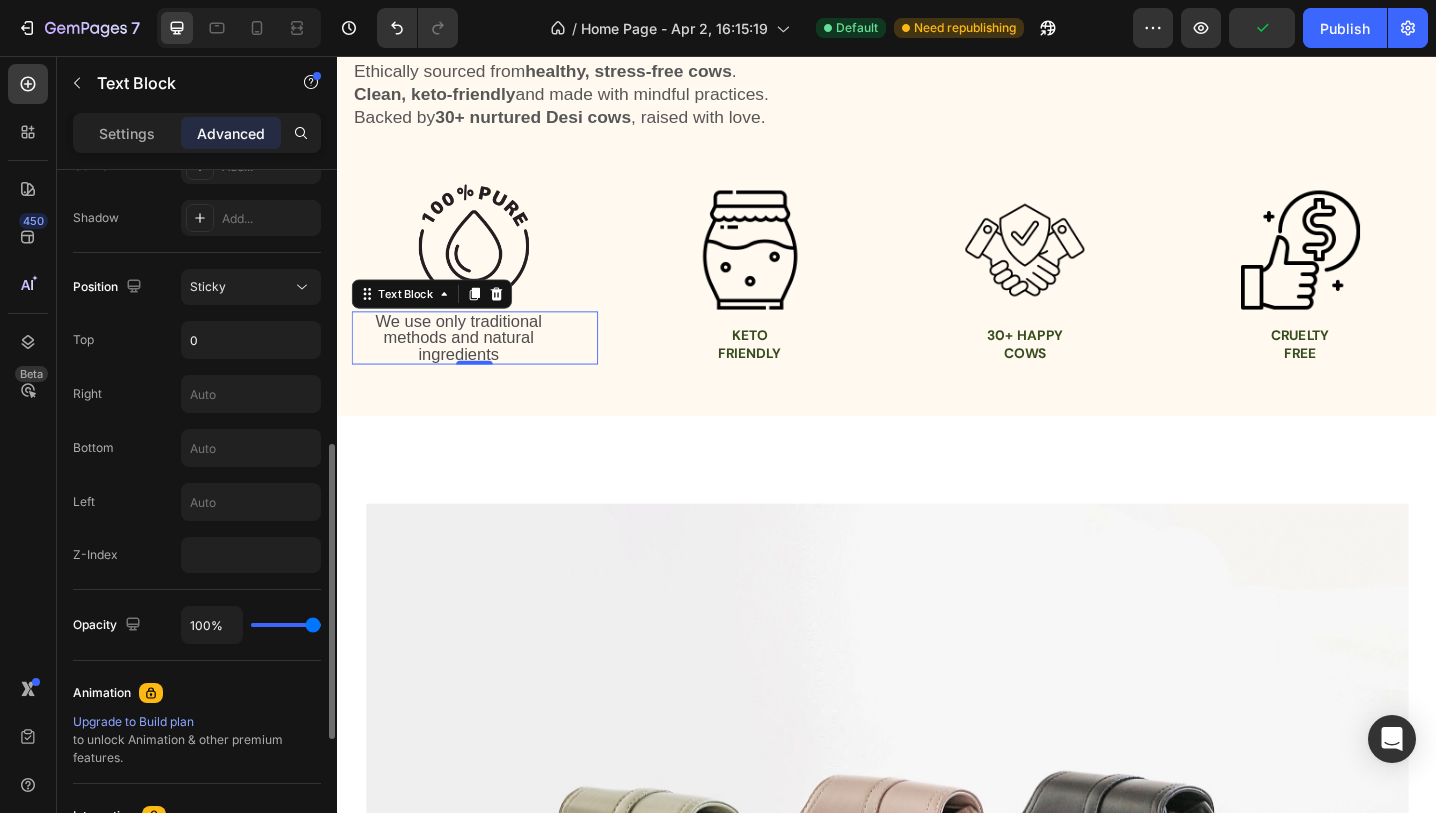 scroll, scrollTop: 670, scrollLeft: 0, axis: vertical 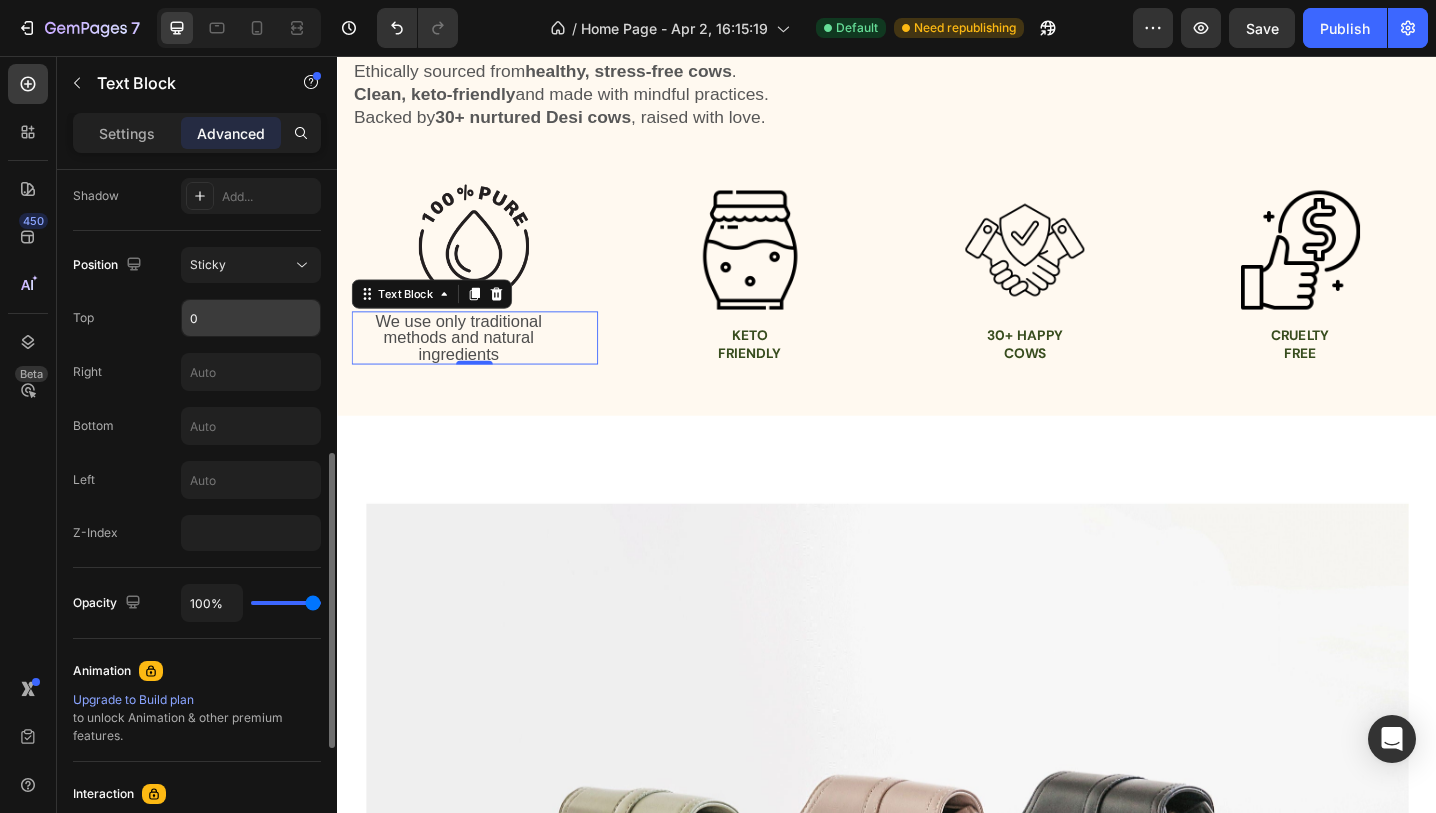 click on "0" at bounding box center (251, 318) 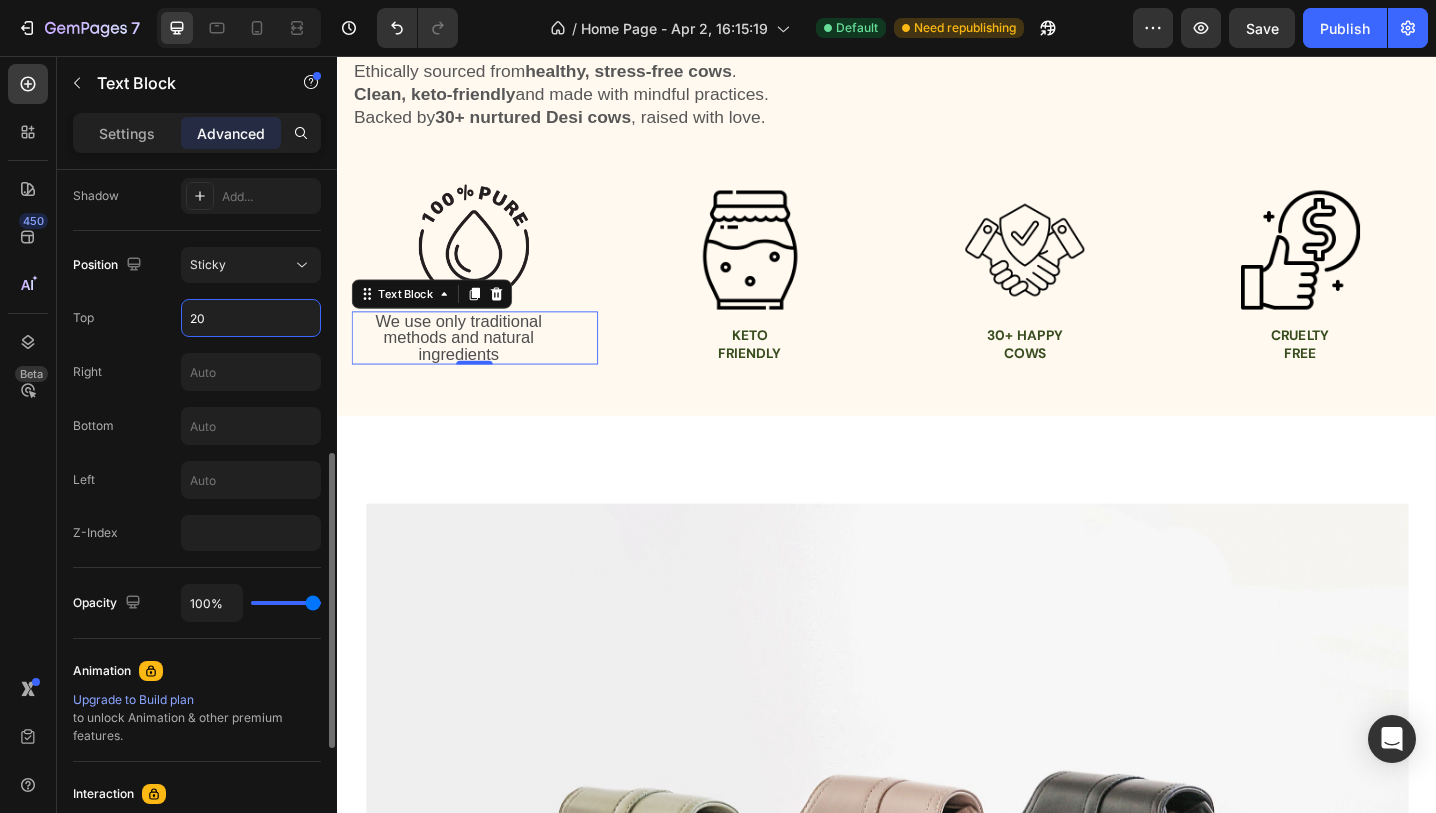 type on "2" 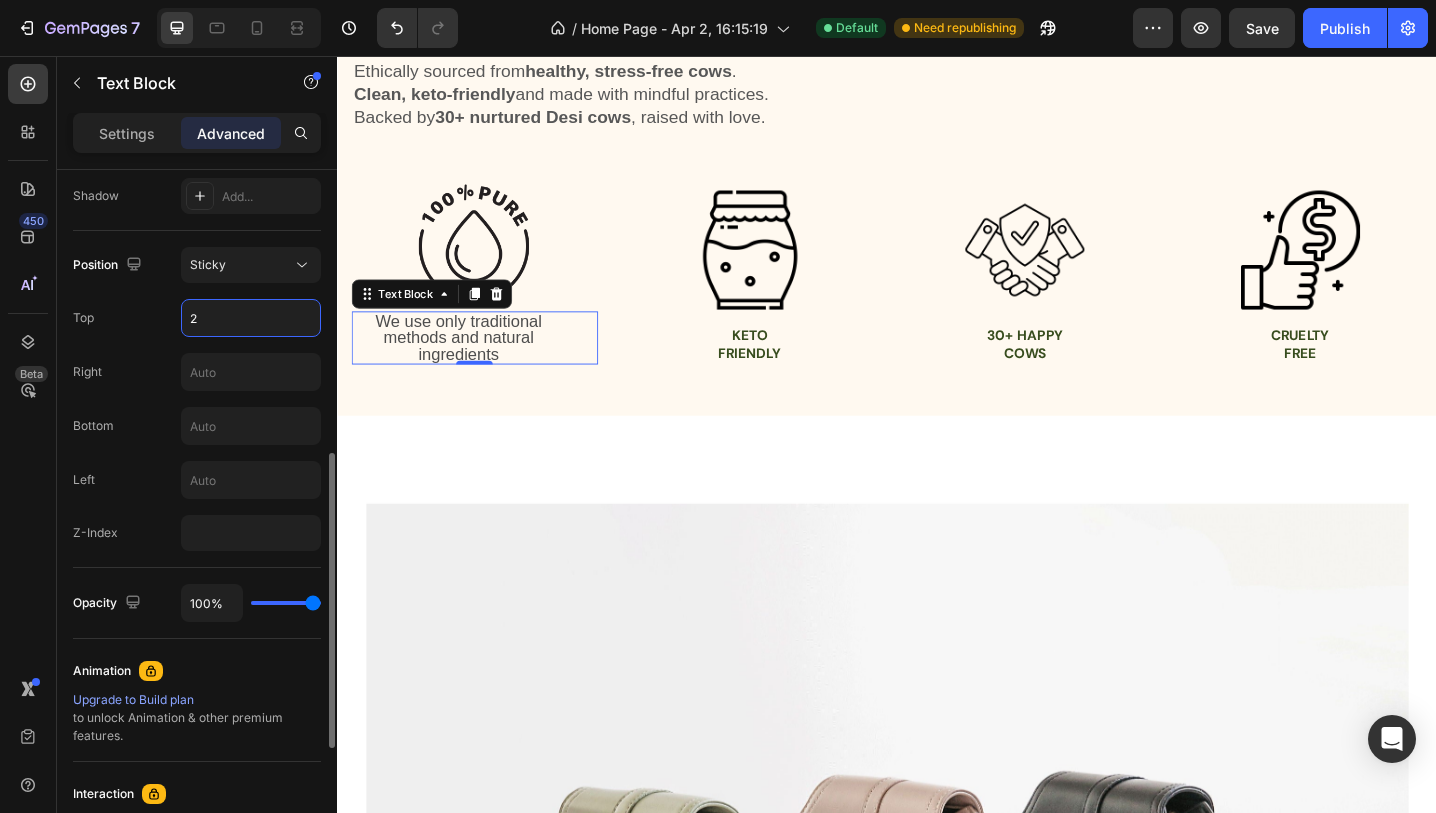 type 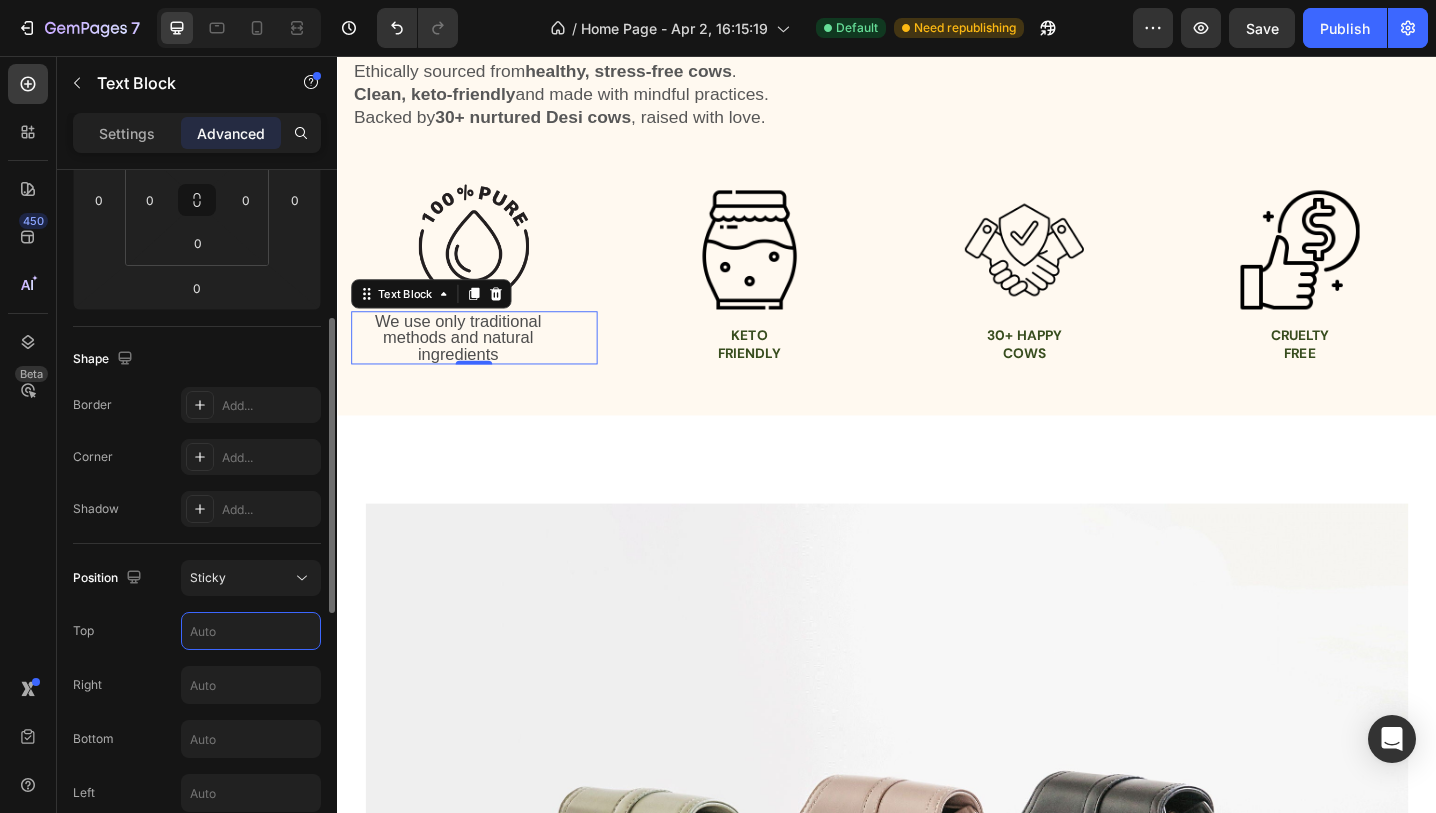 scroll, scrollTop: 355, scrollLeft: 0, axis: vertical 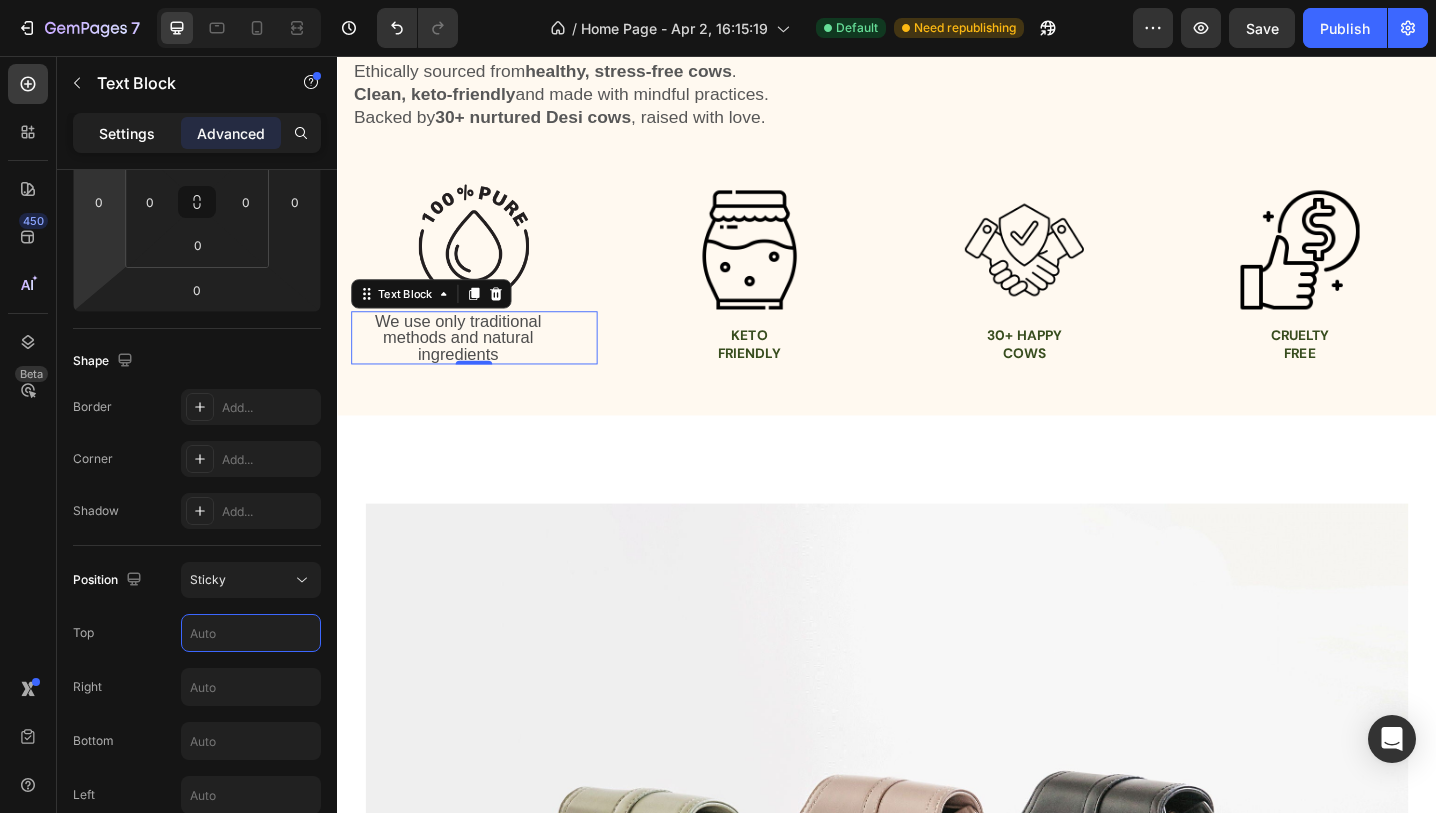 click on "Settings" 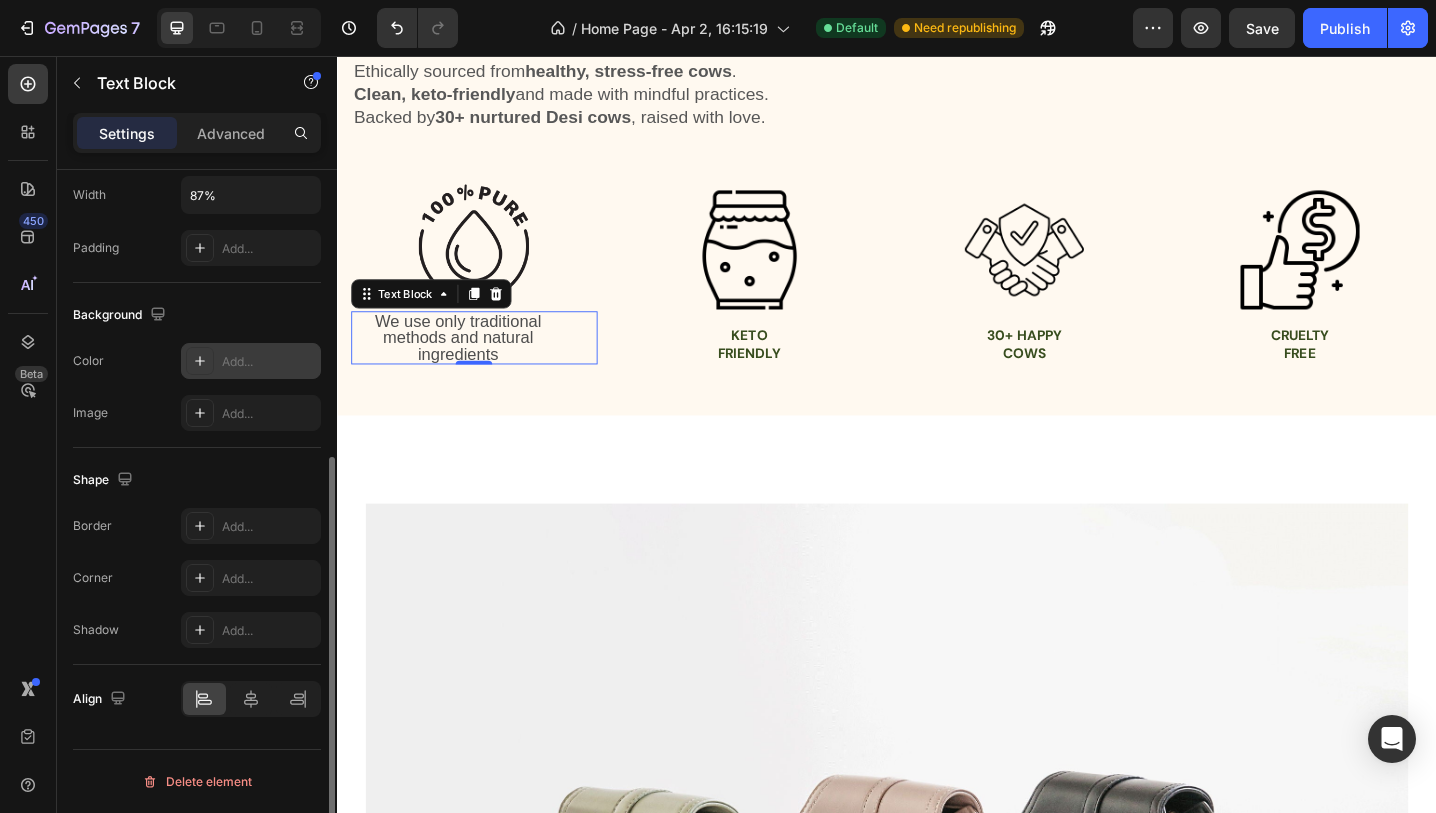 scroll, scrollTop: 482, scrollLeft: 0, axis: vertical 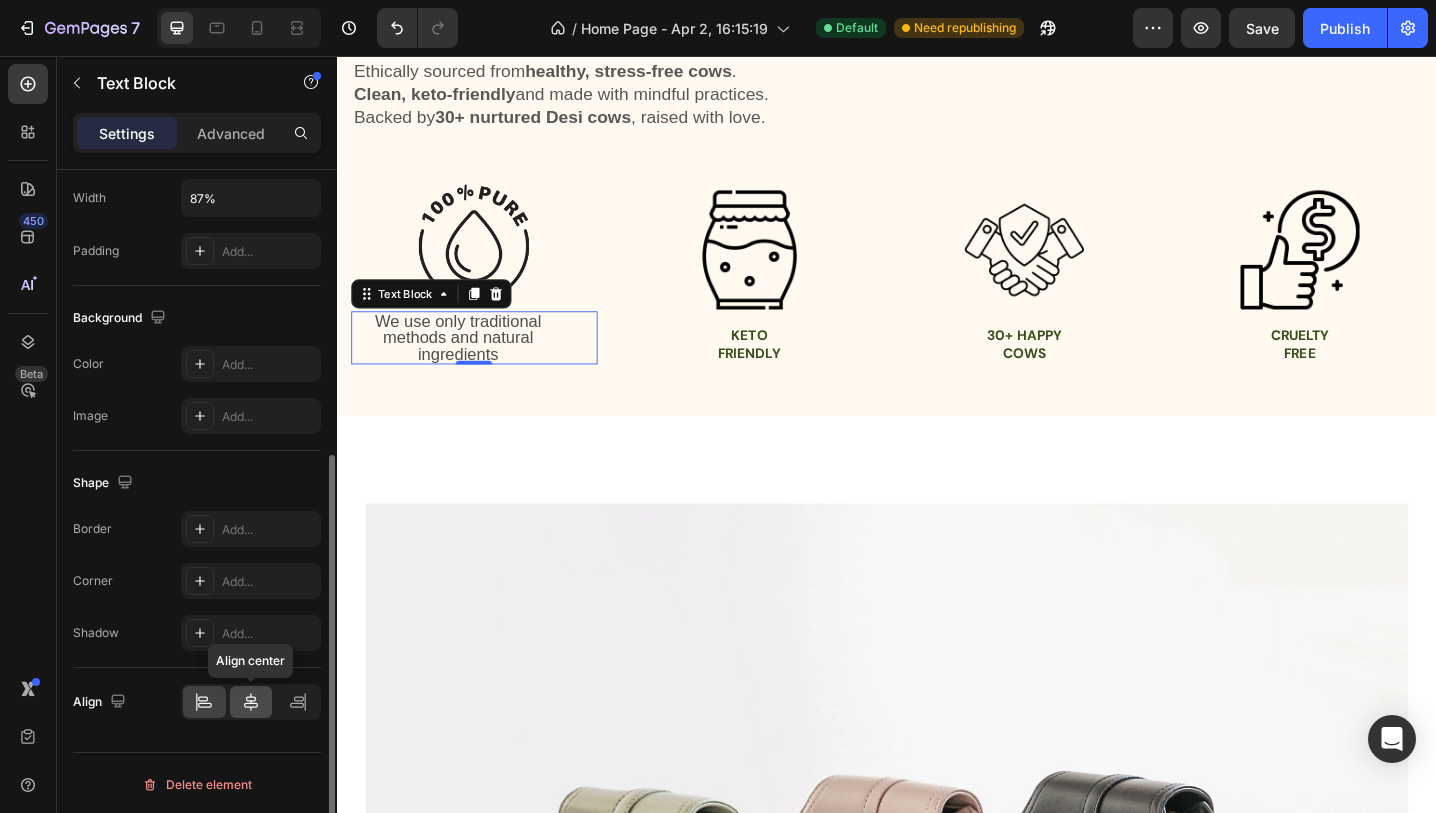 click 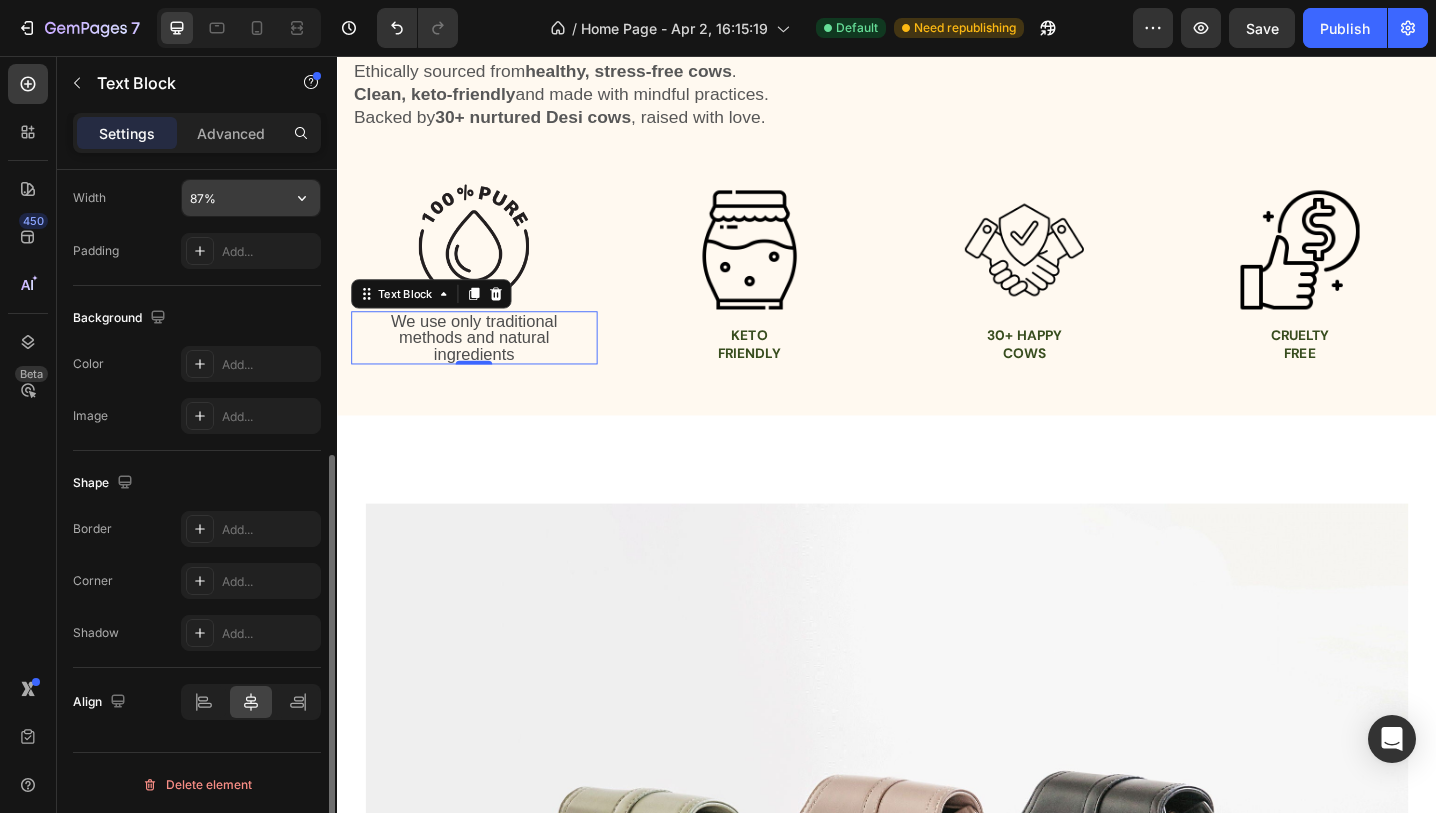 click on "87%" at bounding box center [251, 198] 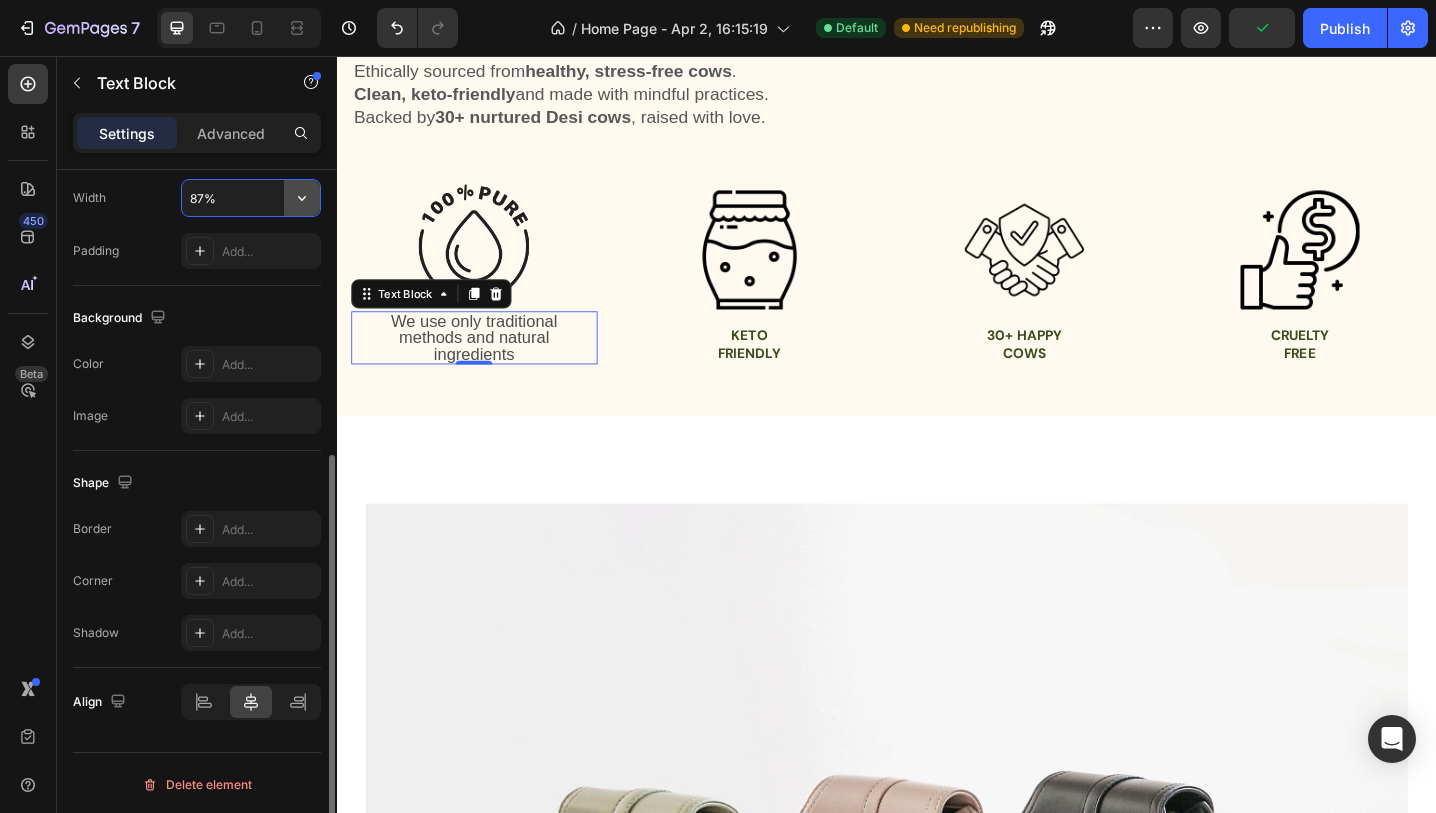 click 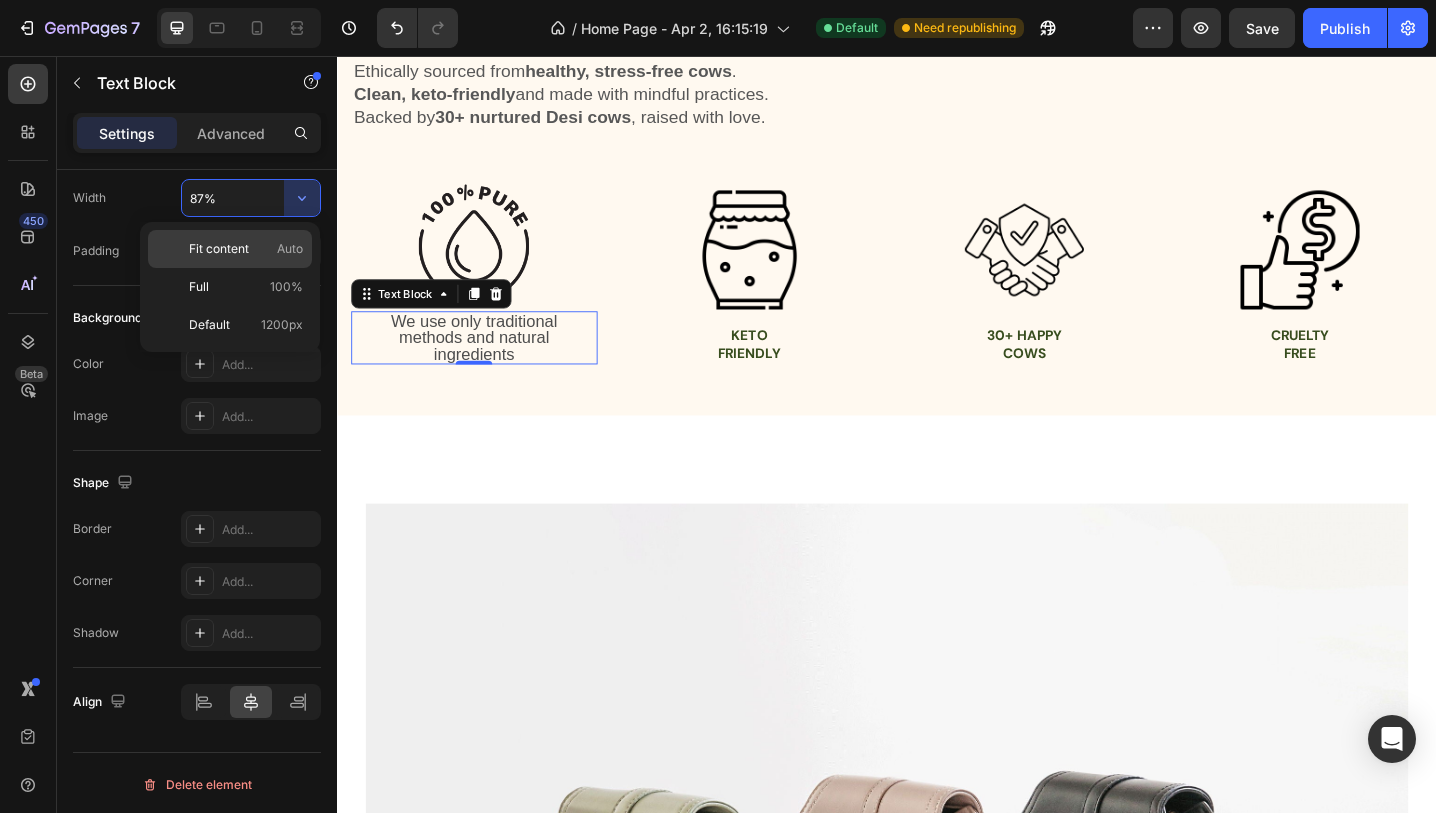 click on "Fit content Auto" 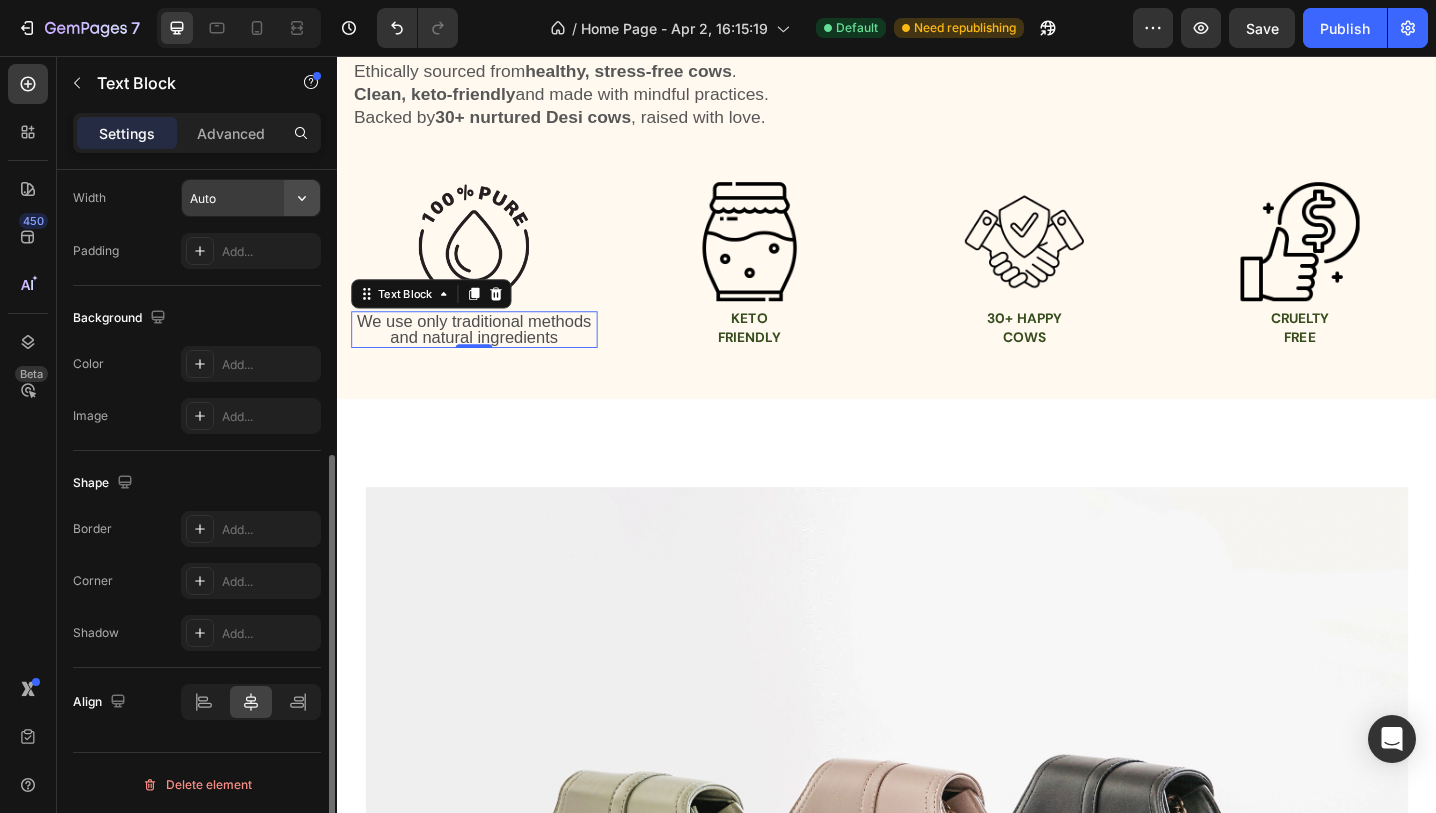 click 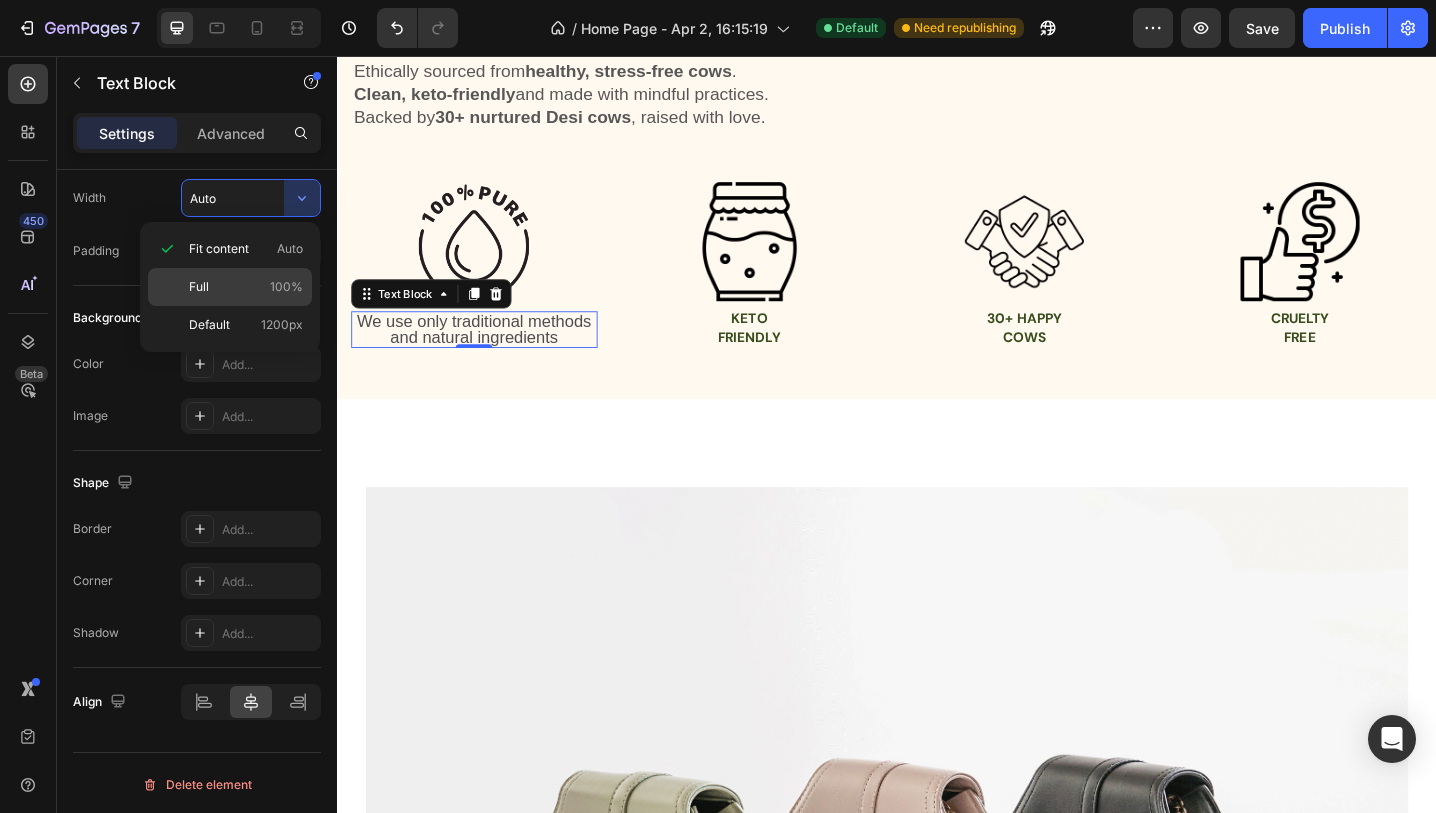 click on "Full 100%" at bounding box center [246, 287] 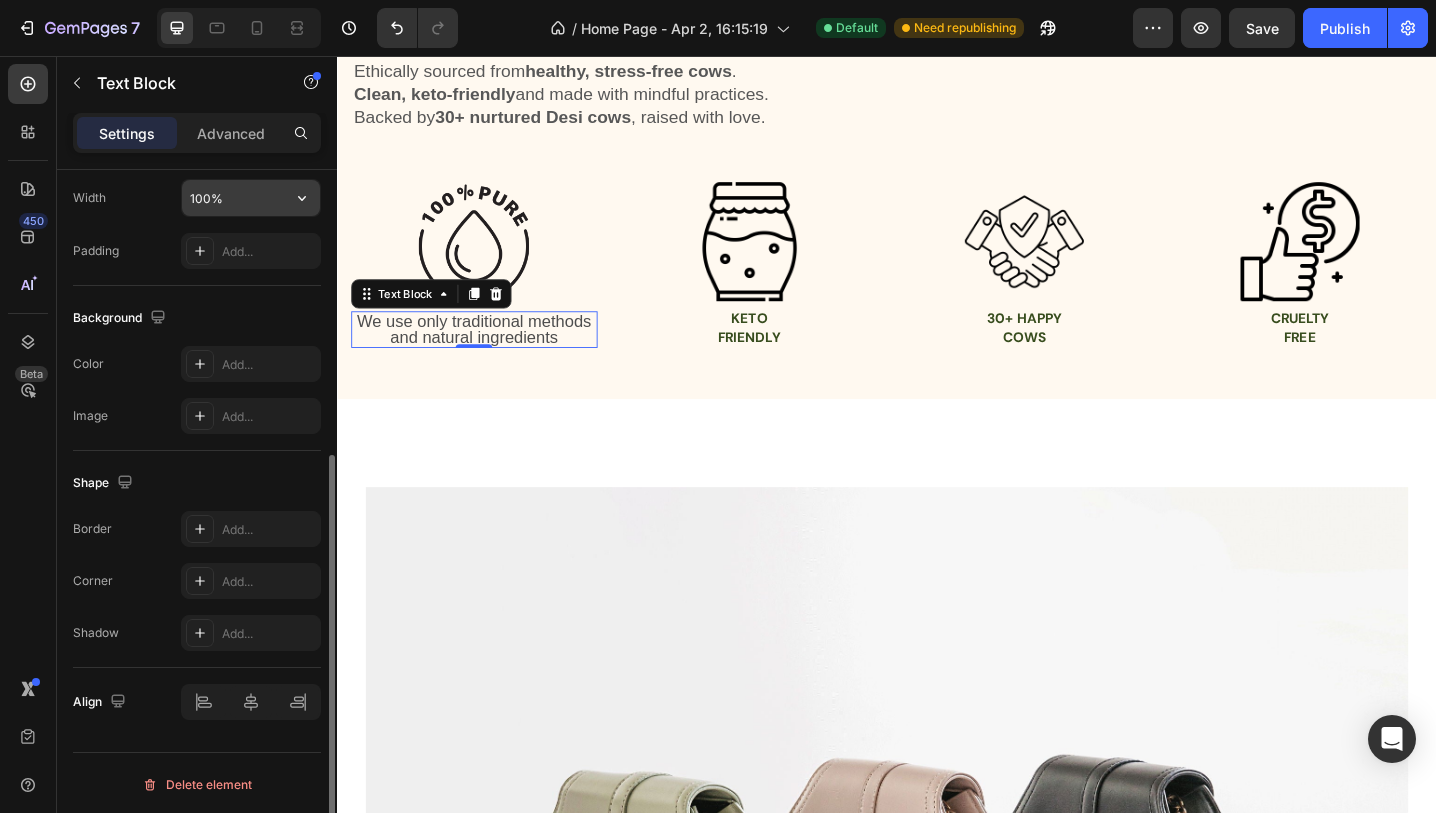click on "100%" at bounding box center (251, 198) 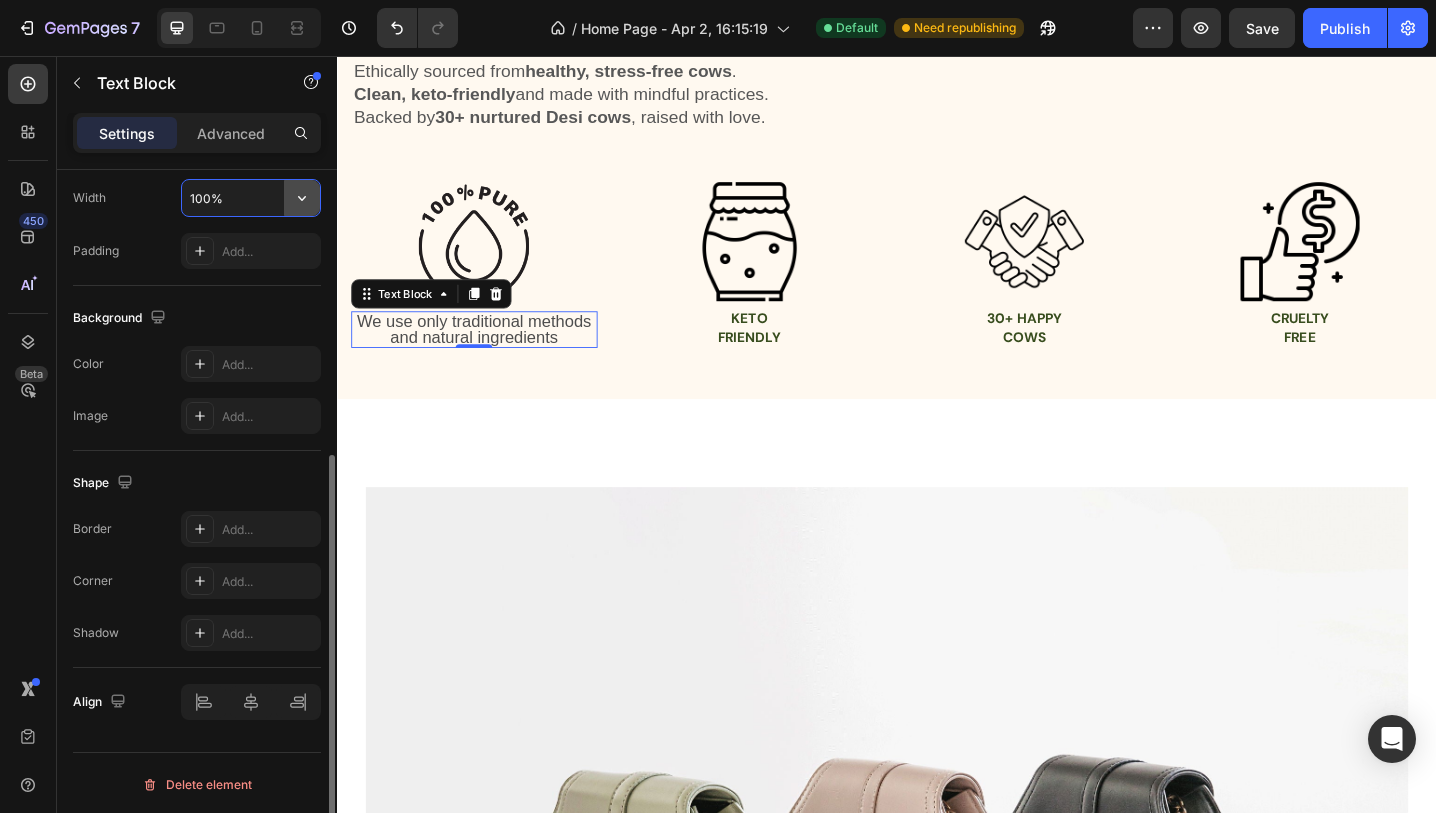 click 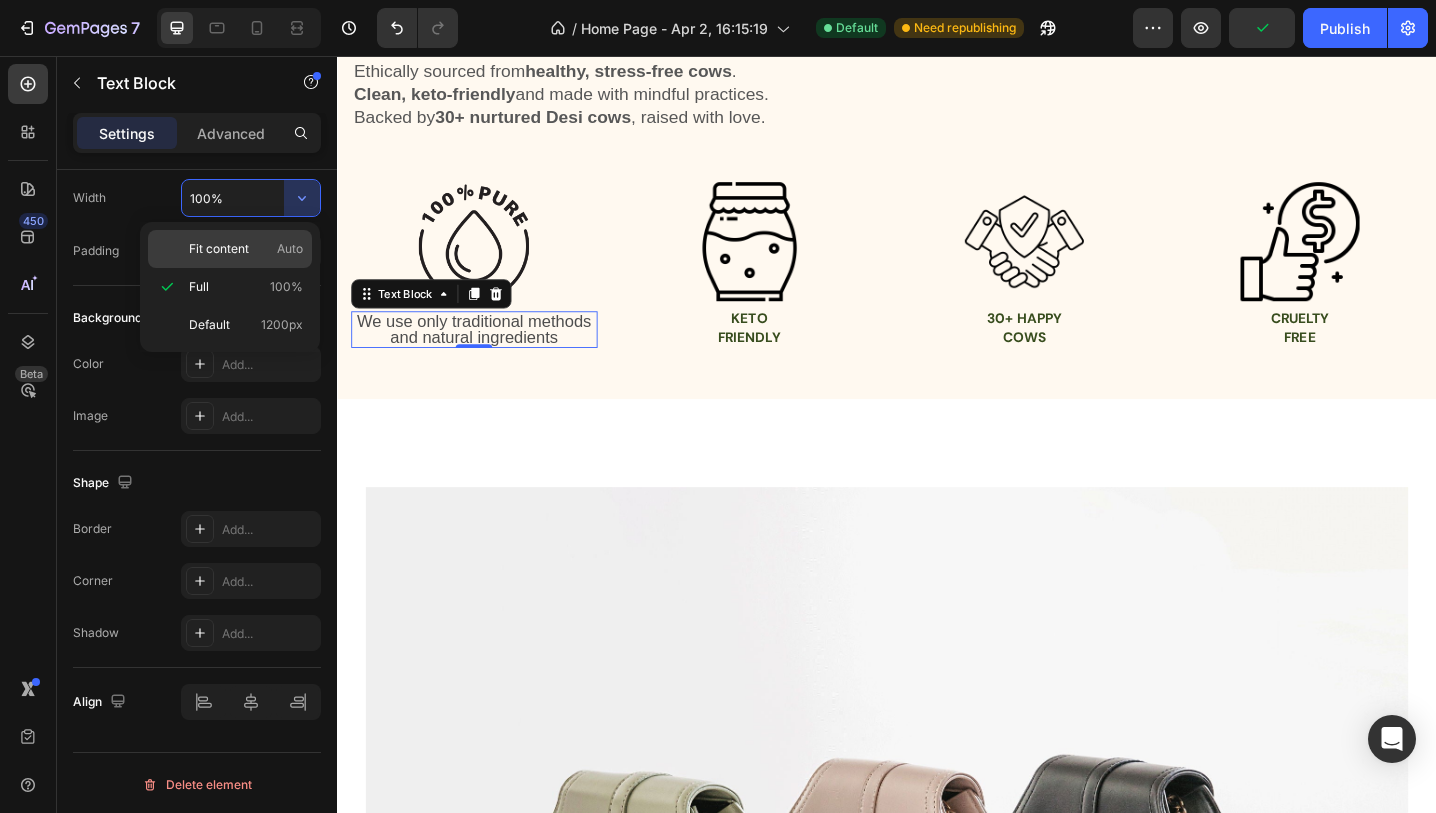 click on "Fit content Auto" 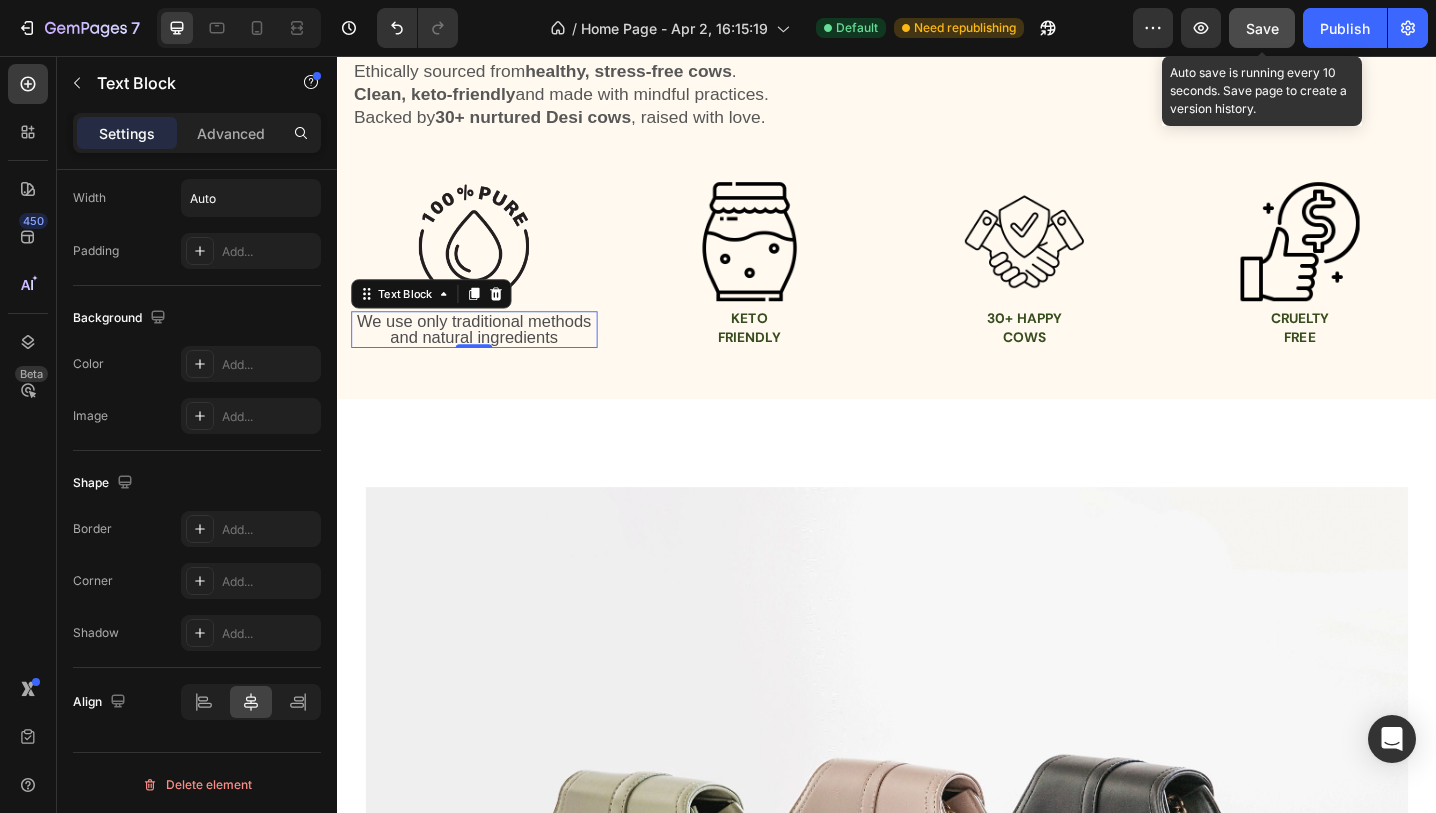 click on "Save" 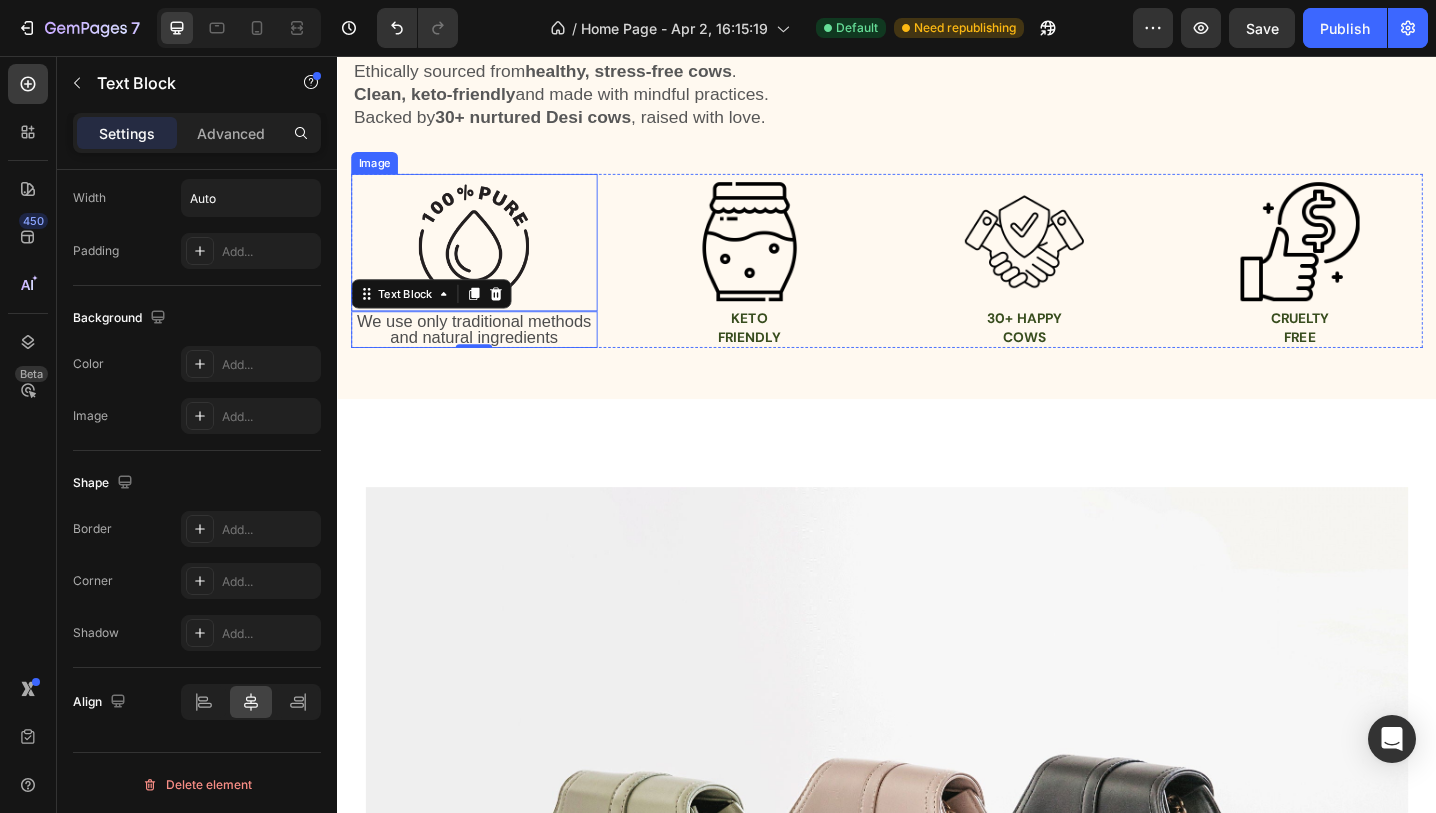 click at bounding box center (486, 260) 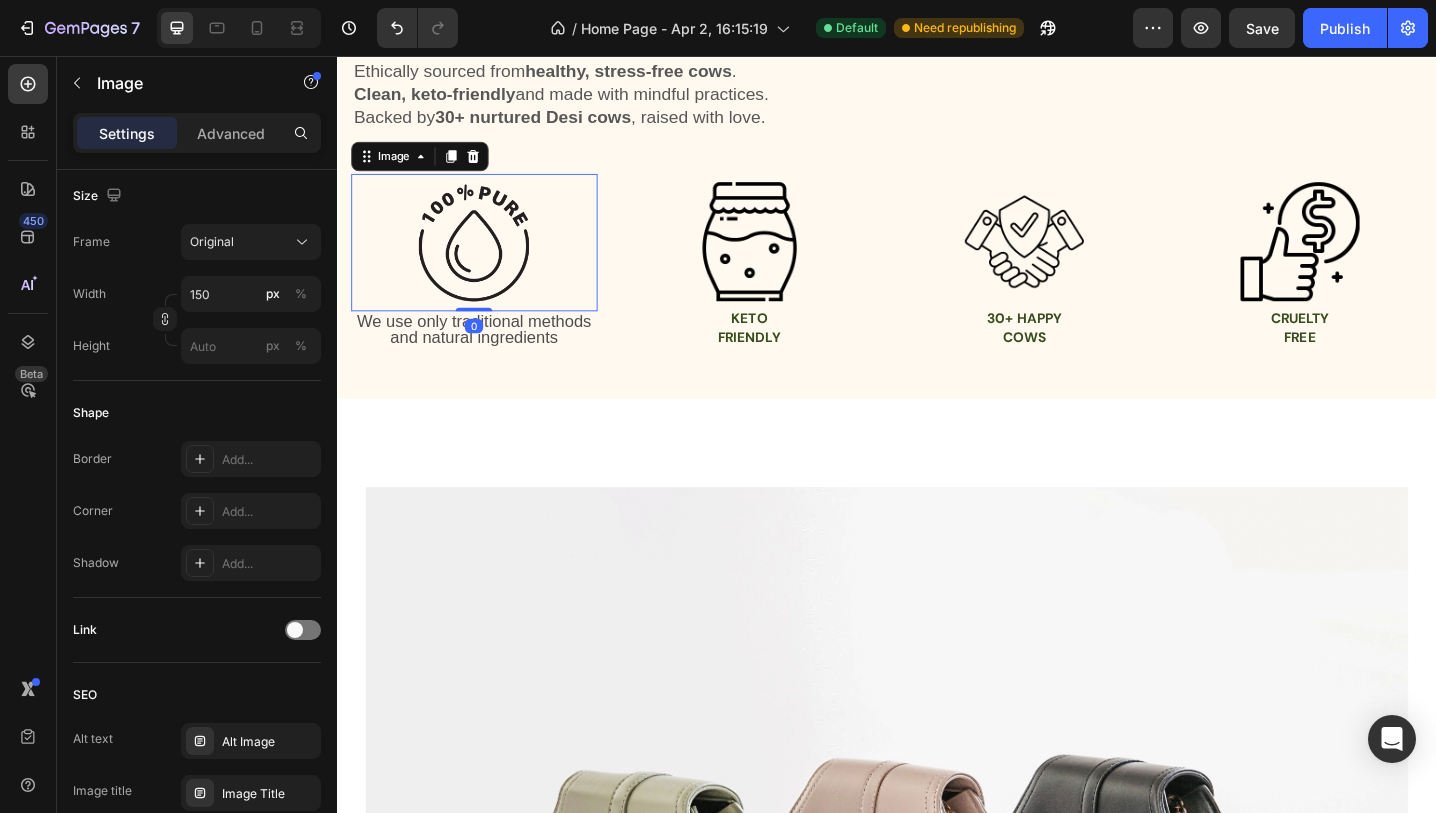 scroll, scrollTop: 0, scrollLeft: 0, axis: both 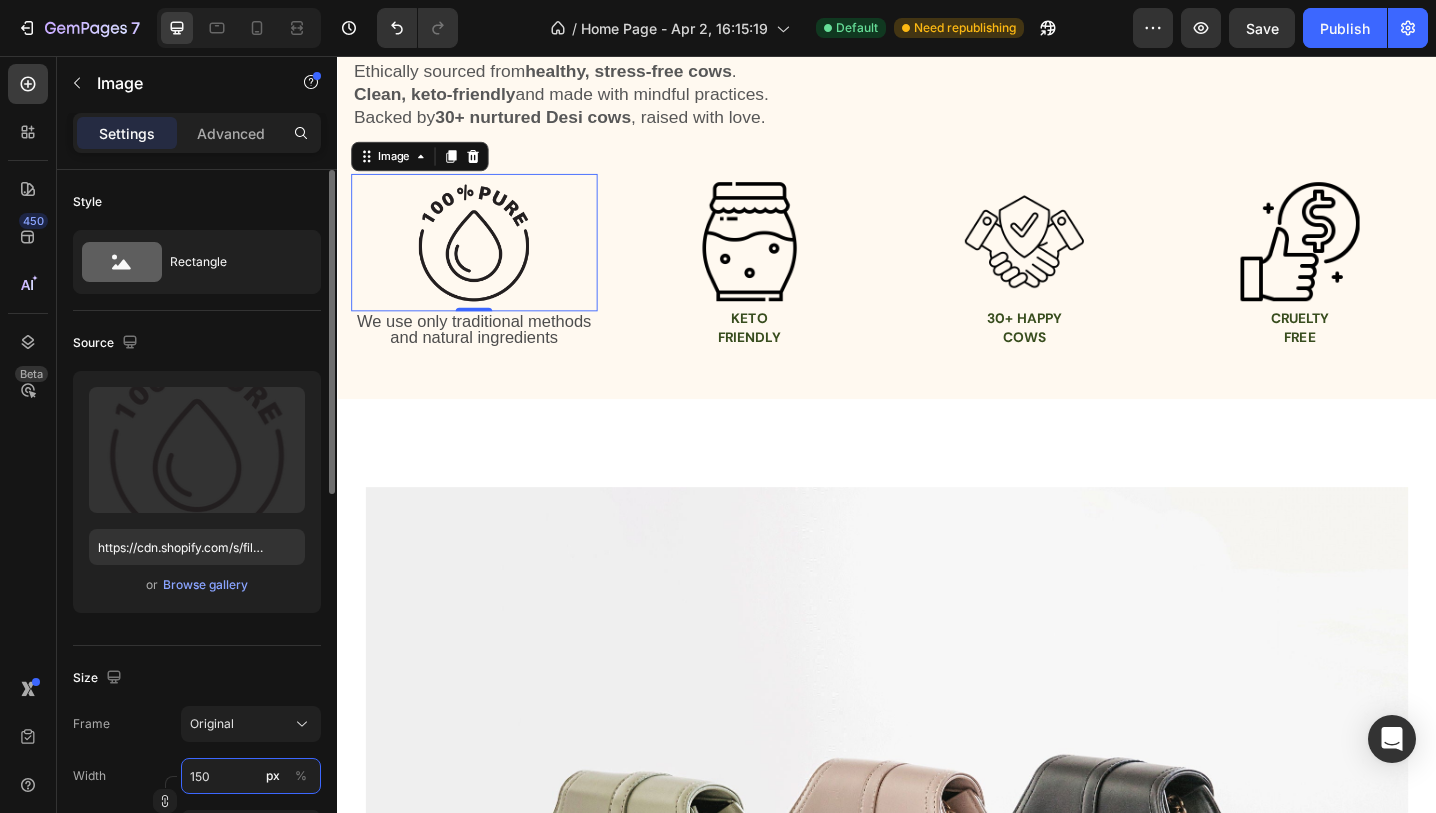 click on "150" at bounding box center [251, 776] 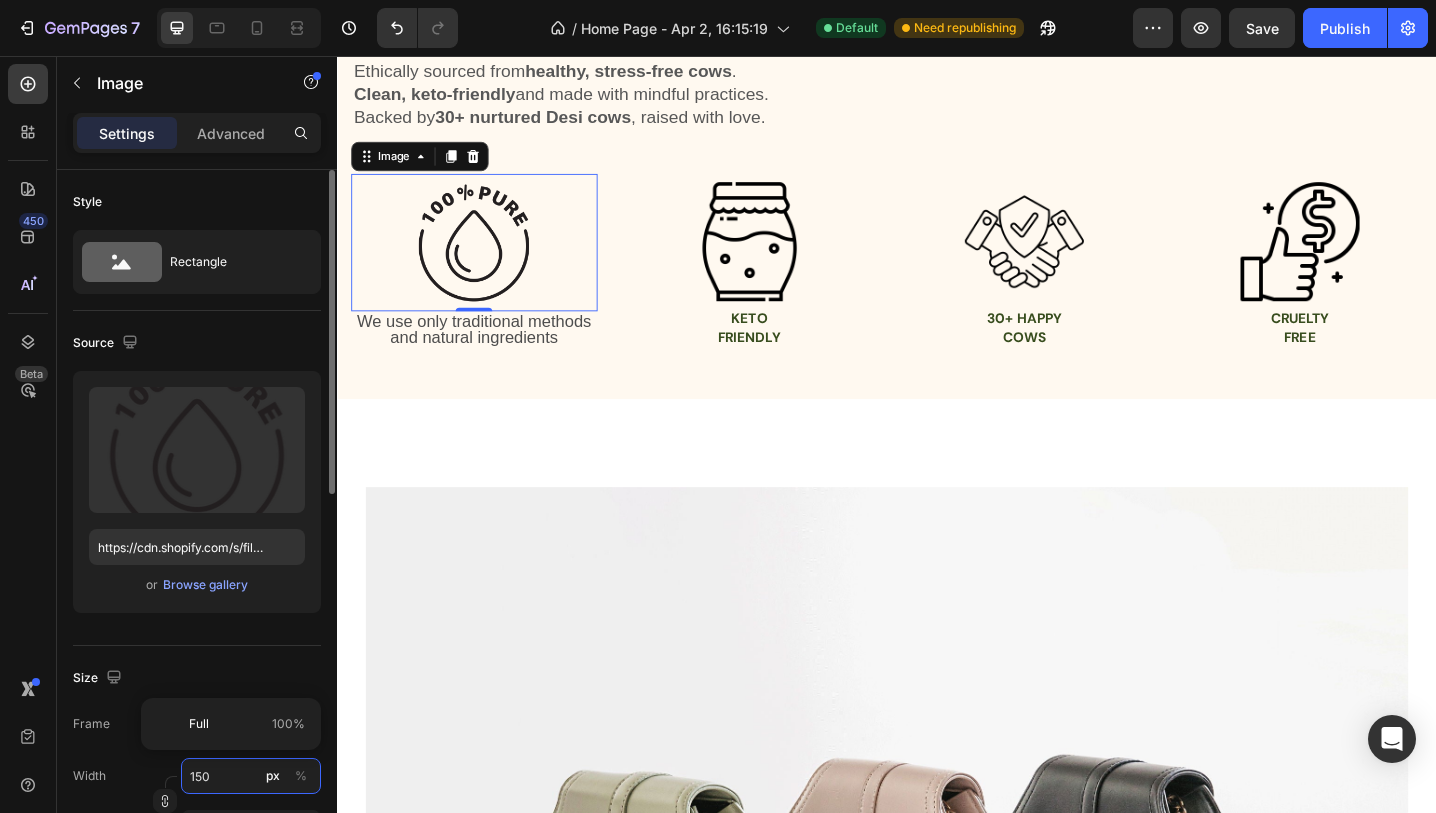 click on "150" at bounding box center (251, 776) 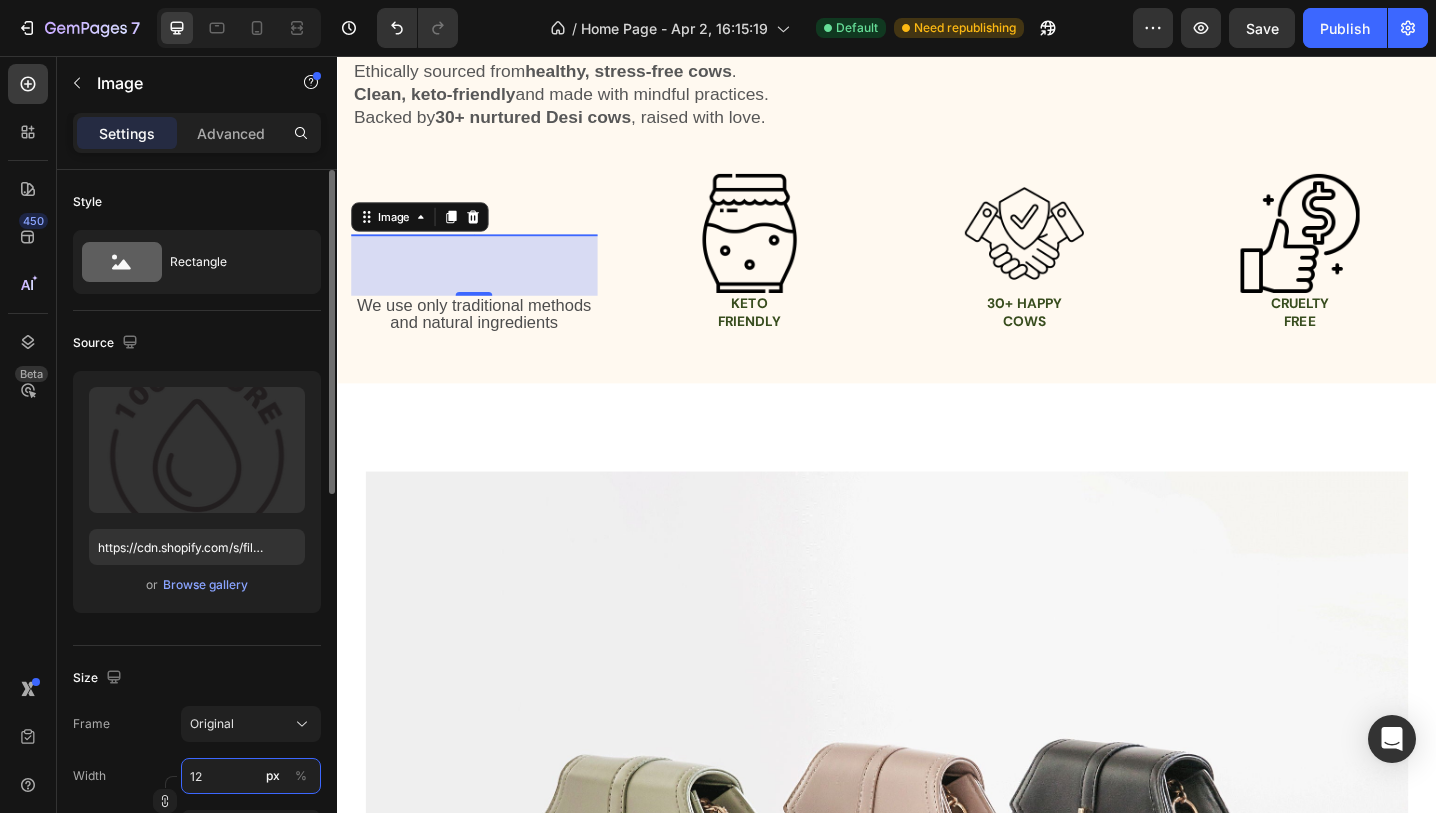 type on "120" 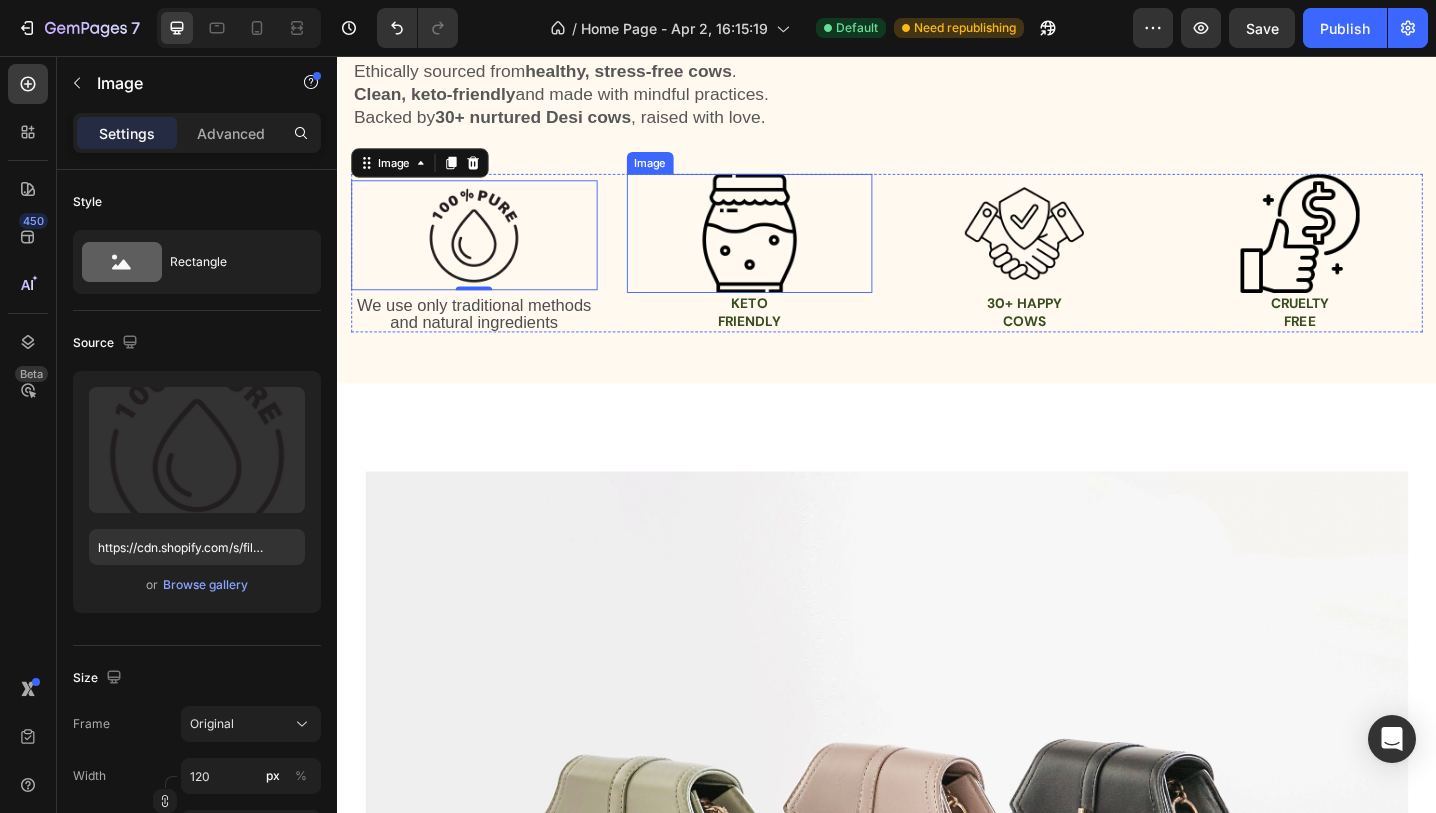 click at bounding box center (787, 250) 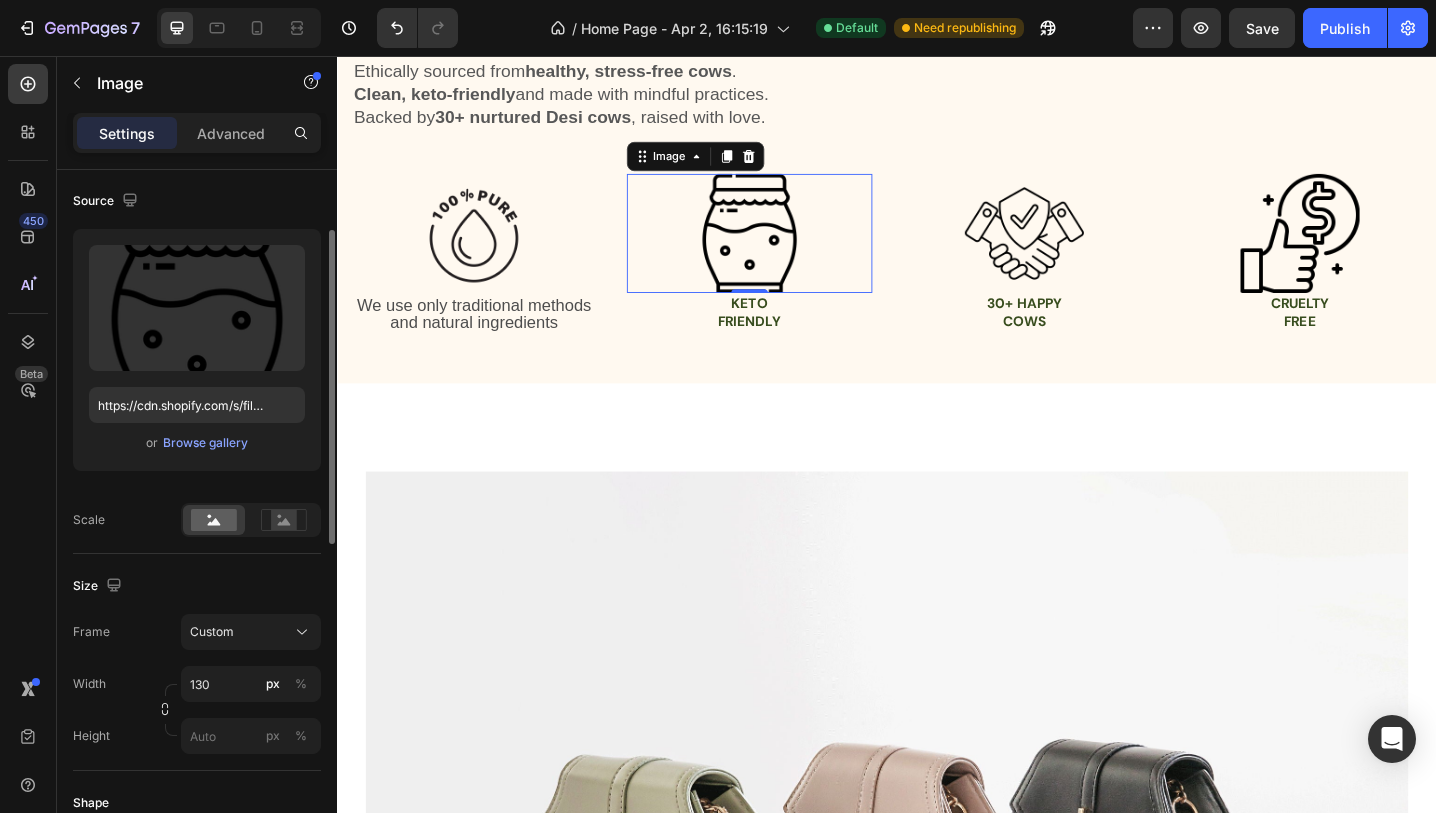 scroll, scrollTop: 146, scrollLeft: 0, axis: vertical 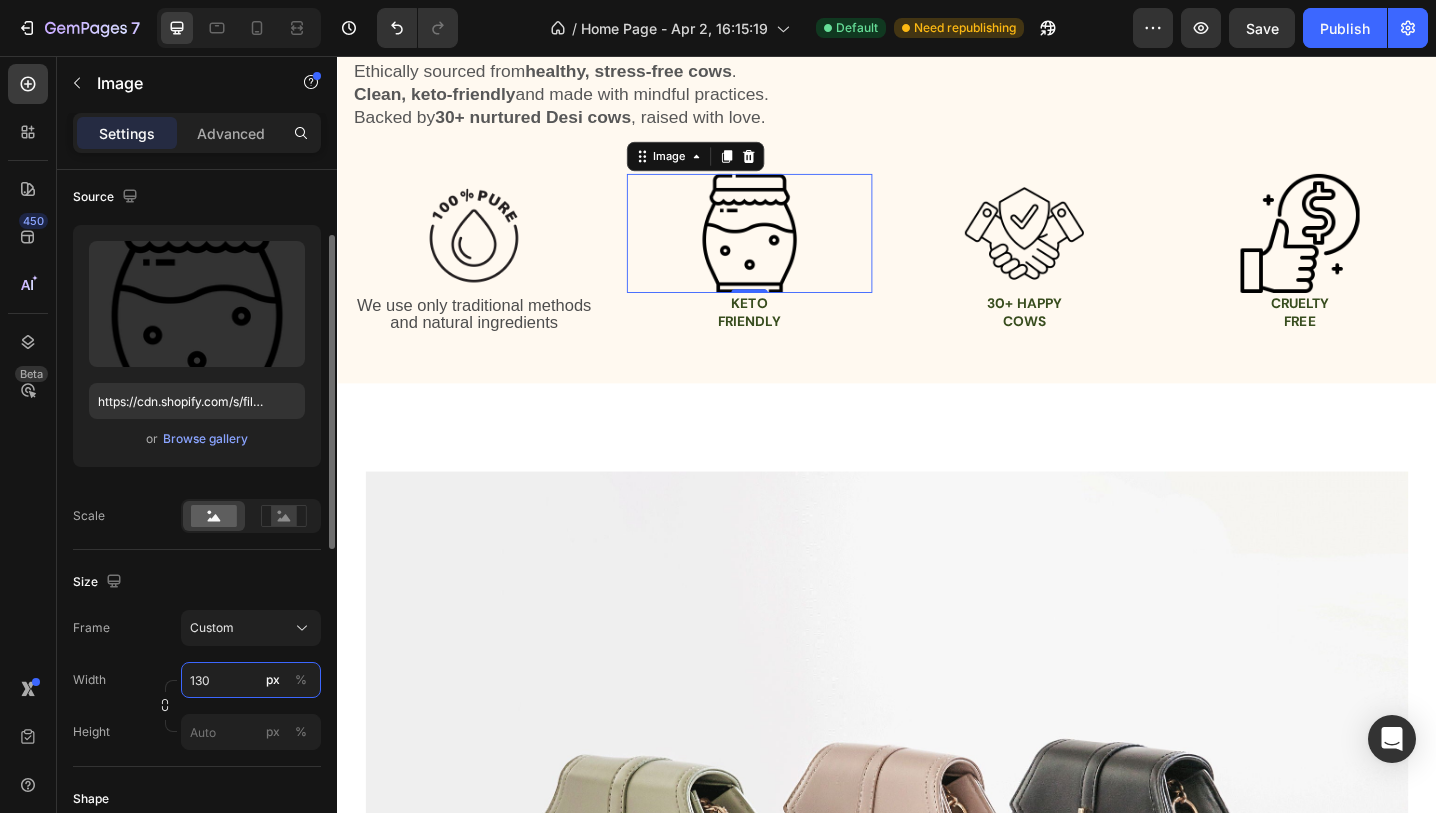 click on "130" at bounding box center (251, 680) 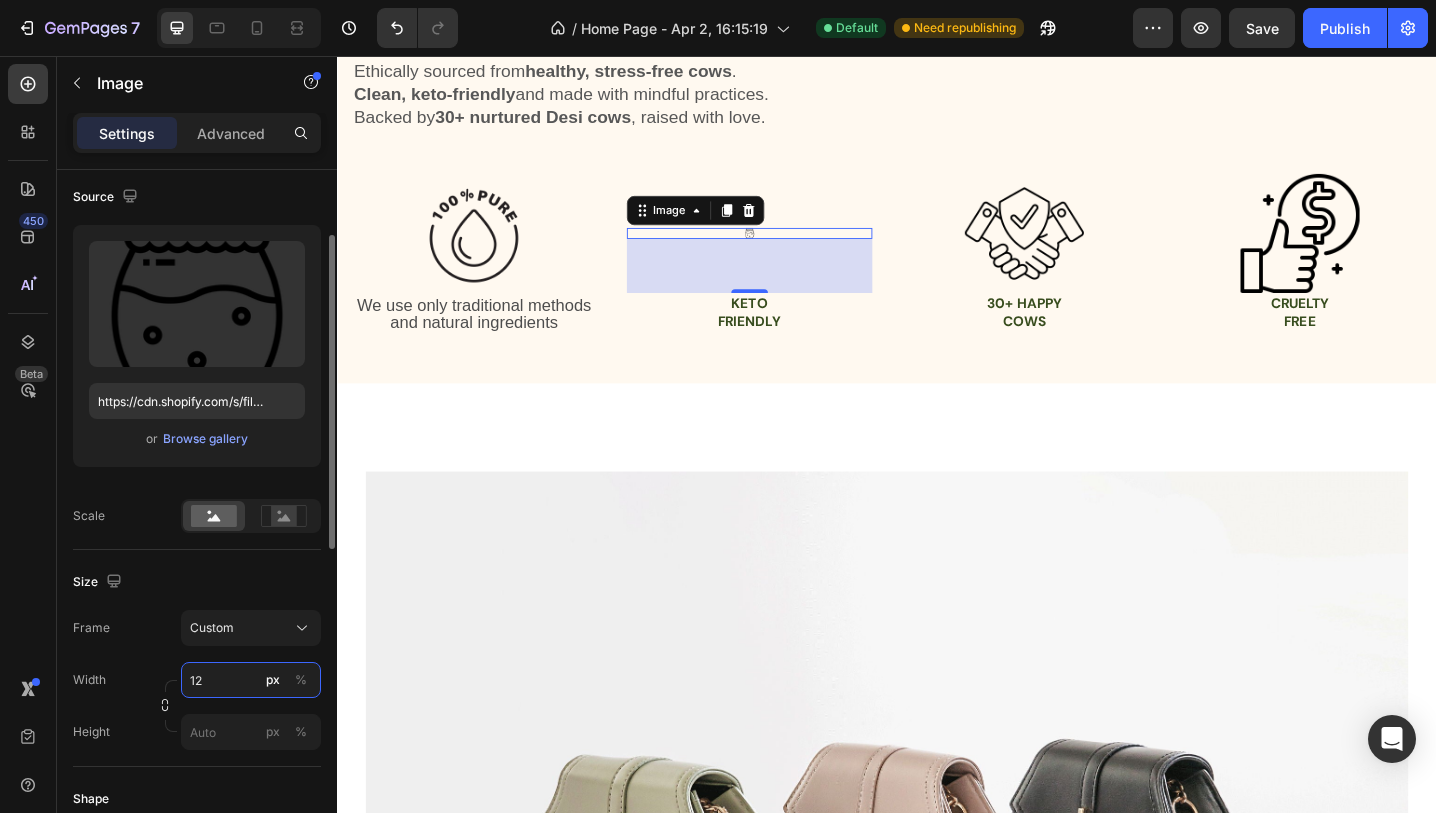 type on "120" 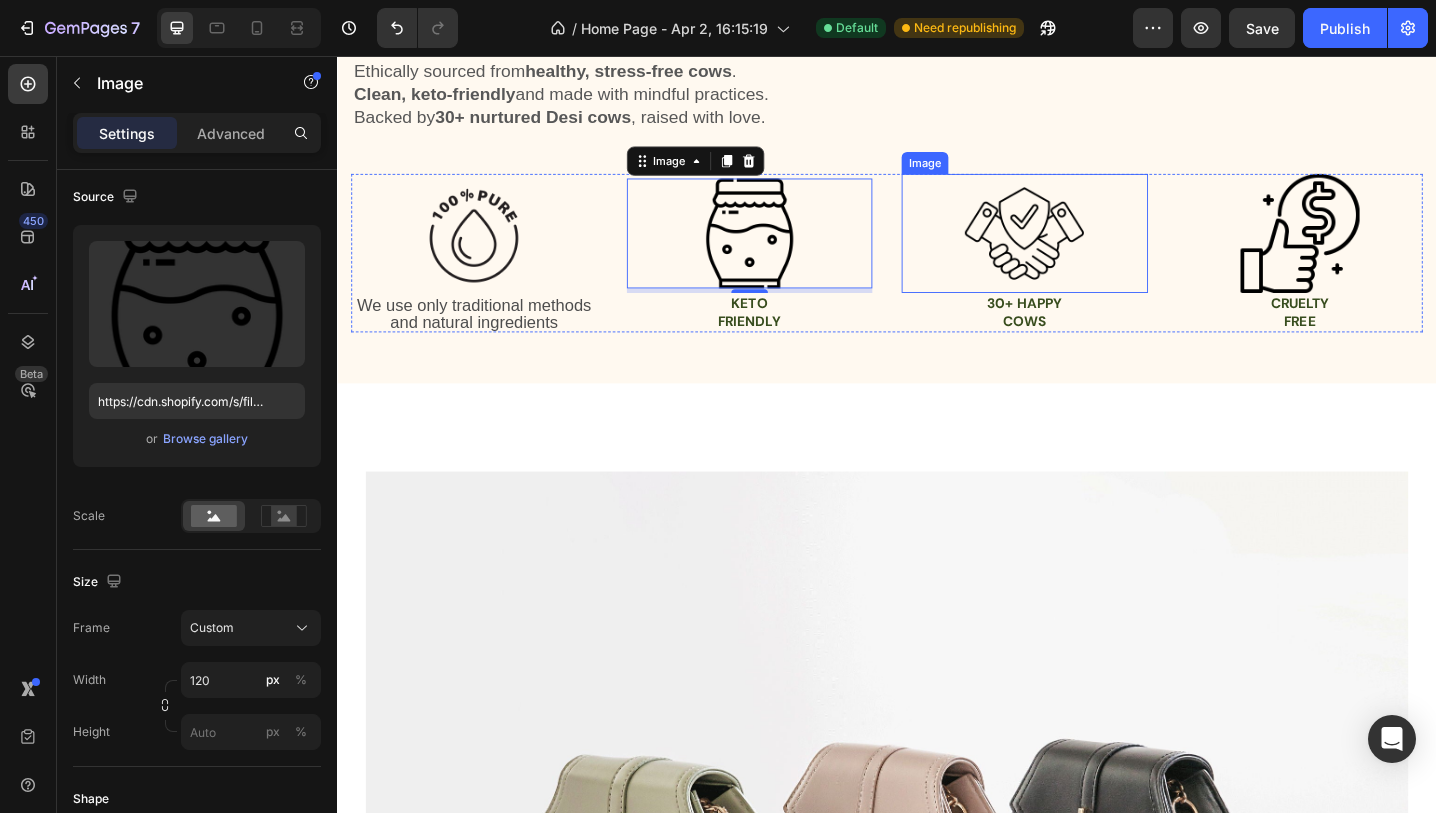 click at bounding box center [1087, 250] 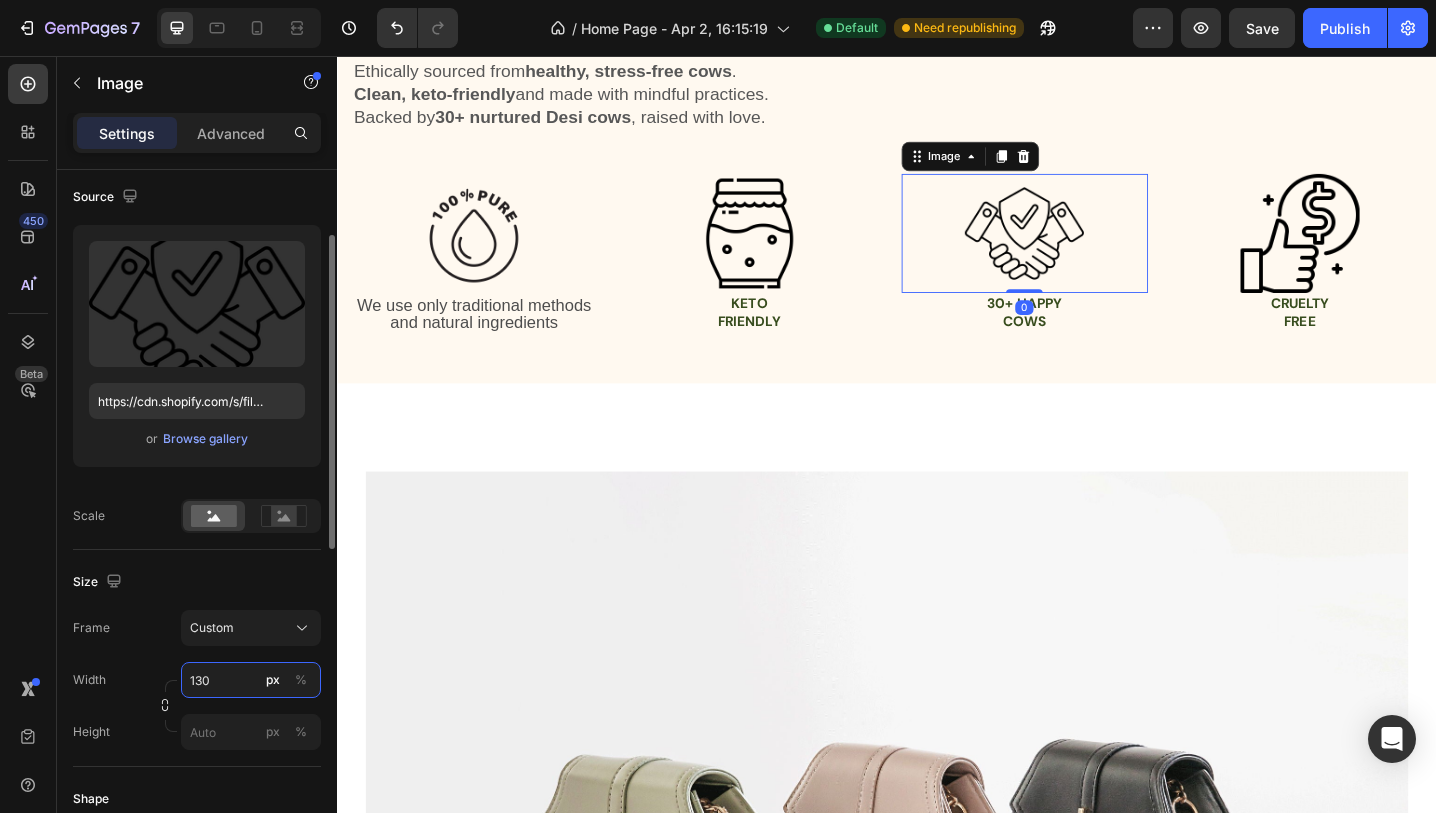 click on "130" at bounding box center [251, 680] 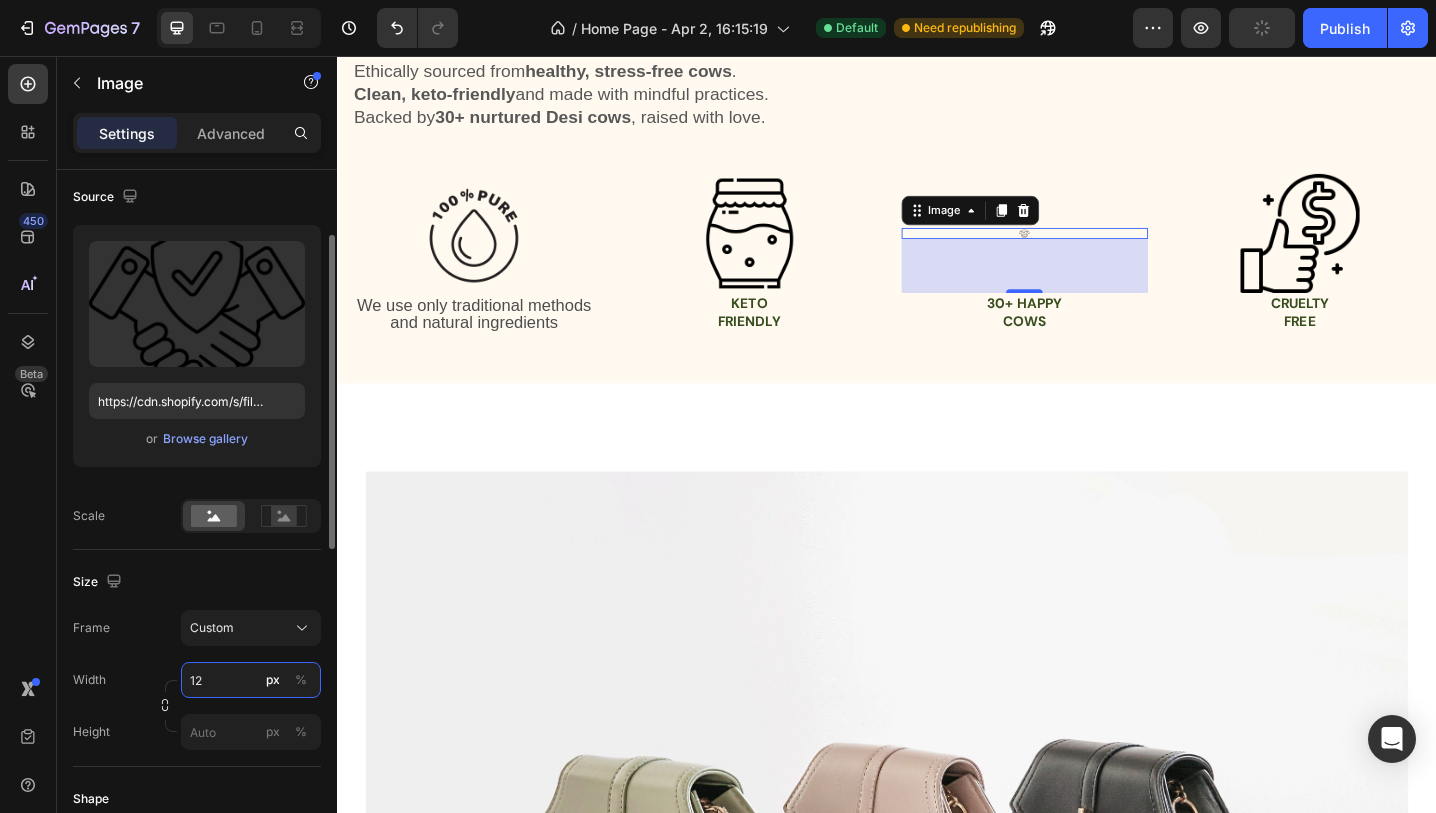type on "120" 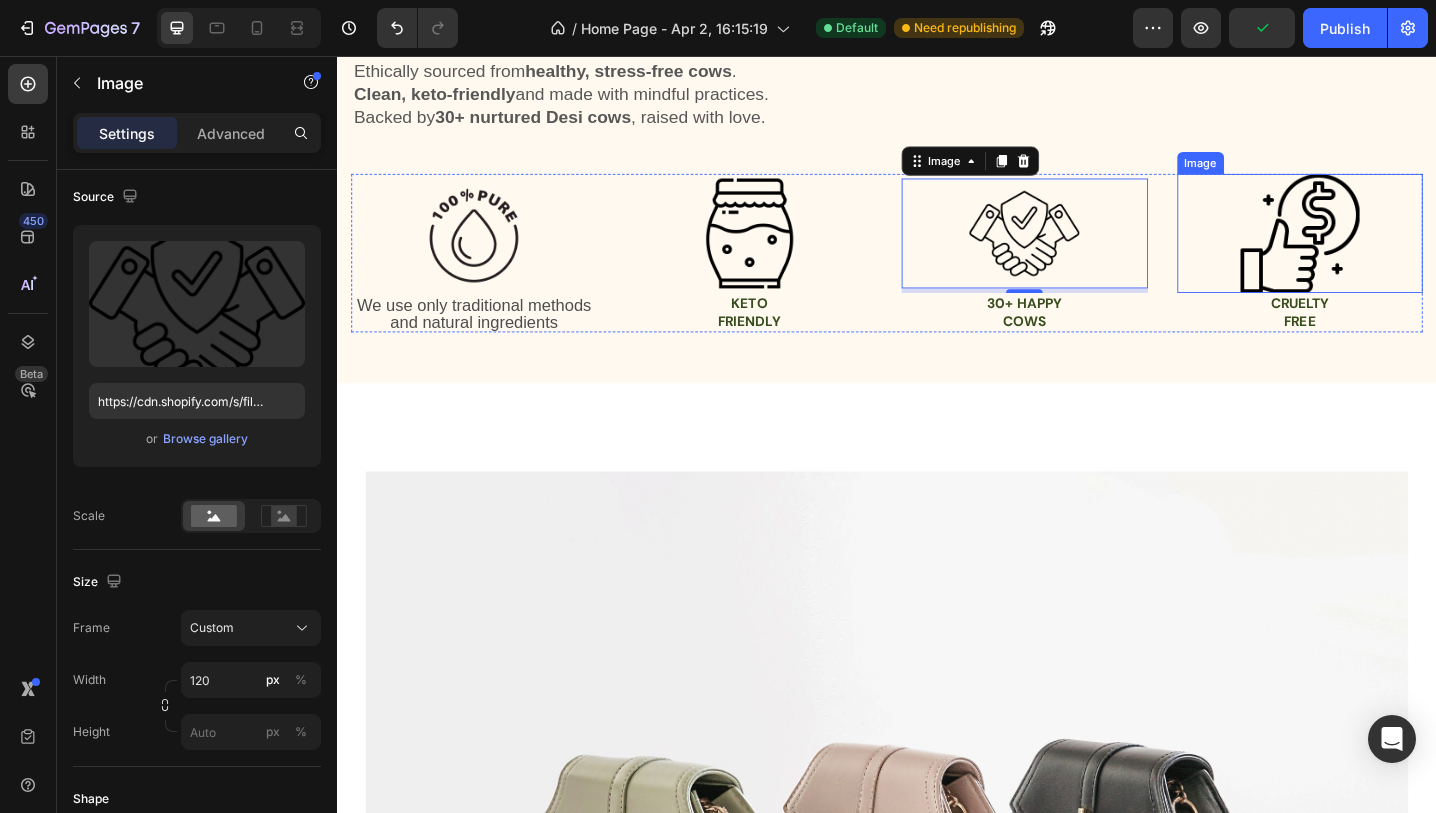 click at bounding box center [1388, 250] 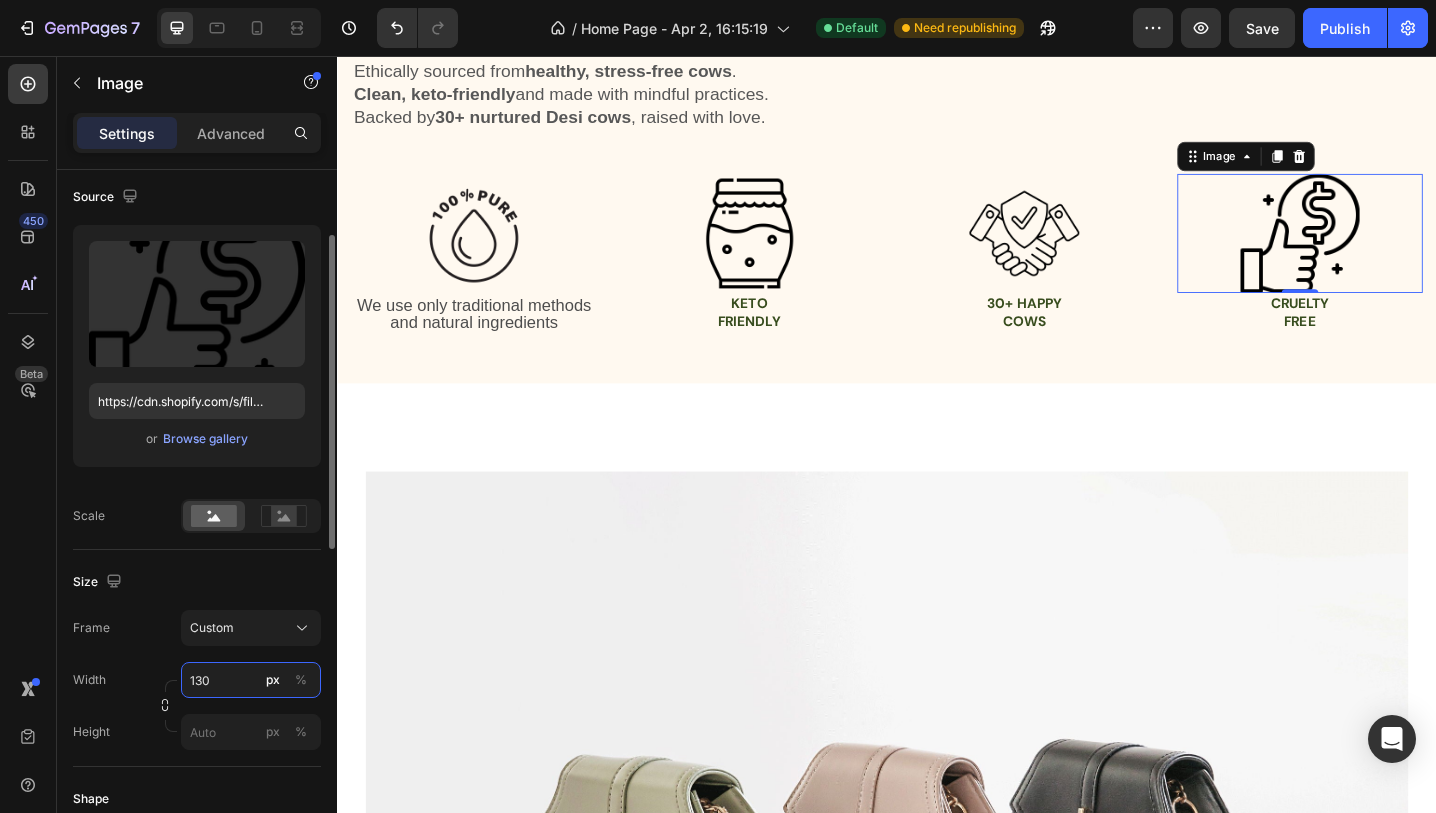 click on "130" at bounding box center [251, 680] 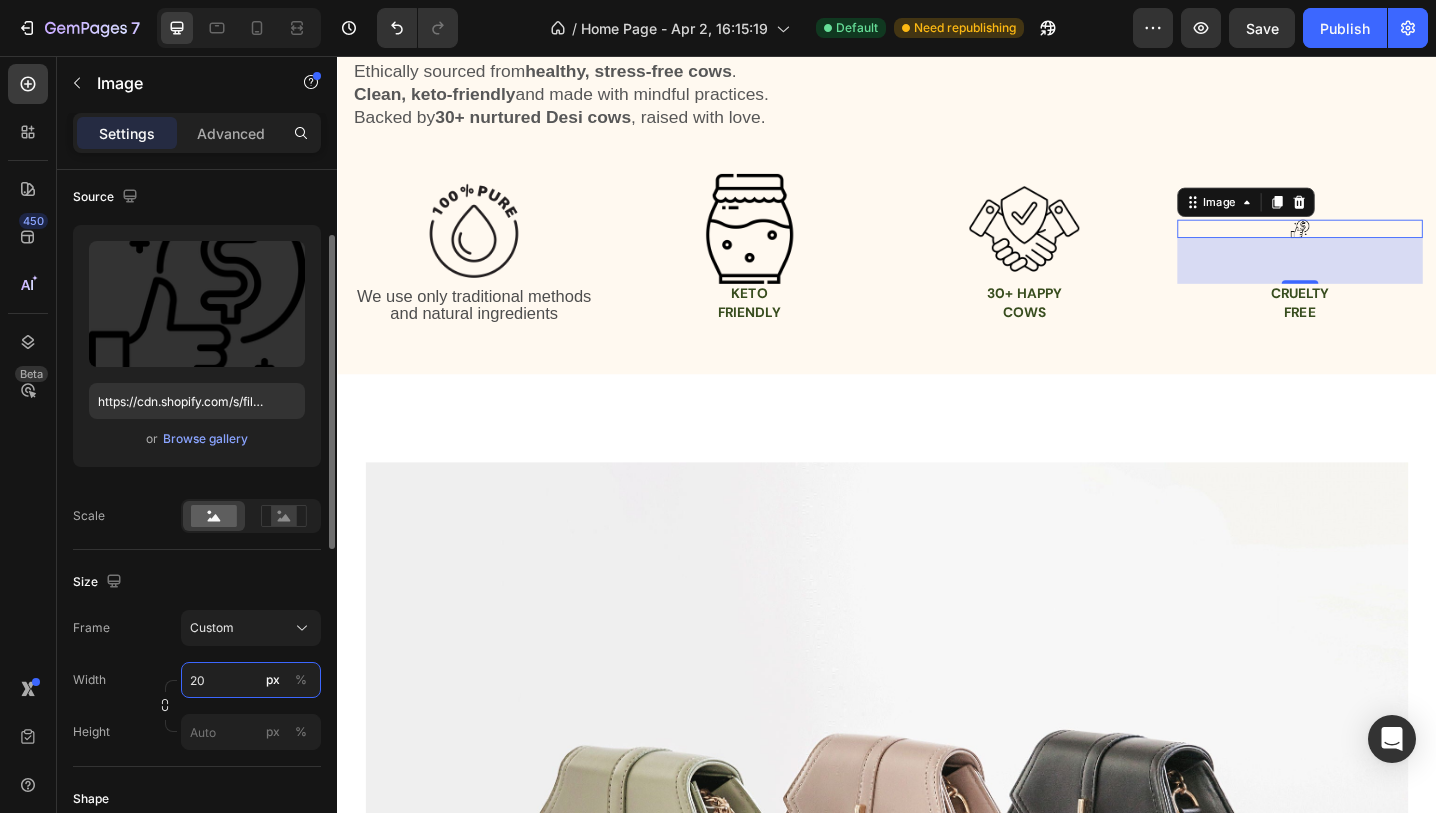type on "120" 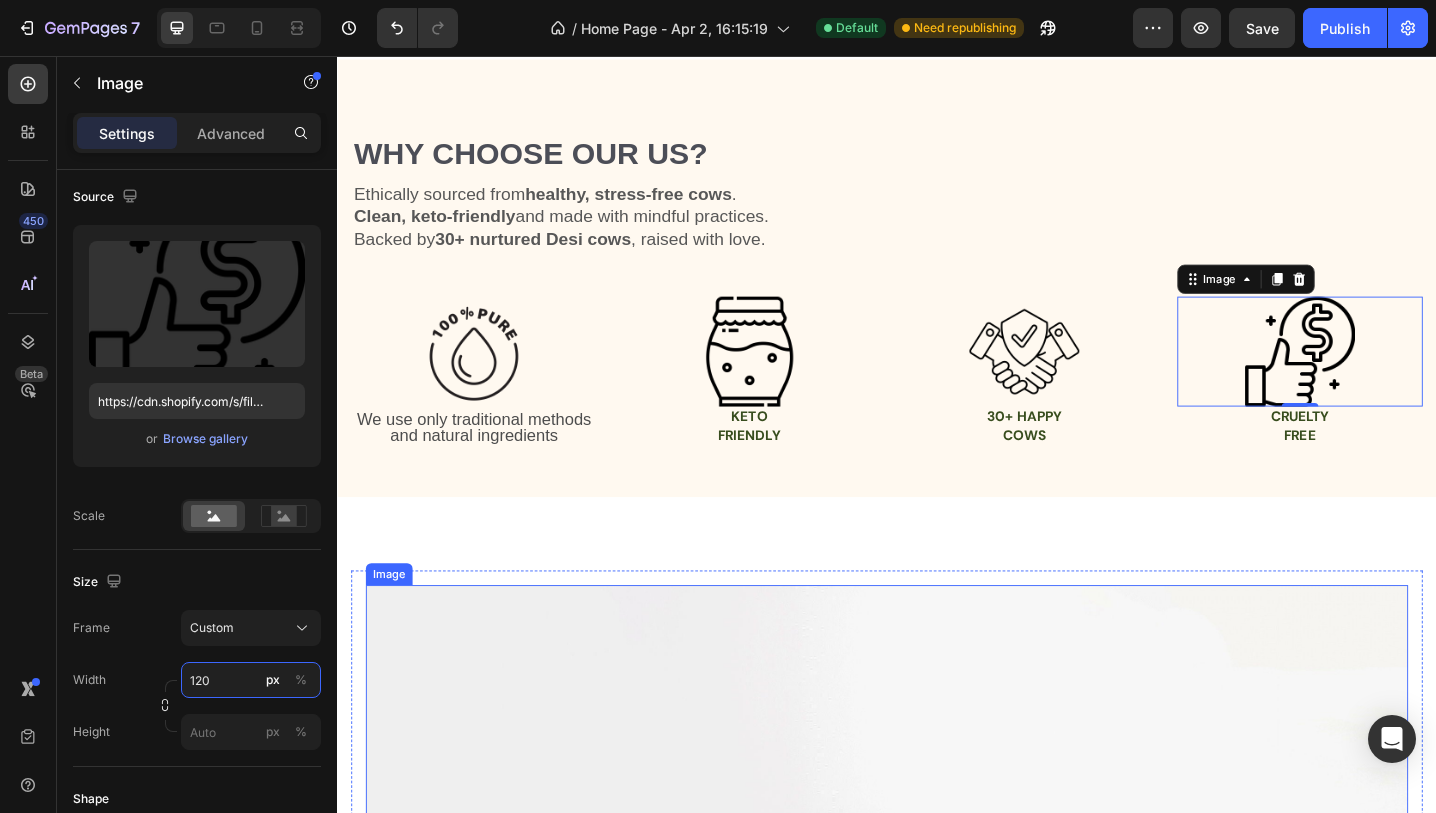 scroll, scrollTop: 2088, scrollLeft: 0, axis: vertical 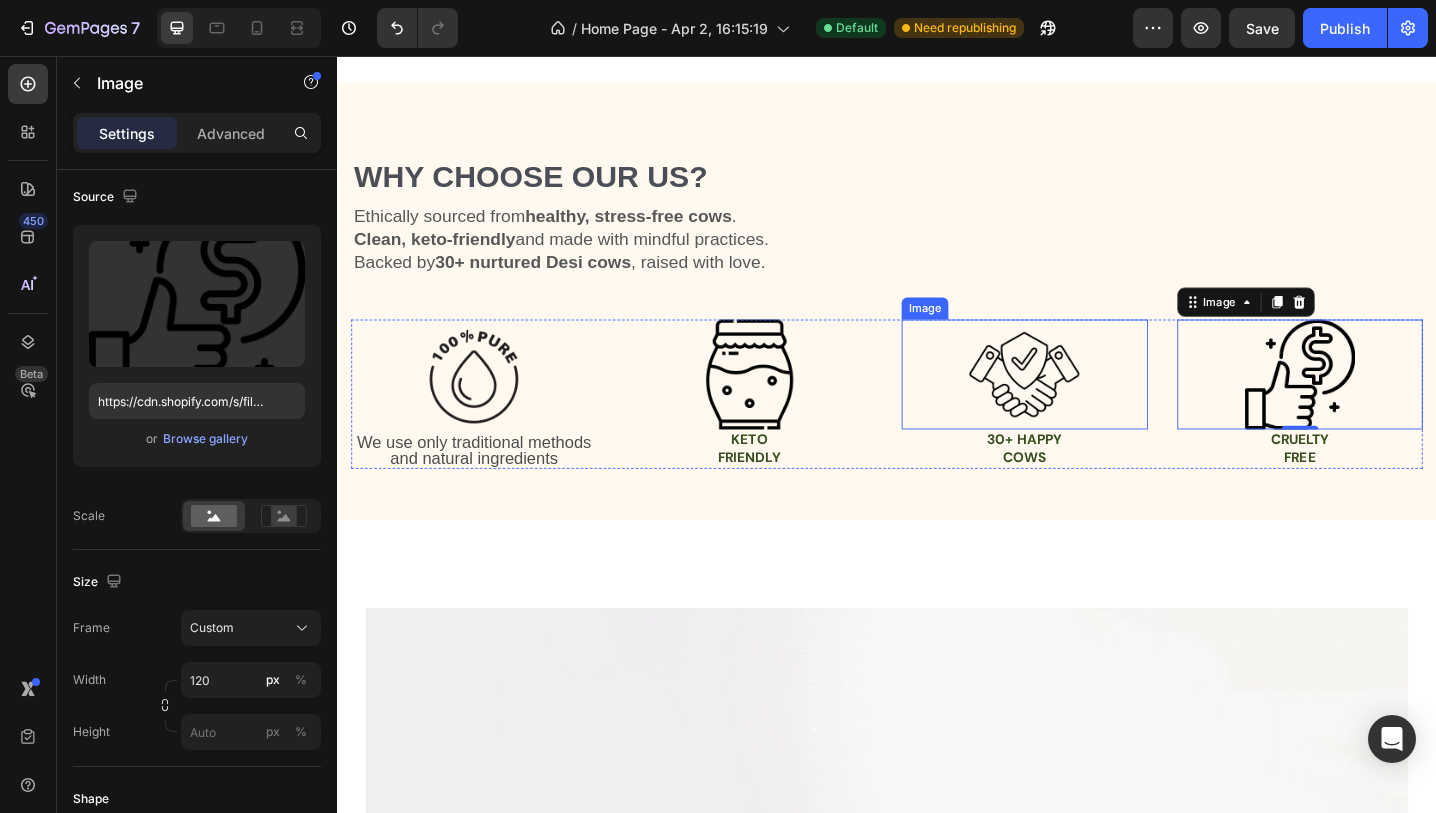 click at bounding box center [1087, 404] 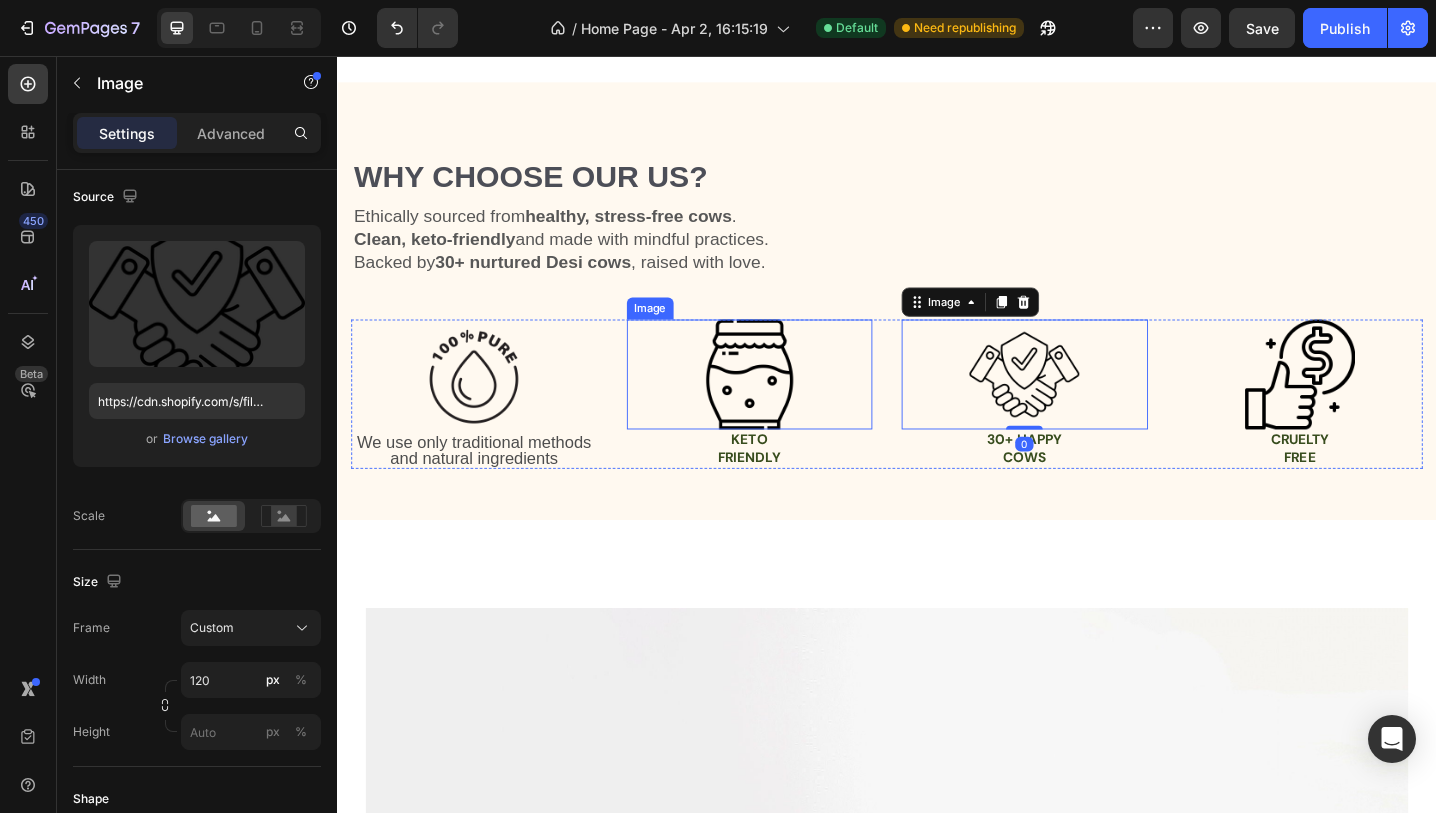 click at bounding box center (787, 404) 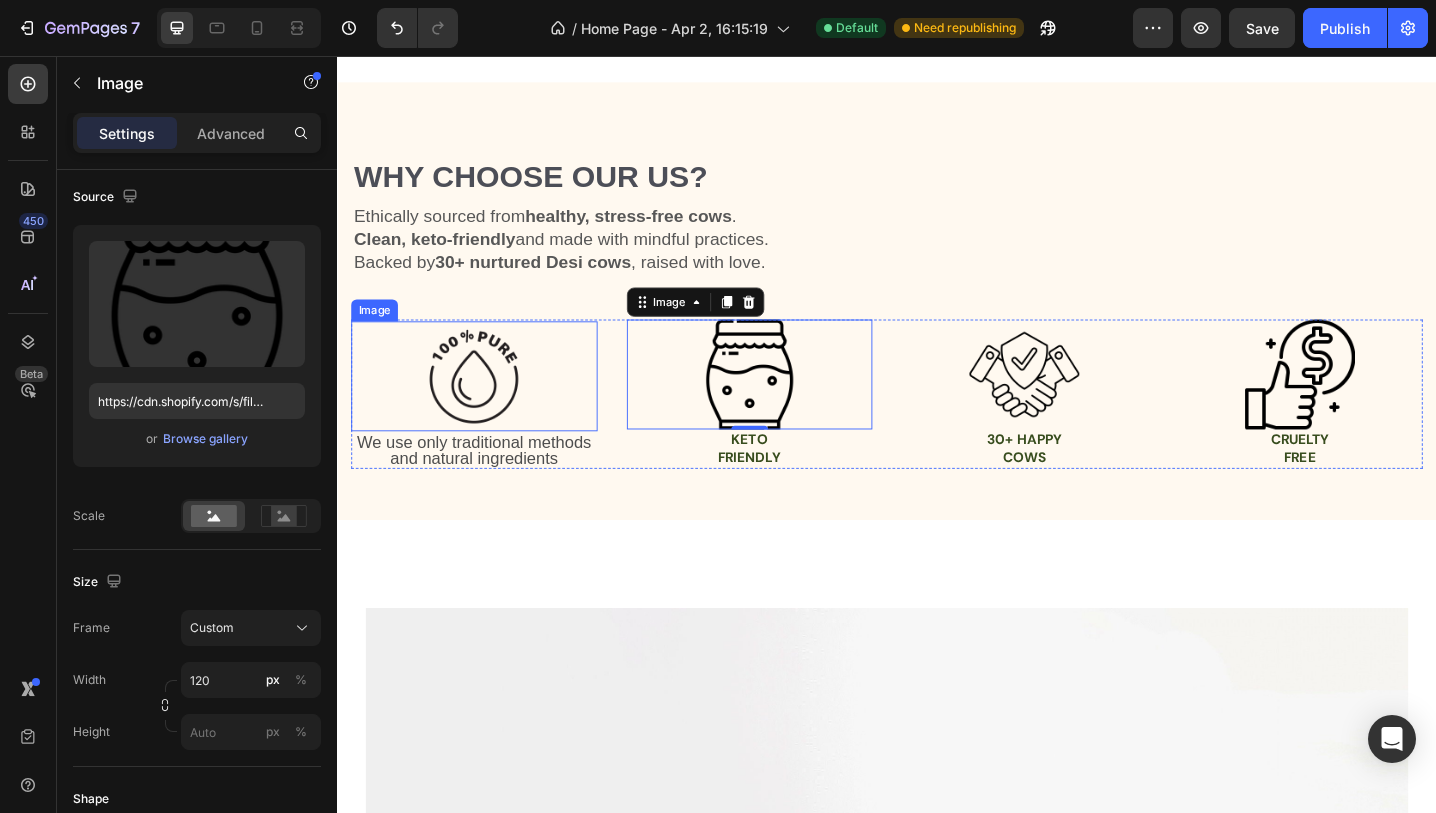 click at bounding box center [486, 406] 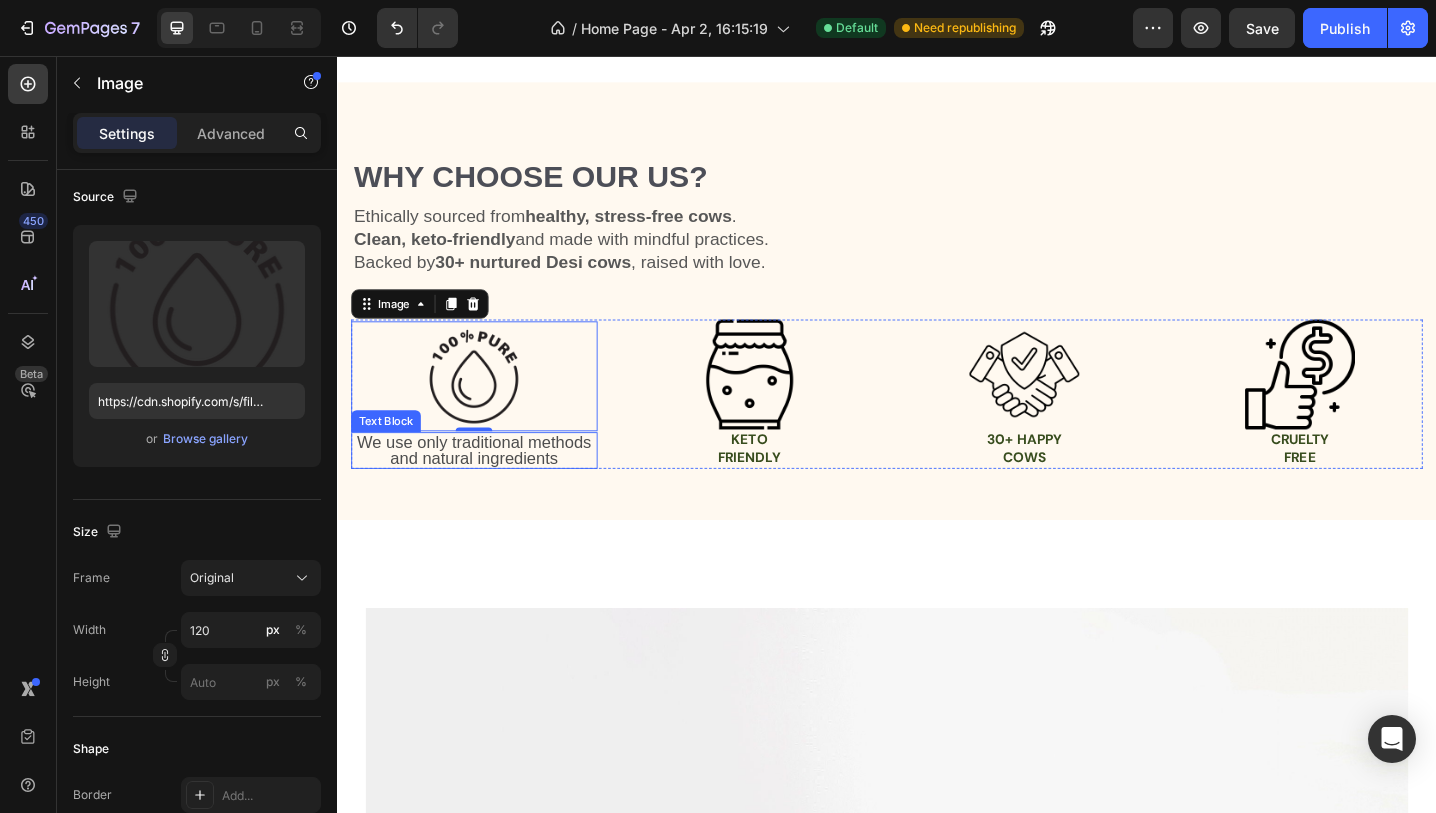 click on "We use only traditional methods and natural ingredients" at bounding box center [486, 487] 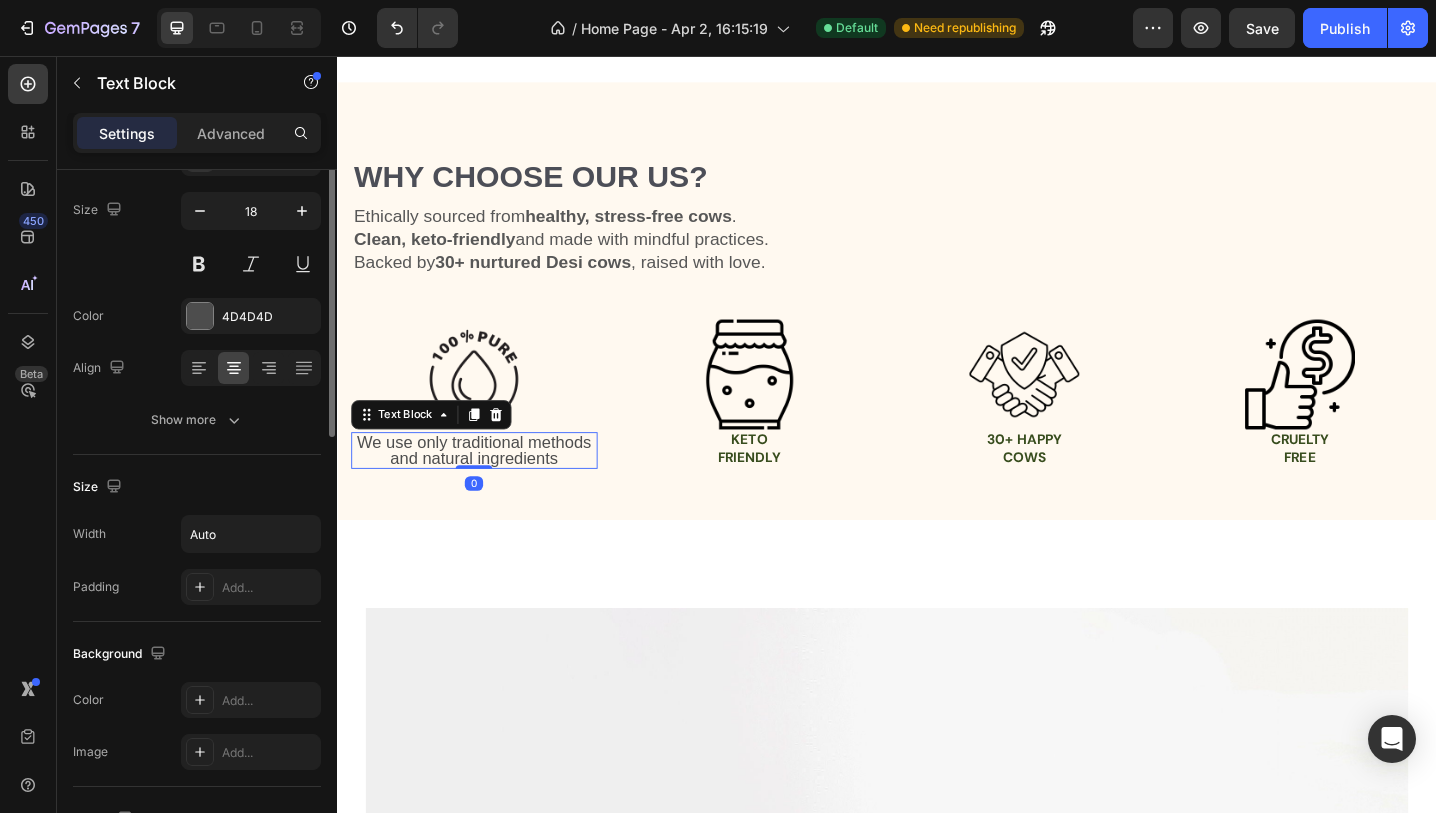 scroll, scrollTop: 0, scrollLeft: 0, axis: both 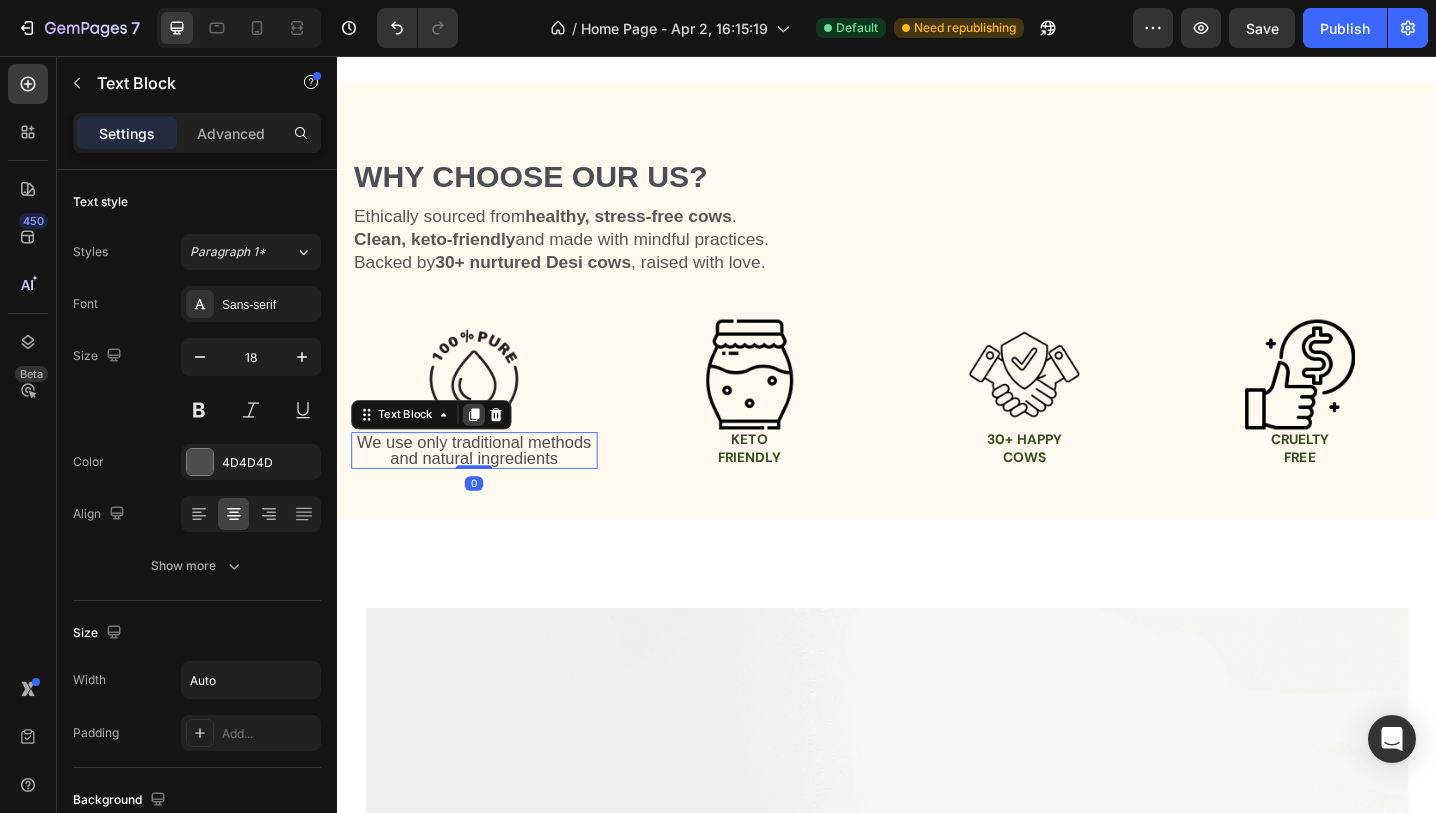 click 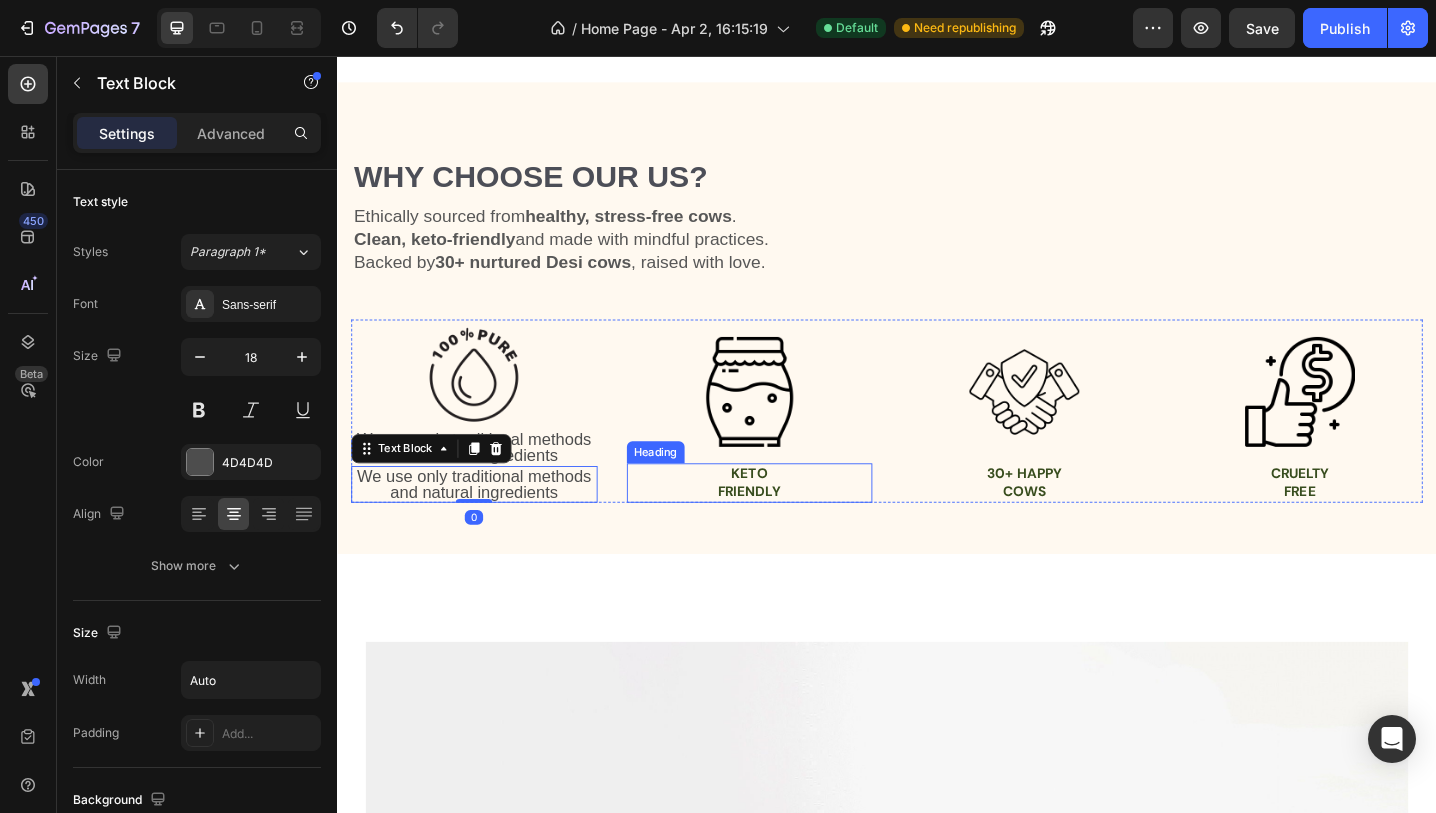 click on "friendly" at bounding box center (786, 532) 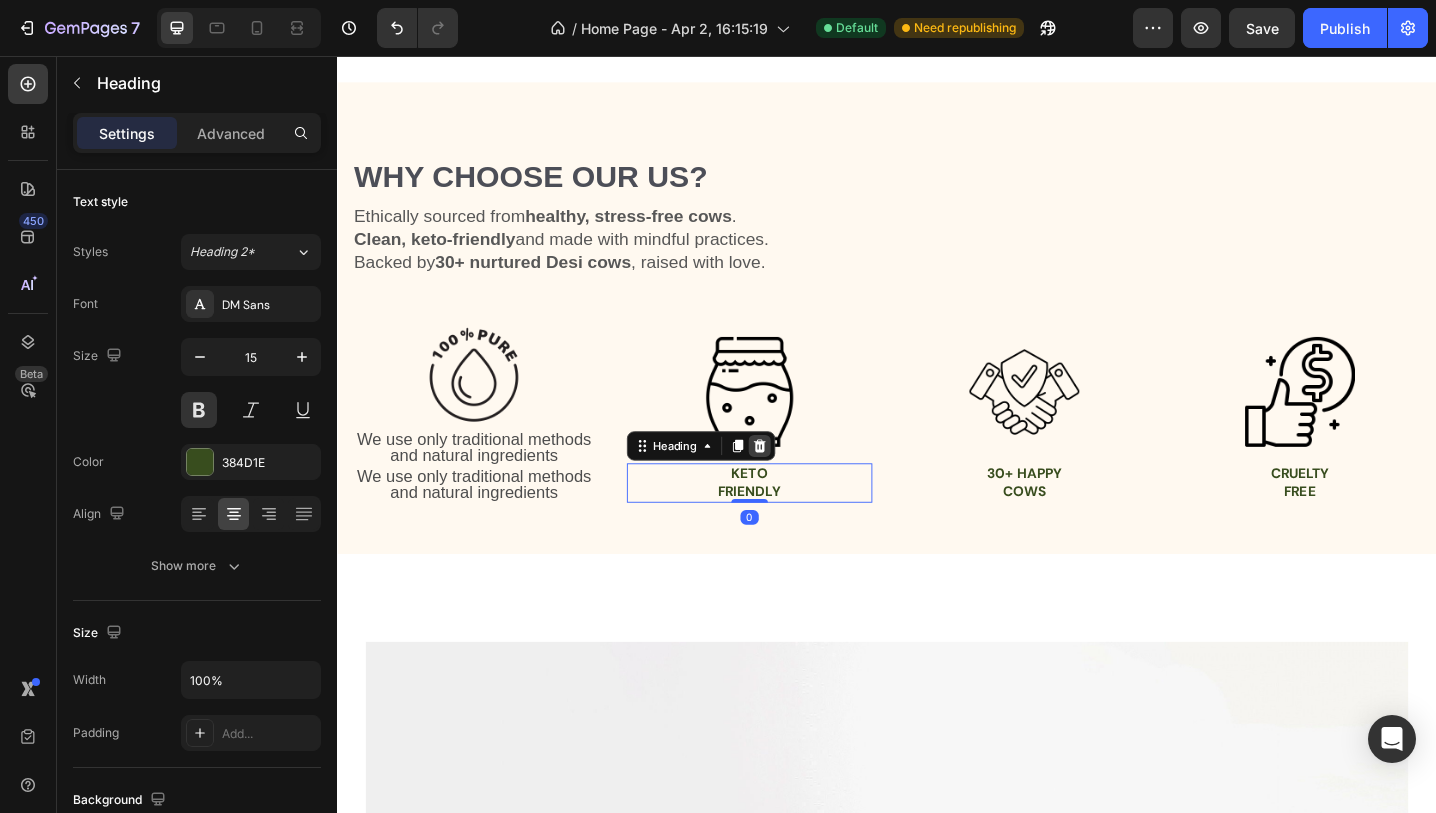 click 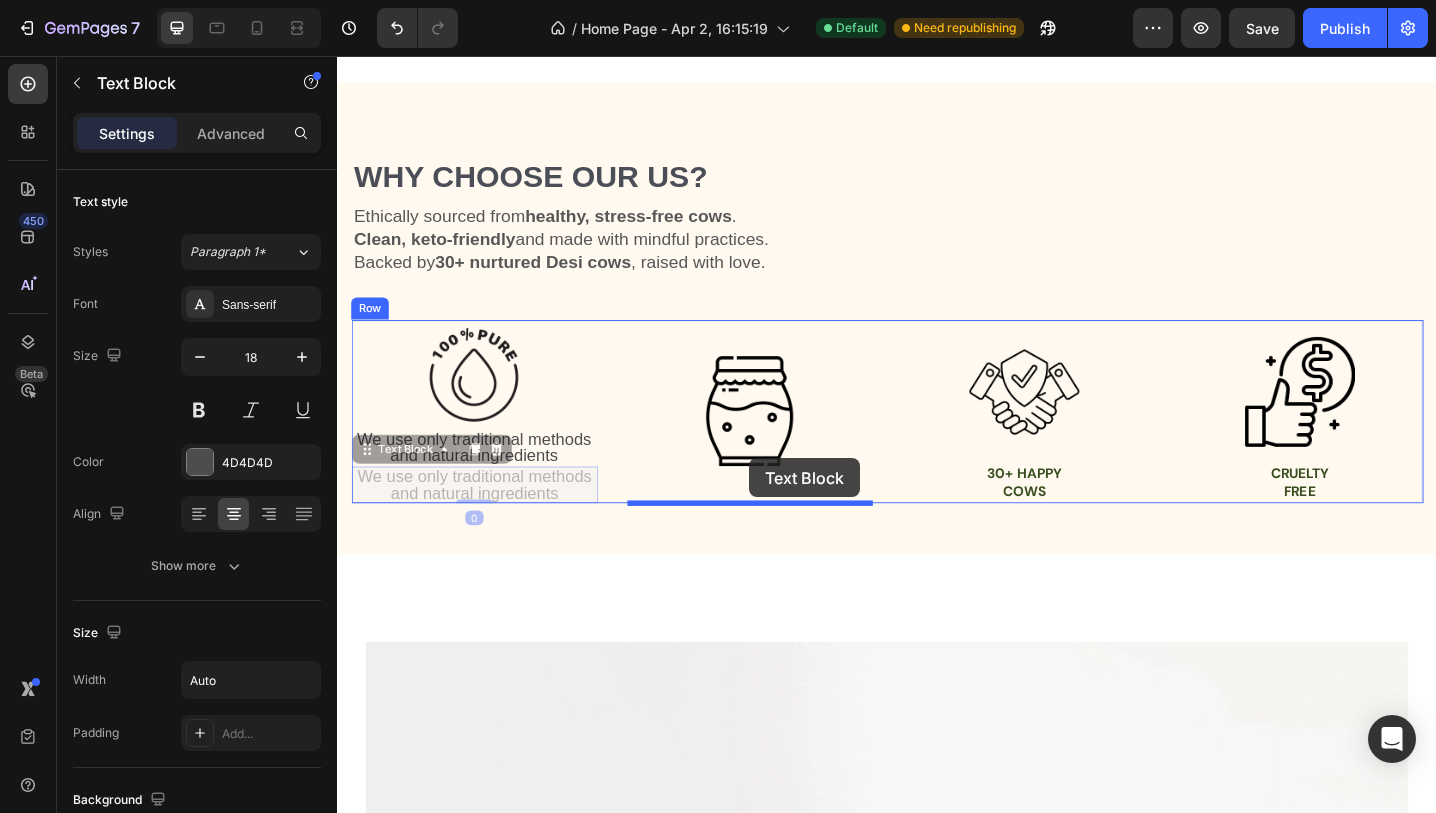 drag, startPoint x: 464, startPoint y: 532, endPoint x: 786, endPoint y: 495, distance: 324.1188 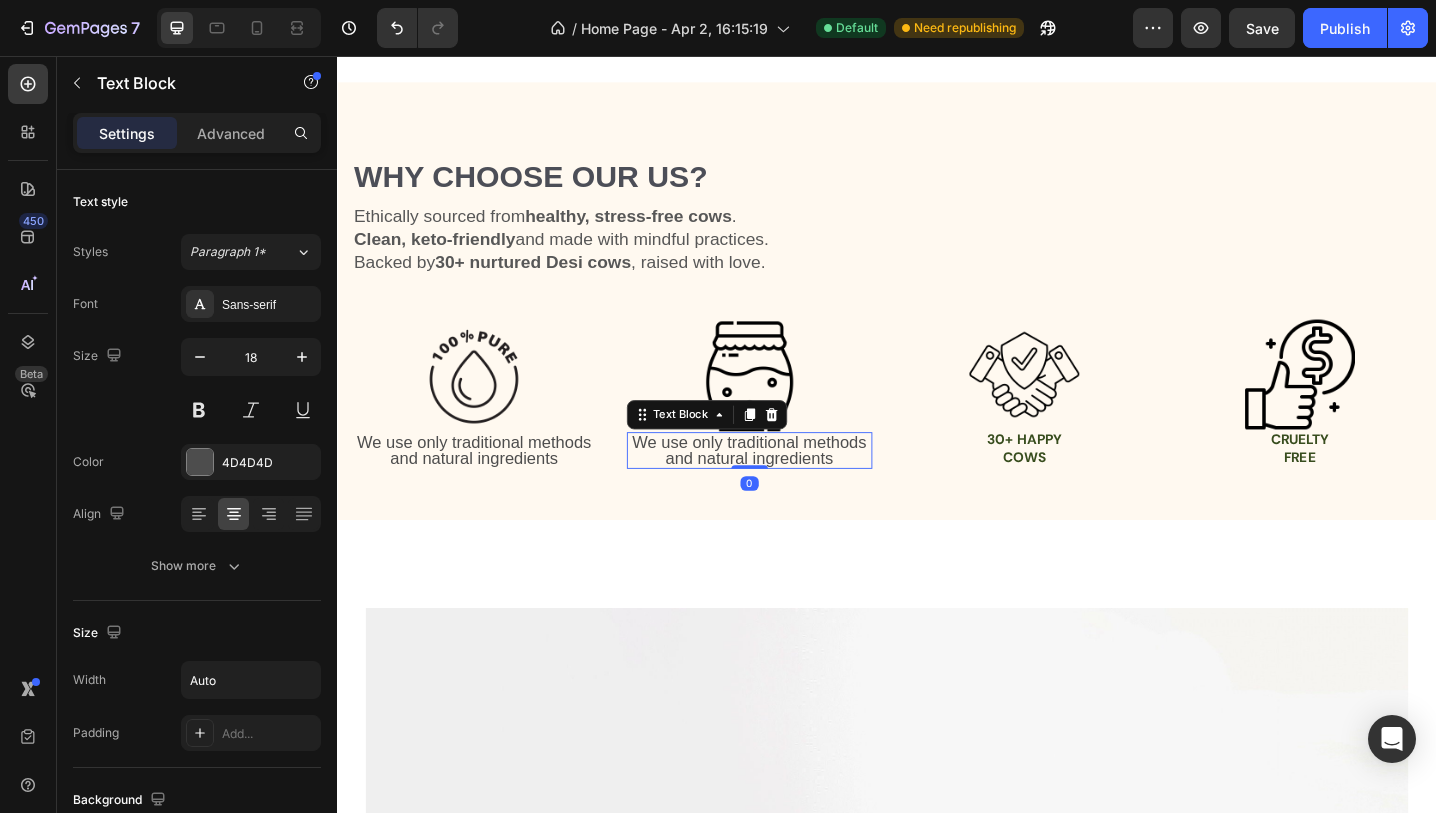 click on "We use only traditional methods and natural ingredients" at bounding box center [787, 487] 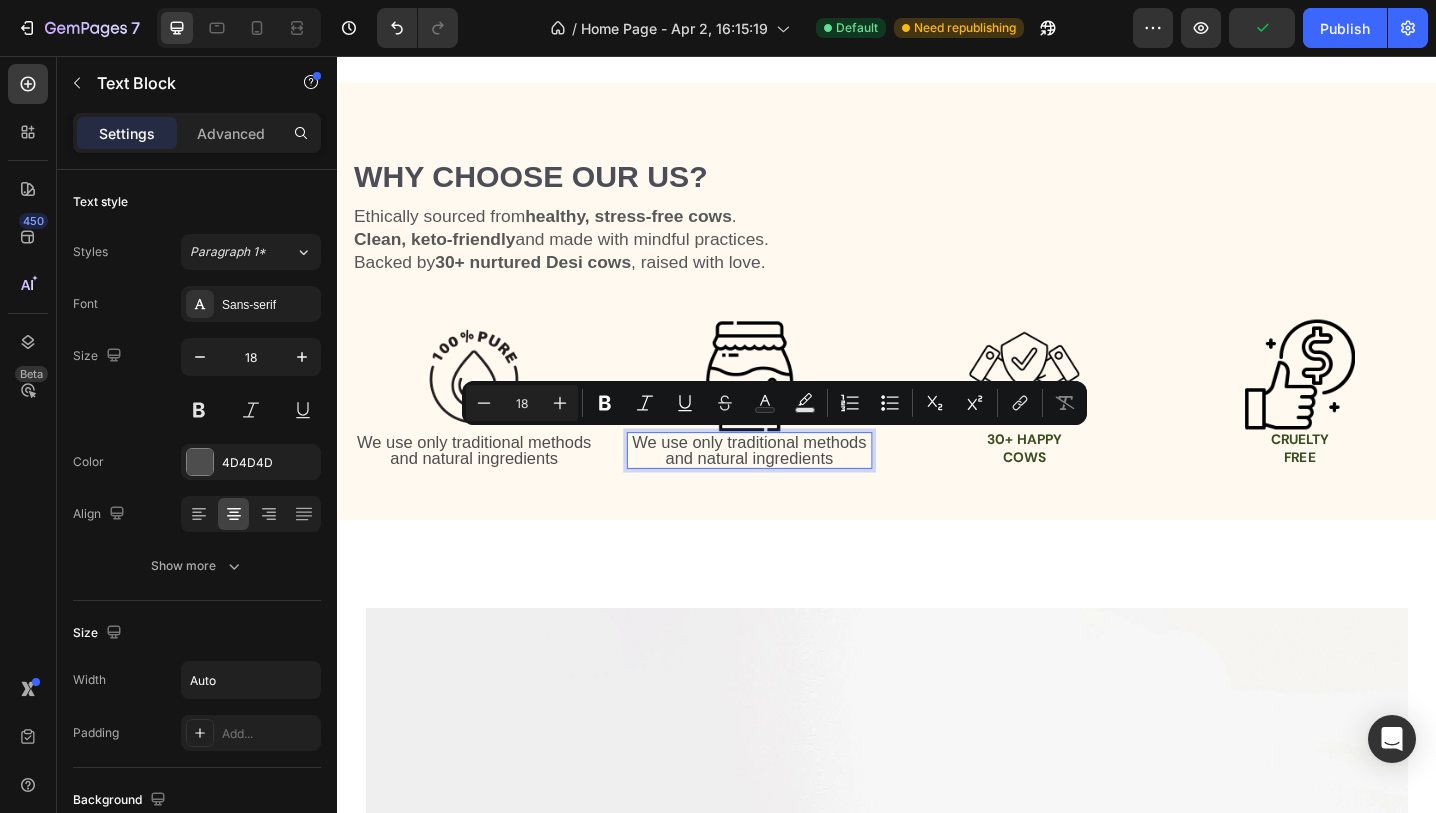 scroll, scrollTop: 2085, scrollLeft: 0, axis: vertical 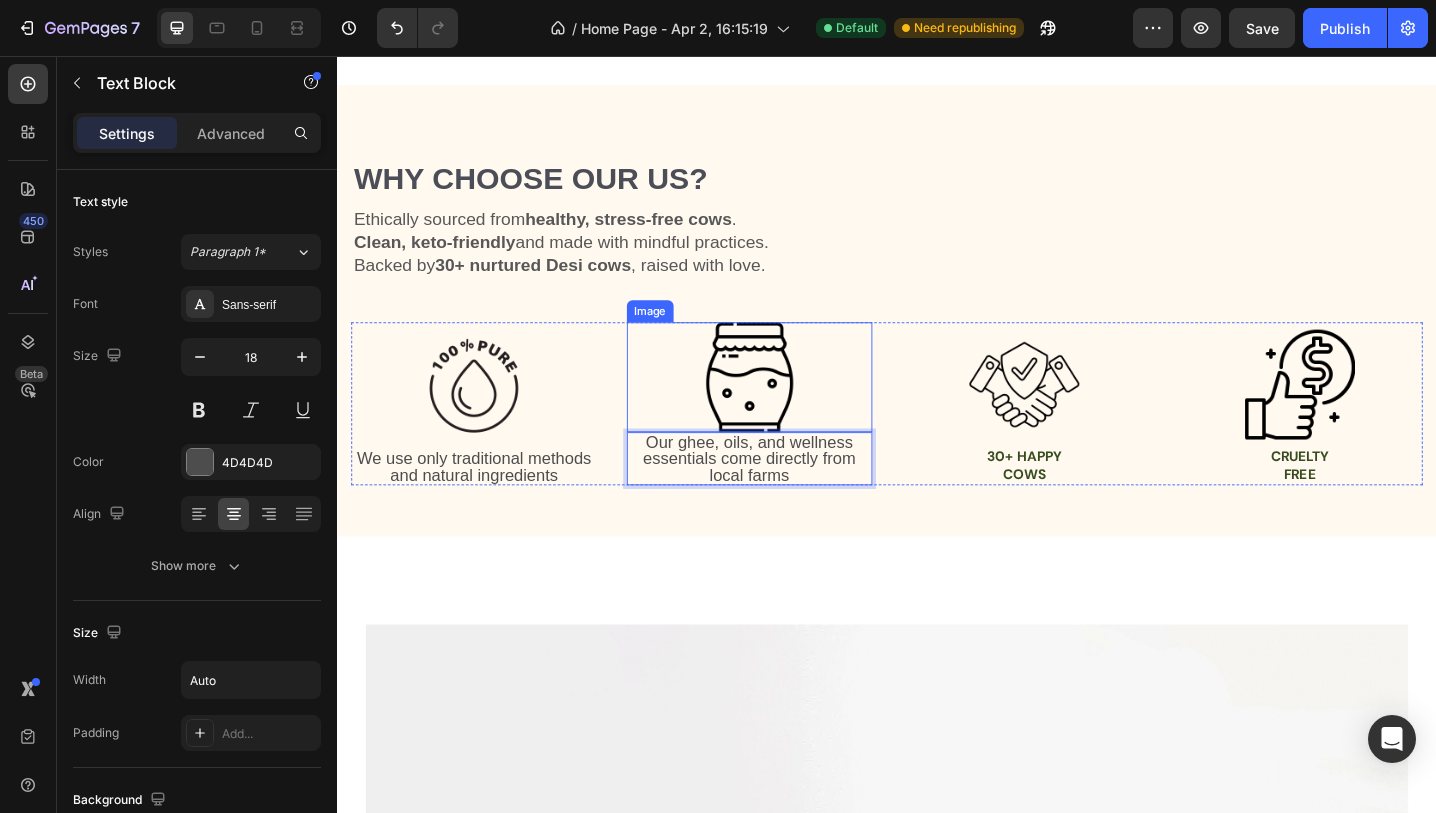 click at bounding box center (787, 407) 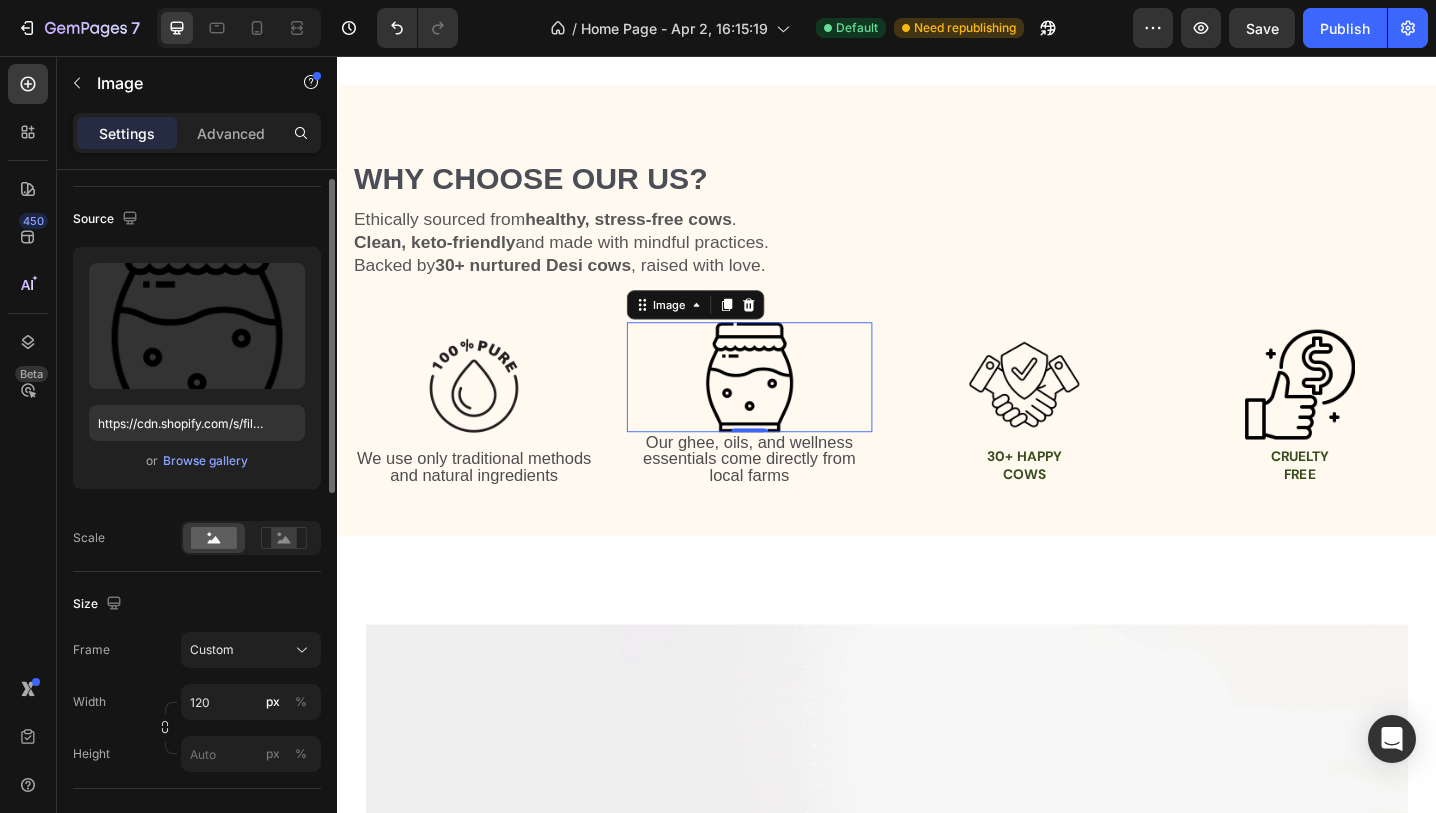scroll, scrollTop: 126, scrollLeft: 0, axis: vertical 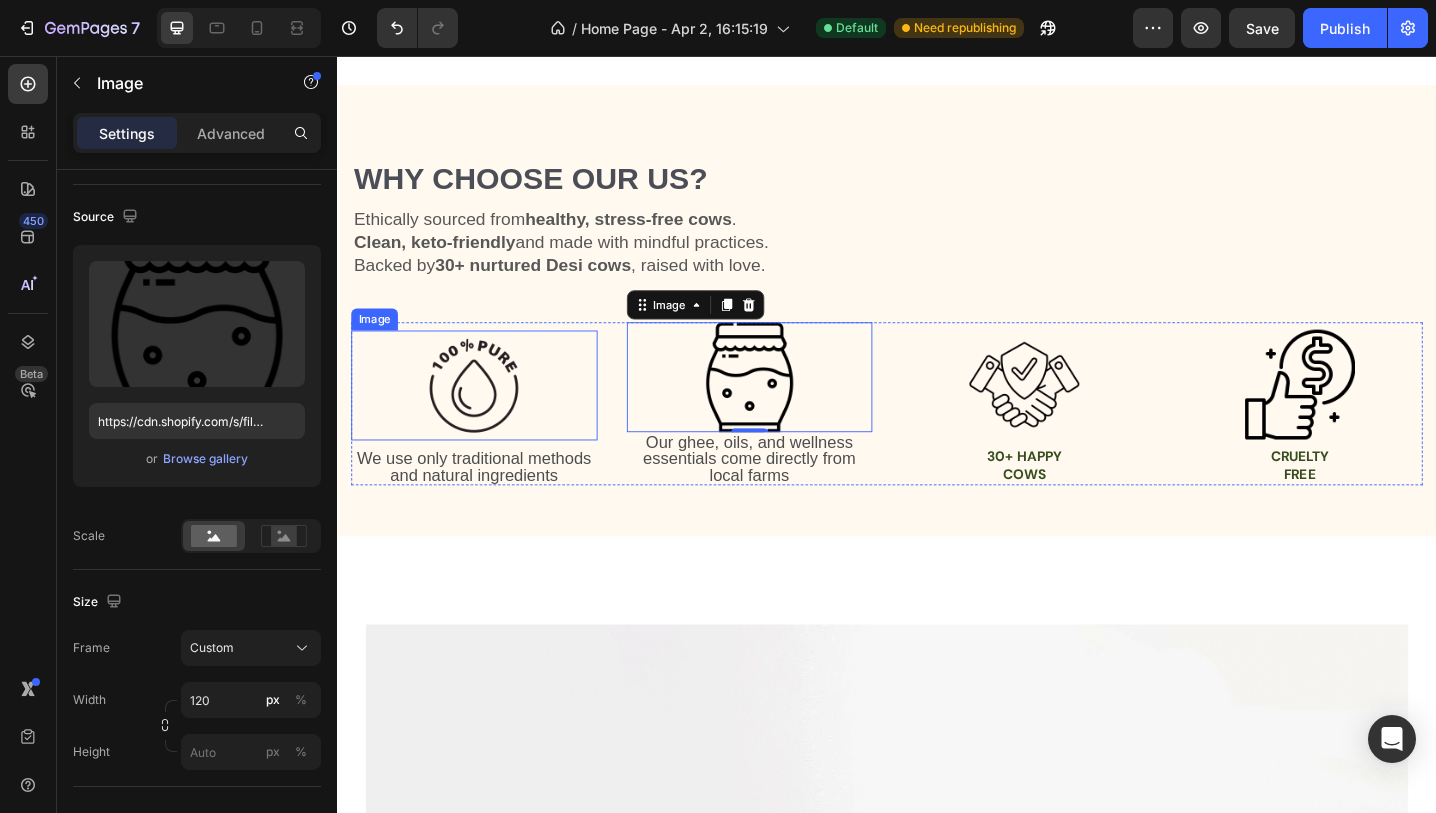 click at bounding box center [486, 416] 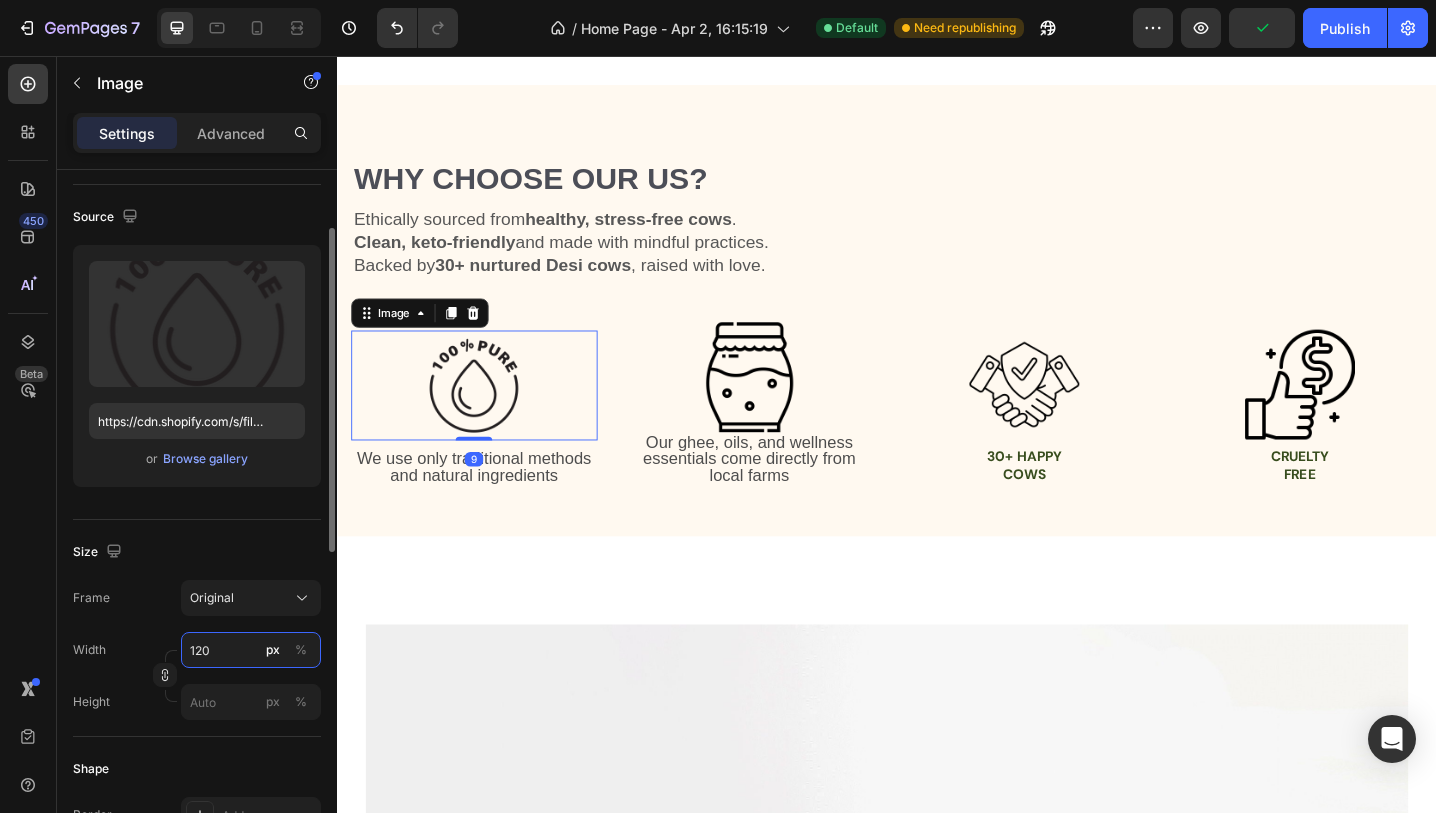 click on "120" at bounding box center [251, 650] 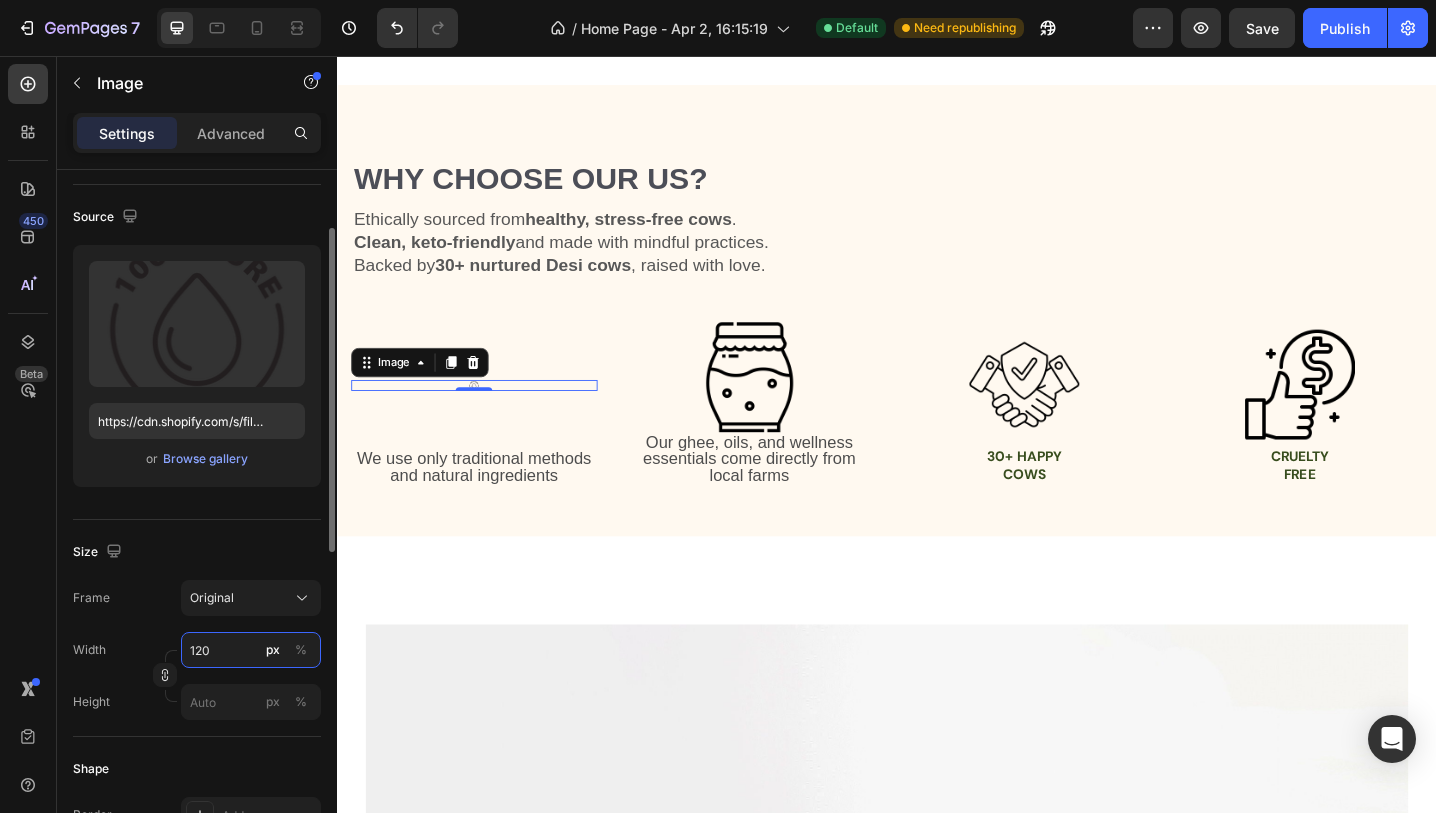 click on "120" at bounding box center (251, 650) 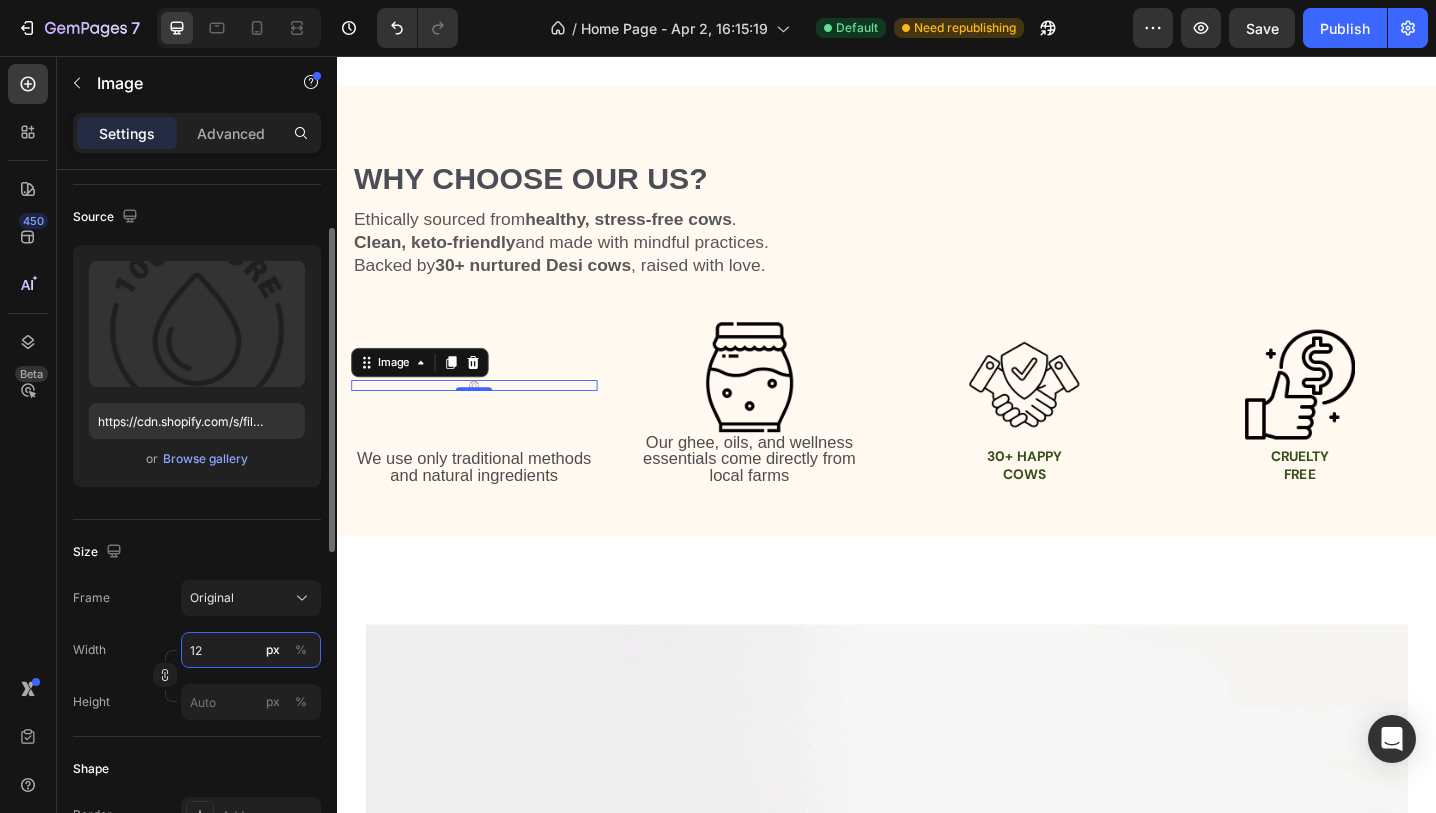 click on "12" at bounding box center [251, 650] 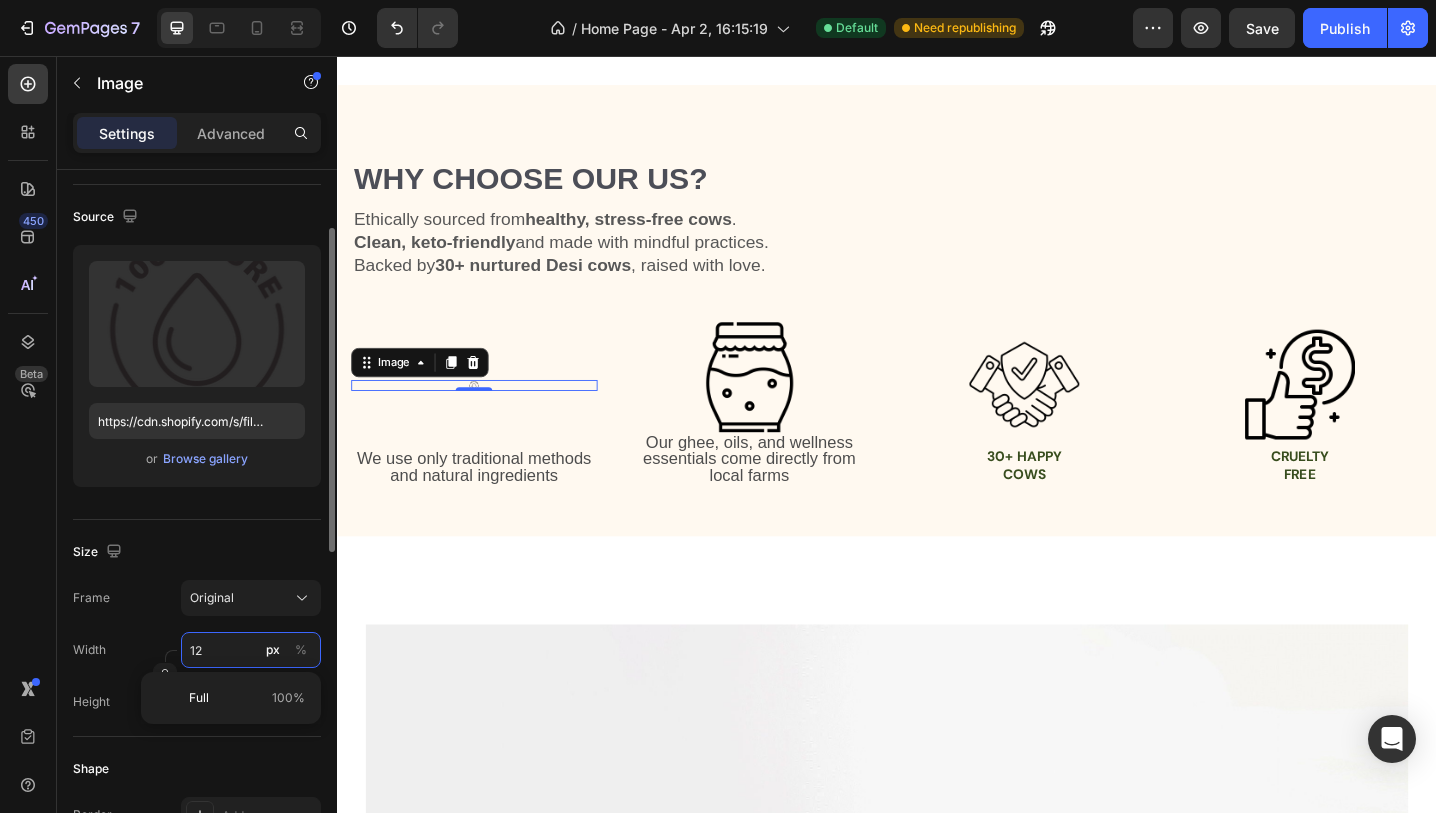 type on "1" 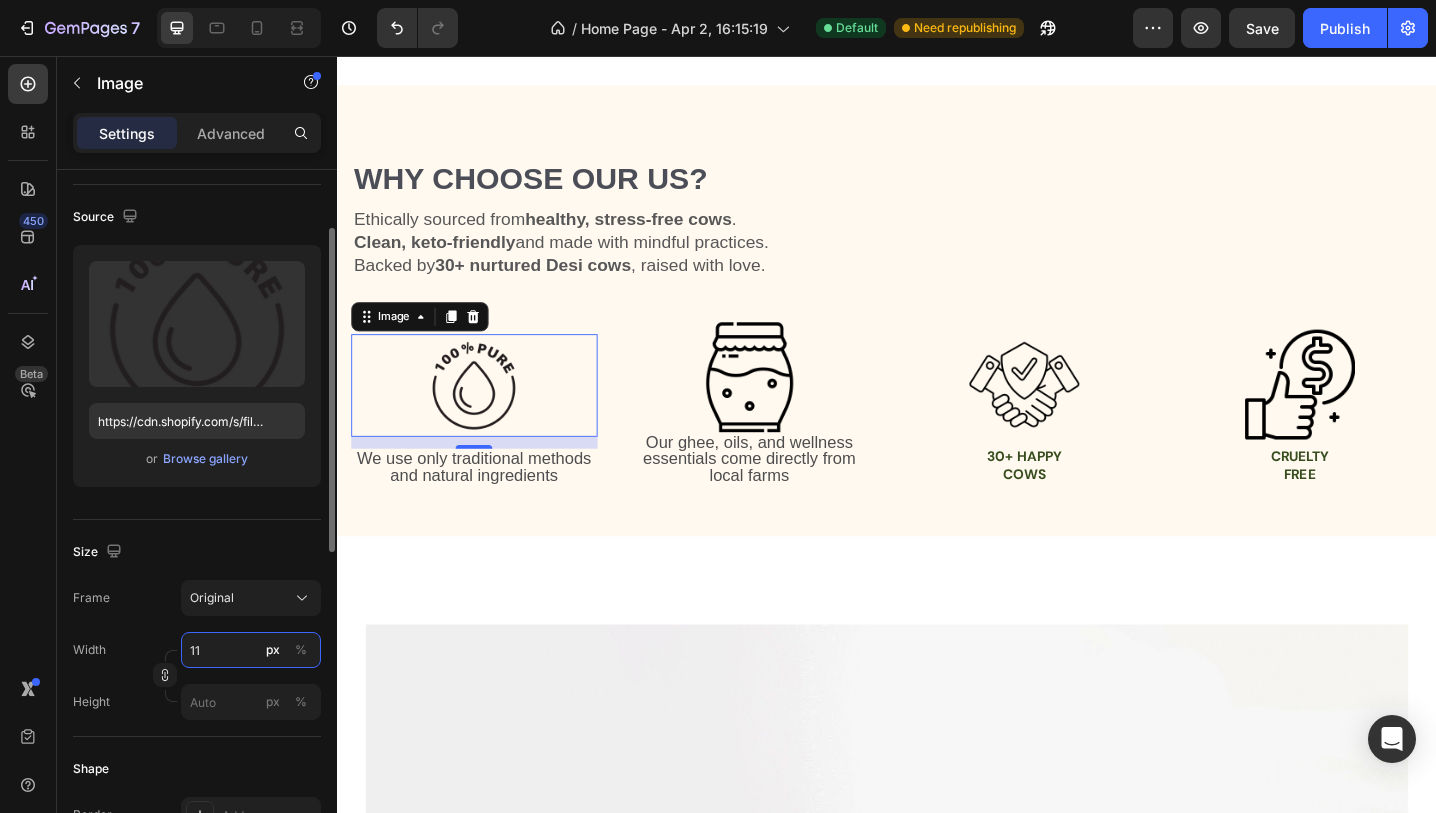 type on "1" 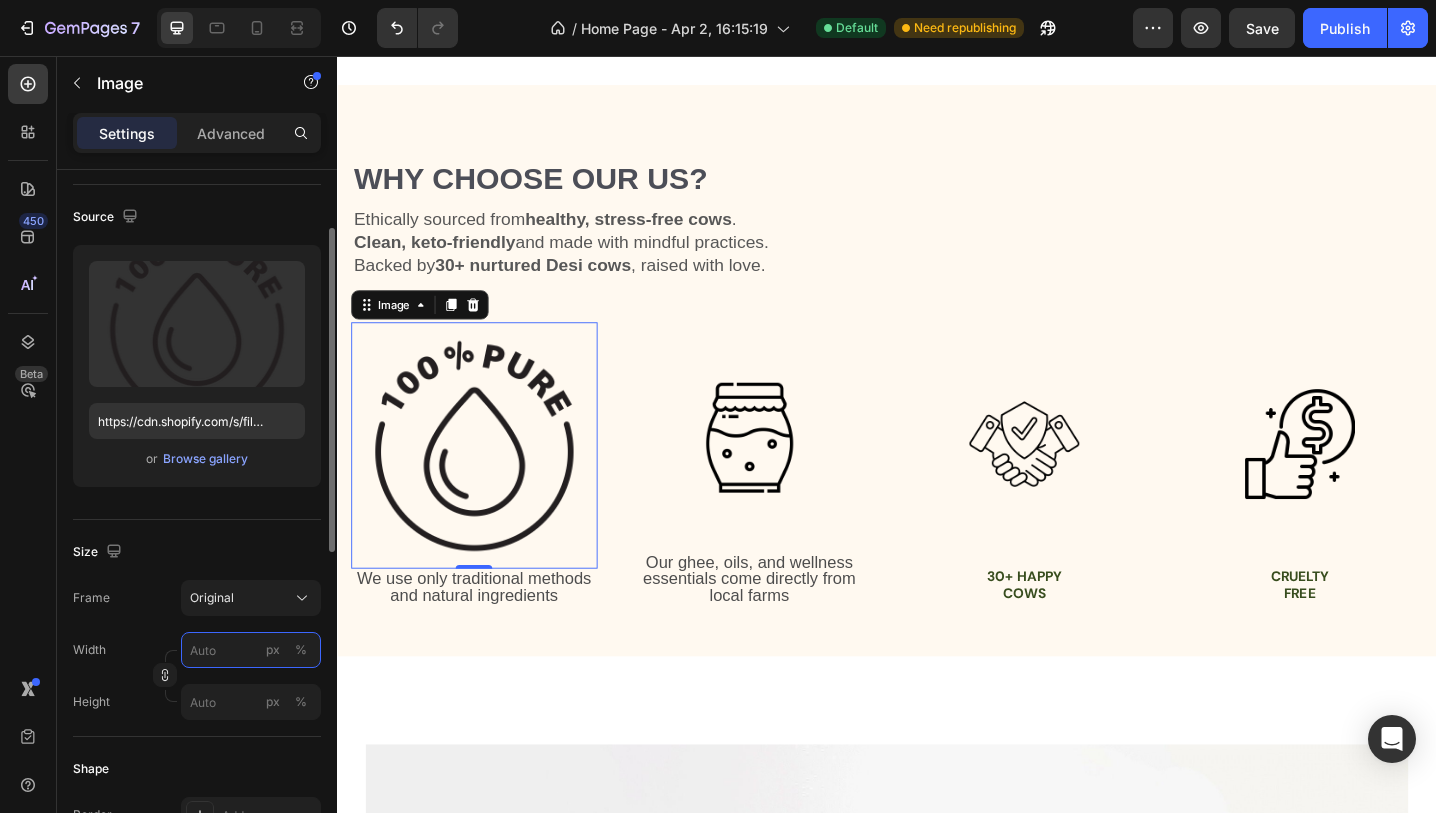 type on "1" 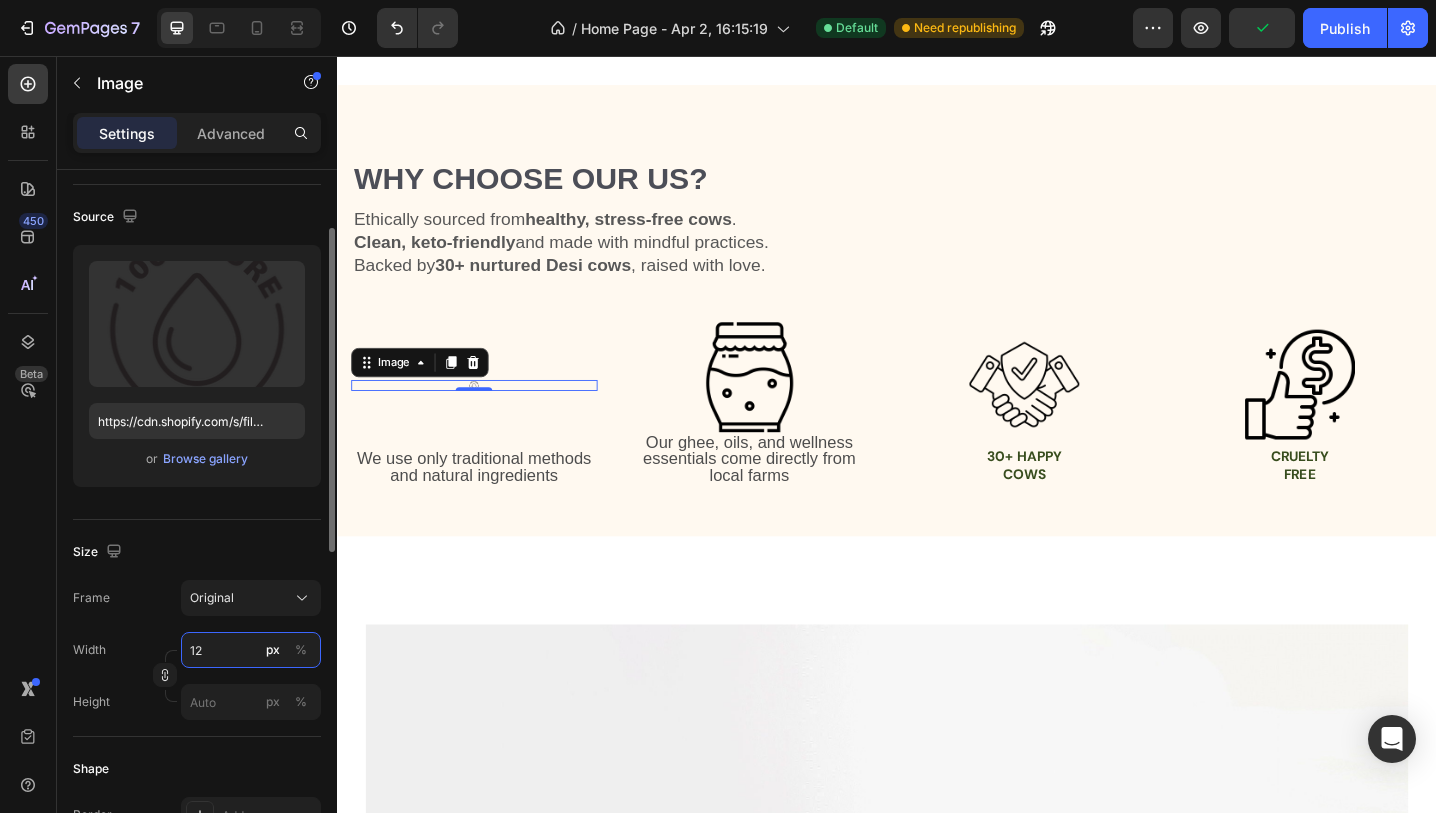 type on "120" 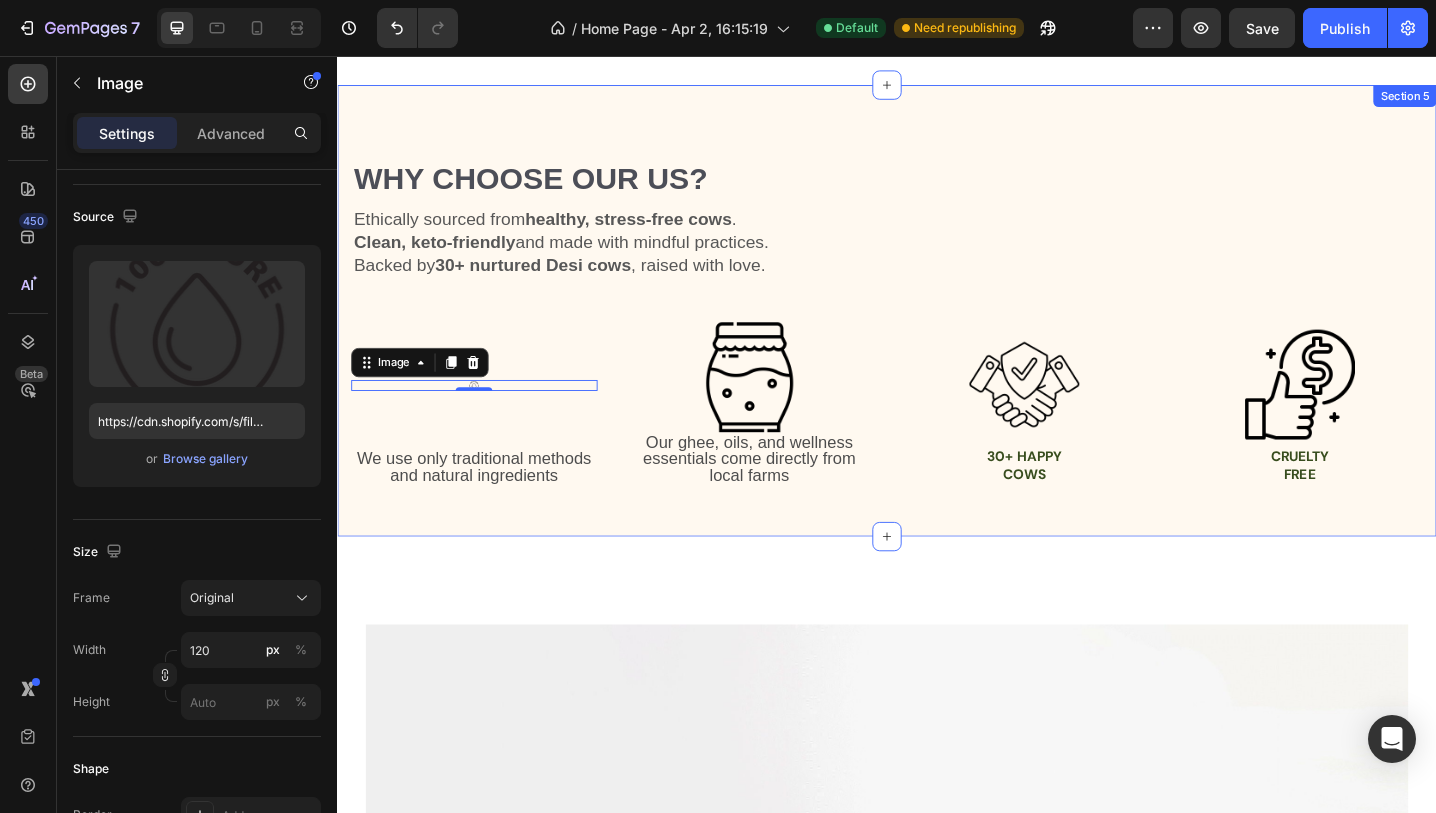 click at bounding box center [787, 407] 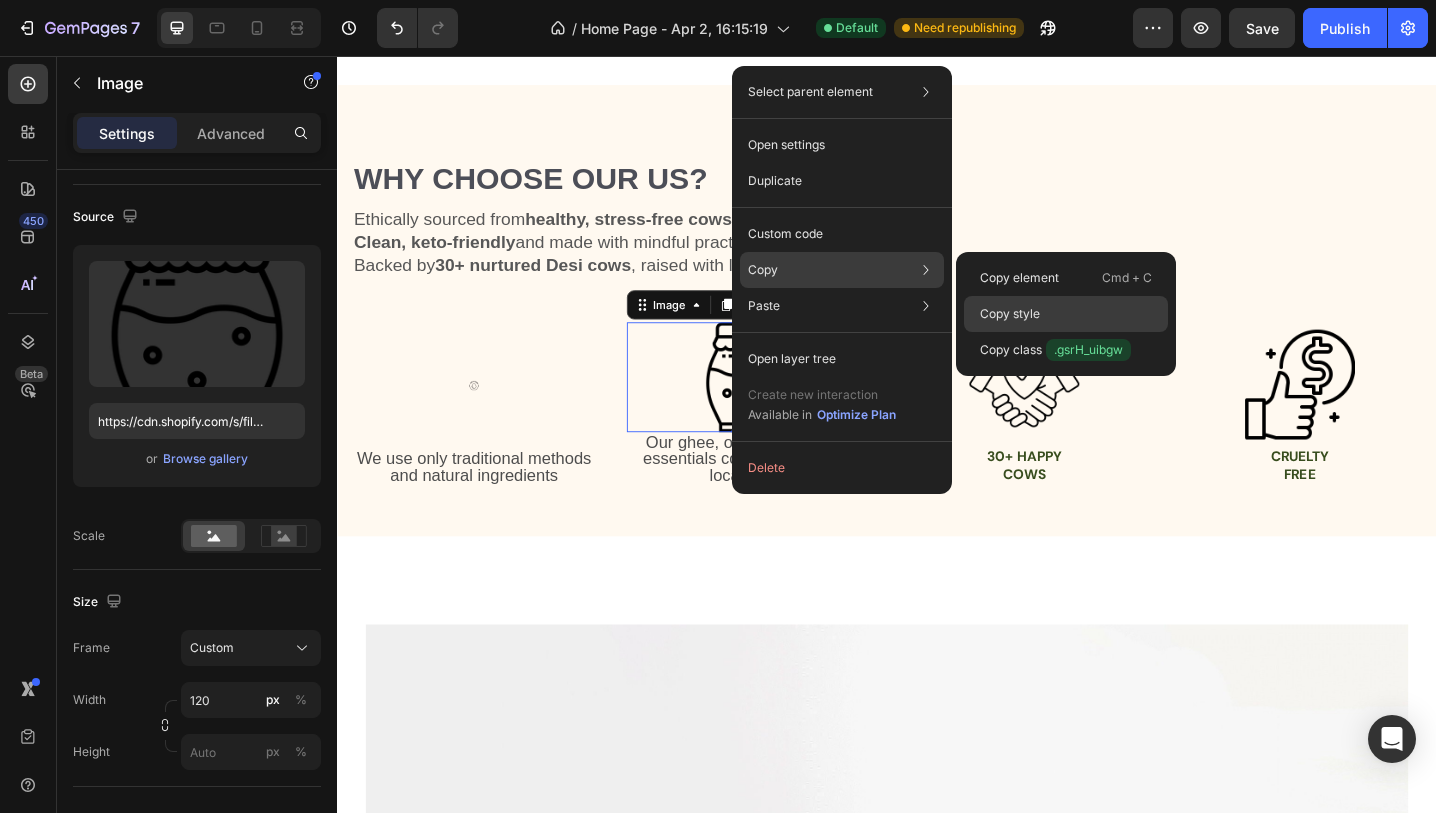 click on "Copy style" 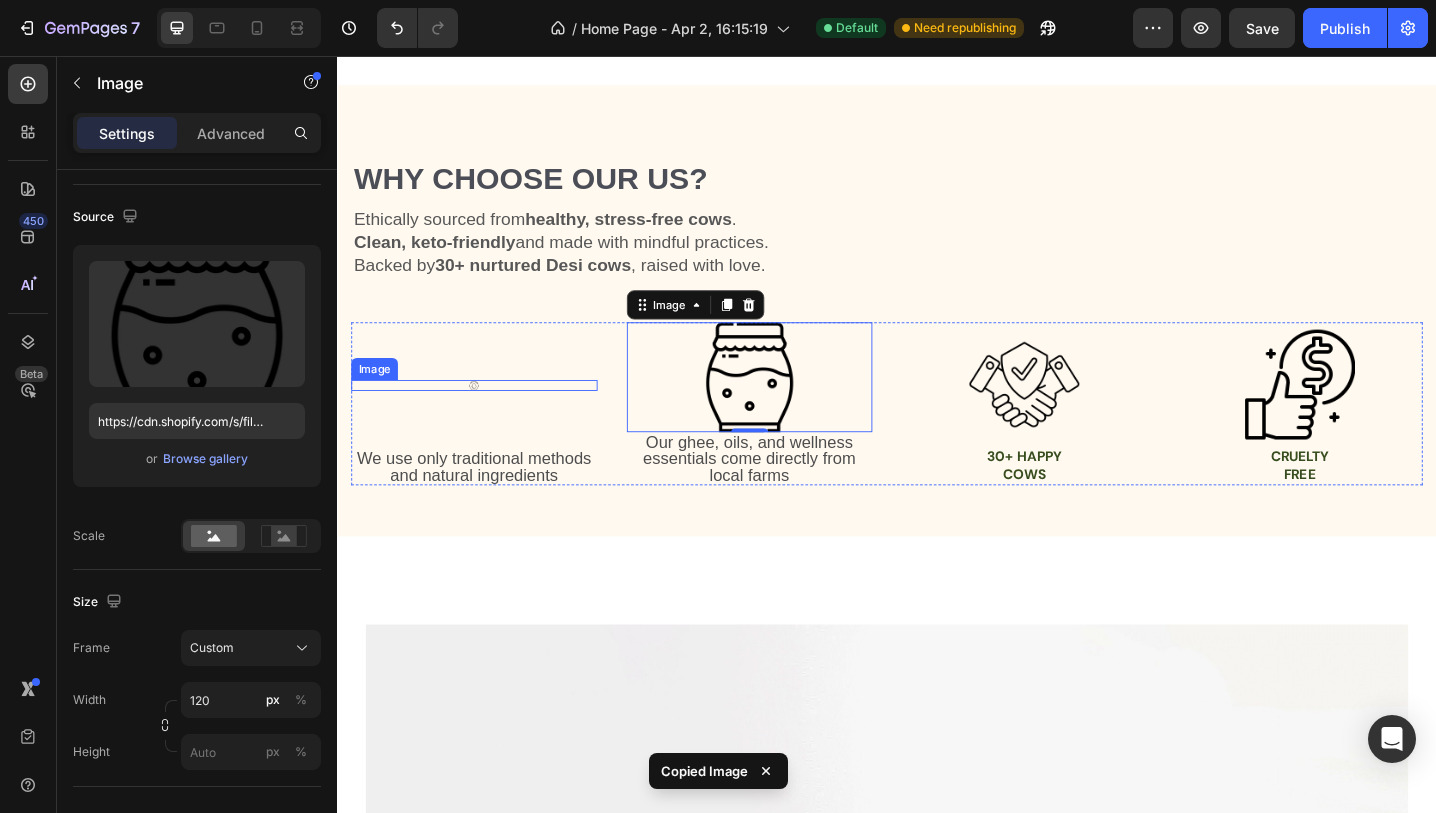 click at bounding box center [486, 416] 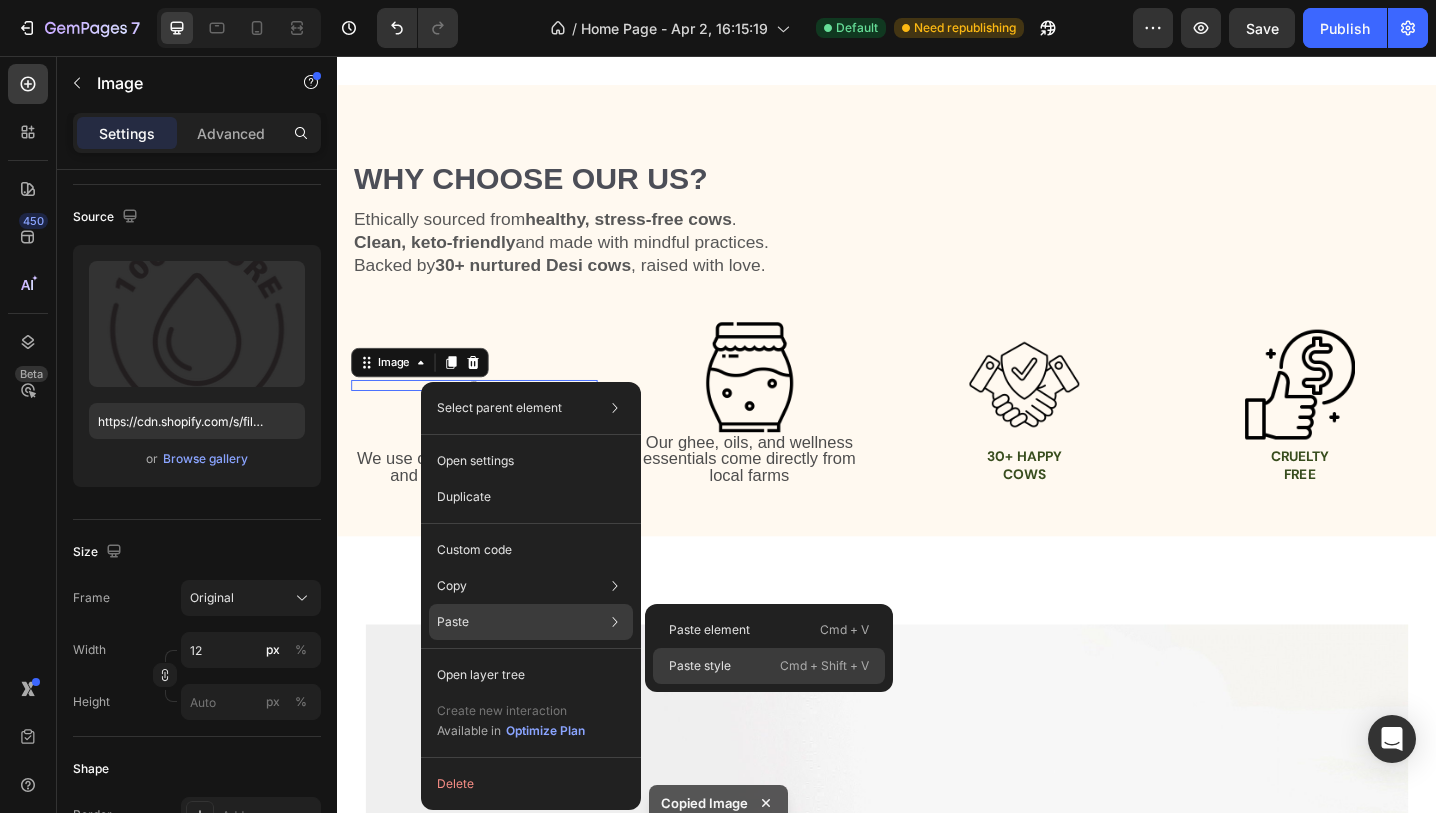 click on "Paste style" at bounding box center (700, 666) 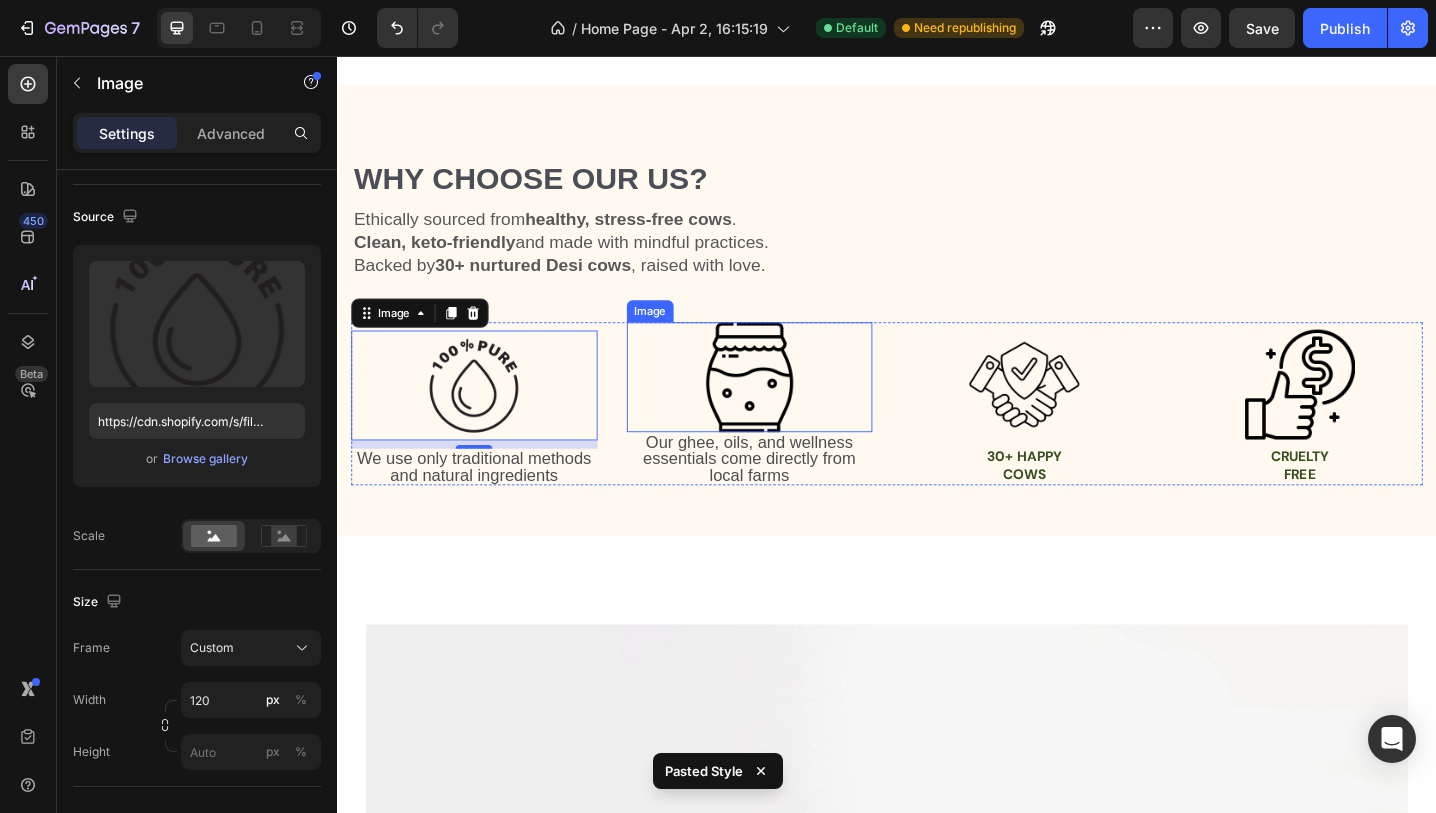 click at bounding box center (787, 407) 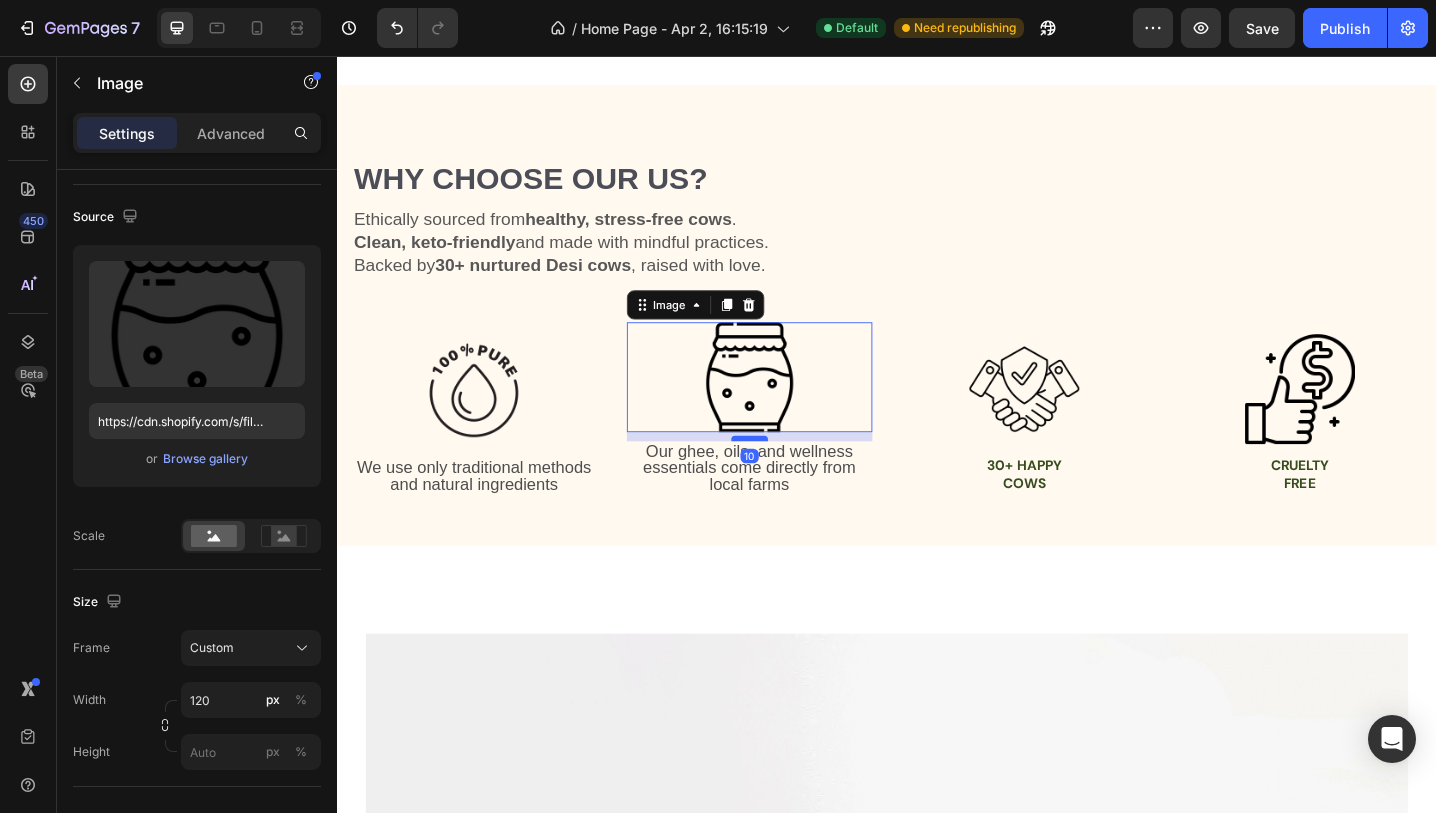drag, startPoint x: 783, startPoint y: 465, endPoint x: 785, endPoint y: 475, distance: 10.198039 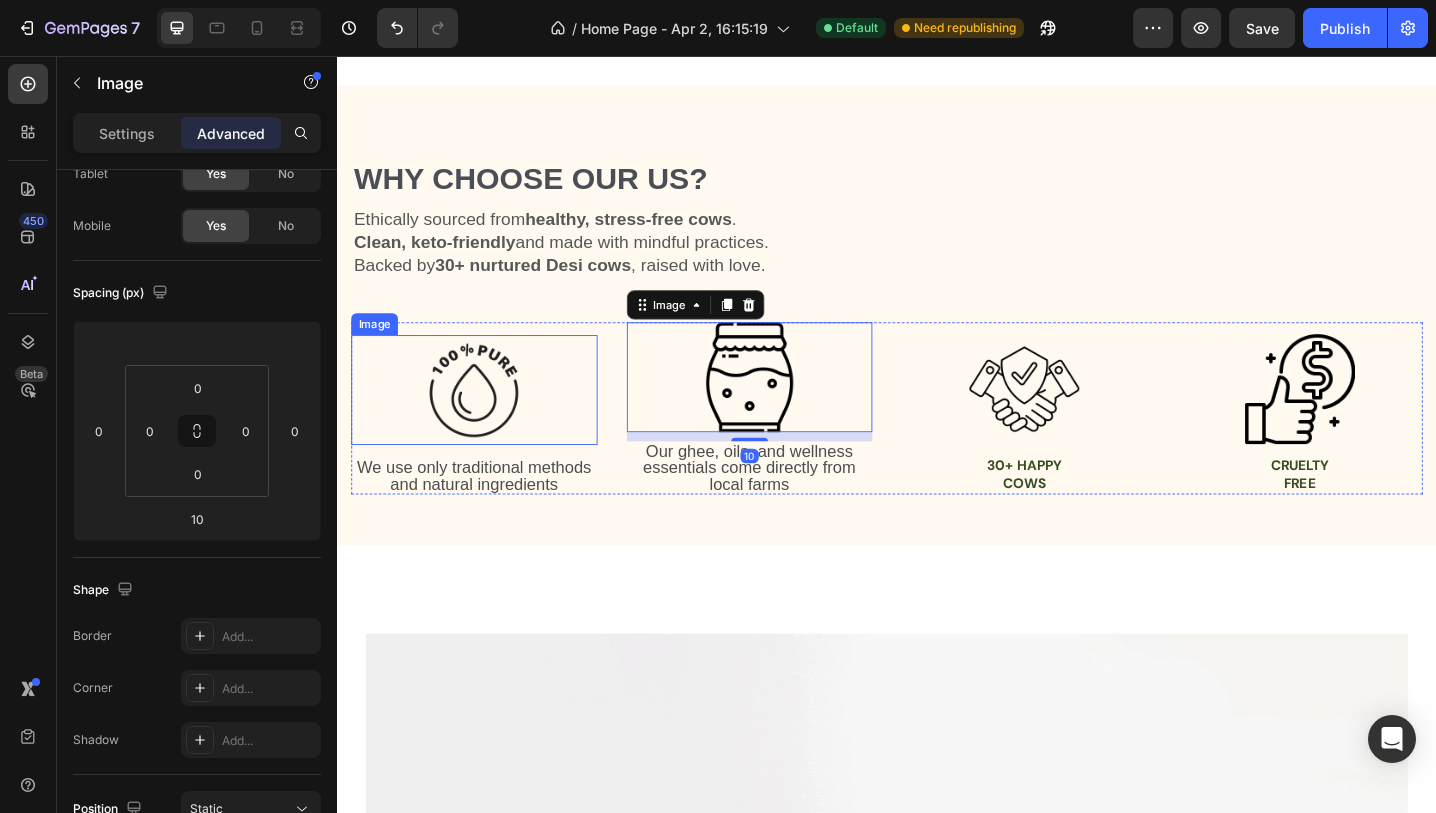 click at bounding box center [486, 421] 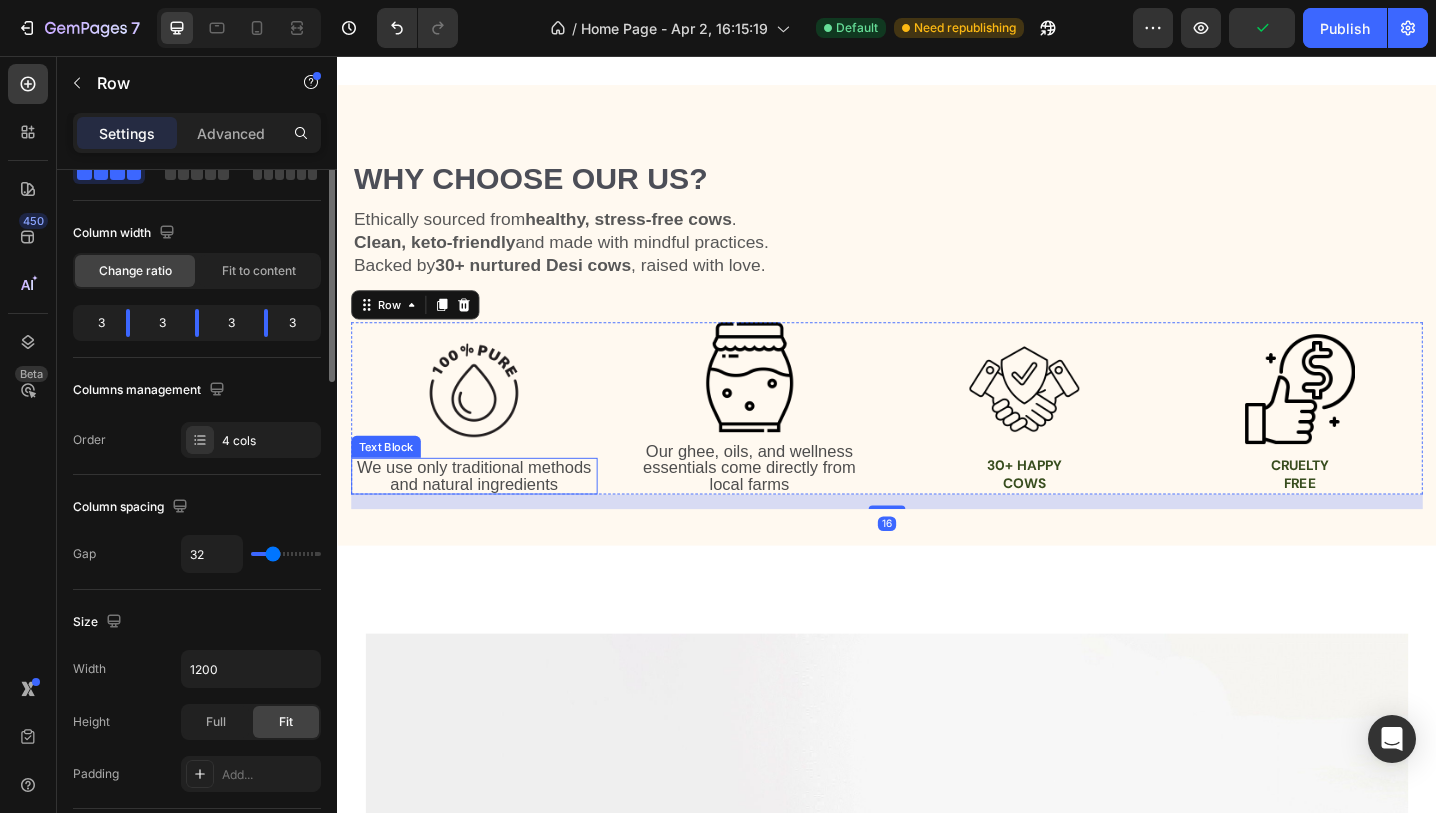 scroll, scrollTop: 0, scrollLeft: 0, axis: both 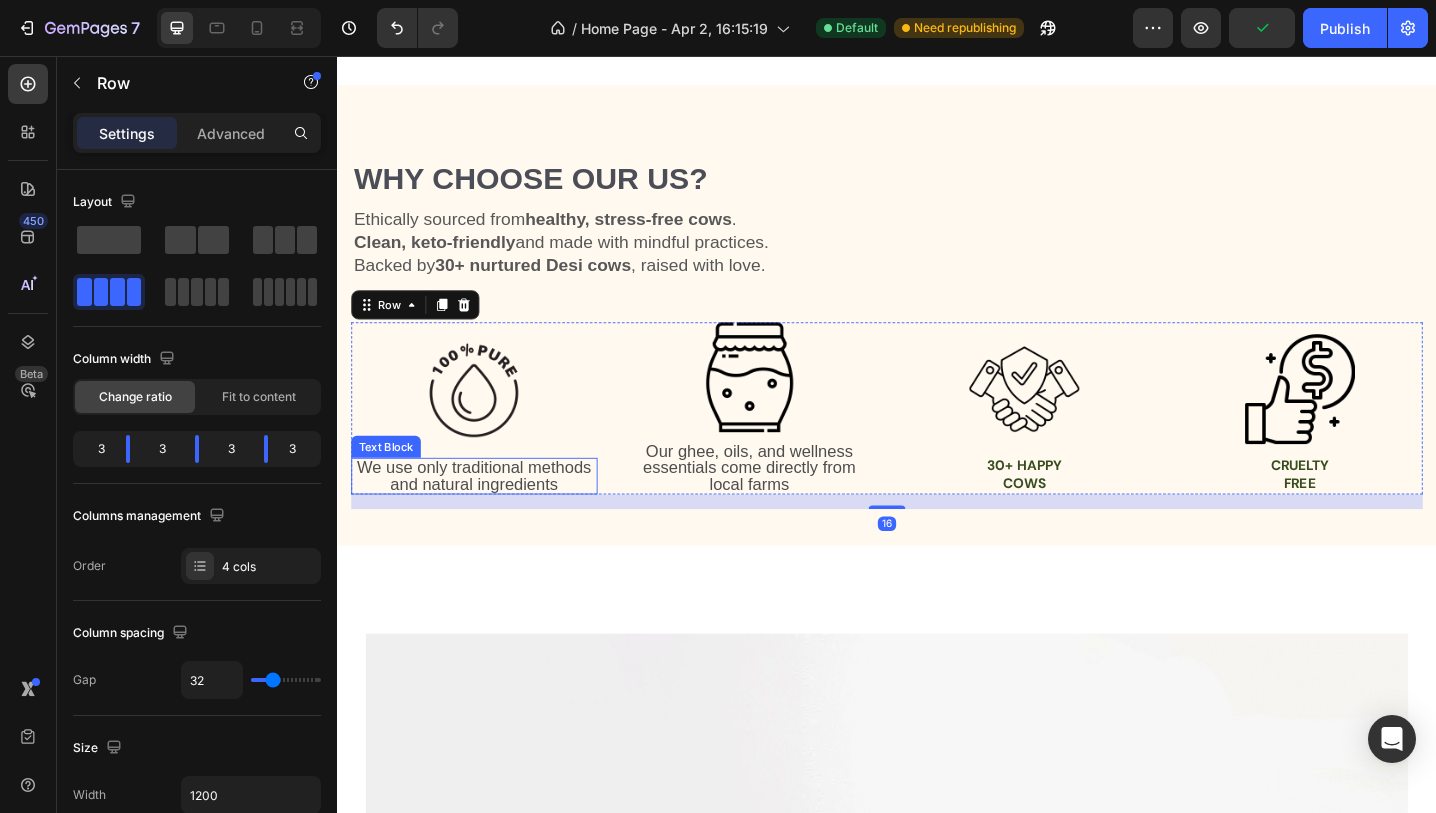 click on "We use only traditional methods and natural ingredients" at bounding box center [486, 515] 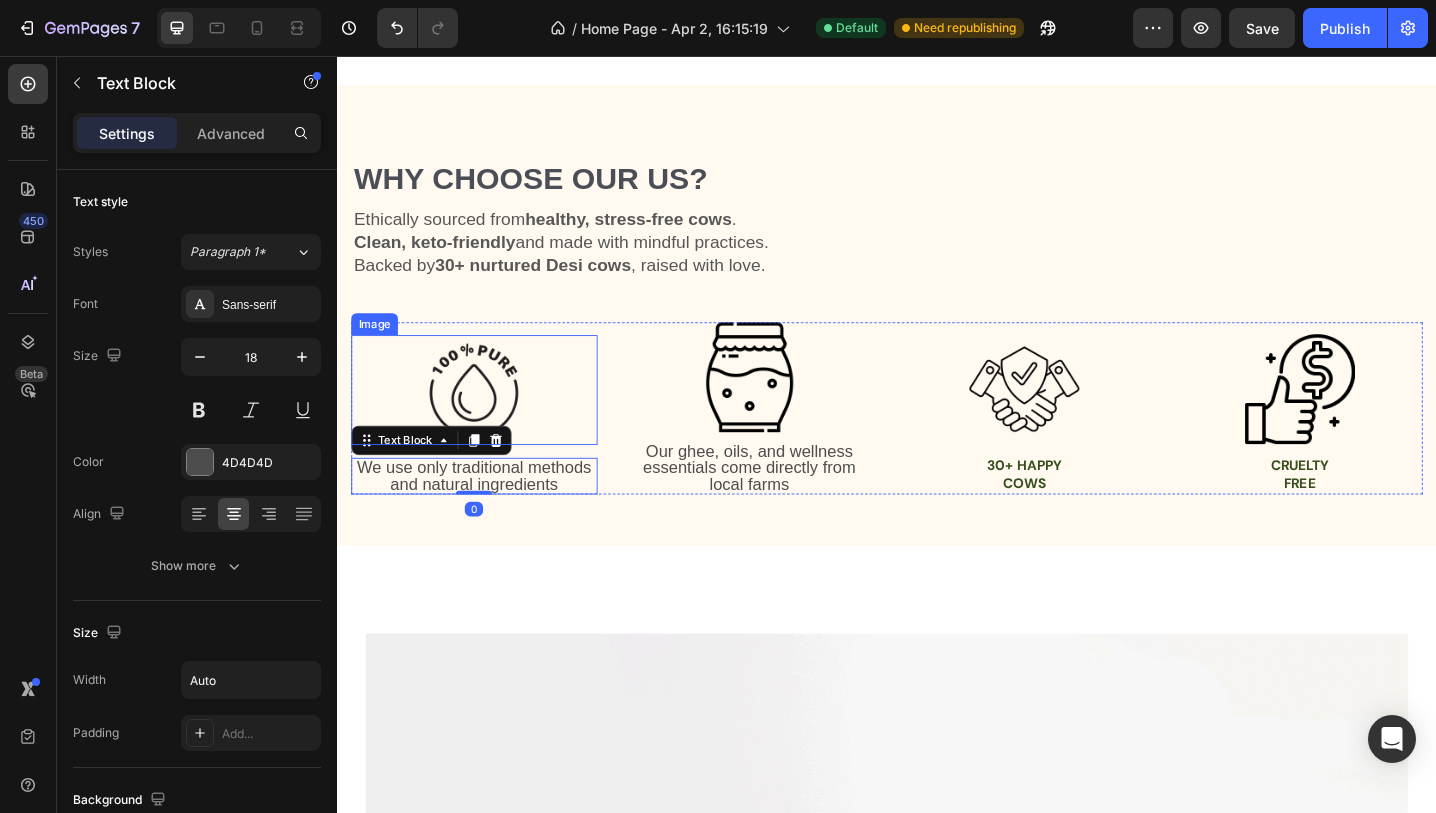 click at bounding box center (486, 421) 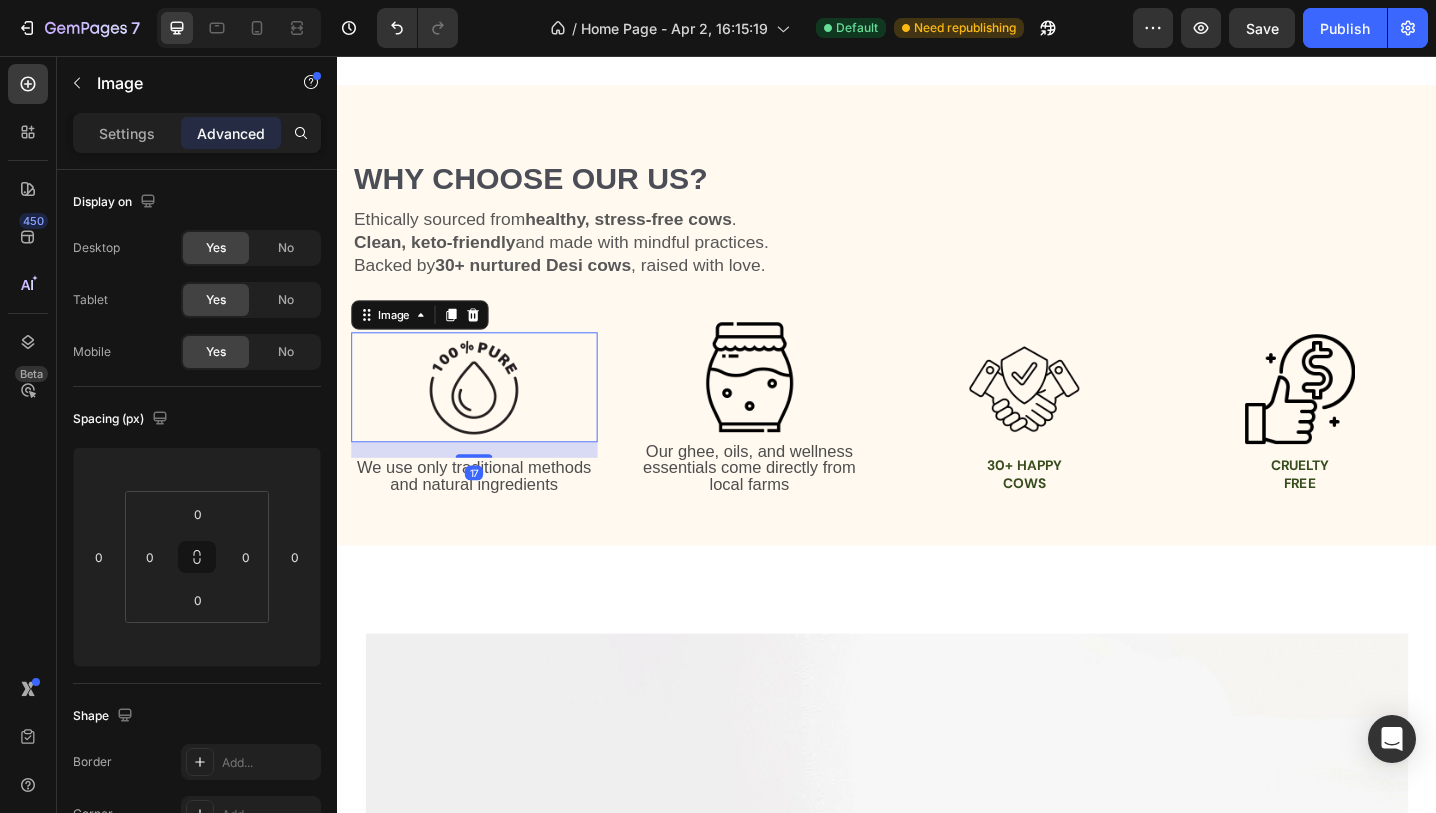 drag, startPoint x: 486, startPoint y: 478, endPoint x: 487, endPoint y: 495, distance: 17.029387 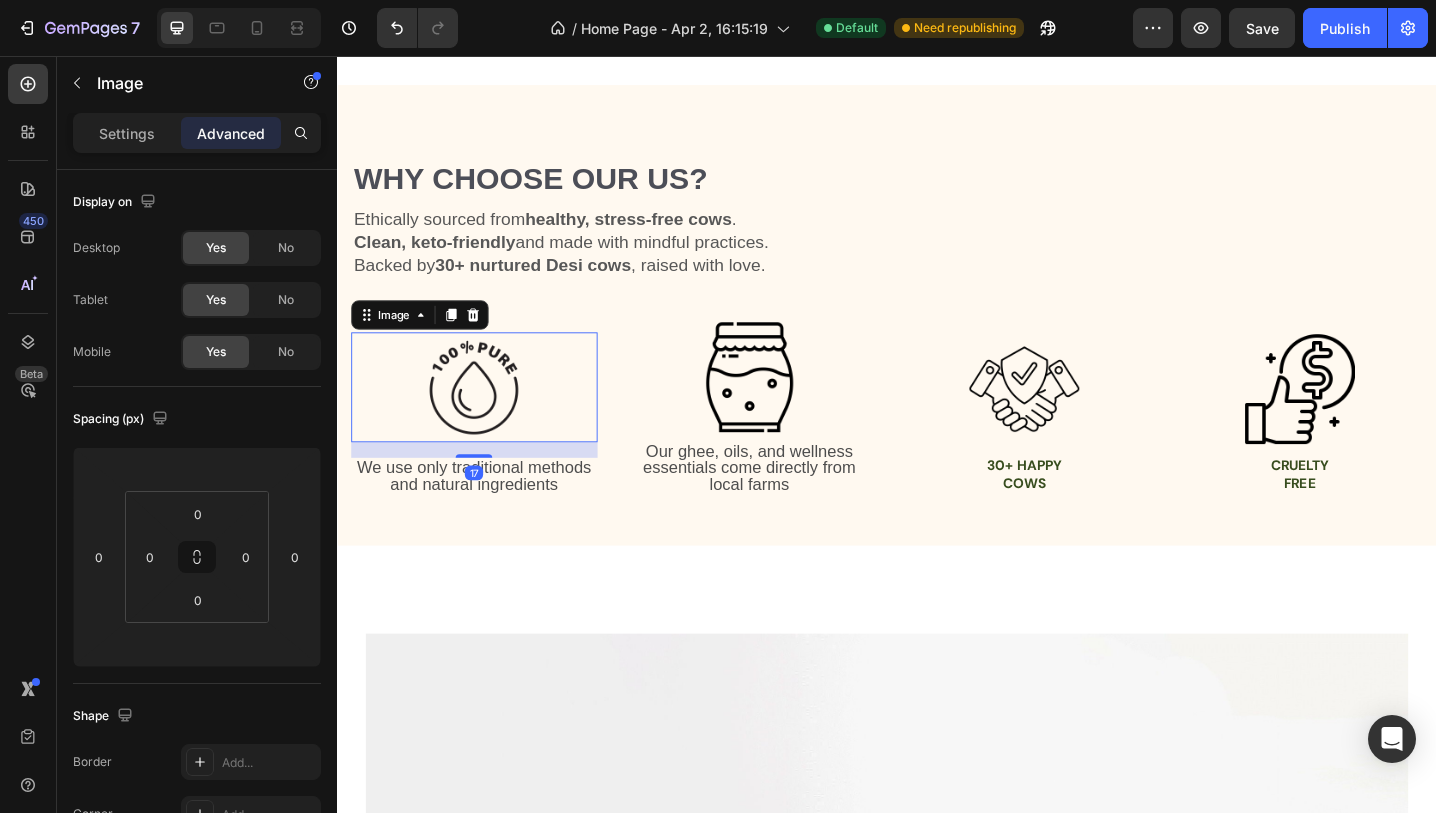 click on "Image   17 We use only traditional methods and natural ingredients Text Block" at bounding box center (486, 441) 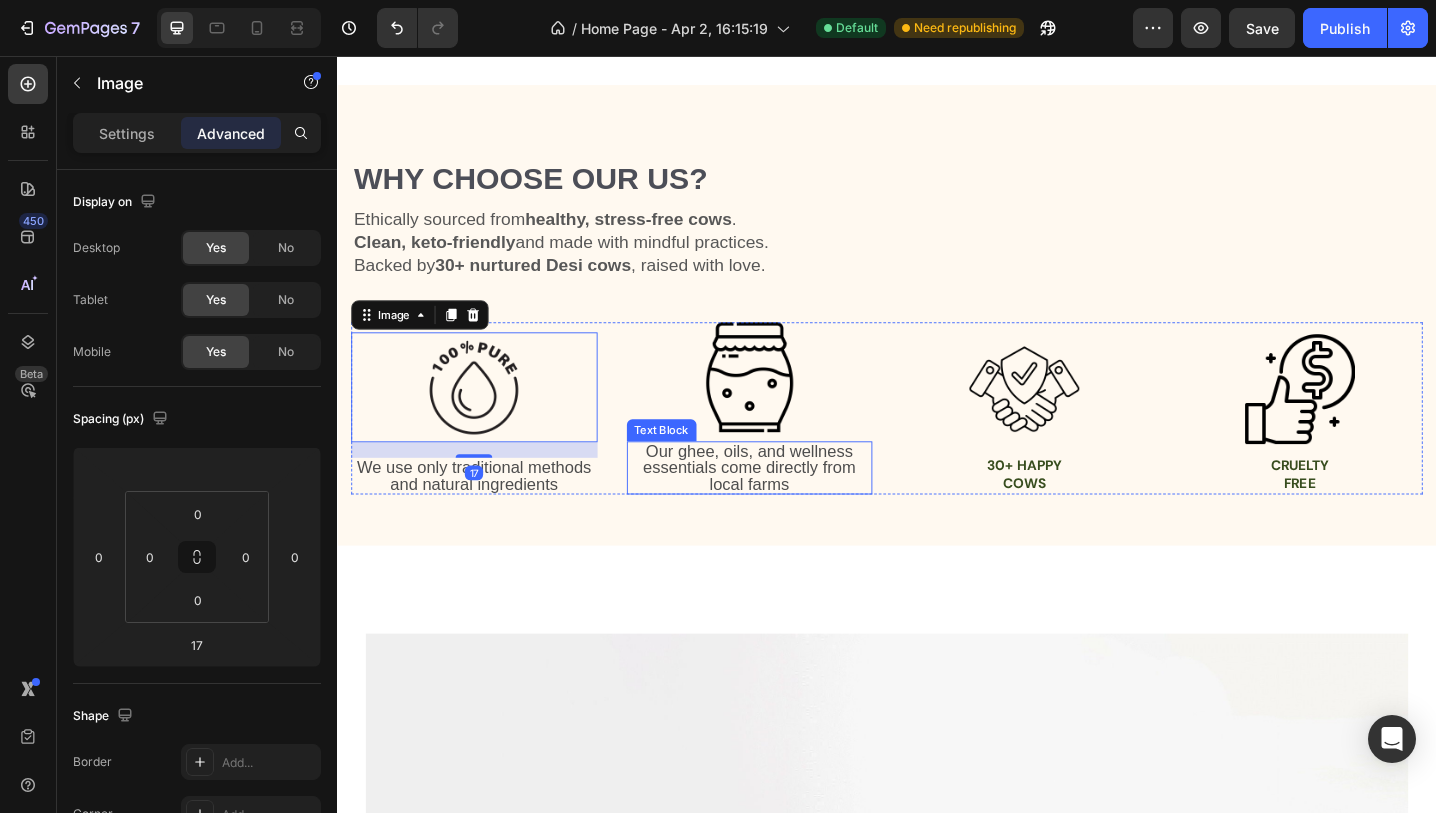 click on "Our ghee, oils, and wellness essentials come directly from local farms" at bounding box center (787, 506) 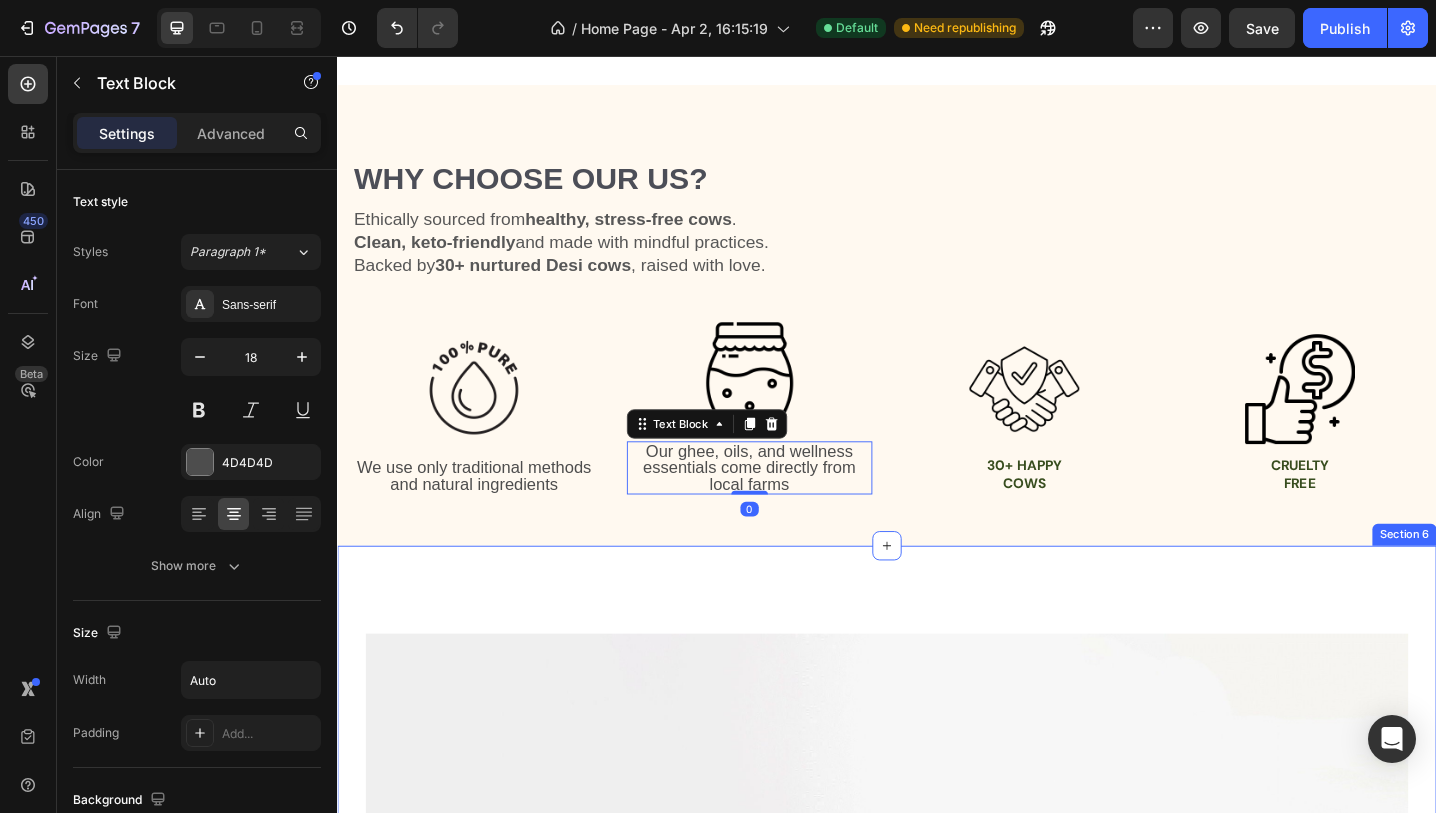 click on "Image Row Section 6" at bounding box center (937, 1108) 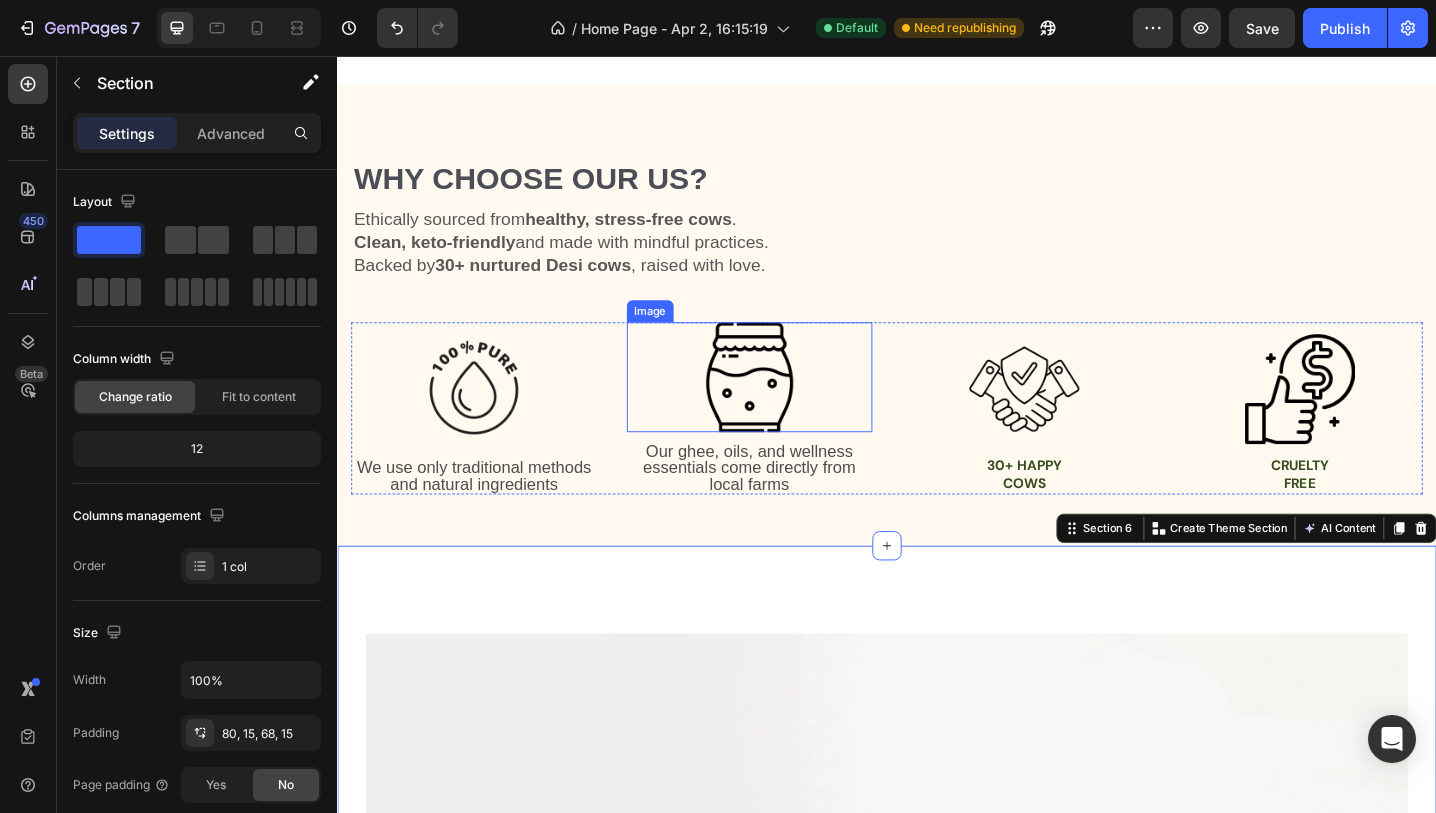 click at bounding box center (787, 407) 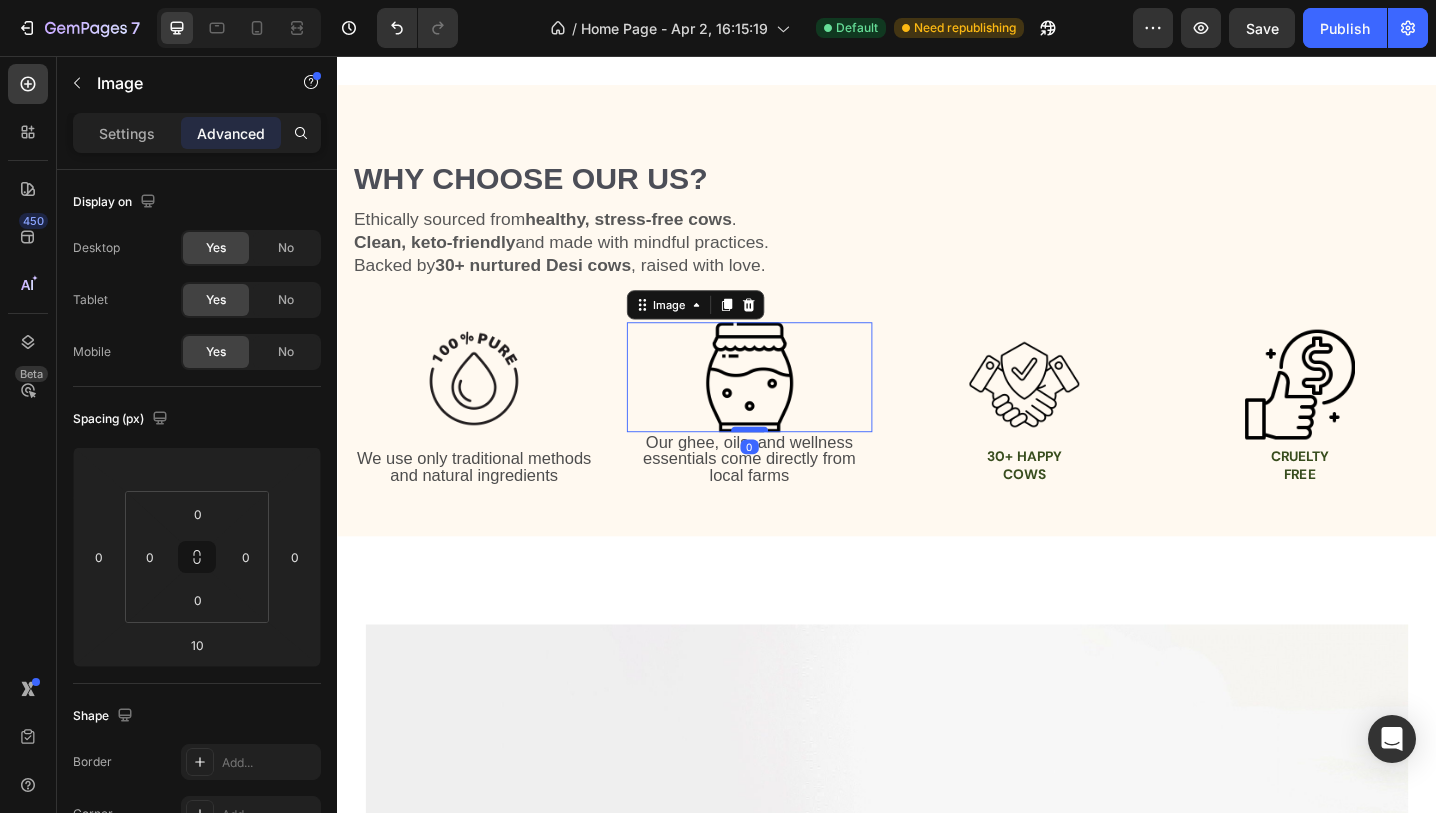 drag, startPoint x: 788, startPoint y: 476, endPoint x: 787, endPoint y: 461, distance: 15.033297 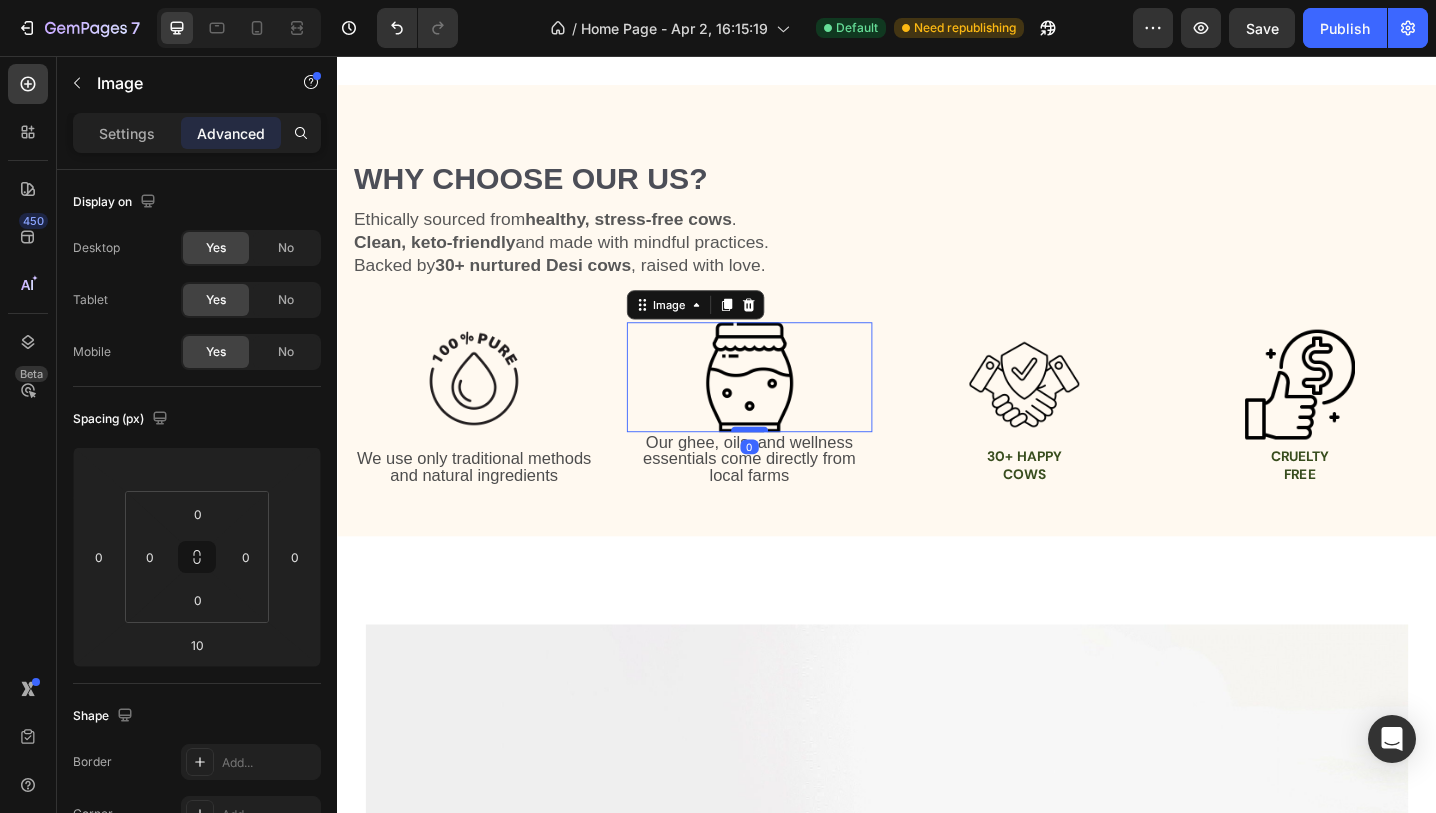 click at bounding box center [787, 464] 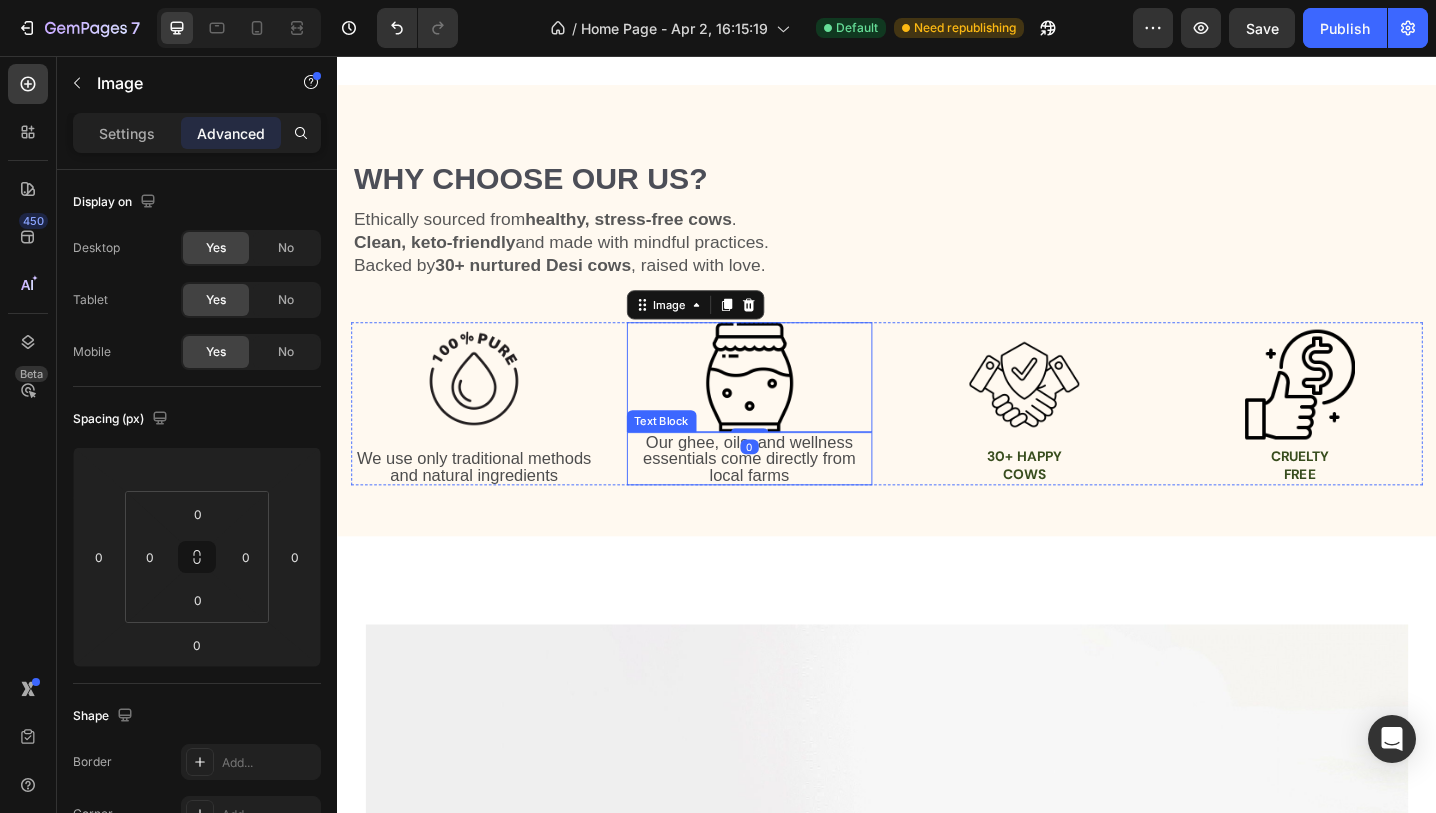 click on "Our ghee, oils, and wellness essentials come directly from local farms" at bounding box center [787, 496] 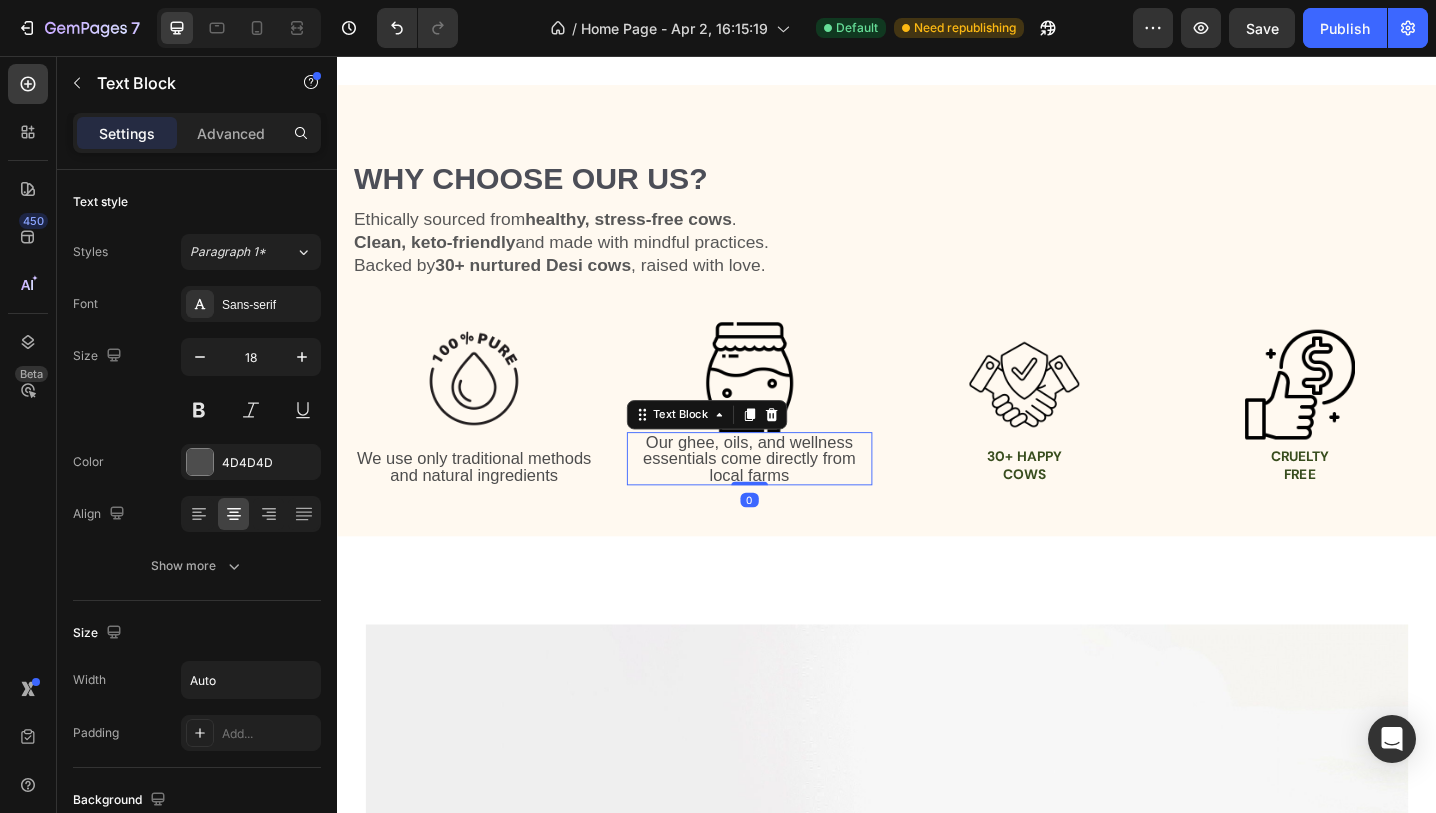 drag, startPoint x: 786, startPoint y: 522, endPoint x: 808, endPoint y: 385, distance: 138.75517 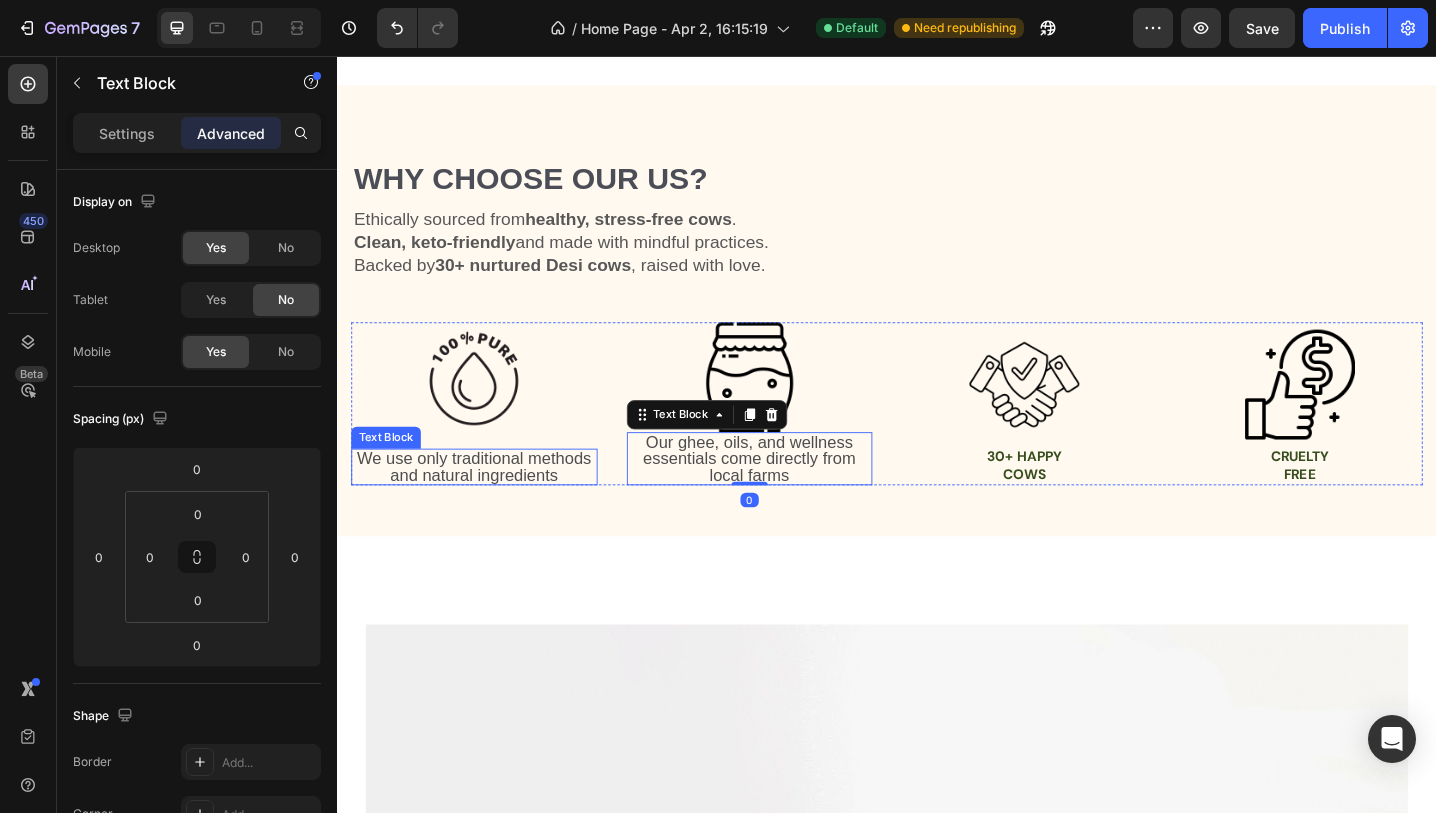 click on "We use only traditional methods and natural ingredients" at bounding box center [486, 505] 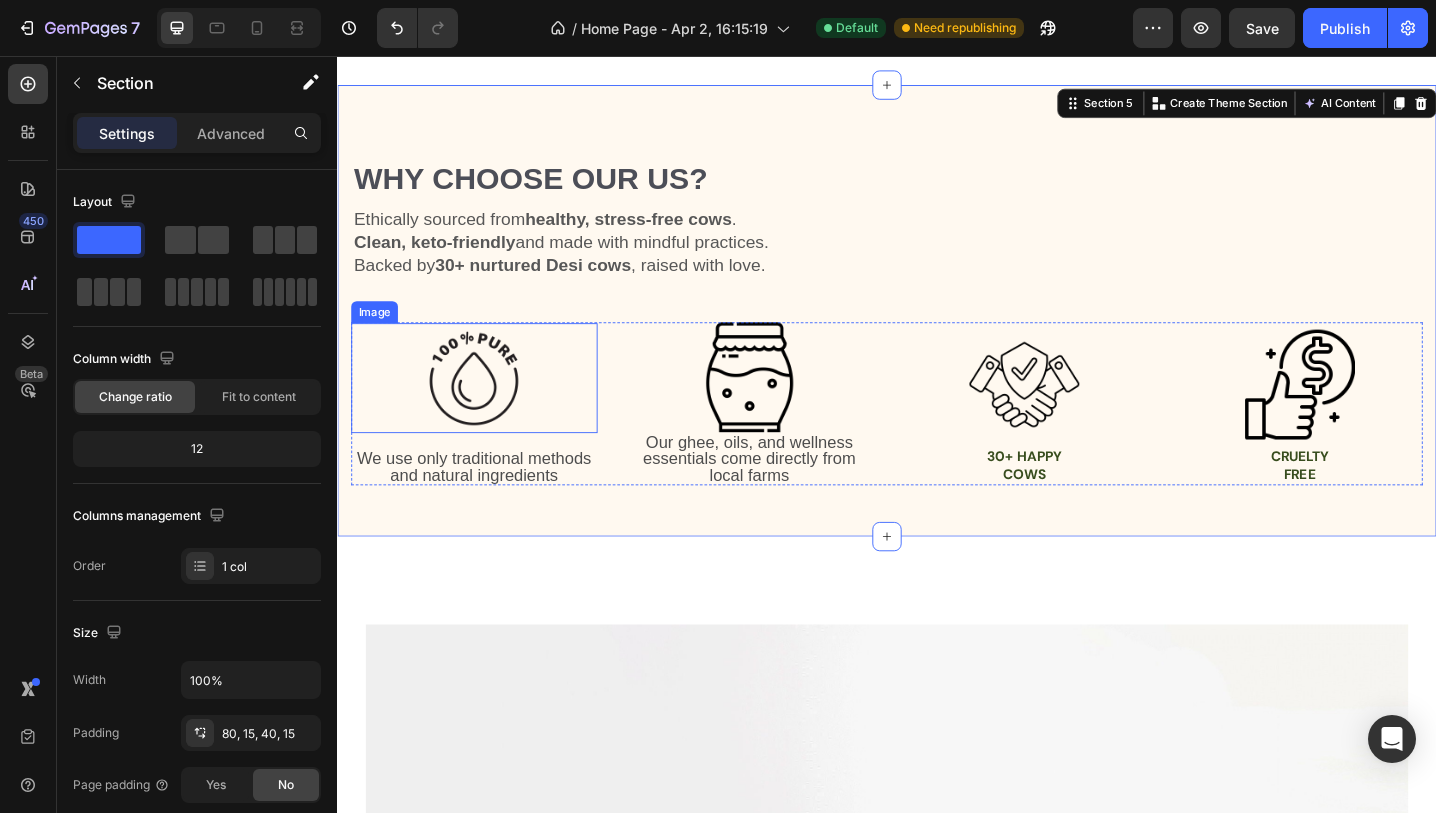 click at bounding box center (486, 408) 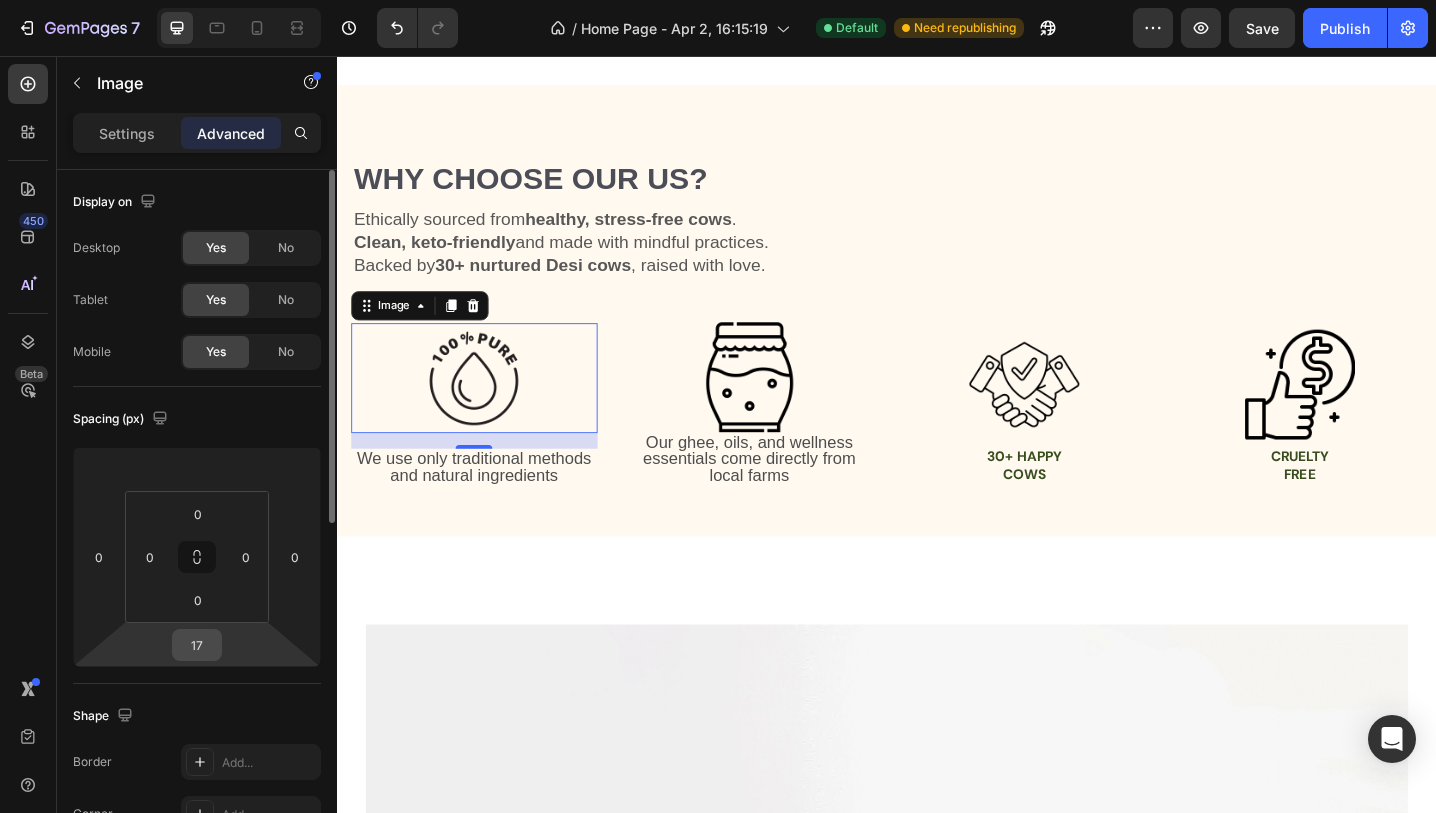 click on "17" at bounding box center (197, 645) 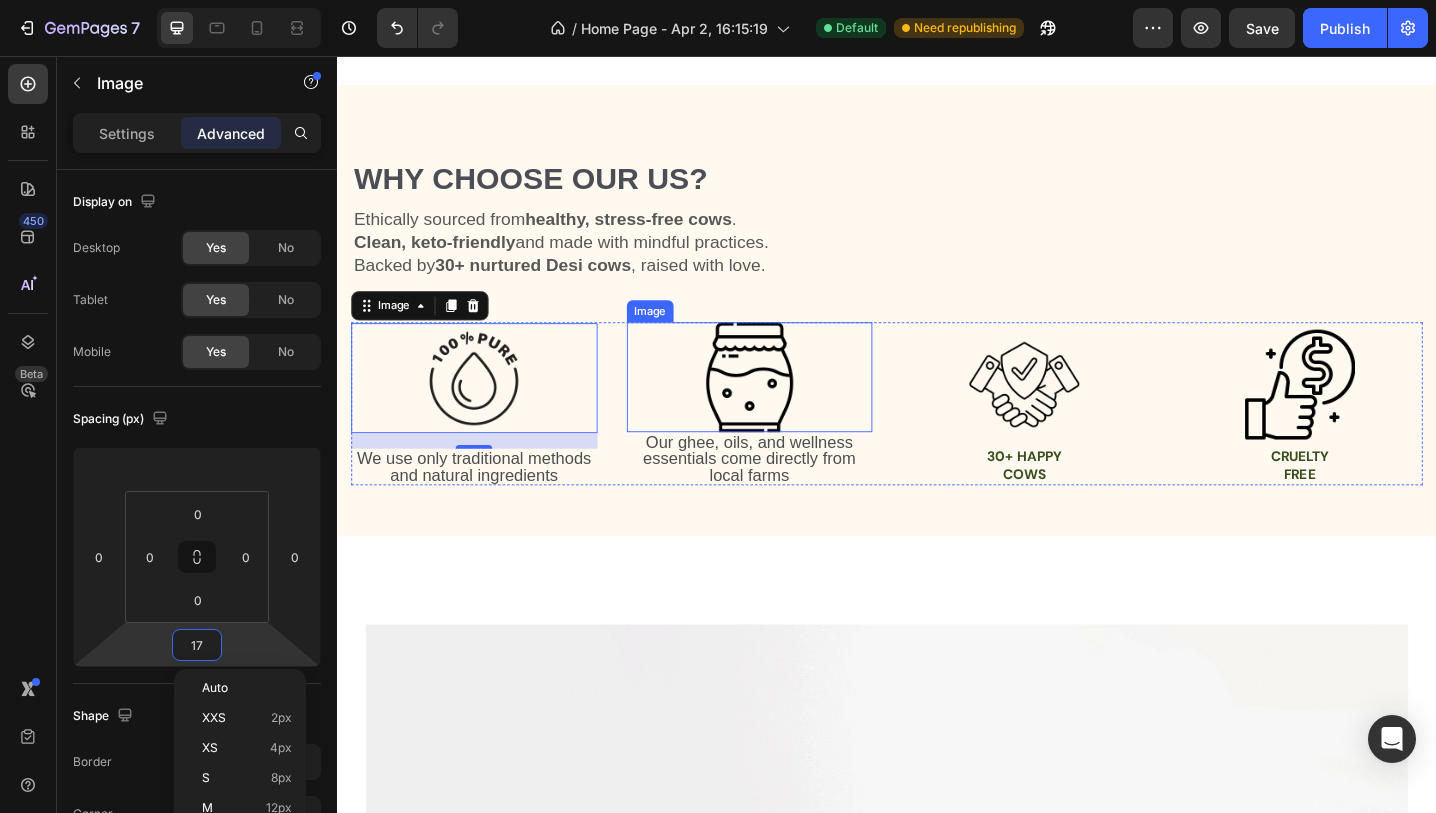 click at bounding box center (787, 407) 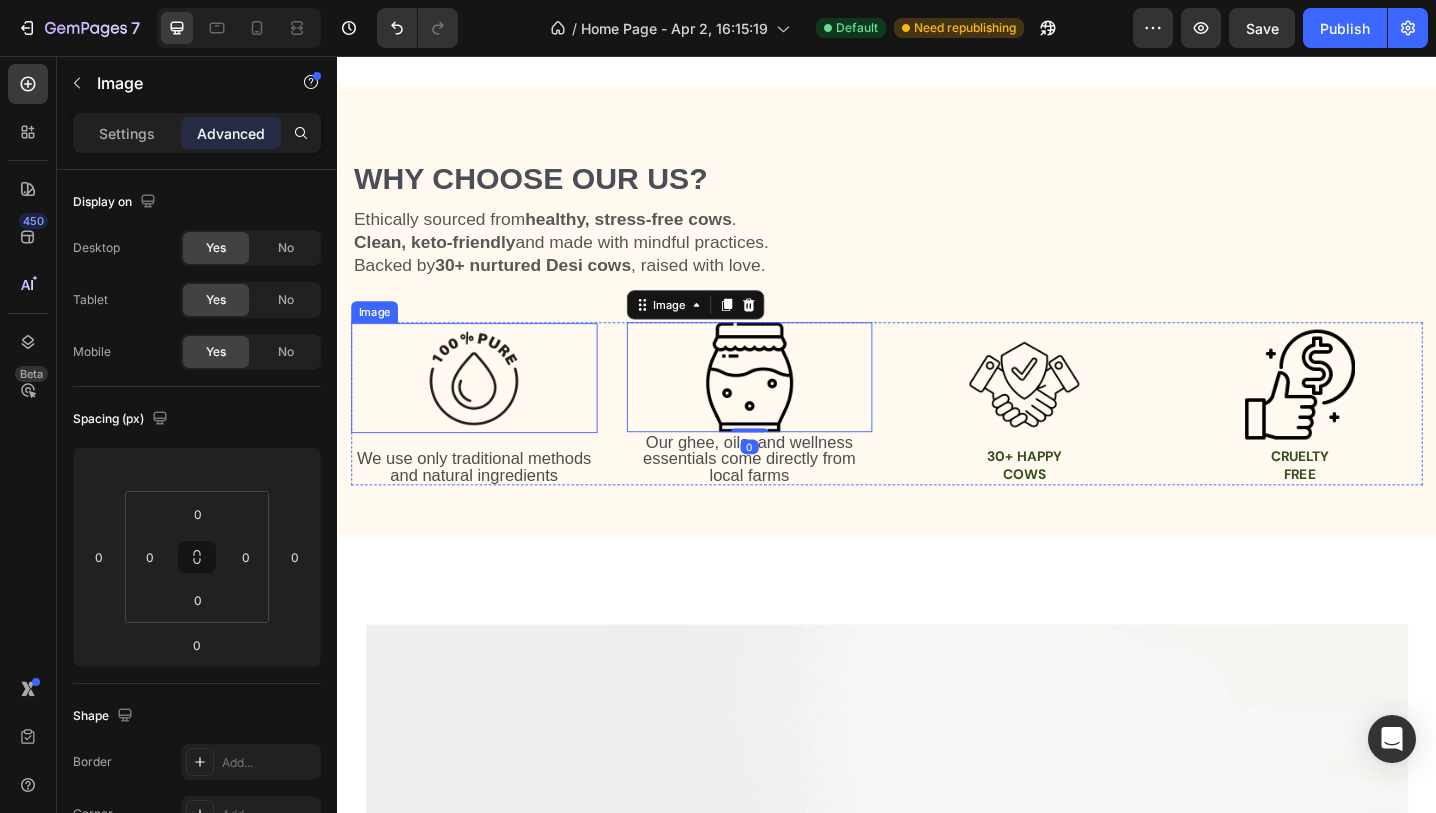 click at bounding box center [486, 408] 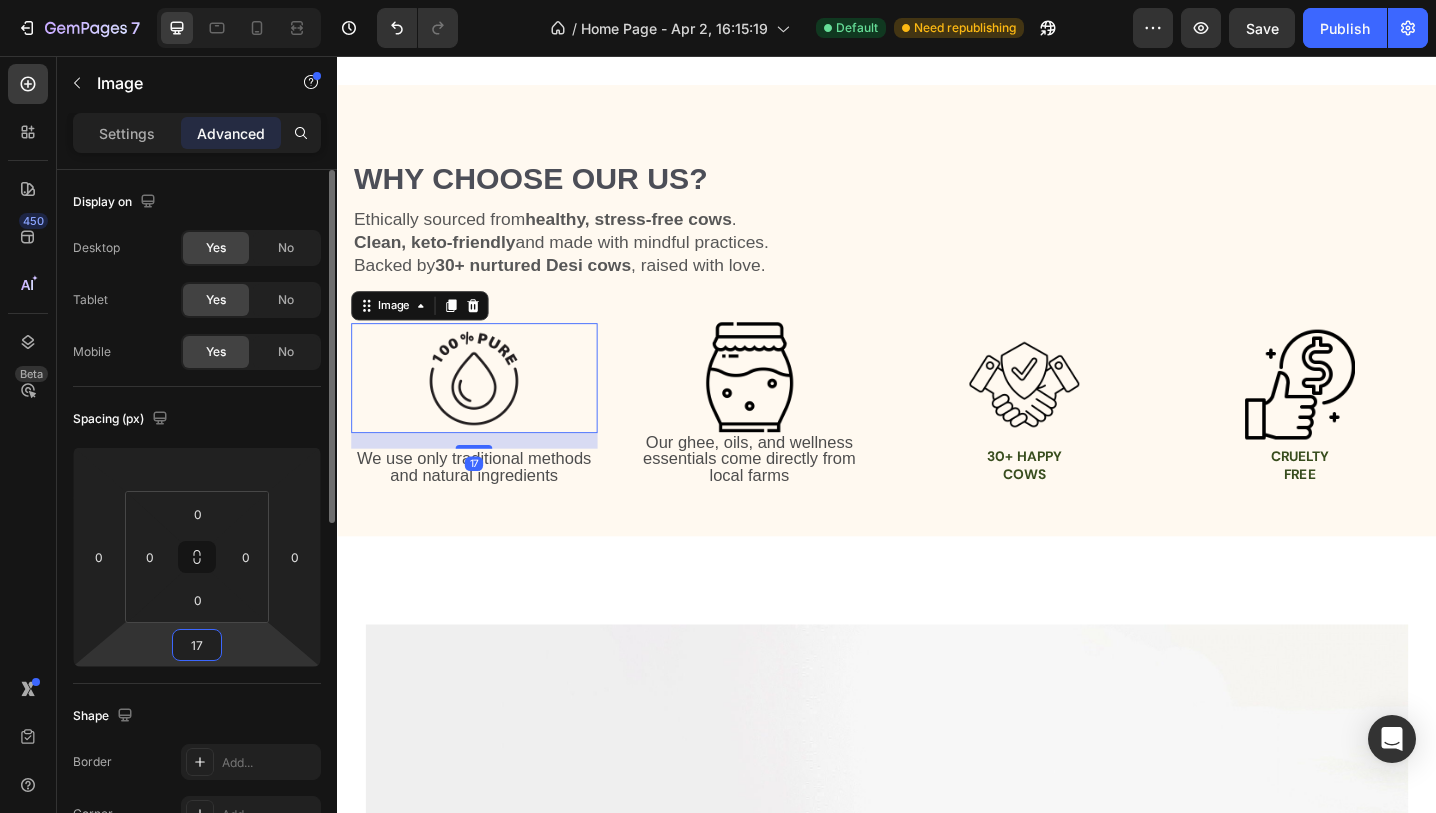 click on "17" at bounding box center [197, 645] 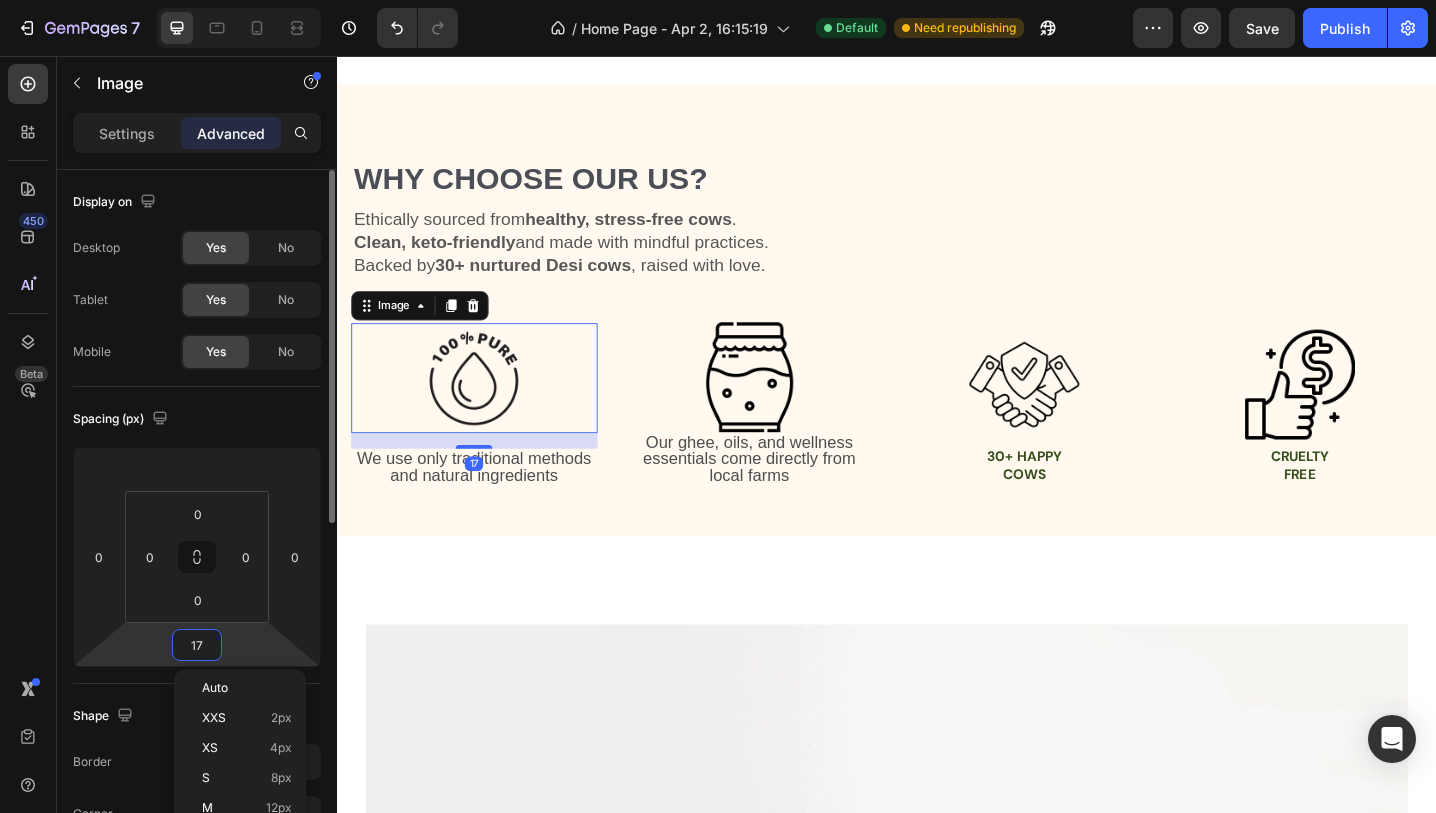 type on "0" 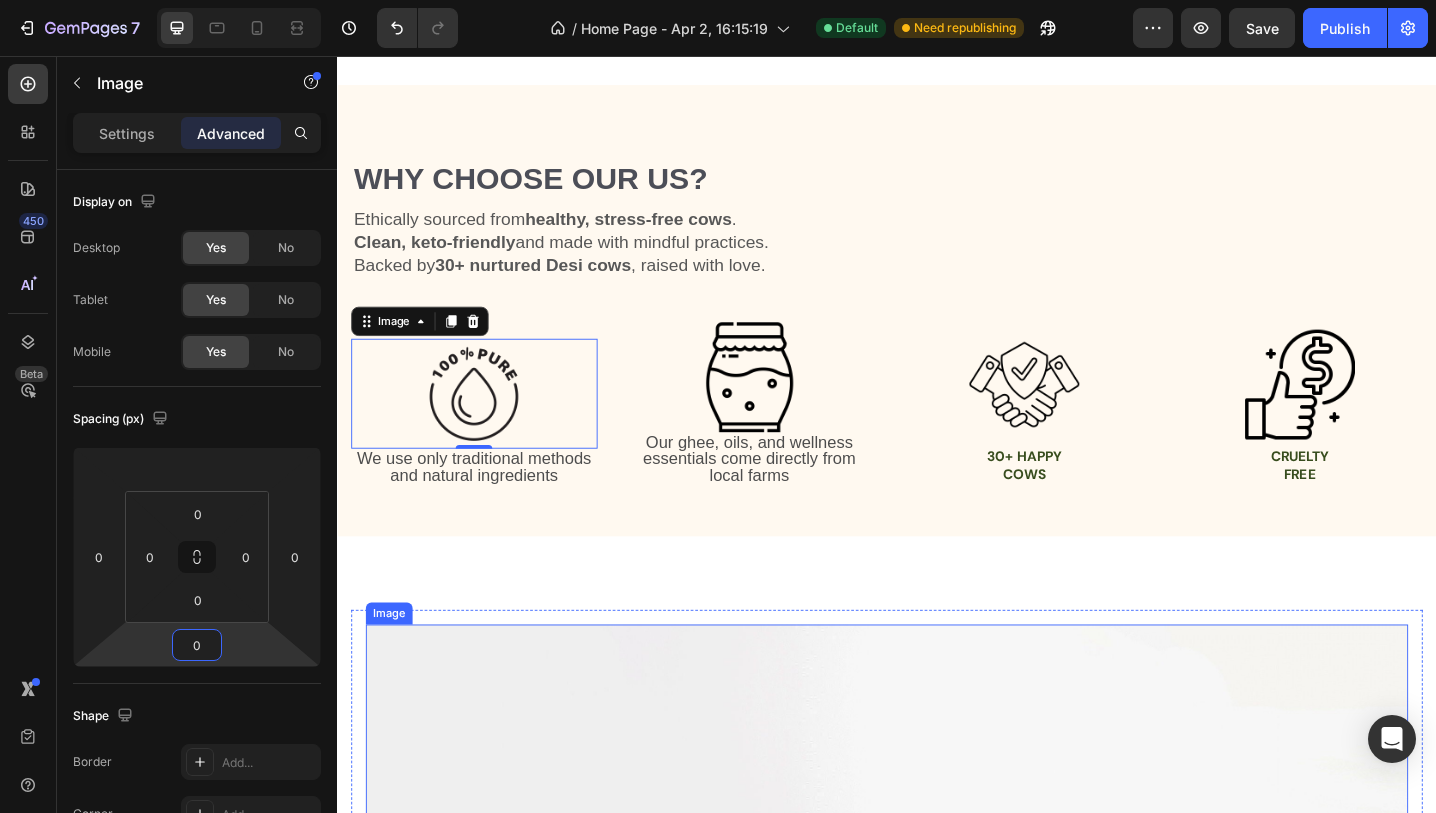 click at bounding box center [937, 1104] 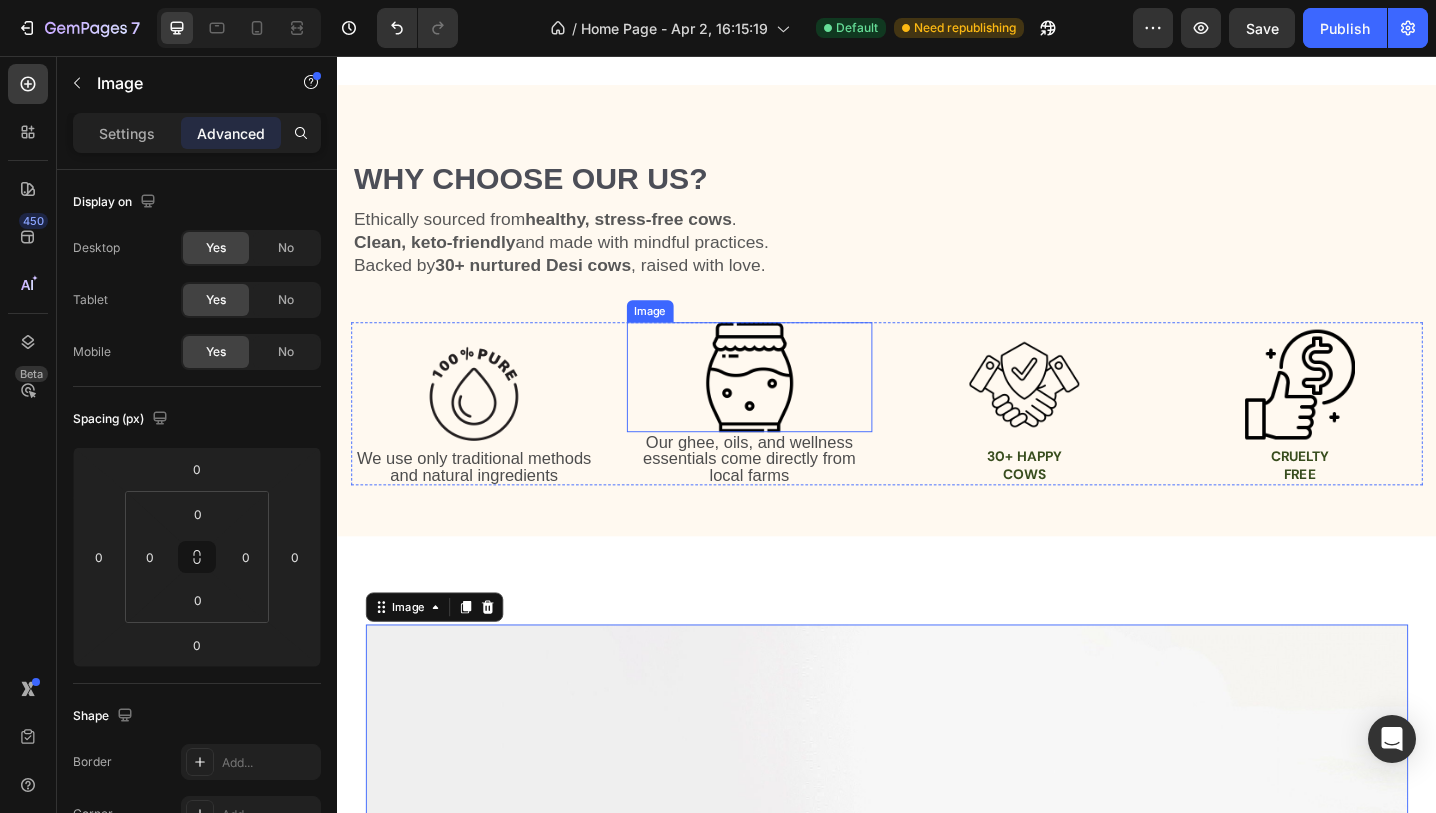 click at bounding box center (787, 407) 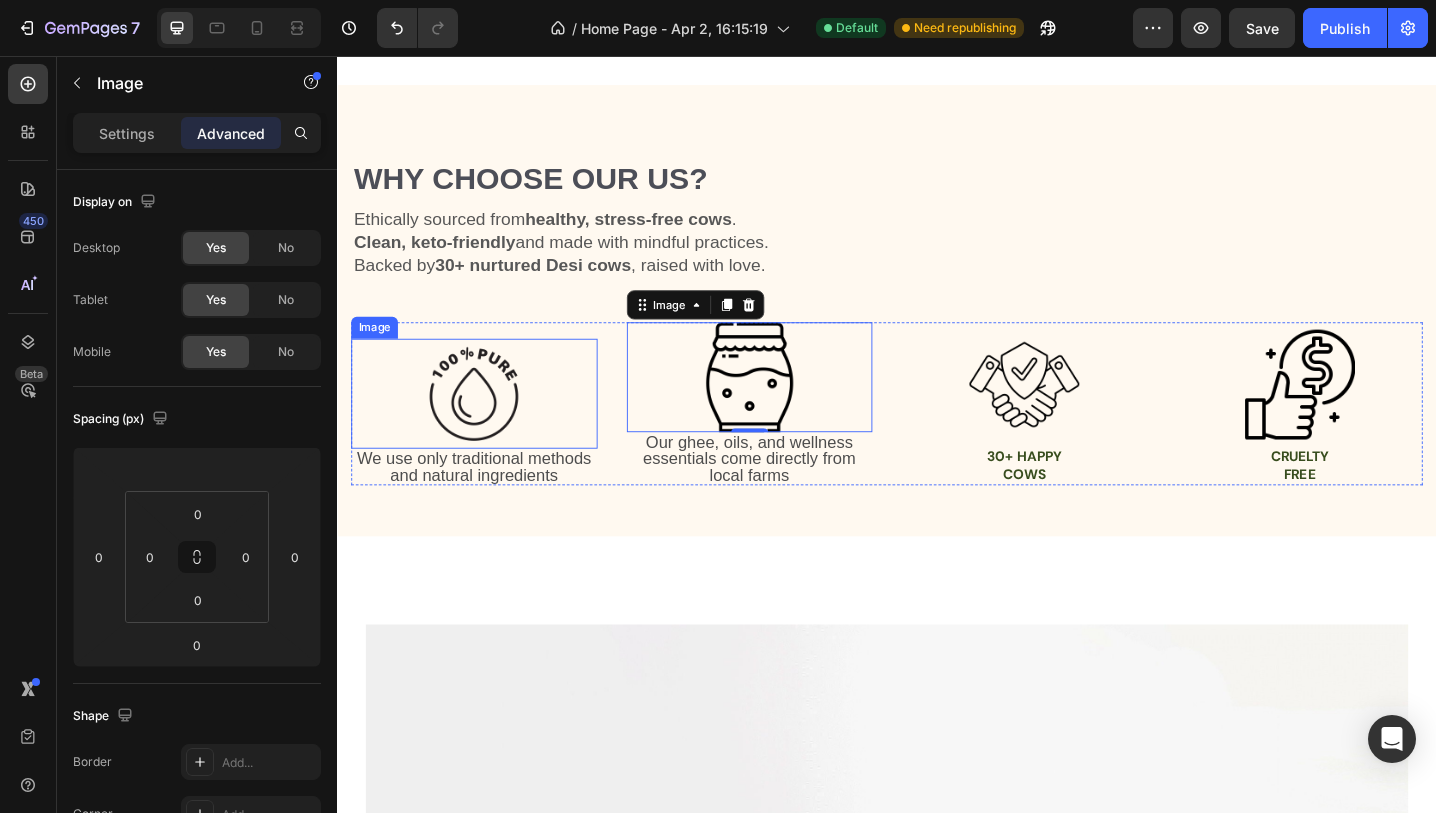click at bounding box center (486, 425) 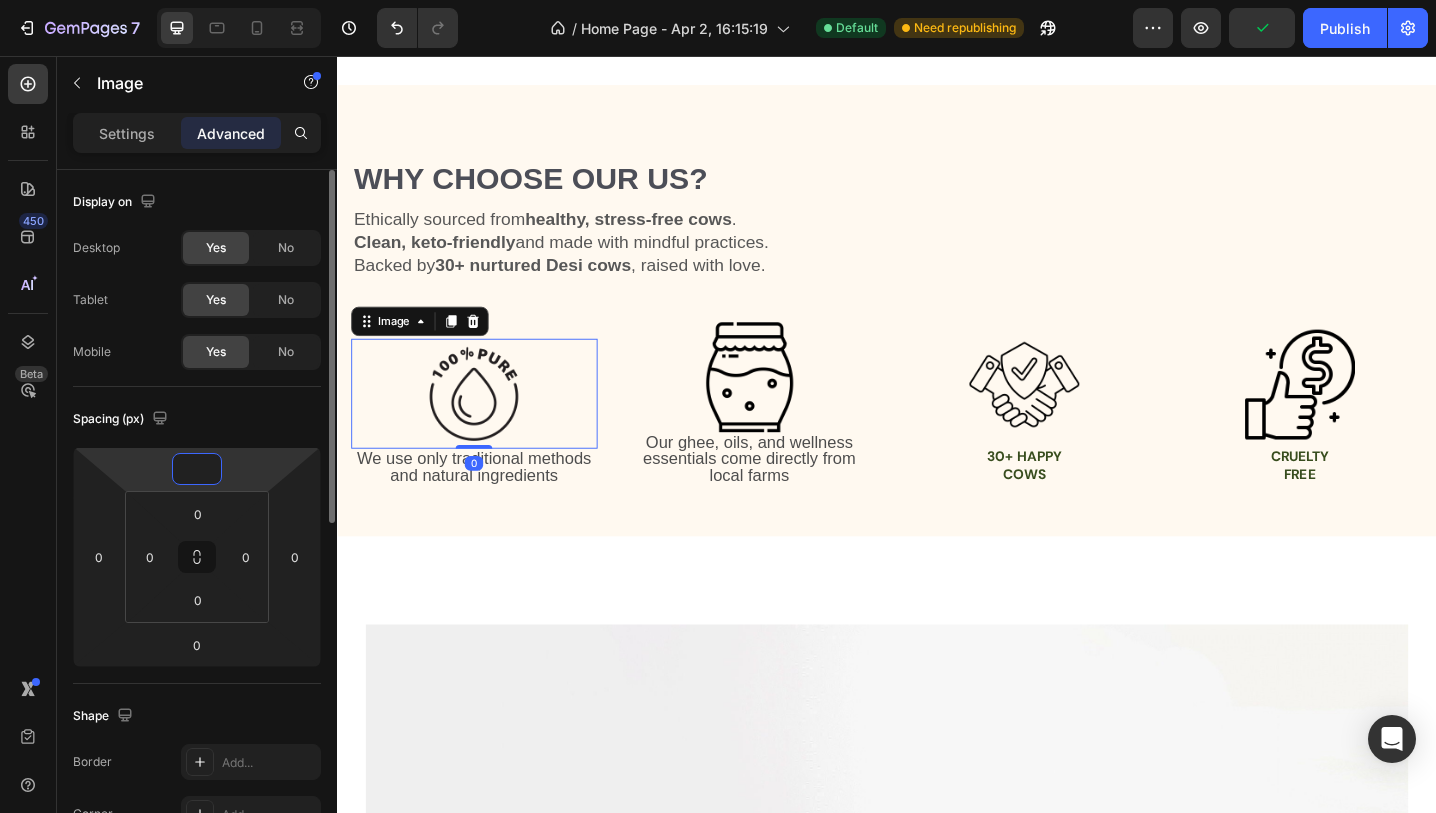 click at bounding box center (197, 469) 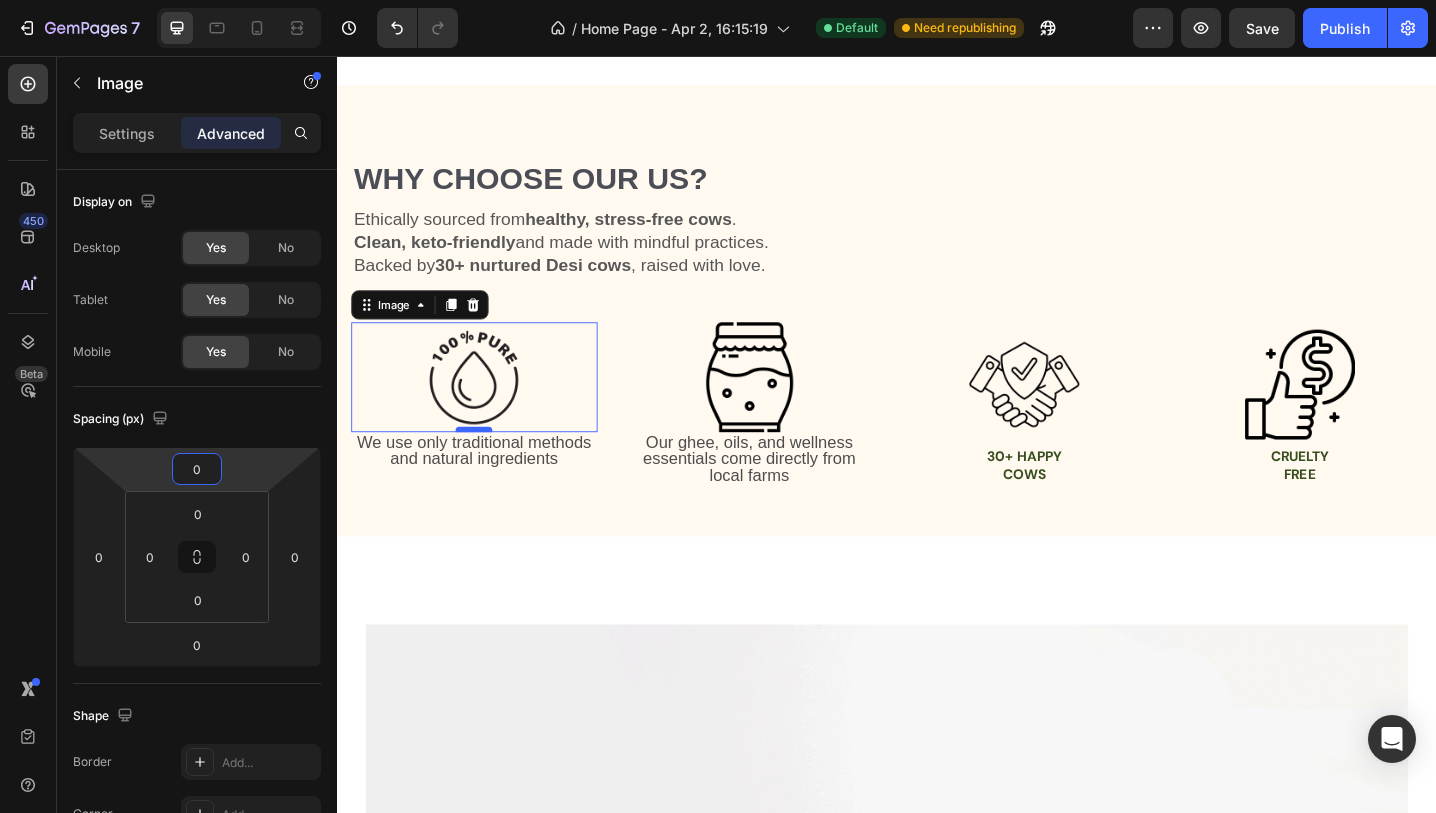 type on "0" 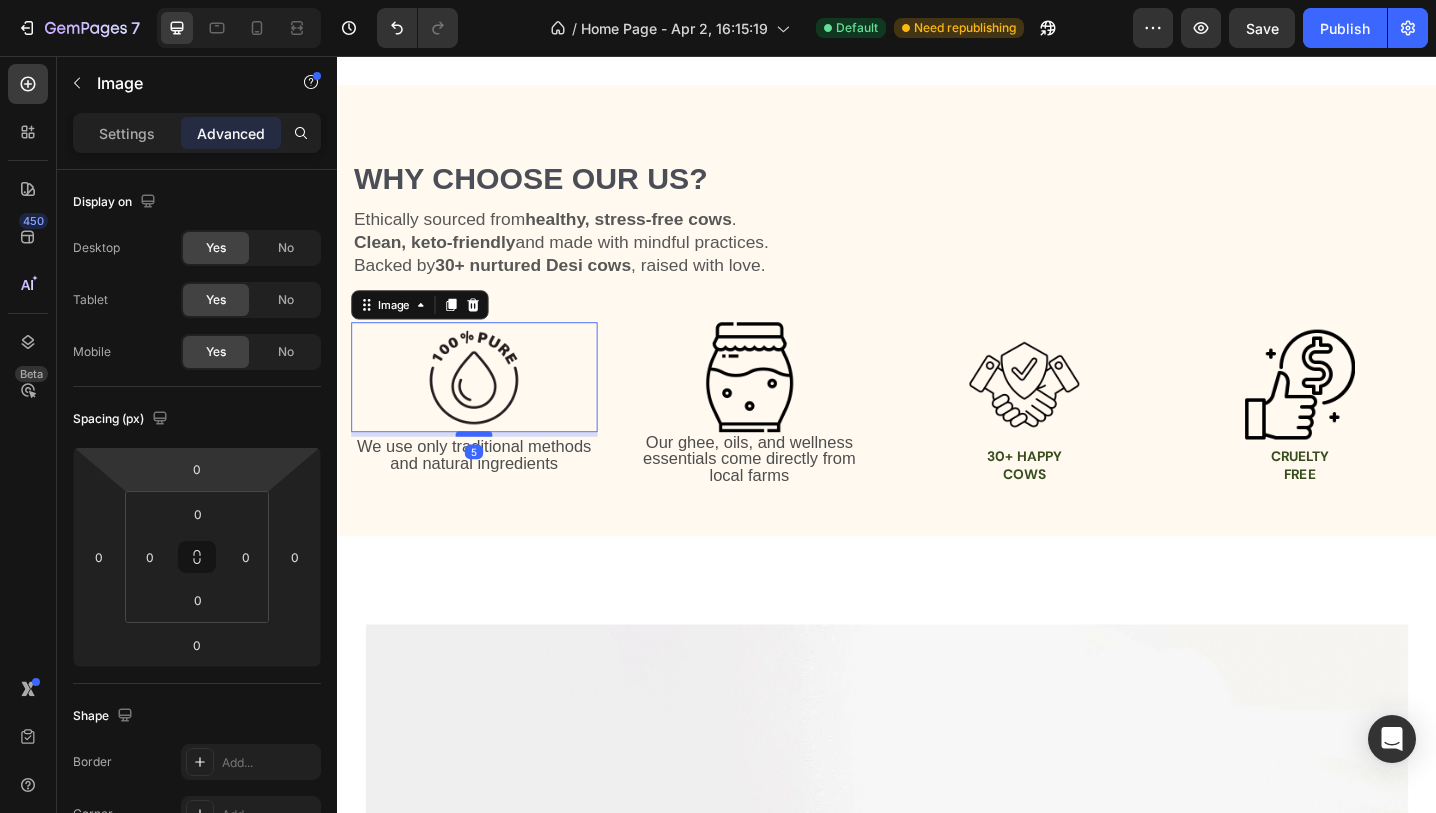 click at bounding box center [486, 469] 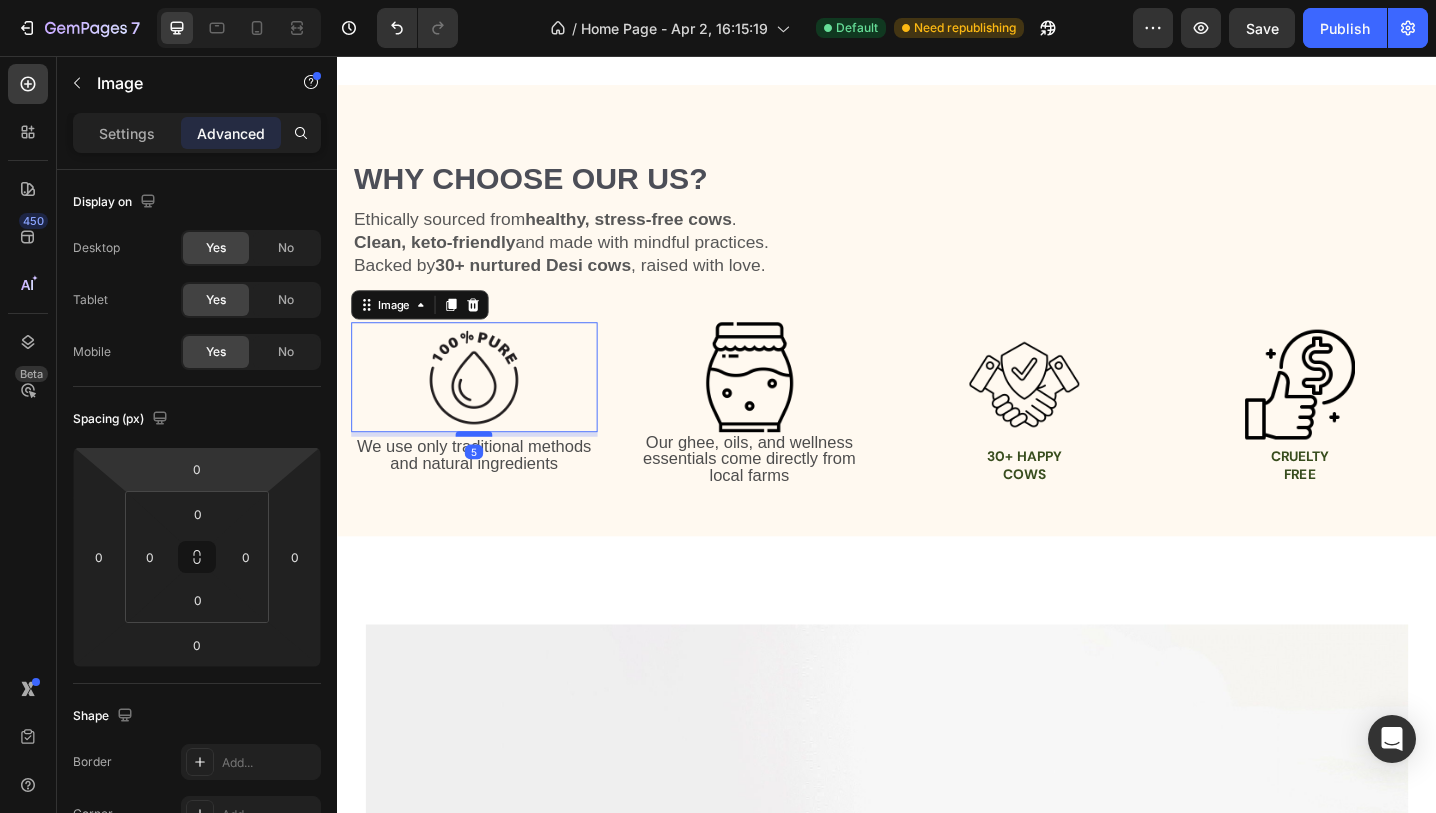 type on "5" 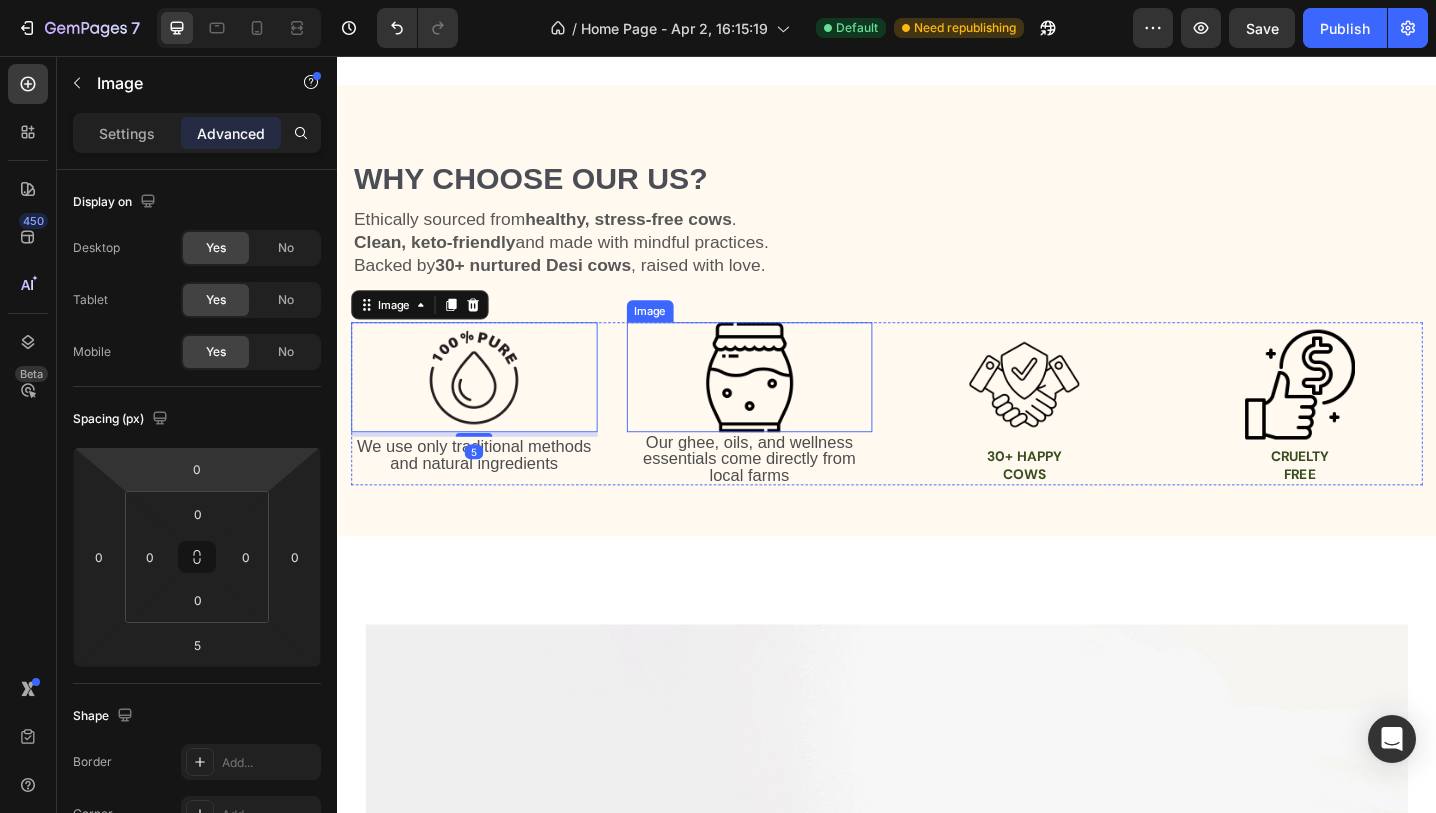 click at bounding box center (787, 407) 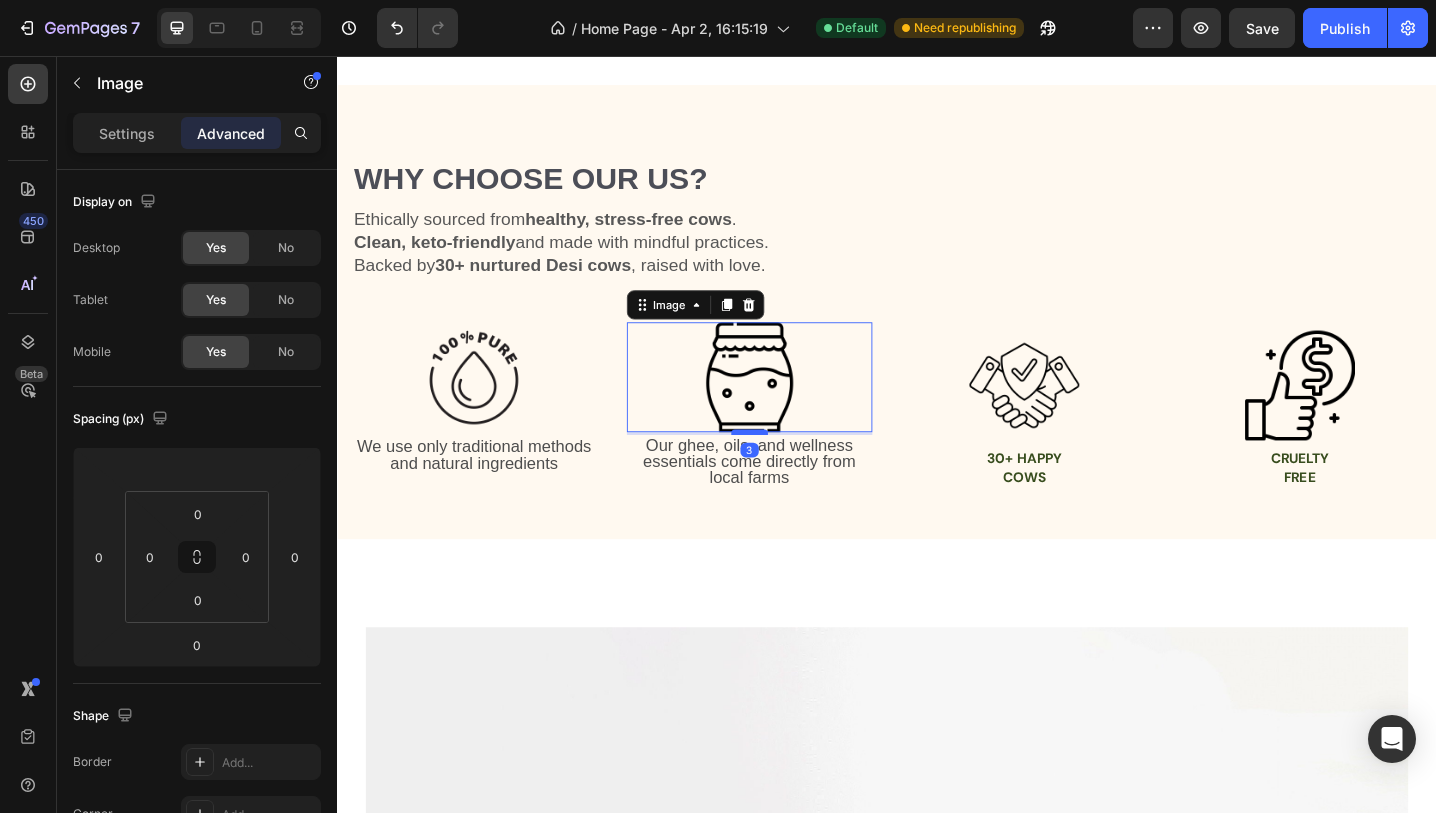 click at bounding box center (787, 467) 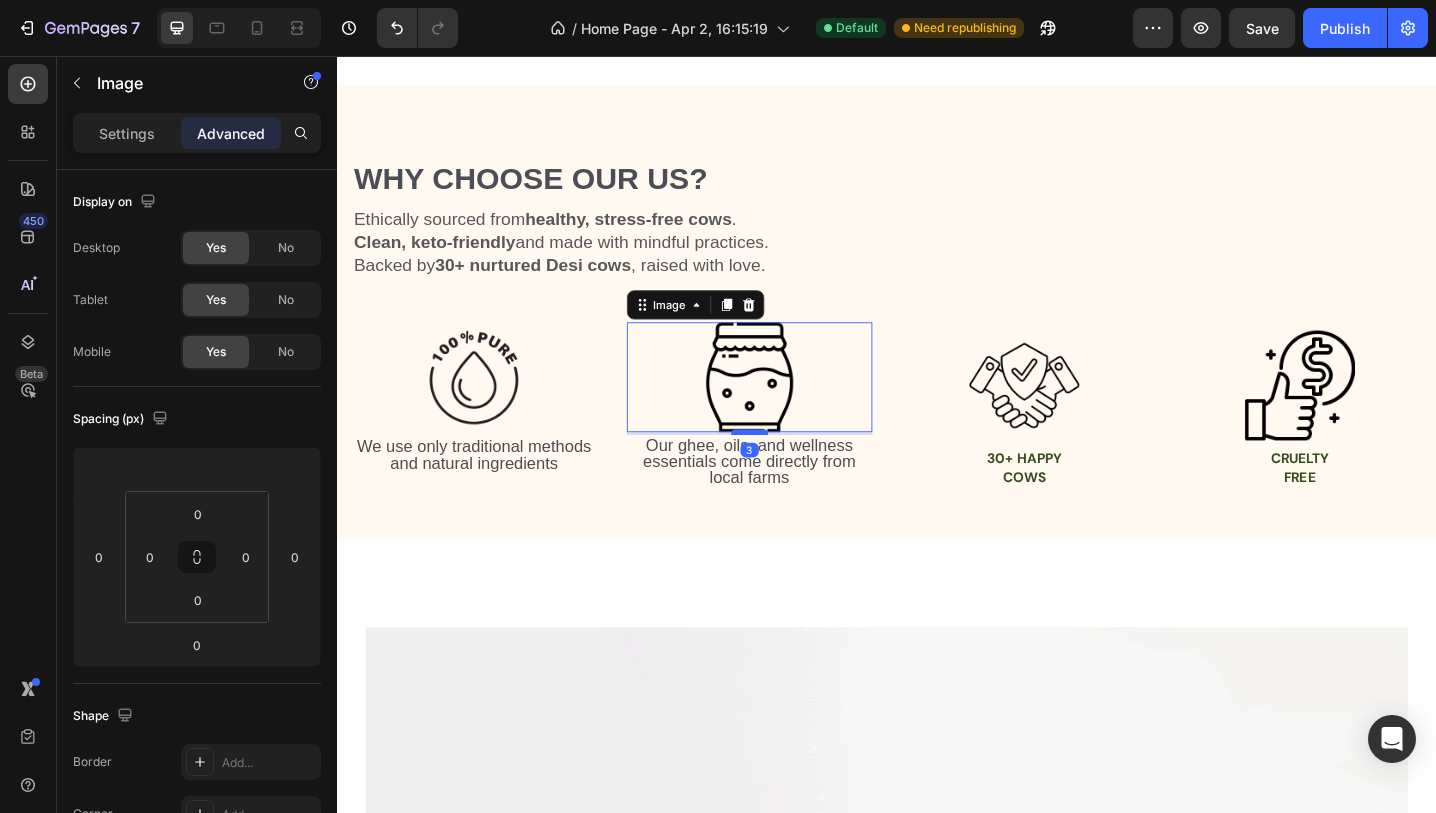 type on "3" 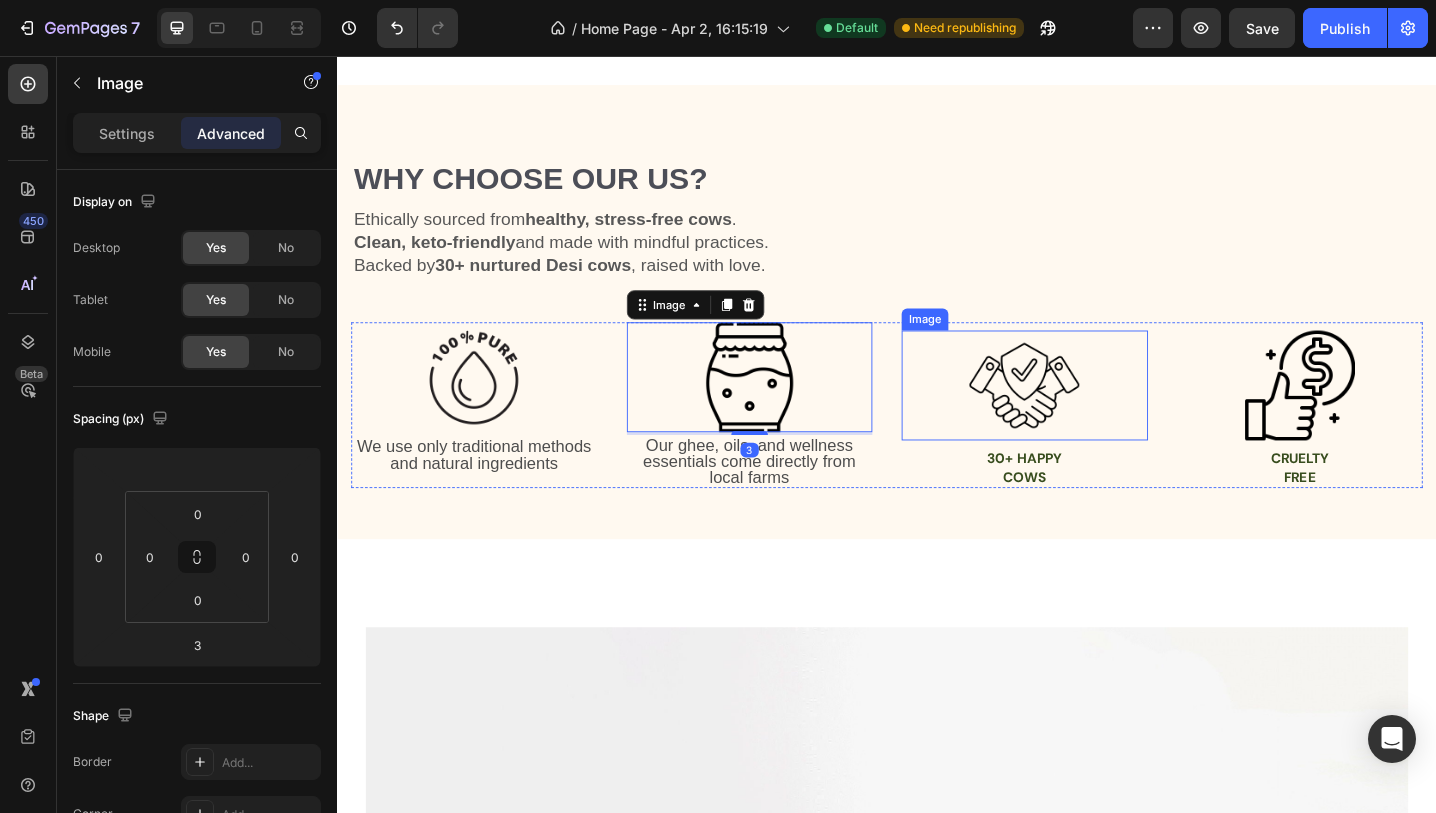 click at bounding box center [1087, 416] 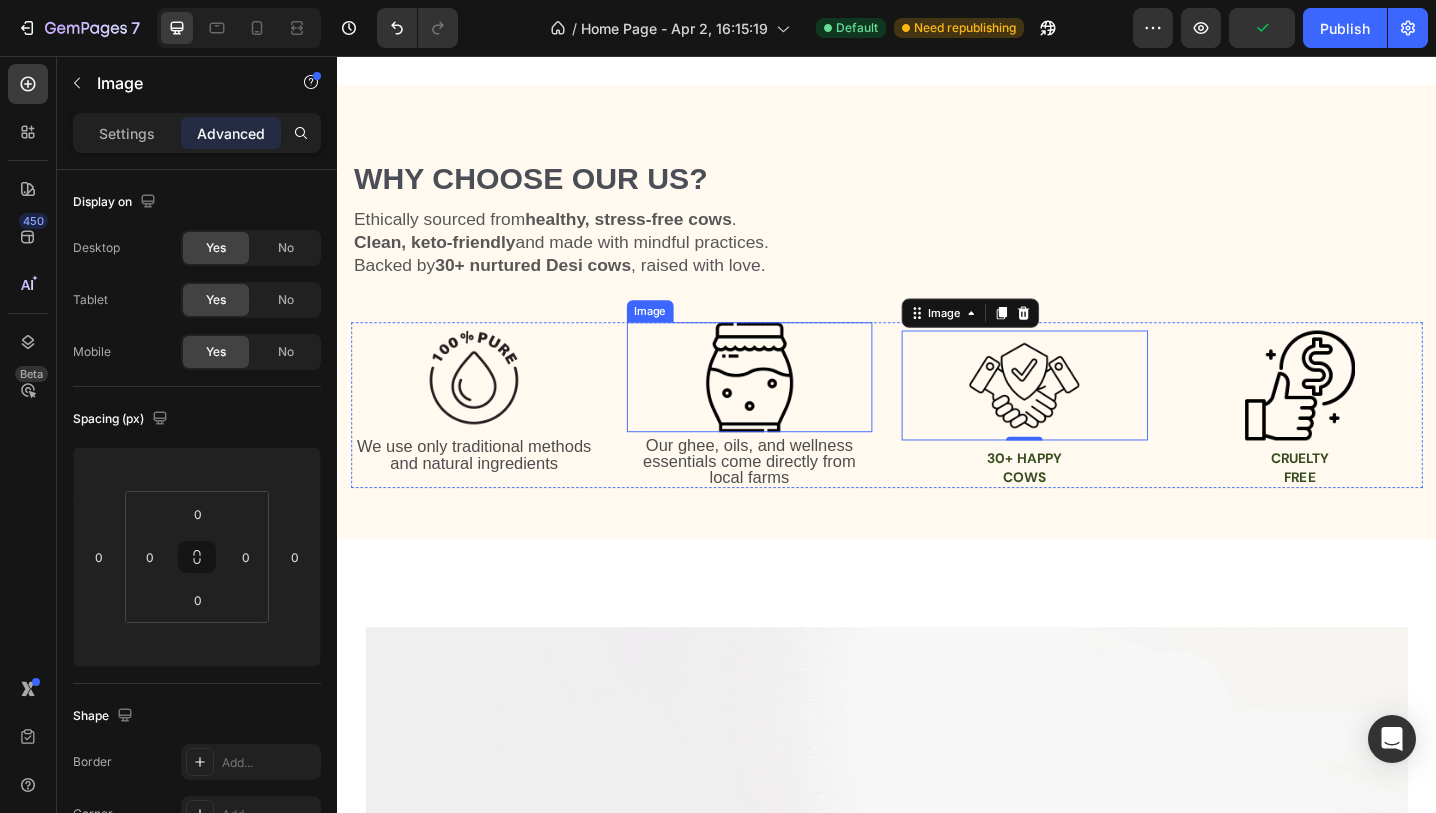 click at bounding box center (787, 407) 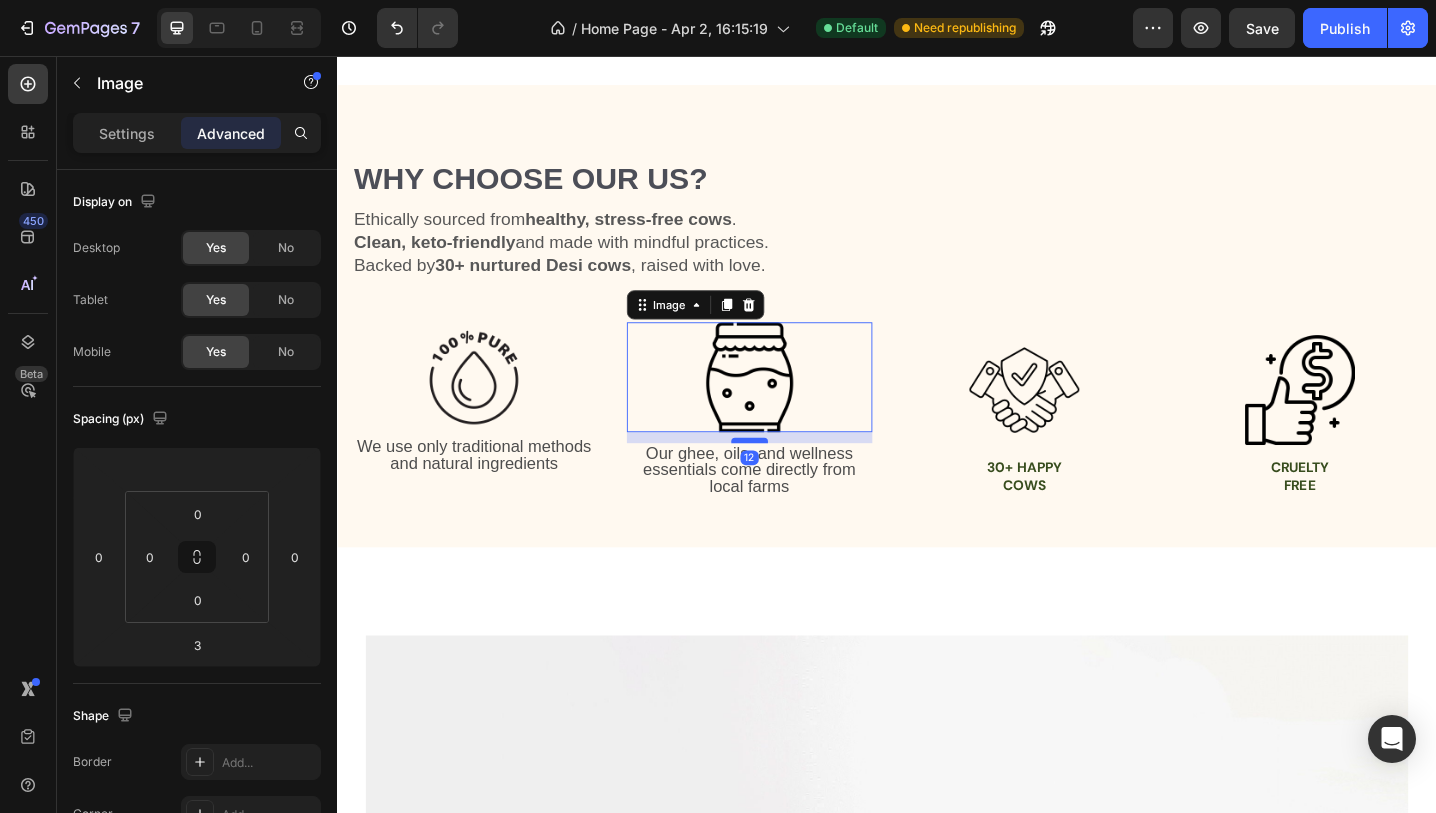 click at bounding box center (787, 476) 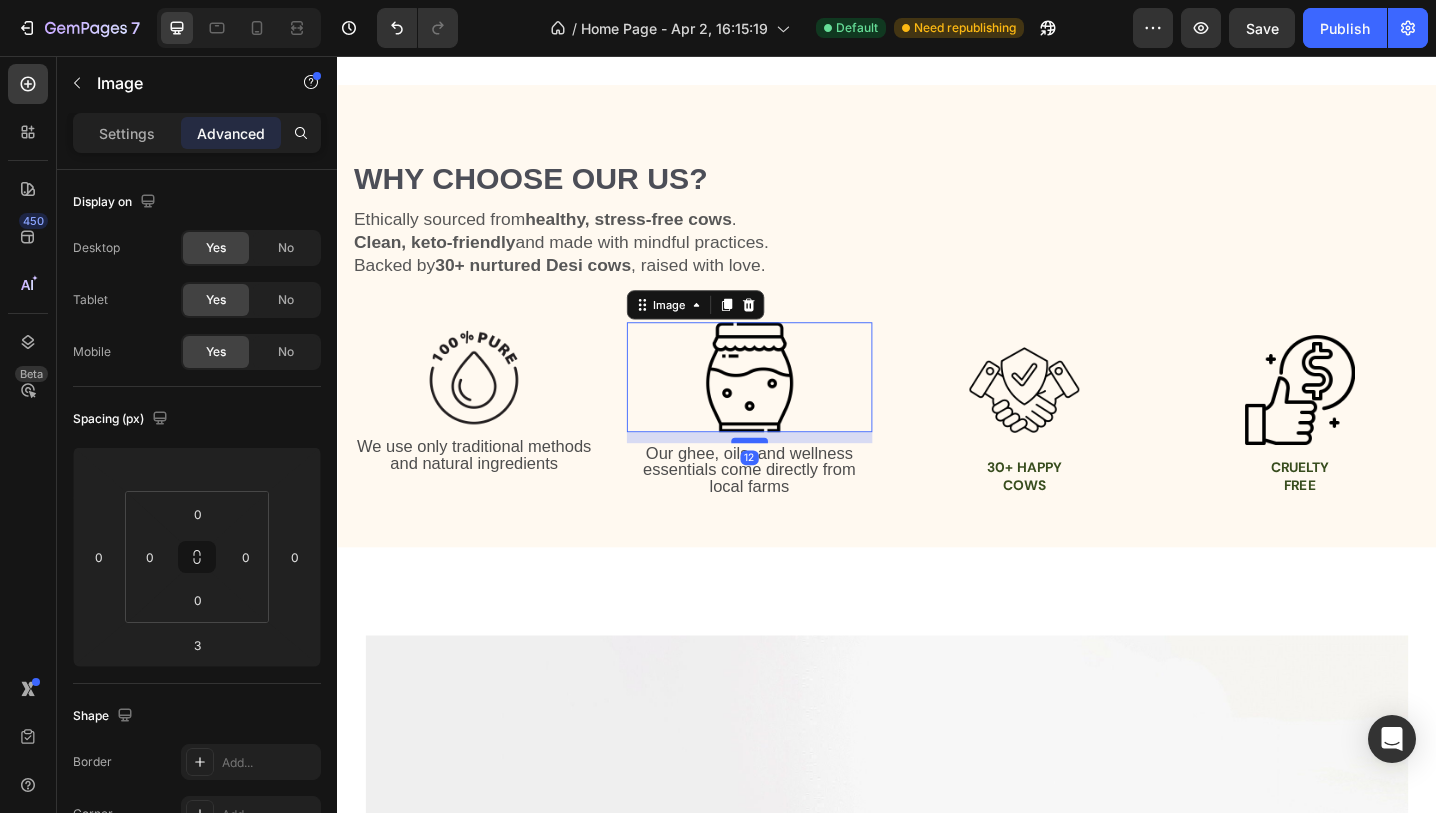 type on "12" 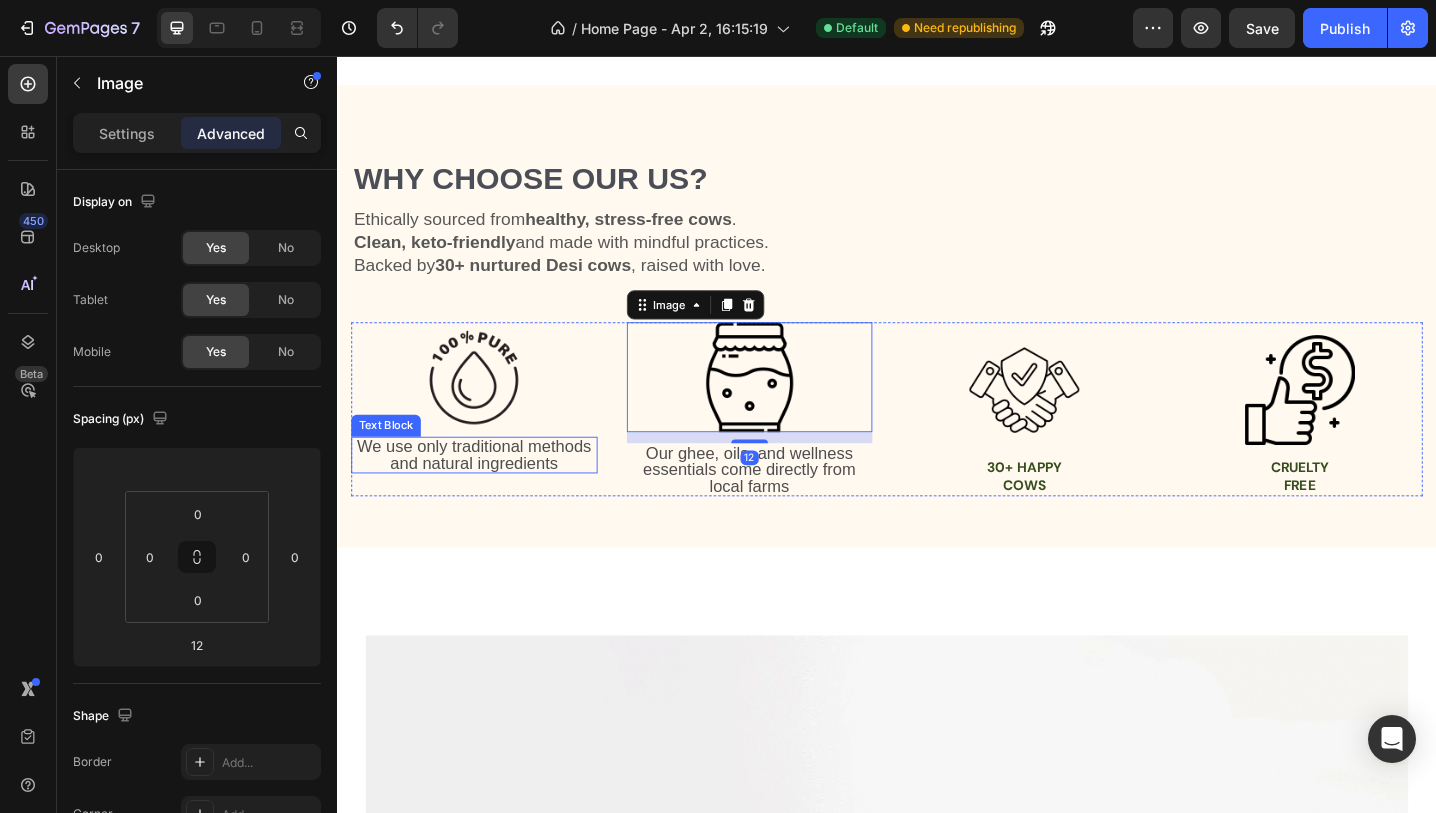 click on "We use only traditional methods and natural ingredients" at bounding box center [486, 492] 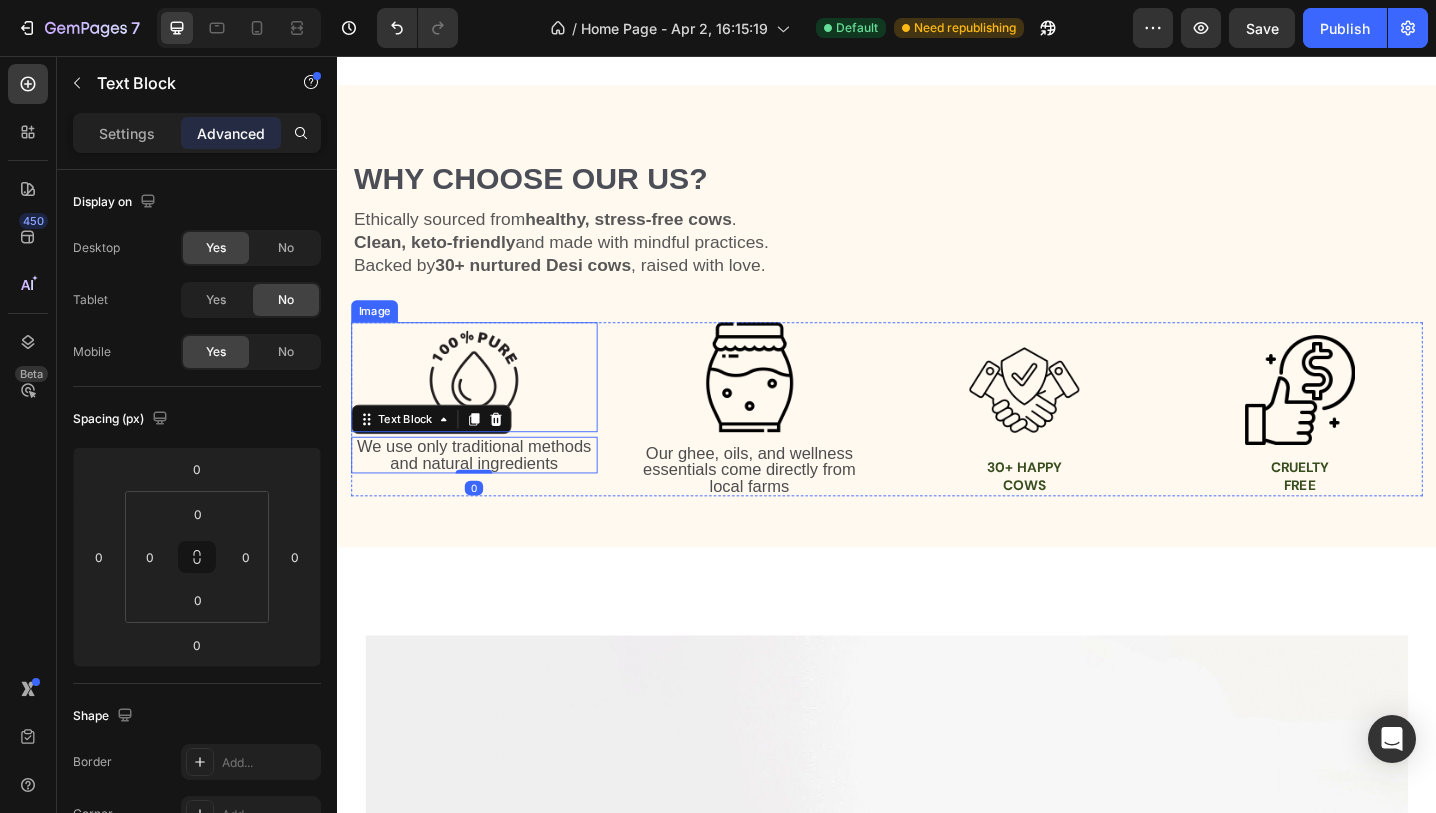 click at bounding box center (486, 407) 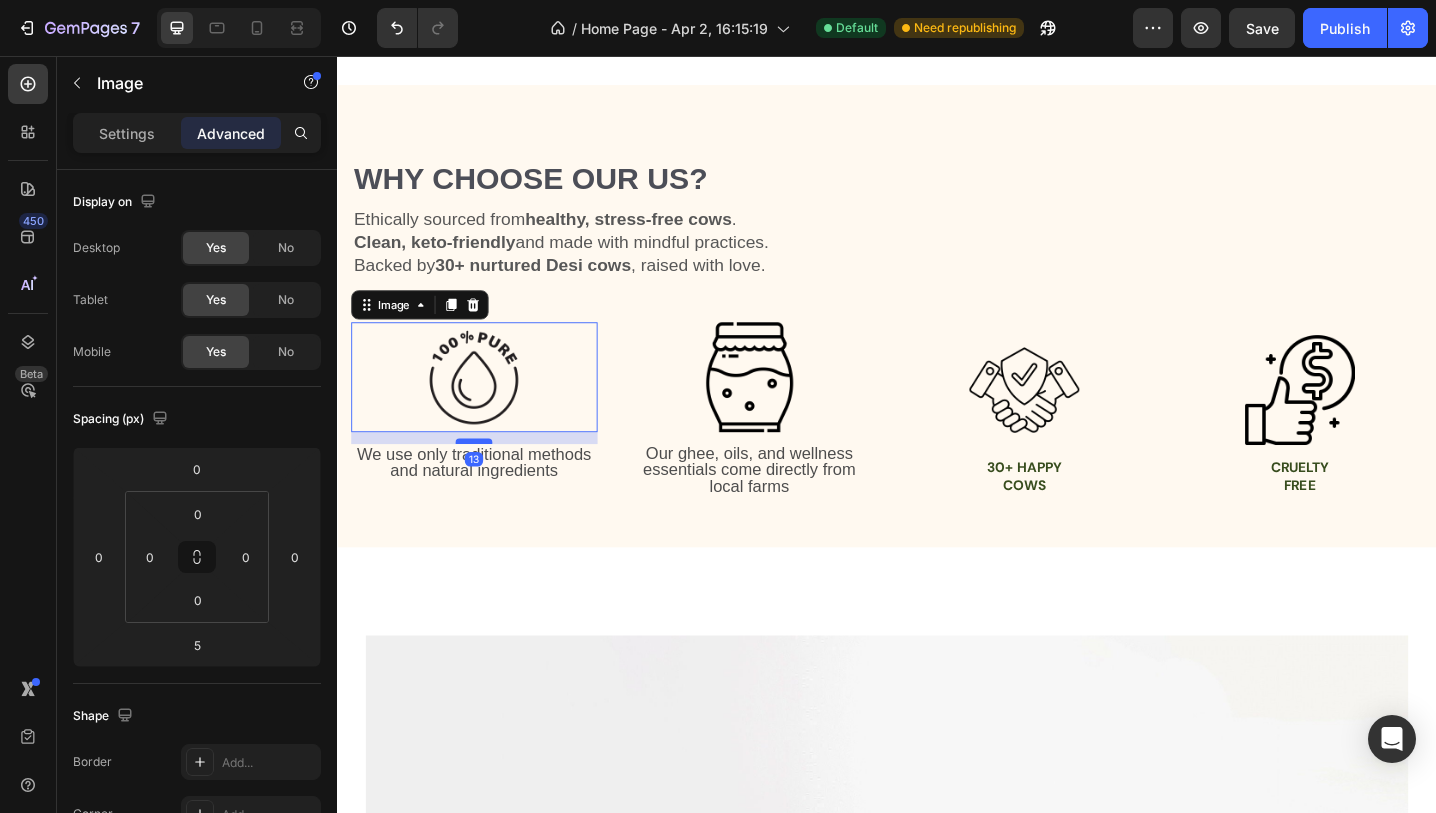 click at bounding box center (486, 477) 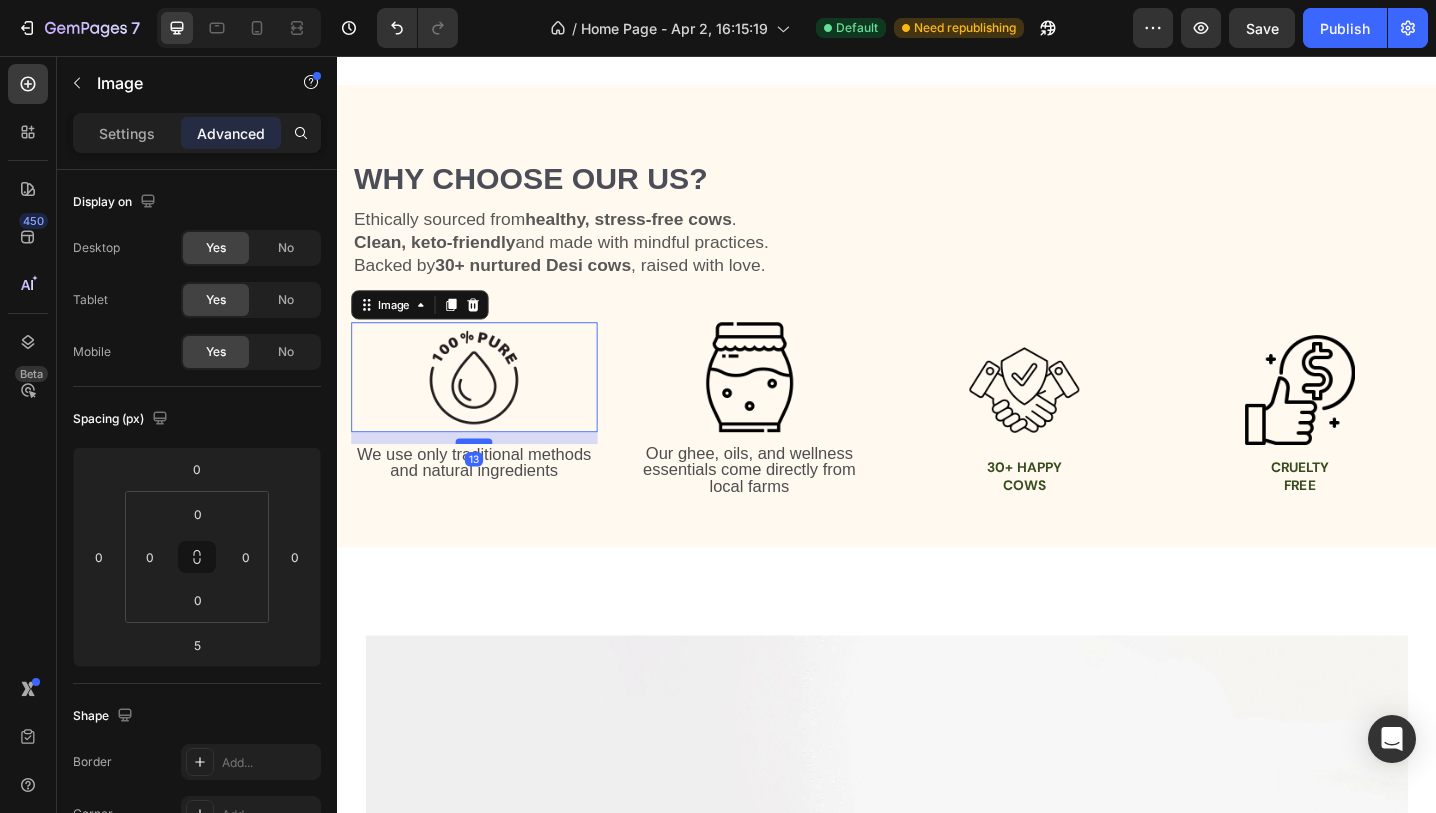 type on "13" 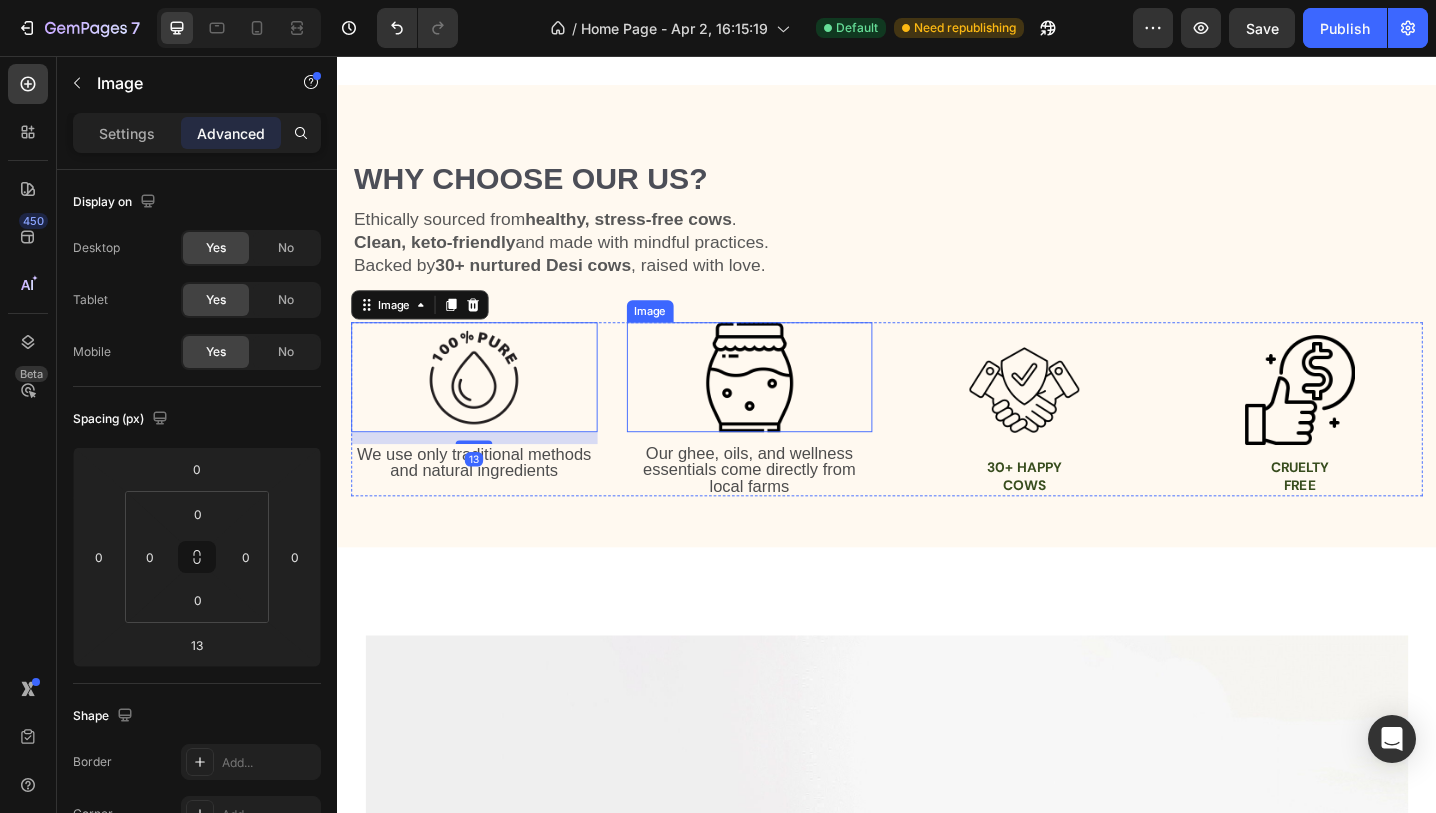 click at bounding box center (787, 407) 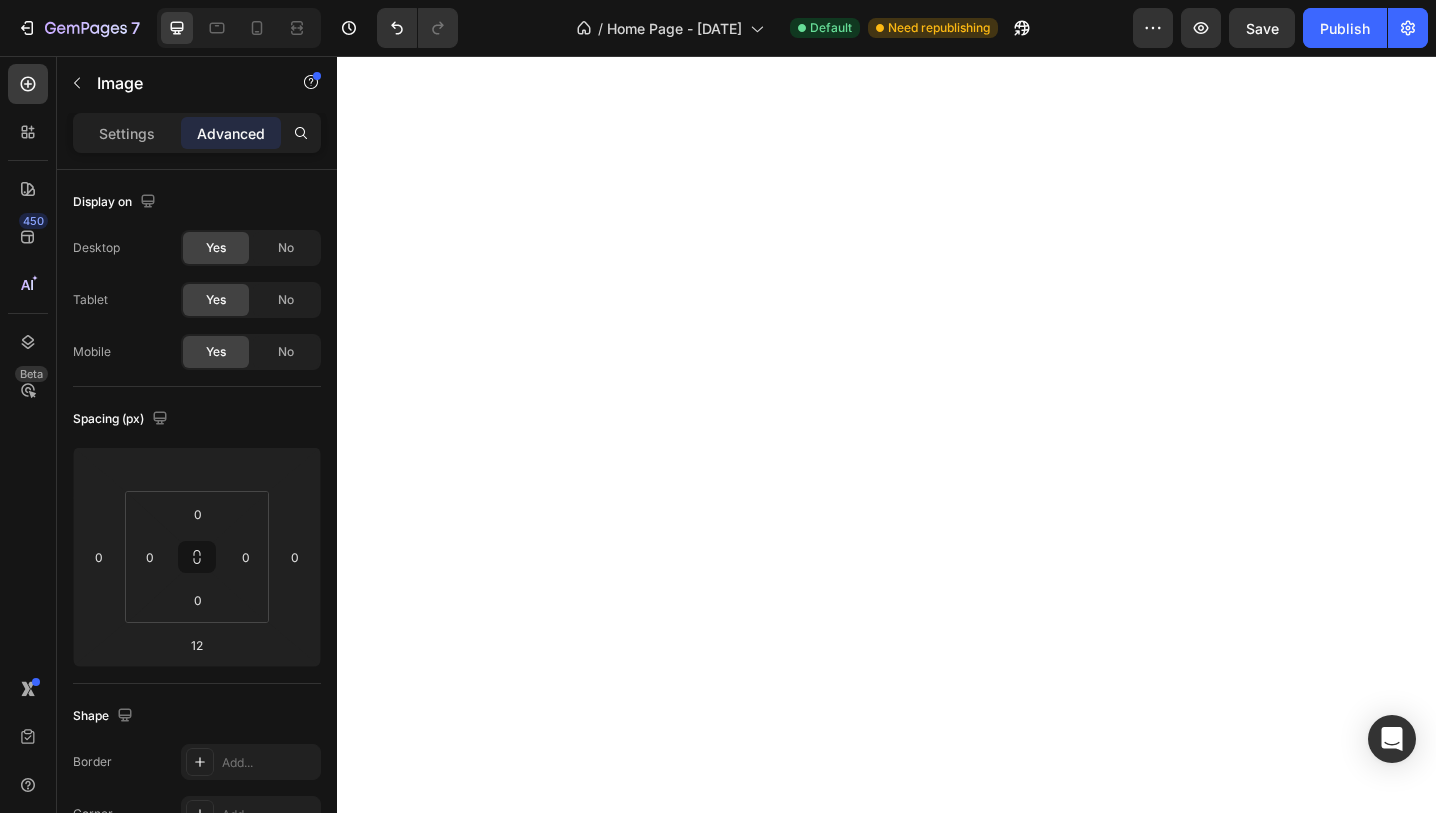 scroll, scrollTop: 0, scrollLeft: 0, axis: both 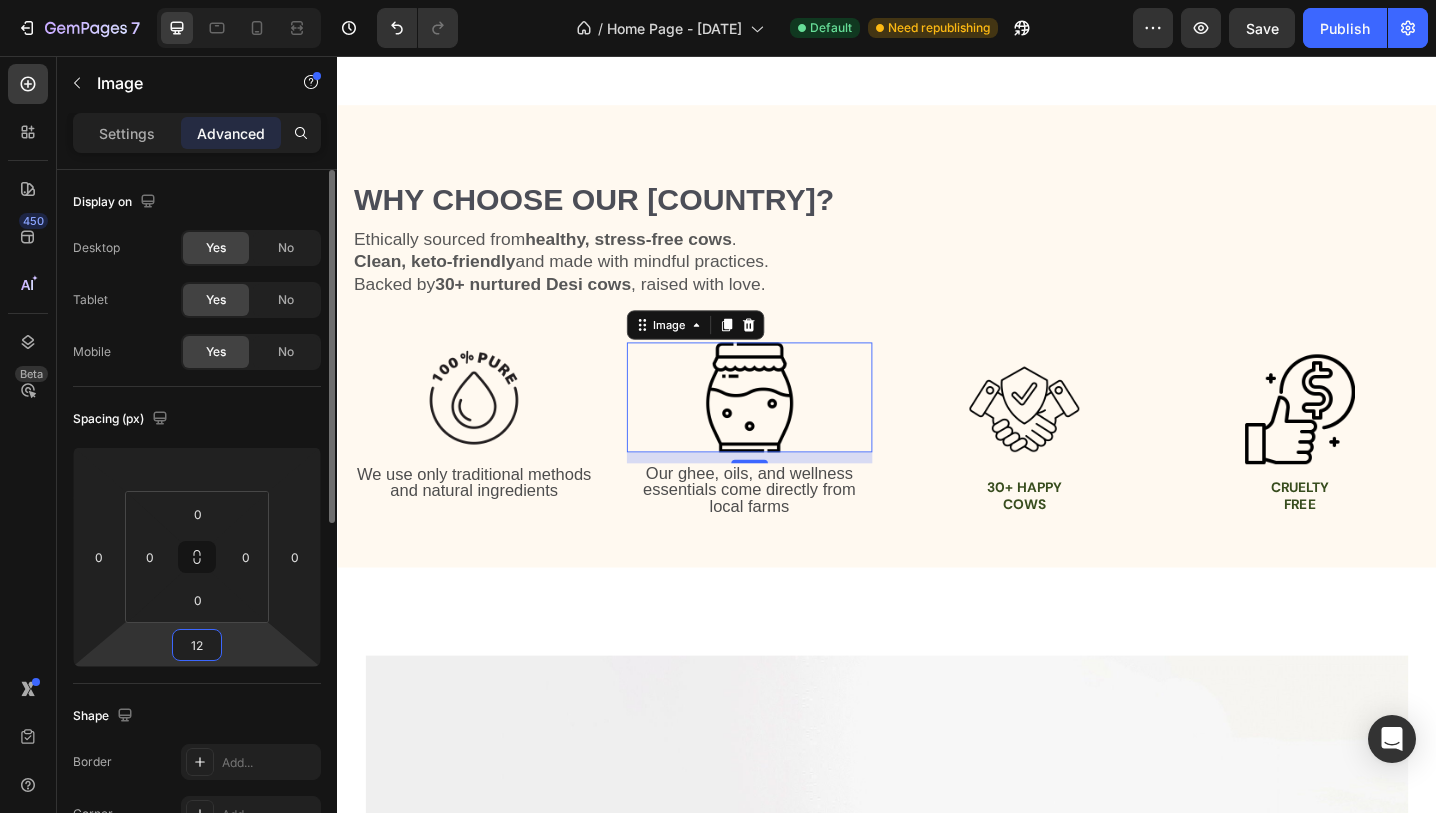 click on "12" at bounding box center (197, 645) 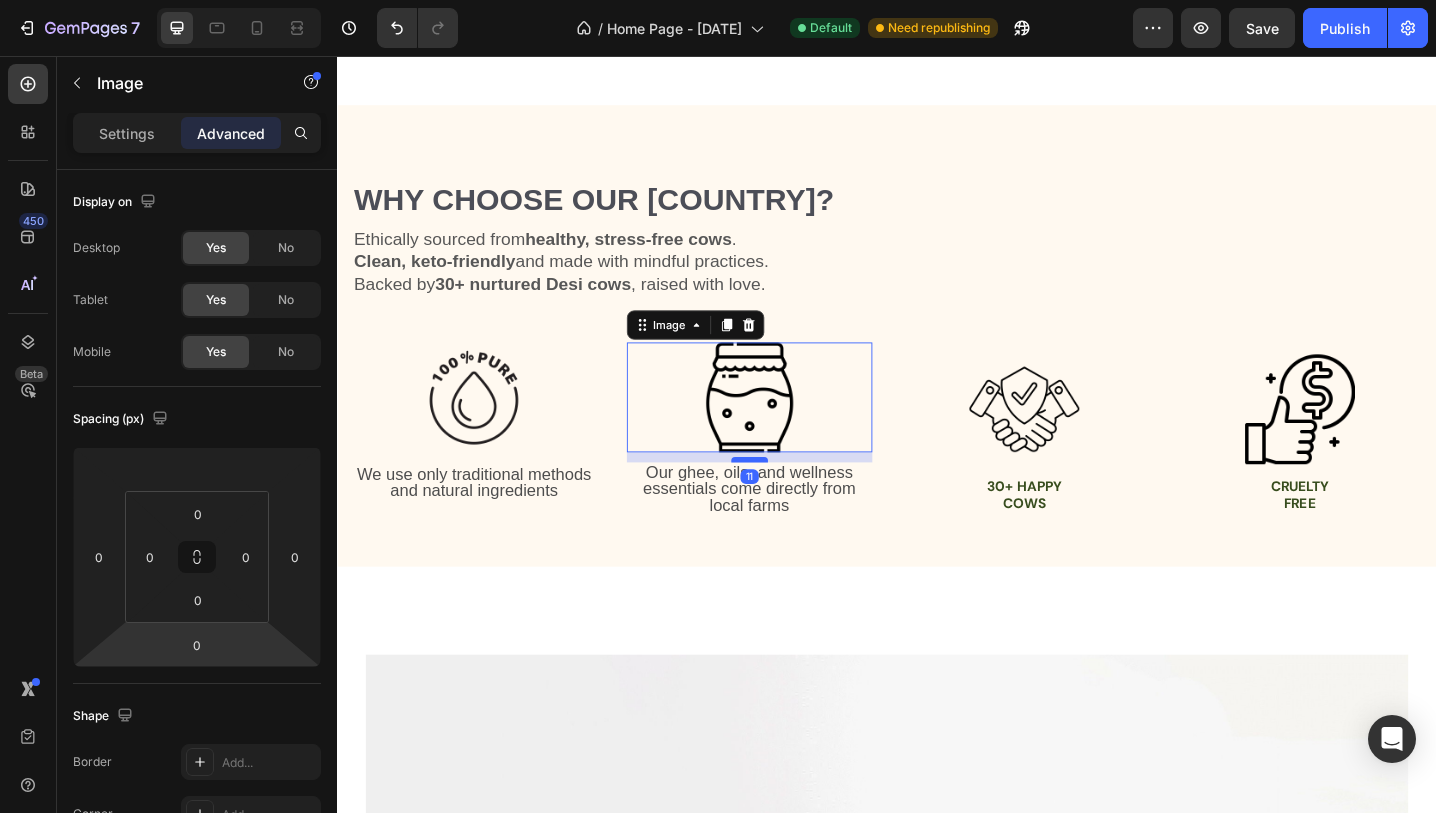 drag, startPoint x: 789, startPoint y: 463, endPoint x: 789, endPoint y: 474, distance: 11 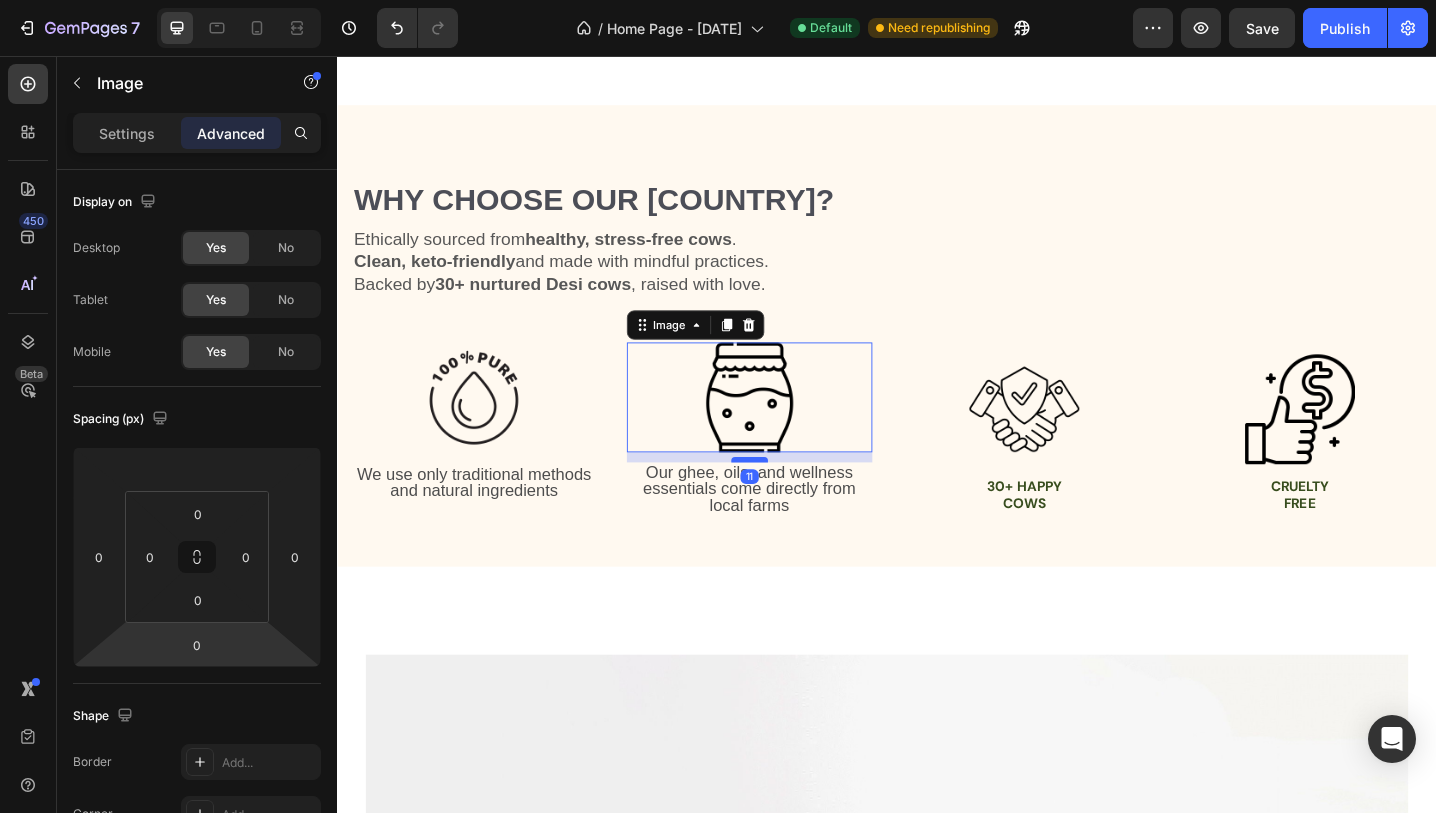 click at bounding box center (787, 497) 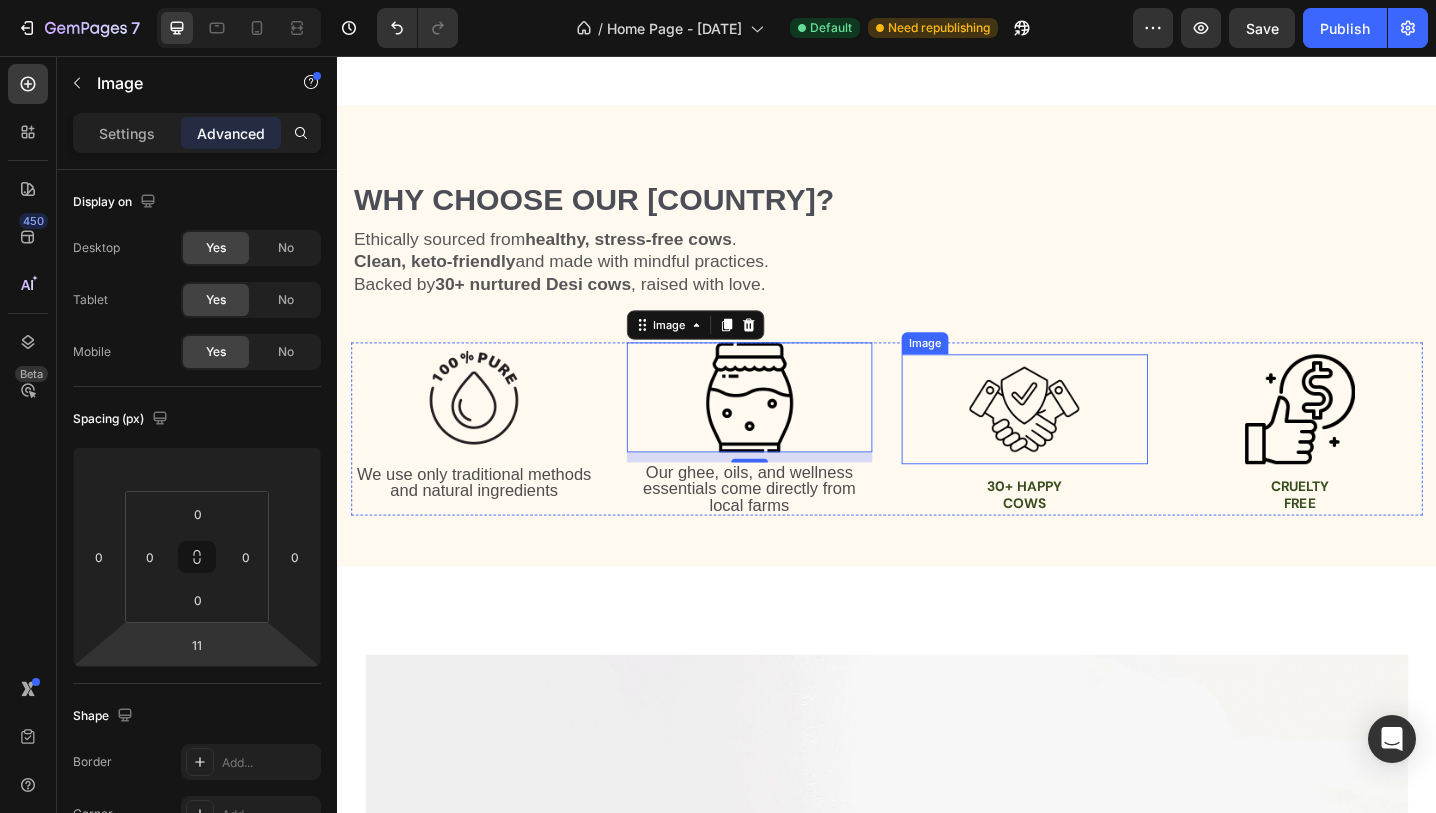 click at bounding box center [1087, 442] 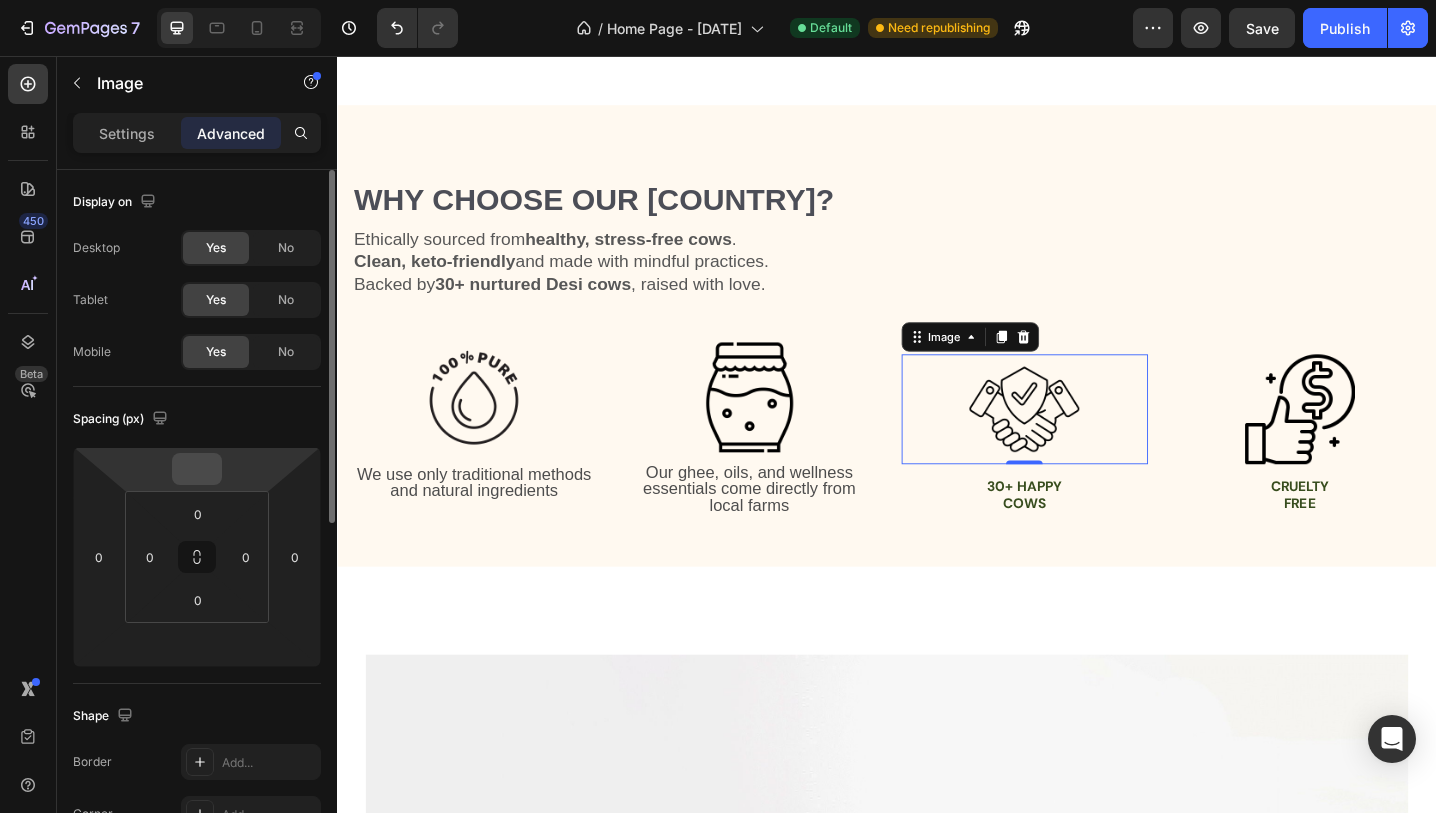 click at bounding box center (197, 469) 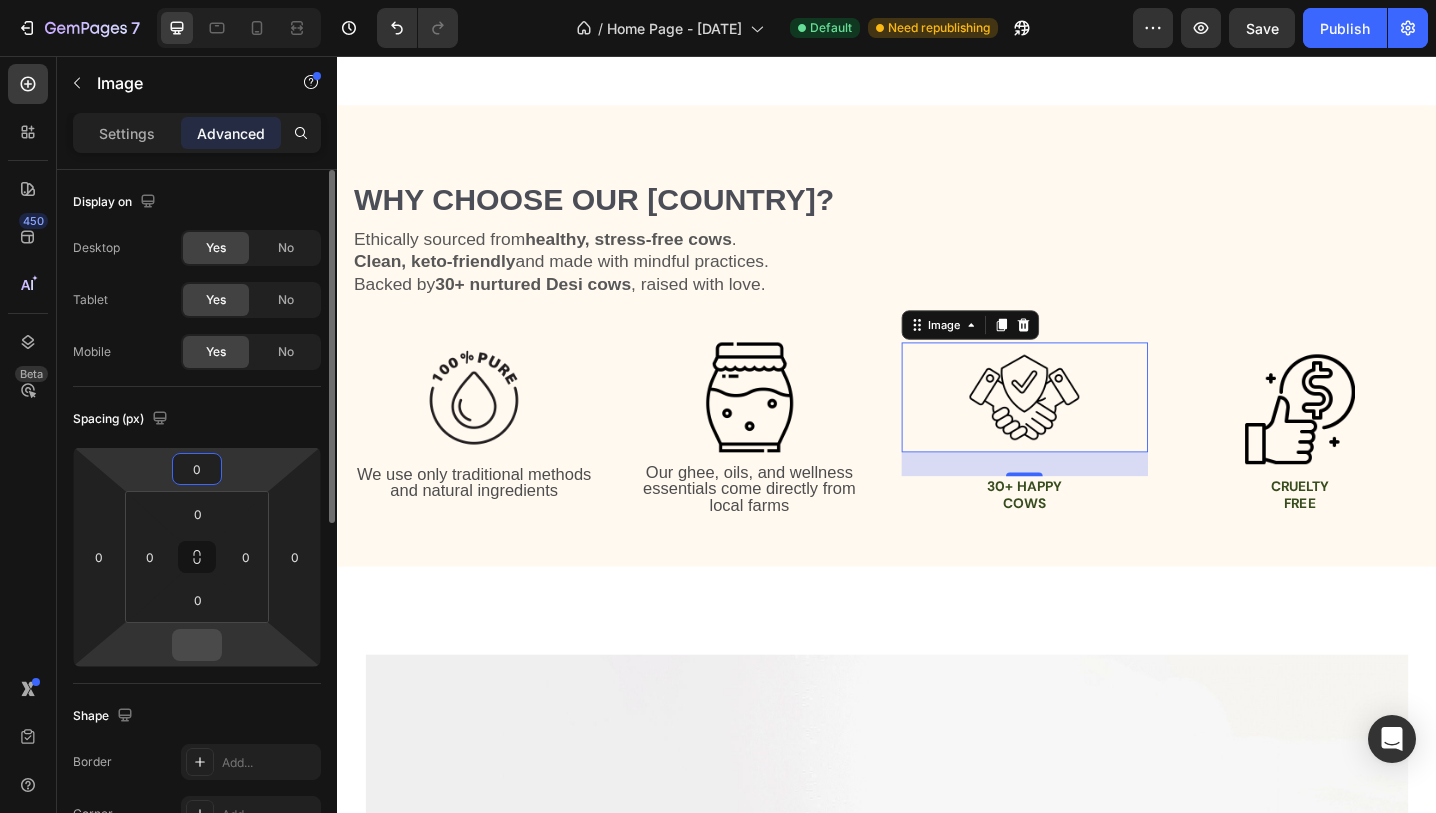 type on "0" 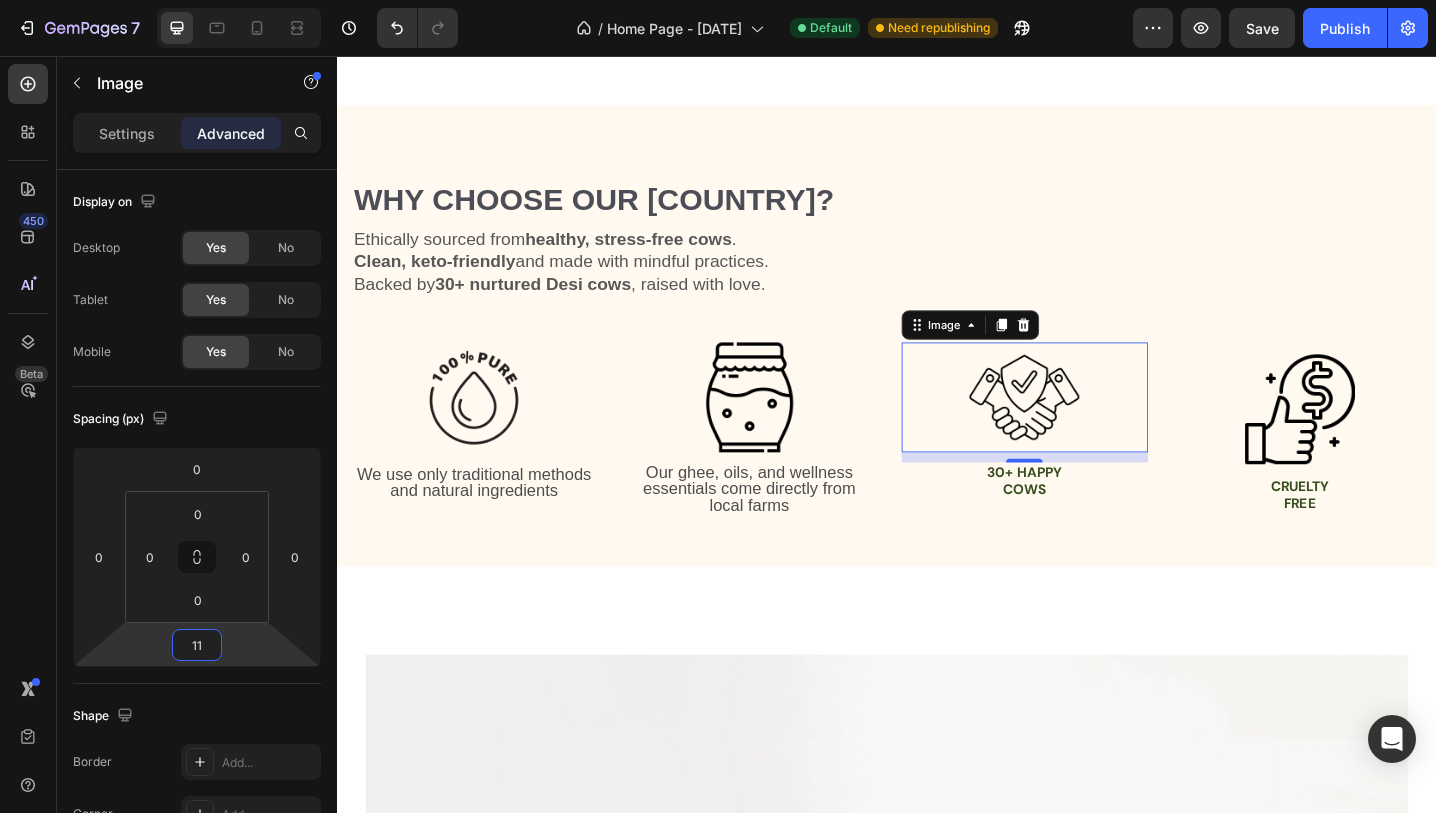 type on "11" 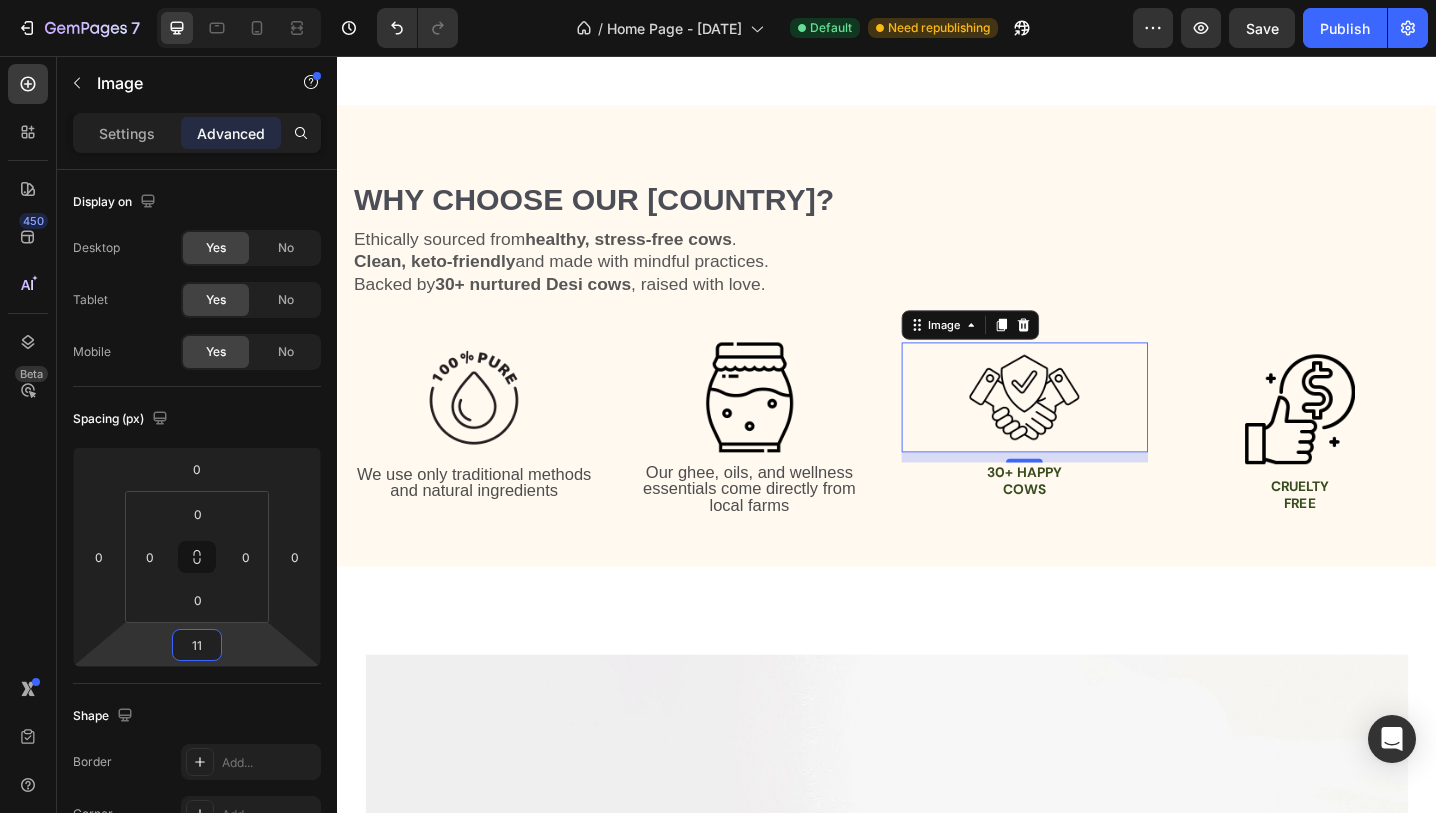 click on "Our ghee, oils, and wellness essentials come directly from local farms" at bounding box center (787, 529) 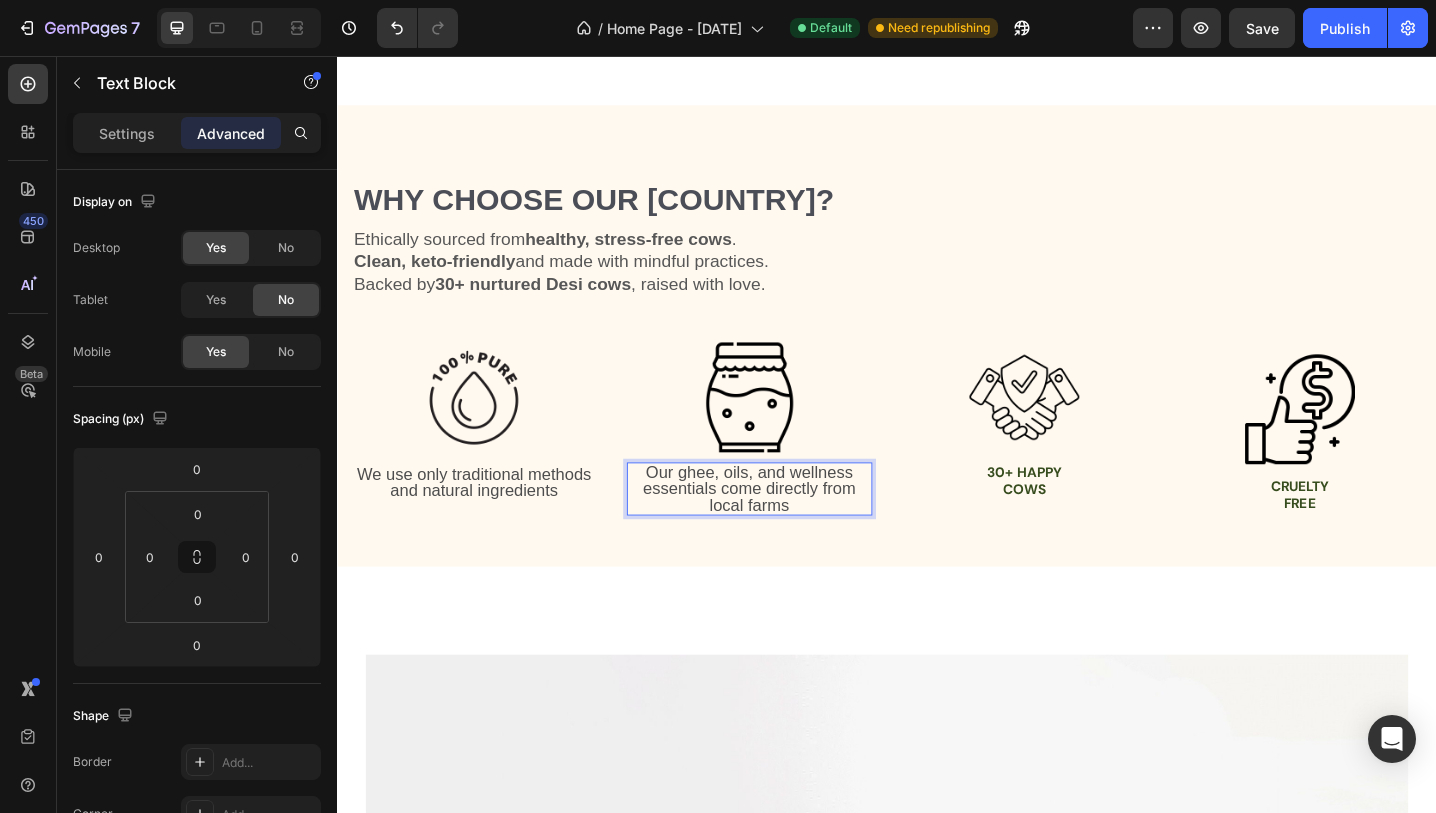 click on "Our ghee, oils, and wellness essentials come directly from local farms" at bounding box center (787, 529) 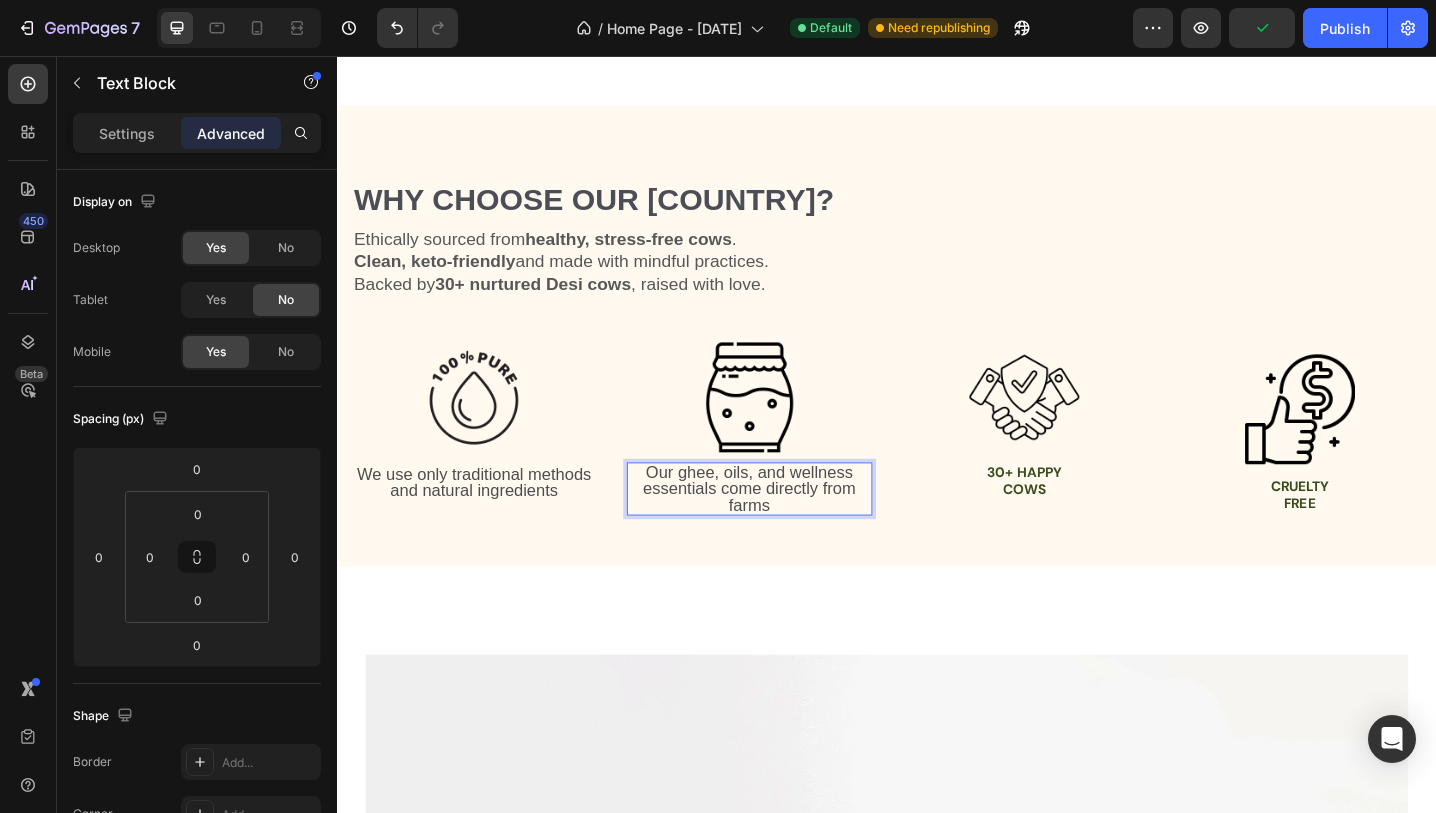 click on "Our ghee, oils, and wellness essentials come directly from farms" at bounding box center (787, 529) 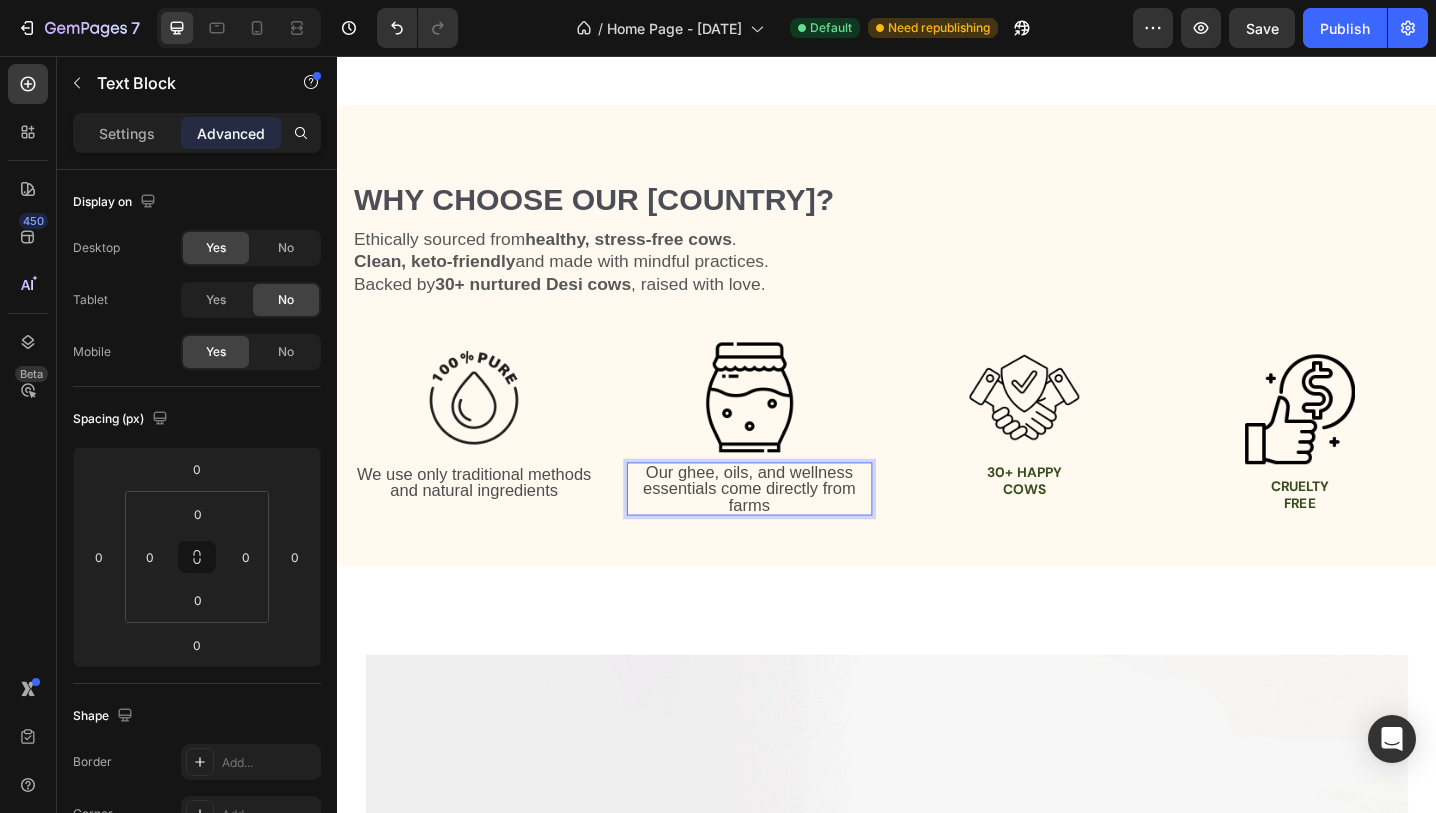 click on "Our ghee, oils, and wellness essentials come directly from farms" at bounding box center [787, 529] 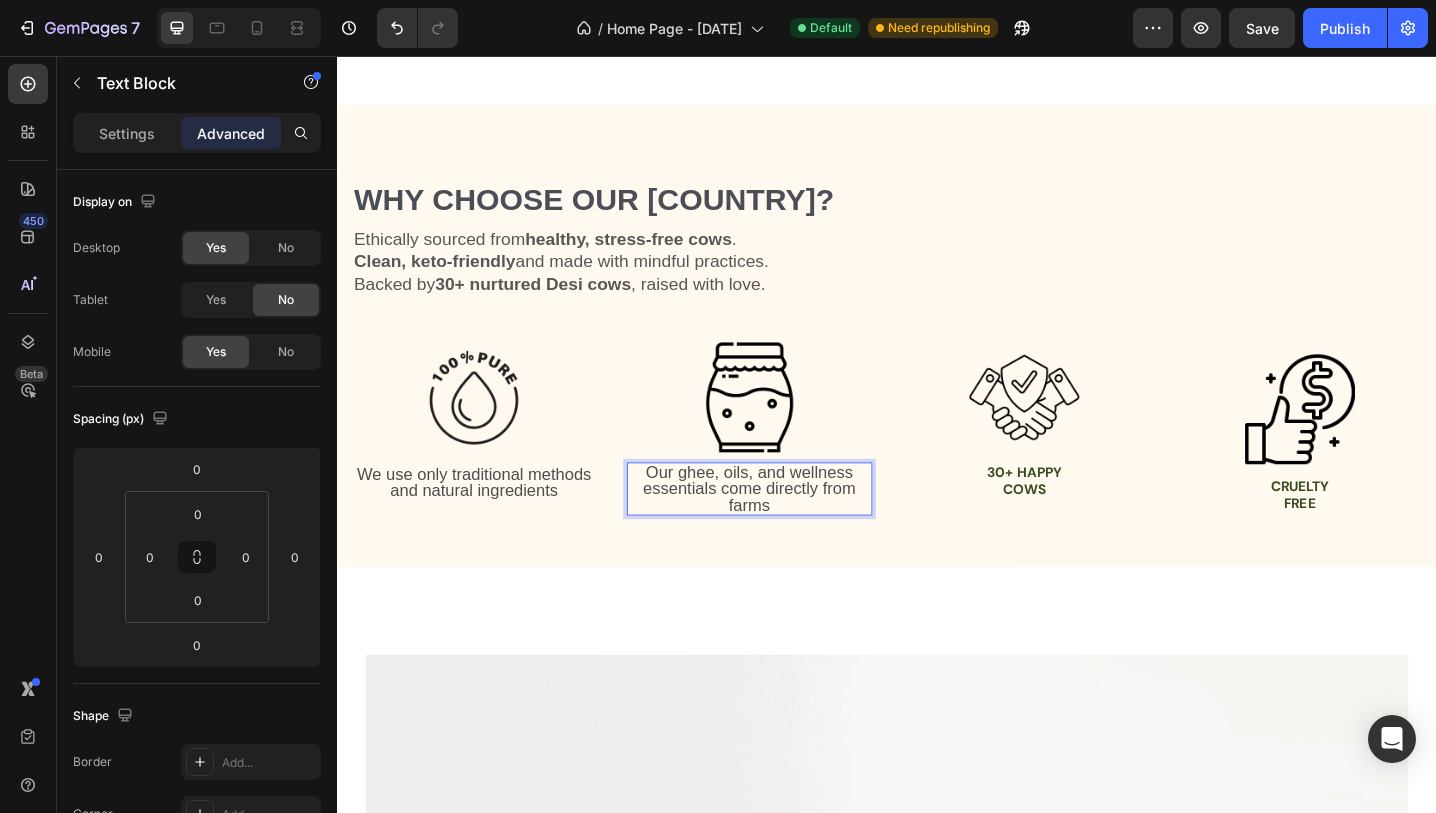 click on "30+ Happy" at bounding box center (1087, 511) 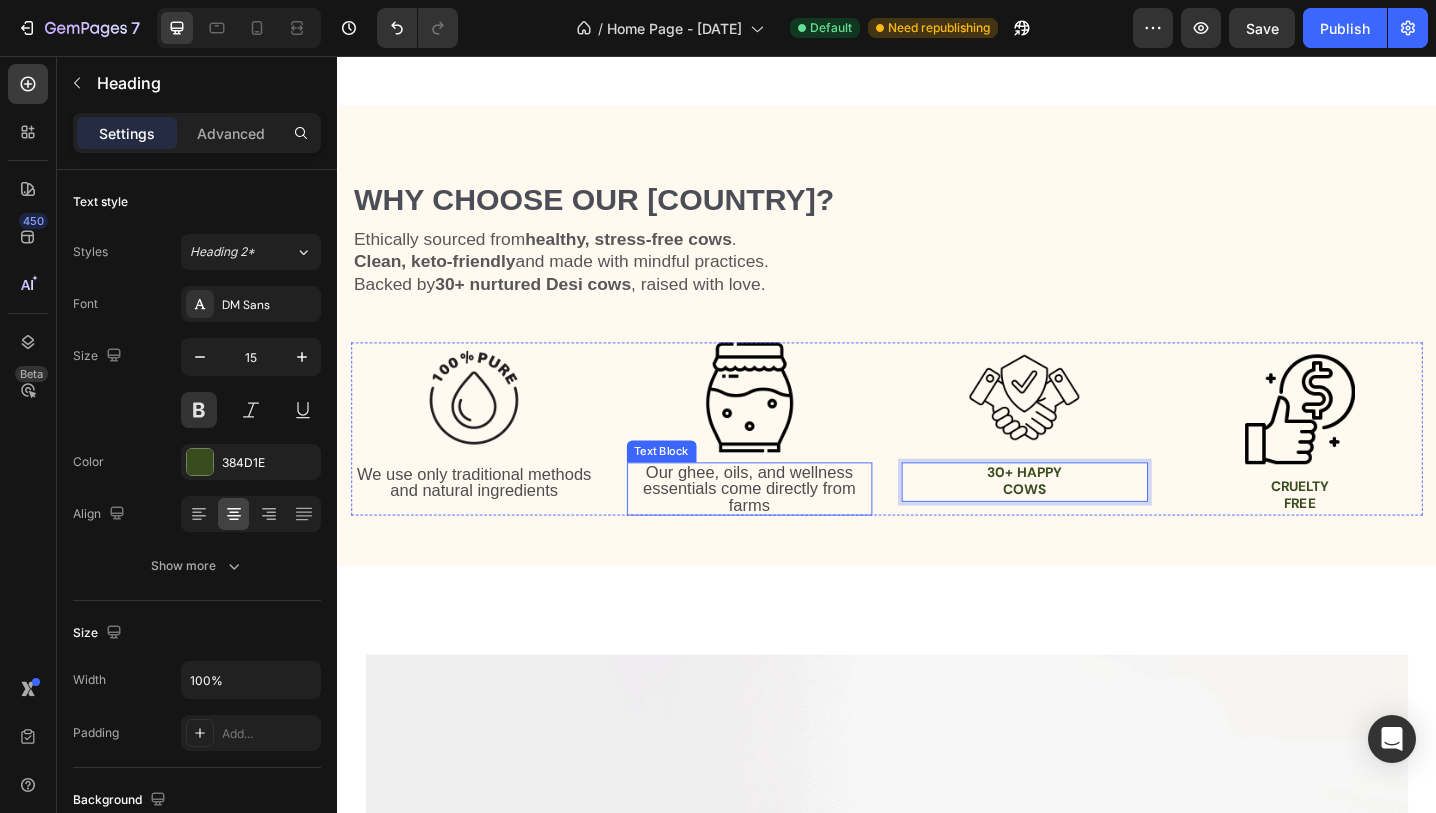 click on "Our ghee, oils, and wellness essentials come directly from farms" at bounding box center (787, 529) 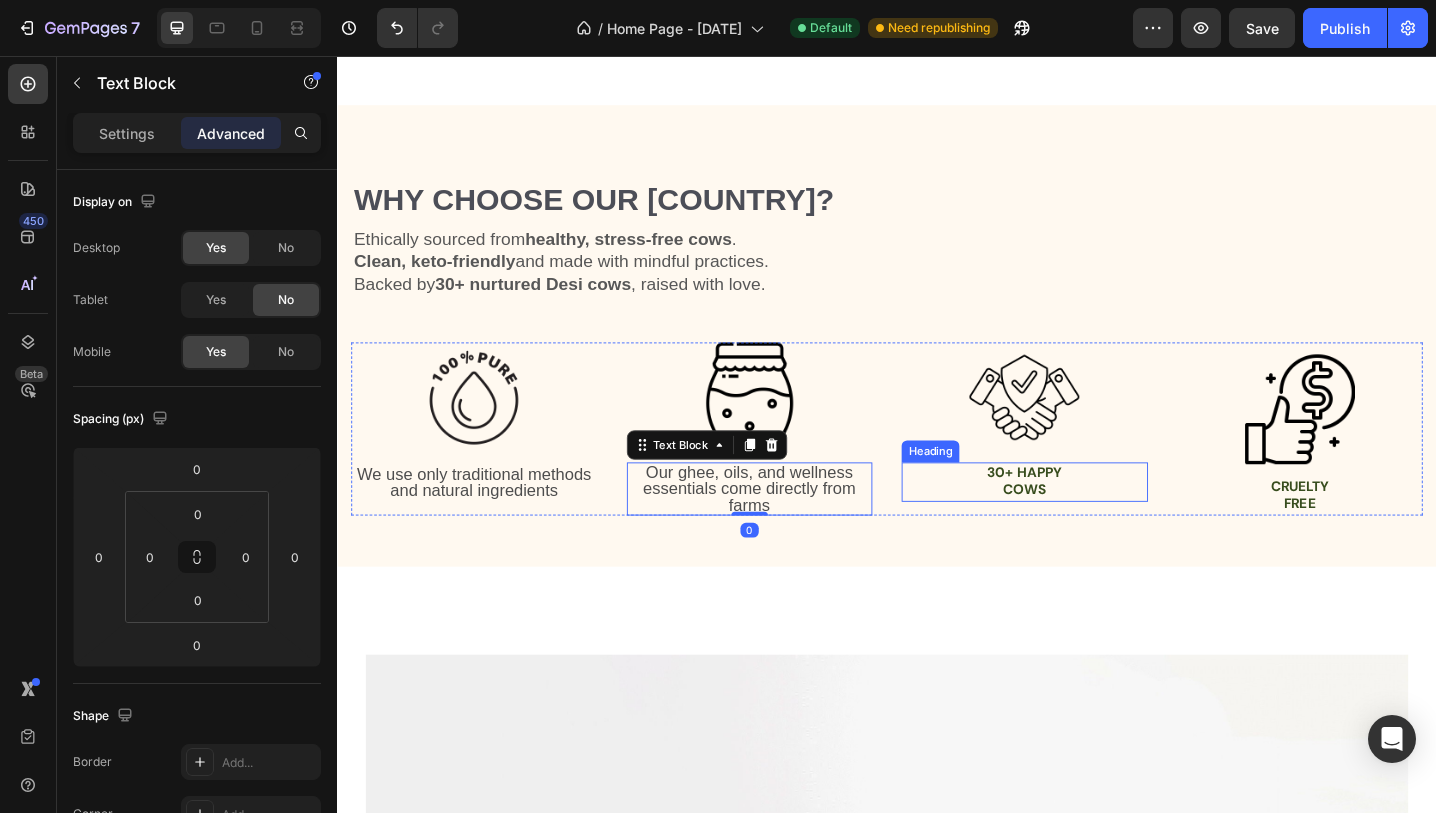 click on "30+ Happy" at bounding box center (1087, 511) 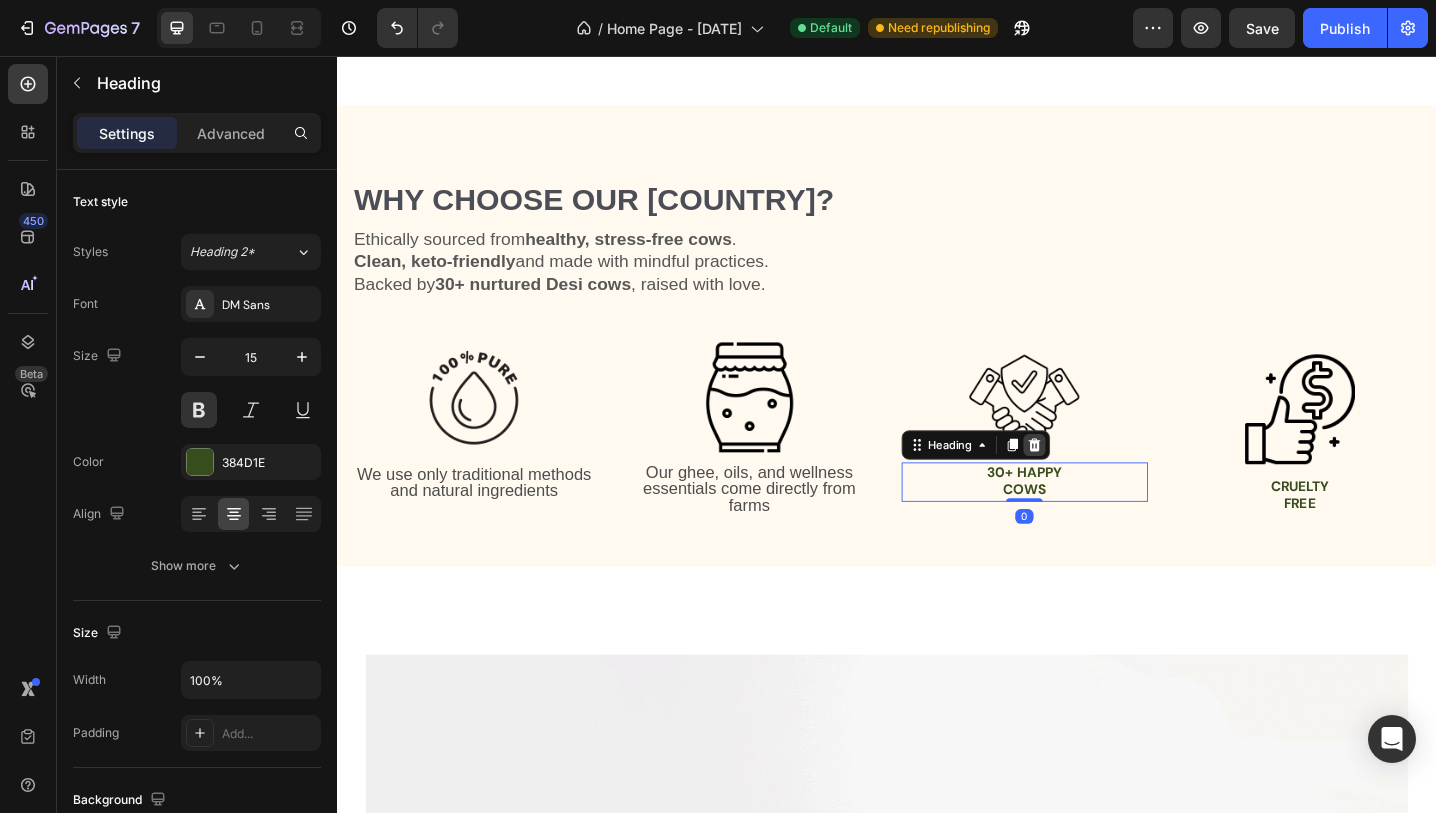 click at bounding box center [1098, 481] 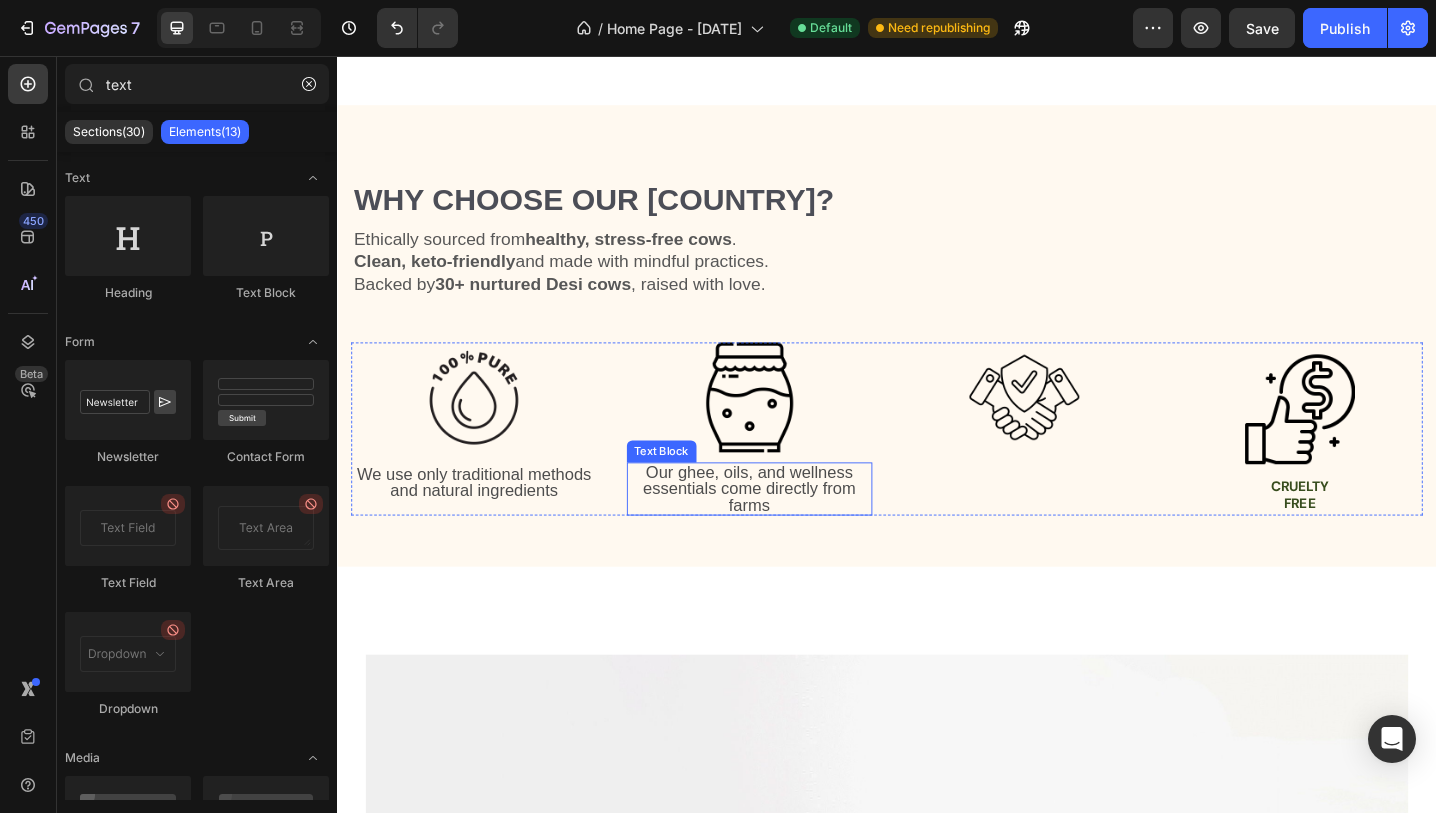 click on "Our ghee, oils, and wellness essentials come directly from farms" at bounding box center (787, 529) 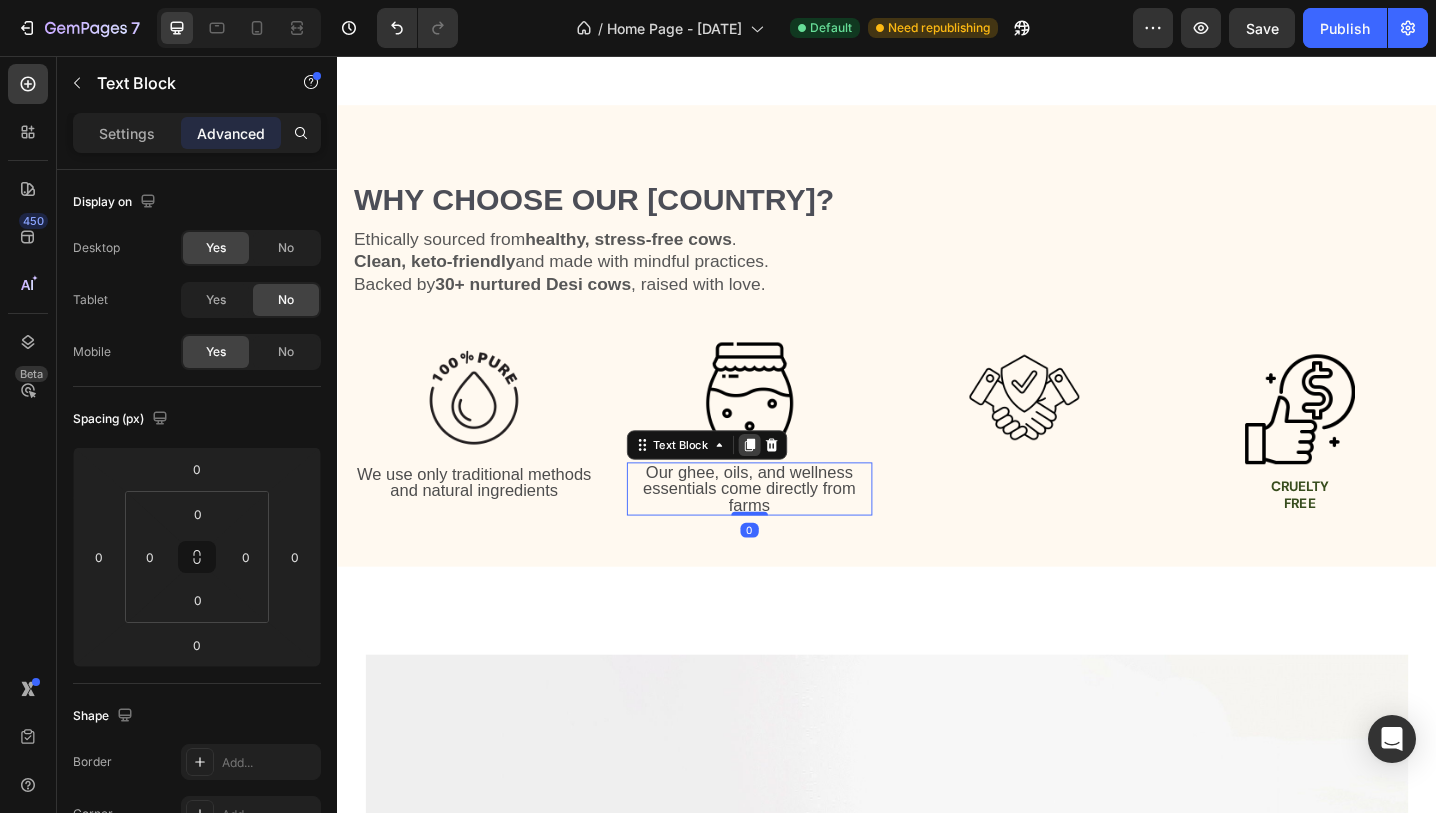 click 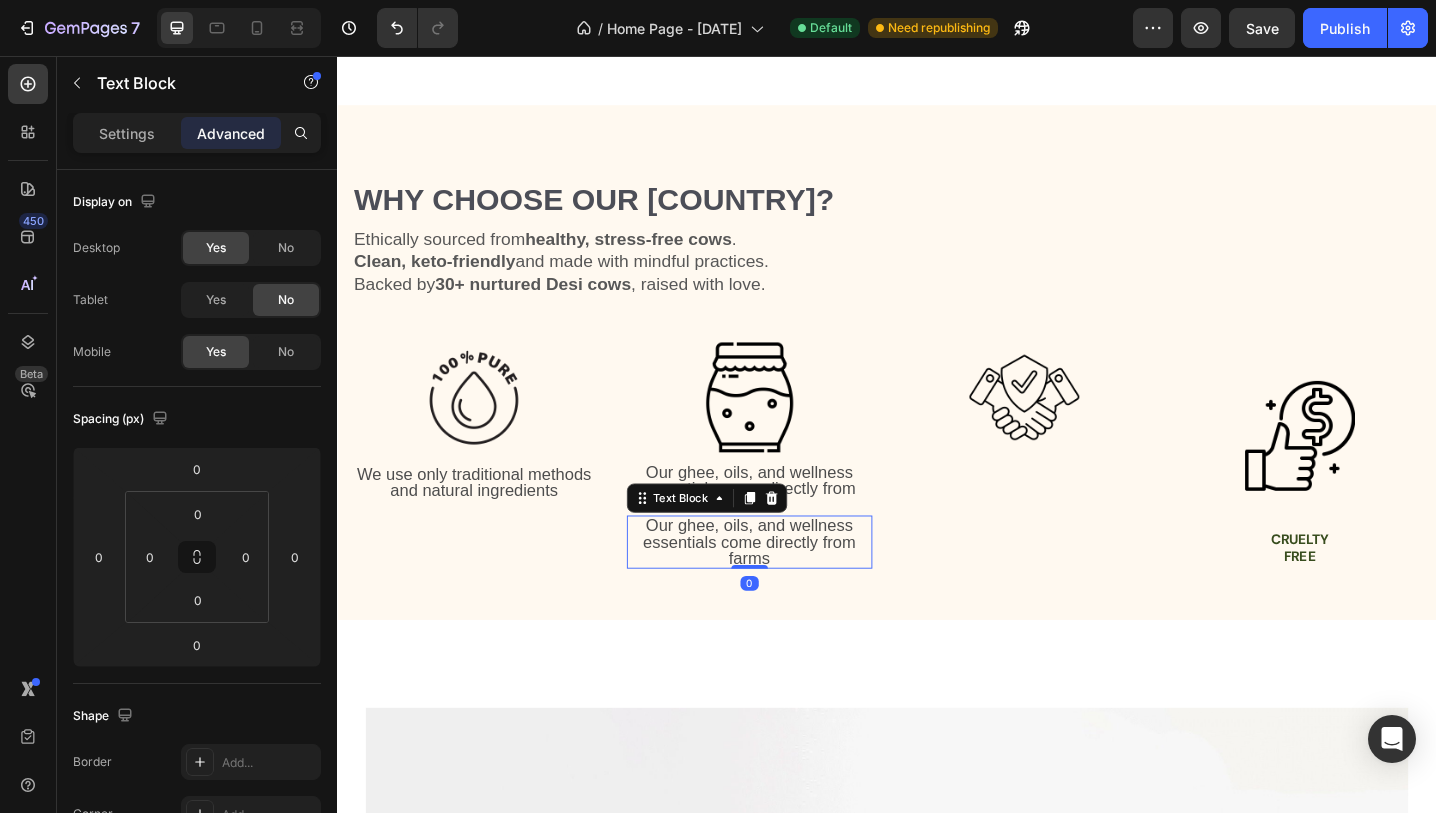 click on "Our ghee, oils, and wellness essentials come directly from farms" at bounding box center [787, 587] 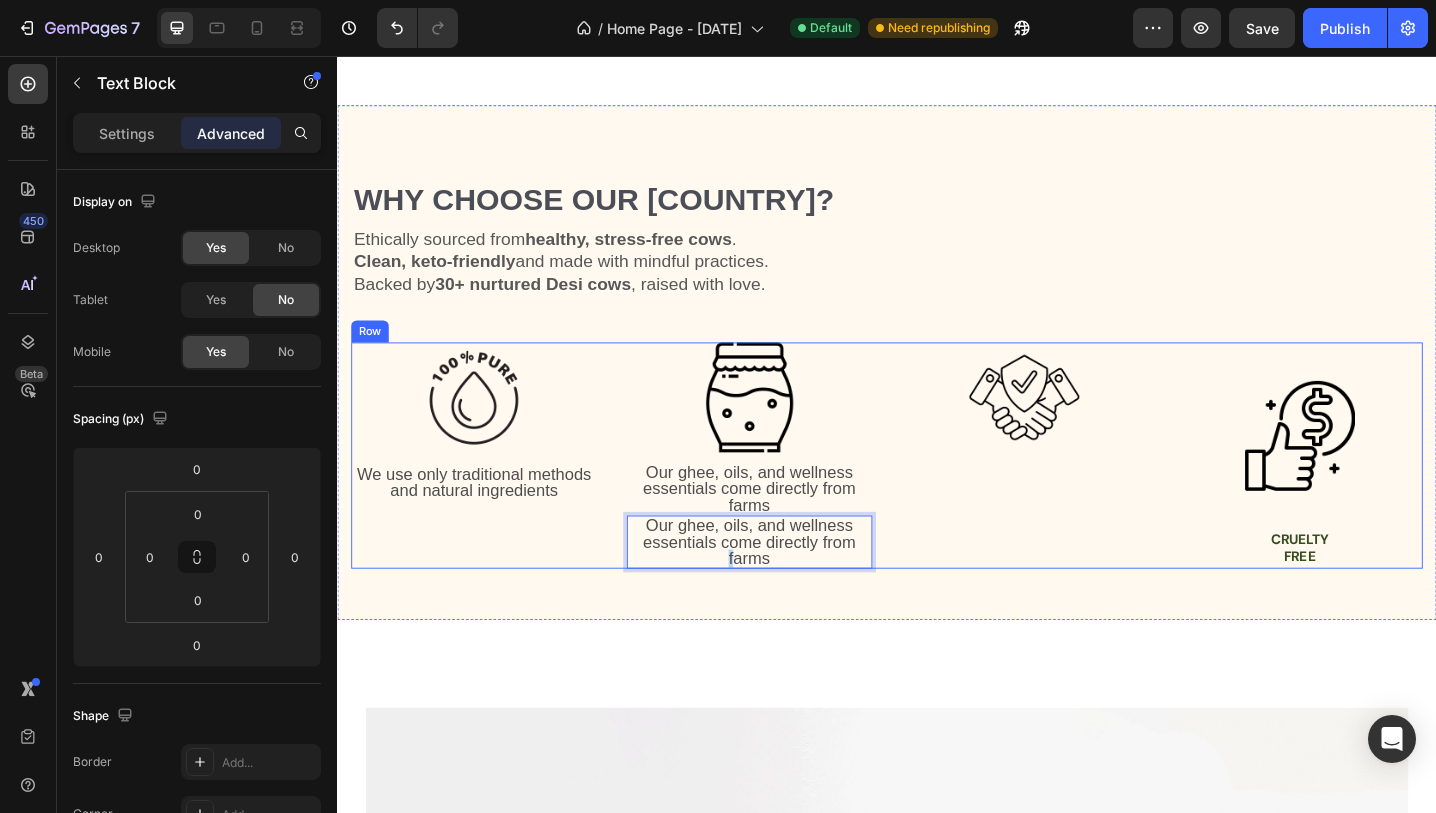 drag, startPoint x: 771, startPoint y: 575, endPoint x: 1041, endPoint y: 557, distance: 270.59933 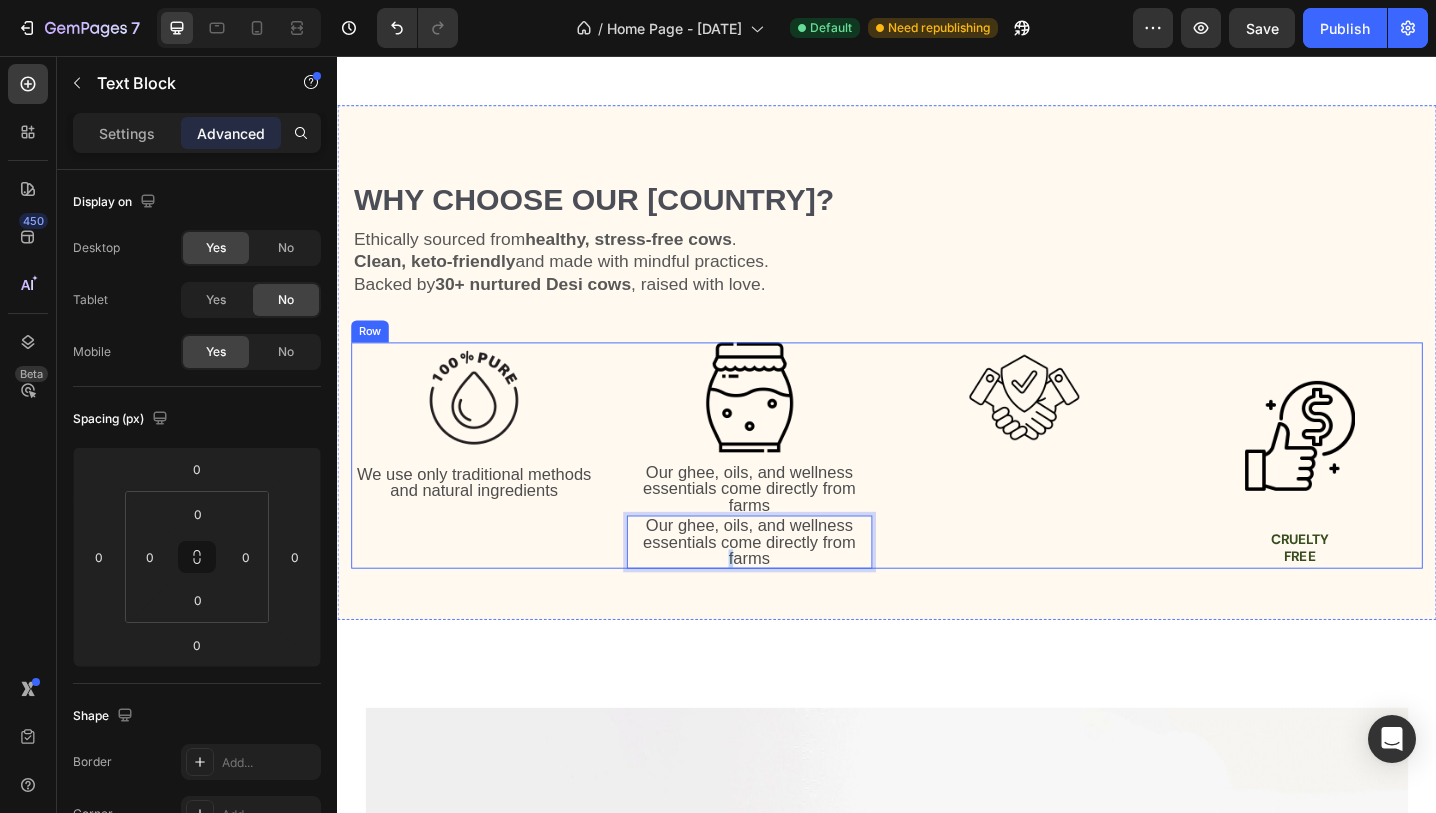 click on "Image We use only traditional methods and natural ingredients Text Block Image Our ghee, oils, and wellness essentials come directly from farms Text Block Our ghee, oils, and wellness essentials come directly from farms Text Block   [NUMBER] Image Image Cruelty  free Heading Row" at bounding box center [937, 492] 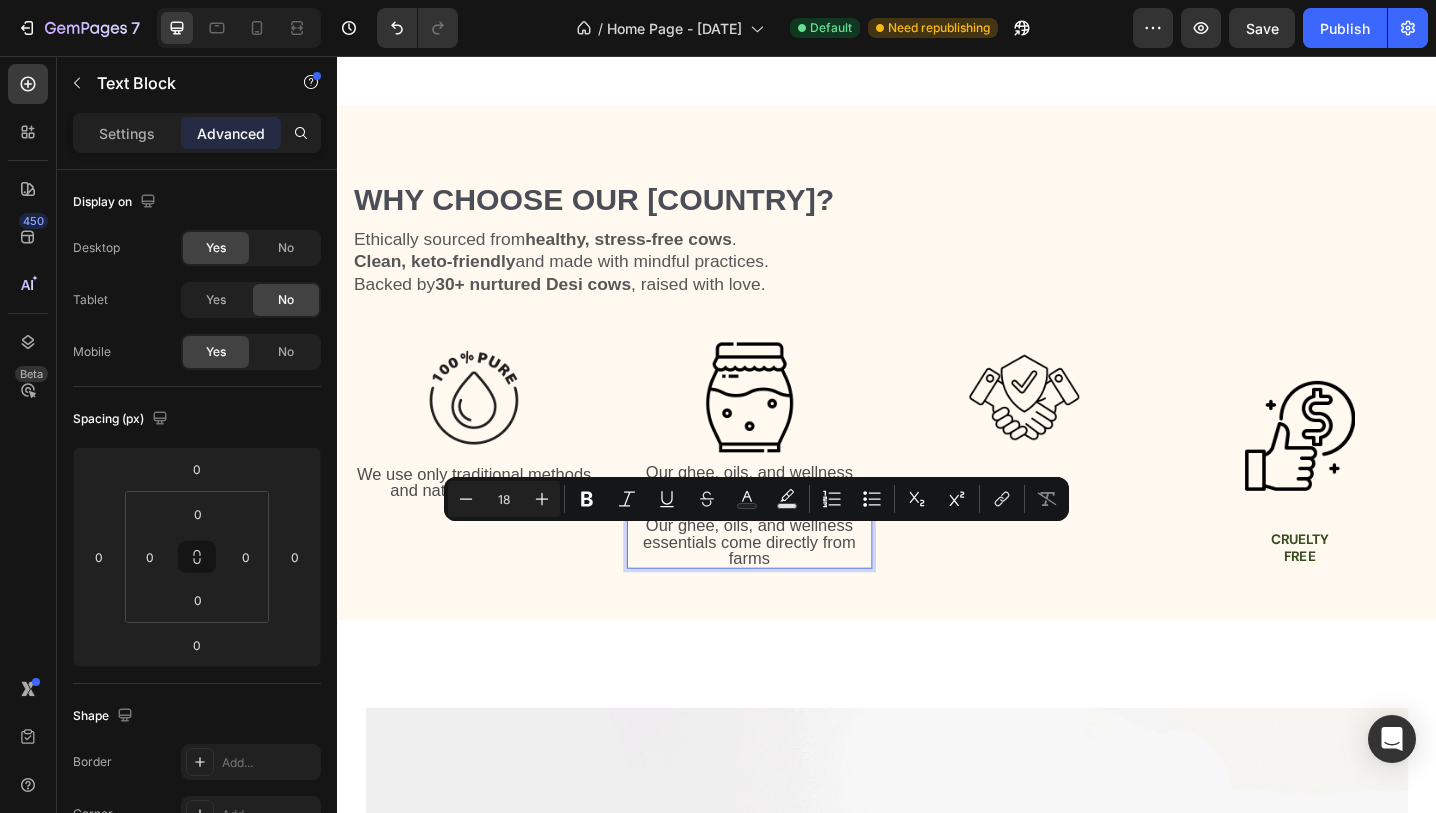 click on "Our ghee, oils, and wellness essentials come directly from farms" at bounding box center [787, 587] 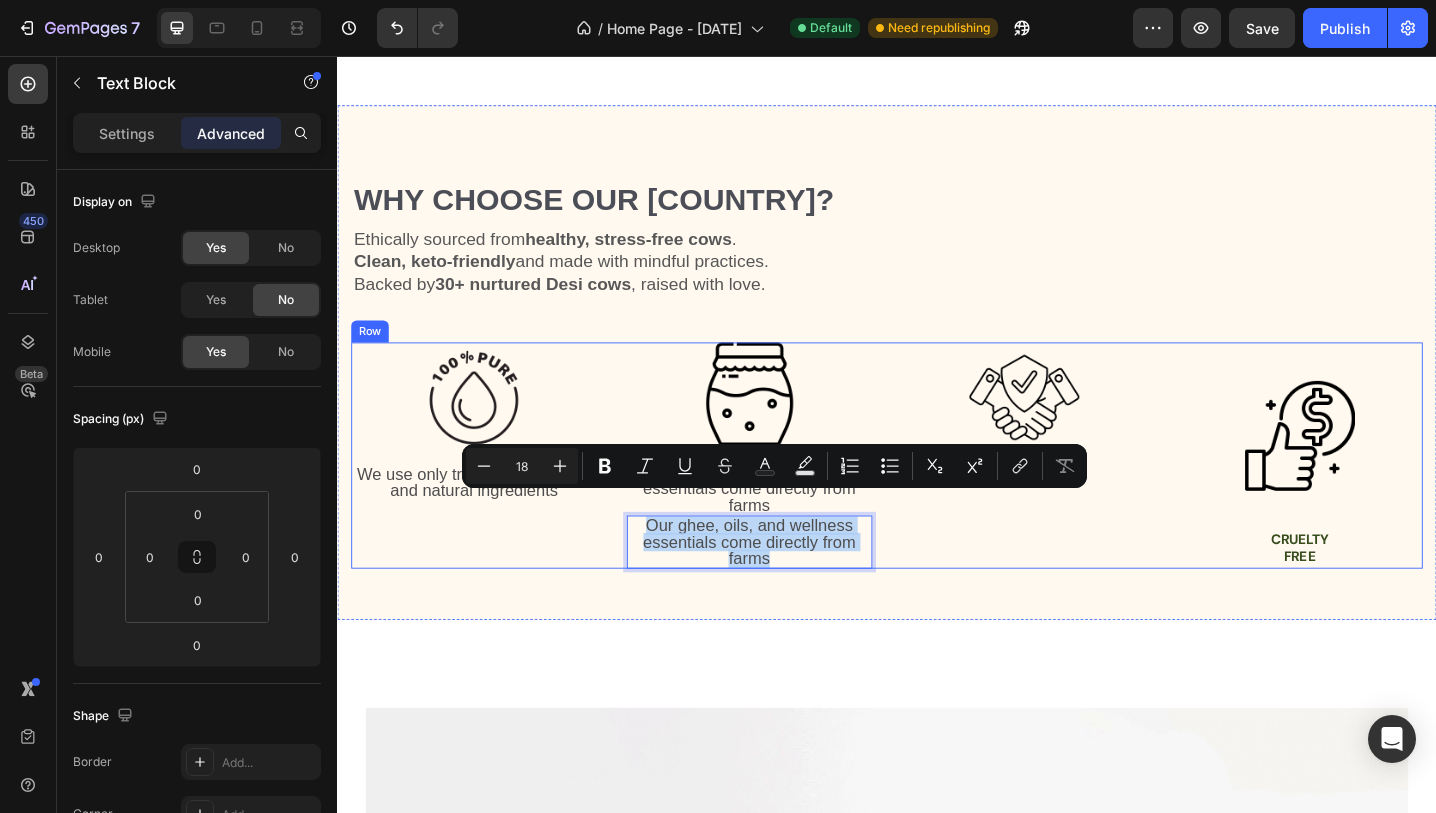 drag, startPoint x: 900, startPoint y: 588, endPoint x: 1093, endPoint y: 504, distance: 210.48753 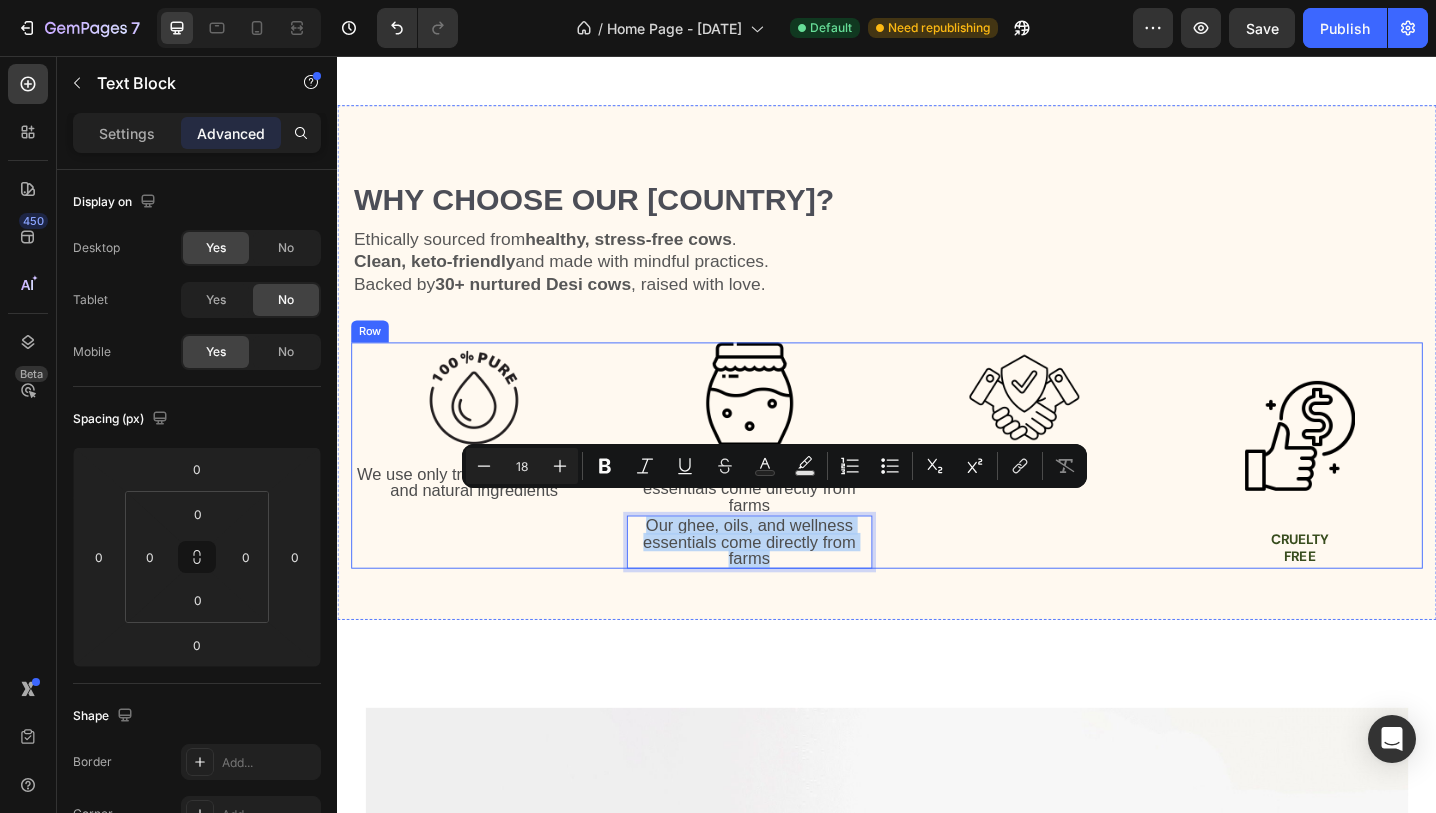 click on "Image We use only traditional methods and natural ingredients Text Block Image Our ghee, oils, and wellness essentials come directly from farms Text Block Our ghee, oils, and wellness essentials come directly from farms Text Block   [NUMBER] Image Image Cruelty  free Heading Row" at bounding box center [937, 492] 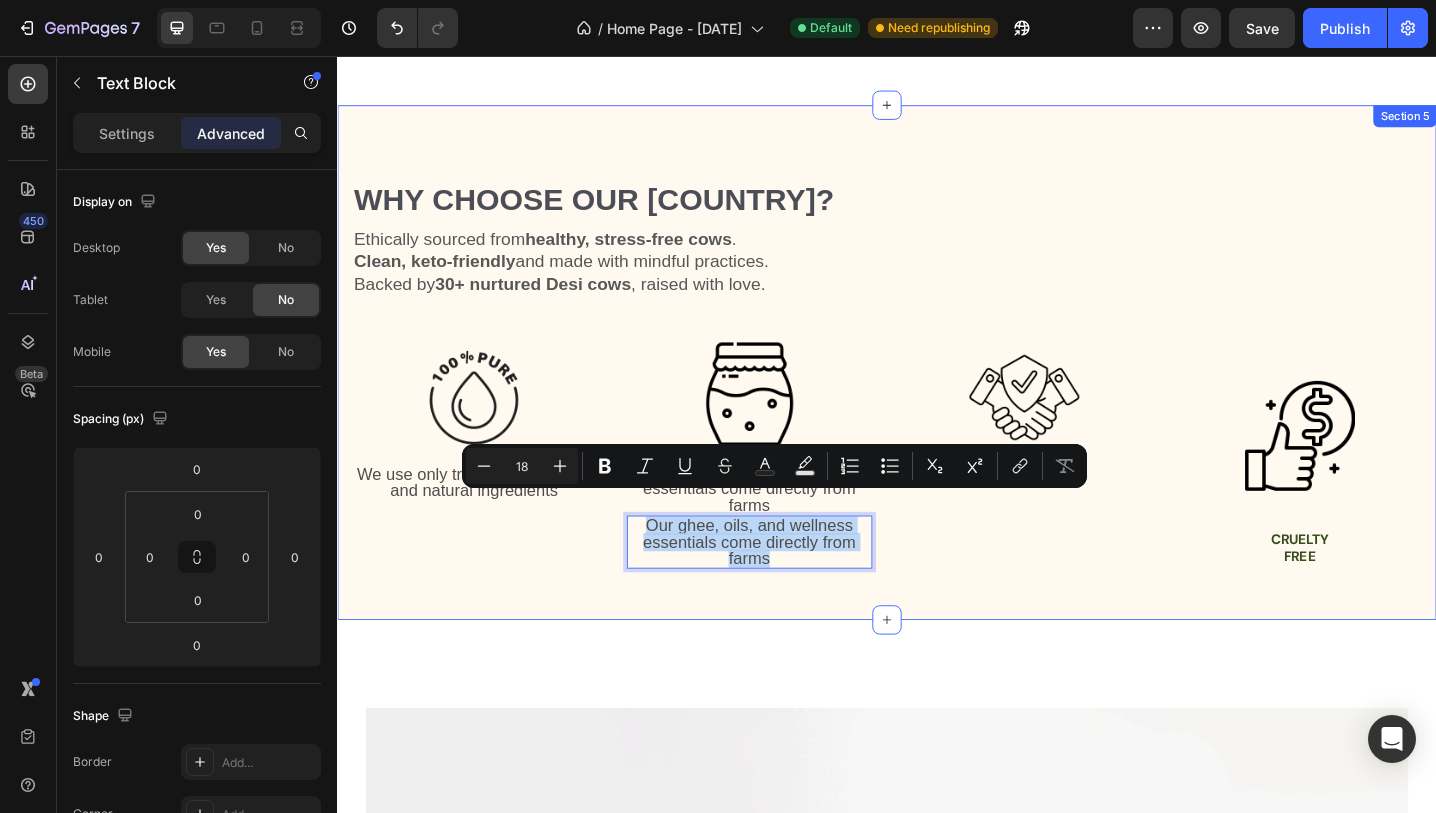 click on "Why Choose Our US? Heading Ethically sourced from  healthy, stress-free cows . Clean, keto-friendly  and made with mindful practices. Backed by  30+ nurtured Desi cows , raised with love. Text Block Row Row Image We use only traditional methods and natural ingredients Text Block Image Our ghee, oils, and wellness essentials come directly from farms Text Block Our ghee, oils, and wellness essentials come directly from farms Text Block   0 Image Image Cruelty  free Heading Row Section 5" at bounding box center (937, 391) 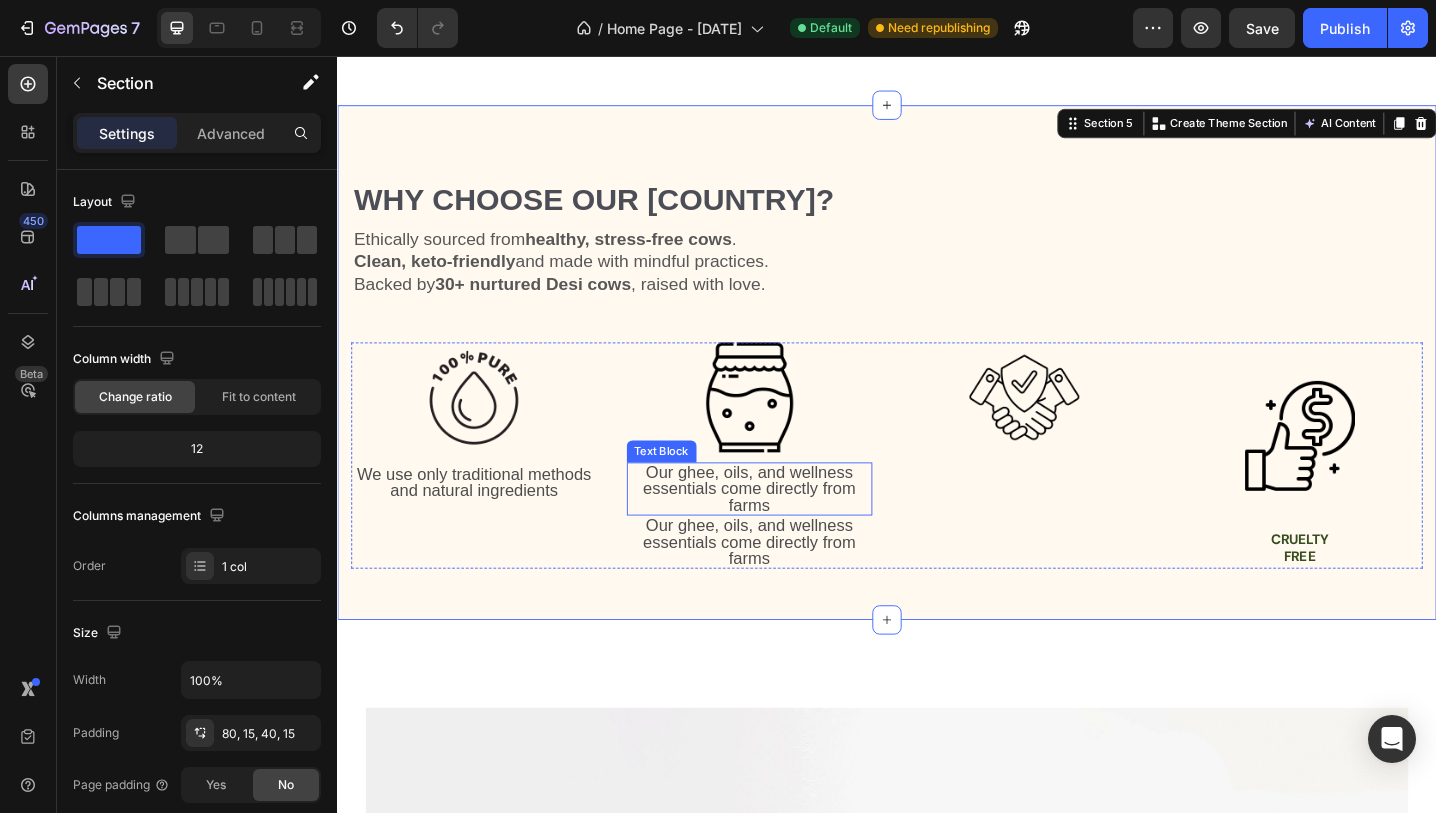 scroll, scrollTop: 2092, scrollLeft: 0, axis: vertical 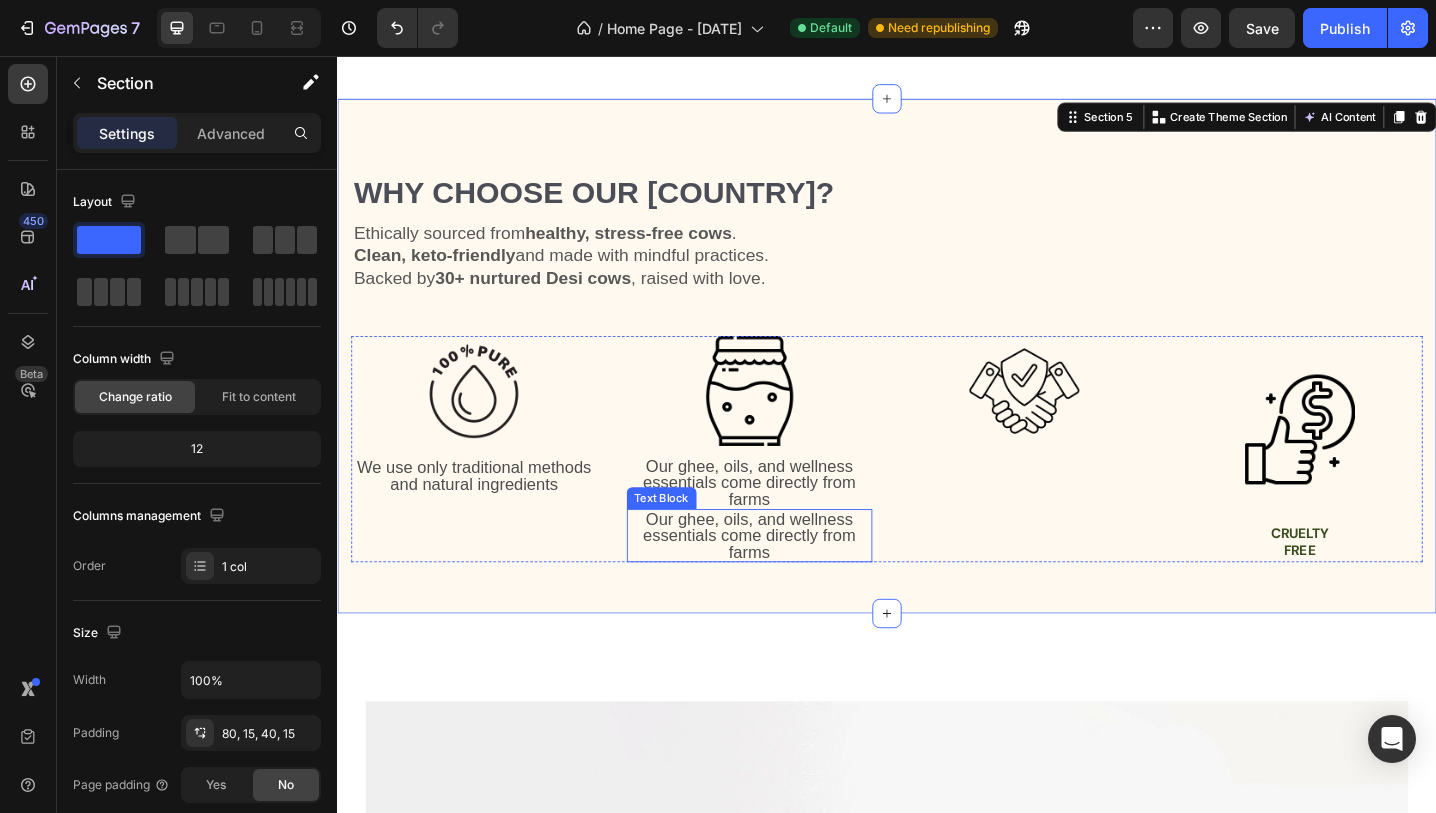click on "Our ghee, oils, and wellness essentials come directly from farms" at bounding box center [787, 580] 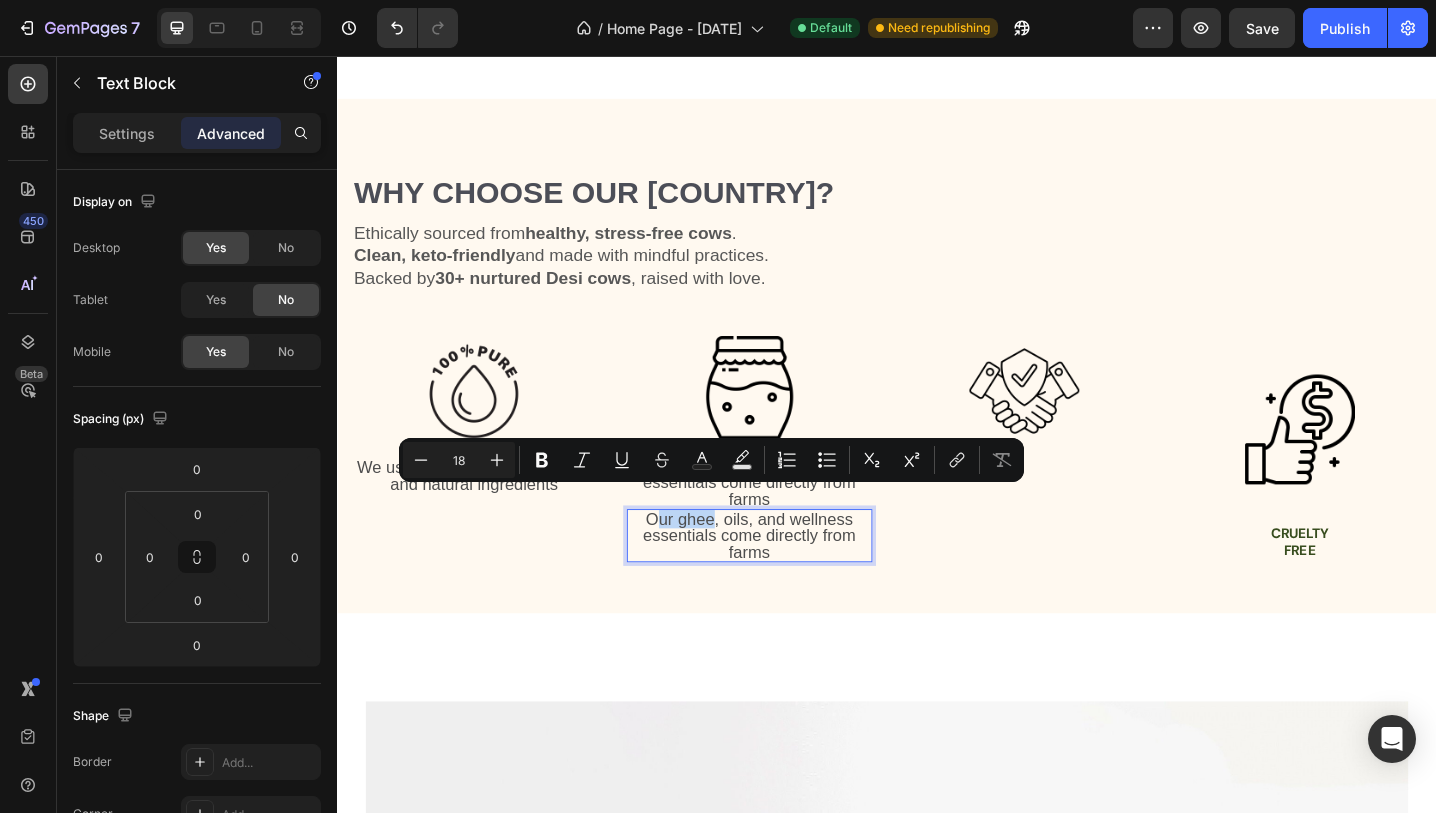drag, startPoint x: 690, startPoint y: 546, endPoint x: 747, endPoint y: 544, distance: 57.035076 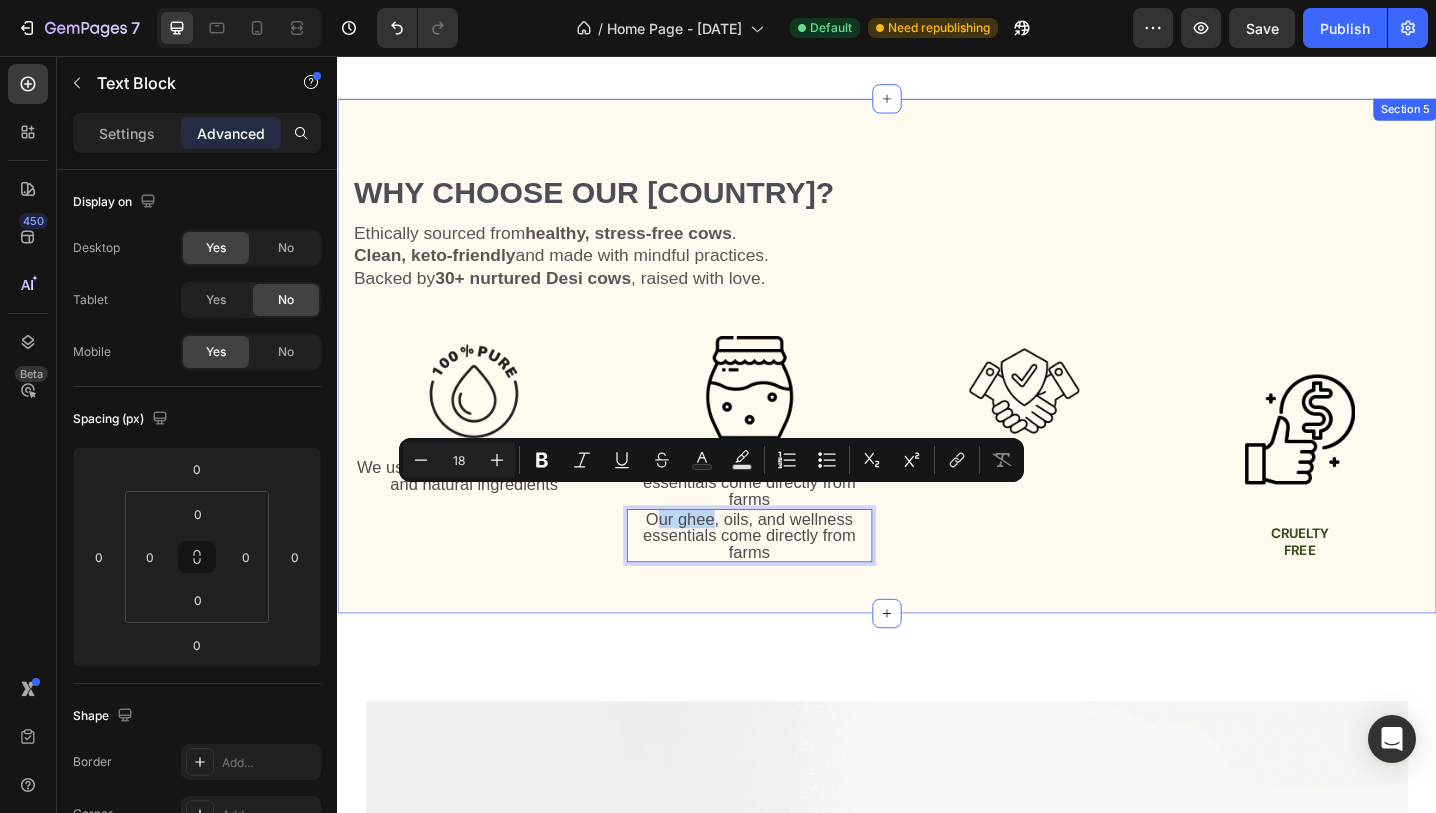 click on "Why Choose Our US? Heading Ethically sourced from  healthy, stress-free cows . Clean, keto-friendly  and made with mindful practices. Backed by  30+ nurtured Desi cows , raised with love. Text Block Row Row Image We use only traditional methods and natural ingredients Text Block Image Our ghee, oils, and wellness essentials come directly from farms Text Block Our ghee, oils, and wellness essentials come directly from farms Text Block   0 Image Image Cruelty  free Heading Row" at bounding box center [937, 404] 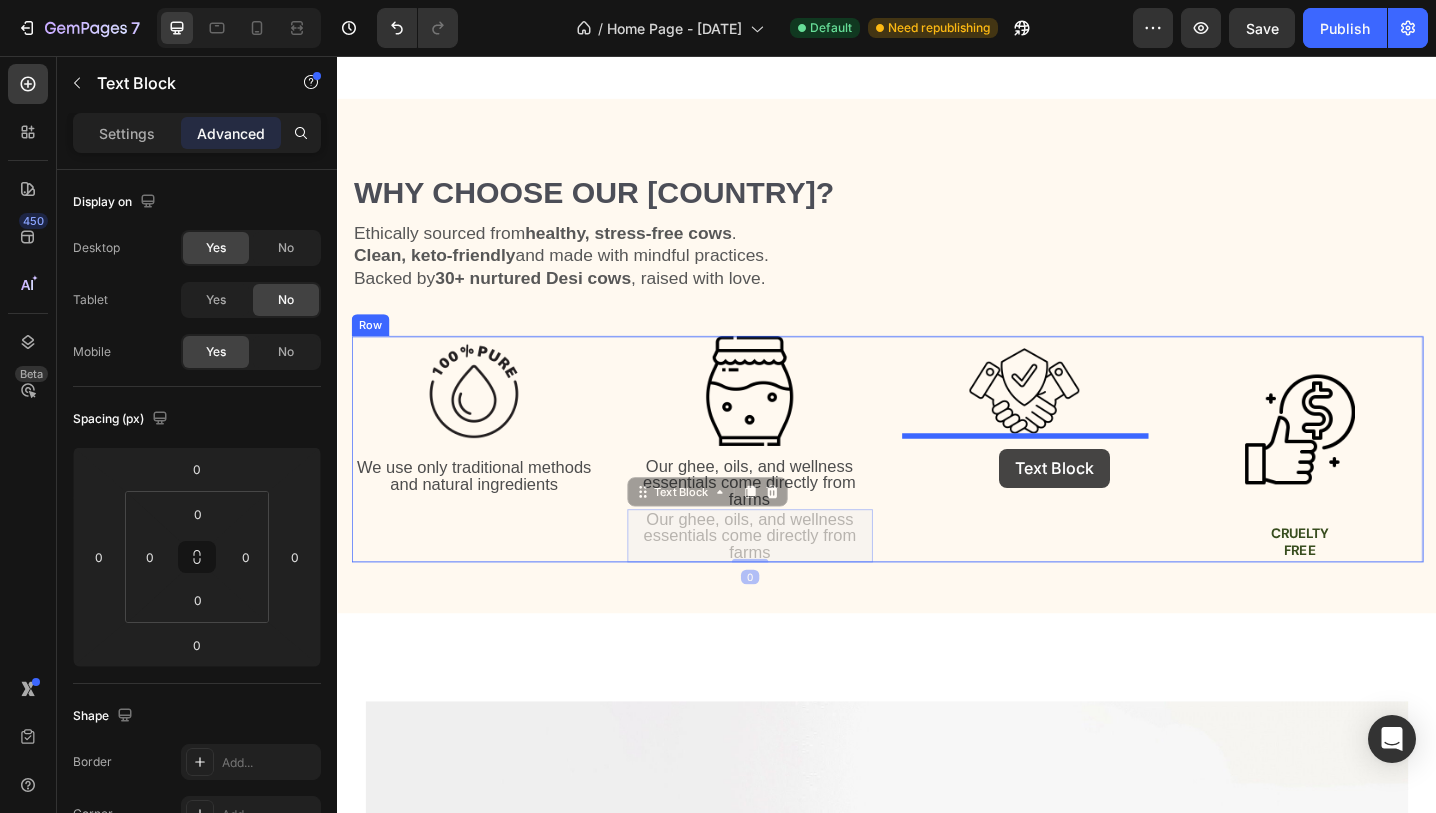 drag, startPoint x: 672, startPoint y: 574, endPoint x: 1060, endPoint y: 485, distance: 398.07663 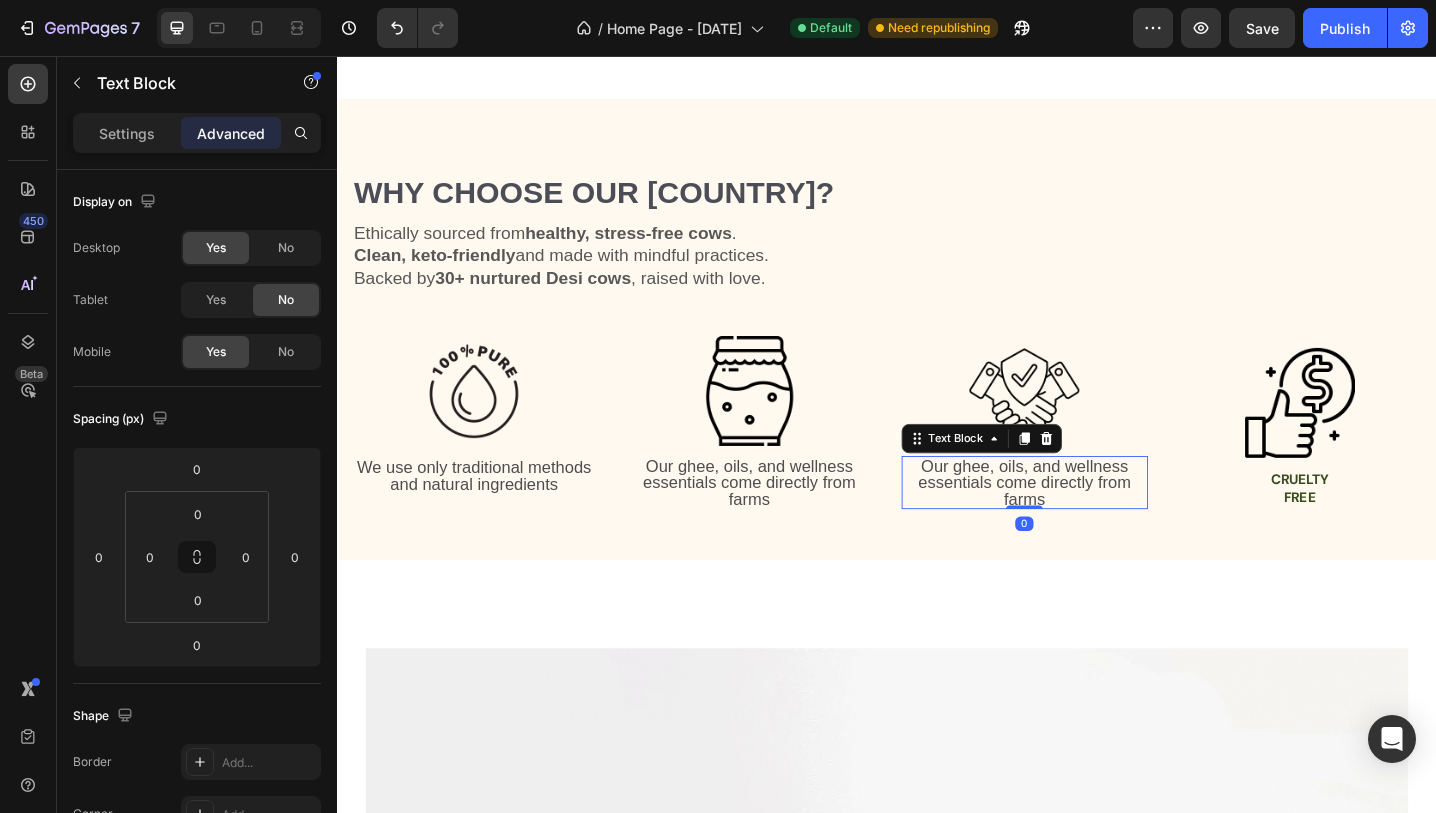 click on "Our ghee, oils, and wellness essentials come directly from farms" at bounding box center [1087, 522] 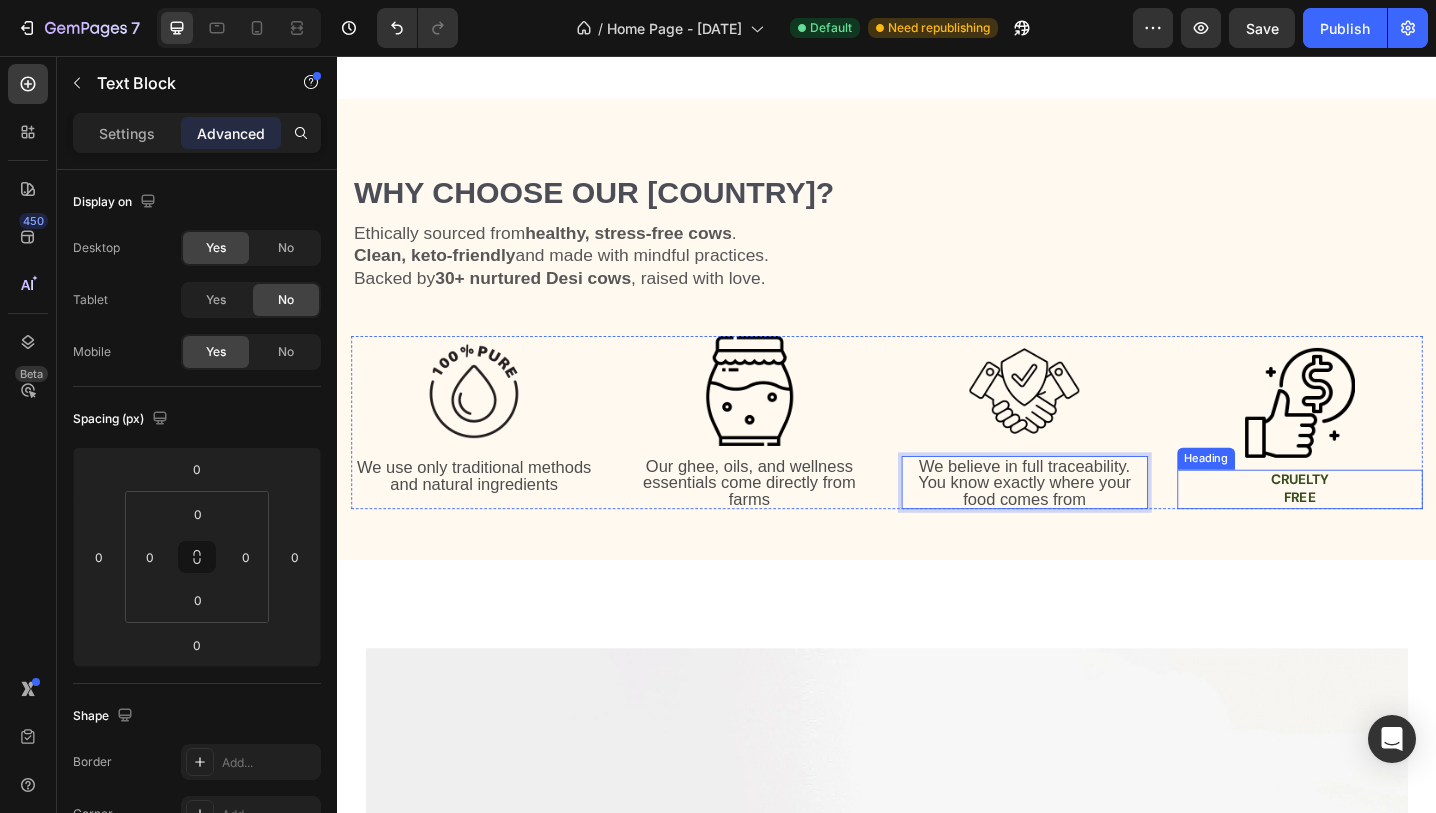 click on "Cruelty" at bounding box center [1388, 519] 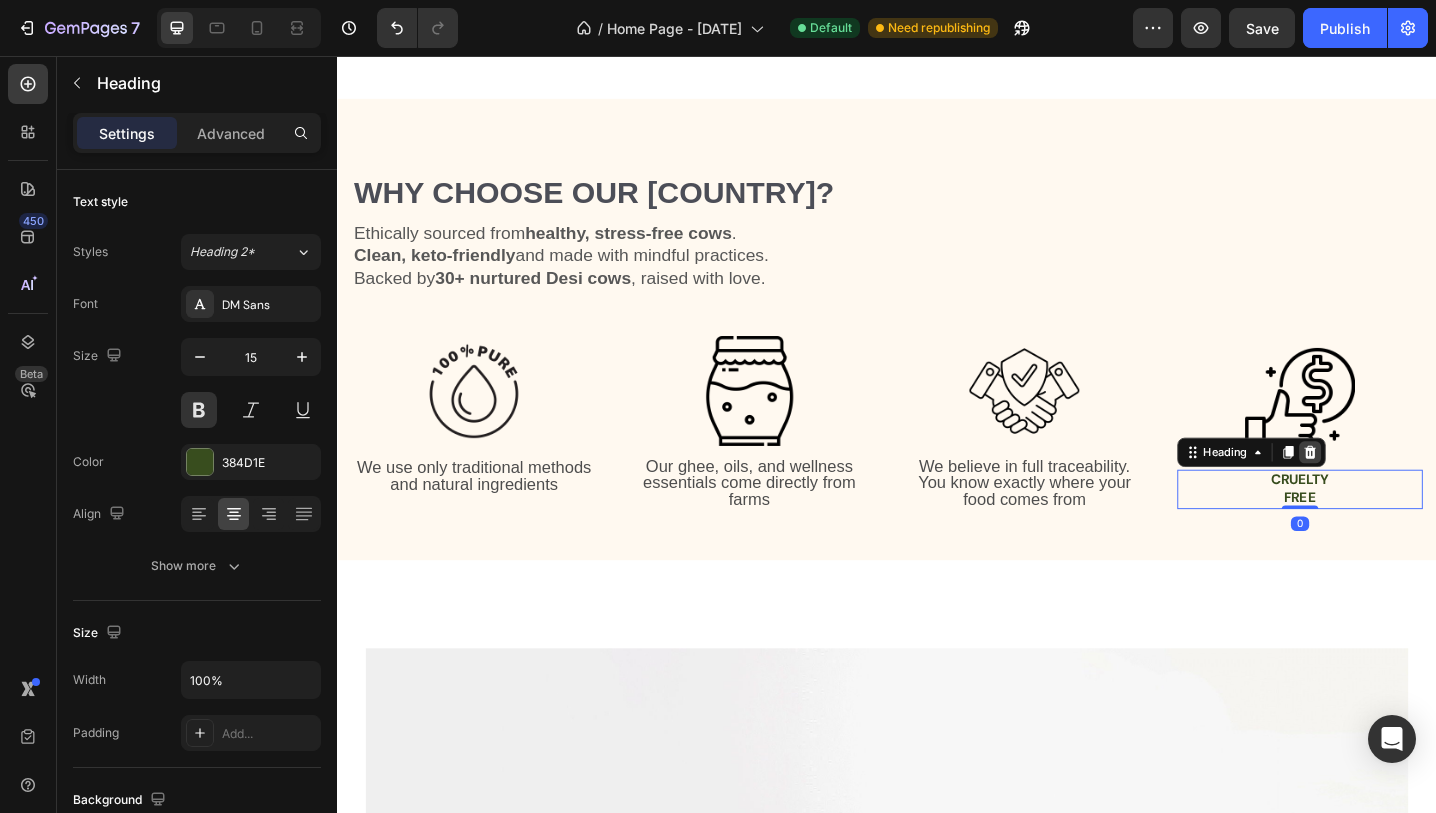 click 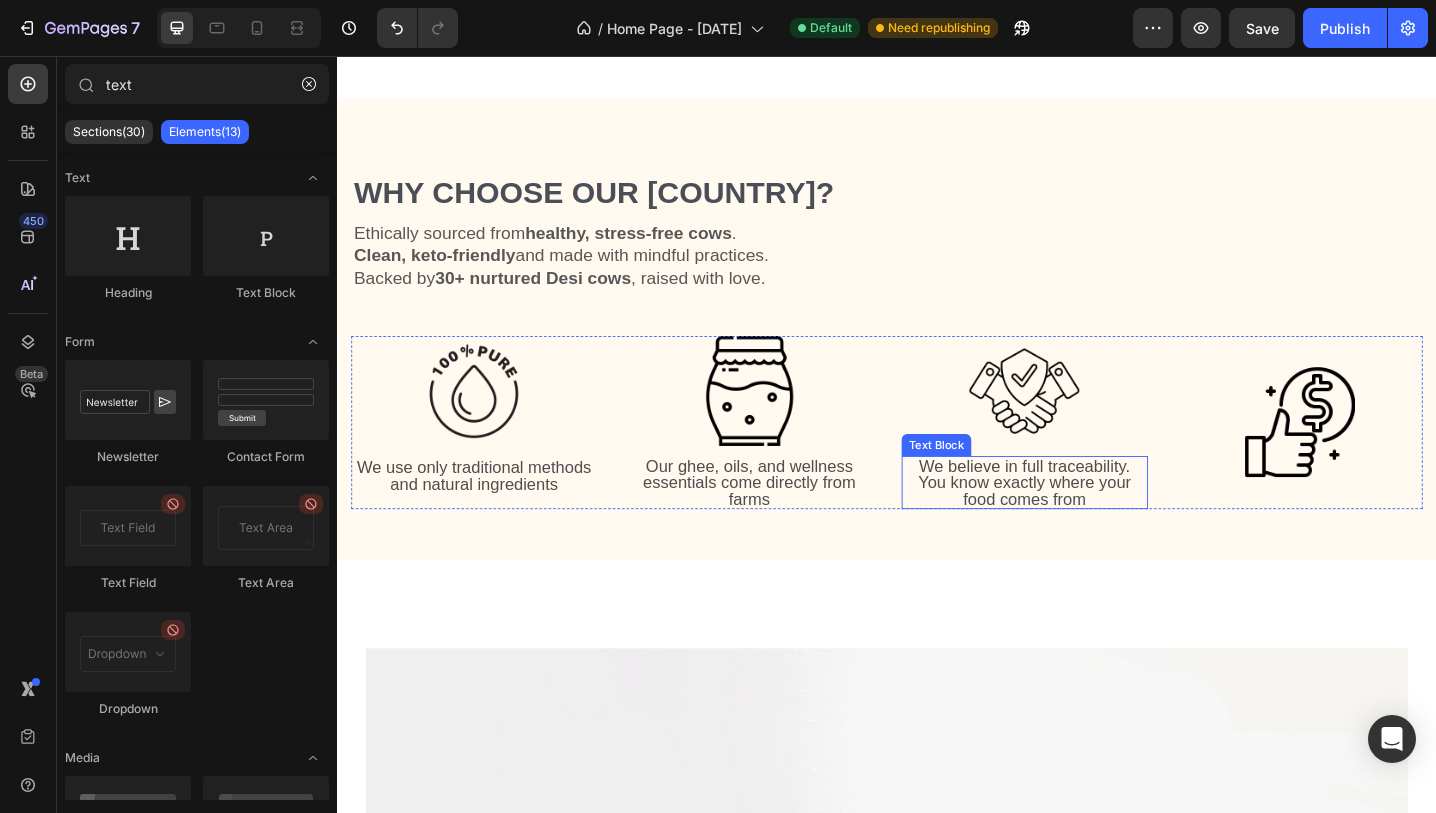 click on "We believe in full traceability. You know exactly where your food comes from" at bounding box center (1087, 522) 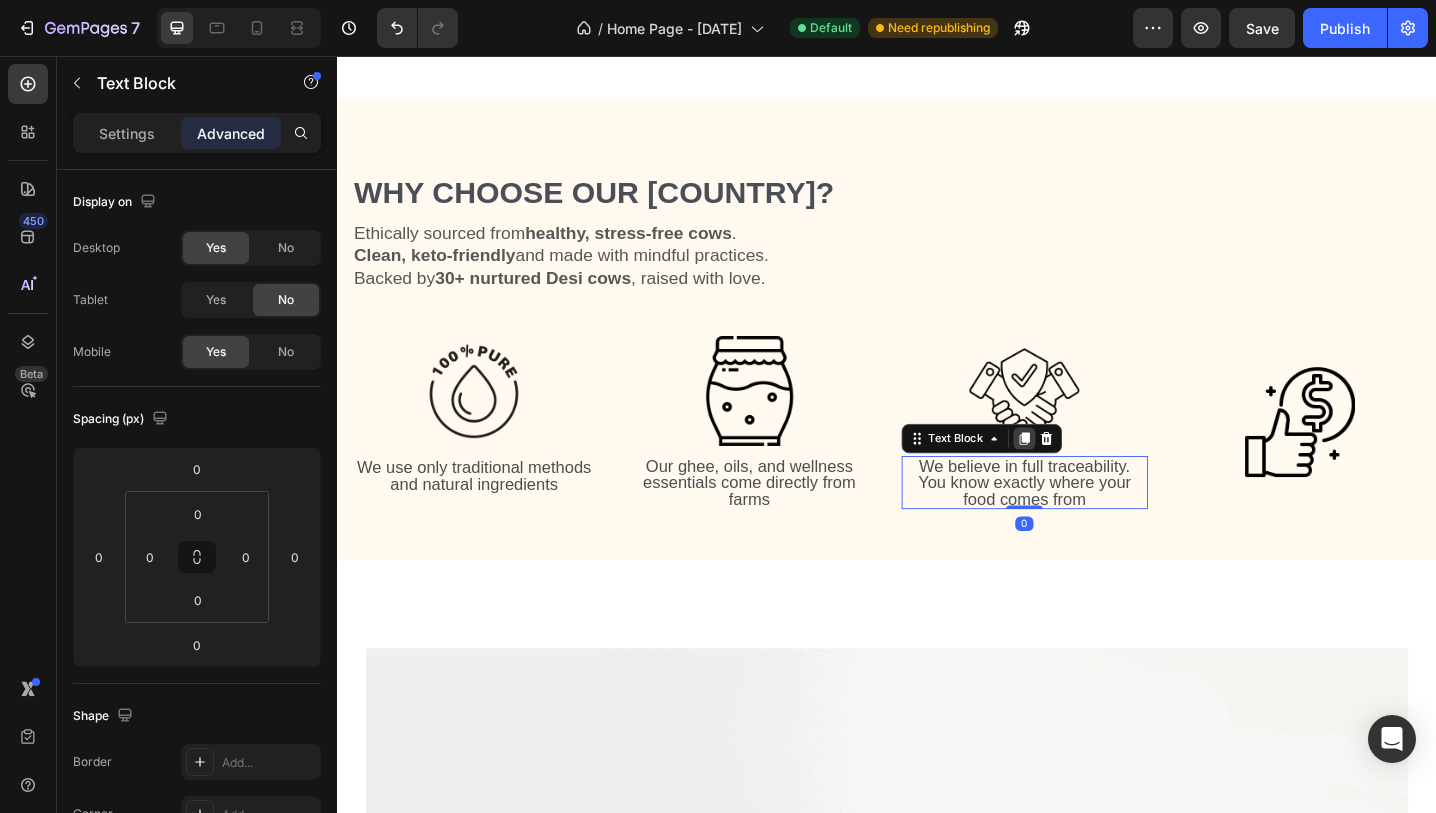 click 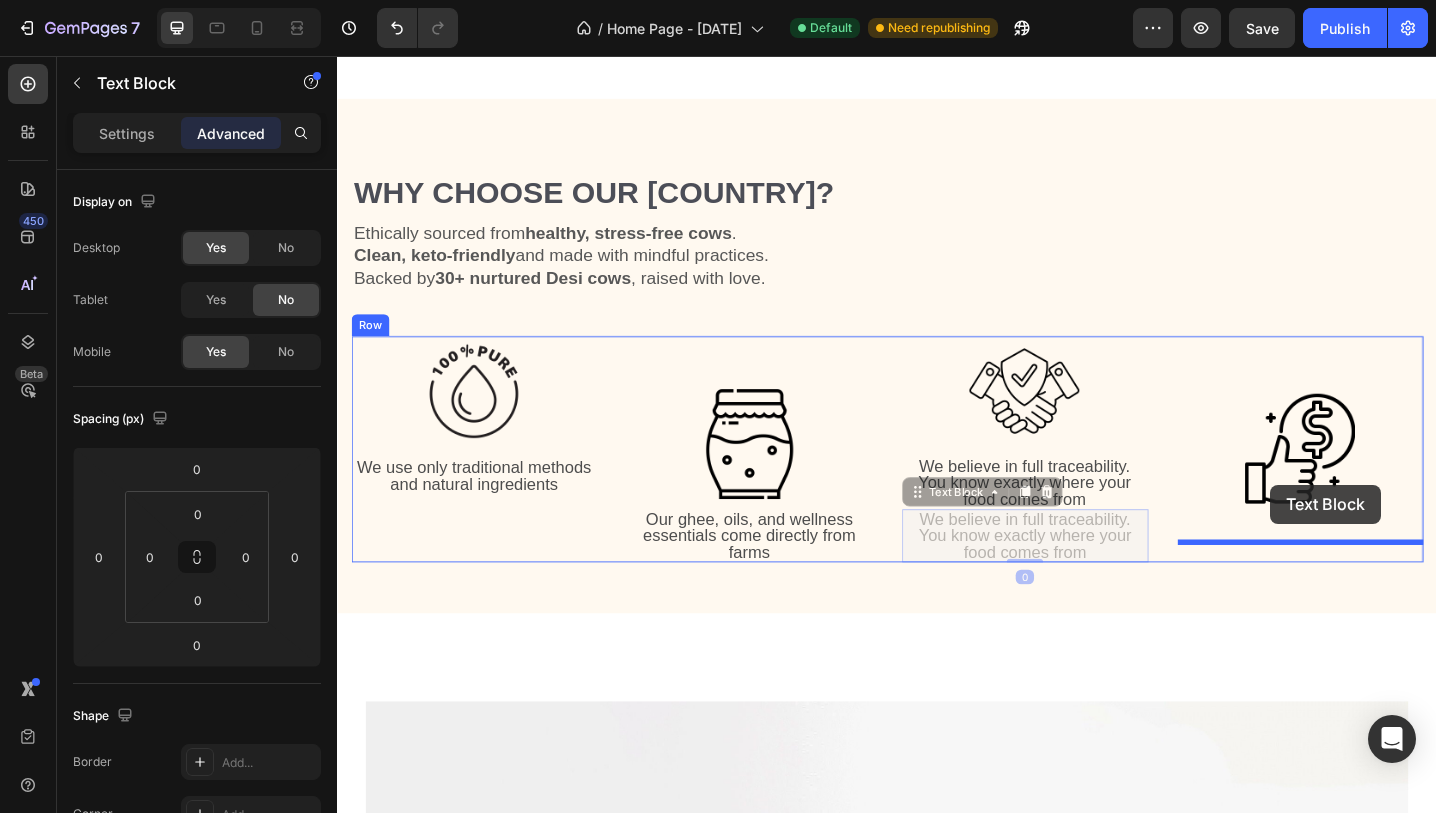 drag, startPoint x: 1019, startPoint y: 550, endPoint x: 1356, endPoint y: 524, distance: 338.00146 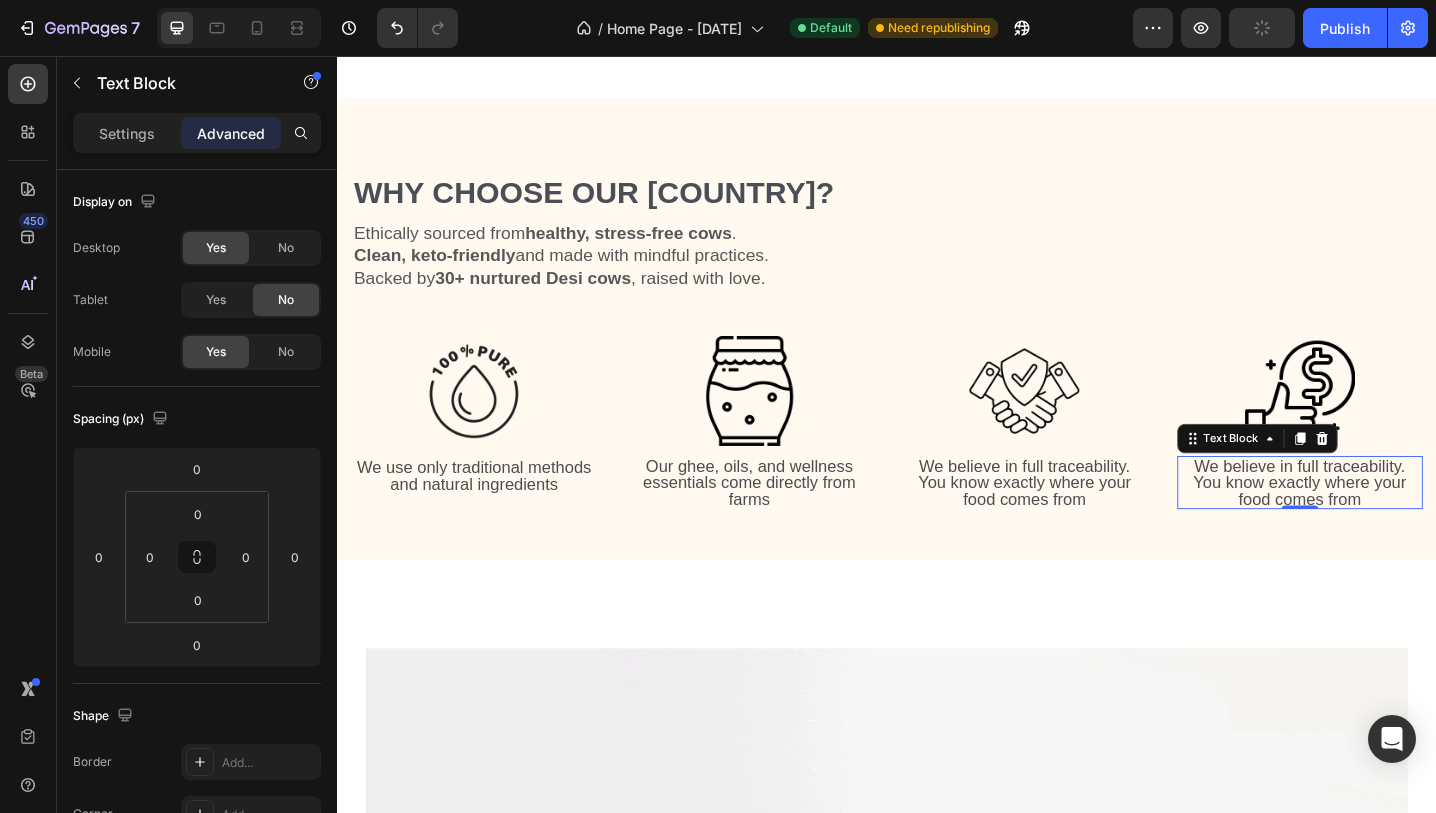 click on "We believe in full traceability. You know exactly where your food comes from" at bounding box center [1388, 522] 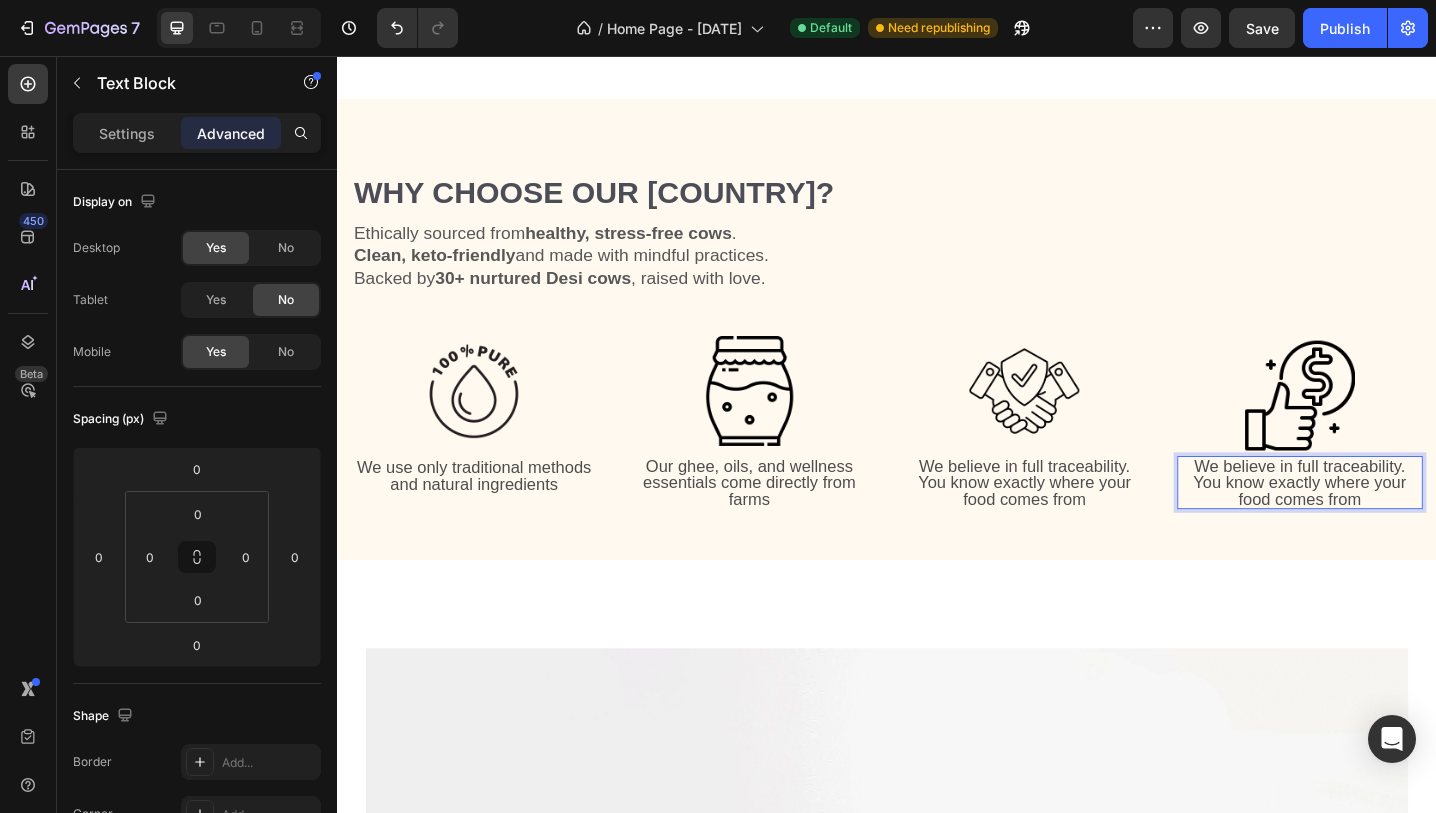 click on "We believe in full traceability. You know exactly where your food comes from" at bounding box center [1388, 522] 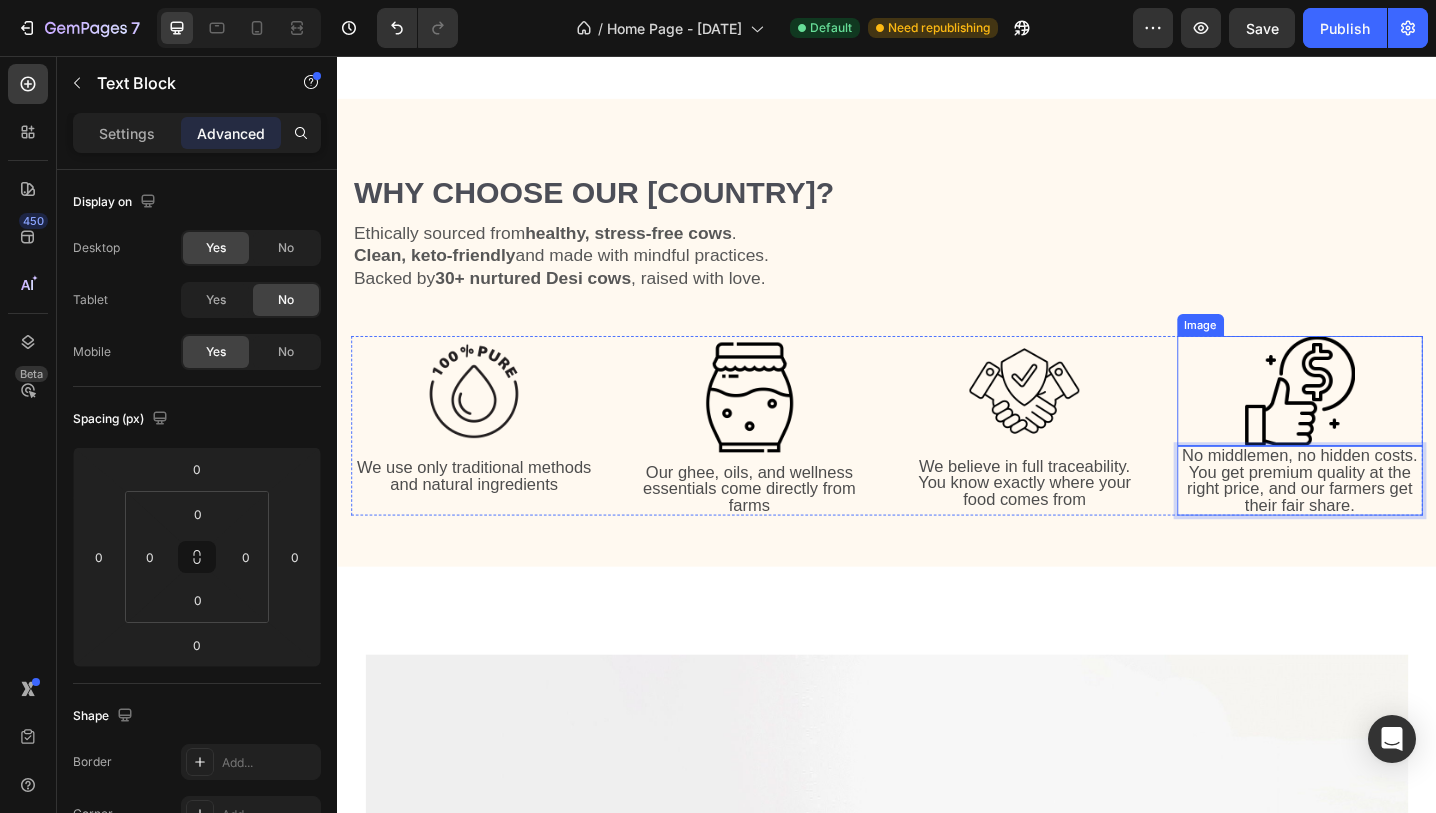 click at bounding box center (1388, 422) 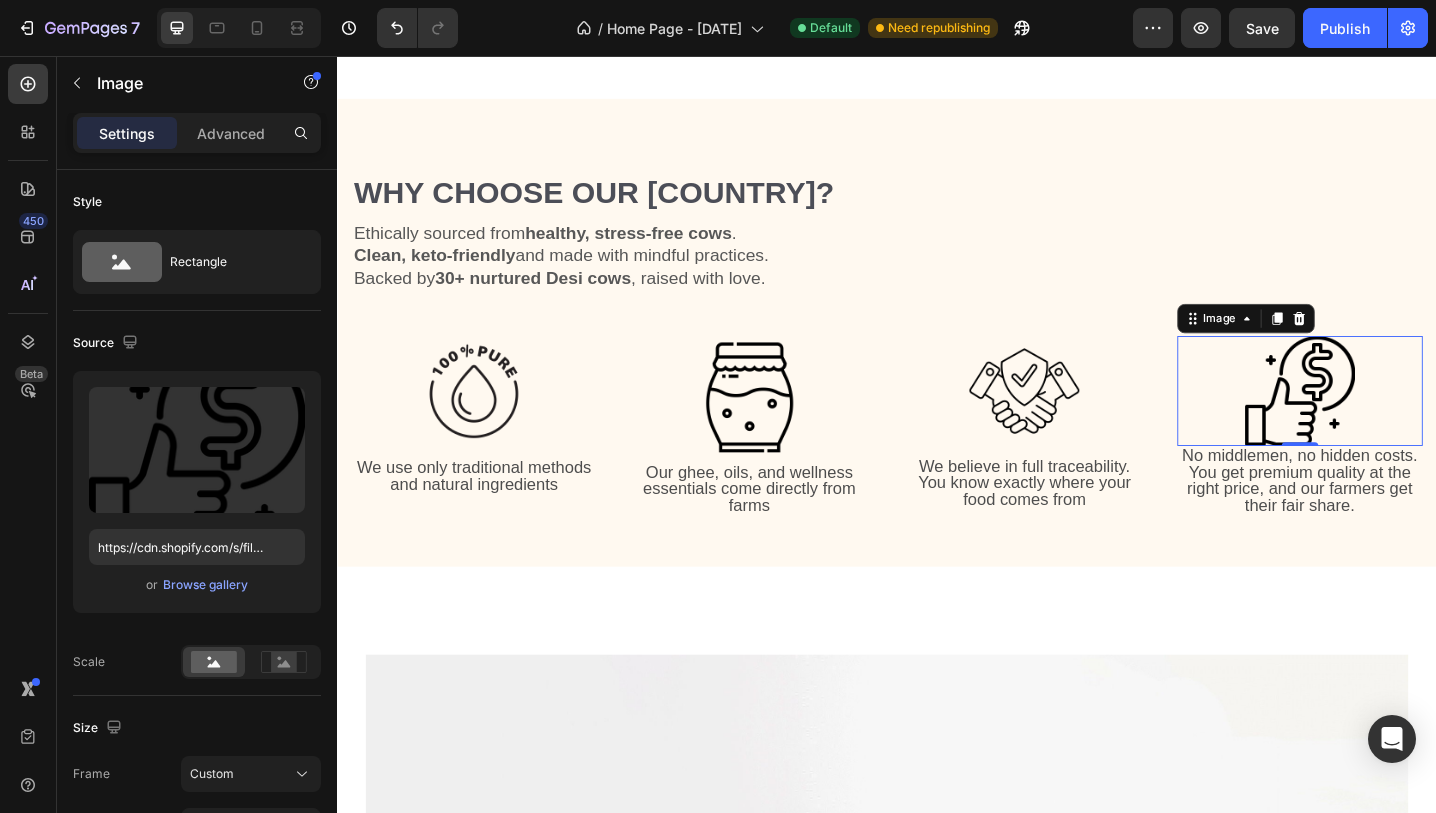 click at bounding box center [1388, 422] 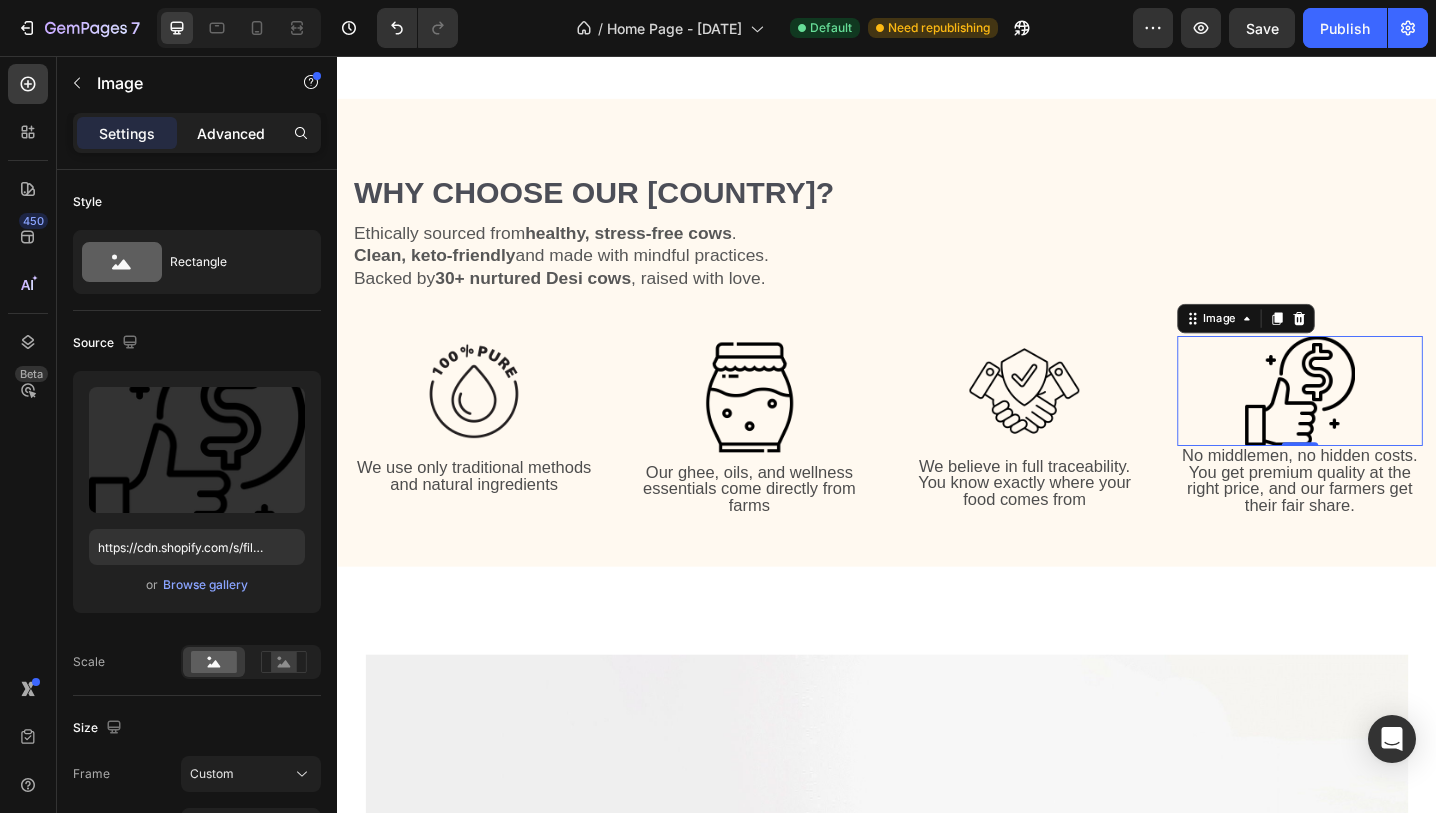 click on "Advanced" at bounding box center (231, 133) 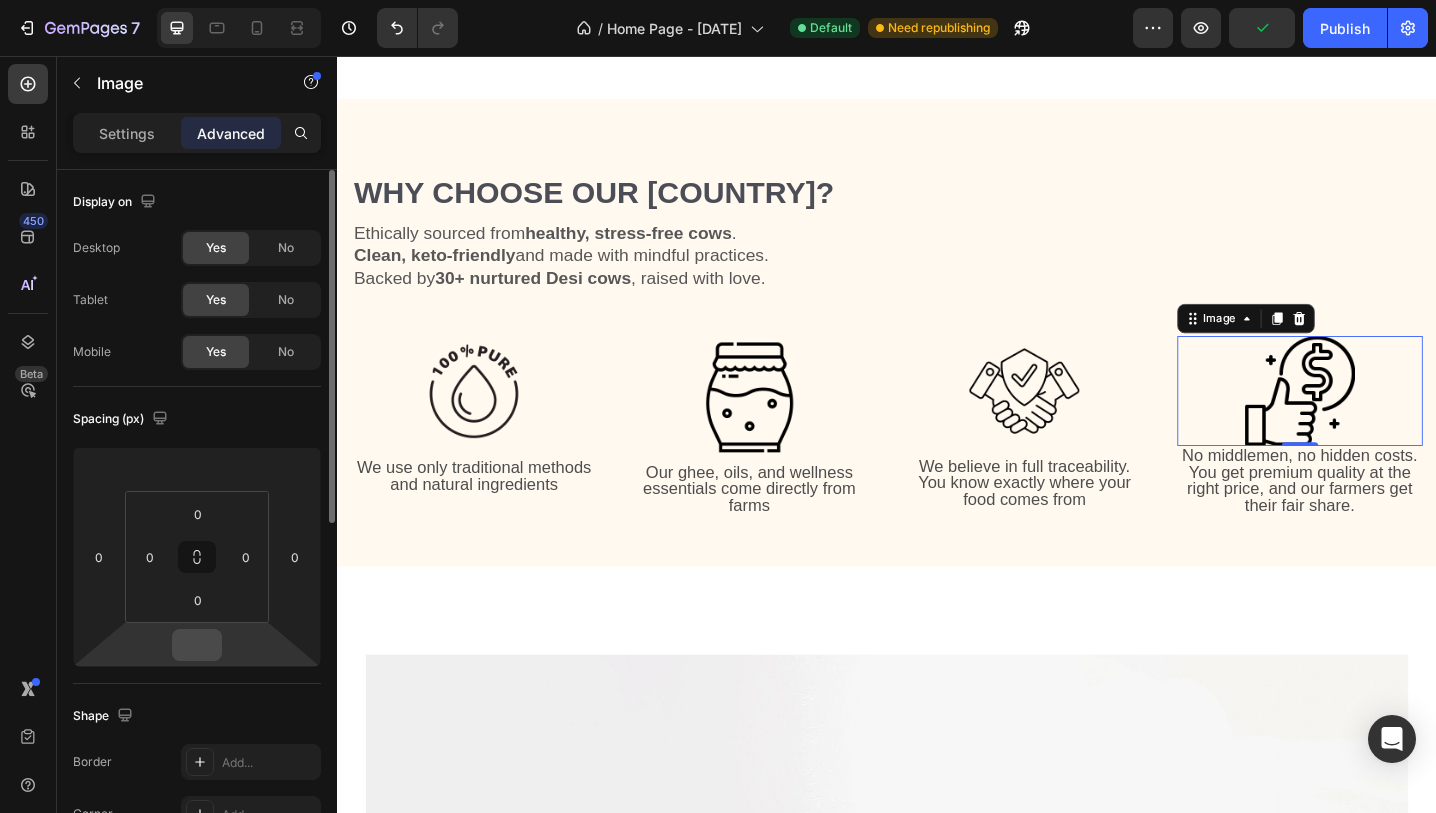 click at bounding box center [197, 645] 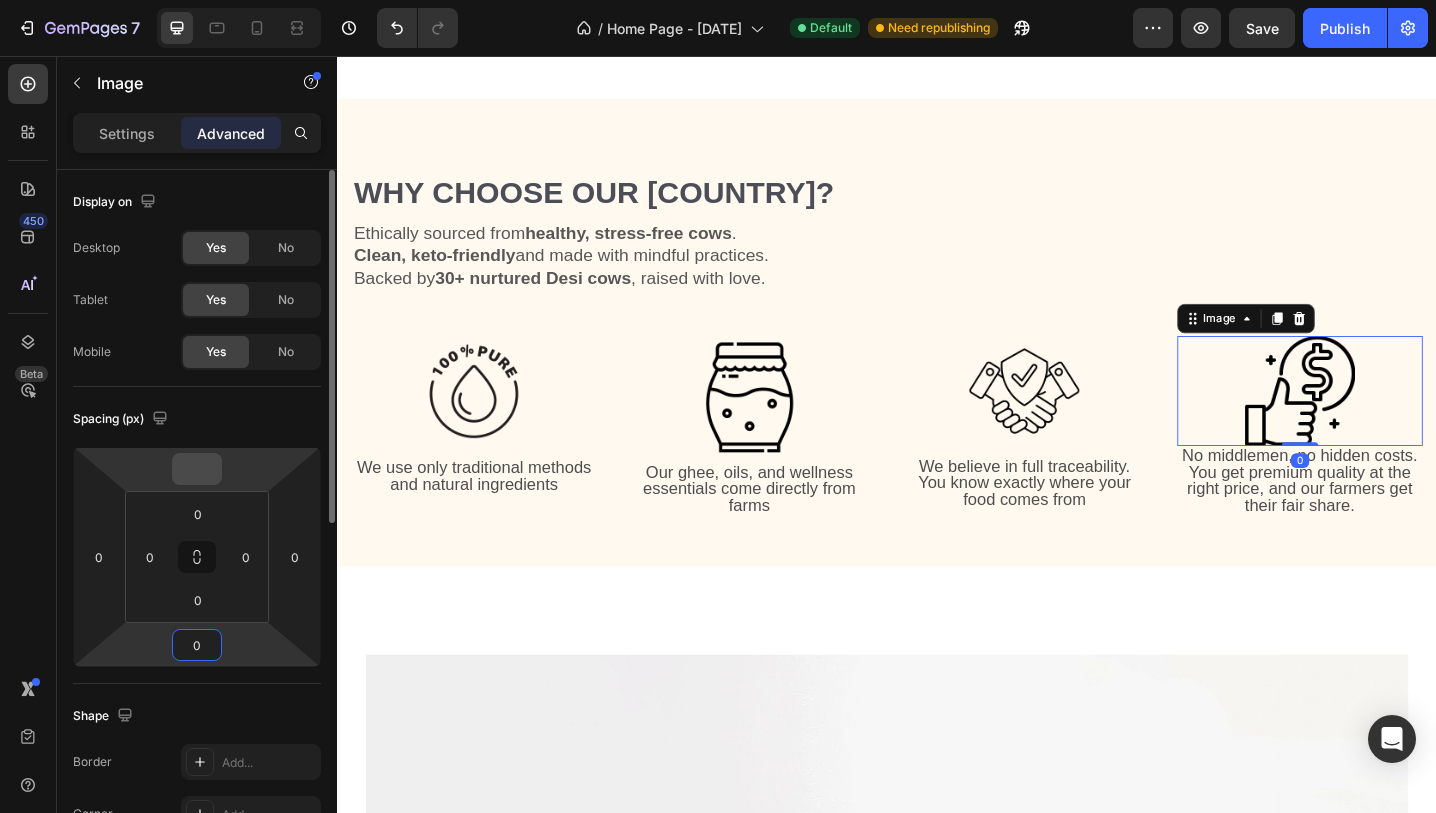 type on "0" 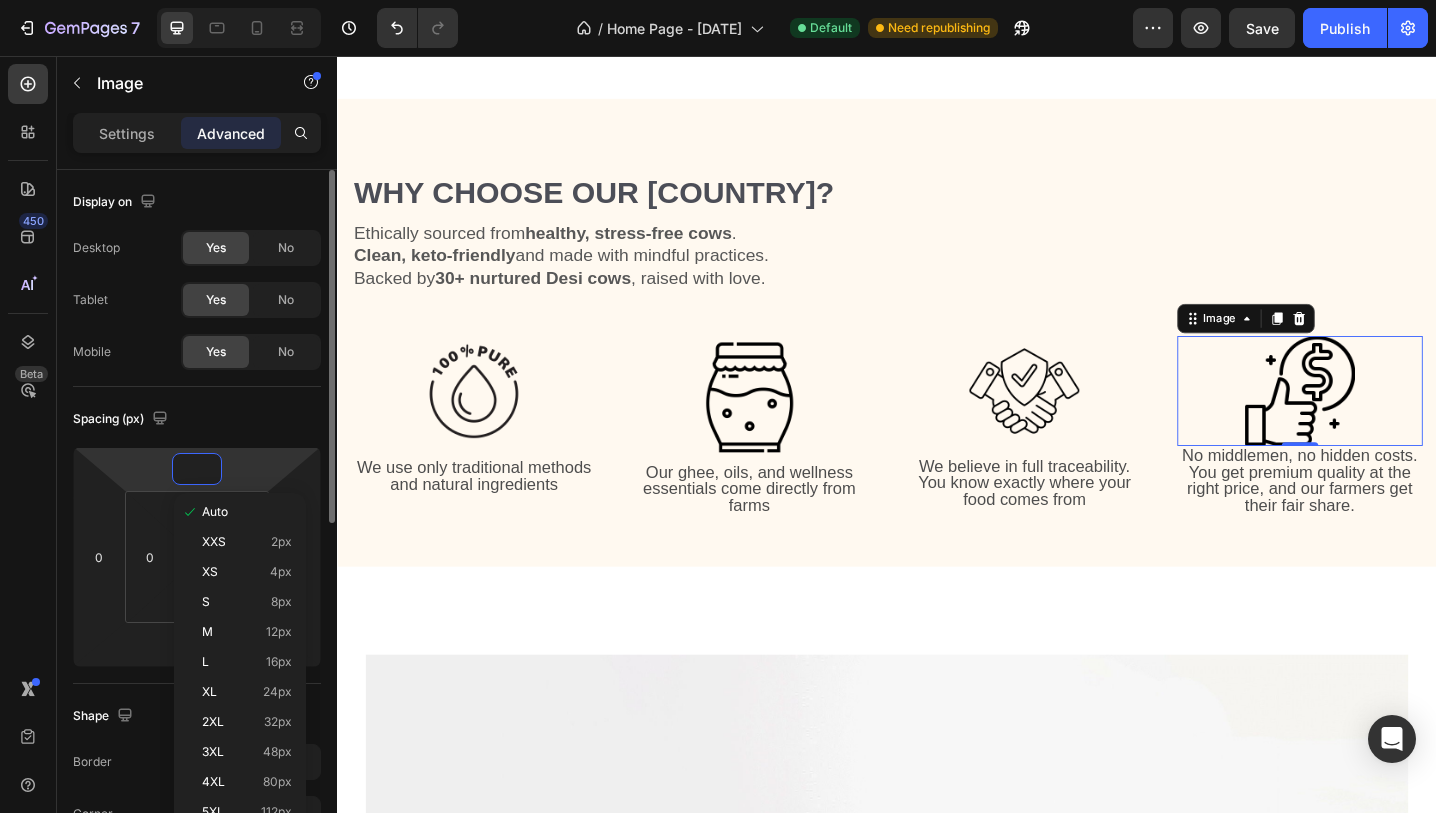 type on "0" 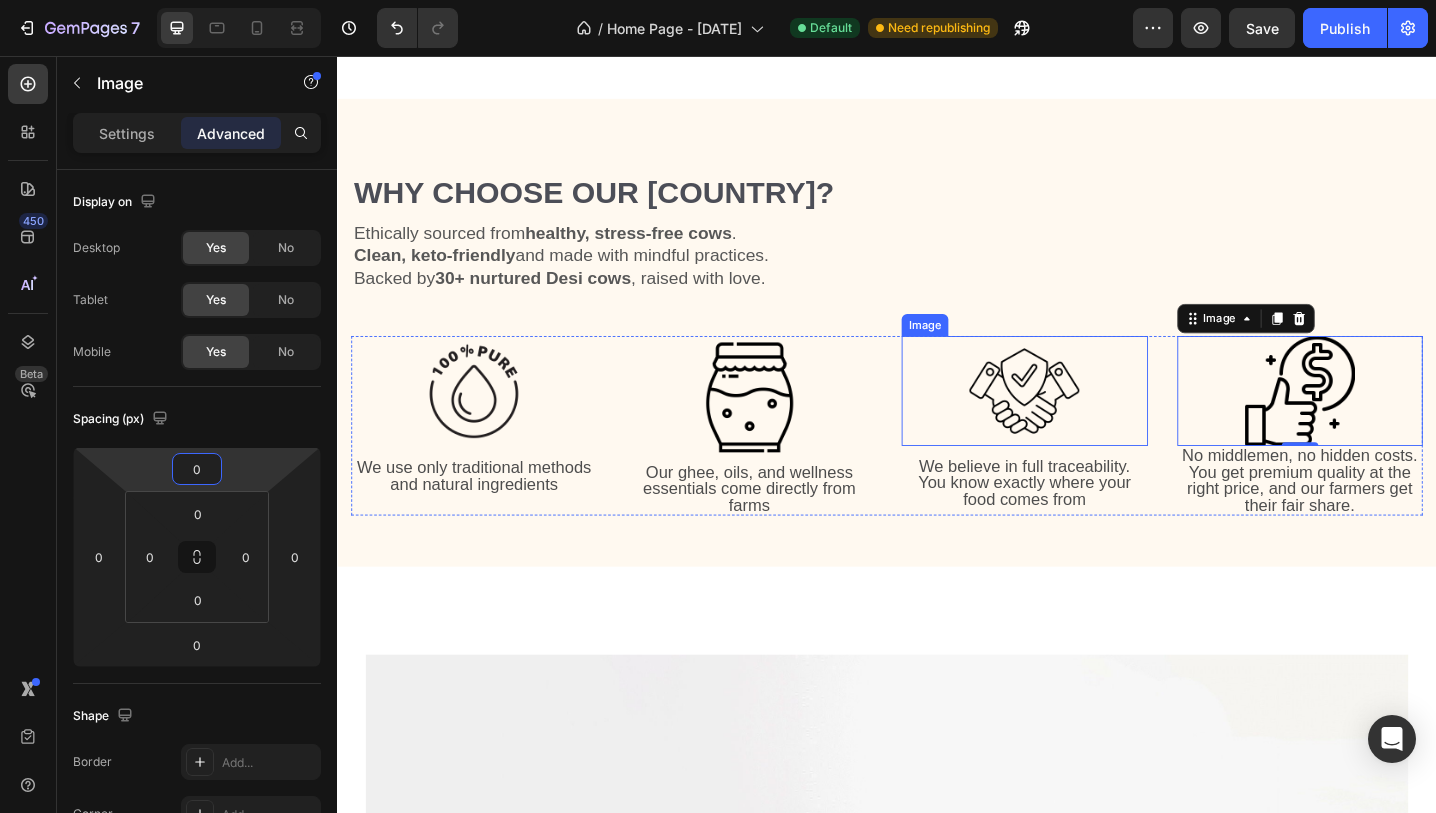 click at bounding box center (1087, 422) 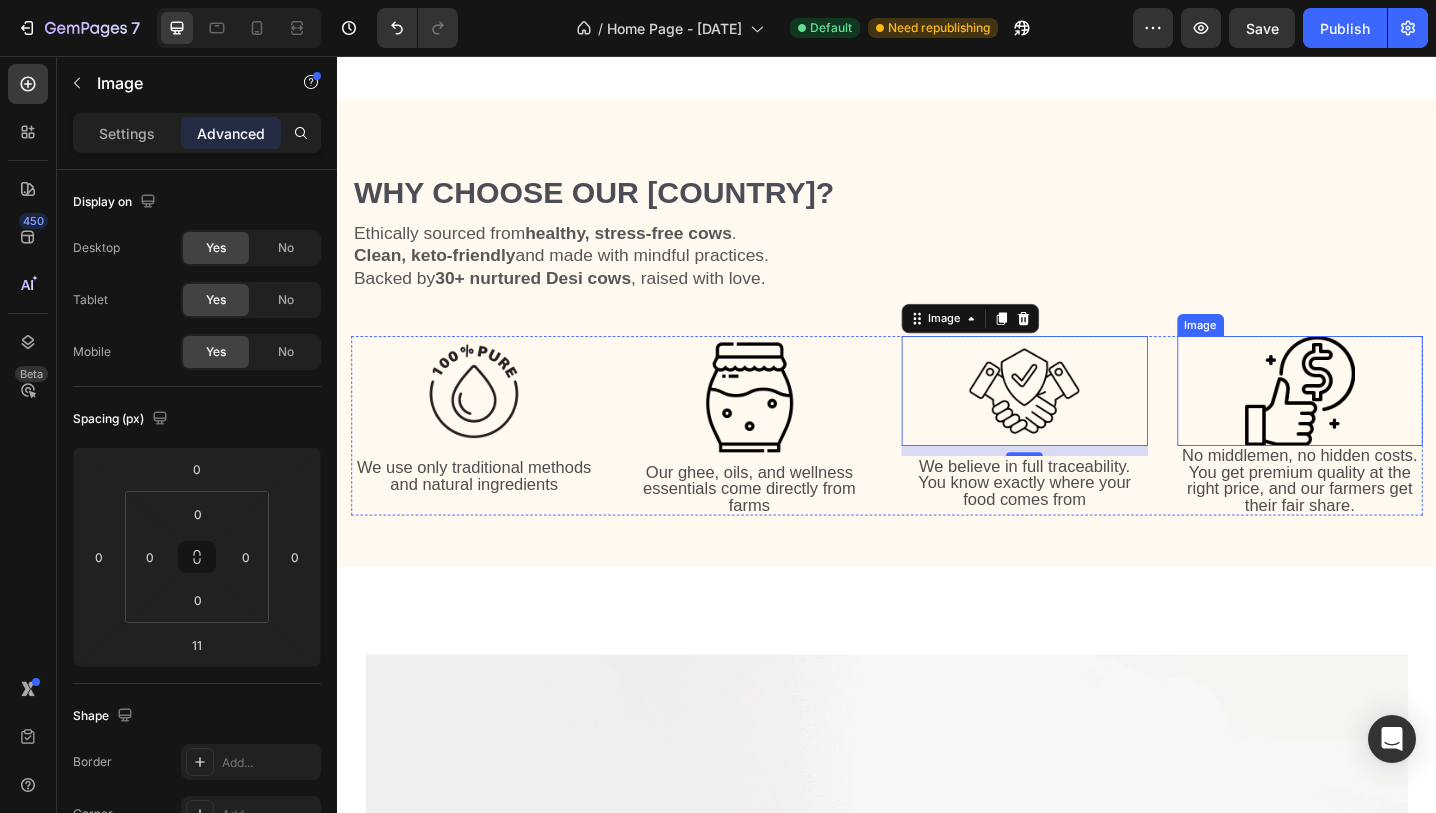 click at bounding box center (1388, 422) 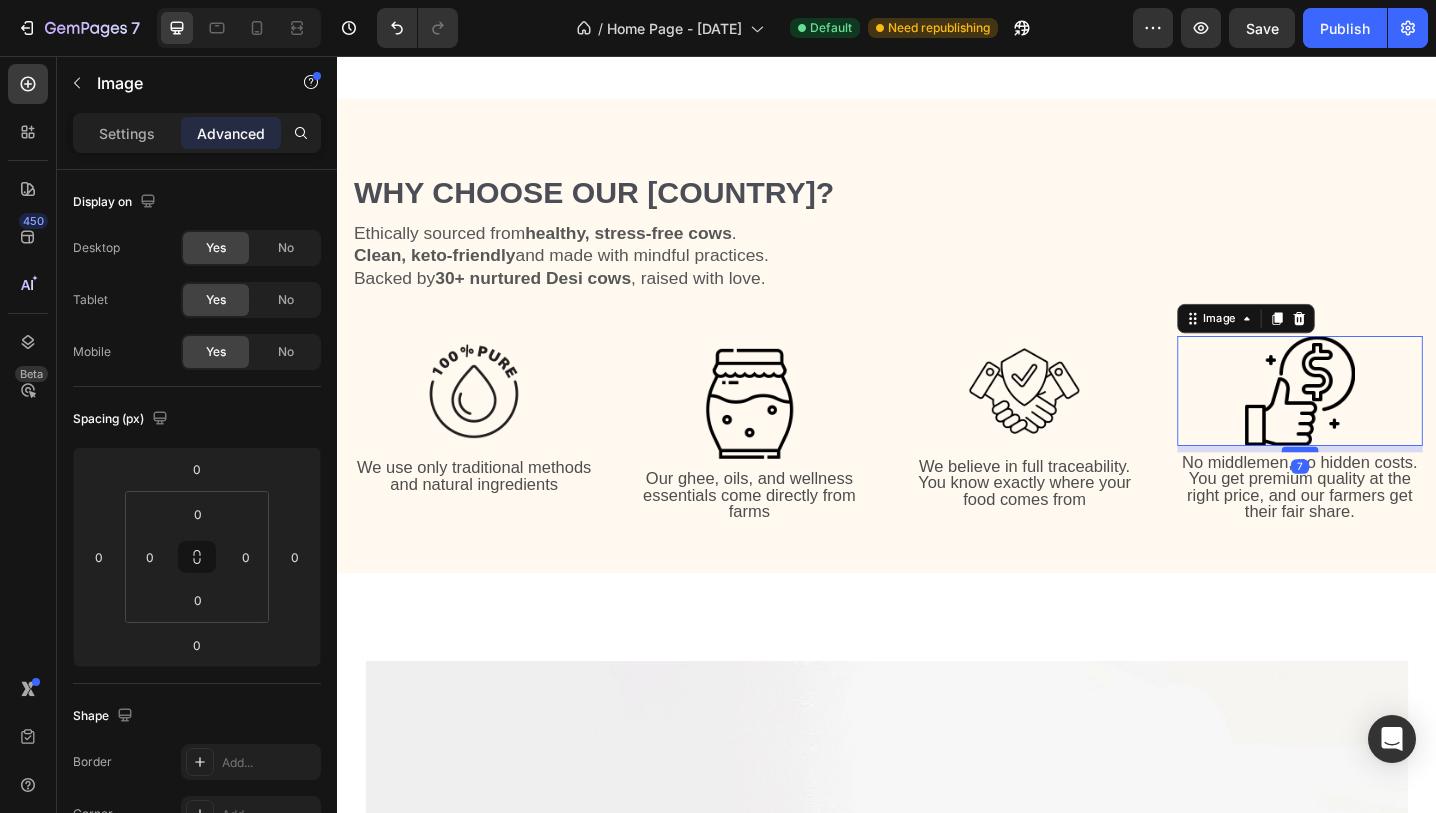 click at bounding box center [1388, 486] 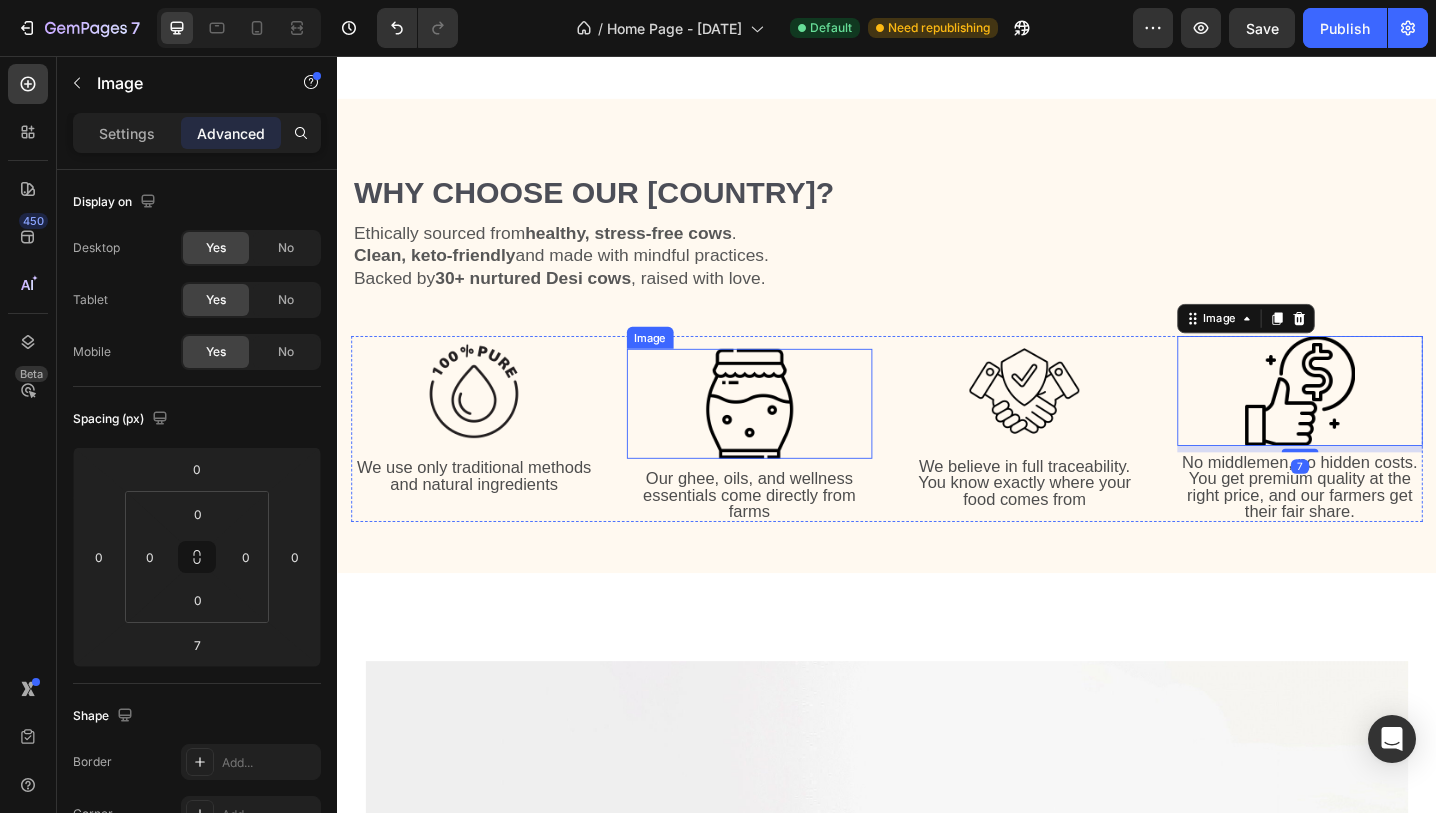 click at bounding box center (787, 436) 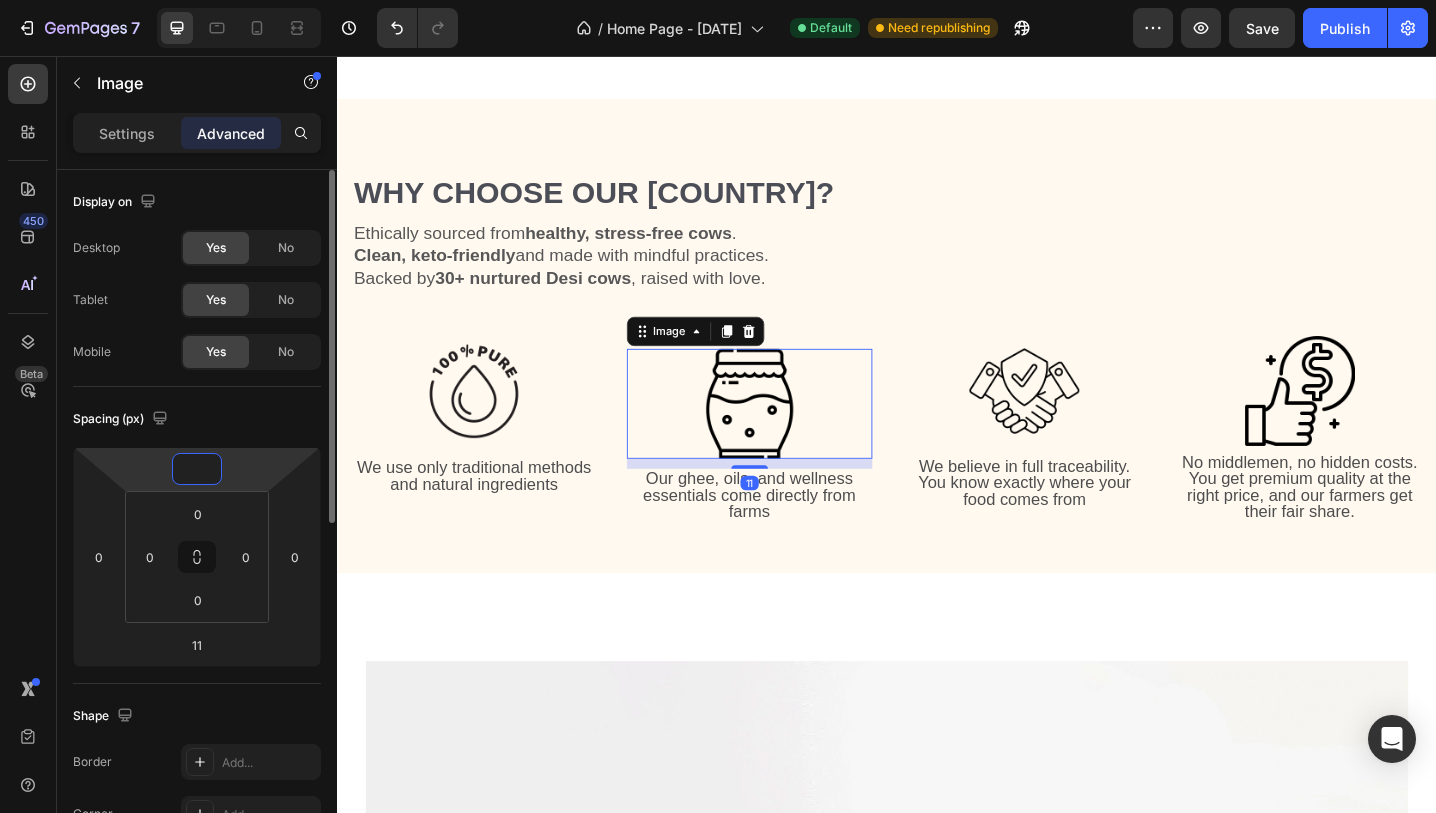 click at bounding box center (197, 469) 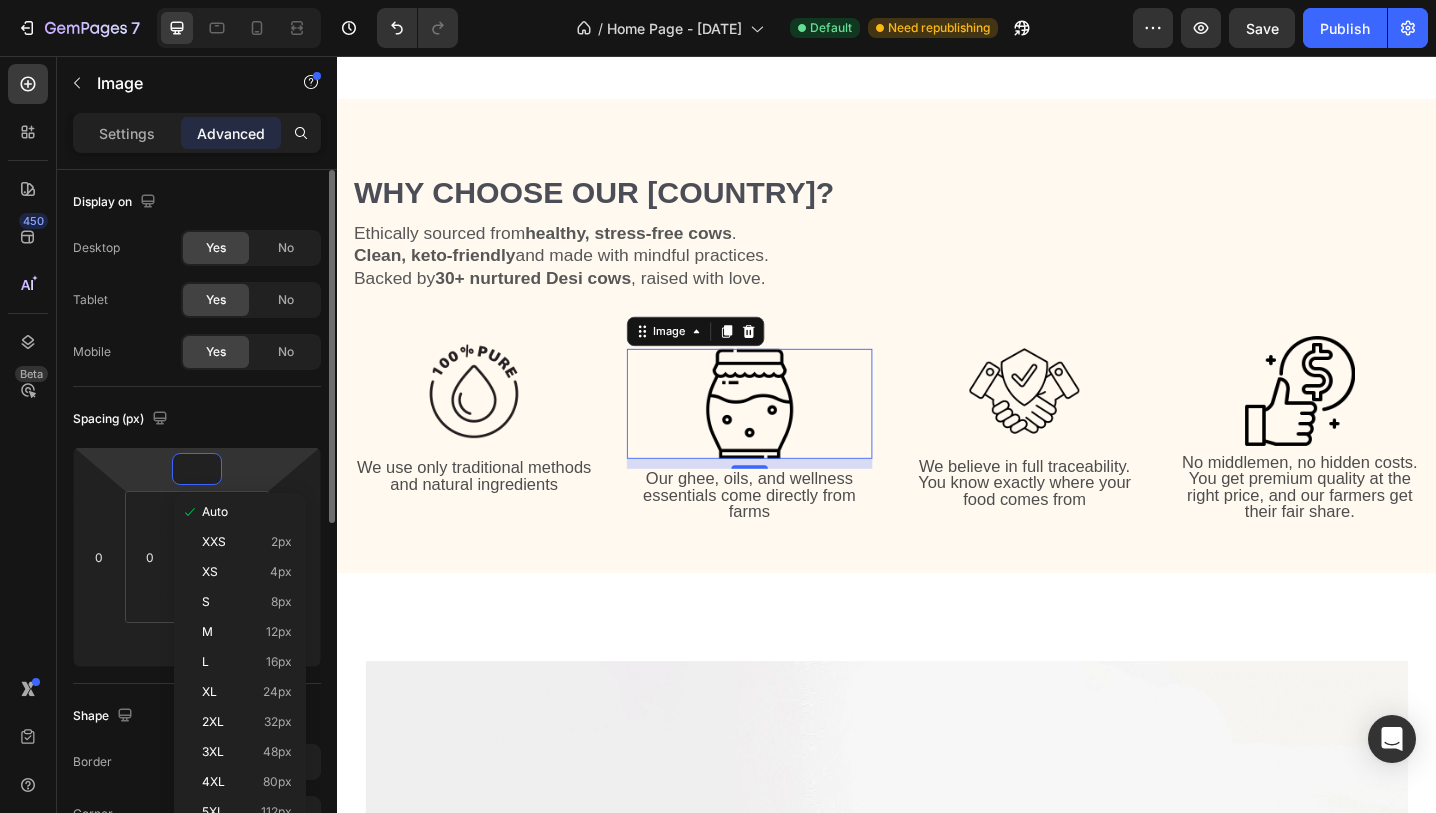 type on "0" 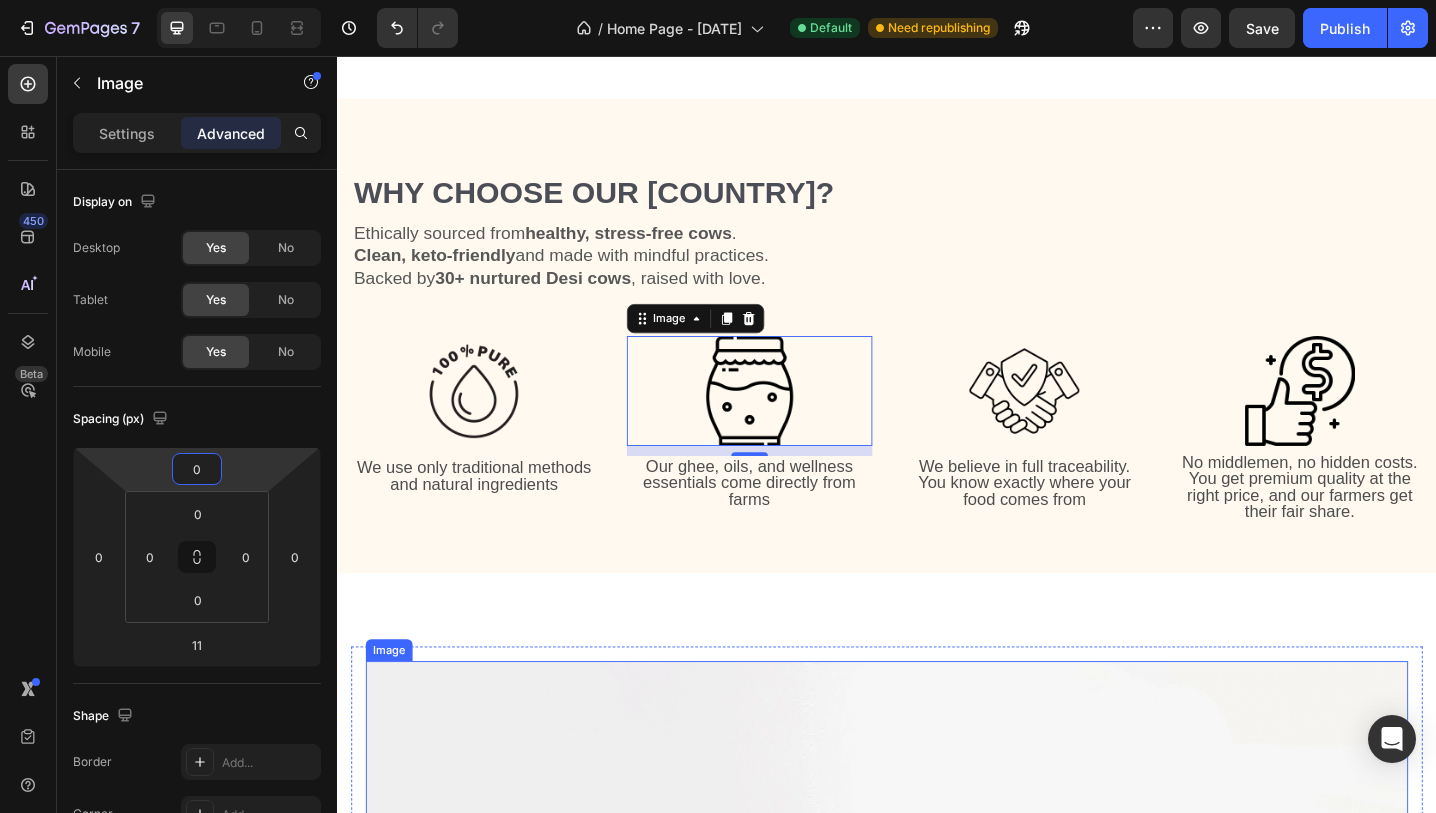 click at bounding box center [937, 1144] 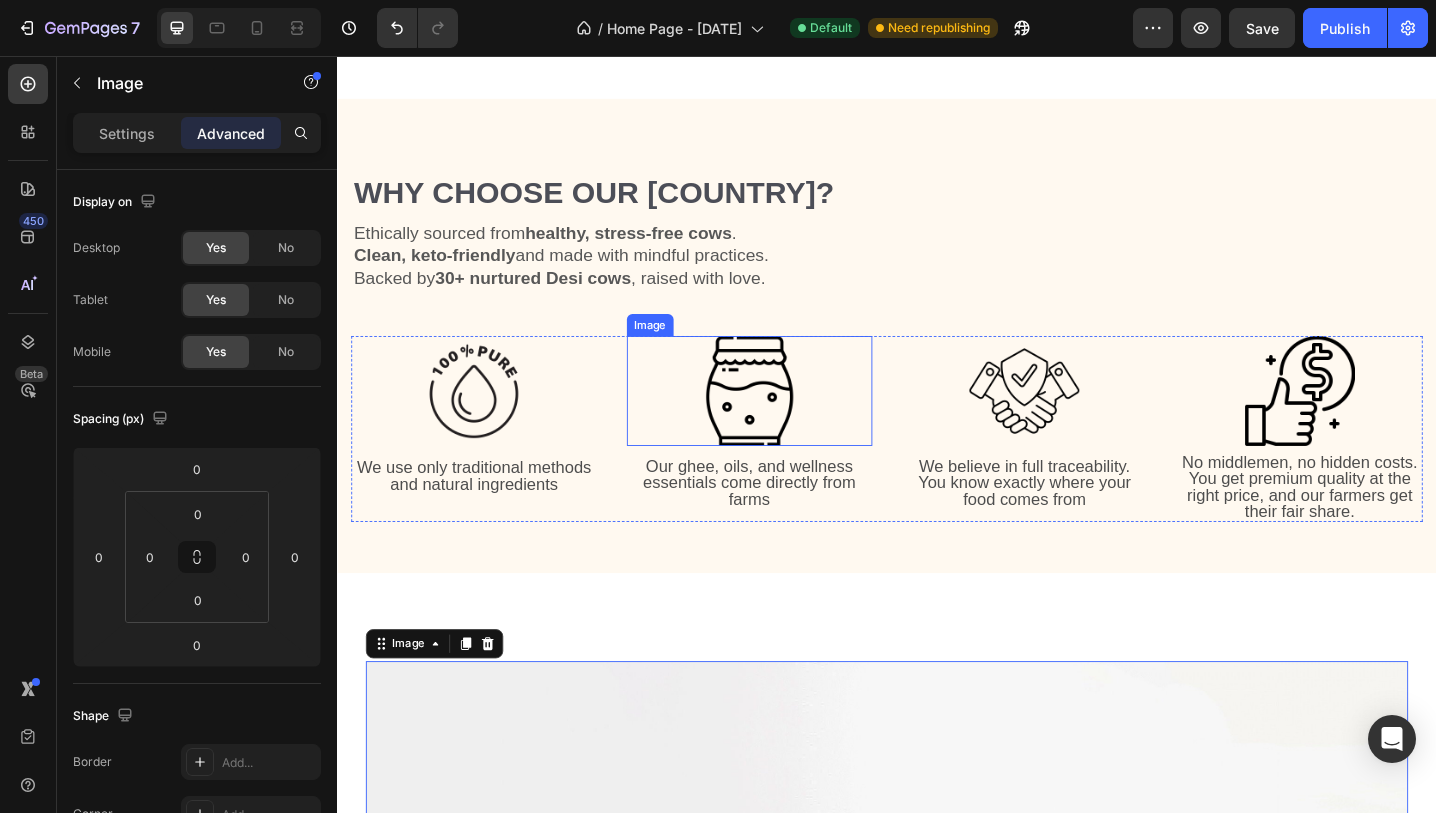 click at bounding box center (787, 422) 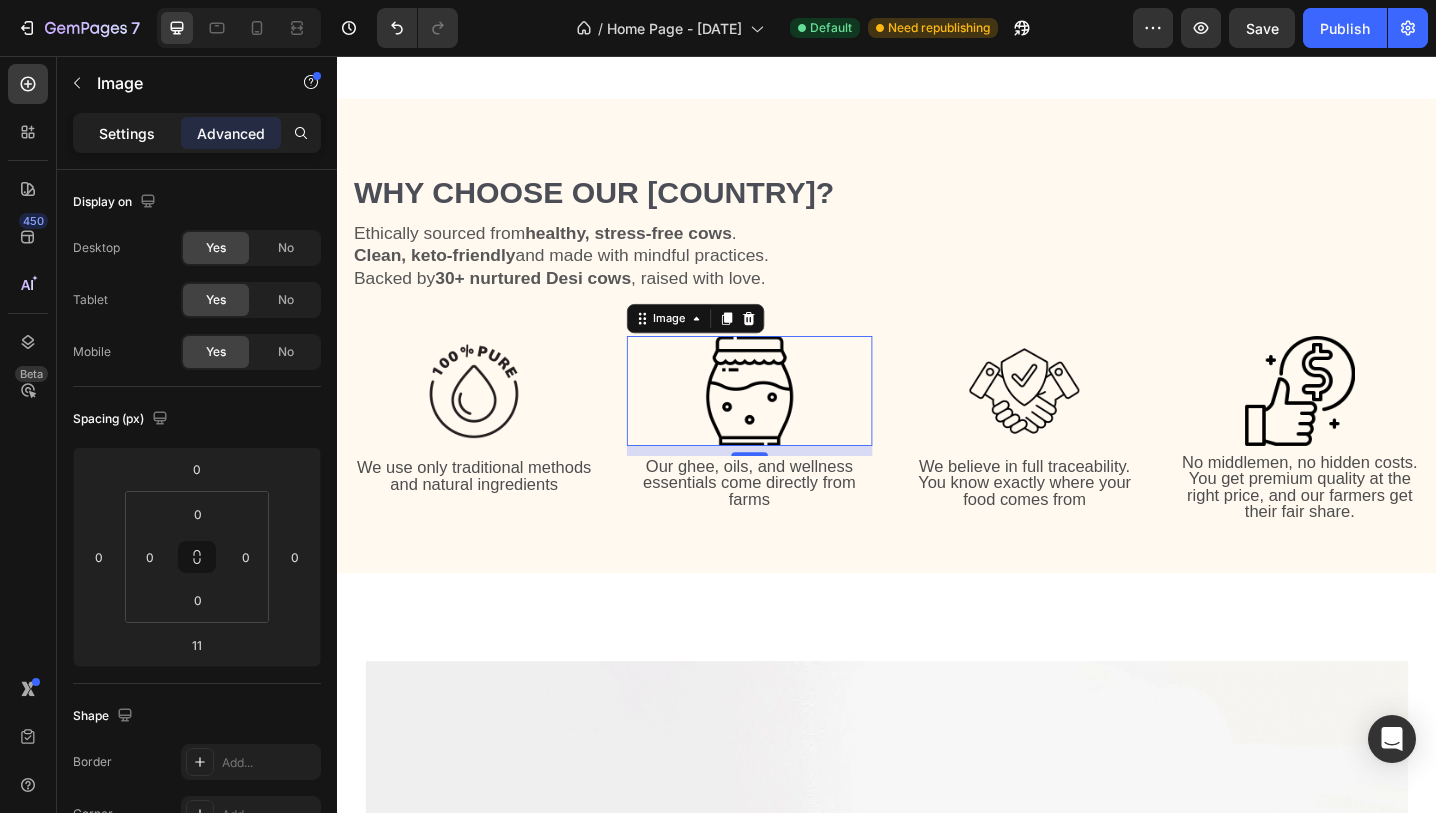 click on "Settings" at bounding box center (127, 133) 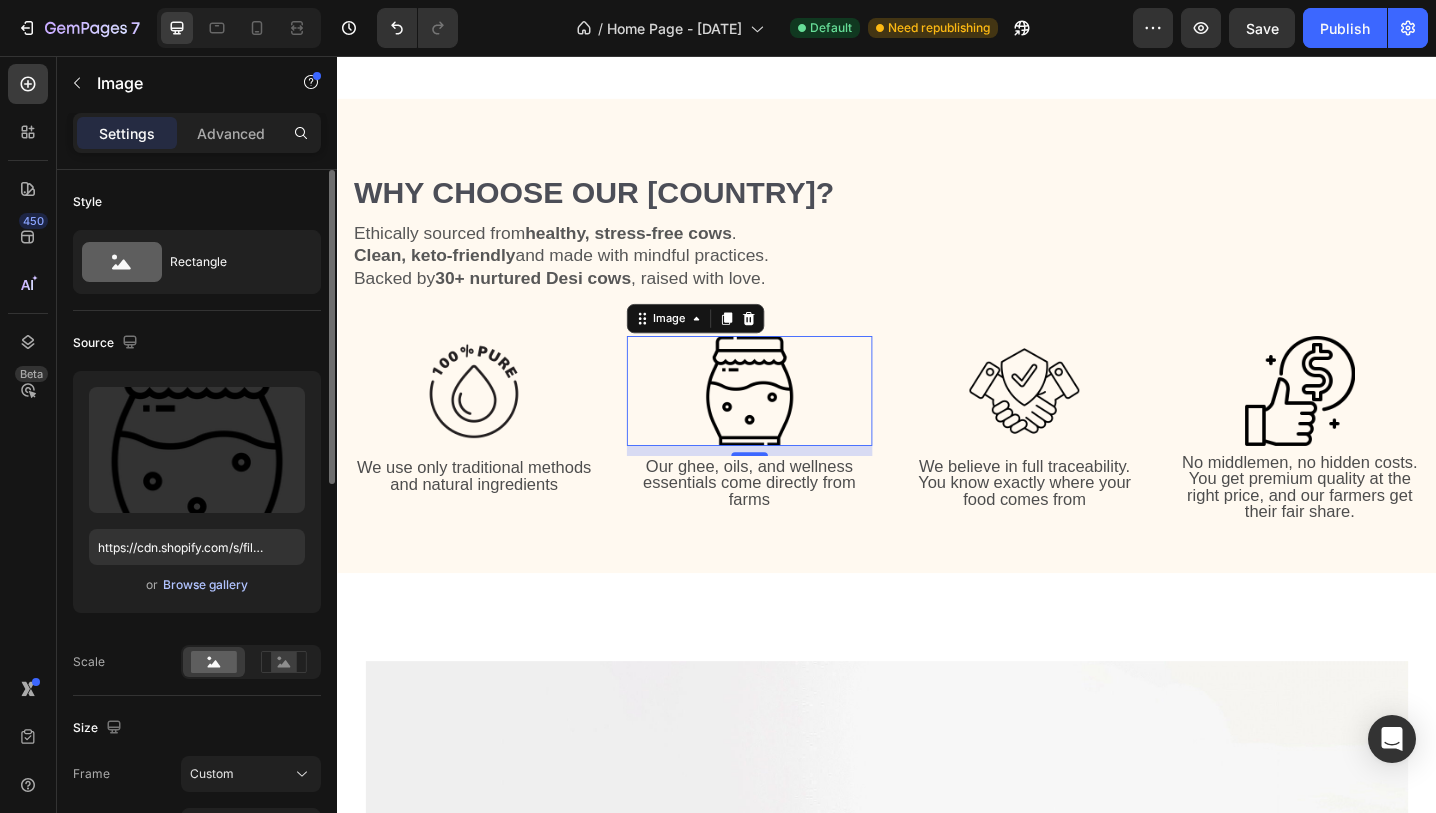 click on "Browse gallery" at bounding box center [205, 585] 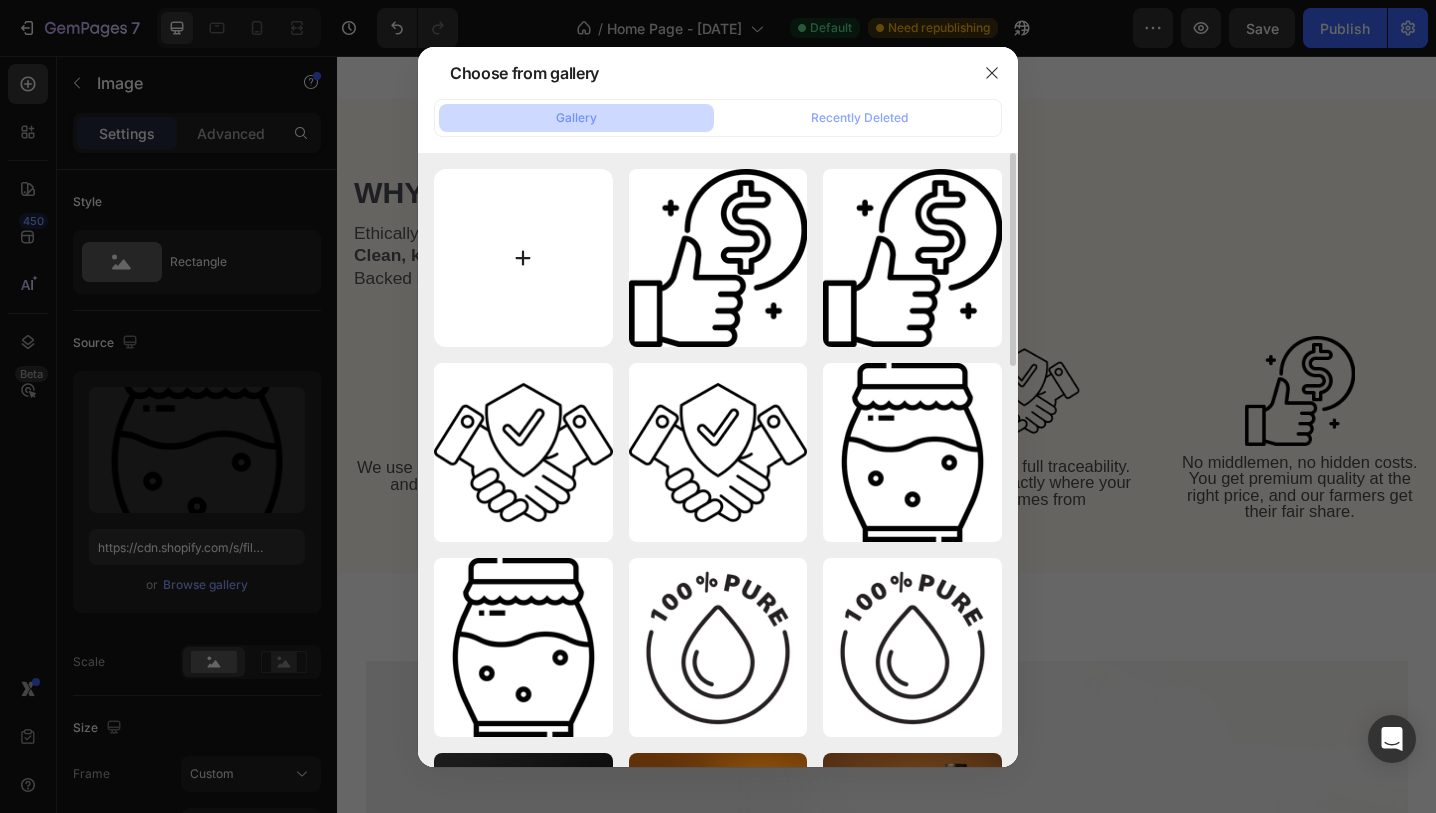 click at bounding box center (523, 258) 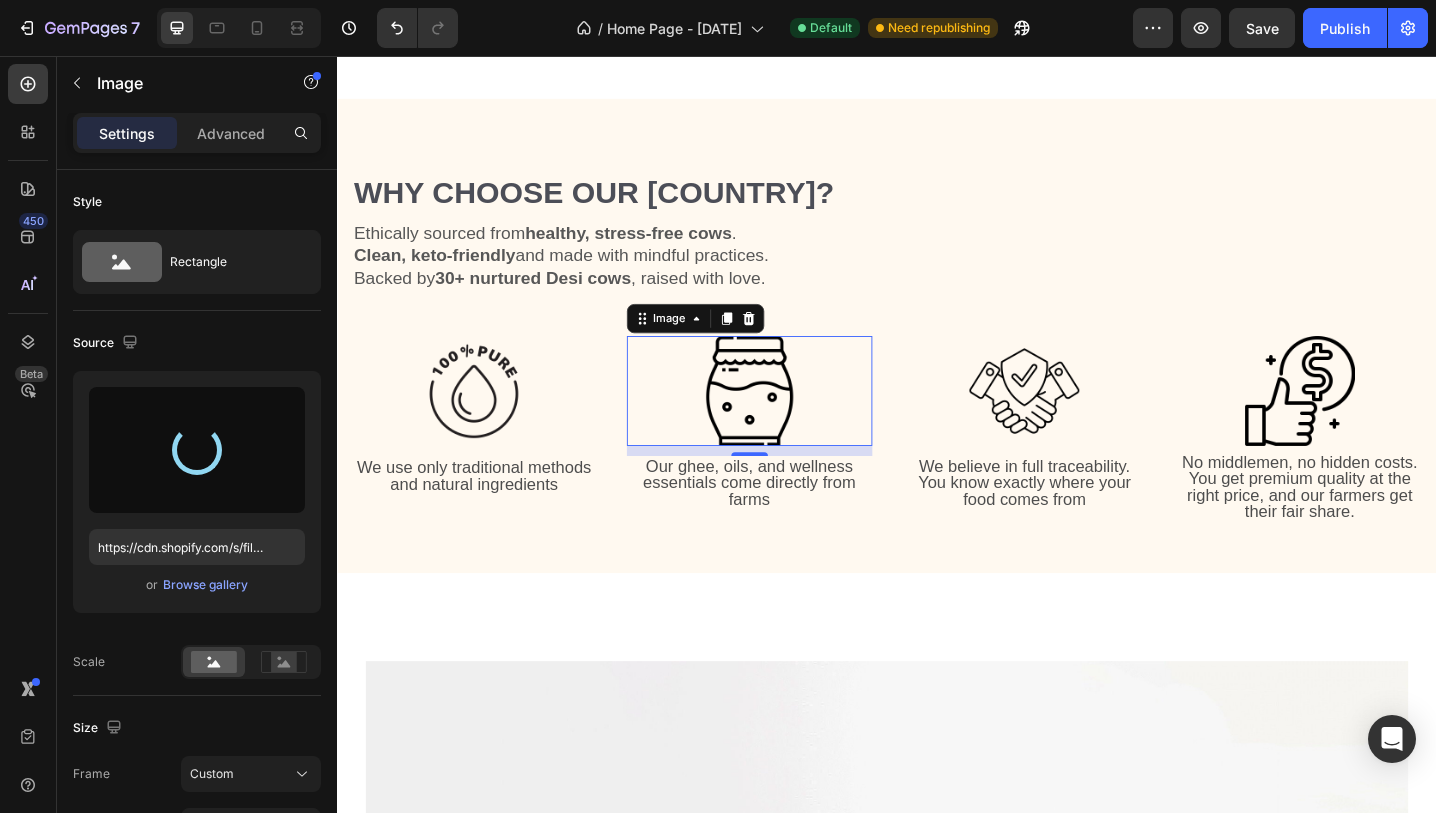 type on "https://cdn.shopify.com/s/files/1/0716/4130/1250/files/gempages_560460804789371760-73e28cbd-eaef-4c37-a202-822f61660918.png" 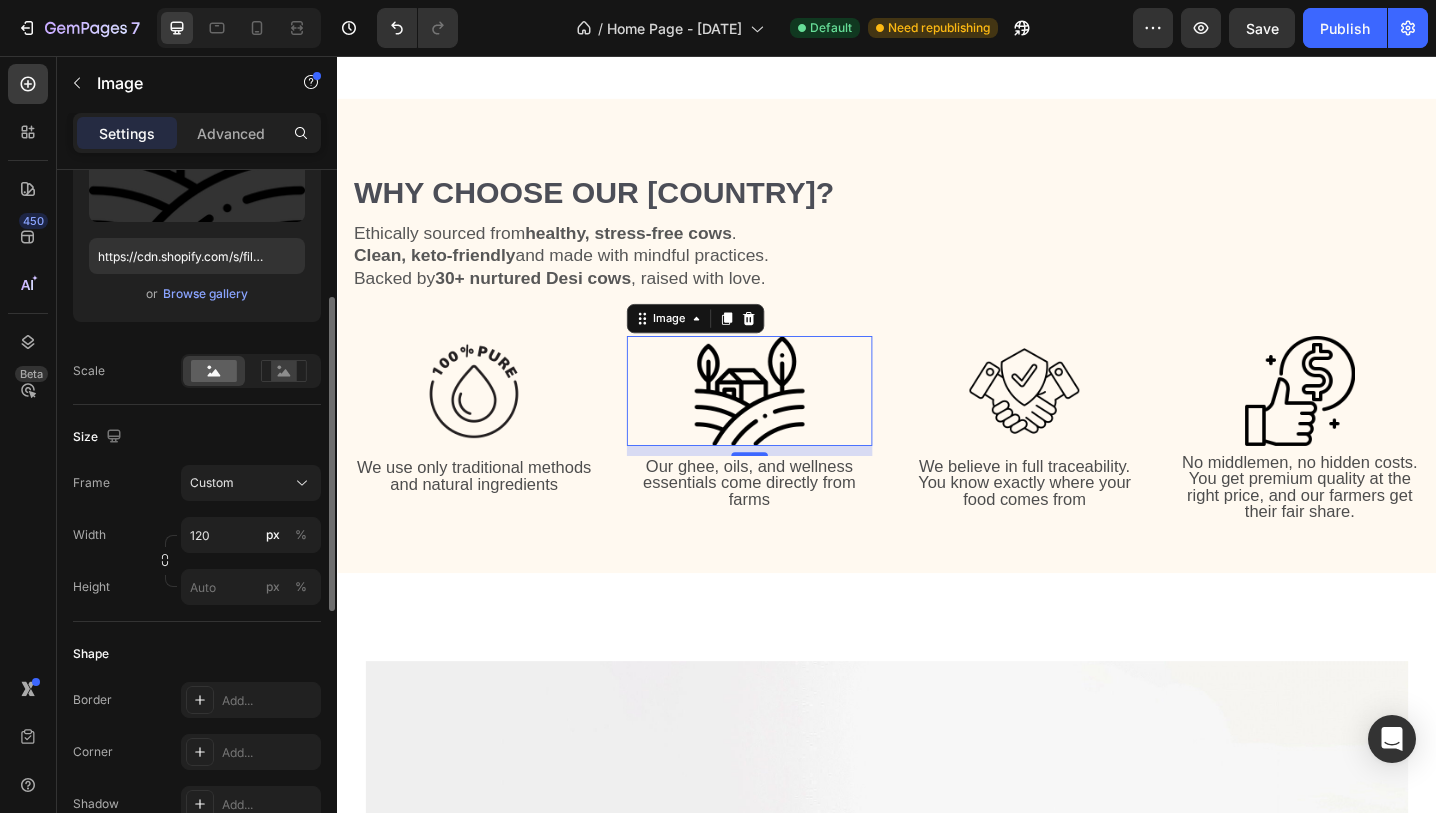 scroll, scrollTop: 295, scrollLeft: 0, axis: vertical 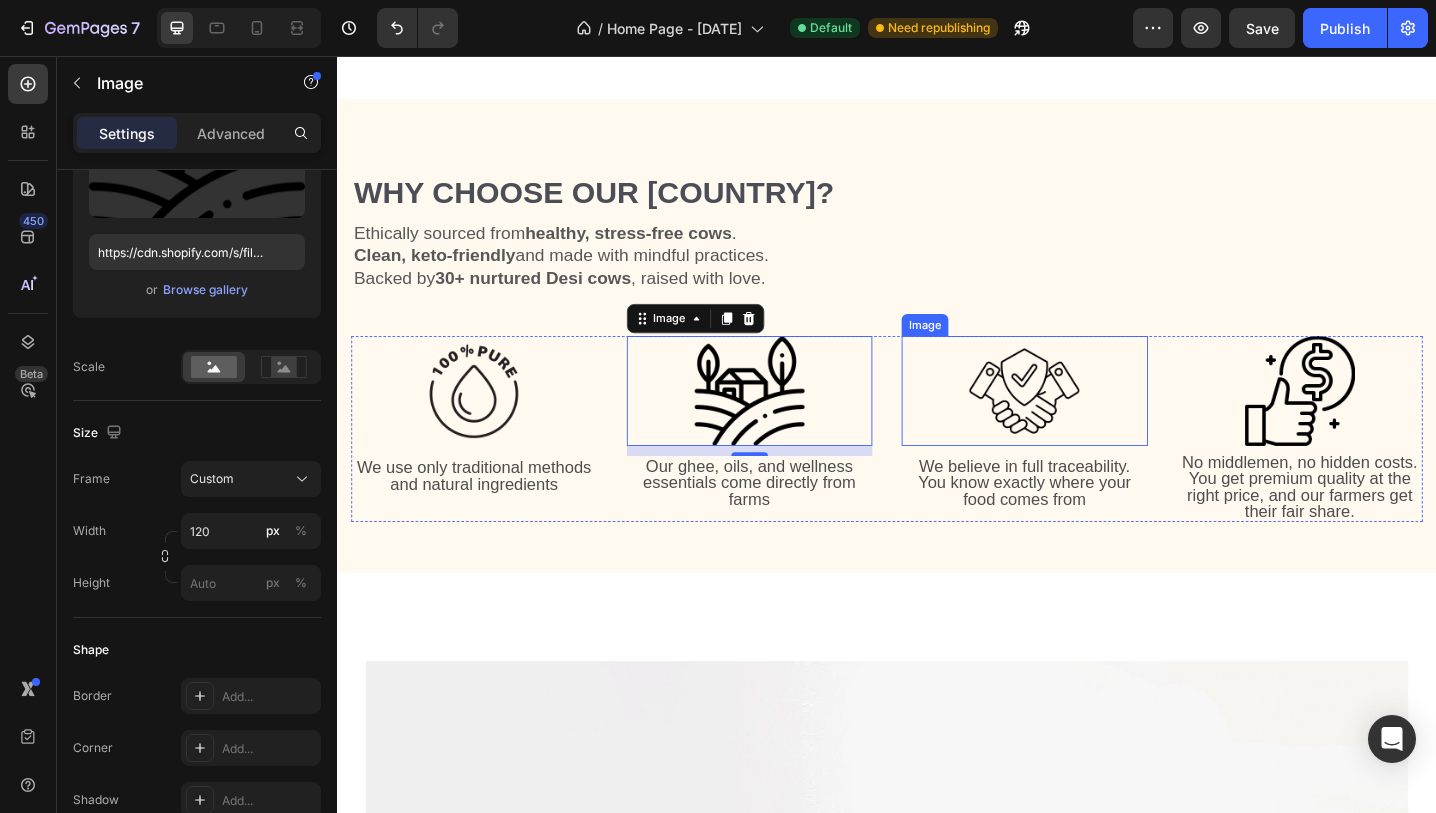 click at bounding box center (1087, 422) 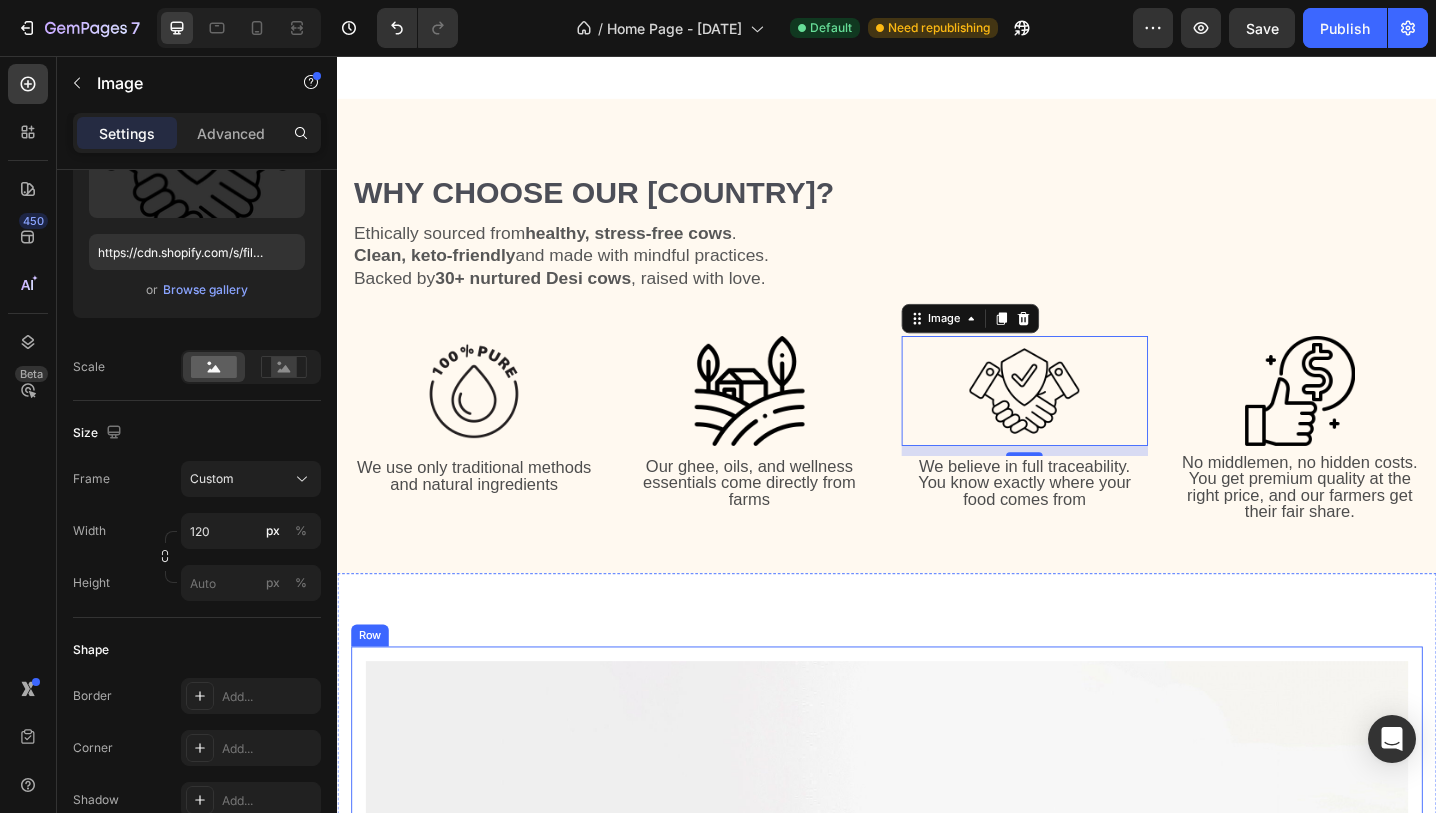 click on "Image Row" at bounding box center [937, 1144] 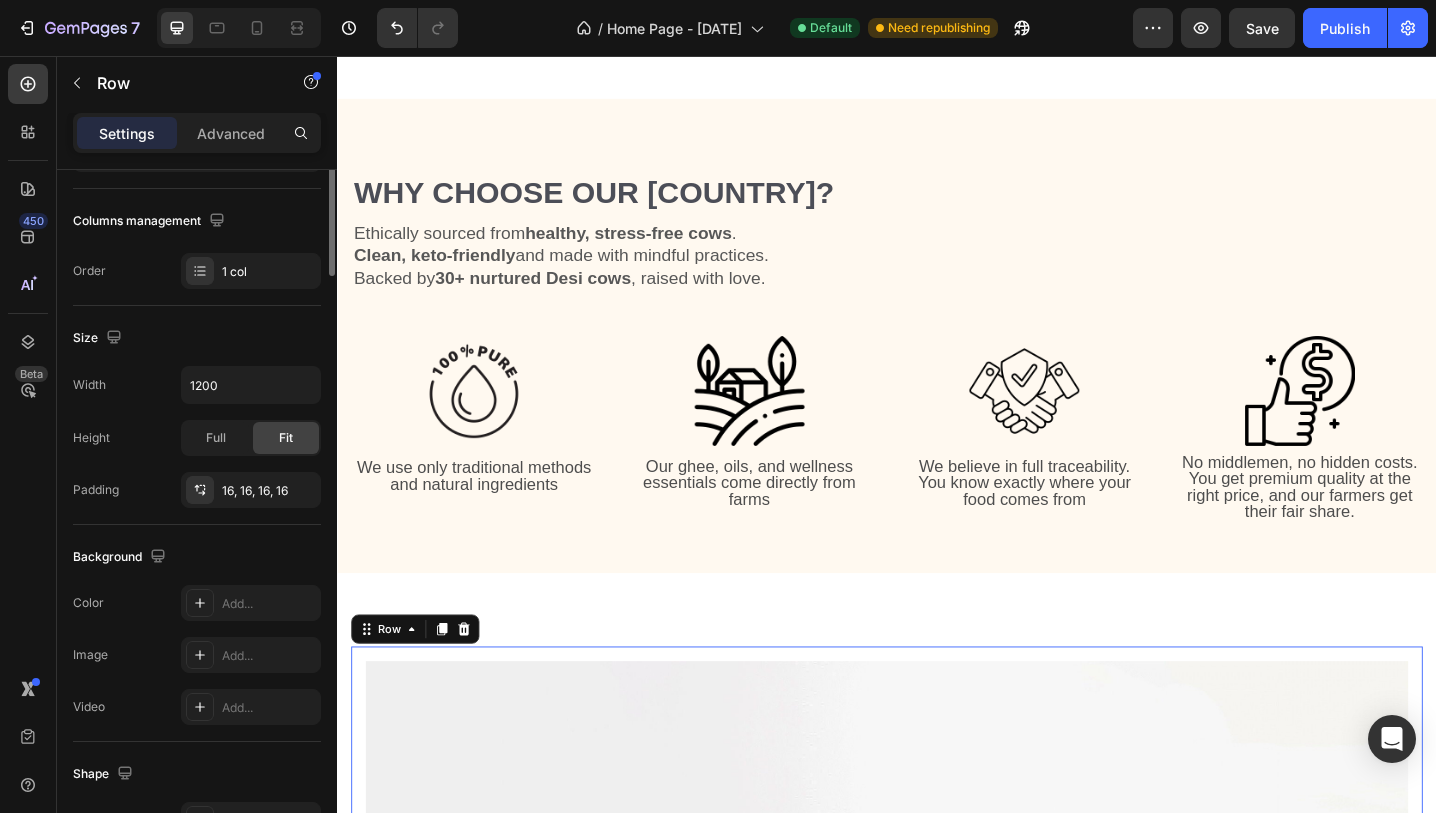 scroll, scrollTop: 0, scrollLeft: 0, axis: both 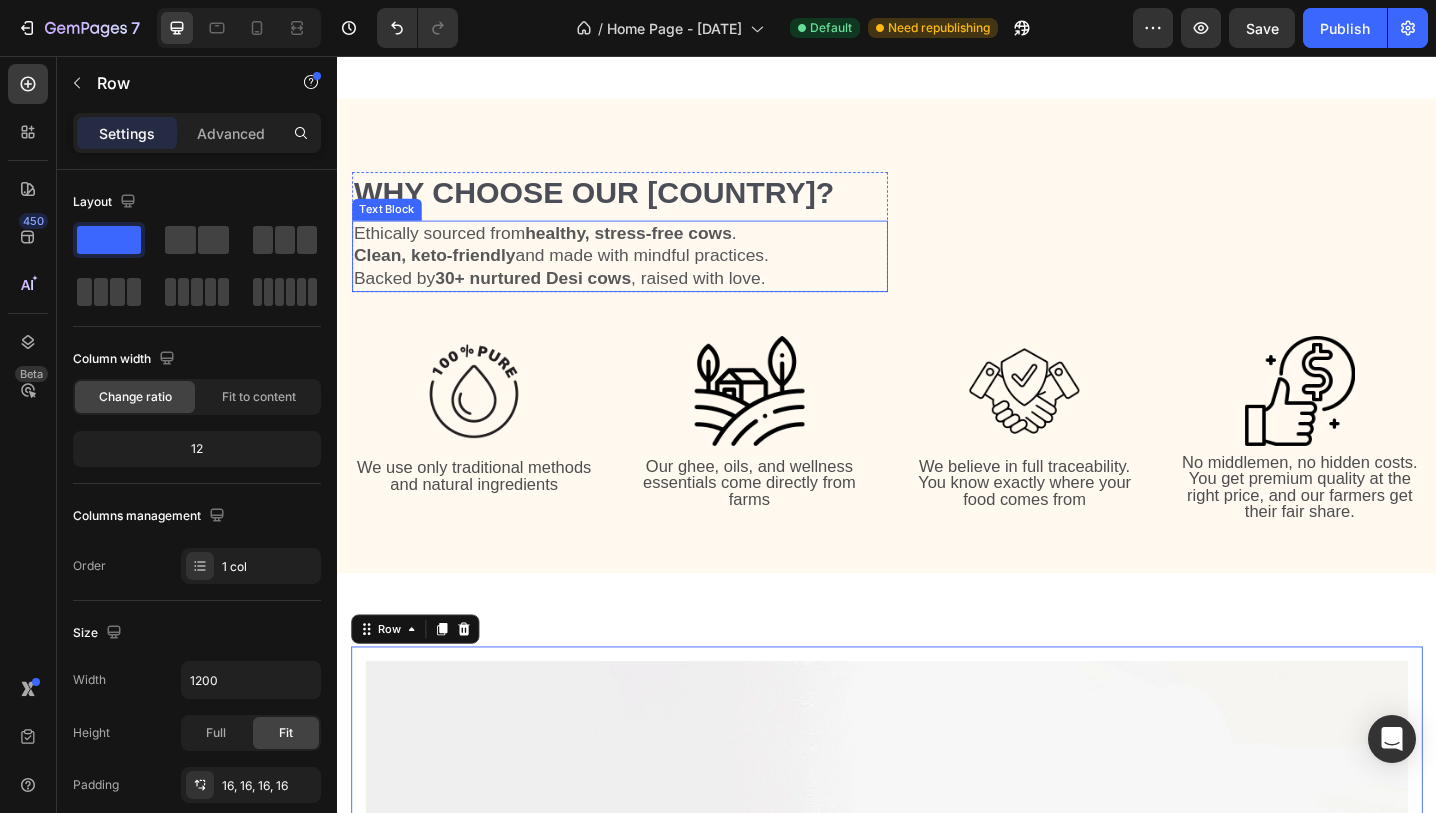 click on "Ethically sourced from  healthy, stress-free cows . Clean, keto-friendly  and made with mindful practices. Backed by  30+ nurtured Desi cows , raised with love." at bounding box center [645, 275] 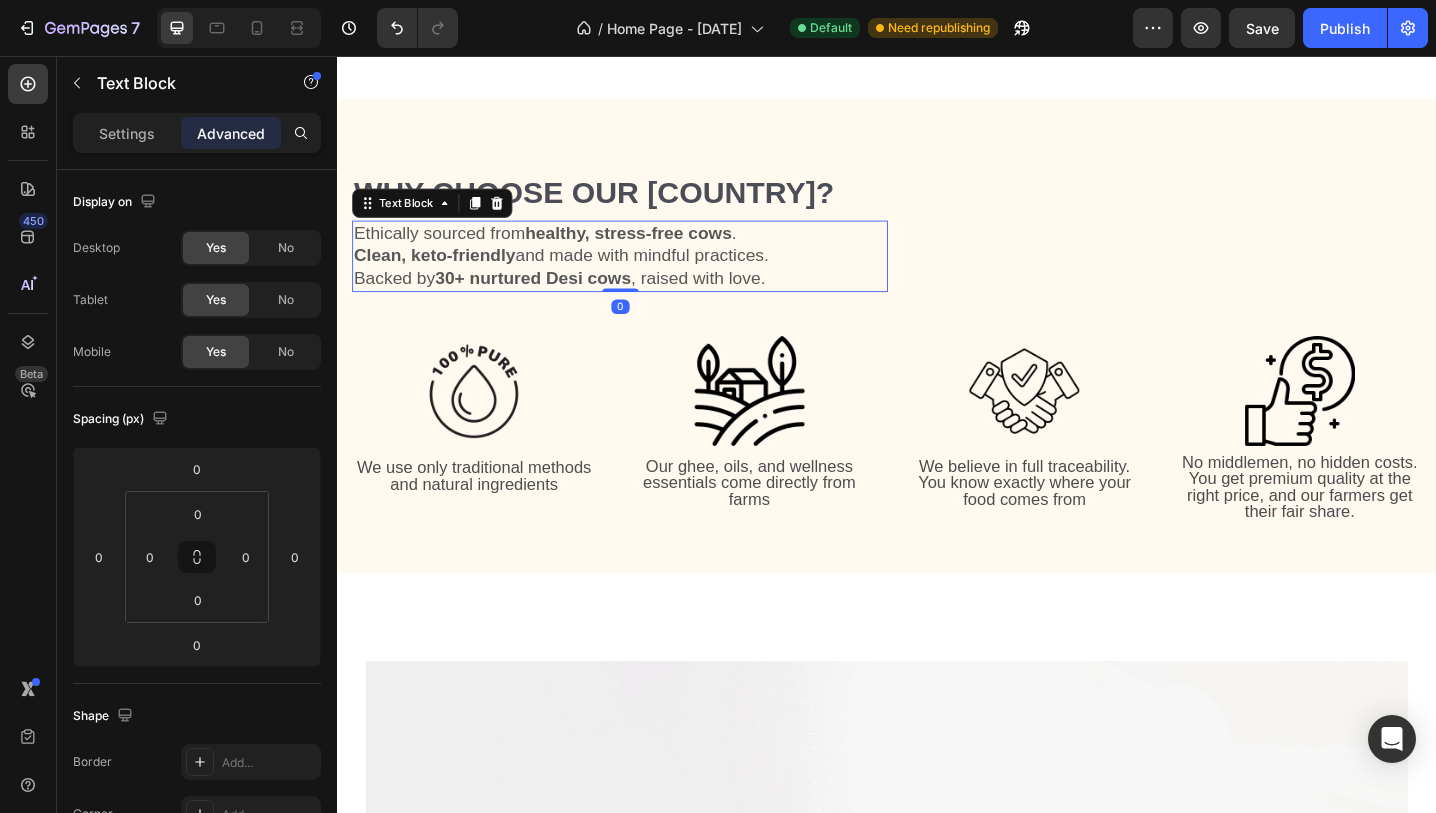 click on "Ethically sourced from  healthy, stress-free cows . Clean, keto-friendly  and made with mindful practices. Backed by  30+ nurtured Desi cows , raised with love." at bounding box center (645, 275) 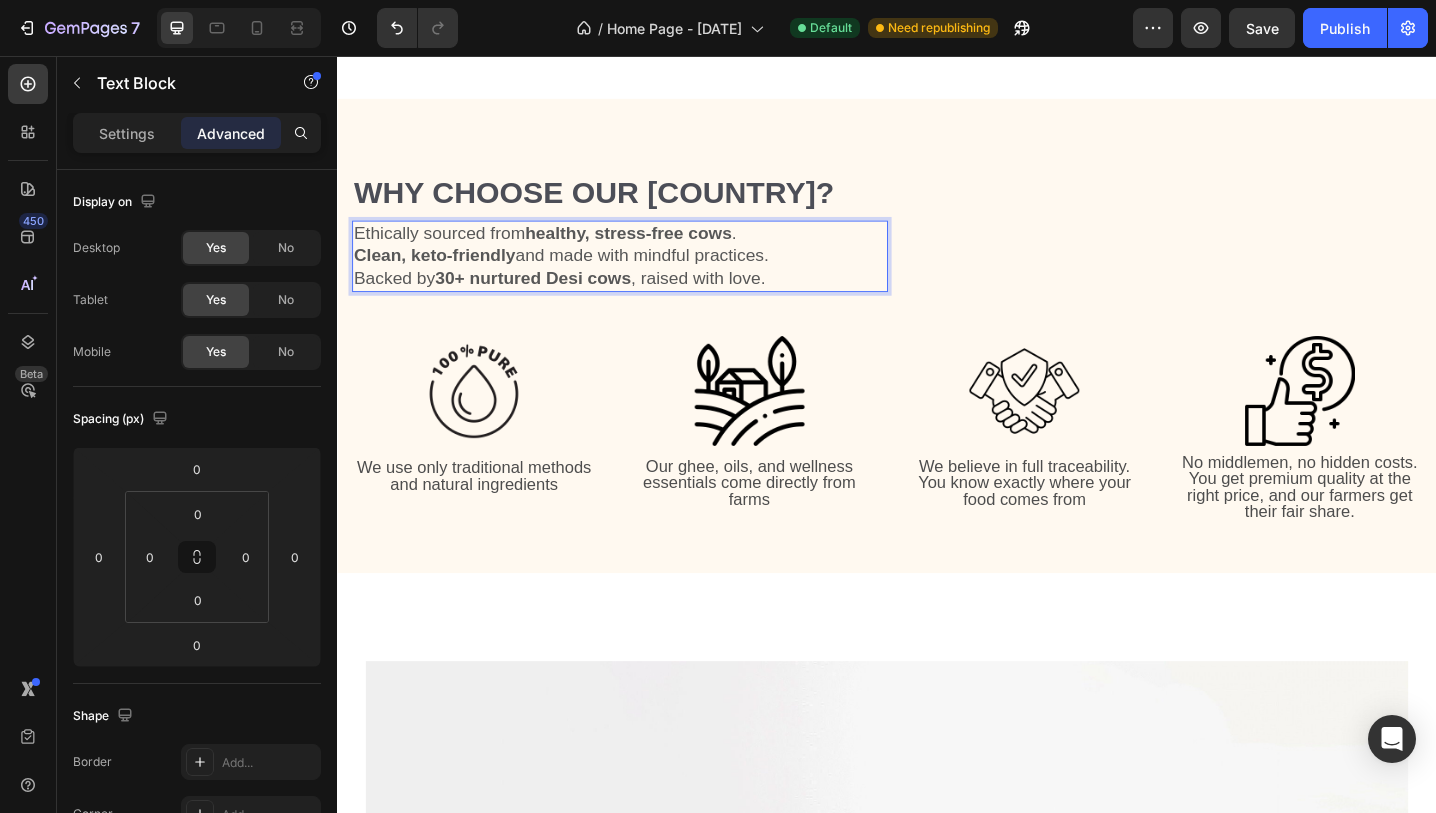 click on "Ethically sourced from  healthy, stress-free cows . Clean, keto-friendly  and made with mindful practices. Backed by  30+ nurtured Desi cows , raised with love." at bounding box center [645, 275] 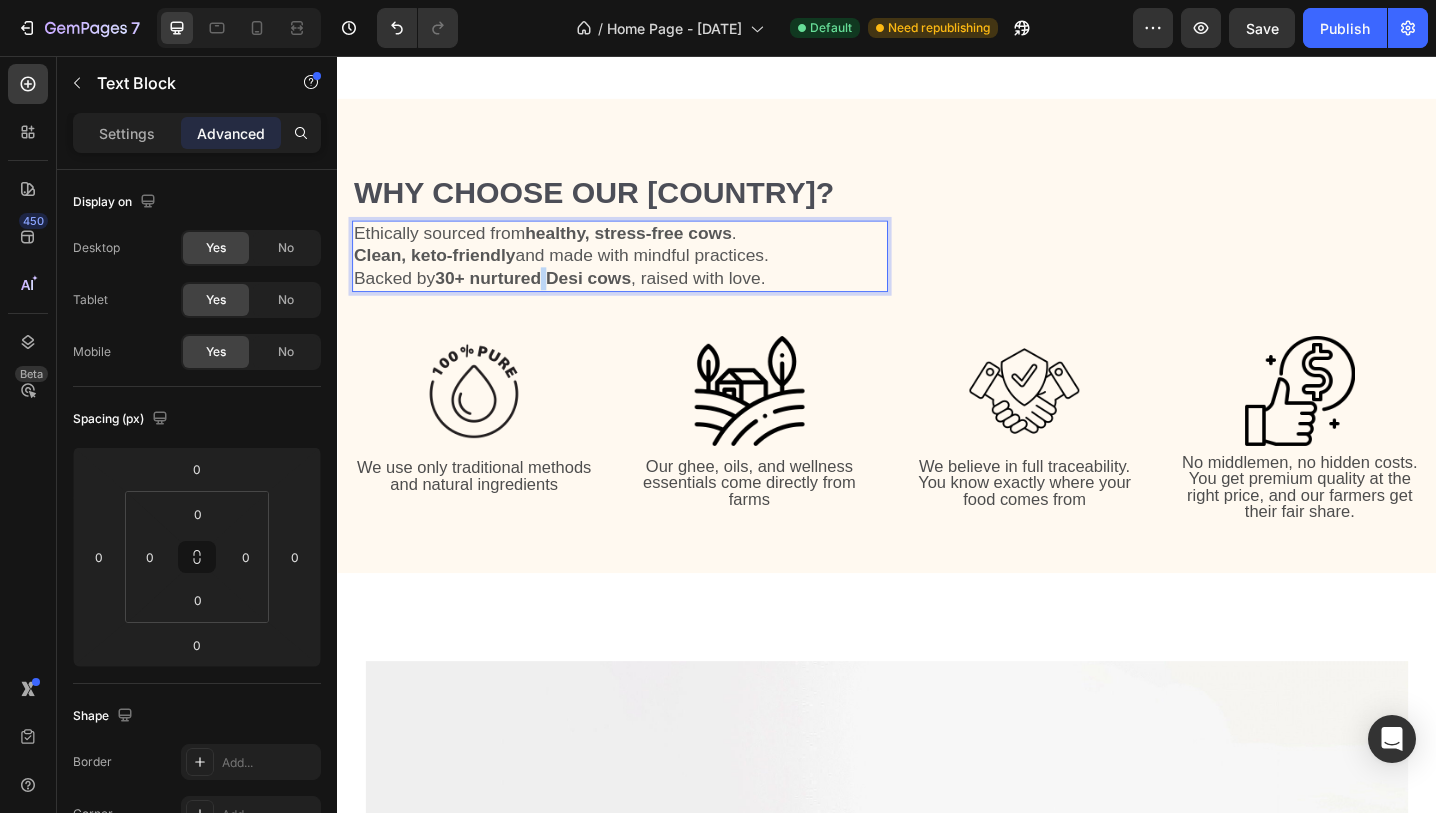 click on "Ethically sourced from  healthy, stress-free cows . Clean, keto-friendly  and made with mindful practices. Backed by  30+ nurtured Desi cows , raised with love." at bounding box center (645, 275) 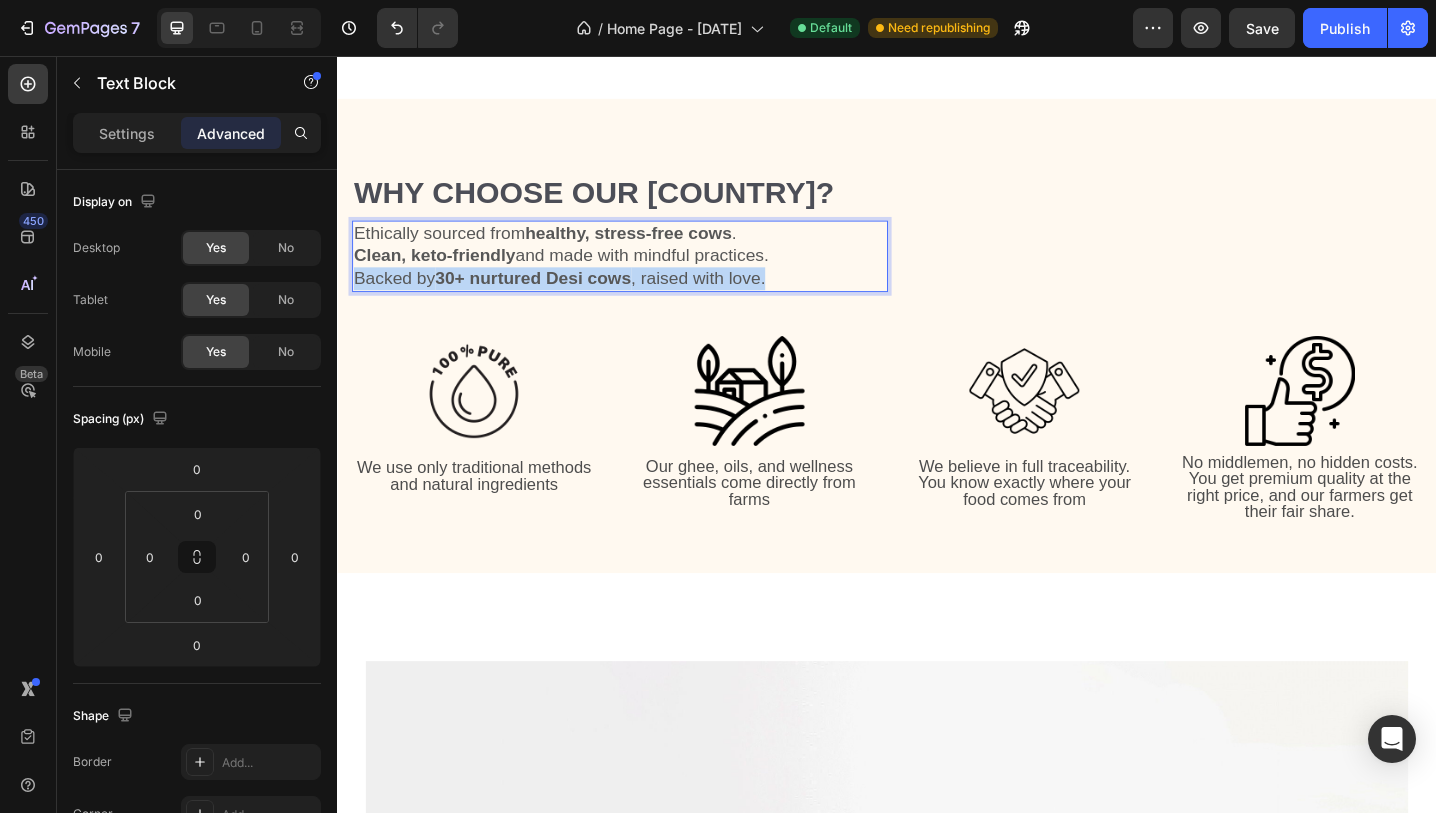 click on "Ethically sourced from  healthy, stress-free cows . Clean, keto-friendly  and made with mindful practices. Backed by  30+ nurtured Desi cows , raised with love." at bounding box center (645, 275) 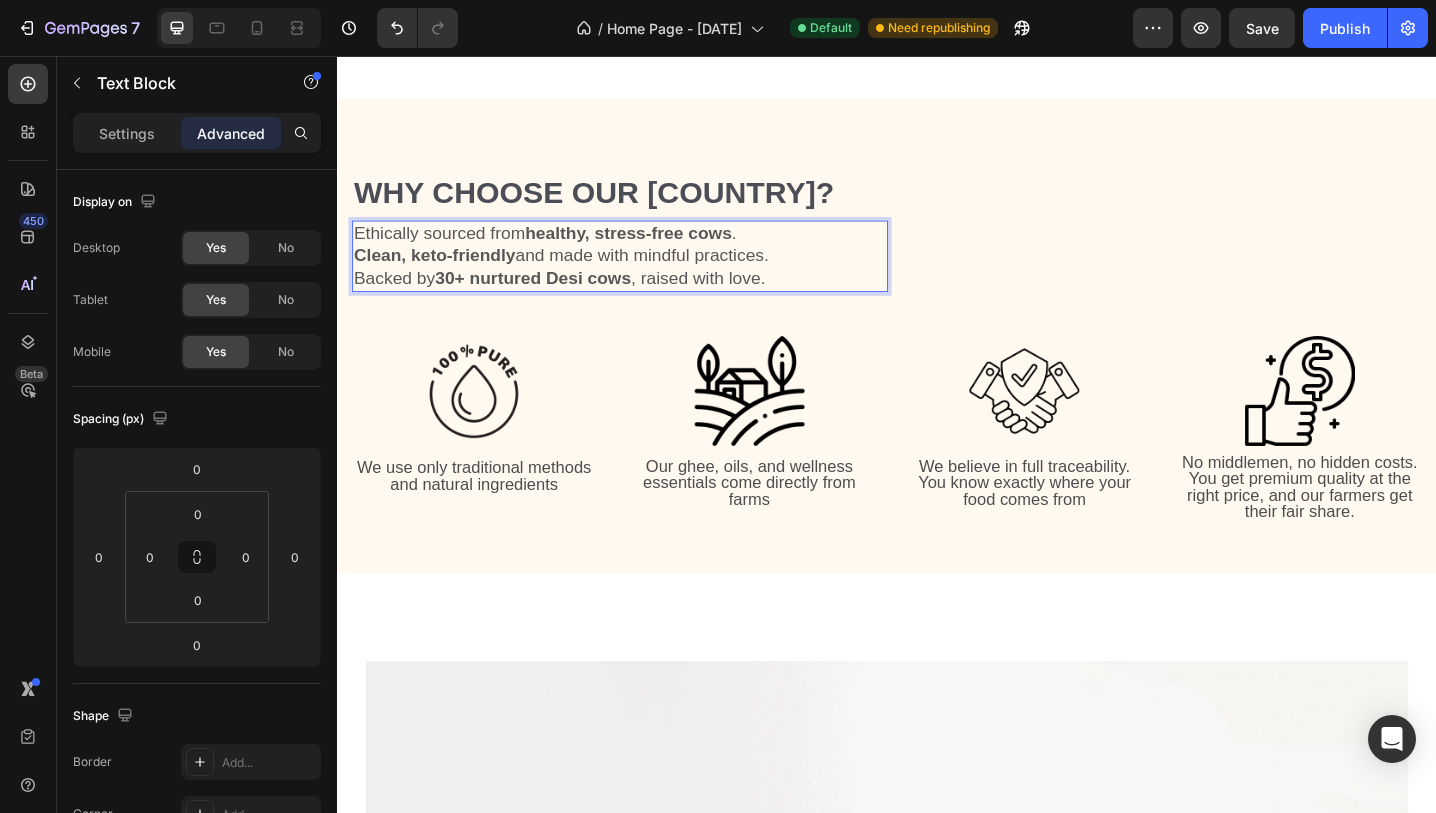 click on "Ethically sourced from  healthy, stress-free cows . Clean, keto-friendly  and made with mindful practices. Backed by  30+ nurtured Desi cows , raised with love." at bounding box center [645, 275] 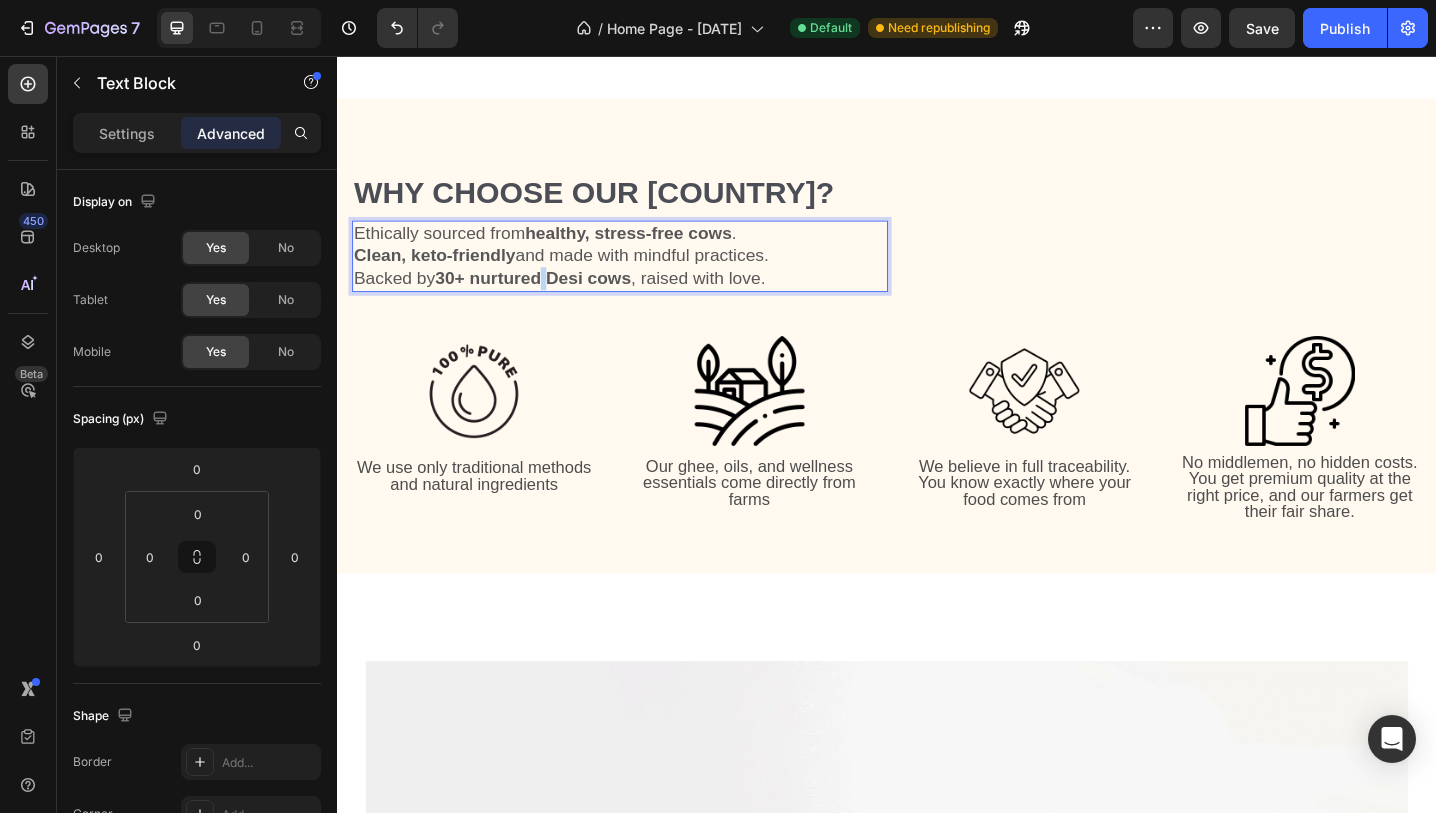 click on "Ethically sourced from  healthy, stress-free cows . Clean, keto-friendly  and made with mindful practices. Backed by  30+ nurtured Desi cows , raised with love." at bounding box center [645, 275] 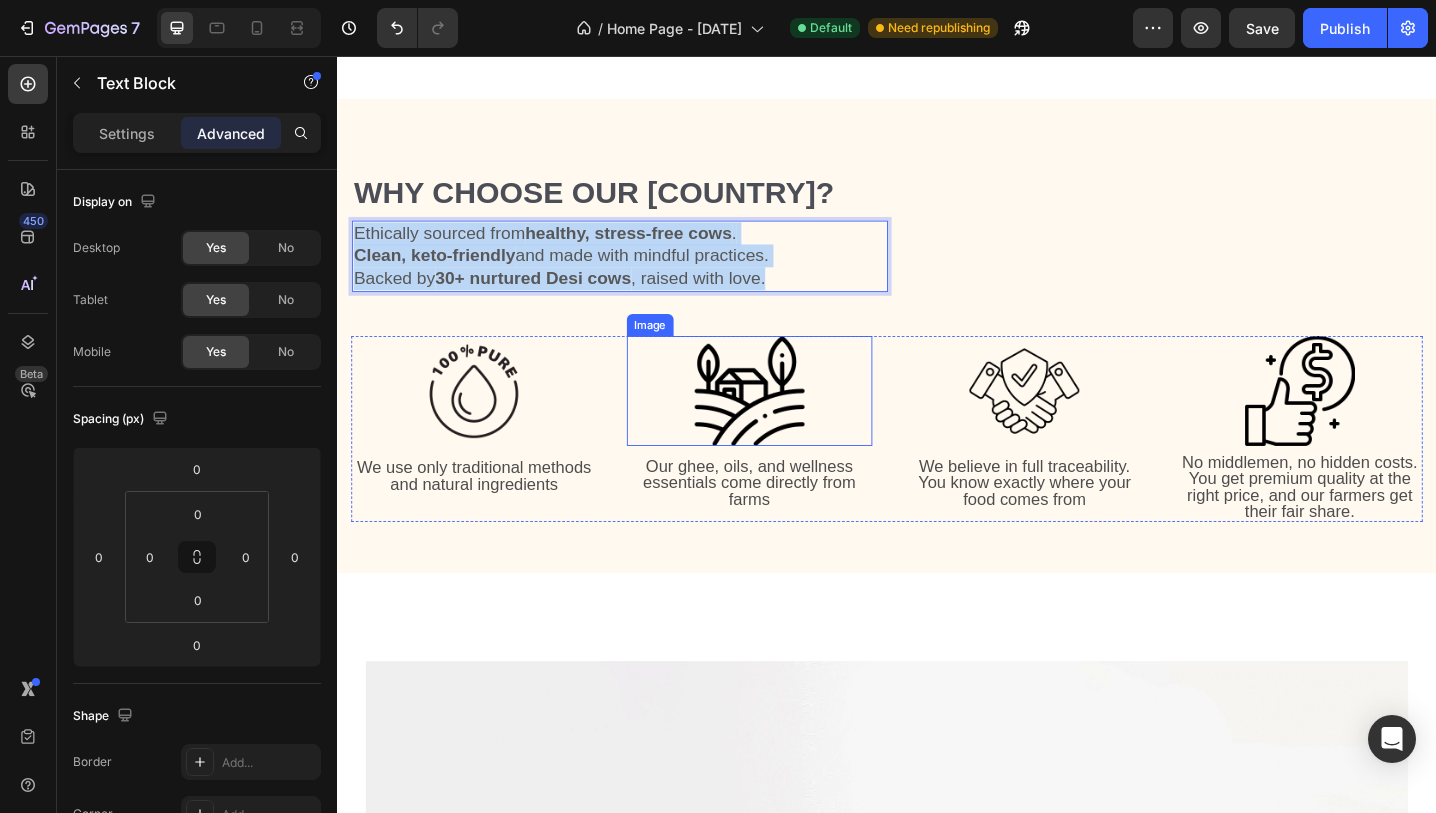 drag, startPoint x: 354, startPoint y: 219, endPoint x: 888, endPoint y: 346, distance: 548.89435 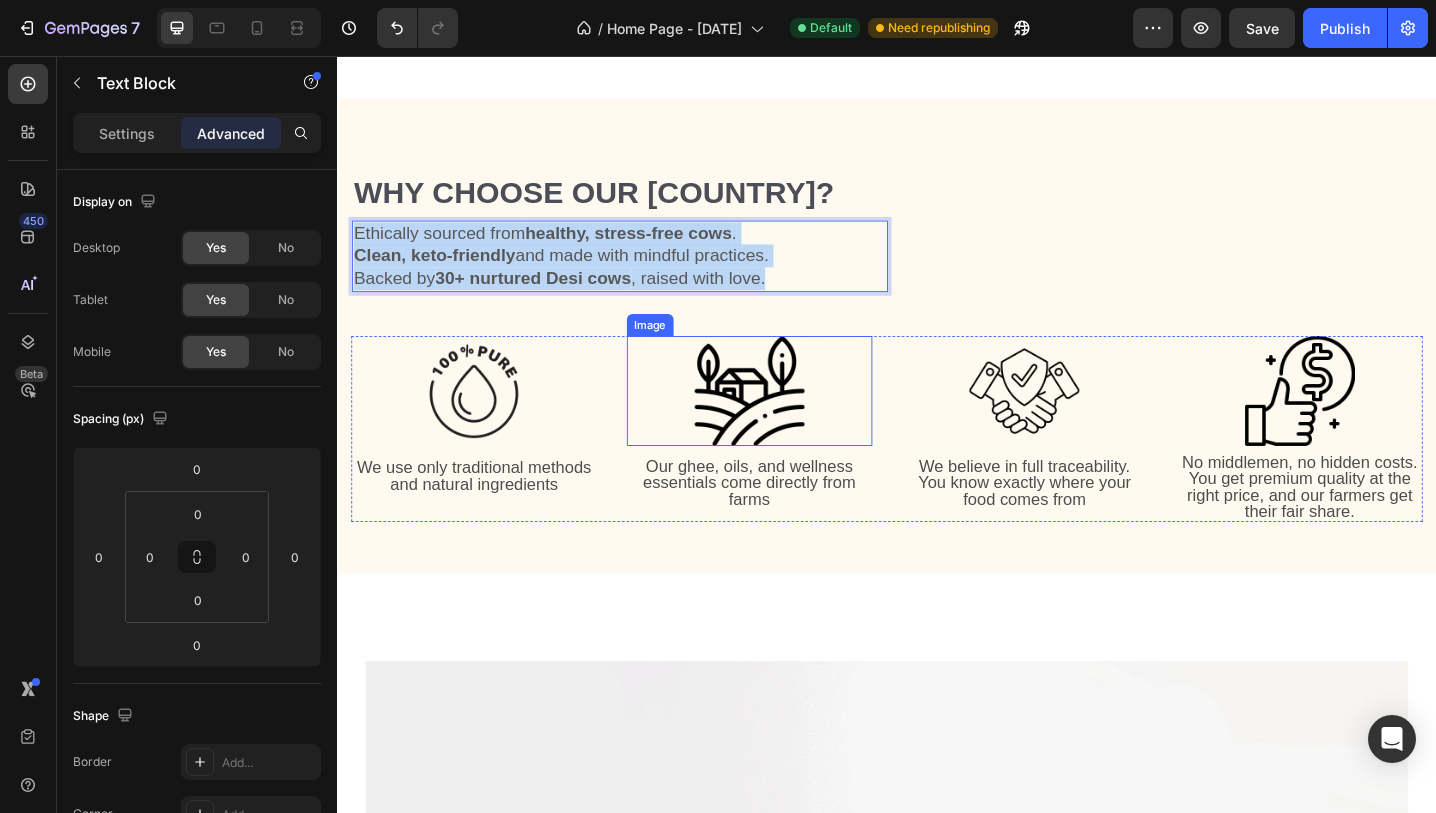 click on "Why Choose Our [COUNTRY]? Heading Ethically sourced from  healthy, stress-free cows . Clean, keto-friendly  and made with mindful practices. Backed by  [NUMBER]+ nurtured Desi cows , raised with love. Text Block   [NUMBER] Row Row Image We use only traditional methods and natural ingredients Text Block Image Our ghee, oils, and wellness essentials come directly from farms Text Block Image We believe in full traceability. You know exactly where your food comes from Text Block Image No middlemen, no hidden costs. You get premium quality at the right price, and our farmers get their fair share. Text Block Row" at bounding box center [937, 382] 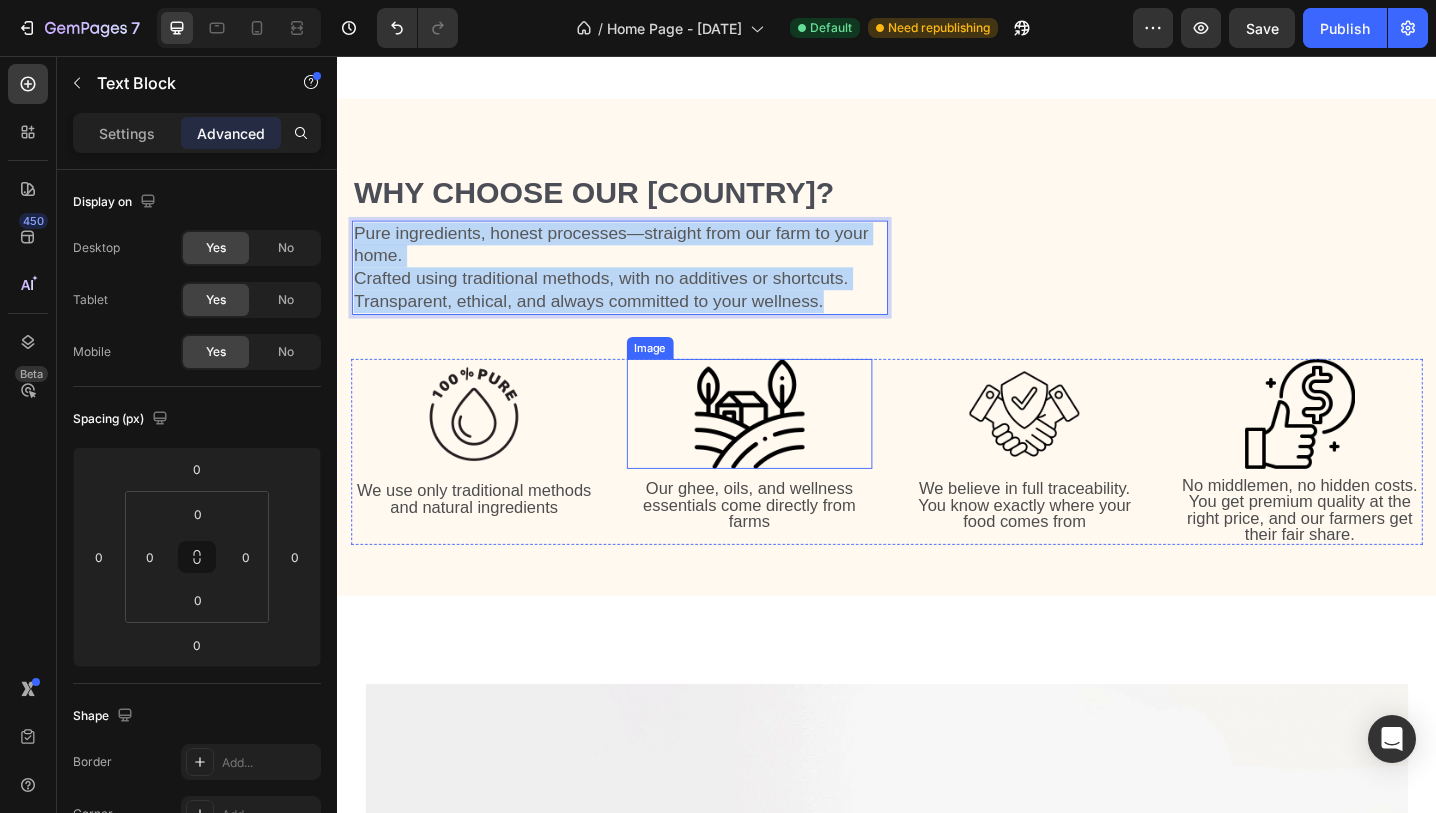 drag, startPoint x: 352, startPoint y: 222, endPoint x: 847, endPoint y: 372, distance: 517.2282 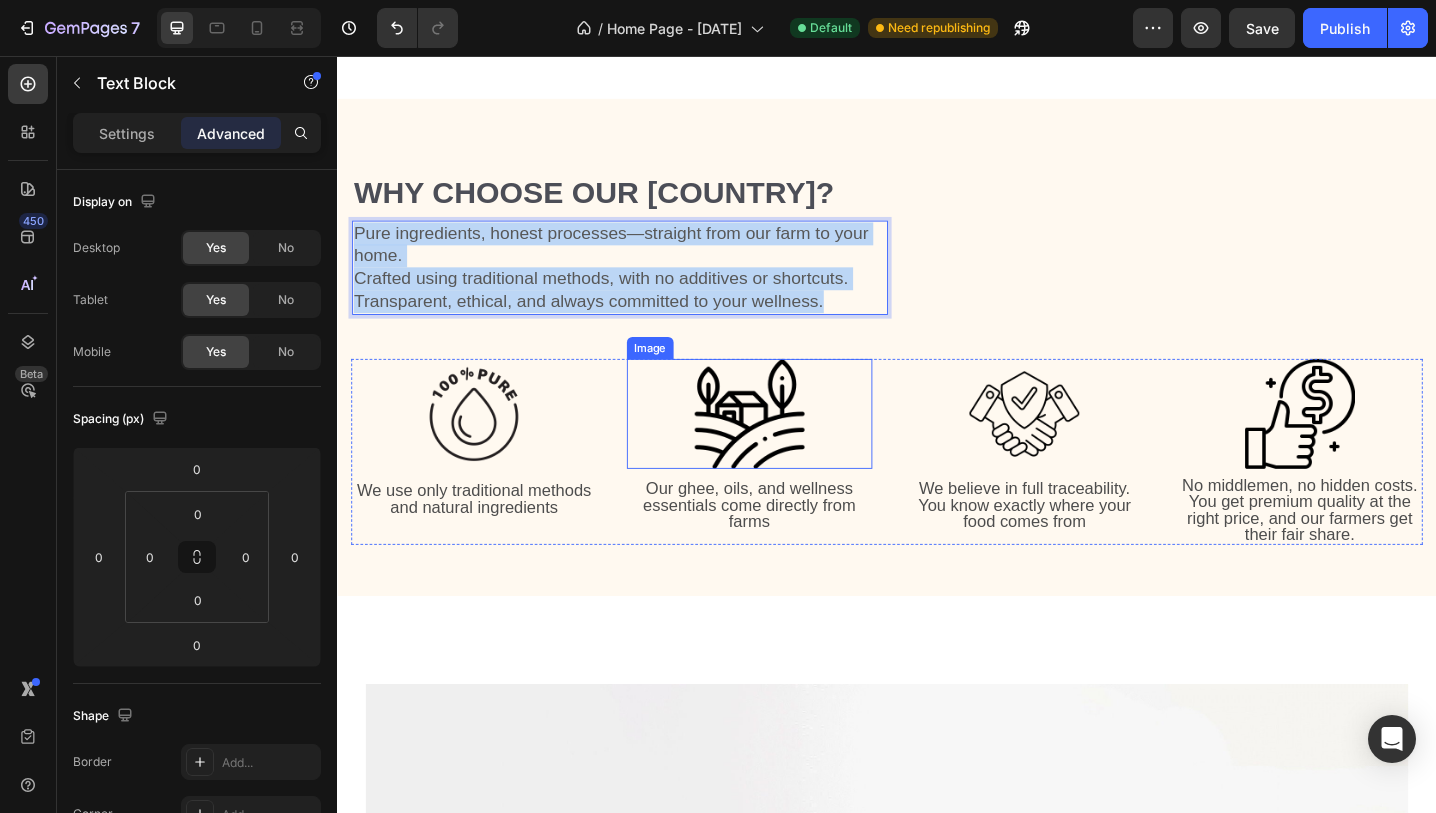 click on "Why Choose Our [COUNTRY]? Heading Pure ingredients, honest processes—straight from our farm to your home. Crafted using traditional methods, with no additives or shortcuts. Transparent, ethical, and always committed to your wellness. Text Block   [NUMBER] Row Row Image We use only traditional methods and natural ingredients Text Block Image Our ghee, oils, and wellness essentials come directly from farms Text Block Image We believe in full traceability. You know exactly where your food comes from Text Block Image No middlemen, no hidden costs. You get premium quality at the right price, and our farmers get their fair share. Text Block Row" at bounding box center (937, 394) 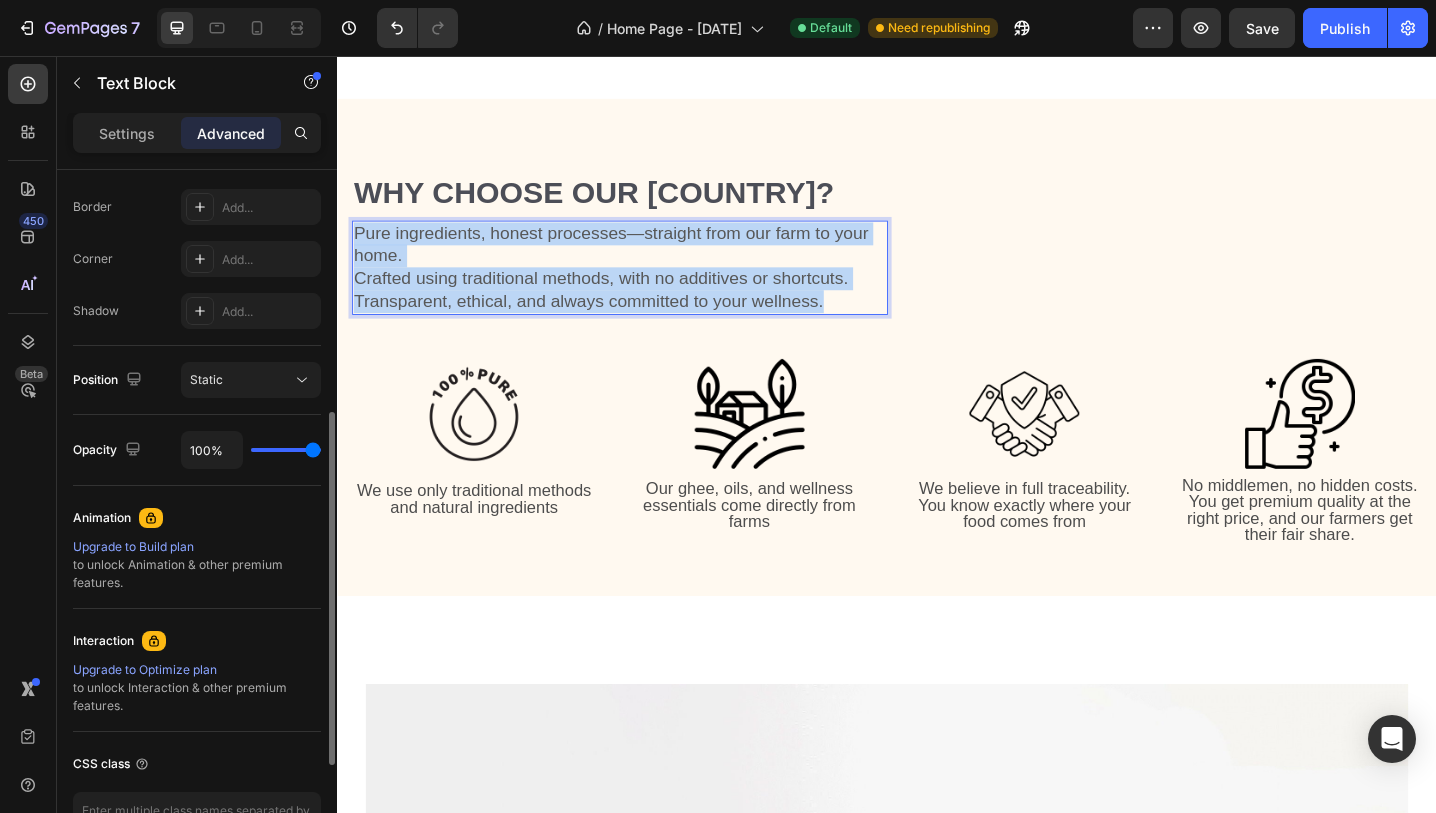 scroll, scrollTop: 688, scrollLeft: 0, axis: vertical 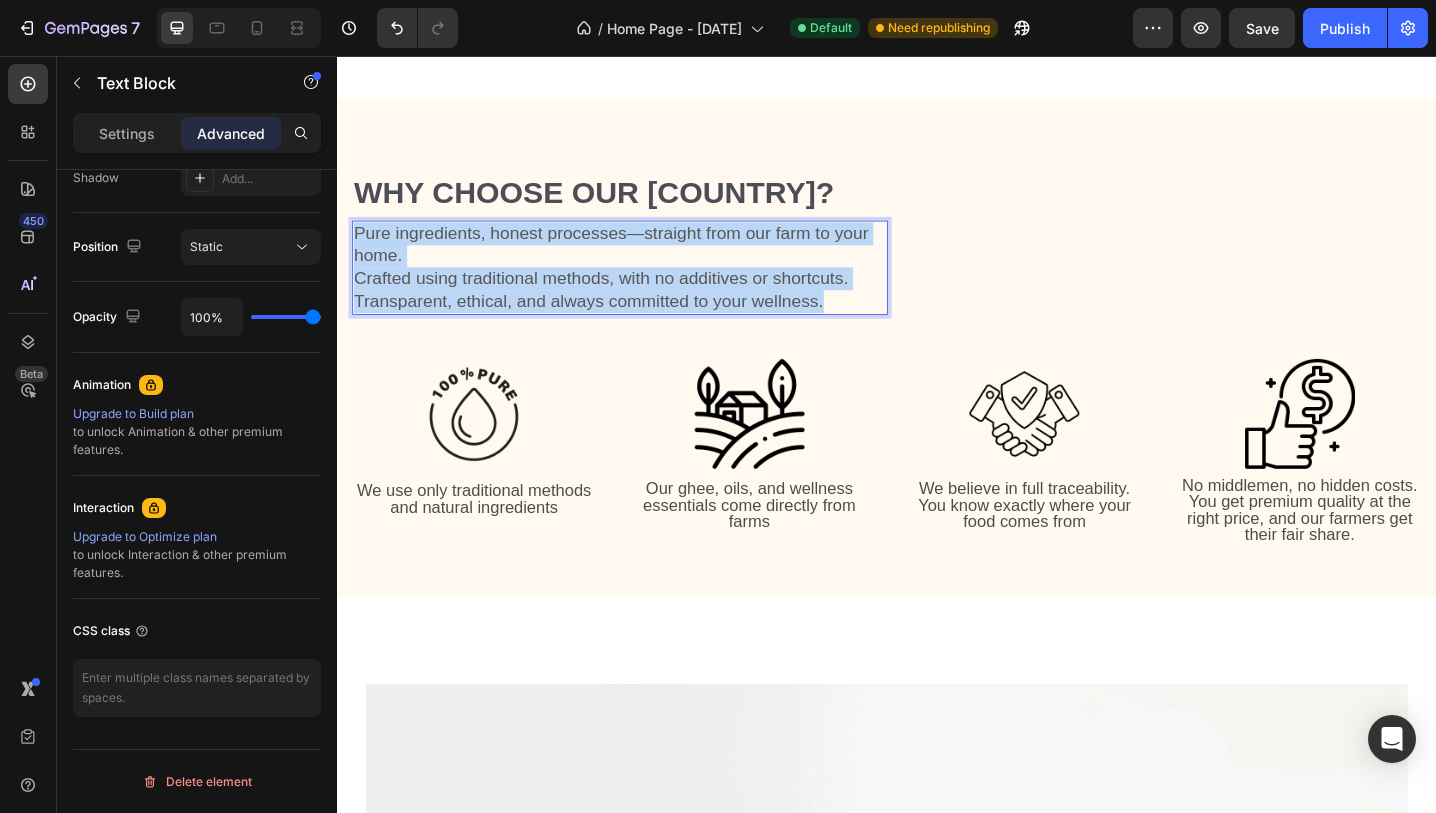 click on "Pure ingredients, honest processes—straight from our farm to your home." at bounding box center [645, 262] 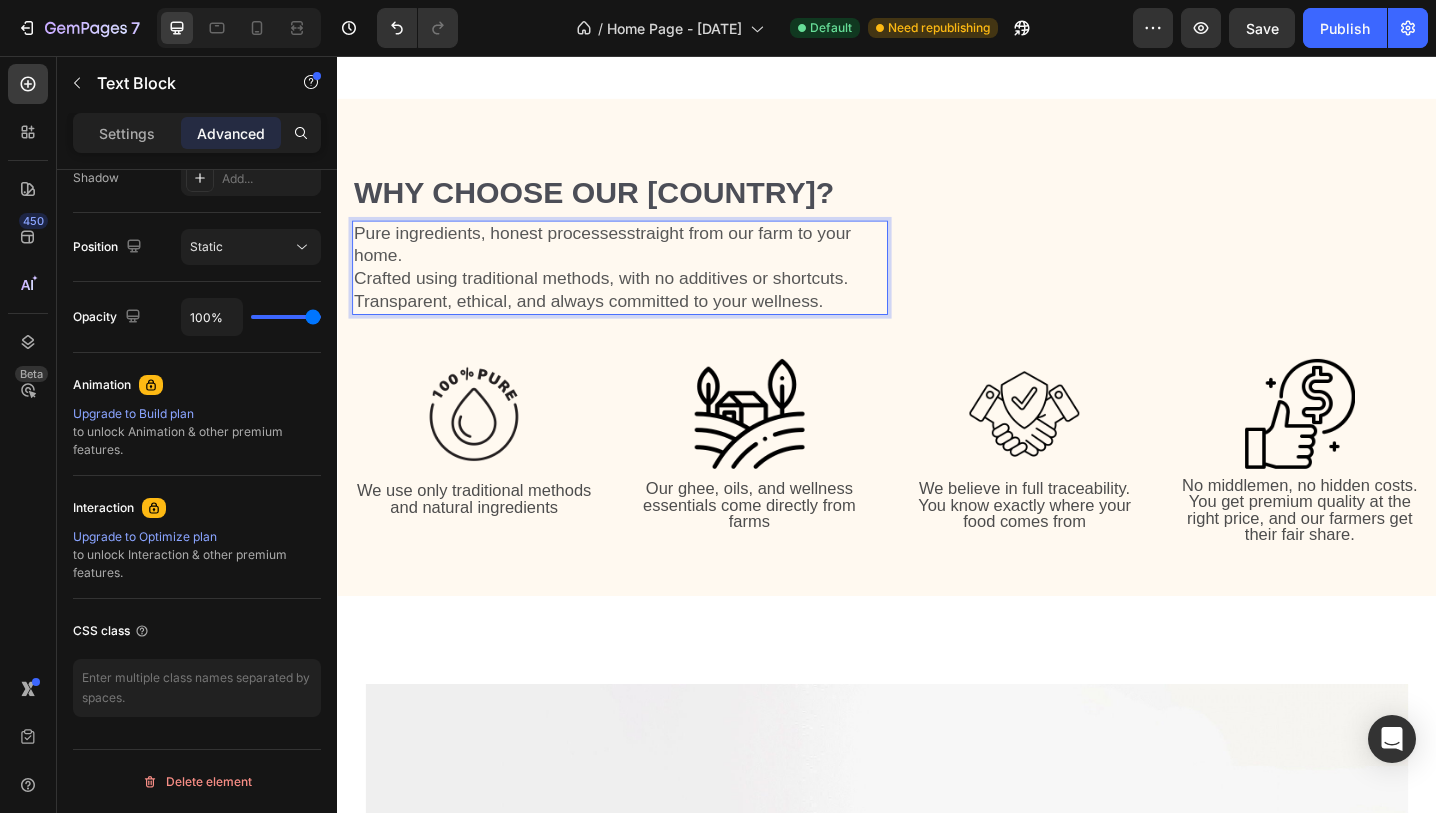 click on "Pure ingredients, honest processesstraight from our farm to your home." at bounding box center (645, 262) 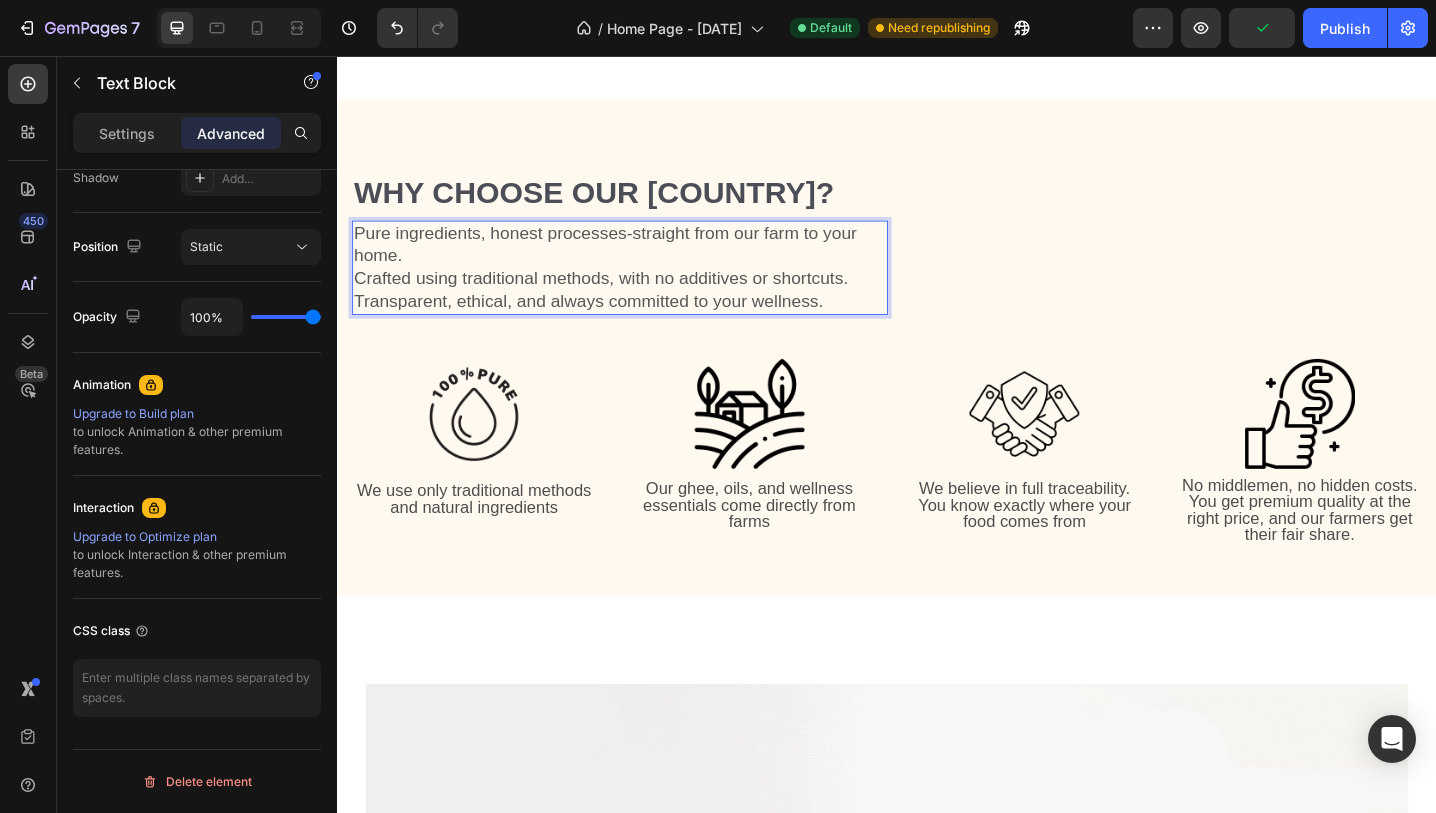 click on "Pure ingredients, honest processes-straight from our farm to your home. Crafted using traditional methods, with no additives or shortcuts. Transparent, ethical, and always committed to your wellness." at bounding box center [645, 287] 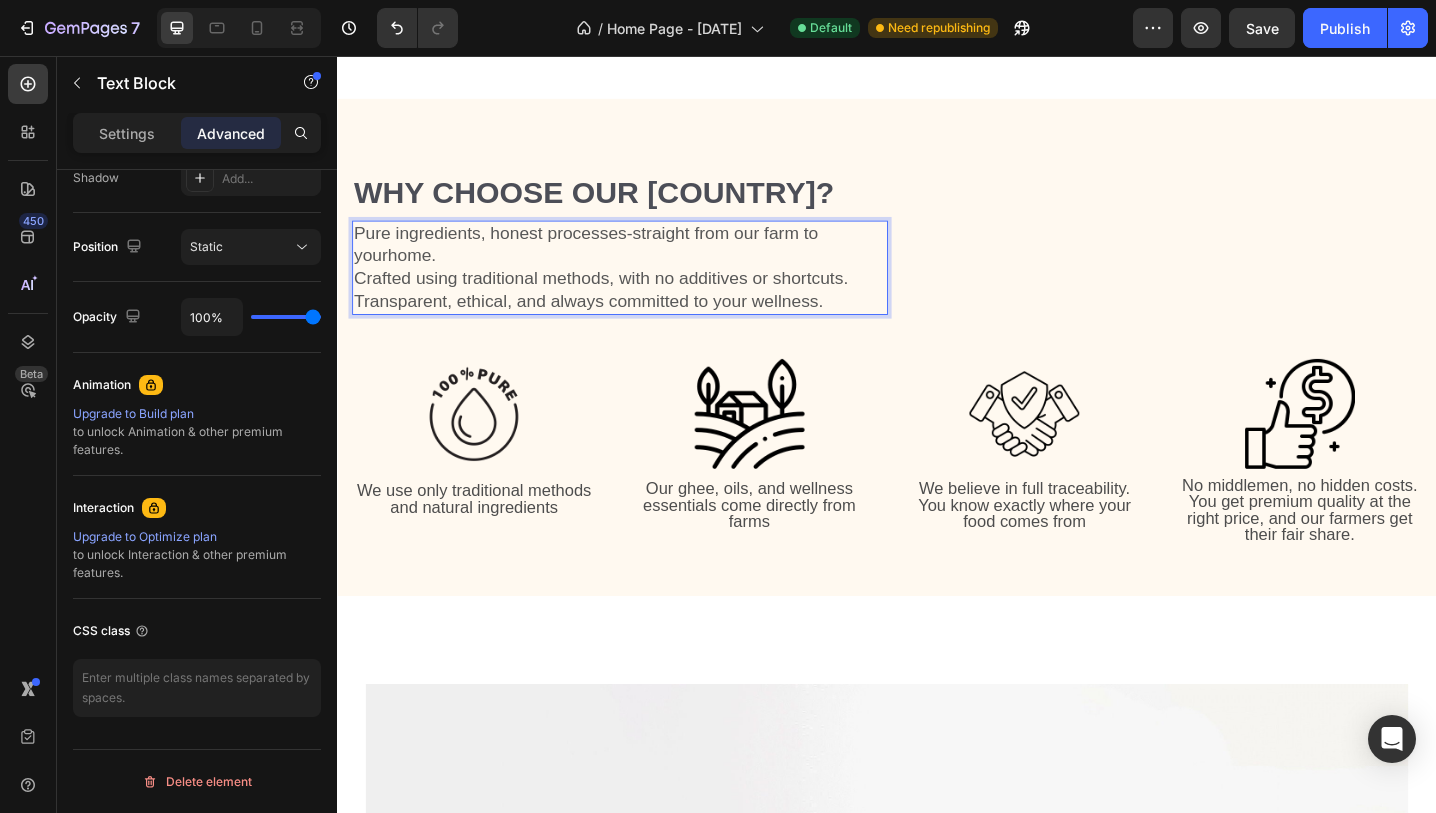 click on "Pure ingredients, honest processes-straight from our farm to yourhome." at bounding box center (645, 262) 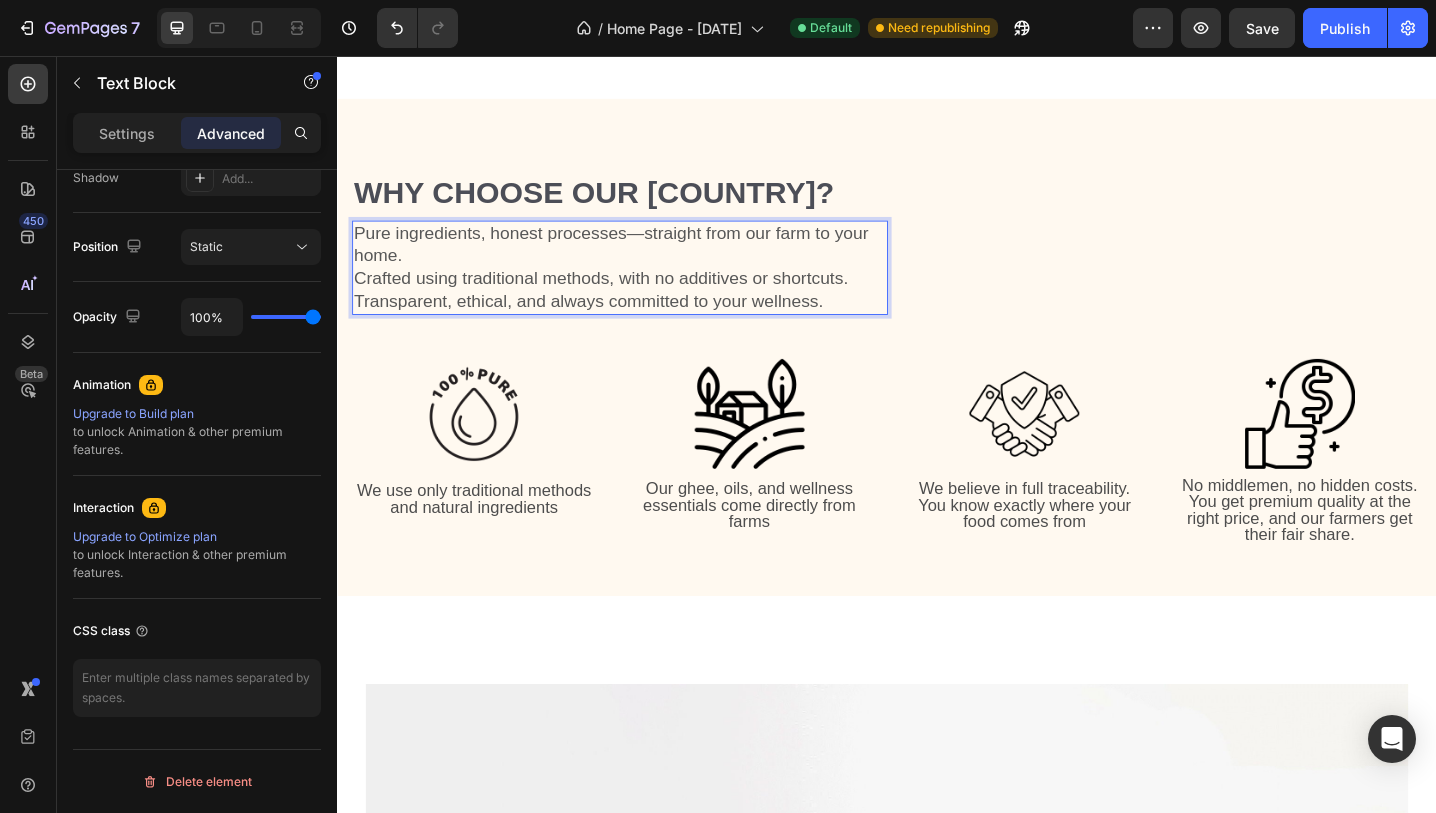 click on "Crafted using traditional methods, with no additives or shortcuts." at bounding box center [645, 299] 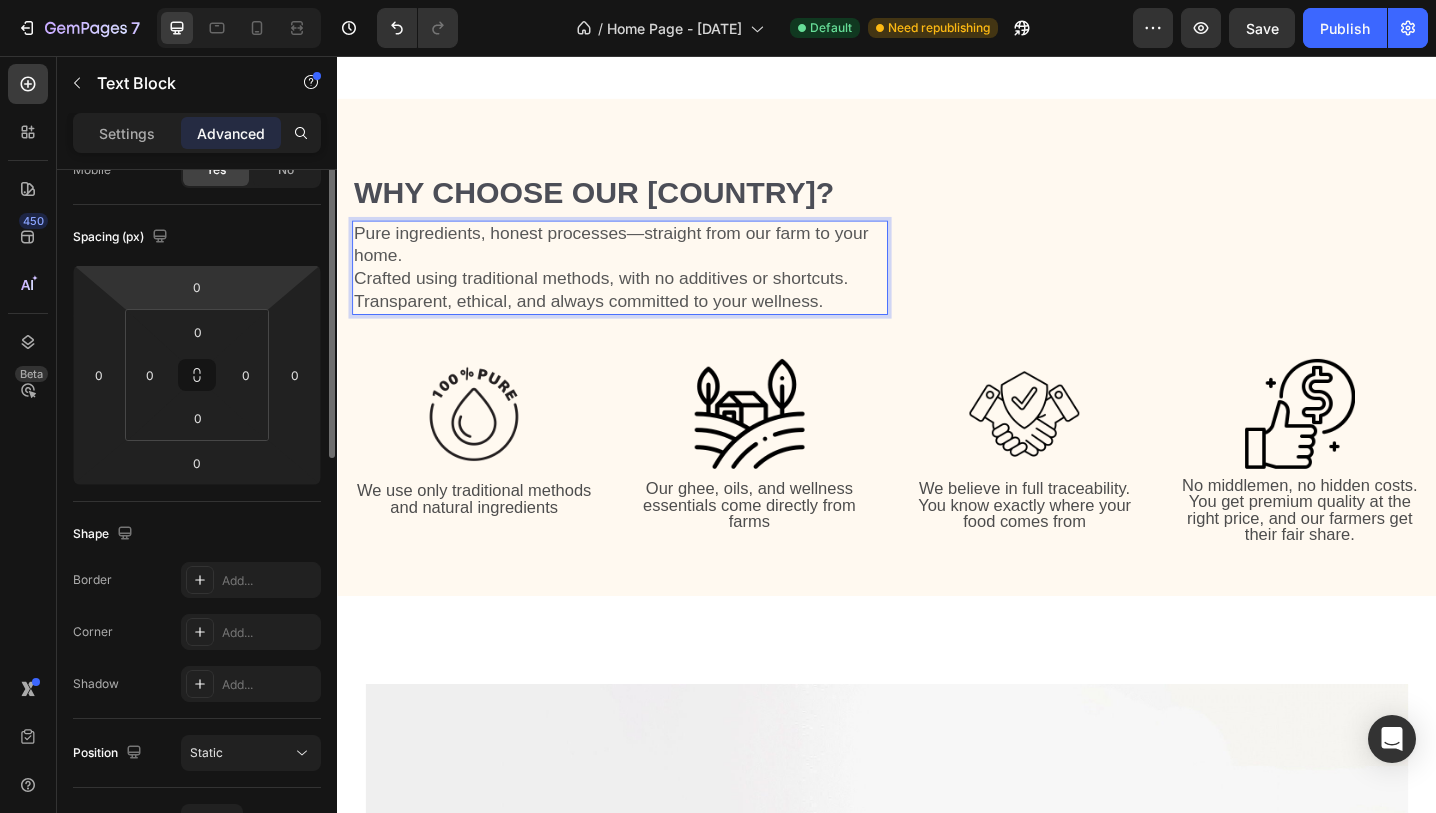 scroll, scrollTop: 0, scrollLeft: 0, axis: both 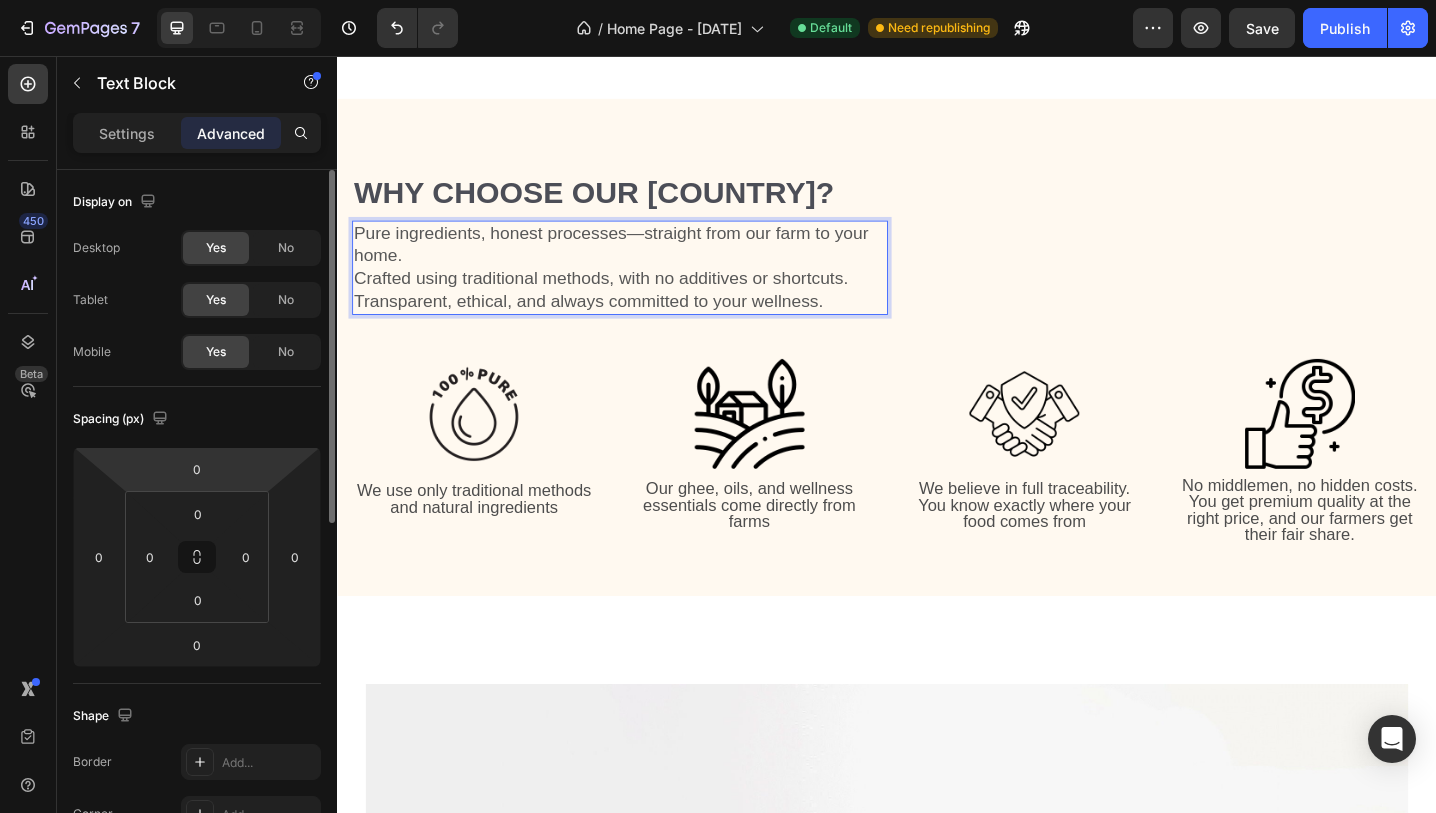 click on "Text Block" 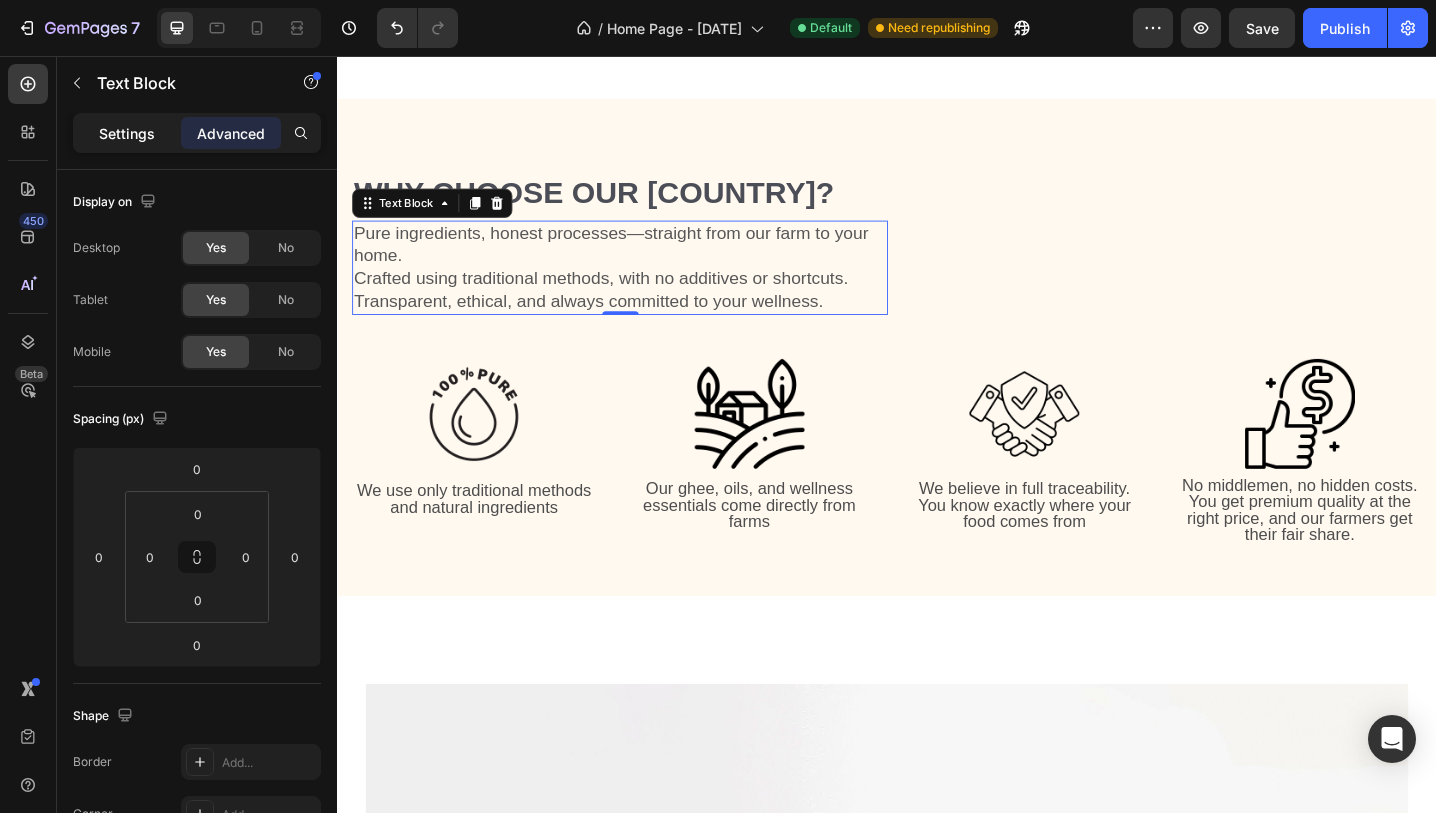 click on "Settings" at bounding box center [127, 133] 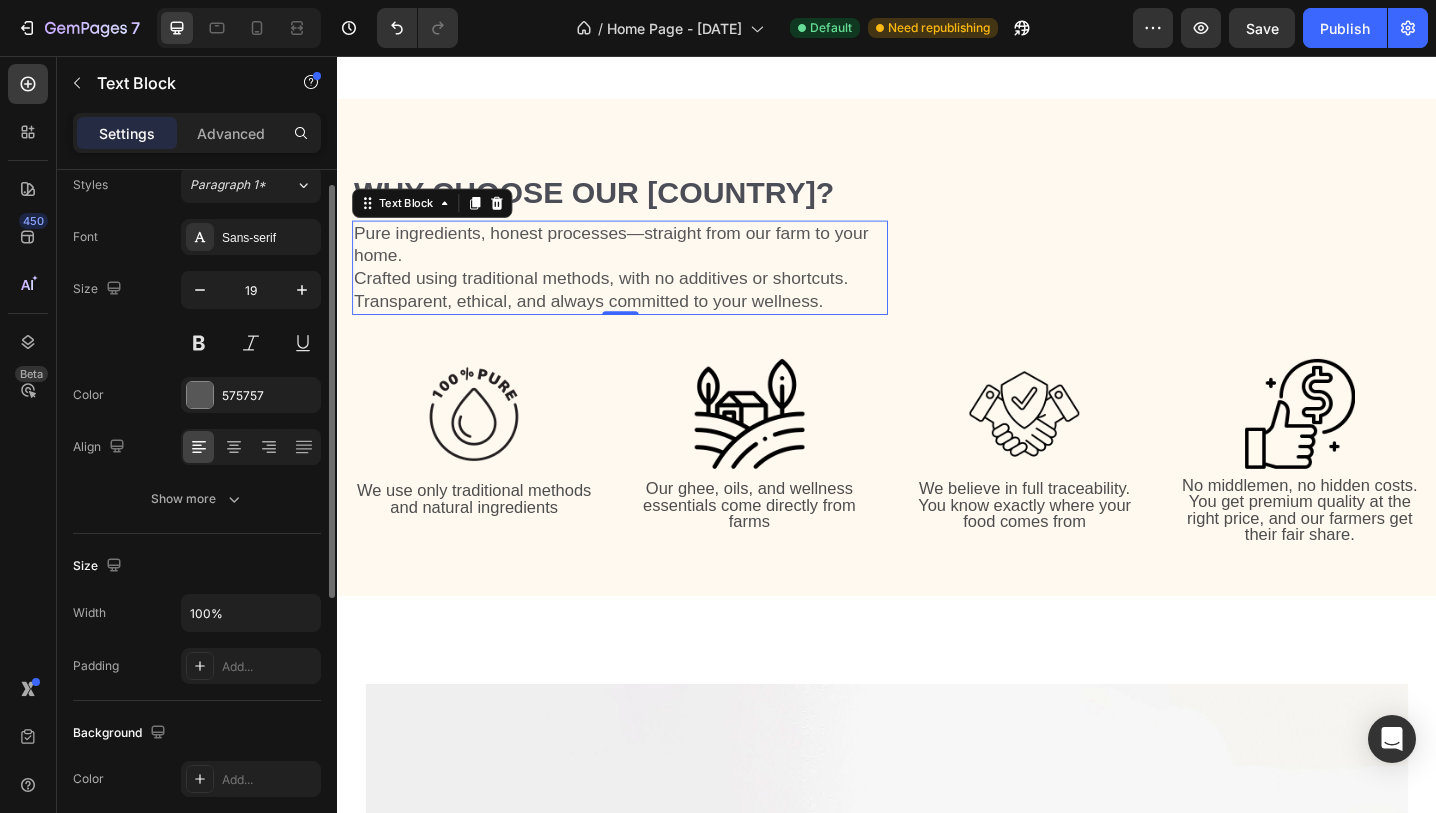 scroll, scrollTop: 45, scrollLeft: 0, axis: vertical 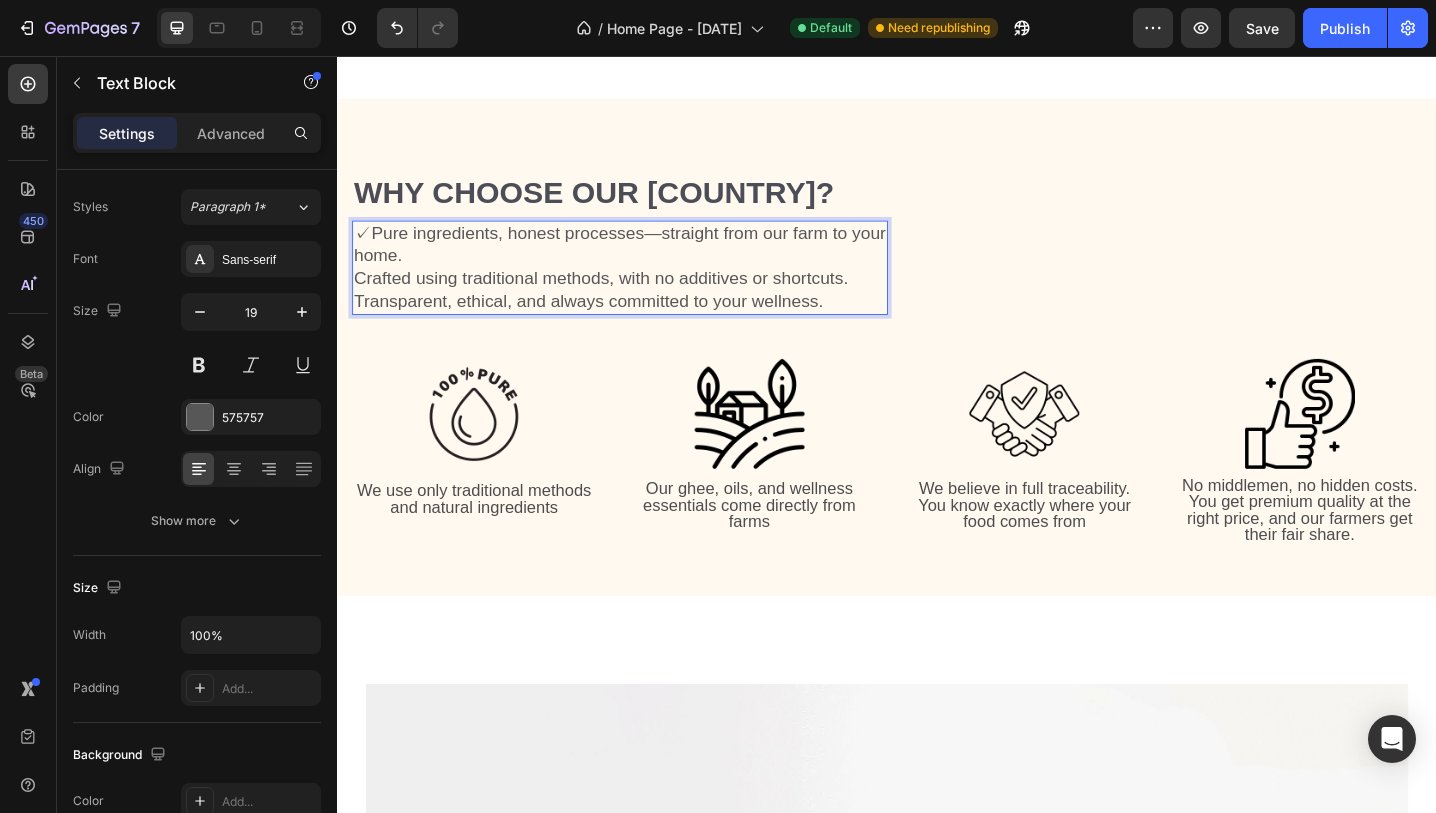 click on "Crafted using traditional methods, with no additives or shortcuts." at bounding box center (645, 299) 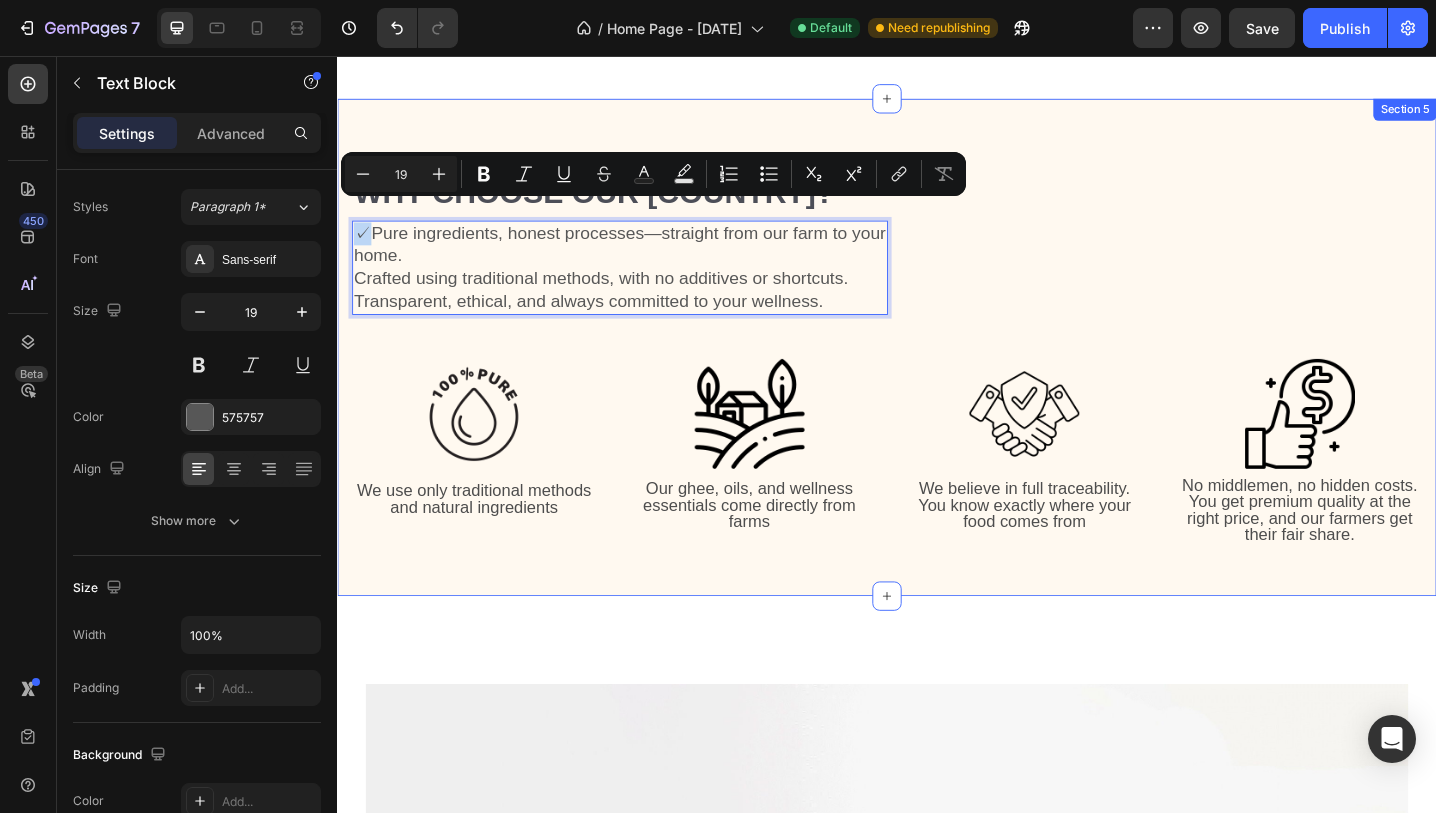 drag, startPoint x: 365, startPoint y: 226, endPoint x: 347, endPoint y: 225, distance: 18.027756 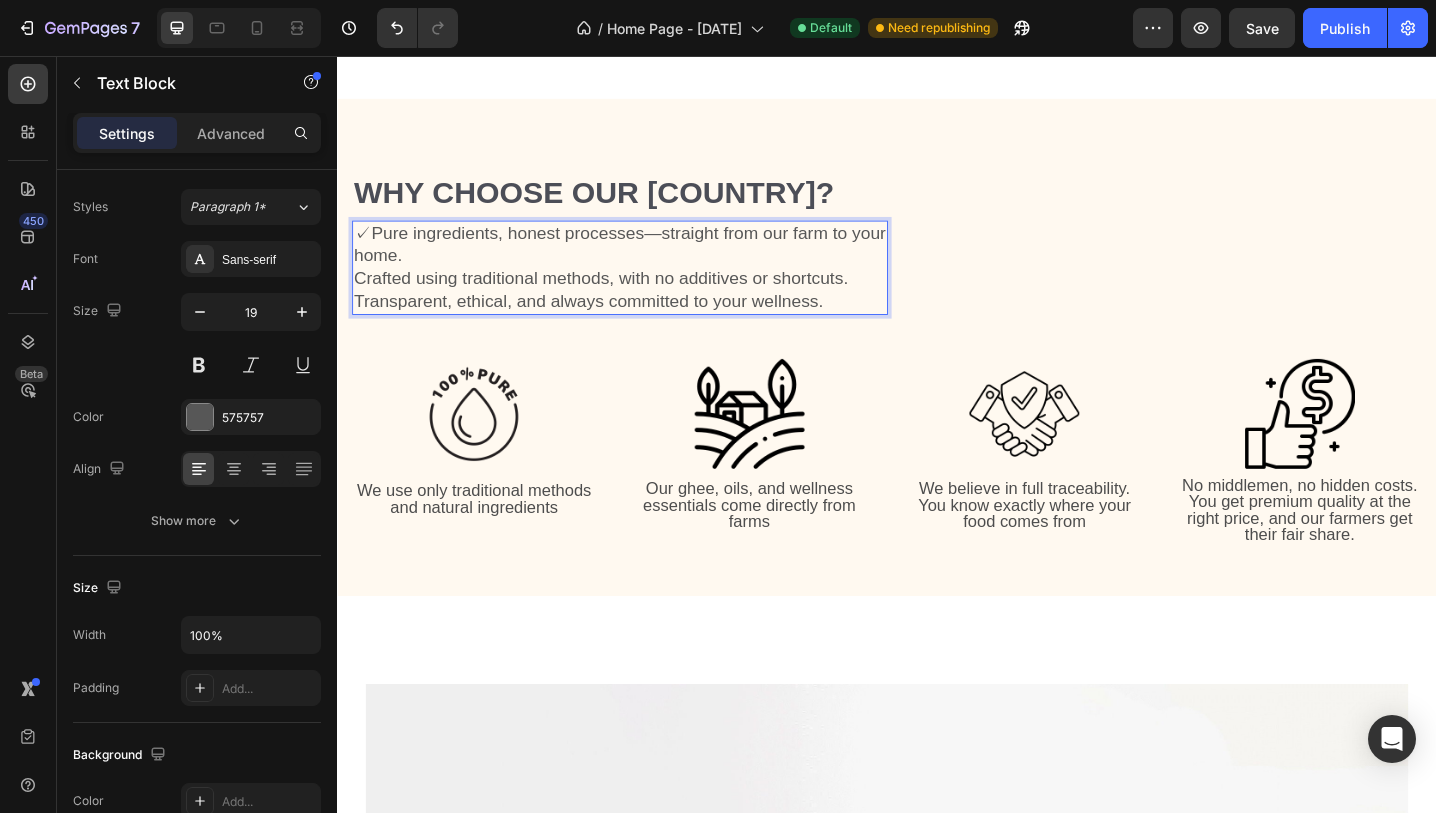 click on "Crafted using traditional methods, with no additives or shortcuts." at bounding box center (645, 299) 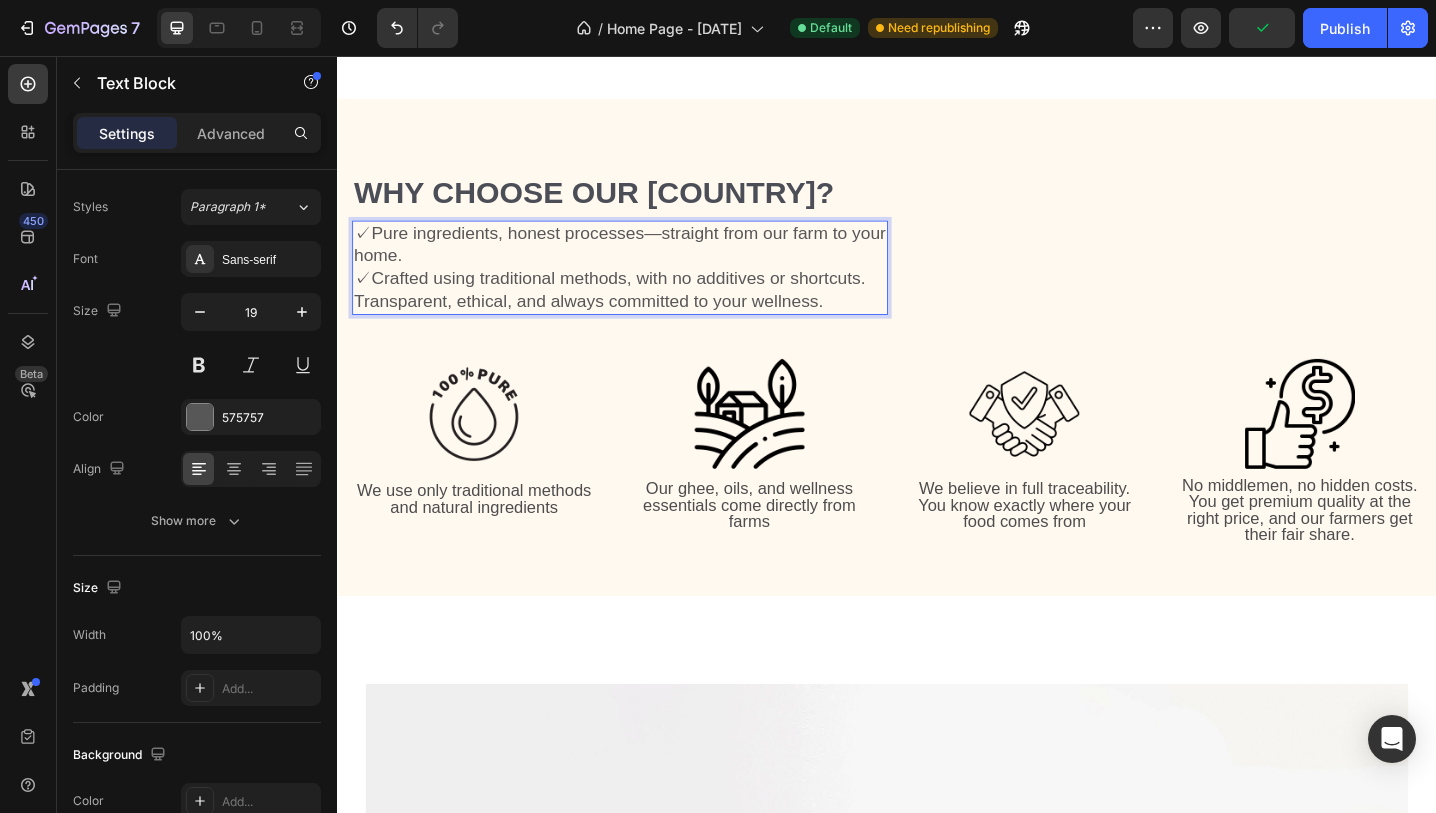 click on "Transparent, ethical, and always committed to your wellness." at bounding box center (645, 324) 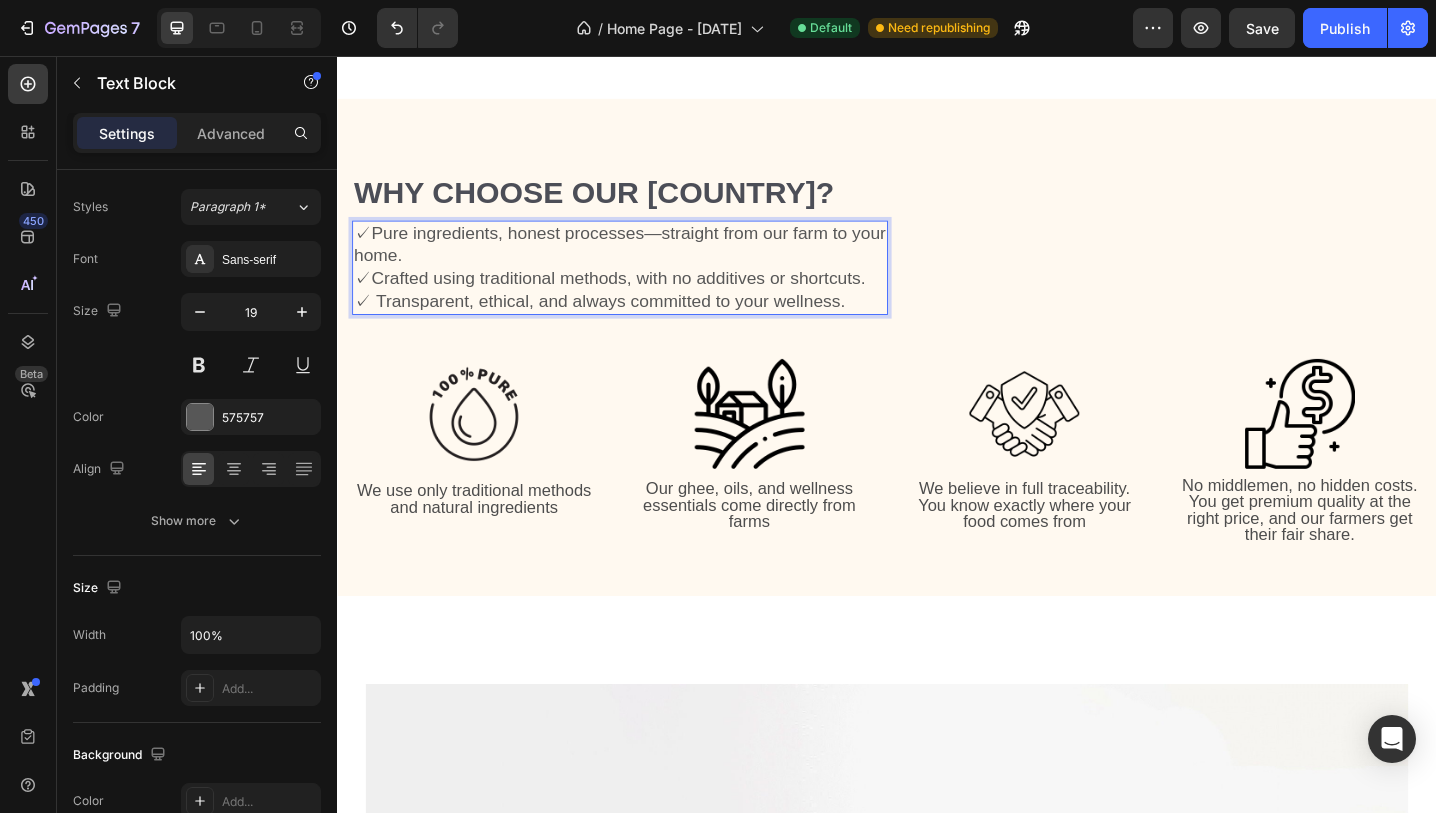 click on "✓Crafted using traditional methods, with no additives or shortcuts." at bounding box center (645, 299) 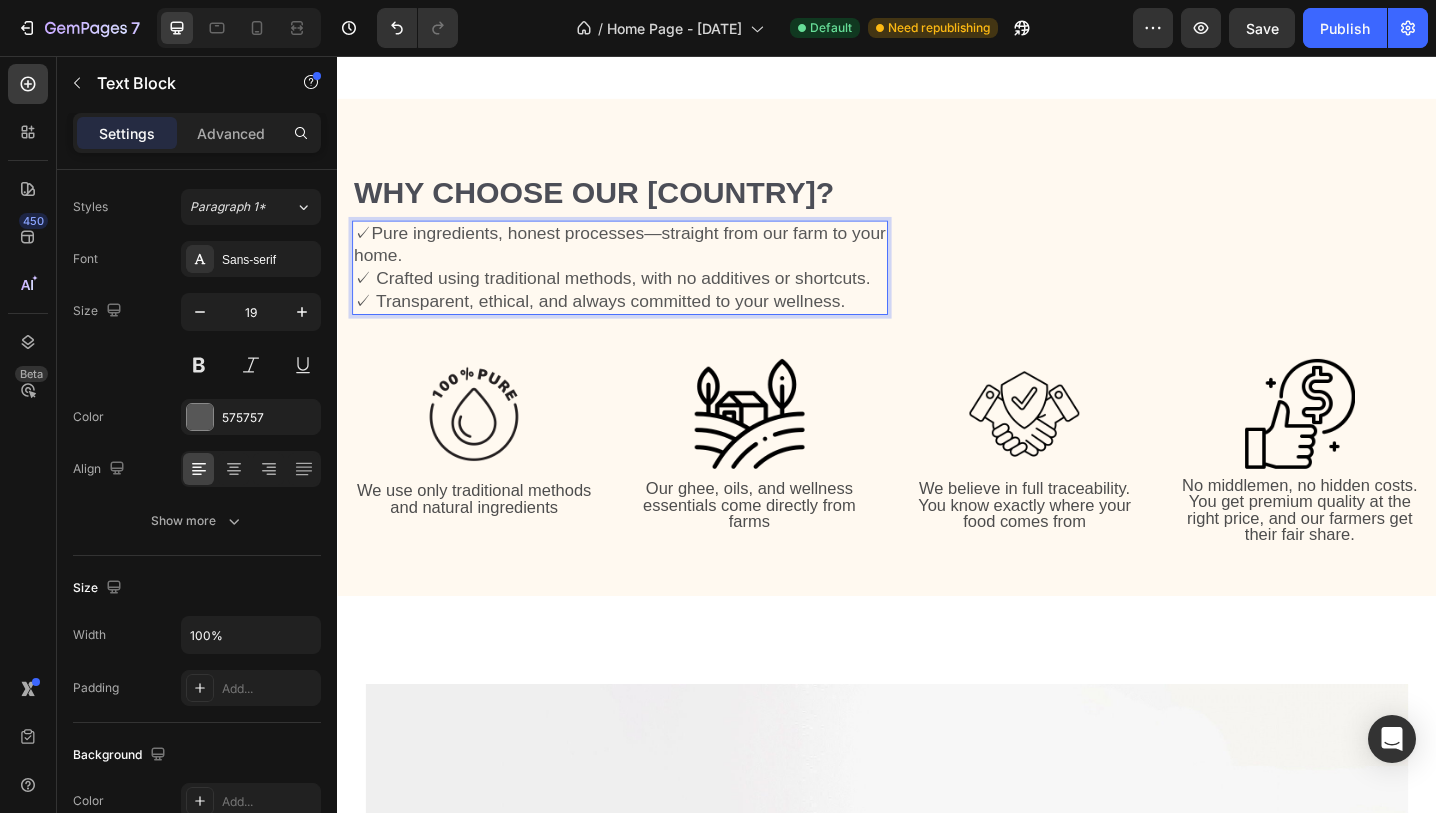 click on "✓Pure ingredients, honest processes—straight from our farm to your home." at bounding box center [645, 262] 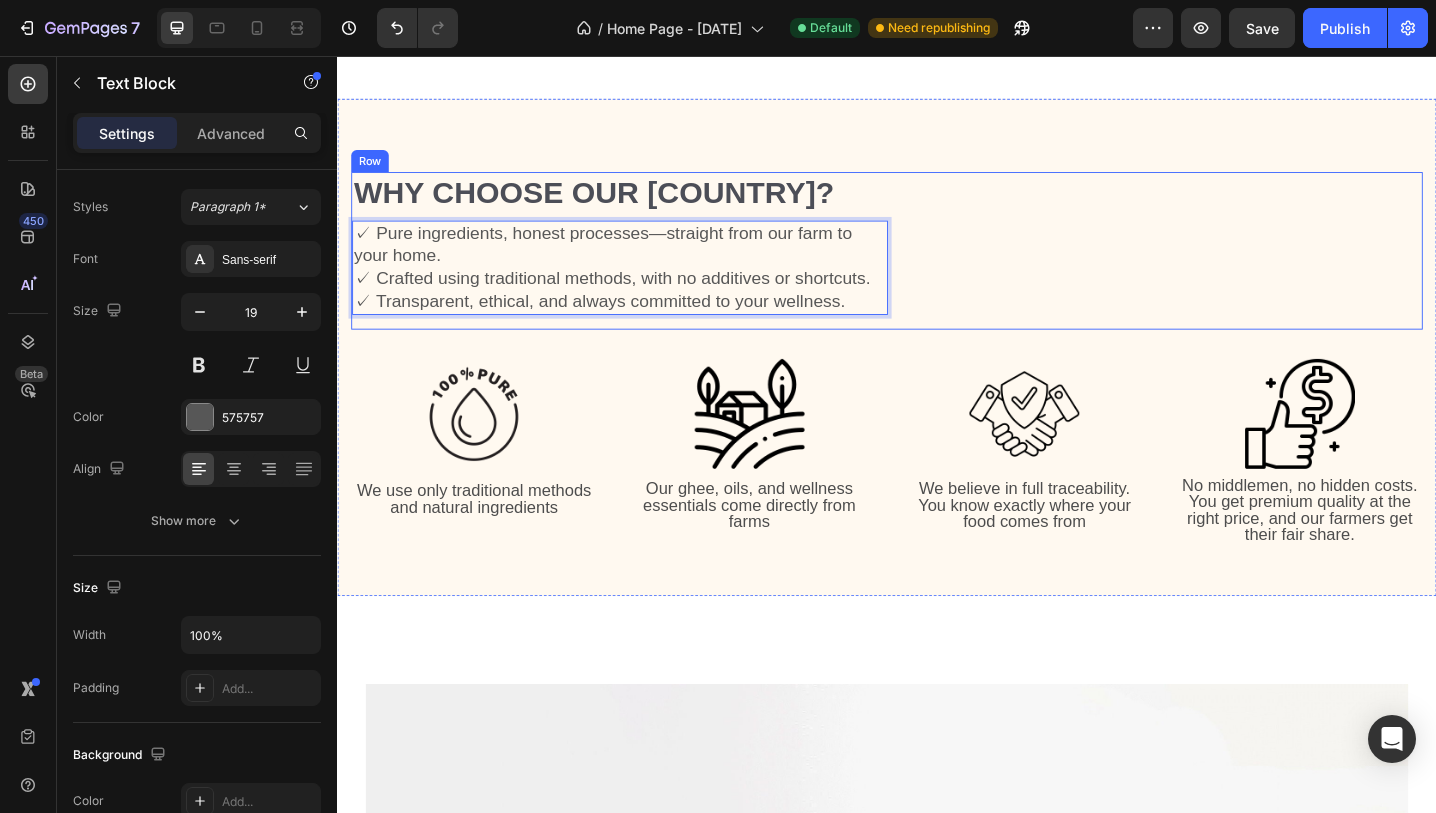 click on "Why Choose Our US? Heading ✓ Pure ingredients, honest processes—straight from our farm to your home. ✓ Crafted using traditional methods, with no additives or shortcuts. ✓ Transparent, ethical, and always committed to your wellness. Text Block   0 Row" at bounding box center (937, 269) 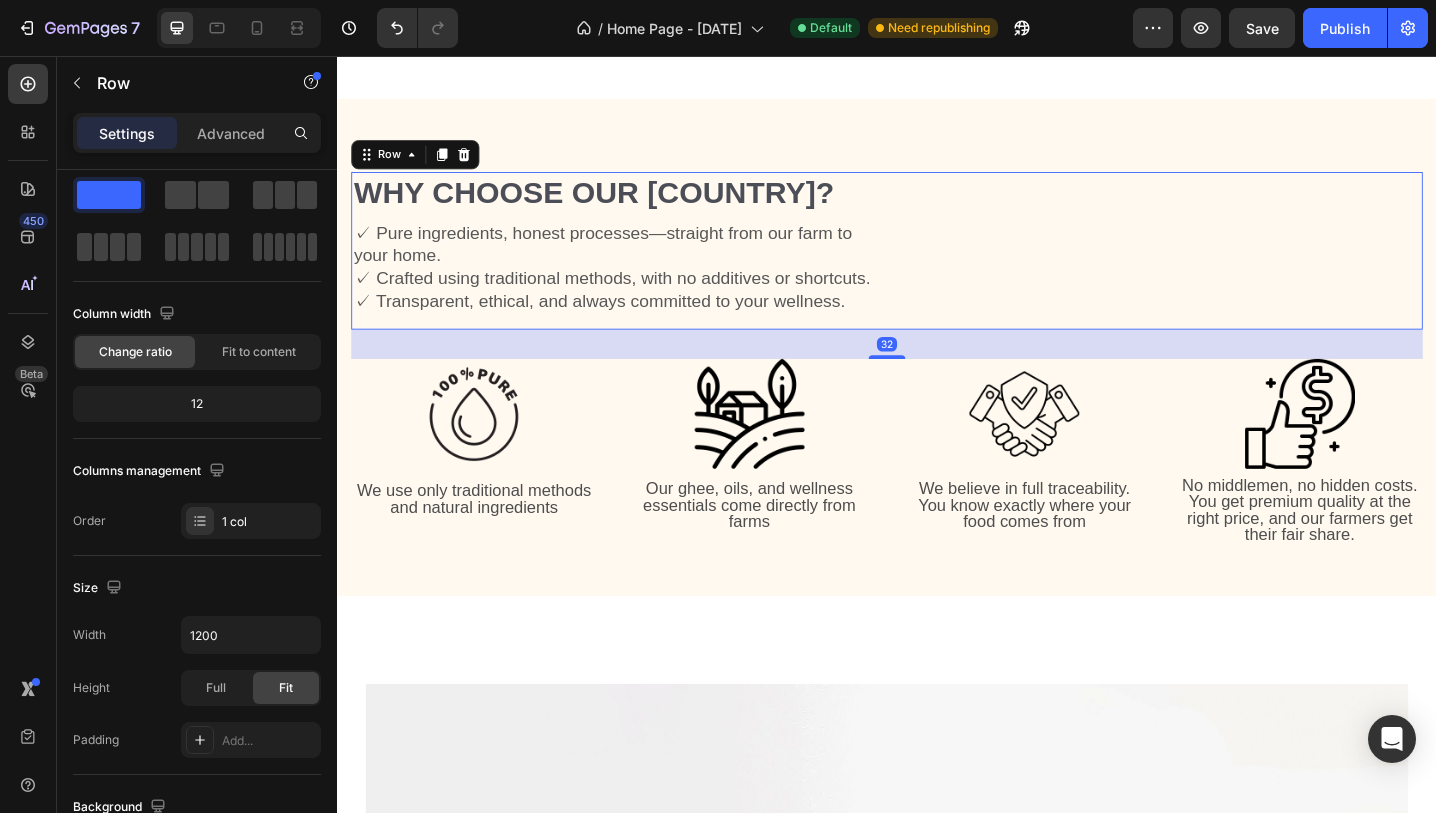 scroll, scrollTop: 0, scrollLeft: 0, axis: both 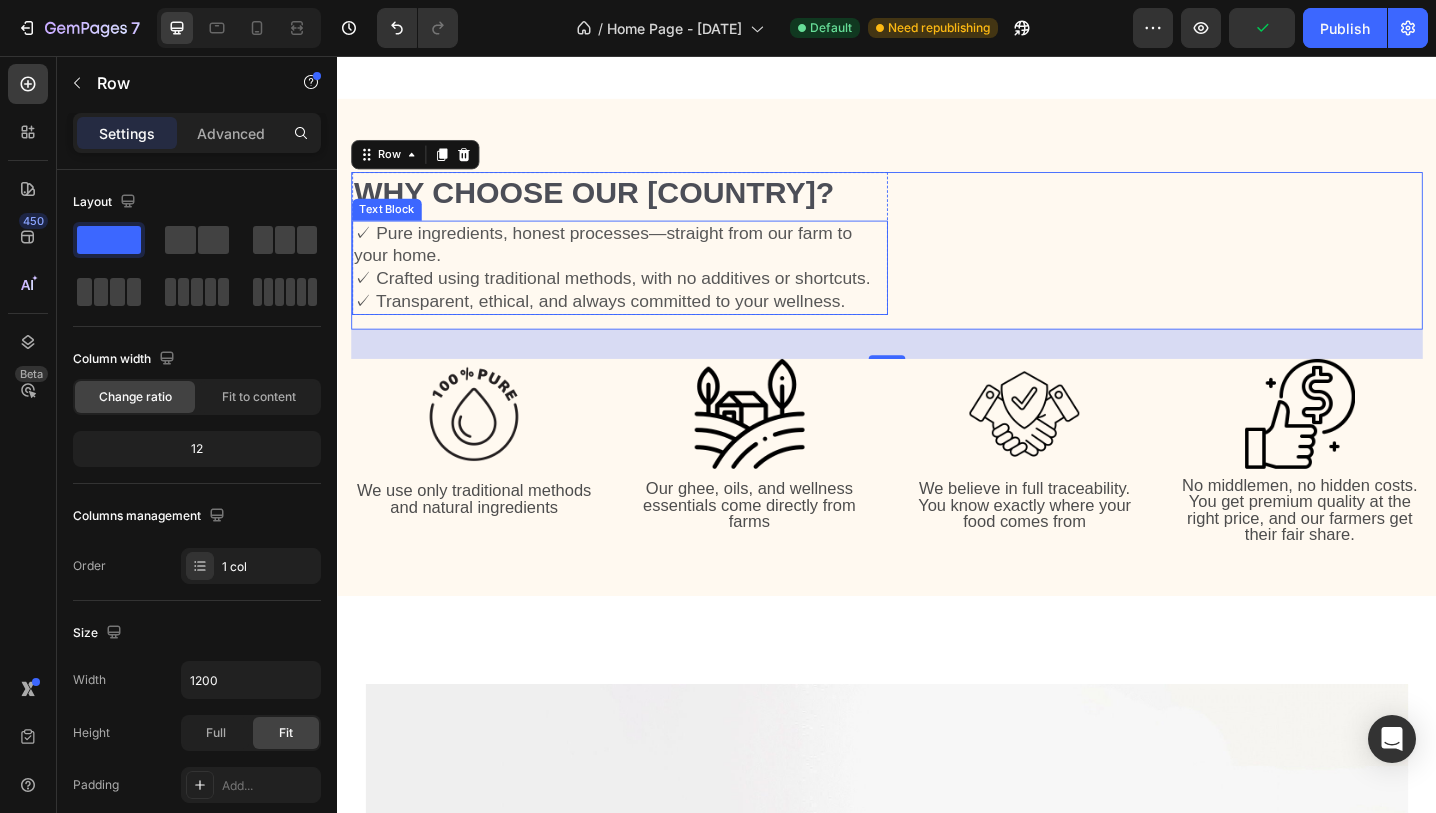 click on "✓ Pure ingredients, honest processes—straight from our farm to your home." at bounding box center (645, 262) 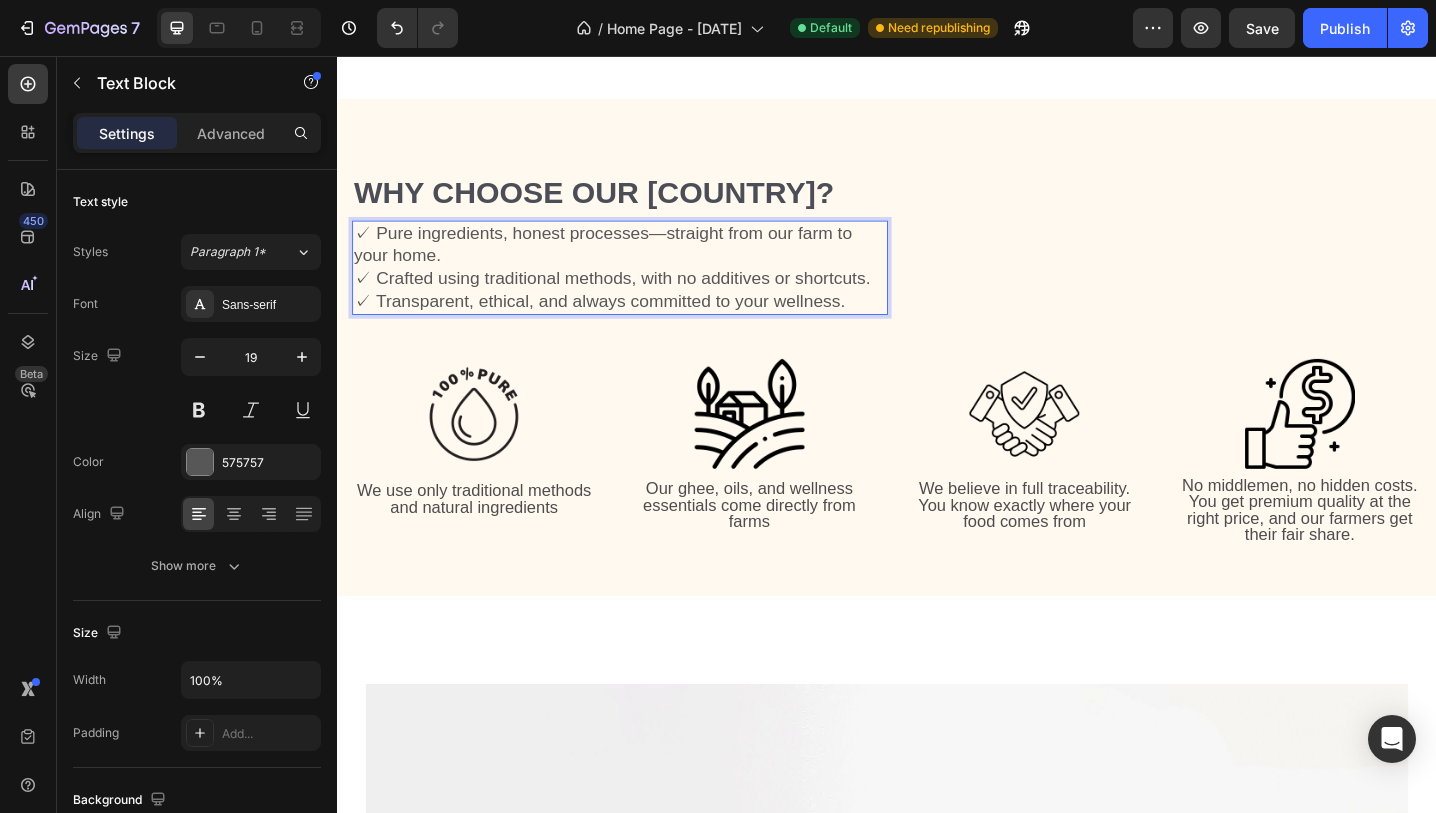 click on "✓ Pure ingredients, honest processes—straight from our farm to your home." at bounding box center [645, 262] 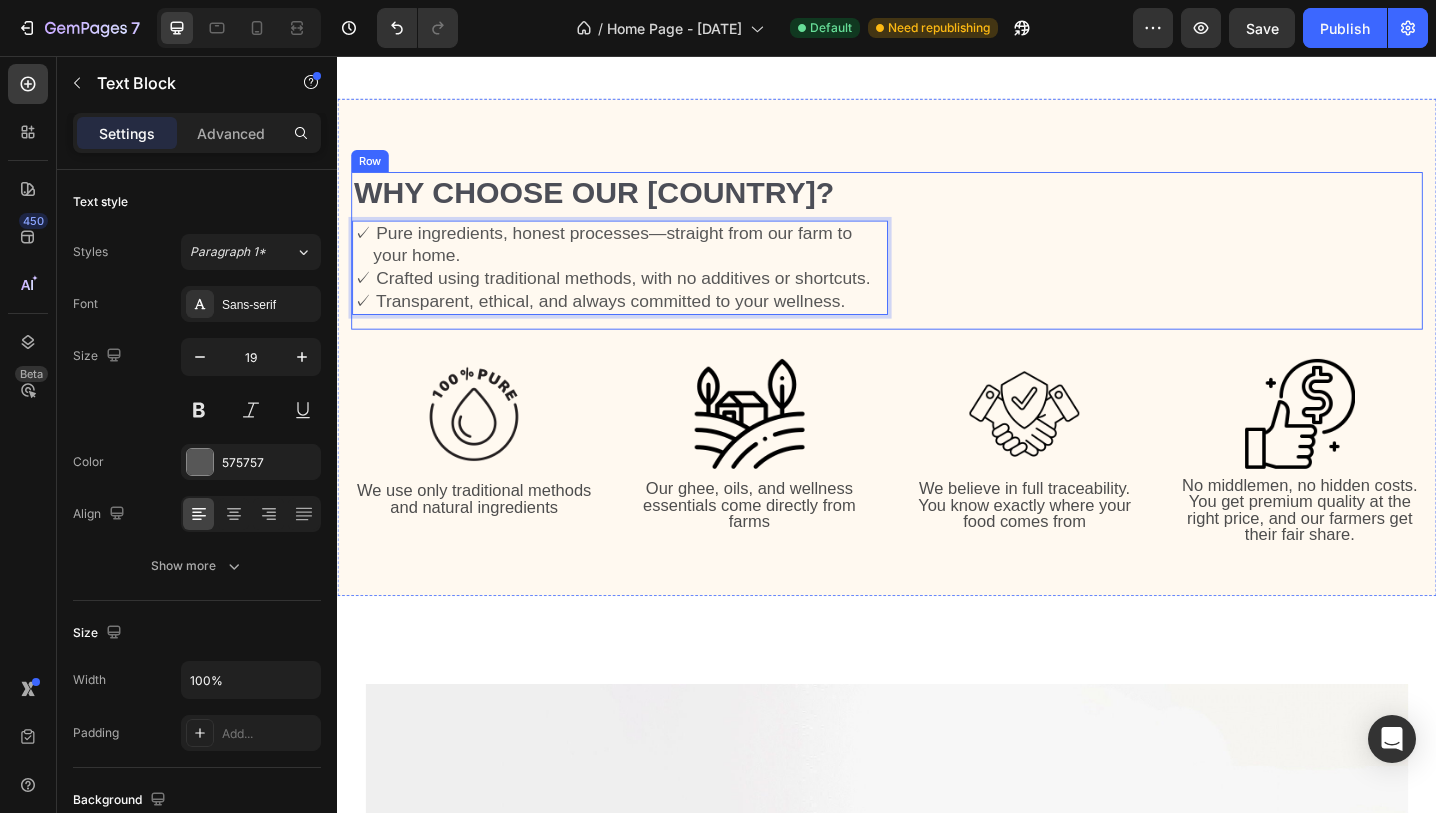 click on "Why Choose Our [COUNTRY]? Heading ✓ Pure ingredients, honest processes—straight from our farm to           your home. ✓ Crafted using traditional methods, with no additives or shortcuts. ✓ Transparent, ethical, and always committed to your wellness. Text Block   [NUMBER] Row" at bounding box center (937, 269) 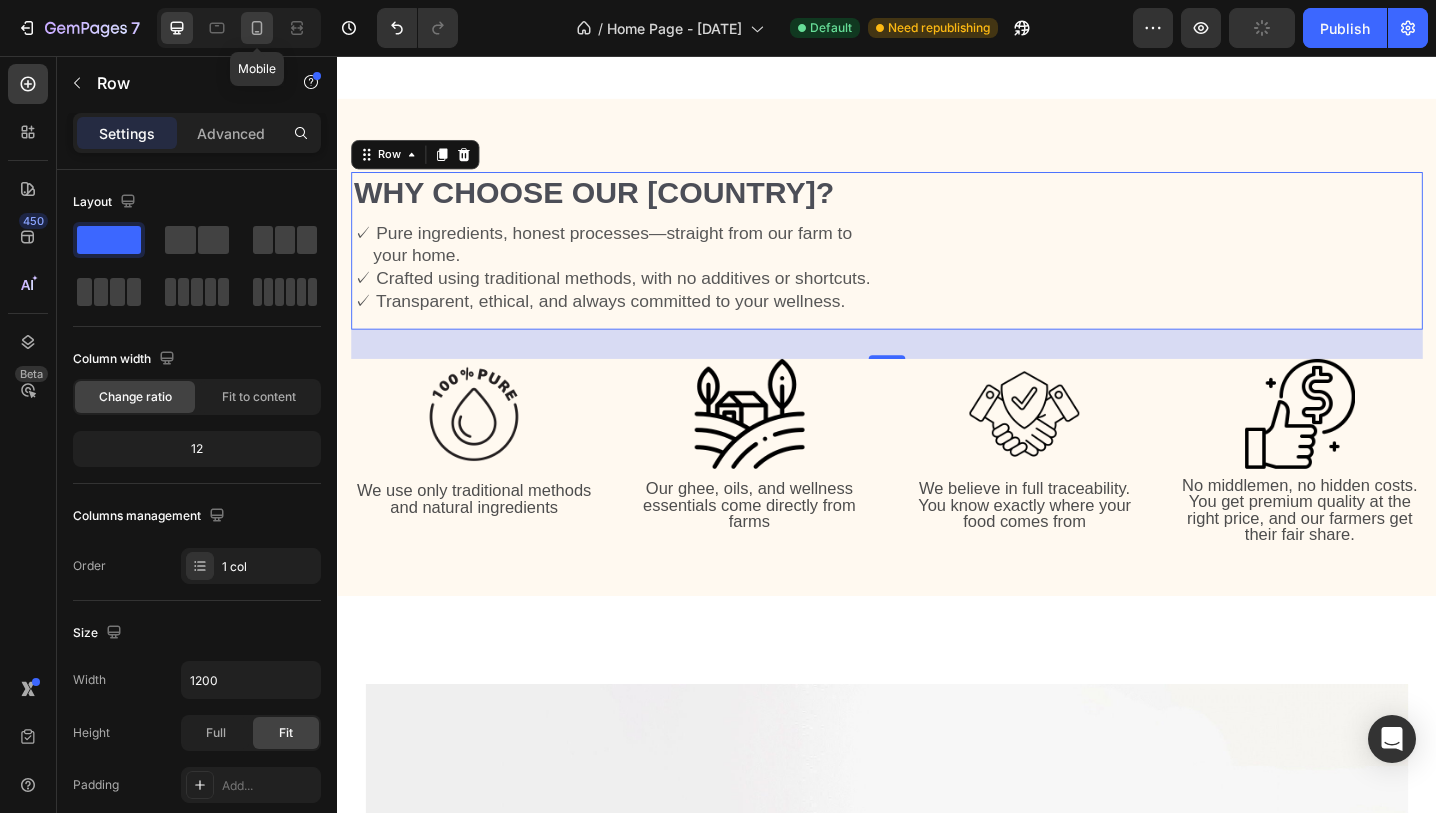 click 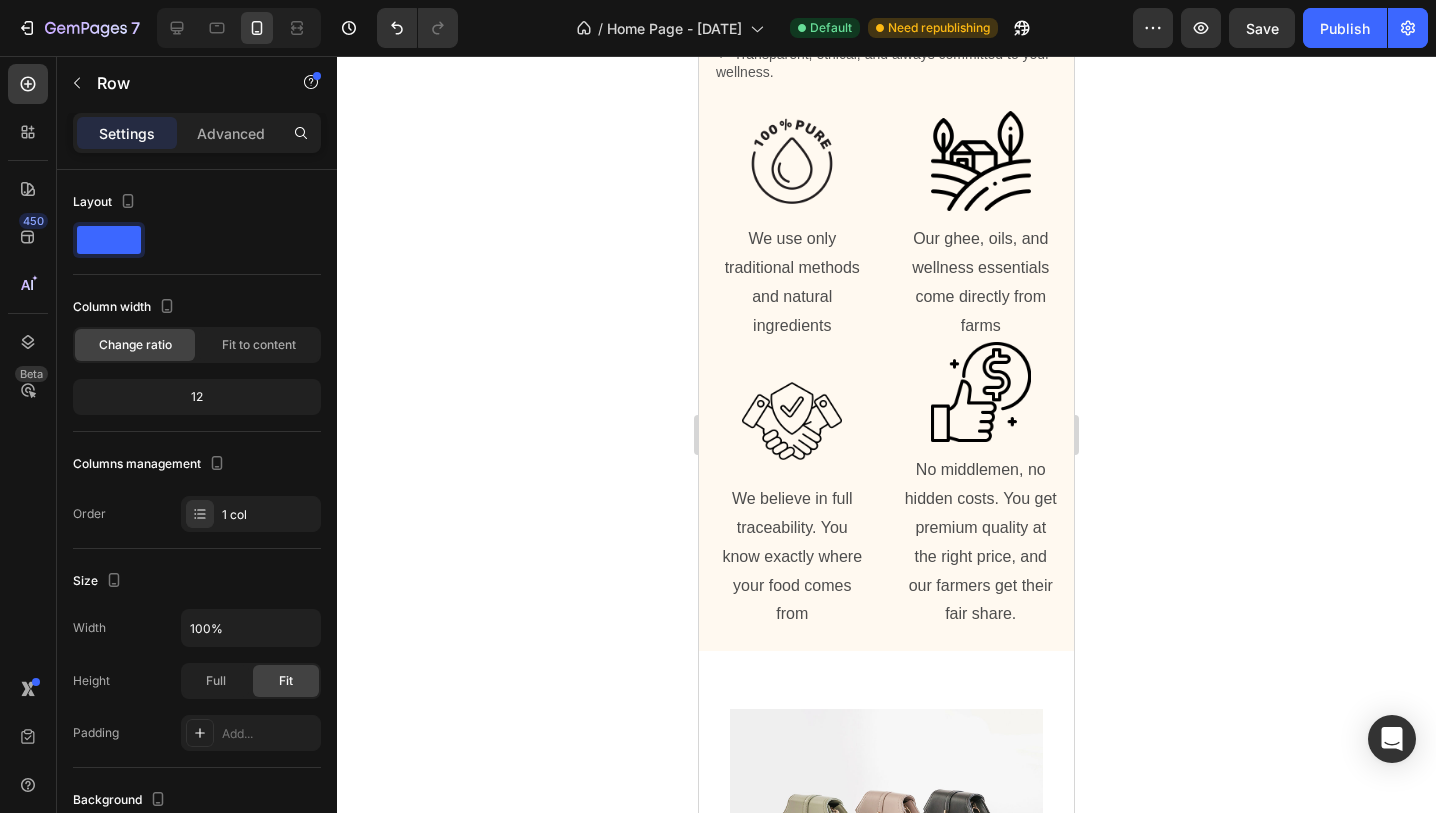 scroll, scrollTop: 3179, scrollLeft: 0, axis: vertical 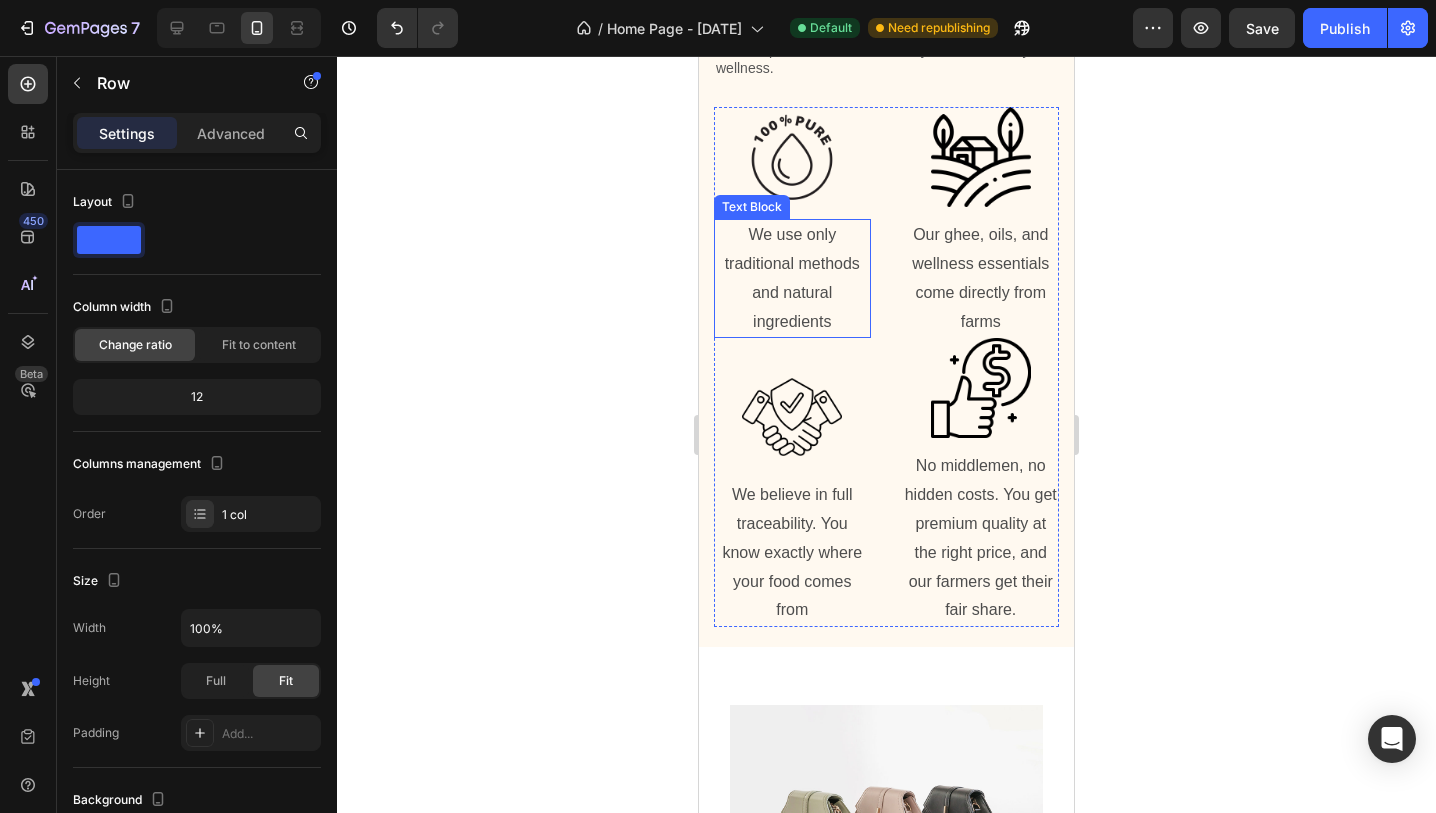 click on "We use only traditional methods and natural ingredients" at bounding box center [792, 278] 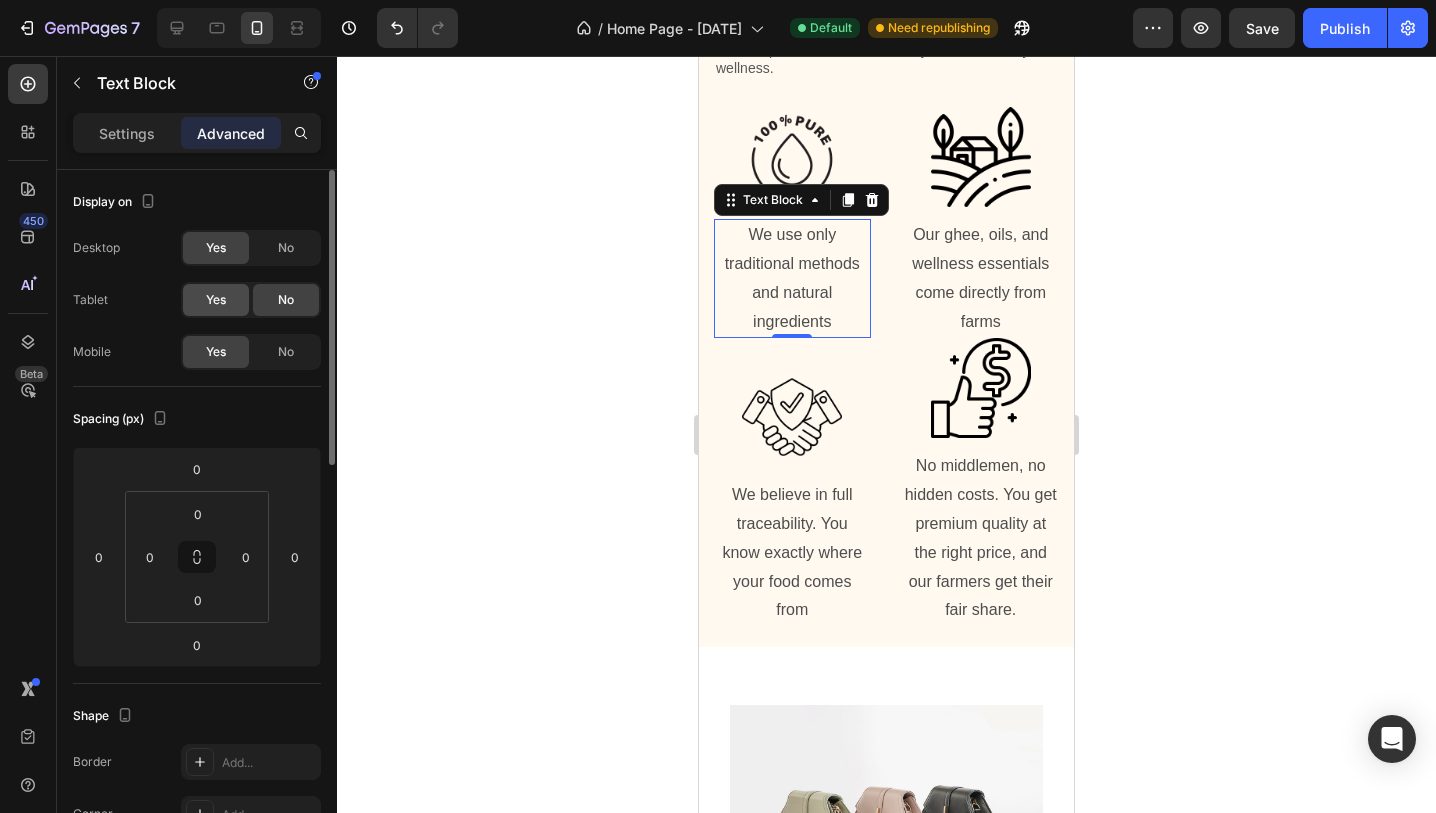 click on "Yes" 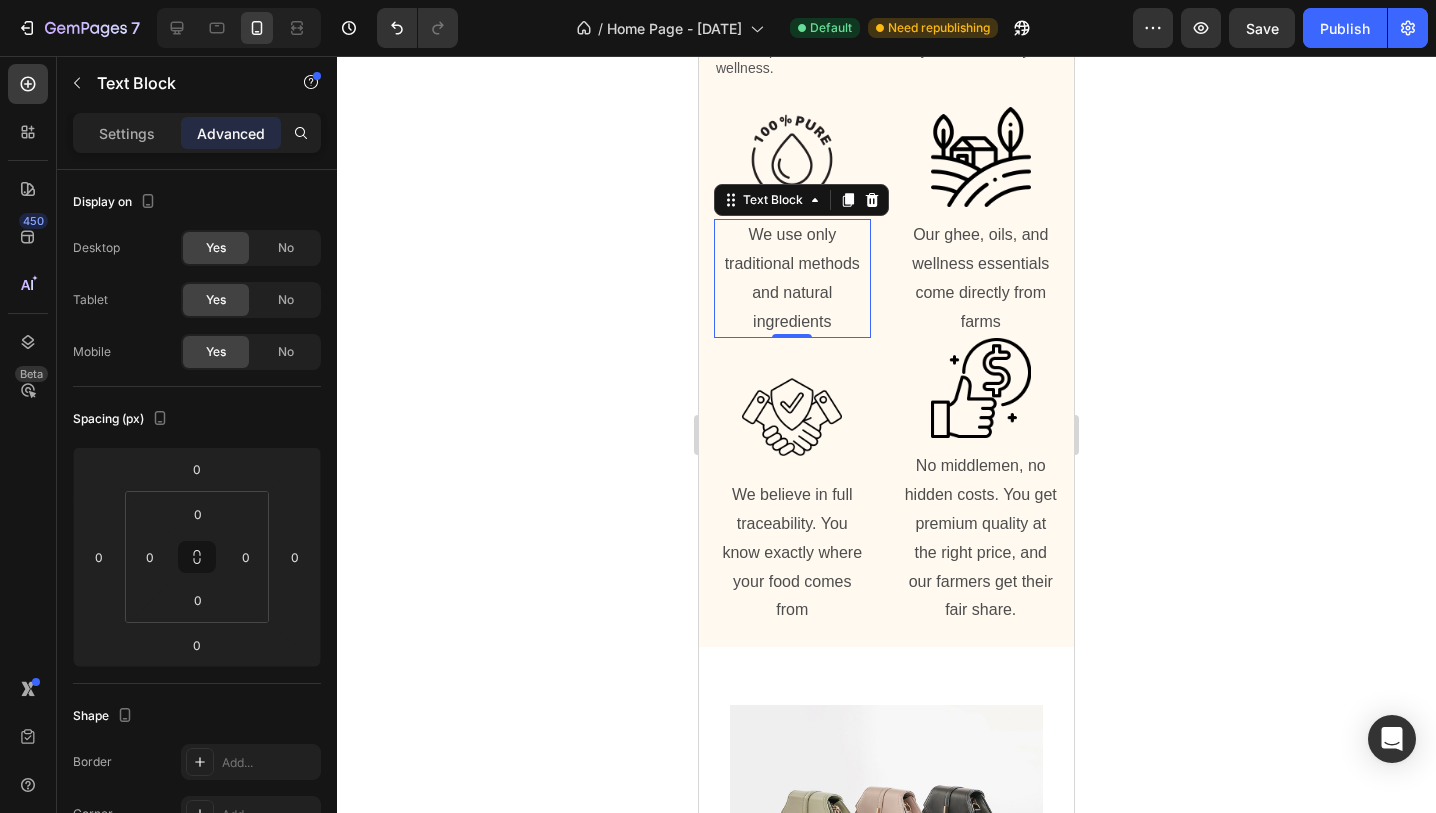 click on "Settings Advanced" at bounding box center (197, 133) 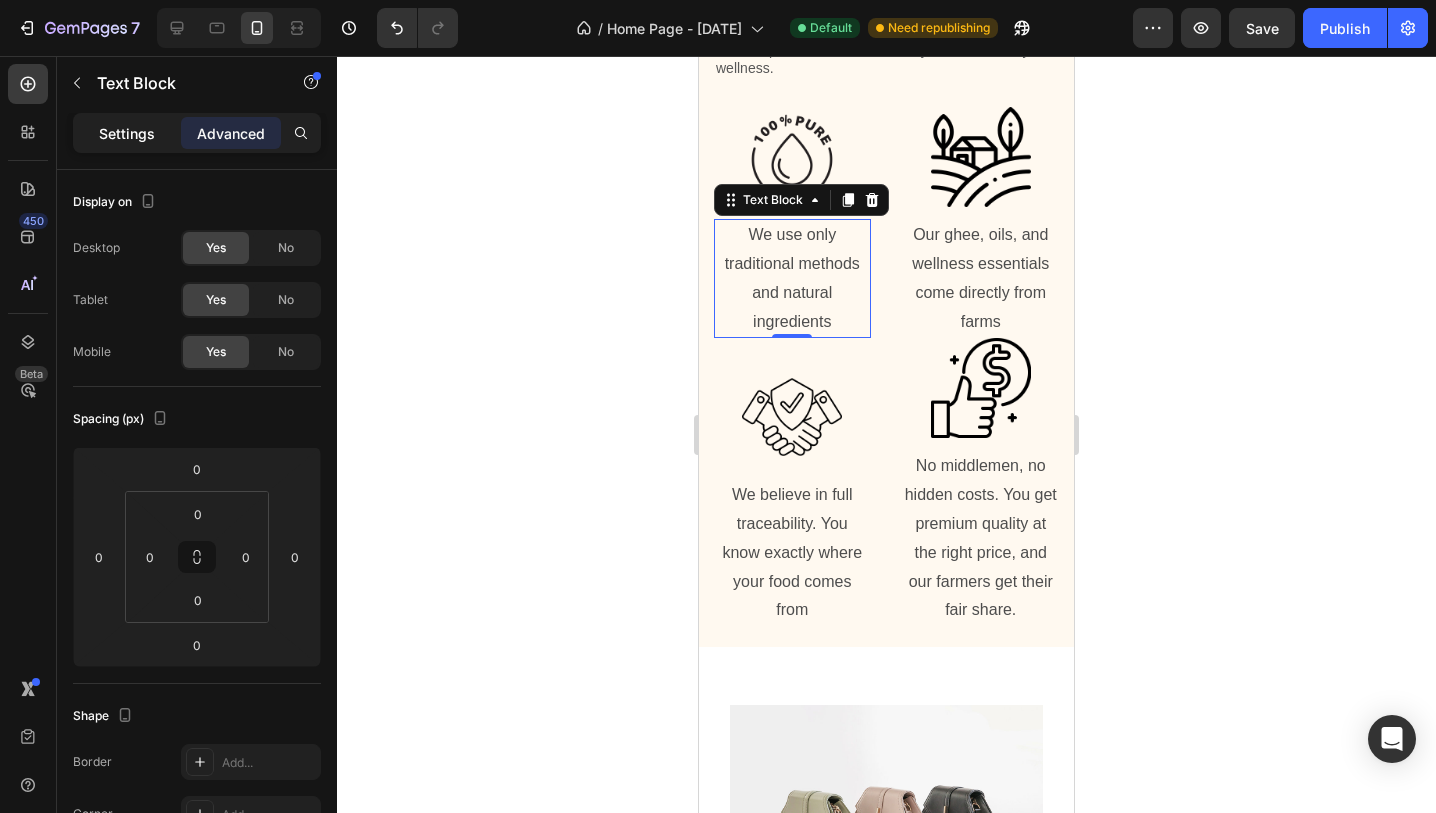 click on "Settings" at bounding box center [127, 133] 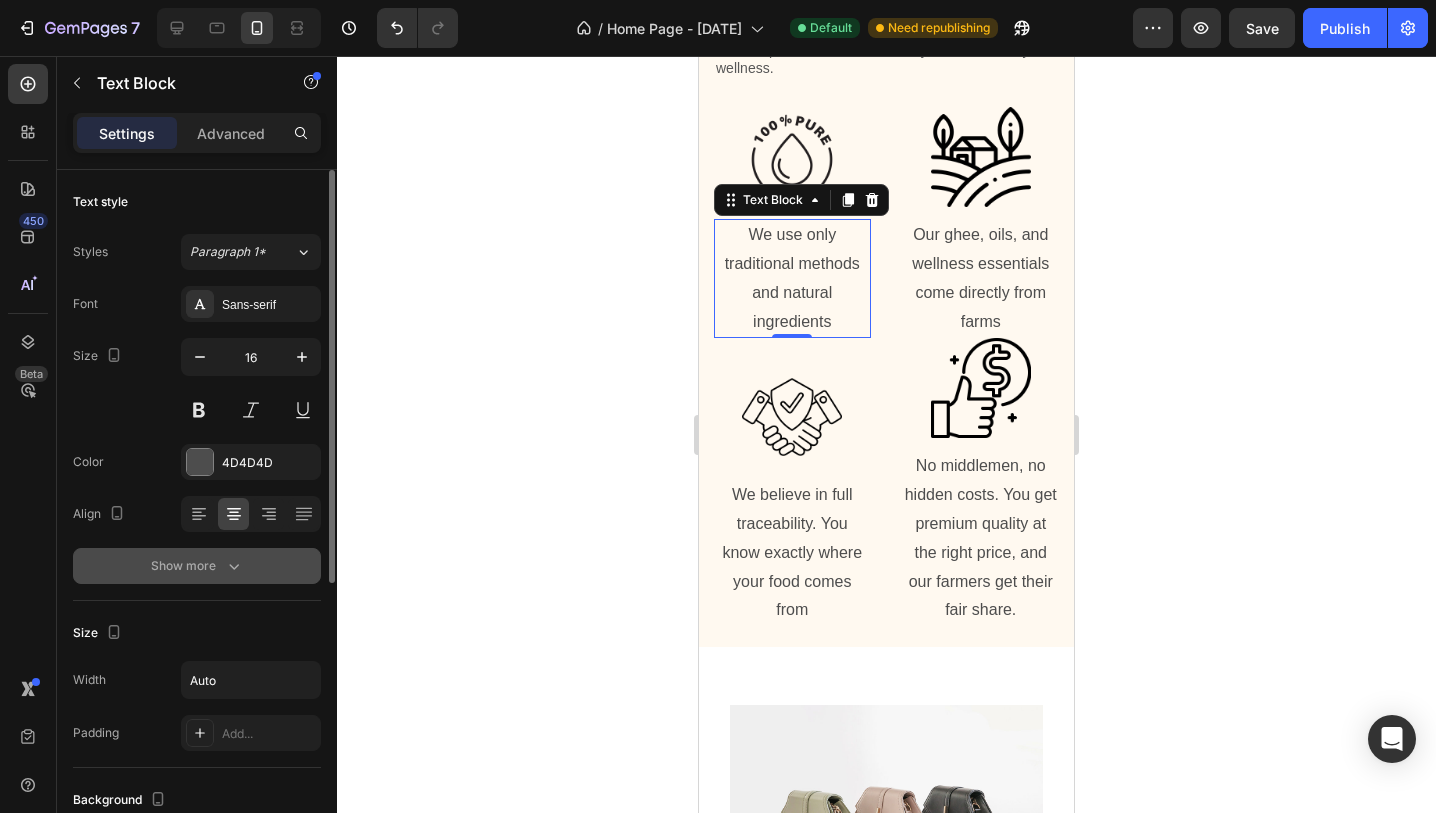 click on "Show more" at bounding box center [197, 566] 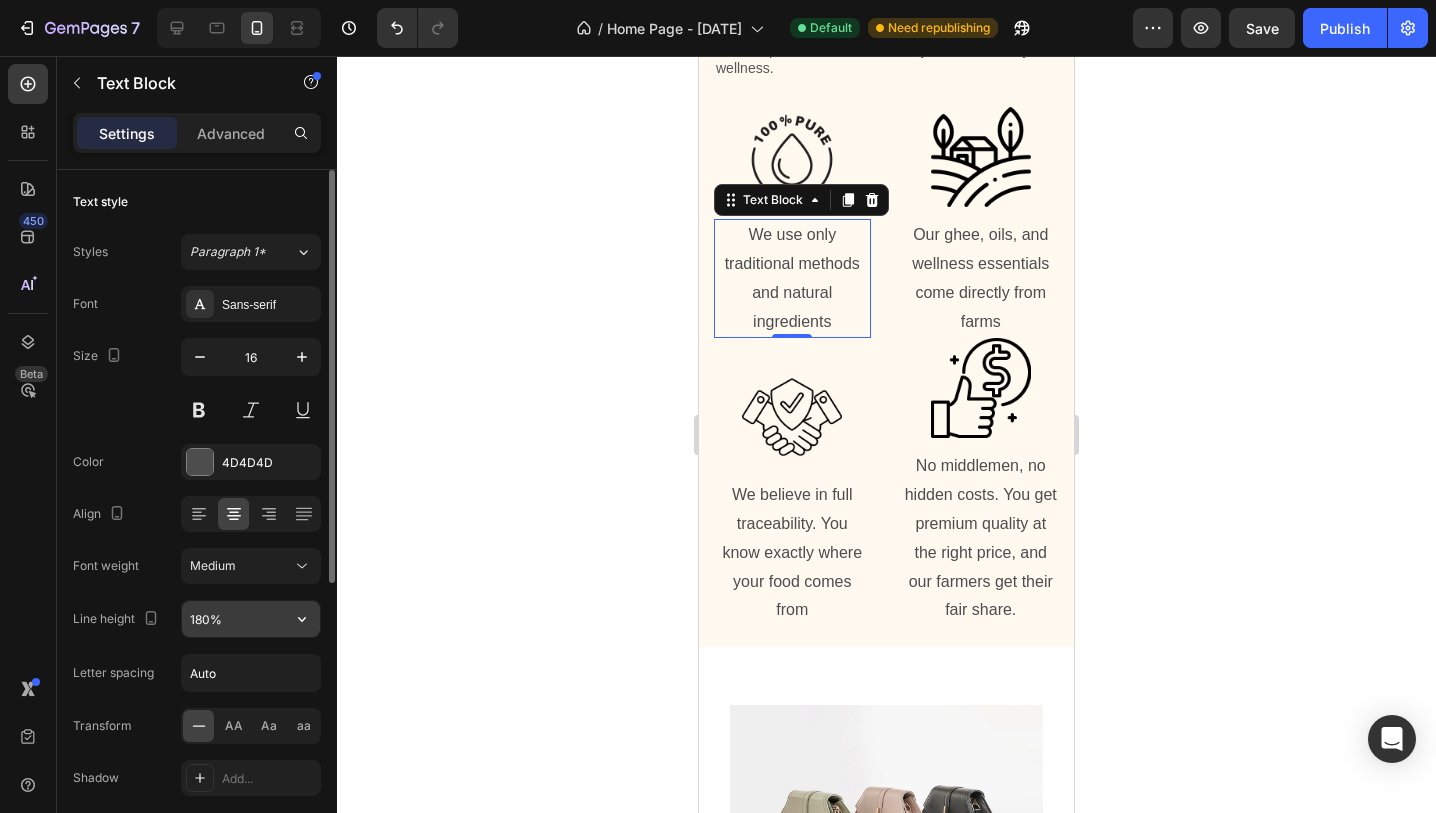 click on "180%" at bounding box center (251, 619) 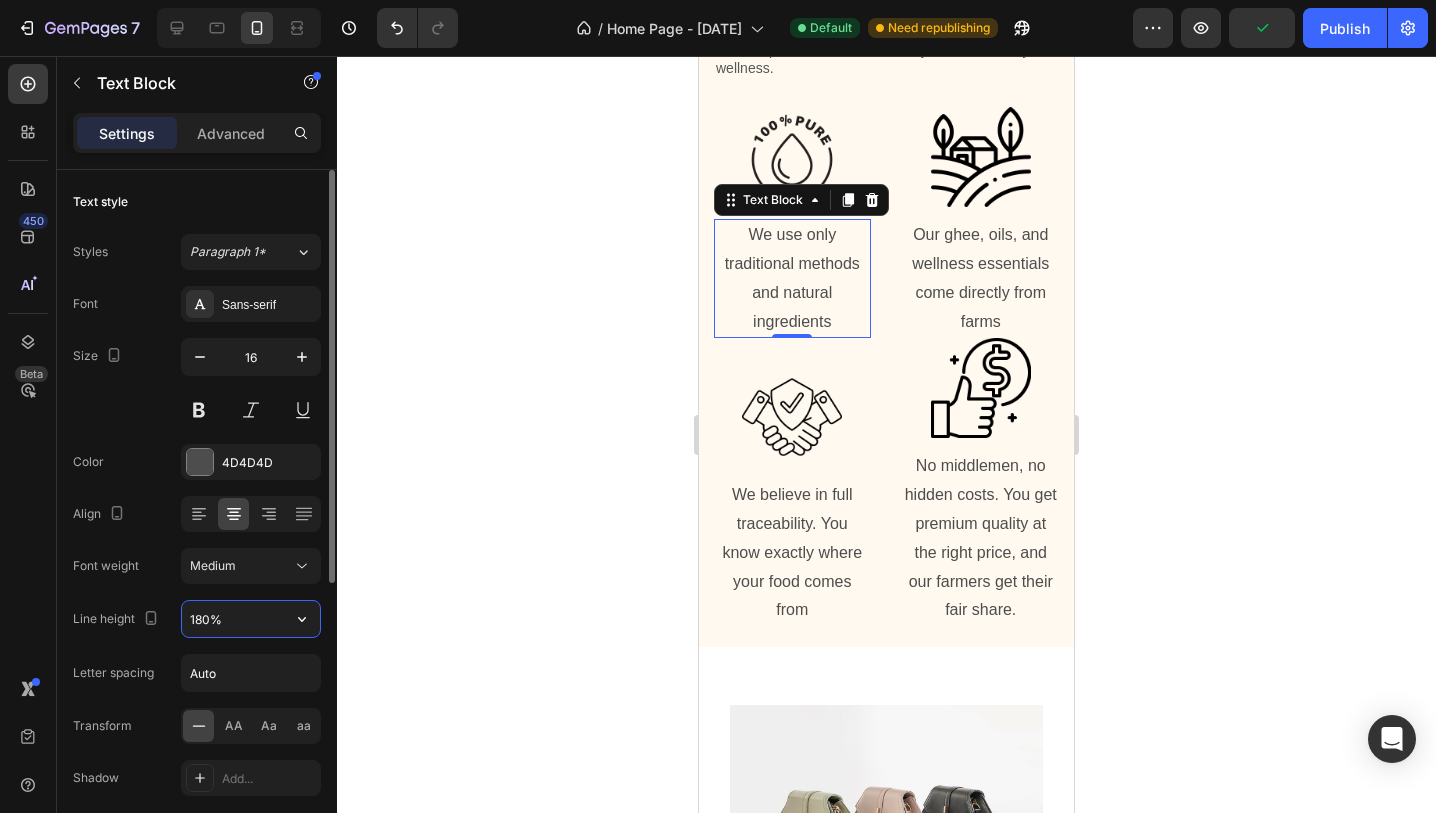 click on "180%" at bounding box center [251, 619] 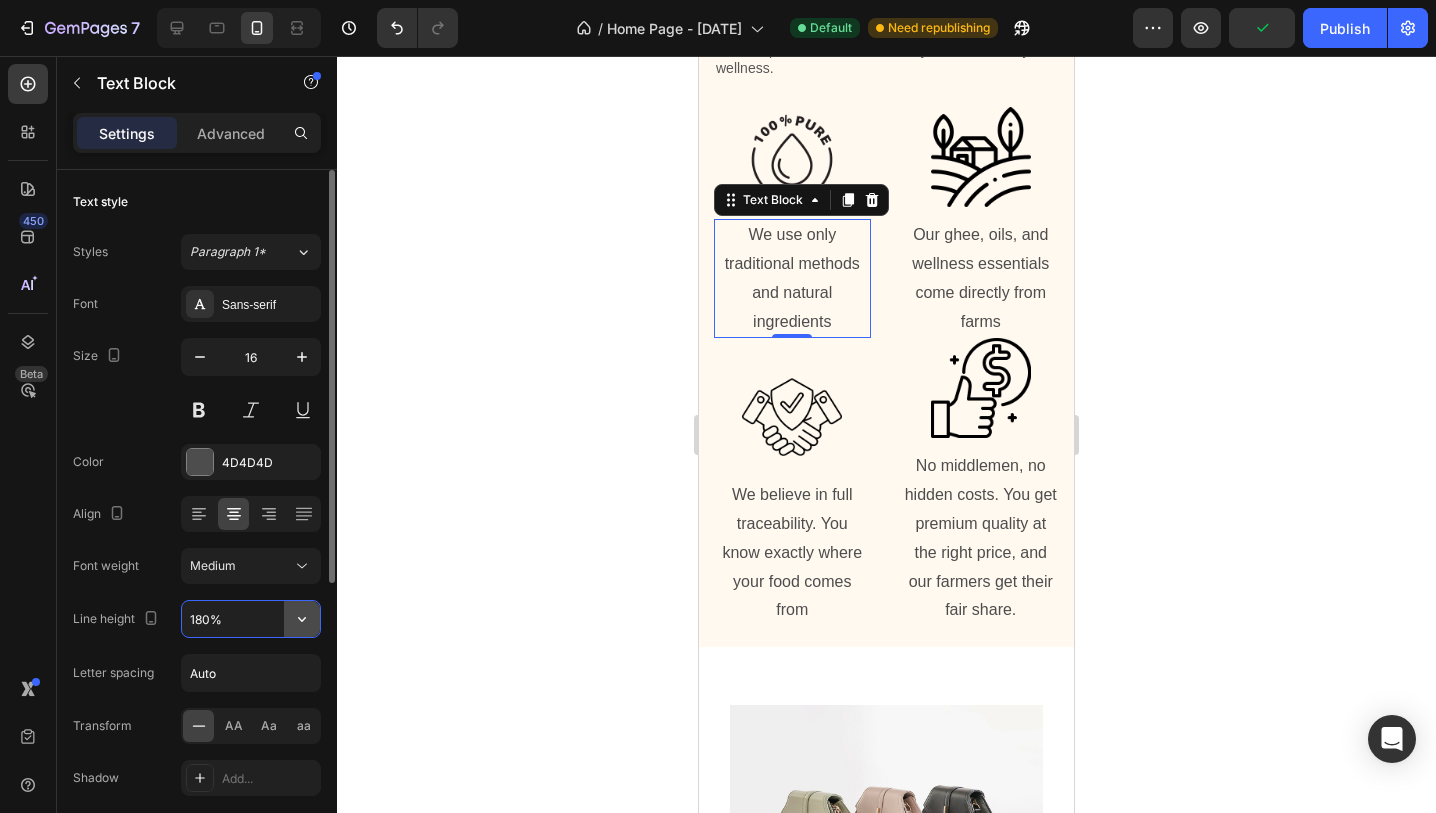 click 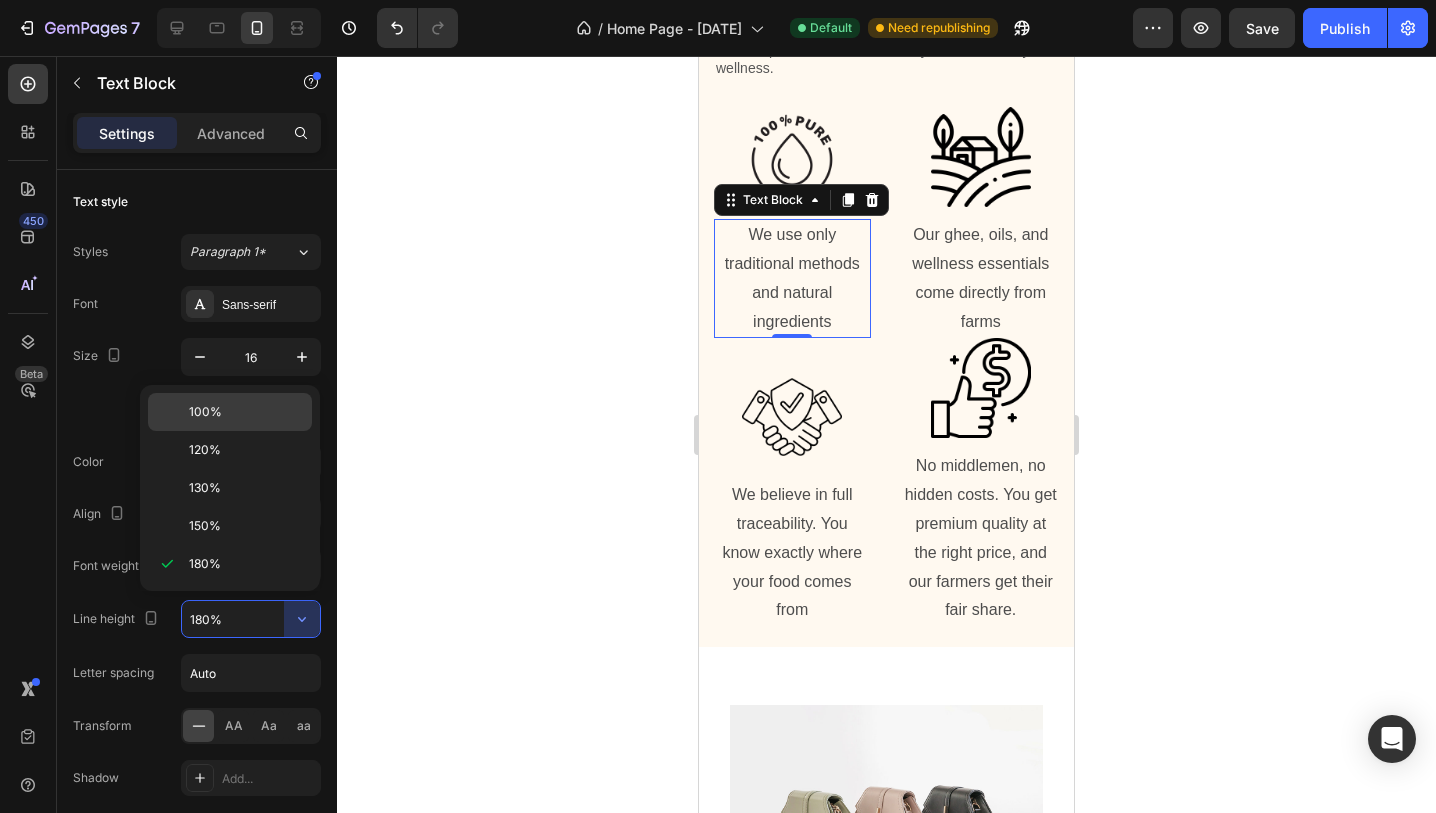 click on "100%" 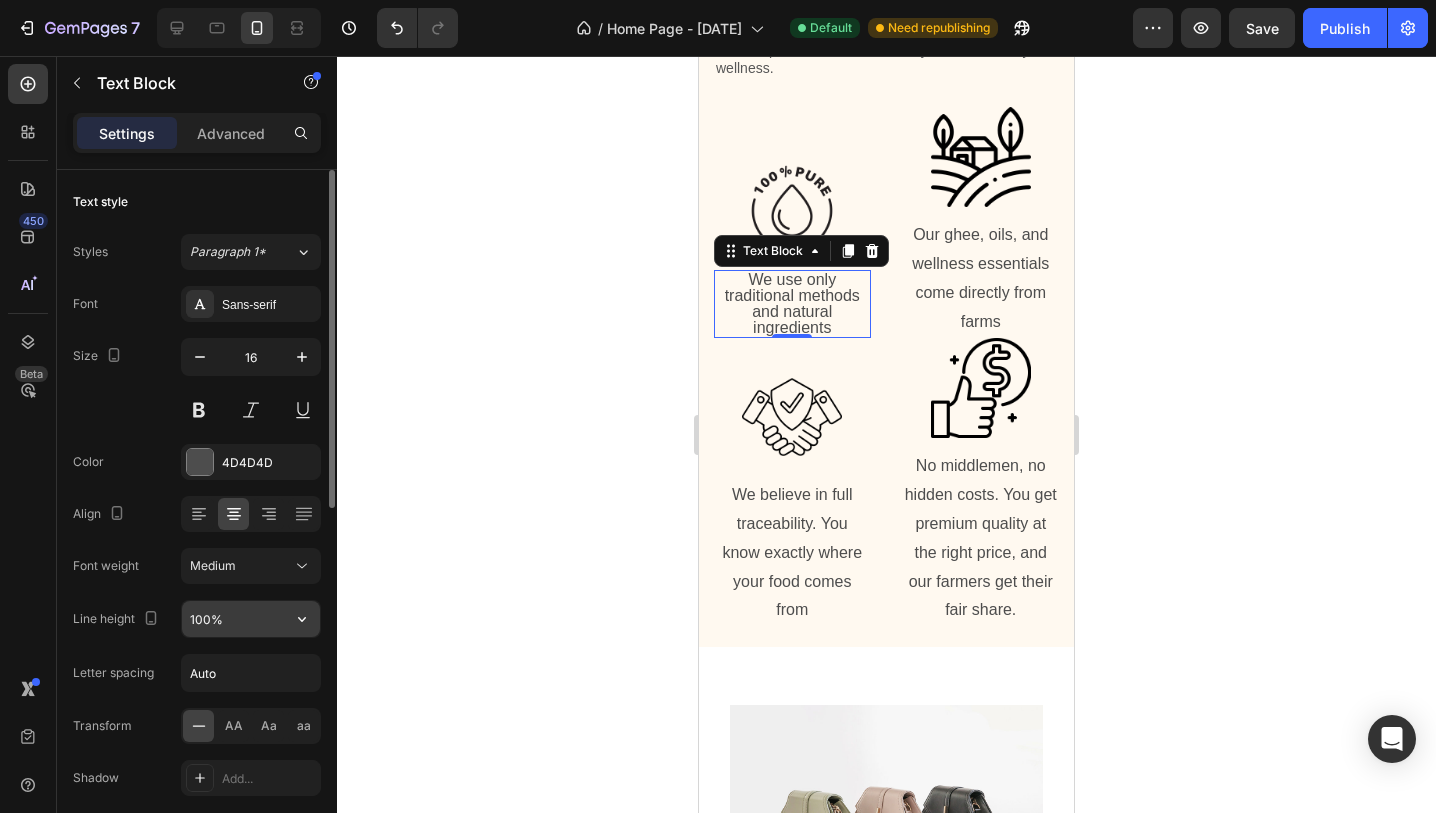 click on "100%" at bounding box center [251, 619] 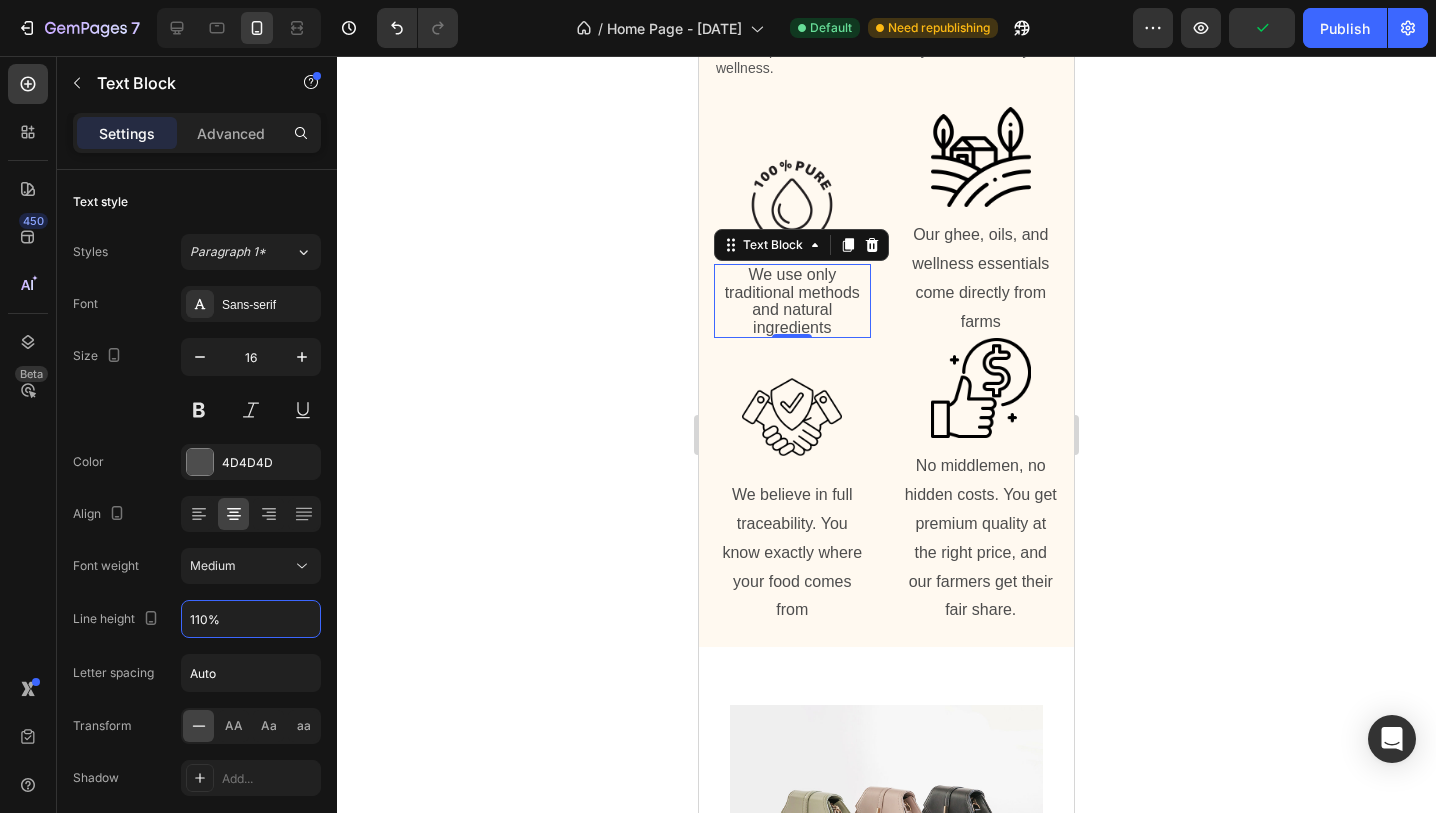 type on "110%" 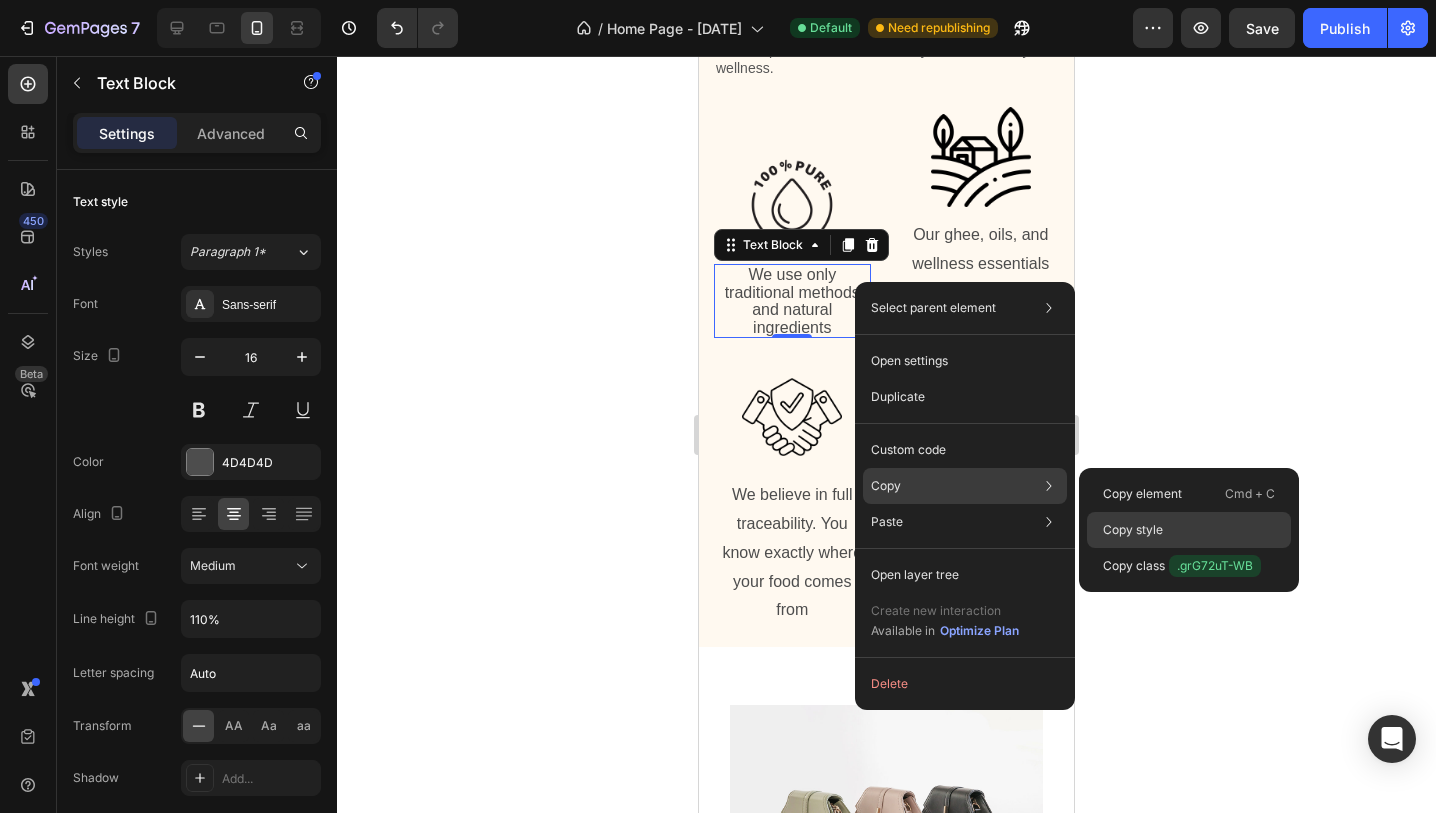 click on "Copy style" 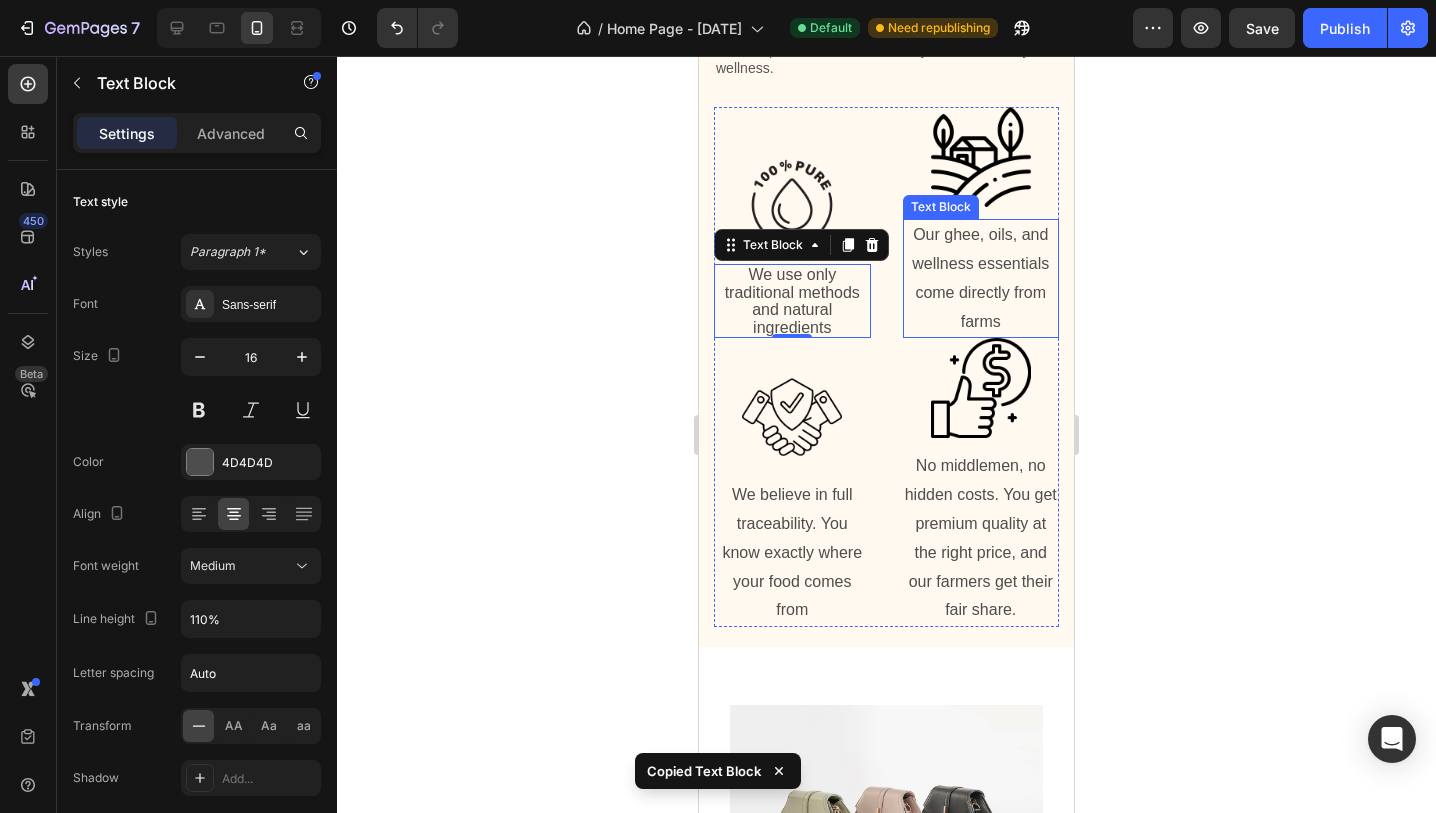 click on "Our ghee, oils, and wellness essentials come directly from farms" at bounding box center (981, 278) 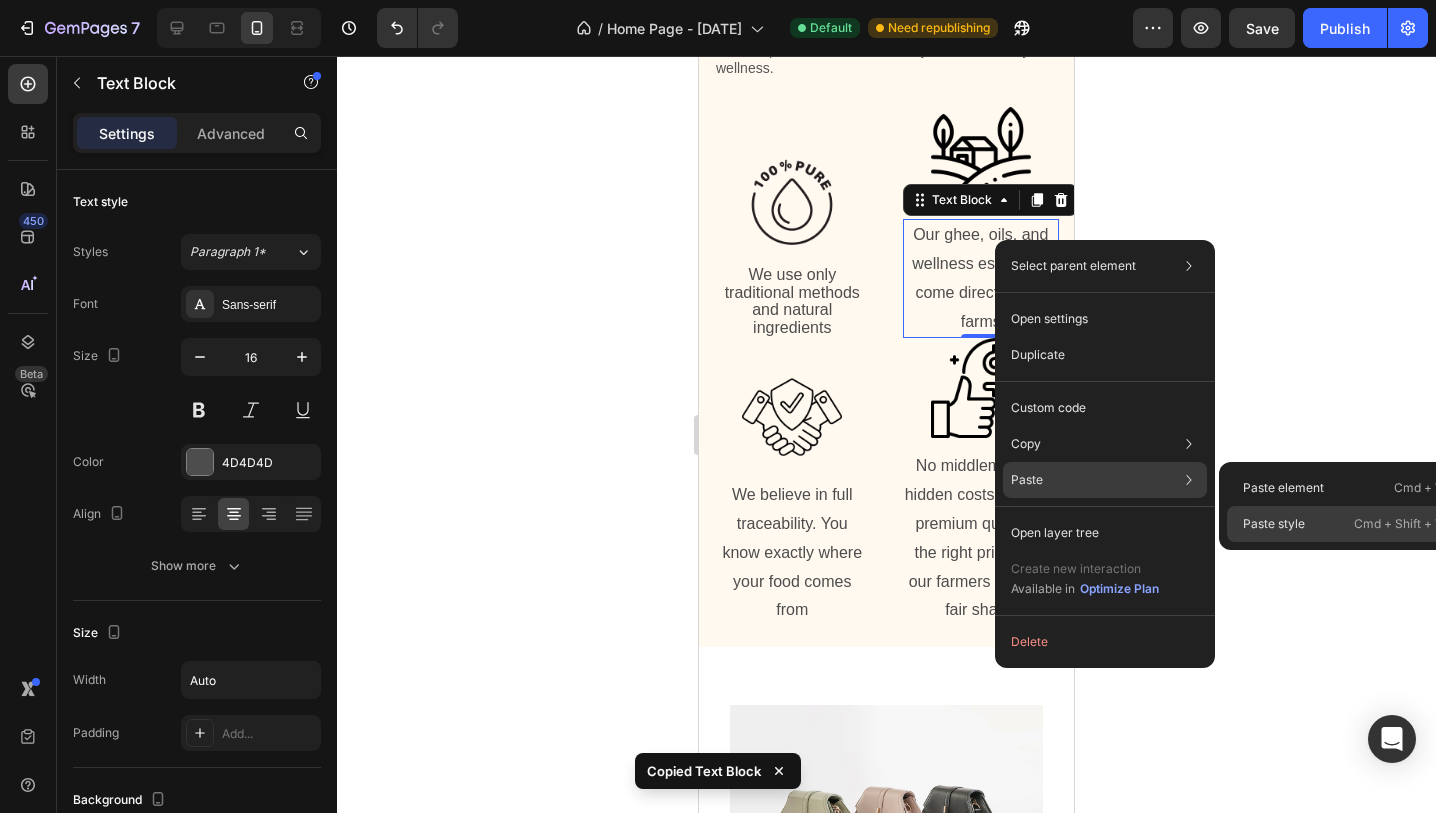 click on "Paste style" at bounding box center (1274, 524) 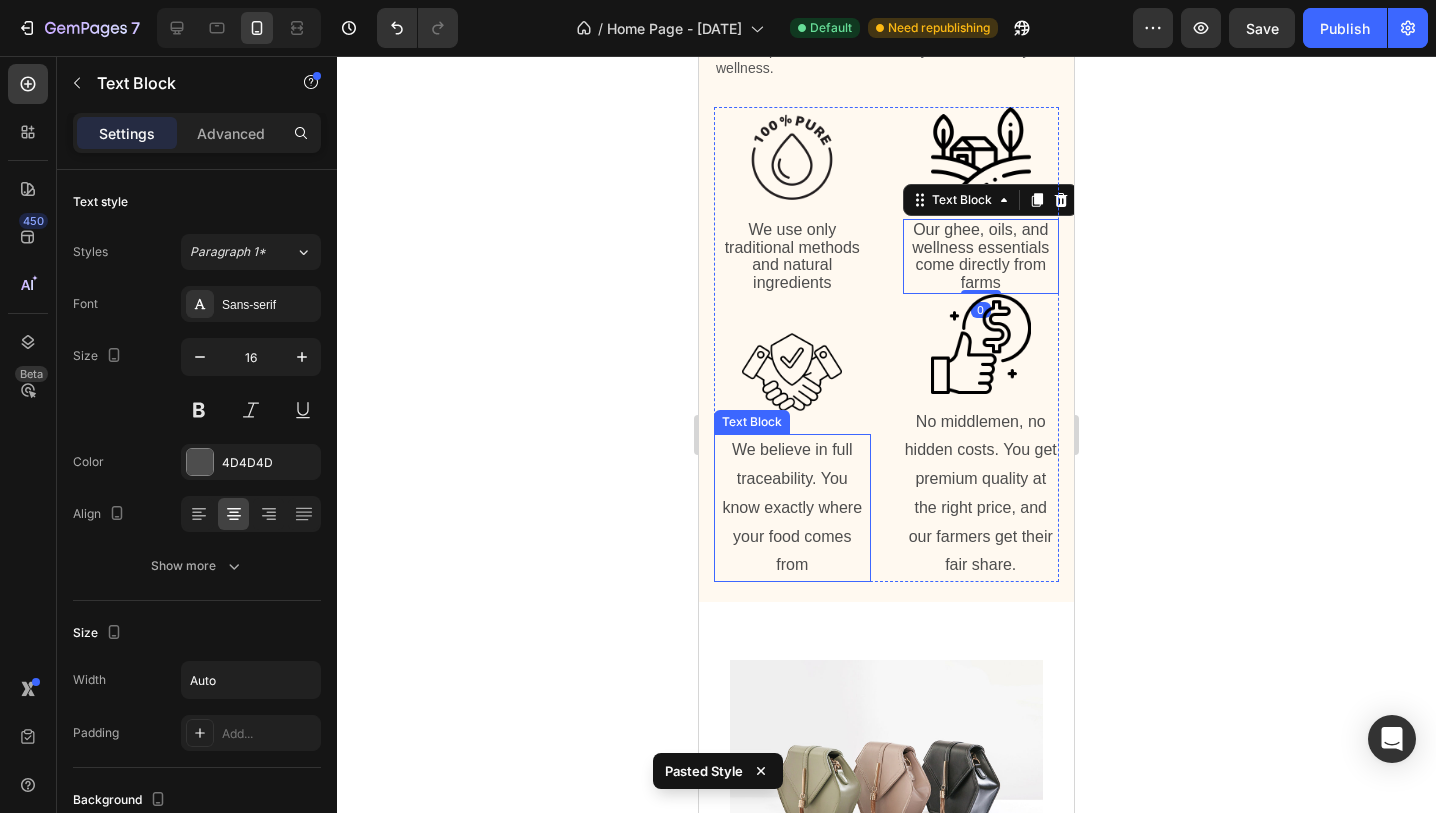 click on "We believe in full traceability. You know exactly where your food comes from" at bounding box center [792, 508] 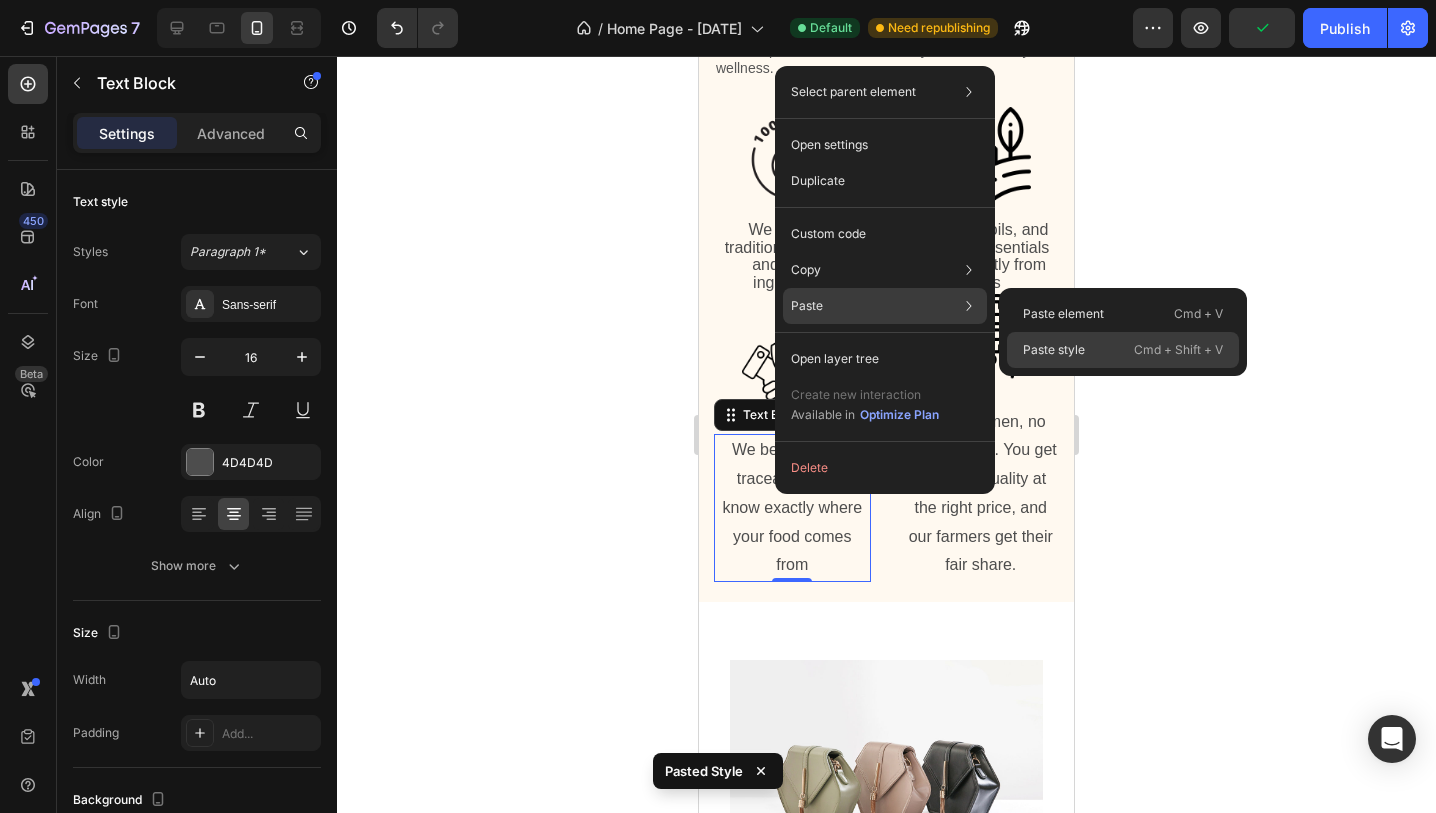 click on "Paste style" at bounding box center (1054, 350) 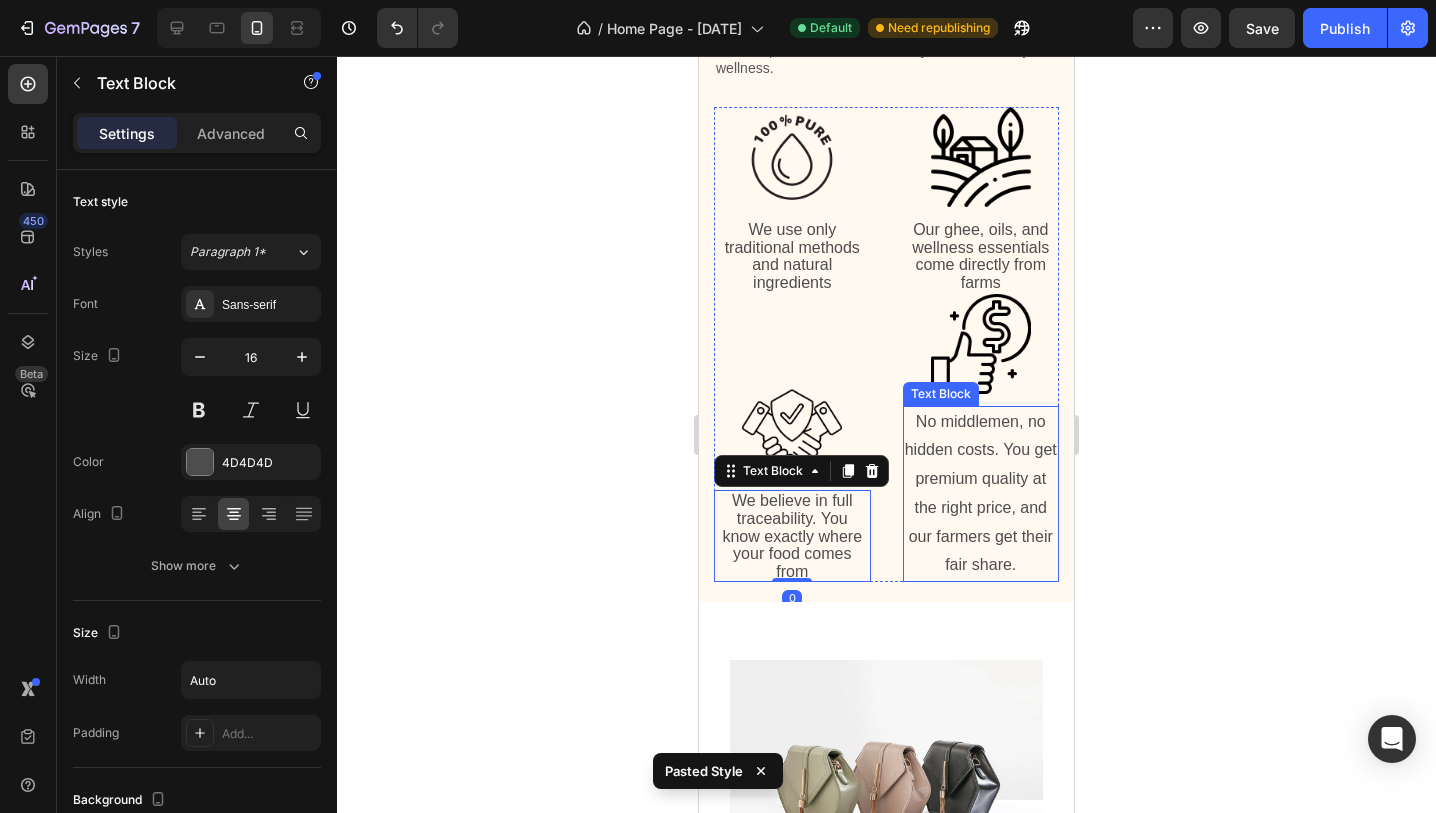 click on "No middlemen, no hidden costs. You get premium quality at the right price, and our farmers get their fair share." at bounding box center (981, 494) 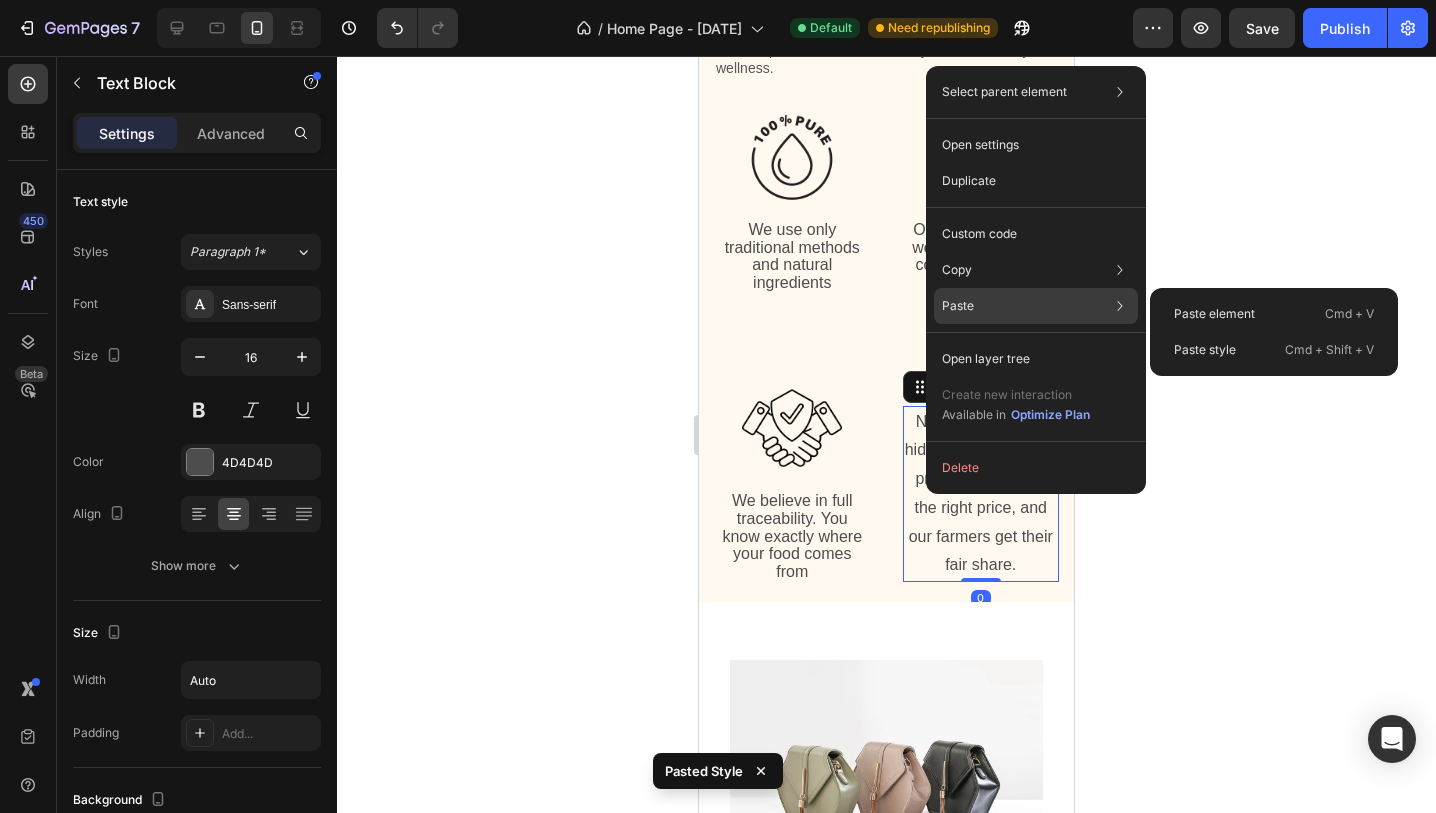 click on "Paste Paste element  Cmd + V Paste style  Cmd + Shift + V" 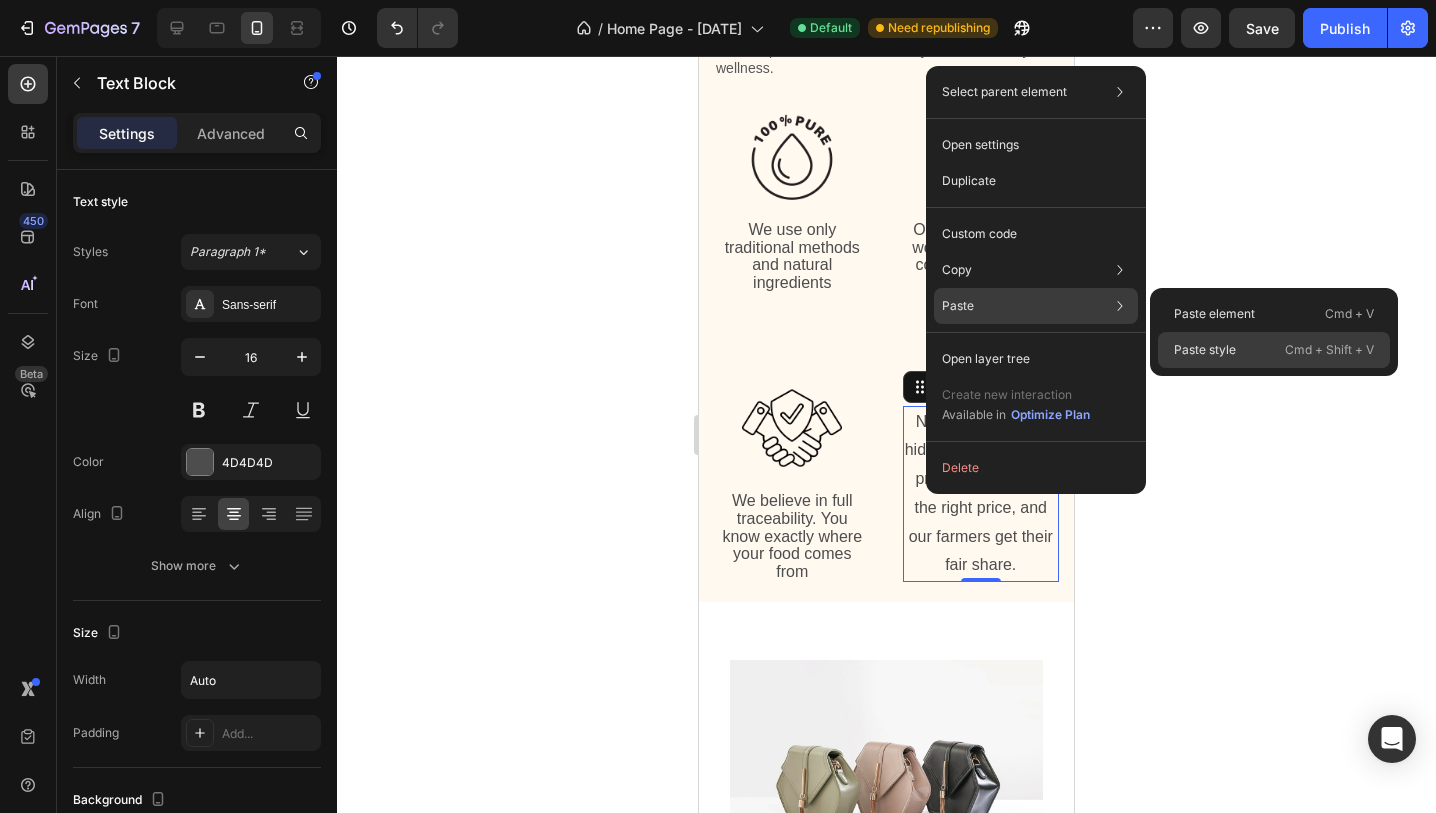 click on "Paste style  Cmd + Shift + V" 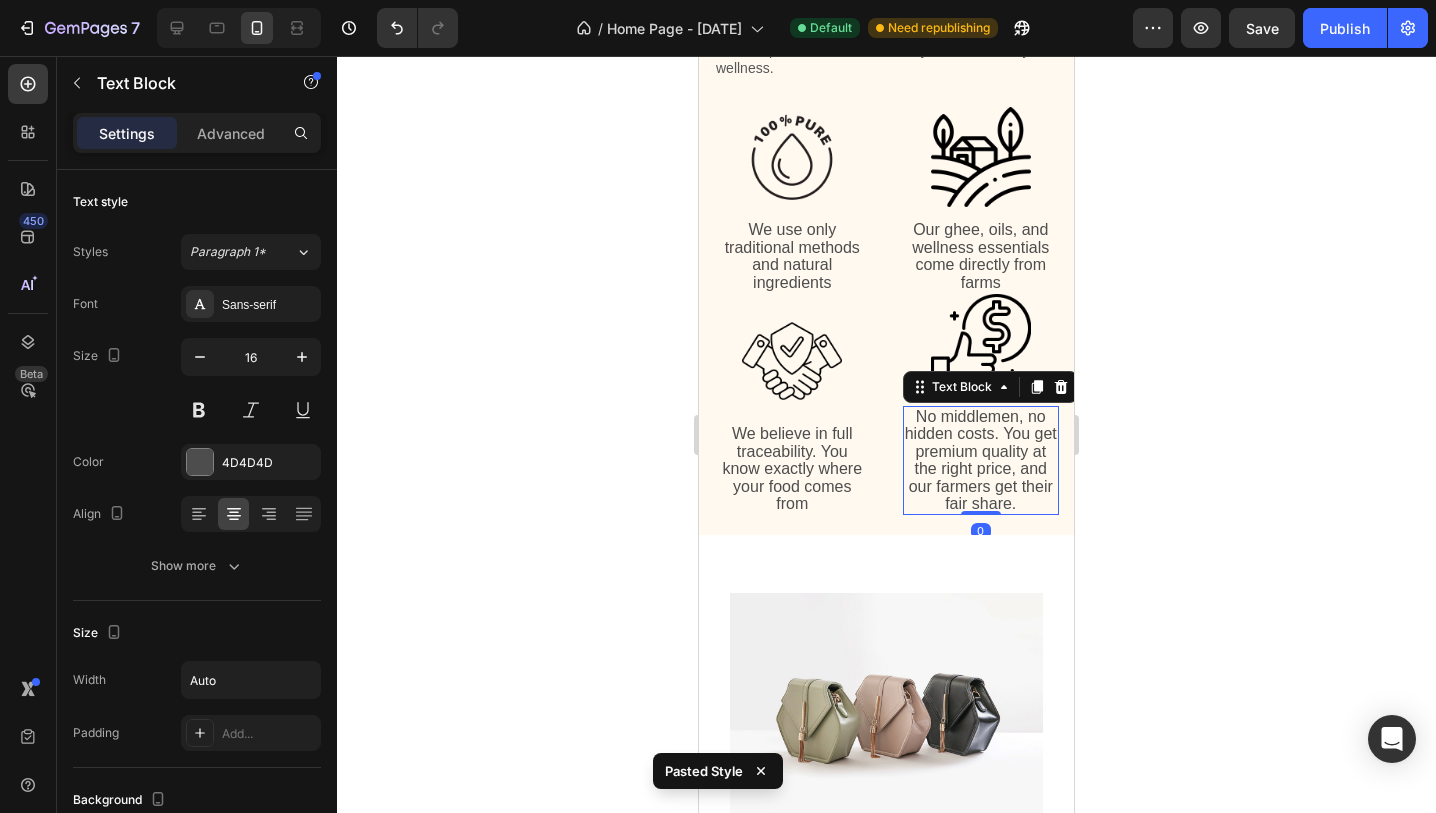 click 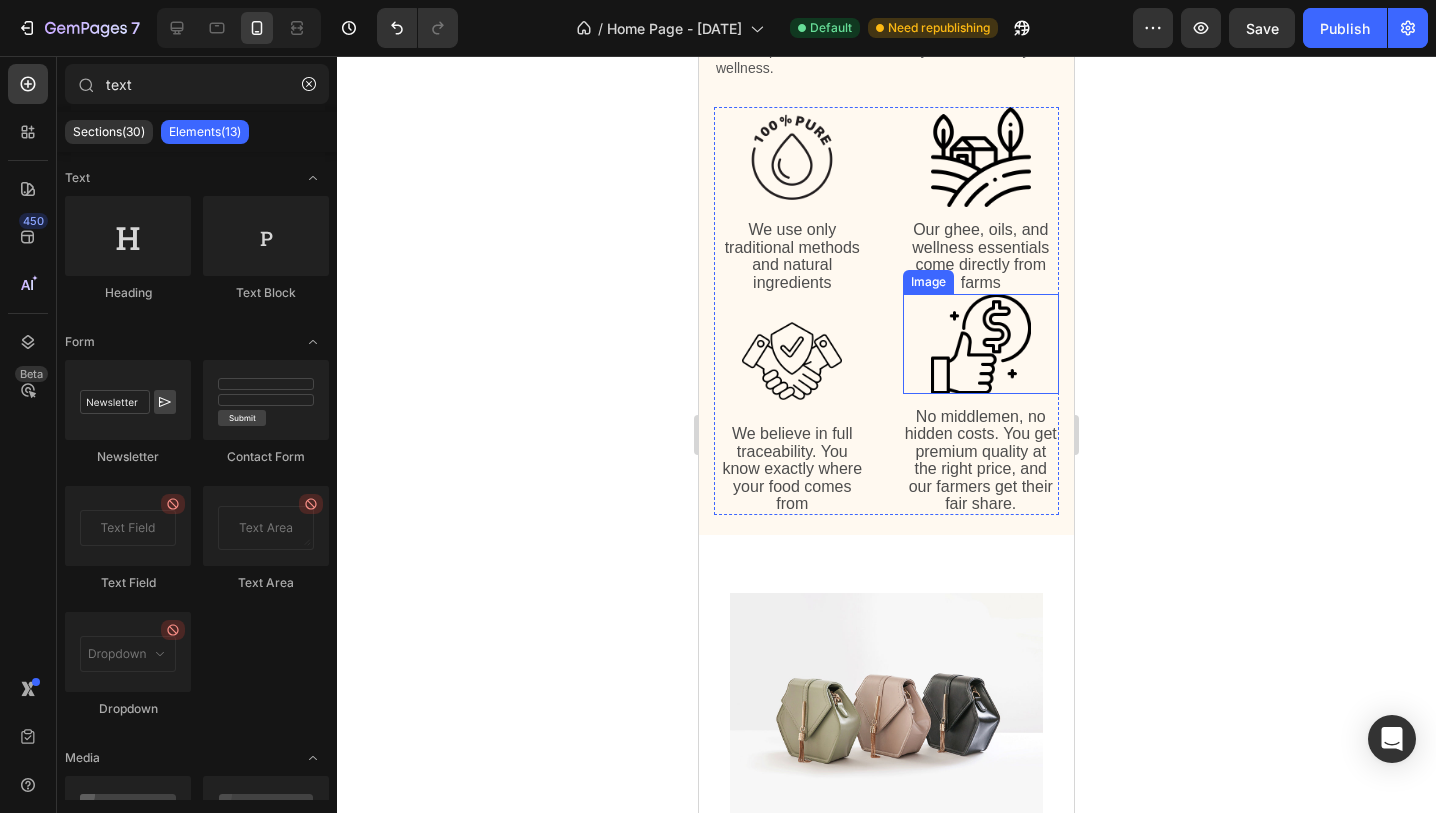 click at bounding box center [981, 344] 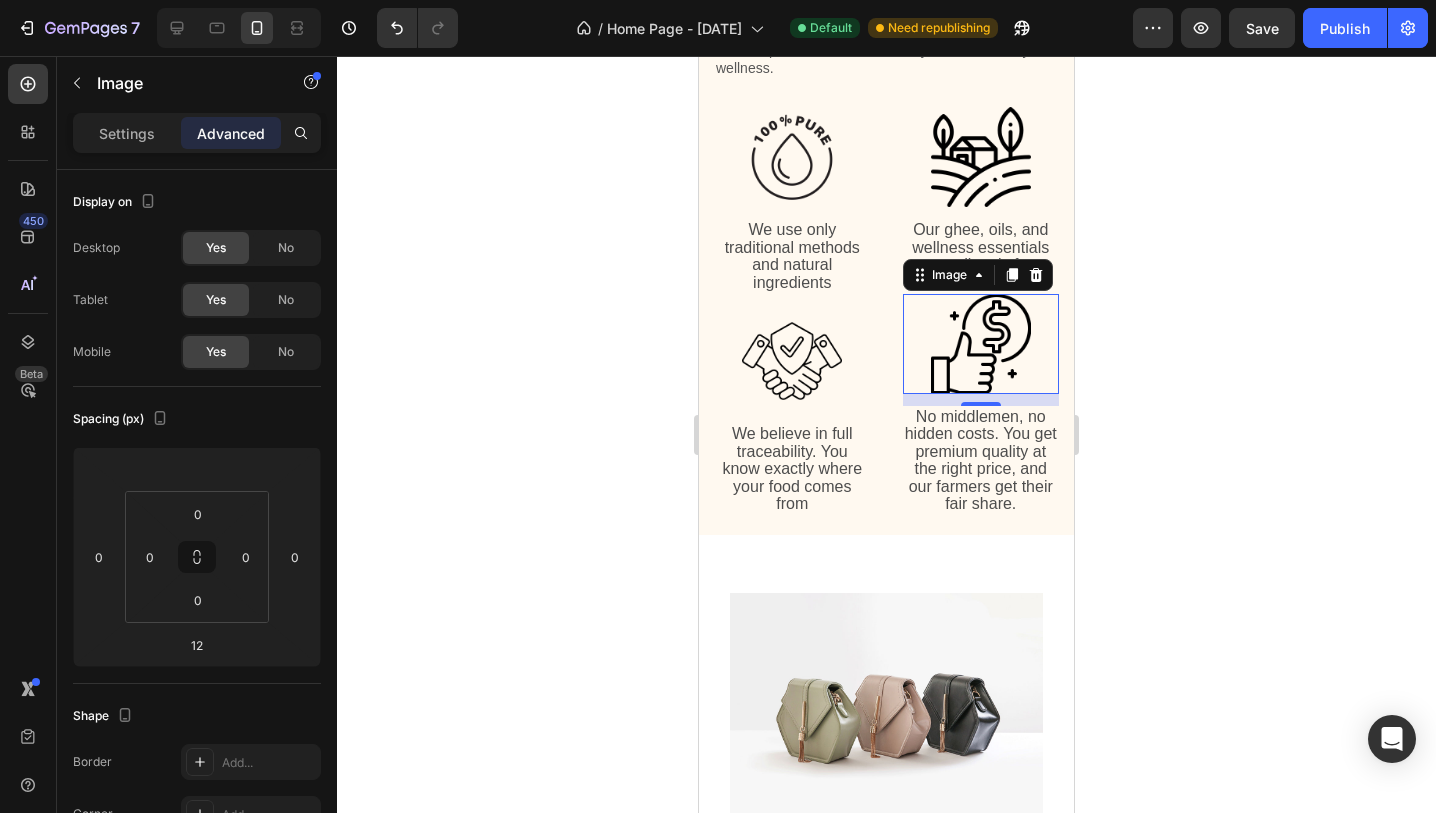 click at bounding box center (981, 344) 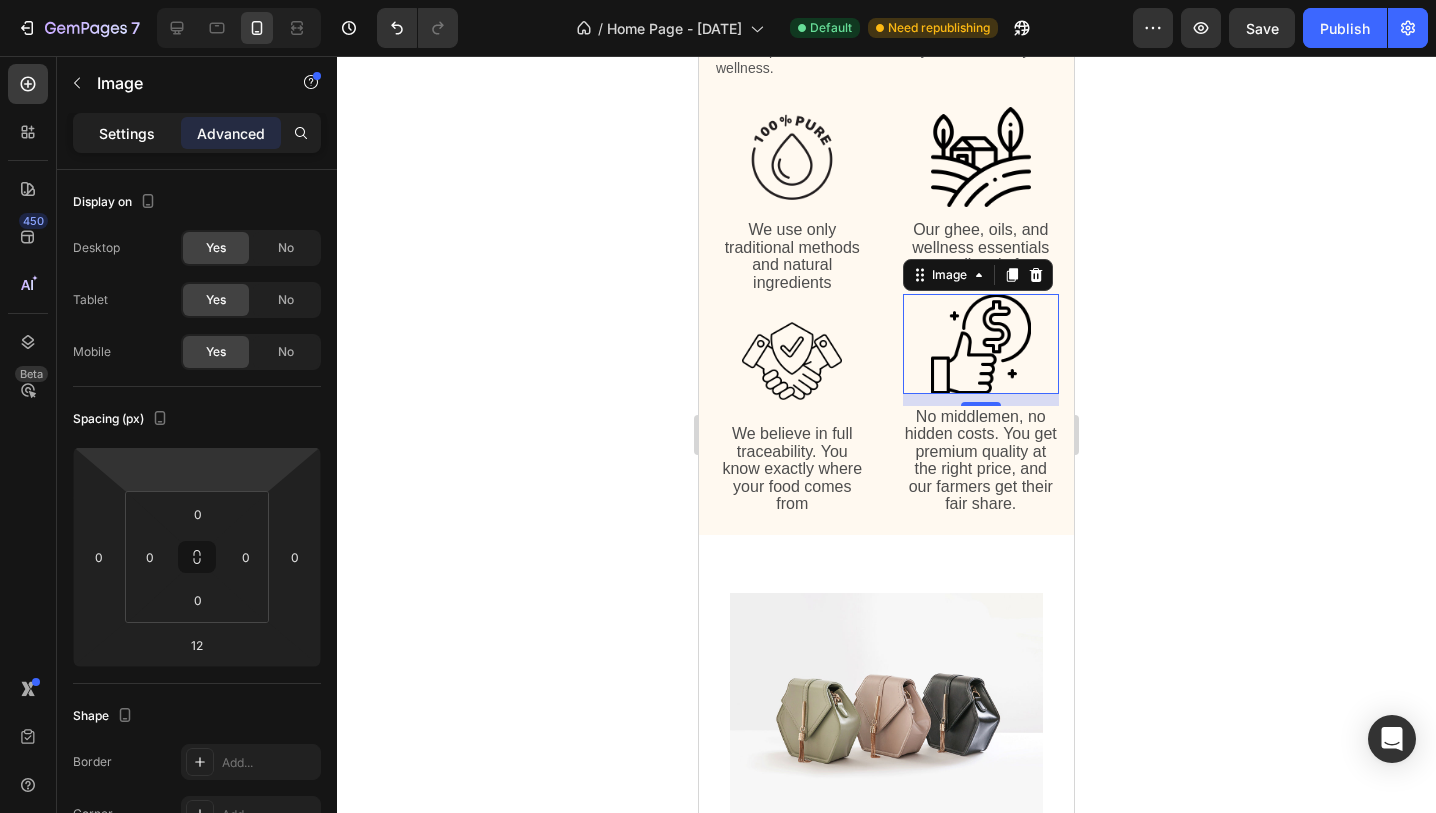 click on "Settings" 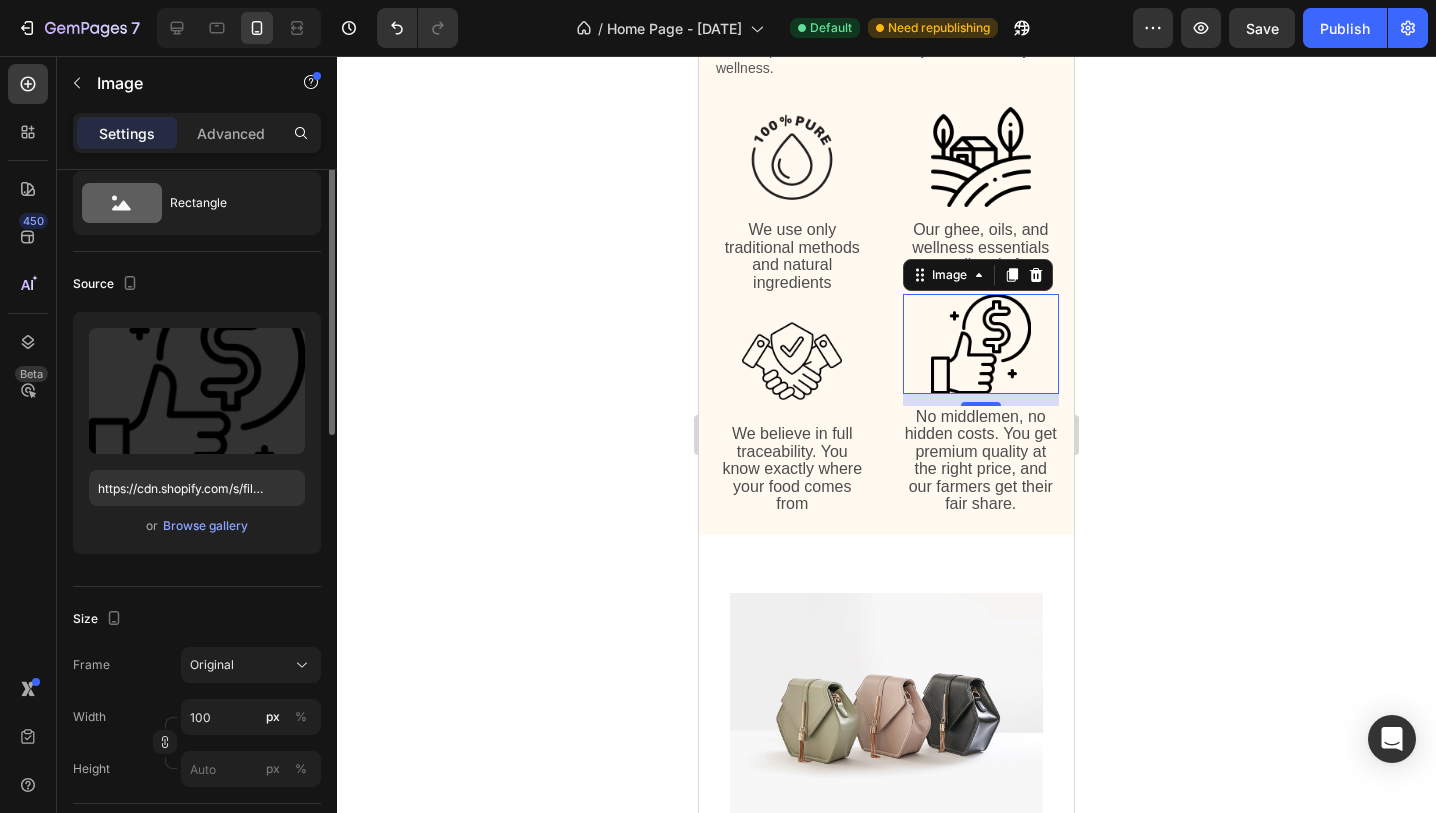 scroll, scrollTop: 0, scrollLeft: 0, axis: both 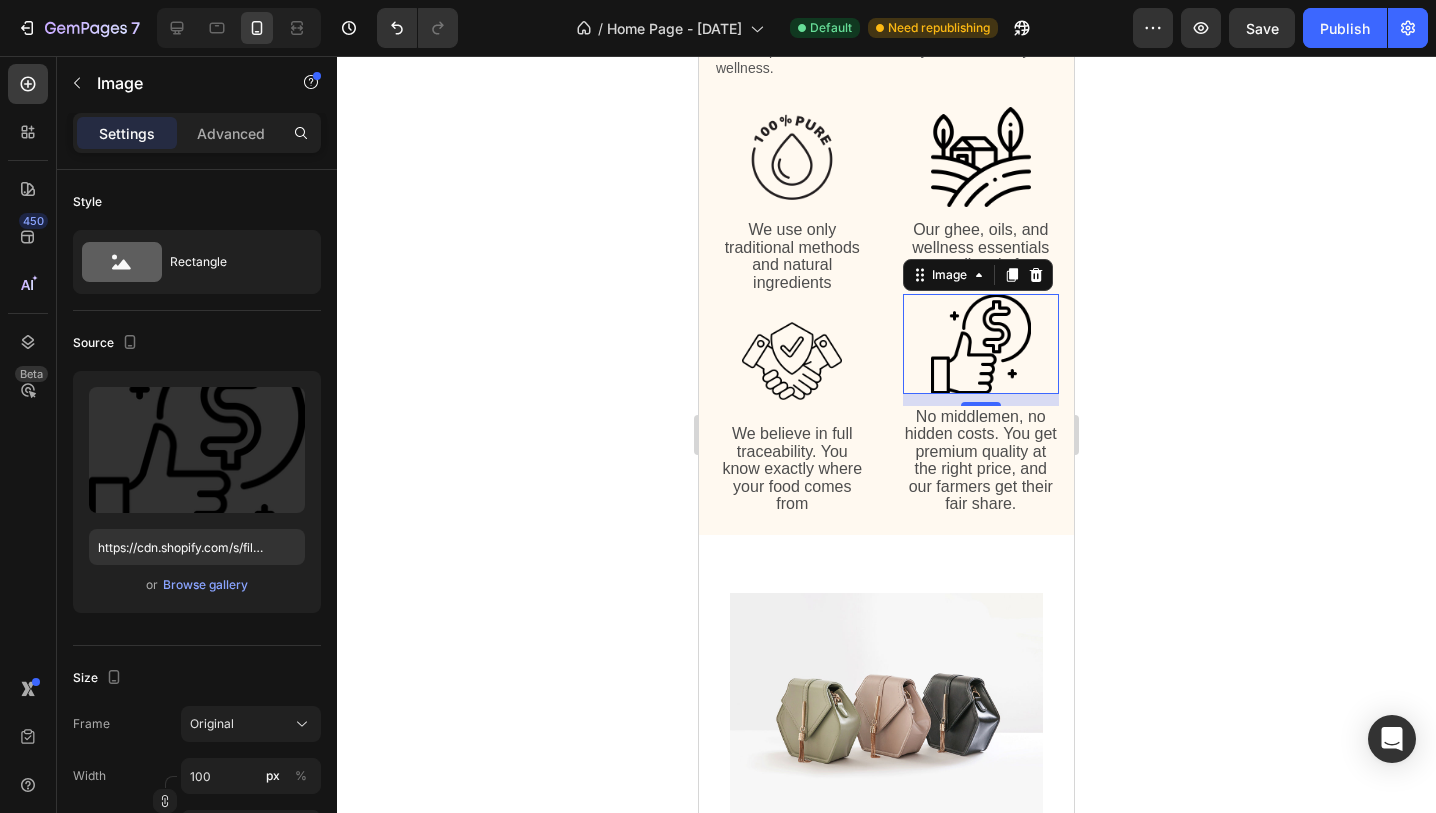 click at bounding box center (981, 344) 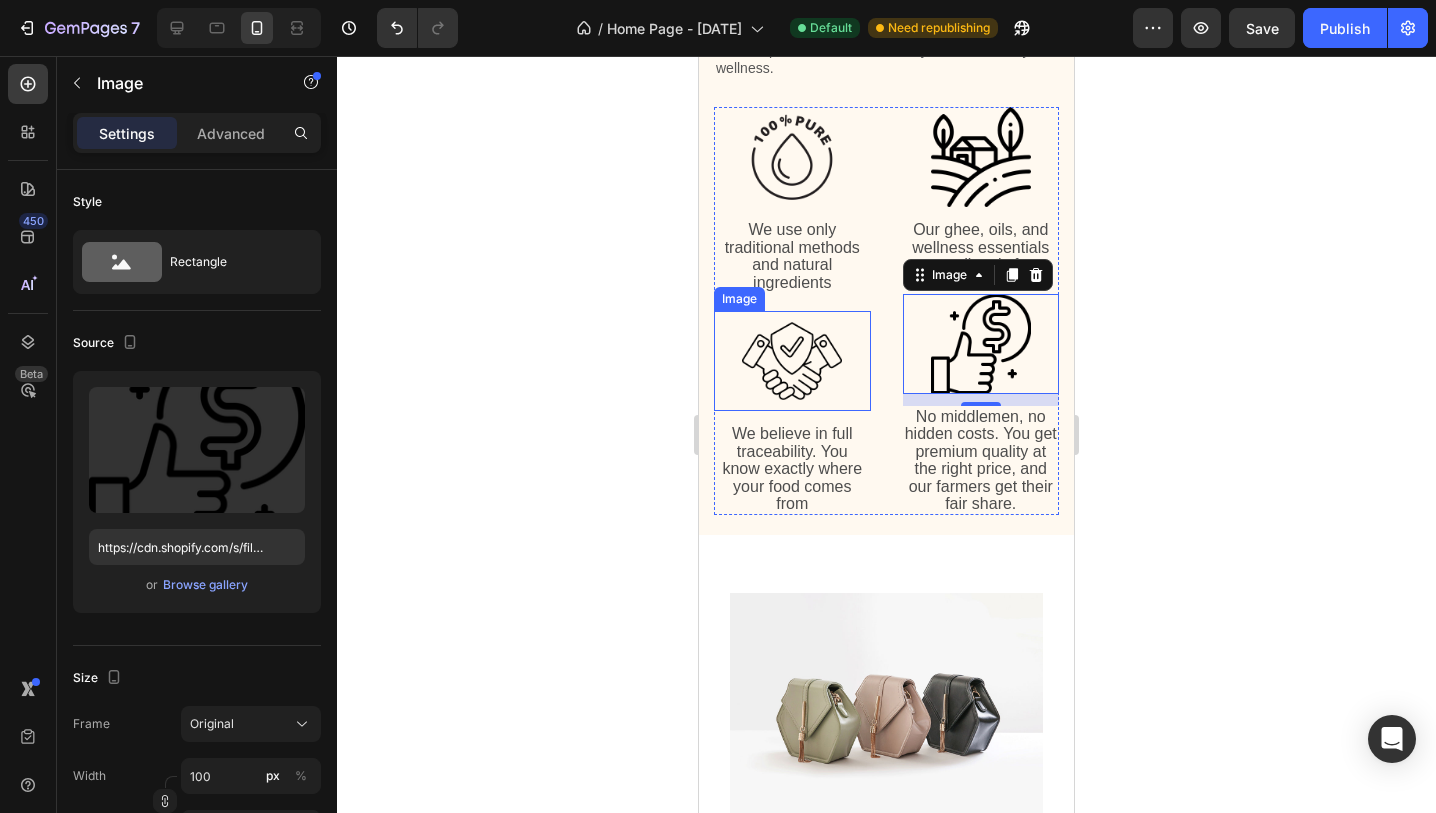 click at bounding box center (792, 361) 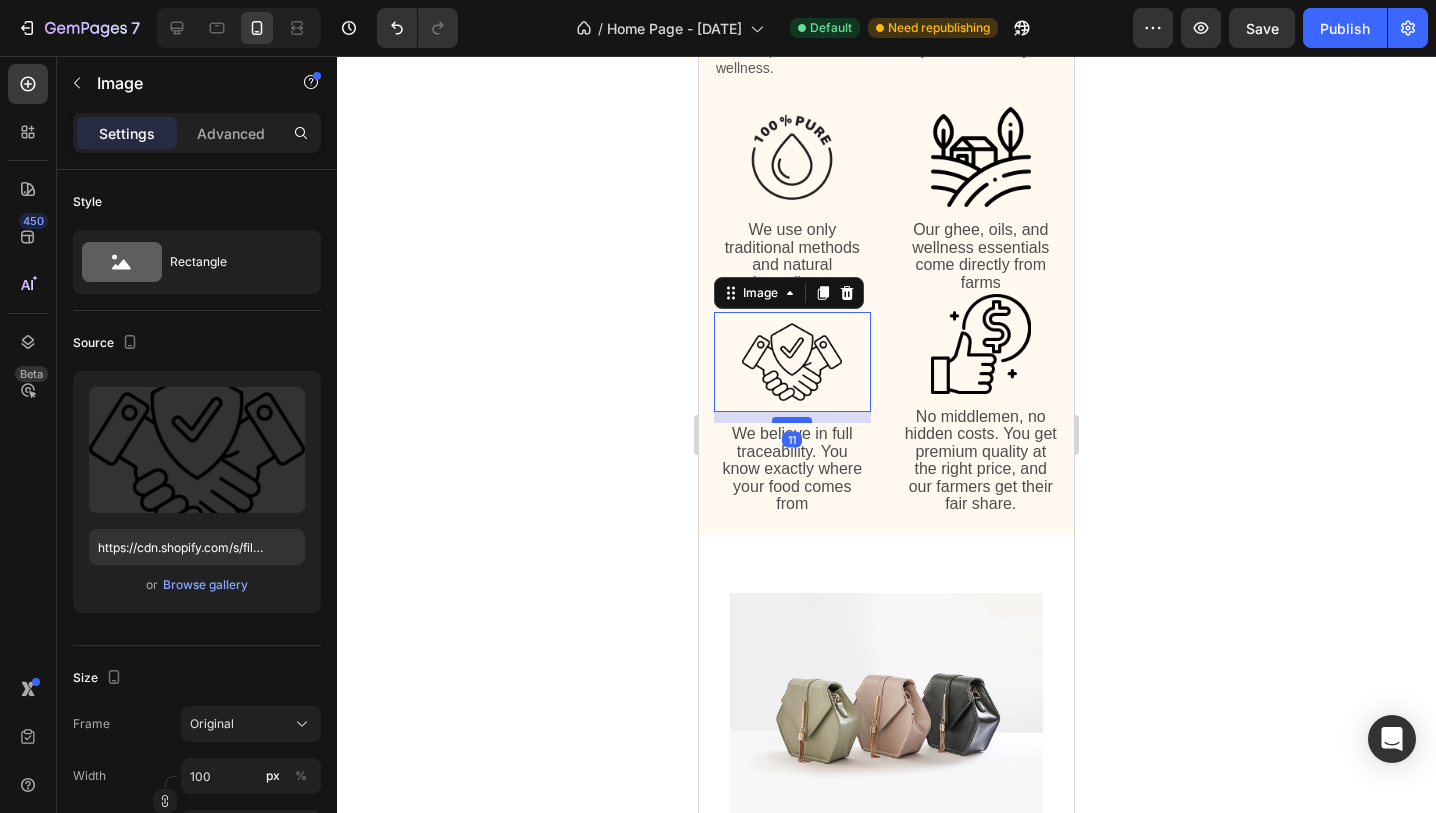 click at bounding box center (792, 420) 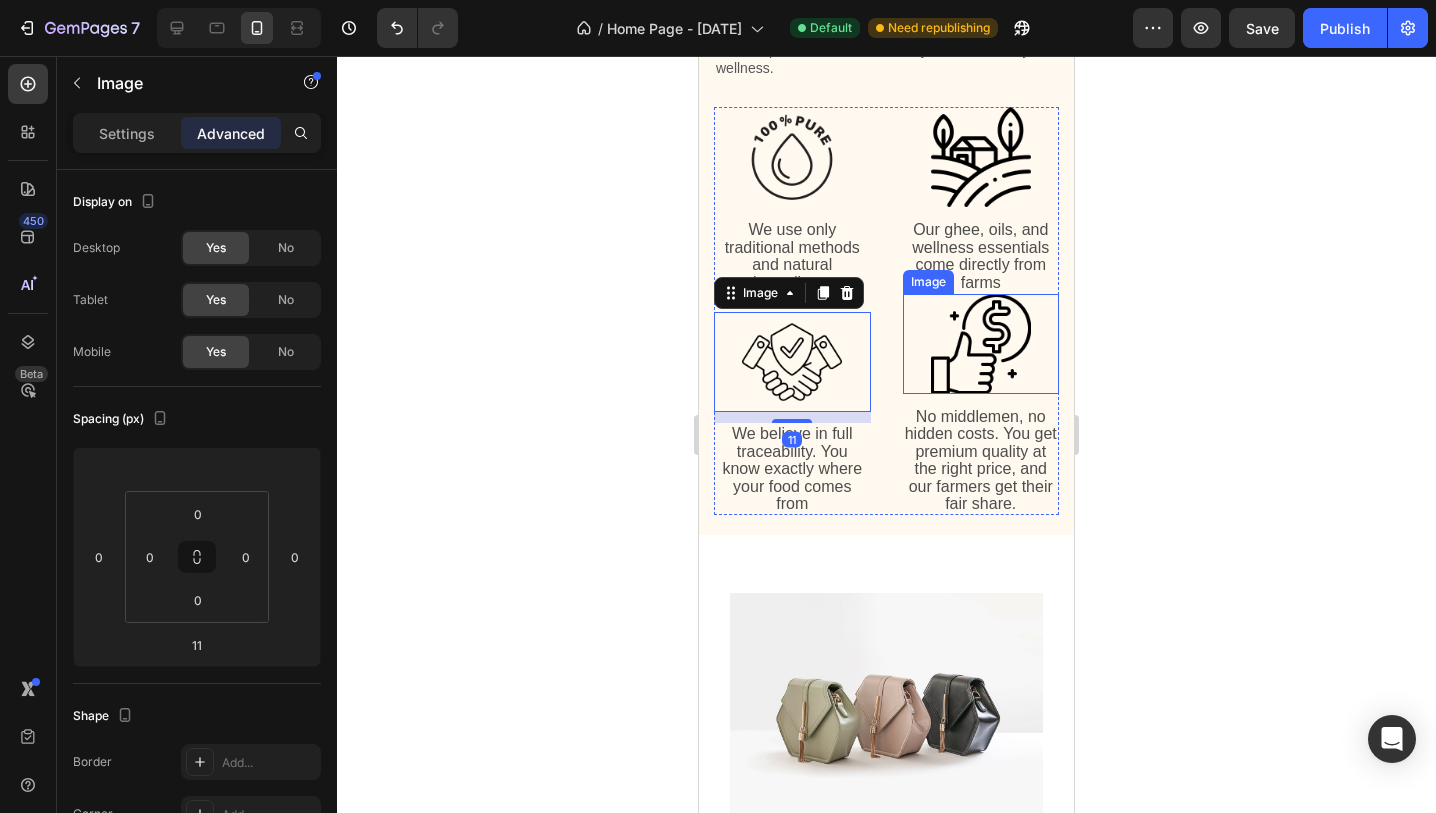 click at bounding box center [981, 344] 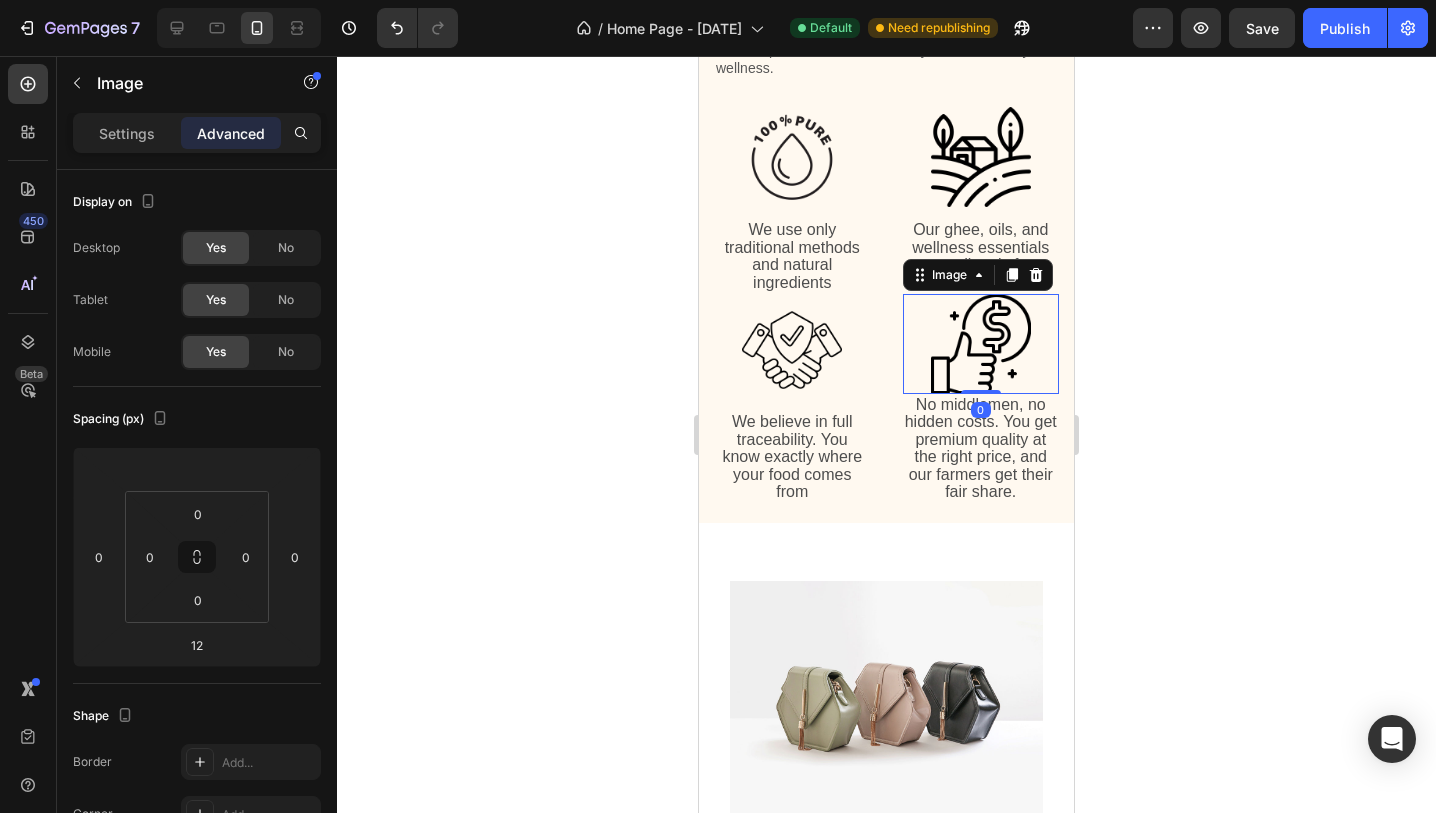 drag, startPoint x: 986, startPoint y: 364, endPoint x: 985, endPoint y: 342, distance: 22.022715 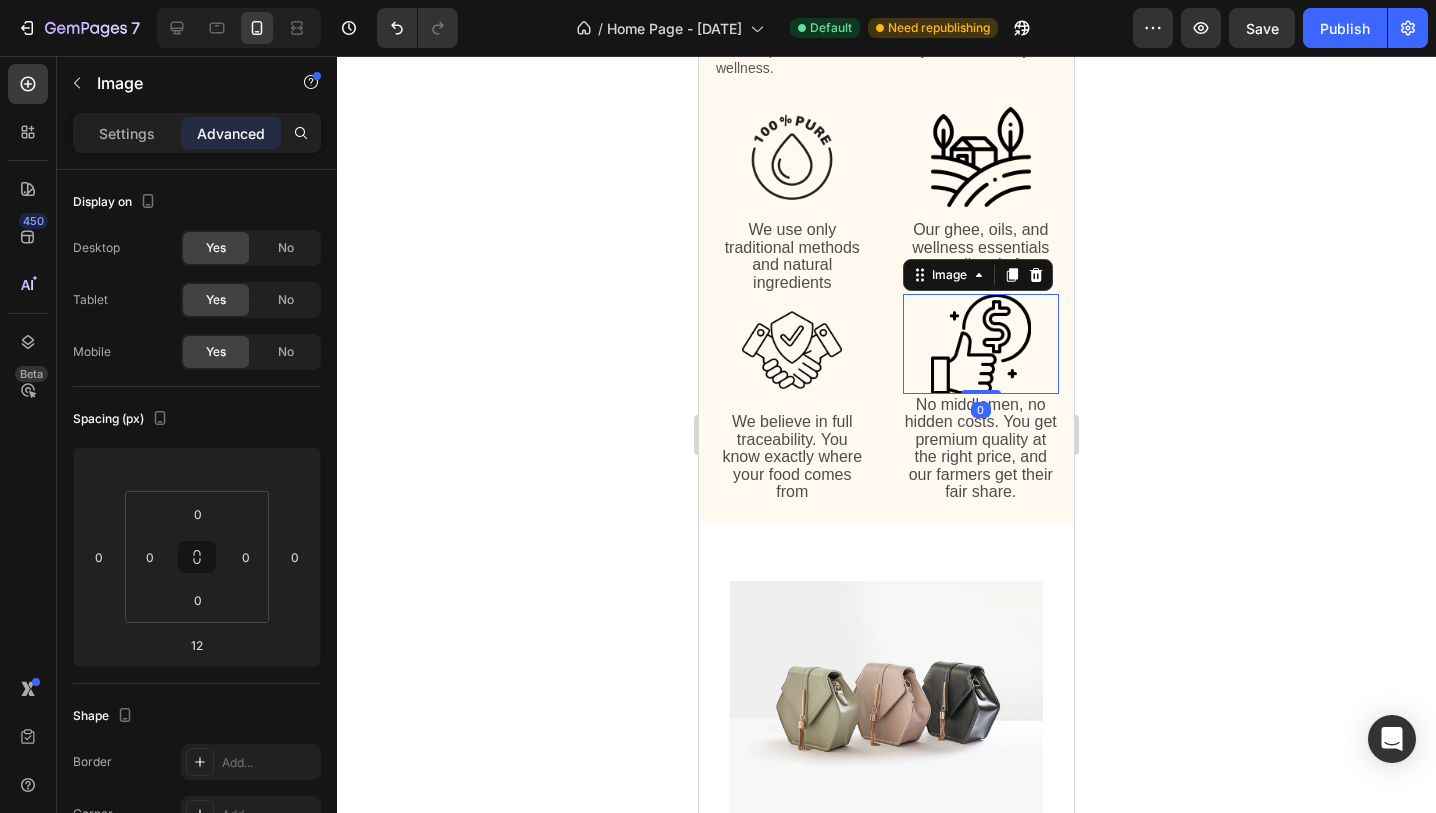click on "Image   0" at bounding box center [981, 344] 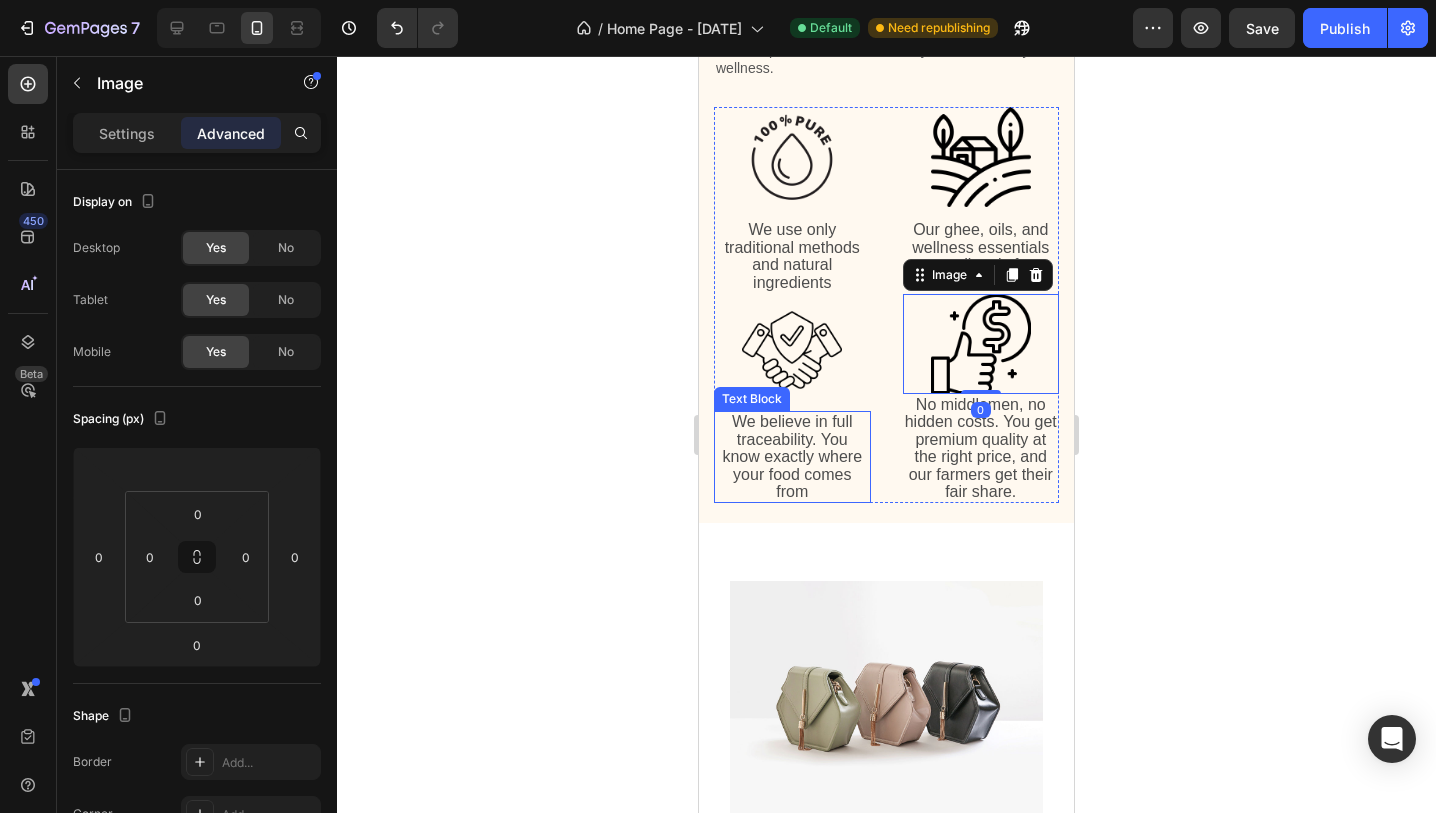 click on "We believe in full traceability. You know exactly where your food comes from" at bounding box center (792, 457) 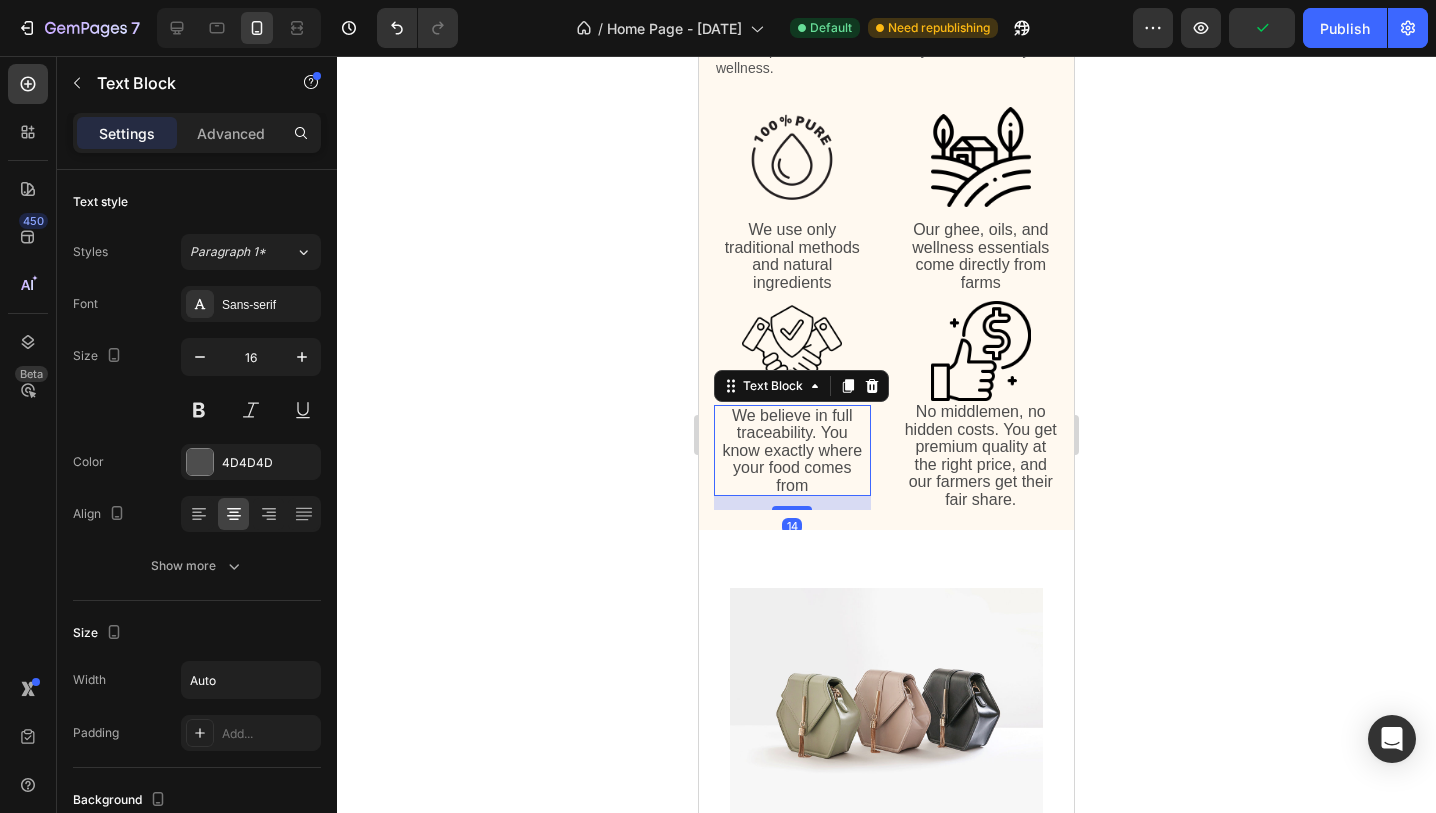 drag, startPoint x: 786, startPoint y: 462, endPoint x: 789, endPoint y: 473, distance: 11.401754 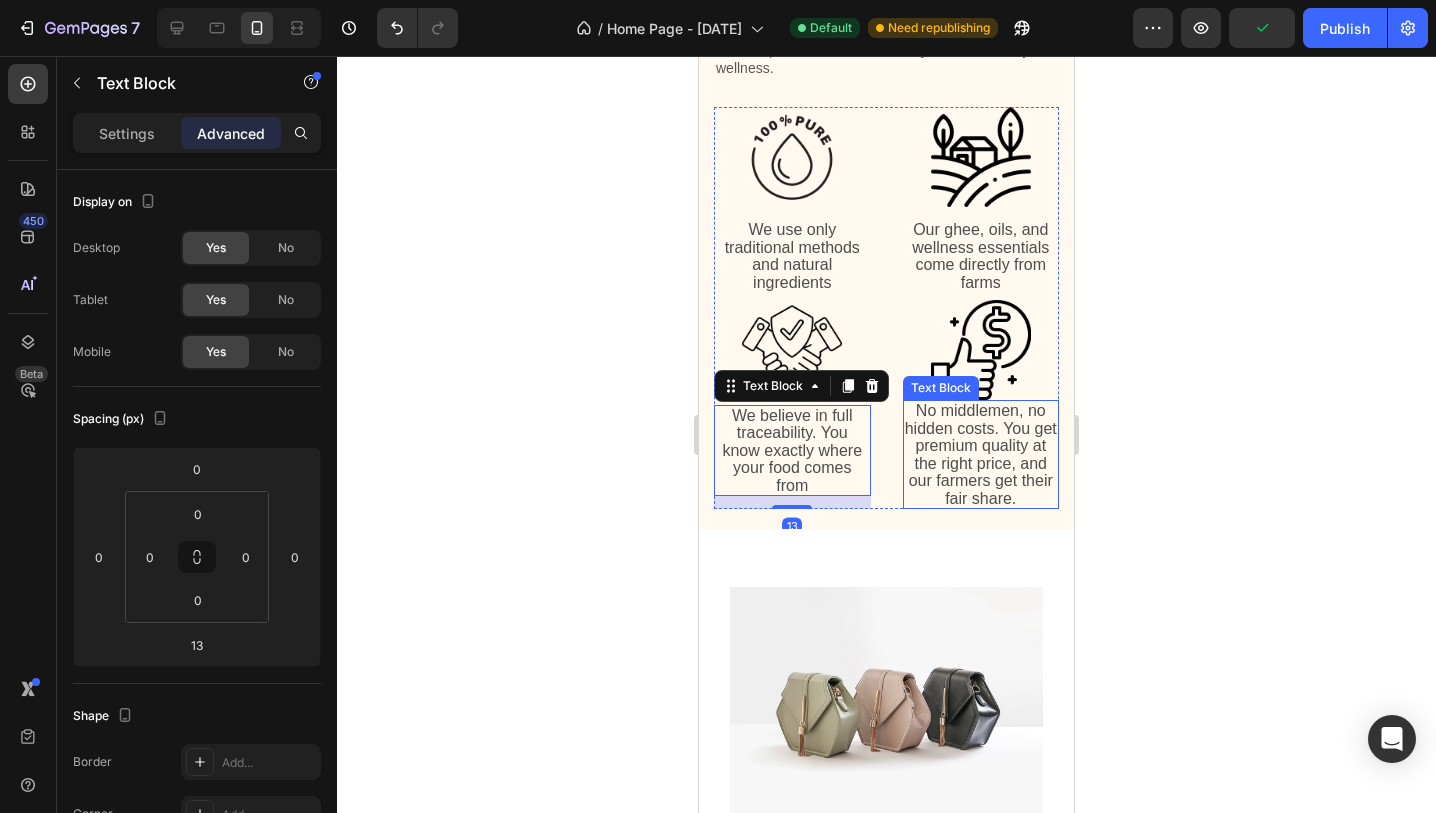 click 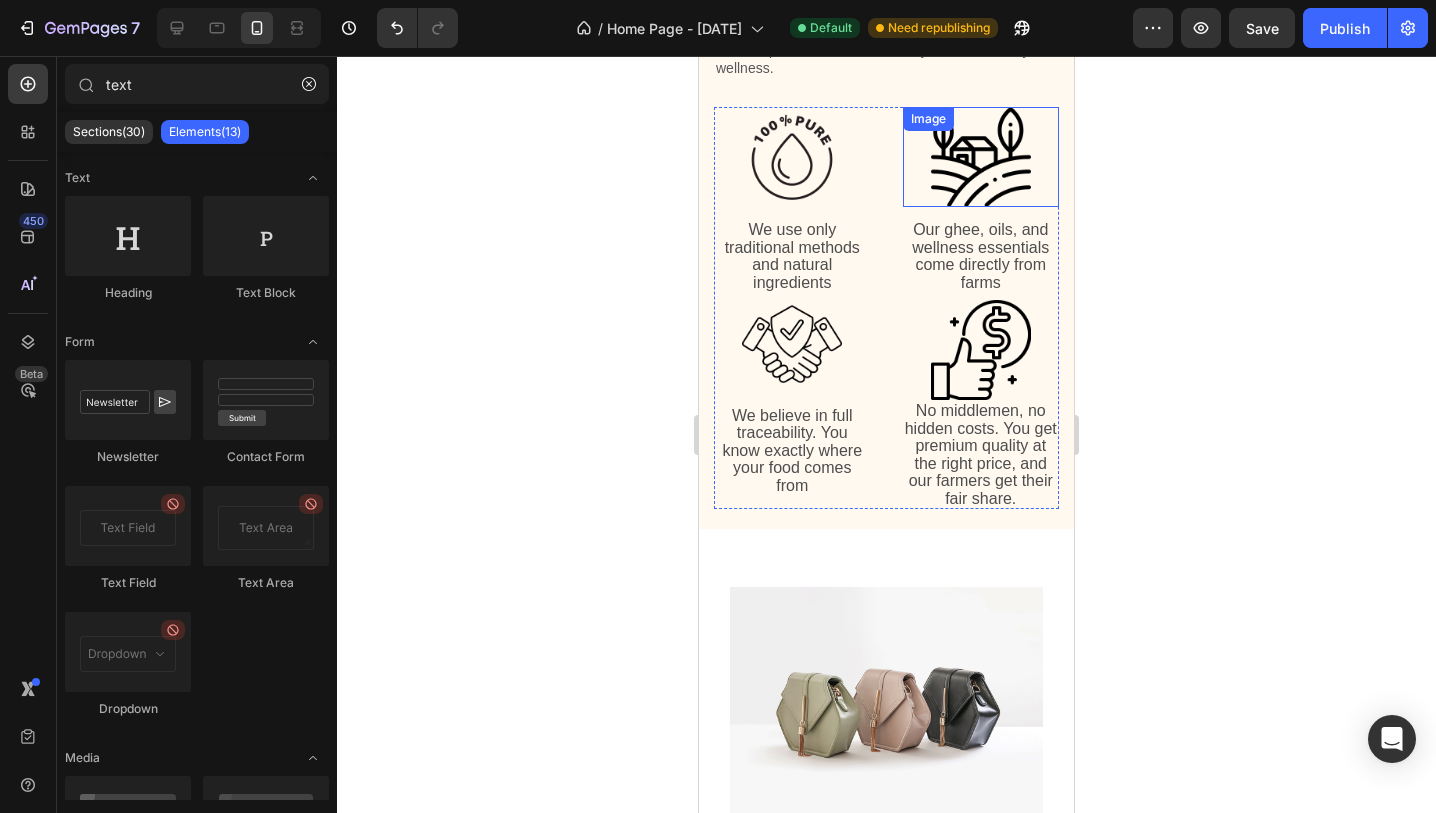 click at bounding box center (981, 157) 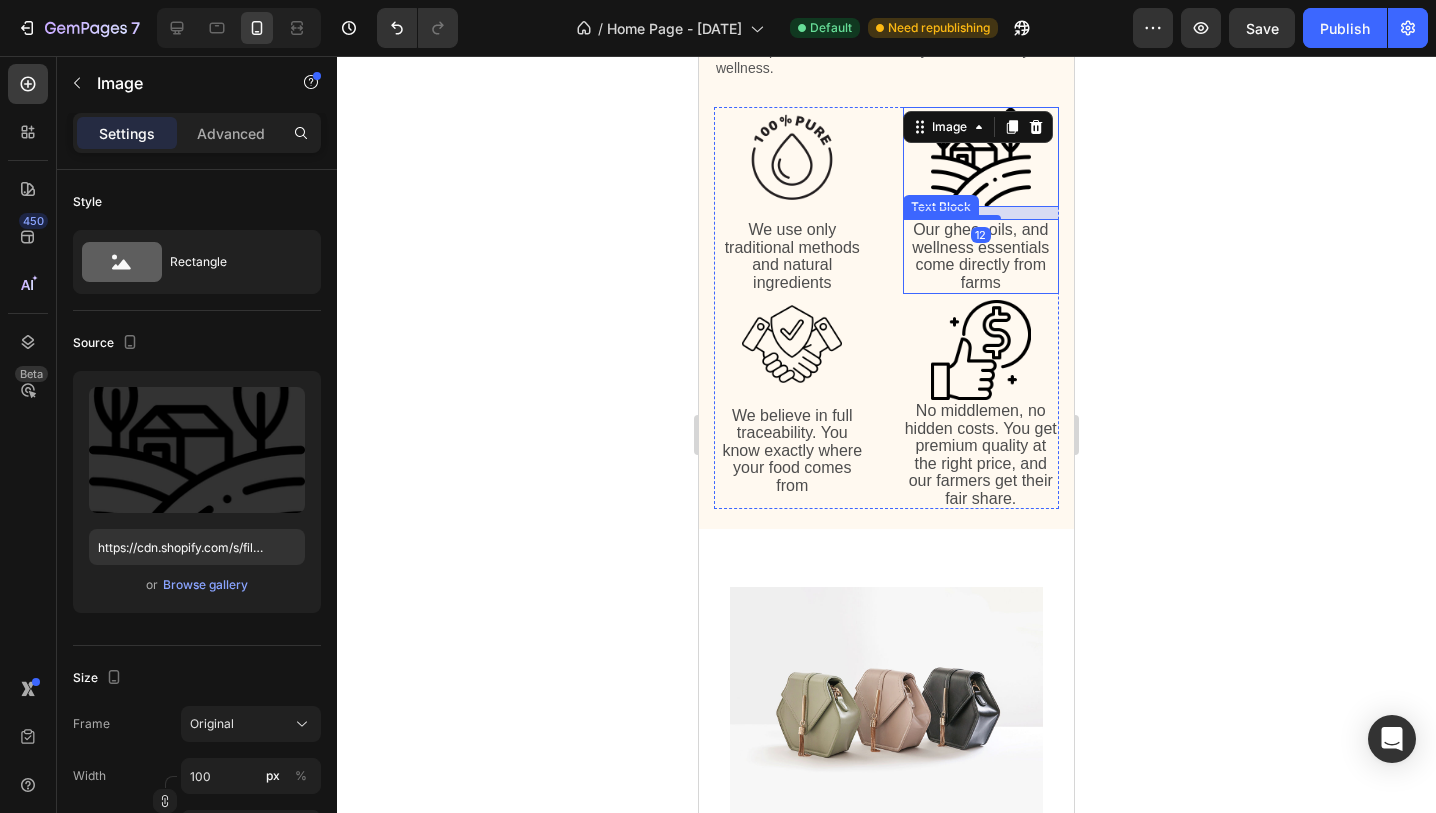 click on "Our ghee, oils, and wellness essentials come directly from farms" at bounding box center [981, 256] 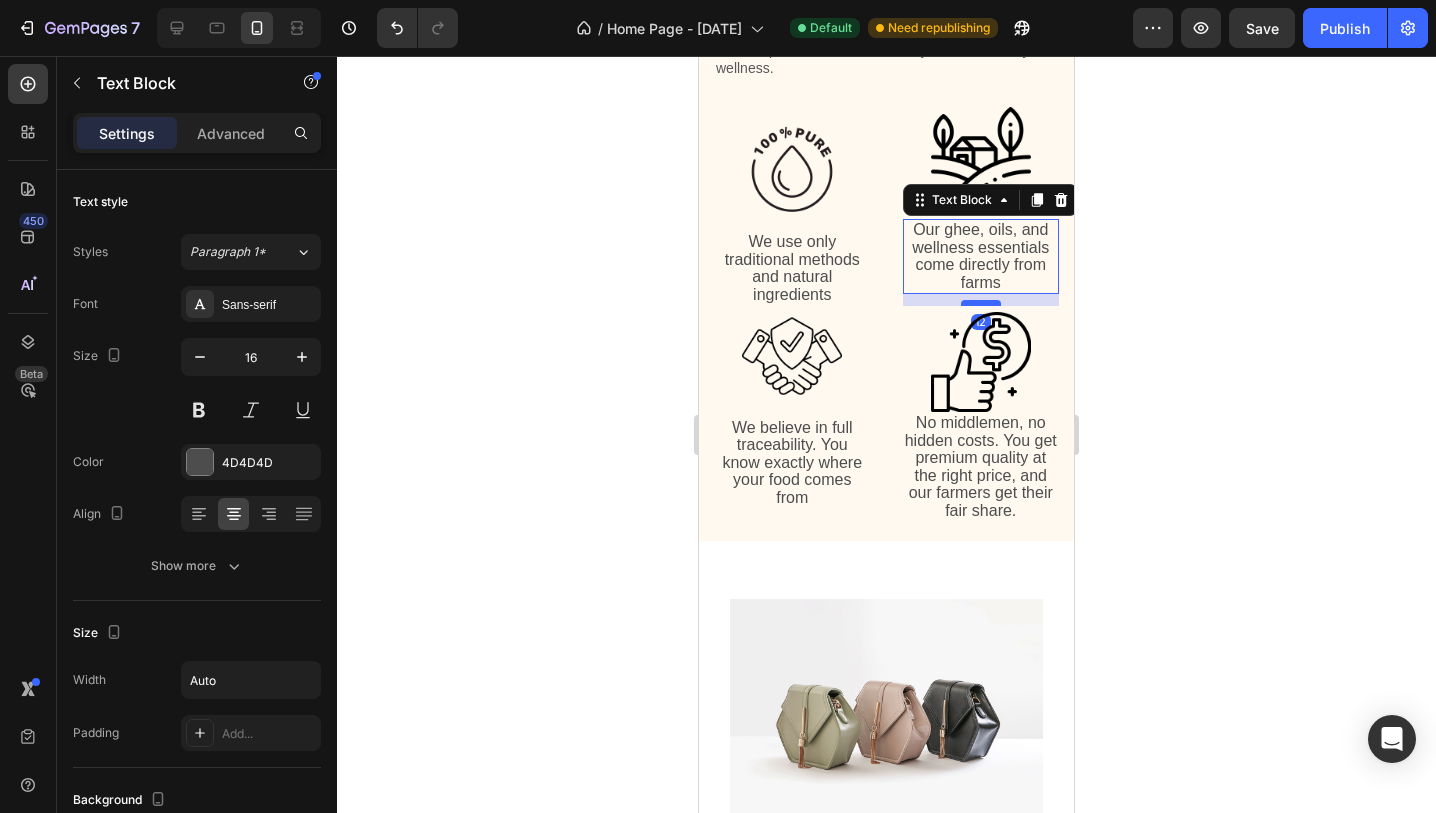 drag, startPoint x: 992, startPoint y: 253, endPoint x: 993, endPoint y: 265, distance: 12.0415945 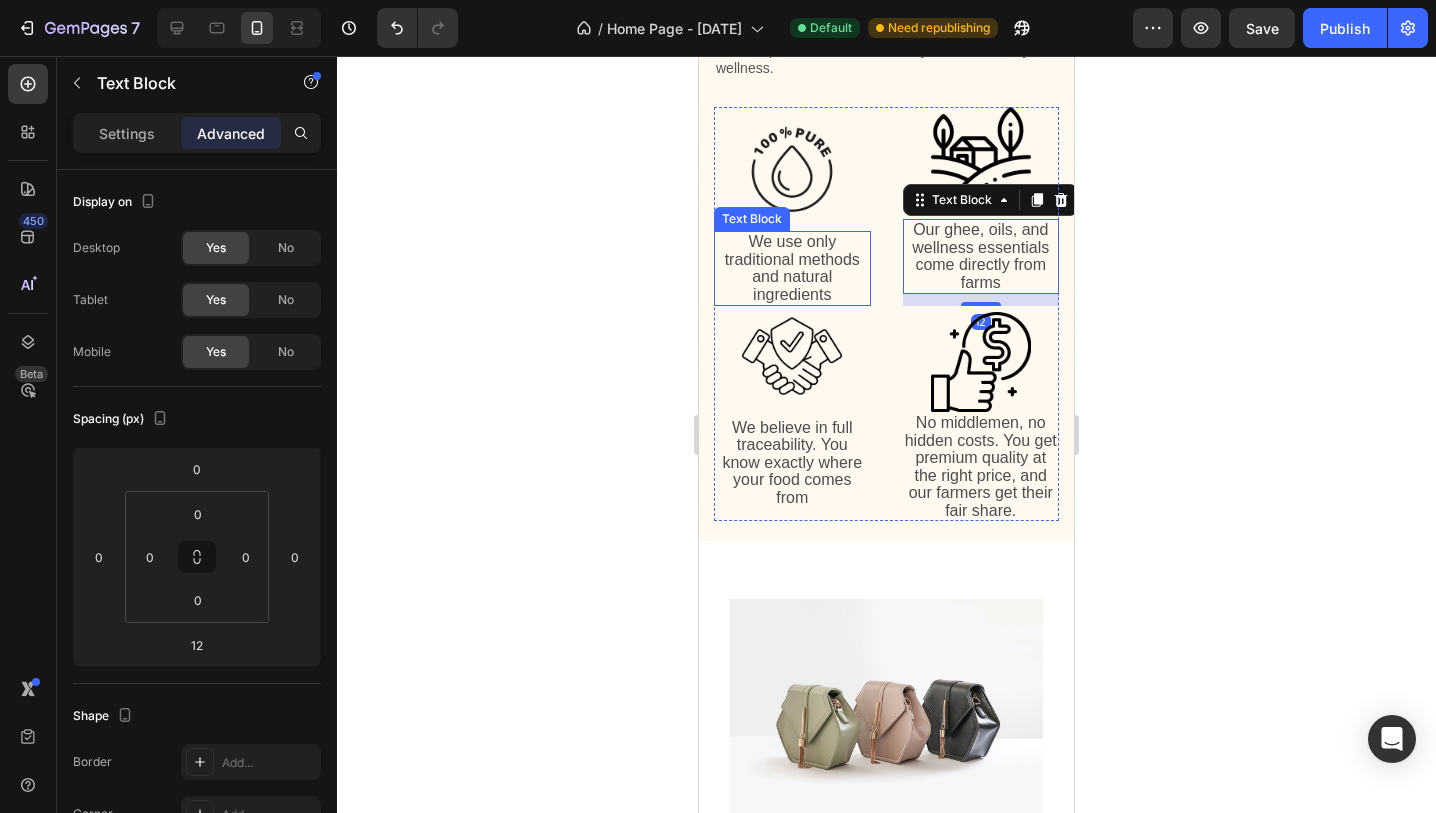 click on "We use only traditional methods and natural ingredients" at bounding box center (792, 268) 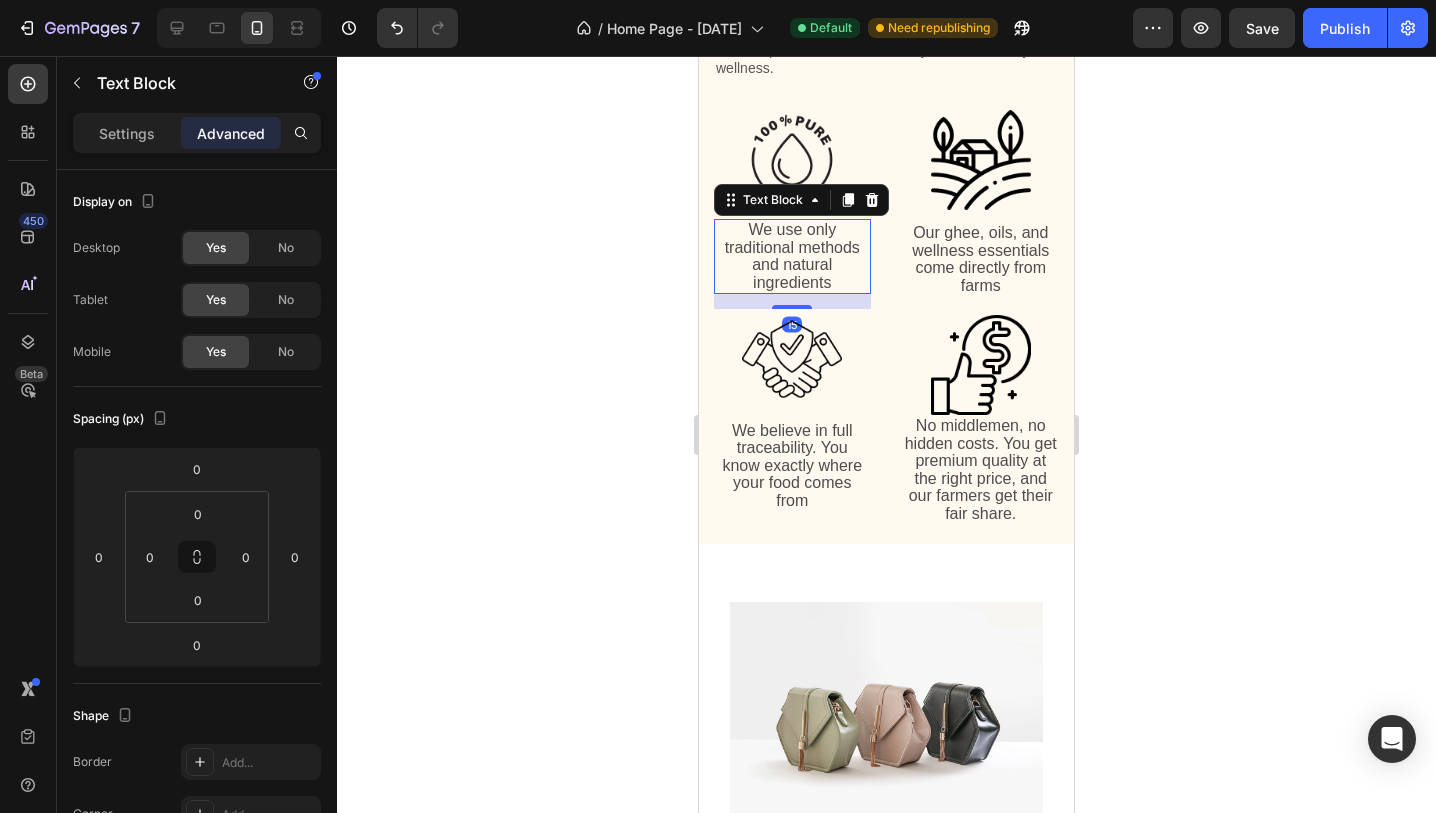 drag, startPoint x: 792, startPoint y: 264, endPoint x: 794, endPoint y: 277, distance: 13.152946 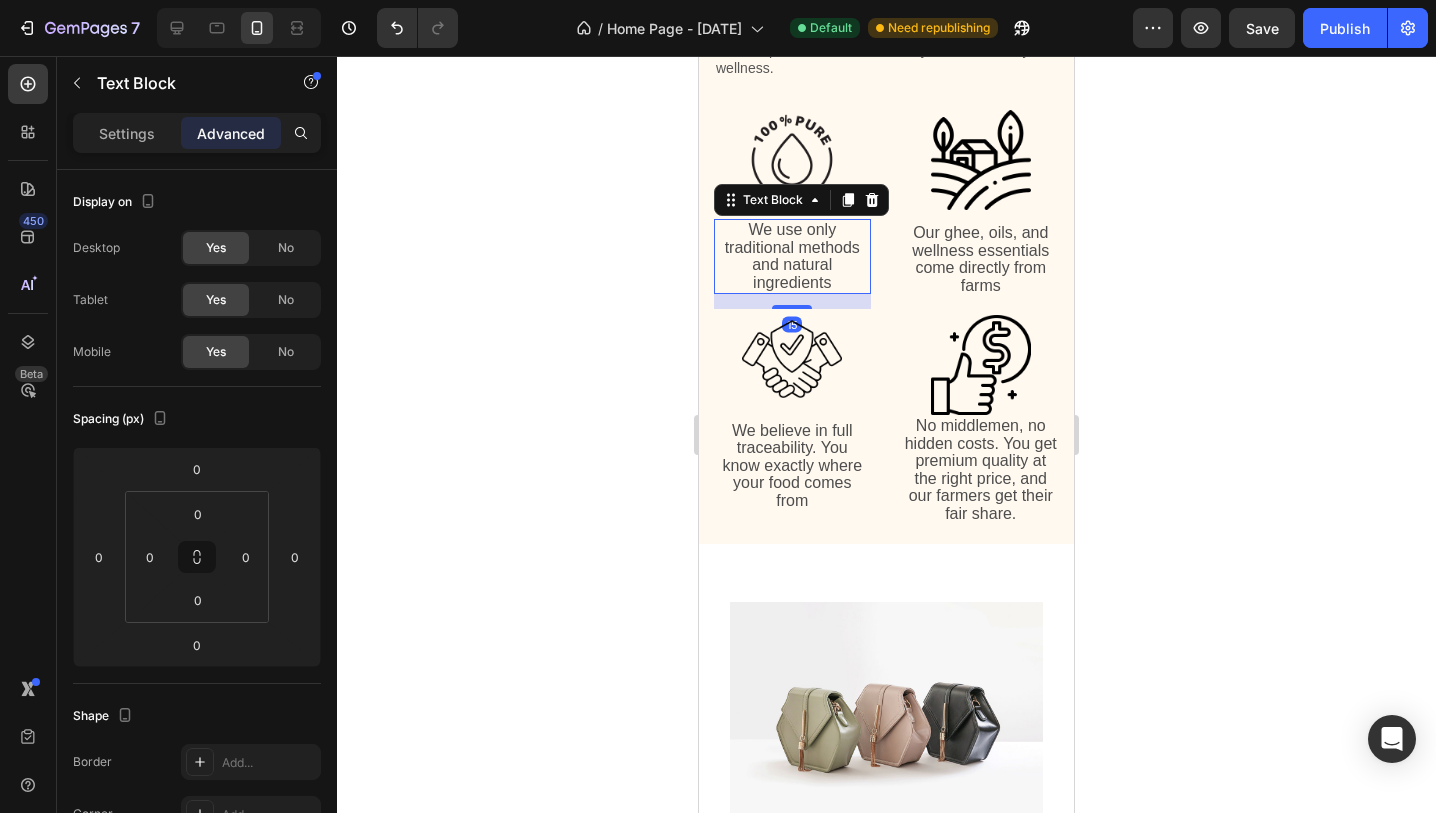 click on "Image We use only traditional methods and natural ingredients Text Block   [NUMBER] Image Our ghee, oils, and wellness essentials come directly from farms Text Block Image We believe in full traceability. You know exactly where your food comes from Text Block Image No middlemen, no hidden costs. You get premium quality at the right price, and our farmers get their fair share. Text Block Row" at bounding box center [886, 315] 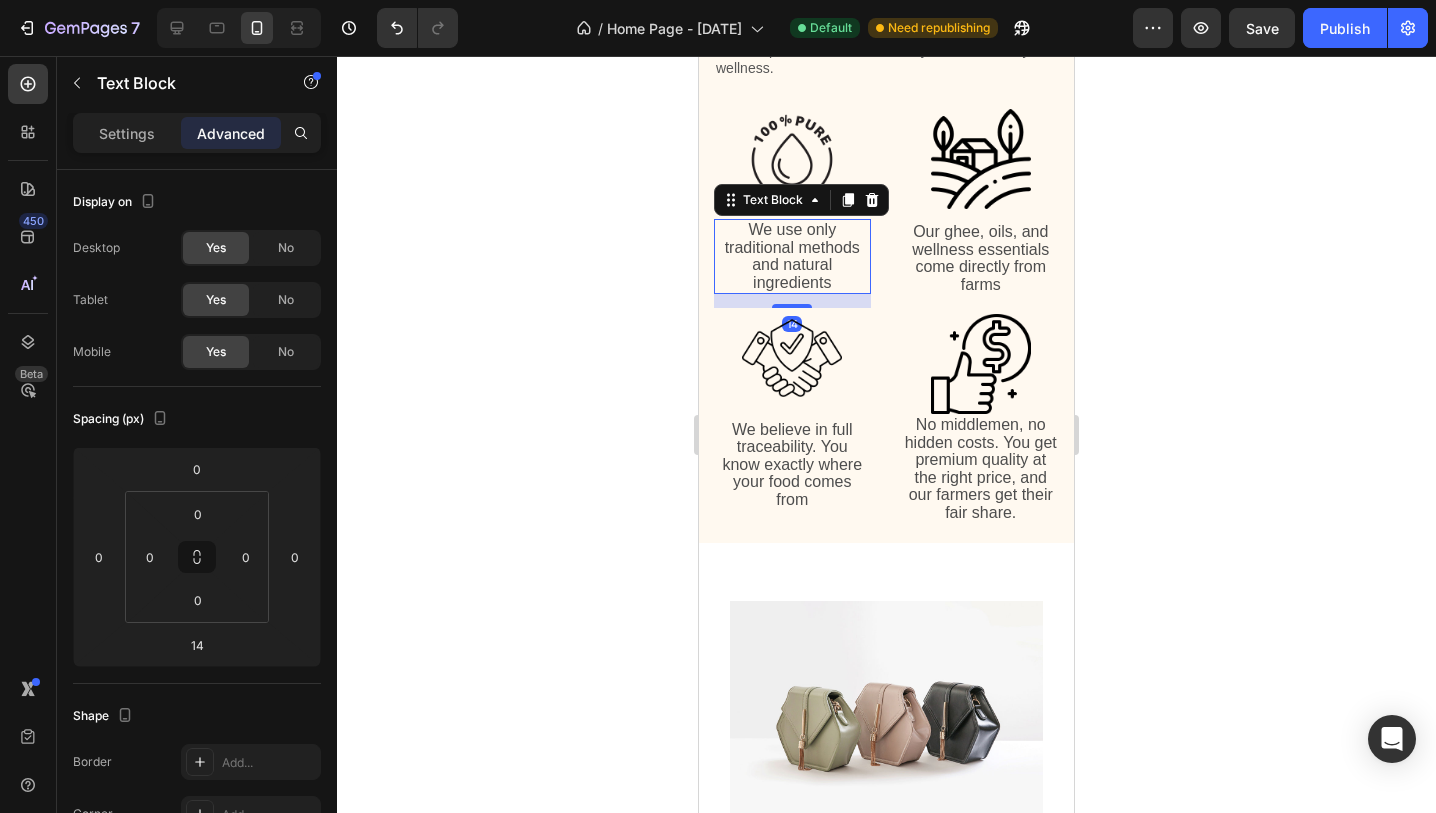 click 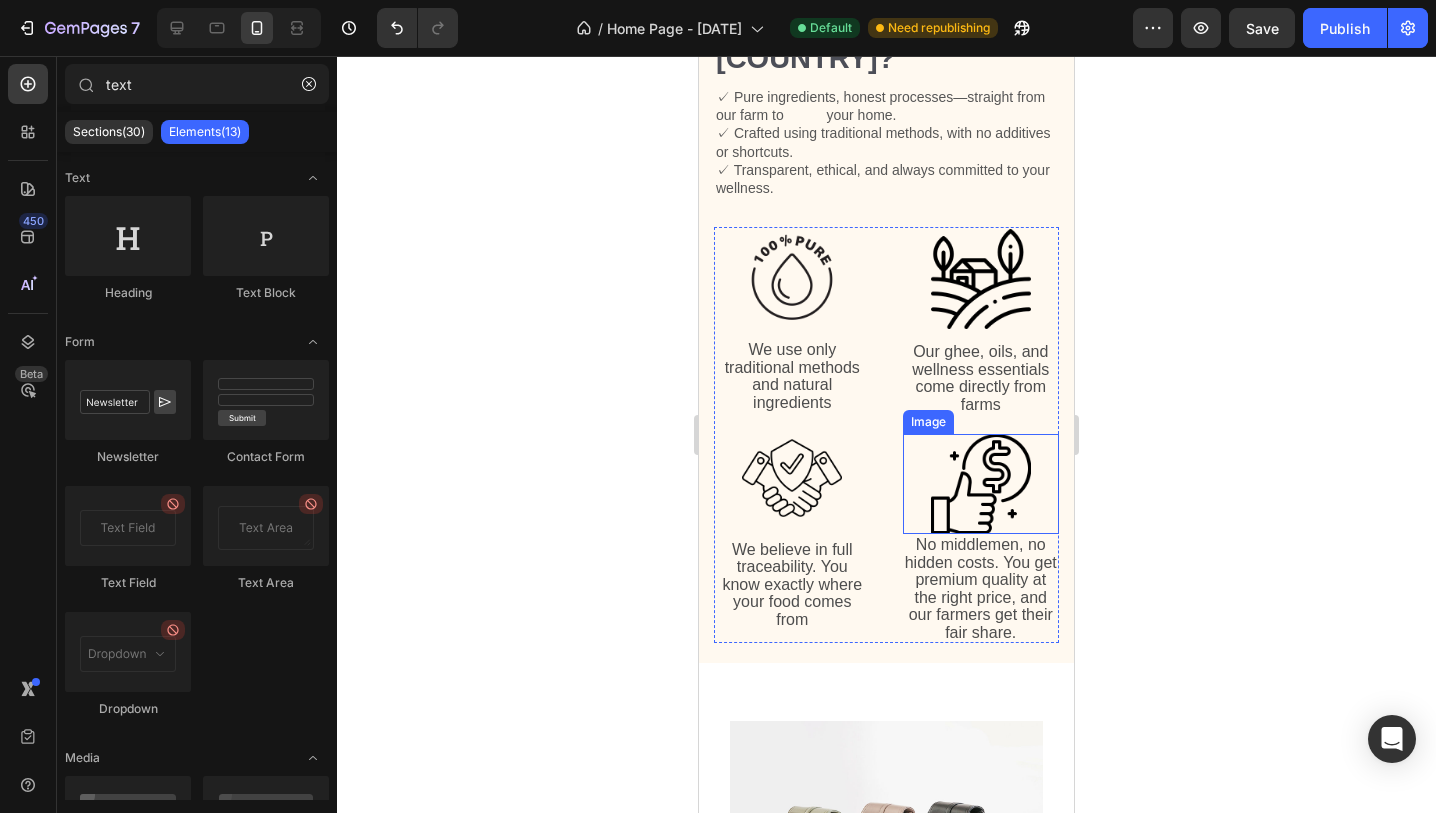 scroll, scrollTop: 3045, scrollLeft: 0, axis: vertical 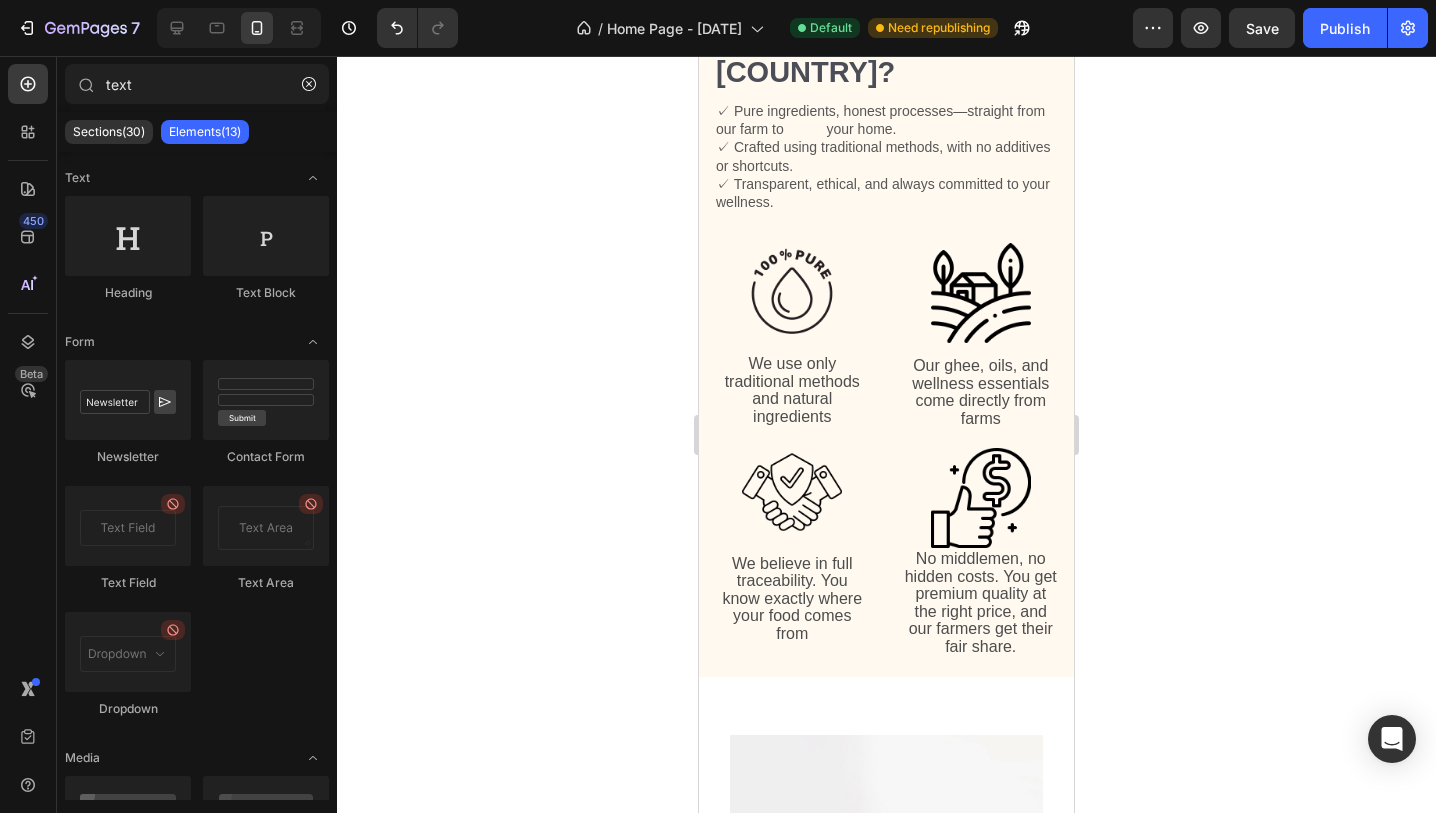 click 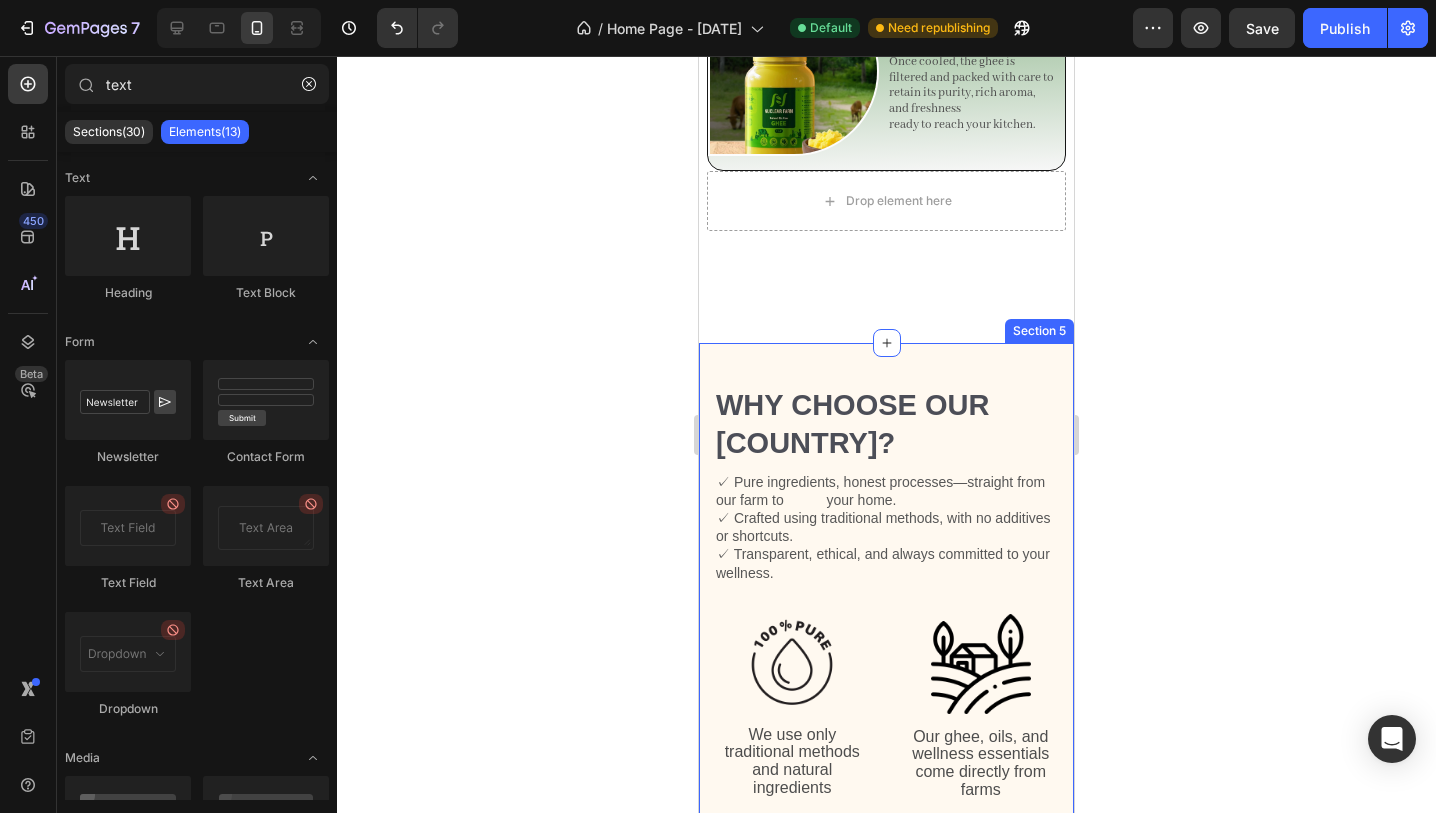 scroll, scrollTop: 2551, scrollLeft: 0, axis: vertical 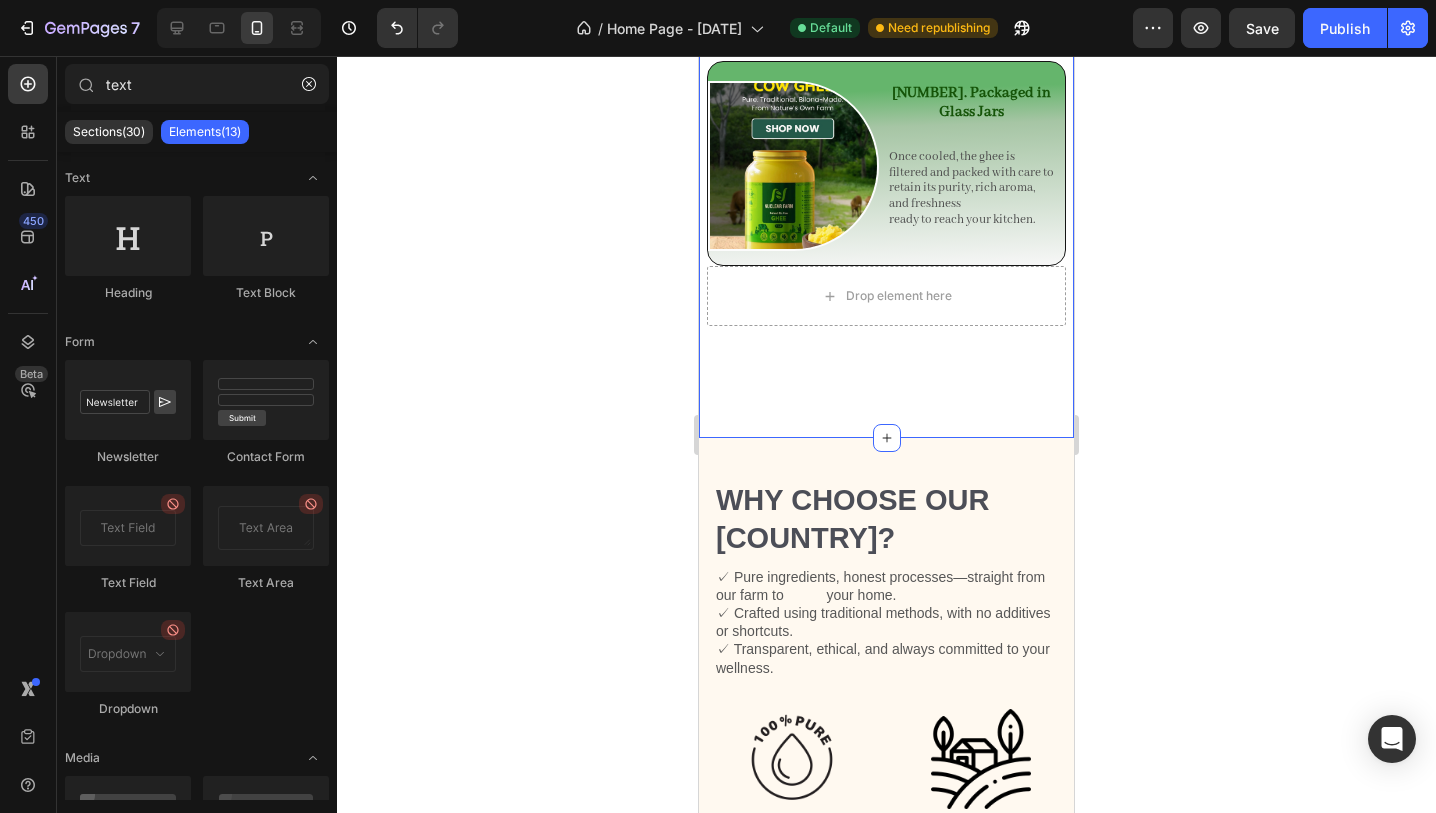 click on "Our Making Process    Heading Image Row 1. Hand Milking Heading We begin each day with  hand-milking our A2 Desi cows  — no machines, no stress. This gentle approach ensures purity and respect for the animal. Text Block Row Image 2. Heating & Curd Preparation Heading Unlike factory-made ghee that uses cream, we  set curd naturally from the milk  — just like it’s done in Indian homes for generations. Text Block Row Image 3. Wood Churned (Bilona Method) Heading Using a  wooden churner , we  hand-churn the curd in both directions  to extract makkhan (butter). This ancient method retains nutrients and enhances aroma. Text Block Row Row Image 4. Cooked with Traditional Method Heading The extracted butter is slowly simmered on low flame, allowing water to evaporate and transforming it into golden, aromatic, and nutrient-rich ghee. Text Block Row Image 5. Packaged in Glass Jars Heading Once cooled, the ghee is filtered and packed with care to retain its purity, rich aroma, and freshness Text Block Row Row" at bounding box center [886, -301] 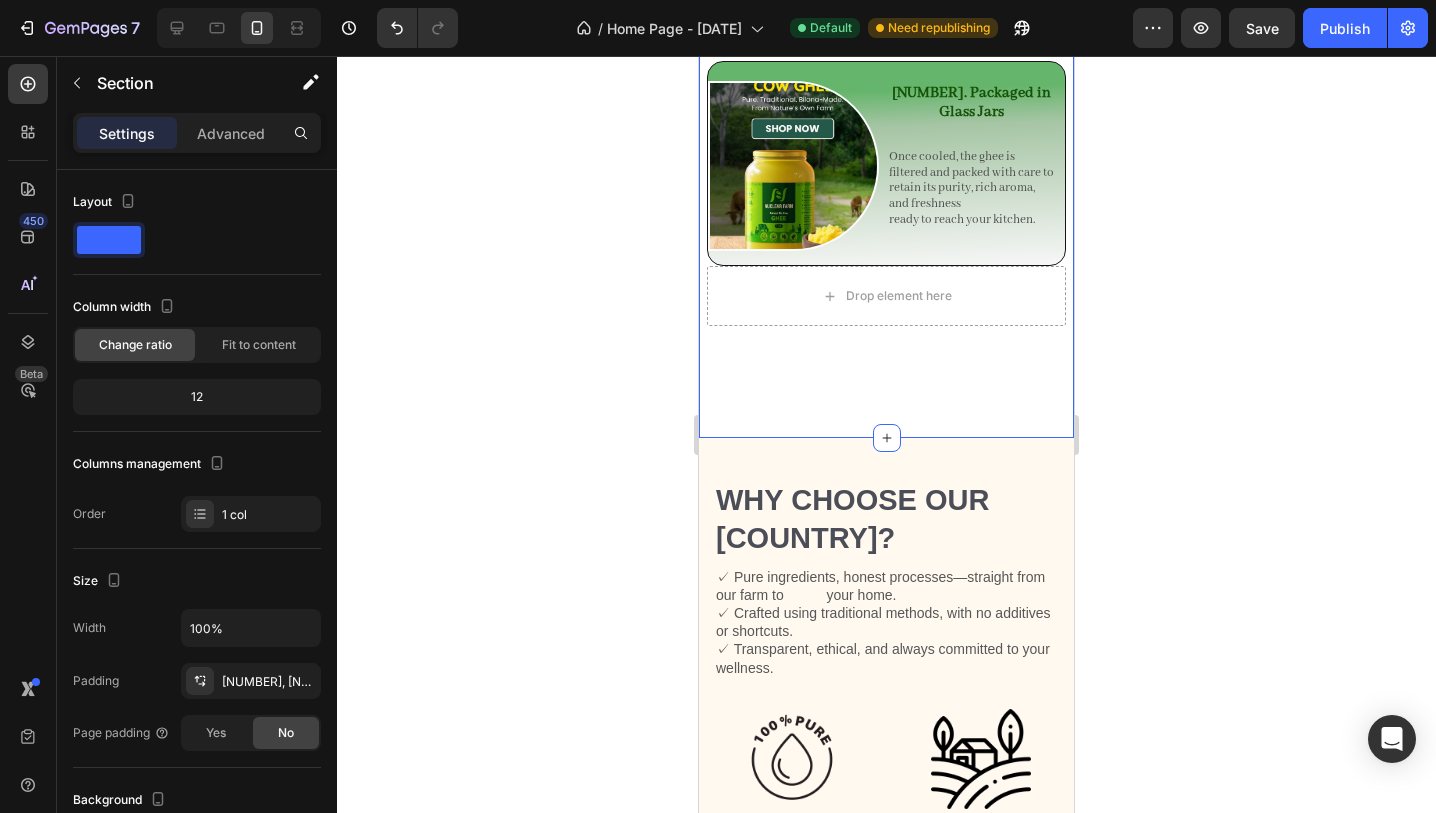 scroll, scrollTop: 2608, scrollLeft: 0, axis: vertical 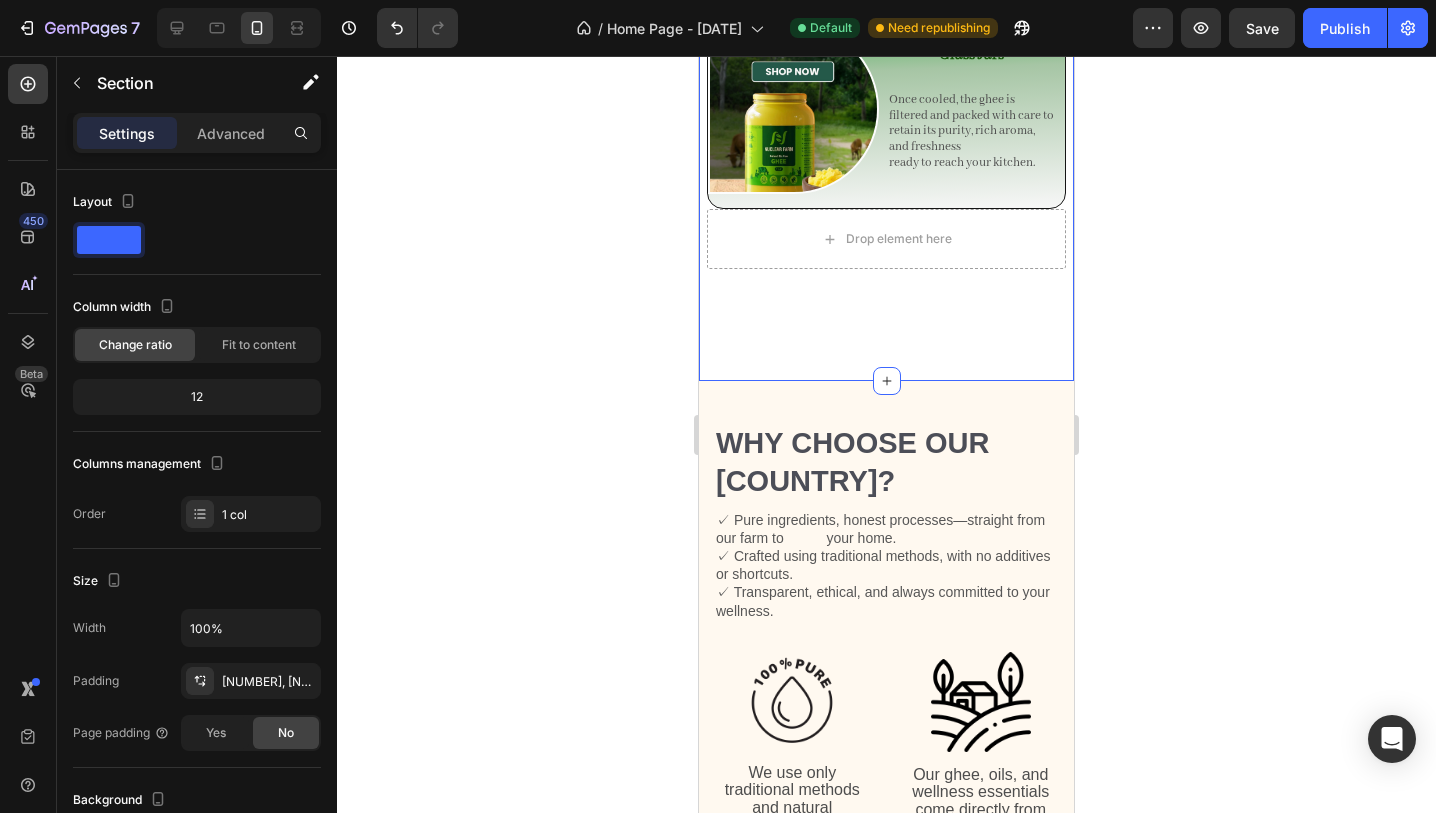 click on "Our Making Process    Heading Image Row 1. Hand Milking Heading We begin each day with  hand-milking our A2 Desi cows  — no machines, no stress. This gentle approach ensures purity and respect for the animal. Text Block Row Image 2. Heating & Curd Preparation Heading Unlike factory-made ghee that uses cream, we  set curd naturally from the milk  — just like it’s done in Indian homes for generations. Text Block Row Image 3. Wood Churned (Bilona Method) Heading Using a  wooden churner , we  hand-churn the curd in both directions  to extract makkhan (butter). This ancient method retains nutrients and enhances aroma. Text Block Row Row Image 4. Cooked with Traditional Method Heading The extracted butter is slowly simmered on low flame, allowing water to evaporate and transforming it into golden, aromatic, and nutrient-rich ghee. Text Block Row Image 5. Packaged in Glass Jars Heading Once cooled, the ghee is filtered and packed with care to retain its purity, rich aroma, and freshness Text Block Row Row" at bounding box center [886, -358] 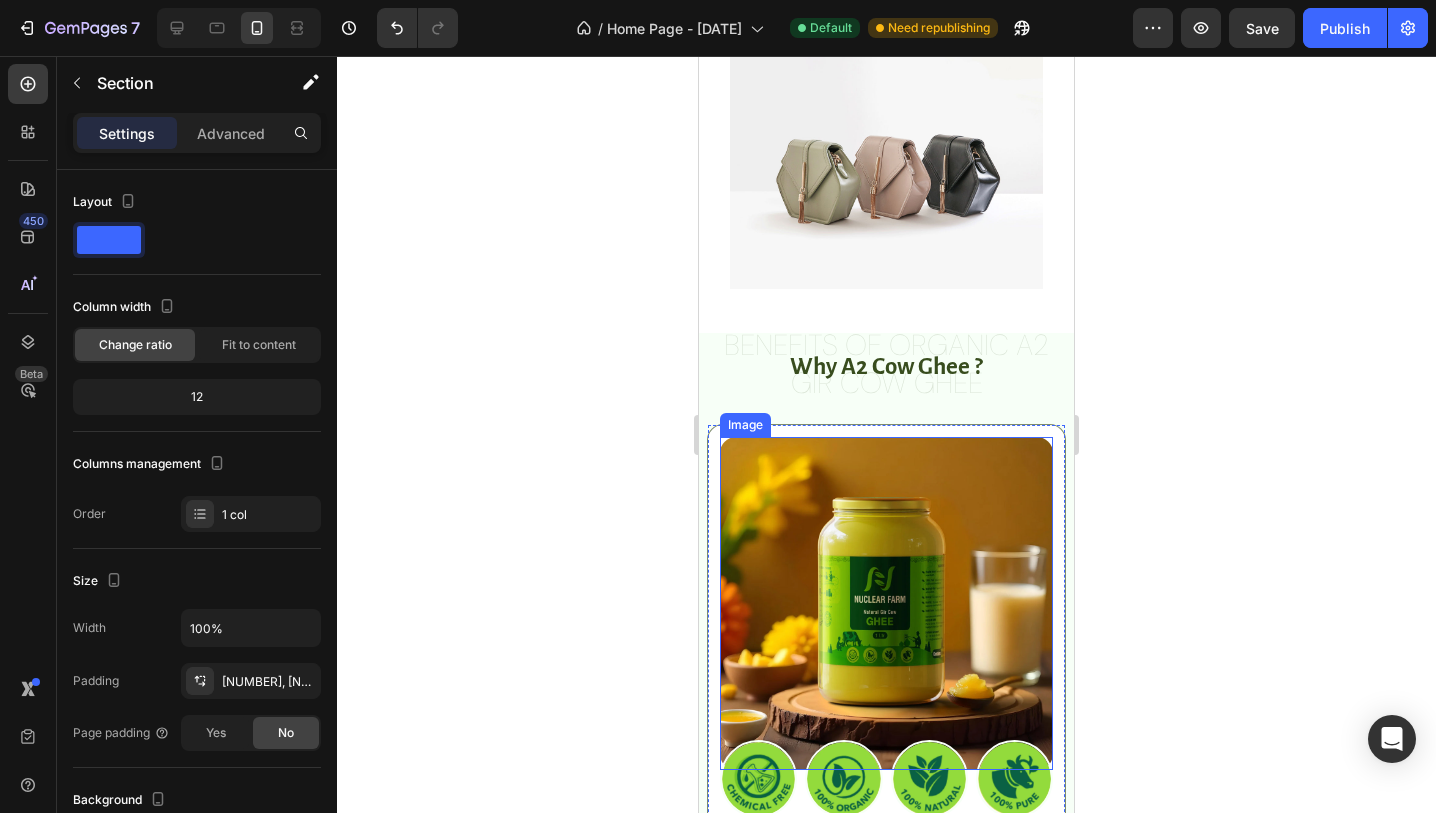 scroll, scrollTop: 3704, scrollLeft: 0, axis: vertical 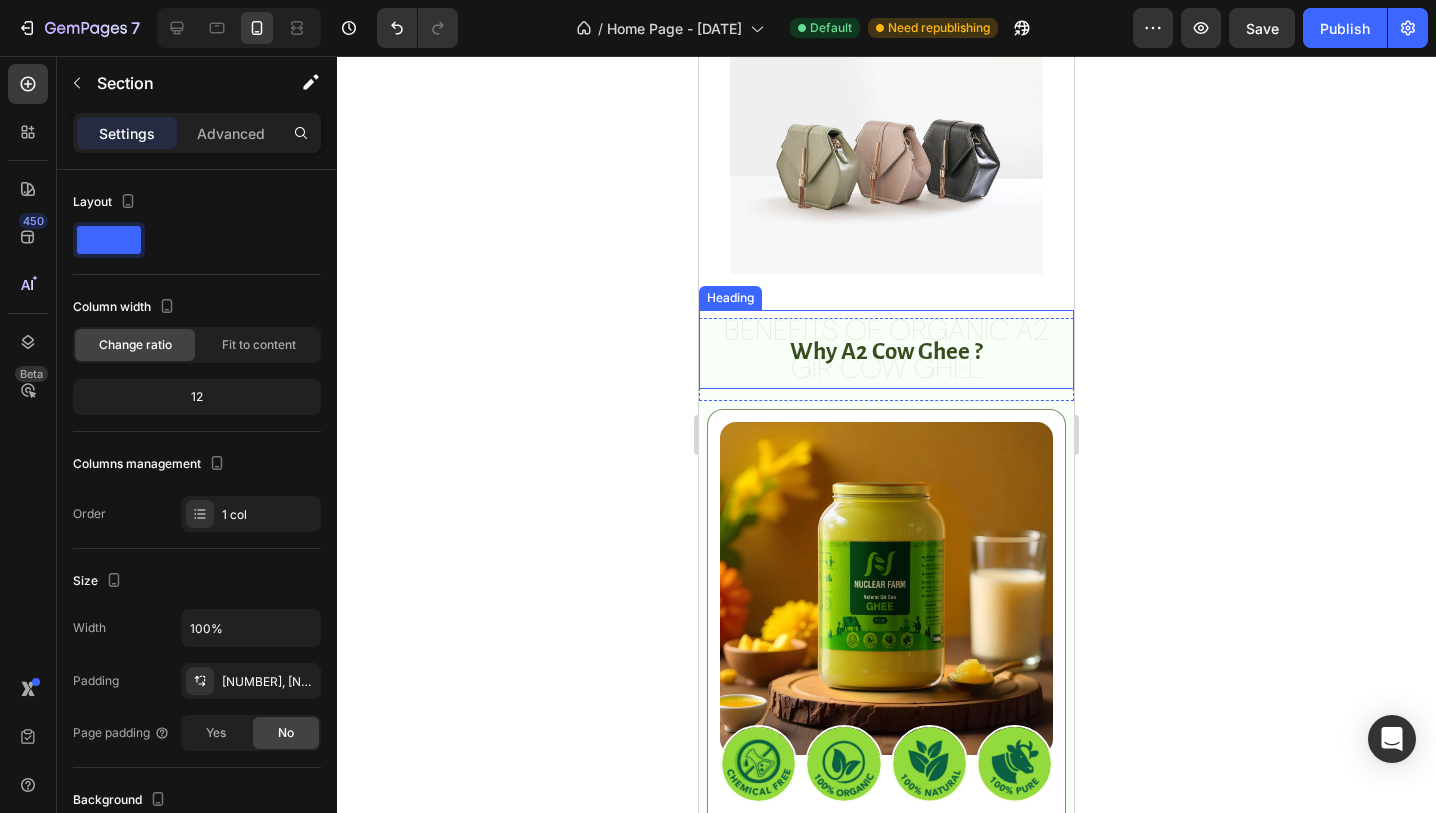 click on "Benefits of Organic A2 Gir Cow Ghee" at bounding box center (886, 349) 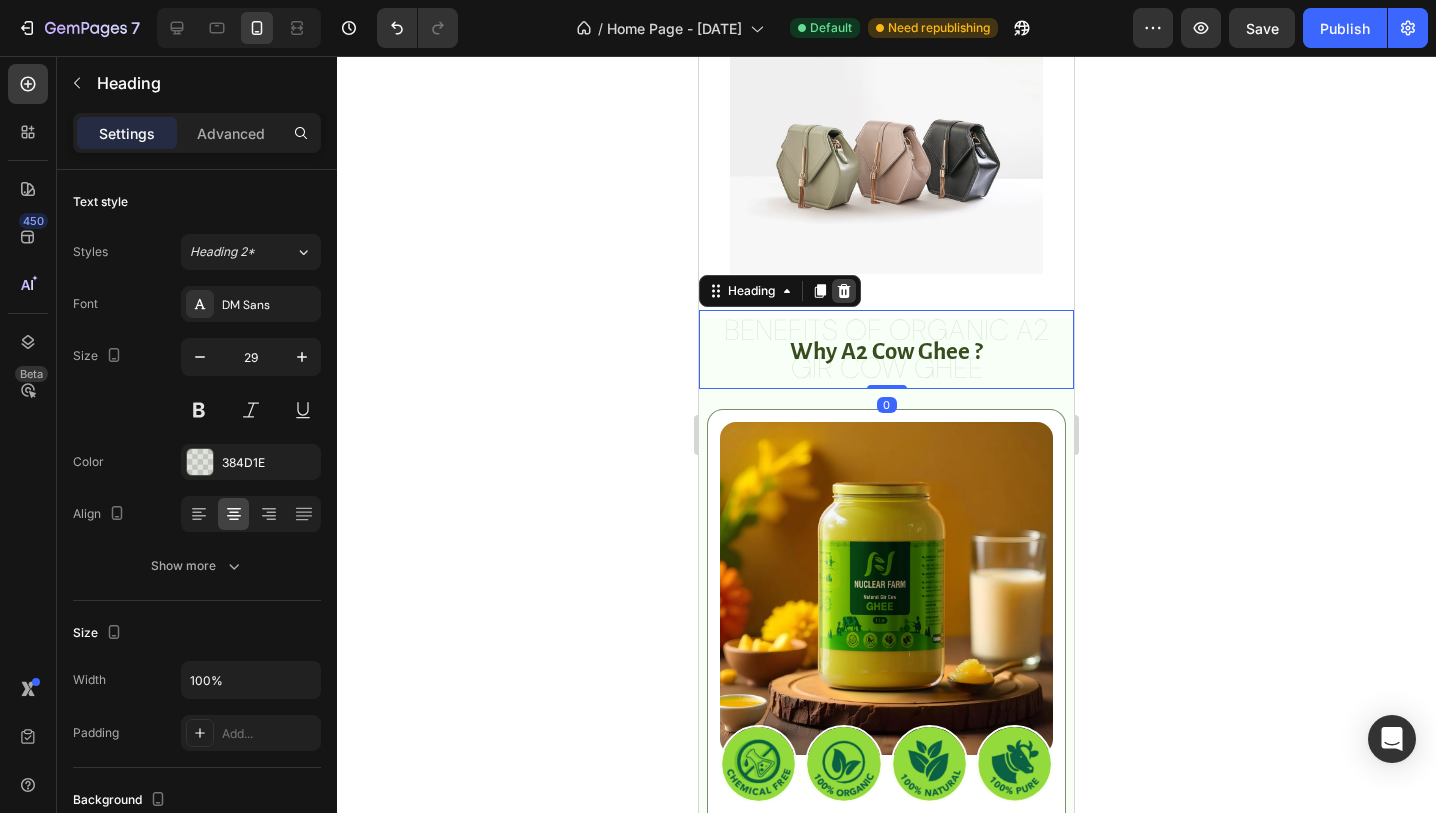 click at bounding box center (844, 291) 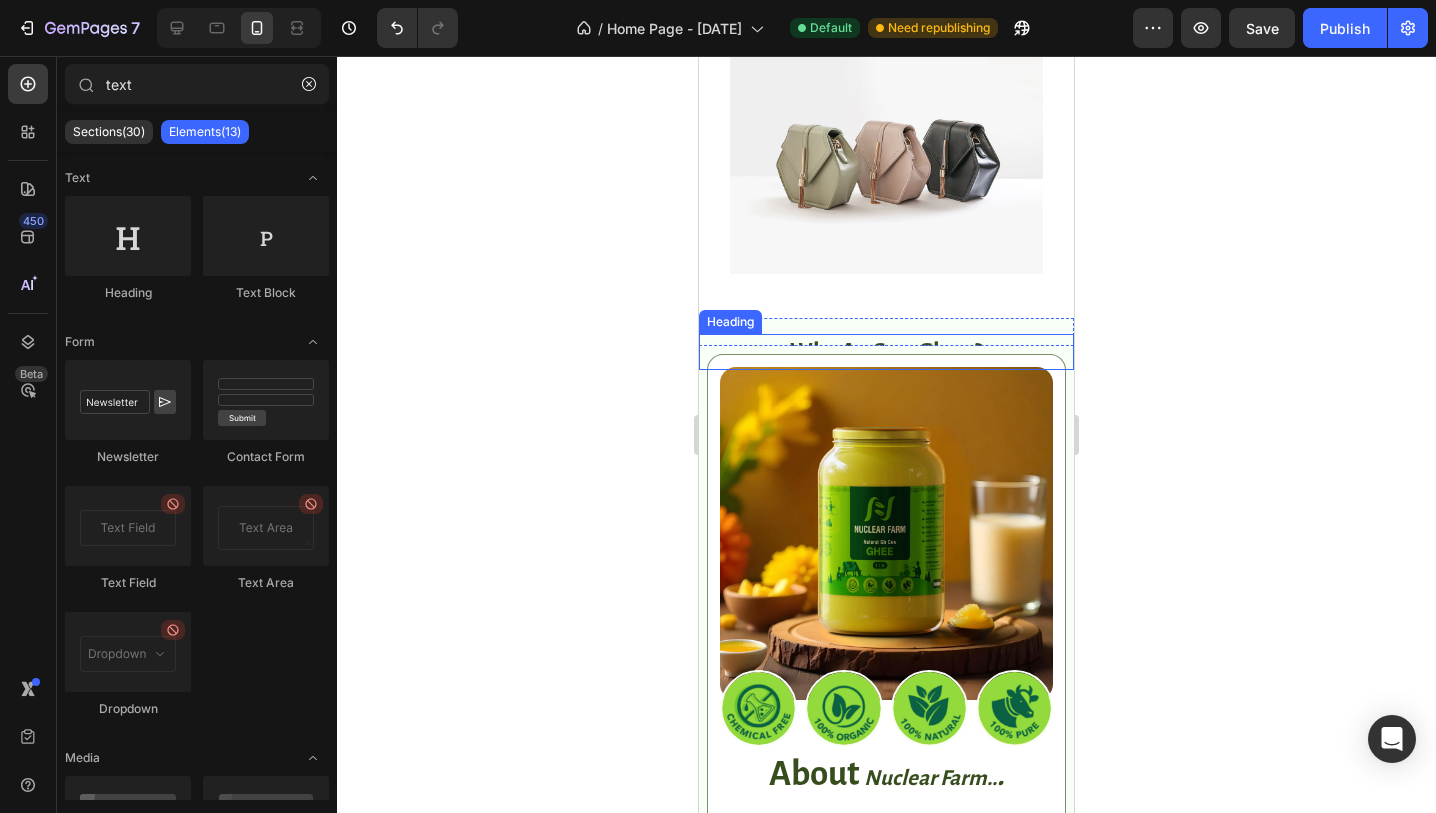 click on "why a2 cow ghee ?" at bounding box center [886, 352] 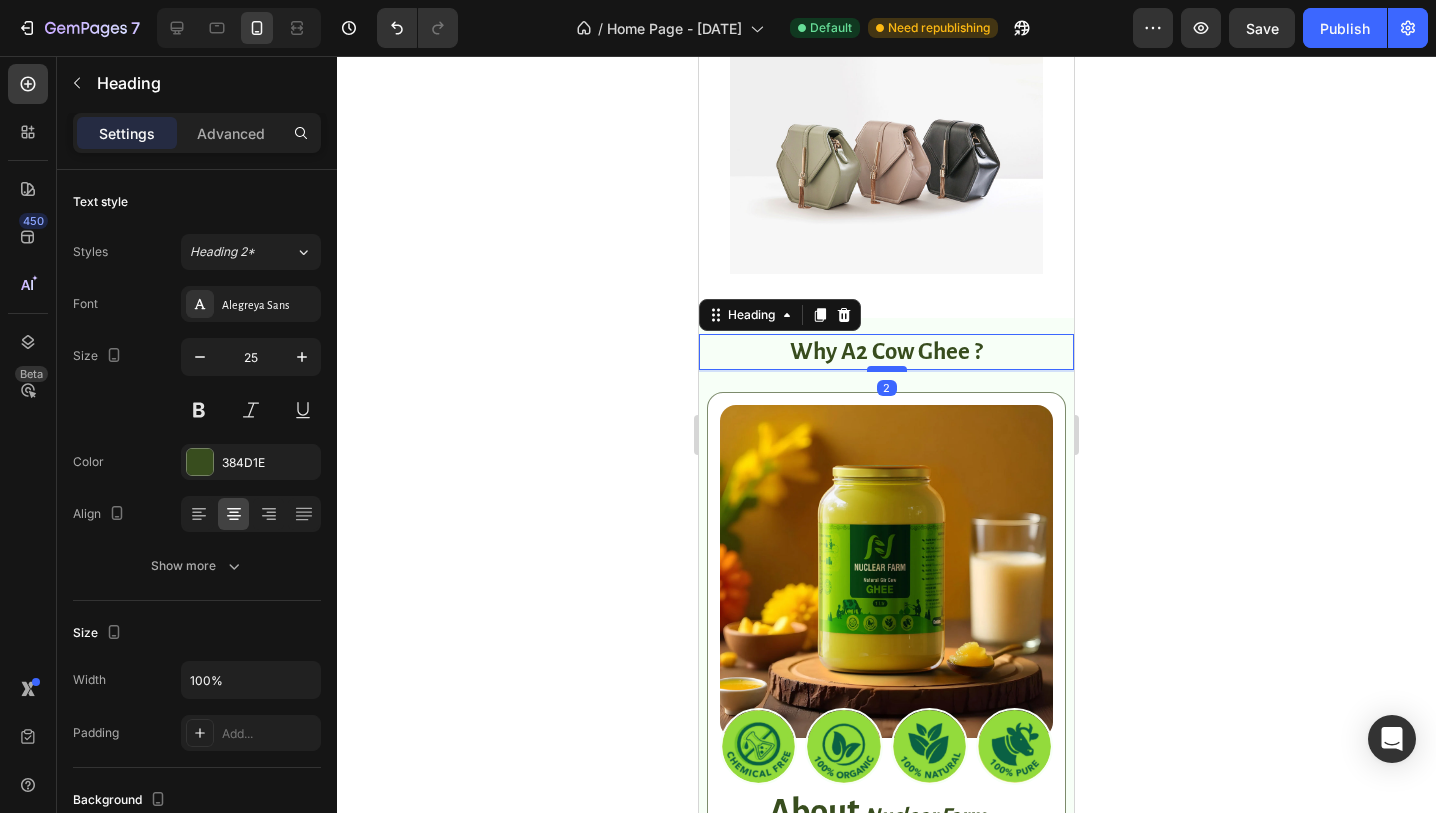 click at bounding box center (887, 369) 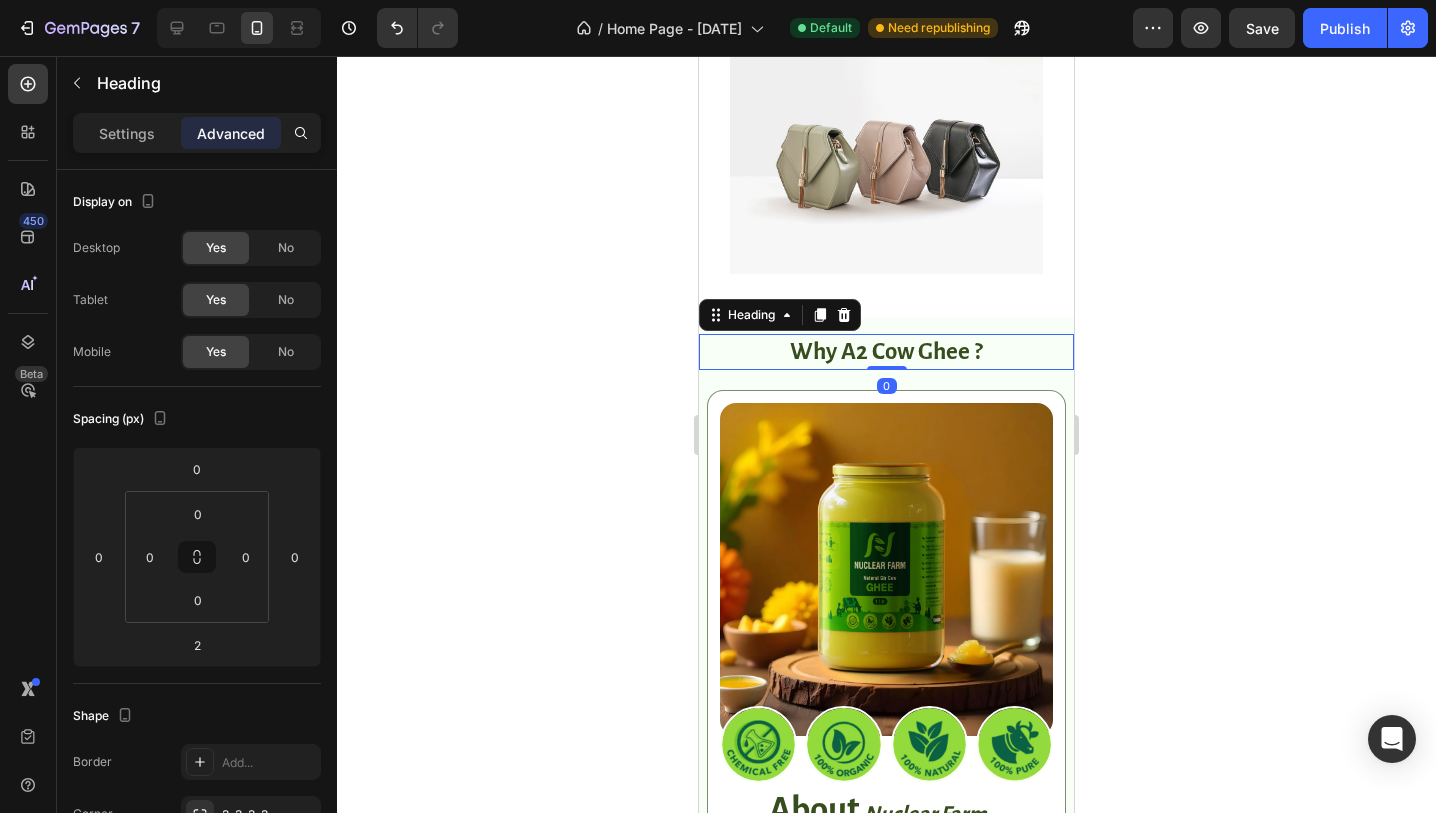 drag, startPoint x: 881, startPoint y: 369, endPoint x: 882, endPoint y: 356, distance: 13.038404 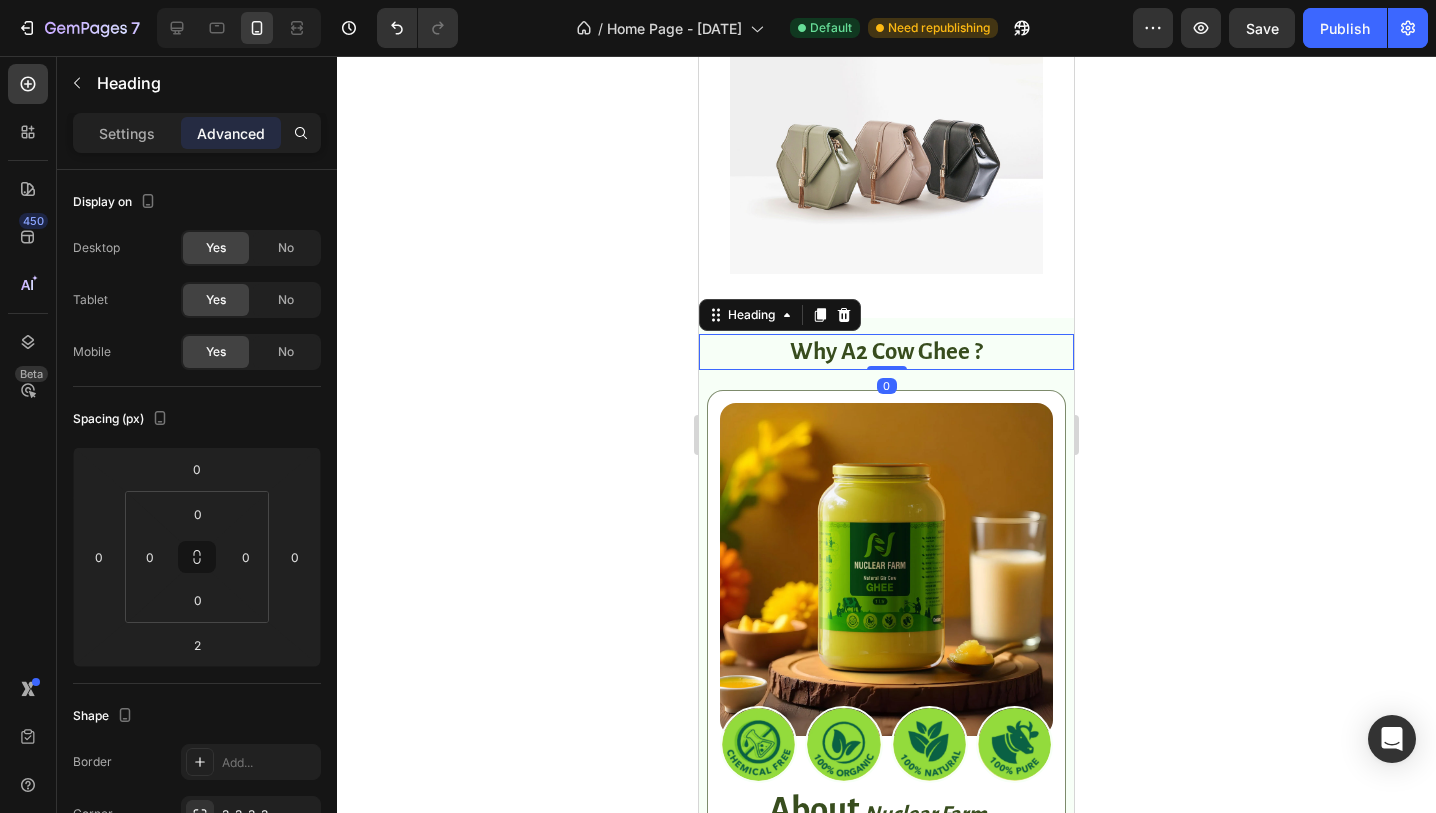 click on "why a2 cow ghee ? Heading   0" at bounding box center [886, 352] 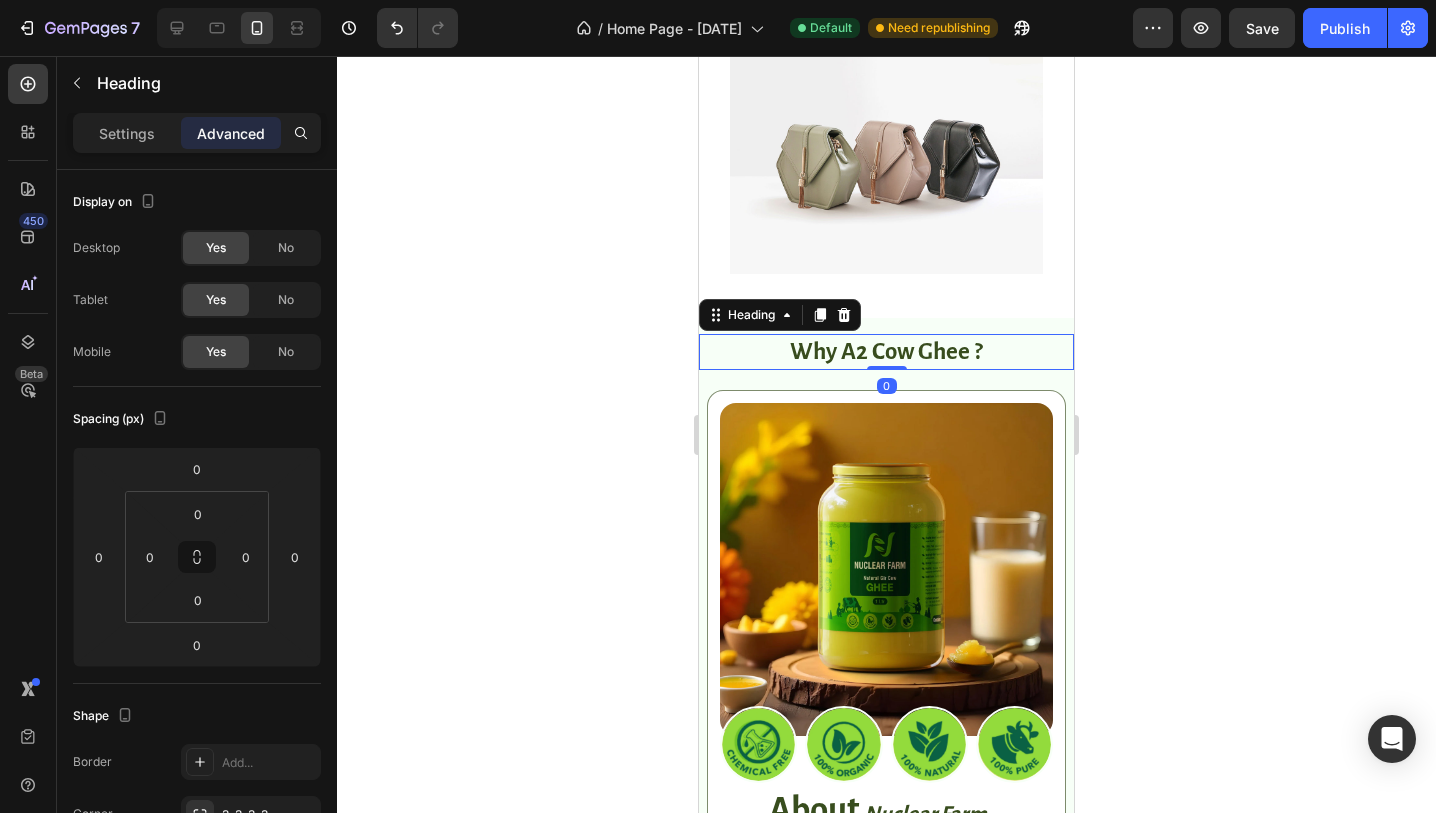 click 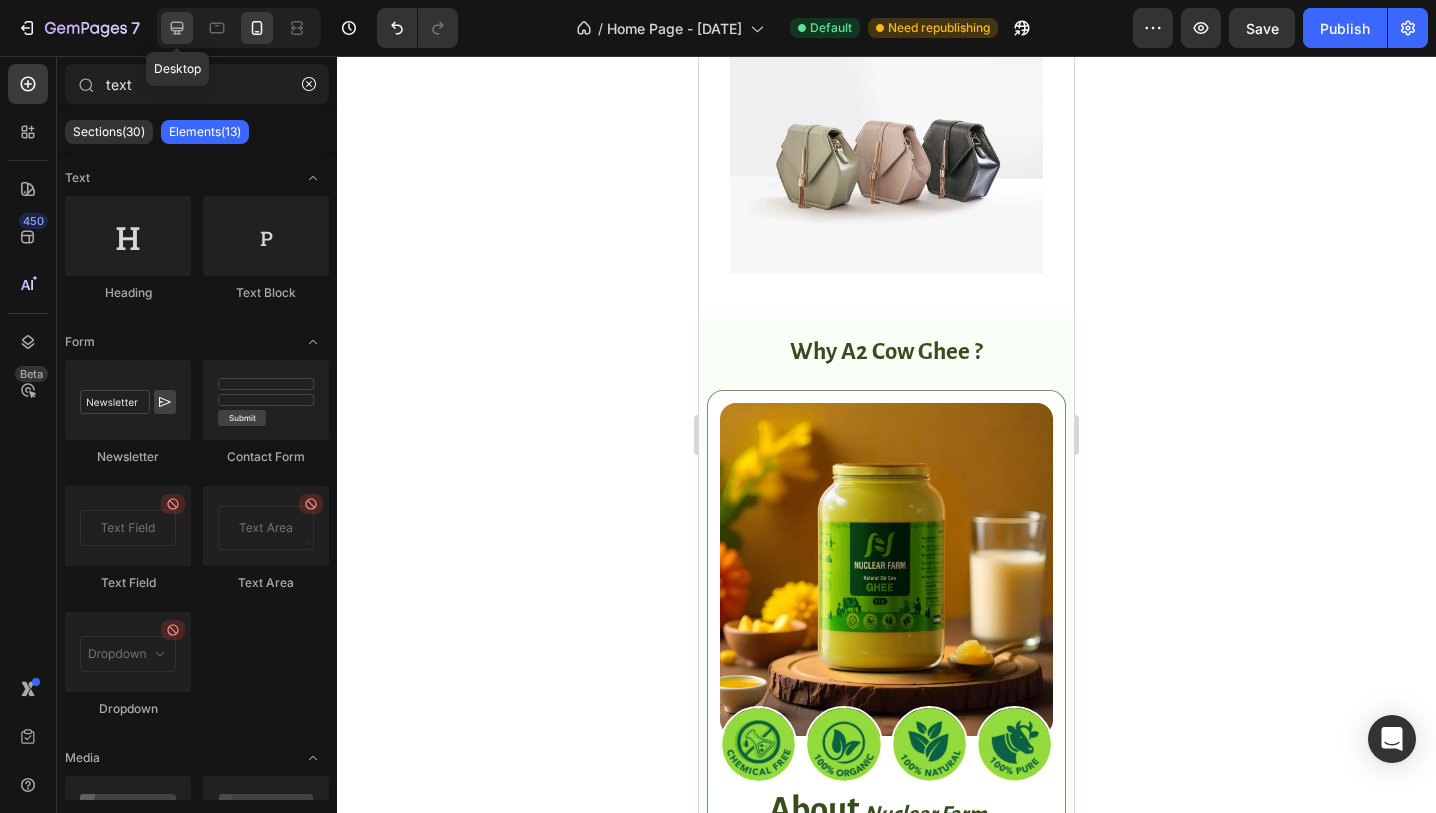 click 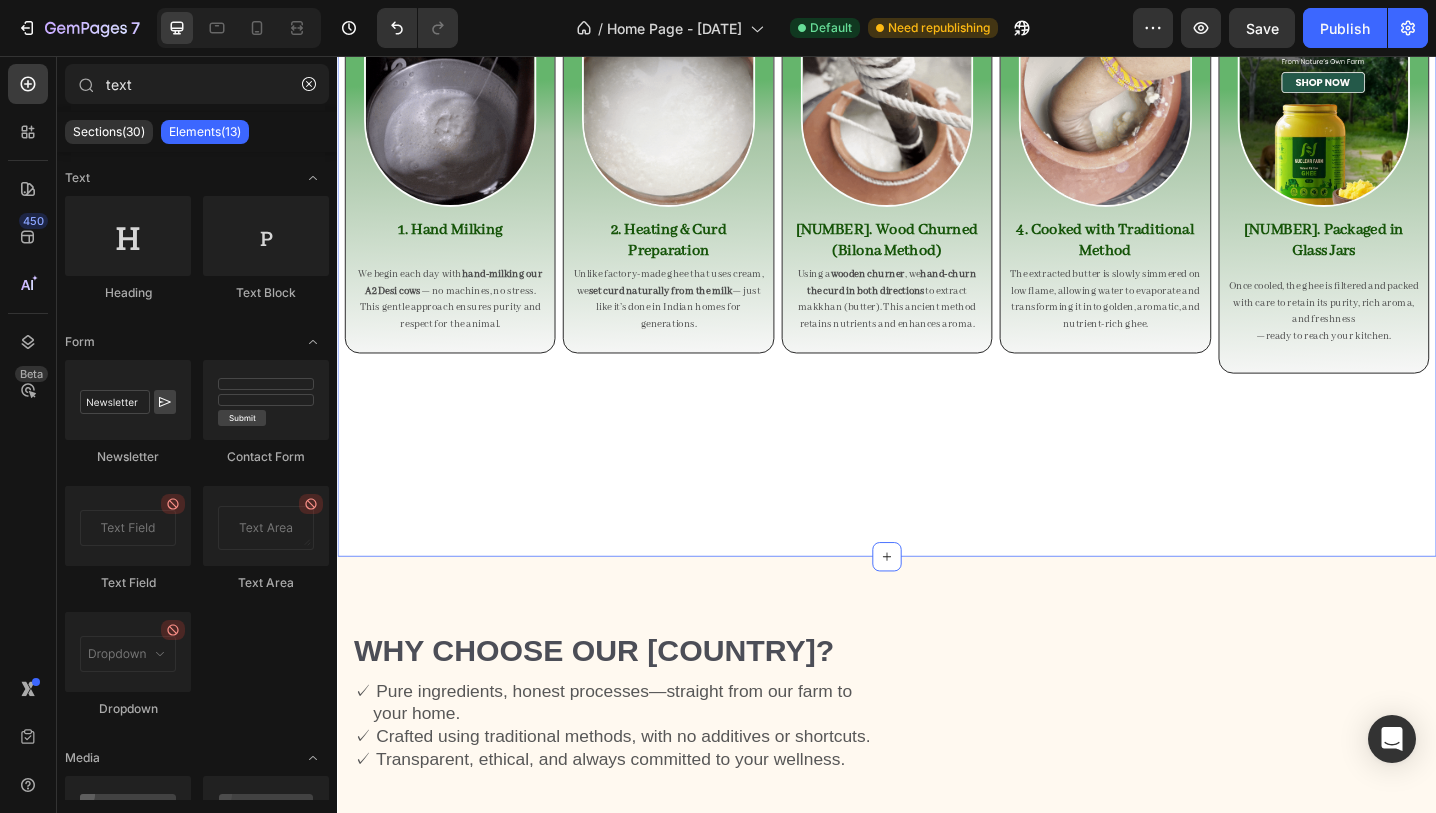 scroll, scrollTop: 1586, scrollLeft: 0, axis: vertical 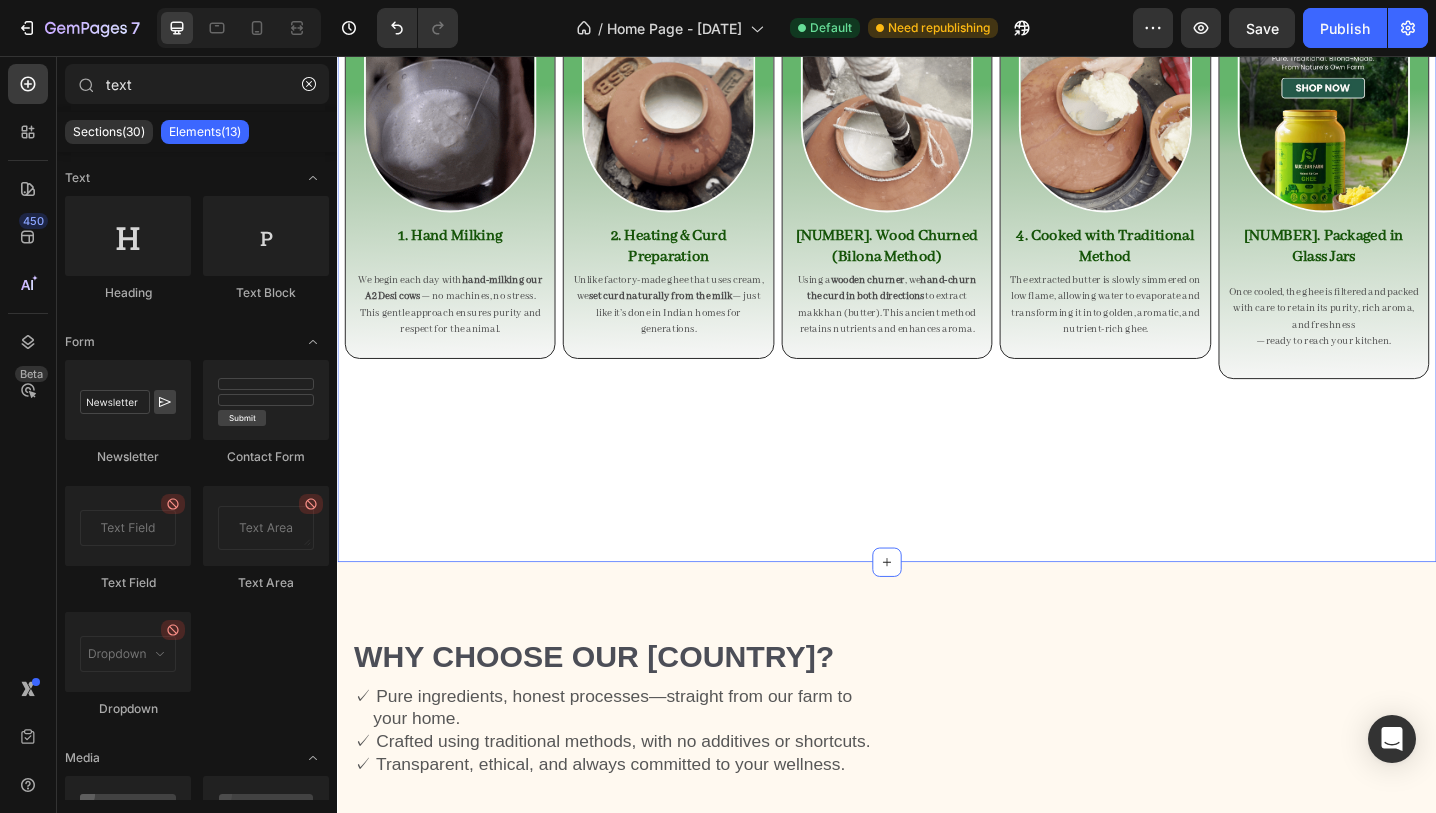 click on "Our Making Process    Heading Image 1. Hand Milking Heading We begin each day with  hand-milking our A2 Desi cows  — no machines, no stress. This gentle approach ensures purity and respect for the animal. Text Block Row Image 2. Heating & Curd Preparation Heading Unlike factory-made ghee that uses cream, we  set curd naturally from the milk  — just like it’s done in Indian homes for generations. Text Block Row Image 3. Wood Churned (Bilona Method) Heading Using a  wooden churner , we  hand-churn the curd in both directions  to extract makkhan (butter). This ancient method retains nutrients and enhances aroma. Text Block Row Image 4. Cooked with Traditional Method Heading The extracted butter is slowly simmered on low flame, allowing water to evaporate and transforming it into golden, aromatic, and nutrient-rich ghee. Text Block Row Image 5. Packaged in Glass Jars Heading Once cooled, the ghee is filtered and packed with care to retain its purity, rich aroma, and freshness Text Block Row Row Row Row" at bounding box center (937, 267) 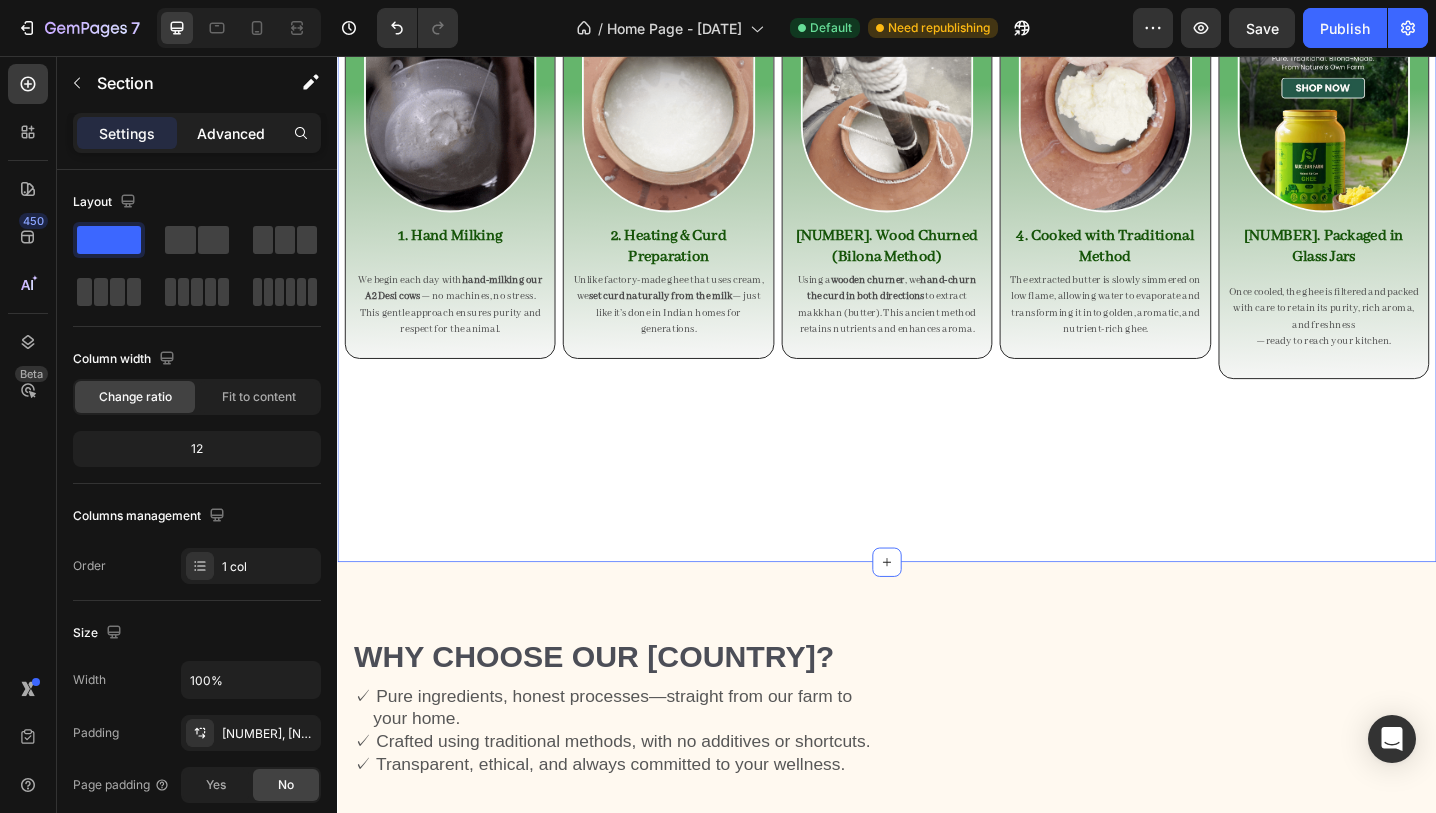 click on "Advanced" at bounding box center [231, 133] 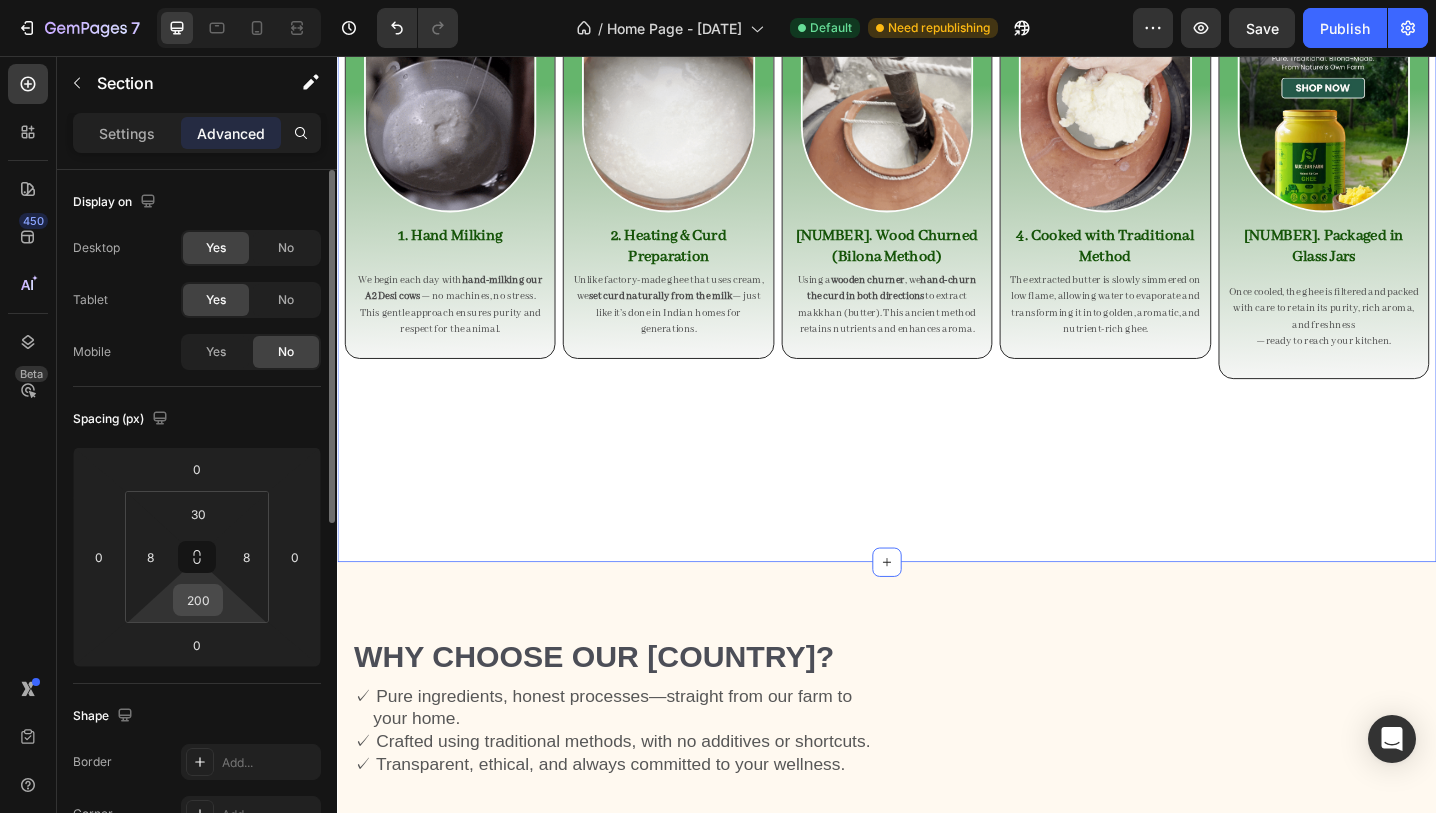 click on "200" at bounding box center (198, 600) 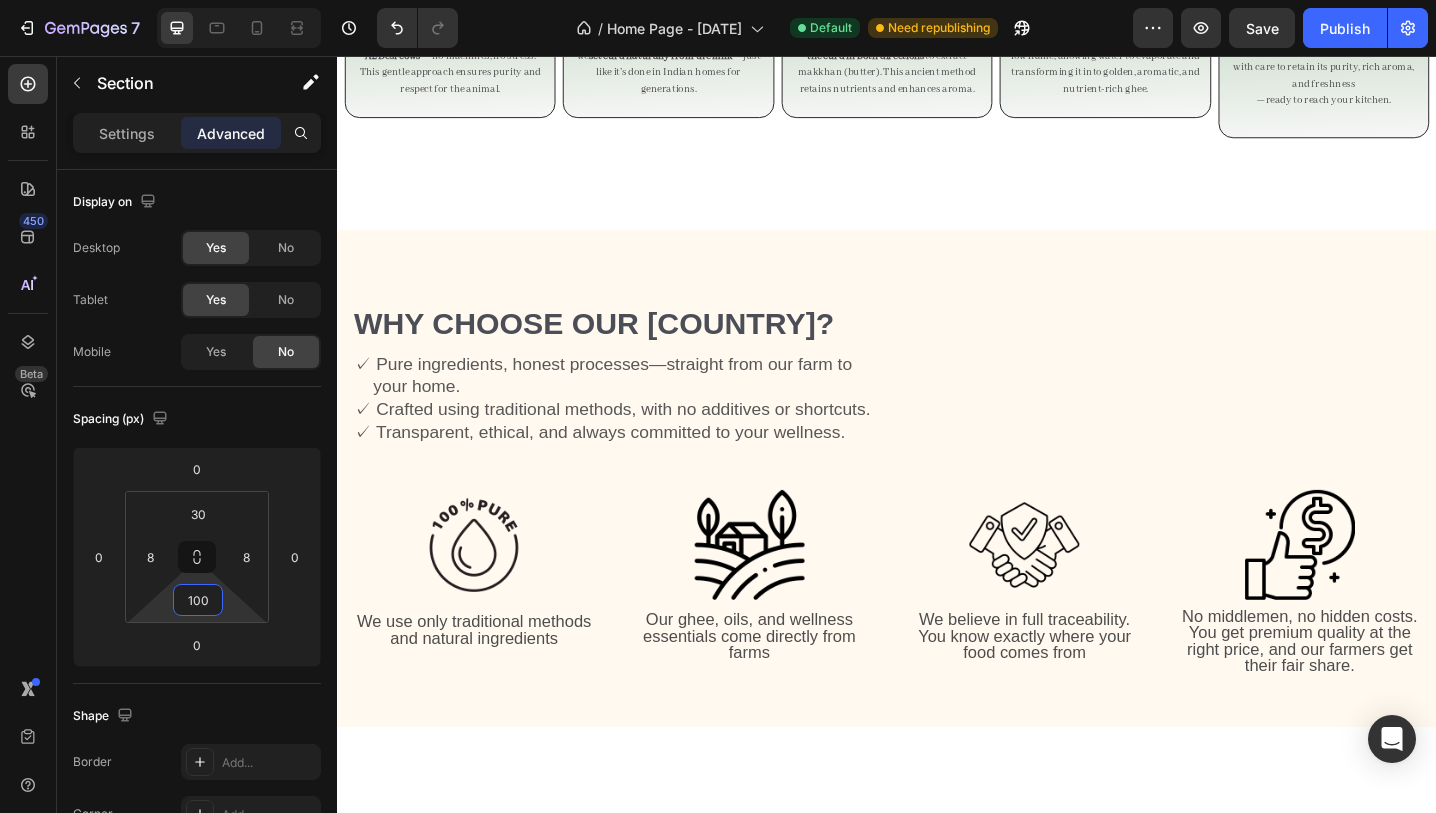 scroll, scrollTop: 1881, scrollLeft: 0, axis: vertical 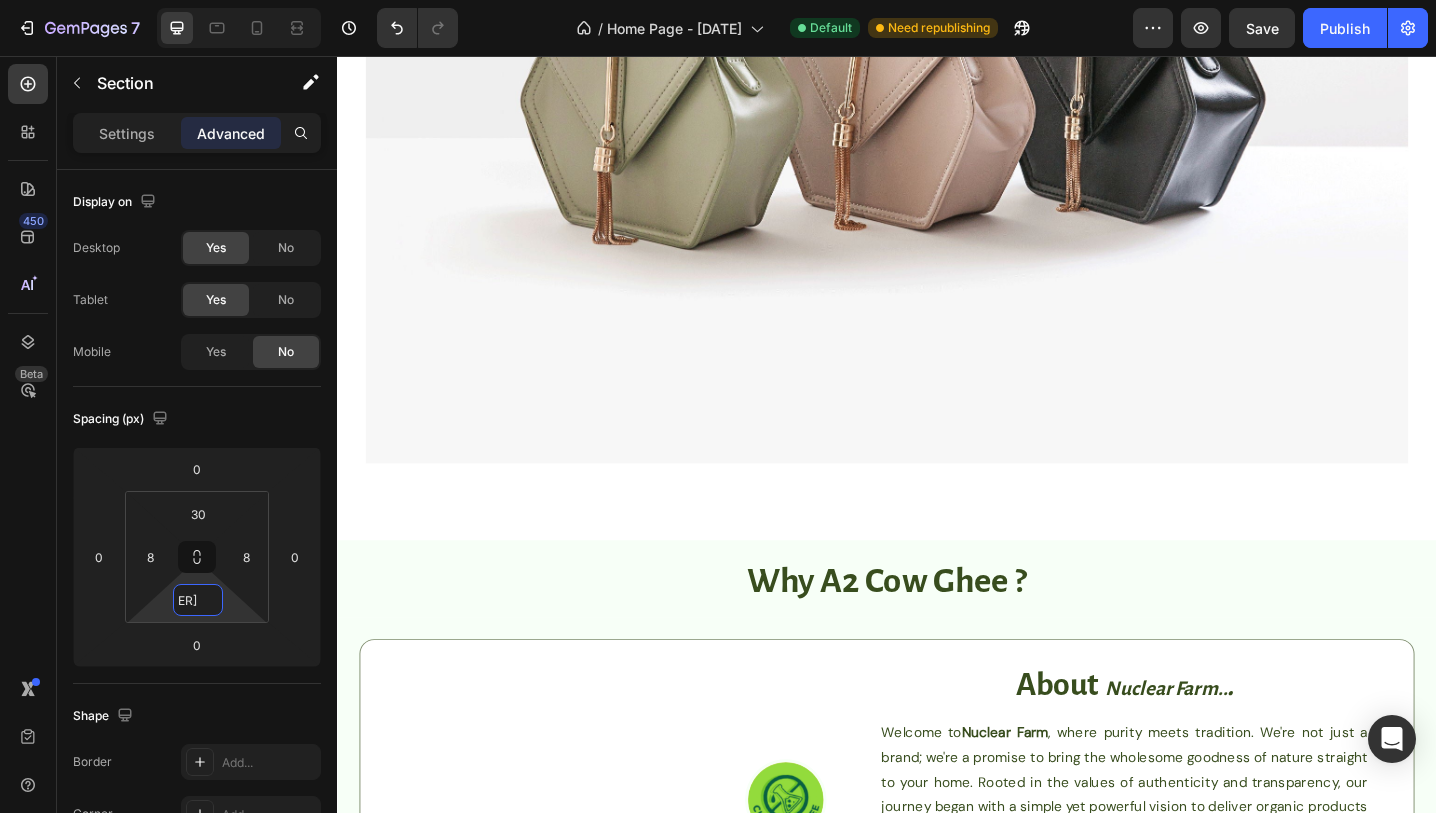 type on "[NUMBER]                 '" 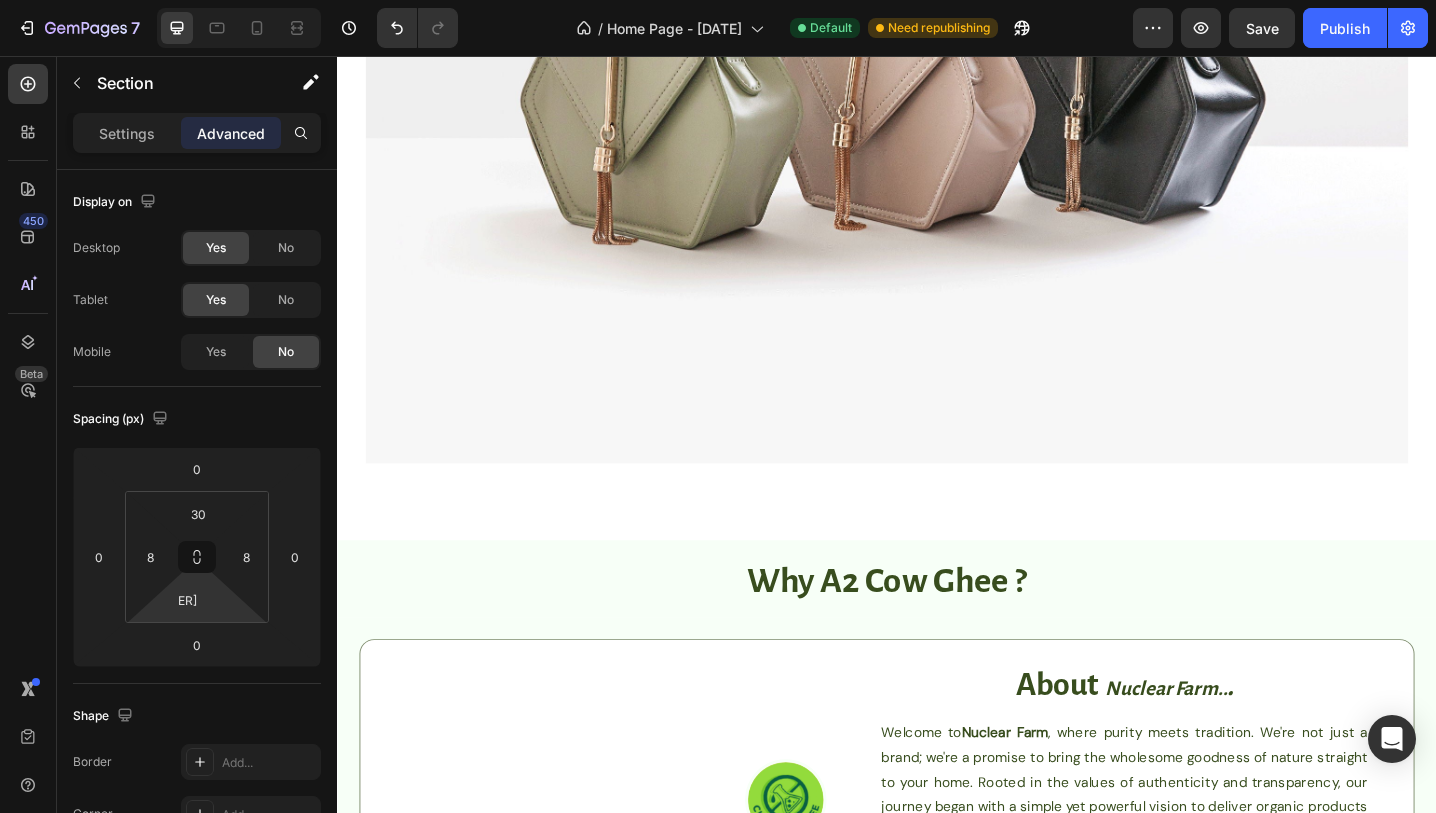 scroll, scrollTop: 0, scrollLeft: 0, axis: both 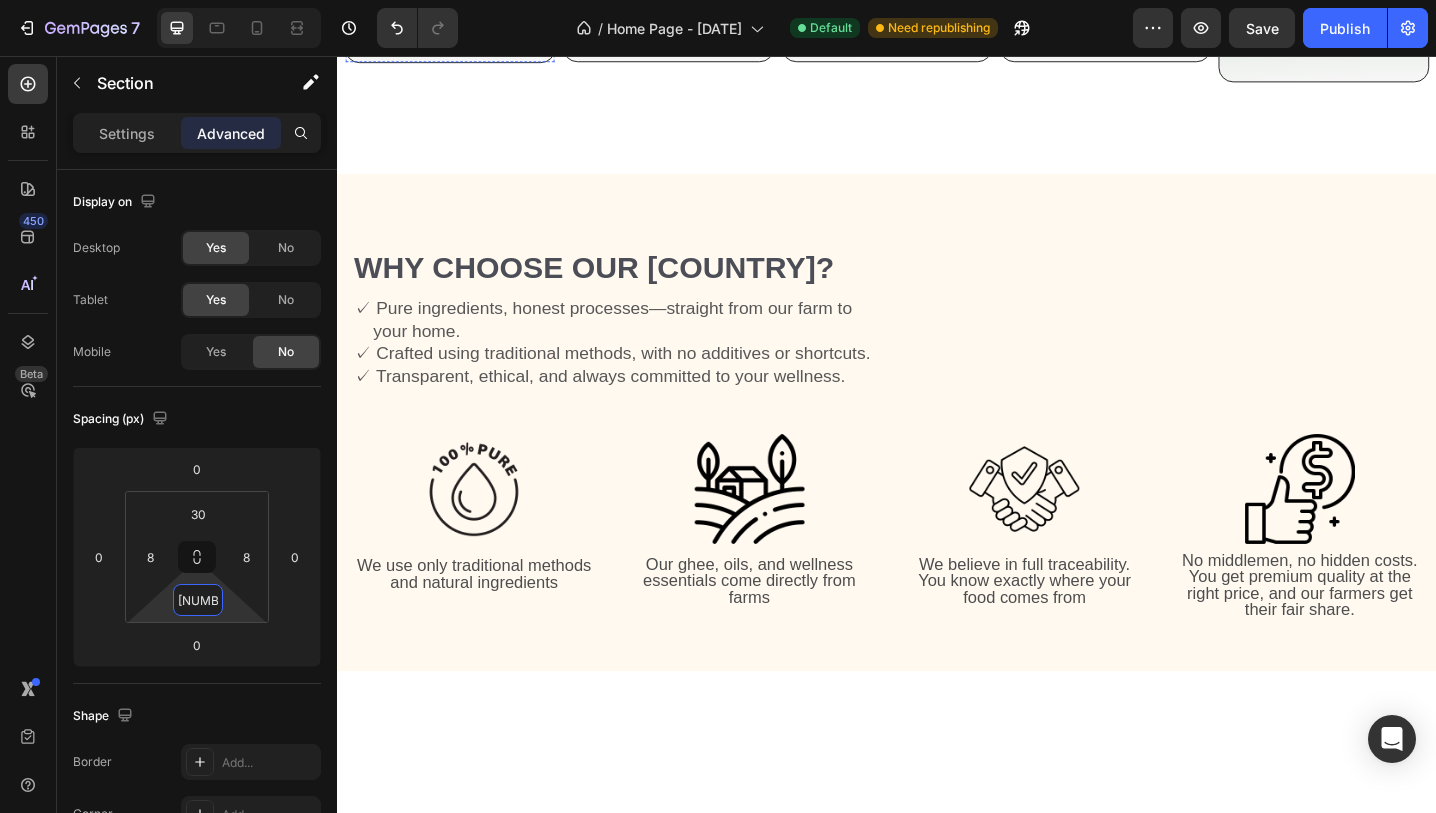 click on "Image" at bounding box center (460, -185) 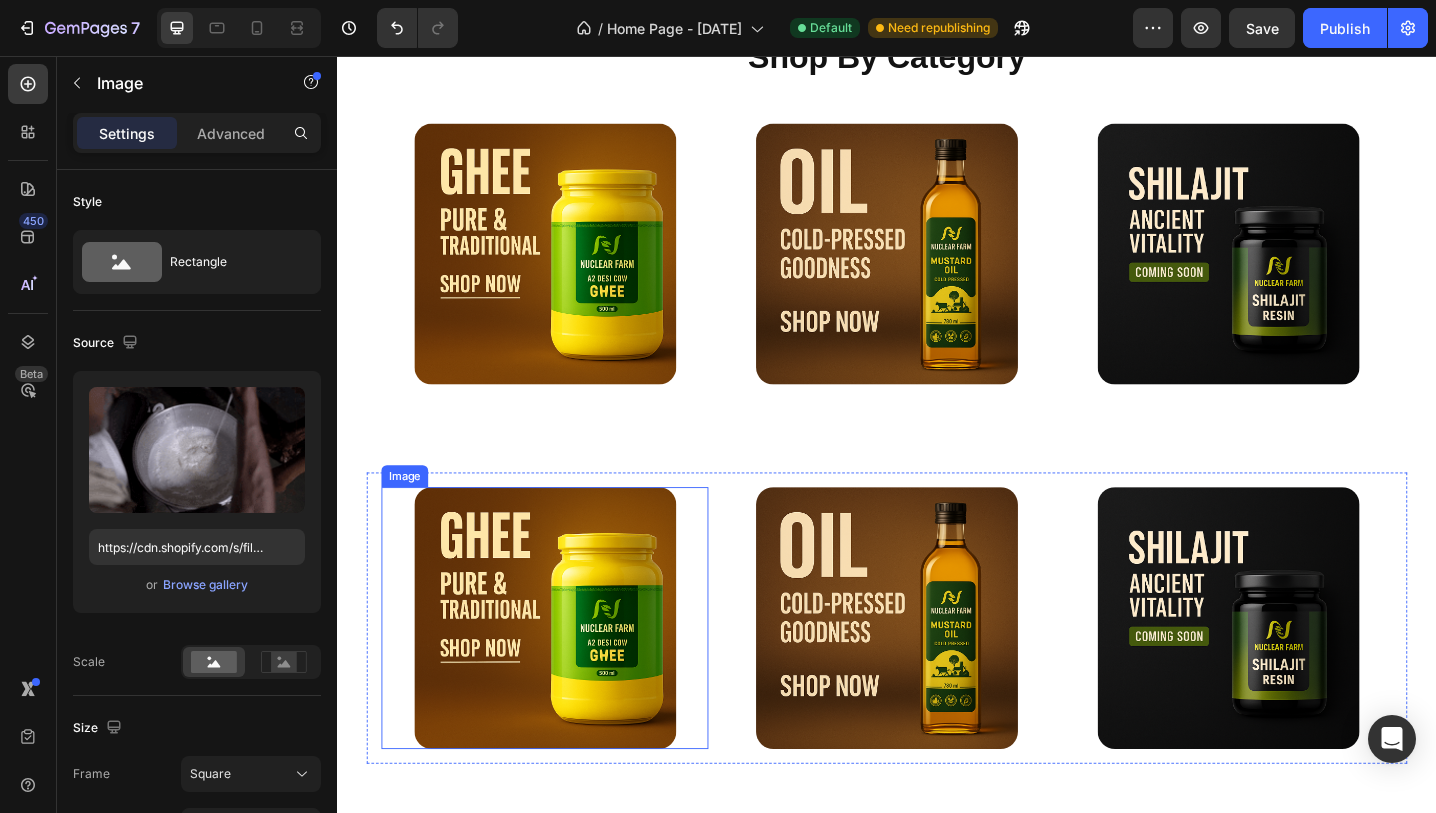scroll, scrollTop: 59, scrollLeft: 0, axis: vertical 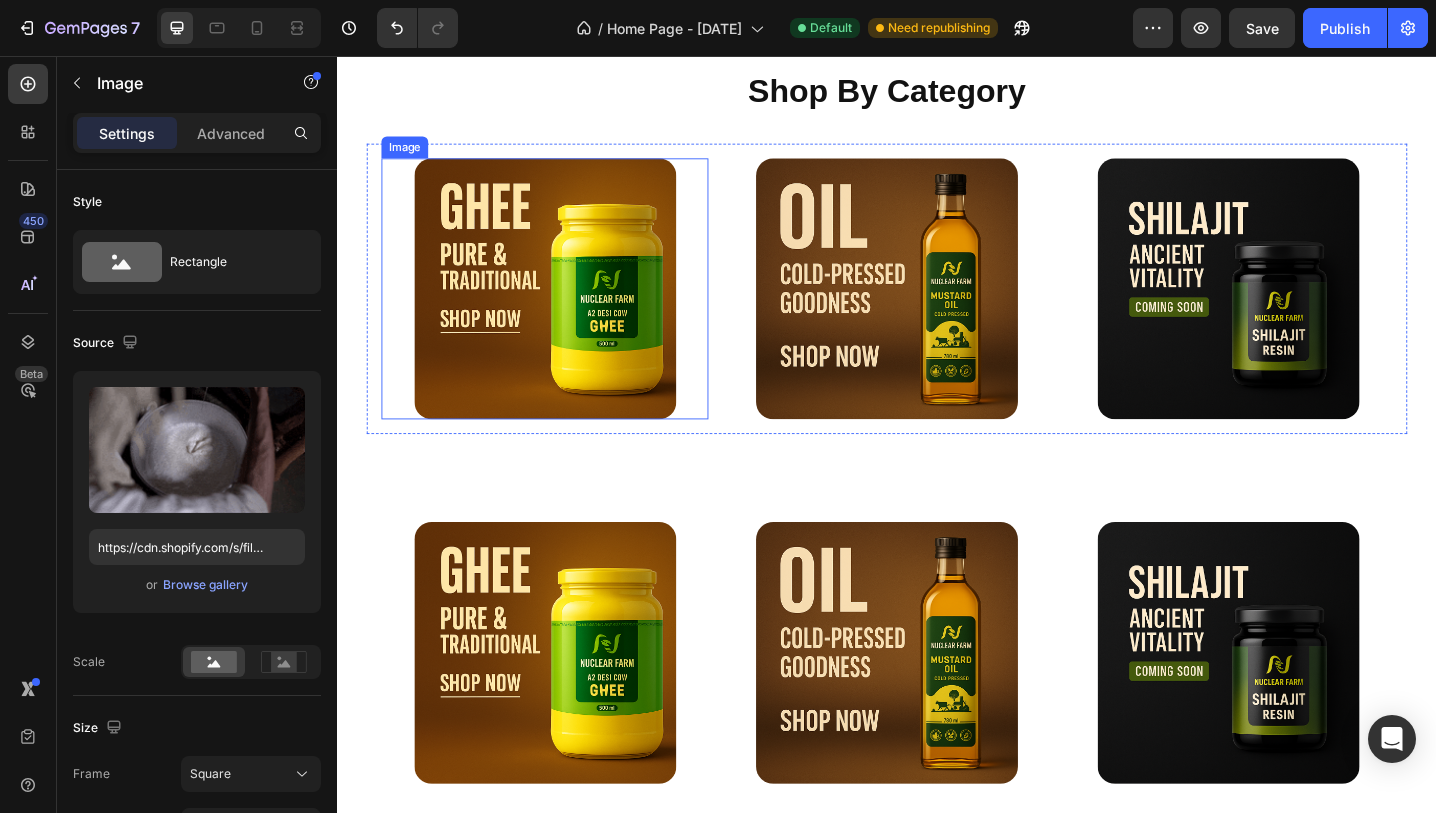 click at bounding box center (564, 311) 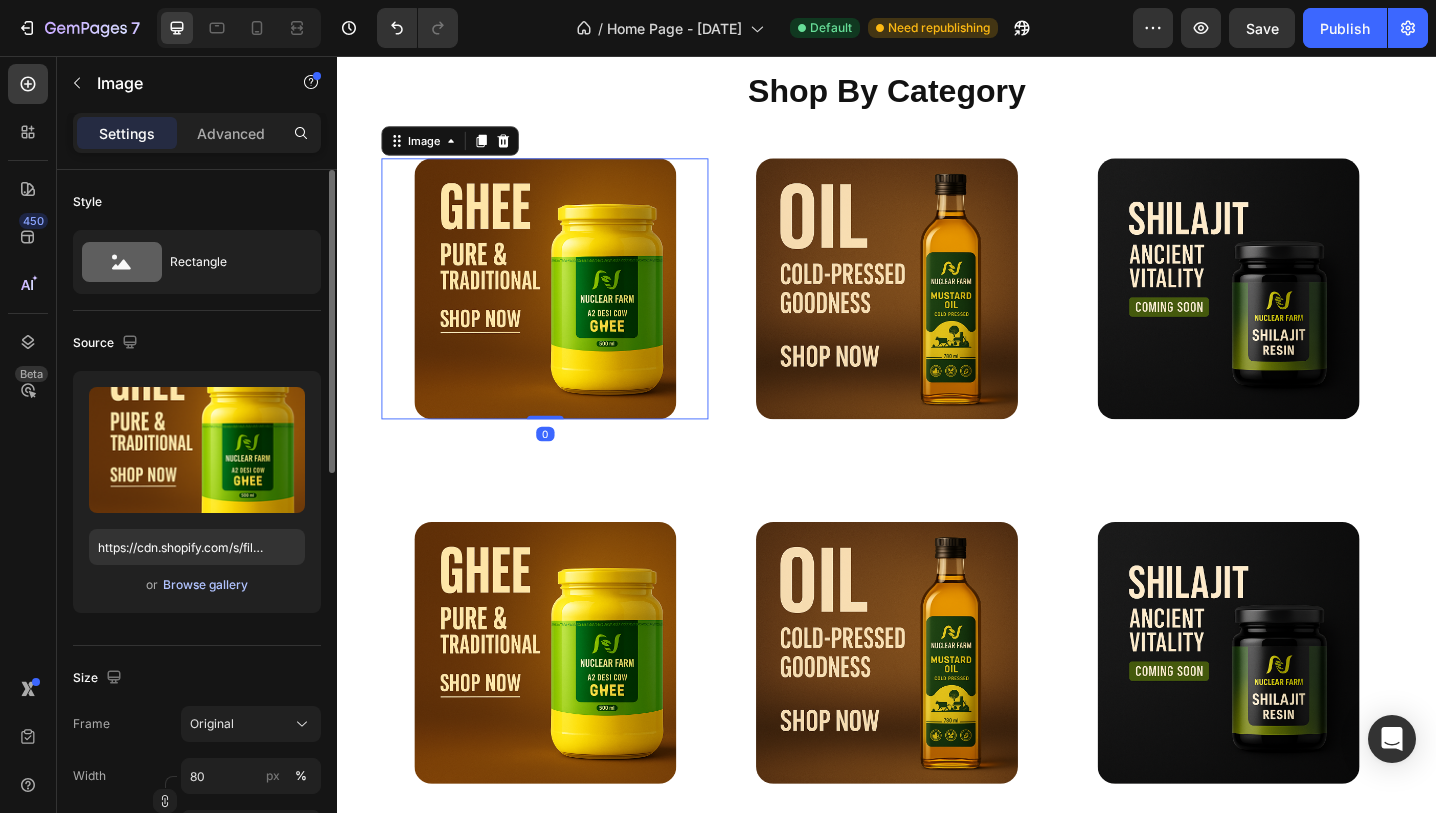 click on "Browse gallery" at bounding box center [205, 585] 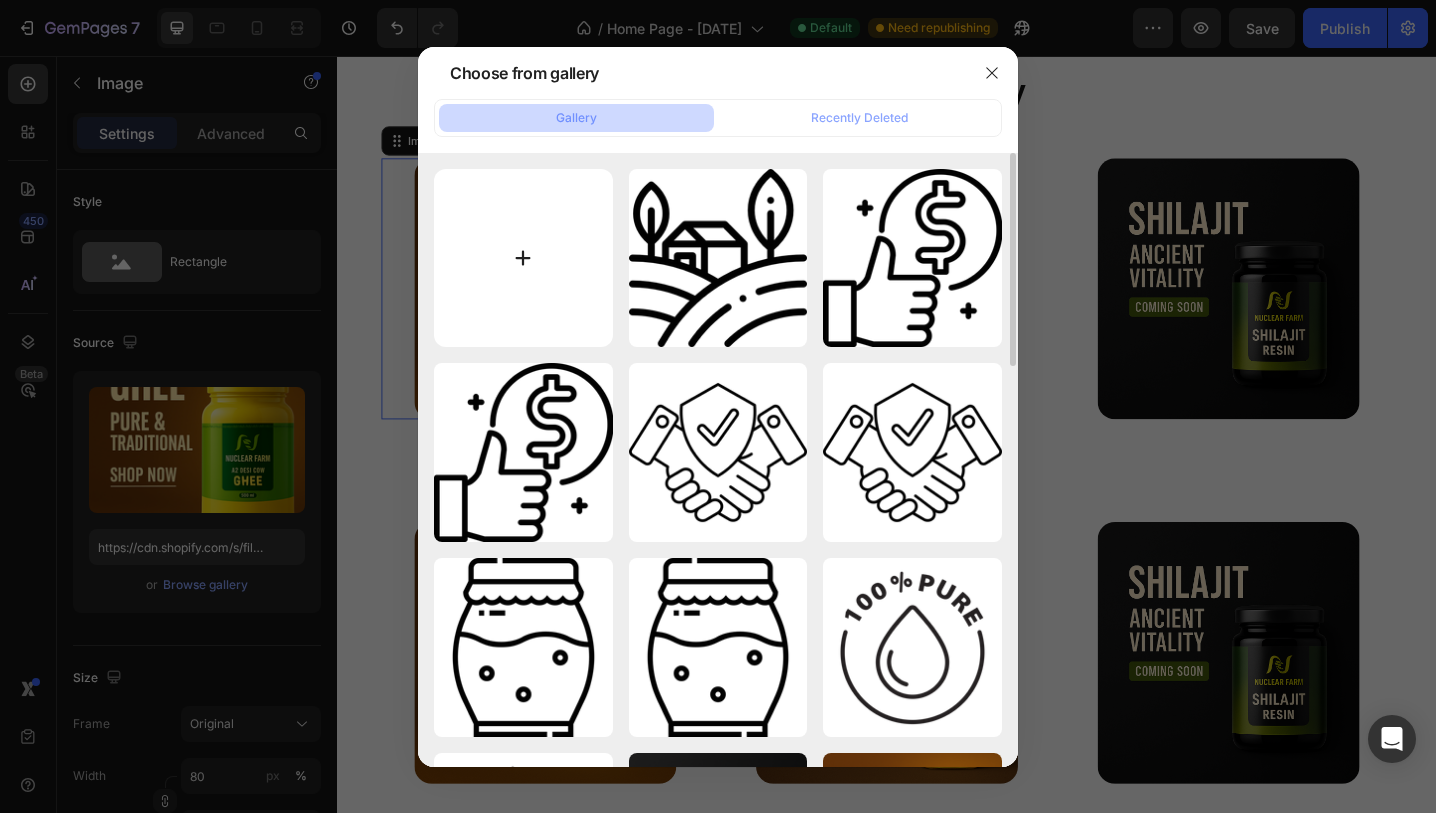 click at bounding box center [523, 258] 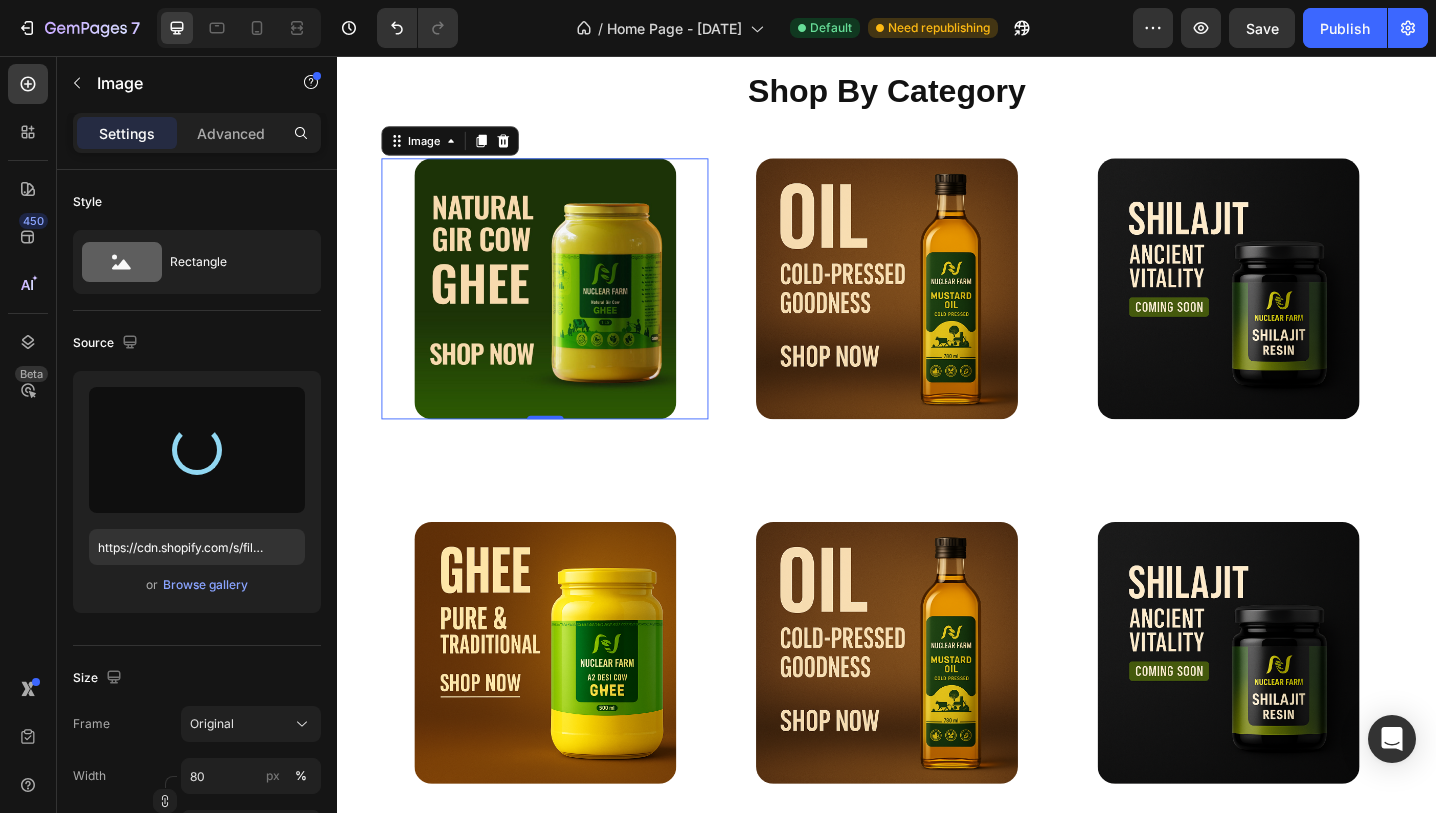 type on "https://cdn.shopify.com/s/files/1/0716/4130/1250/files/gempages_560460804789371760-141b1951-10b2-4bc1-bf70-2e0614f5314e.jpg" 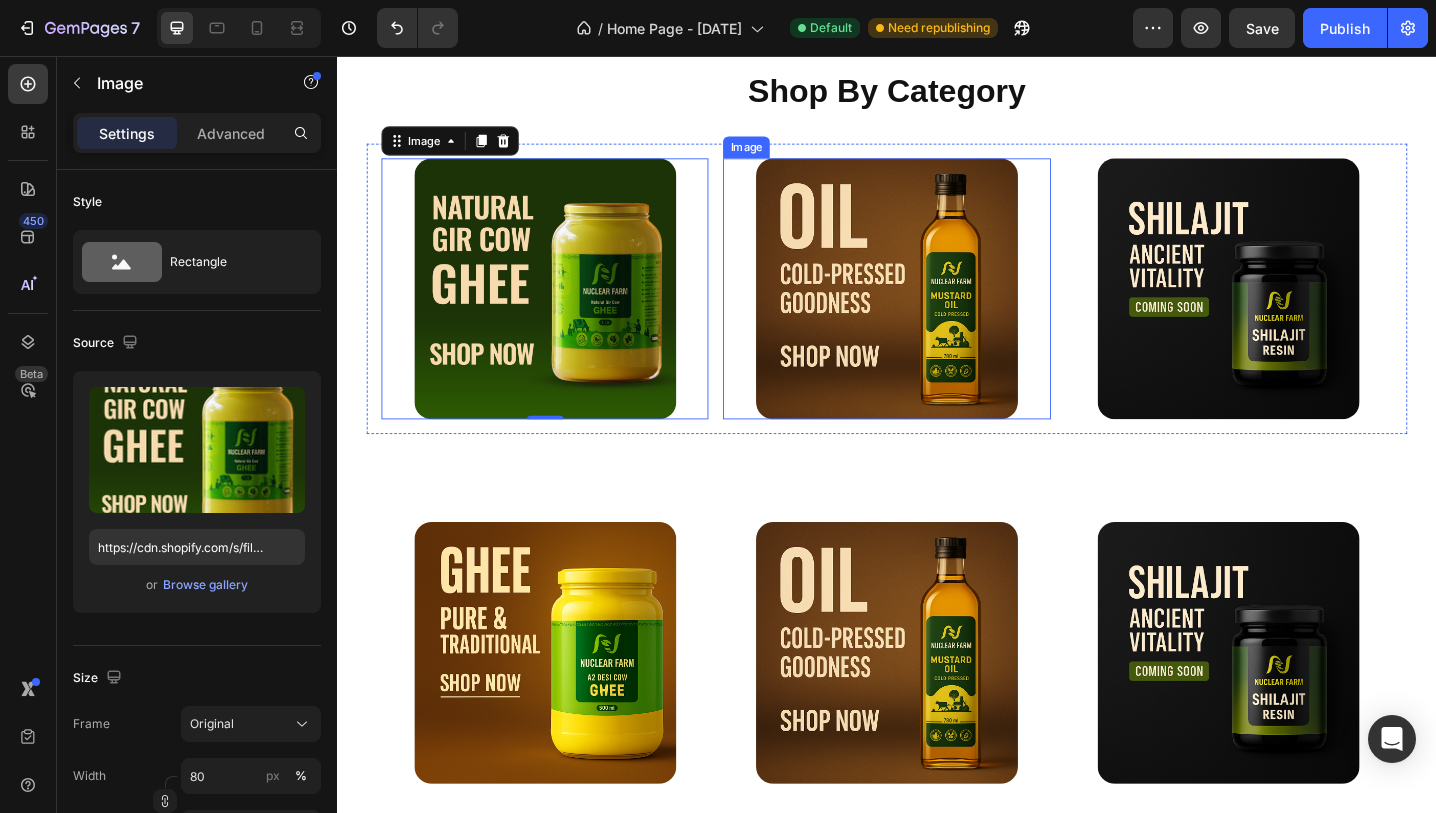 click at bounding box center (937, 311) 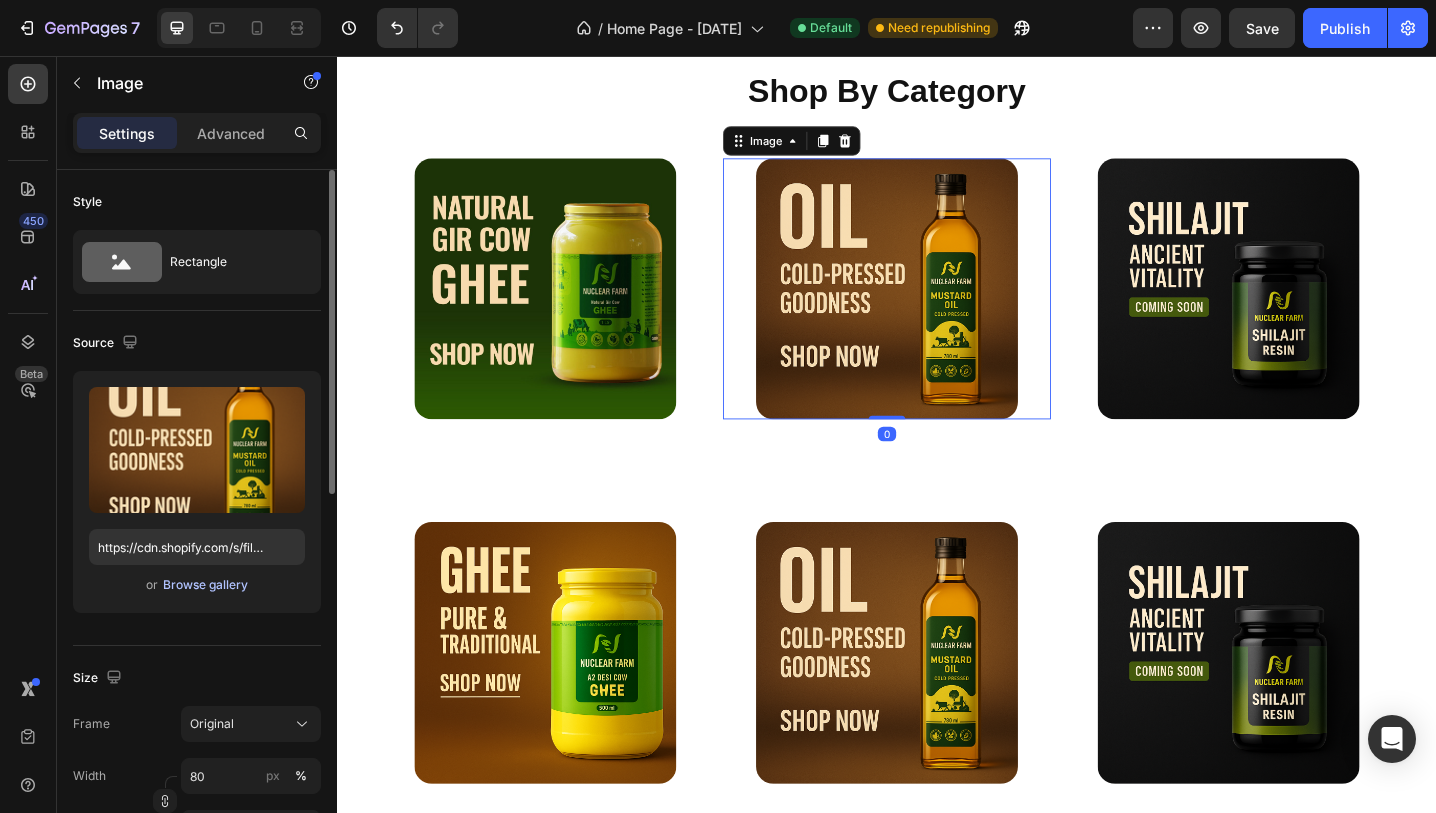 click on "Browse gallery" at bounding box center [205, 585] 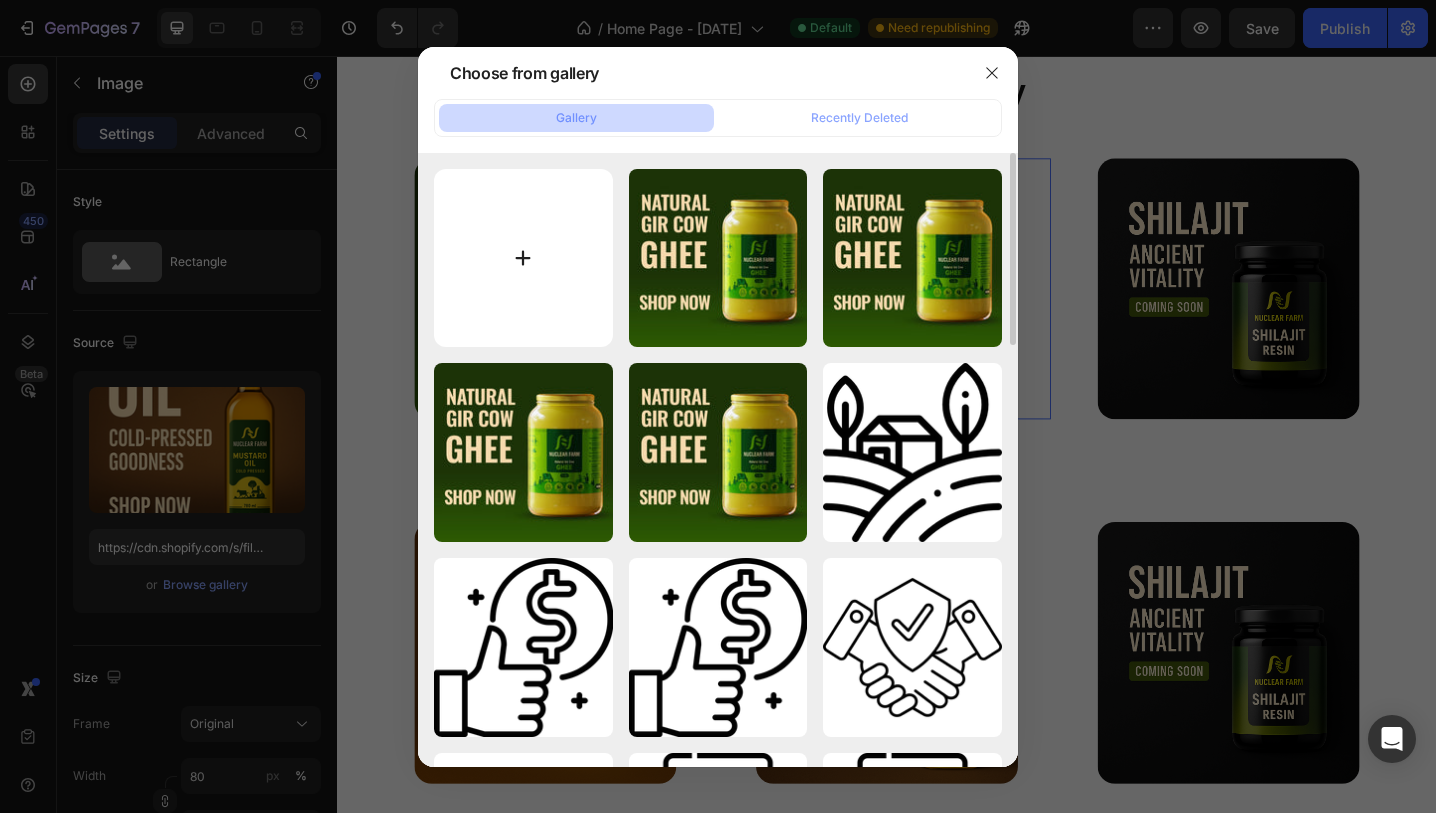 click at bounding box center [523, 258] 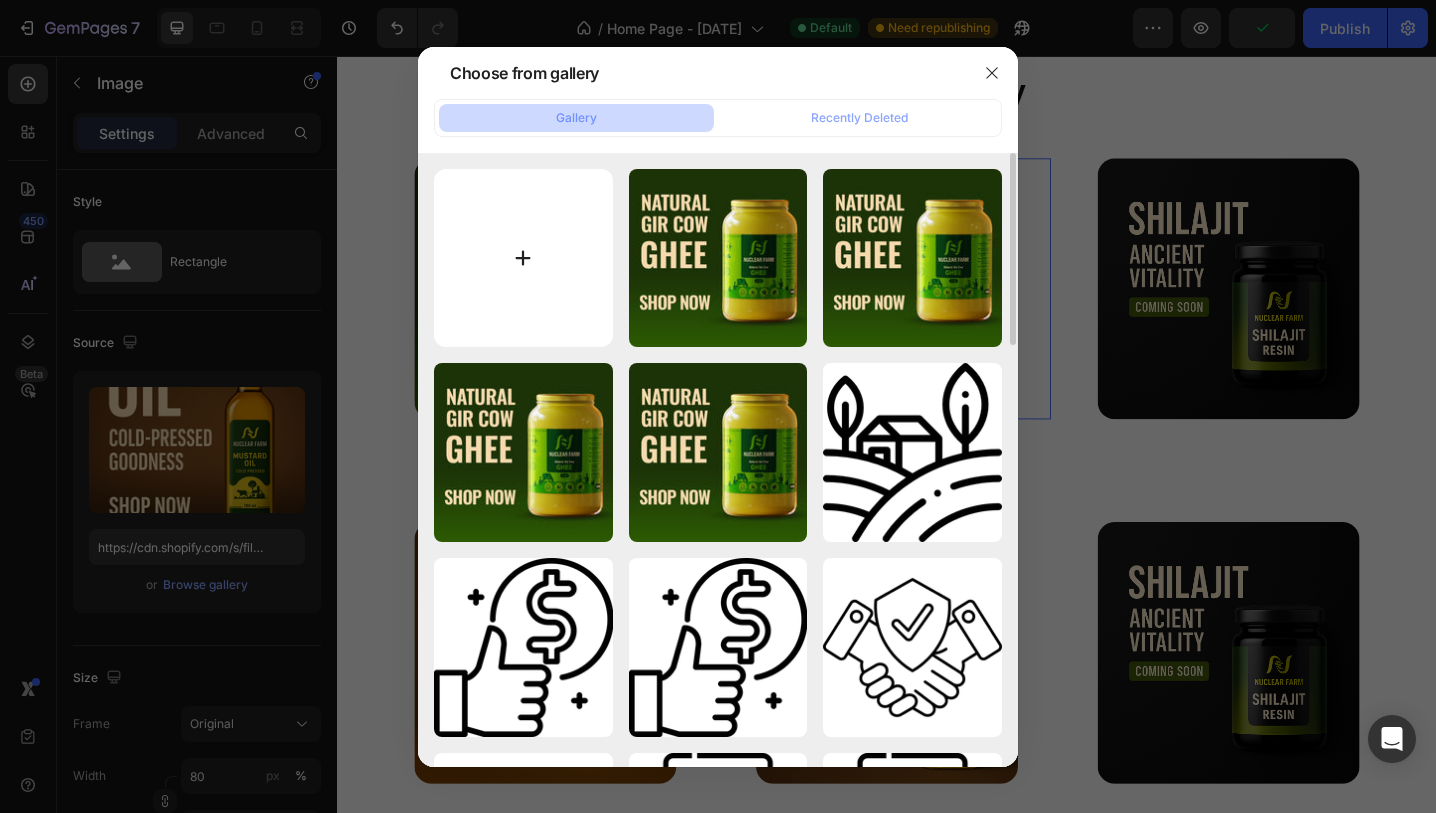 type on "C:\fakepath\[FILENAME].jpg" 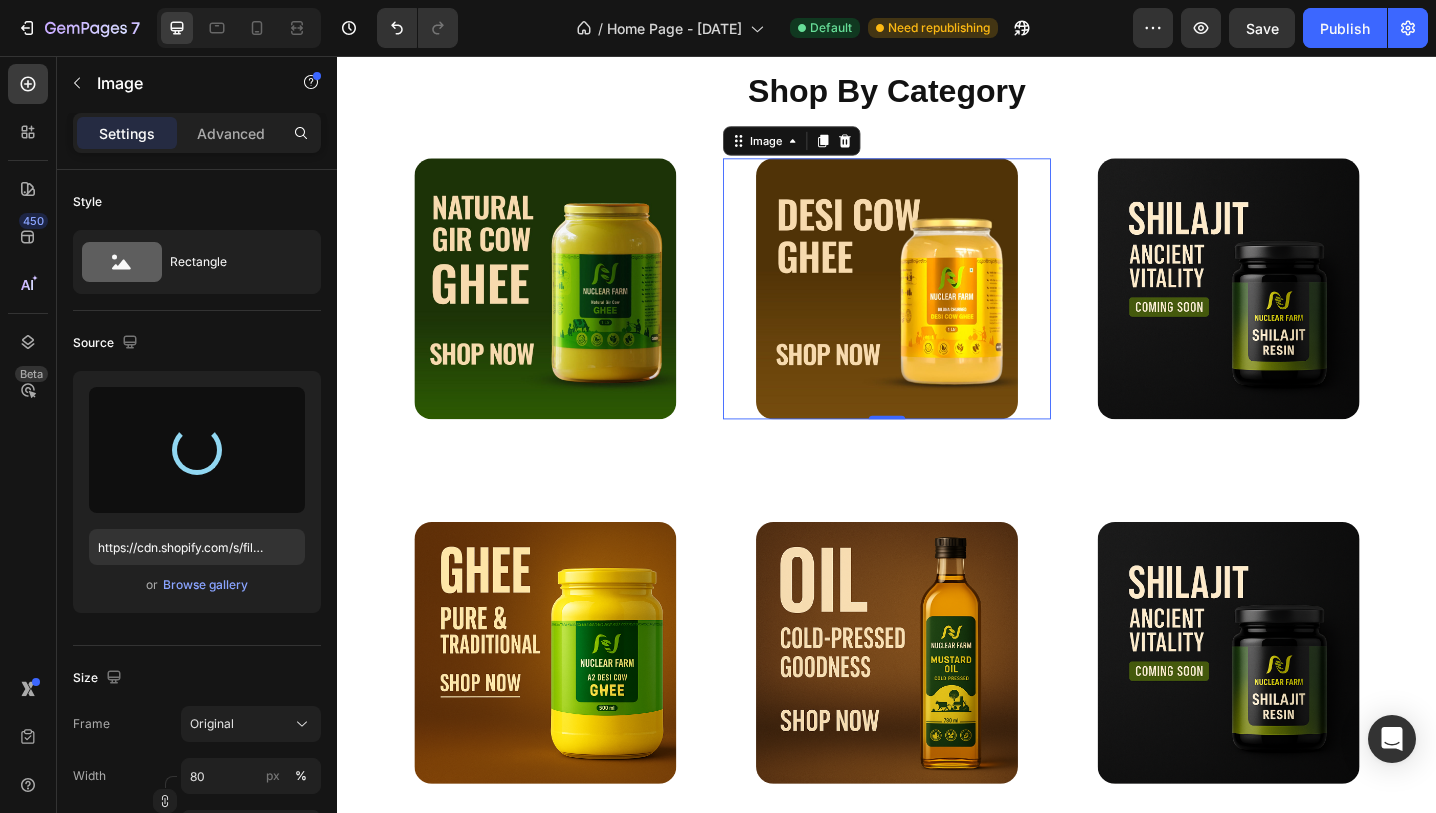 type on "https://cdn.shopify.com/s/files/1/0716/4130/1250/files/gempages_560460804789371760-f4f0950a-cbbe-40db-b745-808e3276373b.jpg" 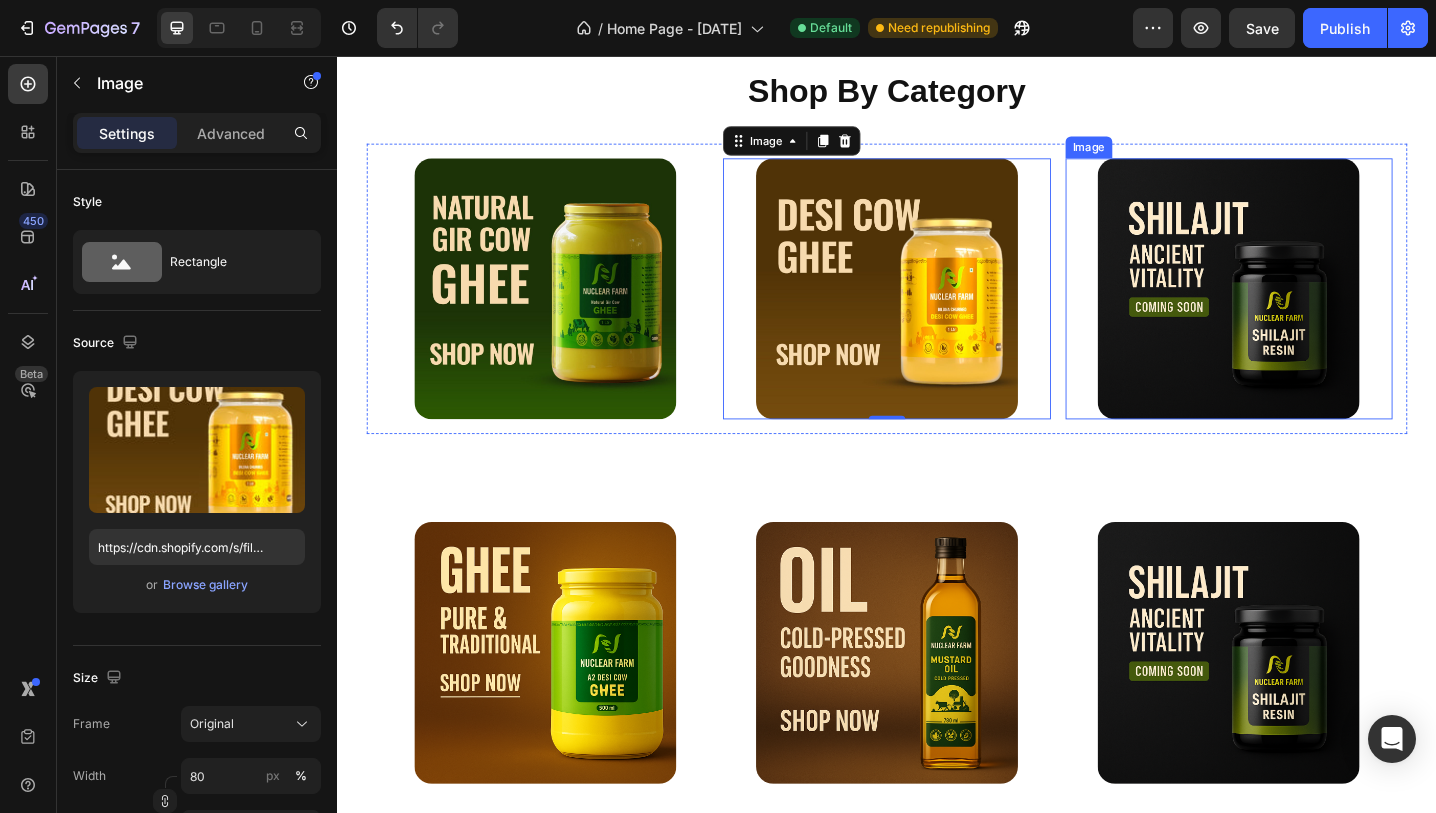 click at bounding box center (1310, 311) 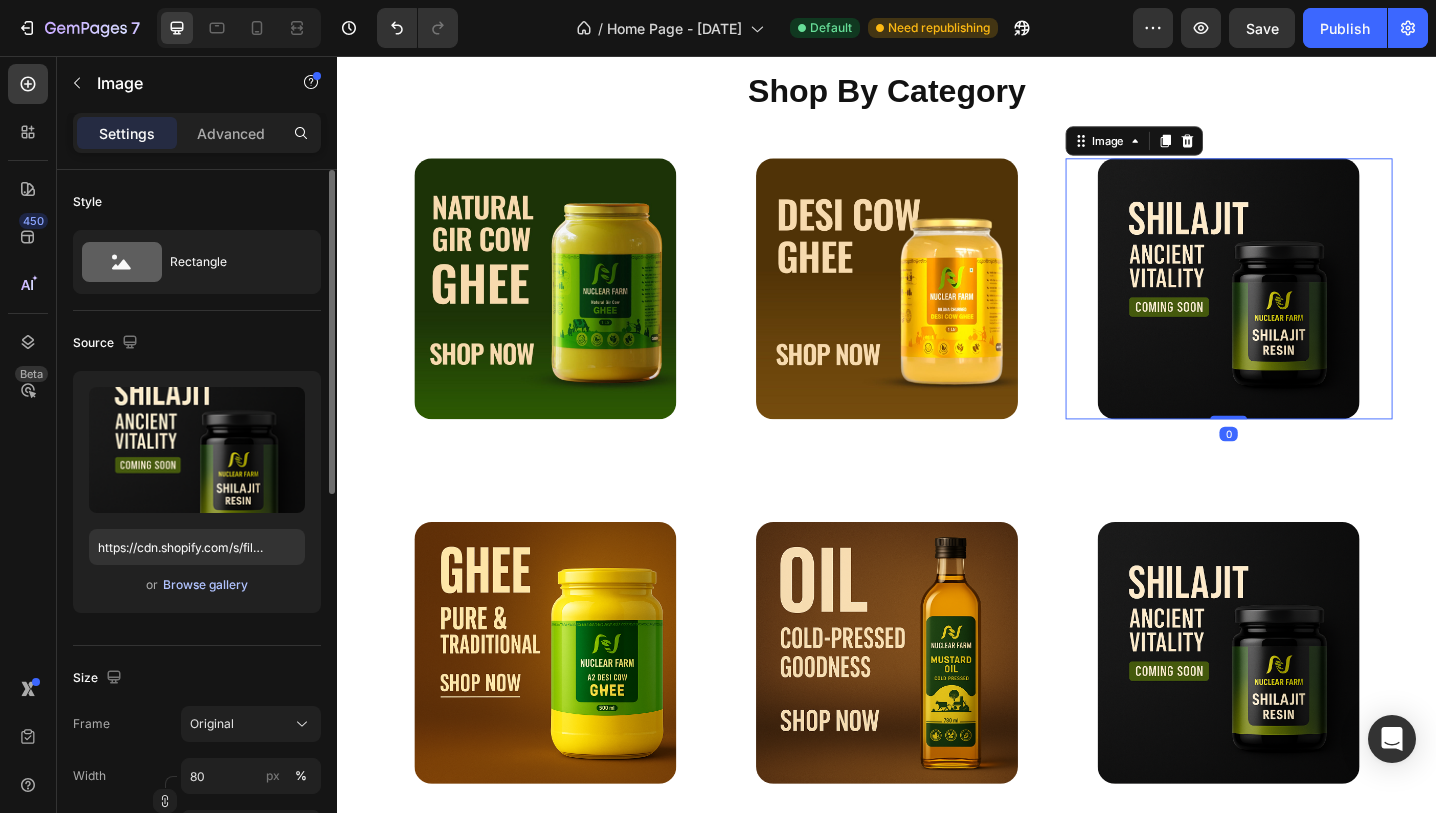 click on "Browse gallery" at bounding box center [205, 585] 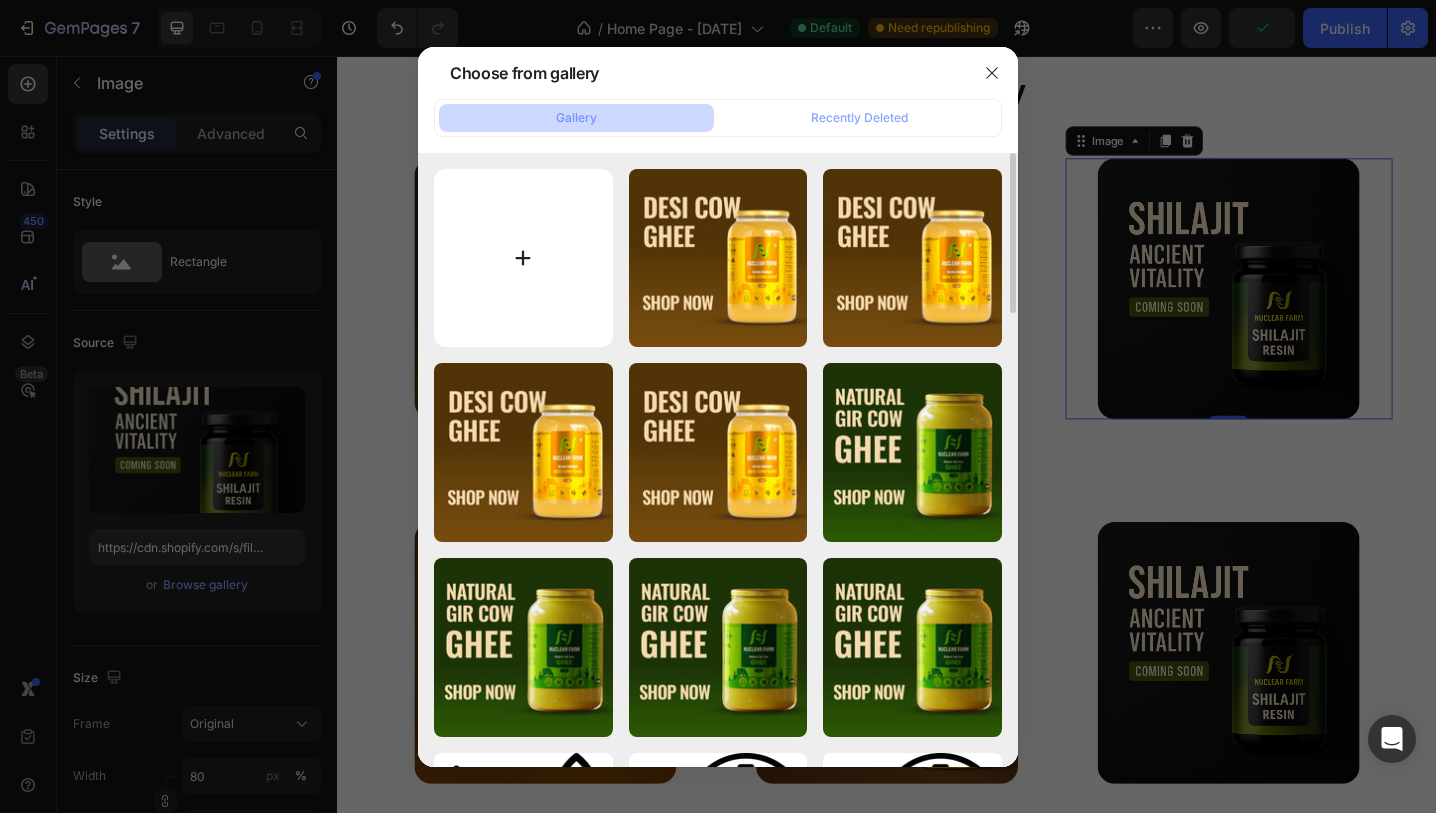 click at bounding box center (523, 258) 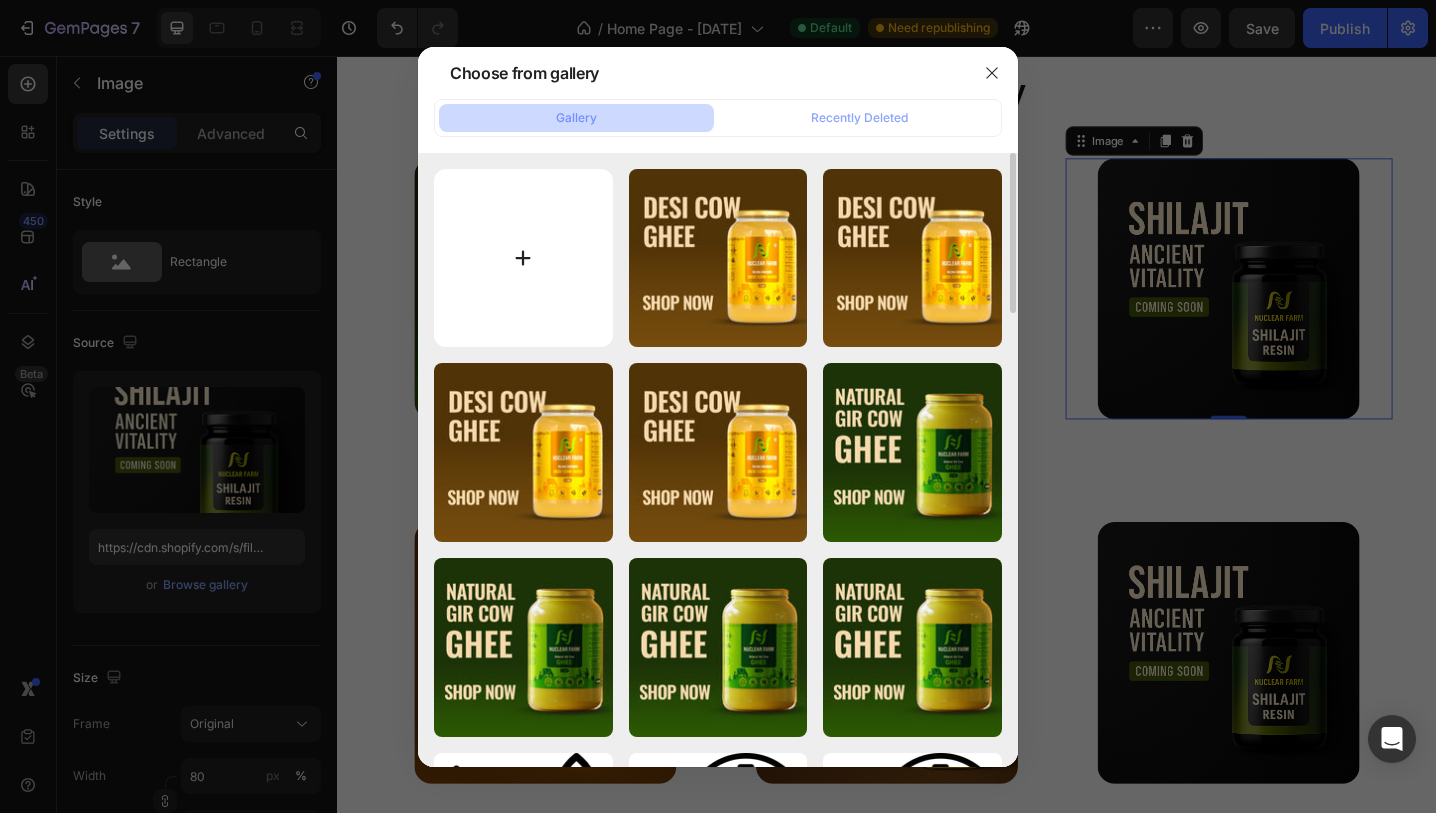 type on "C:\fakepath\[FILENAME].jpg" 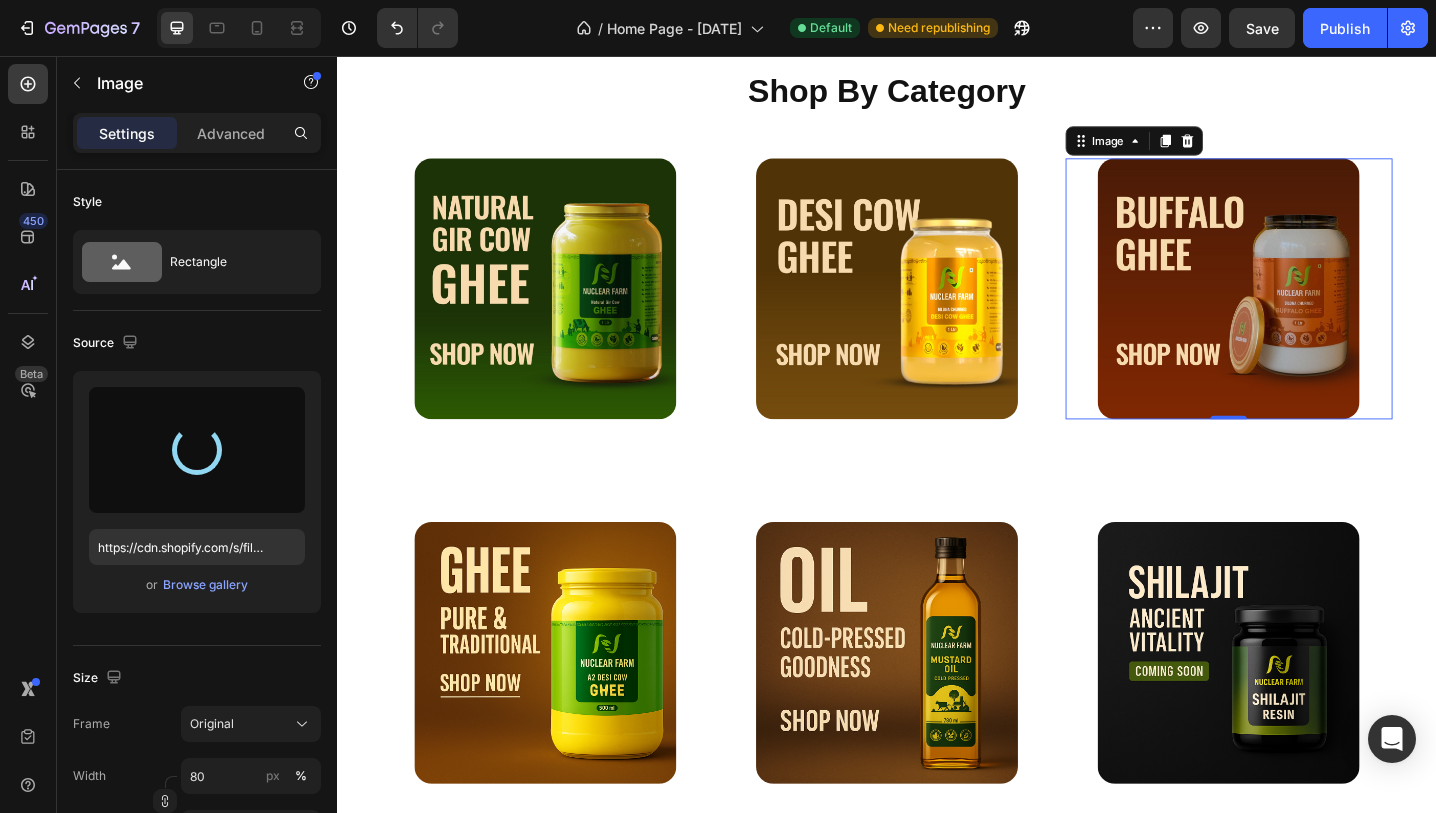 type on "https://cdn.shopify.com/s/files/1/0716/4130/1250/files/gempages_560460804789371760-2a1771a1-fa73-4116-a30a-b2a22285408e.jpg" 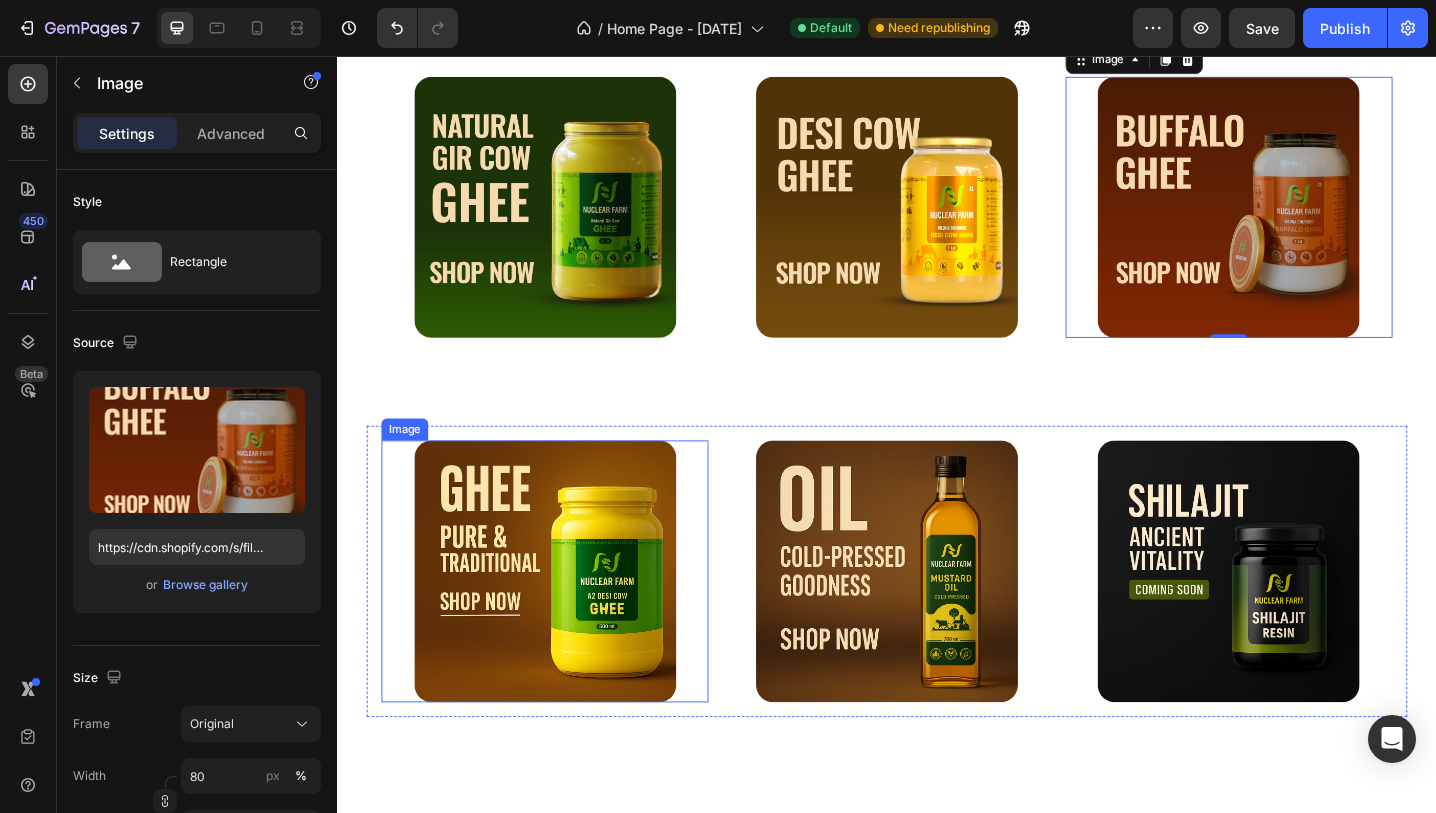 scroll, scrollTop: 249, scrollLeft: 0, axis: vertical 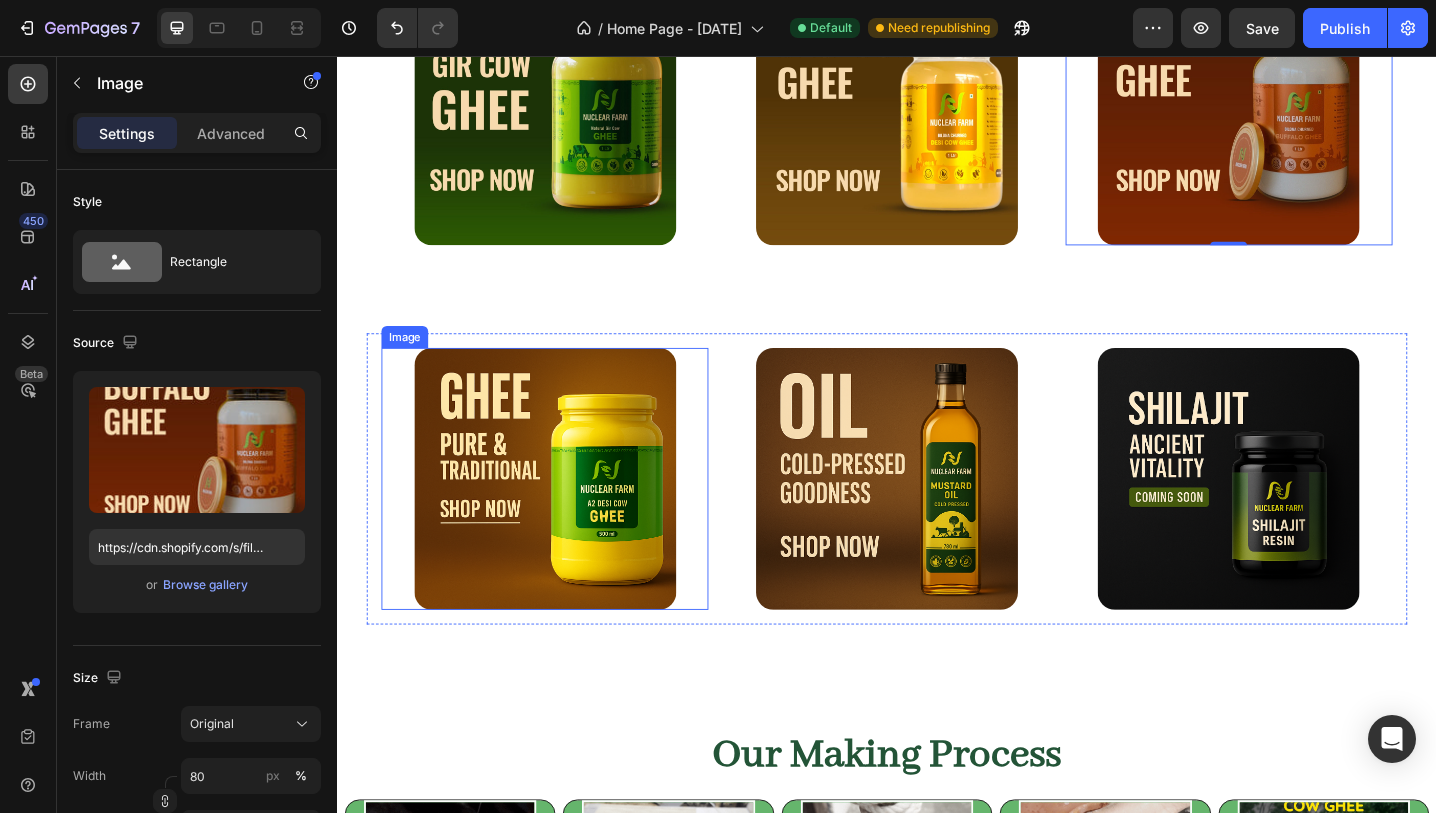 click at bounding box center [564, 518] 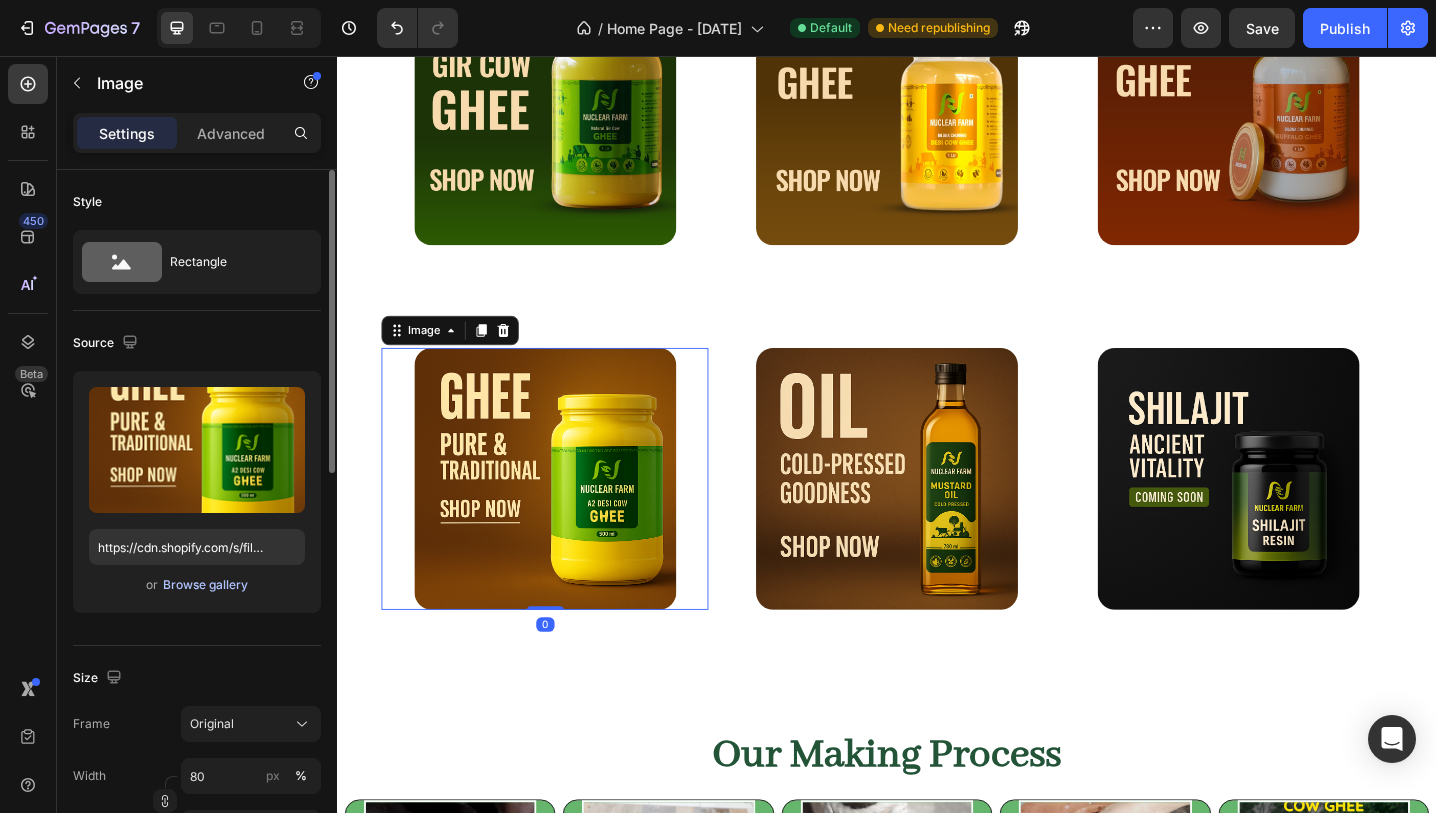 click on "Browse gallery" at bounding box center [205, 585] 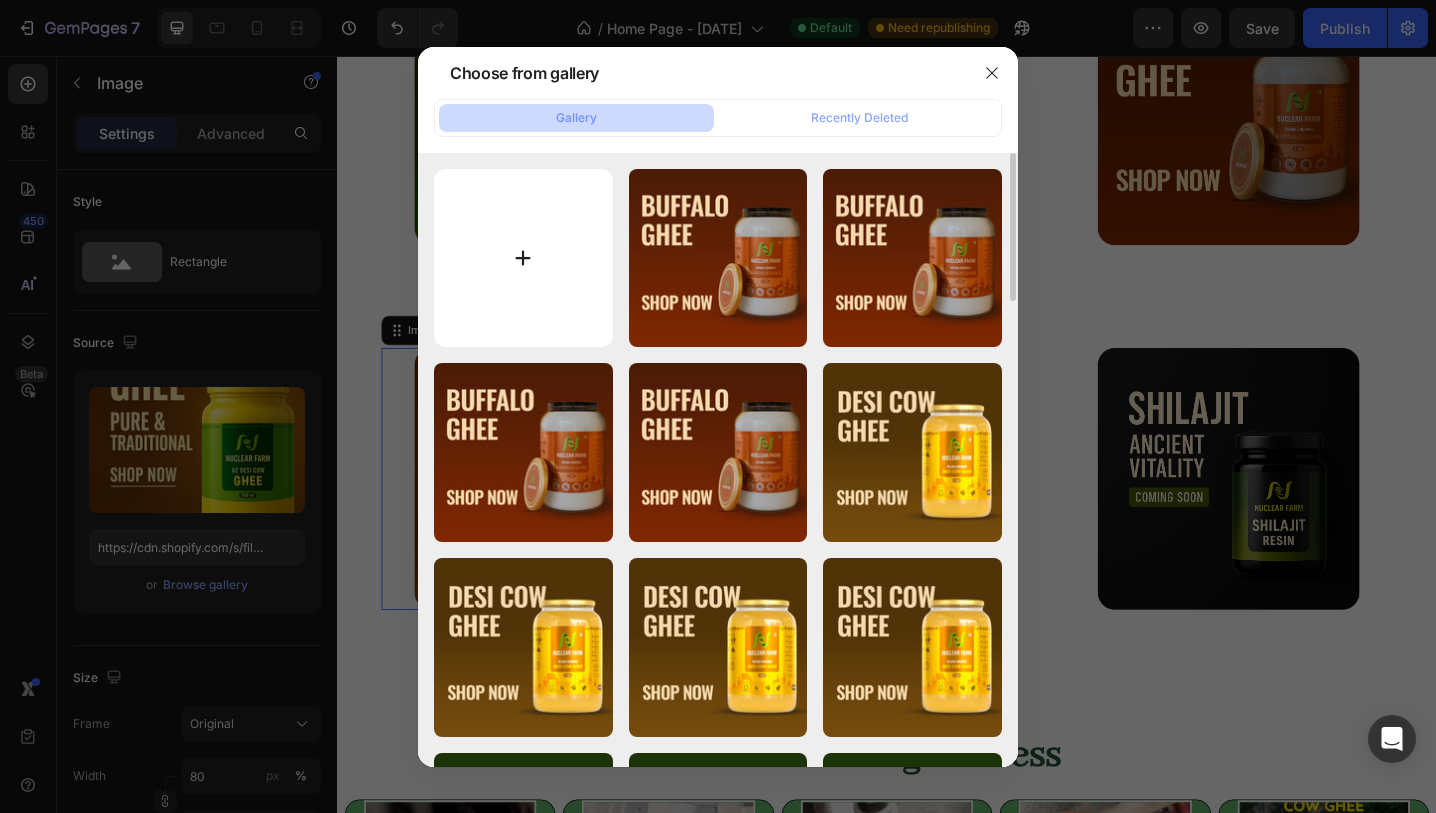 click at bounding box center [523, 258] 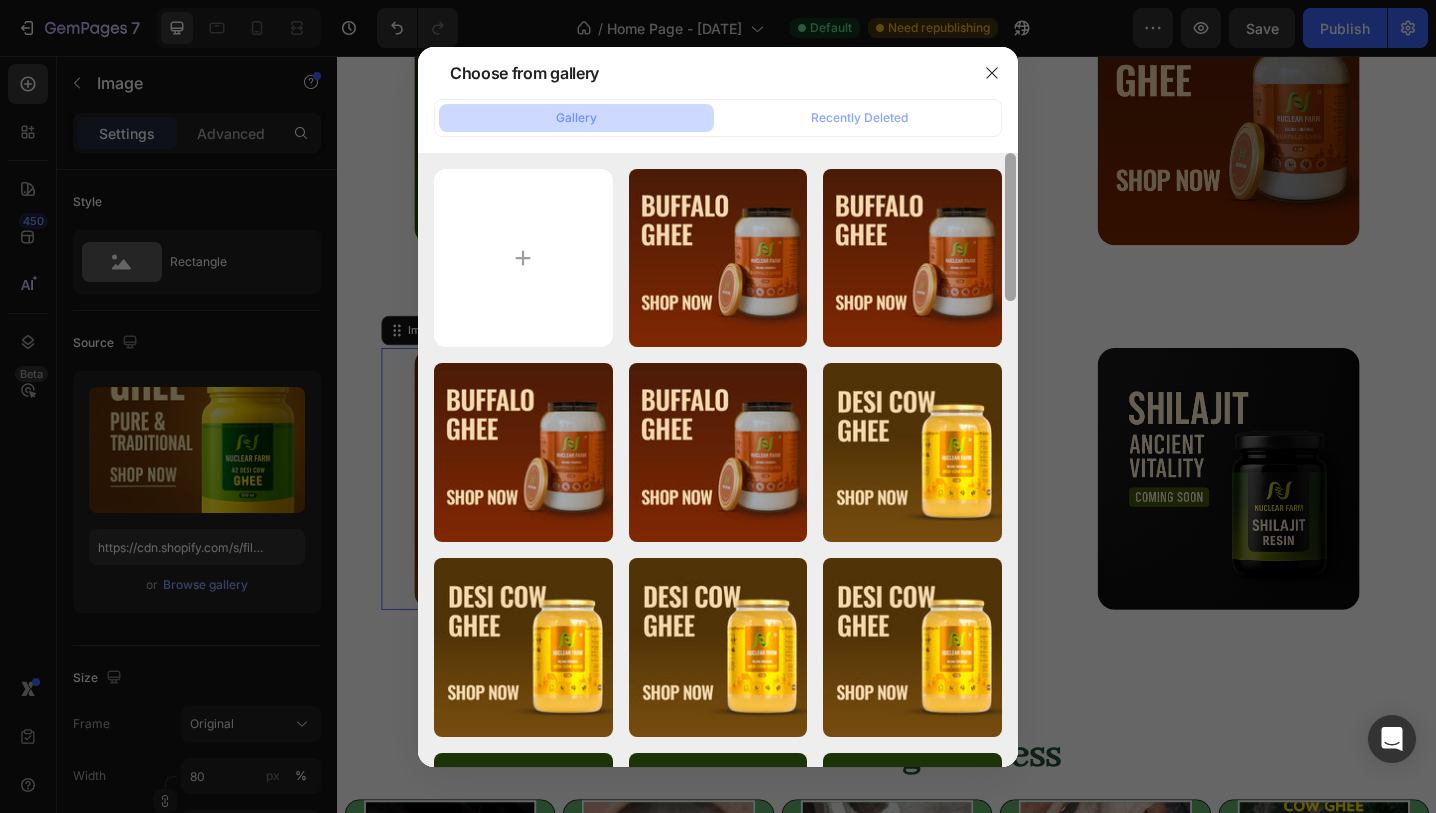type on "C:\fakepath\PHOTO-2025-08-02-16-27-13 3.jpg" 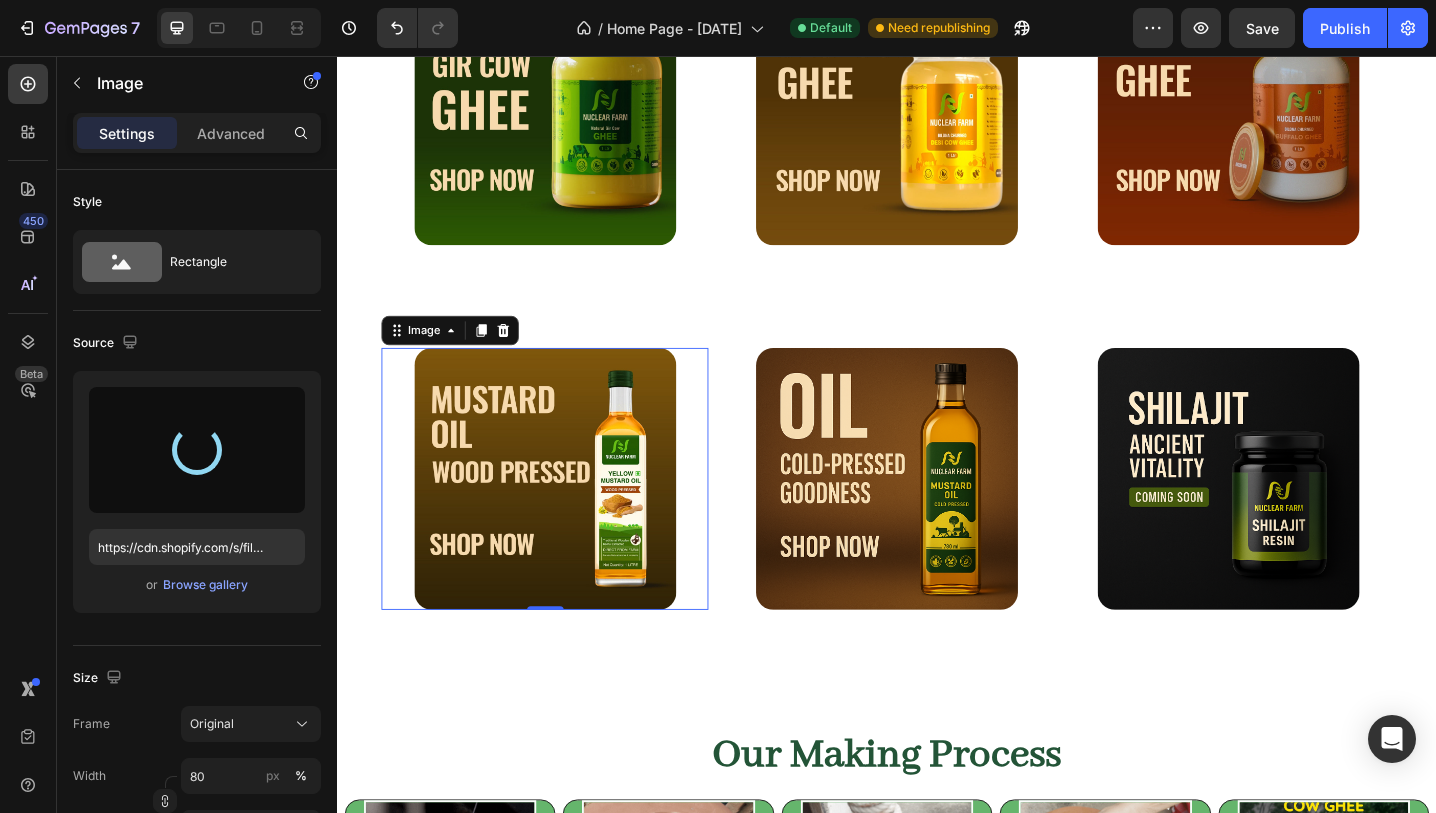type on "https://cdn.shopify.com/s/files/1/0716/4130/1250/files/gempages_560460804789371760-2e4d3515-7919-4494-a49a-99f7297fd66f.jpg" 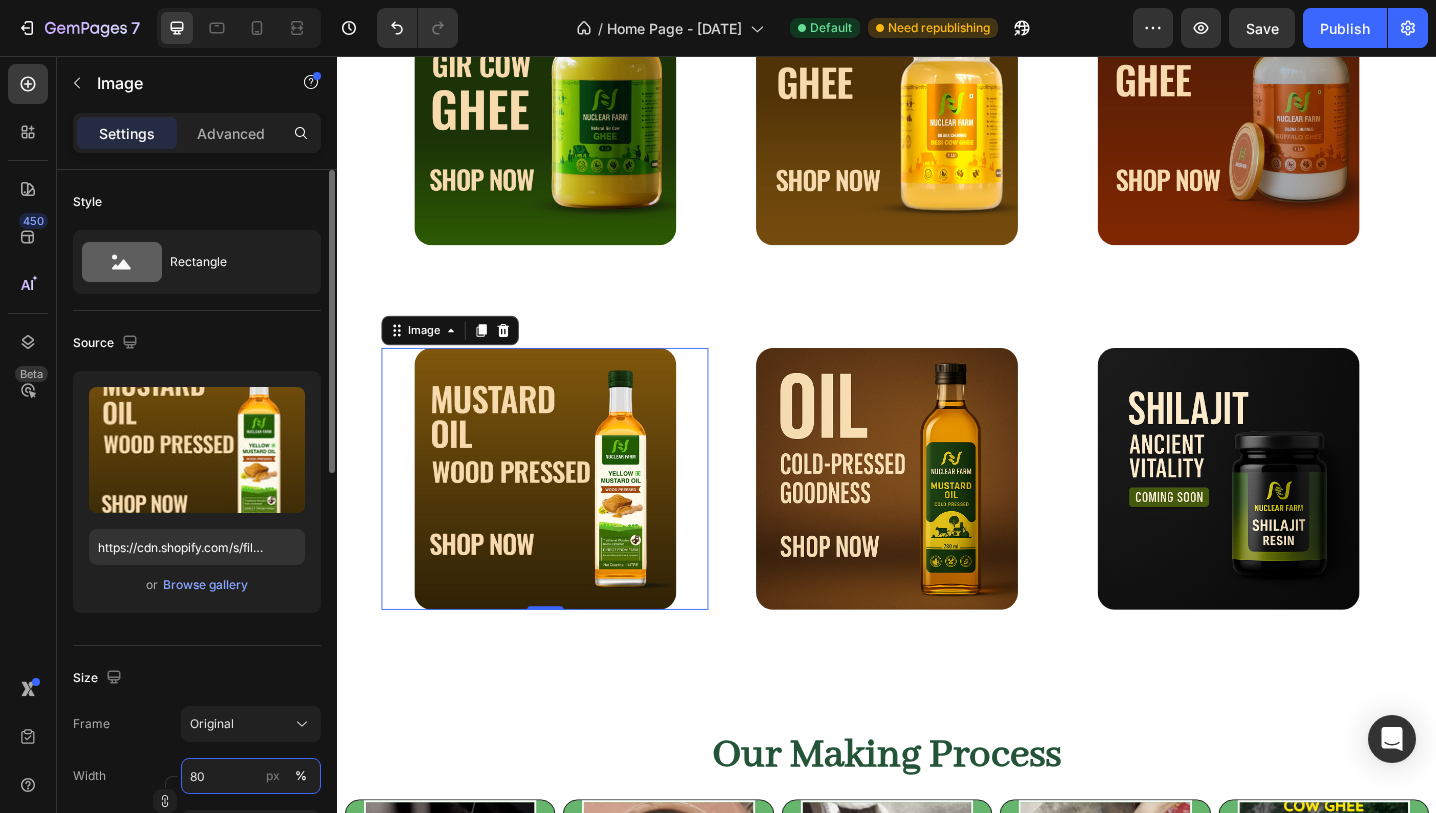 click on "80" at bounding box center (251, 776) 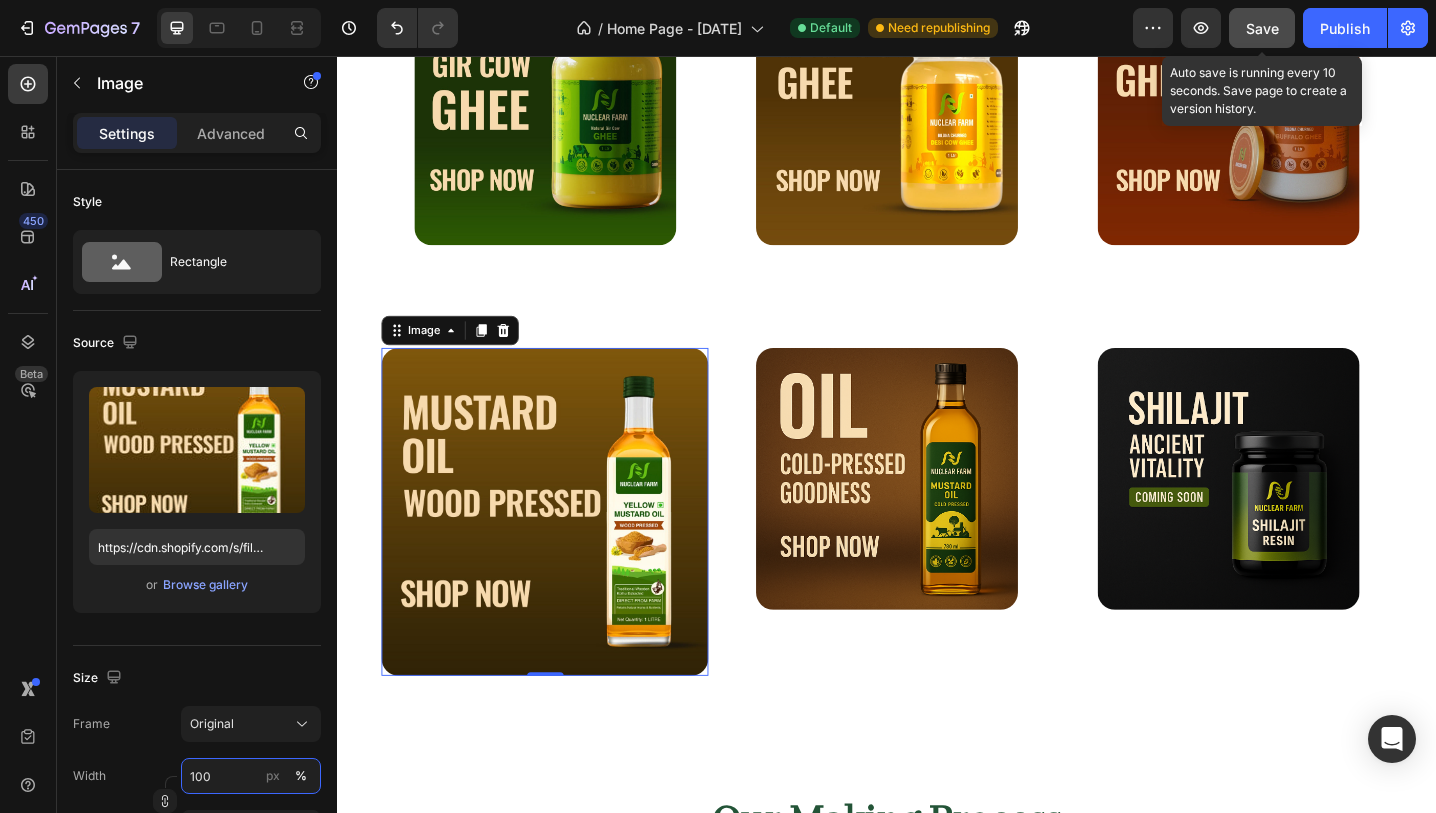 type on "100" 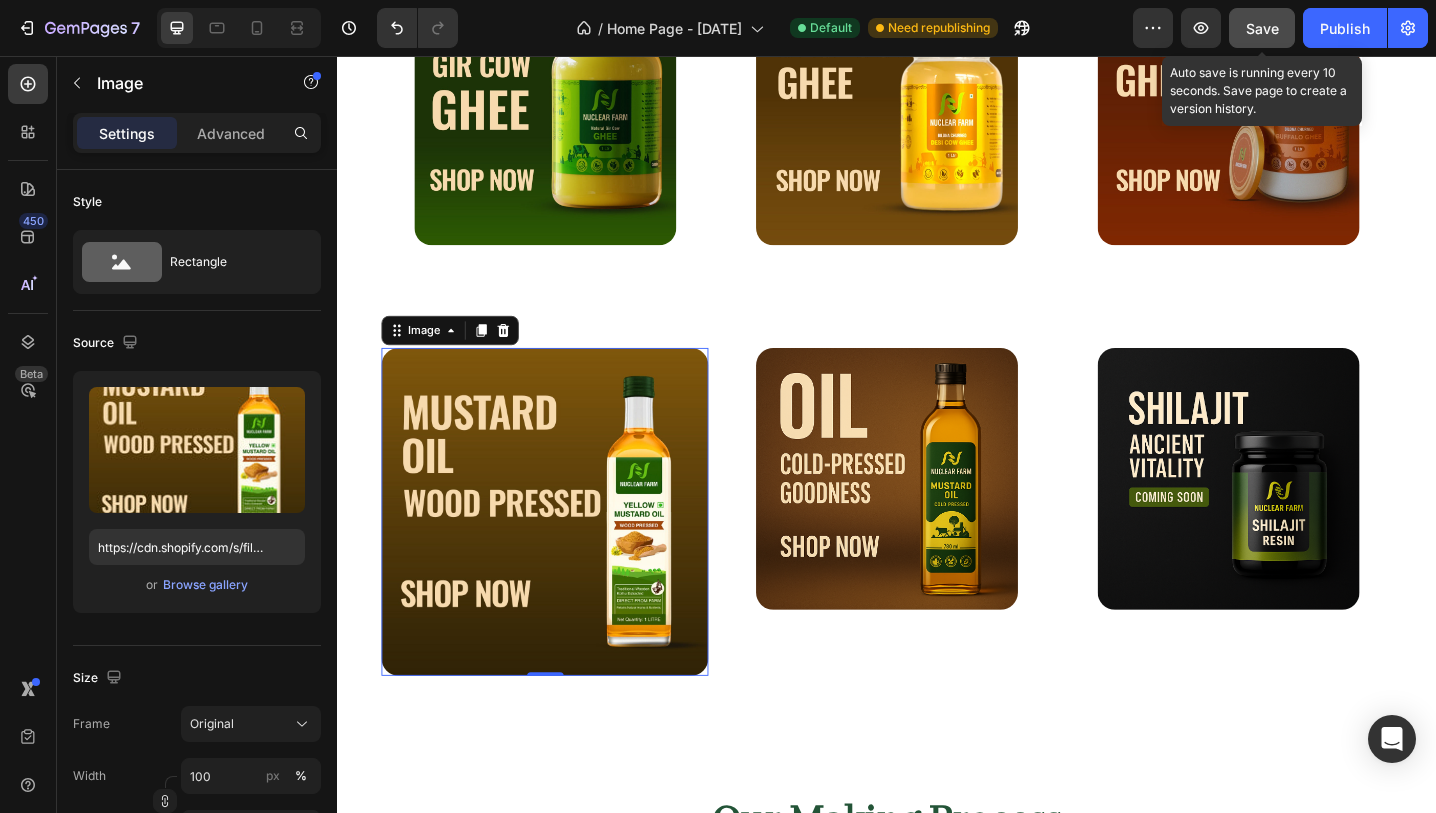 click on "Save" at bounding box center (1262, 28) 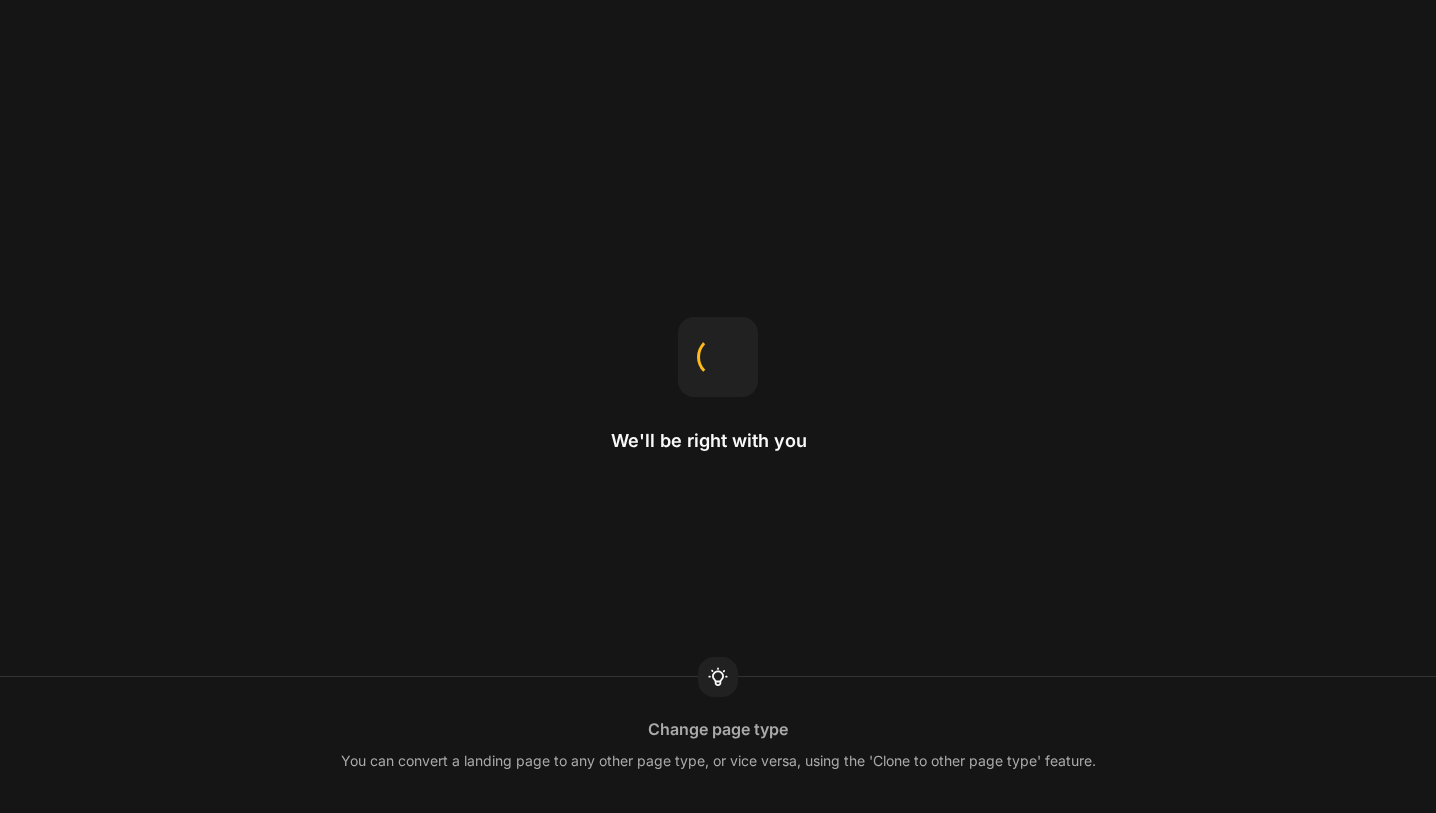 scroll, scrollTop: 0, scrollLeft: 0, axis: both 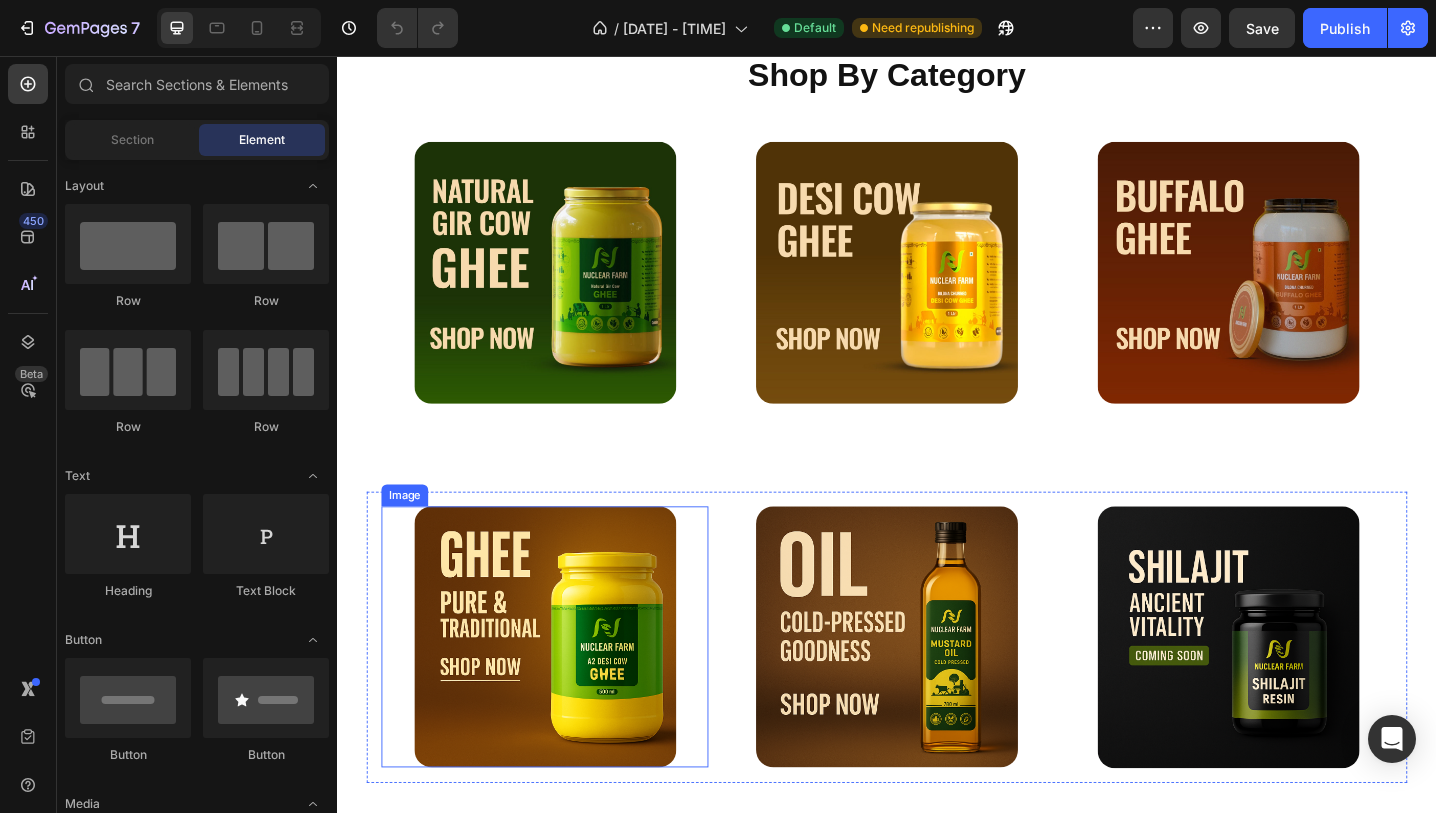 click at bounding box center (564, 691) 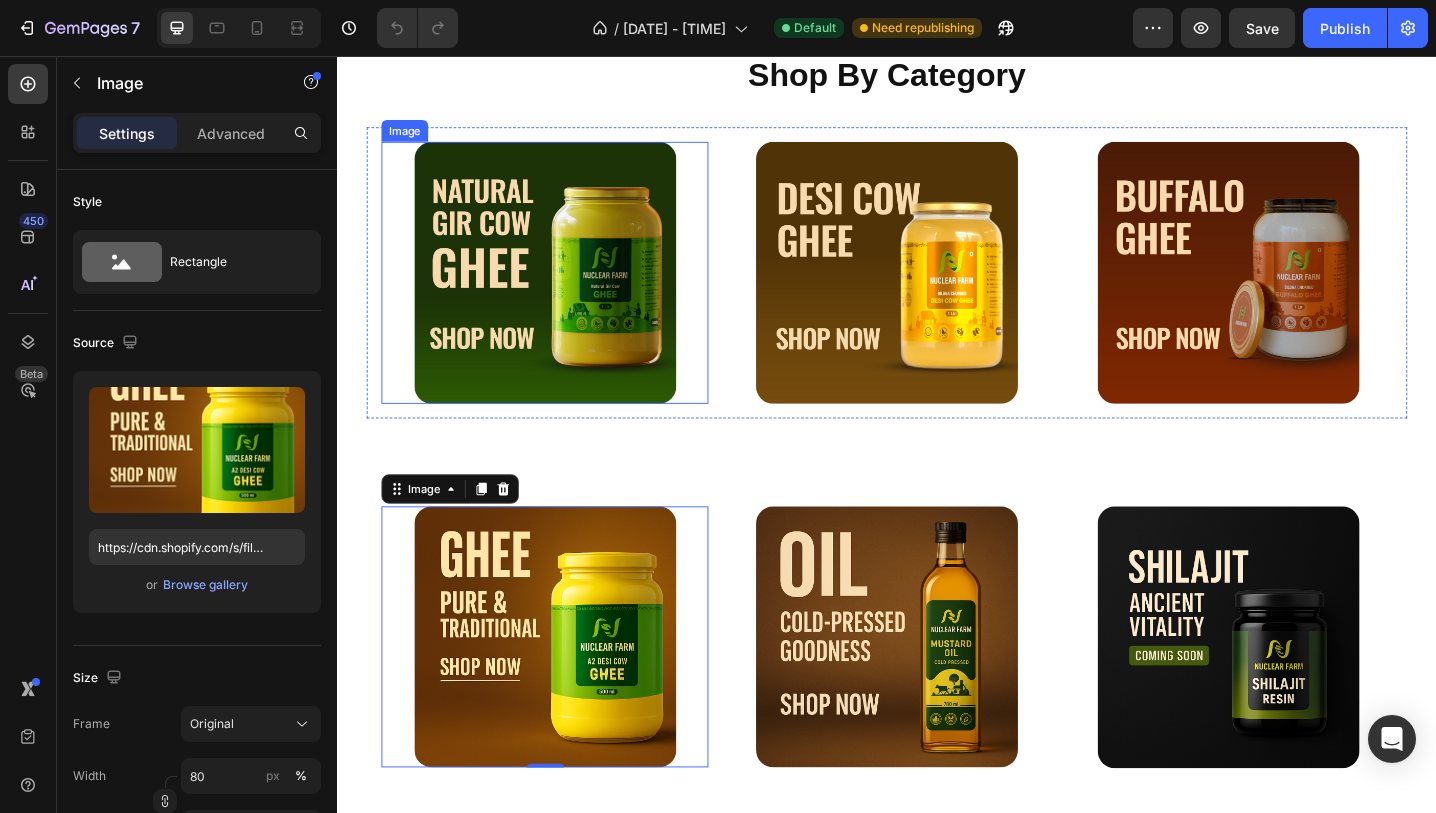click at bounding box center (564, 293) 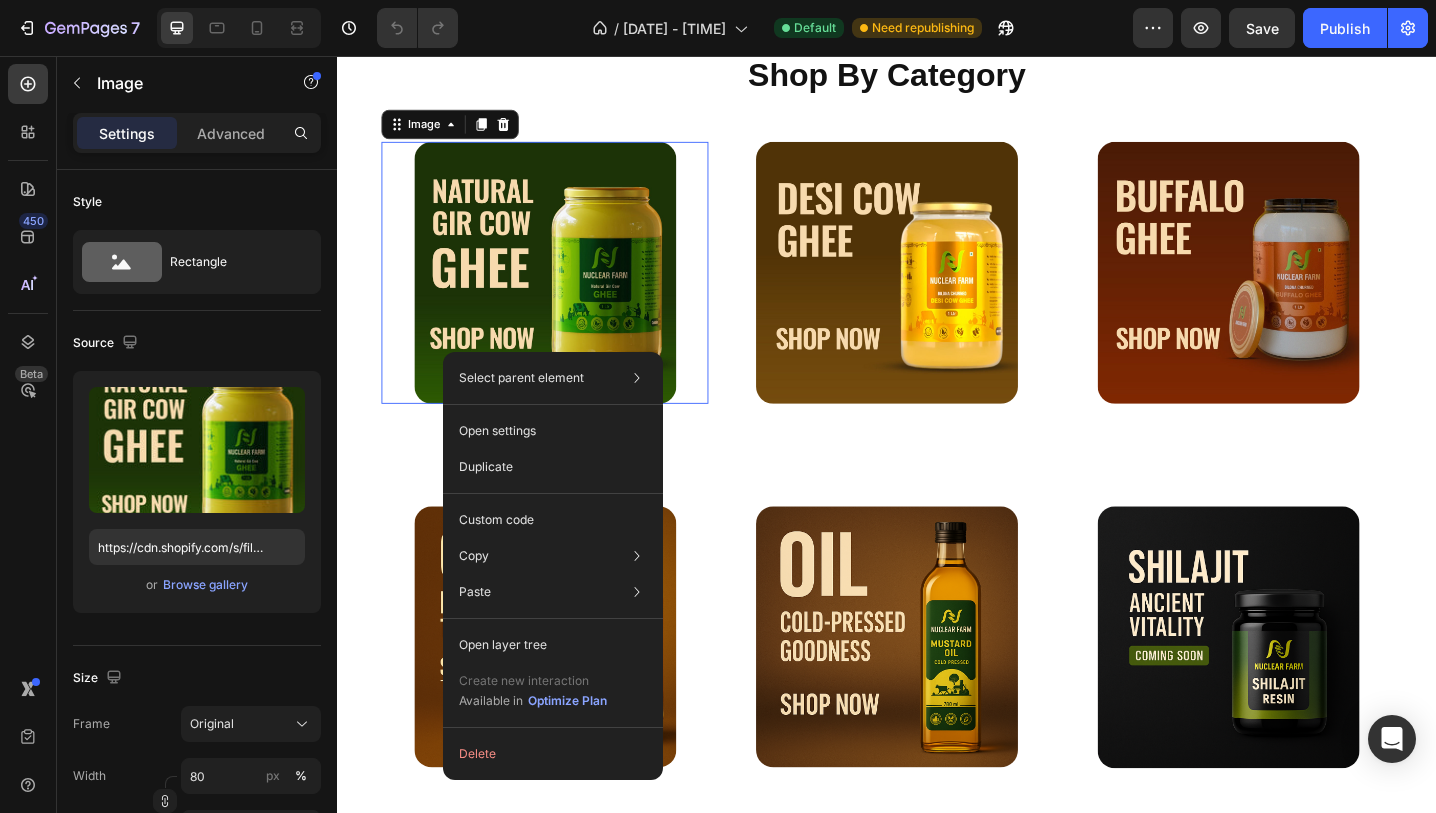click at bounding box center [564, 293] 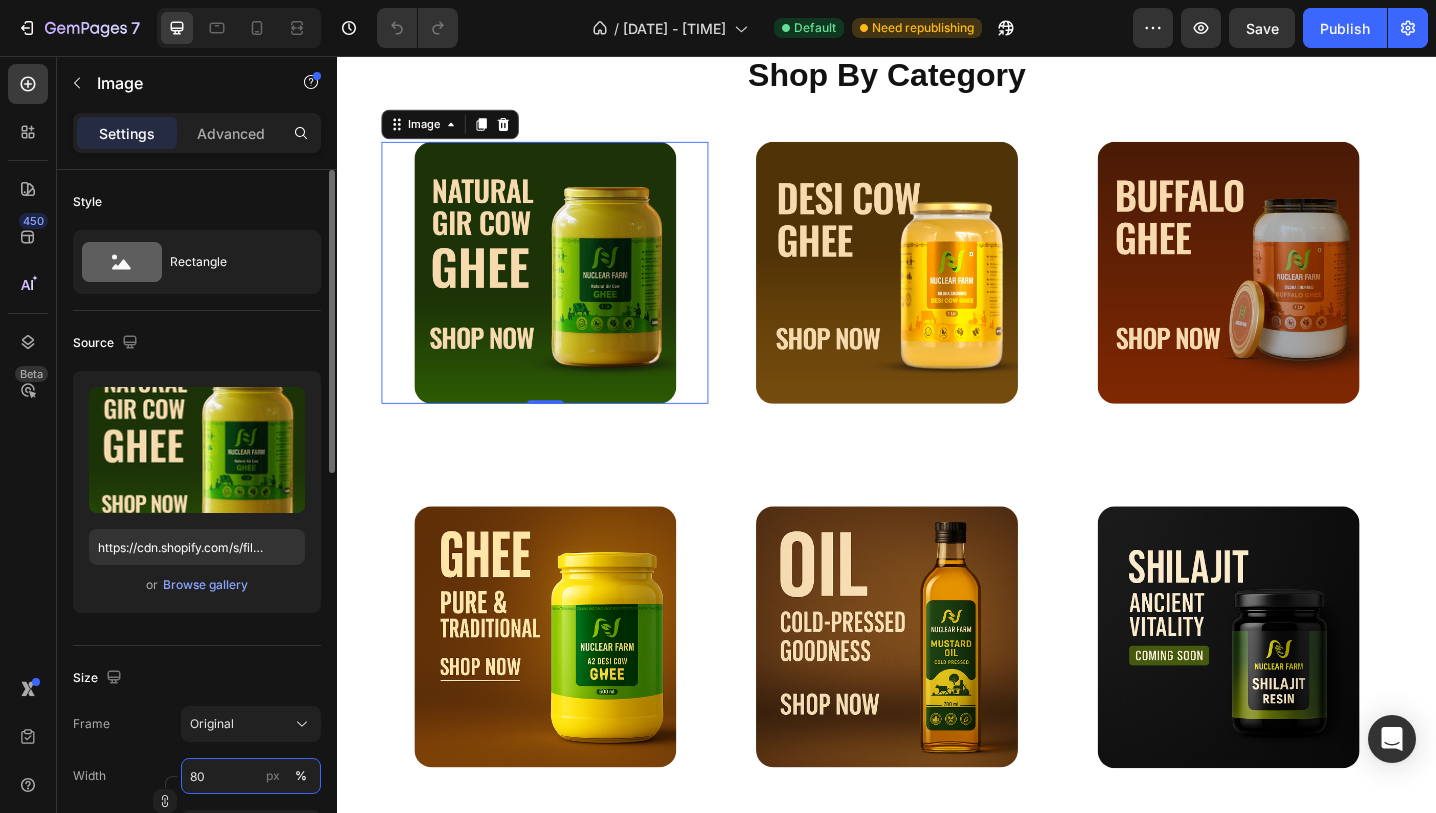 click on "80" at bounding box center (251, 776) 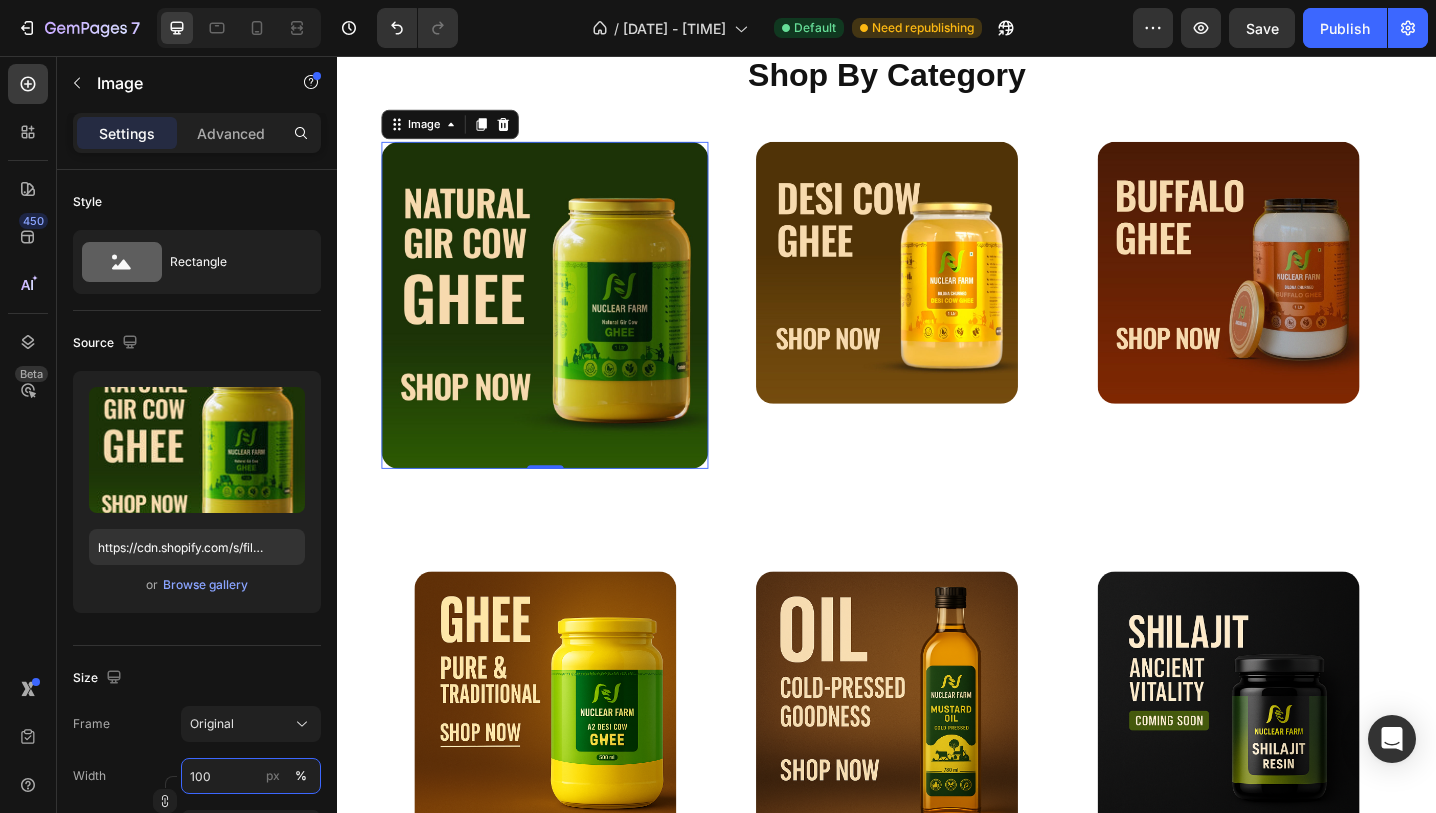 type on "100" 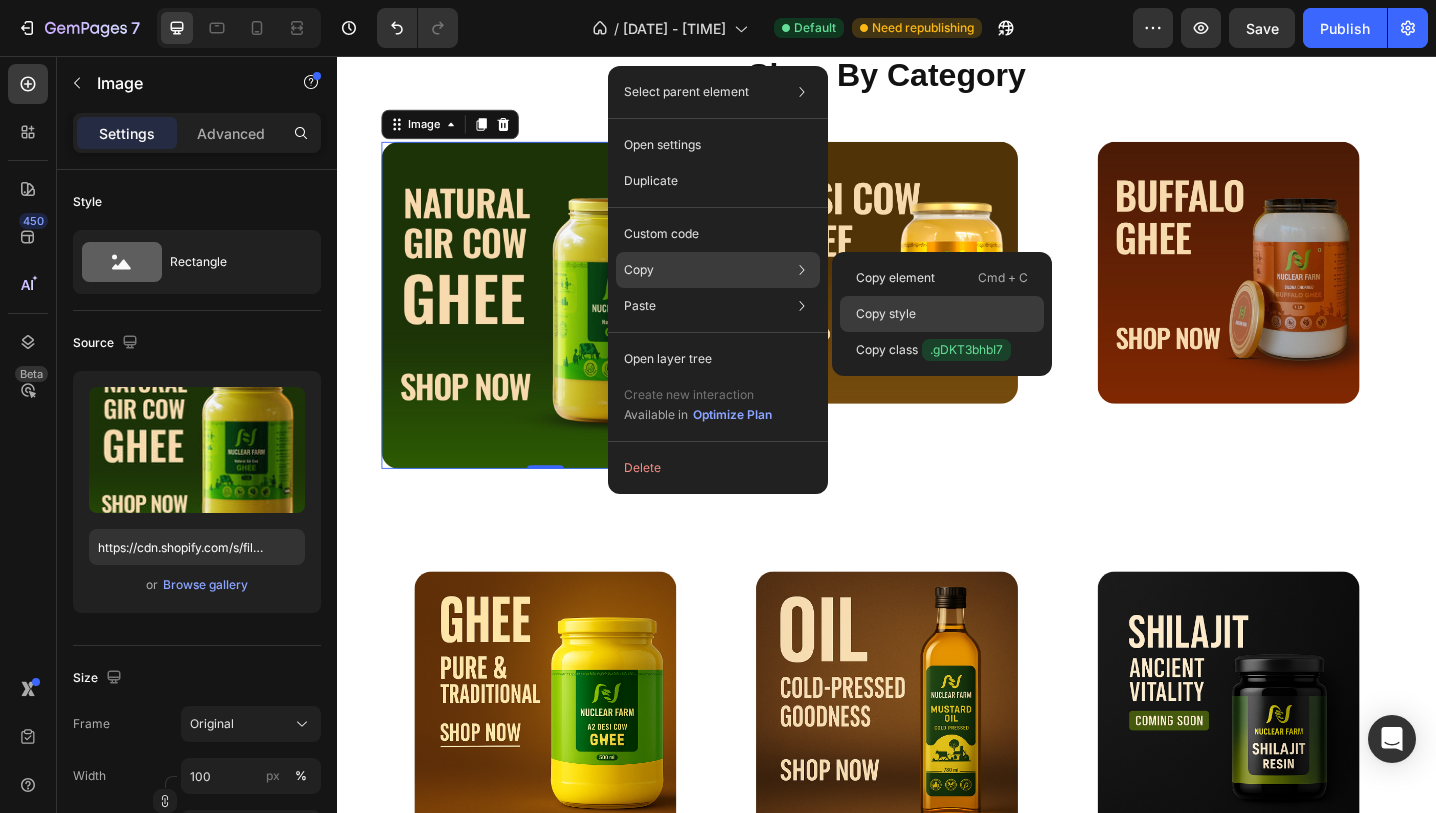 click on "Copy style" at bounding box center [886, 314] 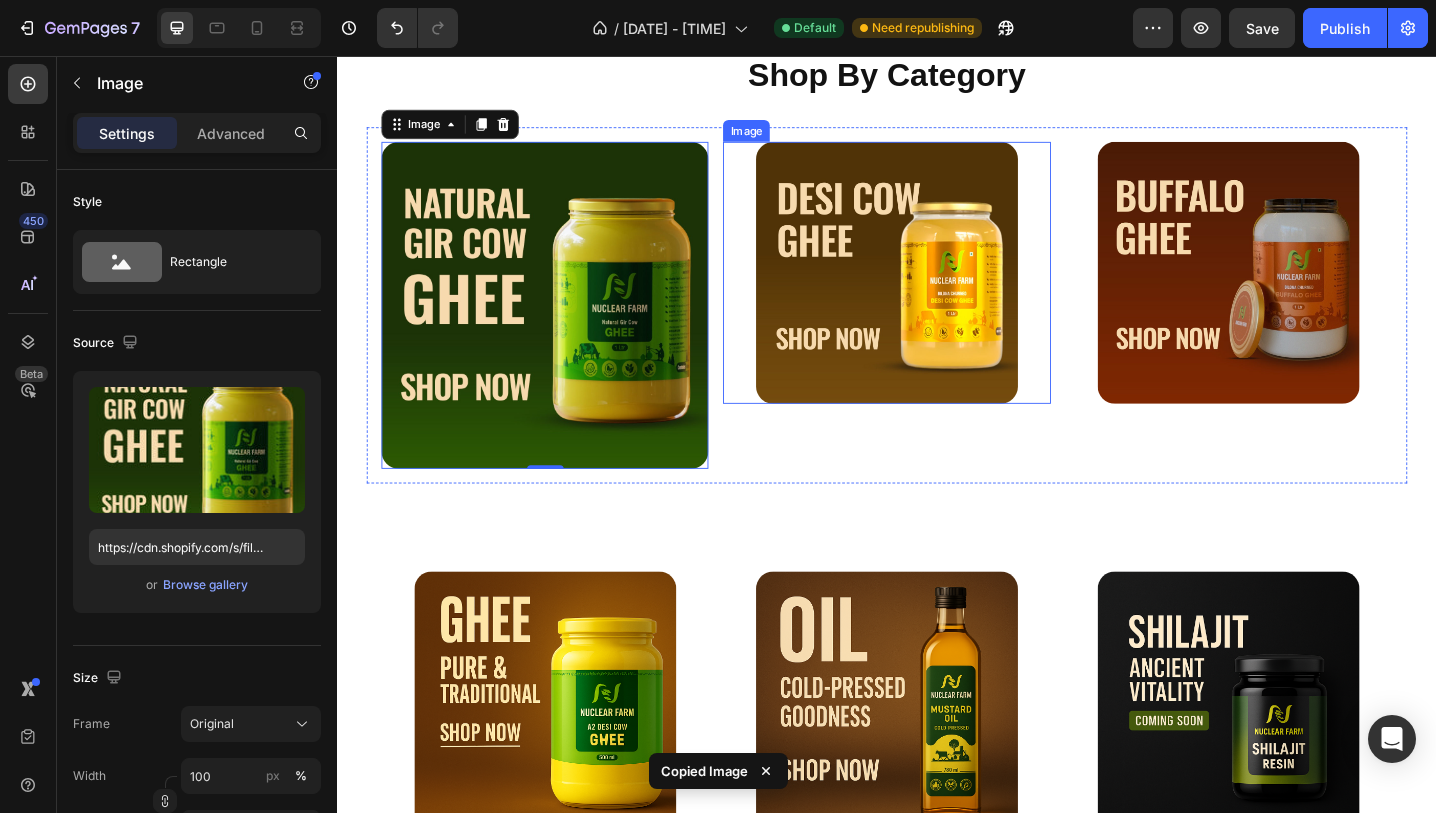 click at bounding box center [937, 293] 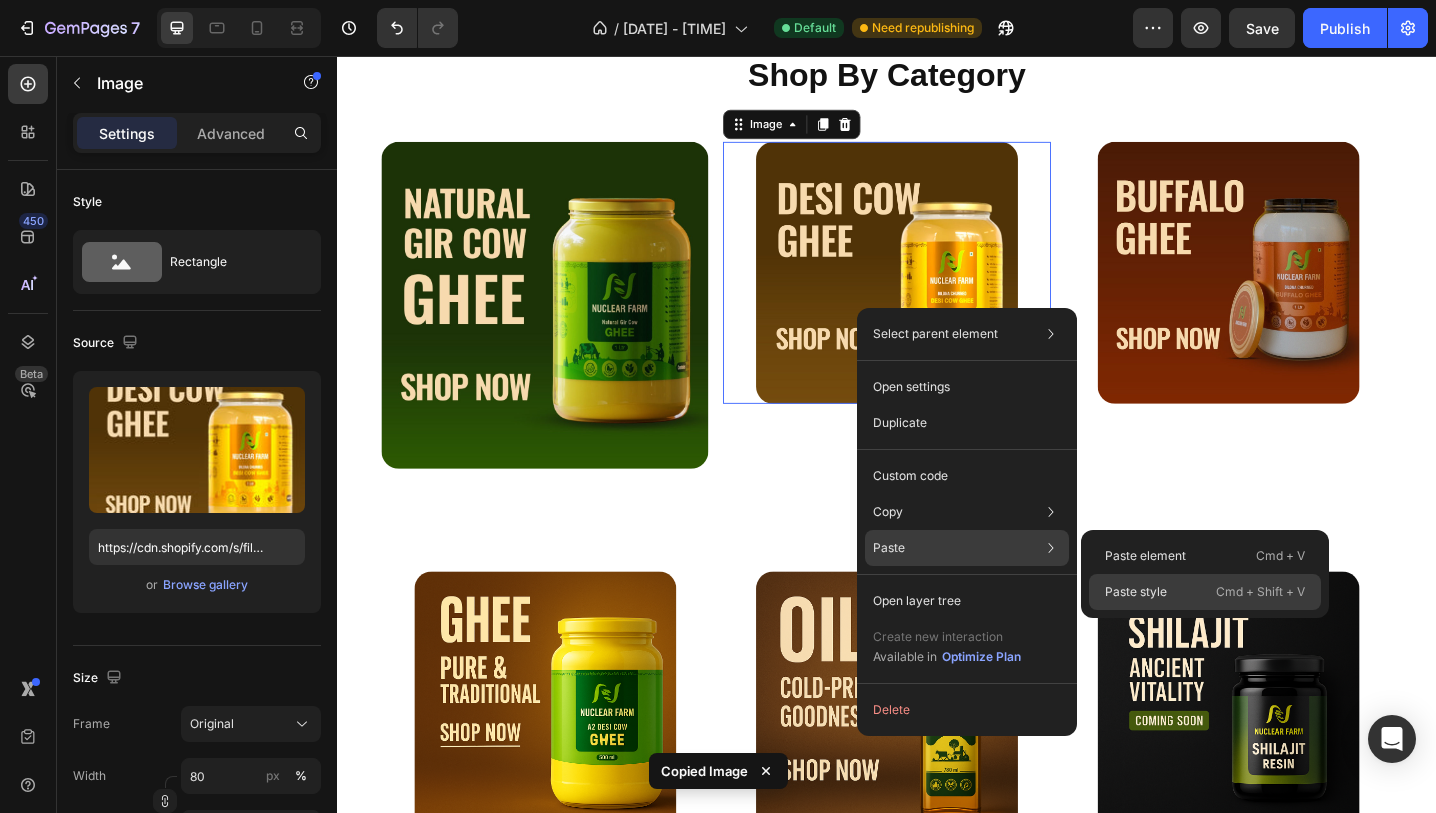 click on "Paste style  Cmd + Shift + V" 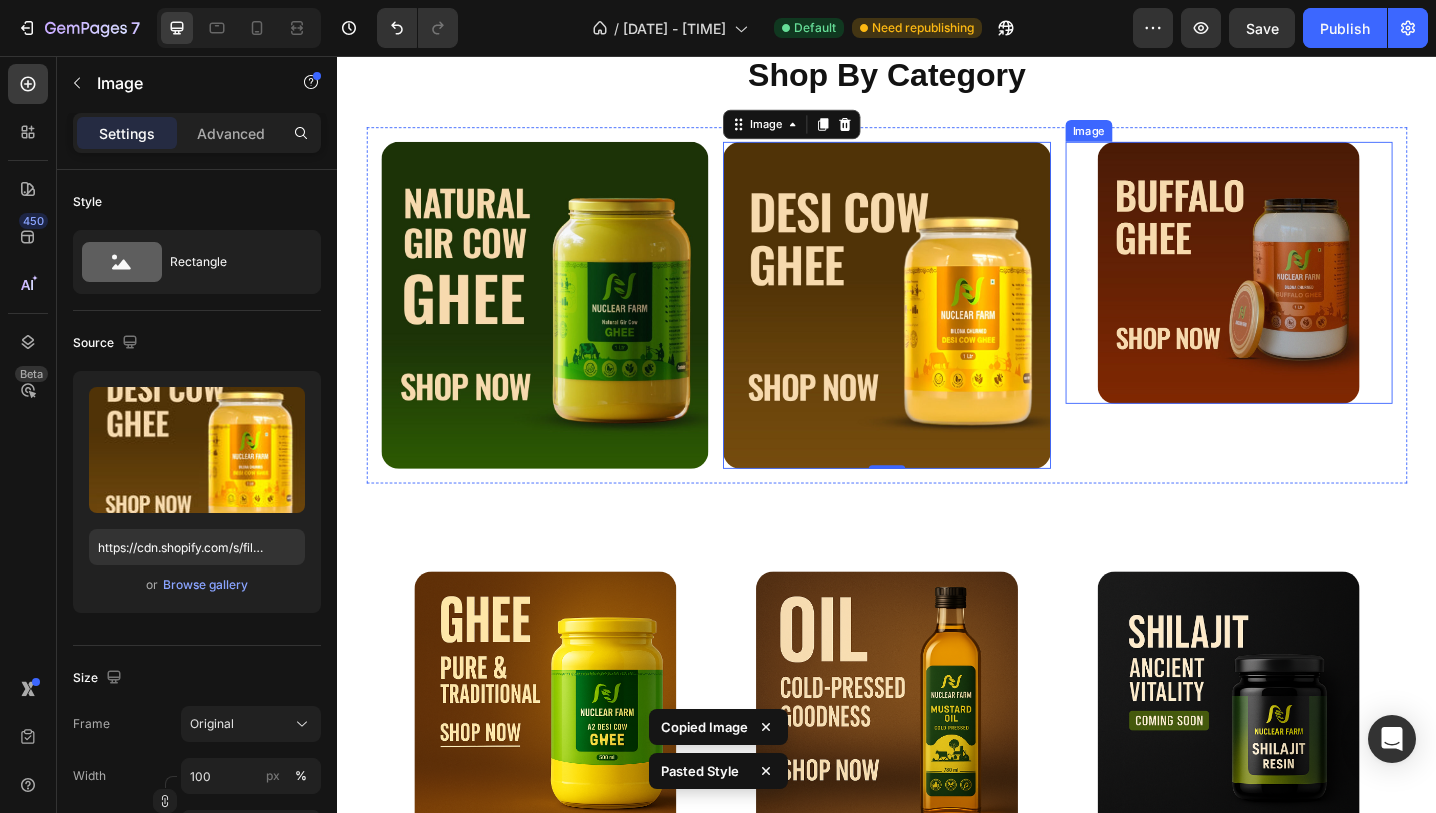 click at bounding box center (1310, 293) 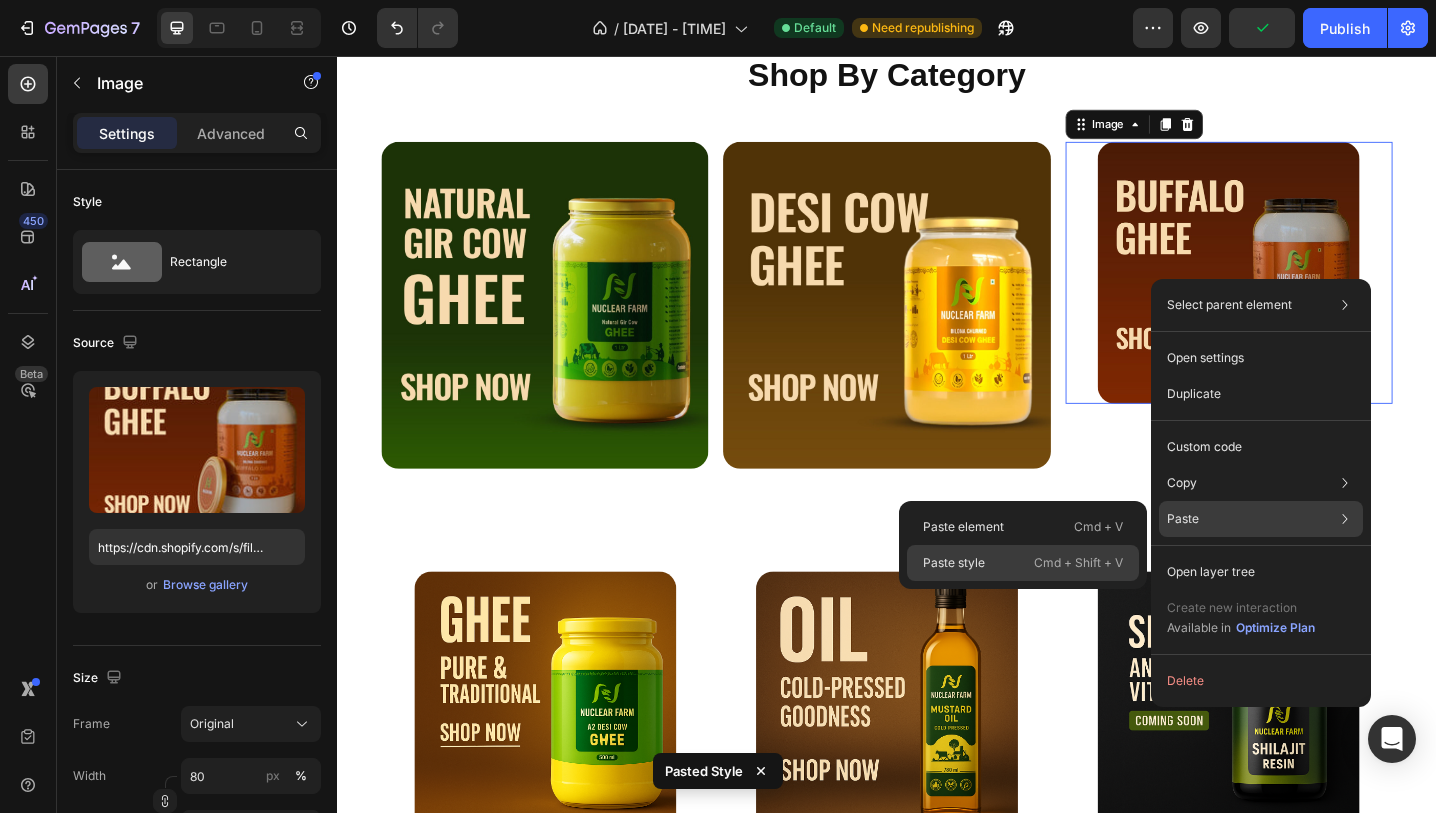 click on "Cmd + Shift + V" at bounding box center [1078, 563] 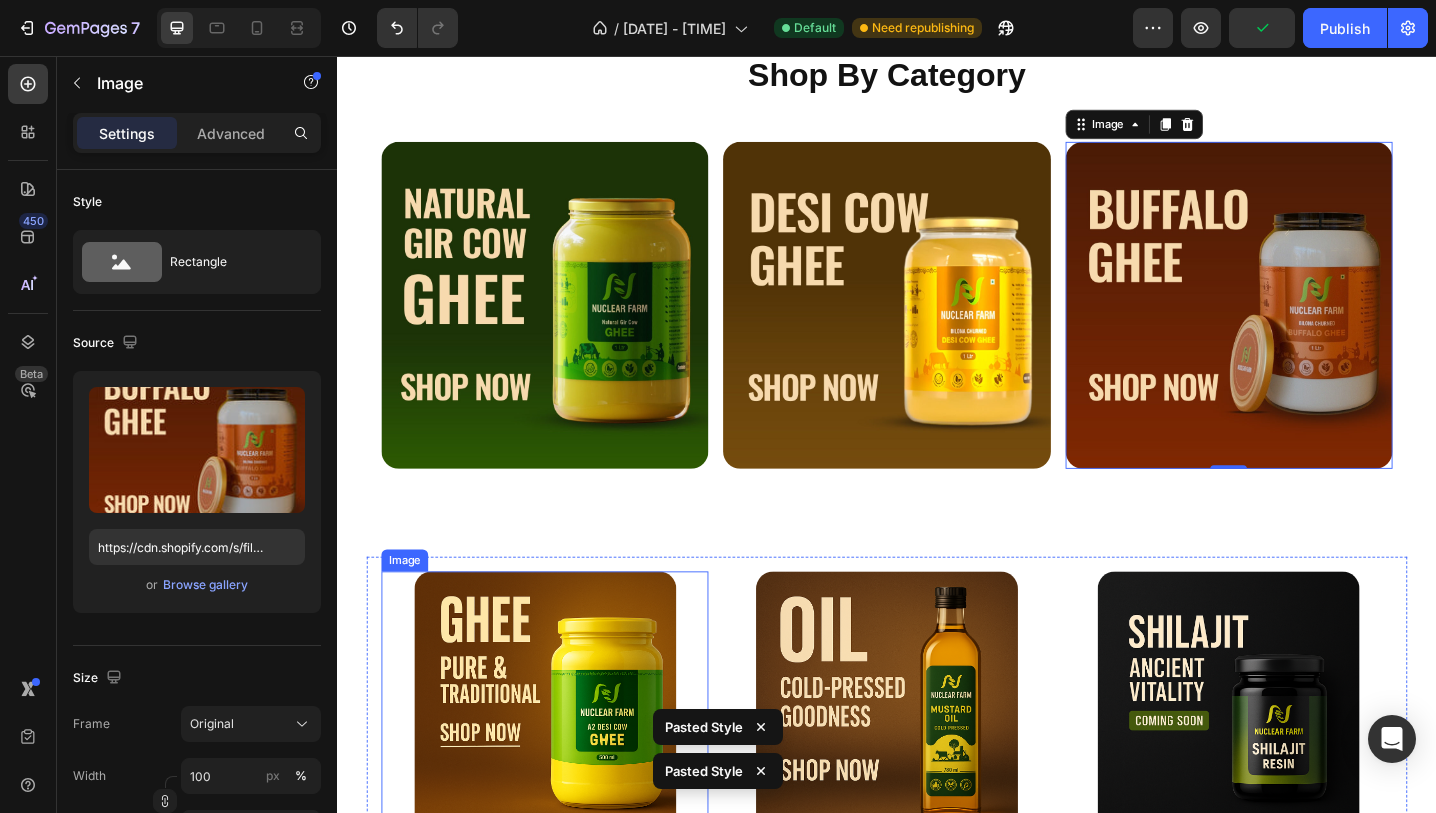 click at bounding box center [564, 762] 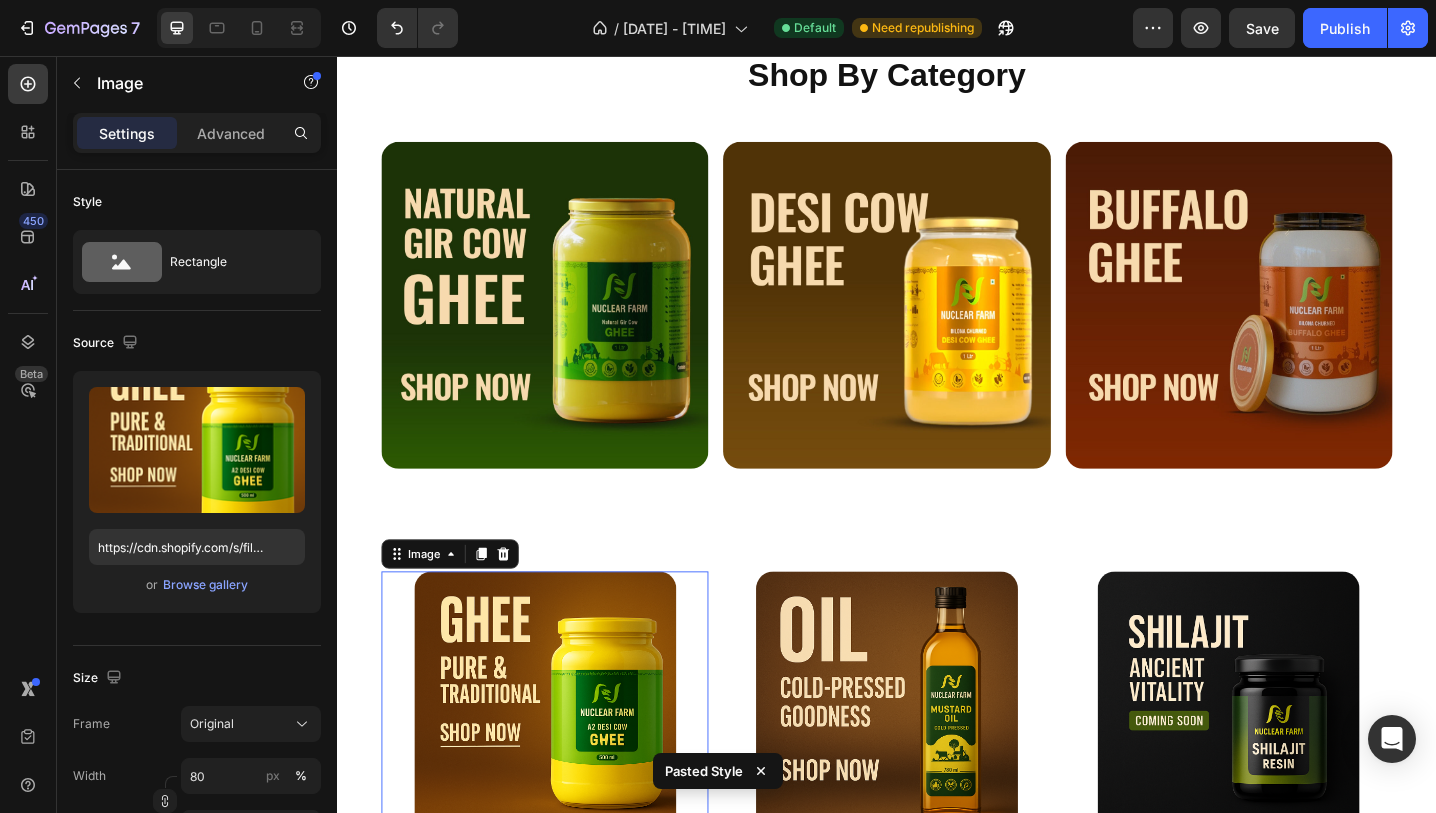 type on "100" 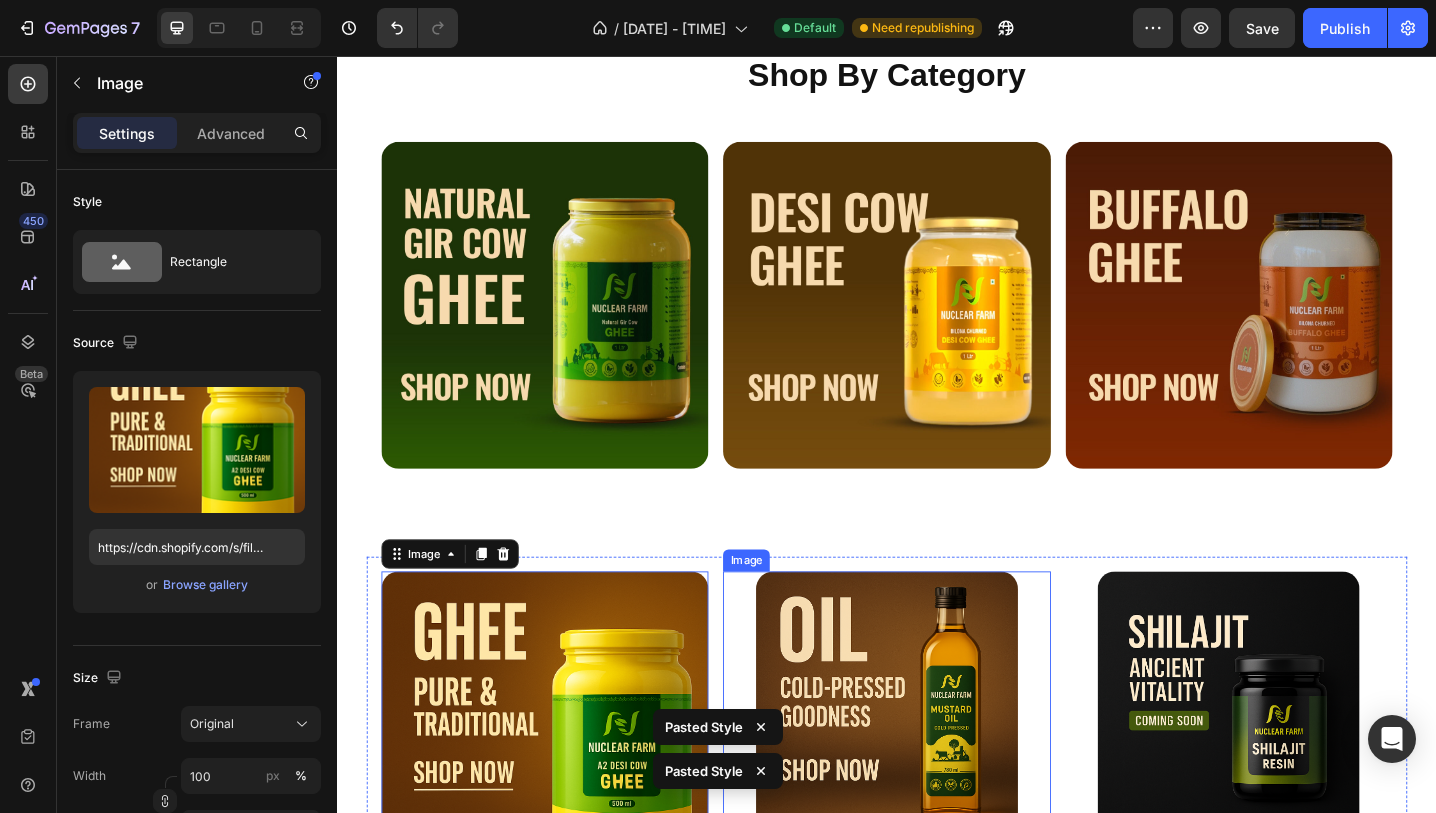 click at bounding box center [937, 762] 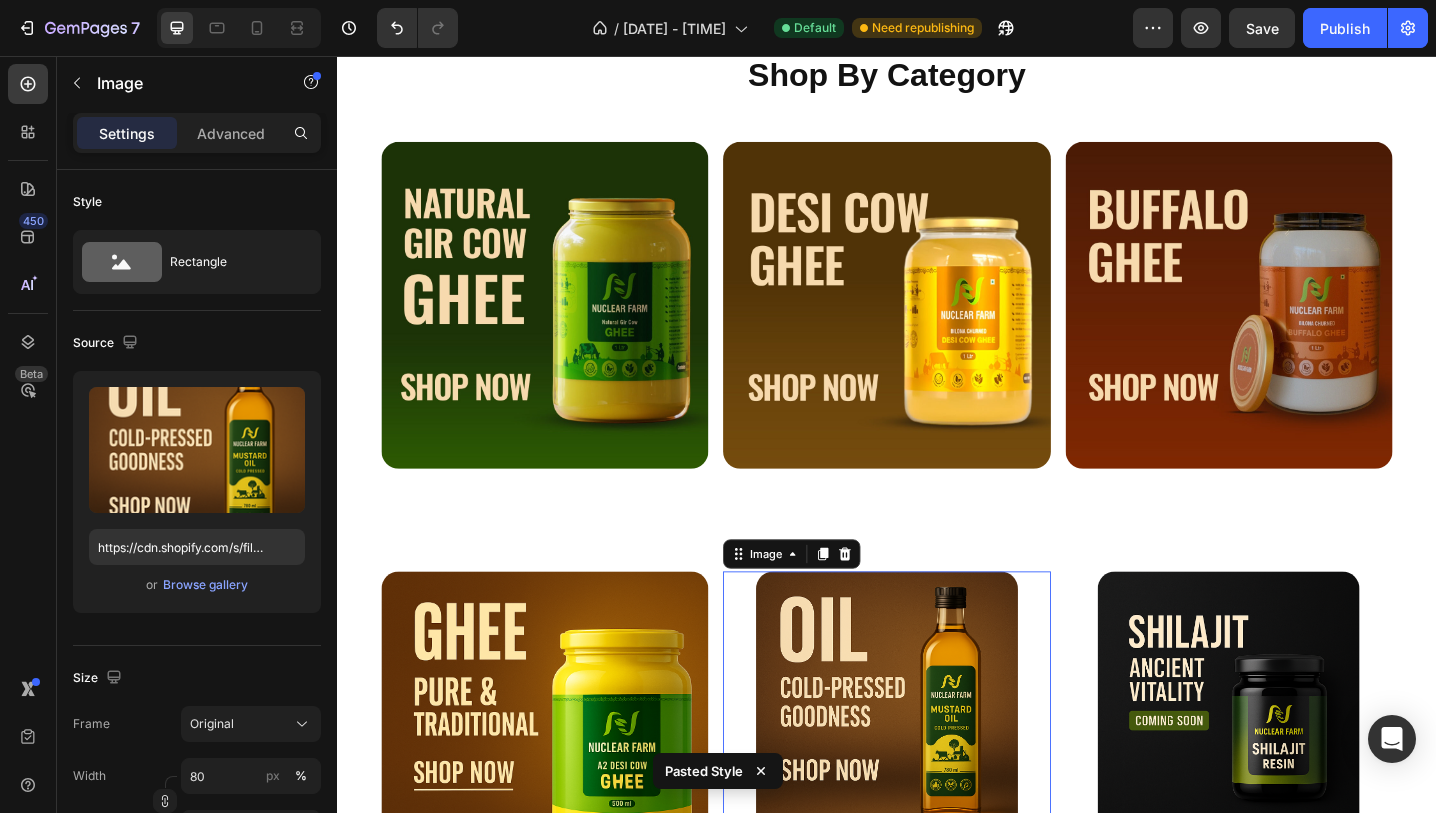 type on "100" 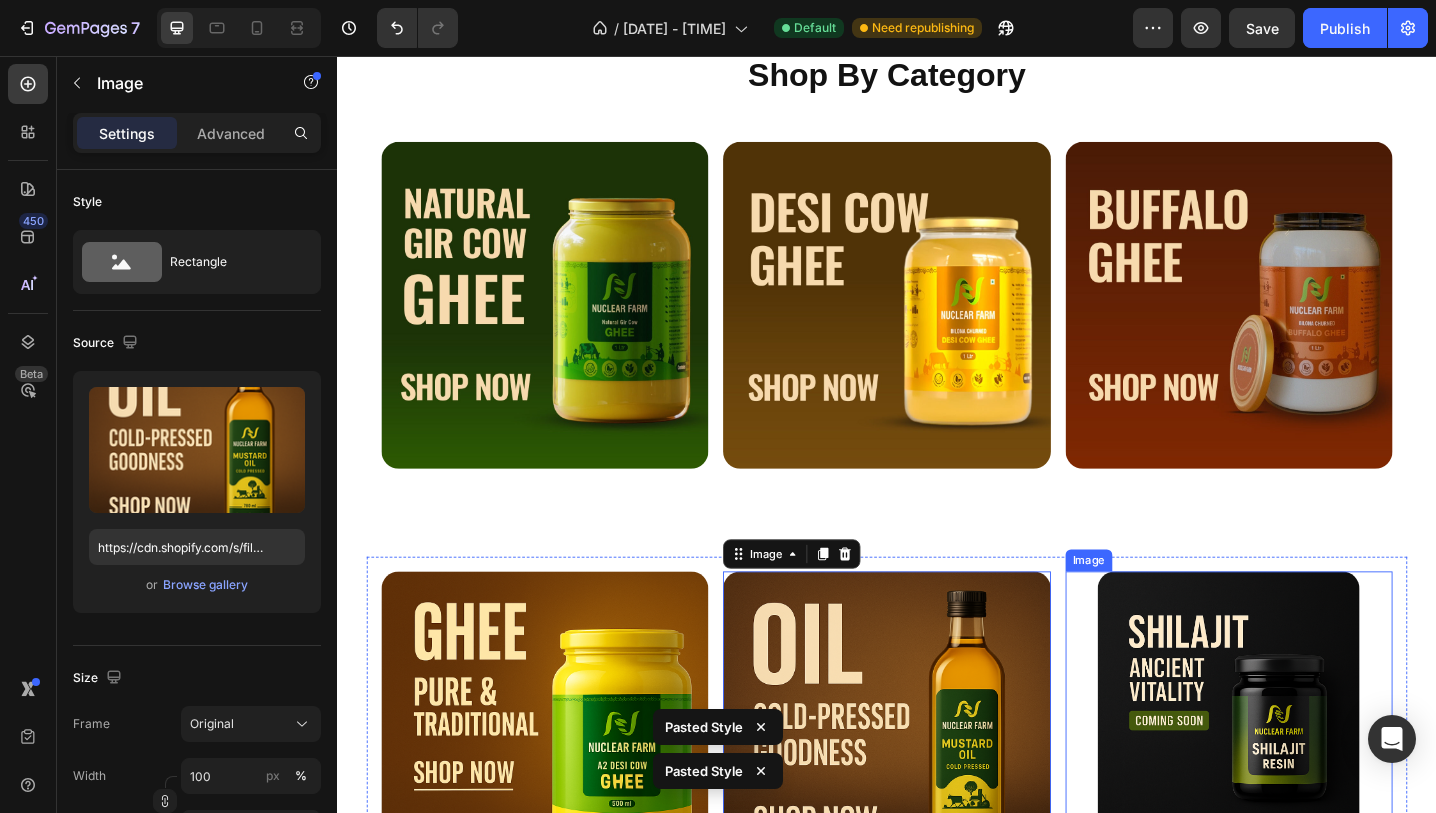 click at bounding box center [1310, 762] 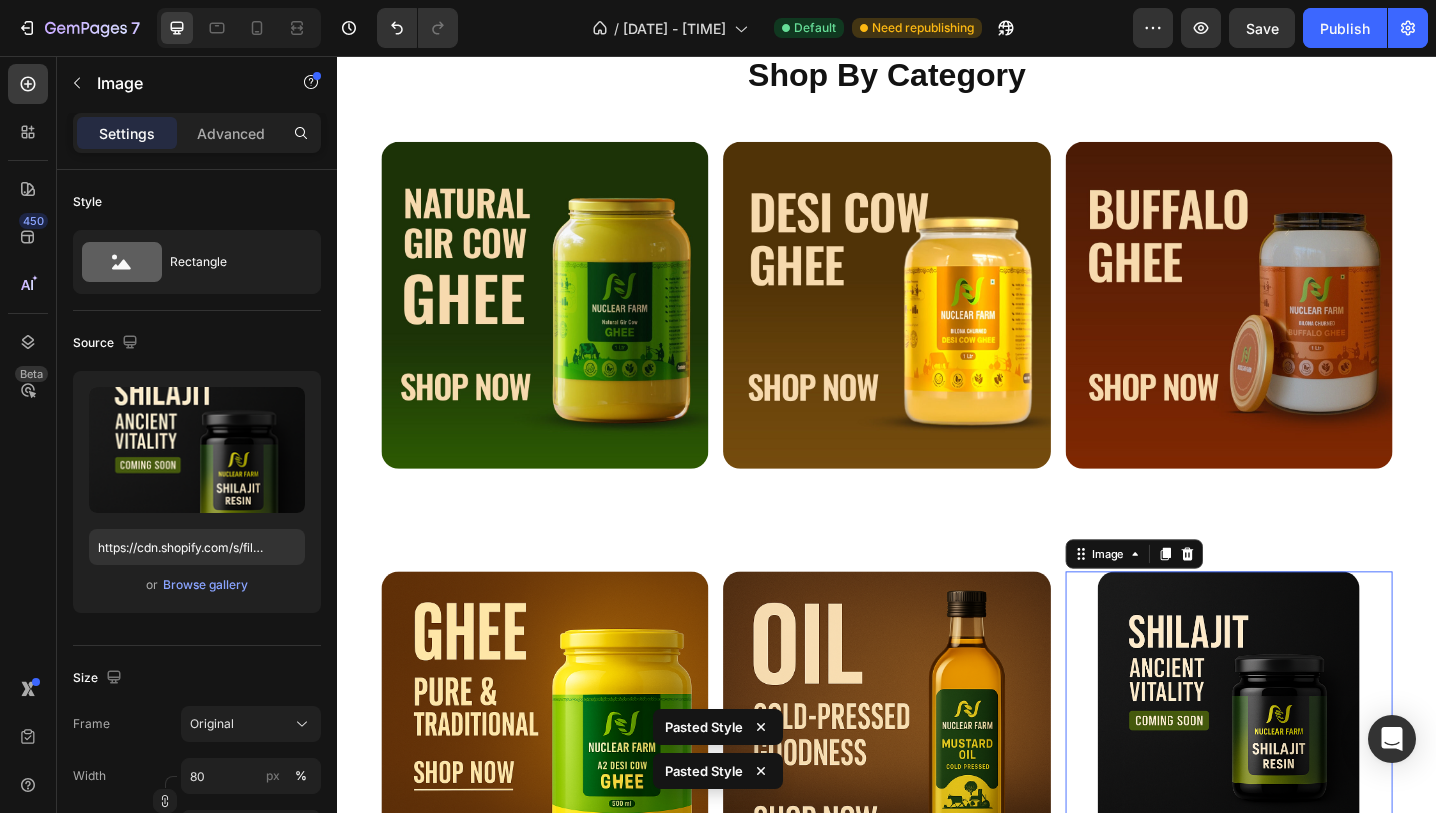 type on "100" 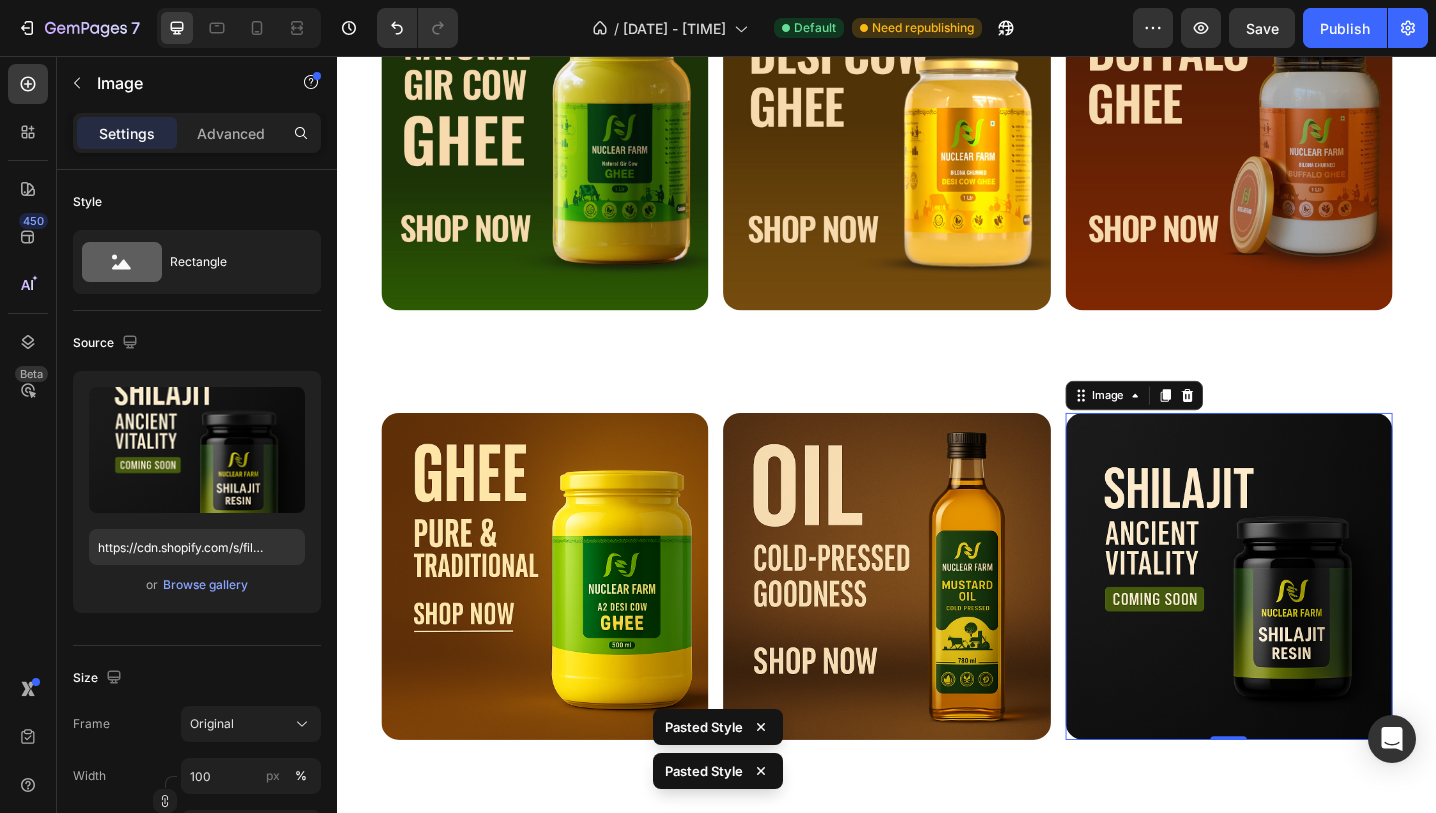 scroll, scrollTop: 814, scrollLeft: 0, axis: vertical 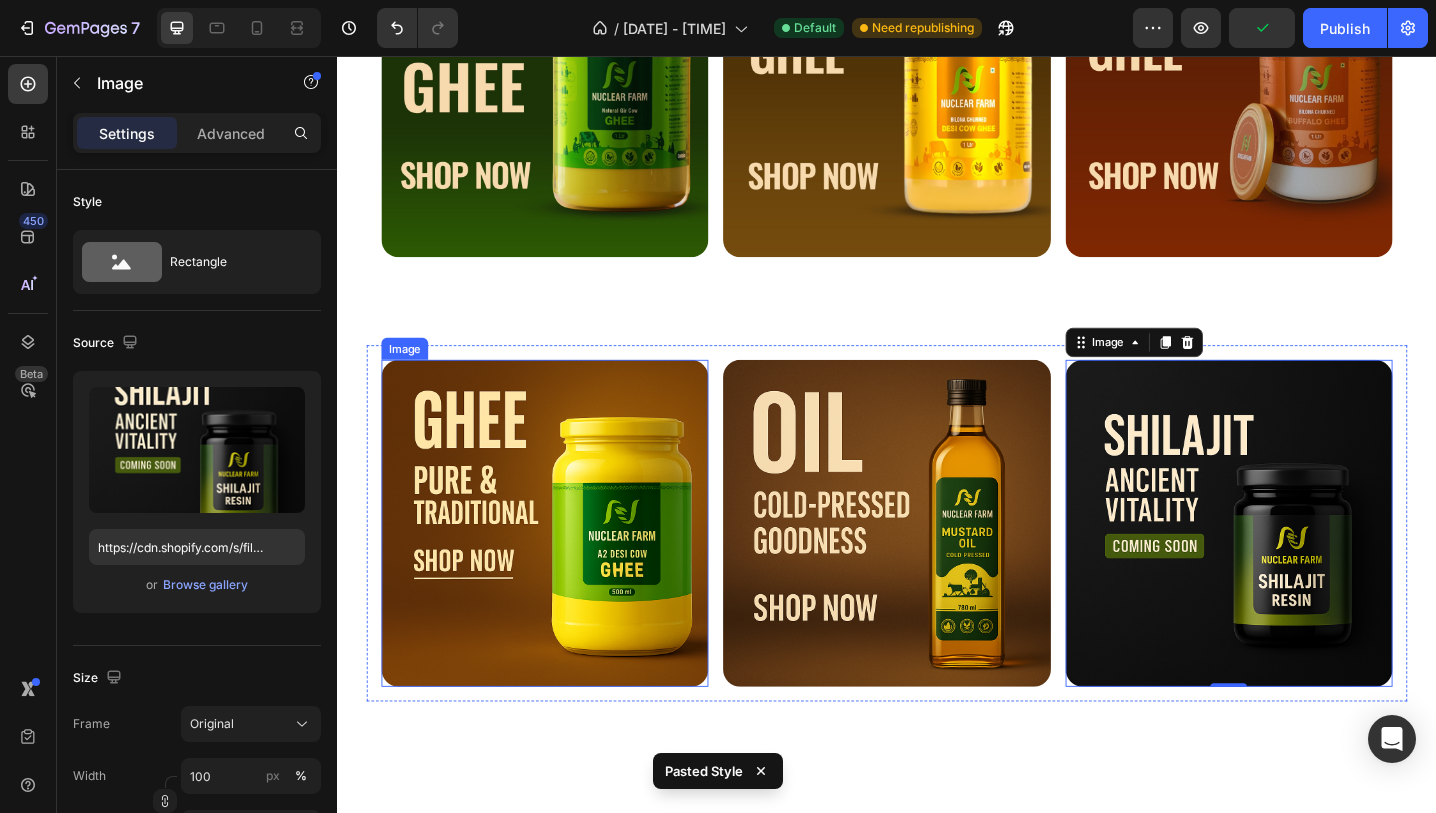 click at bounding box center [563, 566] 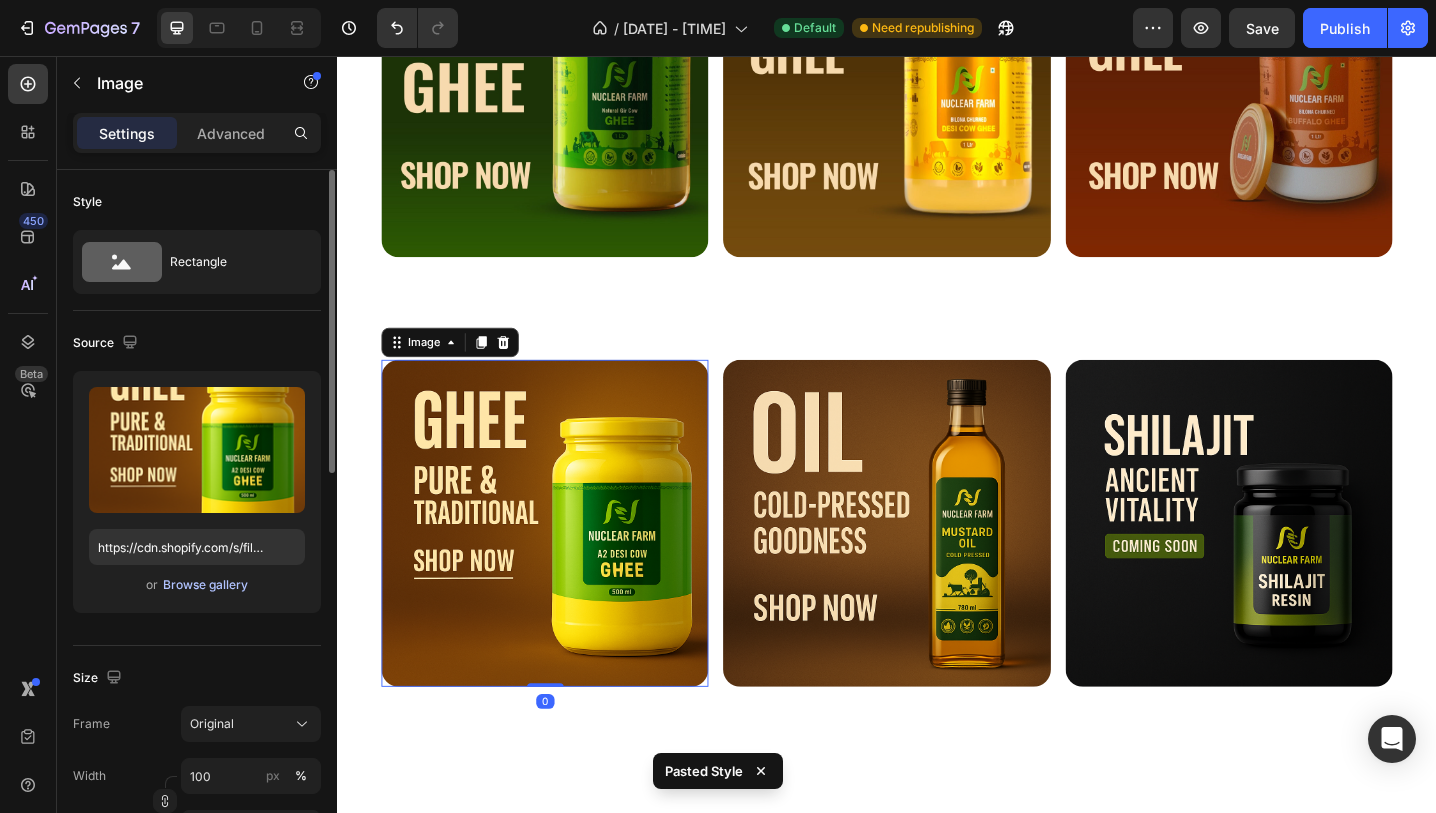 click on "Browse gallery" at bounding box center [205, 585] 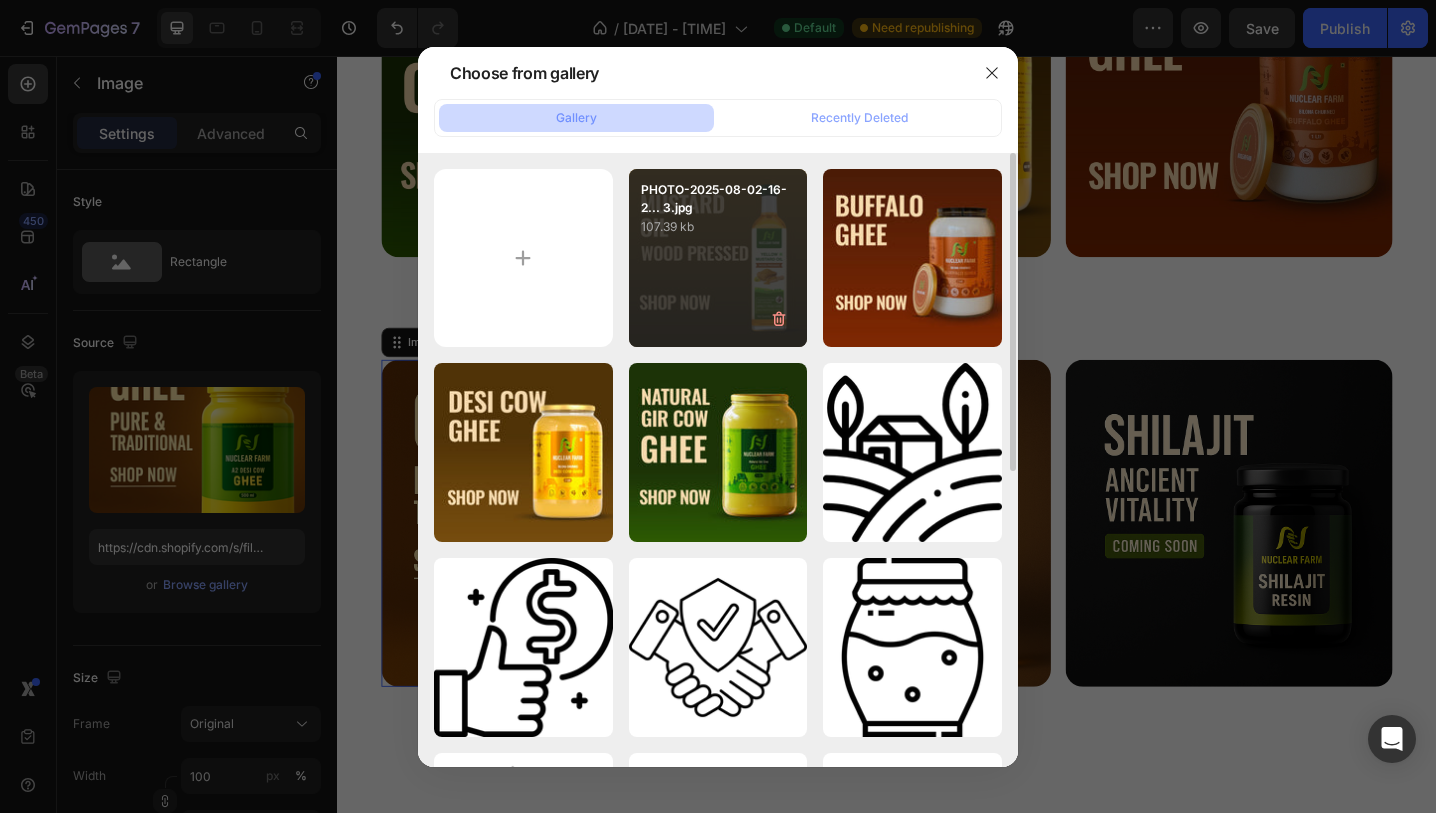 click on "PHOTO-2025-08-02-16-2... 3.jpg 107.39 kb" at bounding box center (718, 258) 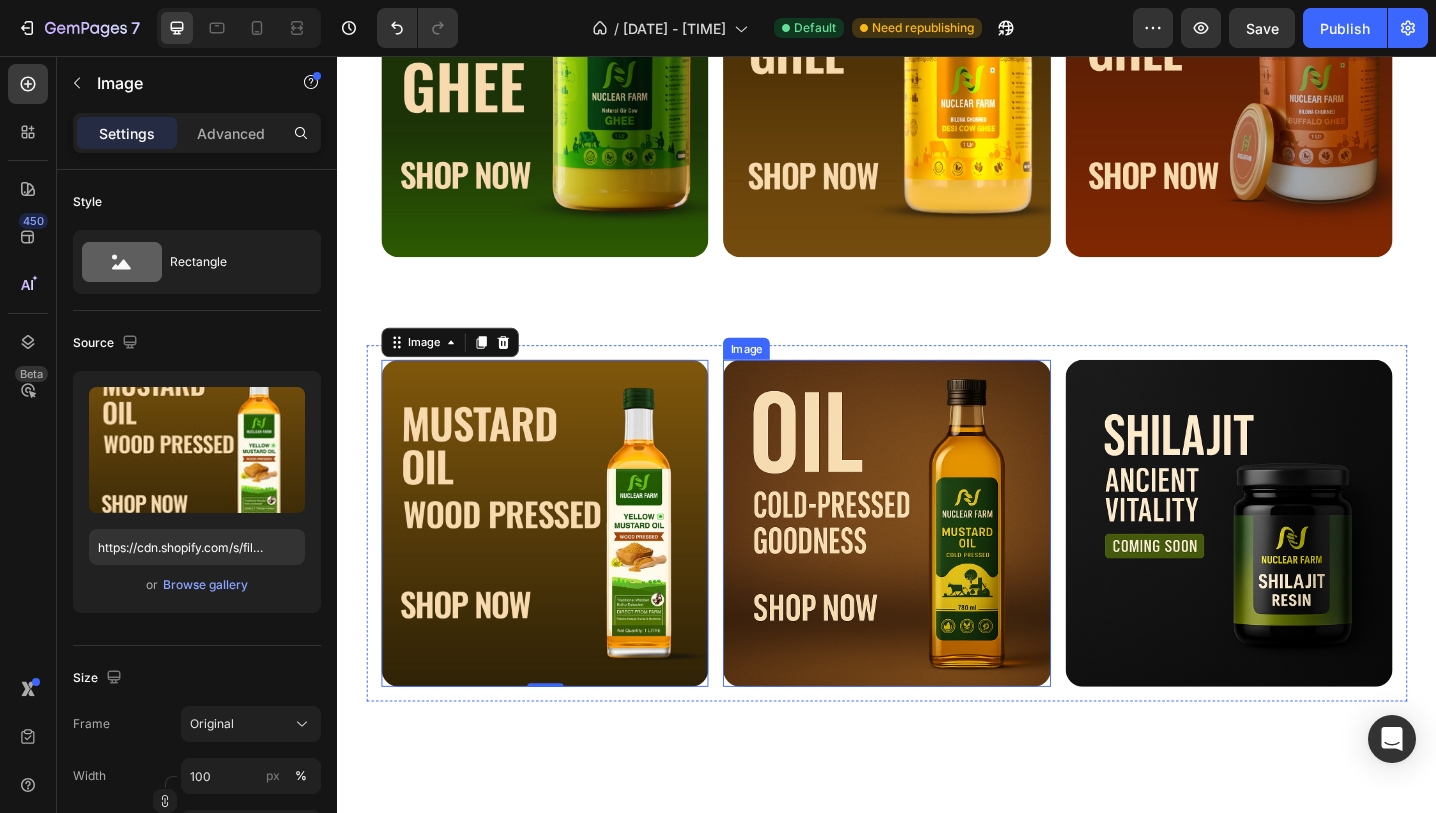 click at bounding box center (936, 566) 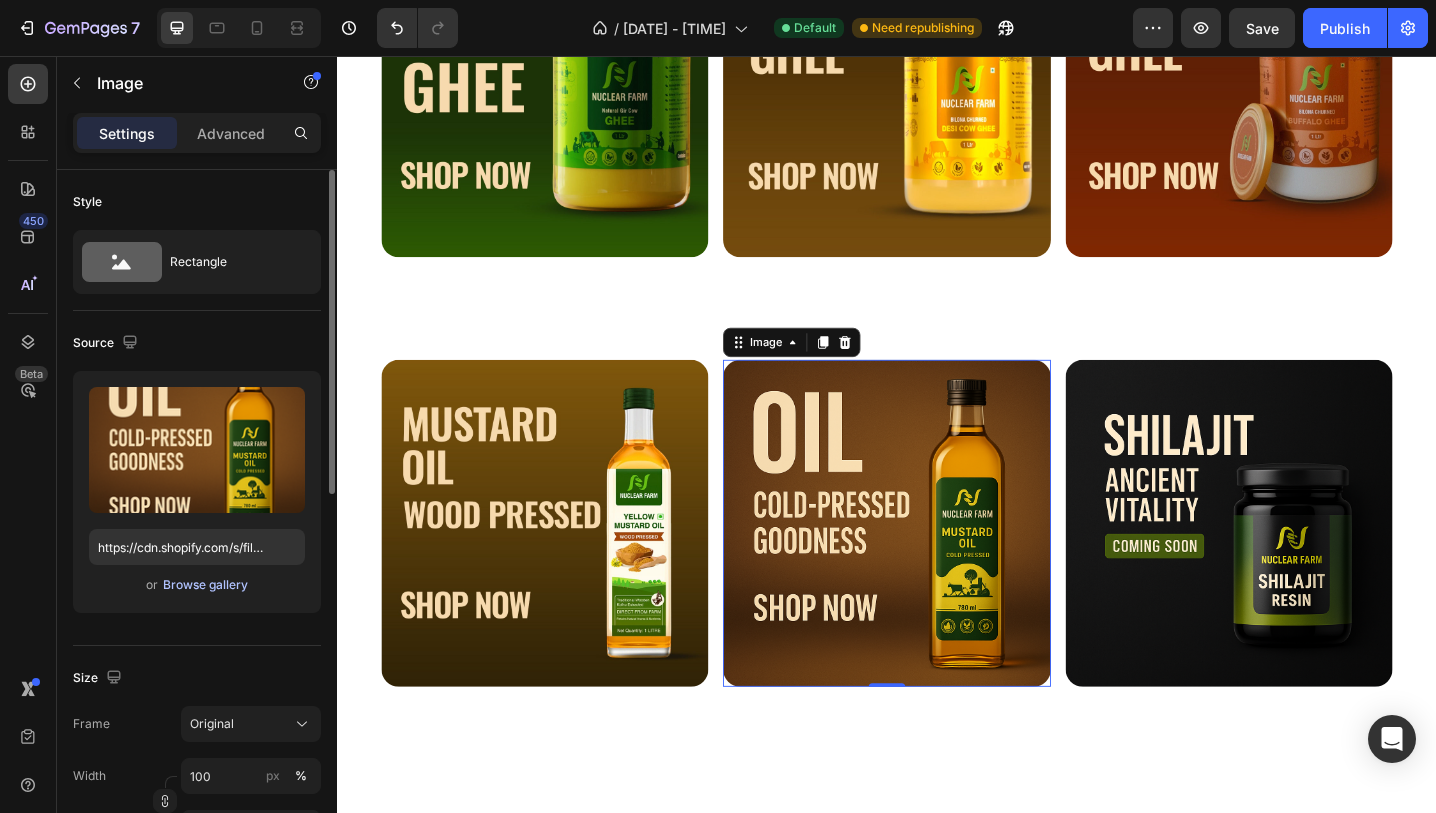 click on "Browse gallery" at bounding box center (205, 585) 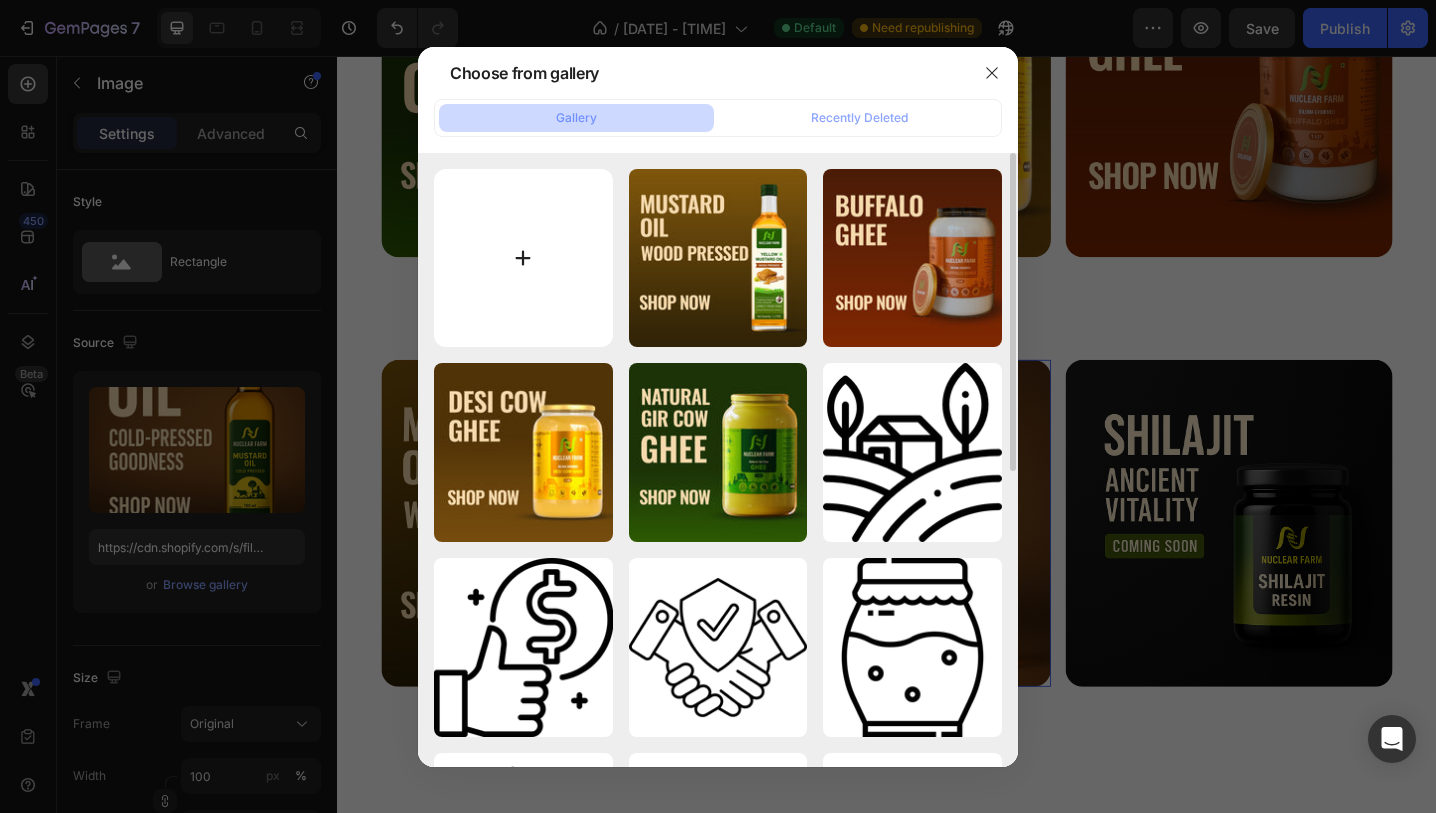 click at bounding box center (523, 258) 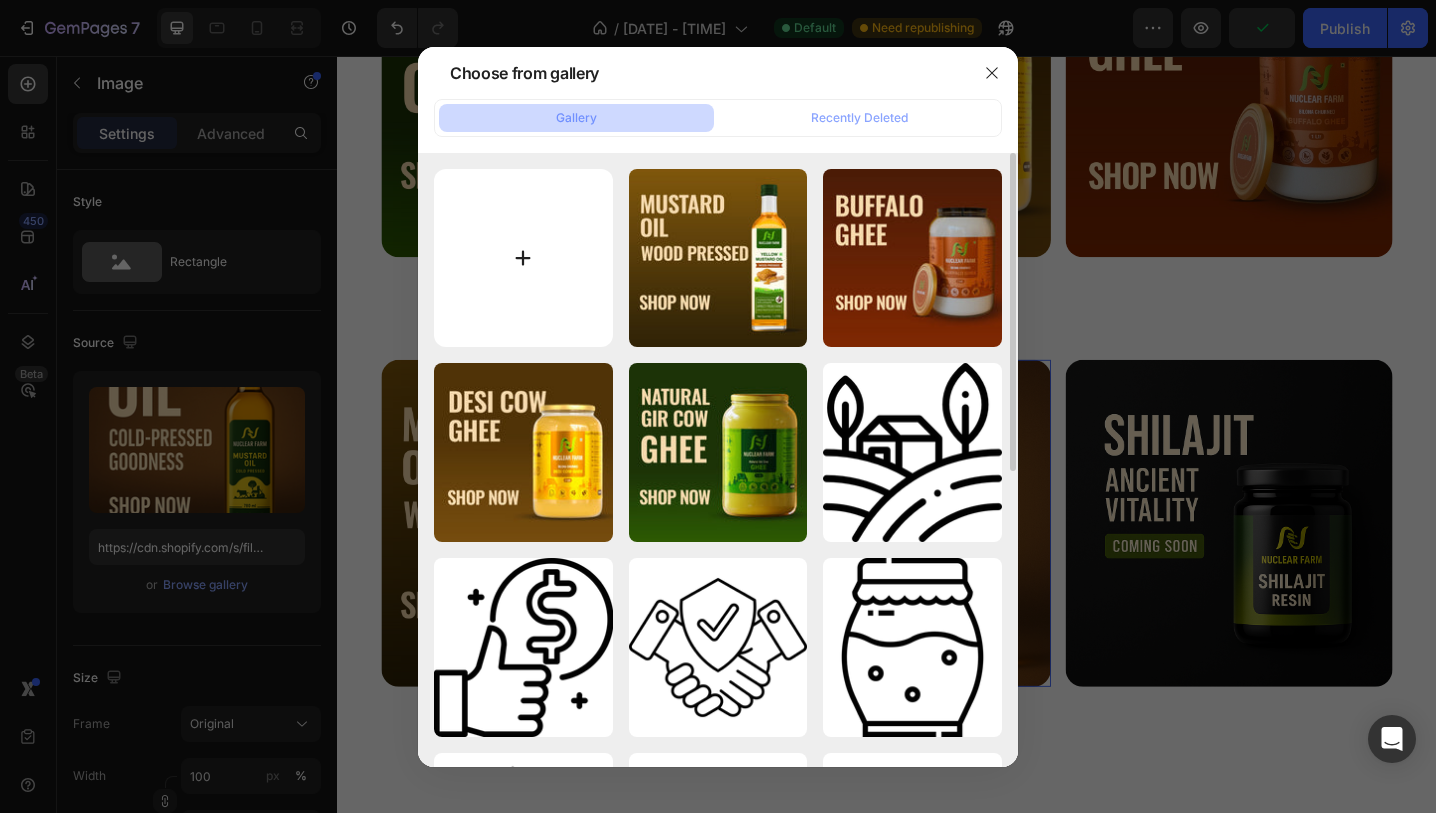 type on "C:\fakepath\PHOTO-2025-08-02-16-27-13 2.jpg" 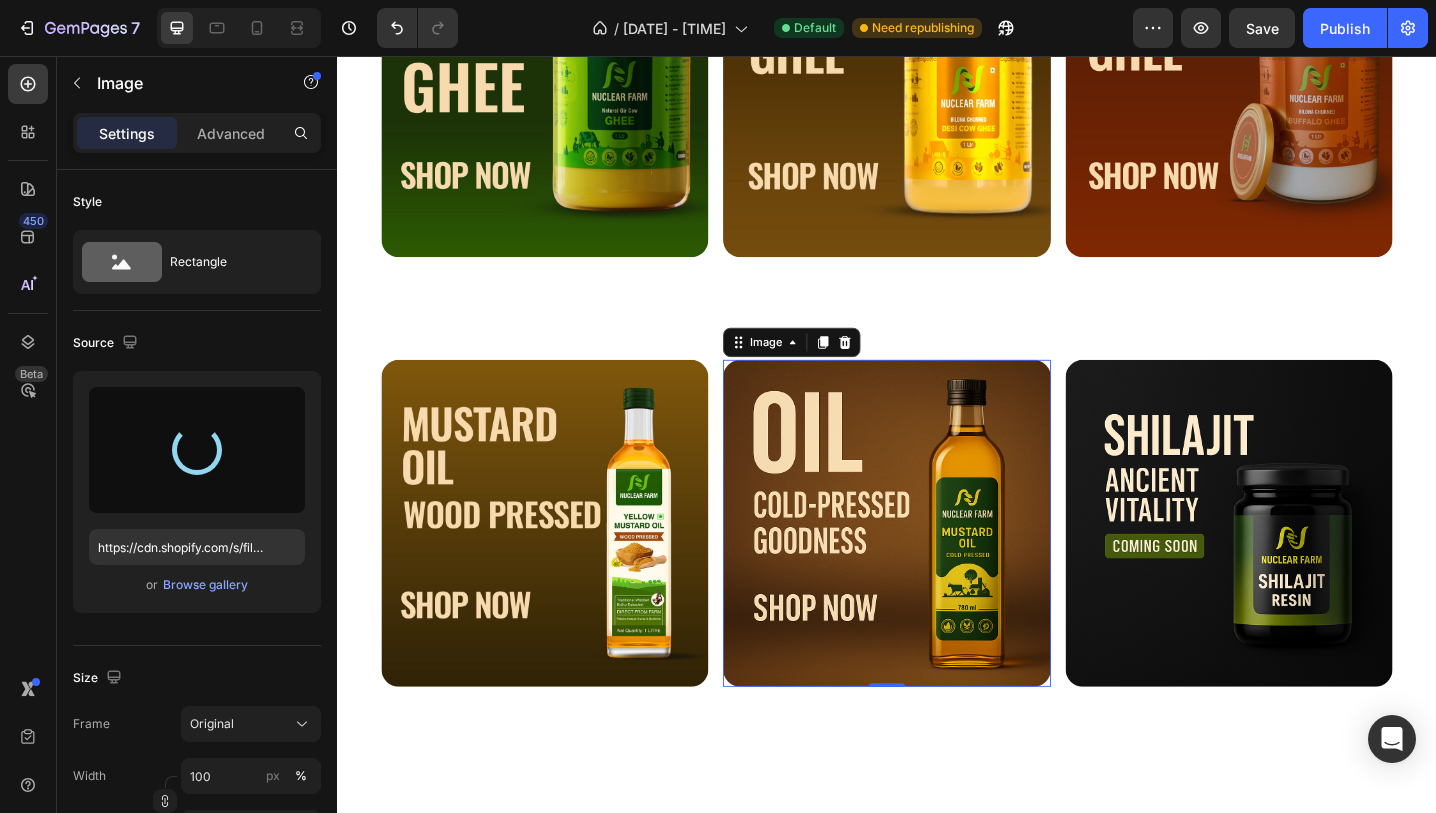 type on "https://cdn.shopify.com/s/files/1/0716/4130/1250/files/gempages_560460804789371760-68d733fe-7d38-4637-a585-f883e7d00730.jpg" 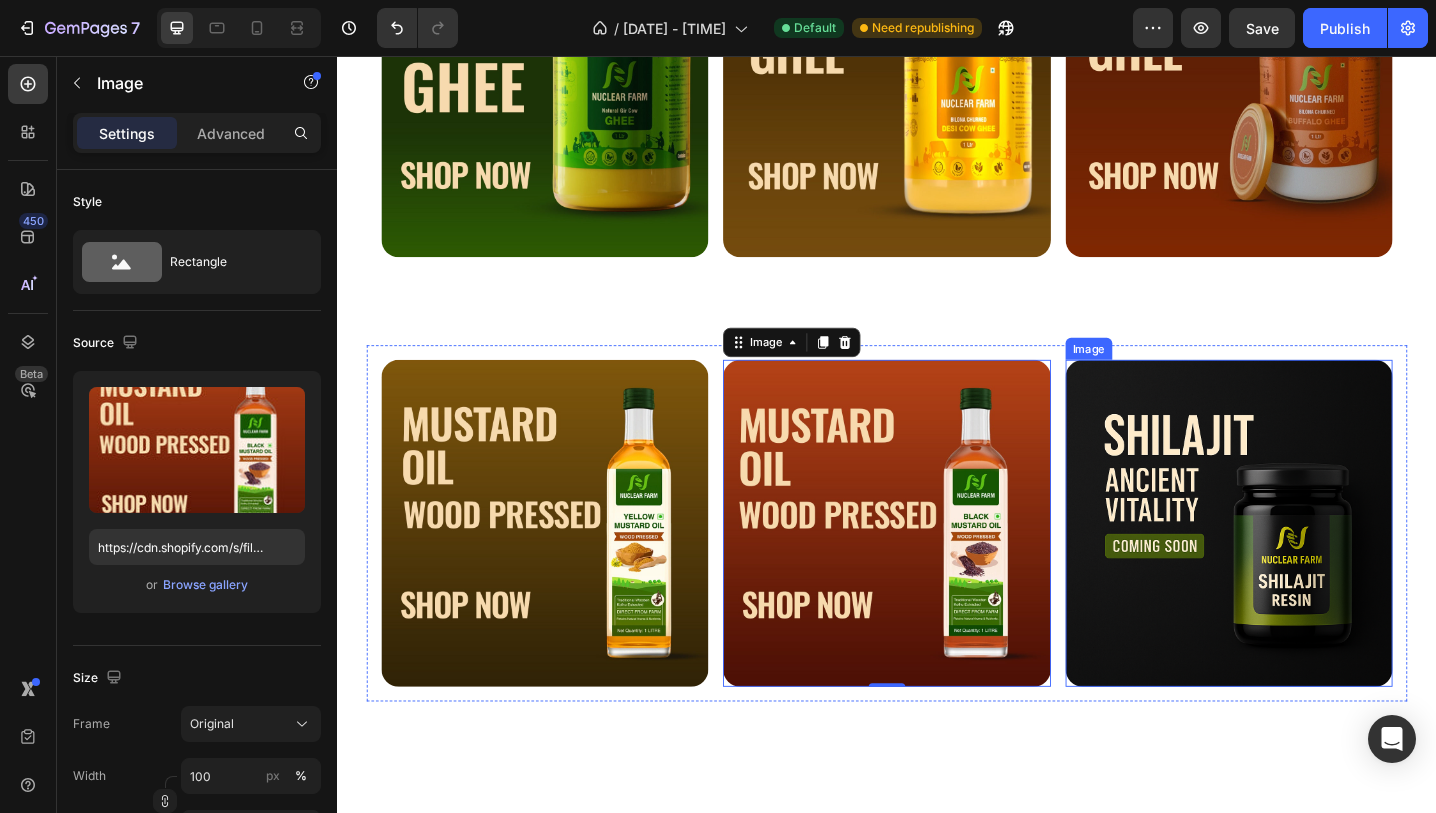 click at bounding box center (1310, 566) 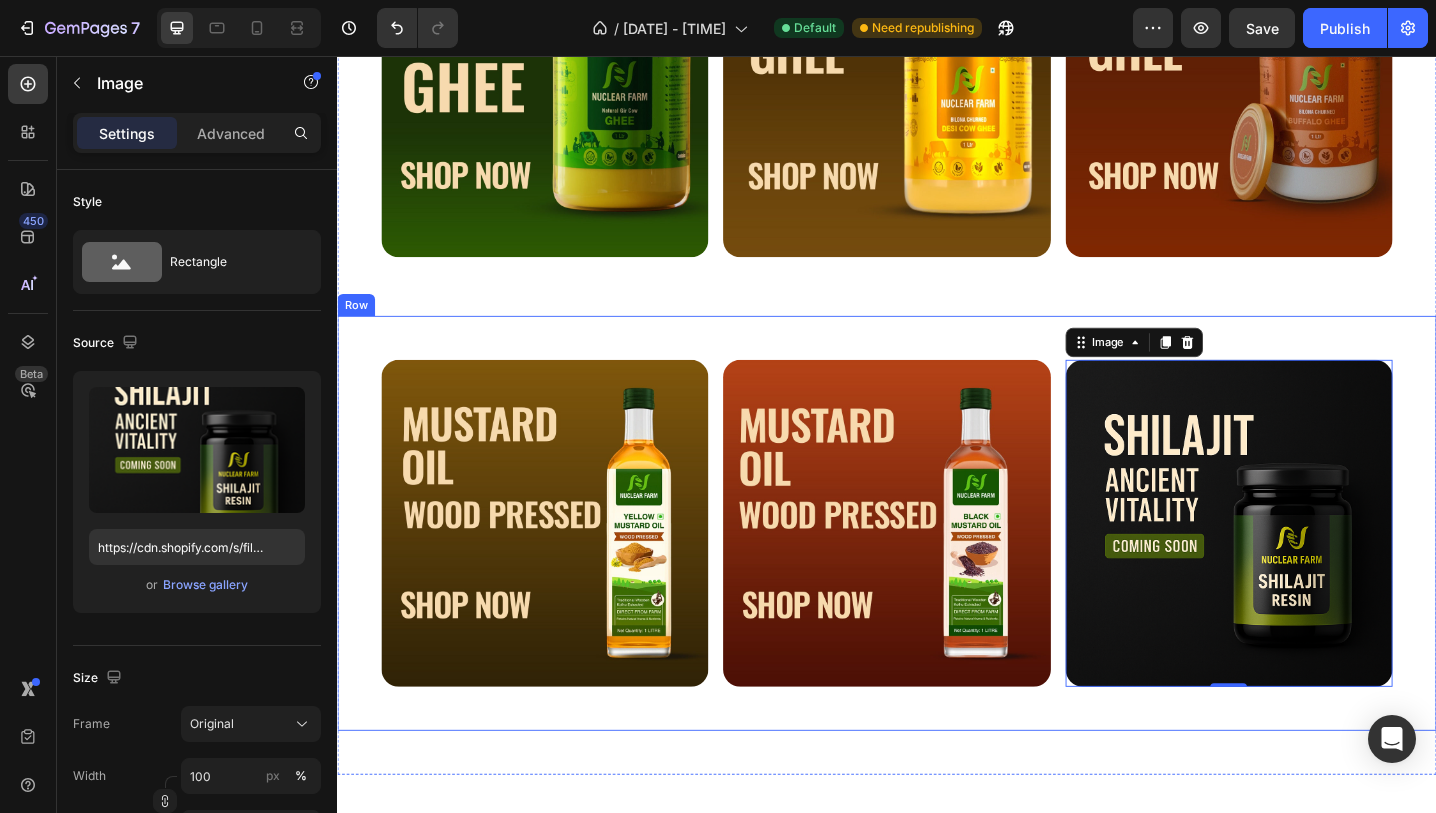 click on "Shop By Category Heading Image Image Image Row Row Row Image Image Image   0 Row Row Row" at bounding box center [937, 315] 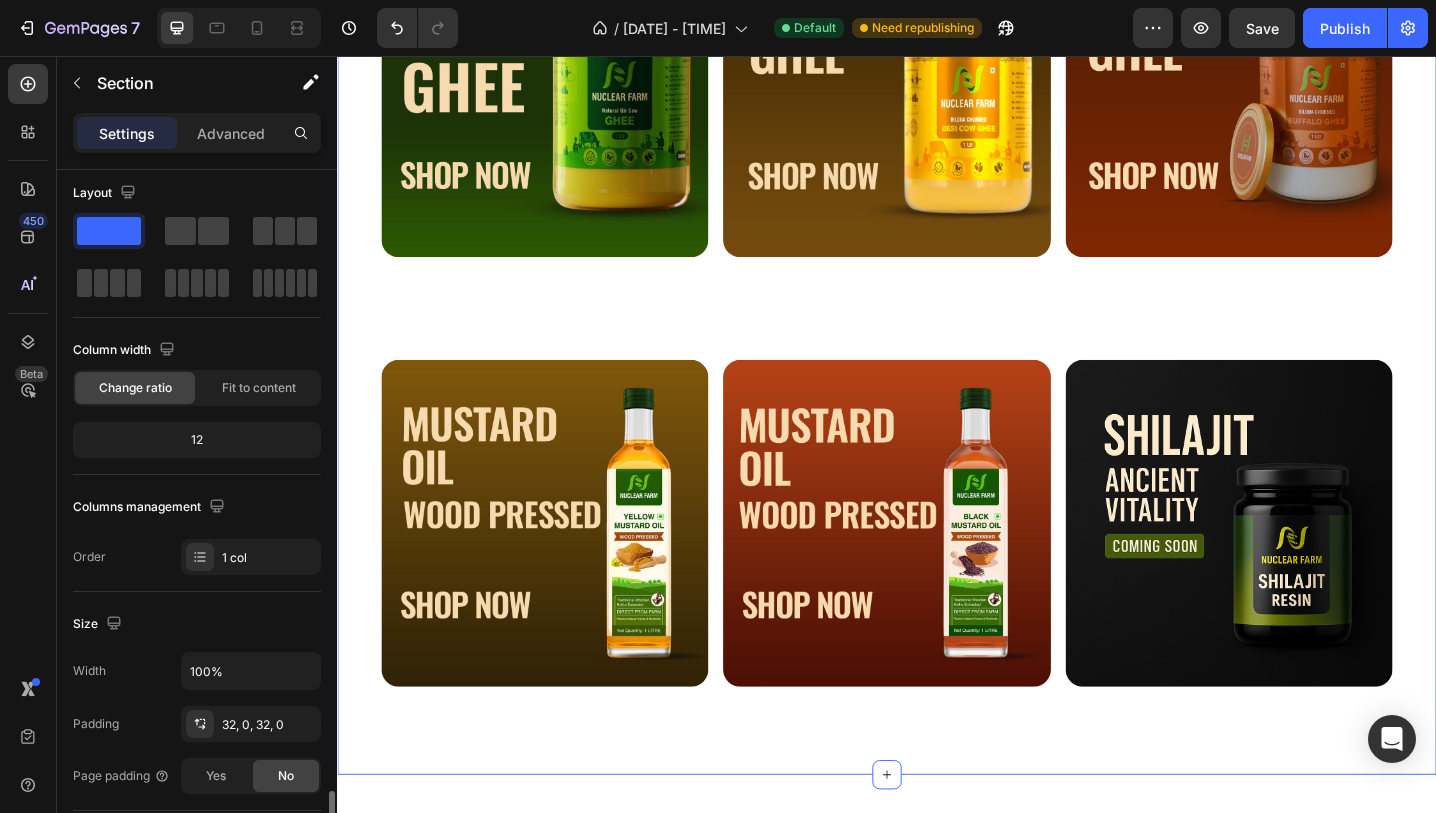 scroll, scrollTop: 0, scrollLeft: 0, axis: both 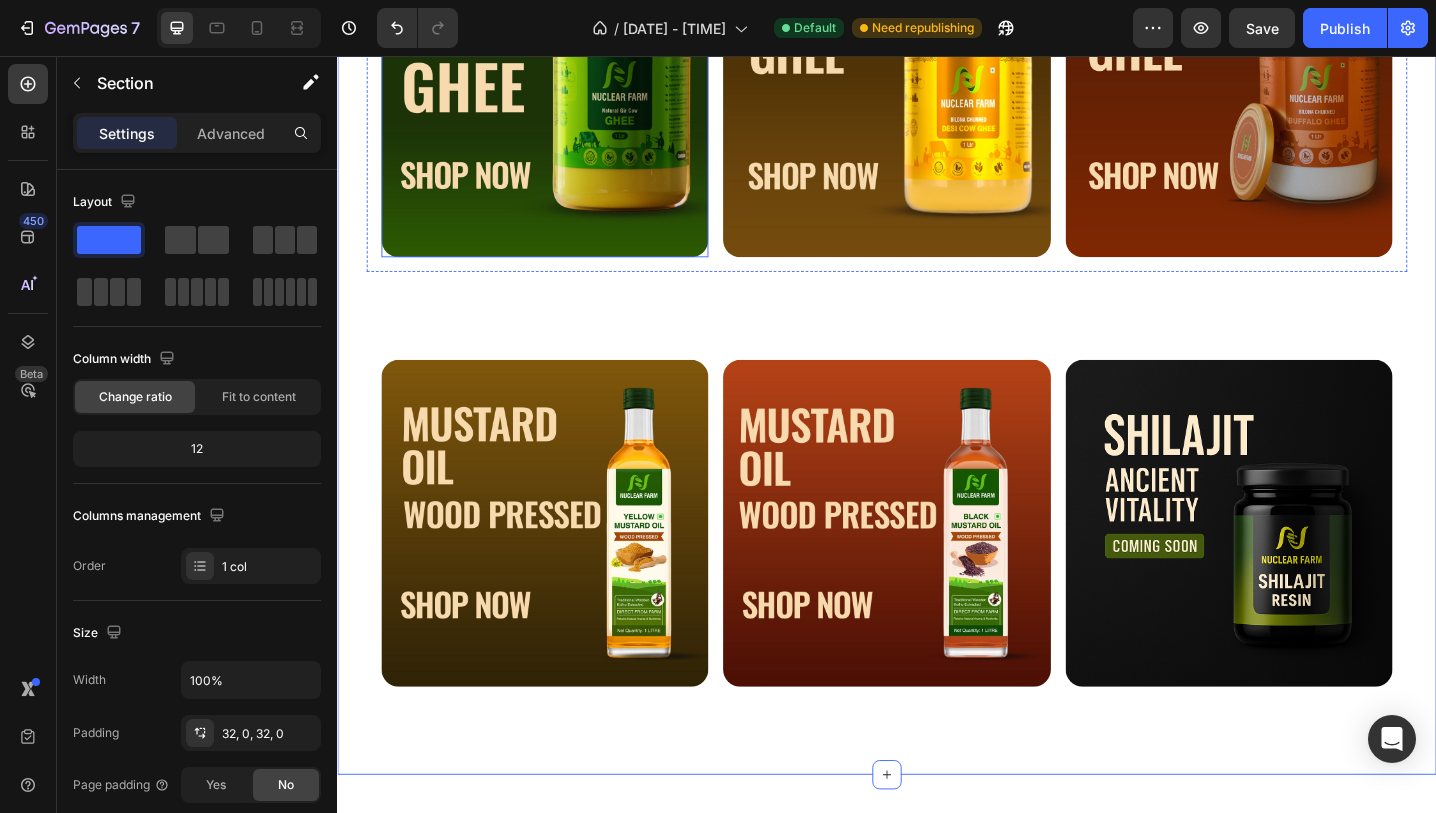click on "Image Image Image Row Row" at bounding box center [937, 566] 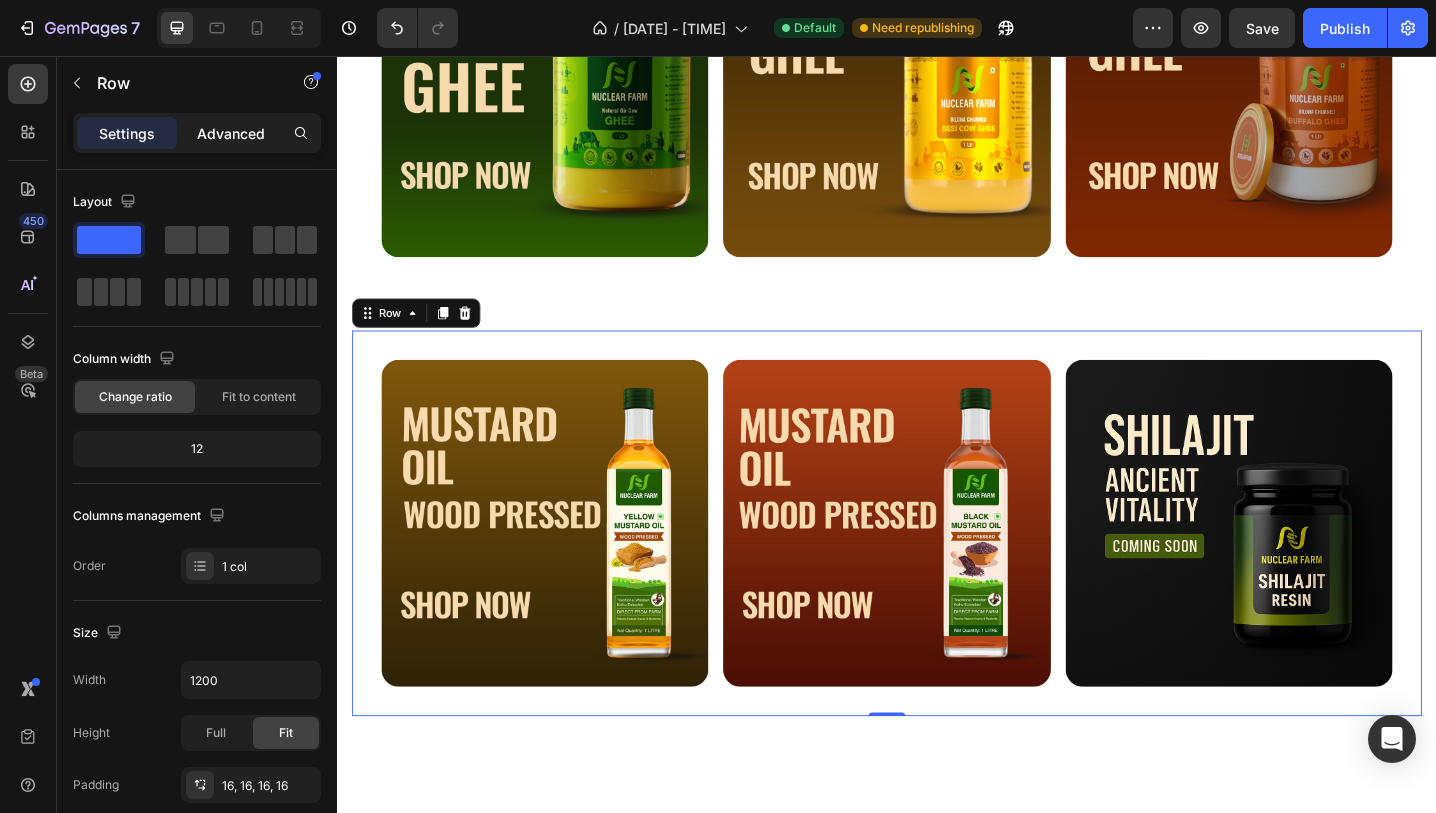 click on "Advanced" 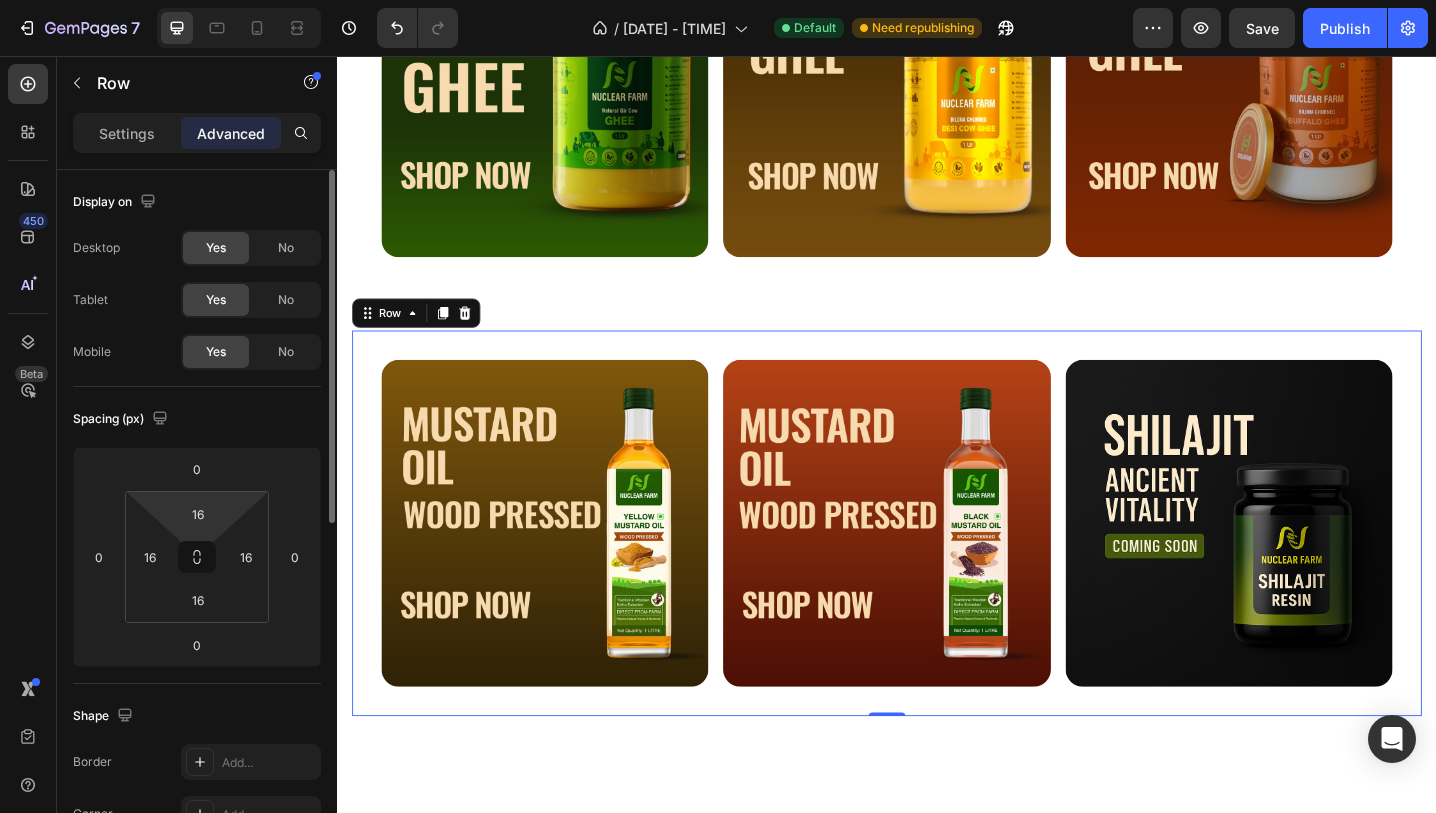 click 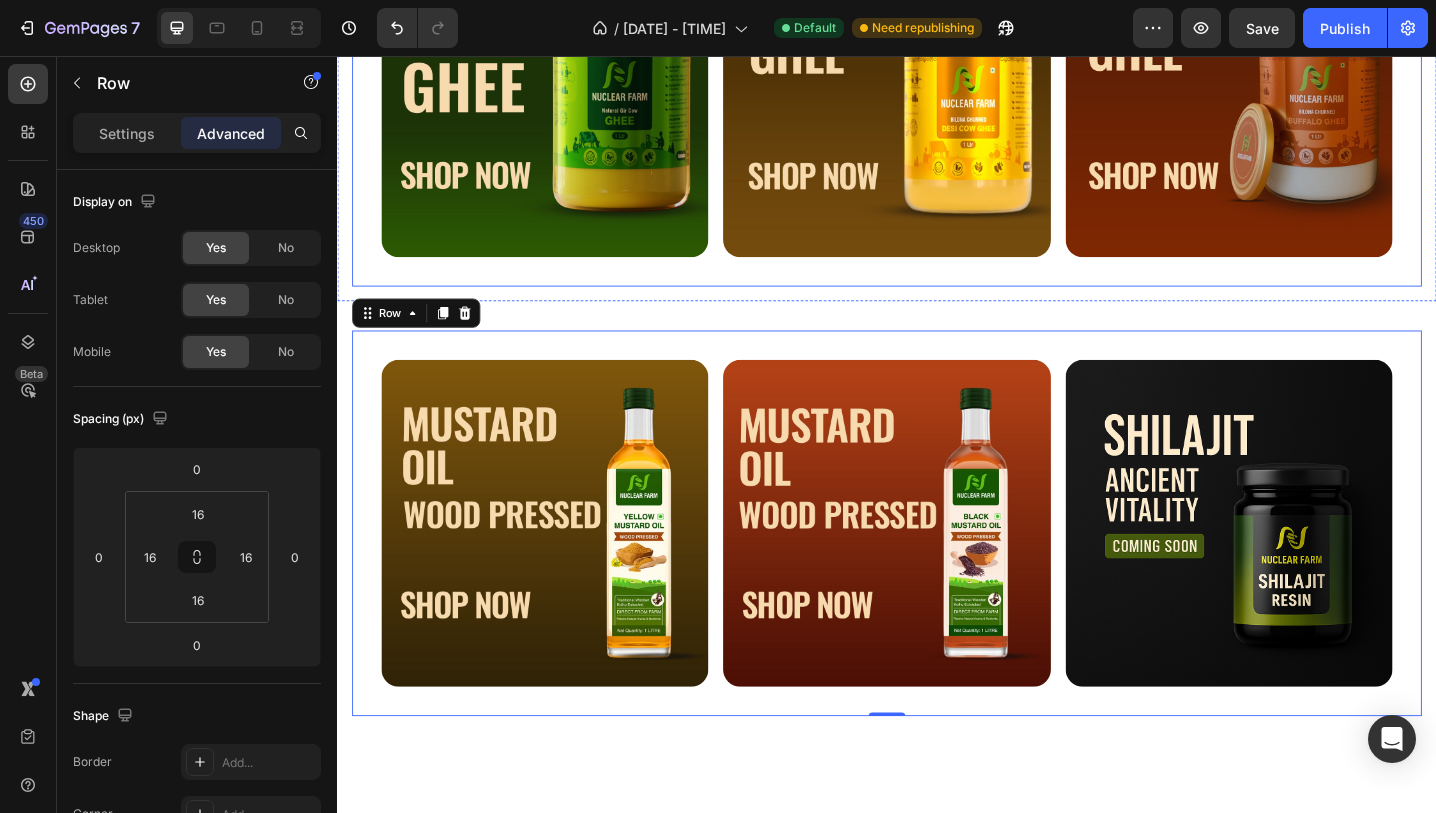 click on "Image Image Image Row Row" at bounding box center [937, 97] 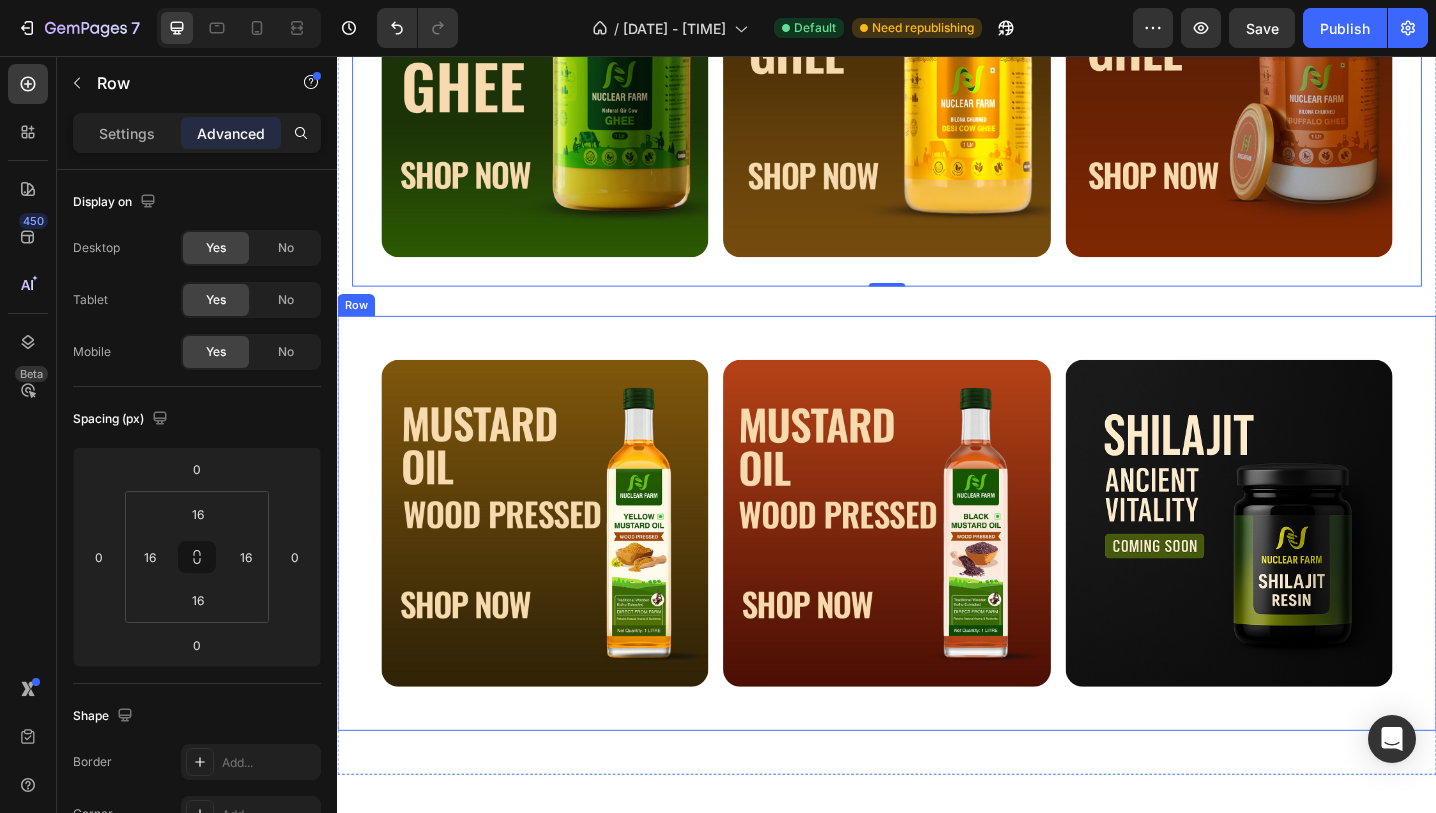 click on "Image Image Image Row Row Row" at bounding box center (937, 566) 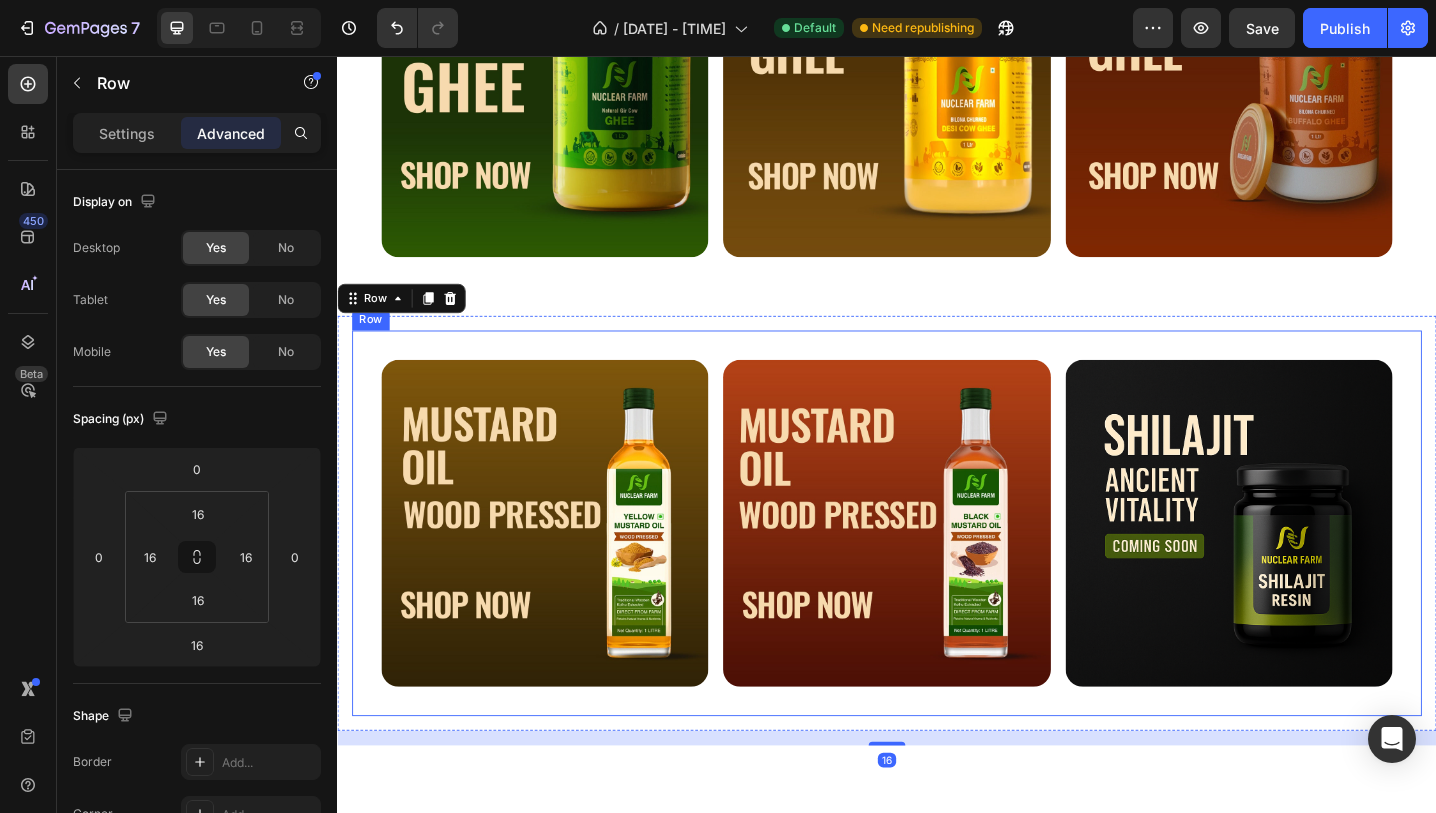 click on "Image Image Image Row Row" at bounding box center [937, 566] 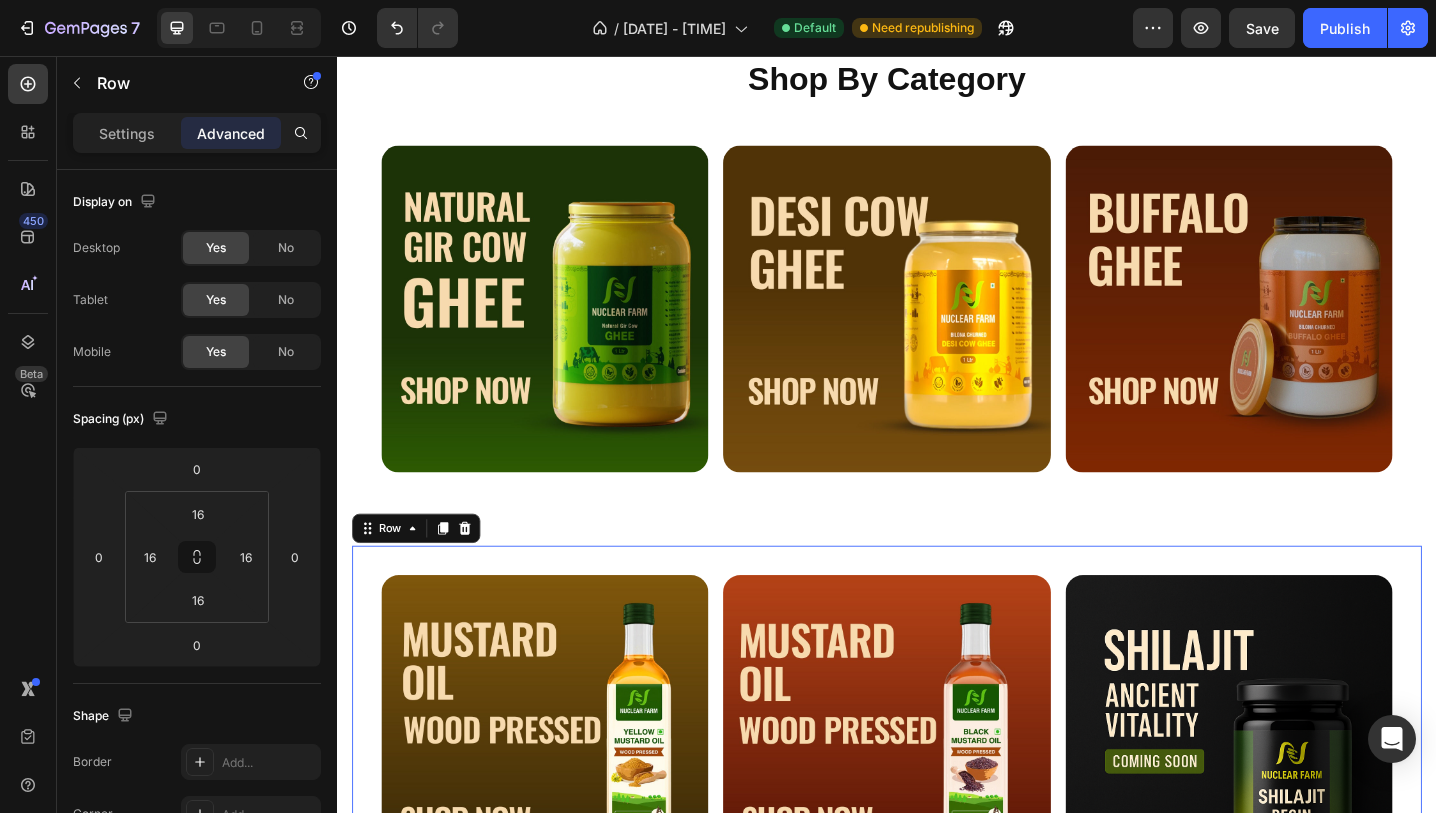 scroll, scrollTop: 779, scrollLeft: 0, axis: vertical 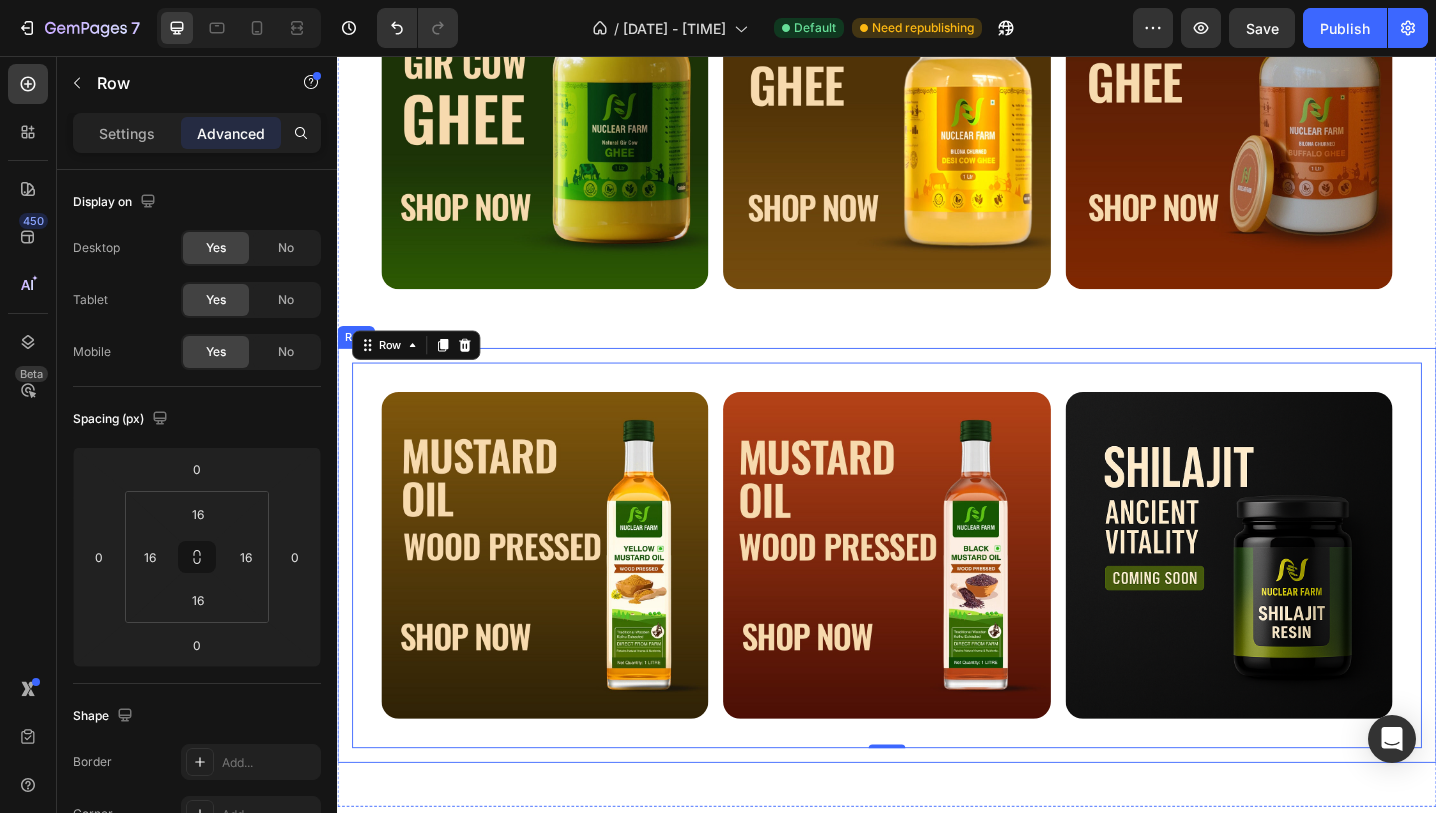 click on "Image Image Image Row Row   0 Row" at bounding box center (937, 601) 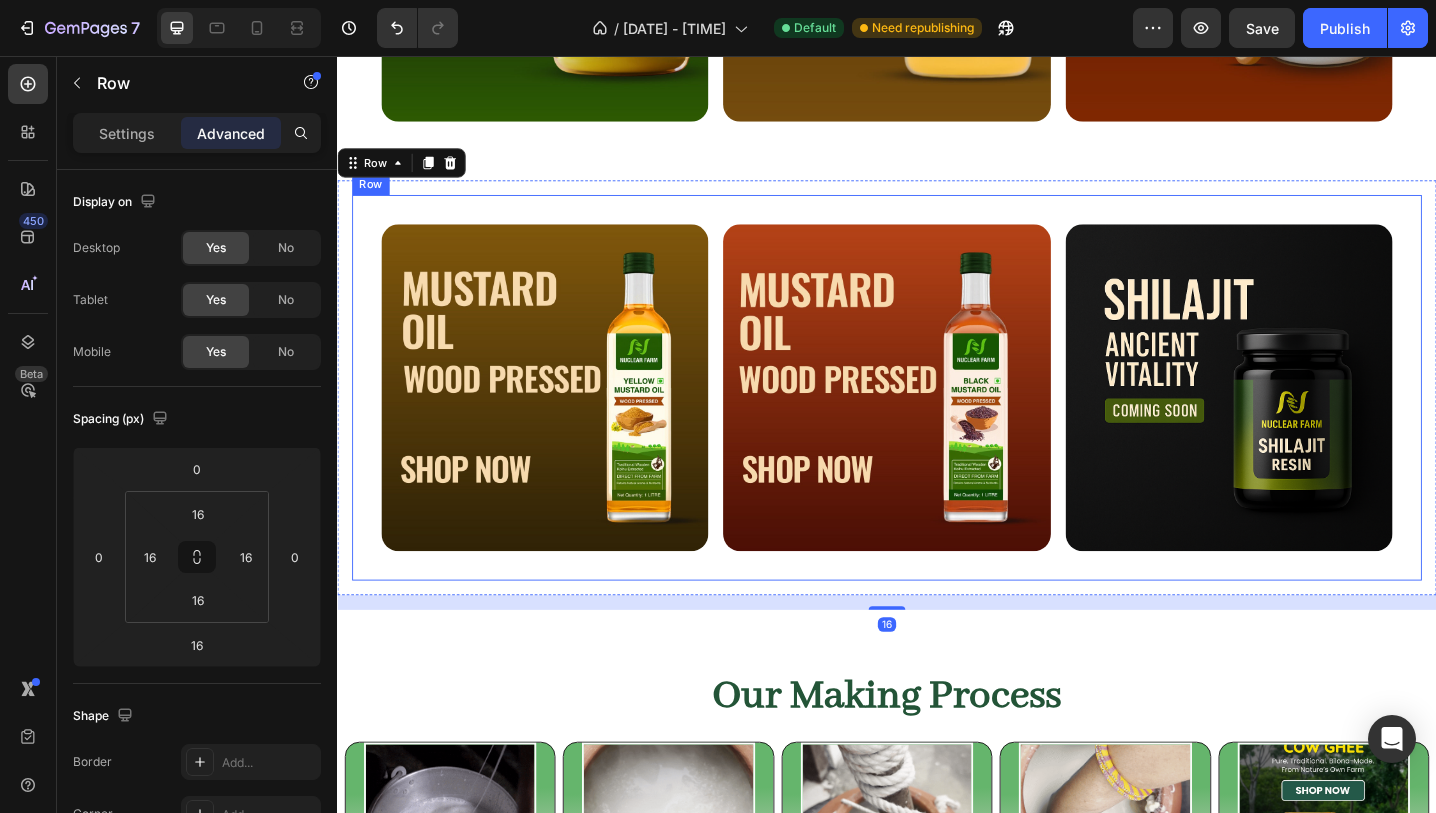 scroll, scrollTop: 987, scrollLeft: 0, axis: vertical 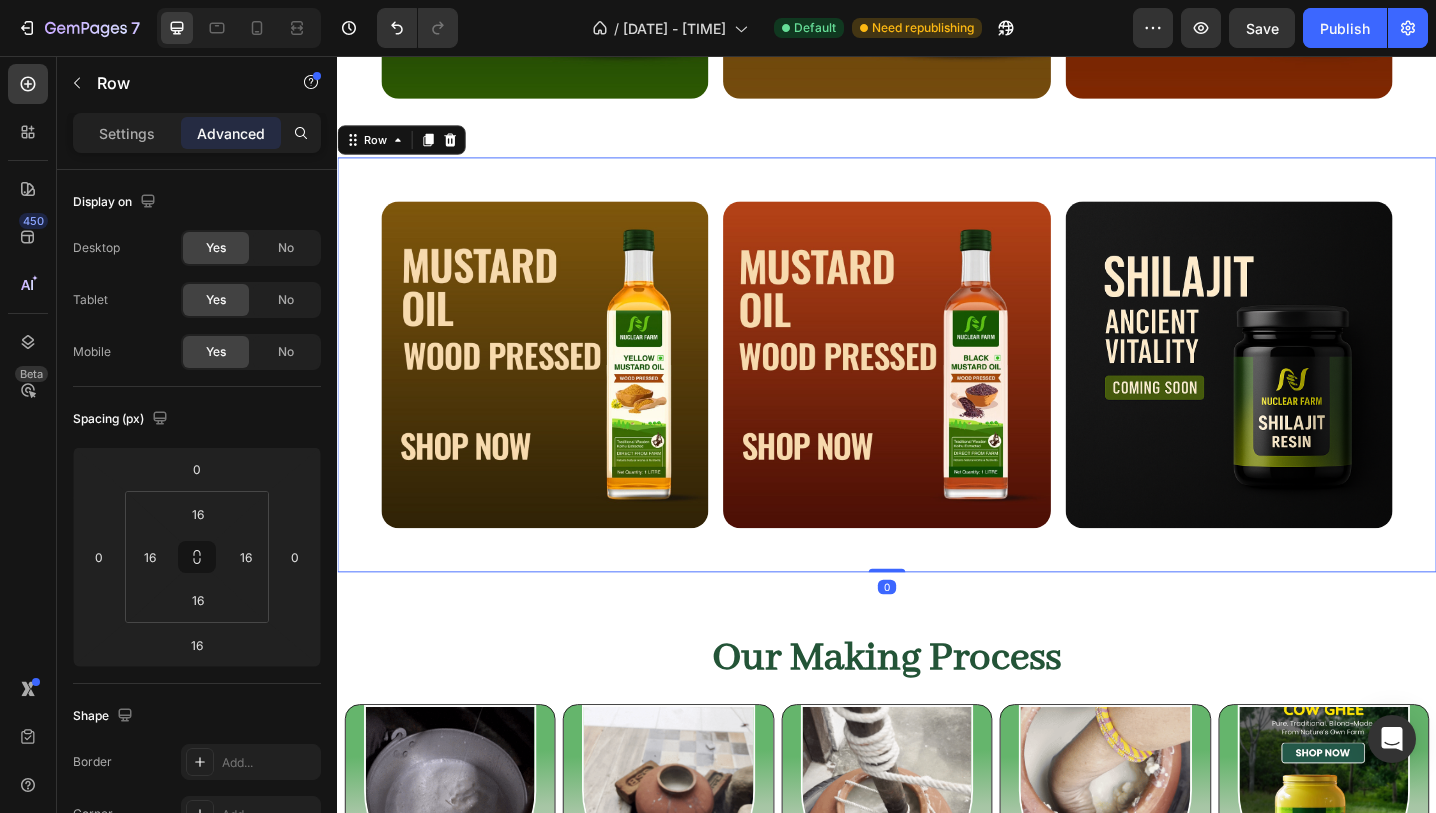 drag, startPoint x: 940, startPoint y: 632, endPoint x: 914, endPoint y: 561, distance: 75.61085 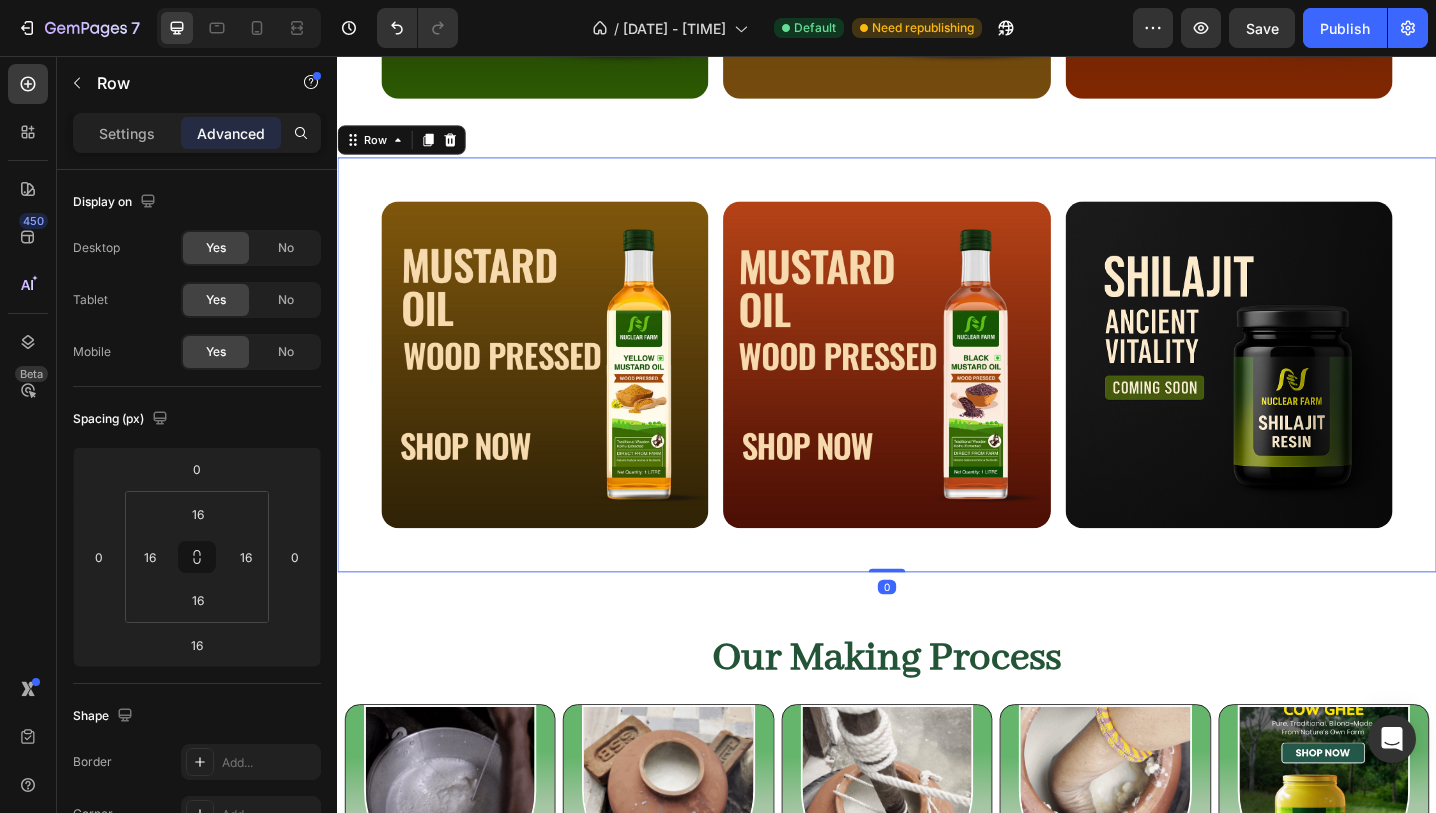 click on "Image Image Image Row Row Row   0" at bounding box center [937, 393] 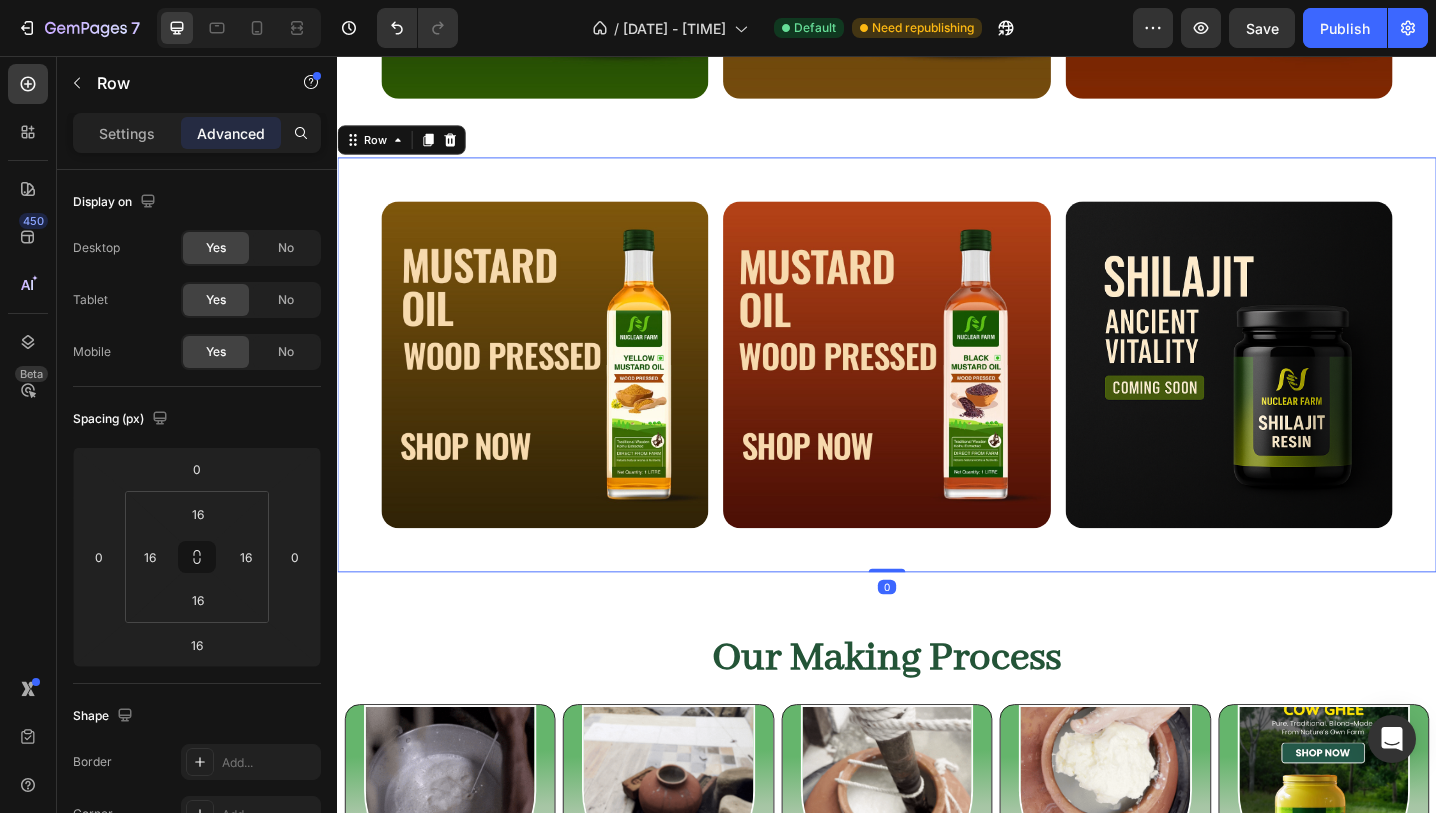 type on "0" 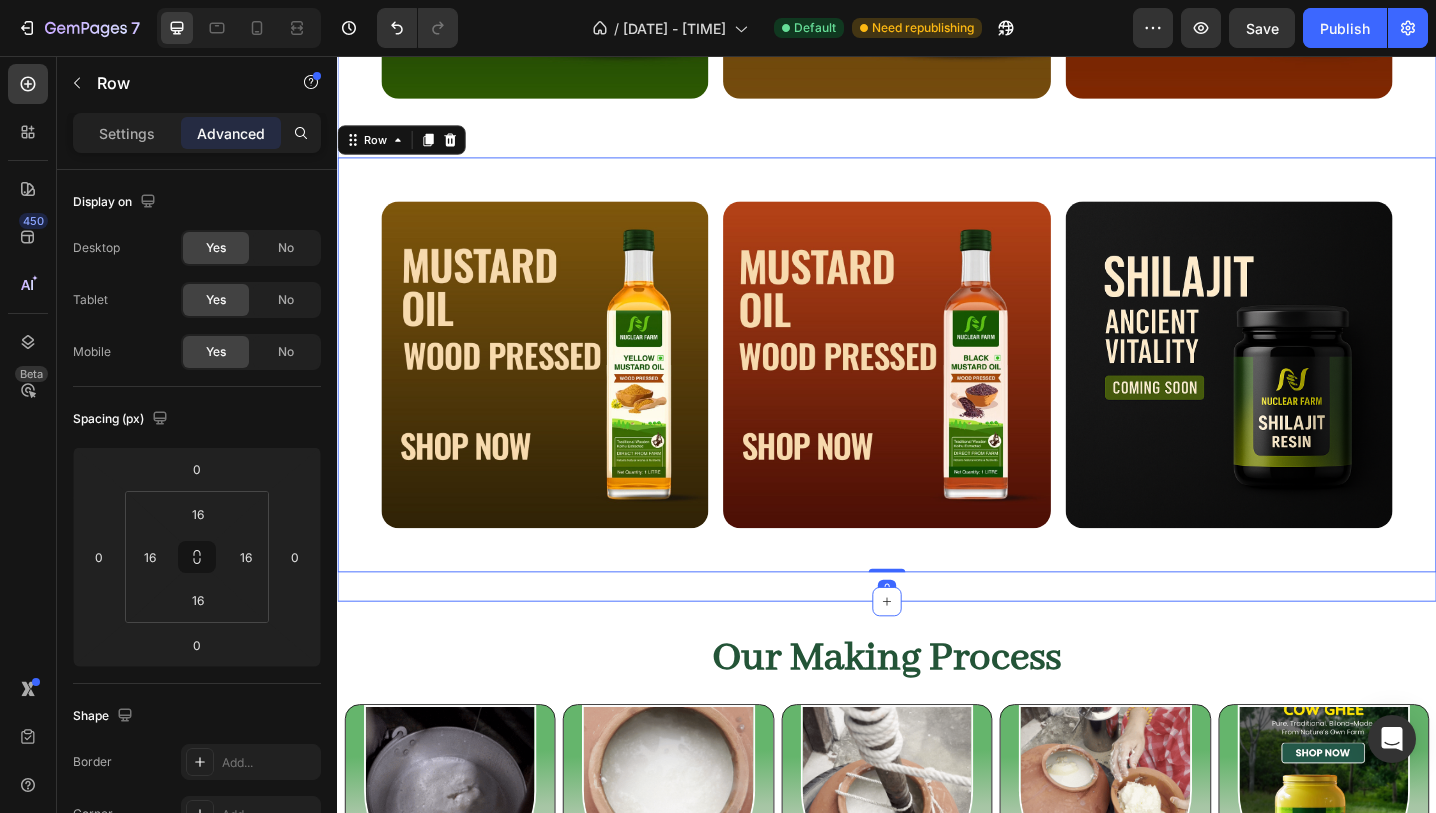 click on "Shop By Category Heading Image Image Image Row Row Row Image Image Image Row Row Row   0 Section 2" at bounding box center (937, 134) 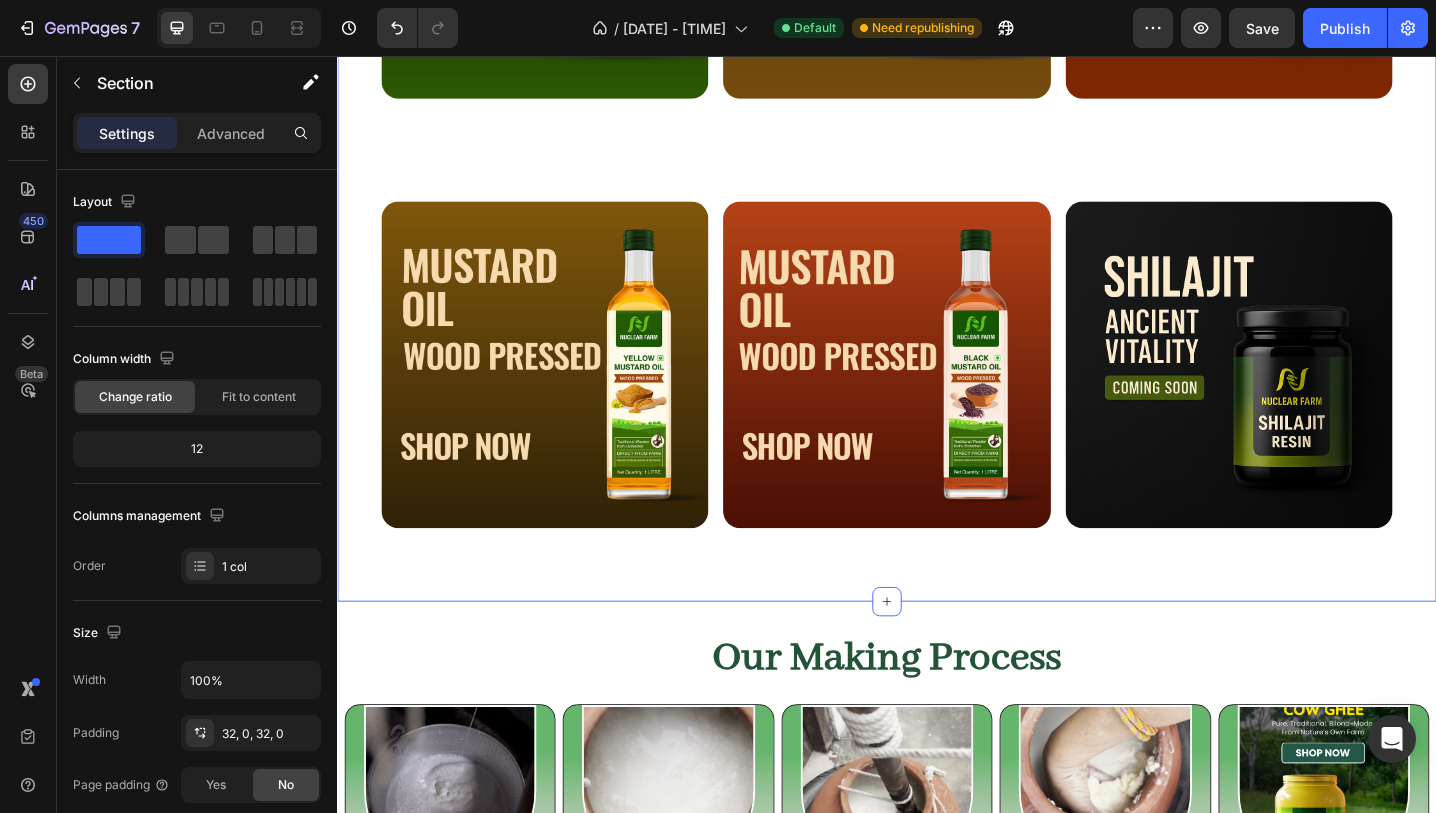 click on "Shop By Category Heading Image Image Image Row Row Row Image Image Image Row Row Row Section 2   You can create reusable sections Create Theme Section AI Content Write with GemAI What would you like to describe here? Tone and Voice Persuasive Product Yellow mustard oil Show more Generate" at bounding box center [937, 134] 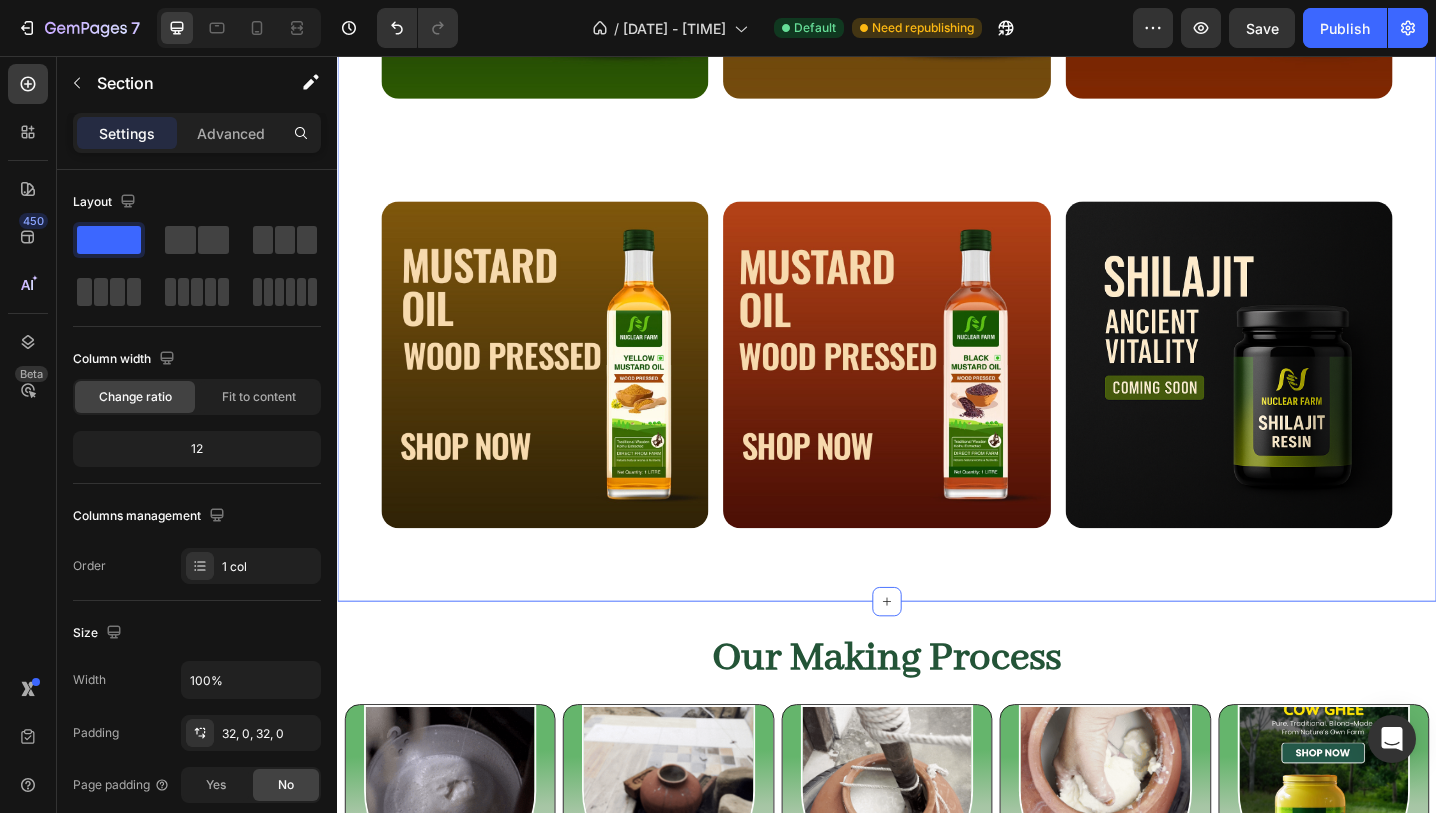 click on "Shop By Category Heading Image Image Image Row Row Row Image Image Image Row Row Row Section 2   You can create reusable sections Create Theme Section AI Content Write with GemAI What would you like to describe here? Tone and Voice Persuasive Product Yellow mustard oil Show more Generate" at bounding box center [937, 134] 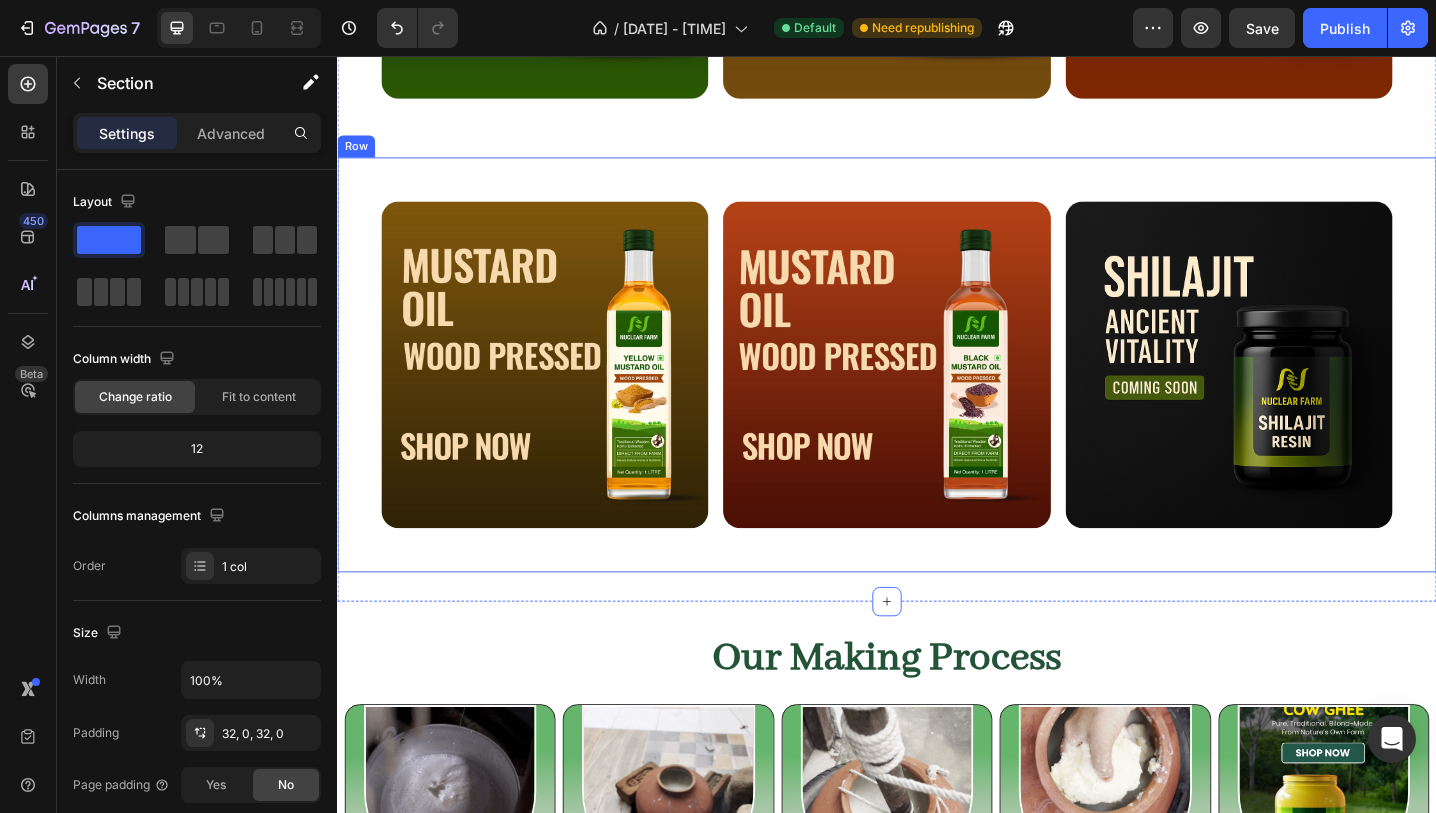 click on "Row" at bounding box center (357, 155) 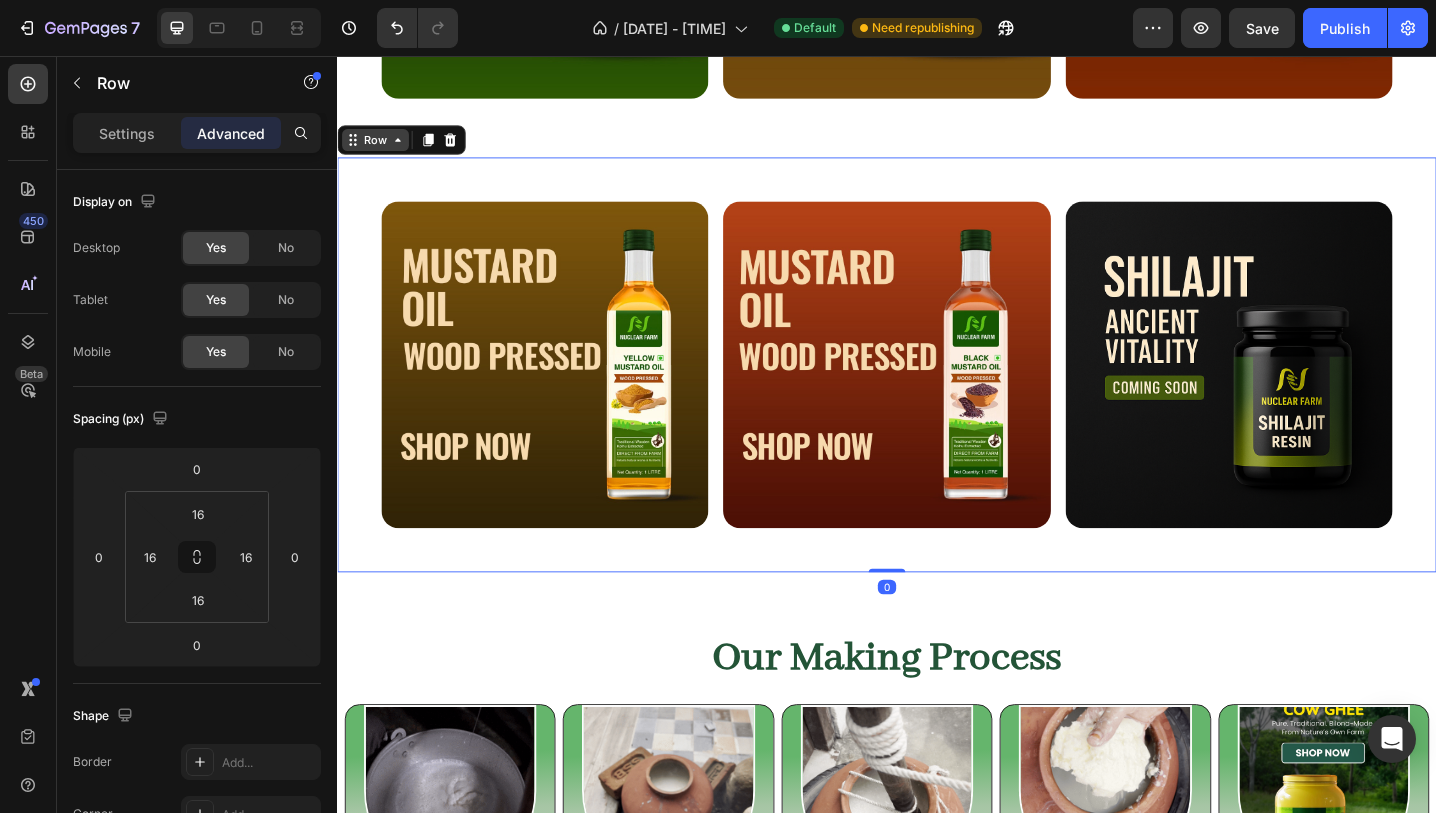 click on "Row" at bounding box center (378, 148) 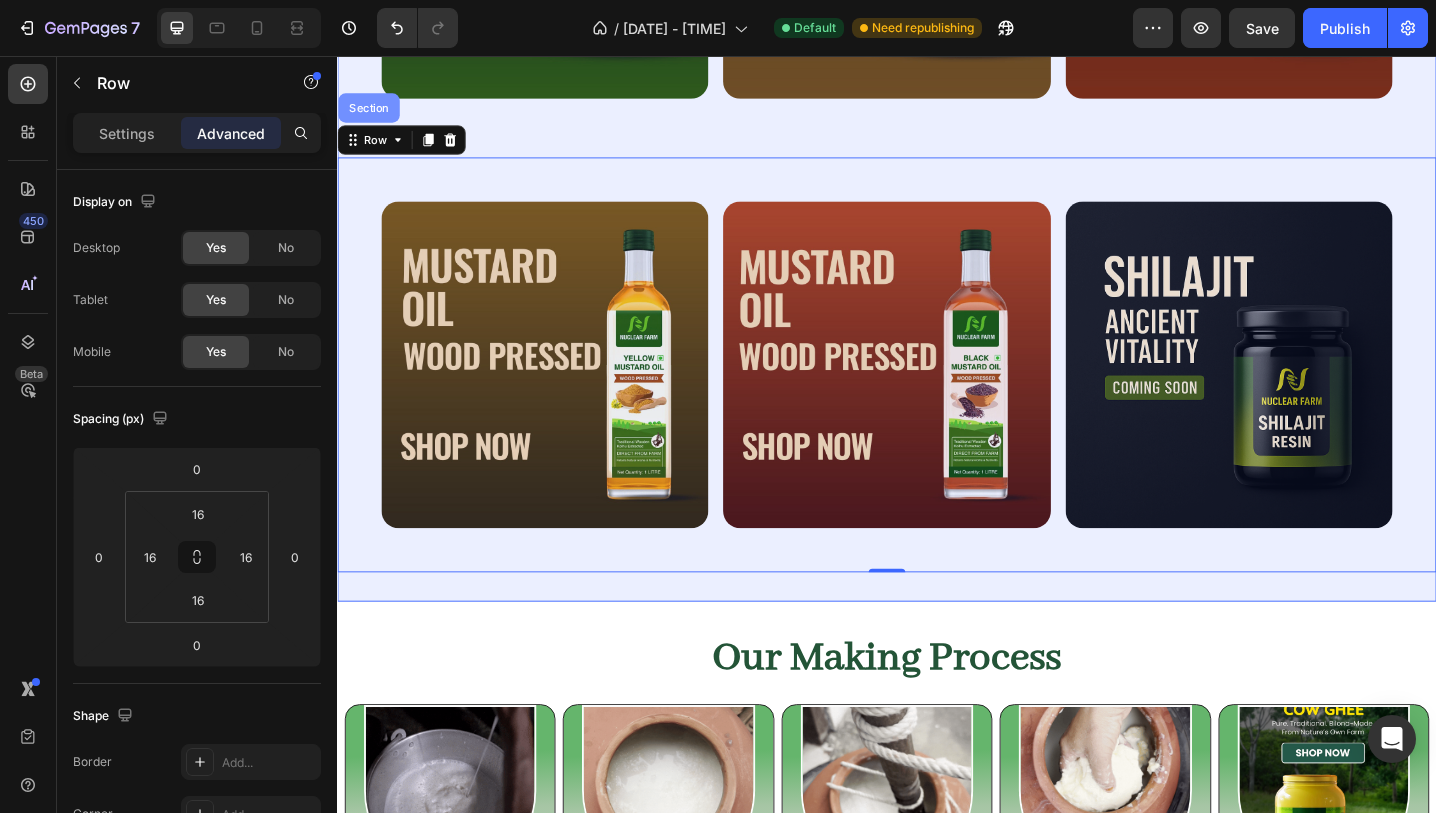 click on "Section" at bounding box center (371, 113) 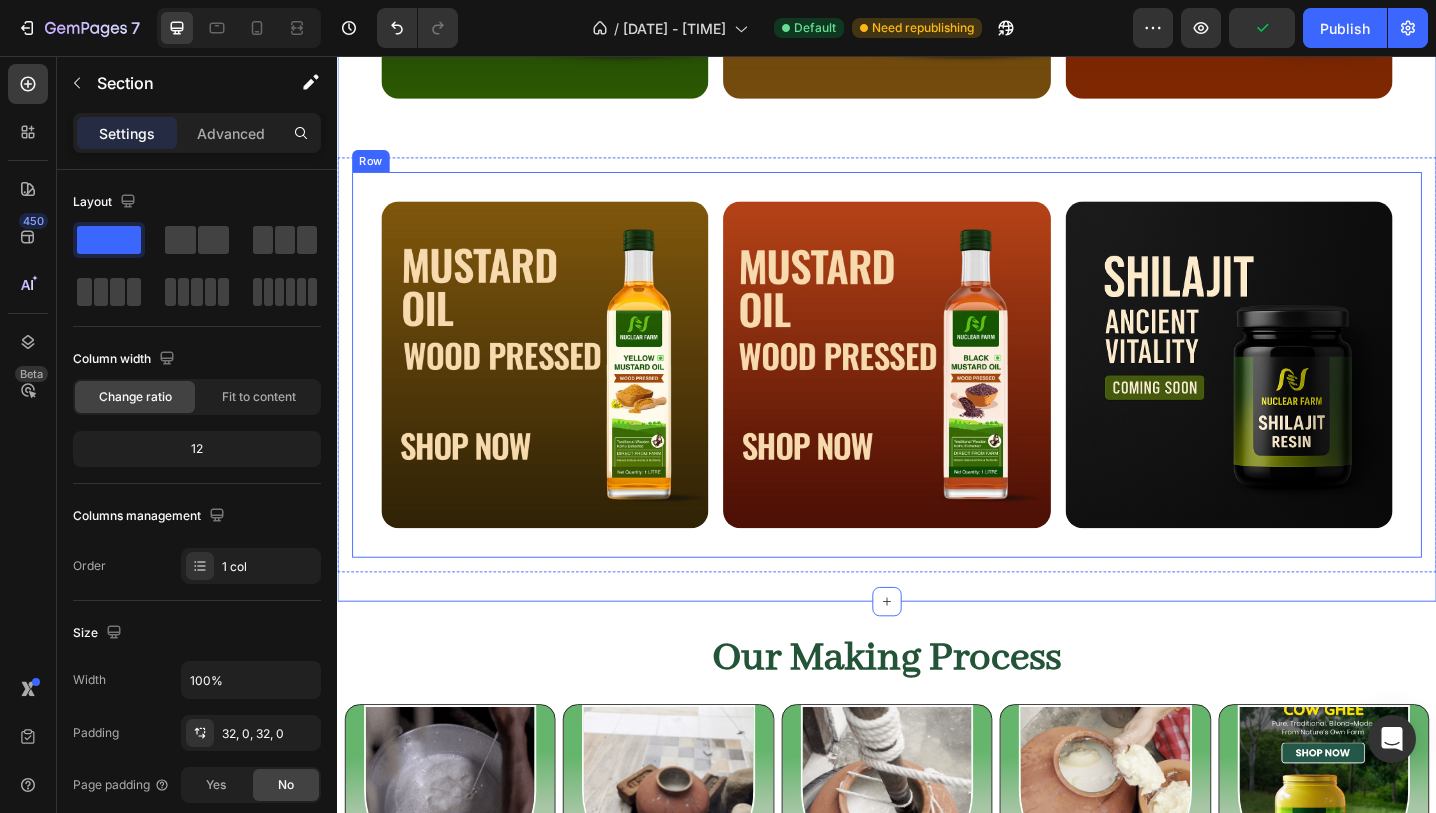 click on "Row" at bounding box center [373, 171] 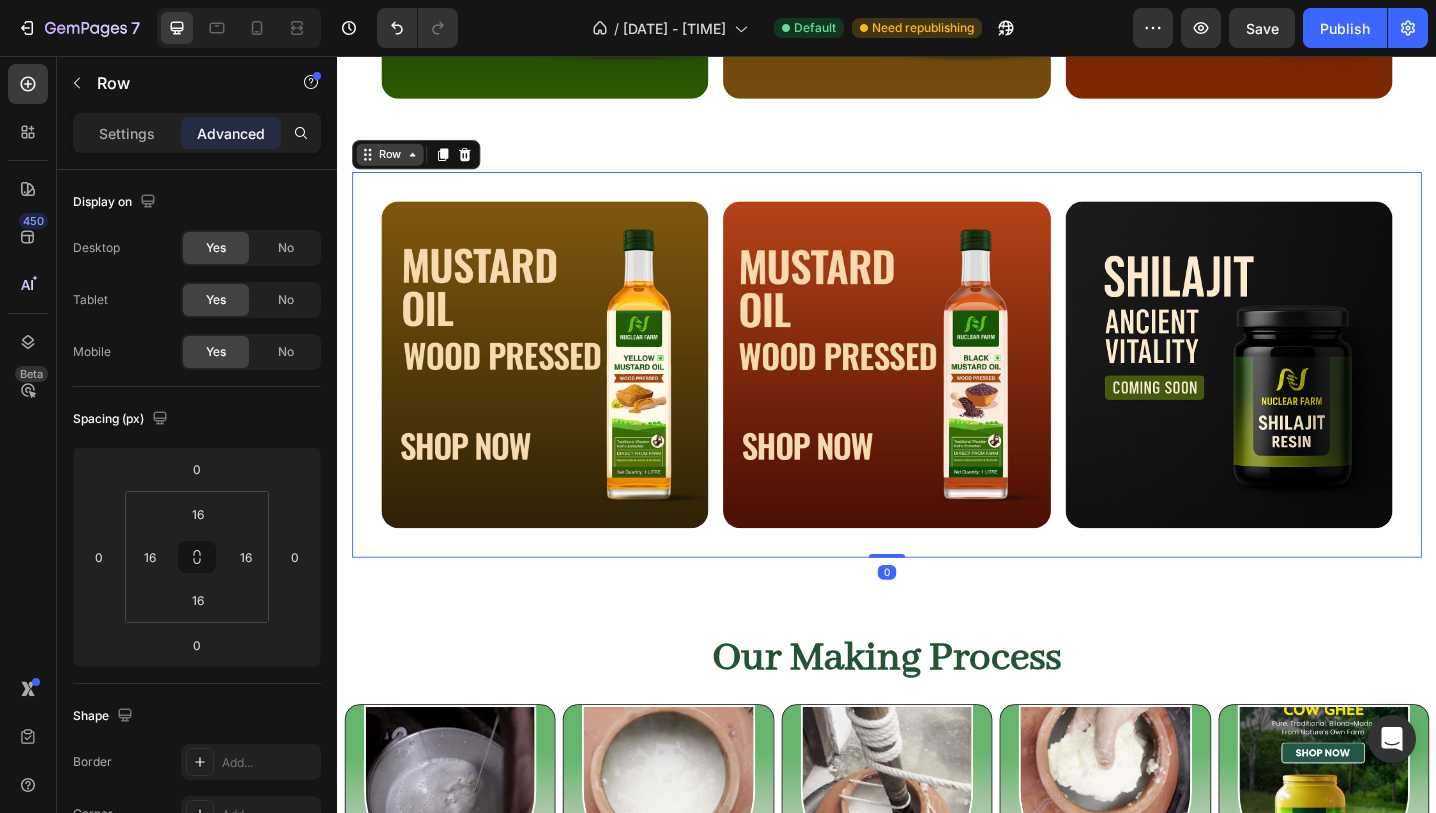 click on "Row" at bounding box center [394, 164] 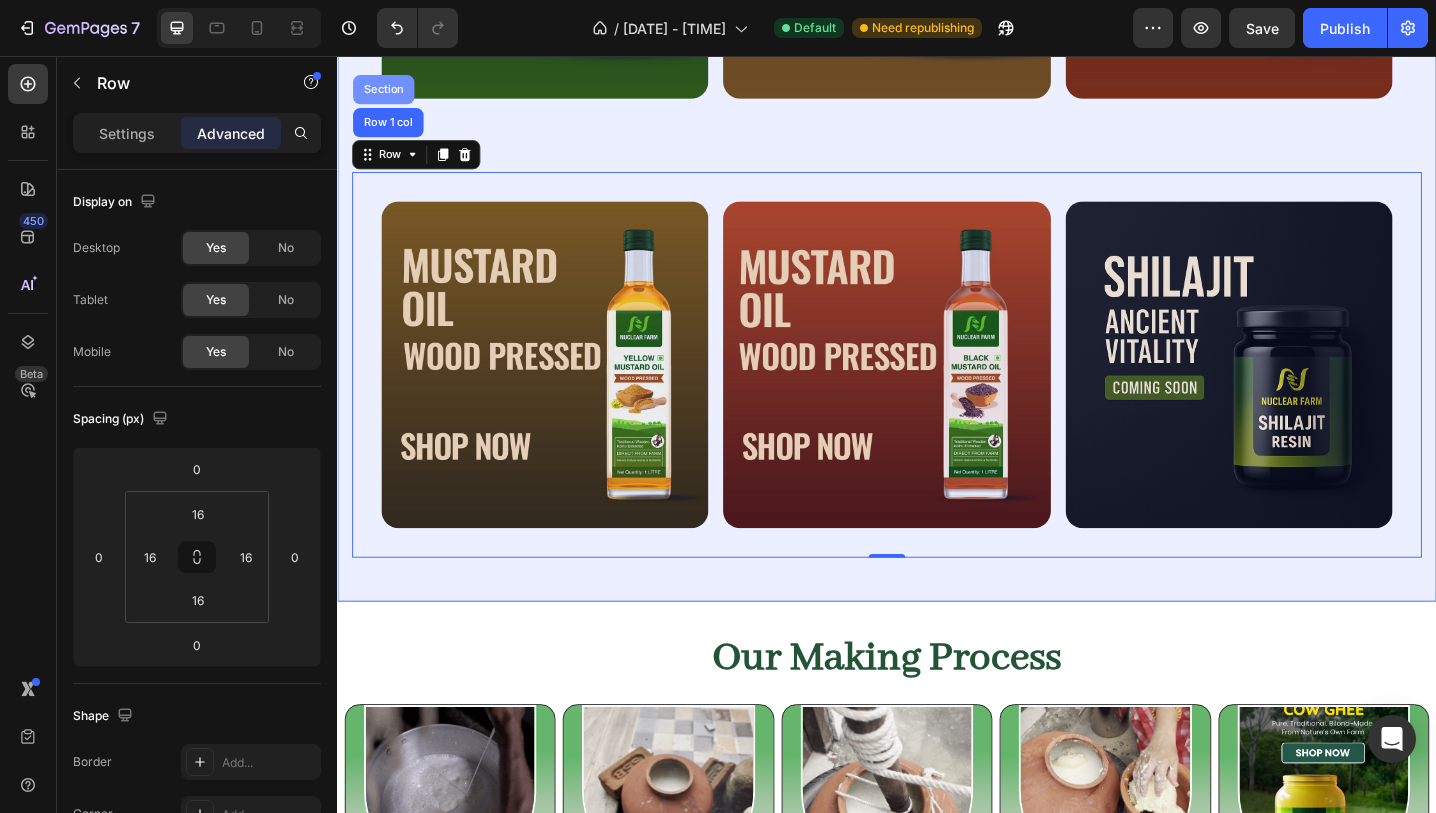 click on "Section" at bounding box center [387, 93] 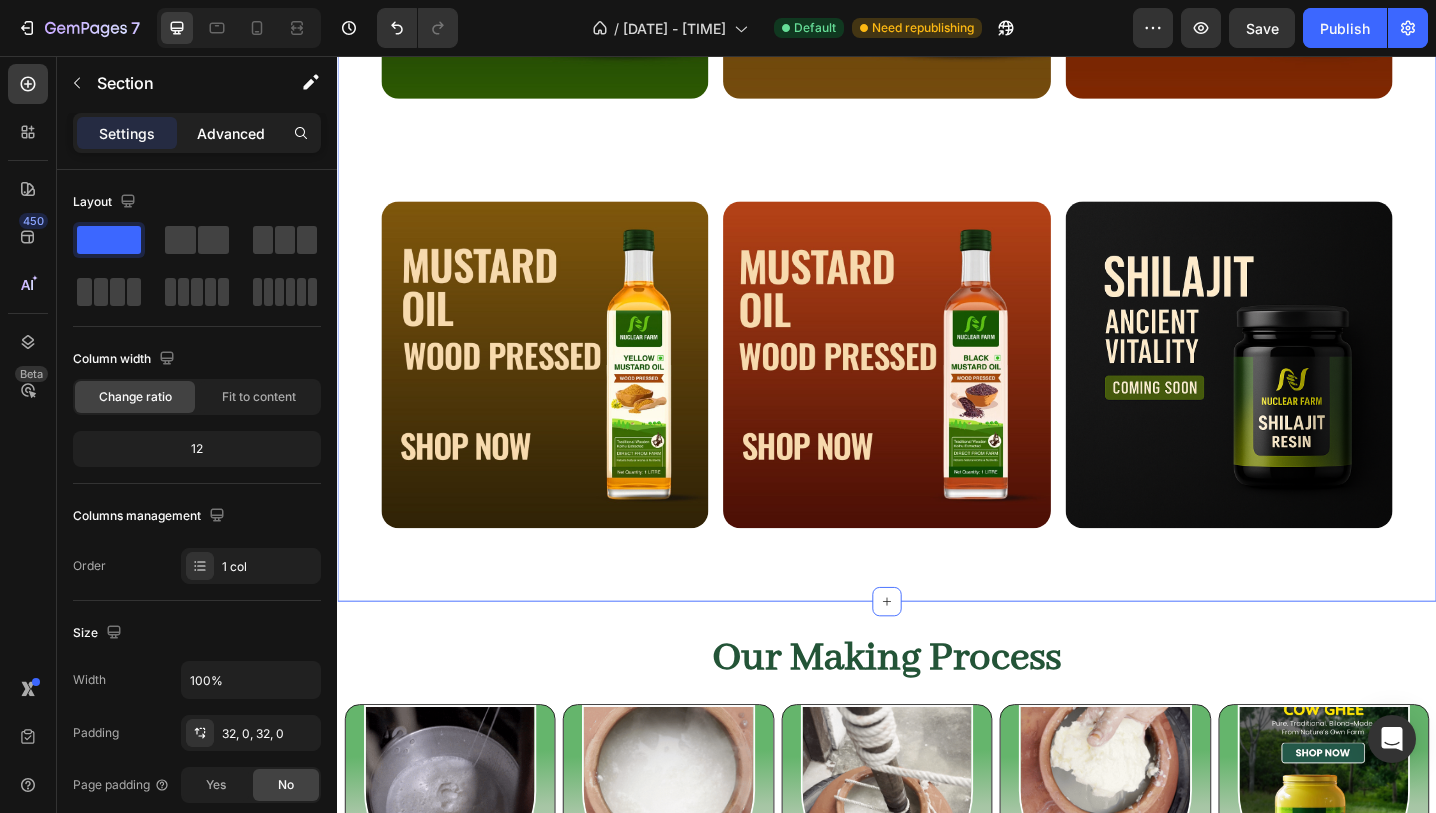 click on "Advanced" at bounding box center (231, 133) 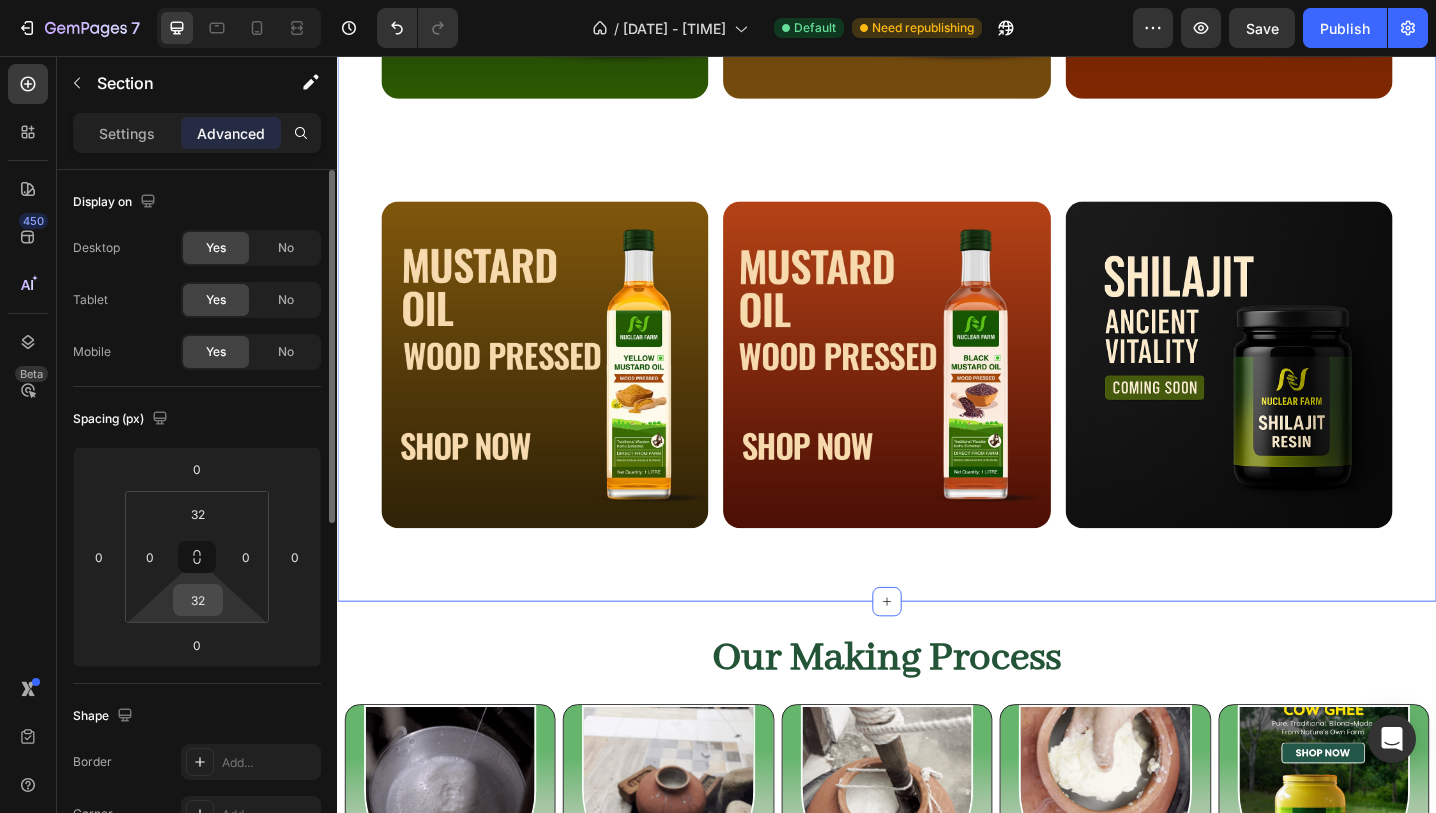 click on "32" at bounding box center [198, 600] 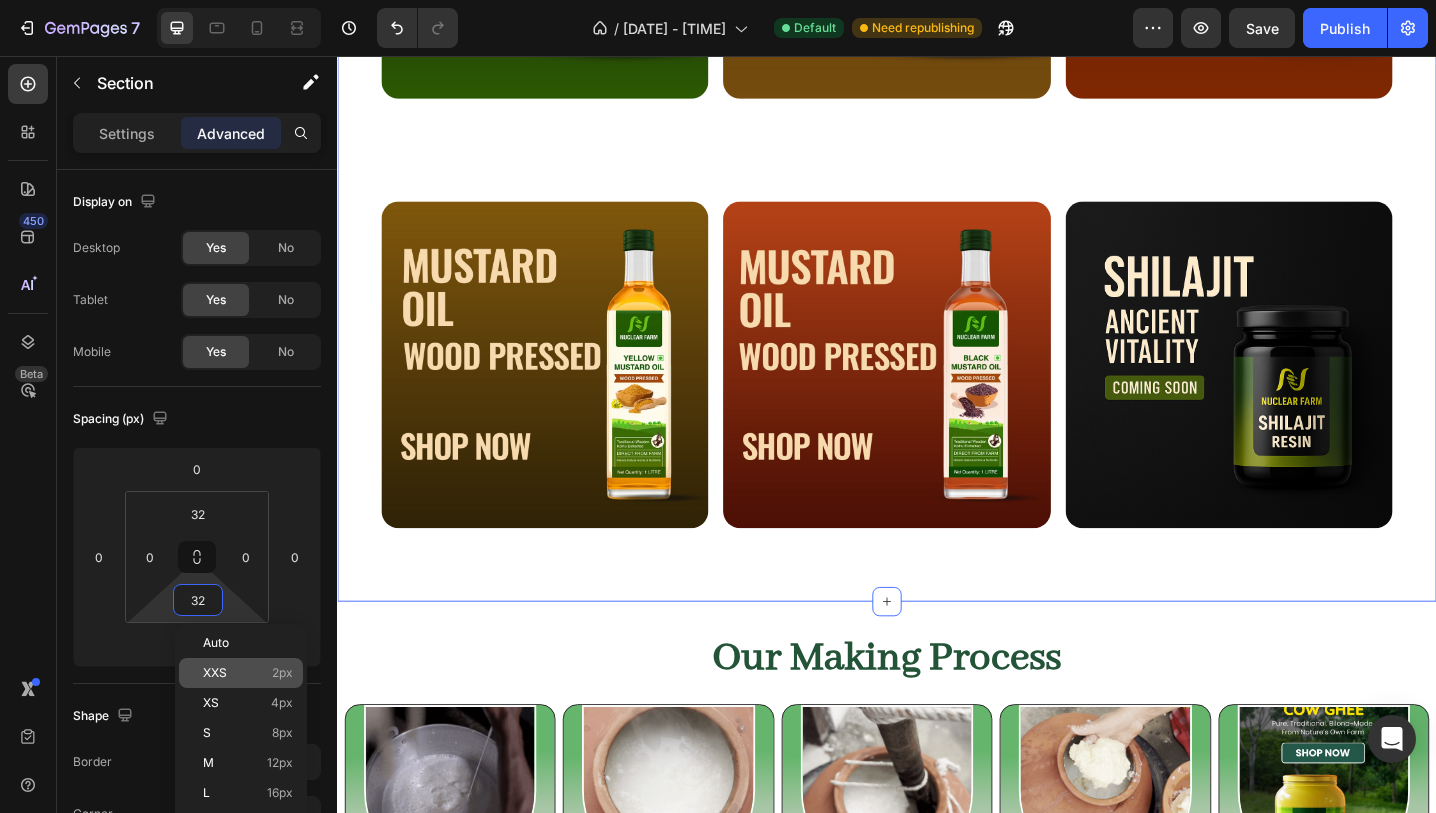 type on "2" 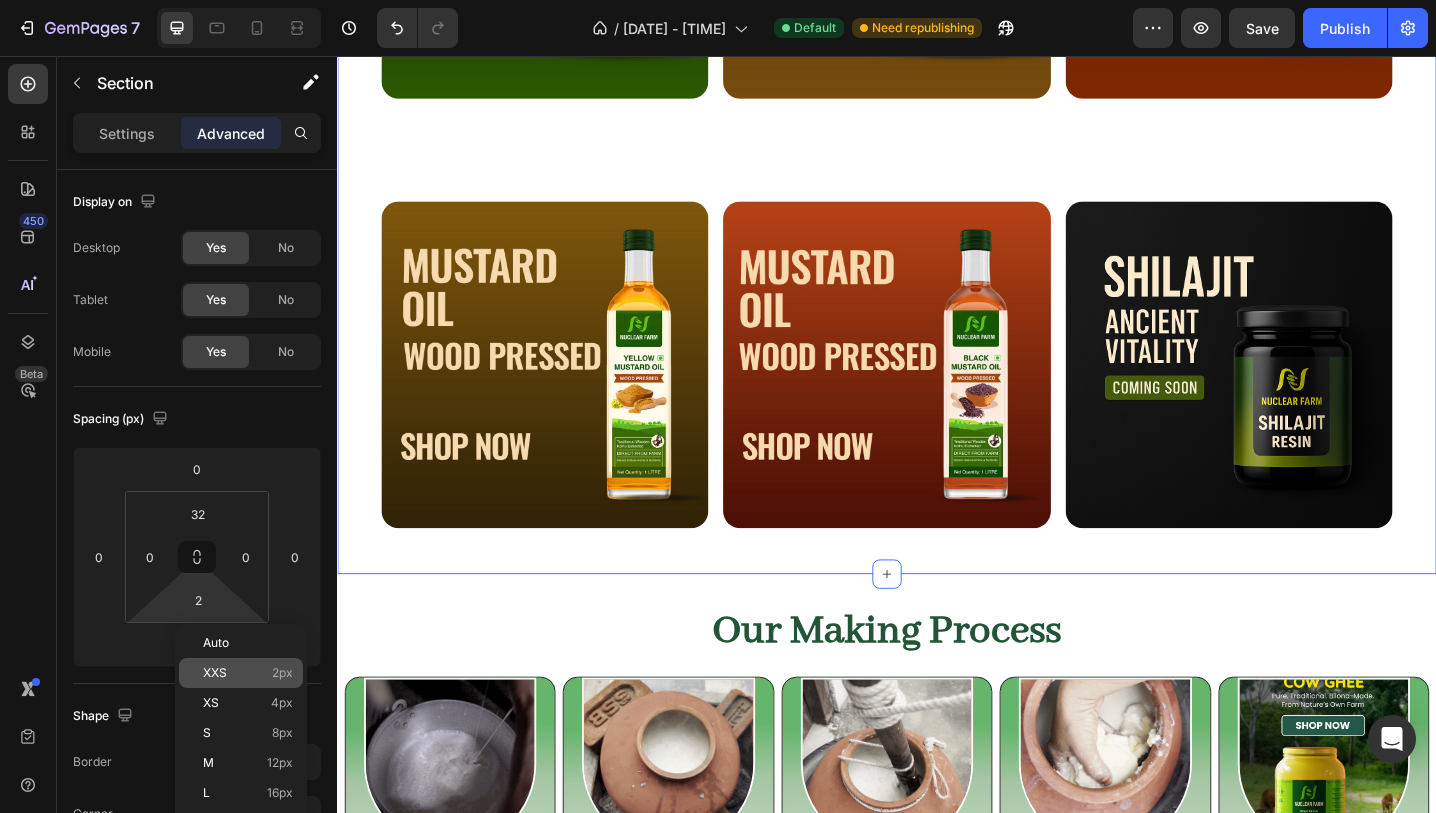 click on "XXS 2px" at bounding box center [248, 673] 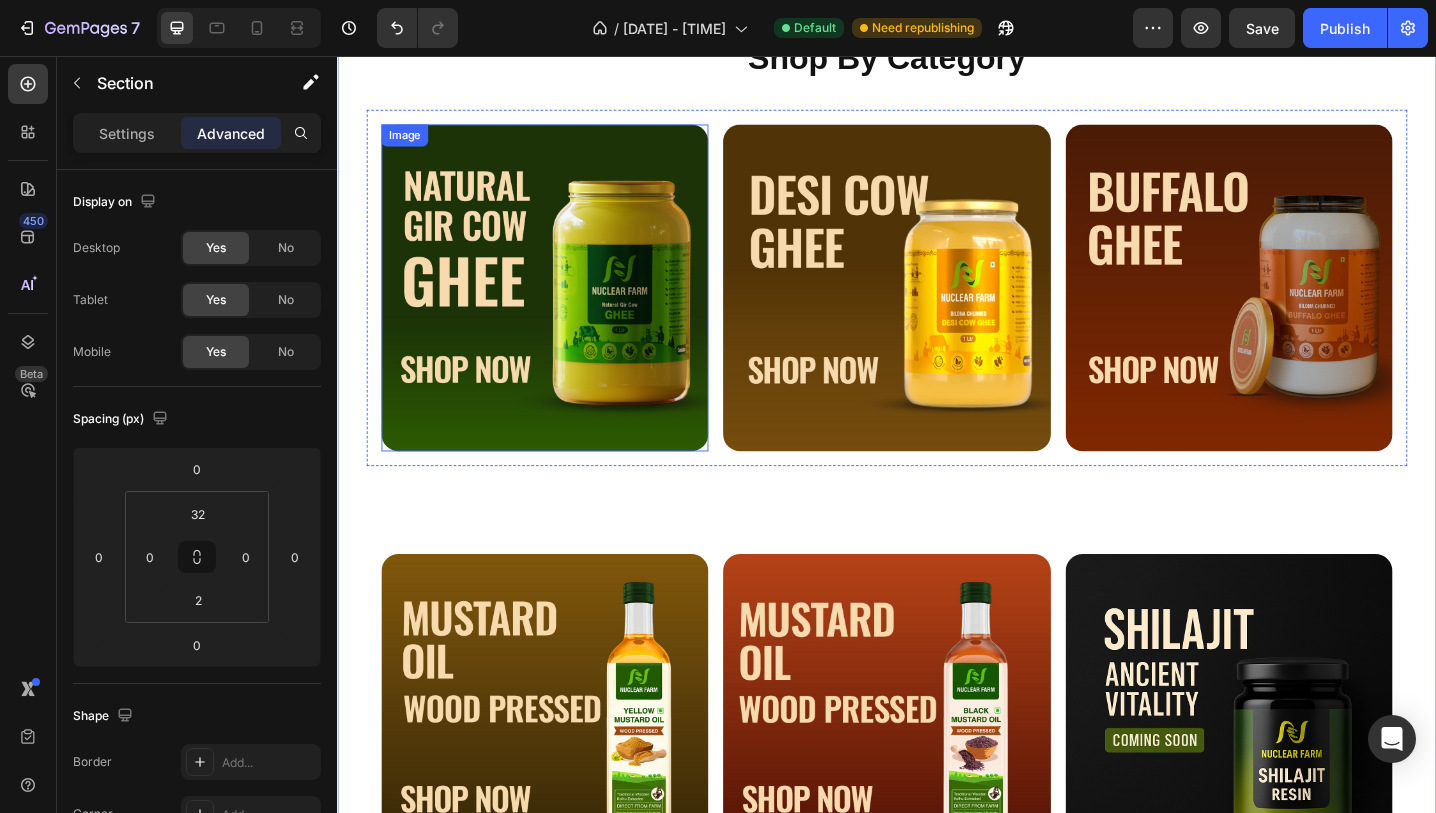 scroll, scrollTop: 582, scrollLeft: 0, axis: vertical 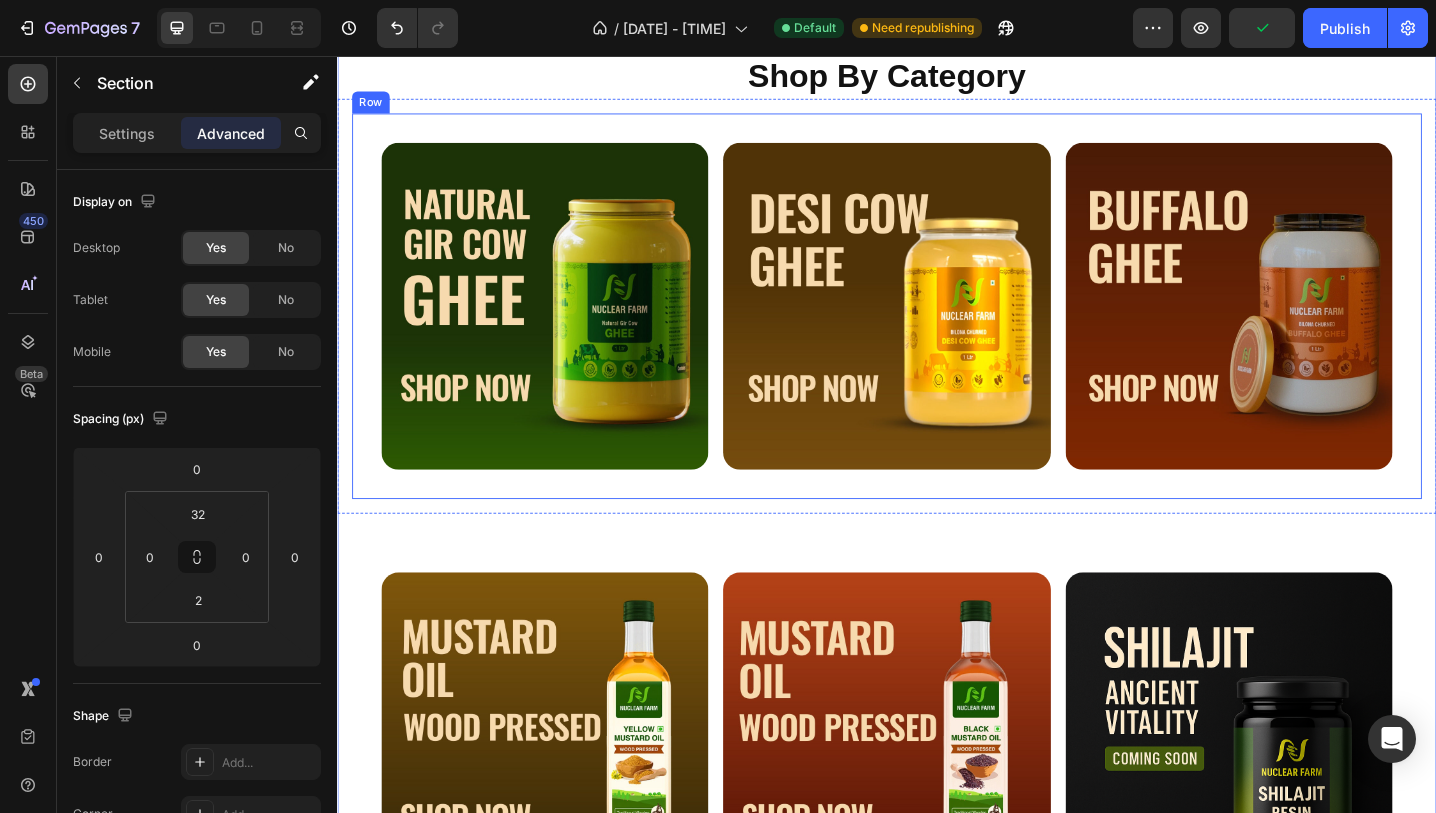 click on "Image Image Image Row Row" at bounding box center (937, 329) 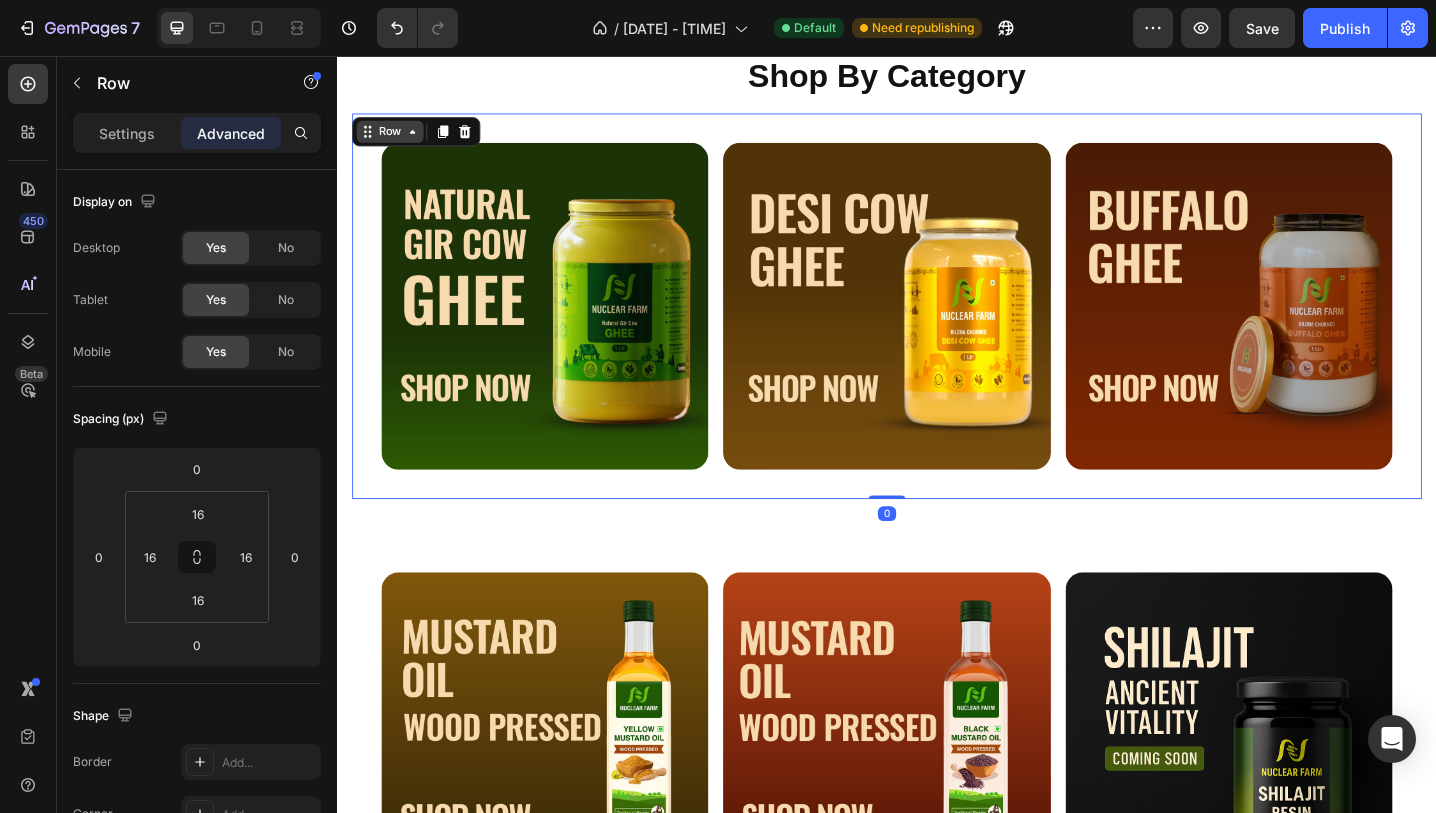 click 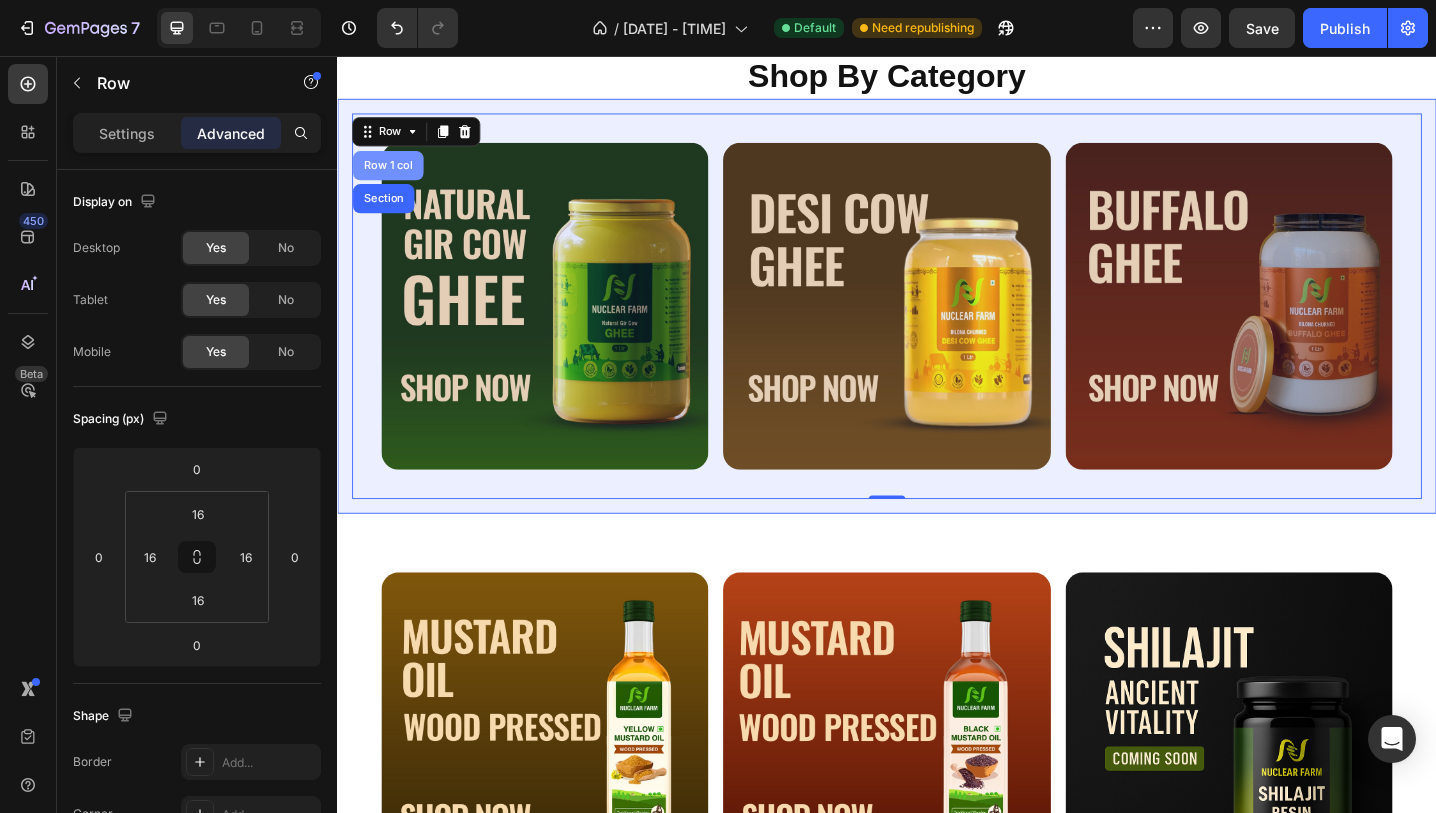 click on "Row 1 col" at bounding box center (392, 176) 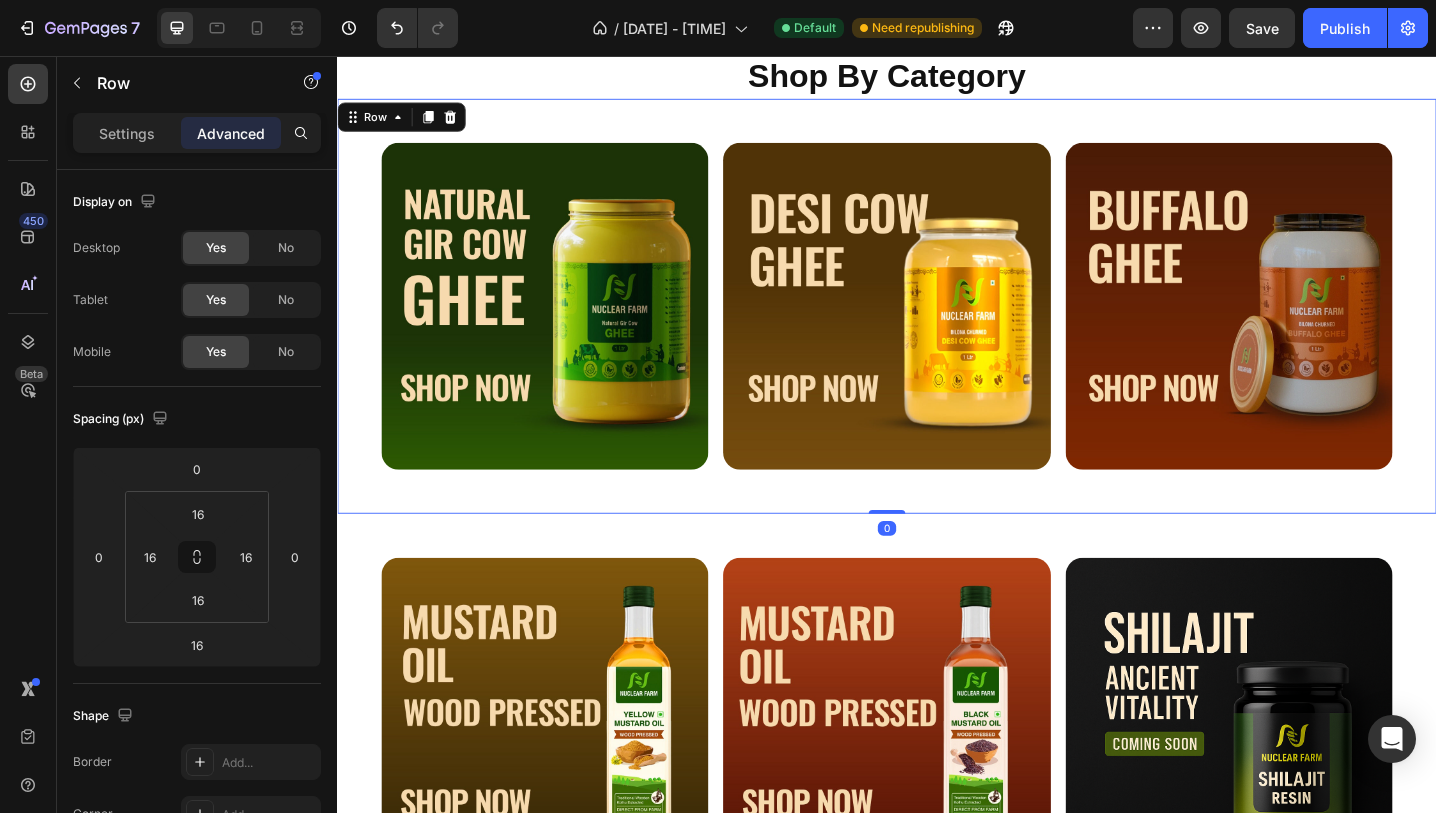 drag, startPoint x: 933, startPoint y: 570, endPoint x: 929, endPoint y: 537, distance: 33.24154 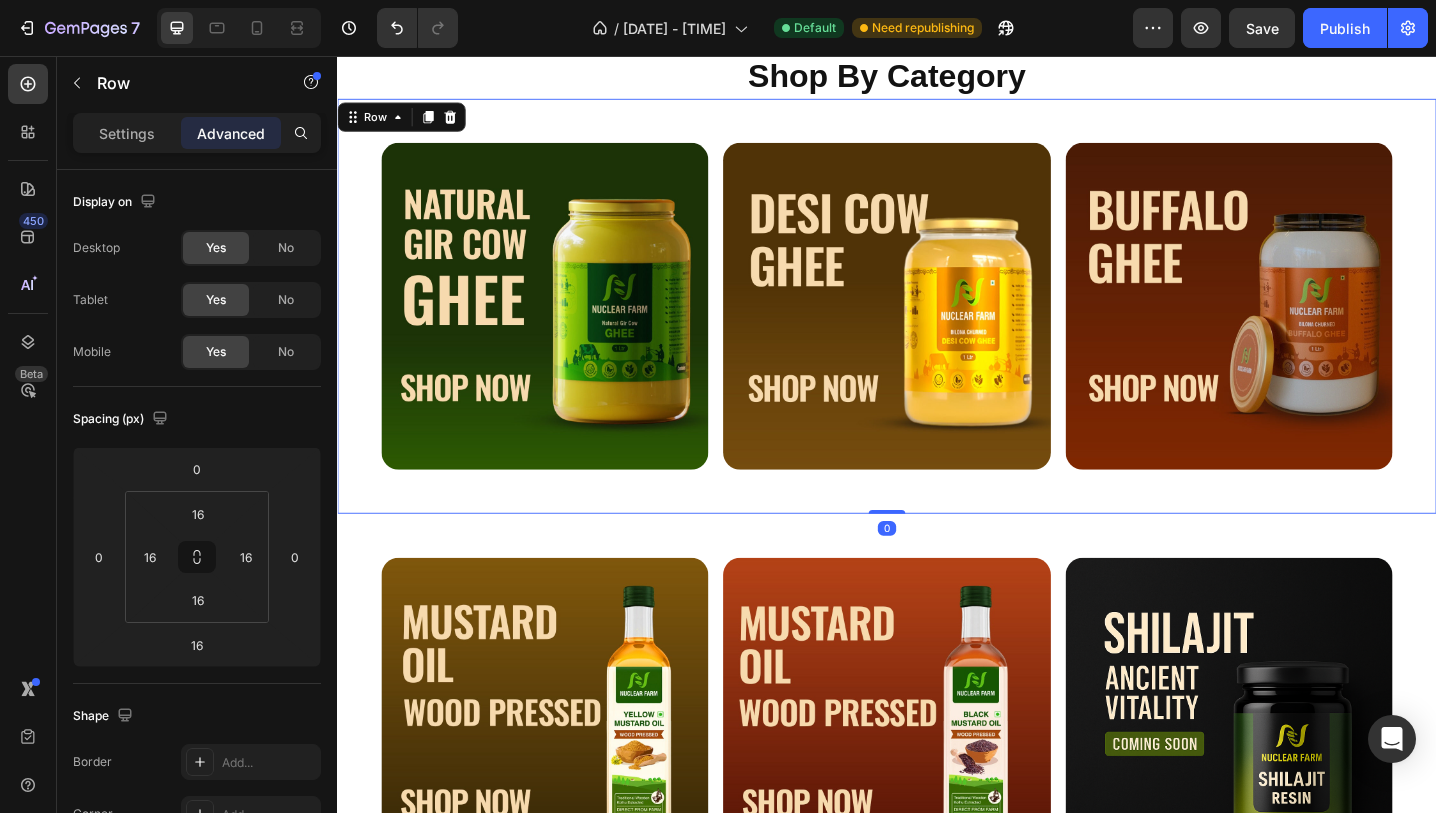 click on "Image Image Image Row Row Row   0" at bounding box center (937, 329) 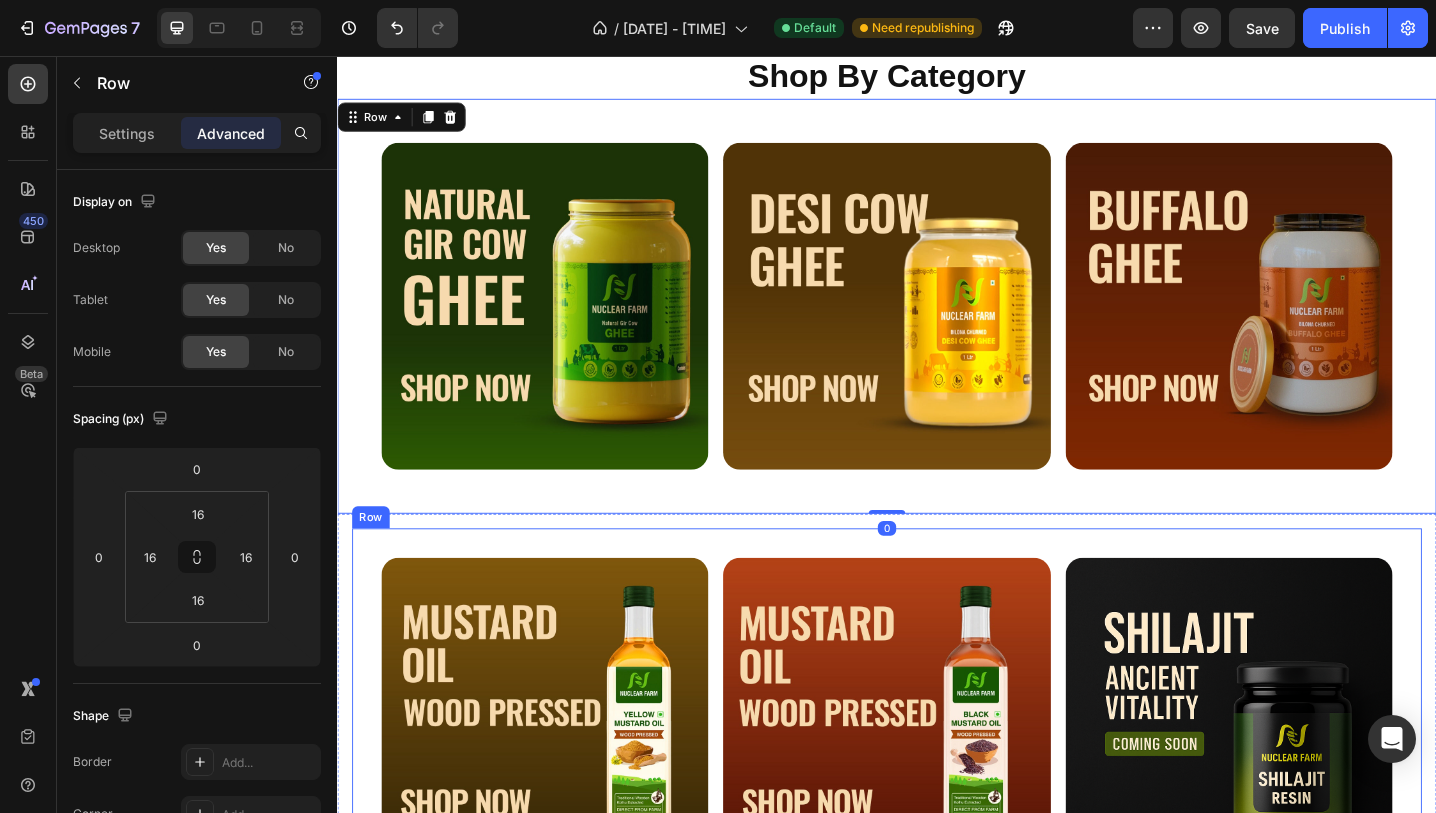 click on "Image Image Image Row Row" at bounding box center [937, 782] 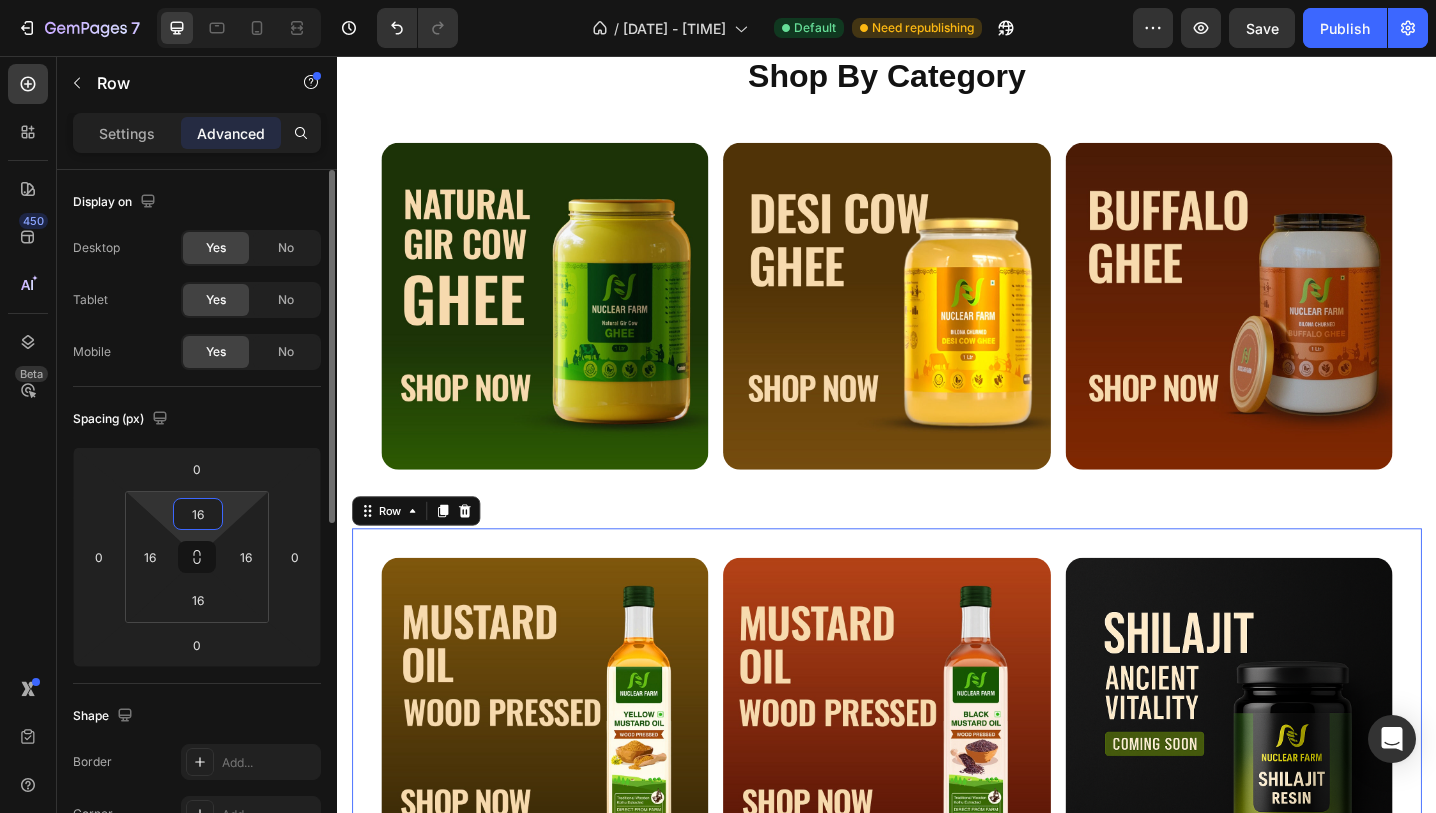 click on "16" at bounding box center (198, 514) 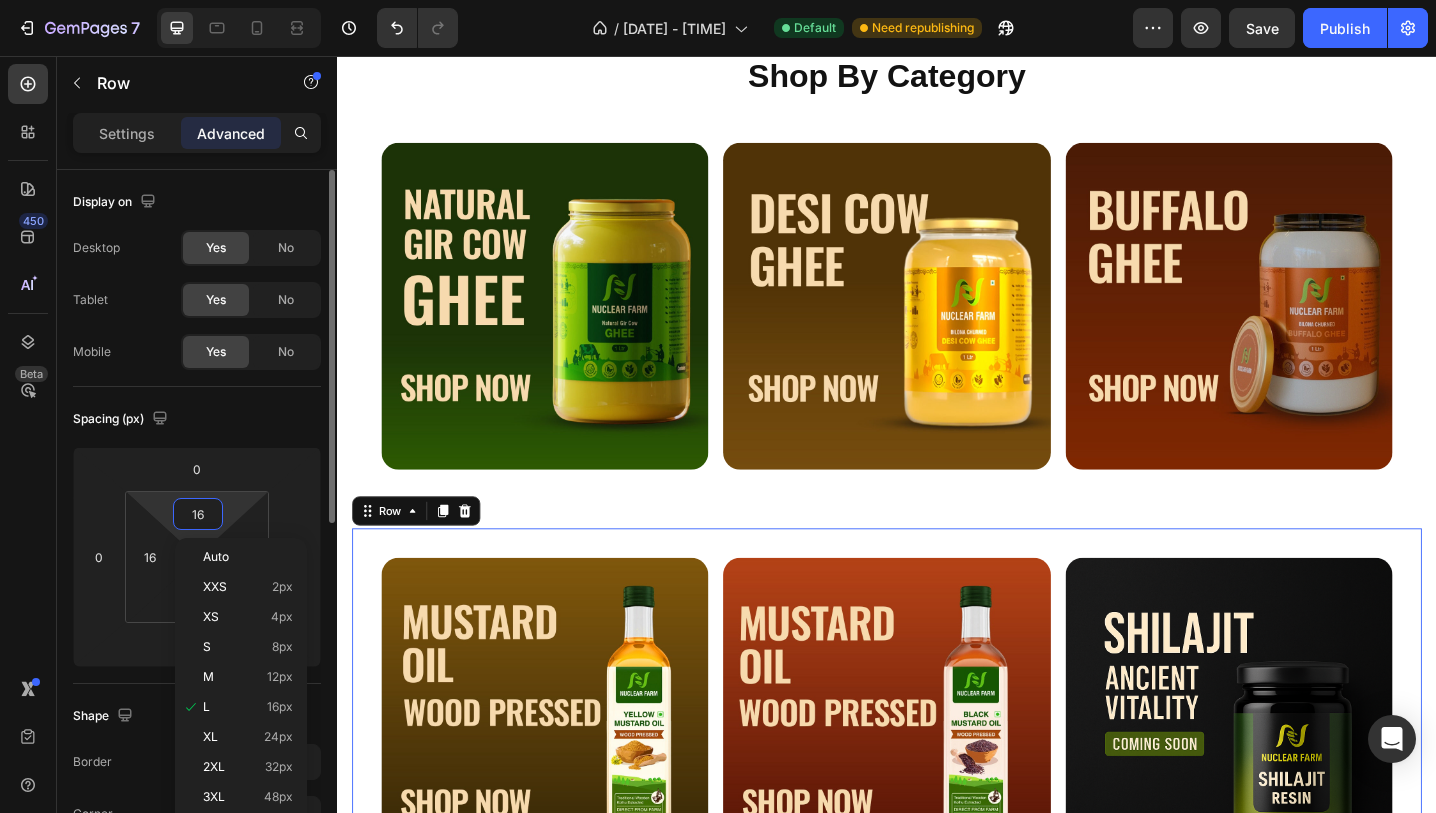 type on "0" 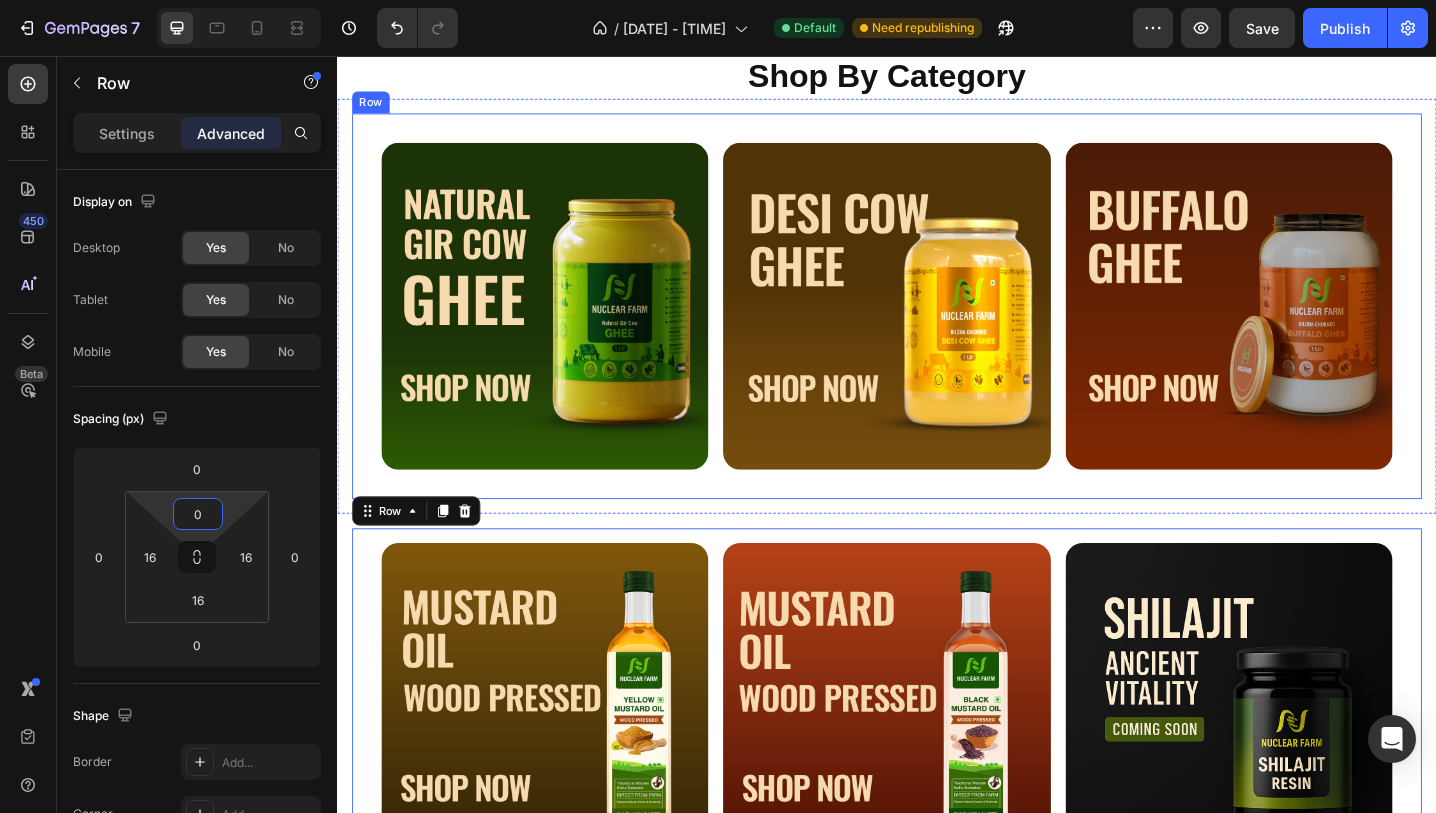 click on "Image Image Image Row Row" at bounding box center (937, 329) 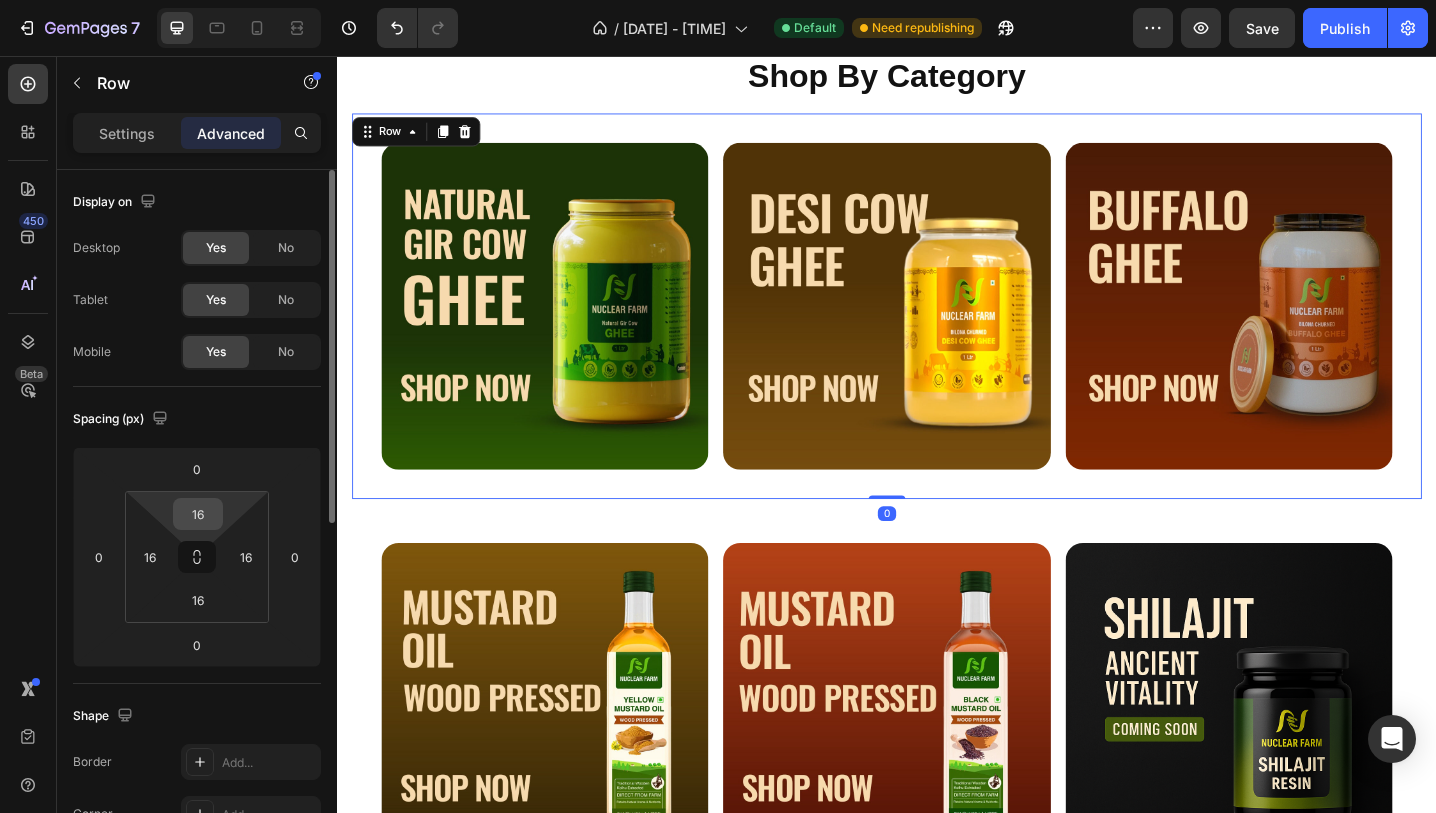 click on "16" at bounding box center [198, 514] 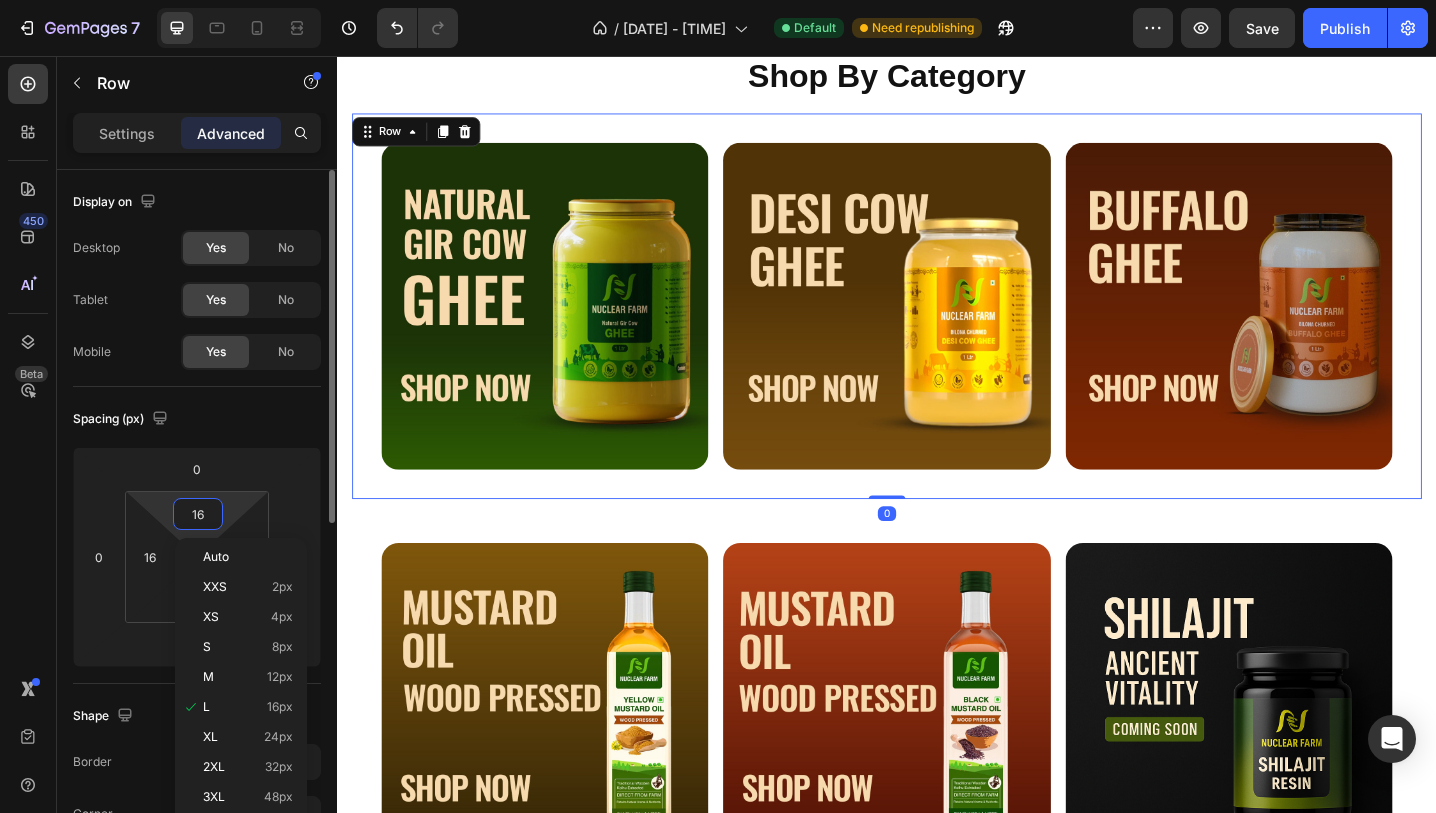 type on "0" 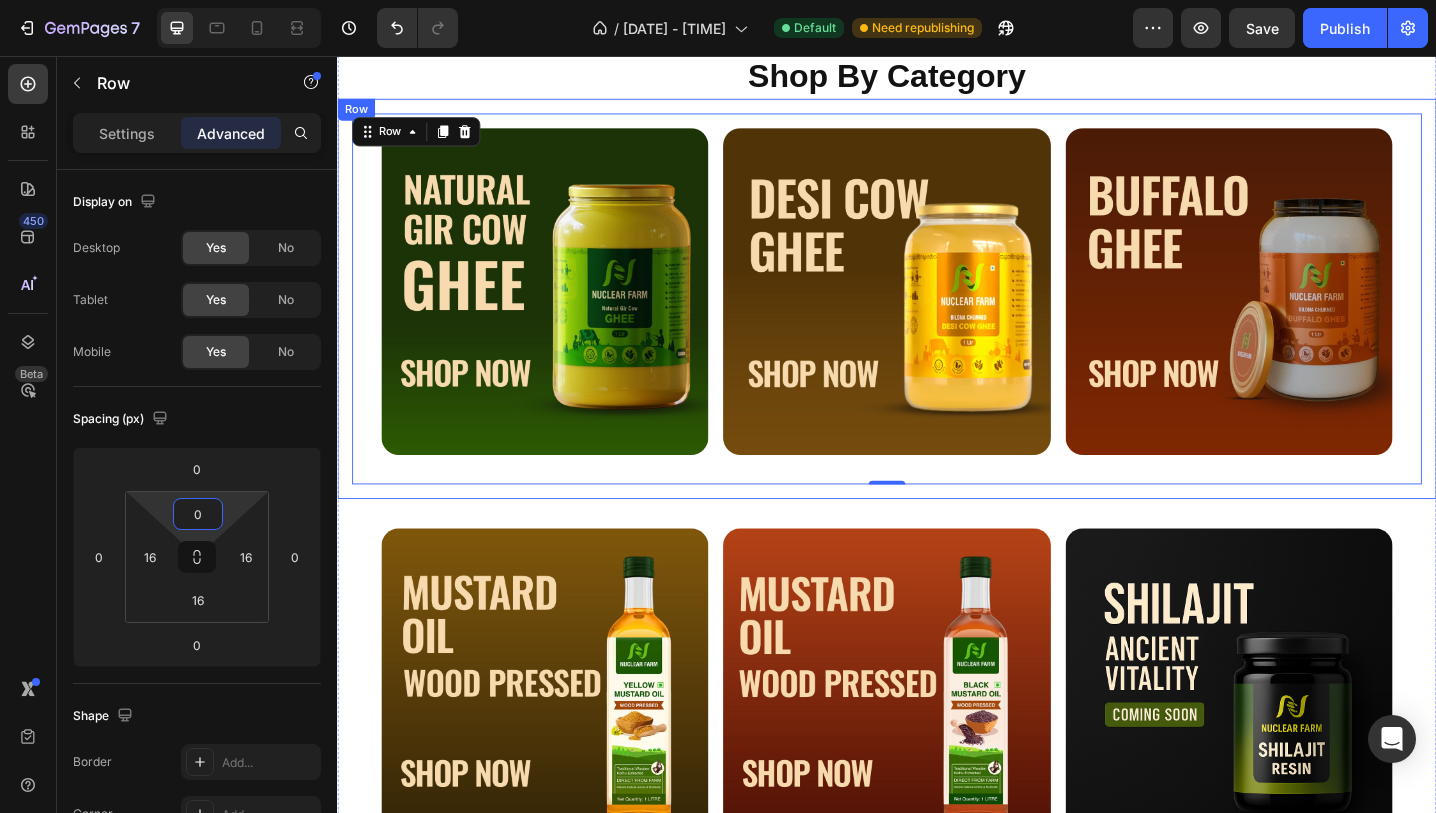 click on "Image Image Image Row Row   0 Row" at bounding box center (937, 321) 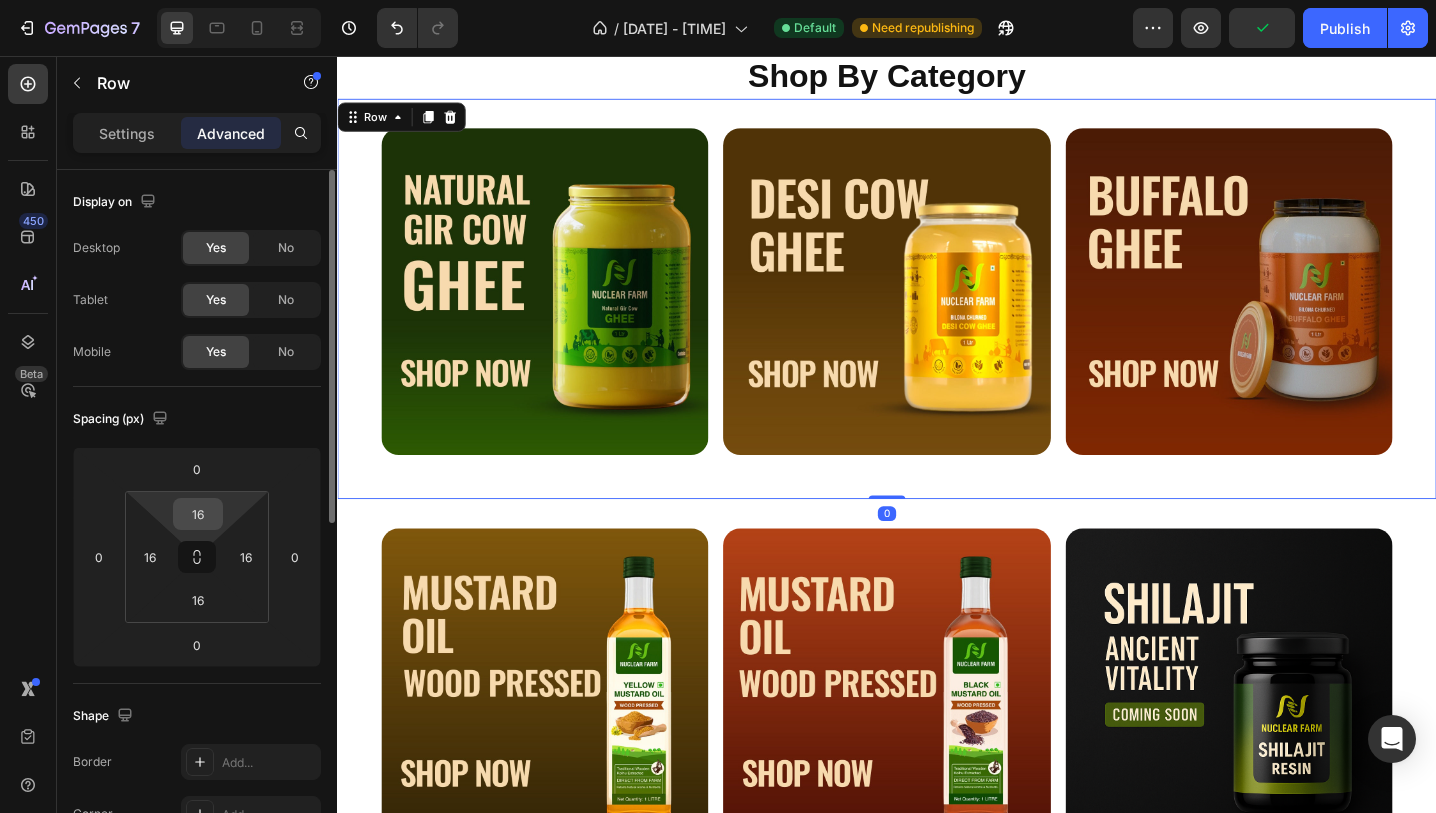click on "16" at bounding box center (198, 514) 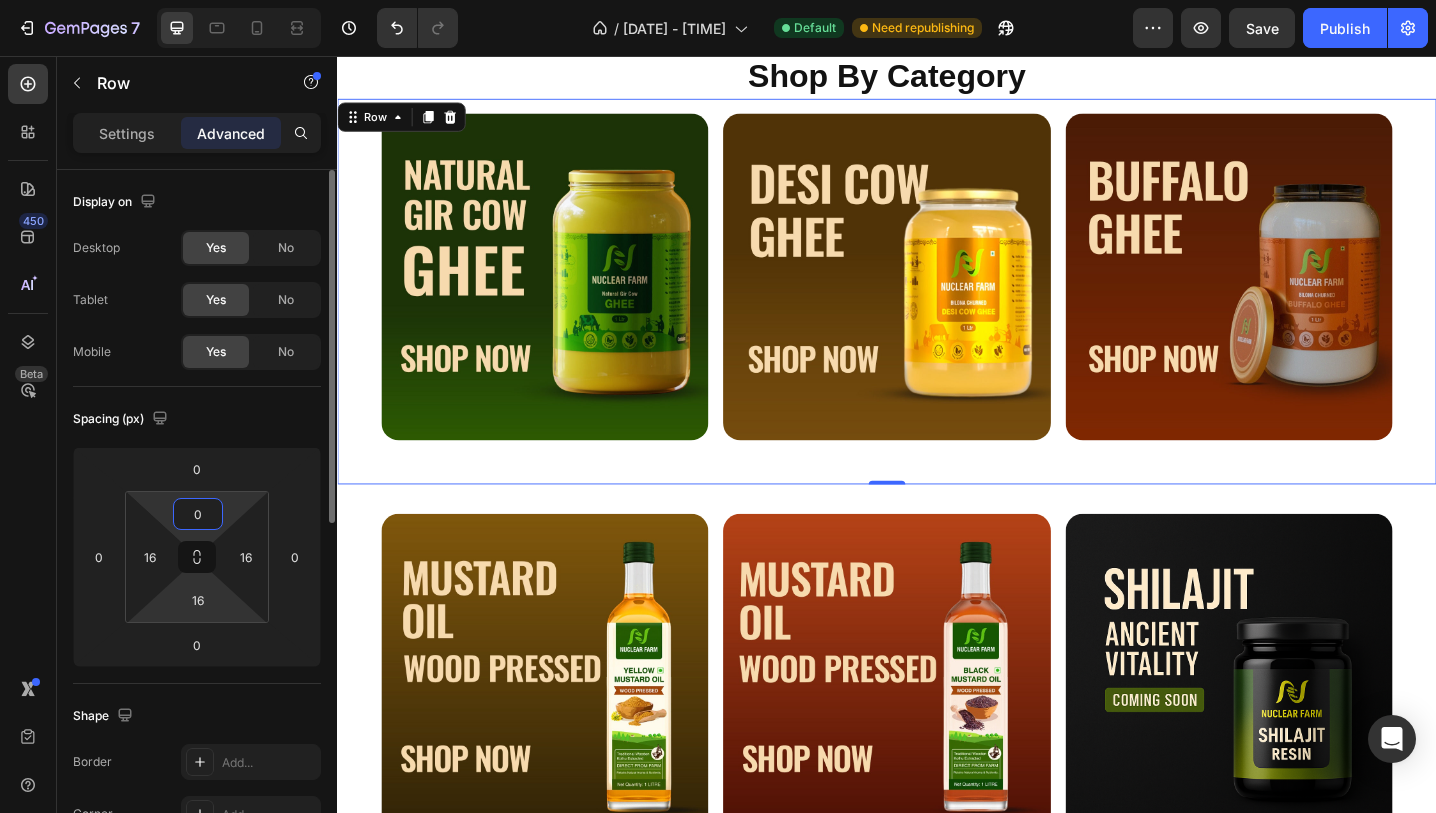 type on "0" 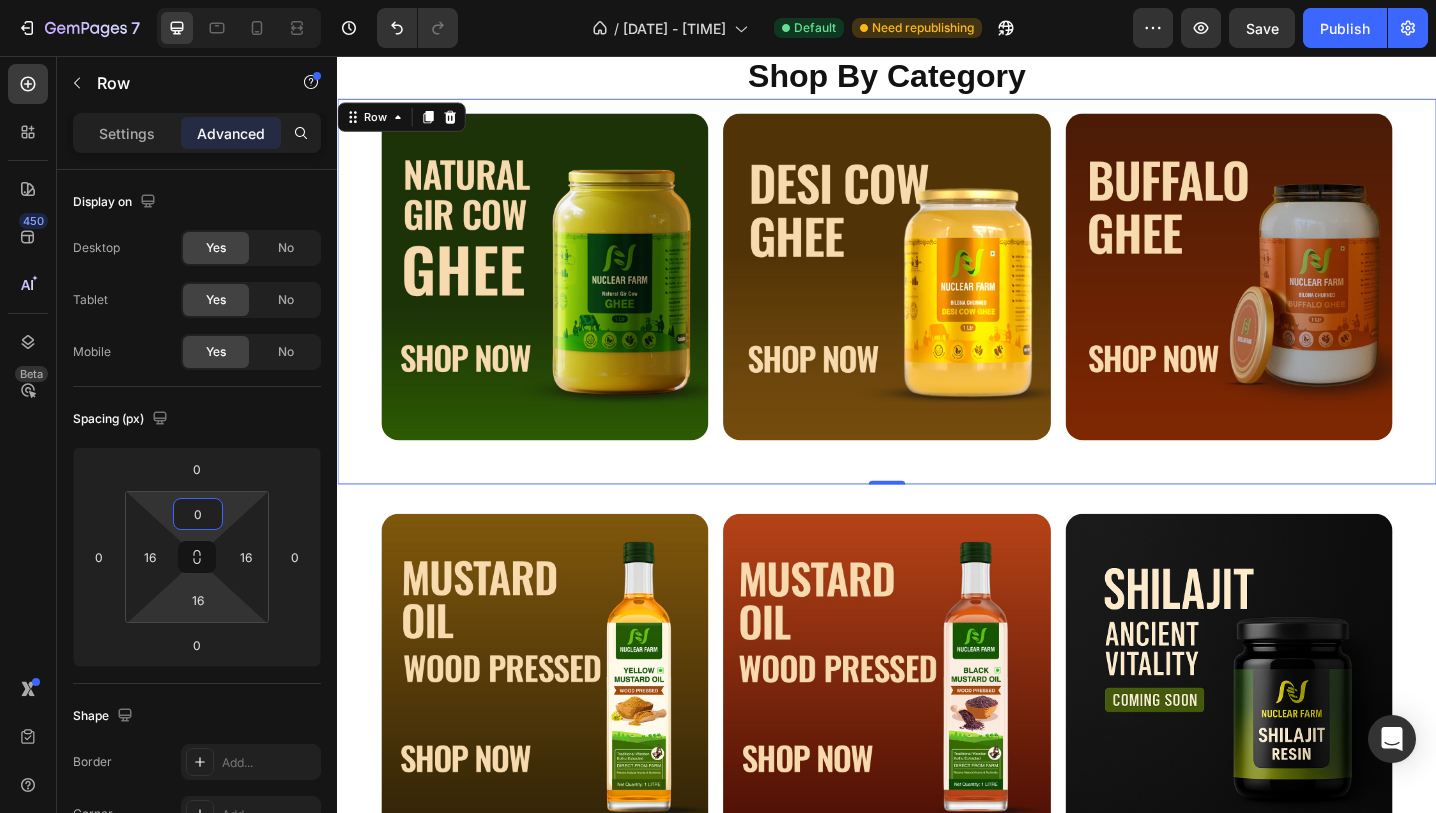 click on "7   /  Home Page - Apr 2, 16:15:19 Default Need republishing Preview  Save   Publish  450 Beta Sections(18) Elements(83) Section Element Hero Section Product Detail Brands Trusted Badges Guarantee Product Breakdown How to use Testimonials Compare Bundle FAQs Social Proof Brand Story Product List Collection Blog List Contact Sticky Add to Cart Custom Footer Browse Library 450 Layout
Row
Row
Row
Row Text
Heading
Text Block Button
Button
Button Media
Image
Image" at bounding box center [718, 0] 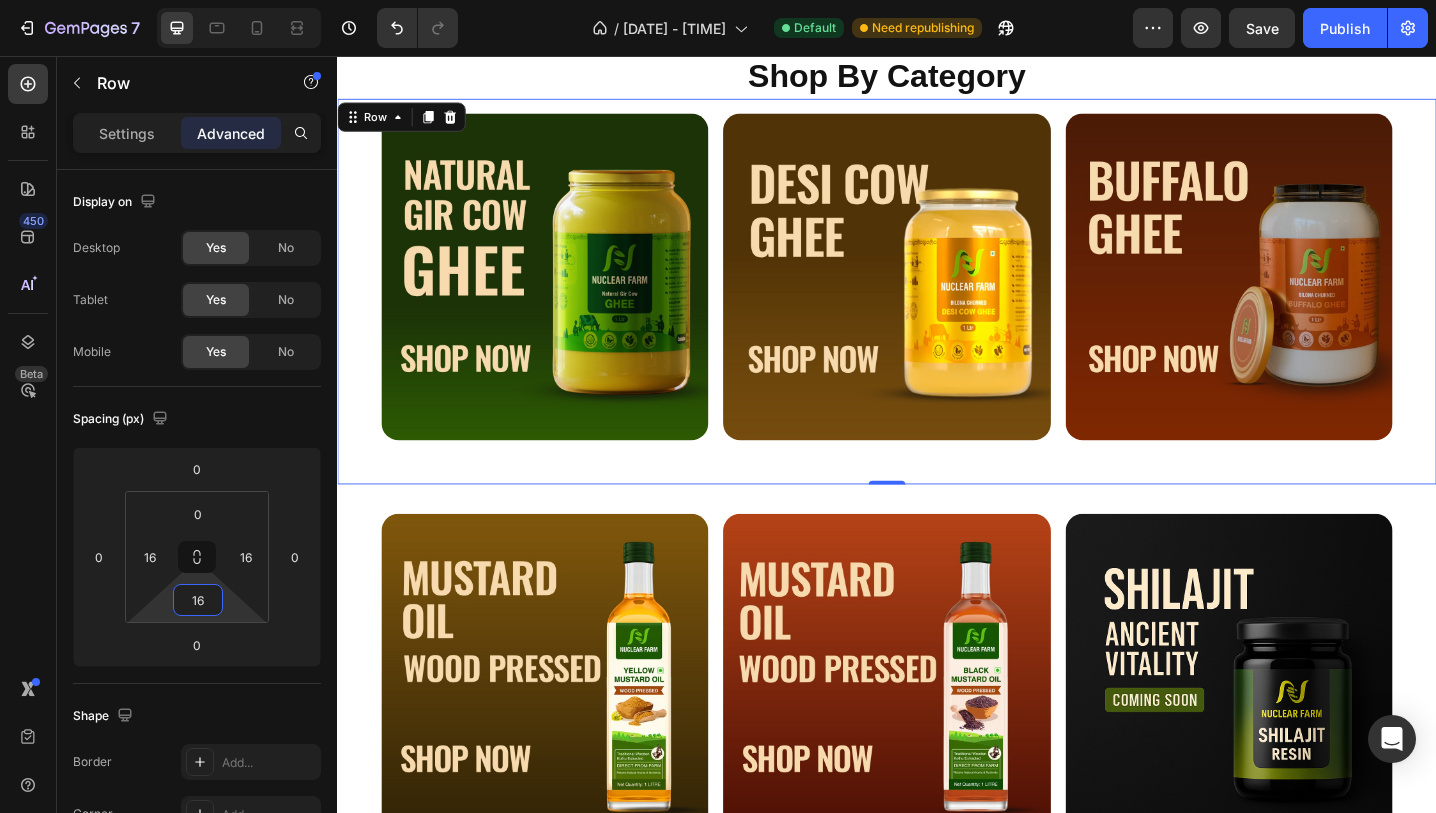 type on "0" 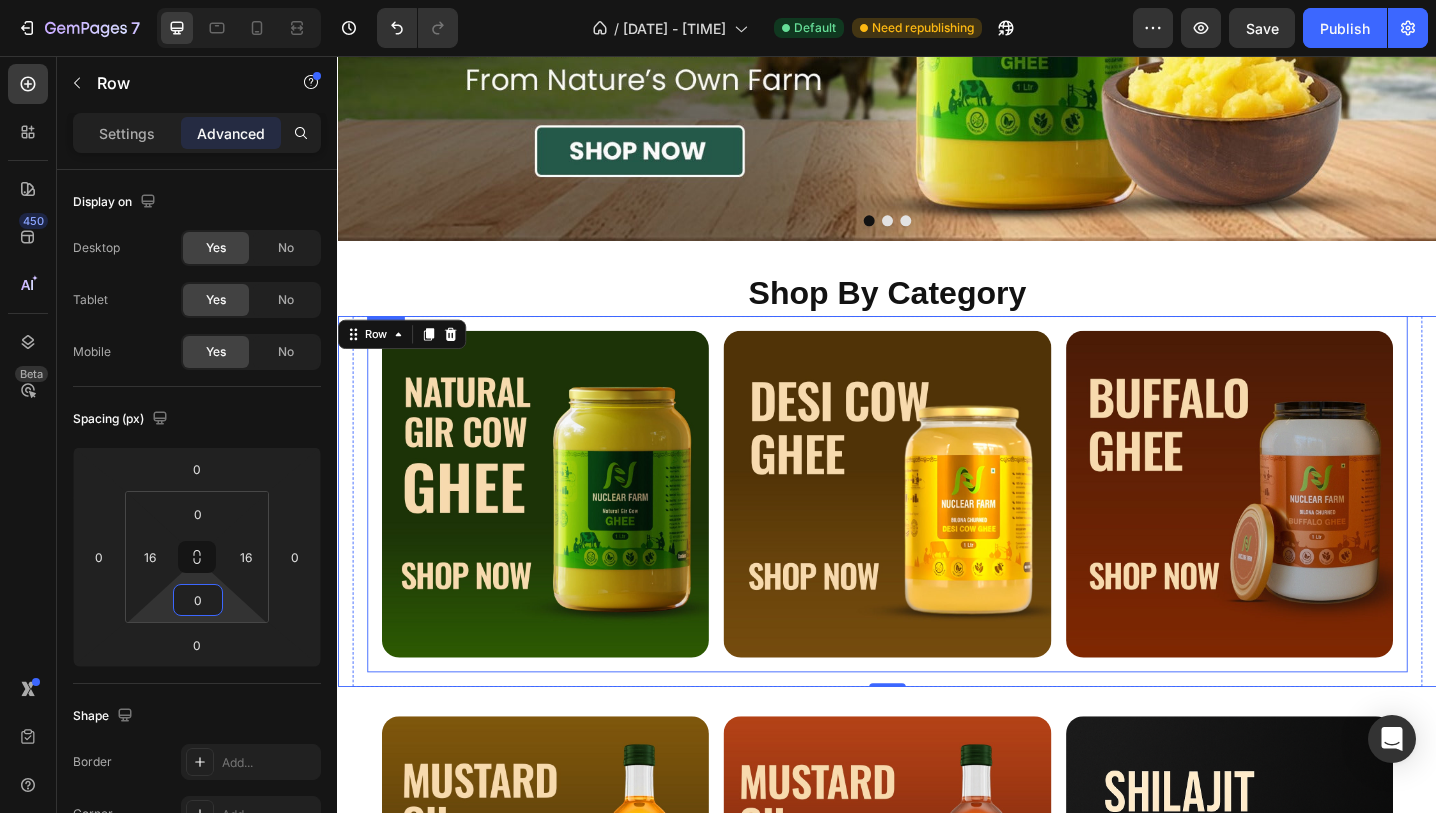 scroll, scrollTop: 343, scrollLeft: 0, axis: vertical 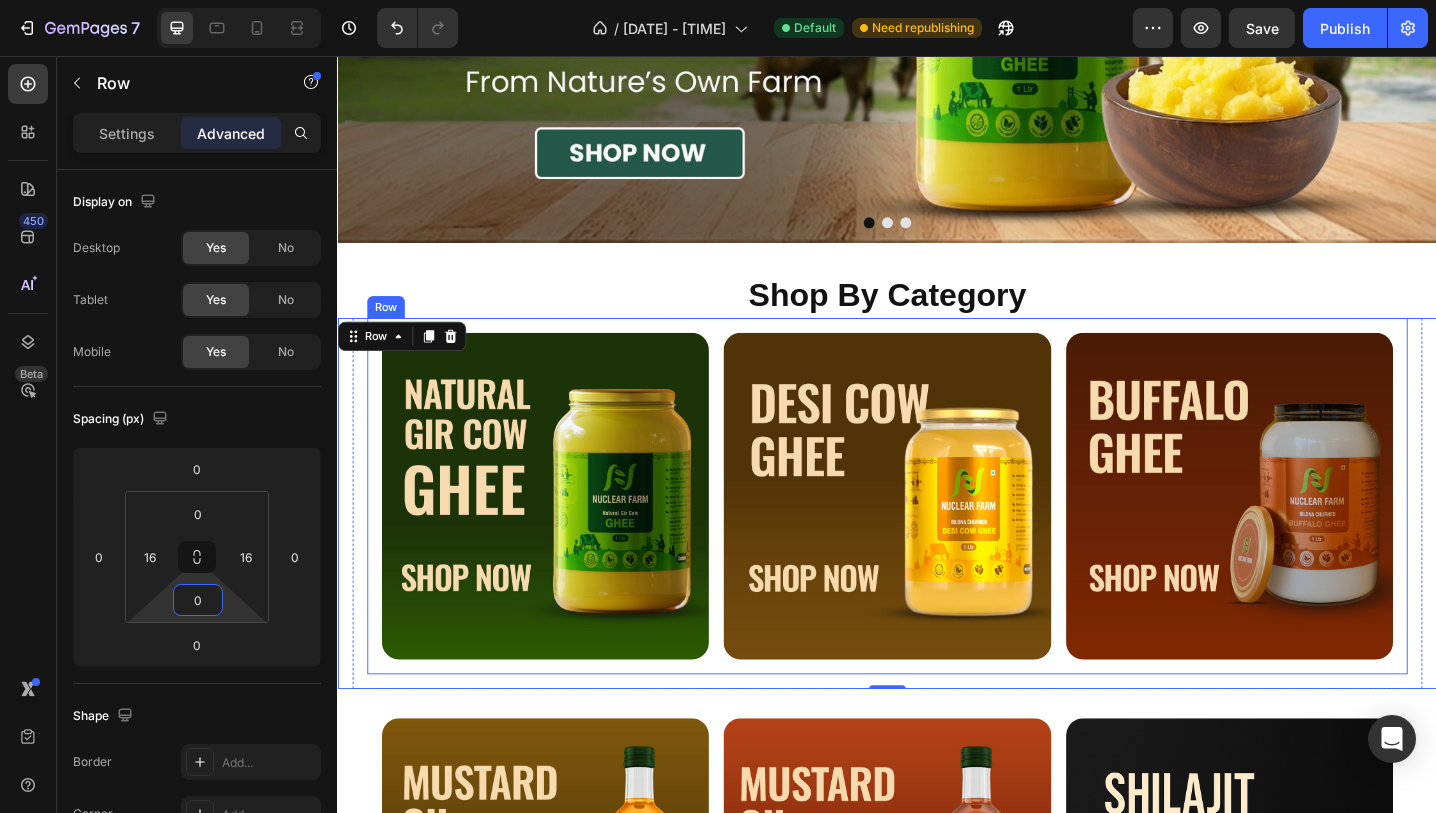 click on "Image Image Image Row" at bounding box center (937, 536) 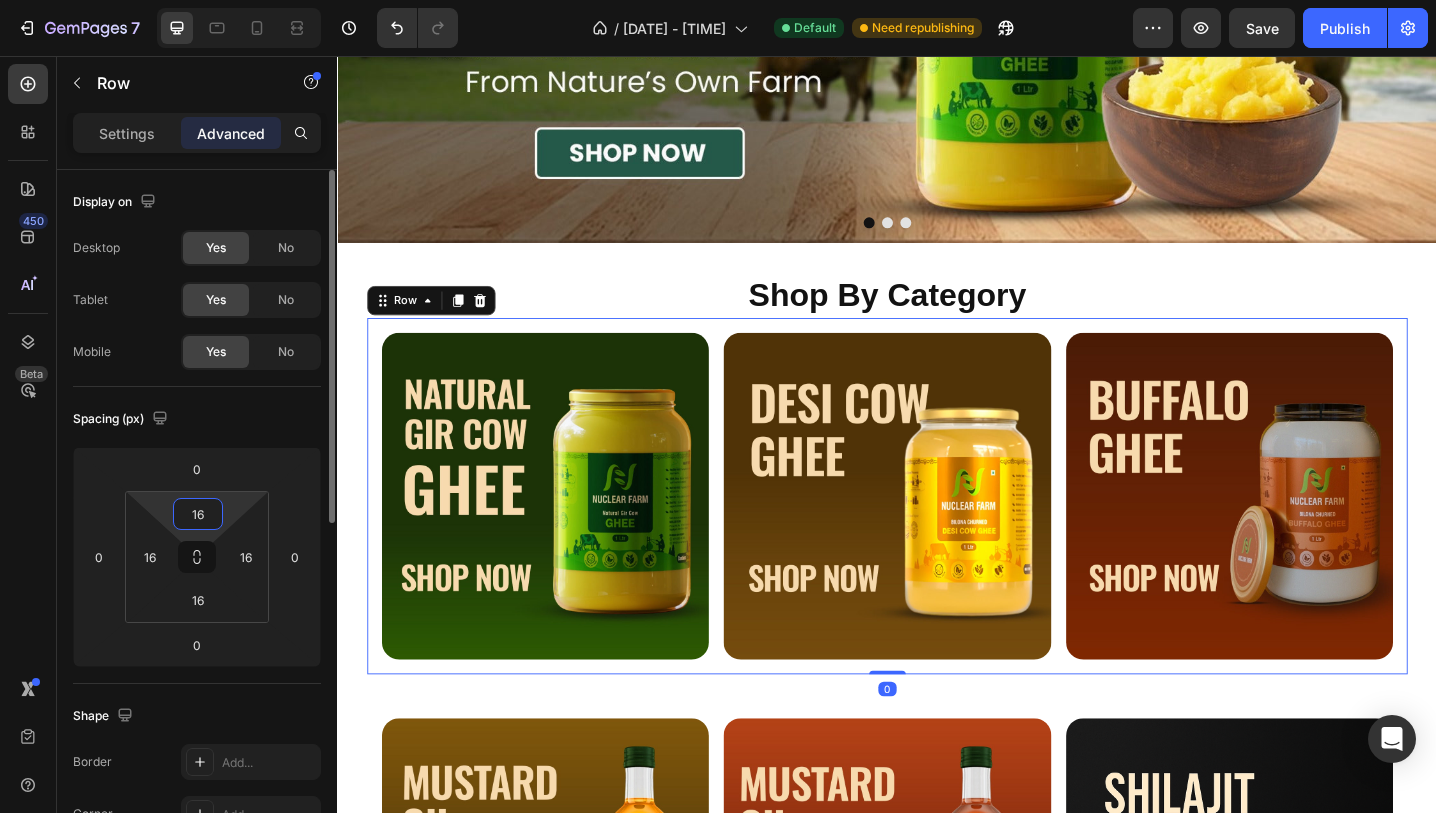 click on "16" at bounding box center (198, 514) 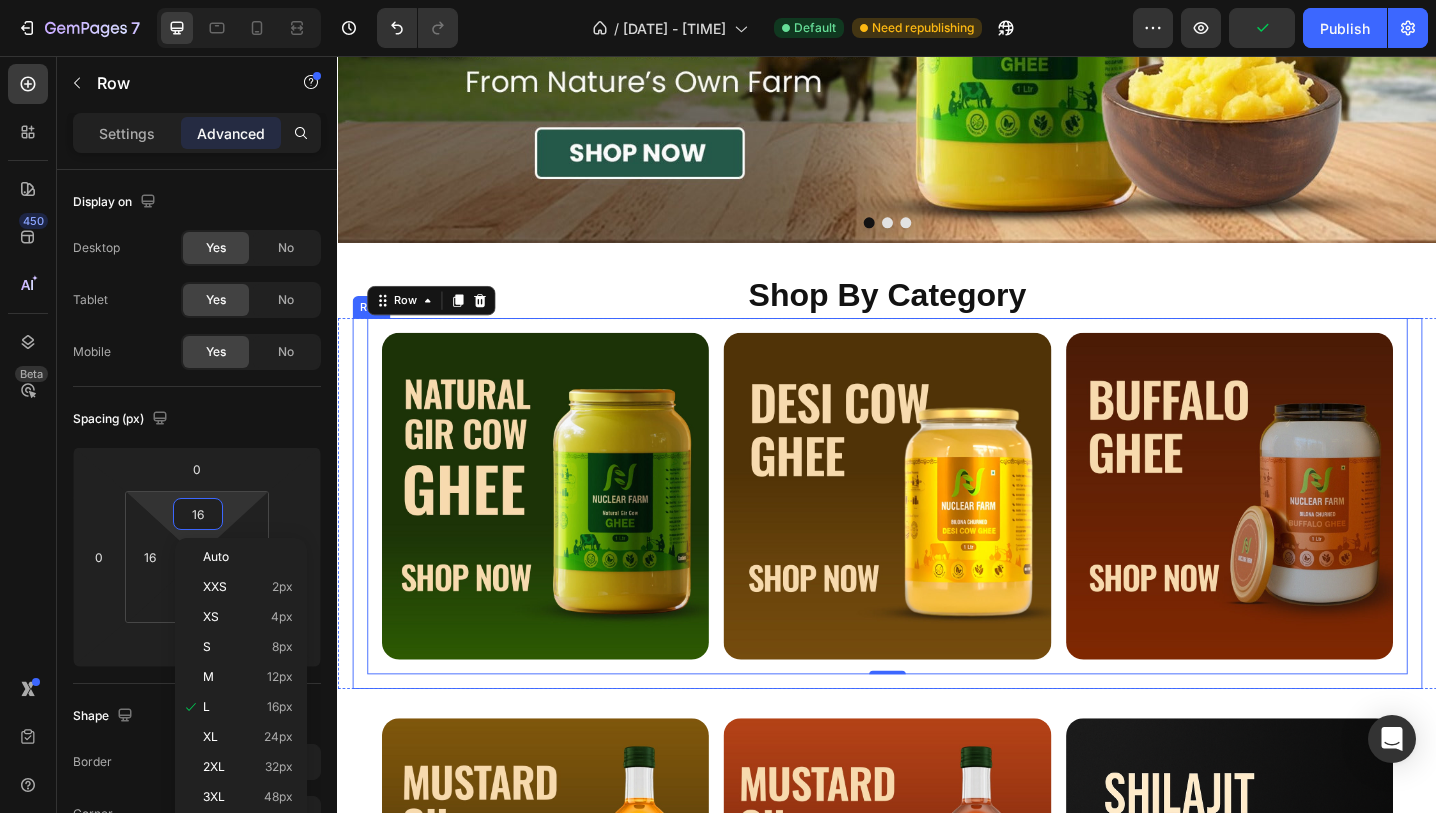 click on "Image Image Image Row   0 Row" at bounding box center [937, 544] 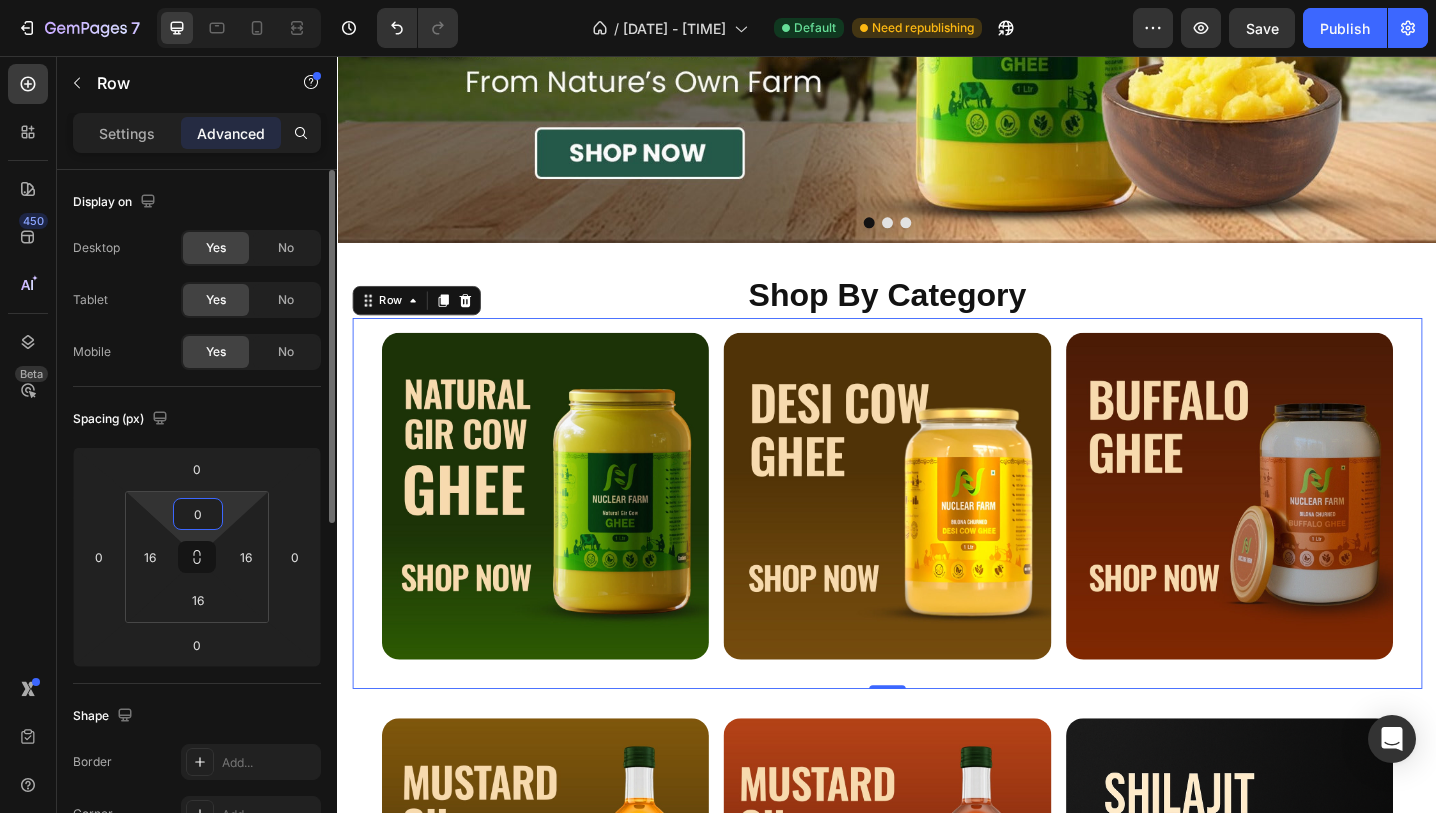 click on "0" at bounding box center (198, 514) 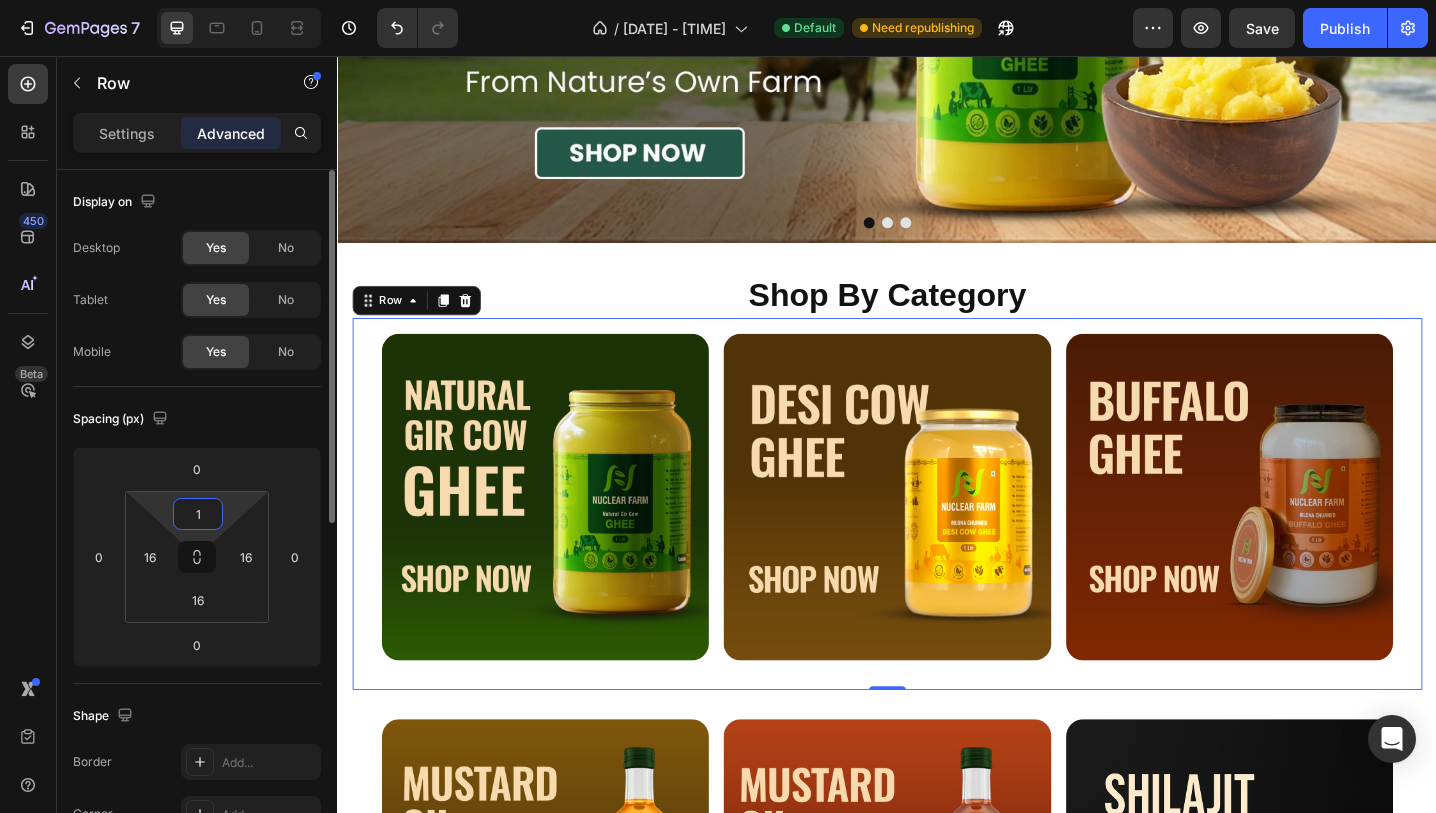 type on "18" 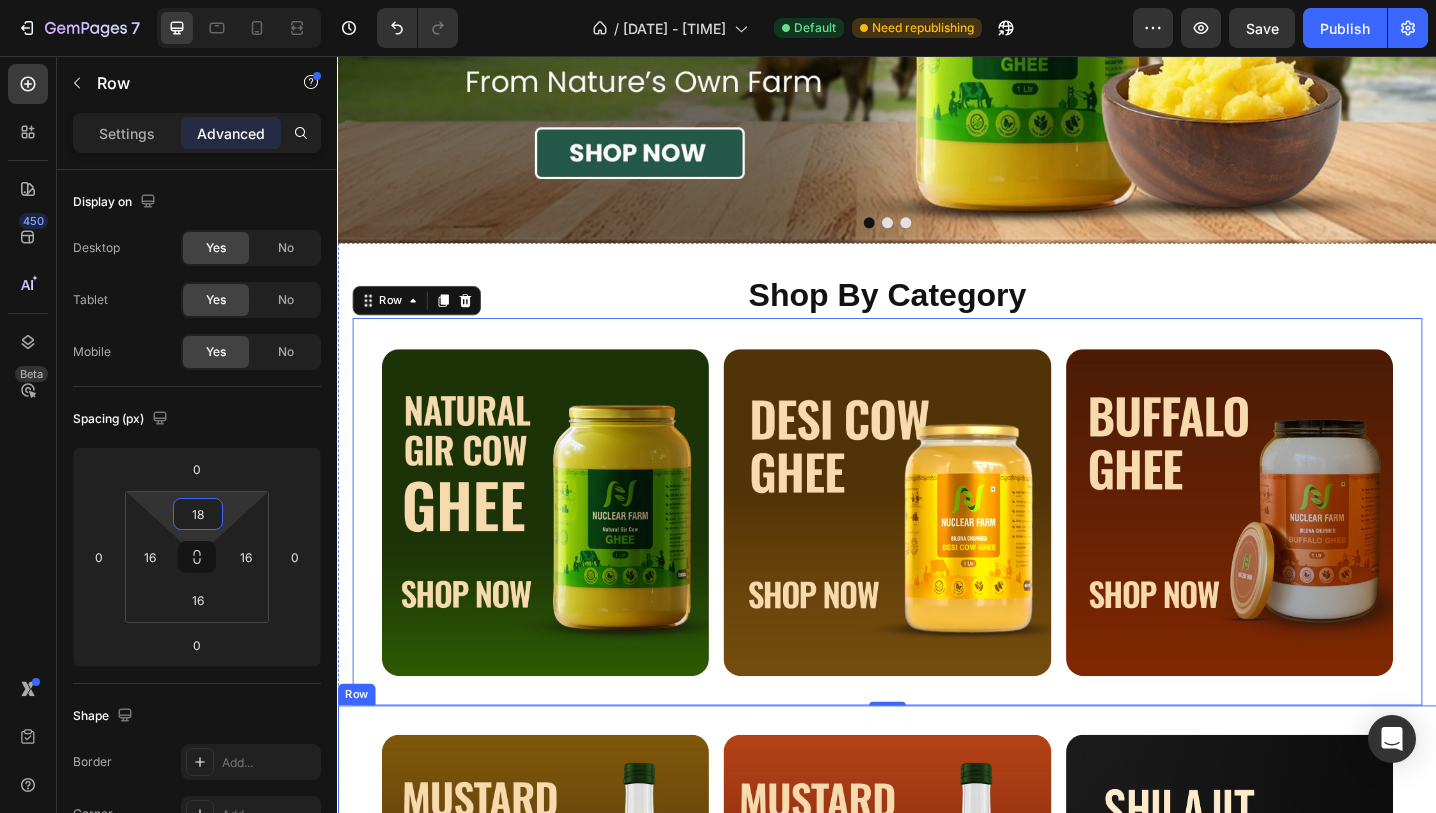click on "Image Image Image Row Row Row" at bounding box center [937, 983] 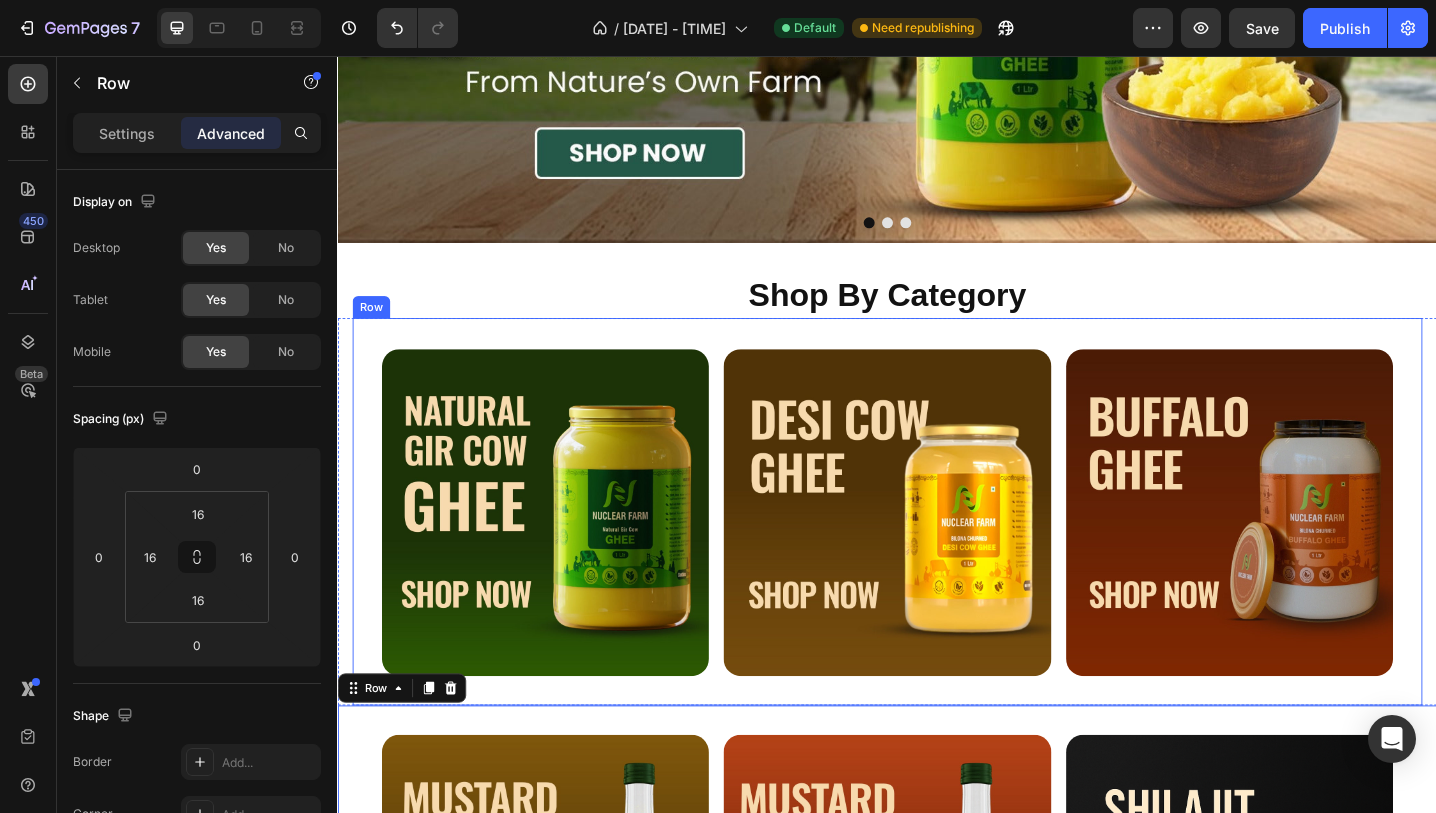 click on "Image Image Image Row Row" at bounding box center (937, 553) 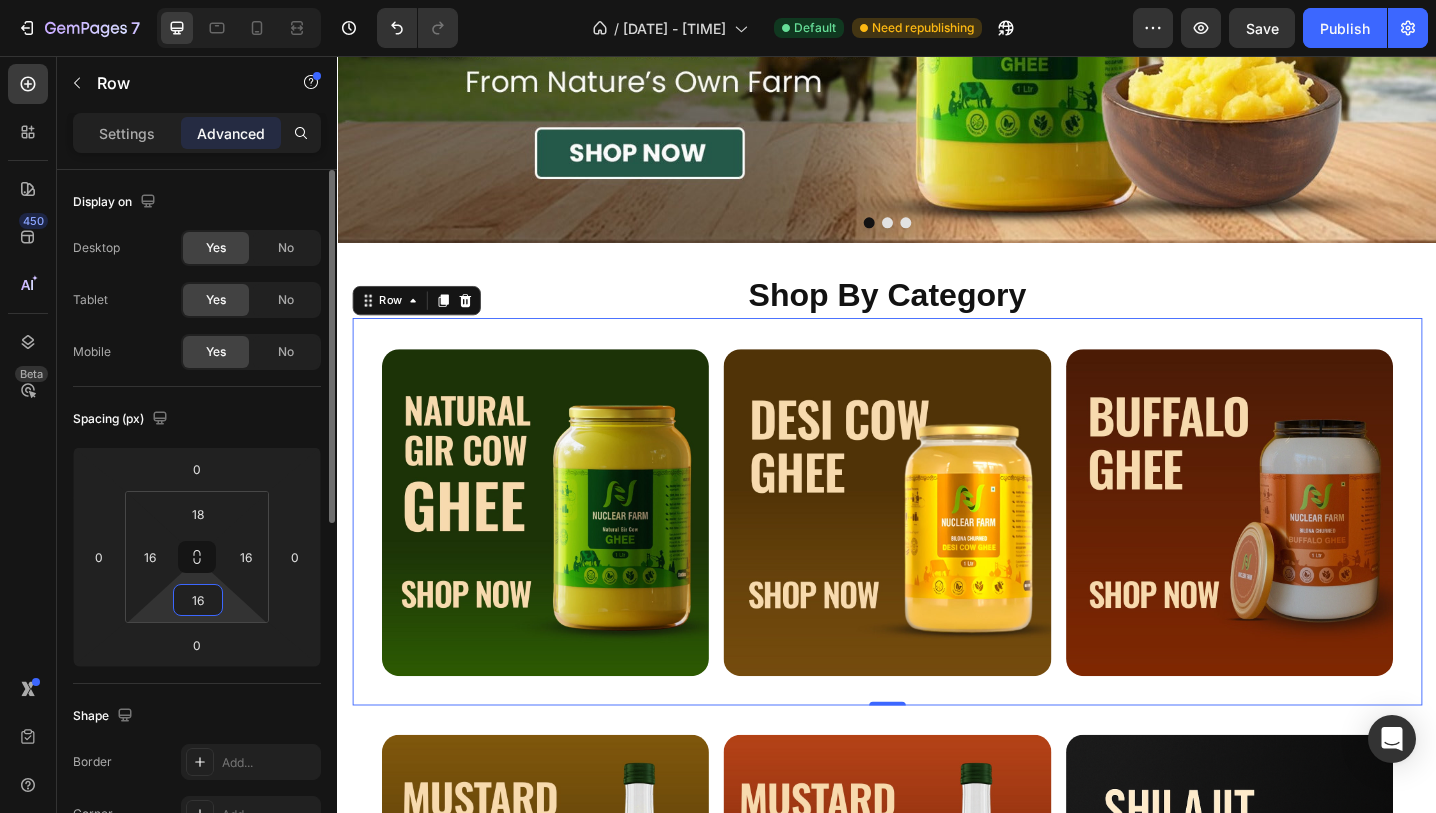 click on "16" at bounding box center [198, 600] 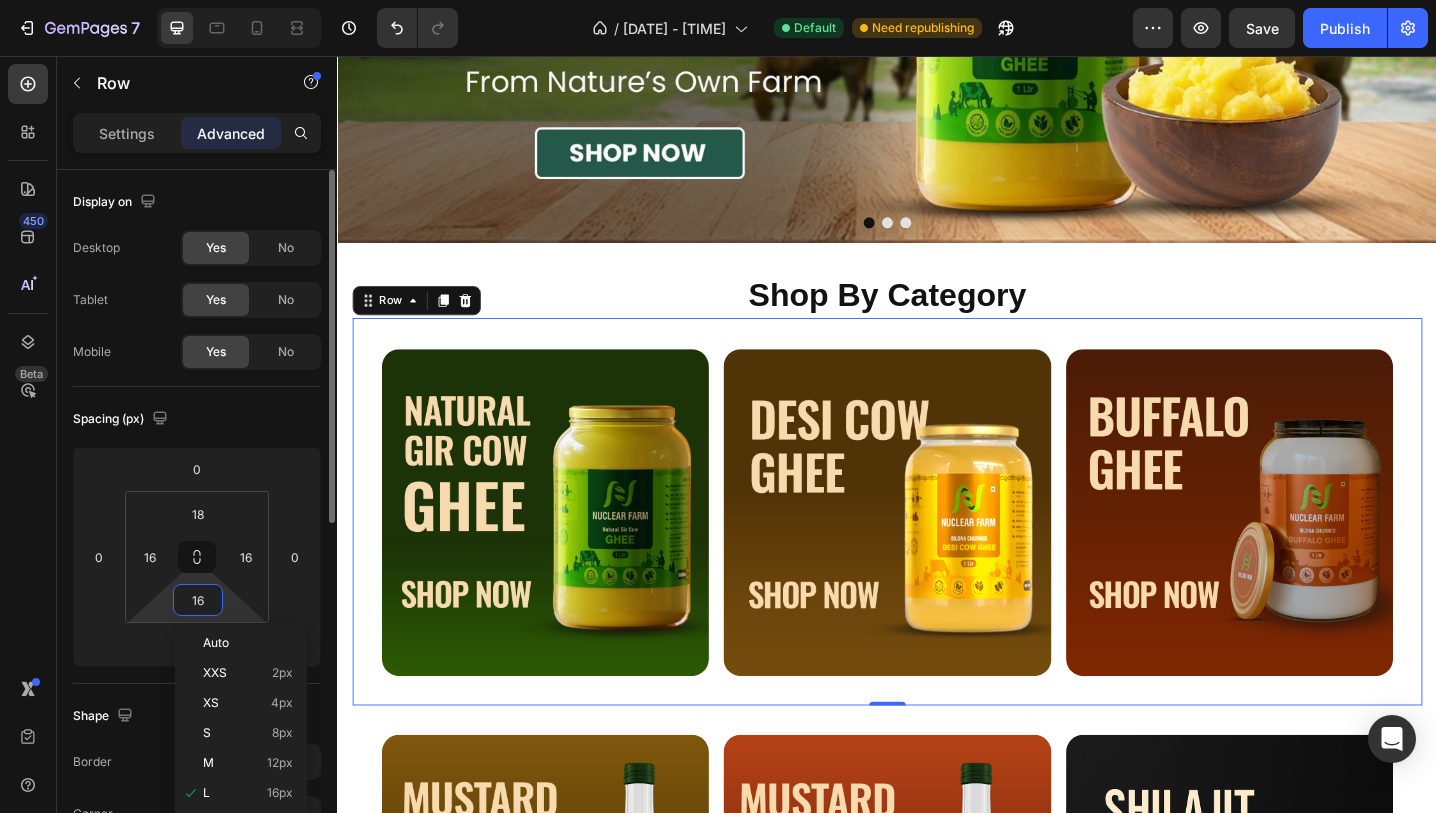 type on "0" 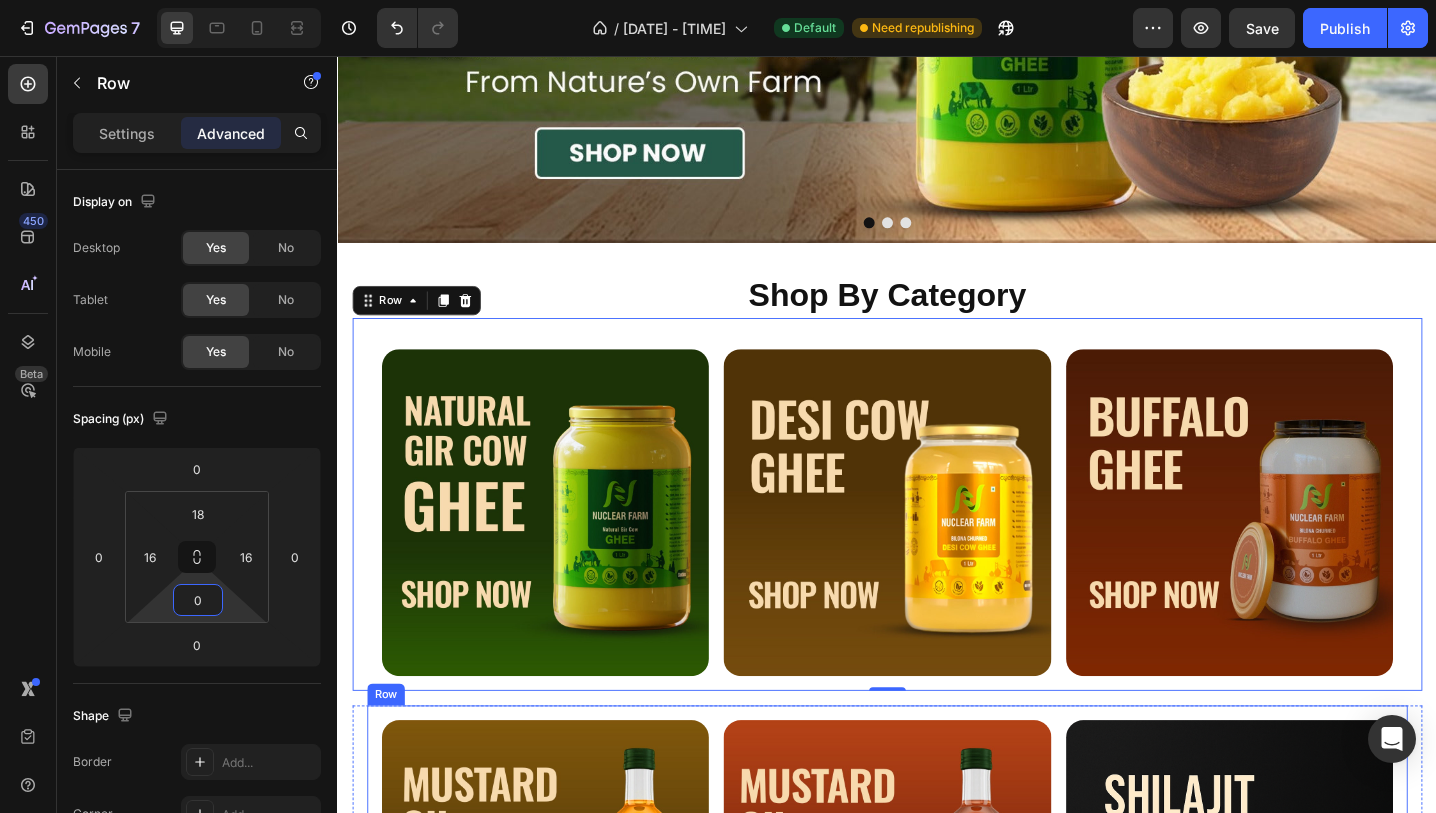 click on "Image Image Image Row" at bounding box center [937, 959] 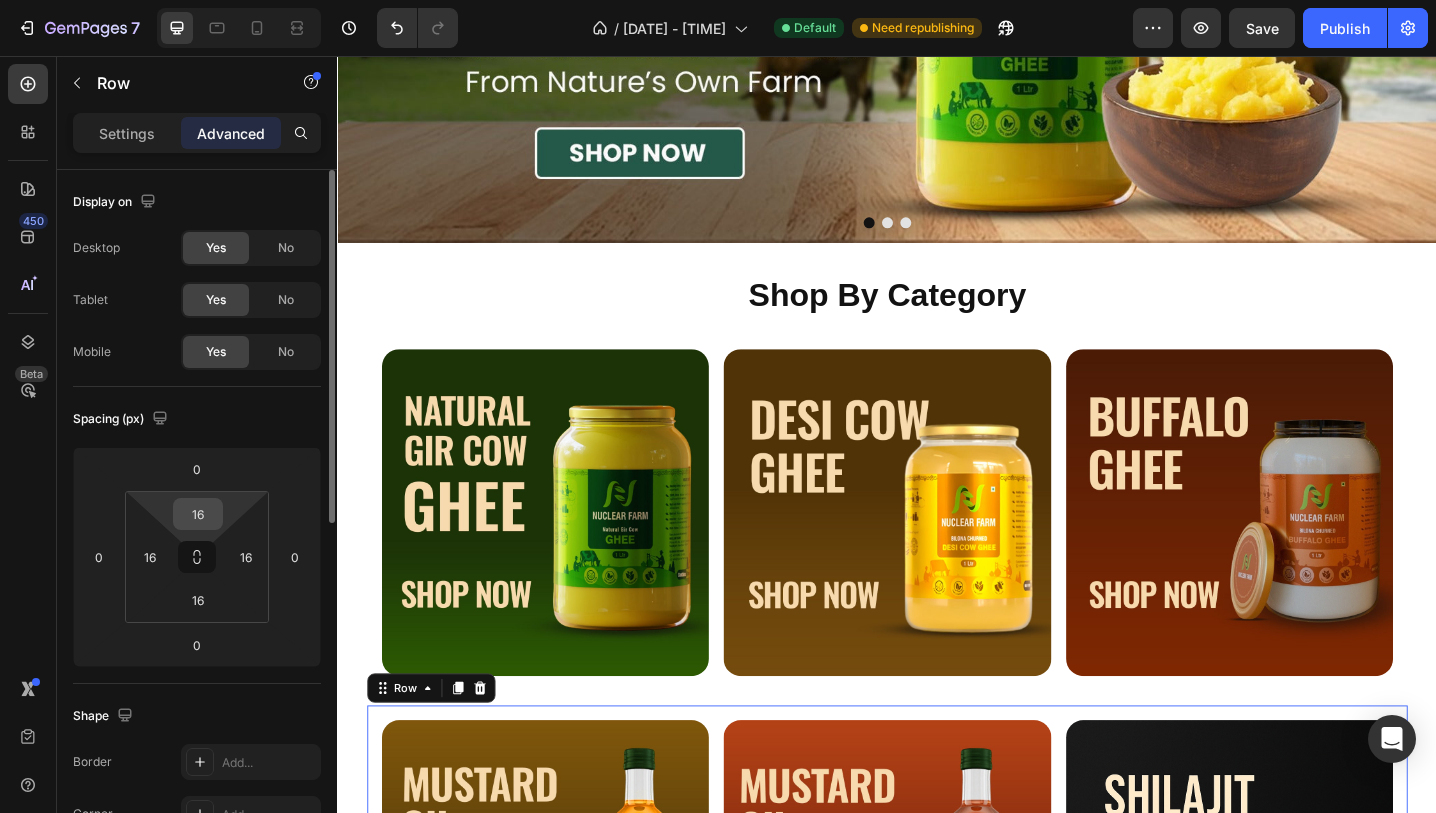 click on "16" at bounding box center (198, 514) 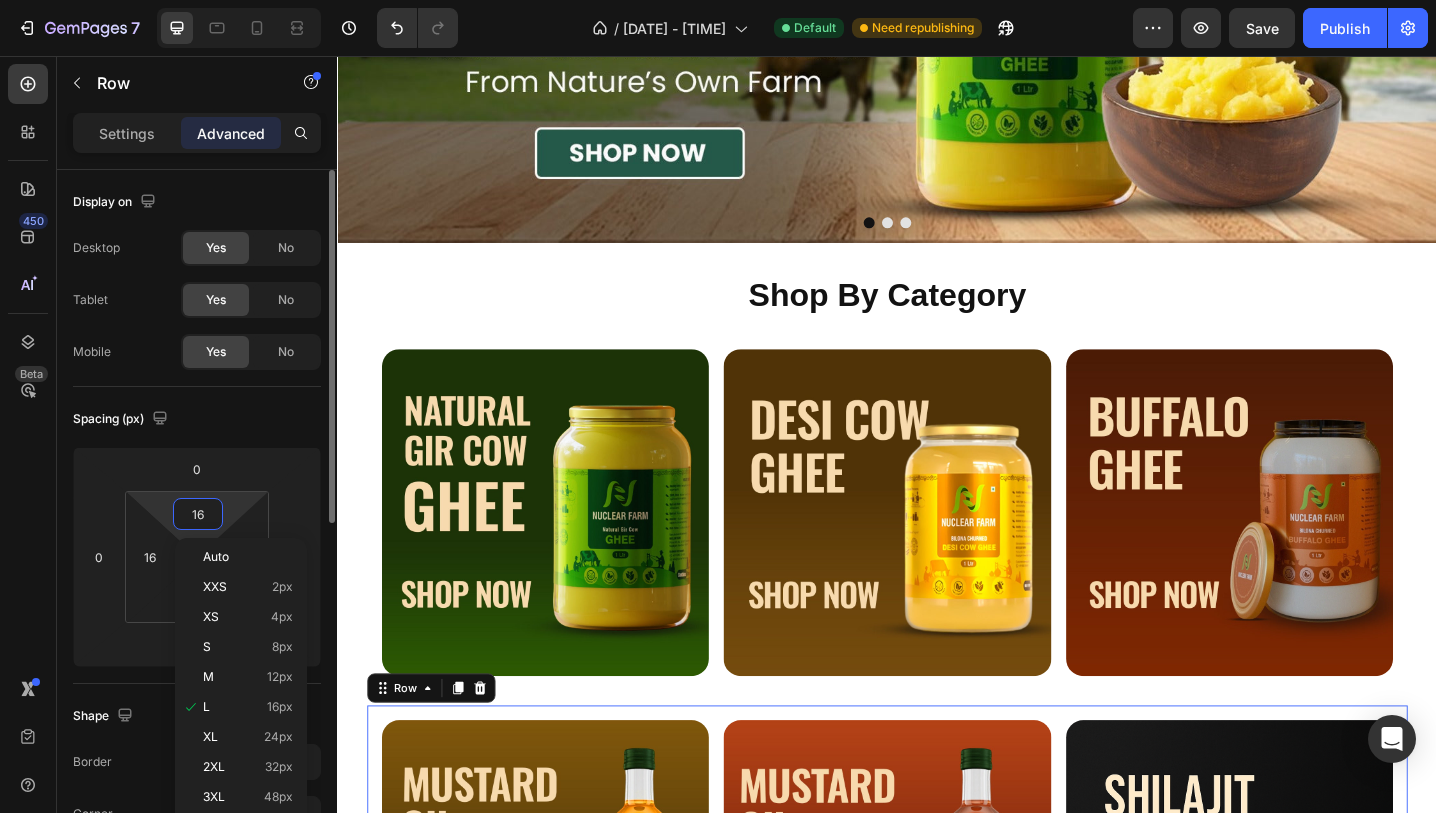 type on "0" 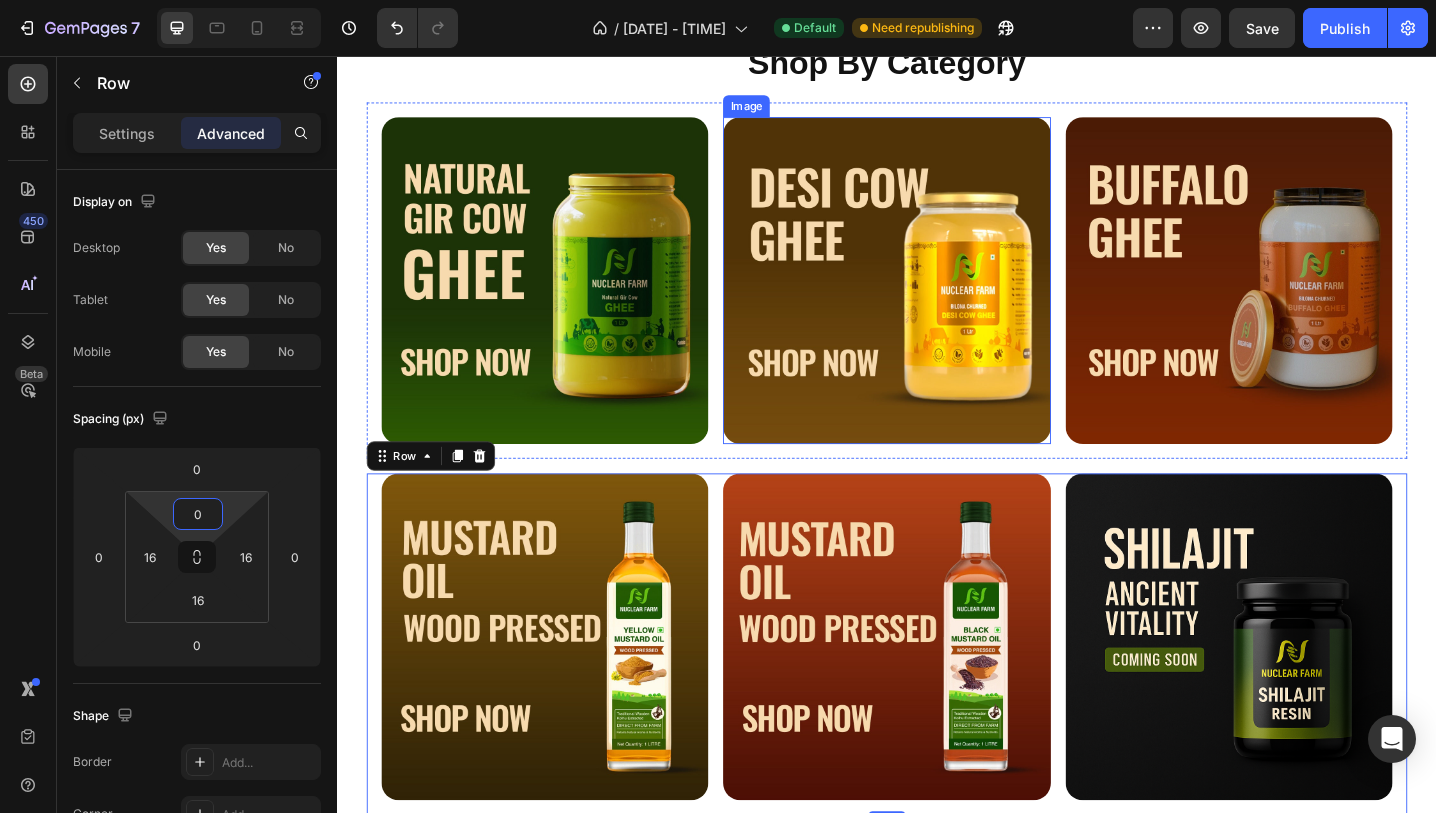 scroll, scrollTop: 620, scrollLeft: 0, axis: vertical 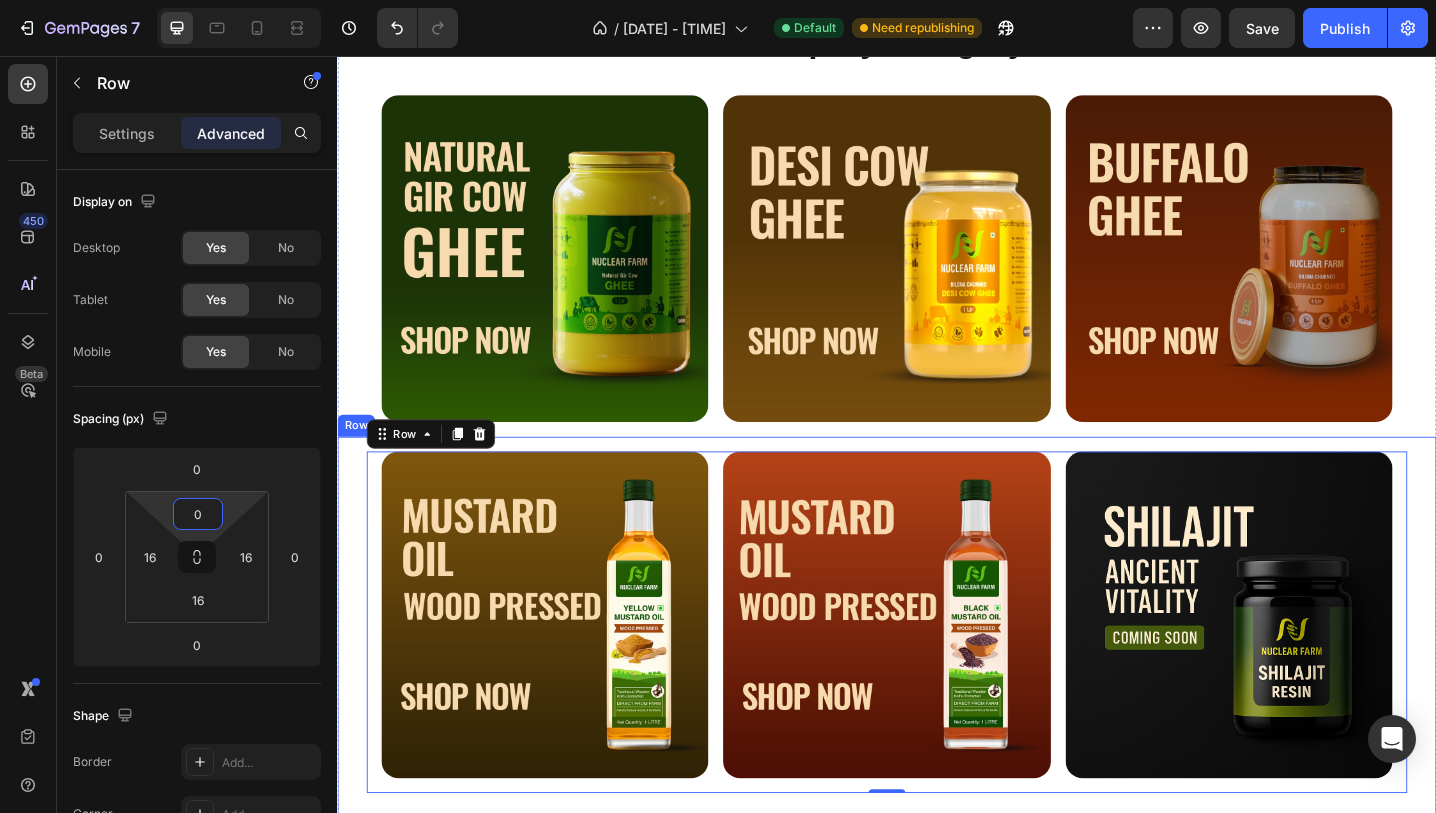 click on "Image Image Image Row   0 Row Row" at bounding box center [937, 682] 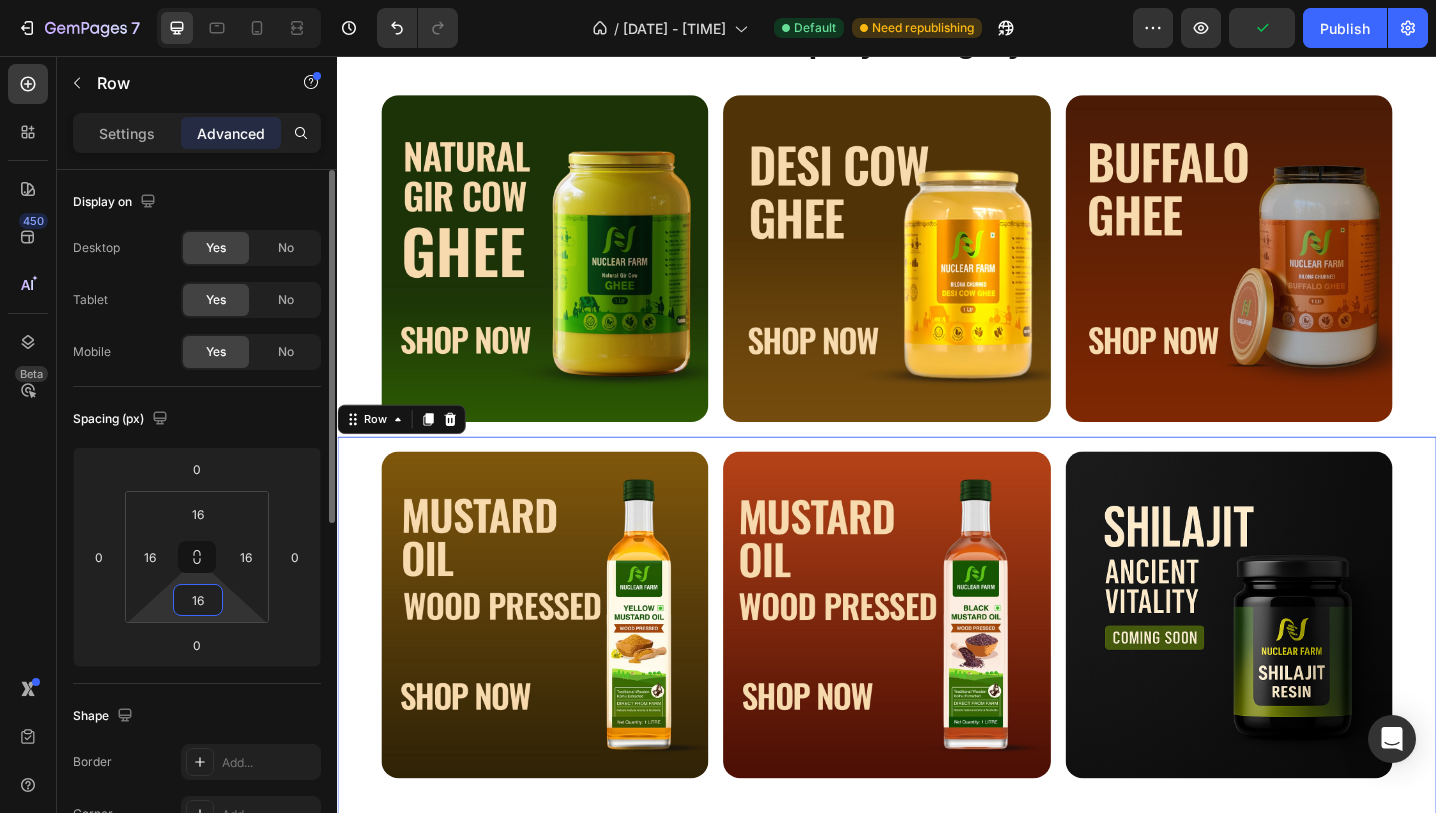 click on "16" at bounding box center (198, 600) 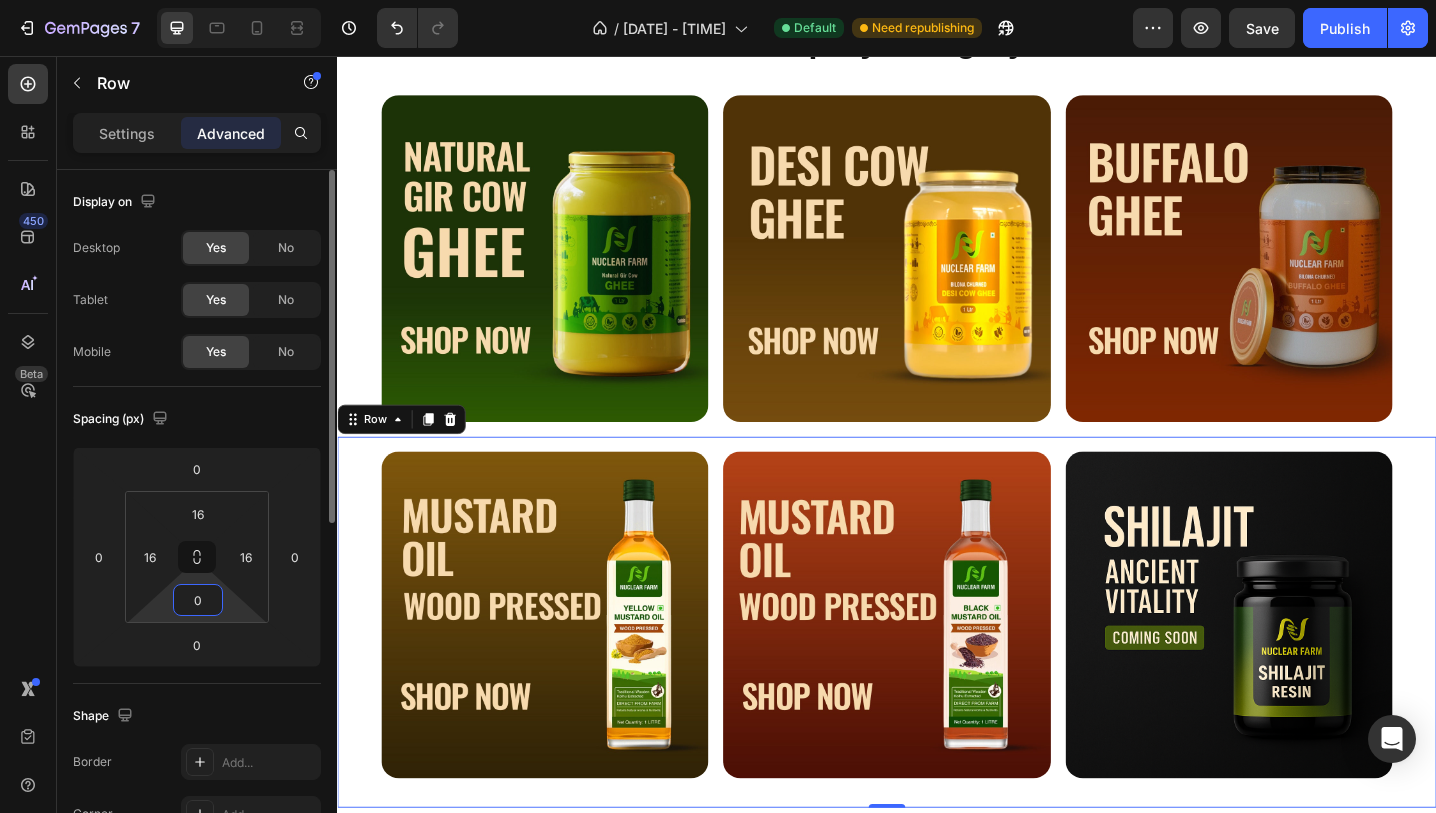 type on "16" 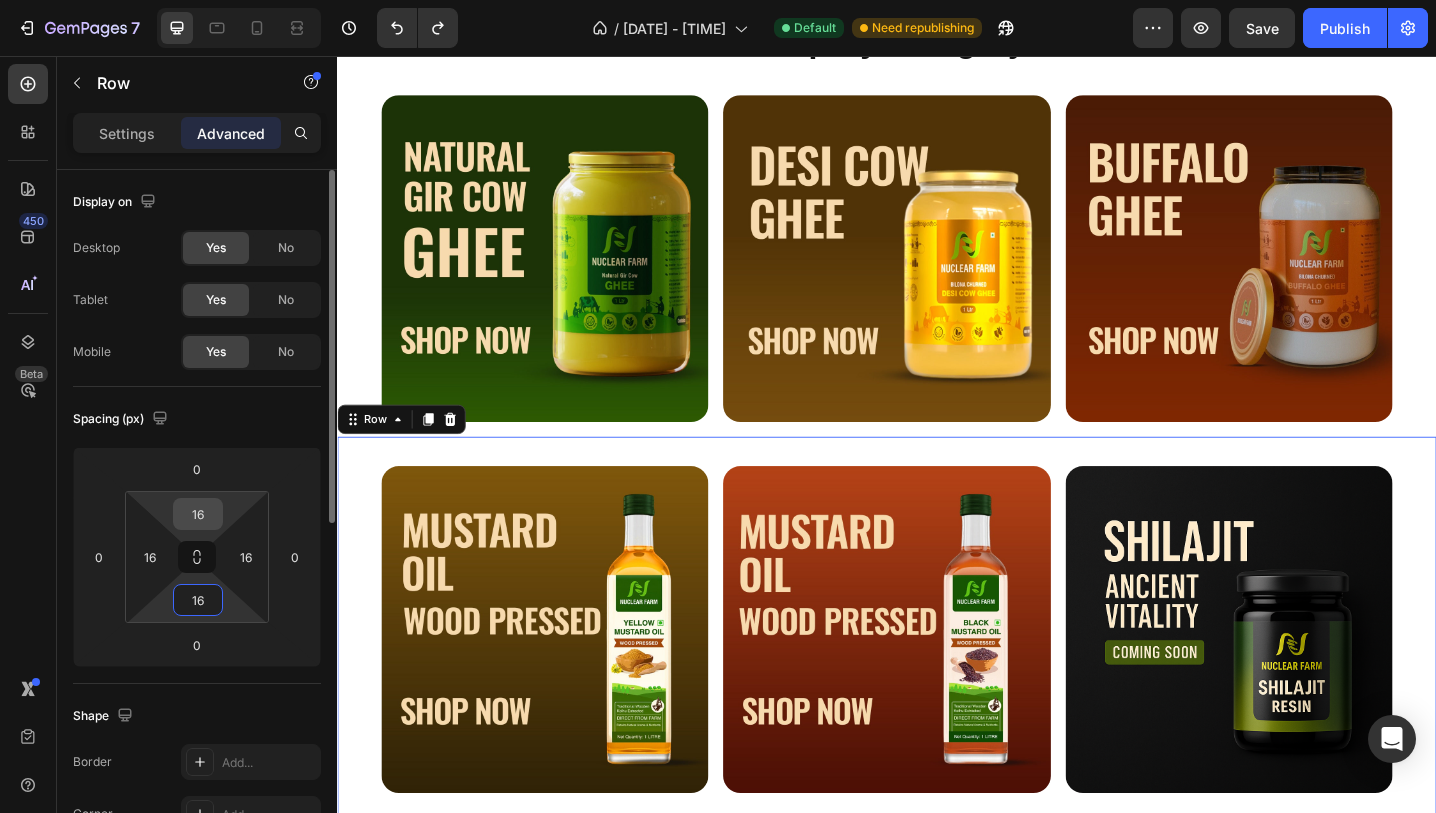 click on "16" at bounding box center [198, 514] 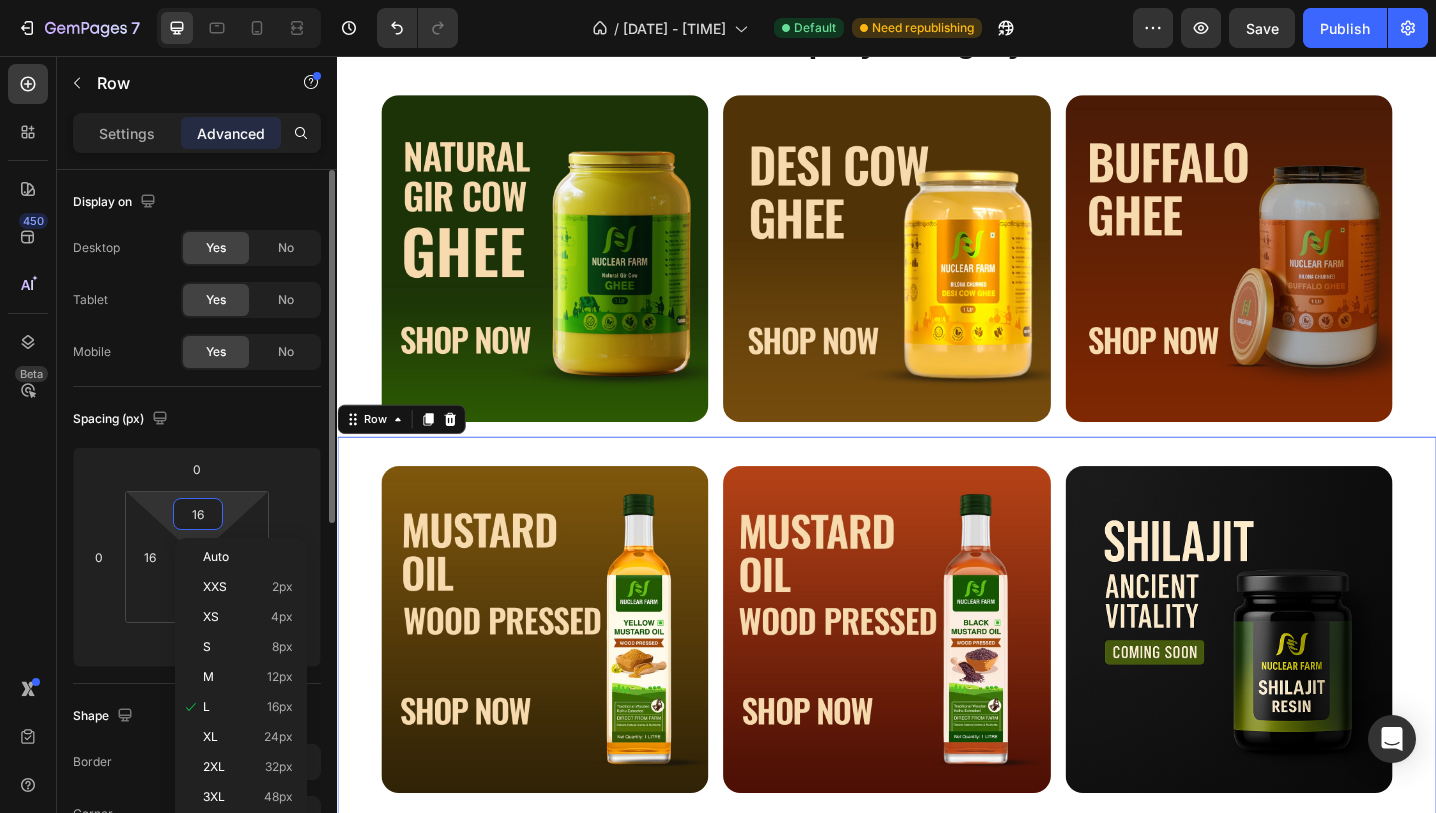 type on "0" 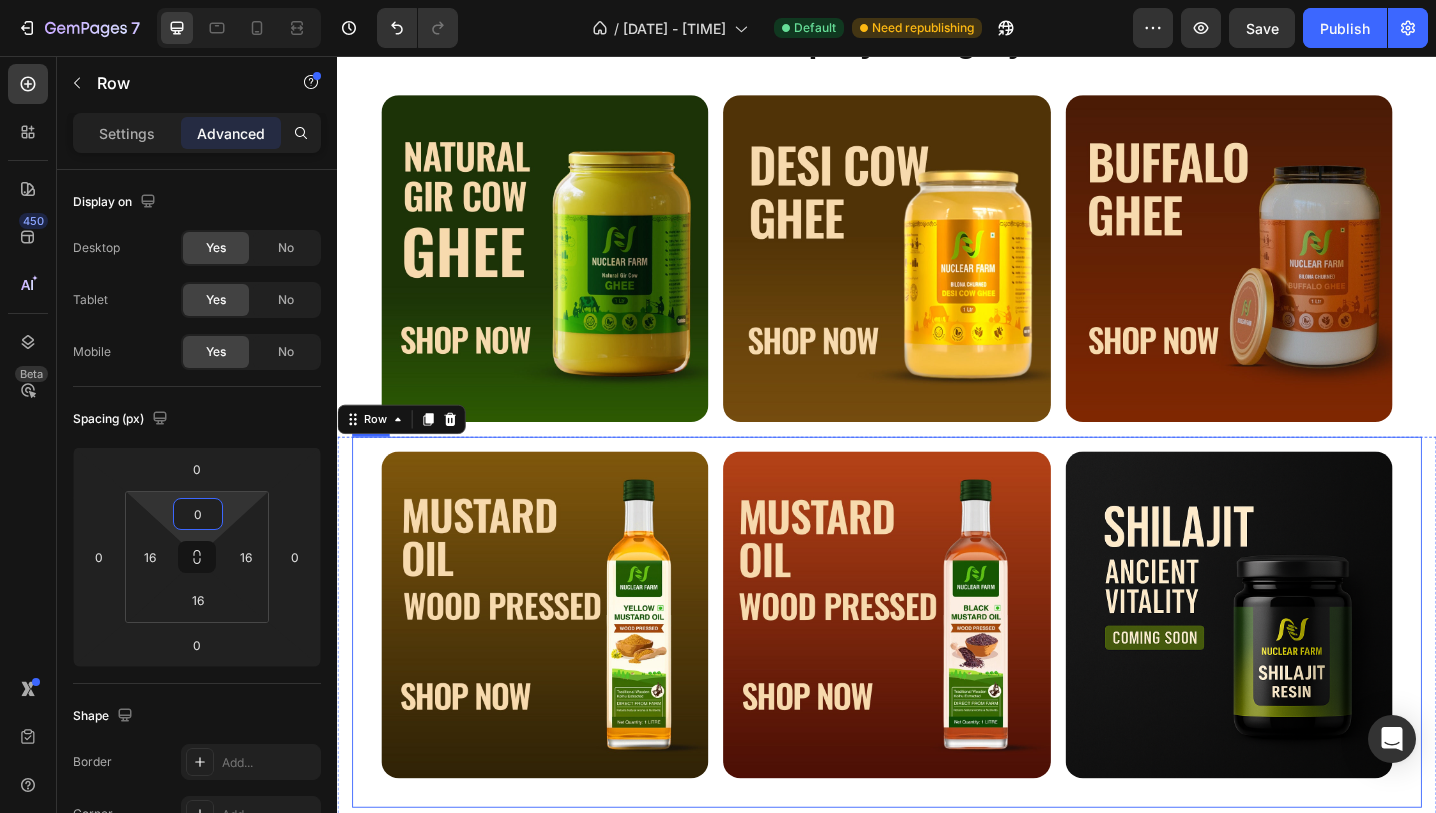 scroll, scrollTop: 767, scrollLeft: 0, axis: vertical 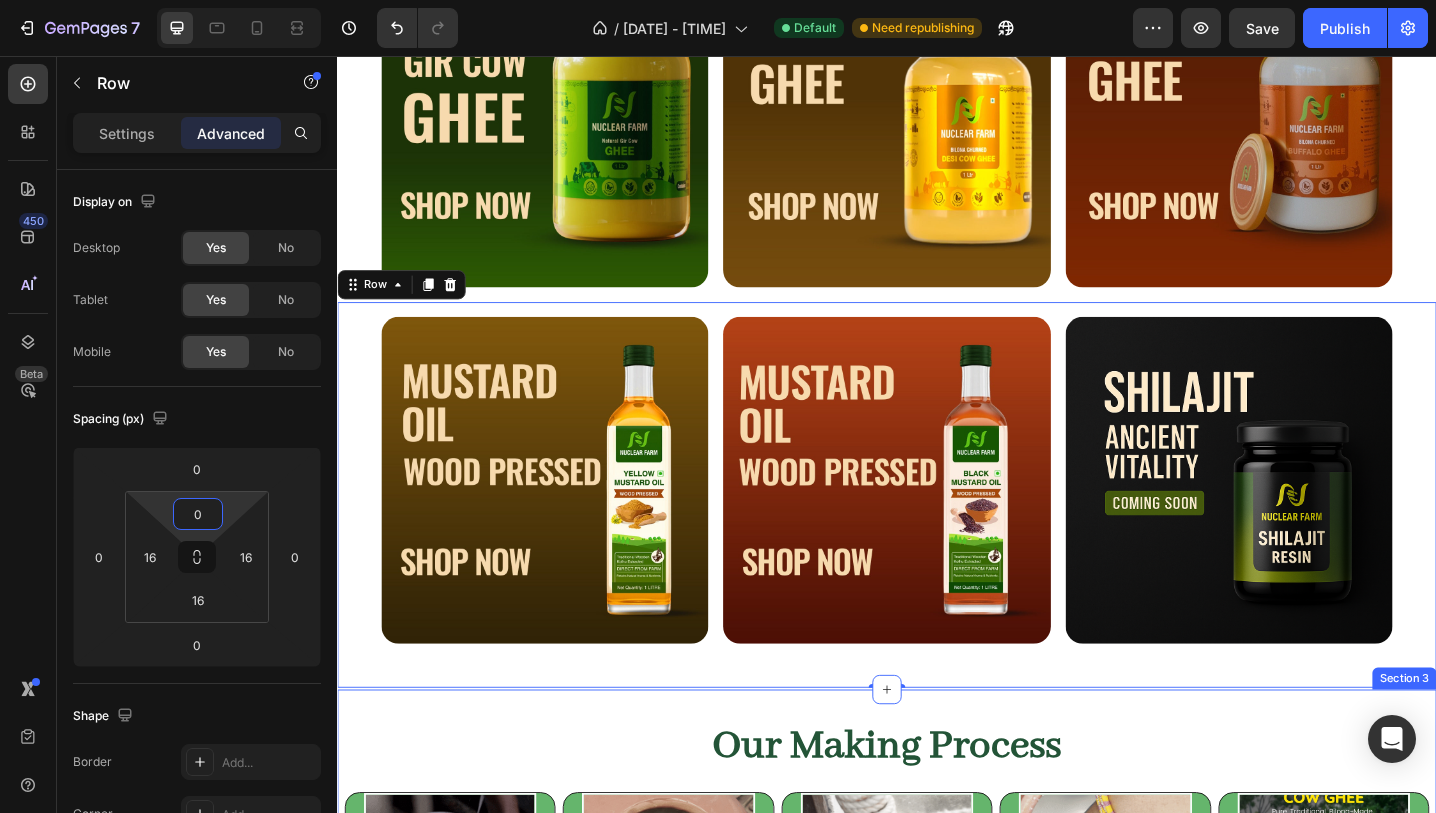 click on "Our Making Process    Heading Image 1. Hand Milking Heading We begin each day with  hand-milking our A2 Desi cows  — no machines, no stress. This gentle approach ensures purity and respect for the animal. Text Block Row Image 2. Heating & Curd Preparation Heading Unlike factory-made ghee that uses cream, we  set curd naturally from the milk  — just like it’s done in Indian homes for generations. Text Block Row Image 3. Wood Churned (Bilona Method) Heading Using a  wooden churner , we  hand-churn the curd in both directions  to extract makkhan (butter). This ancient method retains nutrients and enhances aroma. Text Block Row Image 4. Cooked with Traditional Method Heading The extracted butter is slowly simmered on low flame, allowing water to evaporate and transforming it into golden, aromatic, and nutrient-rich ghee. Text Block Row Image 5. Packaged in Glass Jars Heading Once cooled, the ghee is filtered and packed with care to retain its purity, rich aroma, and freshness Text Block Row Row Row Row" at bounding box center [937, 993] 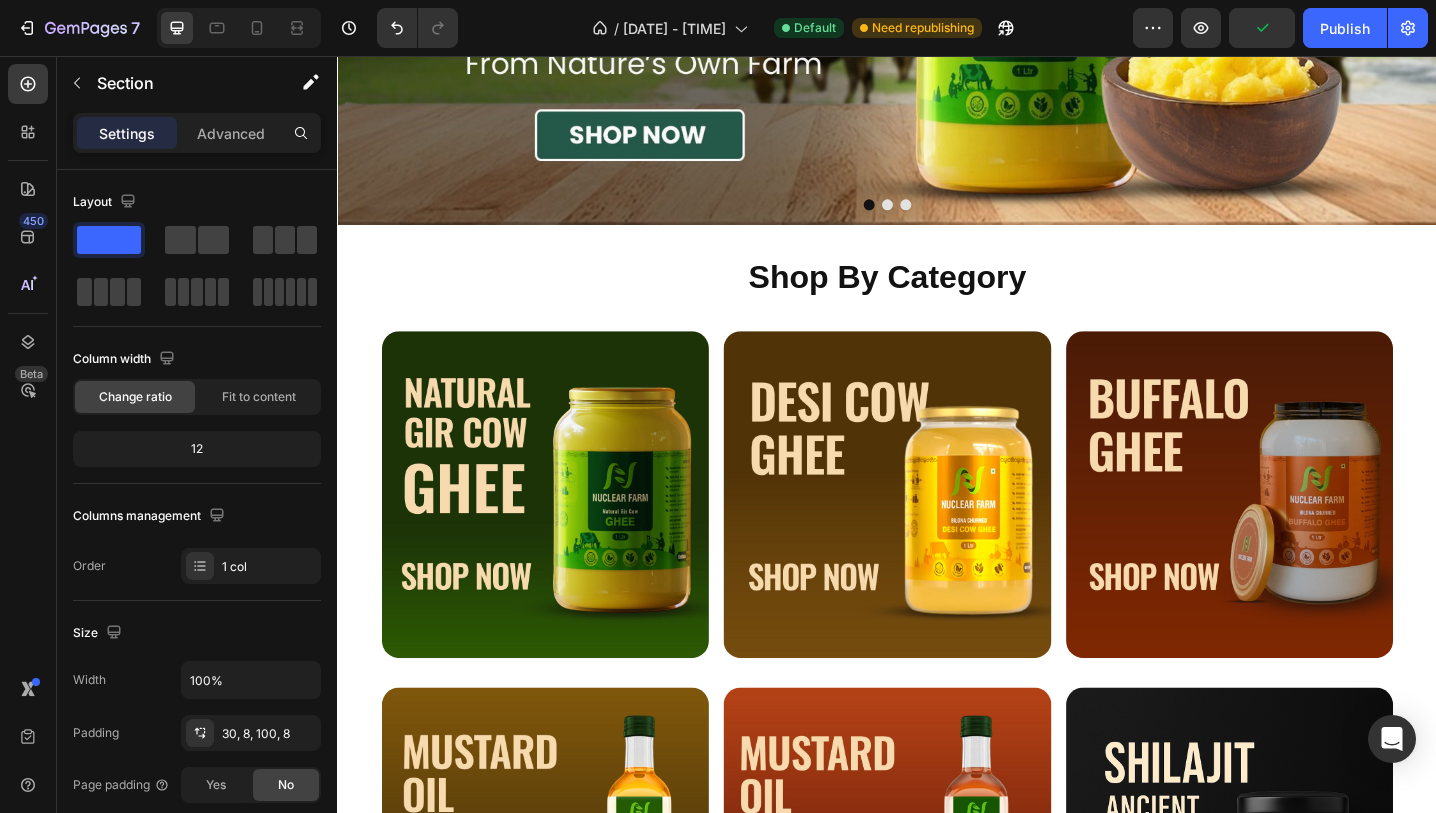 scroll, scrollTop: 588, scrollLeft: 0, axis: vertical 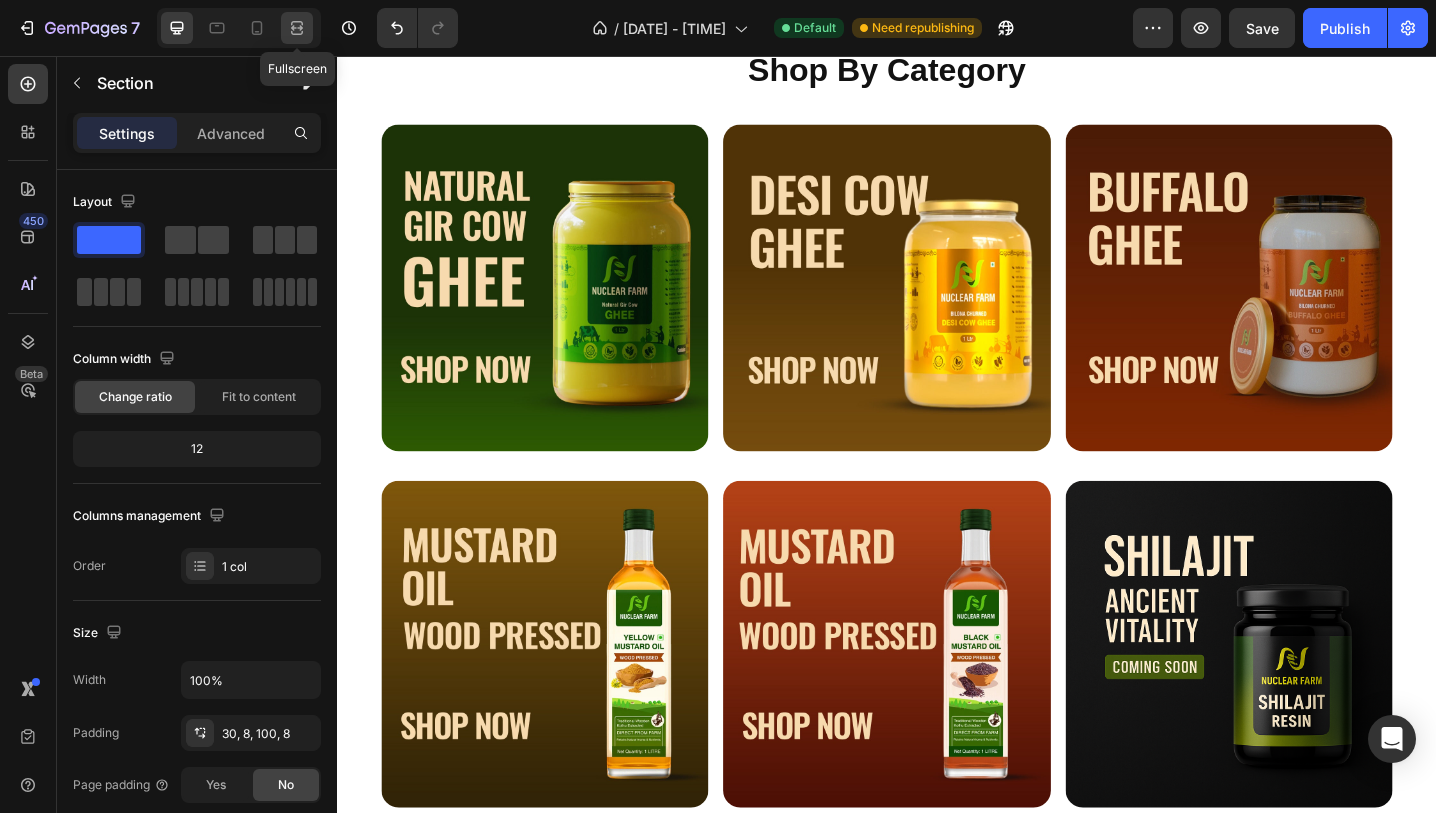 click 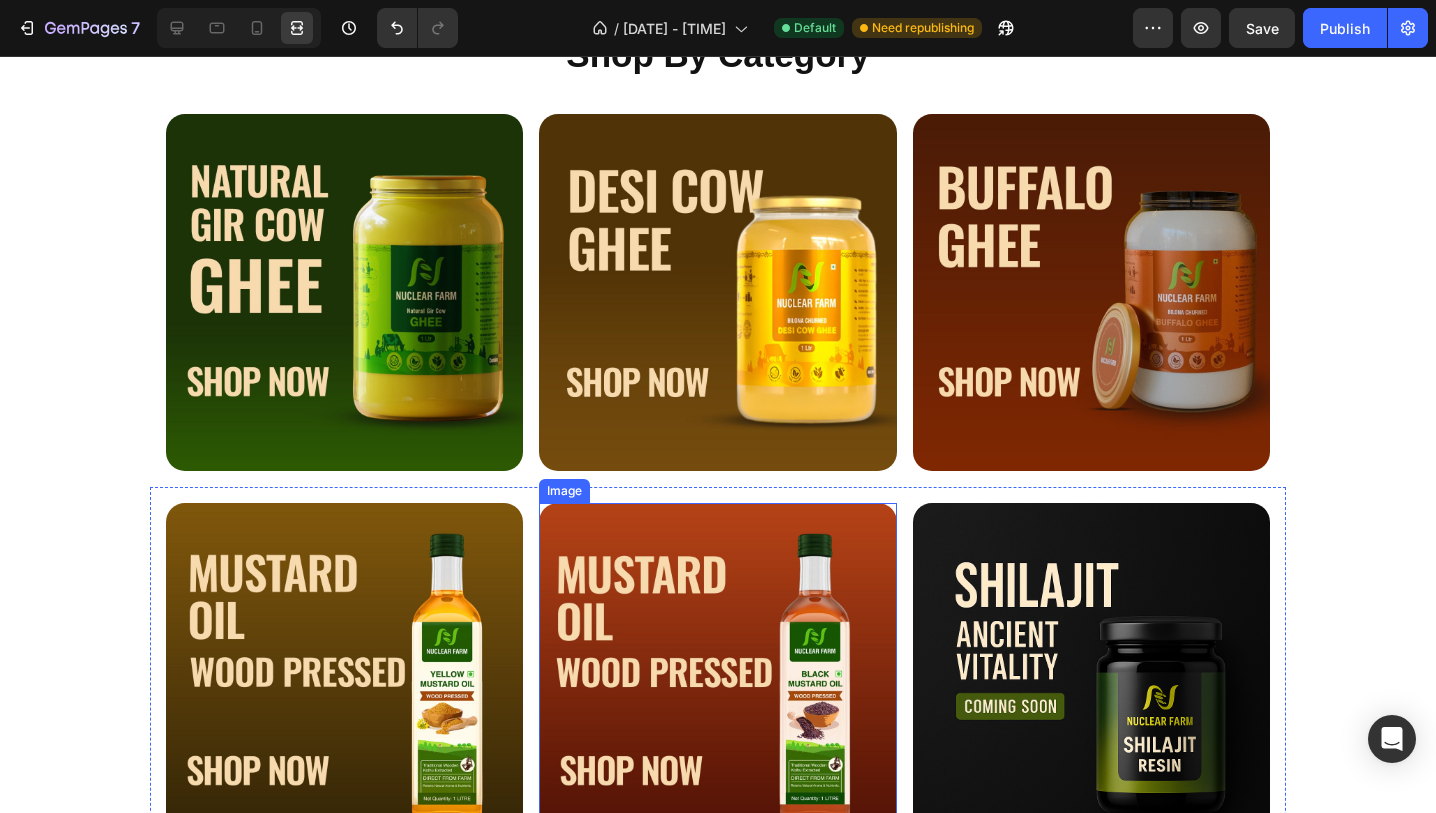 scroll, scrollTop: 603, scrollLeft: 0, axis: vertical 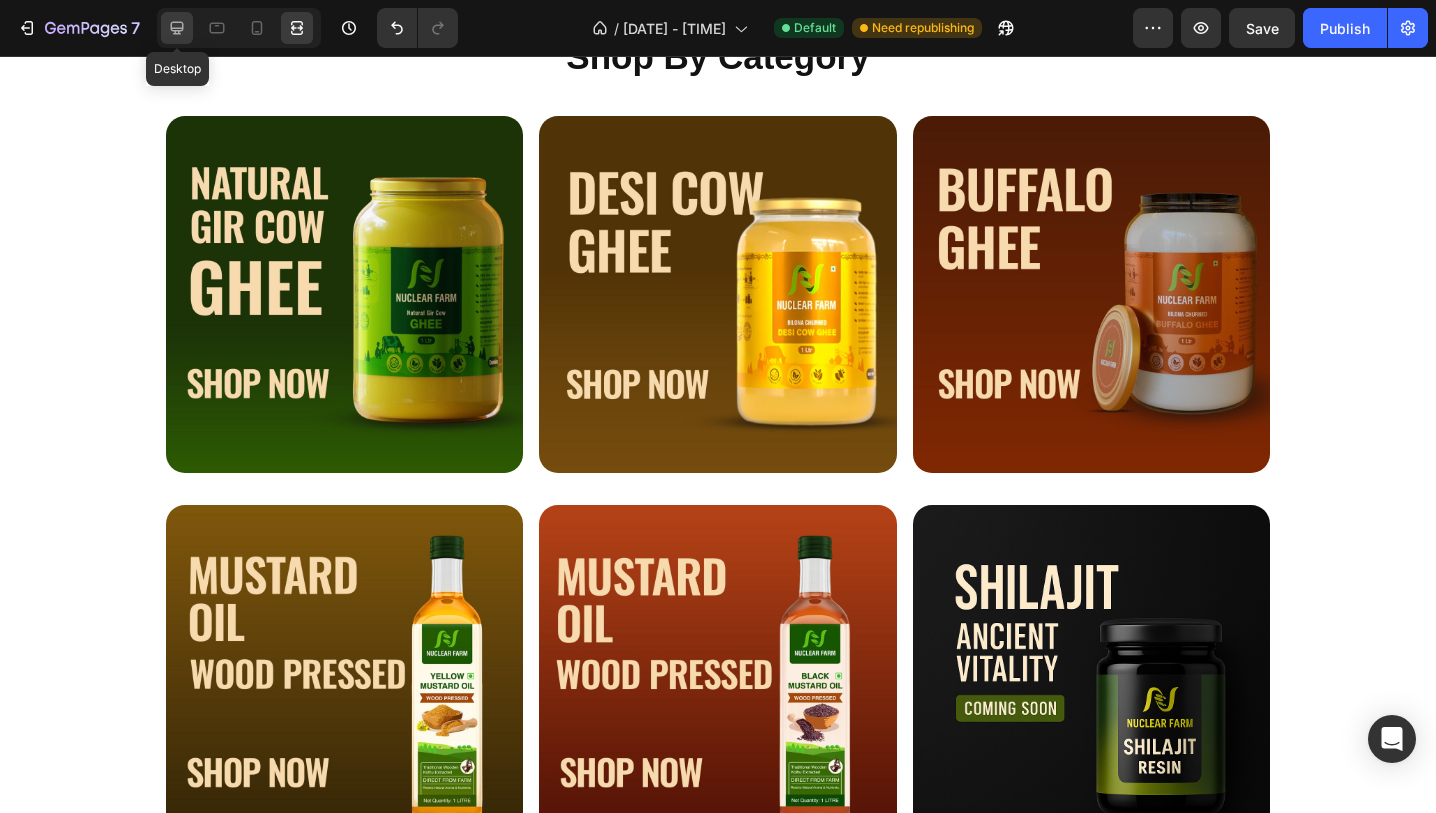 click 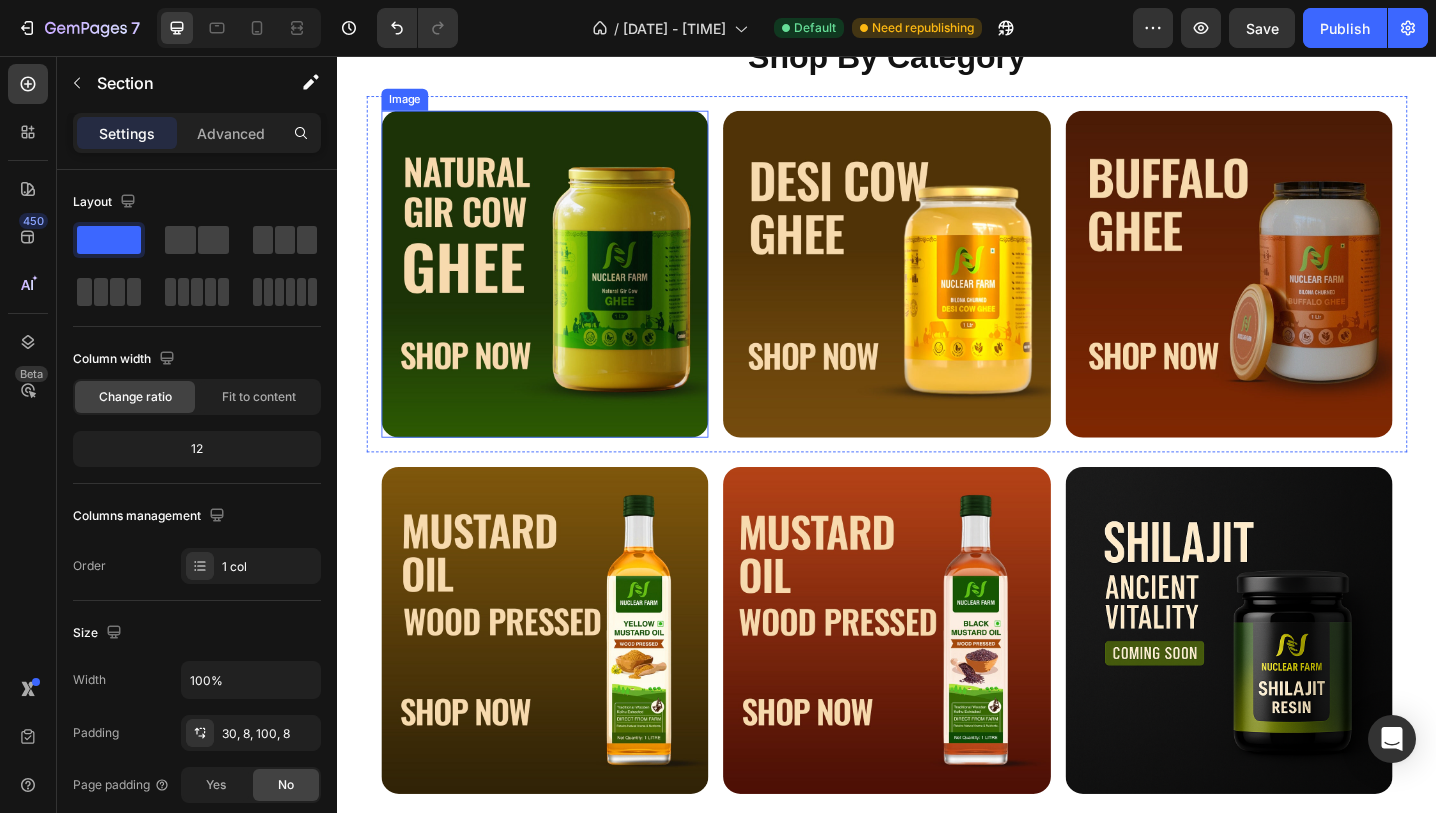 click at bounding box center (563, 294) 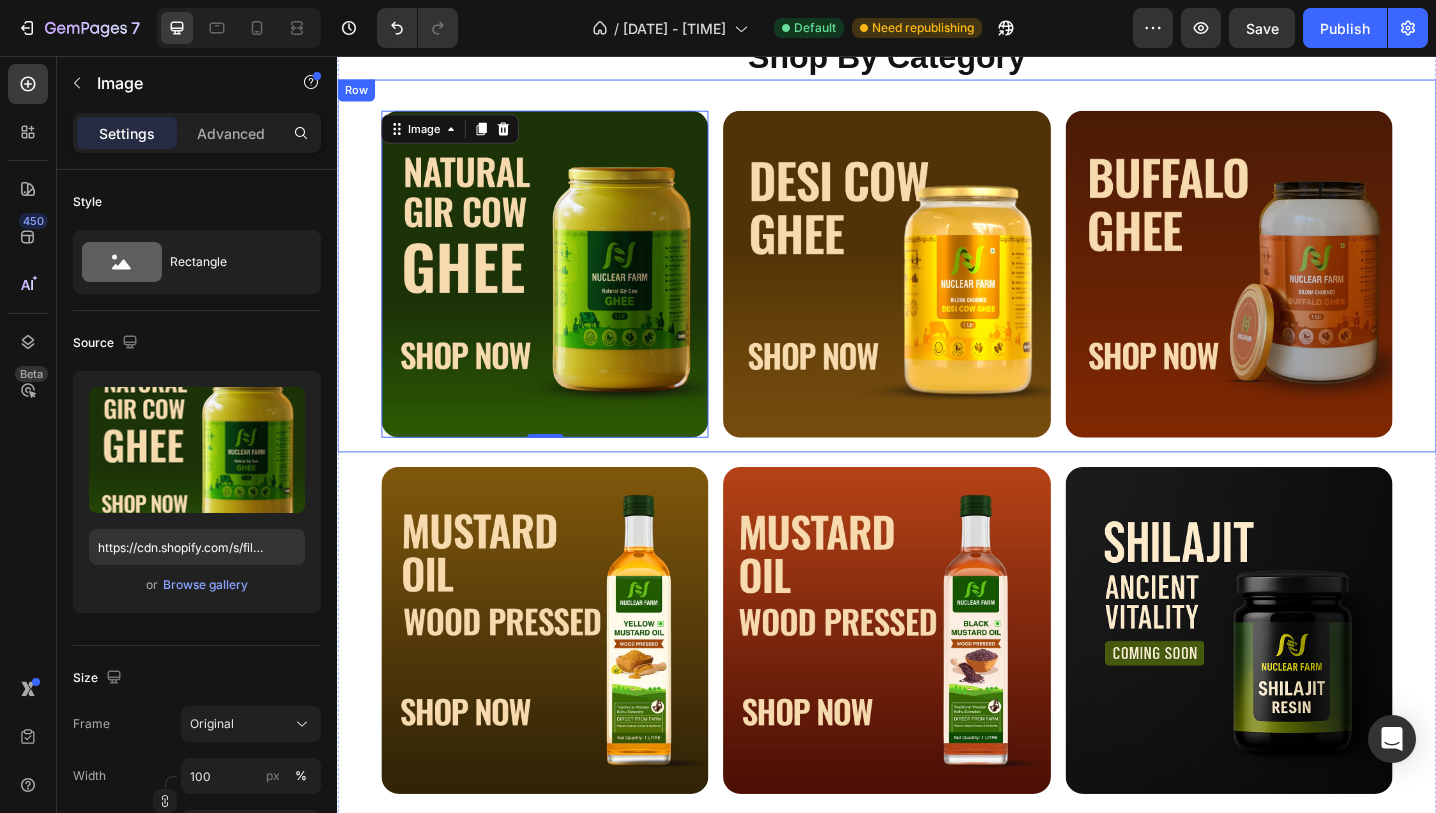 click on "Row" at bounding box center [357, 94] 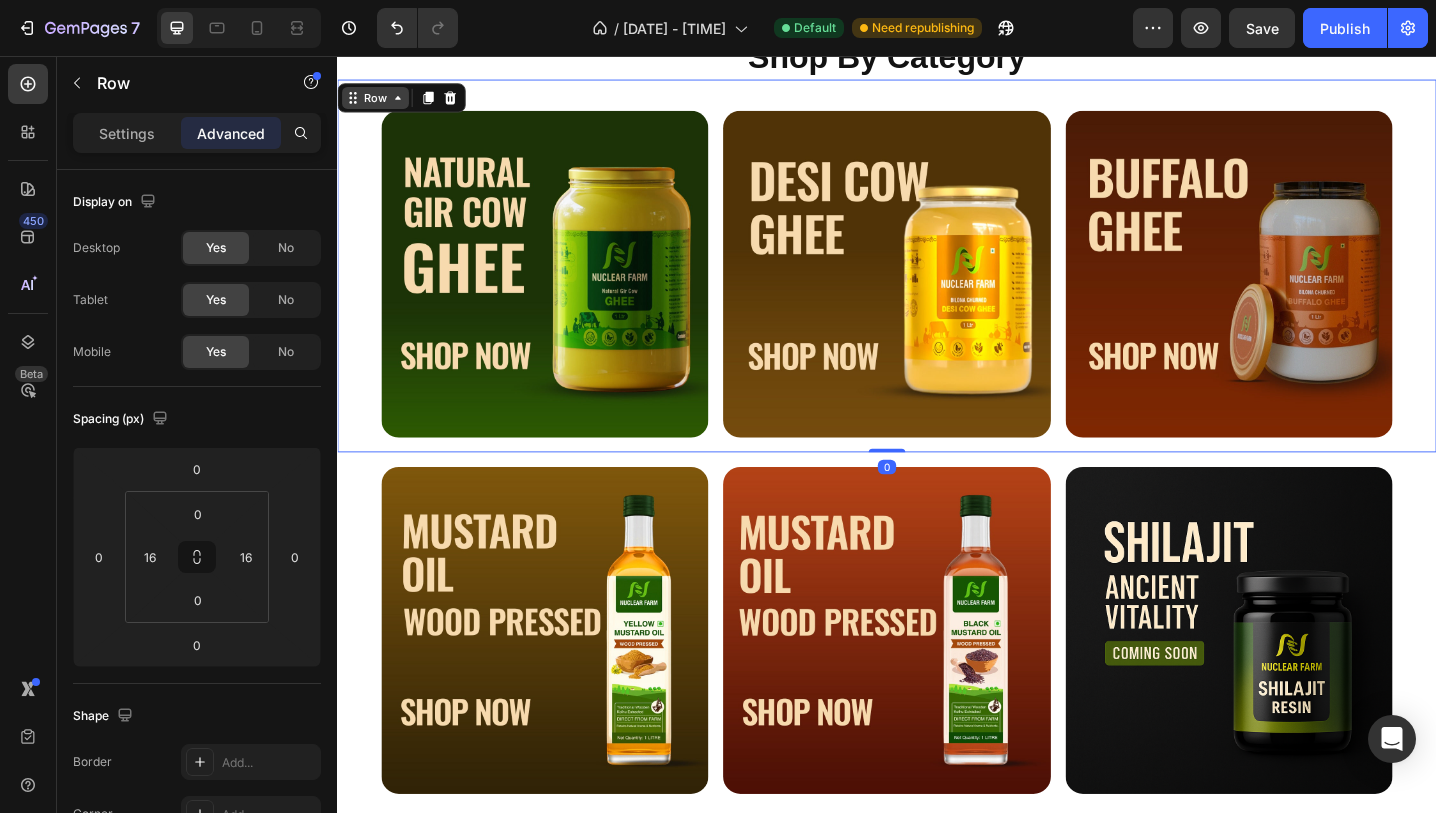 click 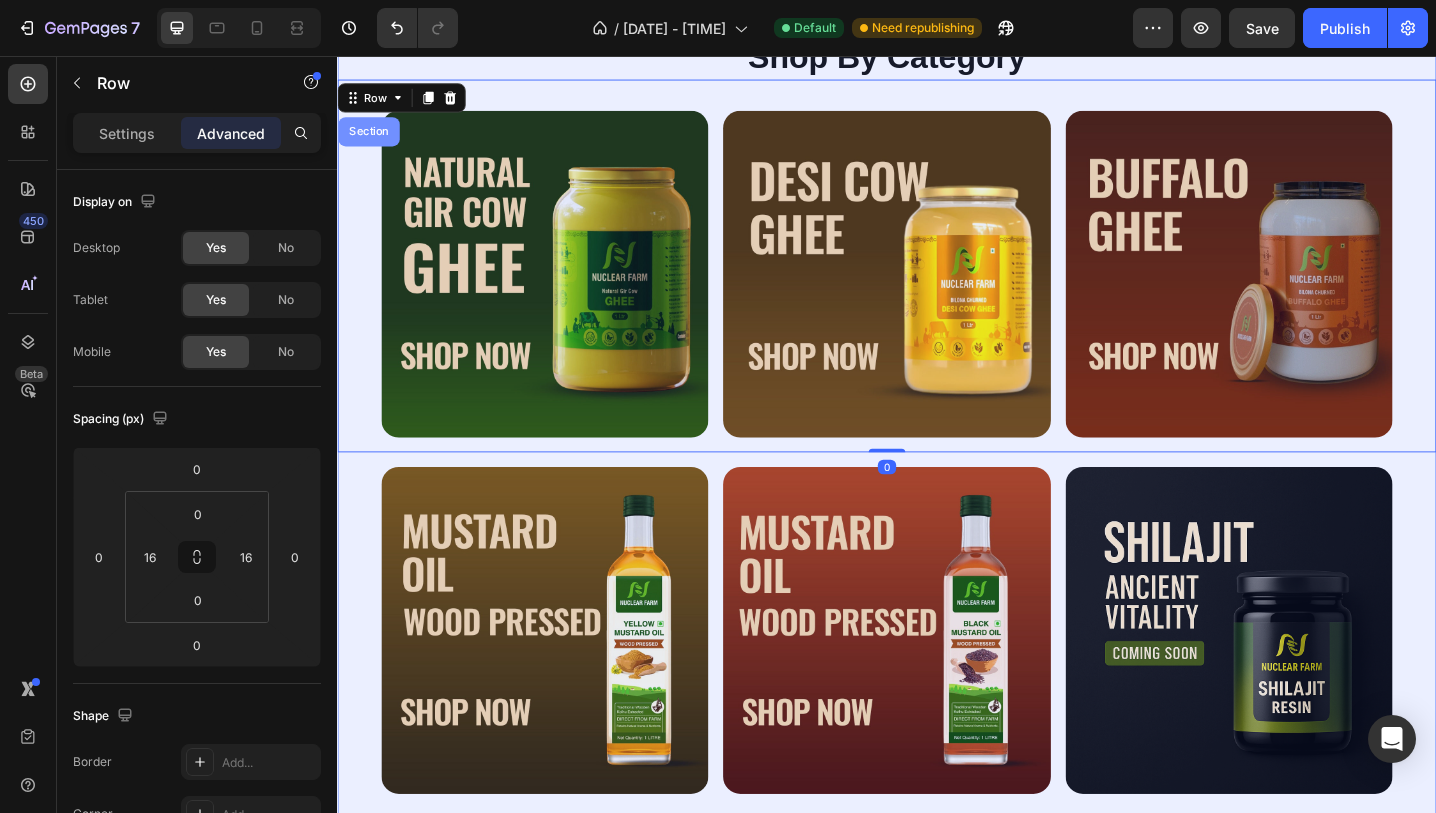 click on "Section" at bounding box center [371, 139] 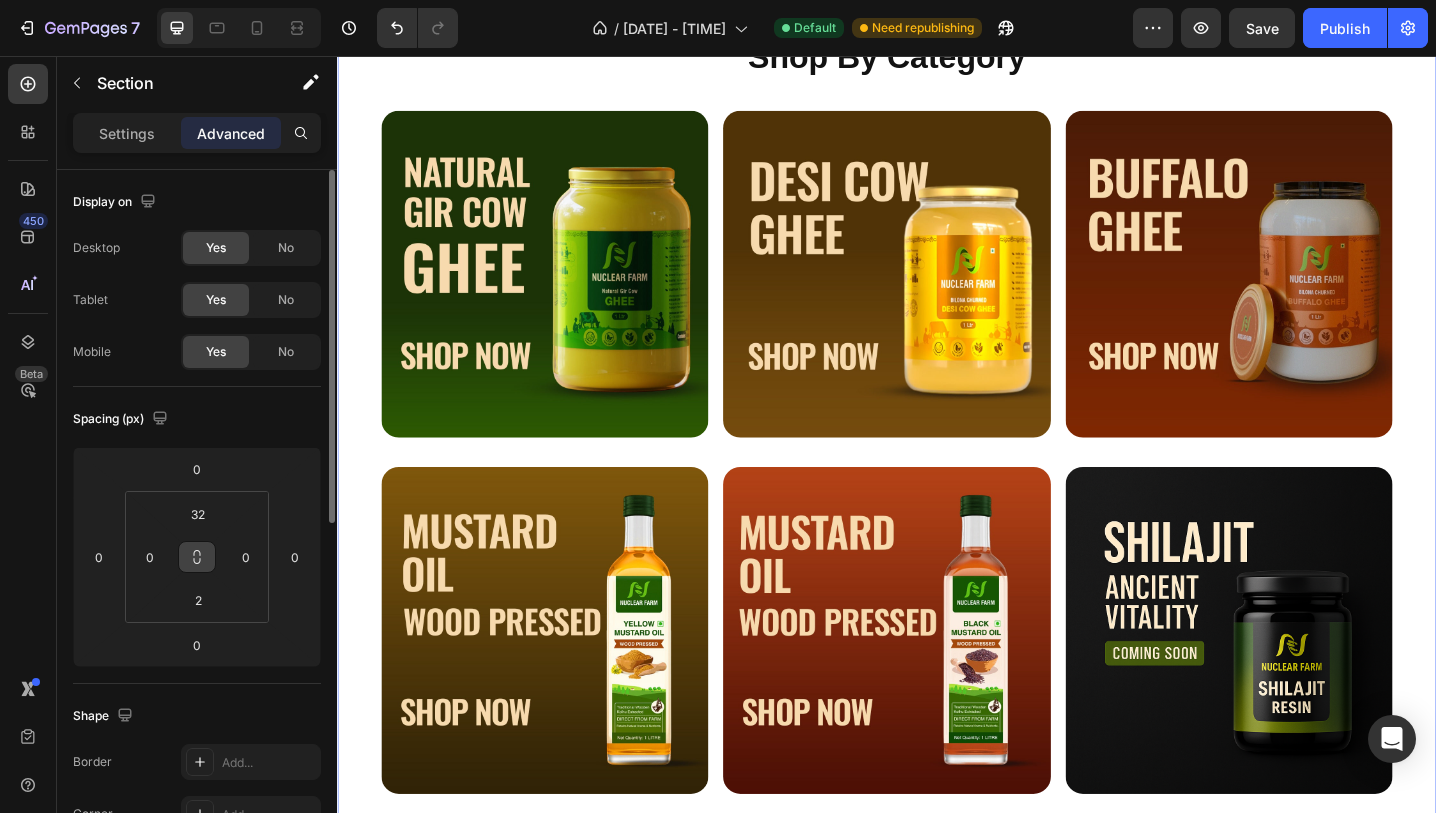 click 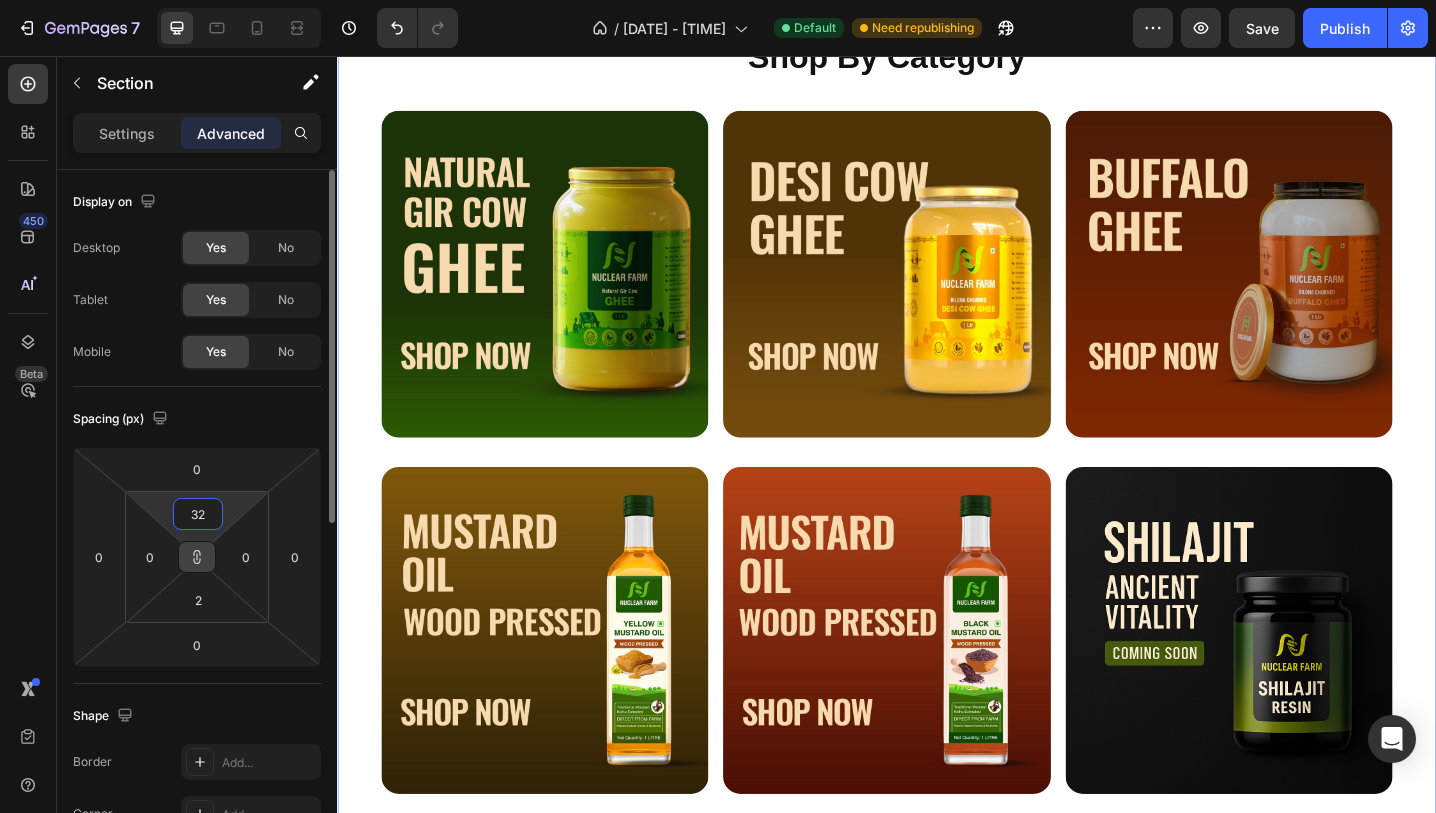 click on "32" at bounding box center (198, 514) 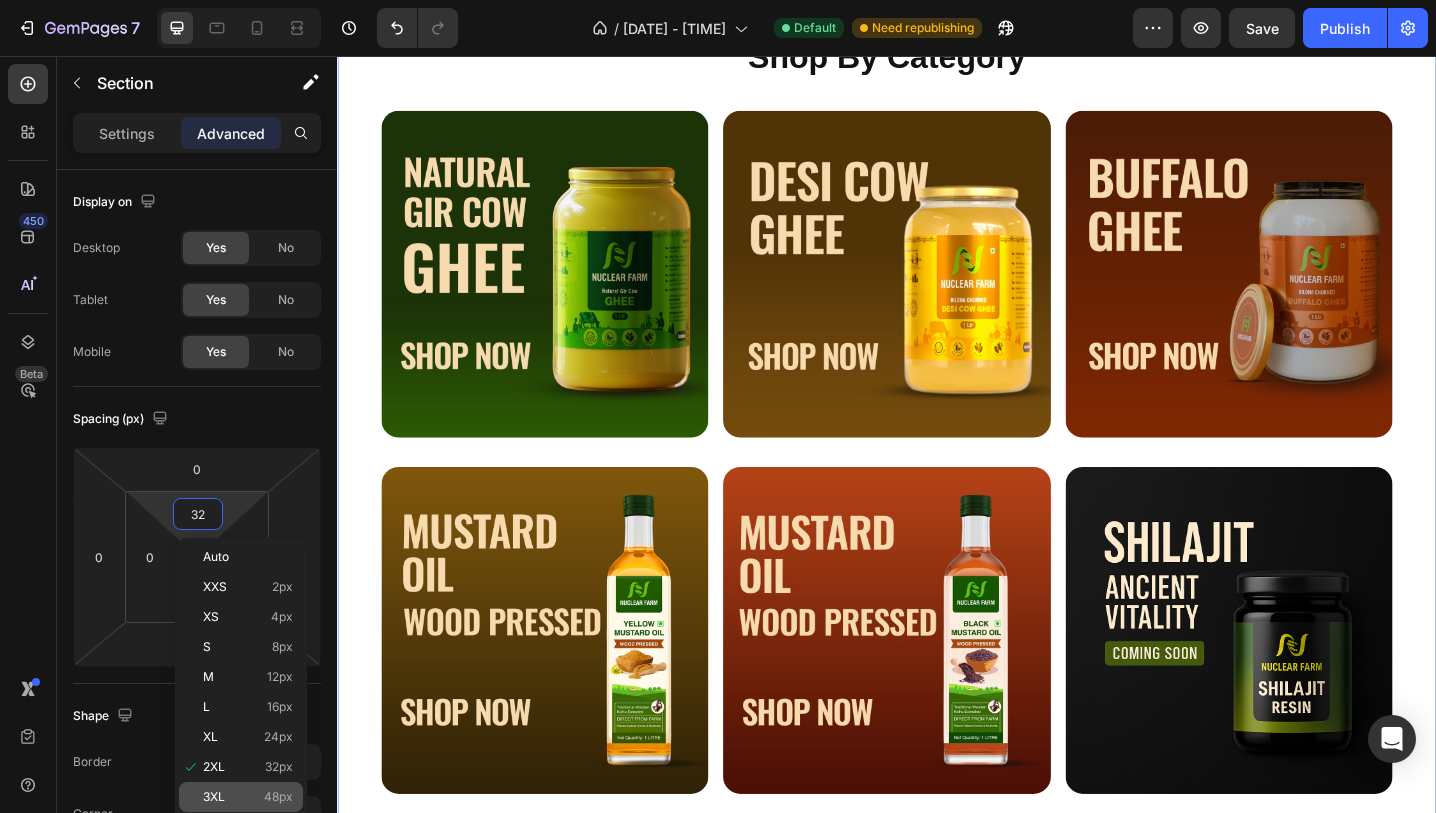 type on "2" 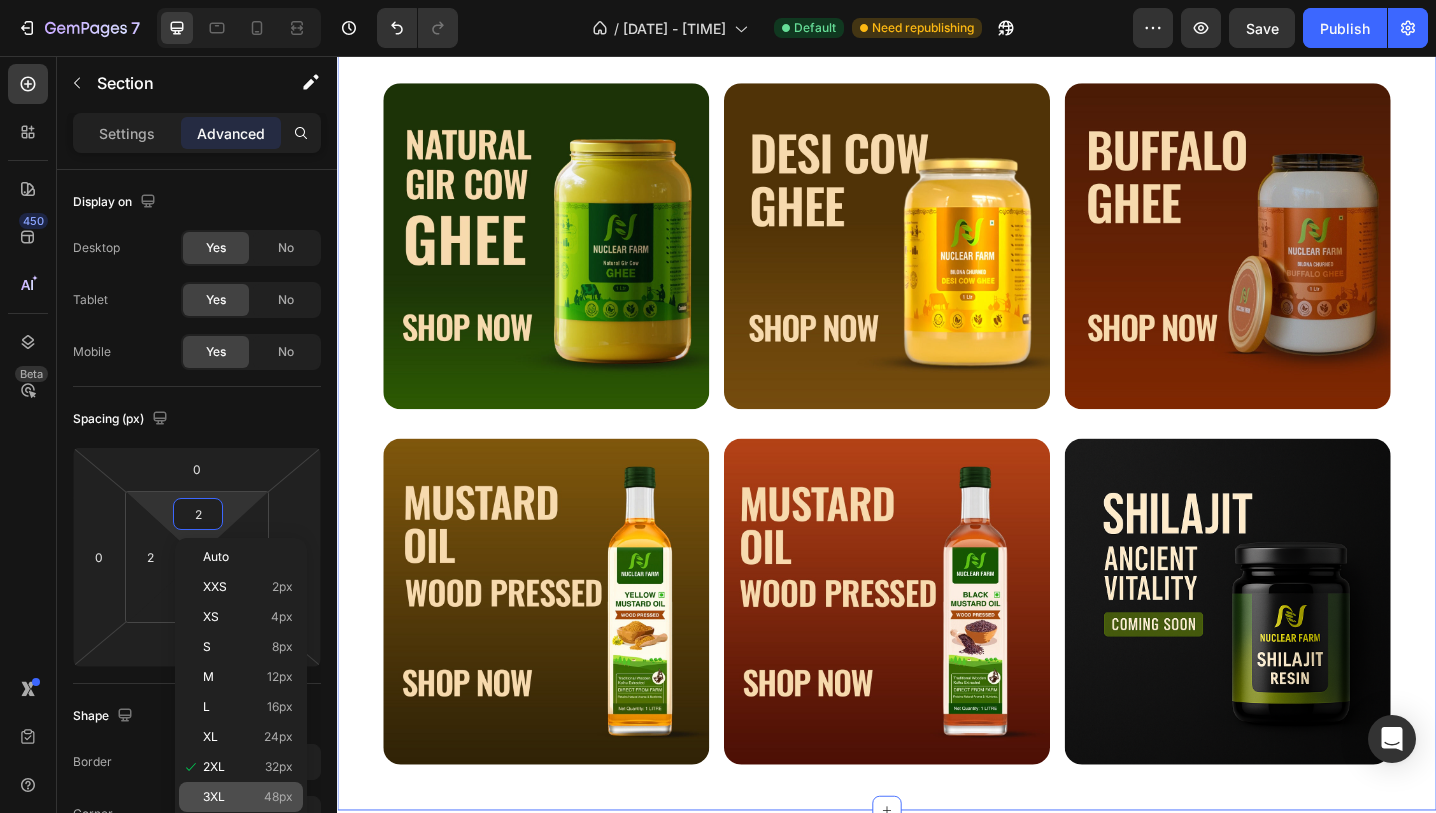 click on "48px" at bounding box center (278, 797) 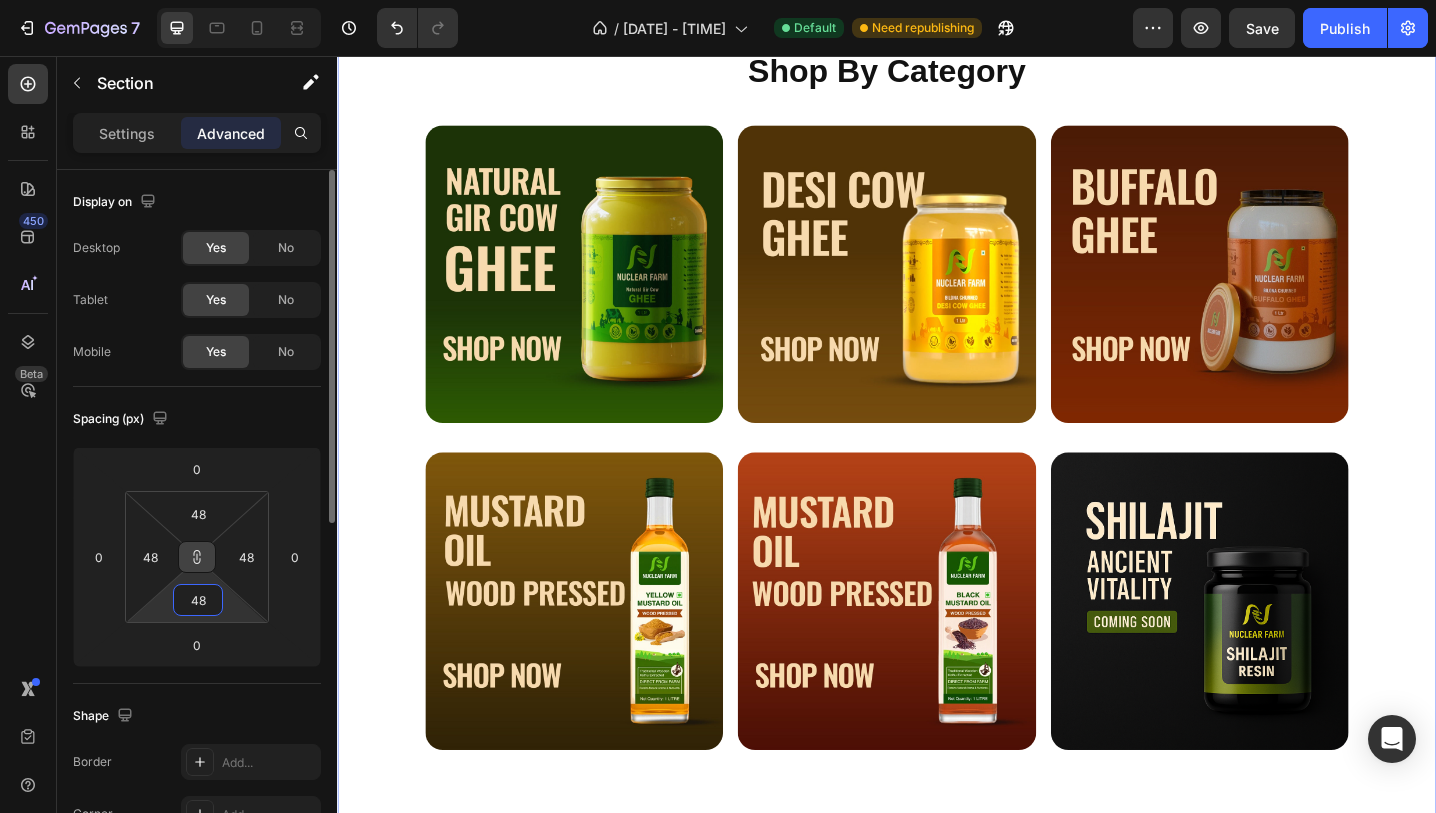 click on "48" at bounding box center [198, 600] 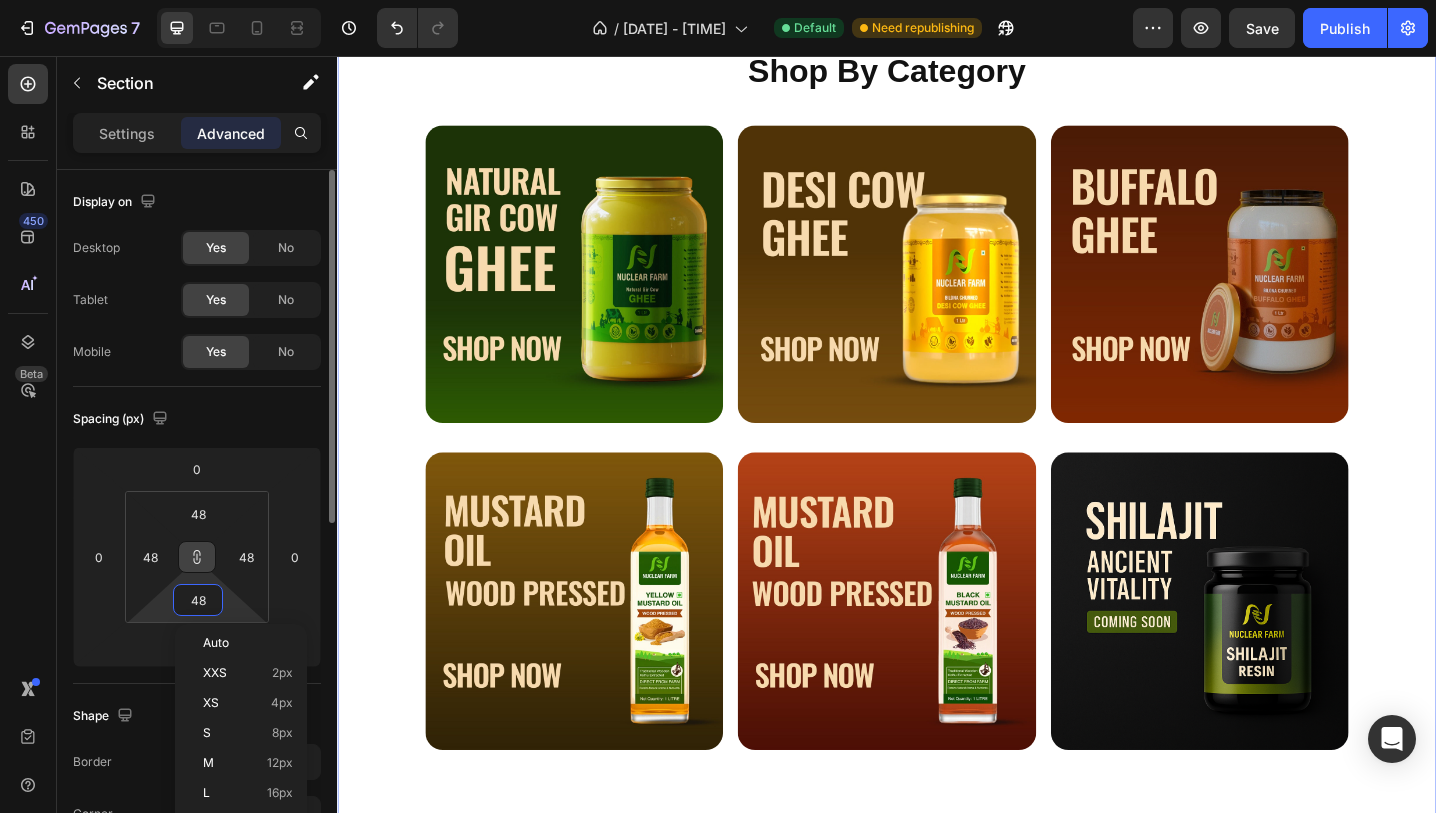 click on "Shape Border Add... Corner Add... Shadow Add..." 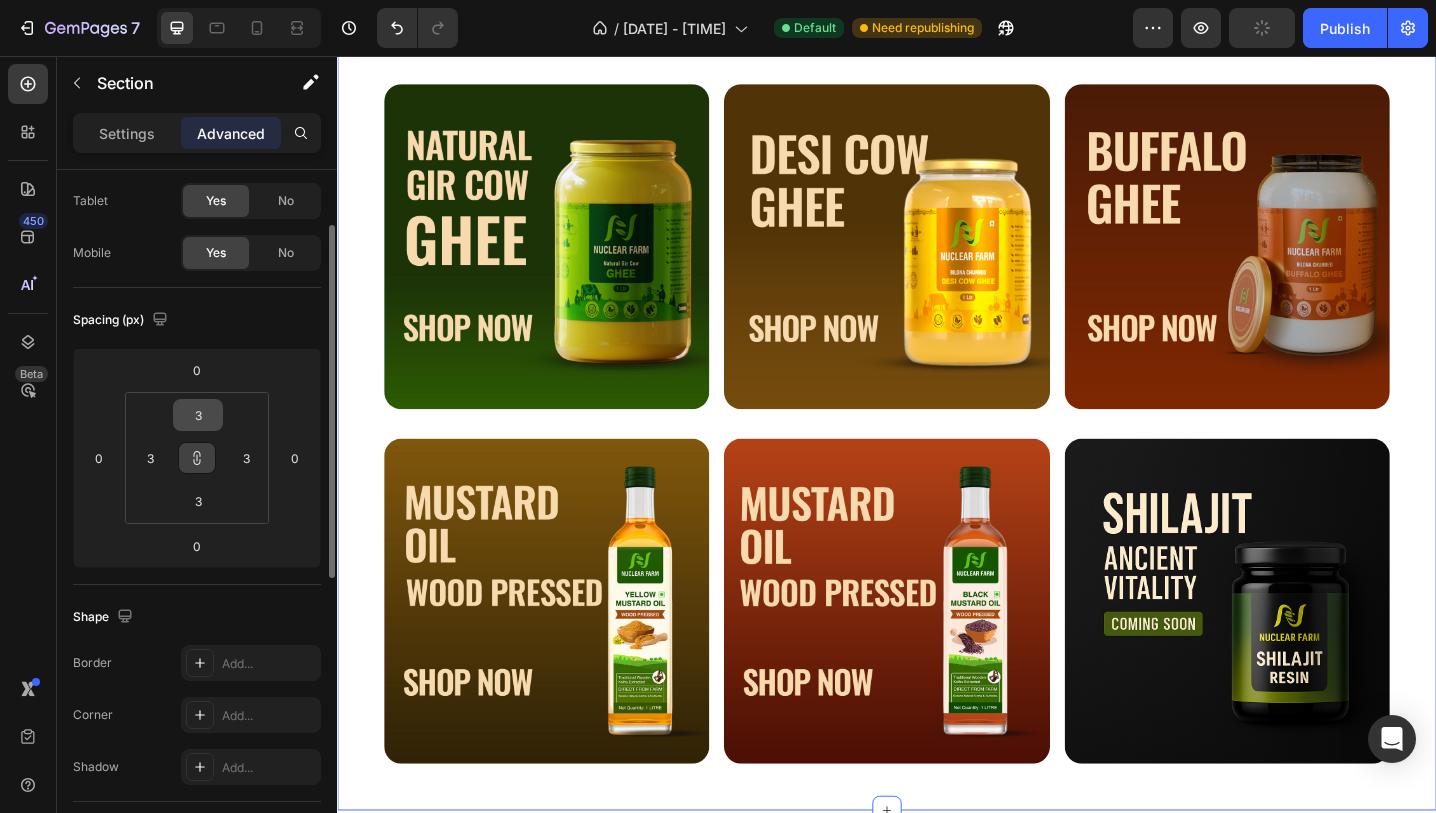 scroll, scrollTop: 105, scrollLeft: 0, axis: vertical 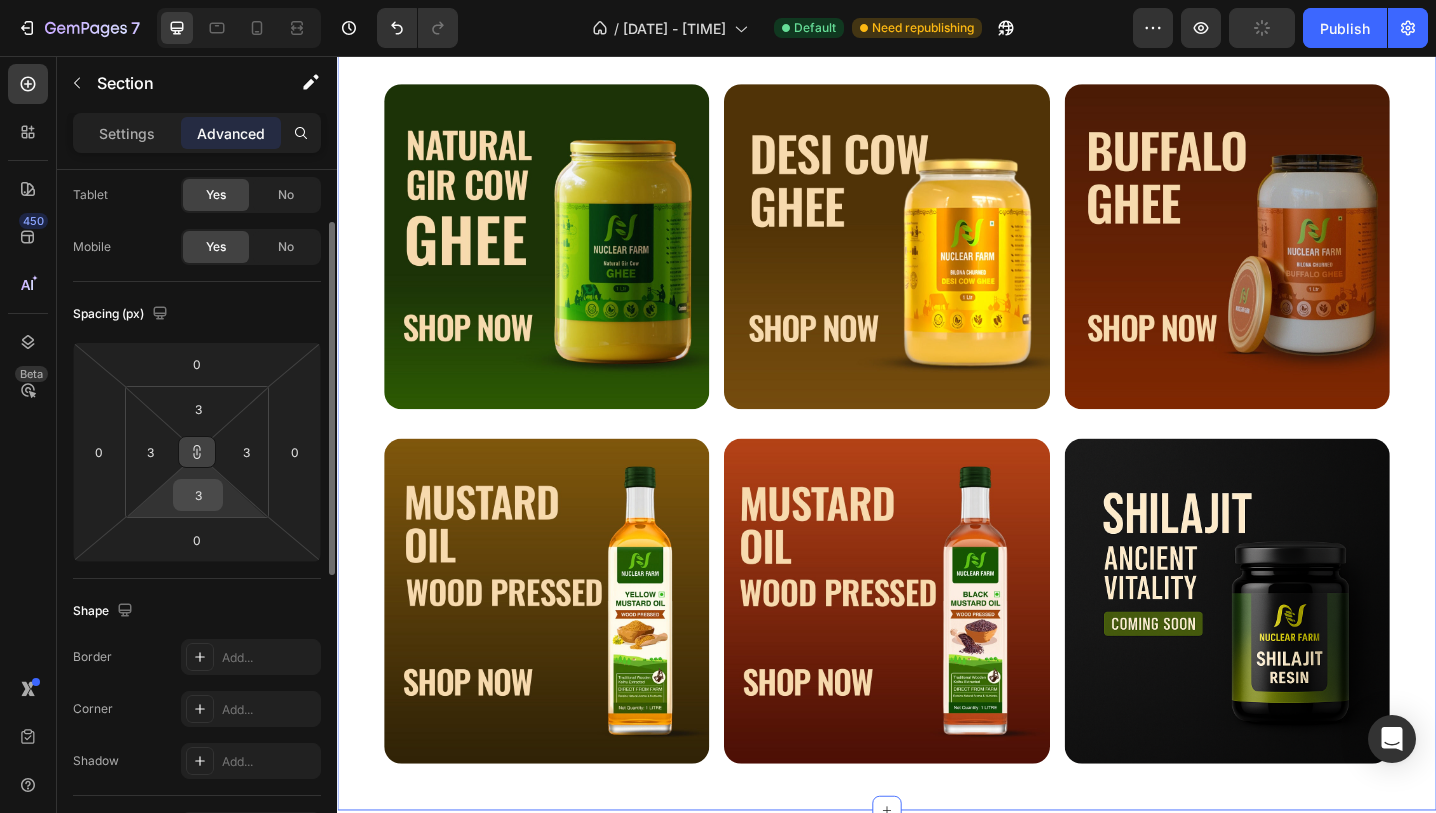 click on "3" at bounding box center [198, 495] 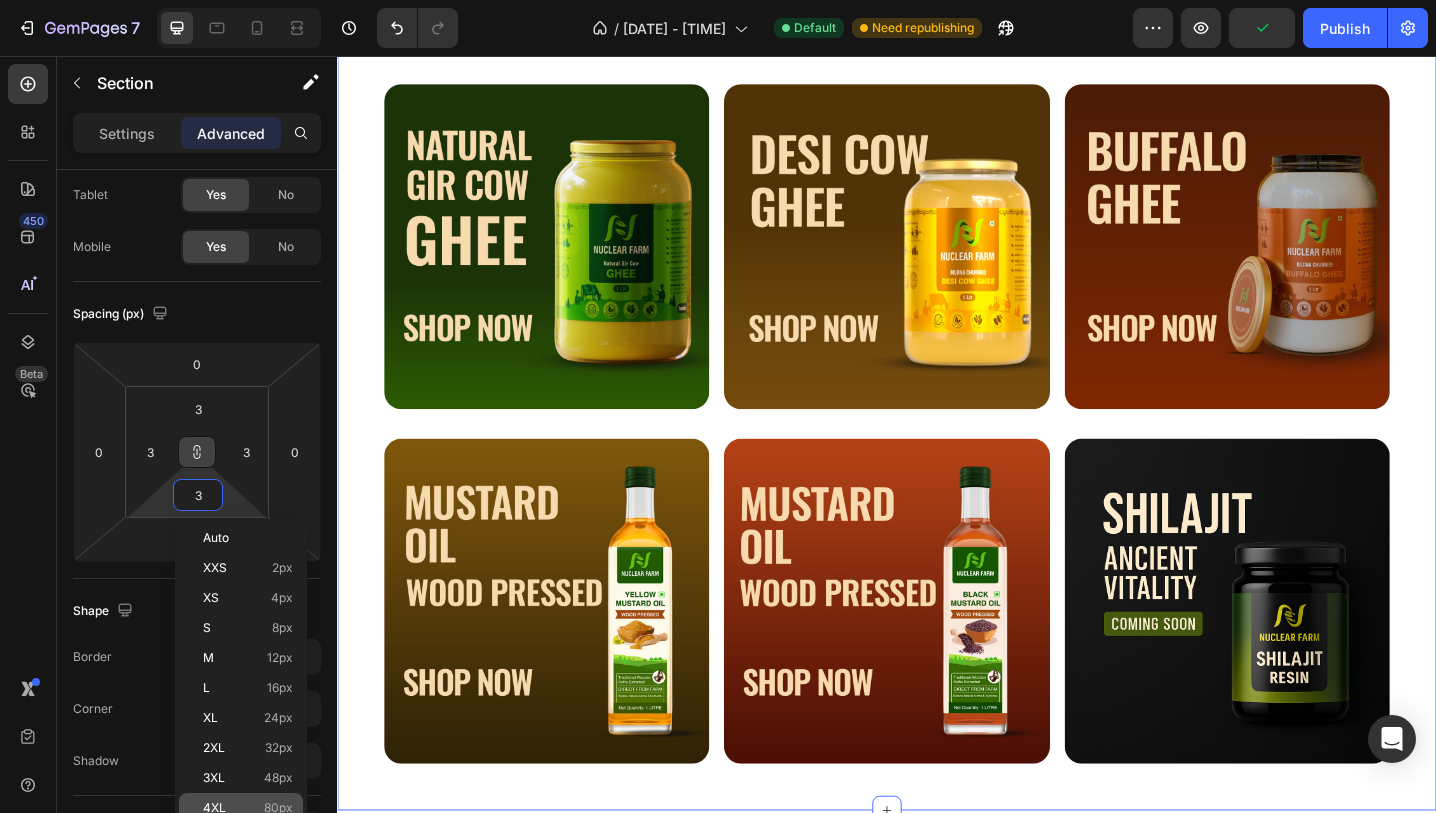 click on "4XL 80px" 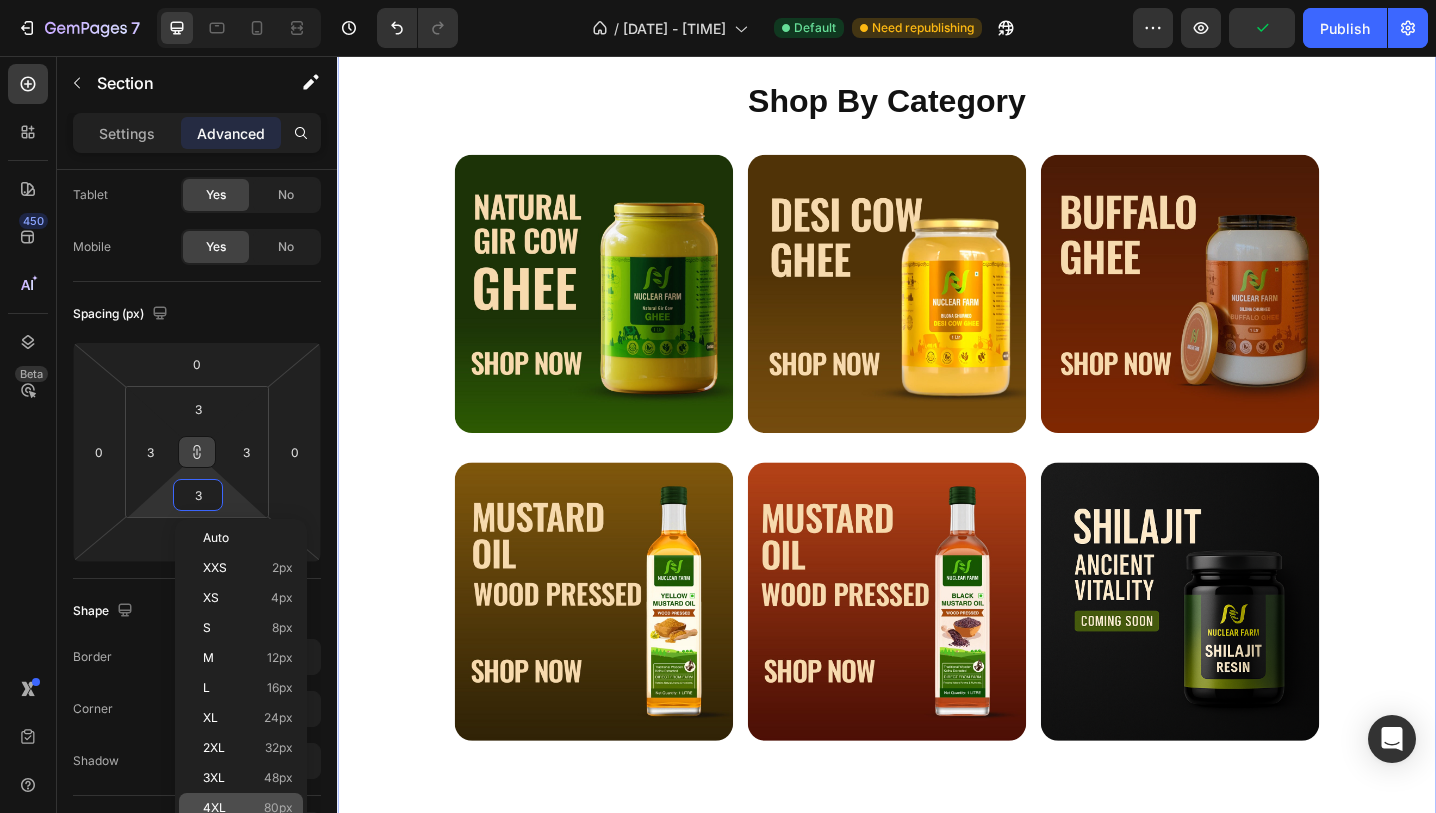 type on "80" 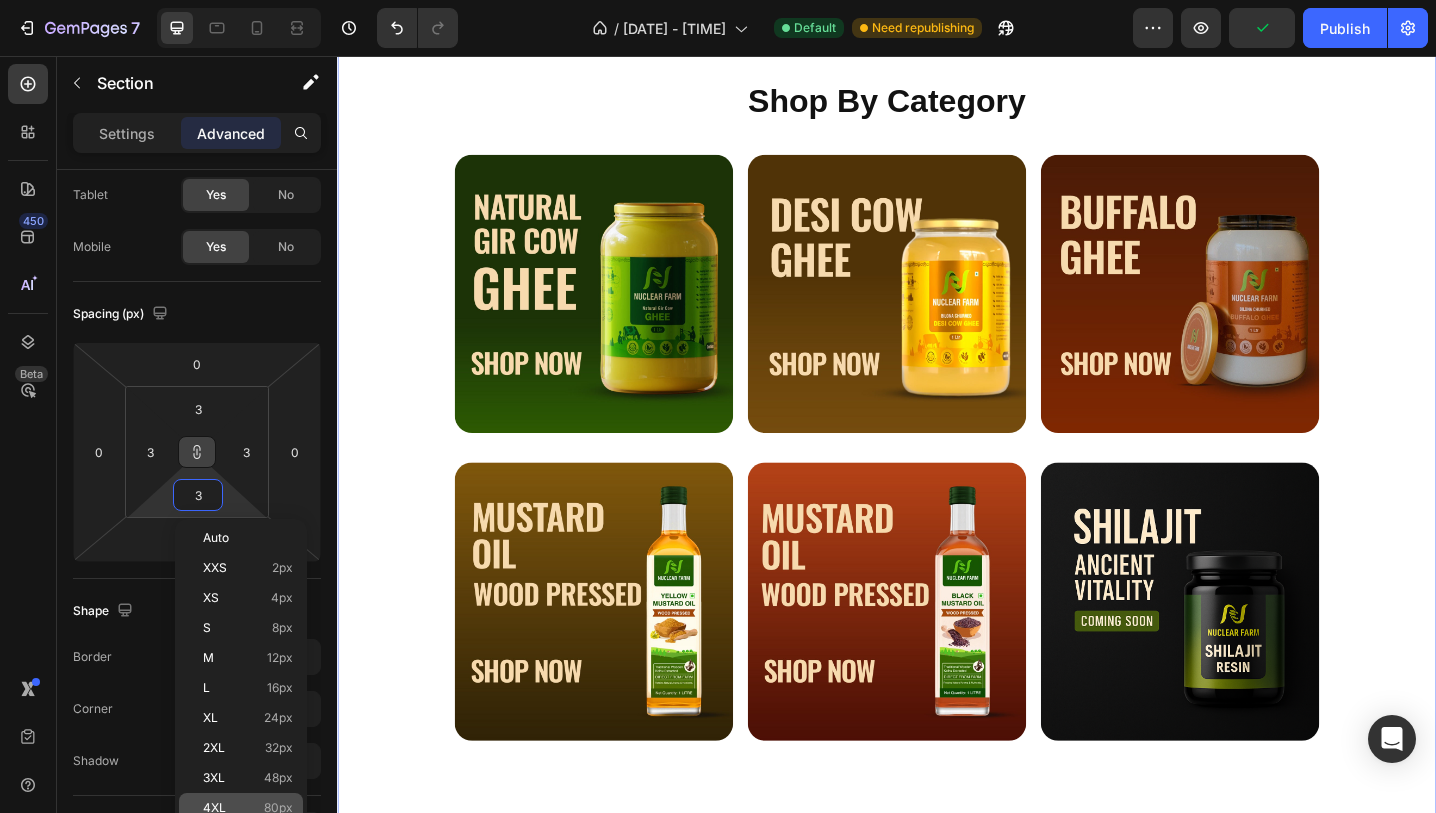 type on "80" 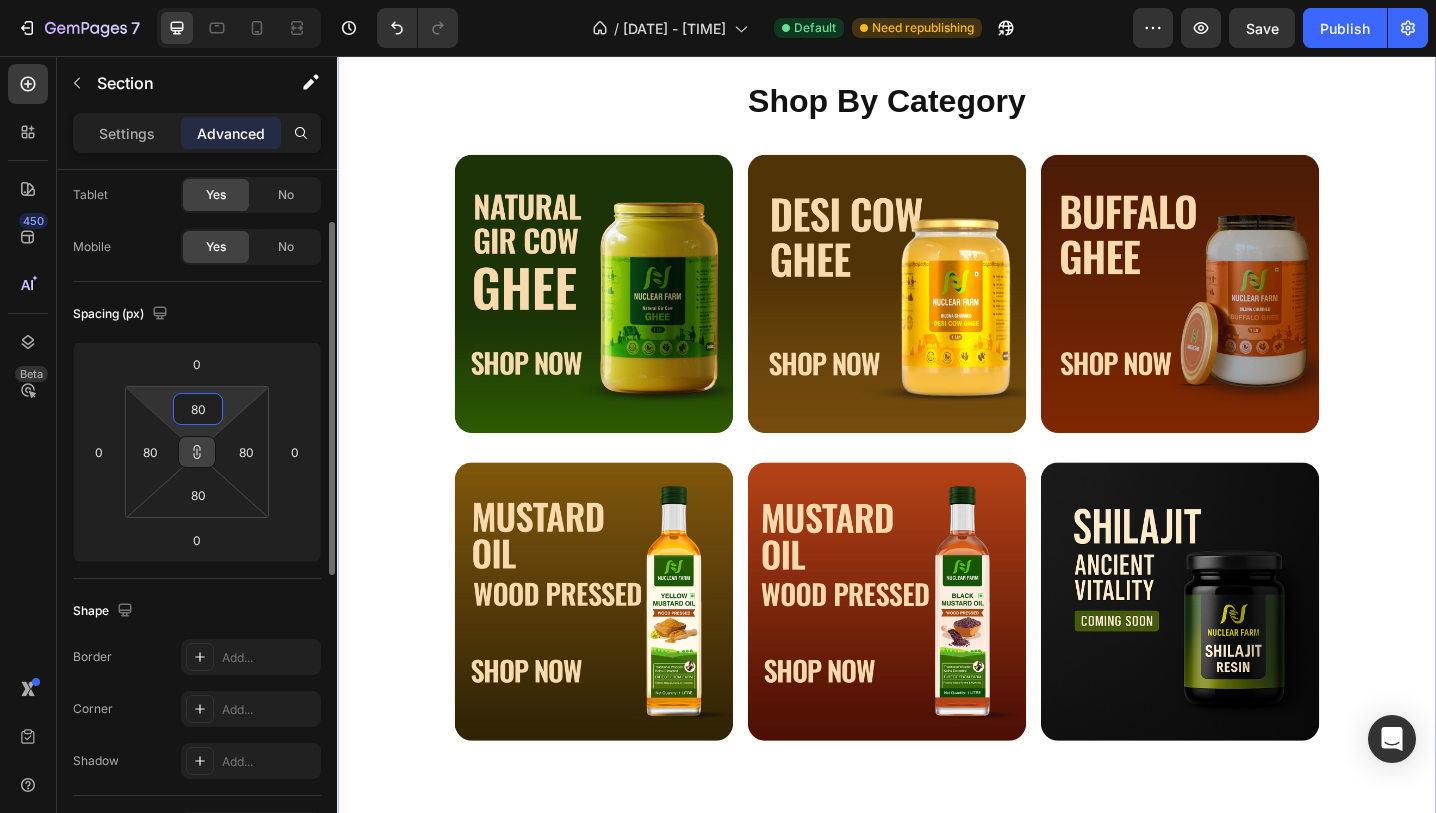click on "80" at bounding box center (198, 409) 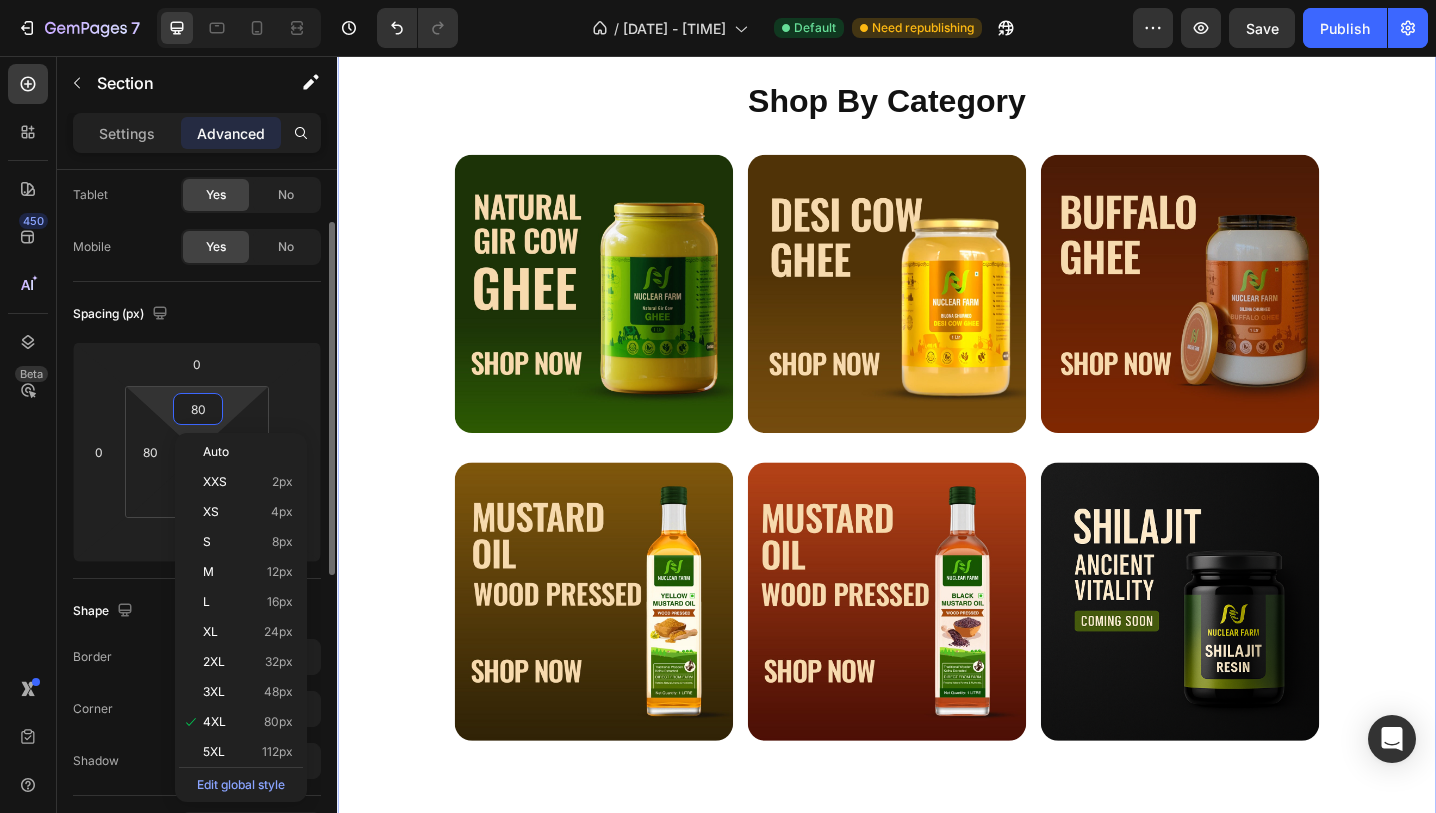 click on "Spacing (px) 0 0 0 0 80 80 80 80" 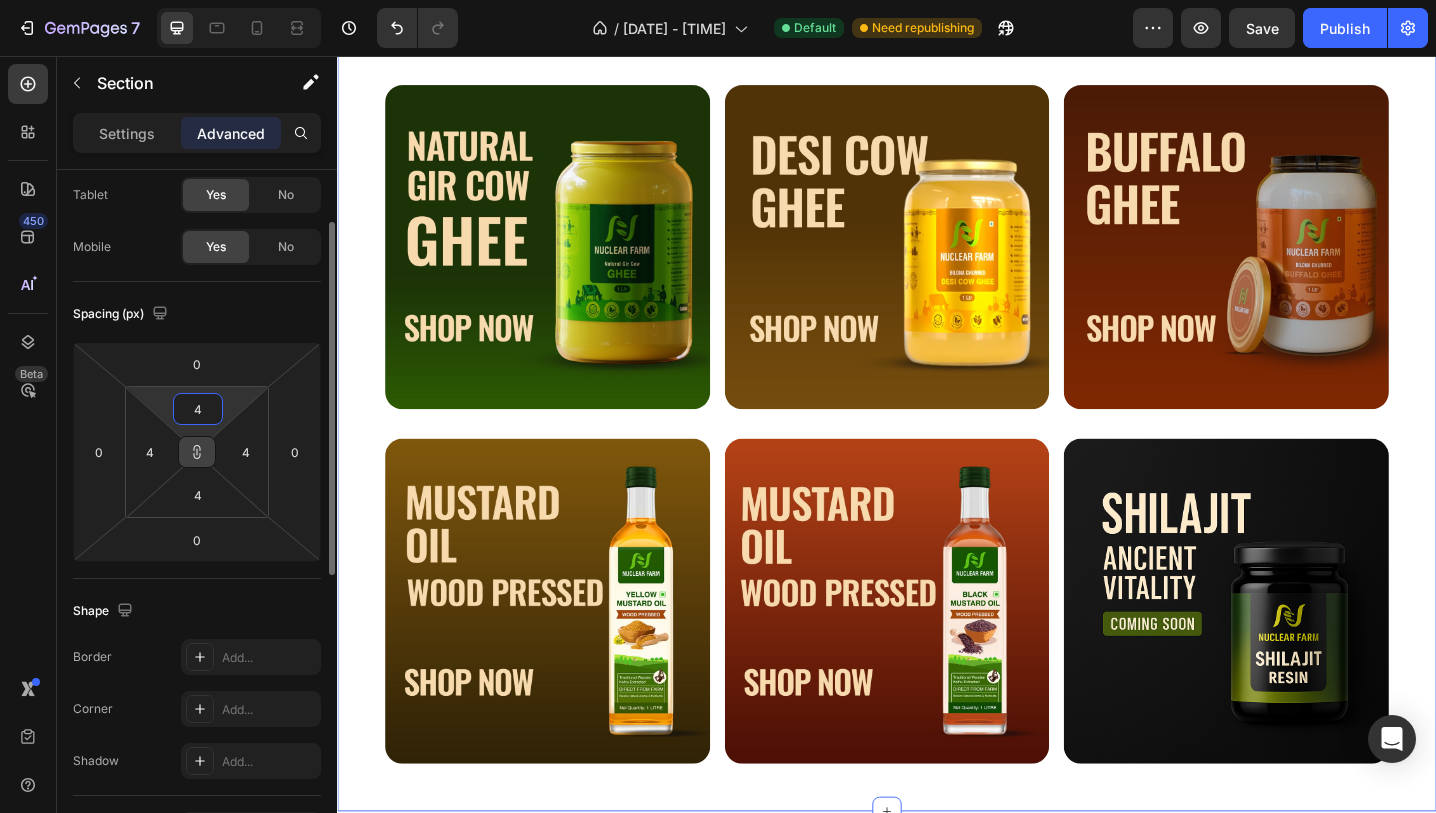 click on "4" at bounding box center (198, 409) 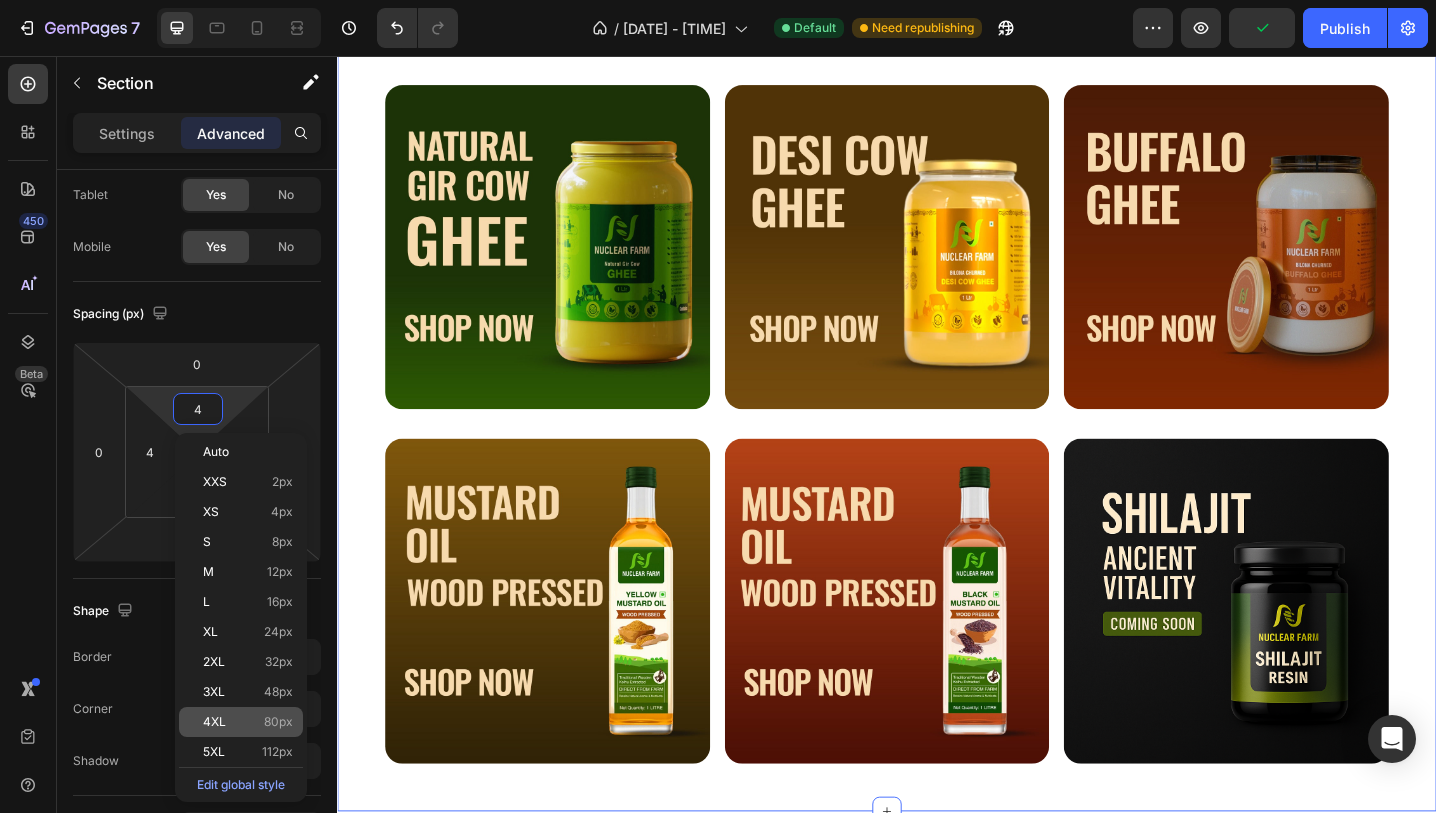 click on "4XL 80px" 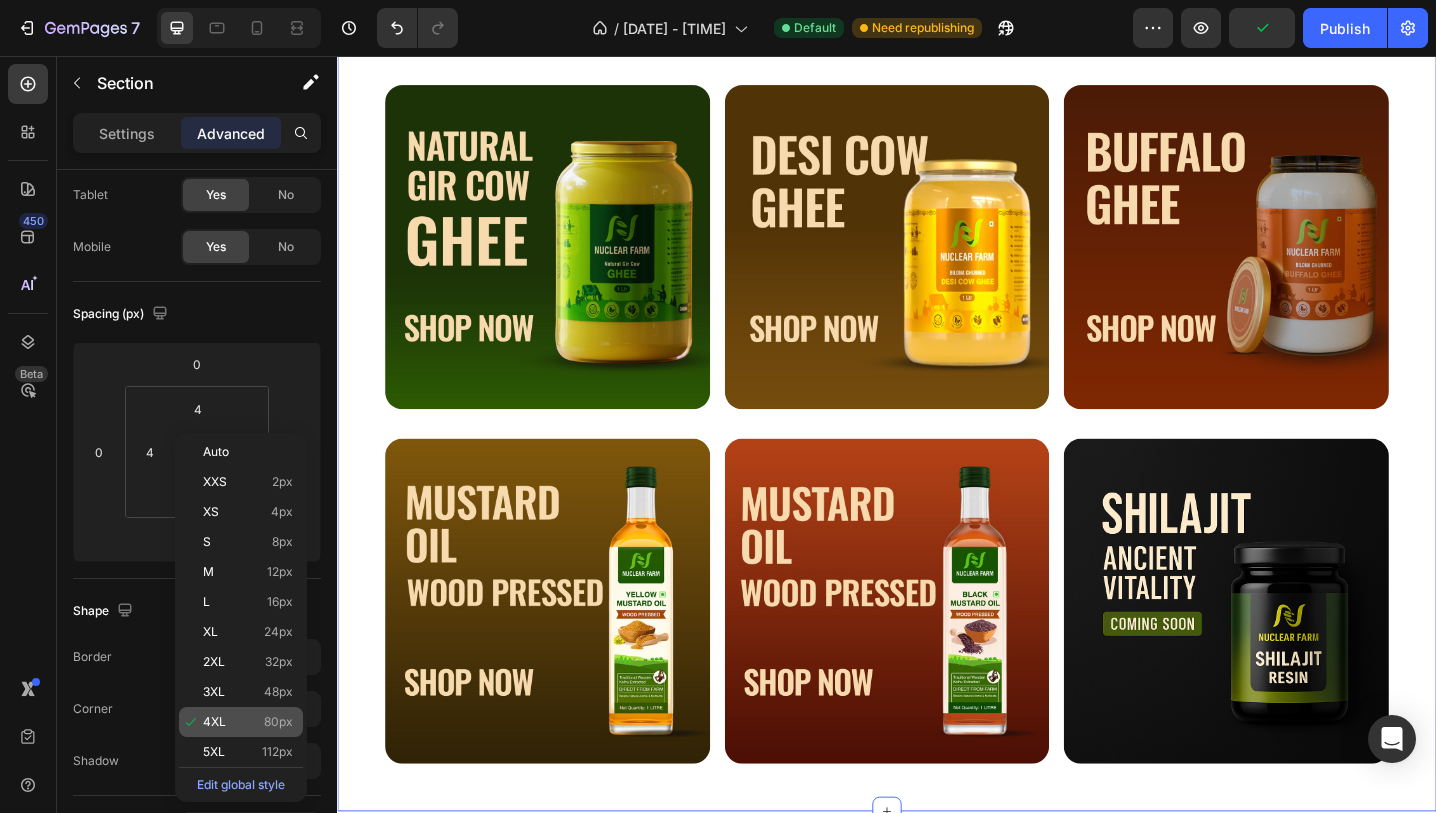 type on "80" 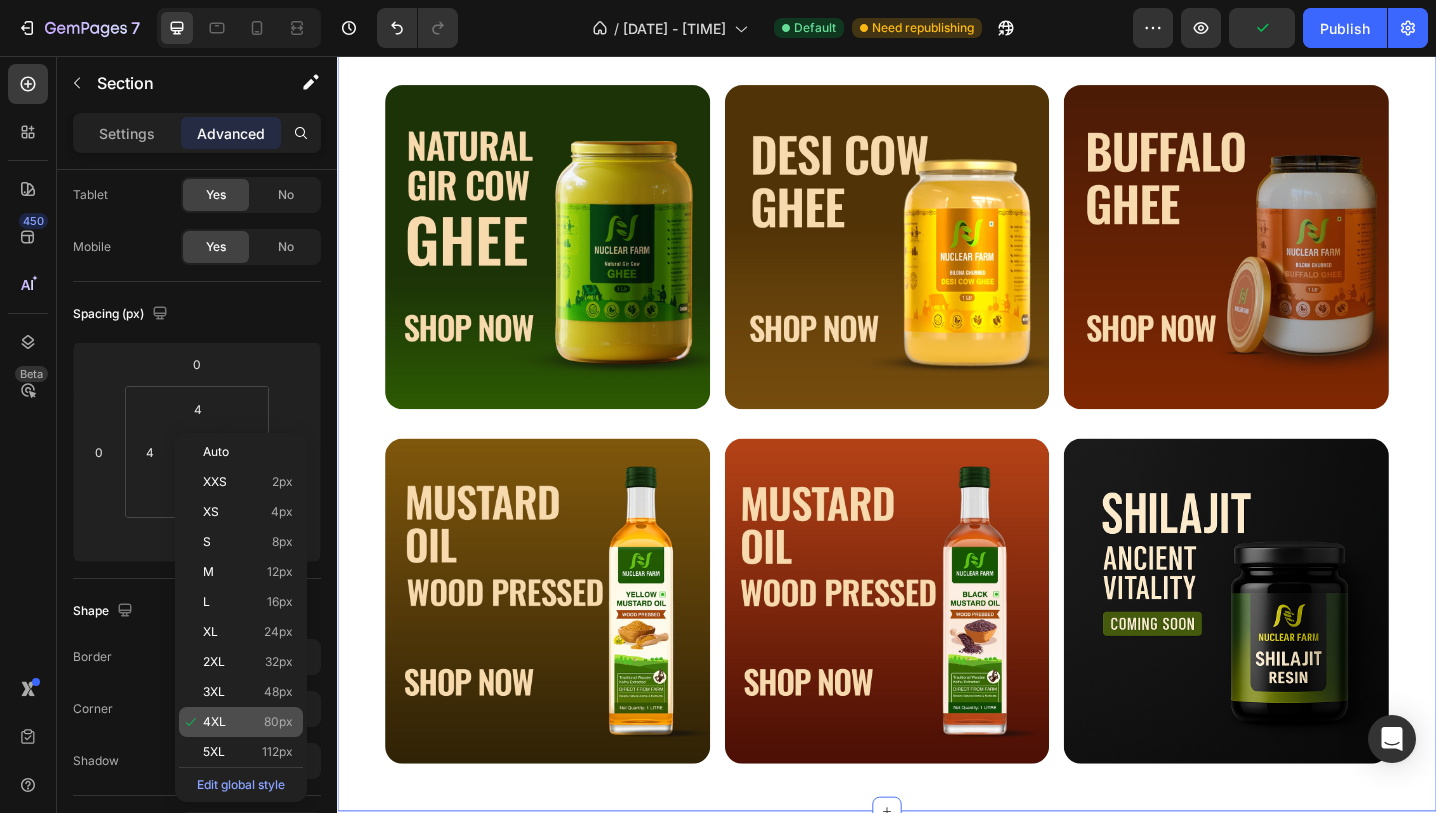 type on "80" 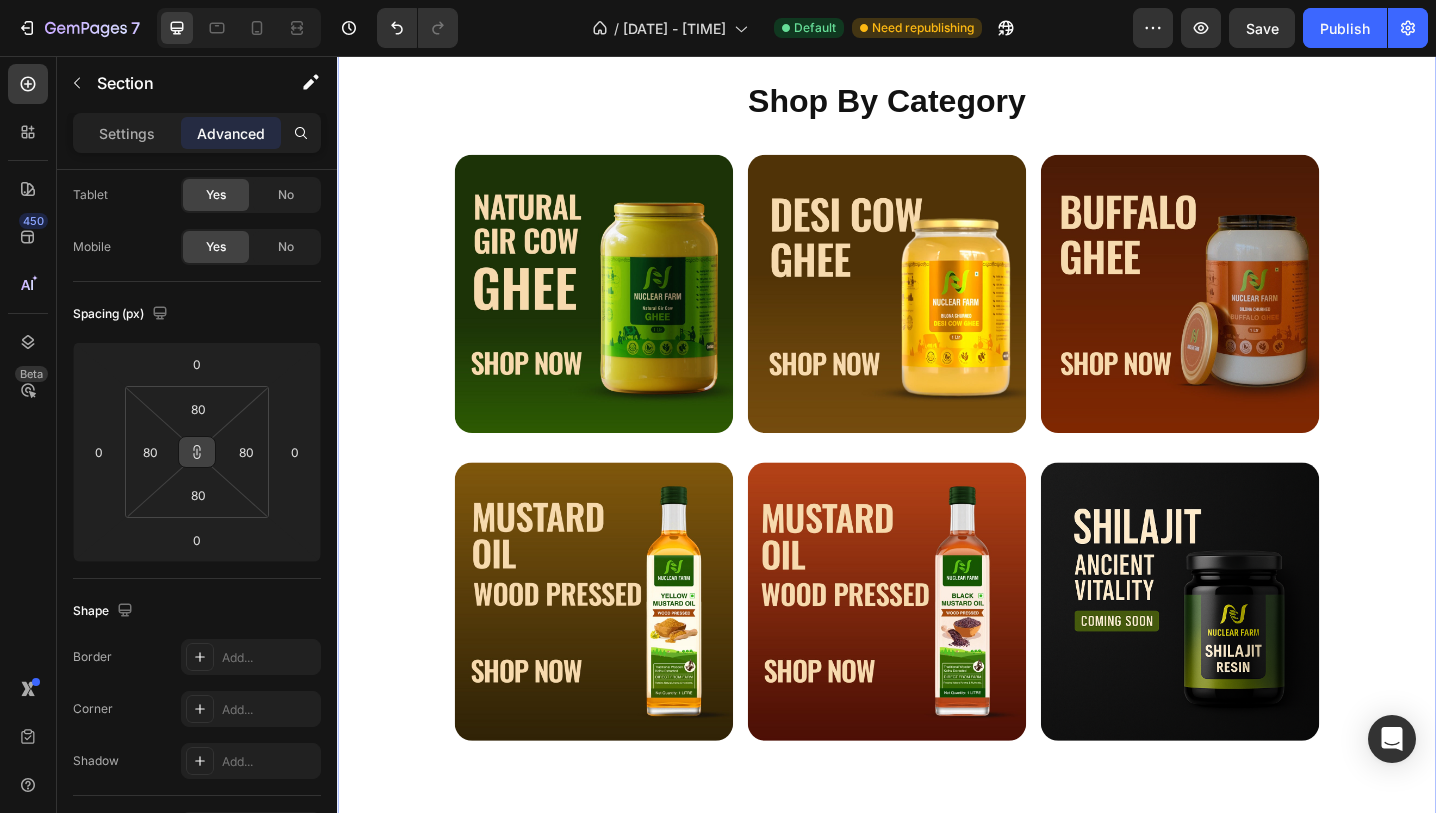 click 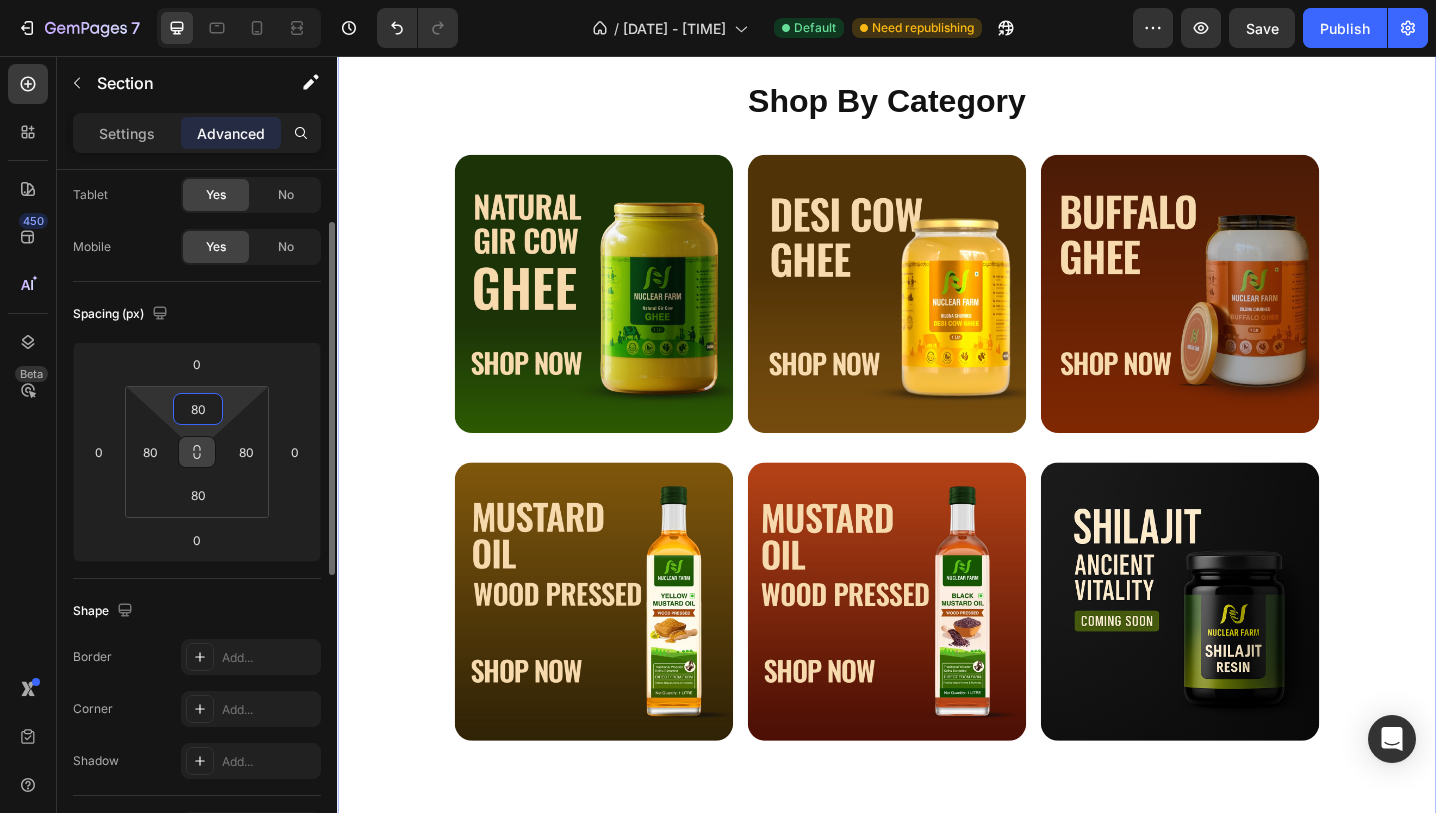 click on "80" at bounding box center (198, 409) 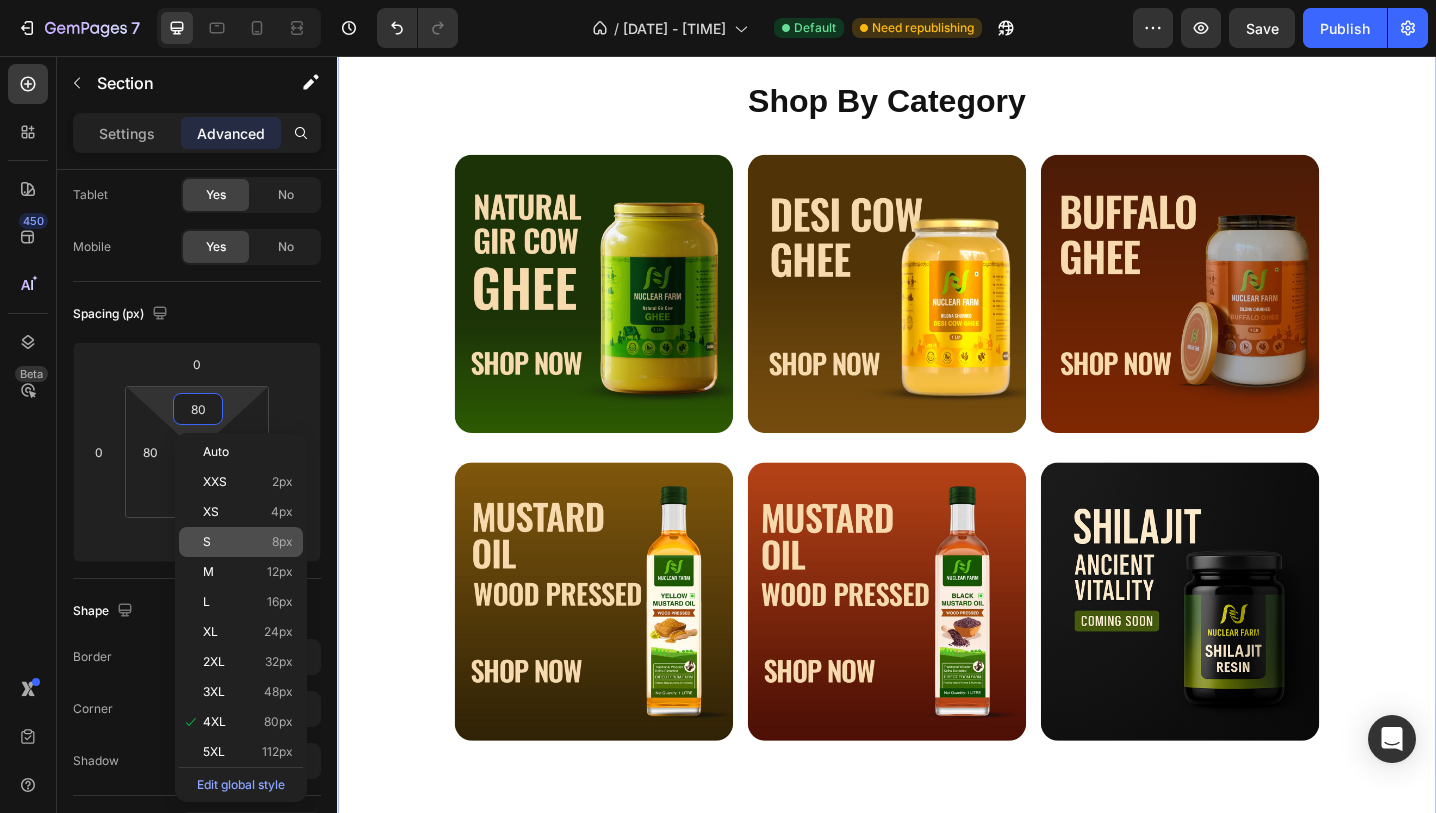 click on "S 8px" 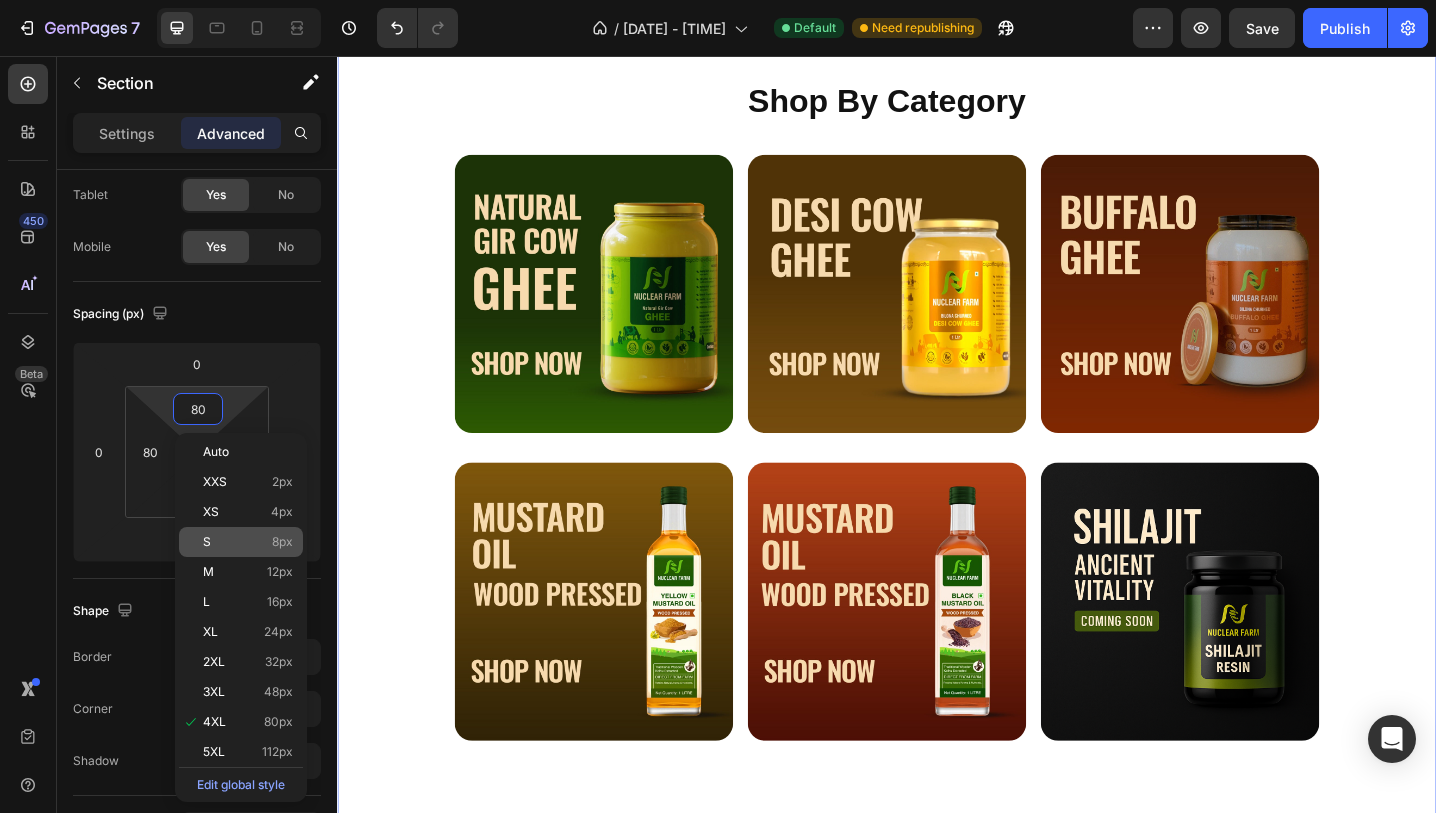 type on "8" 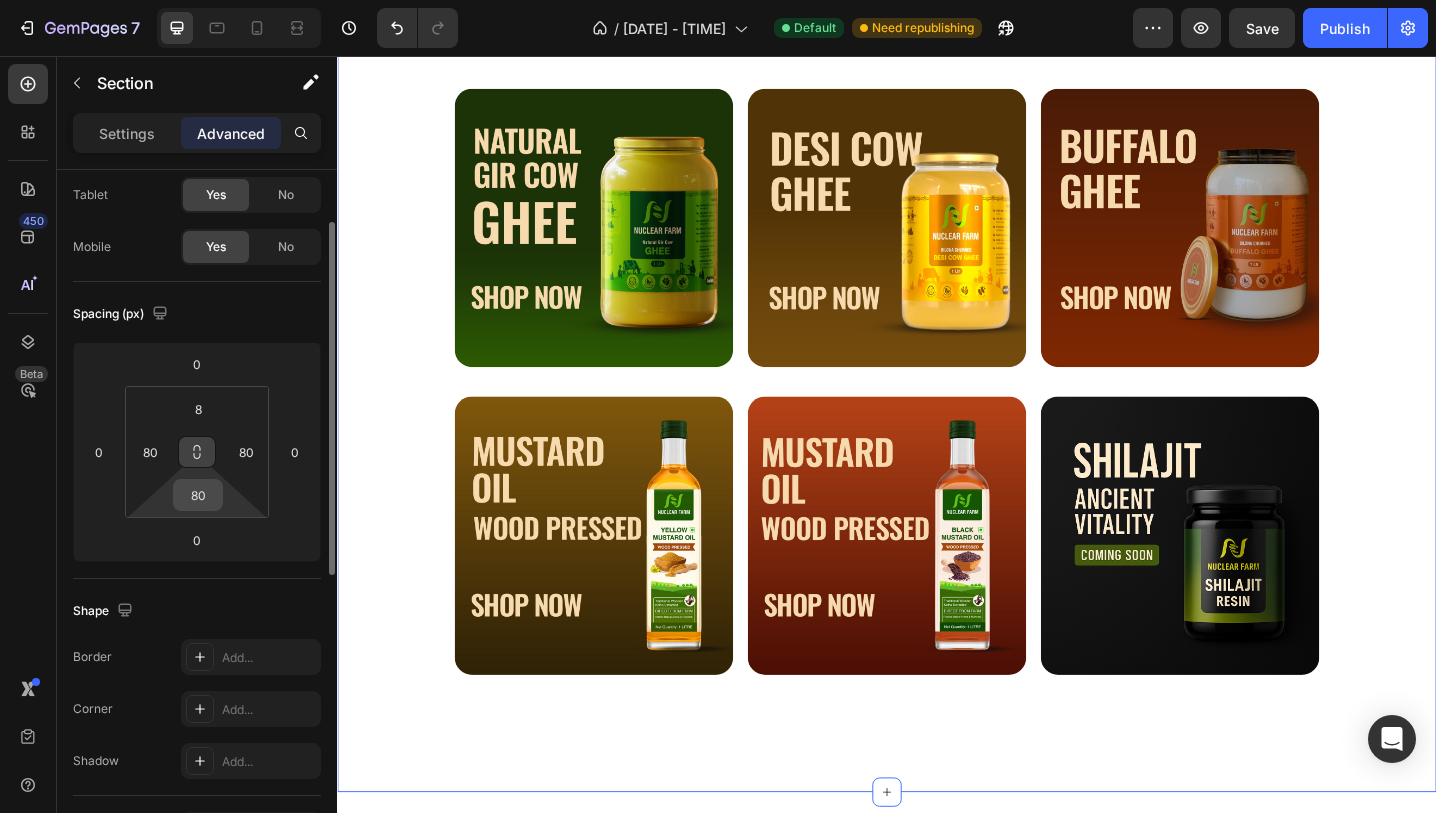 click on "80" at bounding box center [198, 495] 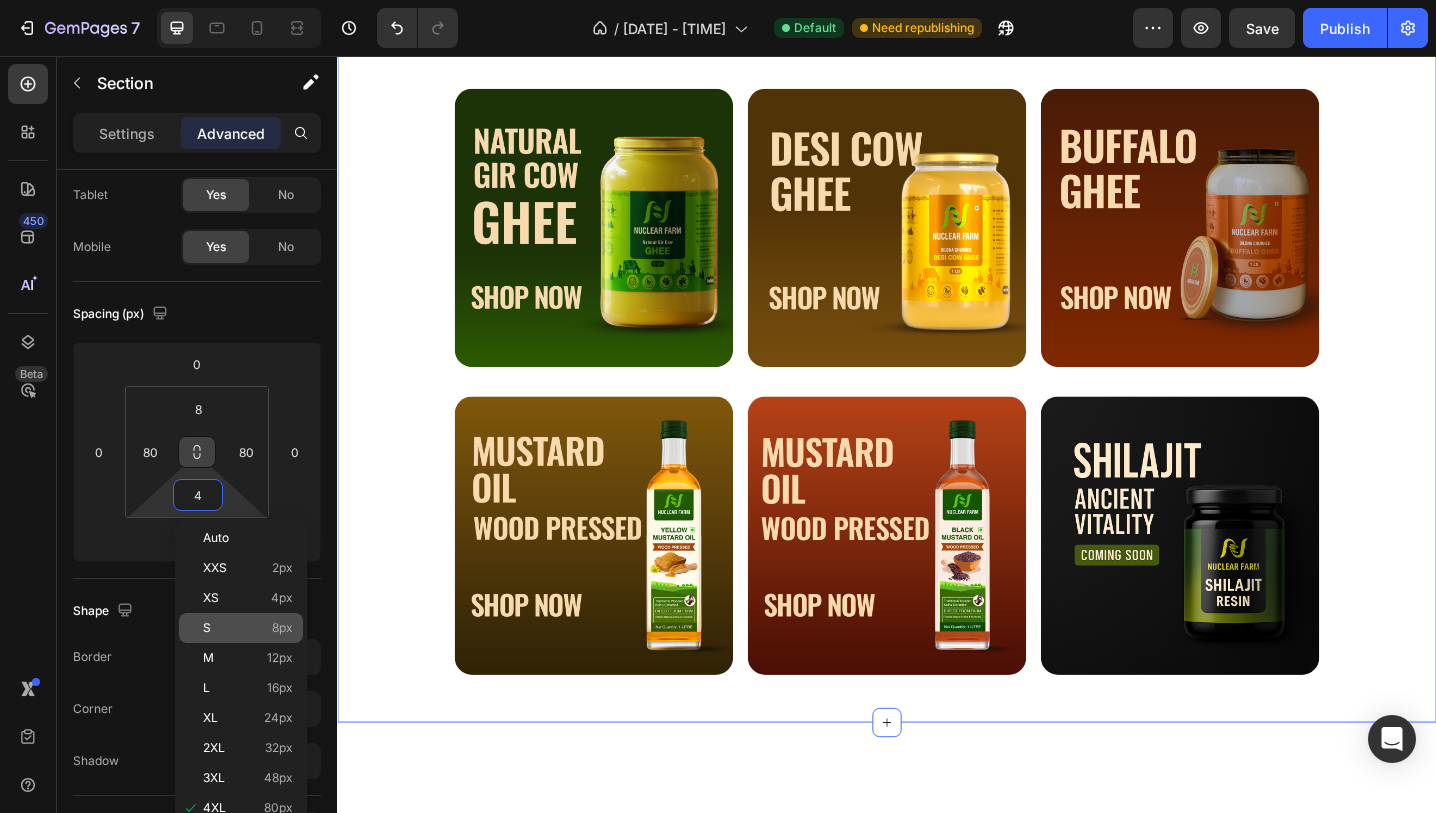 click on "S 8px" 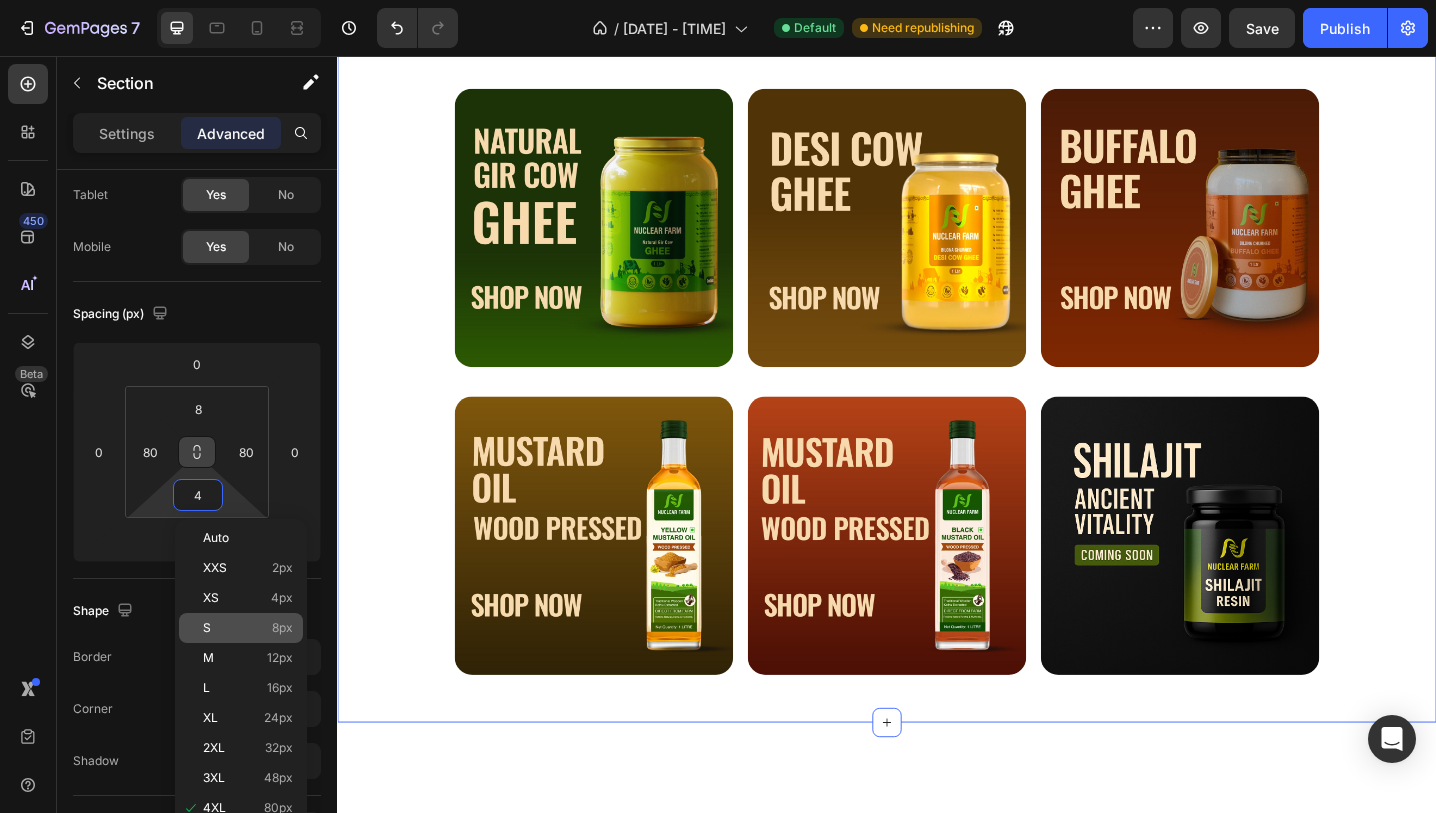 type on "8" 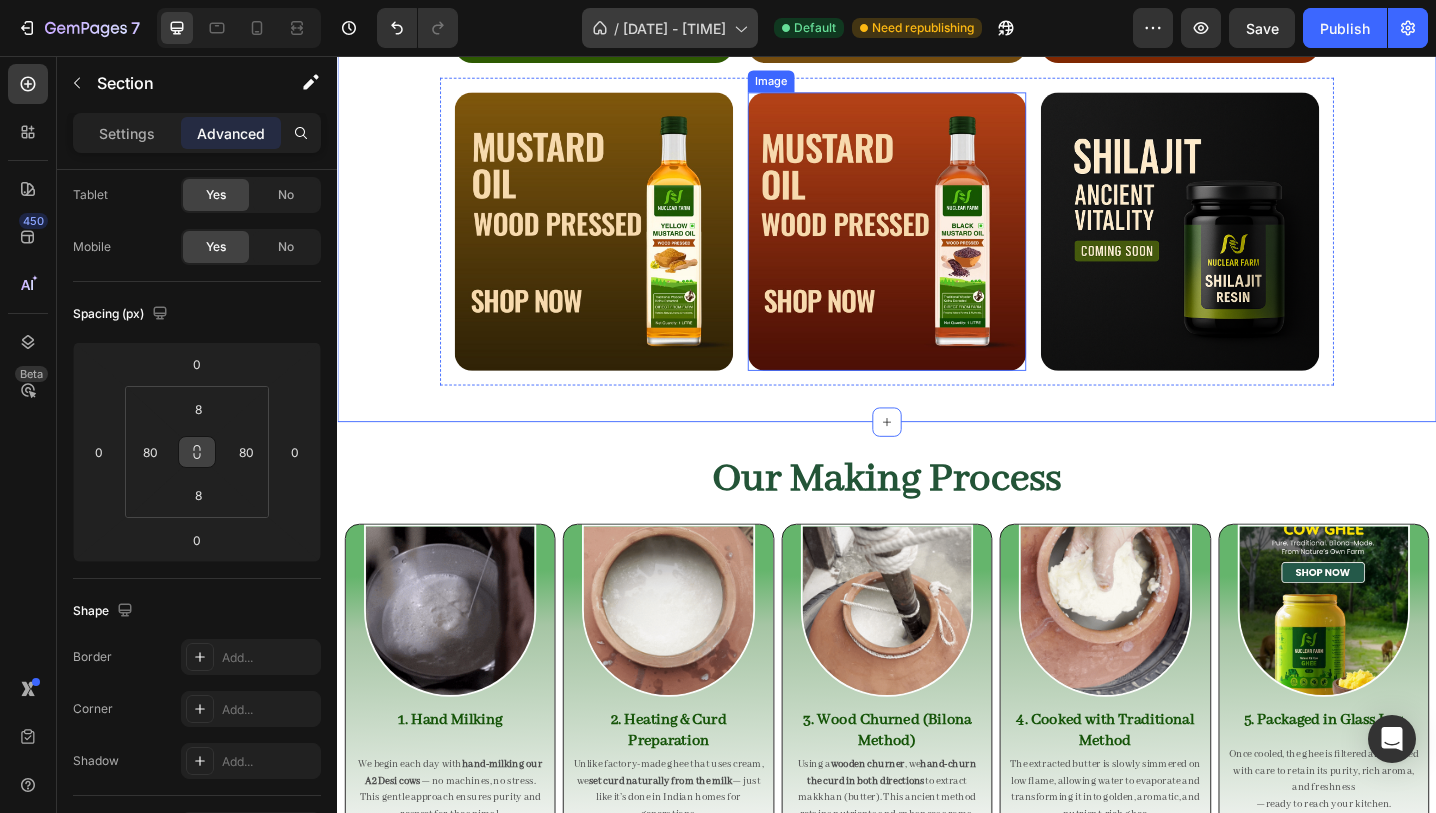 scroll, scrollTop: 406, scrollLeft: 0, axis: vertical 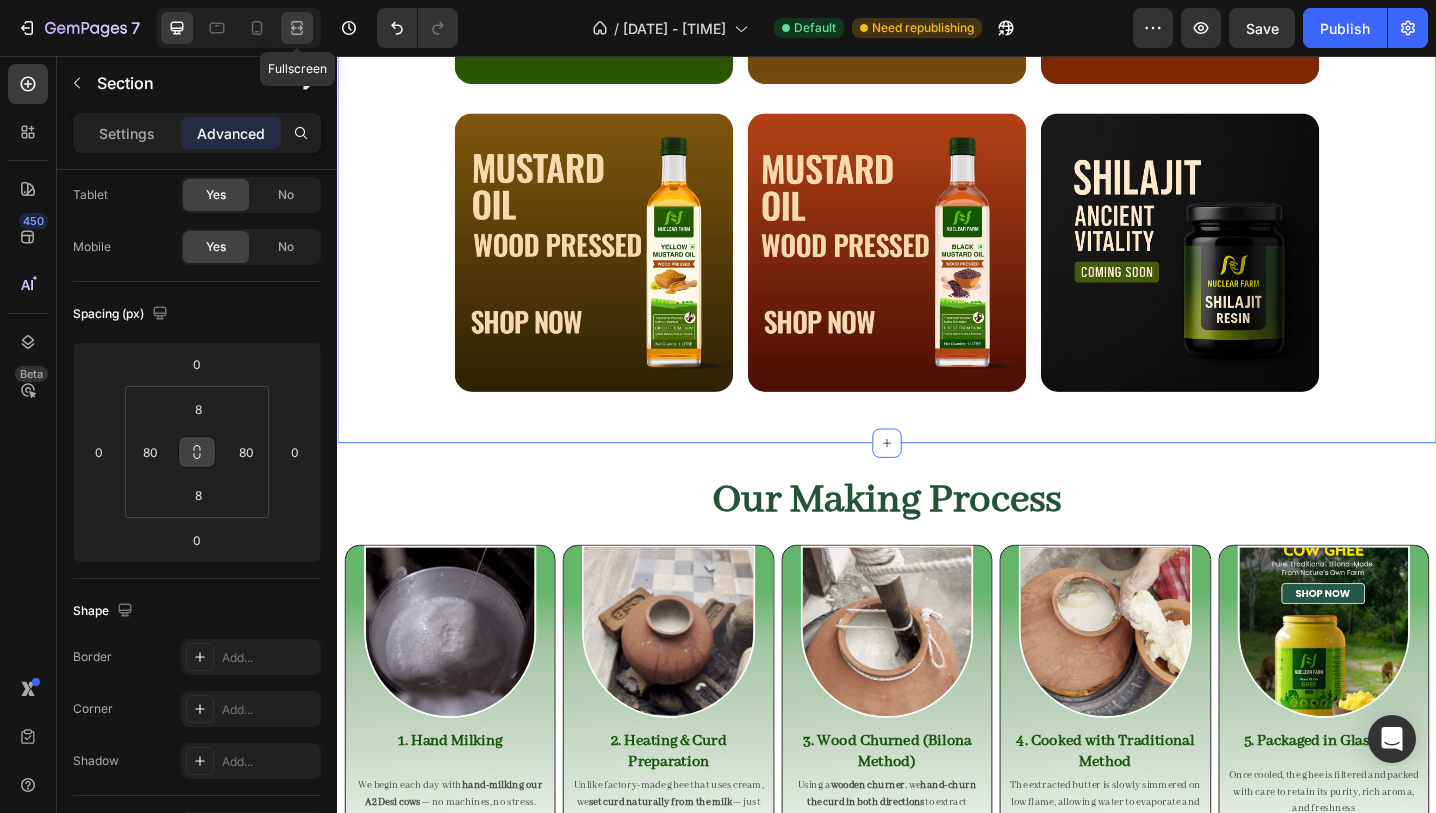 click 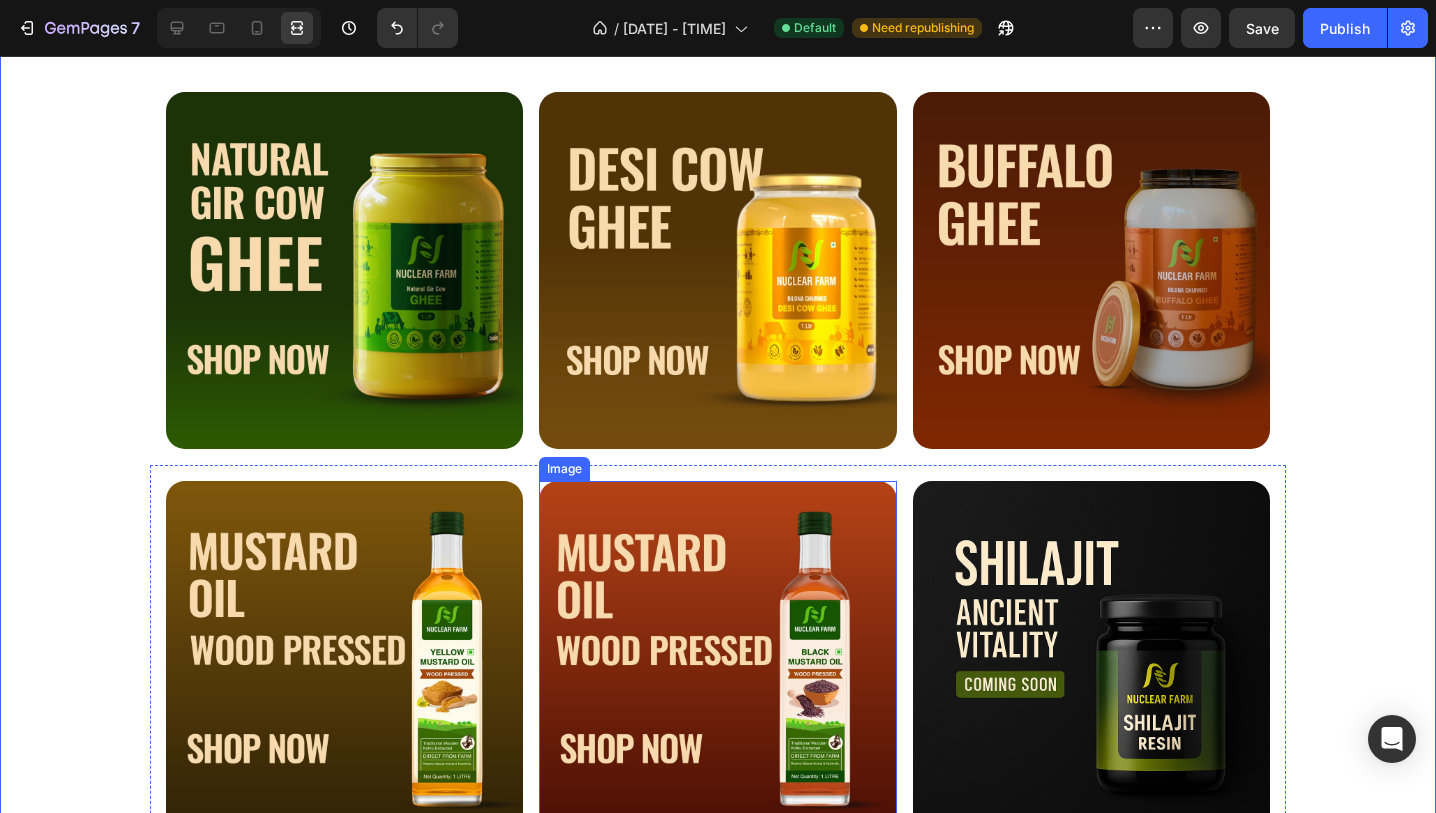 scroll, scrollTop: 94, scrollLeft: 0, axis: vertical 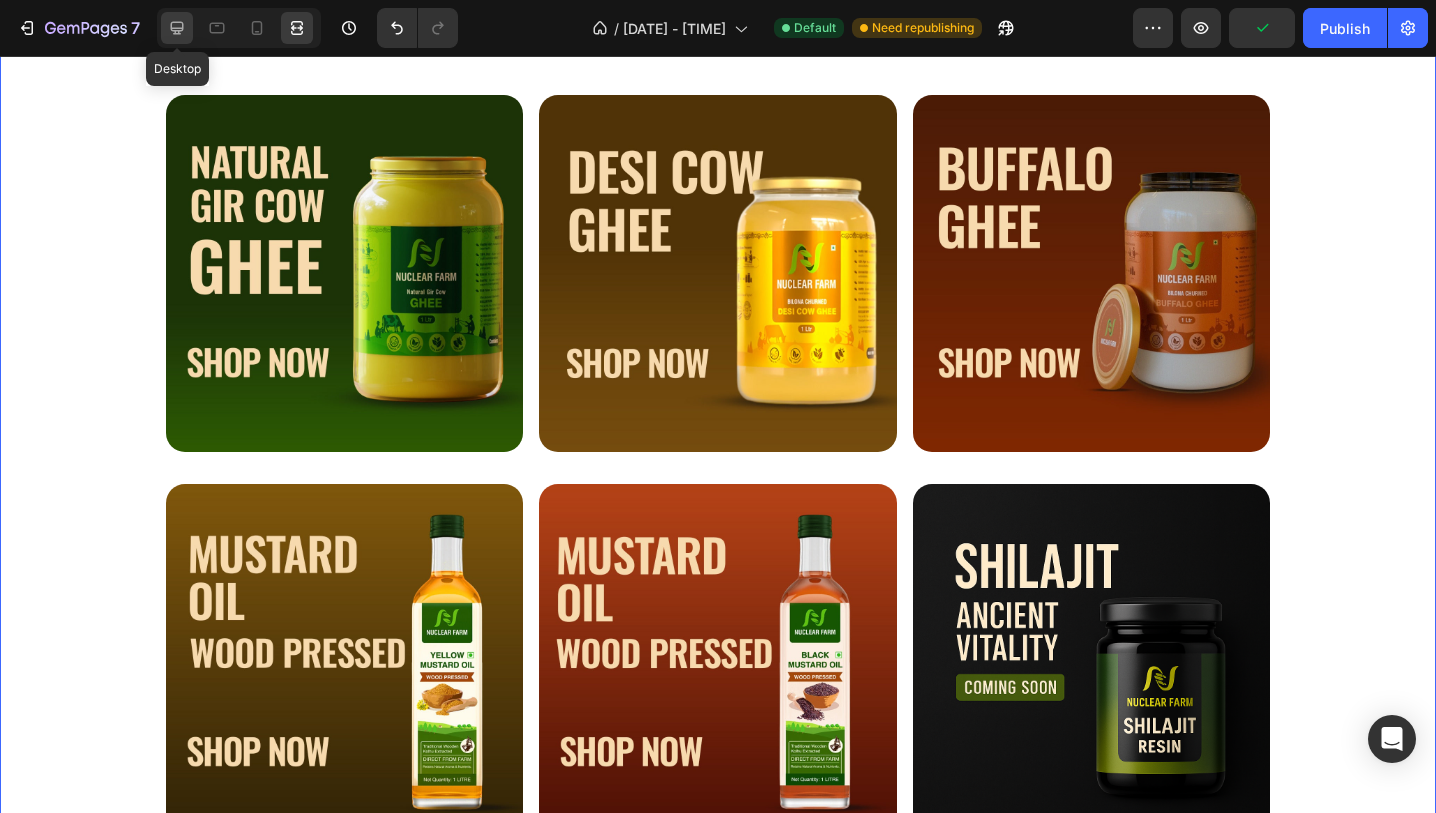 click 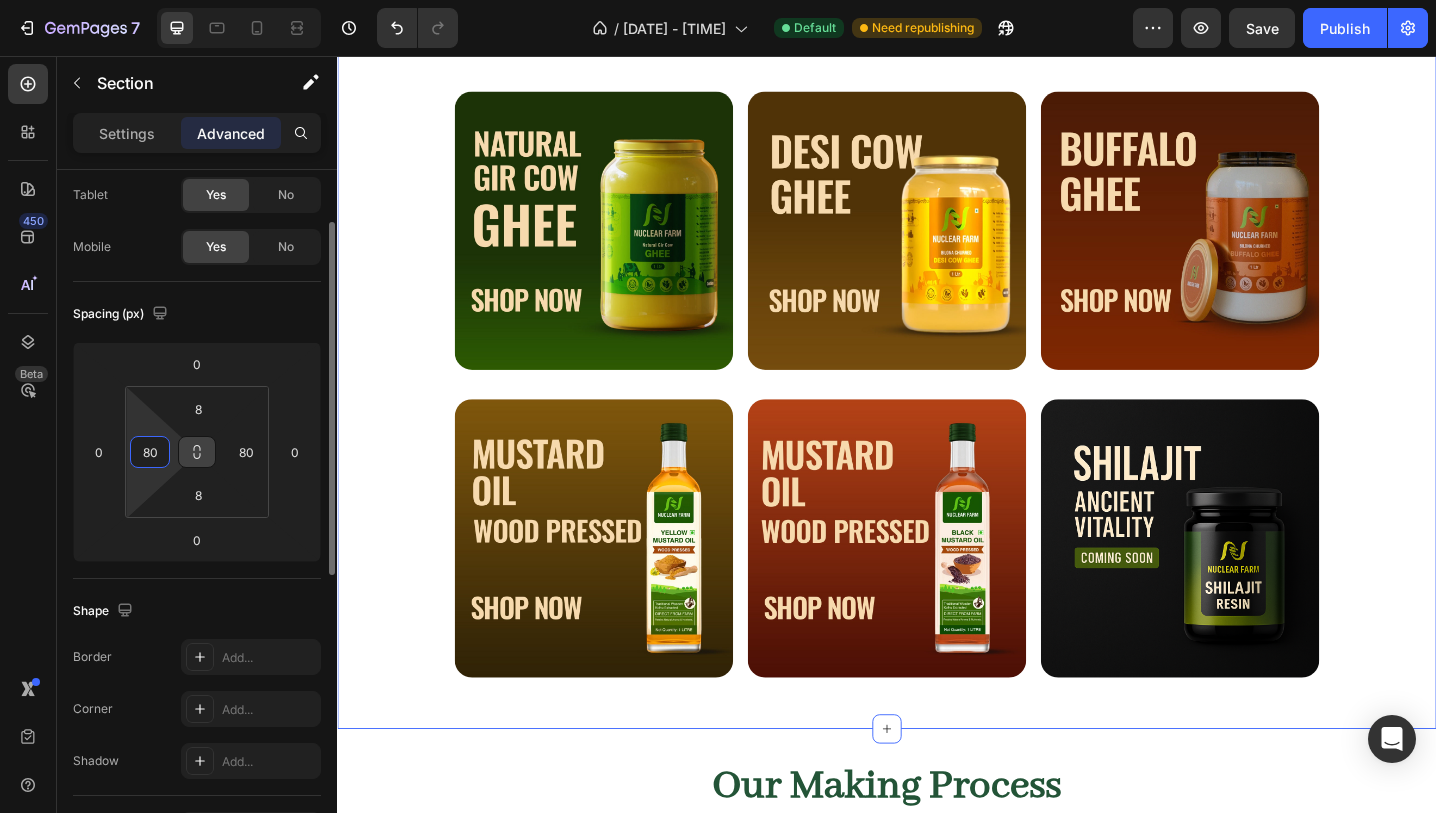 click on "80" at bounding box center [150, 452] 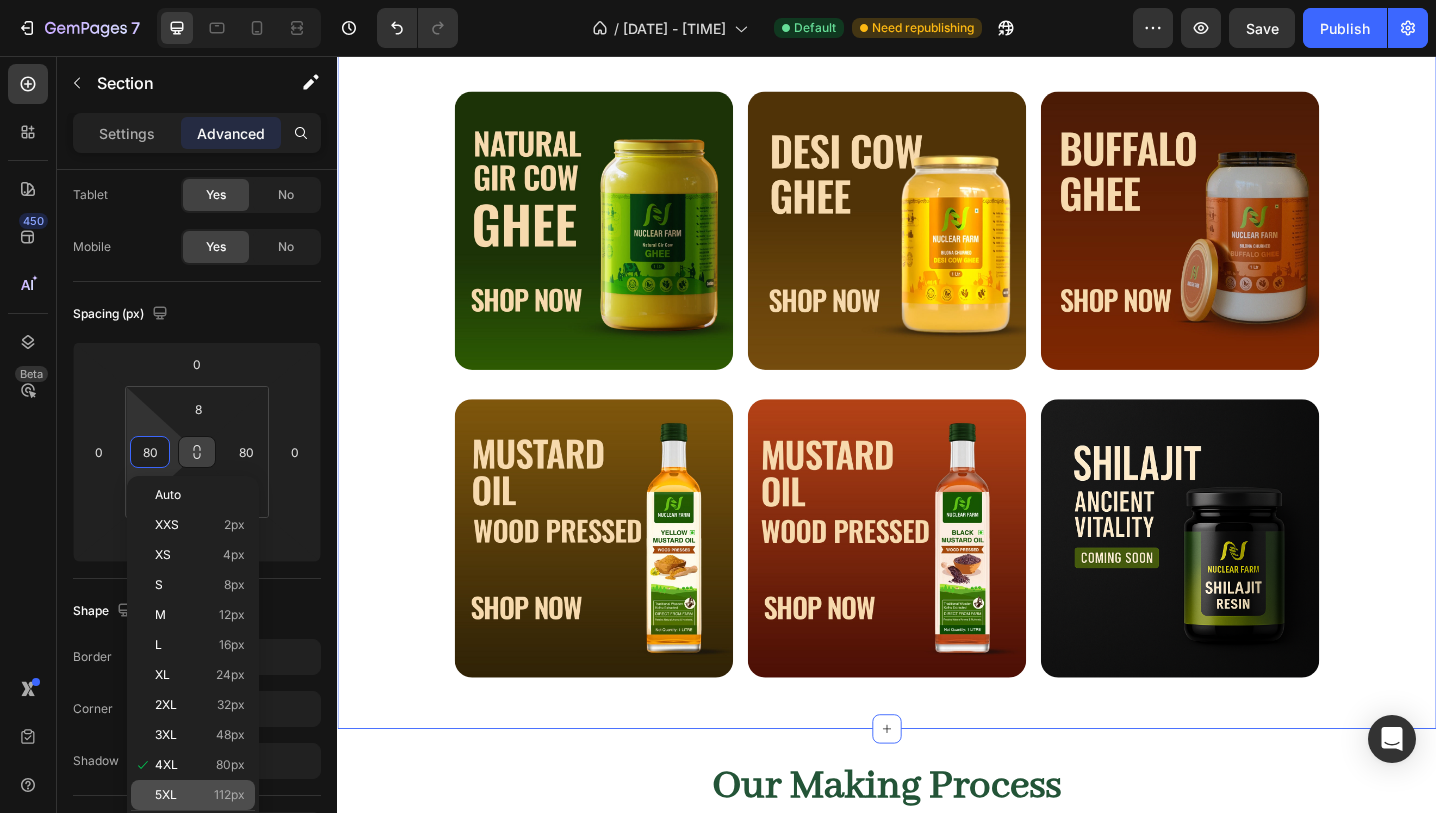 click on "5XL 112px" at bounding box center [200, 795] 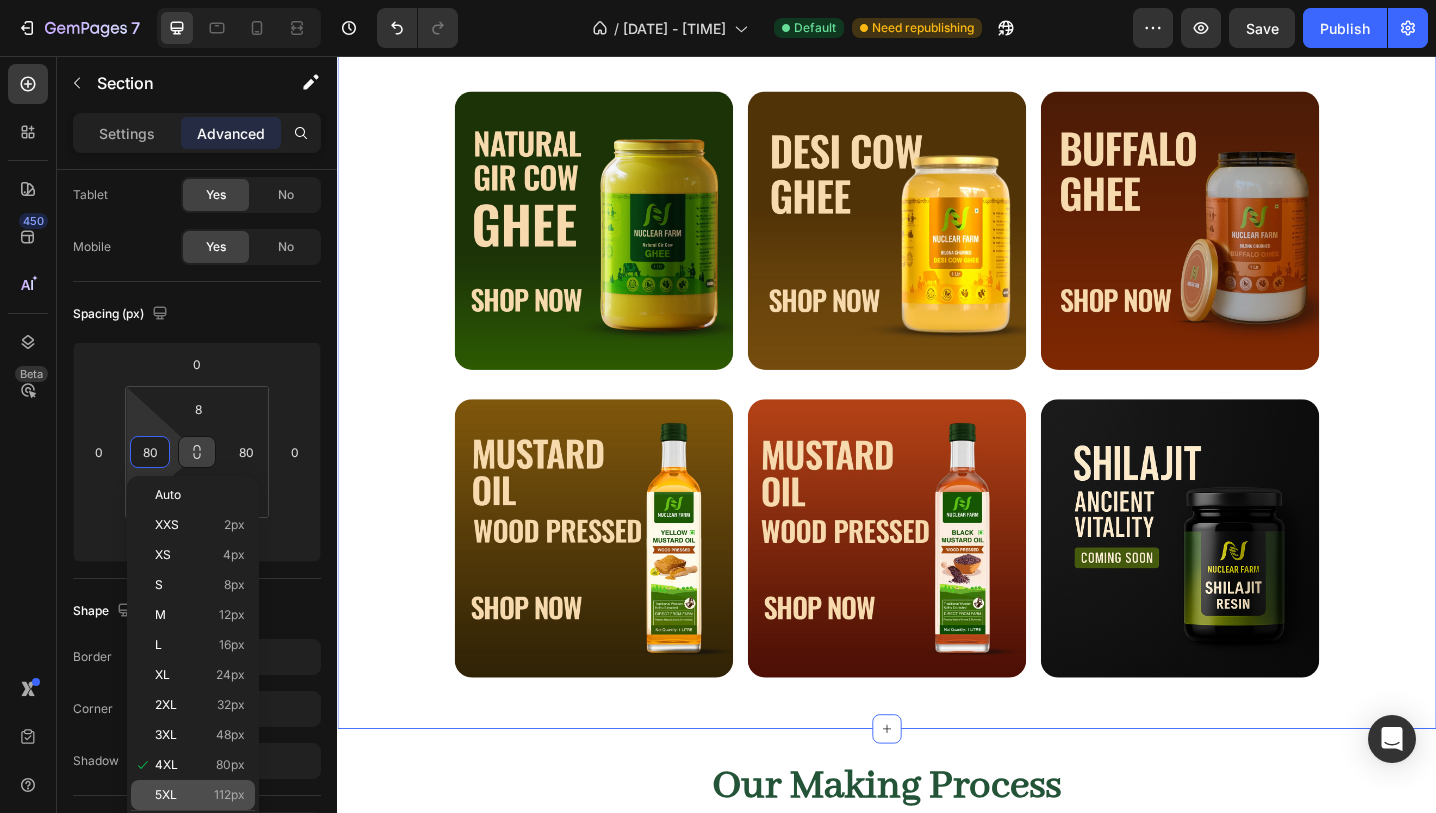 type on "112" 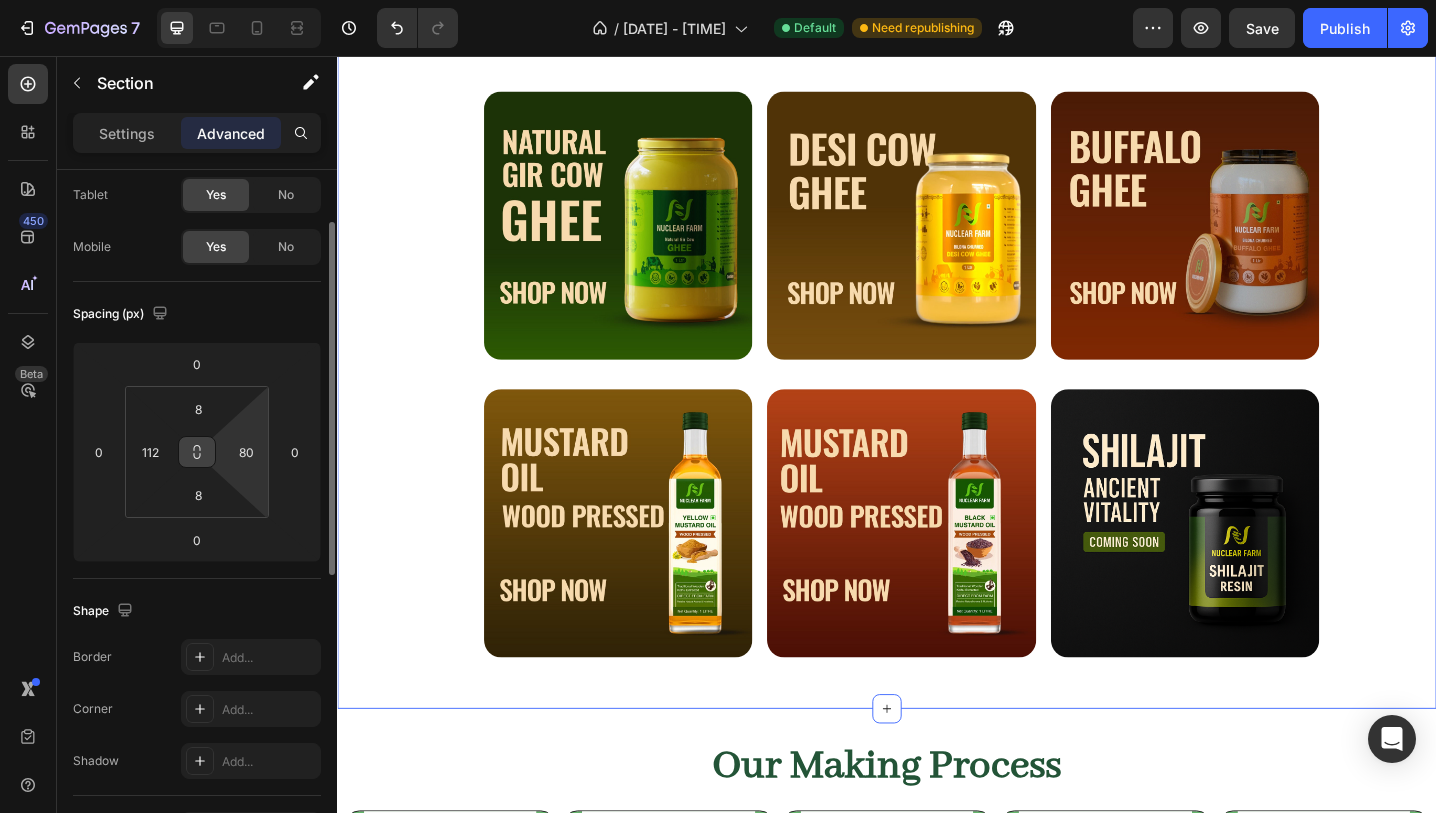 click on "7   /  Home Page - Apr 2, 16:15:19 Default Need republishing Preview  Save   Publish  450 Beta Sections(18) Elements(83) Section Element Hero Section Product Detail Brands Trusted Badges Guarantee Product Breakdown How to use Testimonials Compare Bundle FAQs Social Proof Brand Story Product List Collection Blog List Contact Sticky Add to Cart Custom Footer Browse Library 450 Layout
Row
Row
Row
Row Text
Heading
Text Block Button
Button
Button Media
Image
Image" at bounding box center (718, 0) 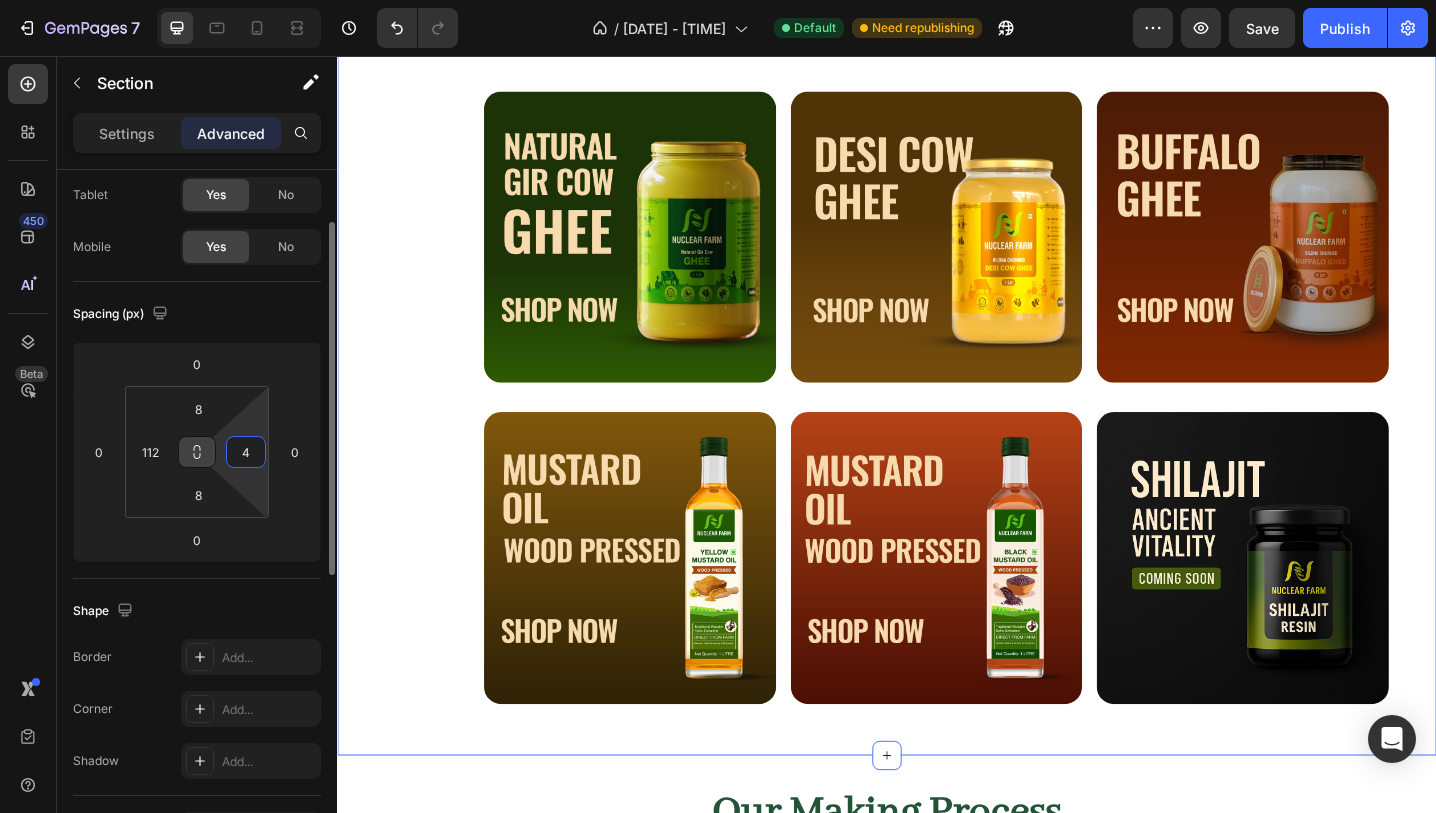 click on "4" at bounding box center (246, 452) 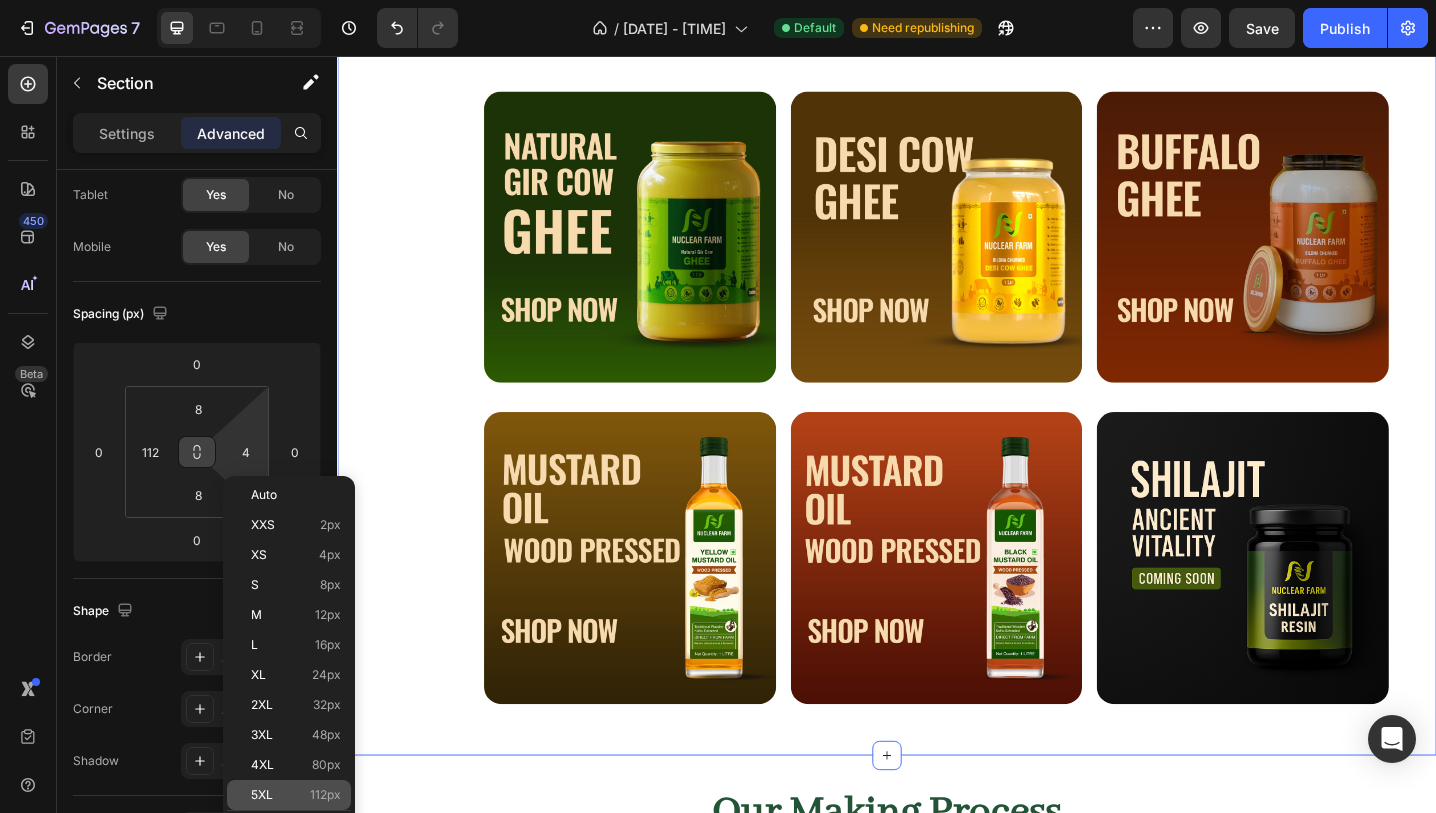 click on "5XL 112px" 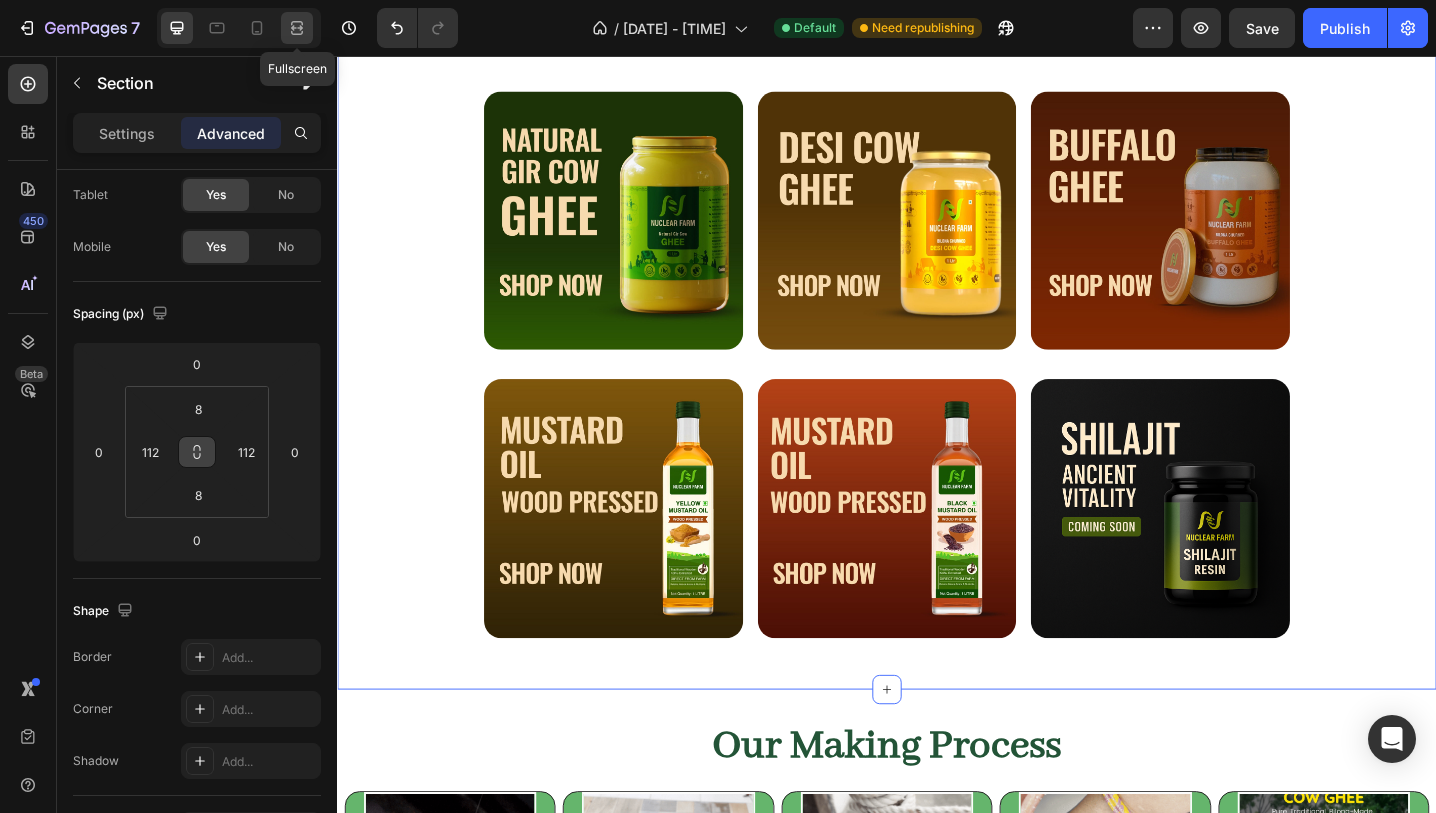 click 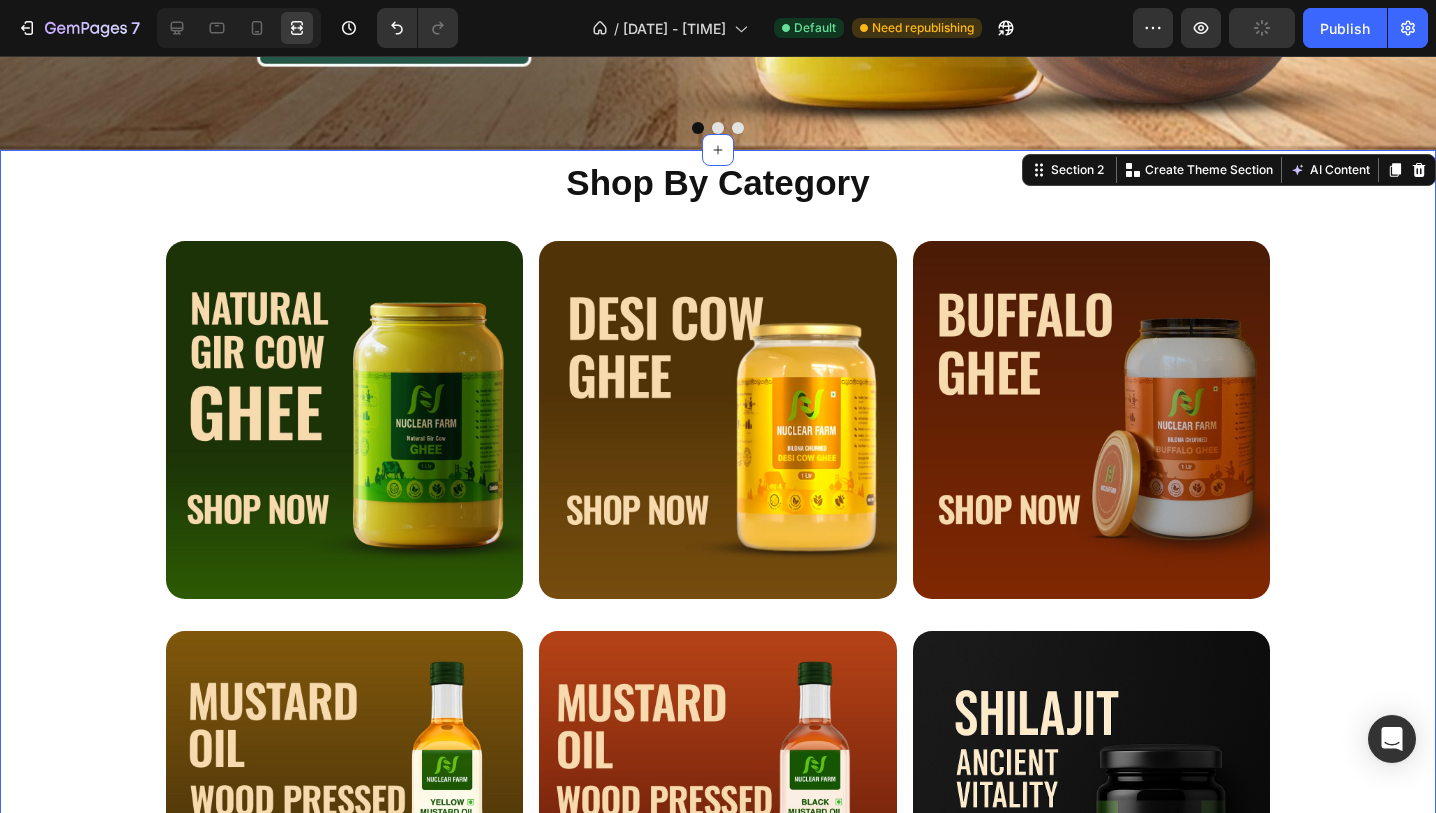scroll, scrollTop: 602, scrollLeft: 0, axis: vertical 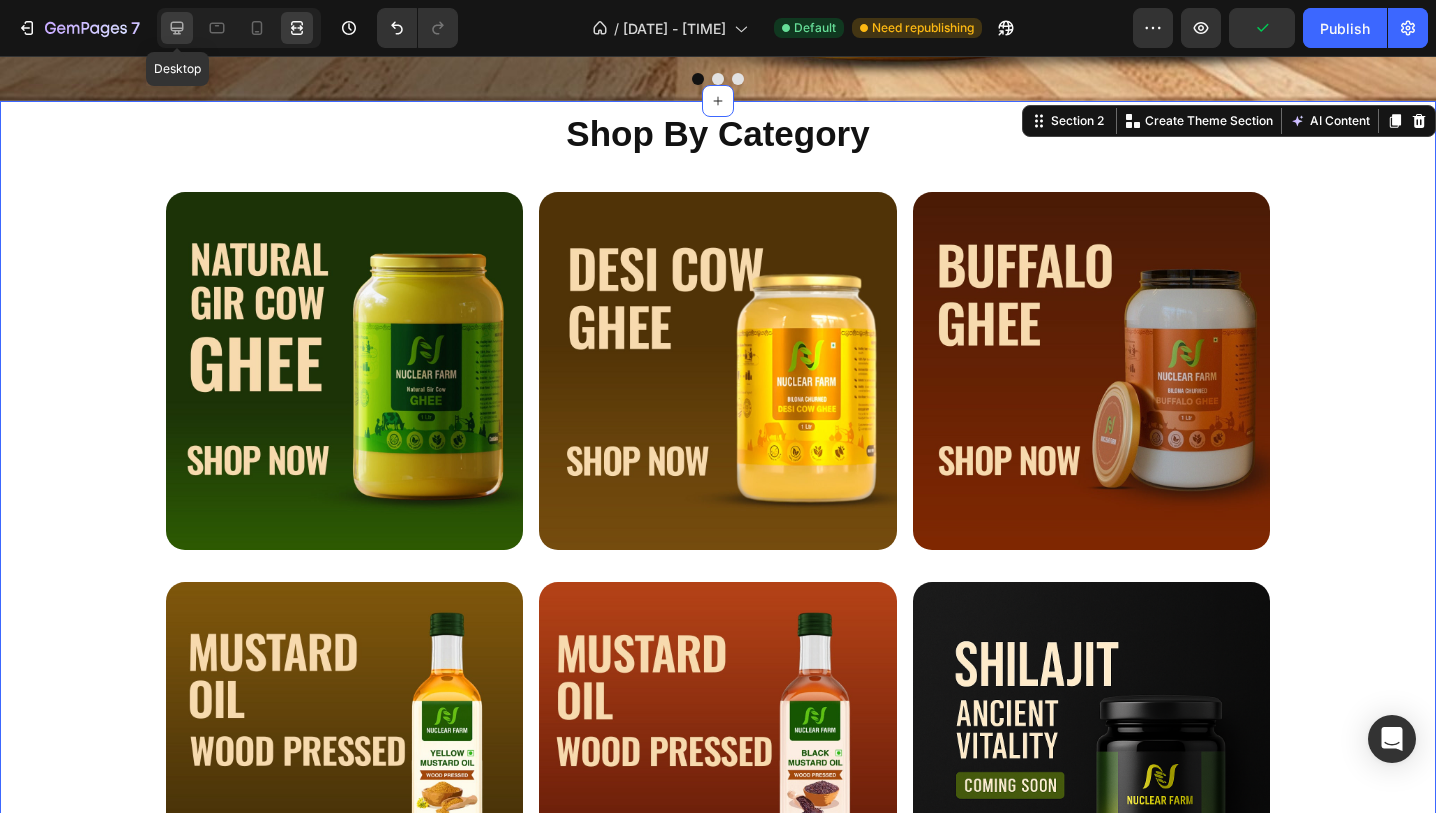 click 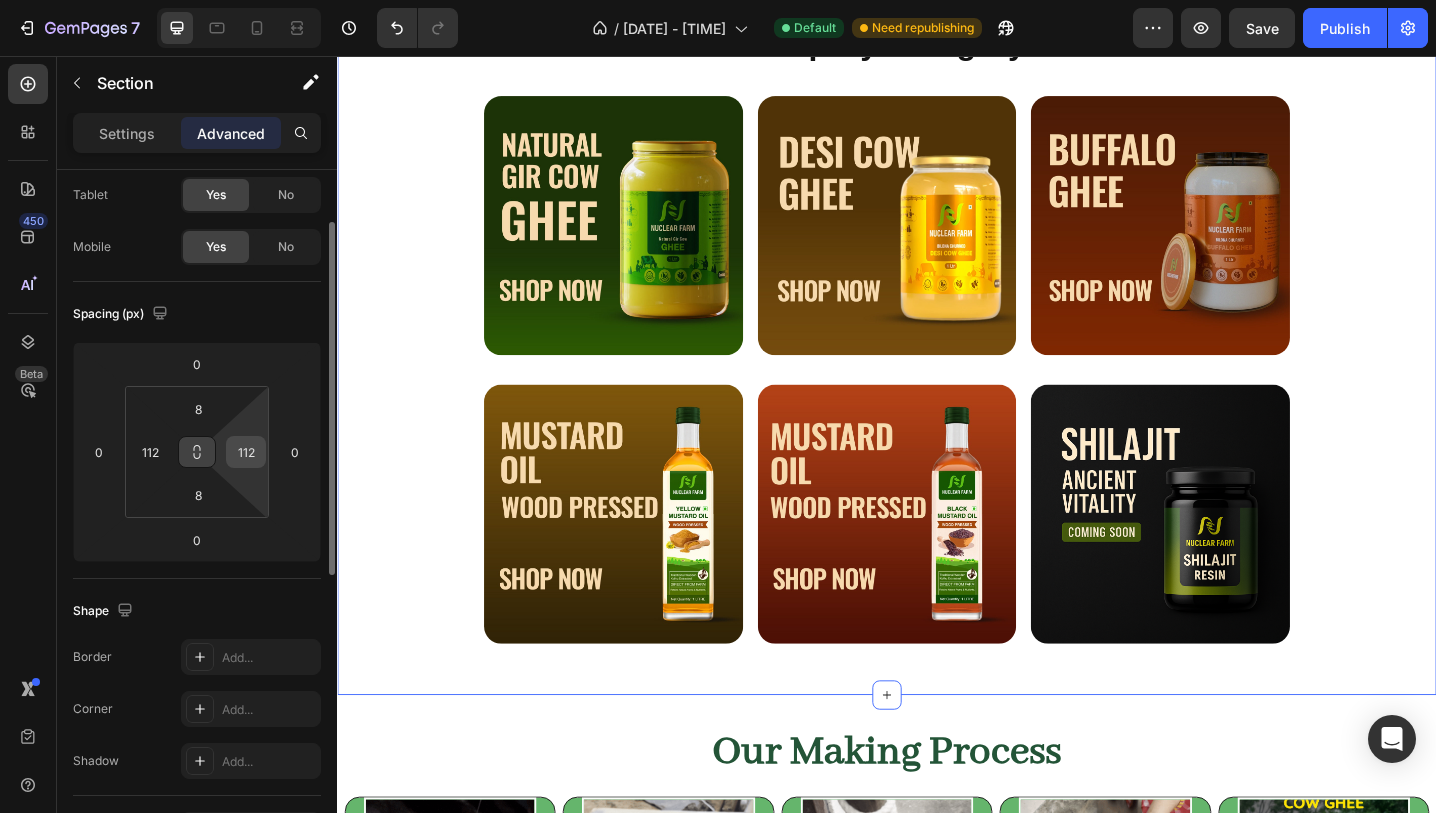click on "112" at bounding box center [246, 452] 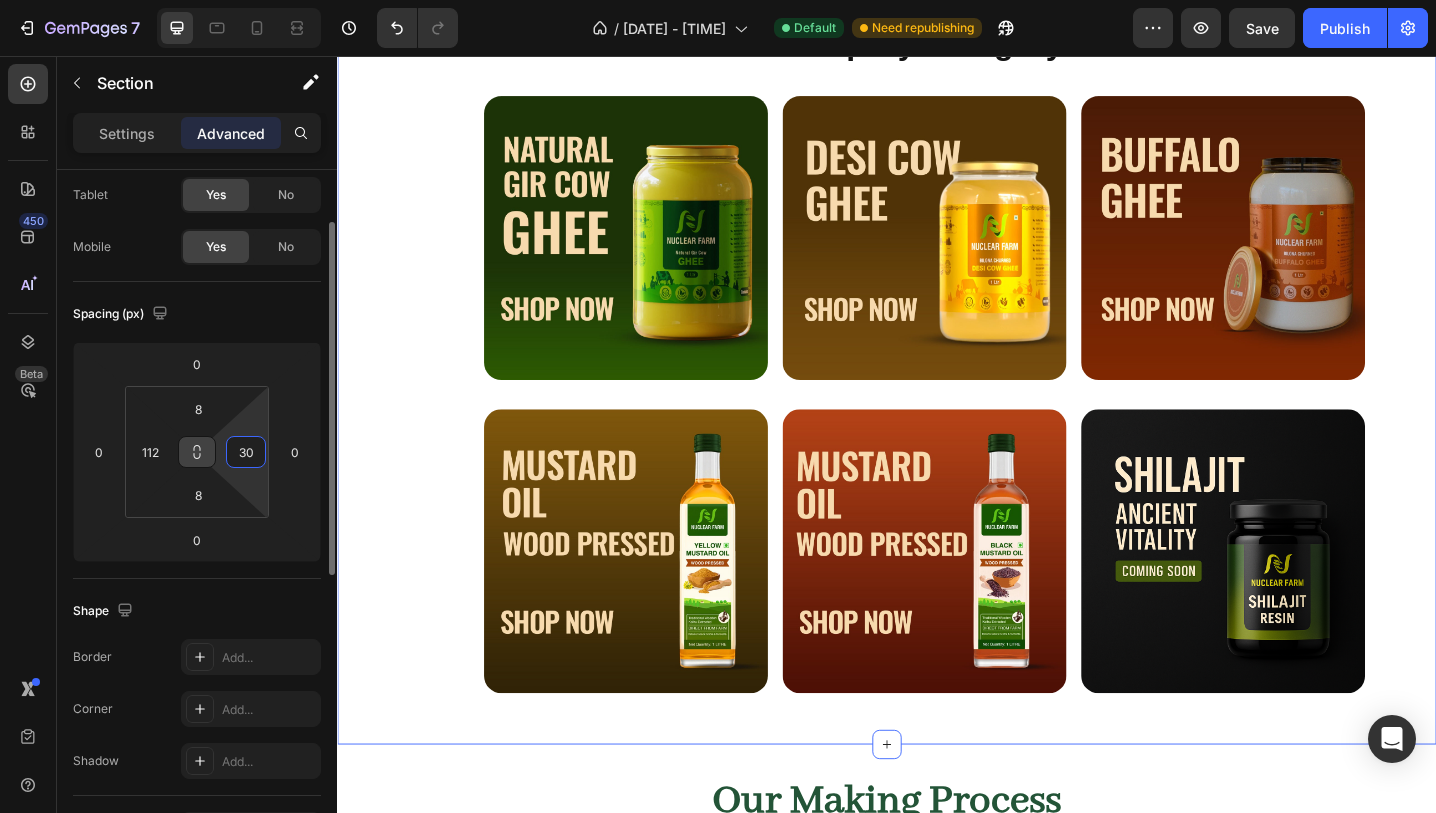 type on "3" 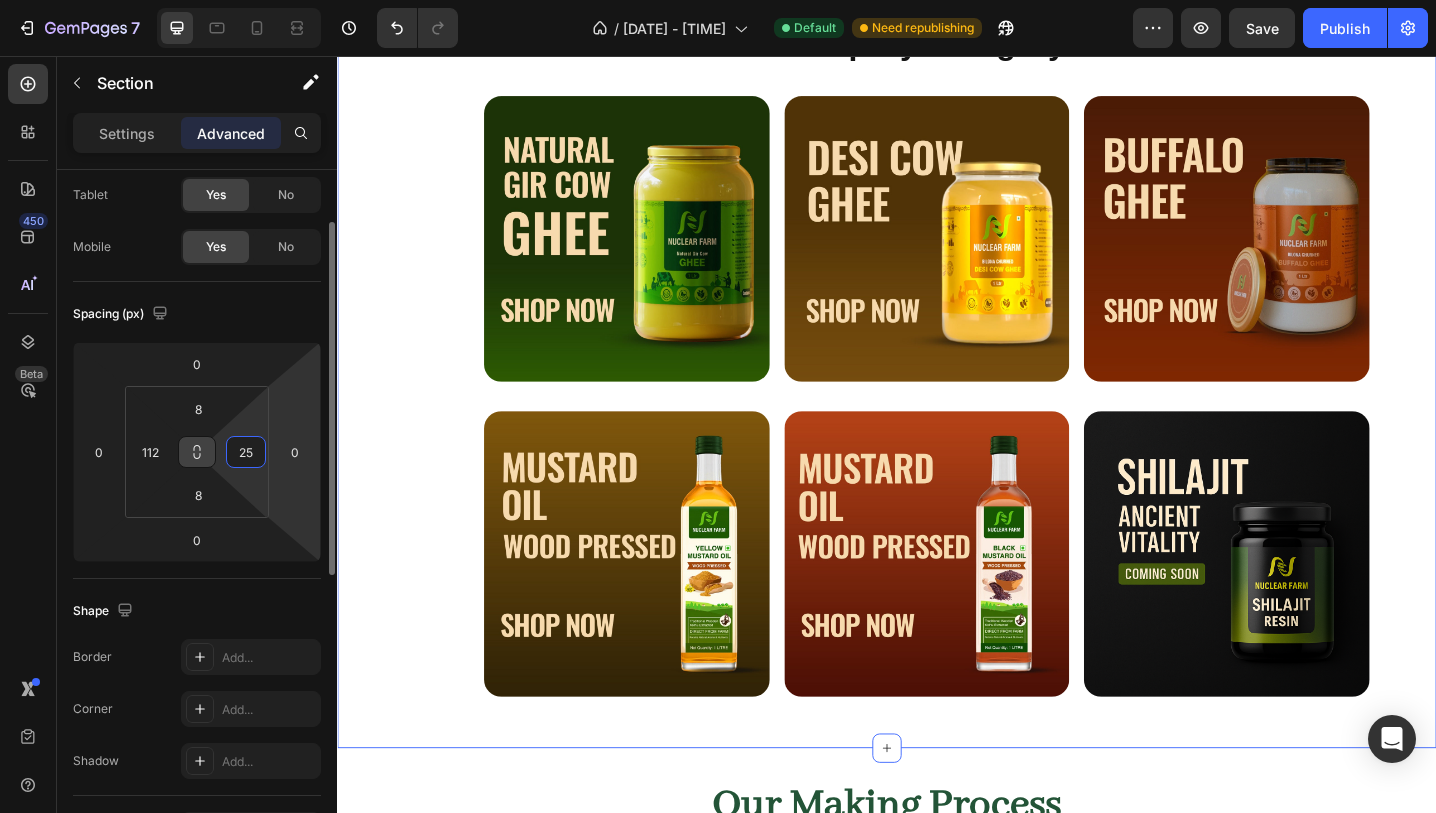 type on "2" 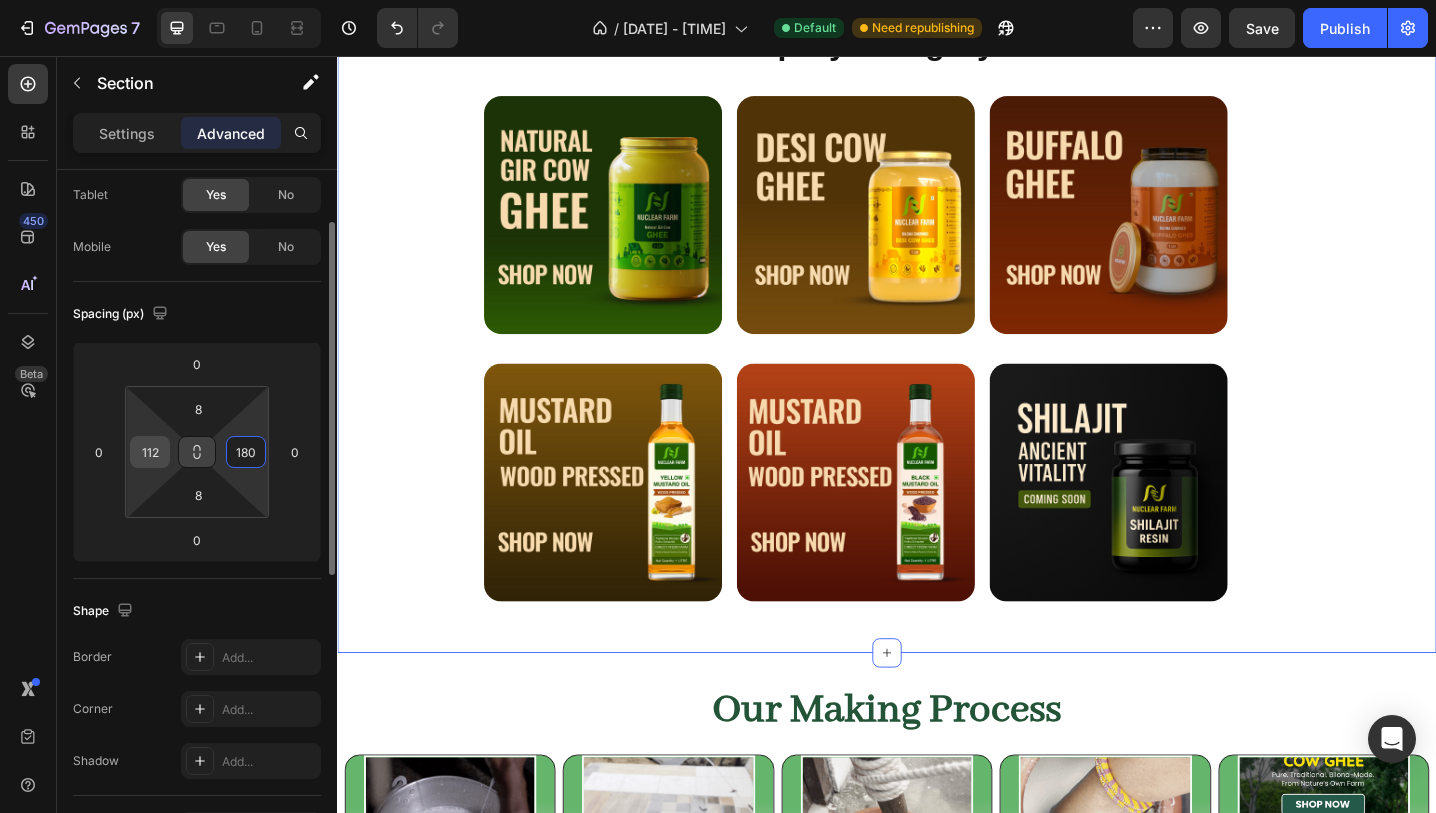 type on "180" 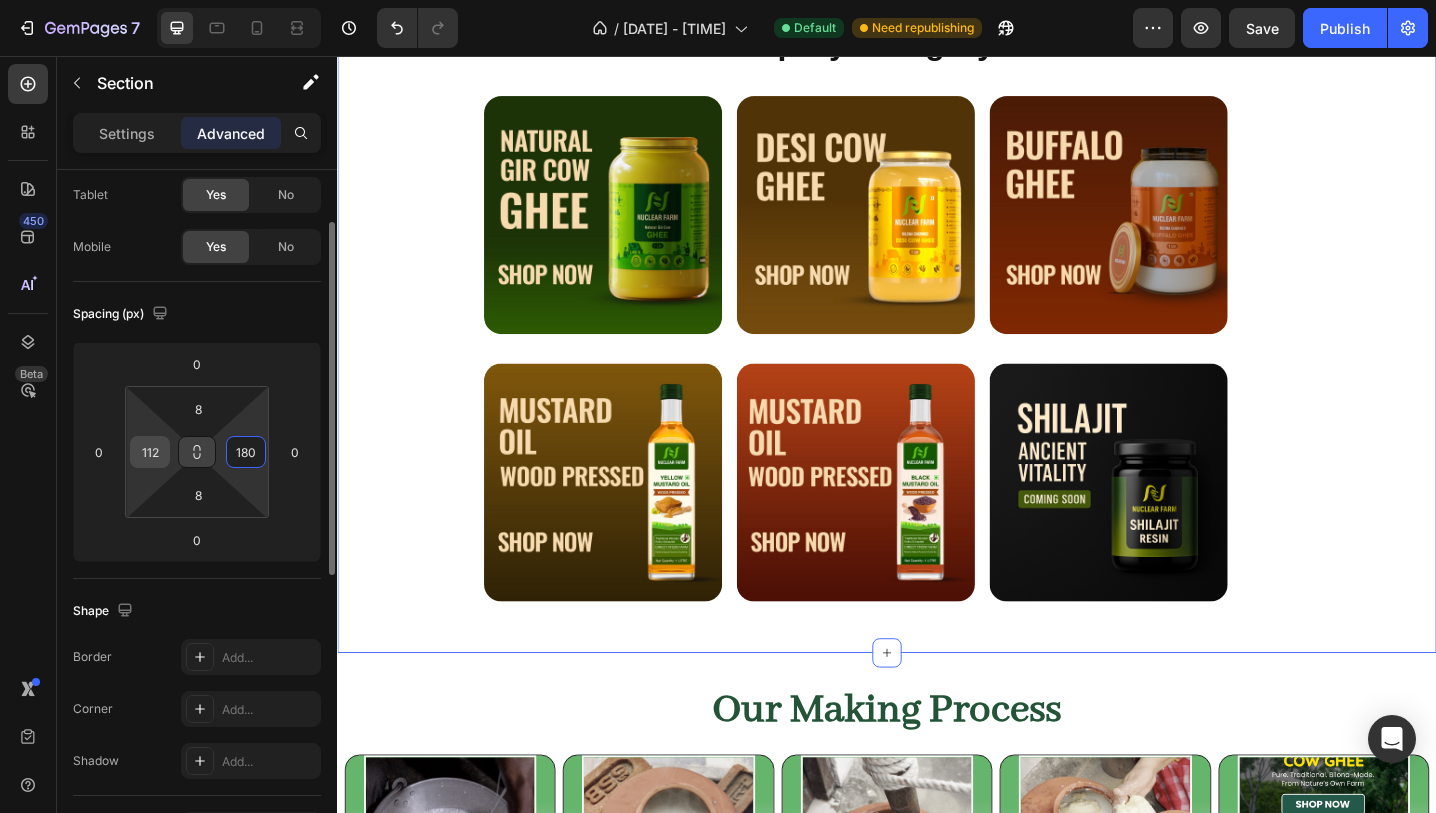 click on "112" at bounding box center [150, 452] 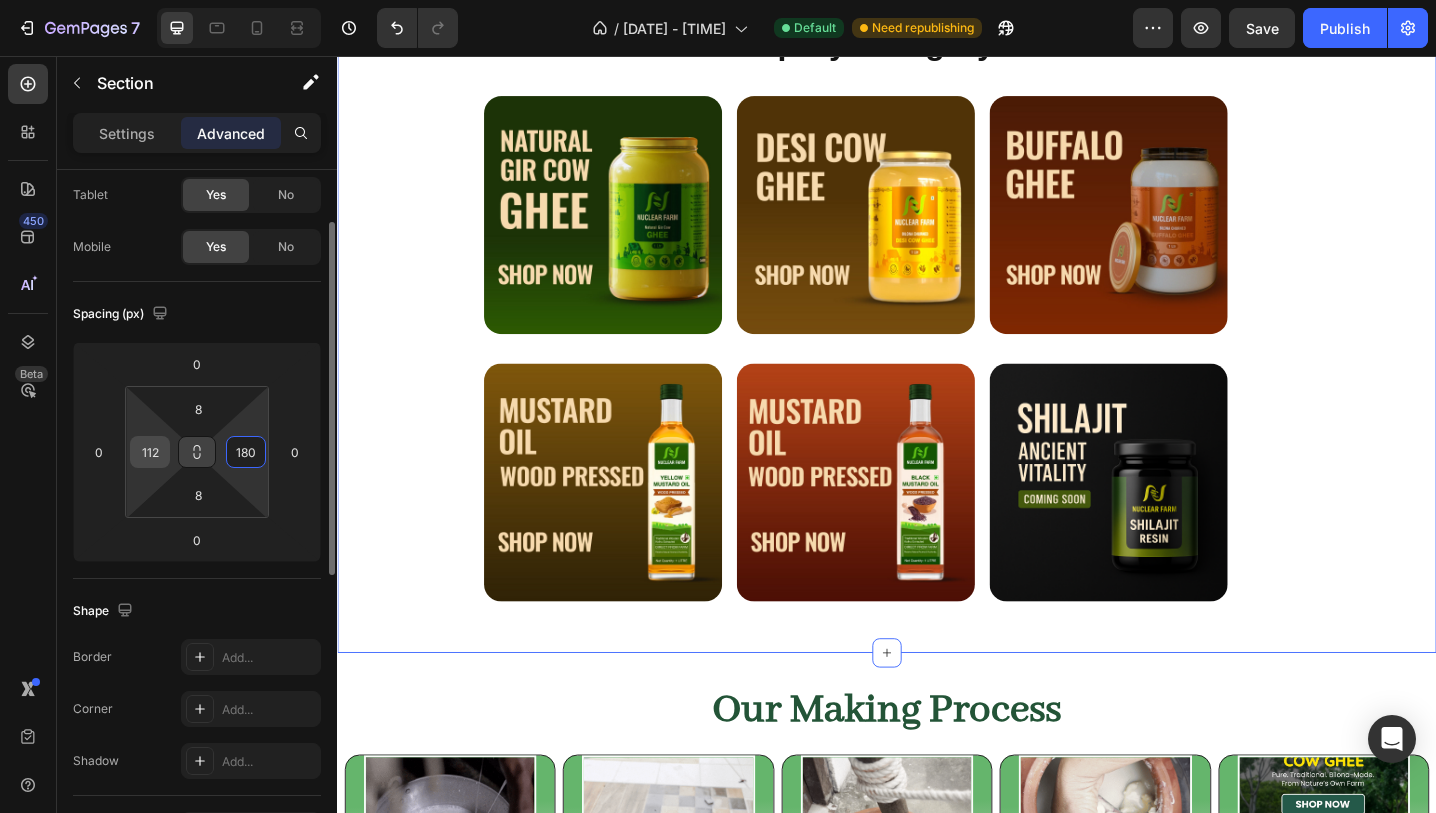 click on "112" at bounding box center (150, 452) 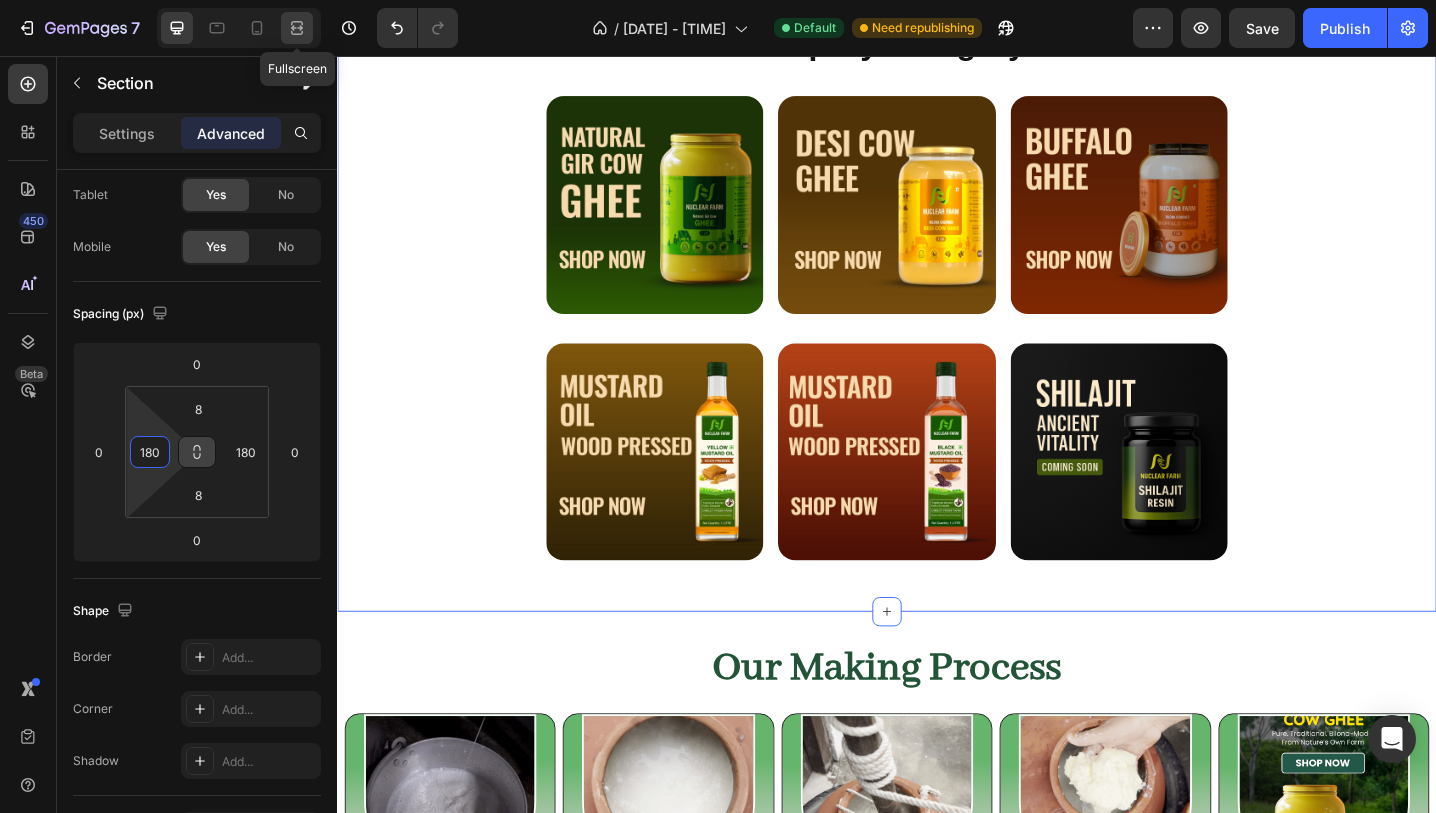 click 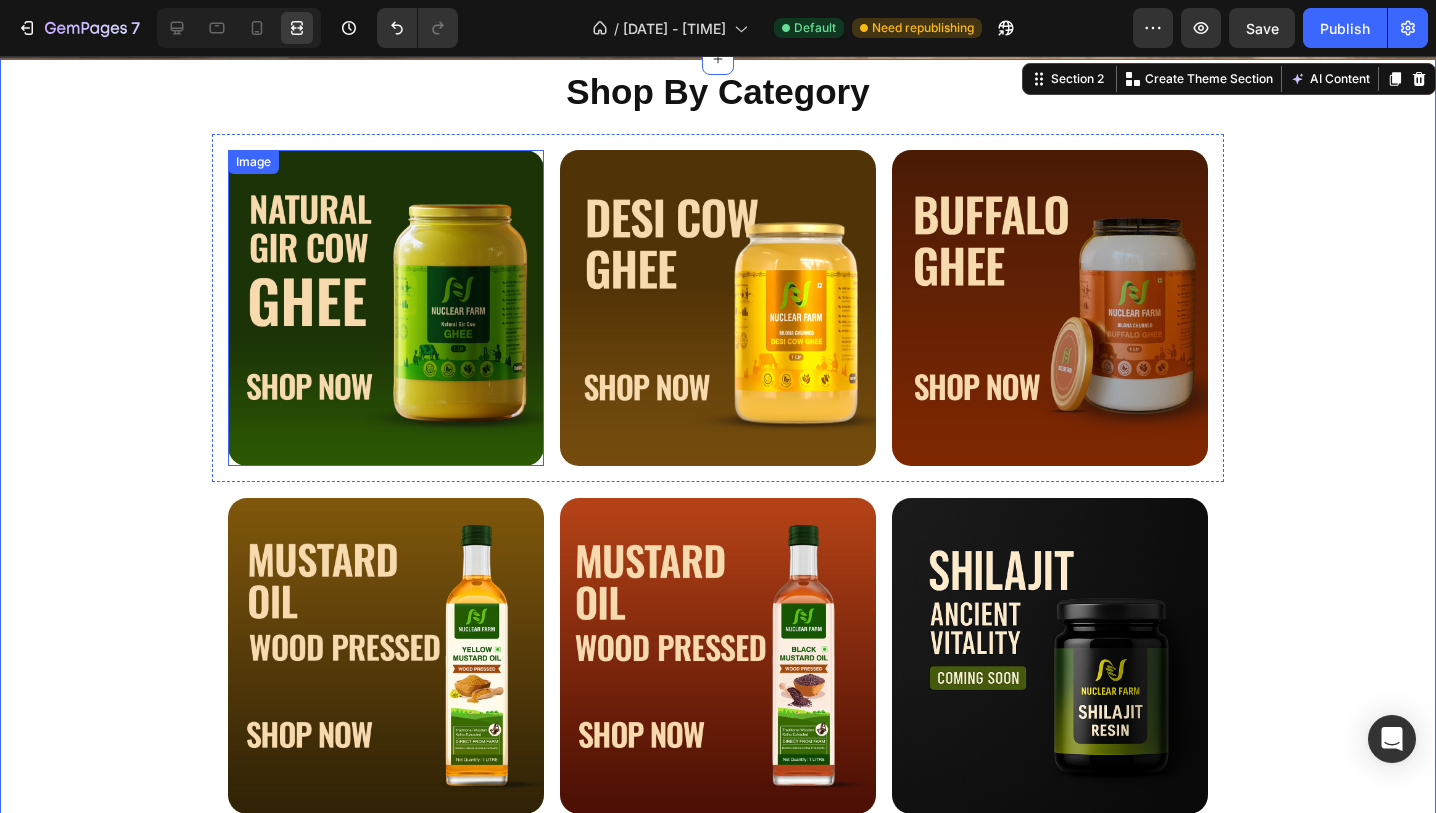 scroll, scrollTop: 646, scrollLeft: 0, axis: vertical 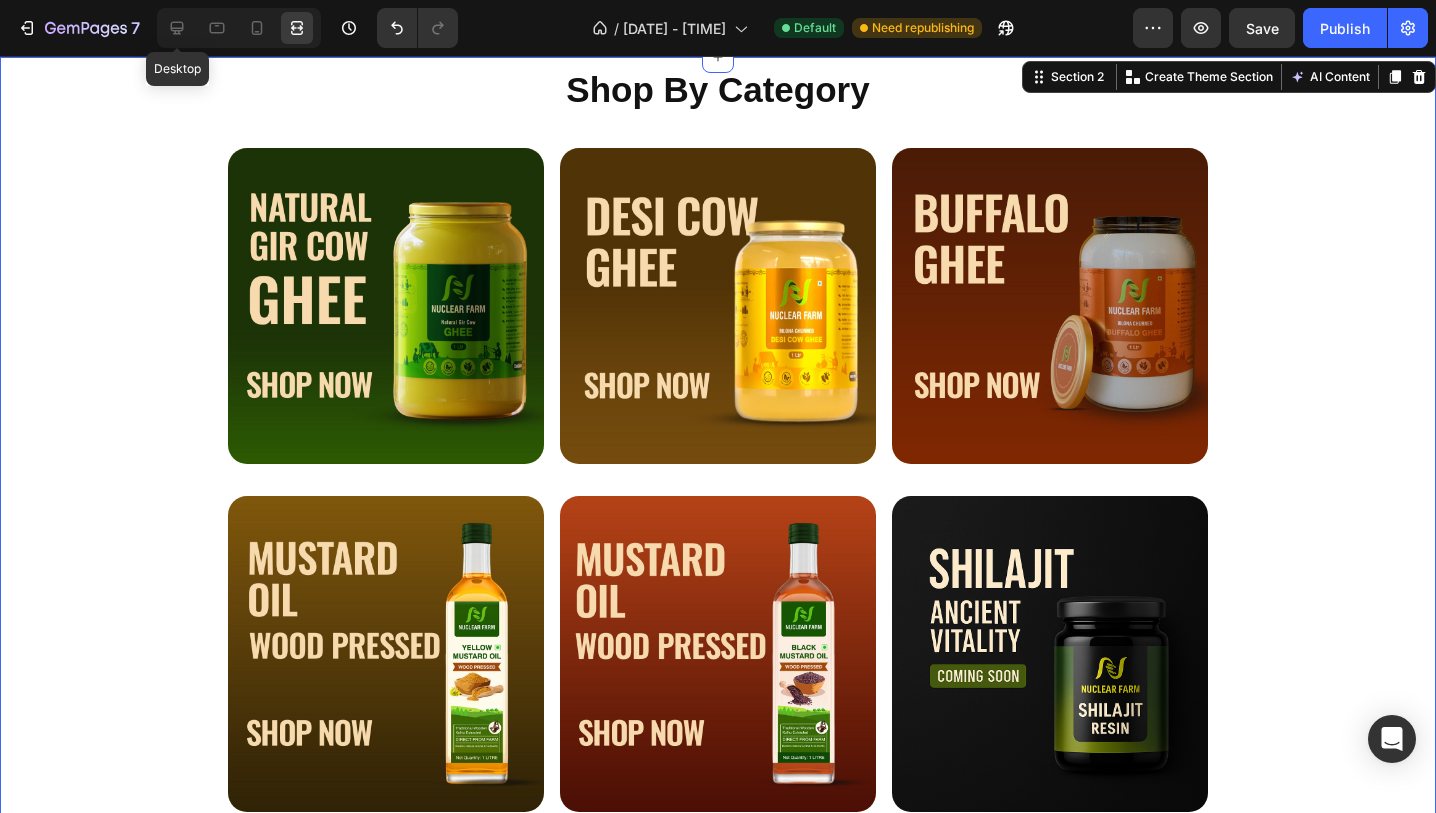 click 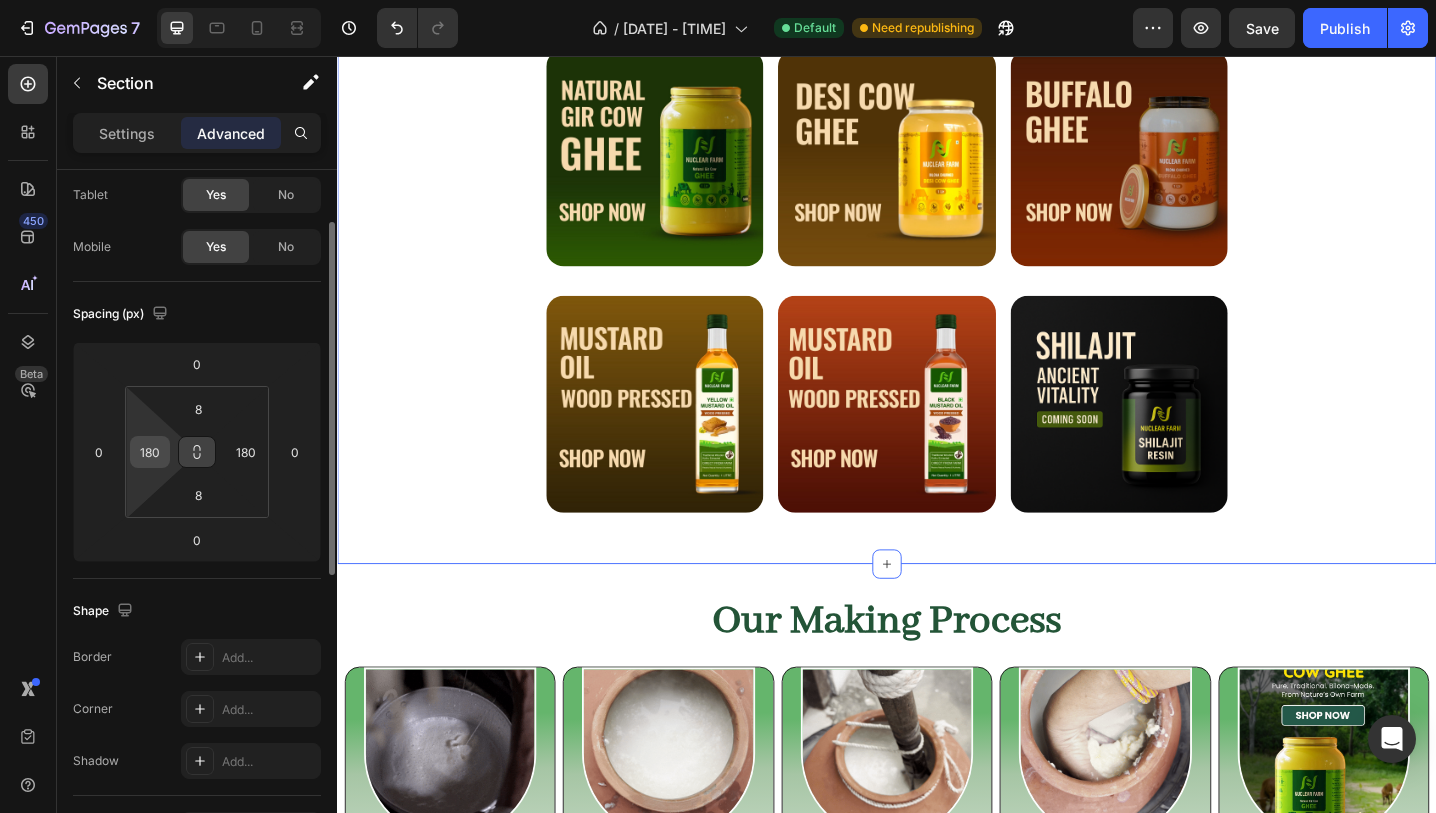 click on "180" at bounding box center (150, 452) 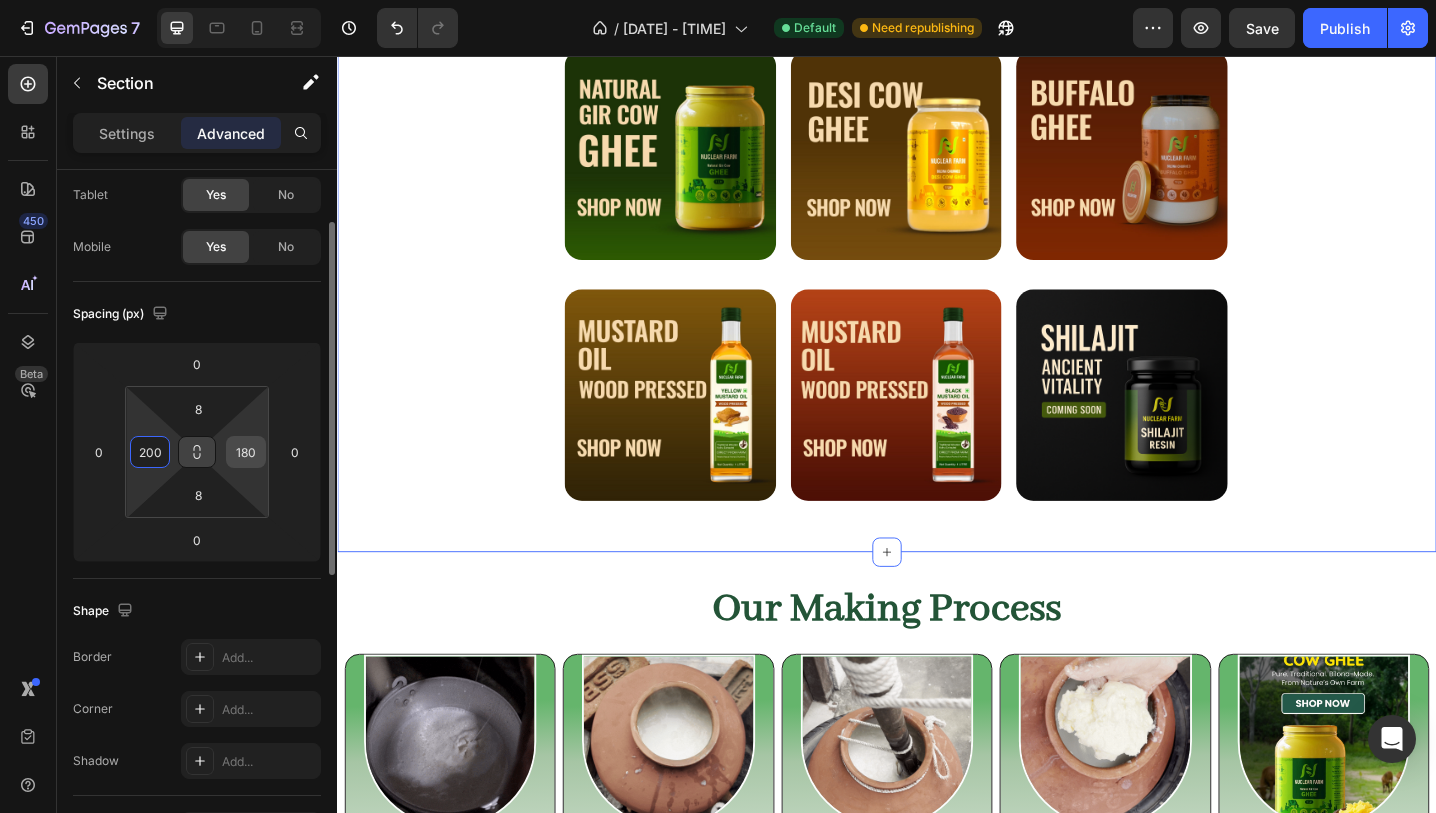 type on "200" 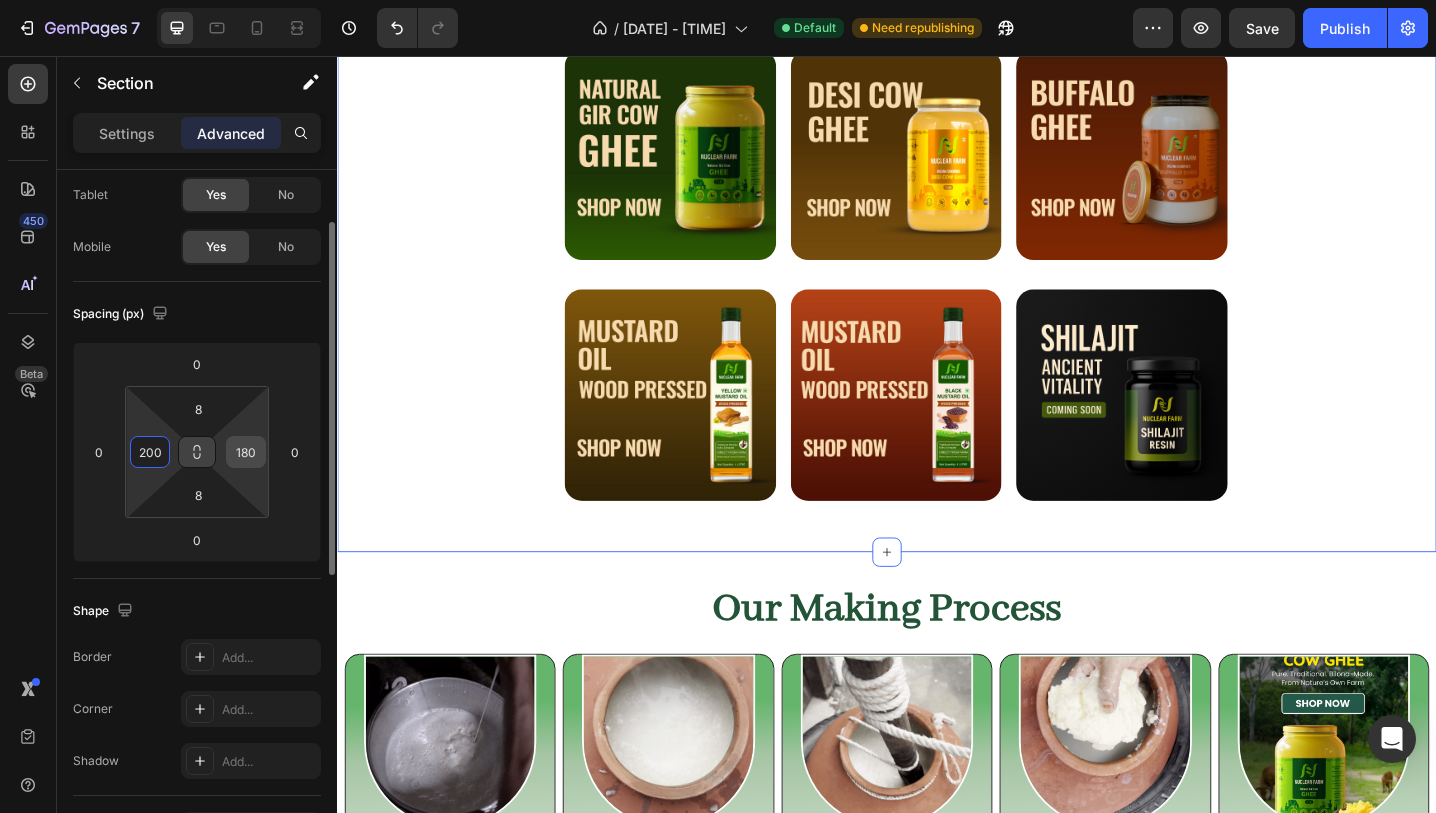 click on "180" at bounding box center [246, 452] 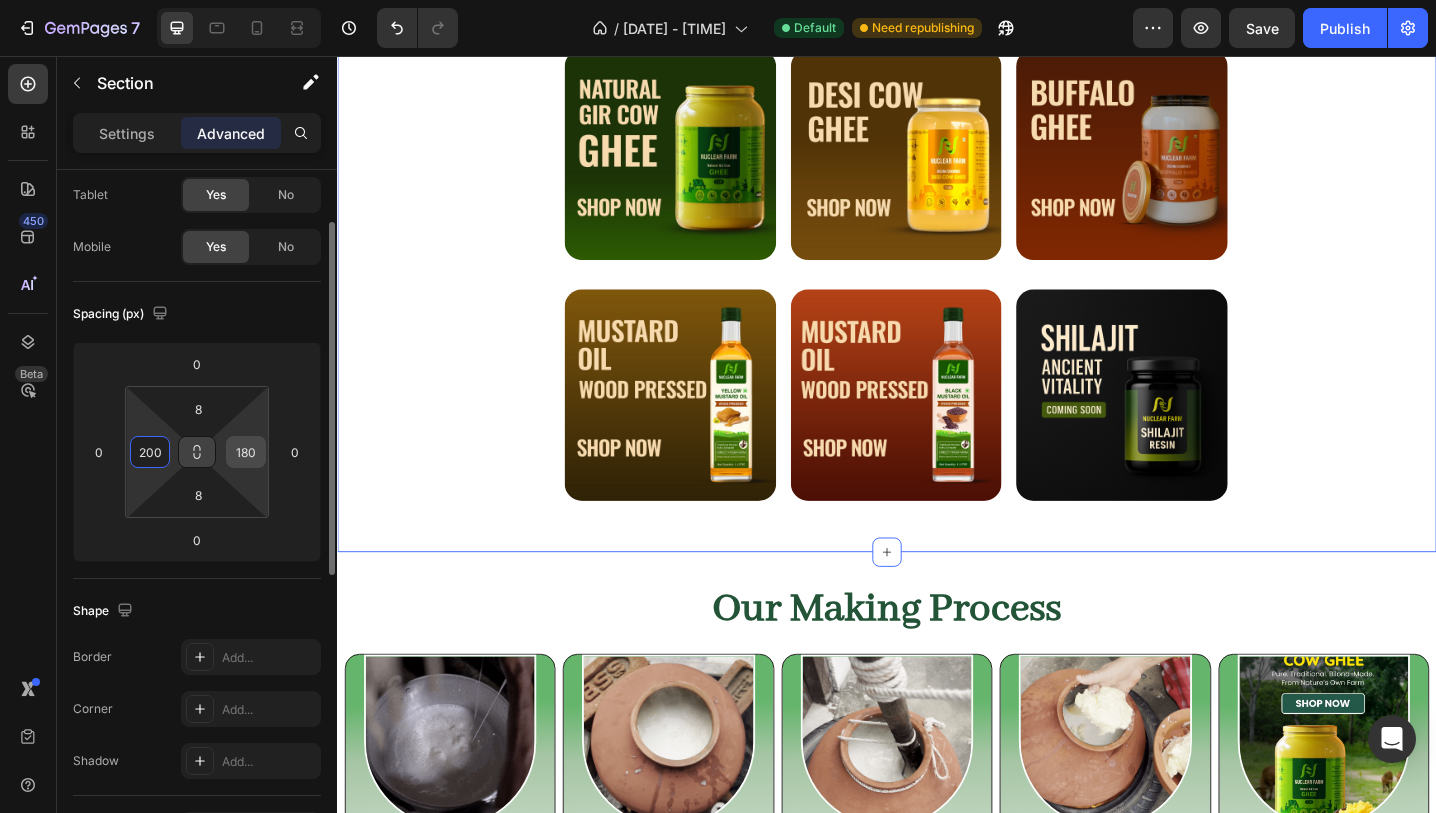 click on "180" at bounding box center (246, 452) 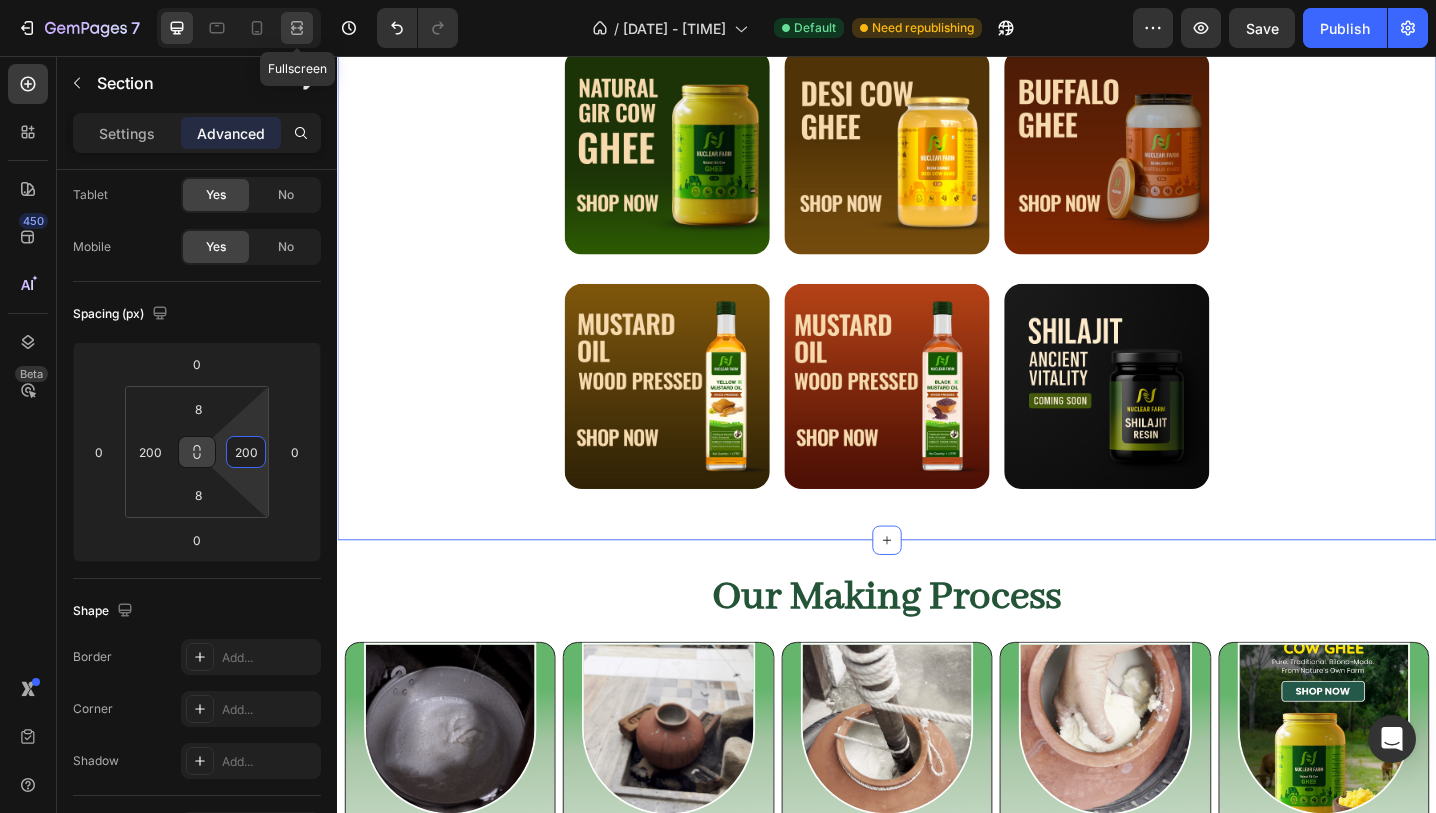 type on "200" 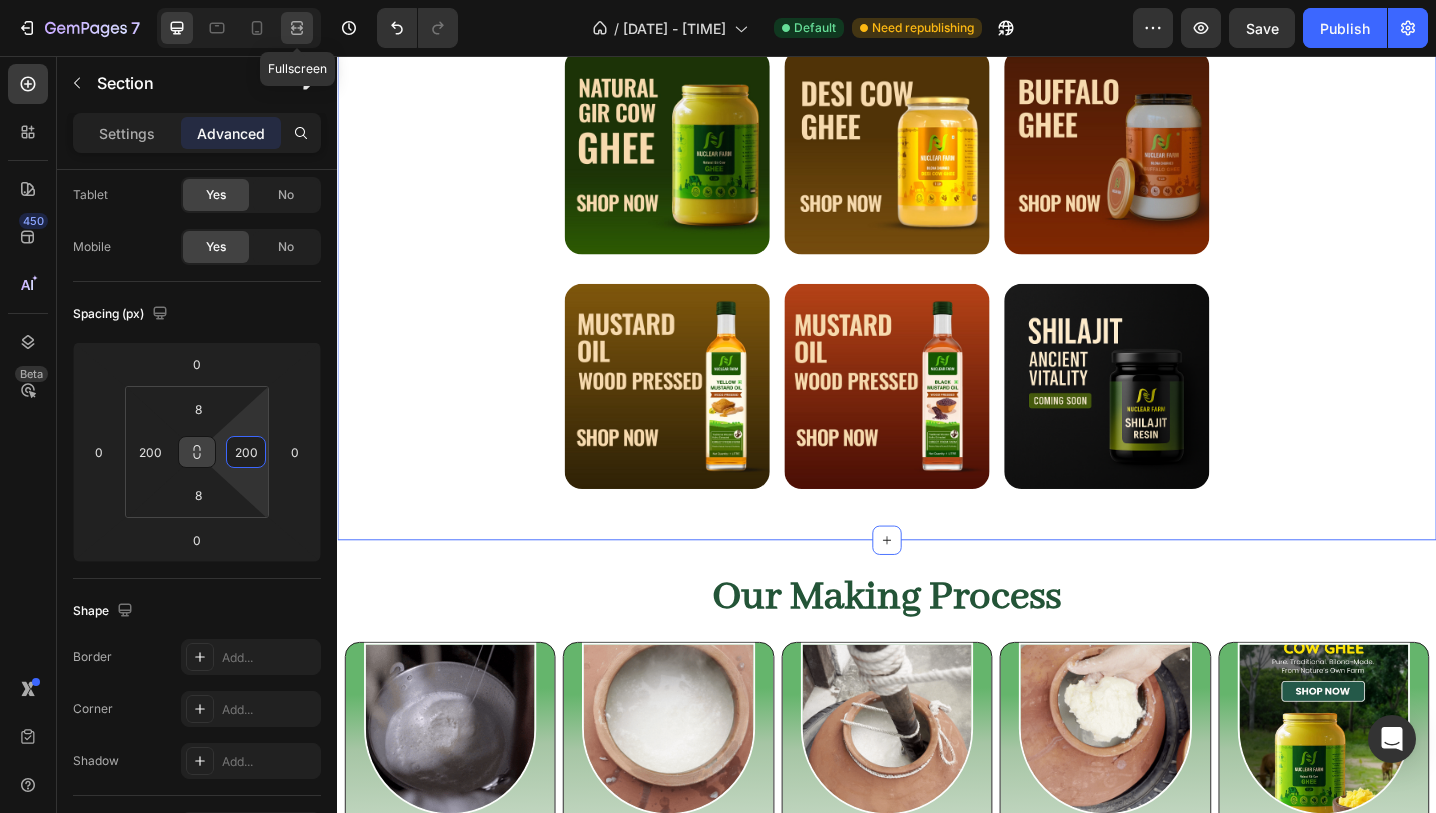 click 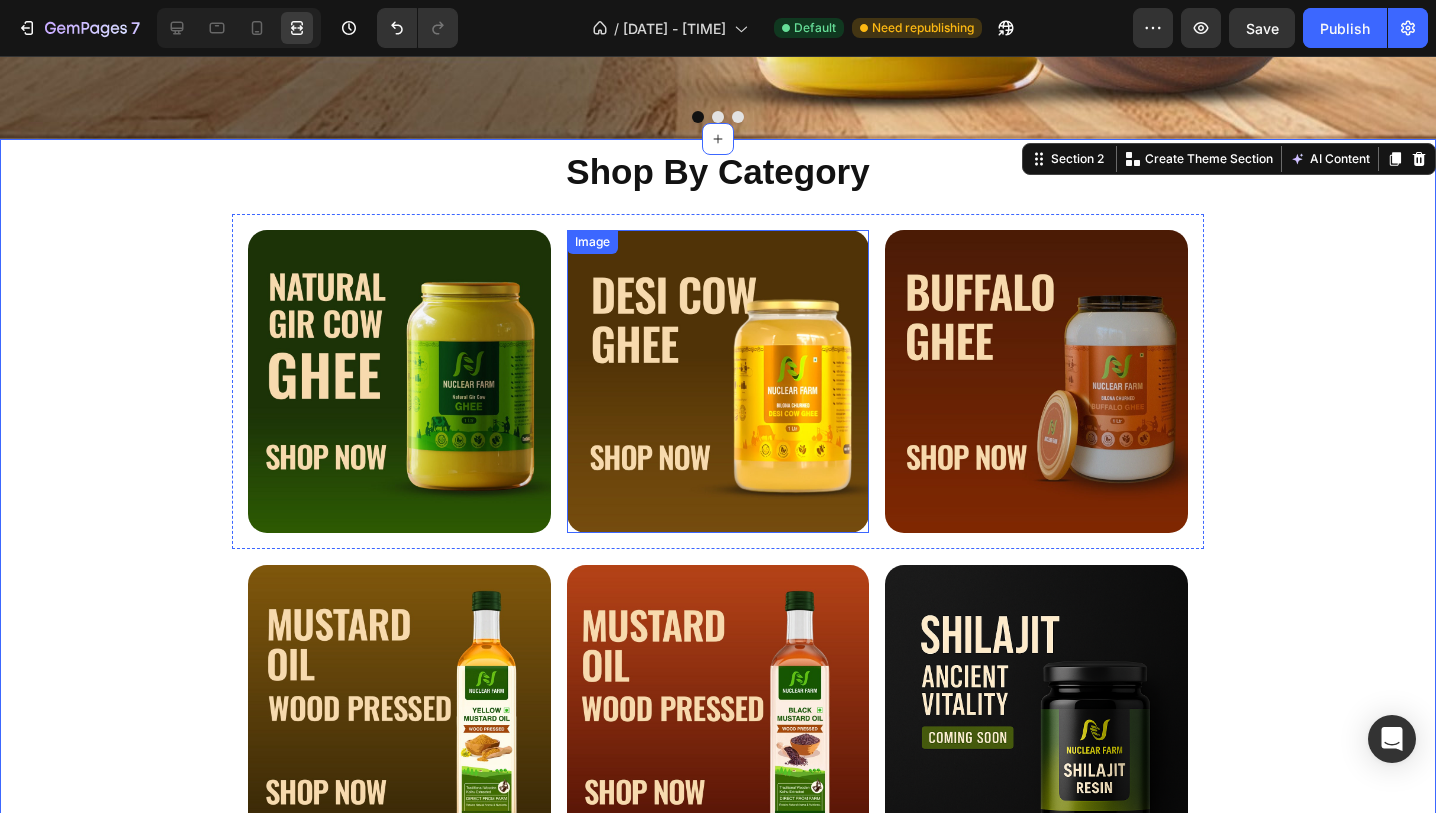 scroll, scrollTop: 578, scrollLeft: 0, axis: vertical 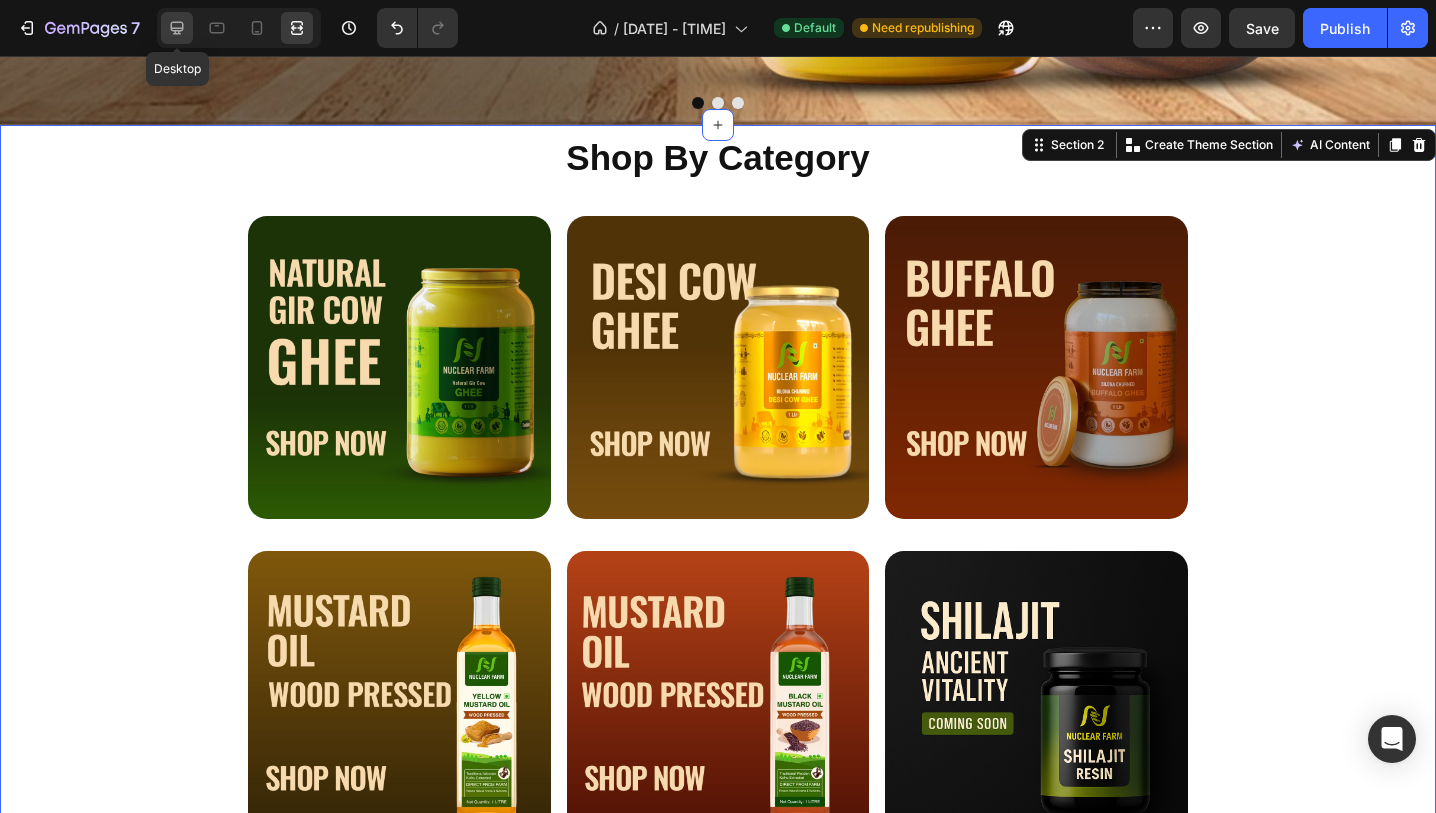 click 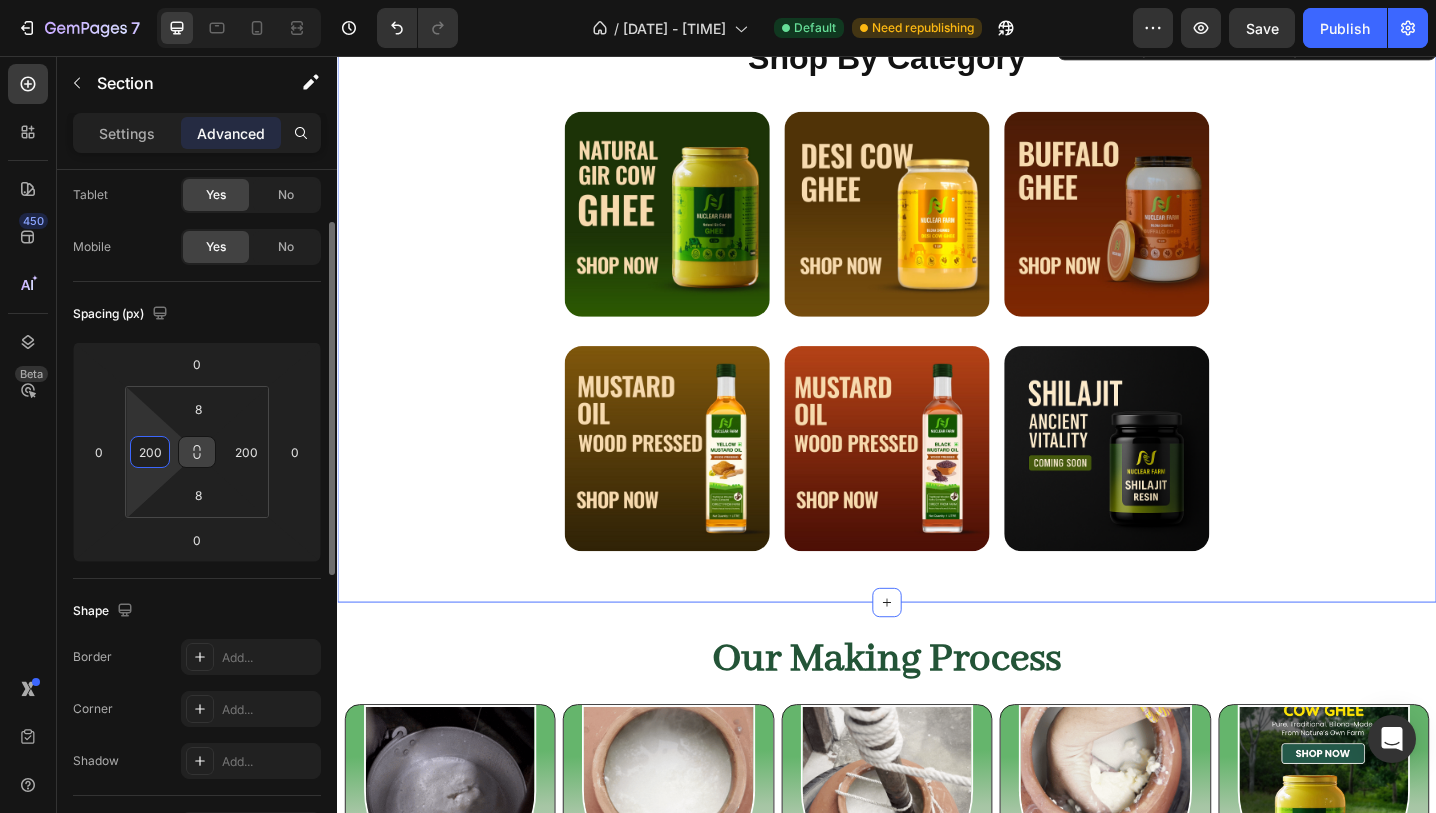 click on "200" at bounding box center [150, 452] 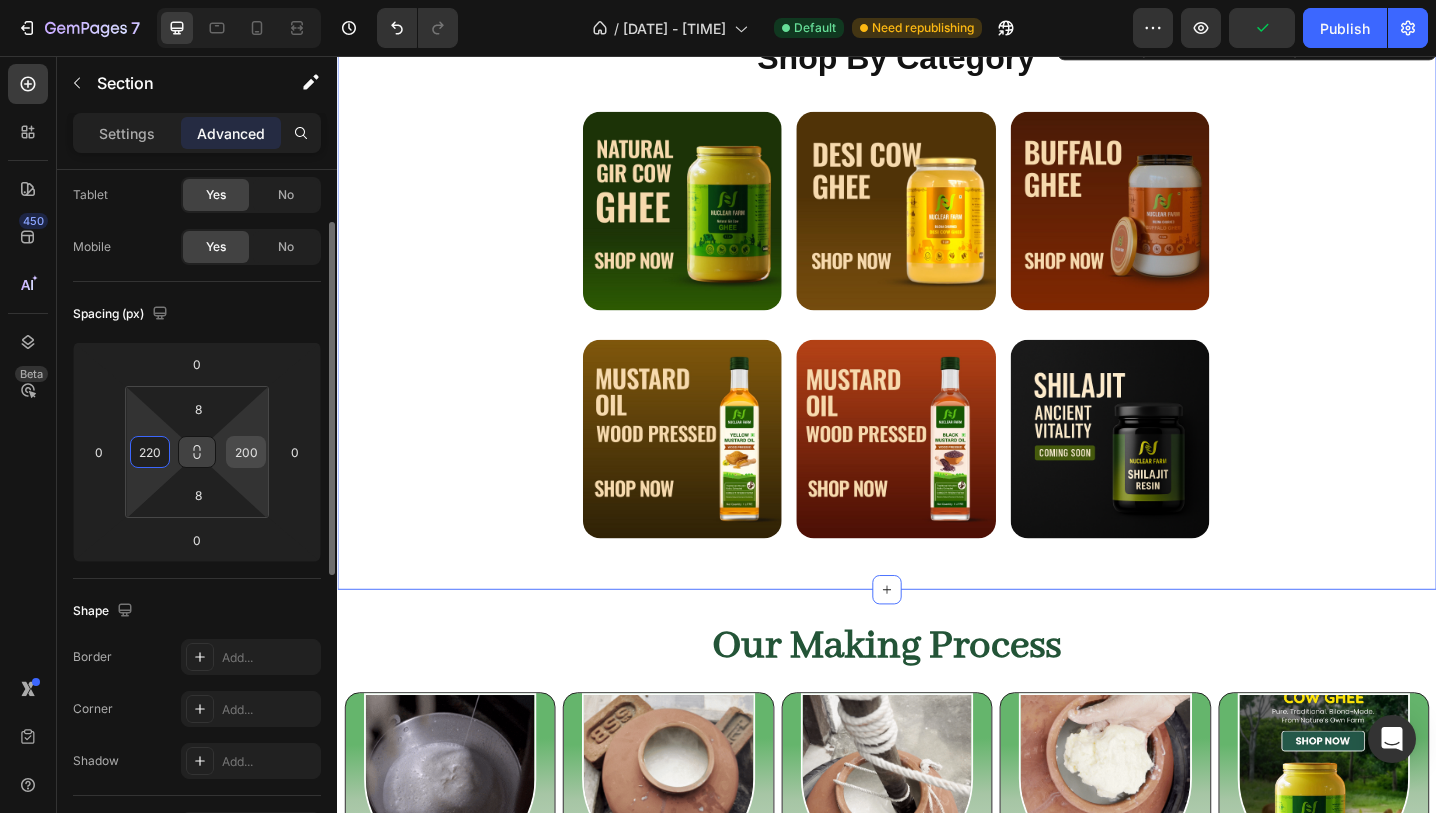type on "220" 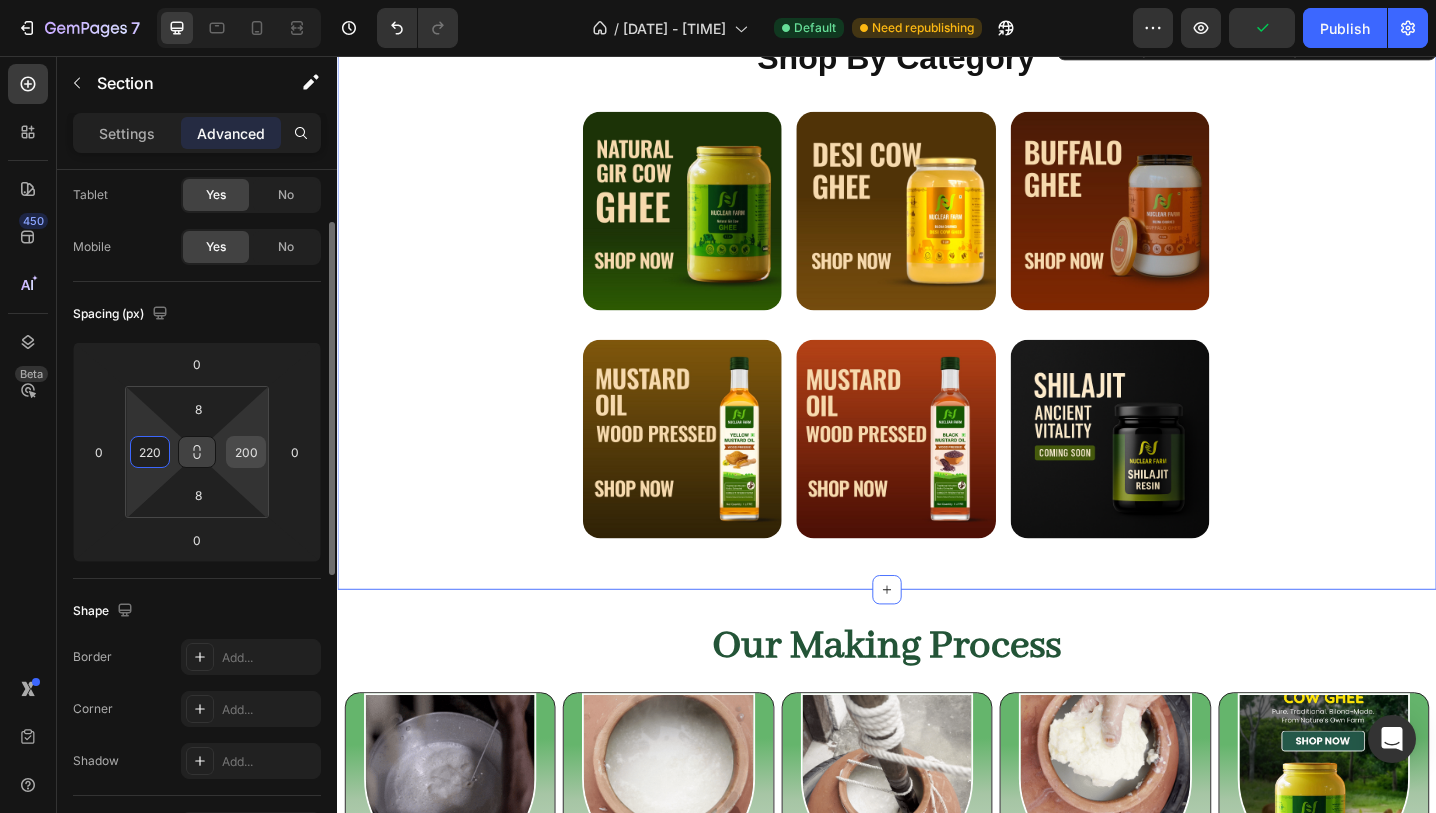 click on "200" at bounding box center (246, 452) 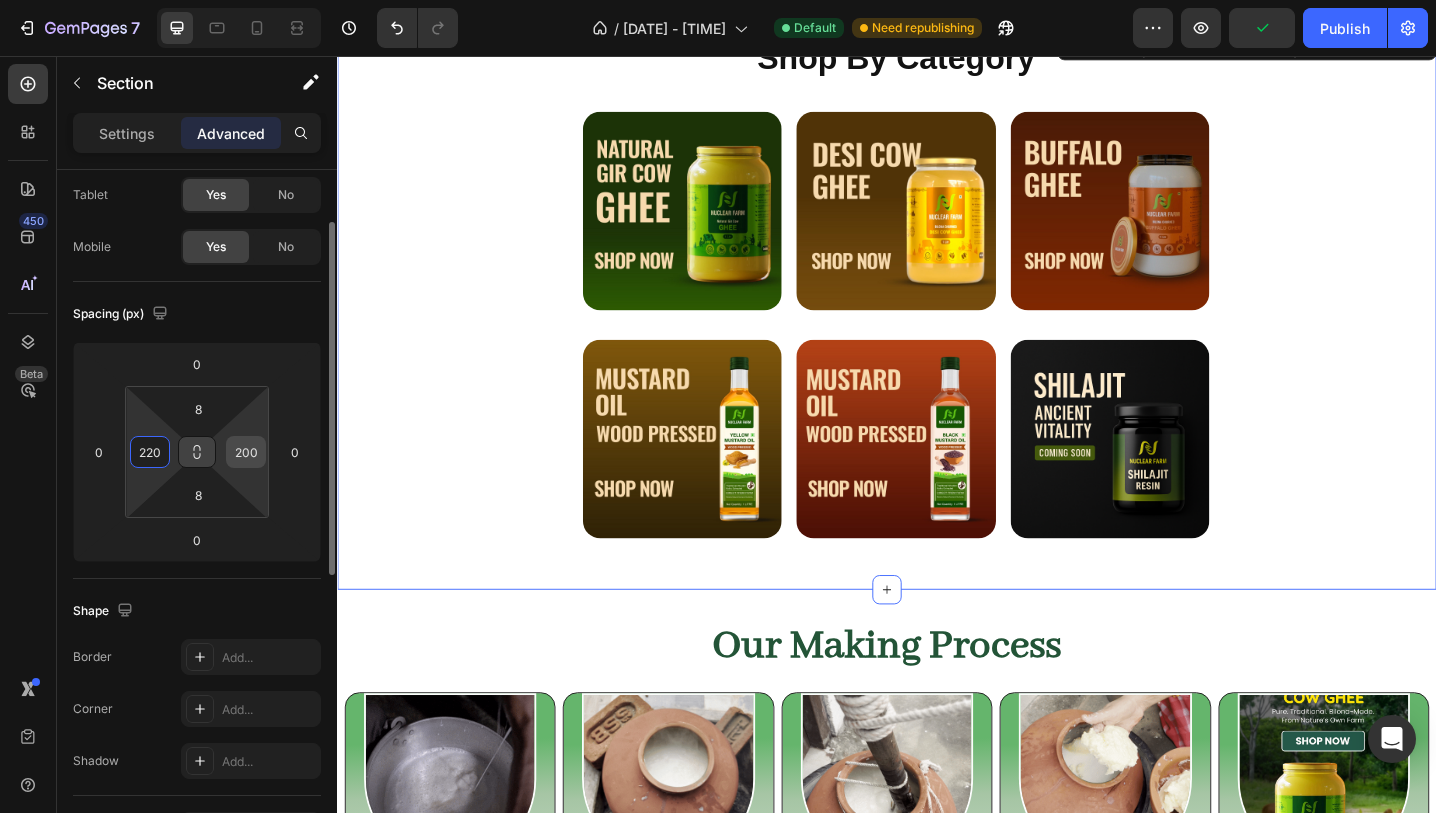click on "200" at bounding box center [246, 452] 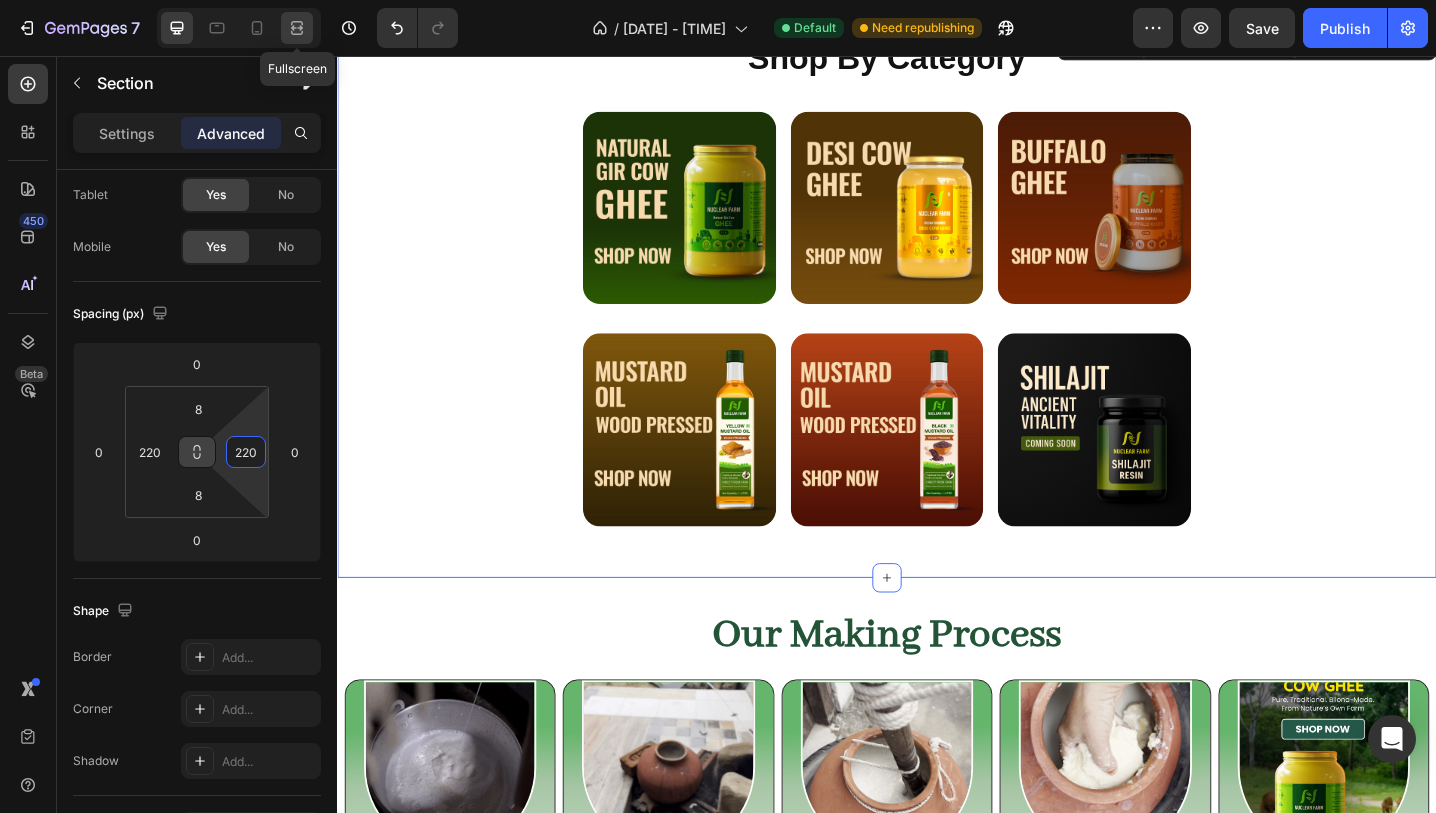 type on "220" 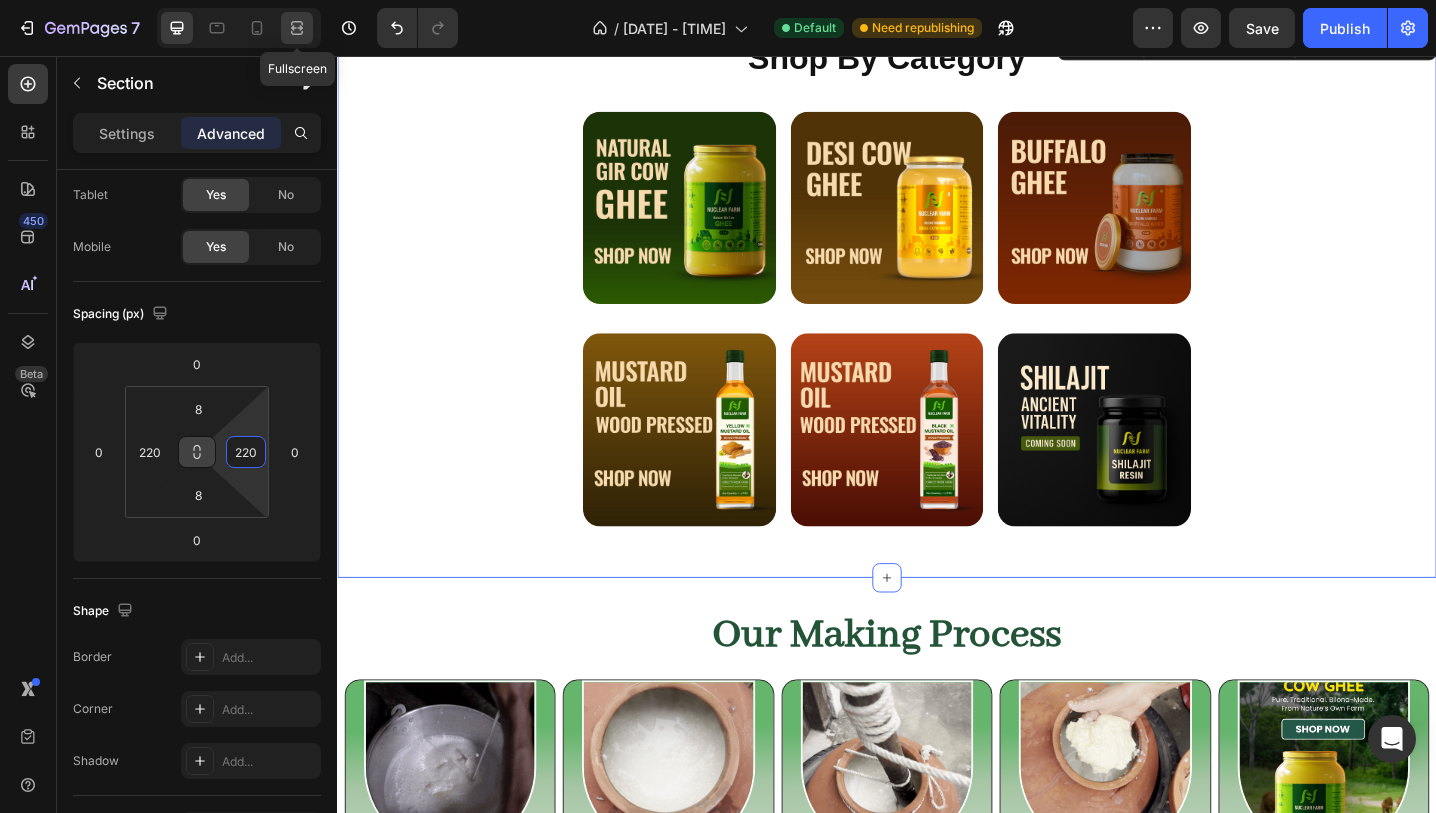 click 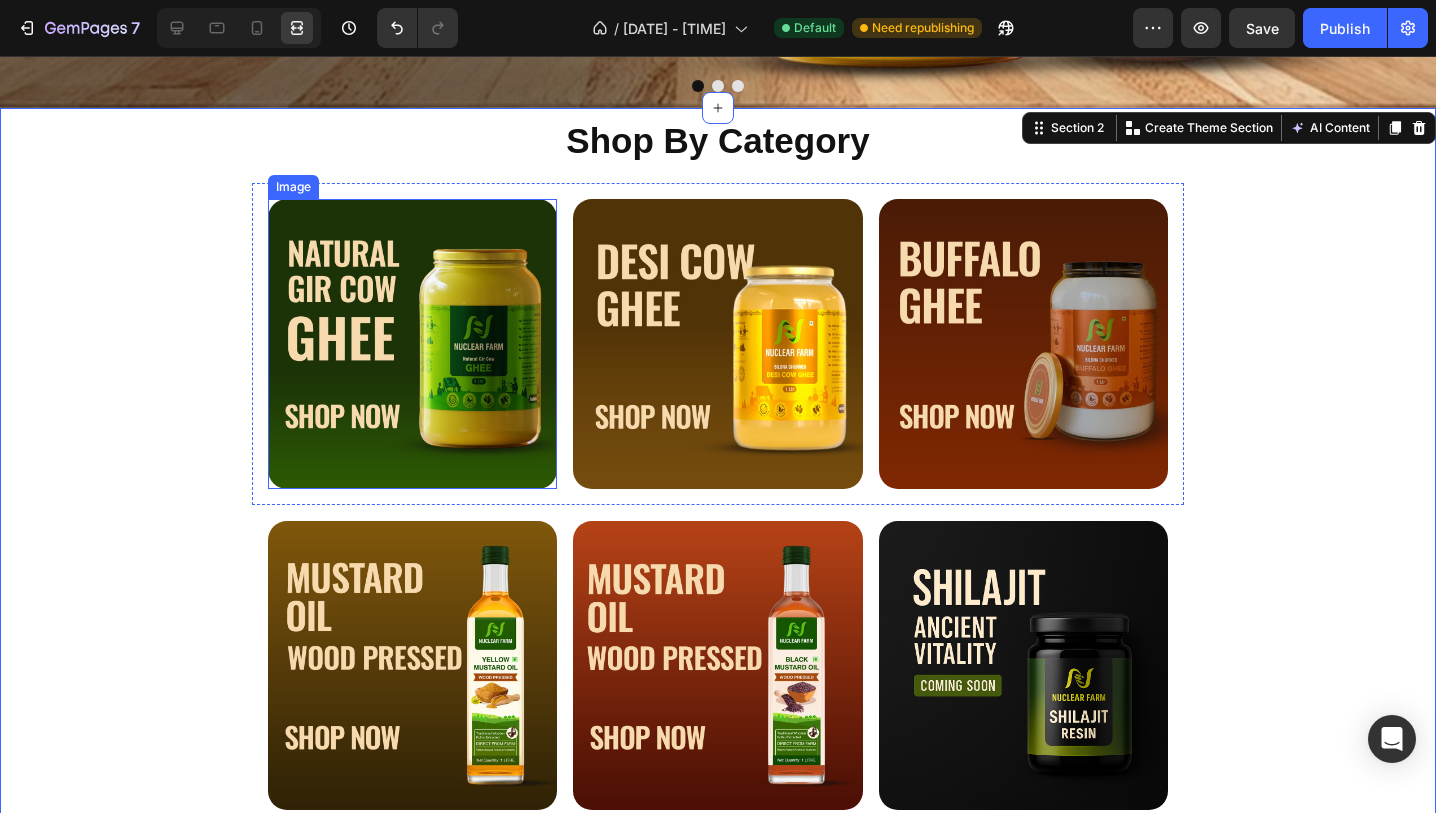 scroll, scrollTop: 620, scrollLeft: 0, axis: vertical 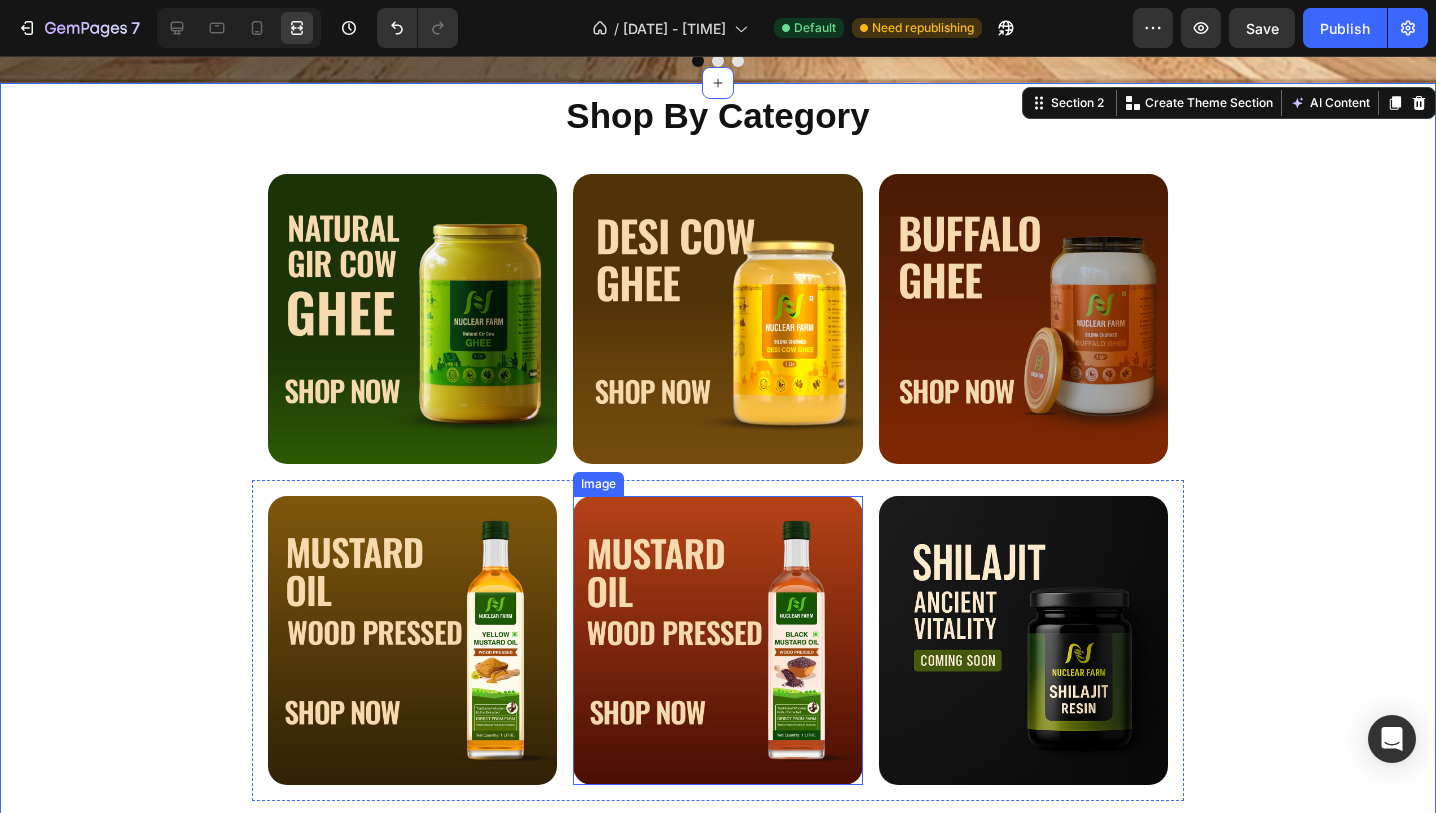 click at bounding box center [717, 640] 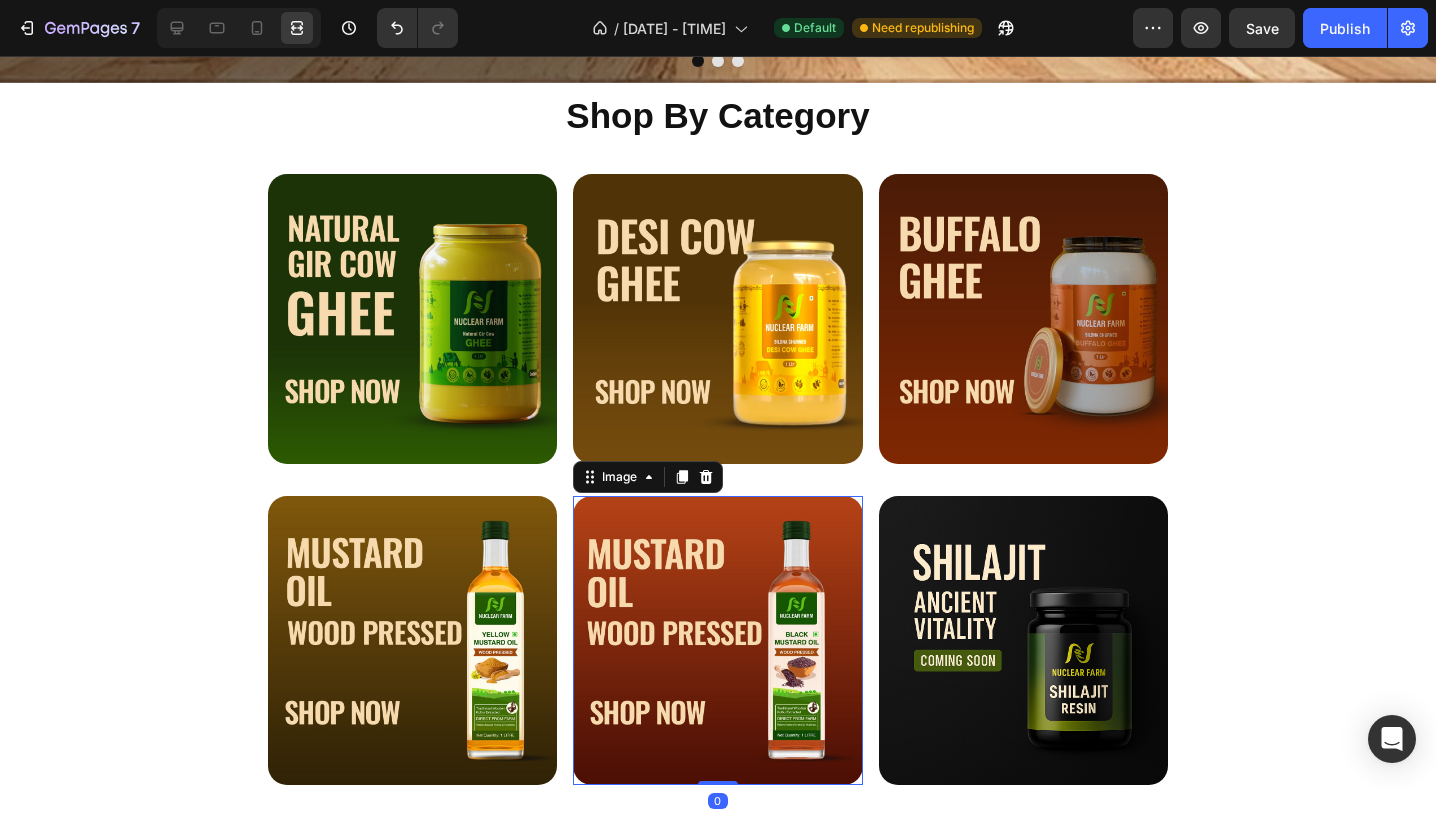 scroll, scrollTop: 0, scrollLeft: 0, axis: both 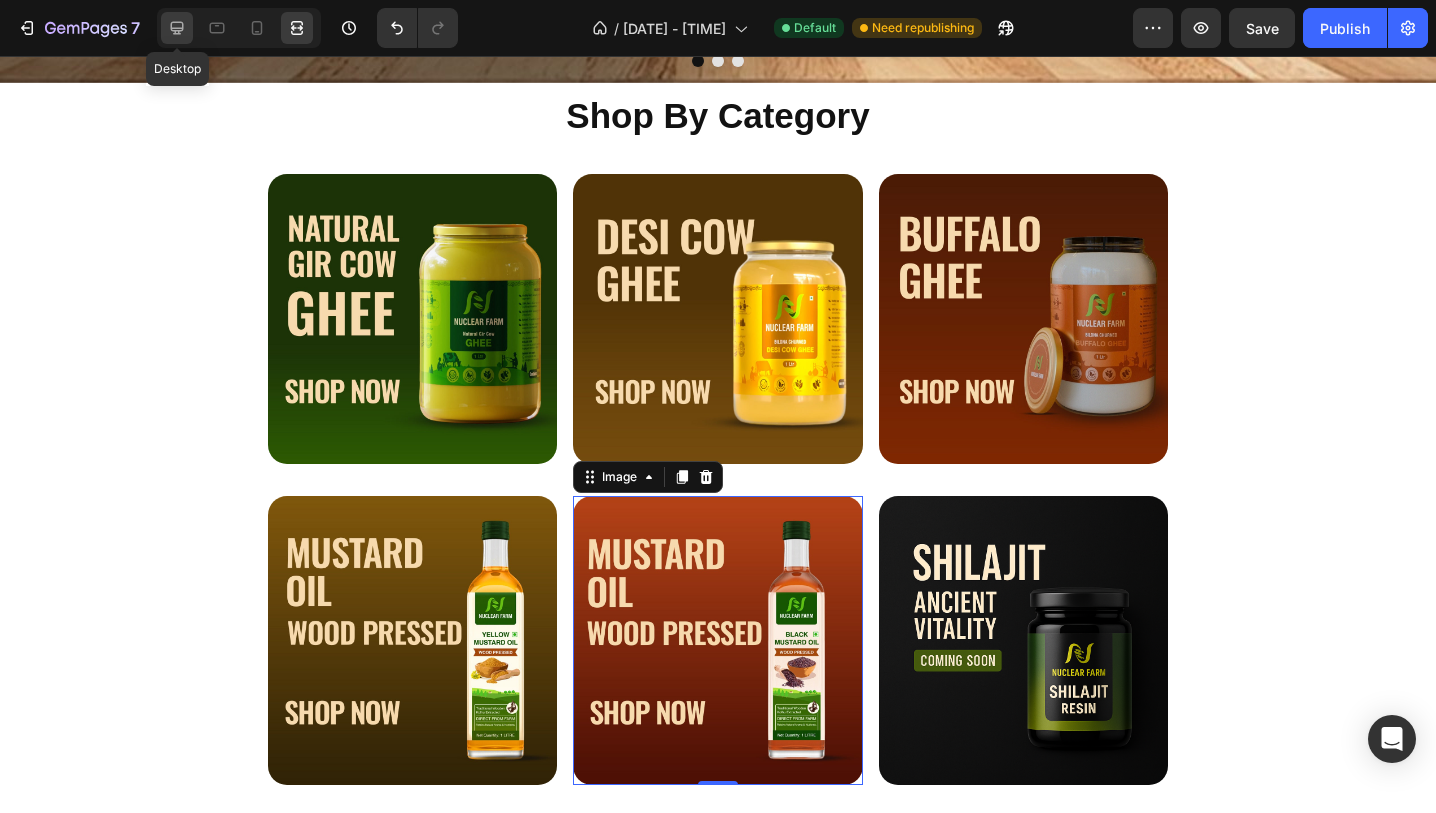 click 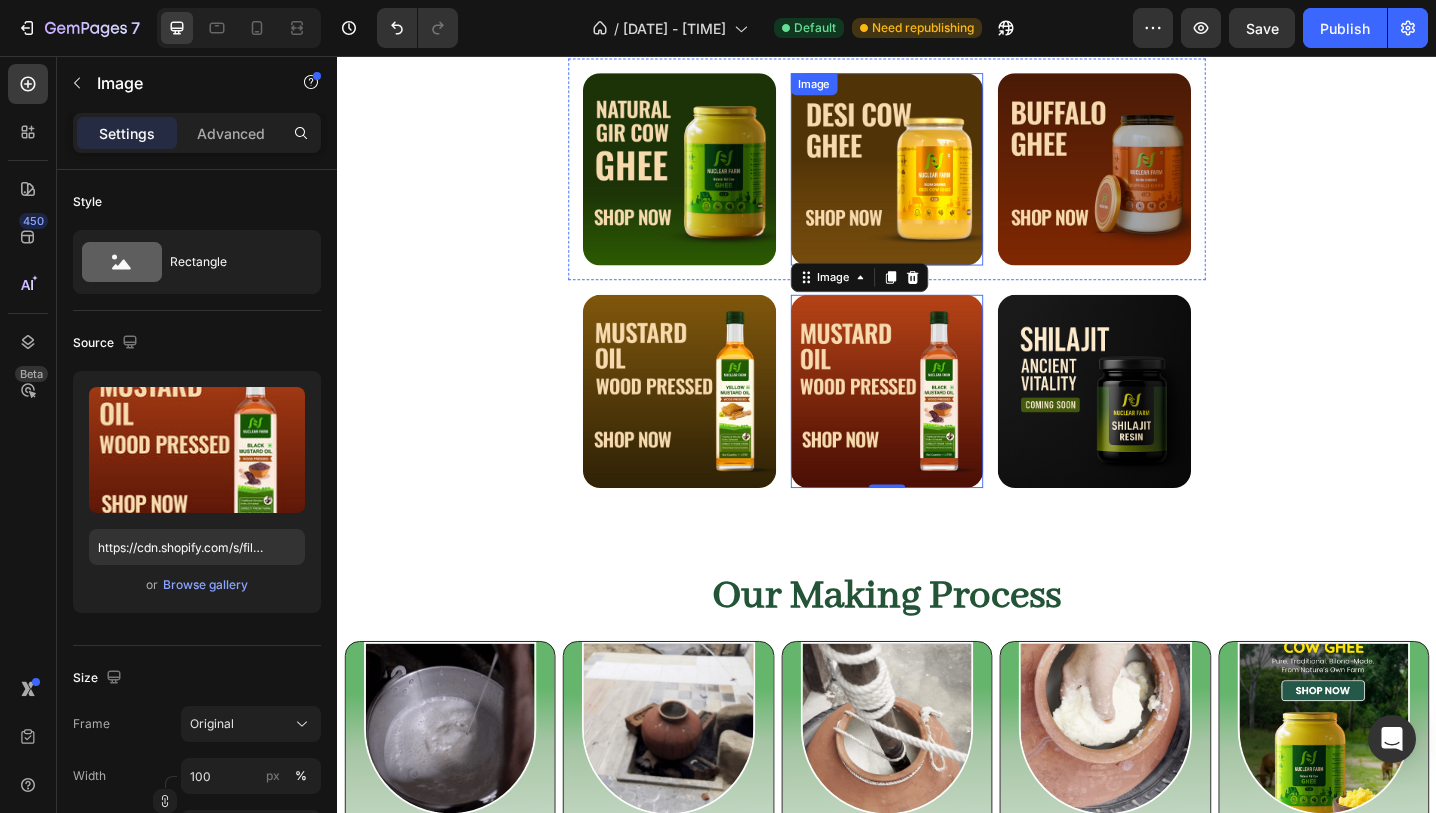 click at bounding box center [937, 180] 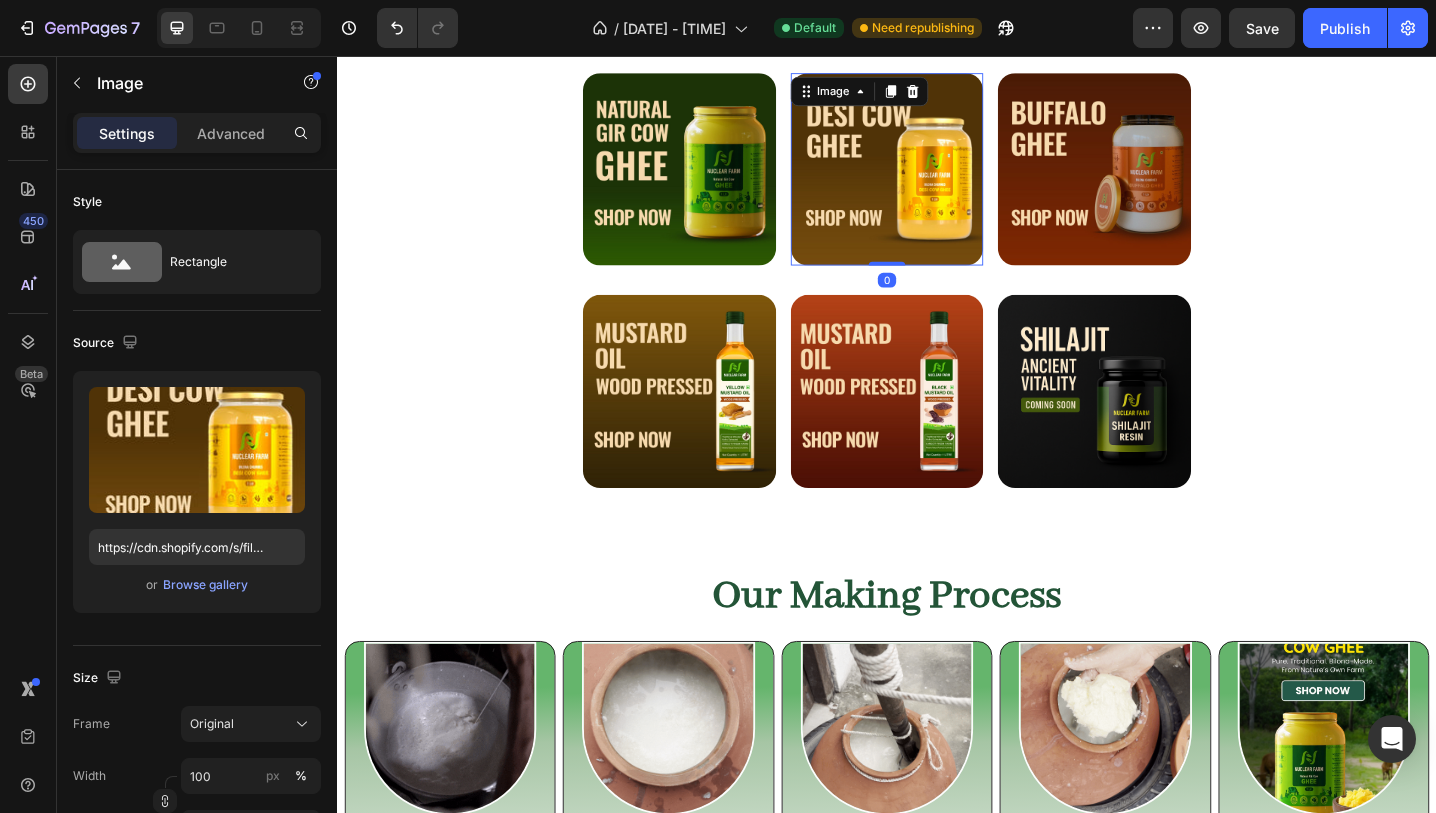 scroll, scrollTop: 491, scrollLeft: 0, axis: vertical 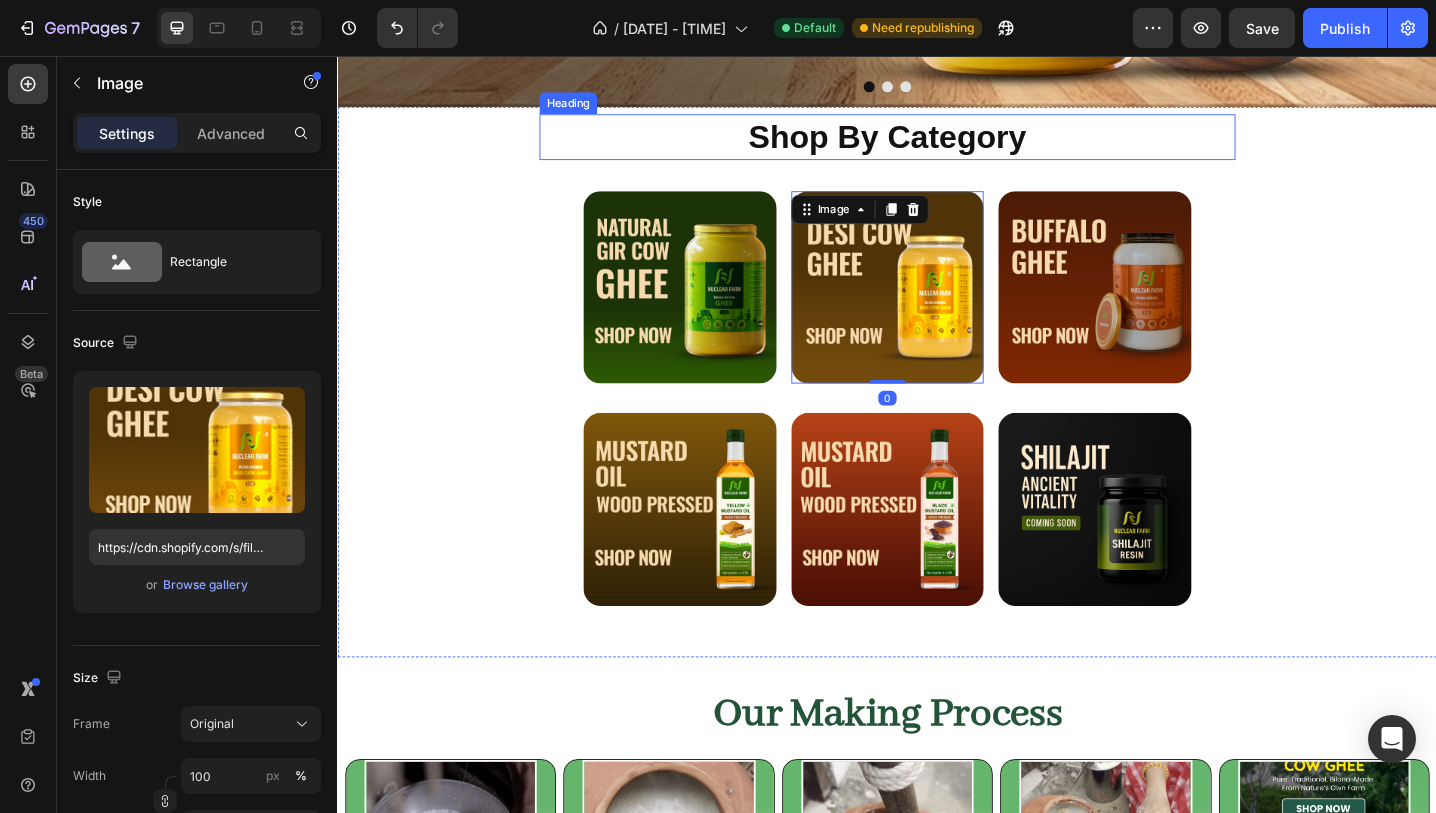 click on "Shop By Category" at bounding box center (937, 145) 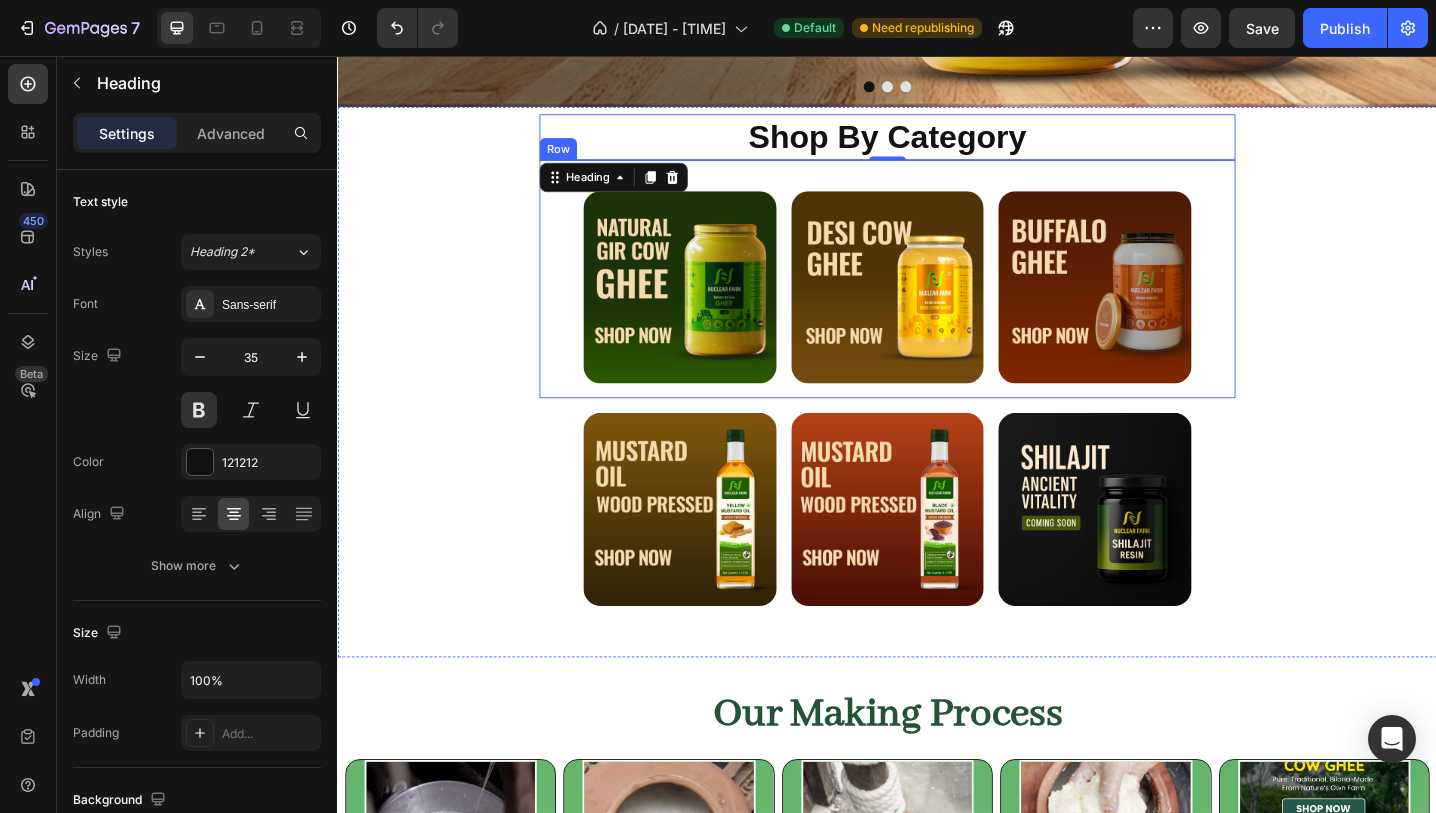 click on "Image Image Image Row Row Row" at bounding box center (937, 300) 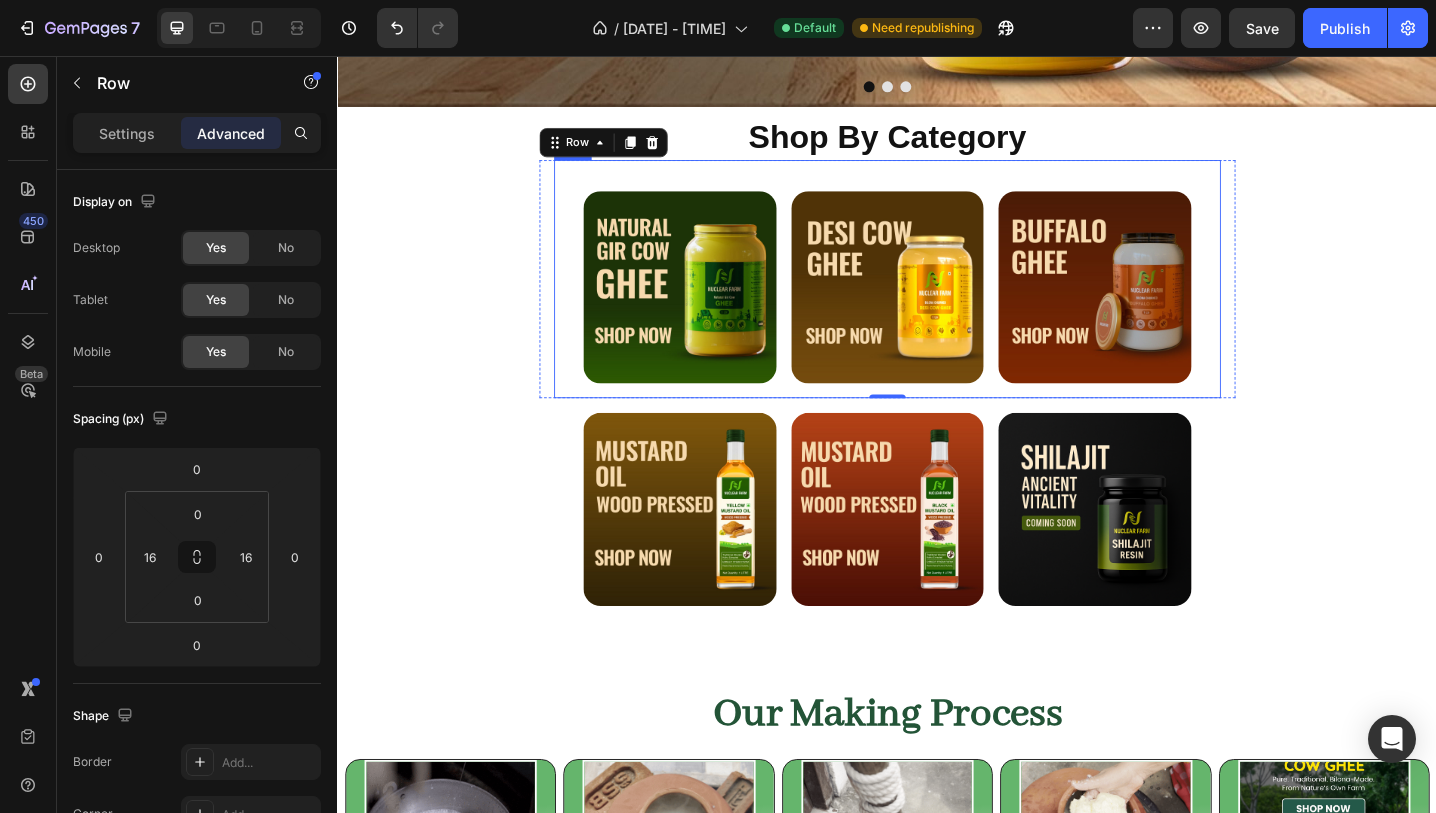 click on "Image Image Image Row Row" at bounding box center (937, 300) 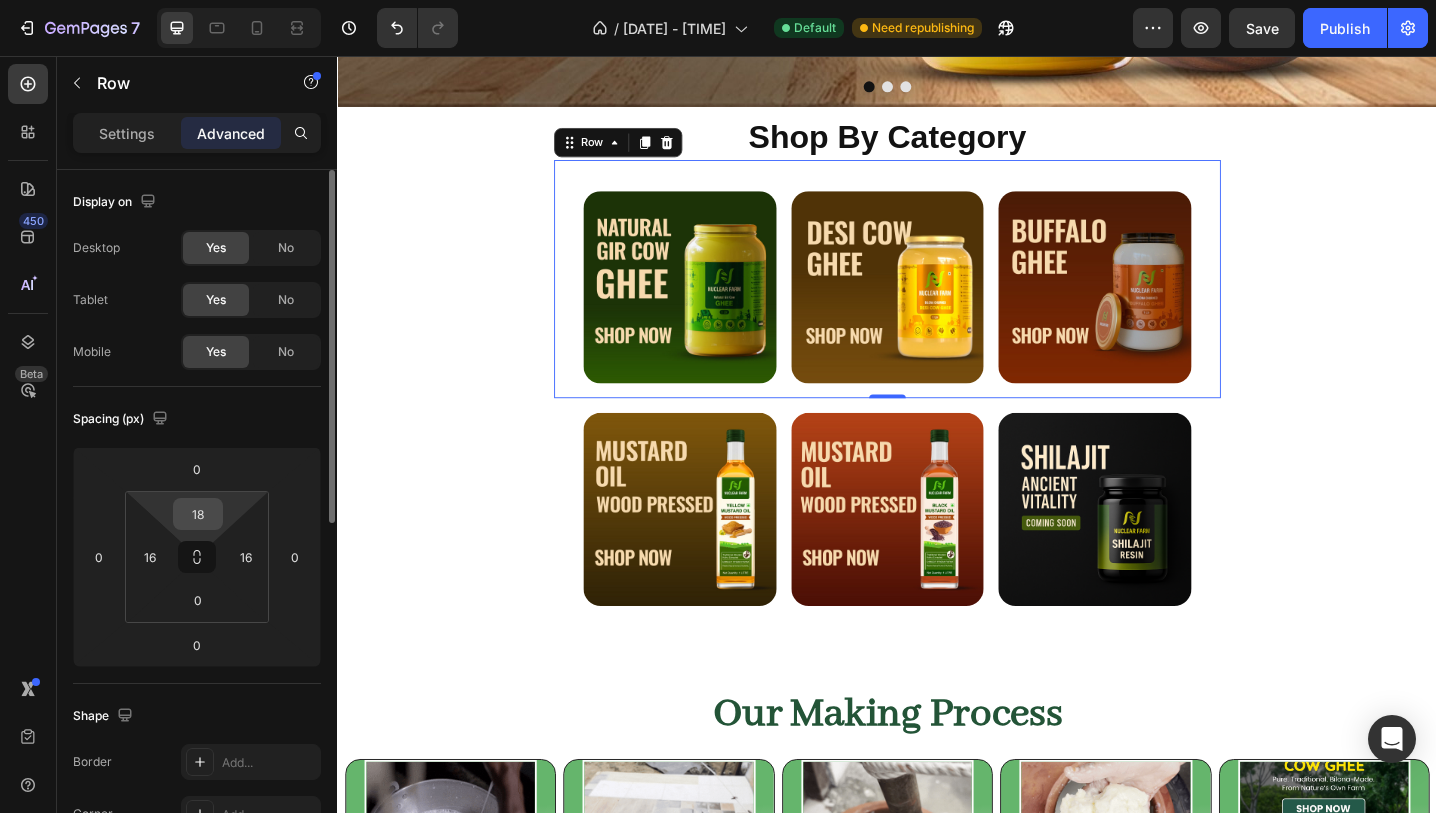 click on "18" at bounding box center (198, 514) 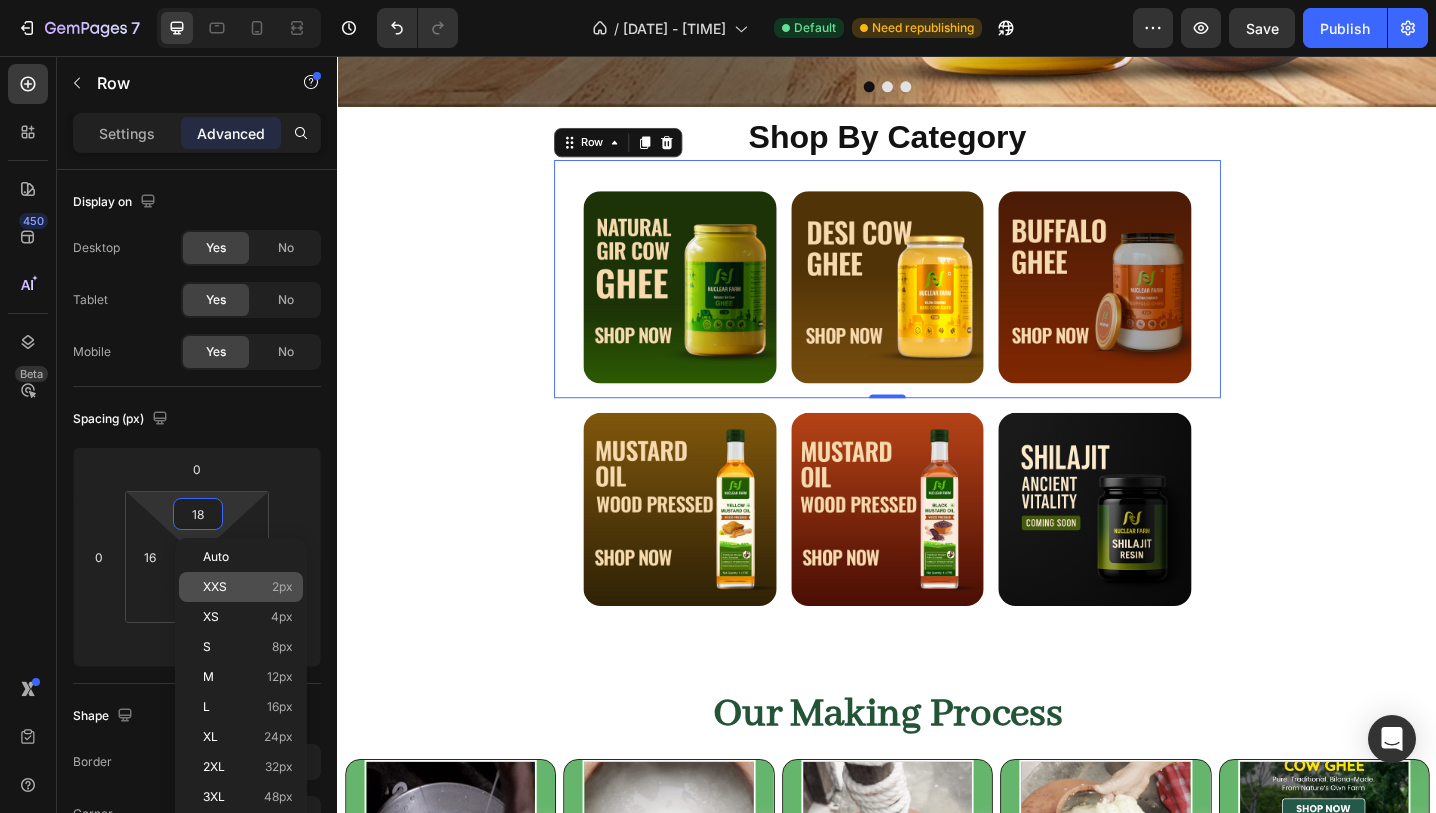 click on "XXS" at bounding box center (215, 587) 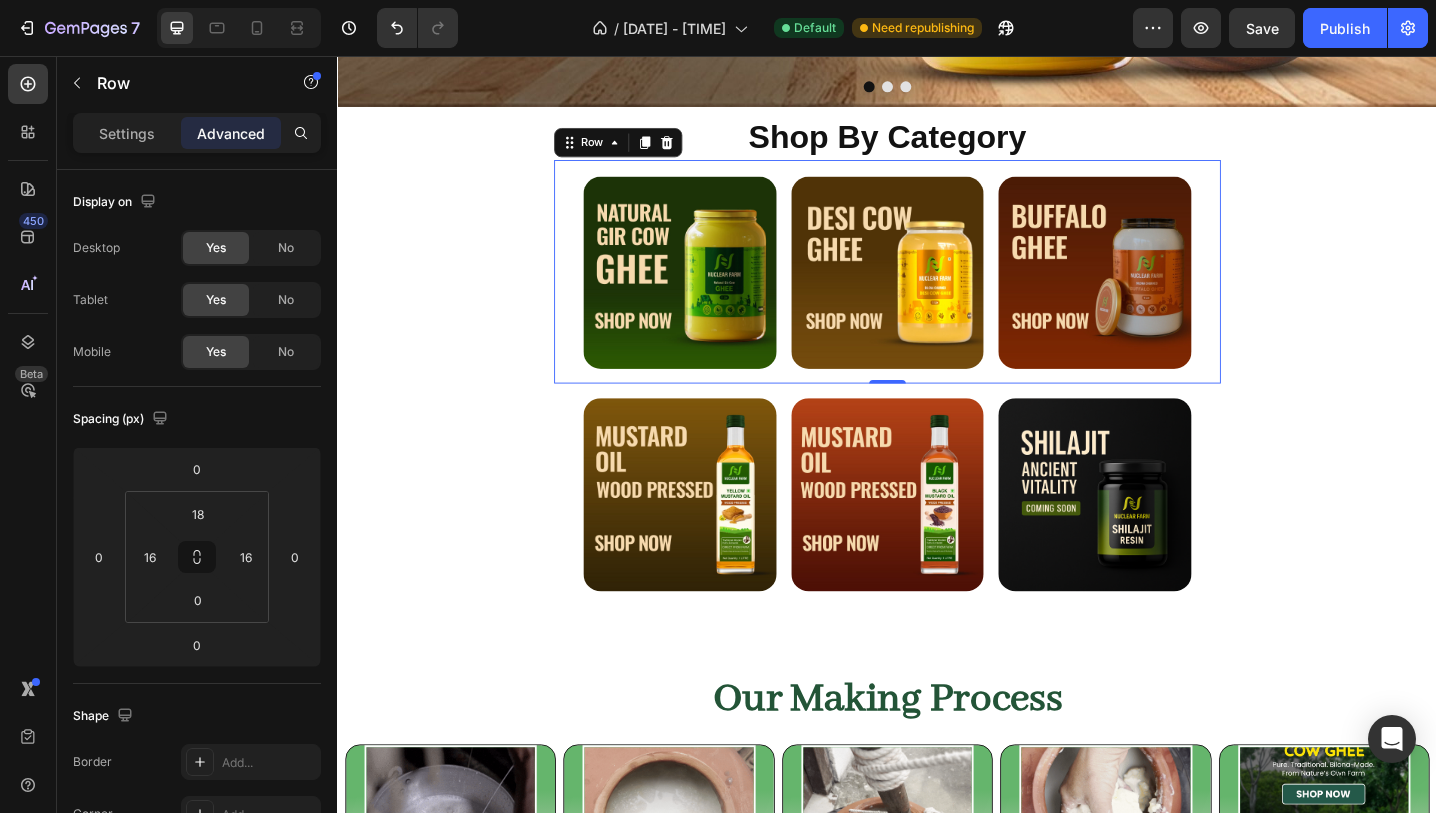 type on "2" 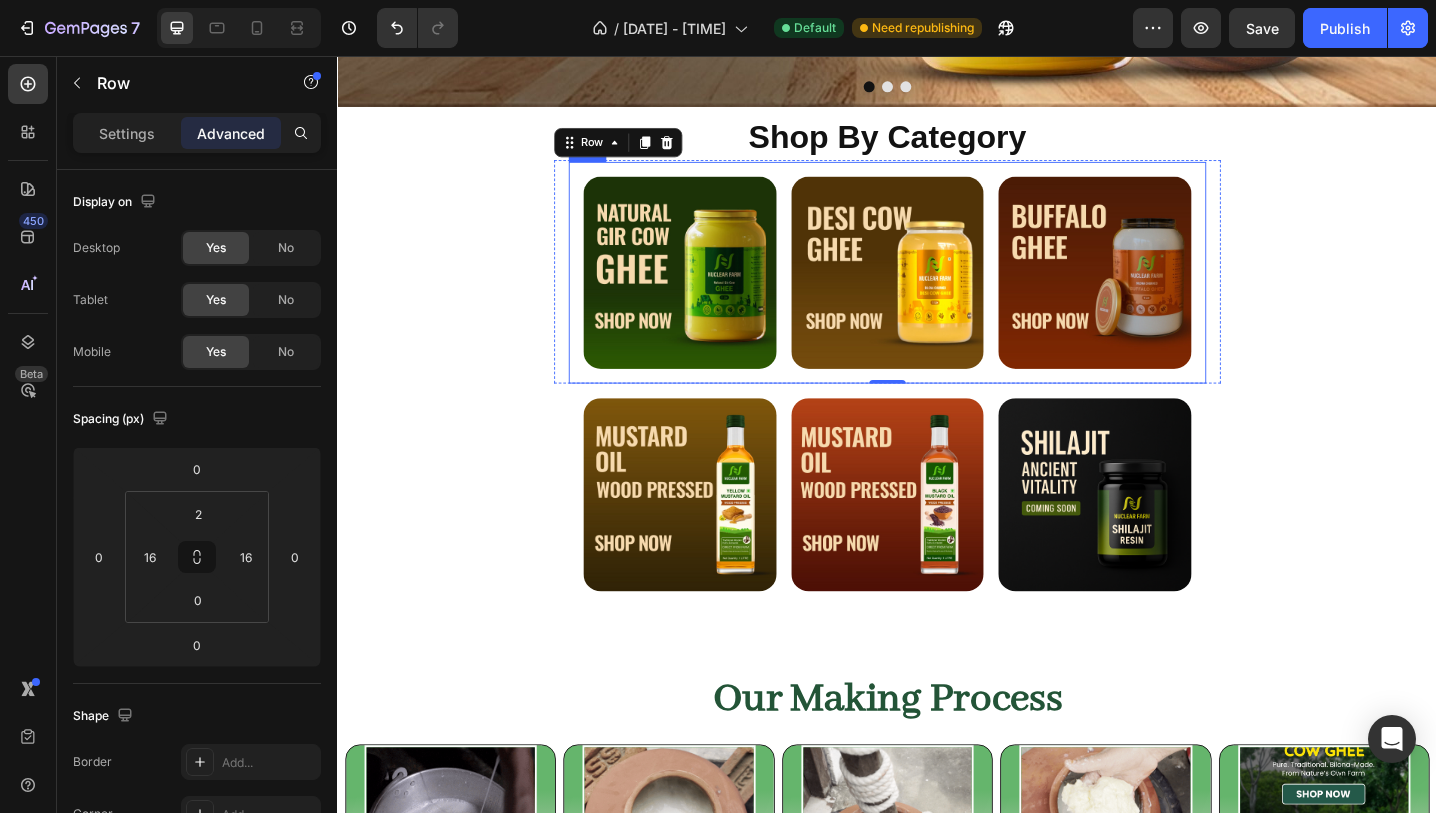 click on "Image Image Image Row" at bounding box center [937, 293] 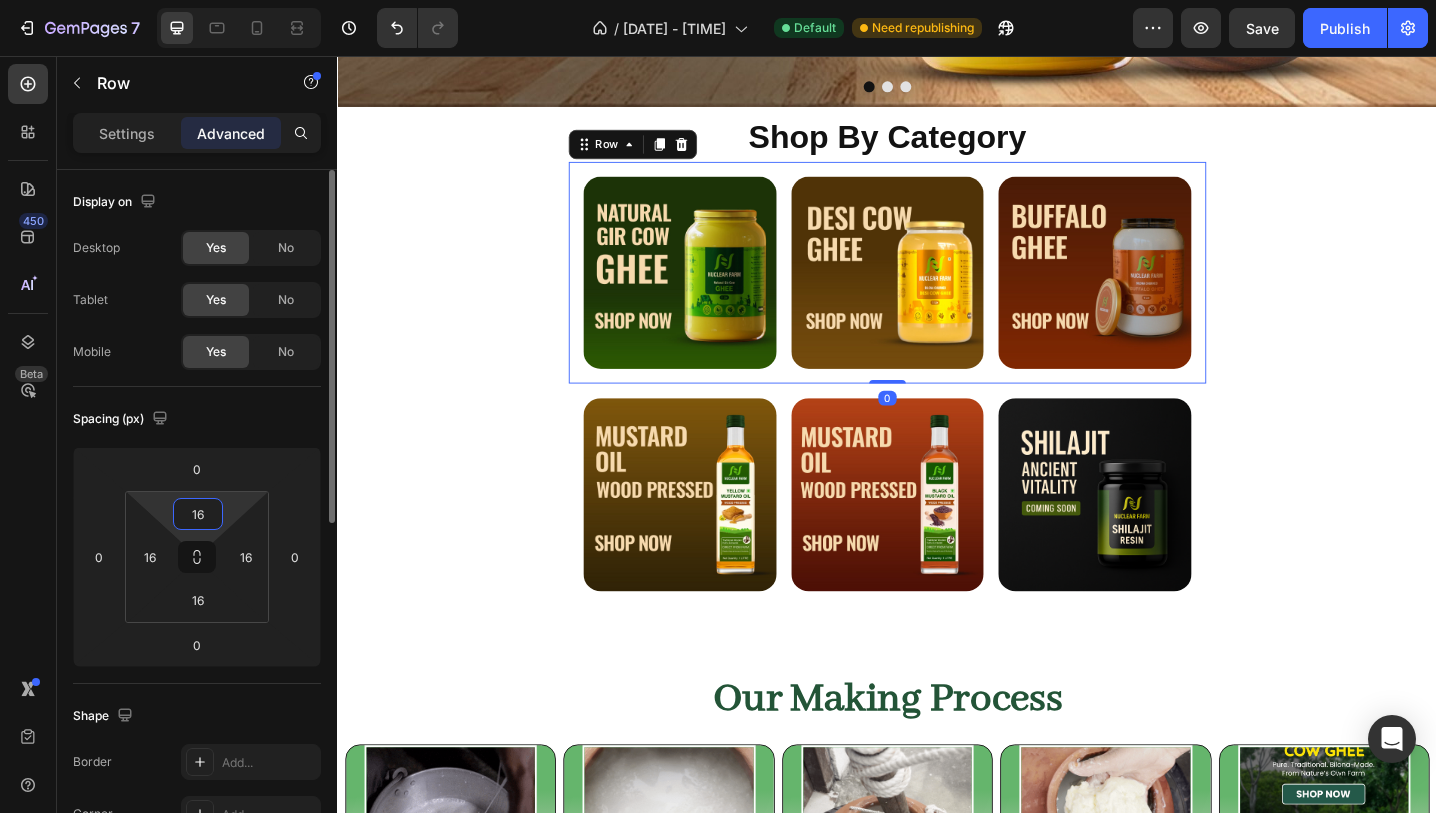 click on "16" at bounding box center [198, 514] 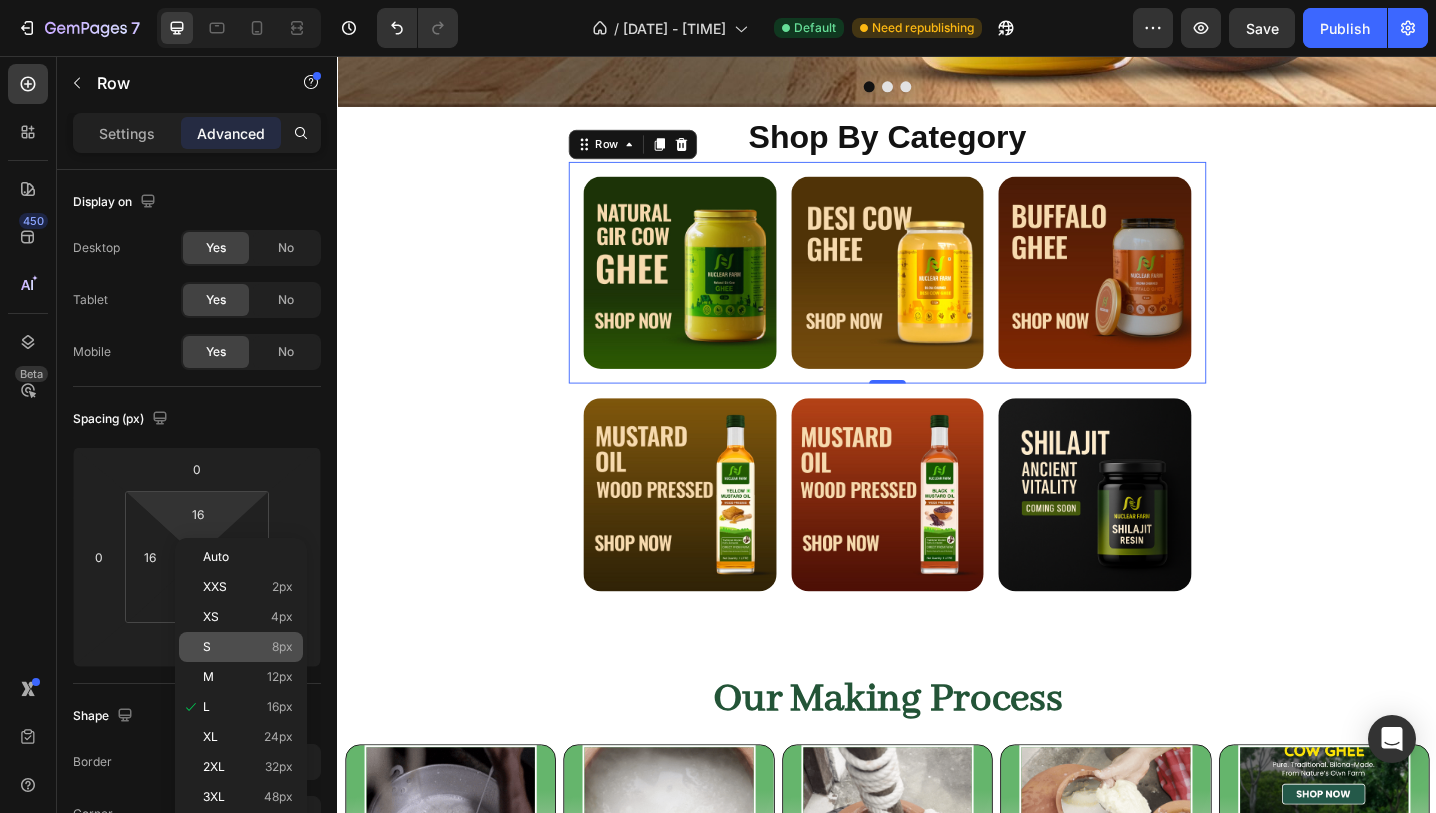 click on "S 8px" at bounding box center (248, 647) 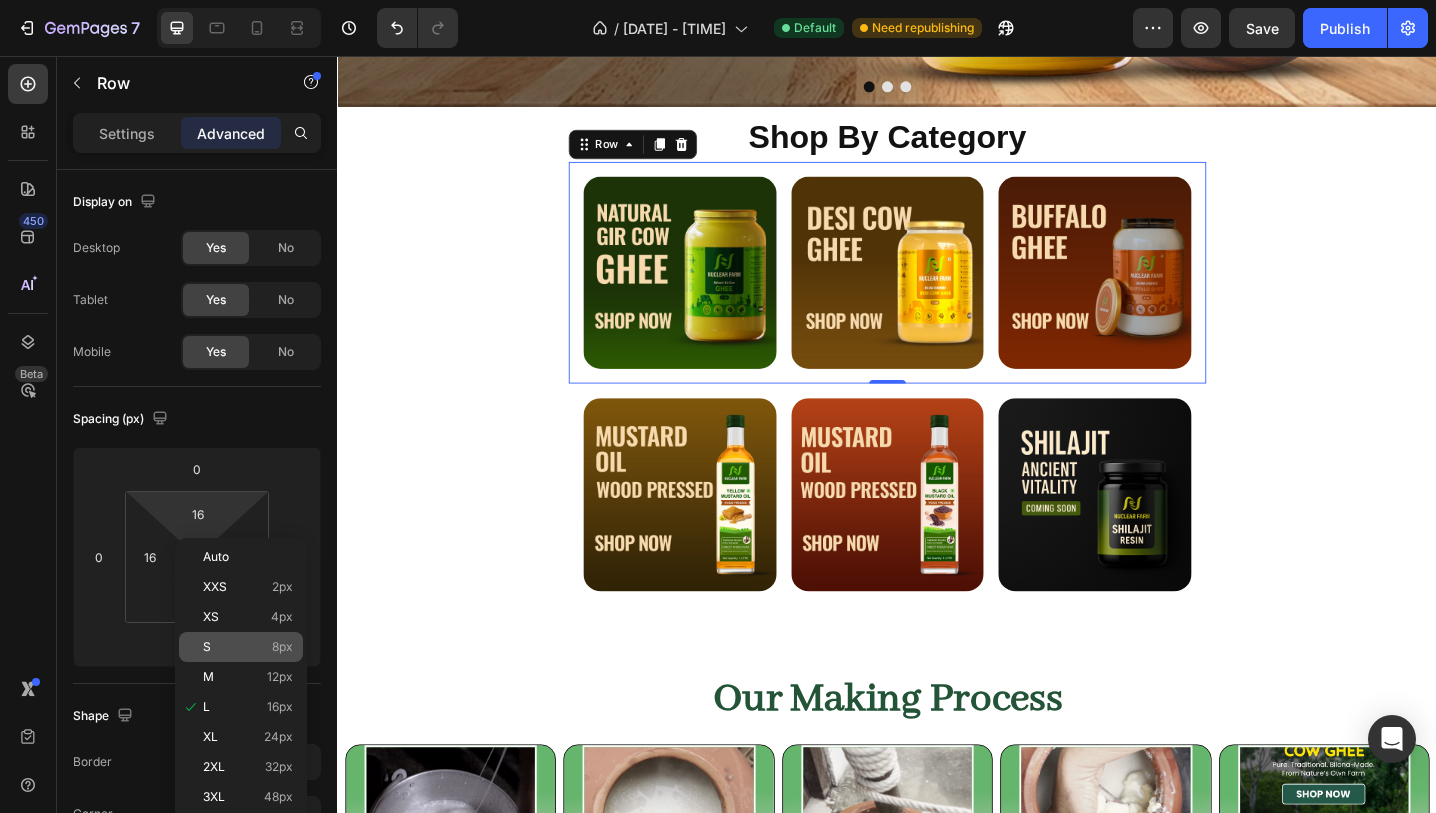 type on "8" 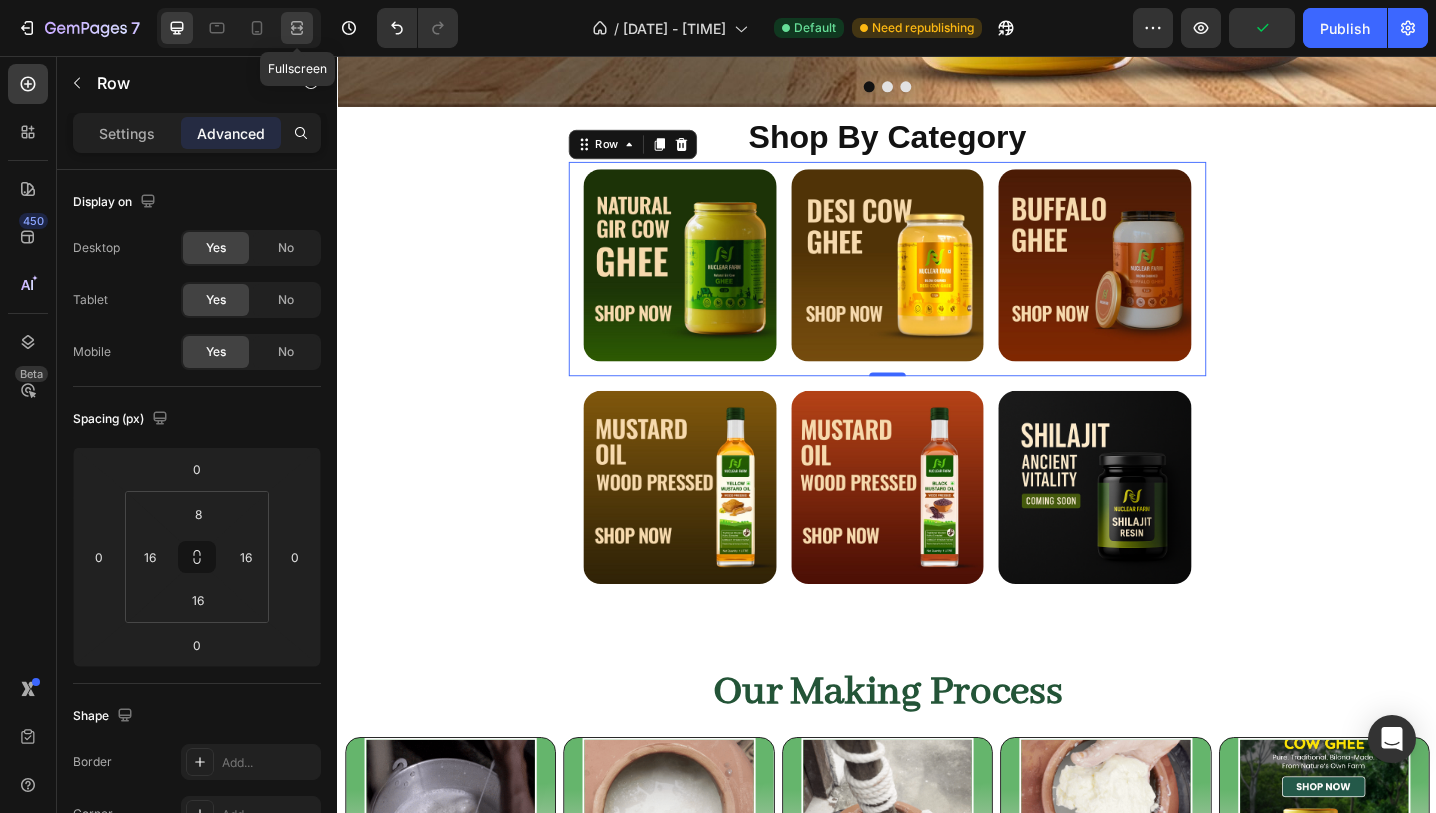 click 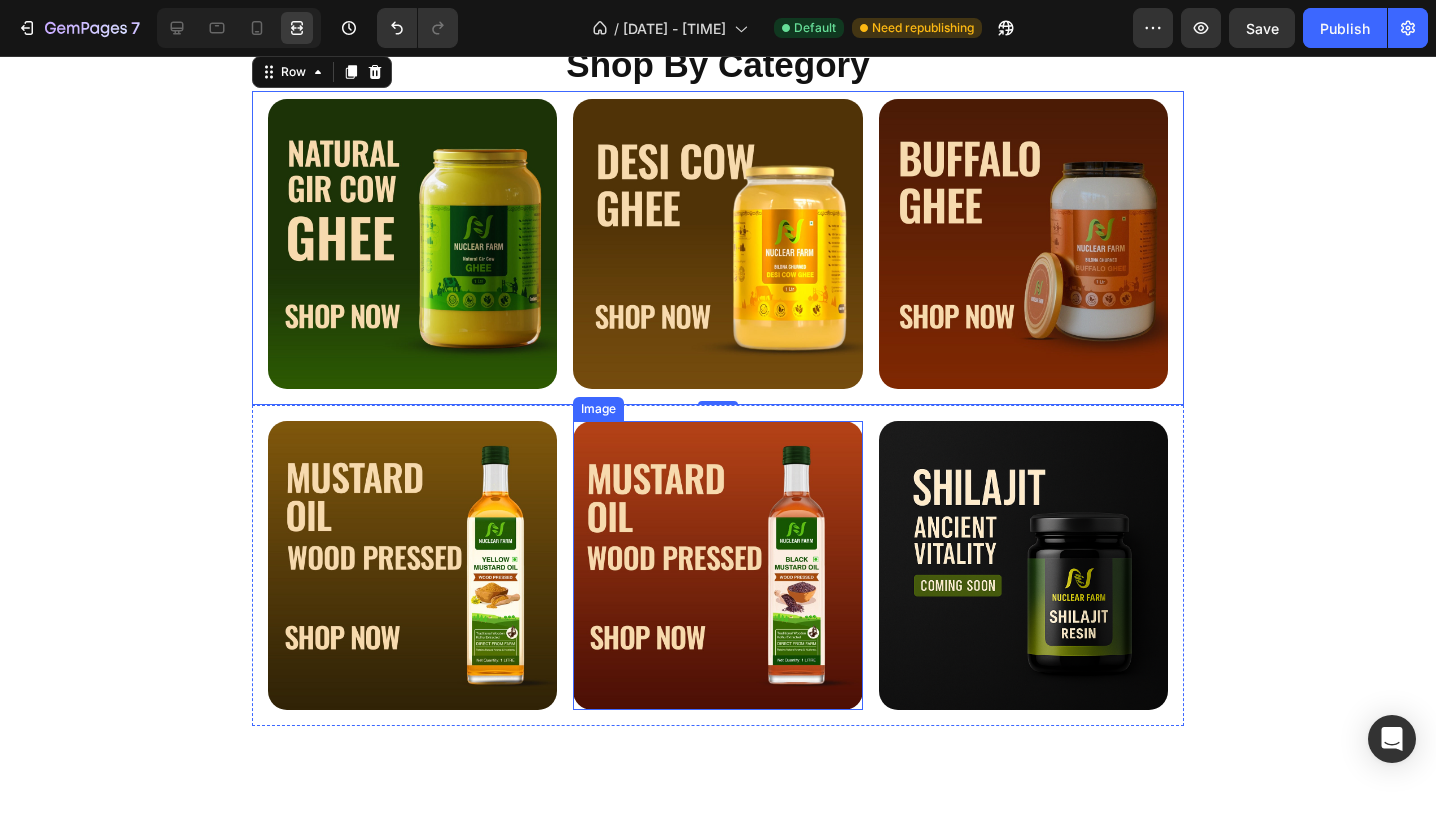 scroll, scrollTop: 612, scrollLeft: 0, axis: vertical 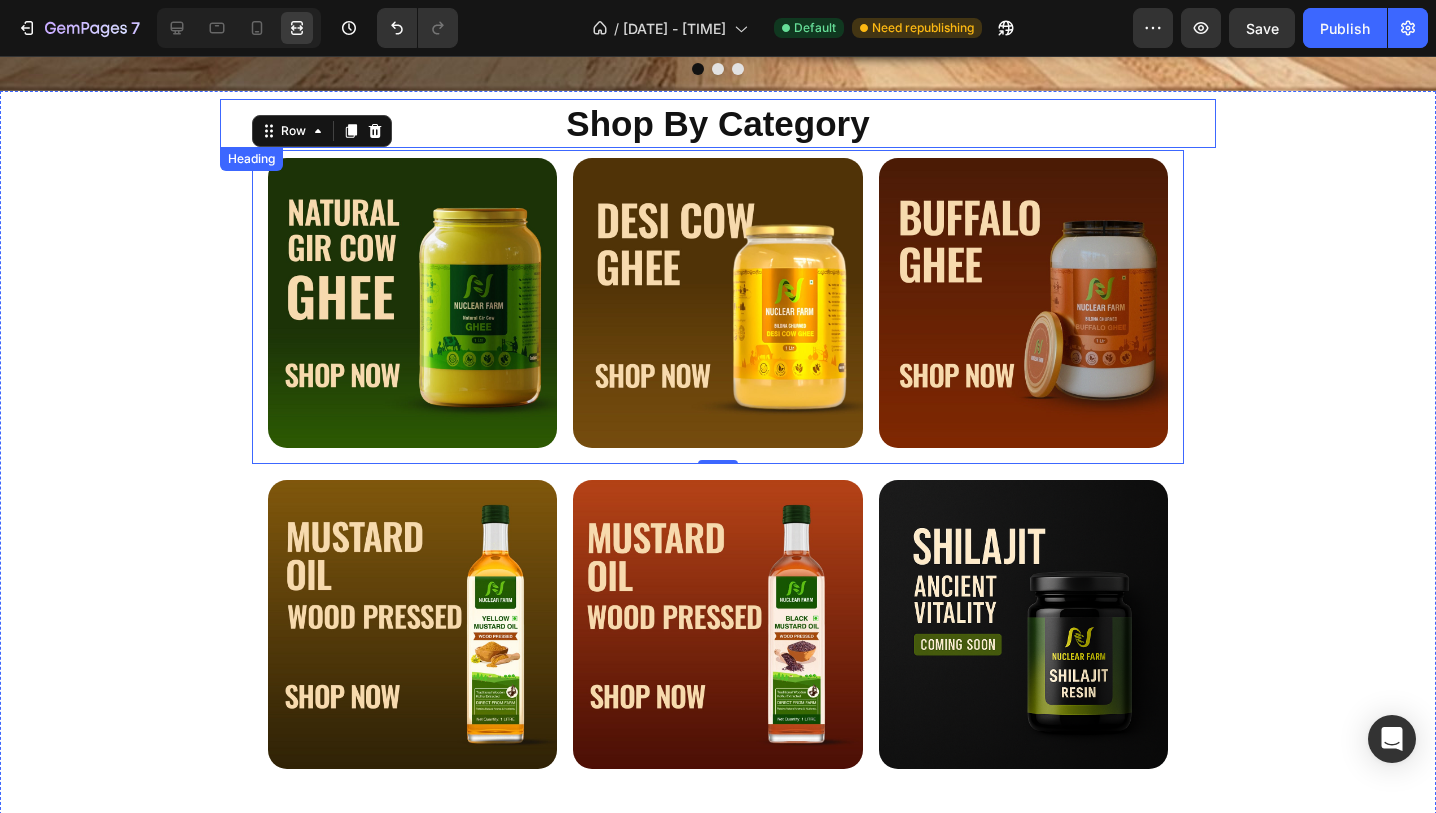 click on "Shop By Category" at bounding box center (718, 124) 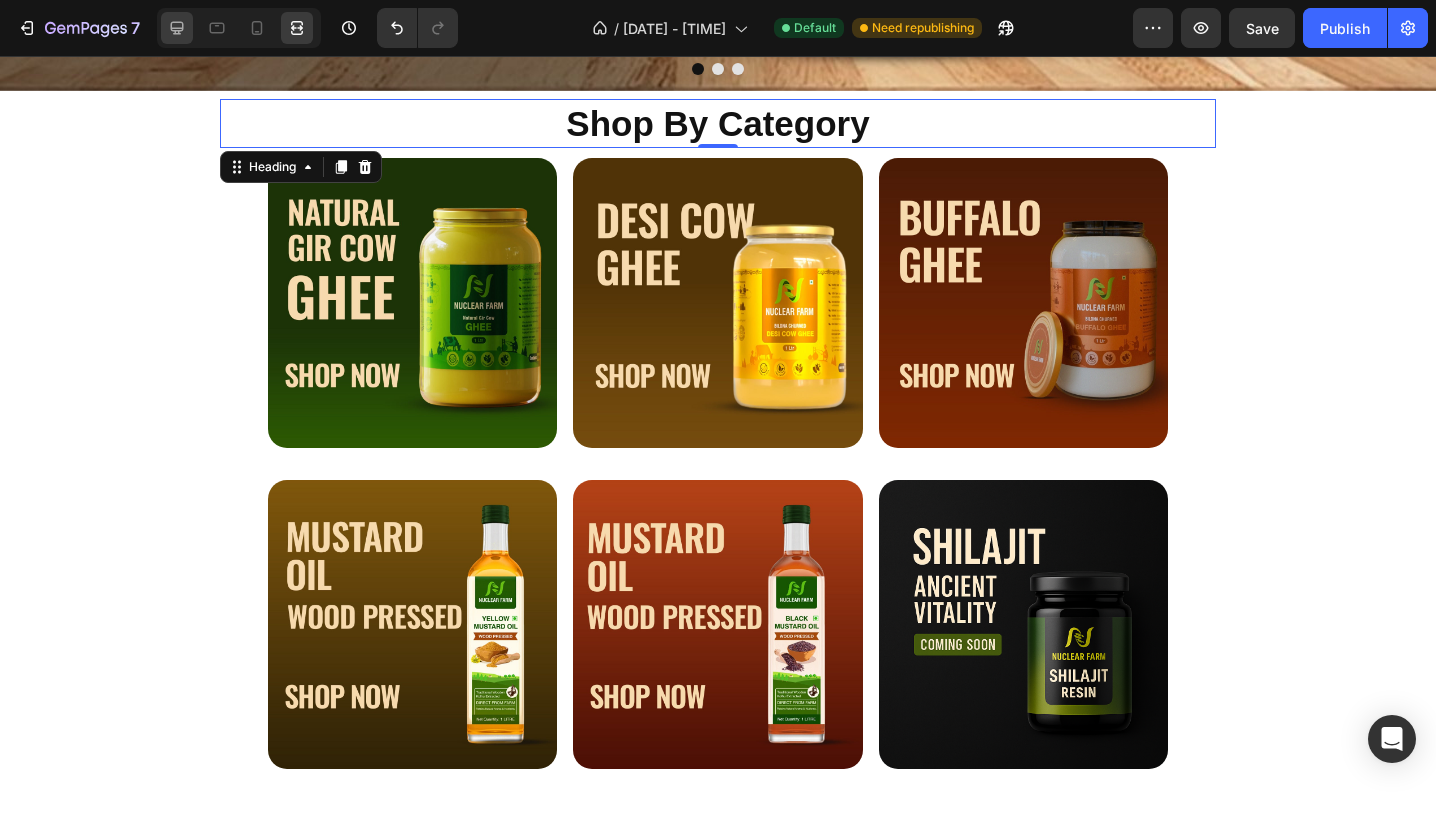 click 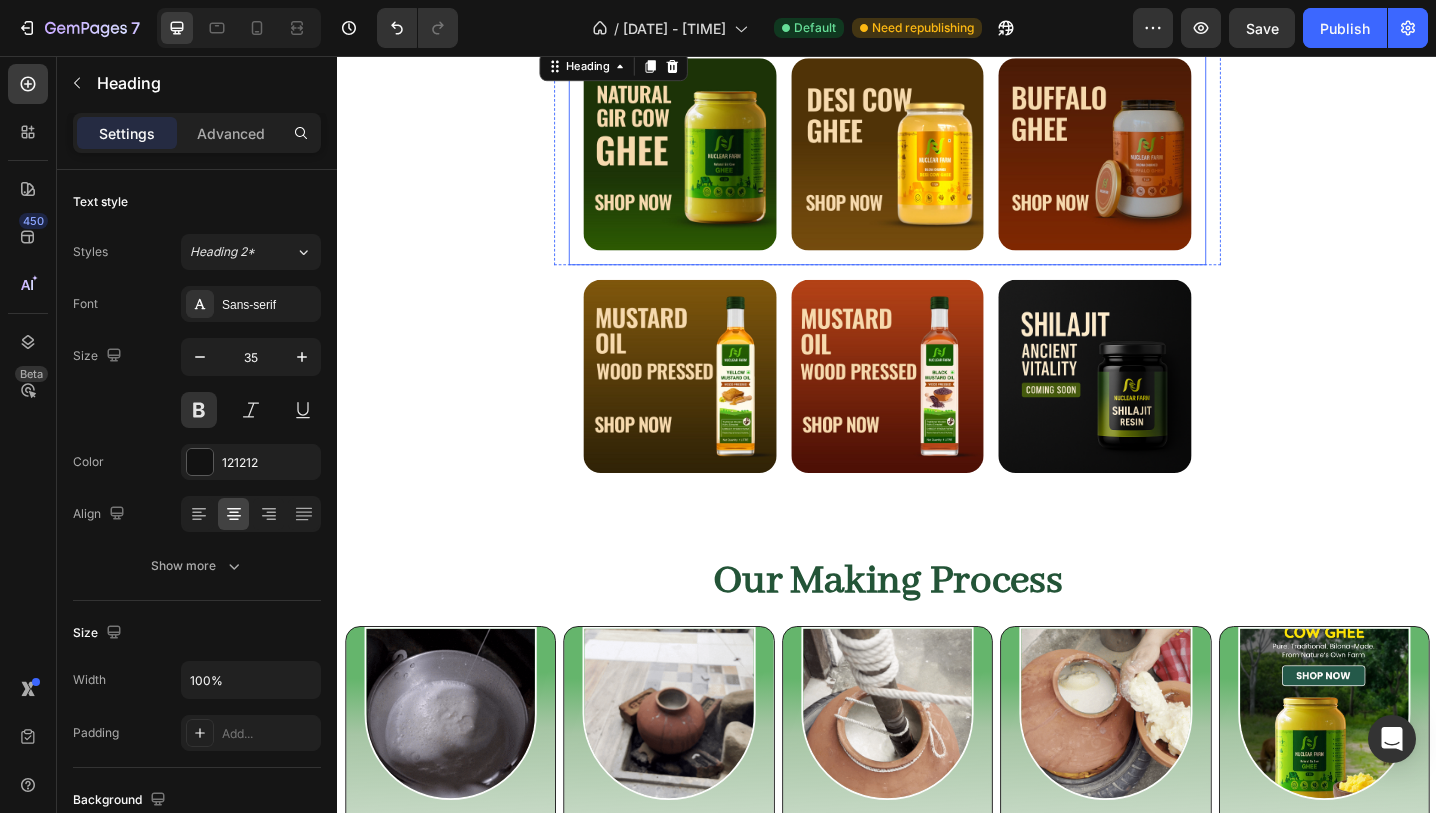 scroll, scrollTop: 534, scrollLeft: 0, axis: vertical 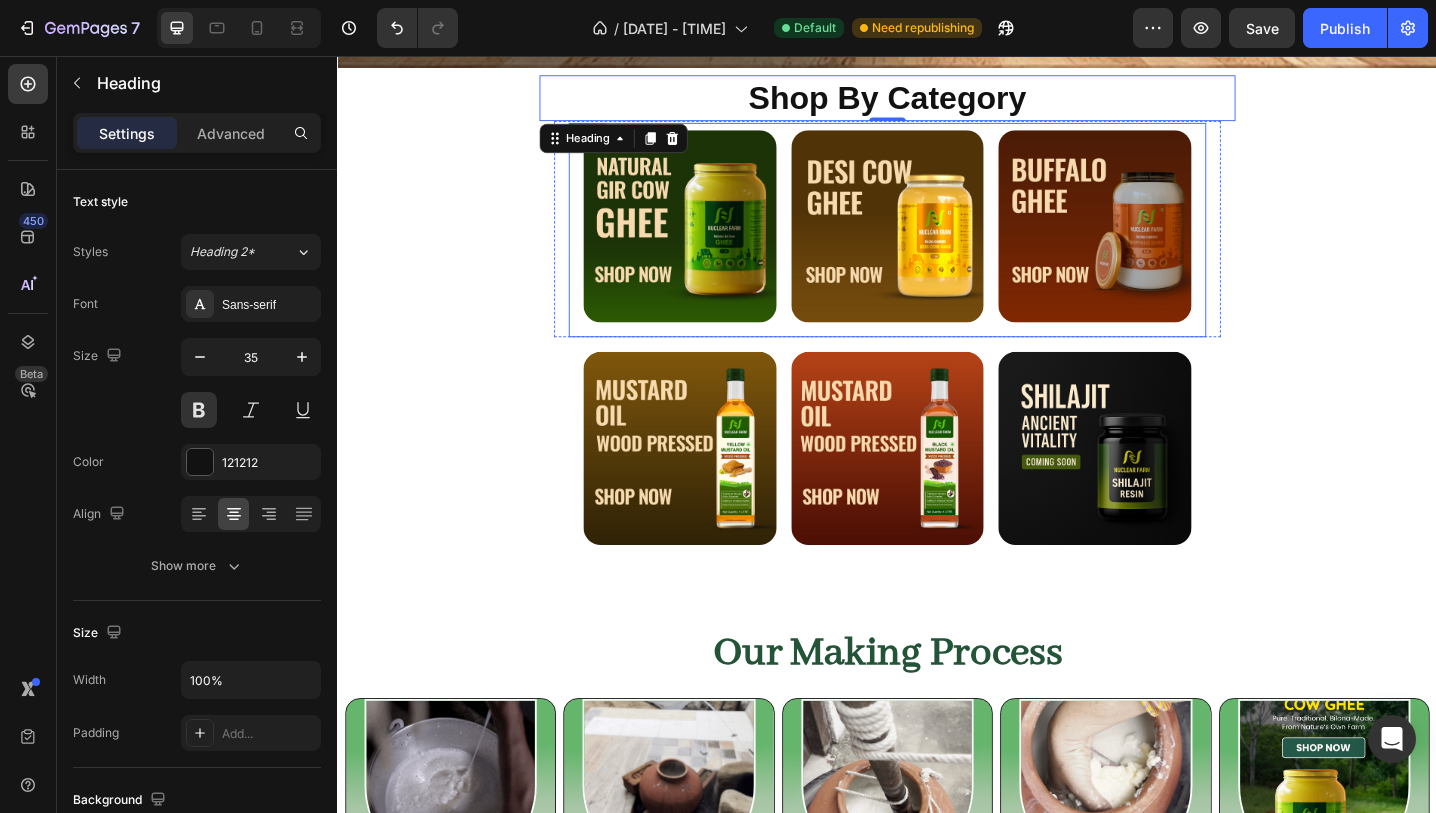 click on "Image Image Image Row" at bounding box center [937, 246] 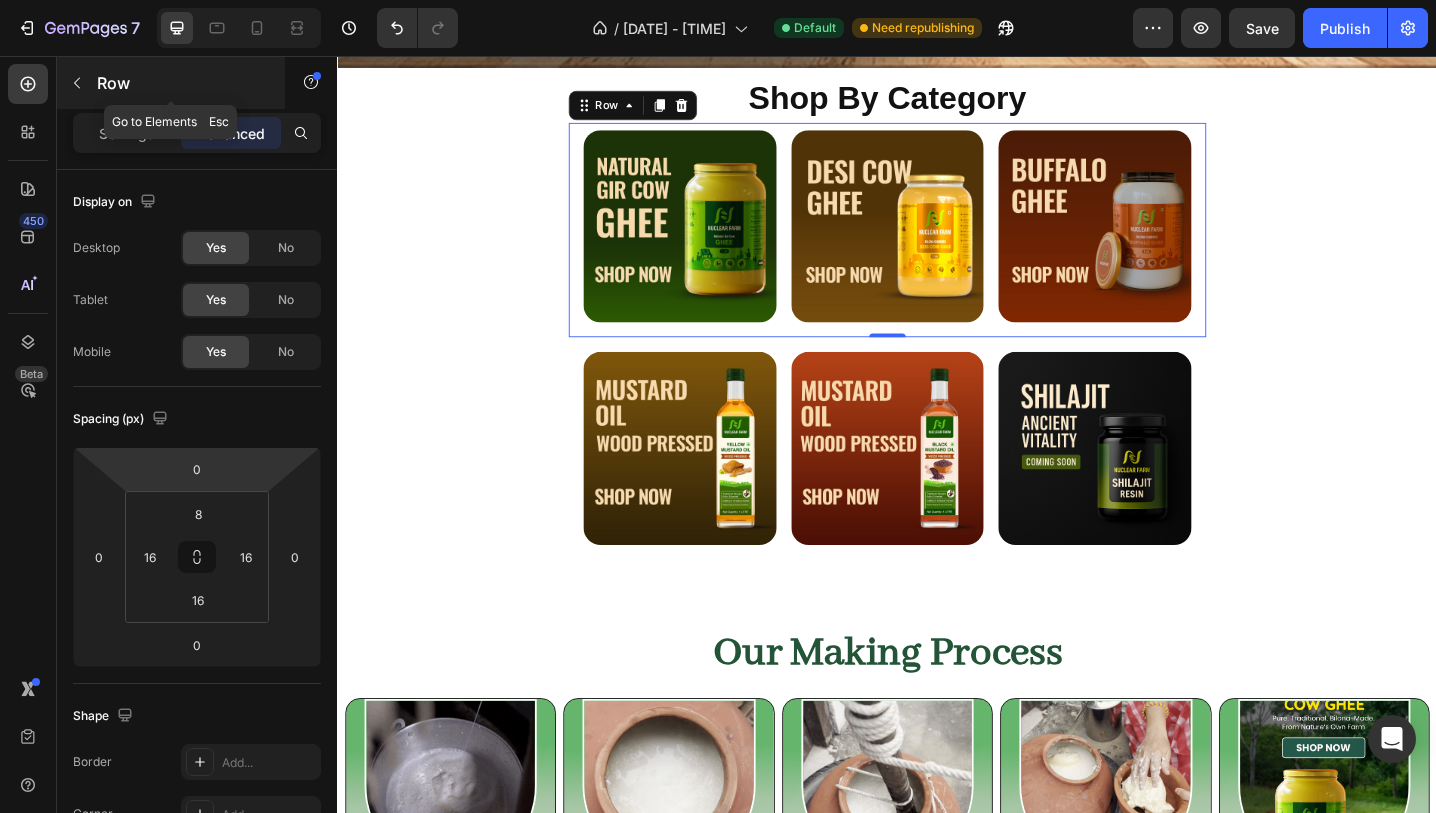 click at bounding box center (77, 83) 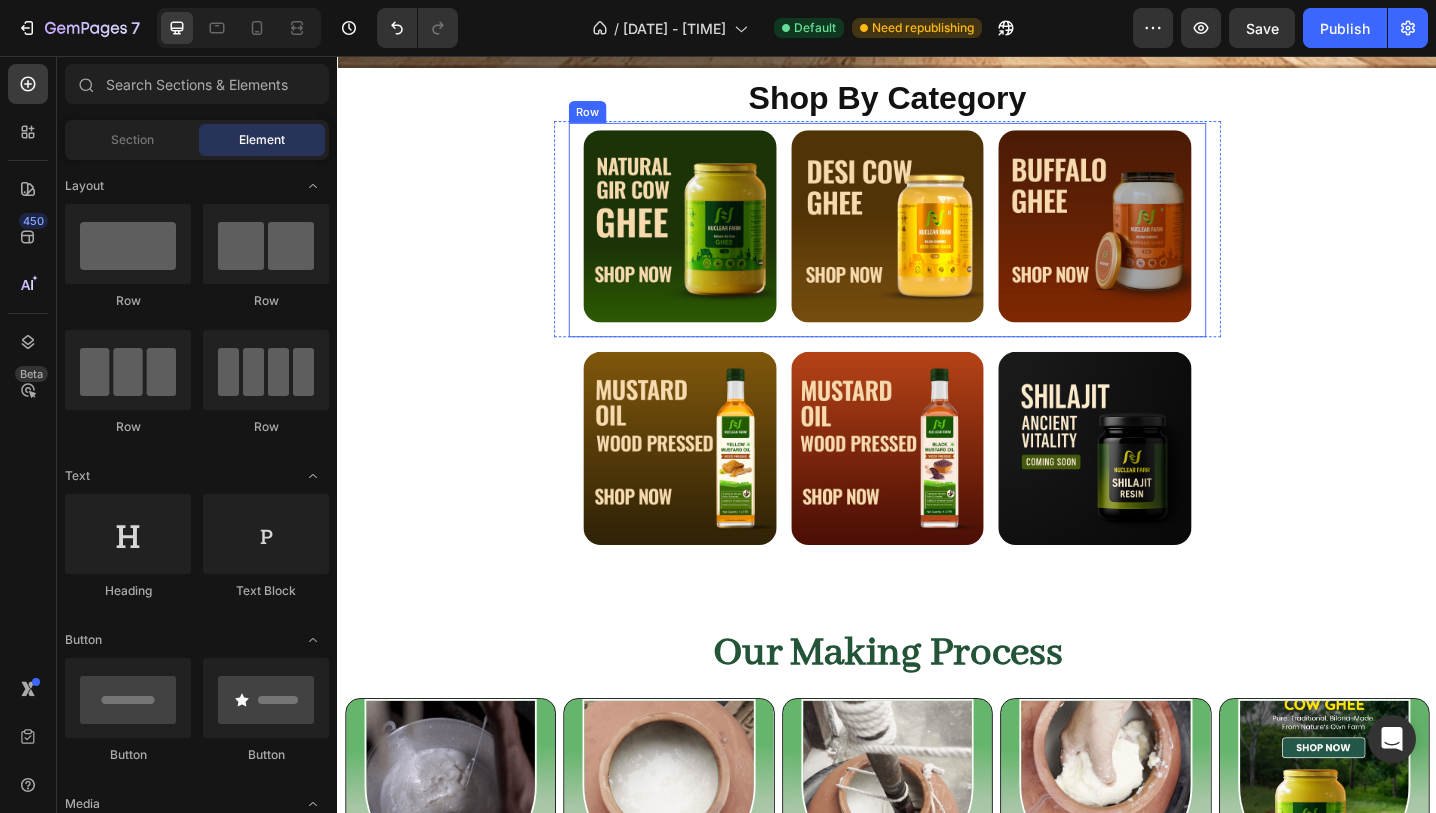 click on "Image Image Image Row" at bounding box center (937, 246) 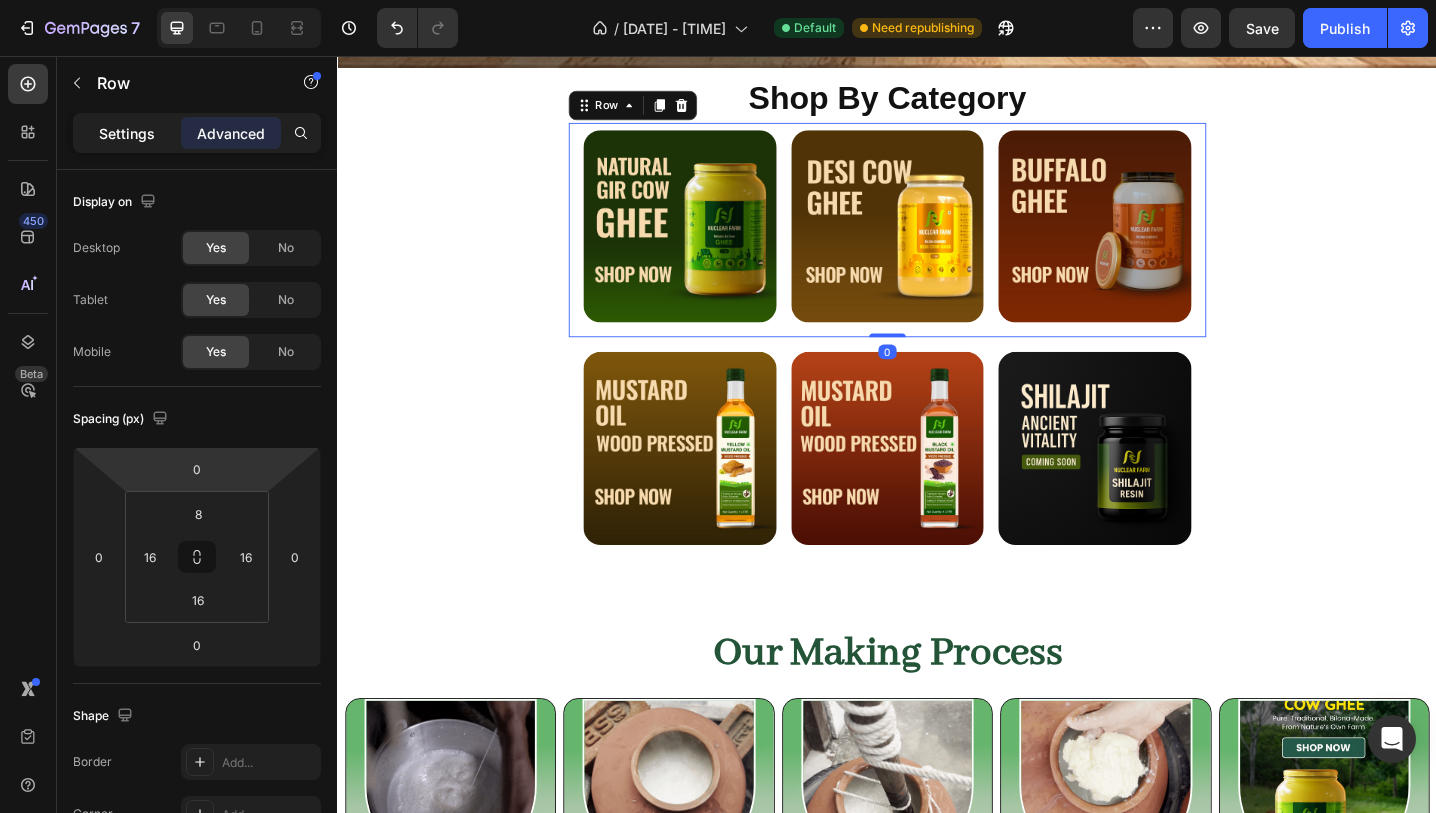 click on "Settings" at bounding box center (127, 133) 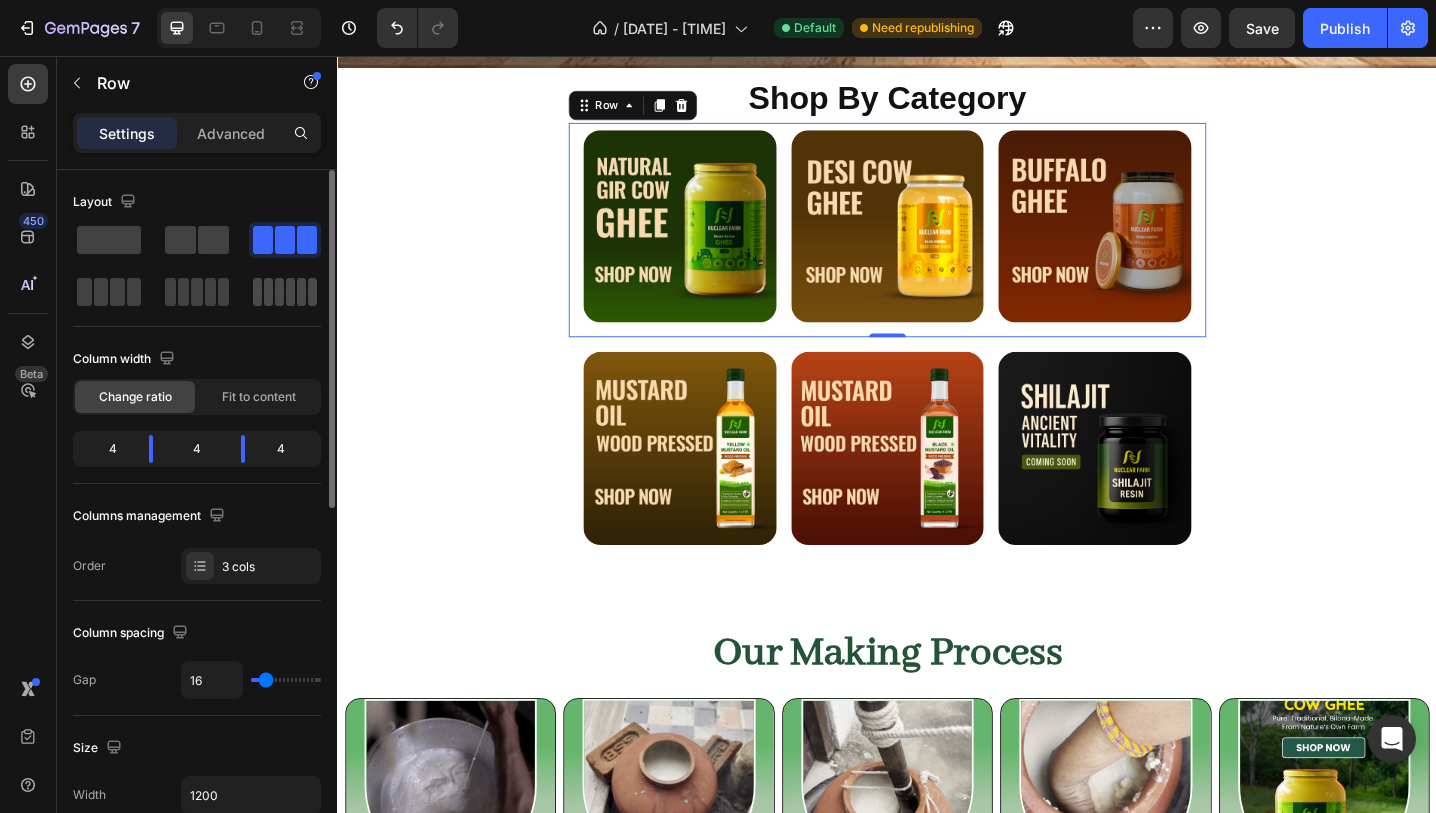 click 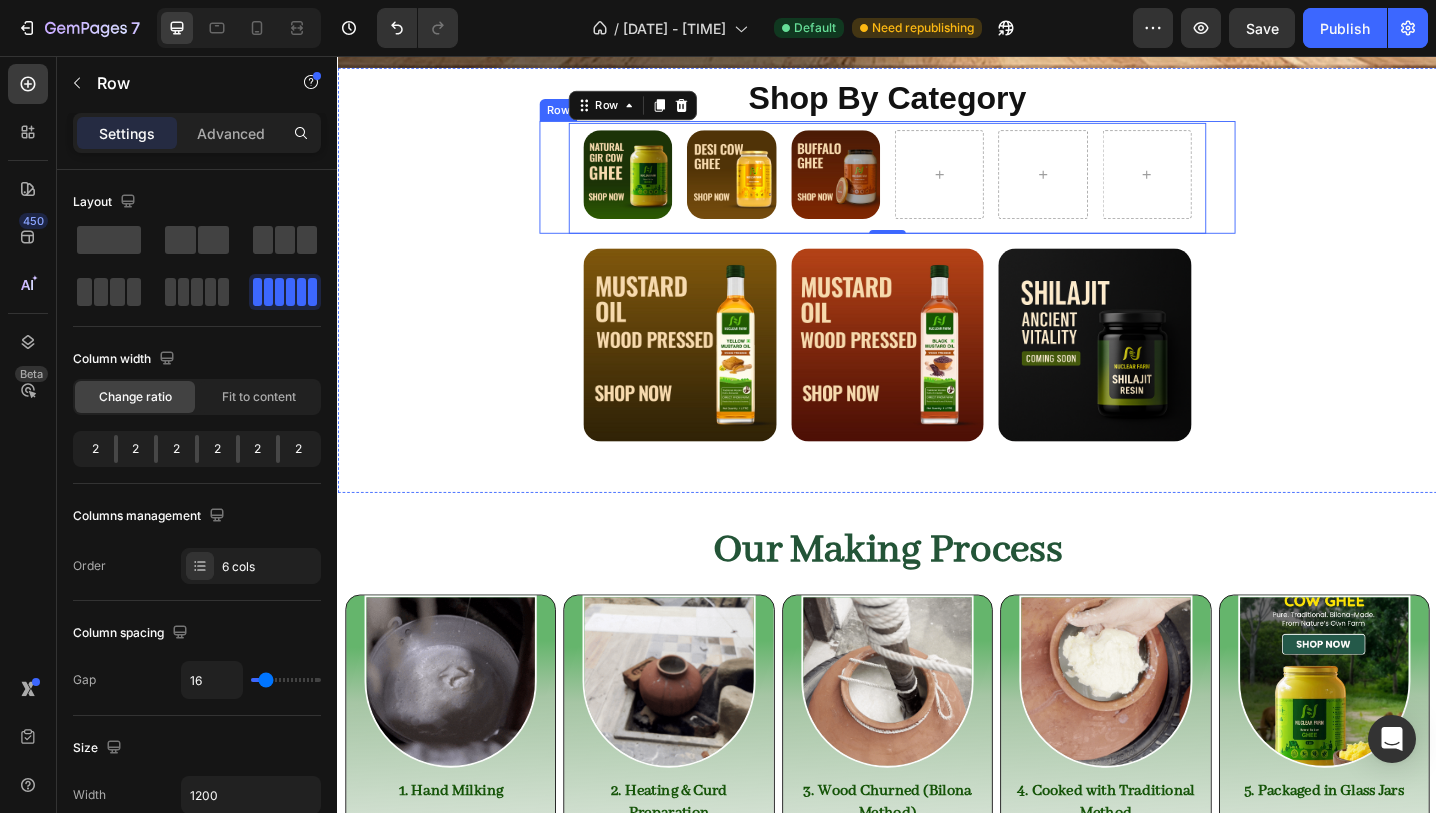 click on "Image Image Image
Row   0 Row Row" at bounding box center (937, 188) 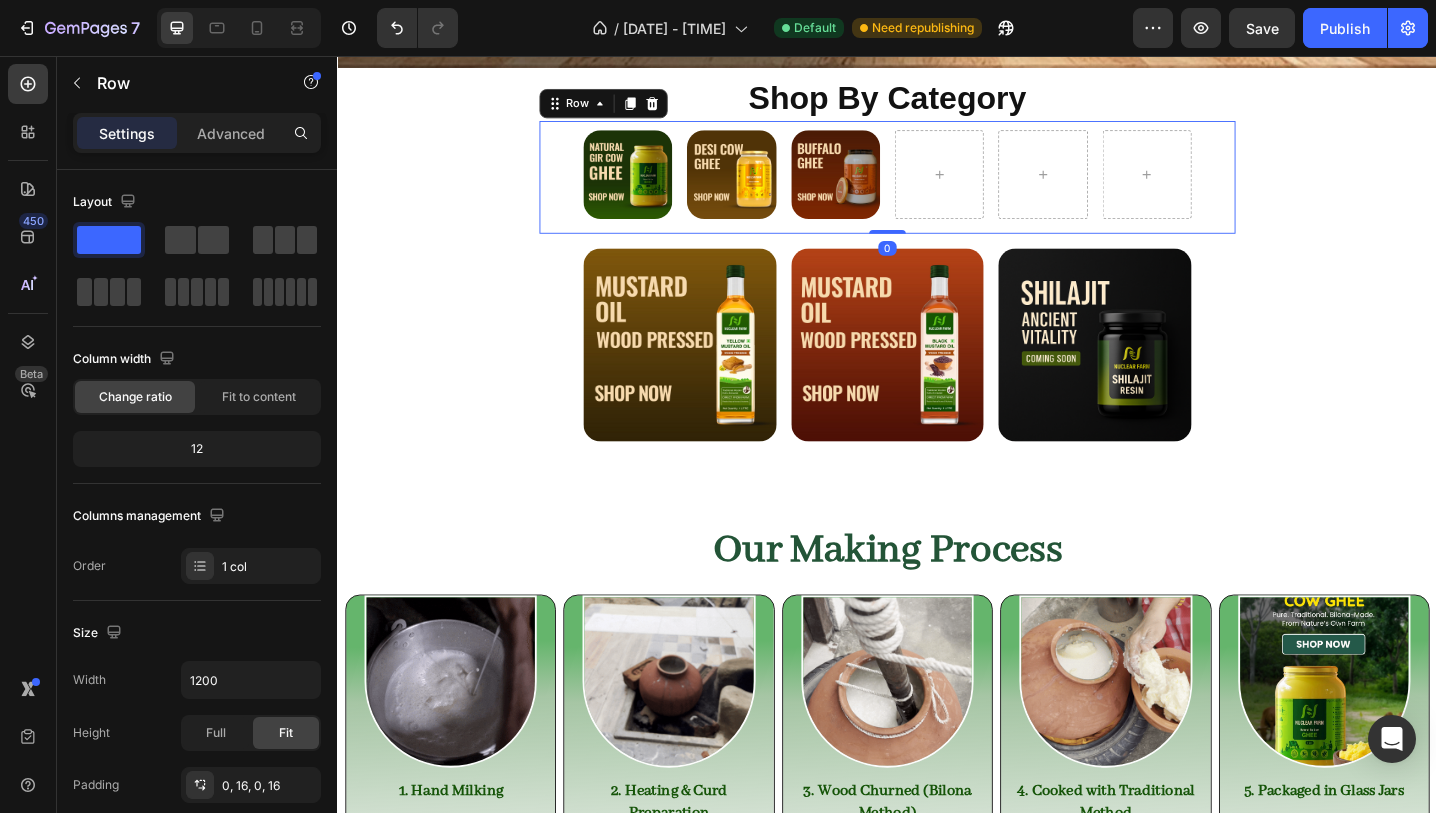 click on "Image Image Image
Row Row Row   0" at bounding box center (937, 188) 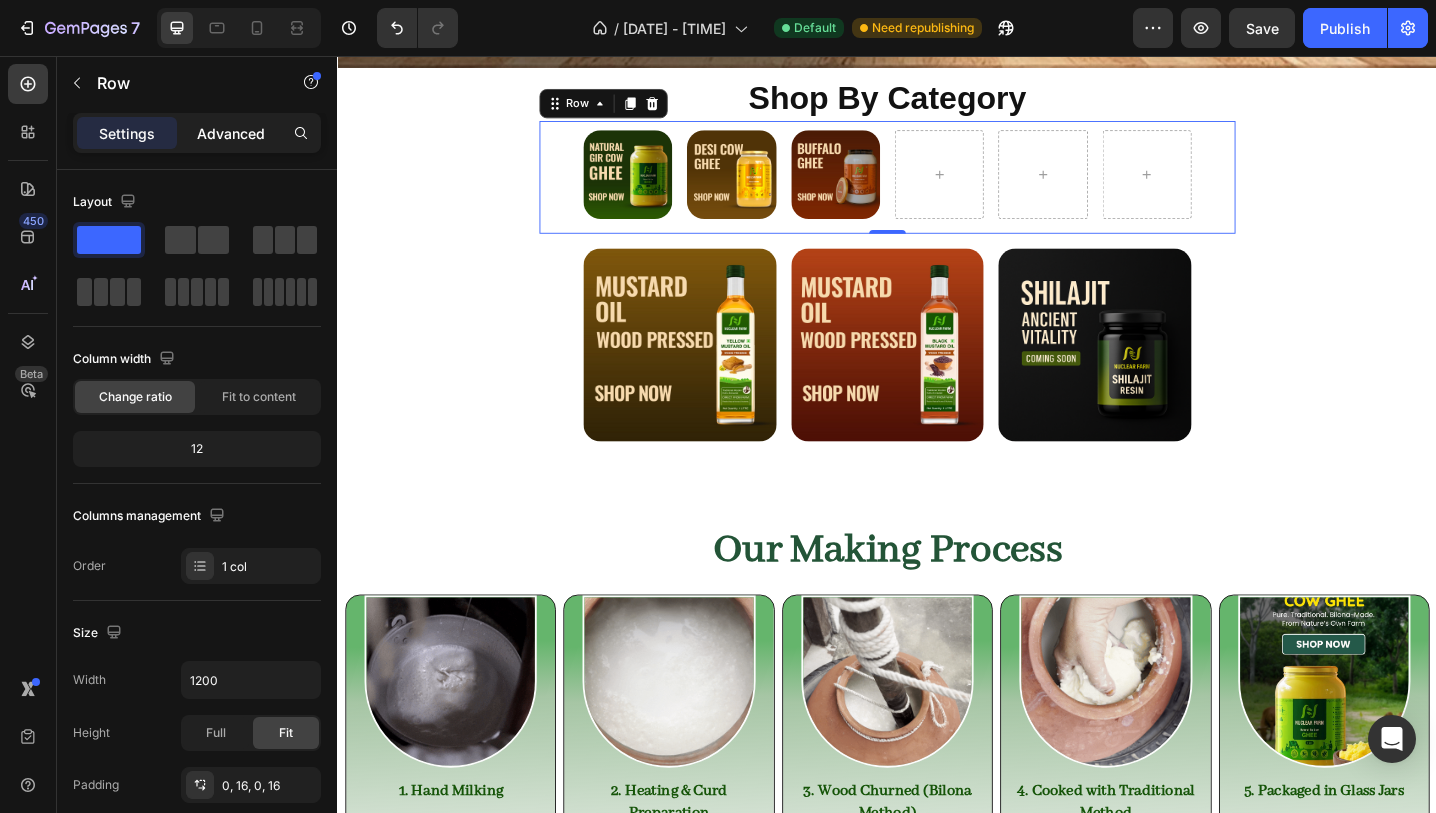click on "Advanced" at bounding box center [231, 133] 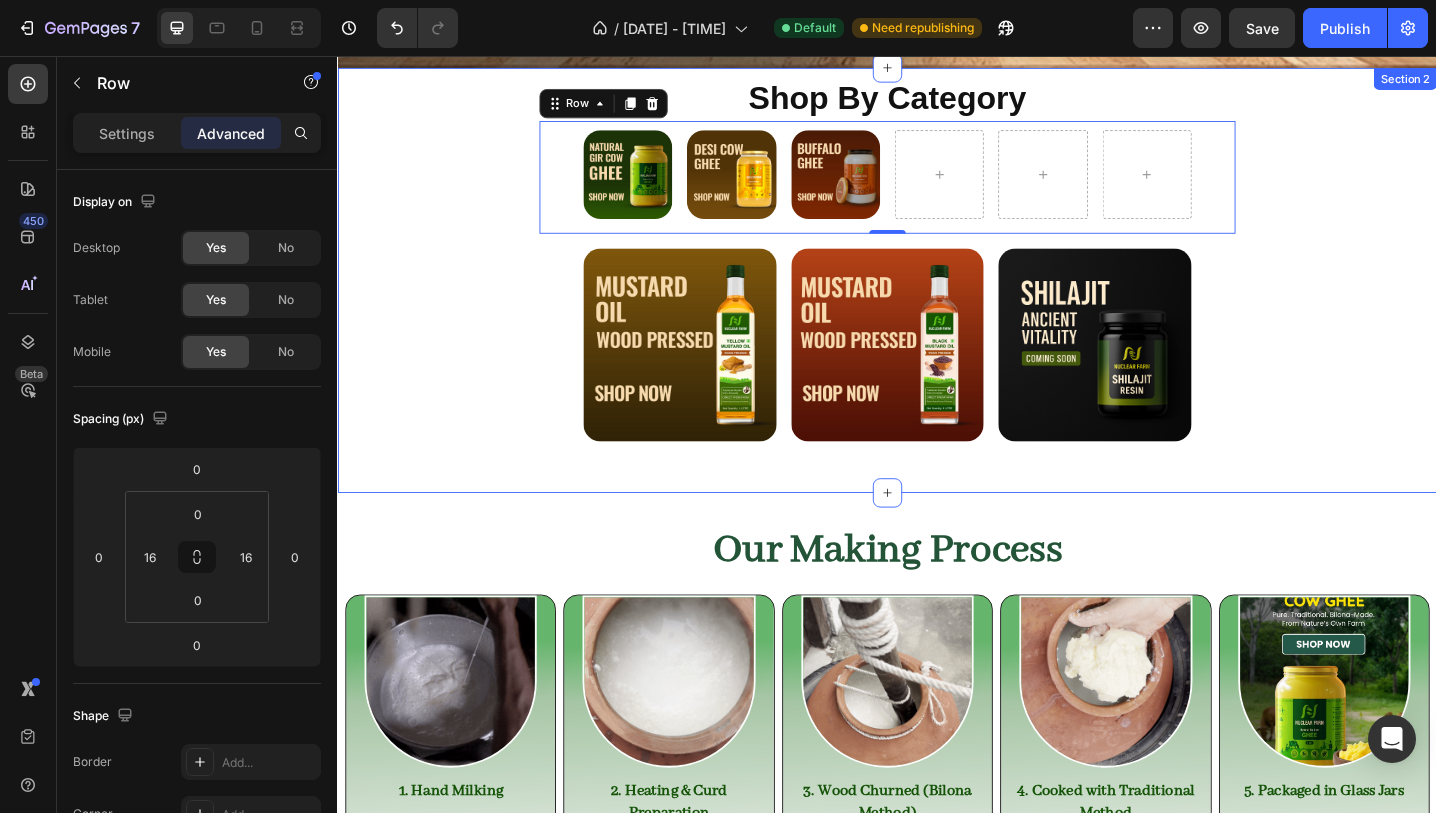 click on "Shop By Category Heading Image Image Image
Row Row Row   0 Image Image Image Row Row Row Section 2" at bounding box center [937, 301] 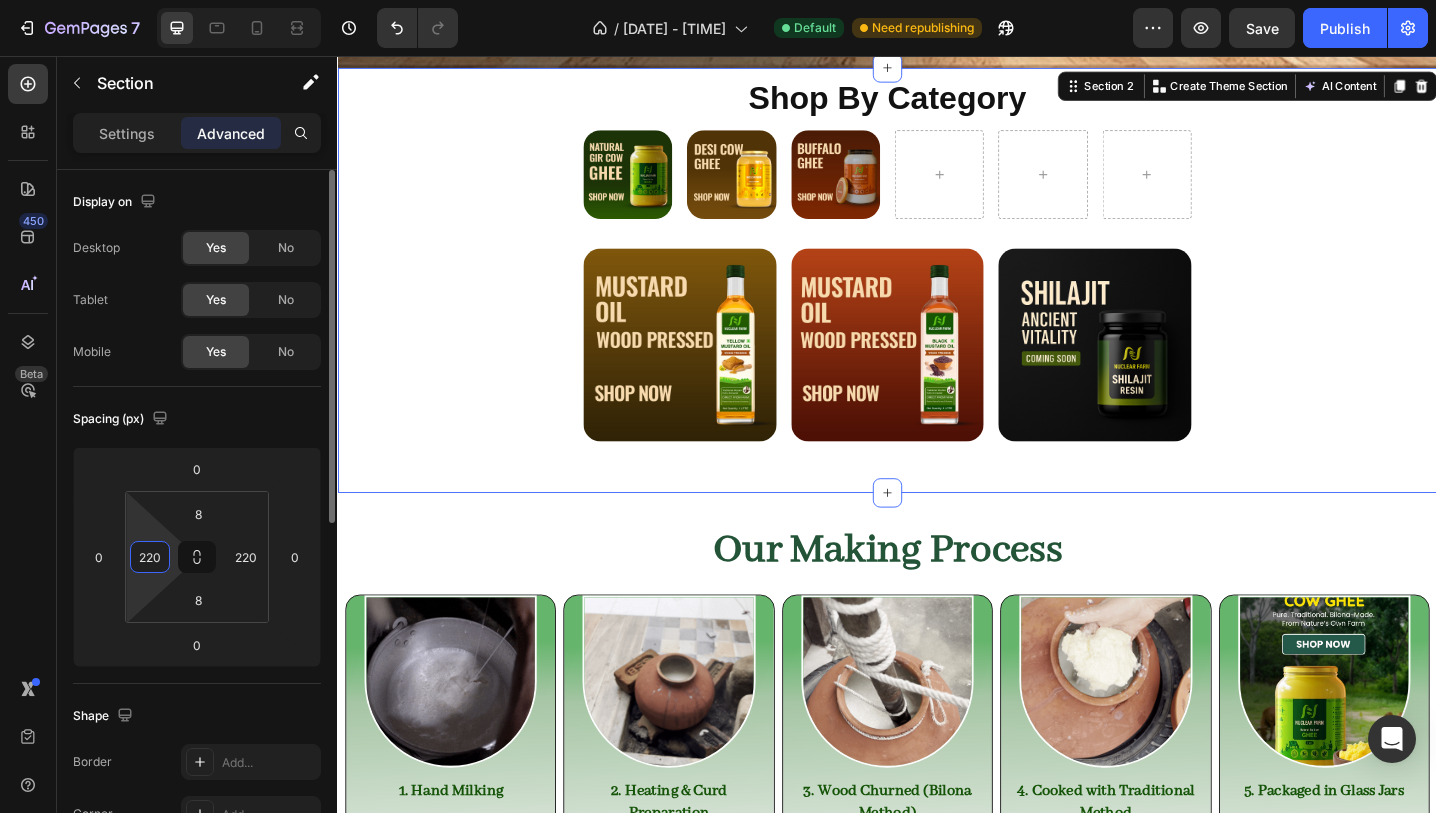 click on "220" at bounding box center [150, 557] 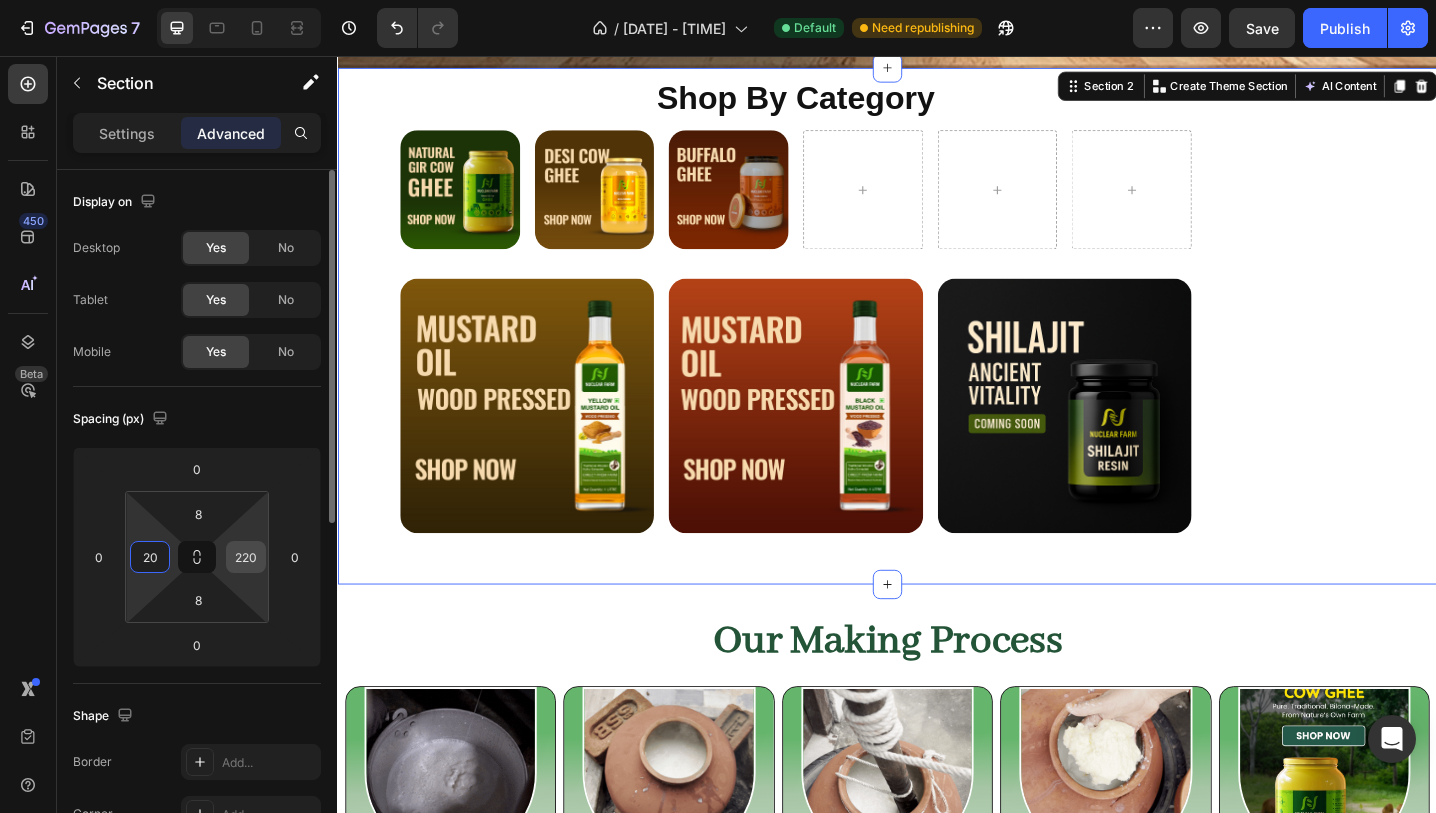 type on "20" 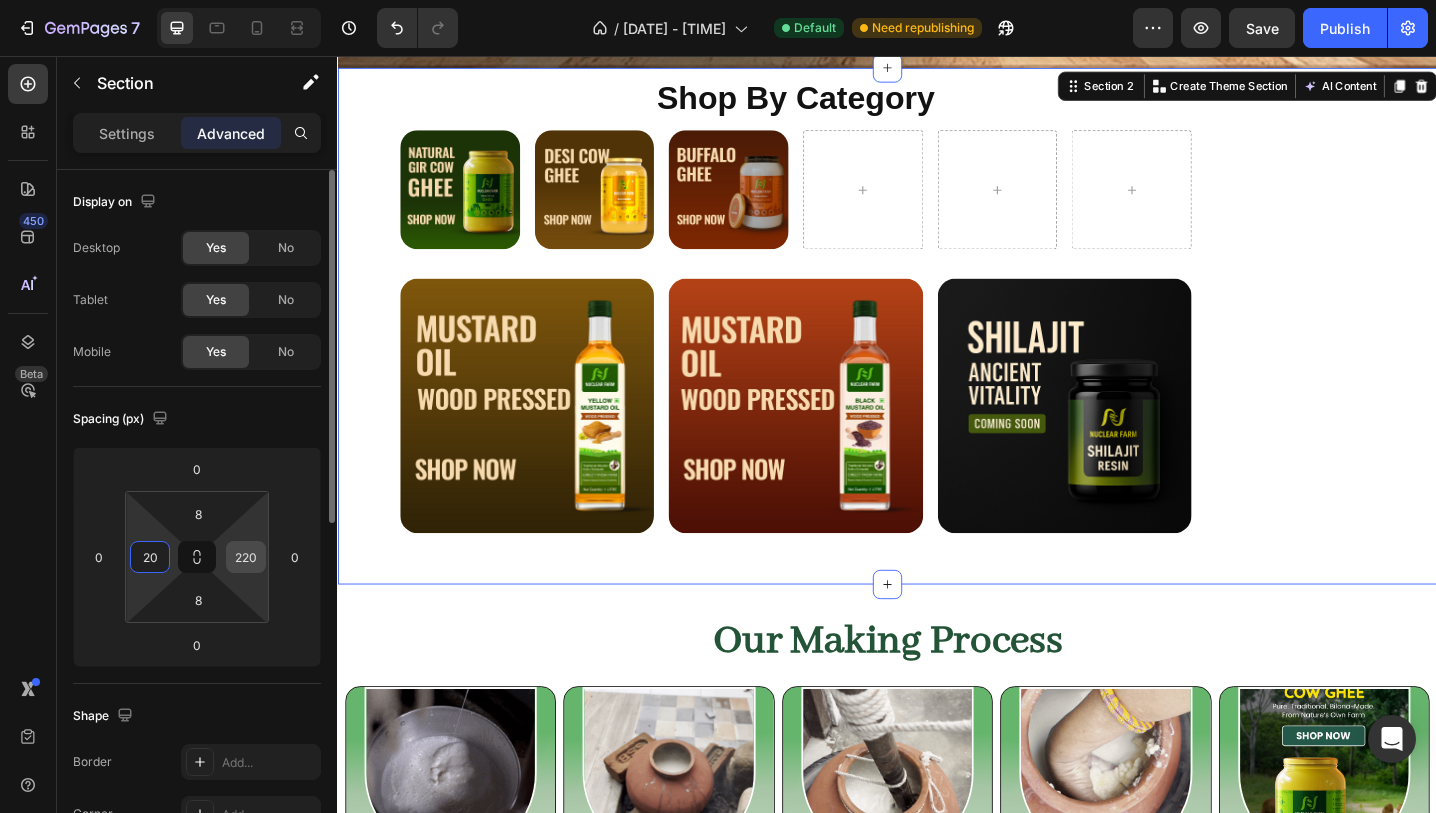 click on "220" at bounding box center (246, 557) 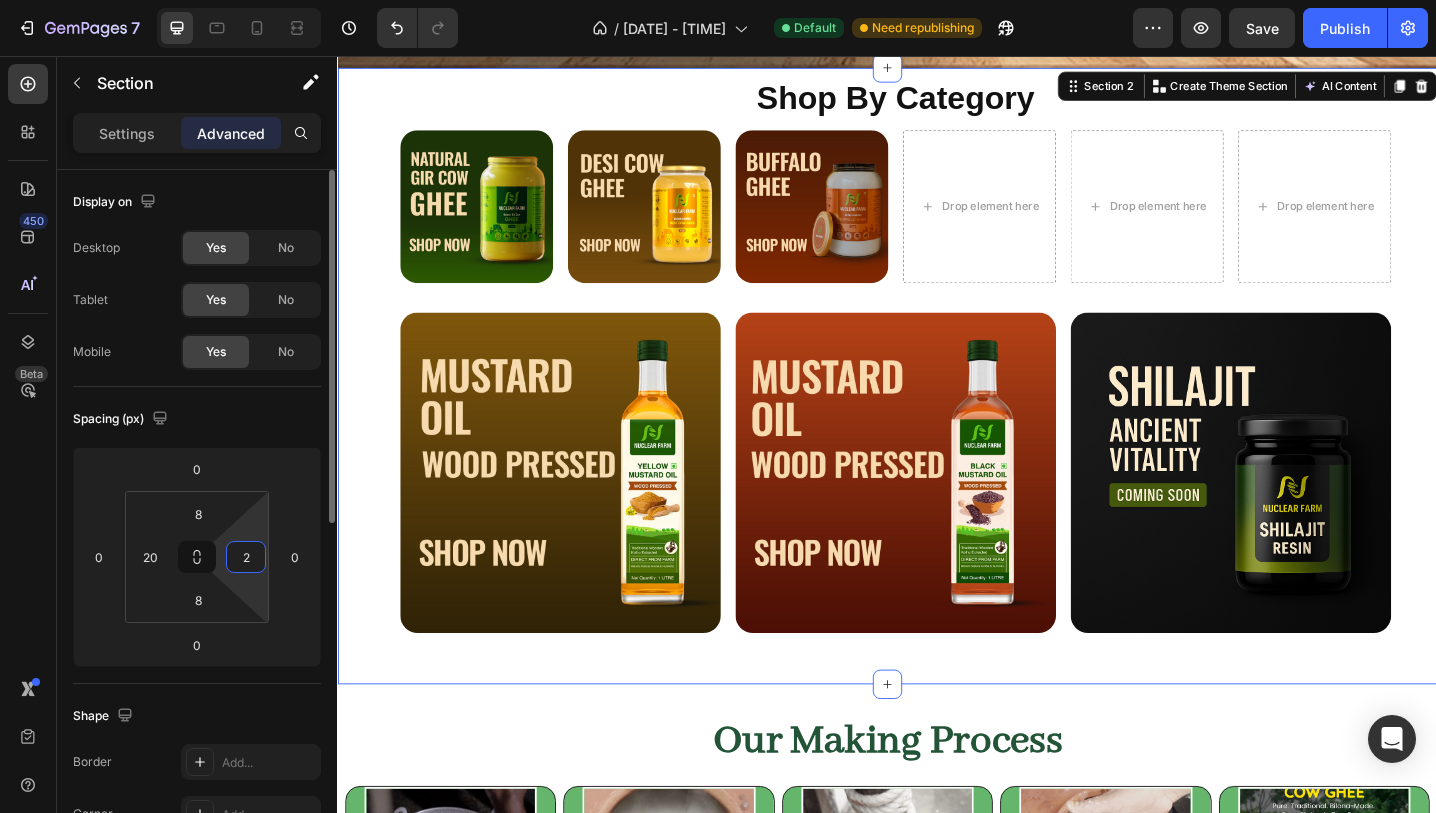 type on "20" 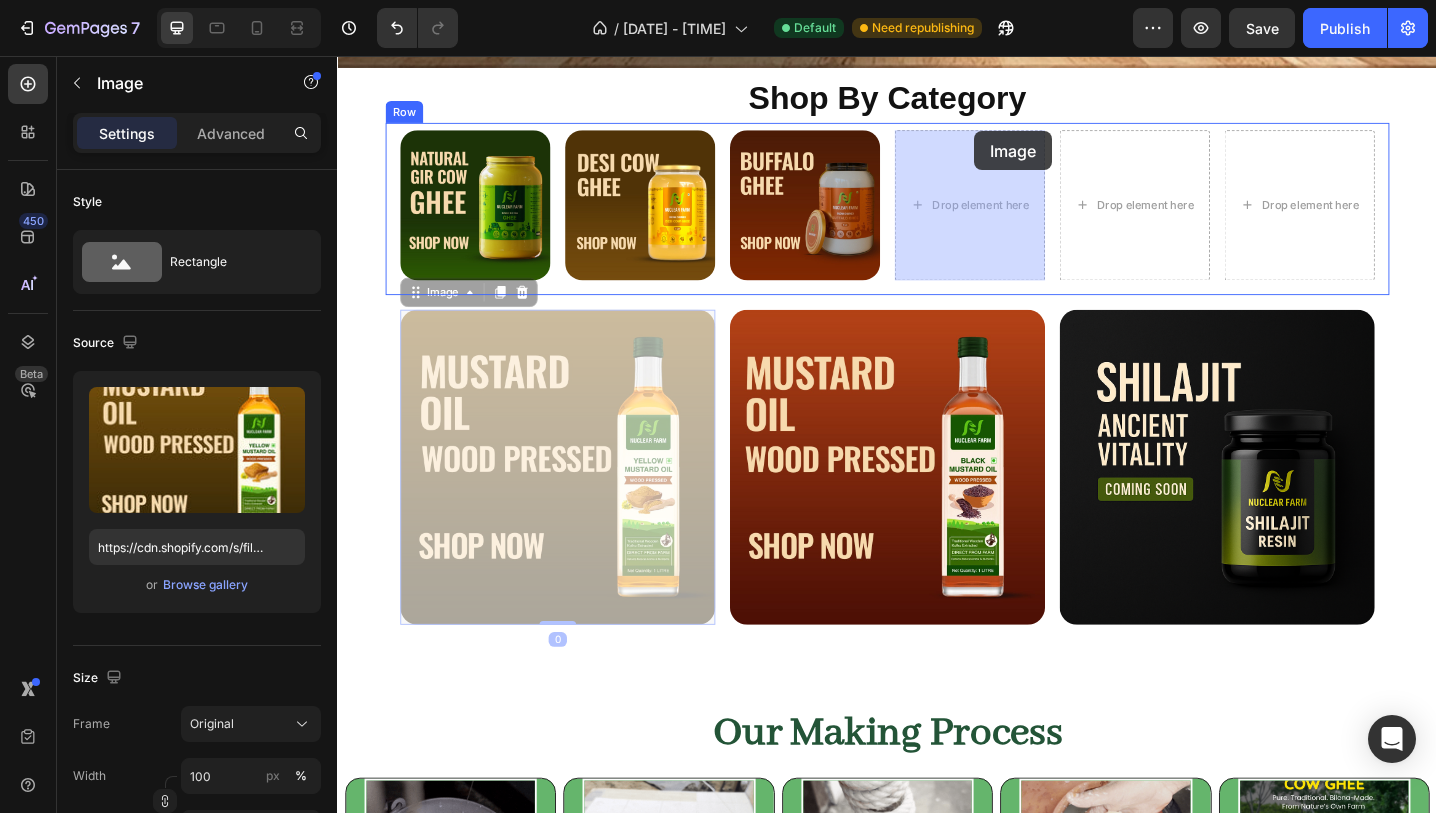 drag, startPoint x: 550, startPoint y: 478, endPoint x: 1032, endPoint y: 138, distance: 589.8508 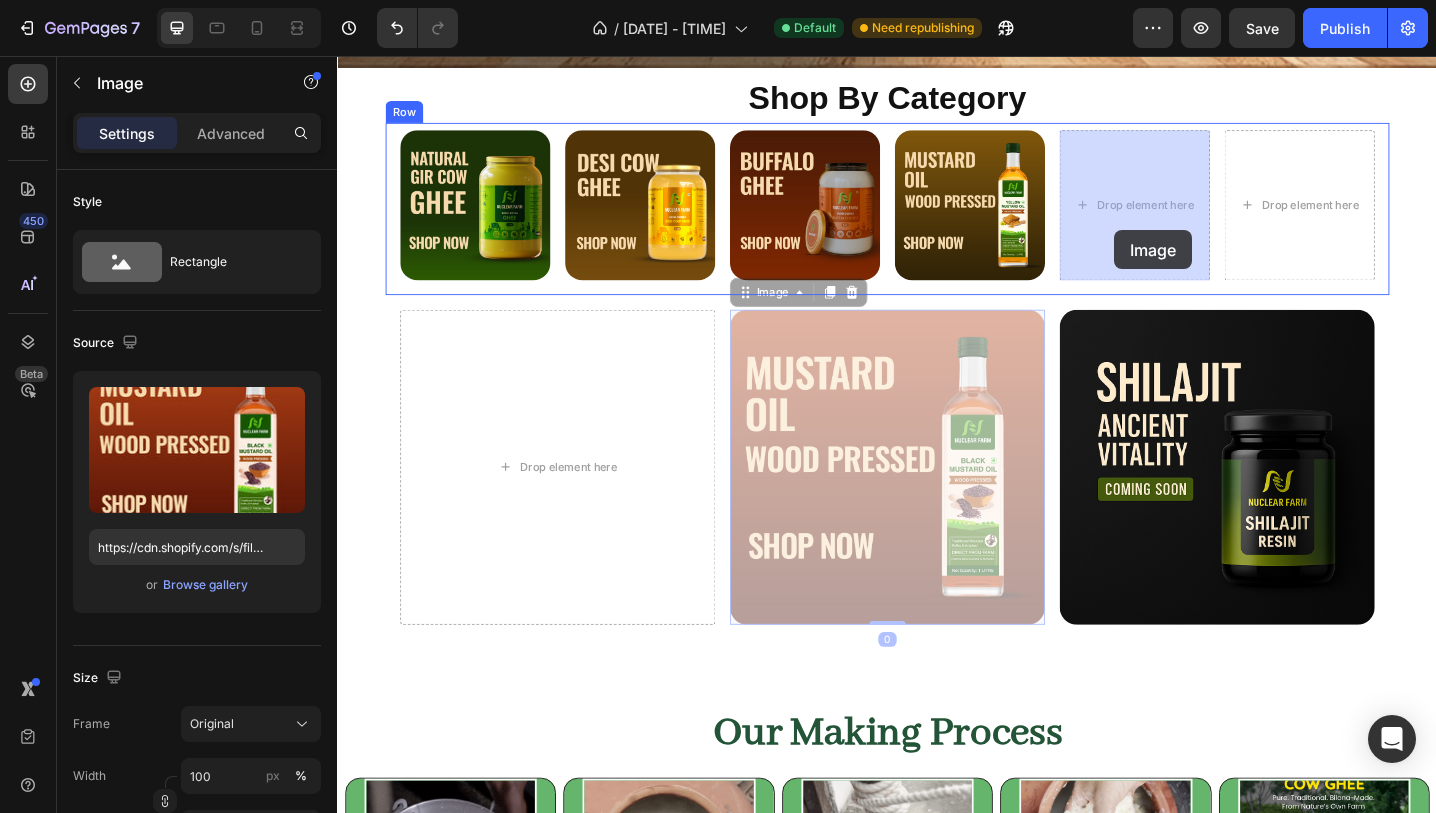 drag, startPoint x: 921, startPoint y: 475, endPoint x: 1185, endPoint y: 246, distance: 349.48105 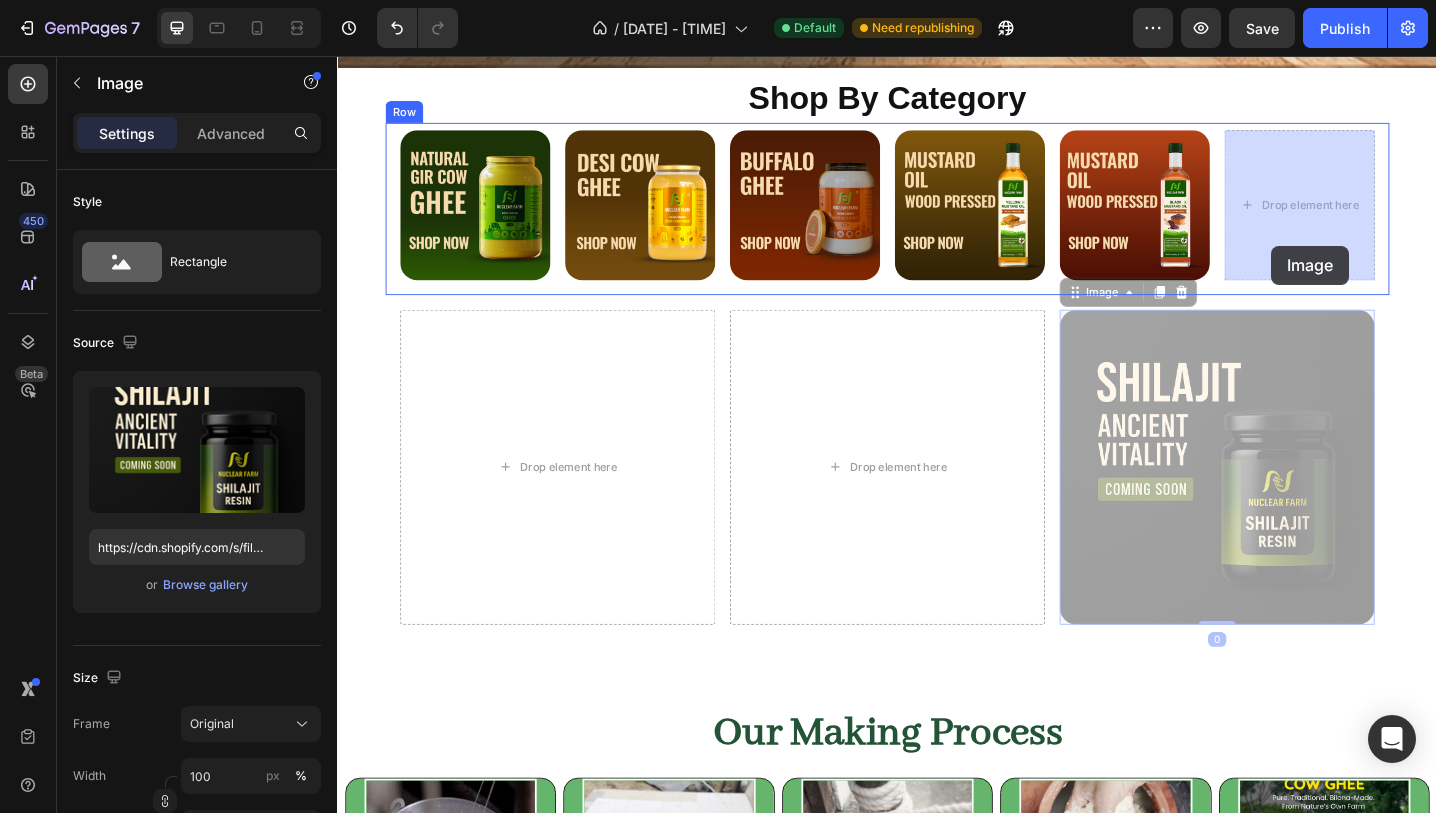 drag, startPoint x: 1215, startPoint y: 445, endPoint x: 1357, endPoint y: 263, distance: 230.84193 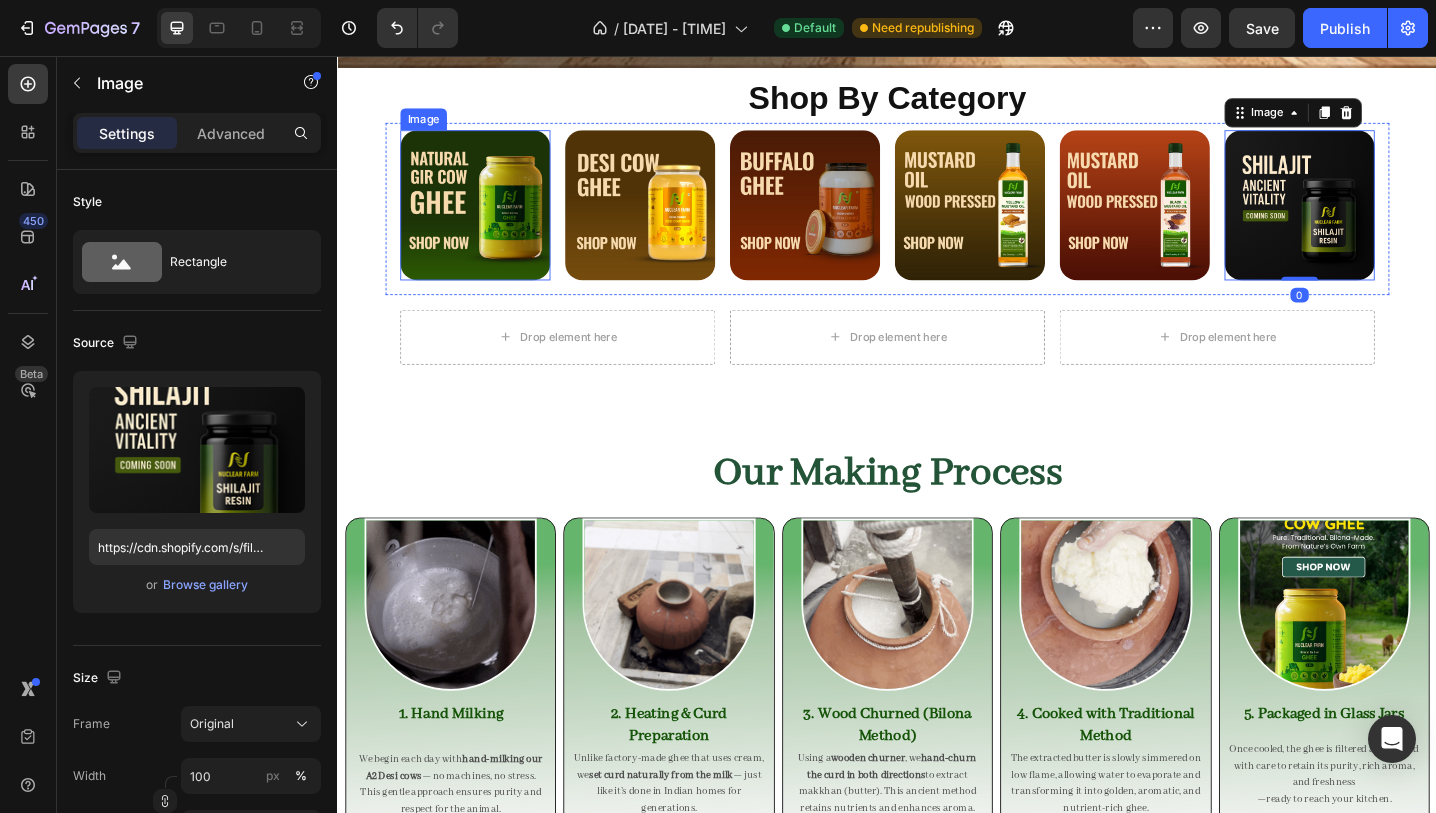 click at bounding box center [487, 219] 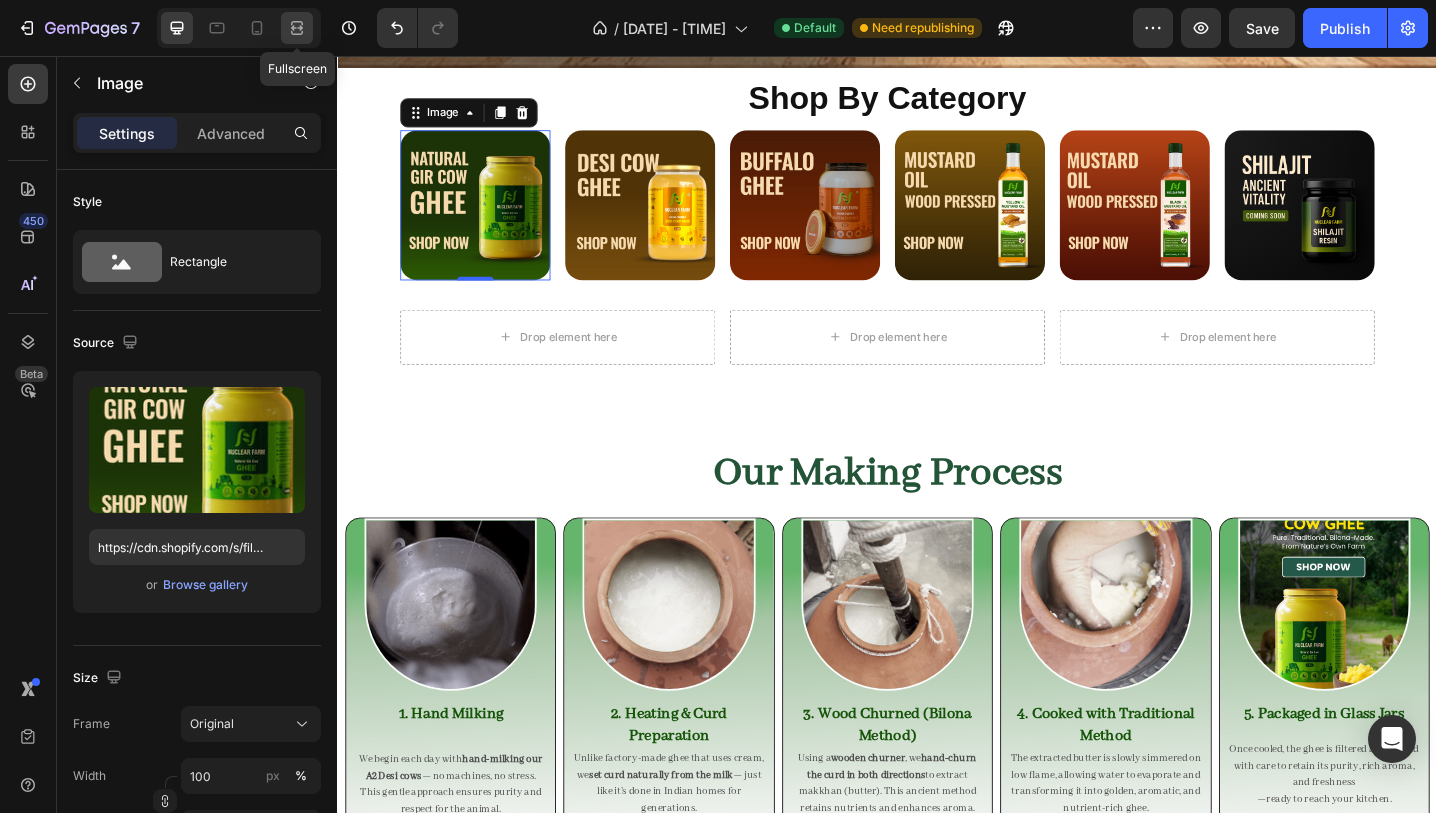 click 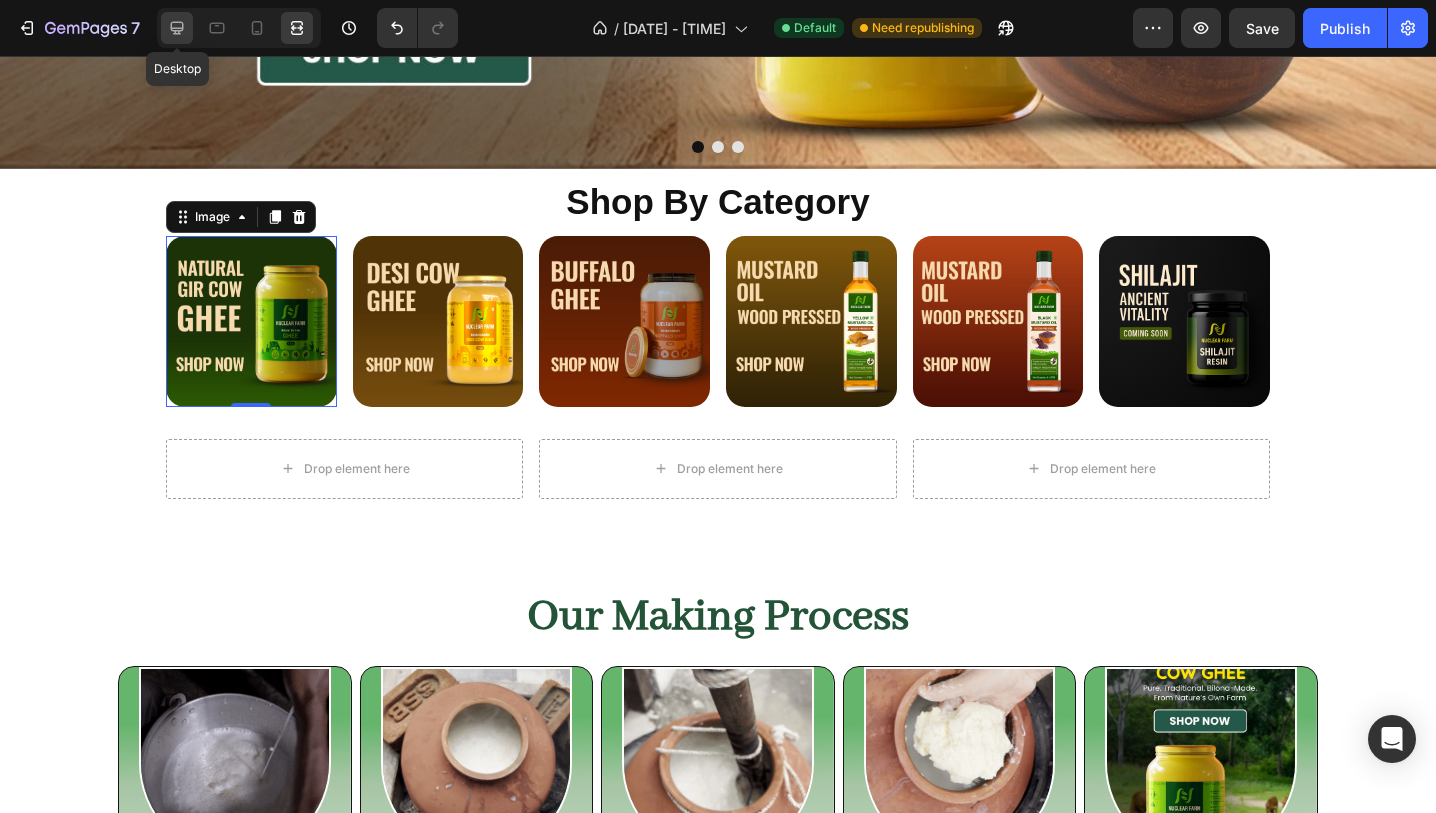 click 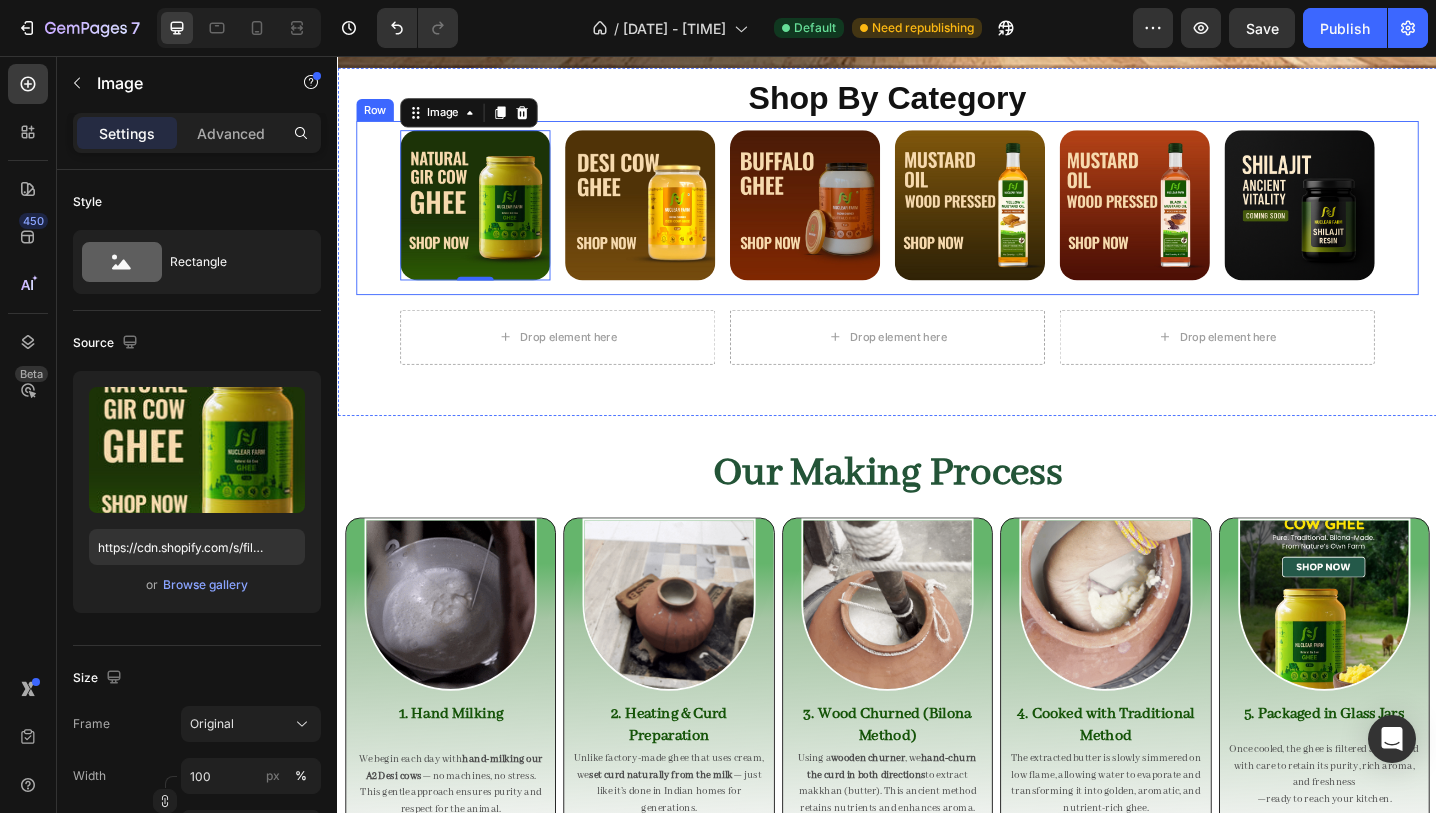 click on "Image   0 Image Image Image Image Image Row Row Row" at bounding box center [937, 222] 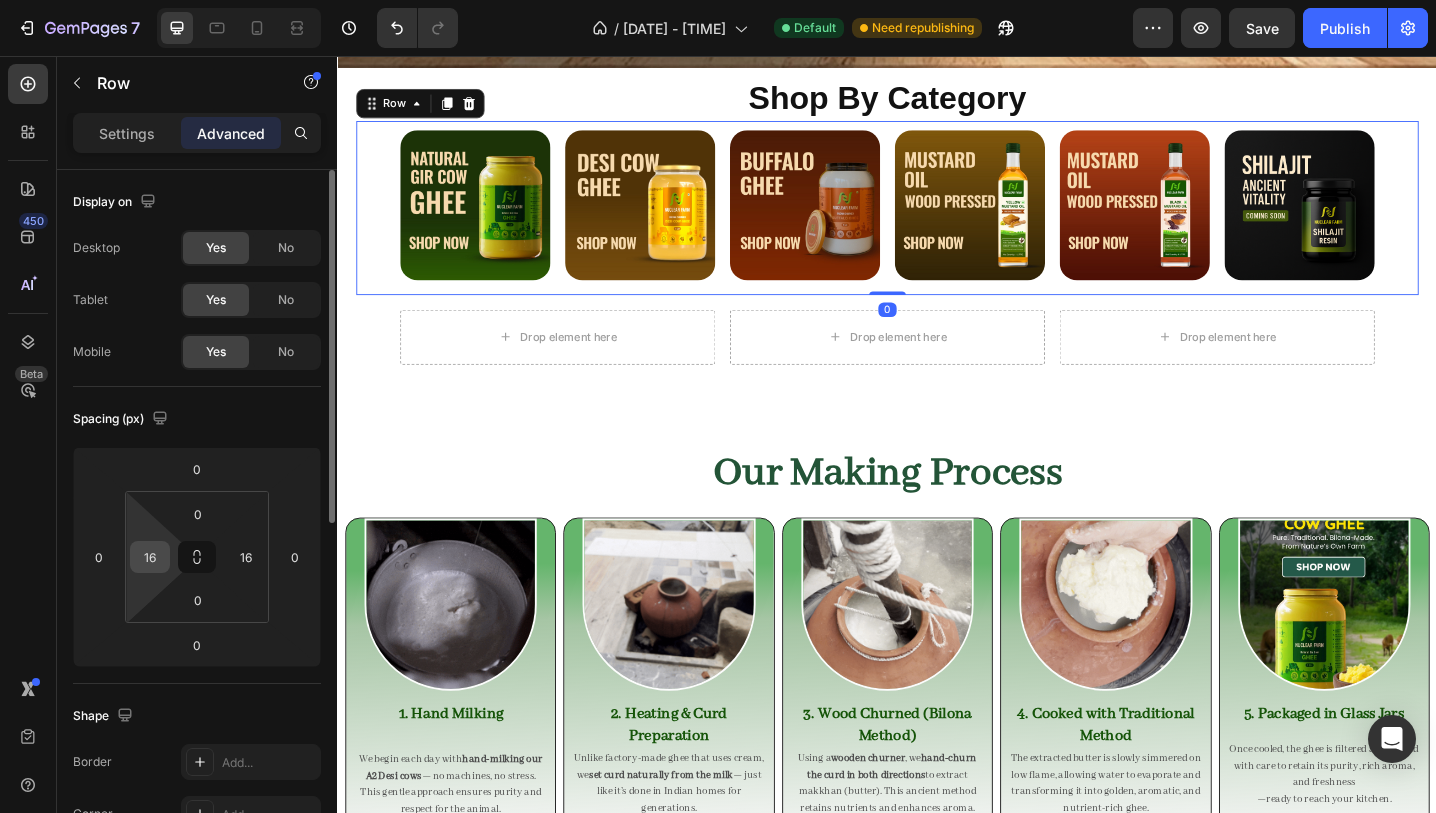 click on "16" at bounding box center [150, 557] 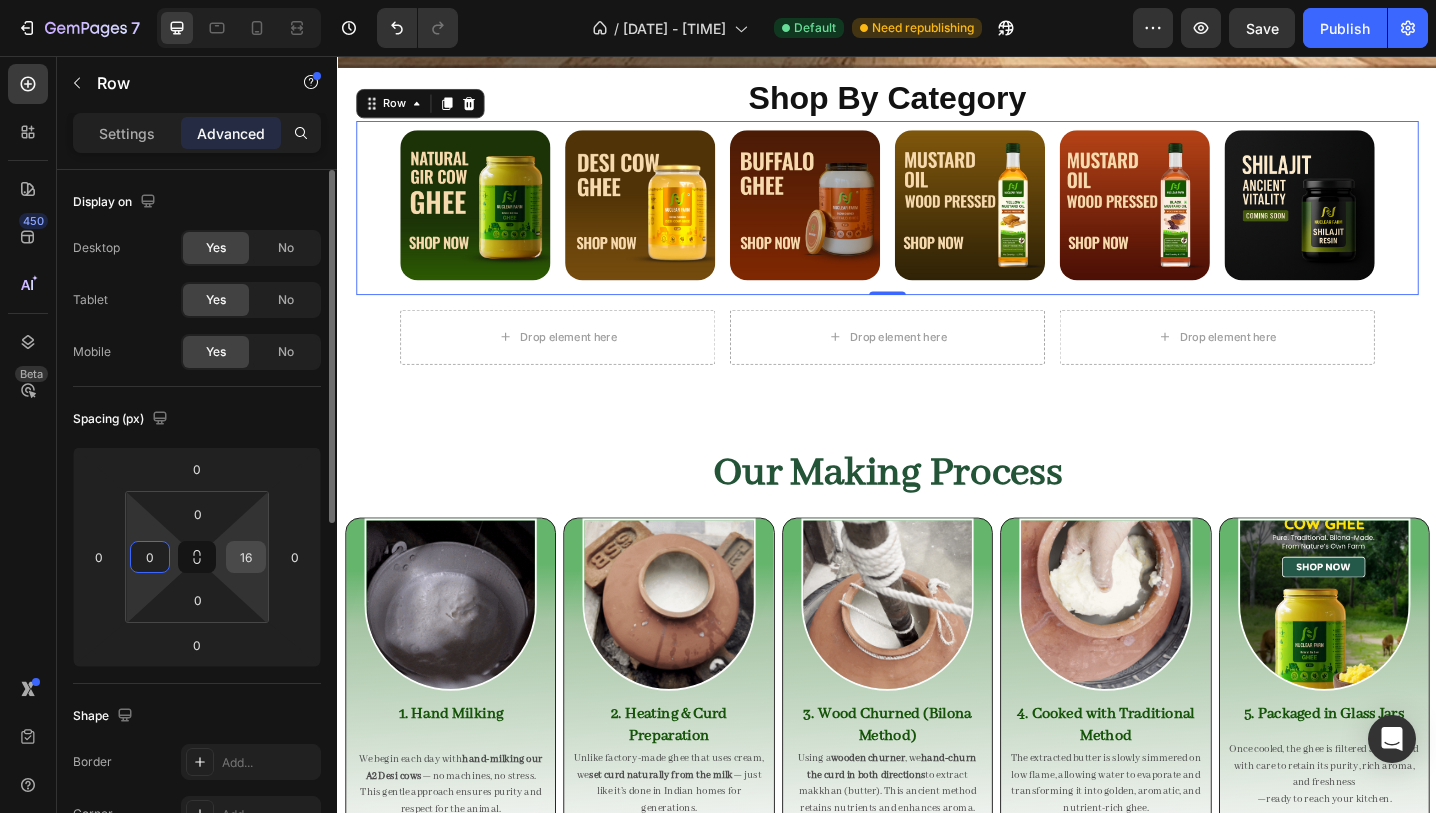 type on "0" 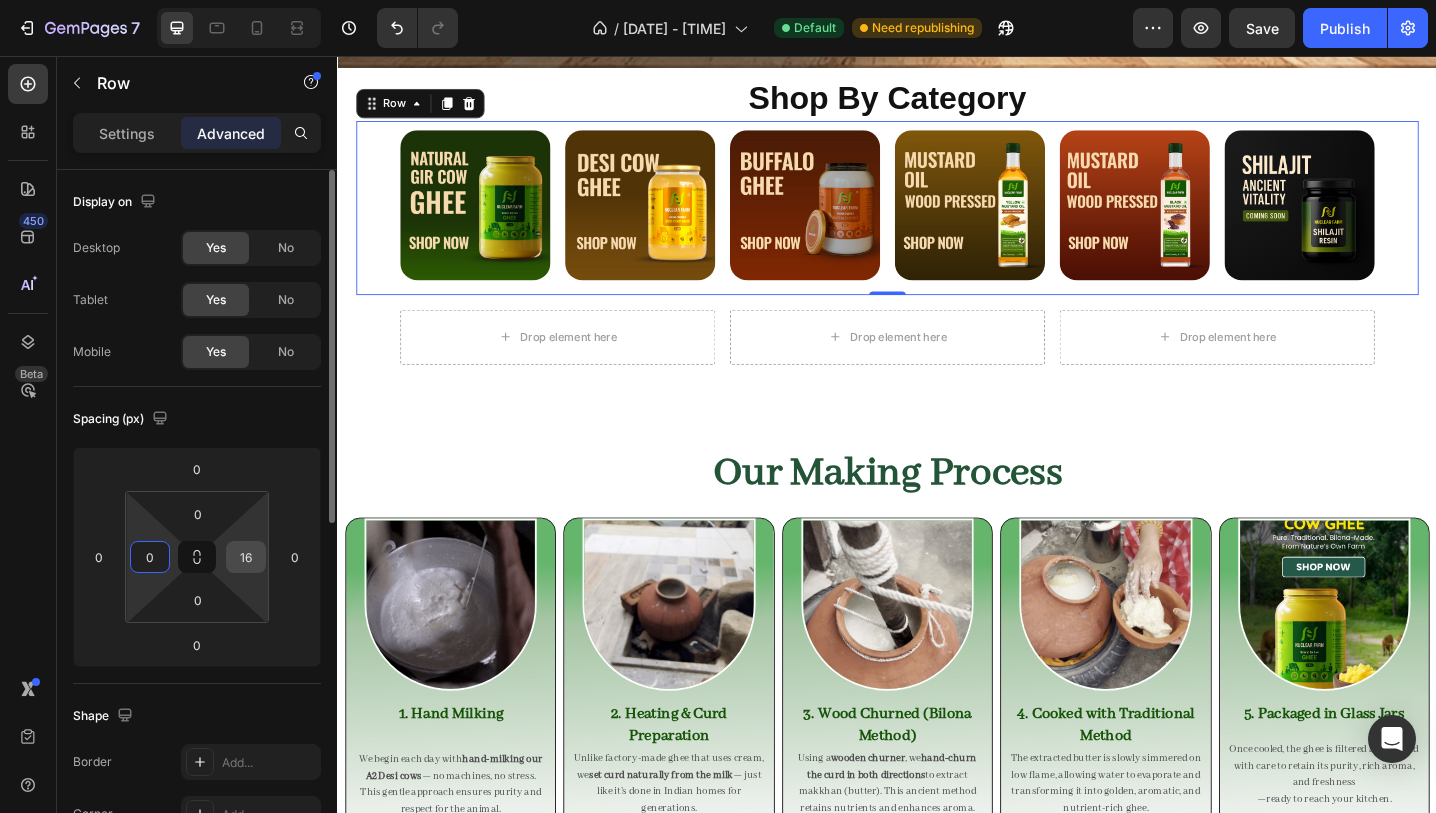 click on "16" at bounding box center [246, 557] 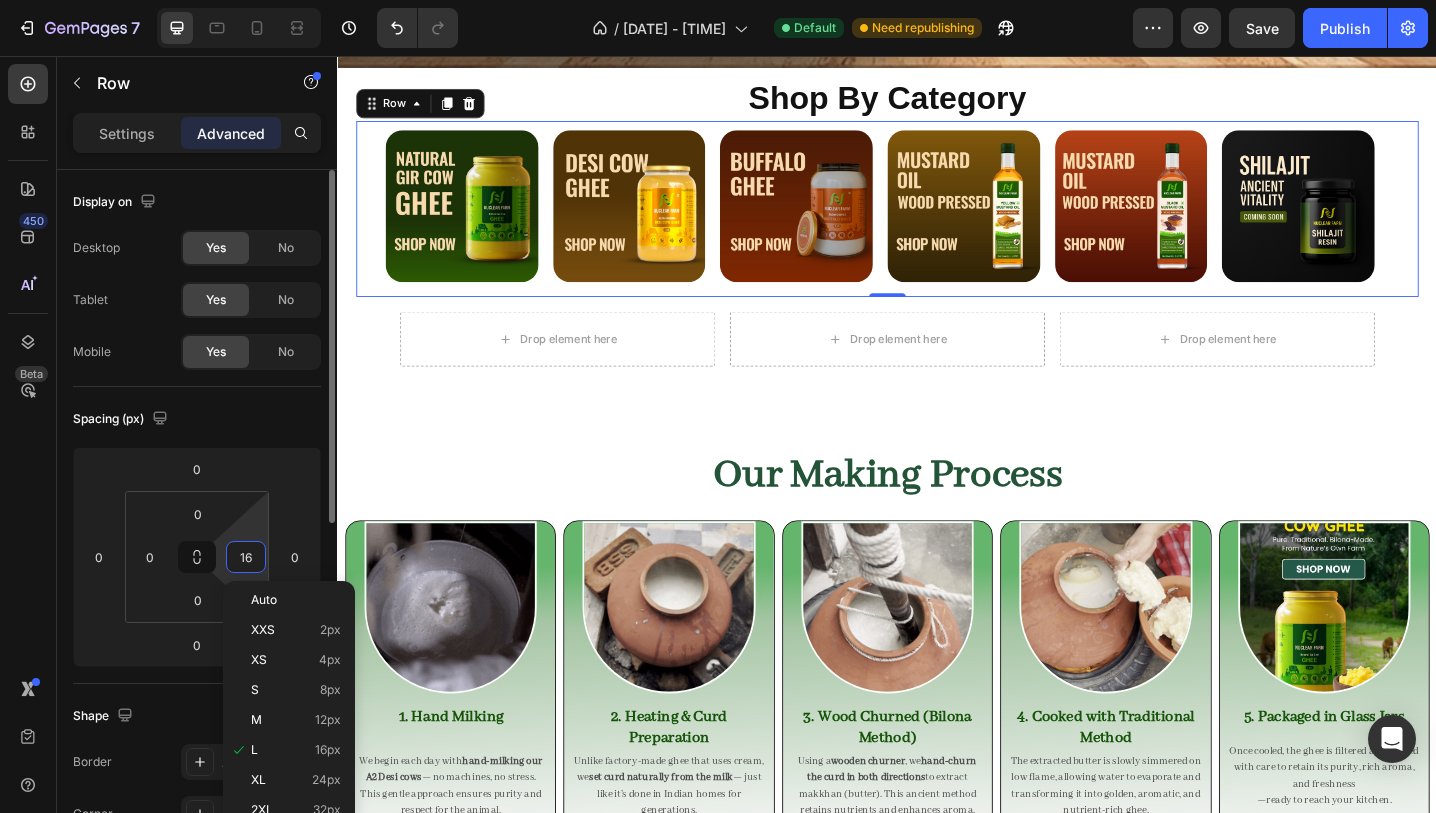 type on "0" 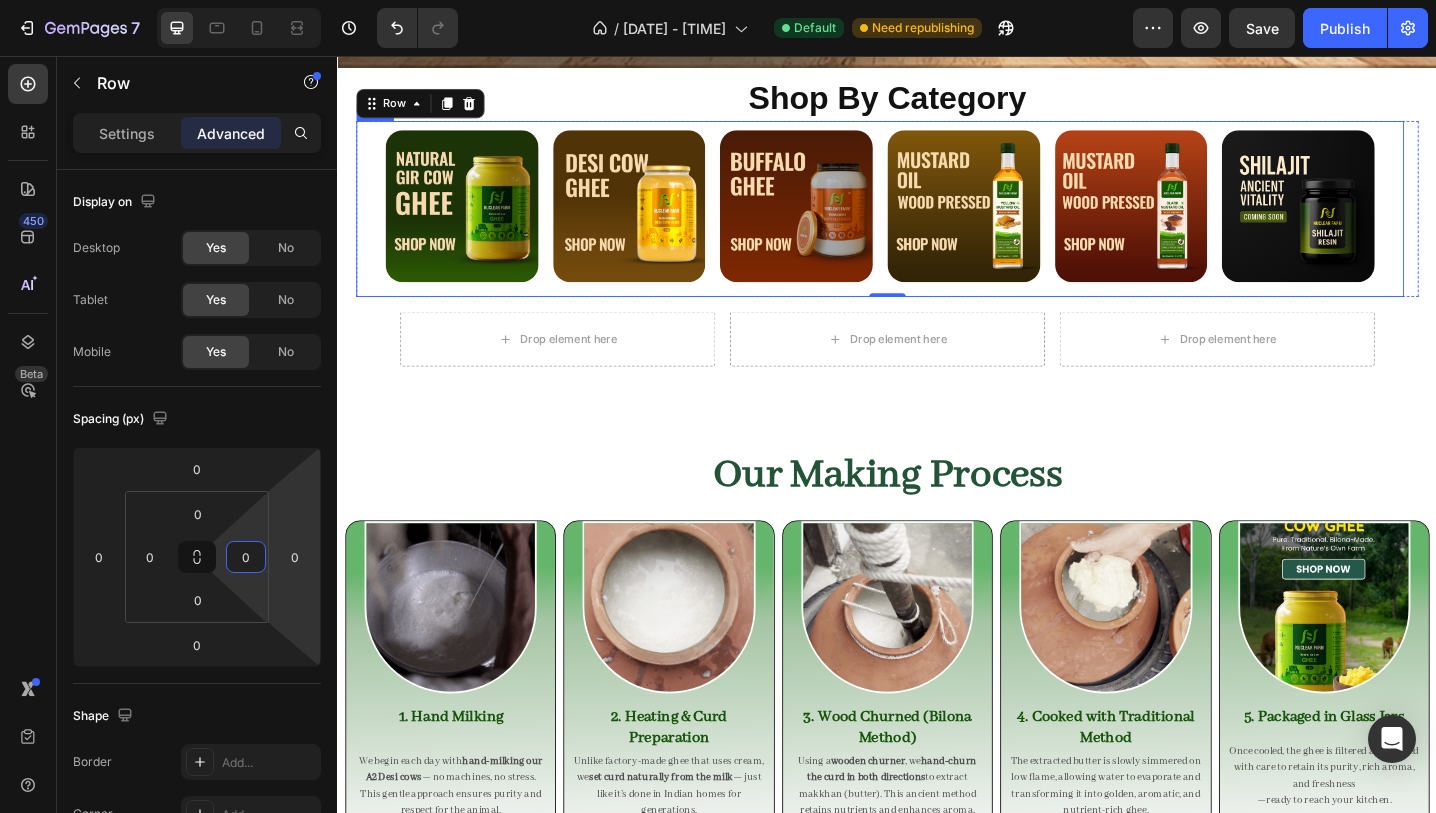 click on "Image Image Image Image Image Image Row Row" at bounding box center (929, 223) 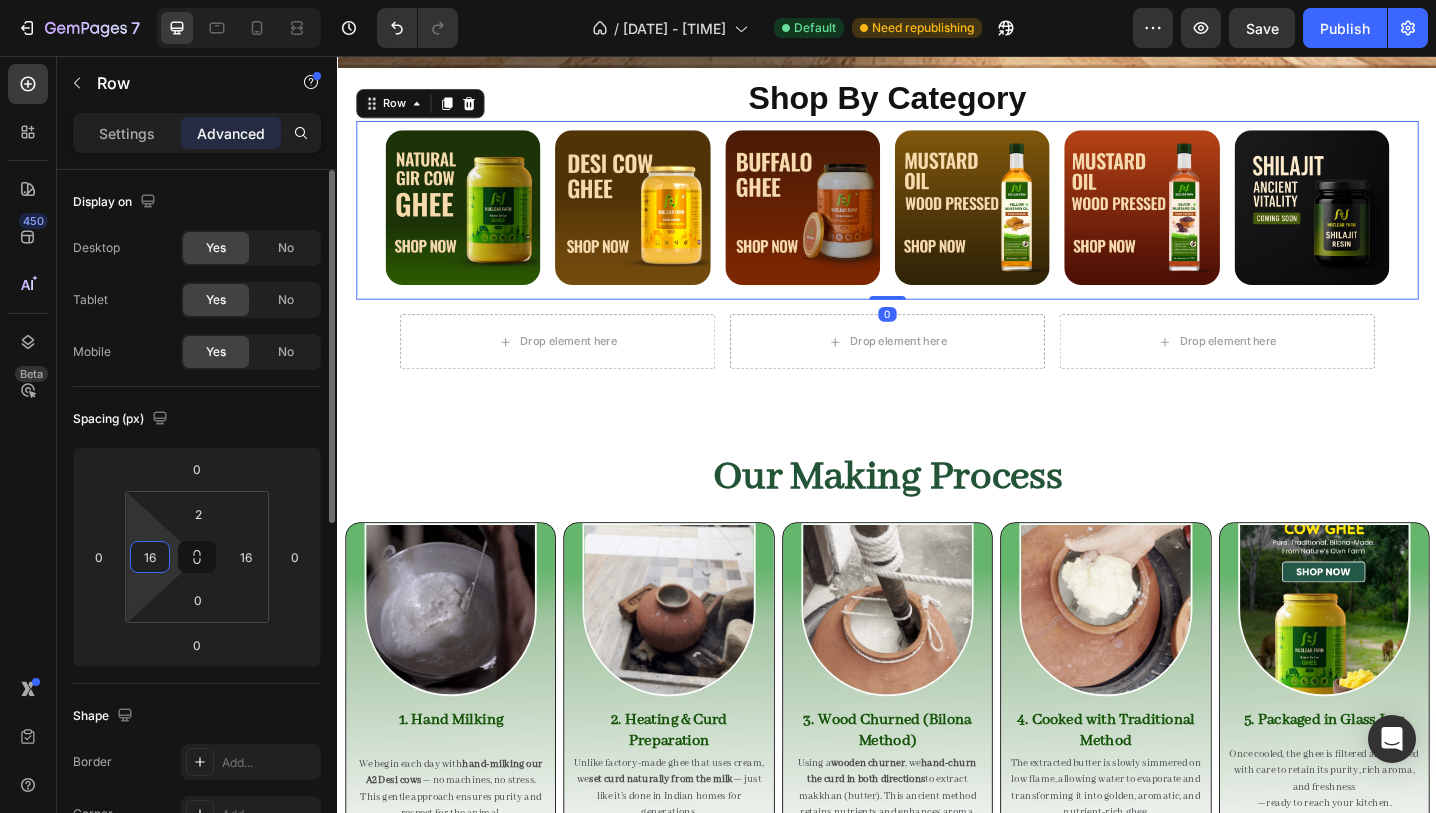 click on "16" at bounding box center [150, 557] 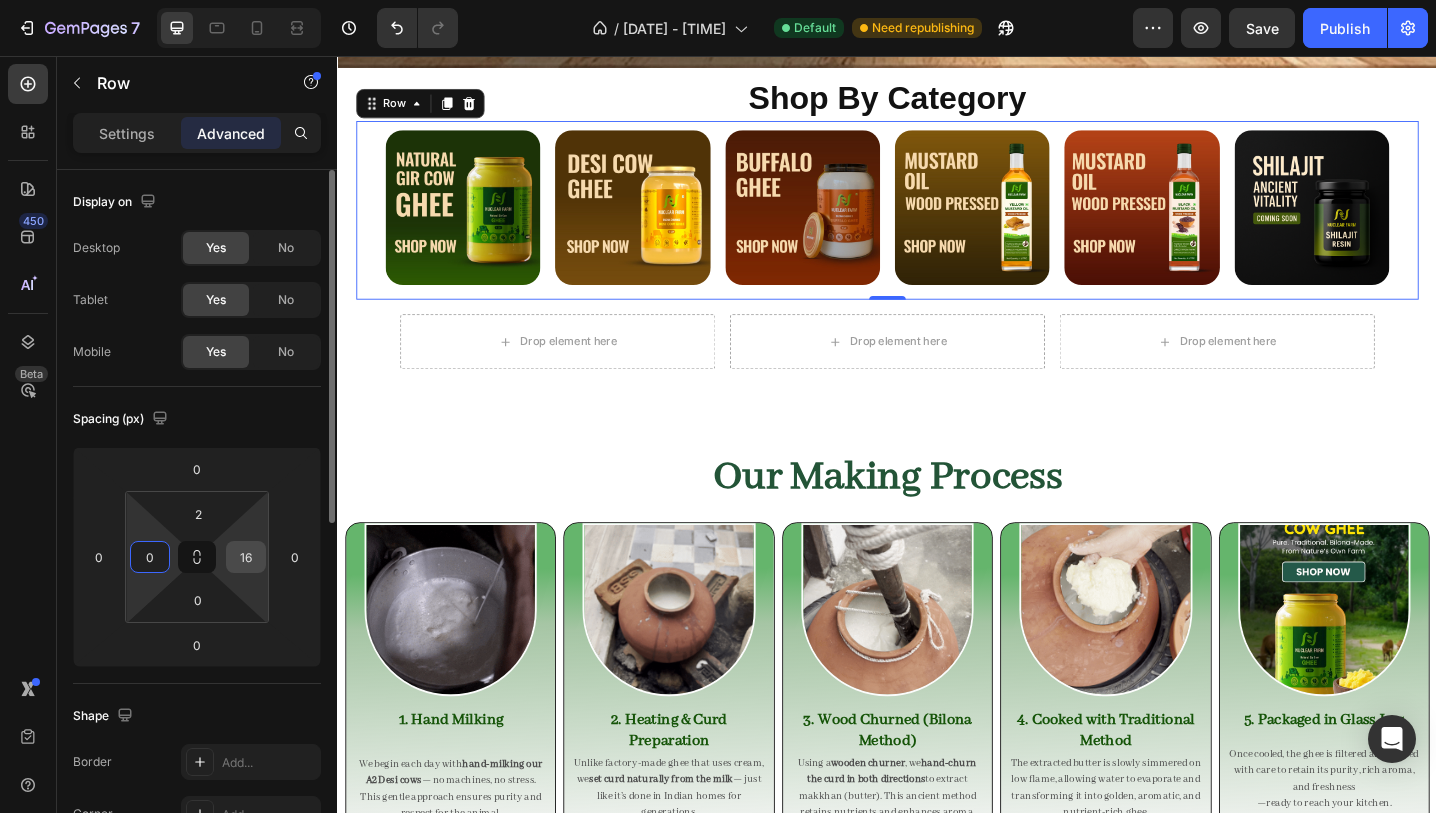 type on "0" 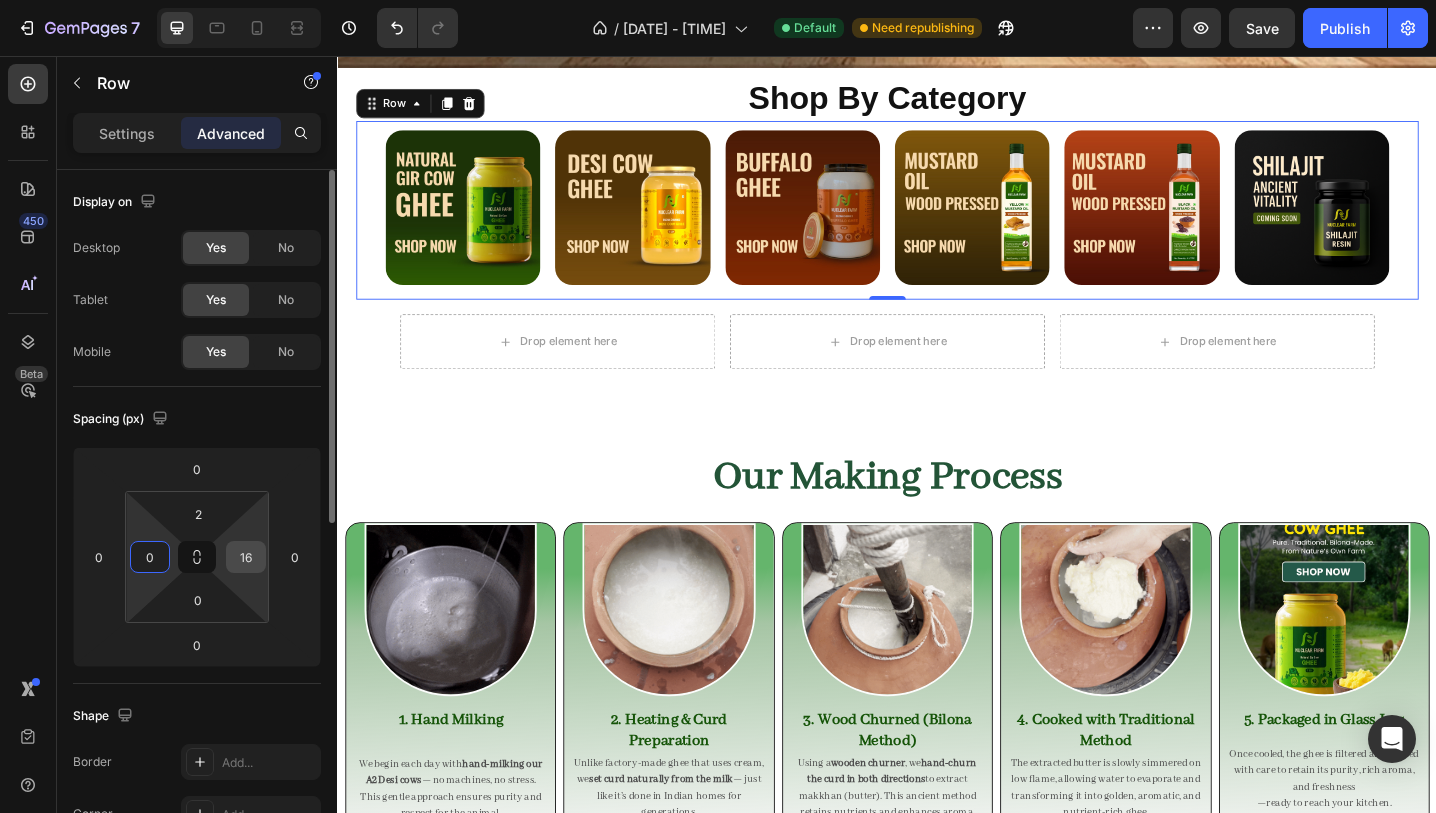 click on "16" at bounding box center (246, 557) 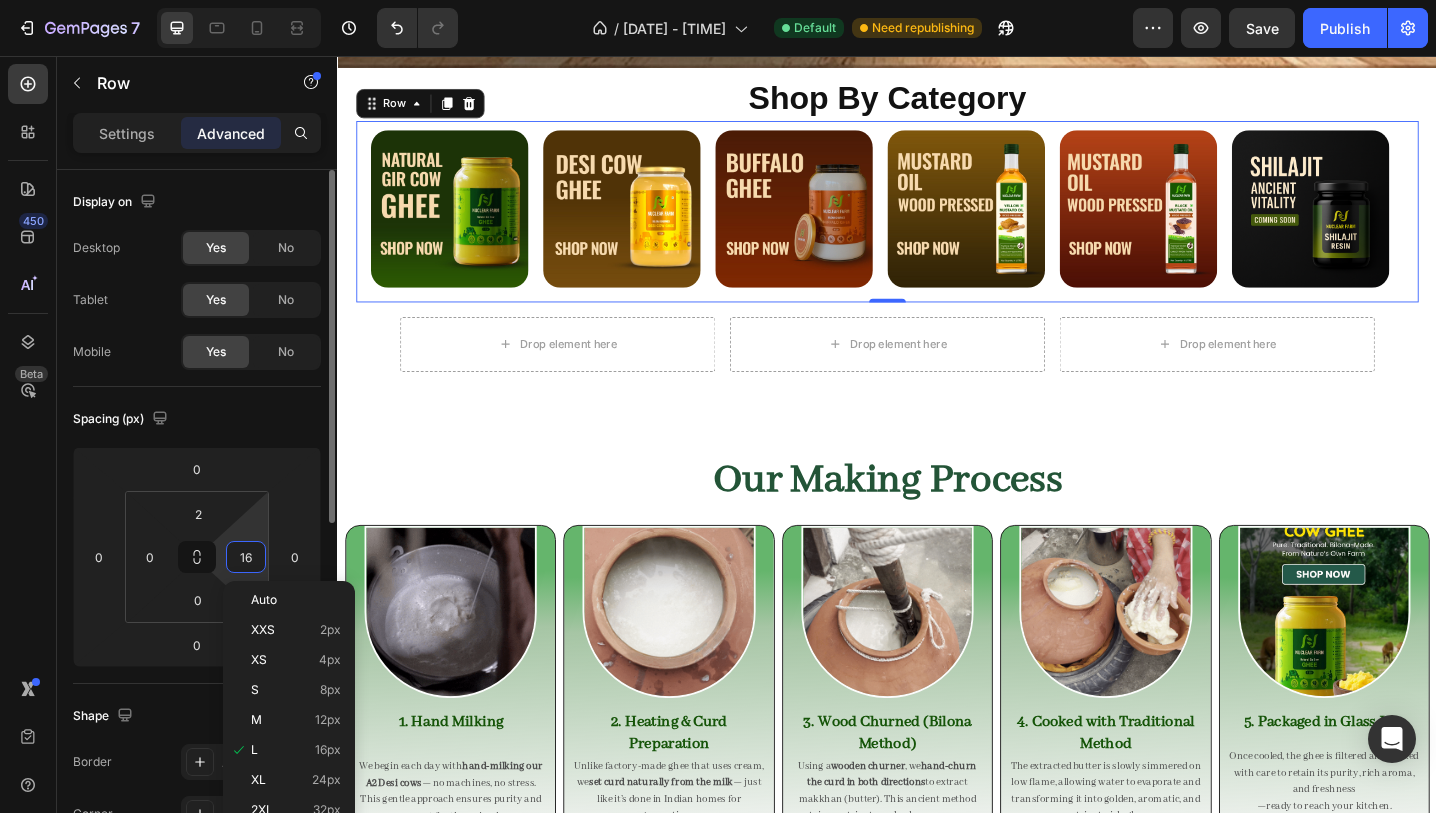 type on "0" 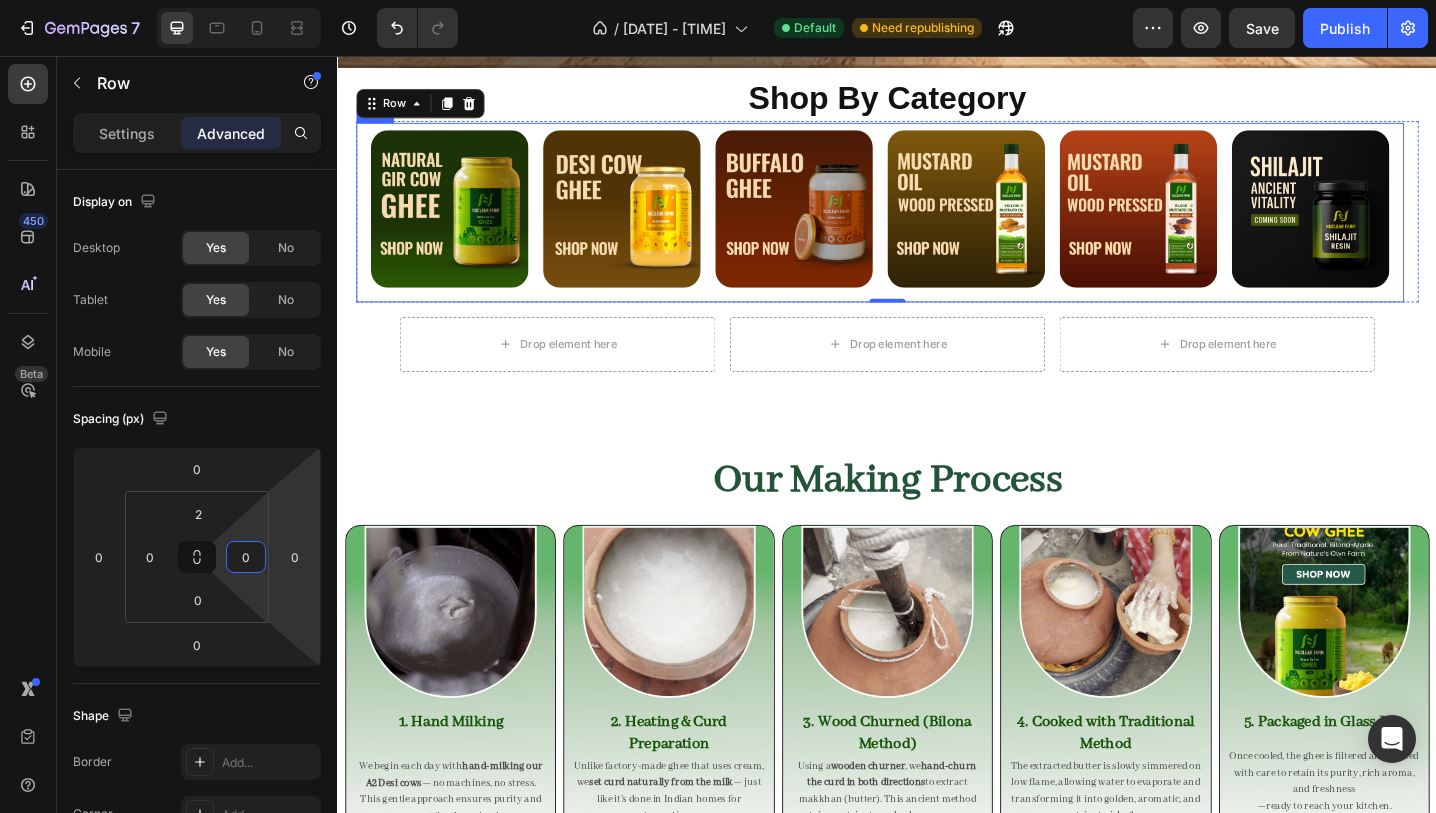 click on "Image Image Image Image Image Image Row" at bounding box center [929, 227] 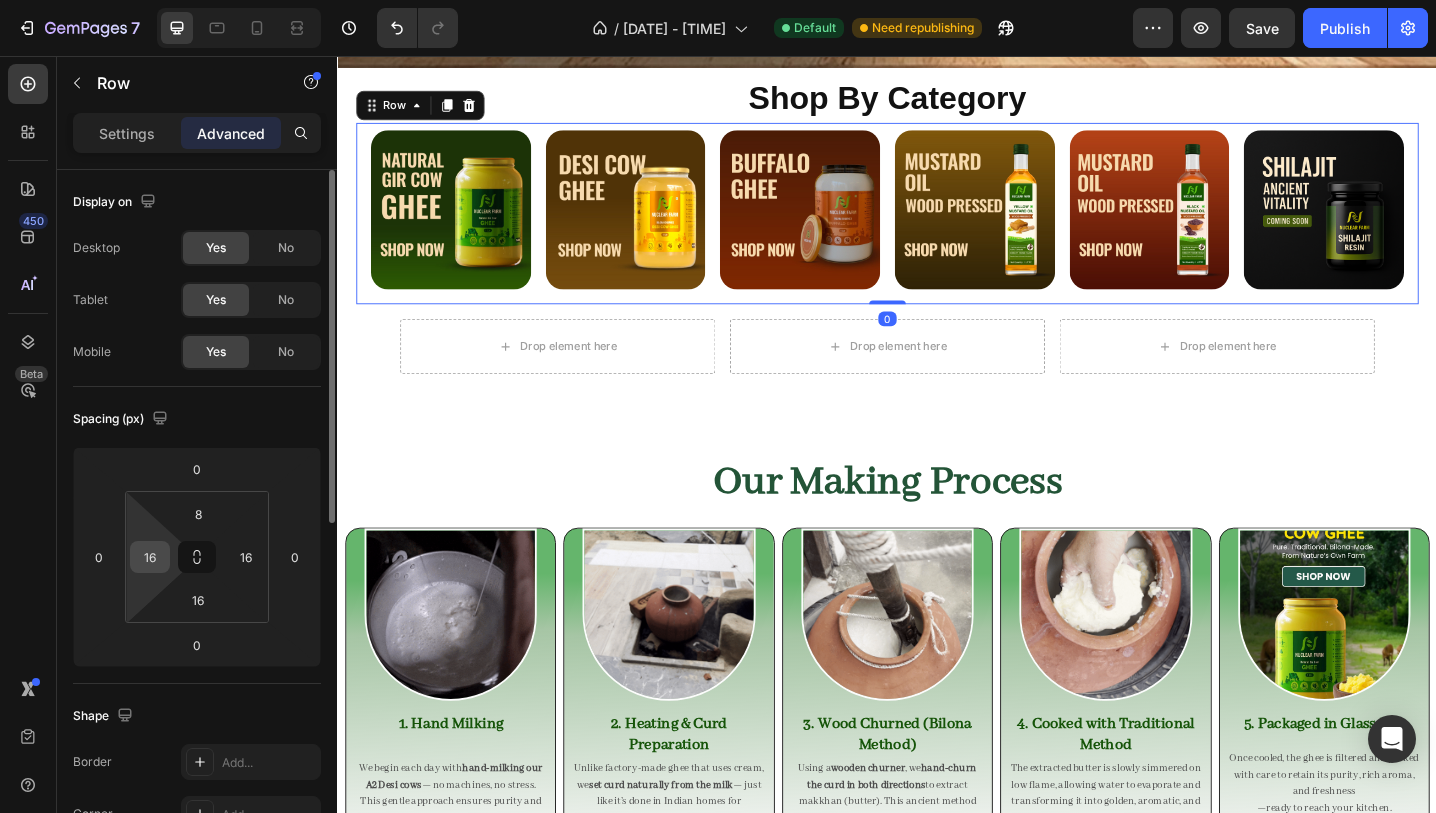 click on "16" at bounding box center (150, 557) 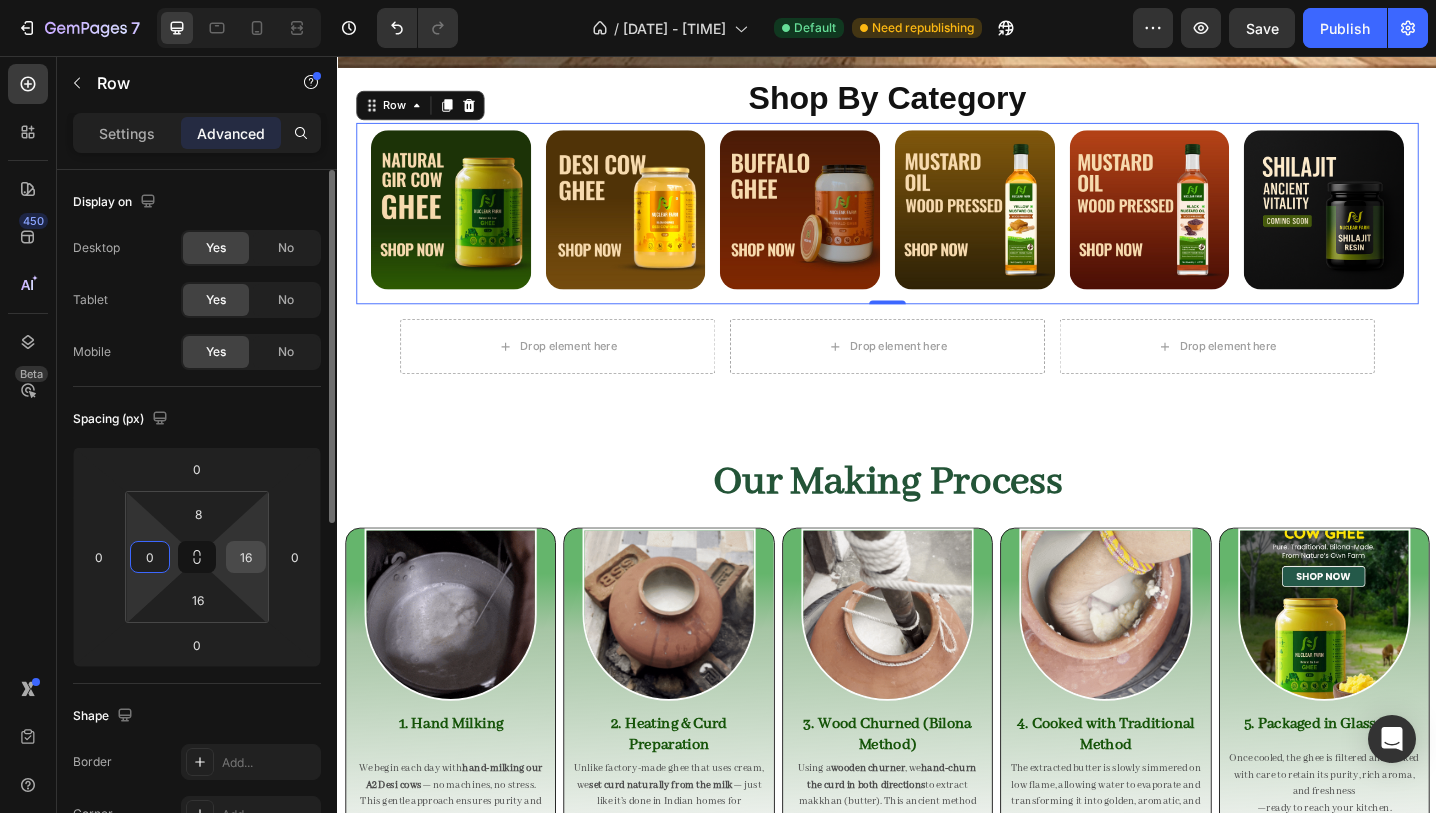 type on "0" 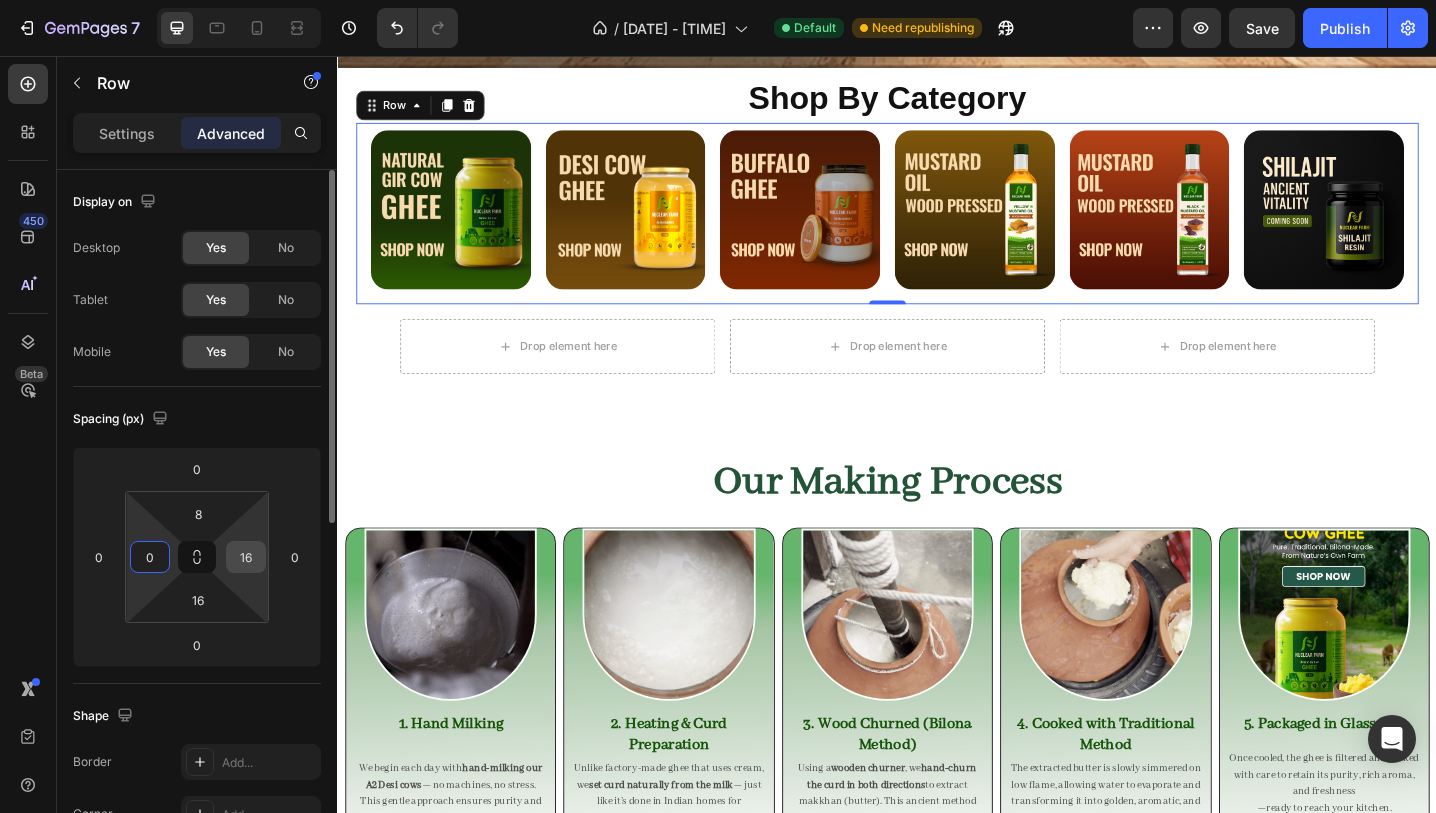 click on "16" at bounding box center [246, 557] 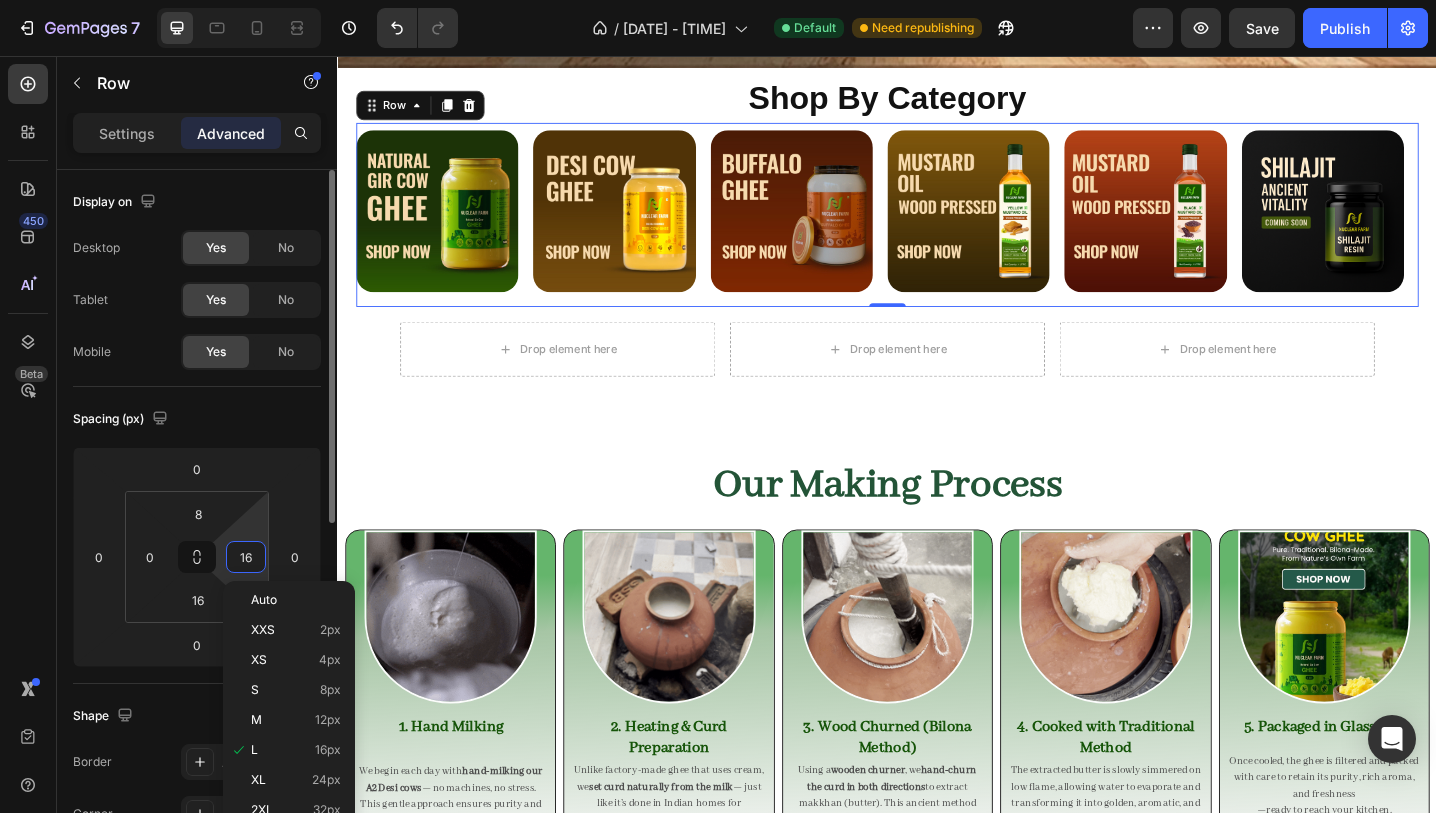 type on "0" 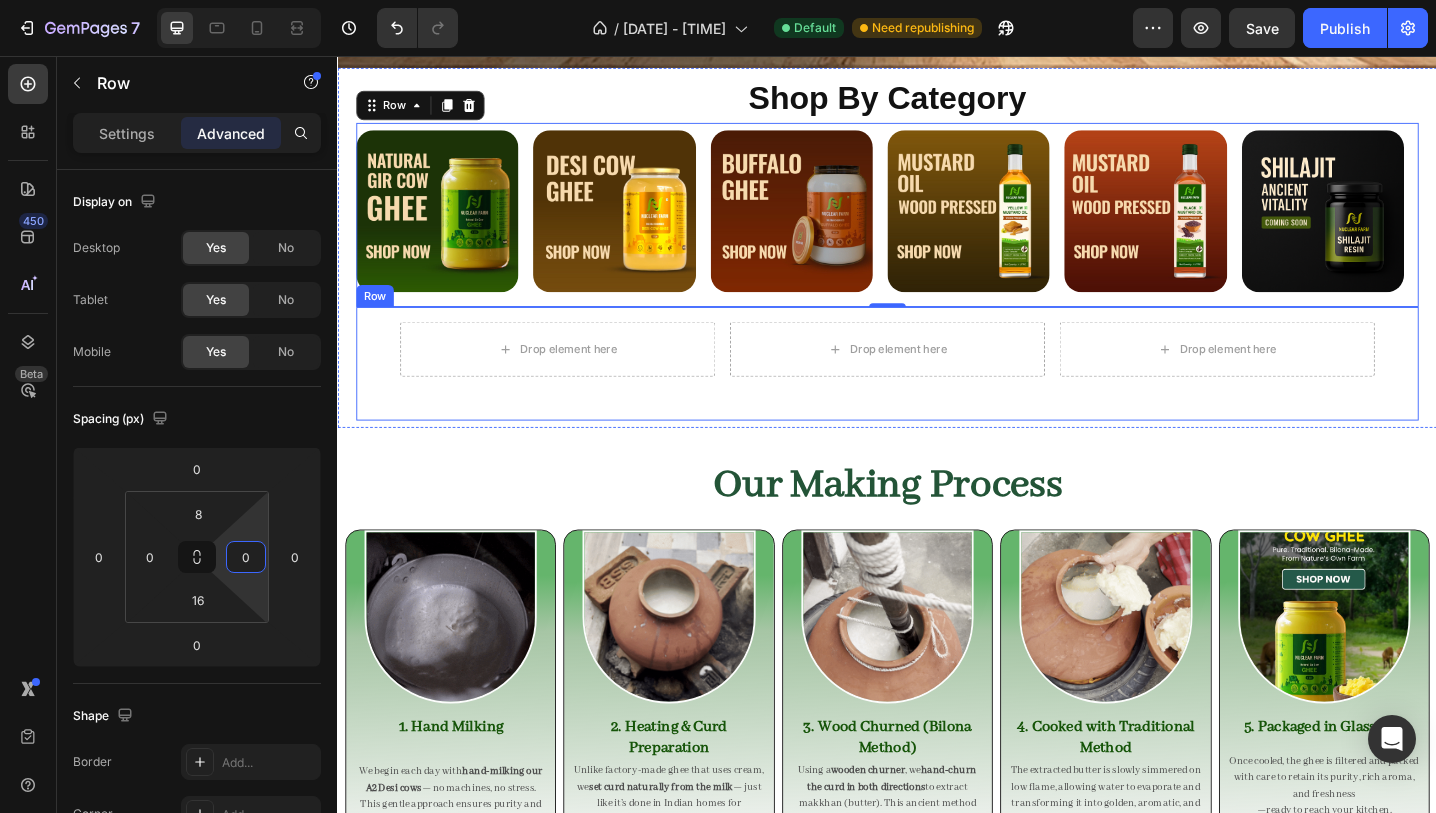 click on "Our Making Process    Heading Image 1. Hand Milking Heading We begin each day with  hand-milking our A2 Desi cows  — no machines, no stress. This gentle approach ensures purity and respect for the animal. Text Block Row Image 2. Heating & Curd Preparation Heading Unlike factory-made ghee that uses cream, we  set curd naturally from the milk  — just like it’s done in Indian homes for generations. Text Block Row Image 3. Wood Churned (Bilona Method) Heading Using a  wooden churner , we  hand-churn the curd in both directions  to extract makkhan (butter). This ancient method retains nutrients and enhances aroma. Text Block Row Image 4. Cooked with Traditional Method Heading The extracted butter is slowly simmered on low flame, allowing water to evaporate and transforming it into golden, aromatic, and nutrient-rich ghee. Text Block Row Image 5. Packaged in Glass Jars Heading Once cooled, the ghee is filtered and packed with care to retain its purity, rich aroma, and freshness Text Block Row Row Row Row" at bounding box center (937, 742) 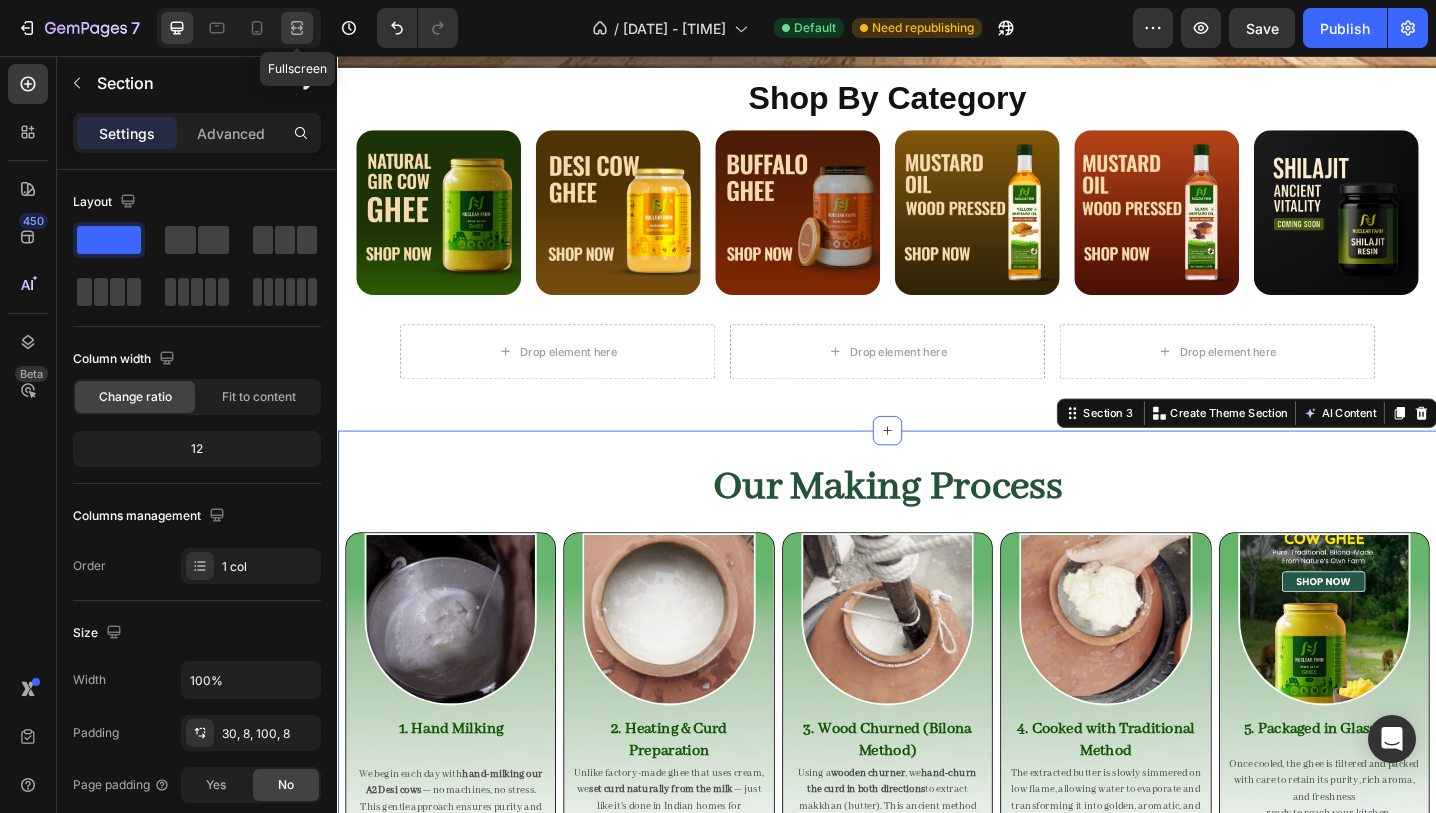 click 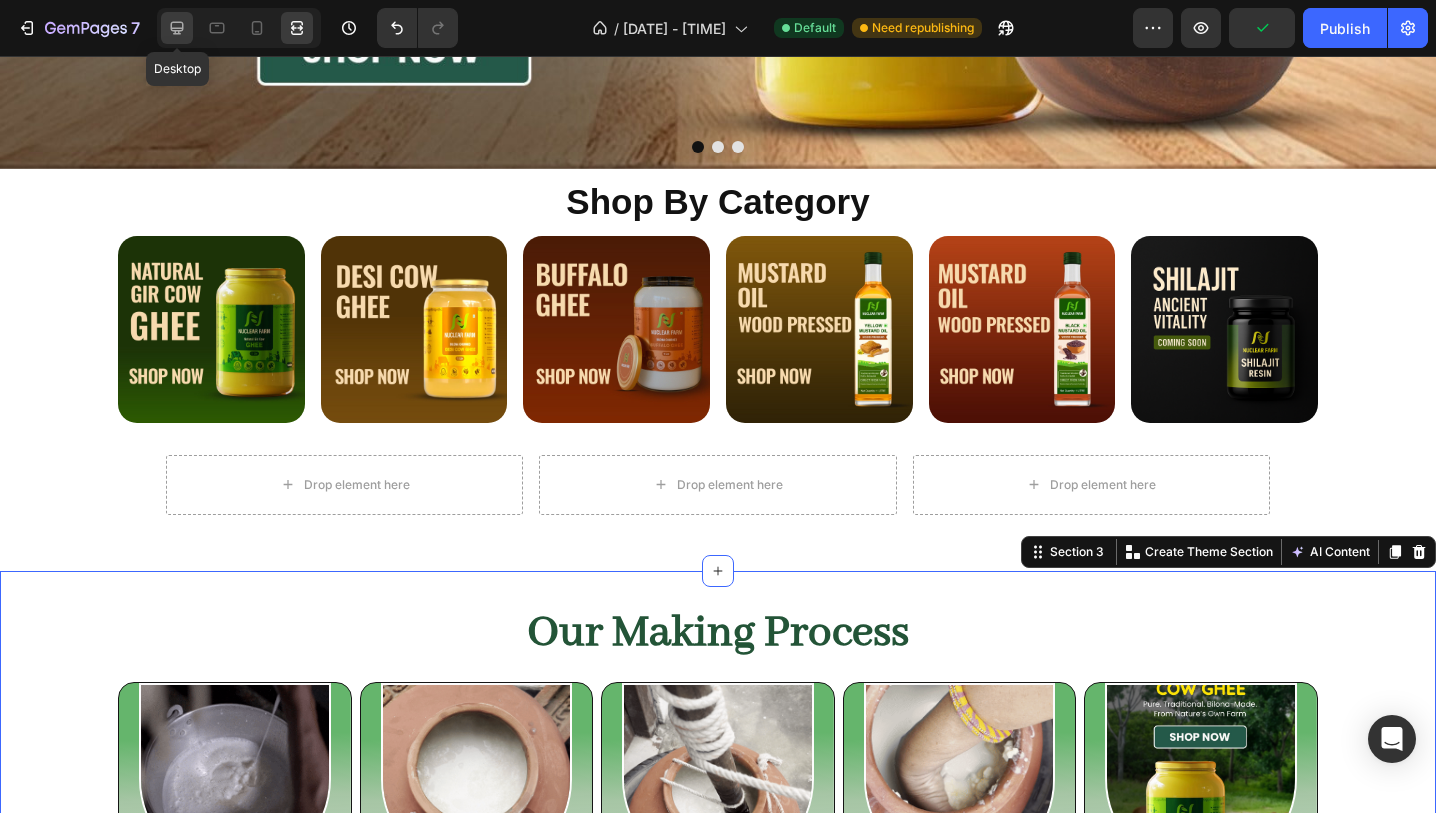 click 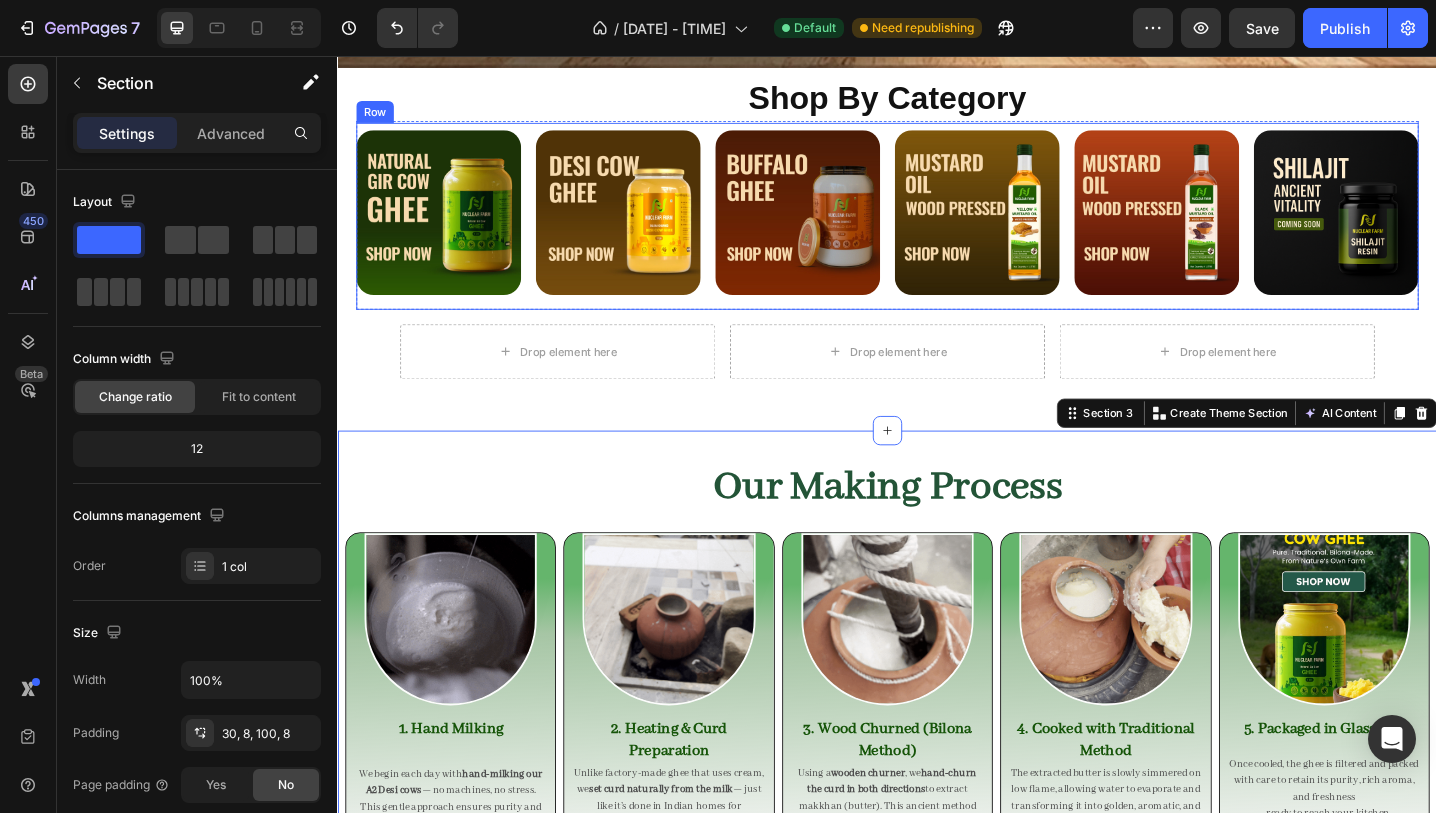 click on "Row" at bounding box center (377, 117) 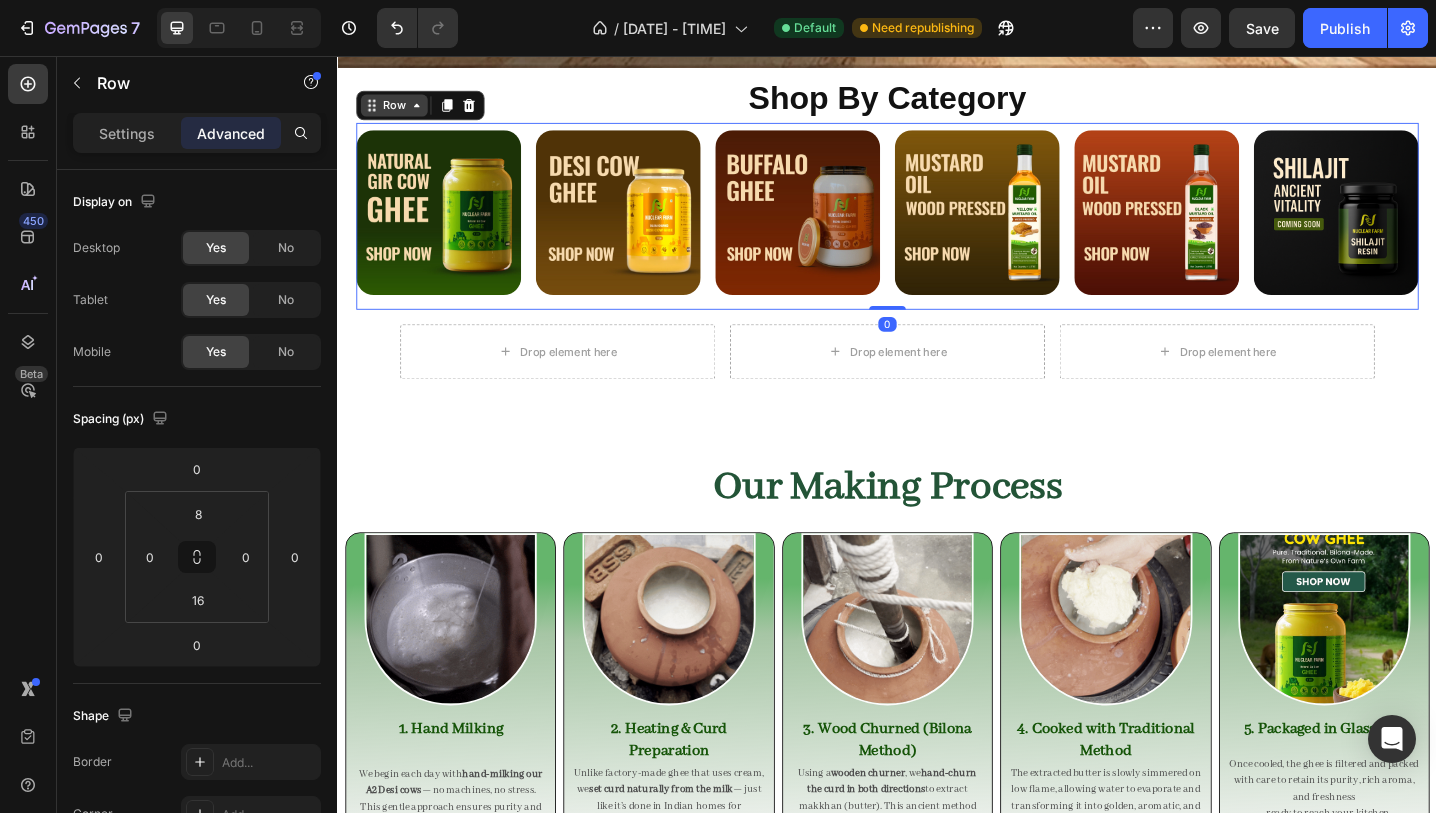 click on "Row" at bounding box center (398, 110) 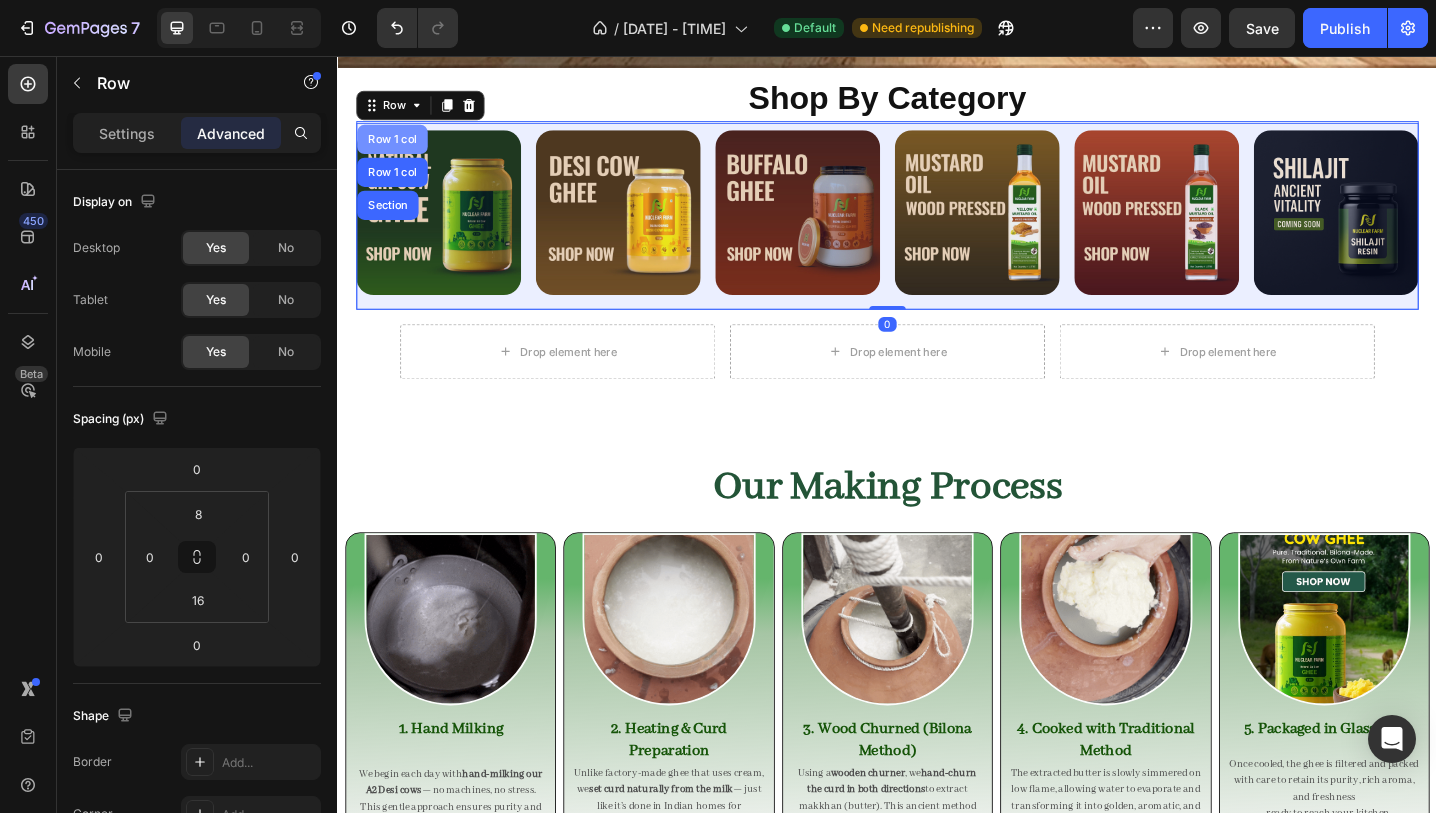 click on "Row 1 col" at bounding box center (396, 147) 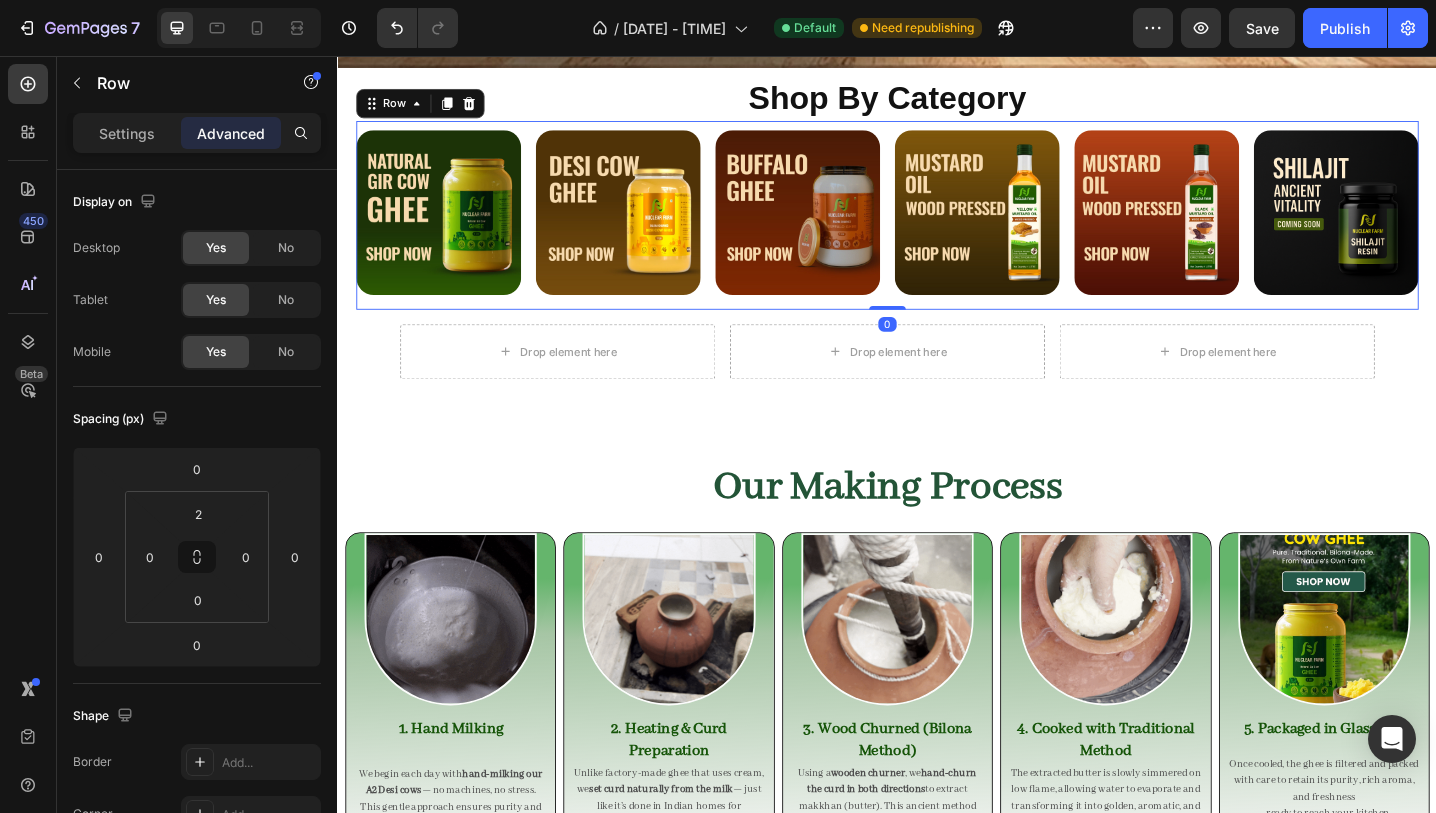 click on "Settings Advanced" at bounding box center (197, 133) 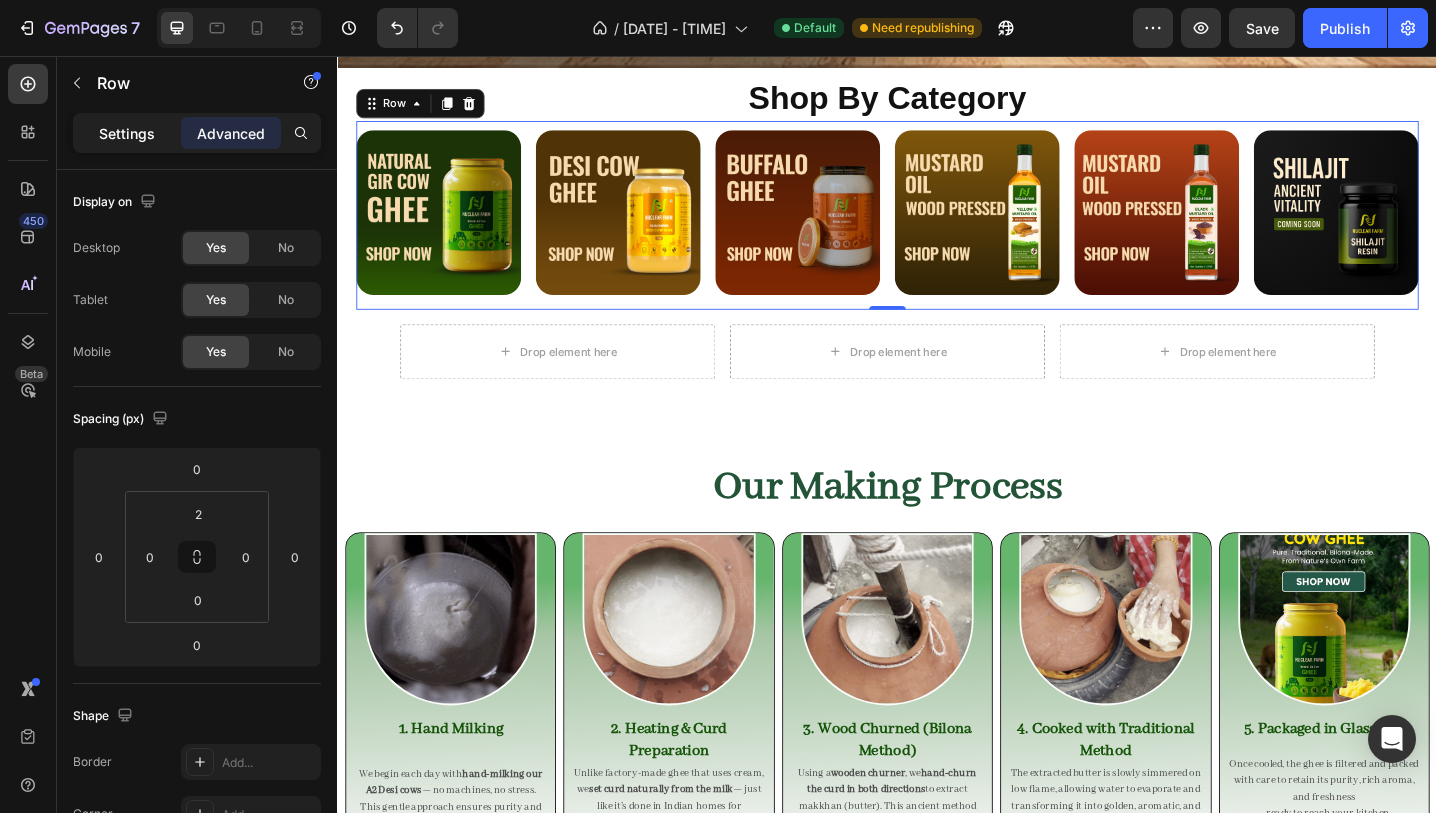 click on "Settings" at bounding box center [127, 133] 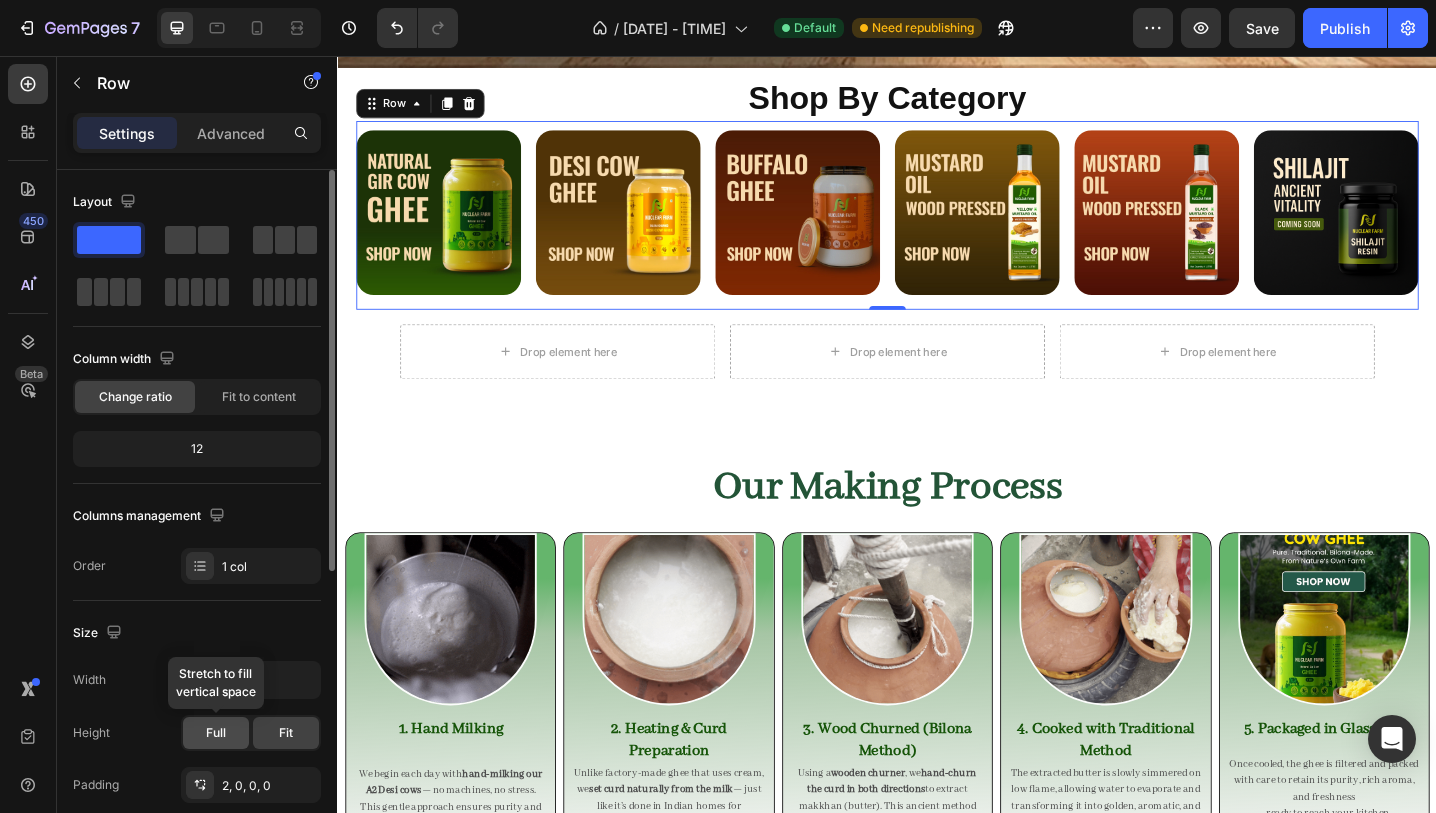 click on "Full" 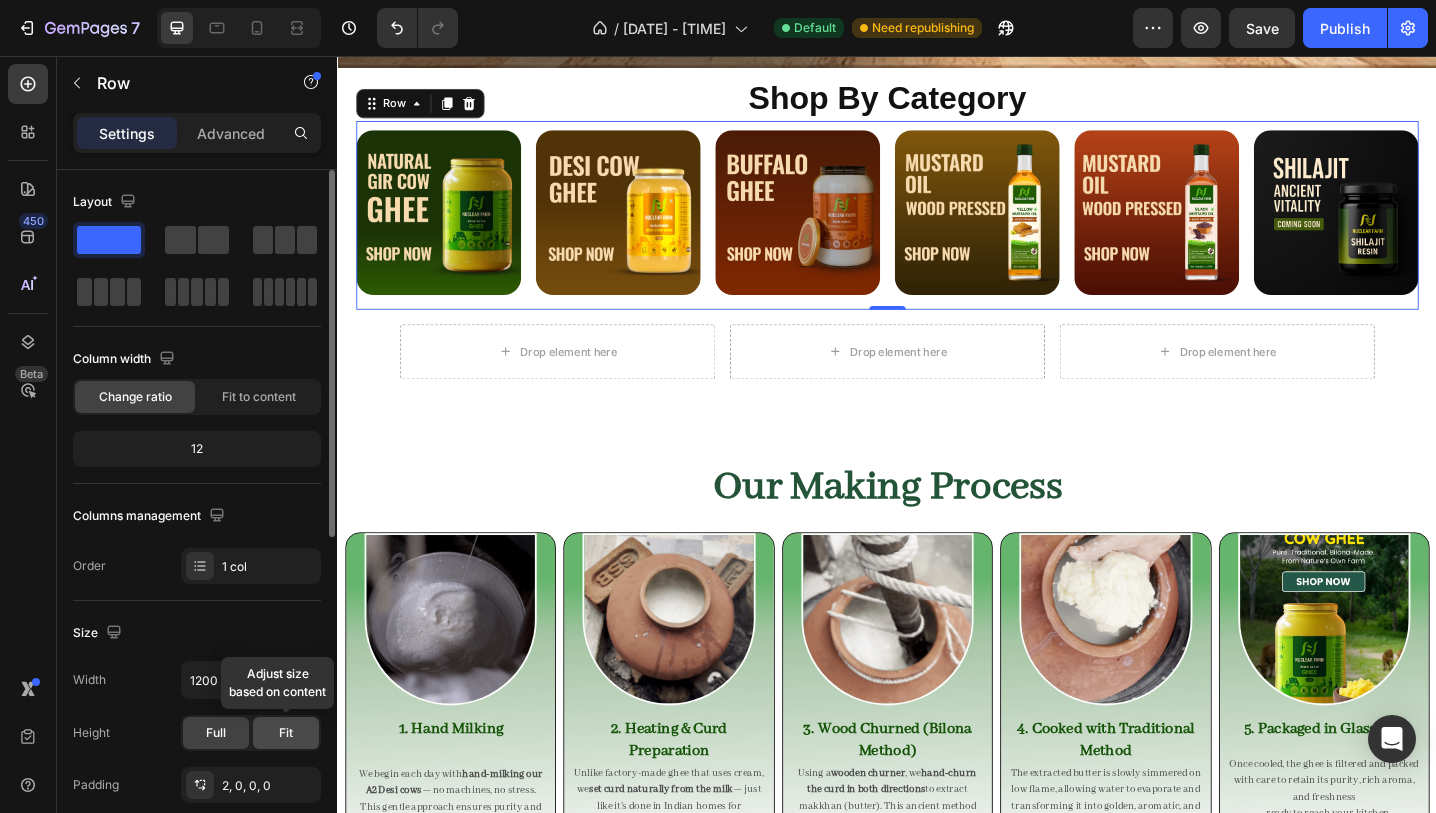 click on "Fit" 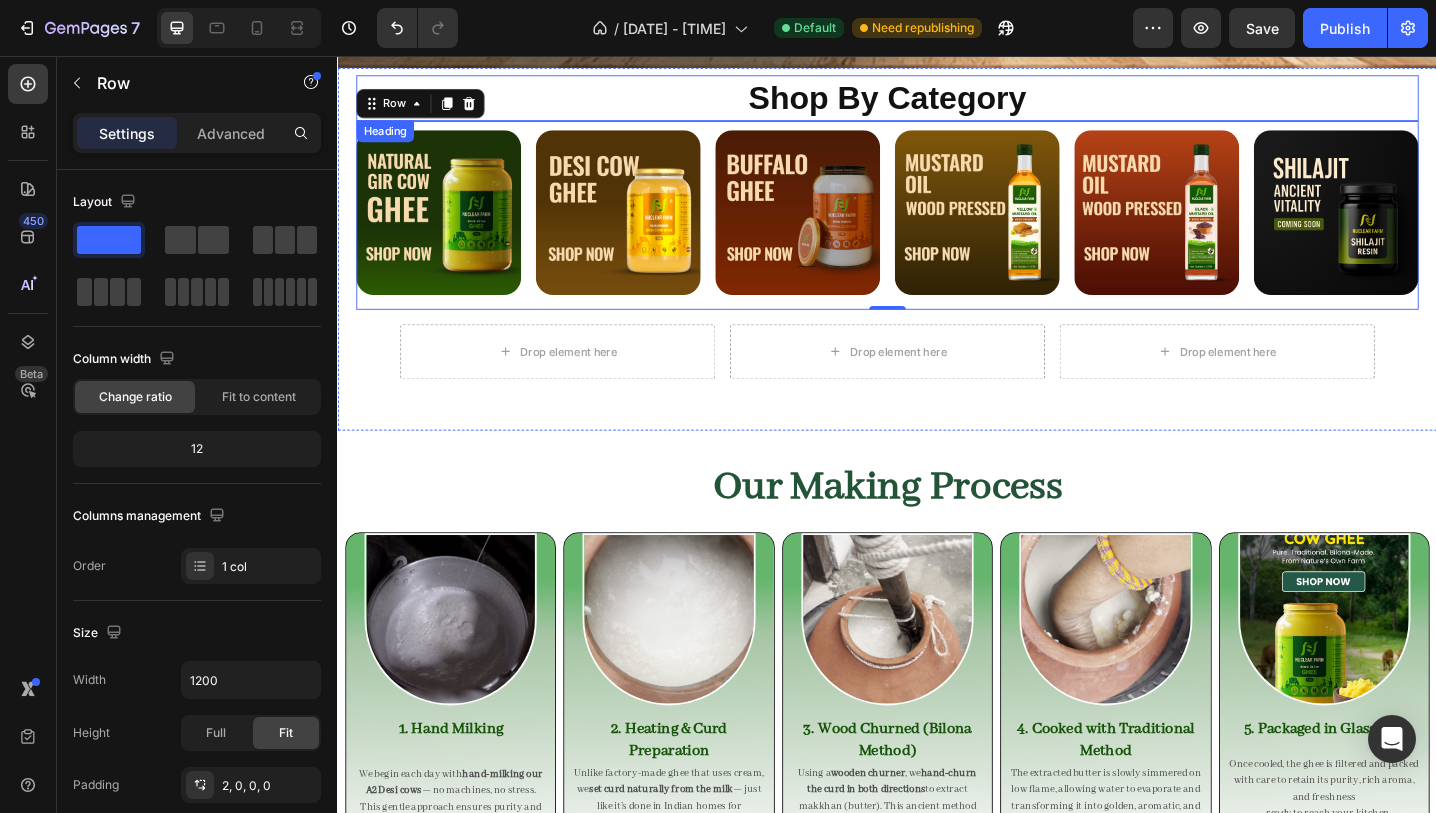 click on "Shop By Category" at bounding box center [937, 102] 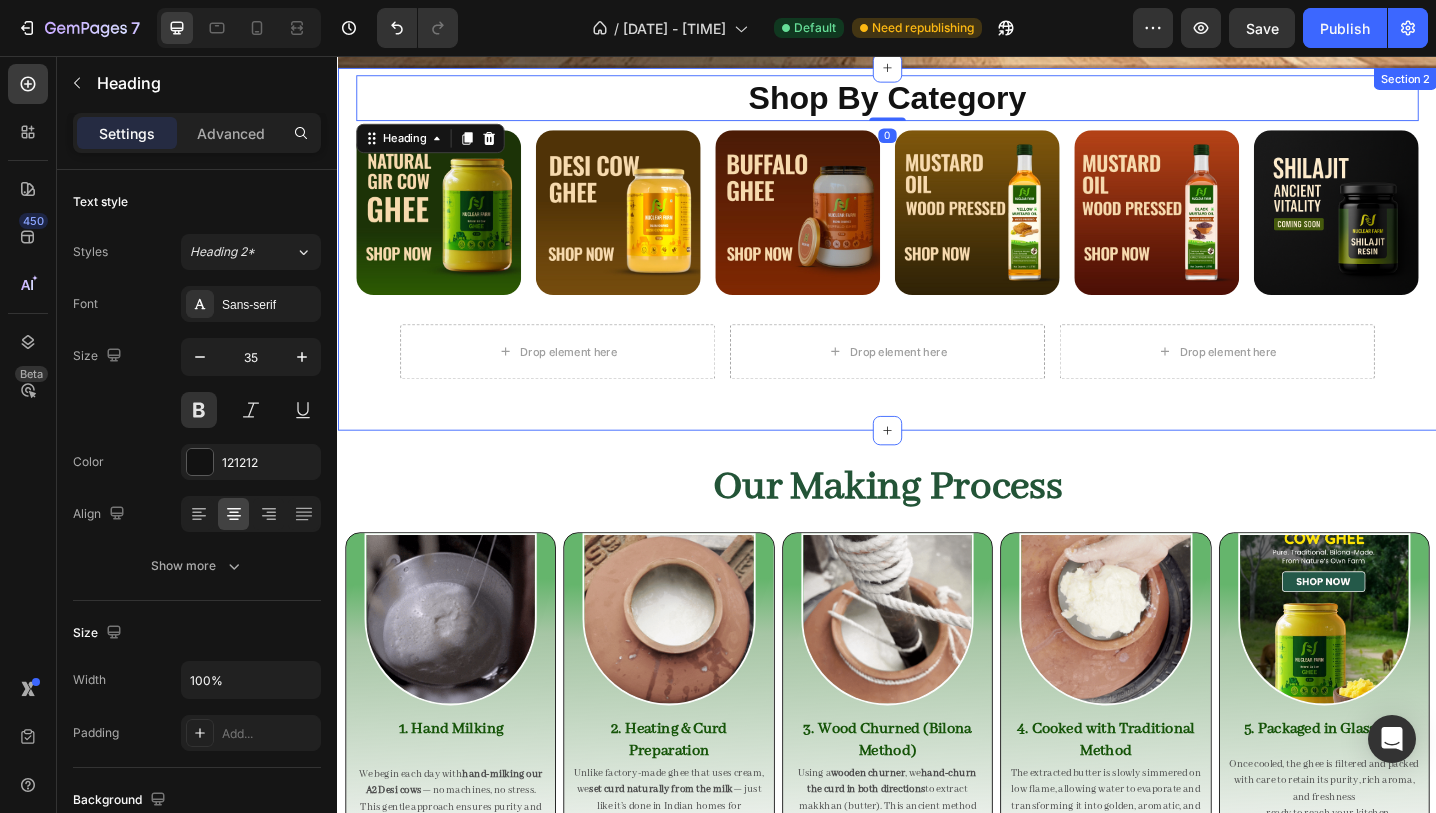 click on "Shop By Category Heading   0 Image Image Image Image Image Image Row Row Row
Drop element here
Drop element here
Drop element here Row Row Row Section 2" at bounding box center [937, 267] 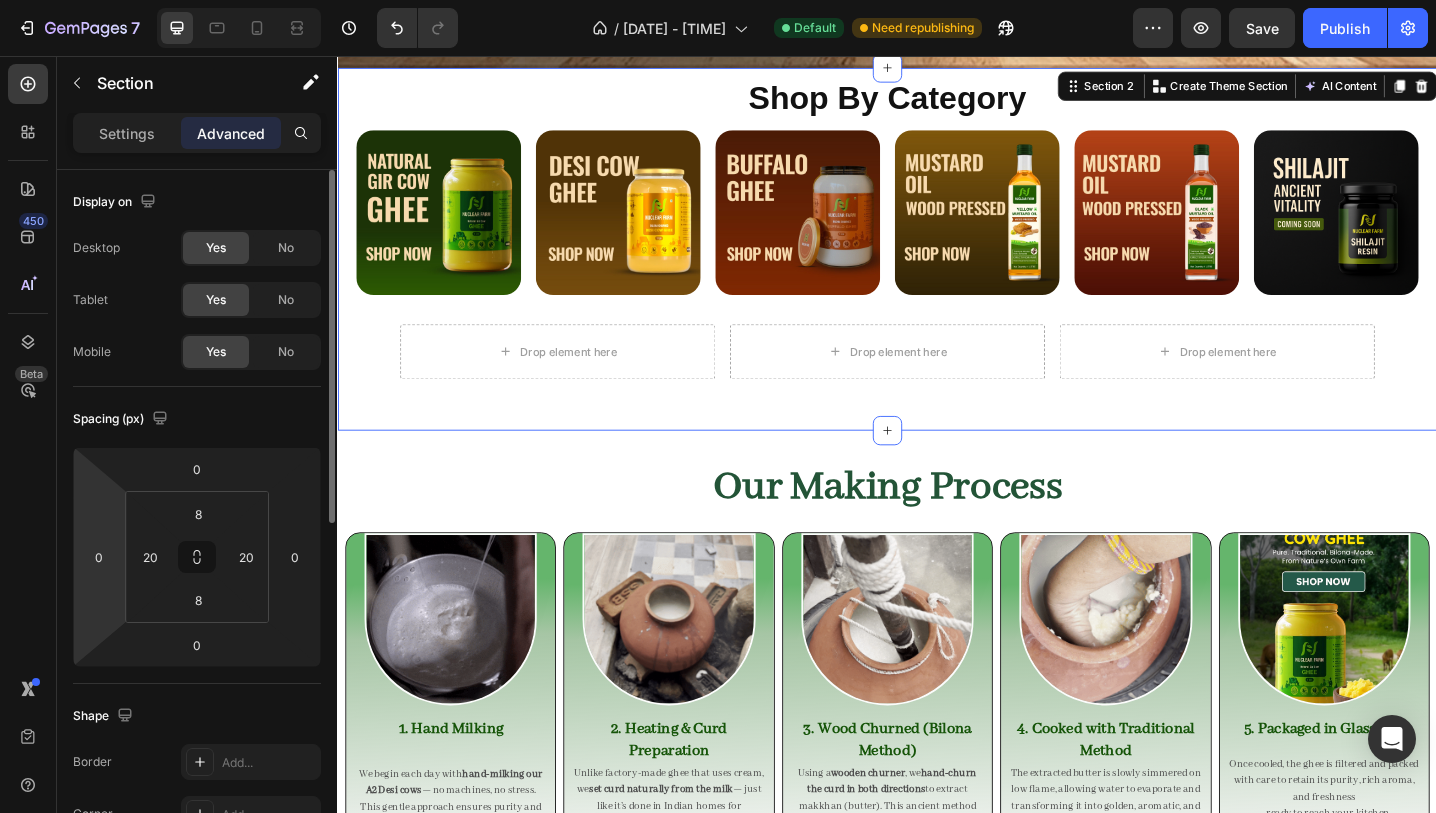click on "7   /  Home Page - Apr 2, 16:15:19 Default Need republishing Preview  Save   Publish  450 Beta Sections(18) Elements(83) Section Element Hero Section Product Detail Brands Trusted Badges Guarantee Product Breakdown How to use Testimonials Compare Bundle FAQs Social Proof Brand Story Product List Collection Blog List Contact Sticky Add to Cart Custom Footer Browse Library 450 Layout
Row
Row
Row
Row Text
Heading
Text Block Button
Button
Button Media
Image
Image" at bounding box center (718, 0) 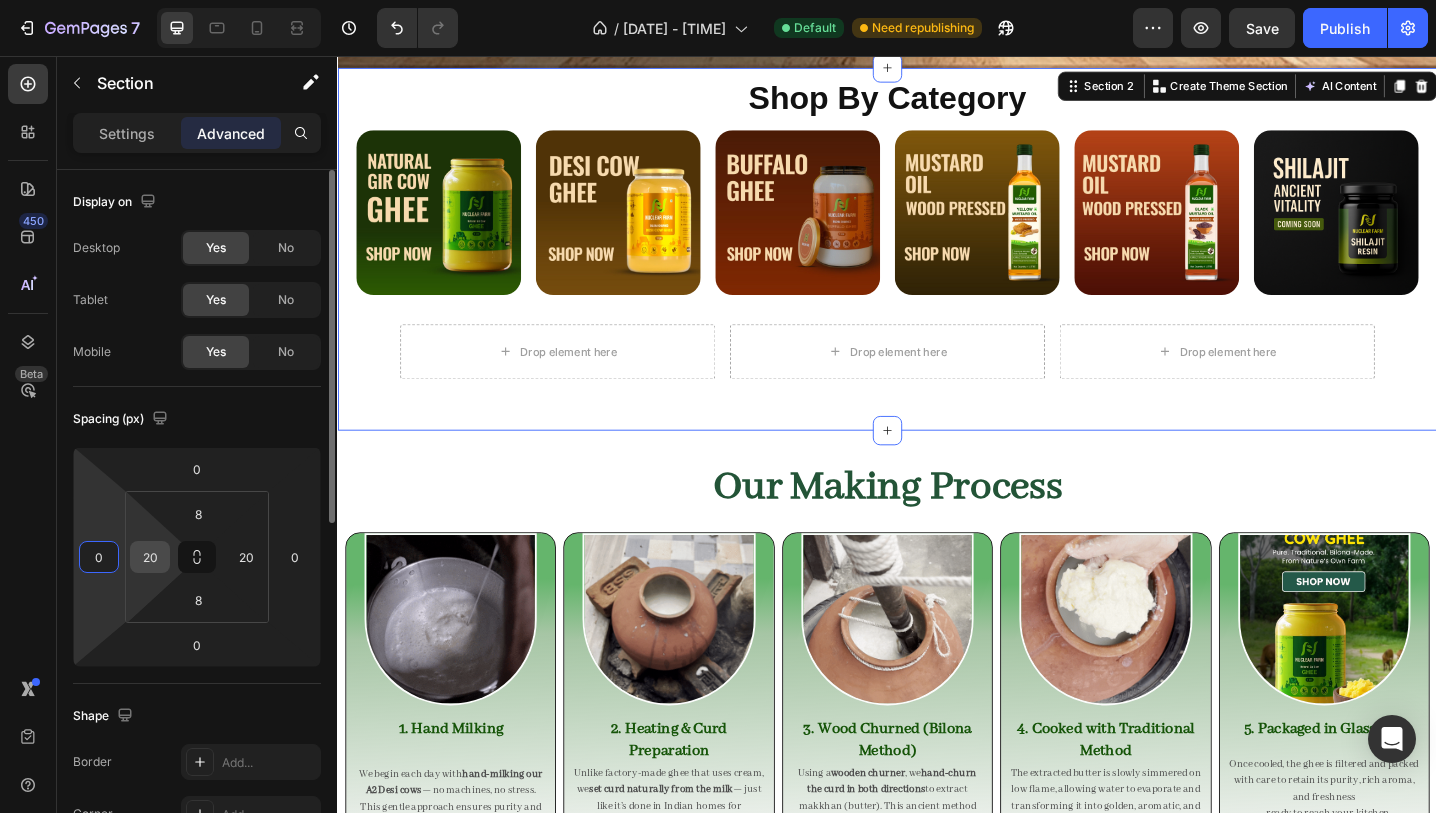 click on "20" at bounding box center (150, 557) 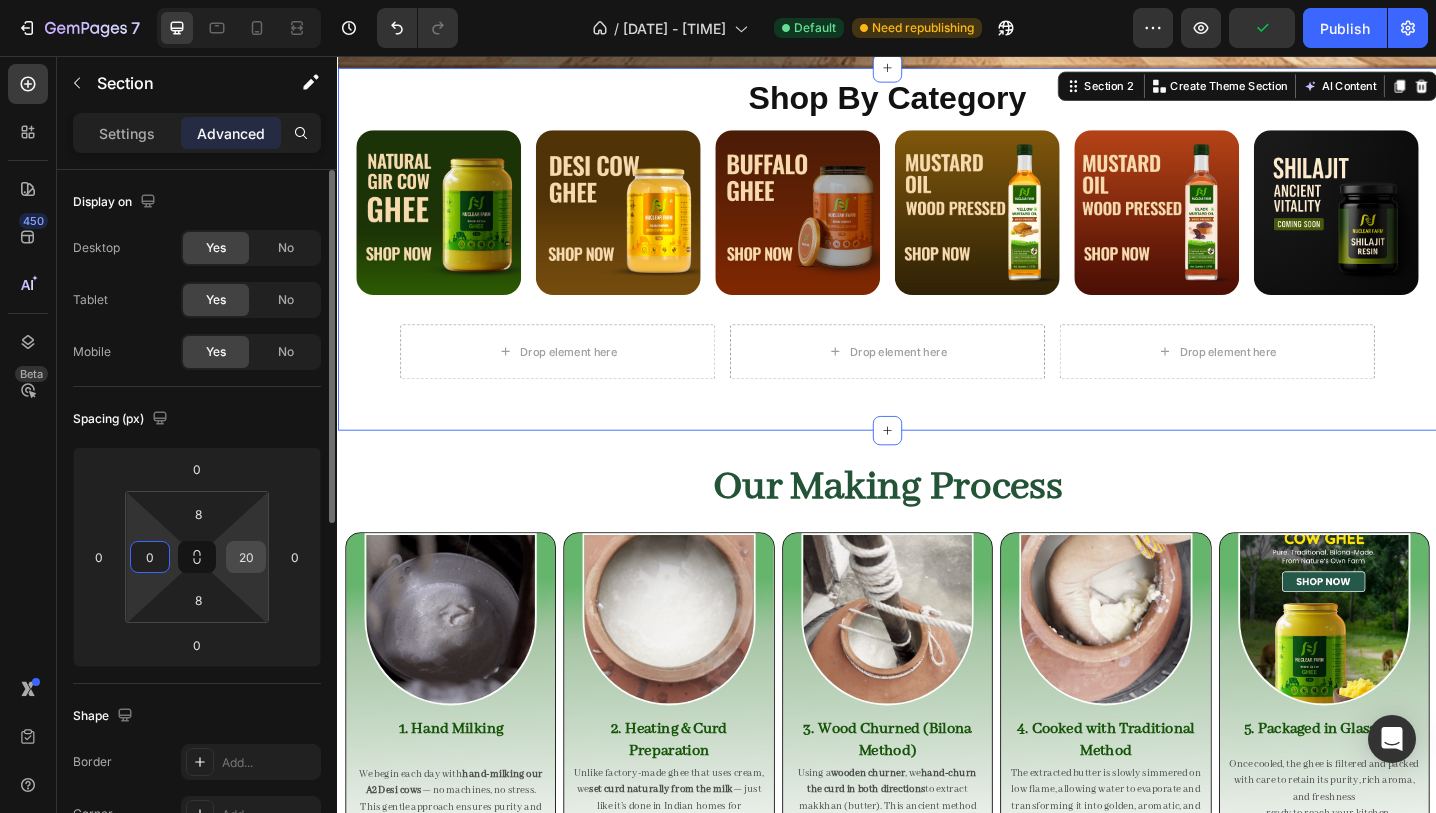 type on "0" 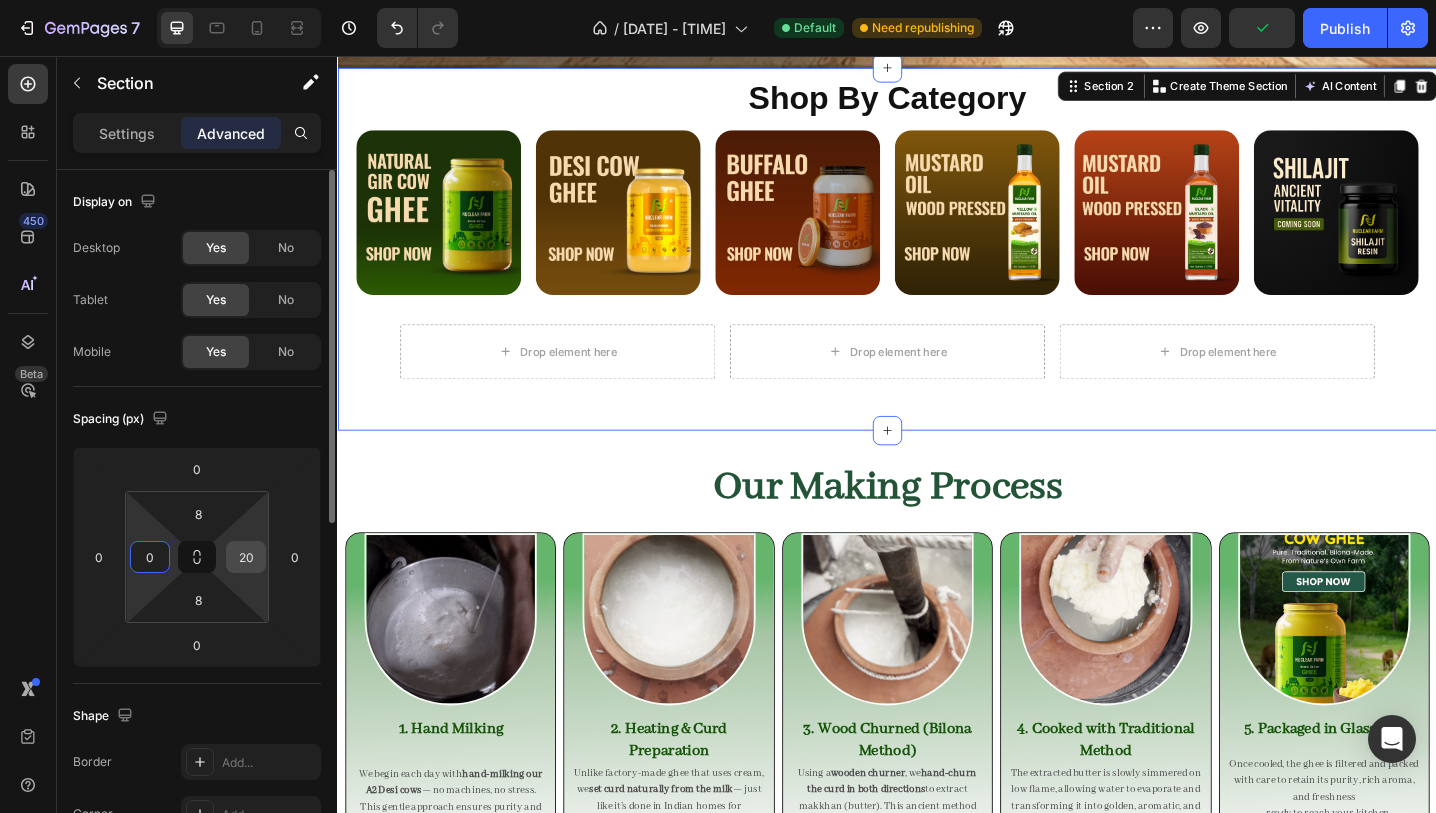 click on "20" at bounding box center [246, 557] 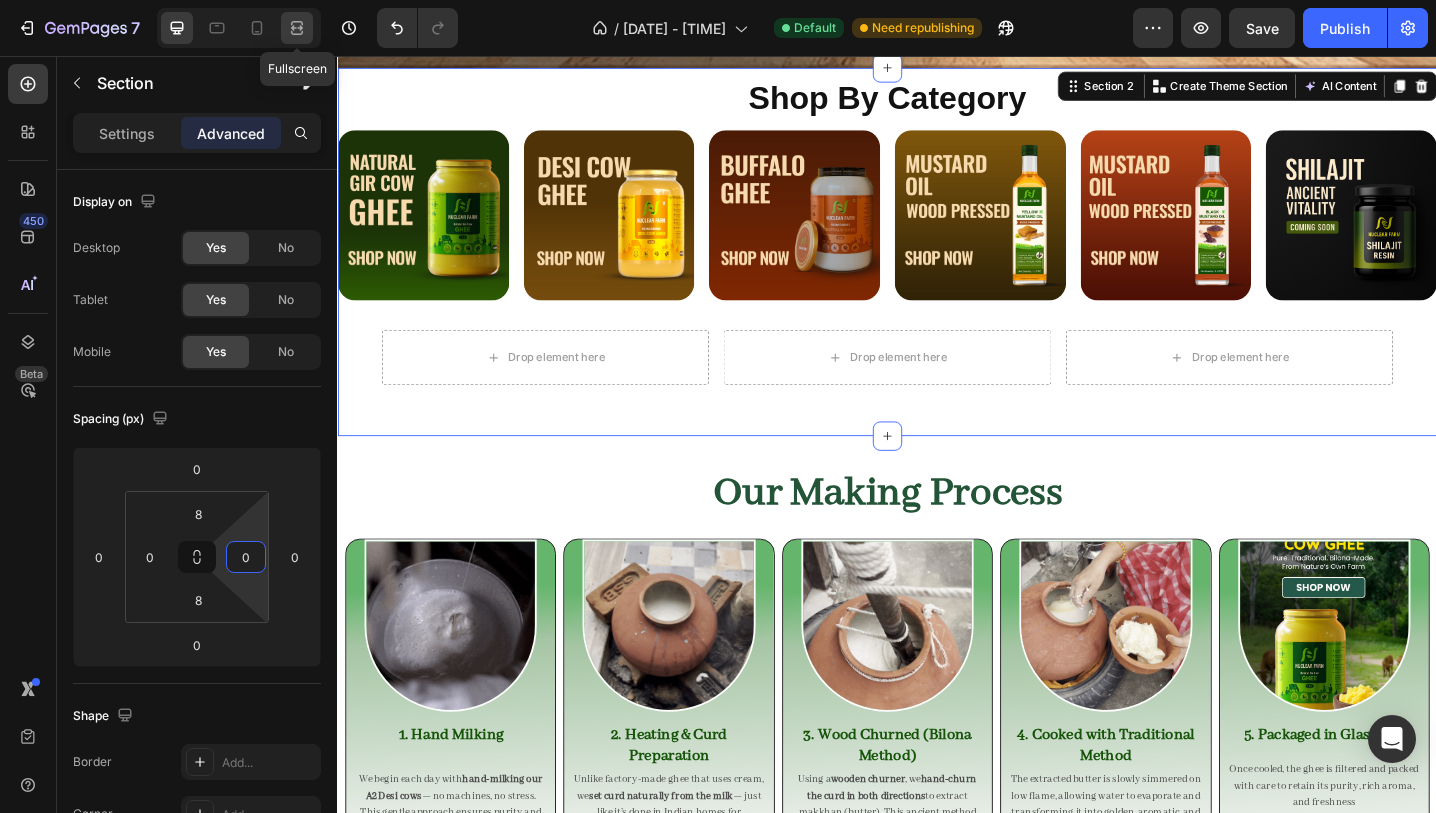 type on "0" 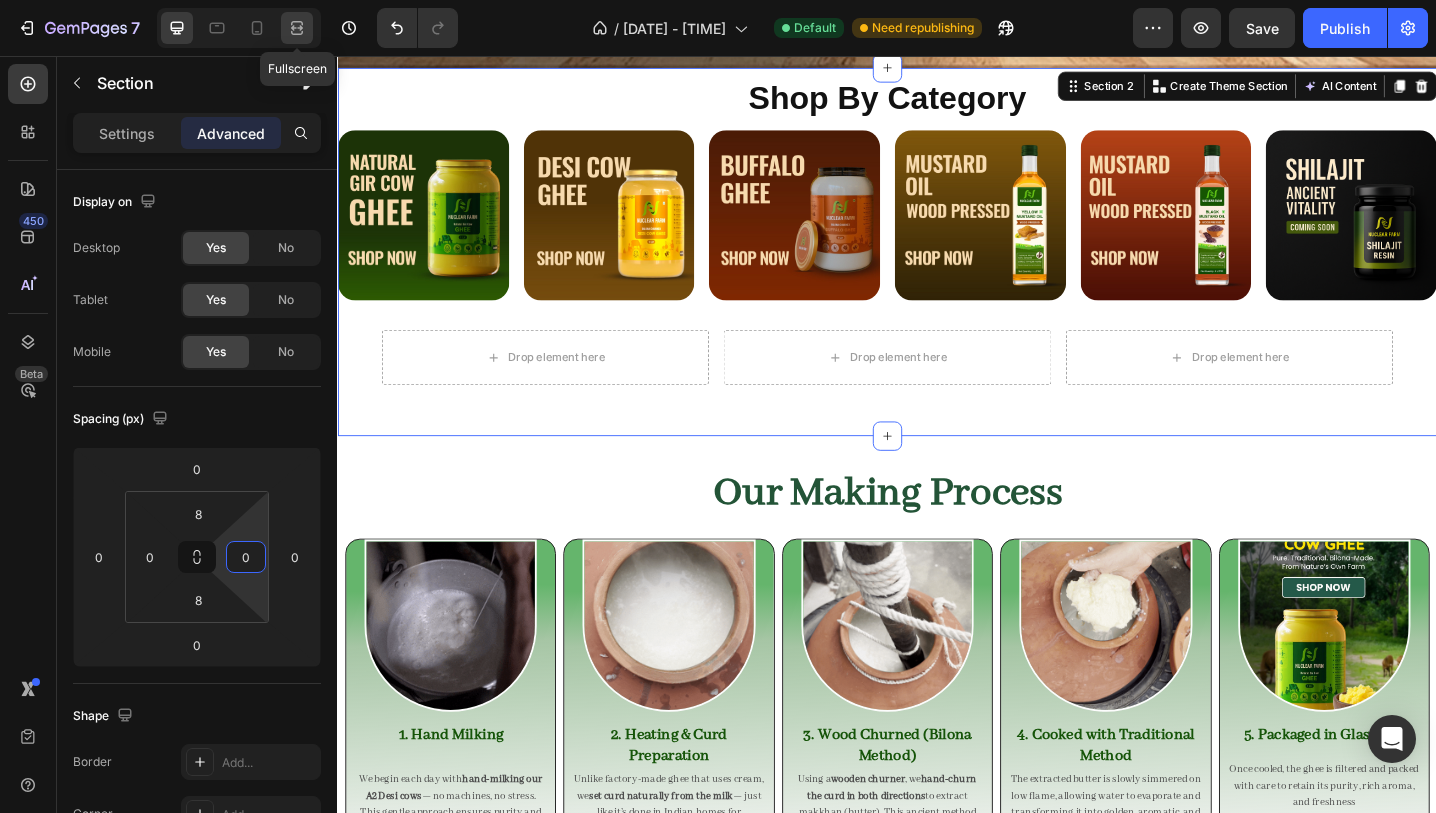 click 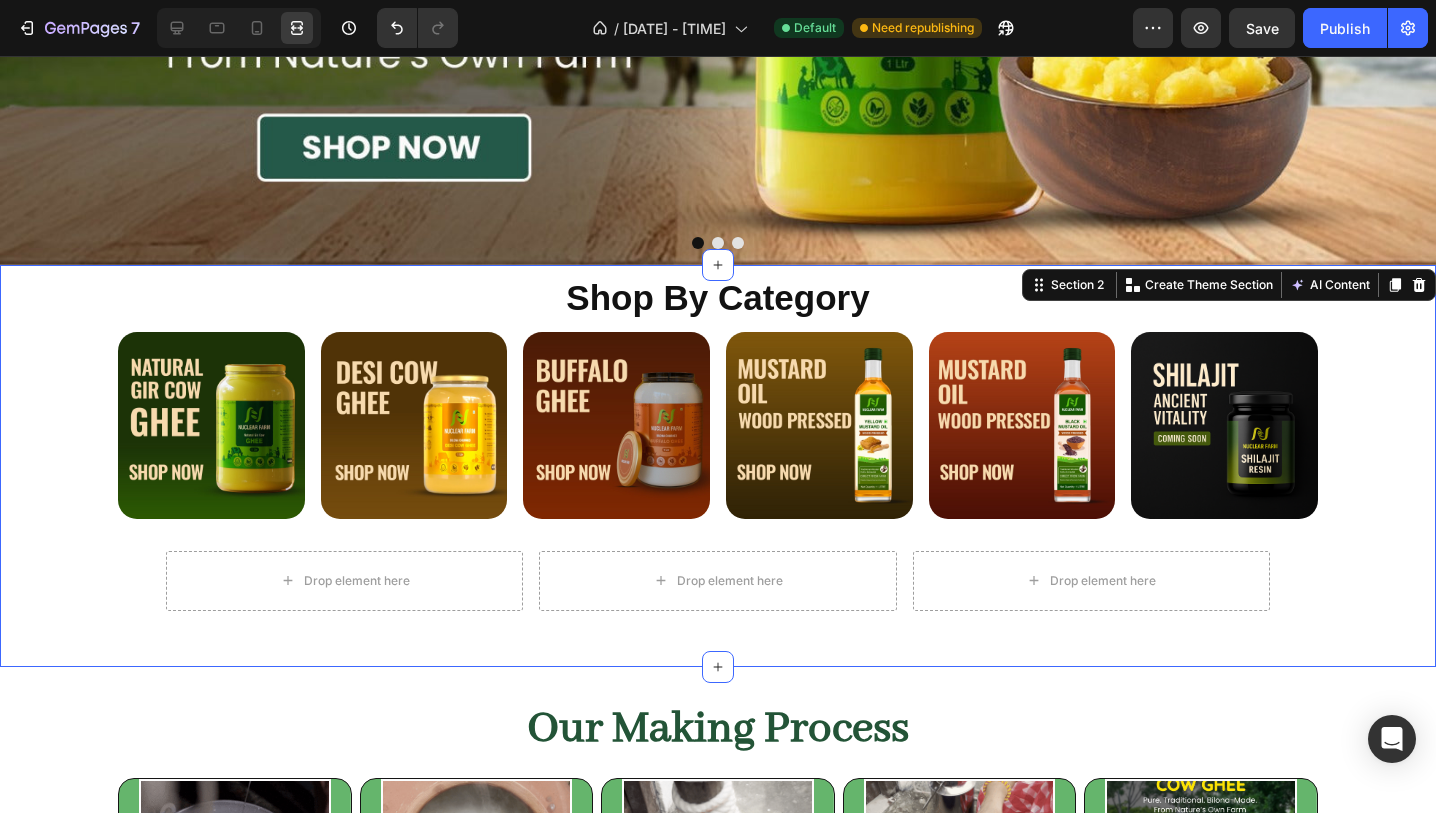 scroll, scrollTop: 431, scrollLeft: 0, axis: vertical 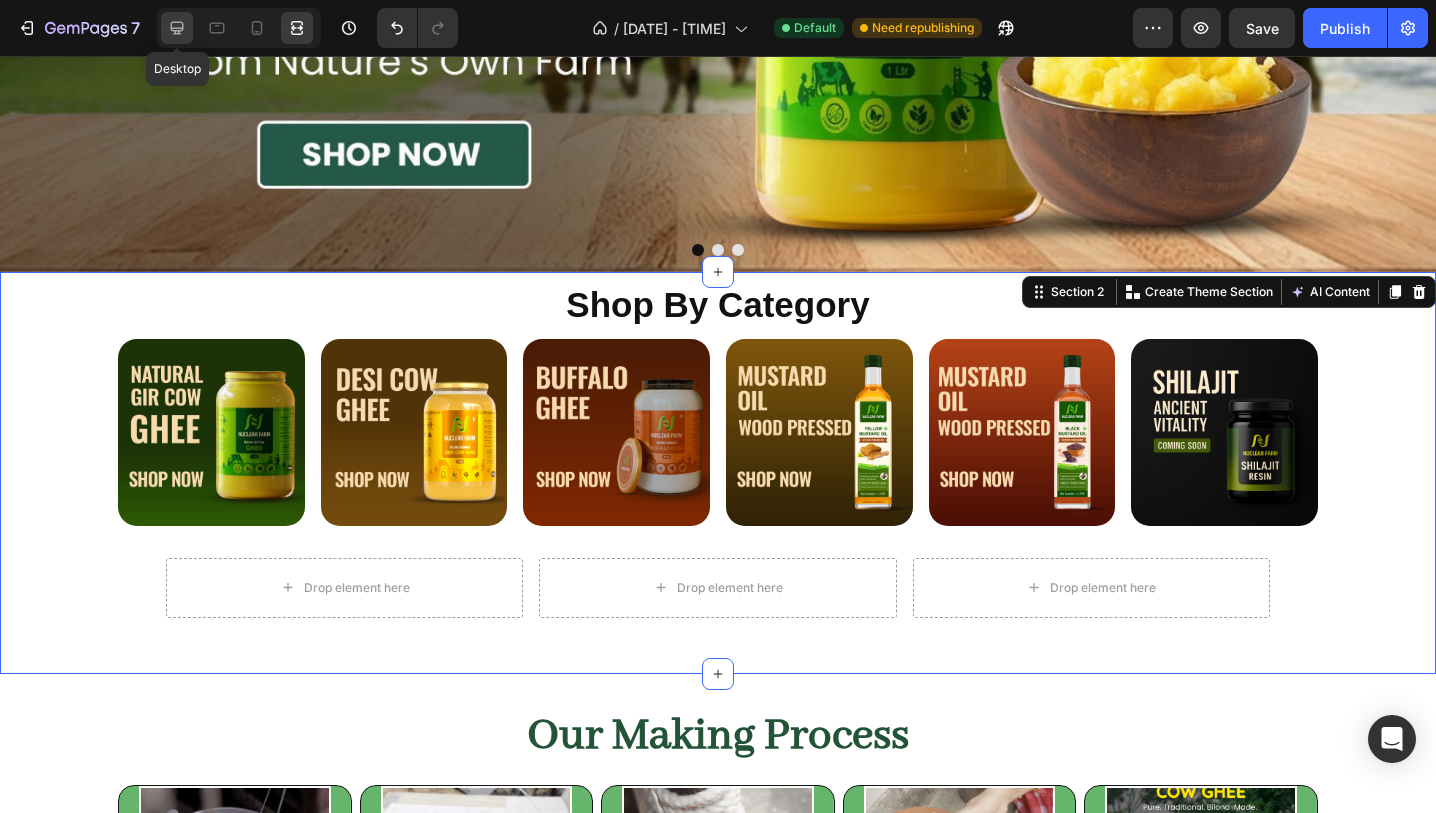 click 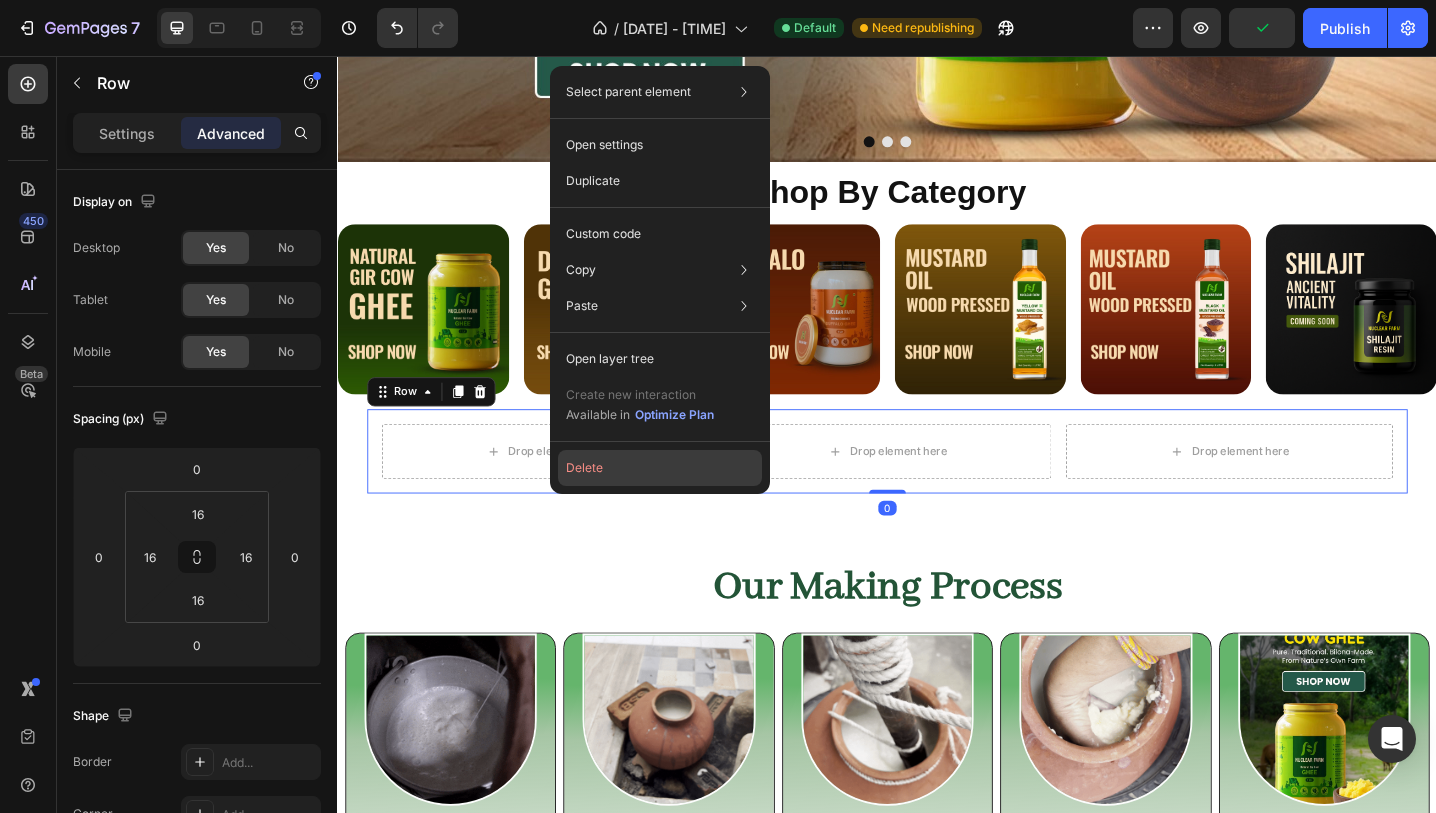 click on "Delete" 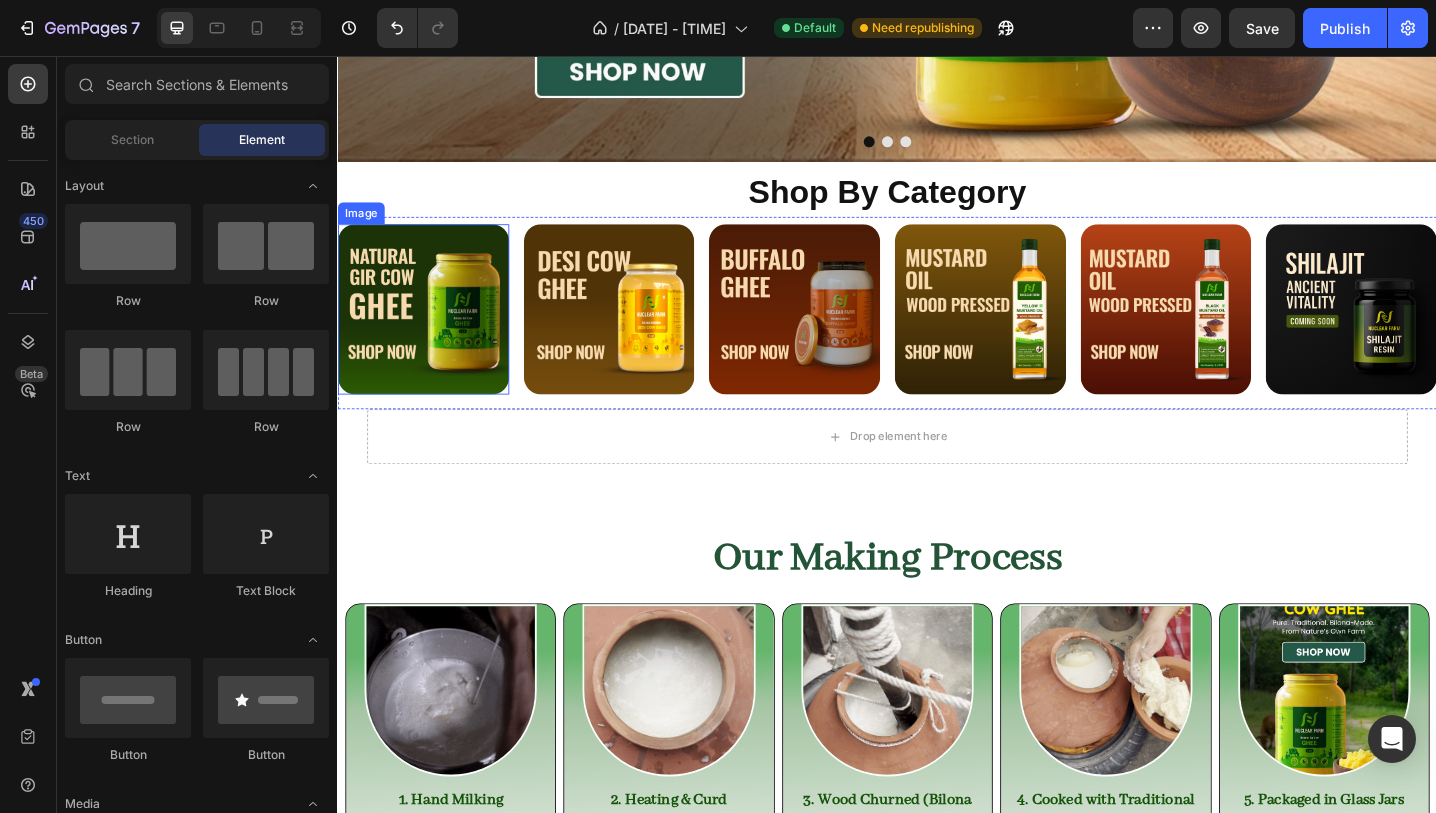 click at bounding box center (430, 333) 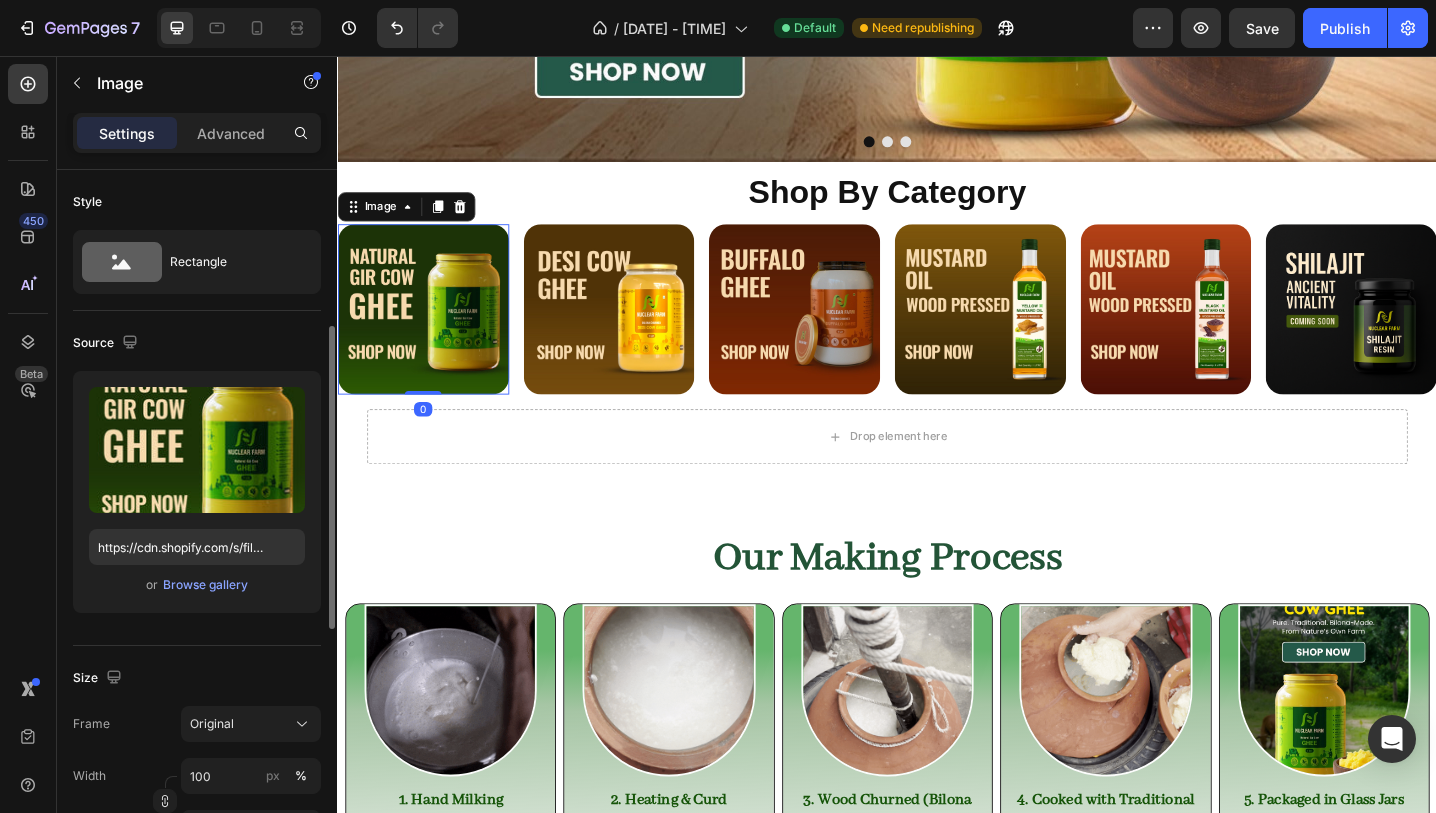 scroll, scrollTop: 109, scrollLeft: 0, axis: vertical 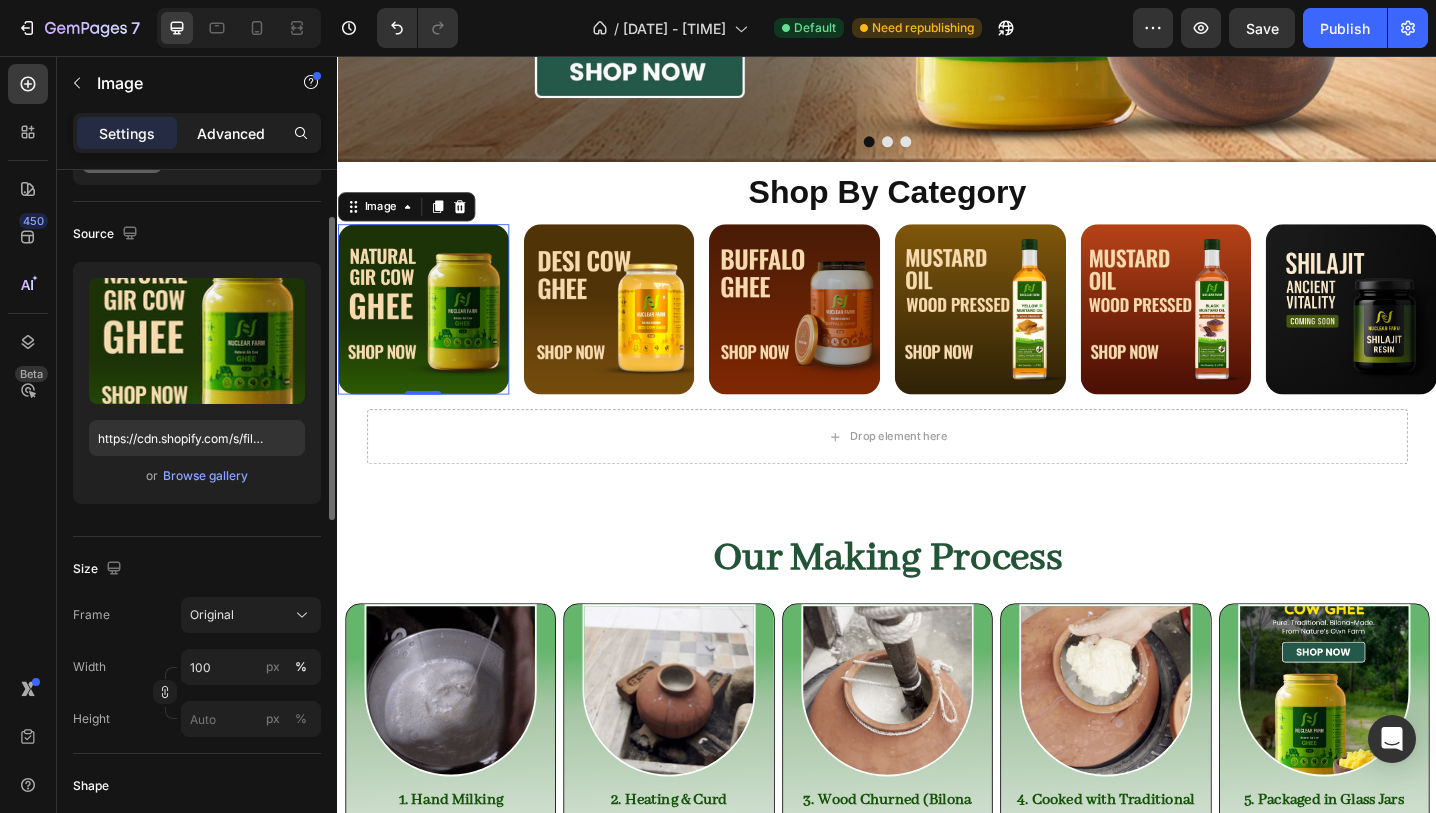 click on "Advanced" at bounding box center (231, 133) 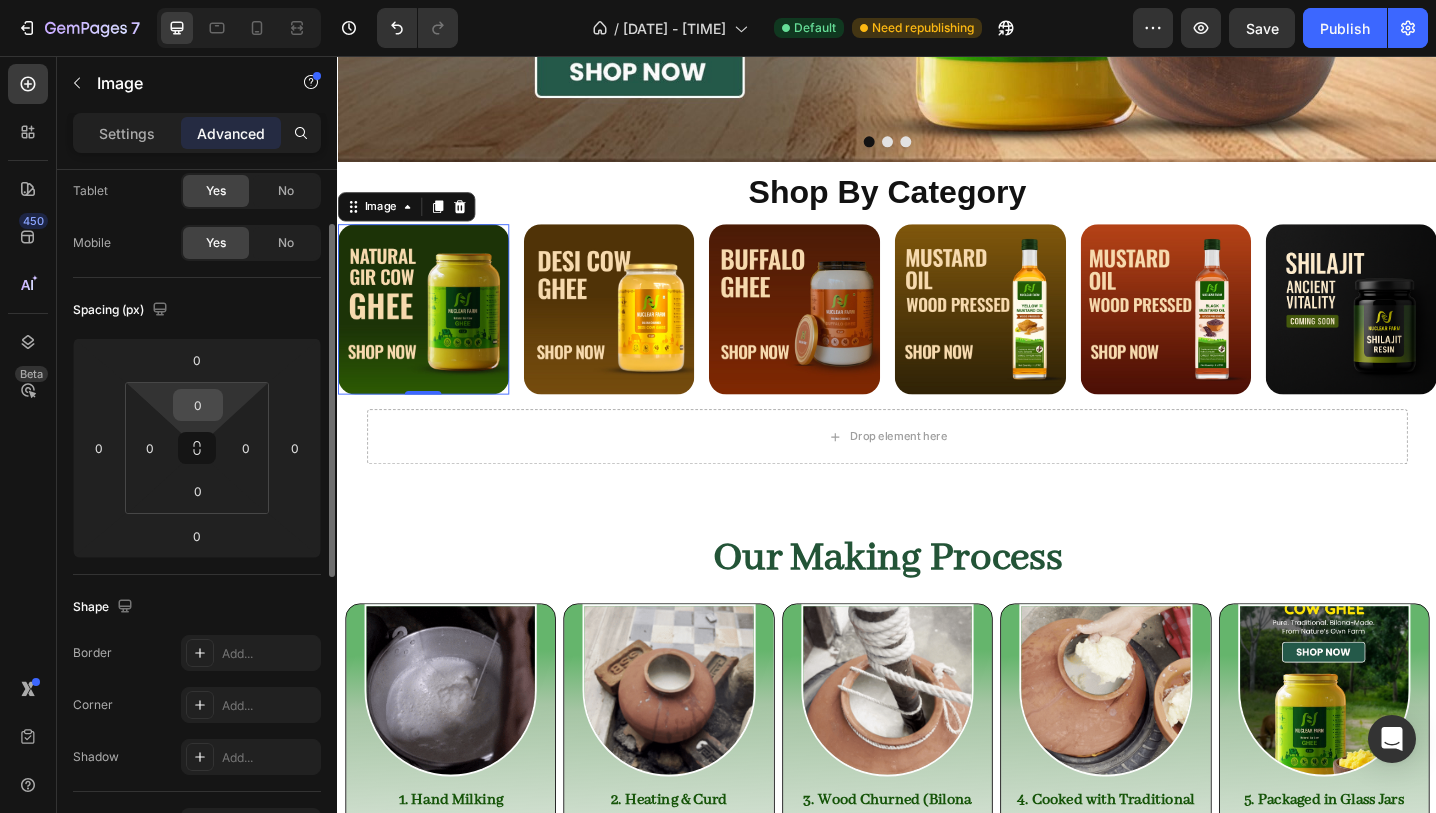 click on "0" at bounding box center [198, 405] 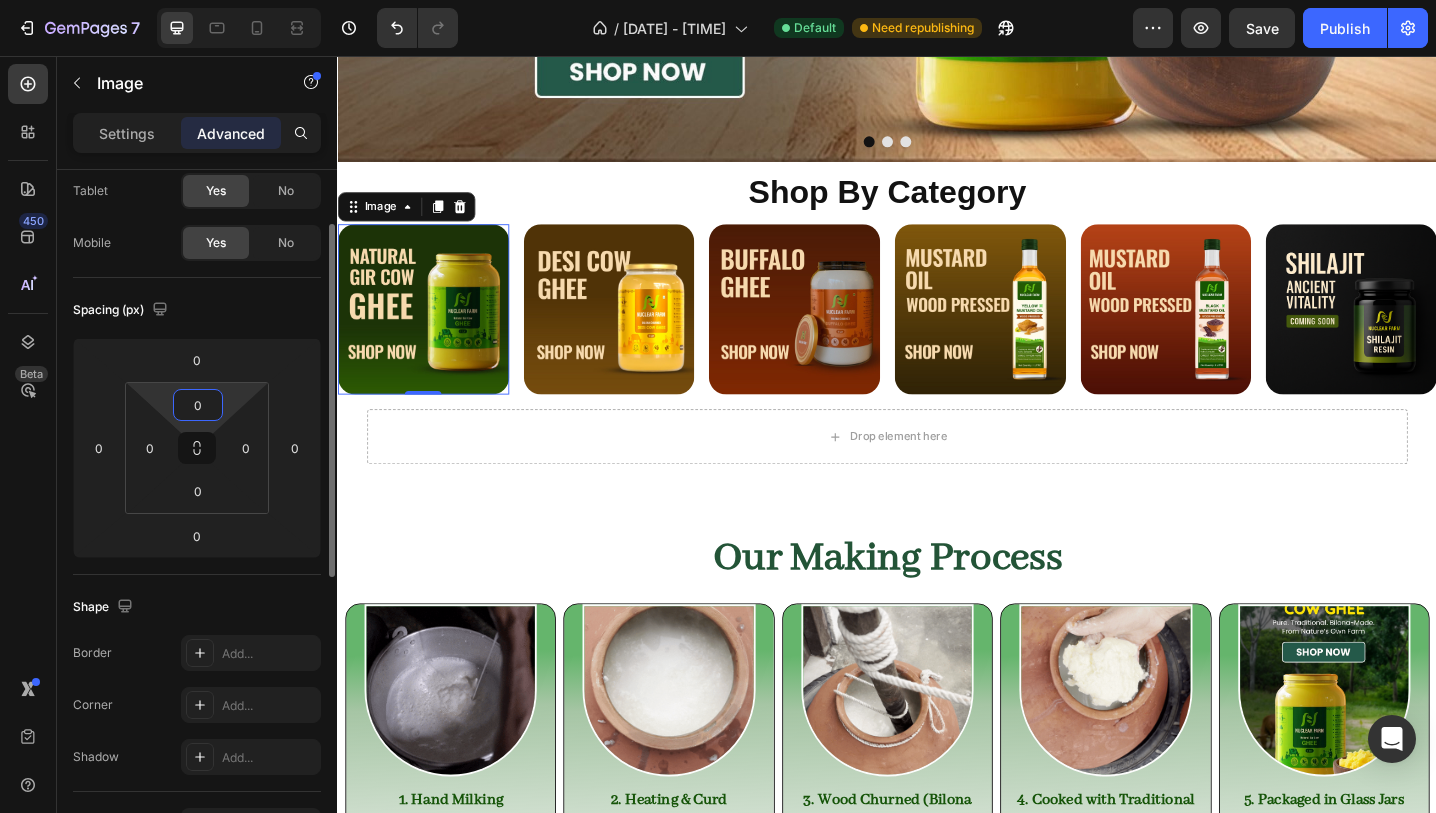 click on "0" at bounding box center (198, 405) 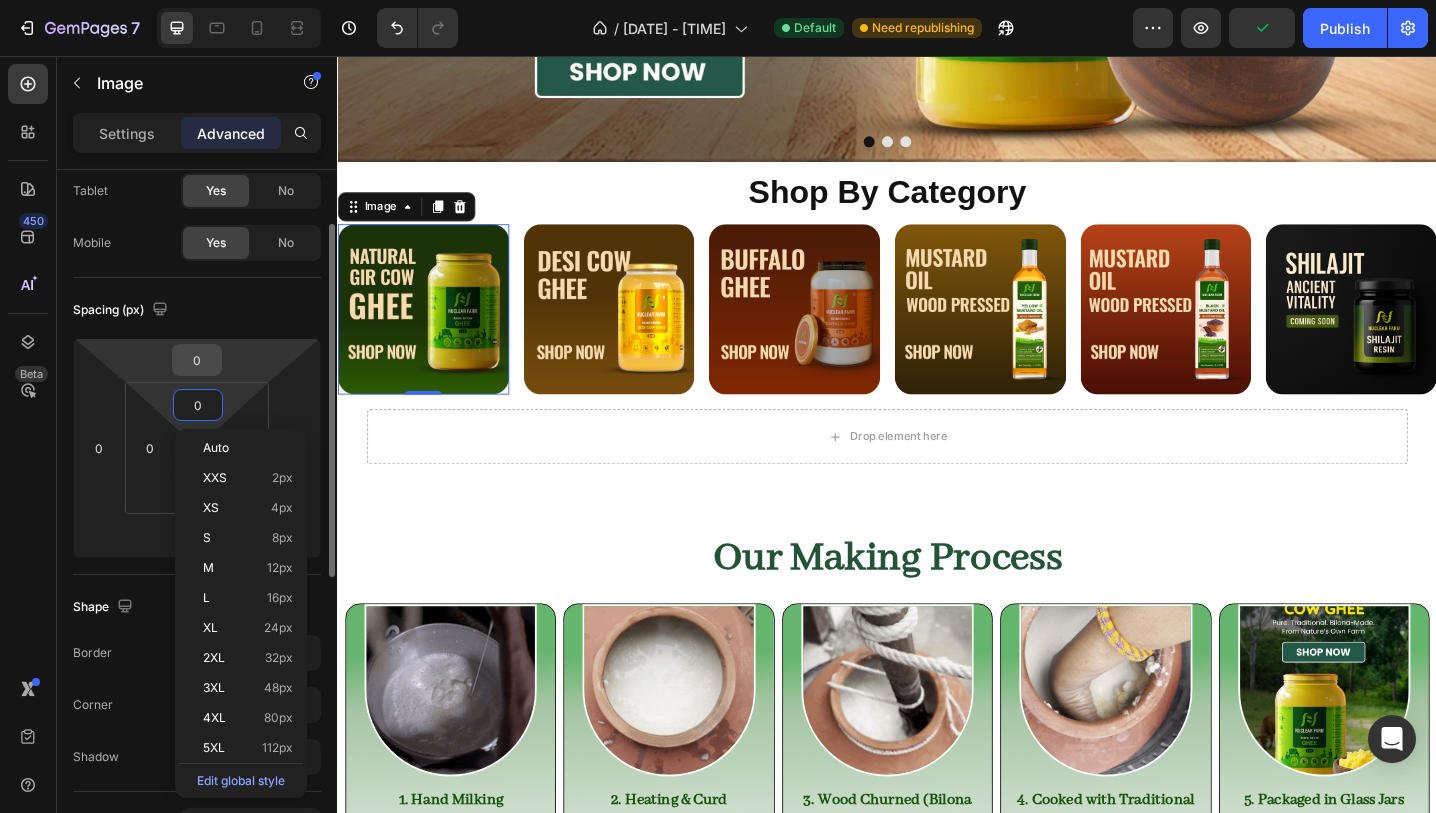 click on "0" at bounding box center [197, 360] 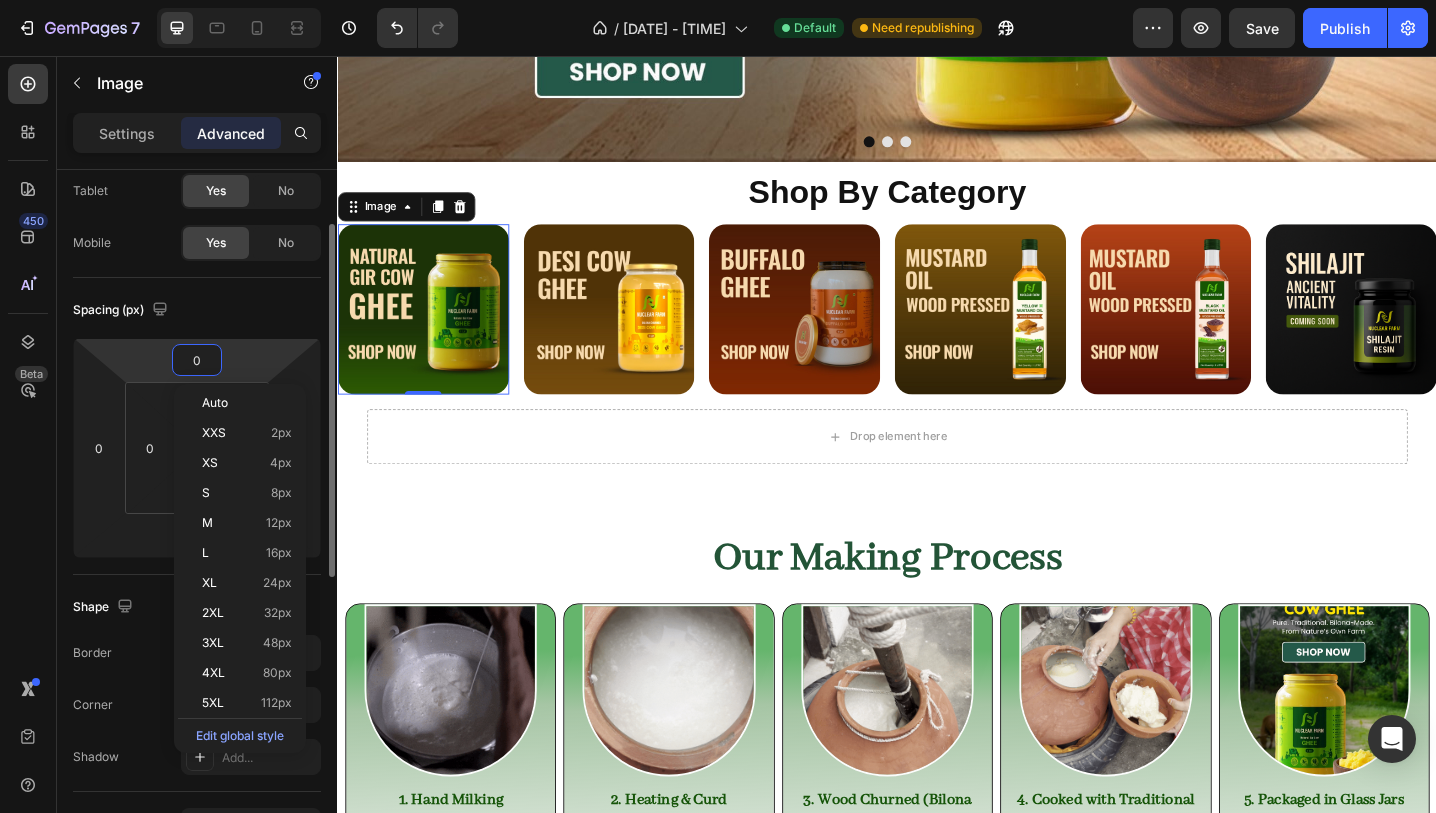 click on "Shape Border Add... Corner Add... Shadow Add..." 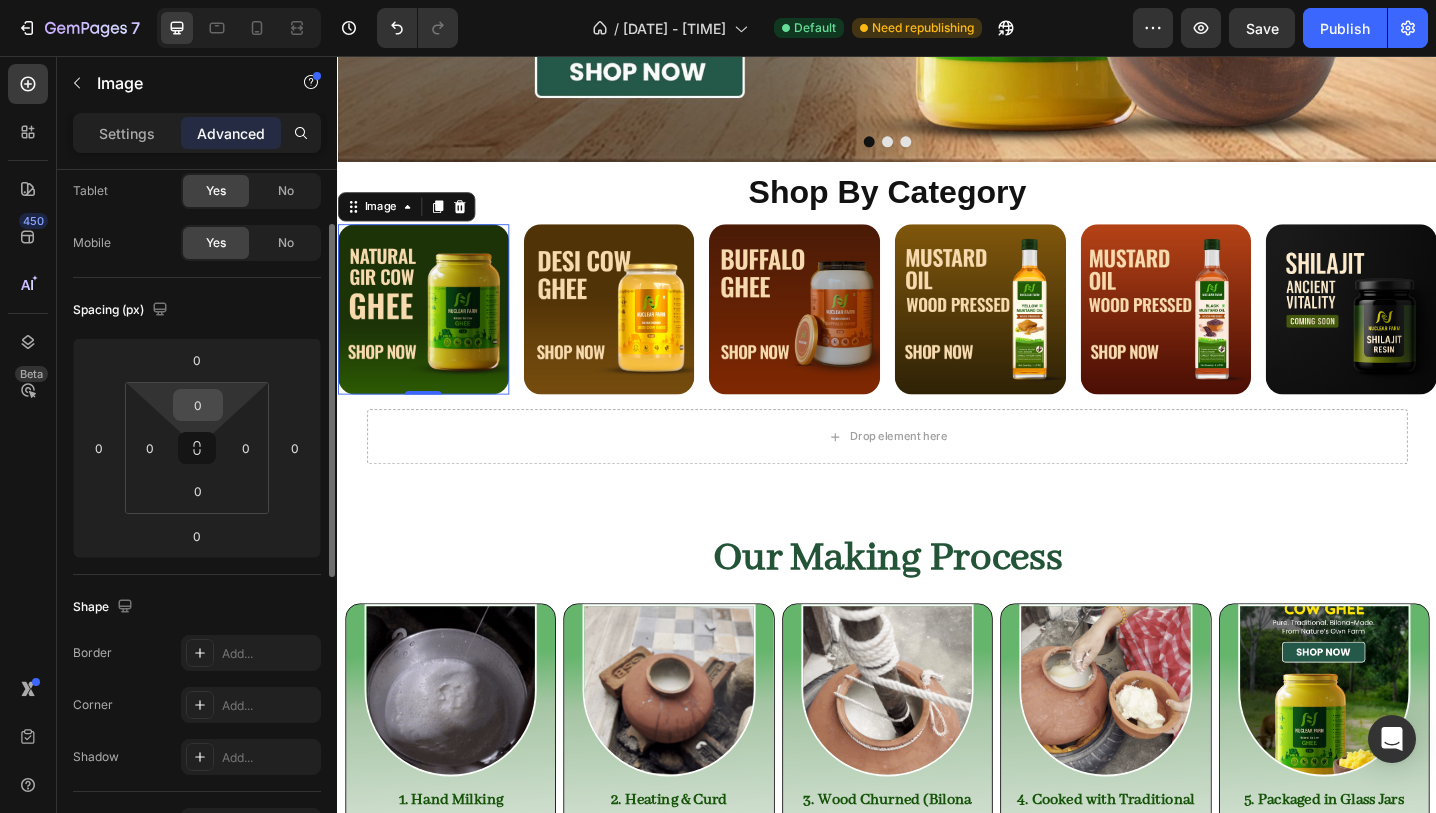 click on "0" at bounding box center [198, 405] 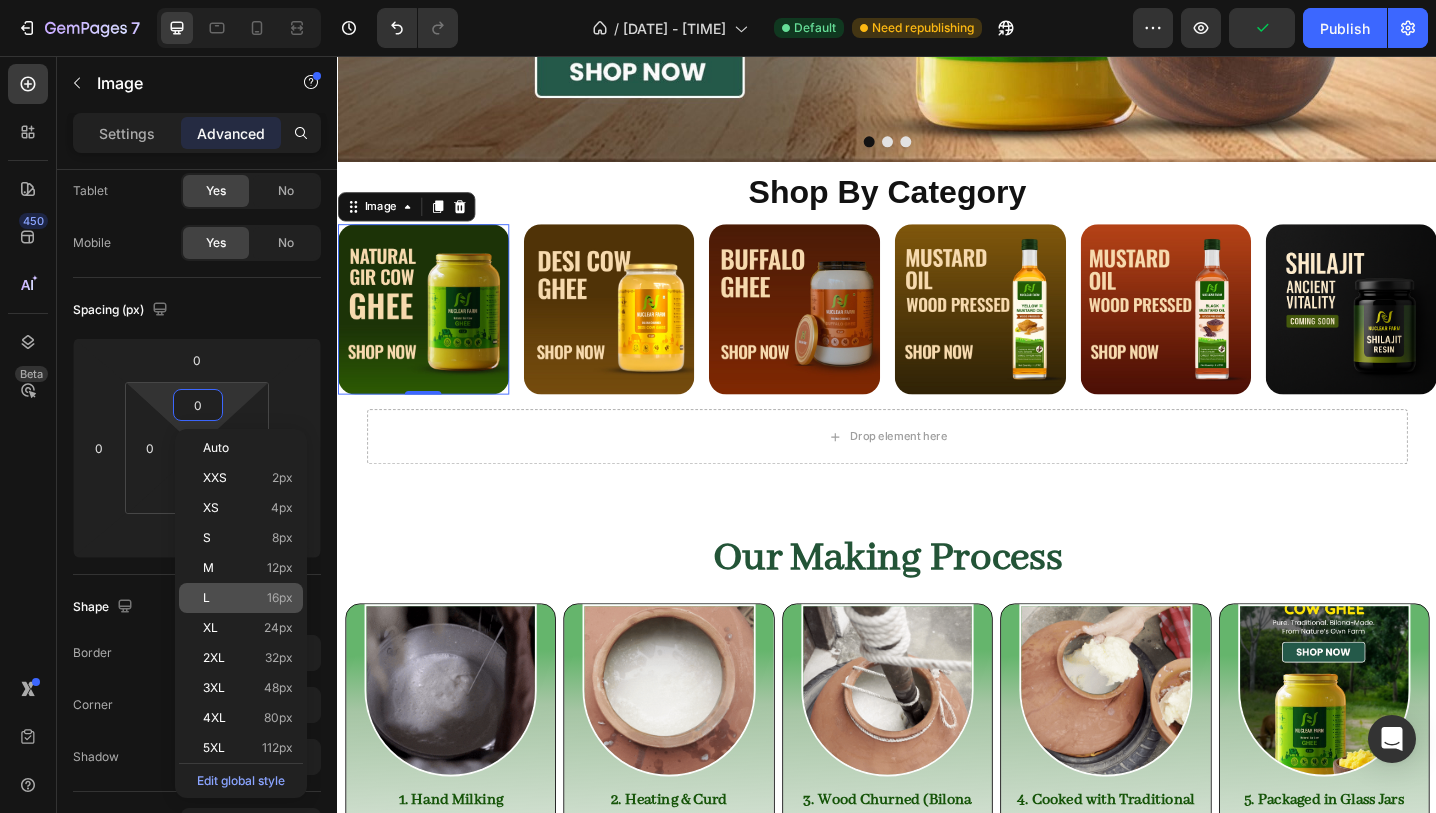 click on "L 16px" 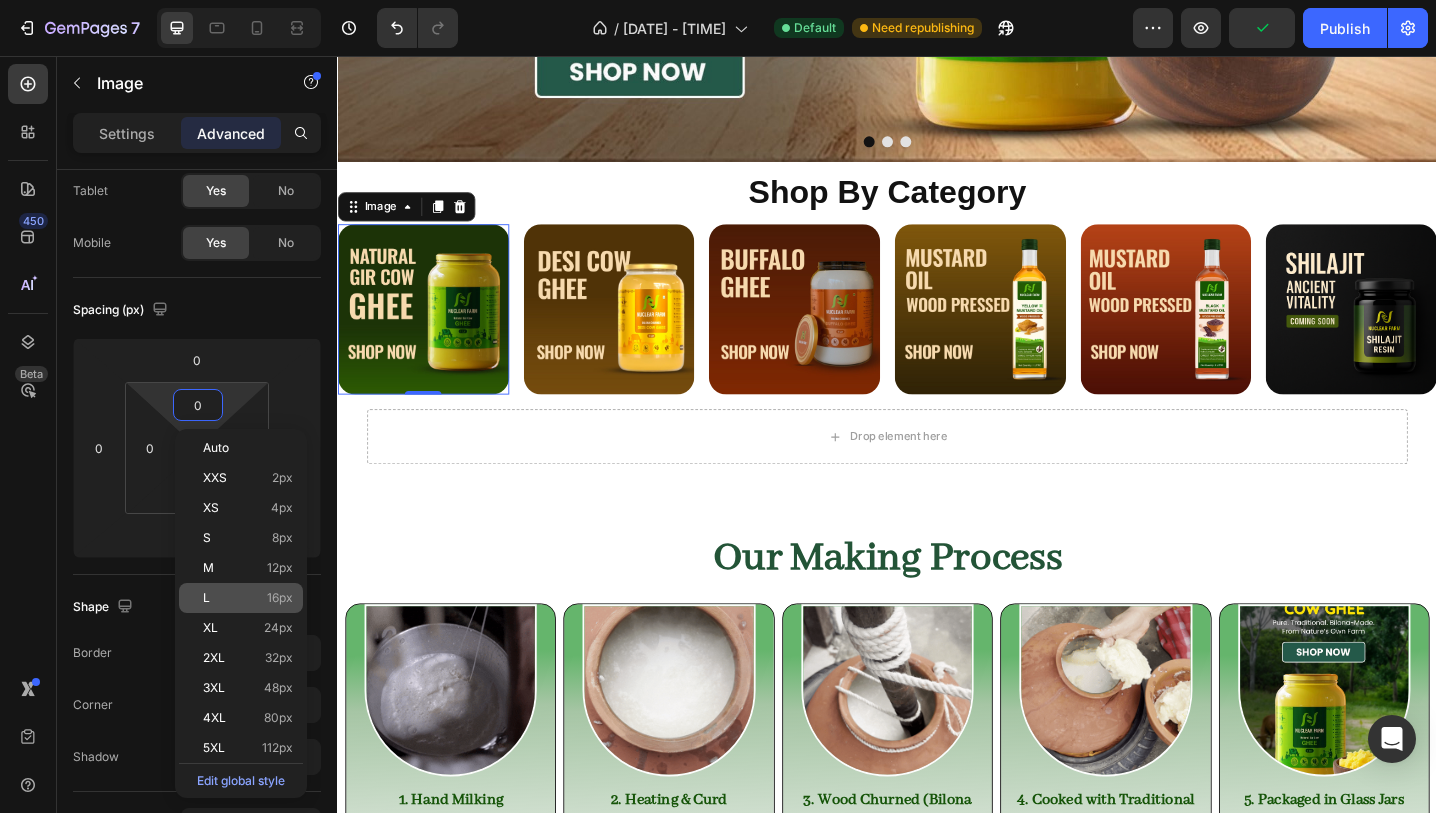 type on "16" 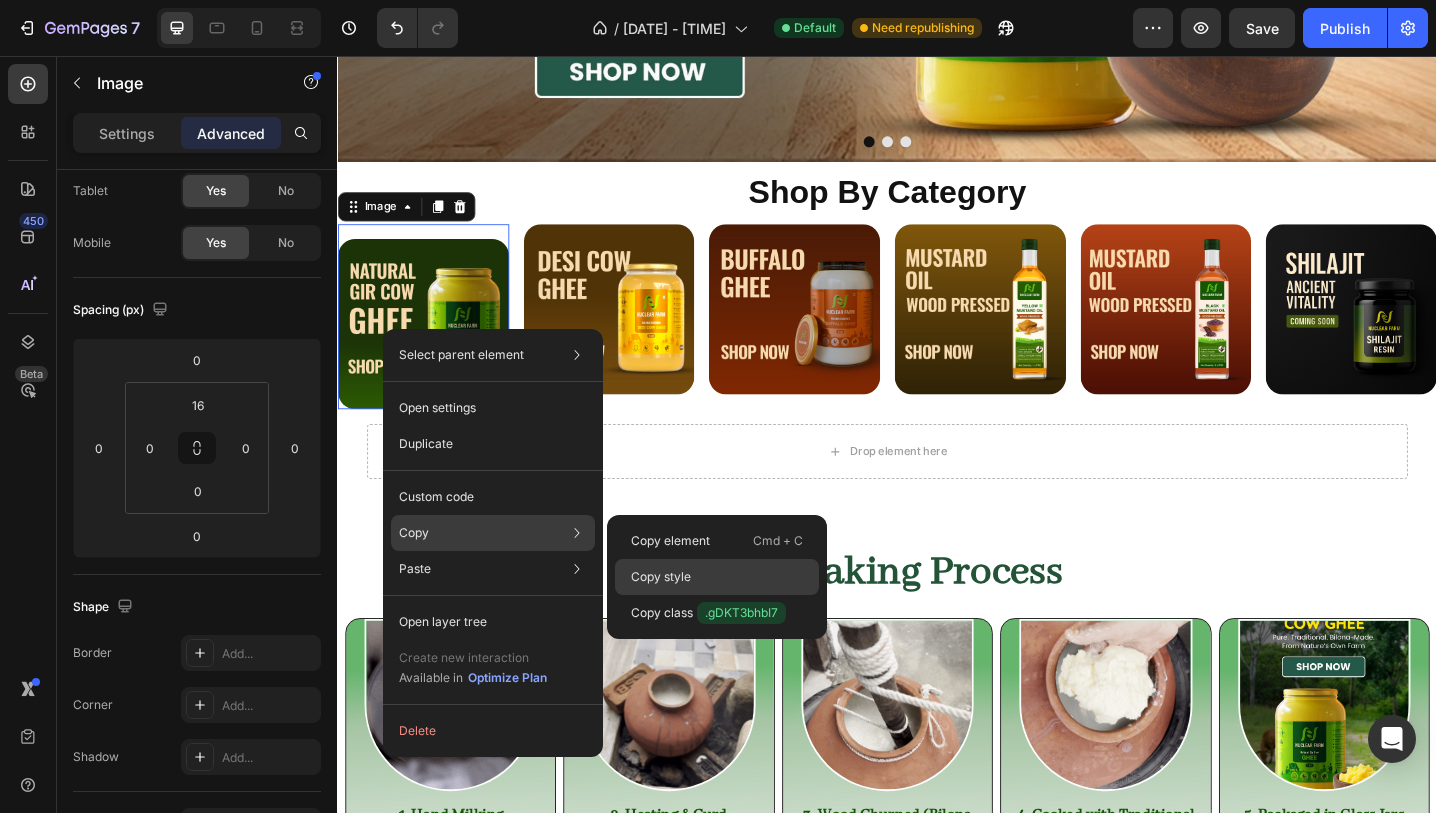 click on "Copy style" at bounding box center [661, 577] 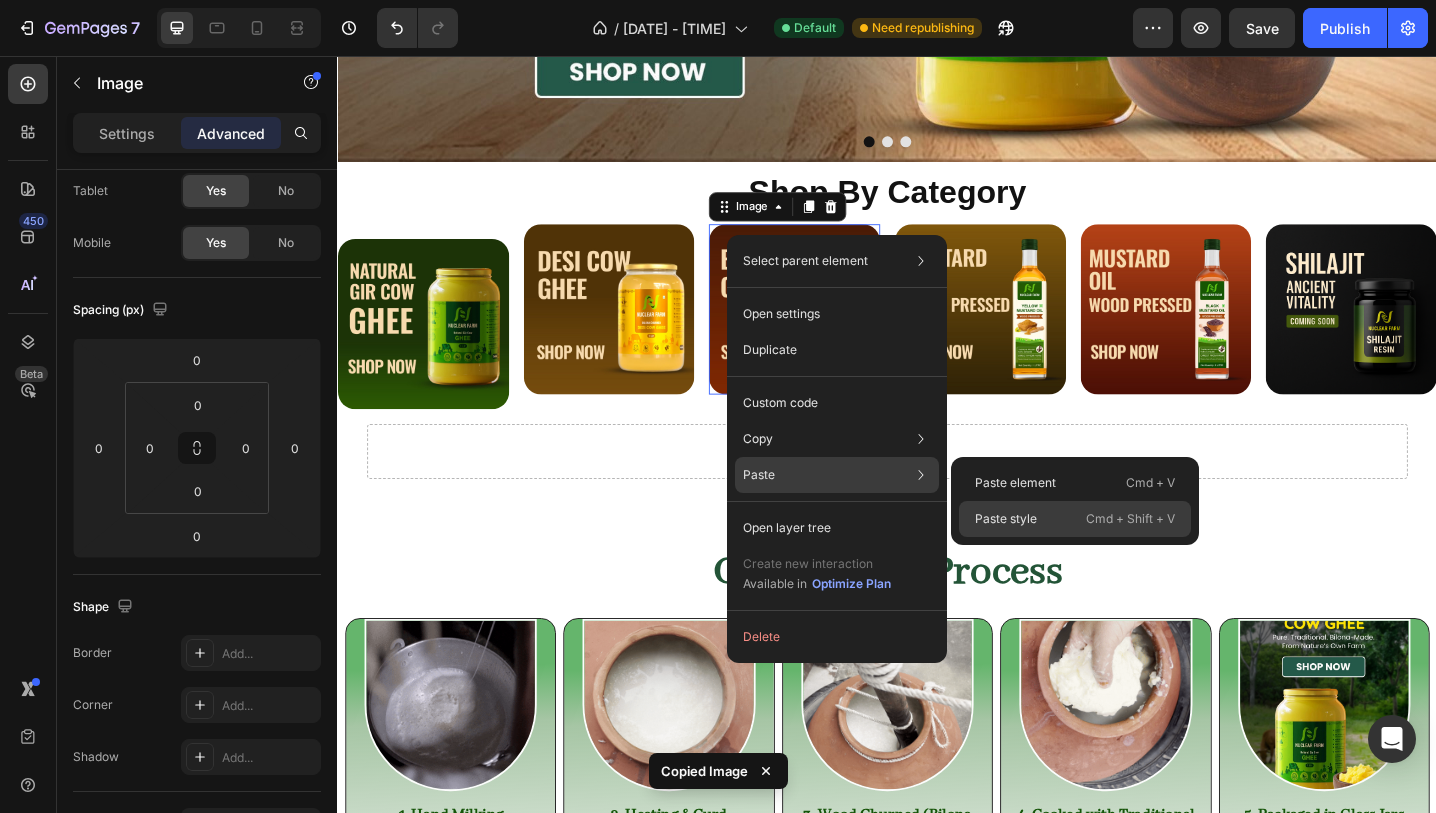 click on "Paste style" at bounding box center (1006, 519) 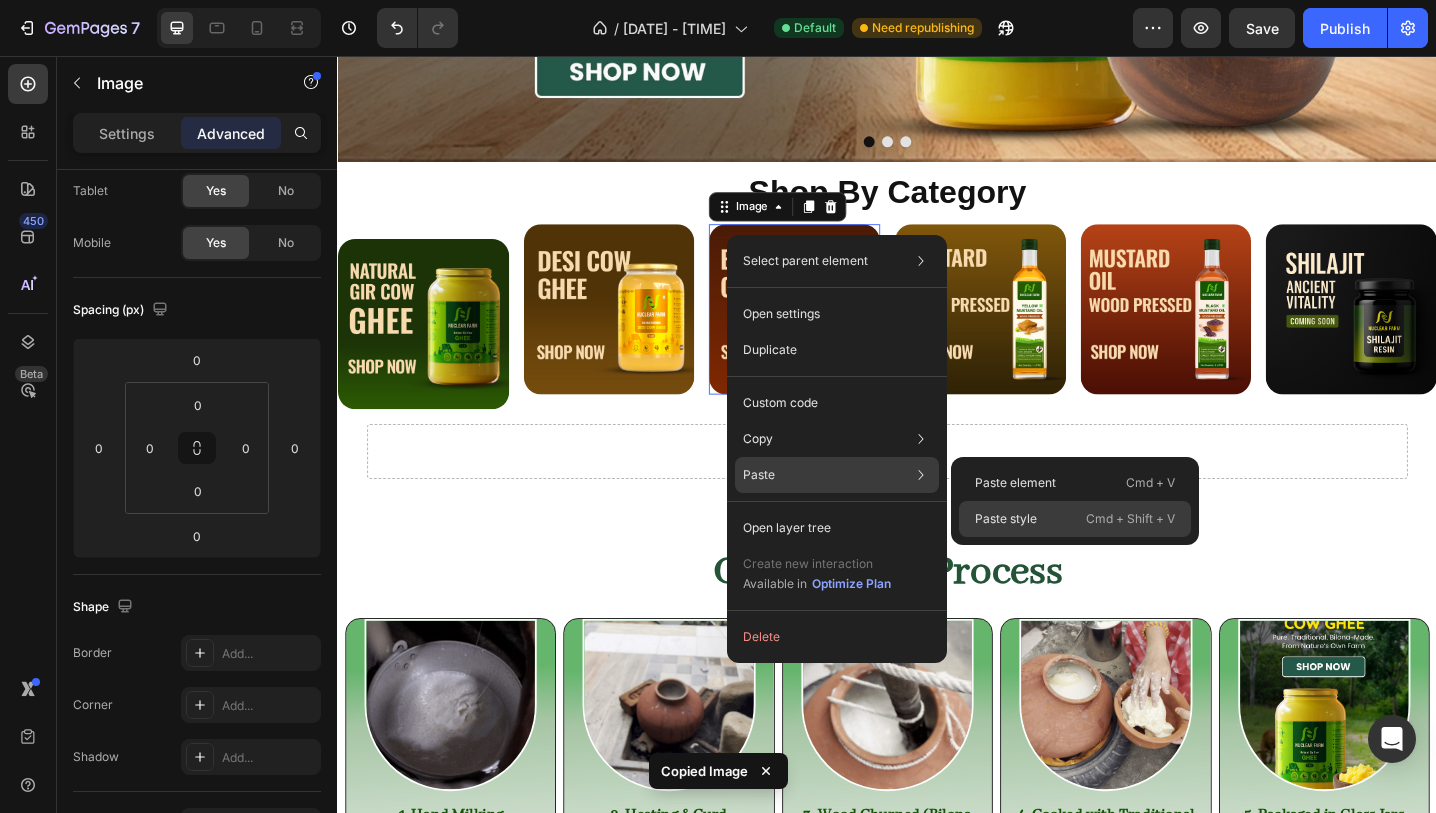 type on "16" 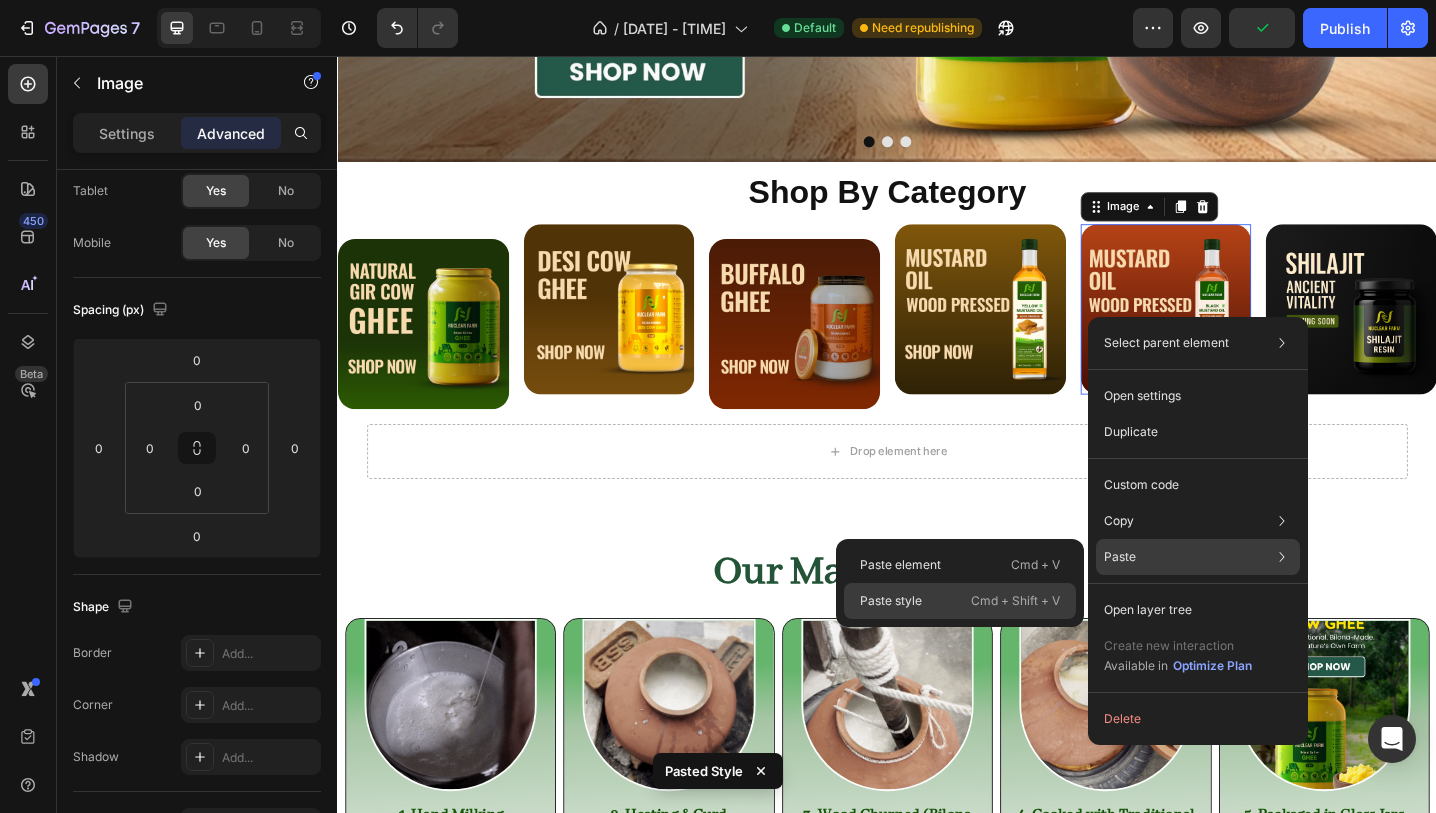 click on "Paste style  Cmd + Shift + V" 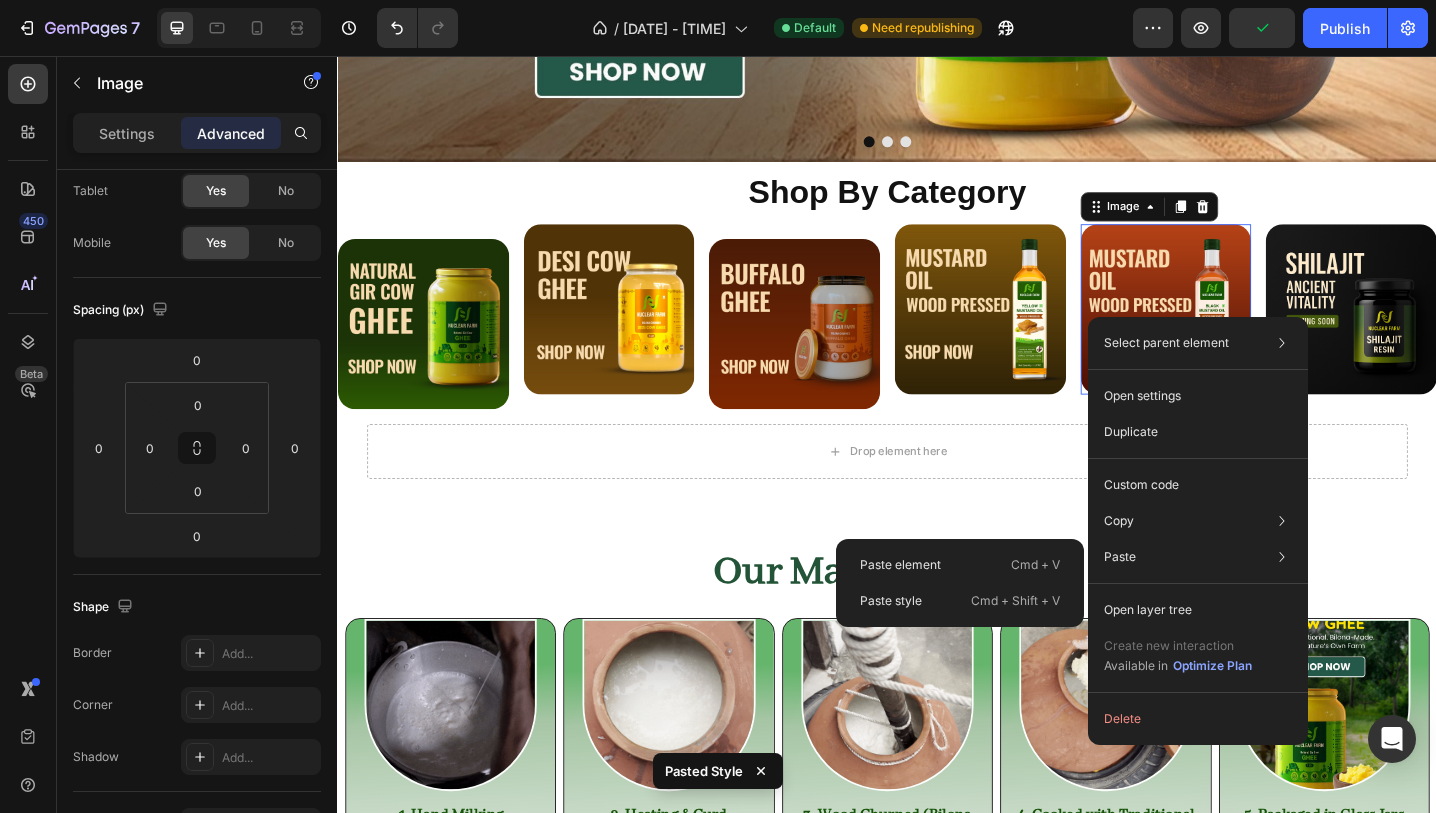 type on "16" 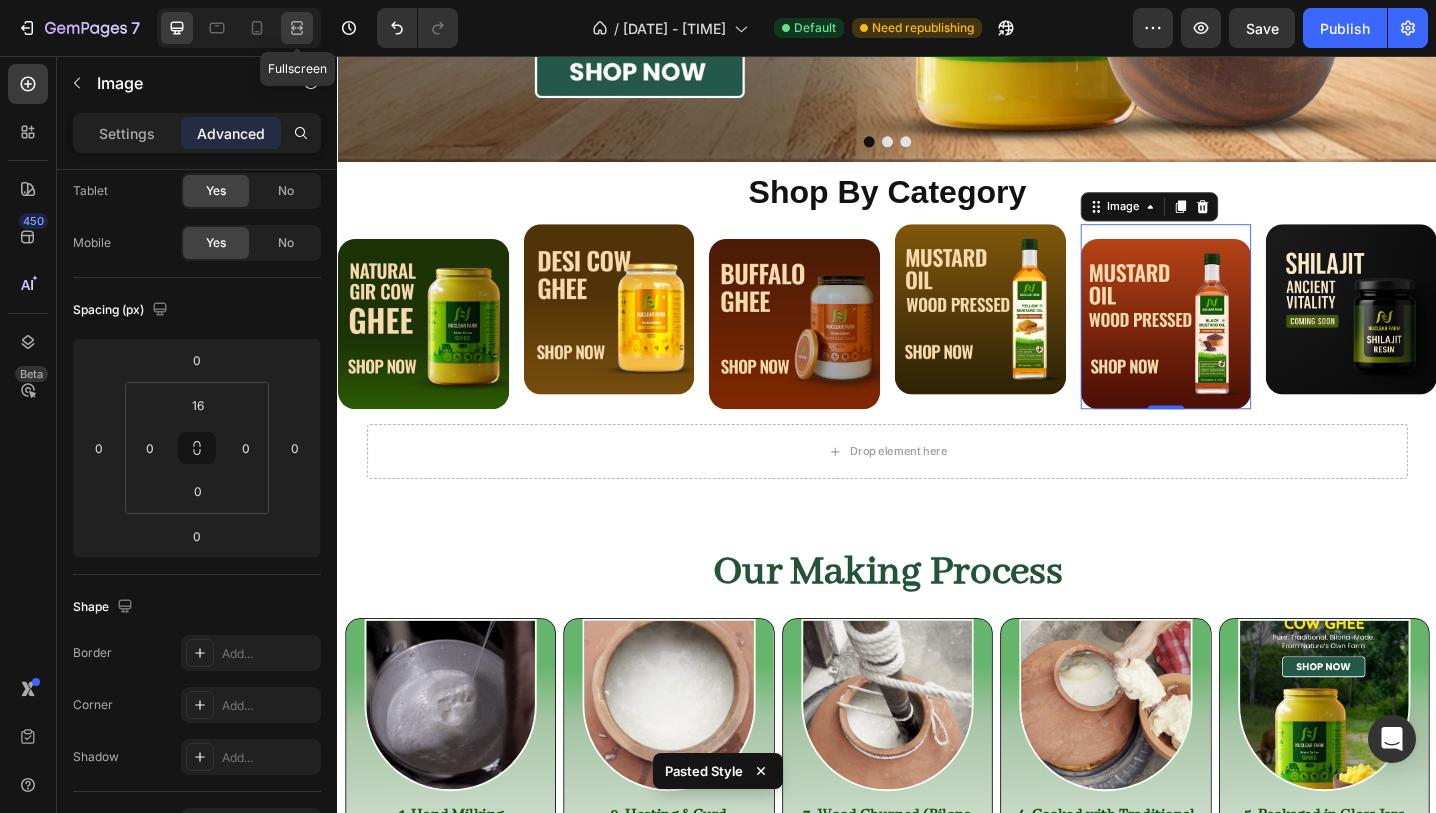 click 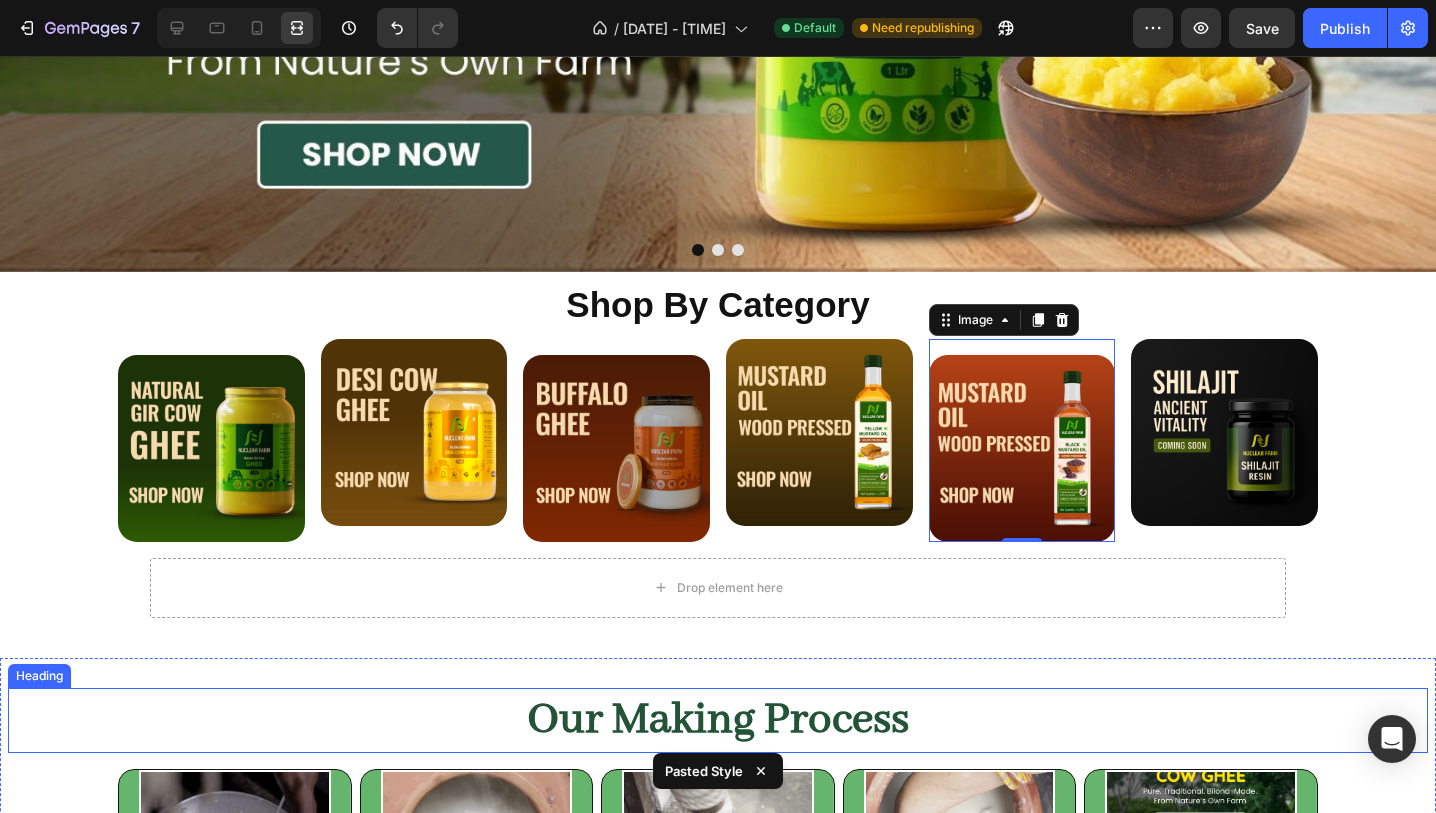 click on "Our Making Process" at bounding box center (718, 720) 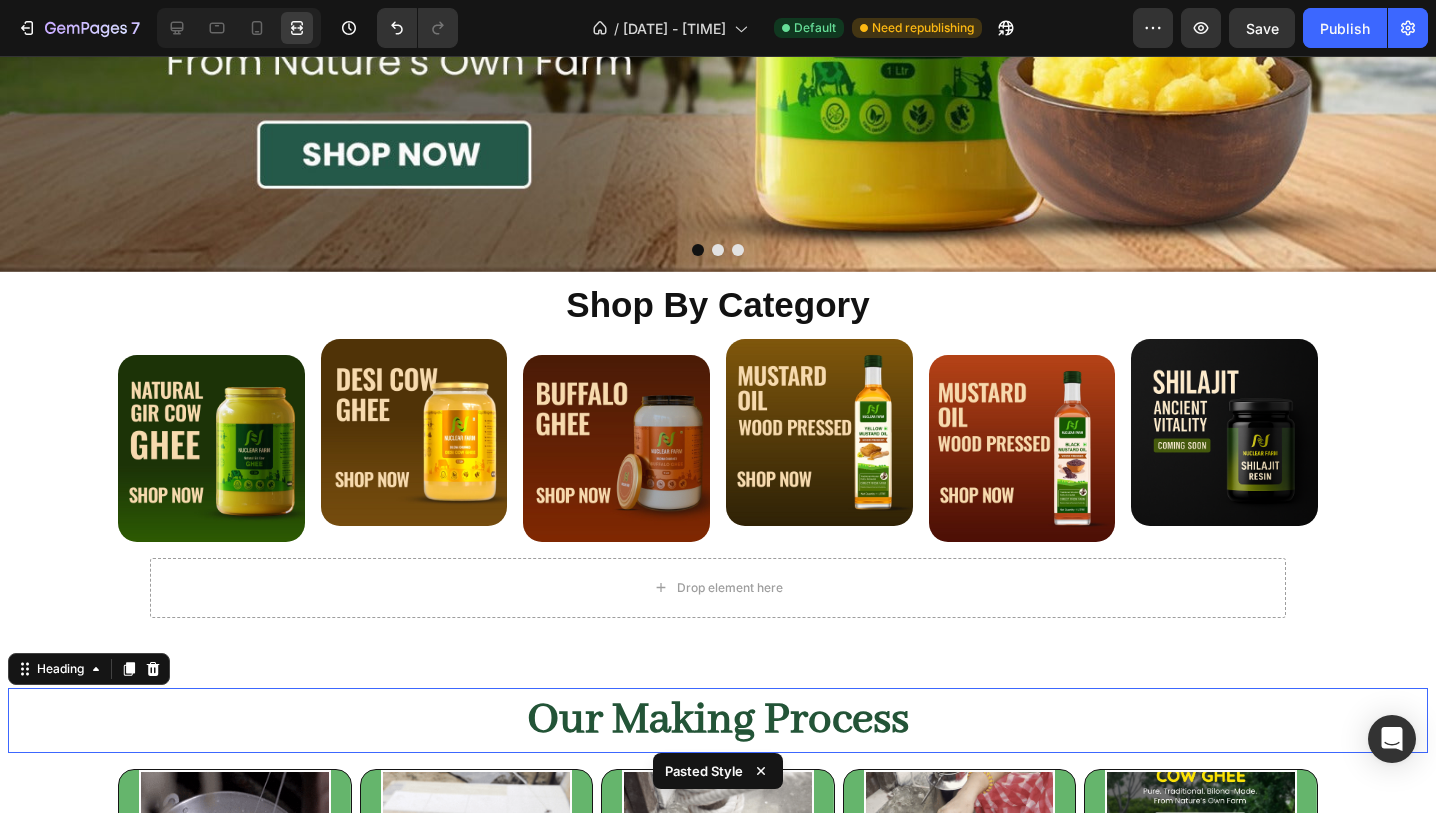 scroll, scrollTop: 0, scrollLeft: 0, axis: both 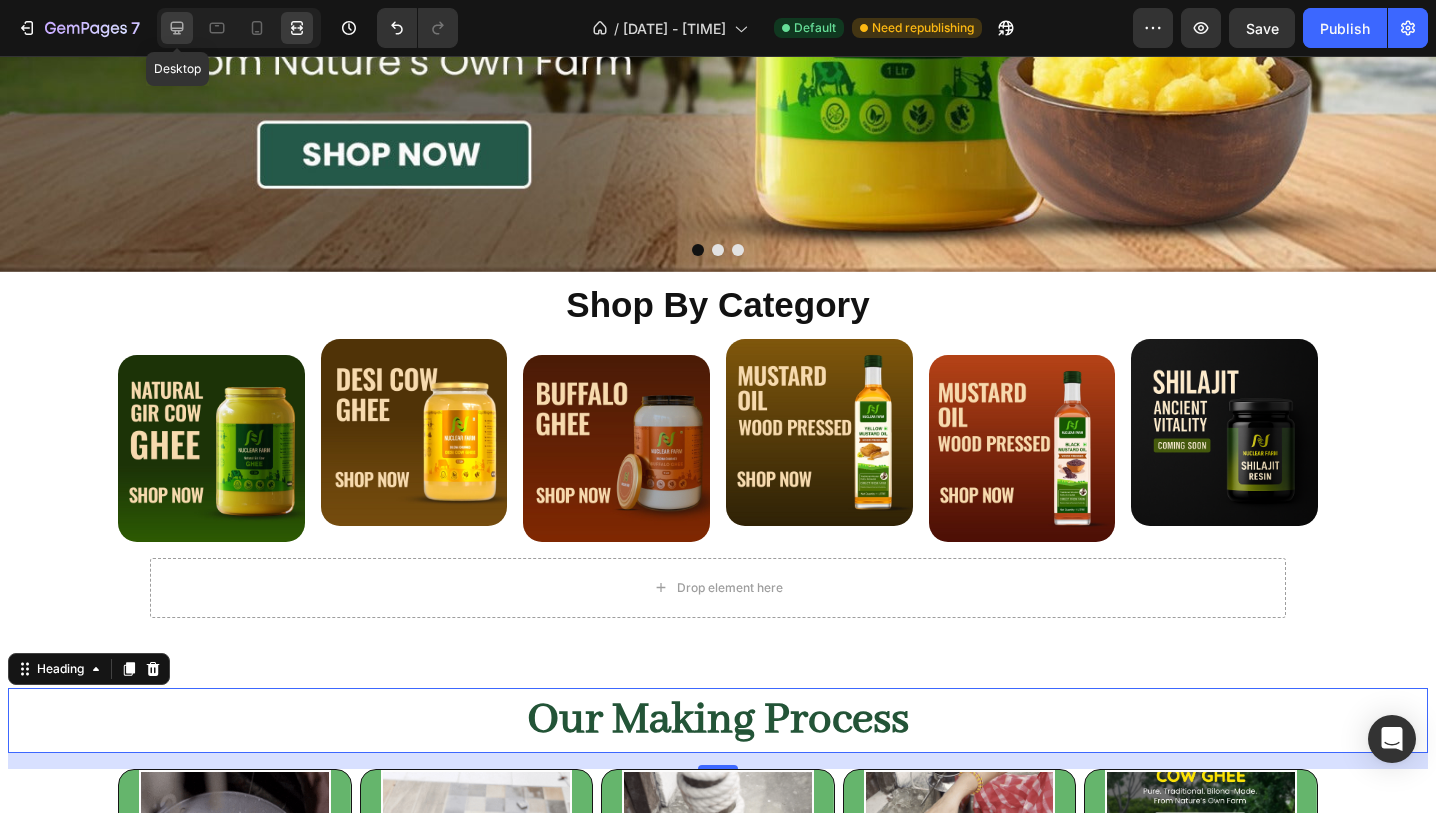 click 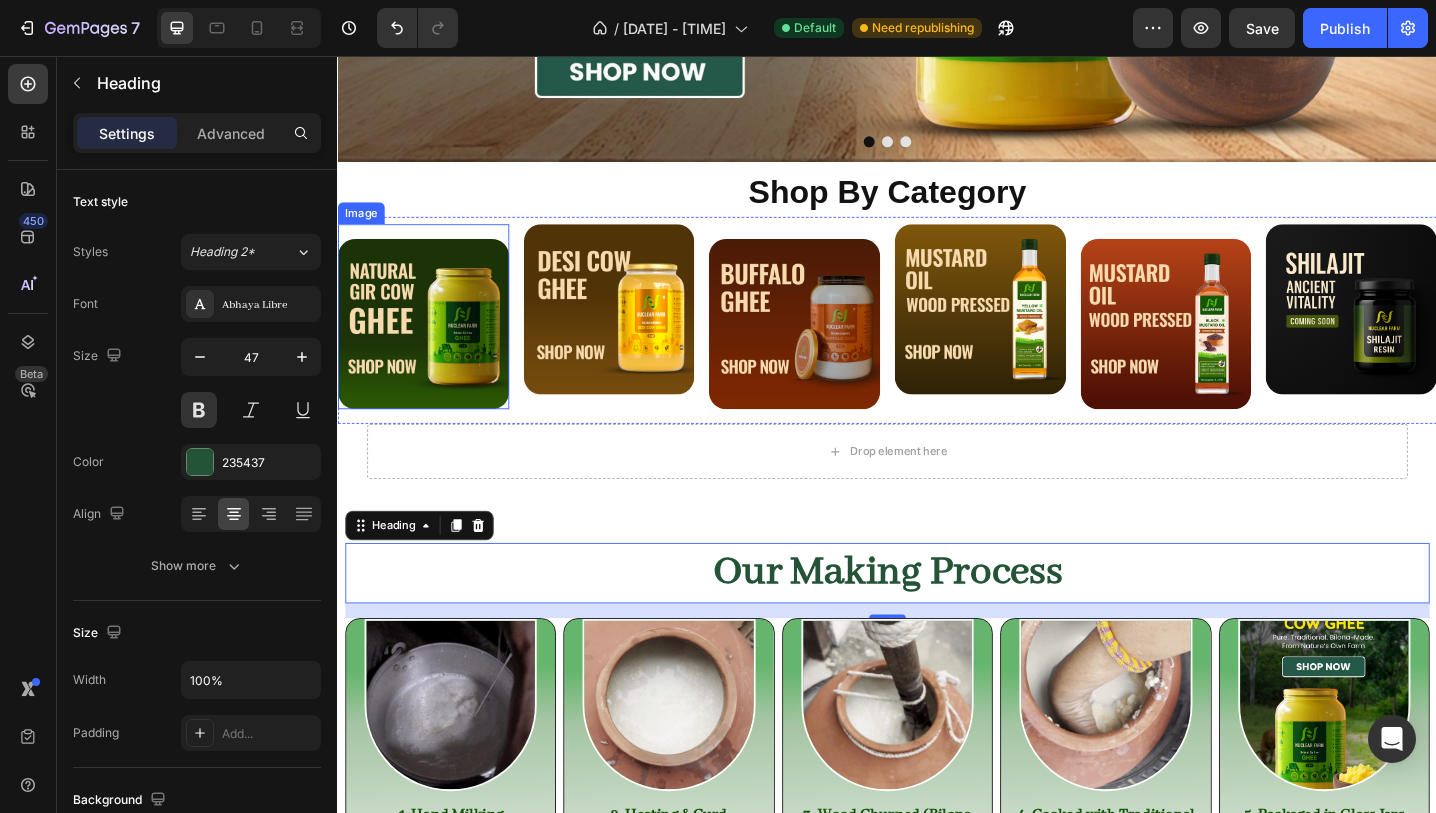click at bounding box center (430, 349) 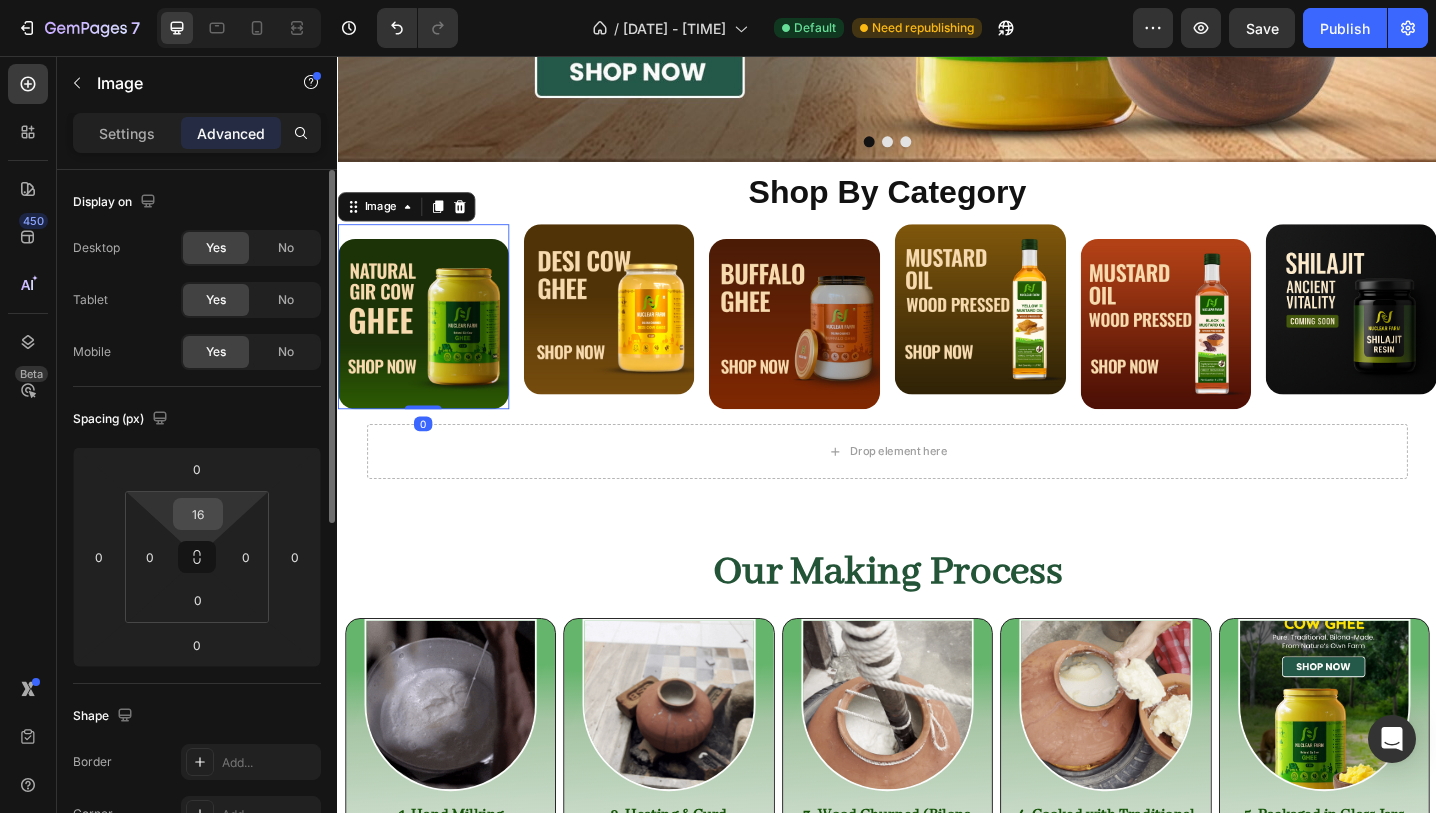 click on "16" at bounding box center [198, 514] 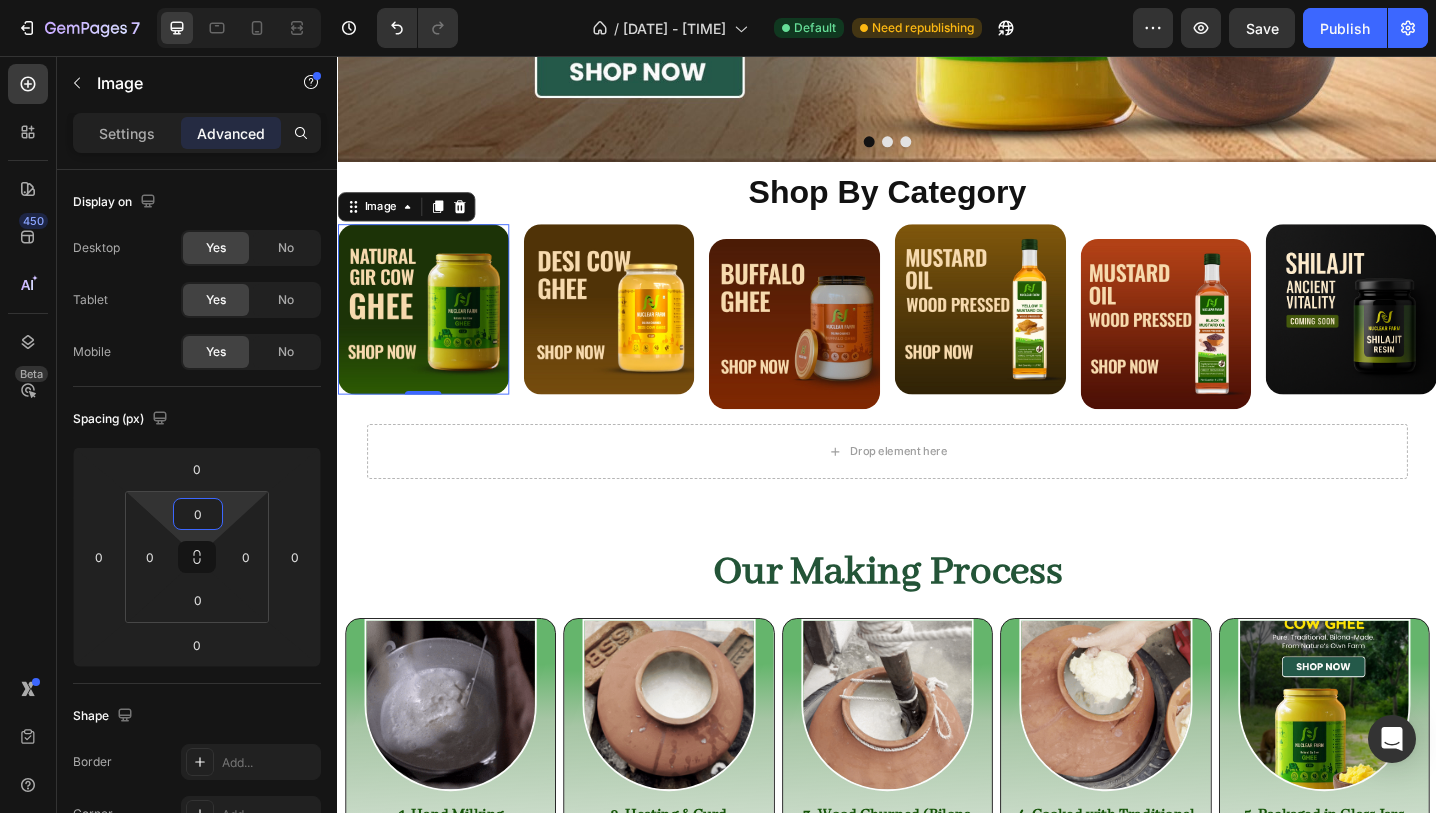 type on "0" 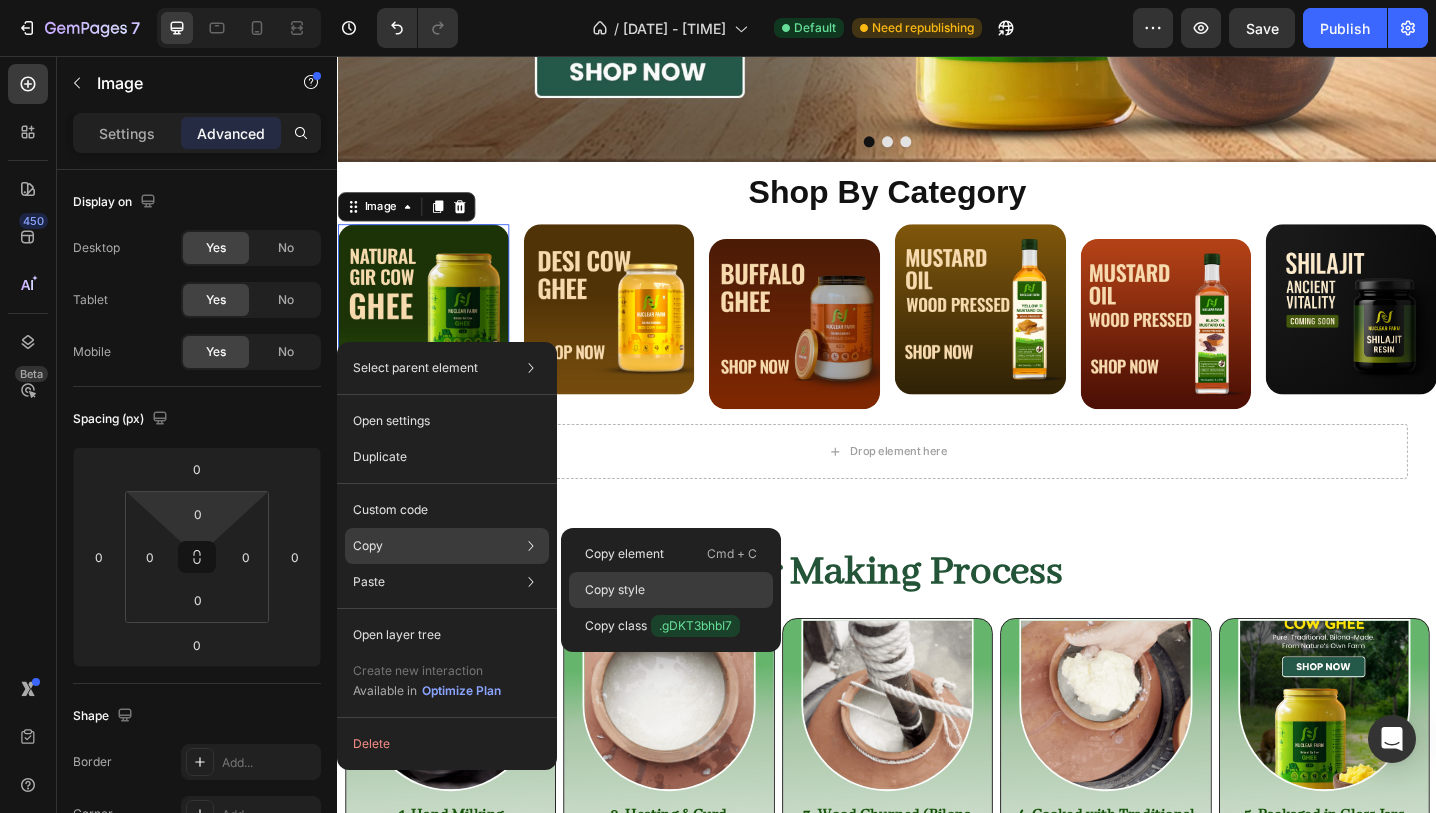 click on "Copy style" 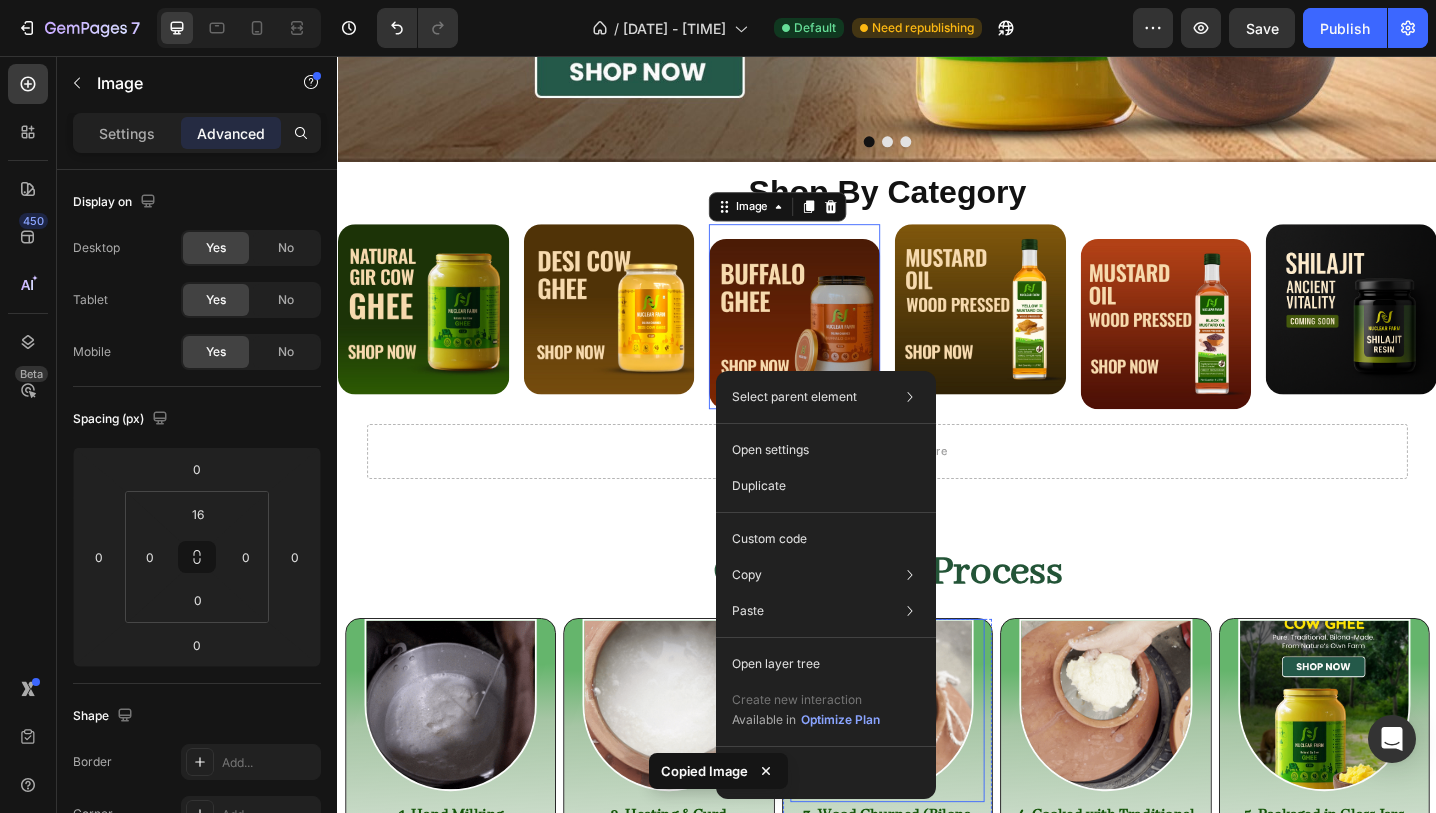click at bounding box center [937, 765] 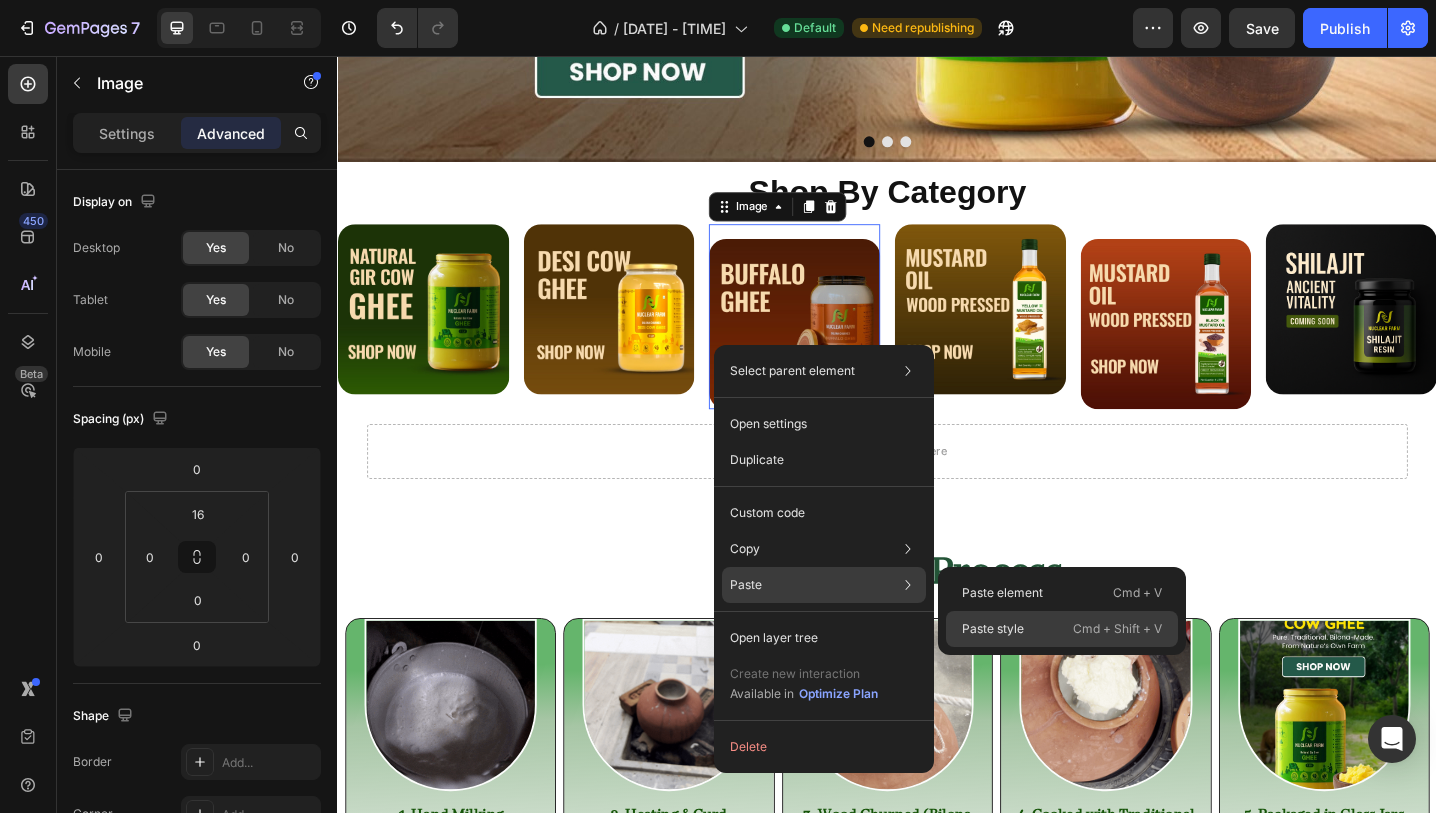click on "Paste style" at bounding box center [993, 629] 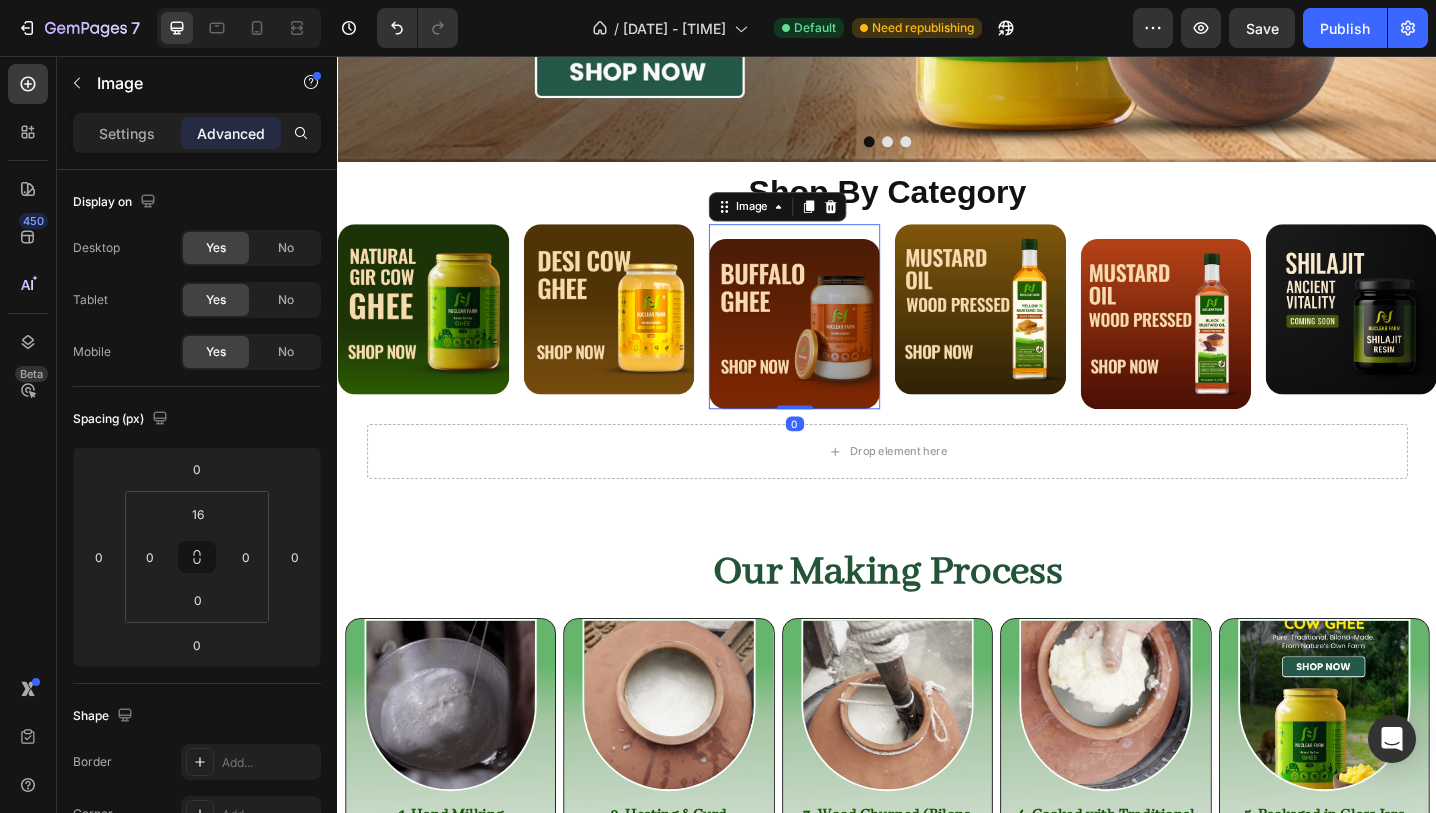 type on "0" 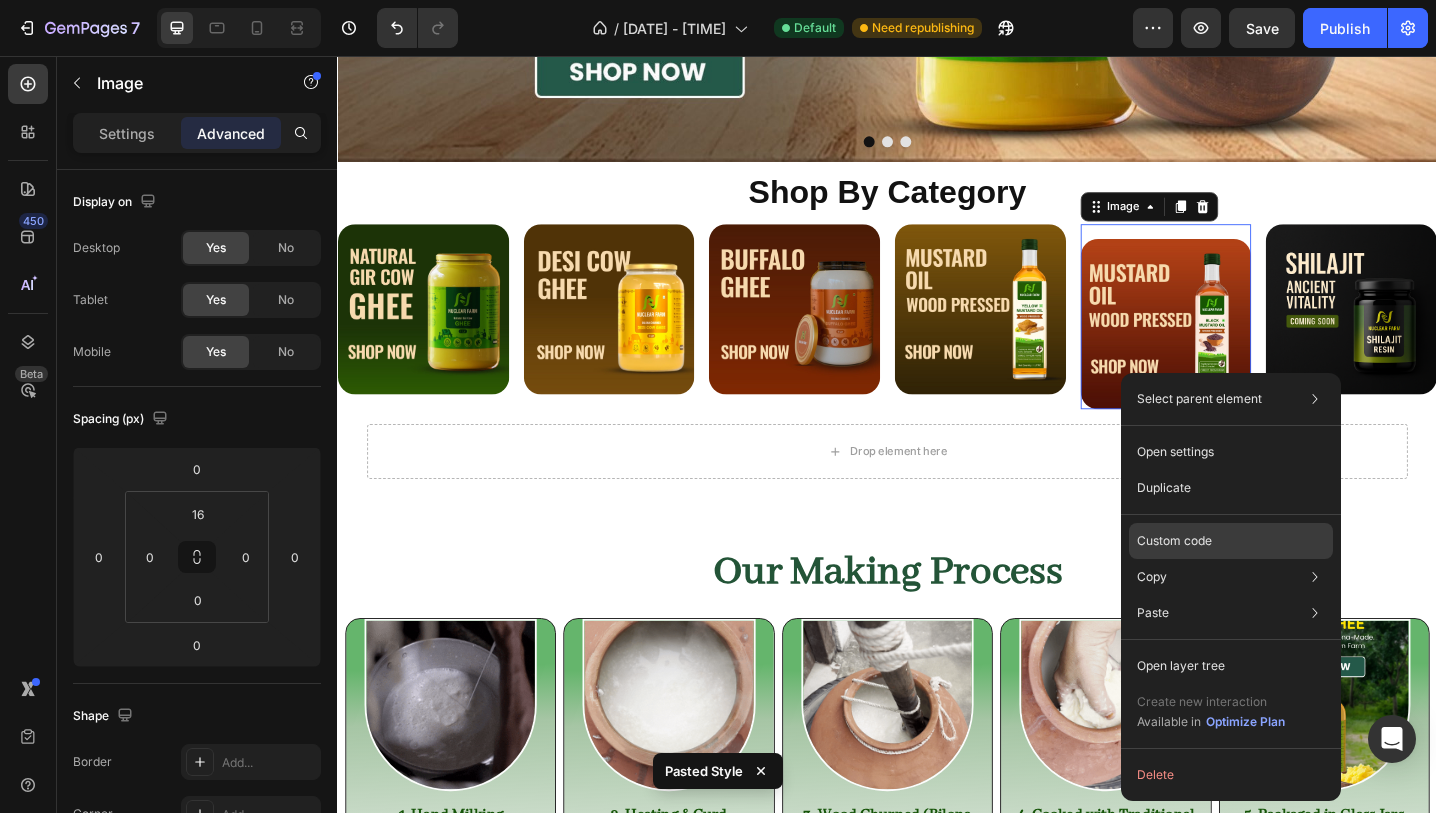 type on "0" 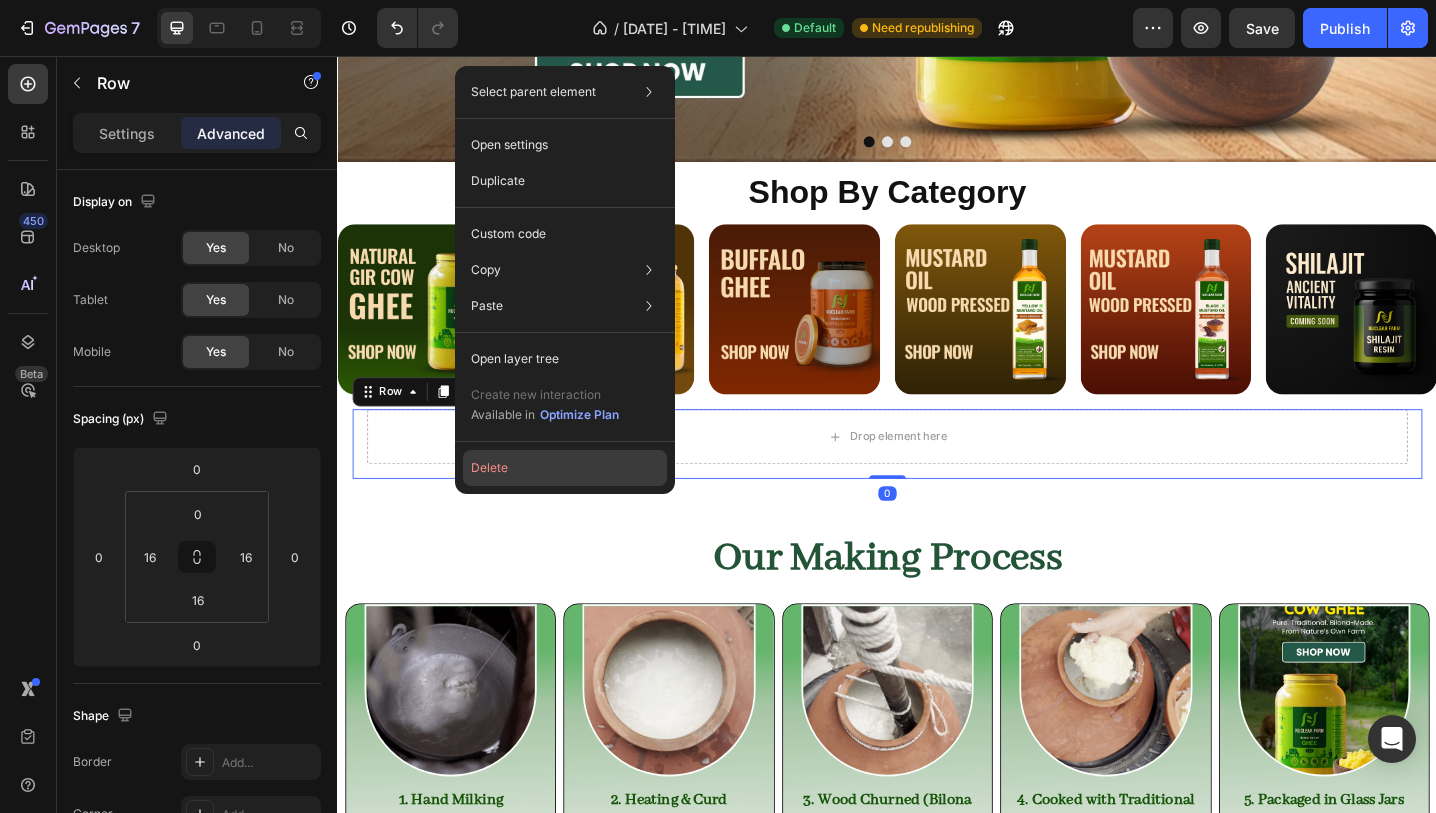 click on "Delete" 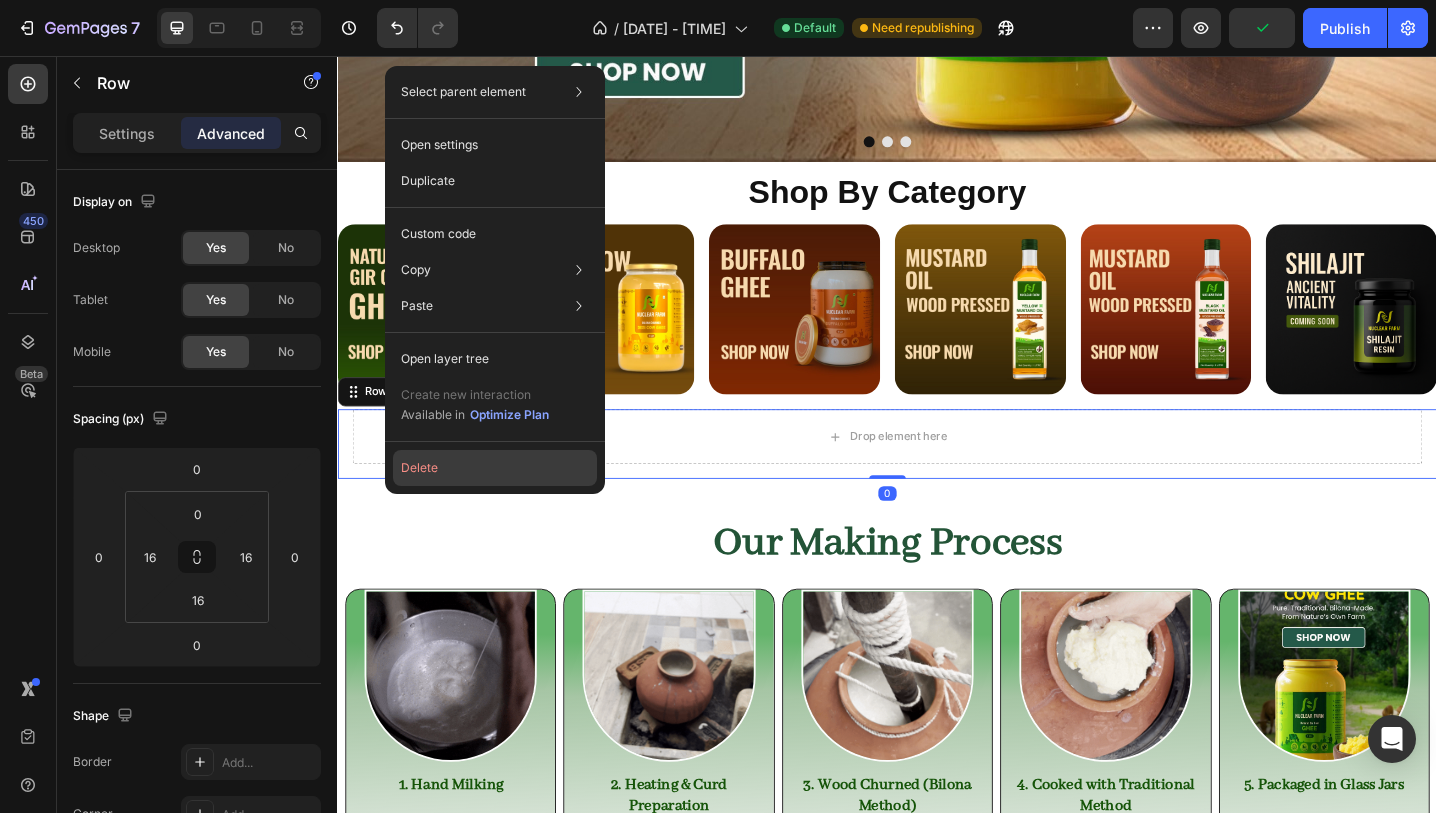 click on "Delete" 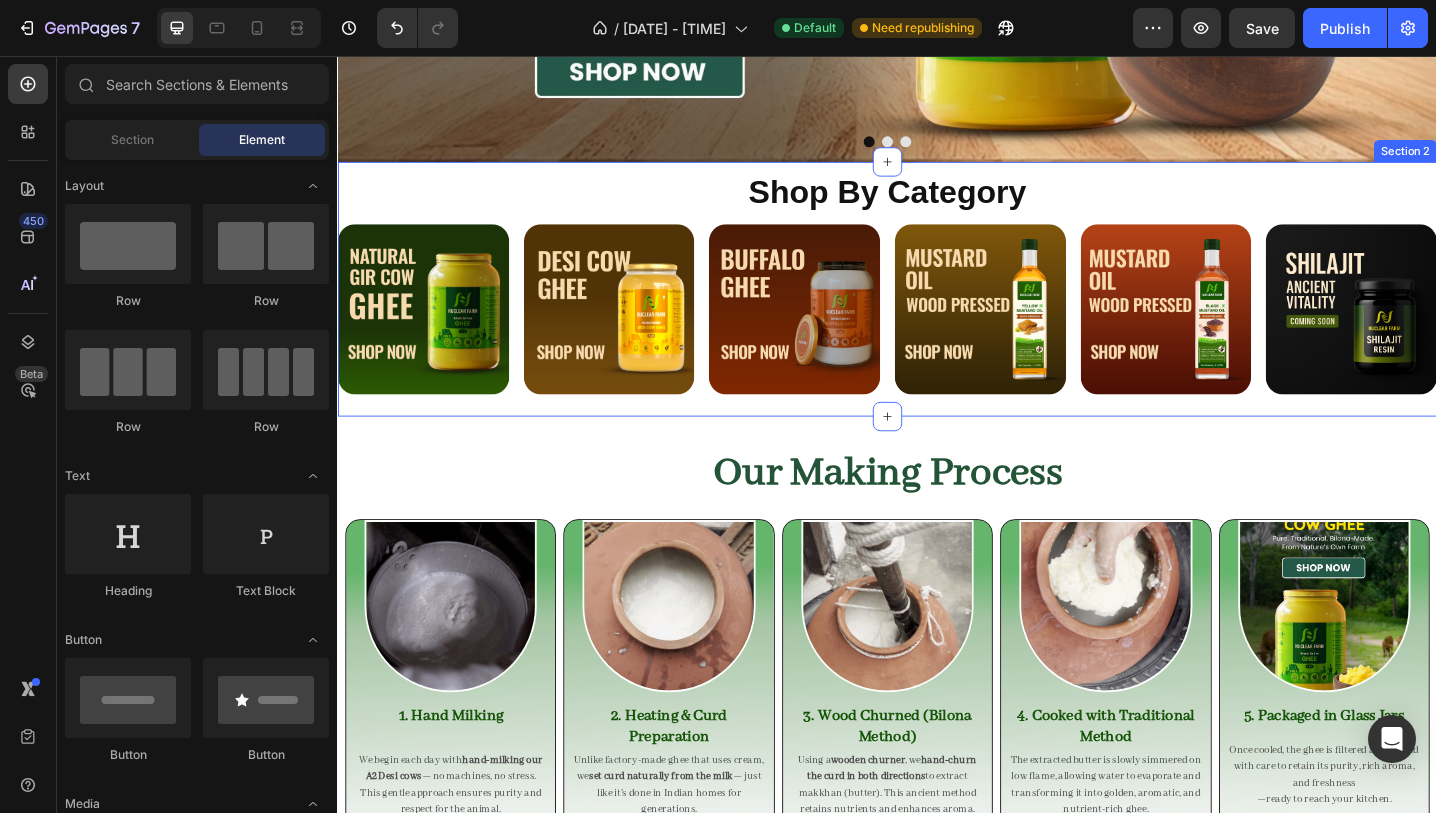 click on "Shop By Category Heading Image Image Image Image Image Image Row Row Row Section 2" at bounding box center (937, 311) 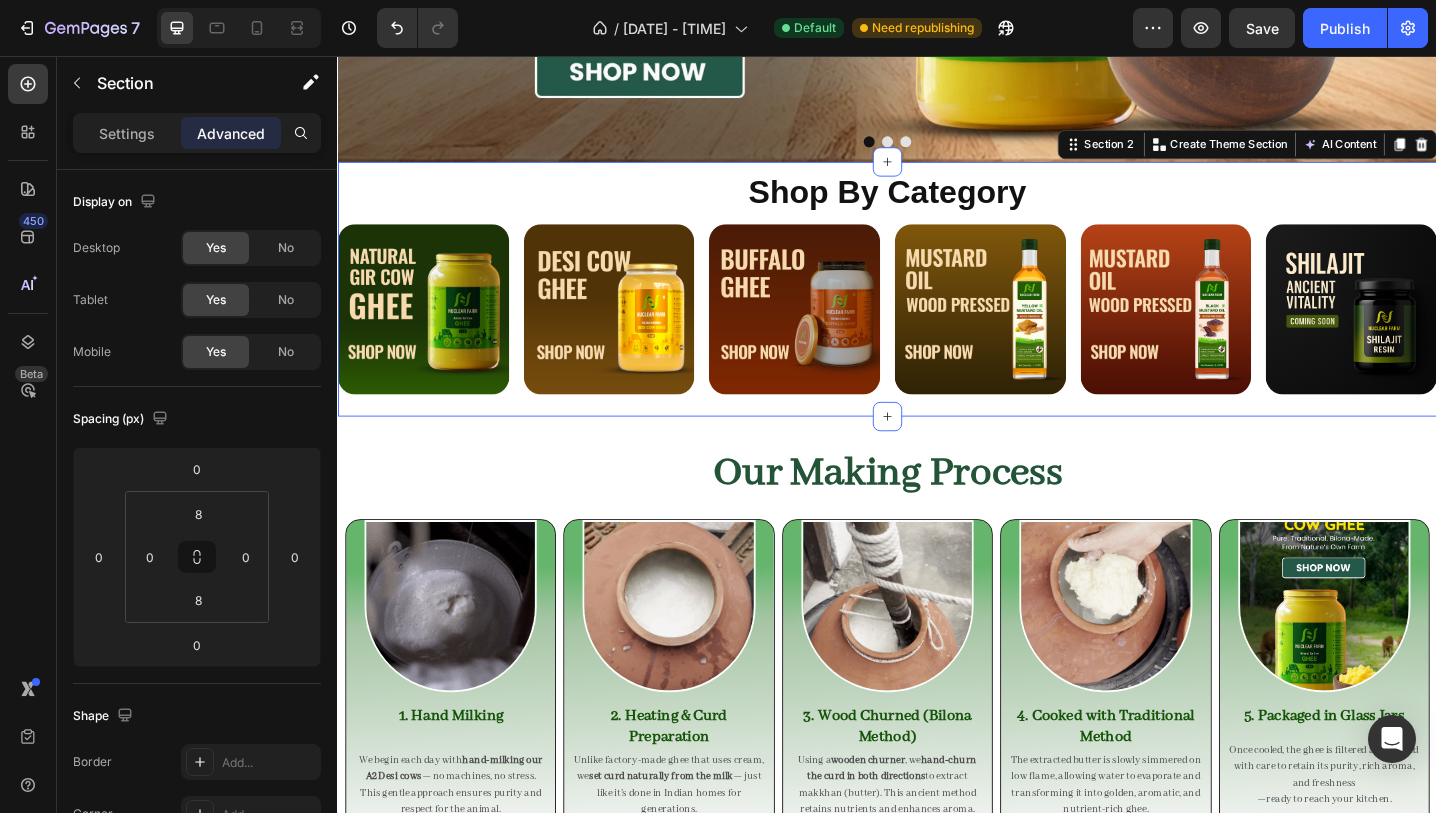click at bounding box center [239, 28] 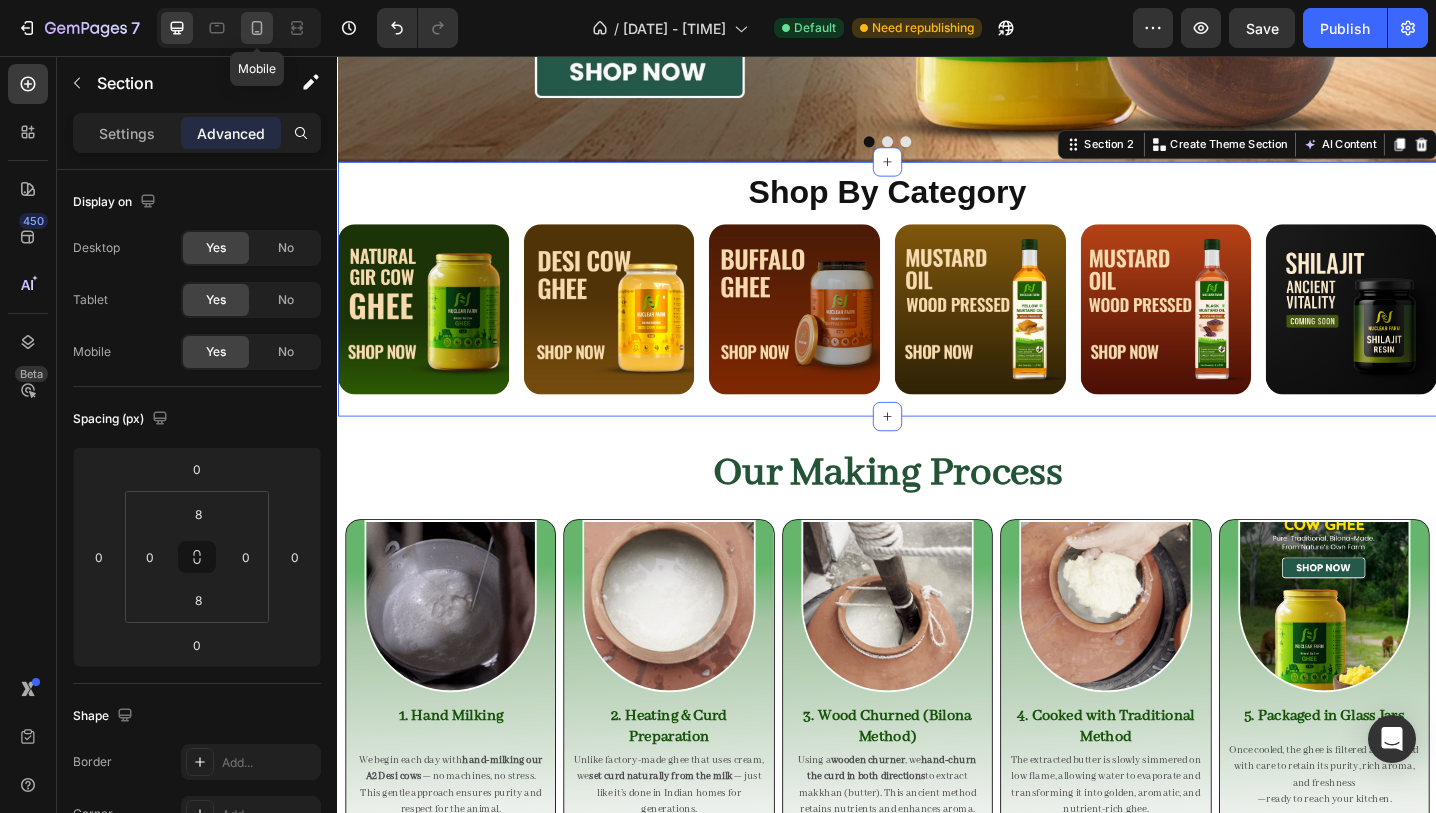 click 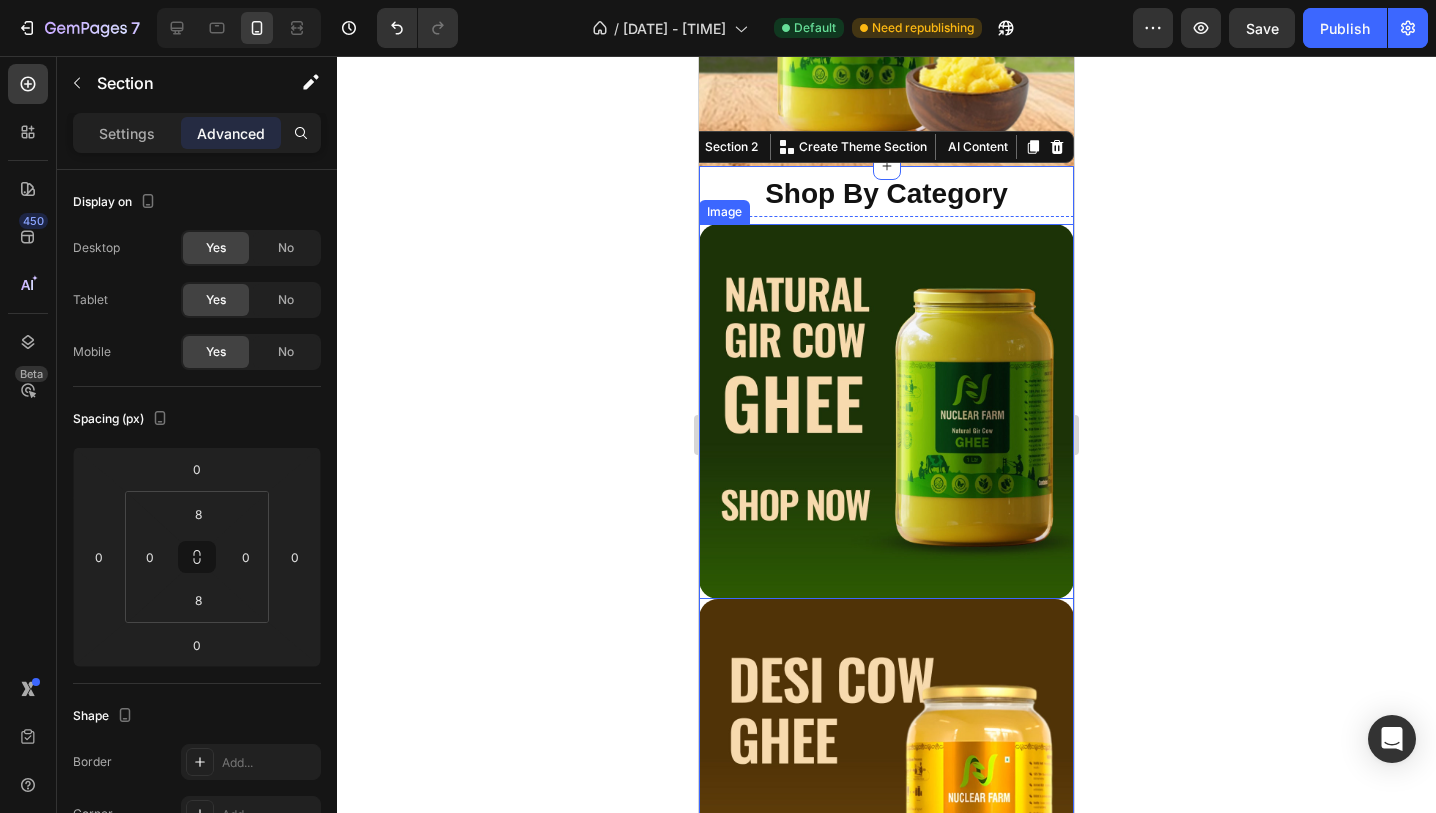 scroll, scrollTop: 471, scrollLeft: 0, axis: vertical 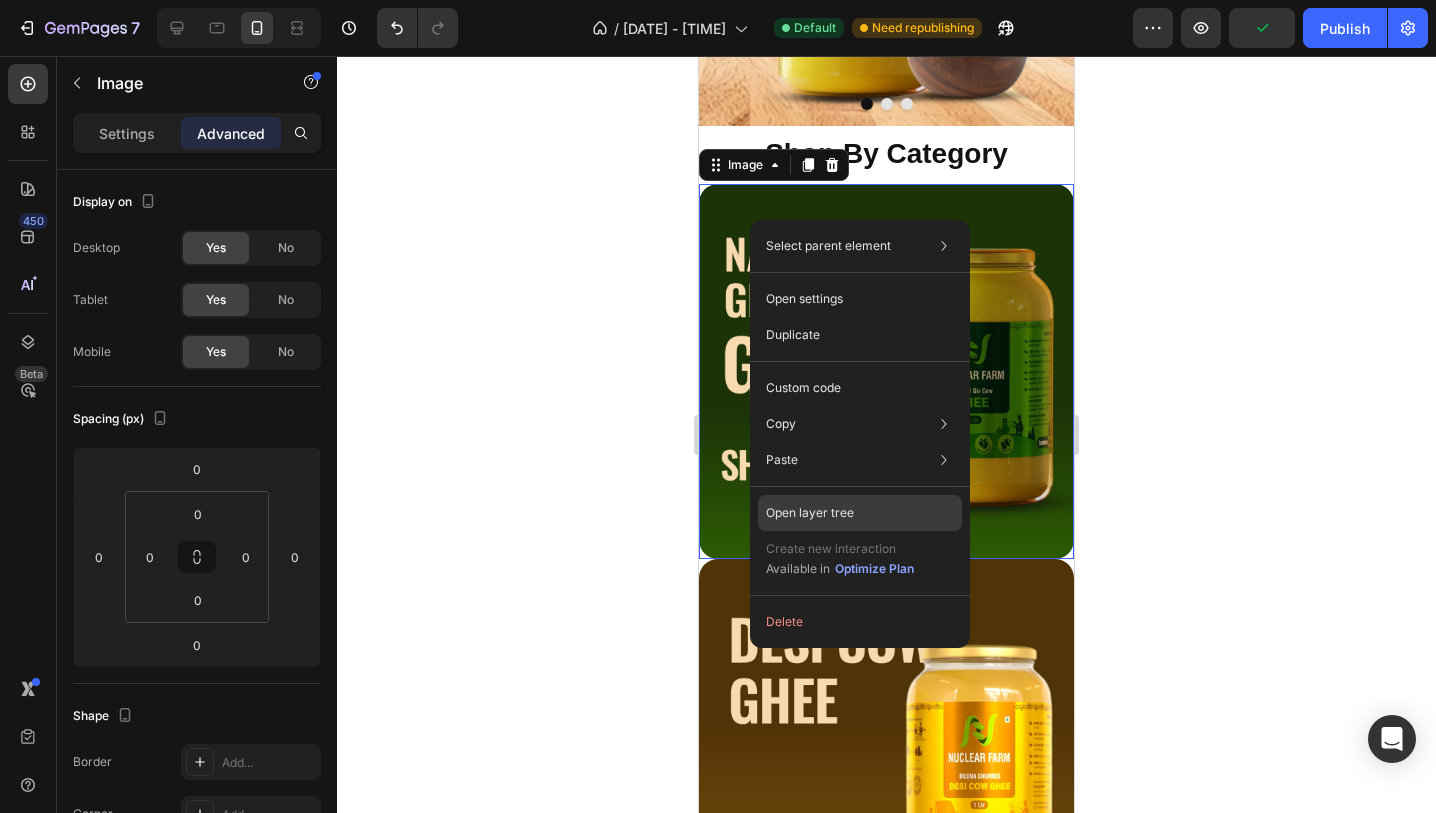click on "Open layer tree" at bounding box center [810, 513] 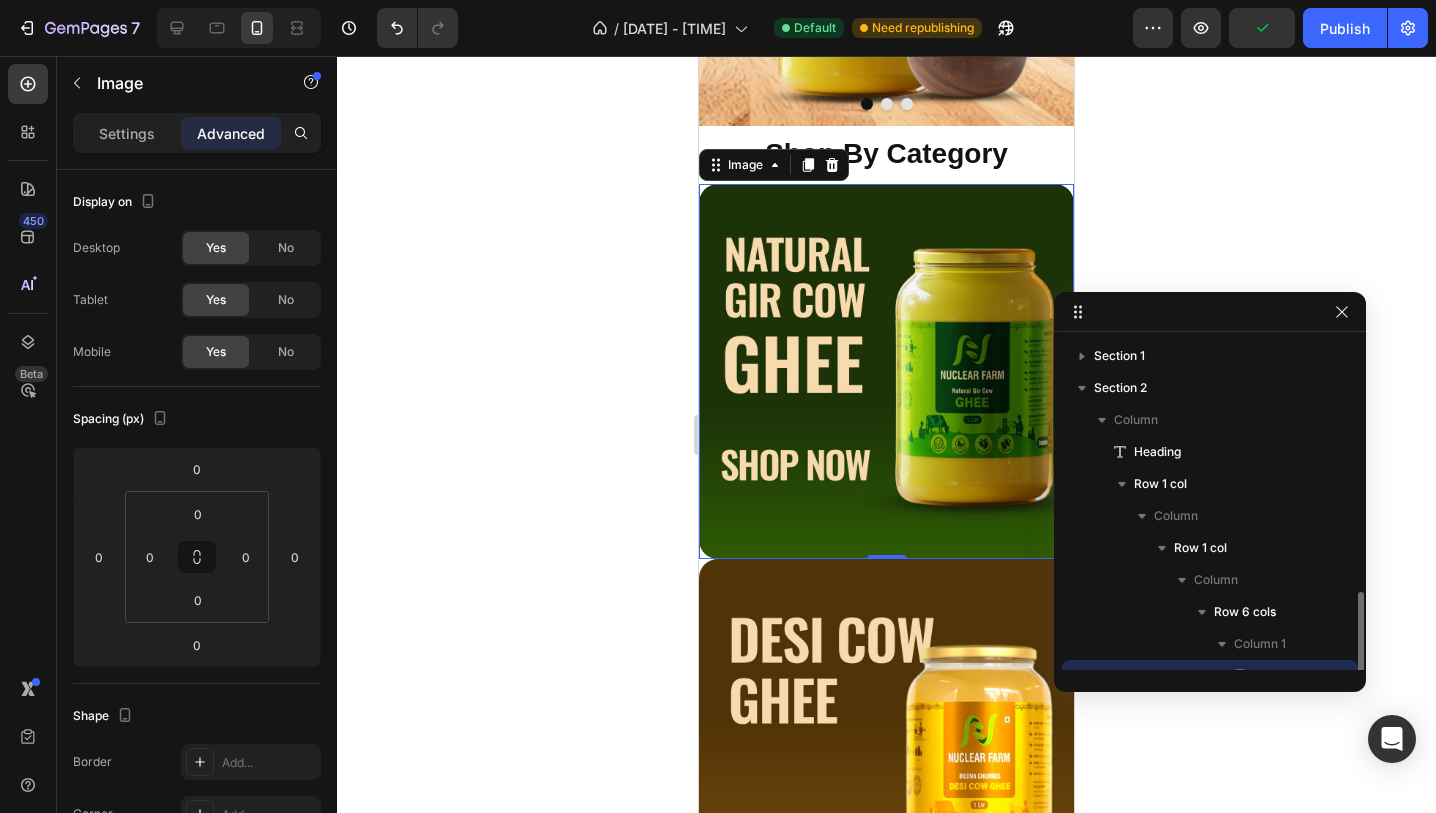 scroll, scrollTop: 186, scrollLeft: 0, axis: vertical 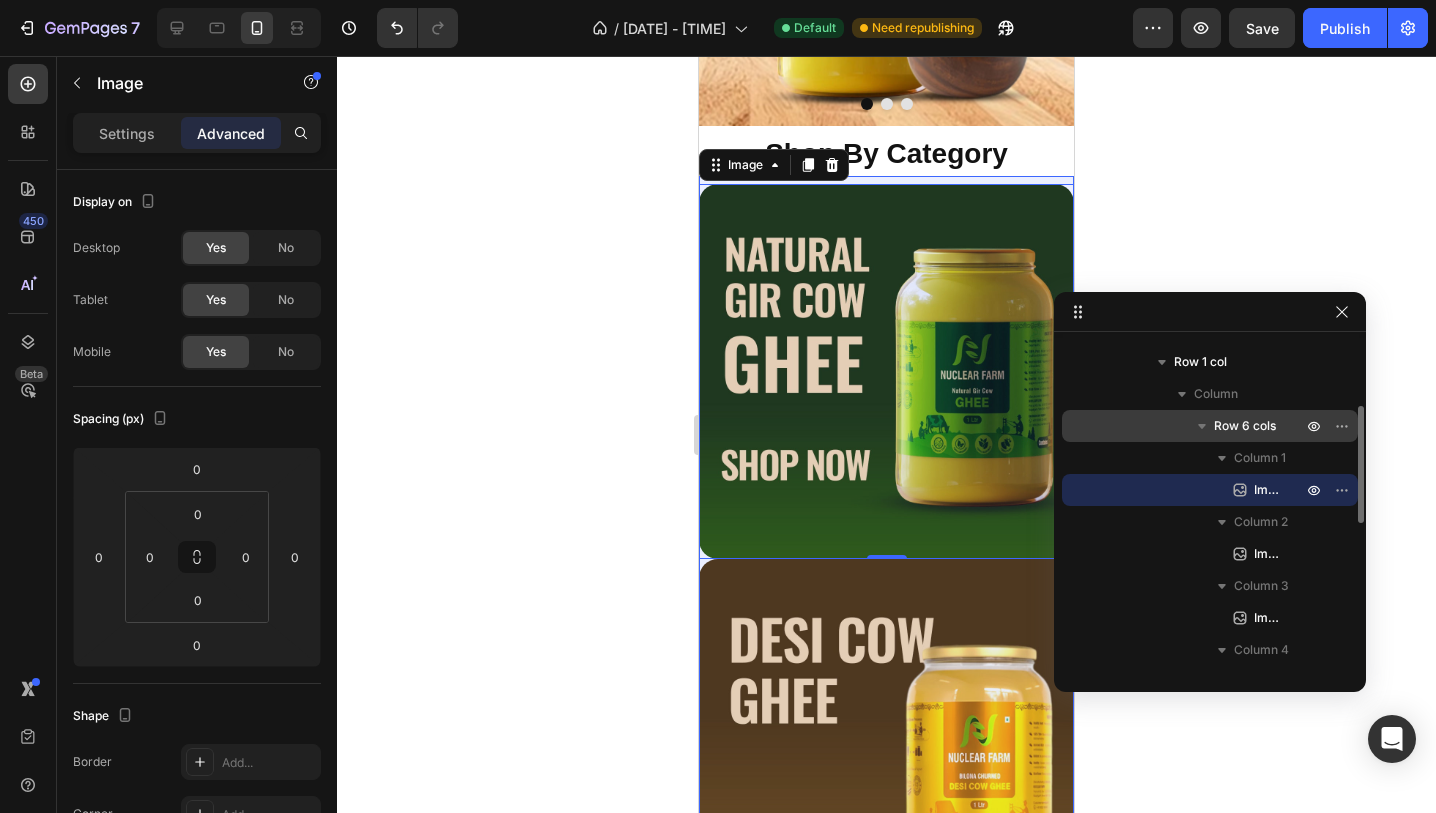 click on "Row 6 cols" at bounding box center [1245, 426] 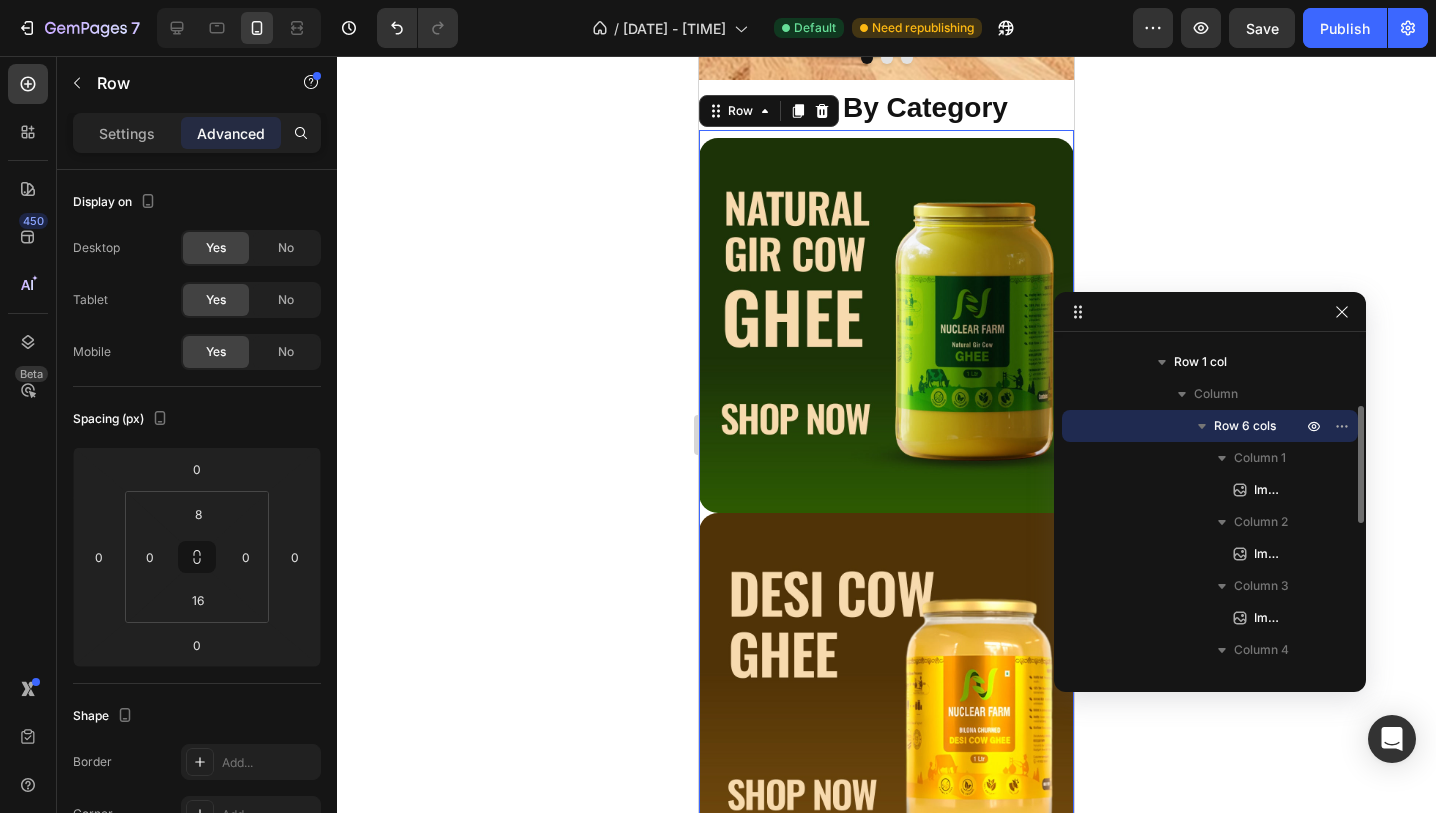 scroll, scrollTop: 521, scrollLeft: 0, axis: vertical 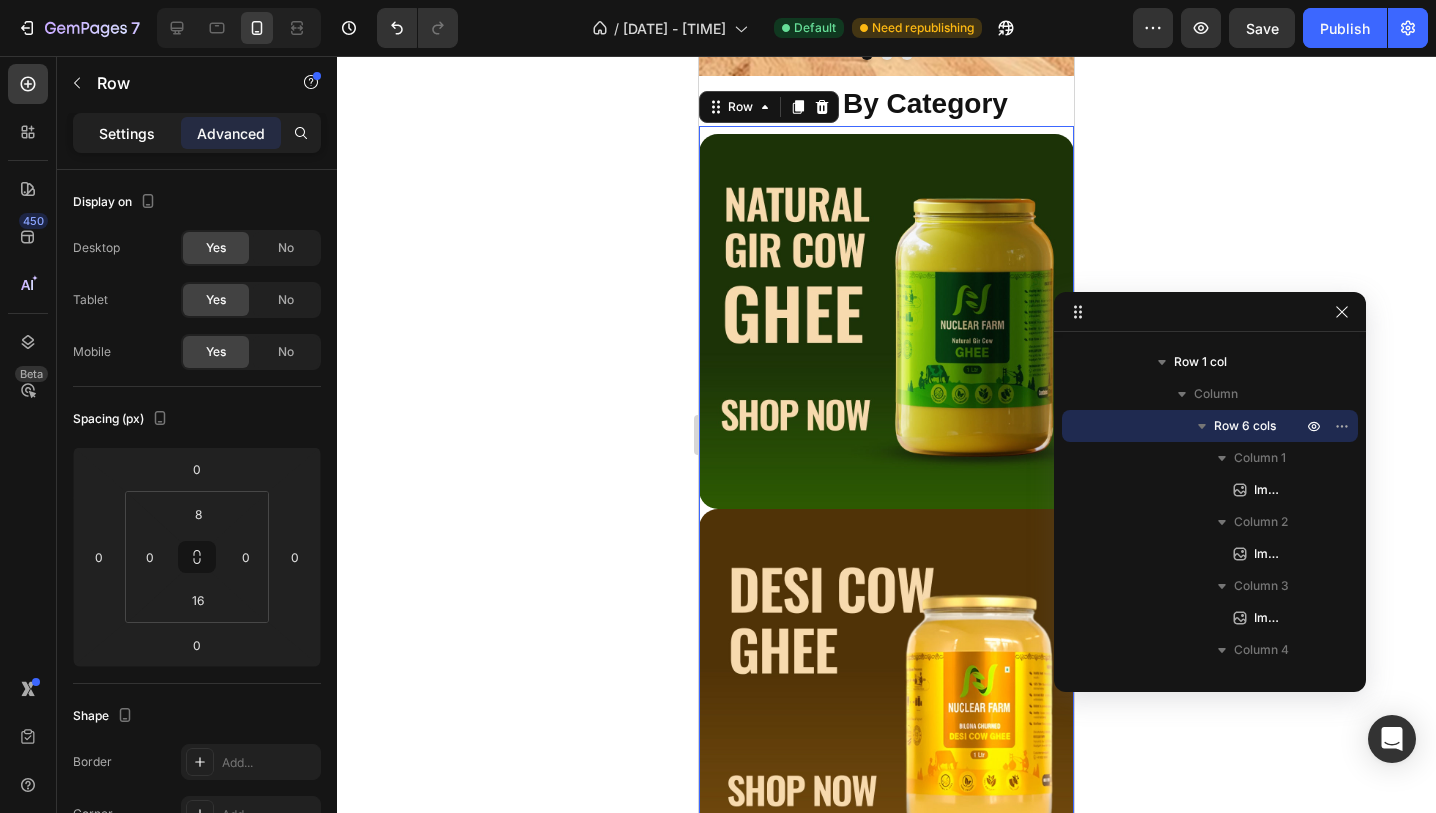 click on "Settings" at bounding box center (127, 133) 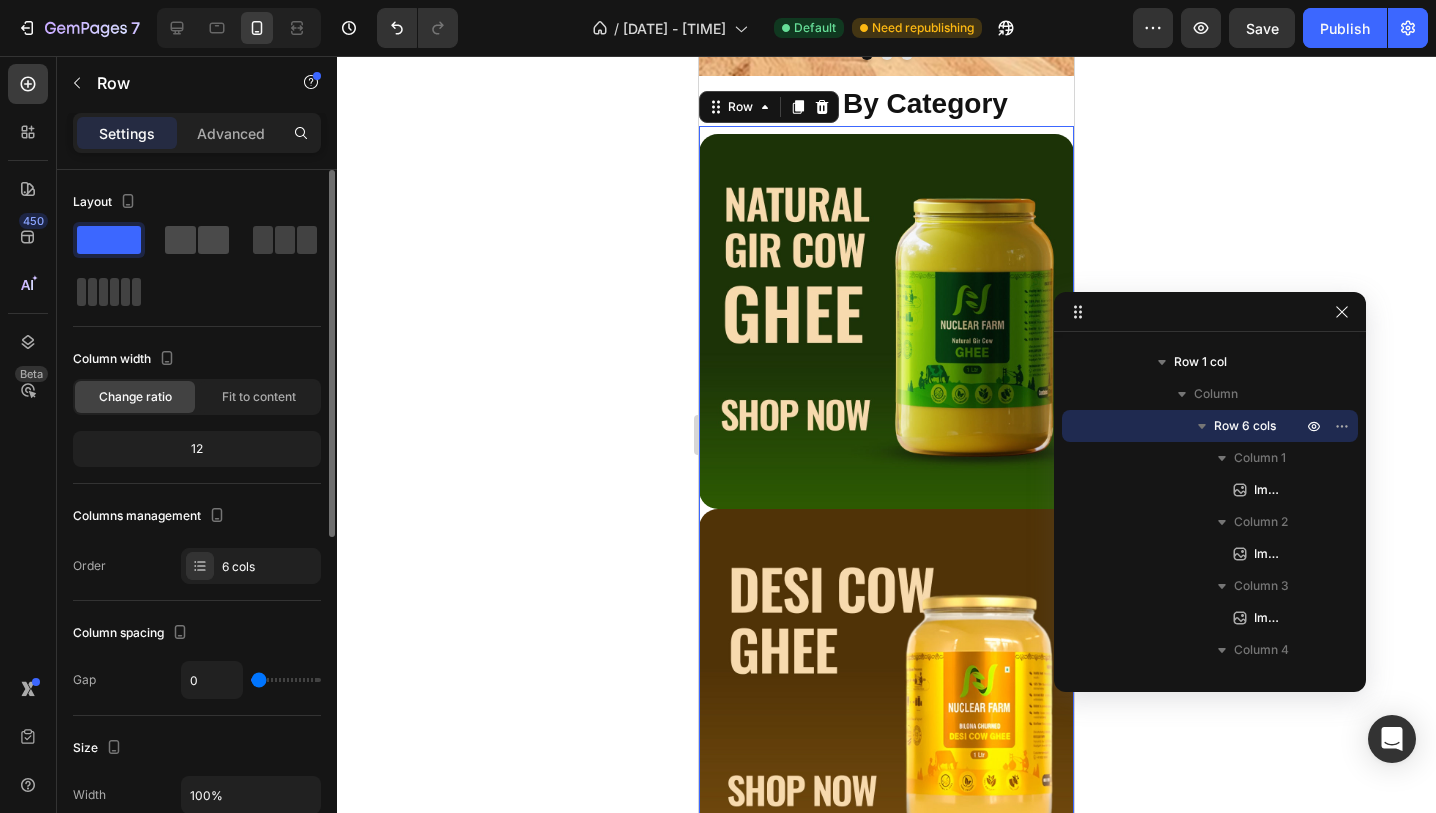 click 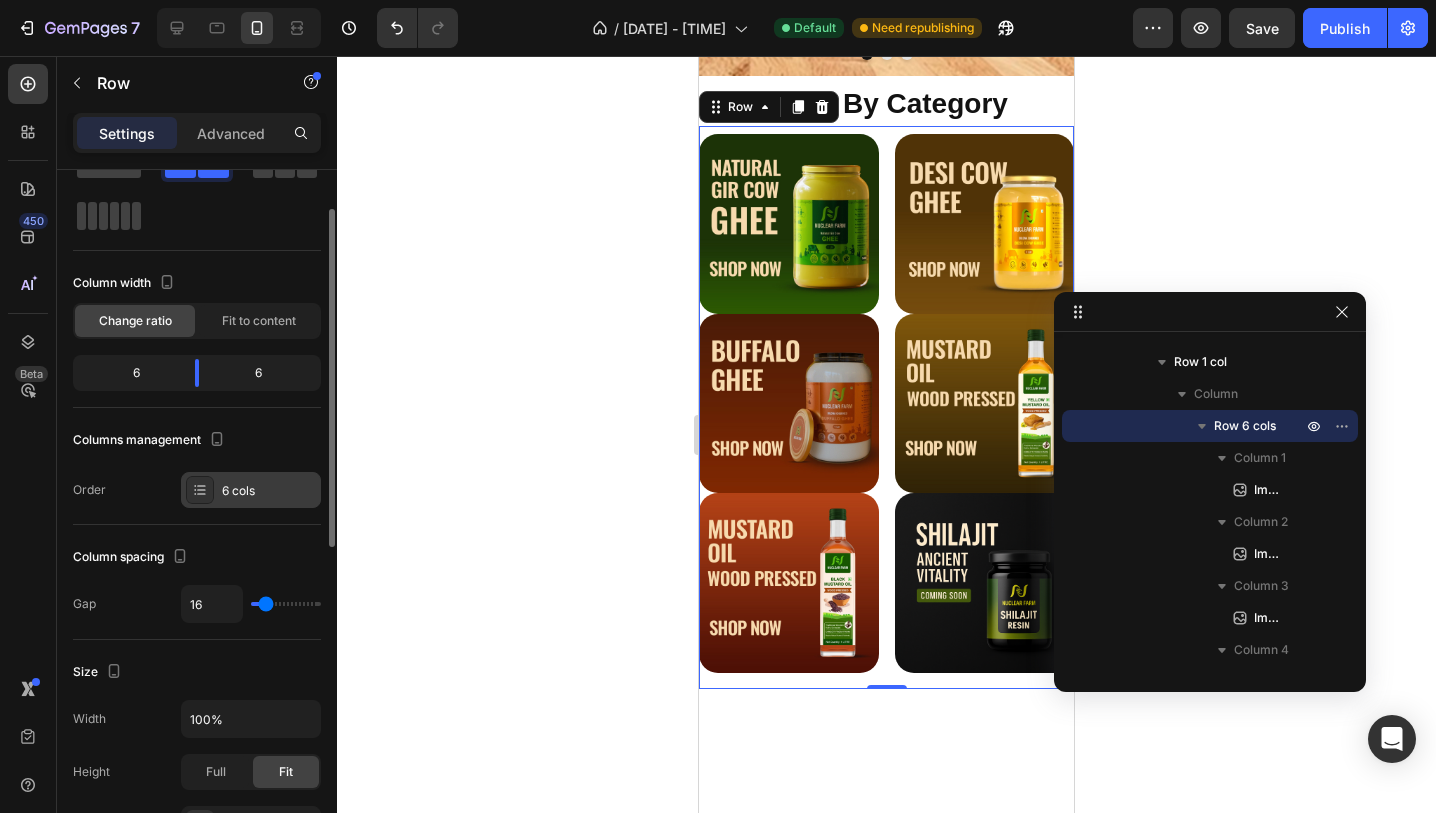 scroll, scrollTop: 78, scrollLeft: 0, axis: vertical 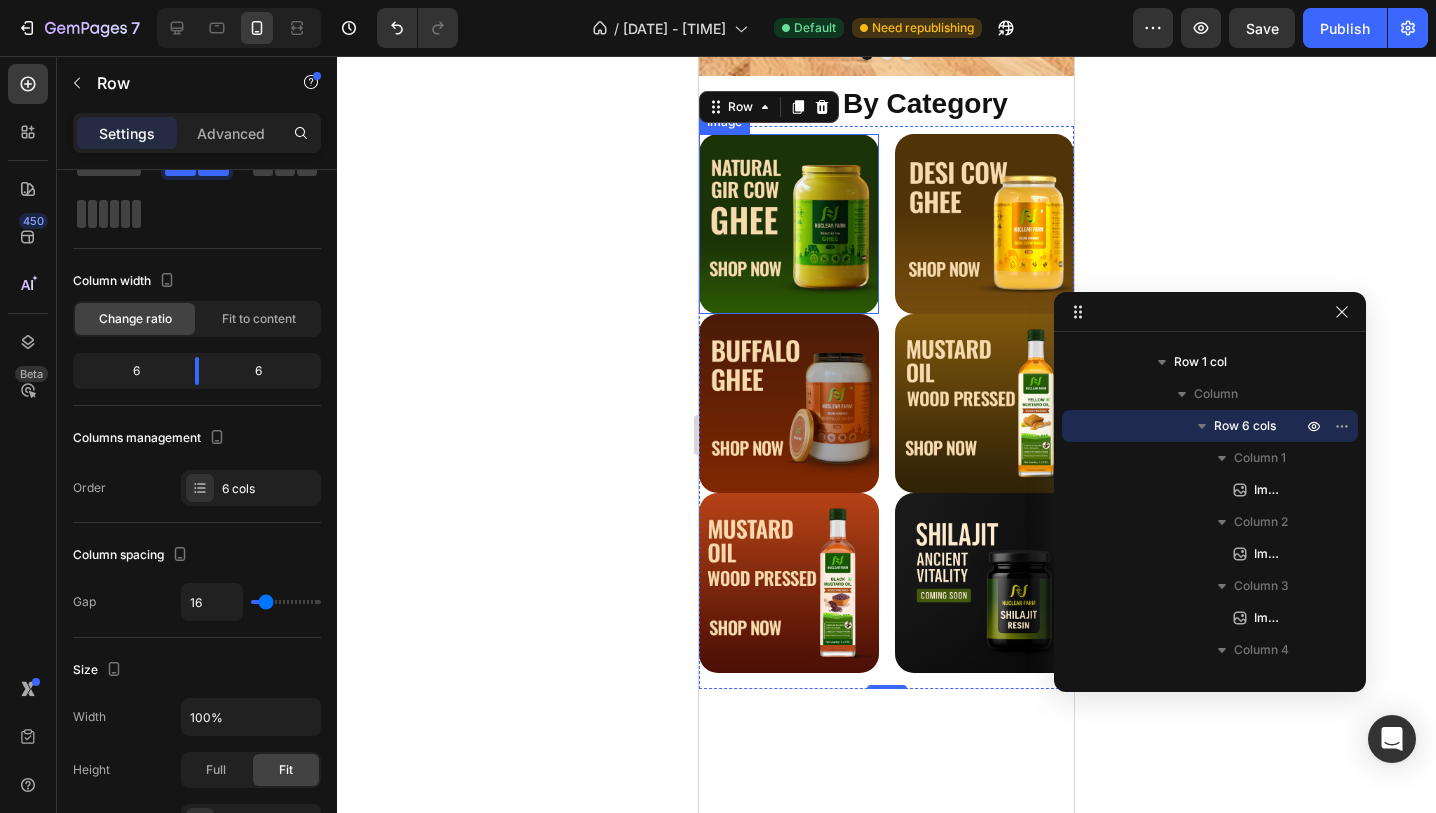 click at bounding box center (789, 224) 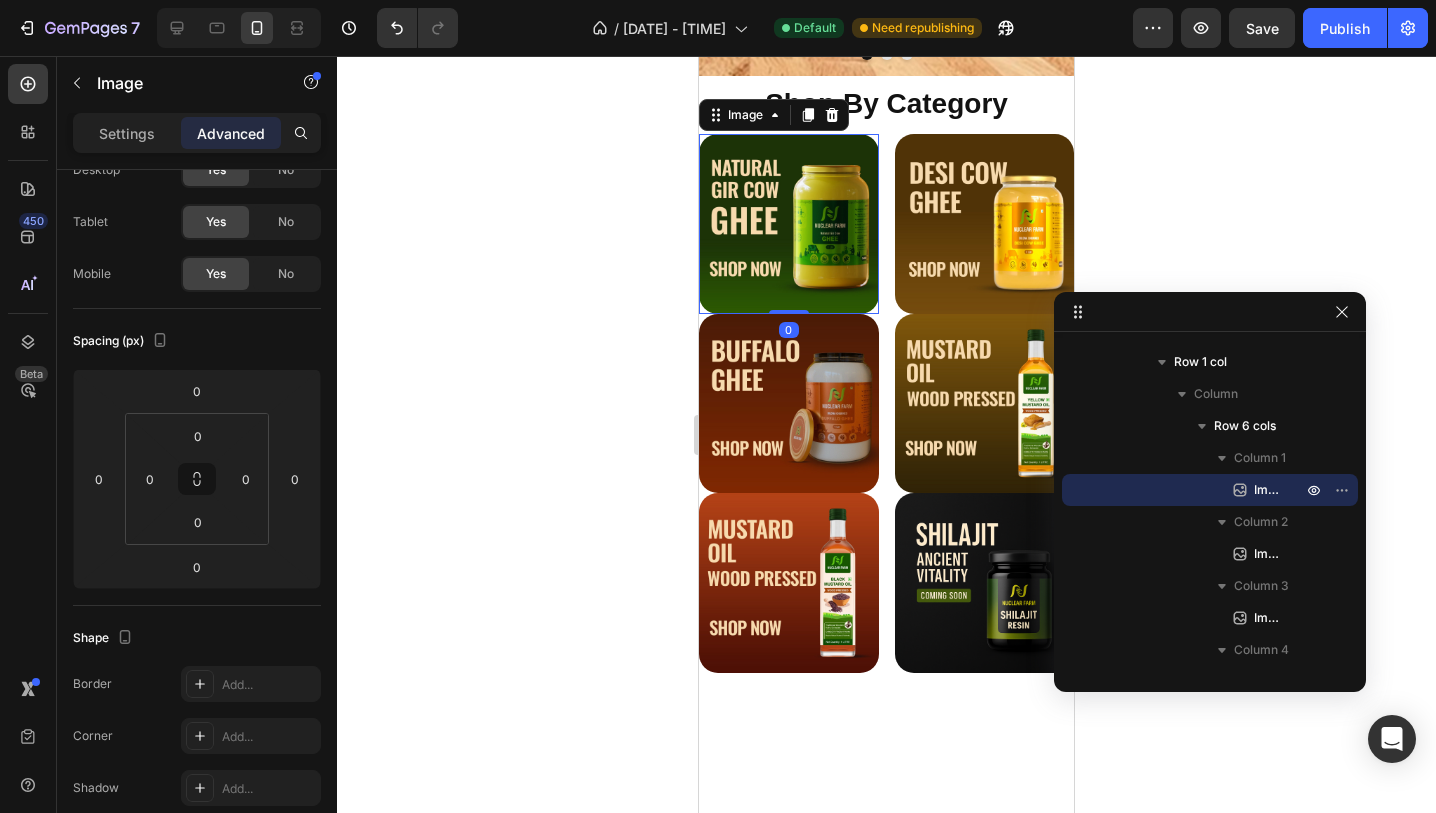 scroll, scrollTop: 0, scrollLeft: 0, axis: both 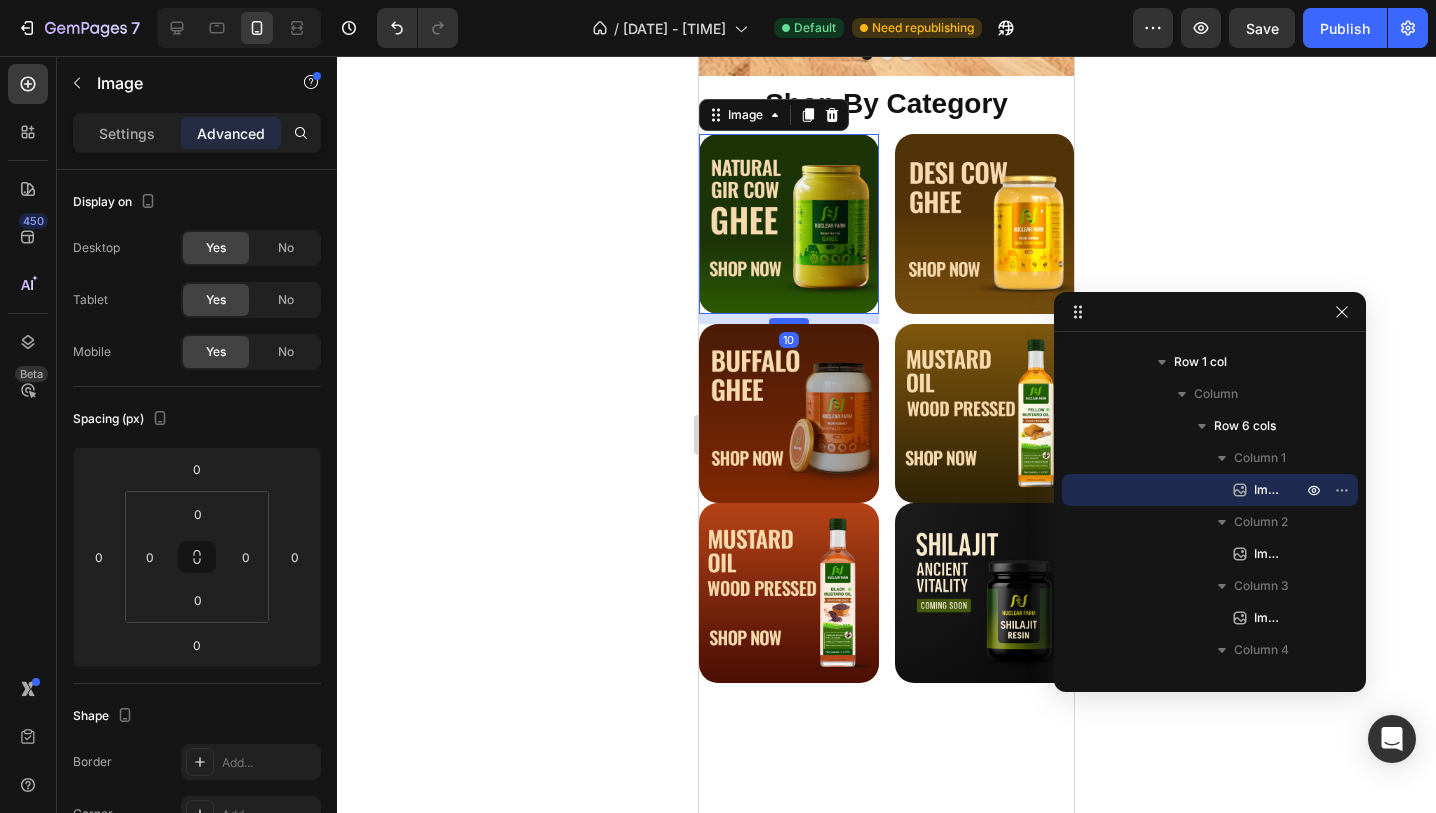 drag, startPoint x: 793, startPoint y: 311, endPoint x: 794, endPoint y: 321, distance: 10.049875 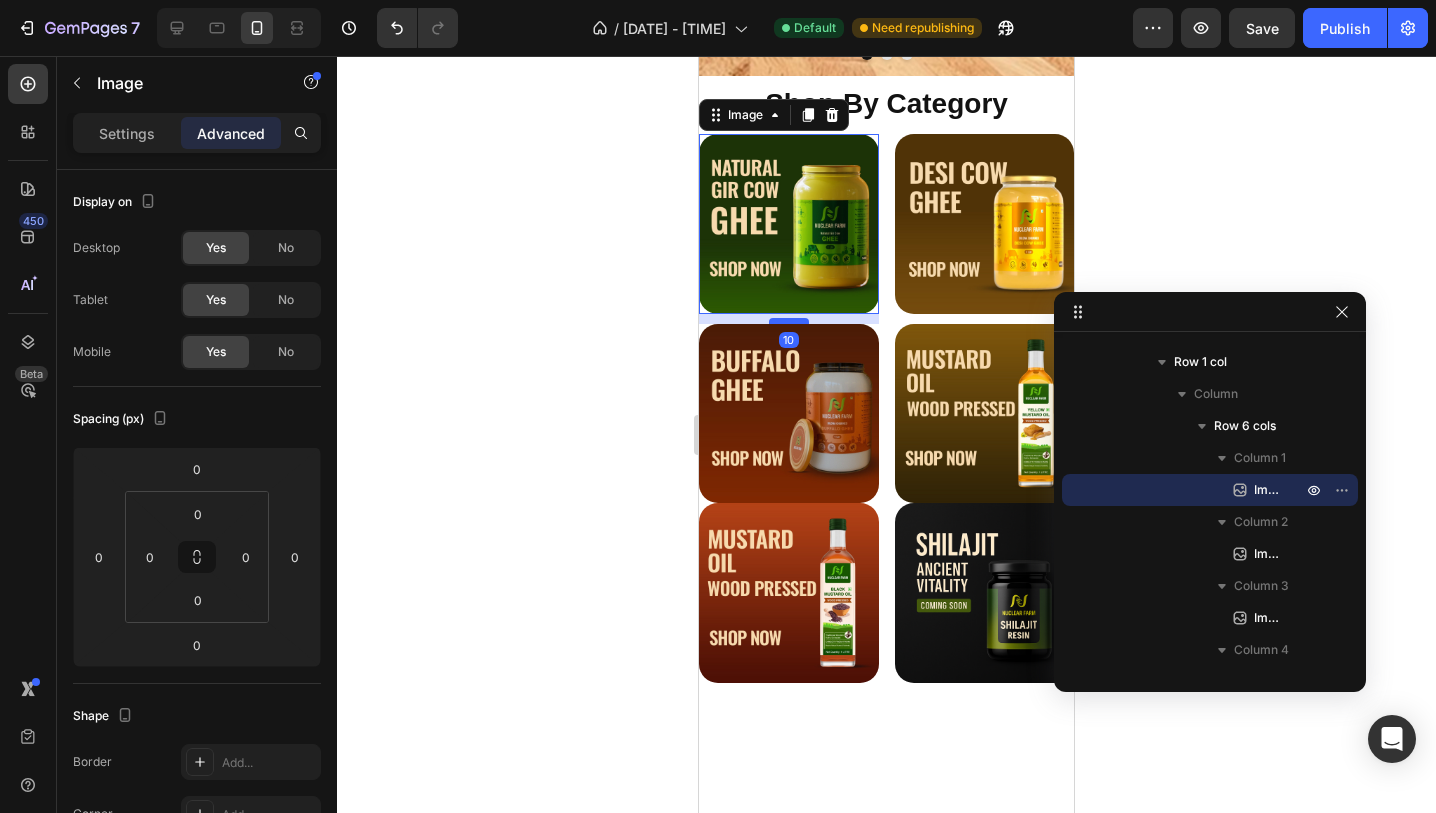 type on "10" 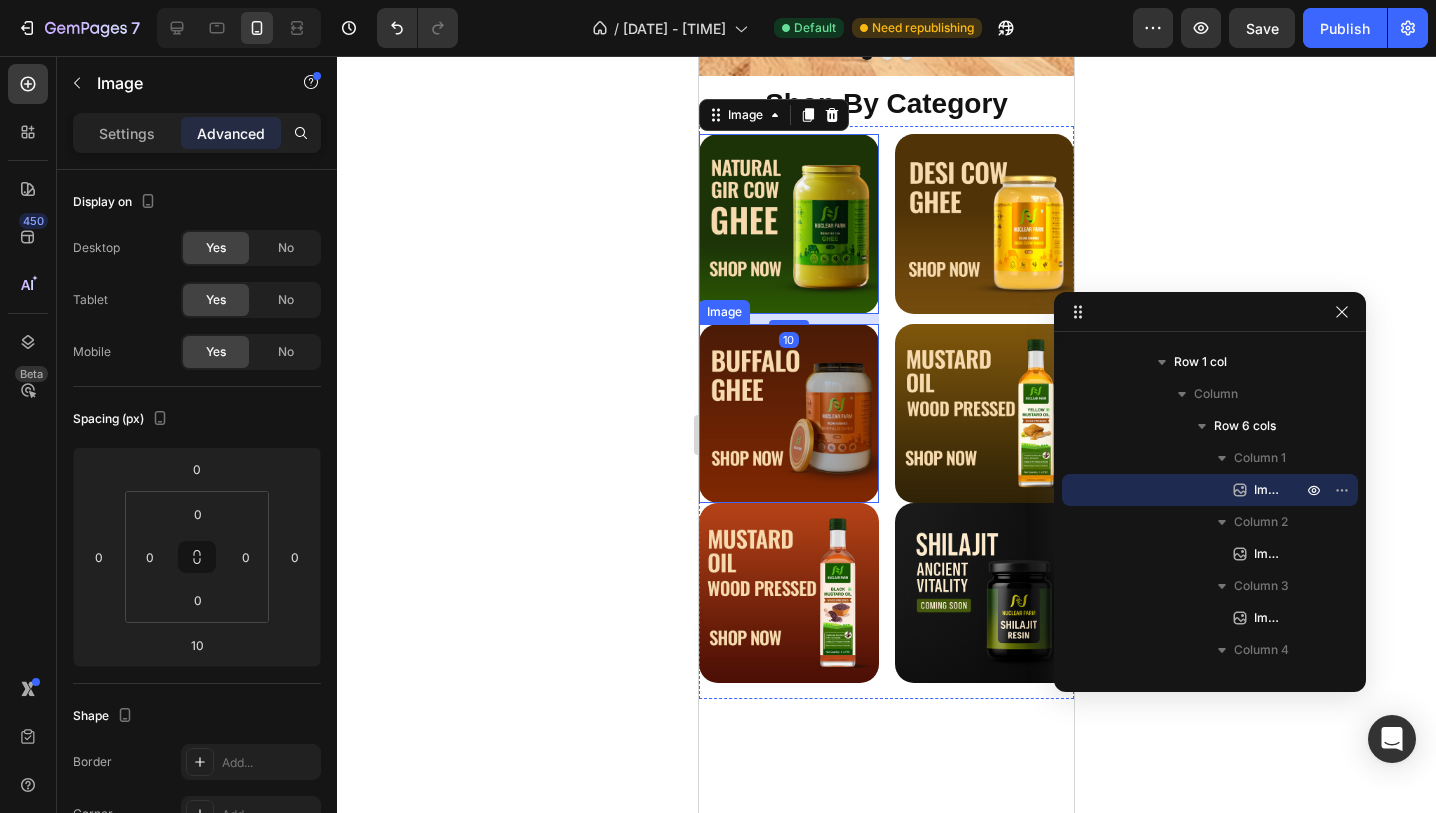 click at bounding box center [789, 414] 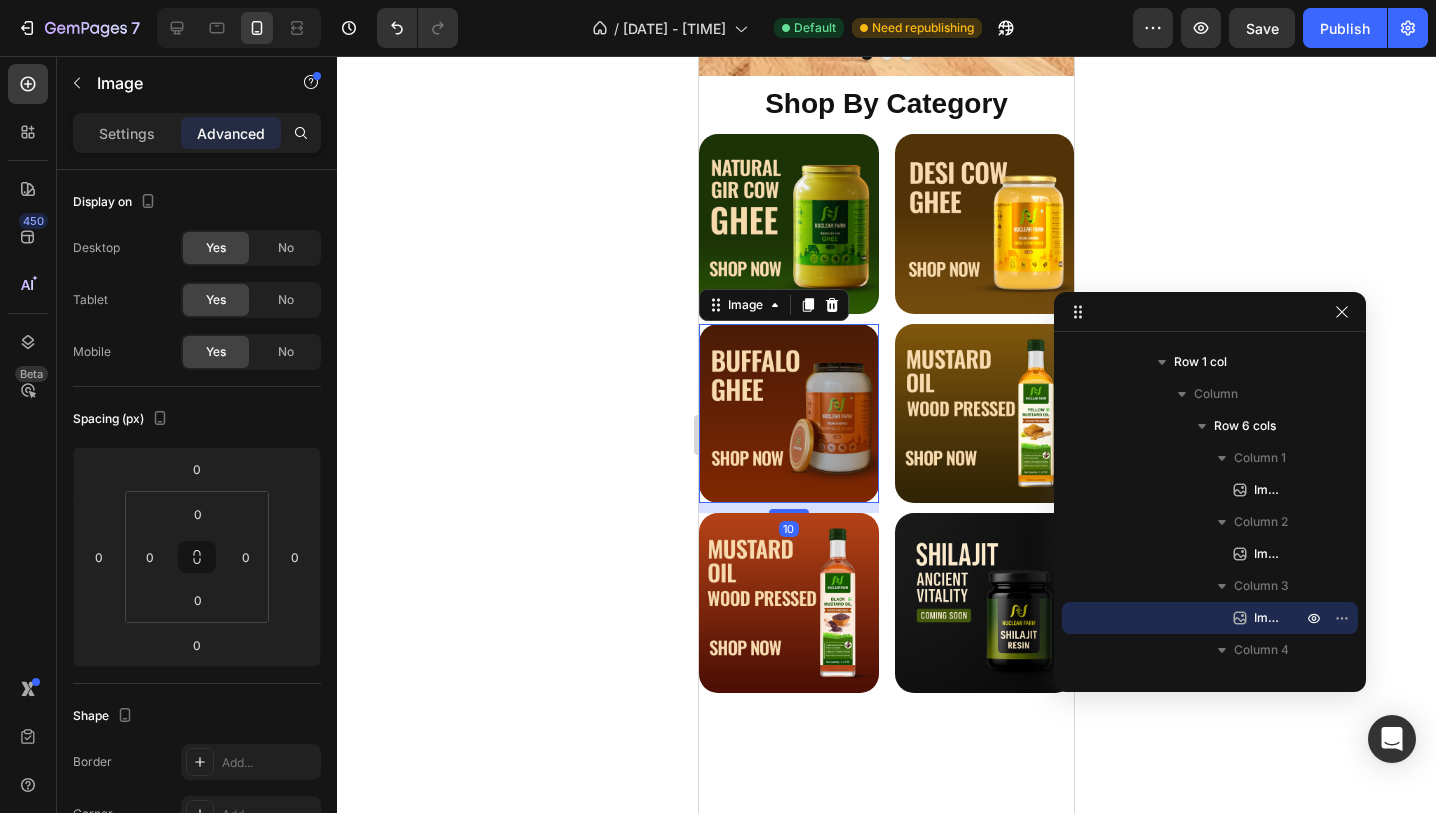 click at bounding box center [789, 511] 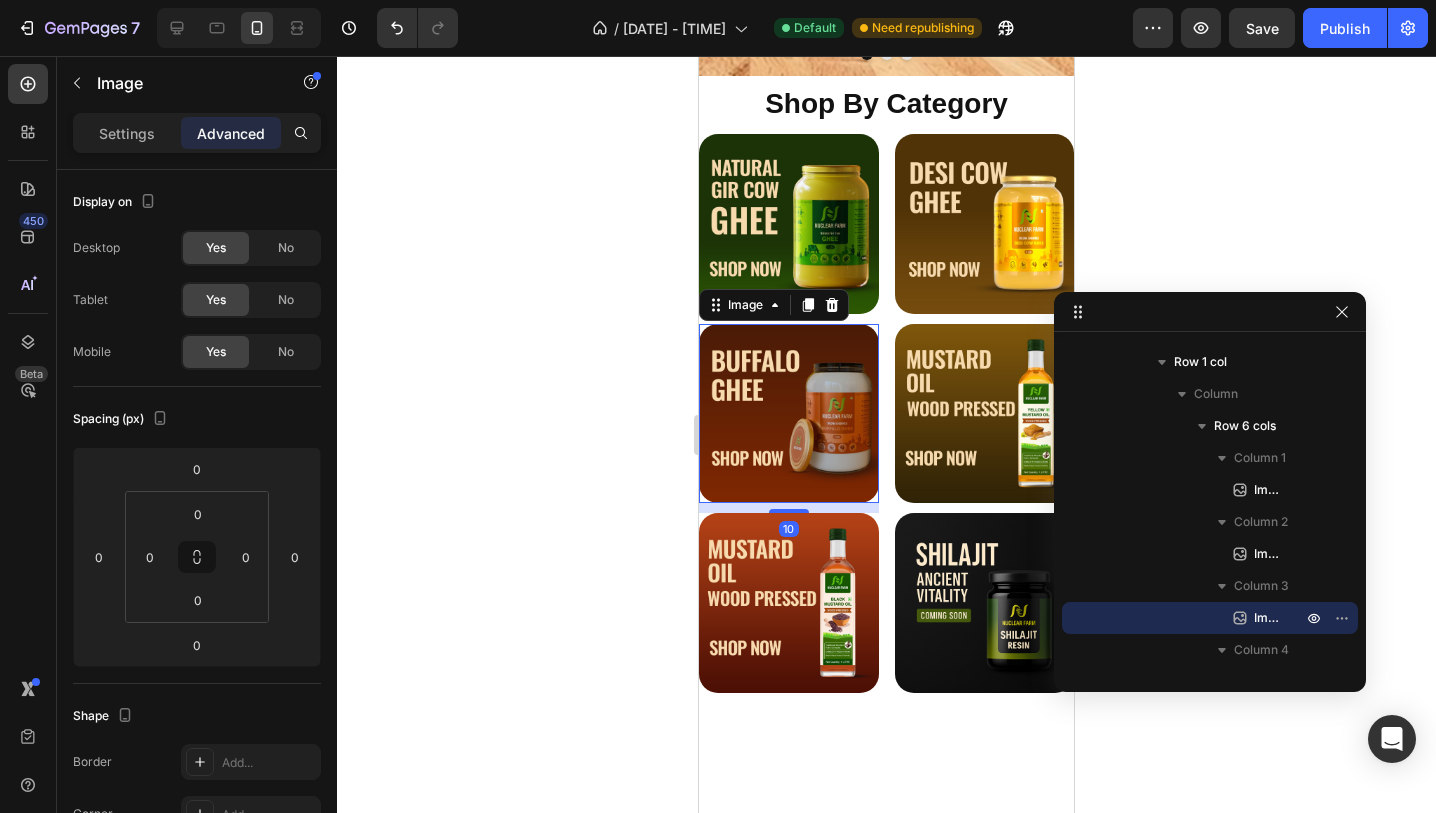 type on "10" 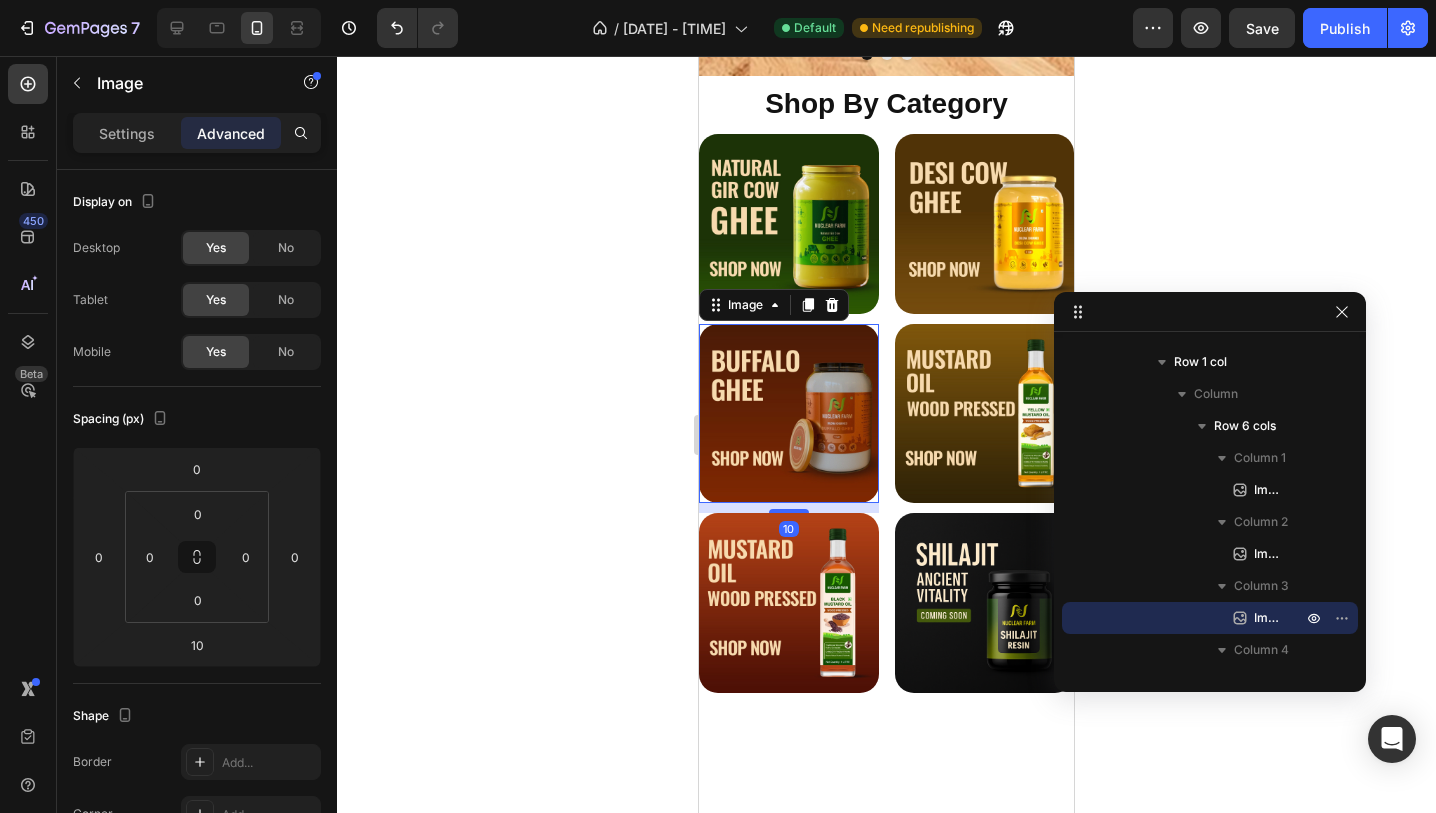 click 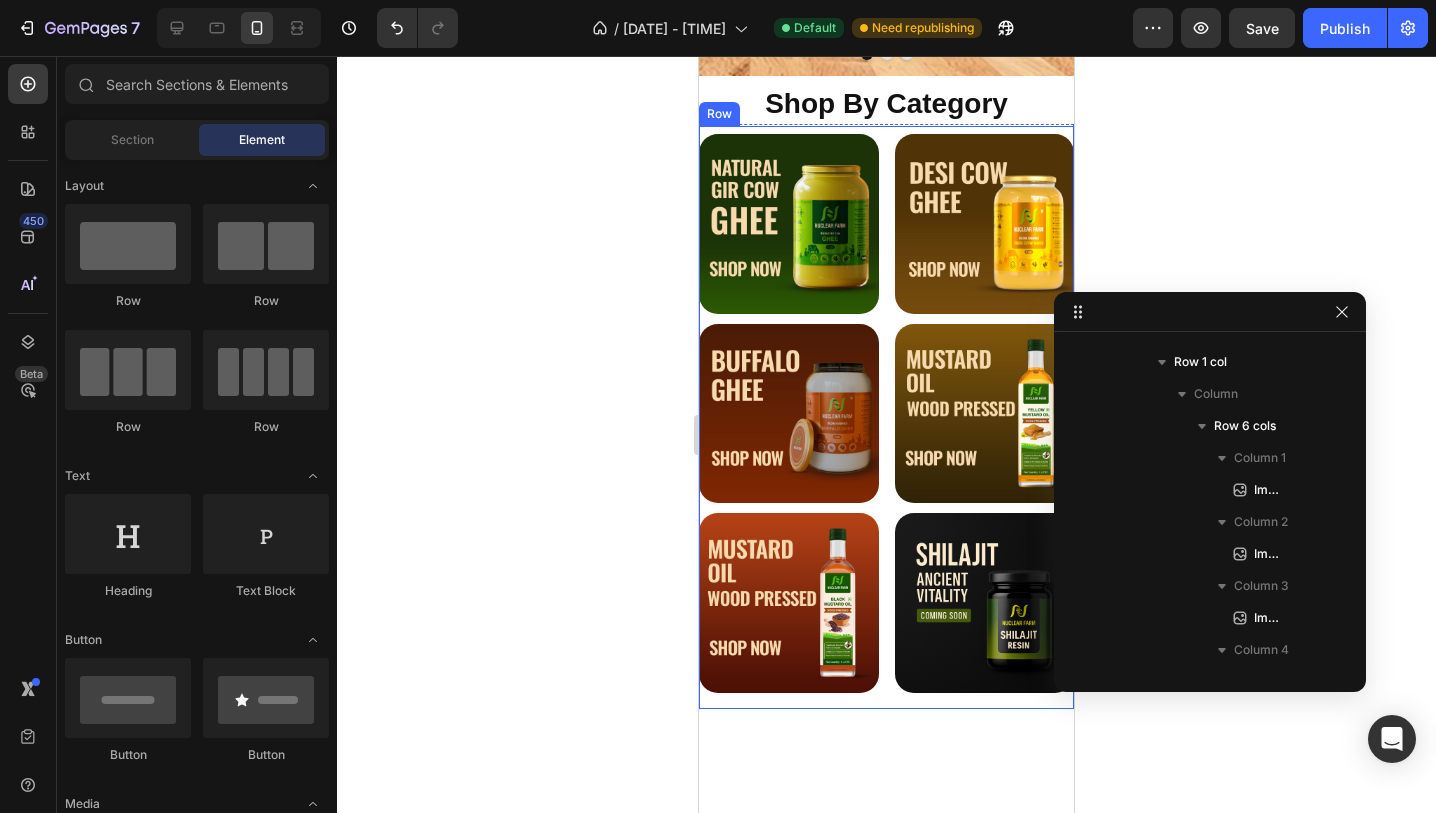 click on "Image Image Image Image Image Image Row" at bounding box center (886, 417) 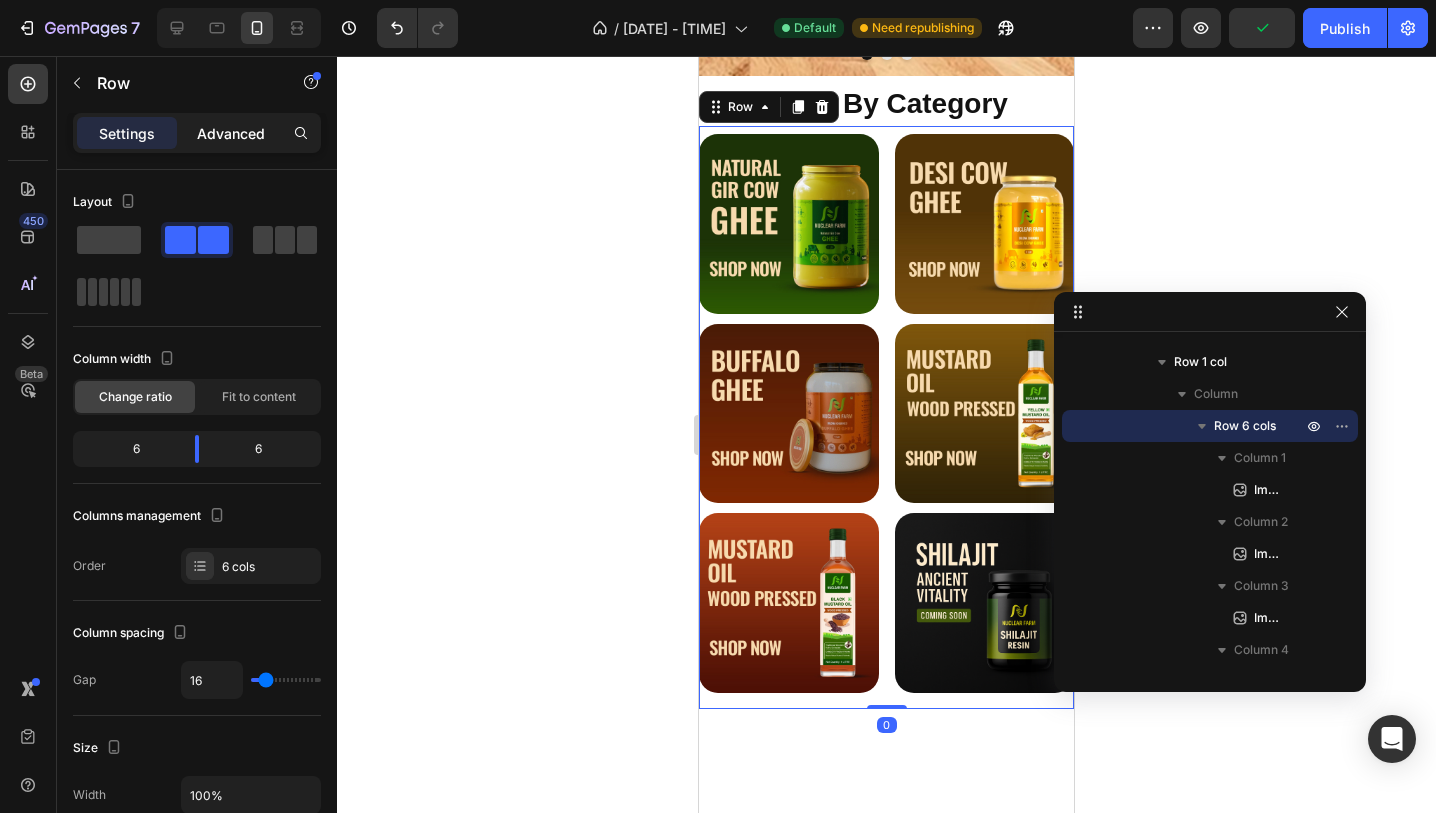 click on "Advanced" 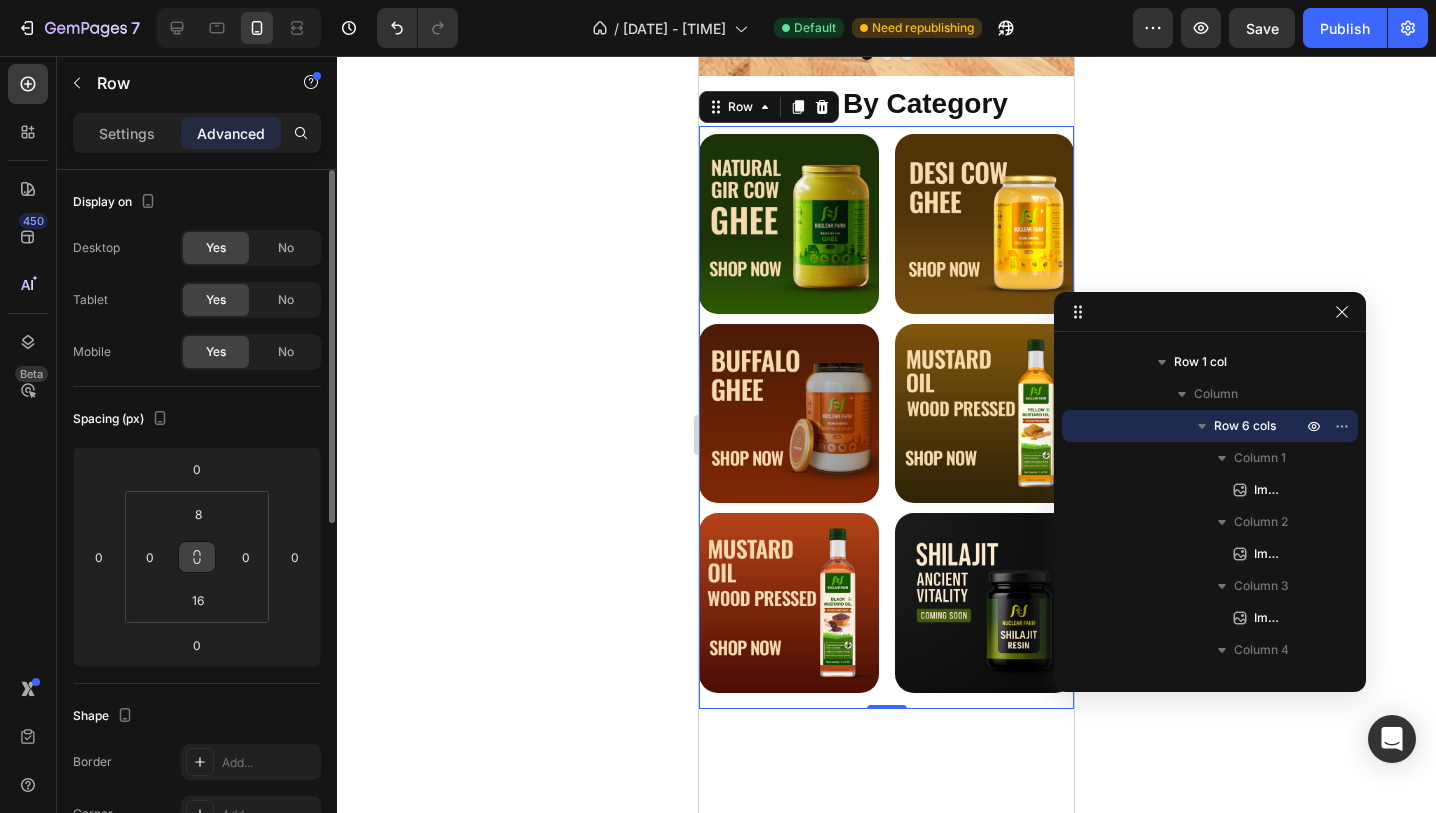 click at bounding box center (197, 557) 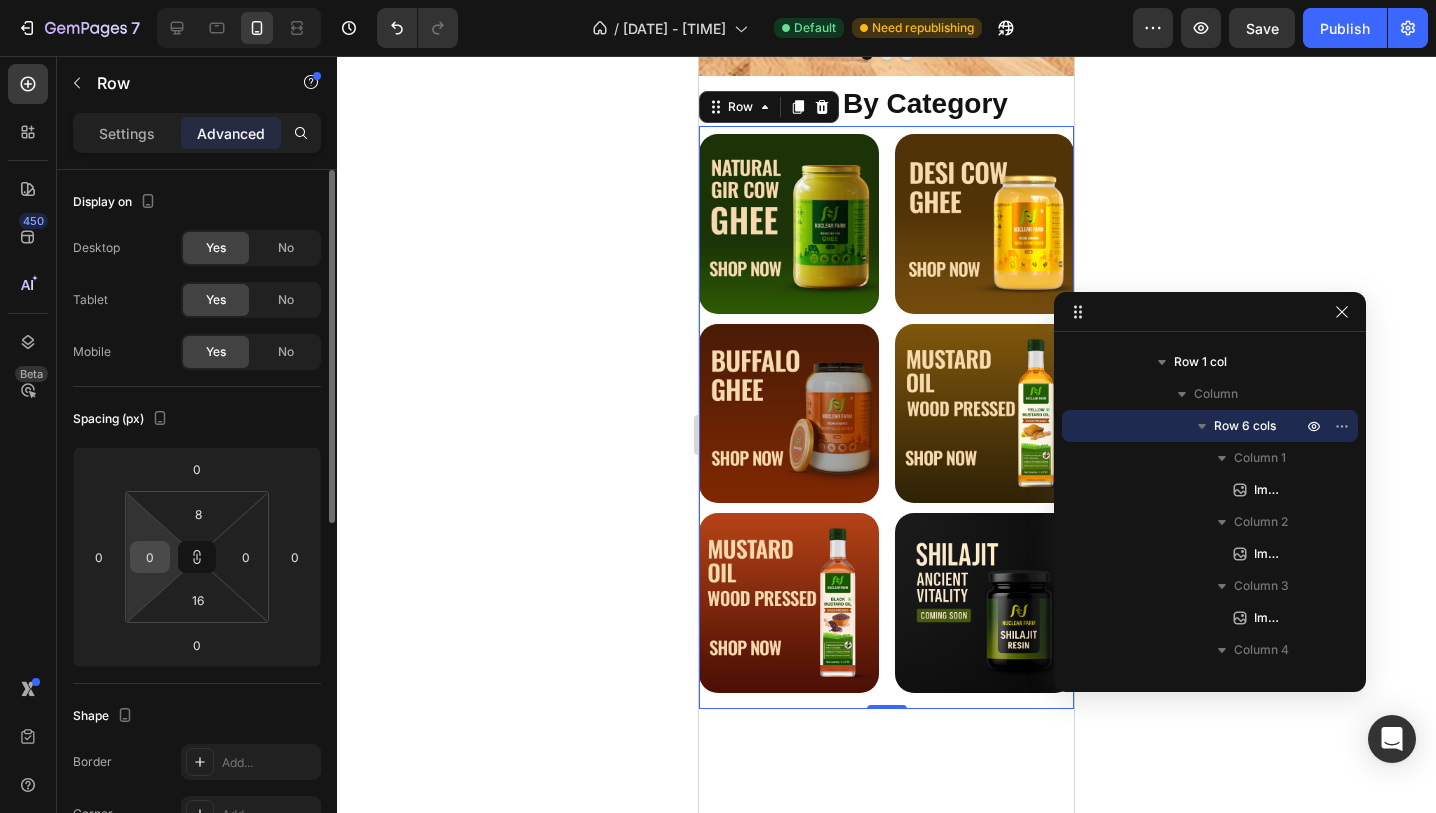 click on "0" at bounding box center (150, 557) 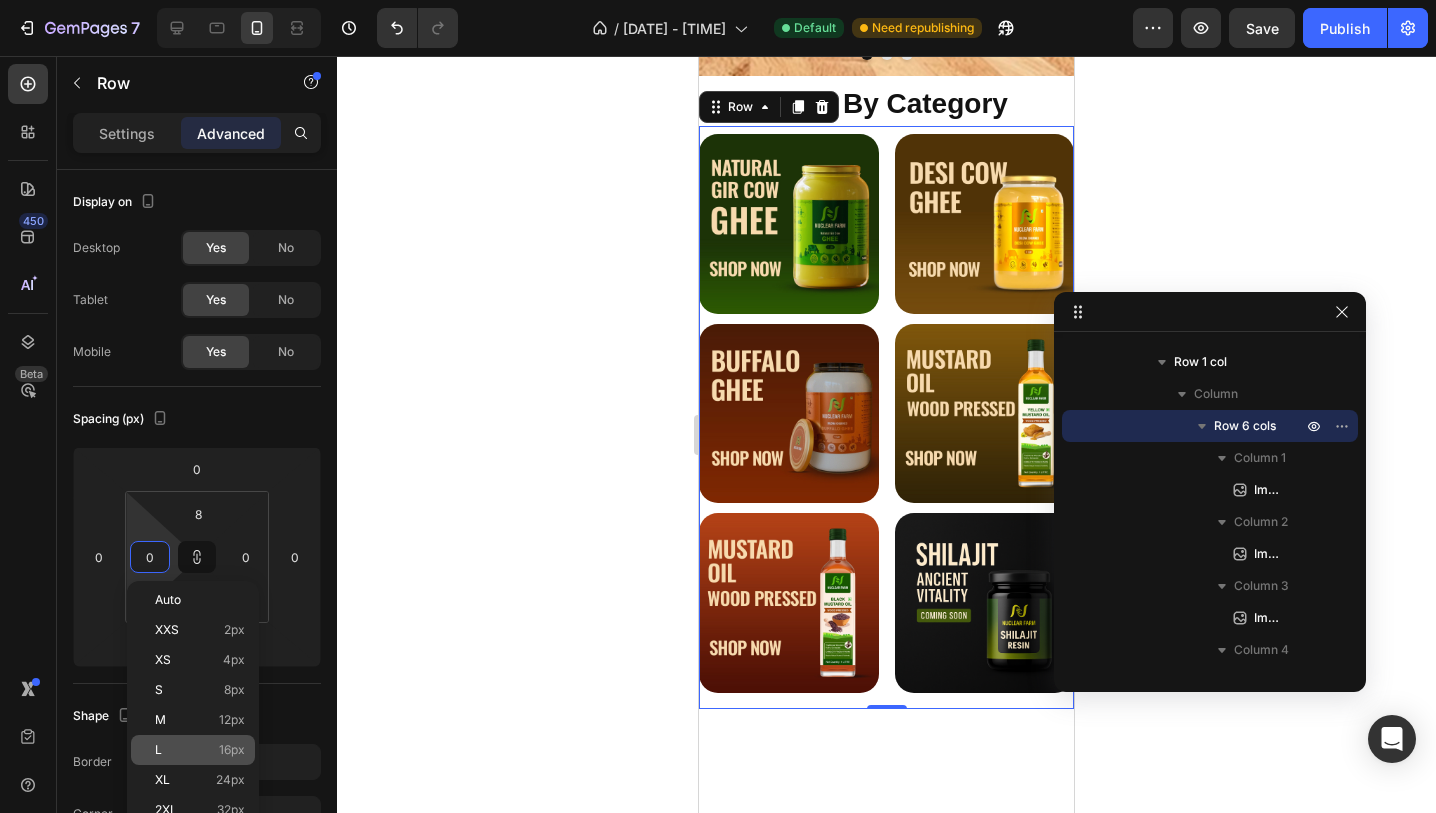 click on "L 16px" 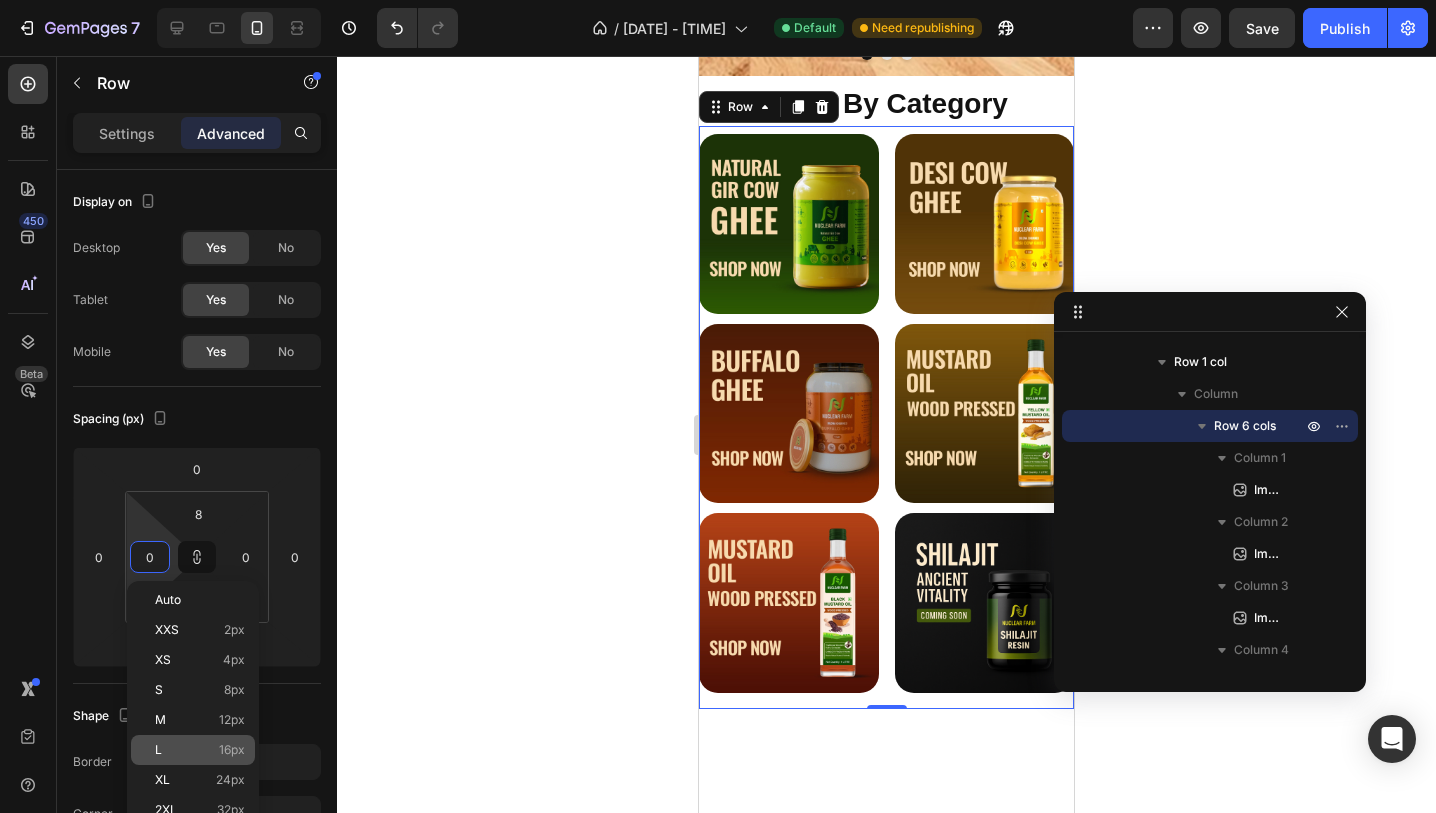 type on "16" 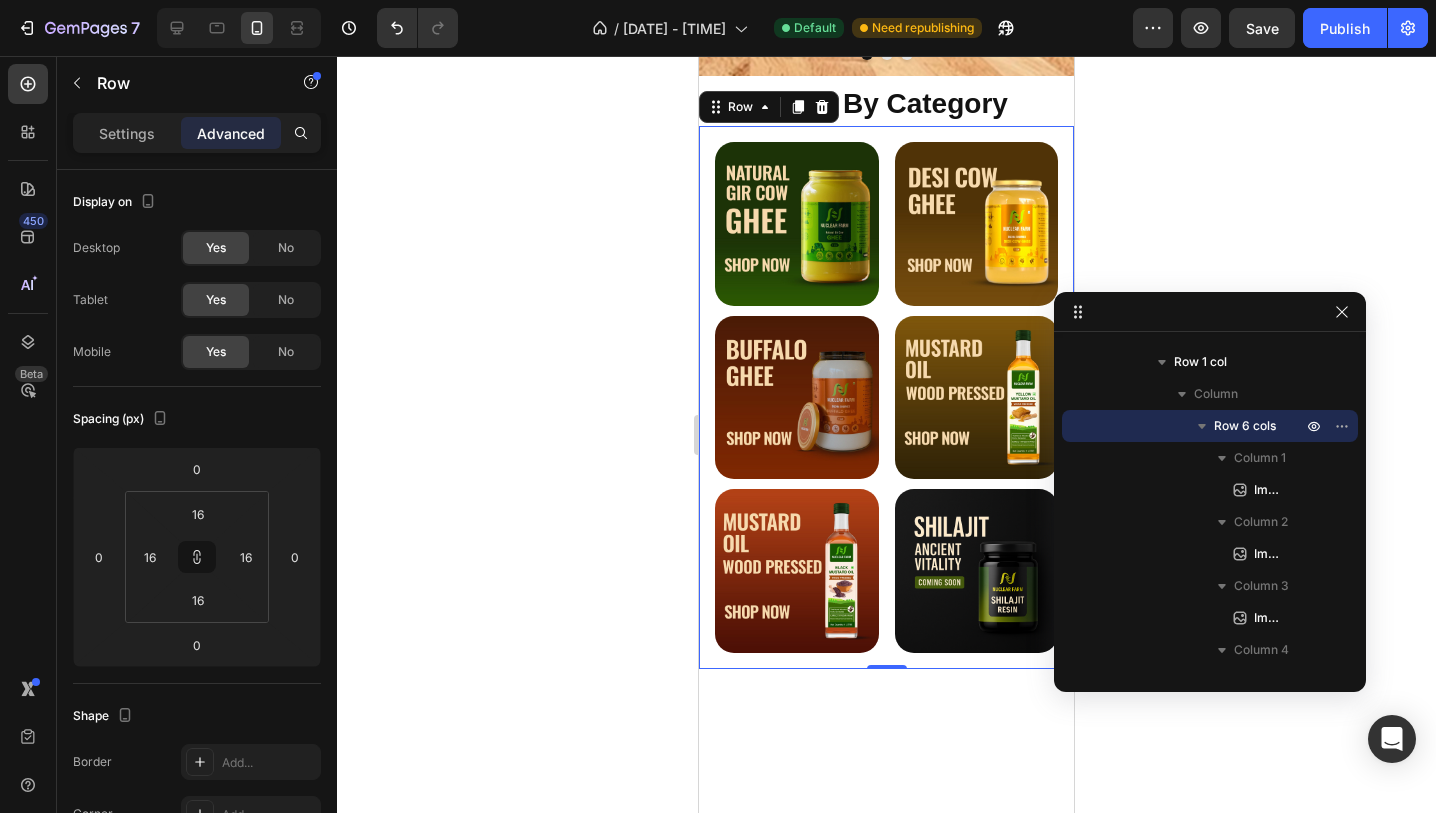 click 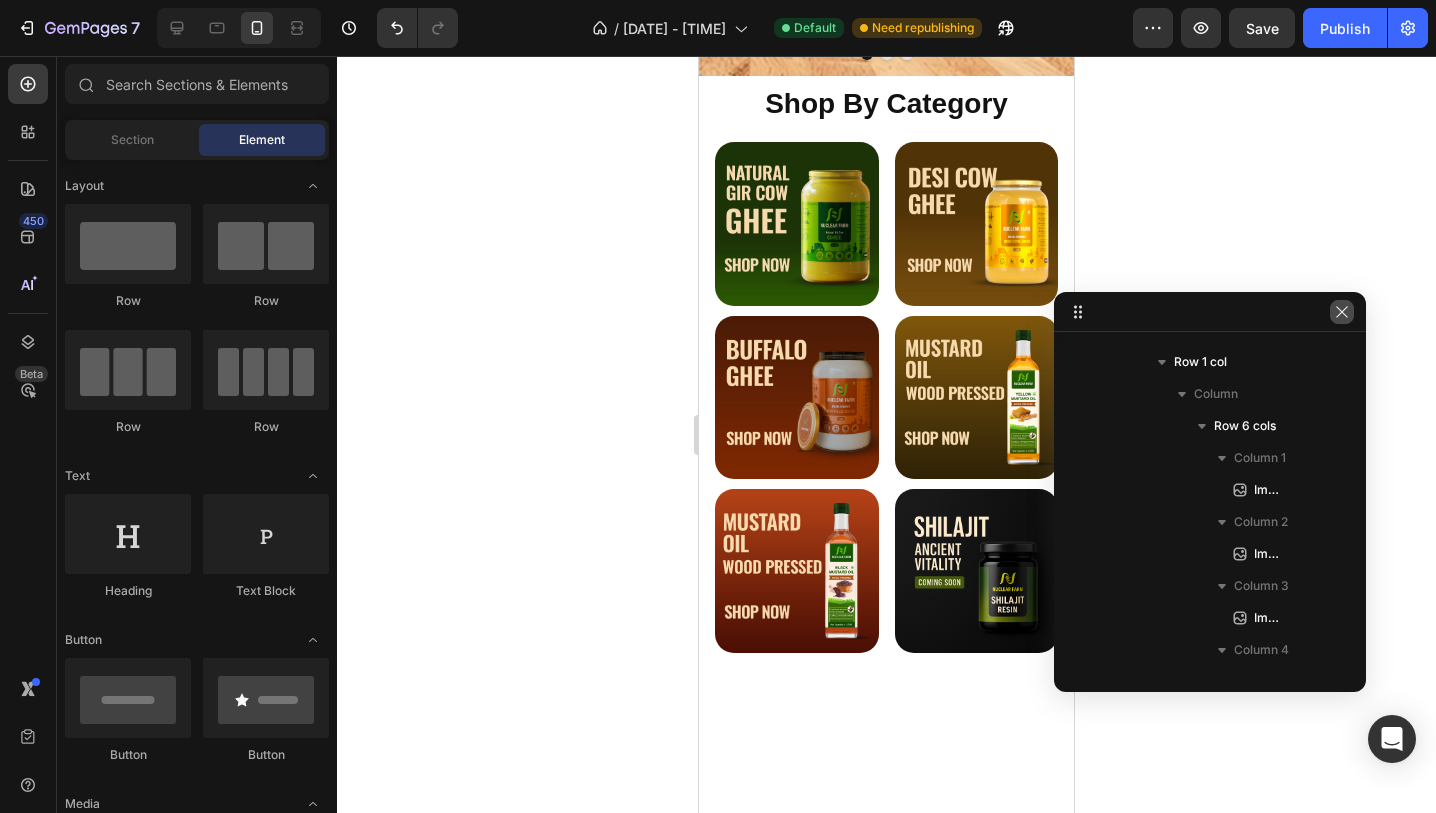 click 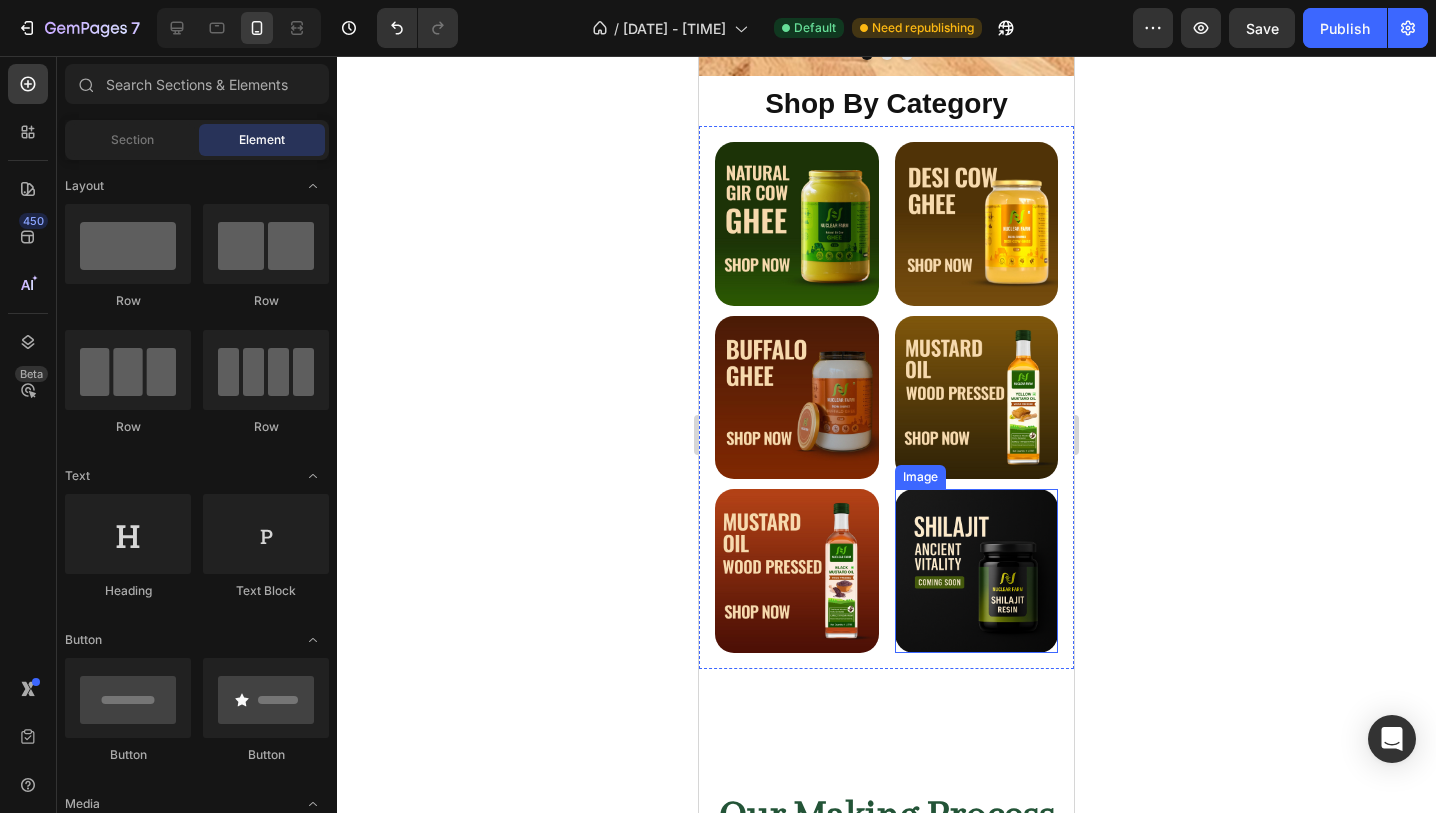 scroll, scrollTop: 396, scrollLeft: 0, axis: vertical 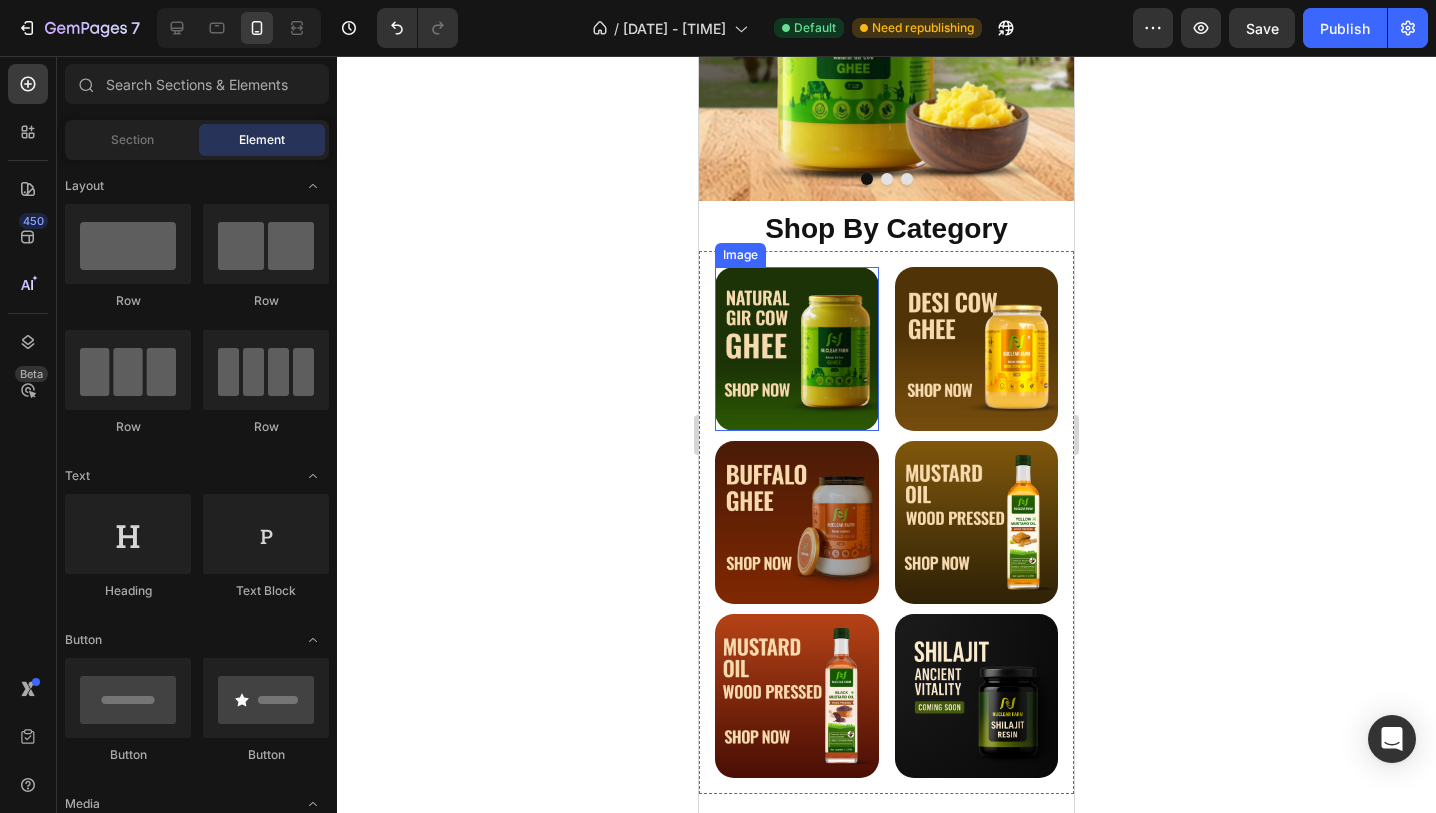click at bounding box center [797, 349] 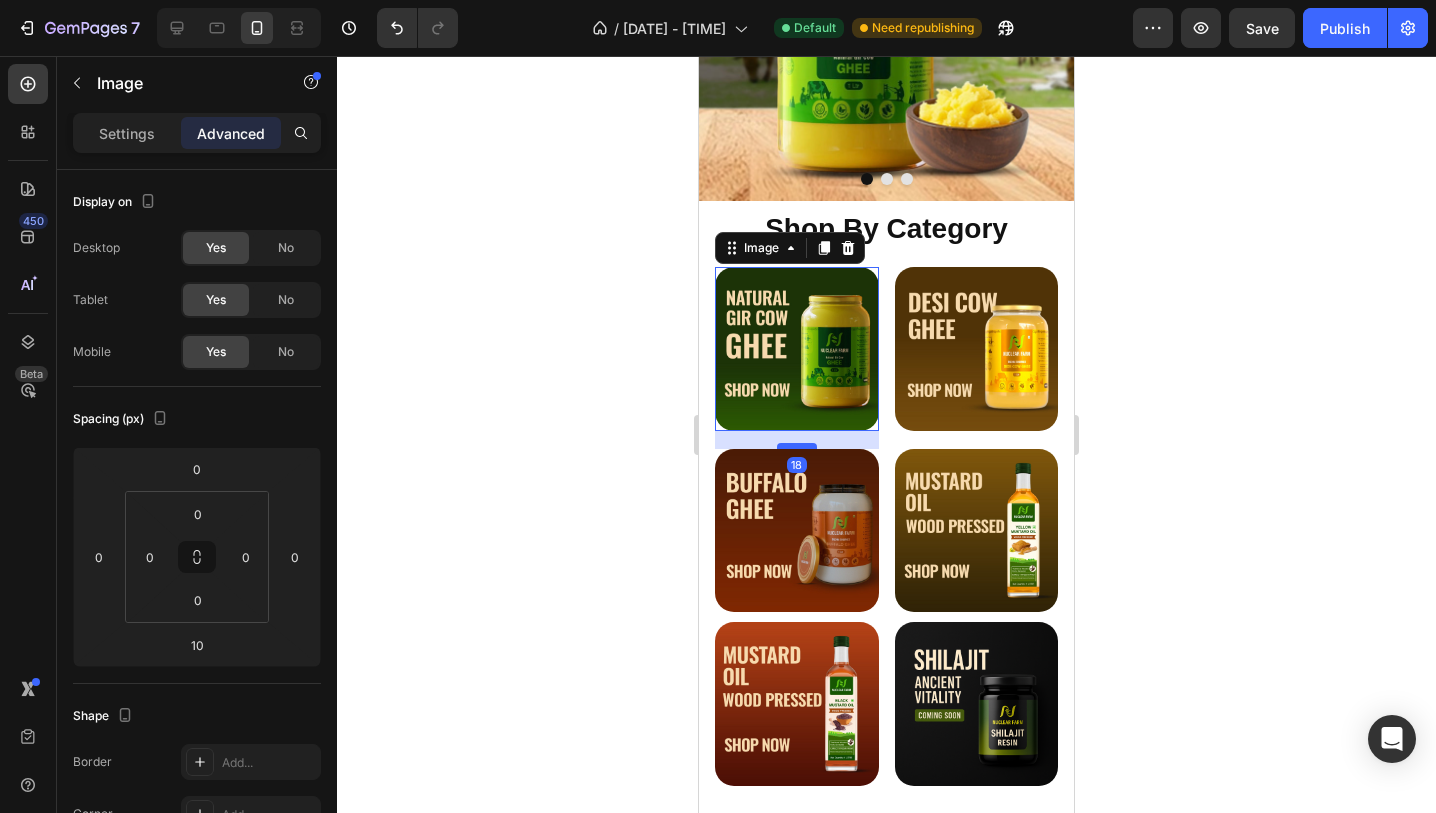 click at bounding box center [797, 446] 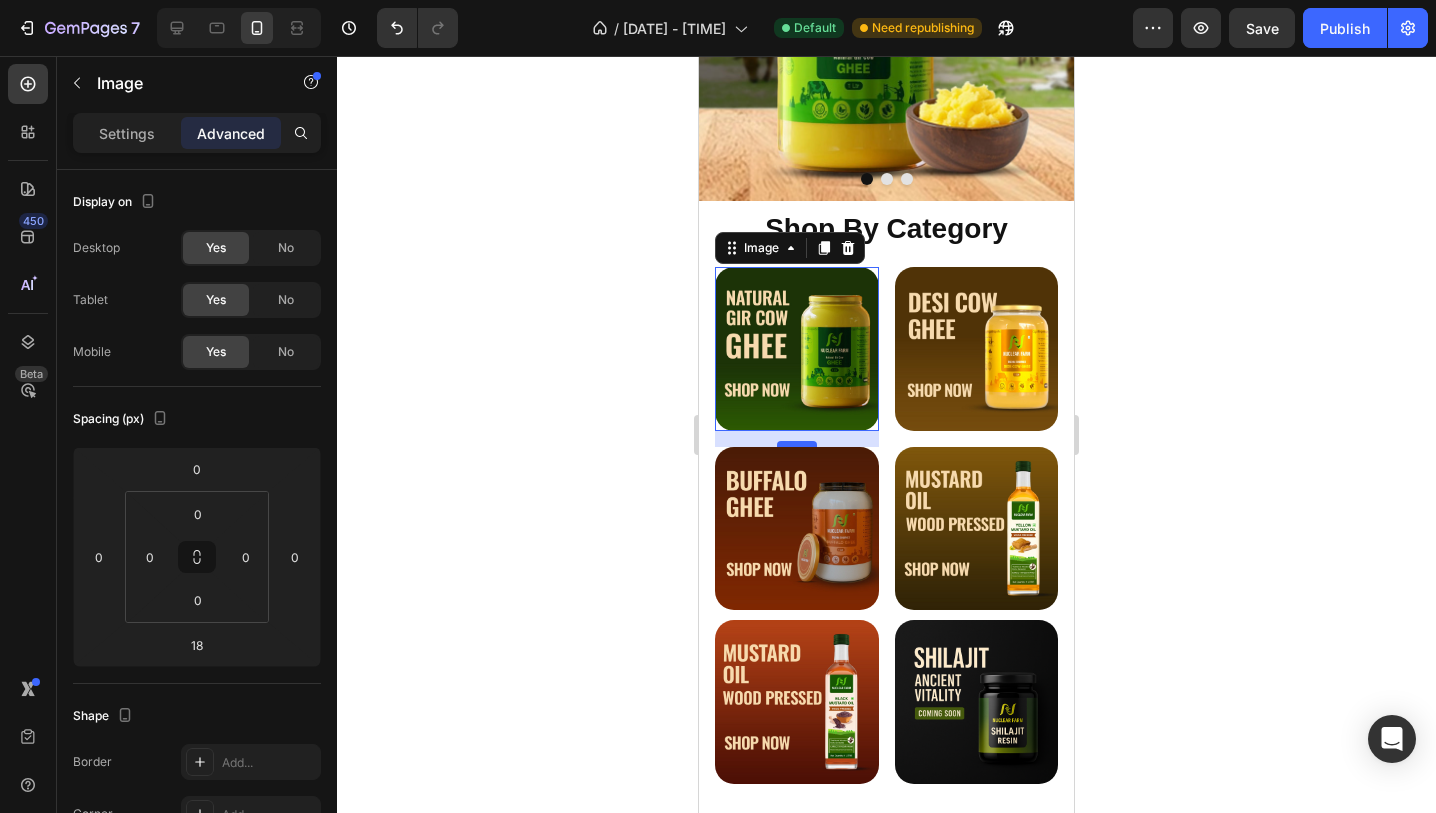 click at bounding box center [797, 444] 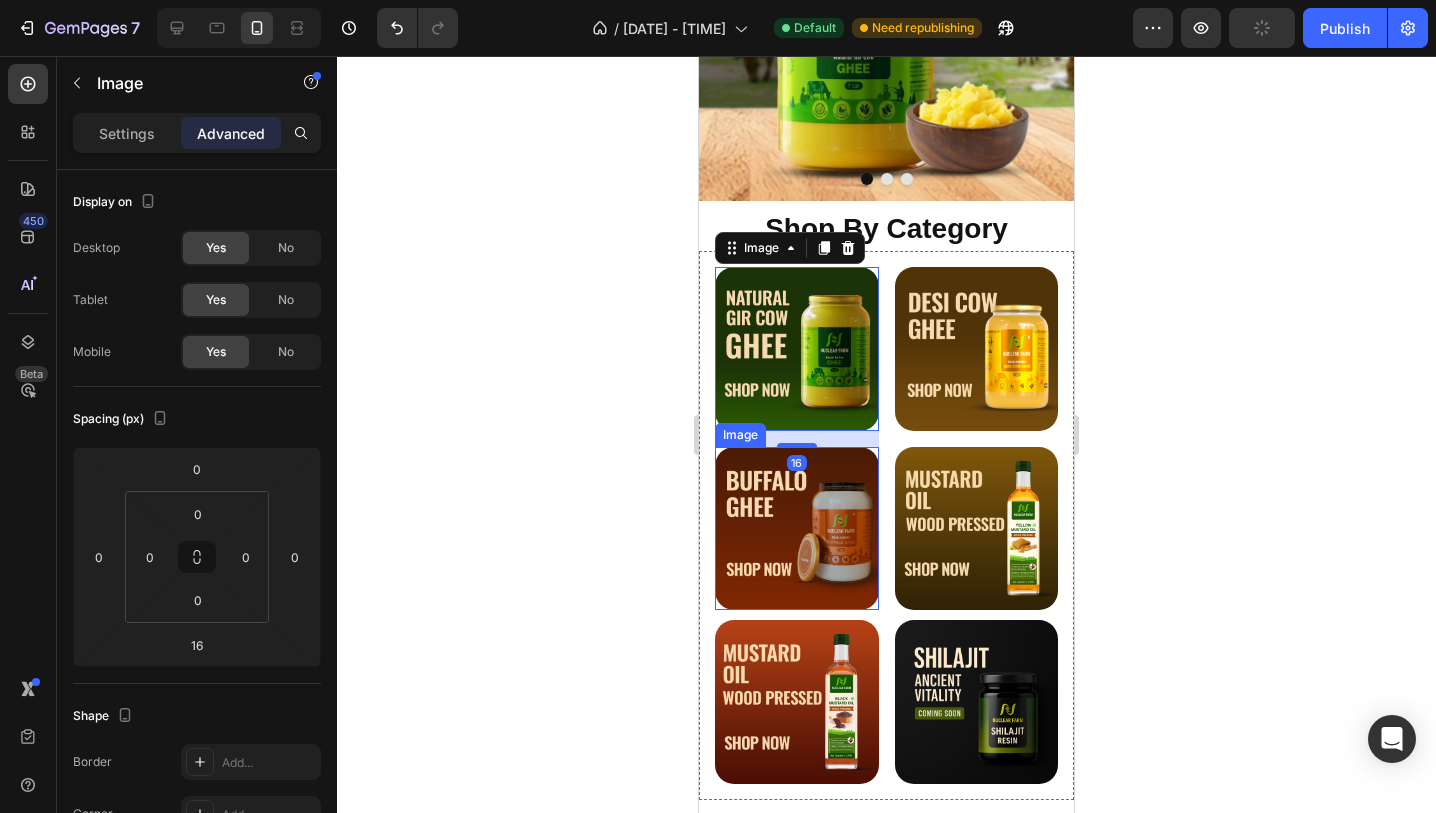 click at bounding box center (797, 529) 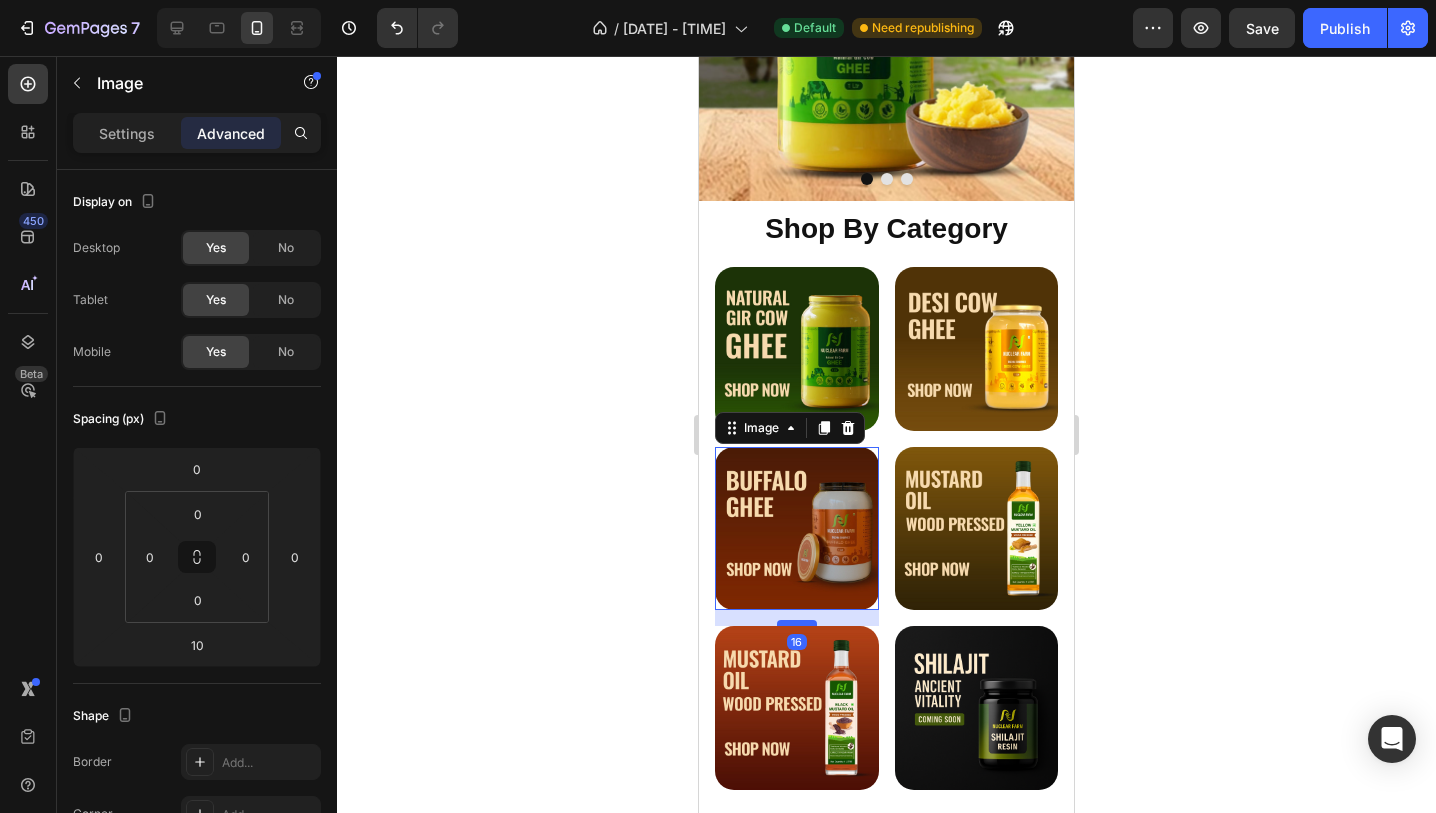 click at bounding box center (797, 623) 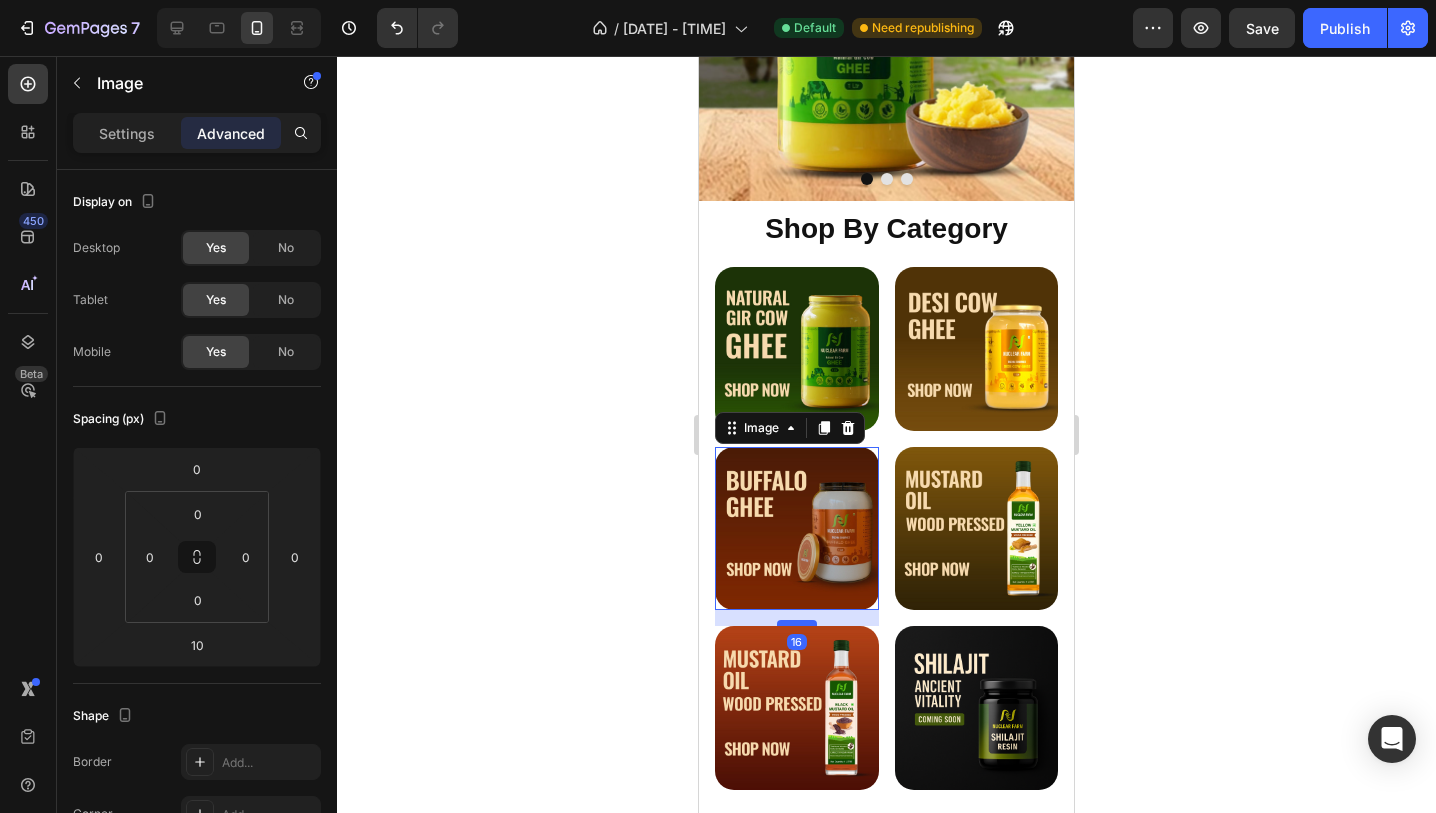 type on "16" 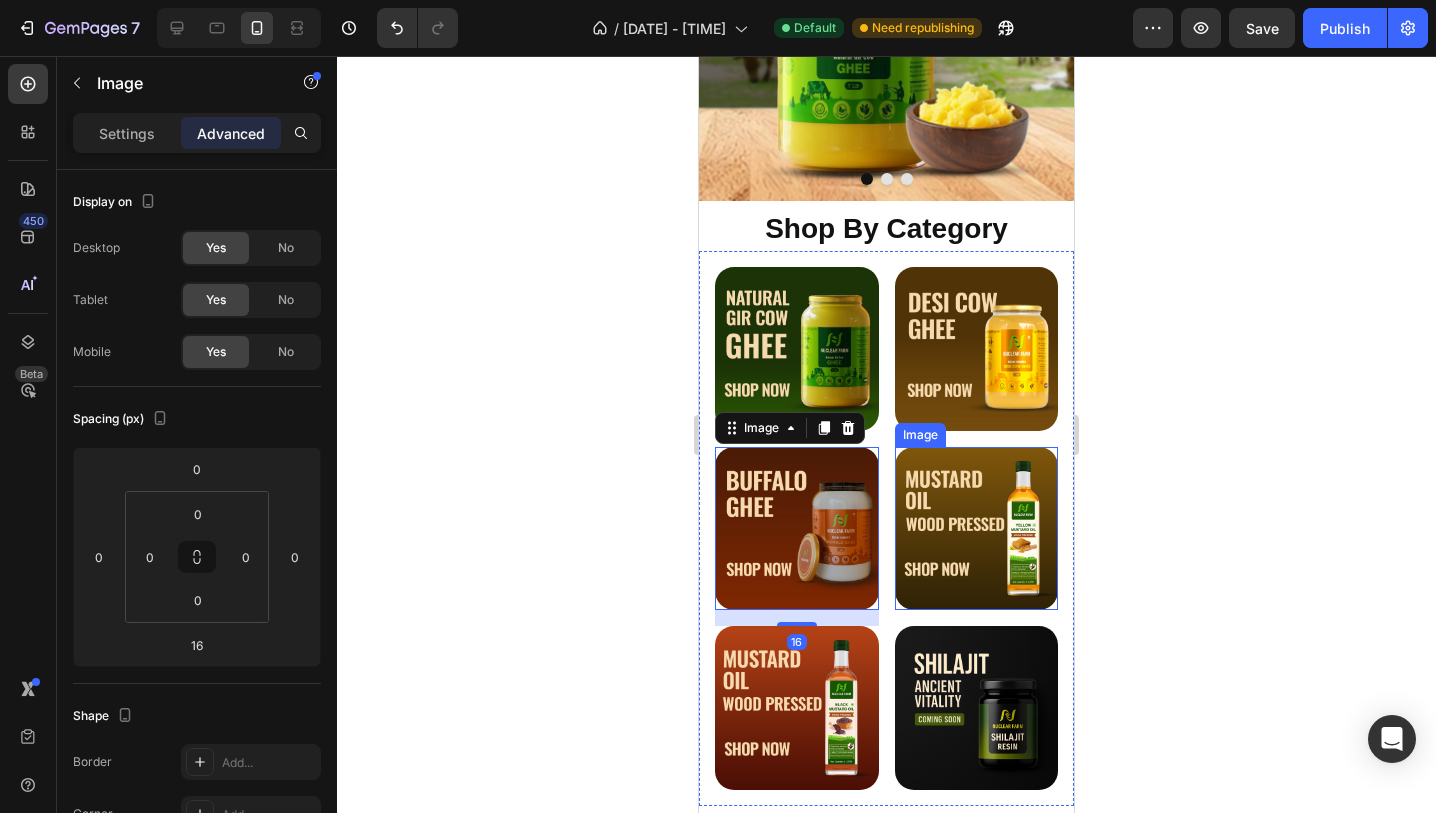 click at bounding box center (977, 529) 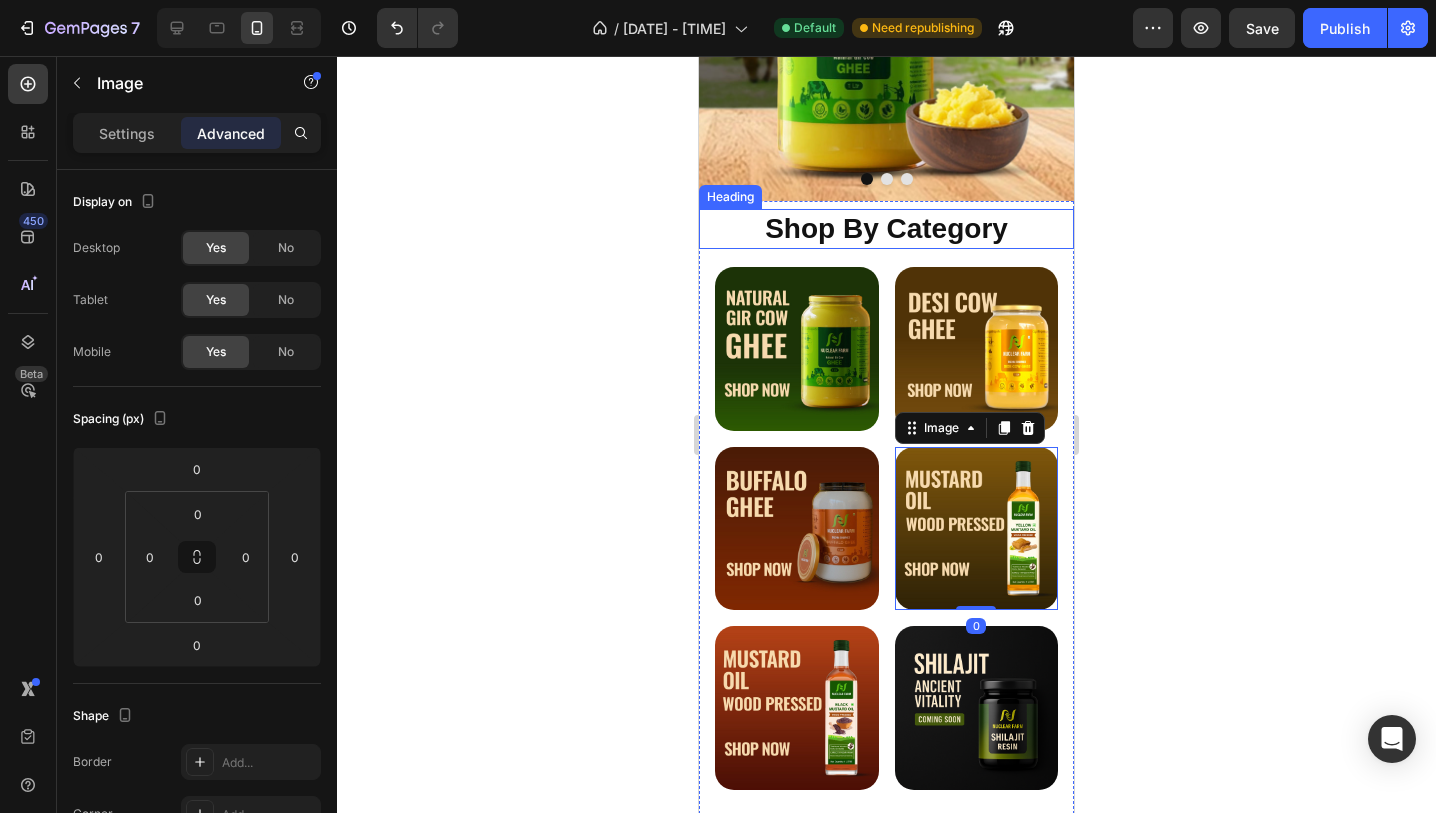 click on "Shop By Category" at bounding box center [886, 229] 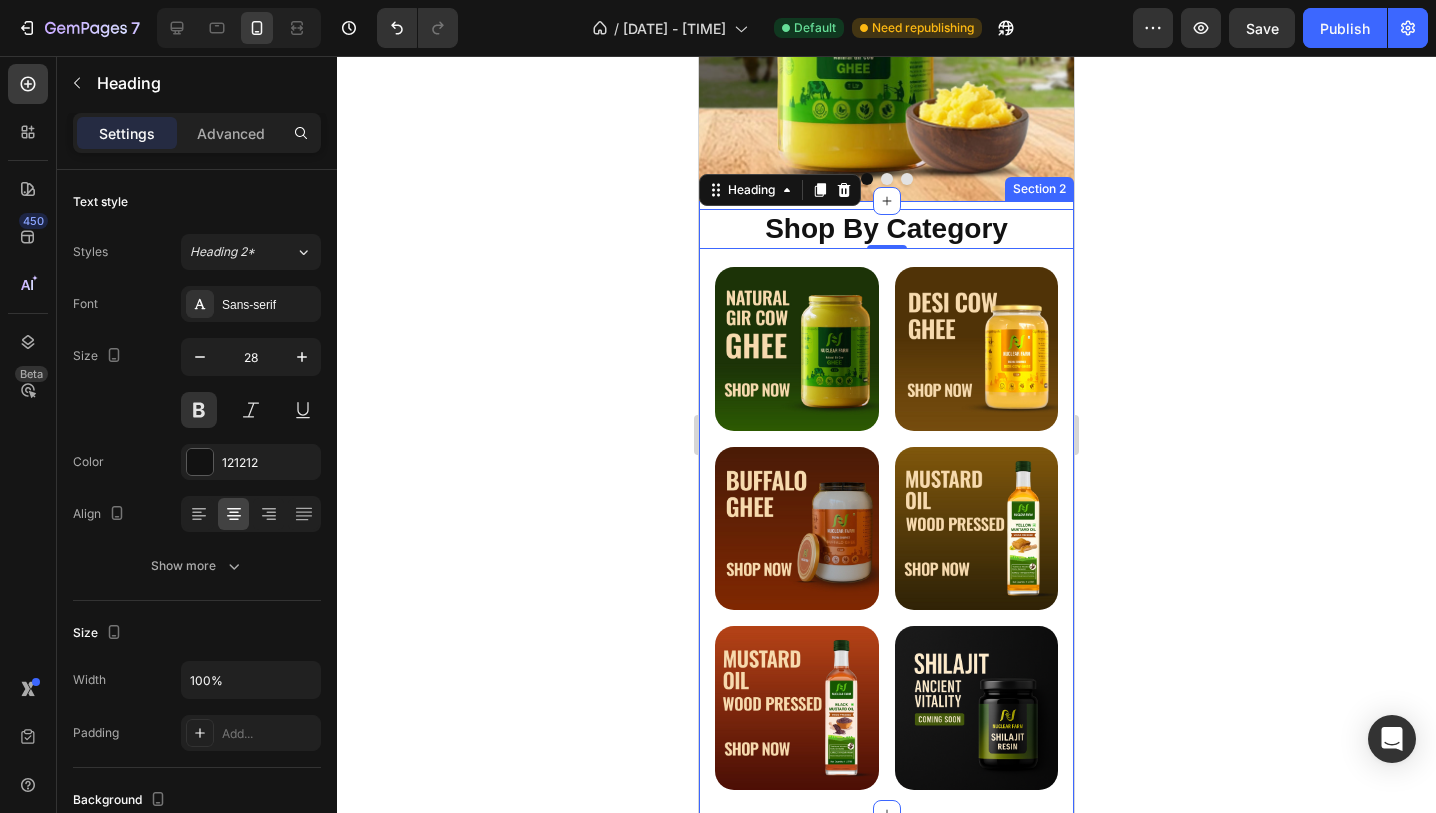 click on "Shop By Category Heading   0 Image Image Image Image Image Image Row Row Row Section 2" at bounding box center [886, 507] 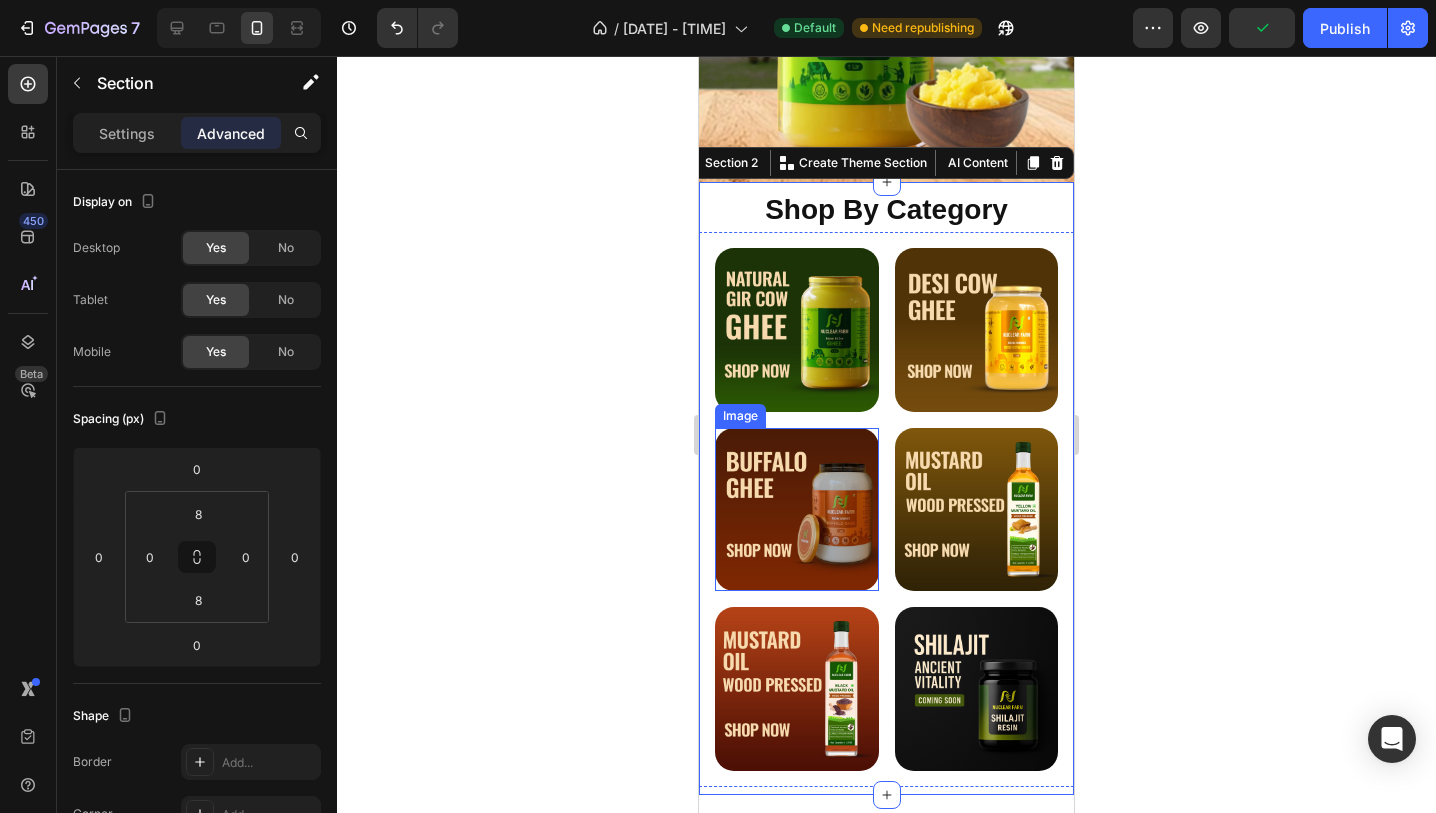 scroll, scrollTop: 417, scrollLeft: 0, axis: vertical 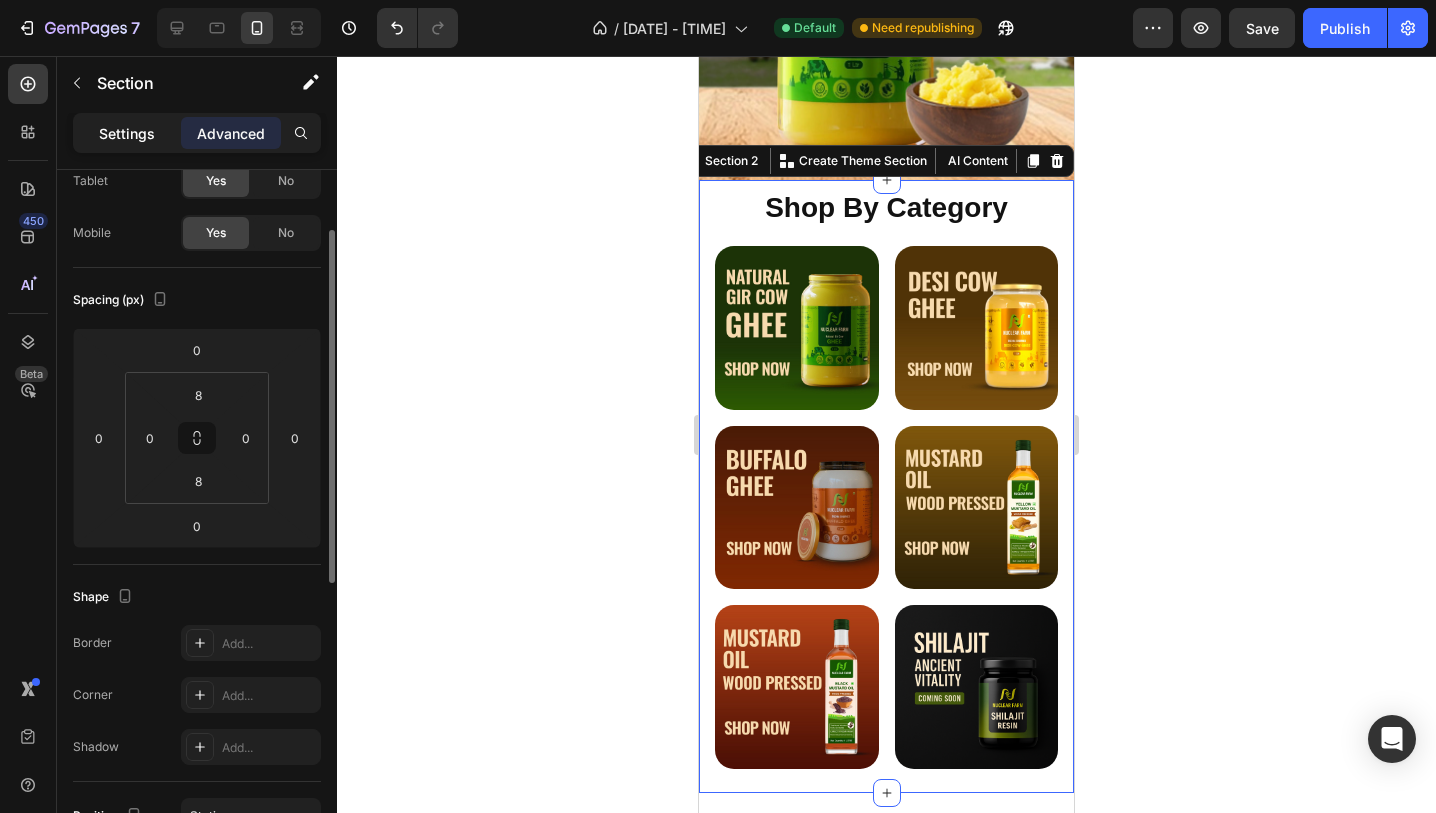click on "Settings" 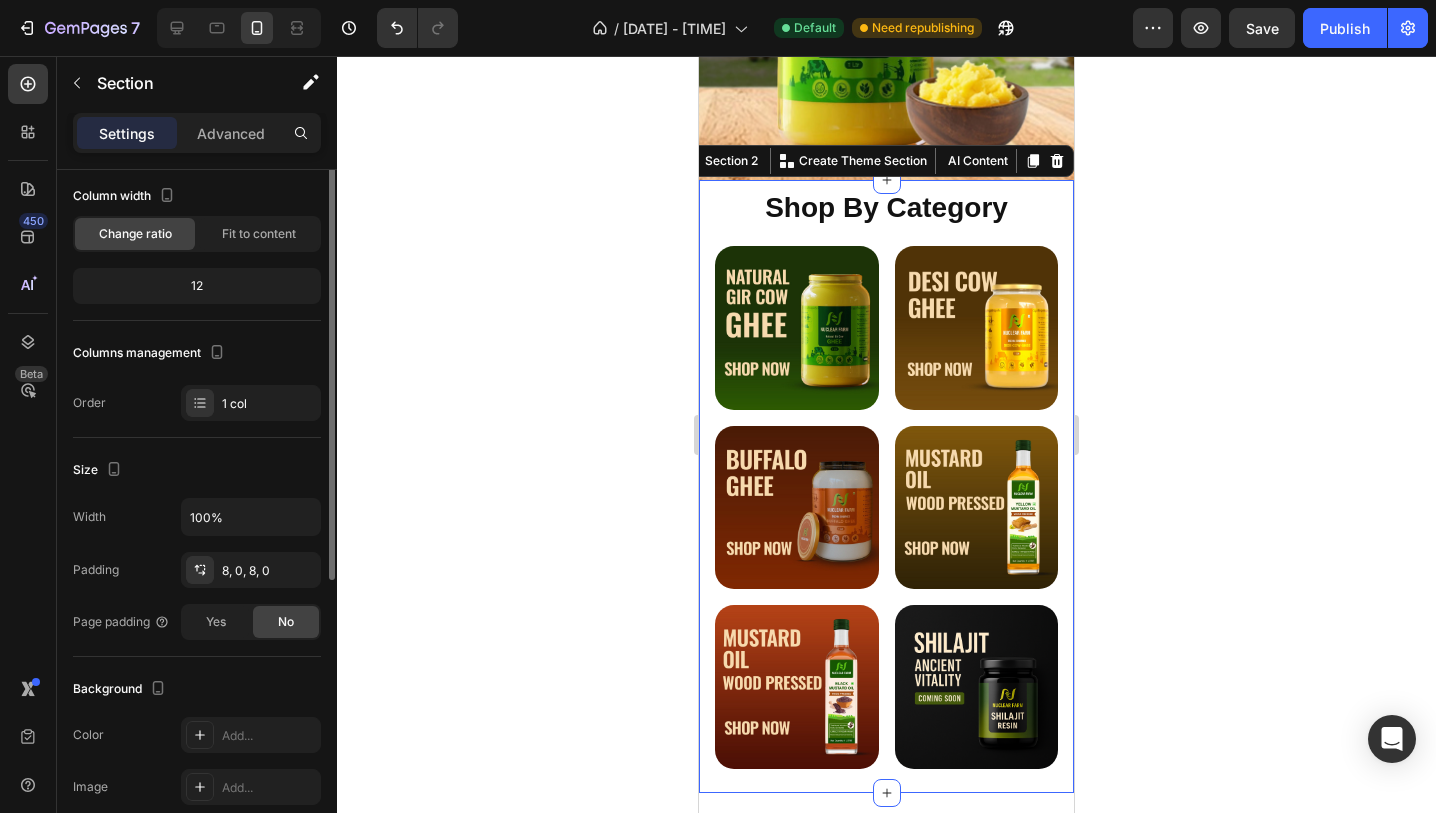 scroll, scrollTop: 0, scrollLeft: 0, axis: both 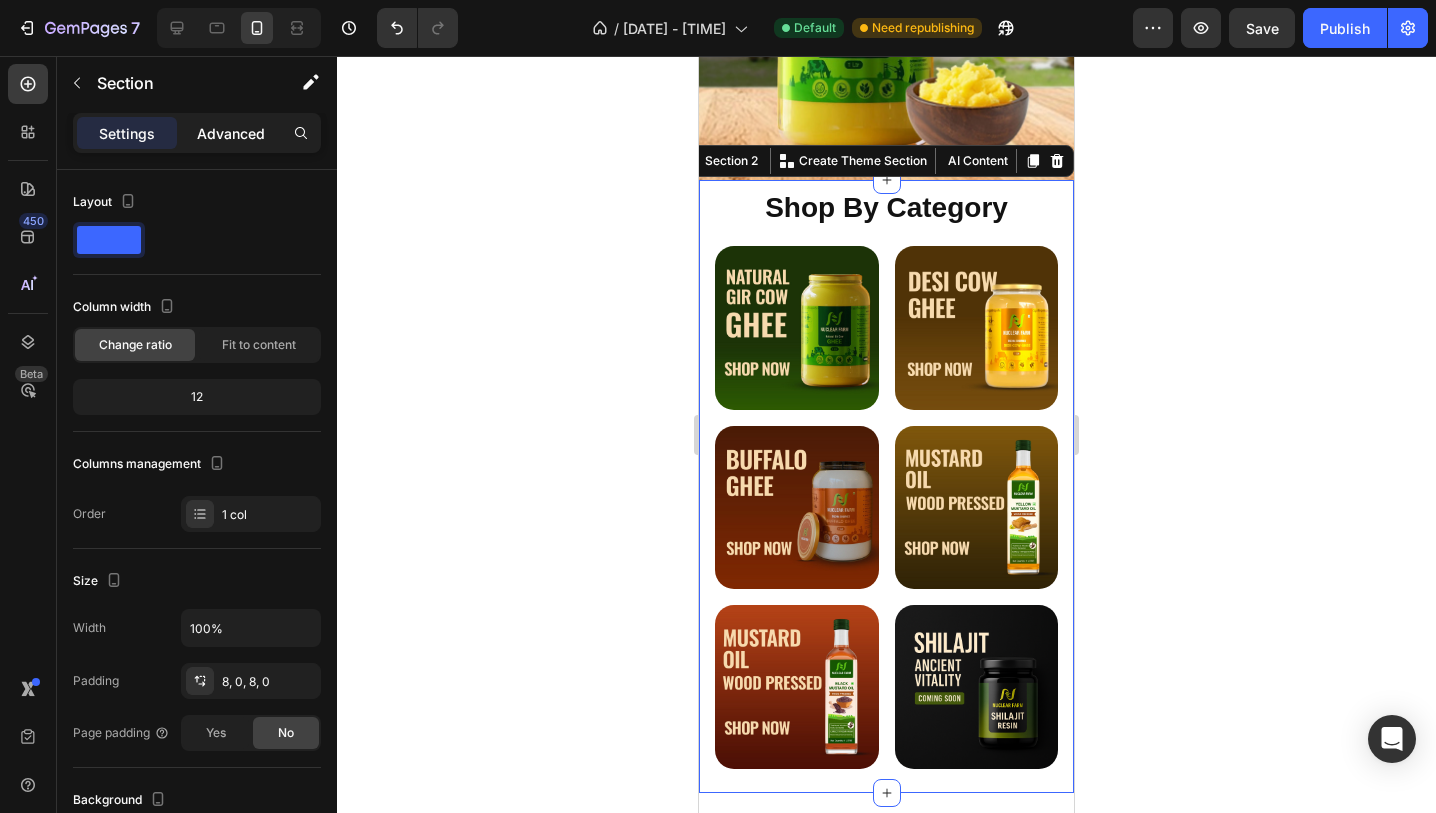 click on "Advanced" at bounding box center [231, 133] 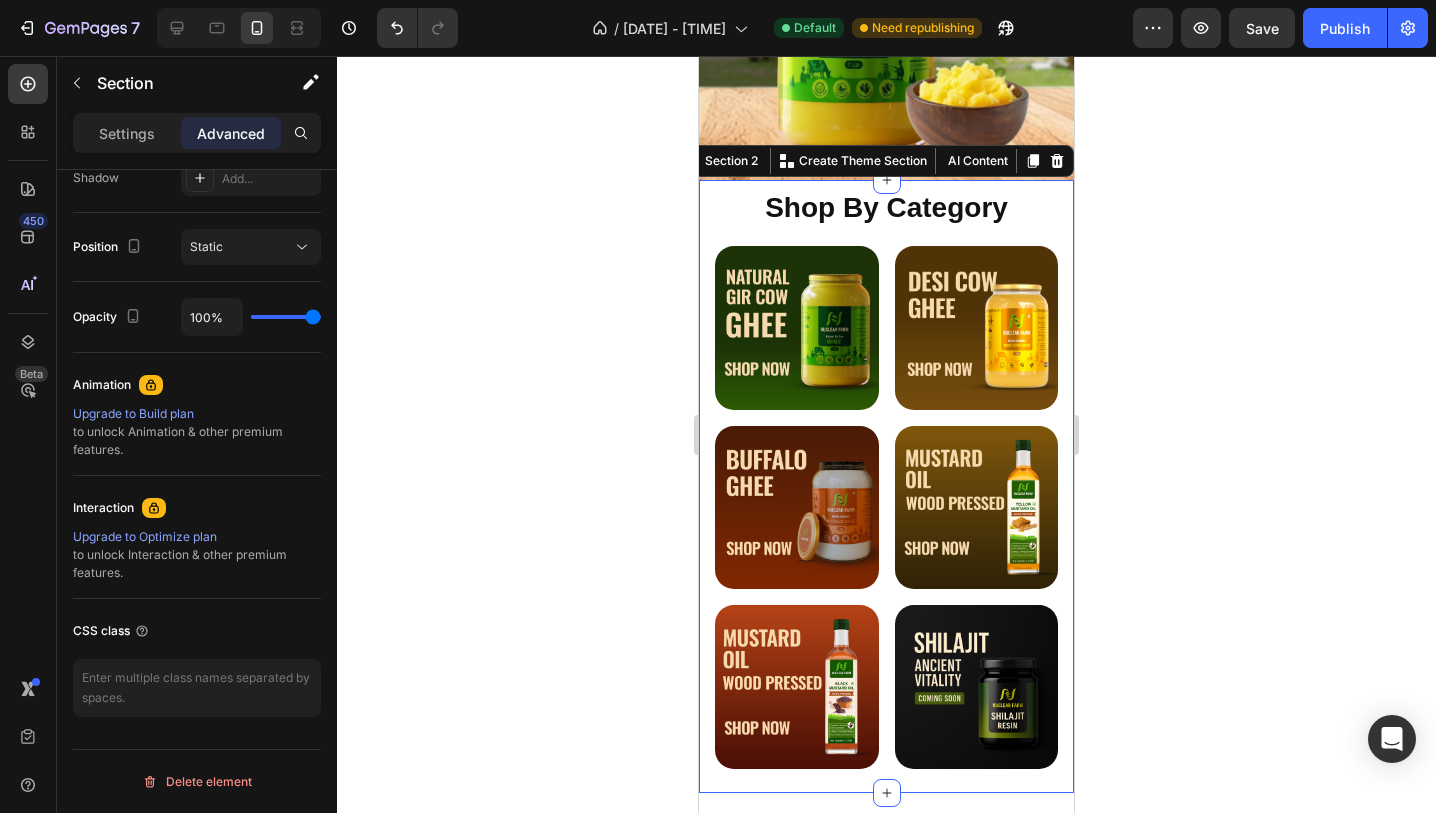 scroll, scrollTop: 0, scrollLeft: 0, axis: both 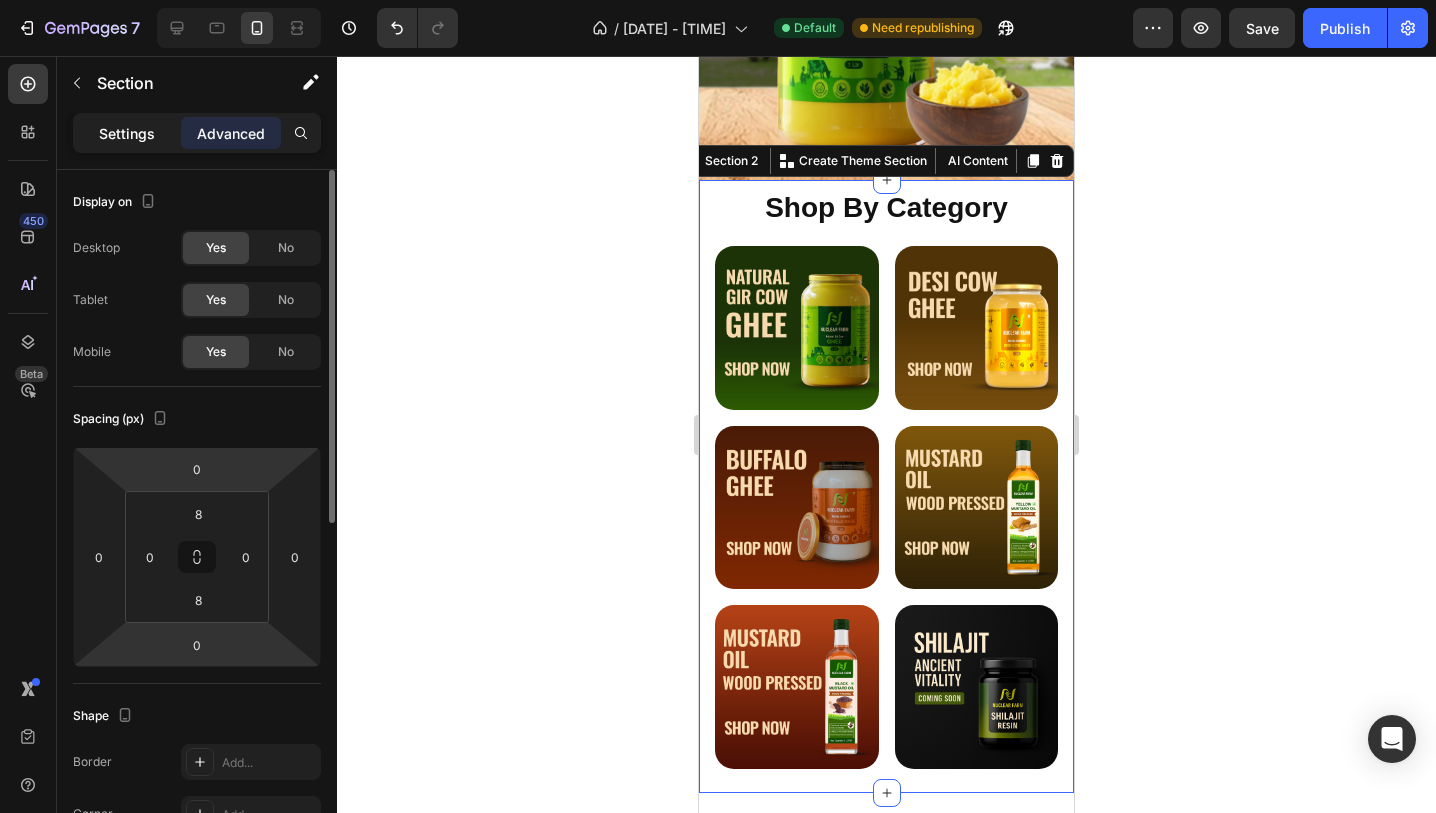 click on "Settings" at bounding box center [127, 133] 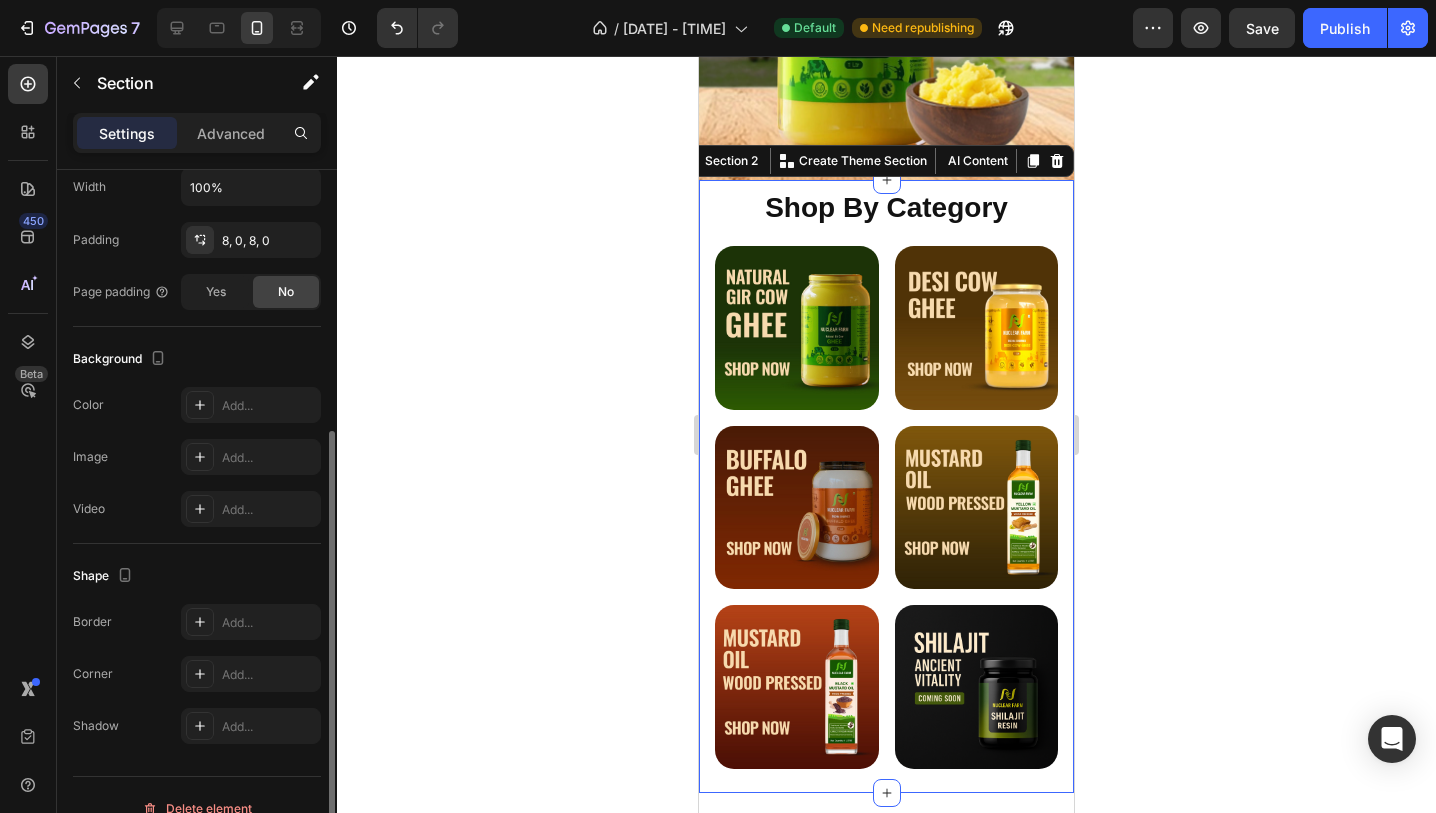 scroll, scrollTop: 439, scrollLeft: 0, axis: vertical 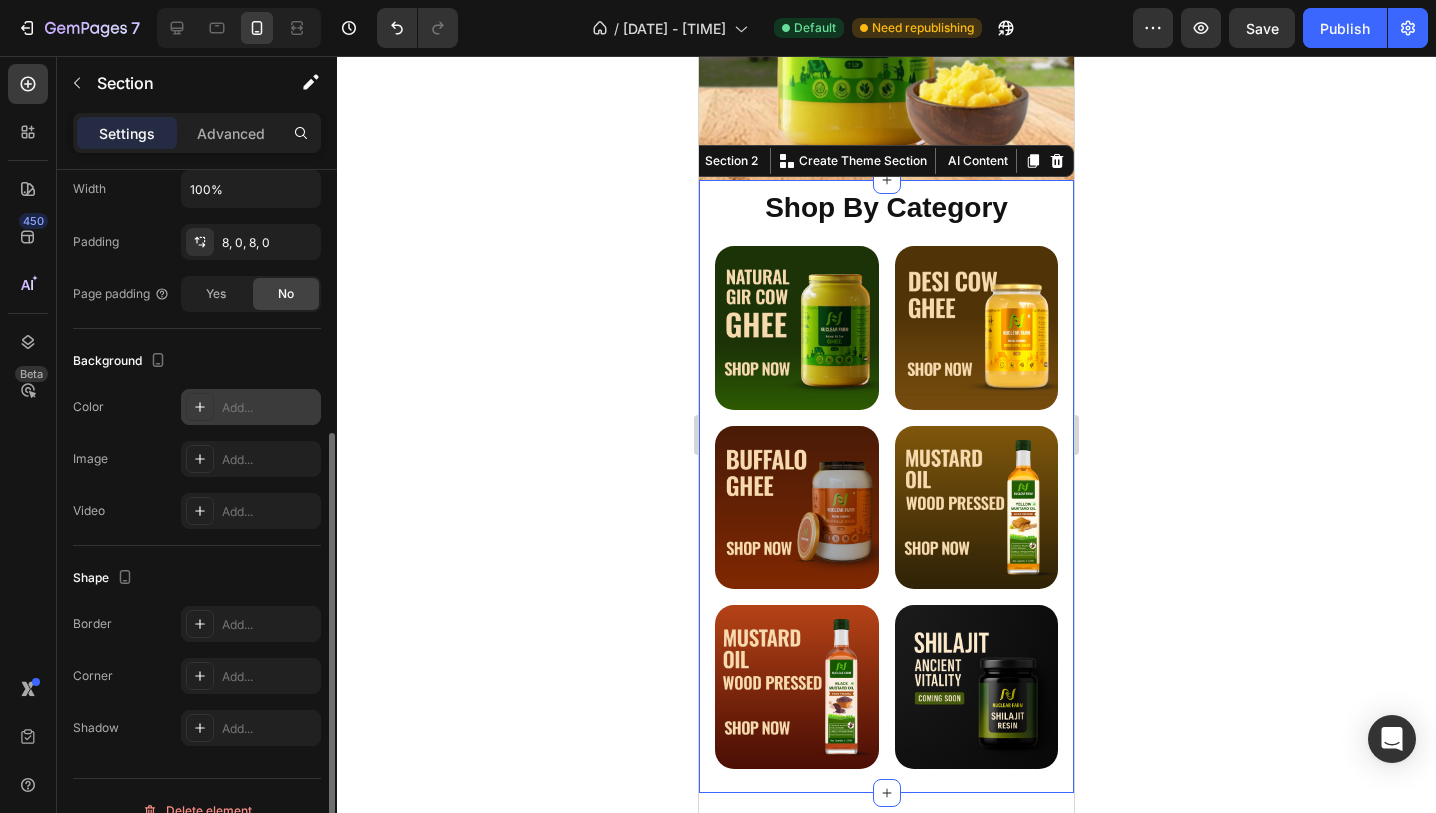 click on "Add..." at bounding box center [251, 407] 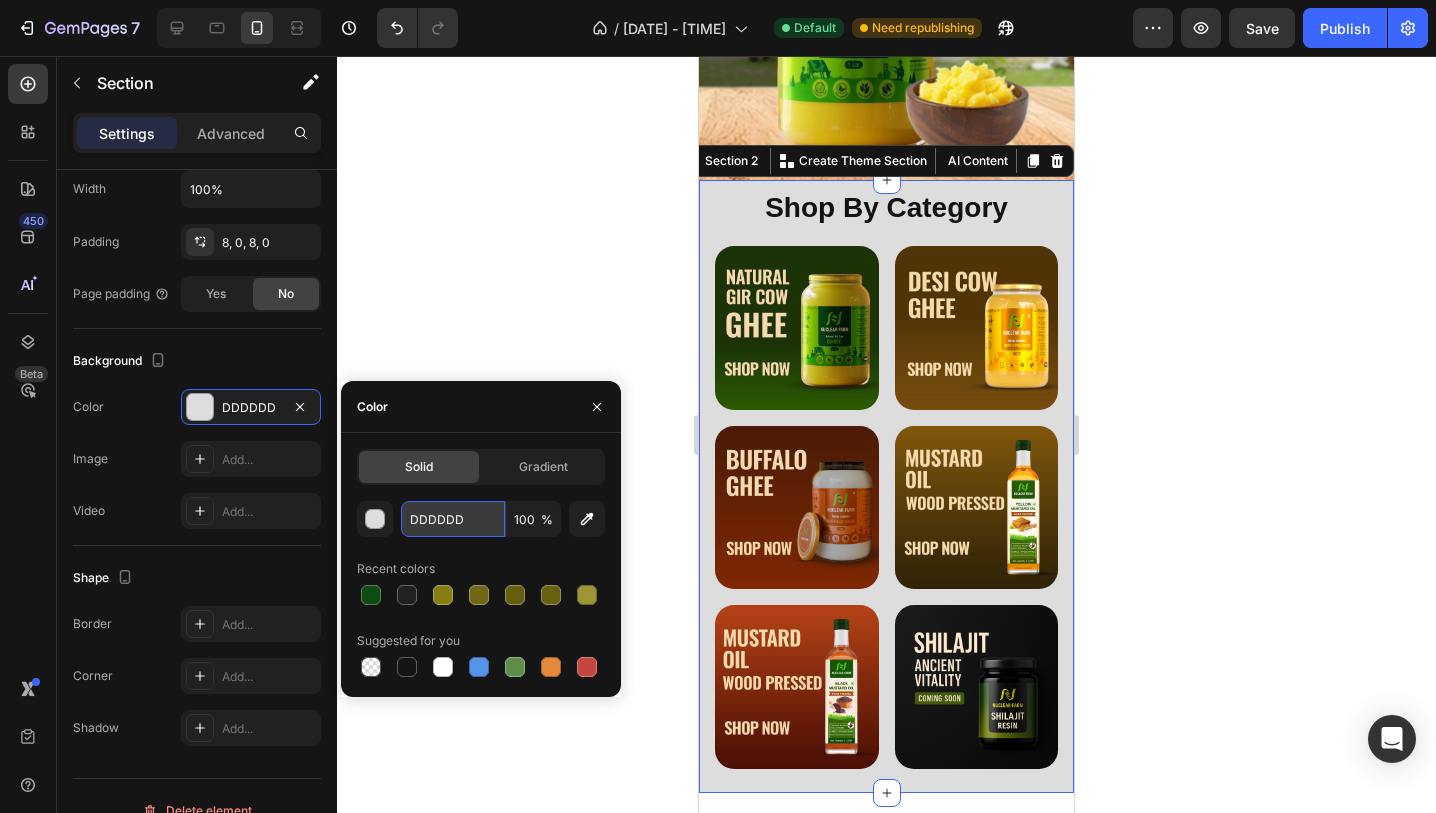 click on "DDDDDD" at bounding box center [453, 519] 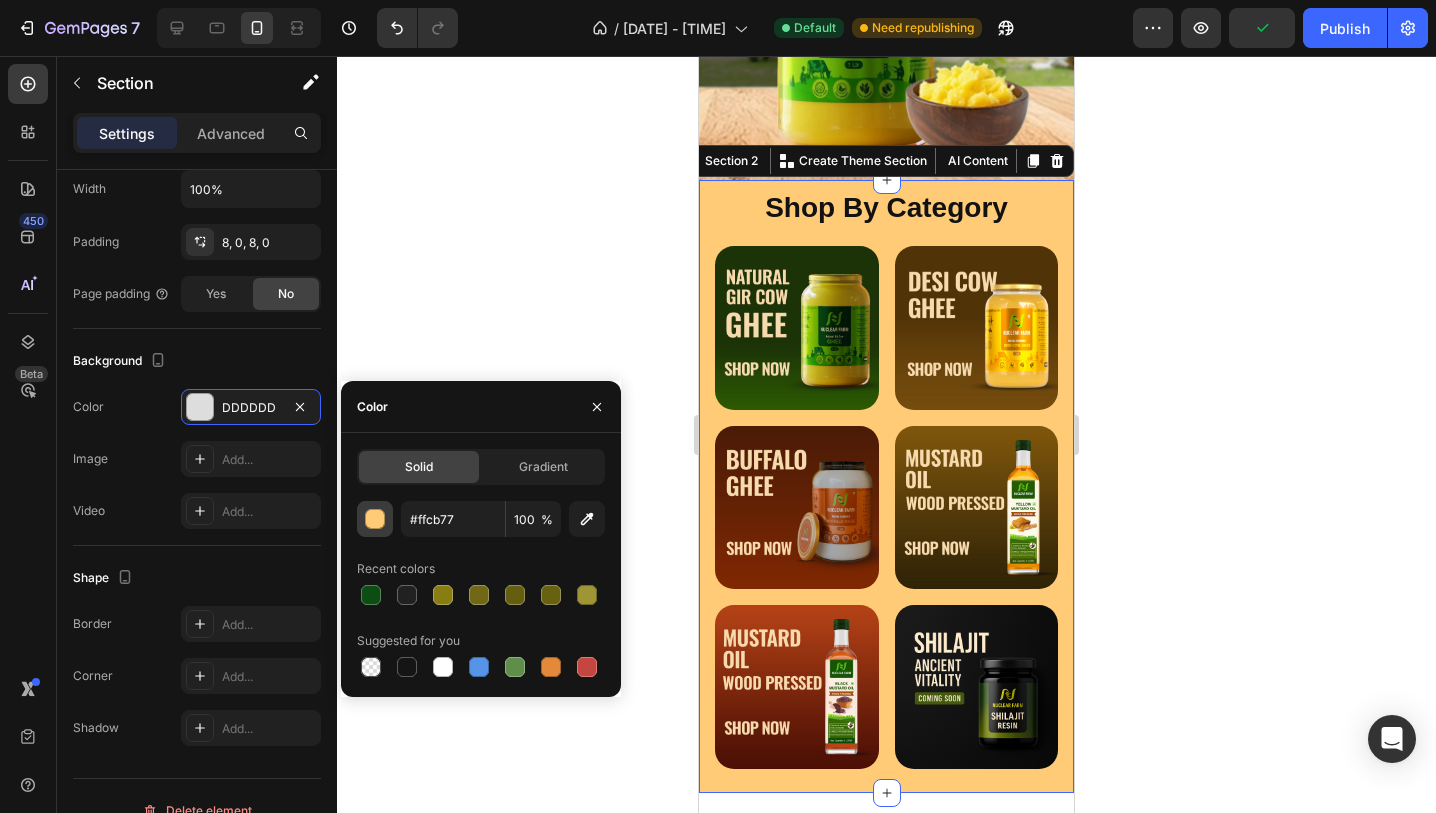 click at bounding box center (376, 520) 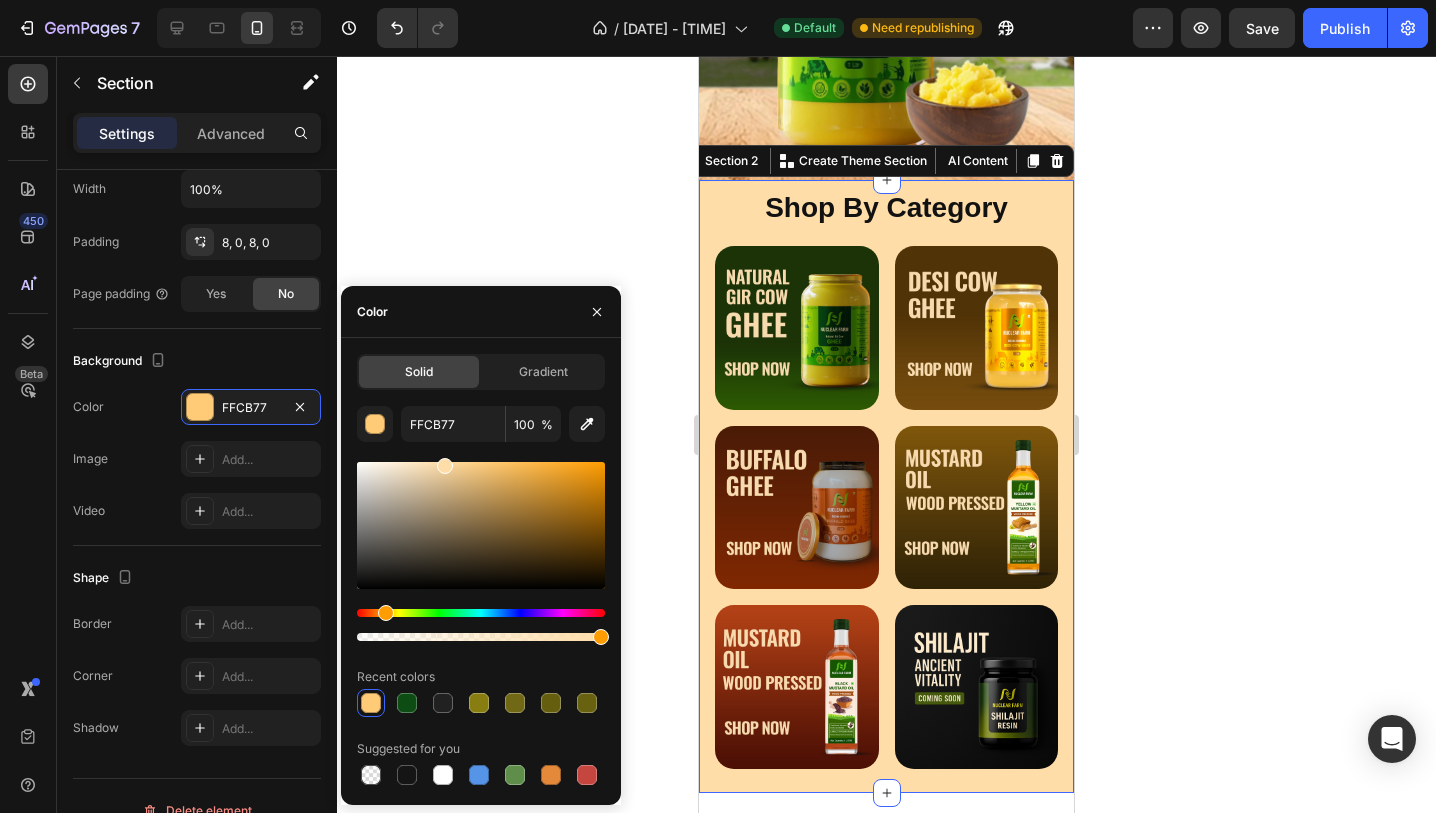 type on "FFDDA8" 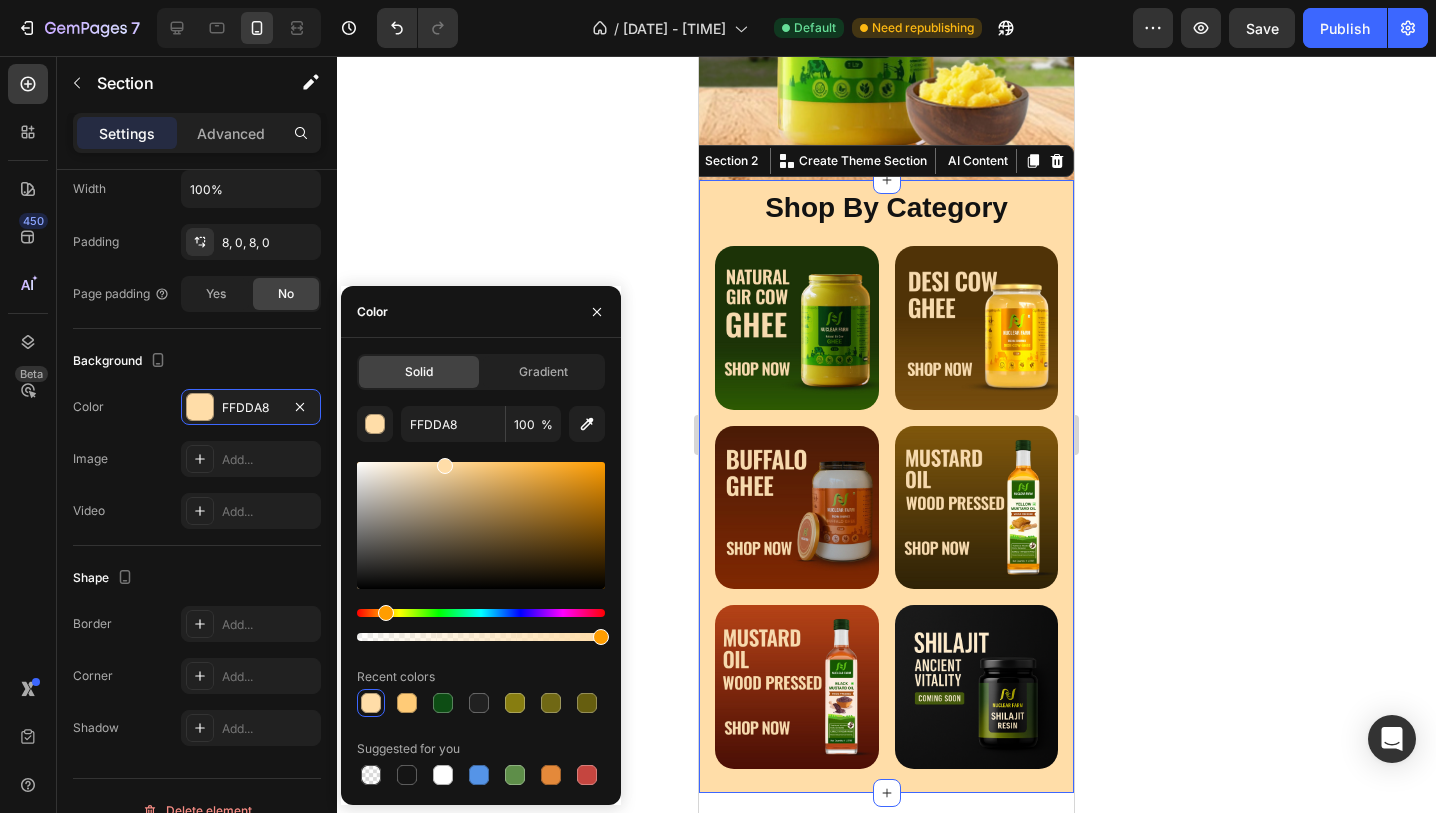 drag, startPoint x: 489, startPoint y: 475, endPoint x: 442, endPoint y: 445, distance: 55.758408 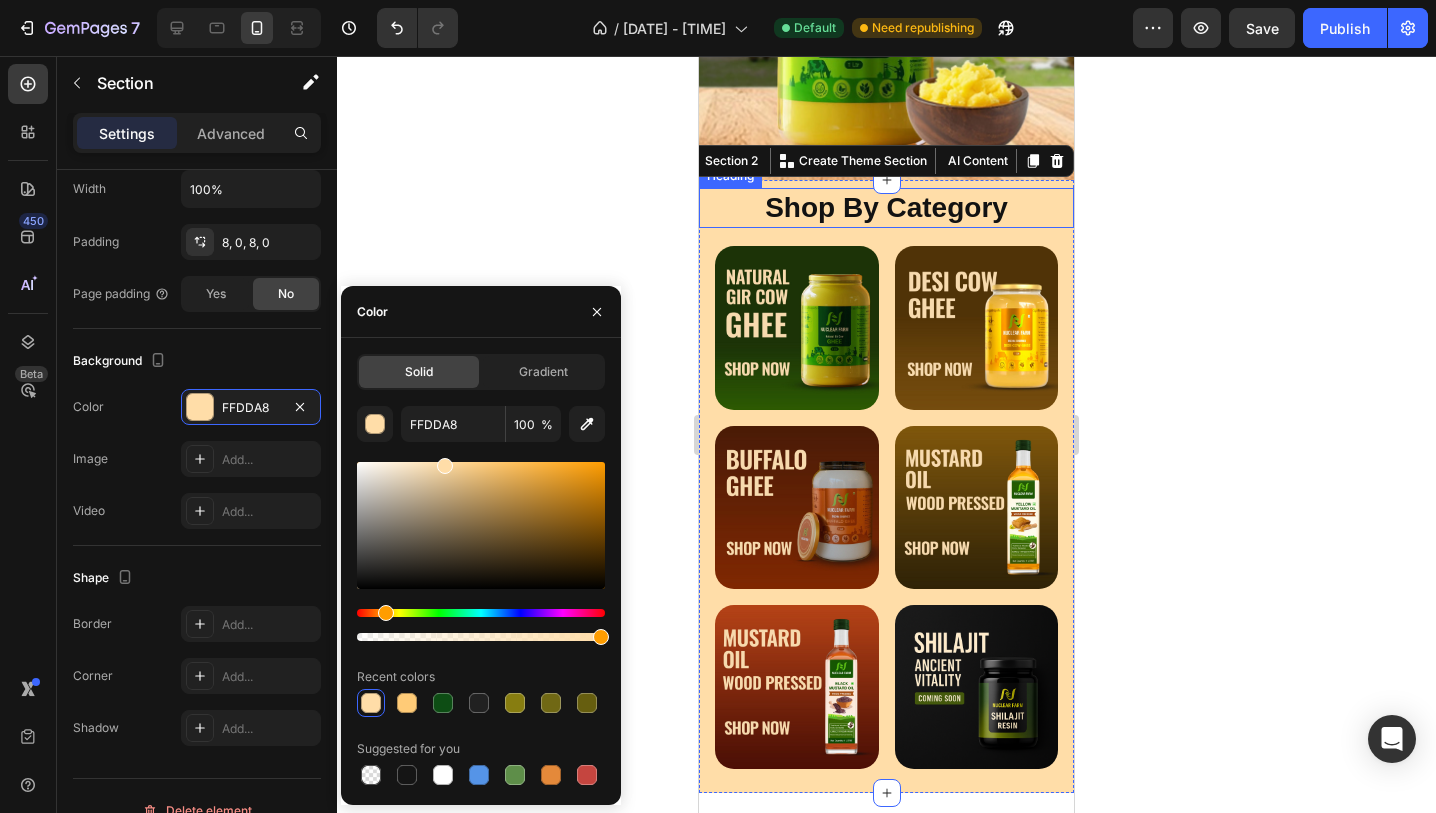 click on "Shop By Category" at bounding box center (886, 208) 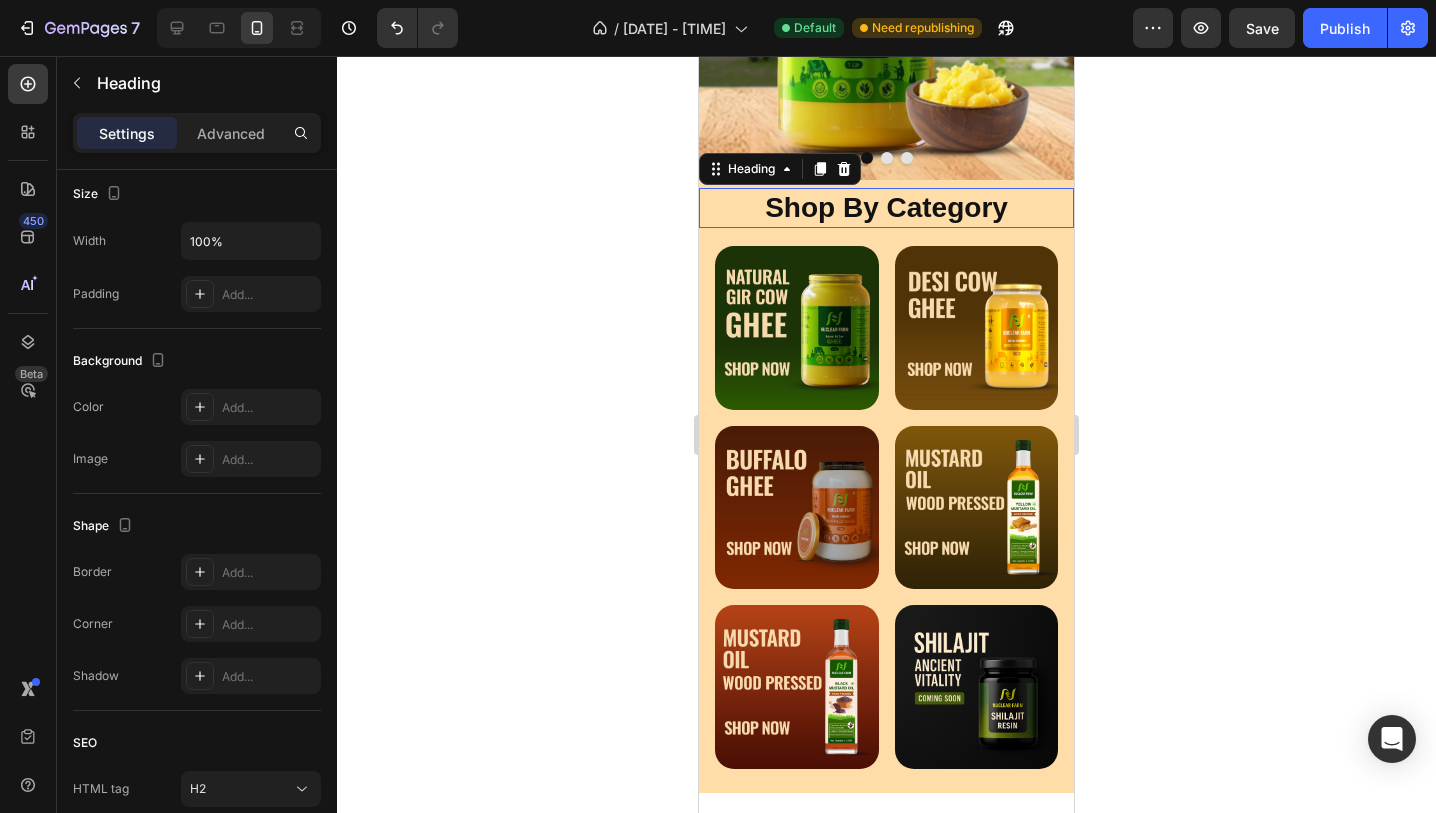 scroll, scrollTop: 0, scrollLeft: 0, axis: both 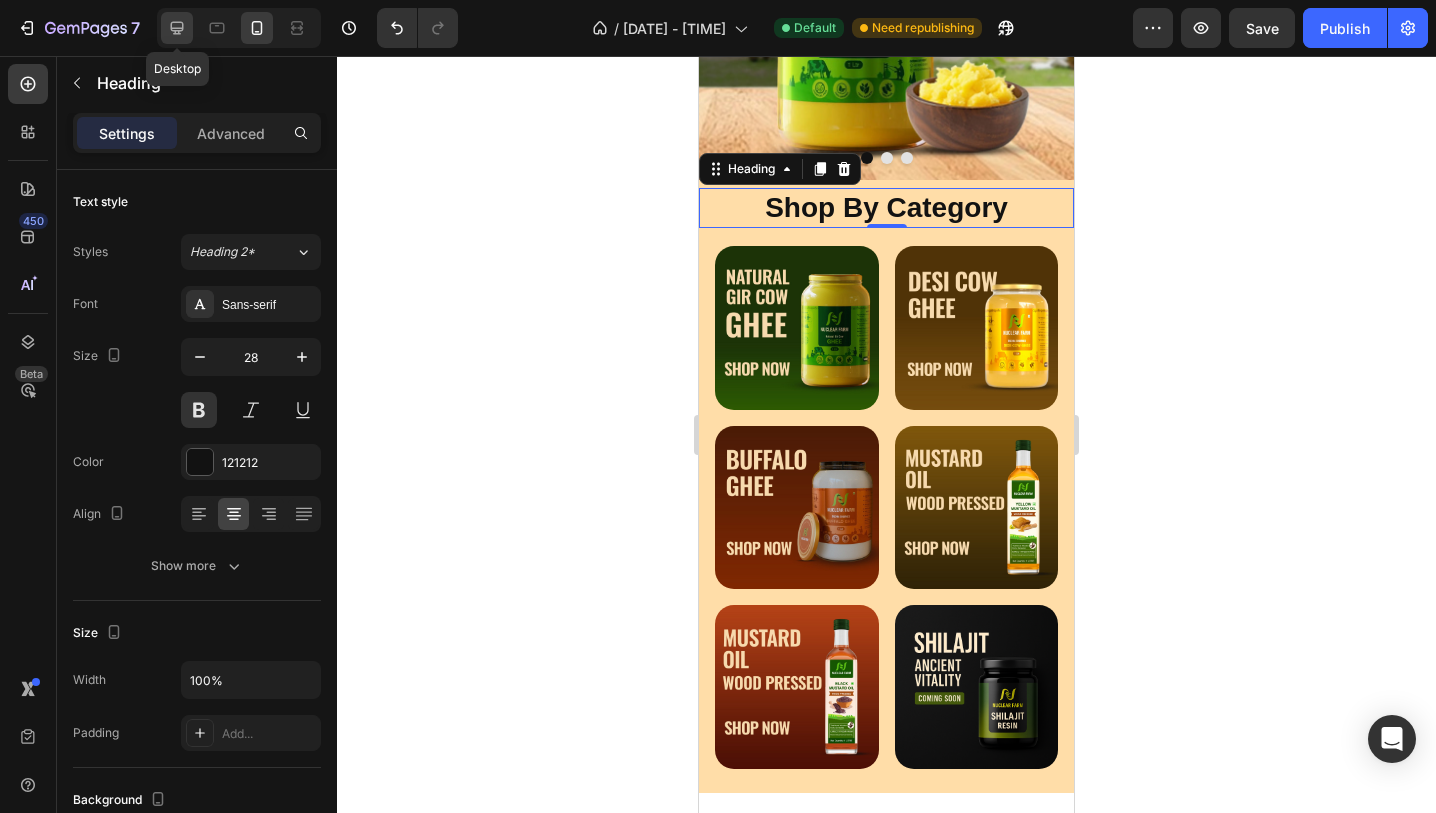 click 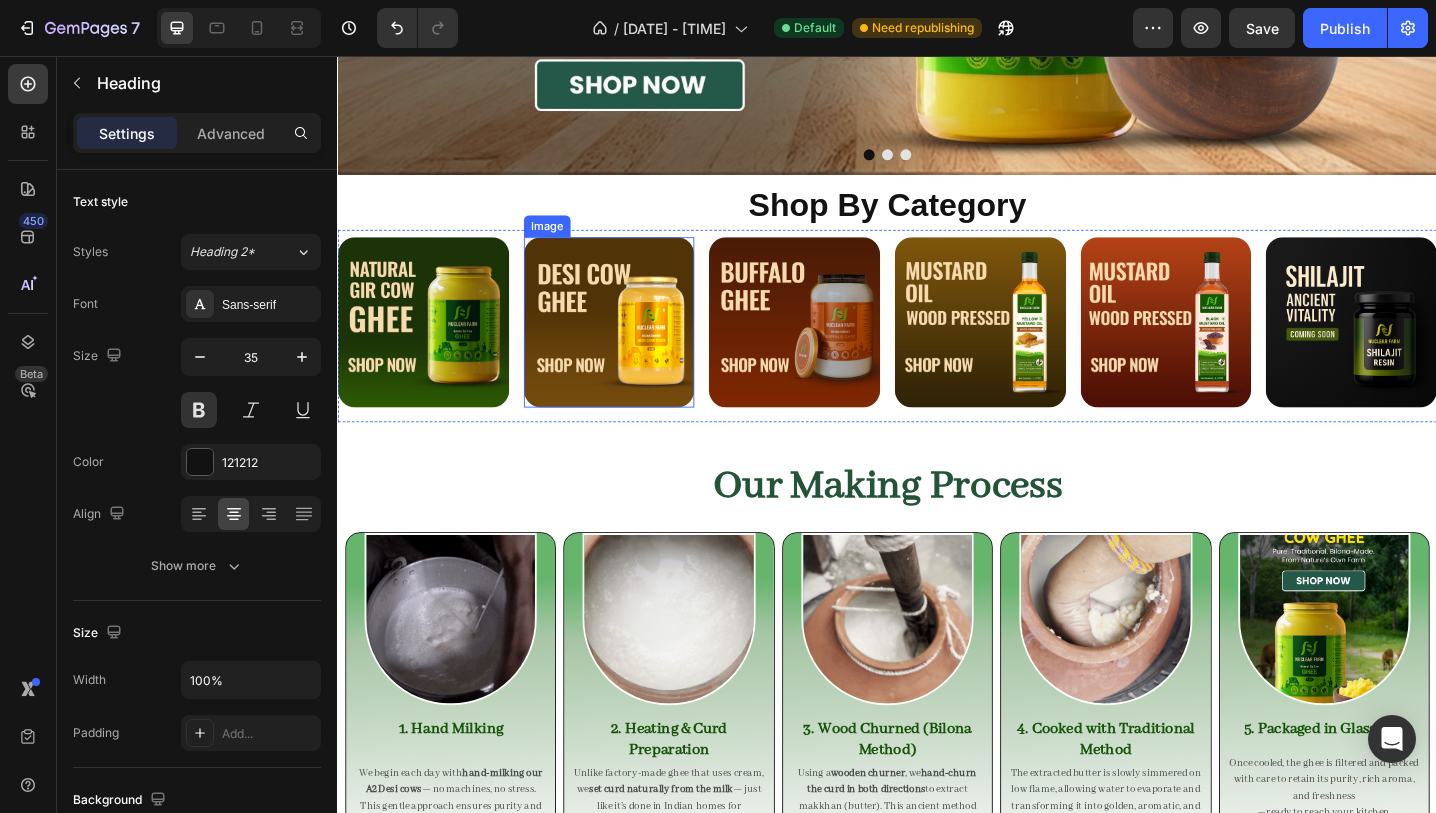 scroll, scrollTop: 262, scrollLeft: 0, axis: vertical 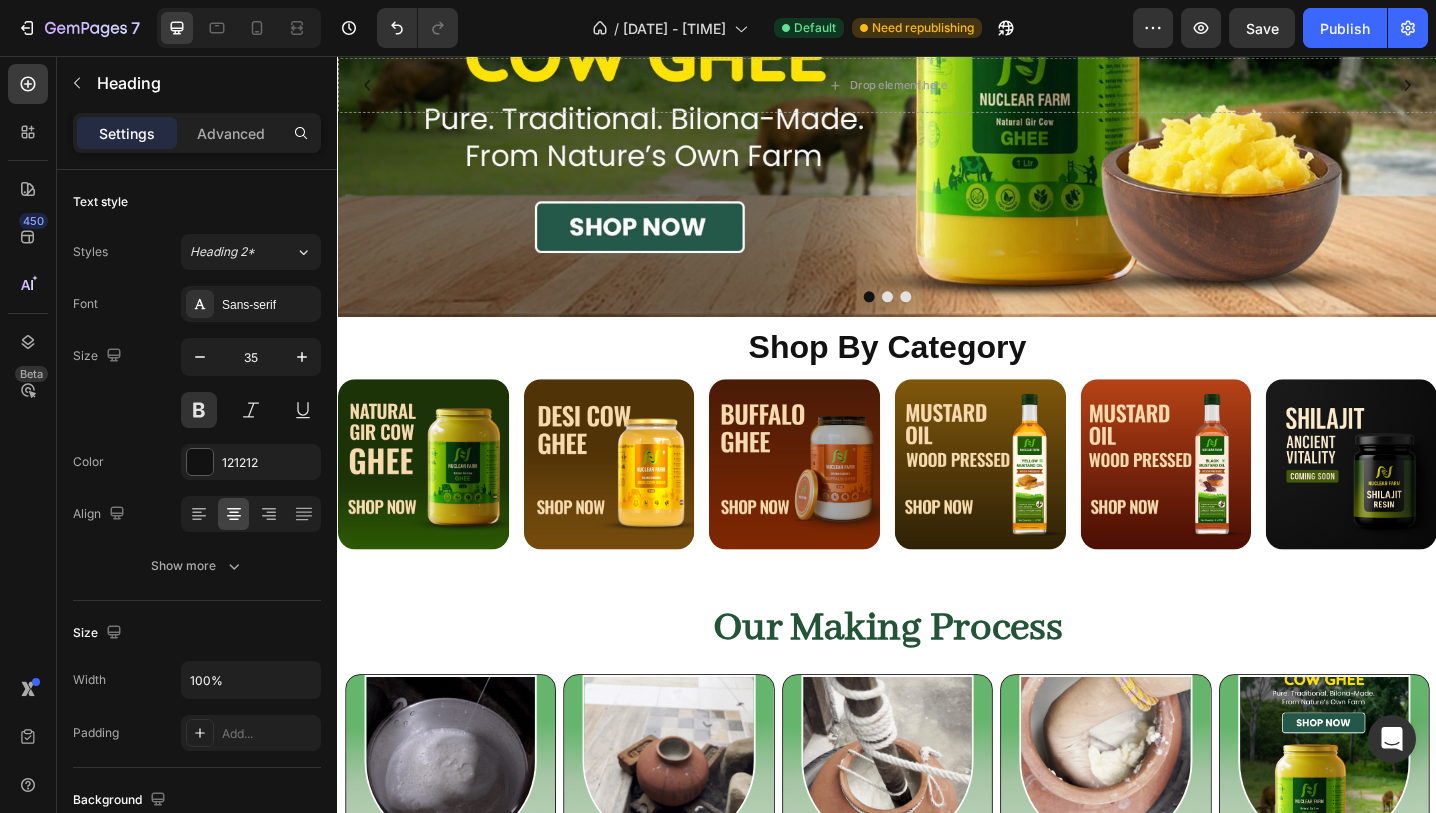 click on "Shop By Category" at bounding box center (937, 374) 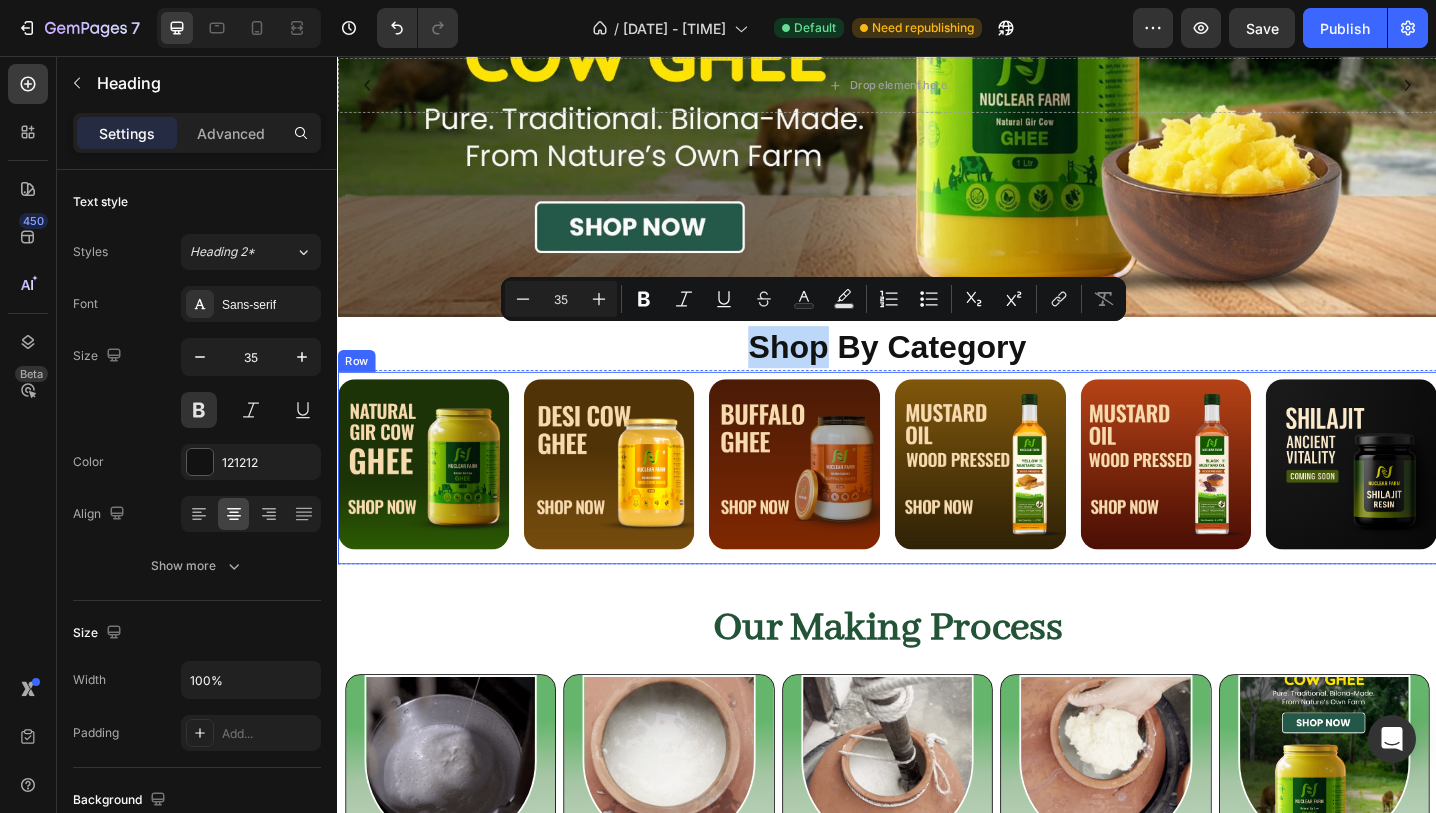 drag, startPoint x: 467, startPoint y: 400, endPoint x: 462, endPoint y: 441, distance: 41.303753 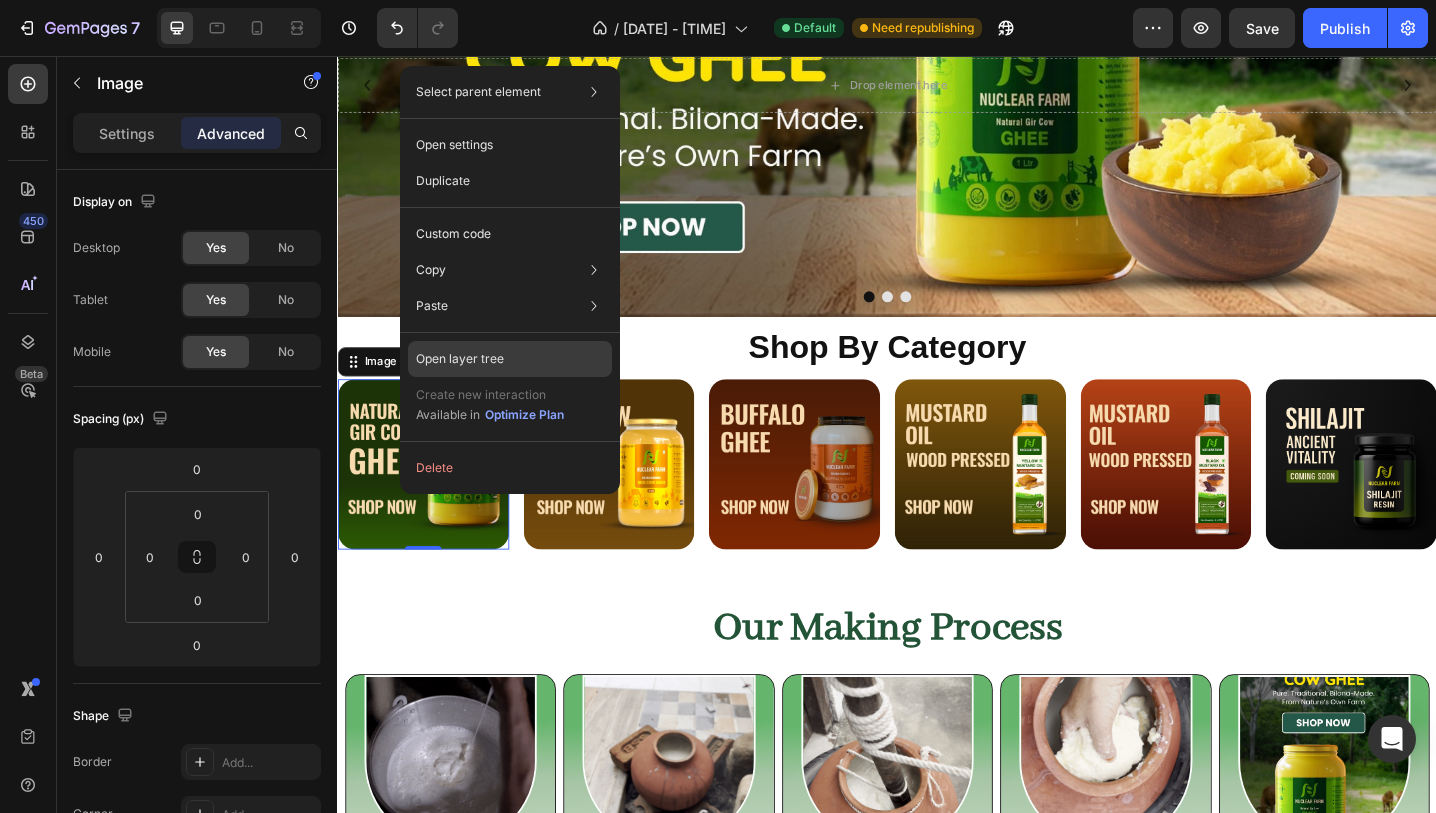 click on "Open layer tree" 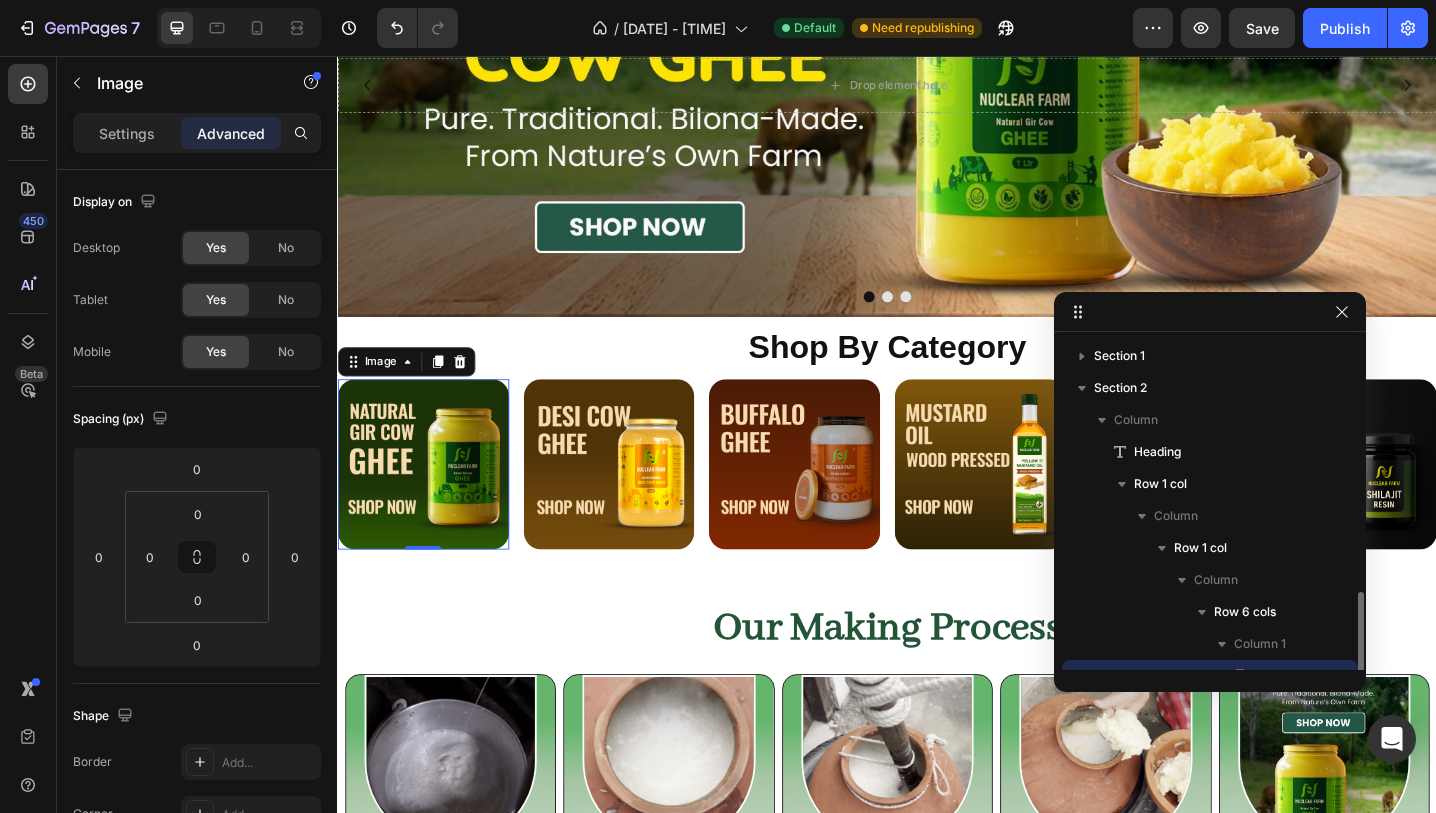 scroll, scrollTop: 186, scrollLeft: 0, axis: vertical 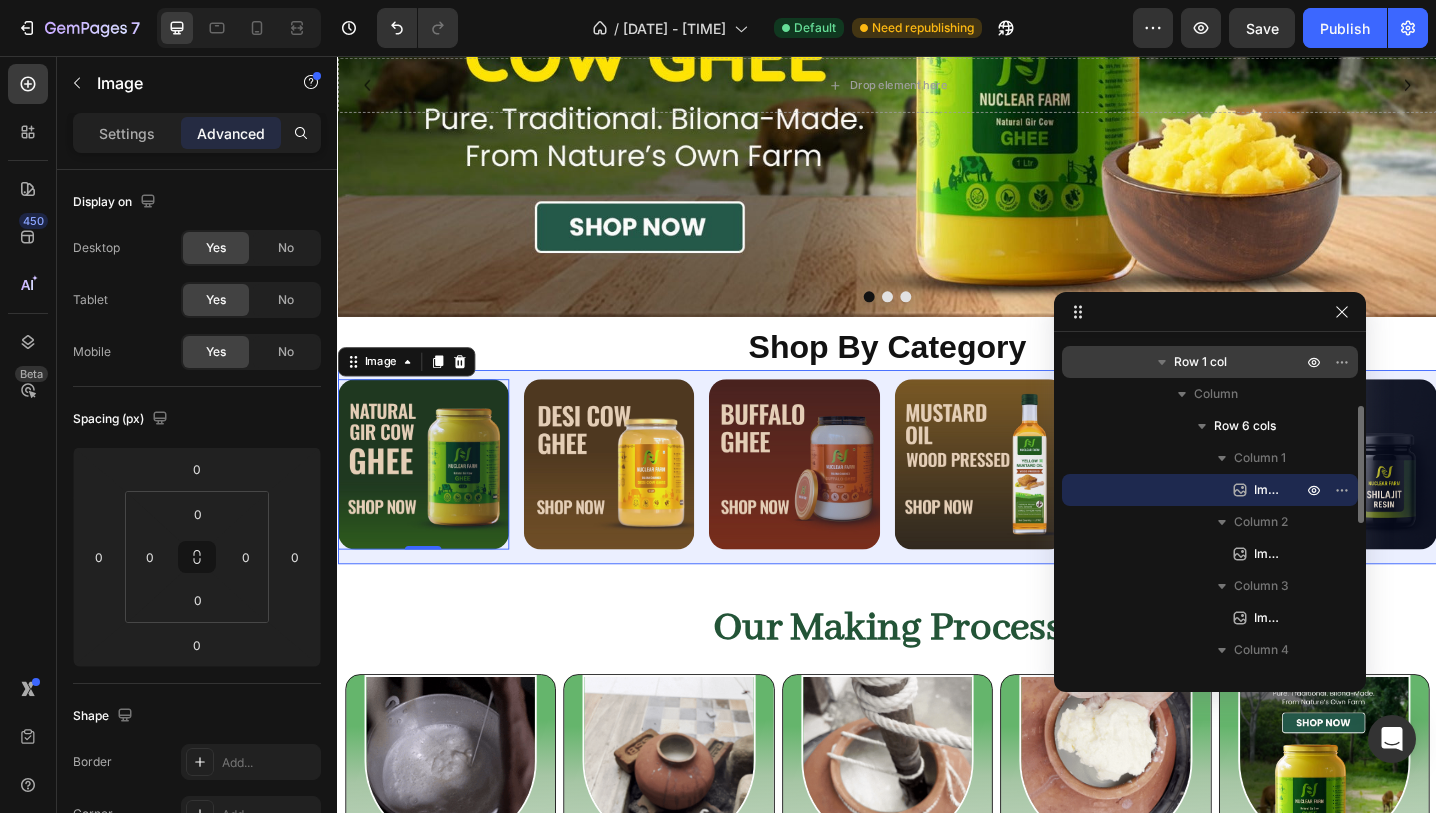 click on "Row 1 col" at bounding box center (1200, 362) 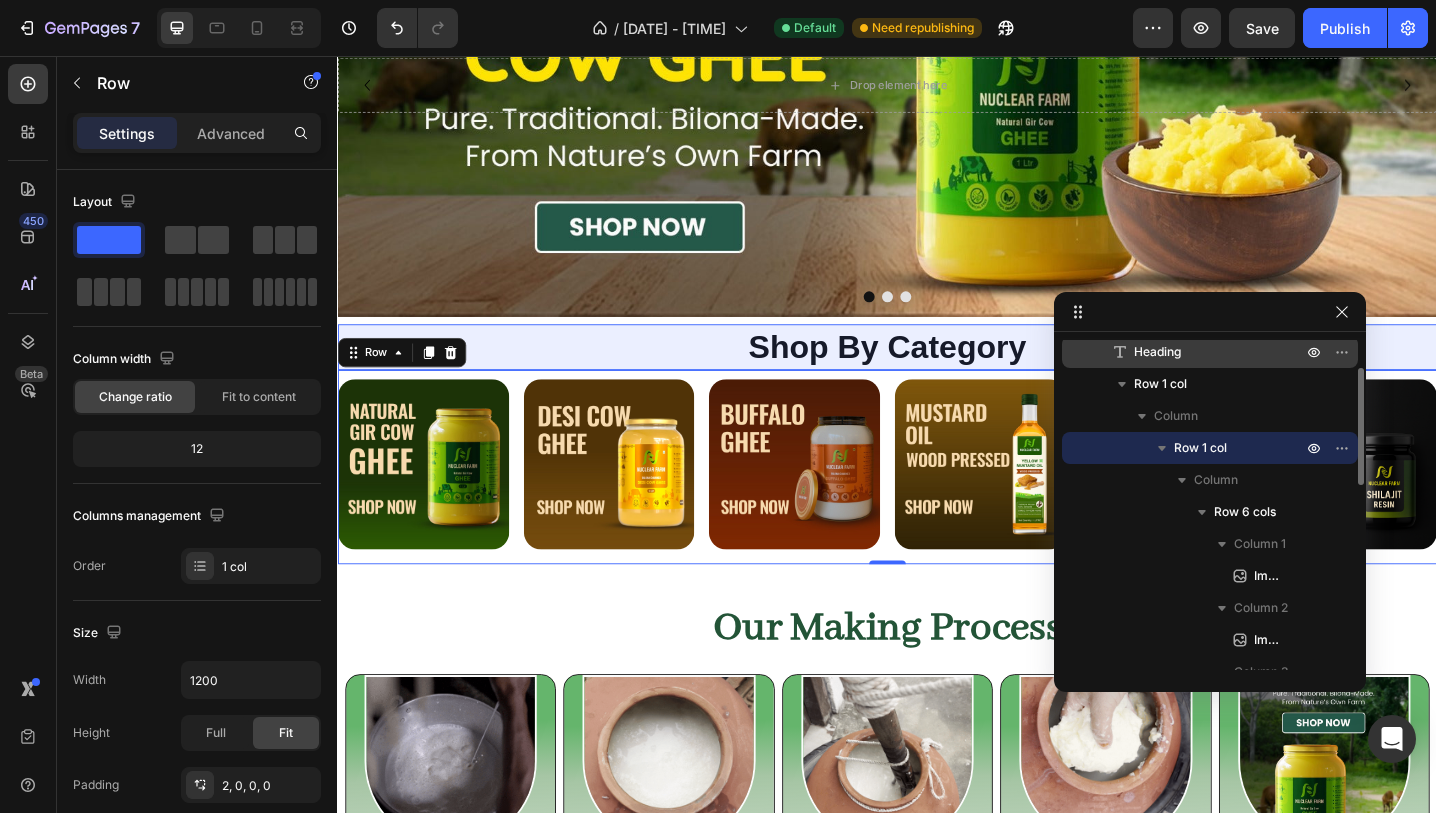 scroll, scrollTop: 0, scrollLeft: 0, axis: both 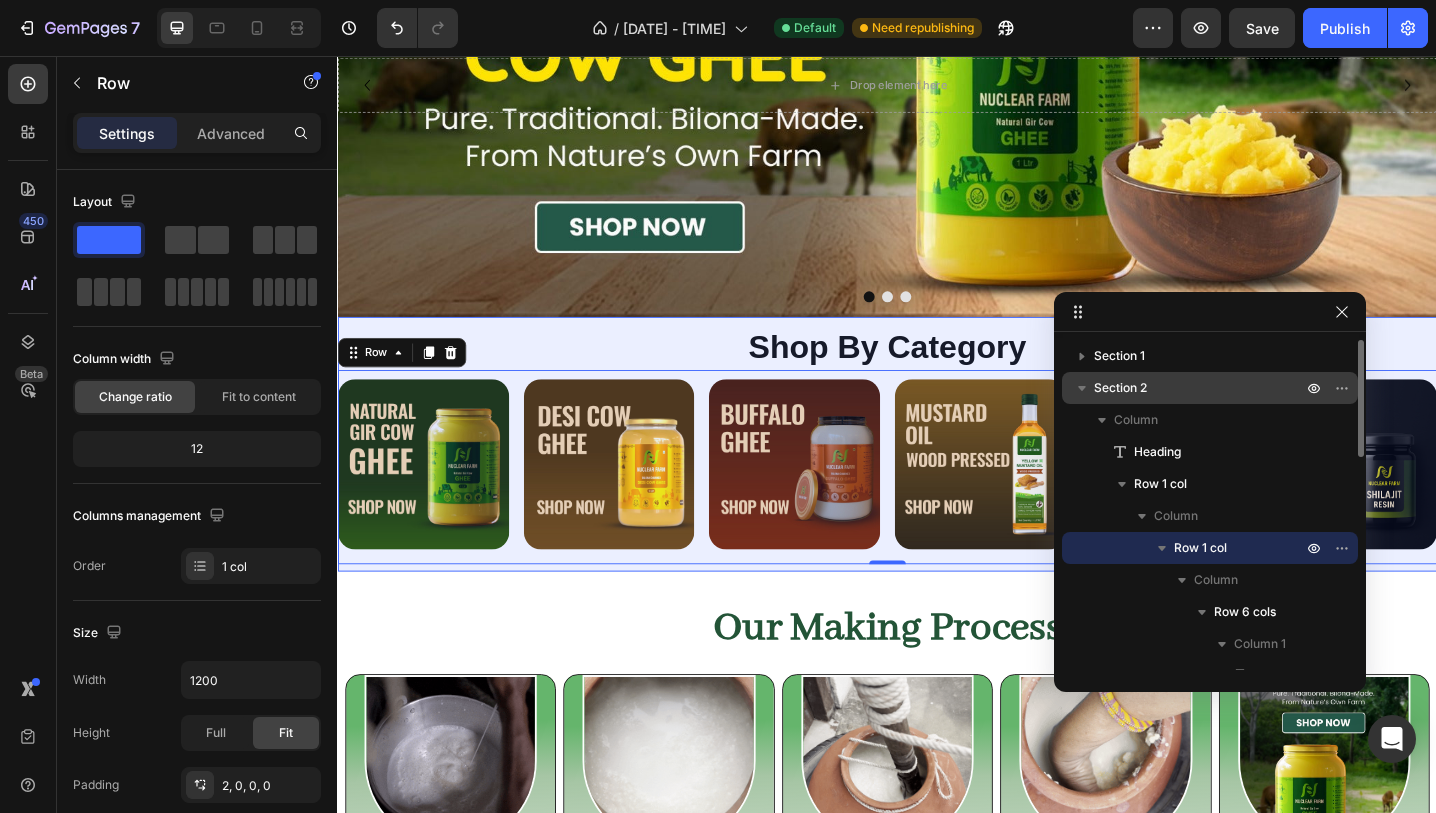 click on "Section 2" at bounding box center (1210, 388) 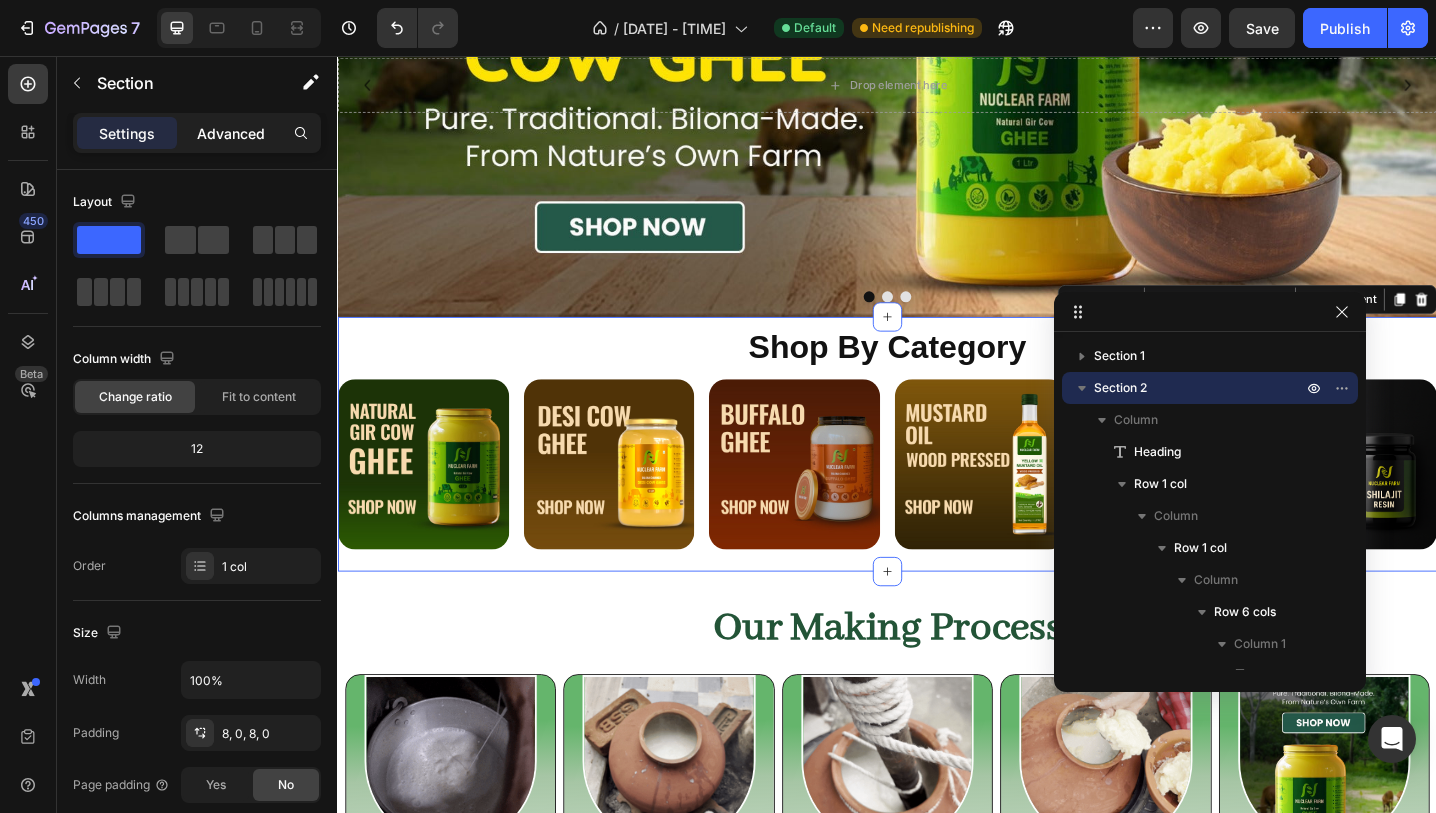 click on "Advanced" at bounding box center [231, 133] 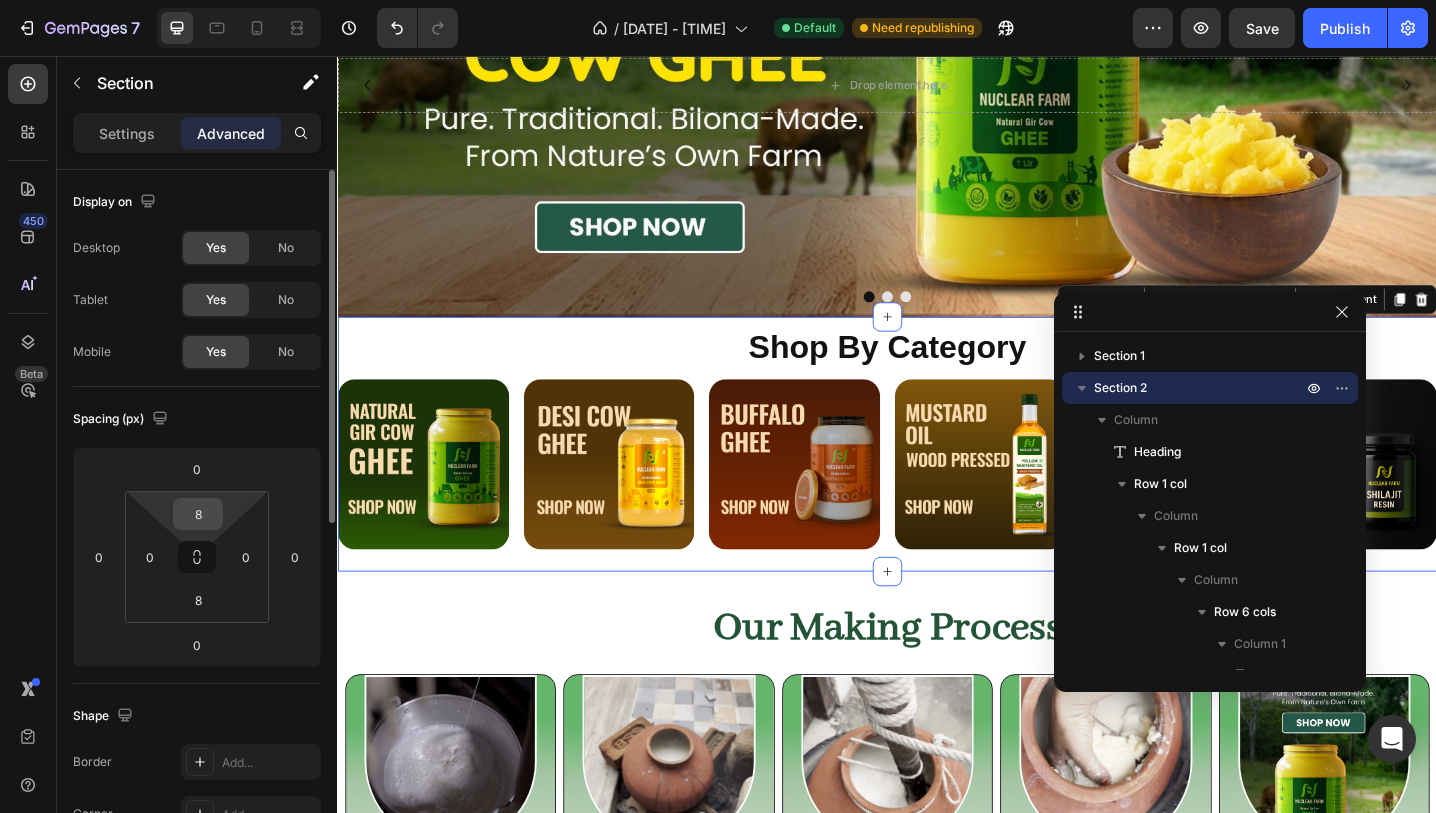 click on "8" at bounding box center (198, 514) 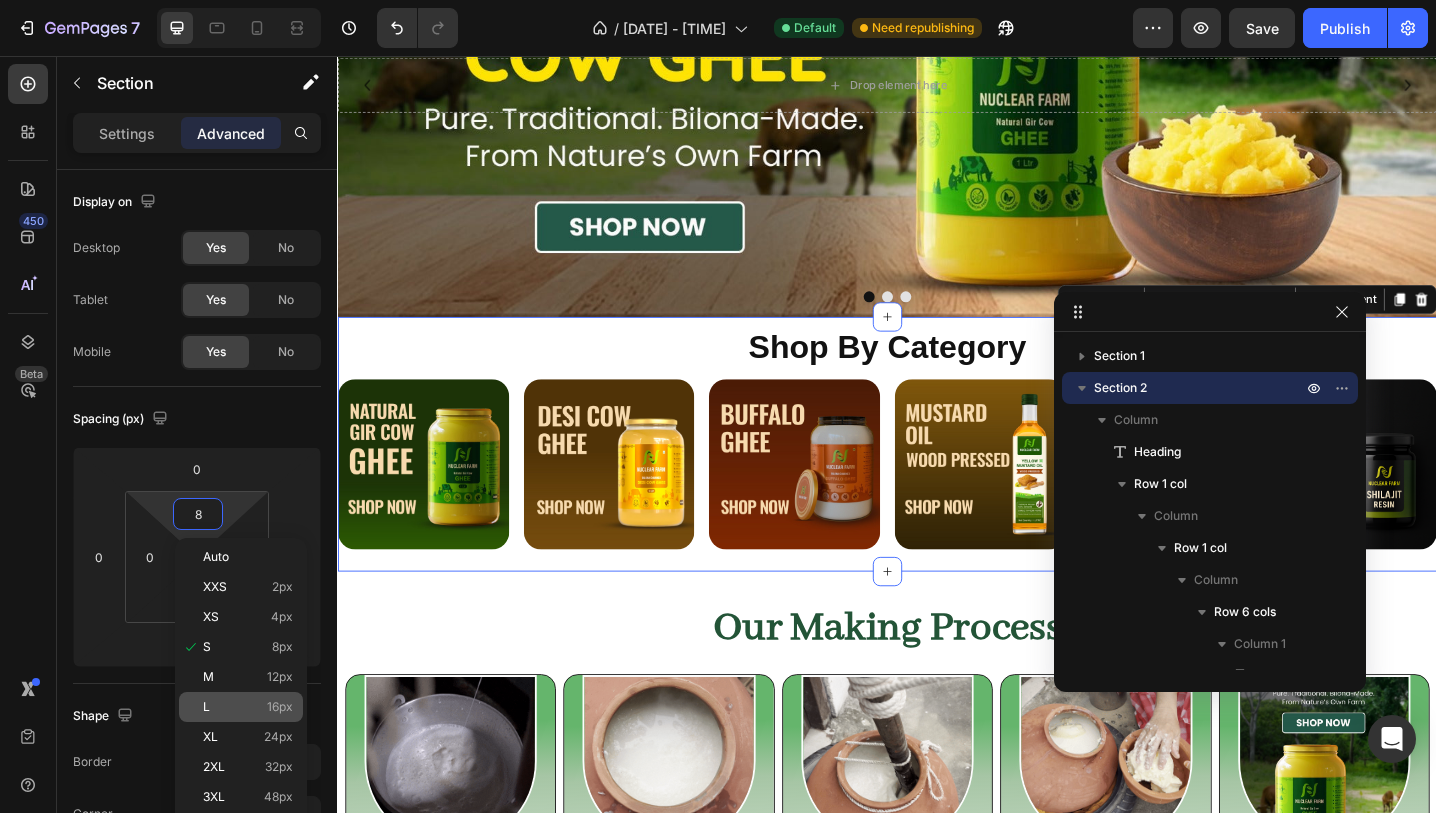 click on "L 16px" at bounding box center [248, 707] 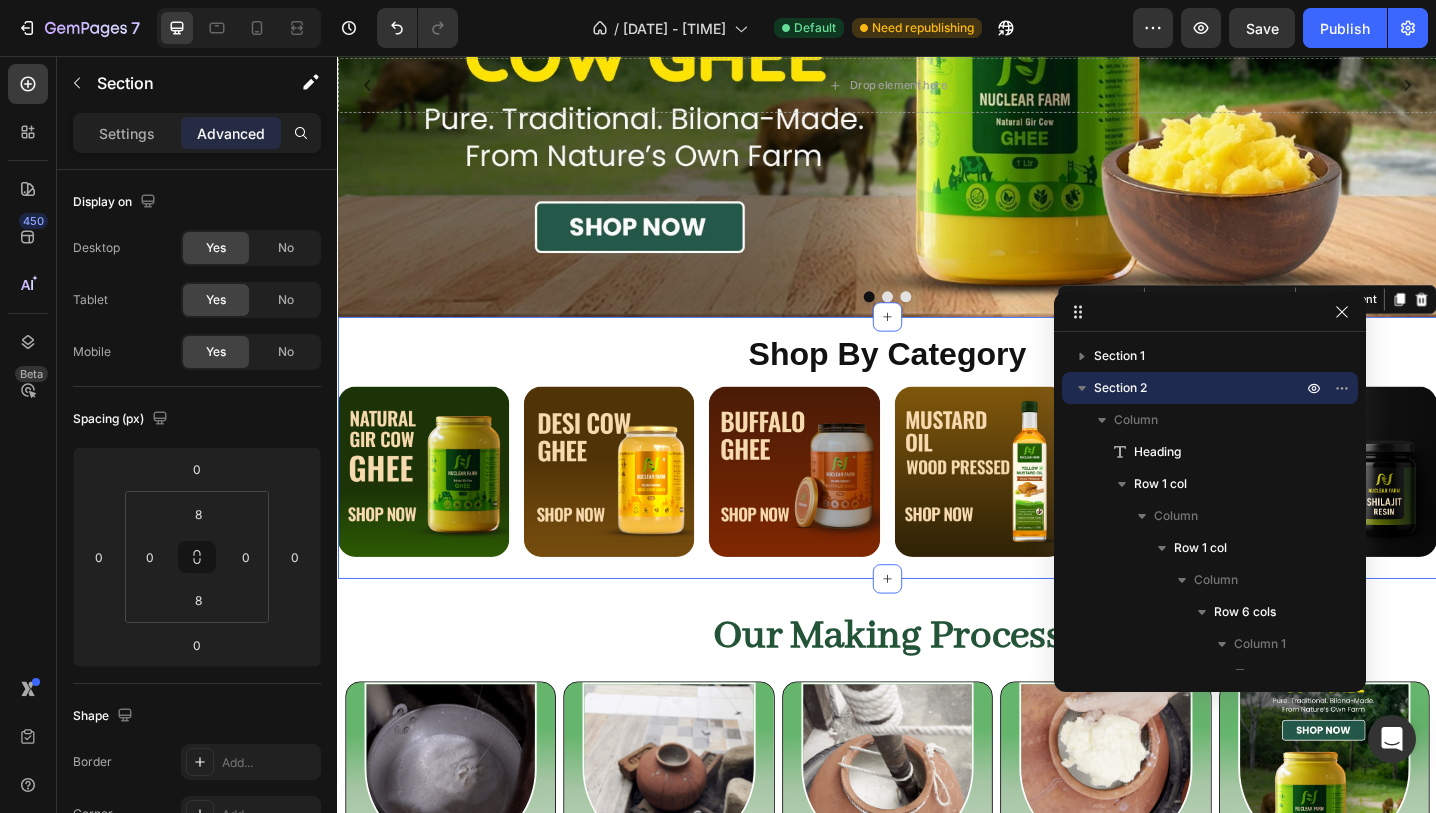 type on "16" 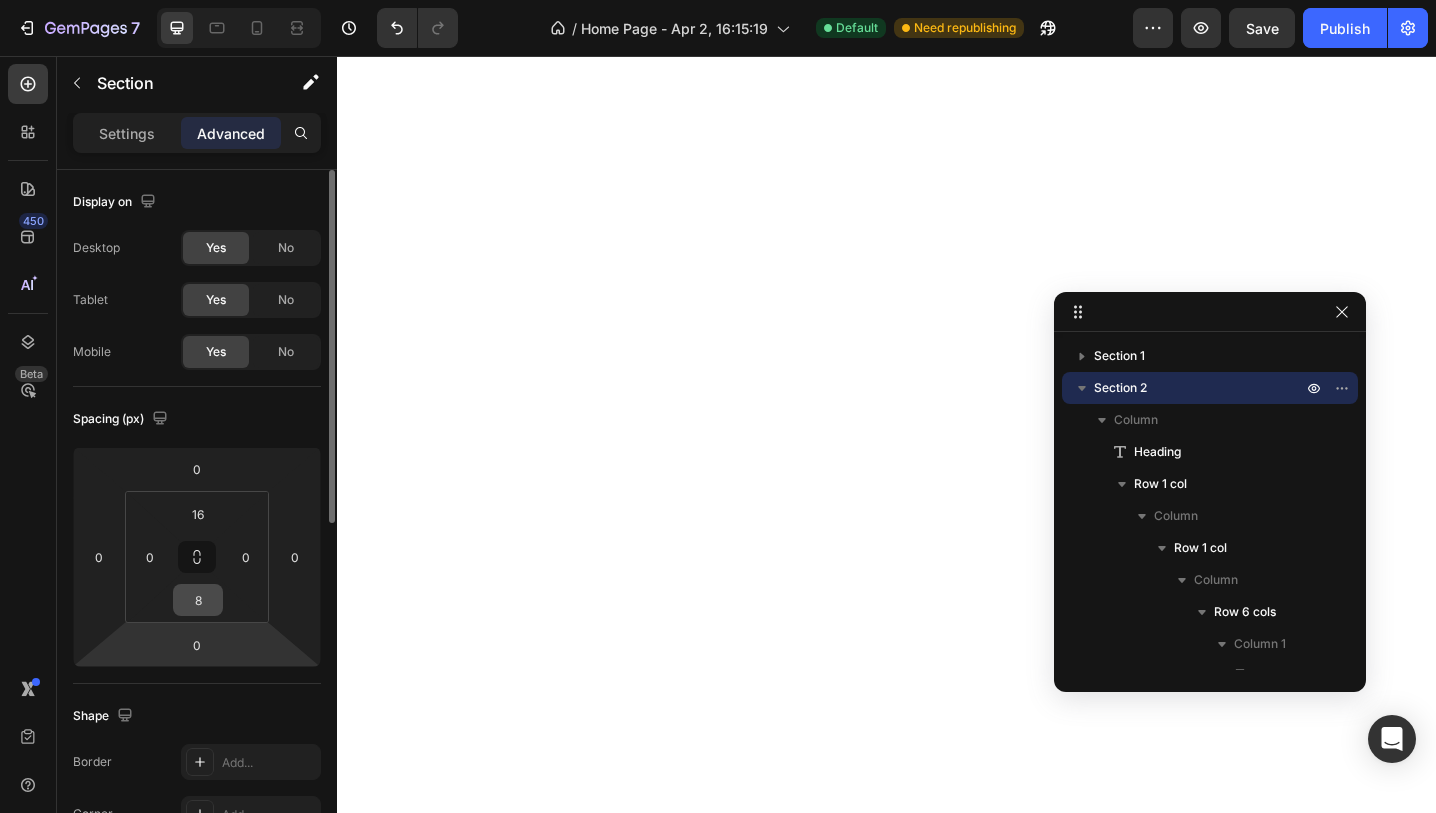 scroll, scrollTop: 0, scrollLeft: 0, axis: both 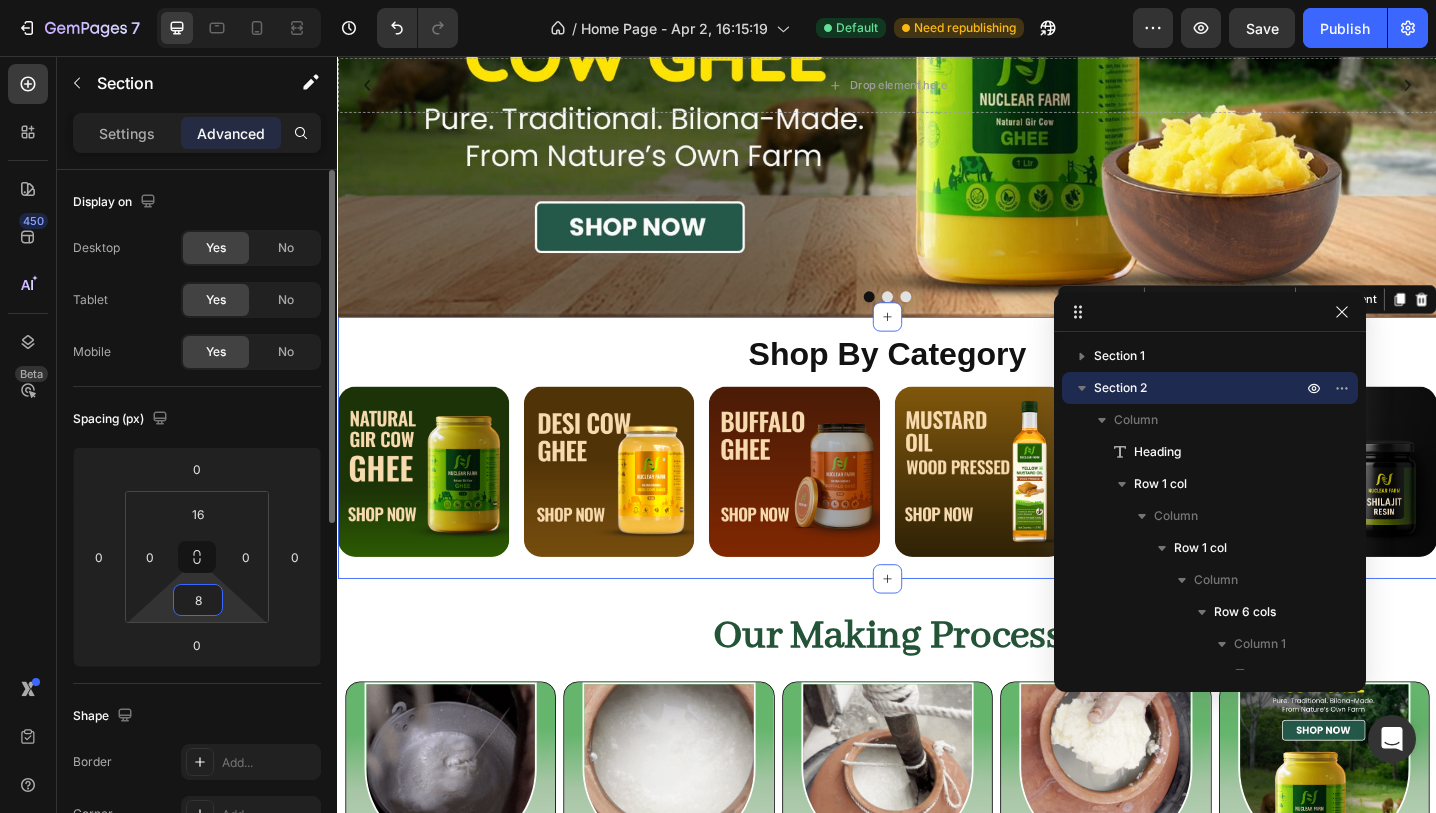 click on "8" at bounding box center (198, 600) 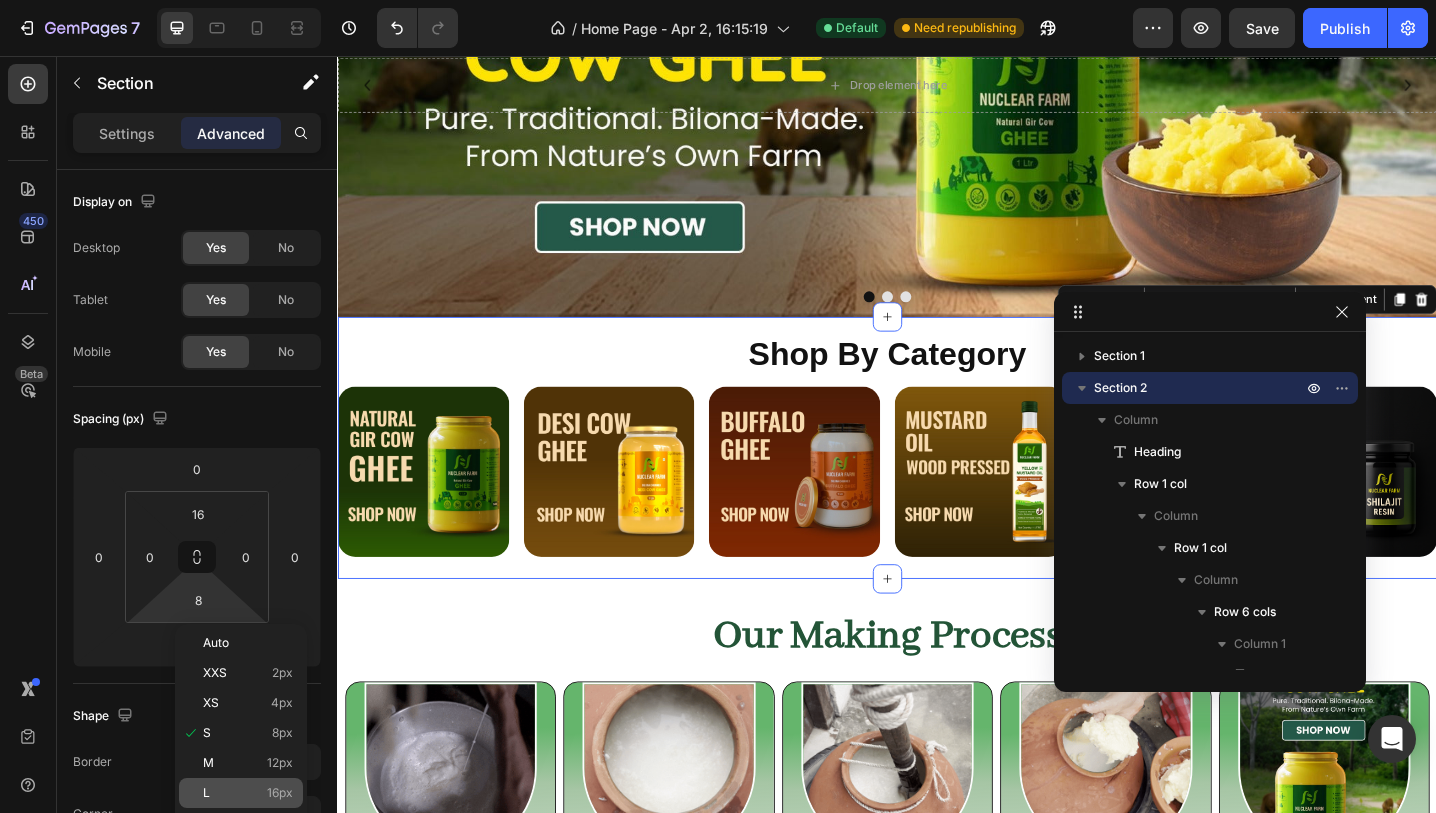 click on "L 16px" at bounding box center [248, 793] 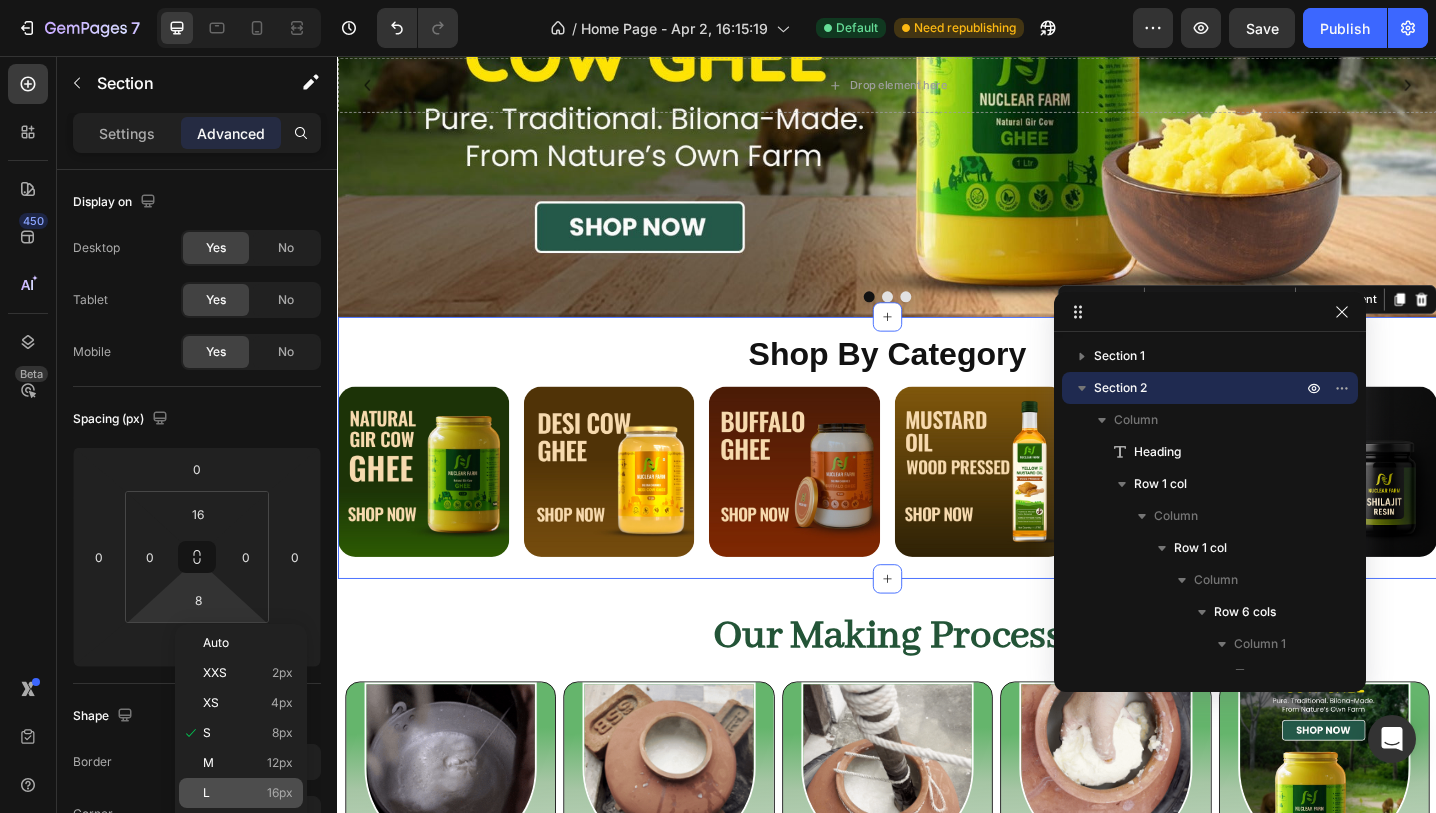 type on "16" 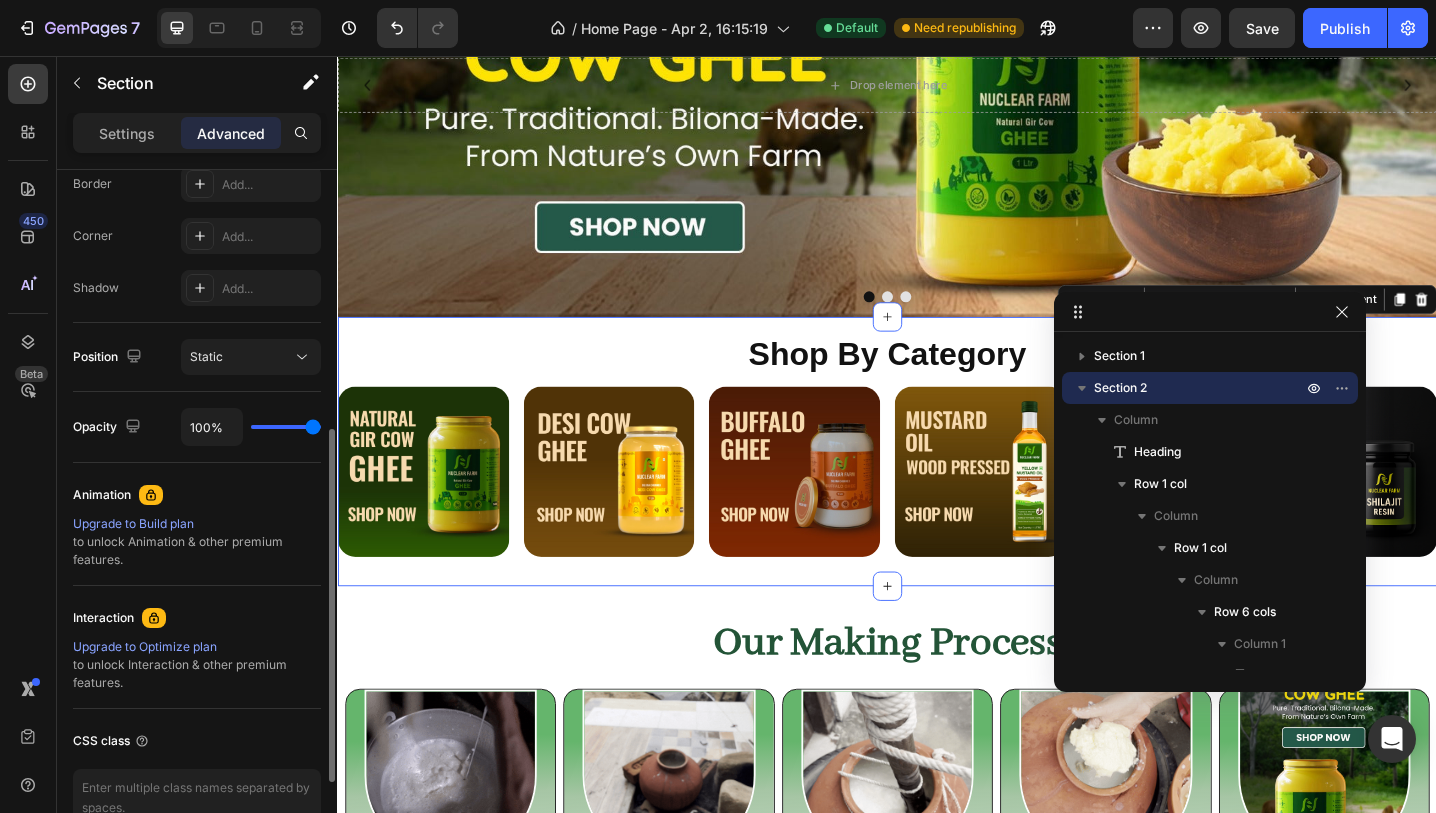 scroll, scrollTop: 226, scrollLeft: 0, axis: vertical 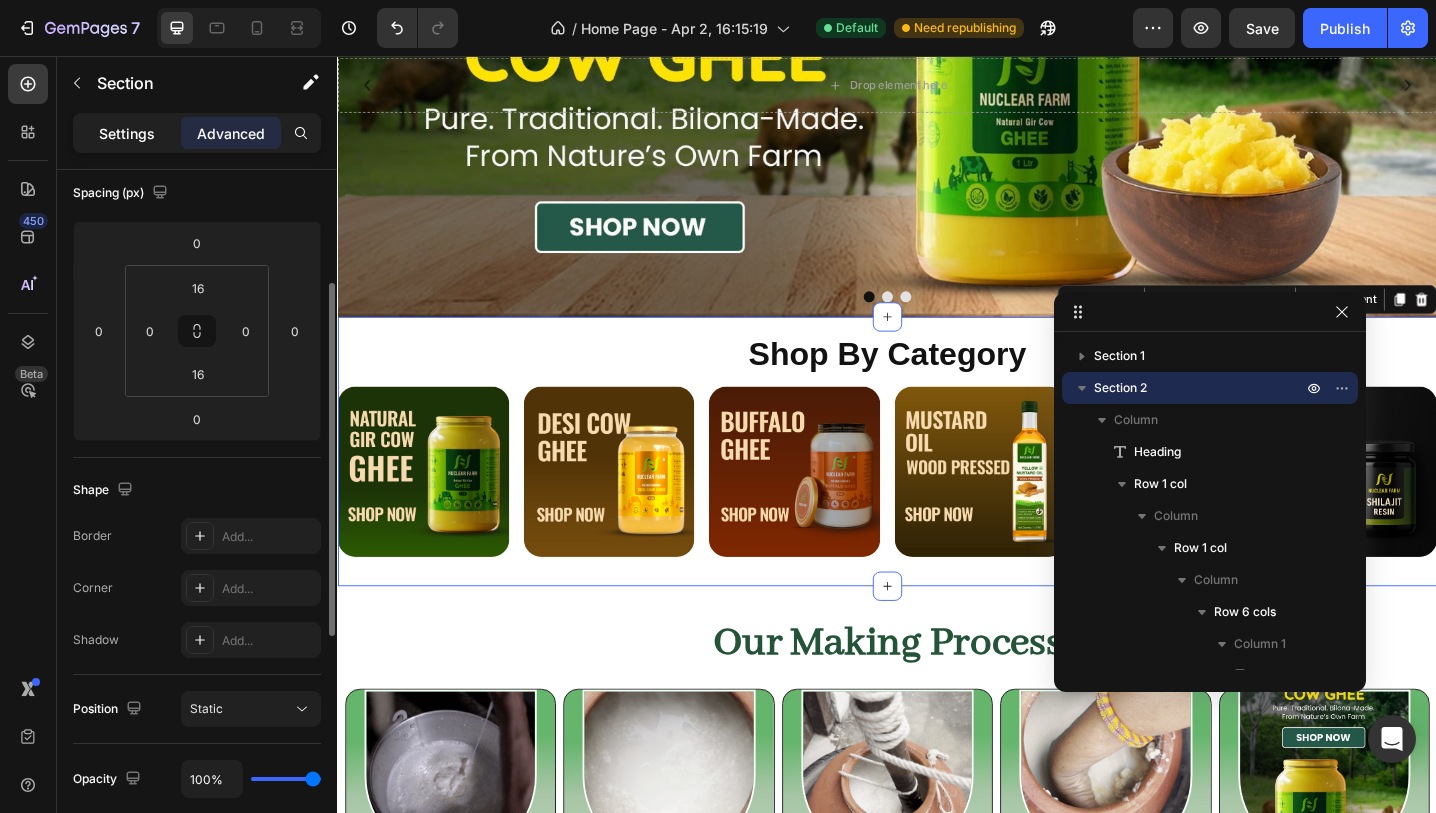 click on "Settings" at bounding box center (127, 133) 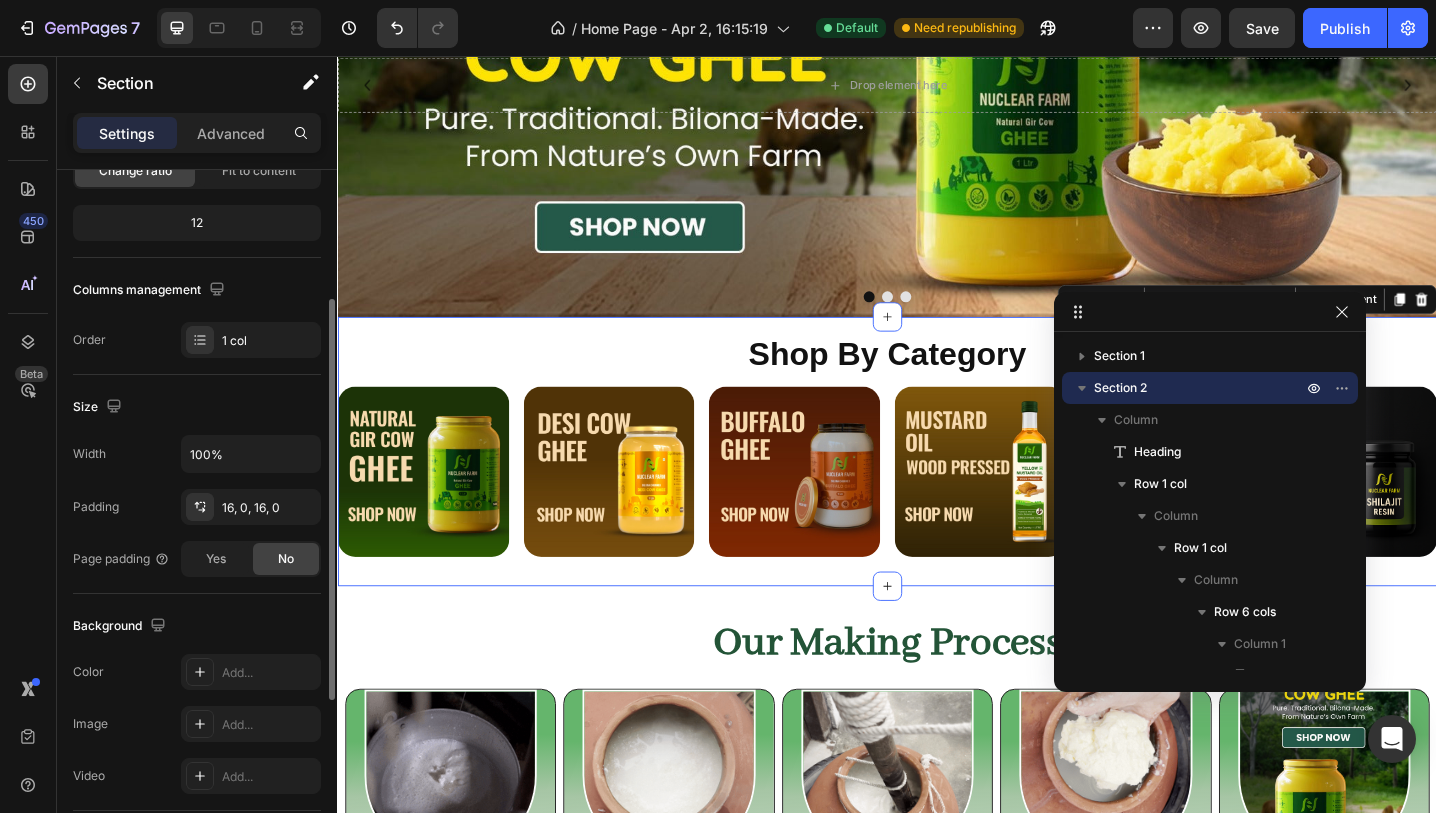 scroll, scrollTop: 520, scrollLeft: 0, axis: vertical 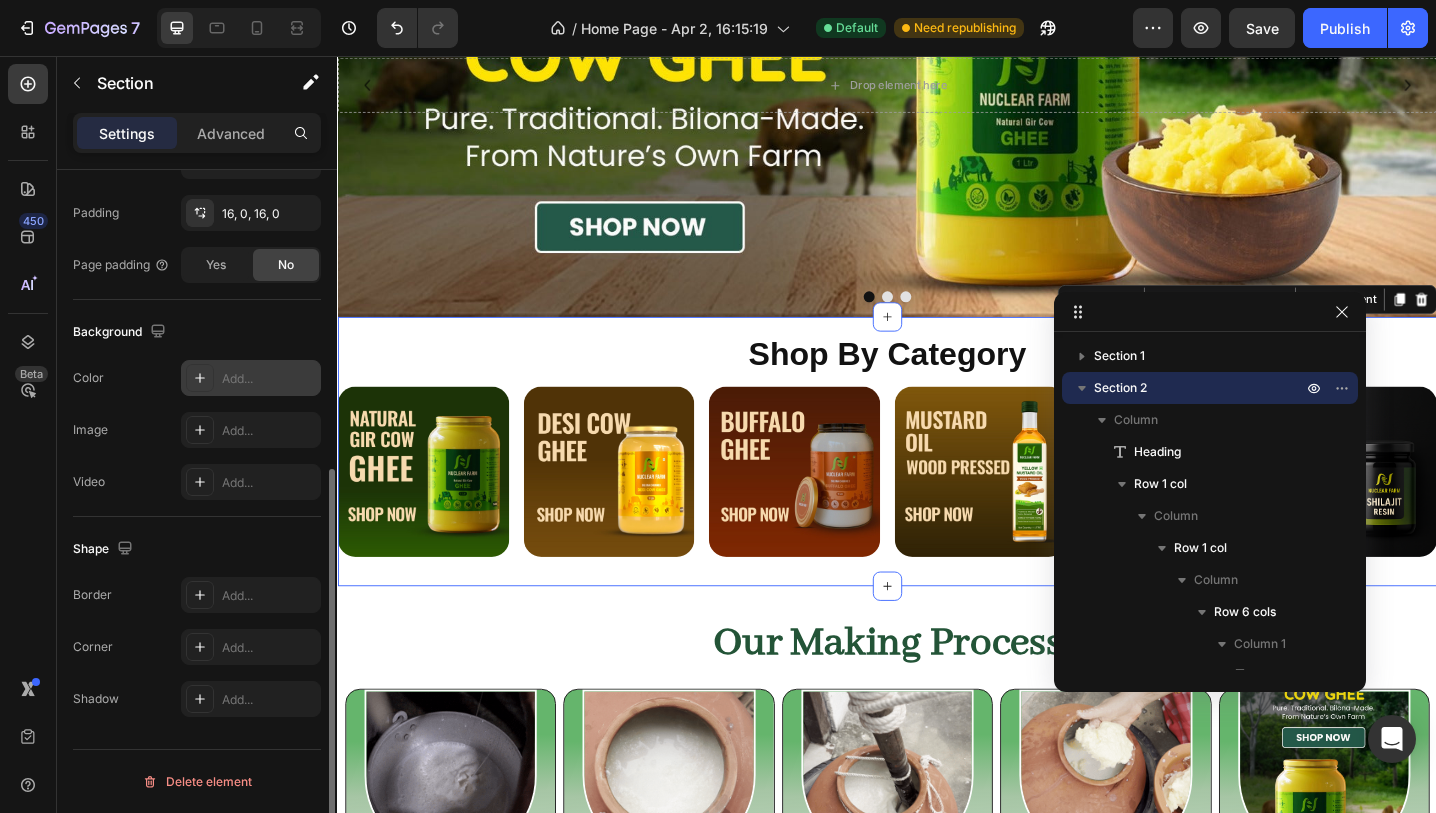click on "Add..." at bounding box center [269, 379] 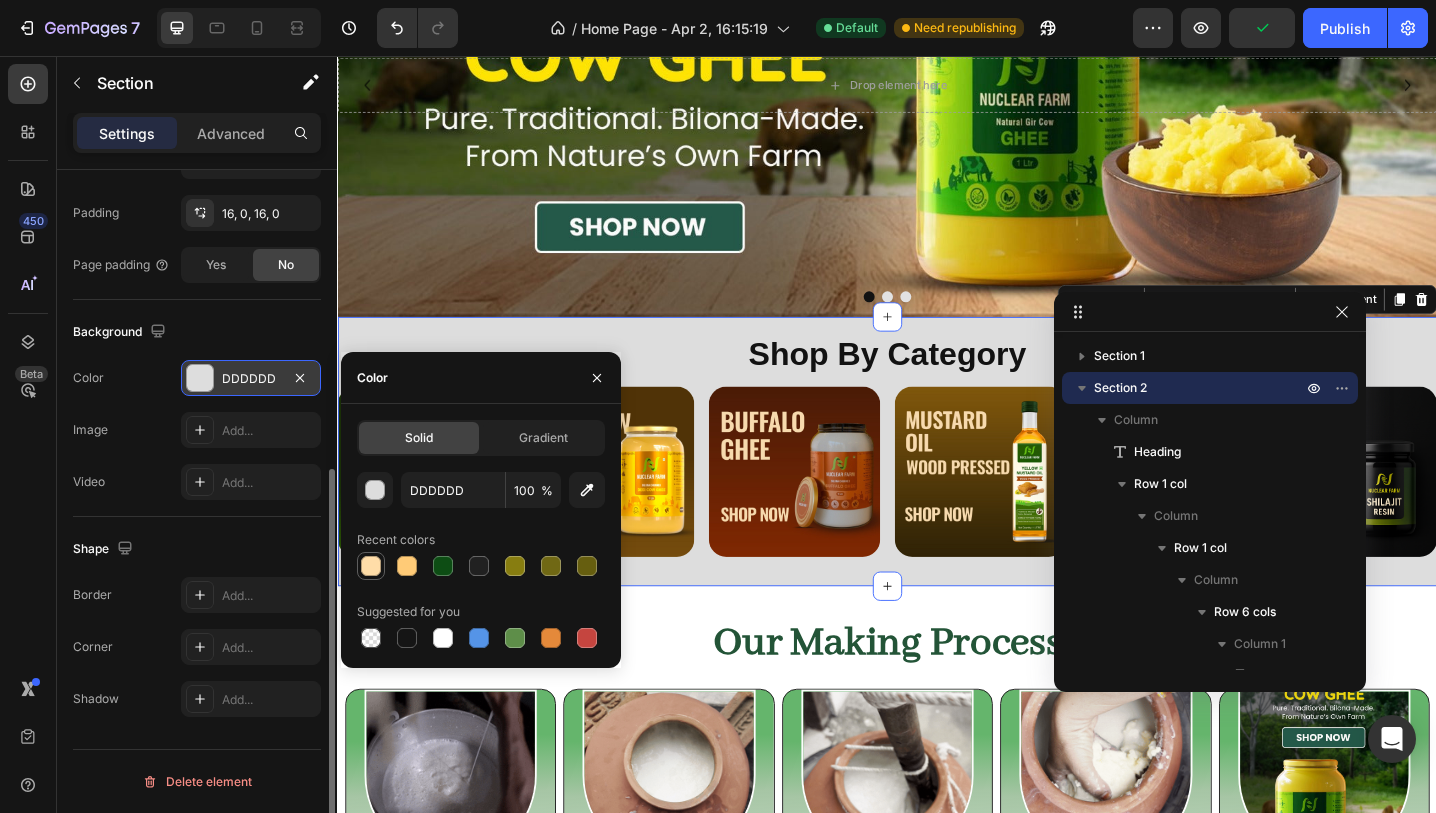 click at bounding box center [371, 566] 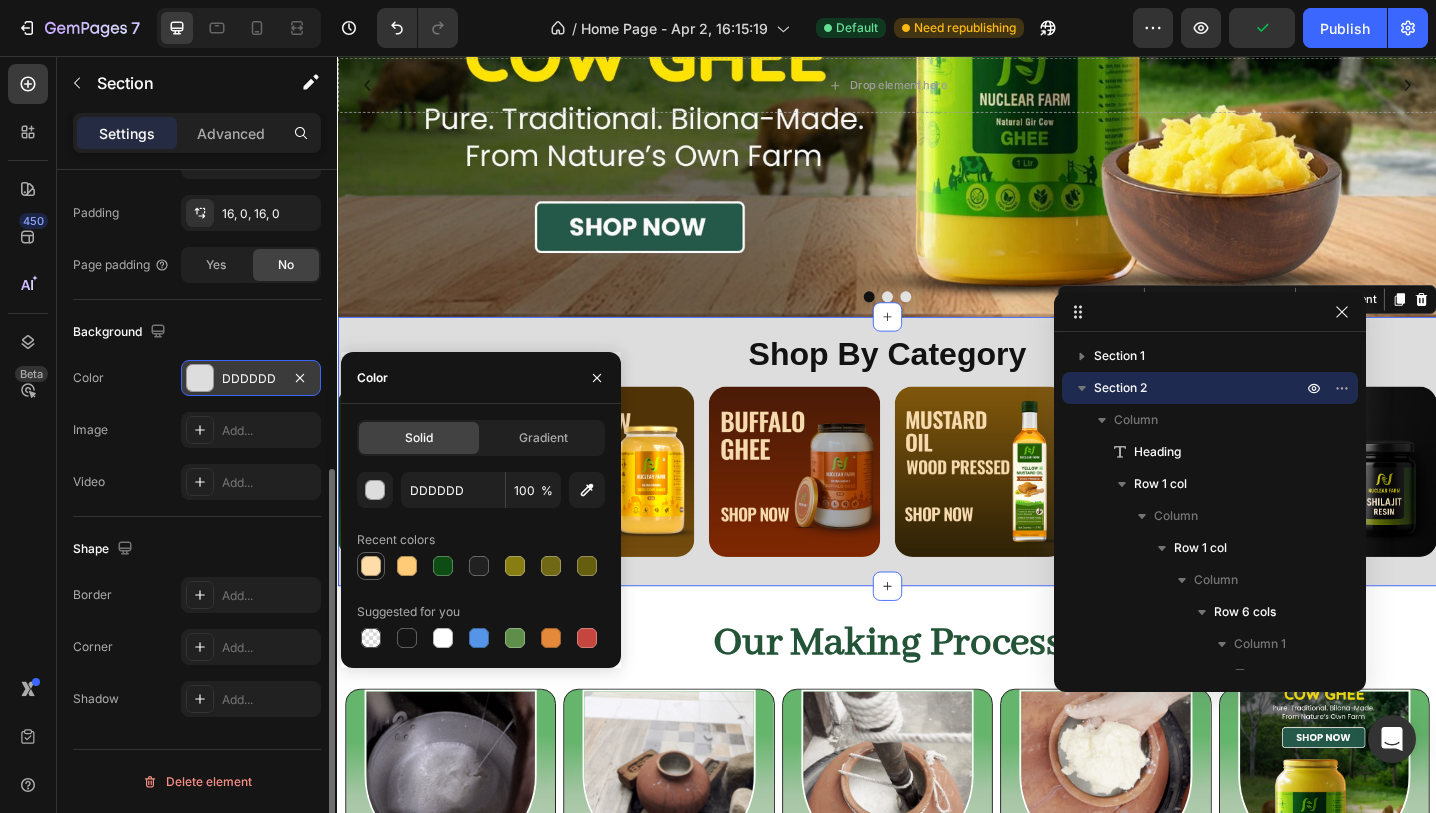 type on "FFDDA8" 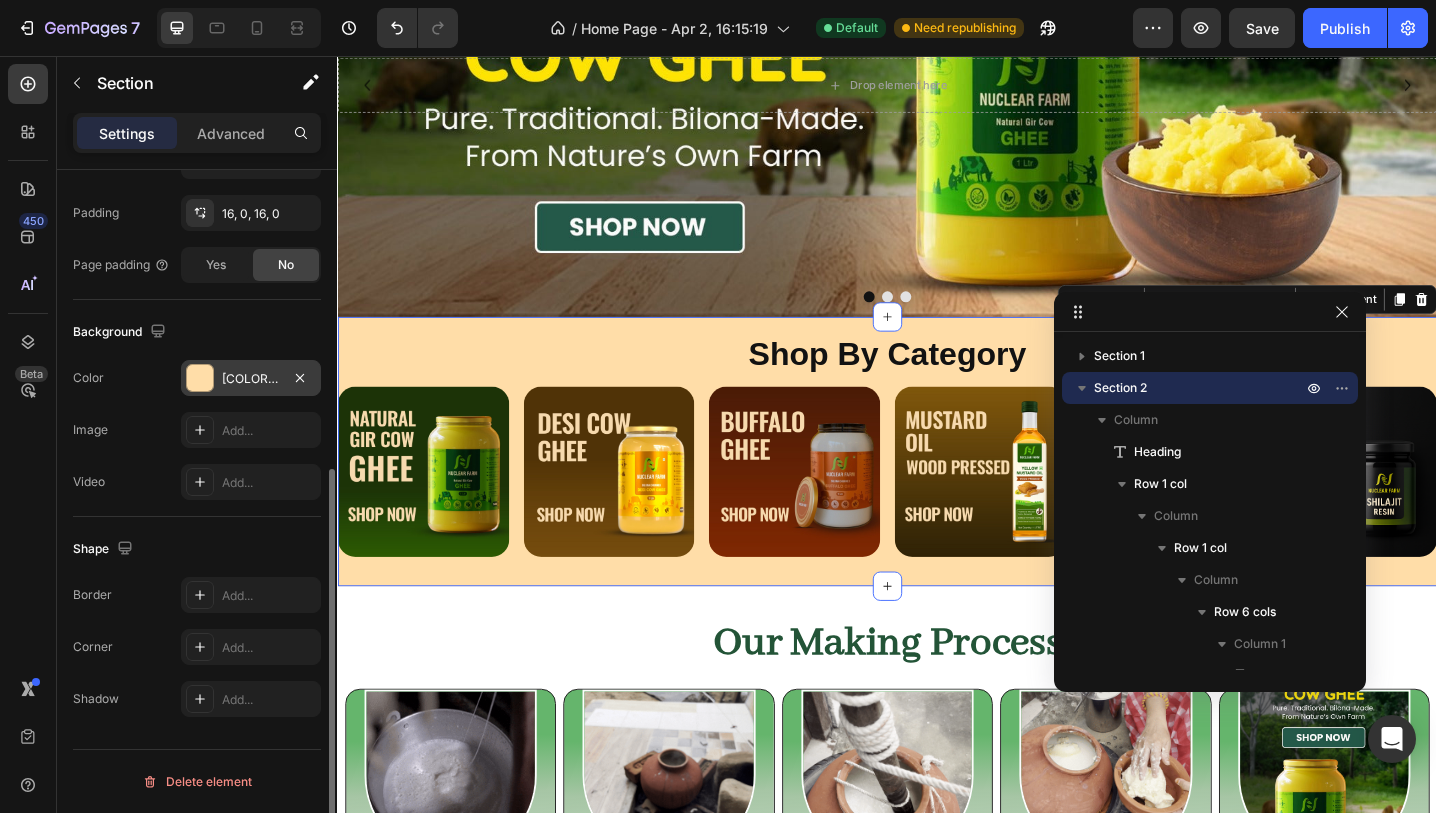 click on "Shop By Category Heading Image Image Image Image Image Image Row Row Row Section 2   You can create reusable sections Create Theme Section AI Content Write with GemAI What would you like to describe here? Tone and Voice Persuasive Product Yellow mustard oil Show more Generate" at bounding box center [937, 488] 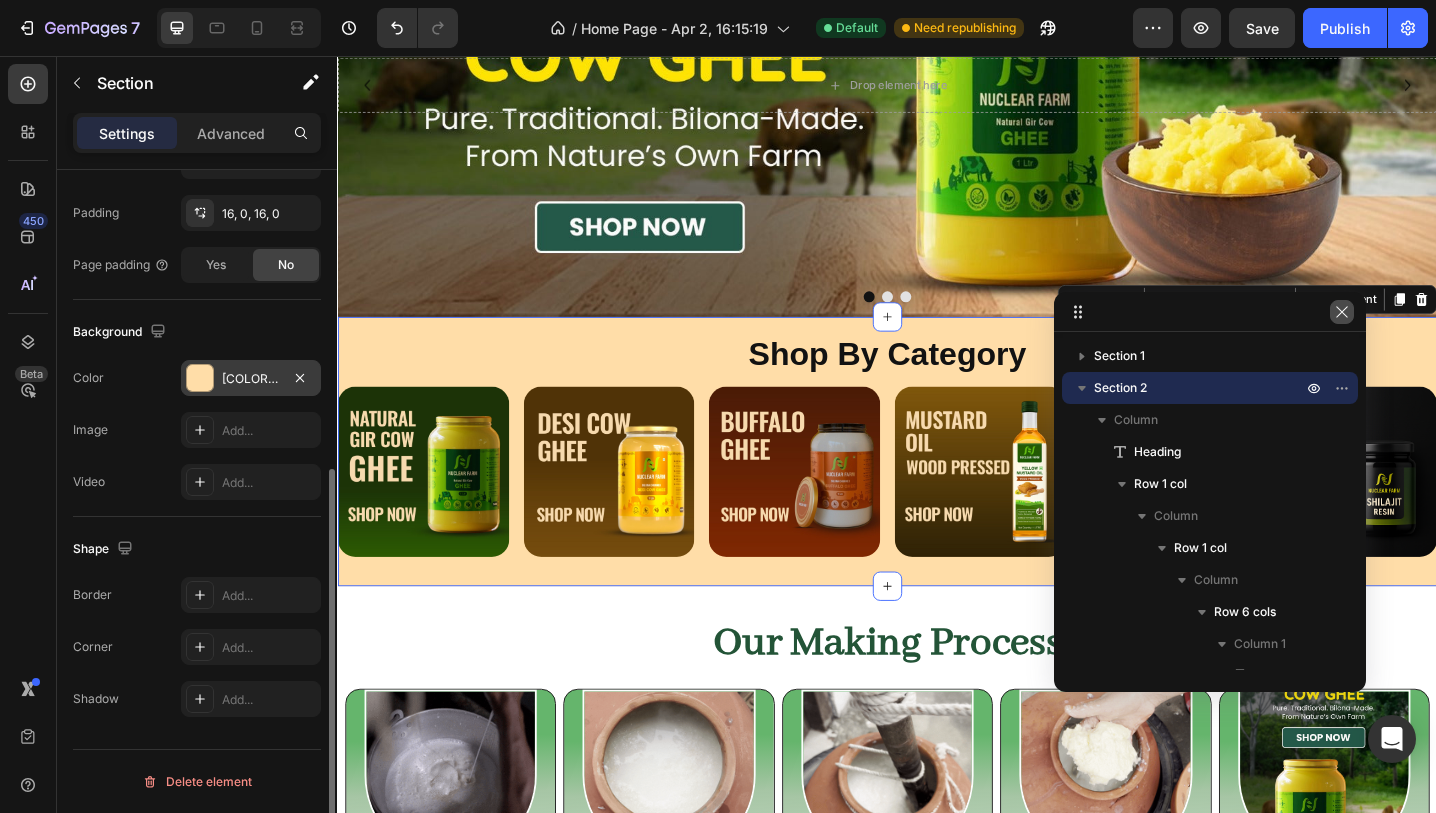 click 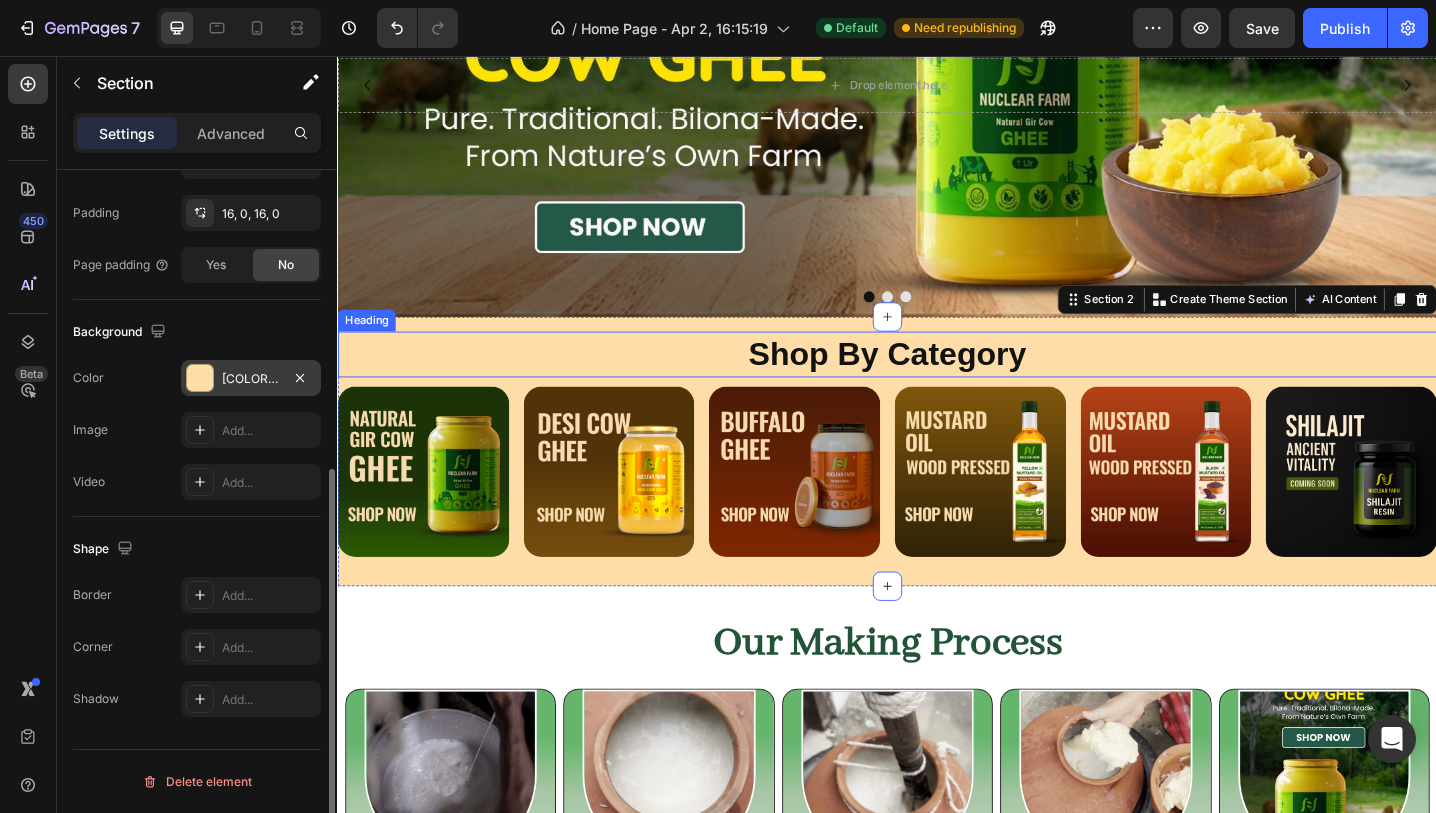 click on "Shop By Category" at bounding box center (937, 382) 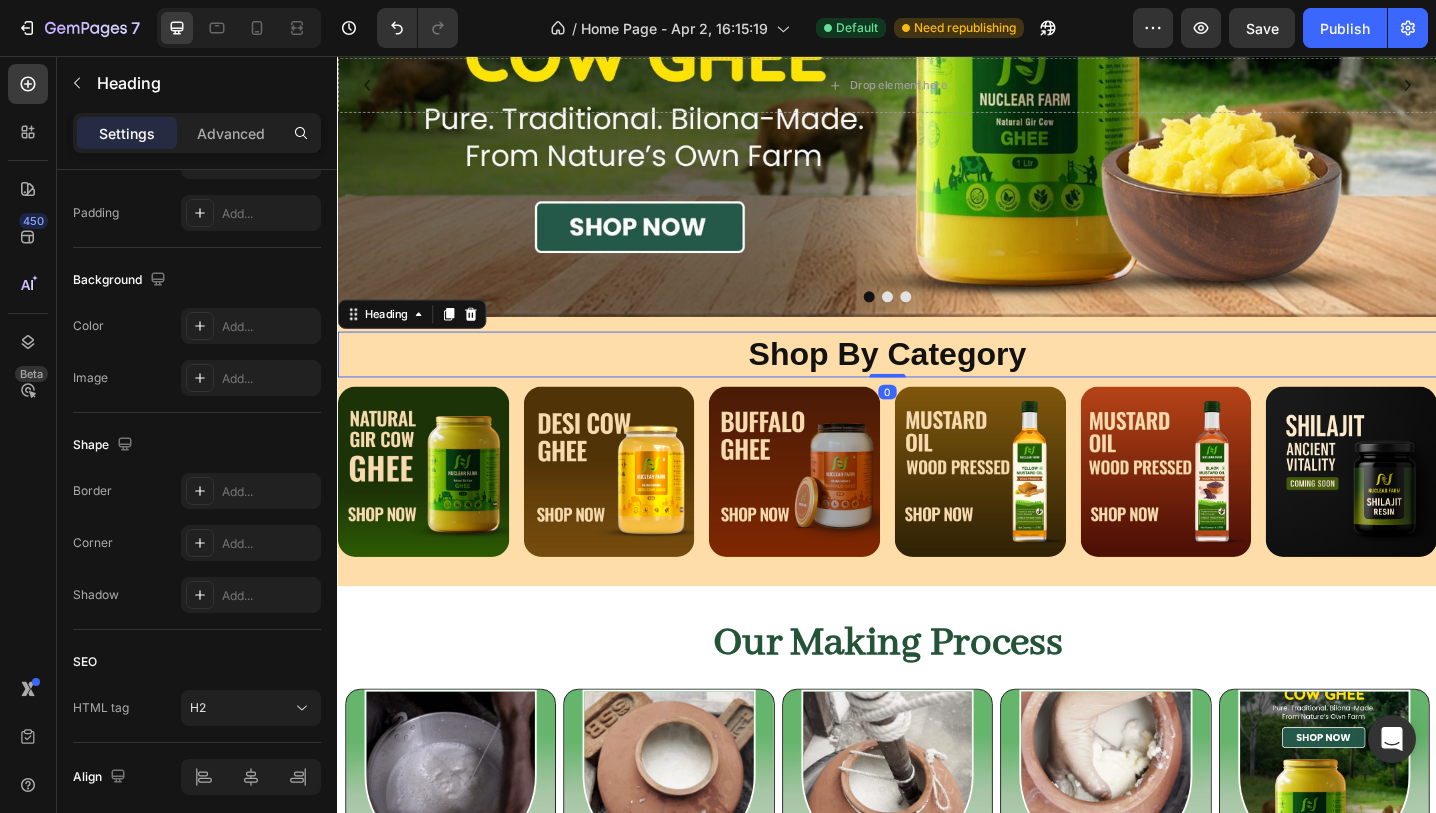 scroll, scrollTop: 0, scrollLeft: 0, axis: both 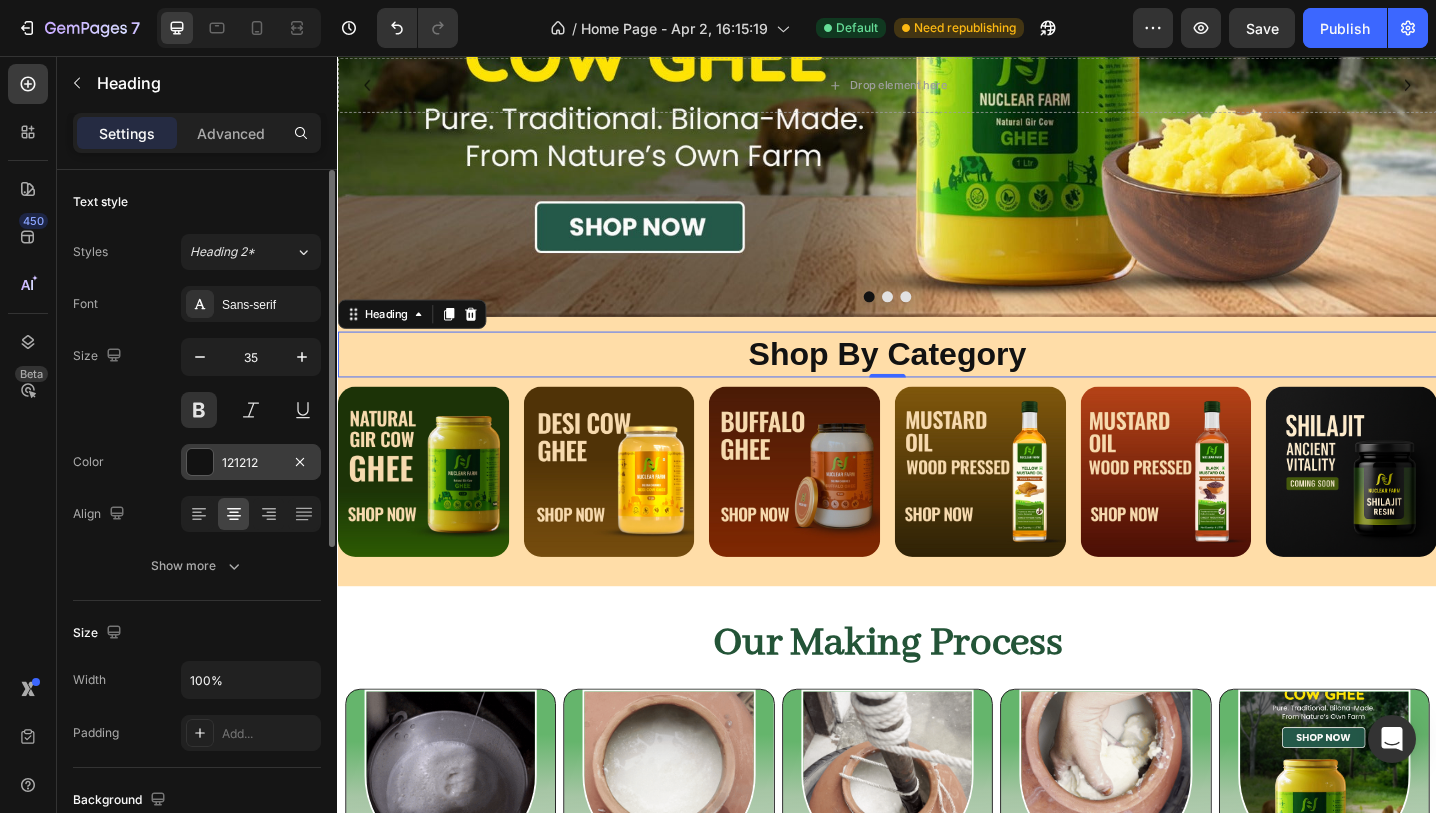 click at bounding box center [200, 462] 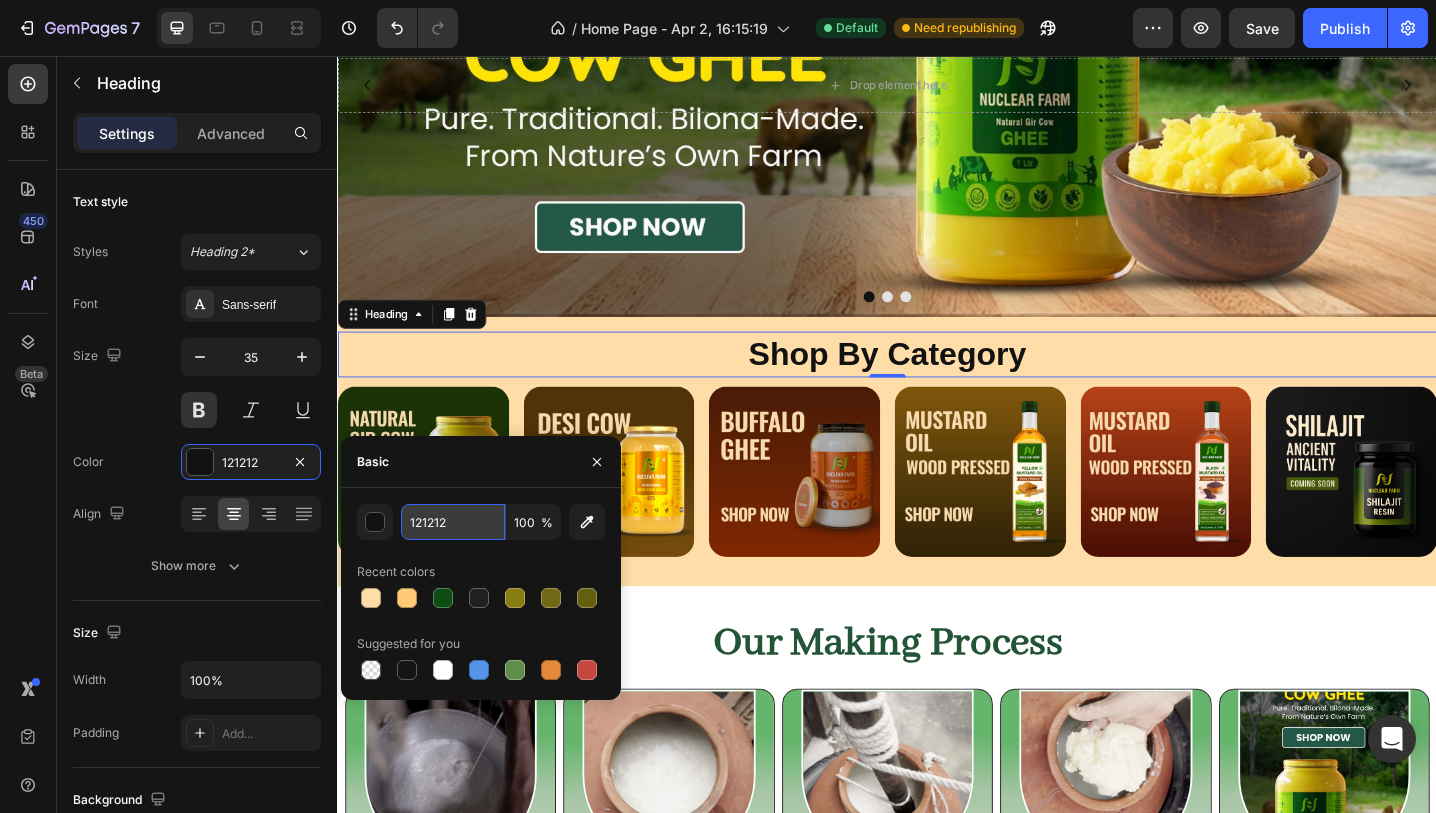 click on "121212" at bounding box center [453, 522] 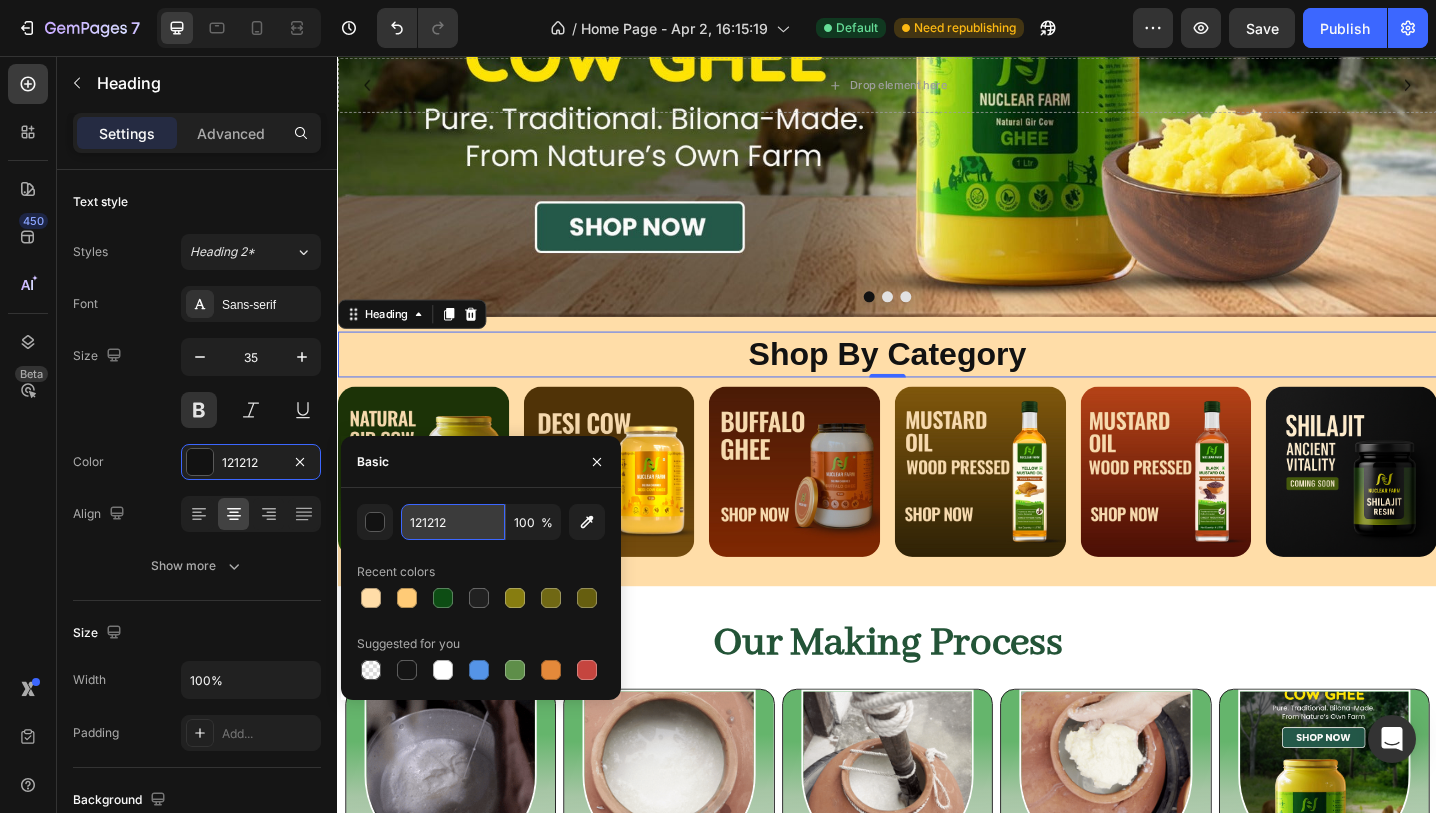 click on "121212" at bounding box center [453, 522] 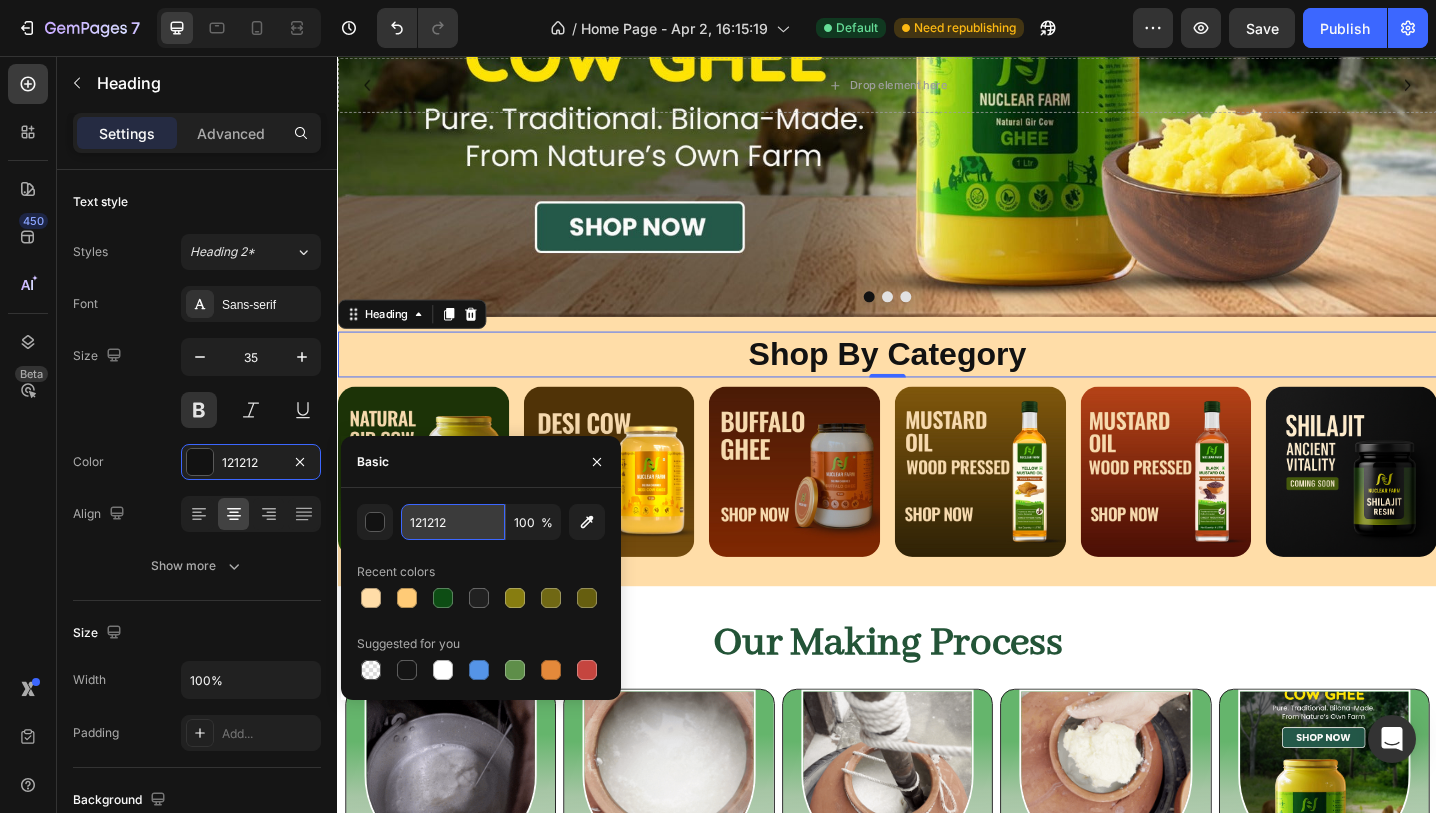 click on "121212" at bounding box center (453, 522) 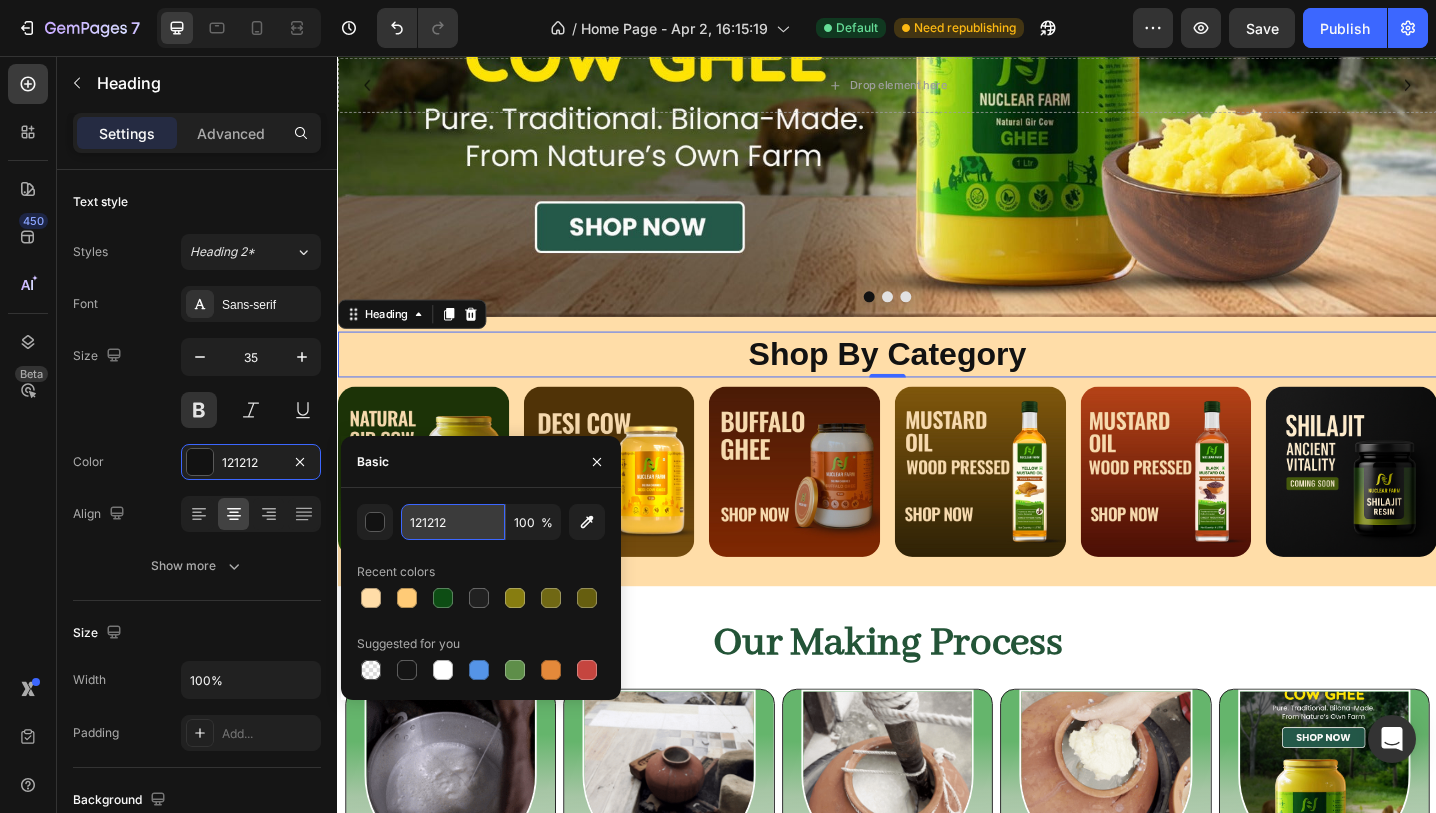 click on "121212" at bounding box center [453, 522] 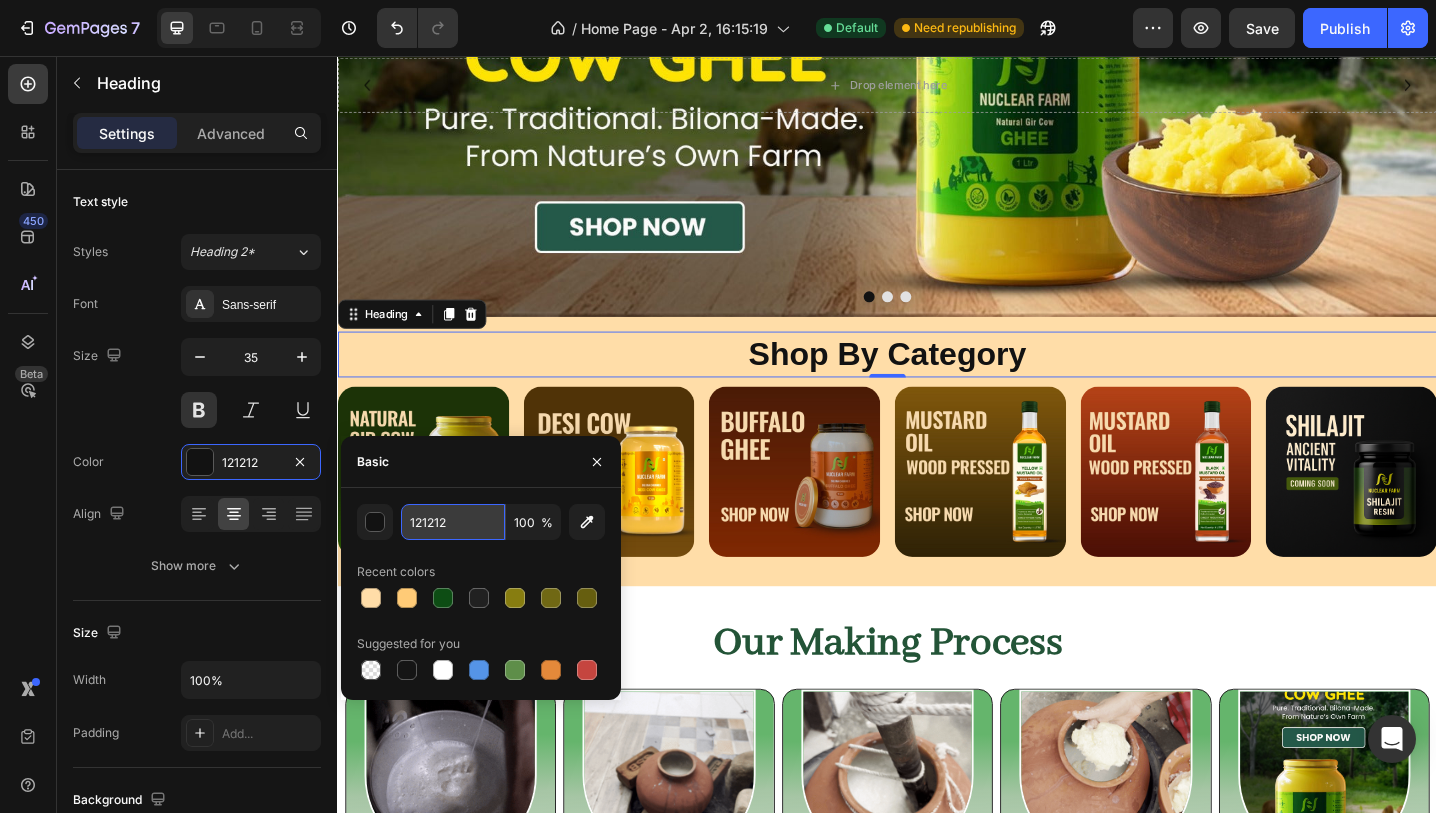 click on "121212" at bounding box center (453, 522) 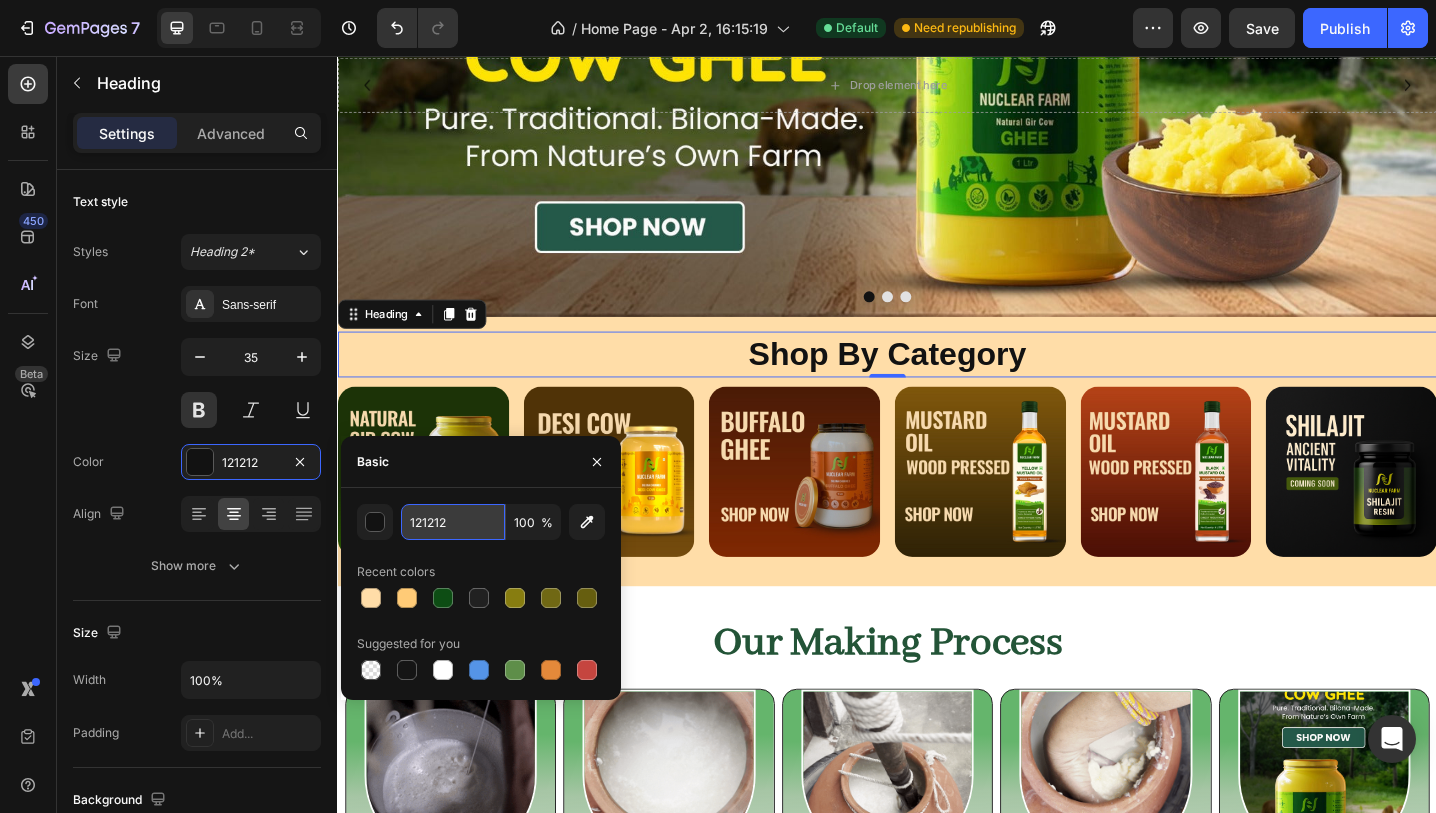 paste on "8D630E" 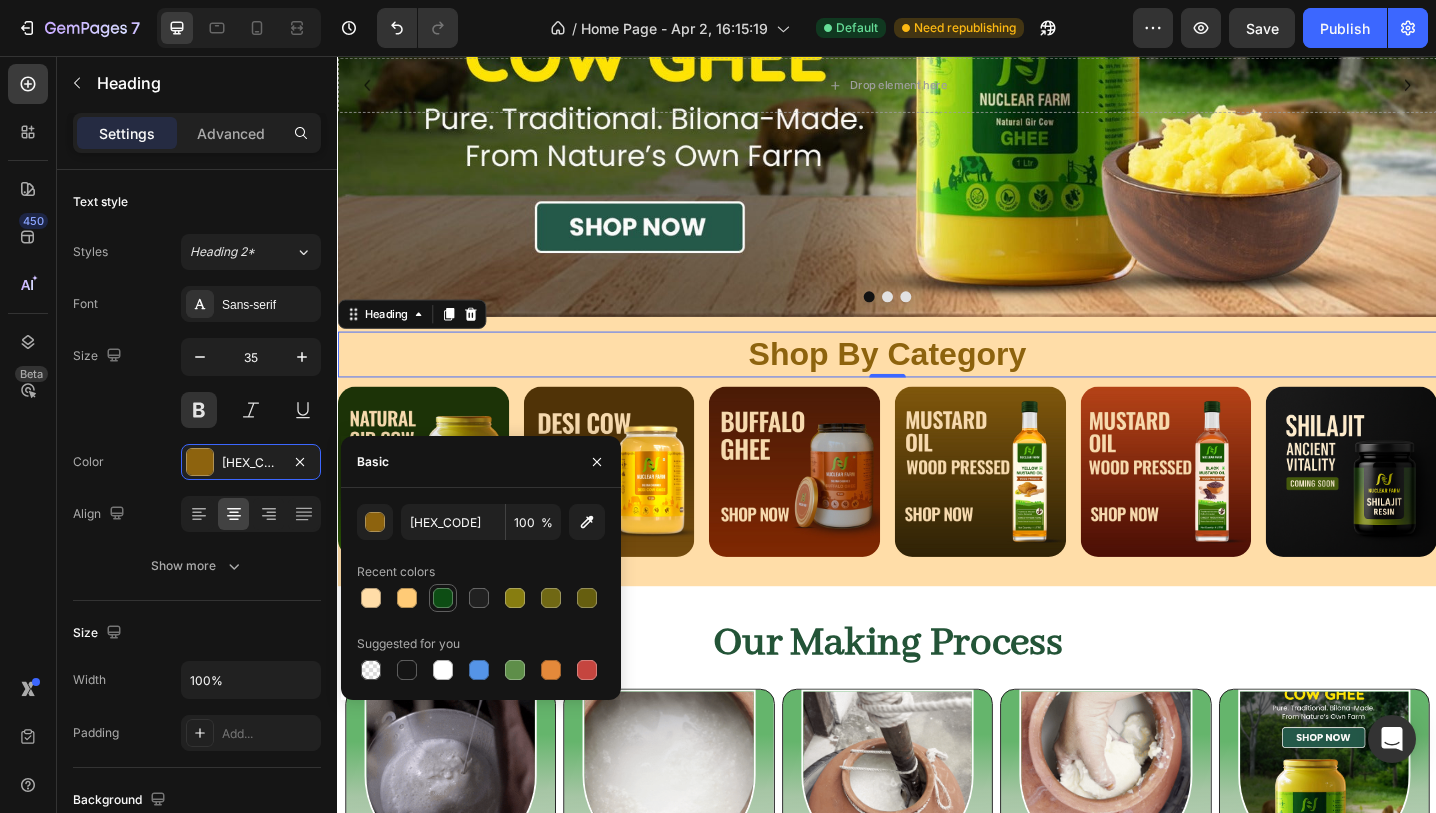 click at bounding box center (443, 598) 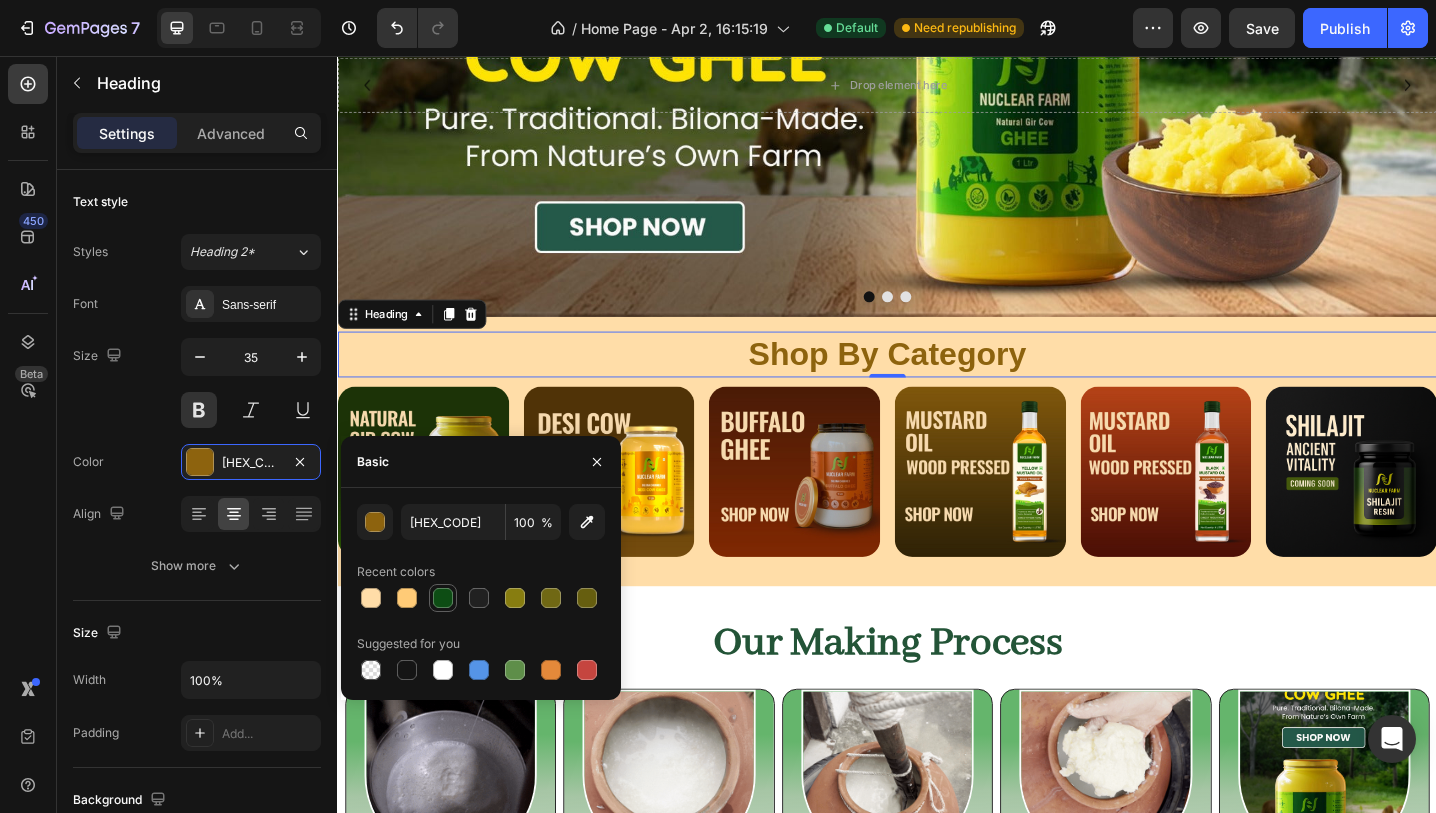 type on "0D4D14" 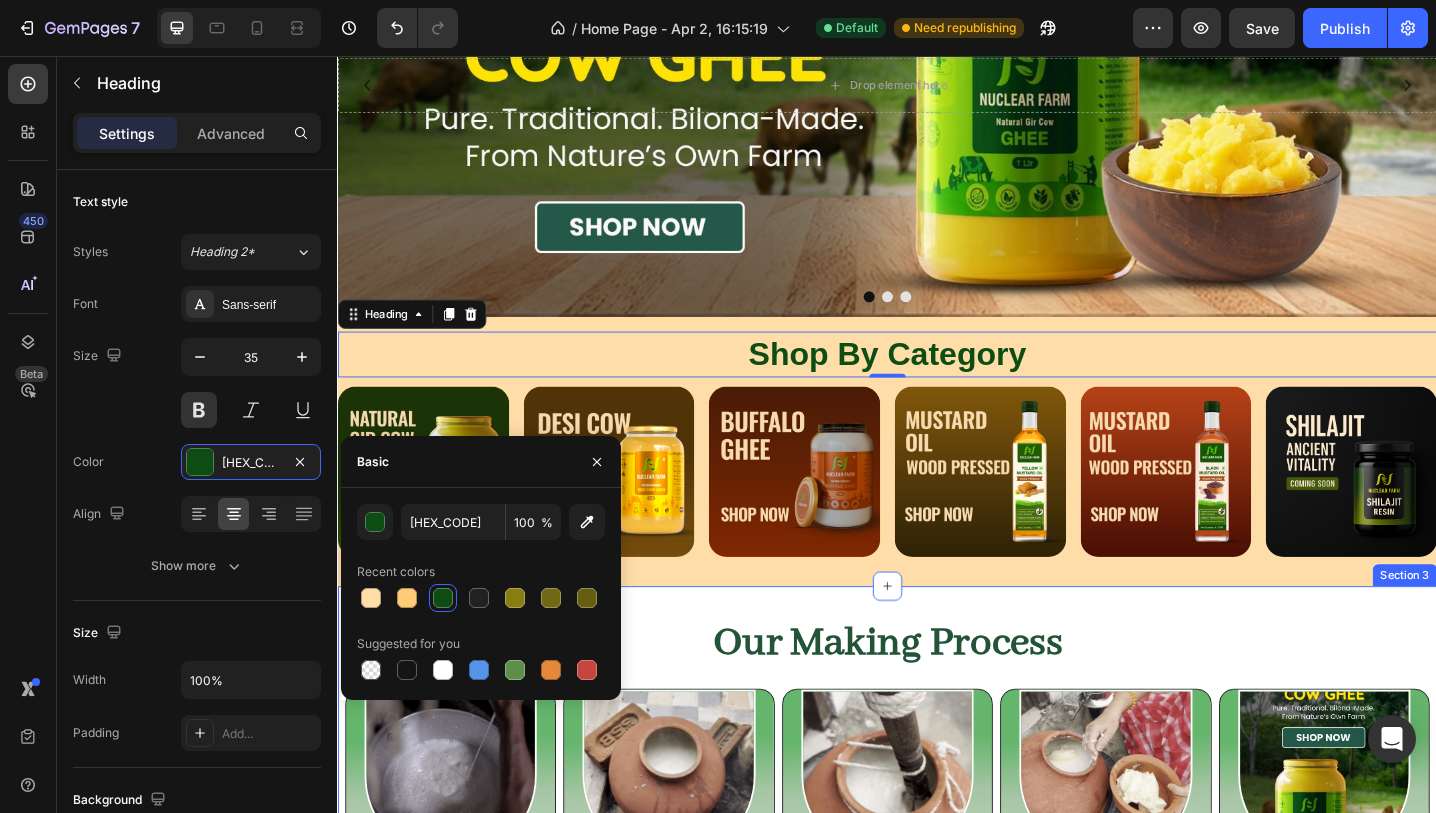 click on "Our Making Process    Heading Image 1. Hand Milking Heading We begin each day with  hand-milking our A2 Desi cows  — no machines, no stress. This gentle approach ensures purity and respect for the animal. Text Block Row Image 2. Heating & Curd Preparation Heading Unlike factory-made ghee that uses cream, we  set curd naturally from the milk  — just like it’s done in Indian homes for generations. Text Block Row Image 3. Wood Churned (Bilona Method) Heading Using a  wooden churner , we  hand-churn the curd in both directions  to extract makkhan (butter). This ancient method retains nutrients and enhances aroma. Text Block Row Image 4. Cooked with Traditional Method Heading The extracted butter is slowly simmered on low flame, allowing water to evaporate and transforming it into golden, aromatic, and nutrient-rich ghee. Text Block Row Image 5. Packaged in Glass Jars Heading Once cooled, the ghee is filtered and packed with care to retain its purity, rich aroma, and freshness Text Block Row Row Row Row" at bounding box center [937, 915] 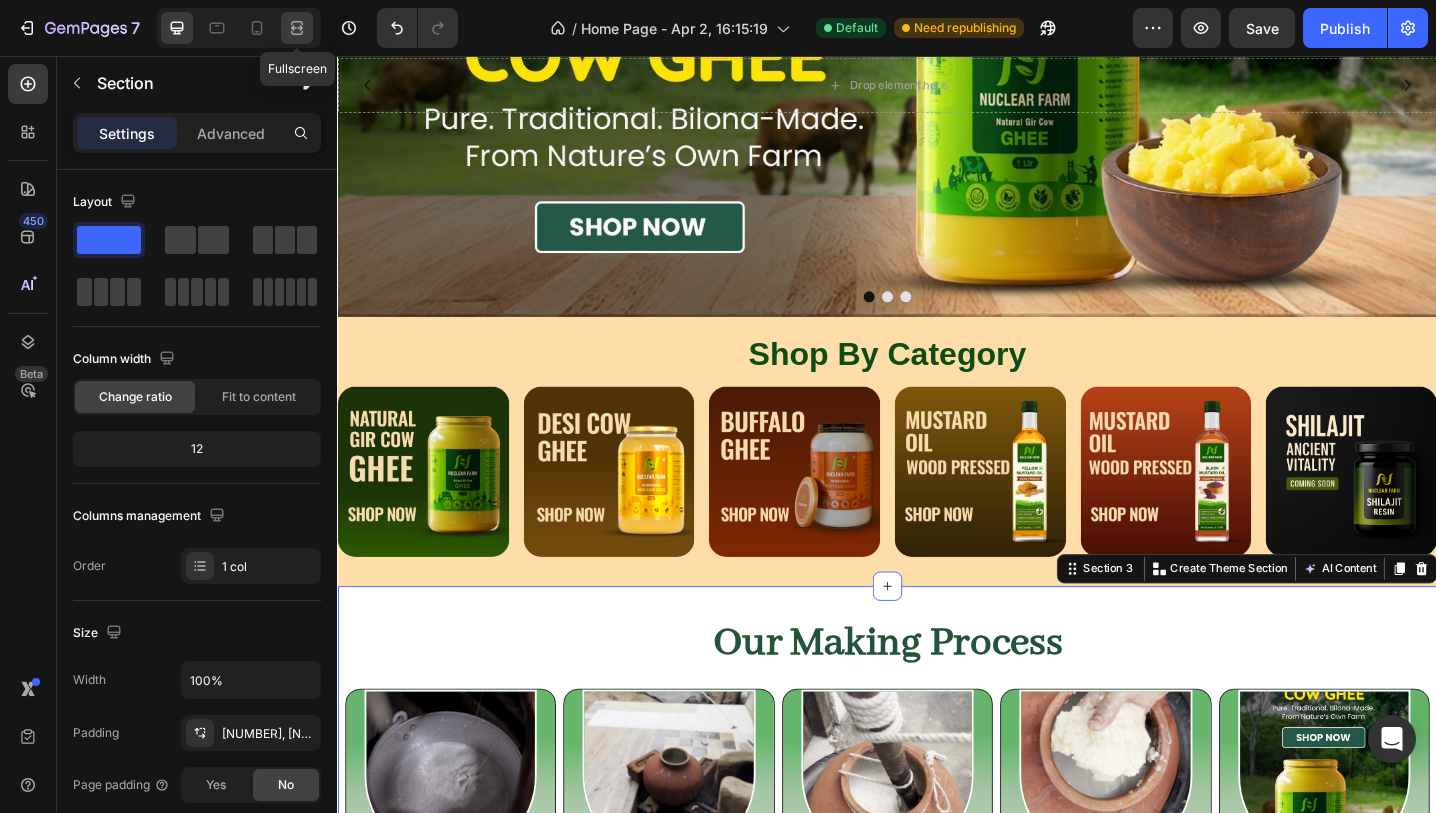 click 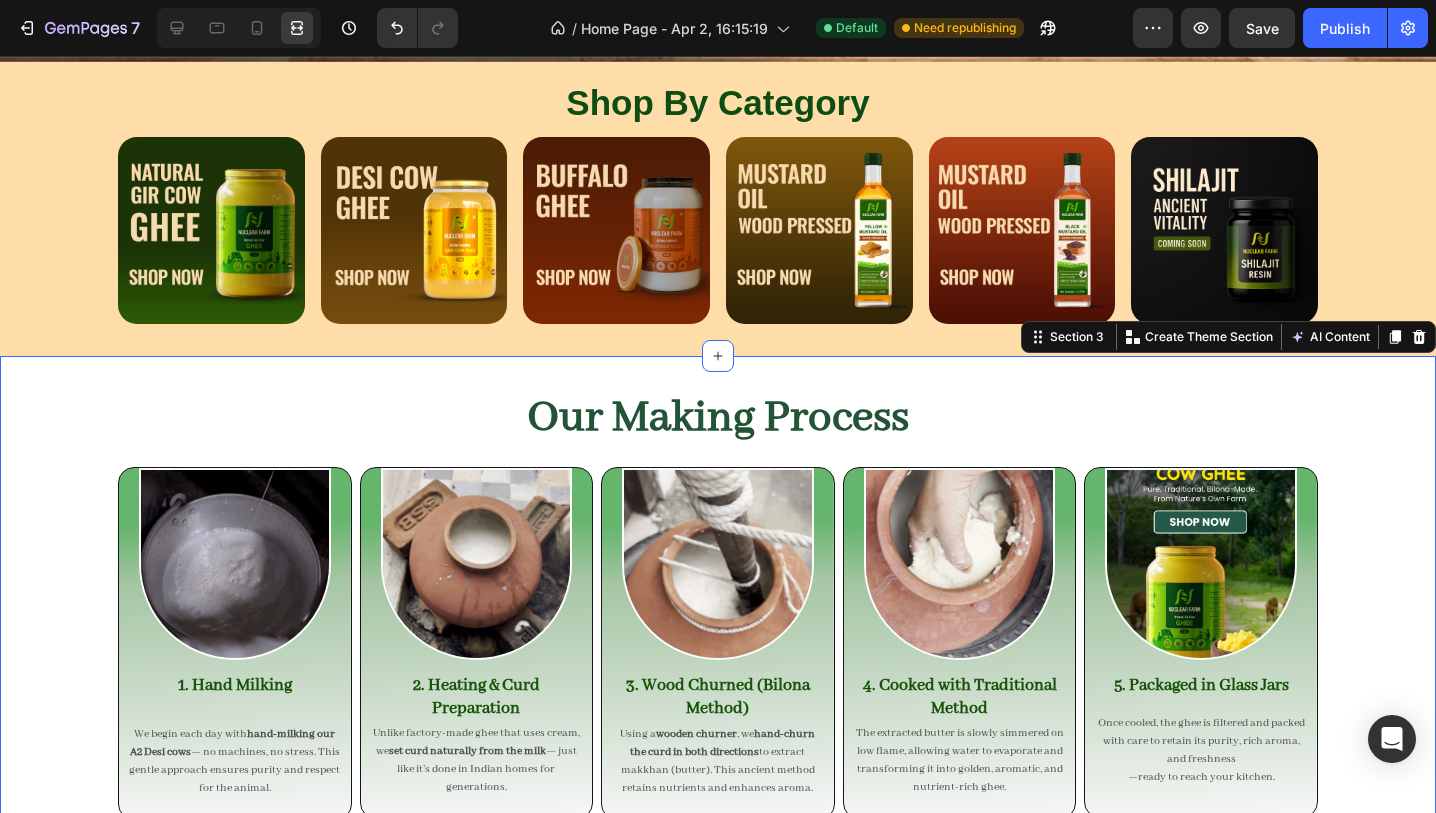 scroll, scrollTop: 598, scrollLeft: 0, axis: vertical 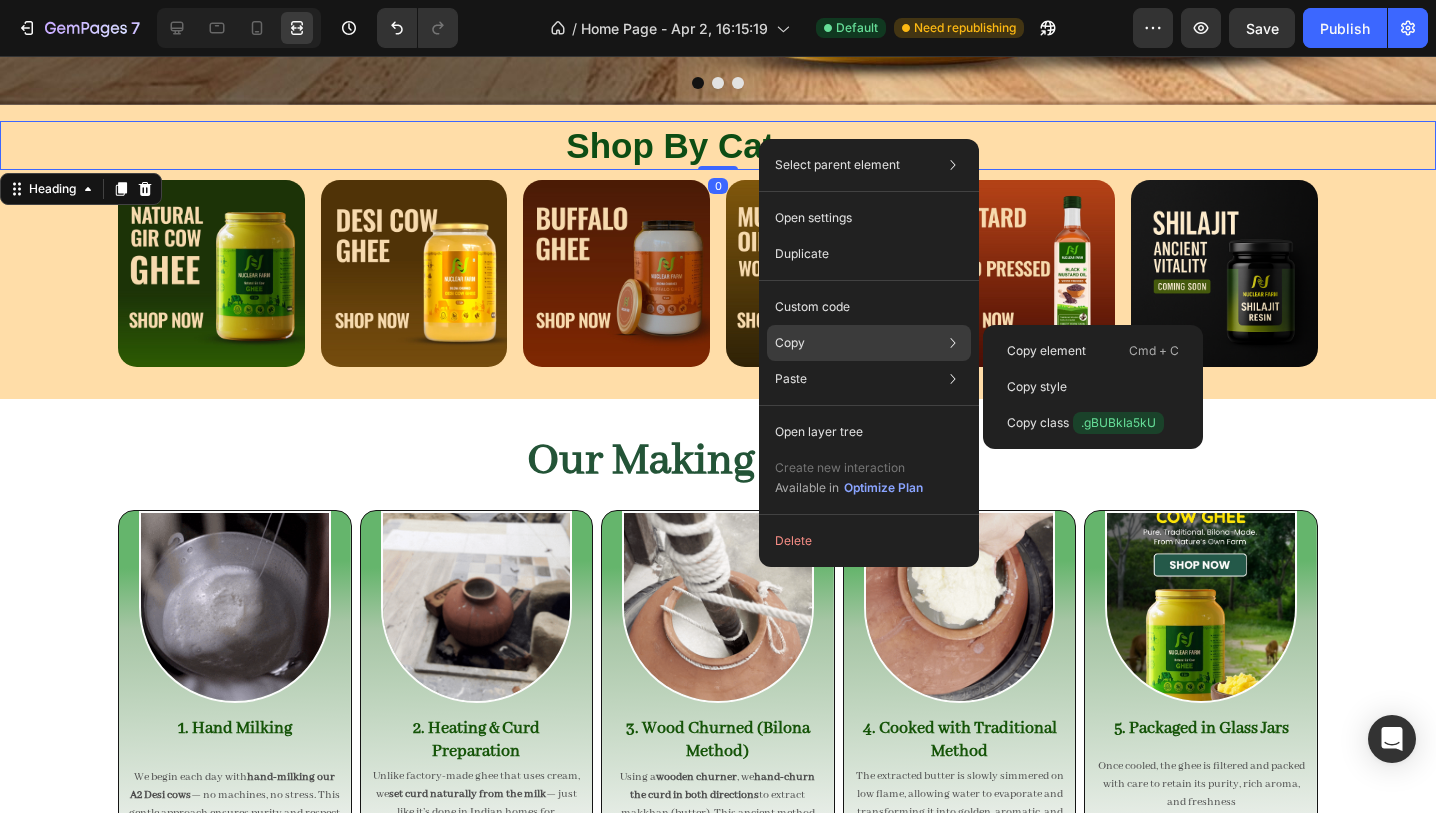 click on "Copy" at bounding box center [790, 343] 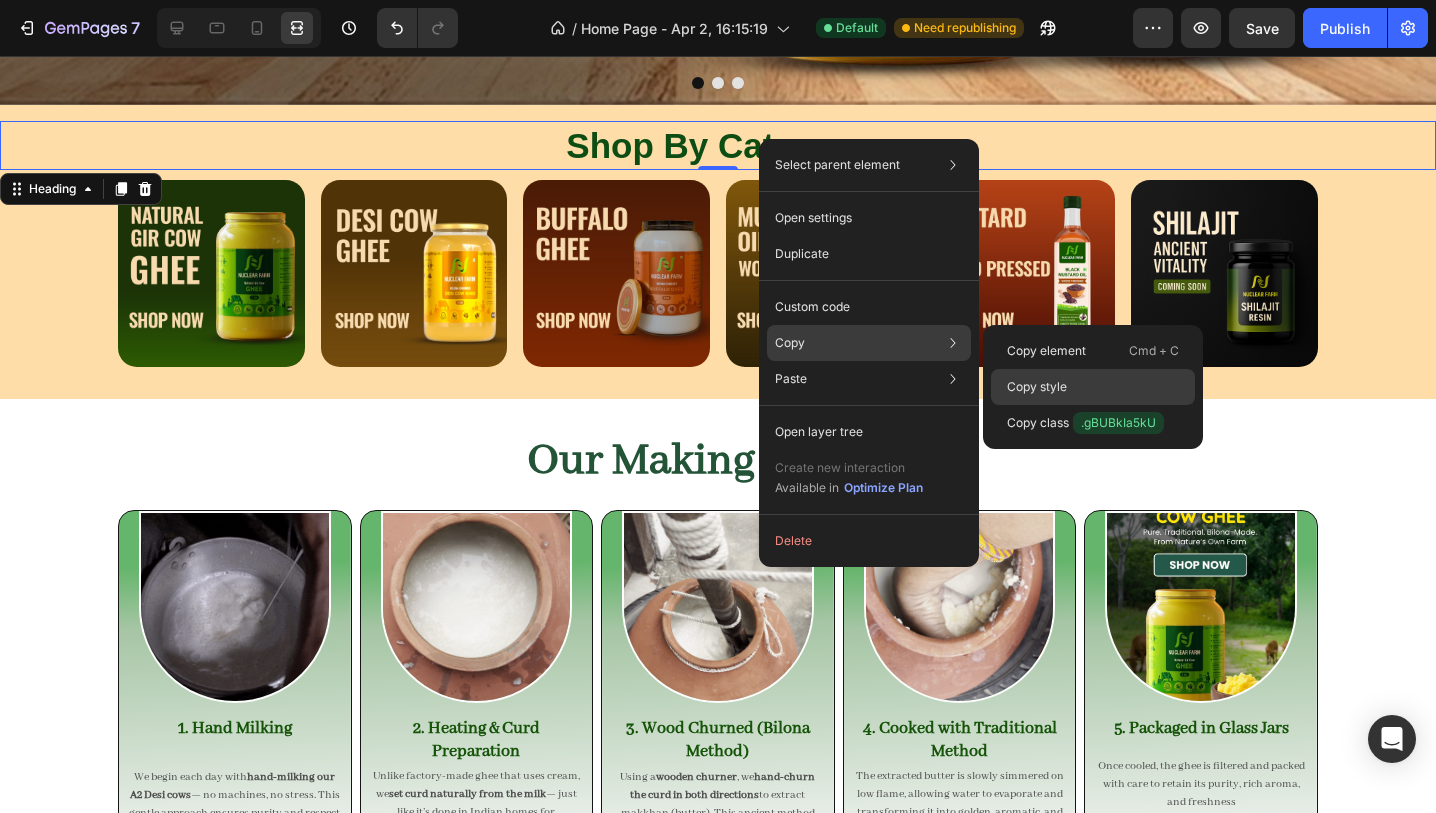click on "Copy style" at bounding box center [1037, 387] 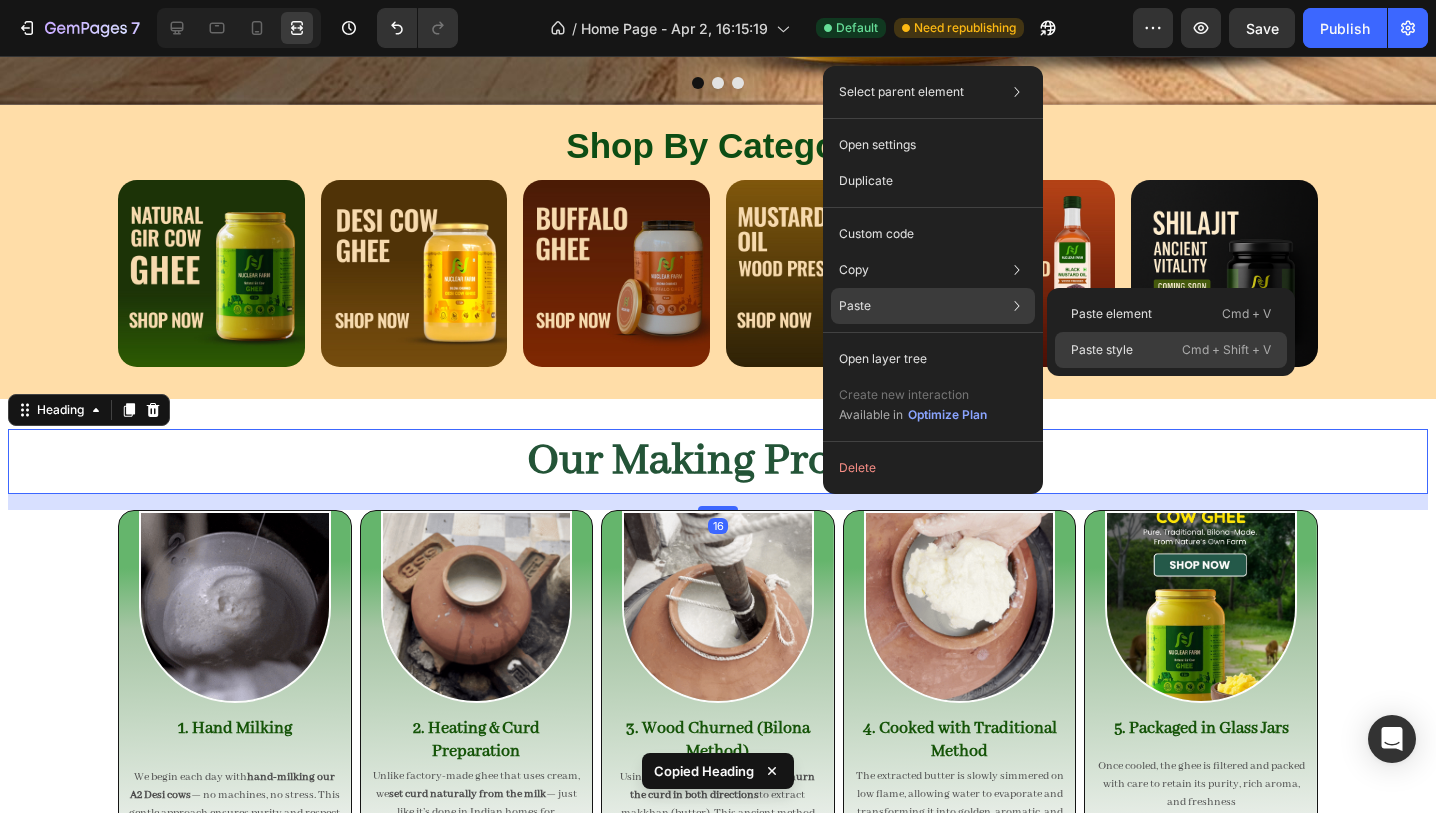 click on "Paste style" at bounding box center (1102, 350) 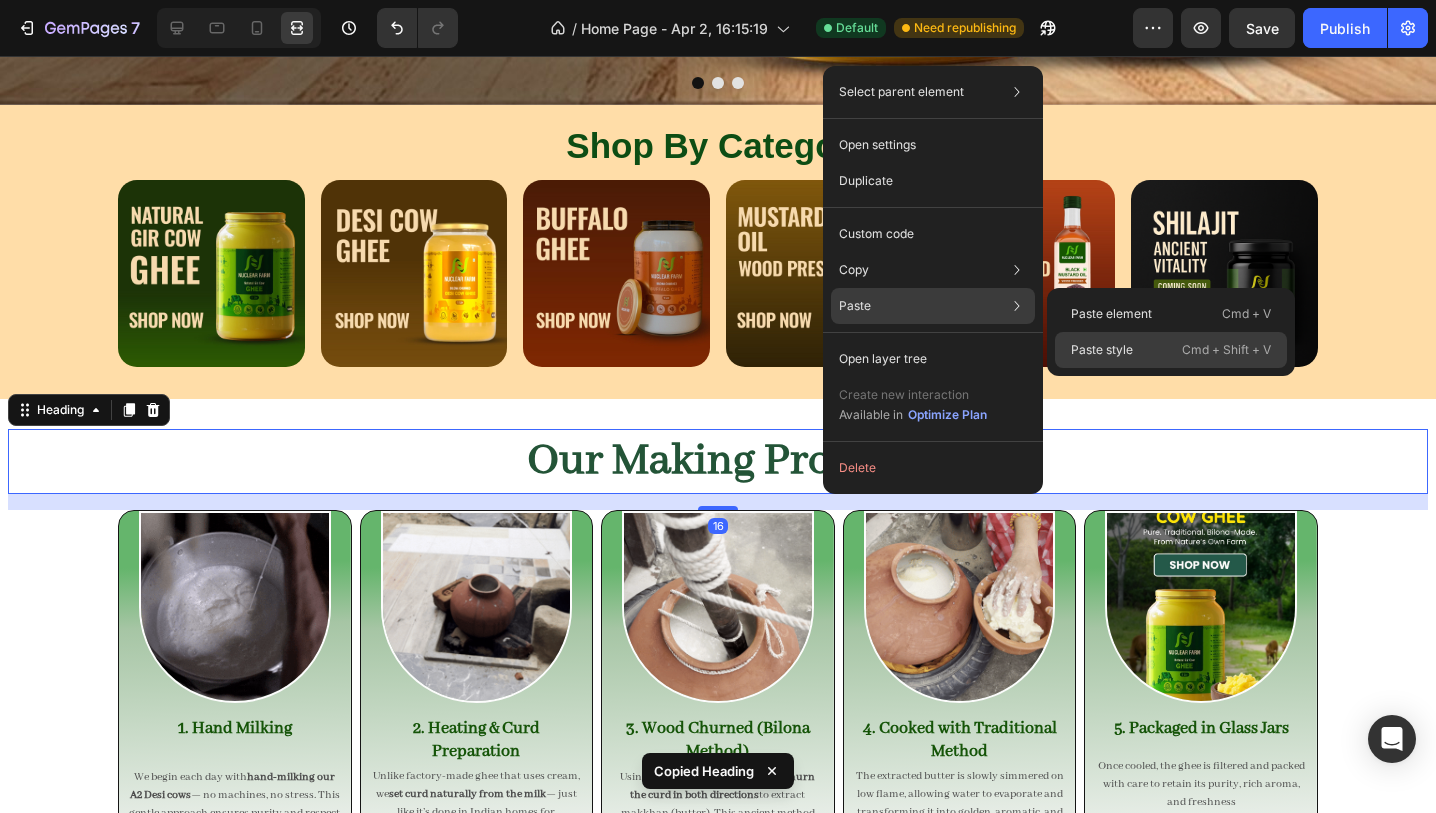 type on "35" 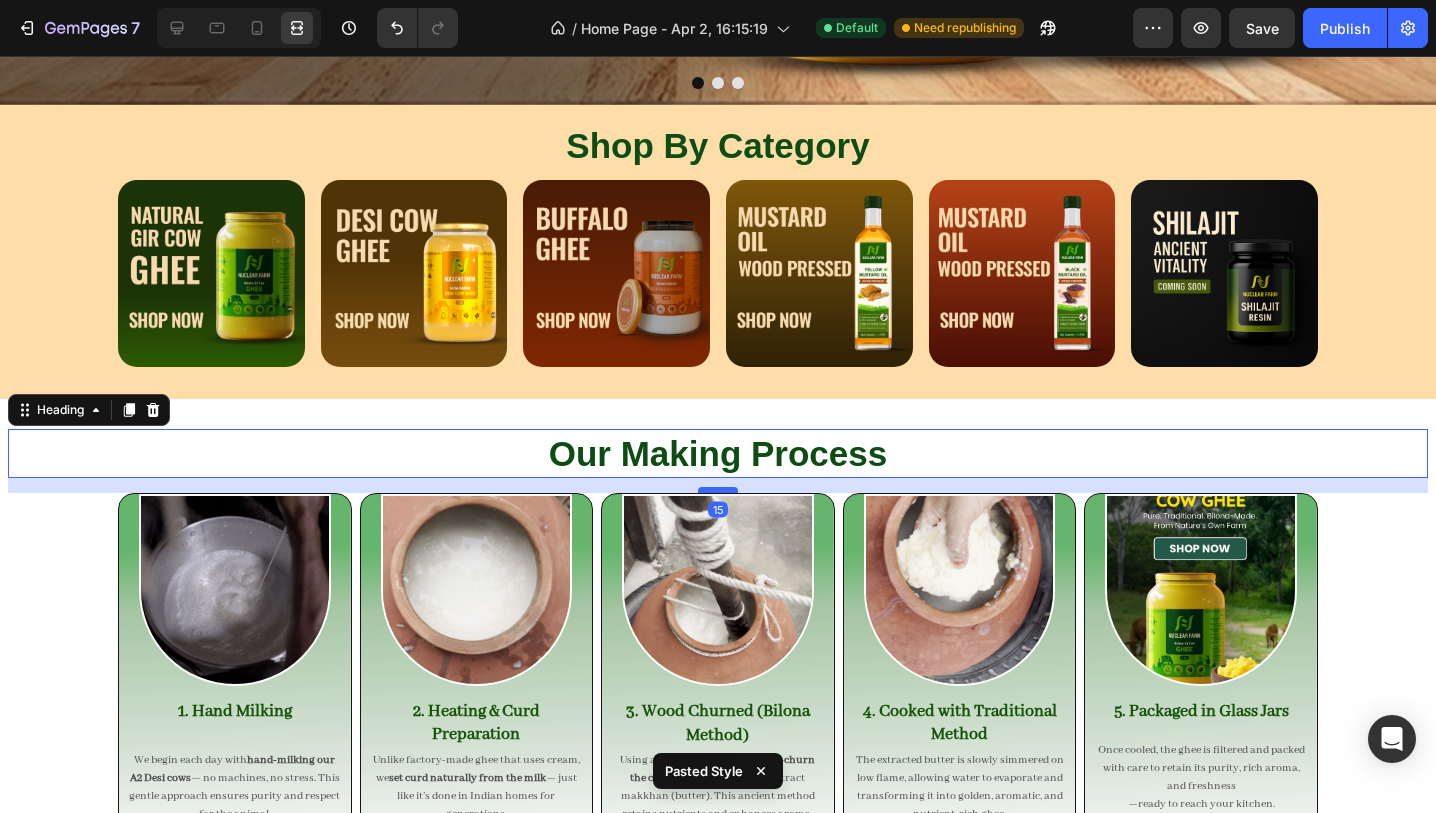 drag, startPoint x: 712, startPoint y: 474, endPoint x: 713, endPoint y: 493, distance: 19.026299 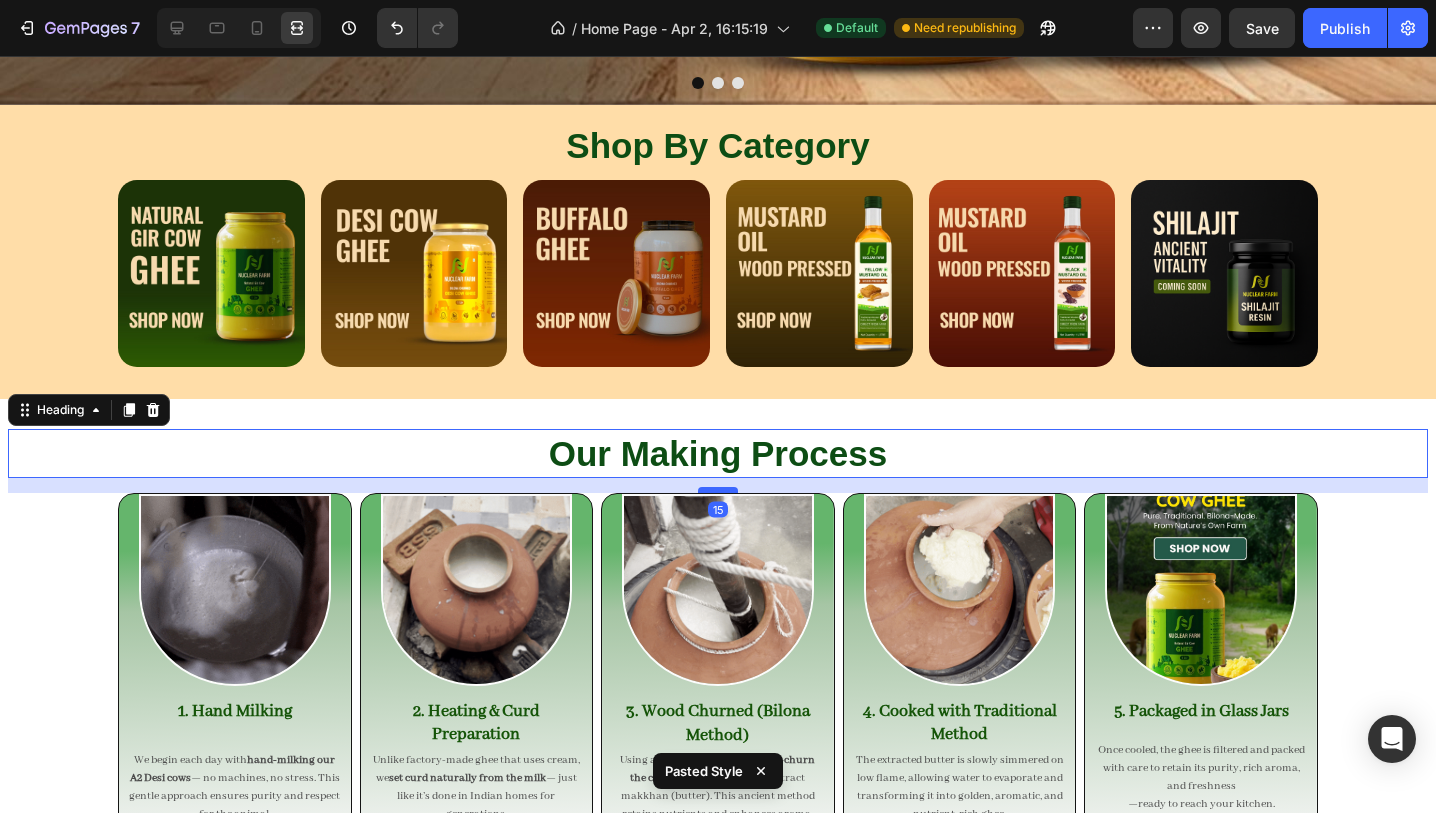 click at bounding box center (718, 490) 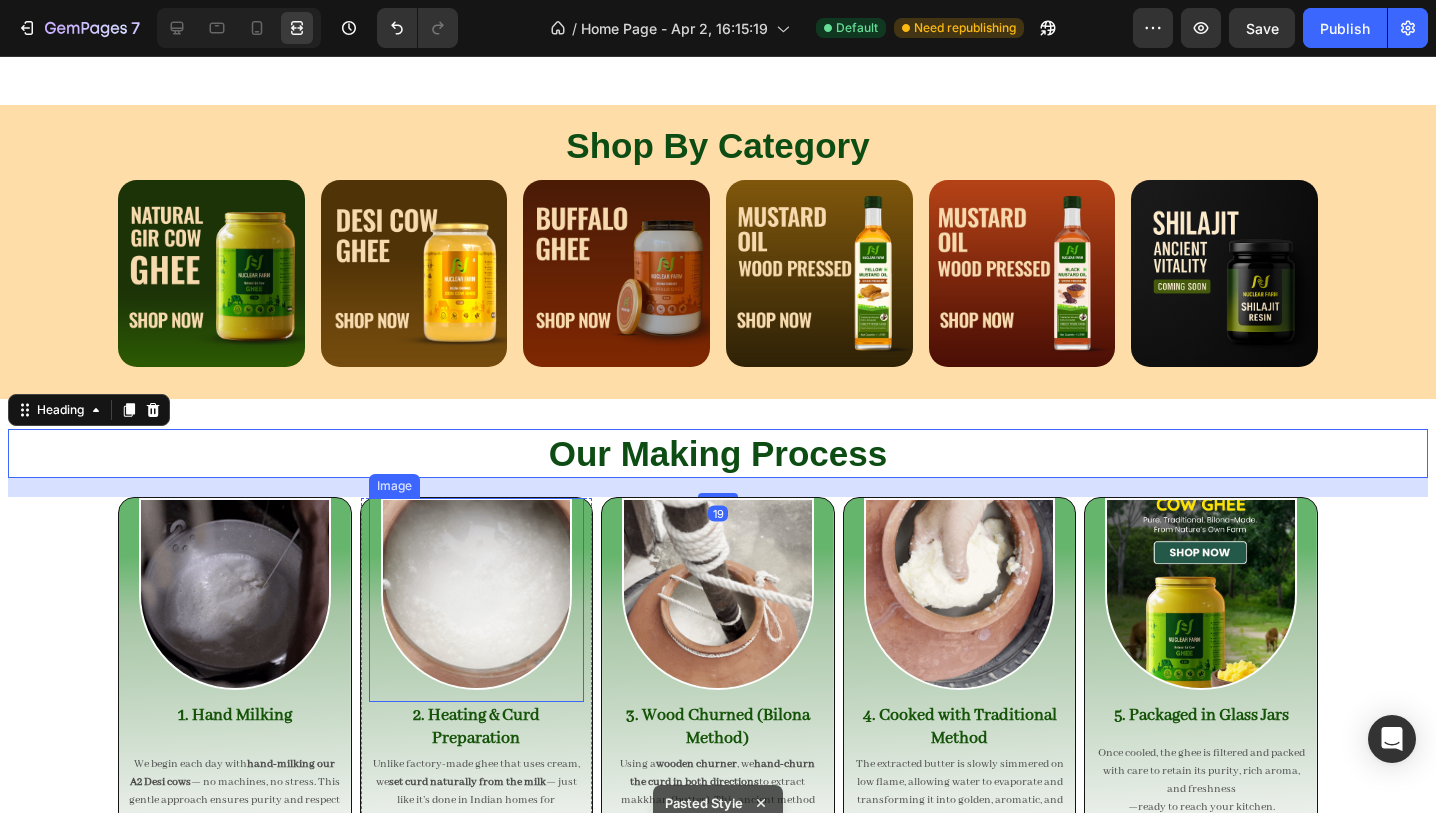 scroll, scrollTop: 751, scrollLeft: 0, axis: vertical 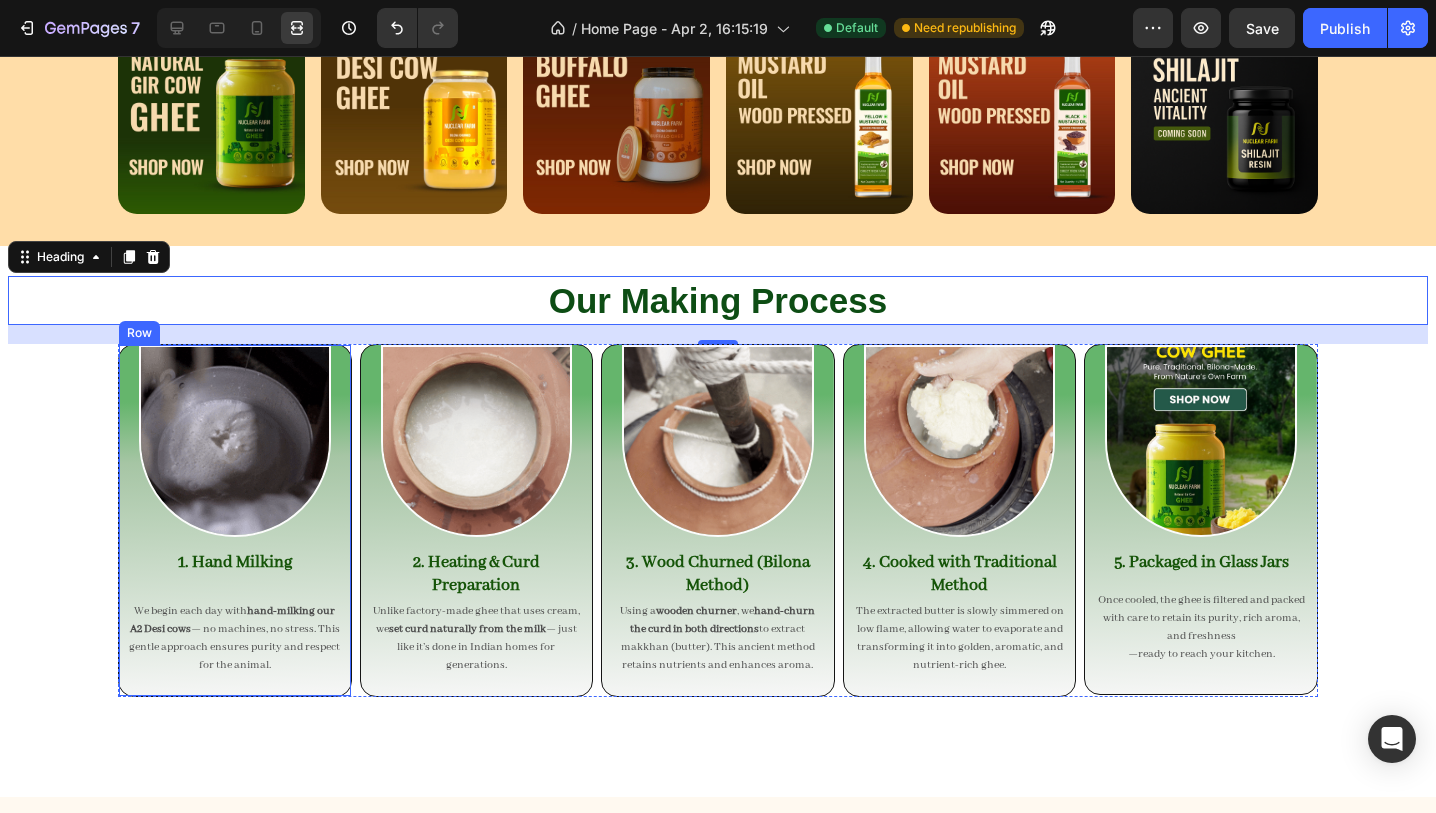 click on "Image 1. Hand Milking Heading We begin each day with  hand-milking our A2 Desi cows  — no machines, no stress. This gentle approach ensures purity and respect for the animal. Text Block Row" at bounding box center (235, 520) 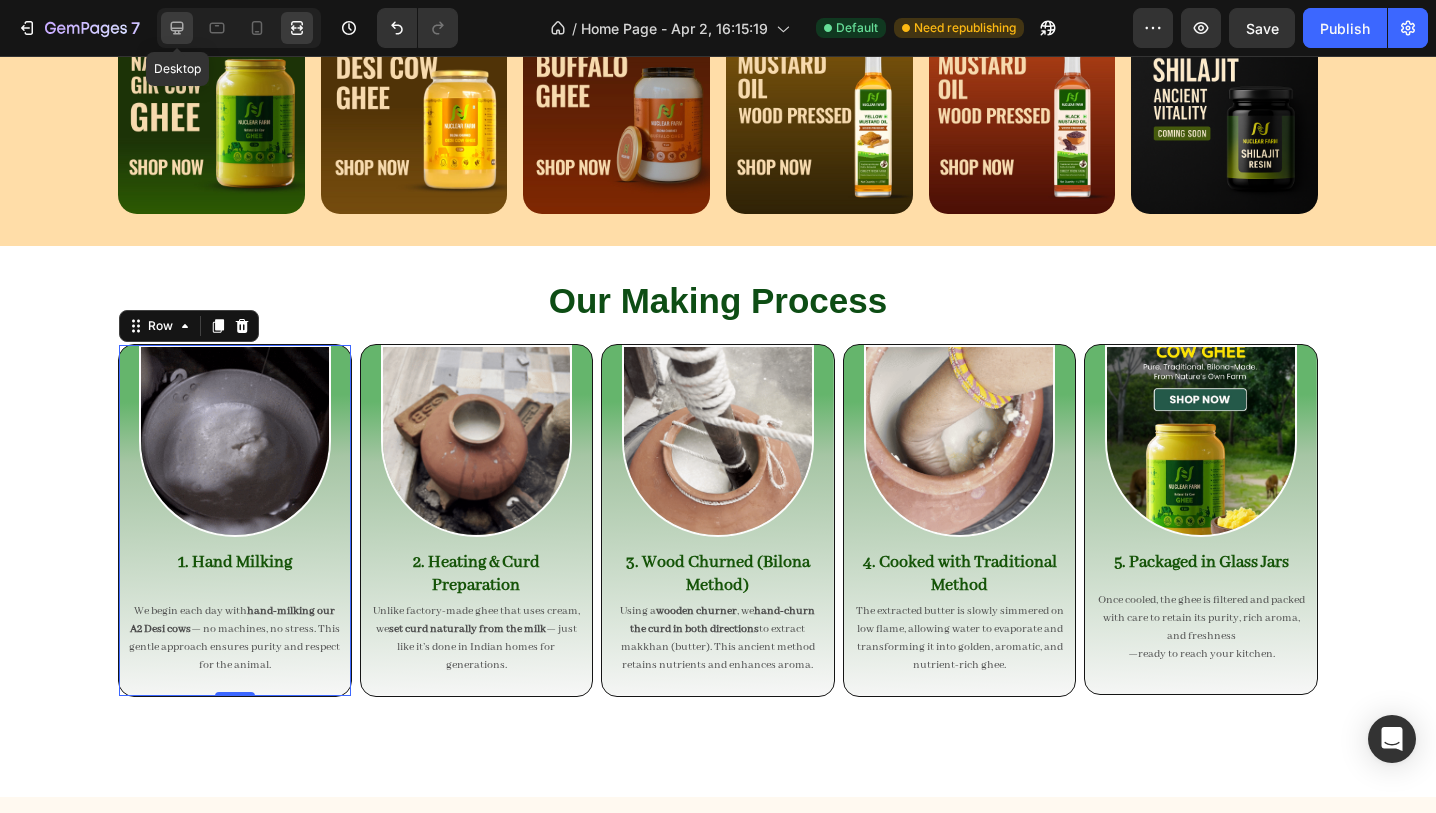 click 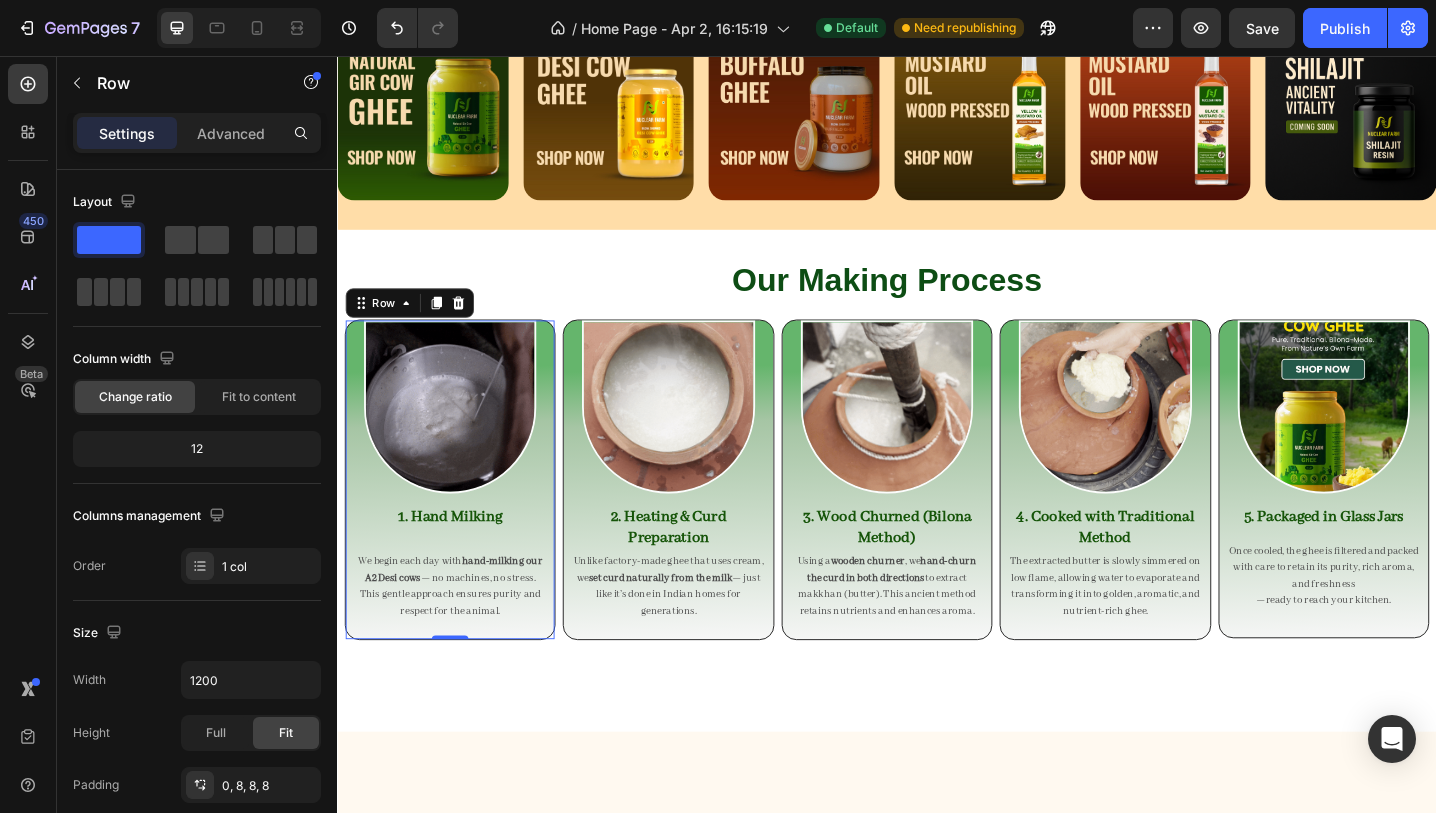 click on "Image 1. Hand Milking Heading We begin each day with  hand-milking our A2 Desi cows  — no machines, no stress. This gentle approach ensures purity and respect for the animal. Text Block Row   0" at bounding box center (460, 519) 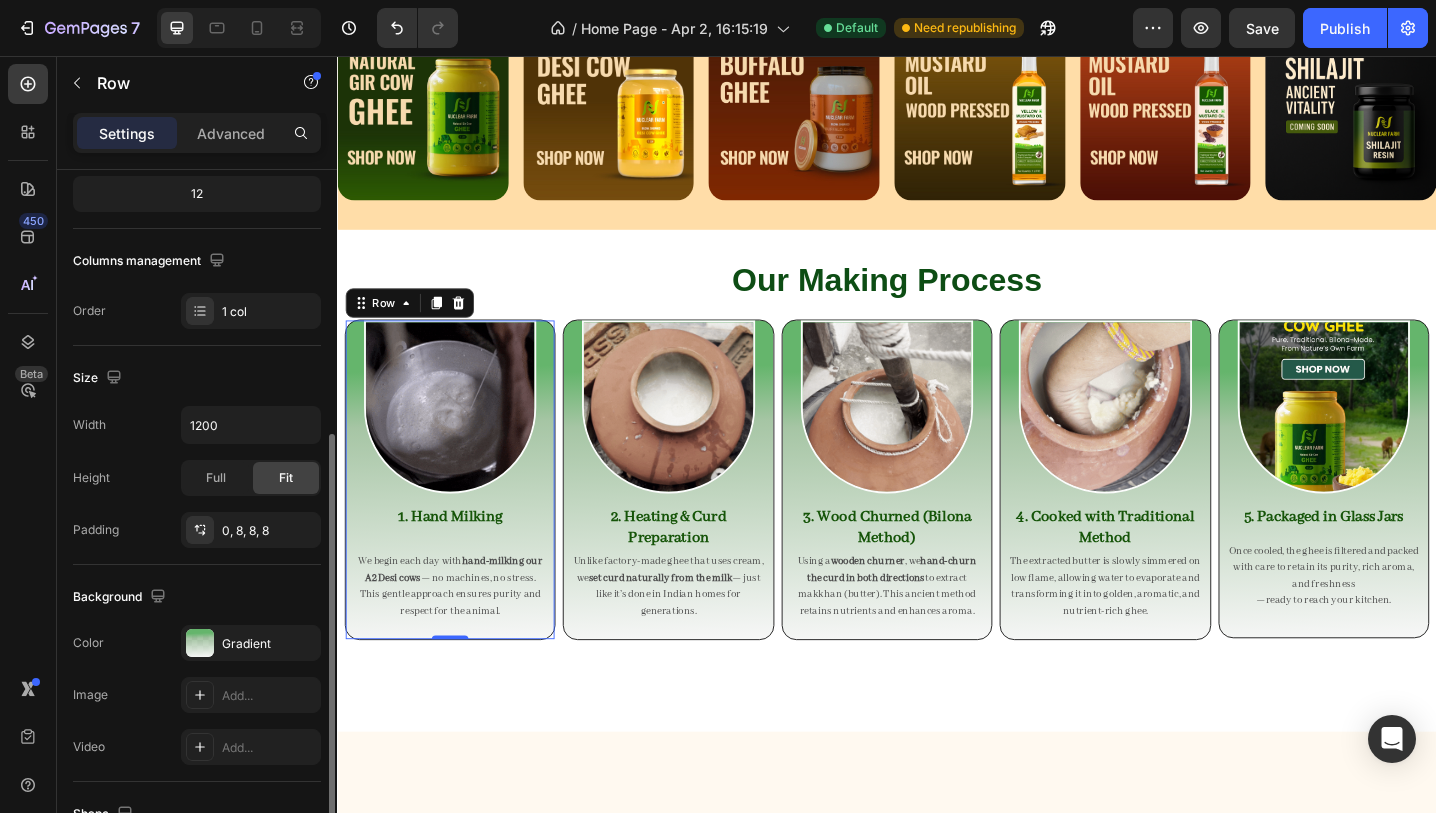 scroll, scrollTop: 402, scrollLeft: 0, axis: vertical 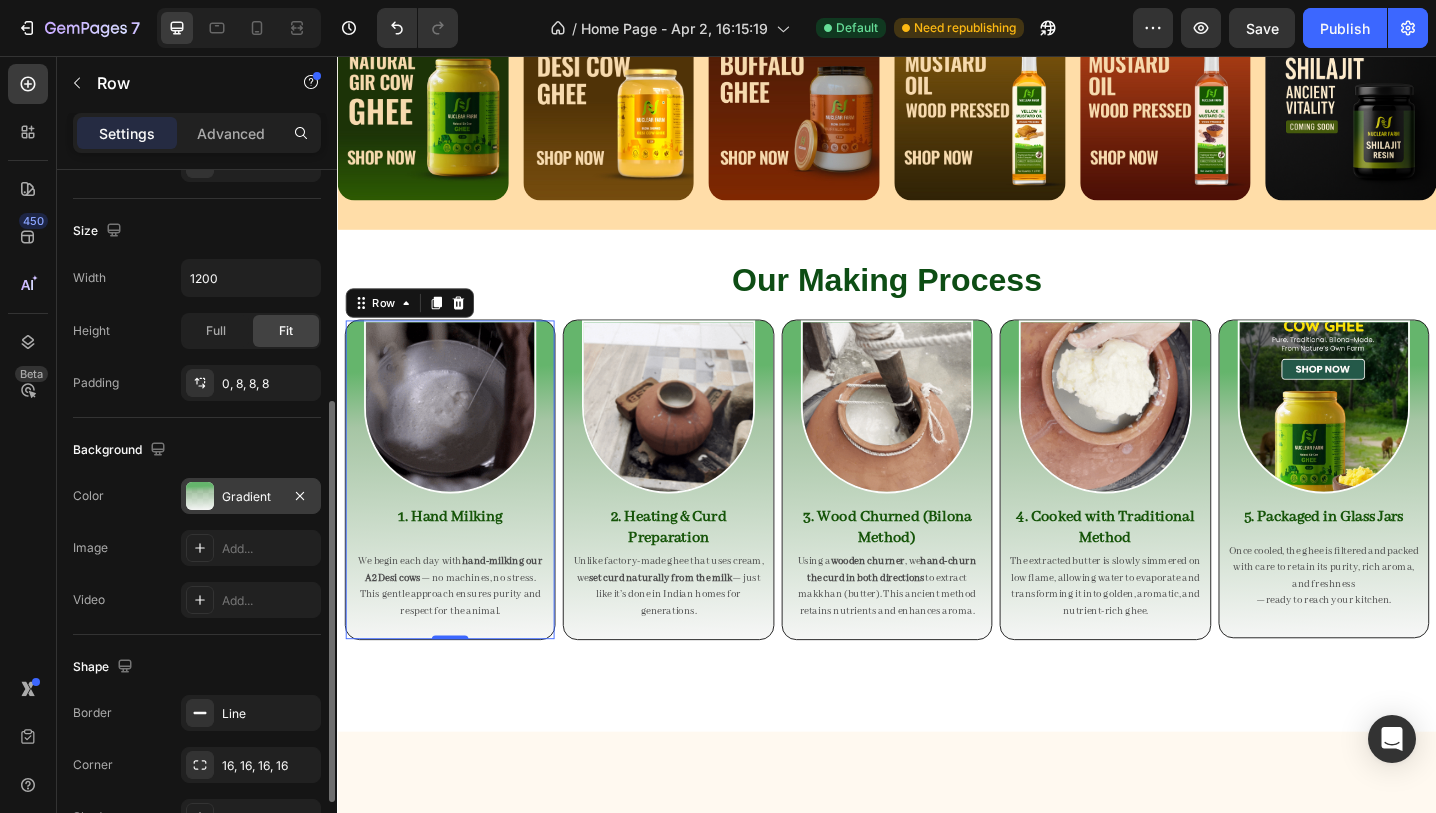 click on "Gradient" at bounding box center (251, 497) 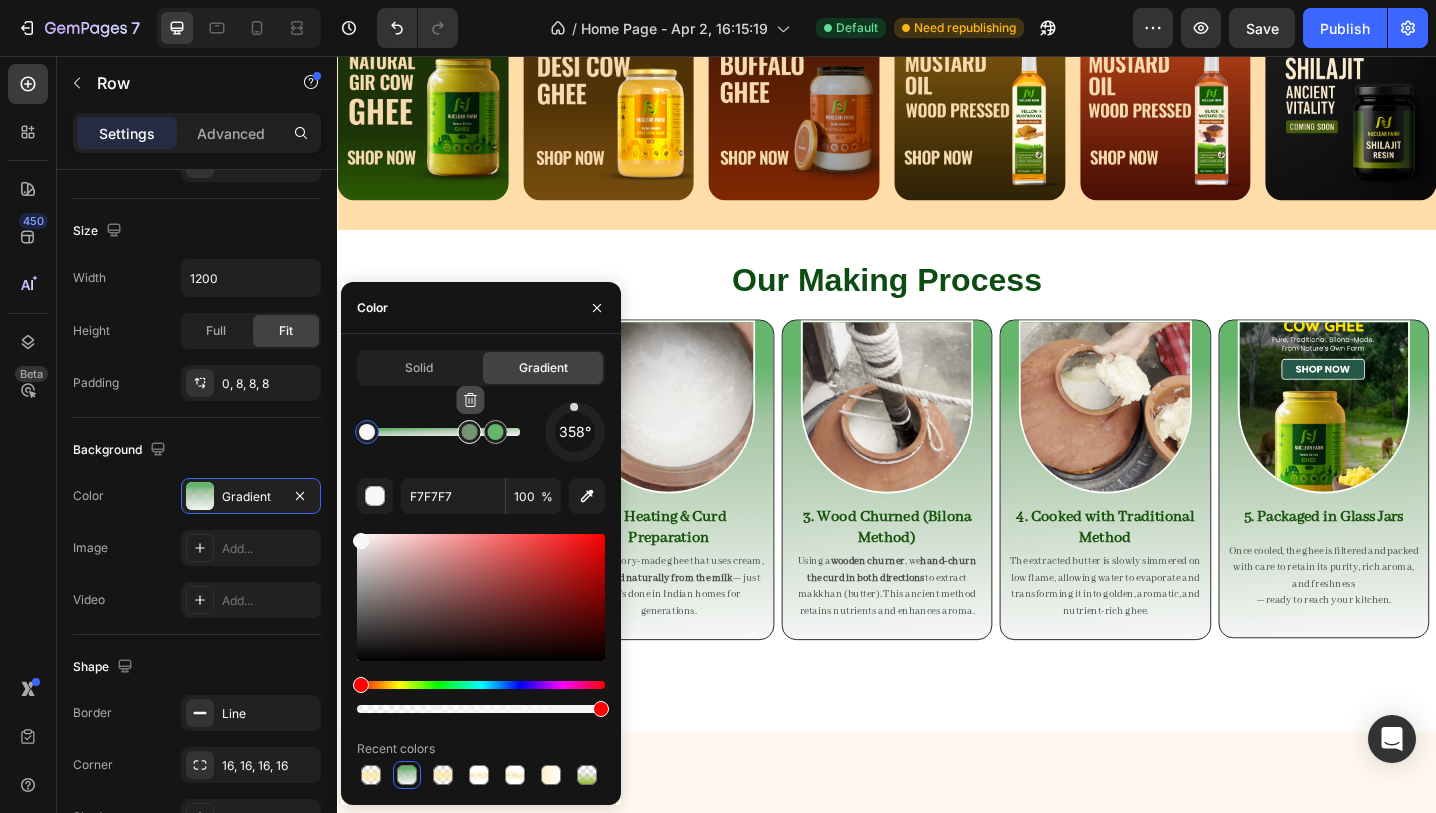click 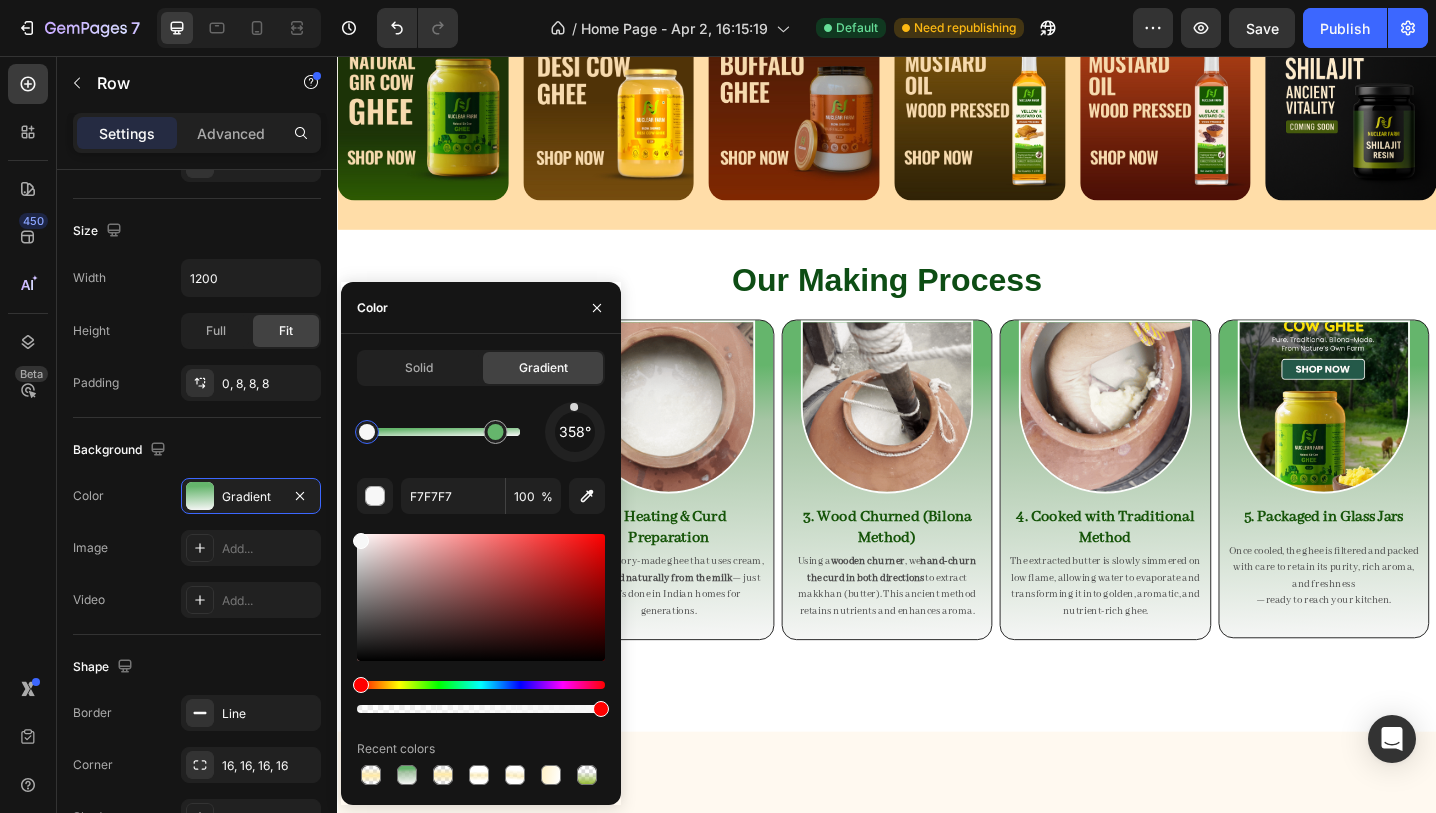 click at bounding box center [367, 432] 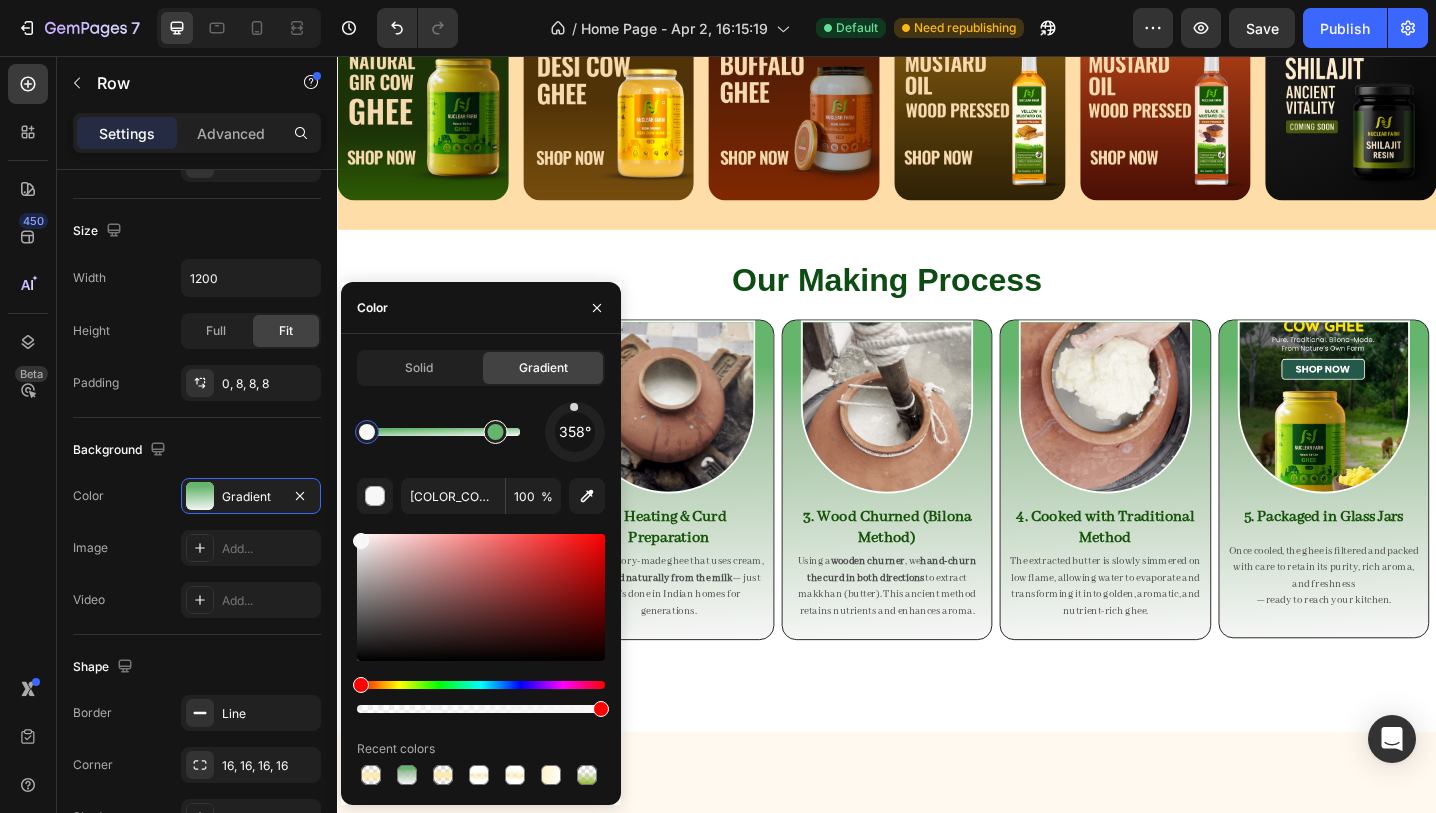 click at bounding box center (496, 432) 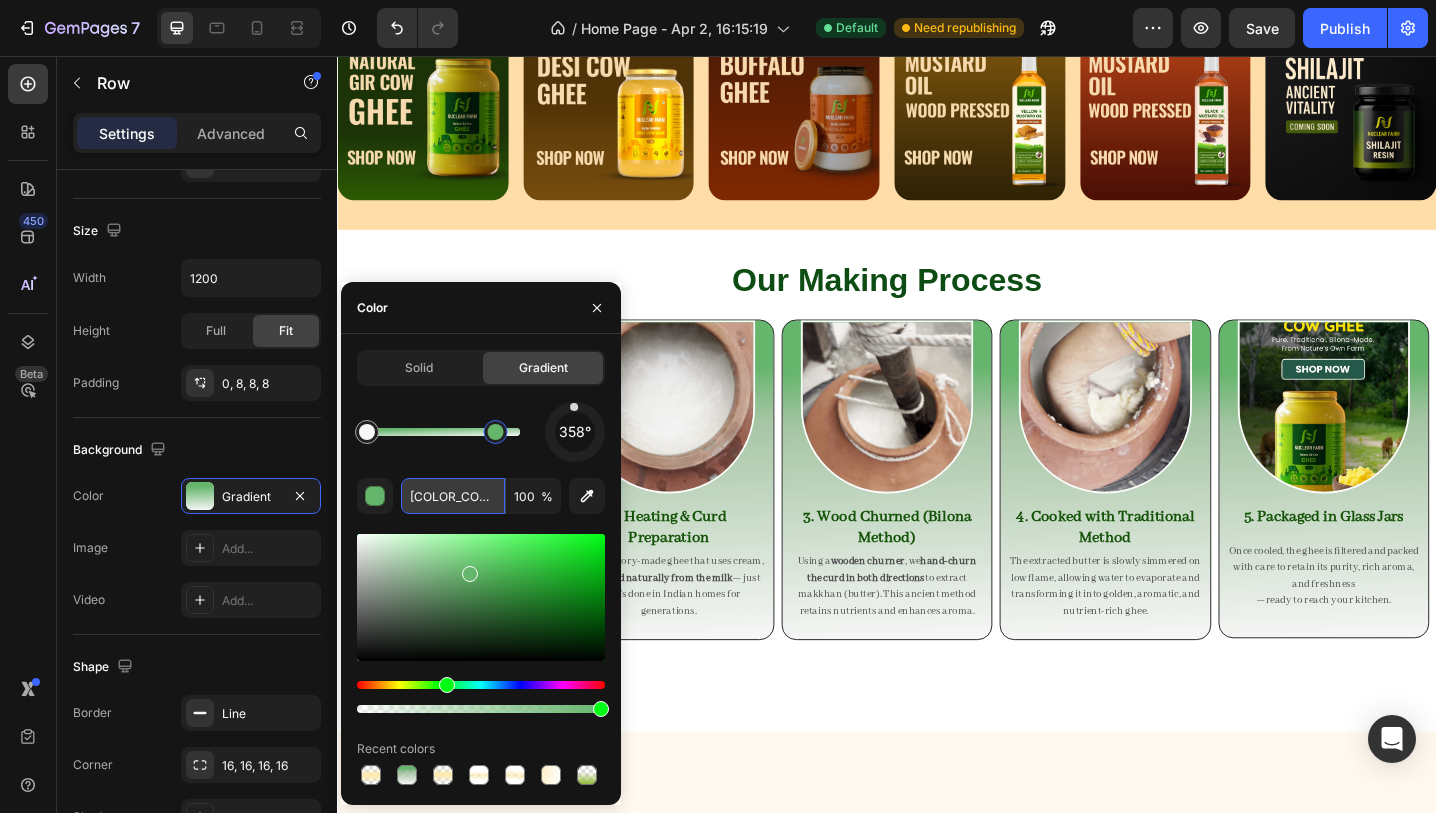 click on "65B56C" at bounding box center (453, 496) 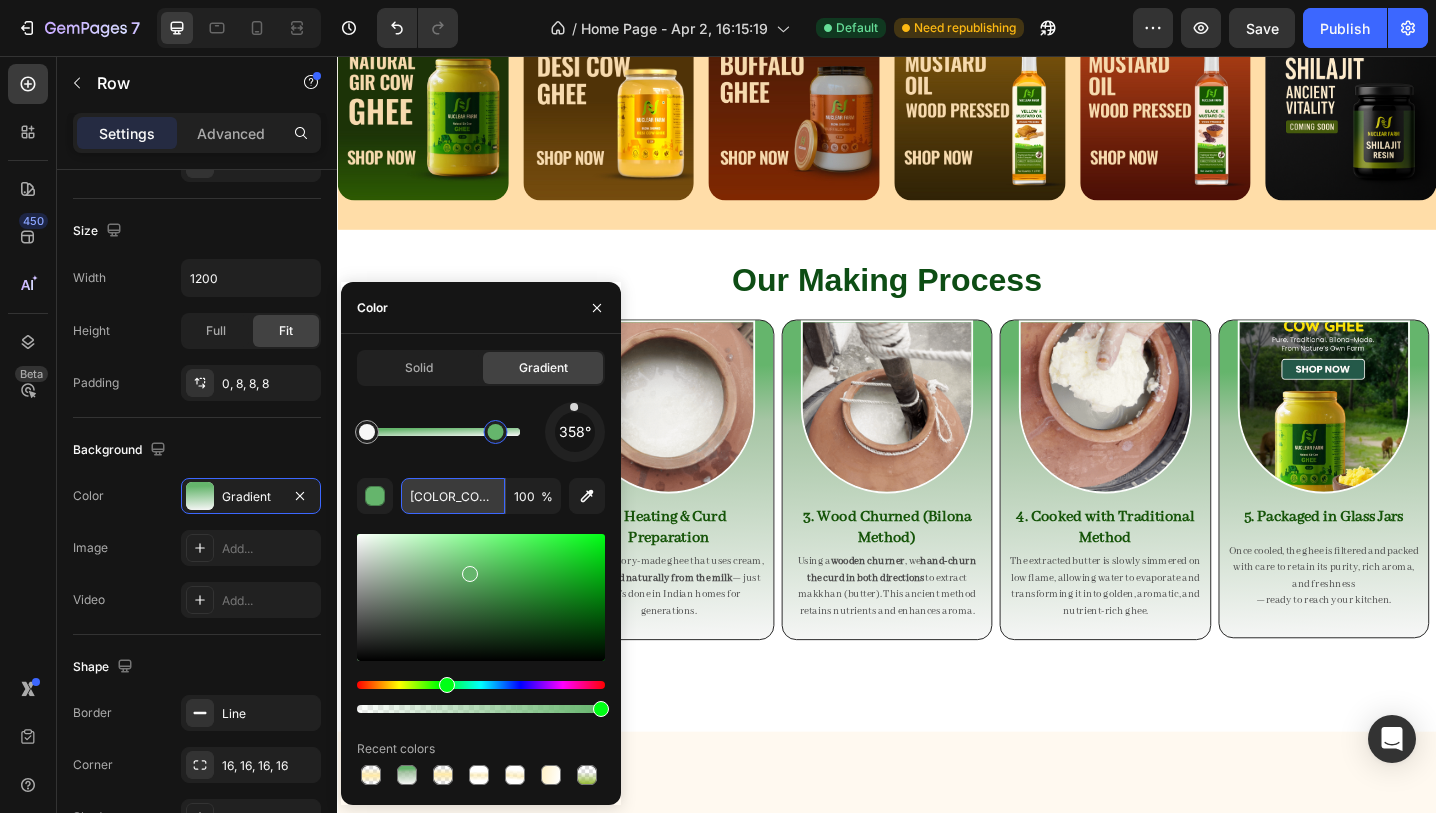 click on "65B56C" at bounding box center [453, 496] 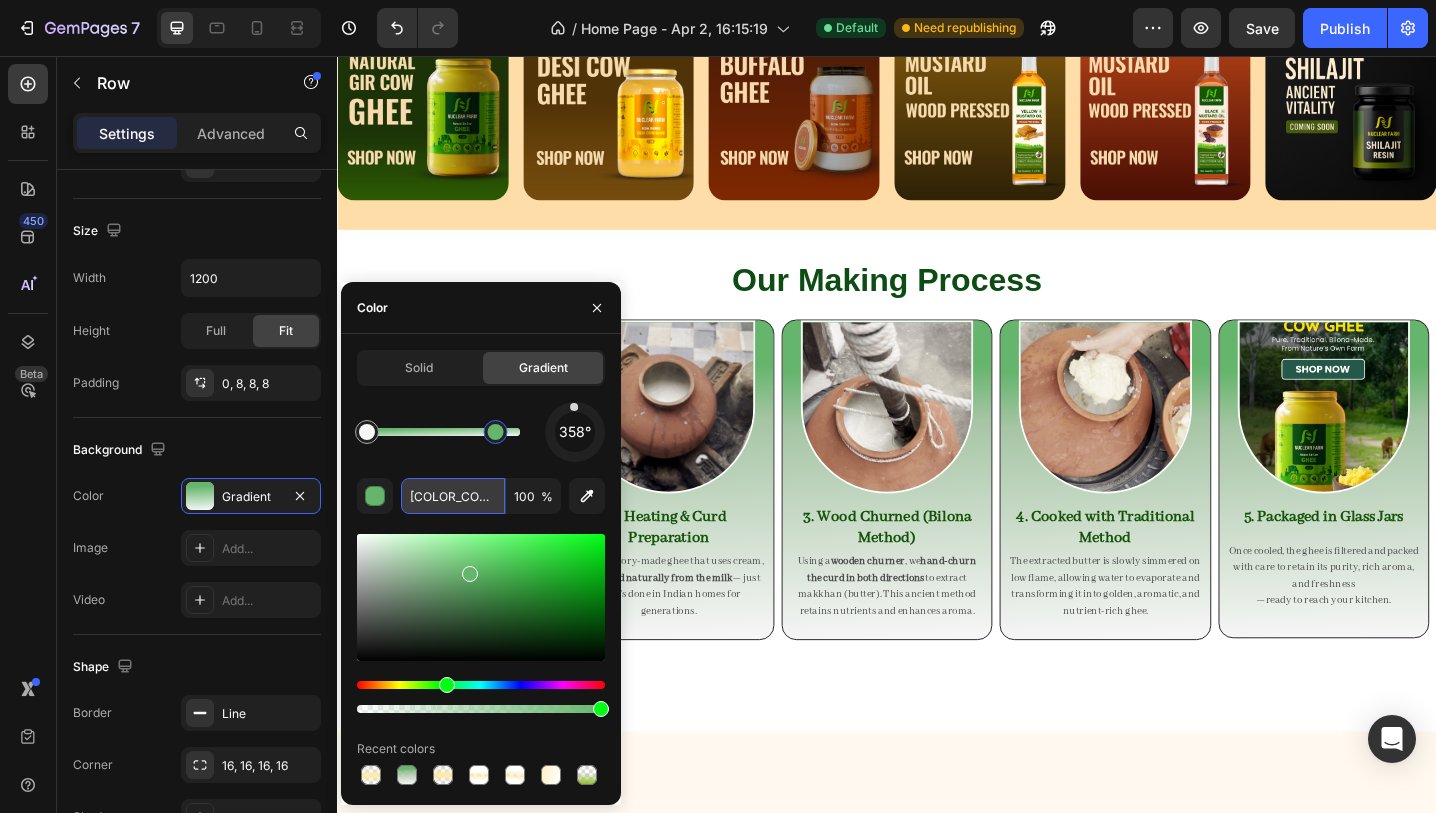 click on "65B56C" at bounding box center (453, 496) 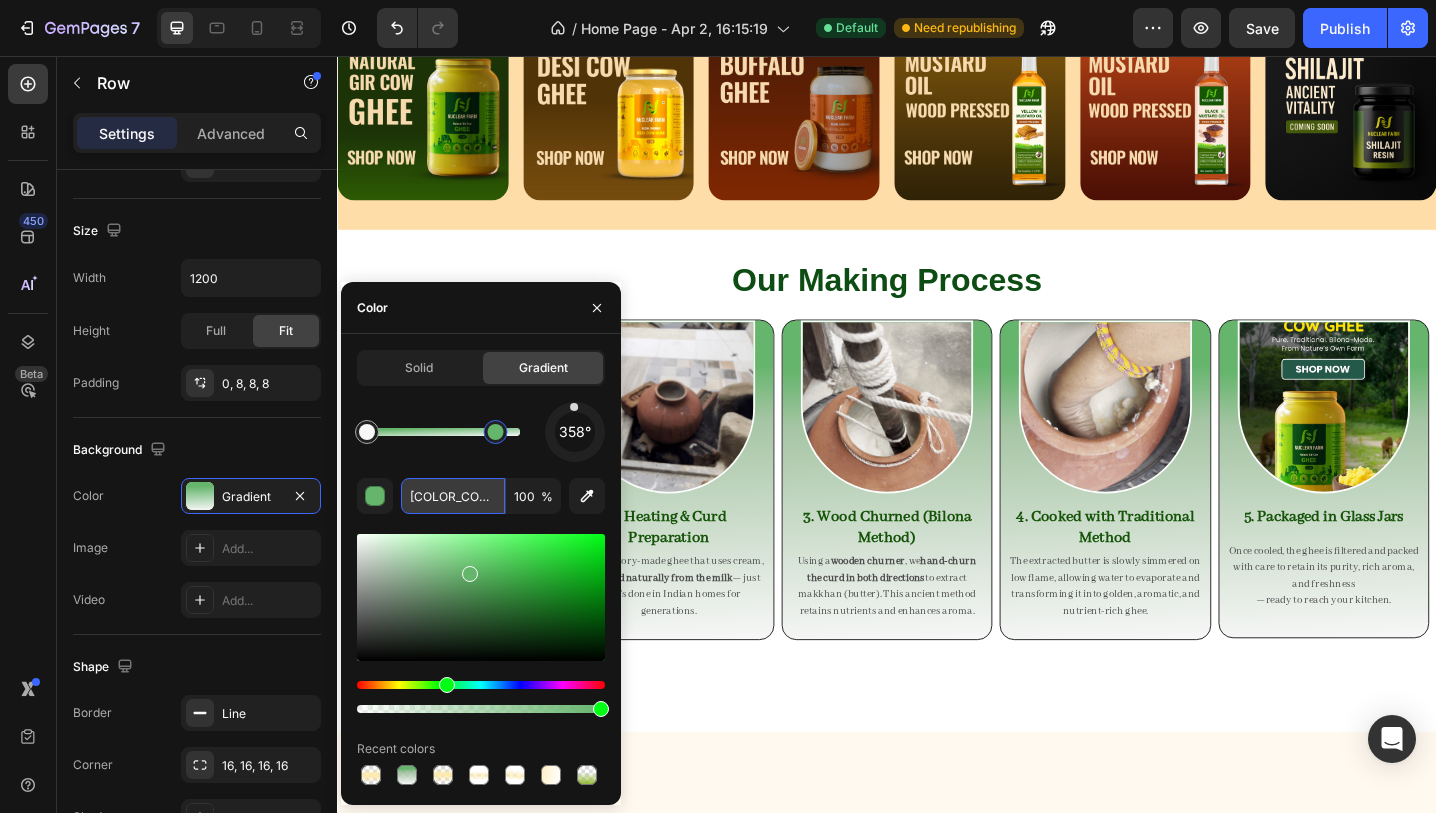 paste on "Copy element from Gempages!" 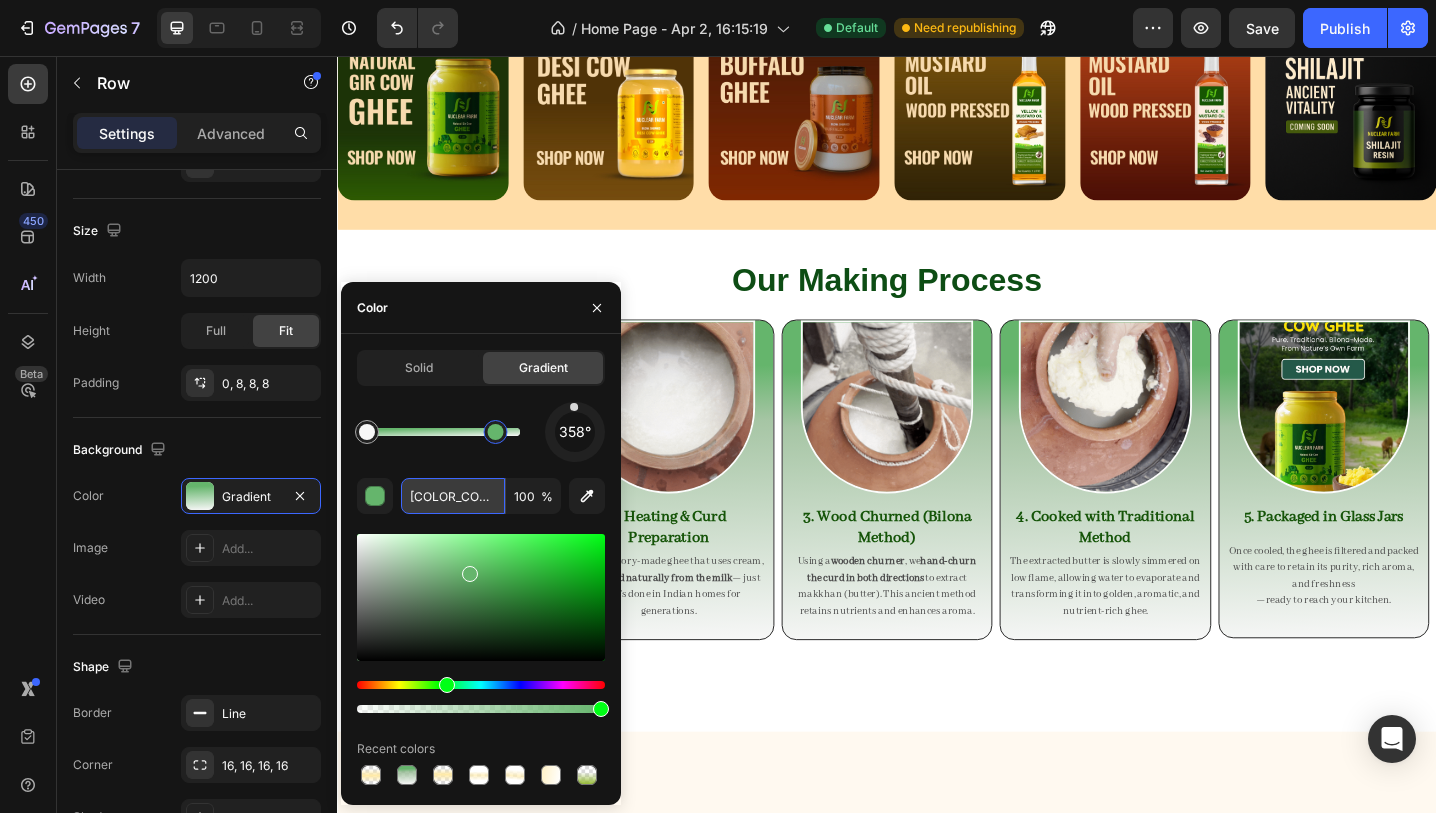 type on "Copy element from Gempages!" 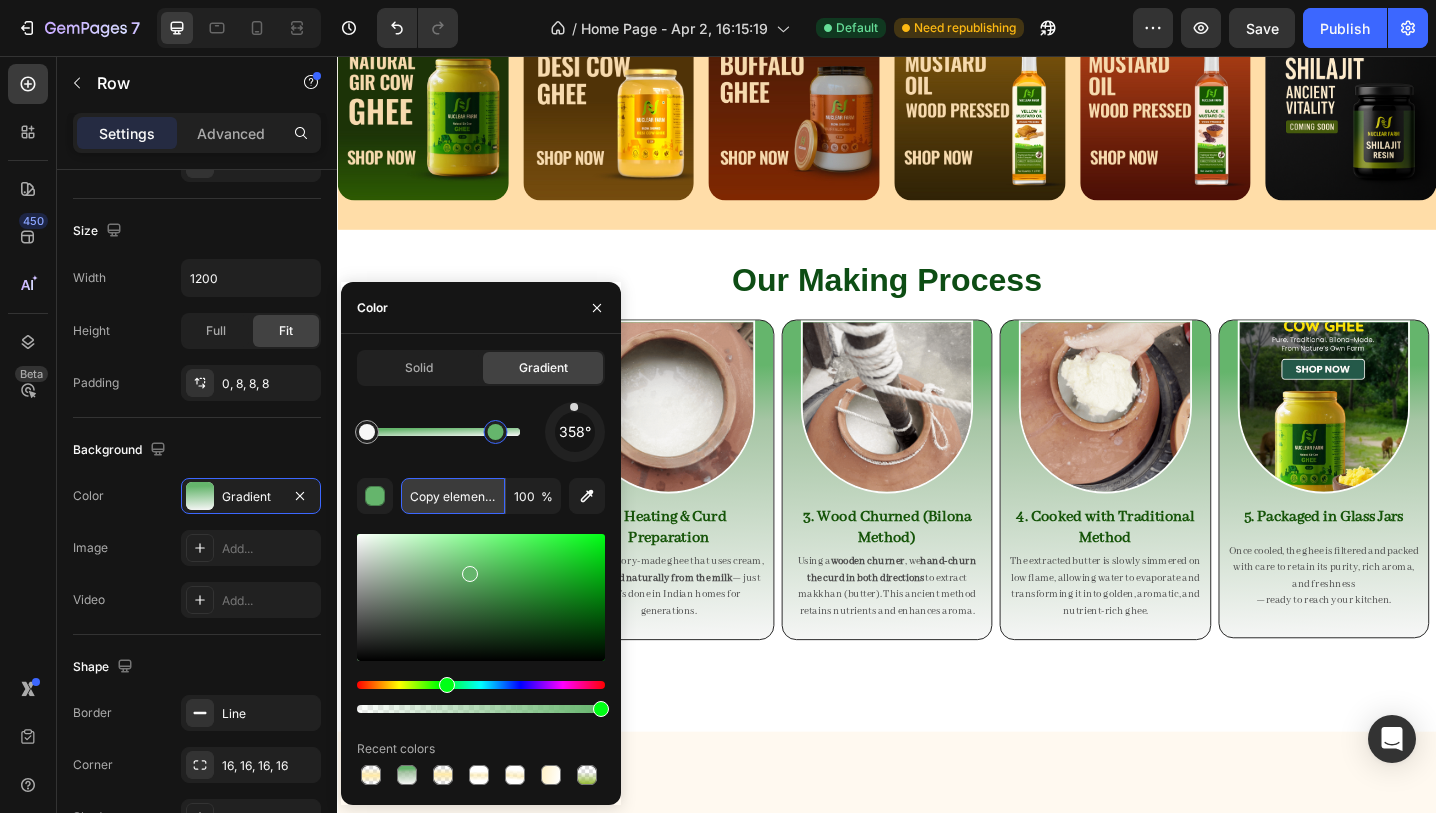 scroll, scrollTop: 0, scrollLeft: 90, axis: horizontal 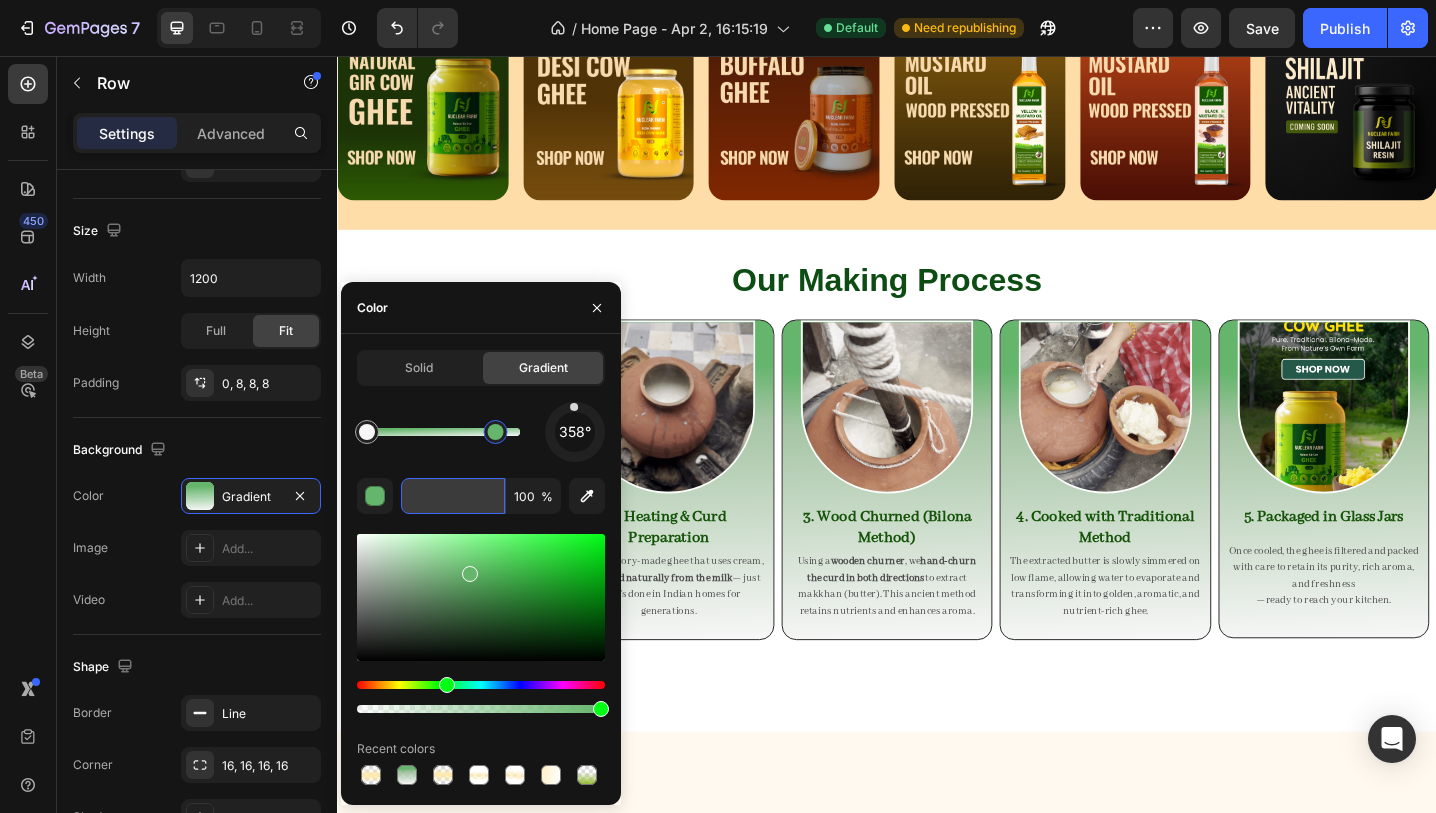 click on "Copy element from Gempages!" at bounding box center (453, 496) 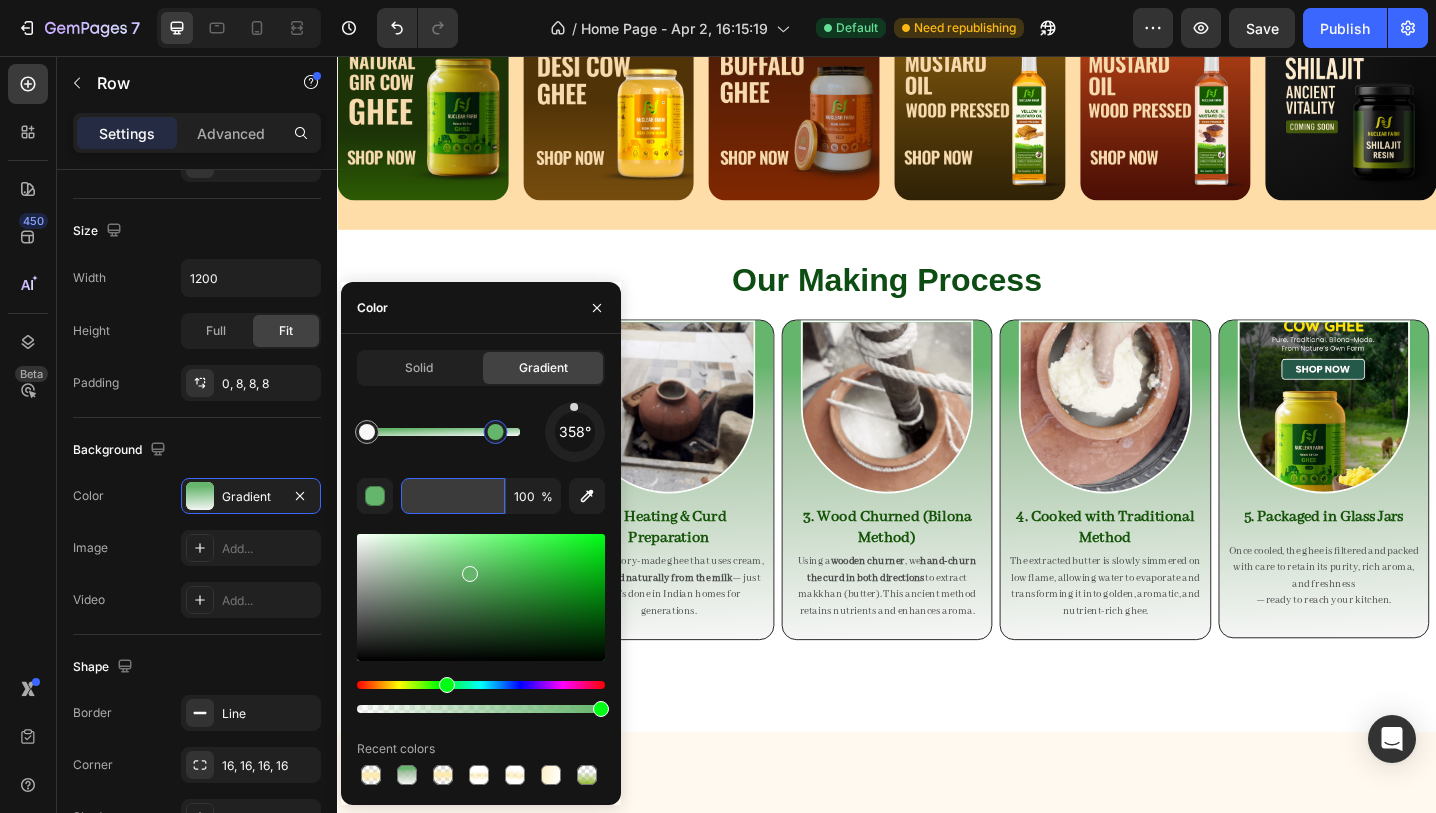 click on "Copy element from Gempages!" at bounding box center (453, 496) 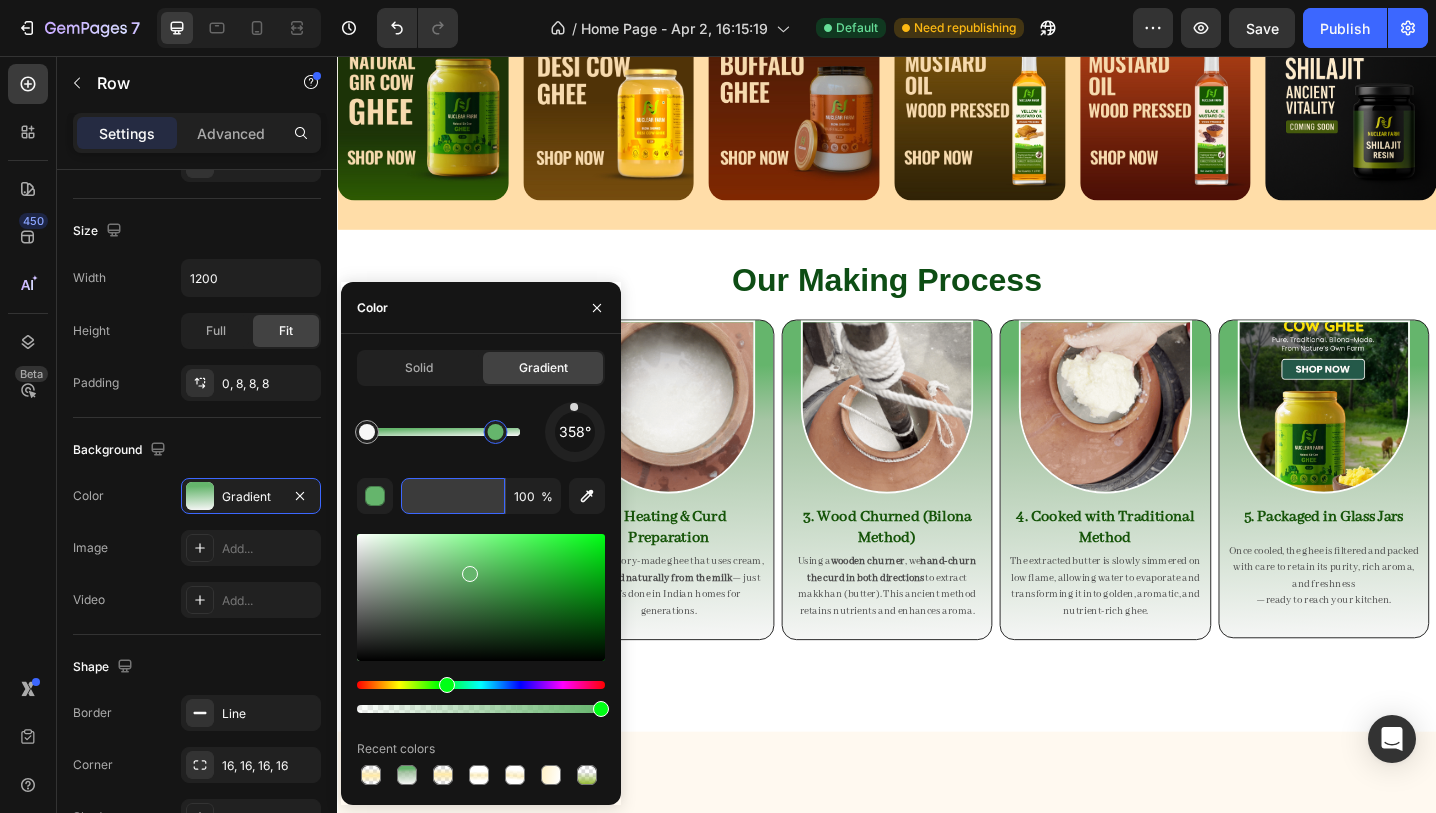 click on "Copy element from Gempages!" at bounding box center [453, 496] 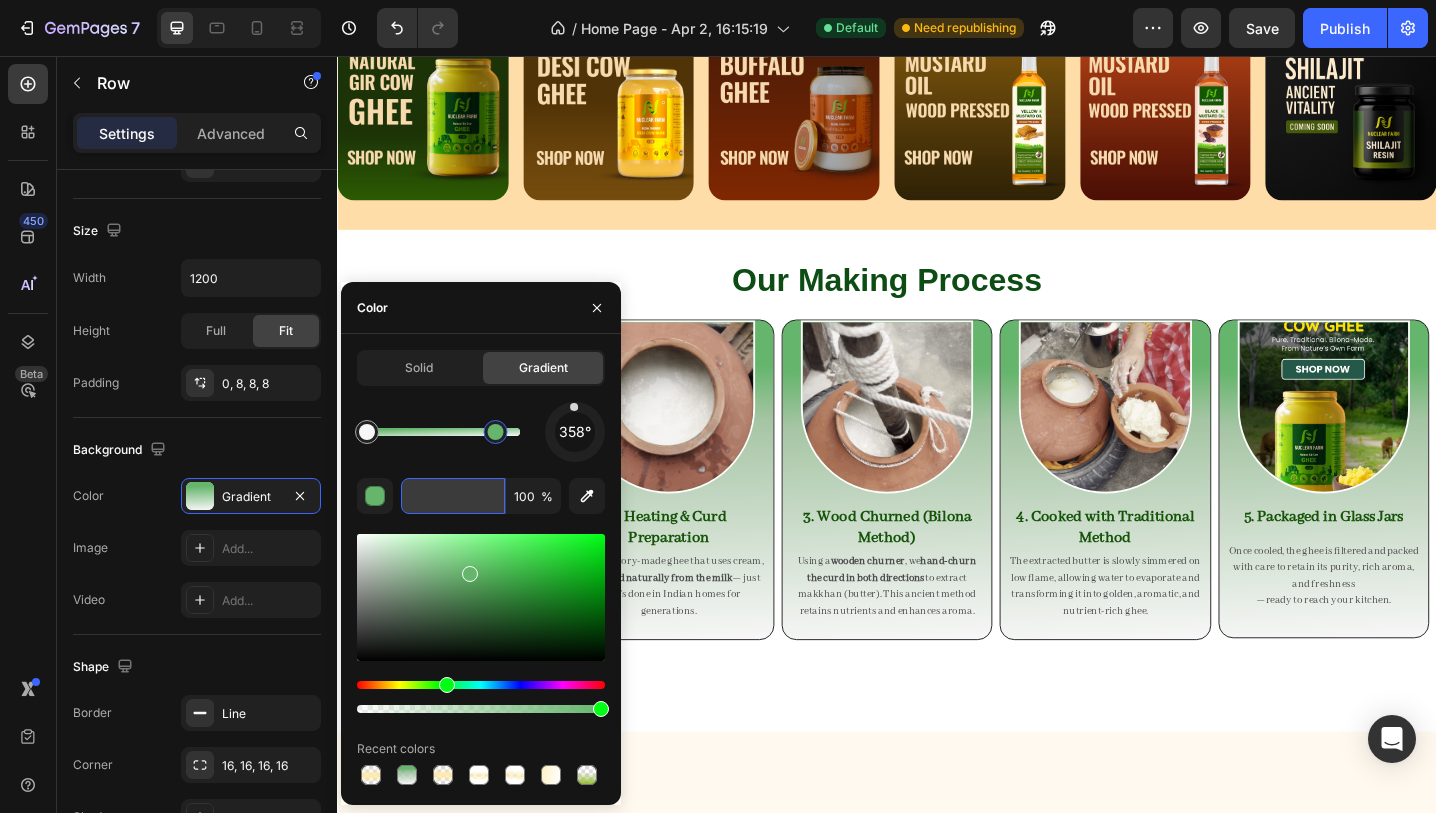 click on "Copy element from Gempages!" at bounding box center [453, 496] 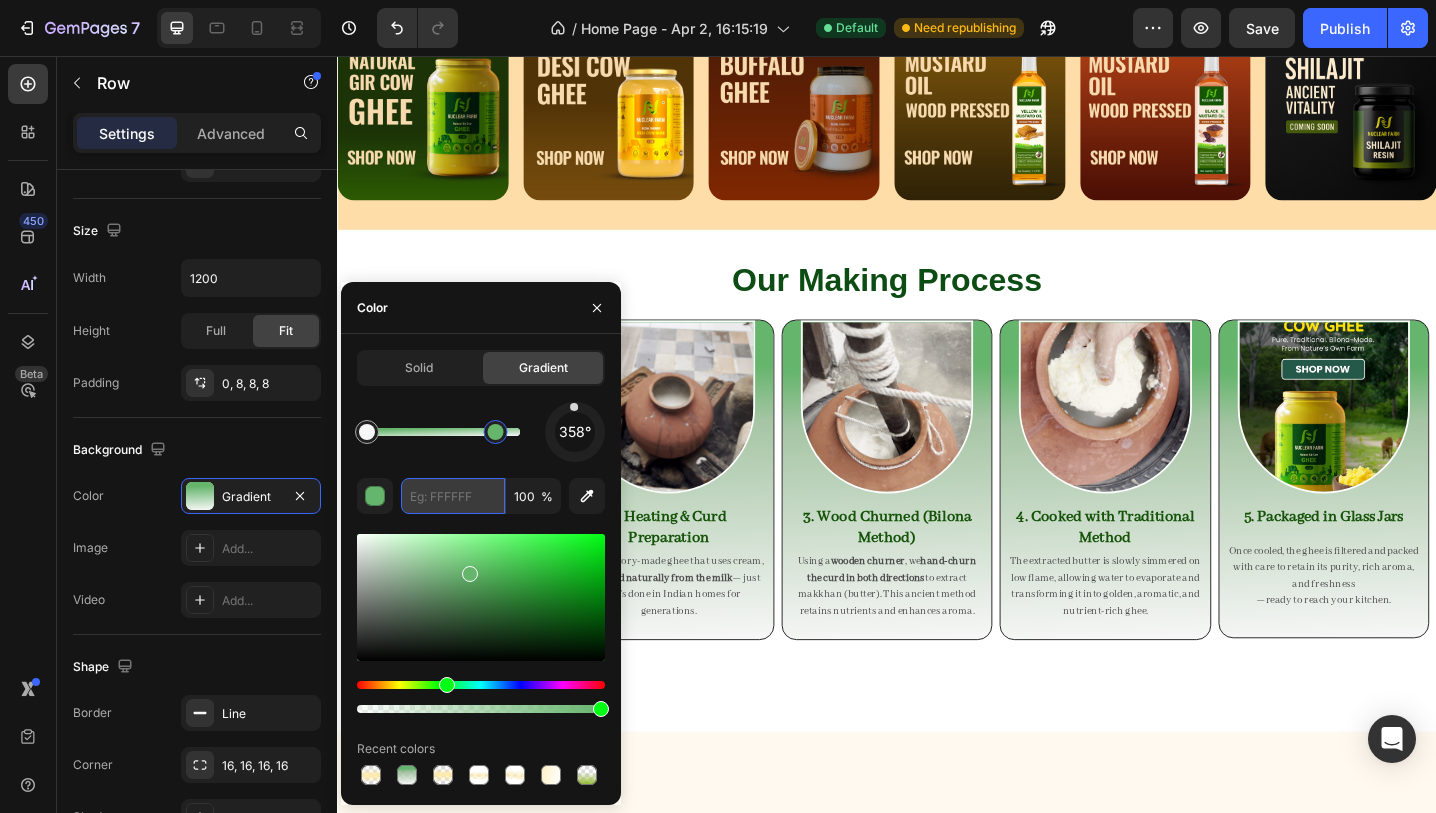 scroll, scrollTop: 0, scrollLeft: 0, axis: both 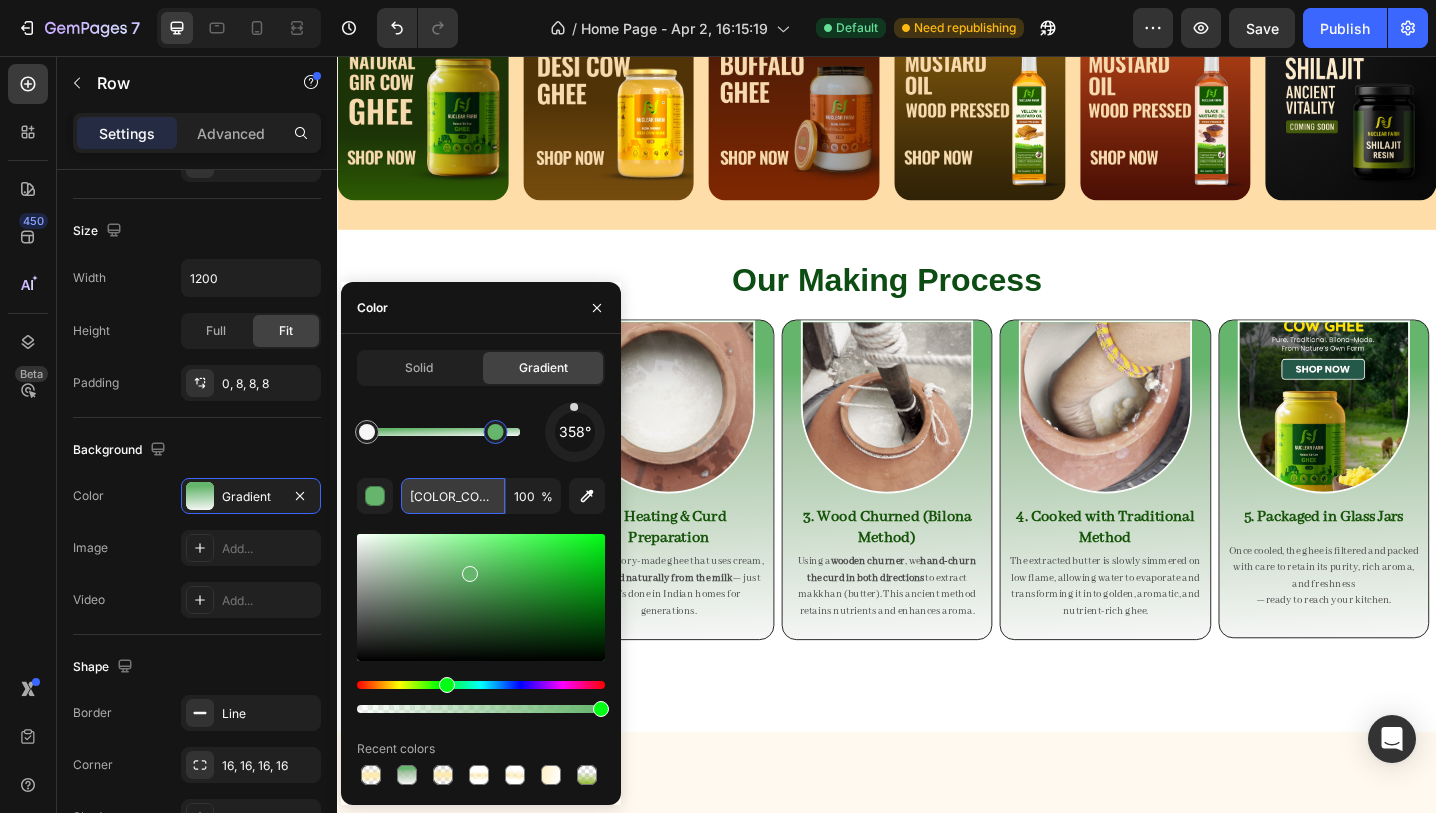 paste on "FFCB77" 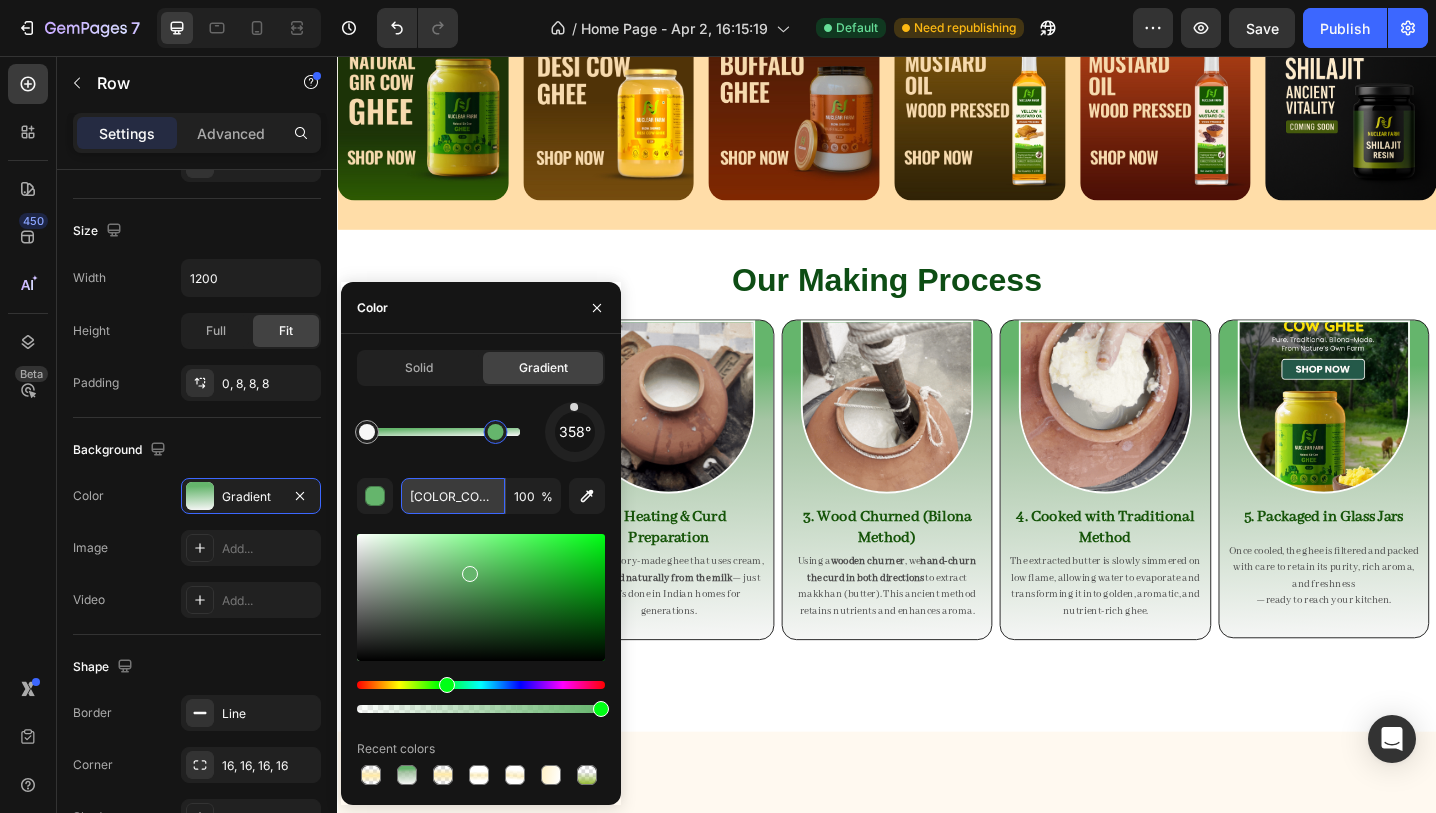 type on "FFCB77" 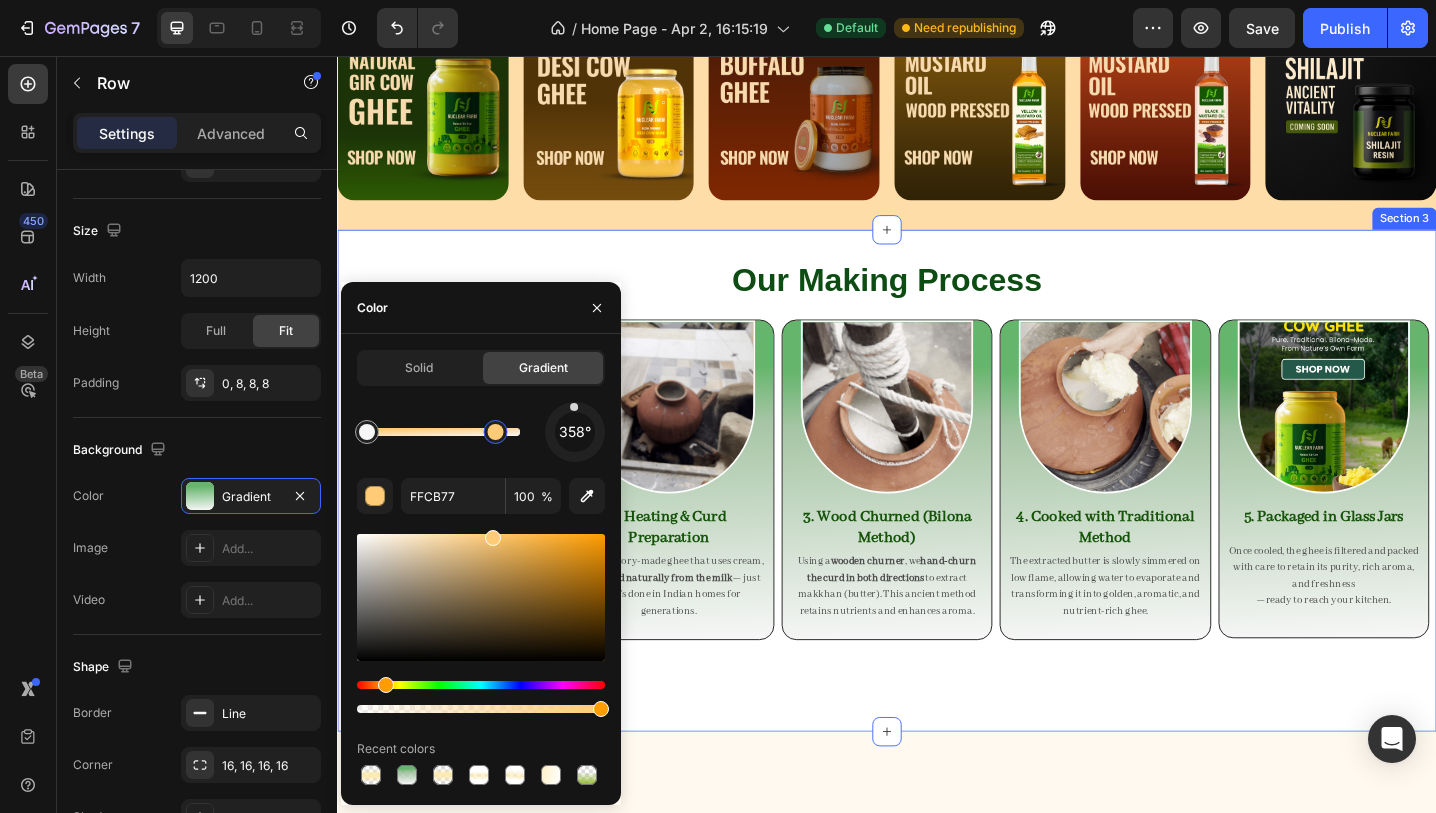 click on "Our Making Process    Heading Image 1. Hand Milking Heading We begin each day with  hand-milking our A2 Desi cows  — no machines, no stress. This gentle approach ensures purity and respect for the animal. Text Block Row   0 Image 2. Heating & Curd Preparation Heading Unlike factory-made ghee that uses cream, we  set curd naturally from the milk  — just like it’s done in Indian homes for generations. Text Block Row Image 3. Wood Churned (Bilona Method) Heading Using a  wooden churner , we  hand-churn the curd in both directions  to extract makkhan (butter). This ancient method retains nutrients and enhances aroma. Text Block Row Image 4. Cooked with Traditional Method Heading The extracted butter is slowly simmered on low flame, allowing water to evaporate and transforming it into golden, aromatic, and nutrient-rich ghee. Text Block Row Image 5. Packaged in Glass Jars Heading Once cooled, the ghee is filtered and packed with care to retain its purity, rich aroma, and freshness Text Block Row Row Row" at bounding box center [937, 520] 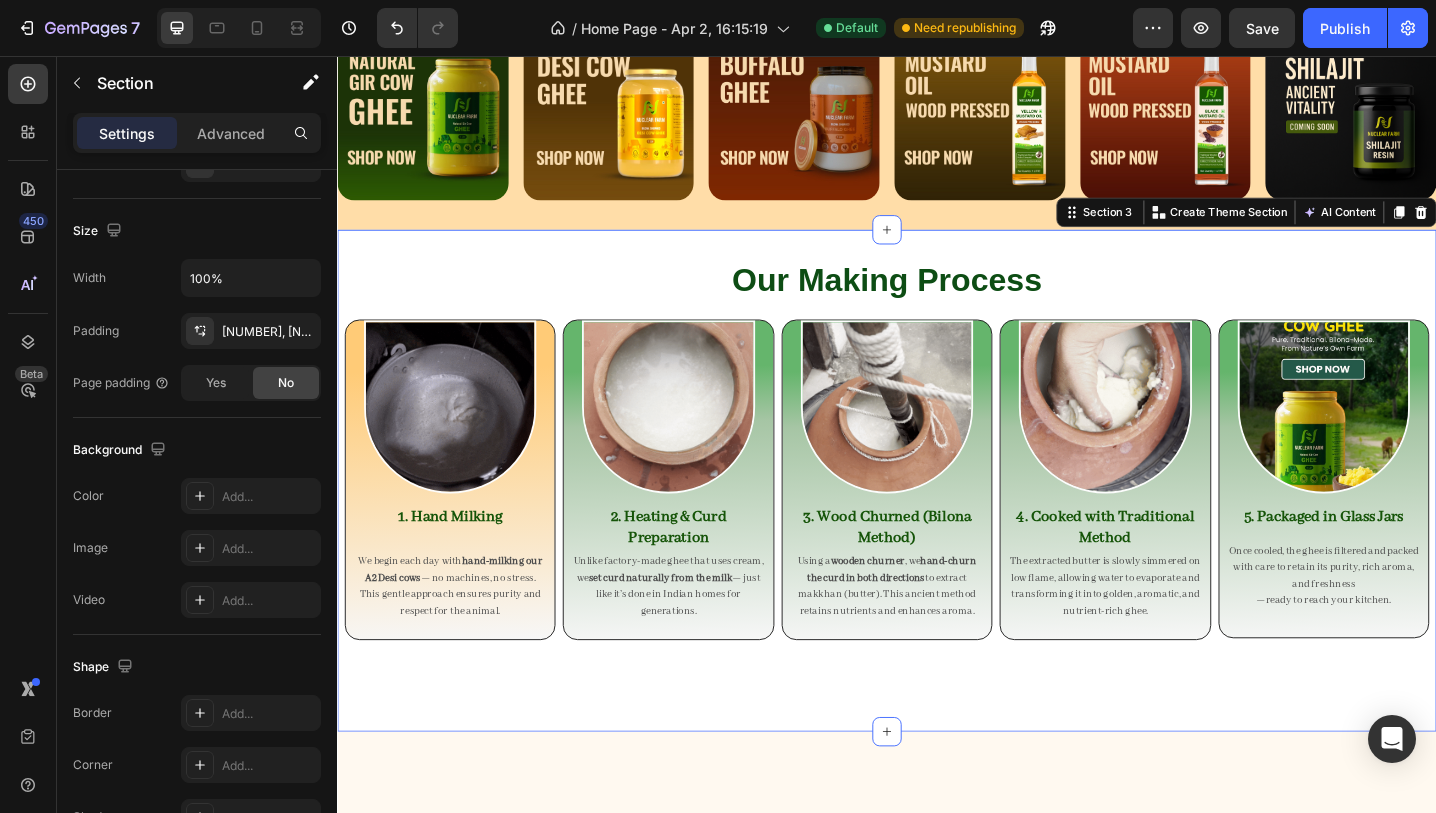 scroll, scrollTop: 0, scrollLeft: 0, axis: both 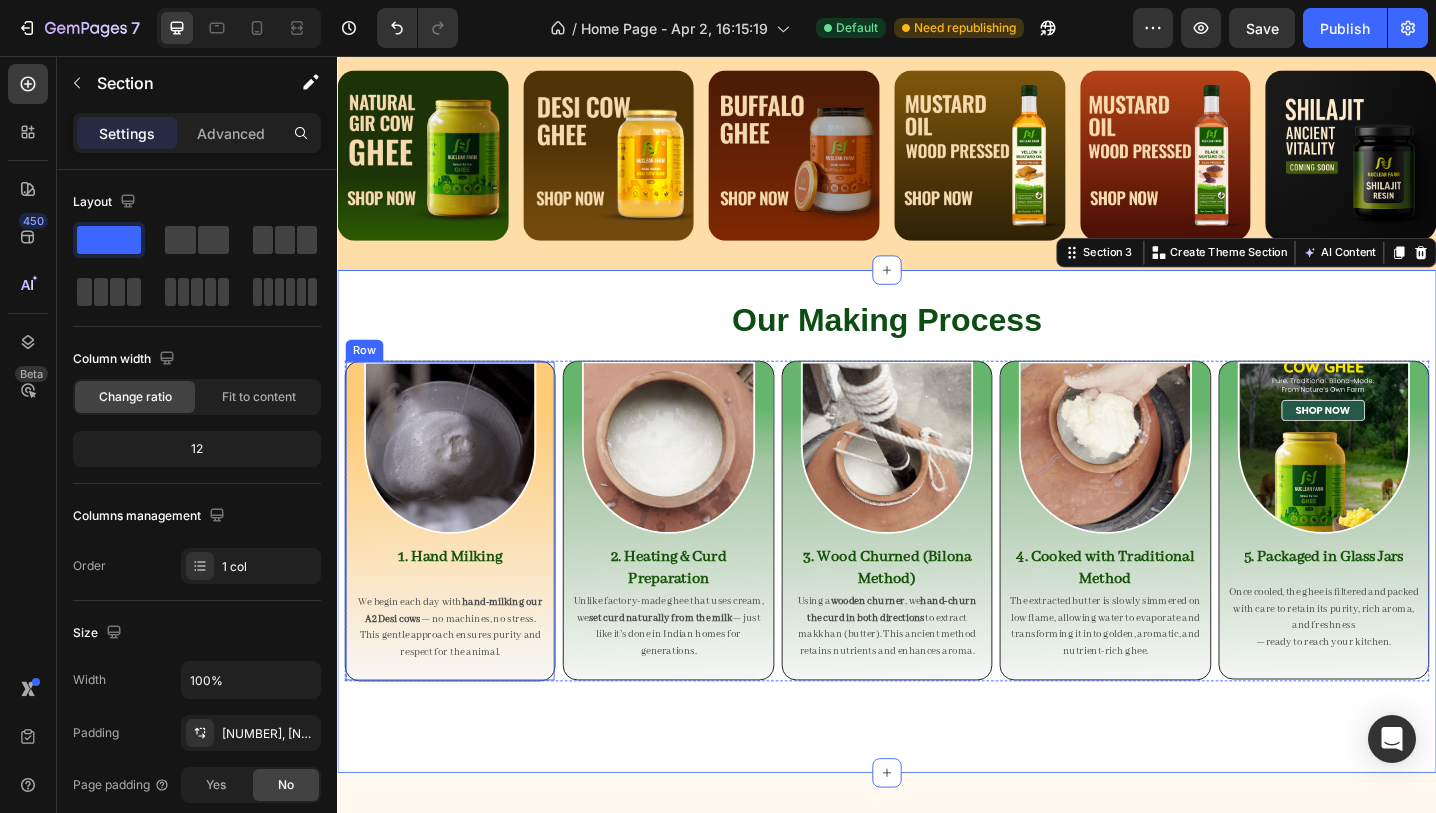 click on "Image 1. Hand Milking Heading We begin each day with  hand-milking our A2 Desi cows  — no machines, no stress. This gentle approach ensures purity and respect for the animal. Text Block Row" at bounding box center [460, 564] 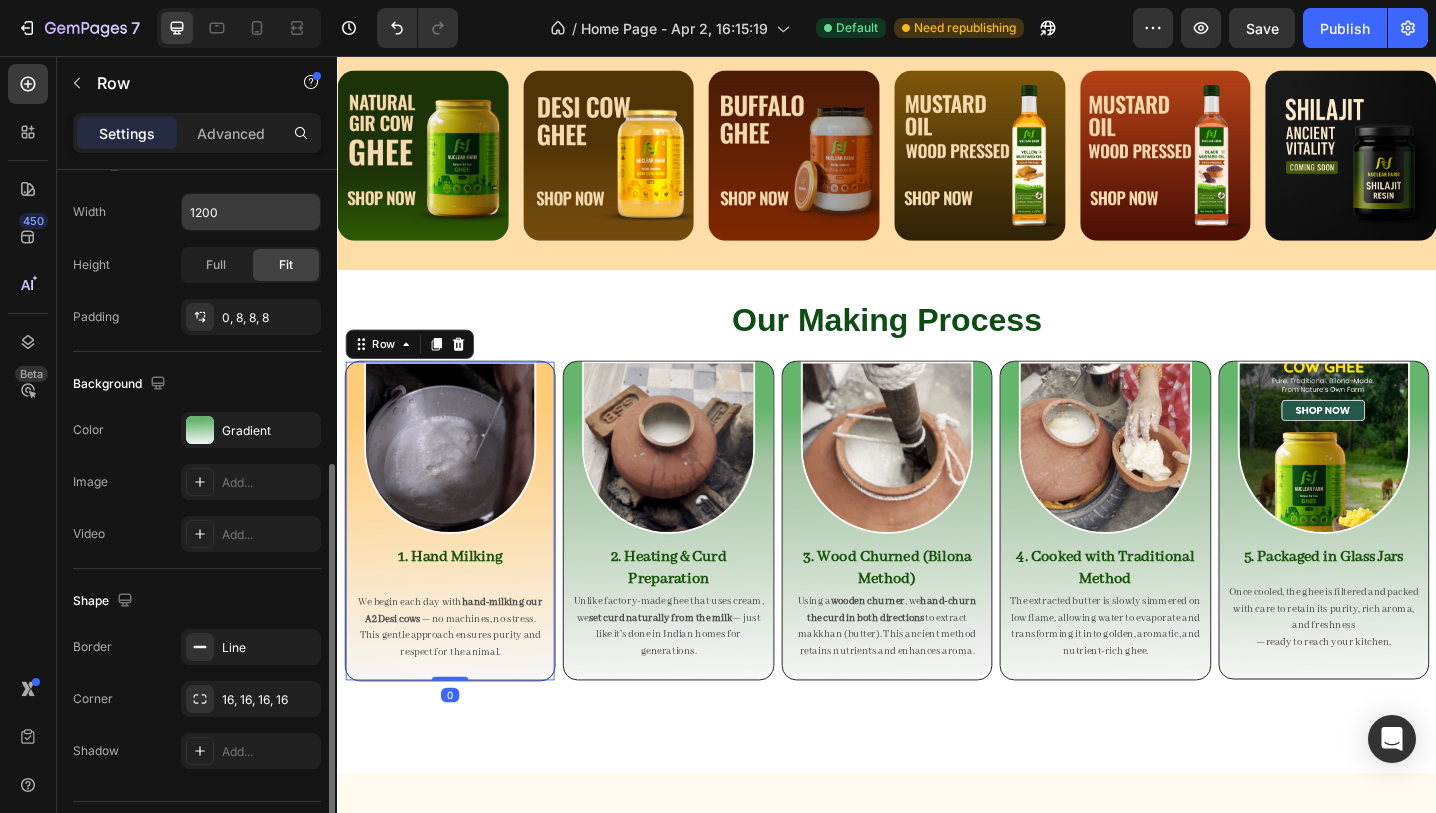 scroll, scrollTop: 520, scrollLeft: 0, axis: vertical 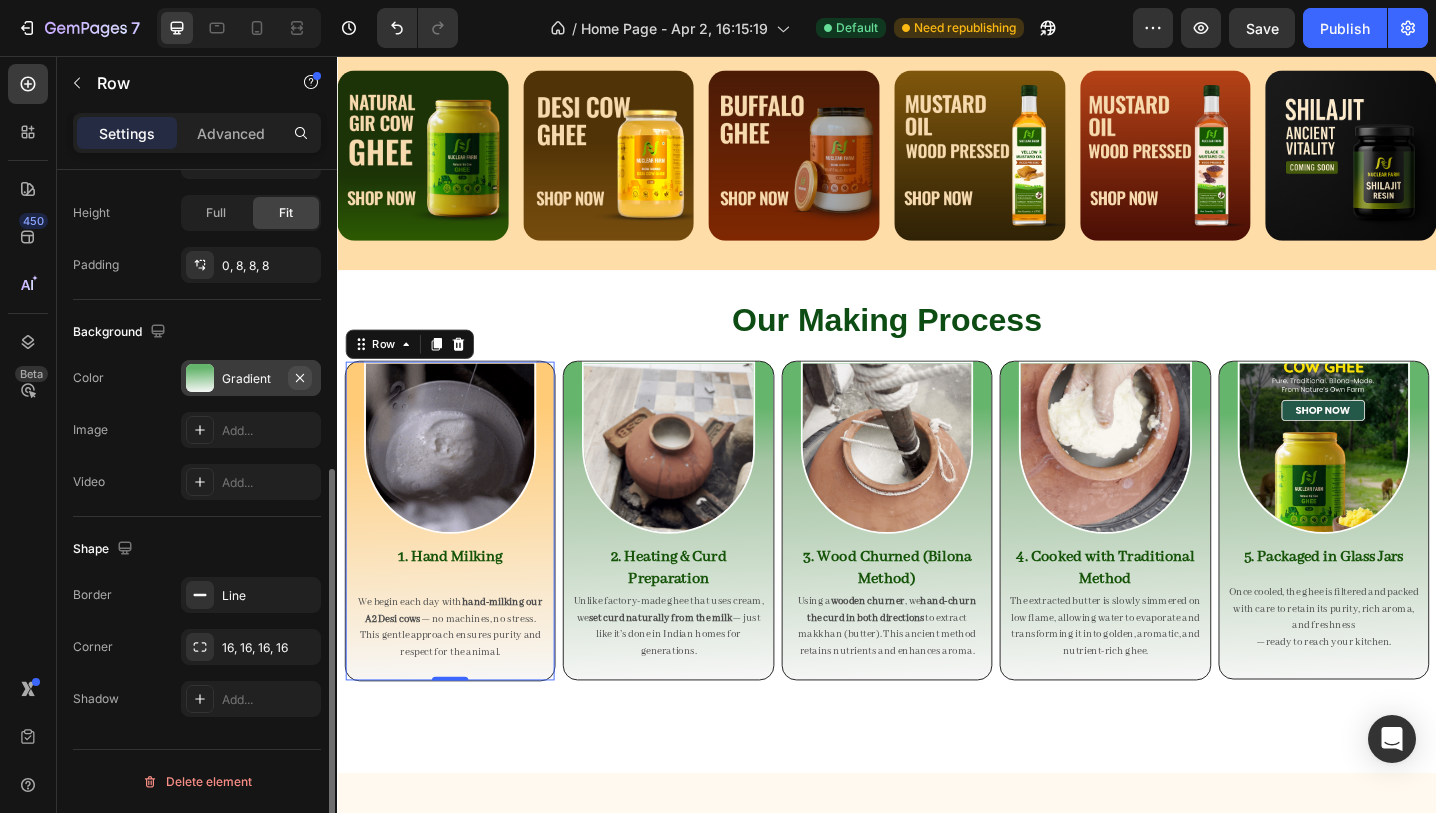 click 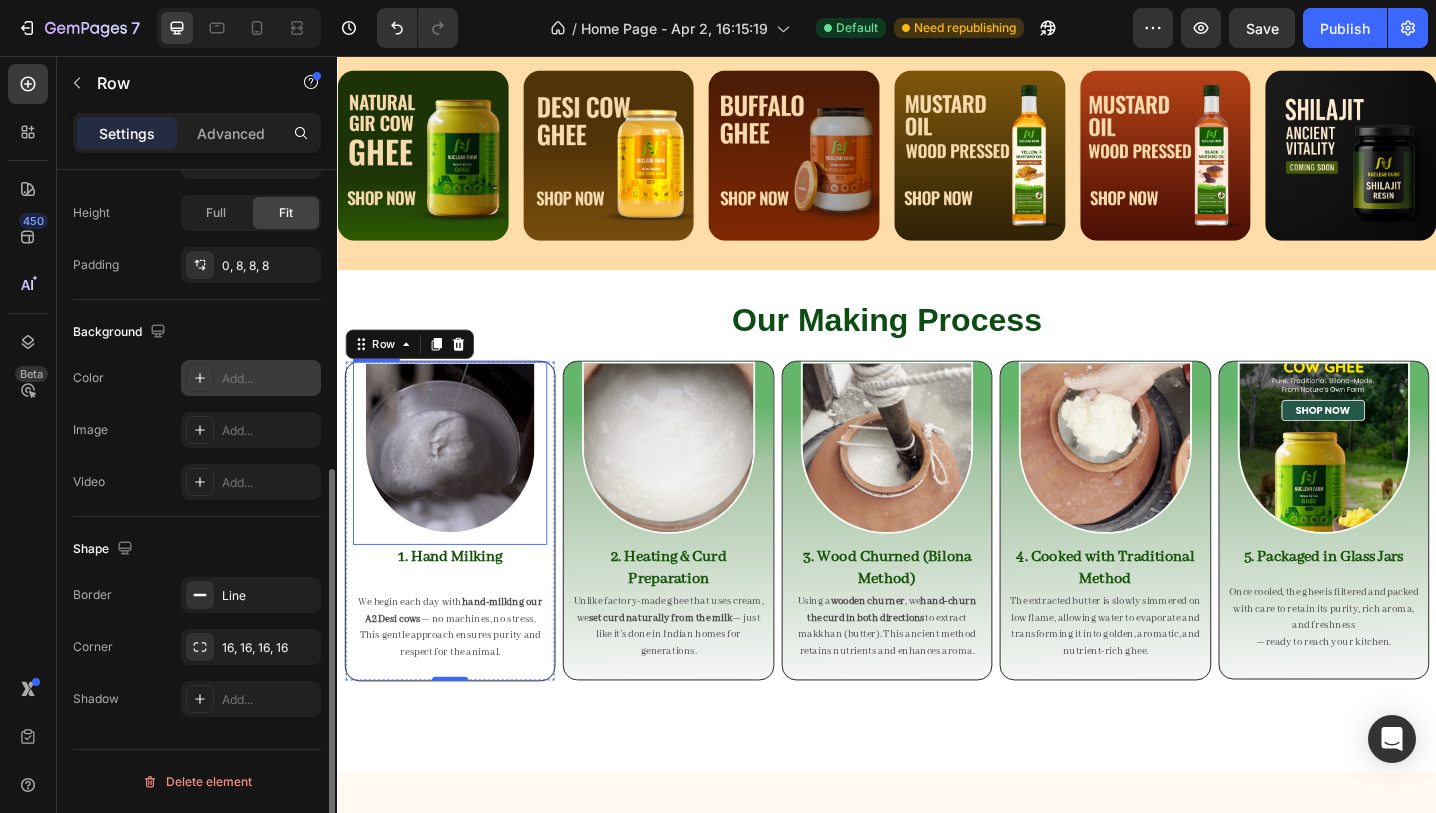 click at bounding box center [460, 484] 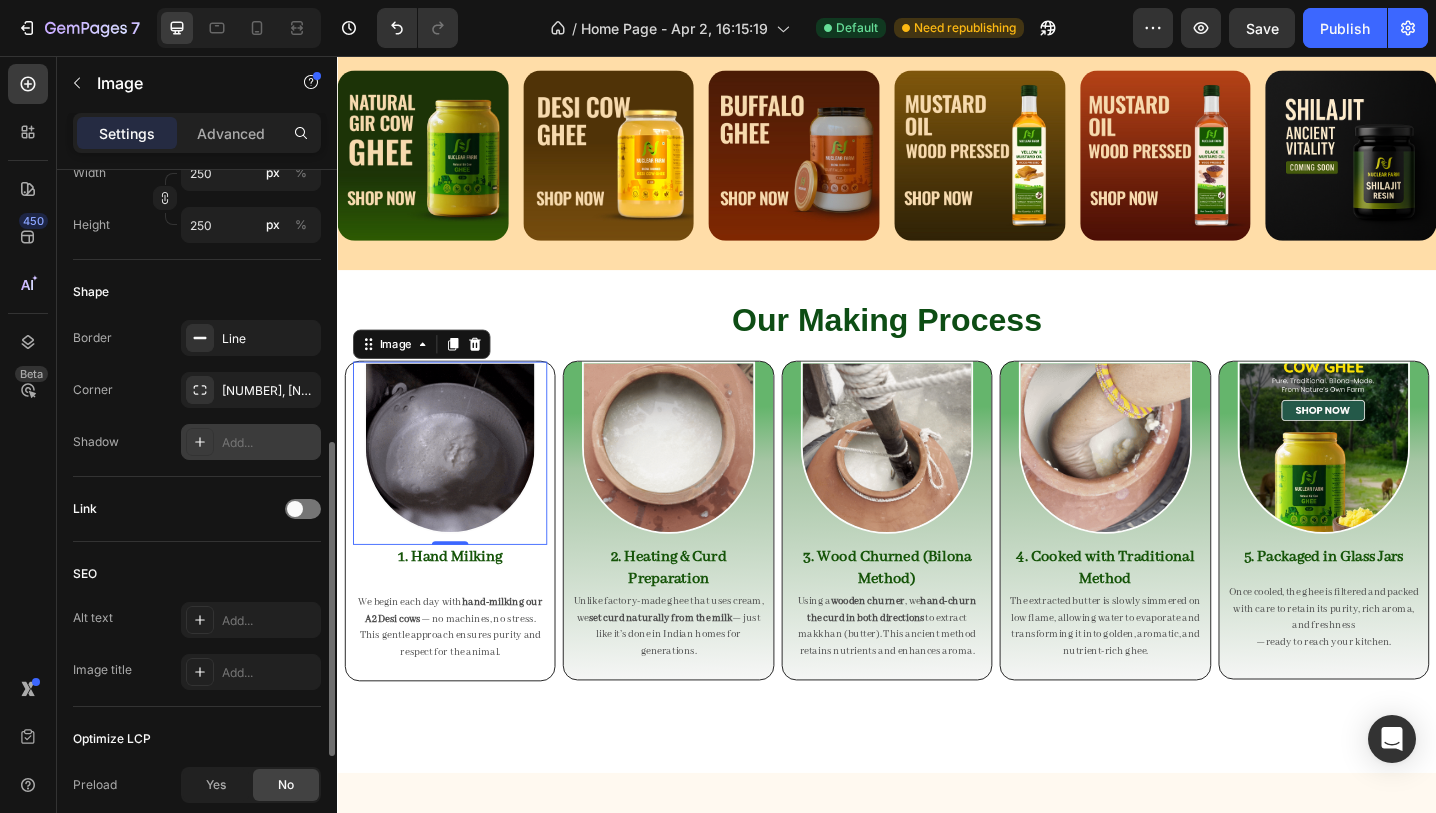 scroll, scrollTop: 639, scrollLeft: 0, axis: vertical 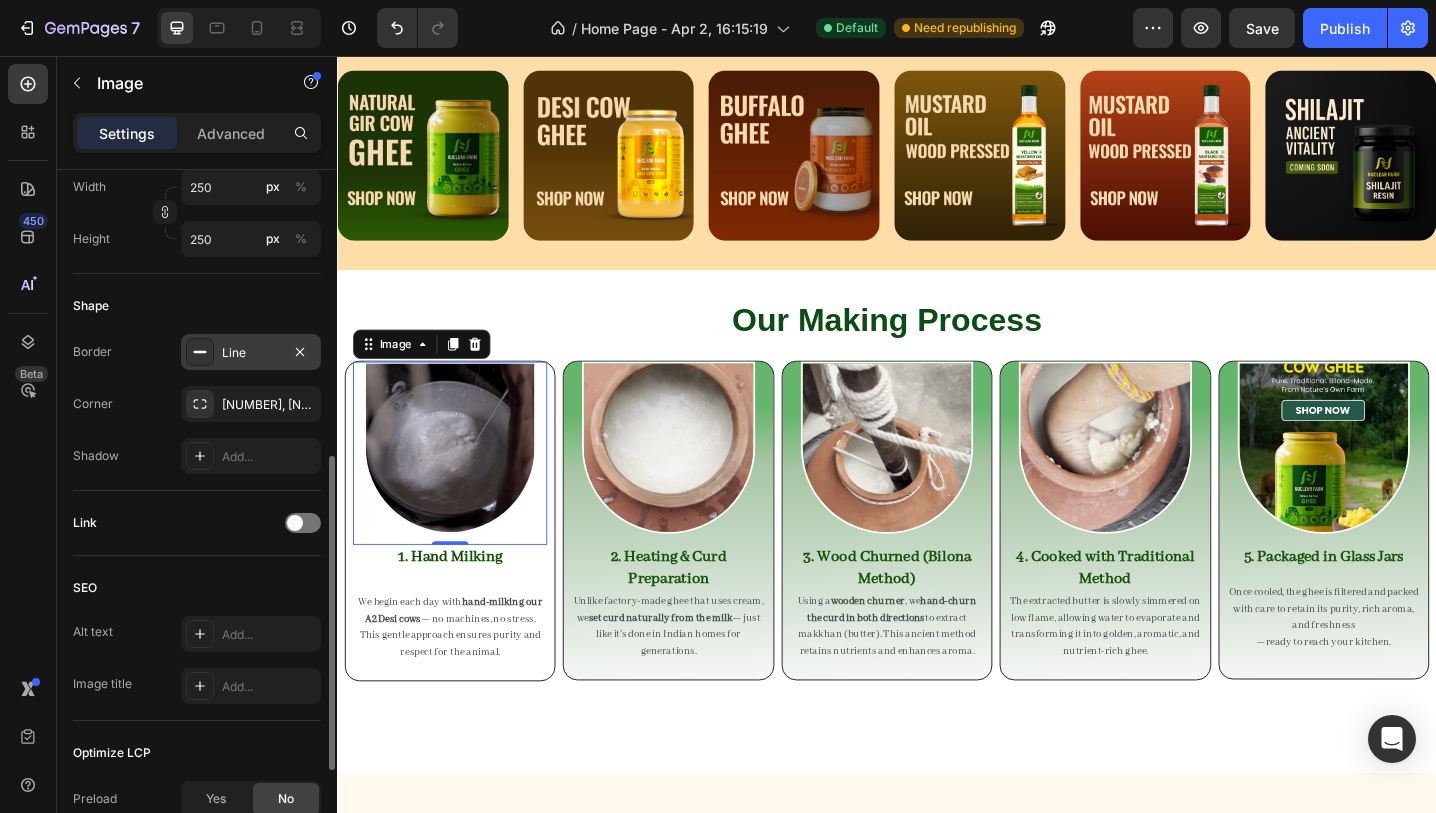 click on "Line" at bounding box center (251, 353) 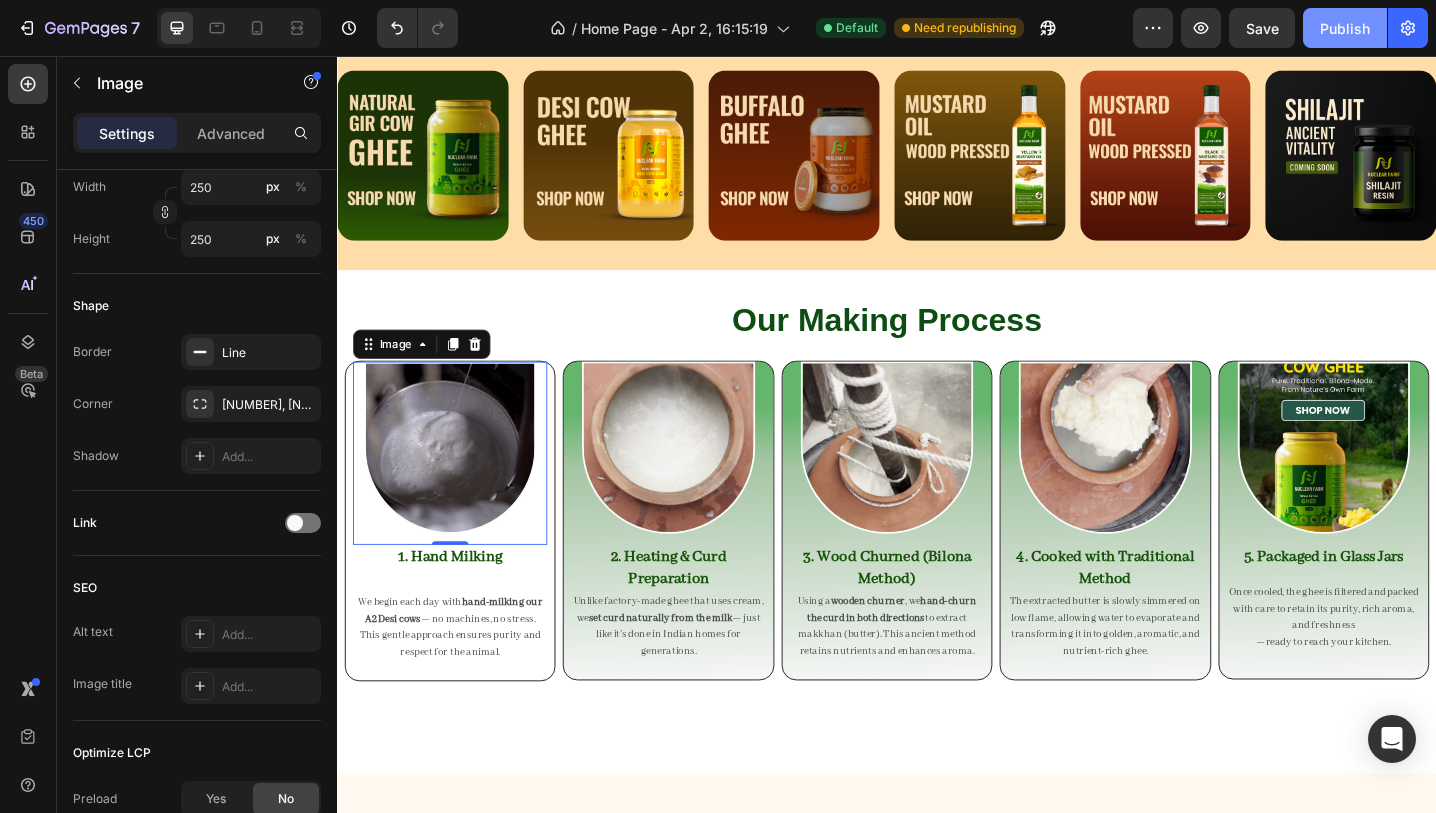 click on "Publish" 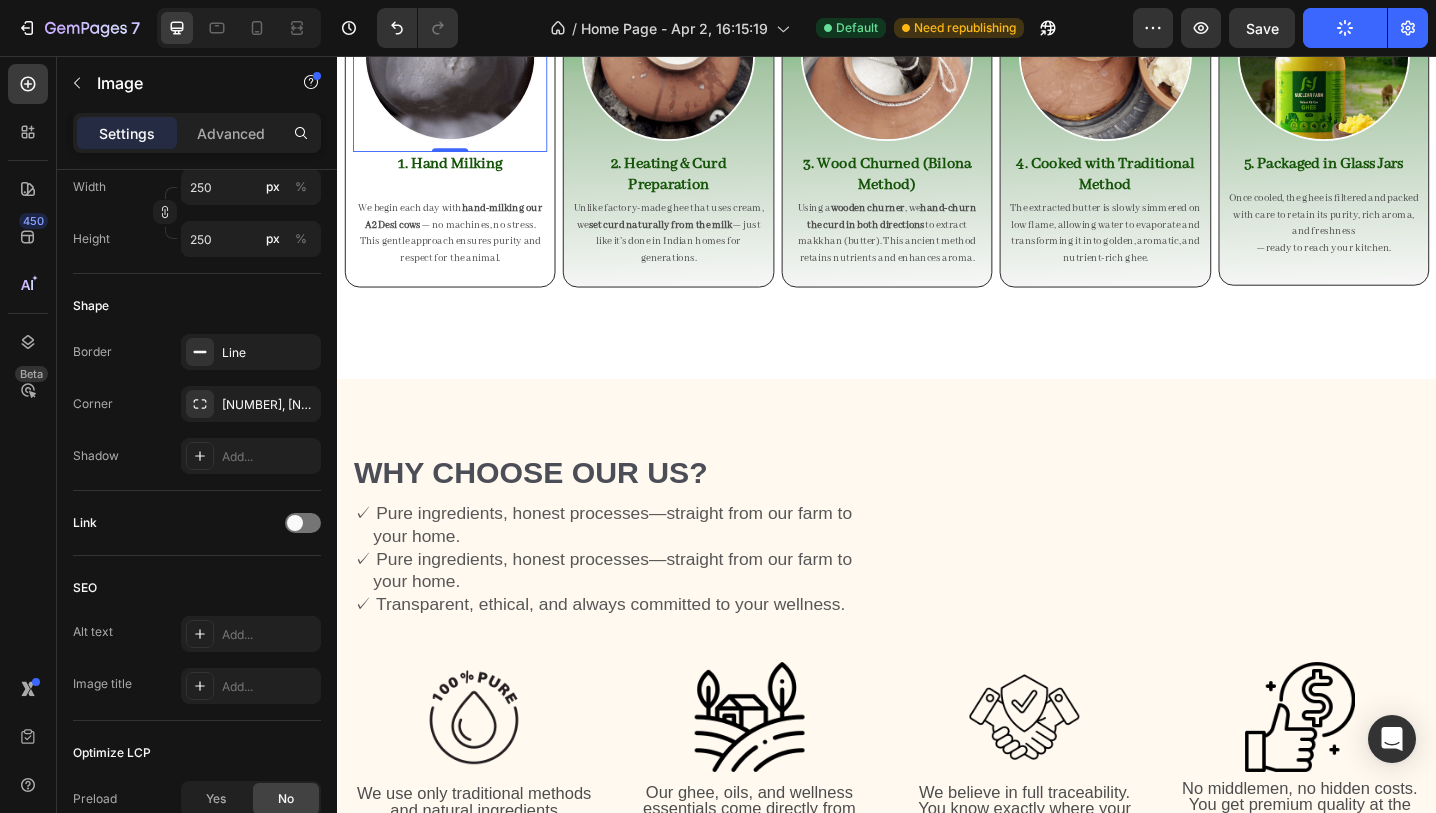 scroll, scrollTop: 374, scrollLeft: 0, axis: vertical 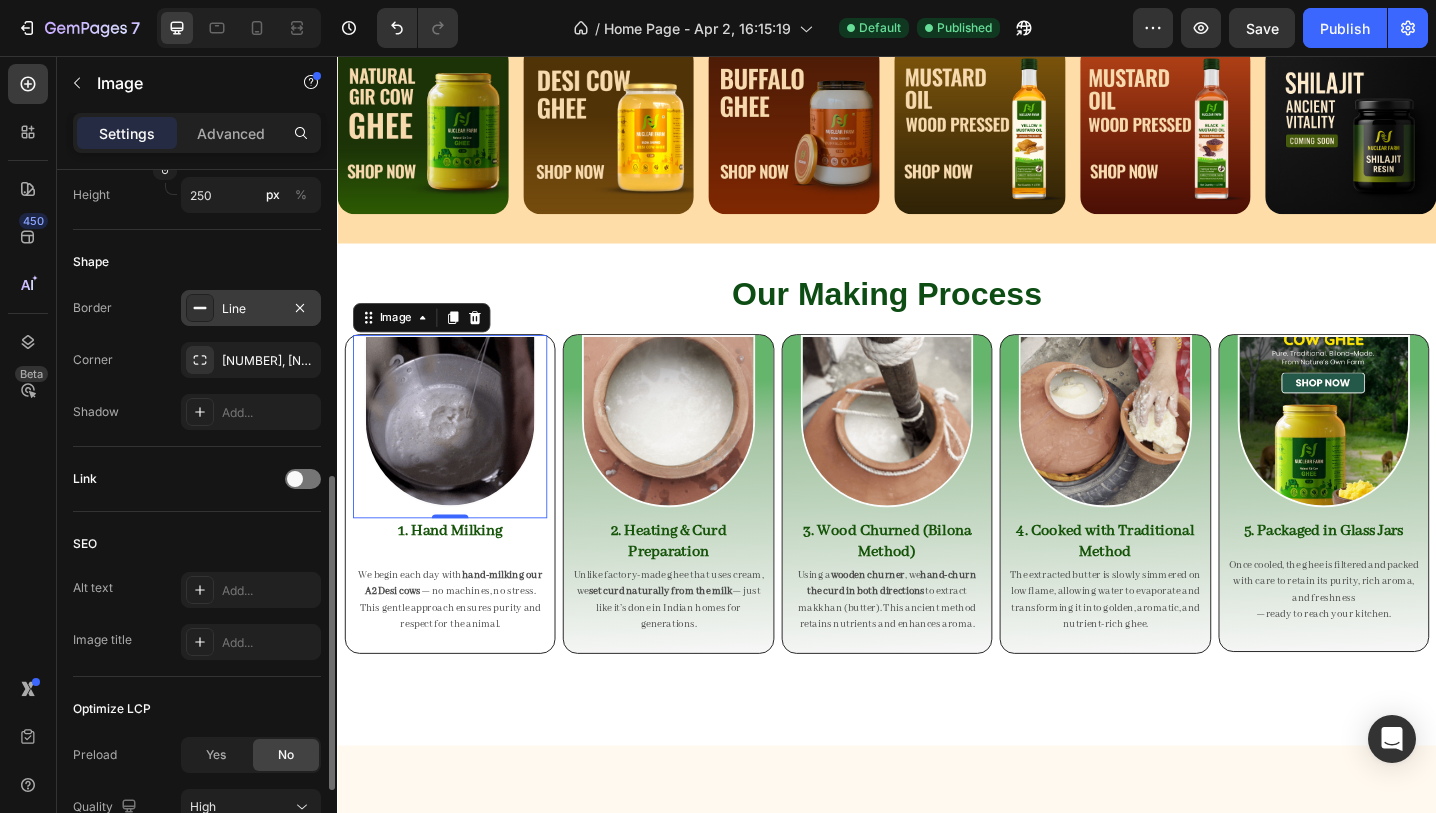 click on "Line" at bounding box center (251, 308) 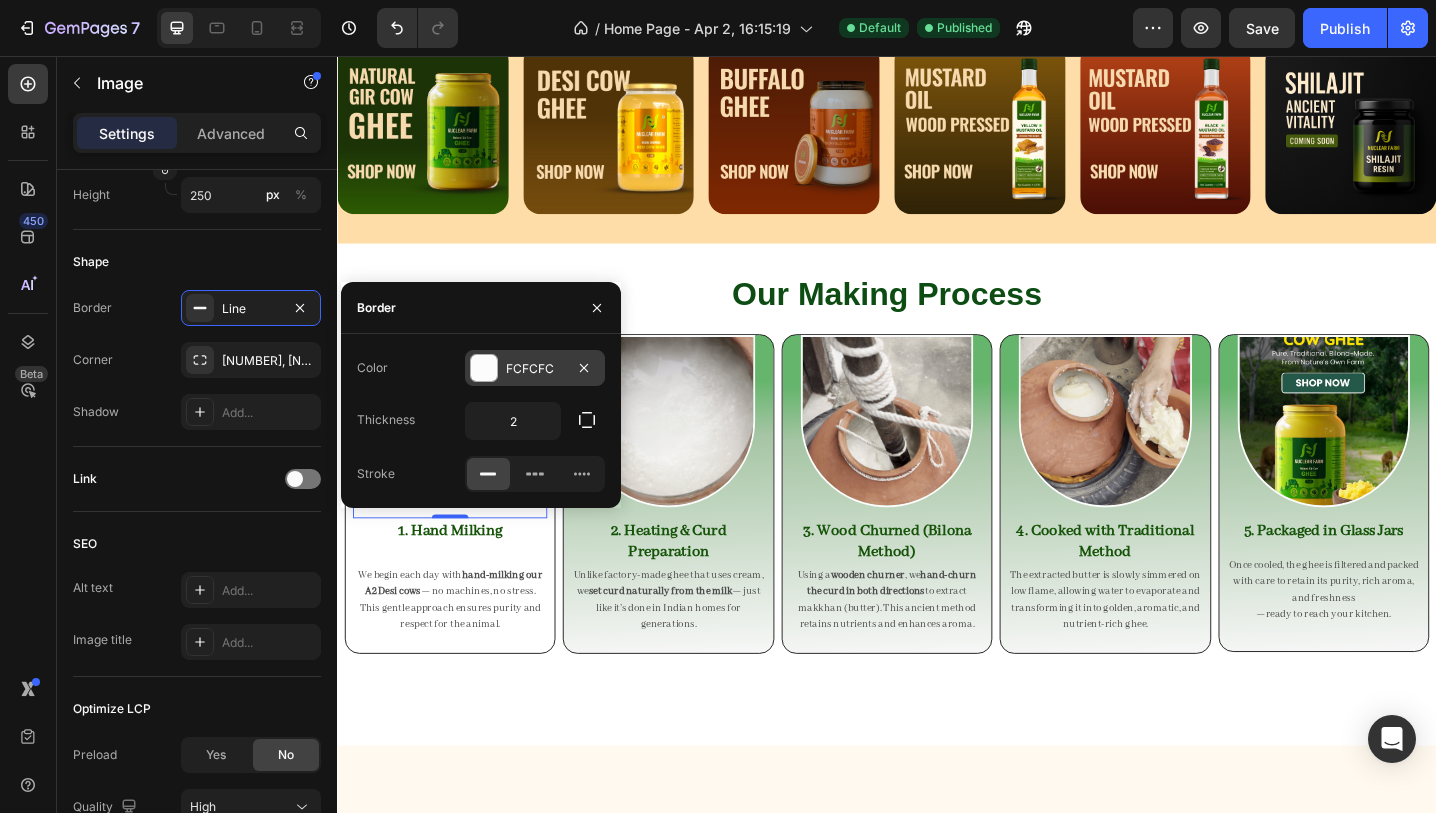 click on "FCFCFC" at bounding box center [535, 368] 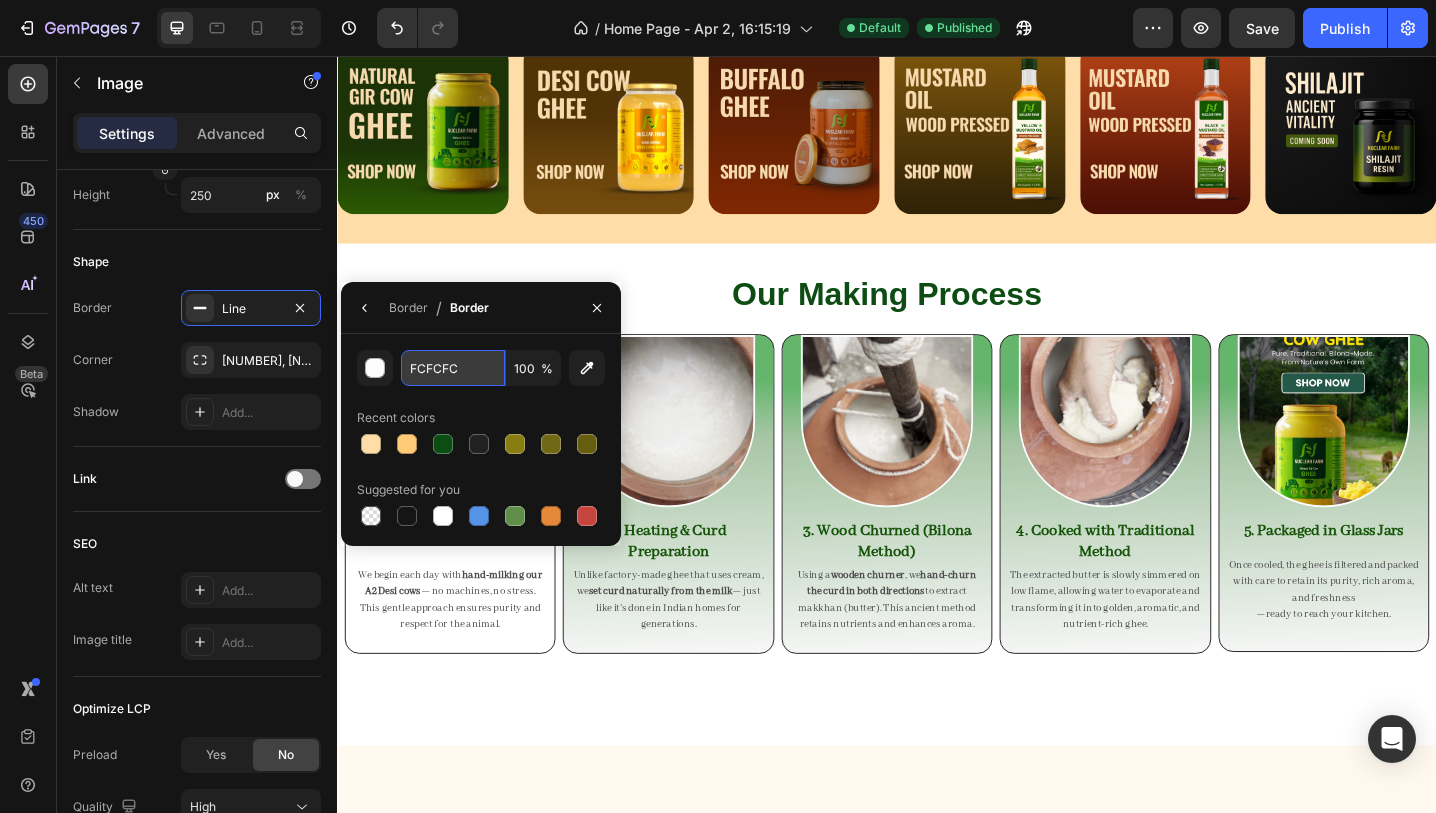 click on "FCFCFC" at bounding box center [453, 368] 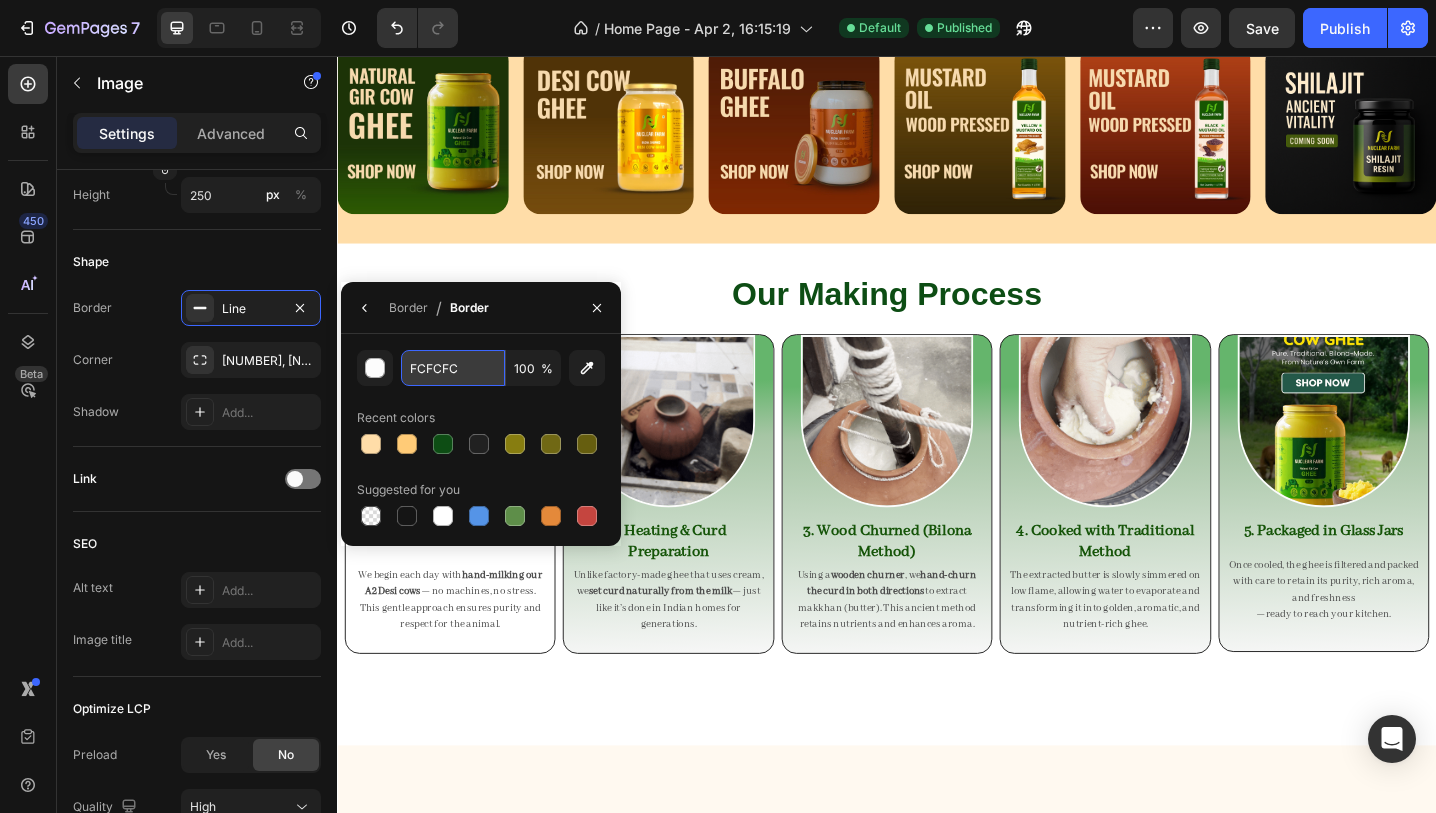 click on "FCFCFC" at bounding box center (453, 368) 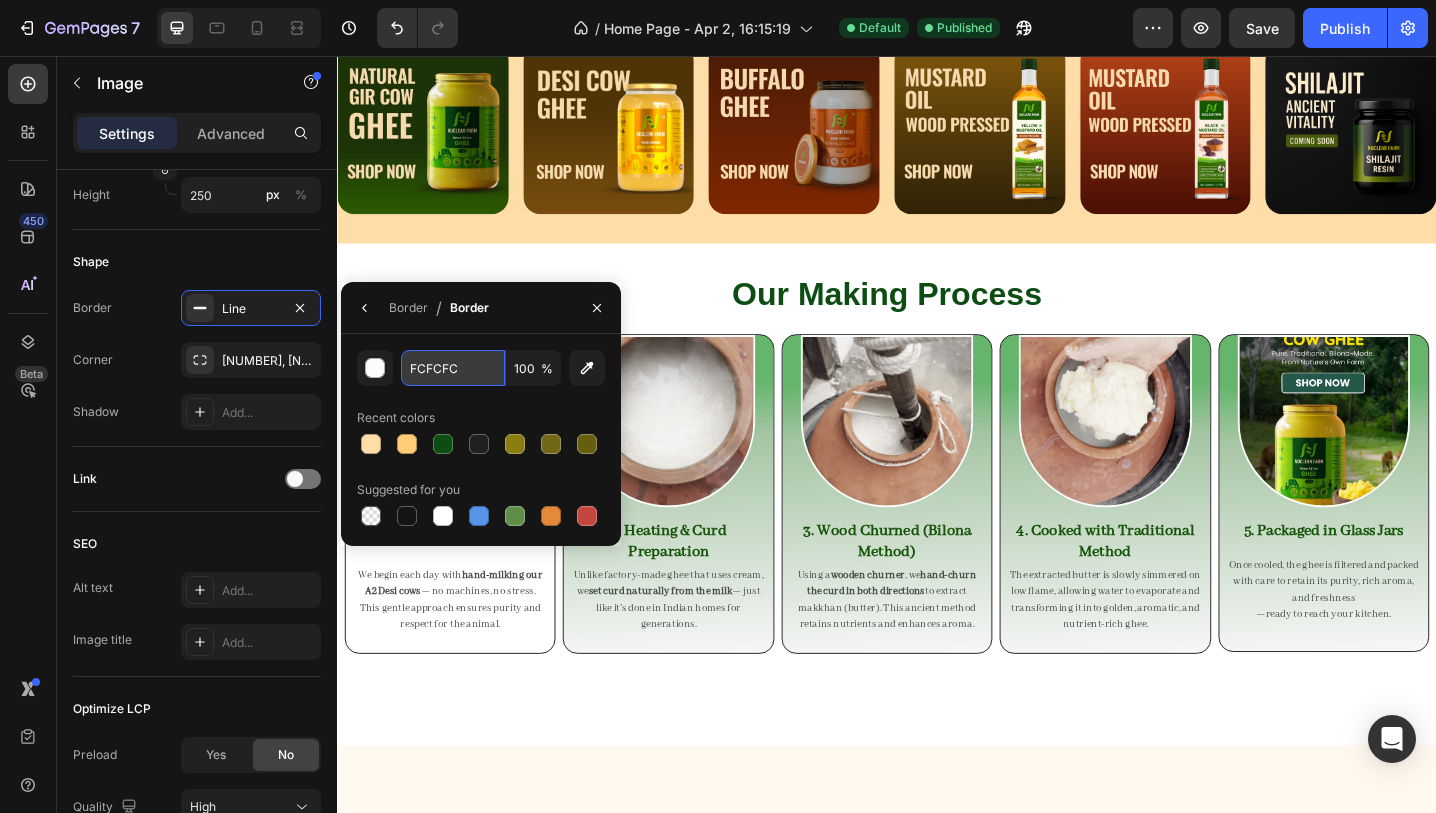 paste on "#8d630e" 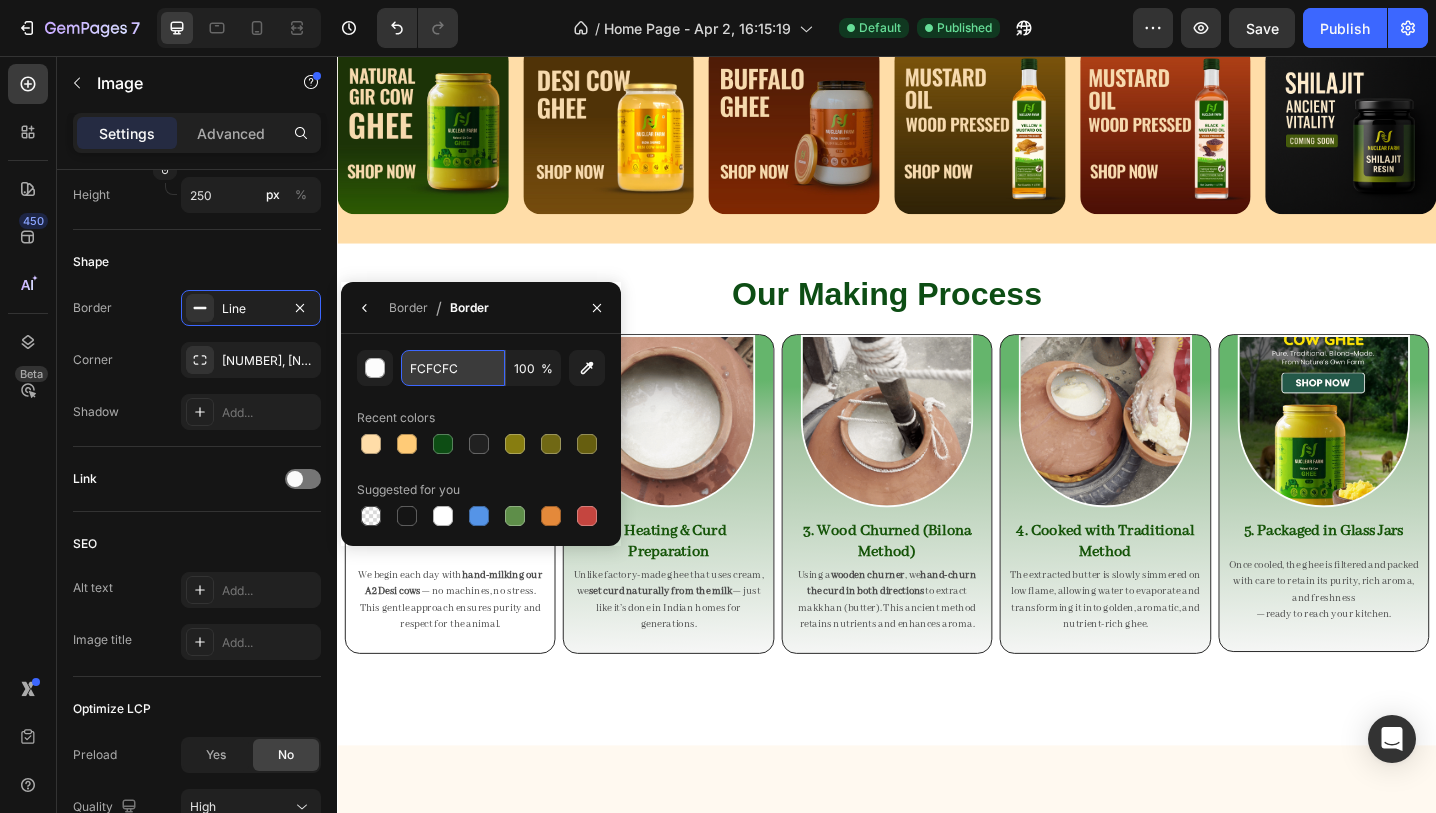type on "#8d630e" 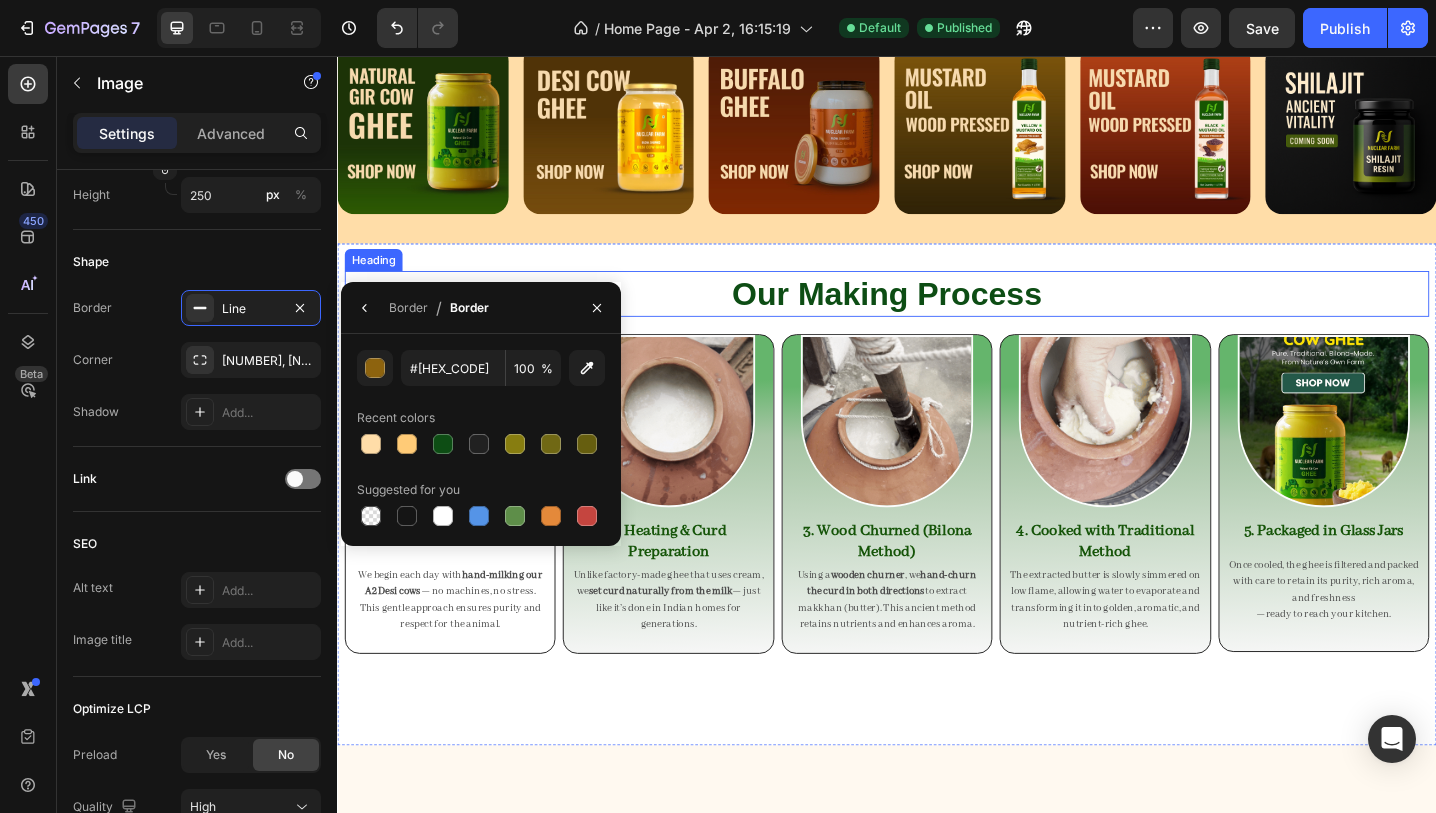 click on "Our Making Process" at bounding box center (937, 316) 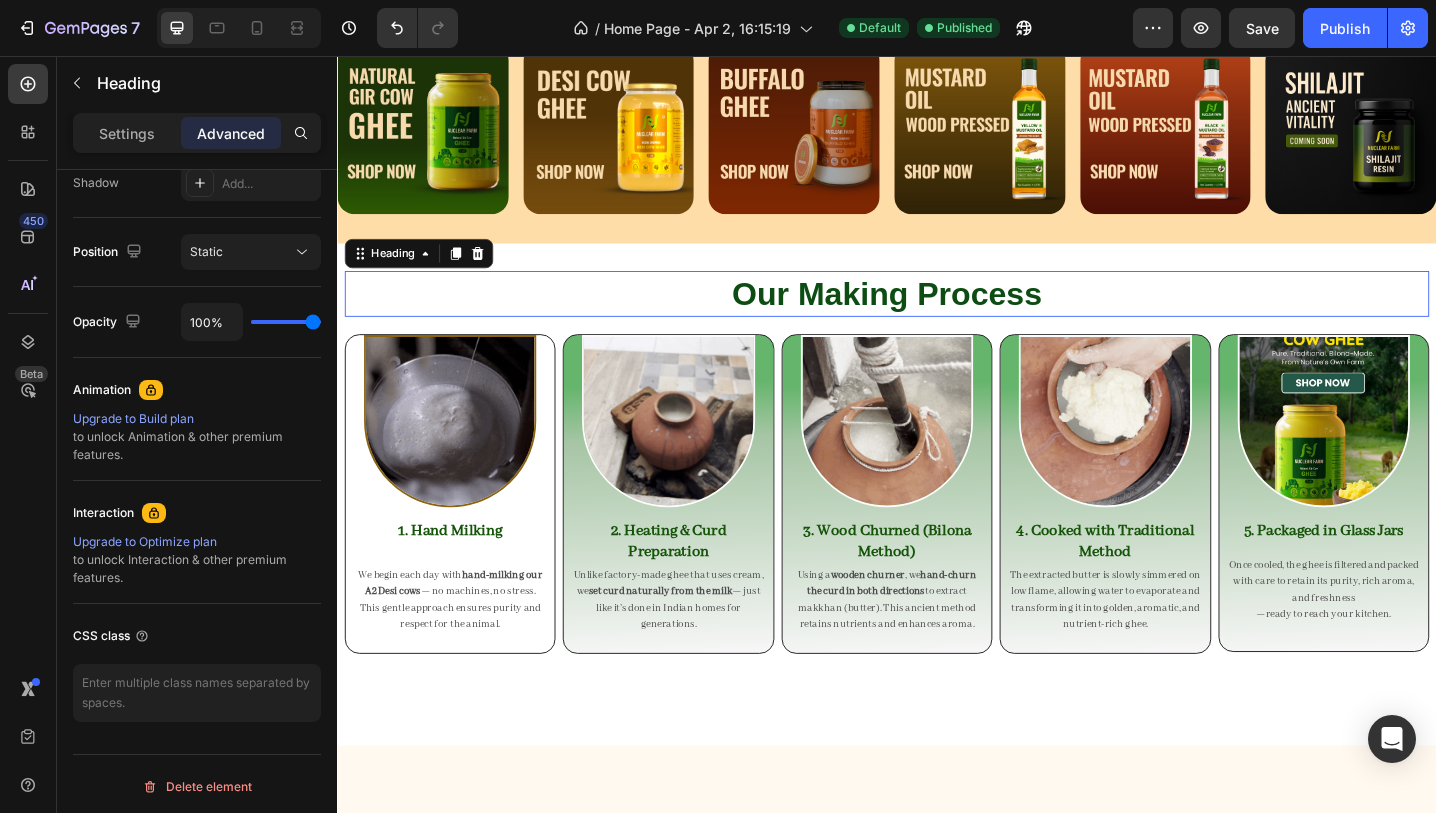 scroll, scrollTop: 0, scrollLeft: 0, axis: both 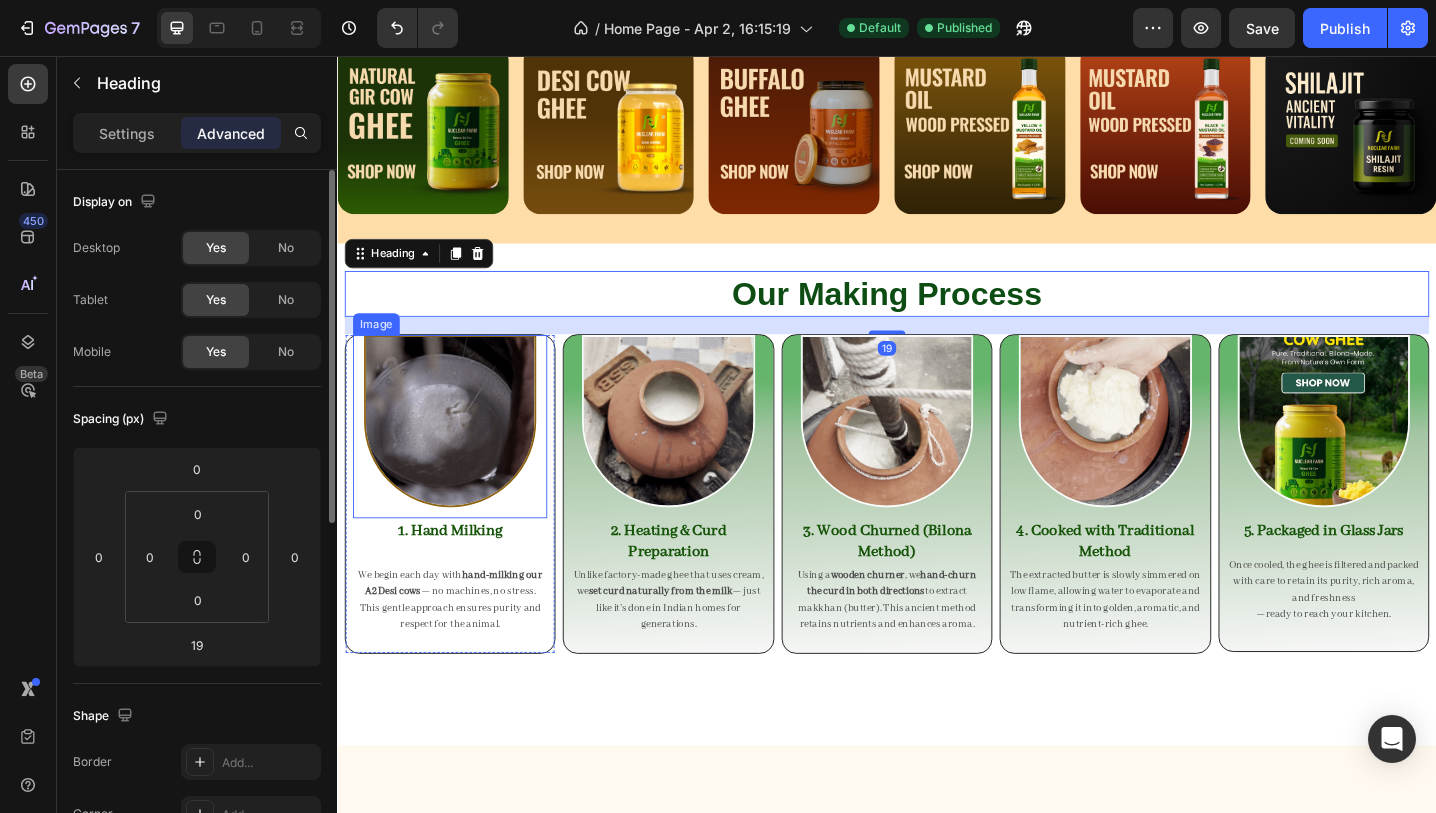 click at bounding box center (460, 455) 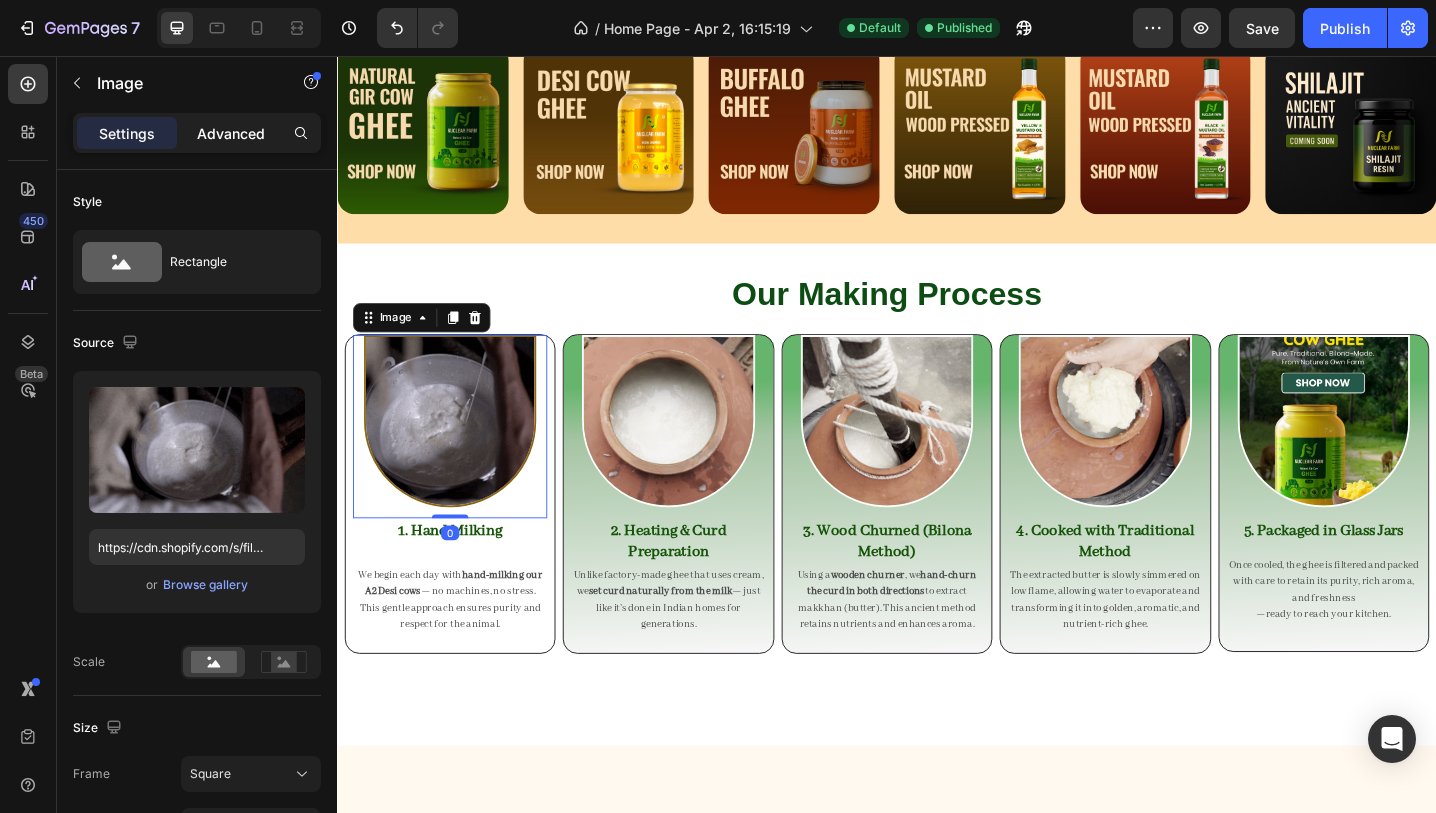 click on "Advanced" at bounding box center [231, 133] 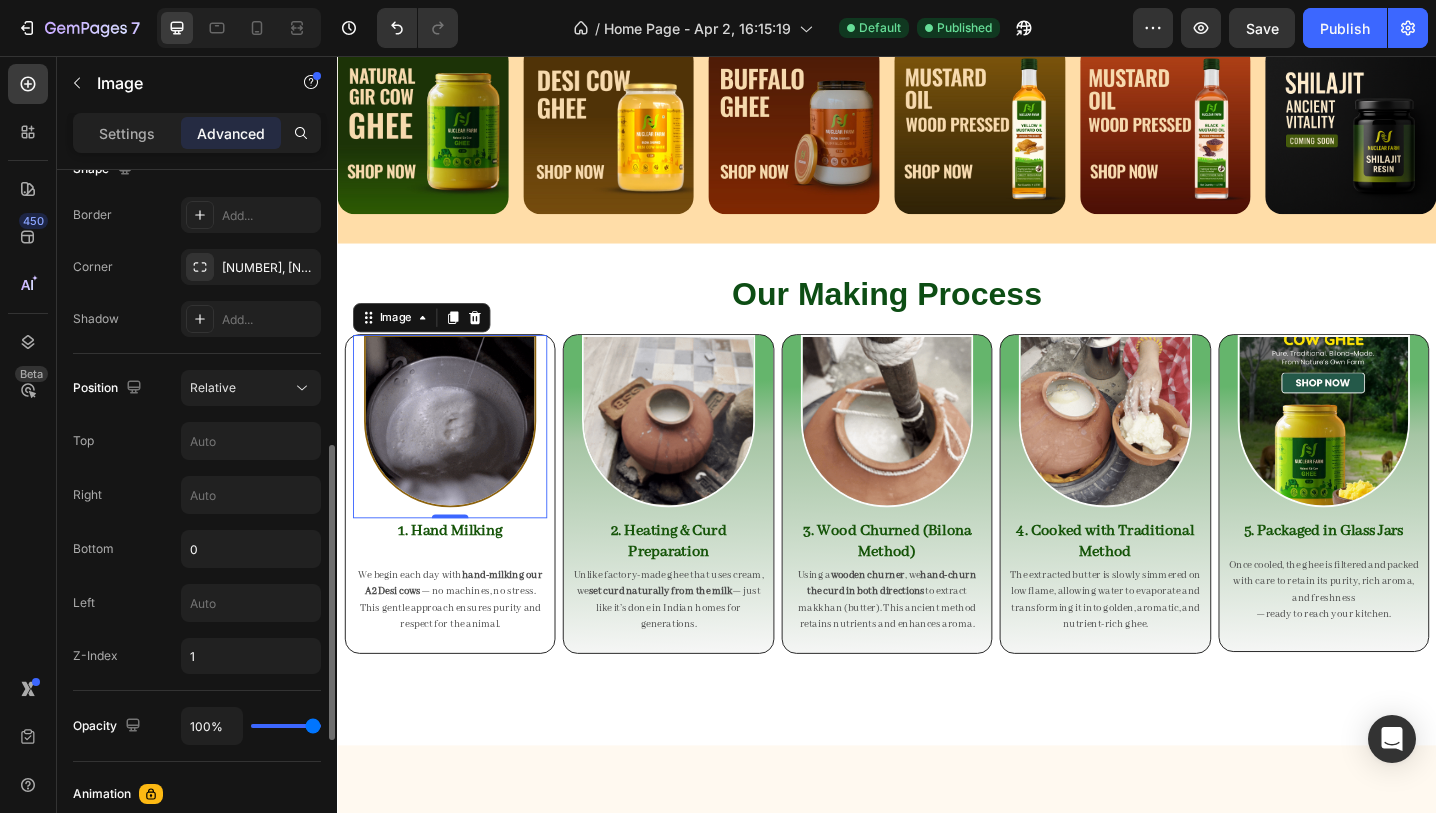 scroll, scrollTop: 582, scrollLeft: 0, axis: vertical 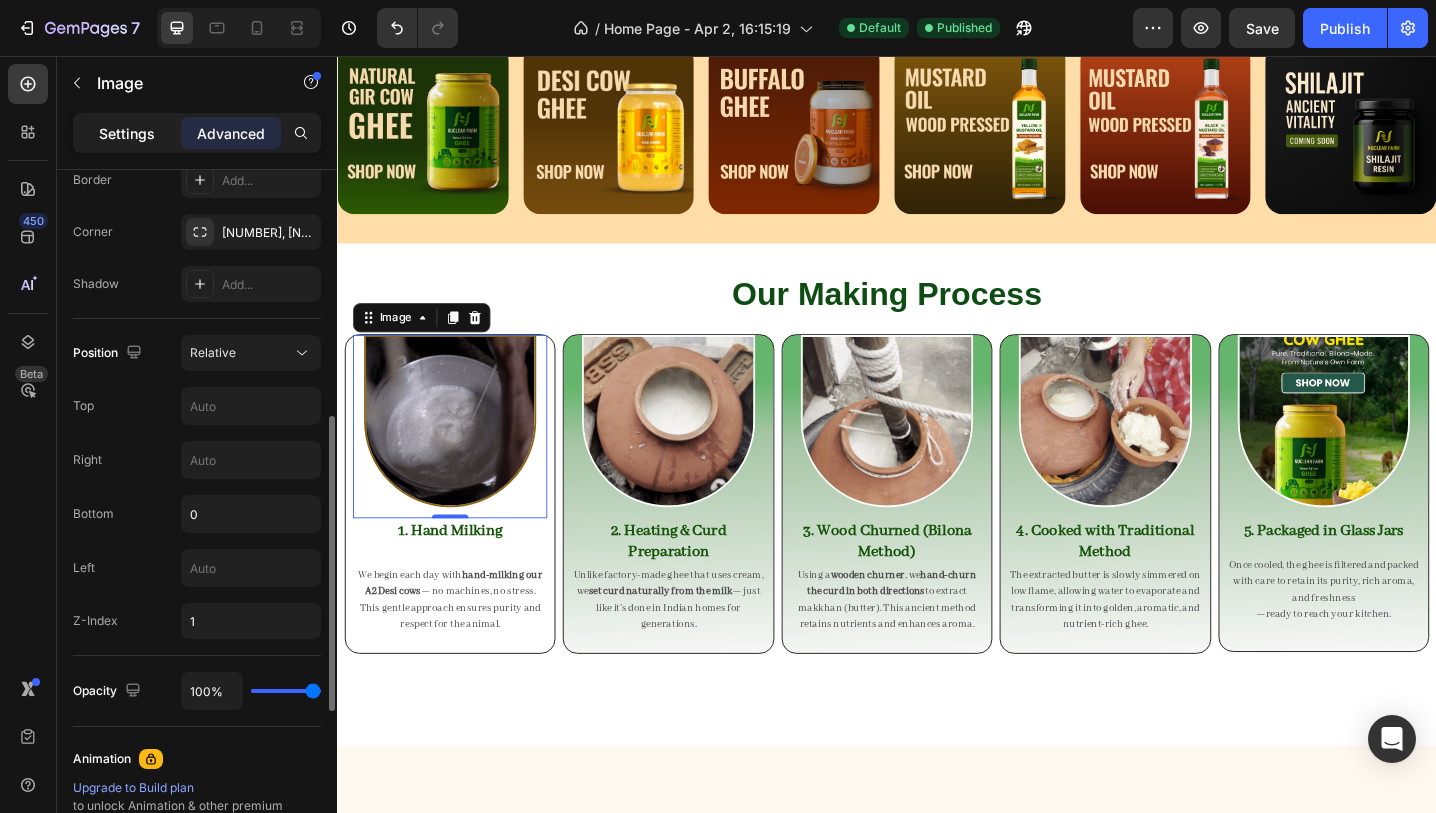 click on "Settings" at bounding box center (127, 133) 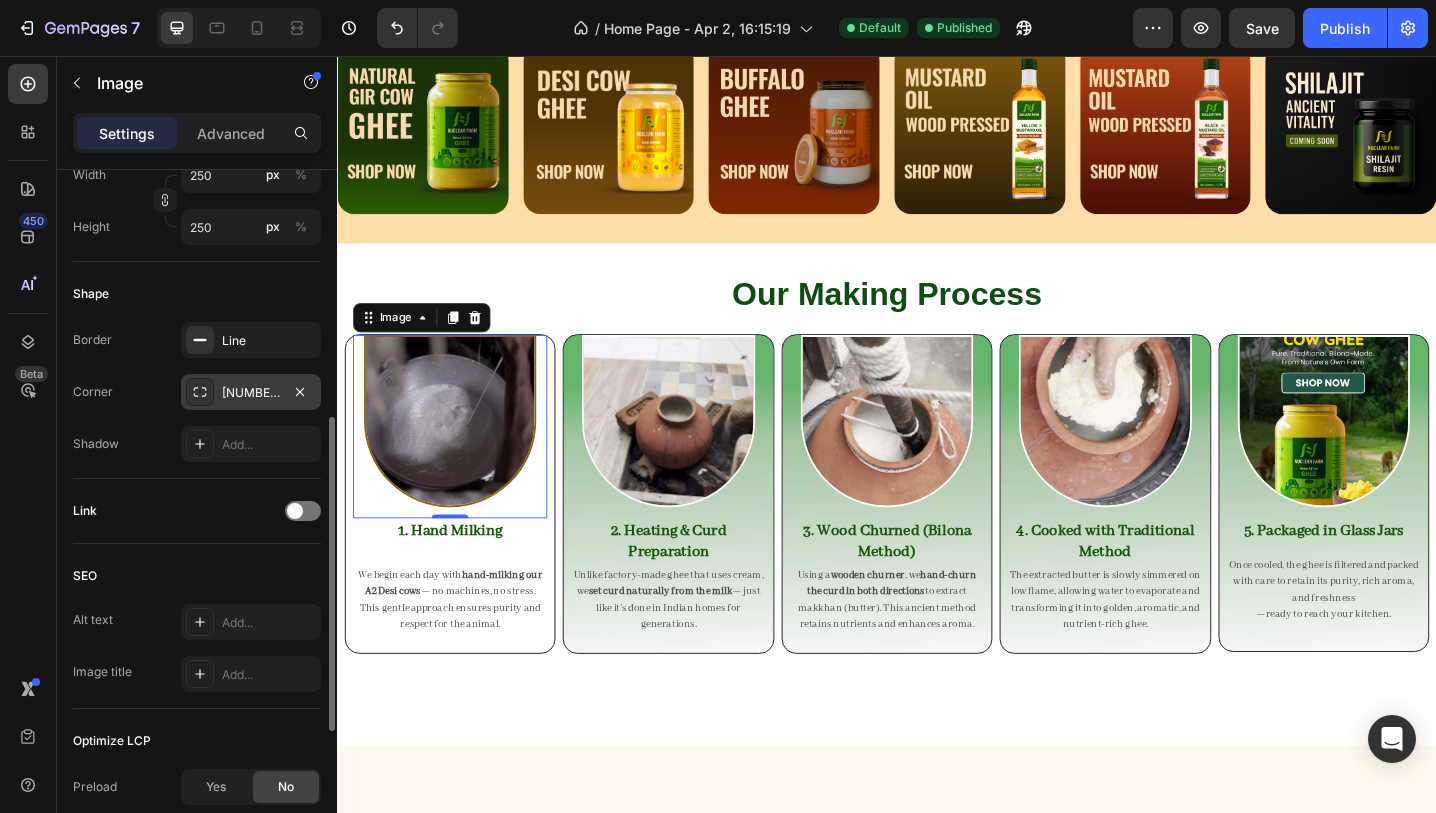 scroll, scrollTop: 701, scrollLeft: 0, axis: vertical 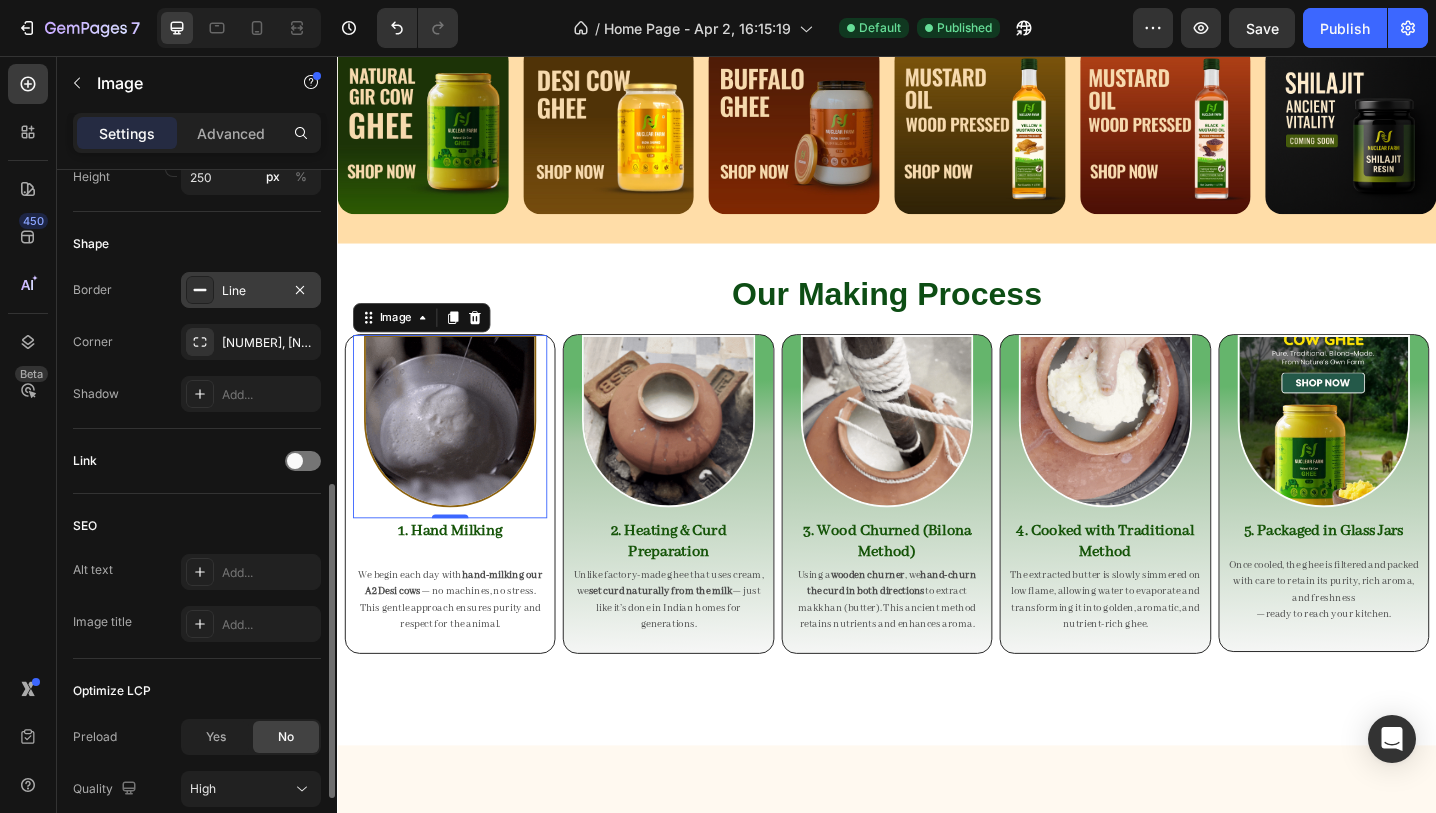 click on "Line" at bounding box center (251, 291) 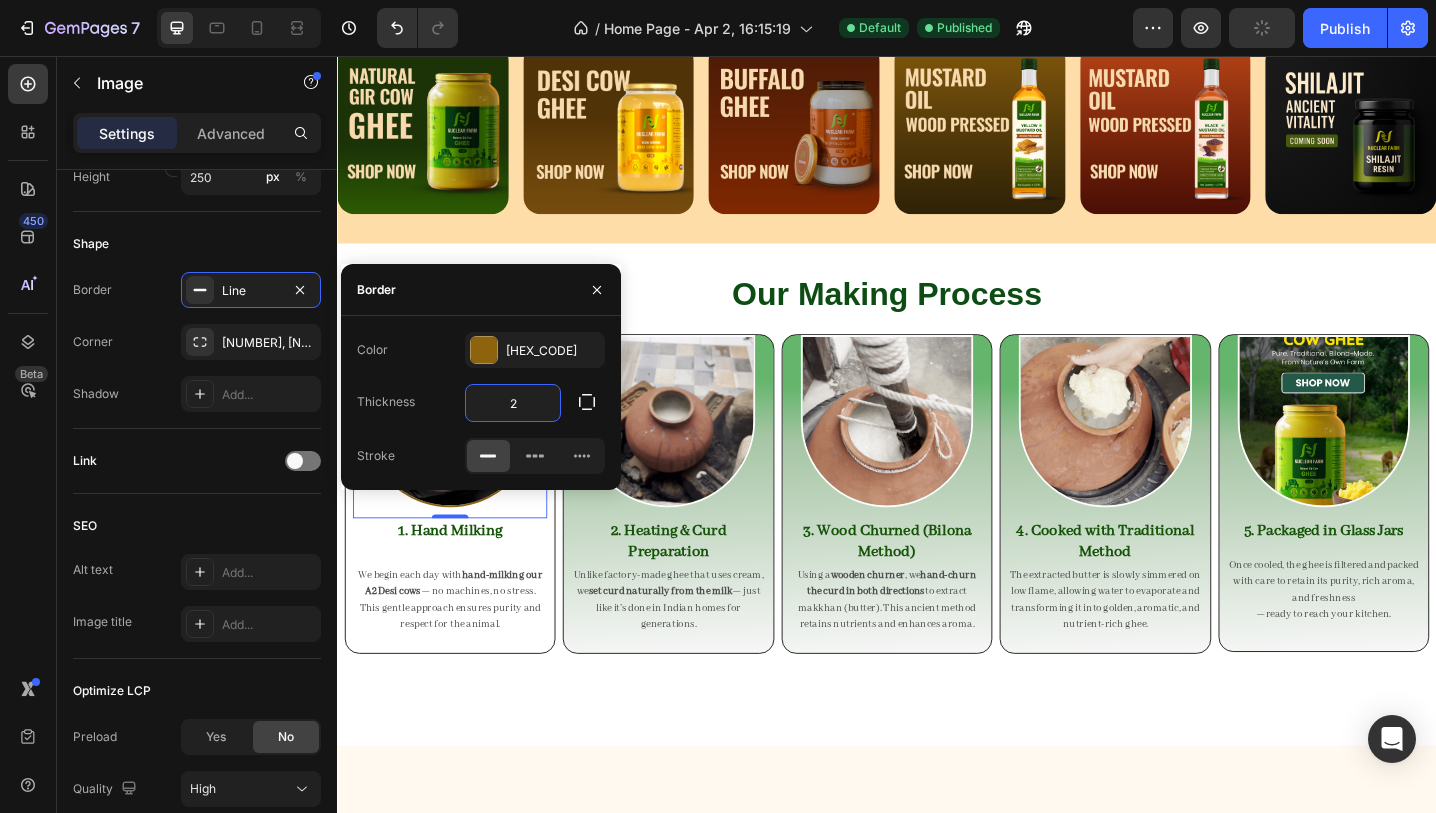 click on "2" at bounding box center (513, 403) 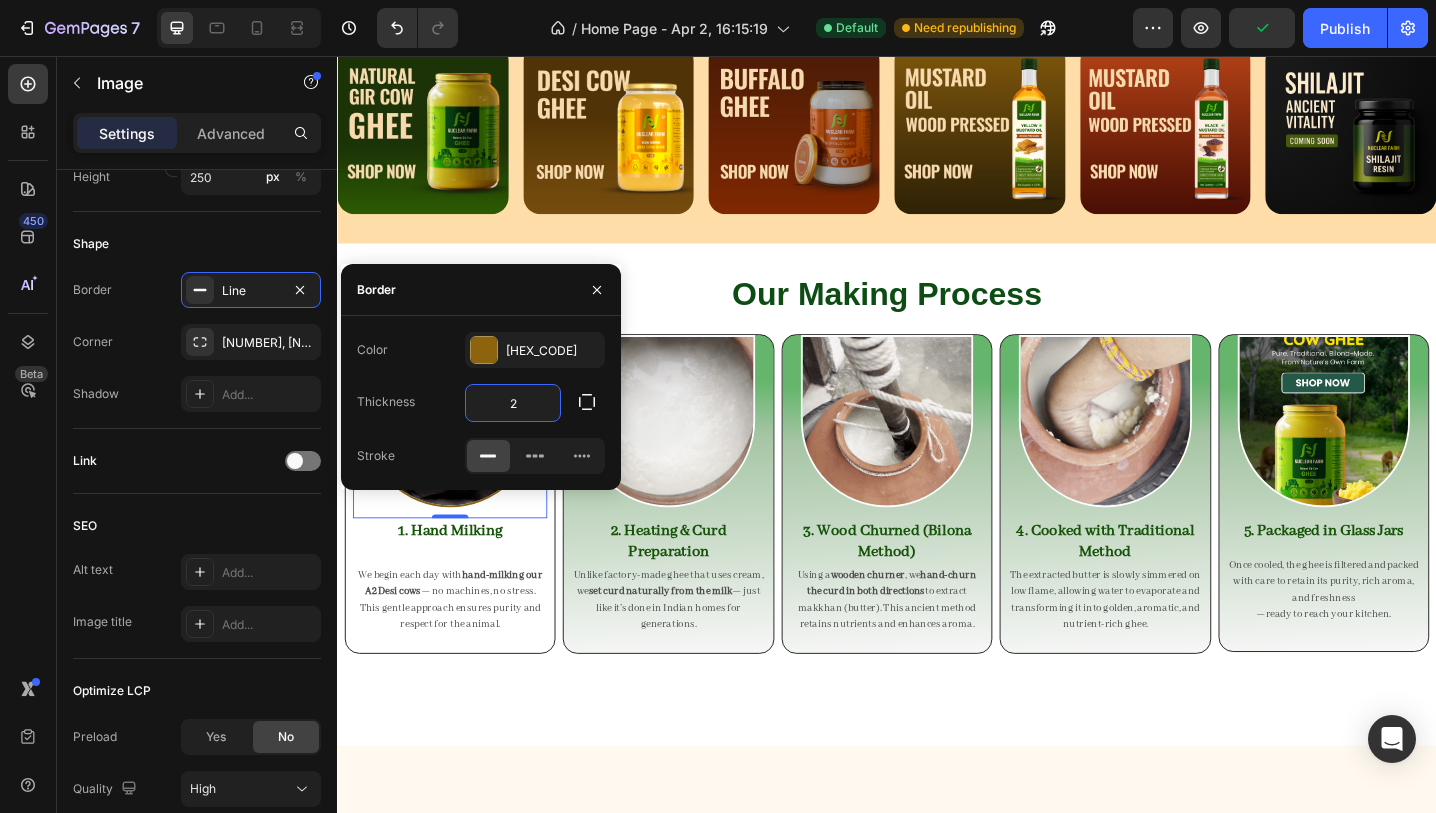 type on "4" 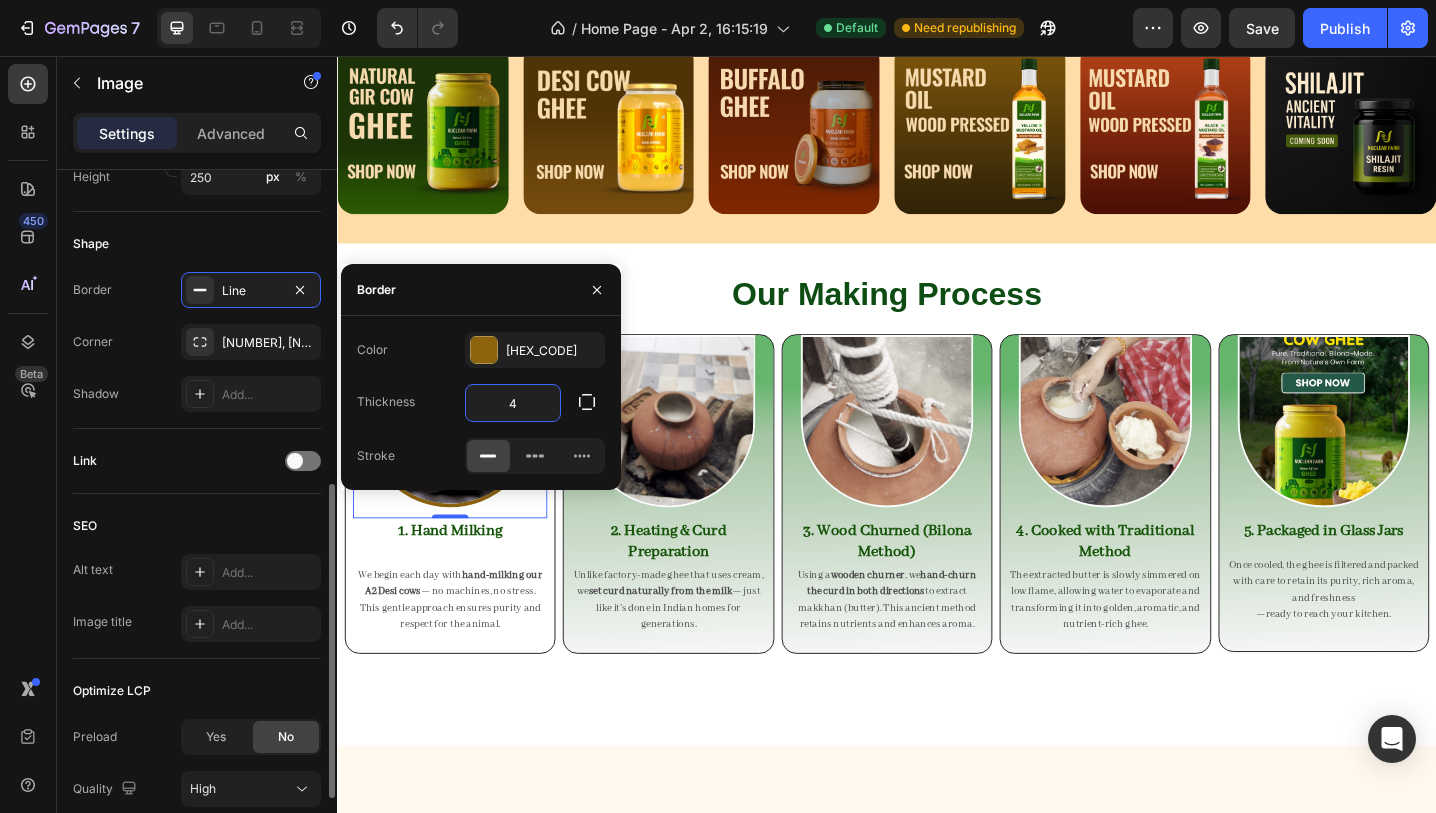 click on "SEO" at bounding box center [197, 526] 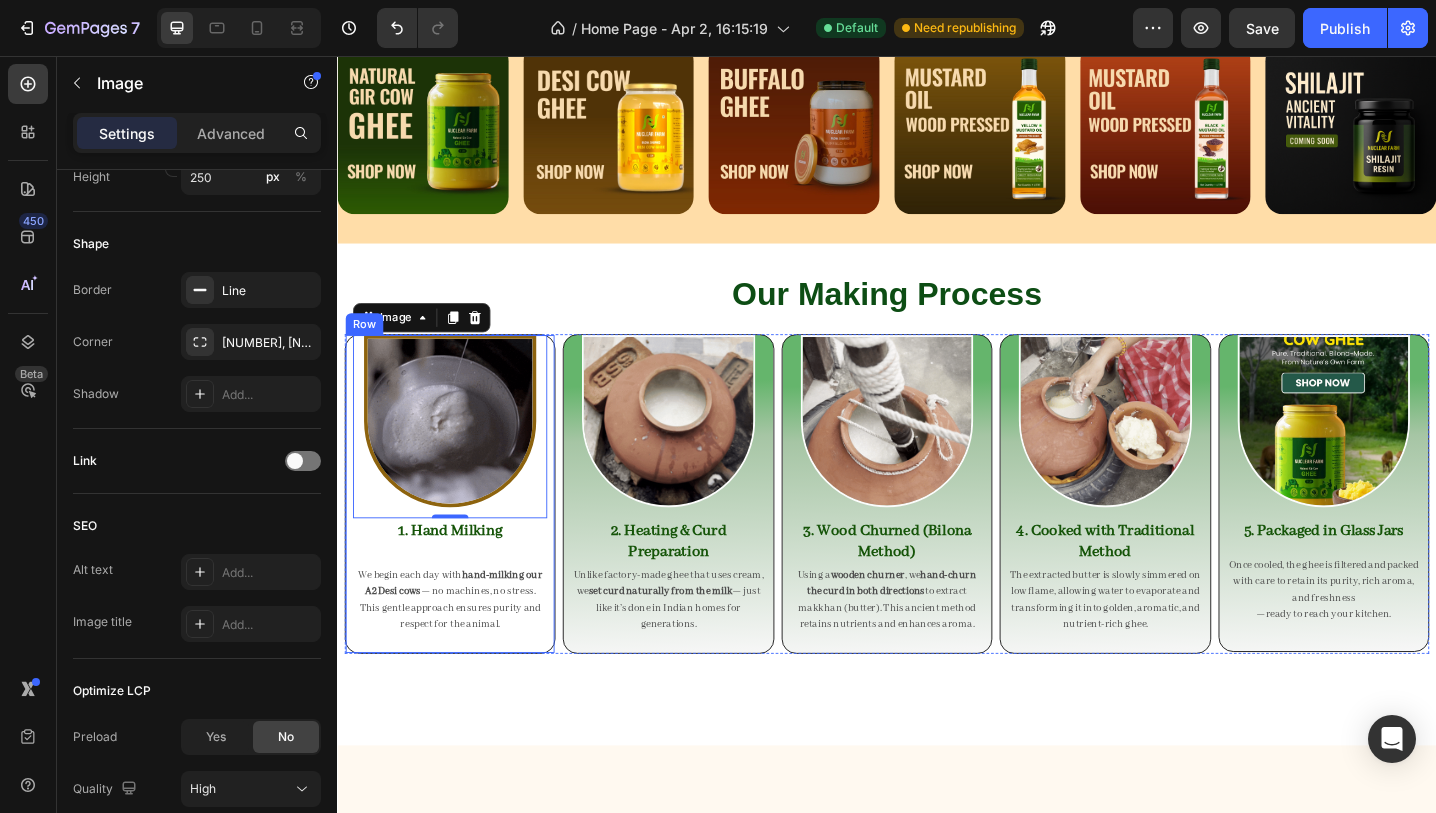 click on "Image   0 1. Hand Milking Heading We begin each day with  hand-milking our A2 Desi cows  — no machines, no stress. This gentle approach ensures purity and respect for the animal. Text Block Row" at bounding box center [460, 535] 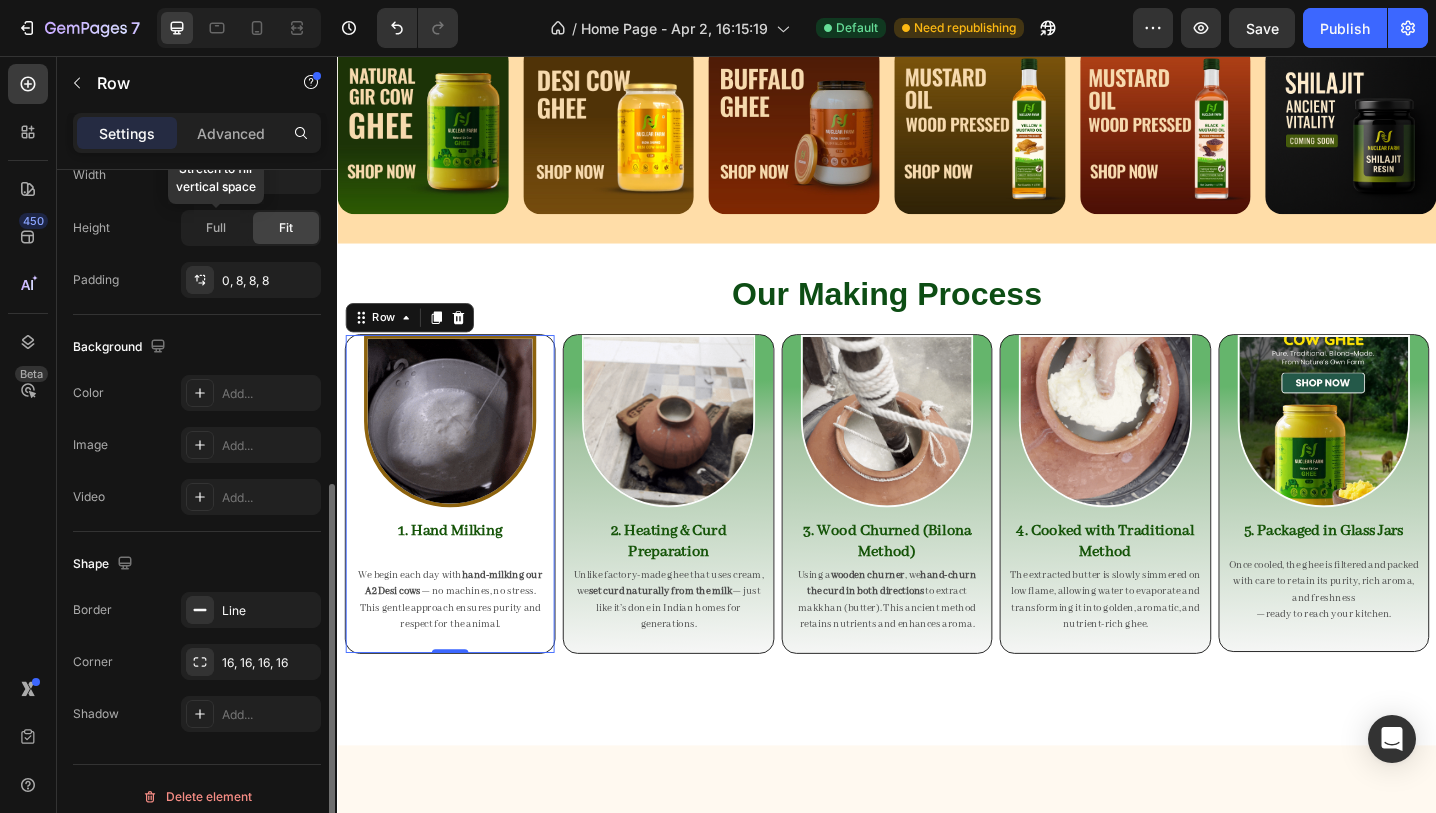 scroll, scrollTop: 520, scrollLeft: 0, axis: vertical 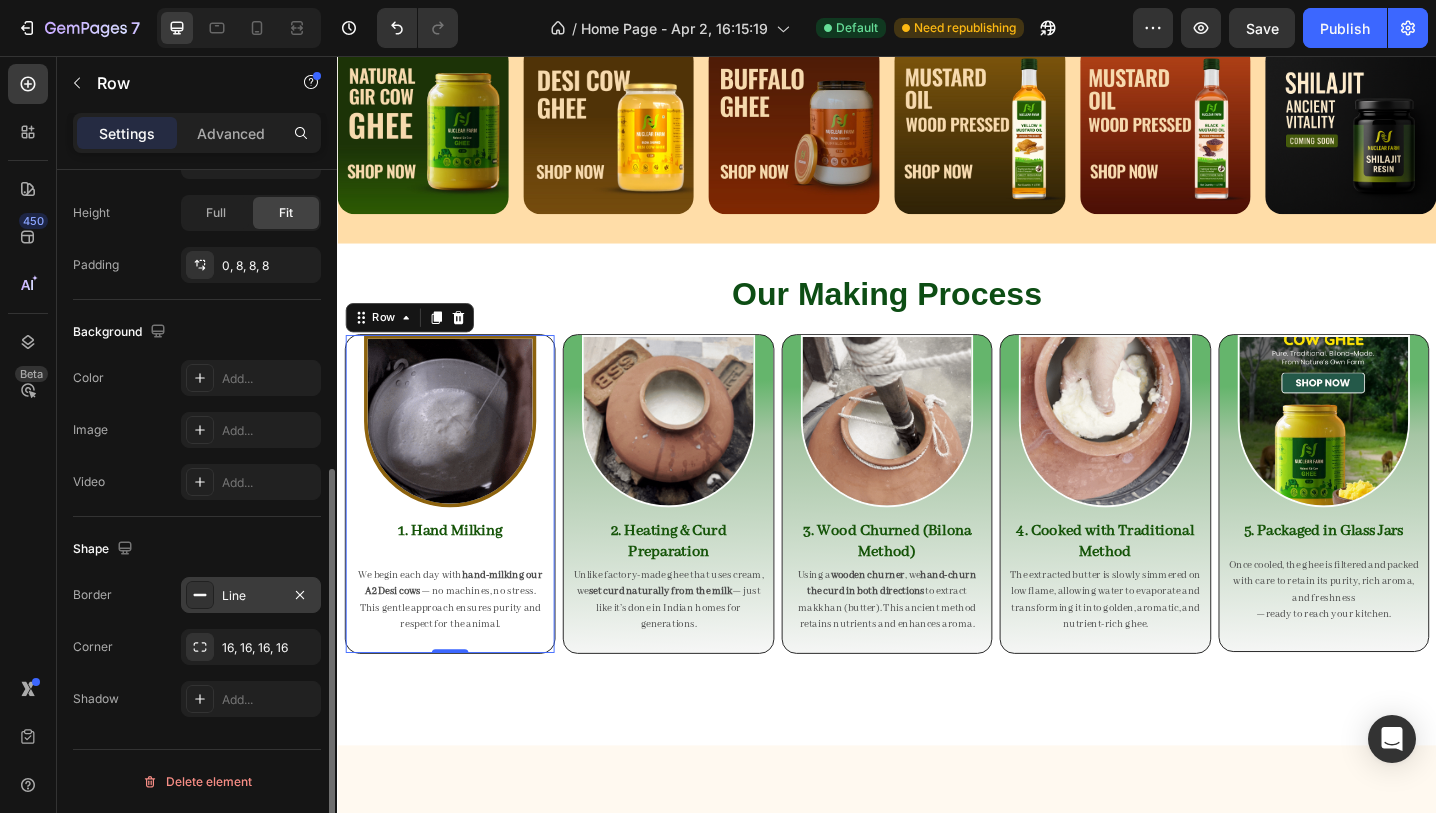 click on "Line" at bounding box center [251, 595] 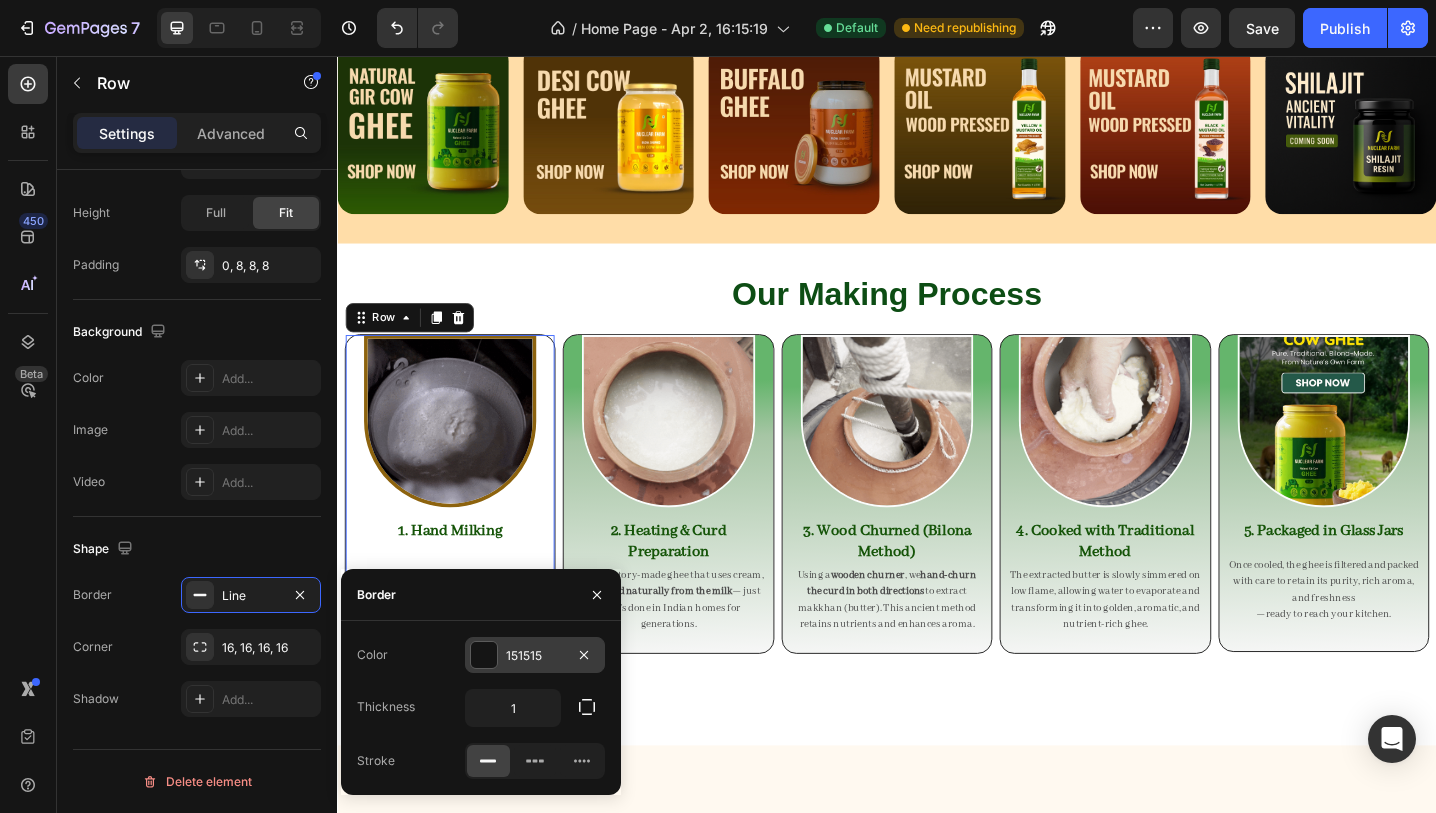 click on "151515" at bounding box center [535, 655] 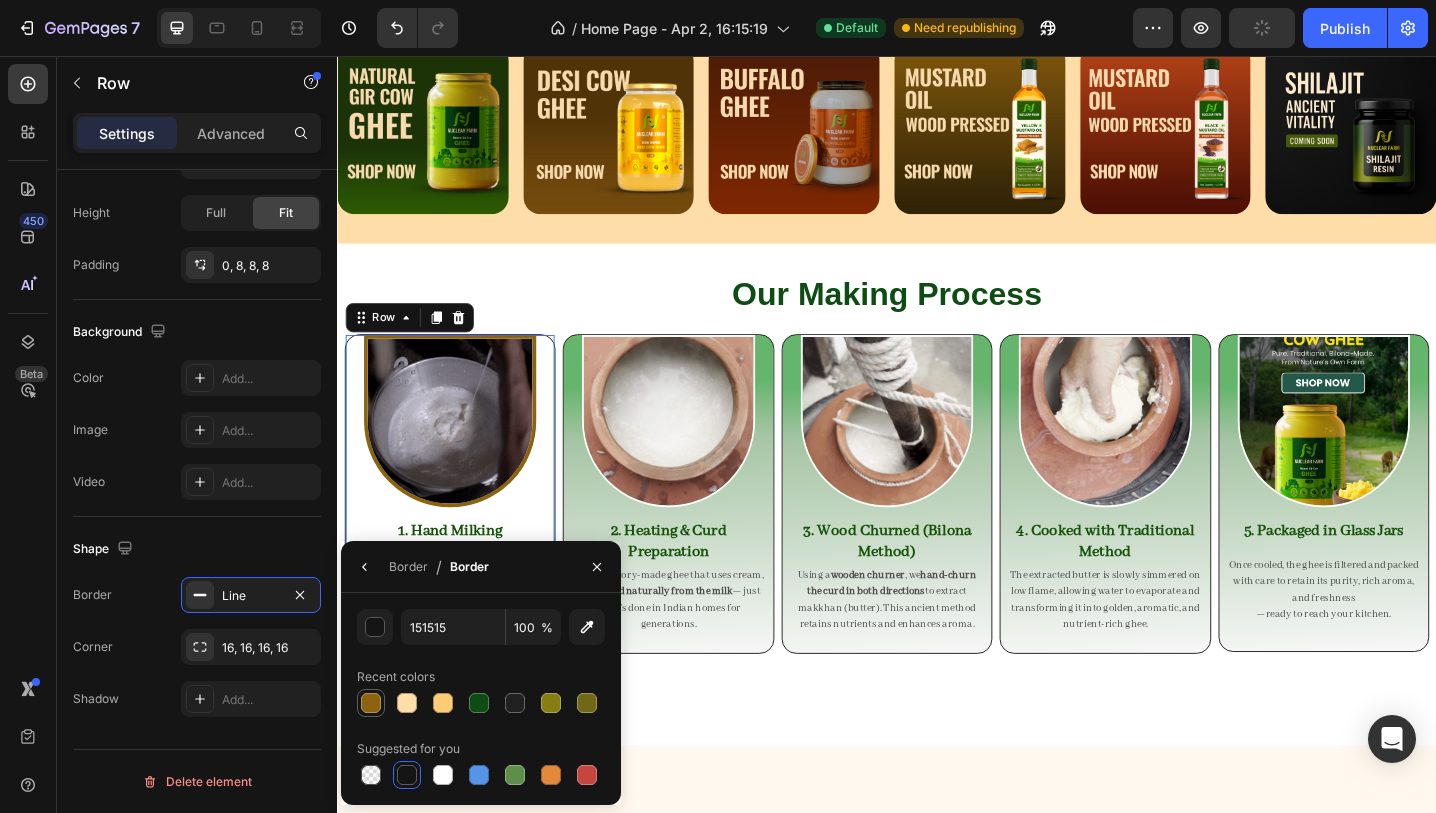 click at bounding box center [371, 703] 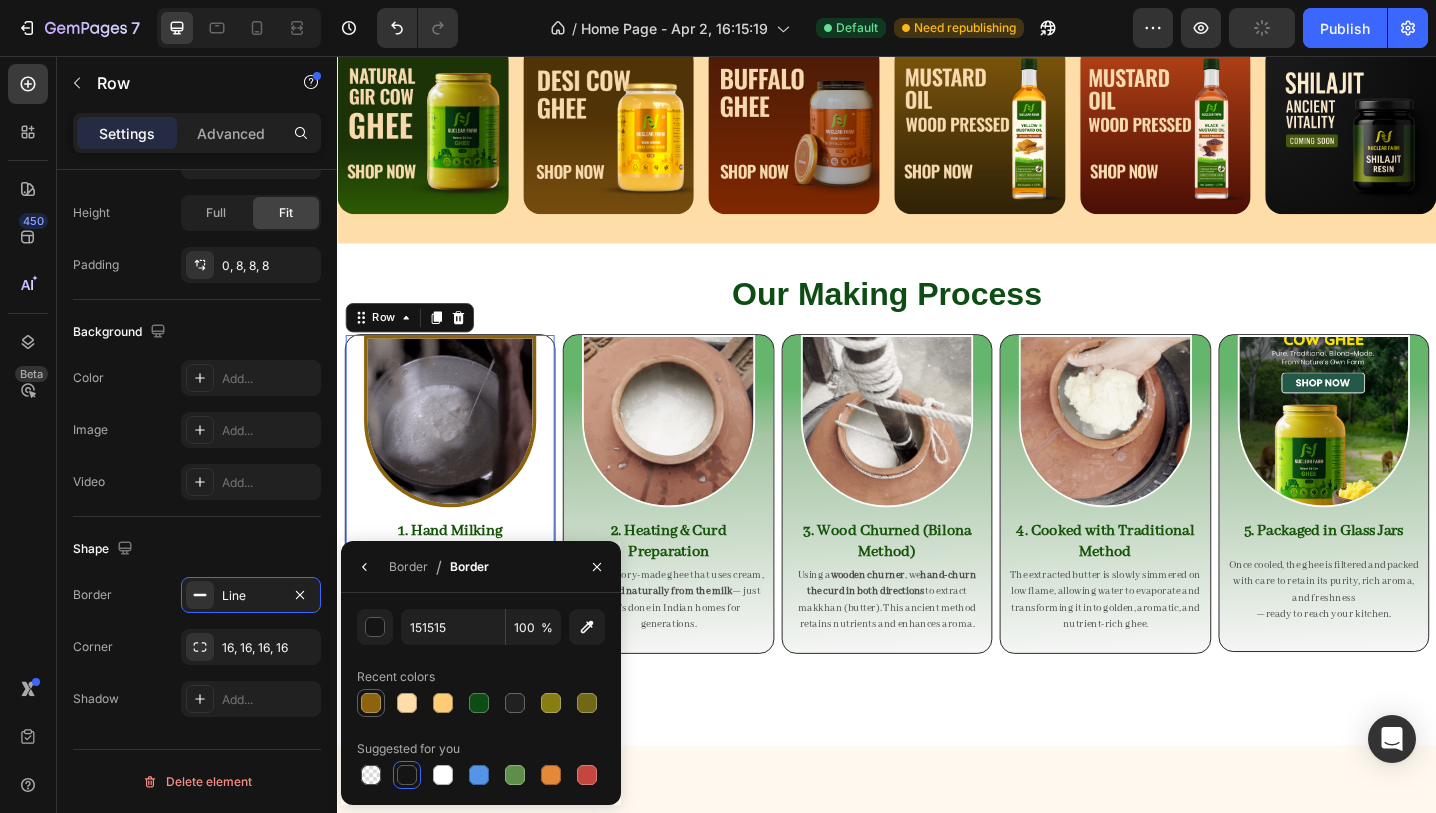 type on "8D630E" 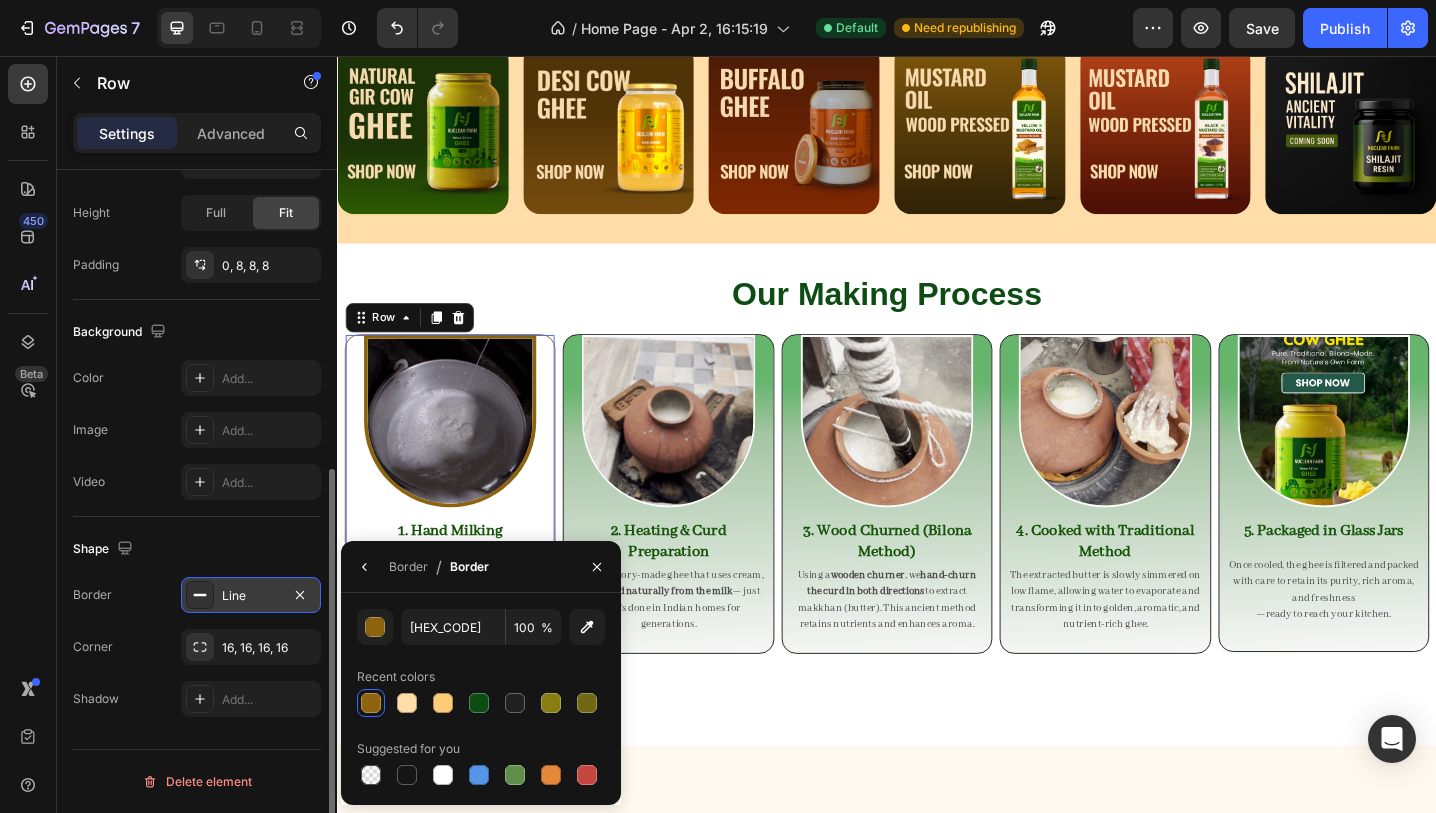 click on "Line" at bounding box center [251, 596] 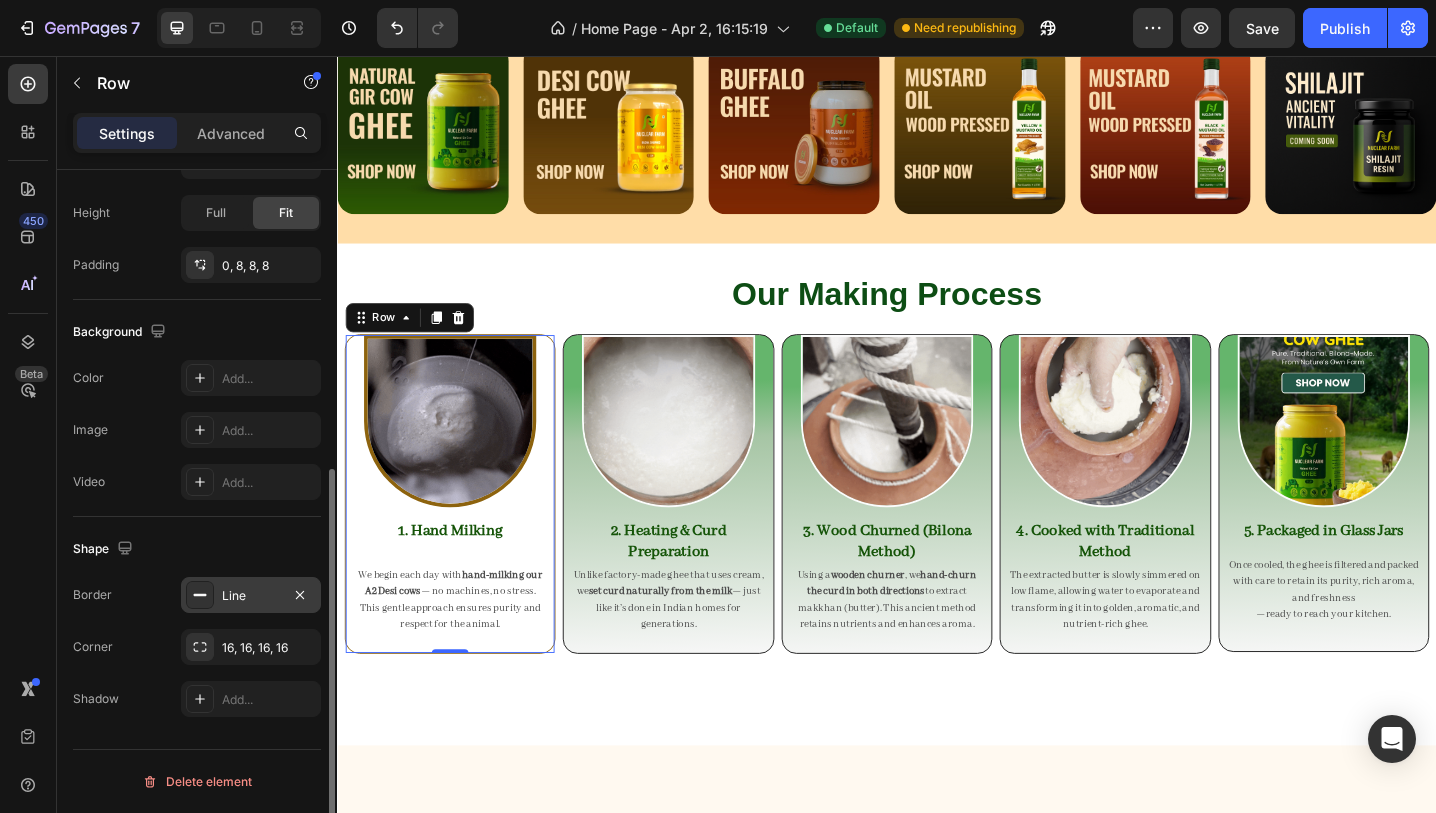 click on "Line" at bounding box center (251, 596) 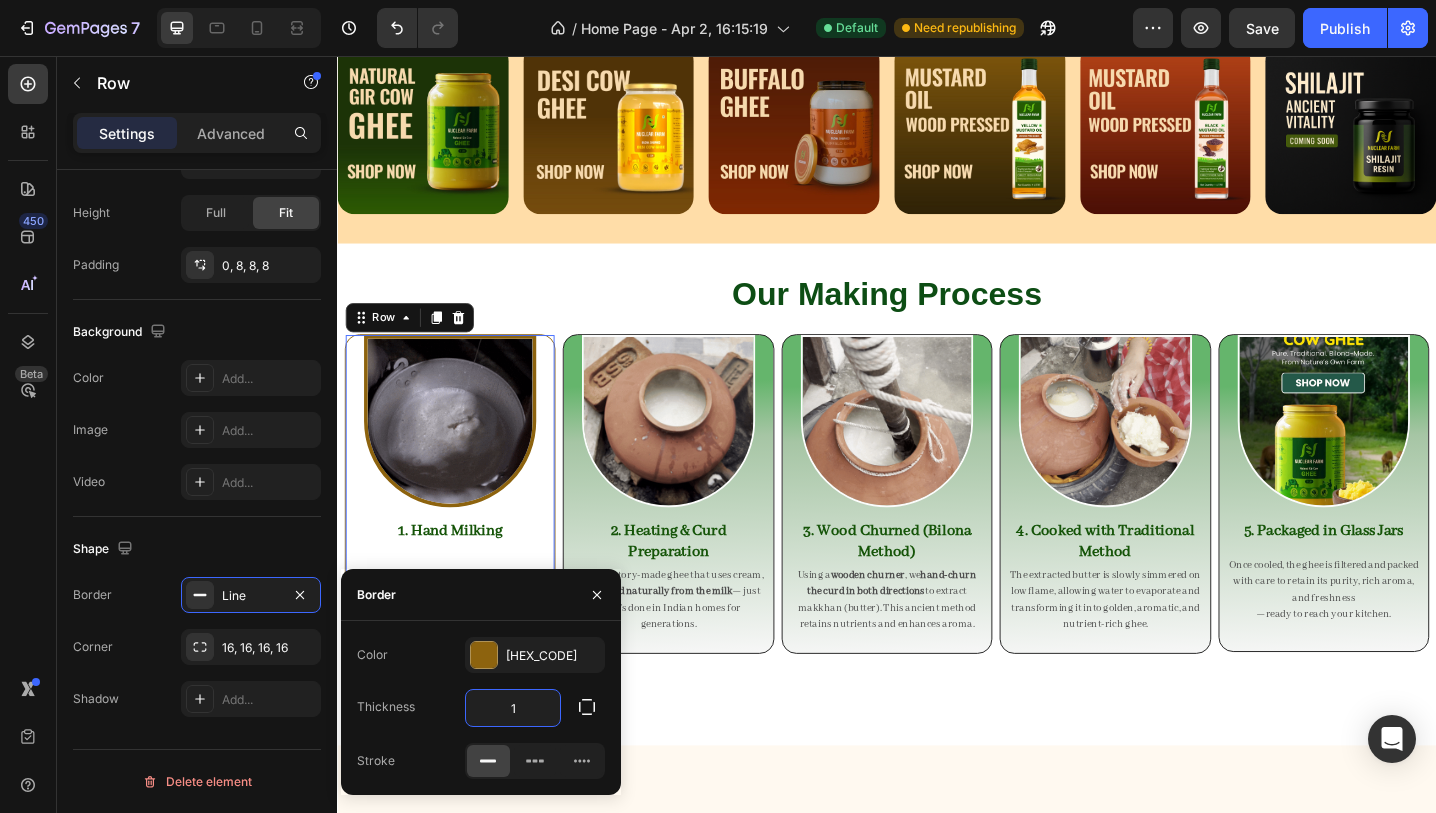 click on "1" at bounding box center (513, 708) 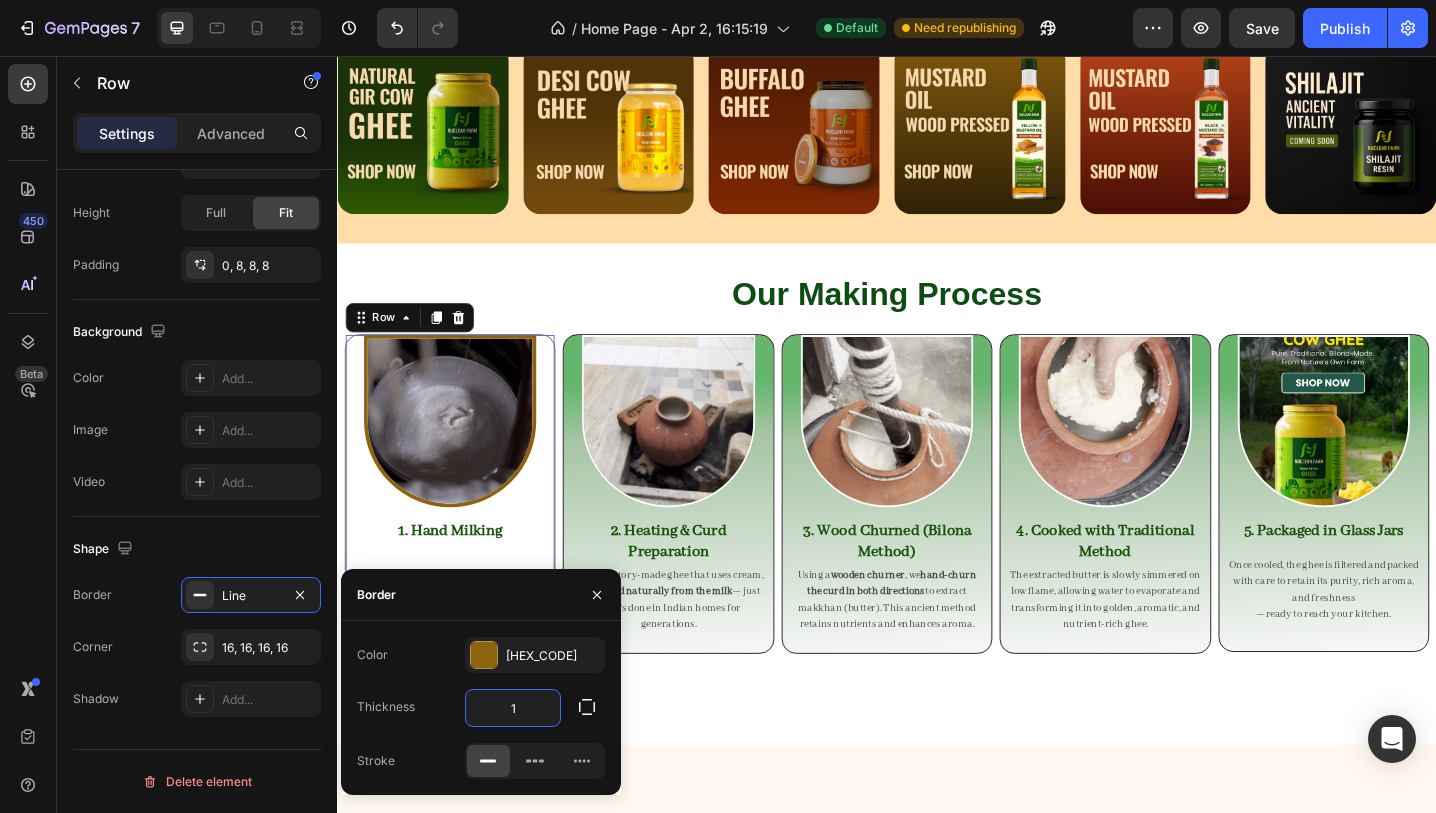 type on "4" 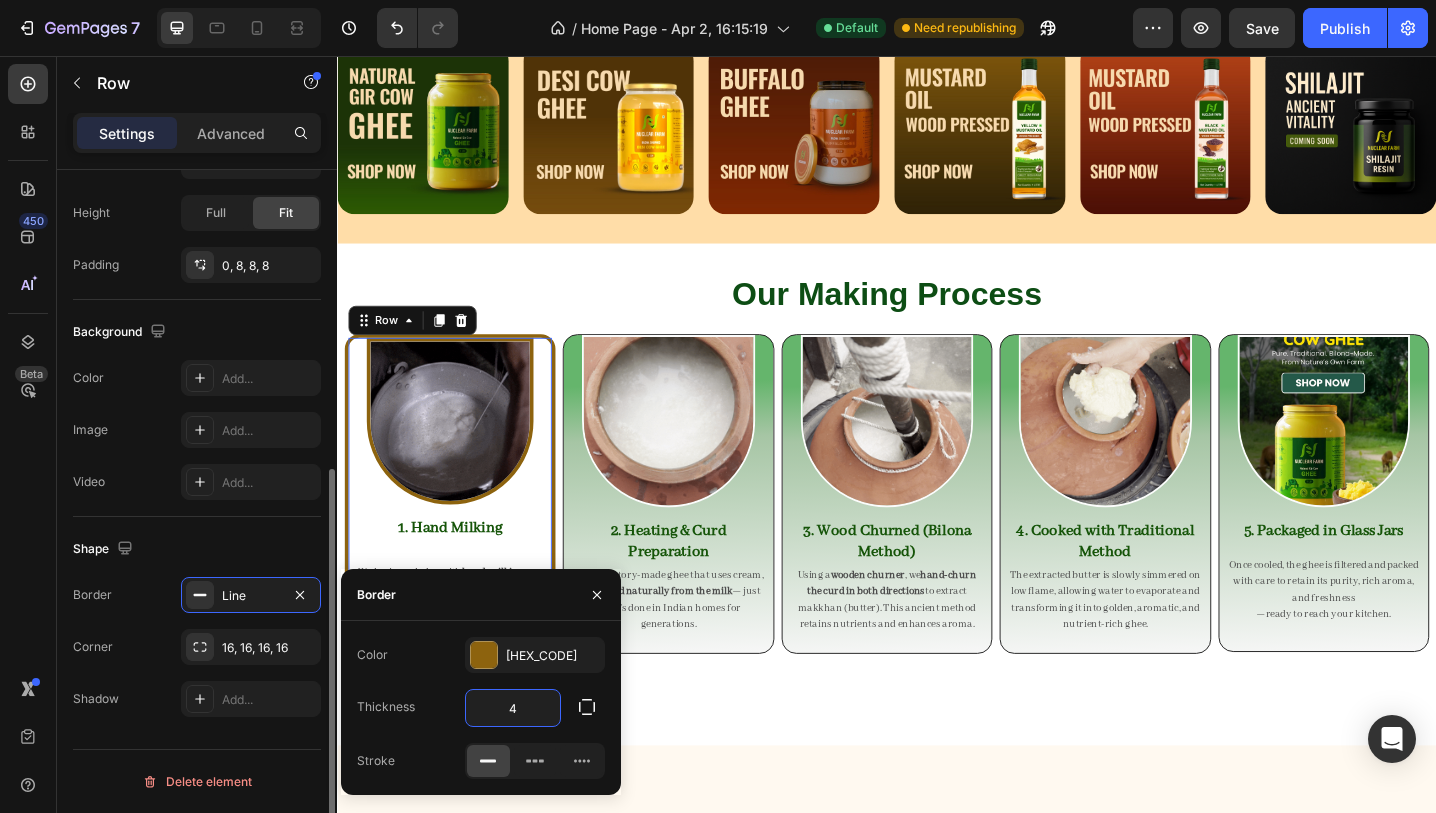 click on "Shape" at bounding box center [197, 549] 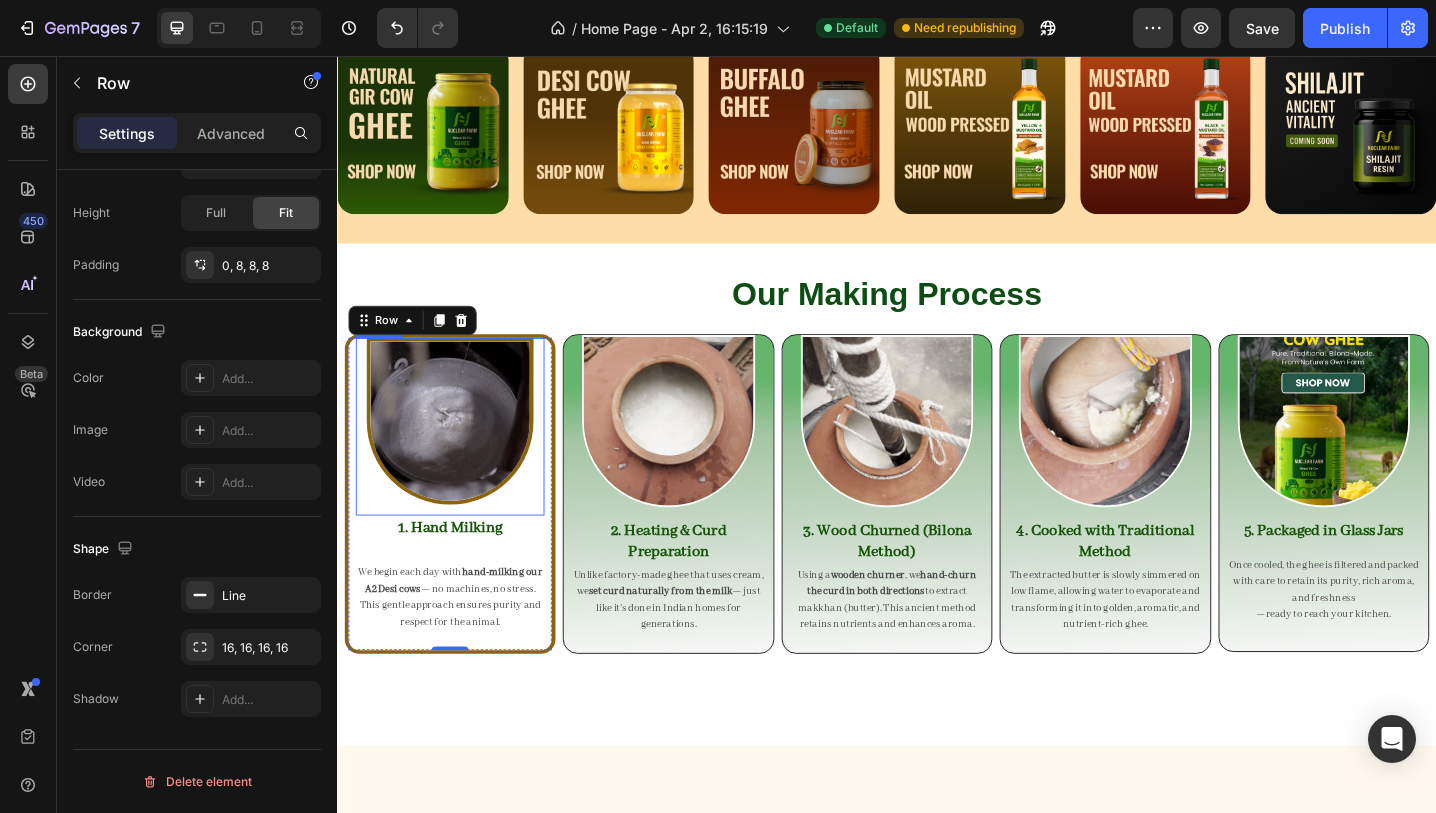 click at bounding box center [460, 455] 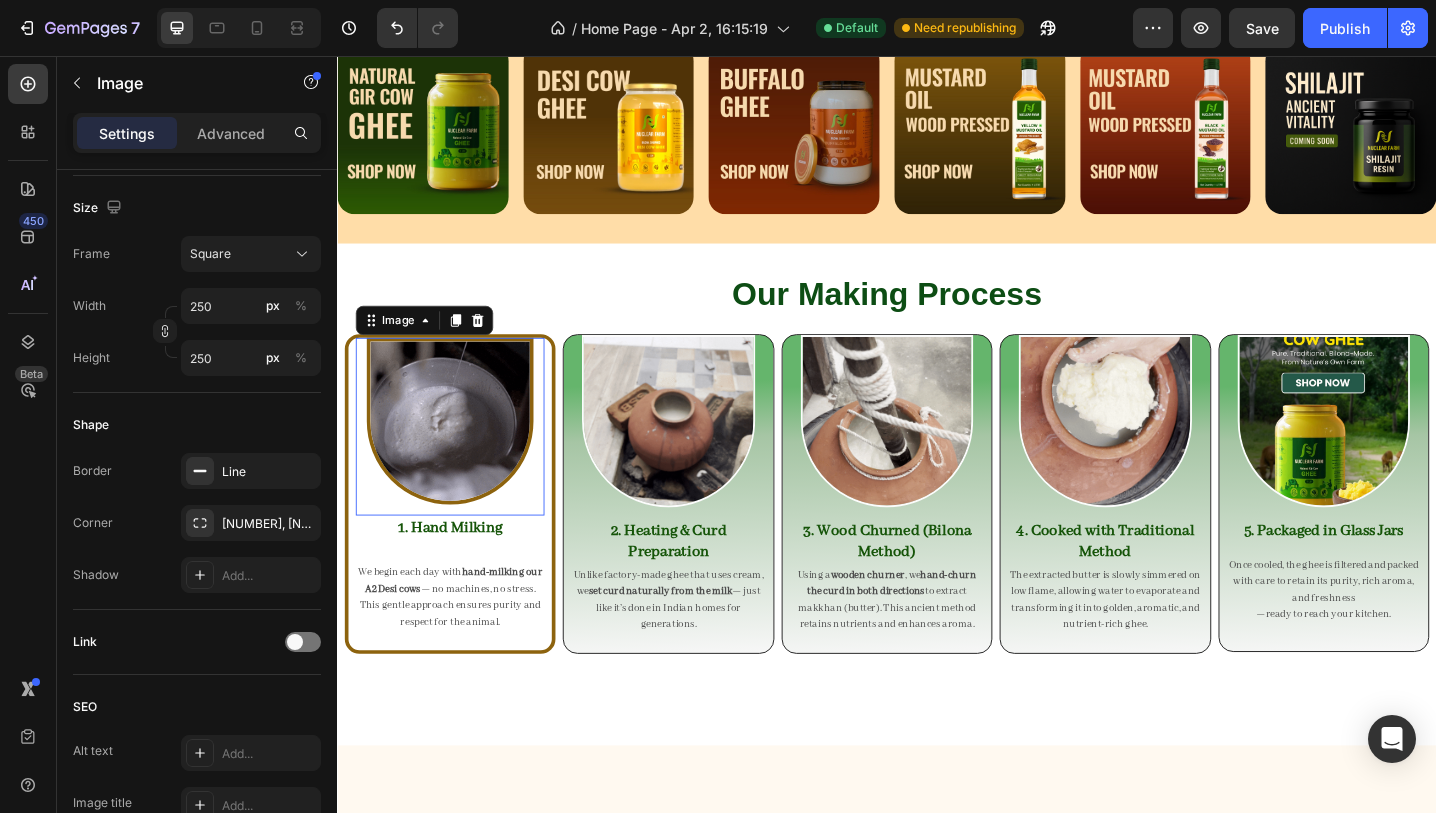 scroll, scrollTop: 0, scrollLeft: 0, axis: both 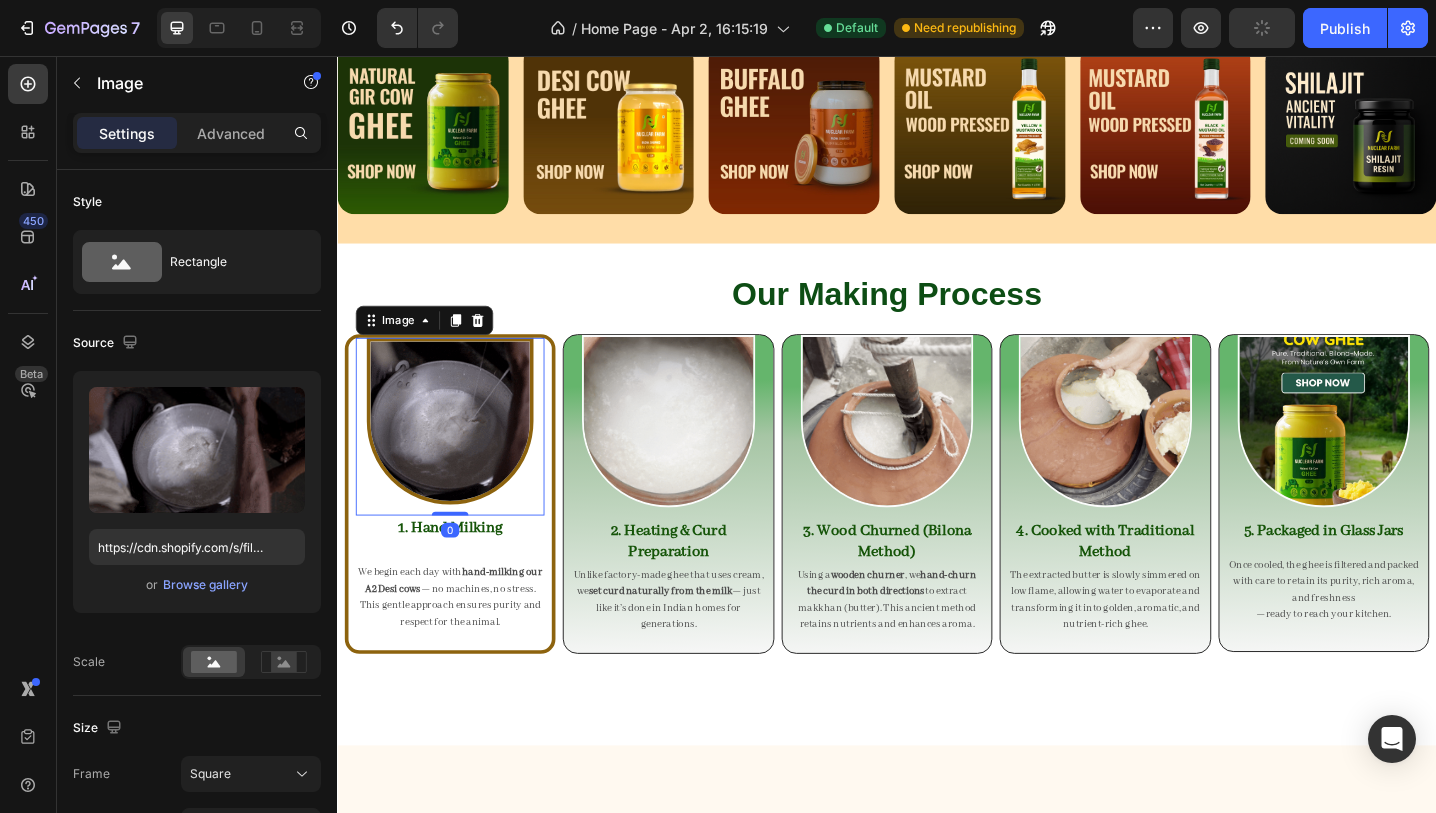 click at bounding box center [460, 455] 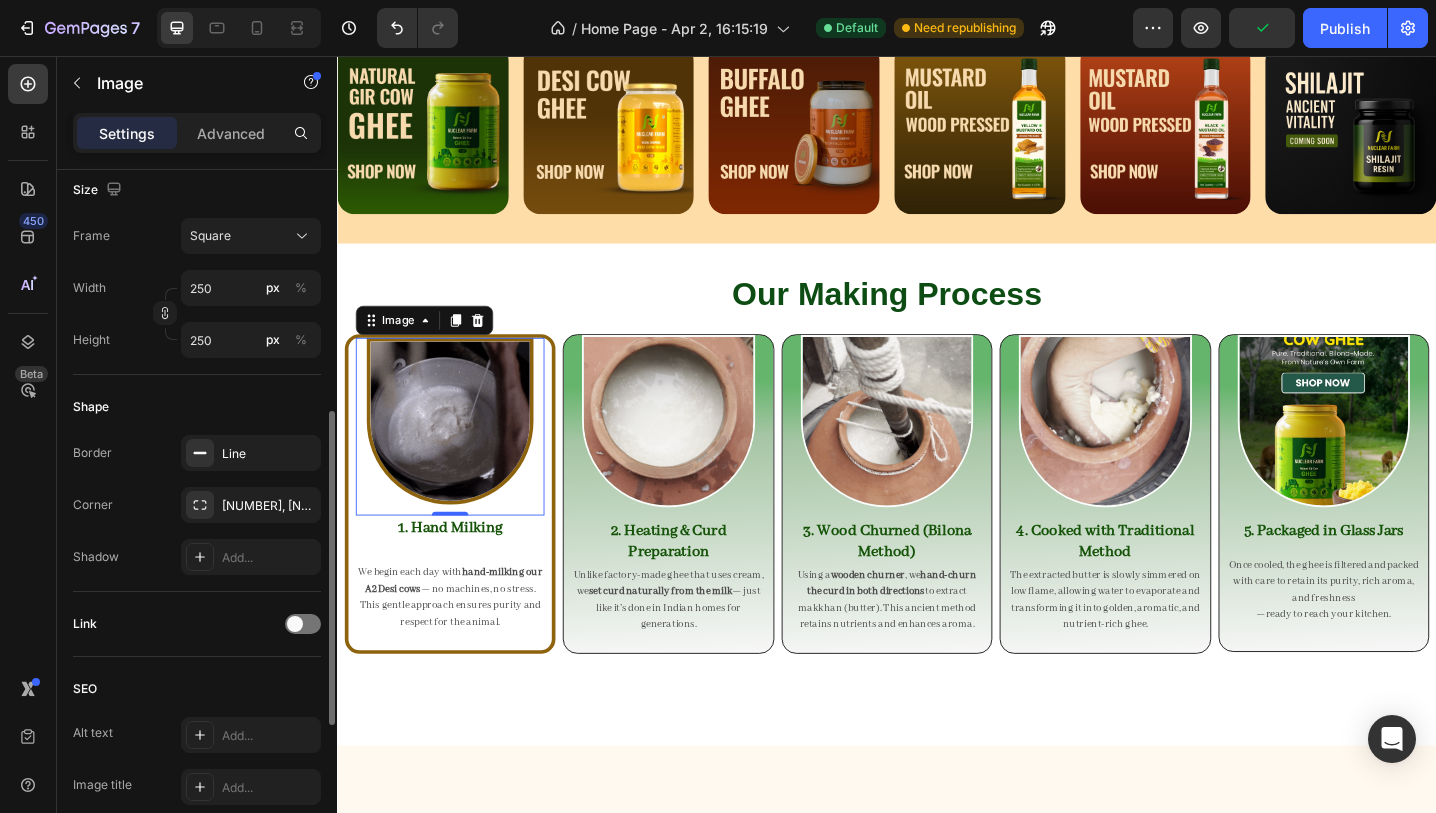 scroll, scrollTop: 570, scrollLeft: 0, axis: vertical 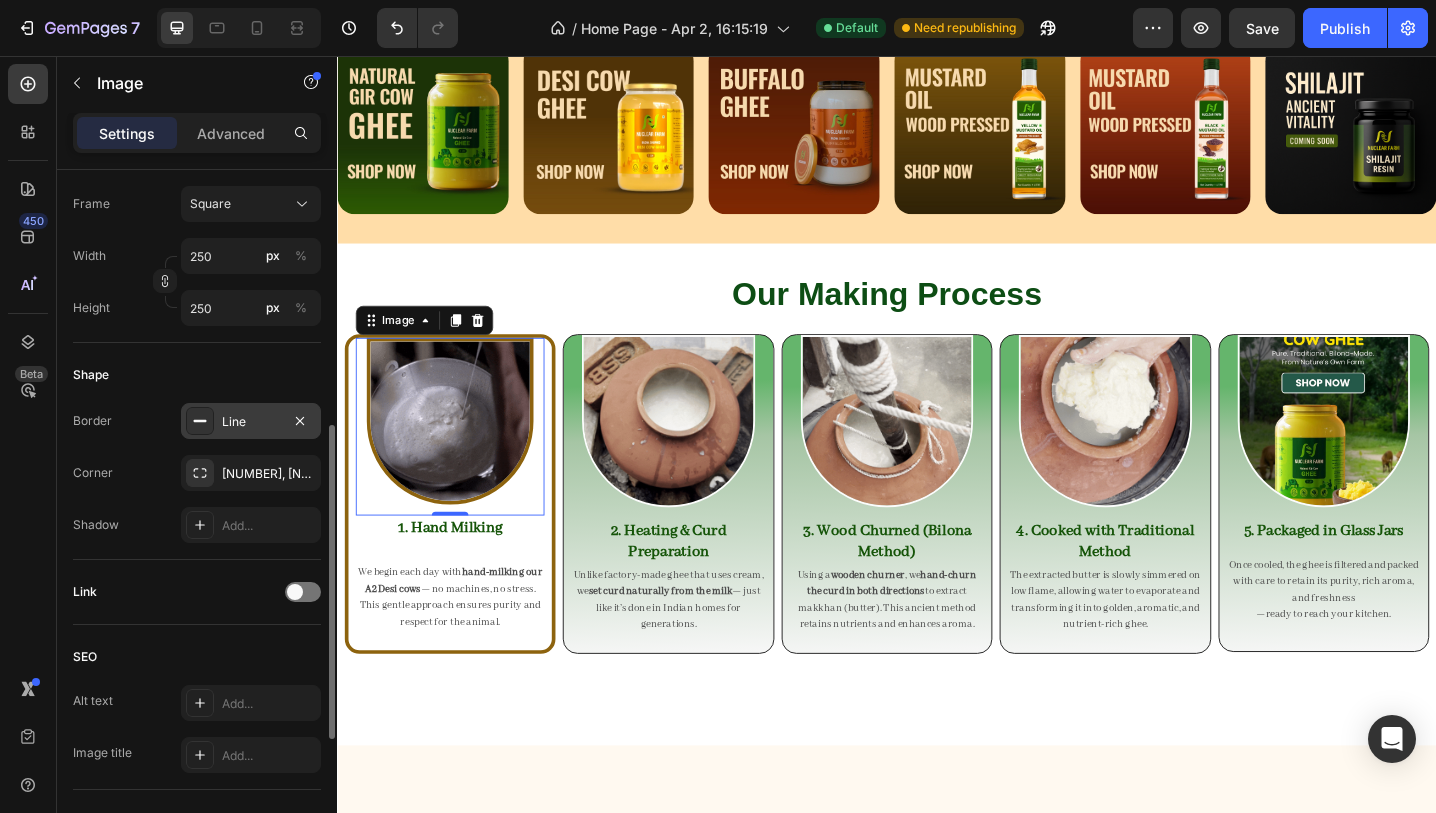click 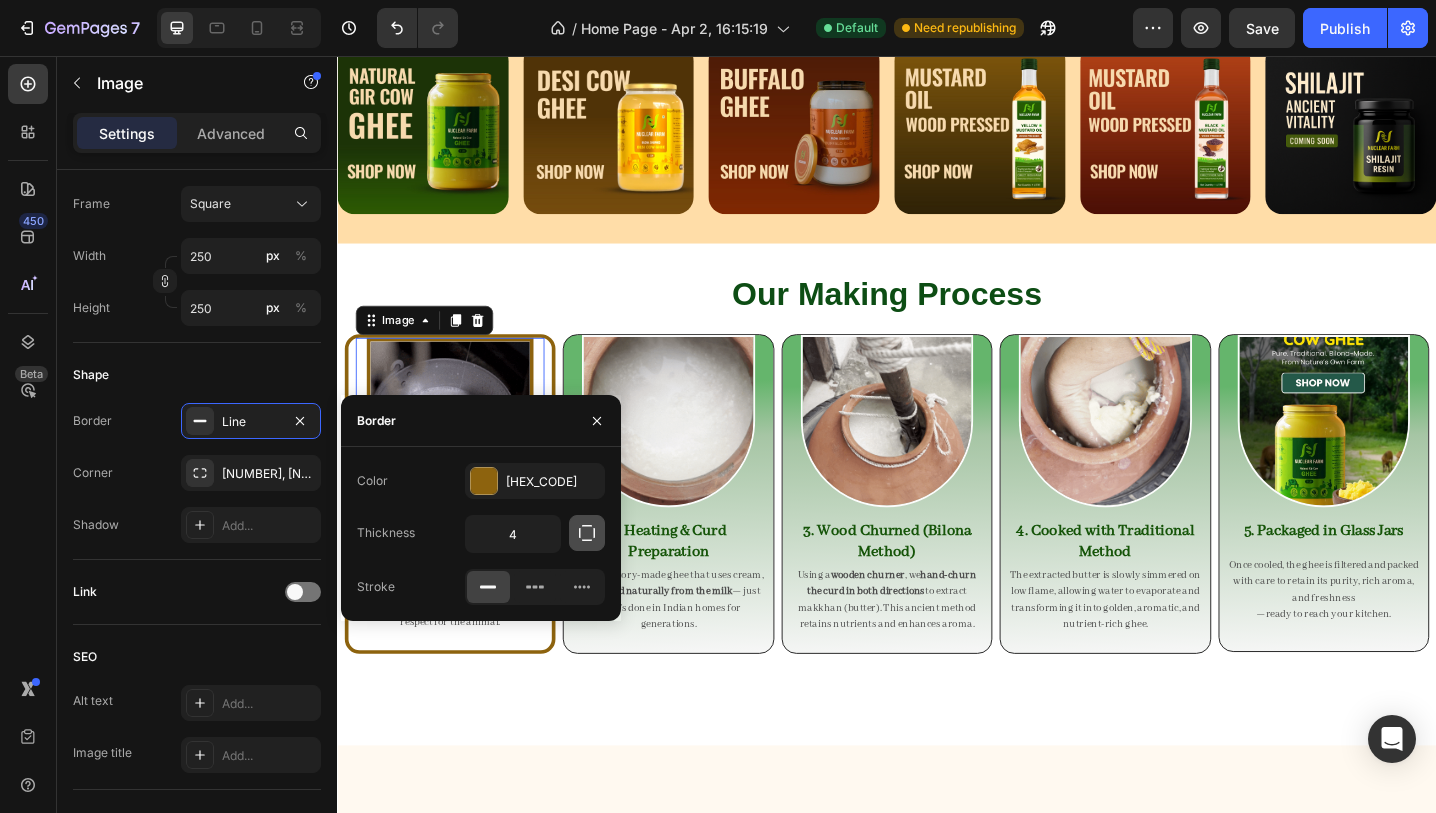 click 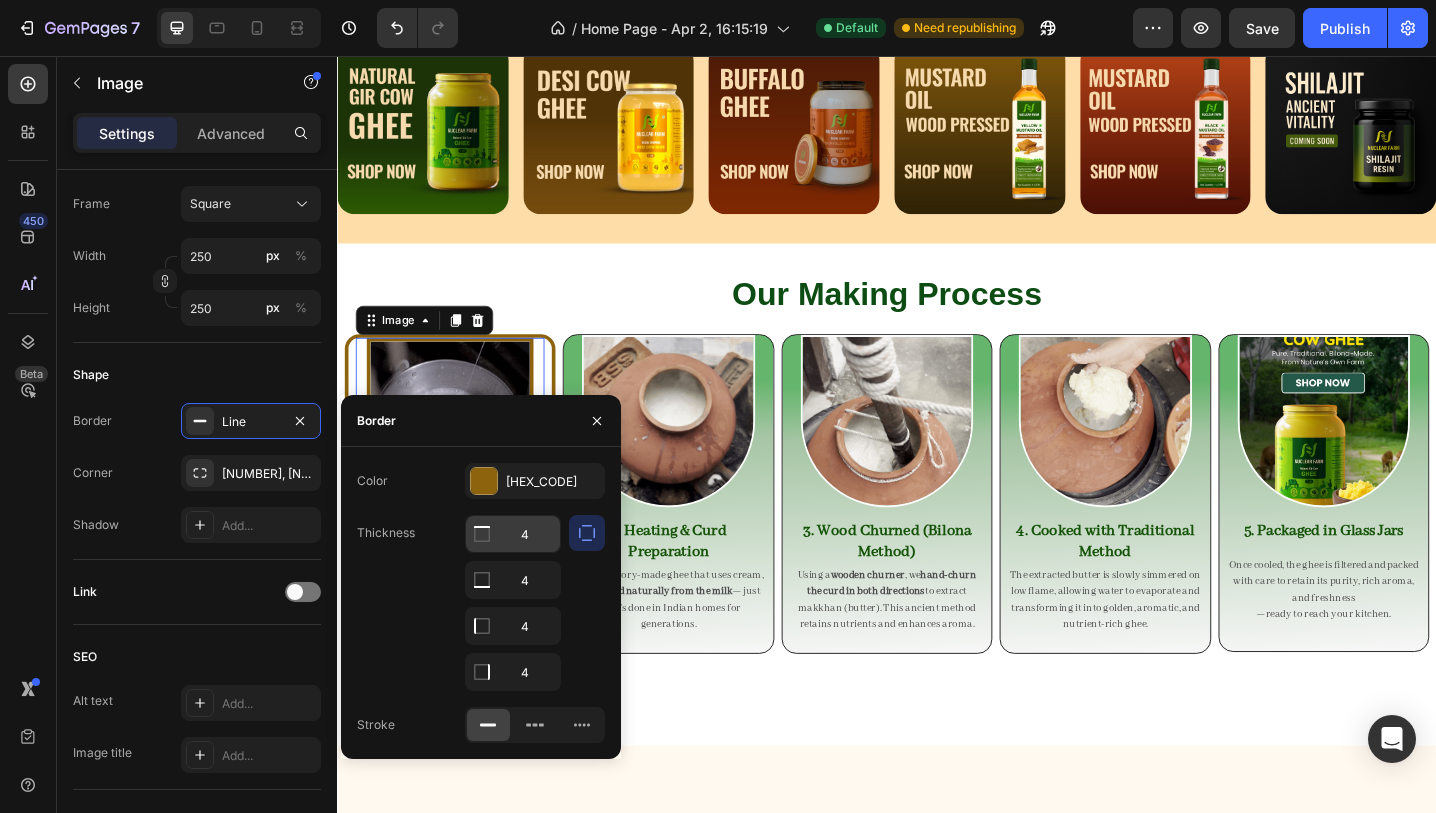 click on "4" at bounding box center [513, 534] 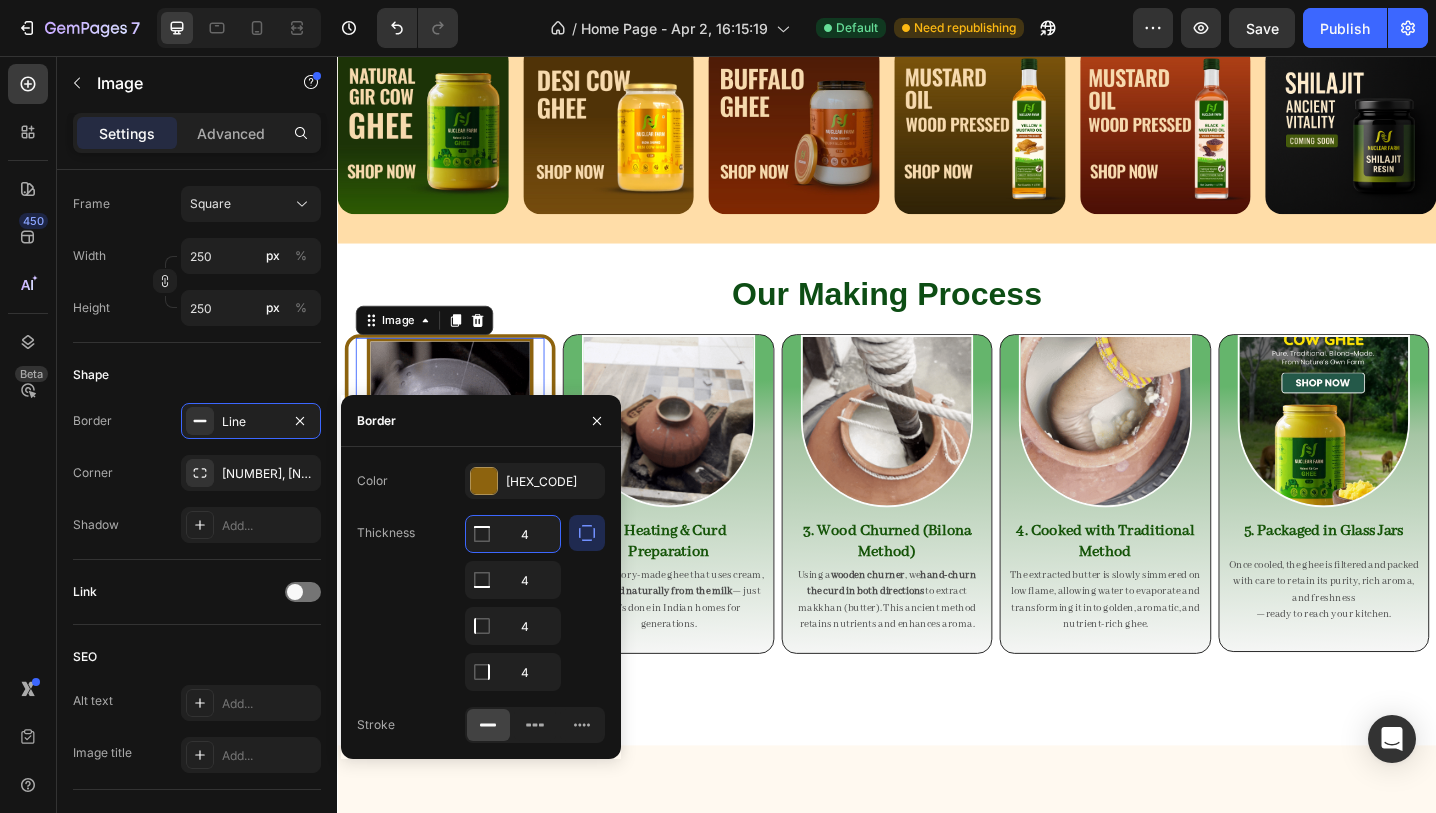type on "0" 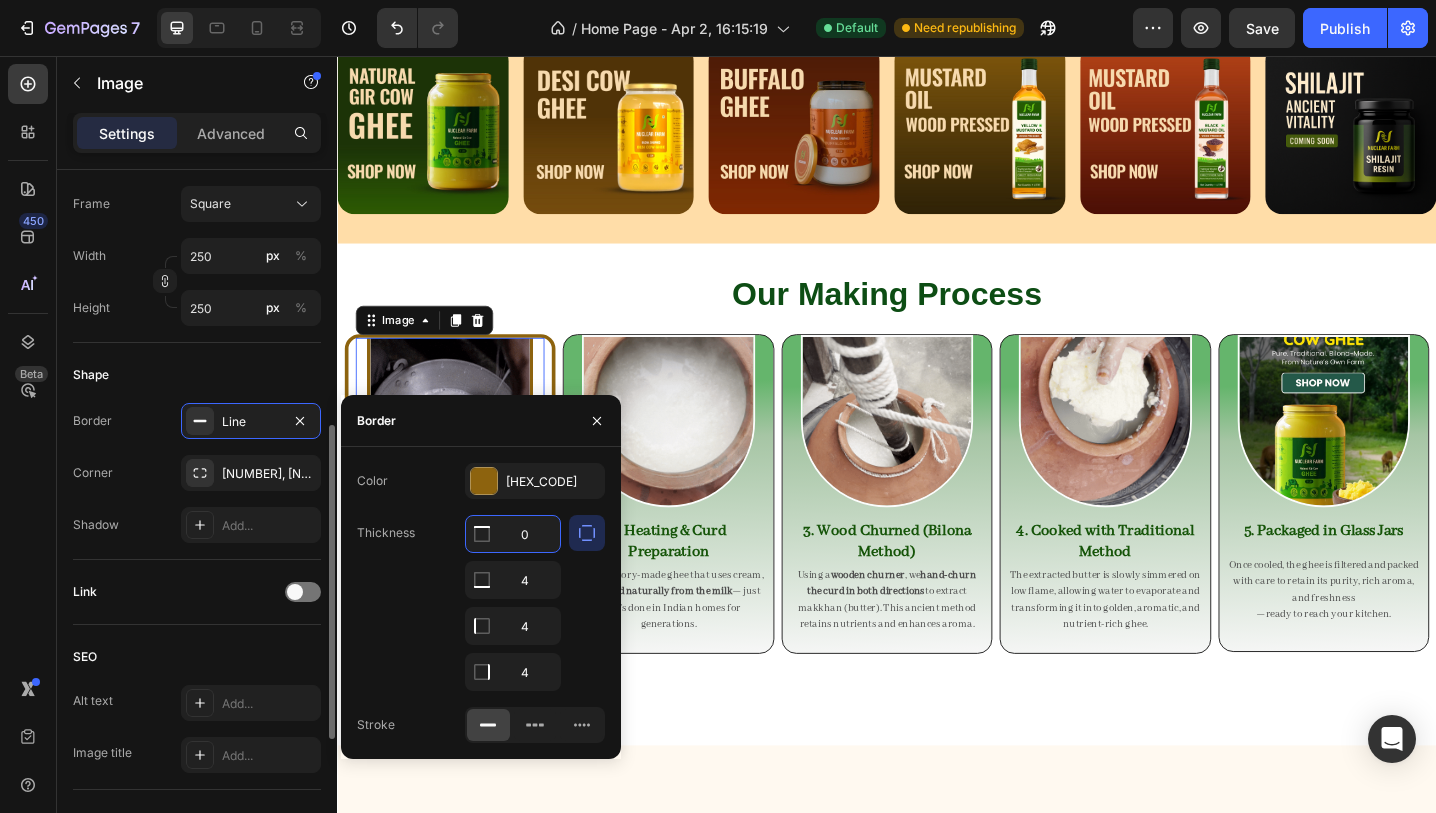 click on "Link" at bounding box center [197, 592] 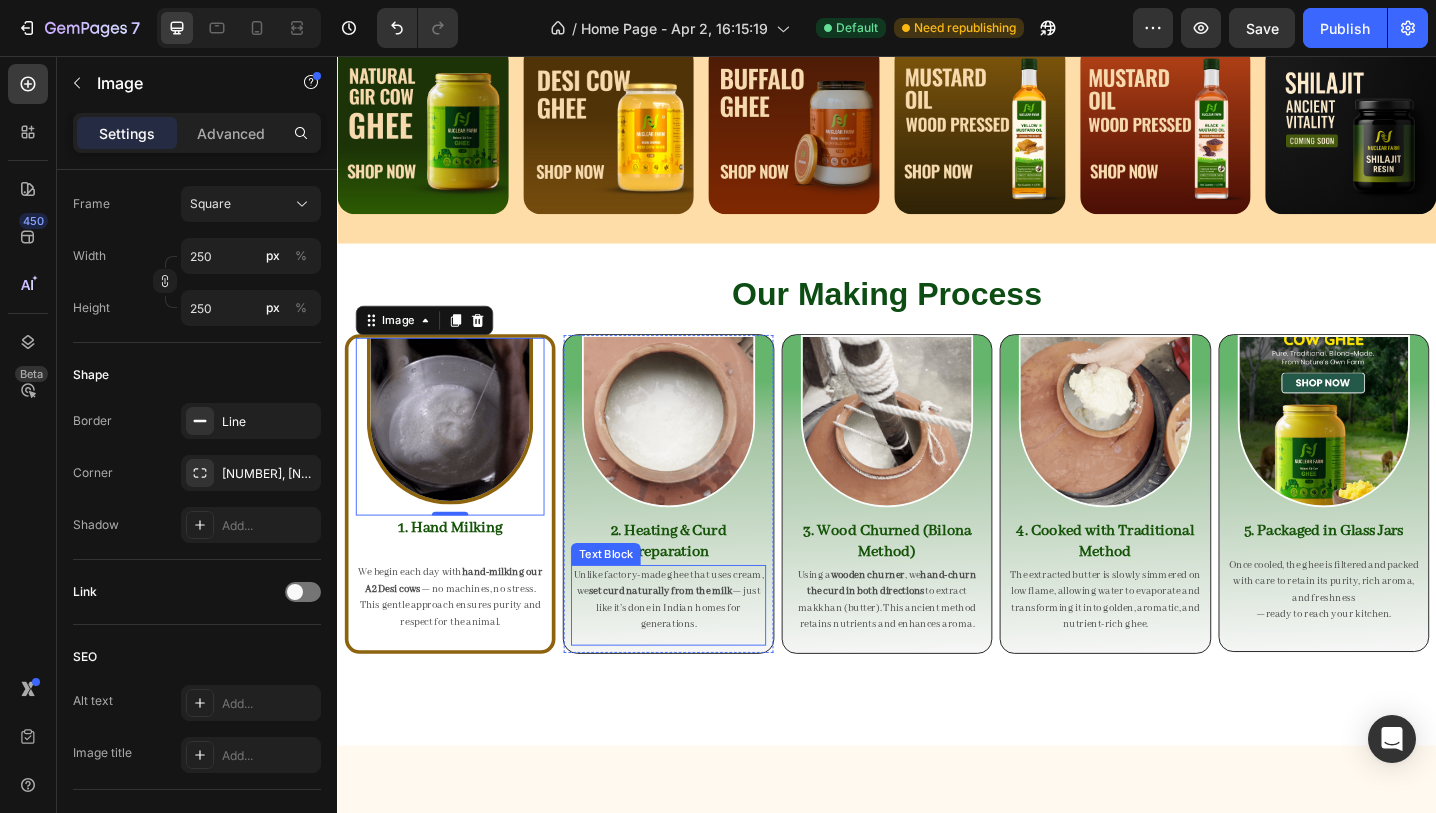 click on "Unlike factory-made ghee that uses cream, we  set curd naturally from the milk  — just like it’s done in Indian homes for generations." at bounding box center [698, 650] 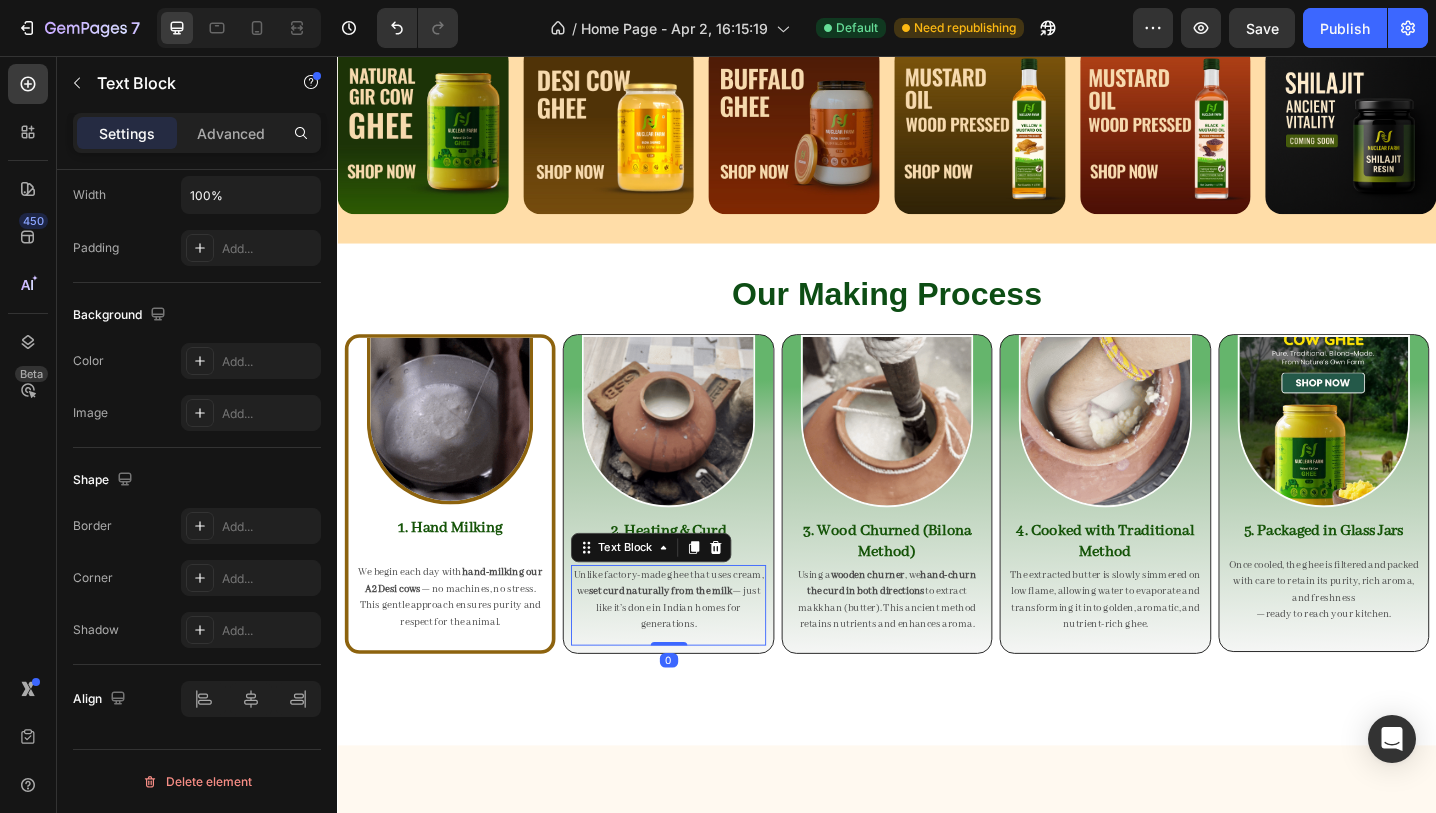 scroll, scrollTop: 0, scrollLeft: 0, axis: both 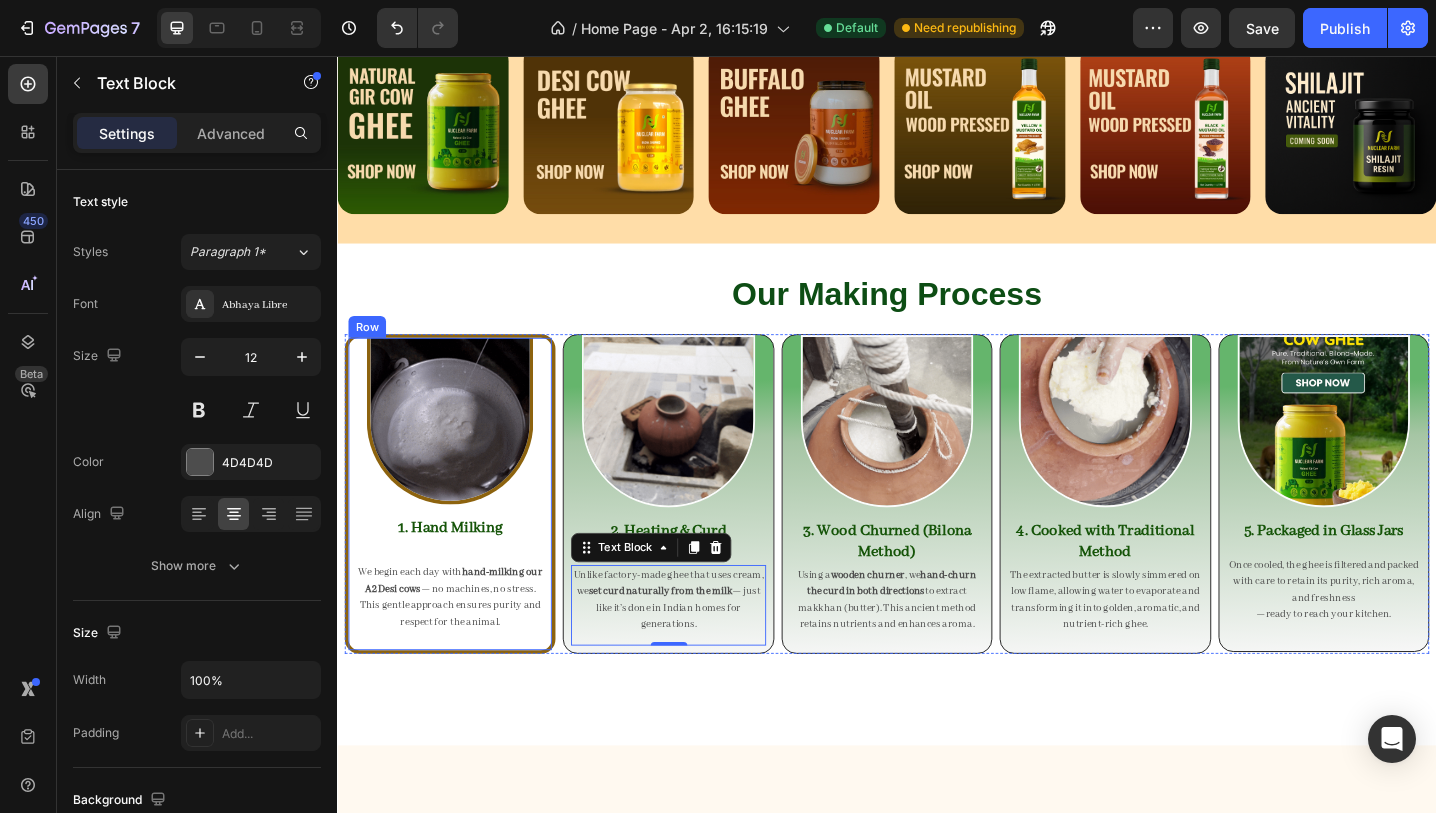 click on "Image 1. Hand Milking Heading We begin each day with  hand-milking our A2 Desi cows  — no machines, no stress. This gentle approach ensures purity and respect for the animal. Text Block" at bounding box center (460, 531) 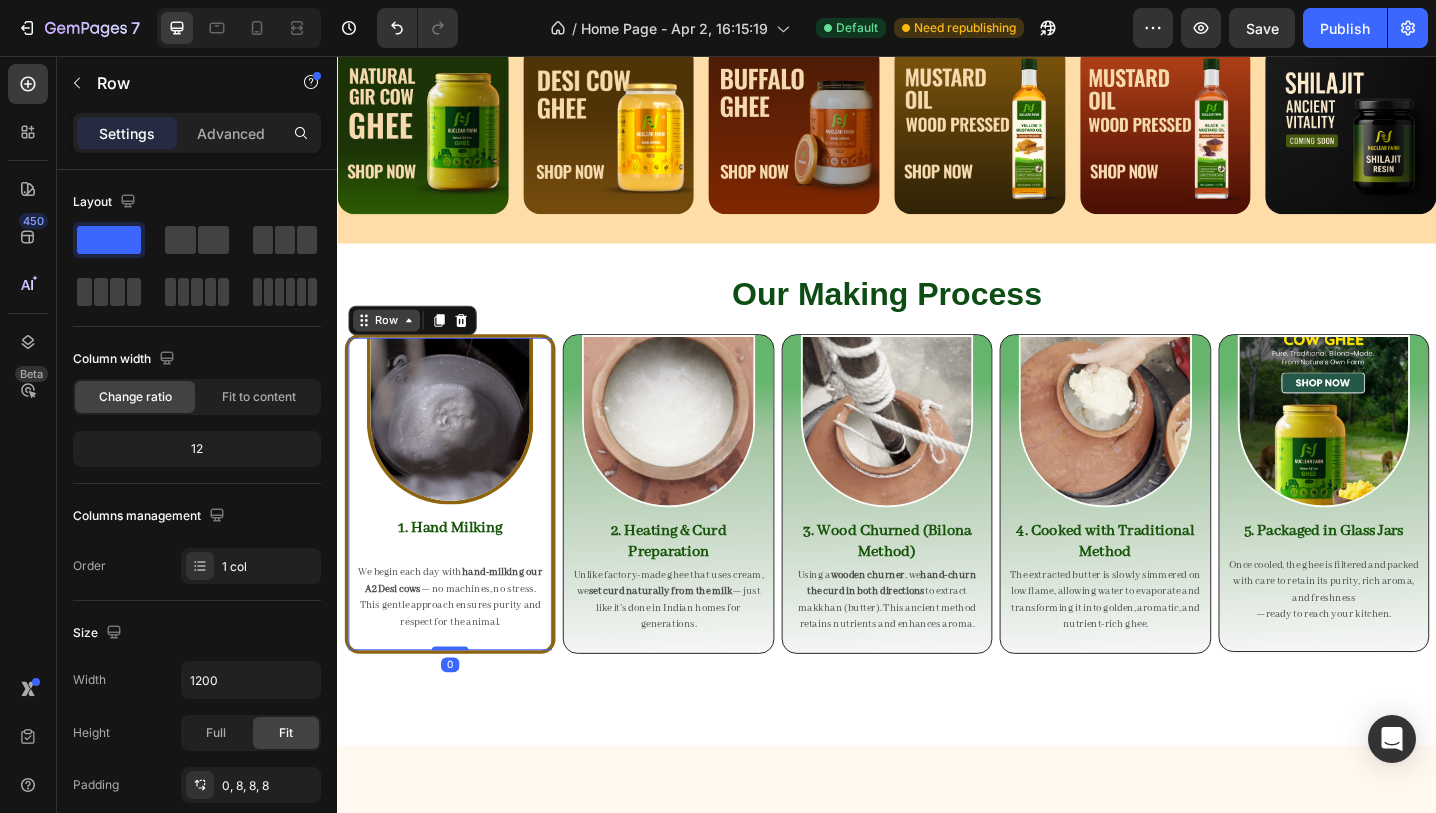 click on "Row" at bounding box center [390, 345] 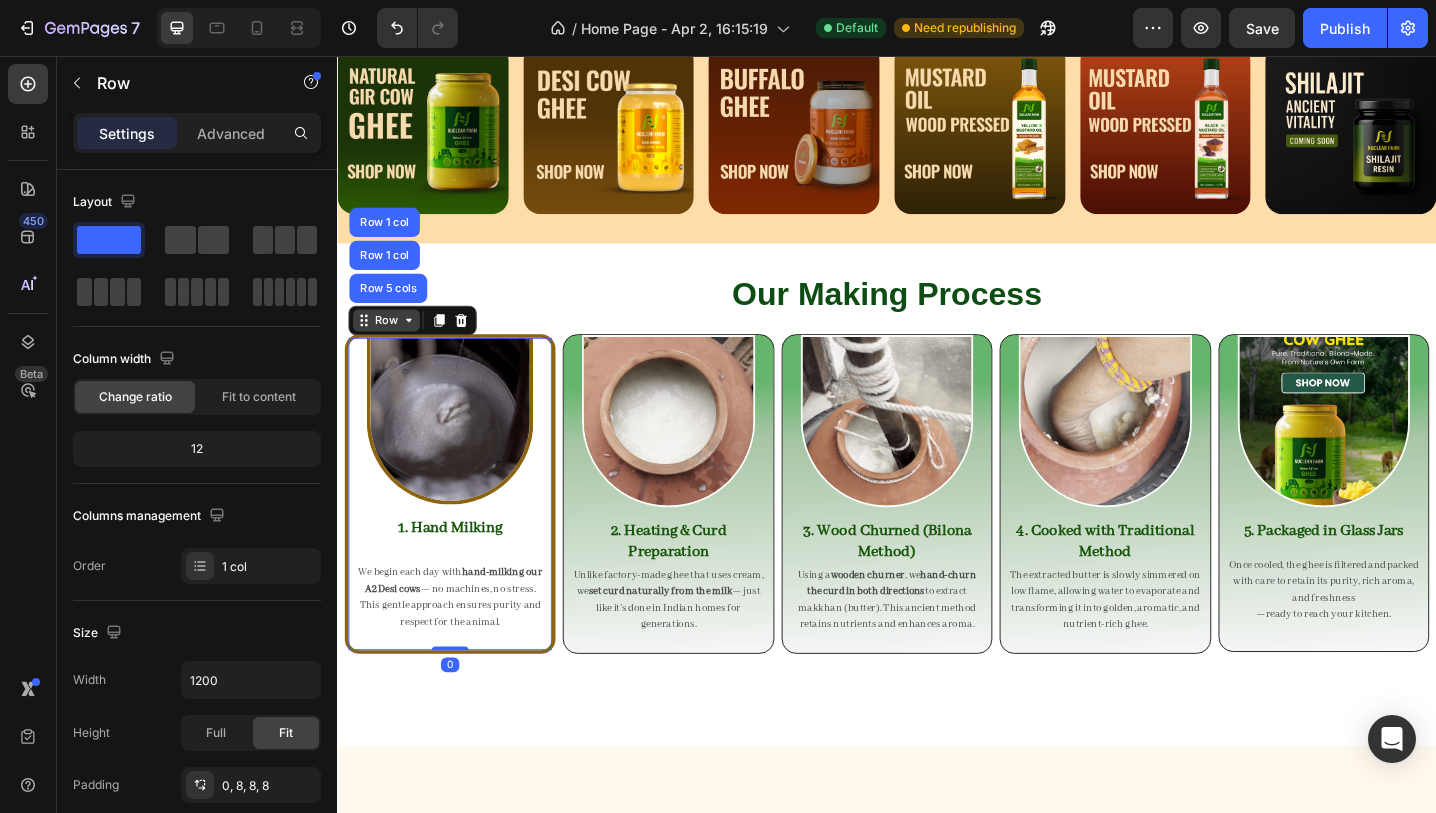 click on "Row" at bounding box center (390, 345) 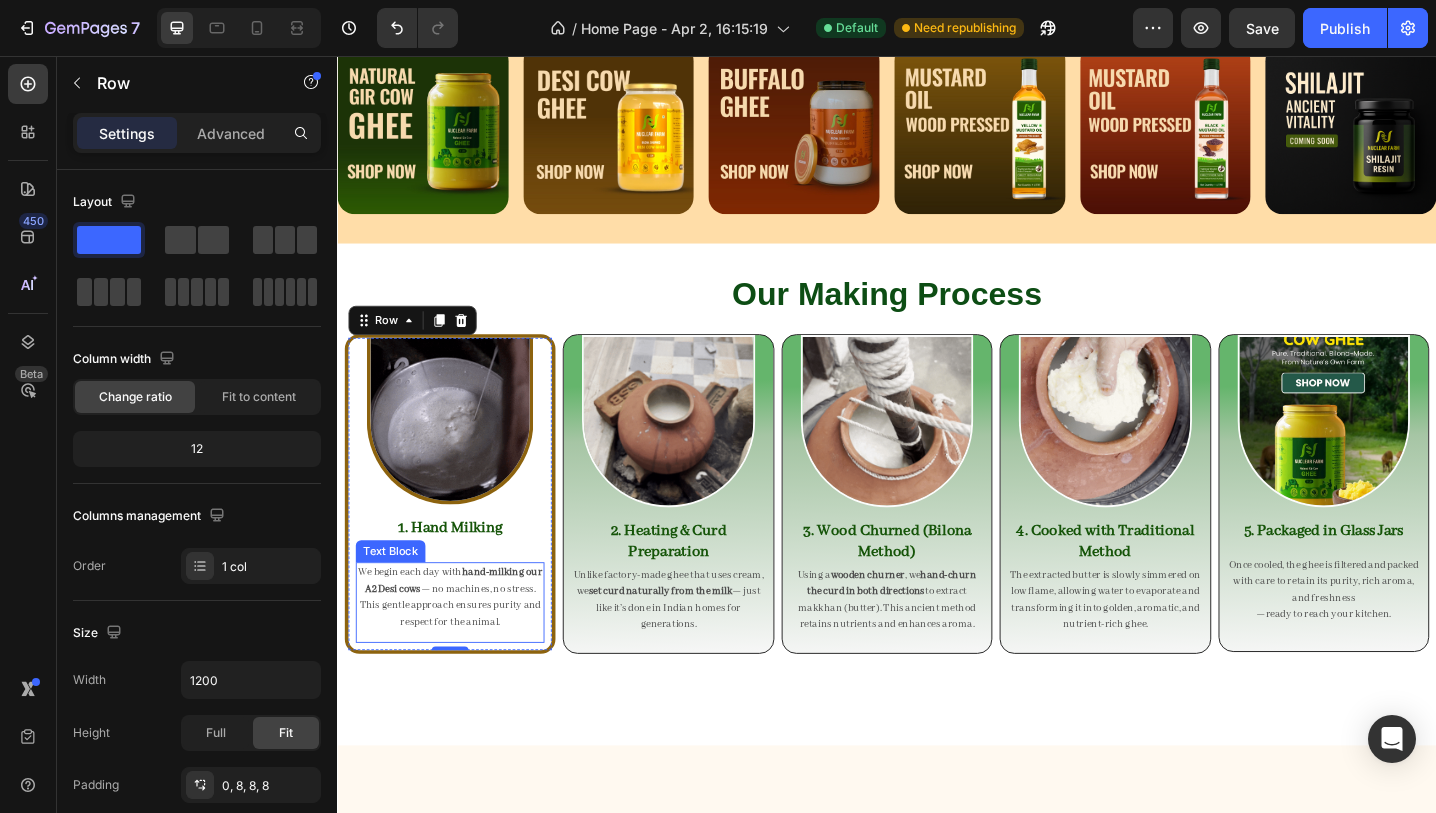 click on "We begin each day with  hand-milking our A2 Desi cows  — no machines, no stress. This gentle approach ensures purity and respect for the animal." at bounding box center (460, 647) 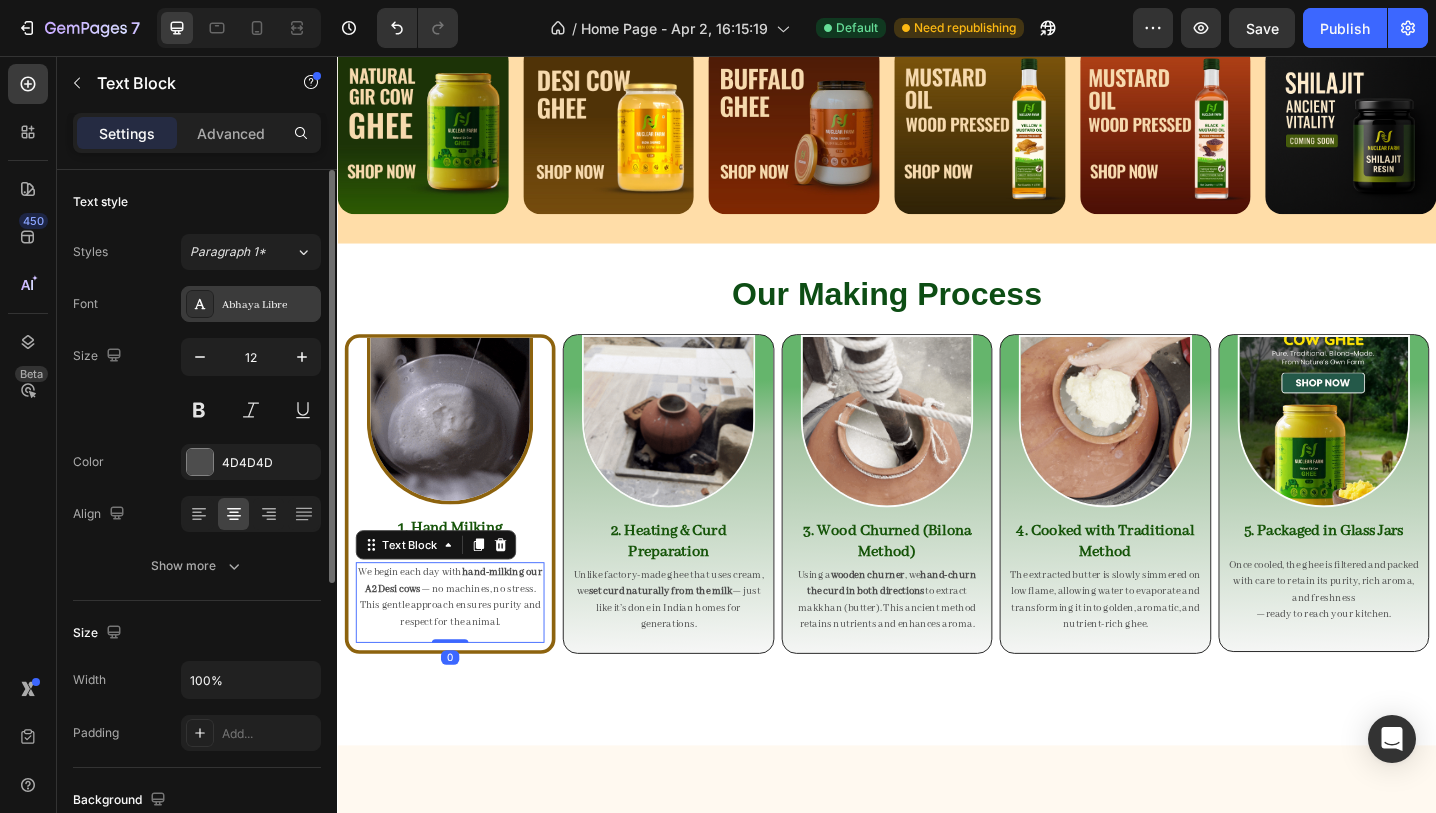 click on "Abhaya Libre" at bounding box center [251, 304] 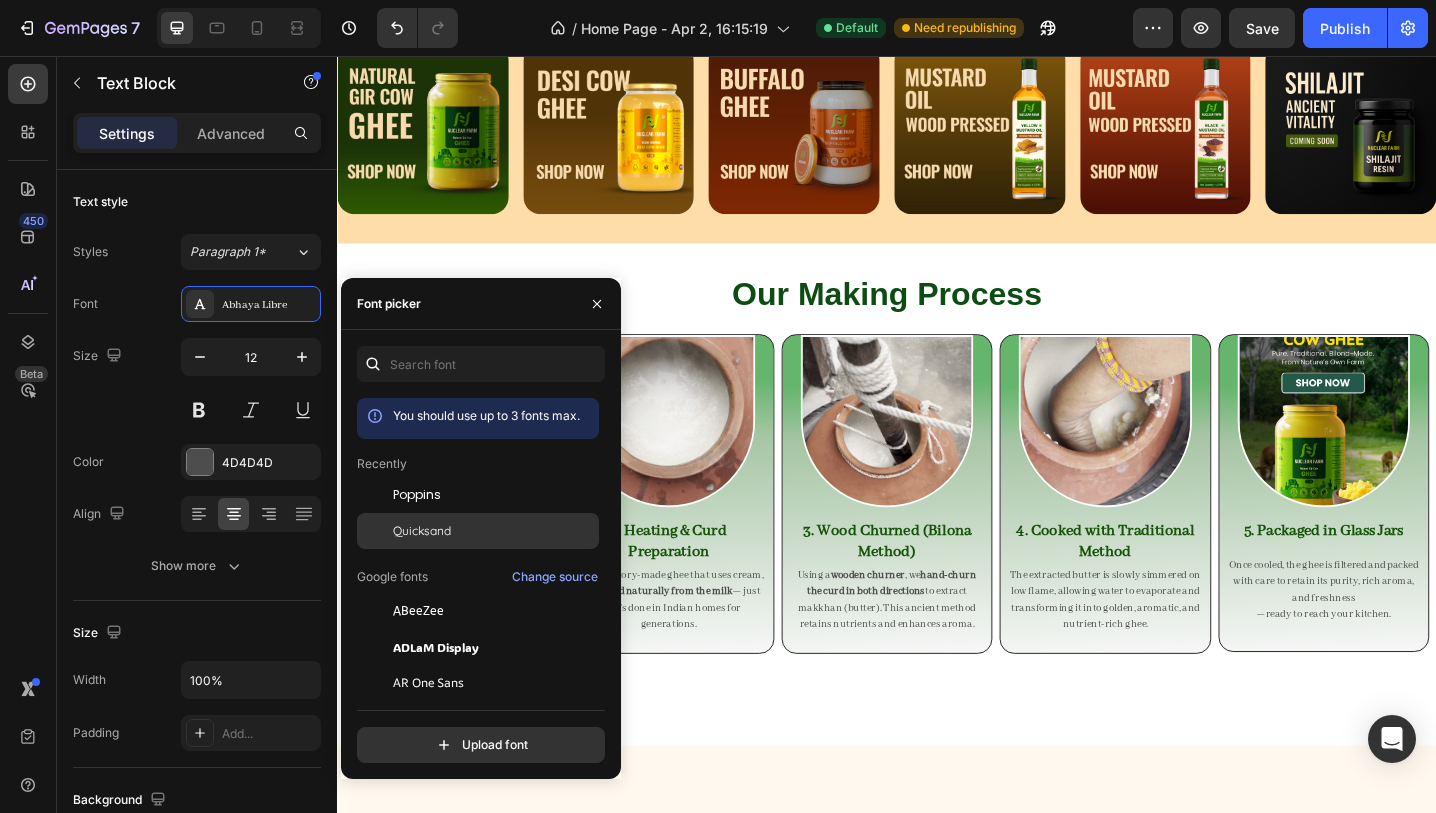 click on "Quicksand" at bounding box center (494, 531) 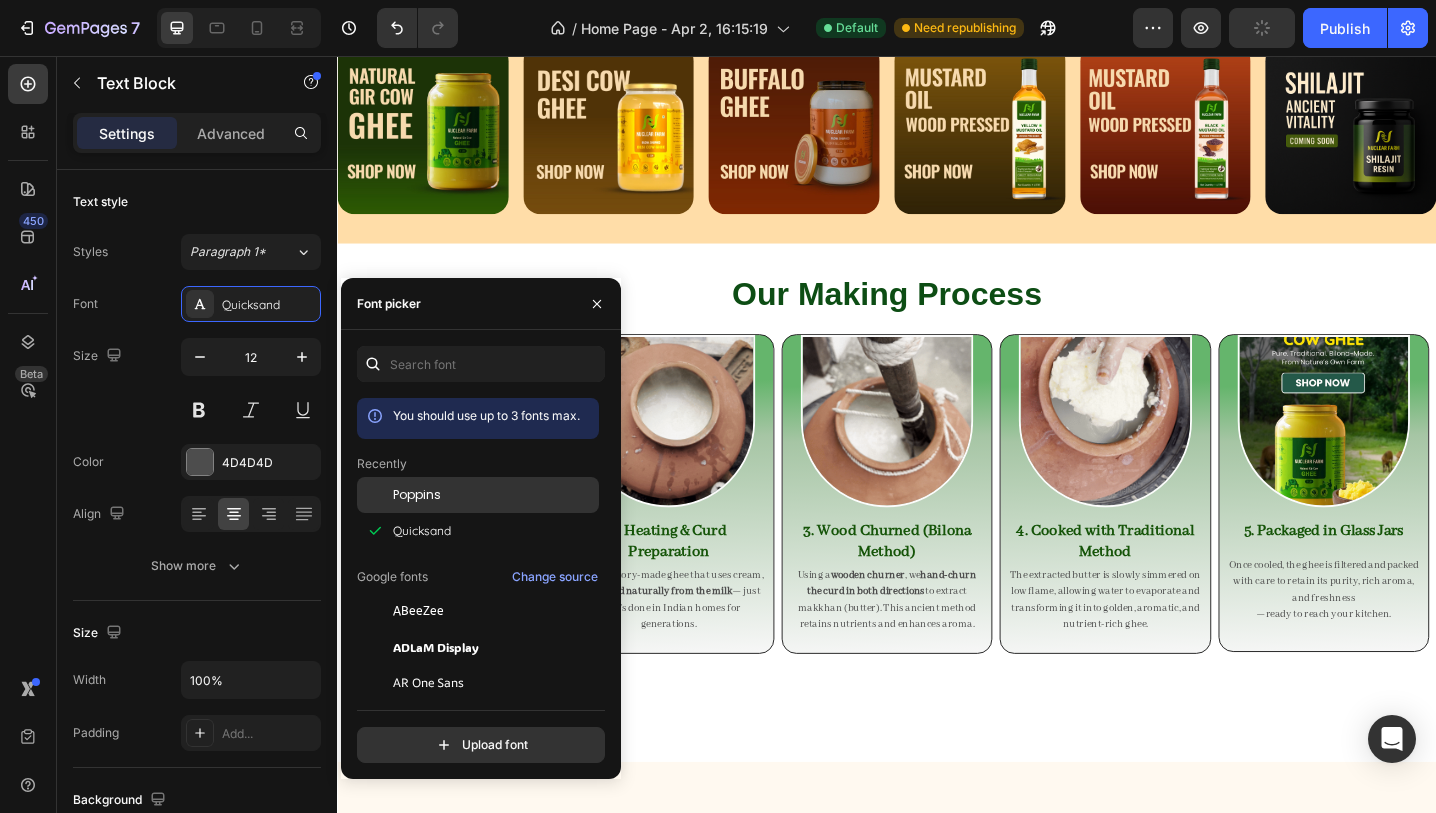 click on "Poppins" at bounding box center (494, 495) 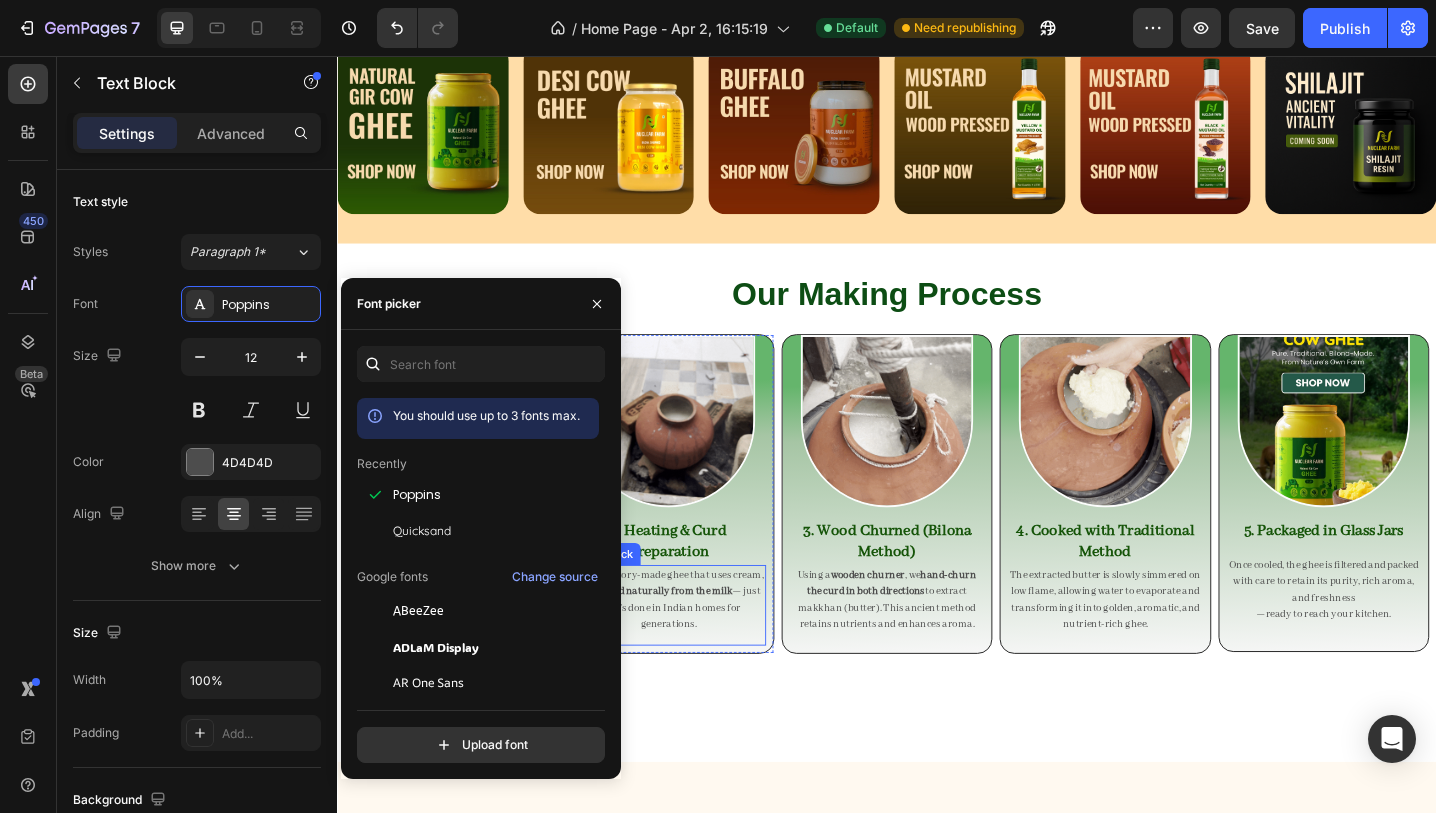 click on "set curd naturally from the milk" at bounding box center [689, 641] 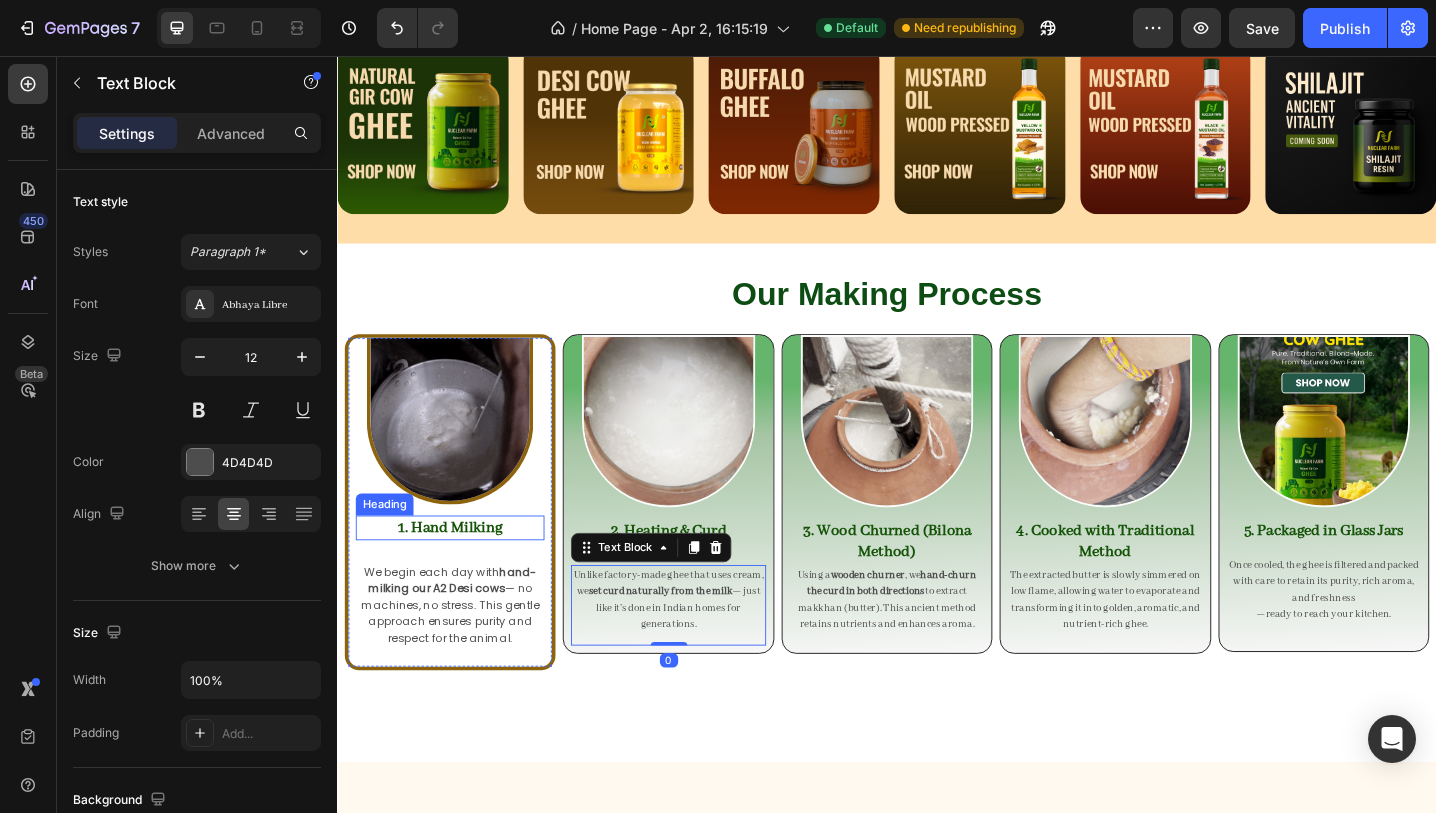 click on "1. Hand Milking" at bounding box center [460, 571] 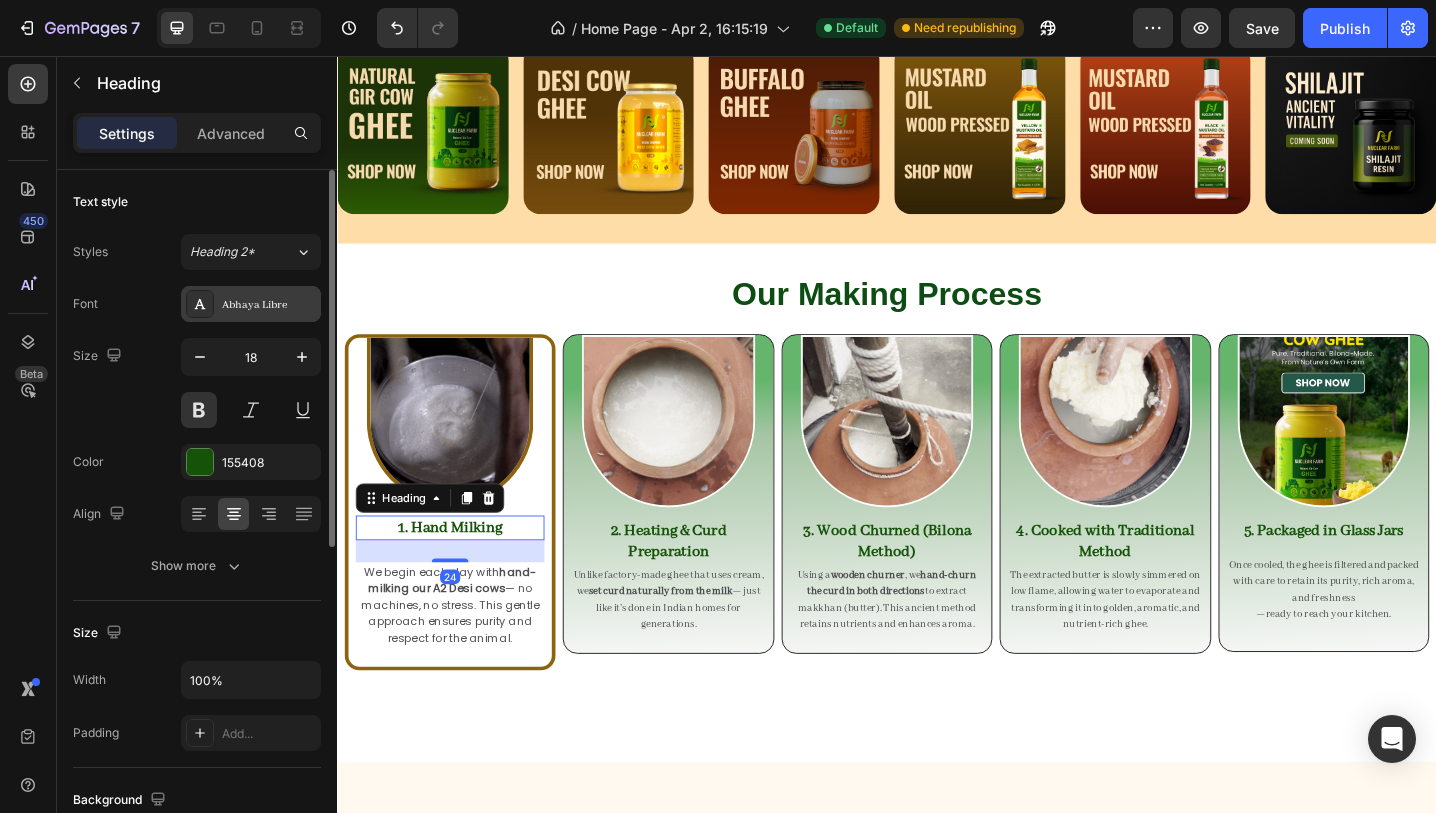 click on "Abhaya Libre" at bounding box center (251, 304) 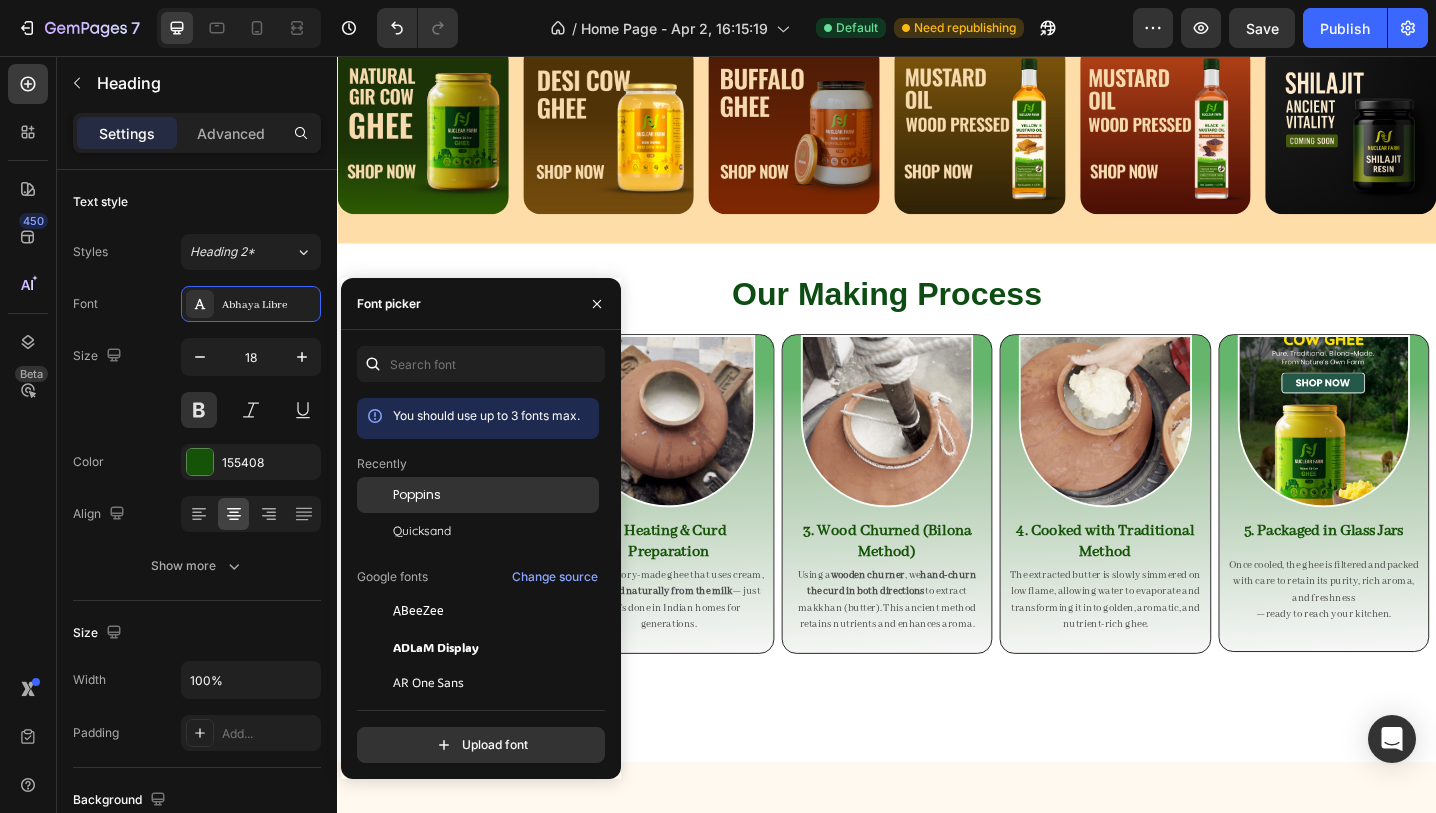 click on "Poppins" 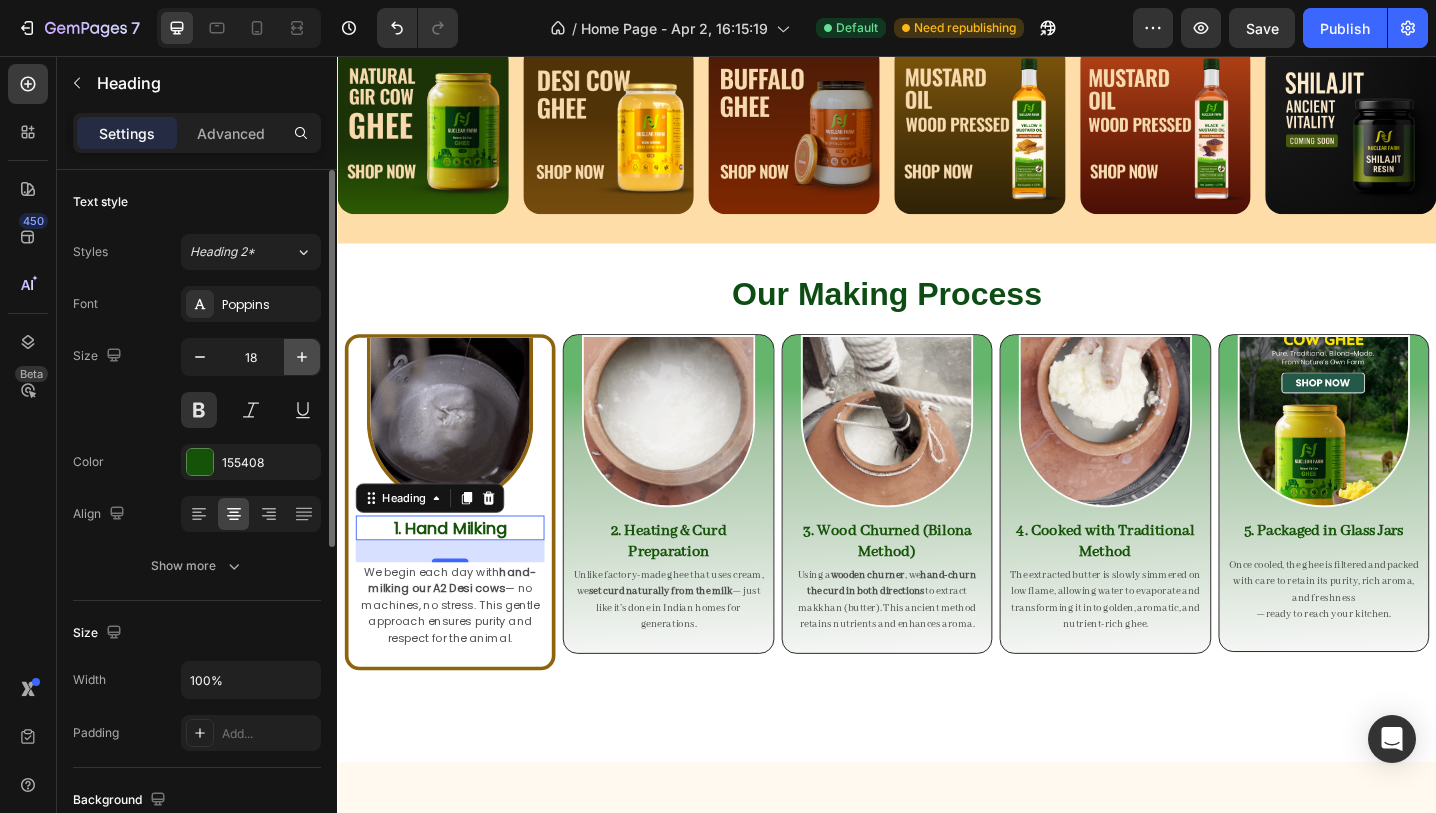 click at bounding box center [302, 357] 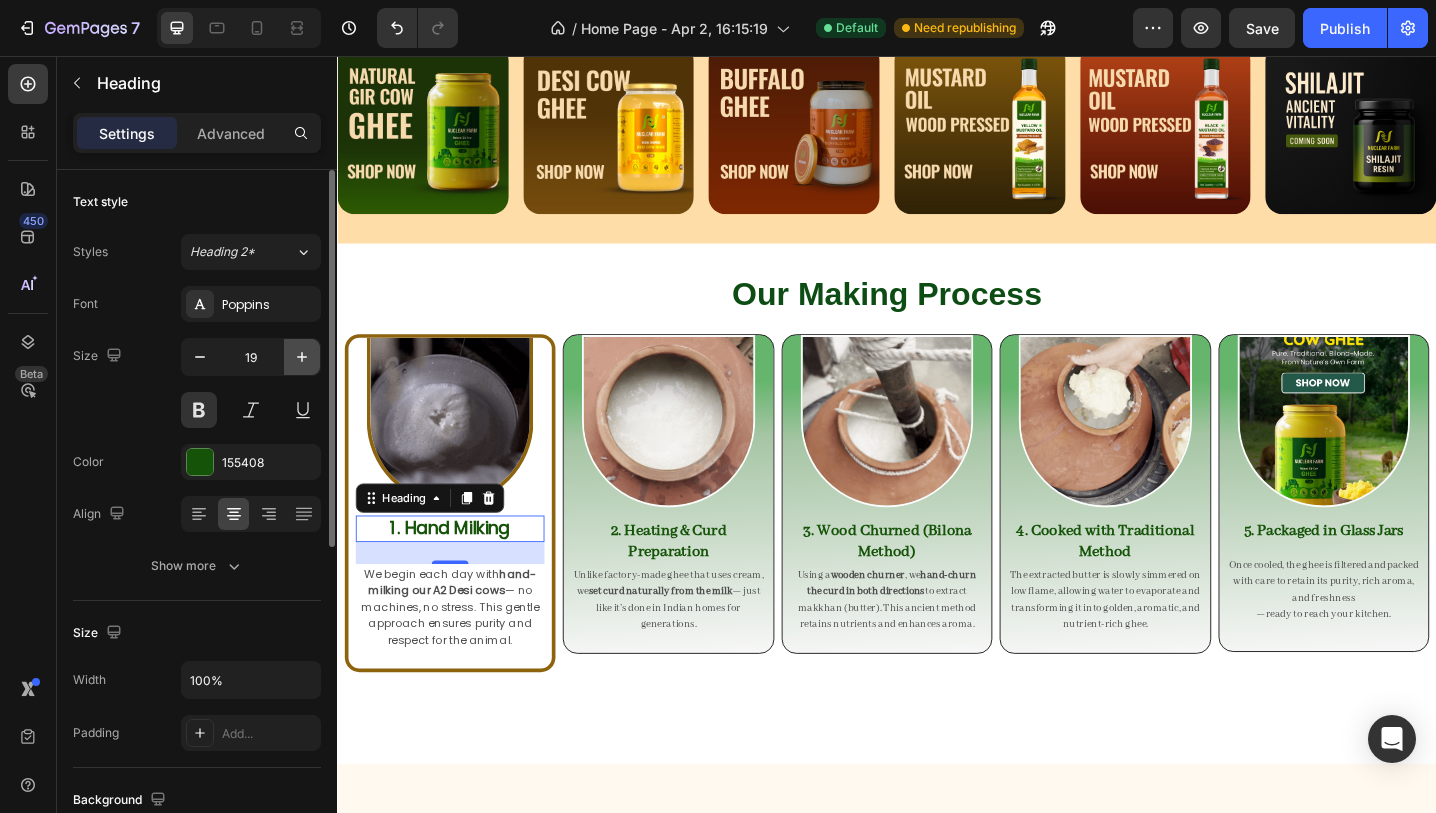 click at bounding box center [302, 357] 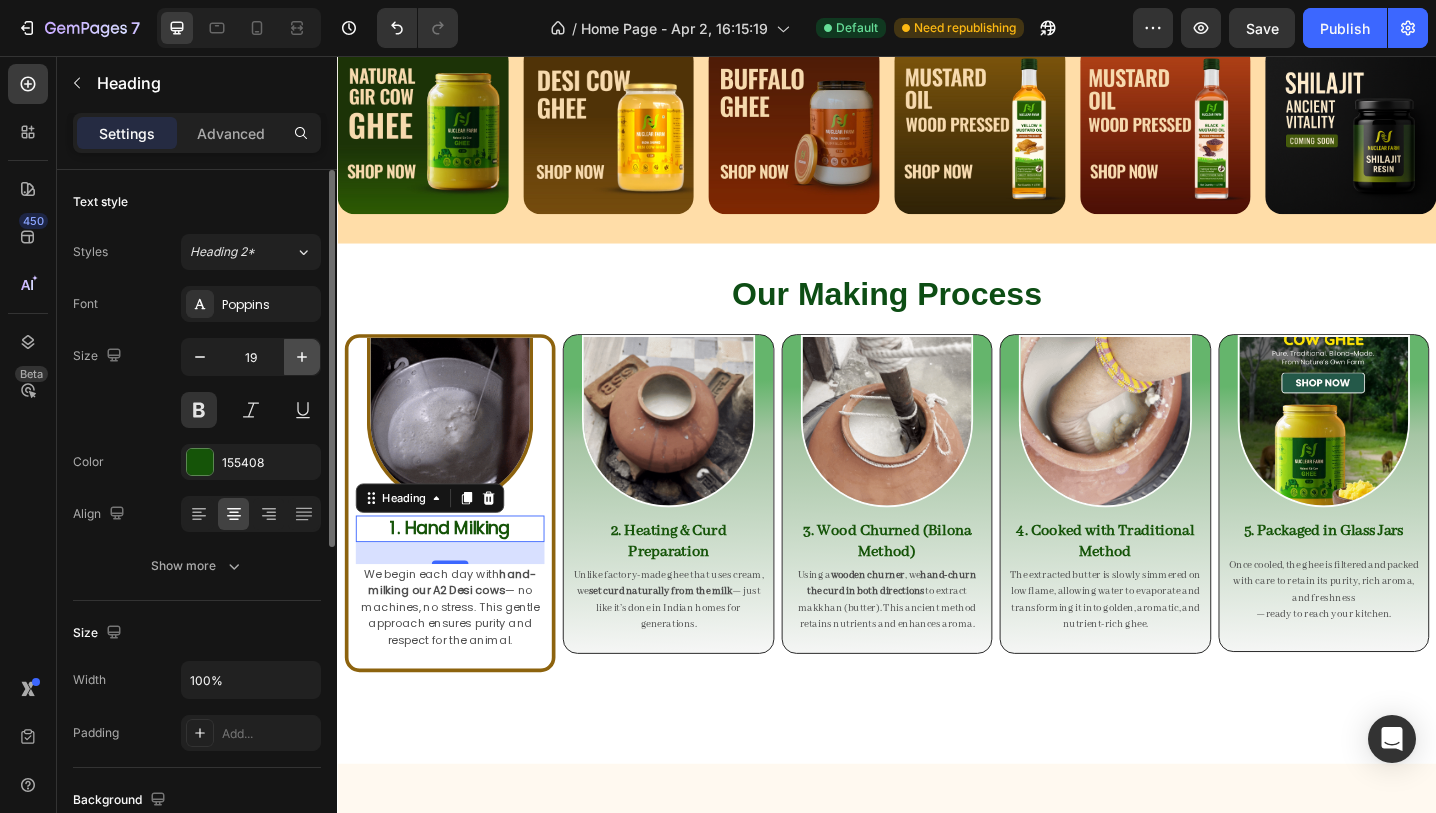 type on "20" 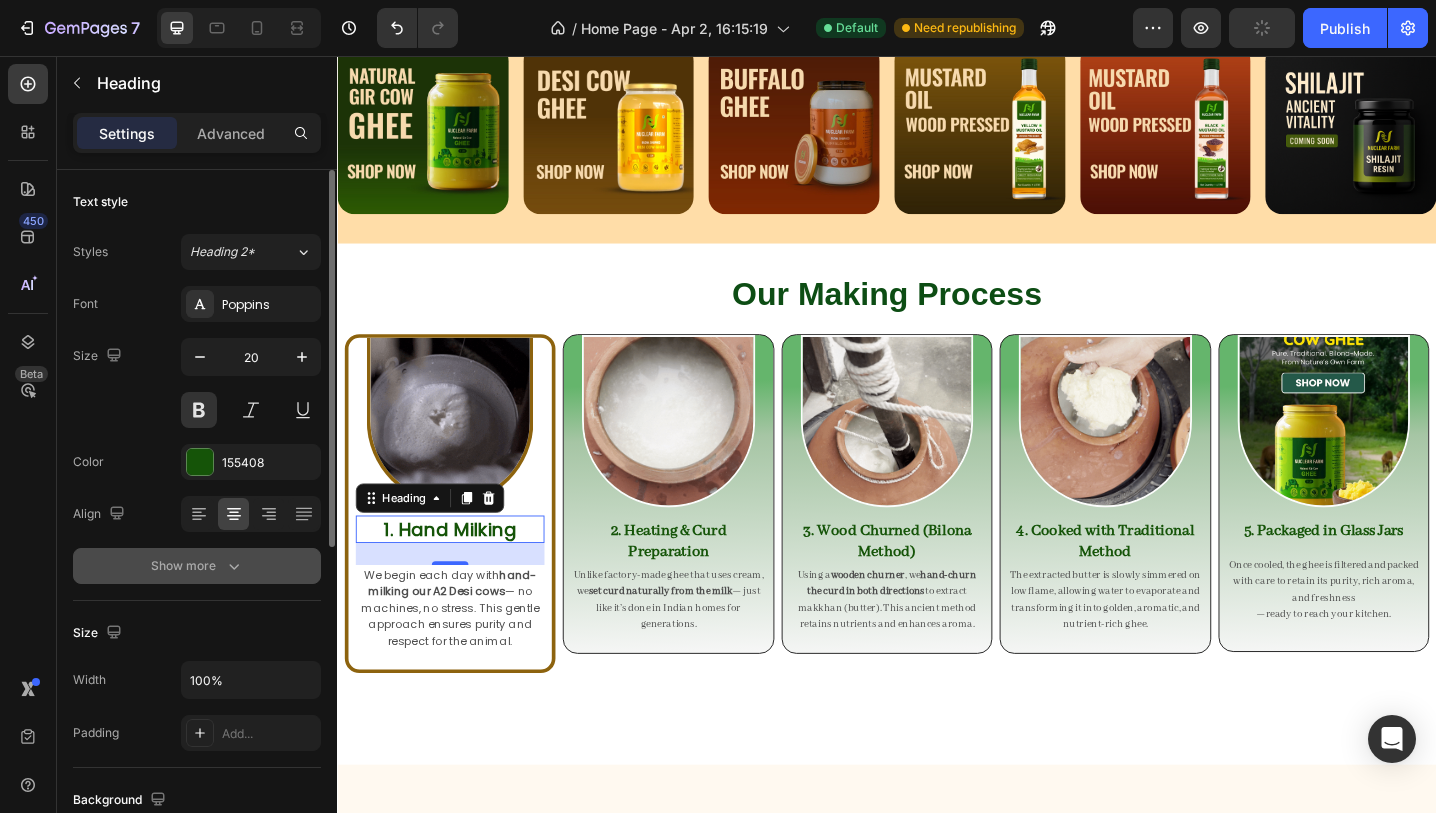 click on "Show more" at bounding box center (197, 566) 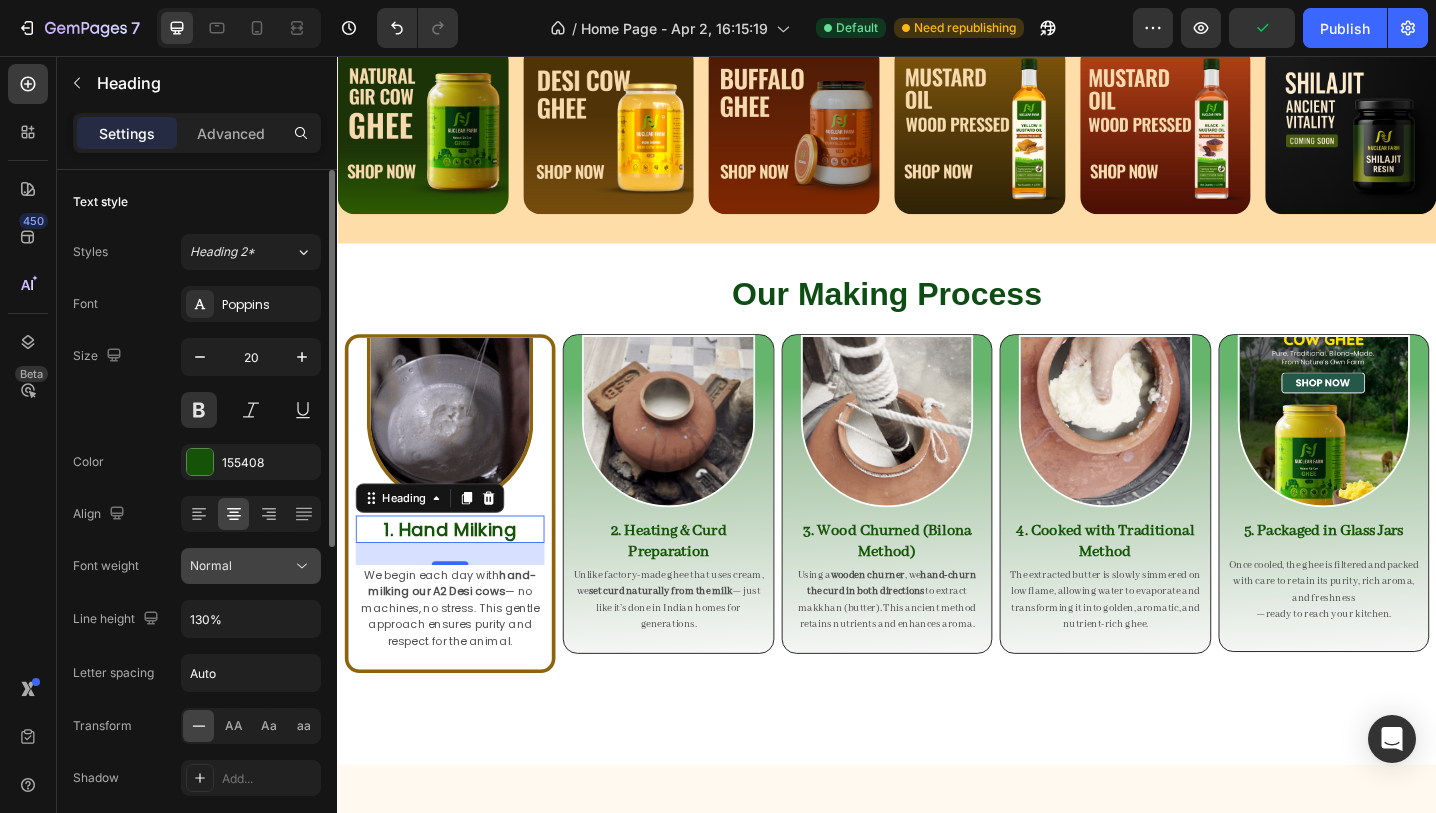 click on "Normal" at bounding box center [241, 566] 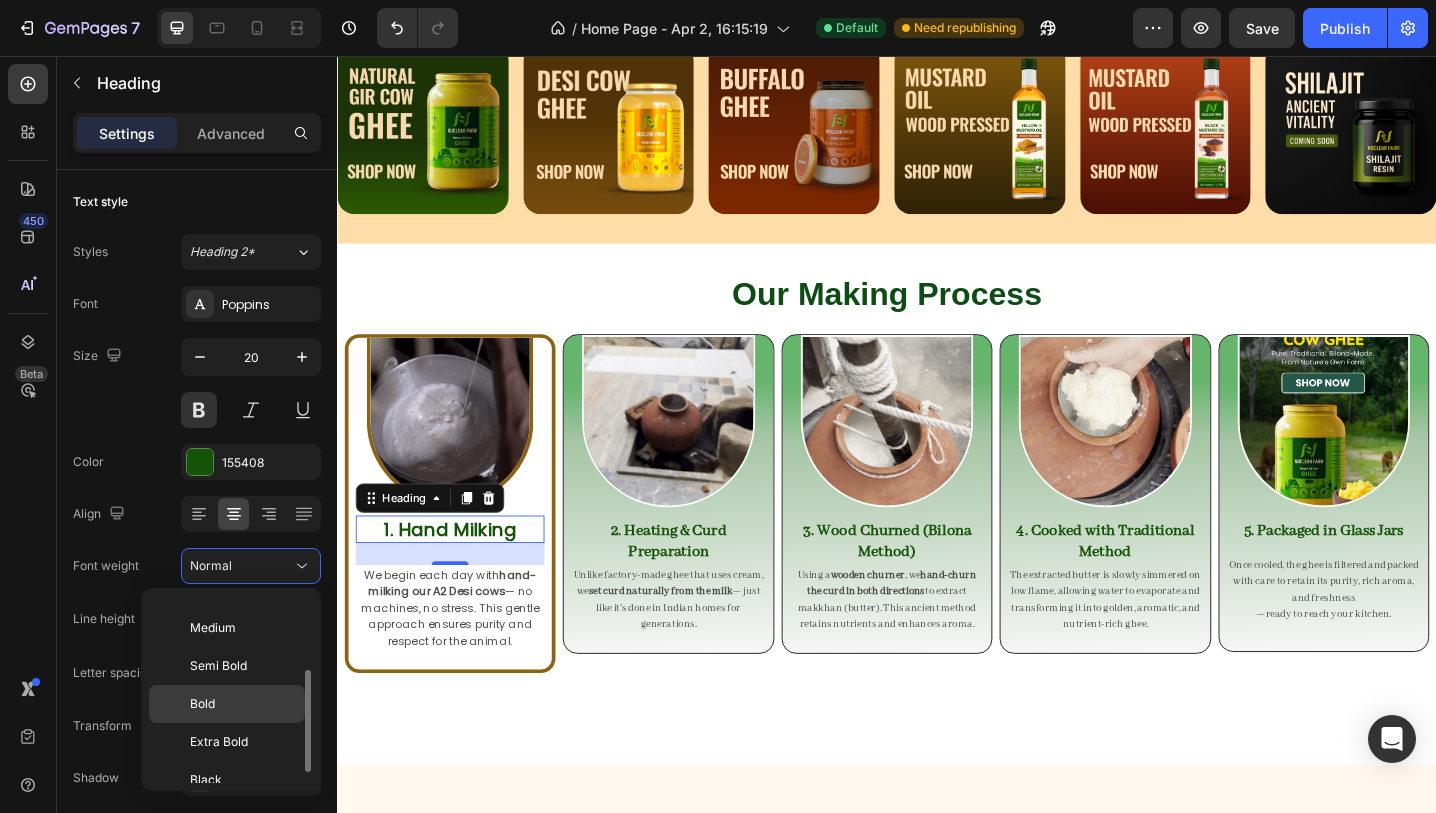 scroll, scrollTop: 140, scrollLeft: 0, axis: vertical 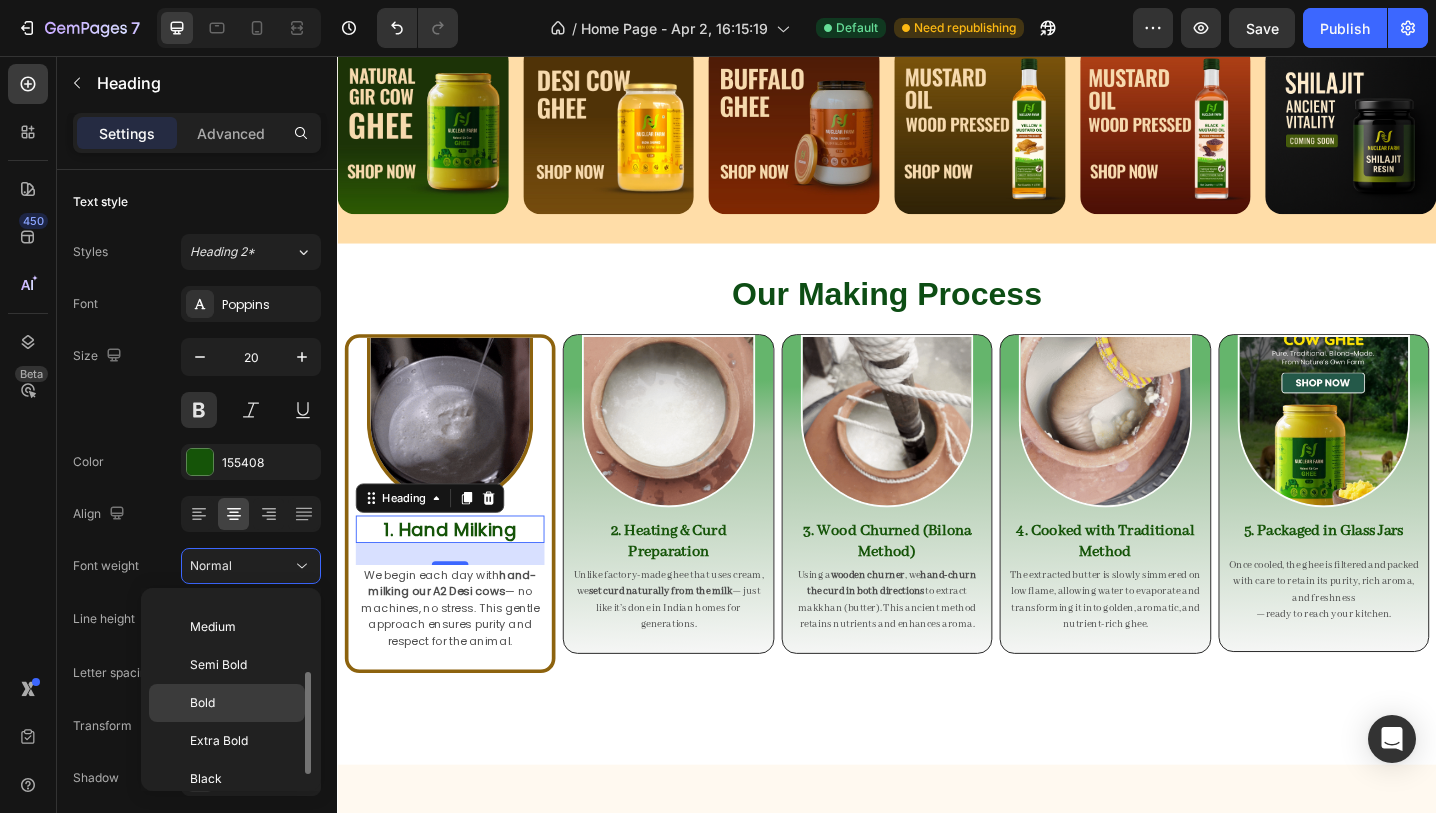 click on "Extra Bold" at bounding box center [219, 741] 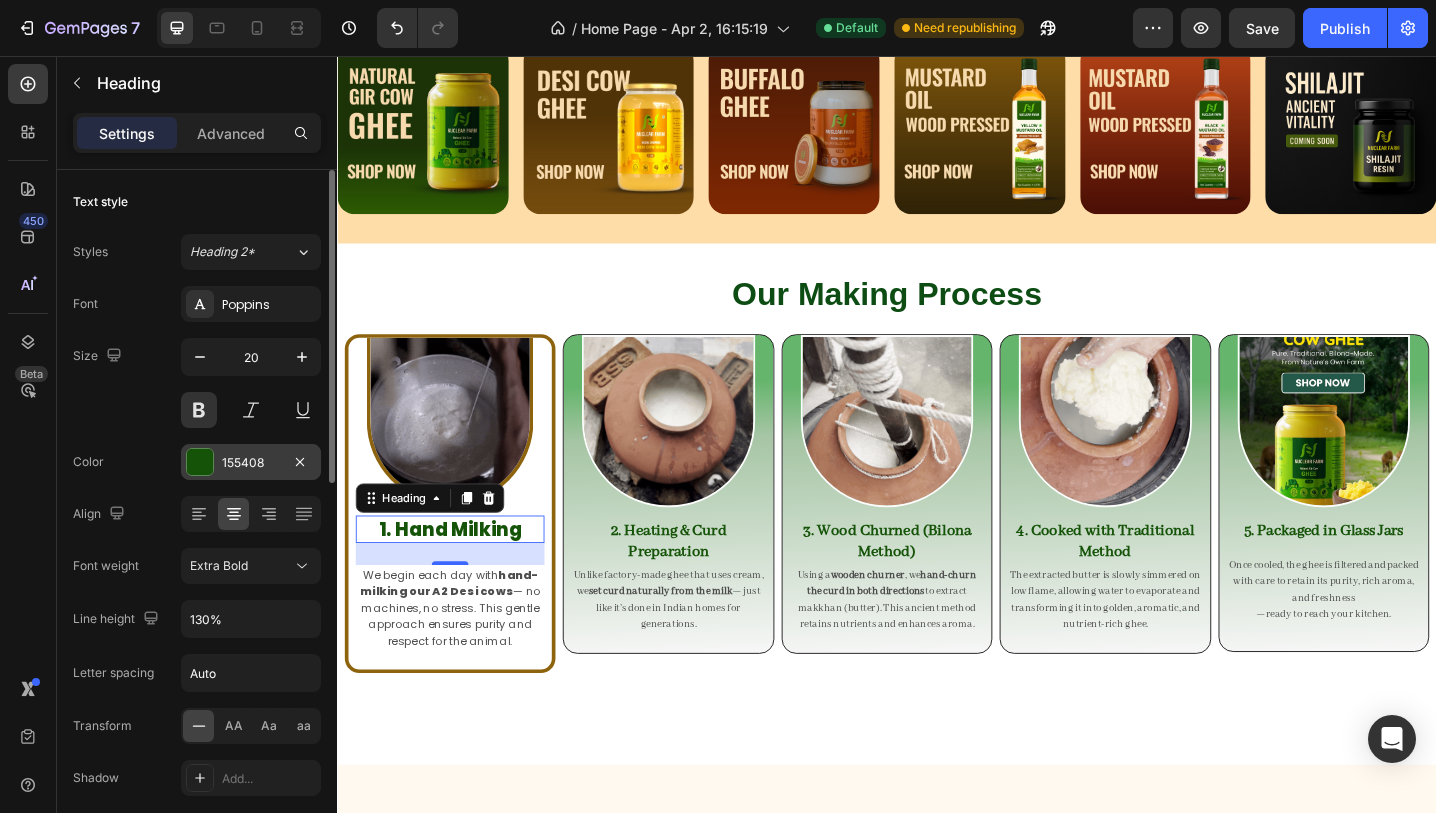 click at bounding box center [200, 462] 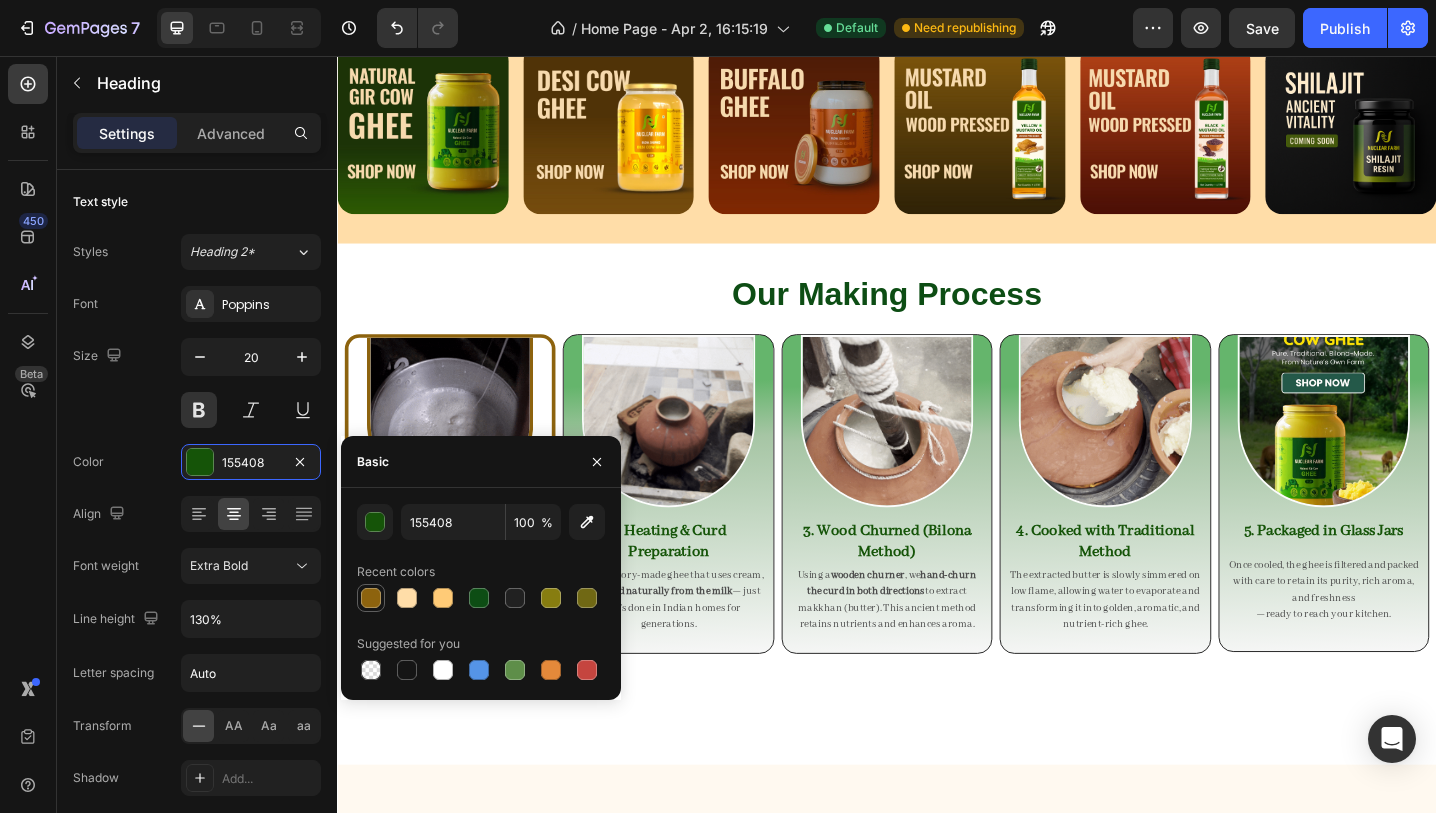 click at bounding box center [371, 598] 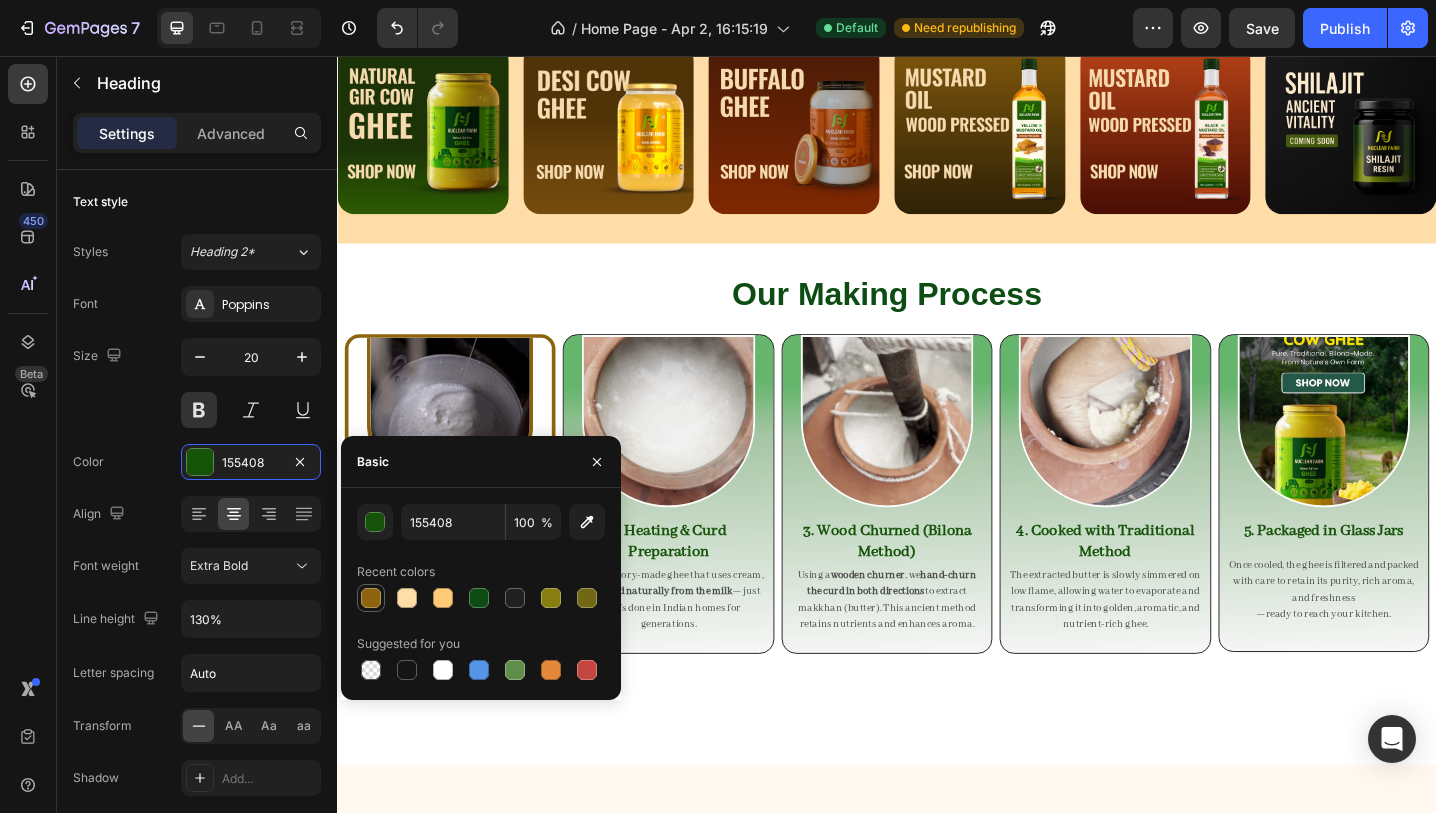 type on "8D630E" 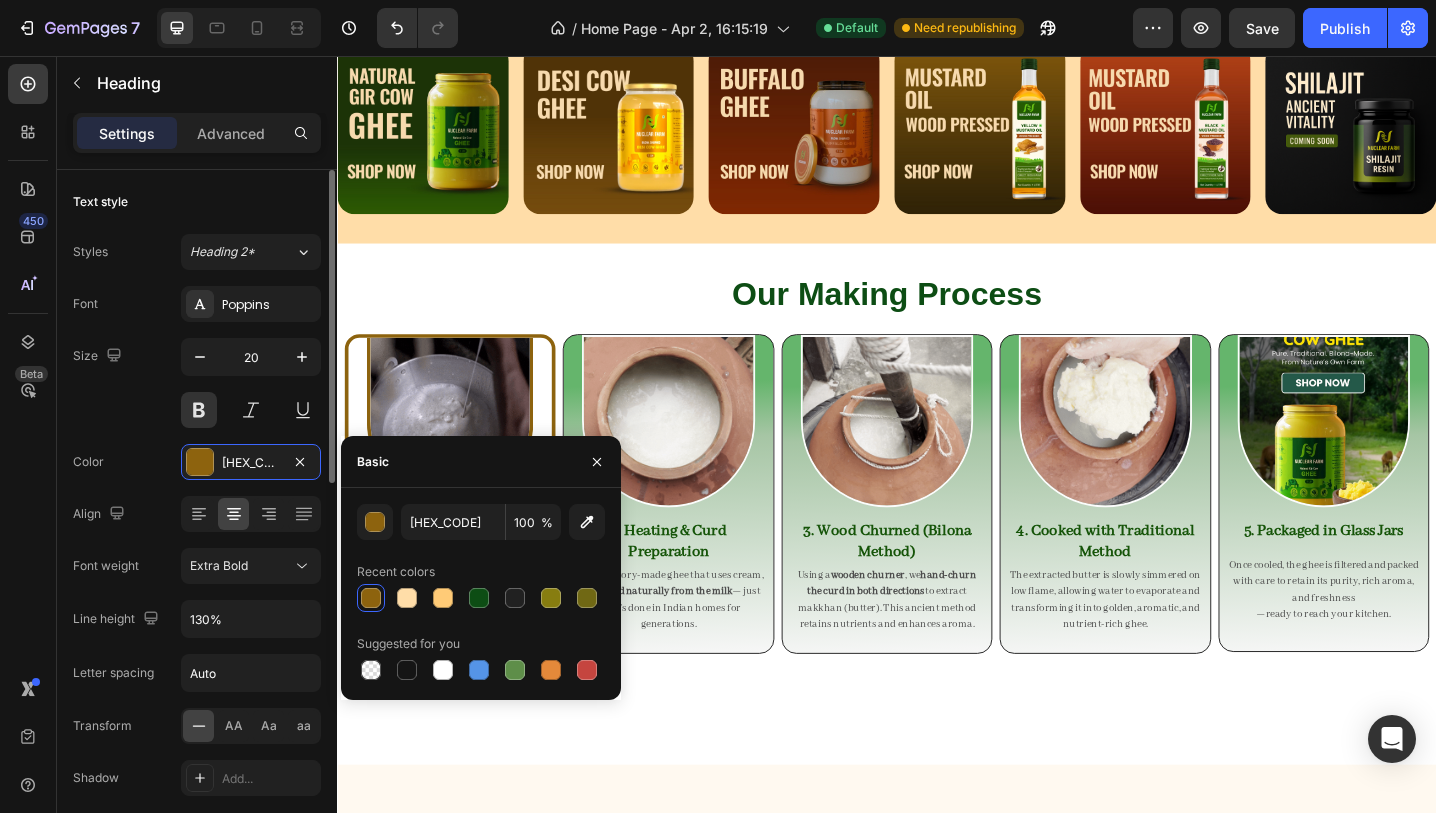 click on "Color 8D630E" at bounding box center (197, 462) 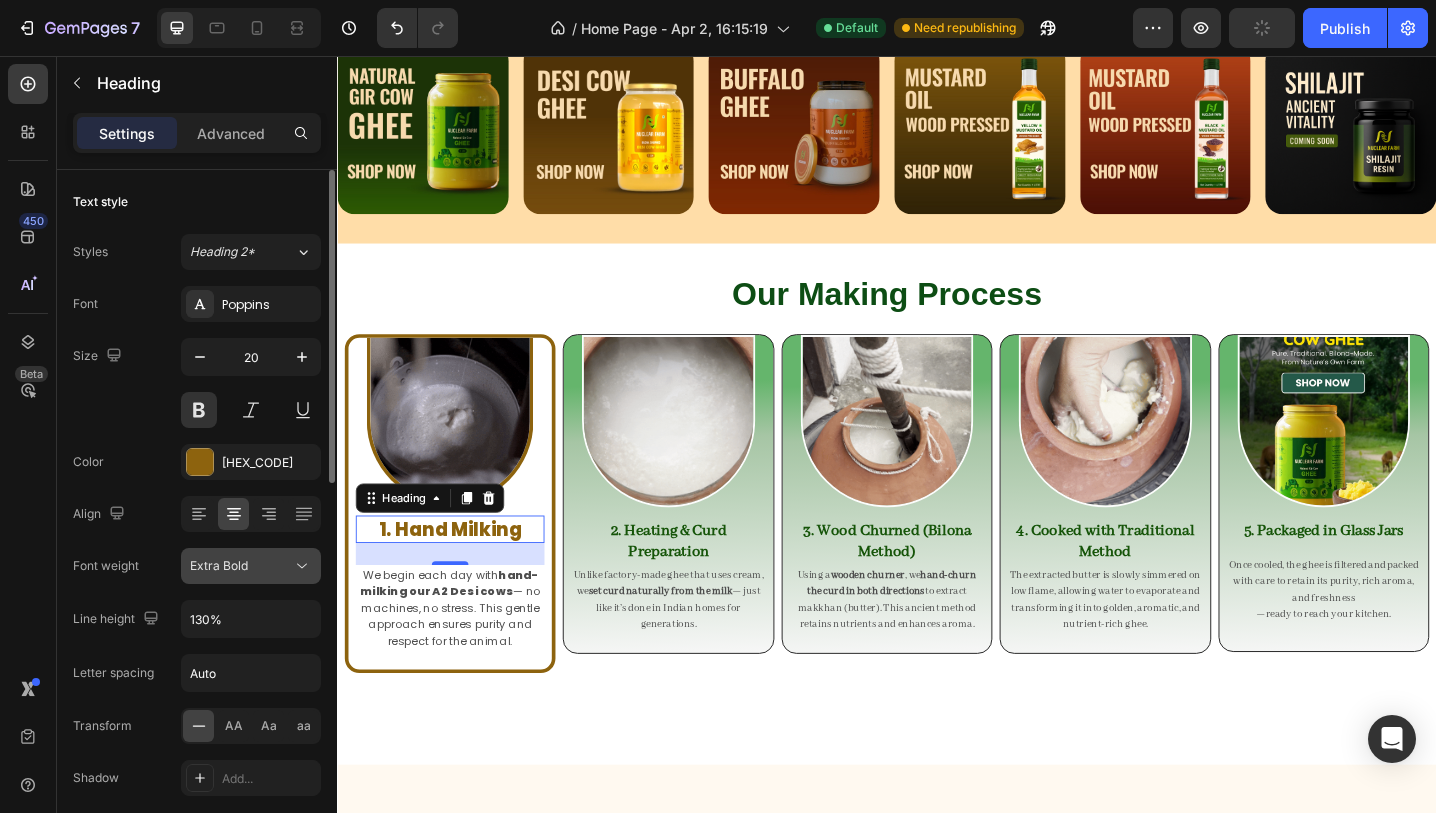 click on "Extra Bold" 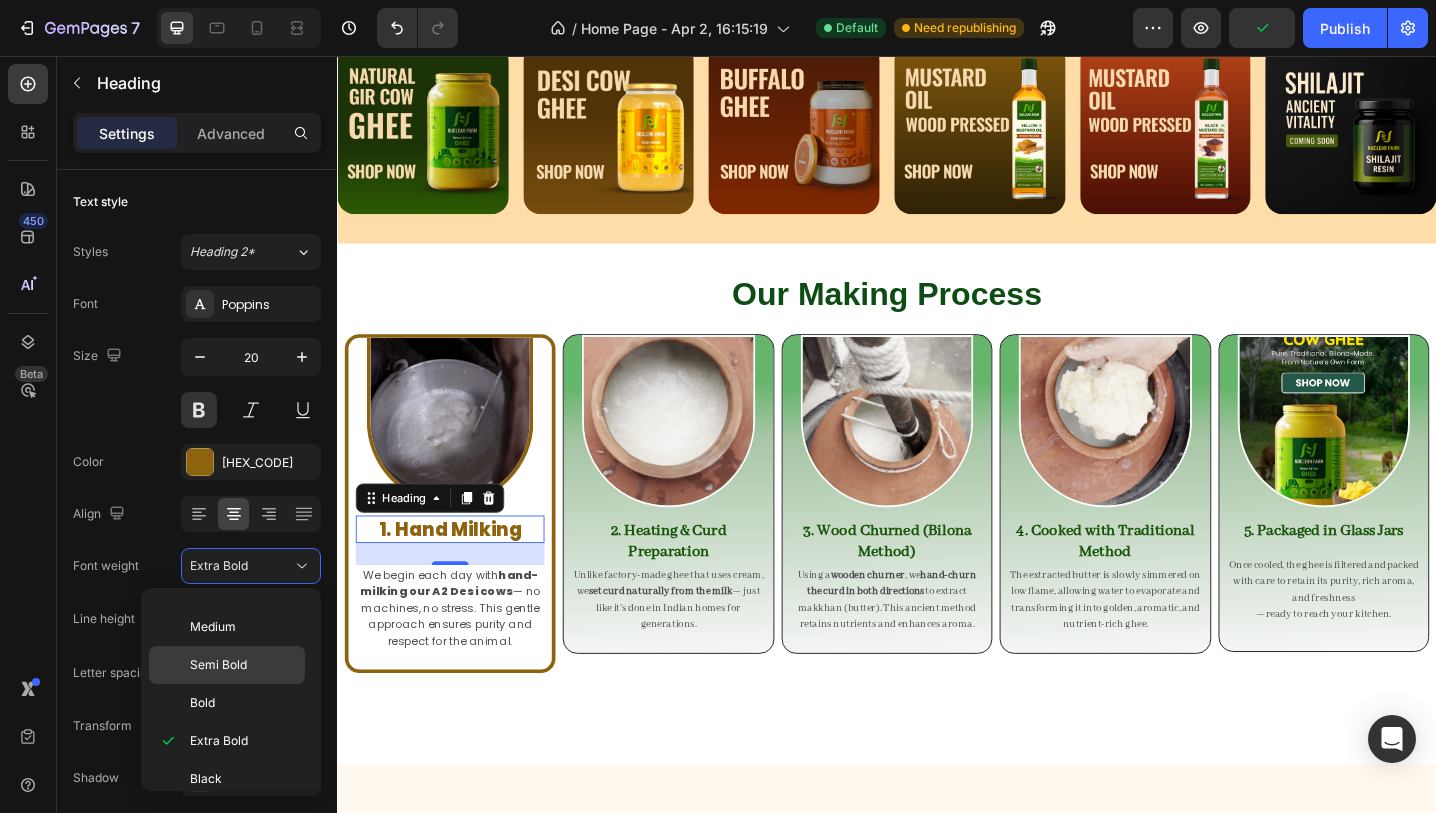 click on "Semi Bold" at bounding box center [218, 665] 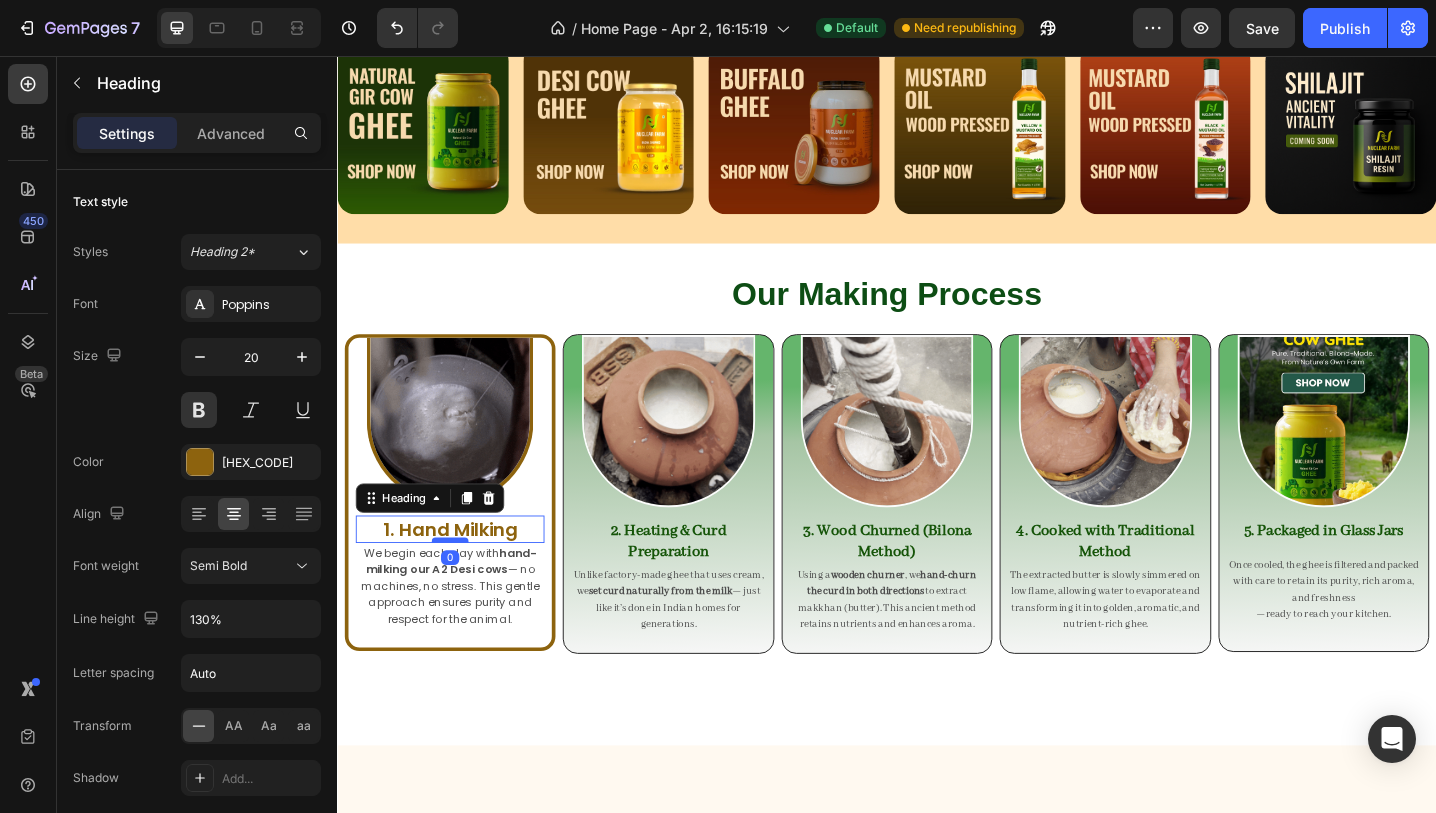 drag, startPoint x: 456, startPoint y: 611, endPoint x: 455, endPoint y: 583, distance: 28.01785 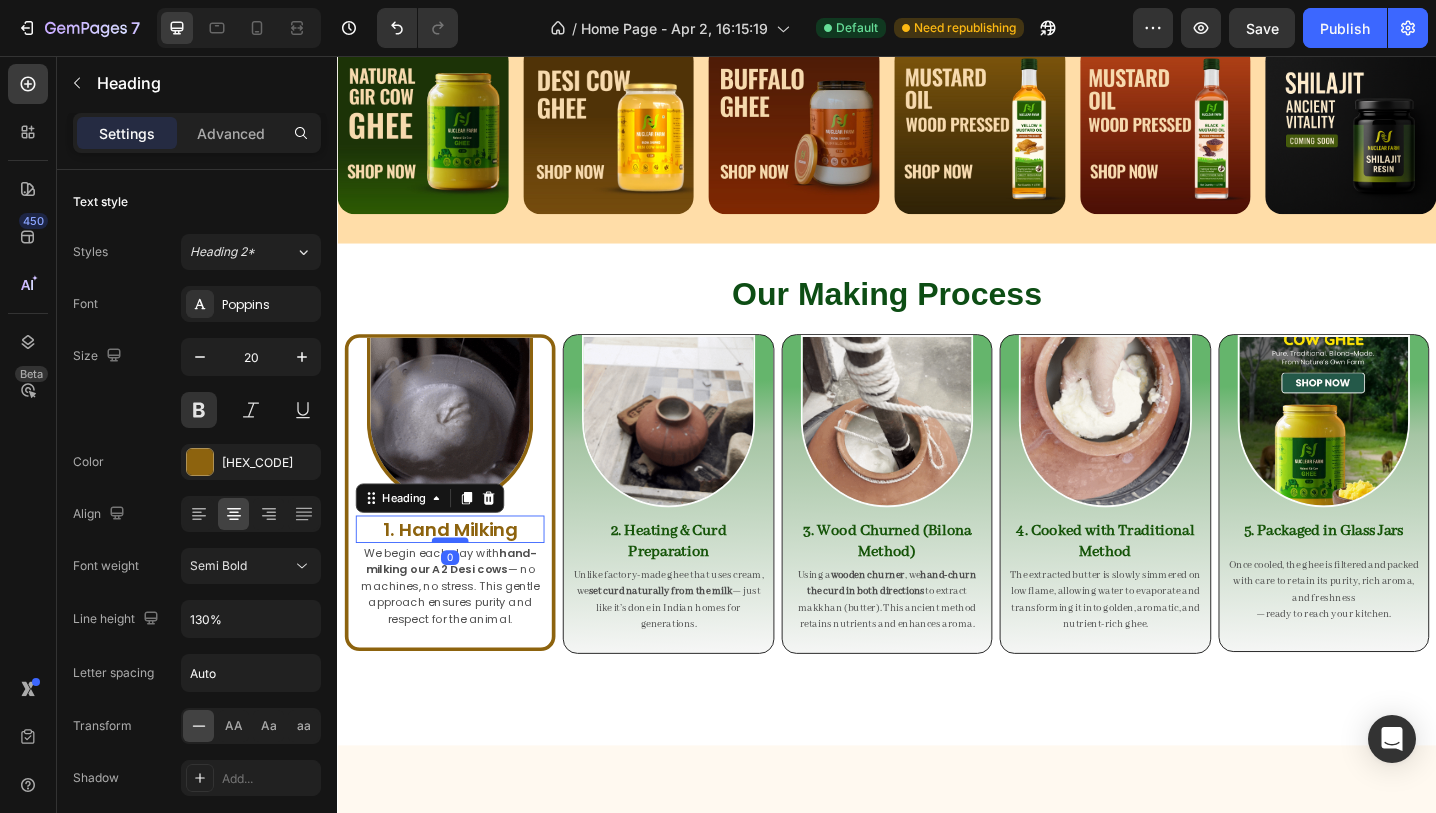 click at bounding box center (460, 585) 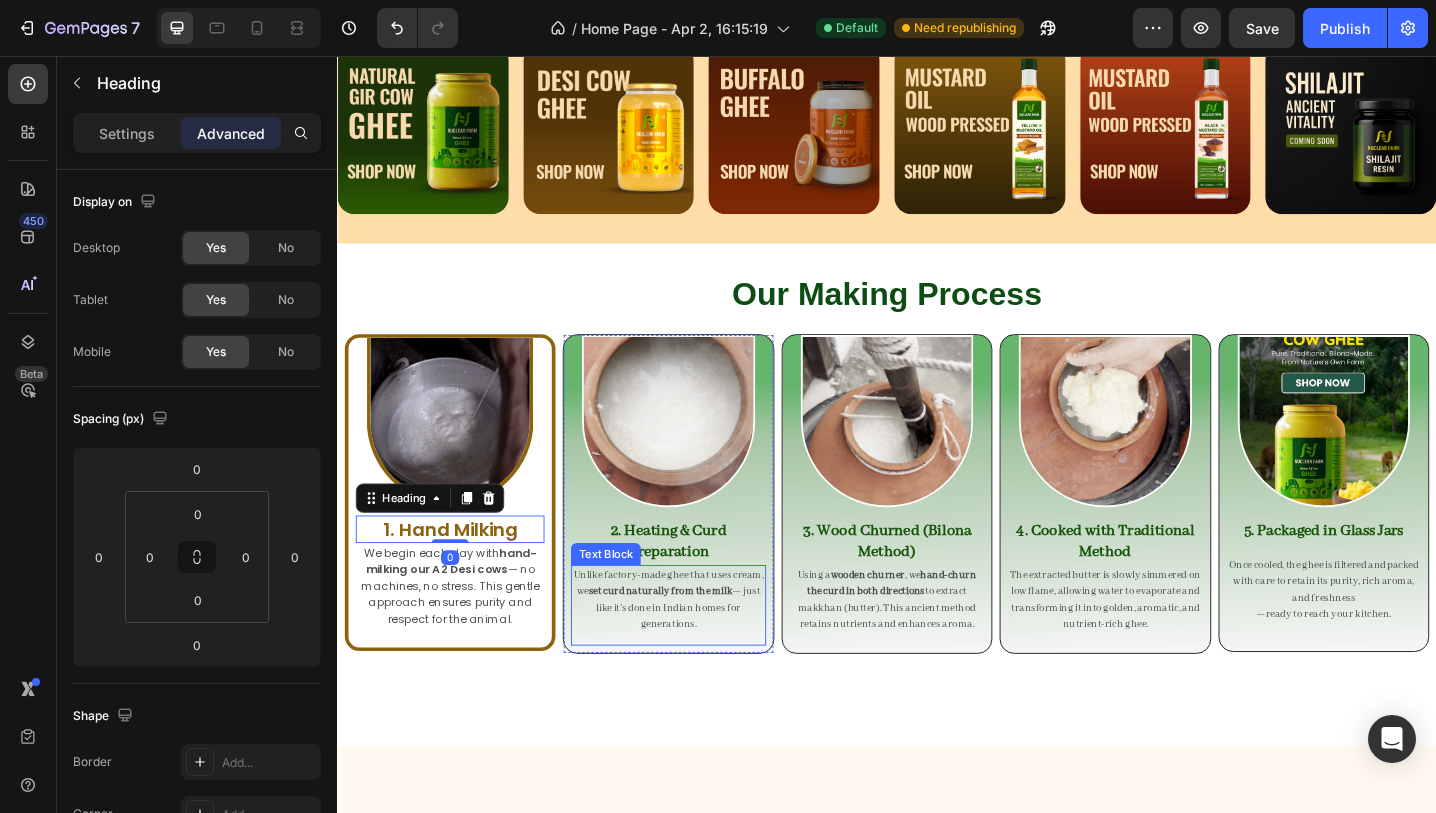 click on "Unlike factory-made ghee that uses cream, we  set curd naturally from the milk  — just like it’s done in Indian homes for generations." at bounding box center (698, 650) 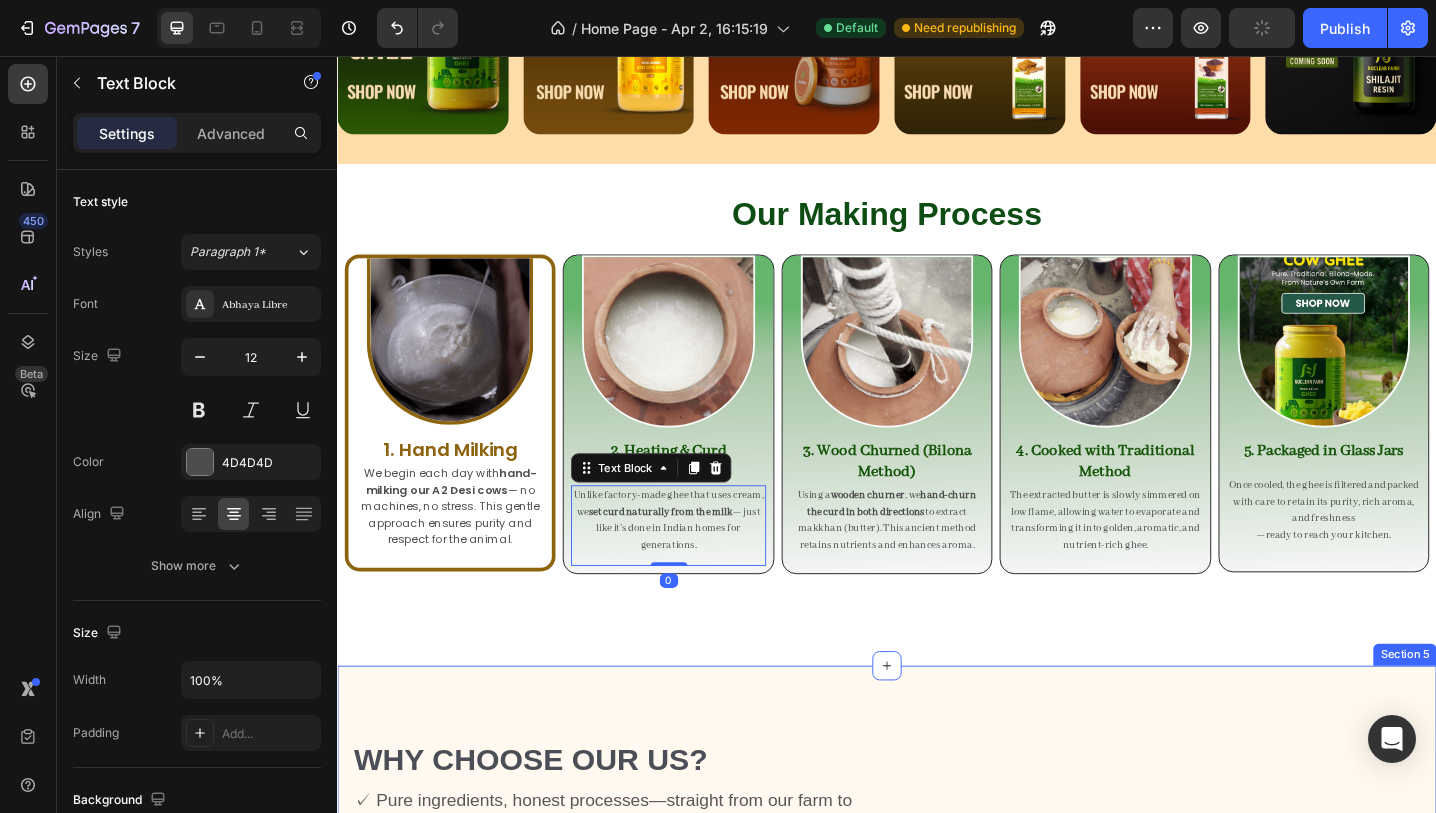 scroll, scrollTop: 260, scrollLeft: 0, axis: vertical 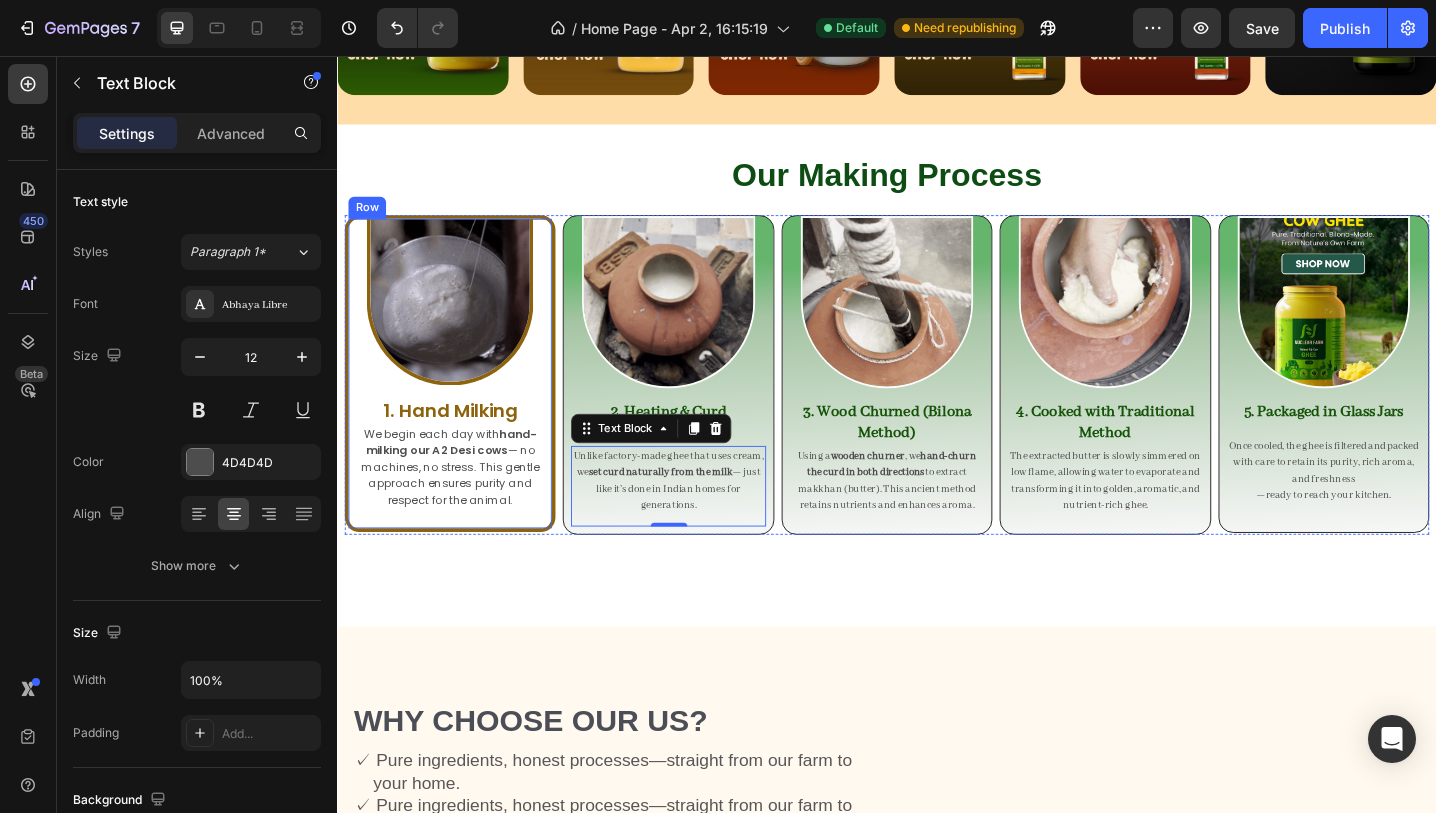 click on "Image 1. Hand Milking Heading We begin each day with  hand-milking our A2 Desi cows  — no machines, no stress. This gentle approach ensures purity and respect for the animal. Text Block Row" at bounding box center (460, 403) 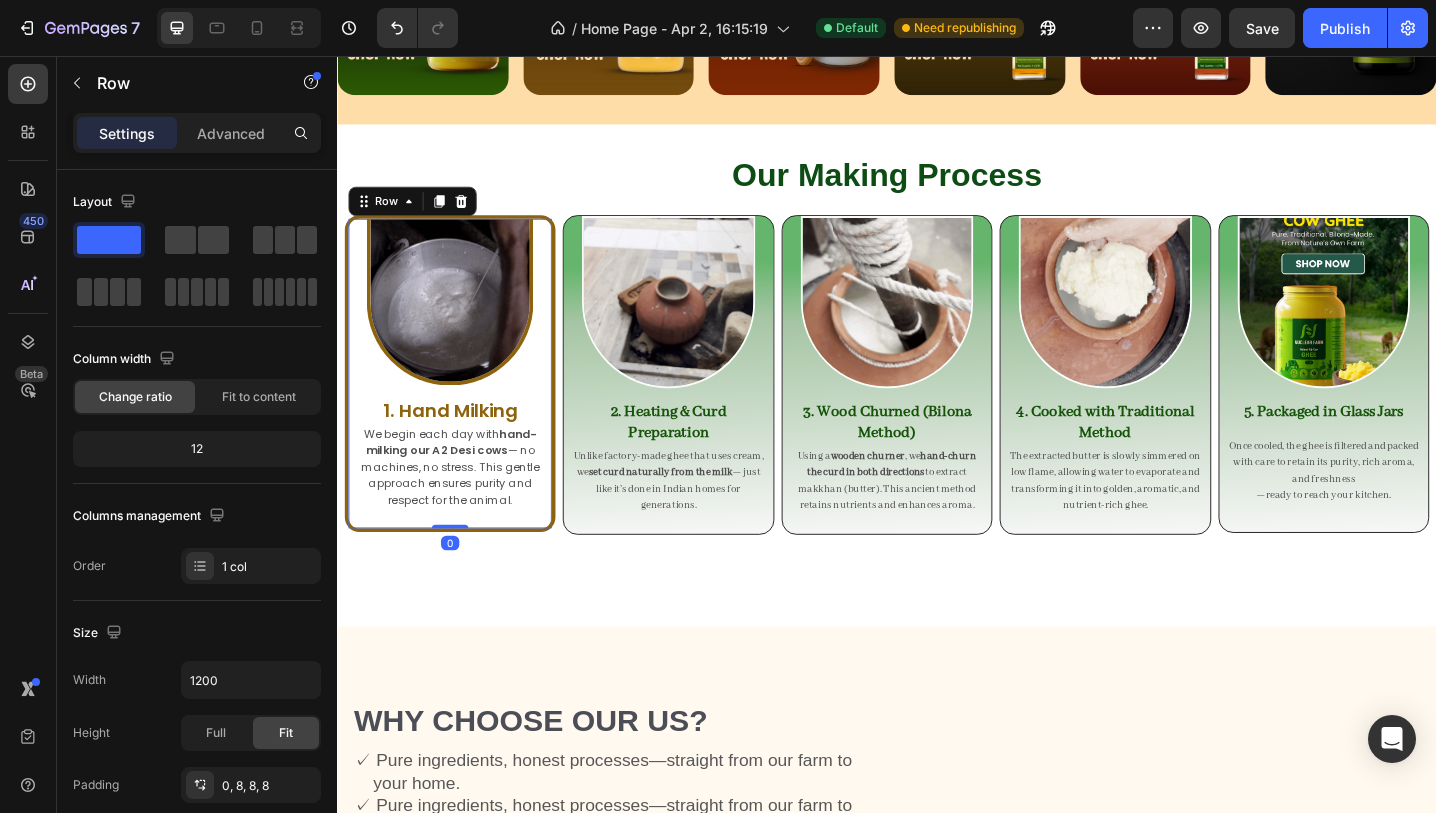 click on "Image 1. Hand Milking Heading We begin each day with  hand-milking our A2 Desi cows  — no machines, no stress. This gentle approach ensures purity and respect for the animal. Text Block Row   0" at bounding box center [460, 403] 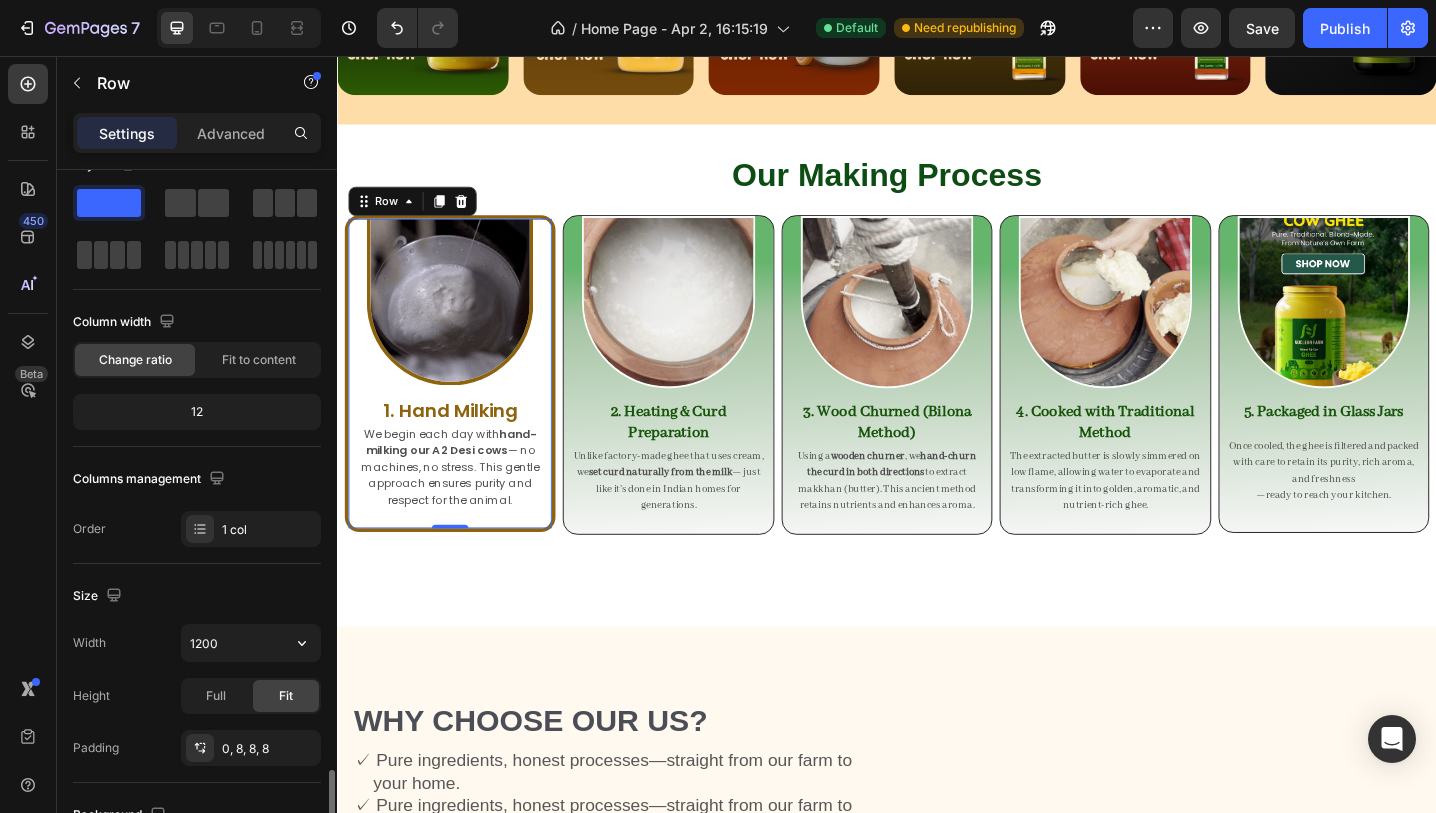 scroll, scrollTop: 0, scrollLeft: 0, axis: both 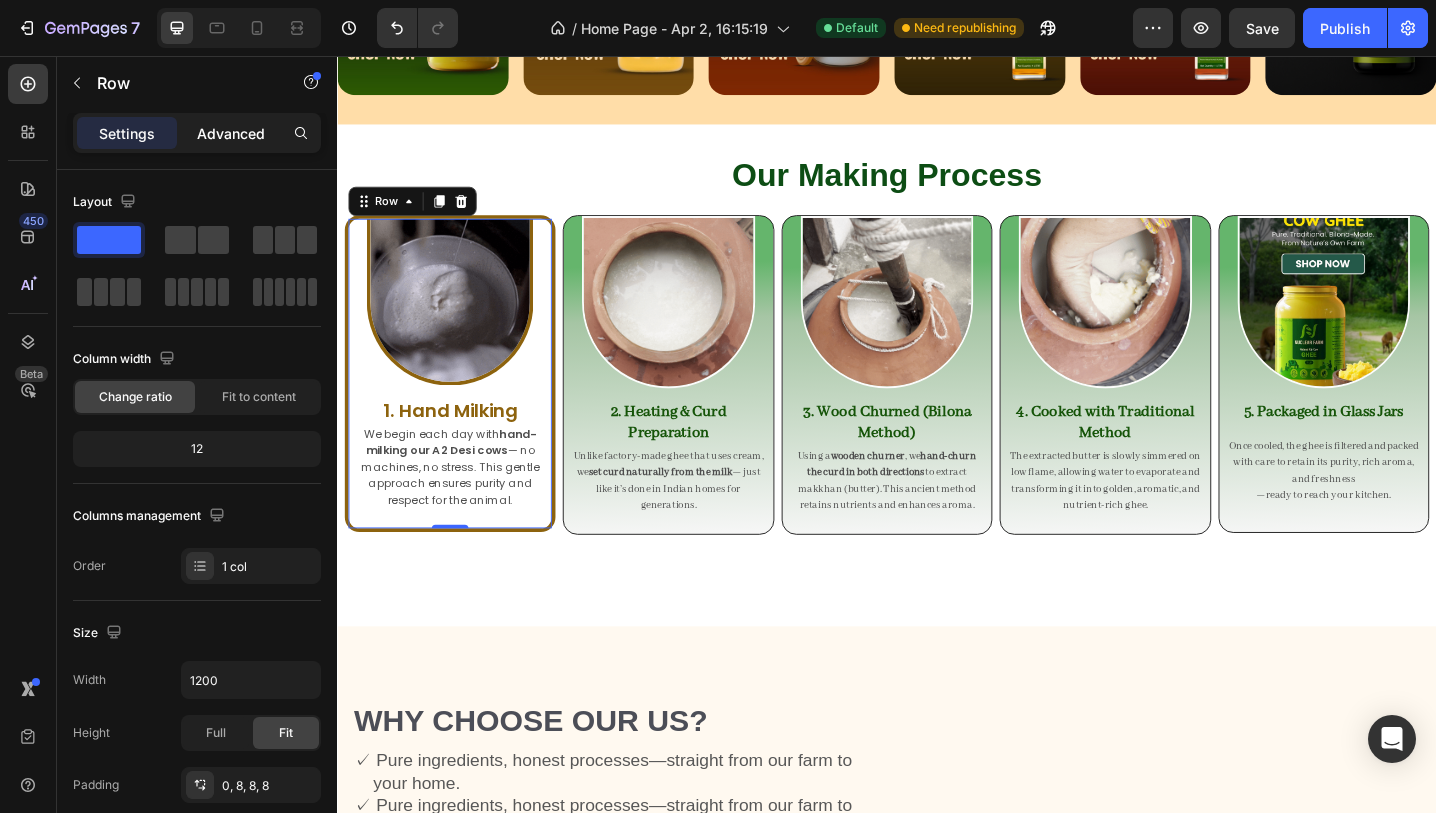 click on "Advanced" at bounding box center [231, 133] 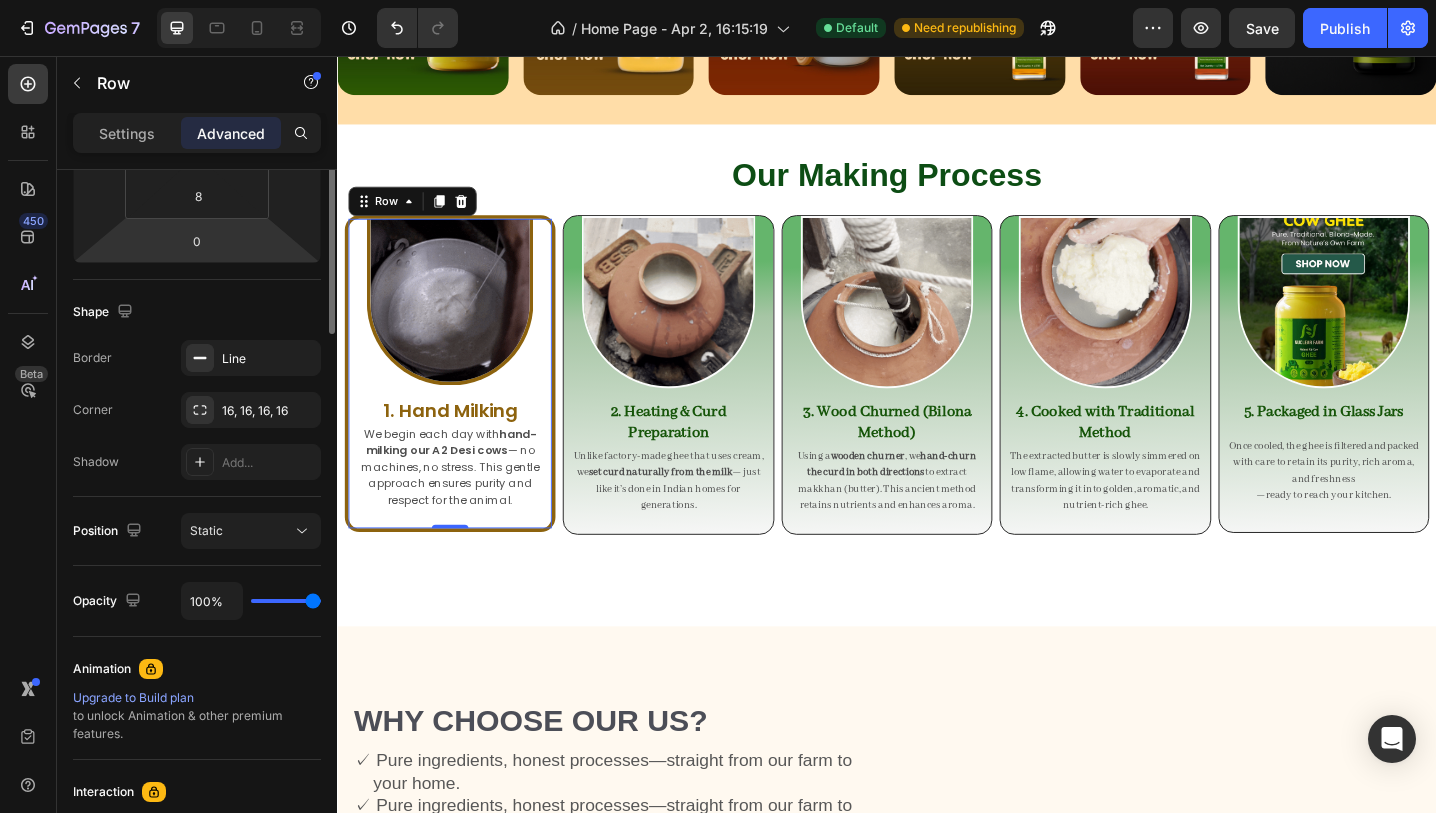 scroll, scrollTop: 143, scrollLeft: 0, axis: vertical 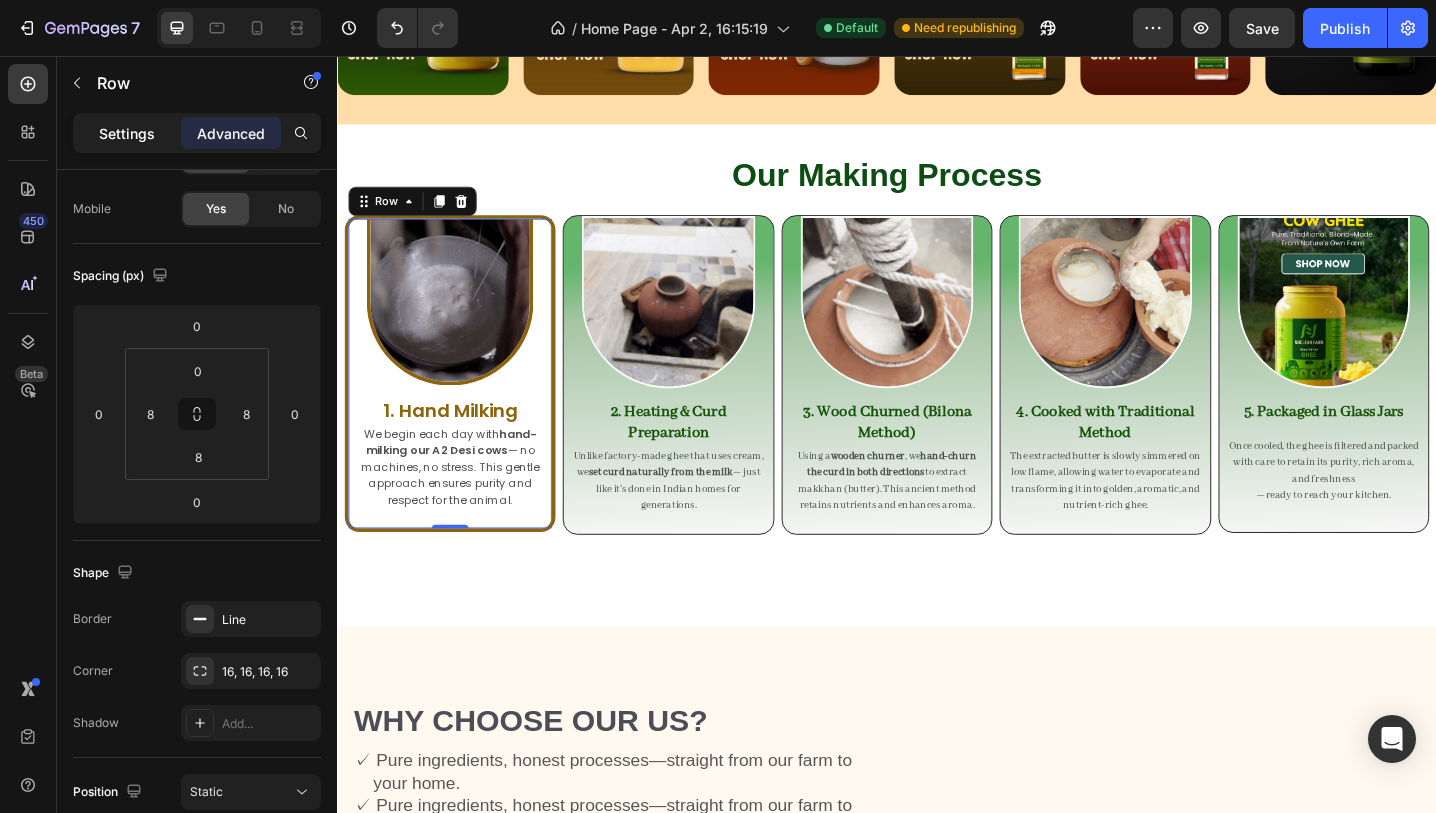 click on "Settings" 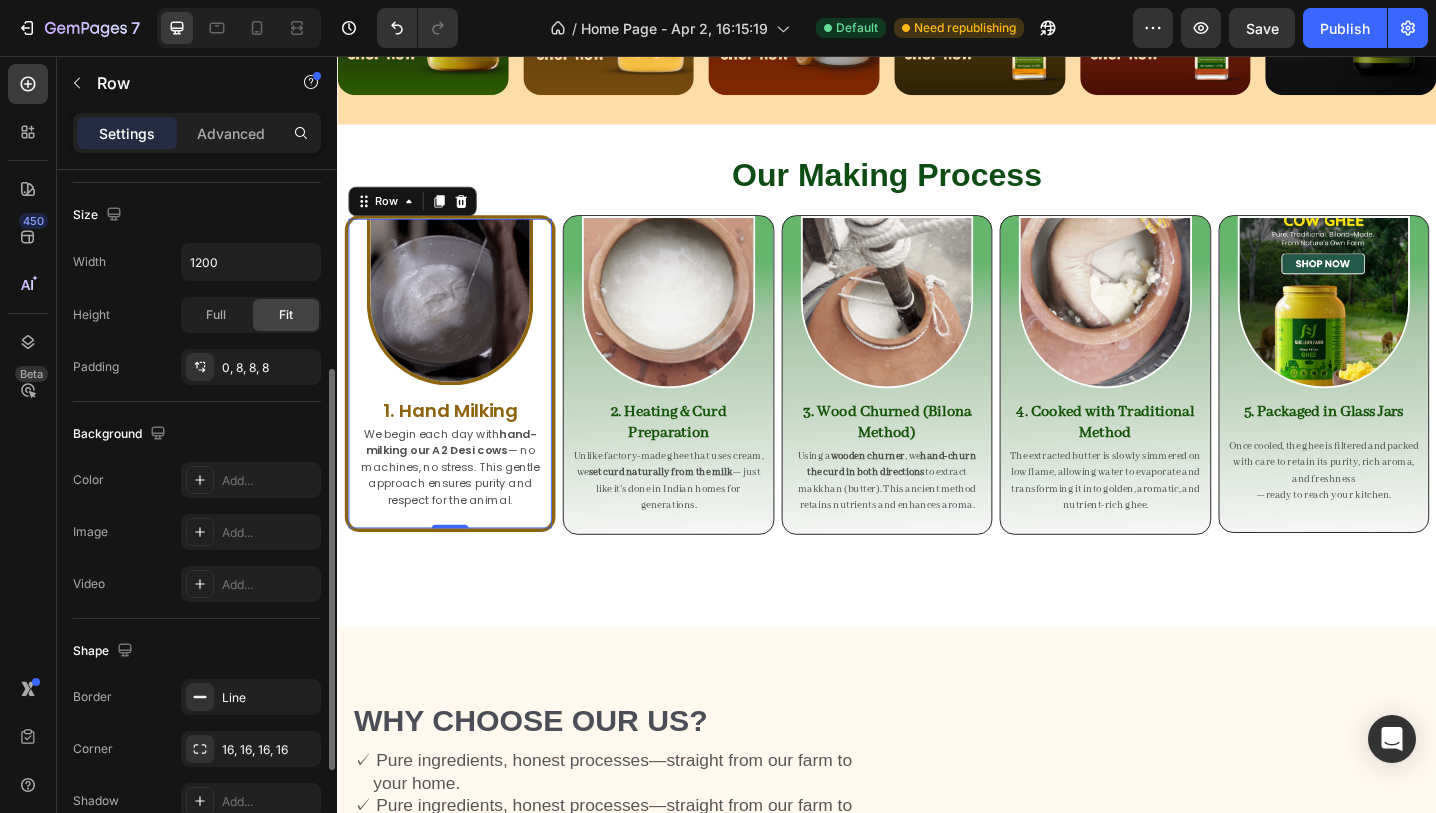 scroll, scrollTop: 420, scrollLeft: 0, axis: vertical 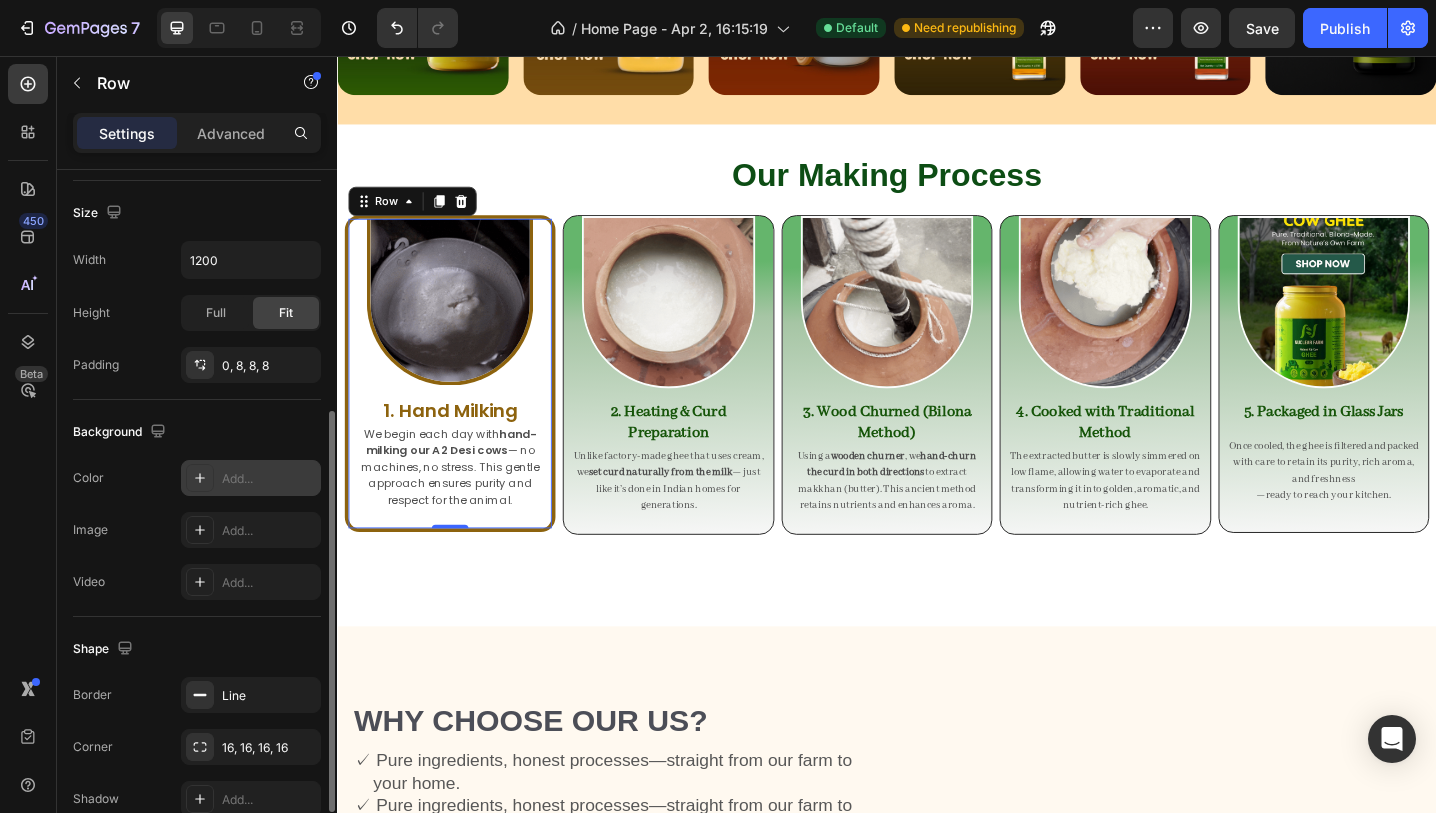 click on "Add..." at bounding box center [251, 478] 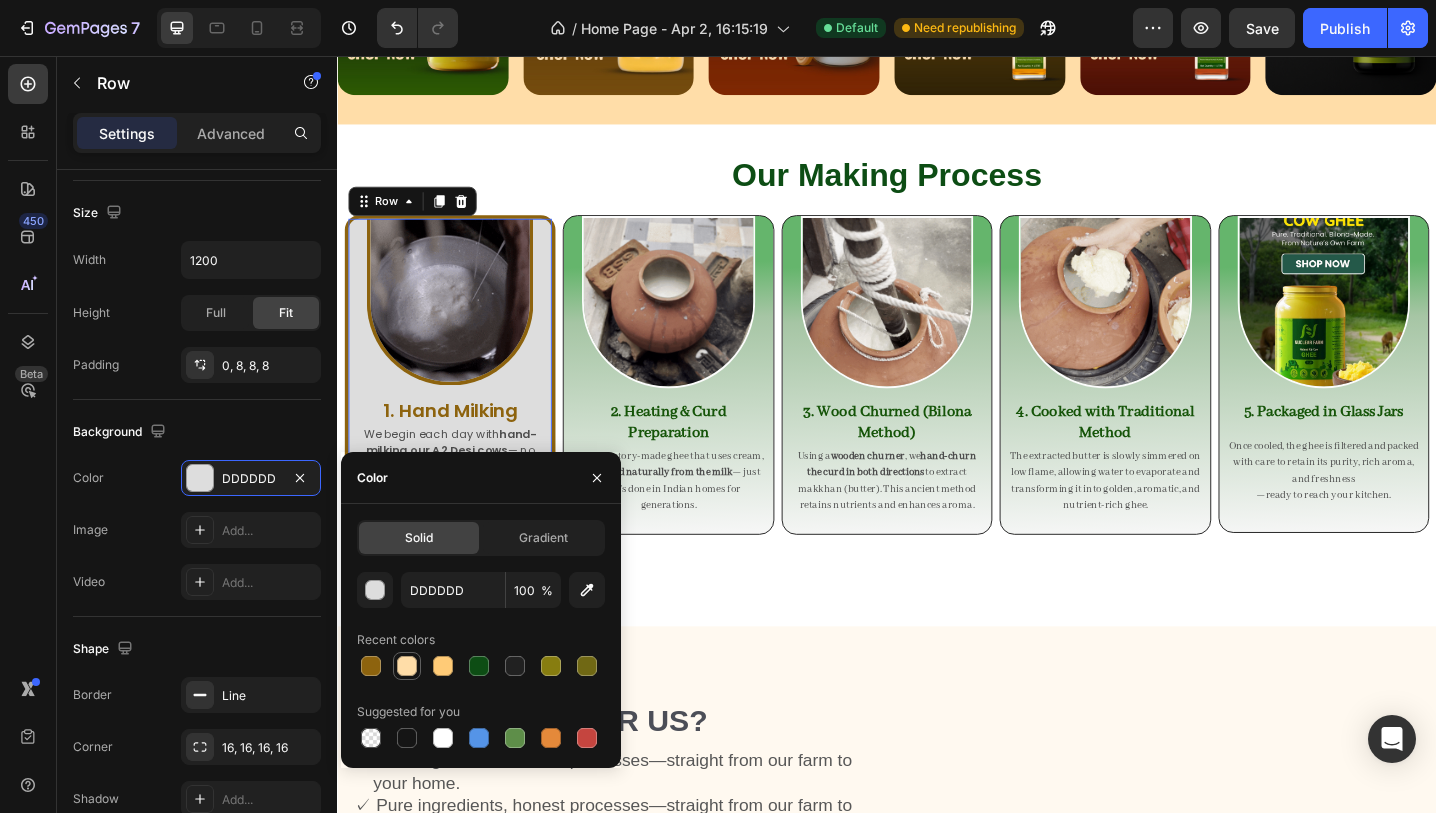 click at bounding box center [407, 666] 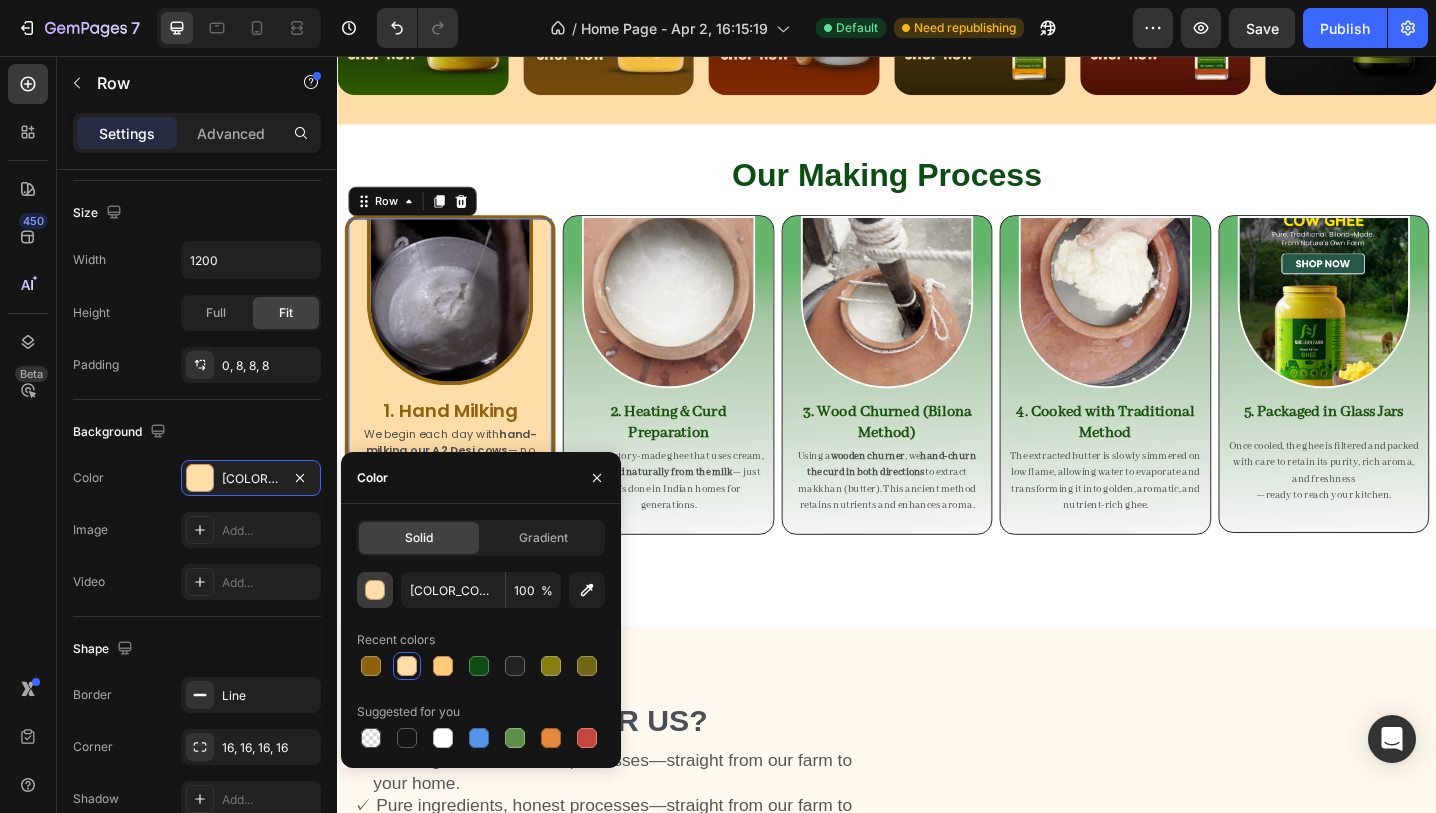 click at bounding box center (375, 590) 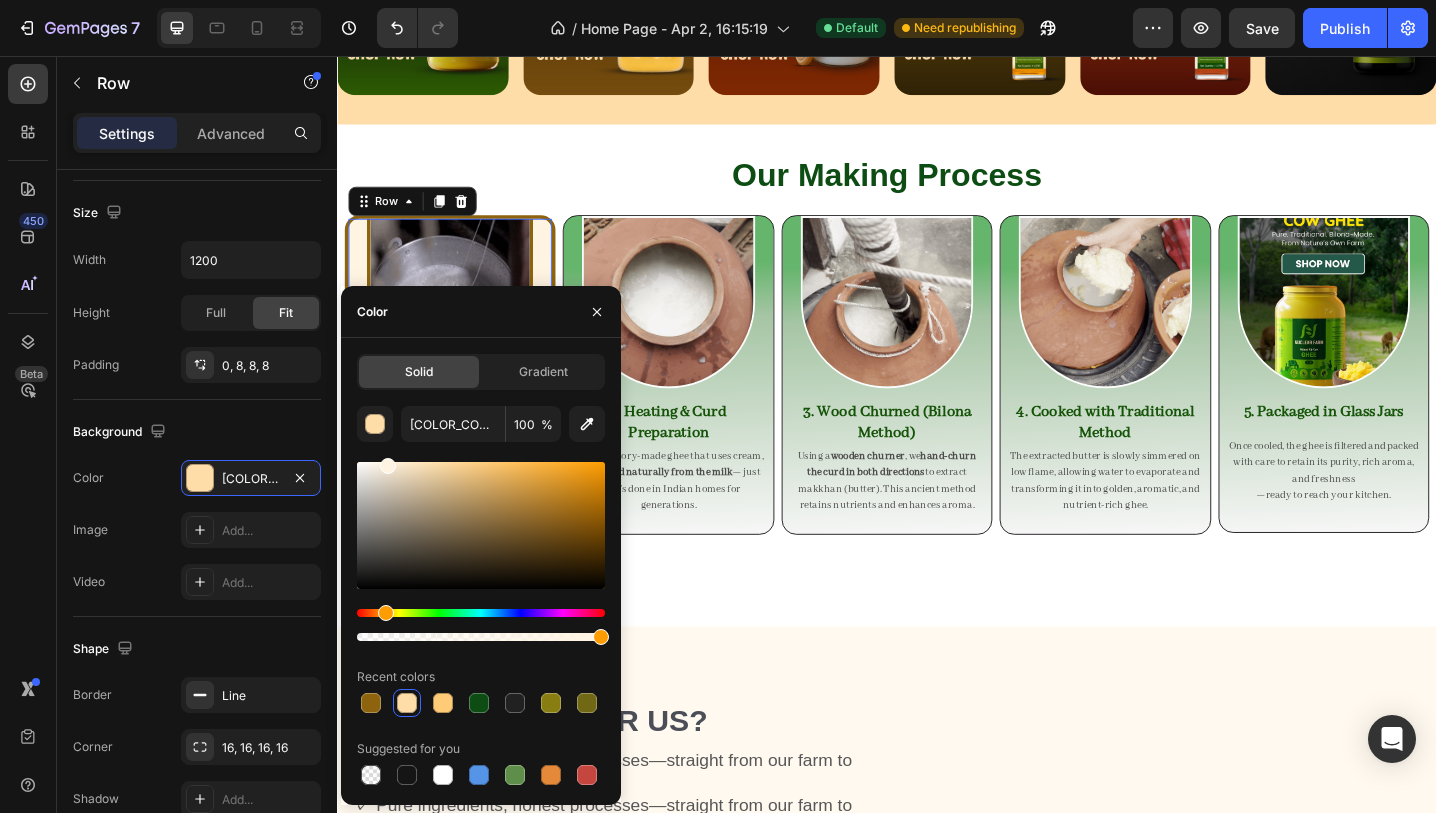 drag, startPoint x: 444, startPoint y: 471, endPoint x: 385, endPoint y: 445, distance: 64.4748 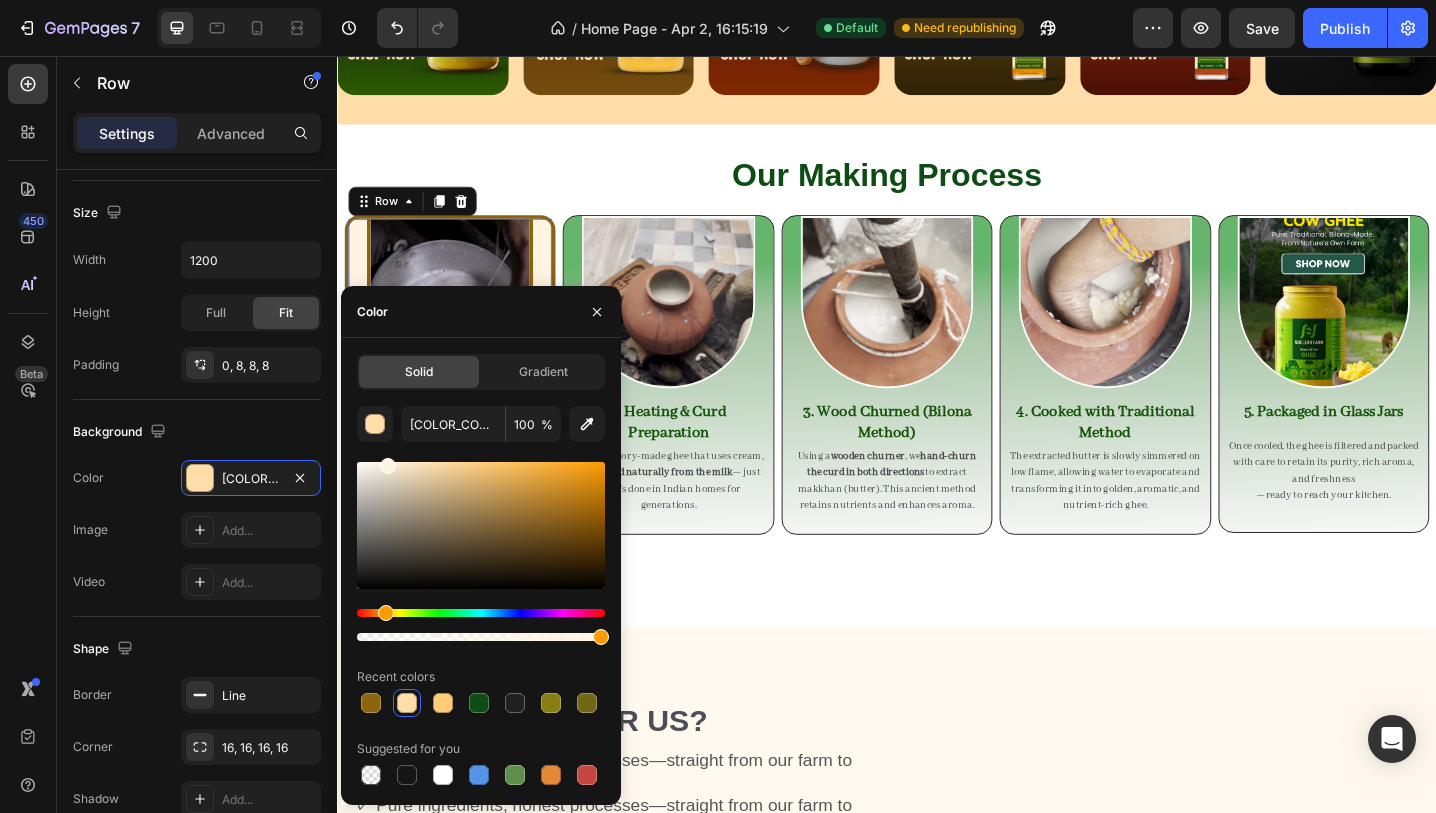 click on "FFDDA8 100 % Recent colors Suggested for you" at bounding box center [481, 597] 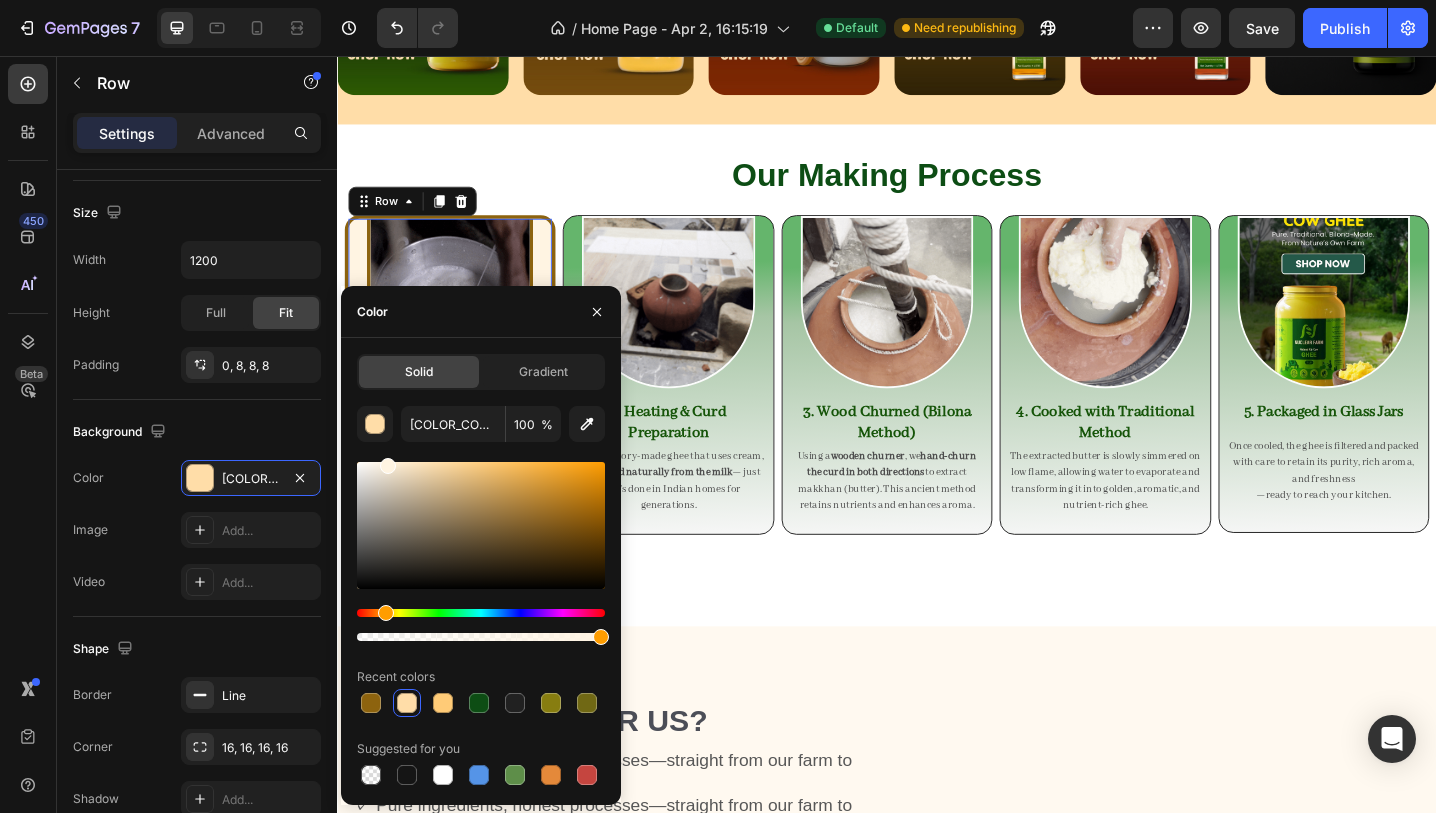 type on "FFF4E2" 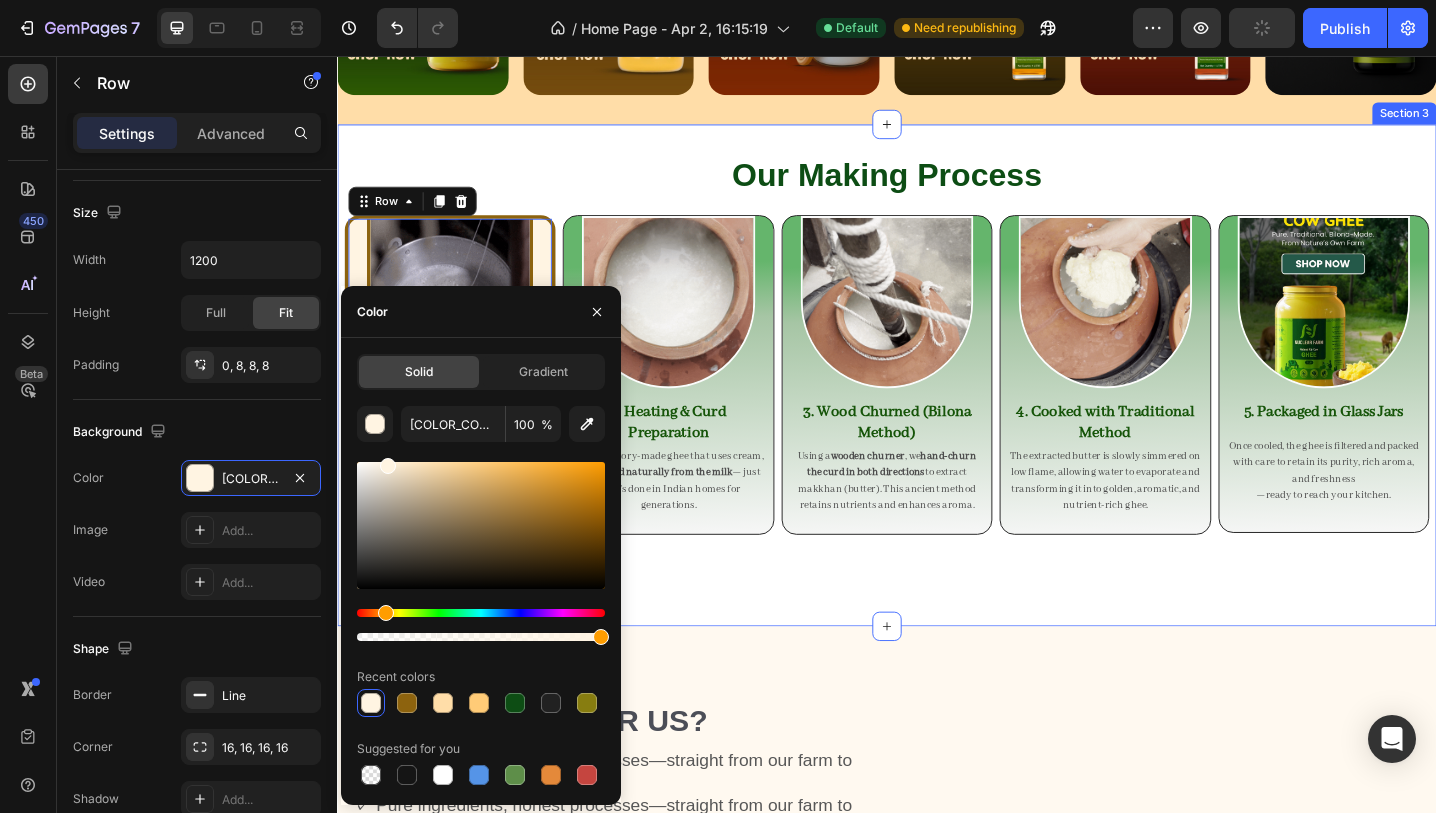 click on "Our Making Process    Heading Image 1. Hand Milking Heading We begin each day with  hand-milking our A2 Desi cows  — no machines, no stress. This gentle approach ensures purity and respect for the animal. Text Block Row   0 Image 2. Heating & Curd Preparation Heading Unlike factory-made ghee that uses cream, we  set curd naturally from the milk  — just like it’s done in Indian homes for generations. Text Block Row Image 3. Wood Churned (Bilona Method) Heading Using a  wooden churner , we  hand-churn the curd in both directions  to extract makkhan (butter). This ancient method retains nutrients and enhances aroma. Text Block Row Image 4. Cooked with Traditional Method Heading The extracted butter is slowly simmered on low flame, allowing water to evaporate and transforming it into golden, aromatic, and nutrient-rich ghee. Text Block Row Image 5. Packaged in Glass Jars Heading Once cooled, the ghee is filtered and packed with care to retain its purity, rich aroma, and freshness Text Block Row Row Row" at bounding box center (937, 405) 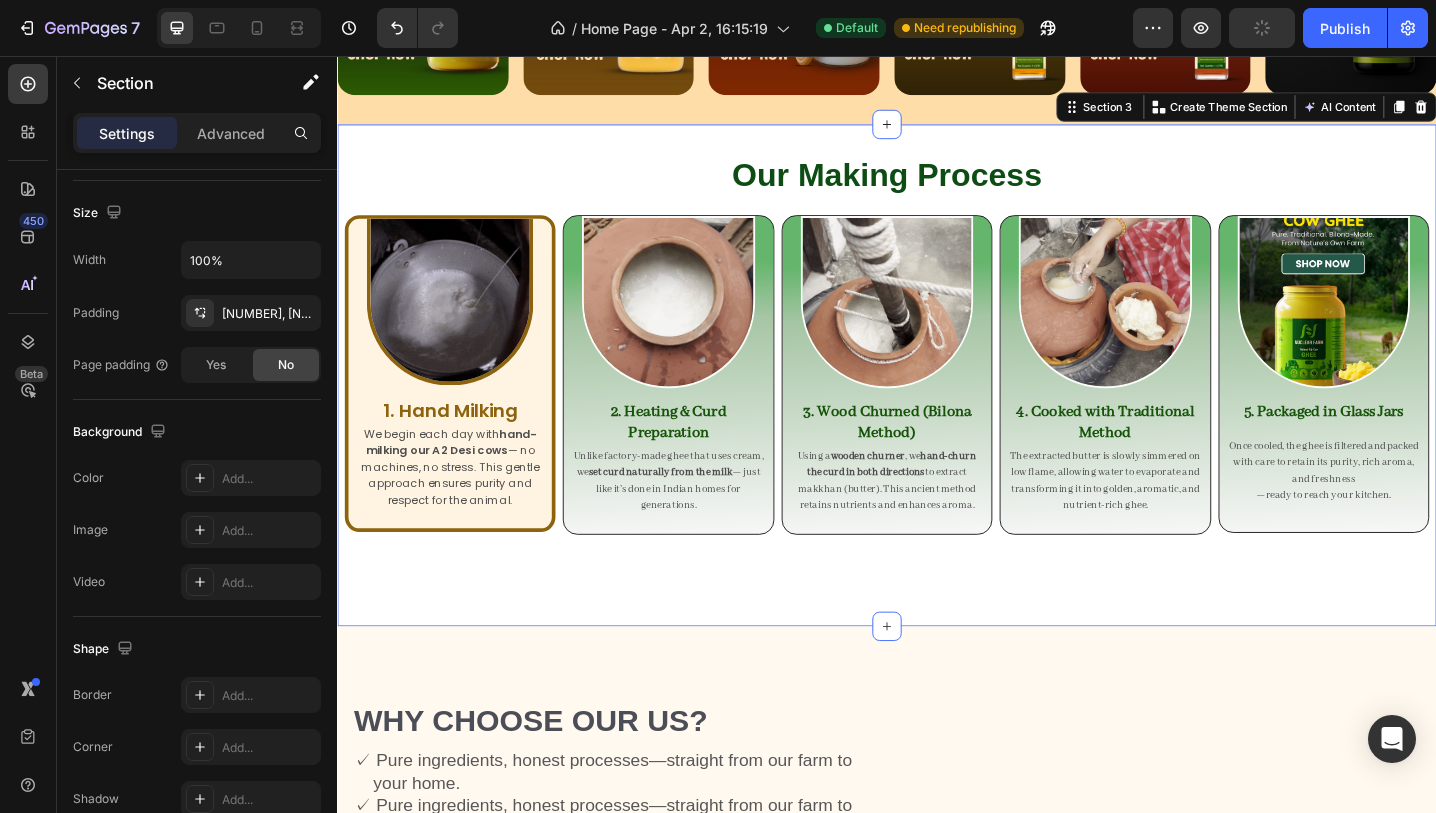 scroll, scrollTop: 0, scrollLeft: 0, axis: both 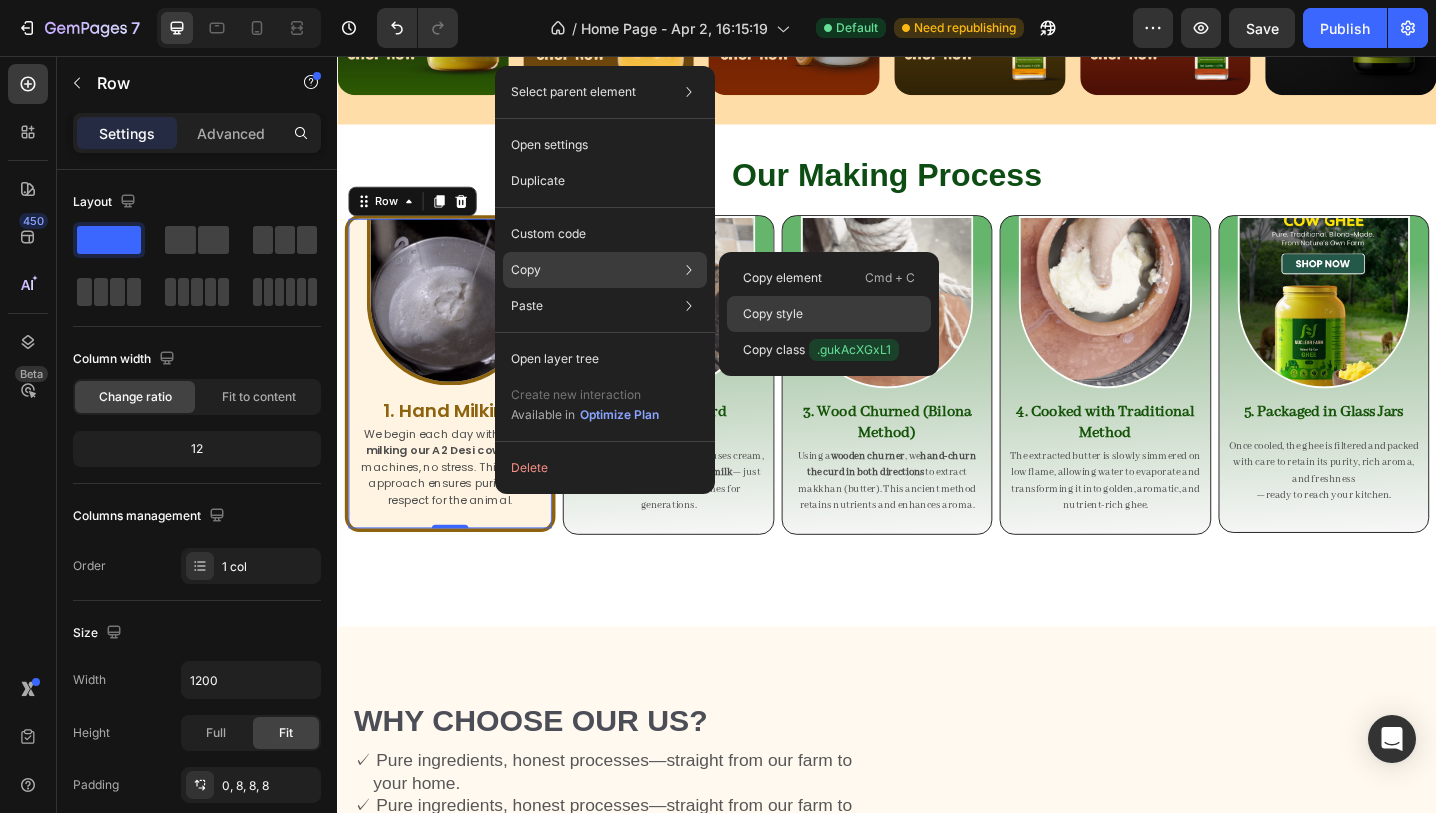 click on "Copy style" at bounding box center [773, 314] 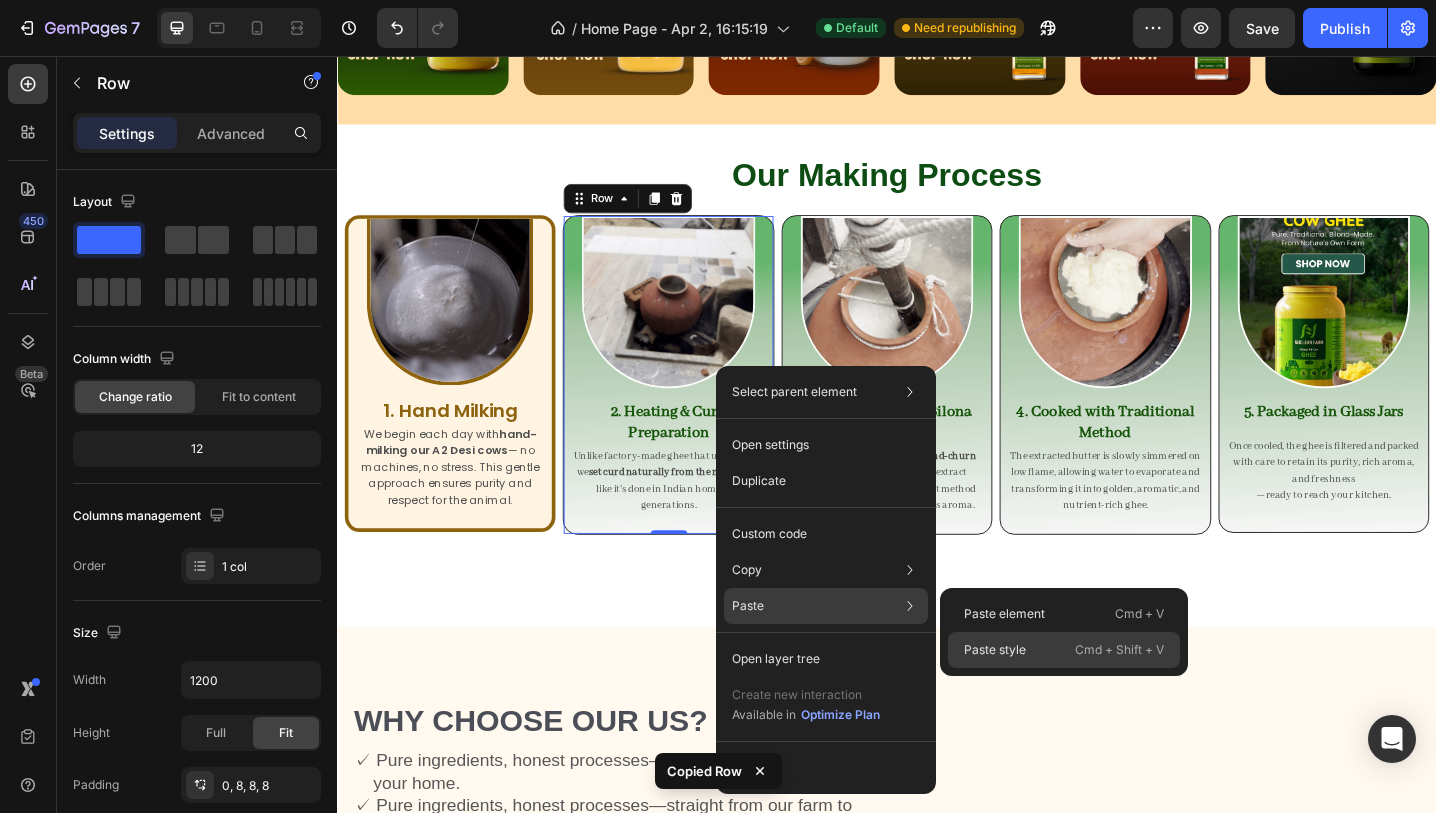 click on "Paste style  Cmd + Shift + V" 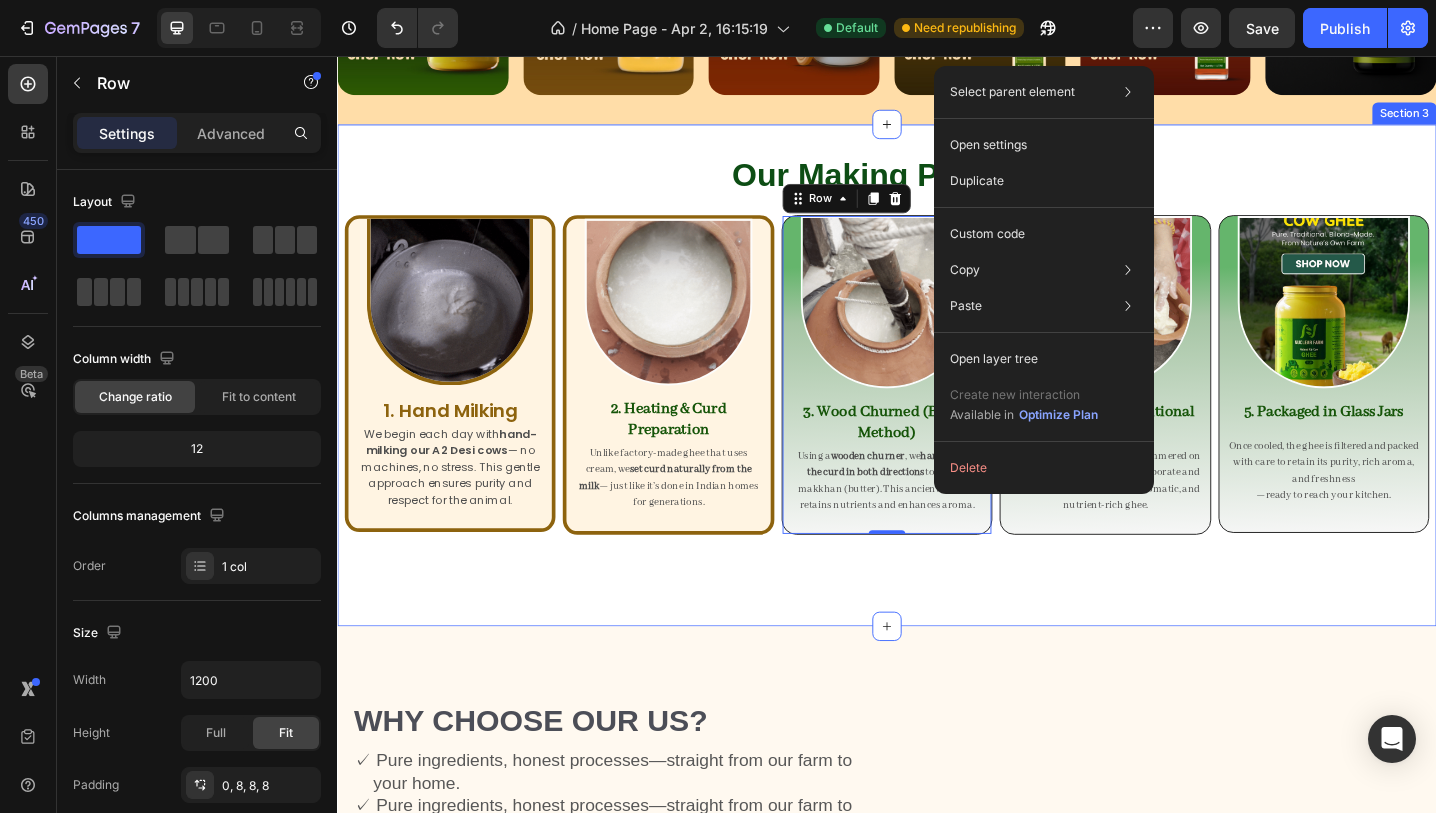 click on "Our Making Process    Heading Image 1. Hand Milking Heading We begin each day with  hand-milking our A2 Desi cows  — no machines, no stress. This gentle approach ensures purity and respect for the animal. Text Block Row Image 2. Heating & Curd Preparation Heading Unlike factory-made ghee that uses cream, we  set curd naturally from the milk  — just like it’s done in Indian homes for generations. Text Block Row Image 3. Wood Churned (Bilona Method) Heading Using a  wooden churner , we  hand-churn the curd in both directions  to extract makkhan (butter). This ancient method retains nutrients and enhances aroma. Text Block Row   0 Image 4. Cooked with Traditional Method Heading The extracted butter is slowly simmered on low flame, allowing water to evaporate and transforming it into golden, aromatic, and nutrient-rich ghee. Text Block Row Image 5. Packaged in Glass Jars Heading Once cooled, the ghee is filtered and packed with care to retain its purity, rich aroma, and freshness Text Block Row Row Row" at bounding box center [937, 405] 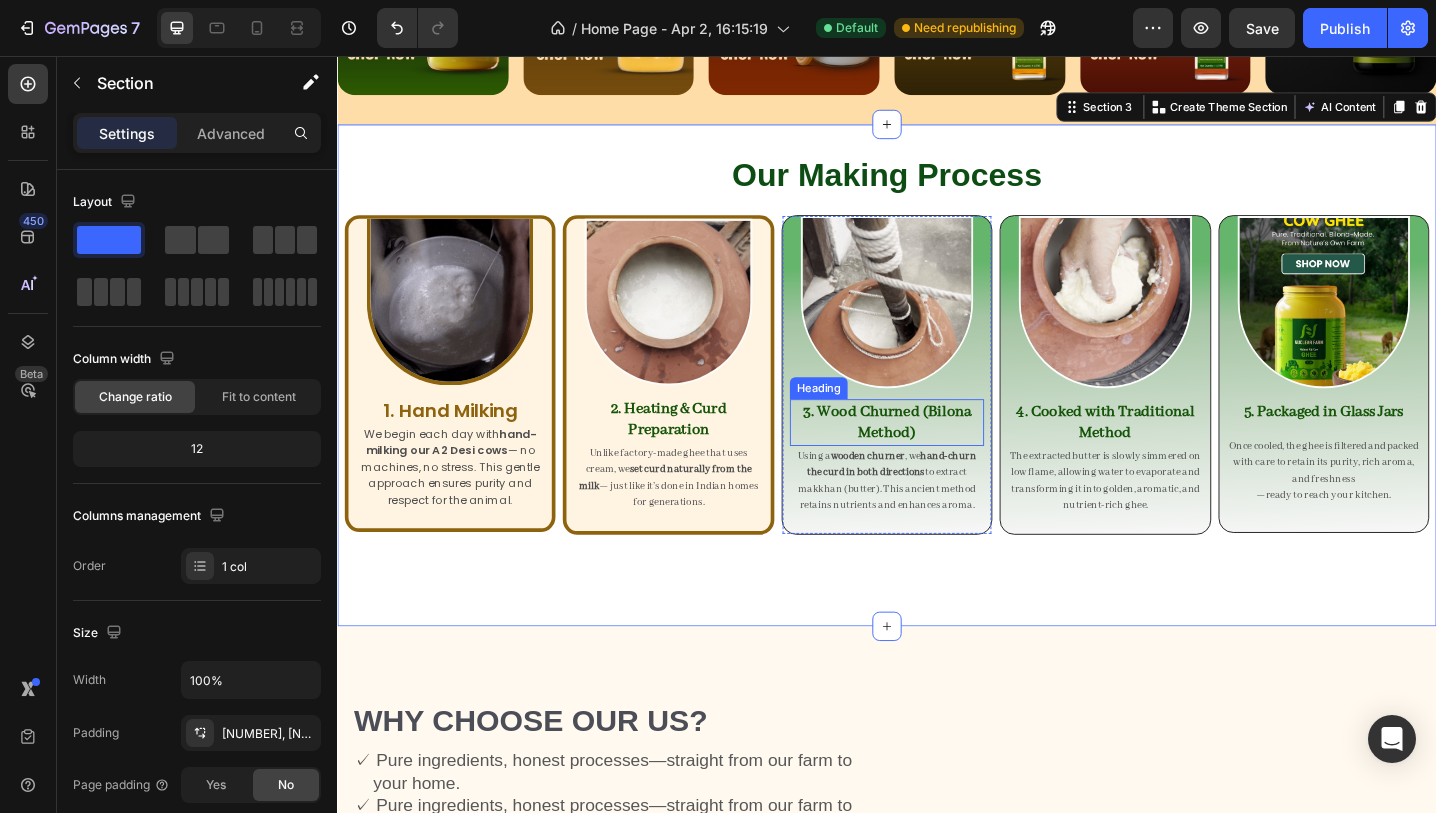 click on "[NUMBER]. Wood Churned (Bilona Method)" at bounding box center [937, 456] 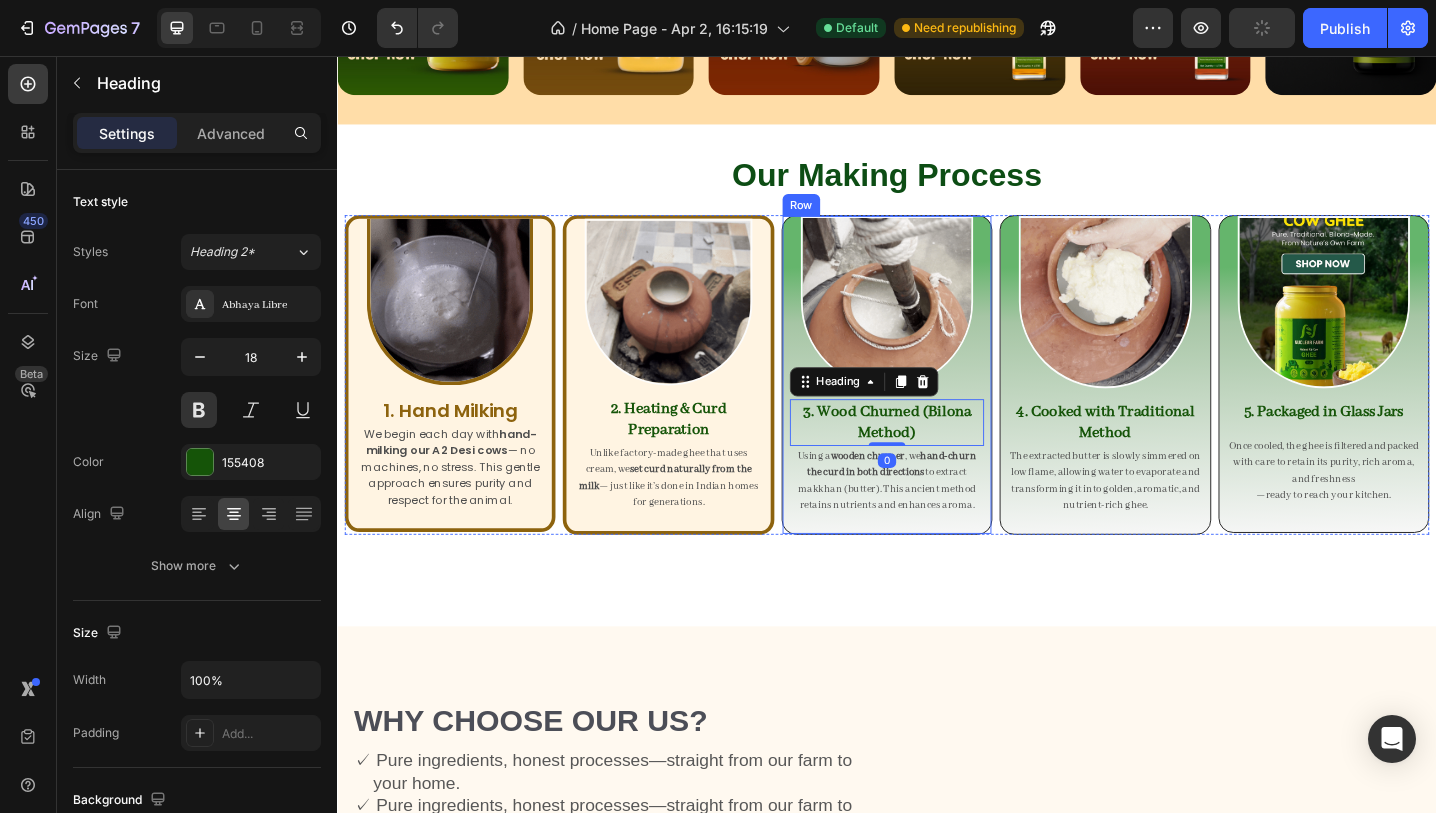 click on "Image 3. Wood Churned (Bilona Method) Heading   0 Using a  wooden churner , we  hand-churn the curd in both directions  to extract makkhan (butter). This ancient method retains nutrients and enhances aroma. Text Block Row" at bounding box center (937, 404) 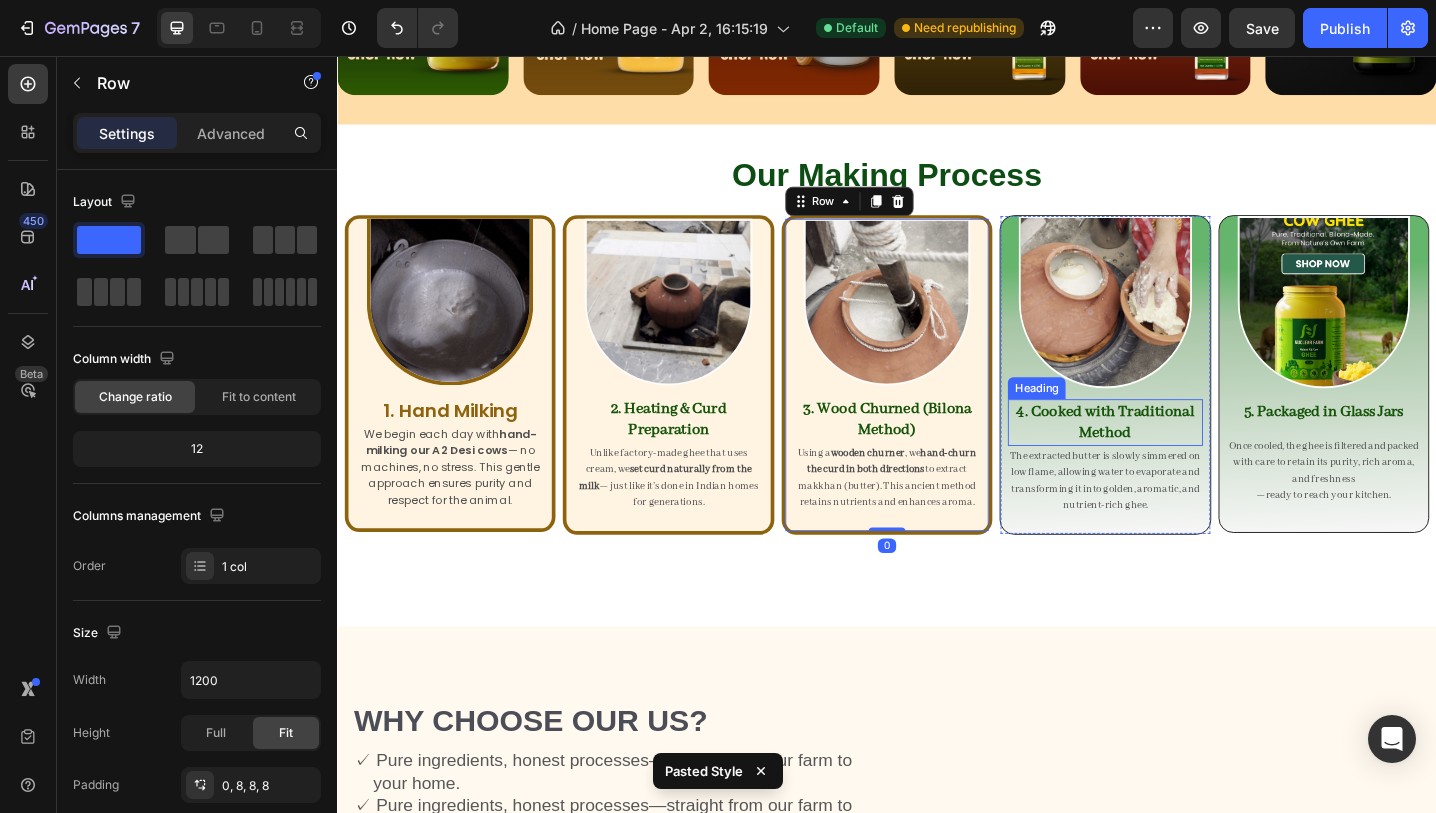 click on "4. Cooked with Traditional Method" at bounding box center [1175, 456] 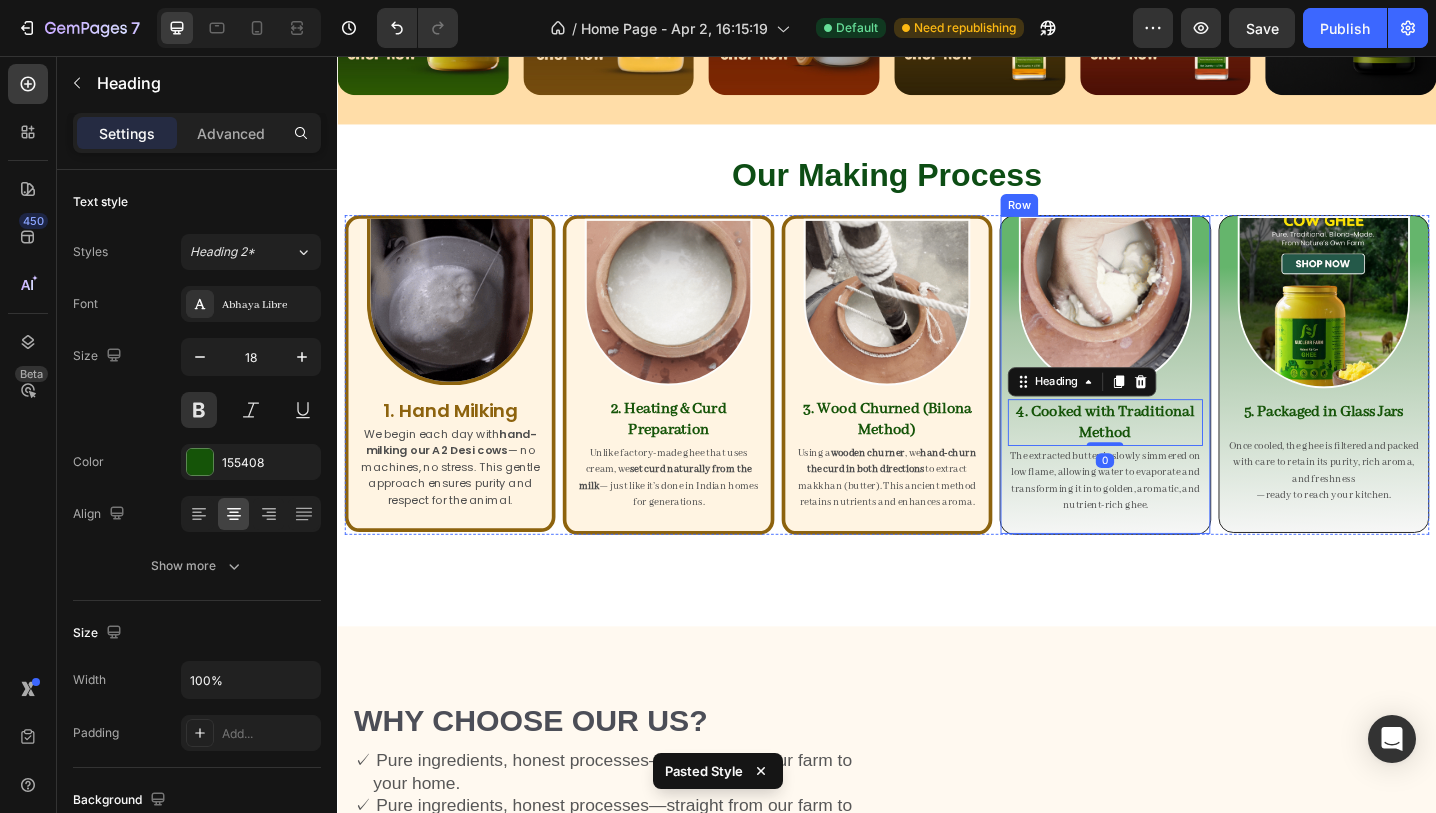 click on "Image 4. Cooked with Traditional Method Heading   0 The extracted butter is slowly simmered on low flame, allowing water to evaporate and transforming it into golden, aromatic, and nutrient-rich ghee. Text Block Row" at bounding box center (1175, 404) 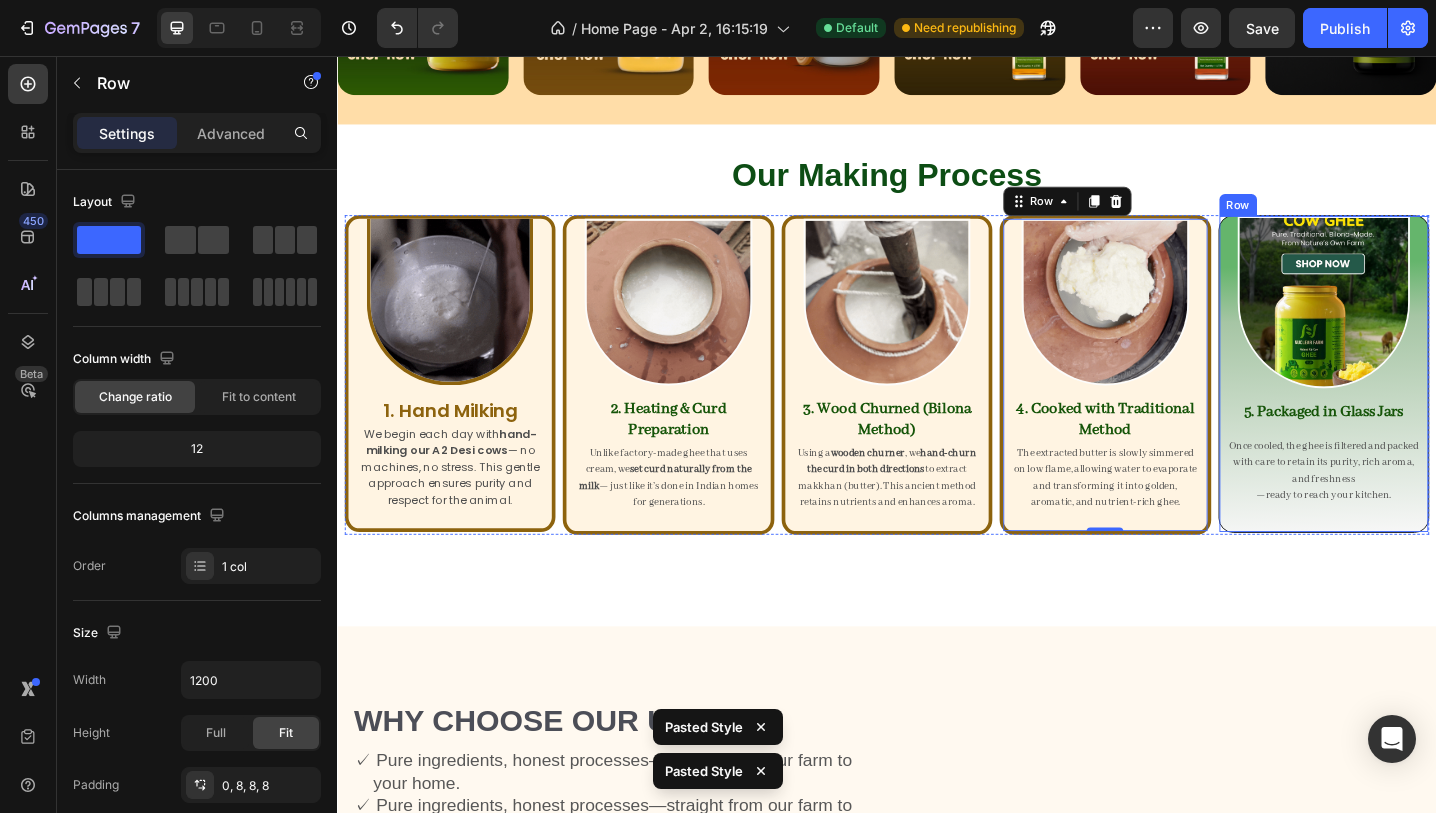 click on "Image 5. Packaged in Glass Jars Heading Once cooled, the ghee is filtered and packed with care to retain its purity, rich aroma, and freshness —ready to reach your kitchen. Text Block Row" at bounding box center (1414, 404) 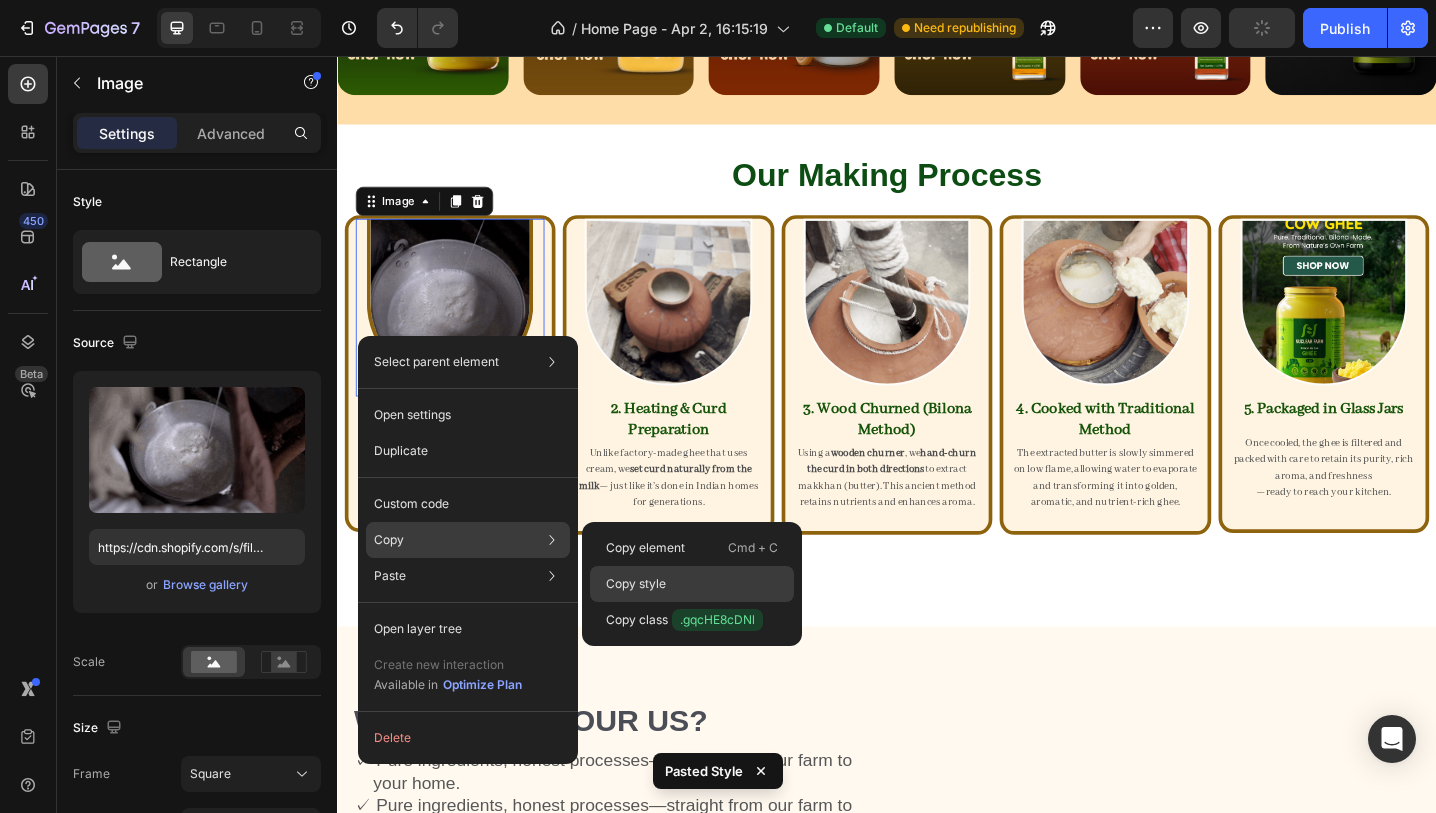 click on "Copy style" 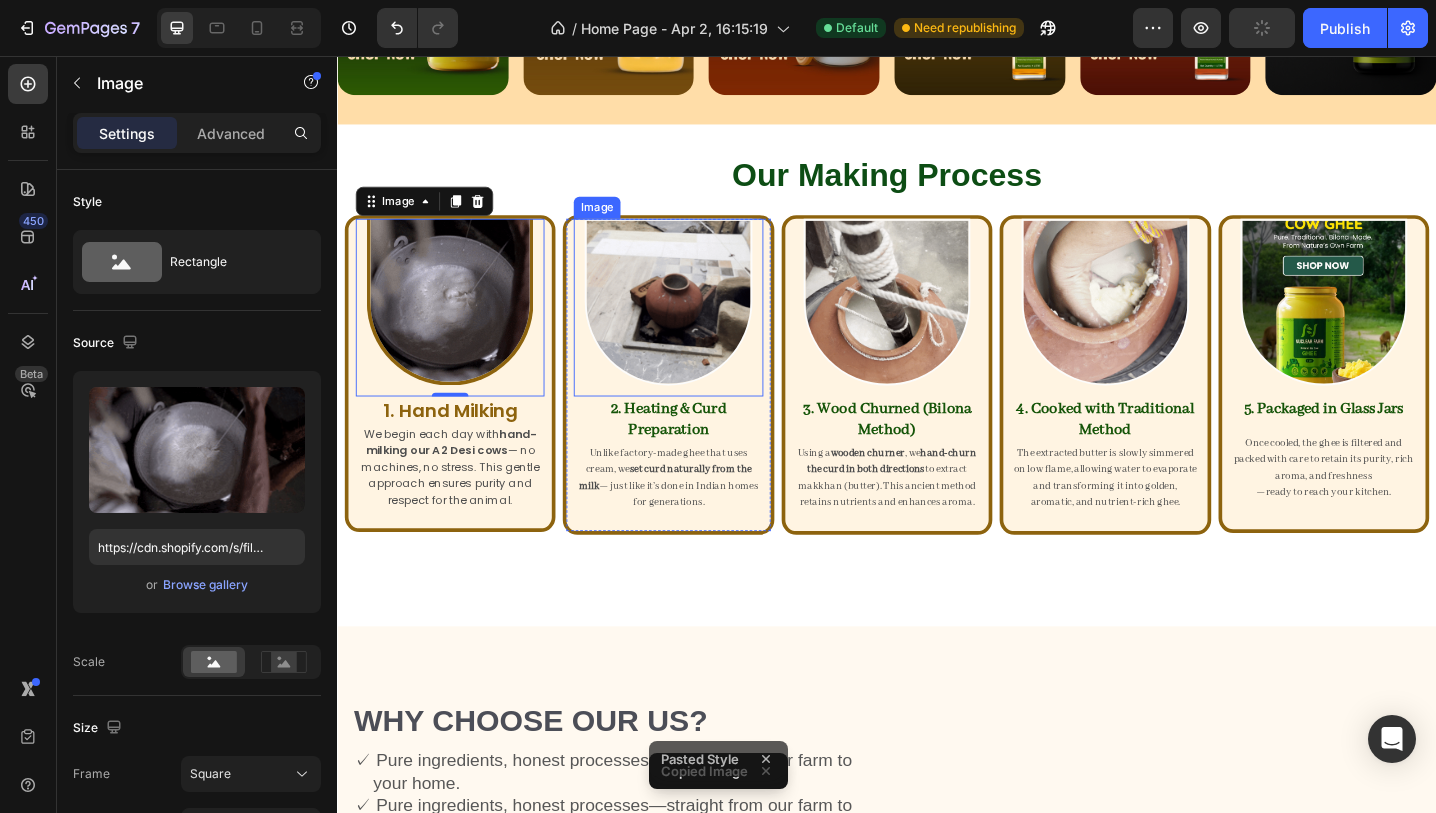 click at bounding box center [698, 325] 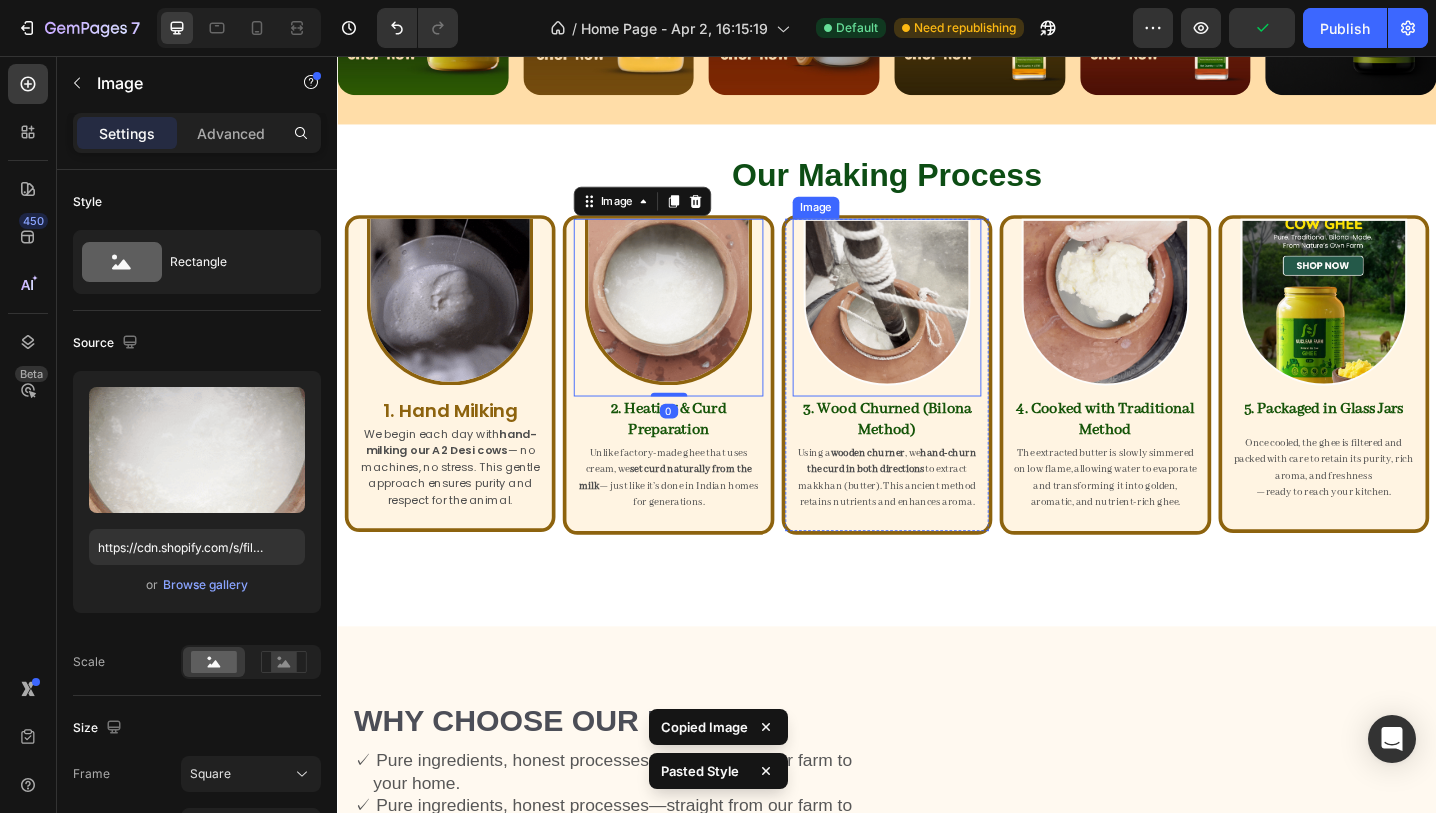 click at bounding box center [937, 325] 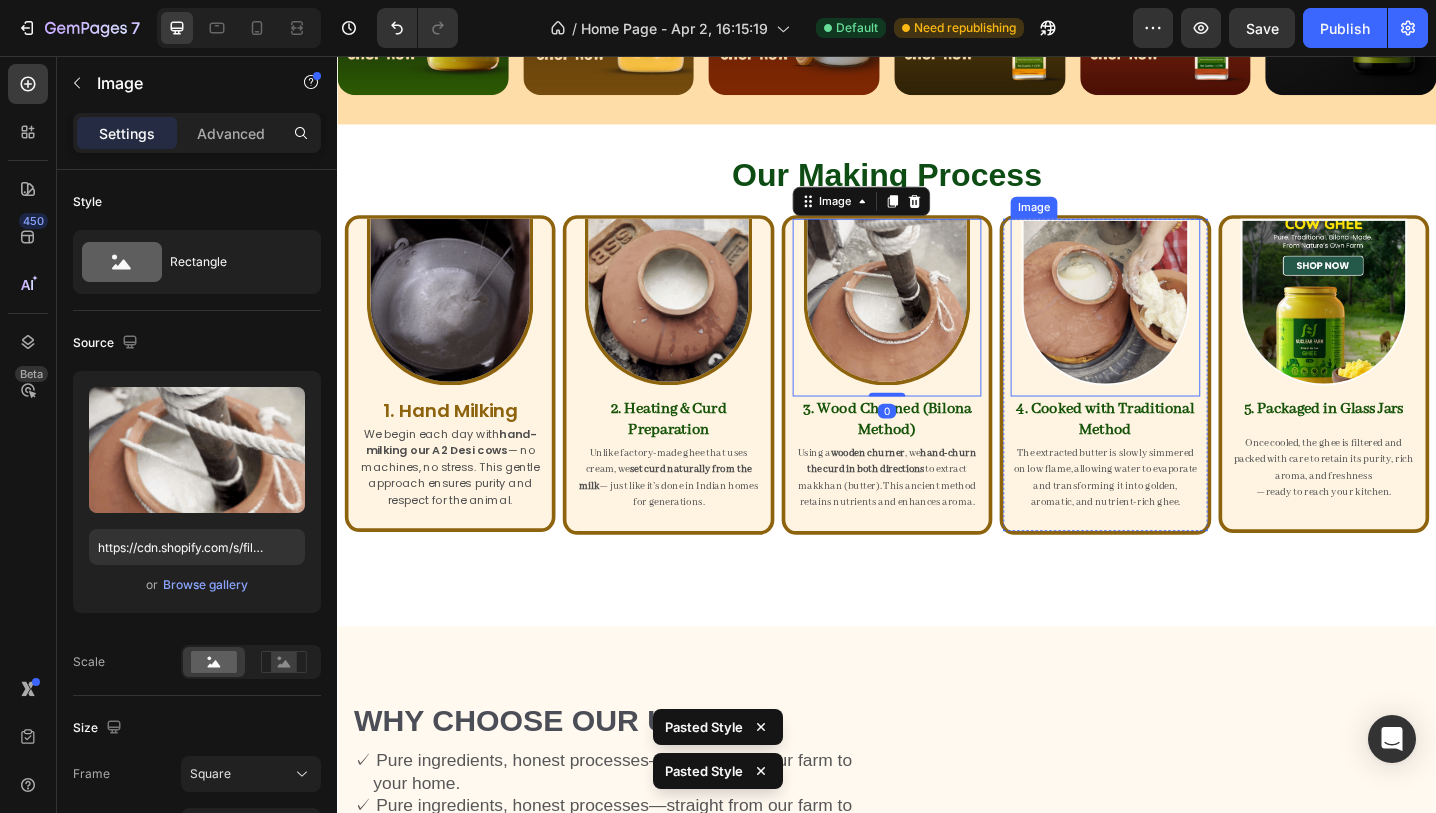 click at bounding box center [1175, 325] 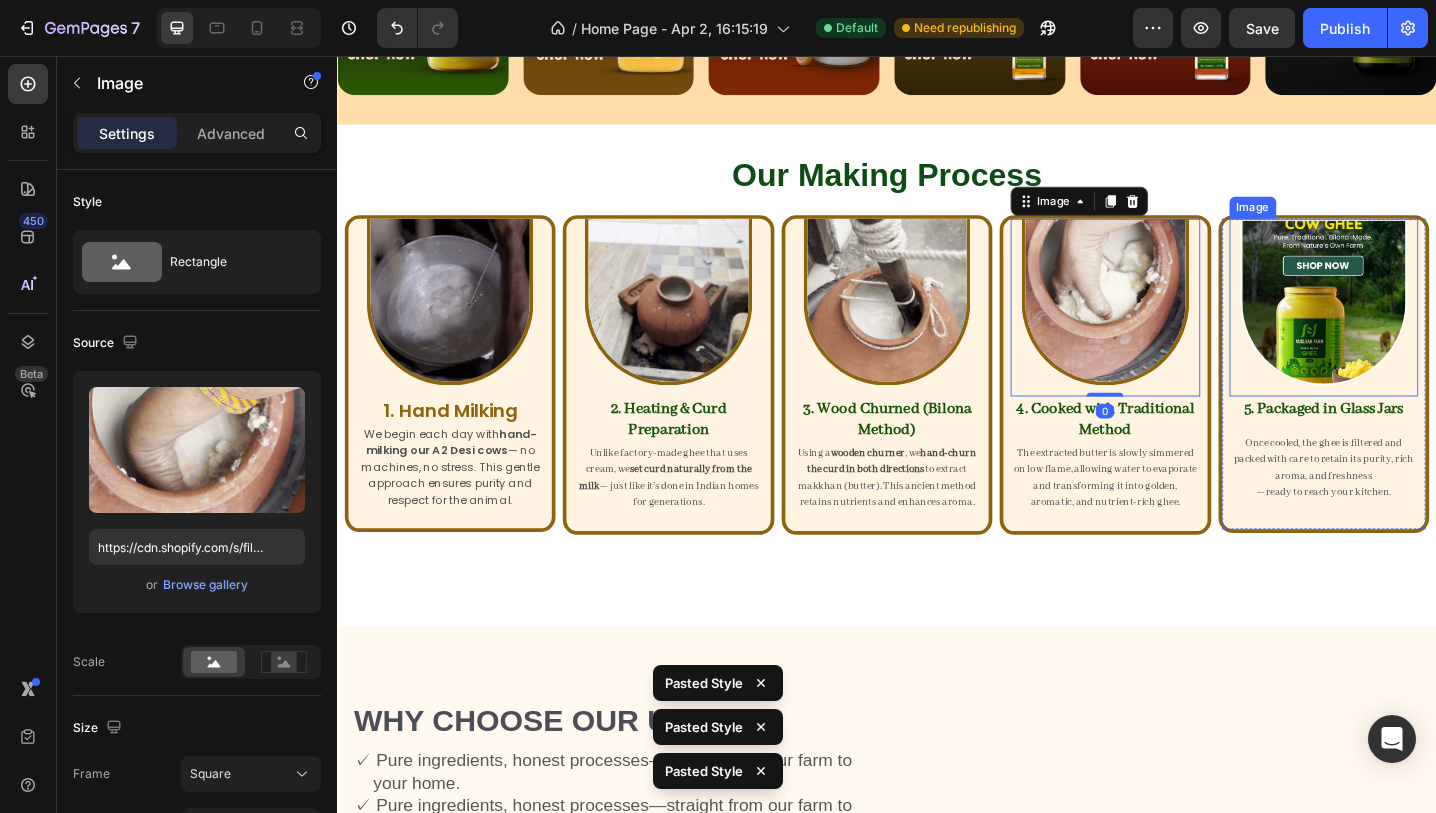click at bounding box center (1414, 325) 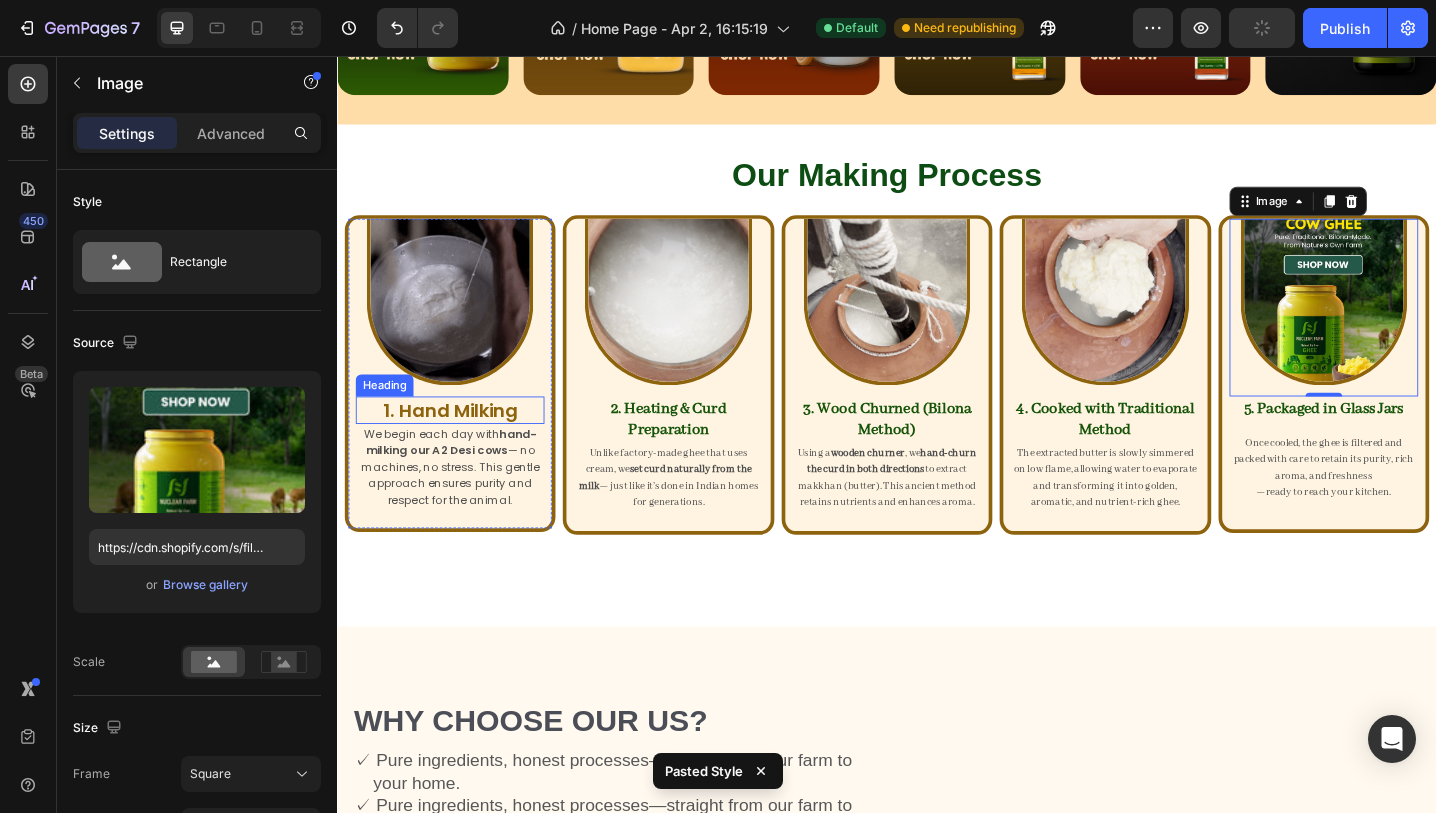 click on "1. Hand Milking" at bounding box center [460, 443] 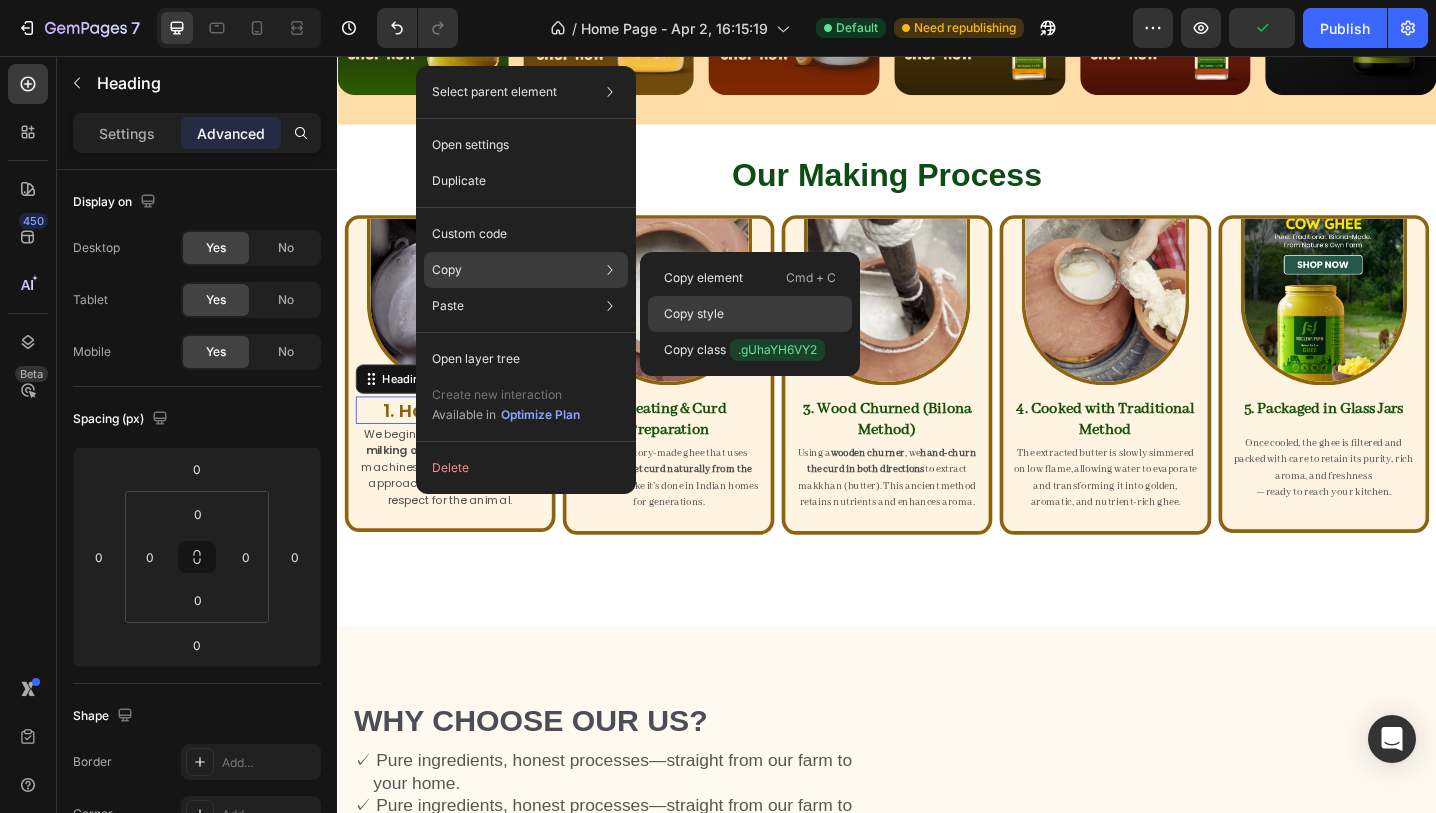 click on "Copy style" 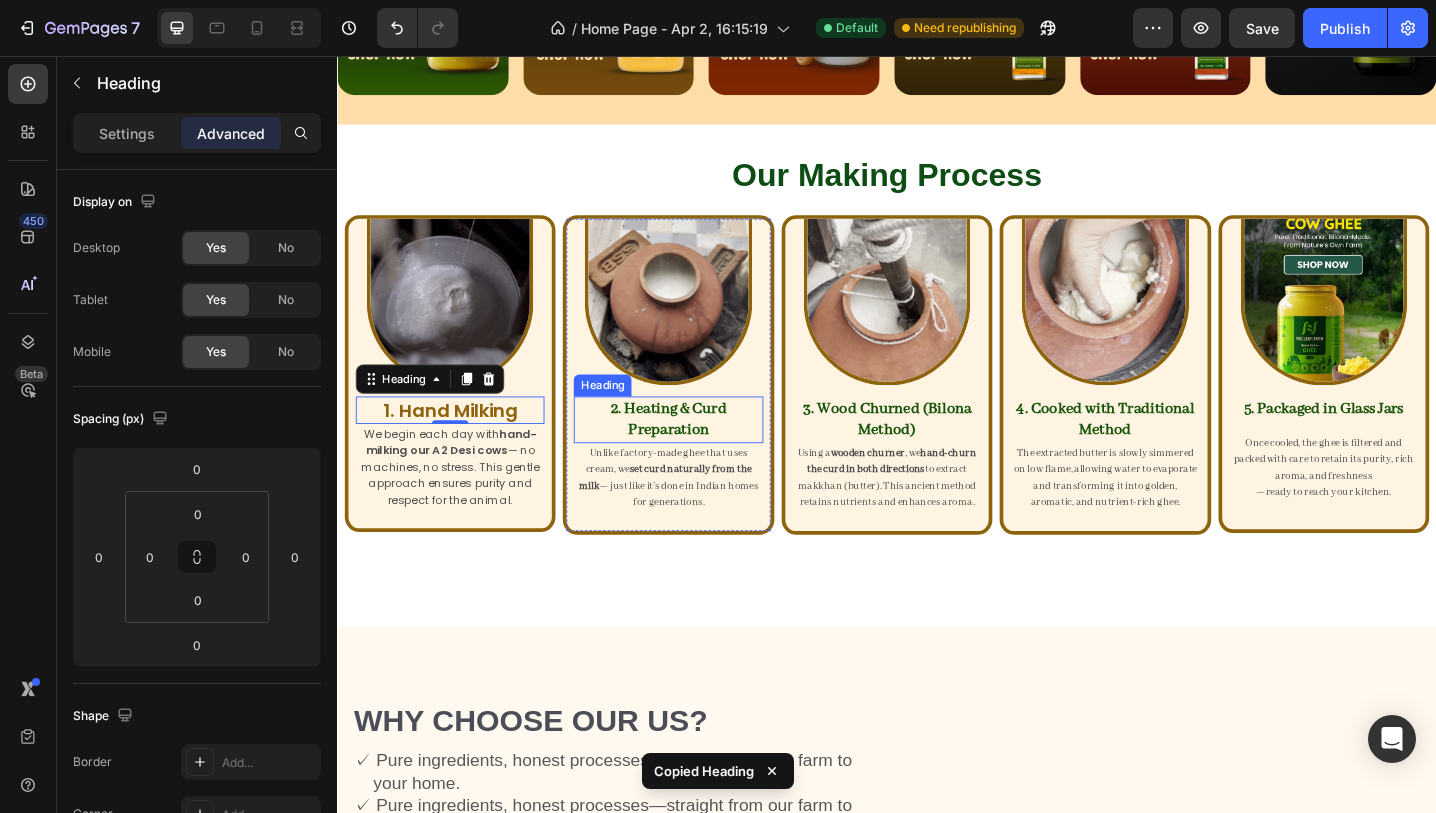 click on "2. Heating & Curd Preparation" at bounding box center (698, 453) 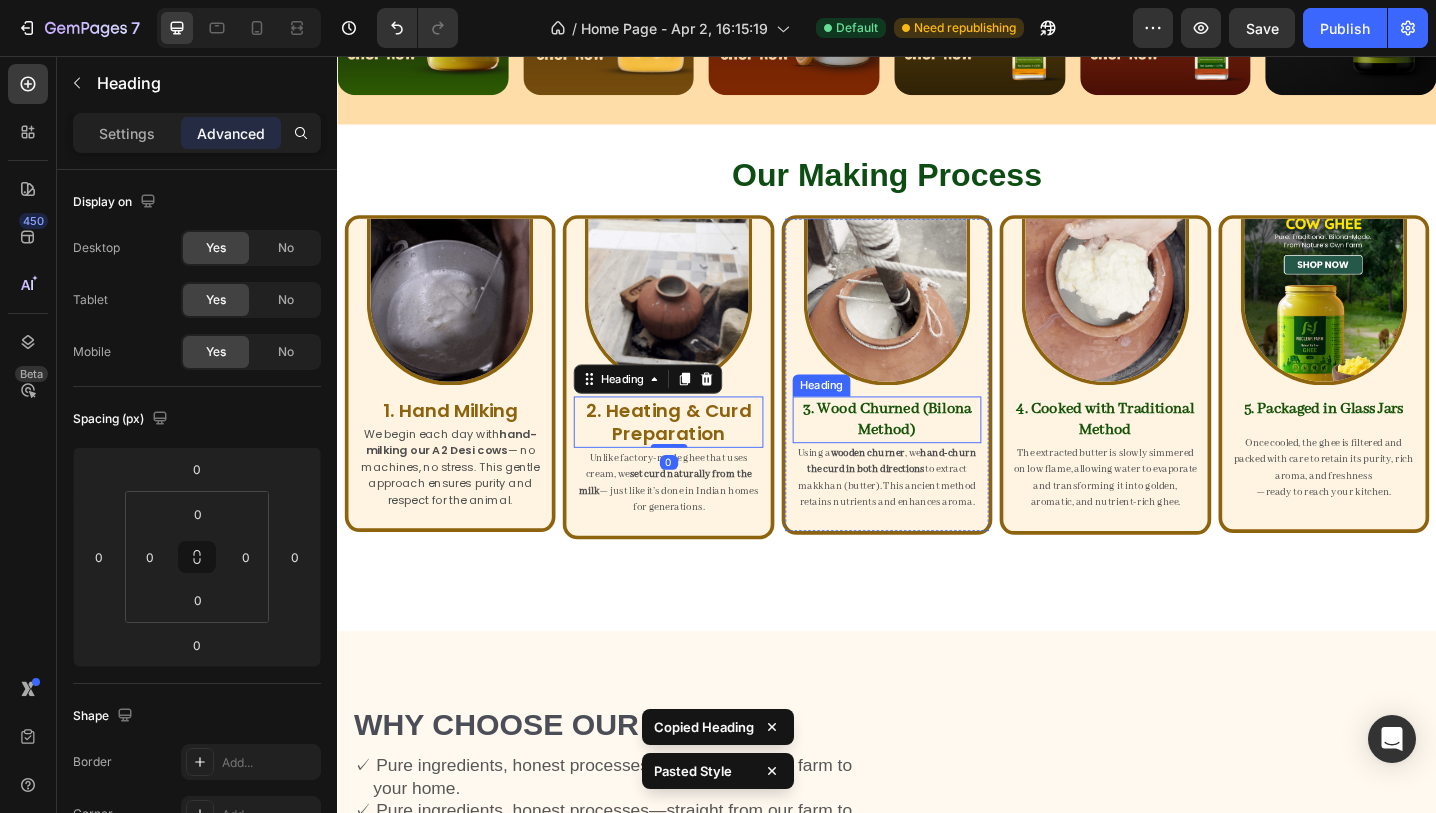 click on "[NUMBER]. Wood Churned (Bilona Method)" at bounding box center [937, 453] 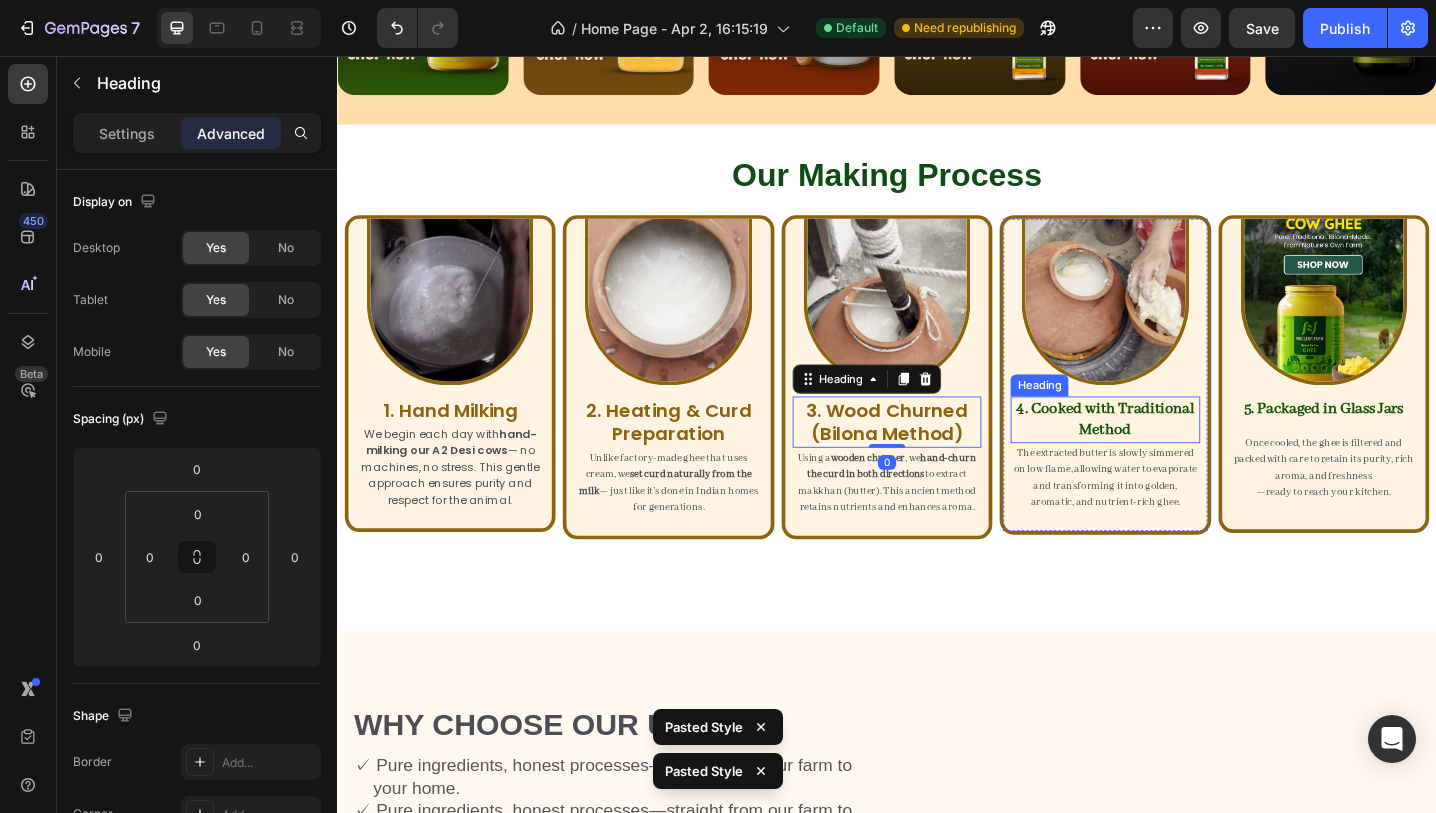 click on "4. Cooked with Traditional Method" at bounding box center [1175, 453] 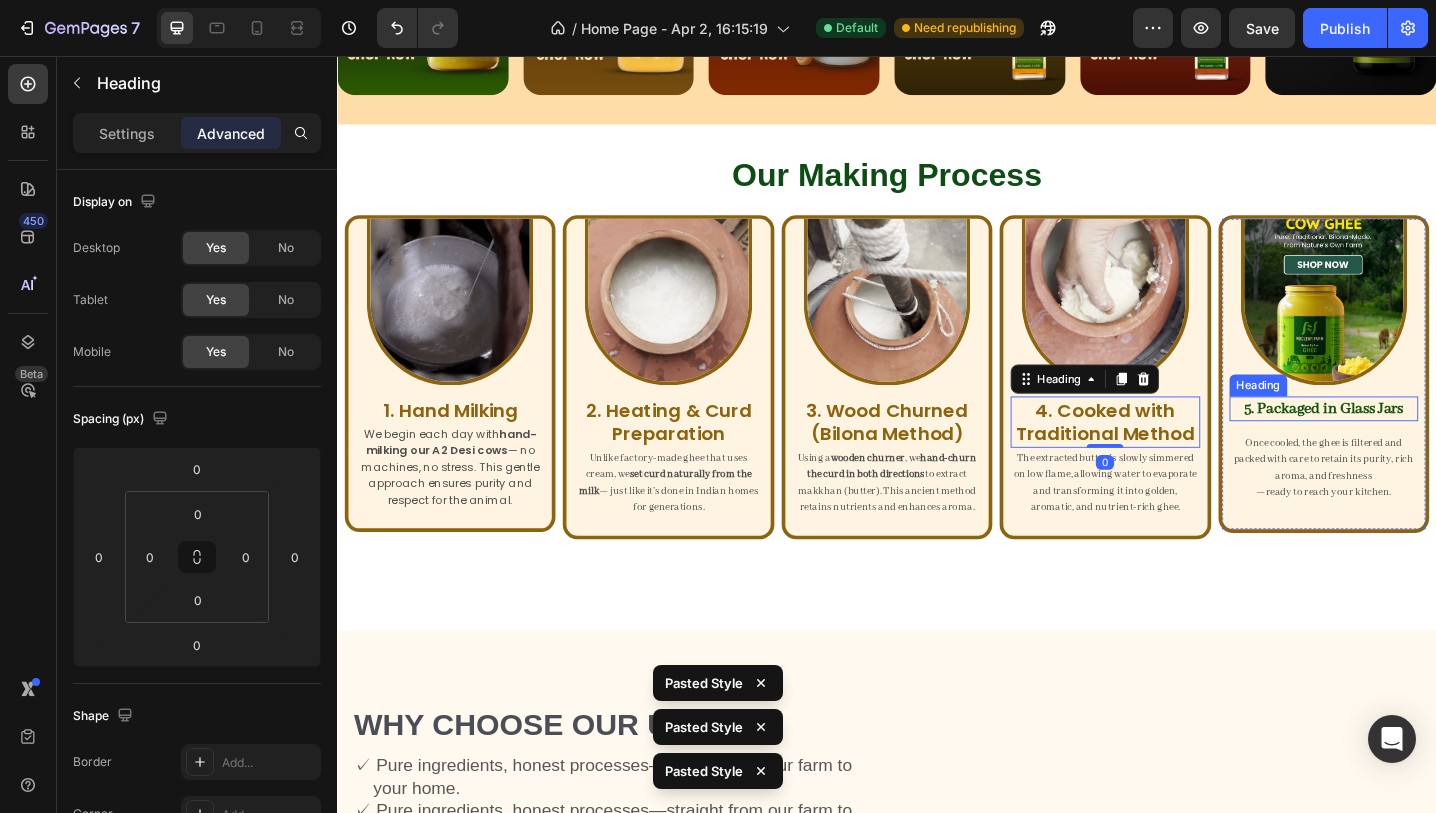 click on "[NUMBER]. Packaged in Glass Jars" at bounding box center (1413, 441) 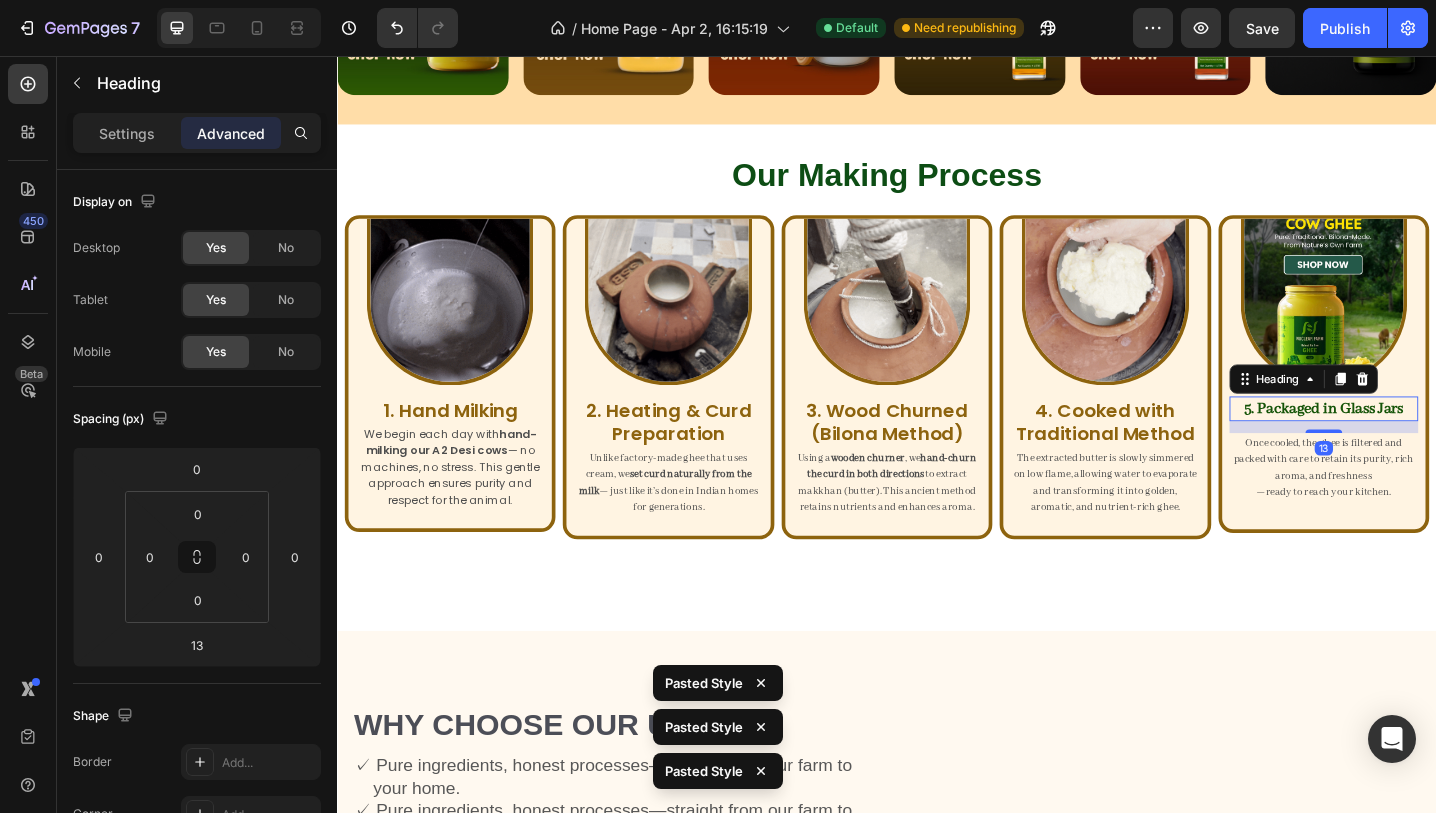 type on "0" 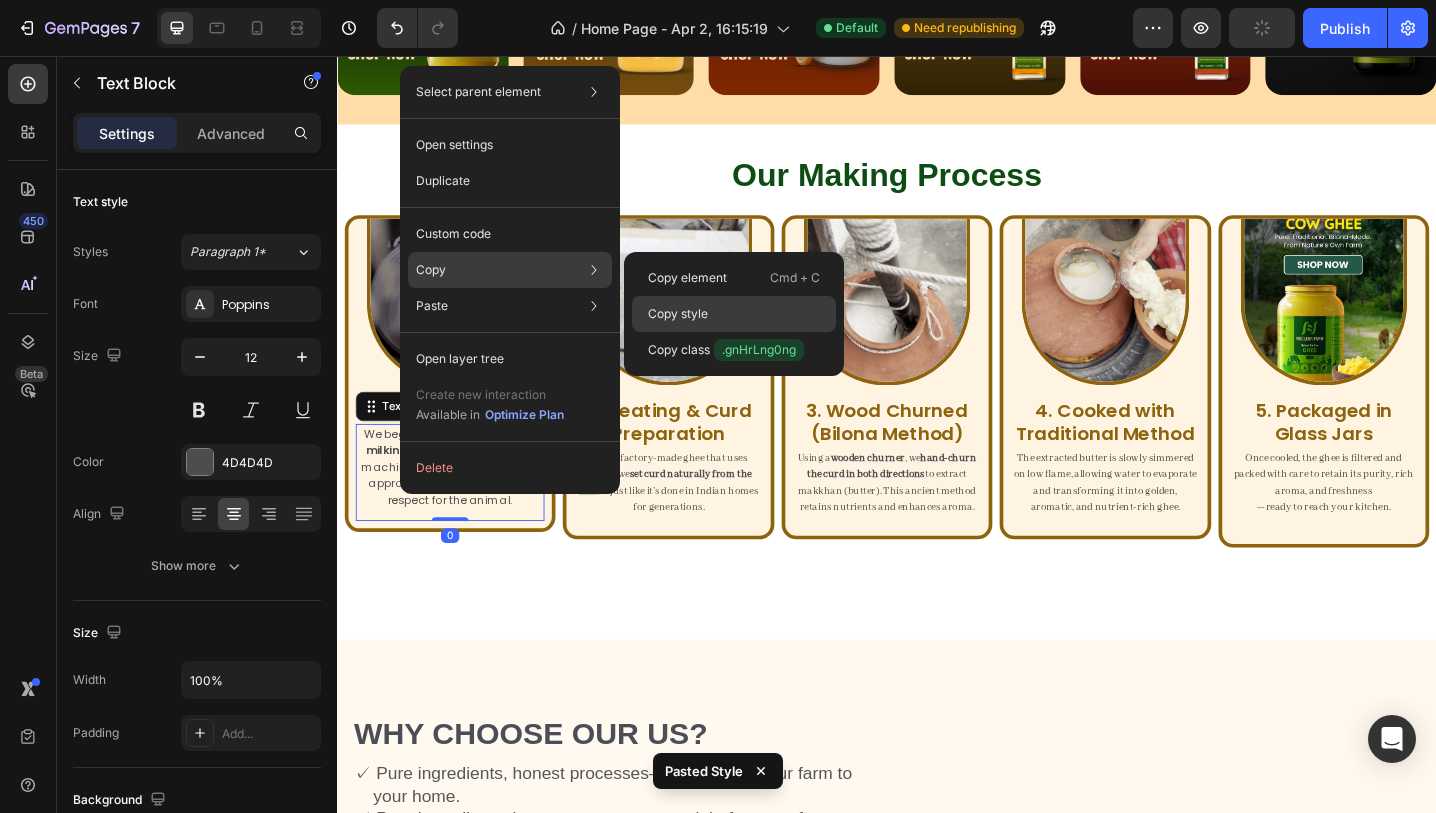 click on "Copy style" at bounding box center (678, 314) 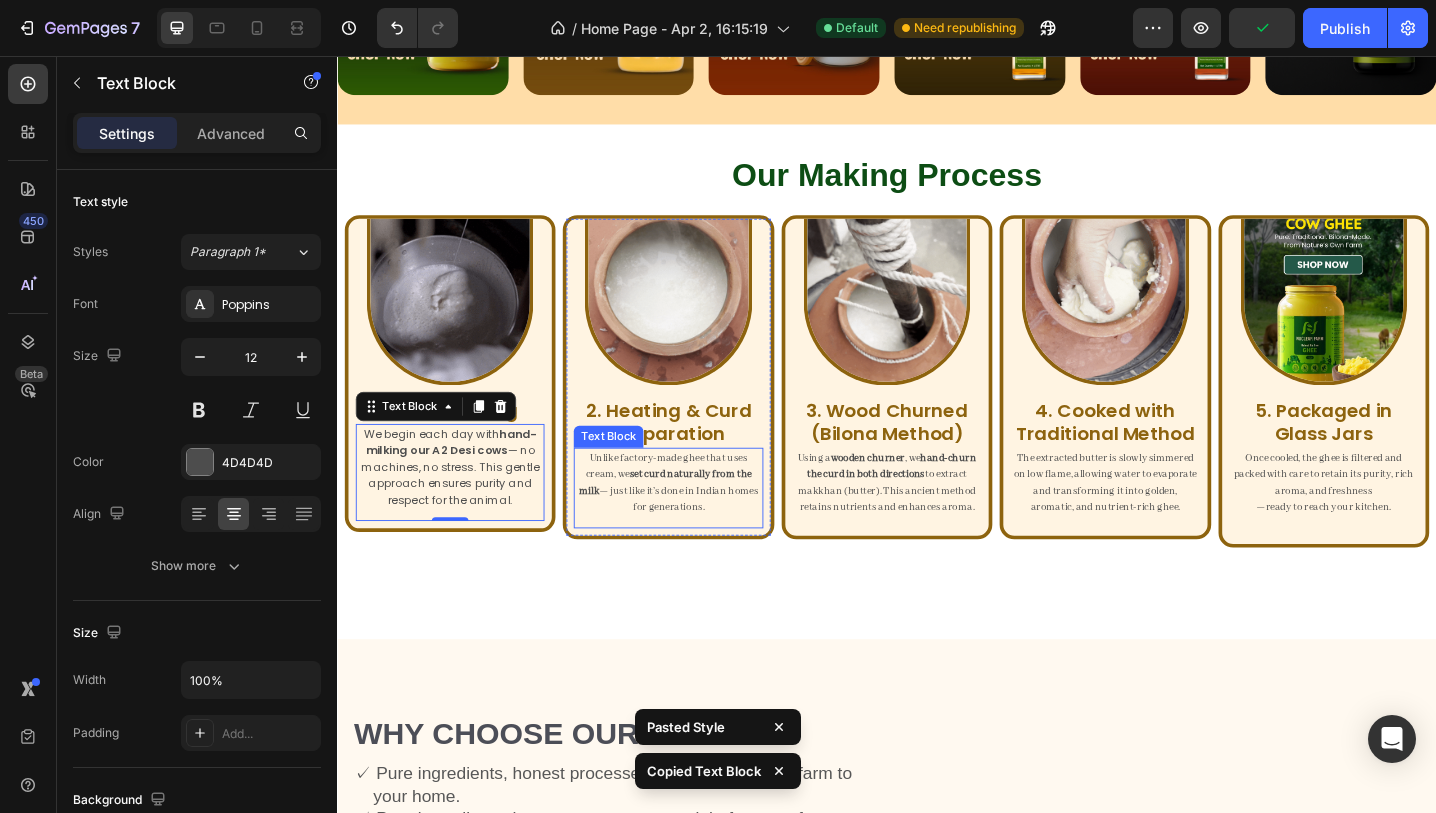 click on "set curd naturally from the milk" at bounding box center [695, 522] 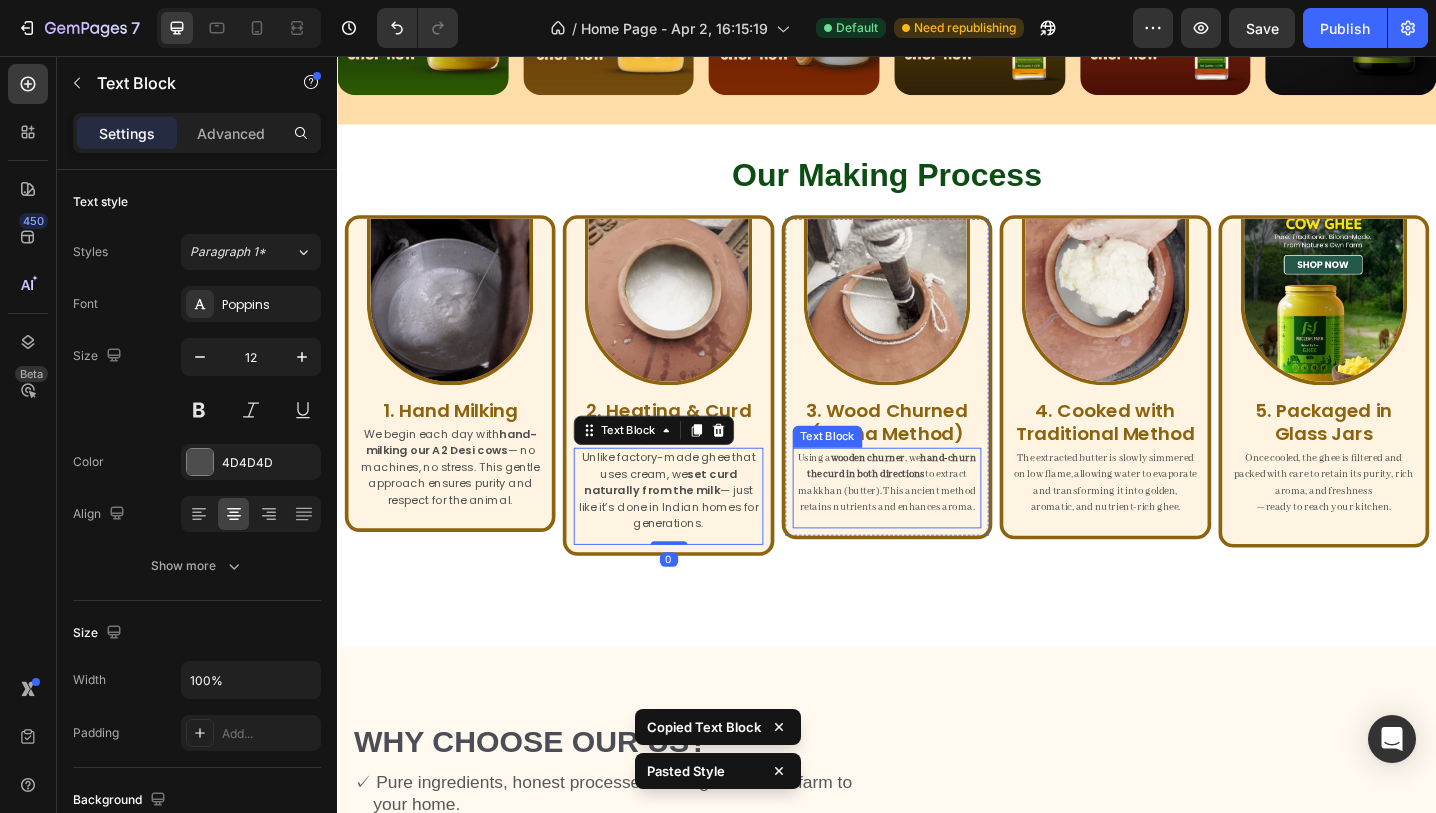 click on "Using a  wooden churner , we  hand-churn the curd in both directions  to extract makkhan (butter). This ancient method retains nutrients and enhances aroma." at bounding box center (937, 522) 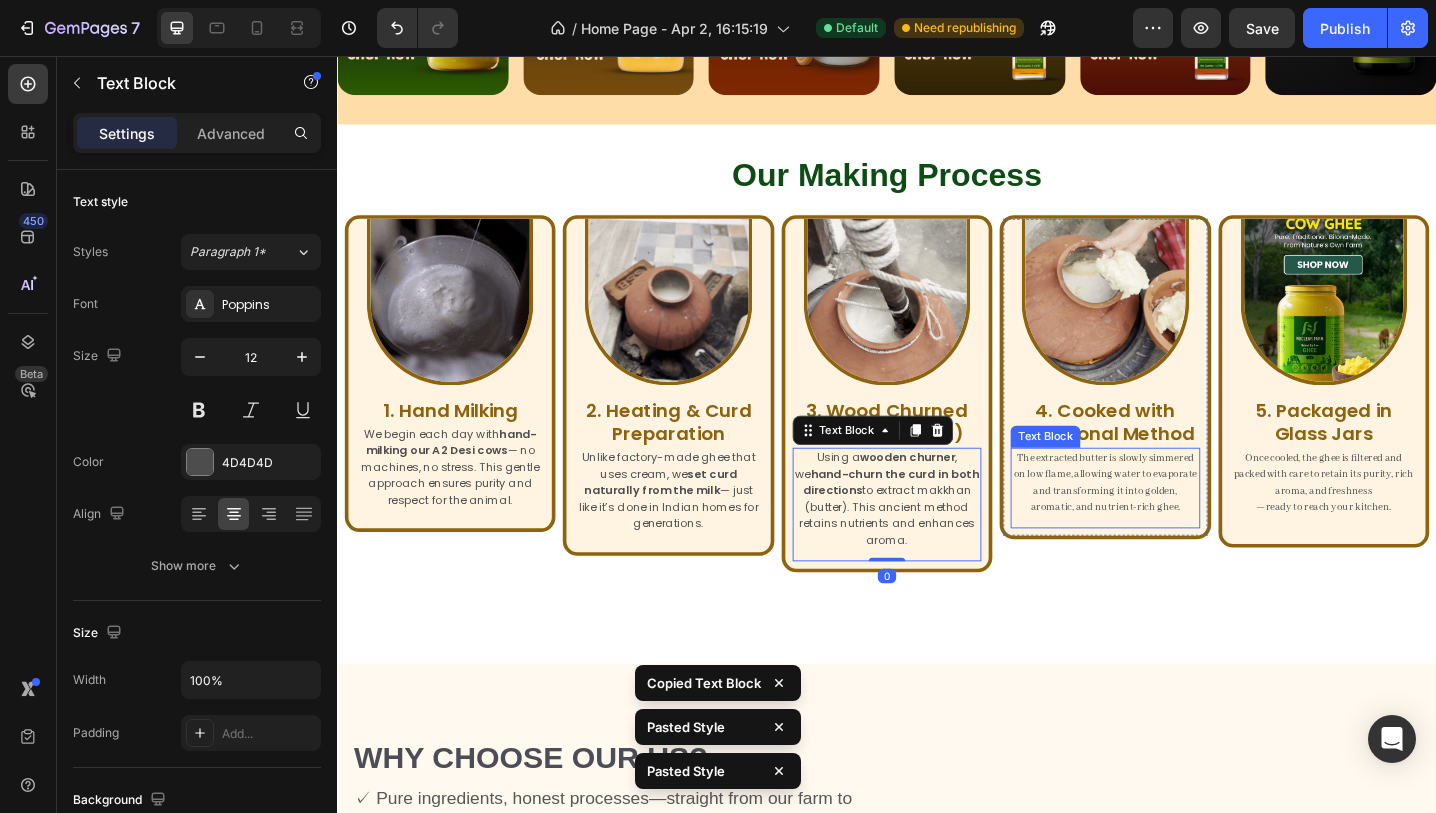 click on "The extracted butter is slowly simmered on low flame, allowing water to evaporate and transforming it into golden, aromatic, and nutrient-rich ghee." at bounding box center (1175, 522) 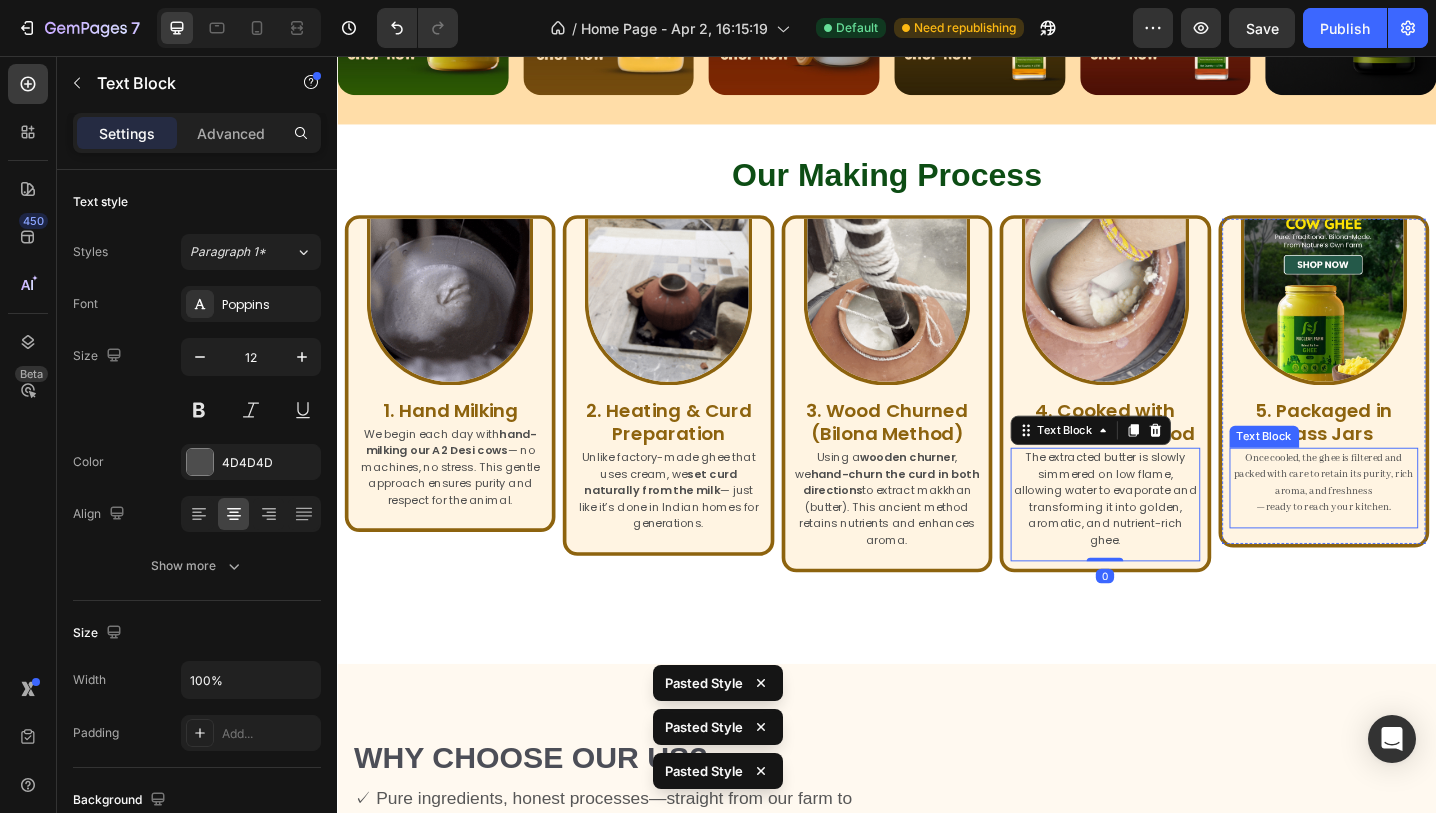 click on "Once cooled, the ghee is filtered and packed with care to retain its purity, rich aroma, and freshness" at bounding box center [1414, 513] 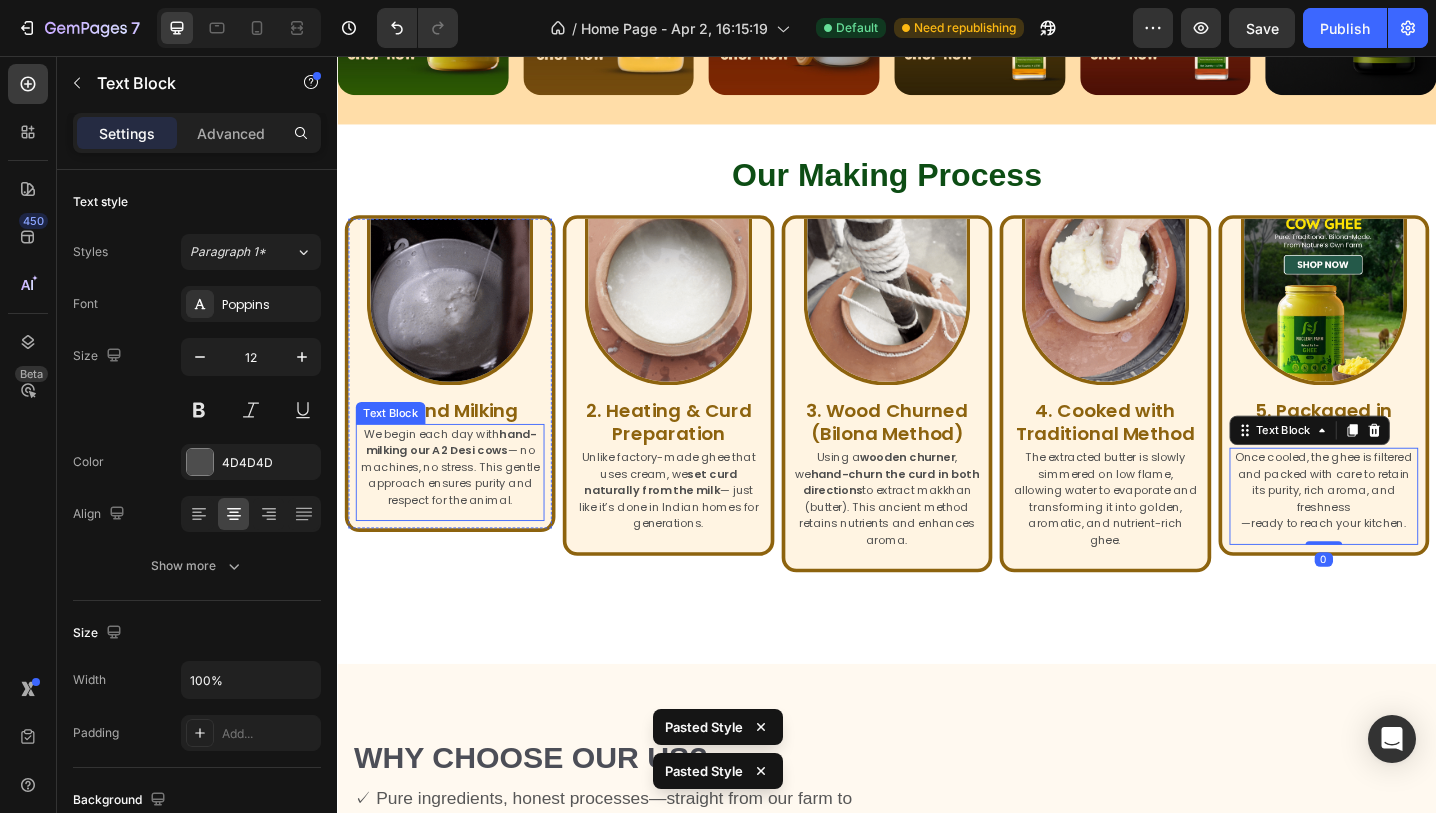 click on "We begin each day with  hand-milking our A2 Desi cows  — no machines, no stress. This gentle approach ensures purity and respect for the animal." at bounding box center [460, 505] 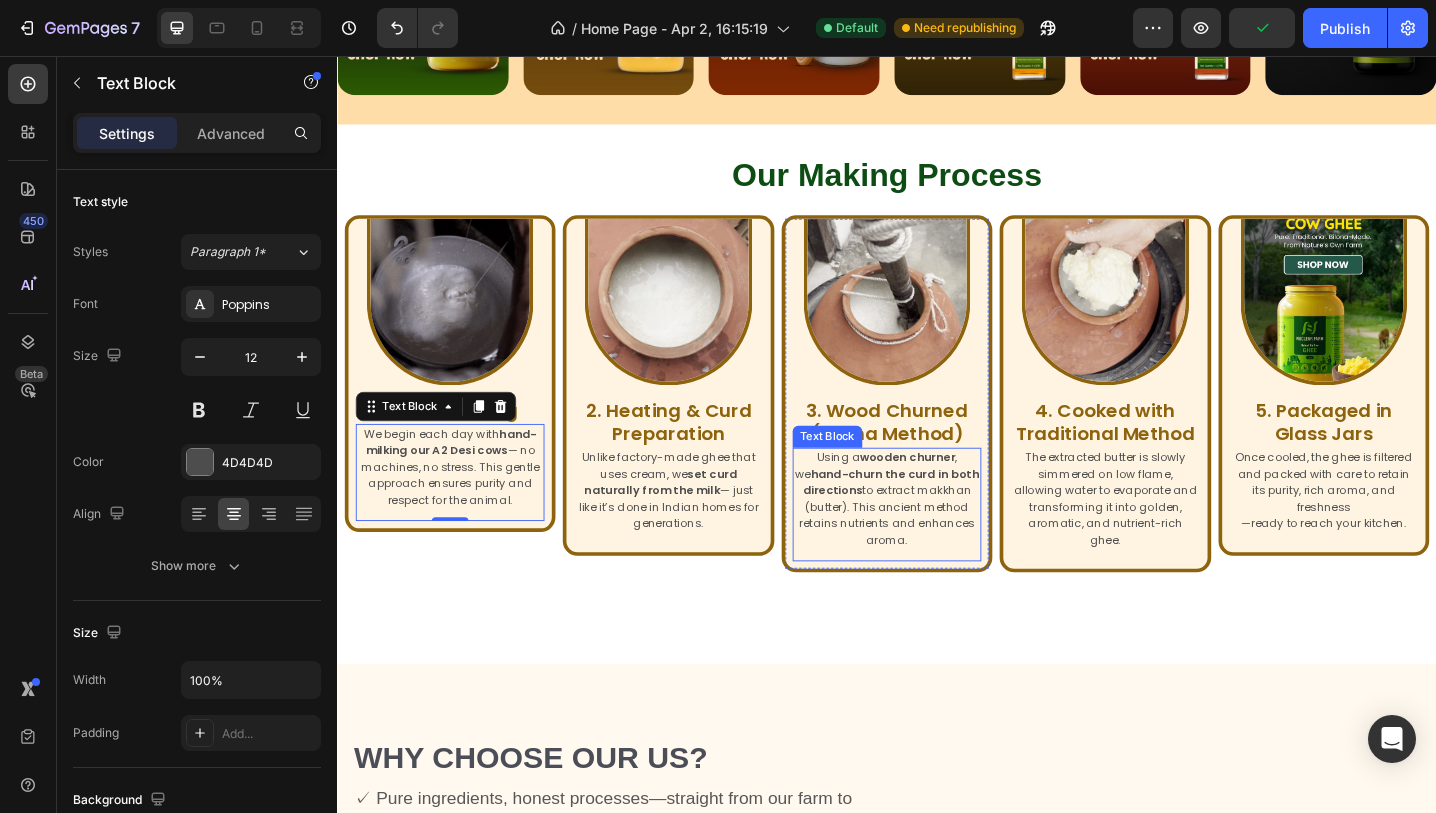 click on "Using a  wooden churner , we  hand-churn the curd in both directions  to extract makkhan (butter). This ancient method retains nutrients and enhances aroma." at bounding box center [937, 540] 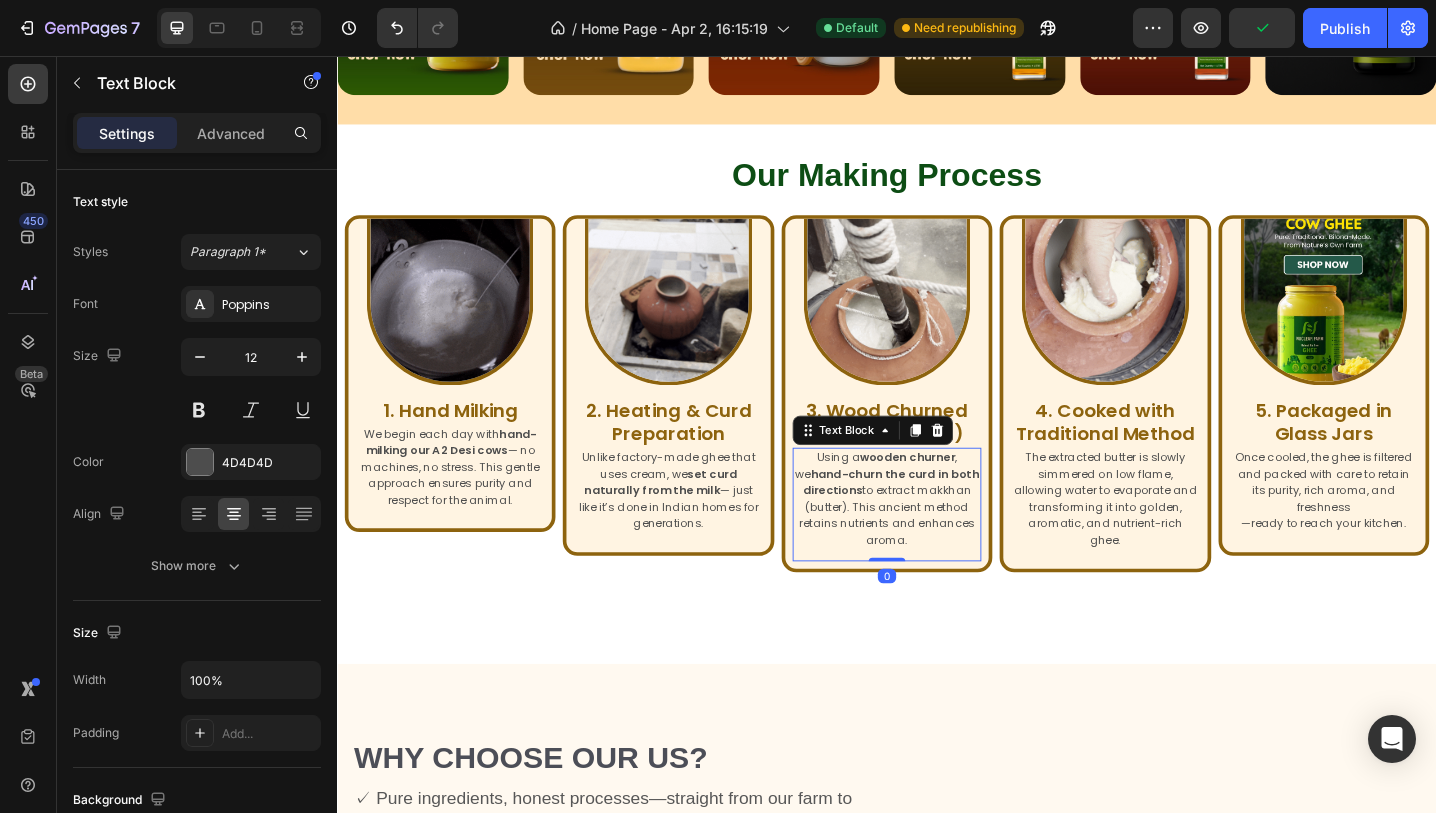 click on "Using a  wooden churner , we  hand-churn the curd in both directions  to extract makkhan (butter). This ancient method retains nutrients and enhances aroma." at bounding box center (937, 540) 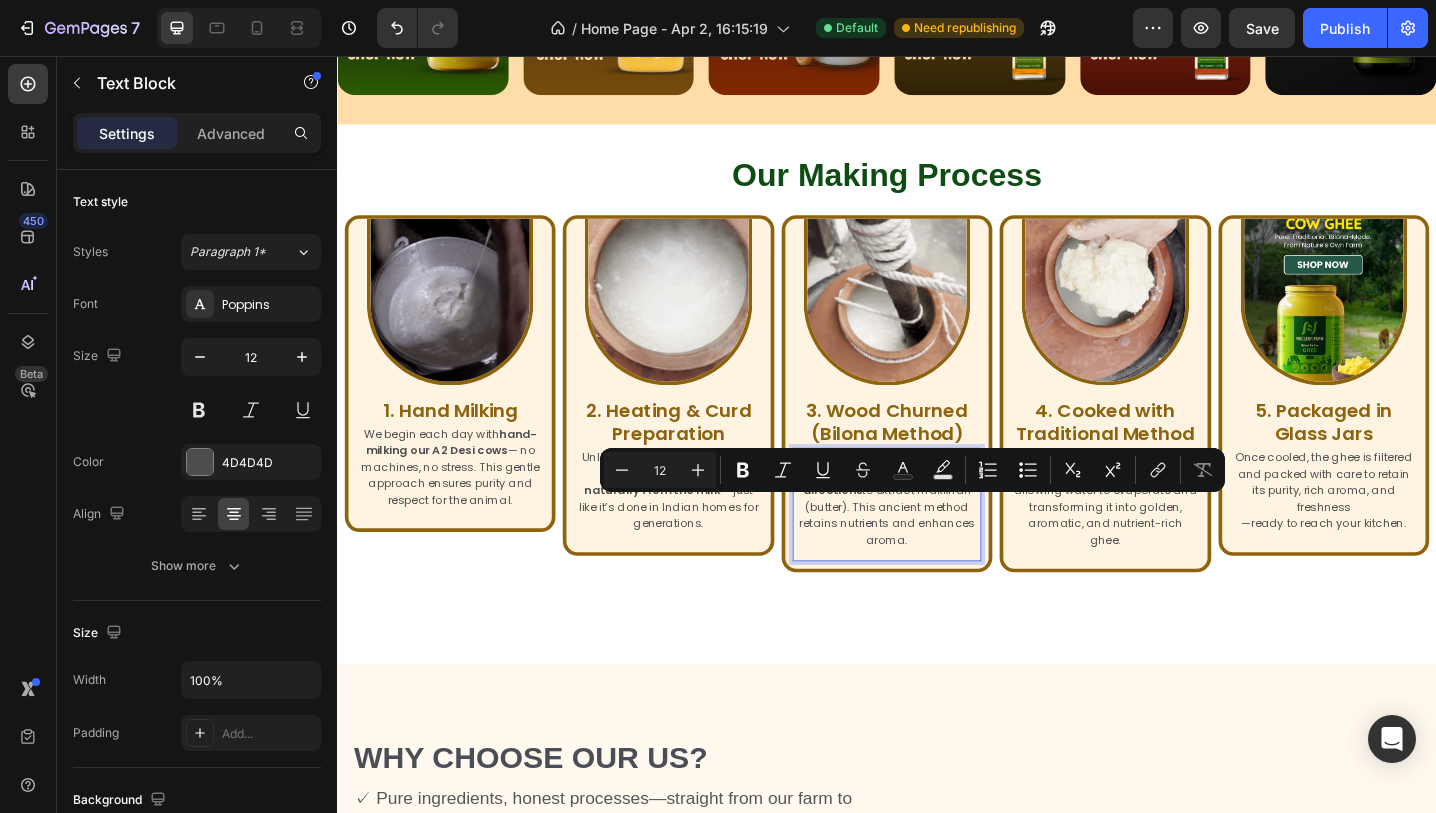 drag, startPoint x: 902, startPoint y: 546, endPoint x: 972, endPoint y: 591, distance: 83.21658 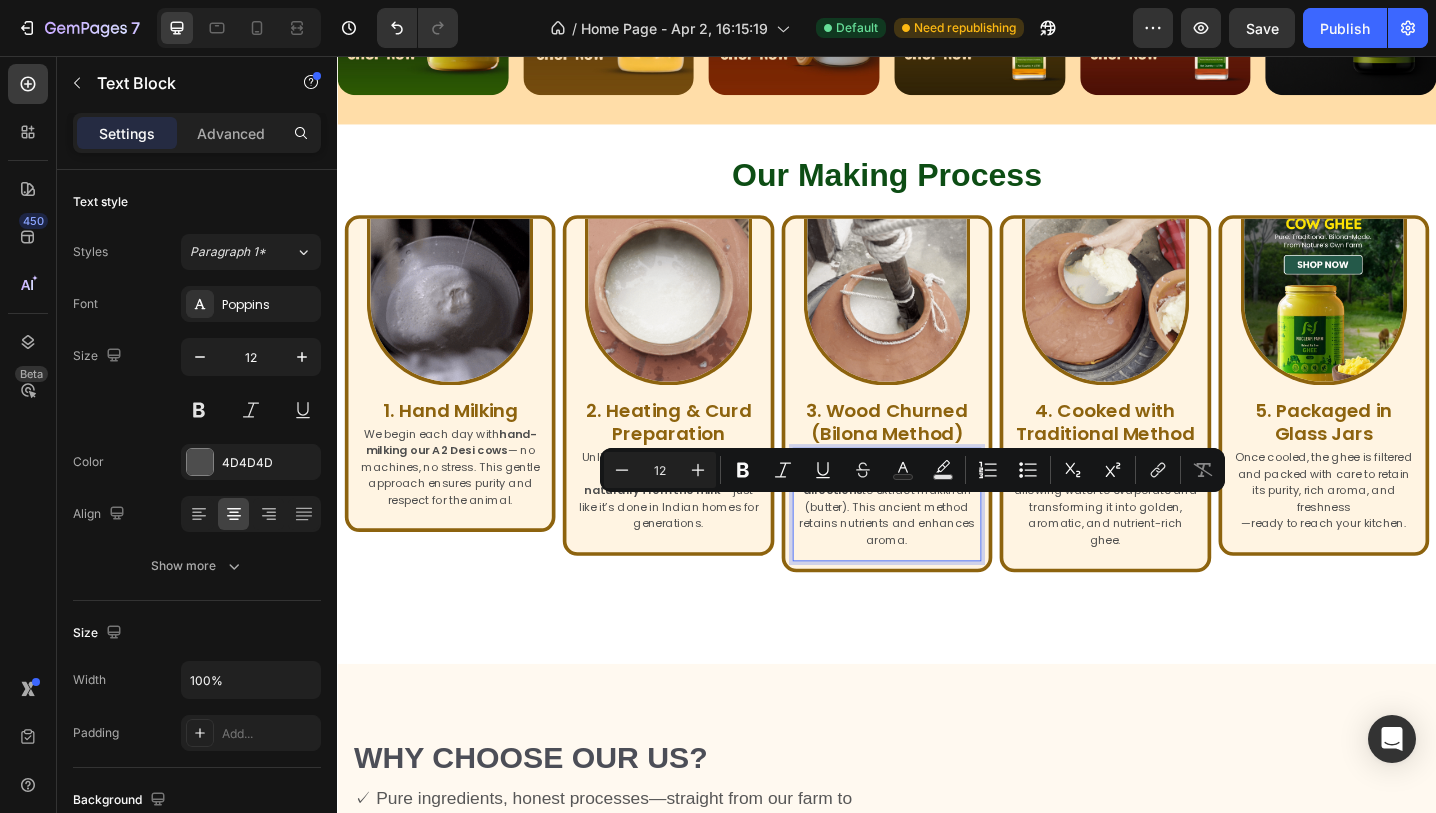 click on "Using a  wooden churner , we  hand-churn the curd in both directions  to extract makkhan (butter). This ancient method retains nutrients and enhances aroma." at bounding box center [937, 540] 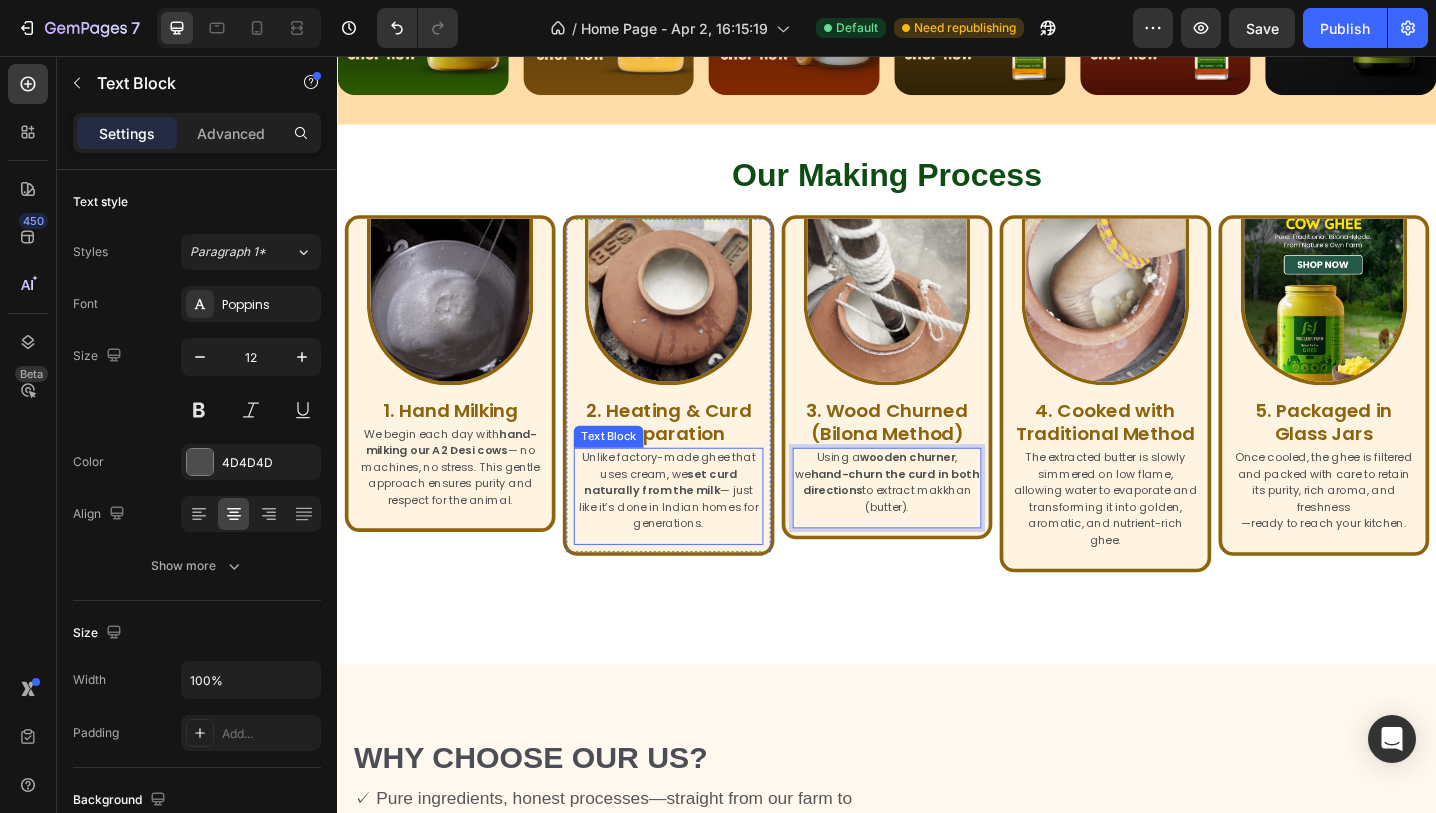 click on "Unlike factory-made ghee that uses cream, we  set curd naturally from the milk  — just like it’s done in Indian homes for generations." at bounding box center (698, 531) 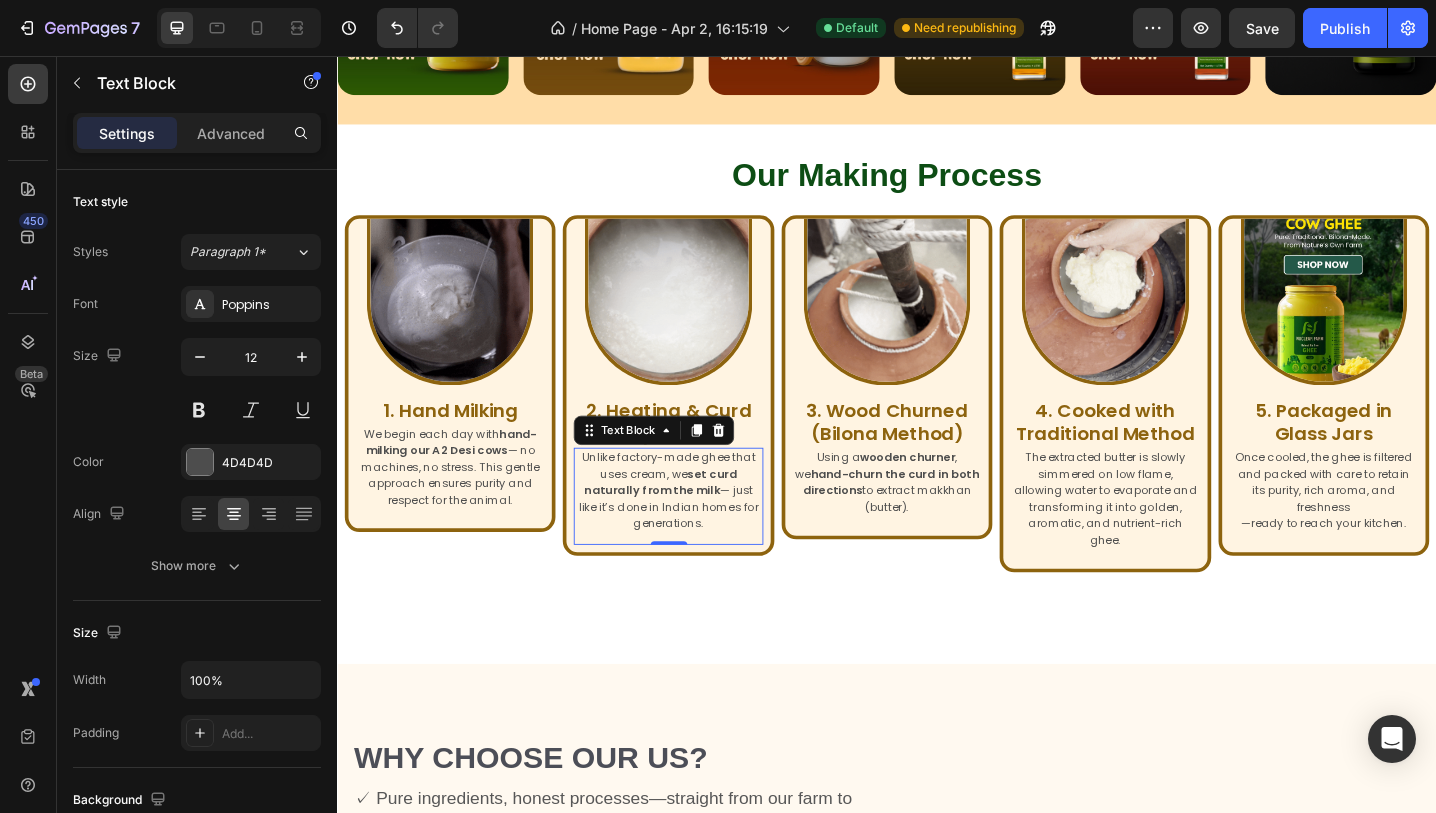 click on "Unlike factory-made ghee that uses cream, we  set curd naturally from the milk  — just like it’s done in Indian homes for generations." at bounding box center [698, 531] 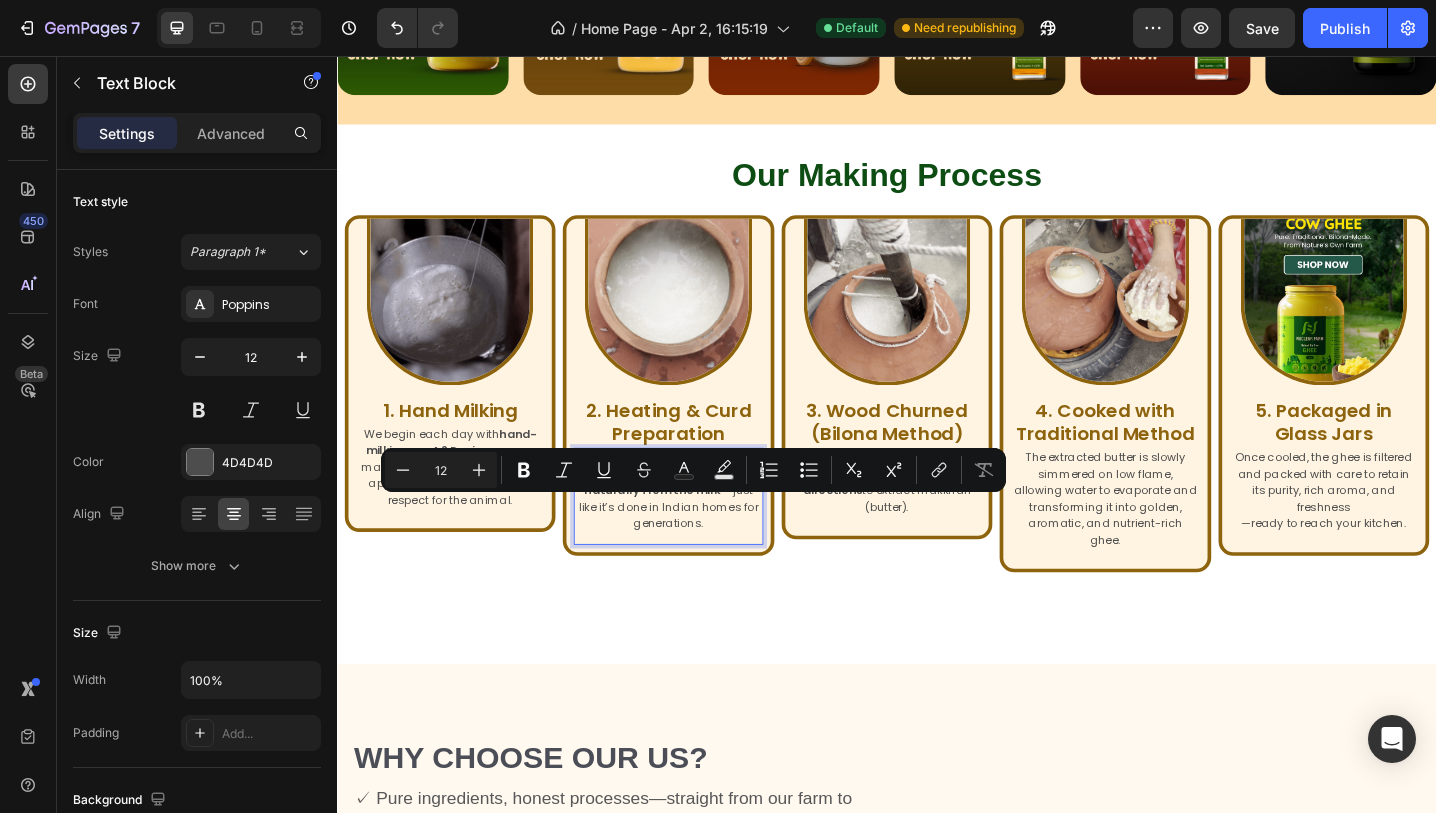 drag, startPoint x: 605, startPoint y: 547, endPoint x: 739, endPoint y: 566, distance: 135.34032 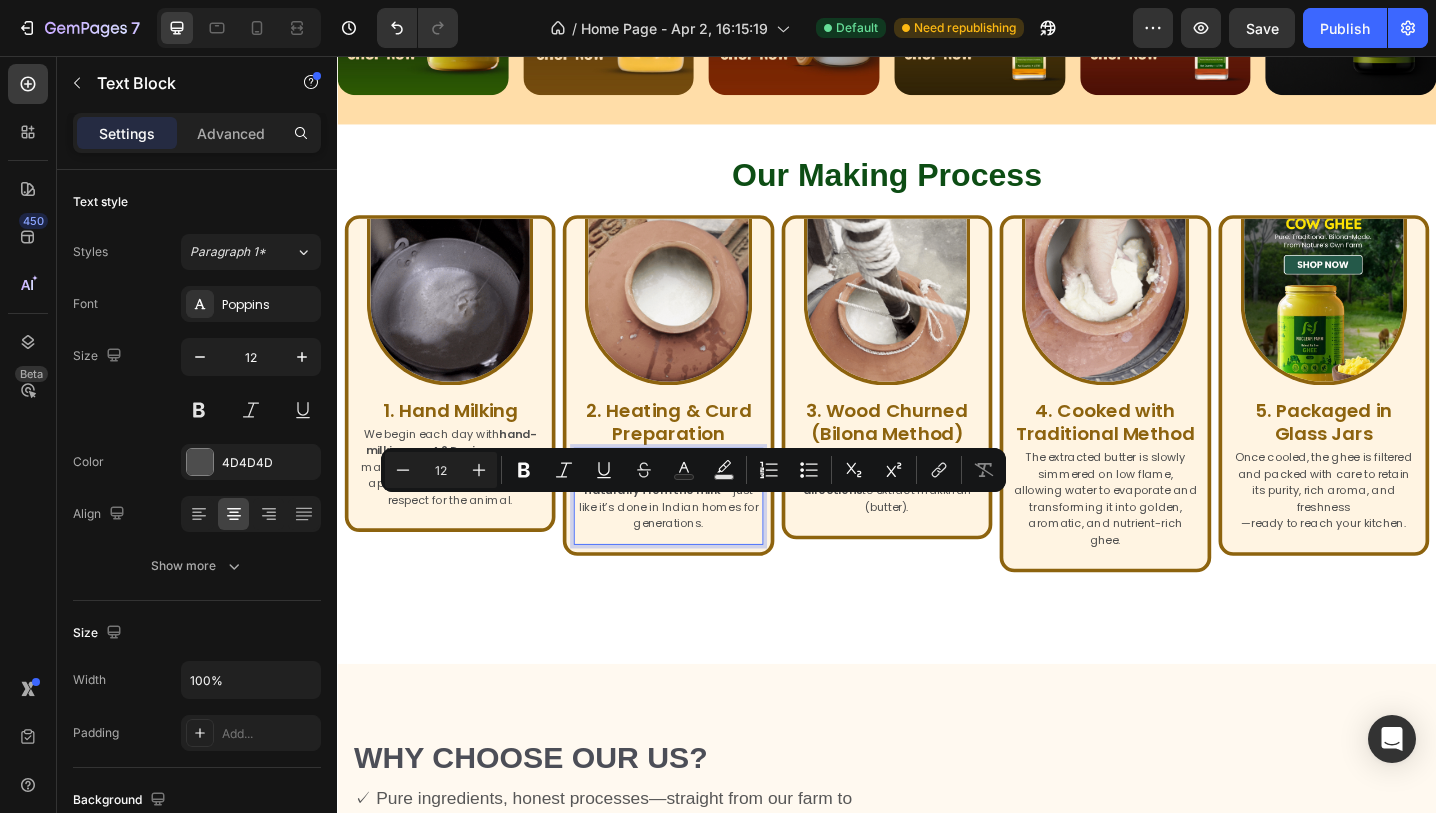 click on "Unlike factory-made ghee that uses cream, we  set curd naturally from the milk  — just like it’s done in Indian homes for generations." at bounding box center (698, 531) 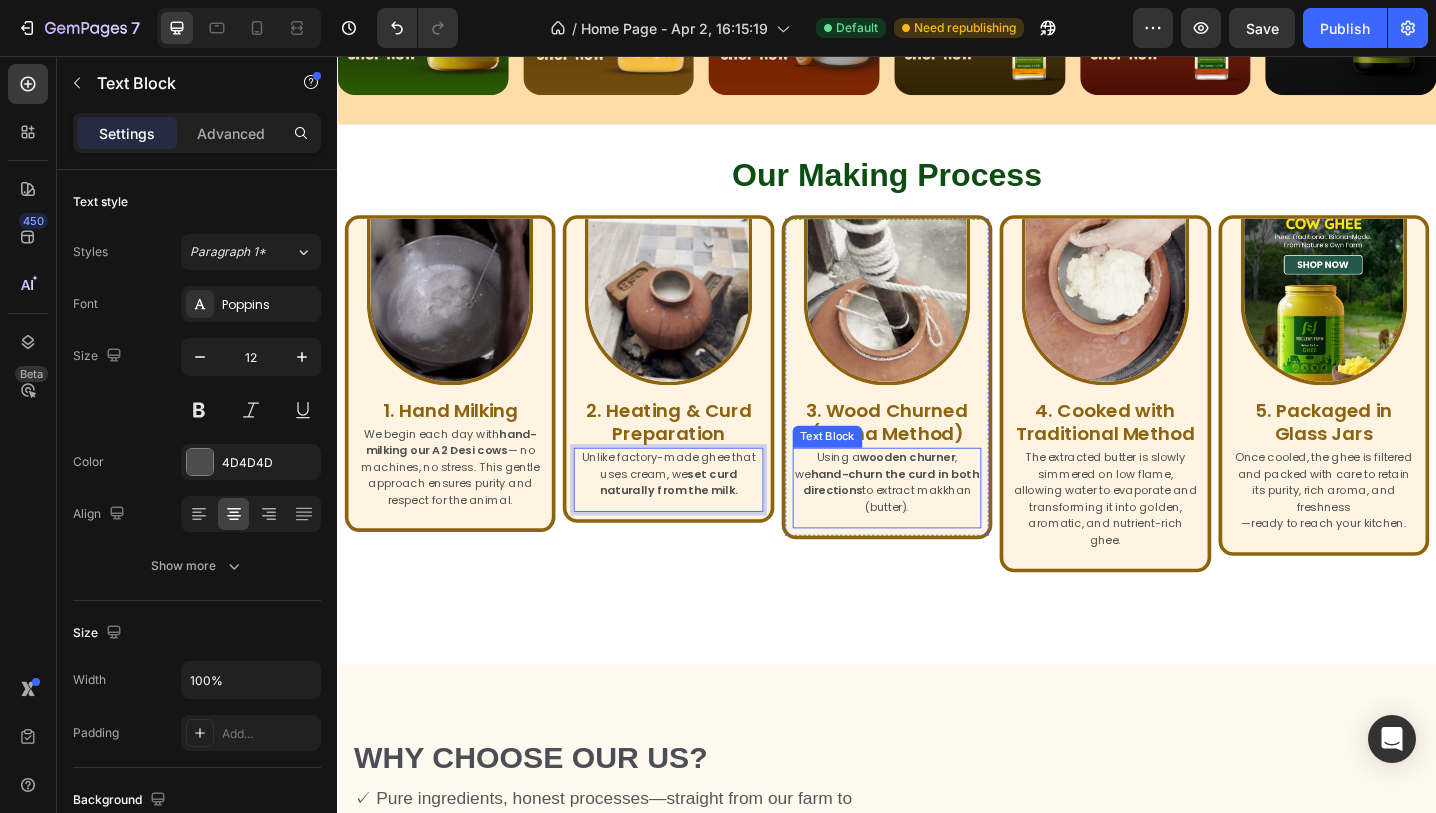 click on "Using a  wooden churner , we  hand-churn the curd in both directions  to extract makkhan (butter)." at bounding box center [937, 522] 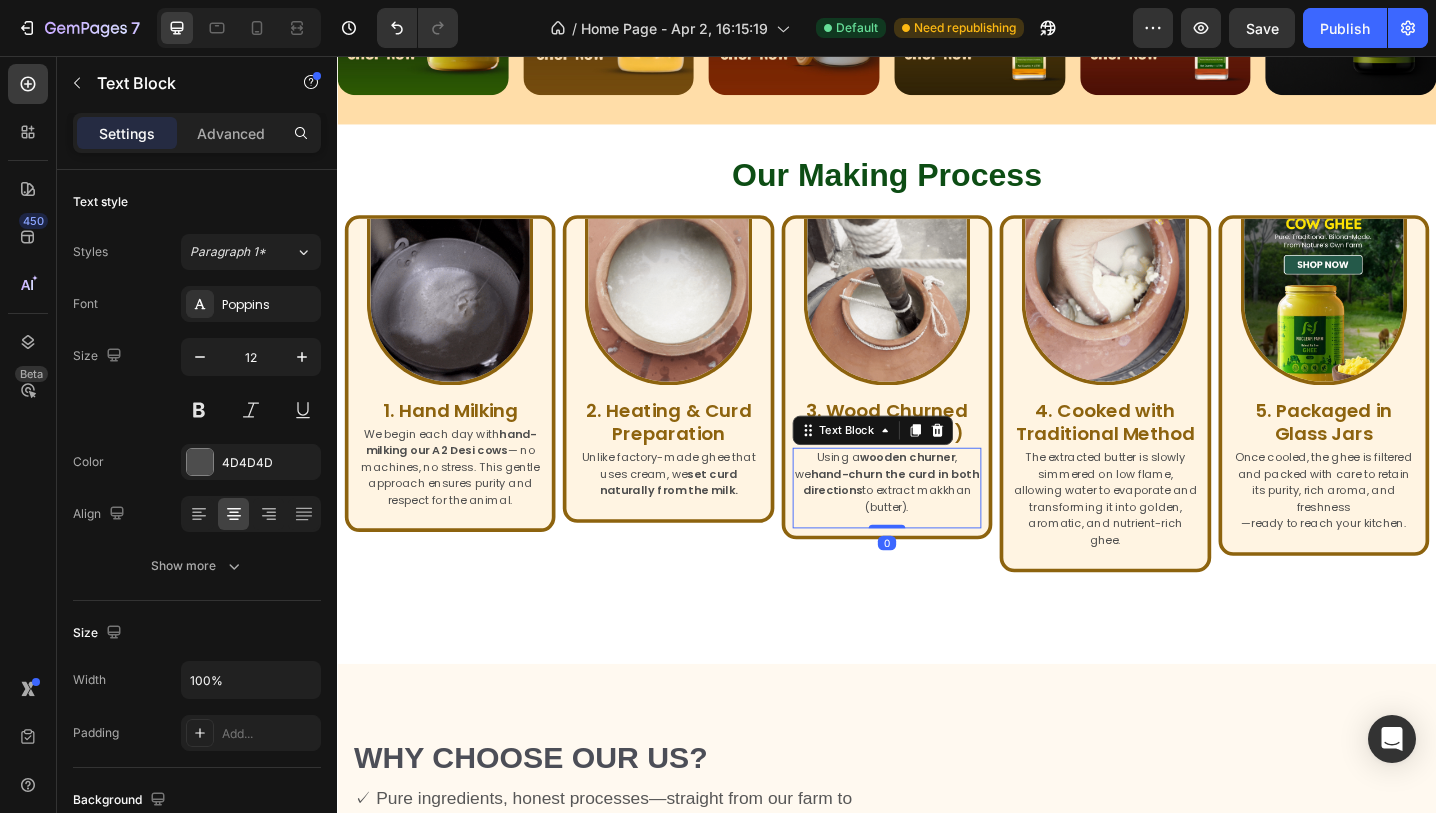 click on "Using a  wooden churner , we  hand-churn the curd in both directions  to extract makkhan (butter)." at bounding box center (937, 522) 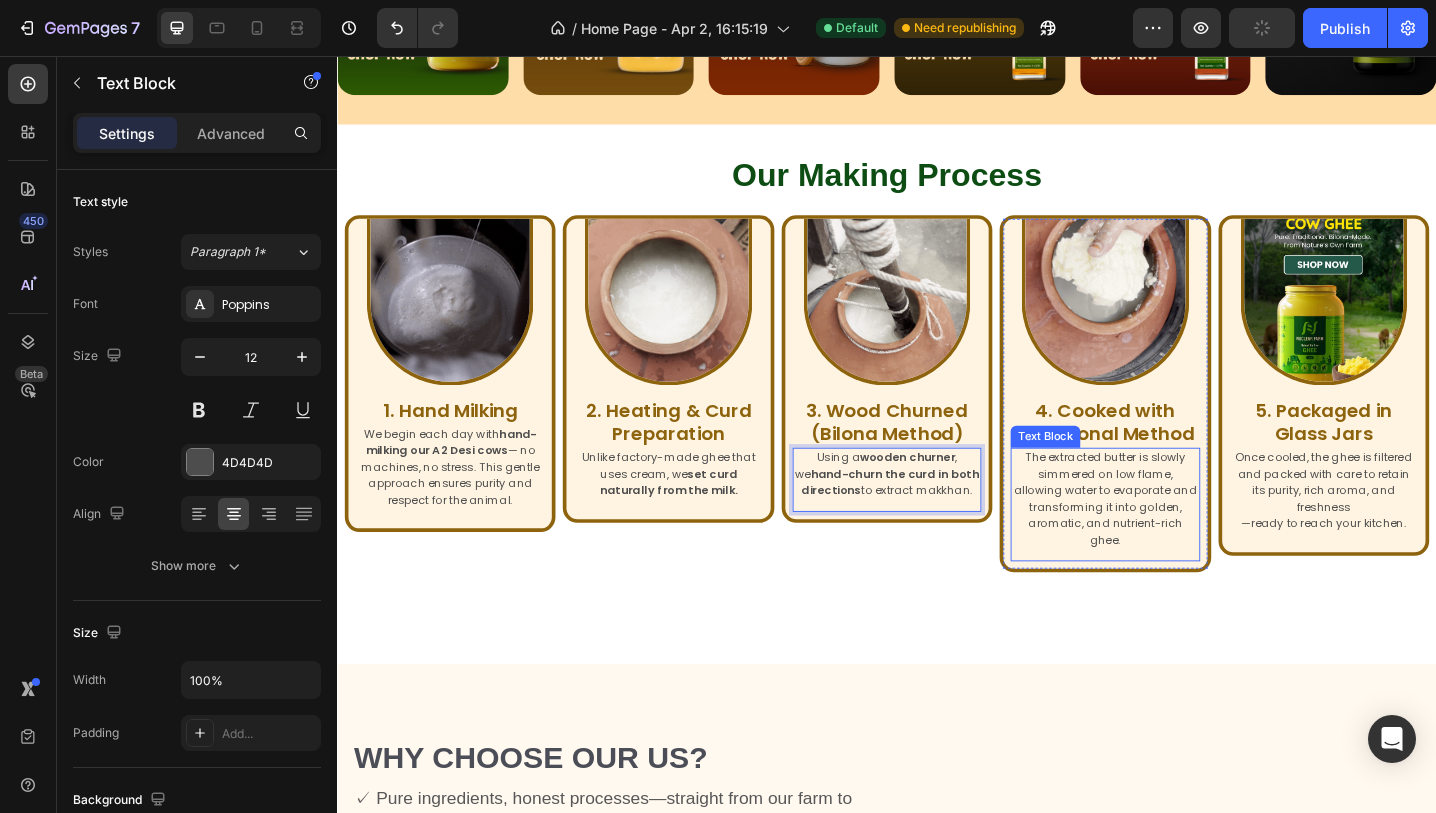 click on "The extracted butter is slowly simmered on low flame, allowing water to evaporate and transforming it into golden, aromatic, and nutrient-rich ghee." at bounding box center [1175, 540] 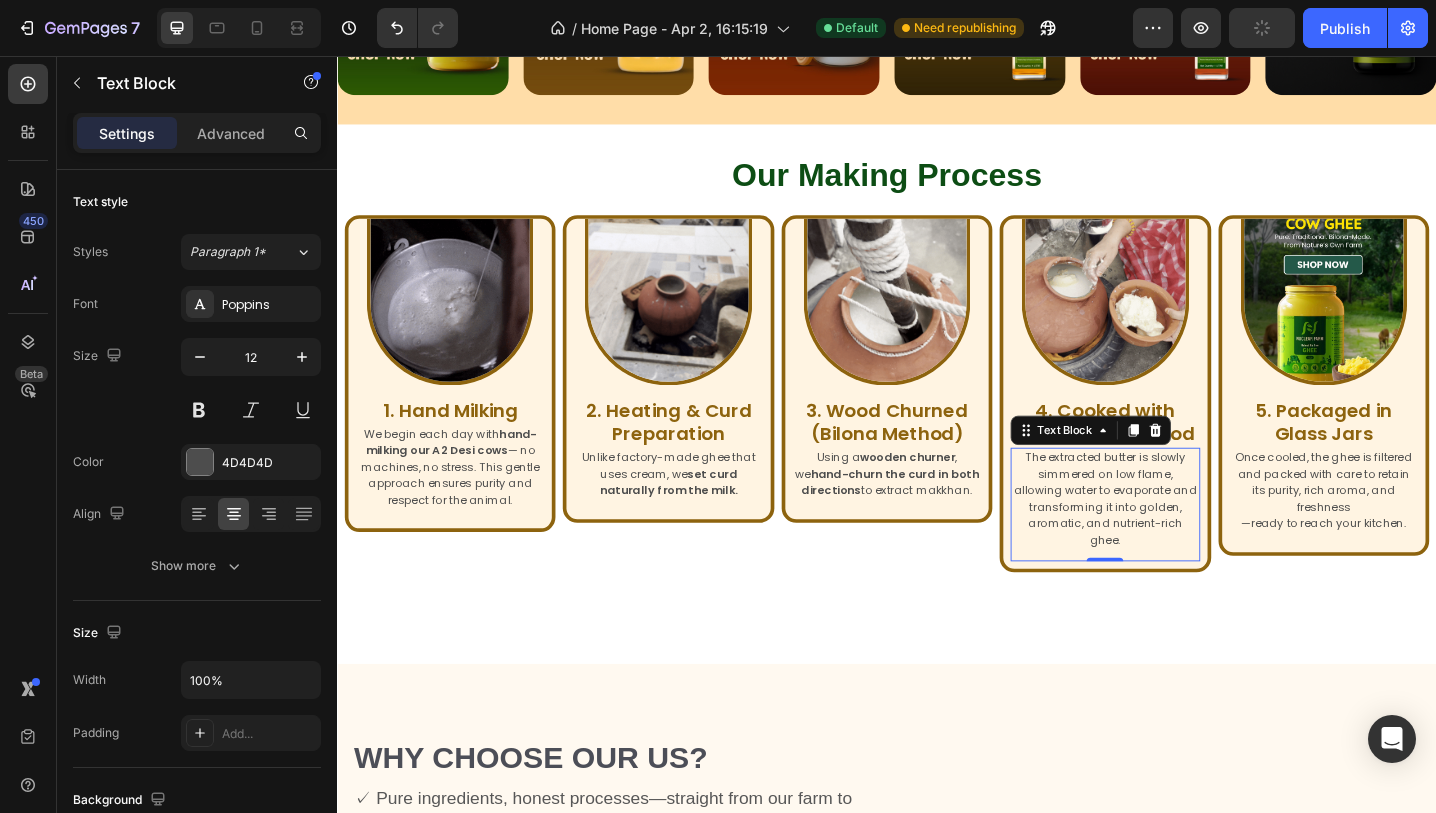 click on "The extracted butter is slowly simmered on low flame, allowing water to evaporate and transforming it into golden, aromatic, and nutrient-rich ghee." at bounding box center (1175, 540) 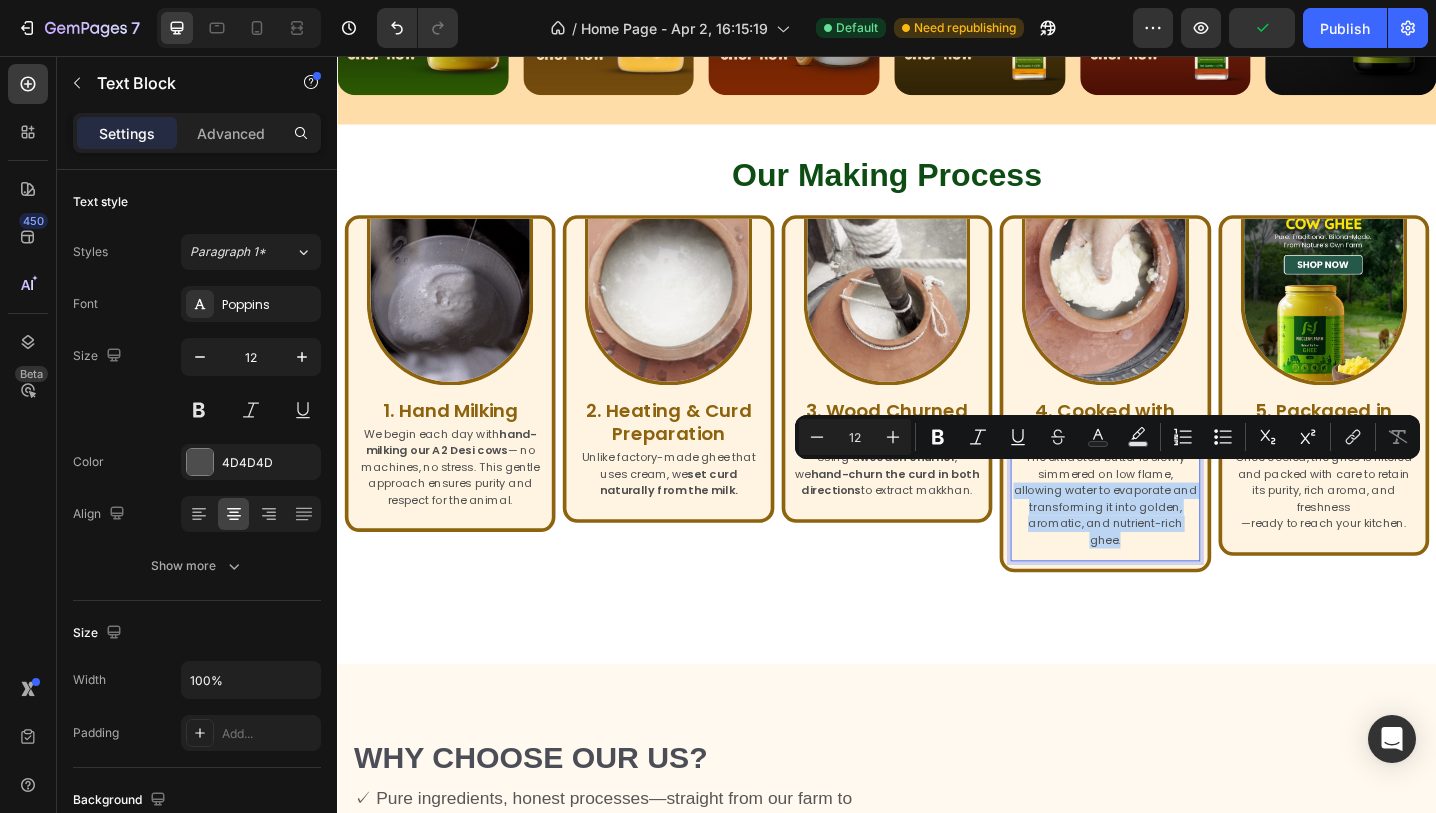 drag, startPoint x: 1223, startPoint y: 517, endPoint x: 1276, endPoint y: 583, distance: 84.646324 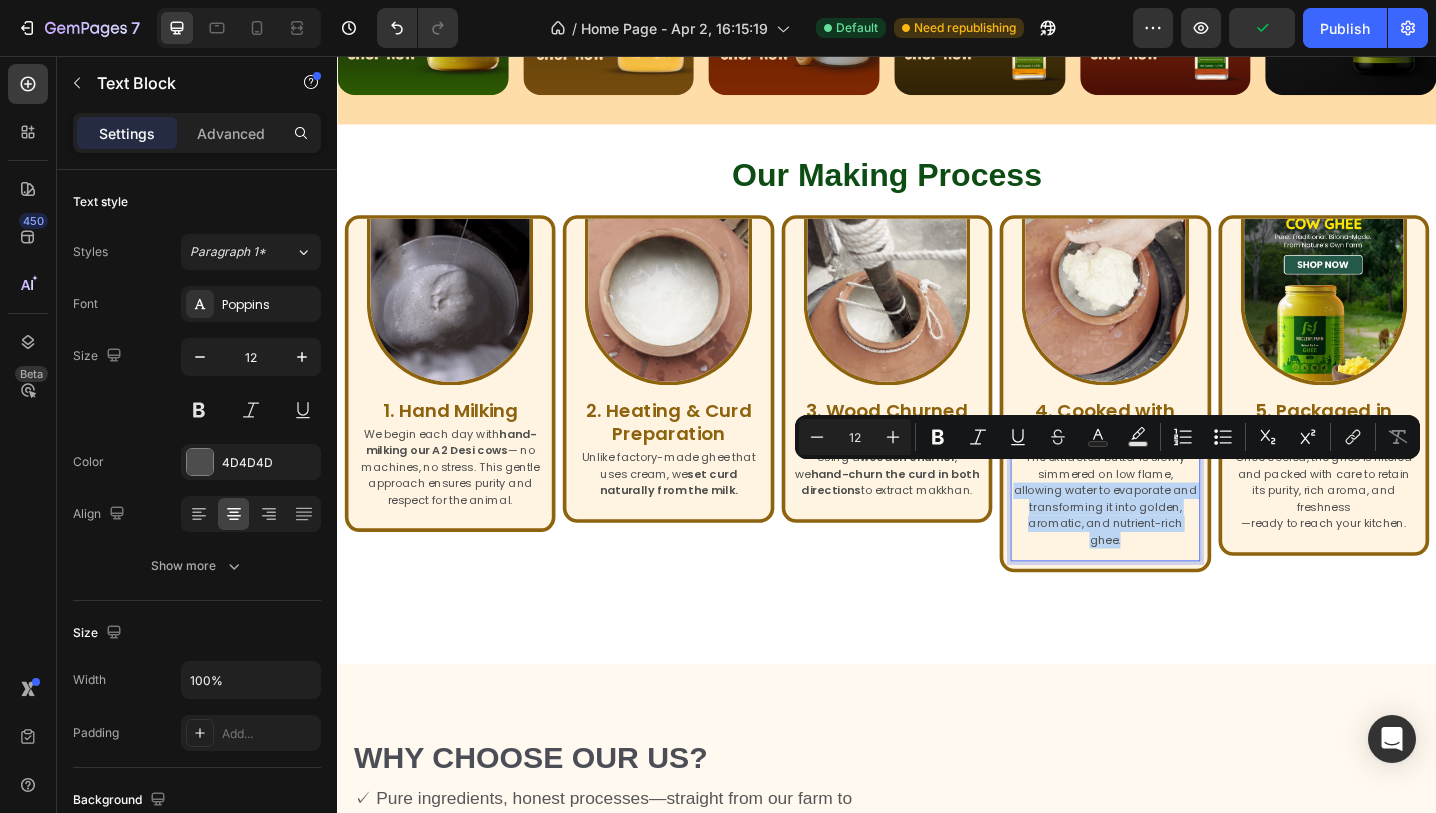click on "The extracted butter is slowly simmered on low flame, allowing water to evaporate and transforming it into golden, aromatic, and nutrient-rich ghee. Text Block   0" at bounding box center [1175, 546] 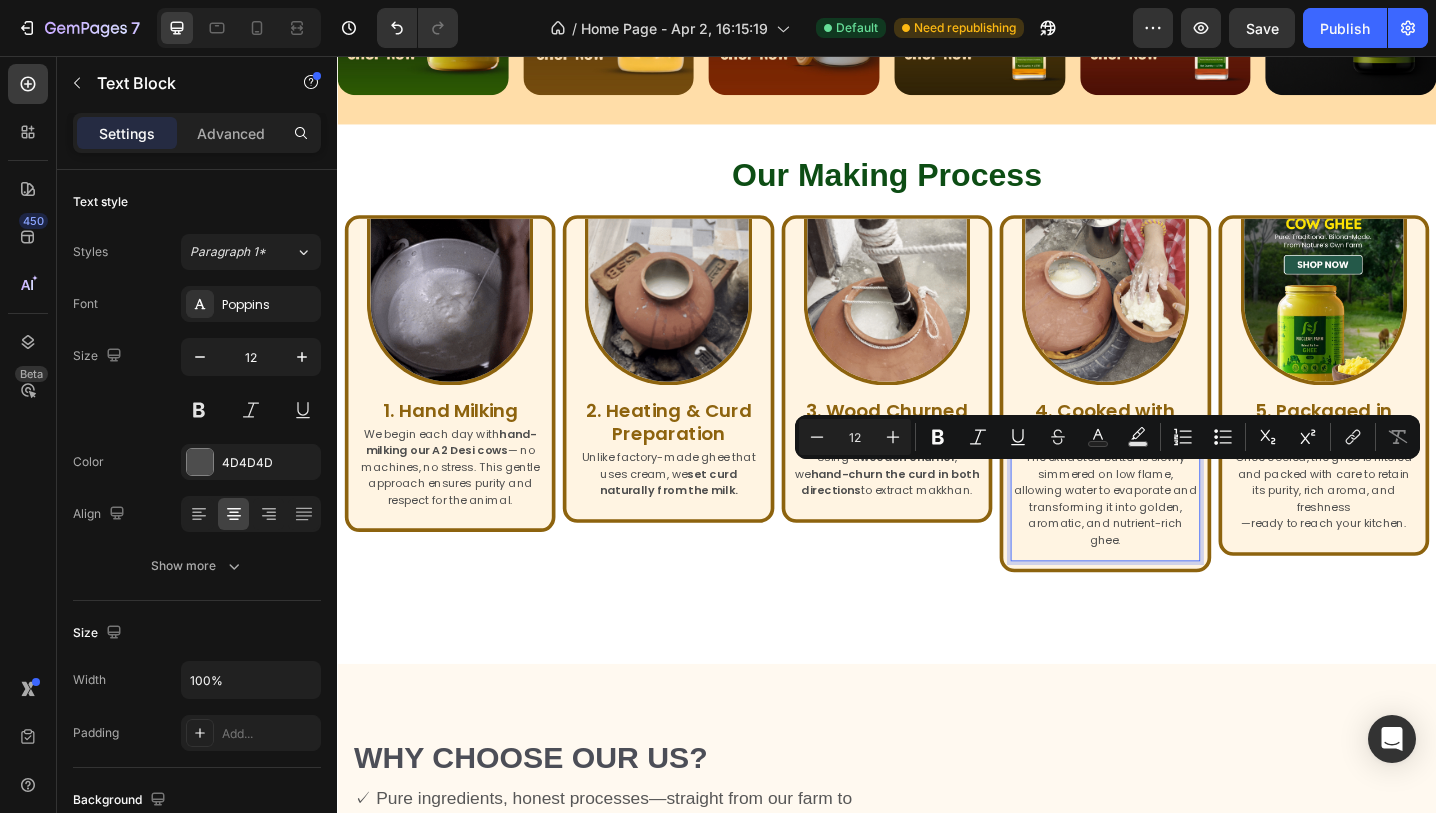 click on "The extracted butter is slowly simmered on low flame, allowing water to evaporate and transforming it into golden, aromatic, and nutrient-rich ghee." at bounding box center [1175, 540] 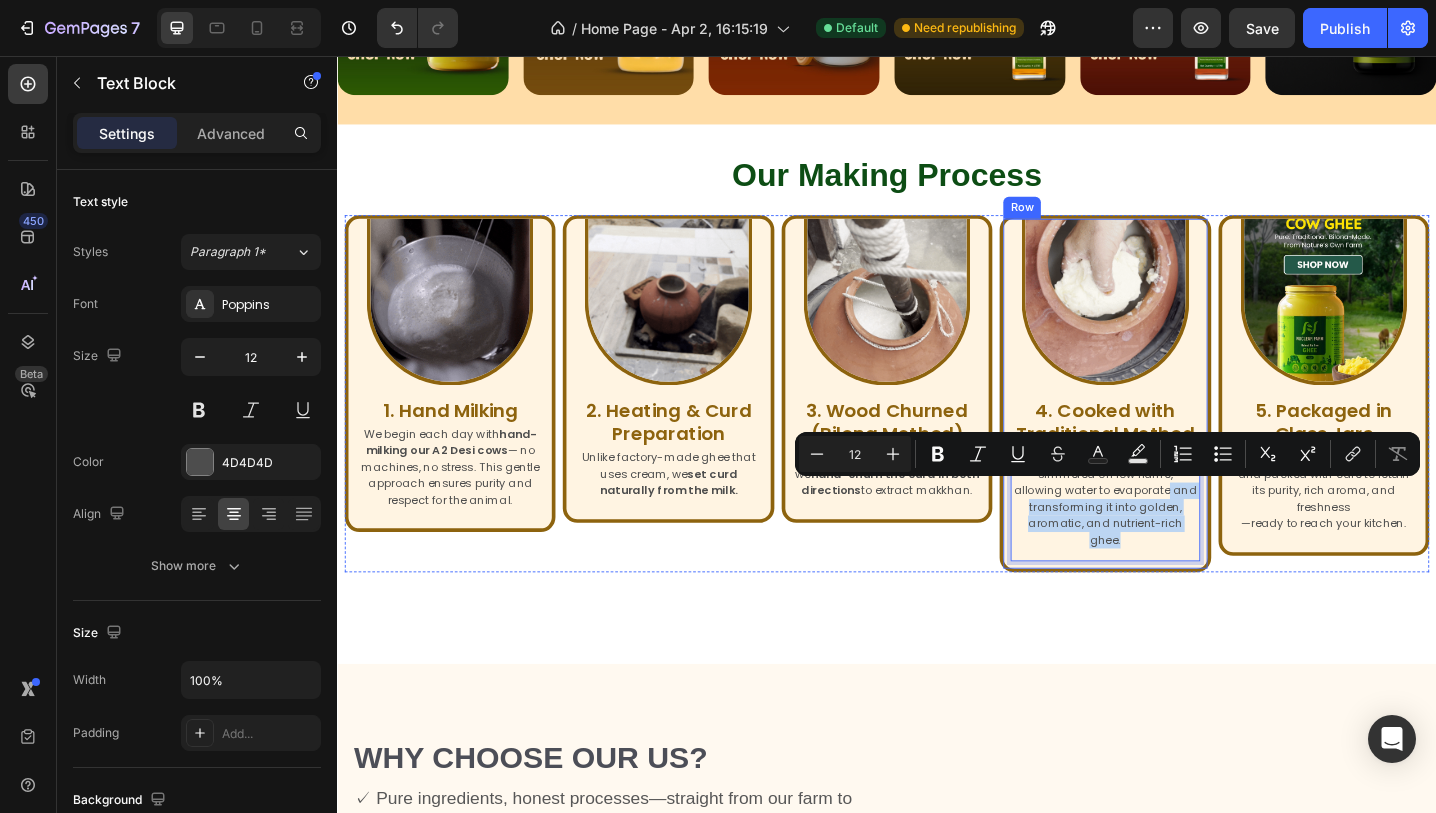 drag, startPoint x: 1216, startPoint y: 538, endPoint x: 1279, endPoint y: 575, distance: 73.061615 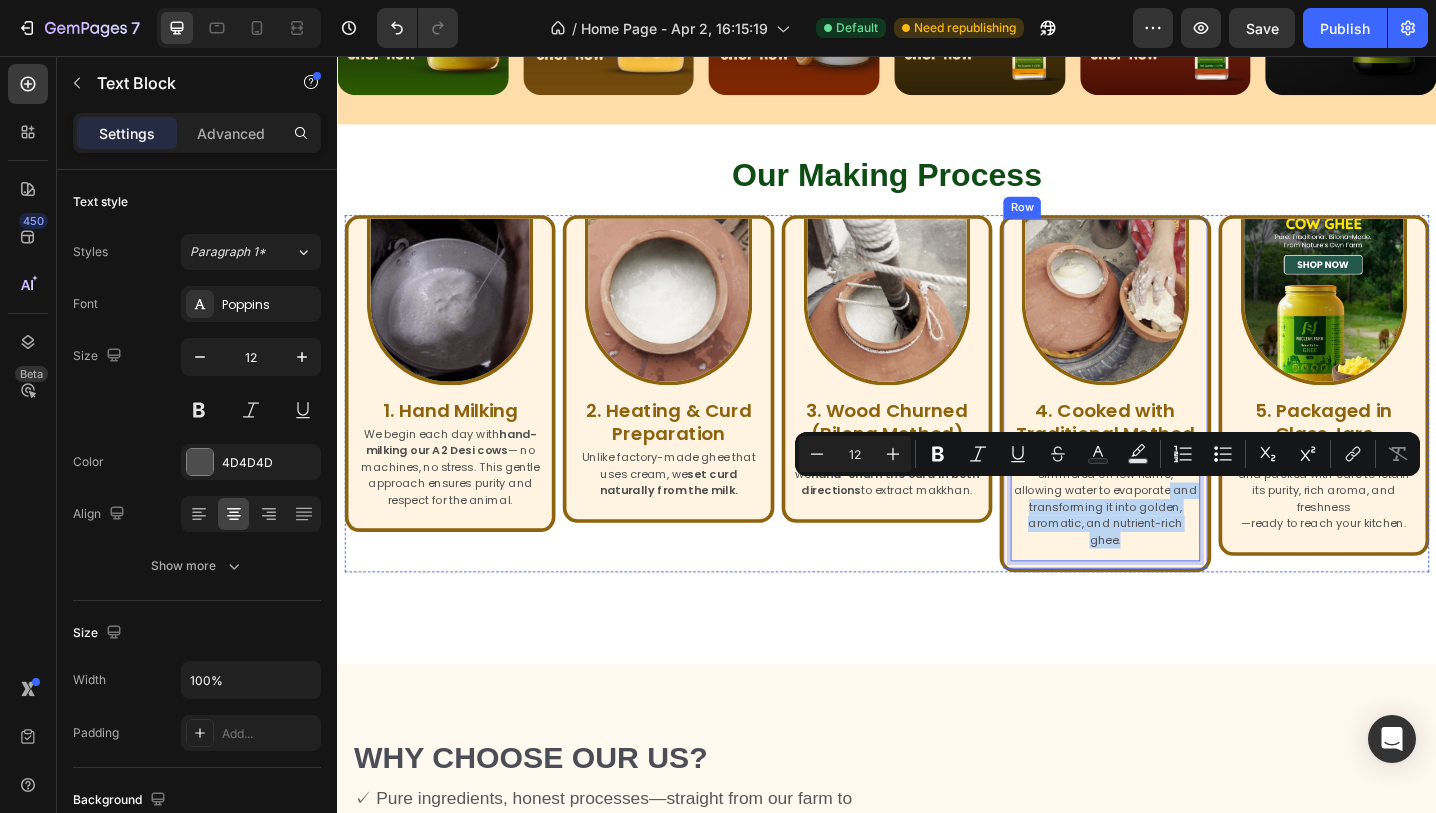 click on "Image 4. Cooked with Traditional Method Heading The extracted butter is slowly simmered on low flame, allowing water to evaporate and transforming it into golden, aromatic, and nutrient-rich ghee. Text Block   0 Row" at bounding box center [1175, 425] 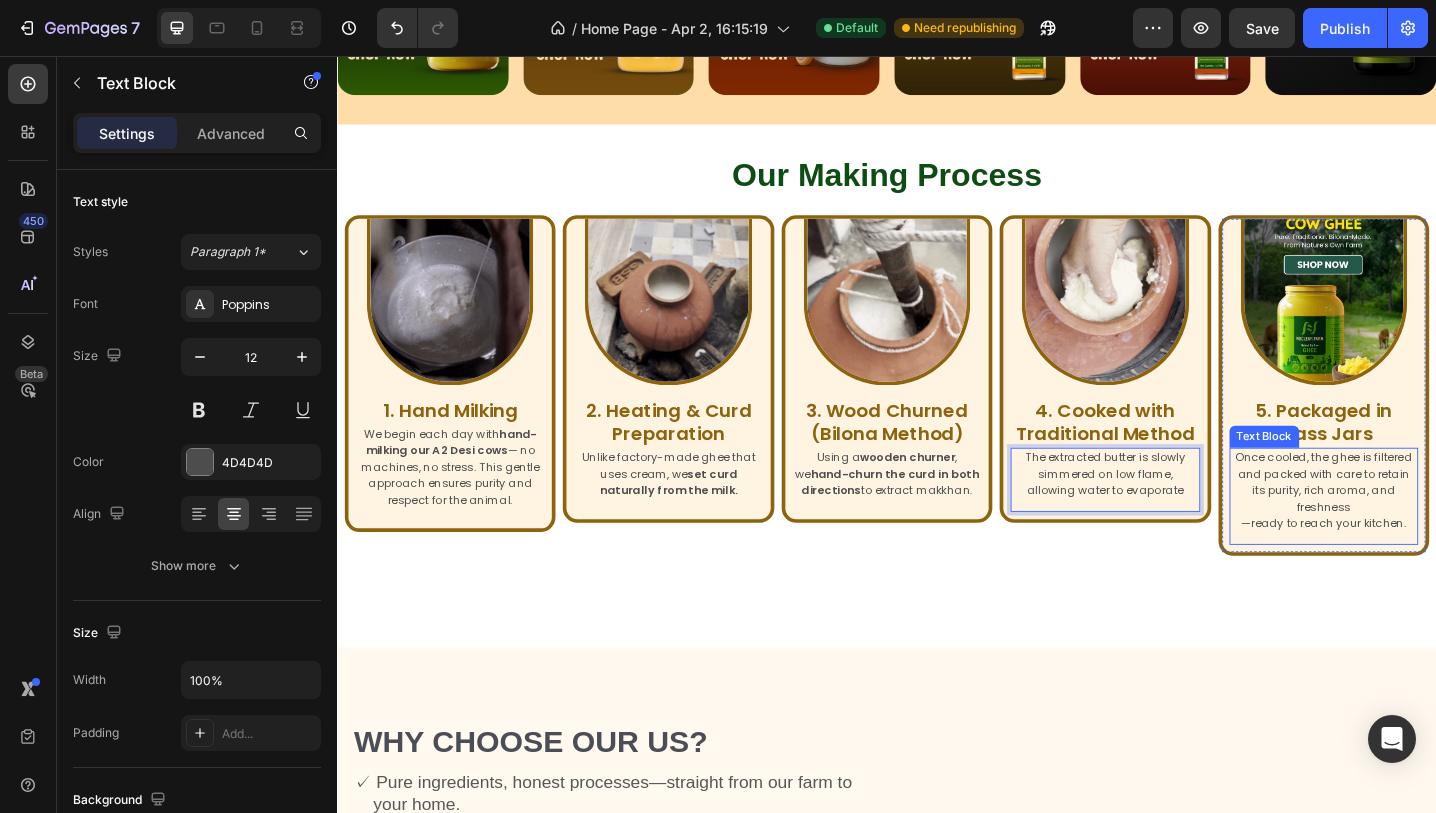 click on "Once cooled, the ghee is filtered and packed with care to retain its purity, rich aroma, and freshness" at bounding box center (1414, 522) 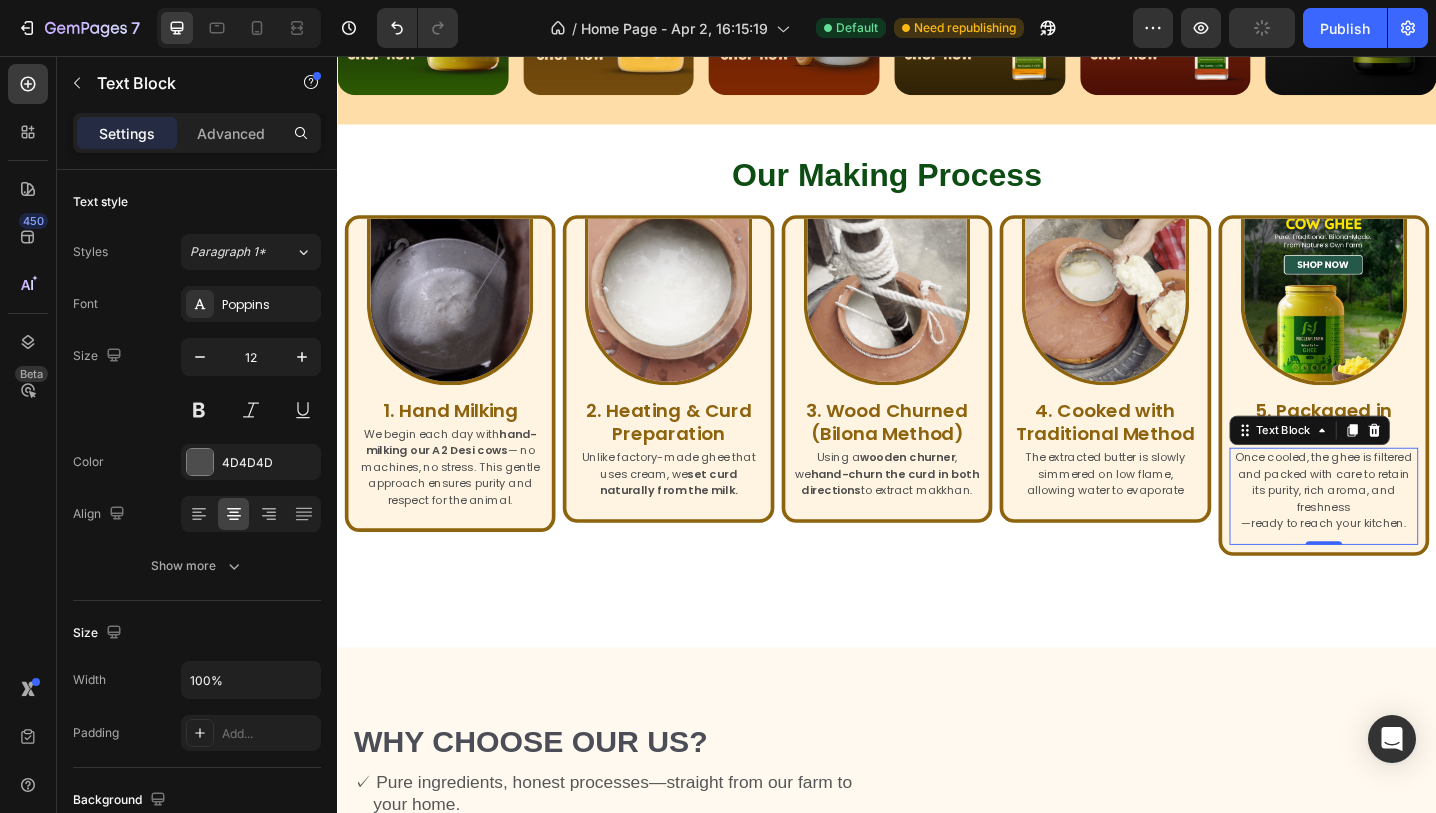 click on "Once cooled, the ghee is filtered and packed with care to retain its purity, rich aroma, and freshness" at bounding box center (1414, 522) 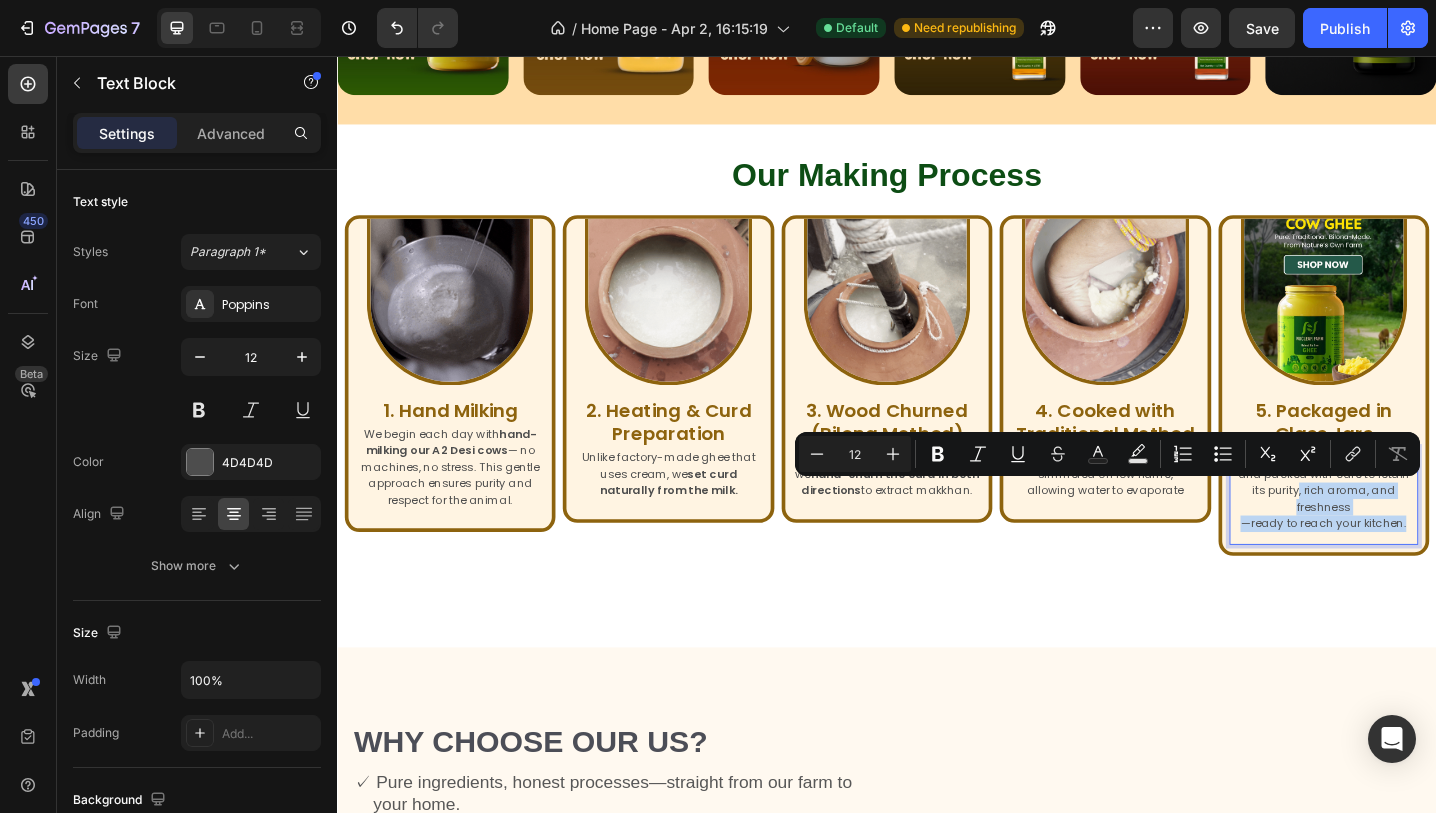 drag, startPoint x: 1349, startPoint y: 531, endPoint x: 1513, endPoint y: 554, distance: 165.60495 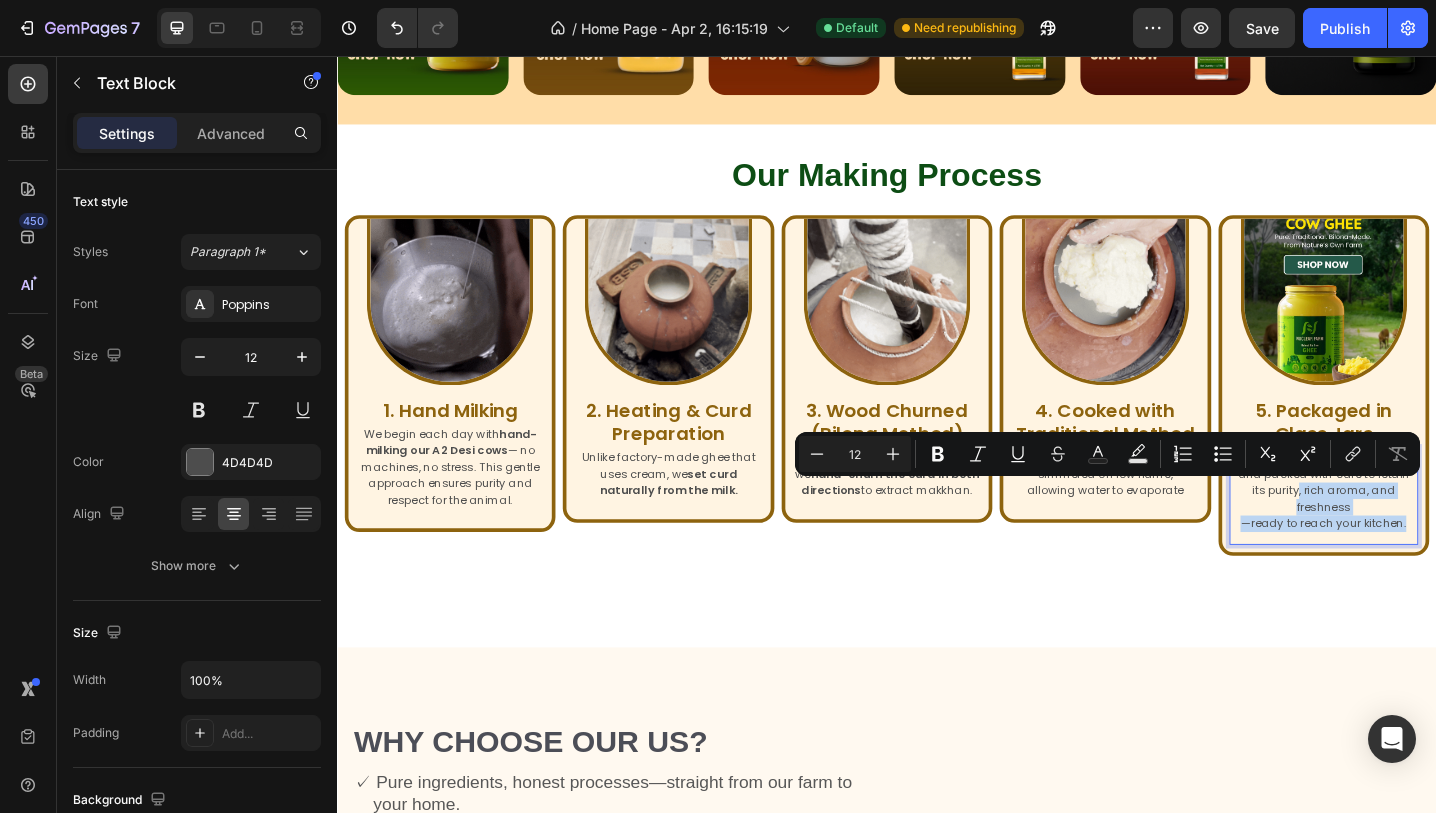 click on "Once cooled, the ghee is filtered and packed with care to retain its purity, rich aroma, and freshness —ready to reach your kitchen." at bounding box center [1414, 531] 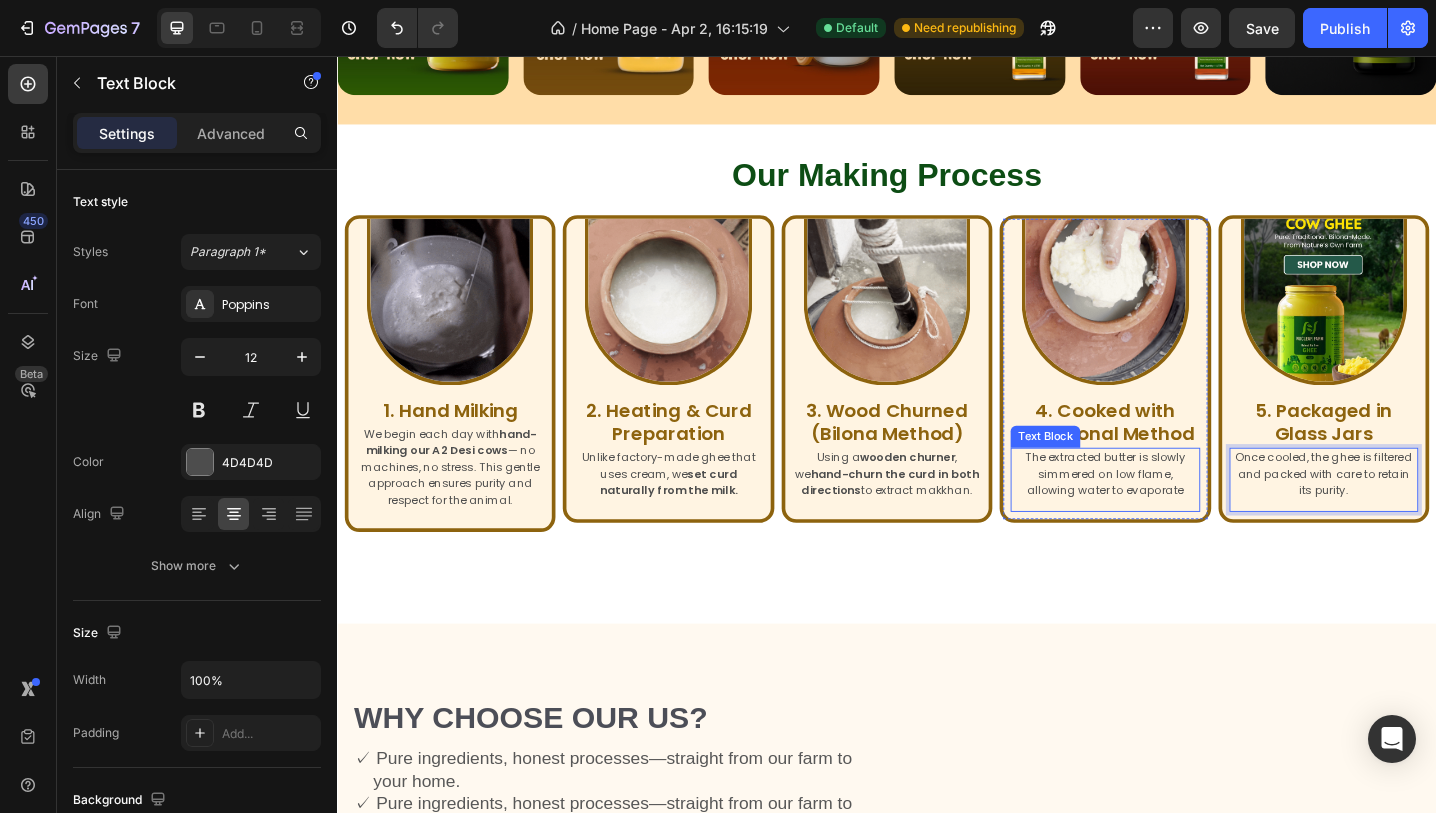 click on "The extracted butter is slowly simmered on low flame, allowing water to evaporate" at bounding box center (1175, 513) 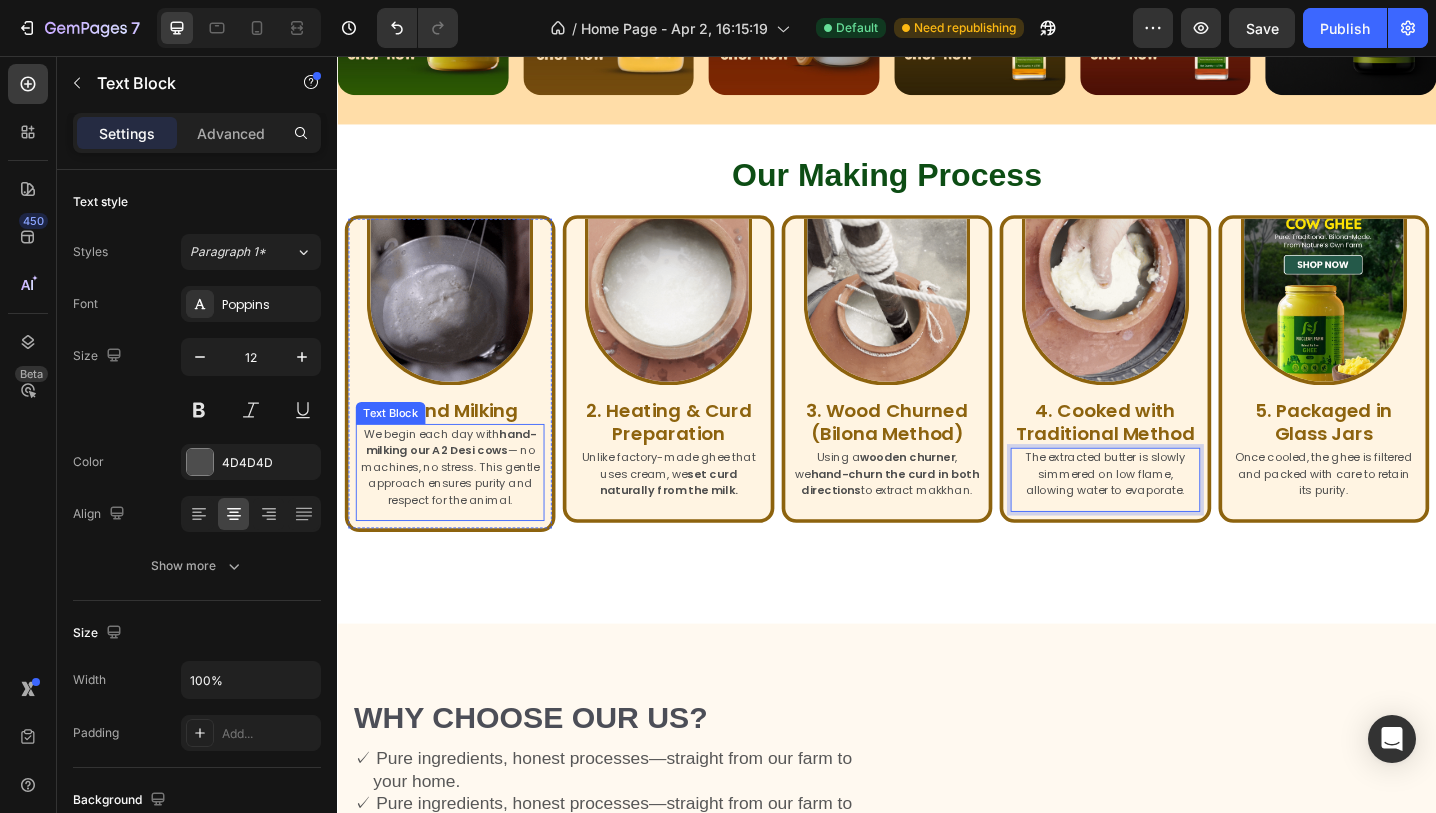 click on "We begin each day with  hand-milking our A2 Desi cows  — no machines, no stress. This gentle approach ensures purity and respect for the animal." at bounding box center (460, 505) 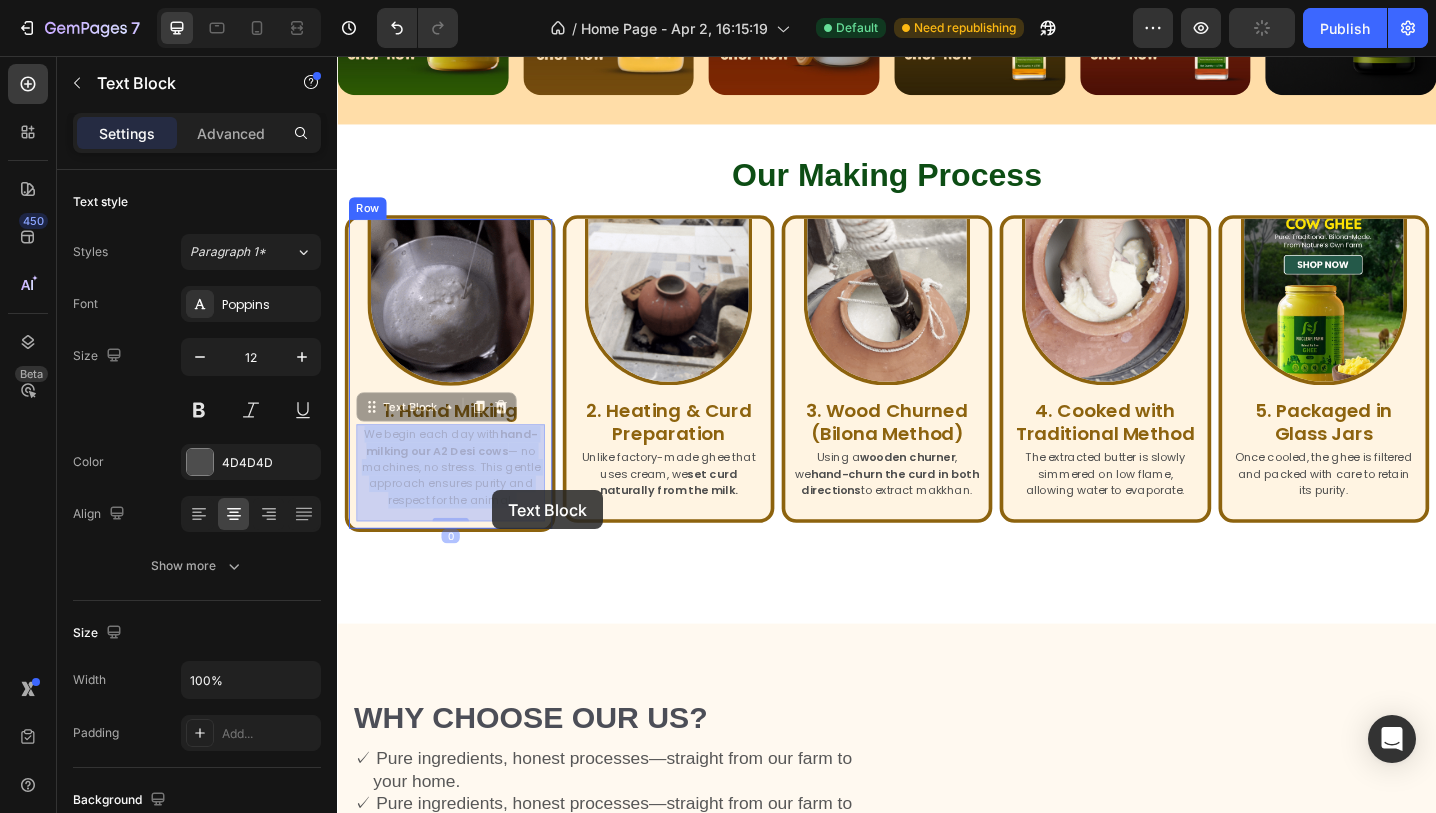 drag, startPoint x: 488, startPoint y: 507, endPoint x: 505, endPoint y: 526, distance: 25.495098 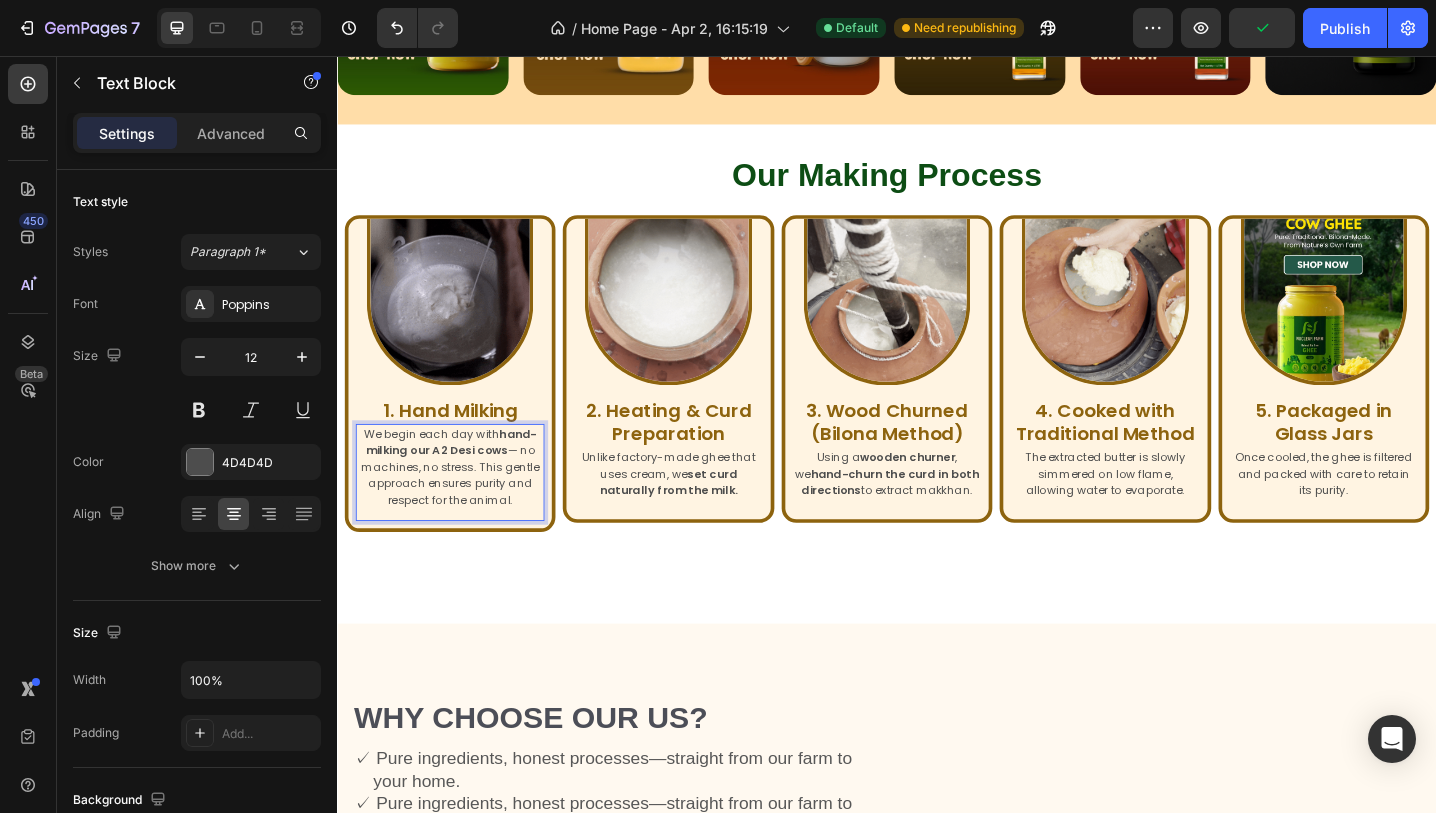 click on "We begin each day with  hand-milking our A2 Desi cows  — no machines, no stress. This gentle approach ensures purity and respect for the animal." at bounding box center (460, 505) 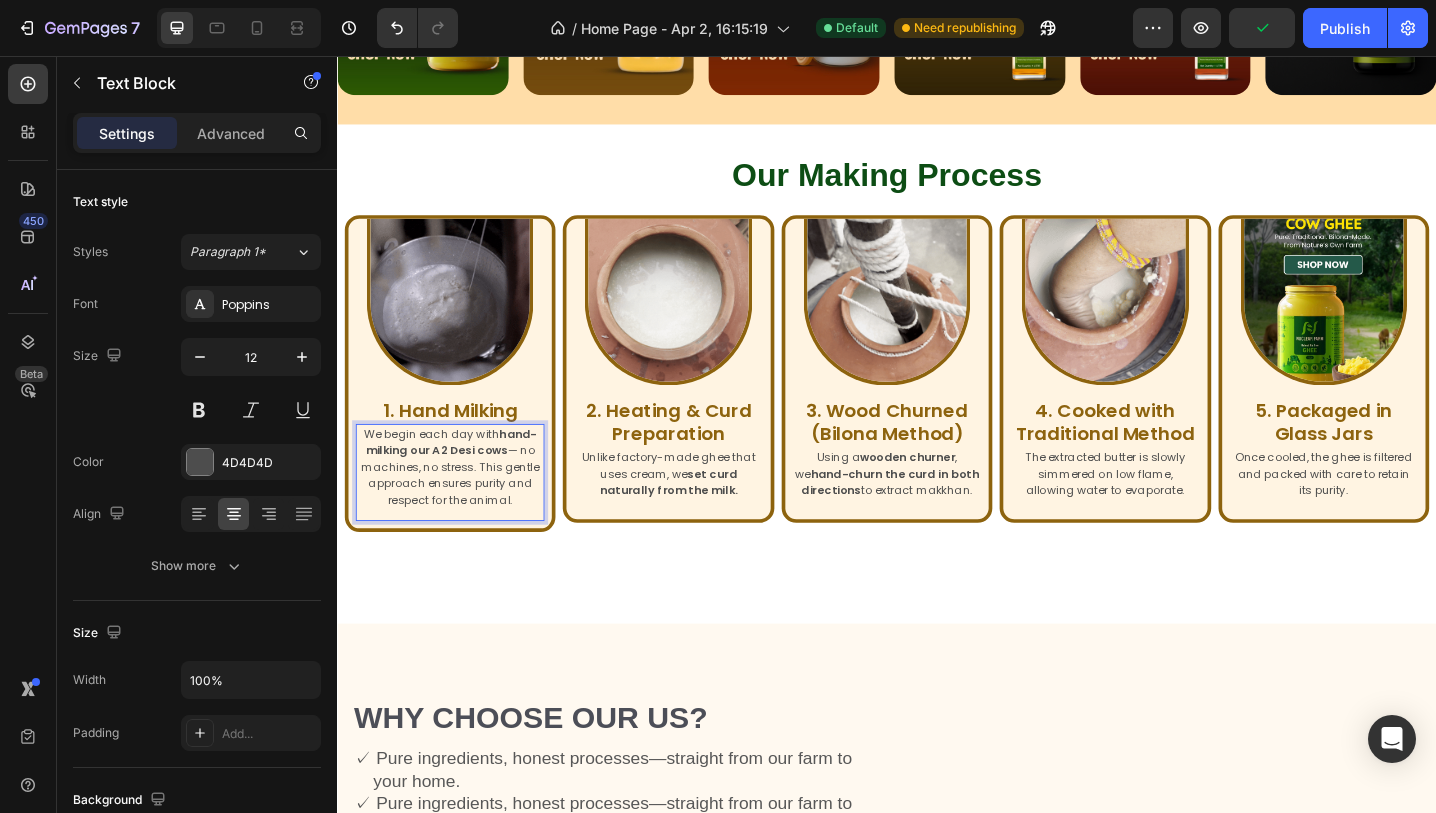 drag, startPoint x: 490, startPoint y: 508, endPoint x: 534, endPoint y: 552, distance: 62.225395 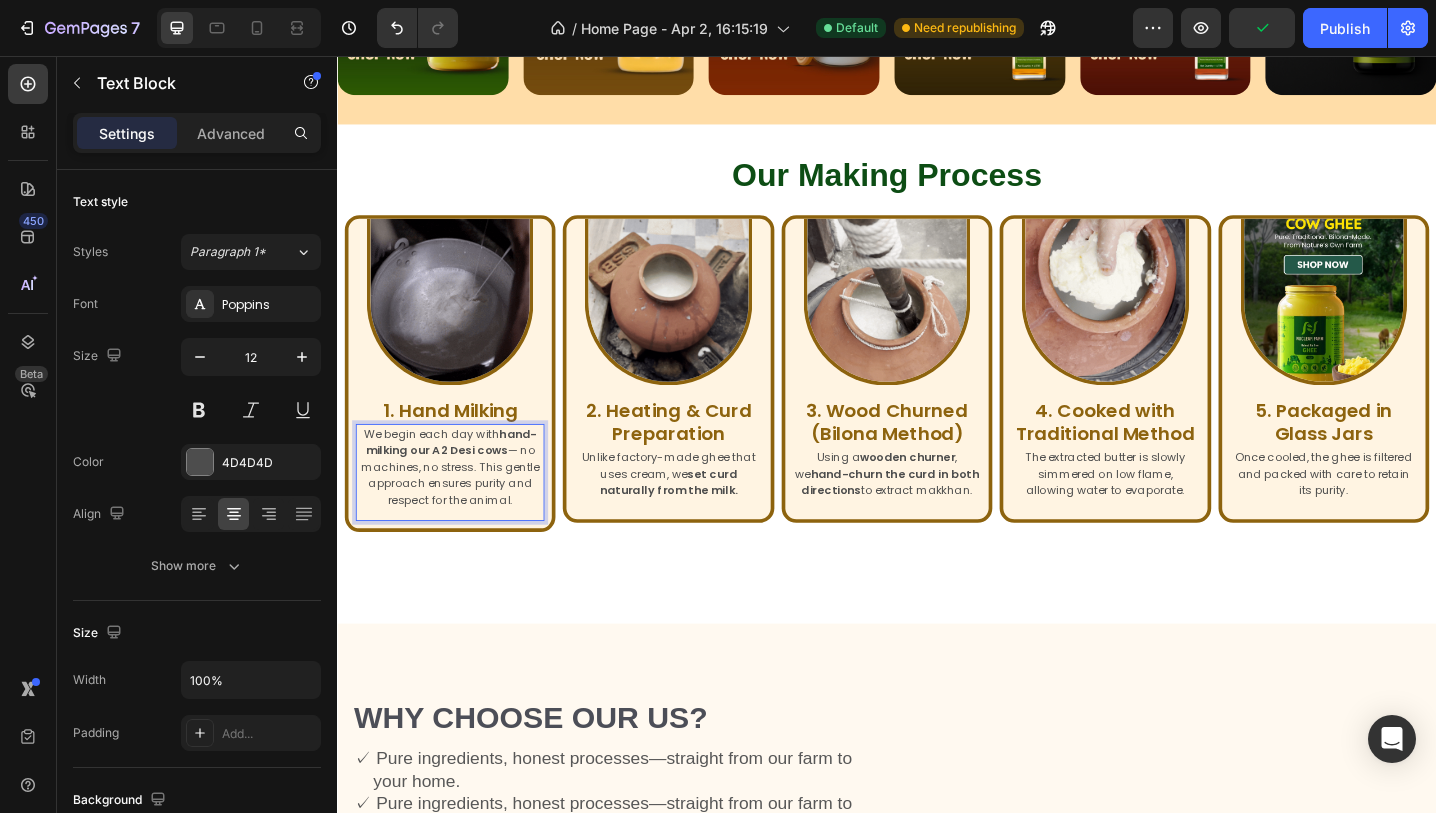 click on "We begin each day with  hand-milking our A2 Desi cows  — no machines, no stress. This gentle approach ensures purity and respect for the animal. Text Block   0" at bounding box center [460, 511] 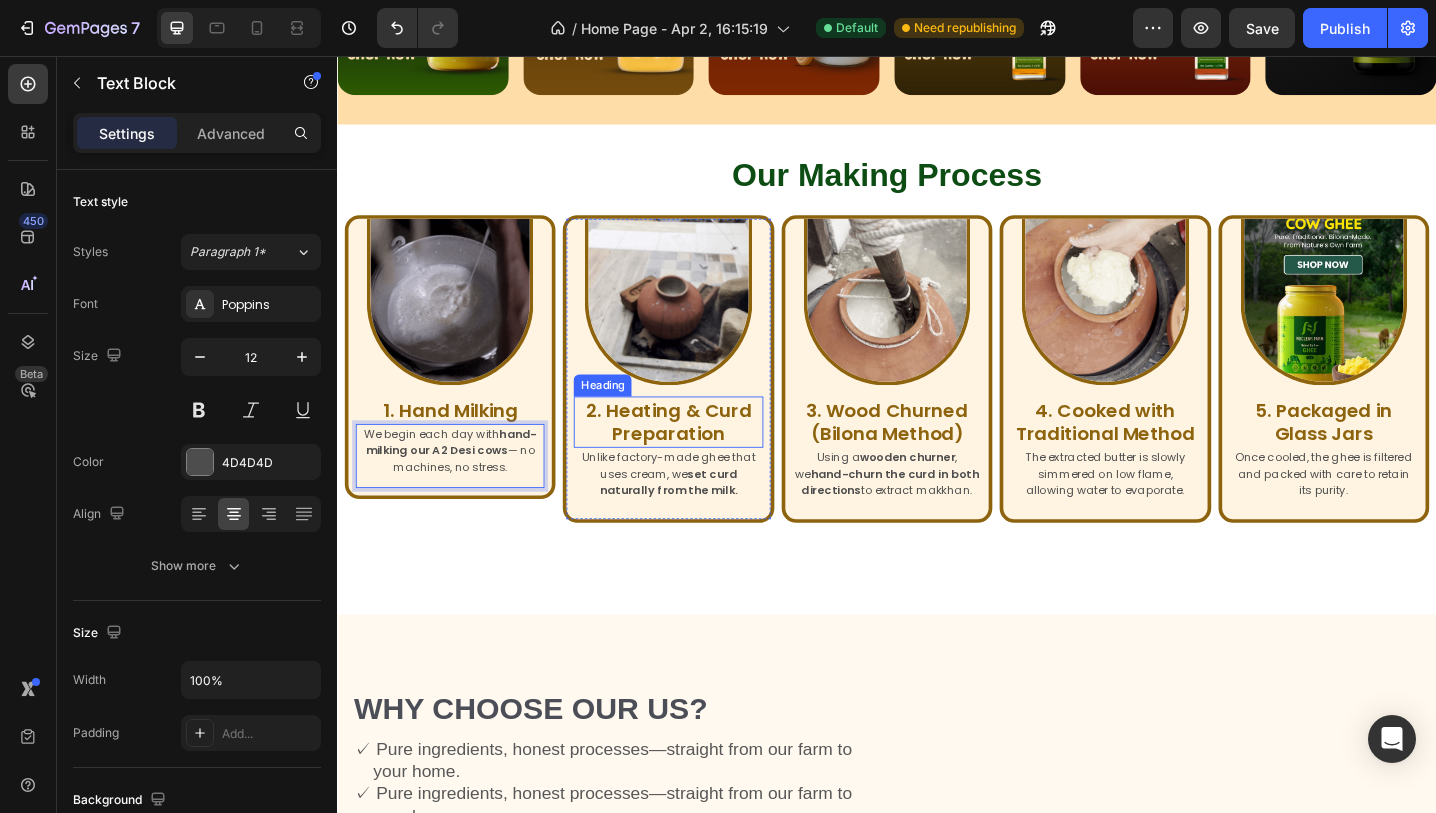 click on "2. Heating & Curd Preparation" at bounding box center [698, 456] 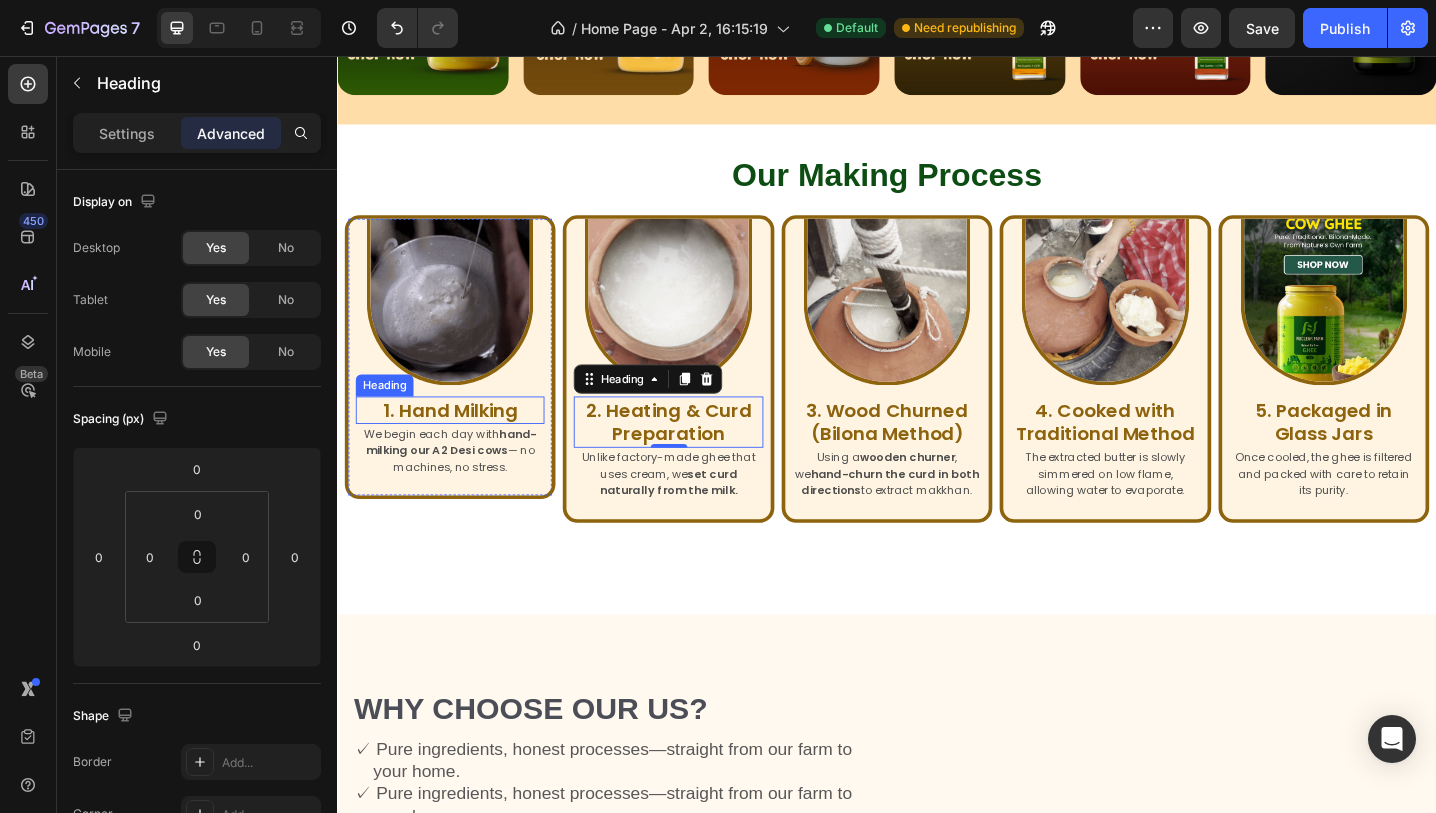 click on "1. Hand Milking" at bounding box center (460, 443) 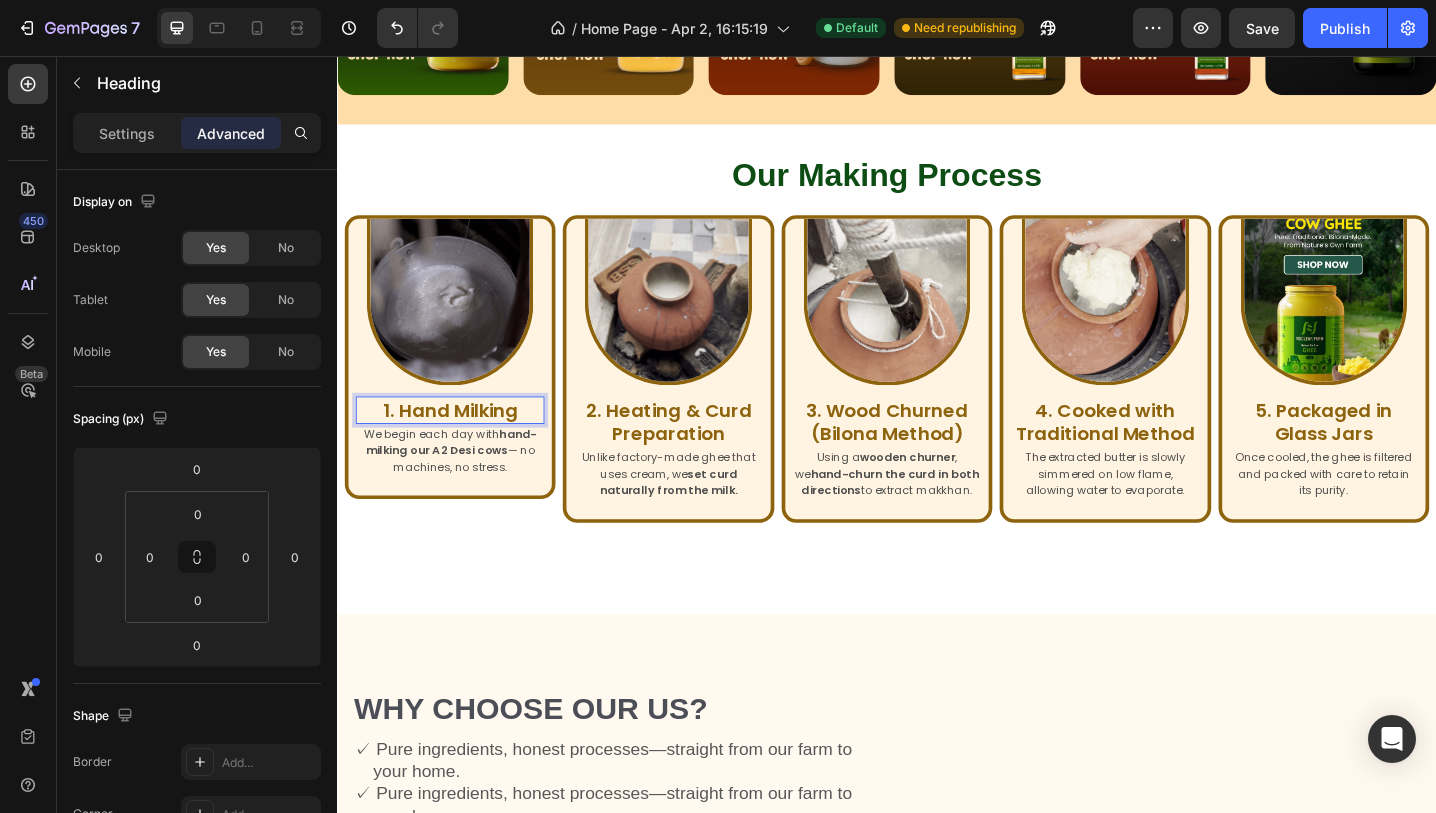 click on "1. Hand Milking" at bounding box center [460, 443] 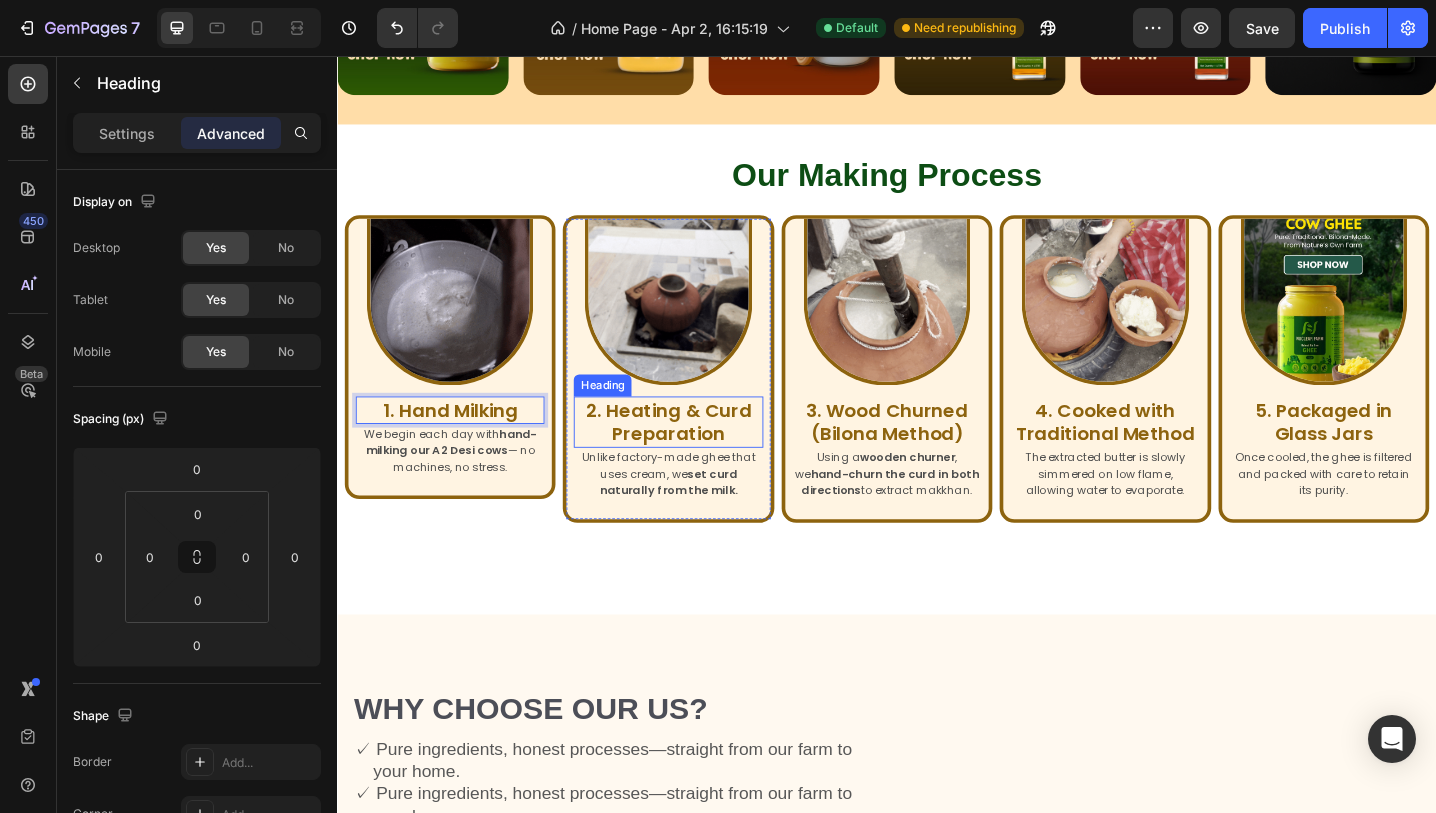 click on "2. Heating & Curd Preparation" at bounding box center [698, 456] 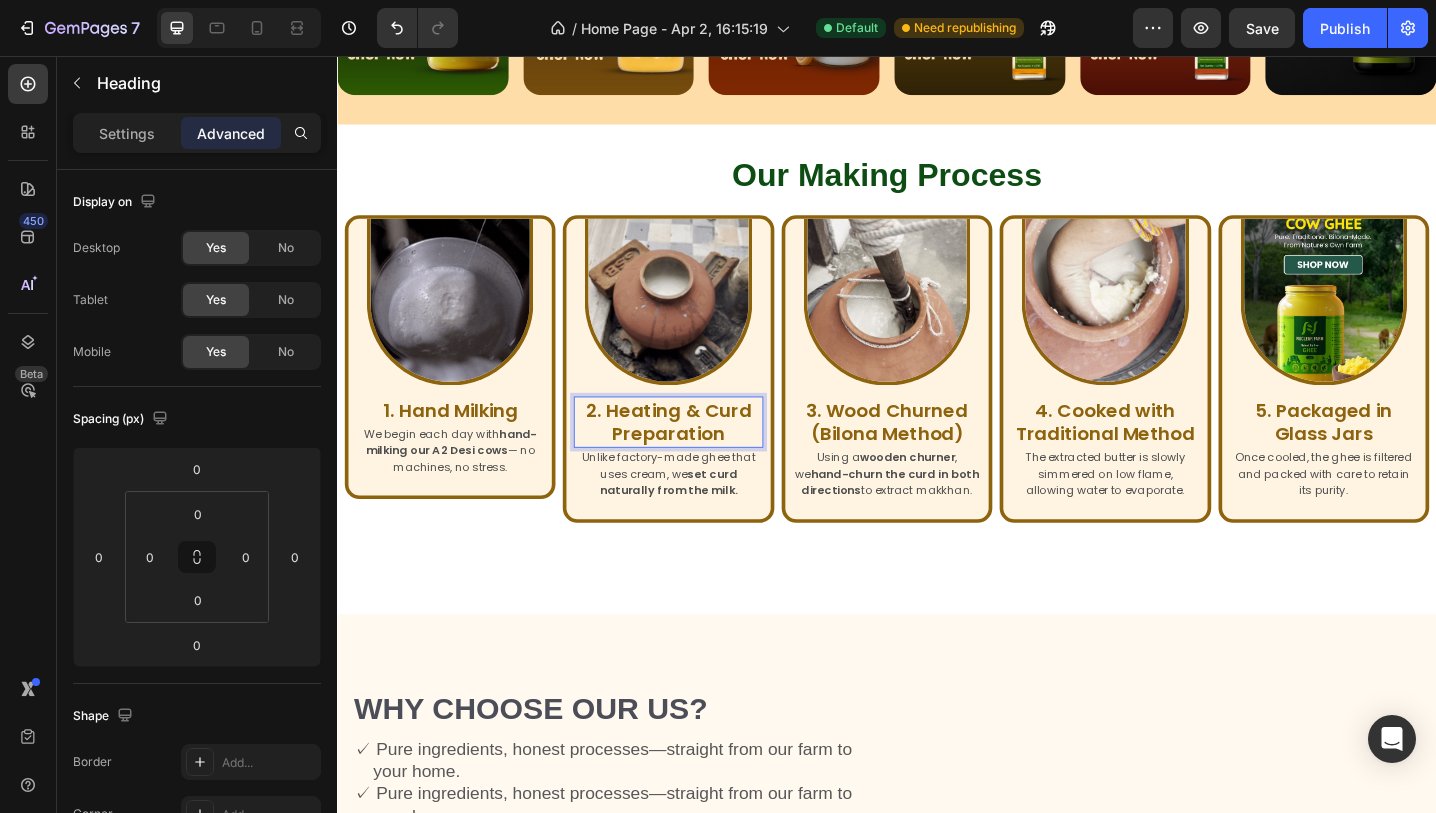 click on "2. Heating & Curd Preparation" at bounding box center [698, 456] 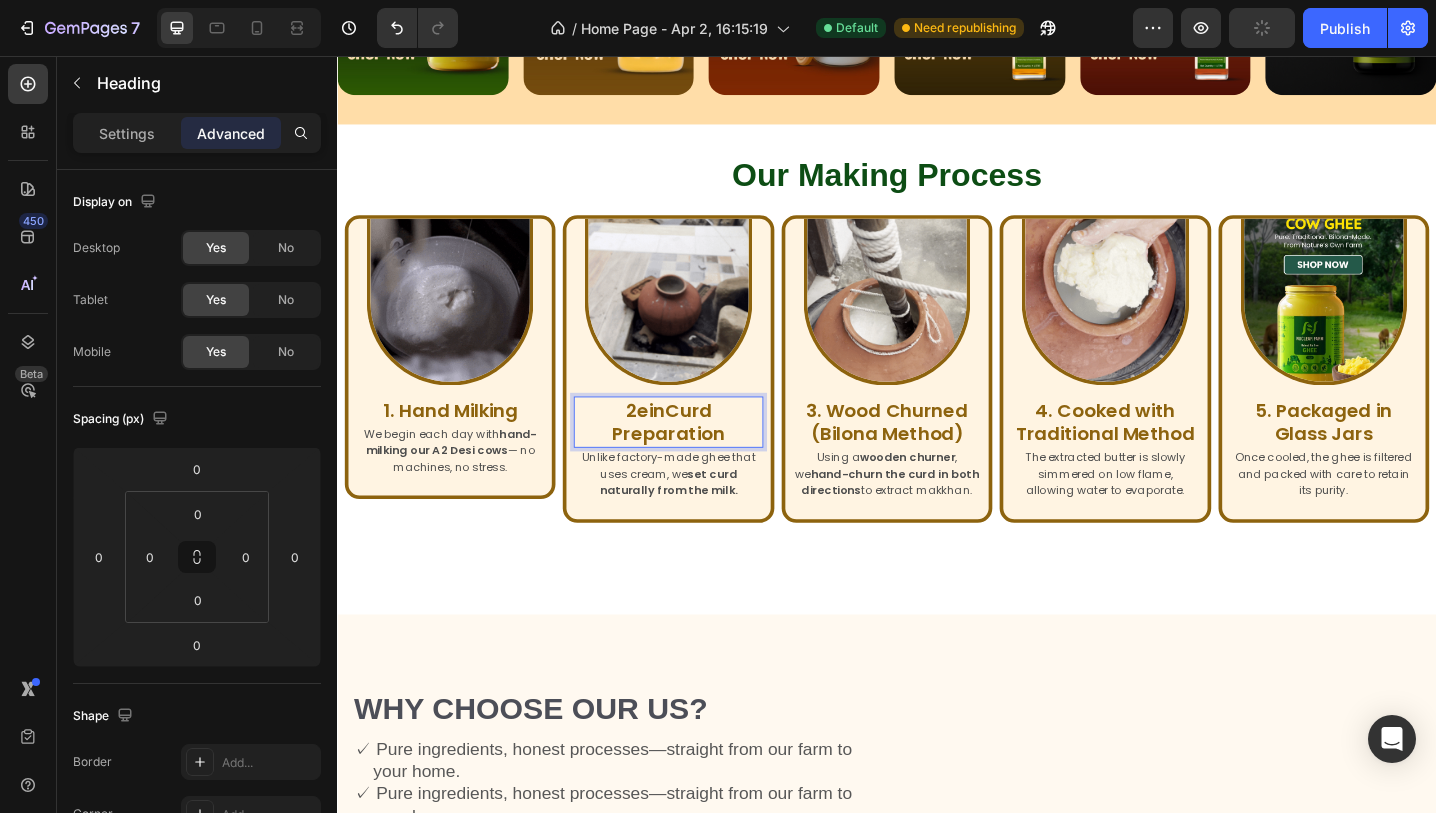drag, startPoint x: 737, startPoint y: 442, endPoint x: 652, endPoint y: 434, distance: 85.37564 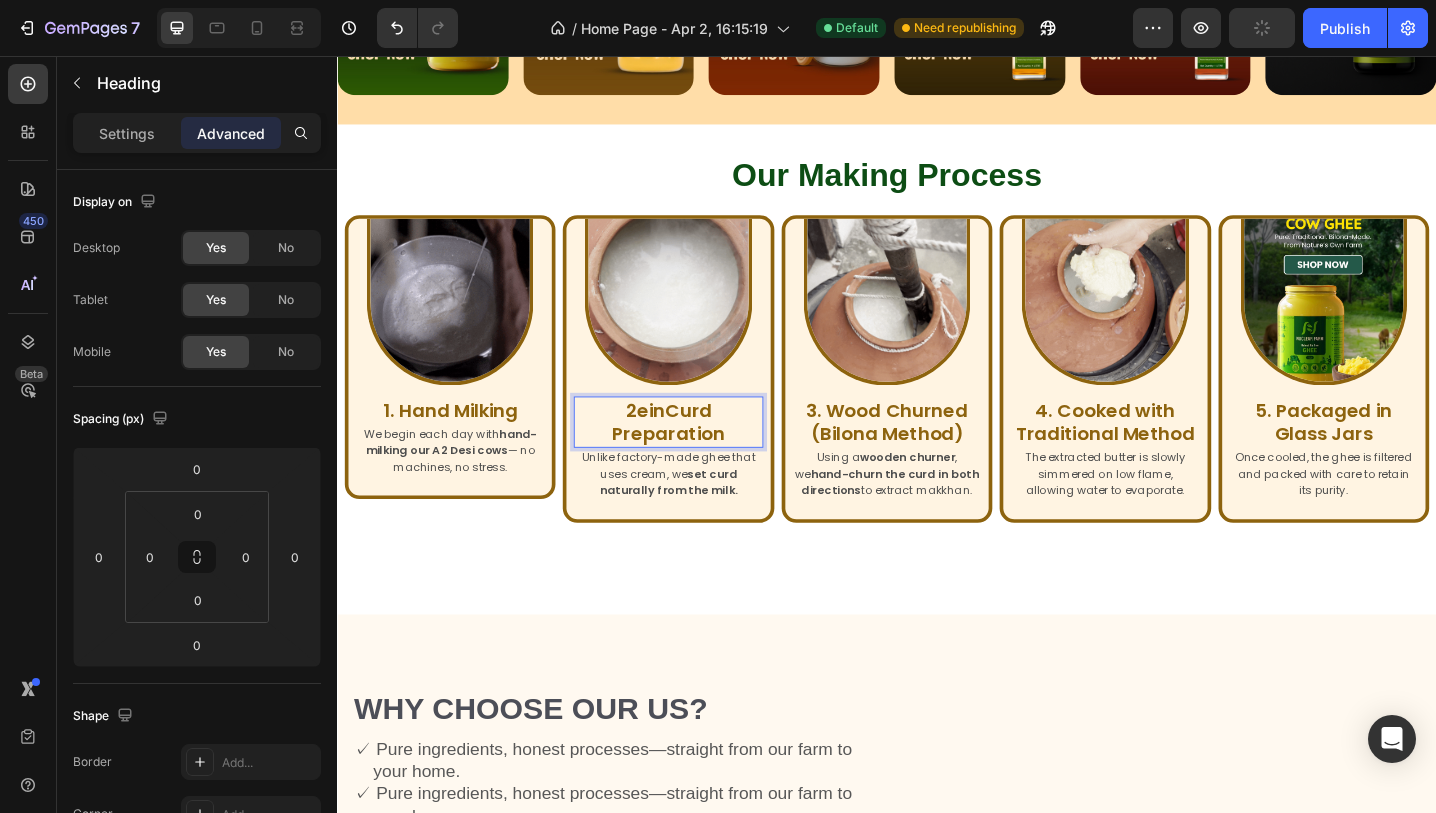 click on "2einCurd Preparation" at bounding box center (698, 456) 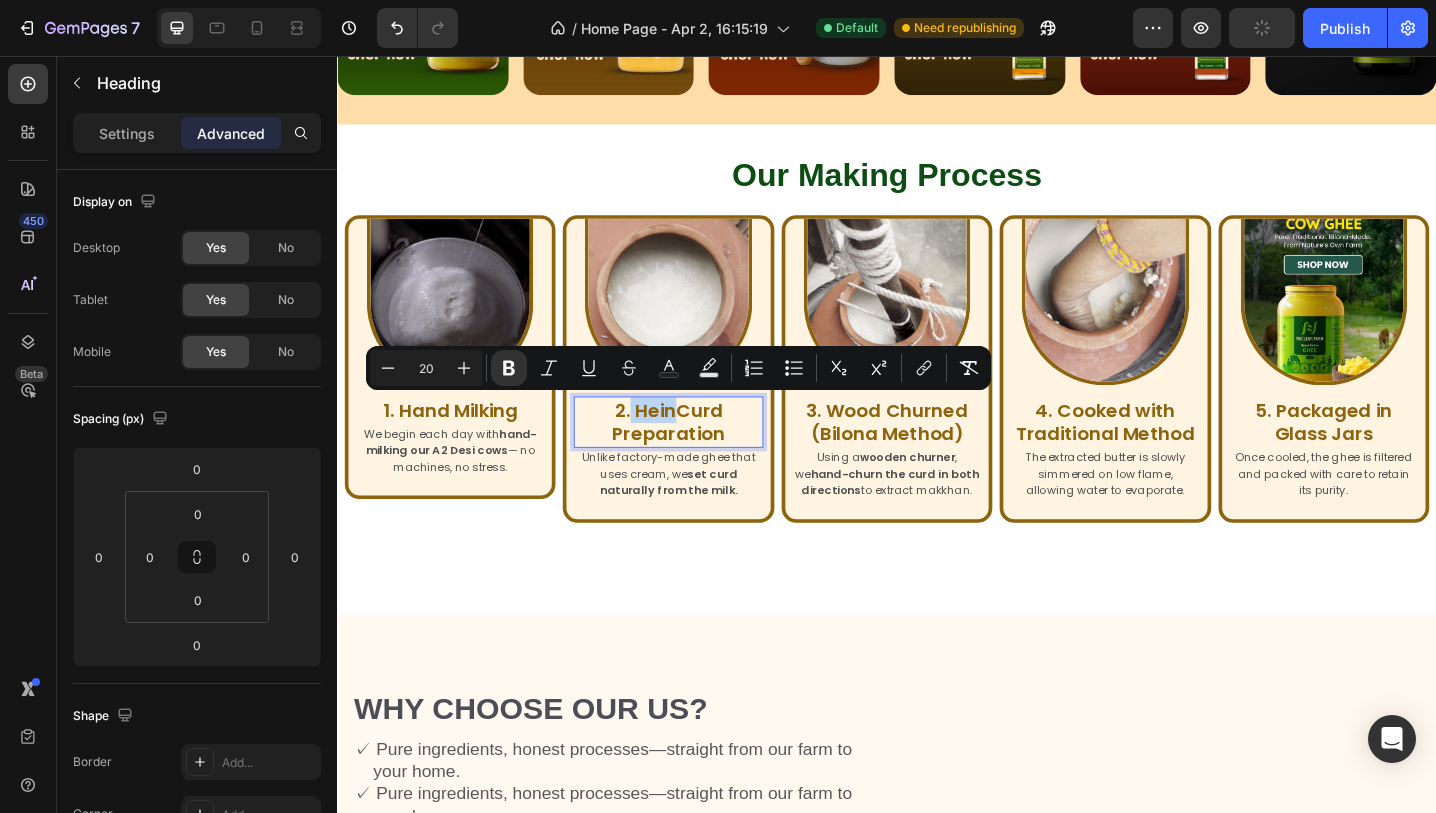 drag, startPoint x: 708, startPoint y: 443, endPoint x: 658, endPoint y: 441, distance: 50.039986 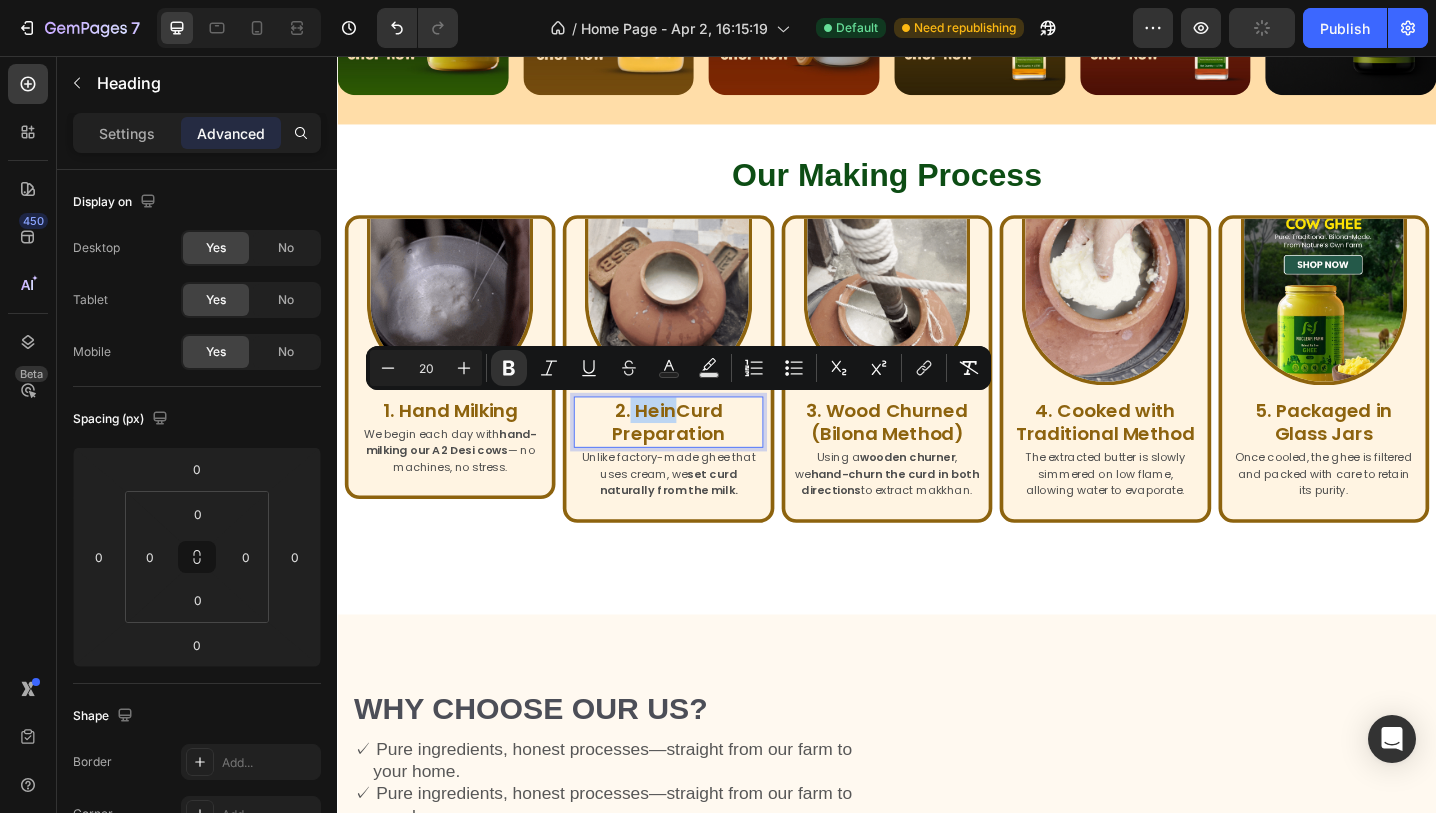 click on "2. HeinCurd Preparation" at bounding box center [698, 456] 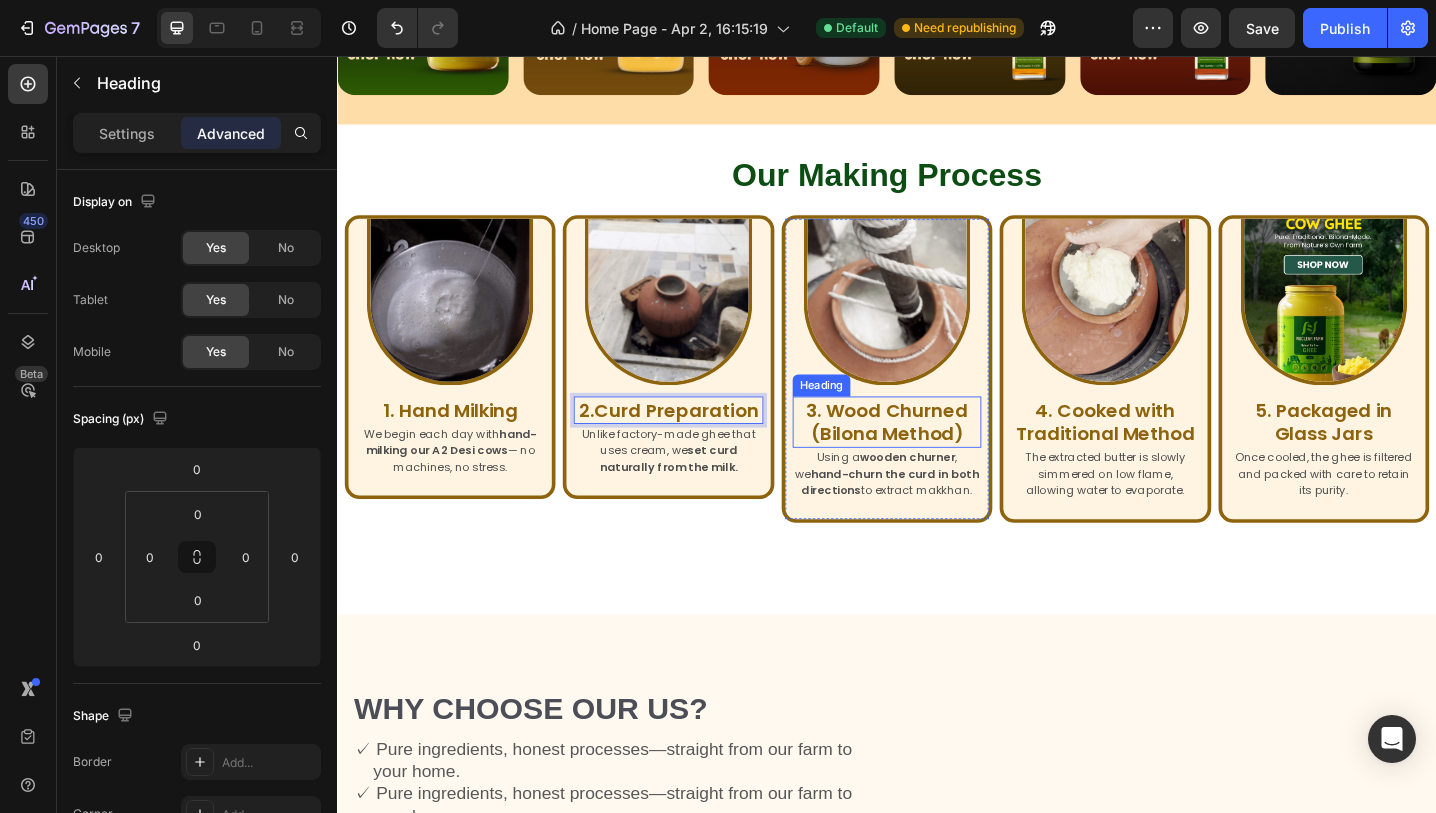 click on "[NUMBER]. Wood Churned (Bilona Method)" at bounding box center [936, 456] 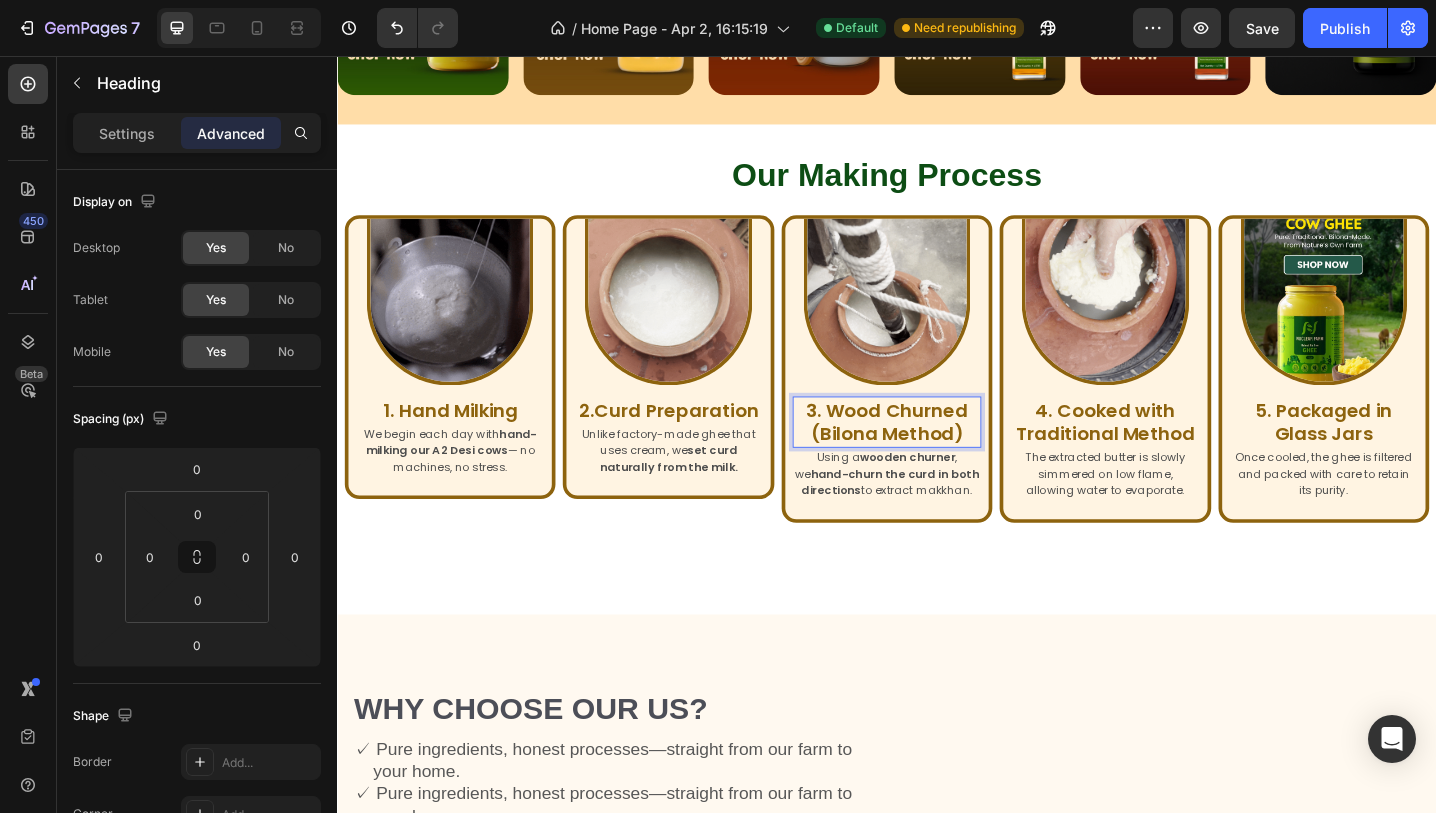 click on "[NUMBER]. Wood Churned (Bilona Method)" at bounding box center (936, 456) 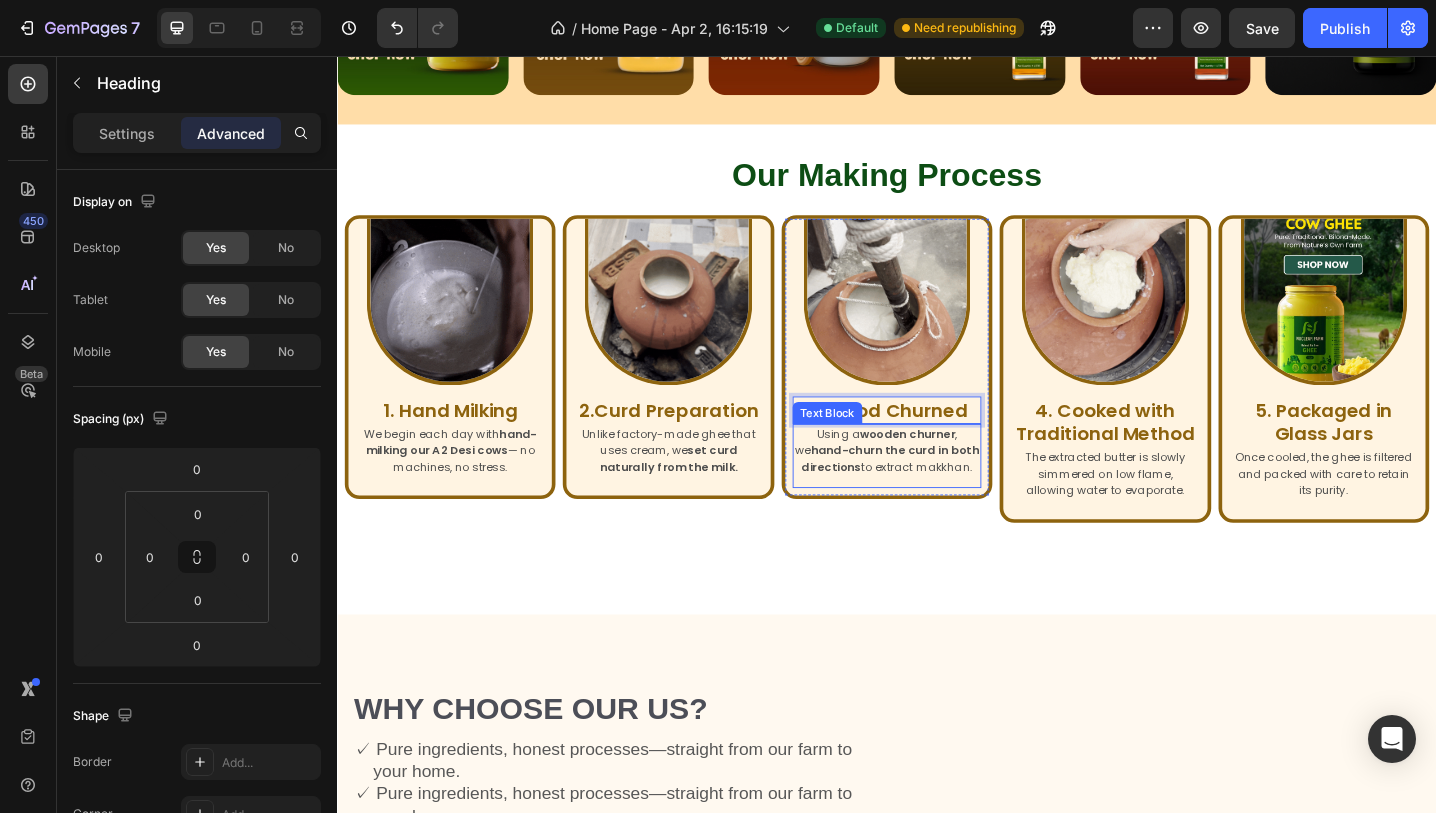 click on "wooden churner" at bounding box center (959, 468) 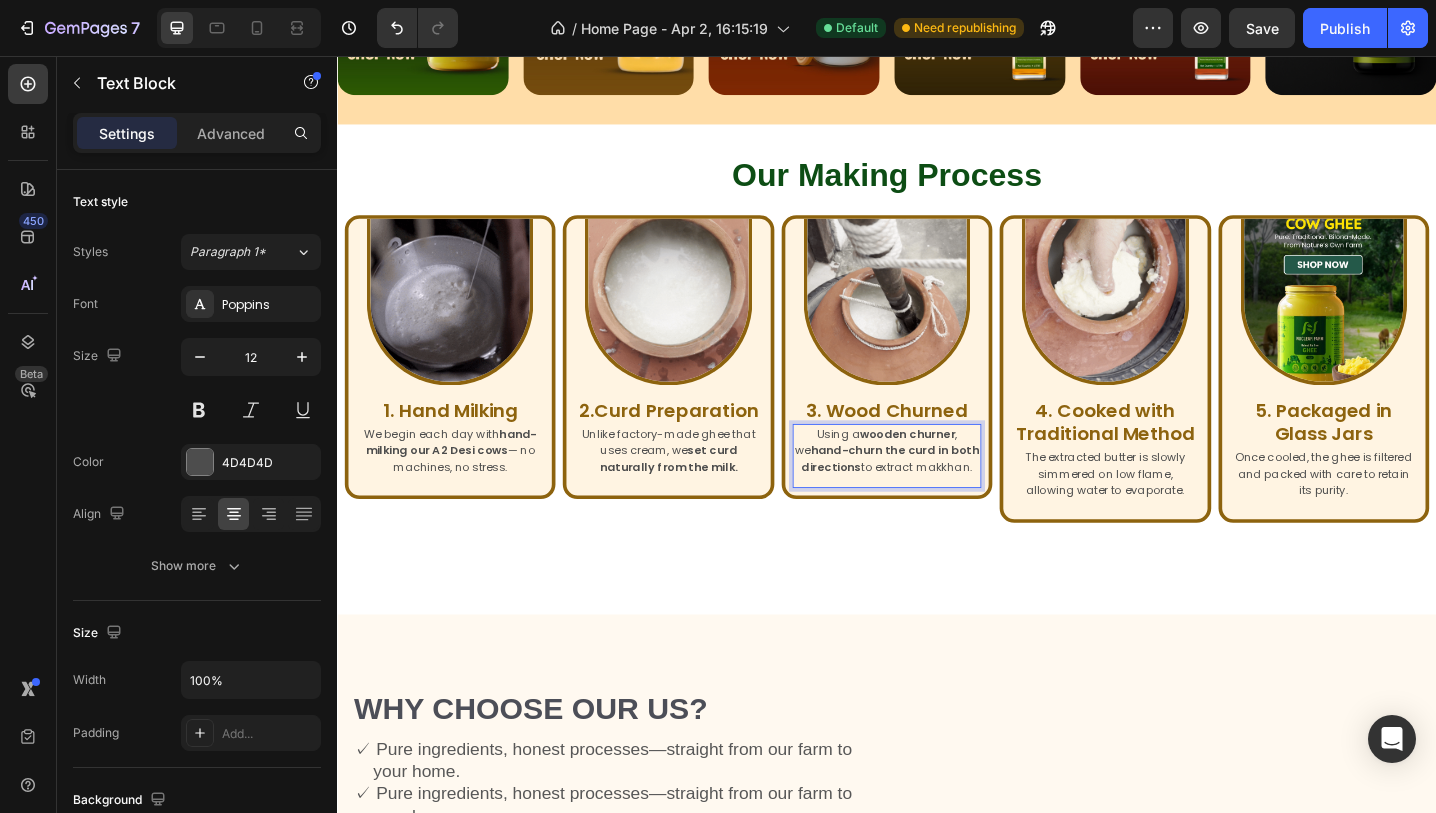 click on "wooden churner" at bounding box center [959, 468] 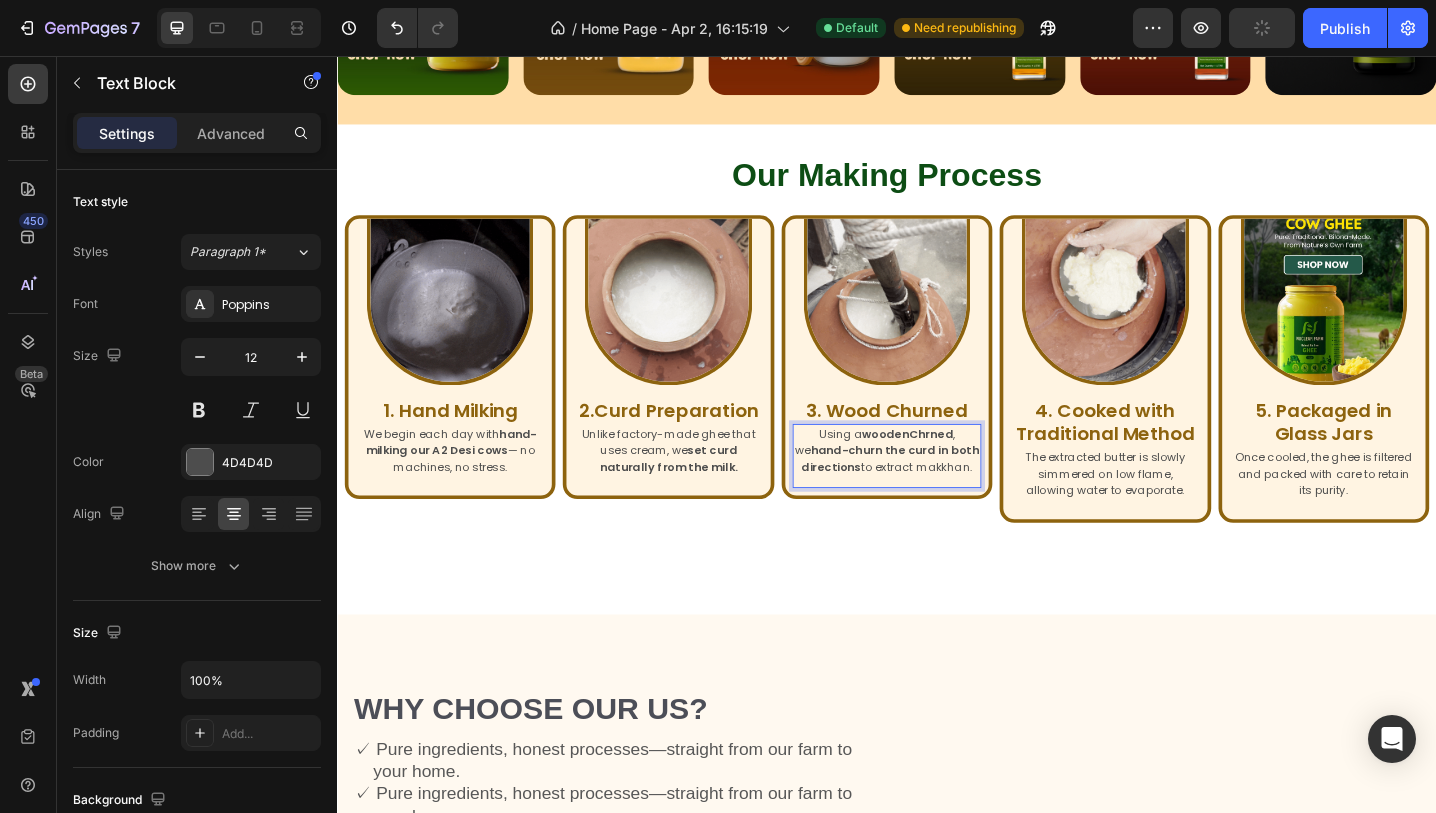 click on "woodenChrned" at bounding box center (959, 468) 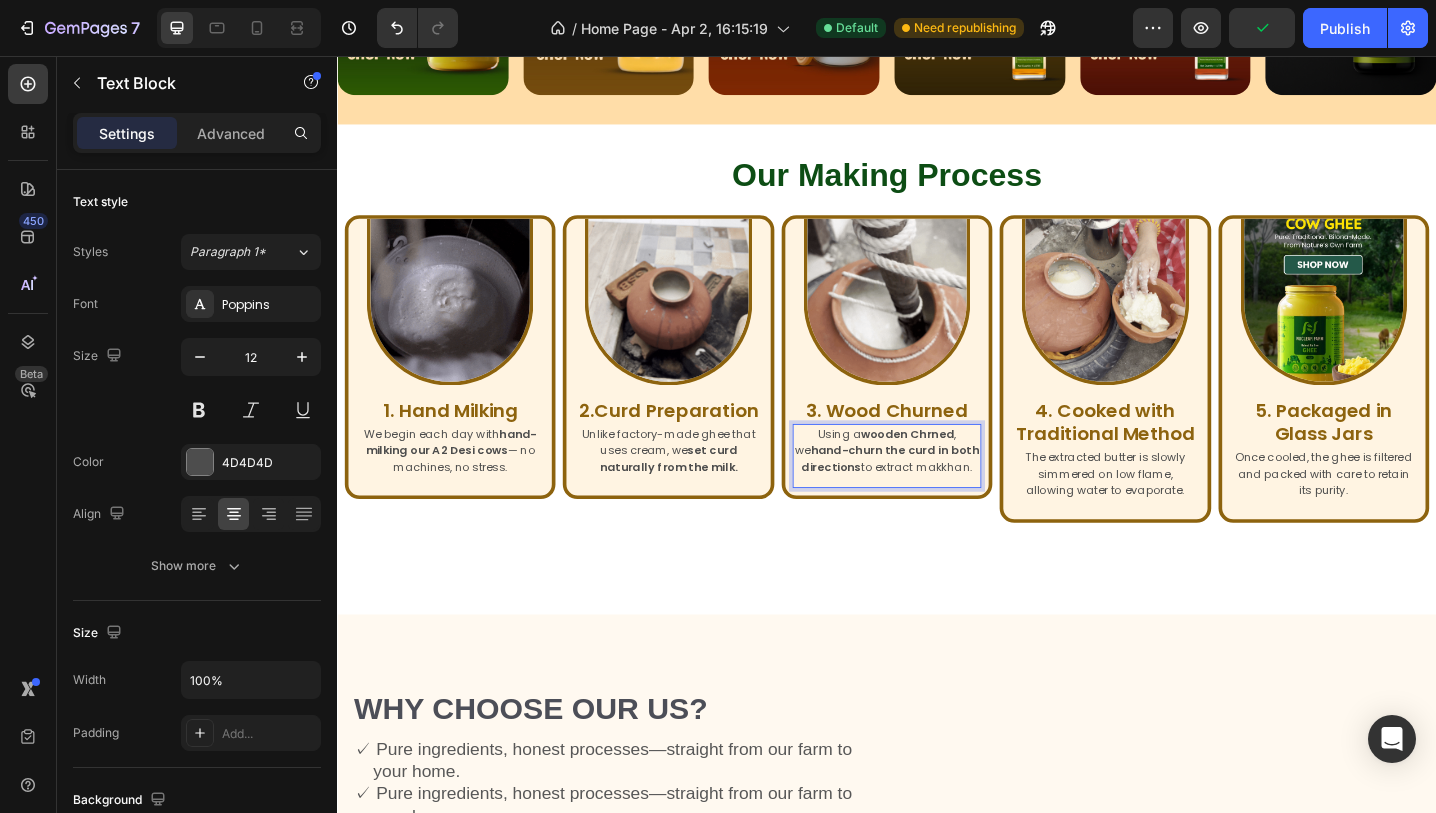 click on "wooden Chrned" at bounding box center (959, 468) 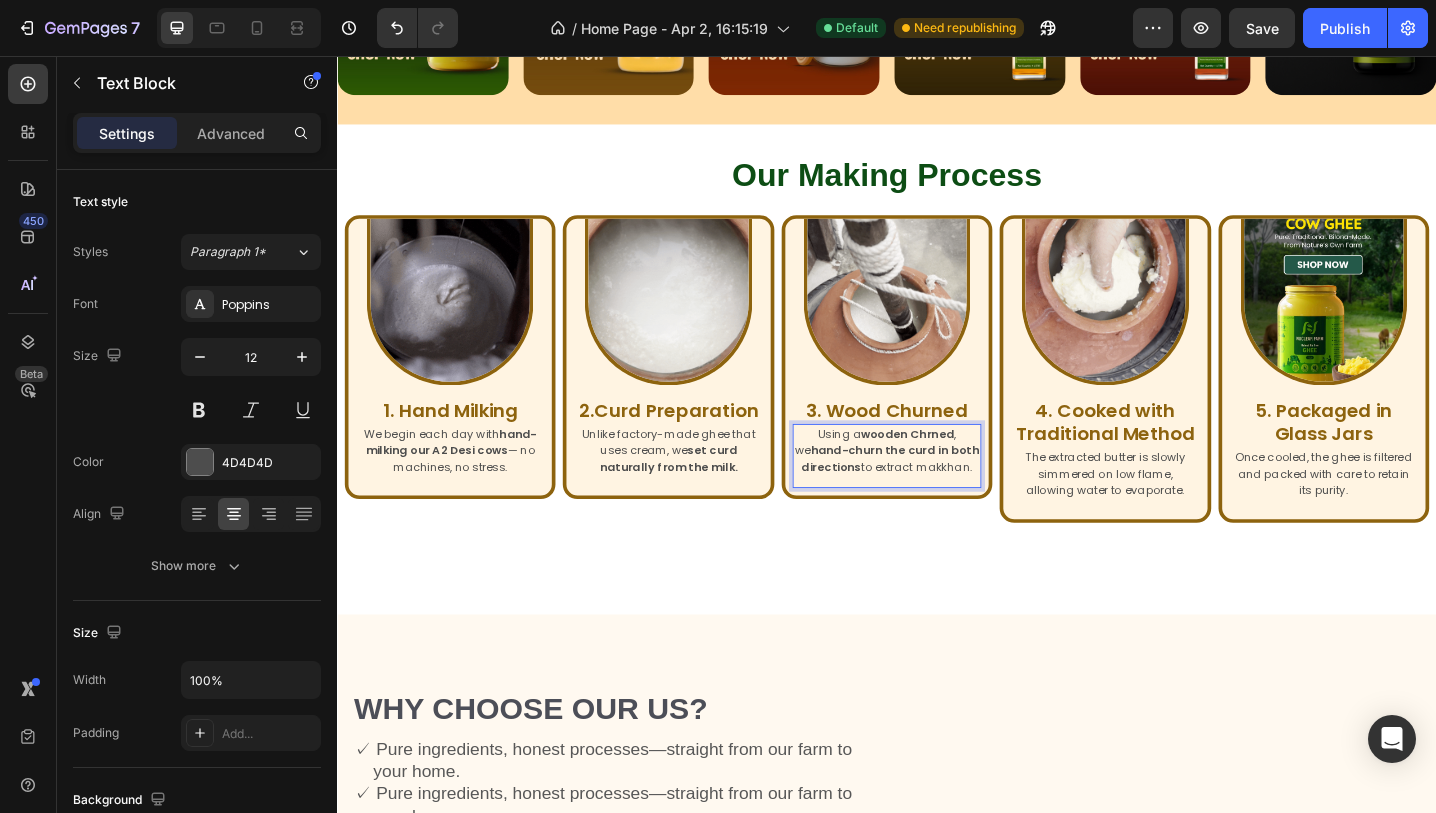 click on "wooden Chrned" at bounding box center (959, 468) 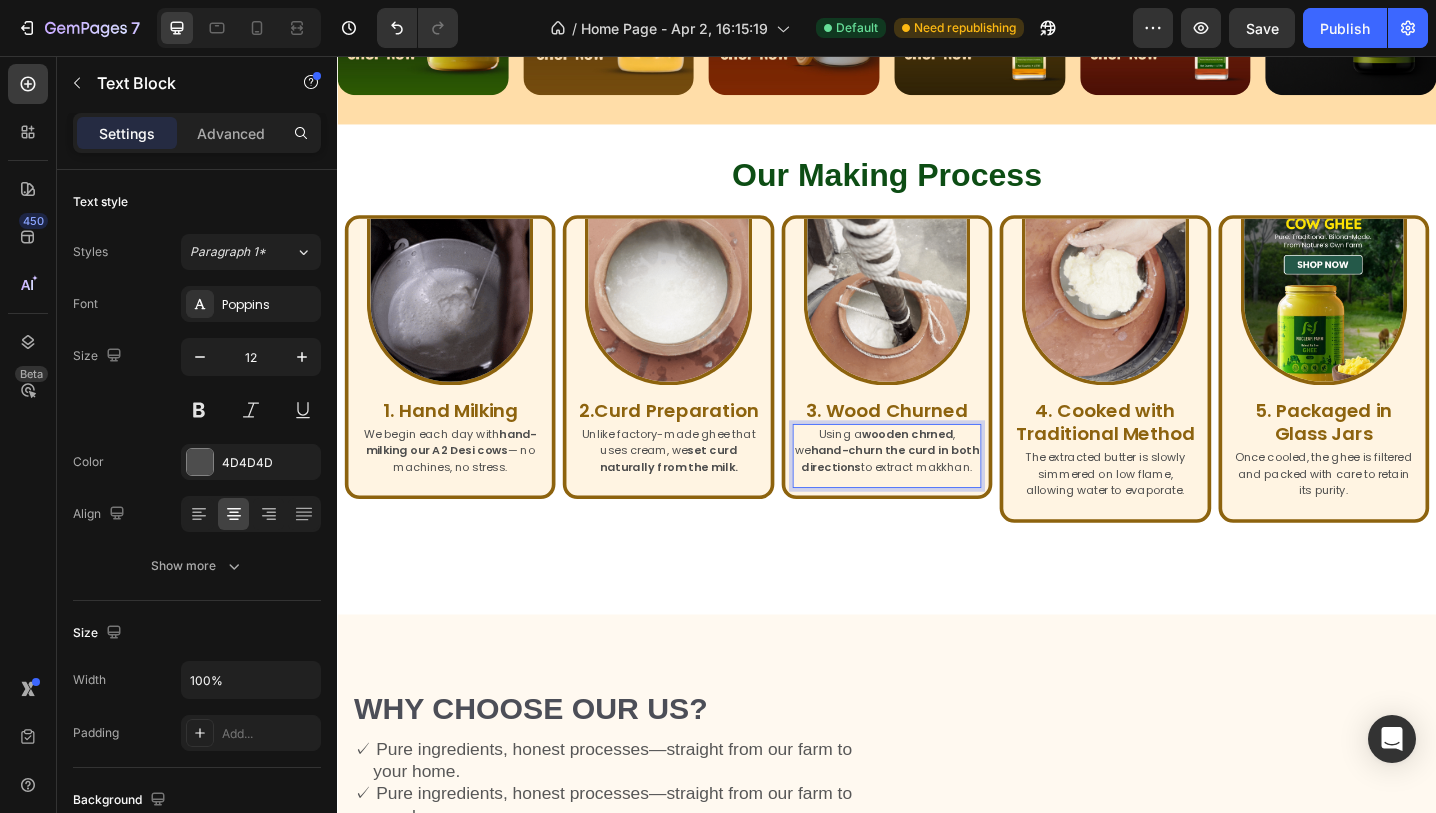 click on "Using a  wooden chrned , we  hand-churn the curd in both directions  to extract makkhan." at bounding box center (937, 487) 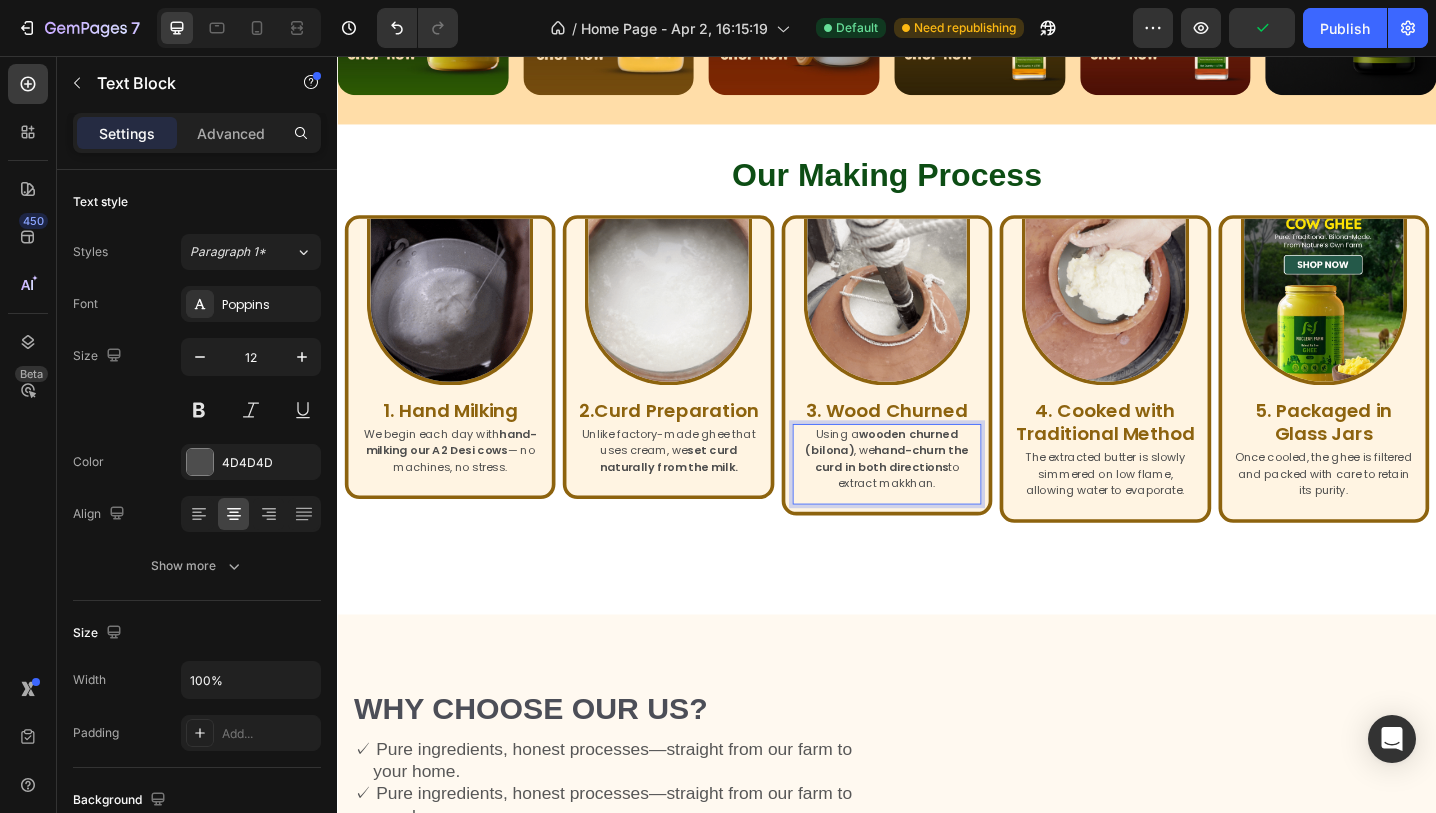 click on "hand-churn the curd in both directions" at bounding box center (942, 495) 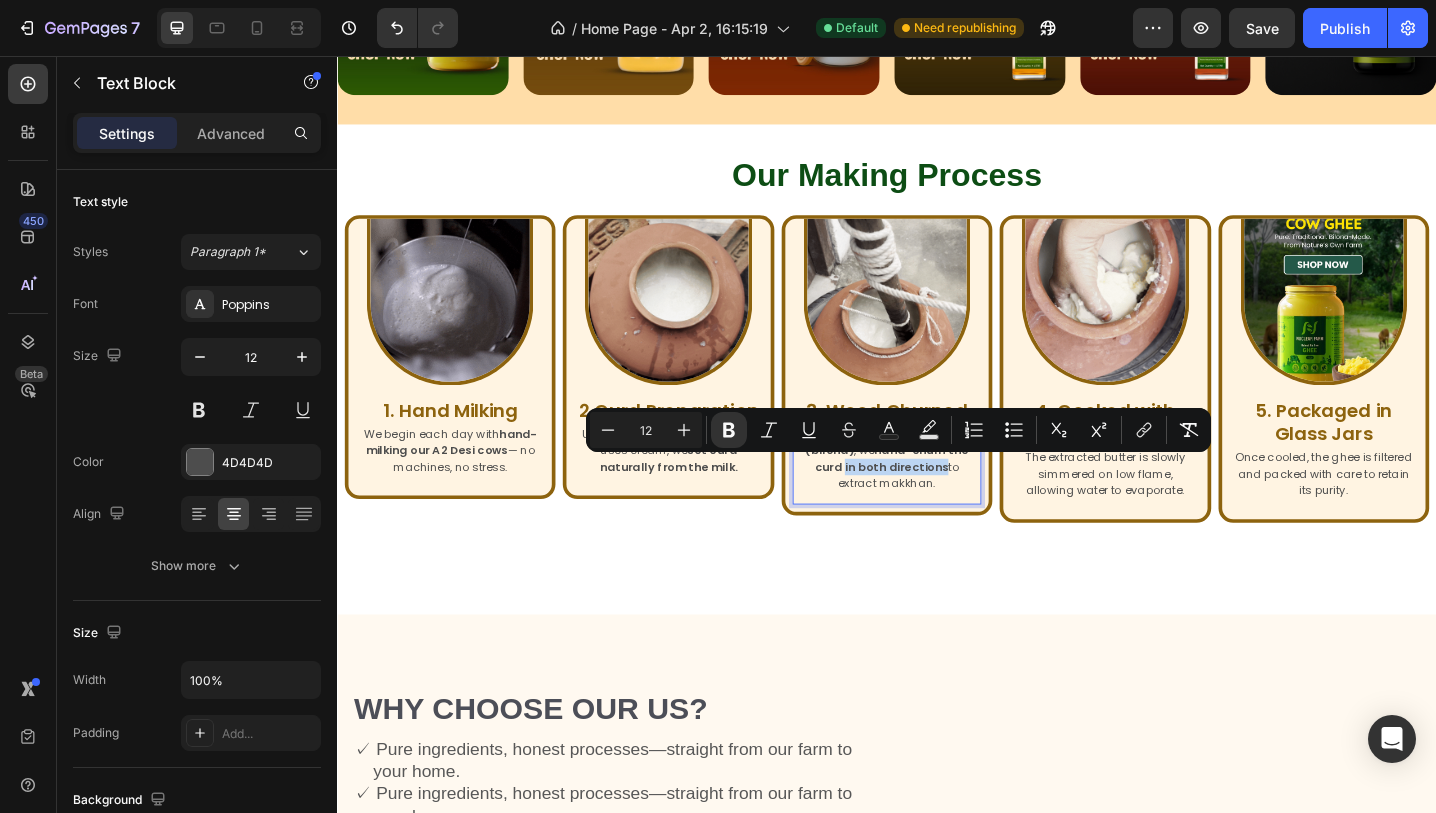 drag, startPoint x: 869, startPoint y: 506, endPoint x: 975, endPoint y: 511, distance: 106.11786 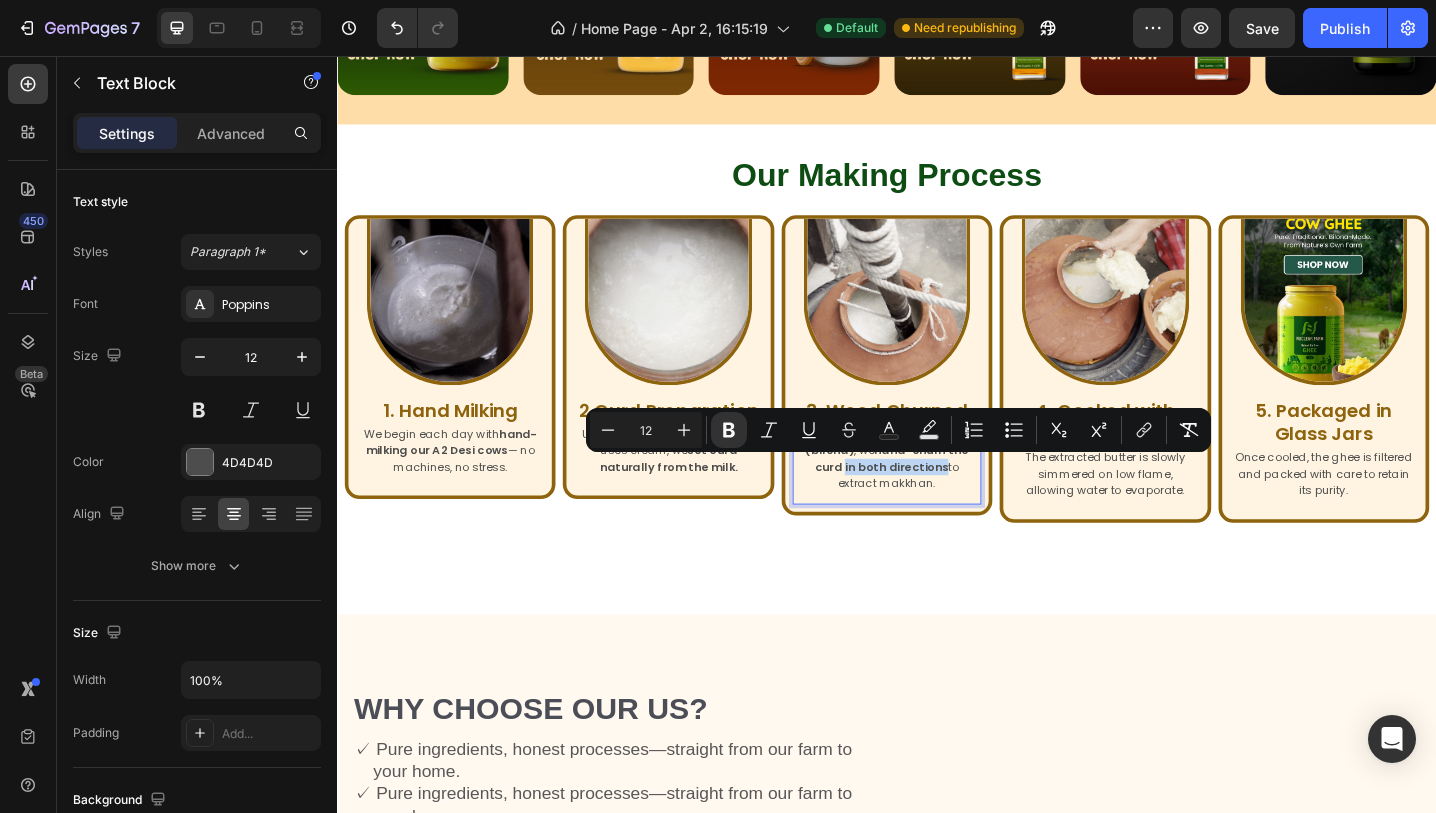 click on "Using a  wooden churned (bilona)  , we  hand-churn the curd in both directions  to extract makkhan." at bounding box center (937, 496) 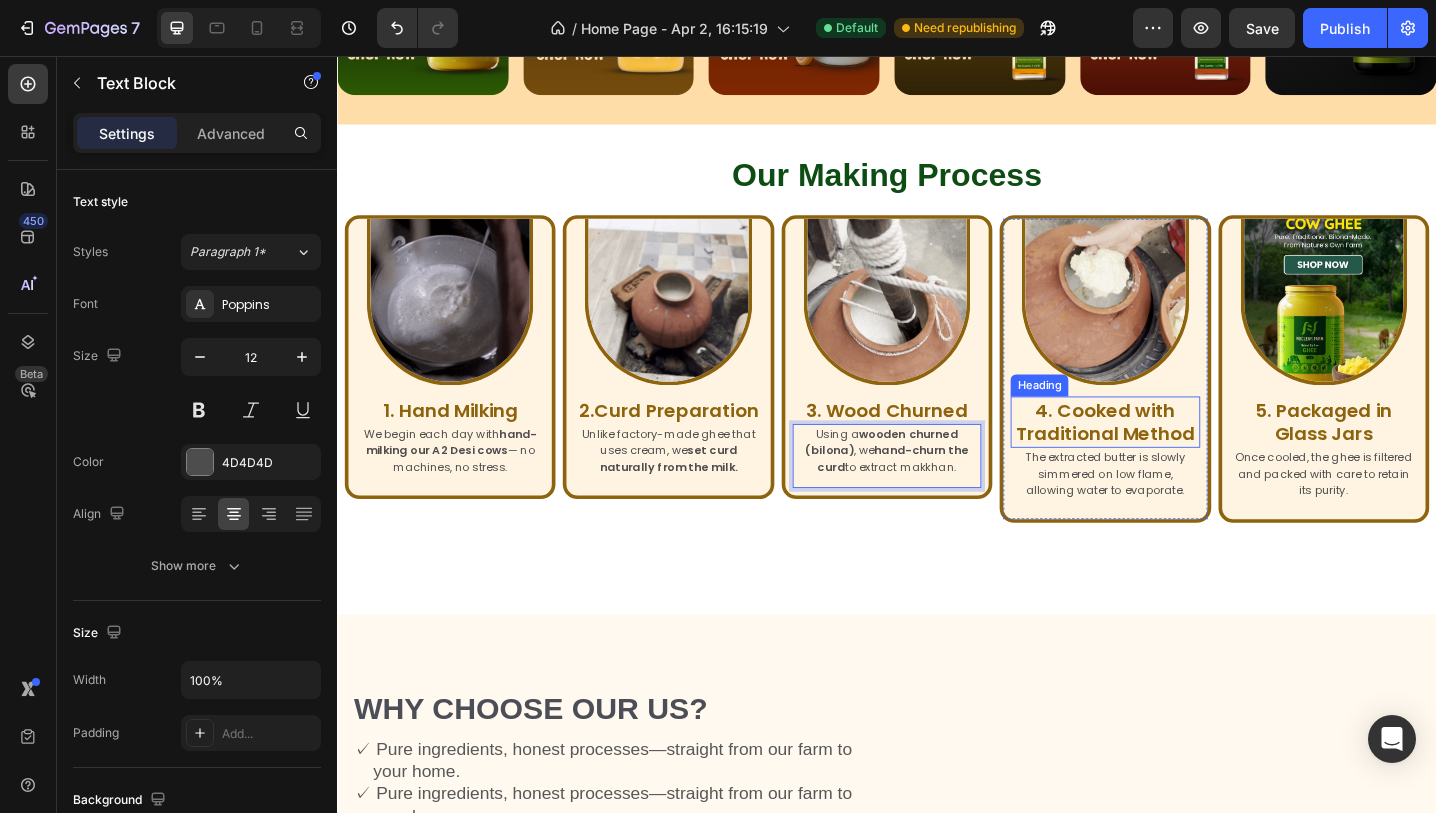 click on "4. Cooked with Traditional Method" at bounding box center (1175, 456) 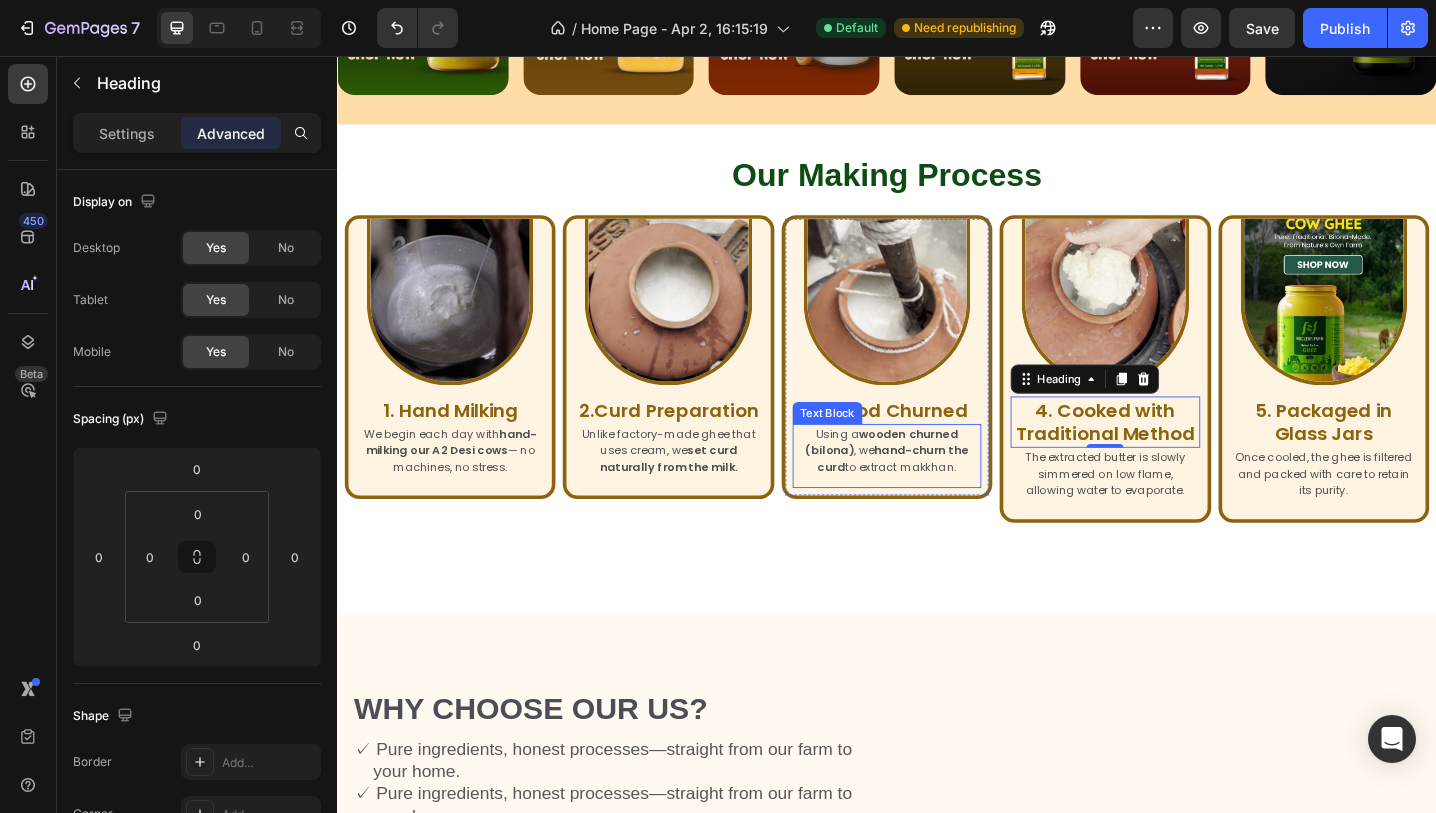 click on "hand-churn the curd" at bounding box center [943, 495] 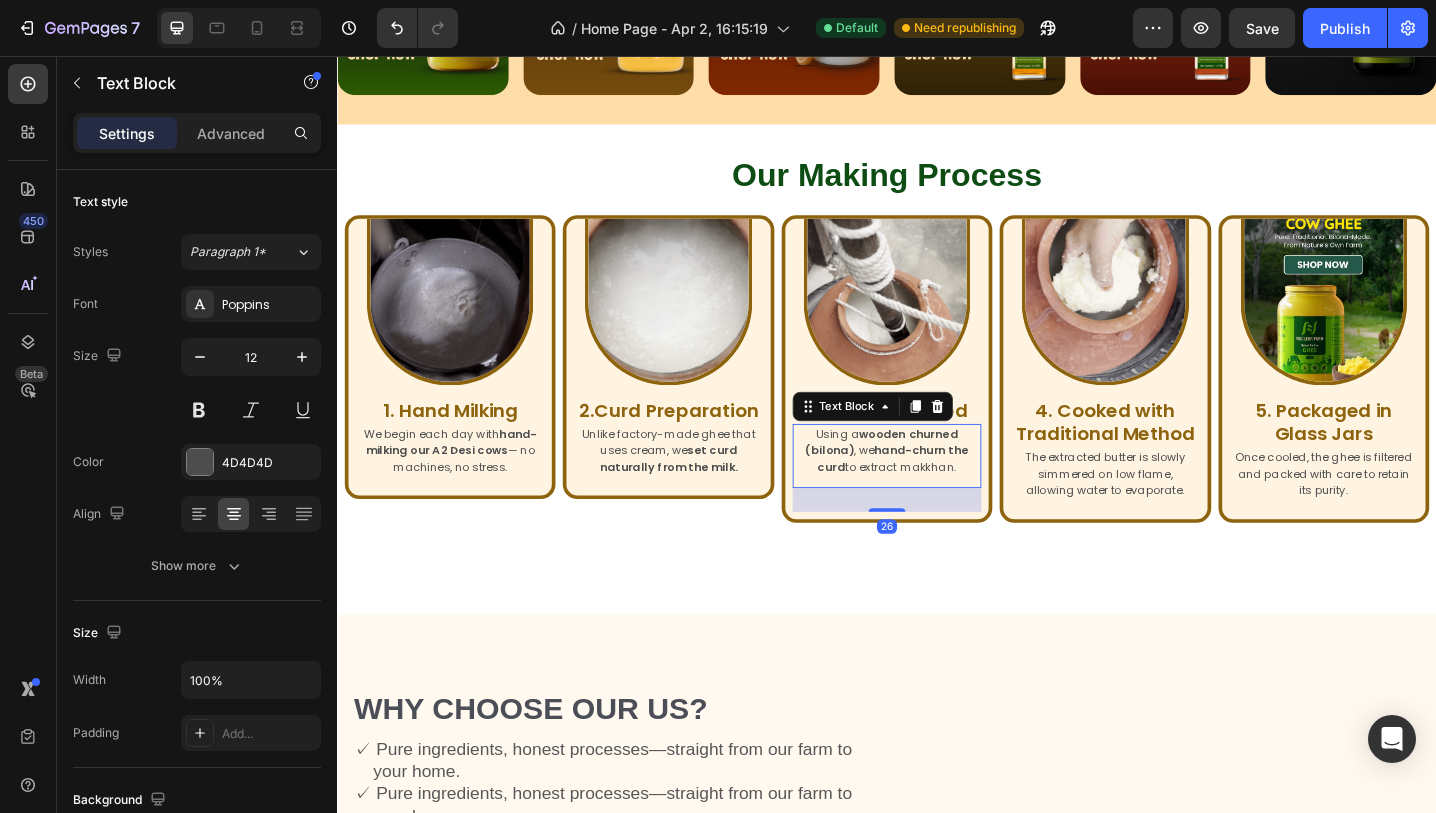 drag, startPoint x: 939, startPoint y: 525, endPoint x: 792, endPoint y: 556, distance: 150.23315 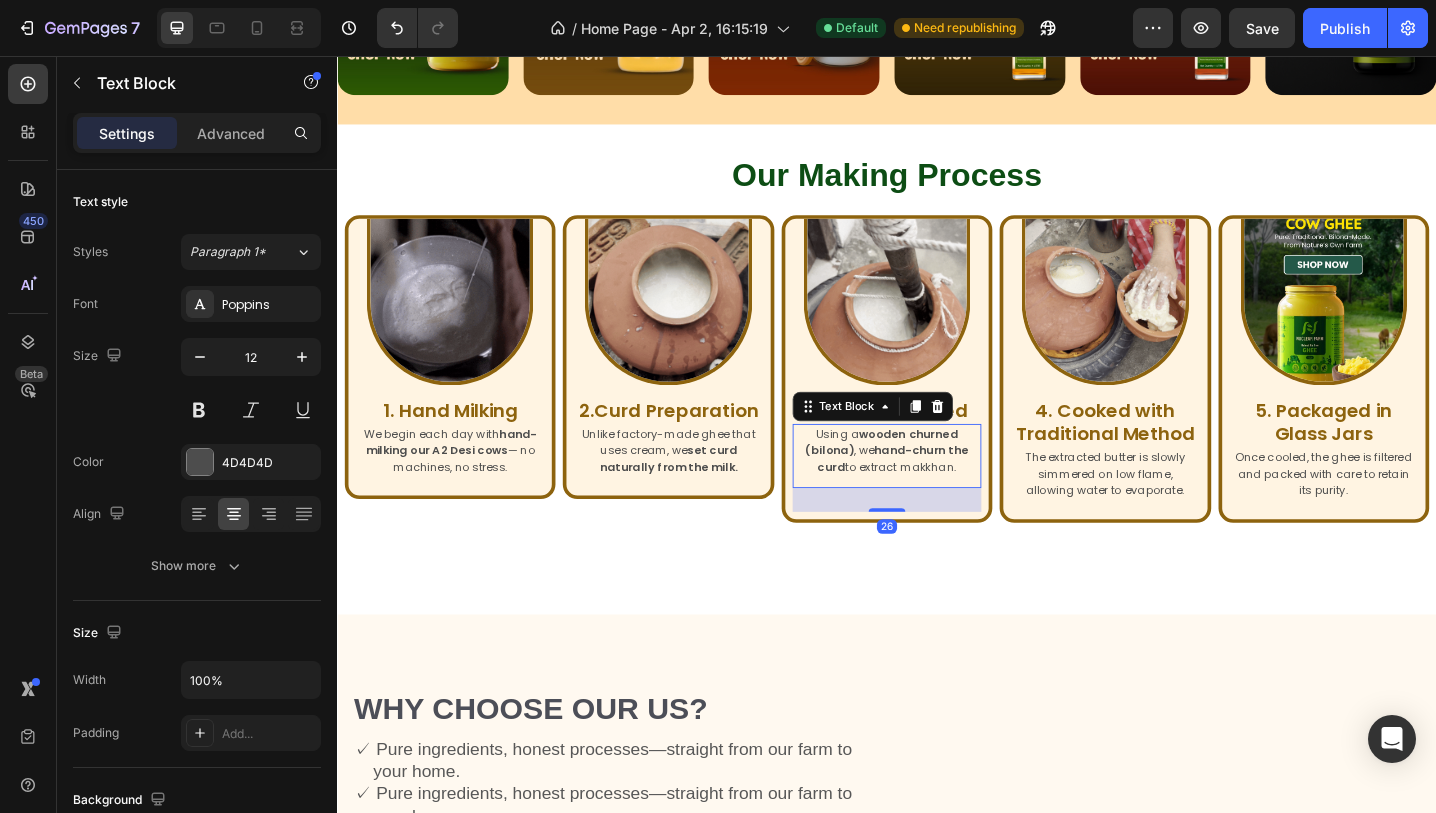 click at bounding box center [937, 552] 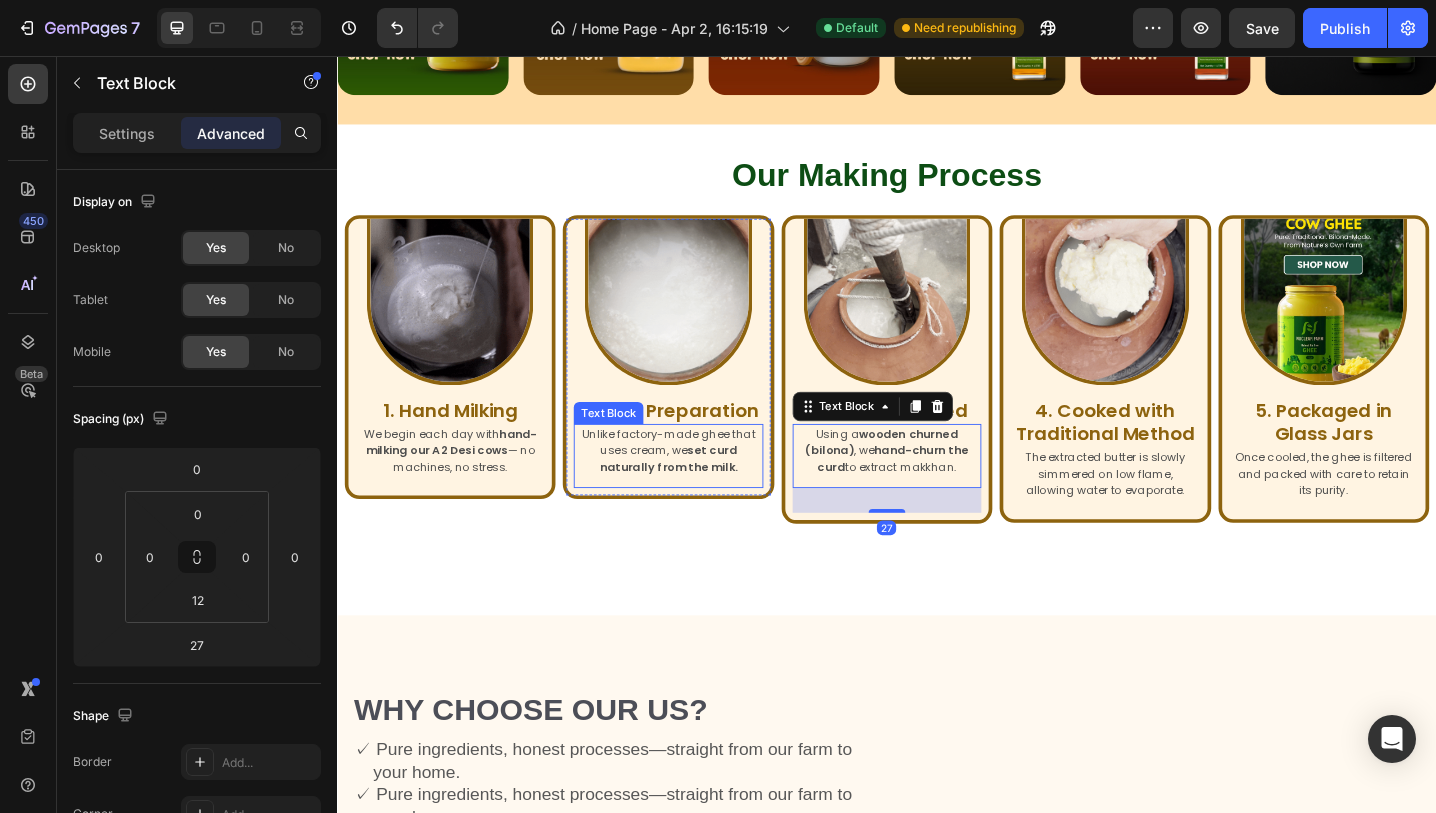 drag, startPoint x: 707, startPoint y: 458, endPoint x: 707, endPoint y: 475, distance: 17 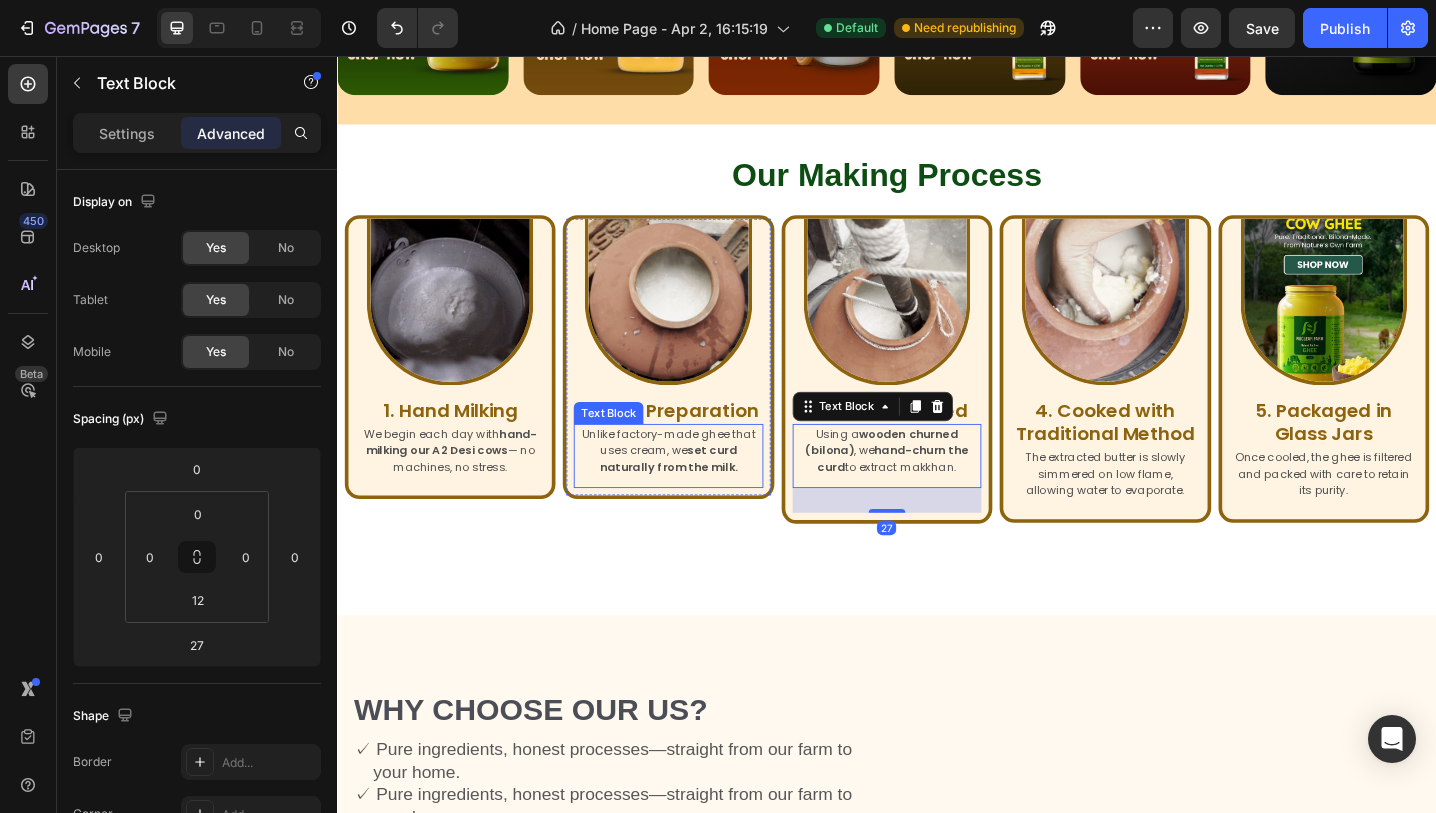 click on "Unlike factory-made ghee that uses cream, we  set curd naturally from the milk." at bounding box center [698, 487] 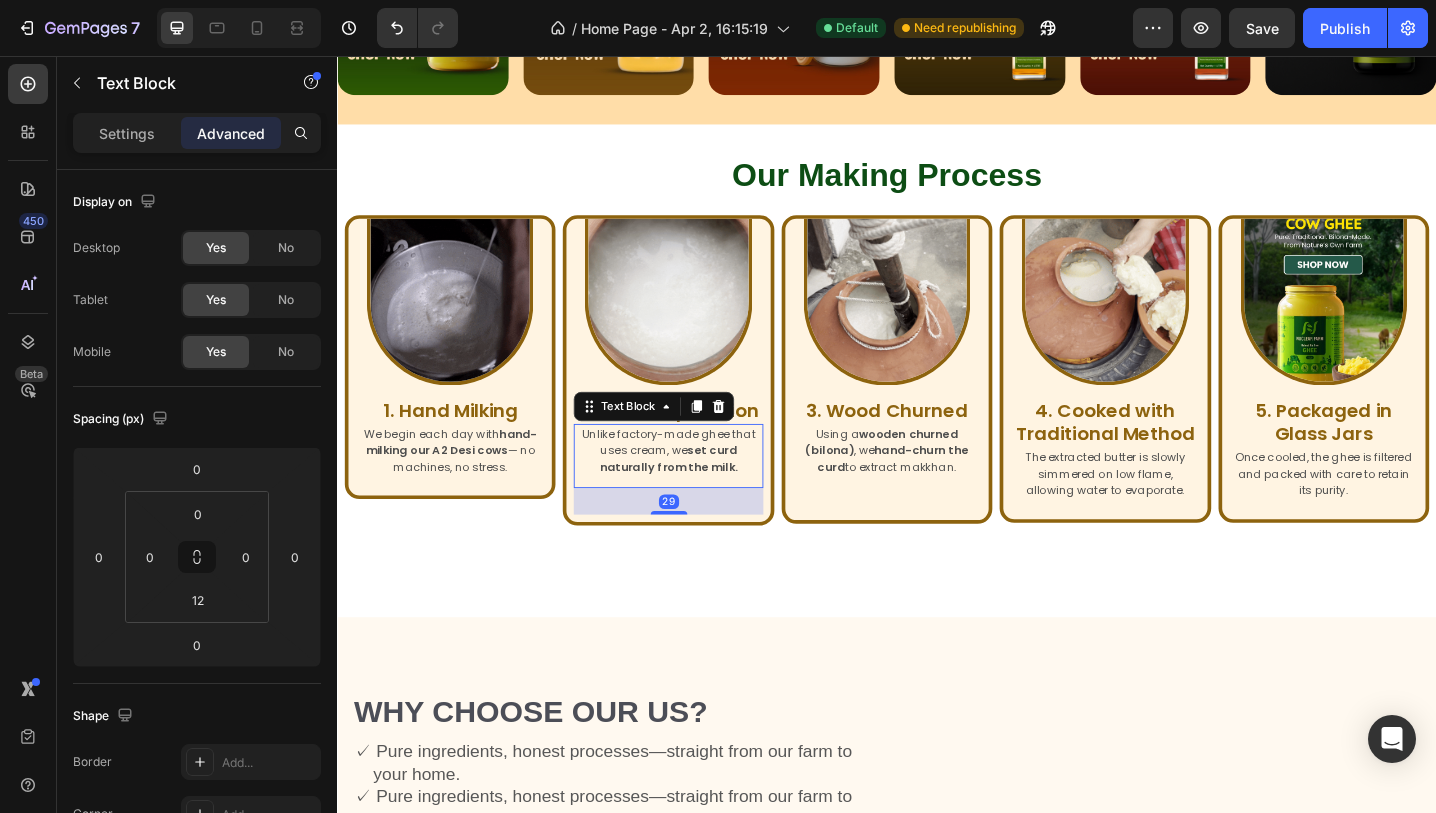 drag, startPoint x: 701, startPoint y: 524, endPoint x: 691, endPoint y: 520, distance: 10.770329 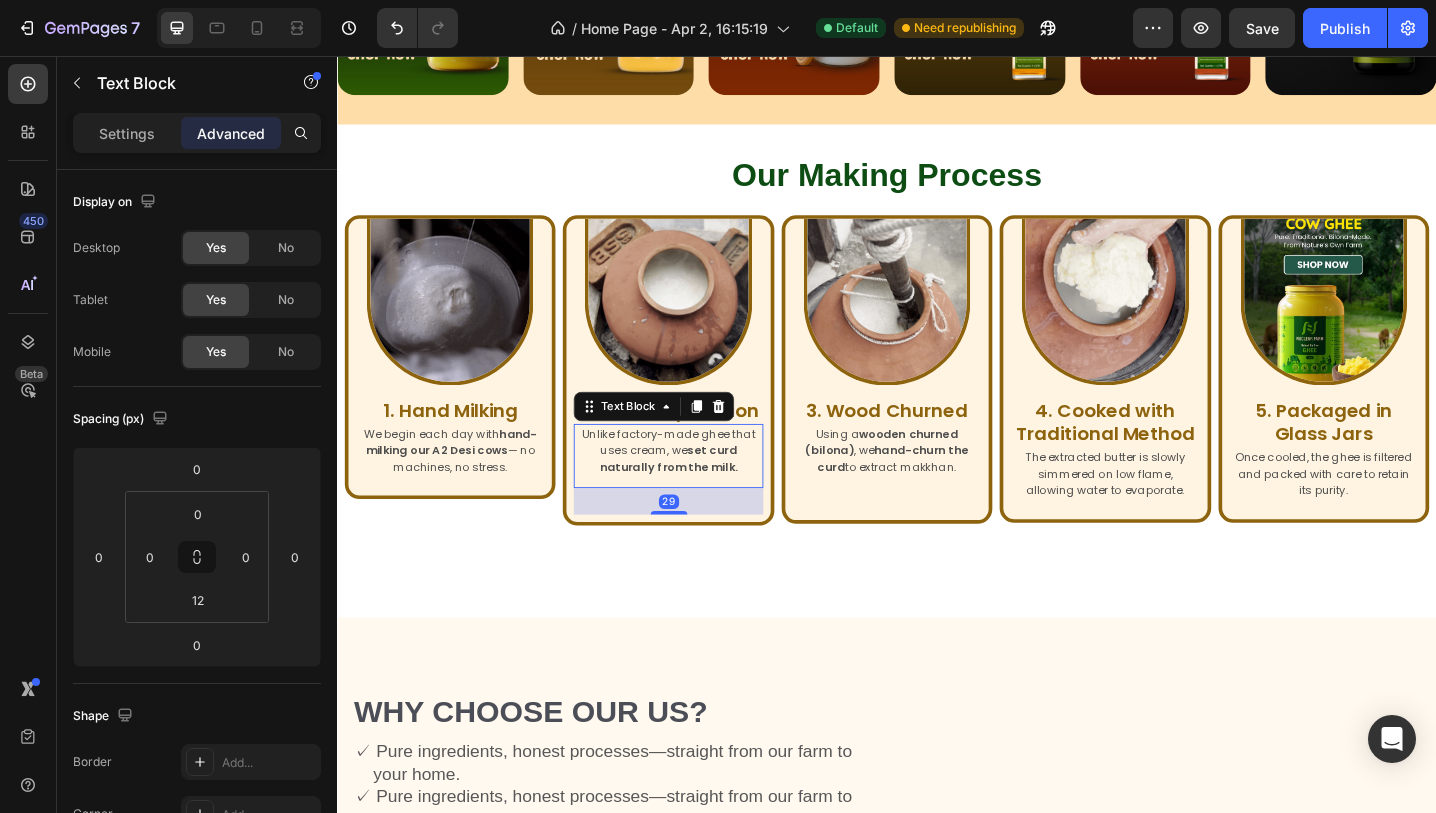 click at bounding box center (699, 555) 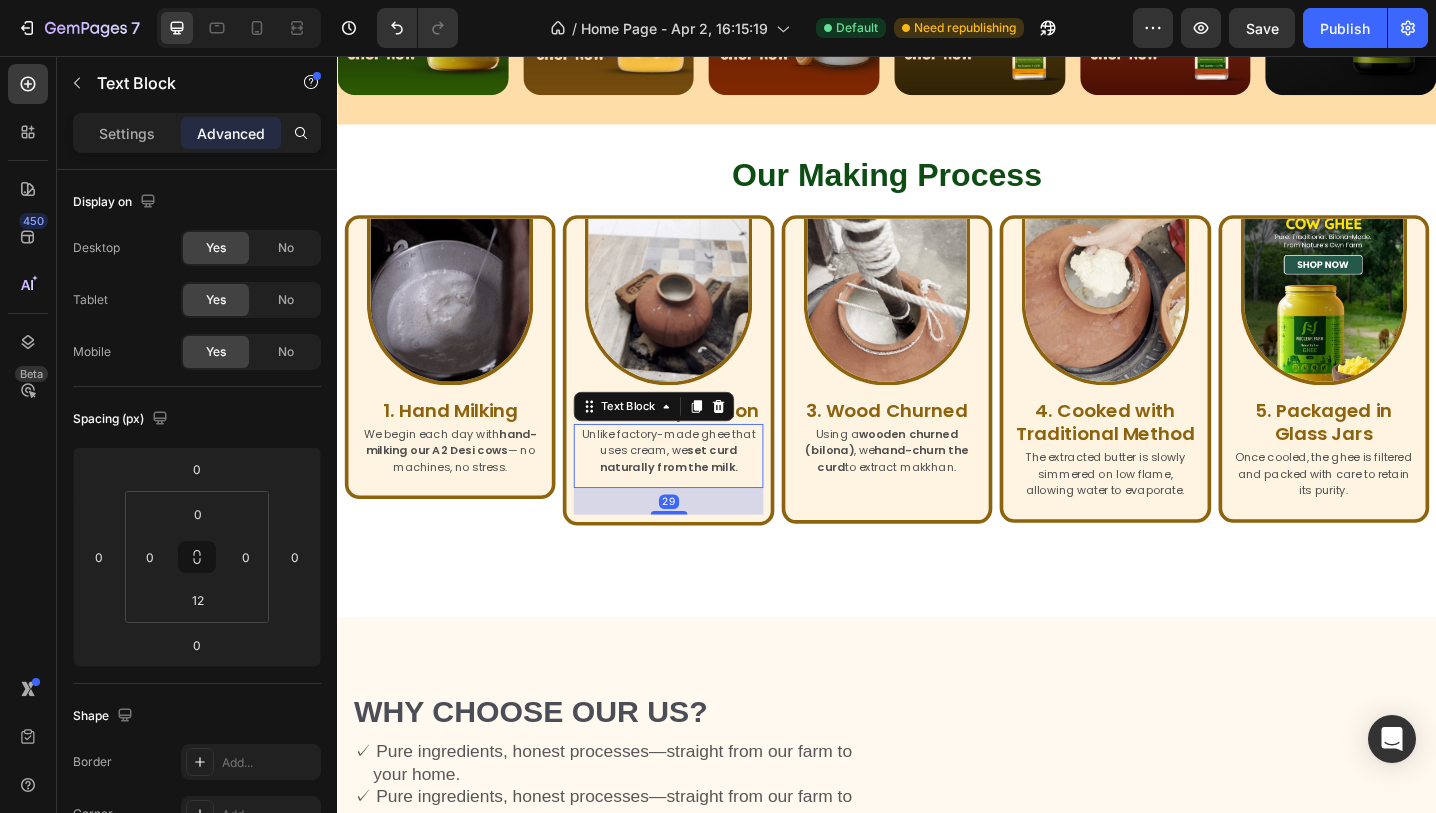 type on "29" 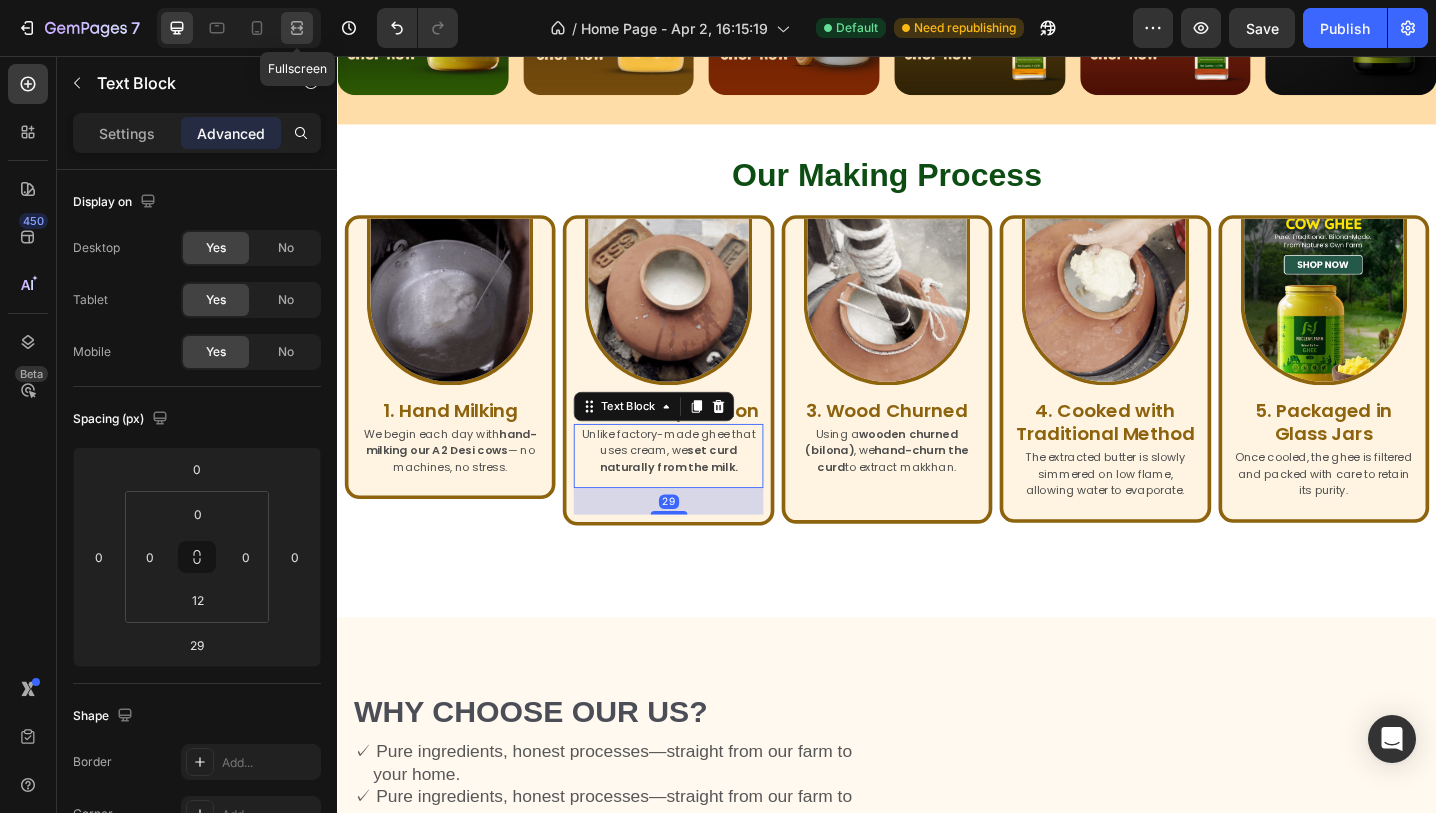 click 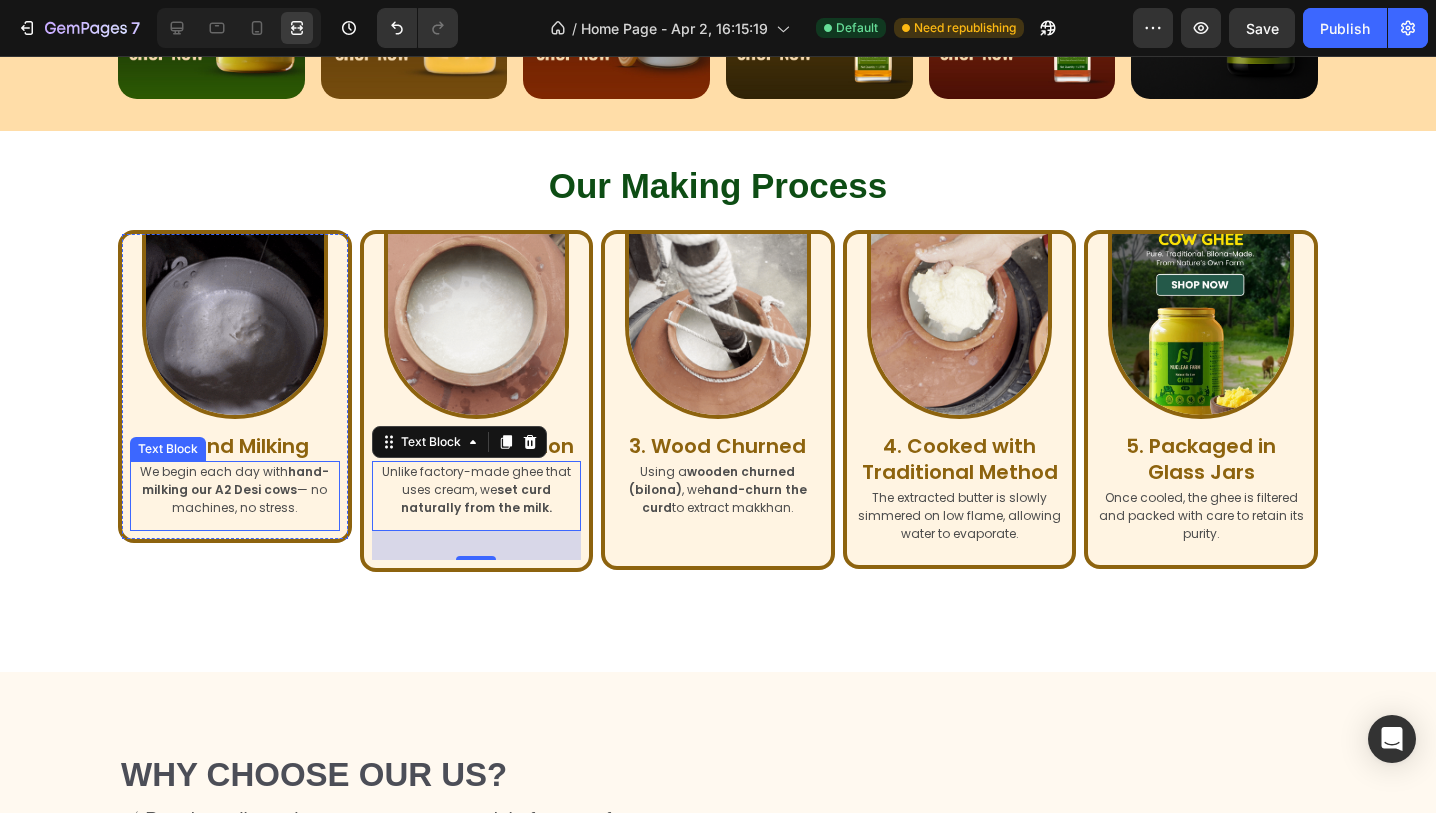 drag, startPoint x: 250, startPoint y: 485, endPoint x: 248, endPoint y: 538, distance: 53.037724 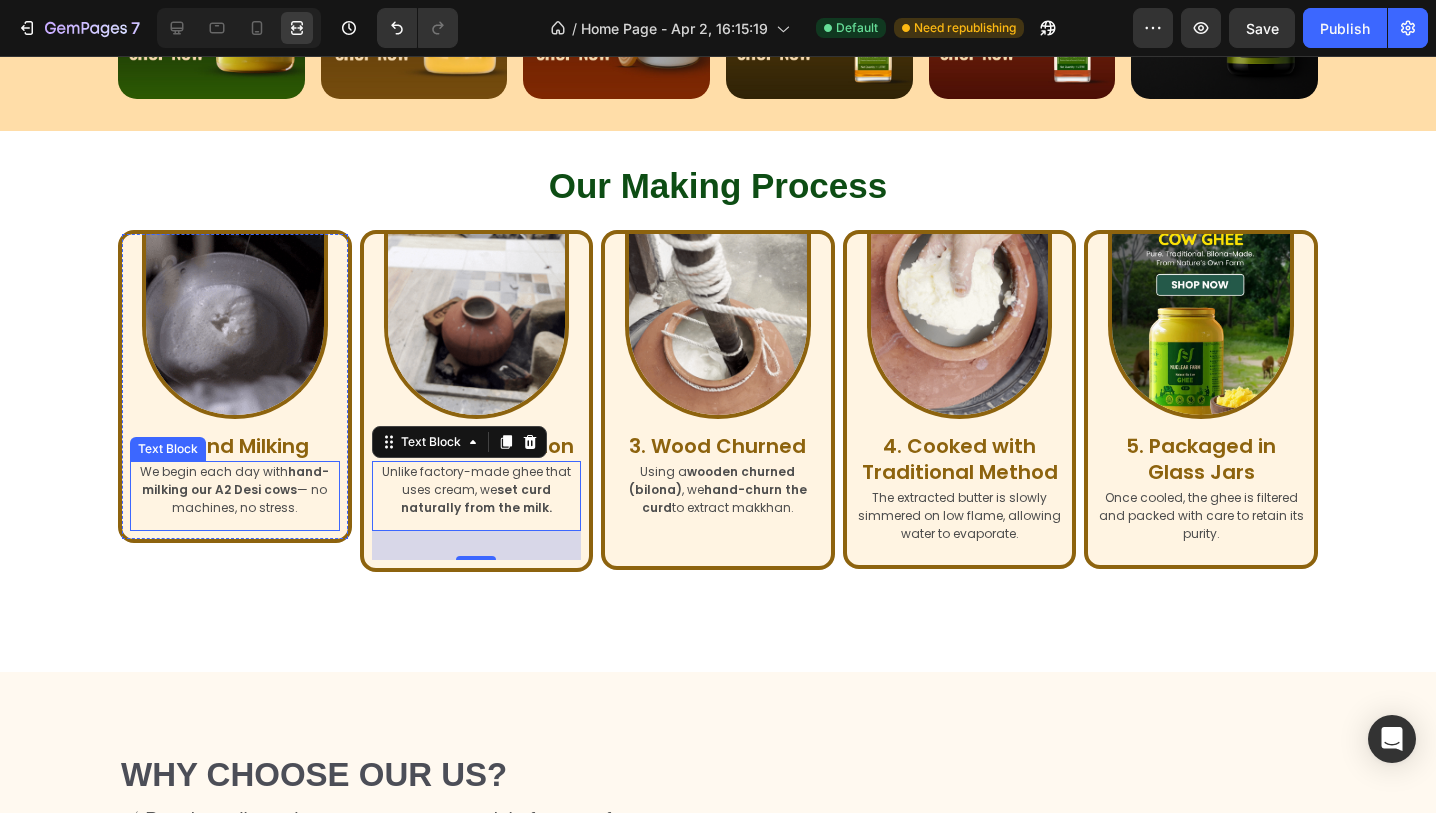 click on "hand-milking our A2 Desi cows" at bounding box center [235, 480] 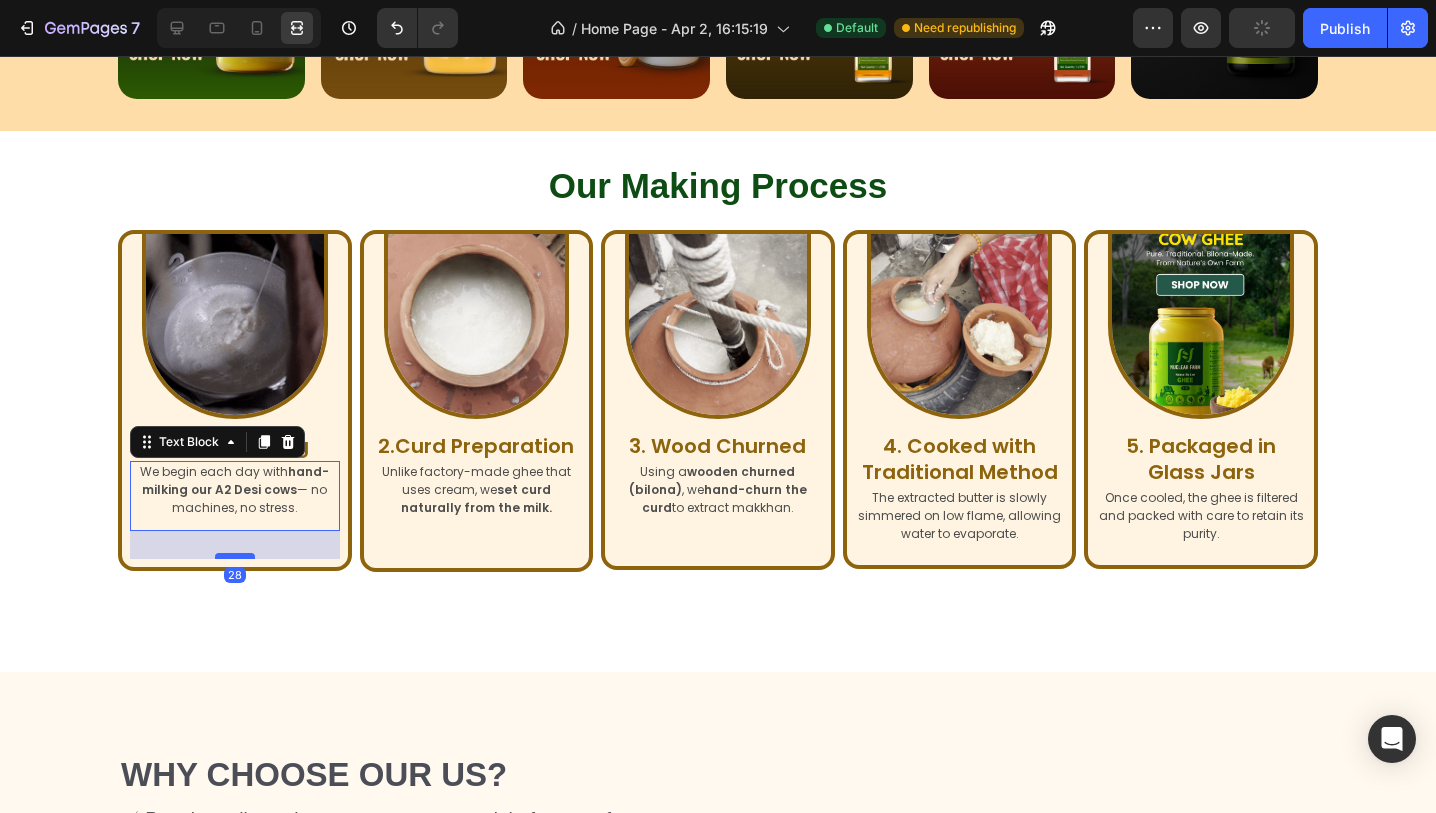 drag, startPoint x: 241, startPoint y: 530, endPoint x: 252, endPoint y: 558, distance: 30.083218 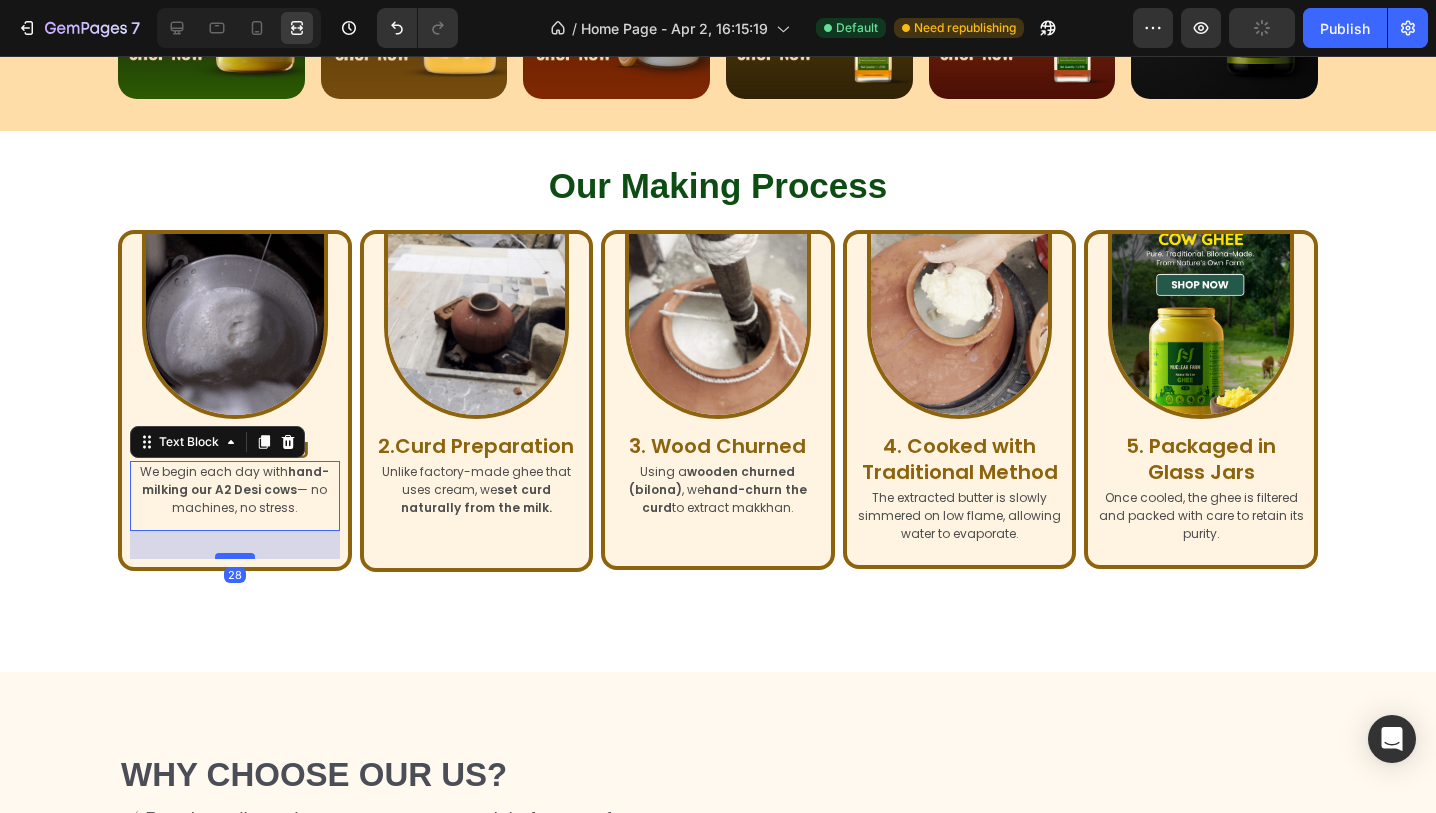 click at bounding box center (235, 556) 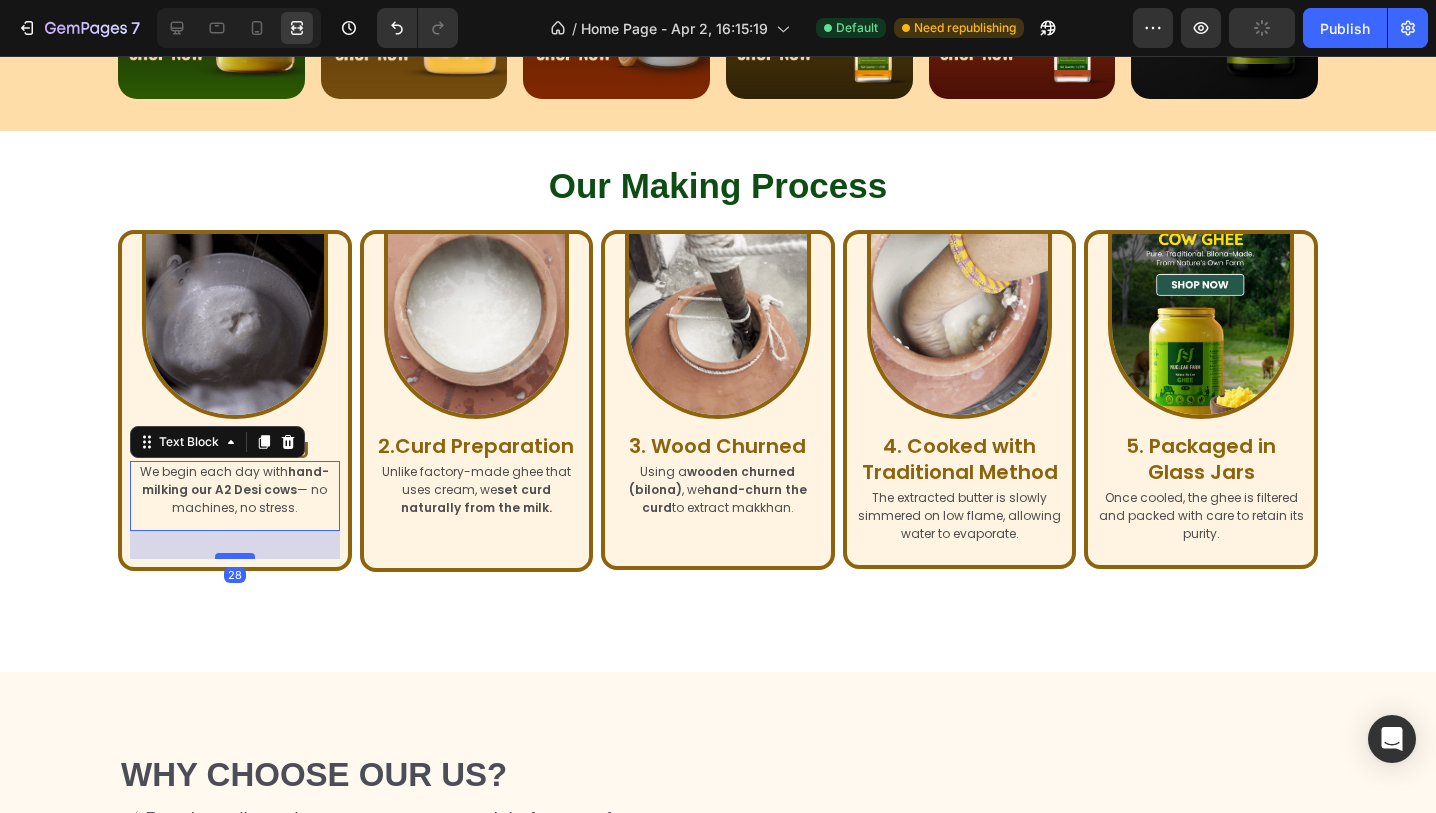 type on "28" 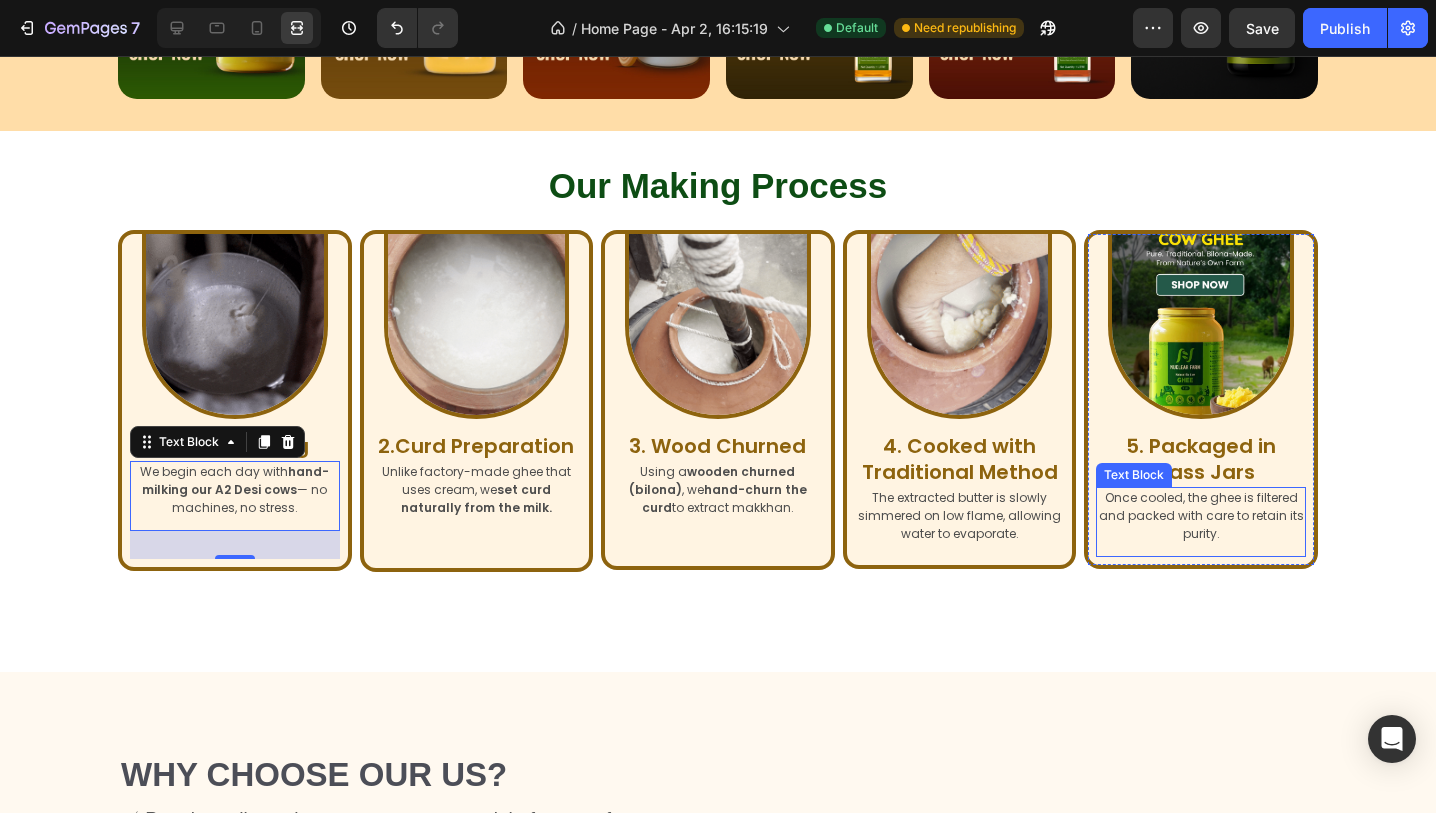 click on "Once cooled, the ghee is filtered and packed with care to retain its purity." at bounding box center [1201, 516] 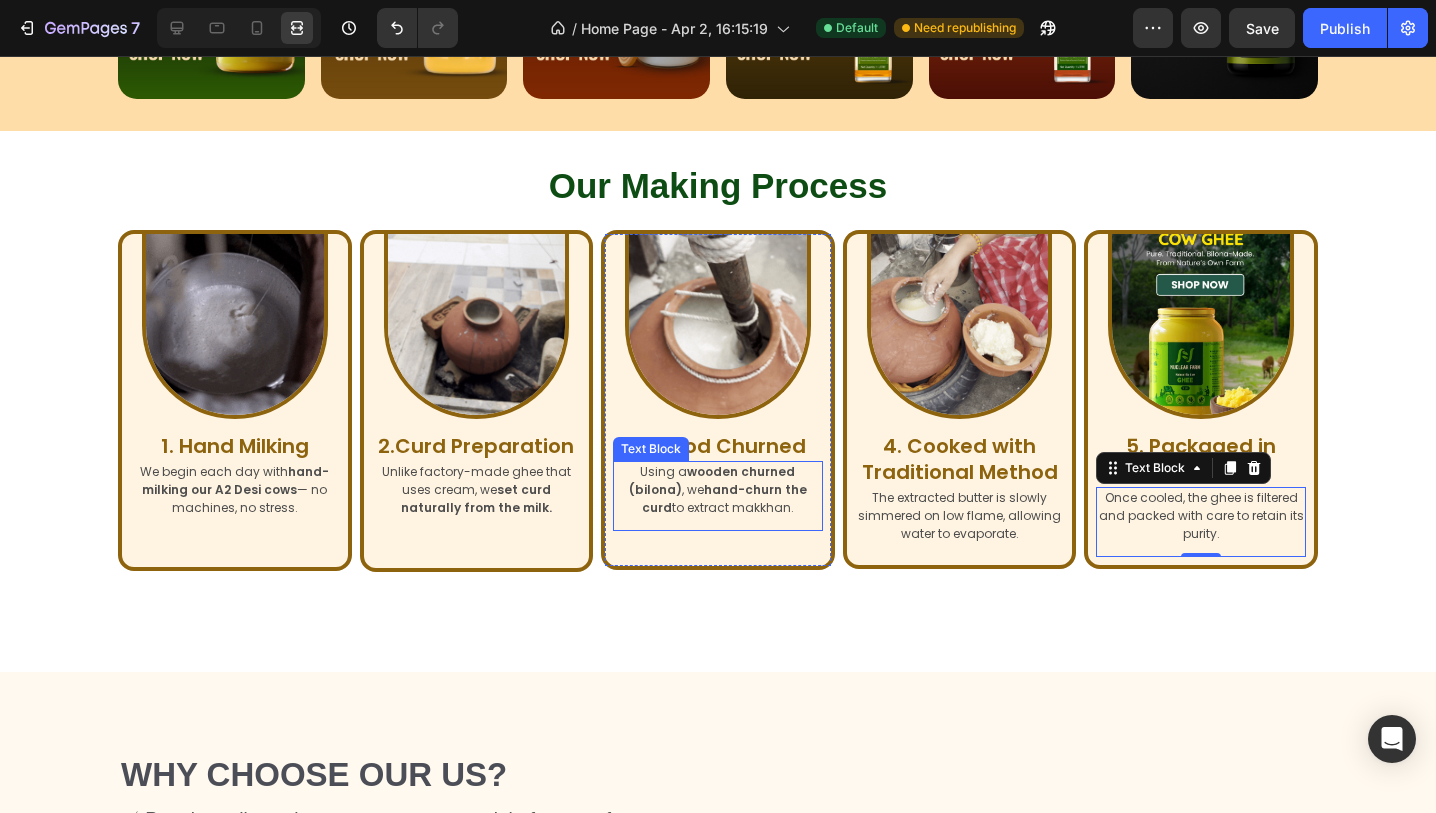 click on "Using a  wooden churned (bilona)  , we  hand-churn the curd   to extract makkhan." at bounding box center (718, 490) 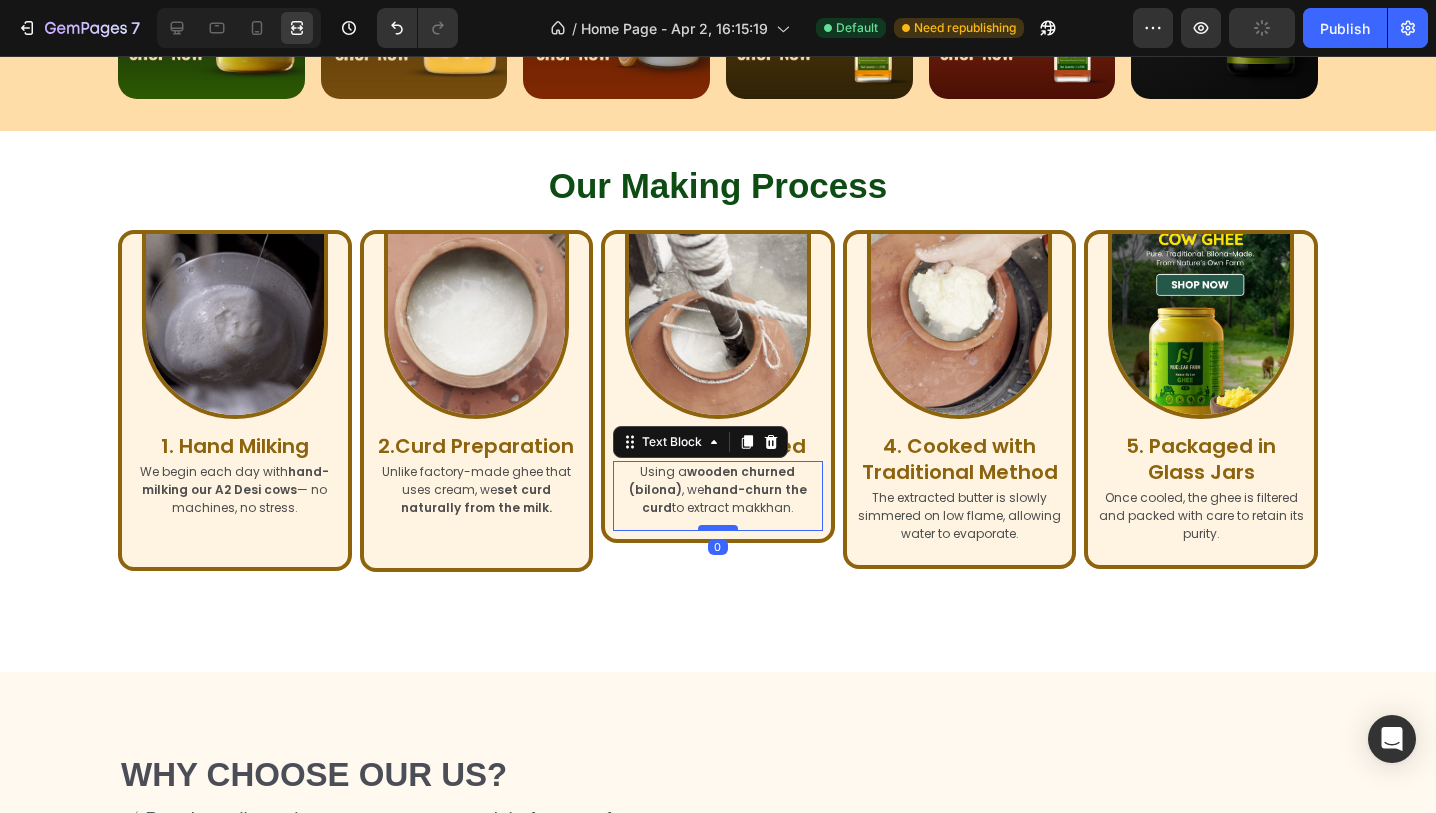 drag, startPoint x: 721, startPoint y: 557, endPoint x: 736, endPoint y: 527, distance: 33.54102 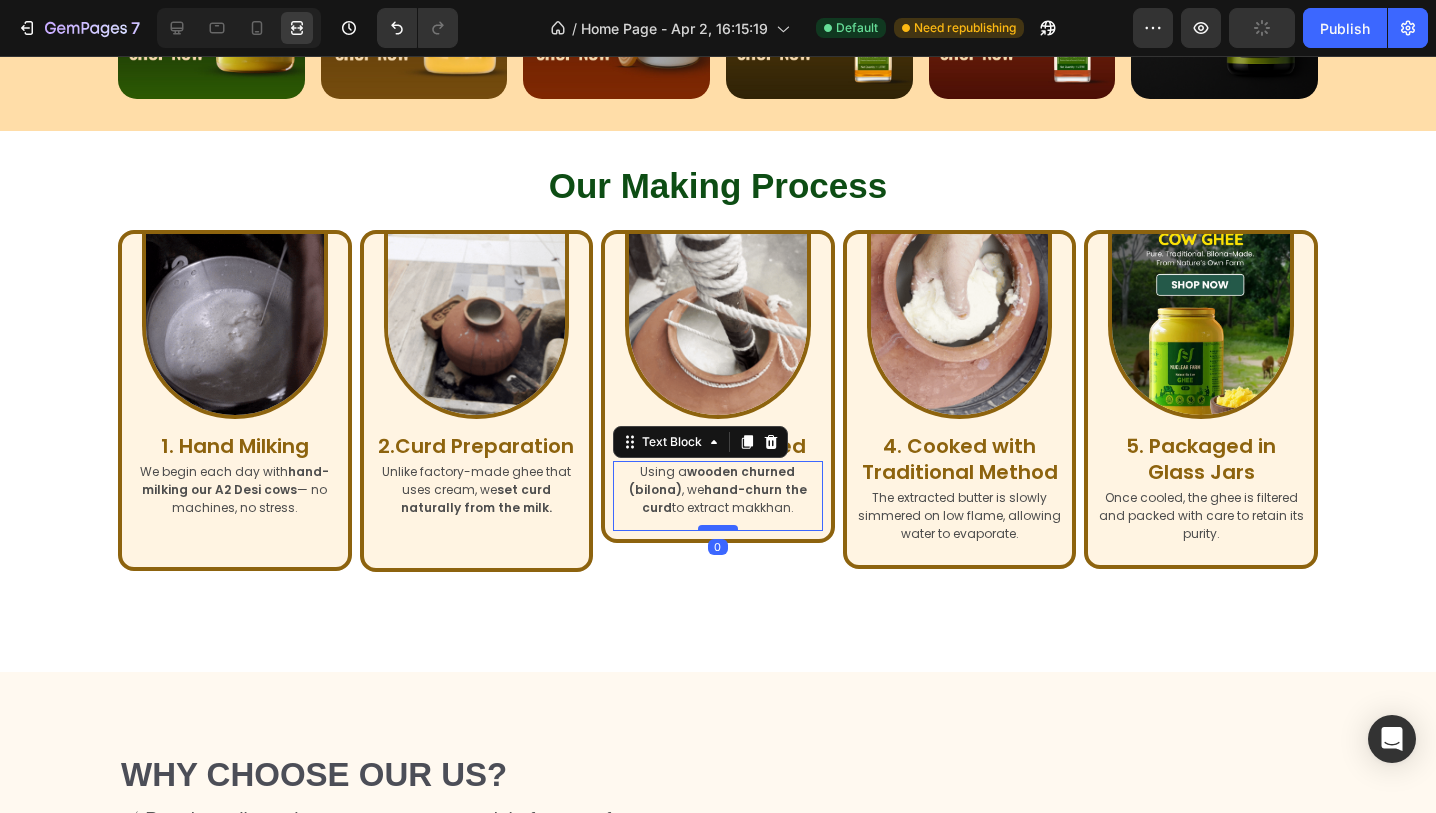click at bounding box center (718, 528) 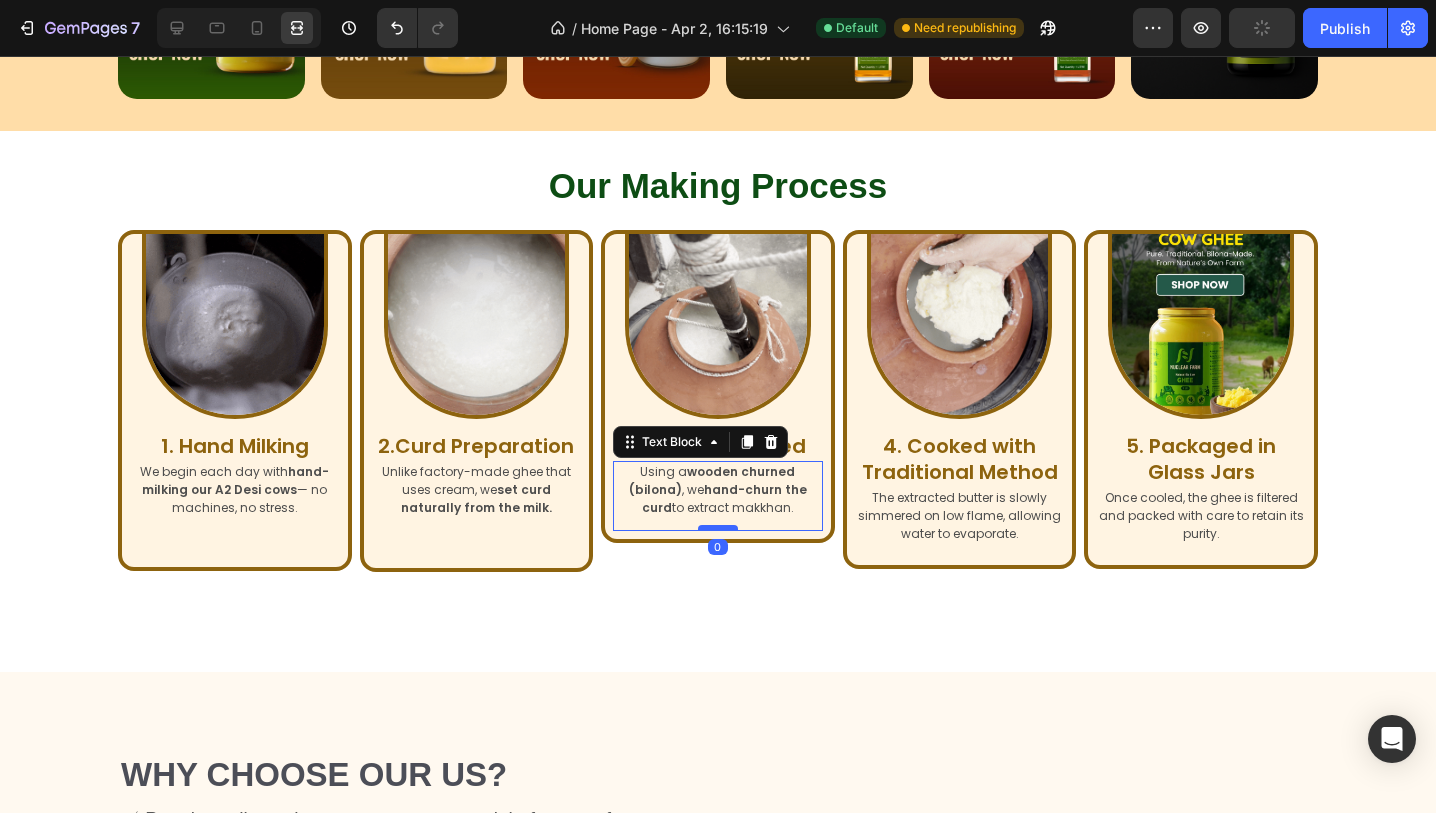 type on "0" 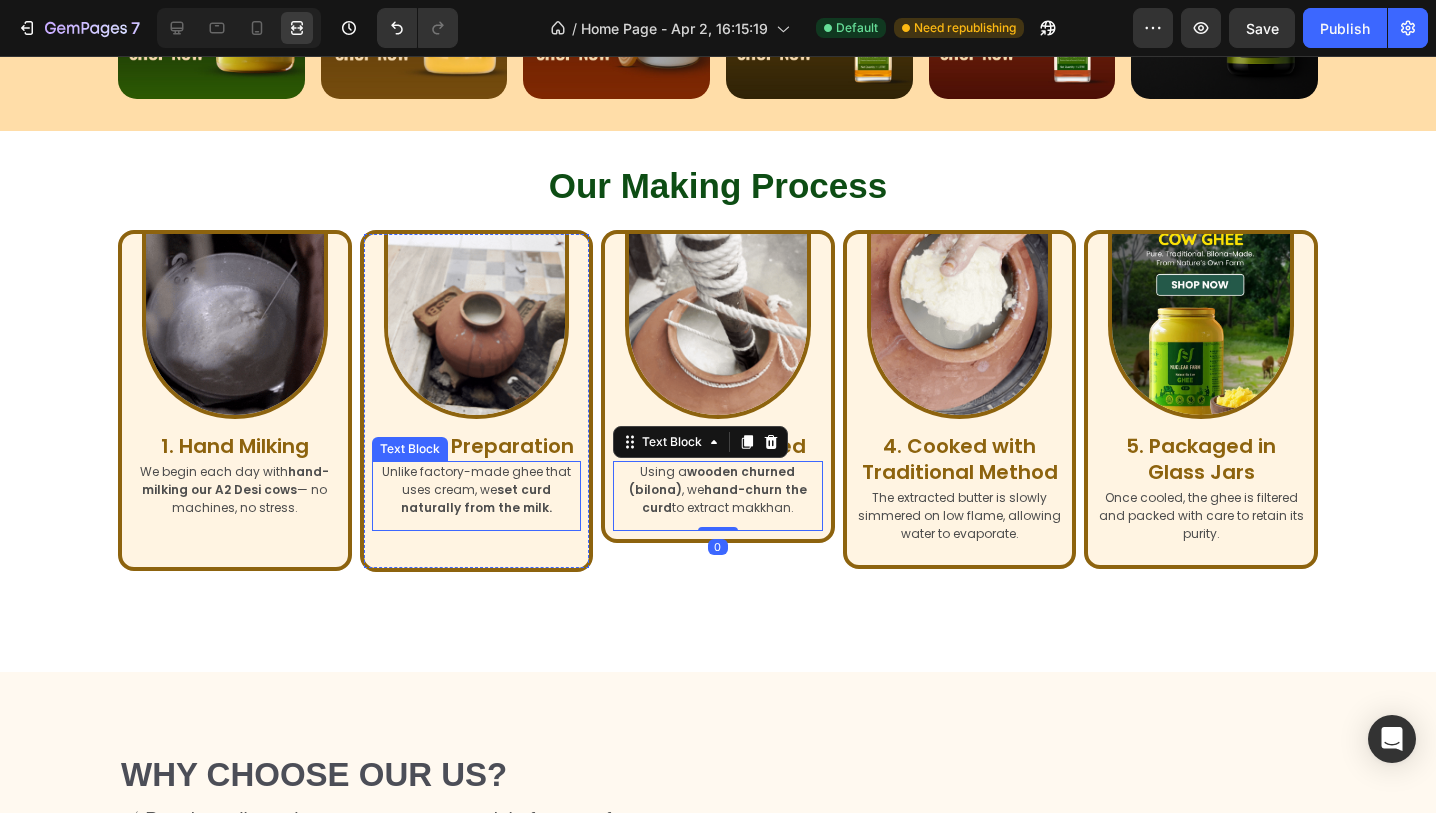 click on "Unlike factory-made ghee that uses cream, we  set curd naturally from the milk." at bounding box center (477, 490) 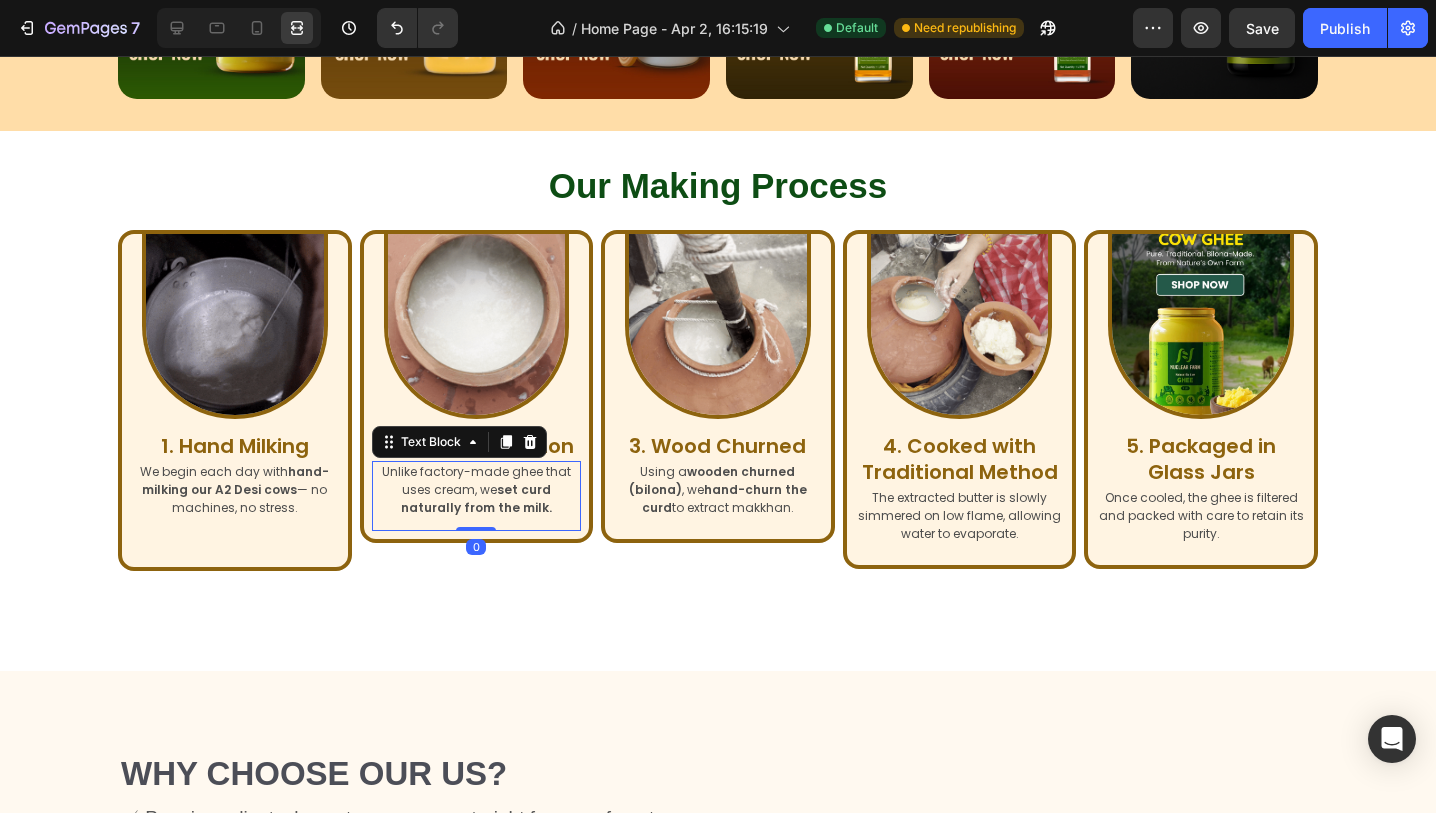 drag, startPoint x: 479, startPoint y: 557, endPoint x: 502, endPoint y: 517, distance: 46.141087 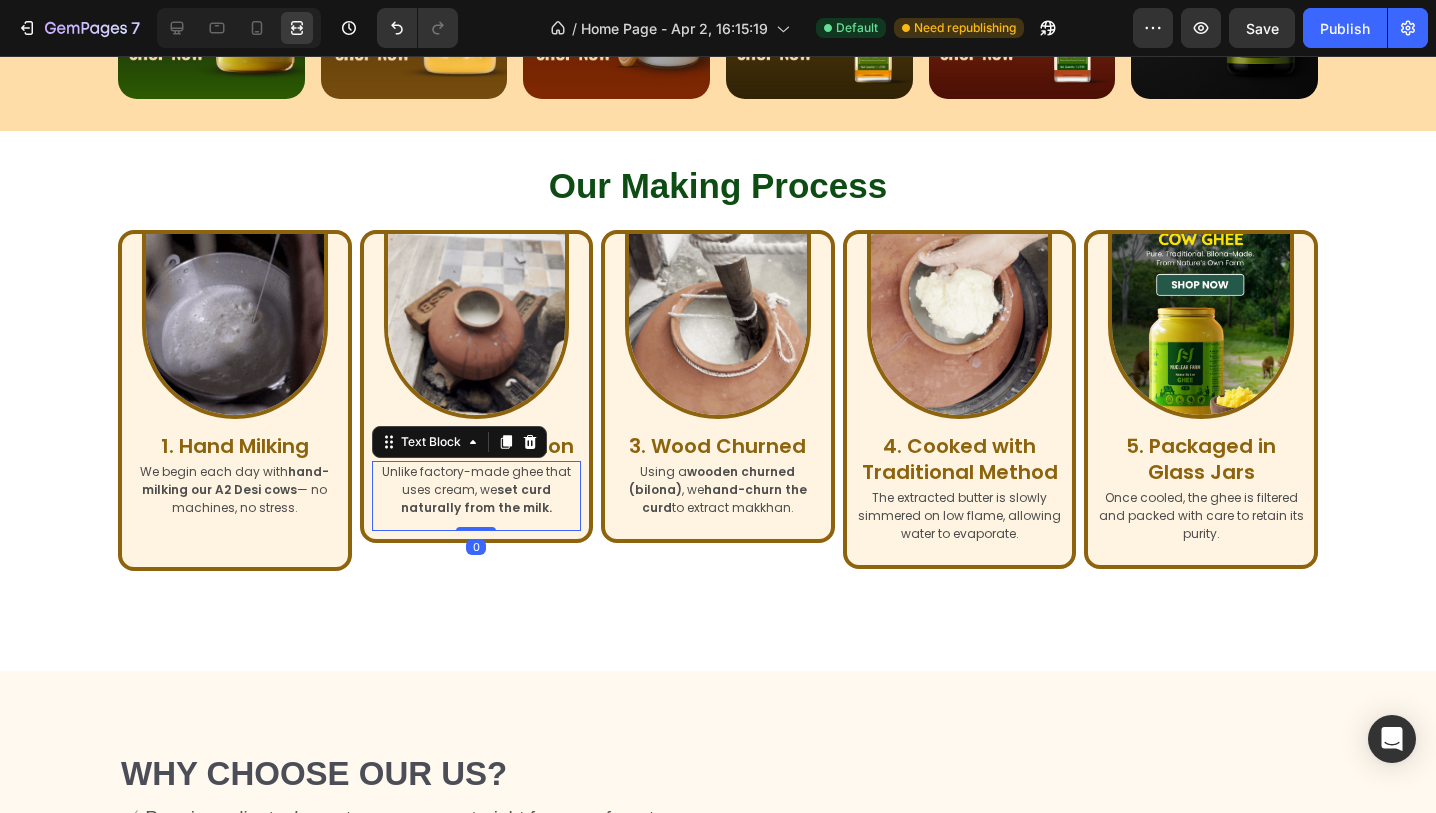 click on "Unlike factory-made ghee that uses cream, we  set curd naturally from the milk. Text Block   0" at bounding box center [477, 496] 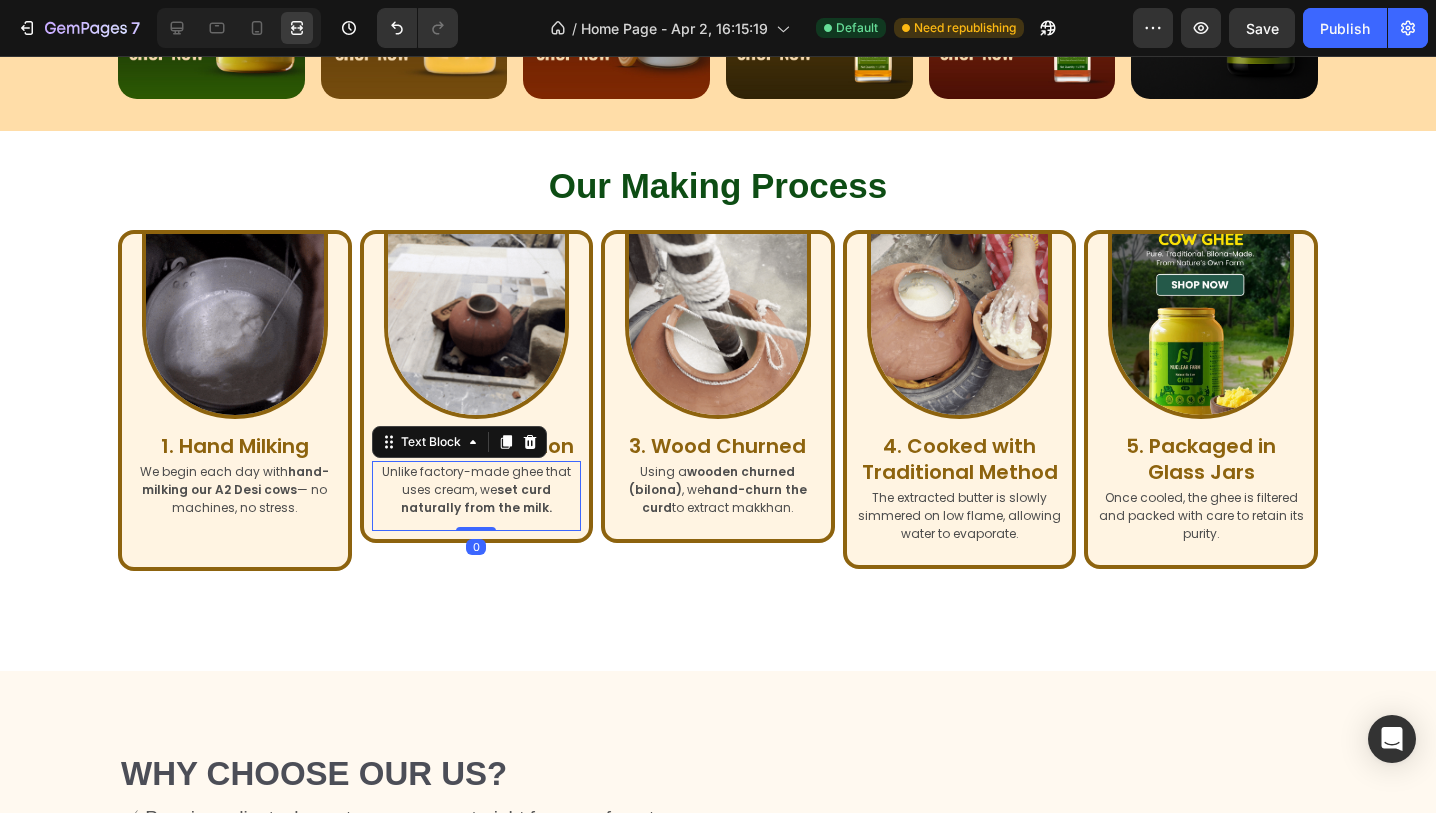 type on "0" 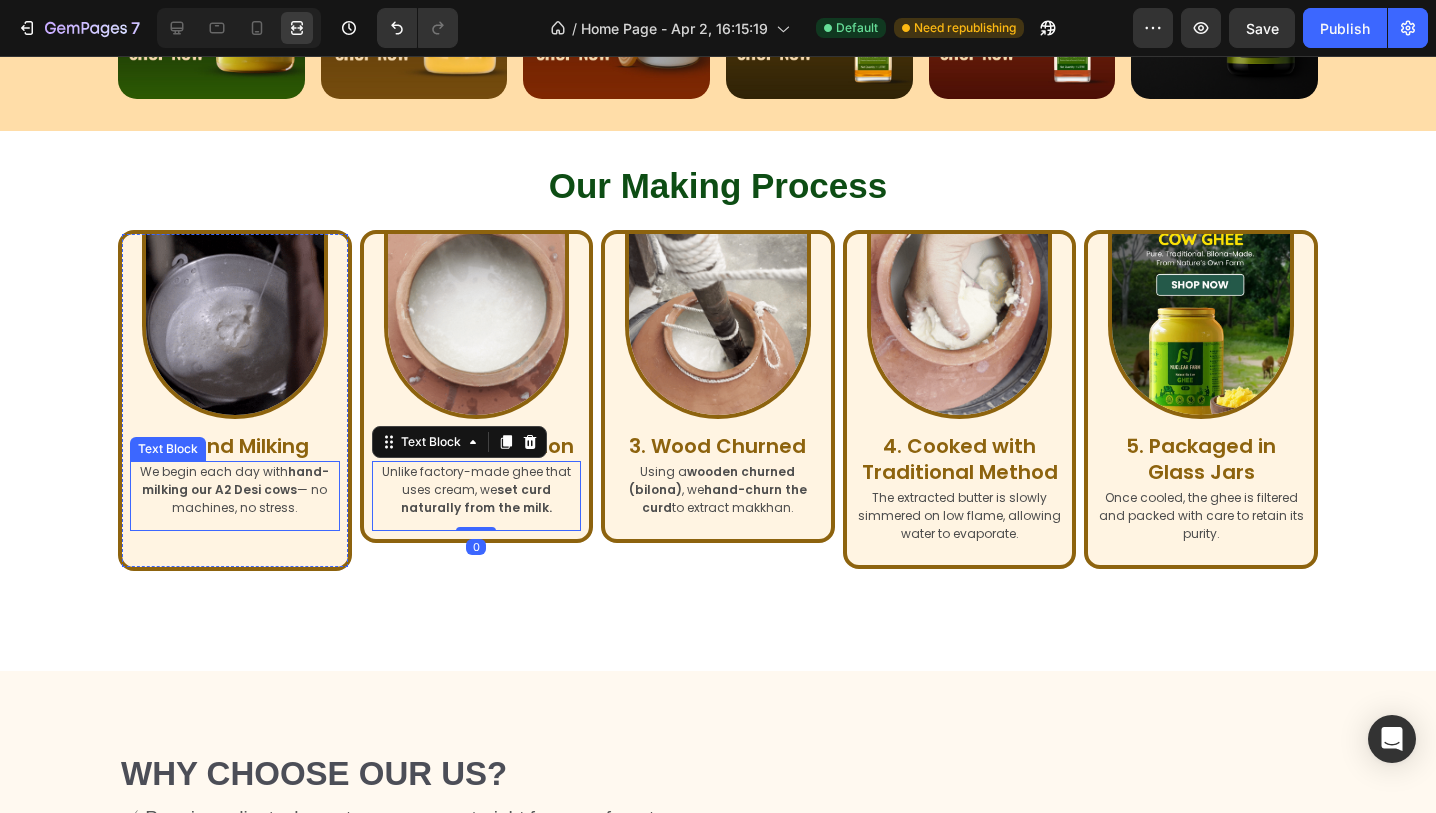 click on "We begin each day with  hand-milking our A2 Desi cows  — no machines, no stress." at bounding box center (235, 490) 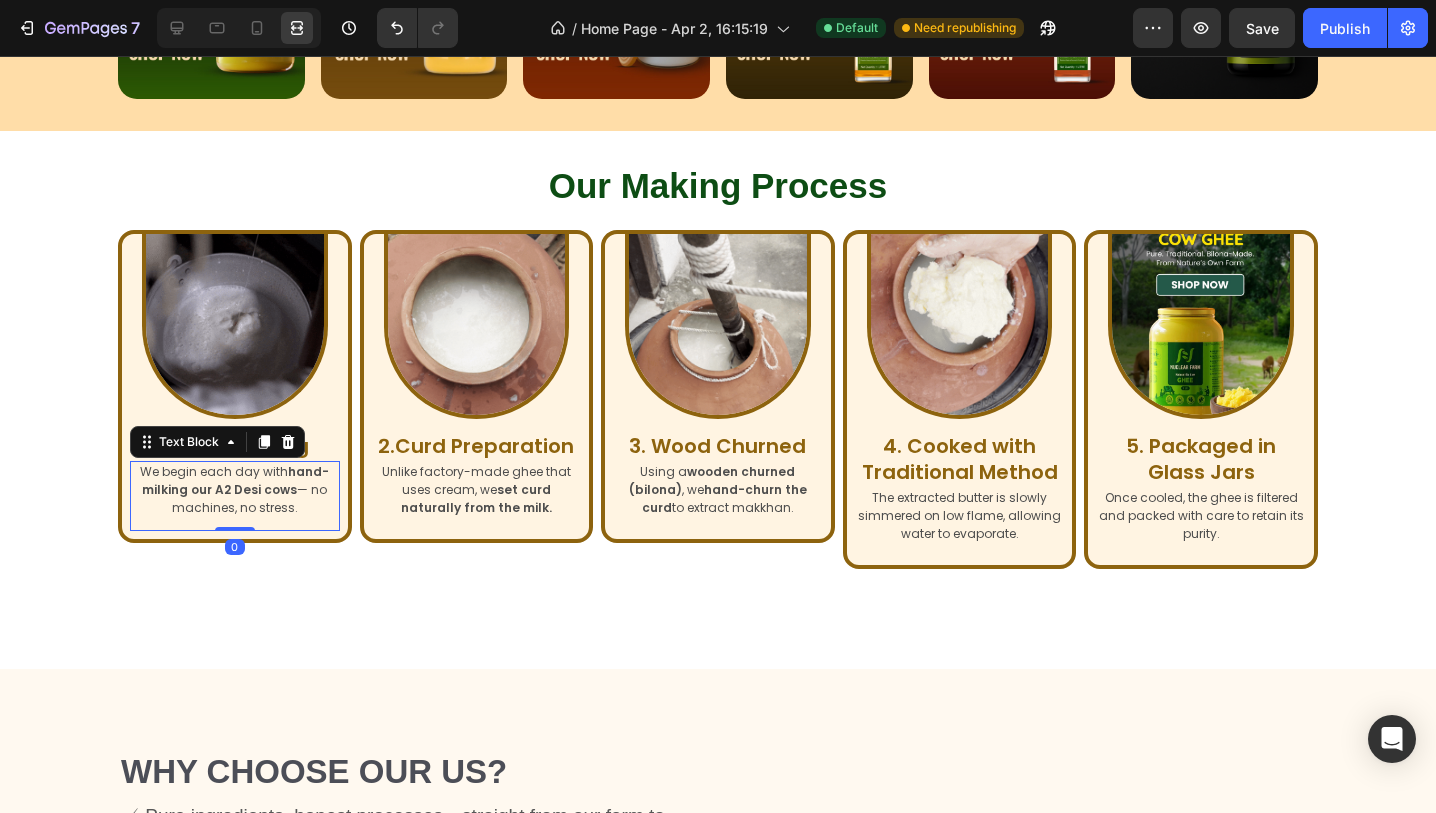 drag, startPoint x: 237, startPoint y: 557, endPoint x: 256, endPoint y: 514, distance: 47.010635 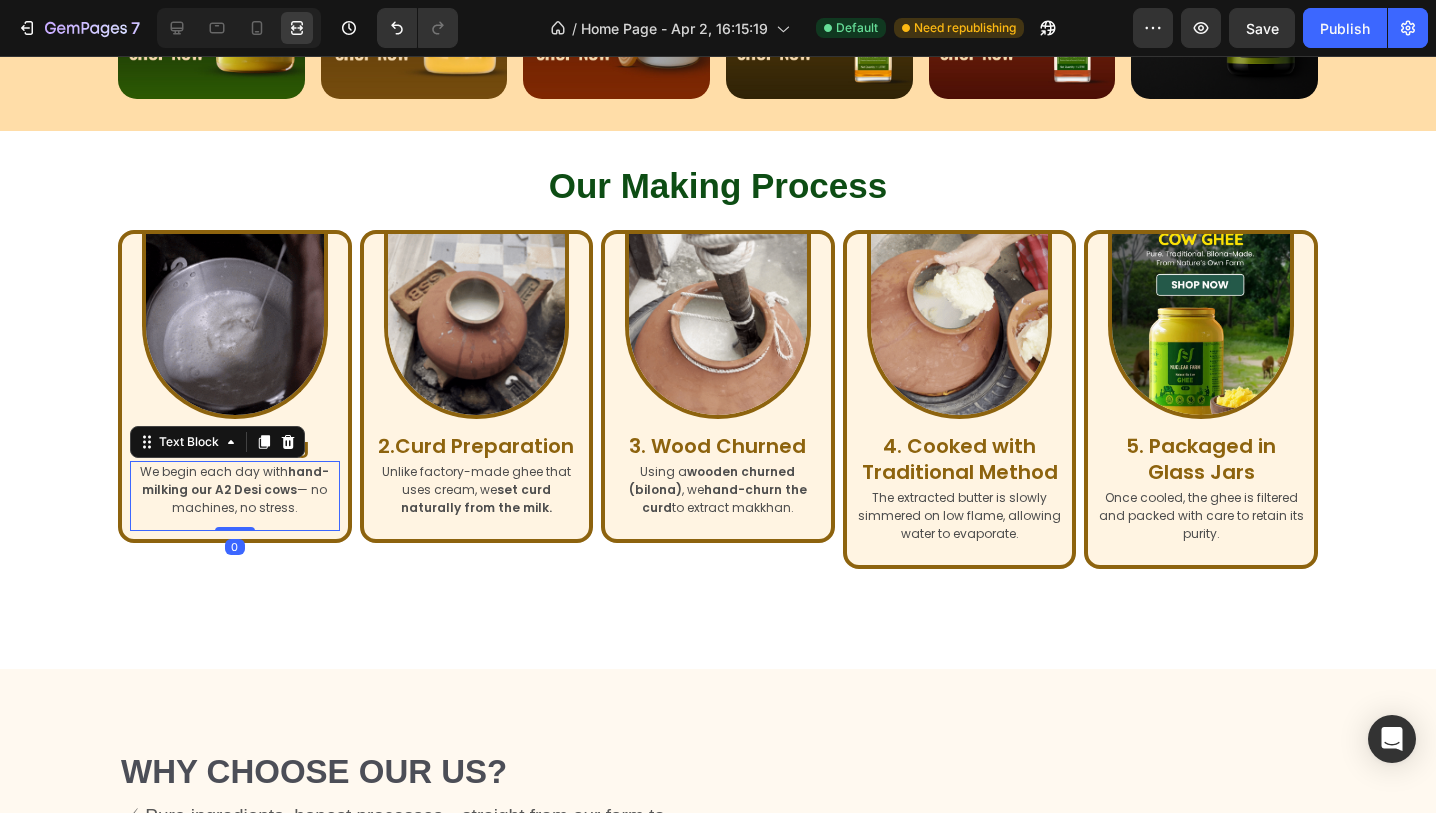 click on "We begin each day with  hand-milking our A2 Desi cows  — no machines, no stress. Text Block   0" at bounding box center (235, 496) 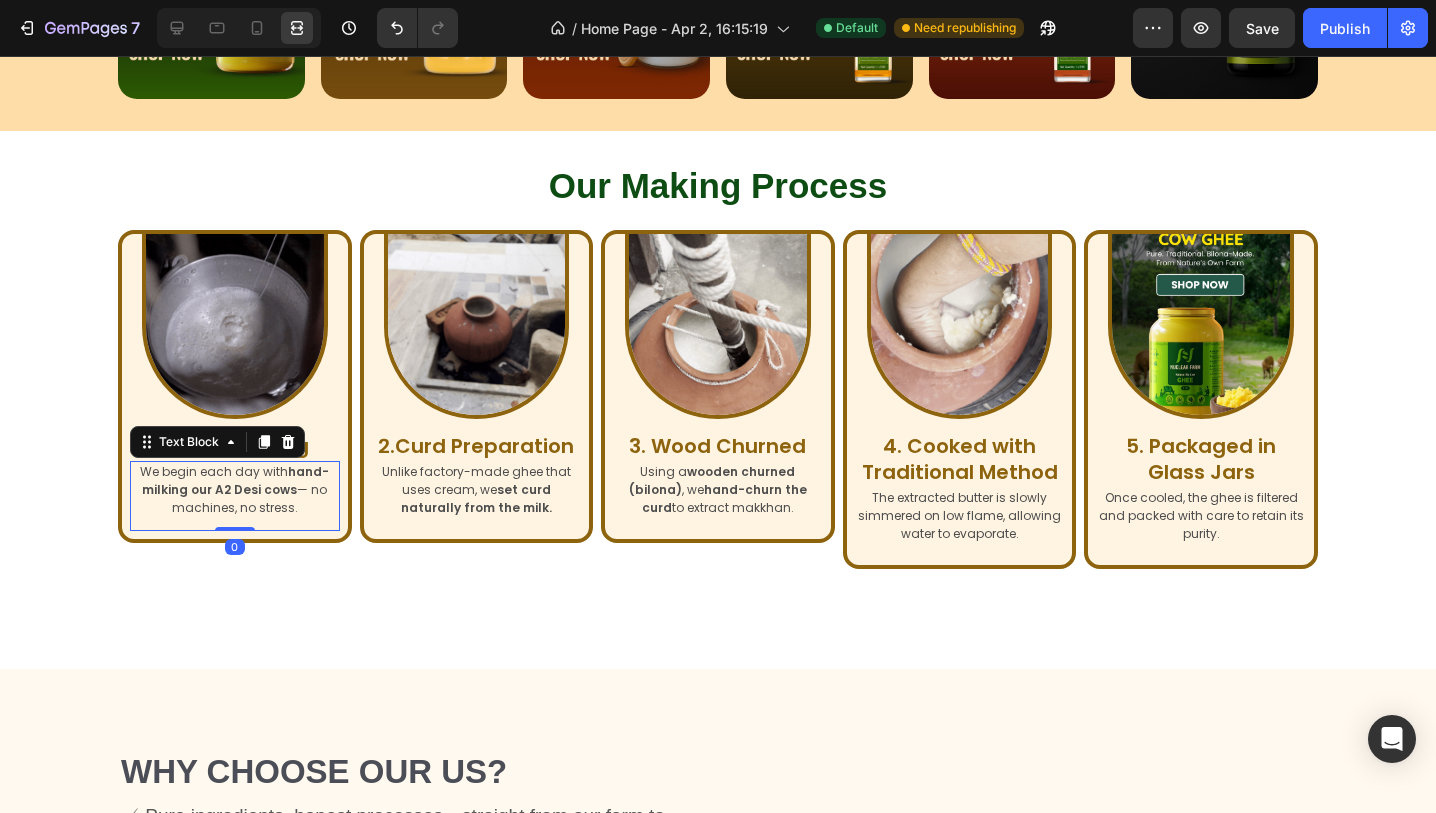 type on "0" 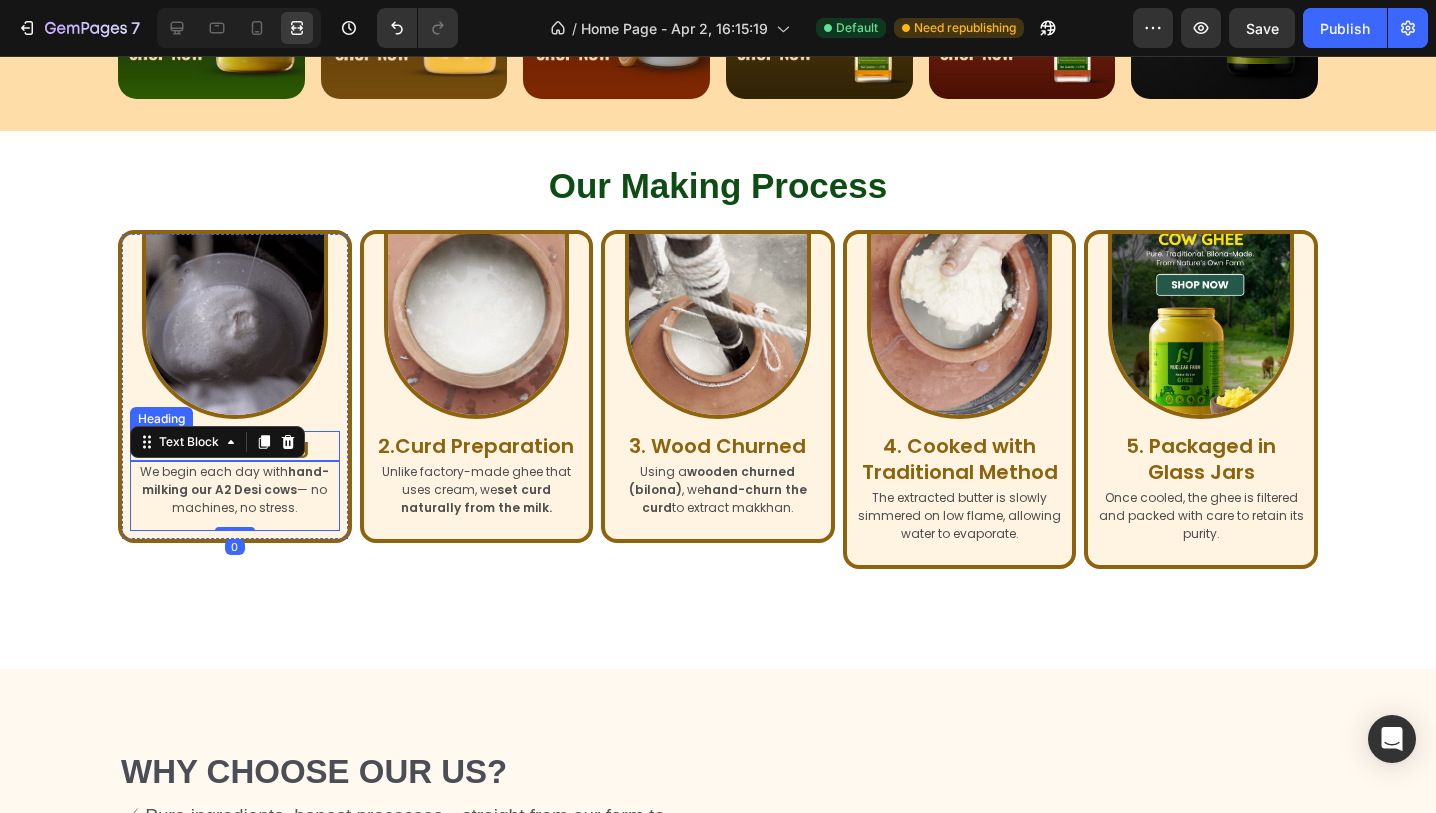 click on "⁠⁠⁠⁠⁠⁠⁠ 1. Hand Milking" at bounding box center [235, 446] 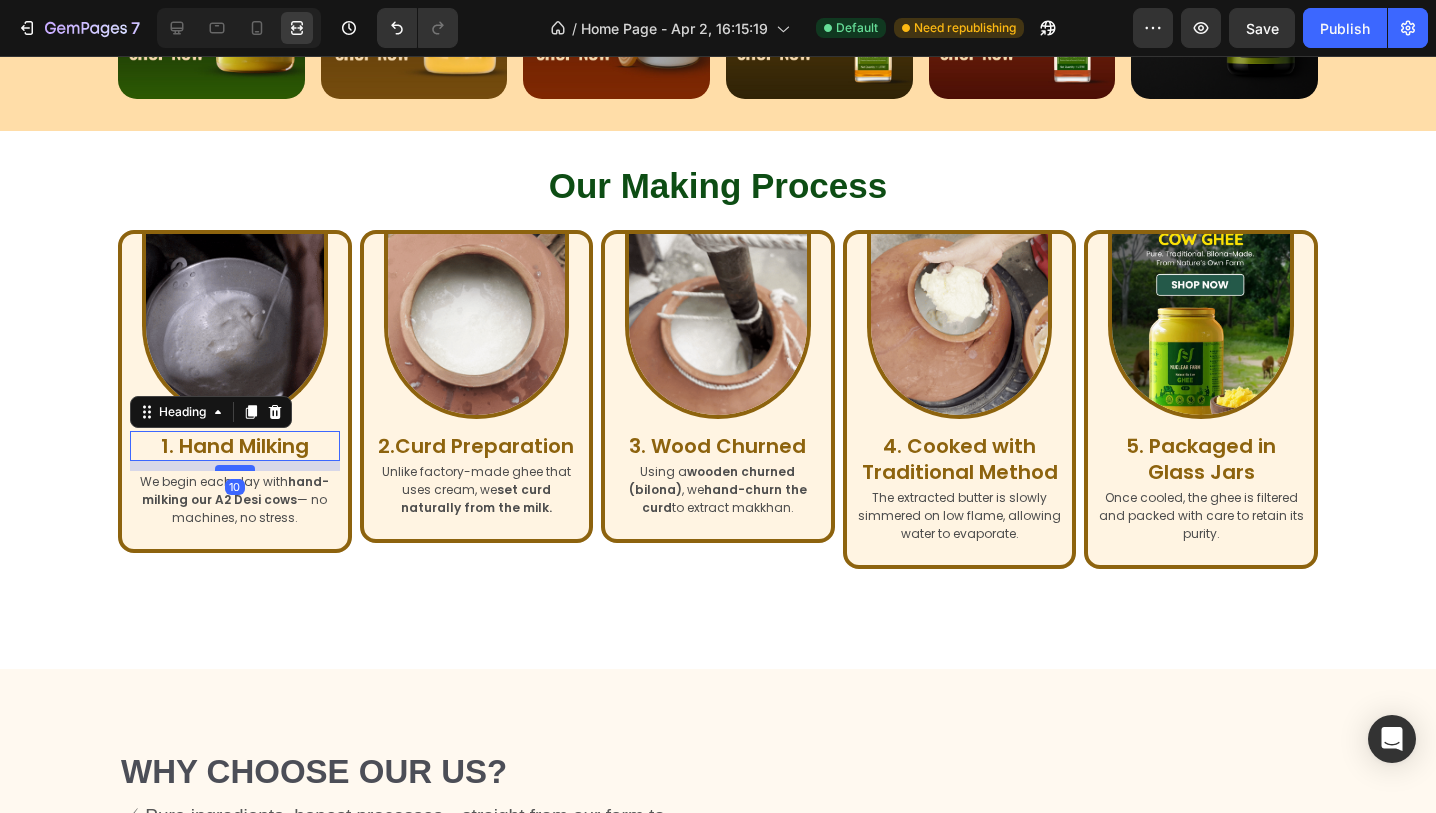 drag, startPoint x: 242, startPoint y: 459, endPoint x: 248, endPoint y: 469, distance: 11.661903 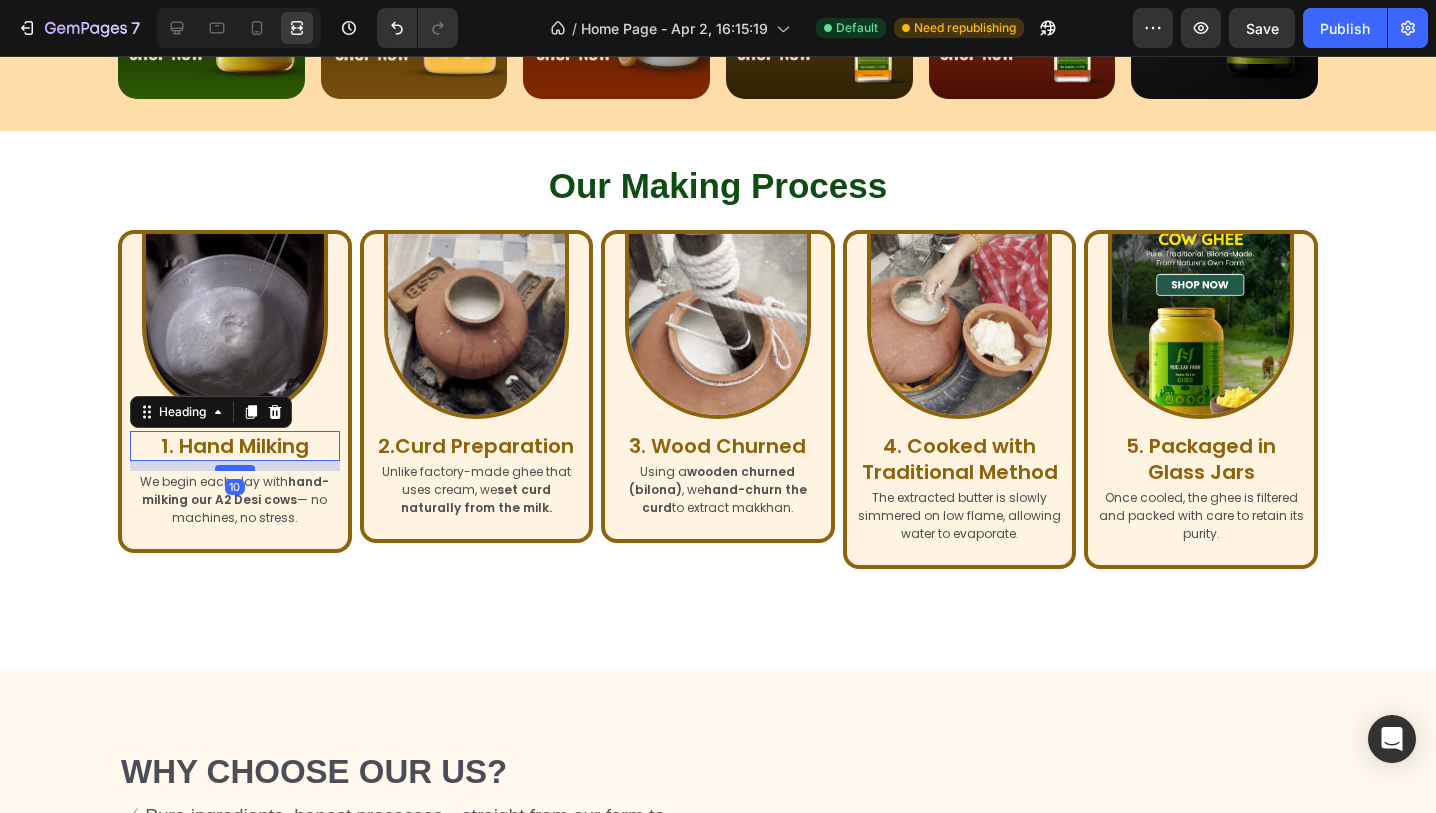 click at bounding box center (235, 468) 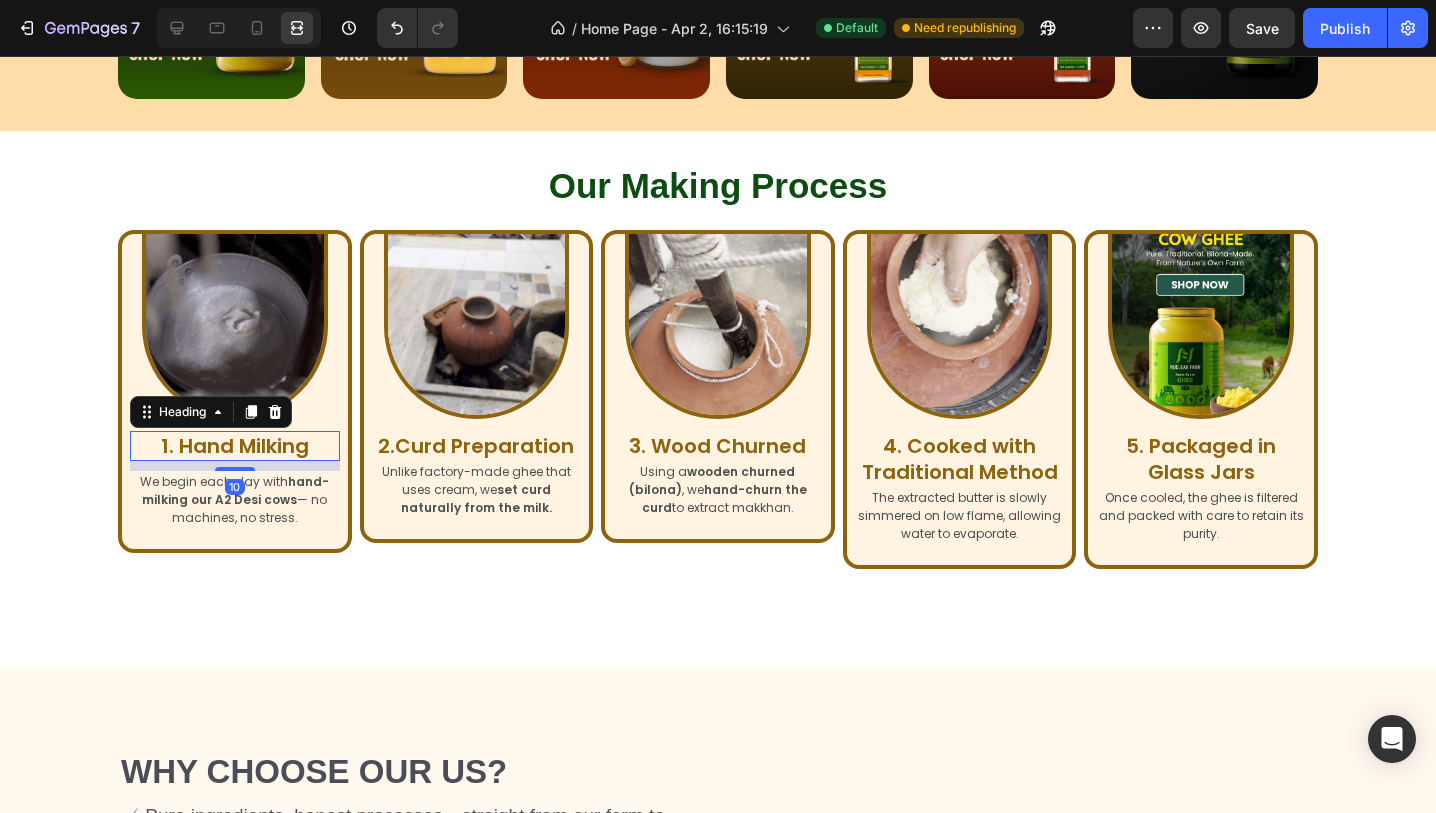 type on "10" 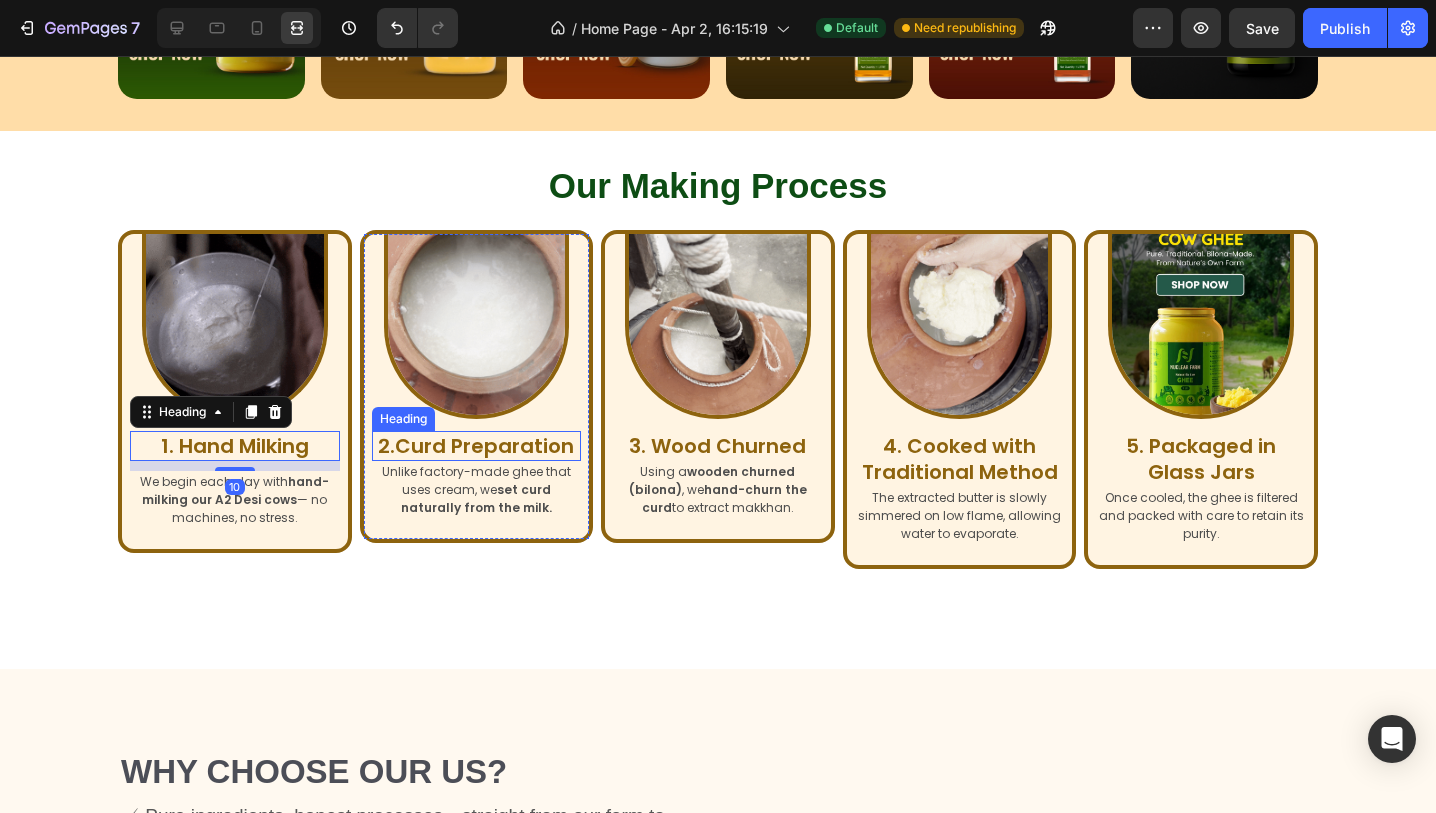 click on "2.Curd Preparation" at bounding box center (476, 446) 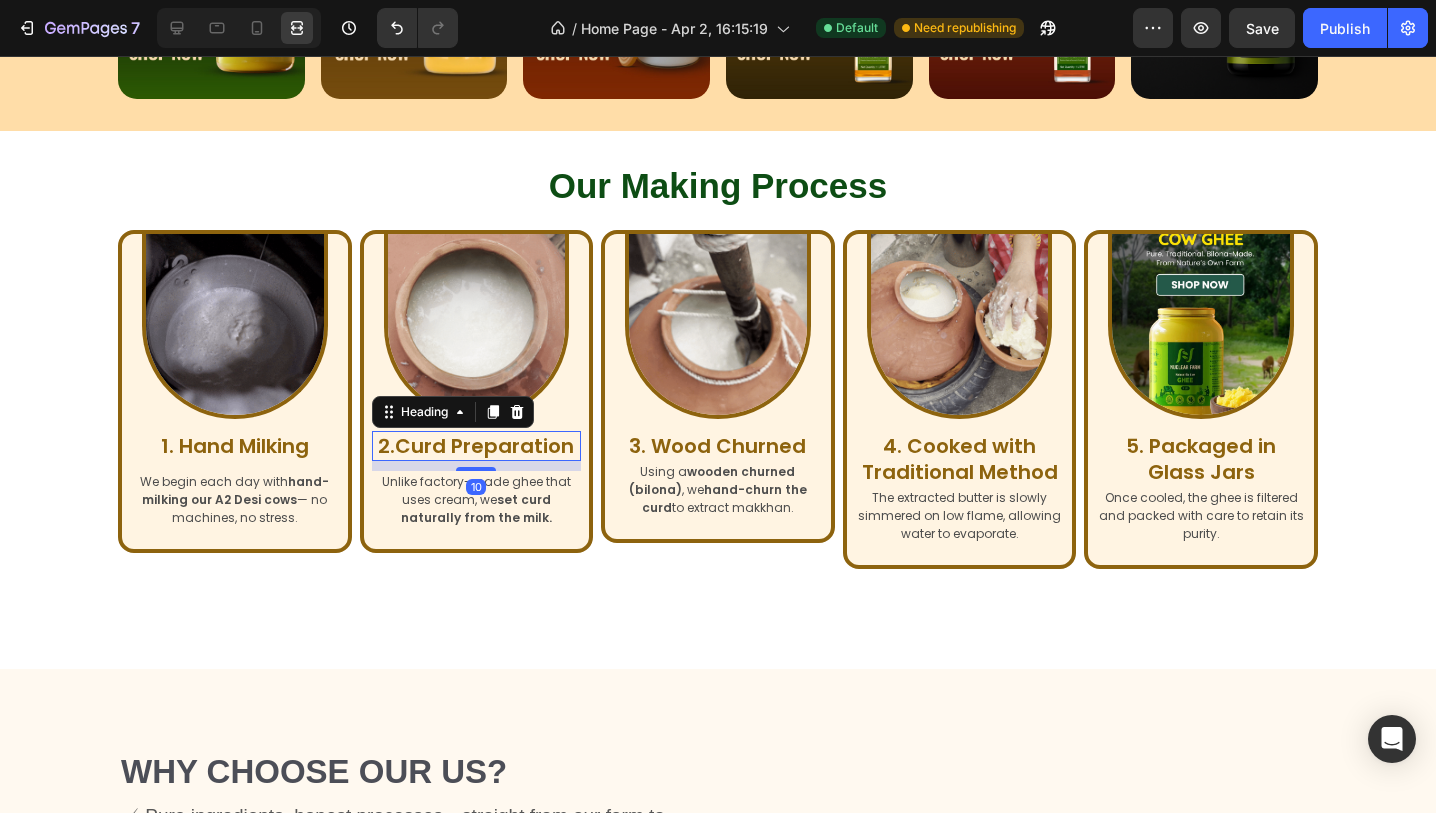 drag, startPoint x: 481, startPoint y: 461, endPoint x: 485, endPoint y: 471, distance: 10.770329 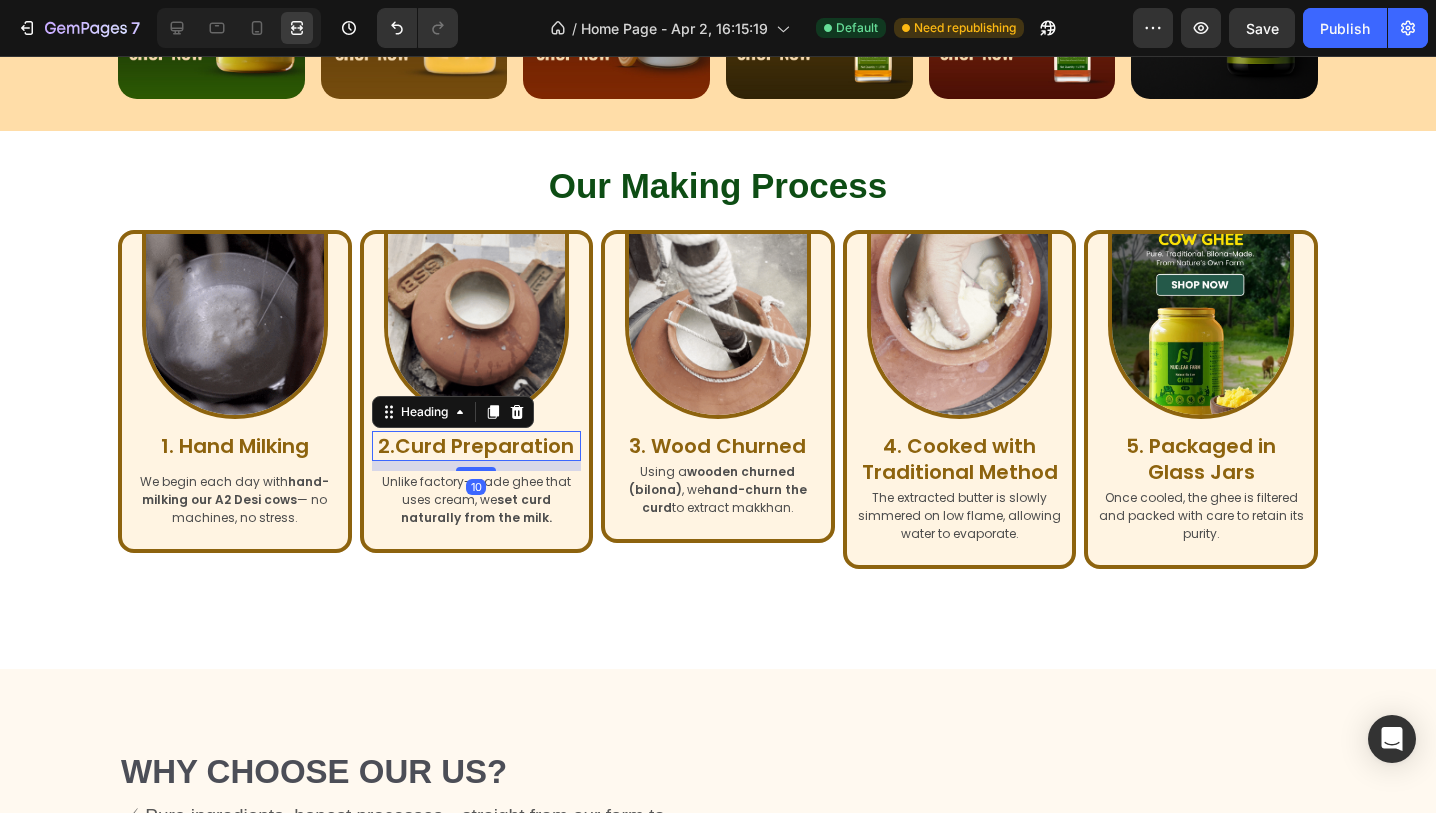 click on "Image ⁠⁠⁠⁠⁠⁠⁠ 2.Curd Preparation Heading   10 Unlike factory-made ghee that uses cream, we  set curd naturally from the milk. Text Block" at bounding box center (477, 388) 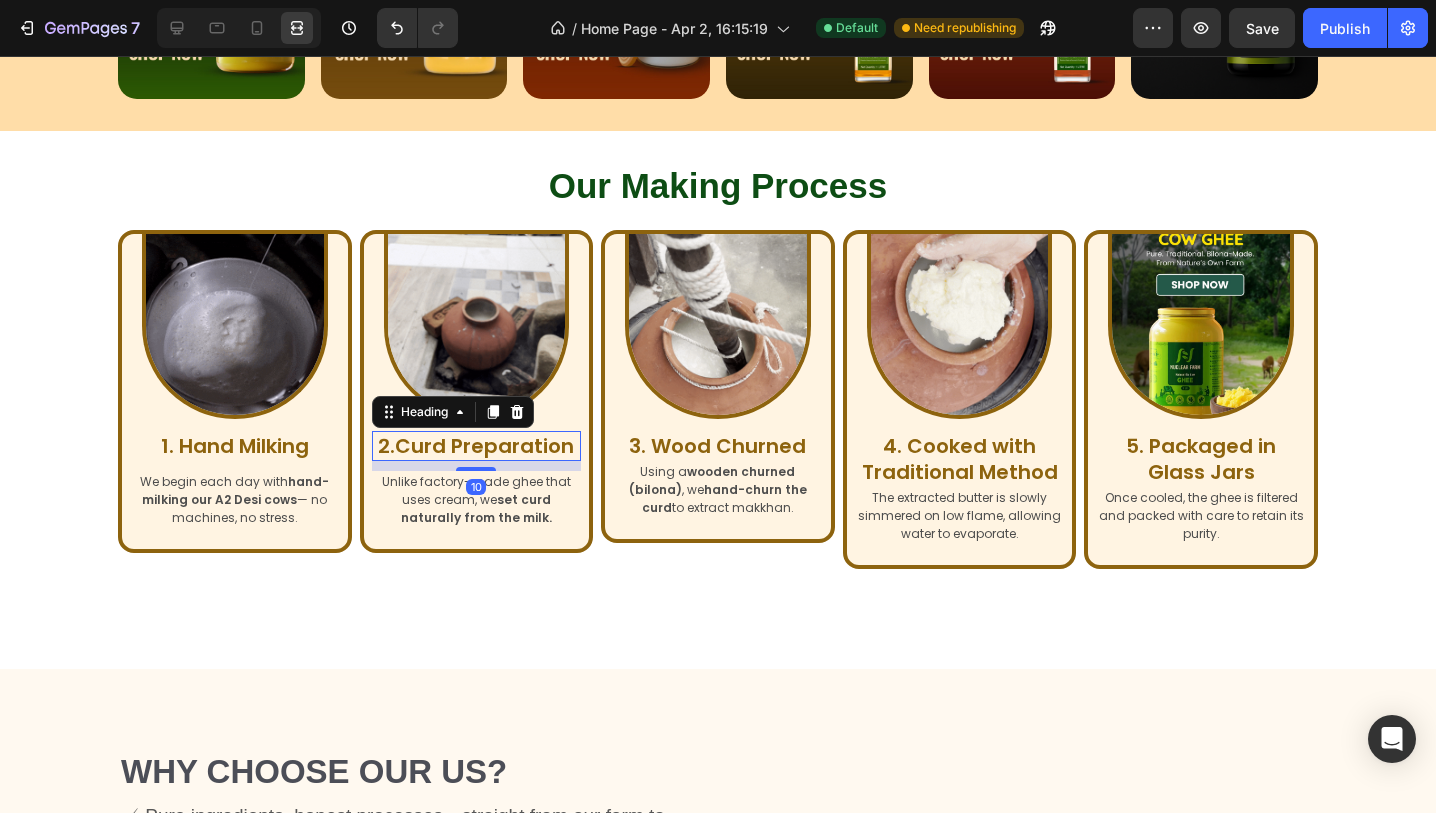 type on "10" 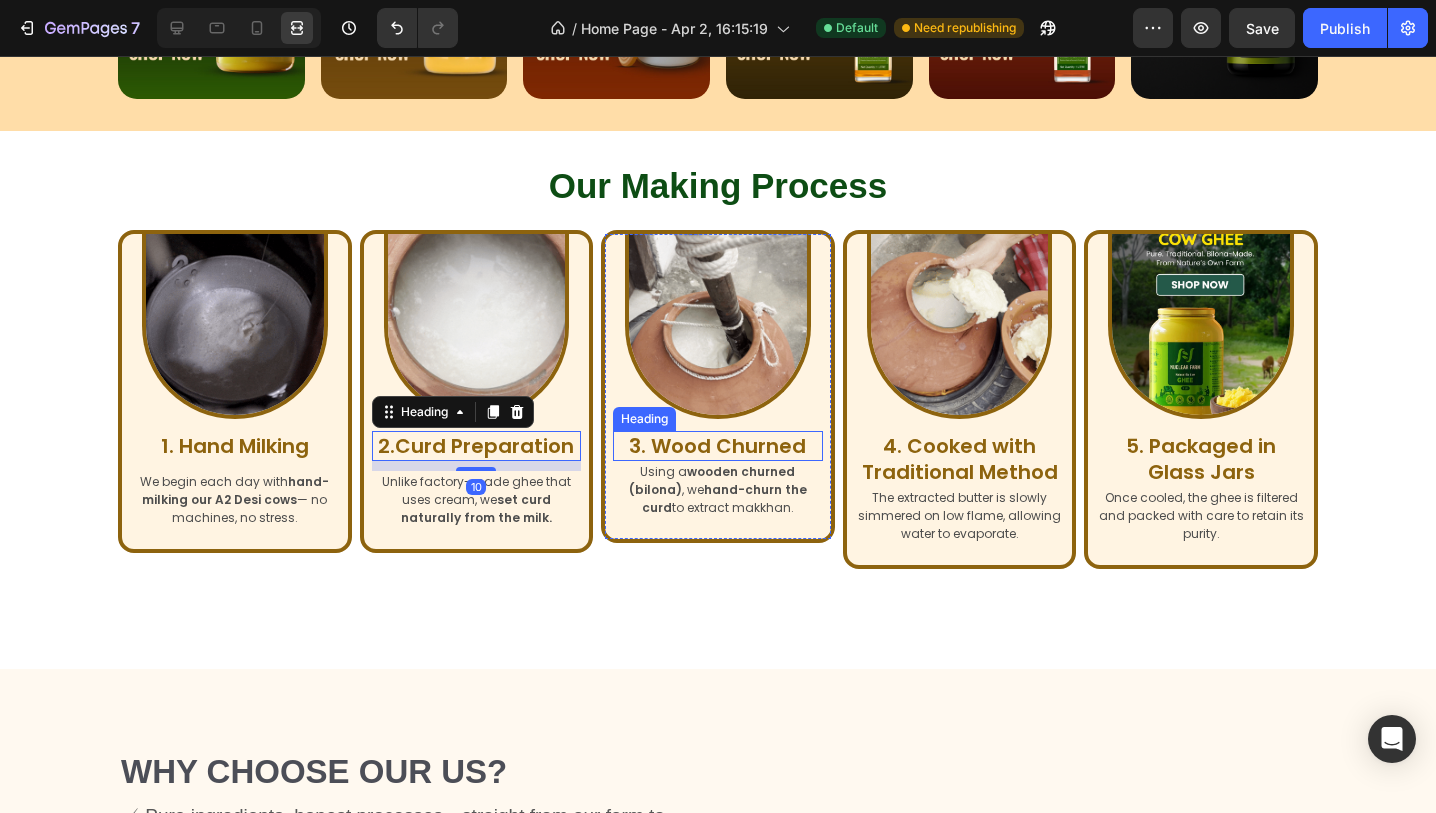 click on "3. Wood Churned" at bounding box center (717, 446) 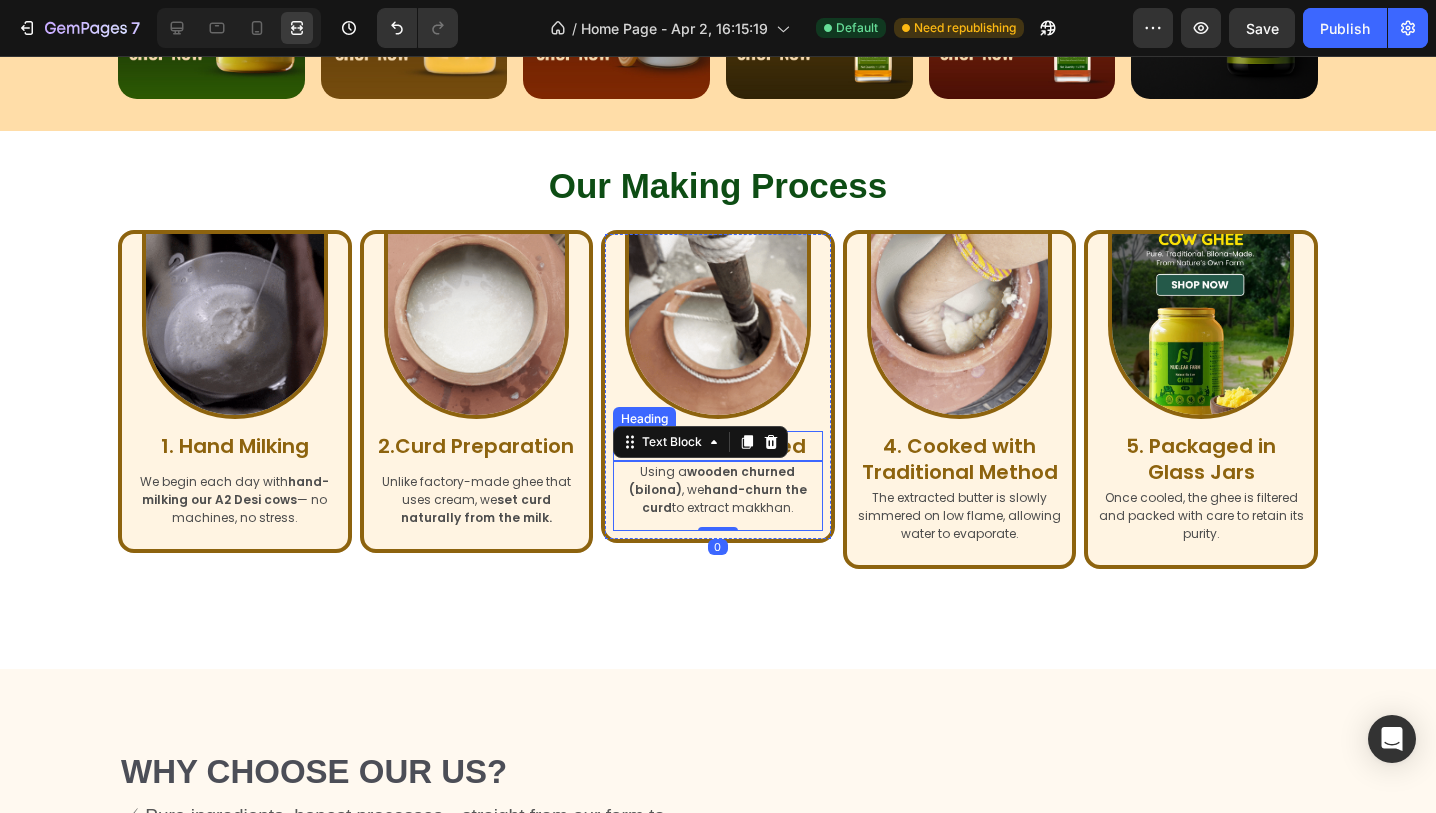 click on "3. Wood Churned" at bounding box center [717, 446] 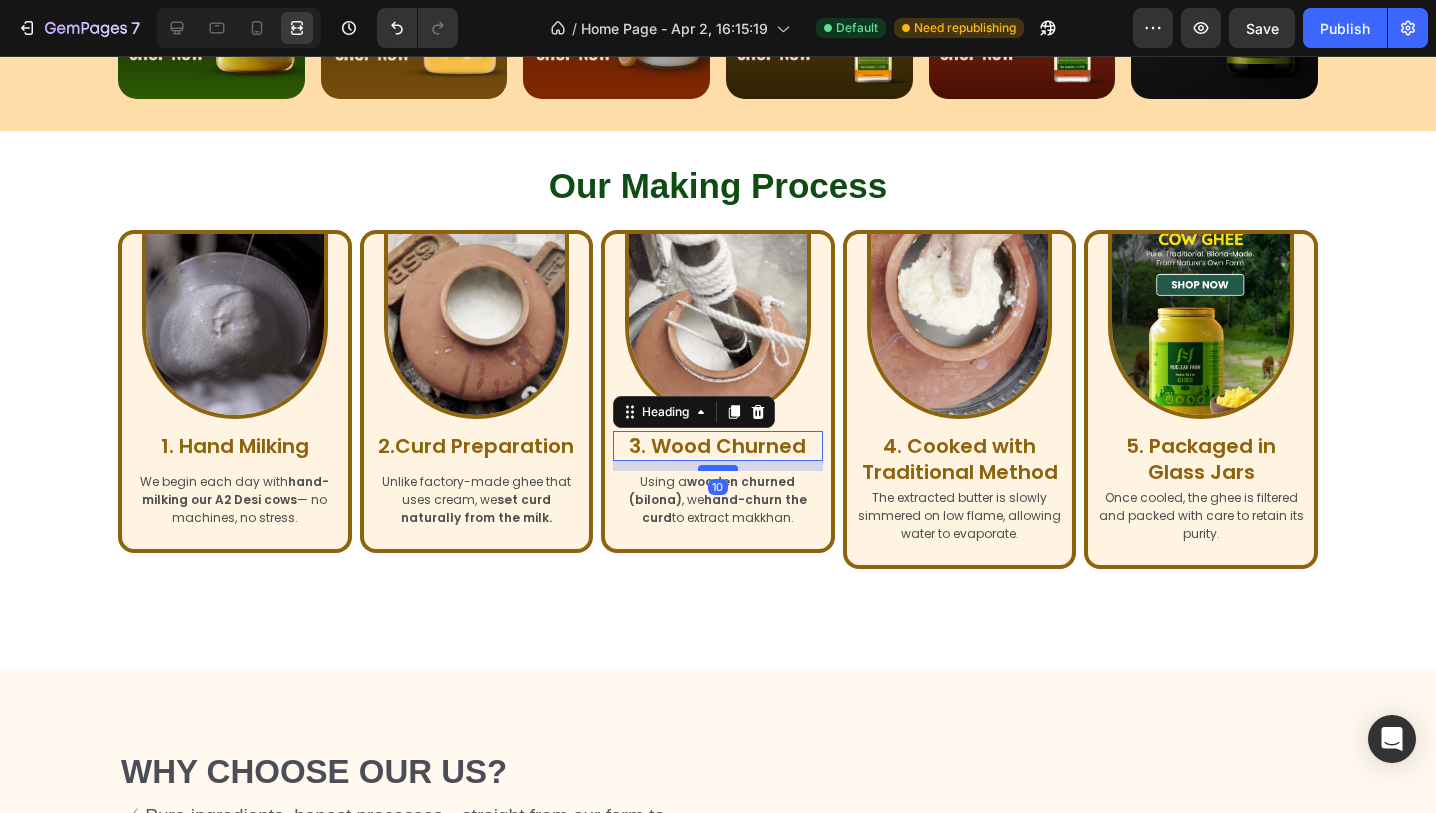 click at bounding box center [718, 468] 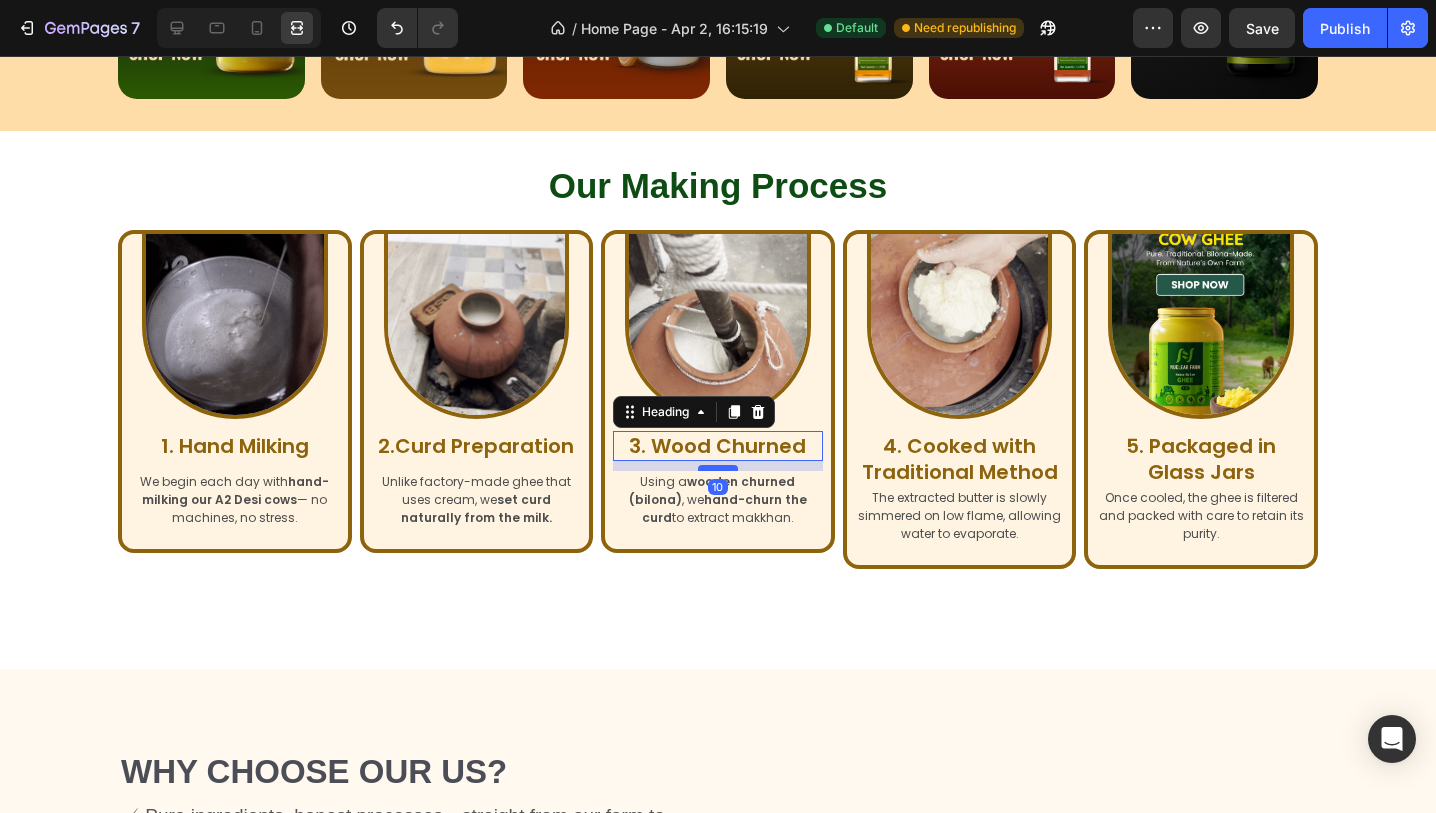 type on "10" 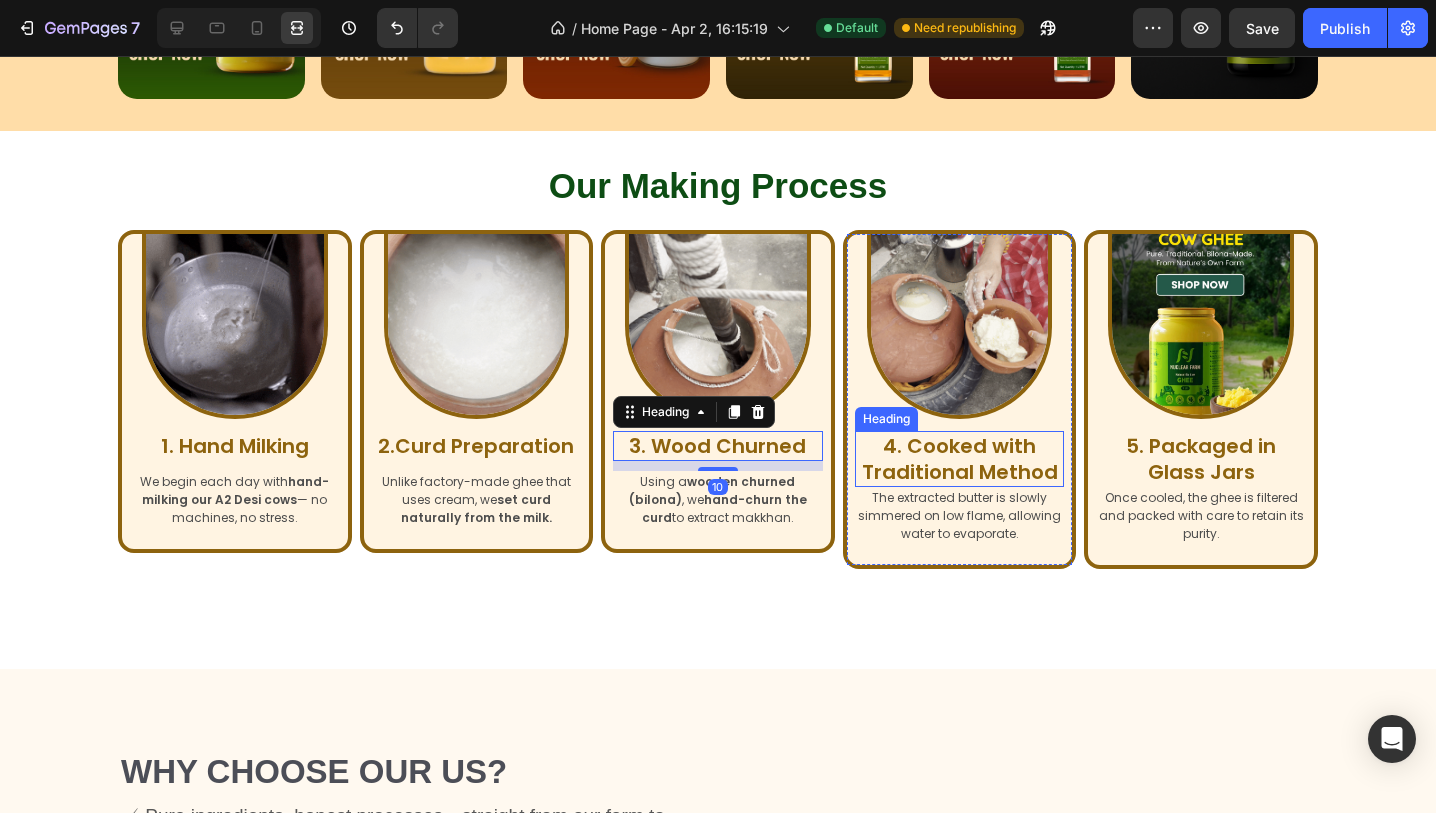 click on "4. Cooked with Traditional Method" at bounding box center (960, 459) 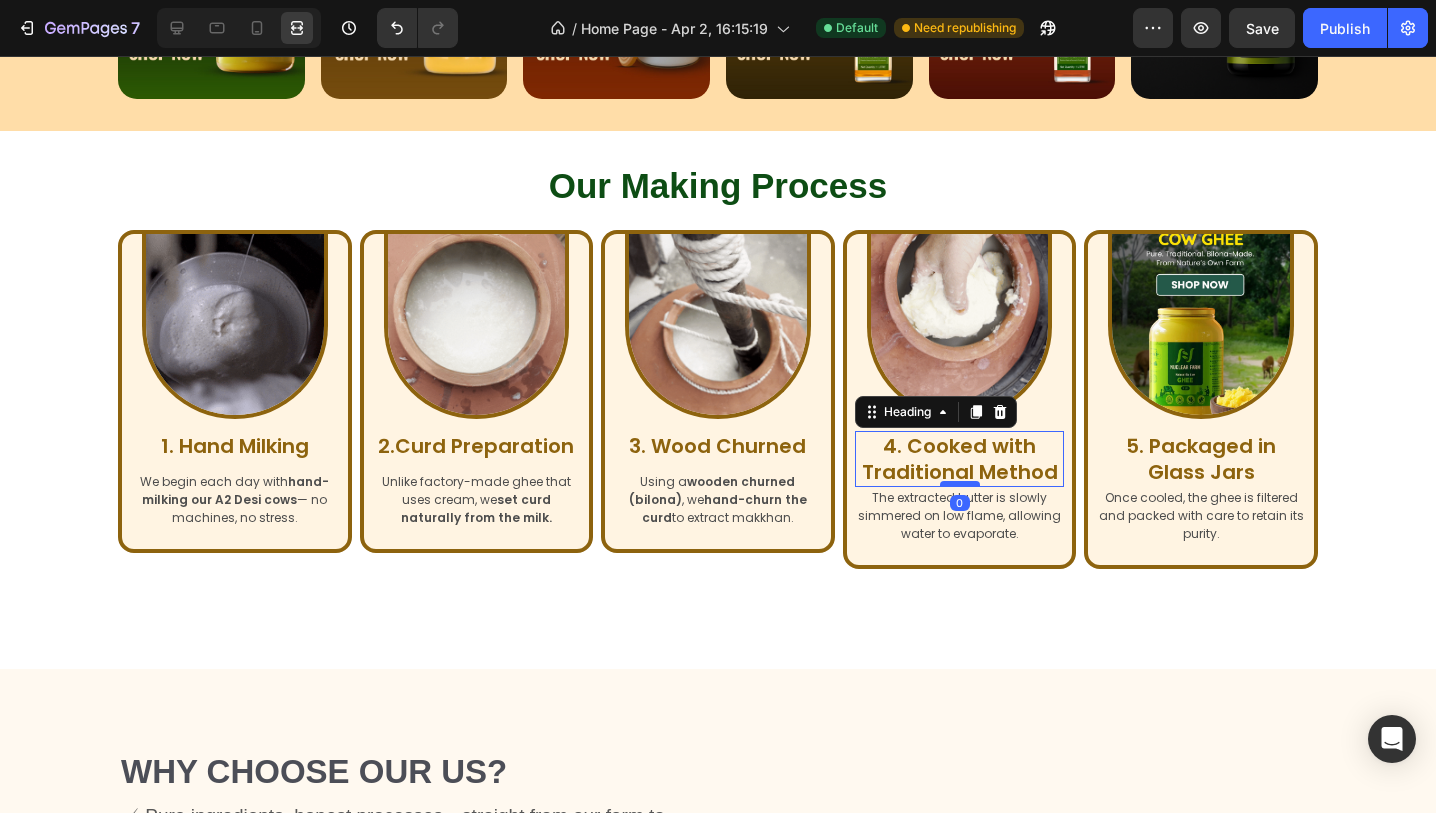 click at bounding box center (960, 484) 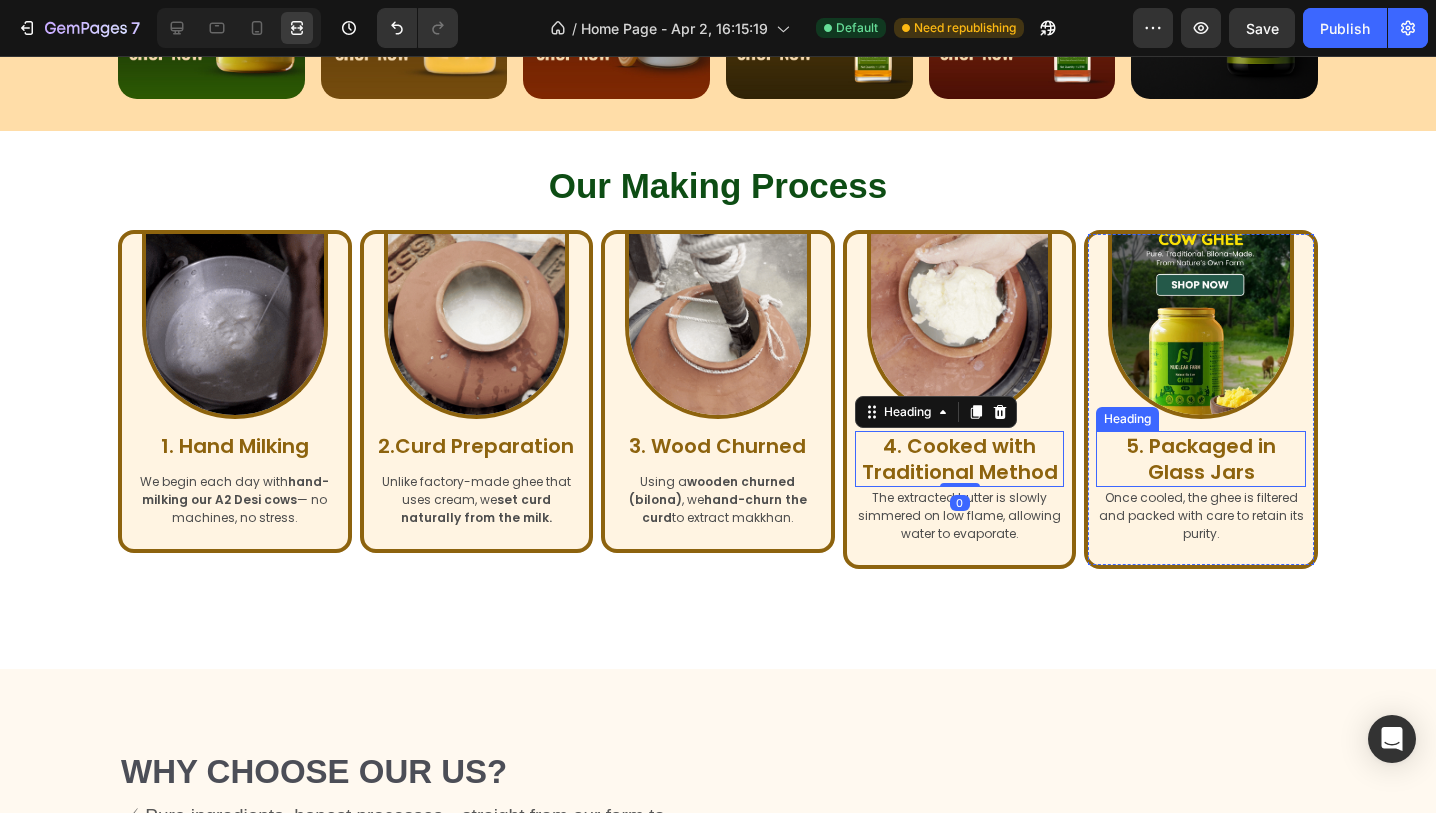 click on "5. Packaged in Glass Jars" at bounding box center (1201, 459) 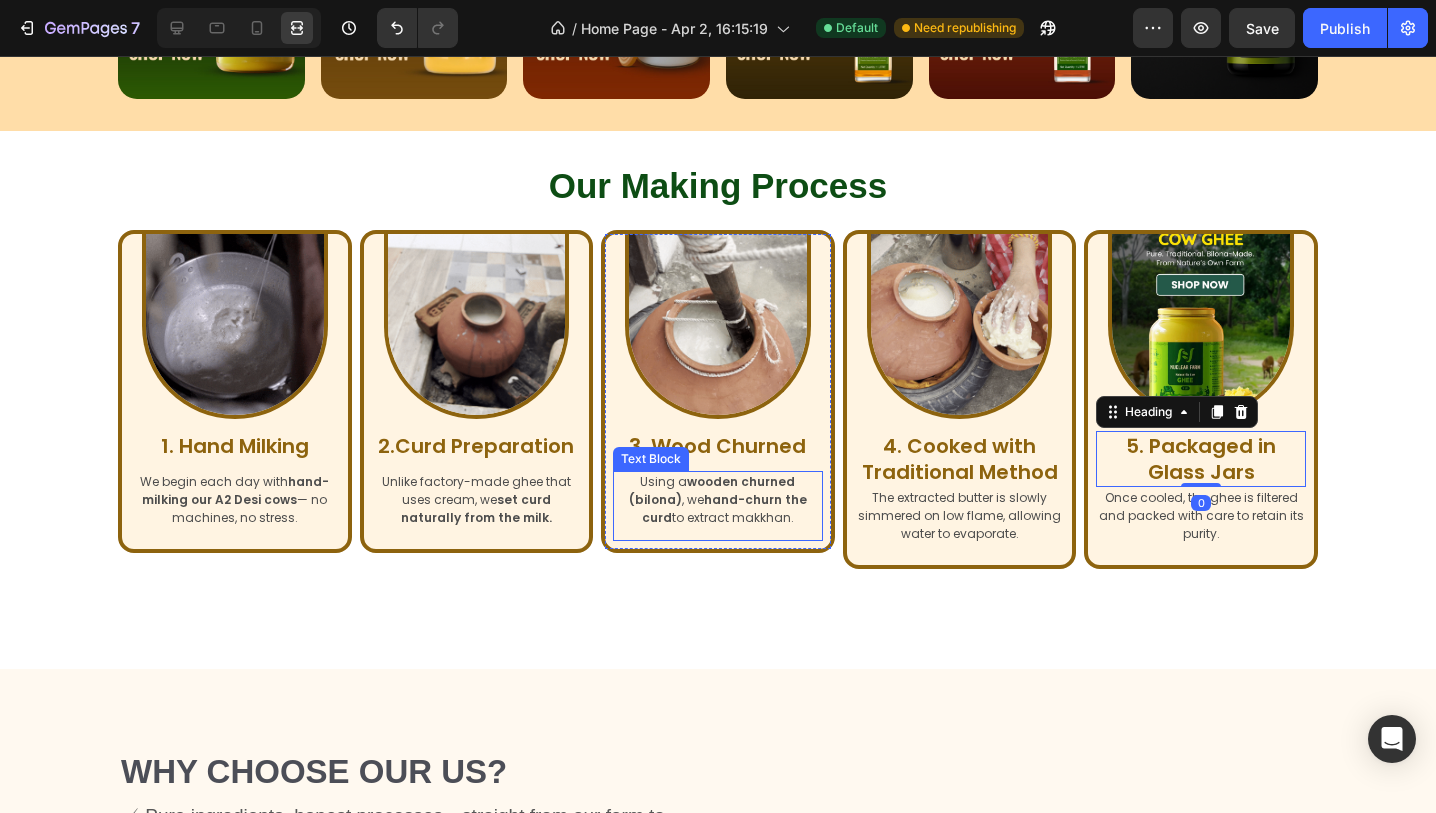 click on "Using a  wooden churned (bilona)  , we  hand-churn the curd   to extract makkhan." at bounding box center (718, 500) 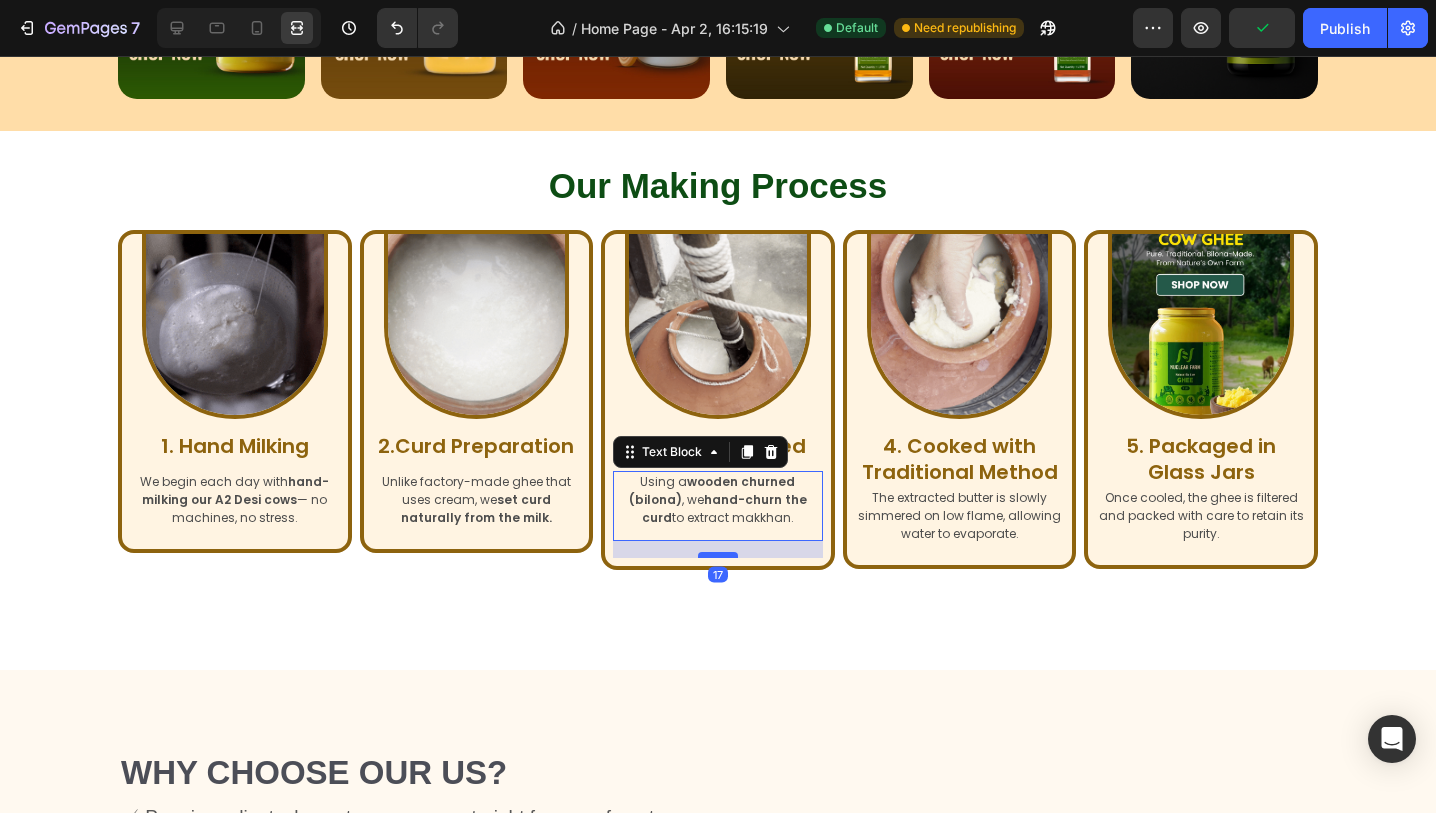 drag, startPoint x: 732, startPoint y: 539, endPoint x: 731, endPoint y: 556, distance: 17.029387 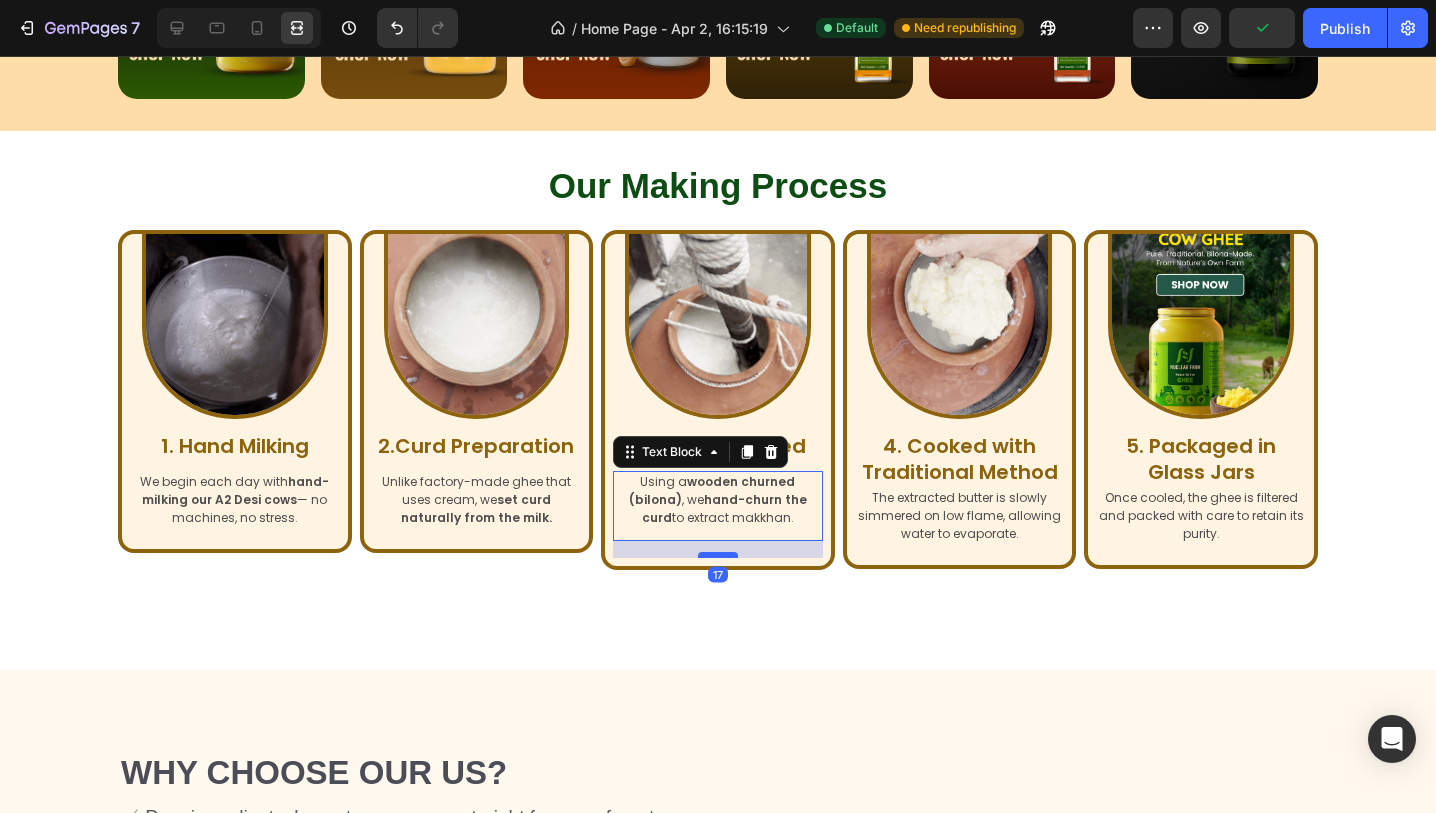 click at bounding box center (718, 555) 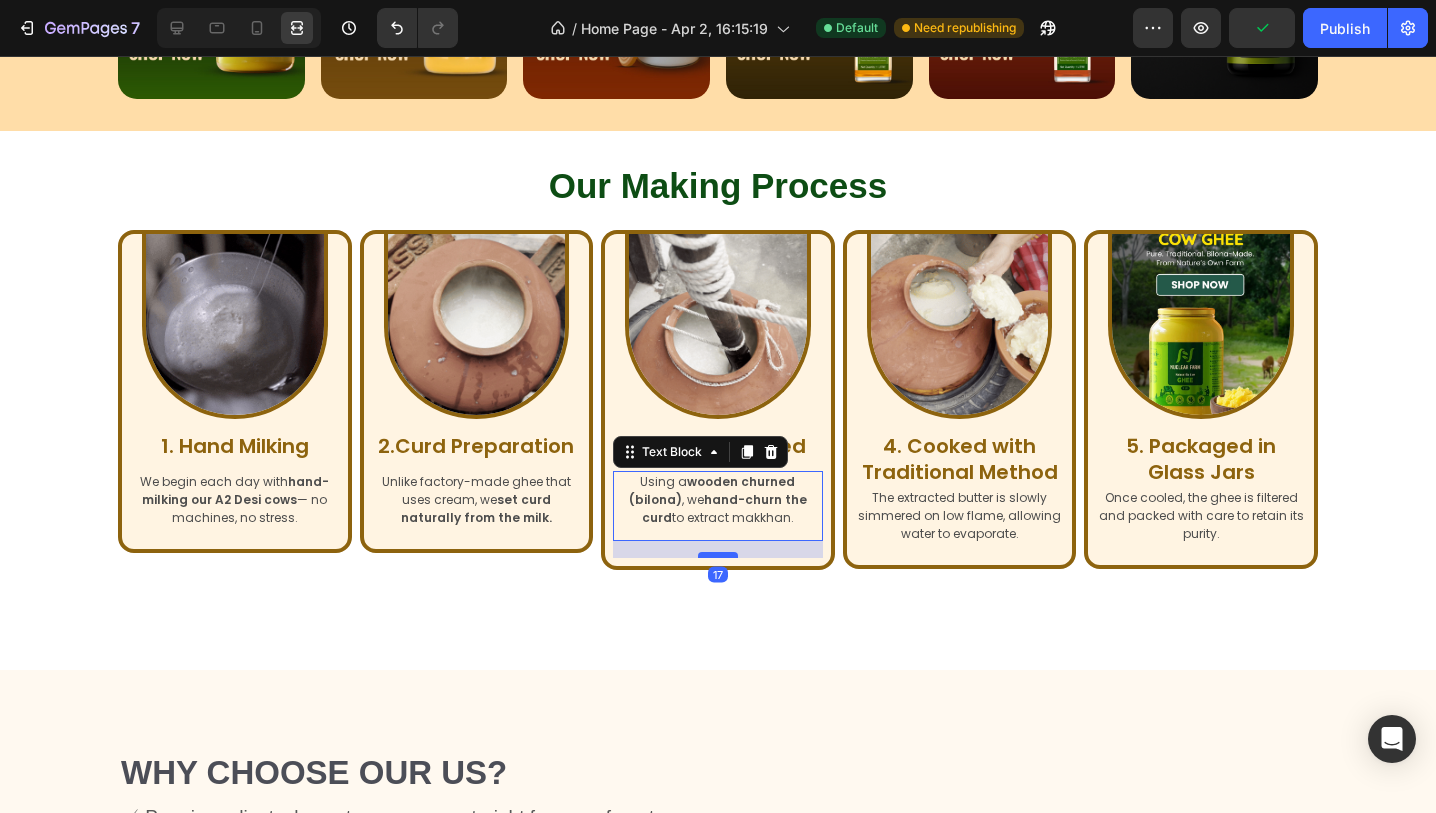 type on "17" 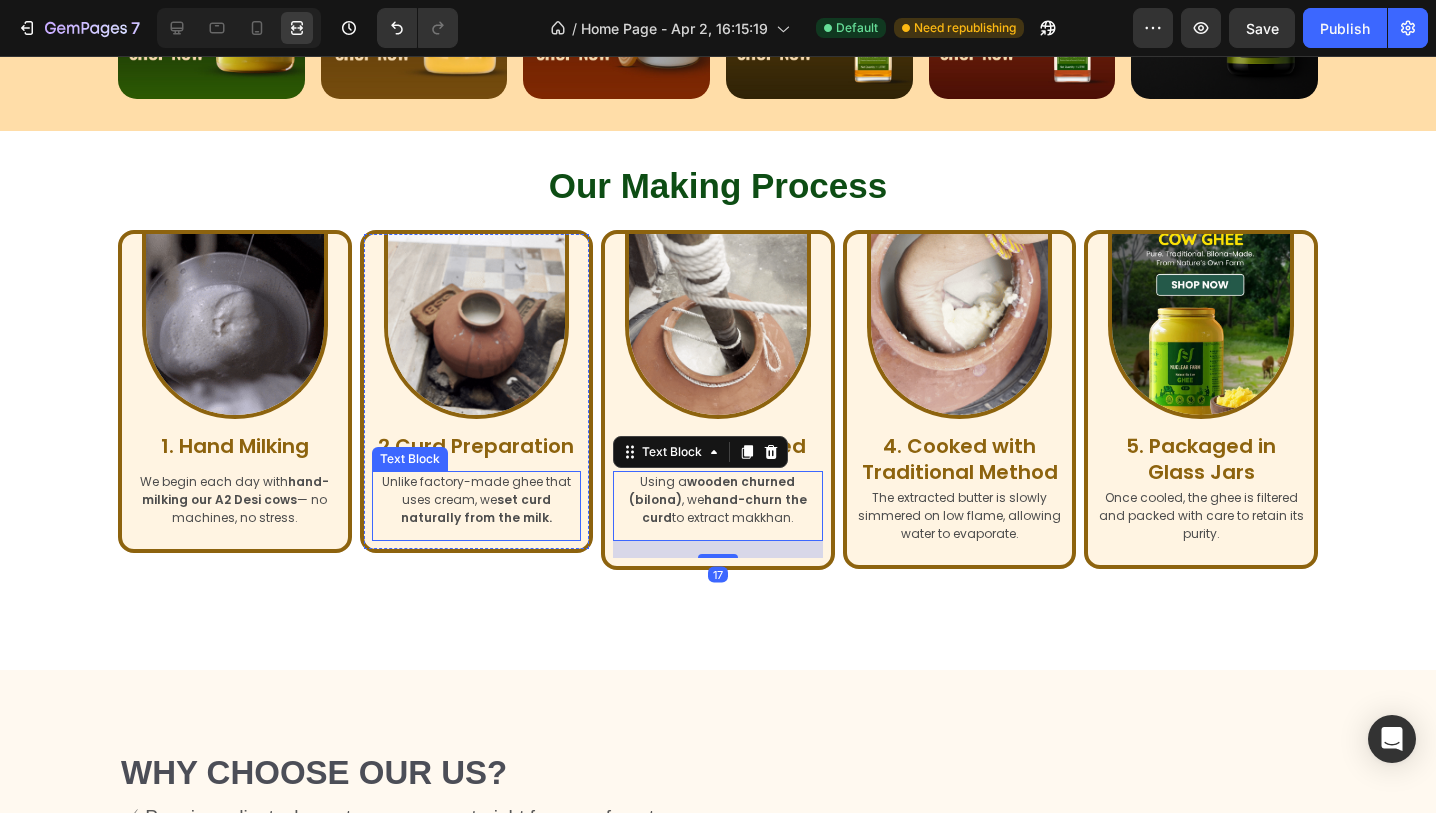 click on "set curd naturally from the milk." at bounding box center [476, 508] 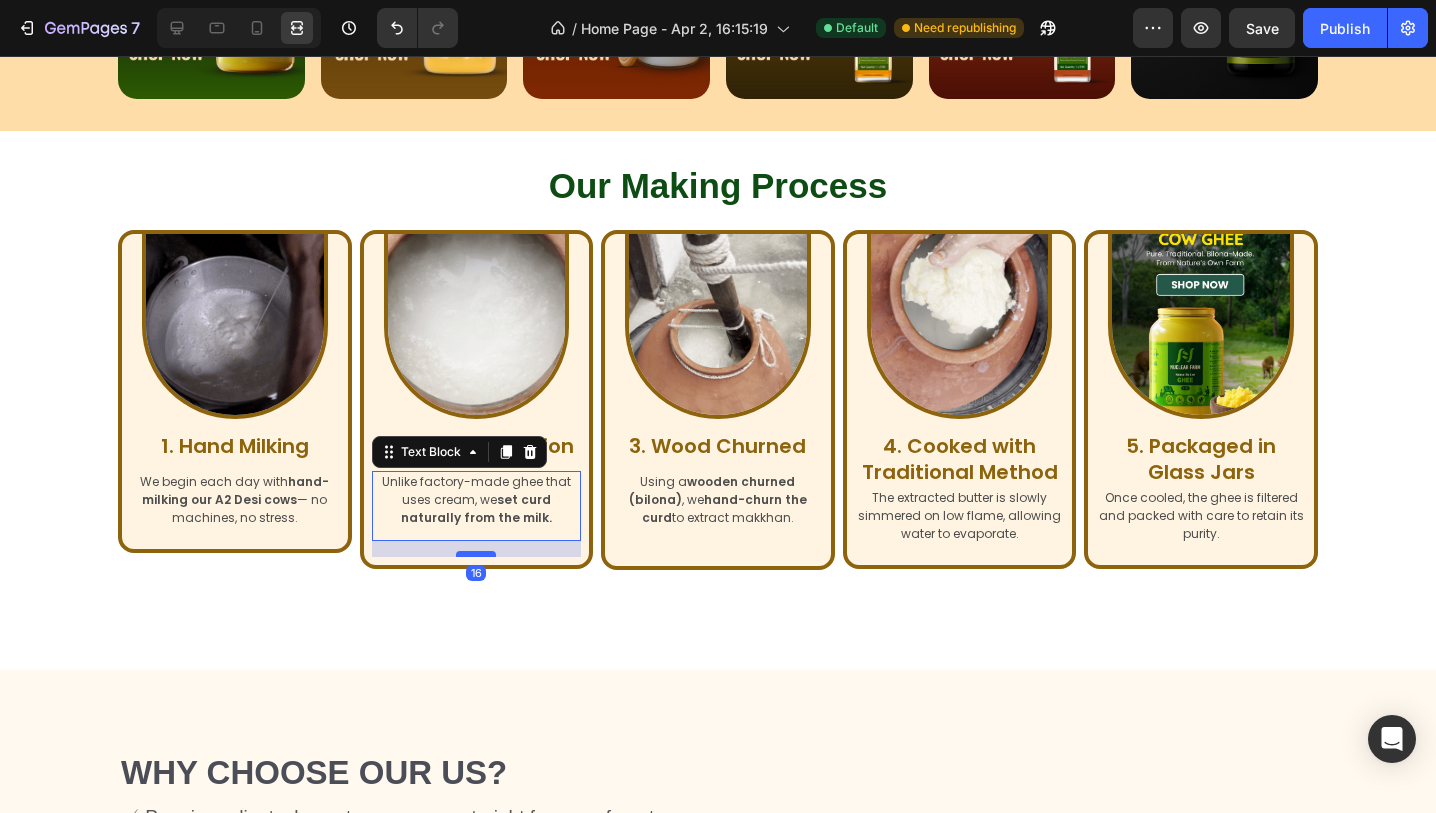 drag, startPoint x: 485, startPoint y: 539, endPoint x: 488, endPoint y: 555, distance: 16.27882 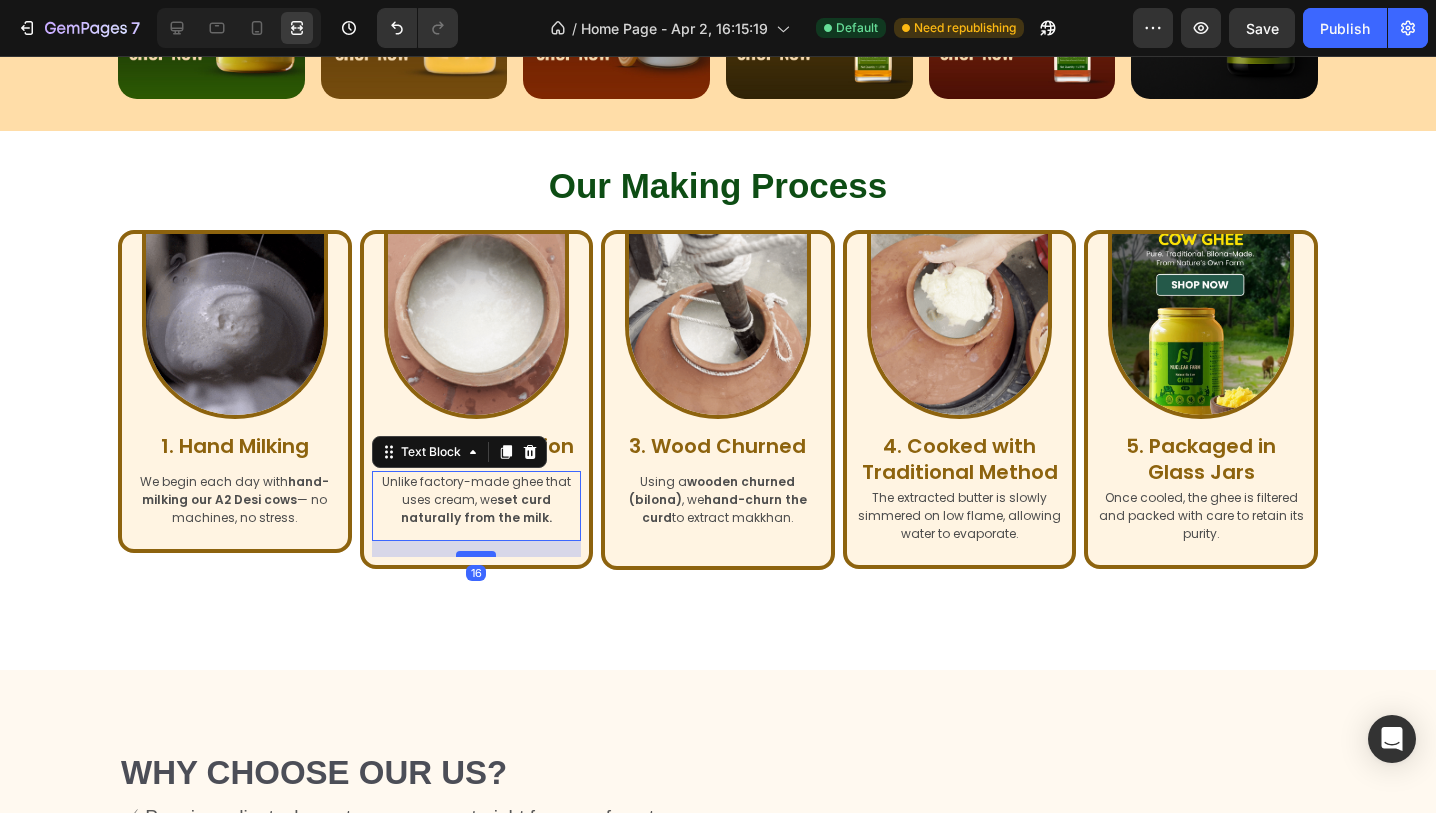 click at bounding box center [476, 554] 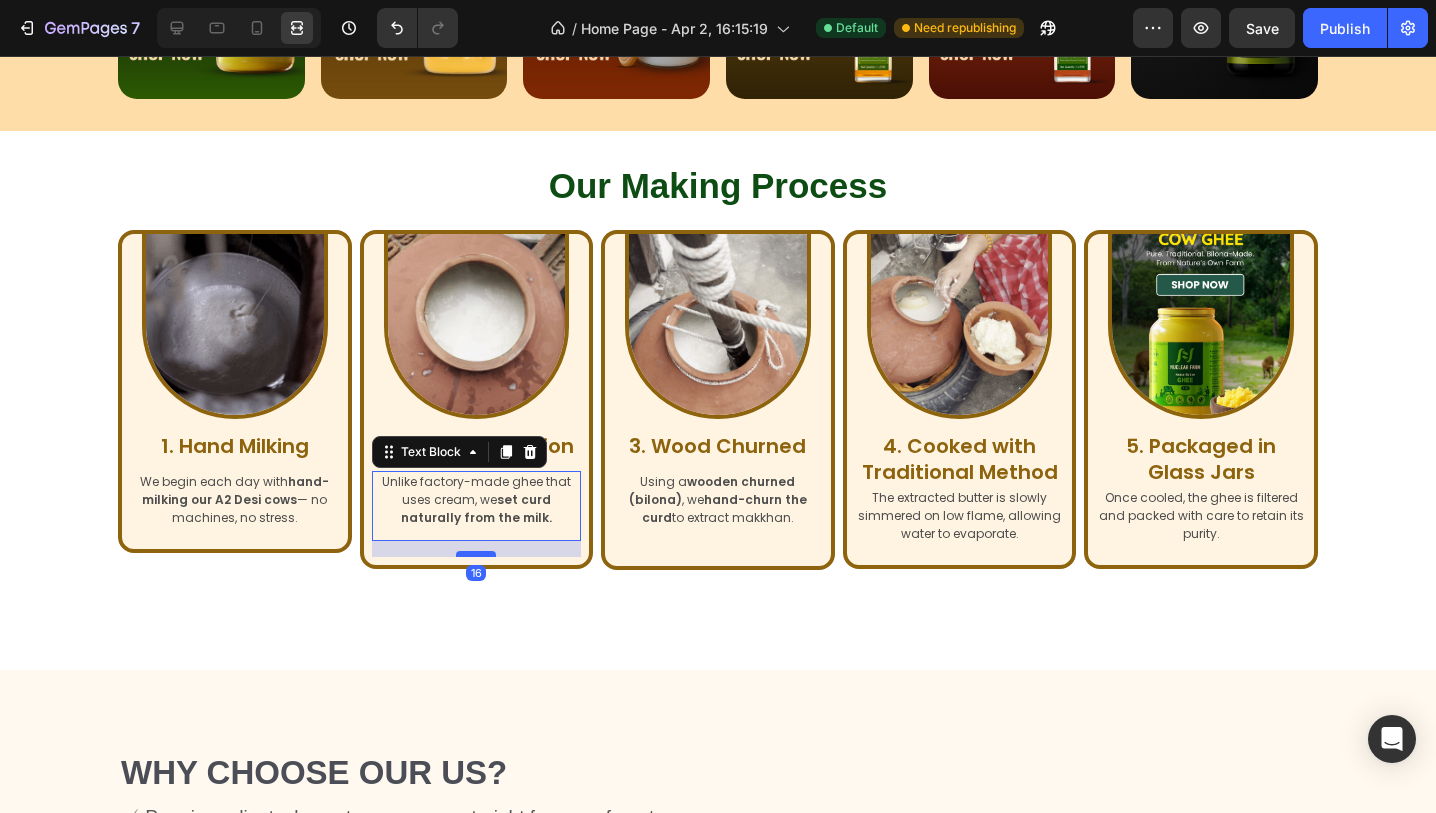 type on "16" 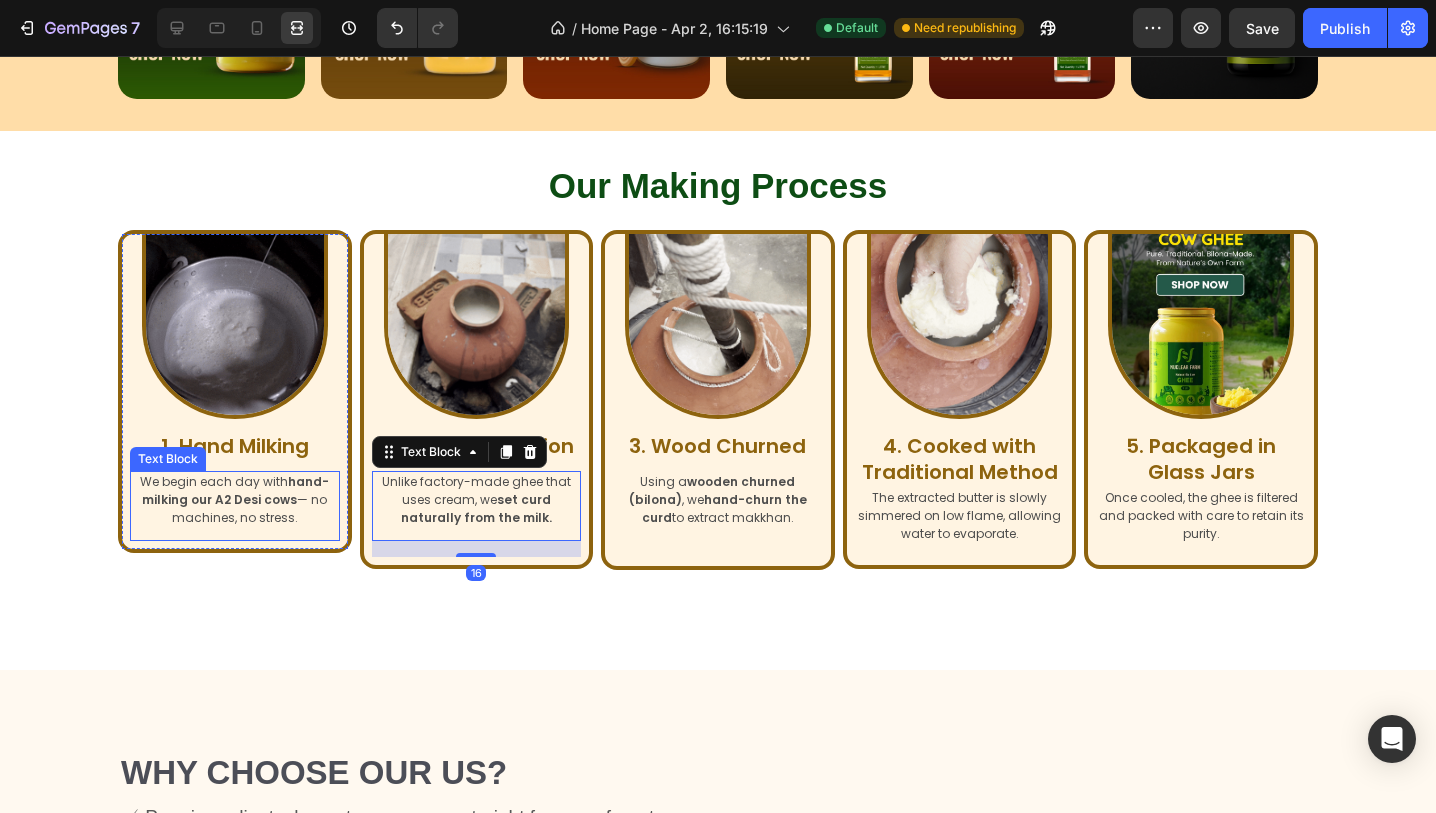 click on "We begin each day with  hand-milking our A2 Desi cows  — no machines, no stress." at bounding box center (235, 500) 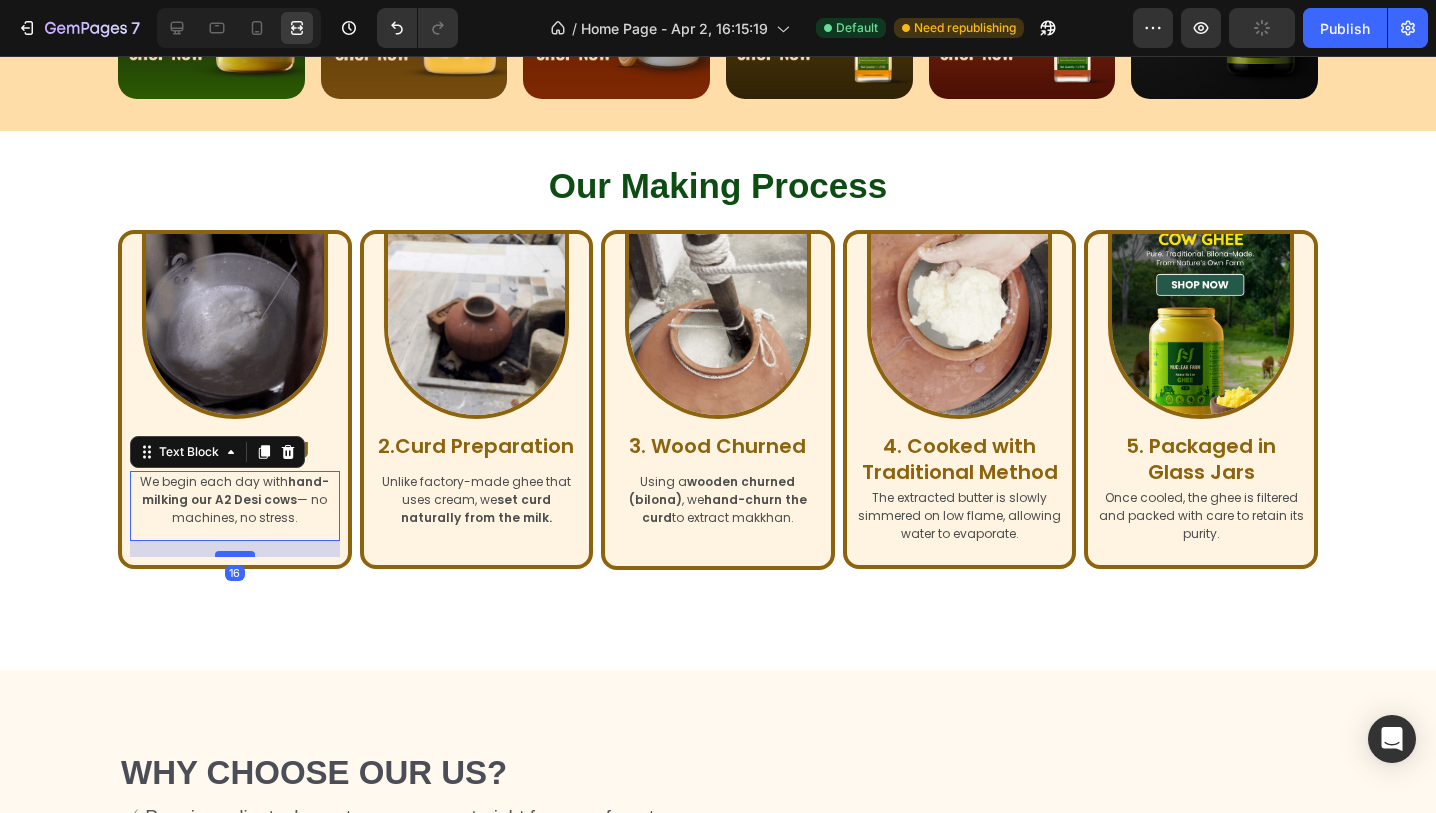 drag, startPoint x: 238, startPoint y: 537, endPoint x: 239, endPoint y: 553, distance: 16.03122 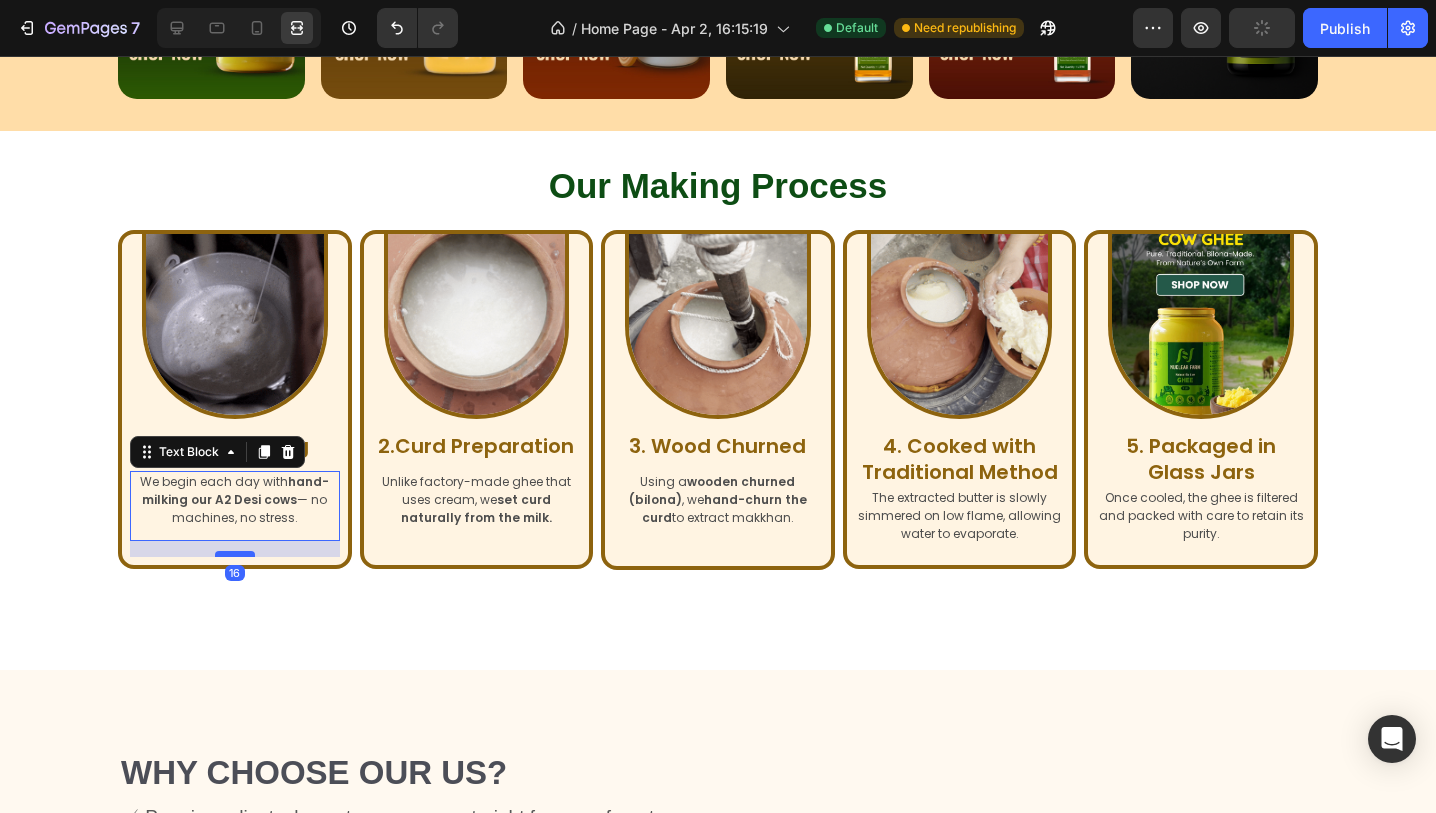 click at bounding box center [235, 554] 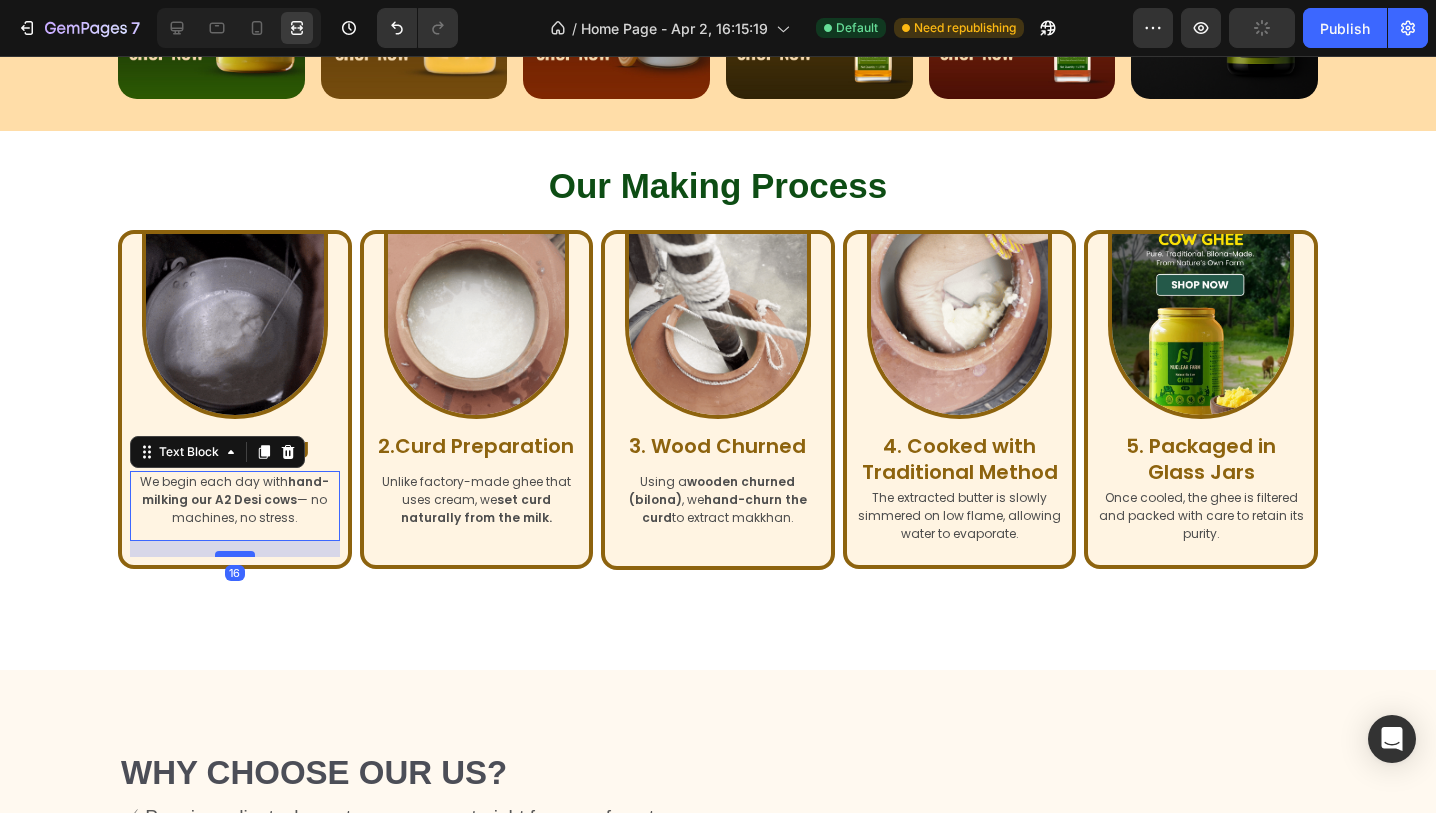 type on "16" 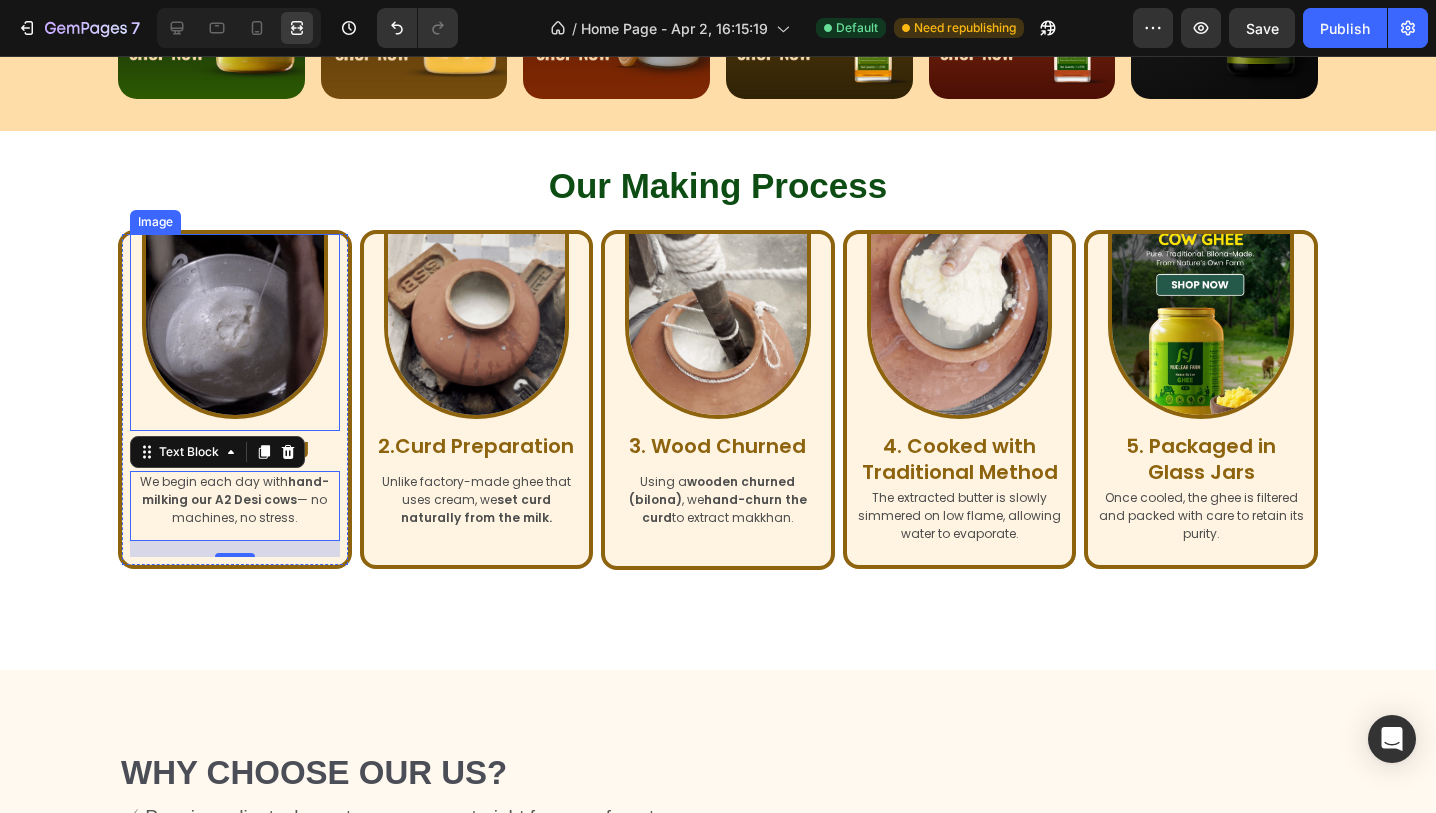 click on "Image" at bounding box center [235, 333] 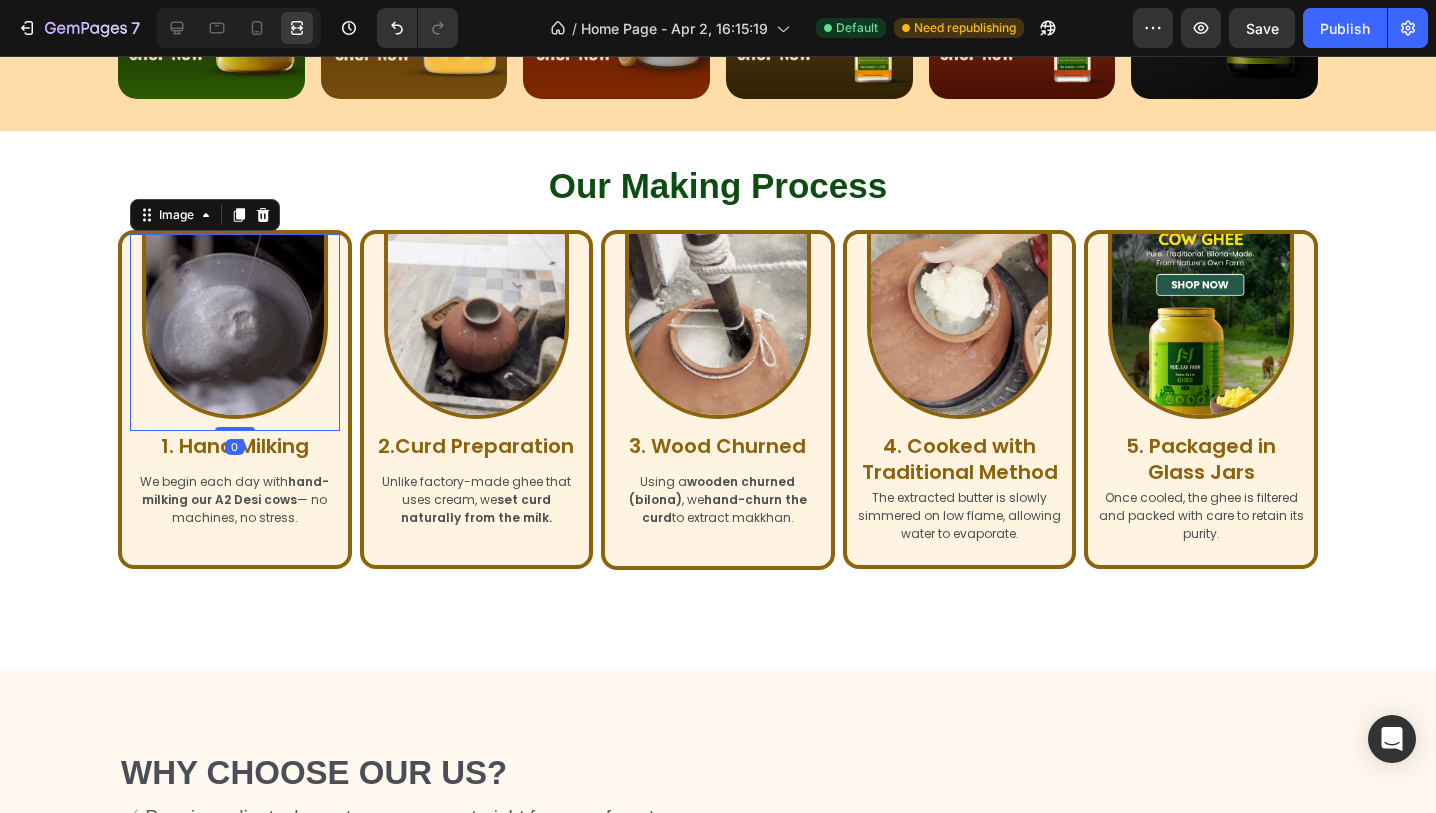 click at bounding box center [239, 28] 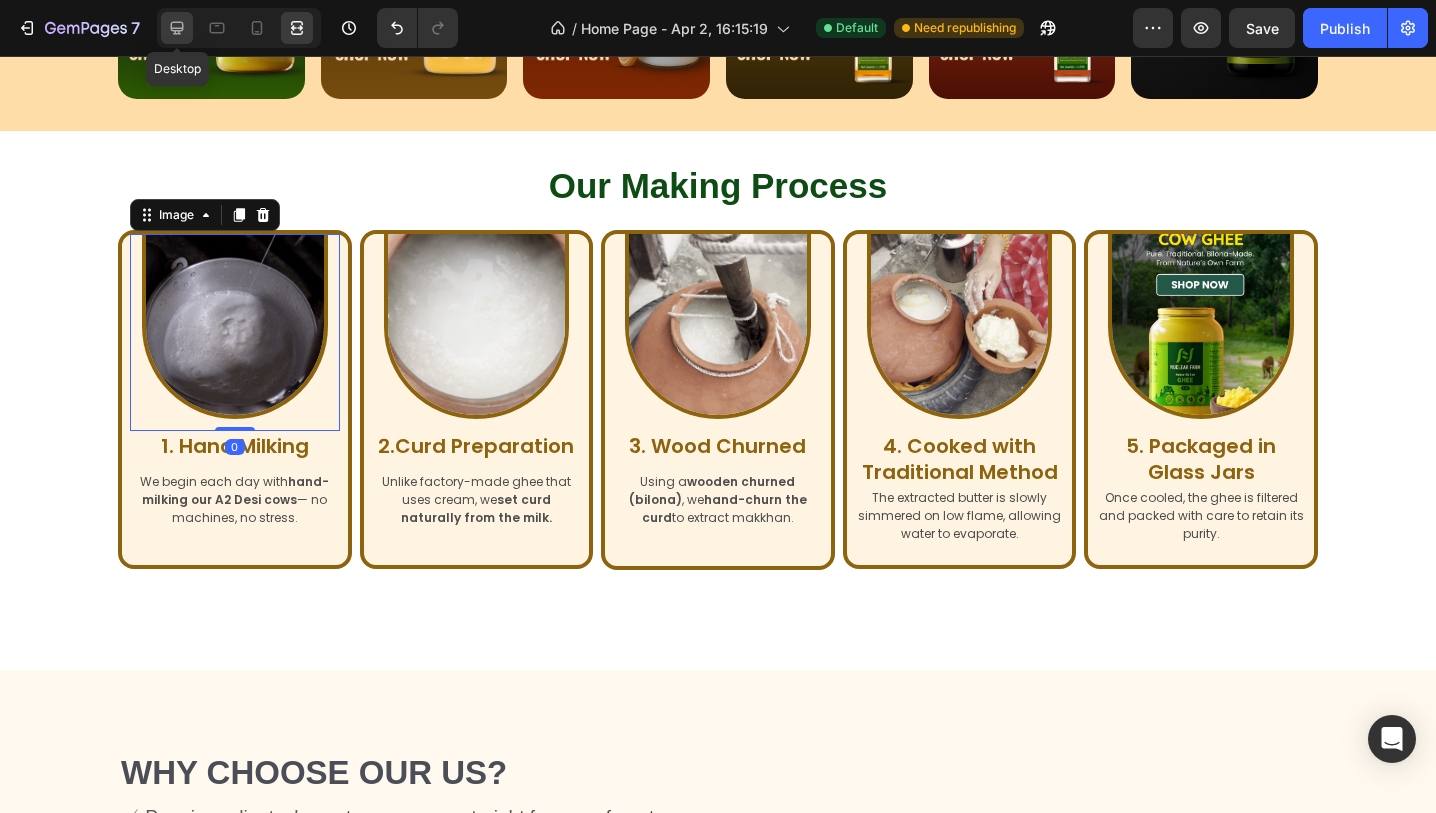 click 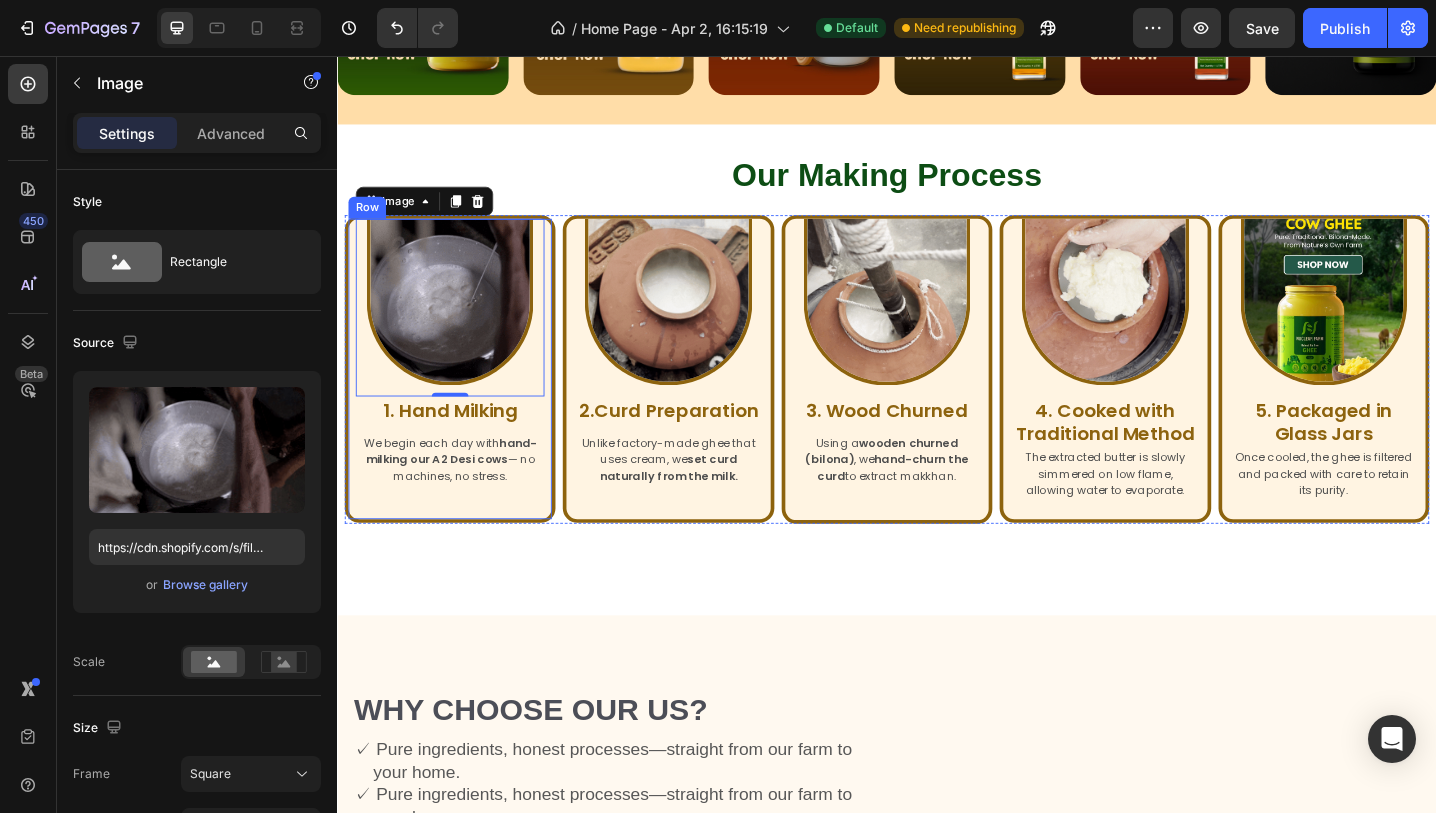 click on "Image   0 ⁠⁠⁠⁠⁠⁠⁠ 1. Hand Milking Heading We begin each day with  hand-milking our A2 Desi cows  — no machines, no stress. Text Block Row" at bounding box center (460, 398) 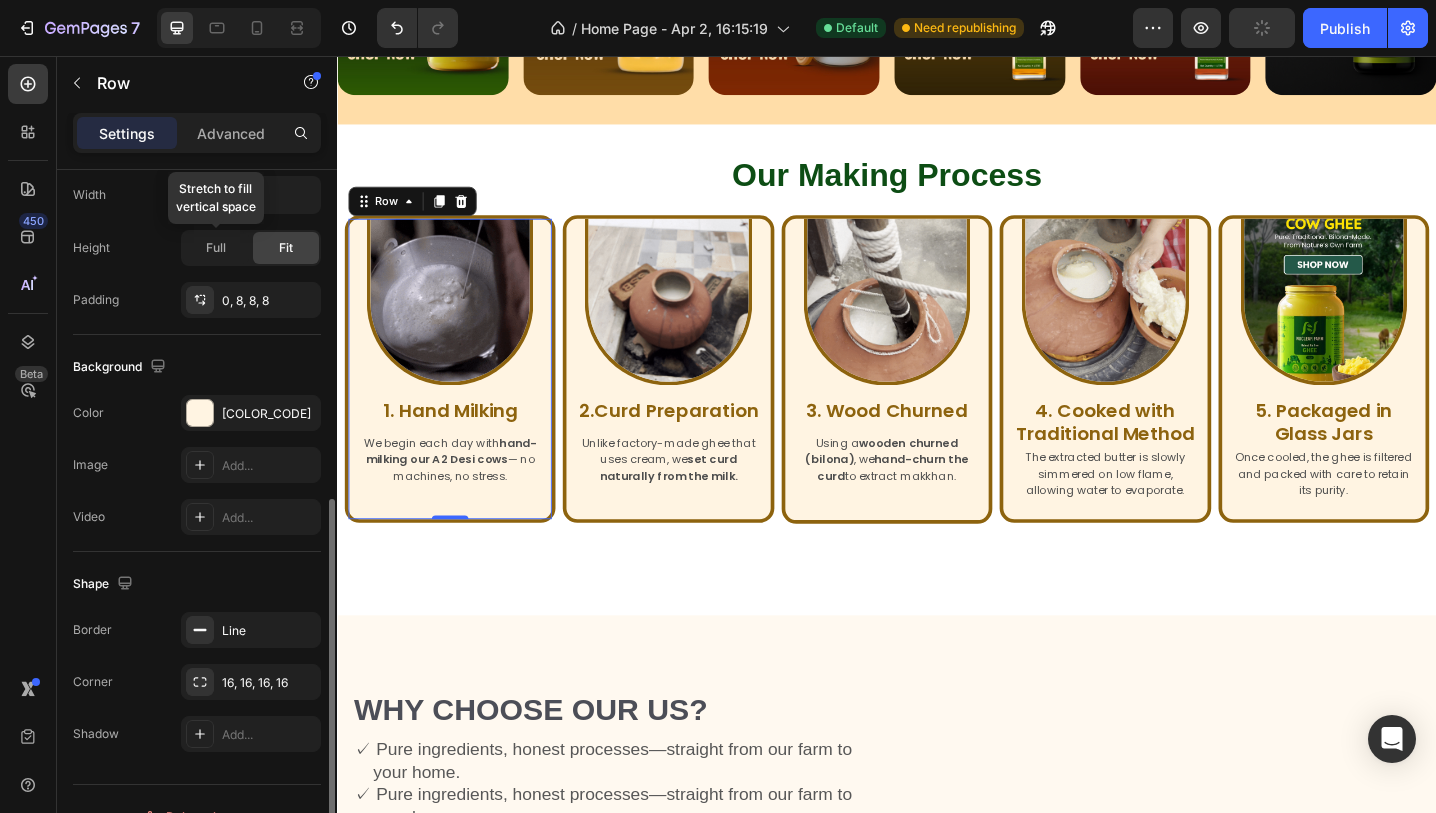 scroll, scrollTop: 520, scrollLeft: 0, axis: vertical 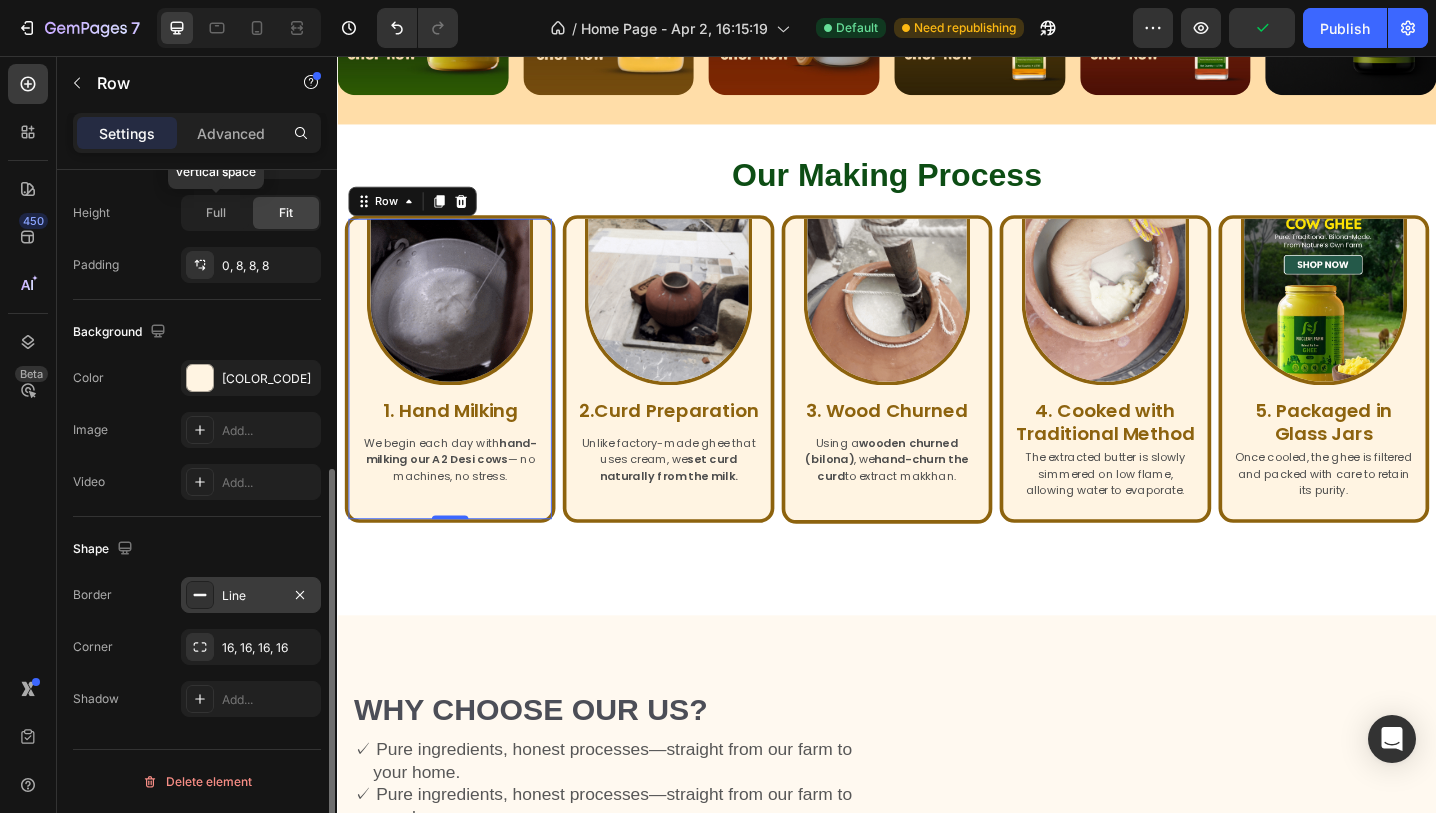 click on "Line" at bounding box center [251, 595] 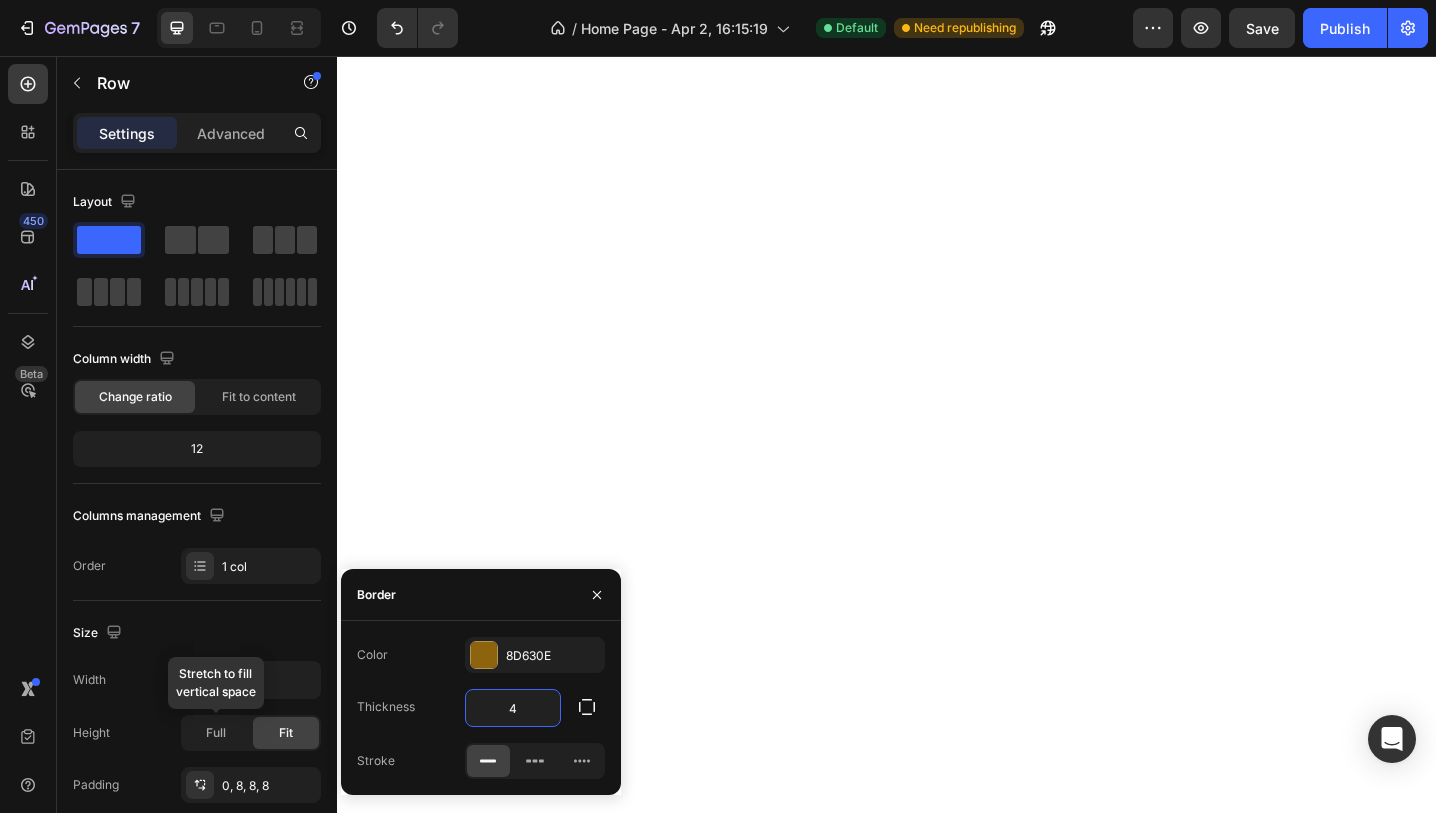 scroll, scrollTop: 0, scrollLeft: 0, axis: both 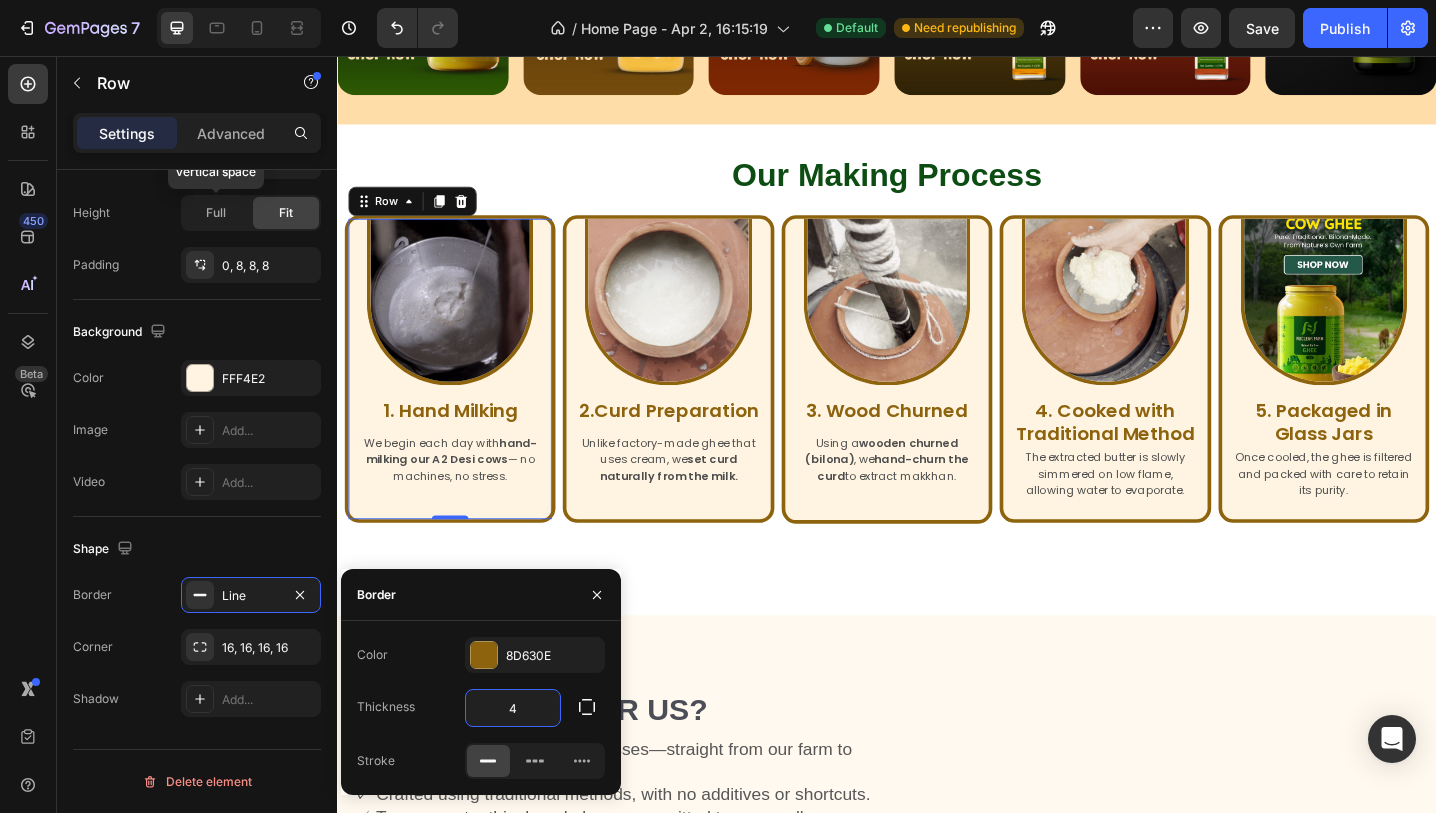 type on "3" 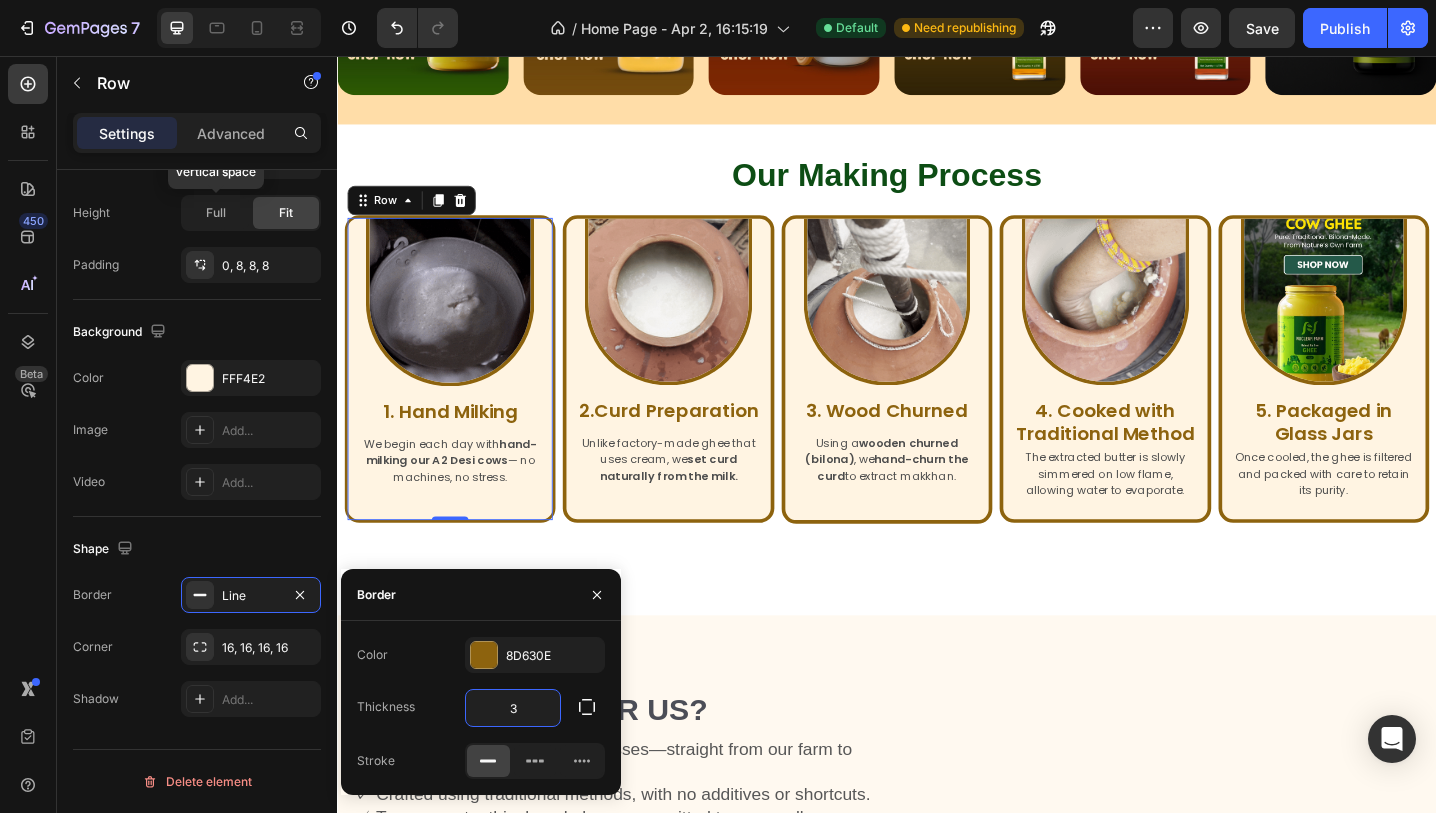 click on "Image ⁠⁠⁠⁠⁠⁠⁠ 1. Hand Milking Heading We begin each day with  hand-milking our A2 Desi cows  — no machines, no stress. Text Block Row   0" at bounding box center [460, 398] 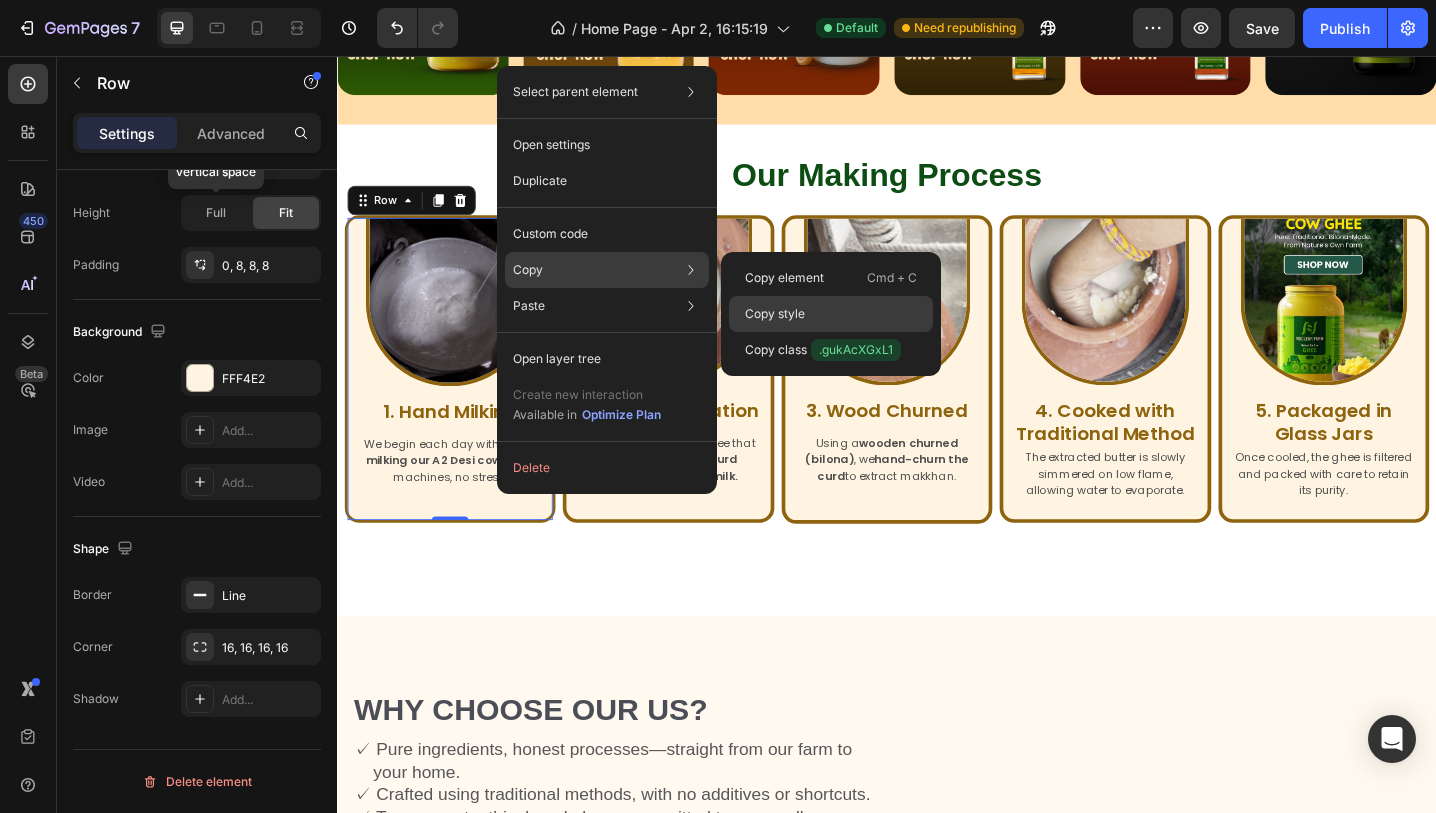 click on "Copy style" at bounding box center (775, 314) 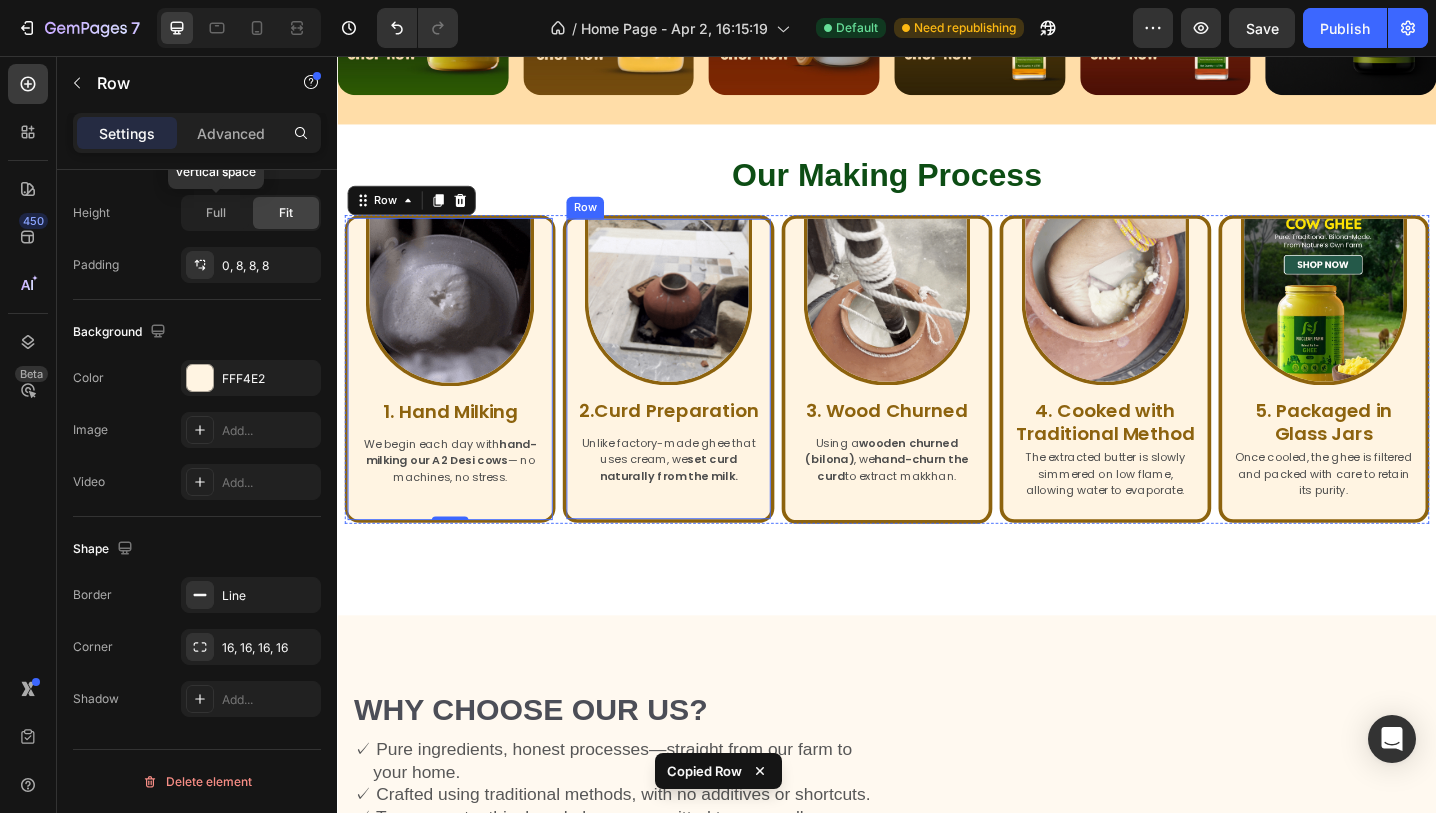 click on "Image ⁠⁠⁠⁠⁠⁠⁠ 2.Curd Preparation Heading Unlike factory-made ghee that uses cream, we  set curd naturally from the milk. Text Block Row" at bounding box center (698, 398) 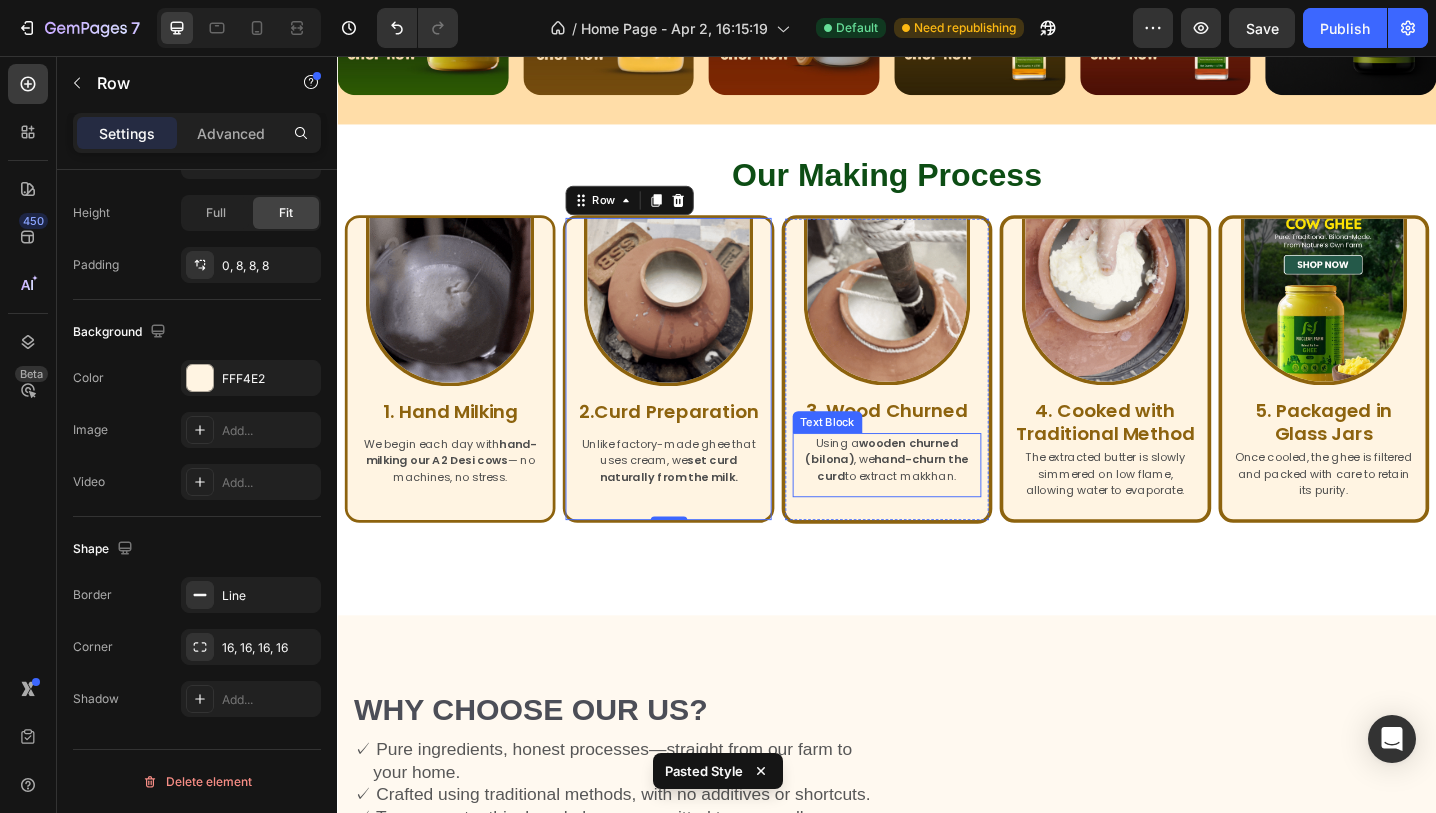 click on "Image ⁠⁠⁠⁠⁠⁠⁠ 3. Wood Churned  Heading Using a  wooden churned (bilona)  , we  hand-churn the curd   to extract makkhan. Text Block Row" at bounding box center [937, 398] 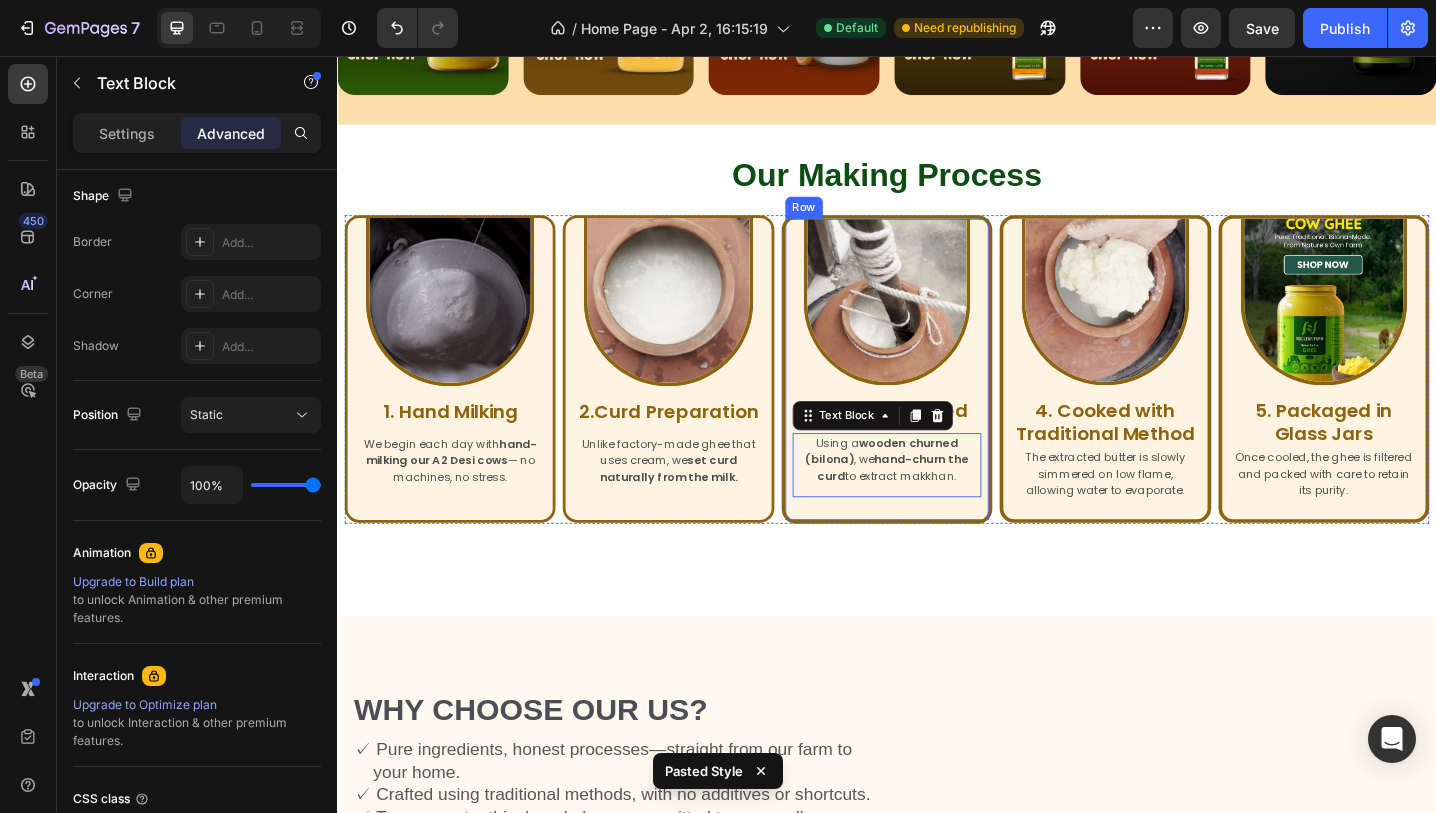 scroll, scrollTop: 0, scrollLeft: 0, axis: both 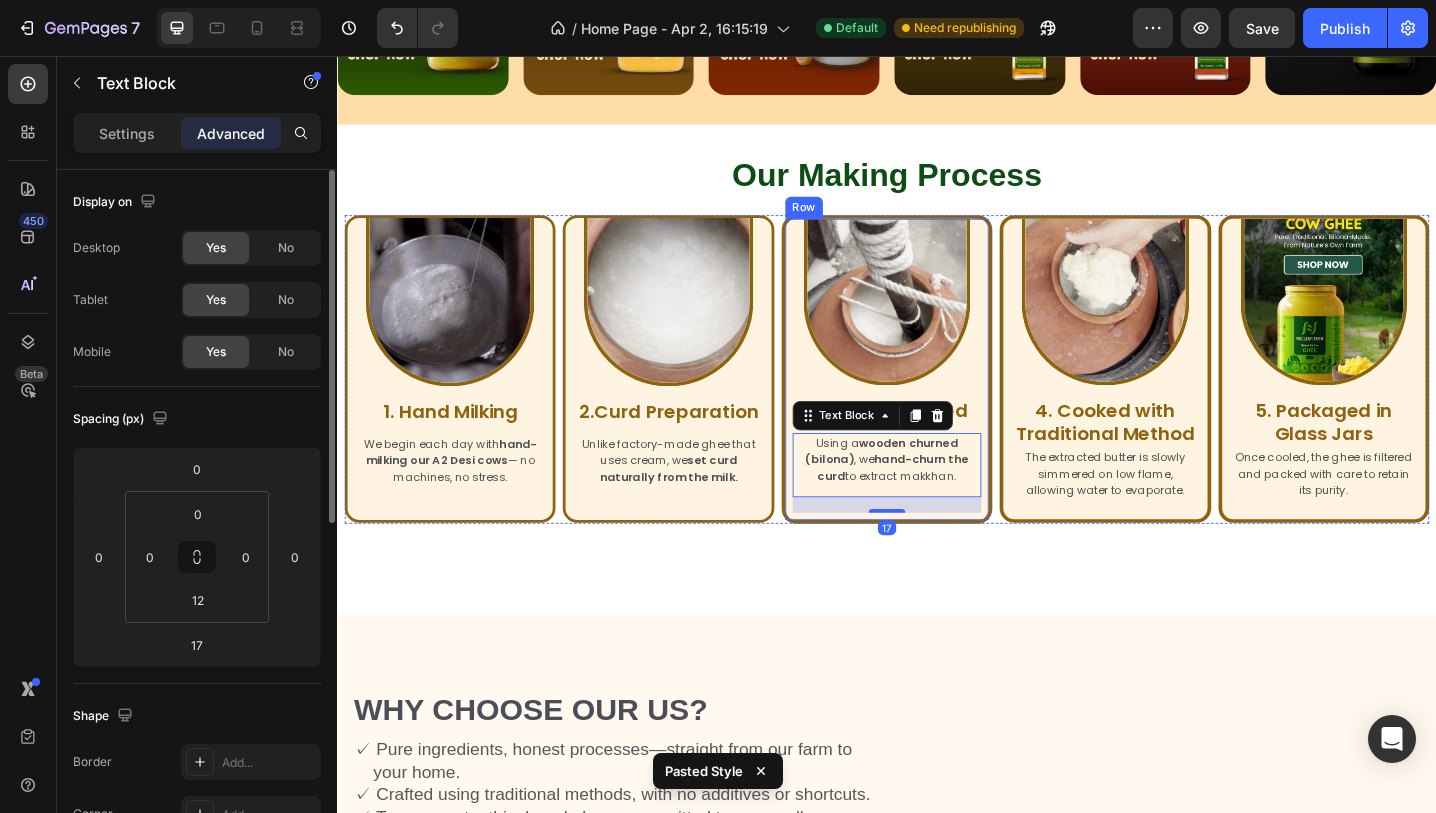 click on "Image ⁠⁠⁠⁠⁠⁠⁠ 3. Wood Churned  Heading Using a  wooden churned (bilona)  , we  hand-churn the curd   to extract makkhan. Text Block   17 Row" at bounding box center [937, 398] 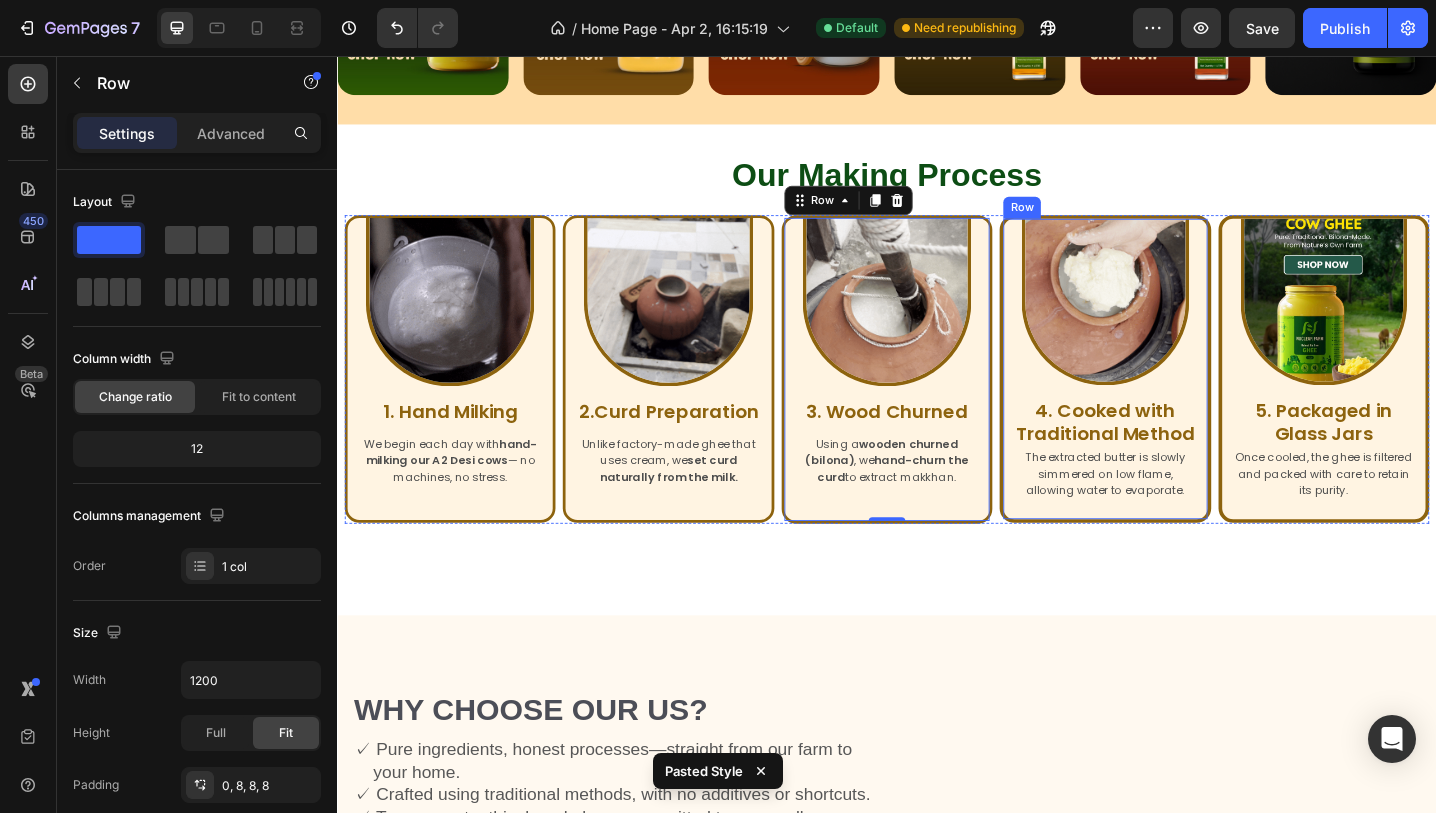 click on "Image 4. Cooked with Traditional Method Heading The extracted butter is slowly simmered on low flame, allowing water to evaporate. Text Block Row" at bounding box center (1175, 398) 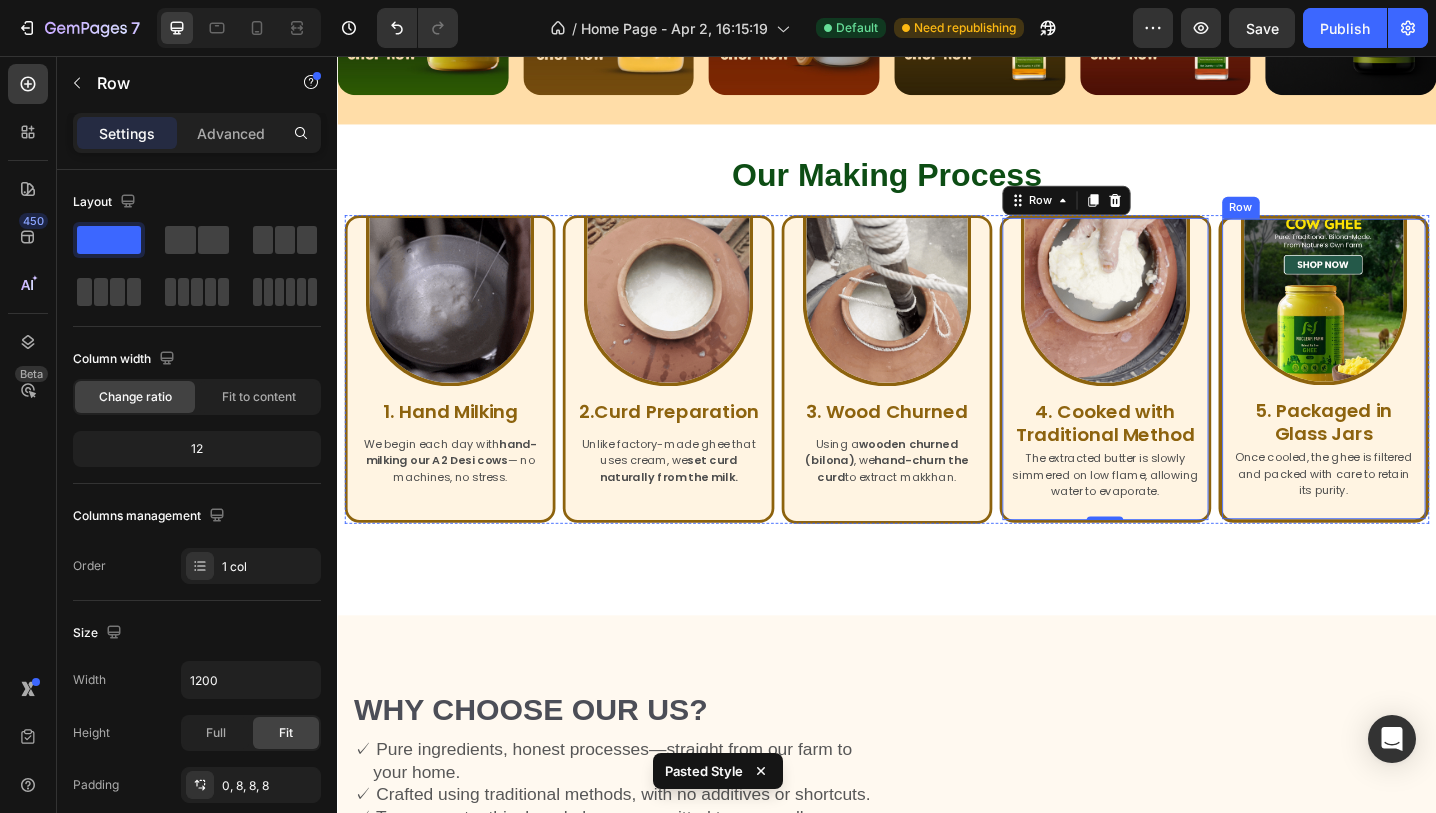 click on "Image 5. Packaged in Glass Jars Heading Once cooled, the ghee is filtered and packed with care to retain its purity. Text Block Row" at bounding box center [1414, 398] 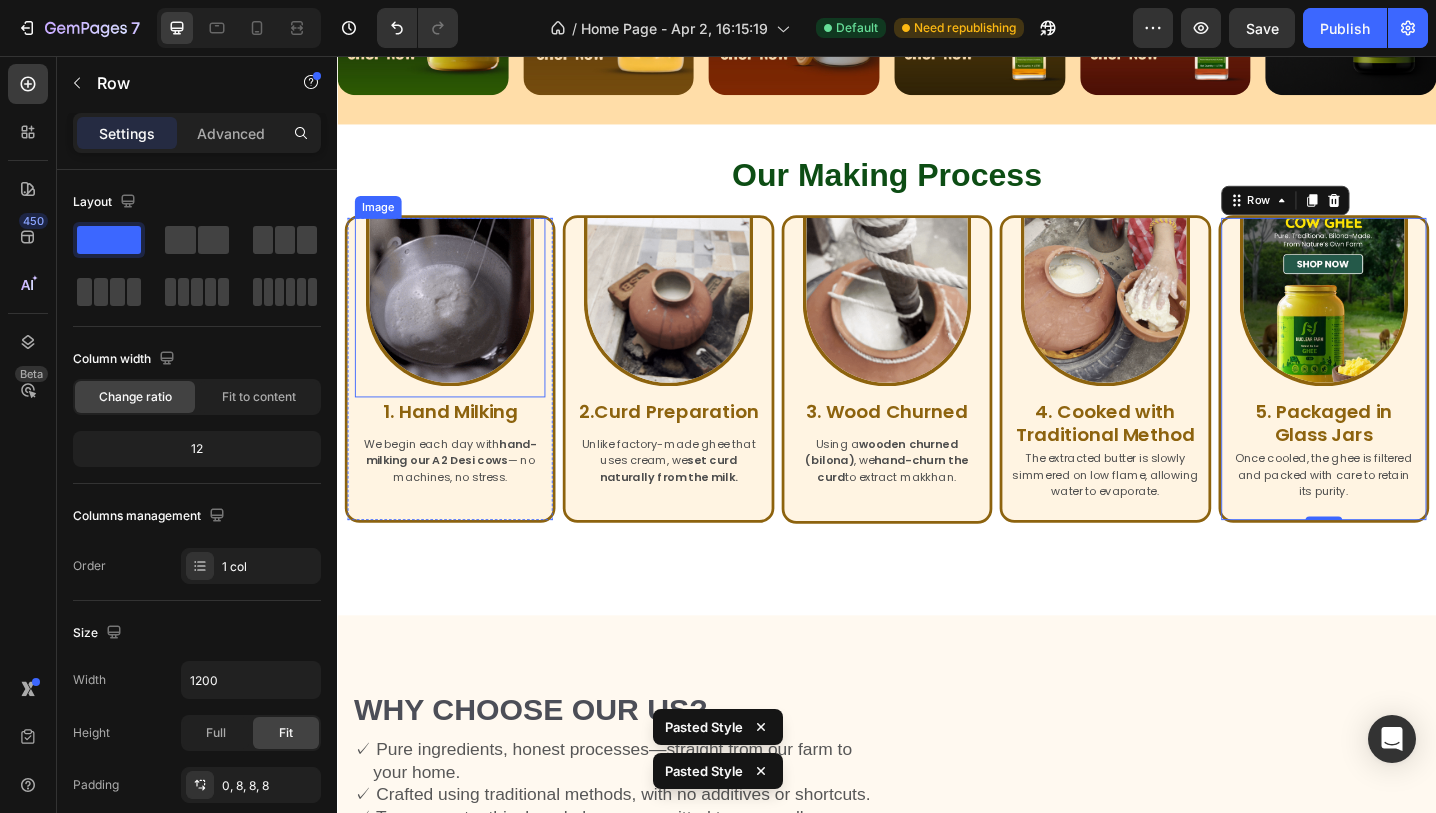 click at bounding box center (460, 325) 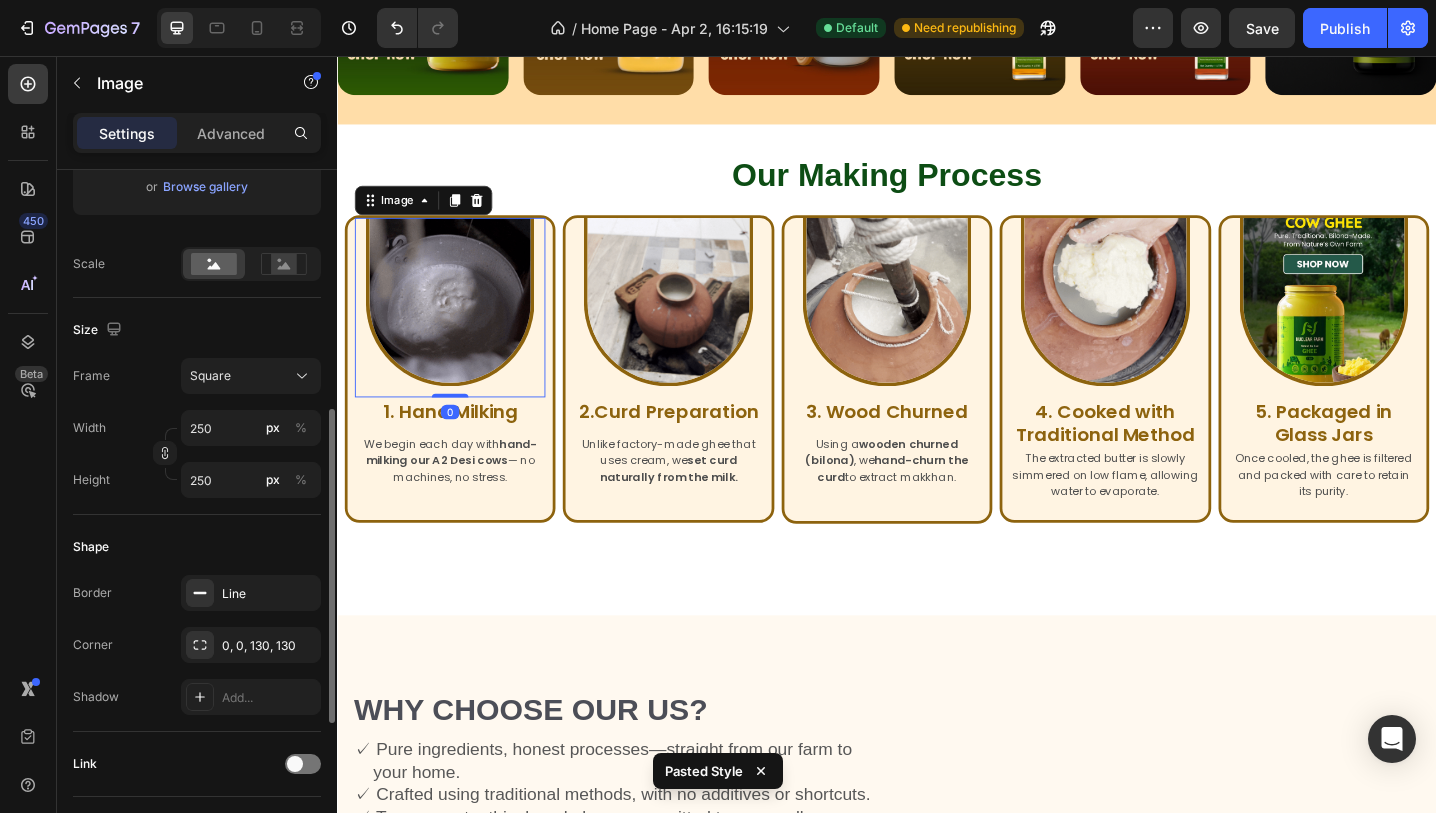 scroll, scrollTop: 446, scrollLeft: 0, axis: vertical 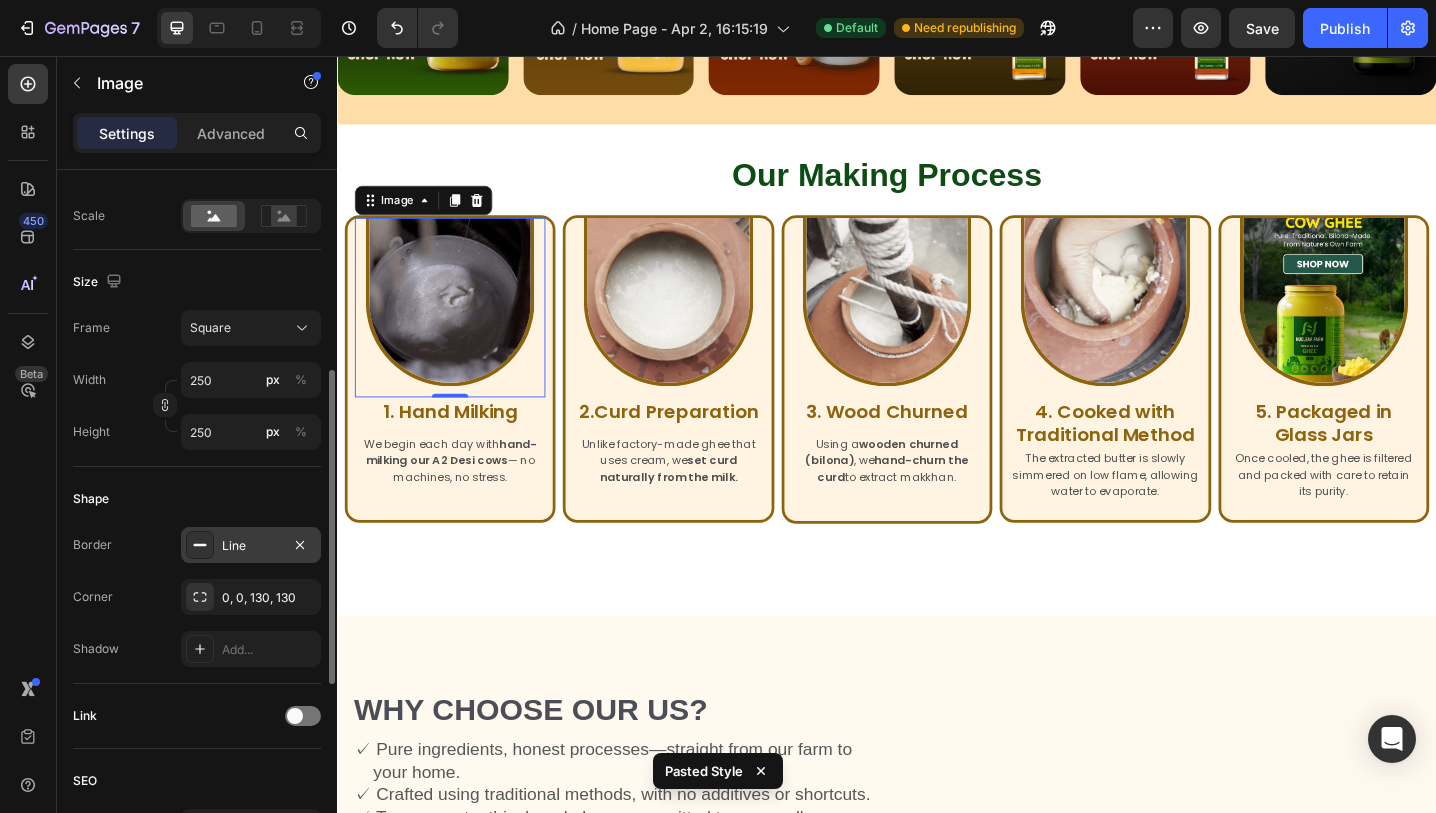 click on "Line" at bounding box center [251, 546] 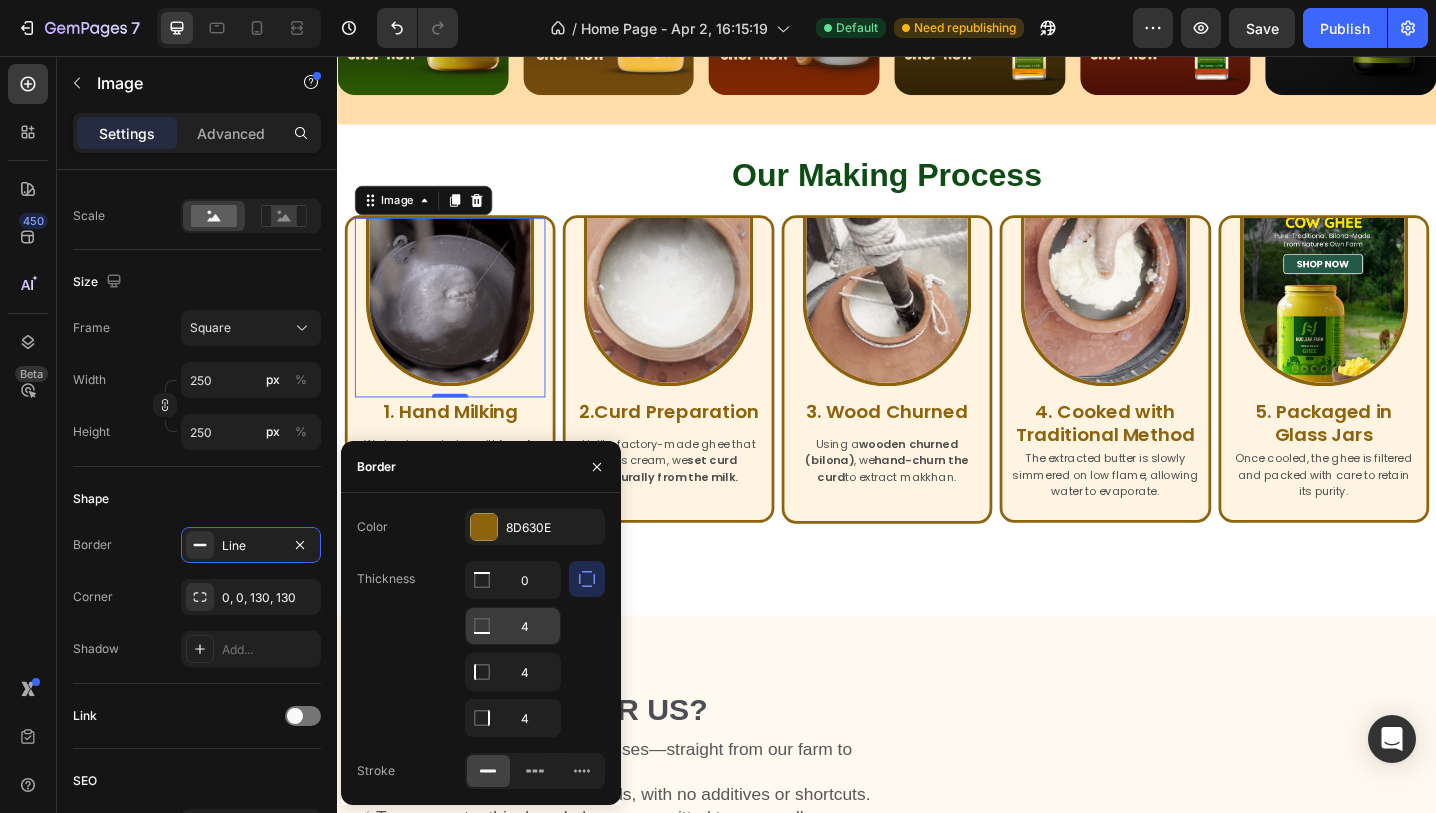 click on "4" at bounding box center [513, 580] 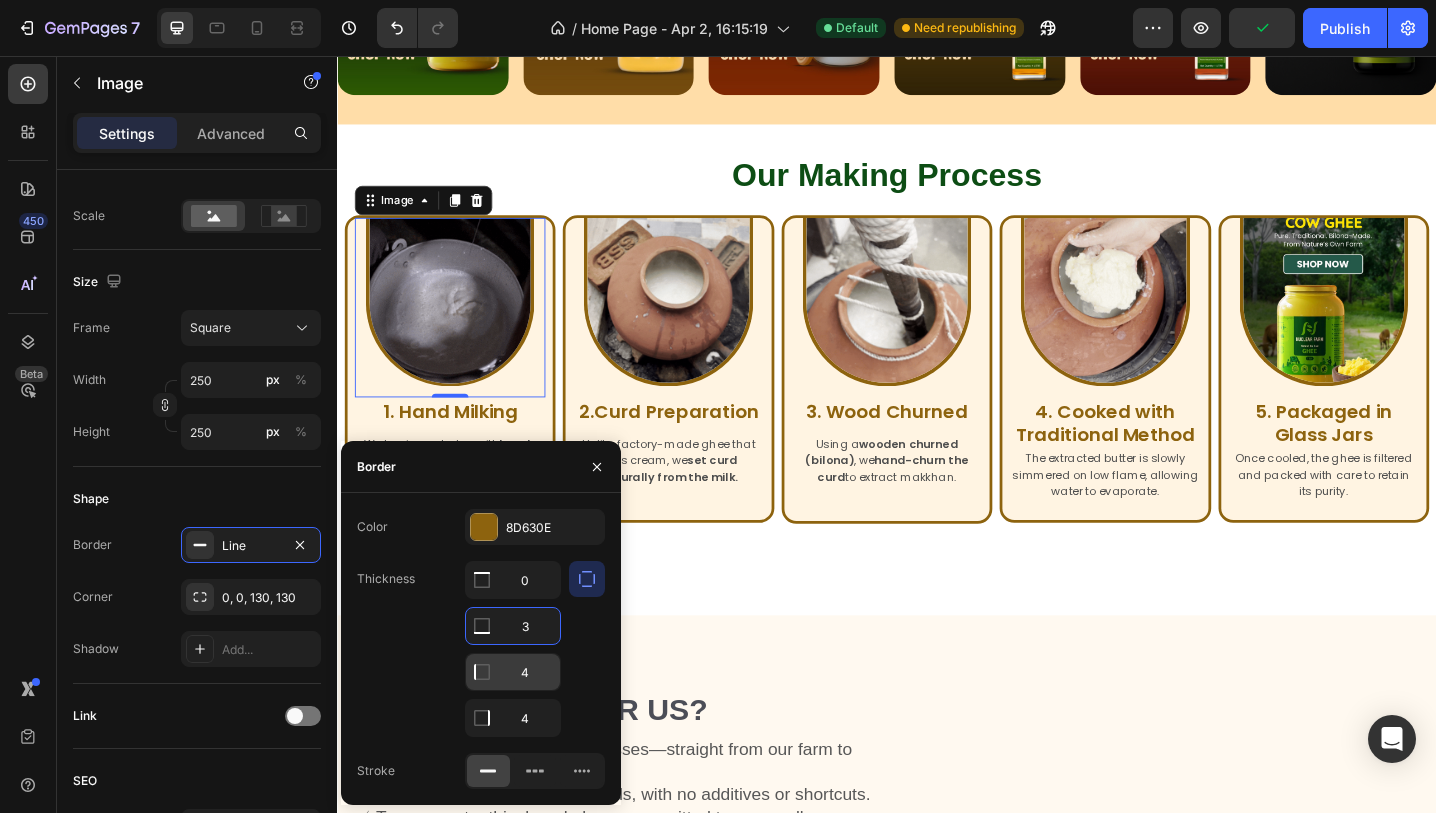 type on "3" 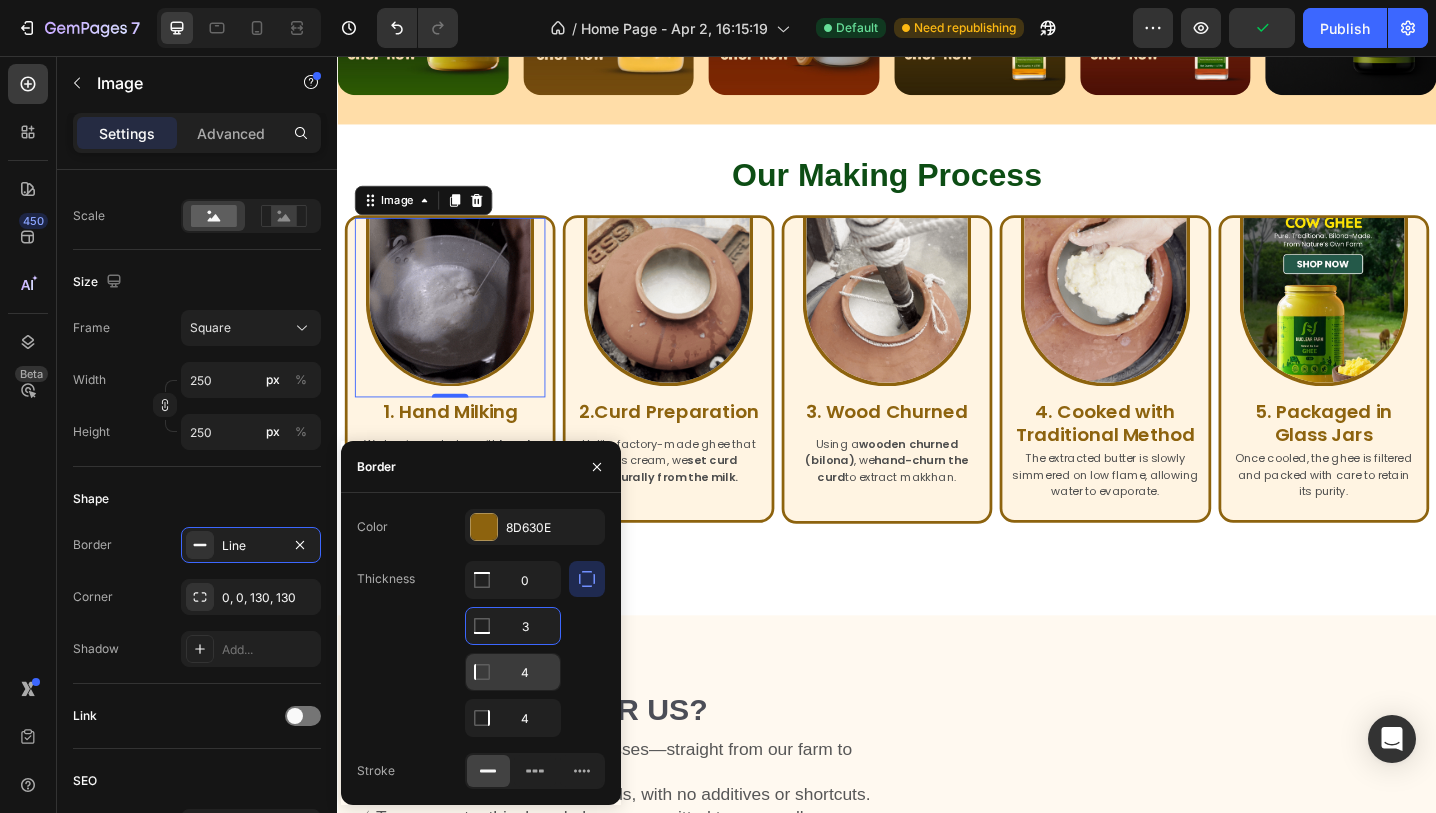 click on "4" at bounding box center [513, 580] 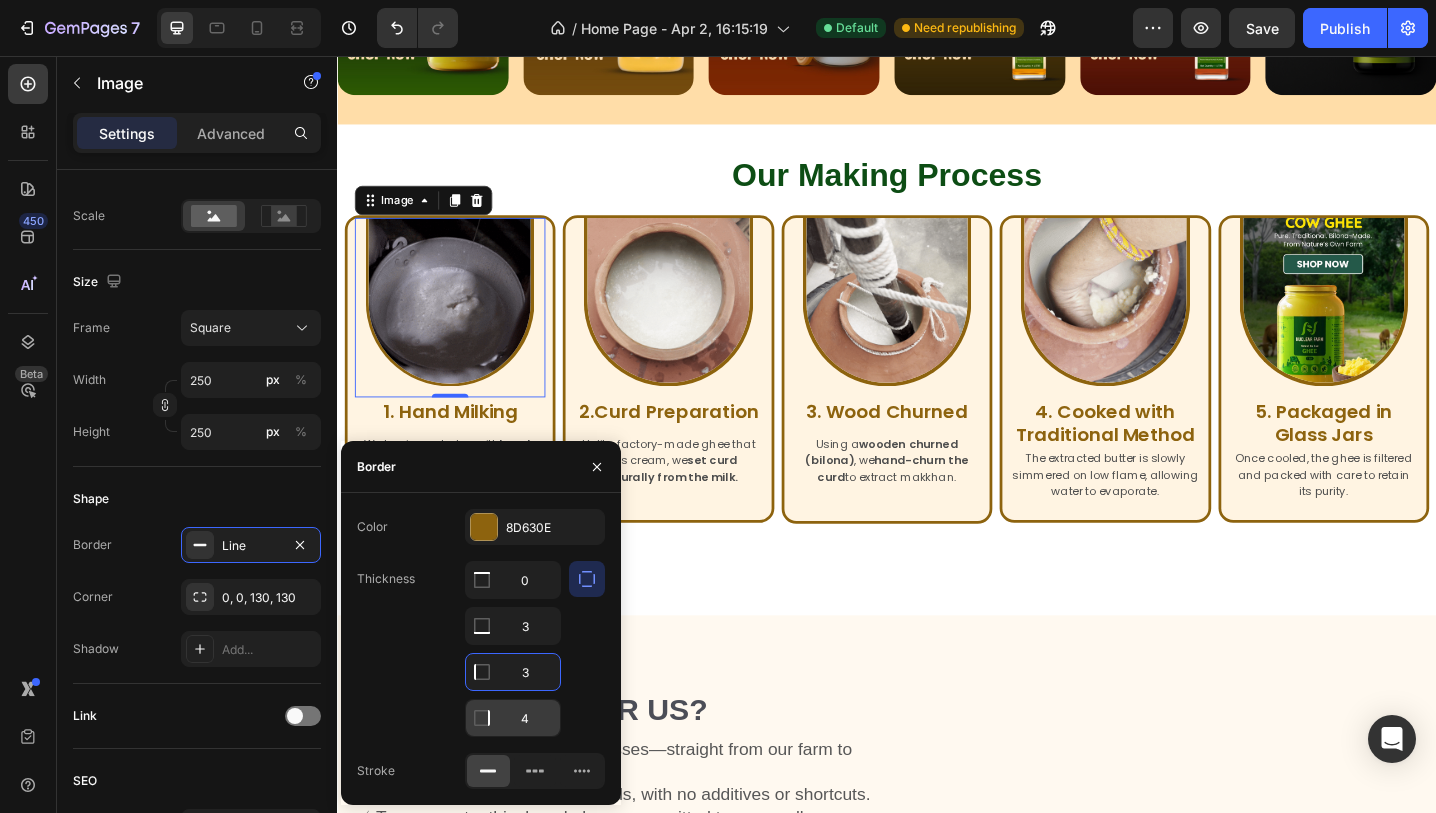 type on "3" 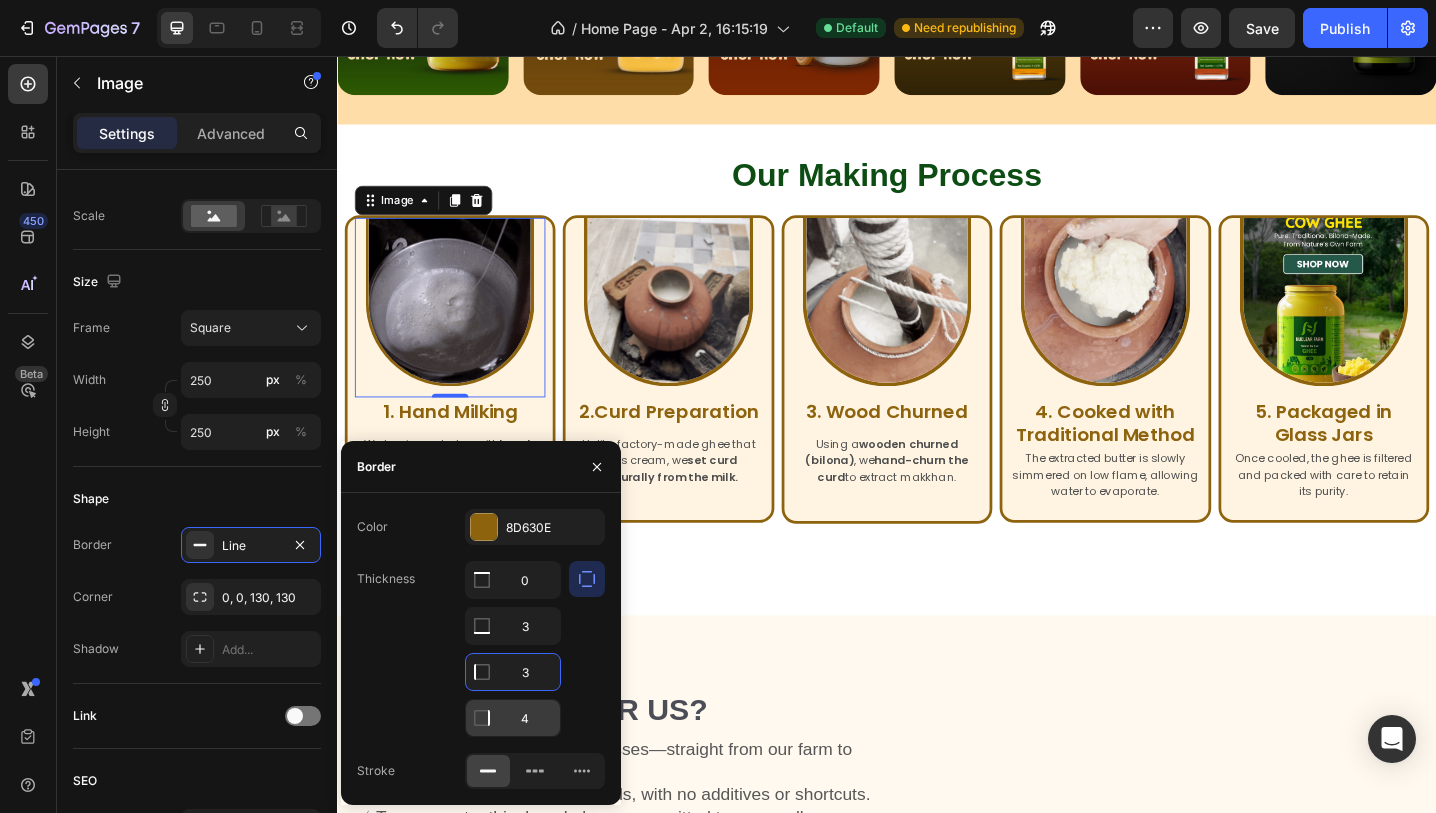 click on "4" at bounding box center (513, 580) 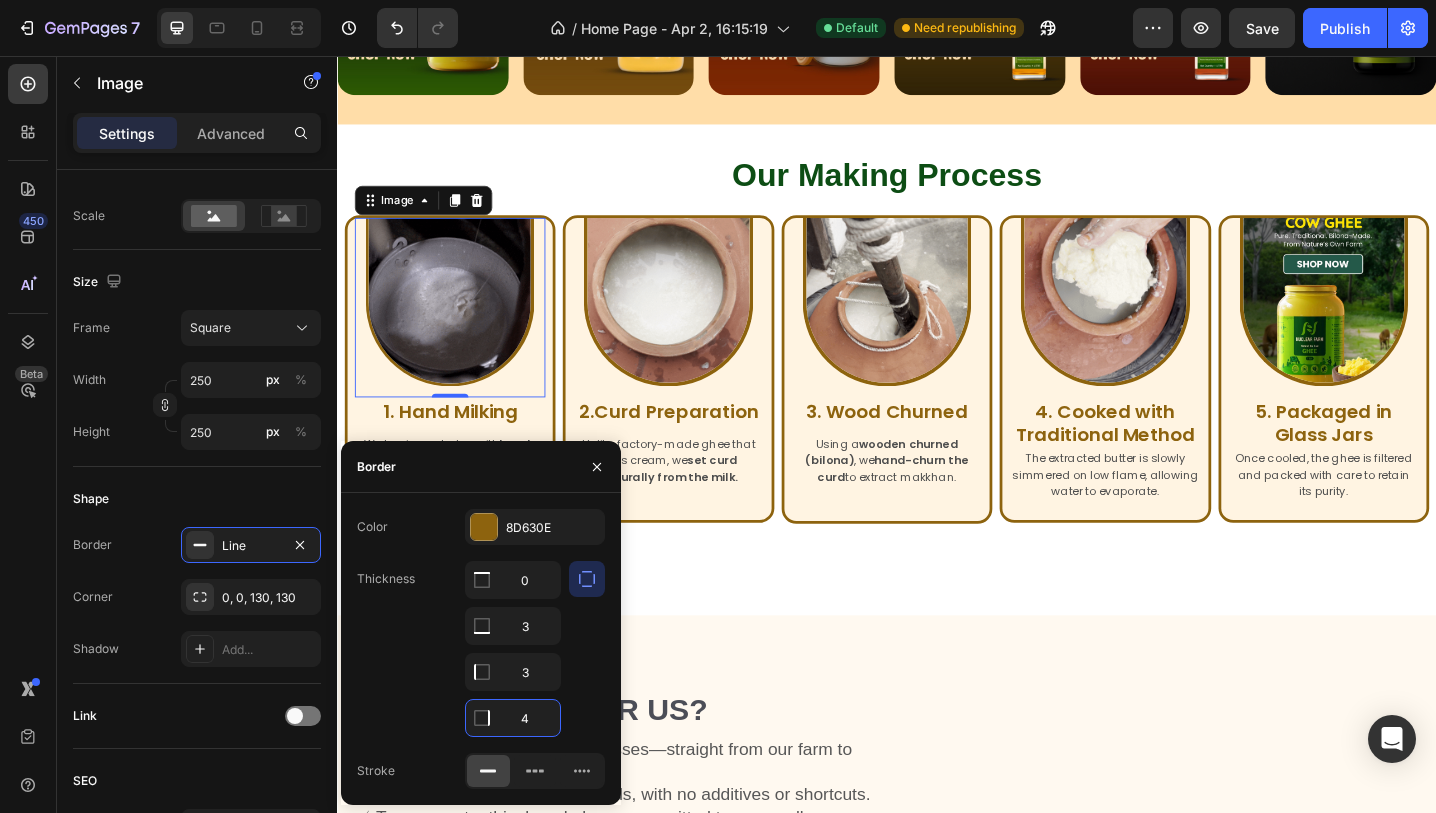 type on "3" 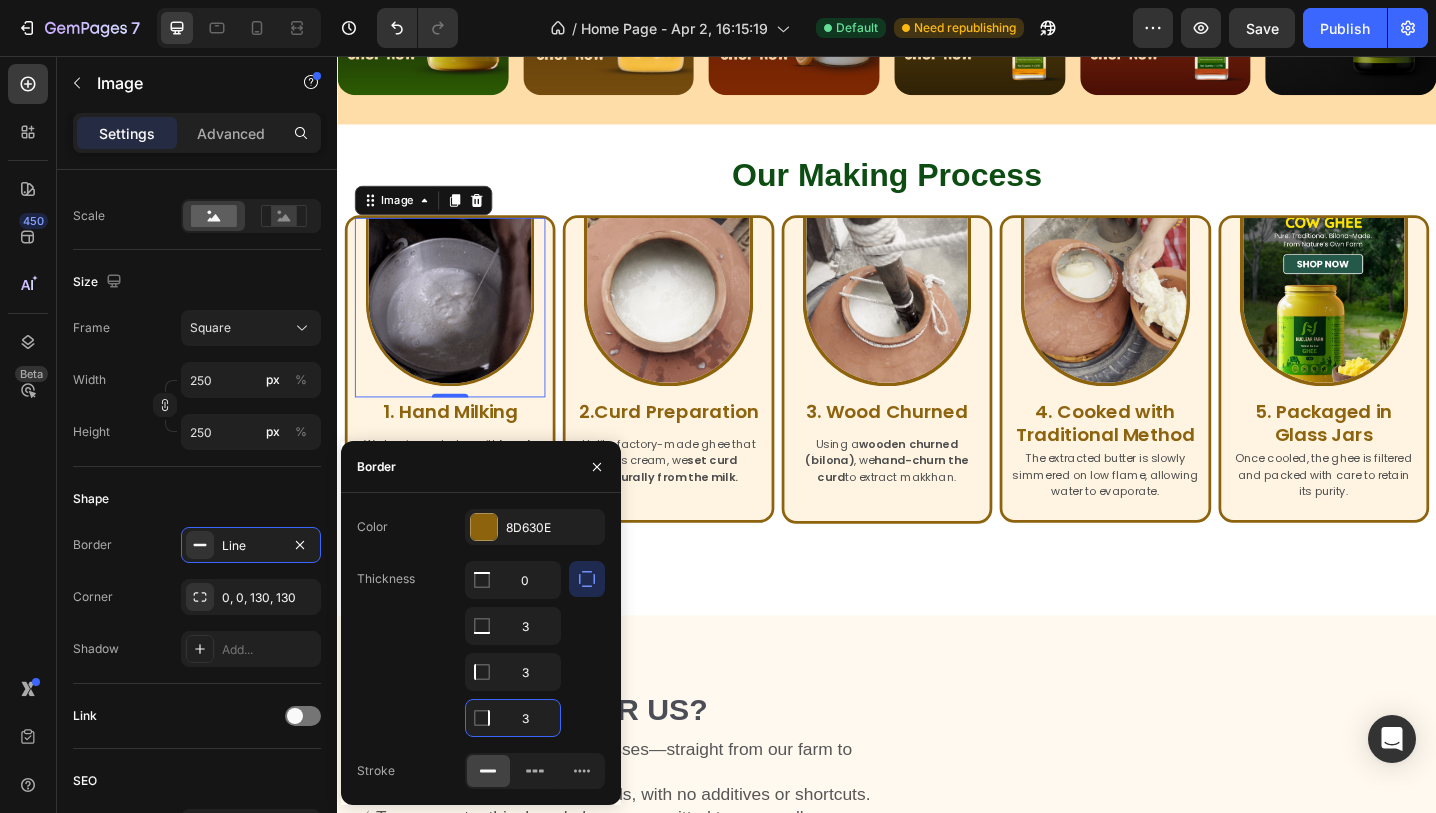 click at bounding box center [460, 325] 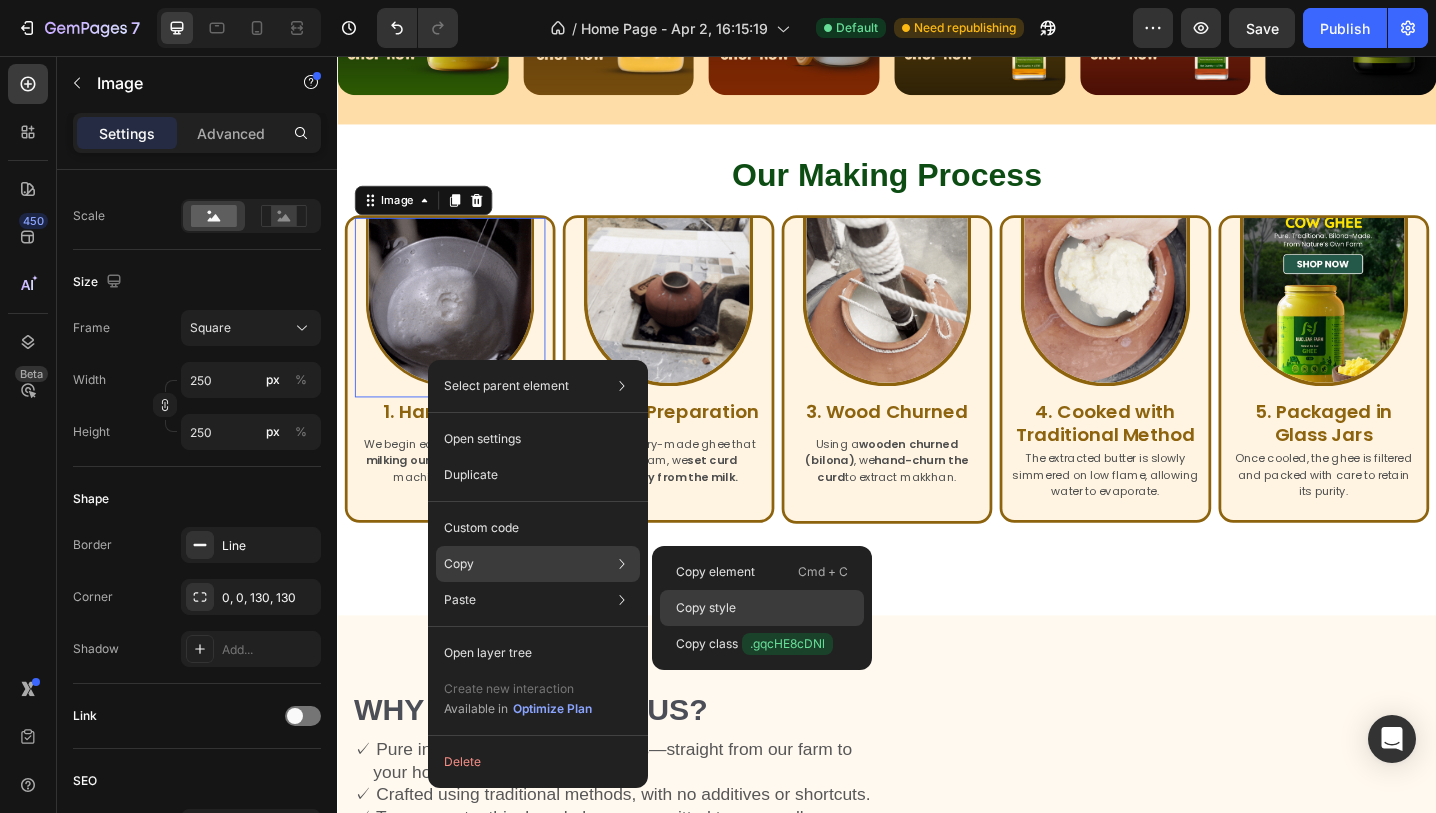click on "Copy style" 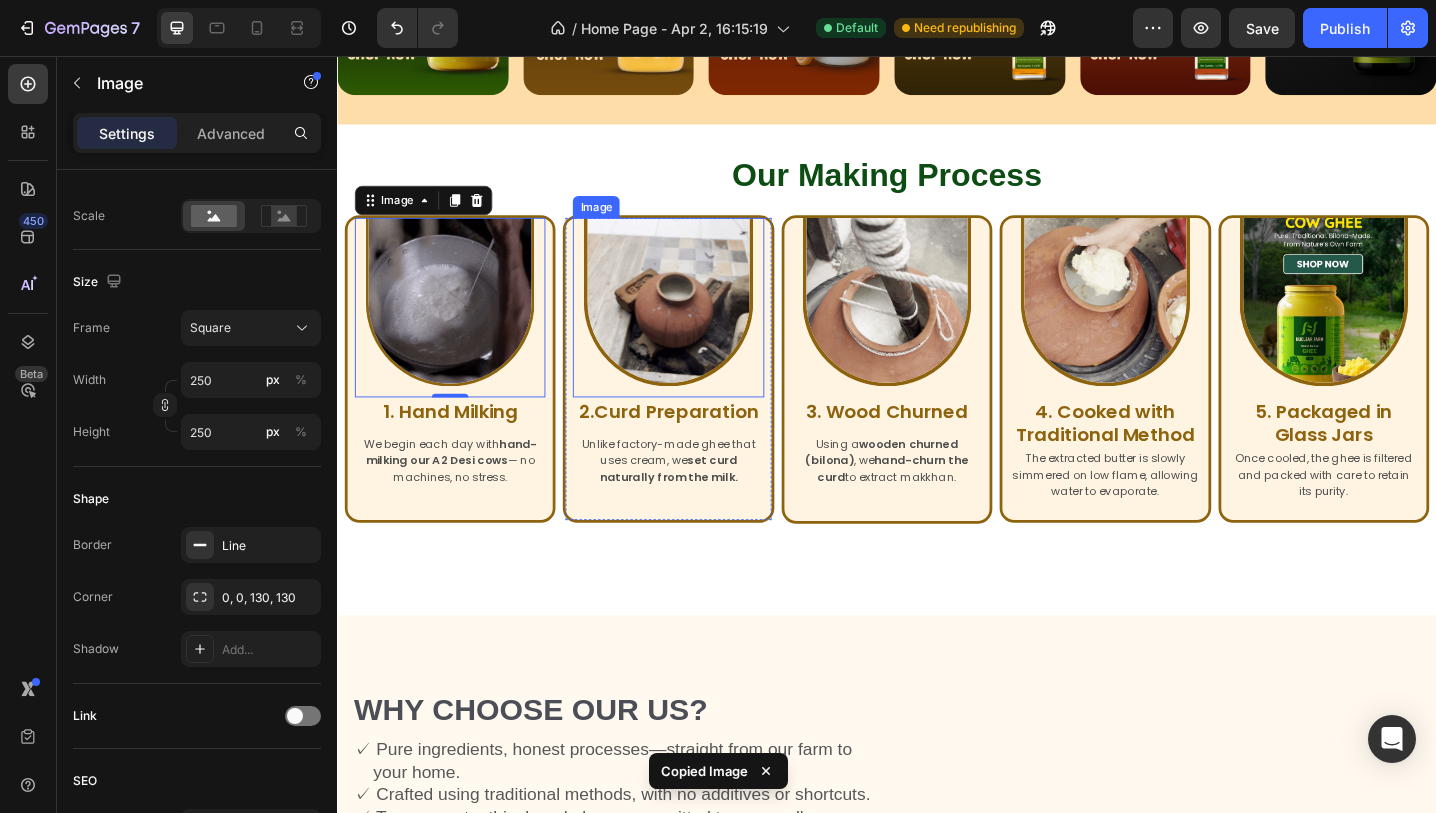 click at bounding box center [698, 325] 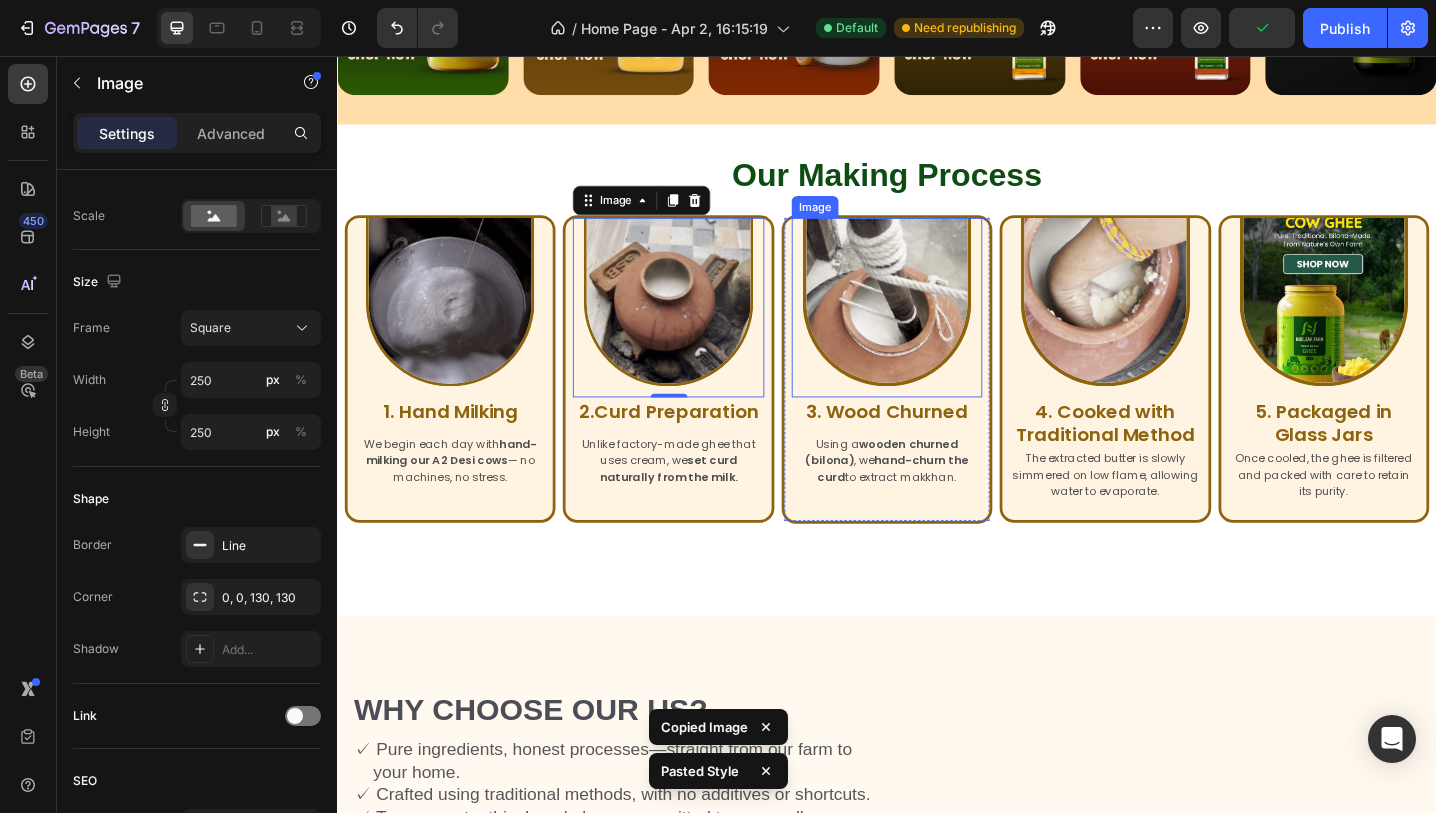 click at bounding box center (937, 325) 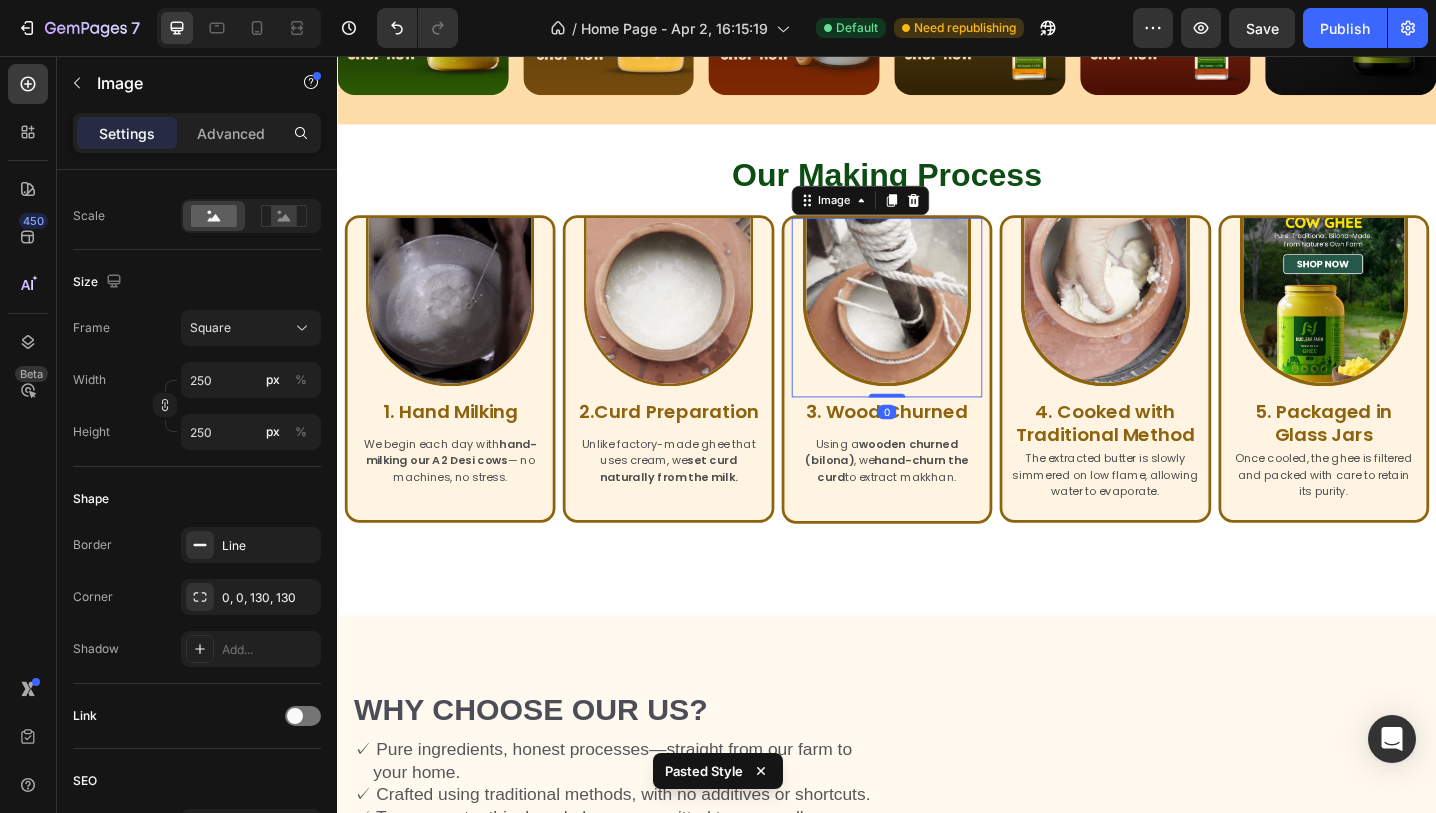 click at bounding box center (937, 325) 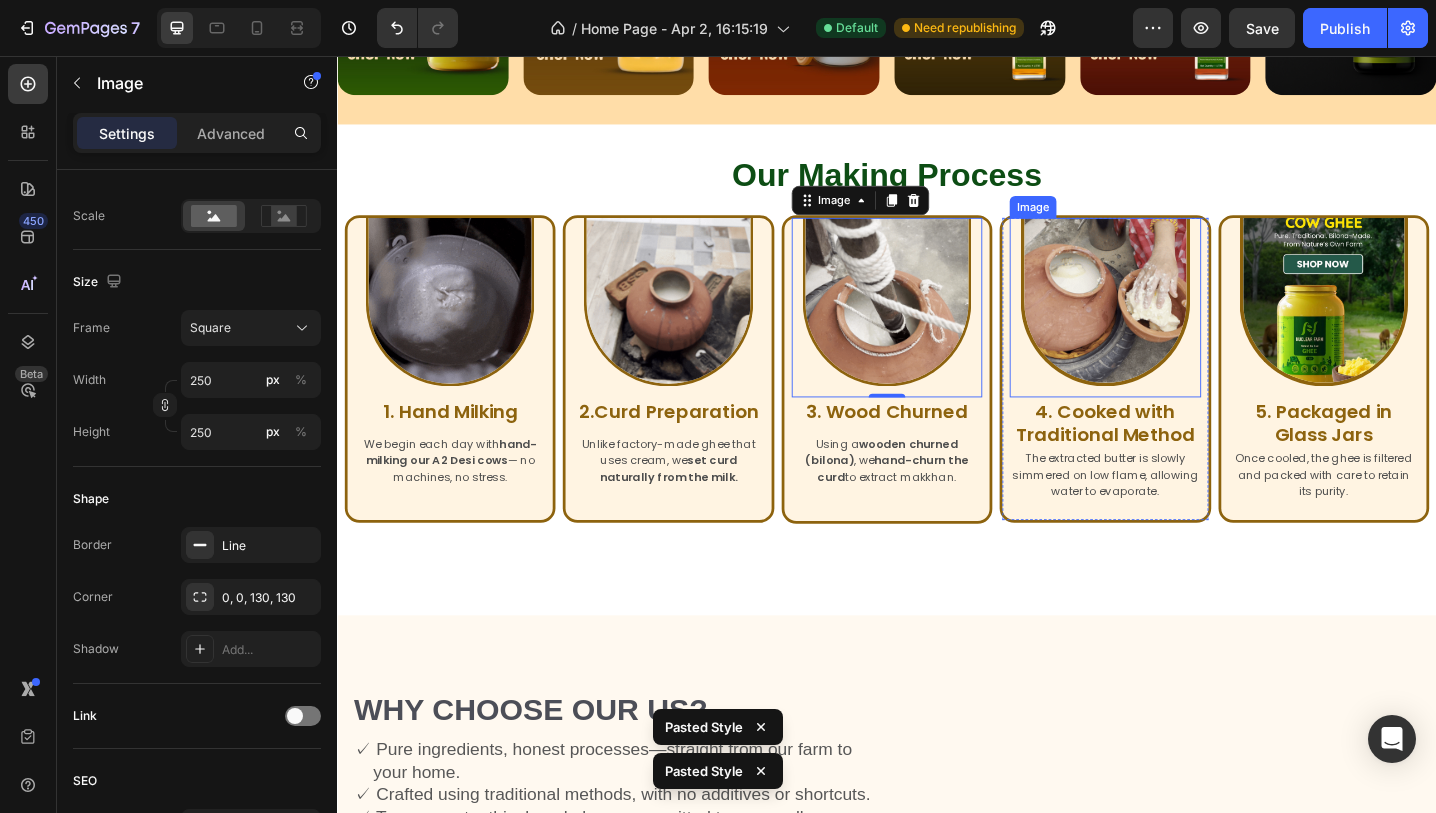 click at bounding box center (1175, 325) 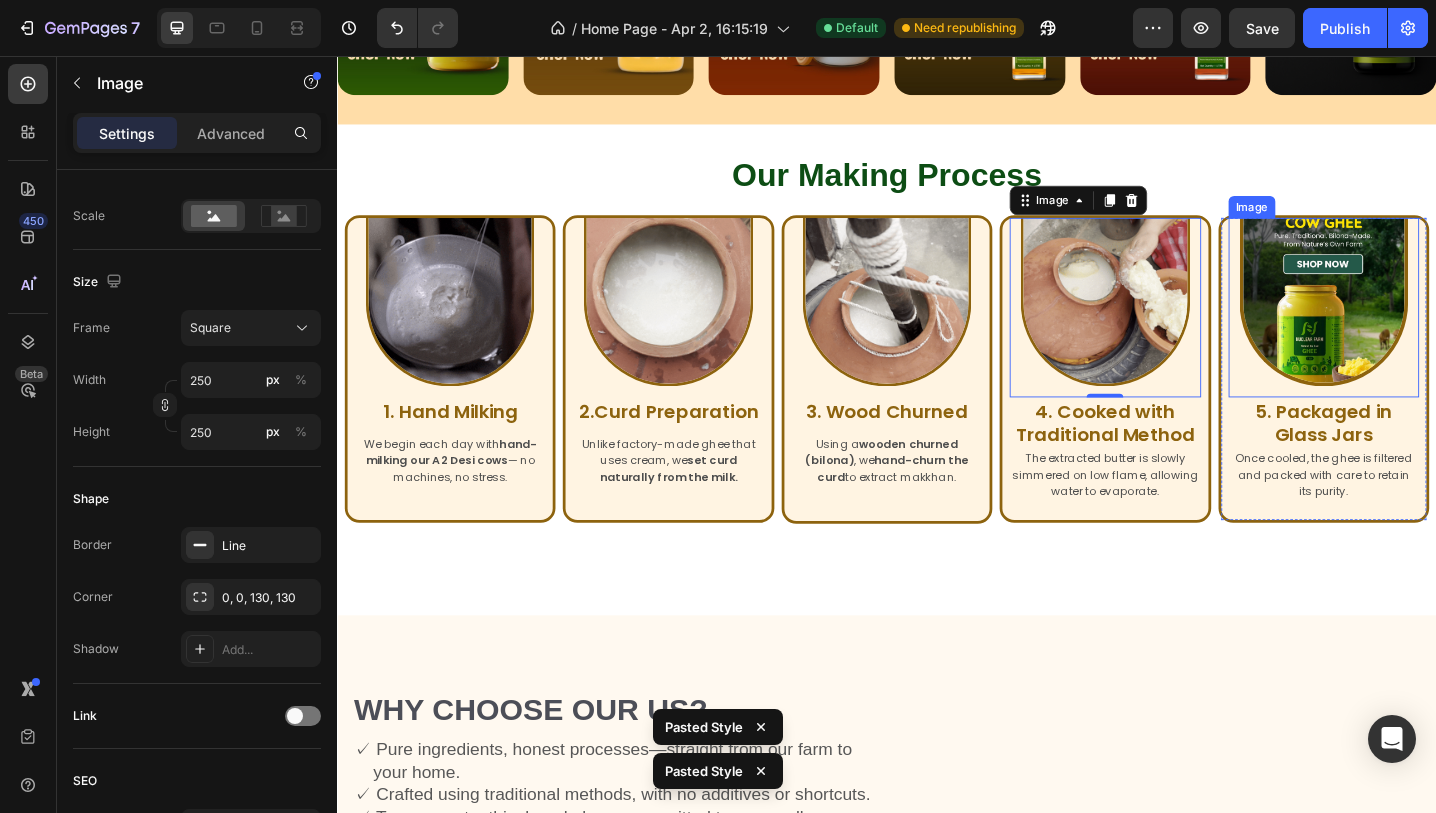 click at bounding box center [1414, 325] 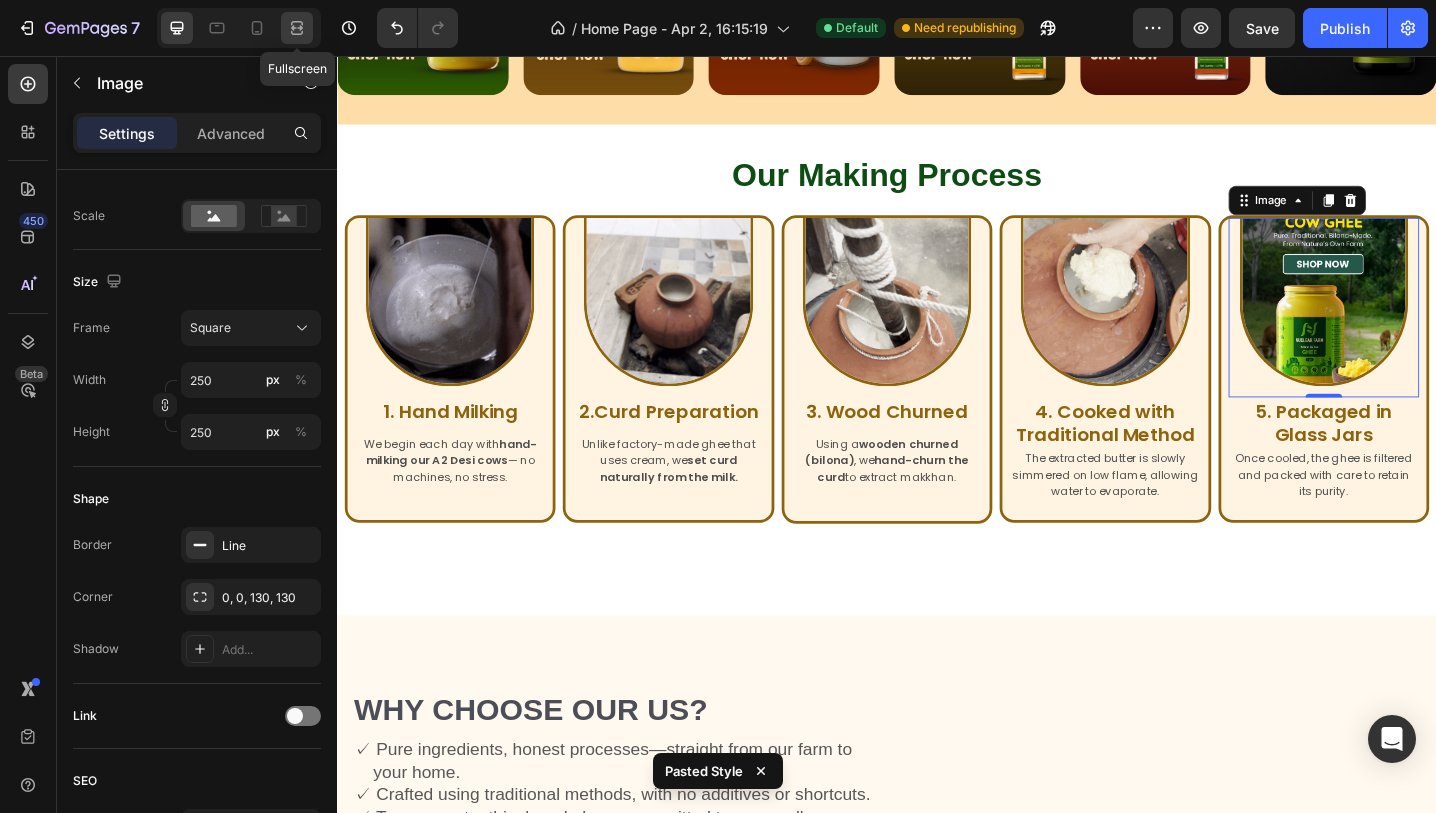 click 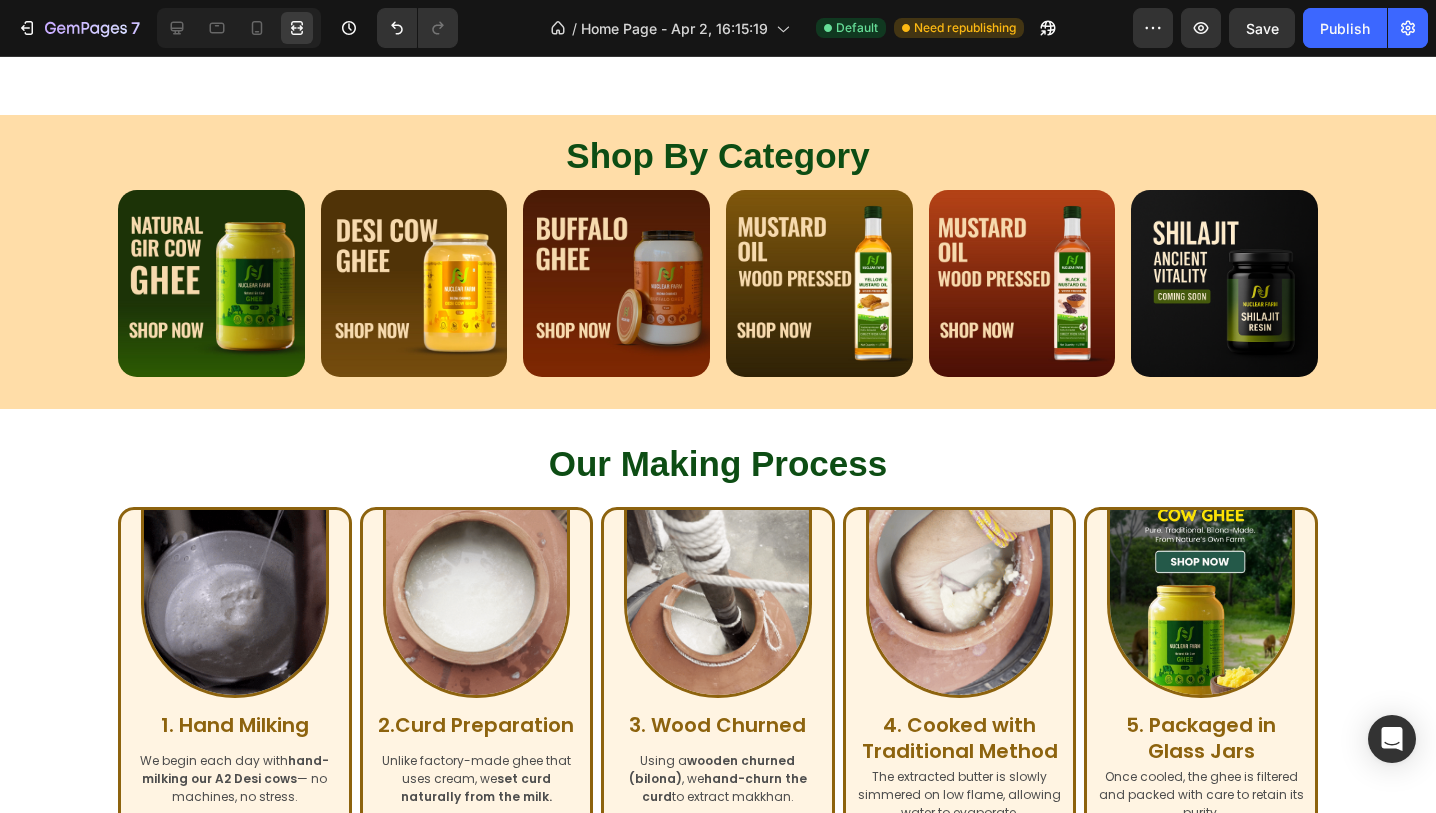 scroll, scrollTop: 722, scrollLeft: 0, axis: vertical 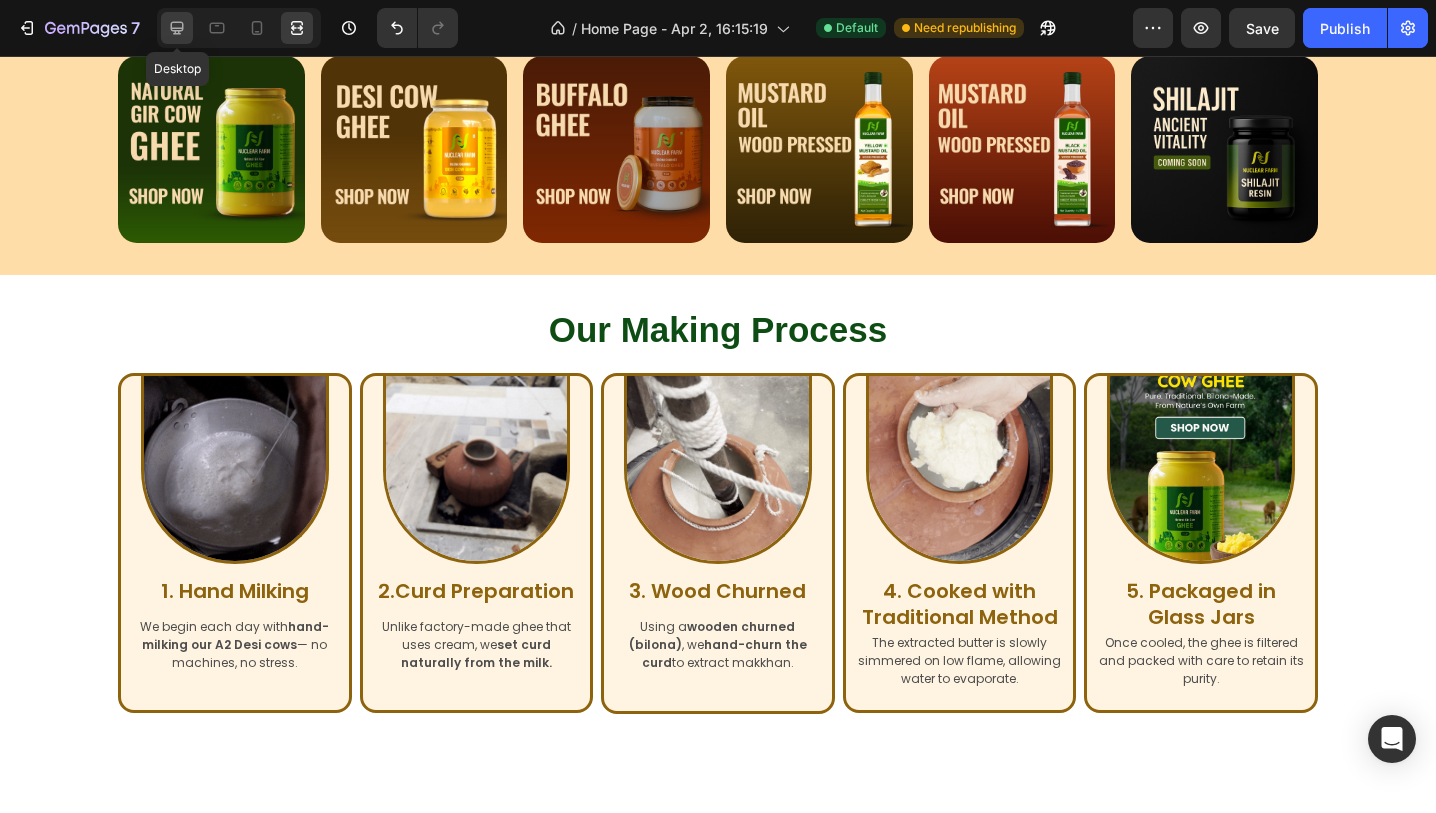 click 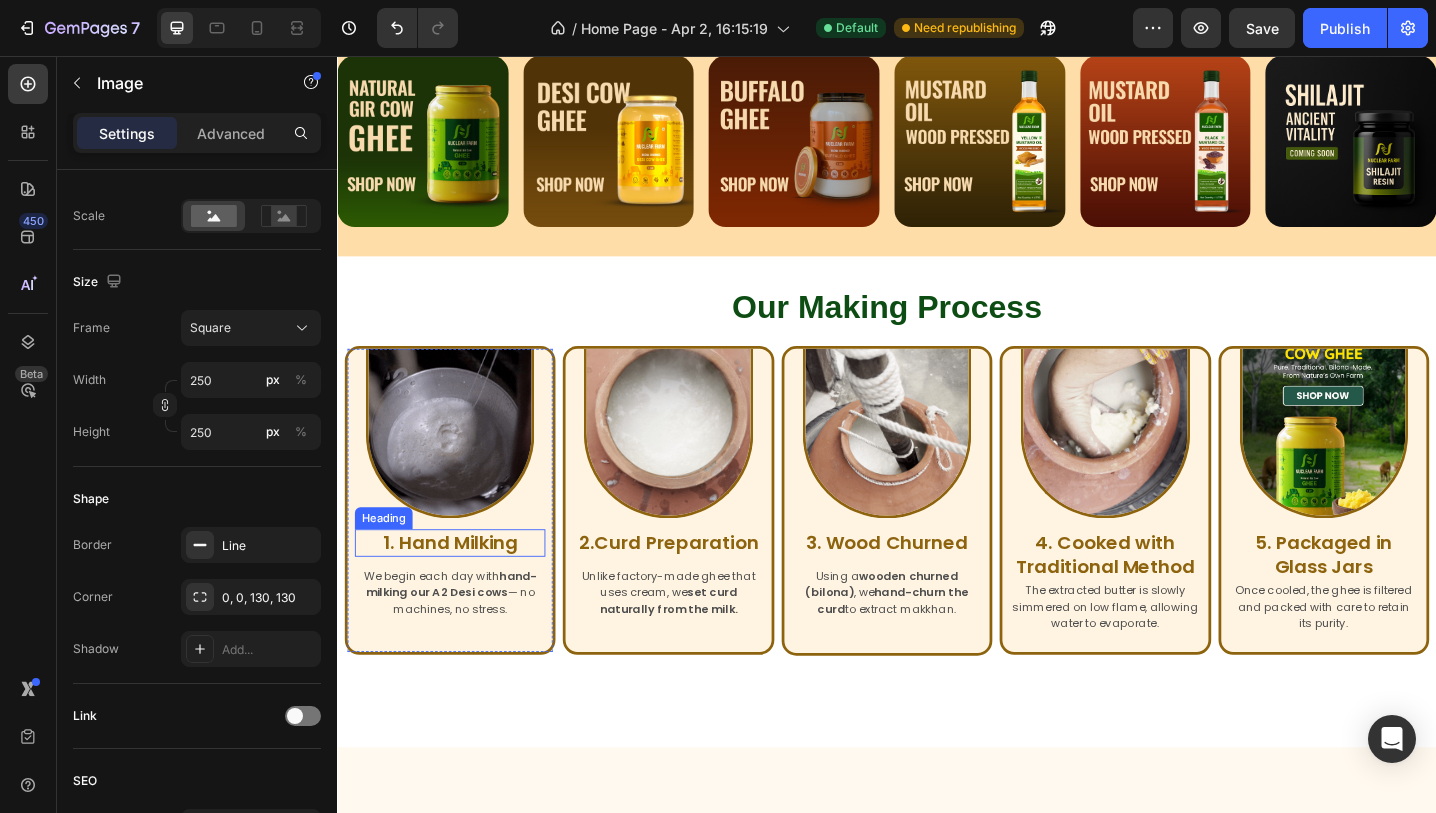 click on "1. Hand Milking" at bounding box center (460, 588) 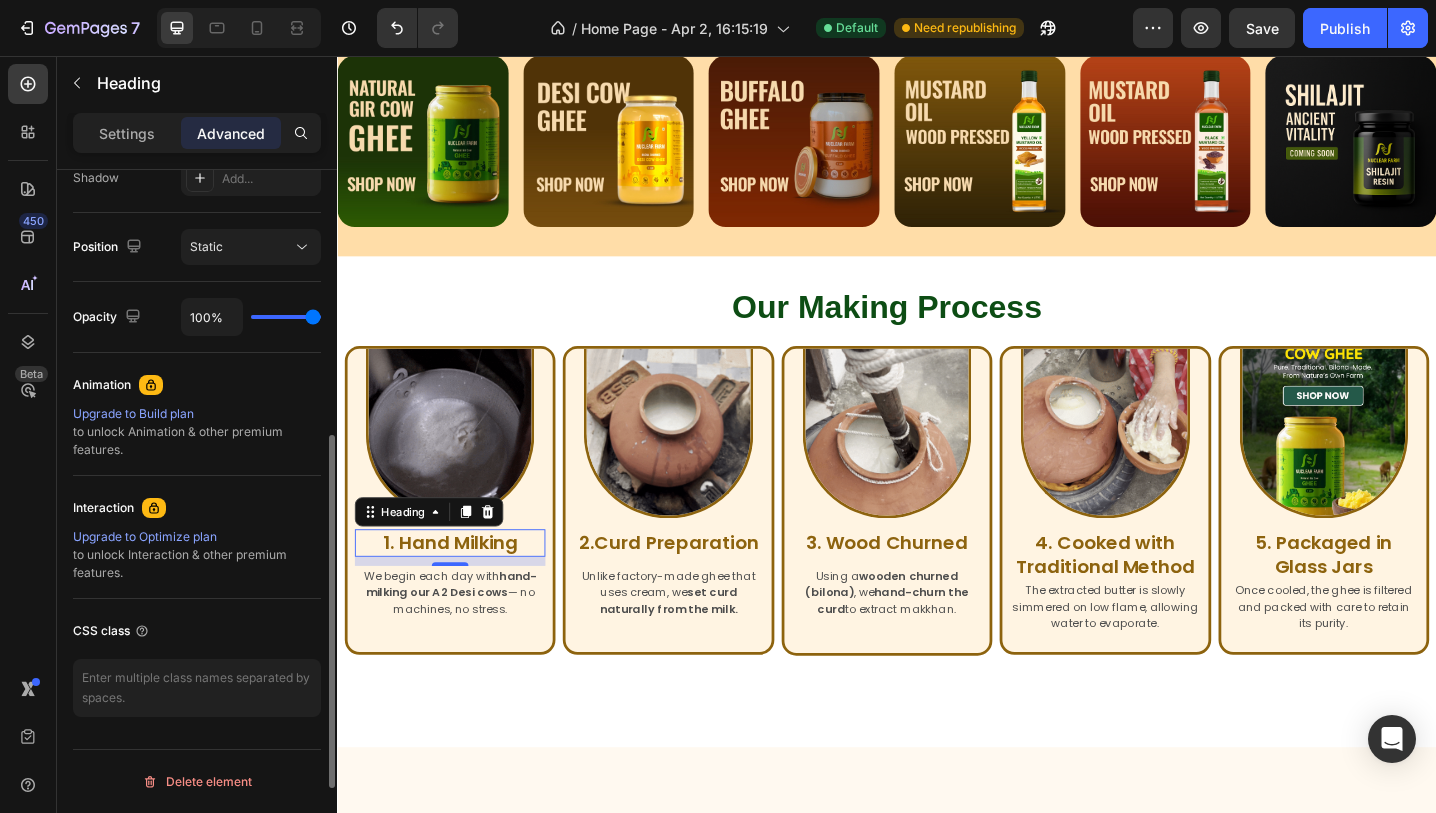 scroll, scrollTop: 0, scrollLeft: 0, axis: both 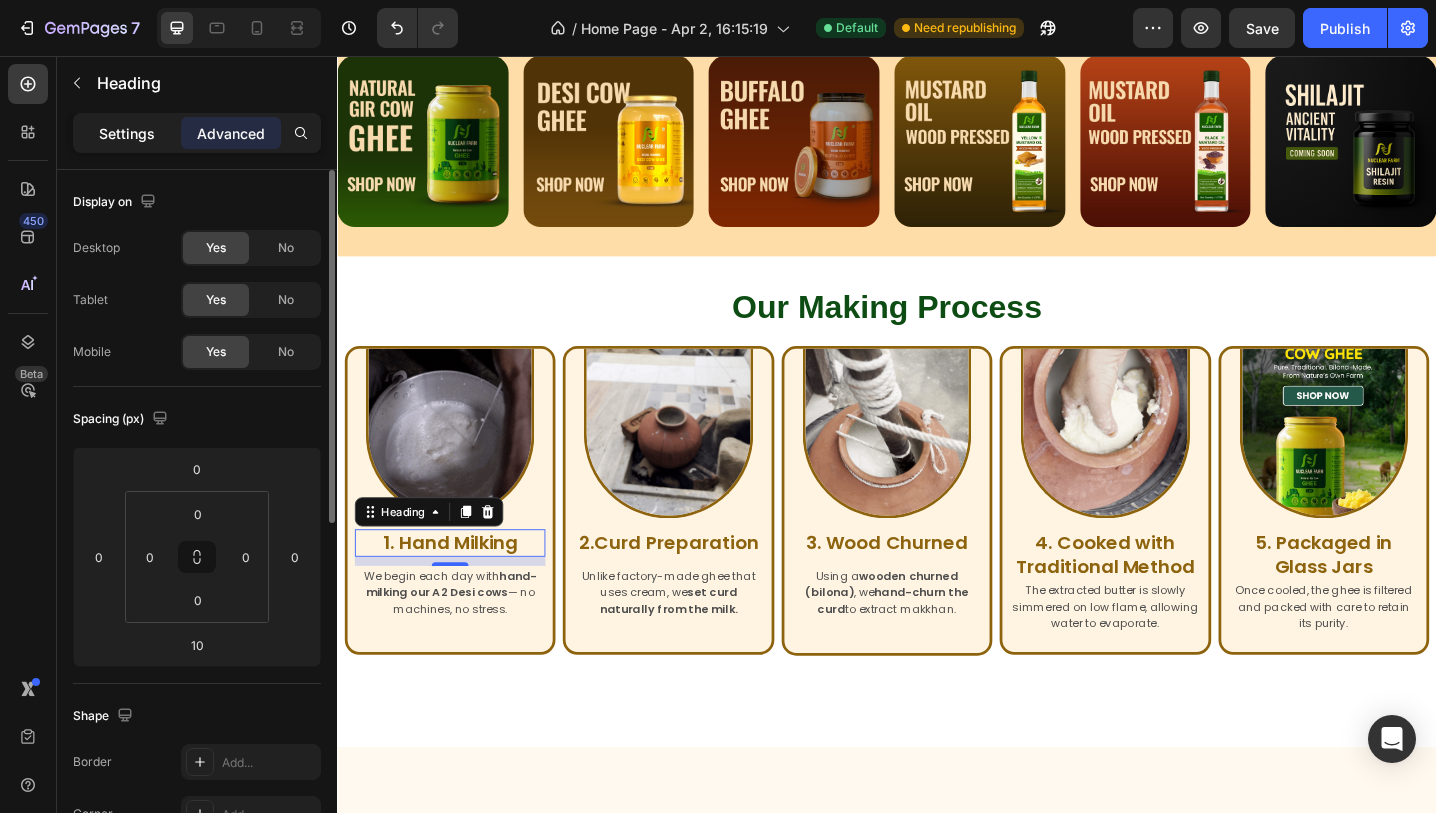 click on "Settings" at bounding box center (127, 133) 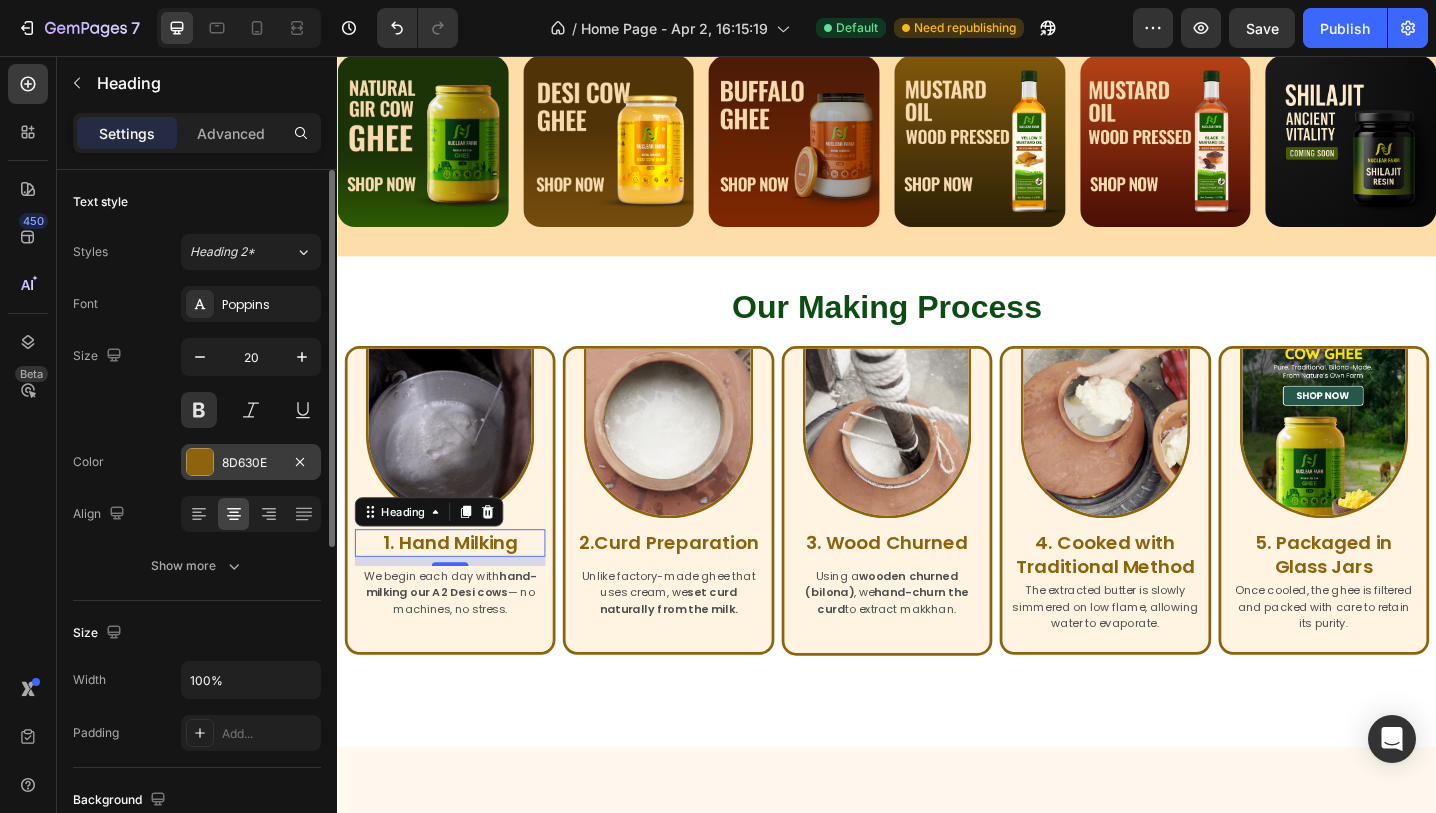 click on "8D630E" at bounding box center [251, 463] 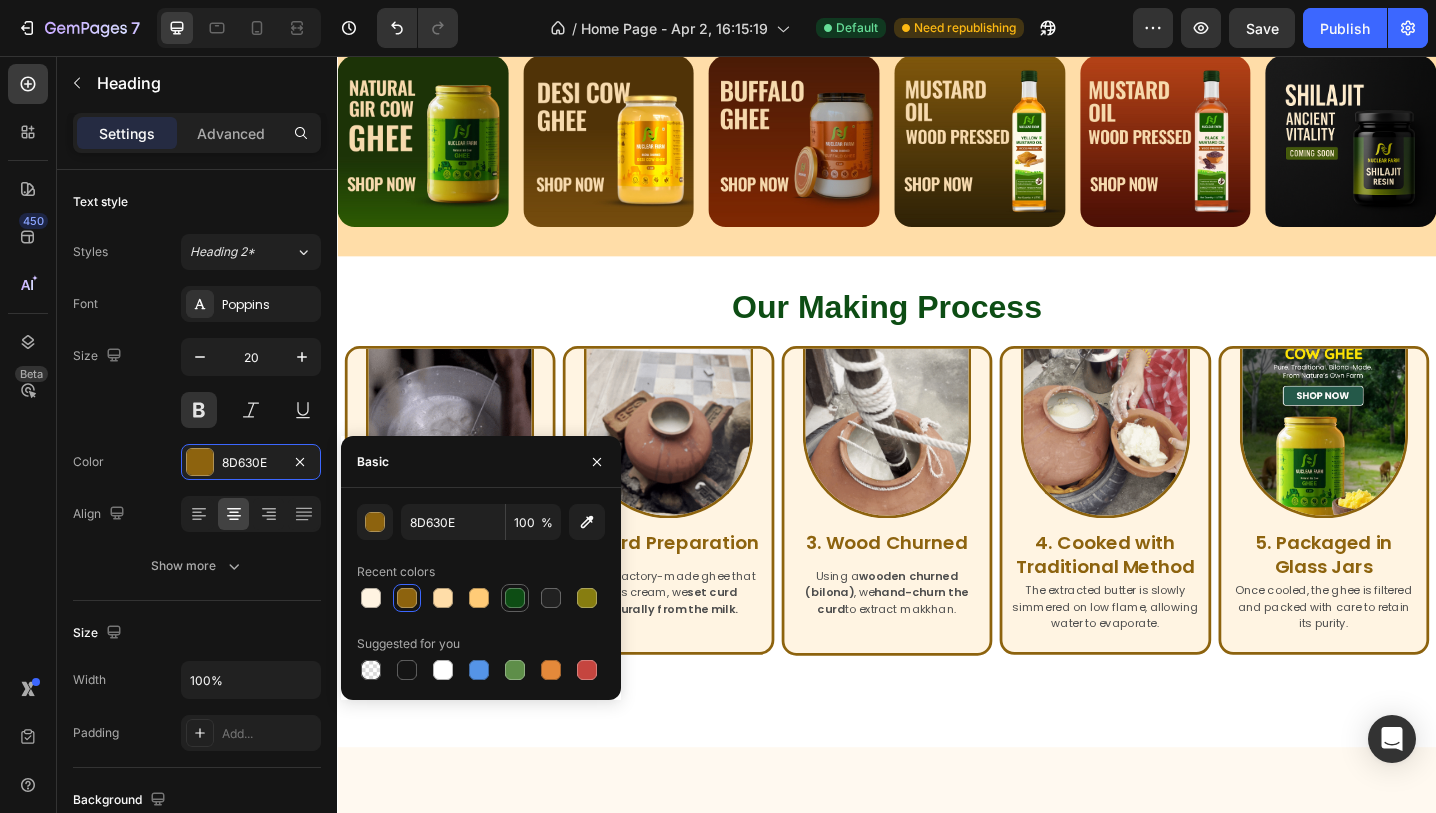 click at bounding box center (515, 598) 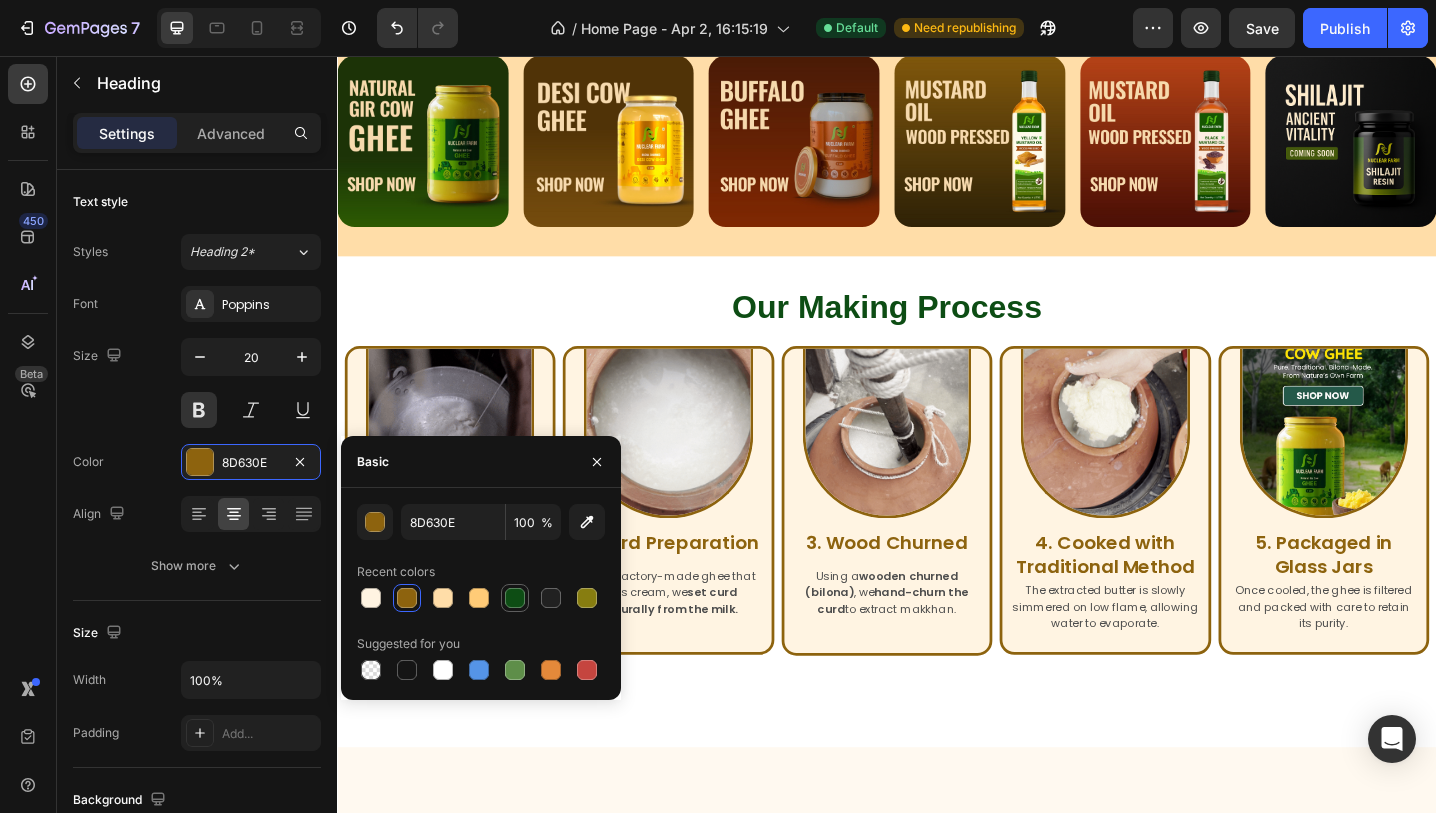 type on "0D4D14" 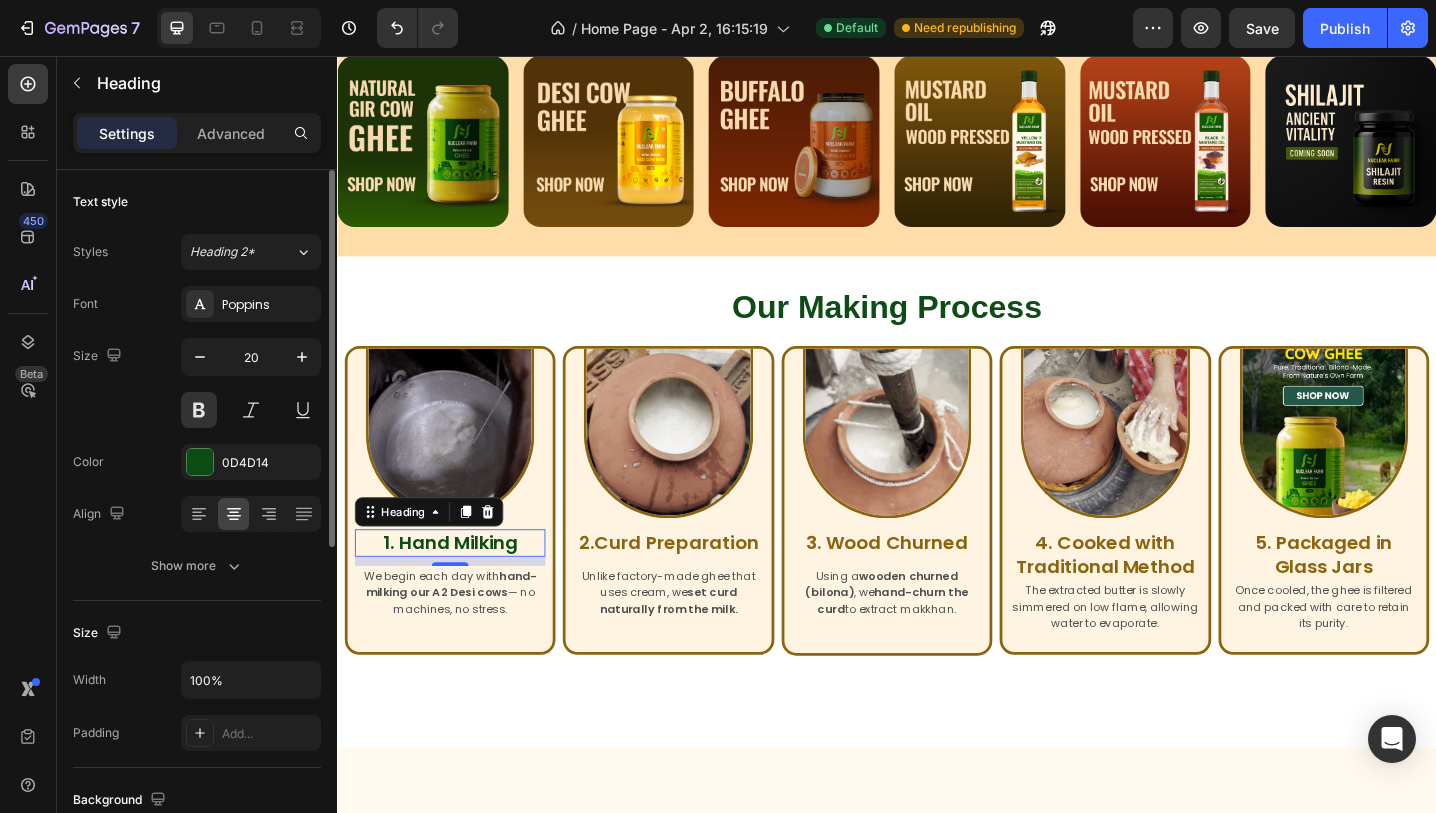 click on "Text style Styles Heading 2* Font Poppins Size 20 Color 0D4D14 Align Show more" 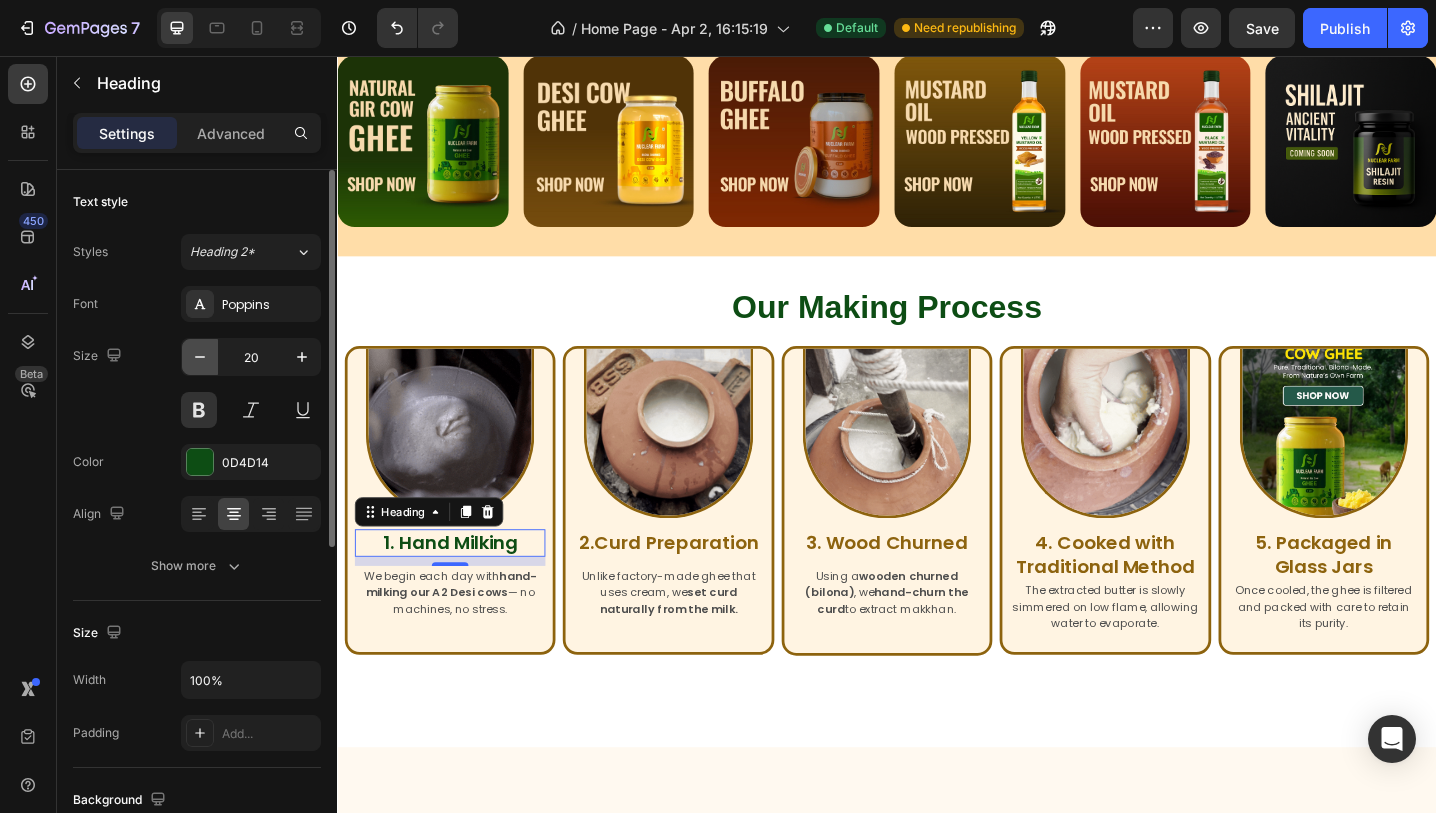 click 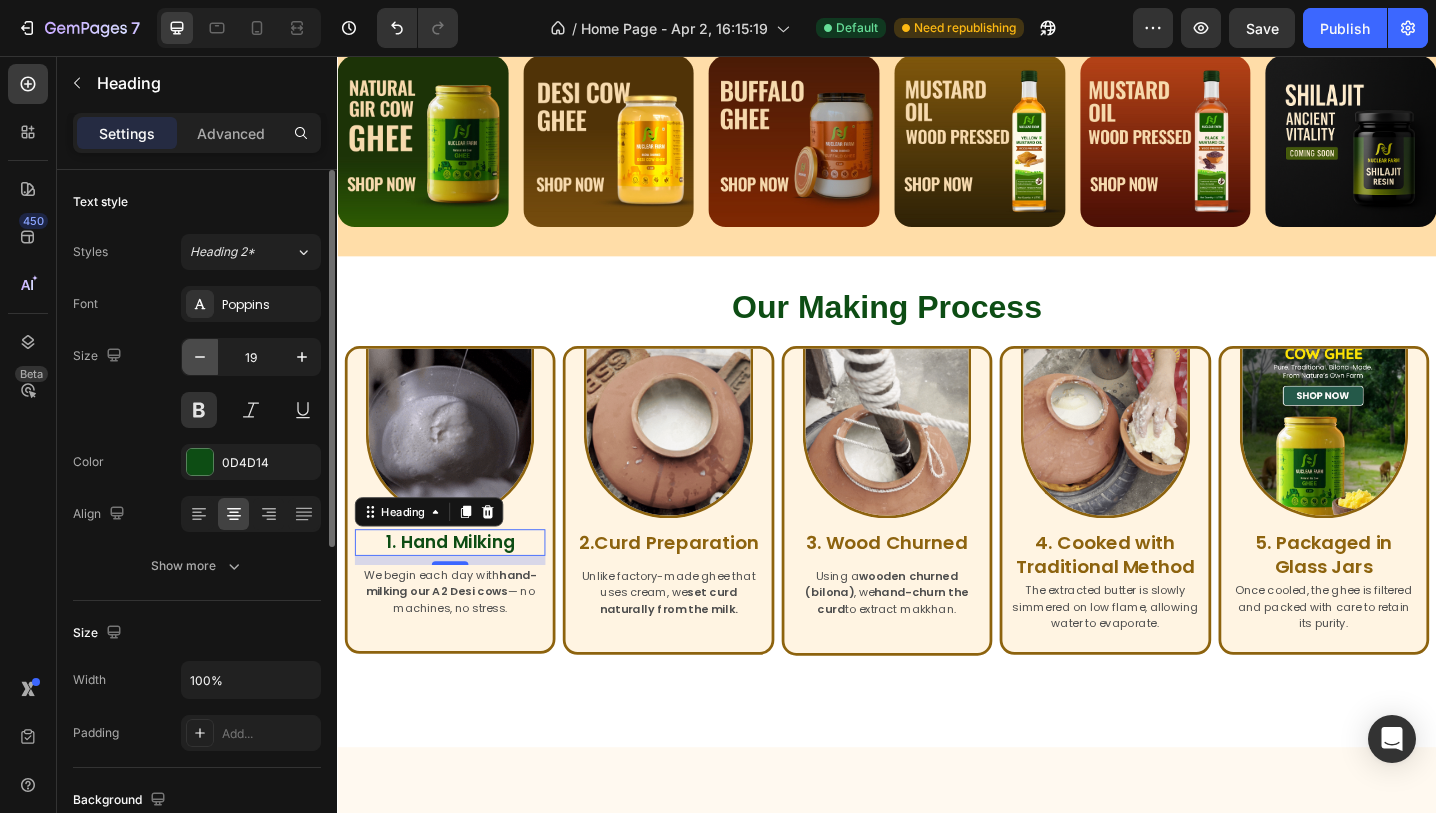 click 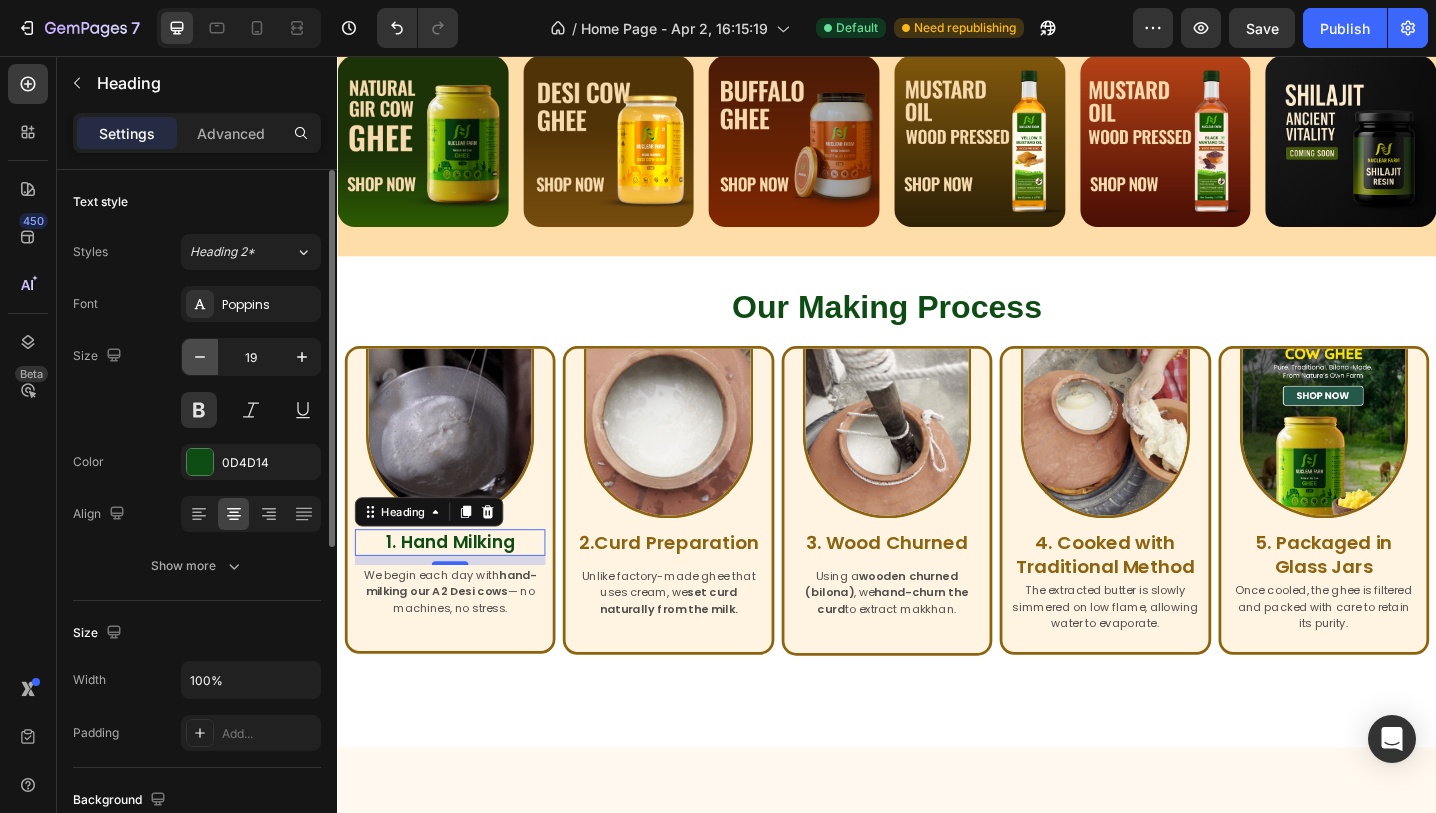 type on "18" 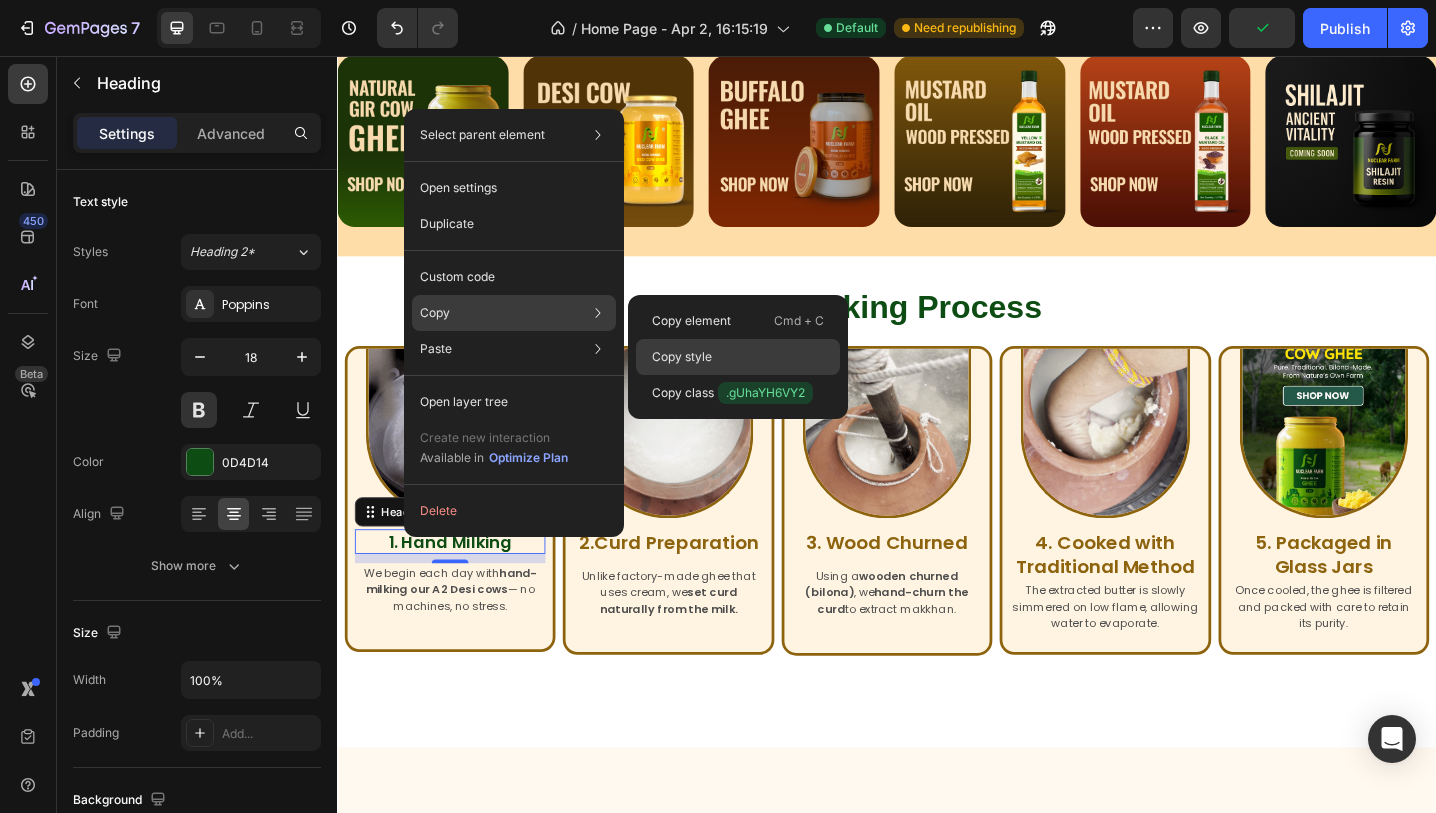 click on "Copy style" 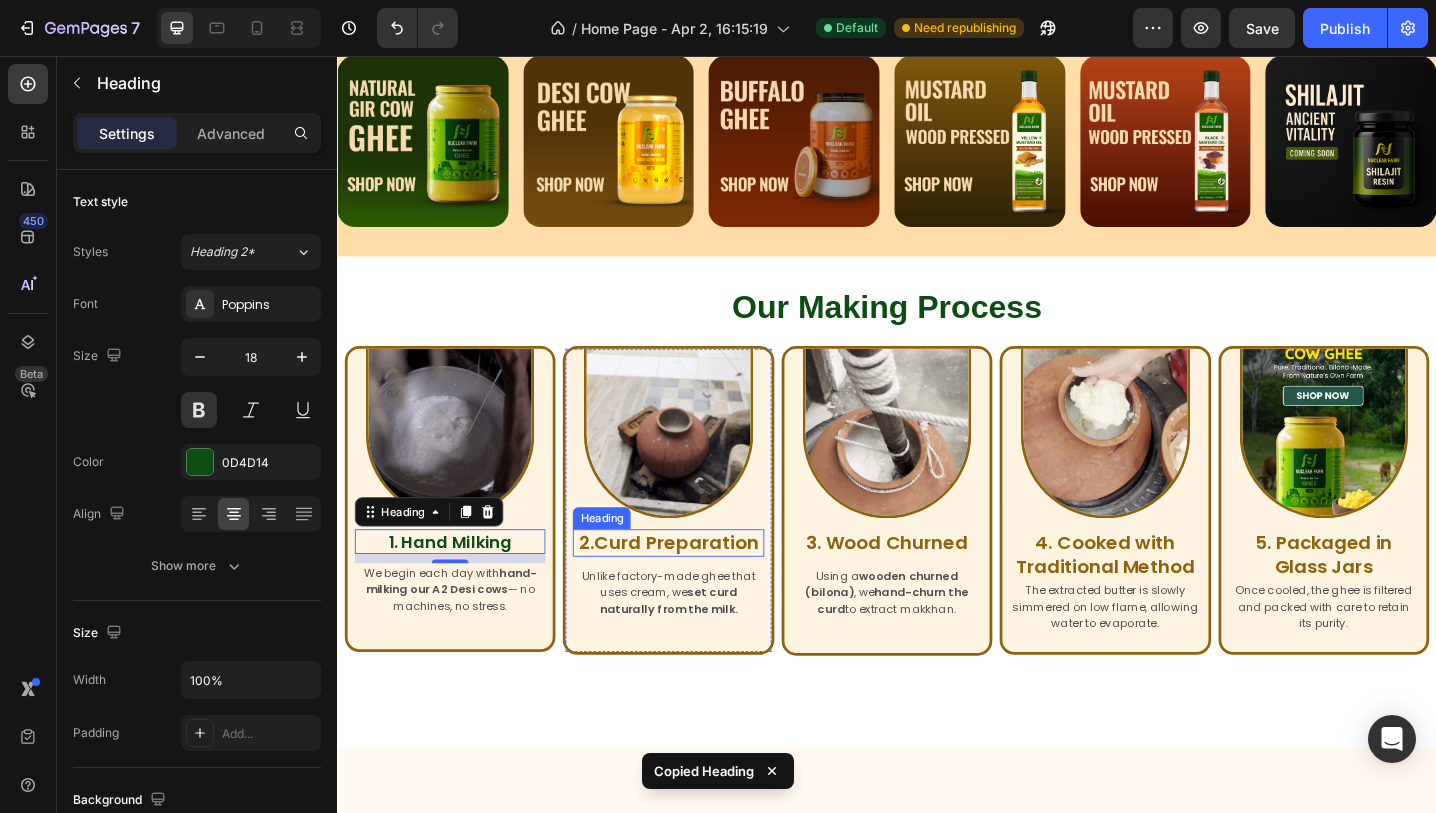 click on "2.Curd Preparation" at bounding box center (699, 588) 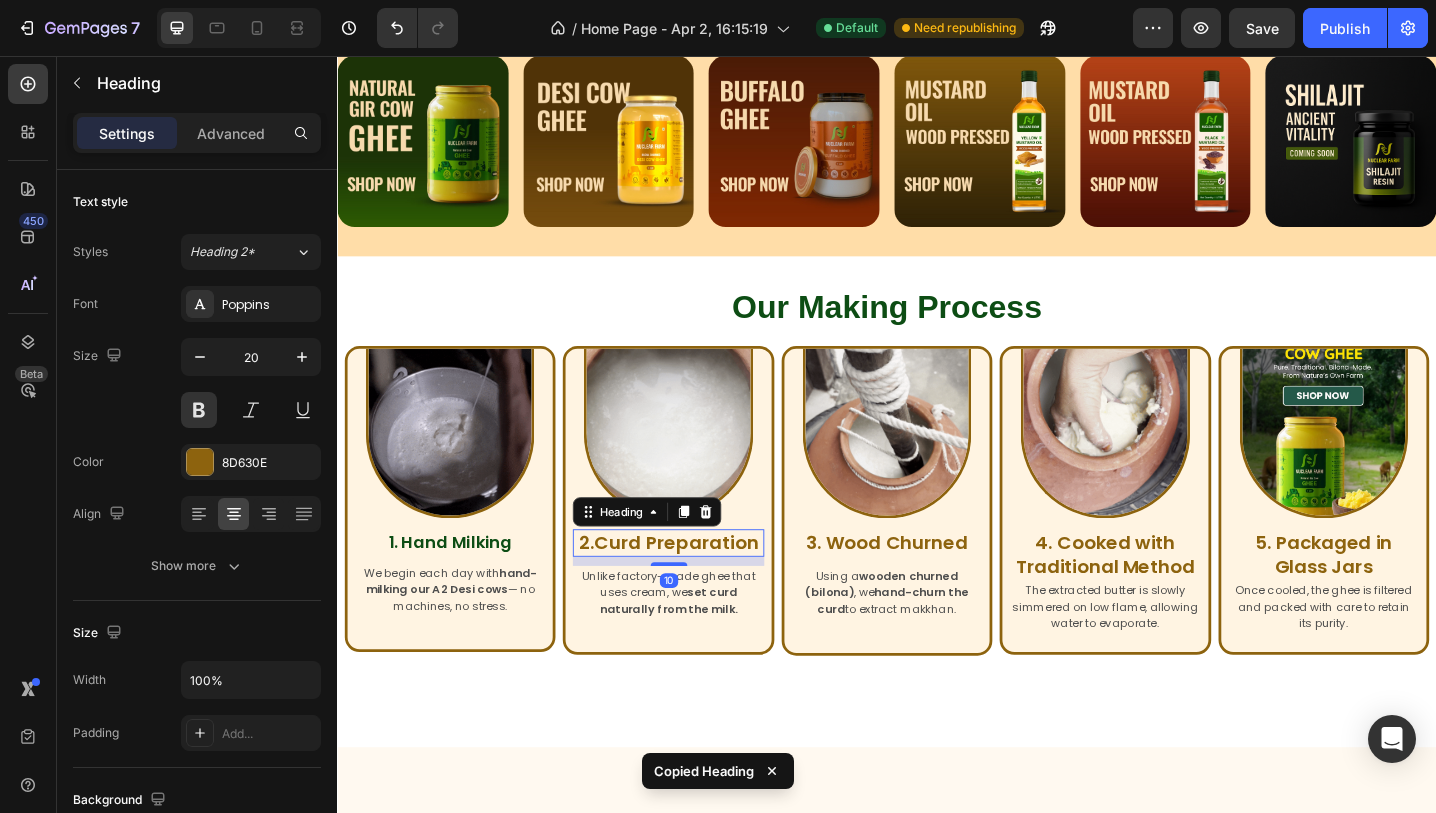 type on "18" 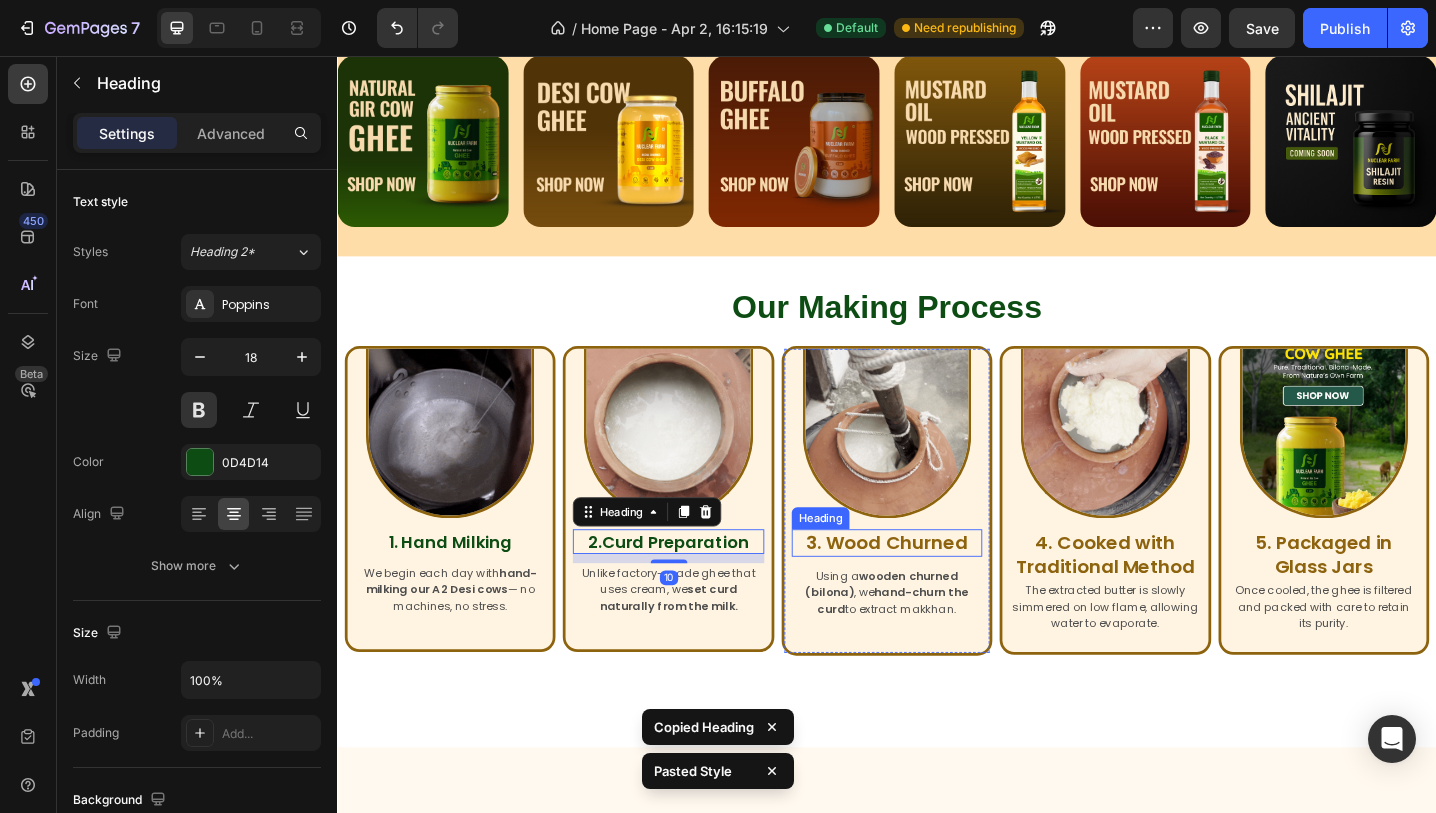 click on "3. Wood Churned" at bounding box center (936, 588) 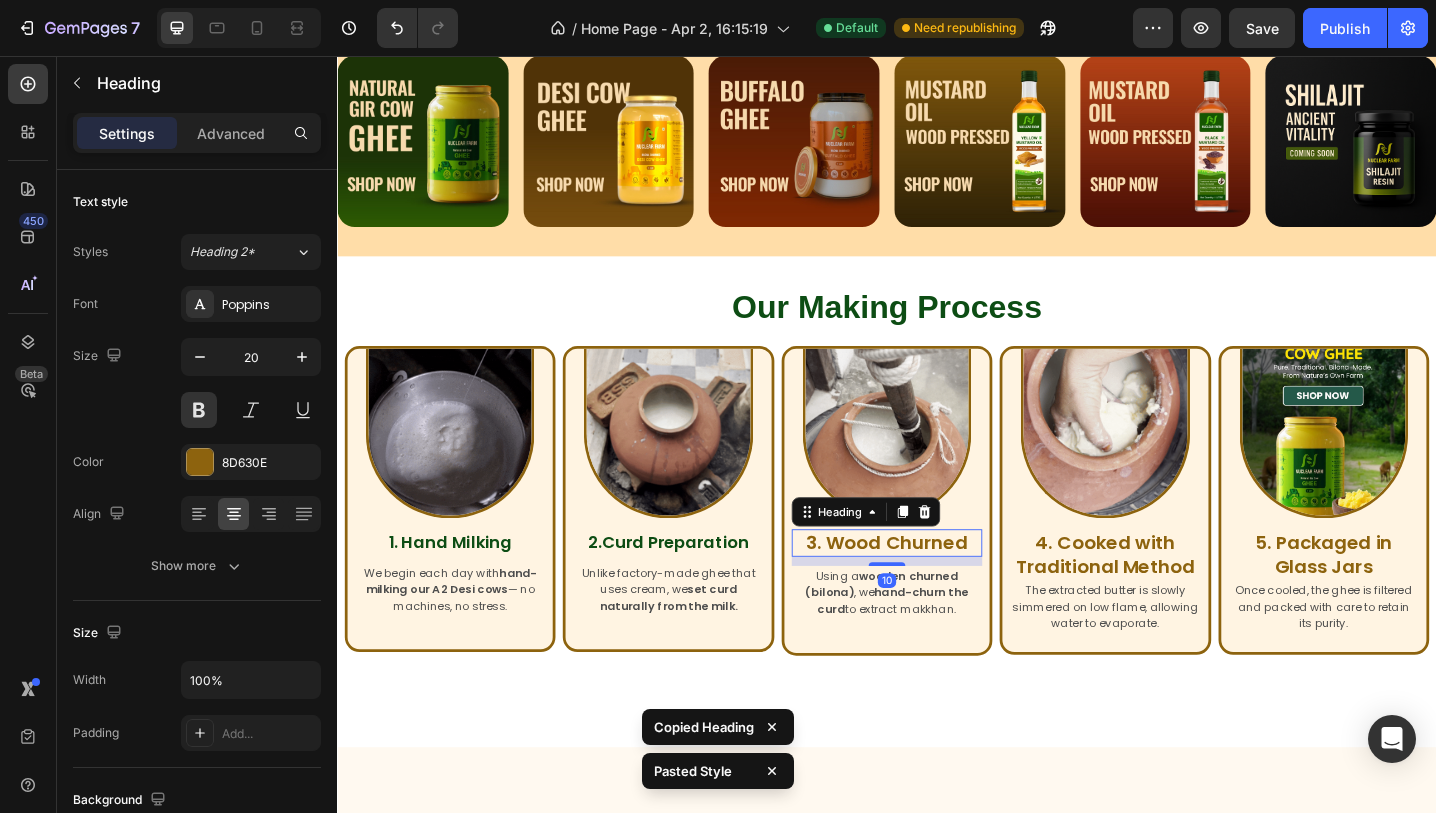 type on "18" 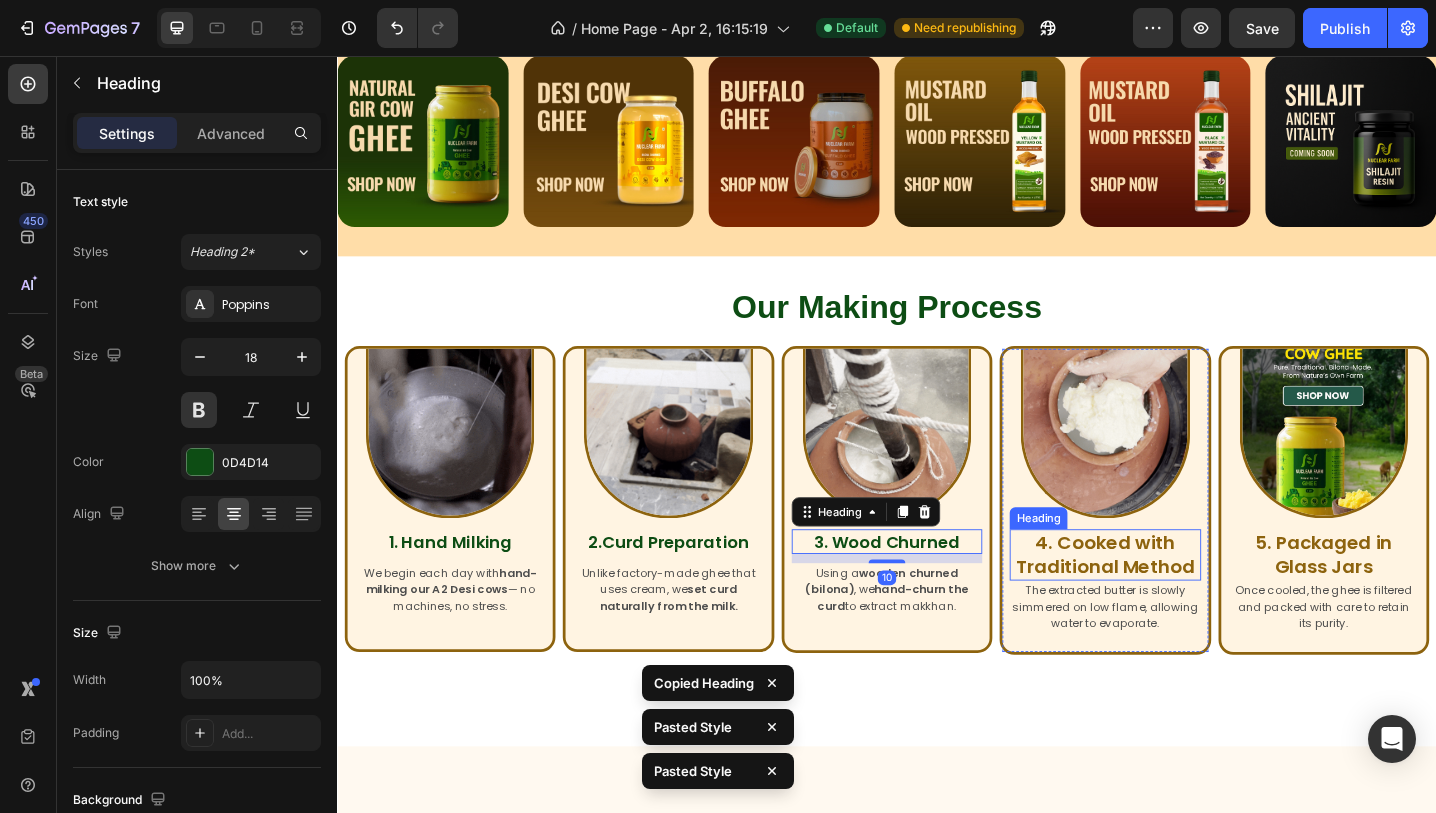 click on "4. Cooked with Traditional Method" at bounding box center [1175, 601] 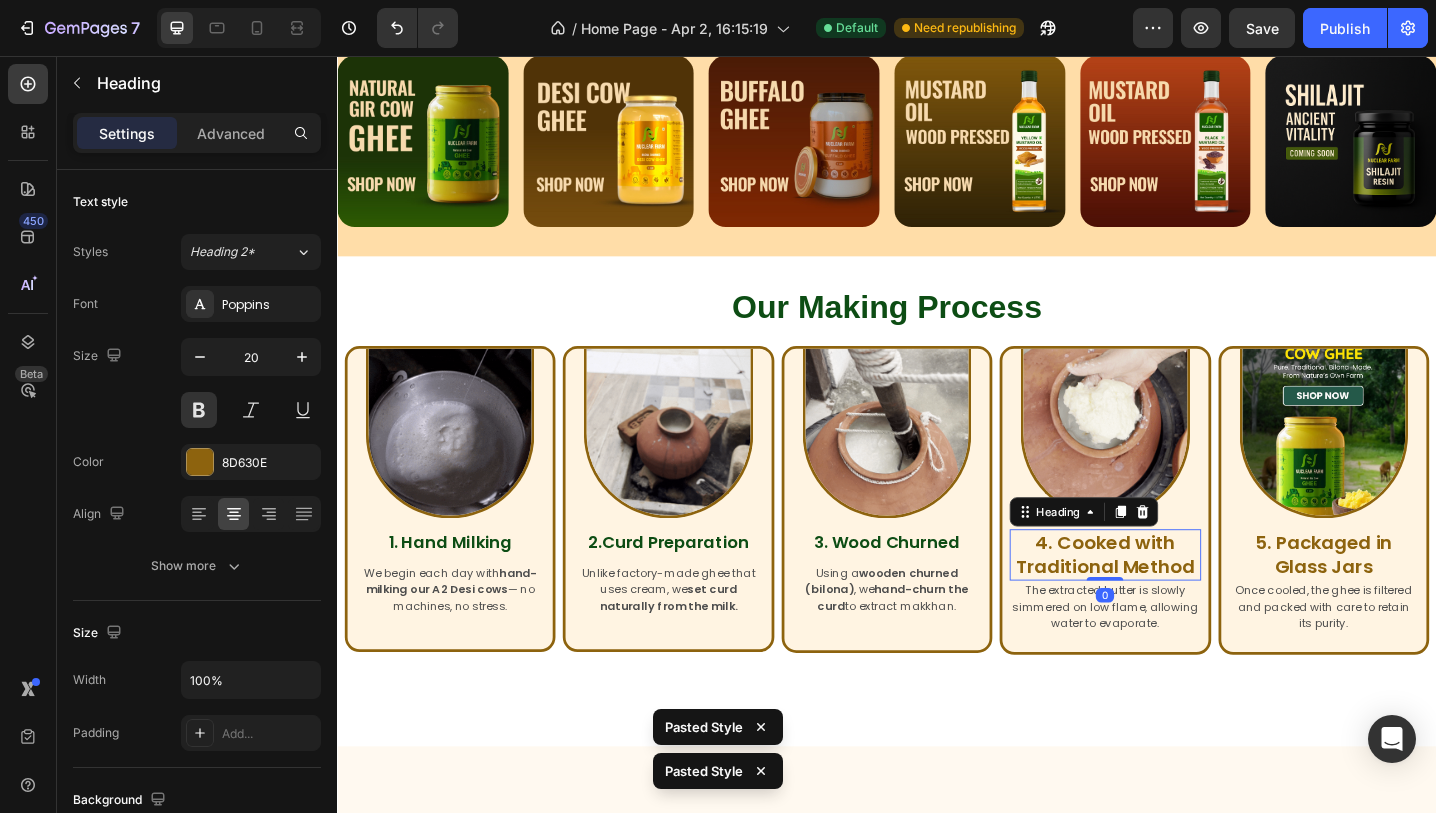 type on "18" 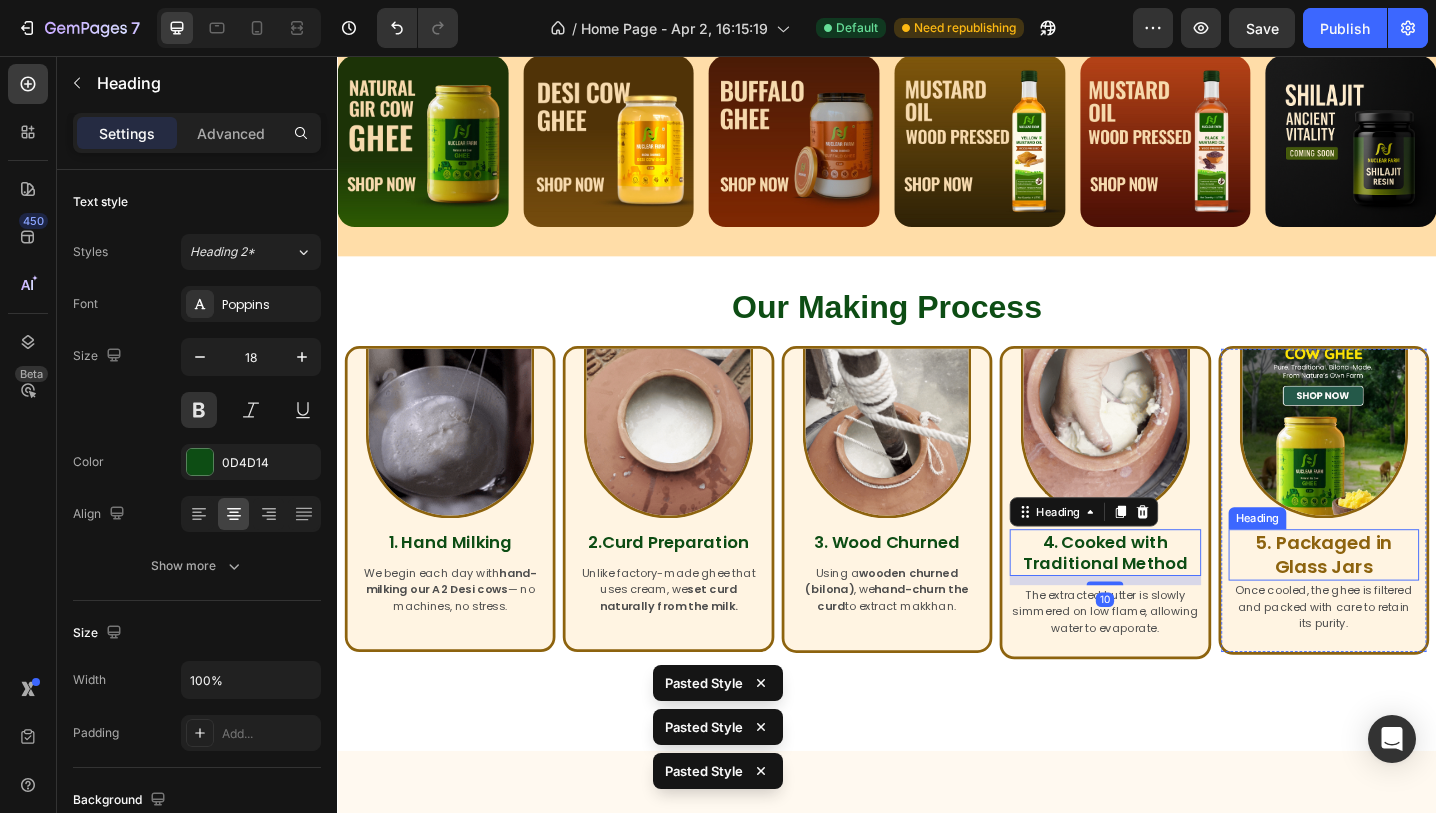click on "5. Packaged in Glass Jars" at bounding box center (1414, 601) 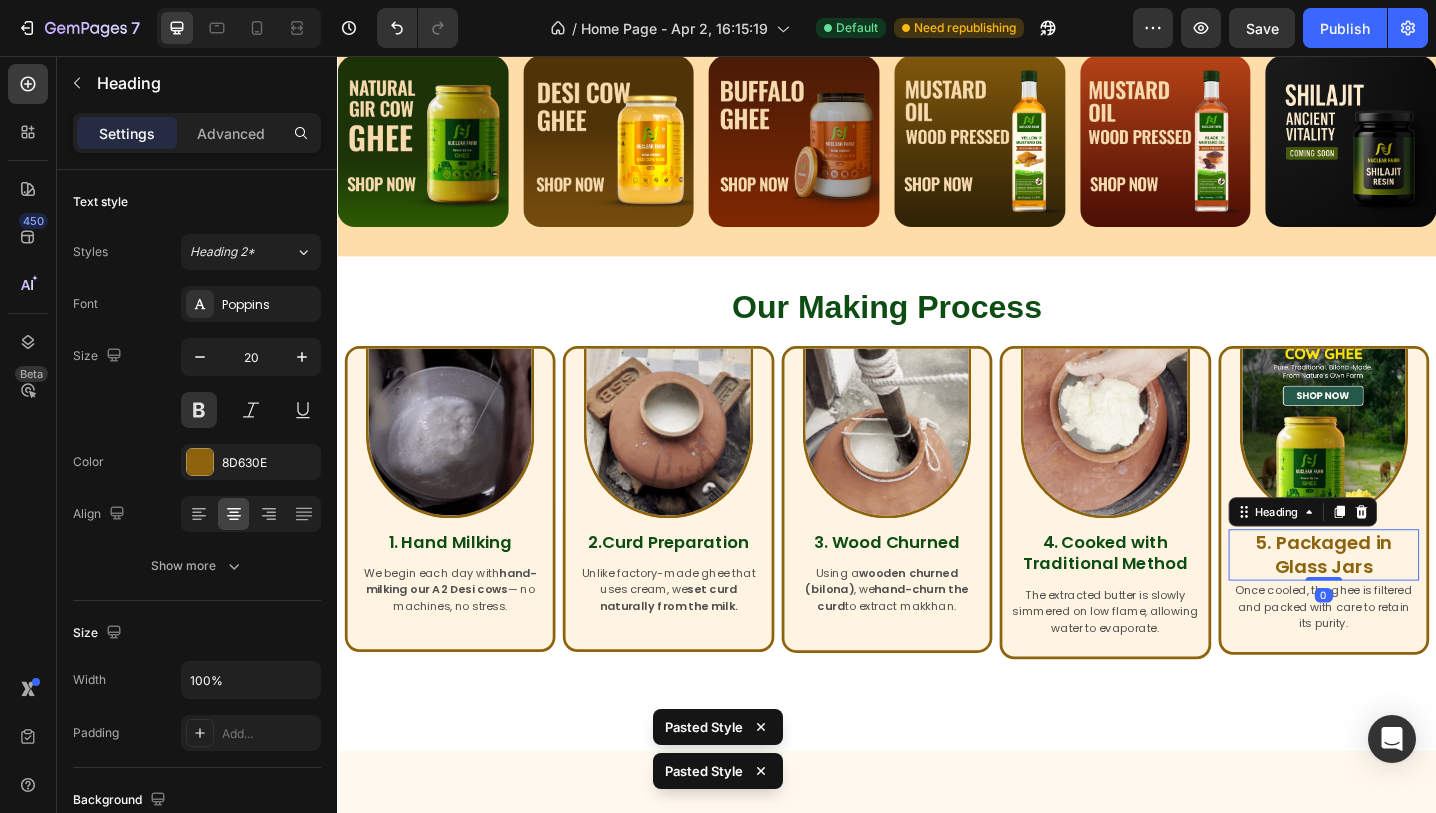 type on "18" 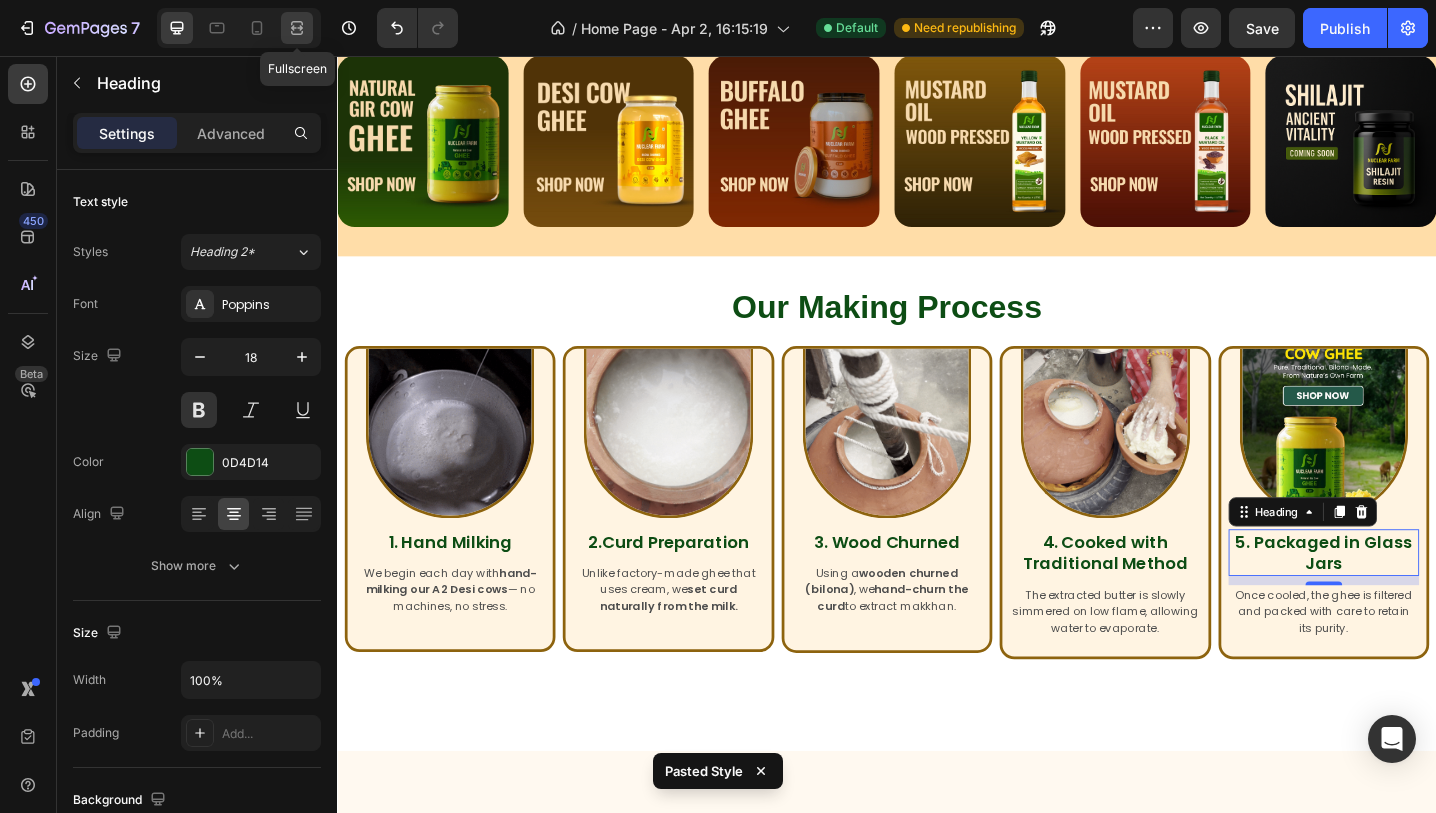 click 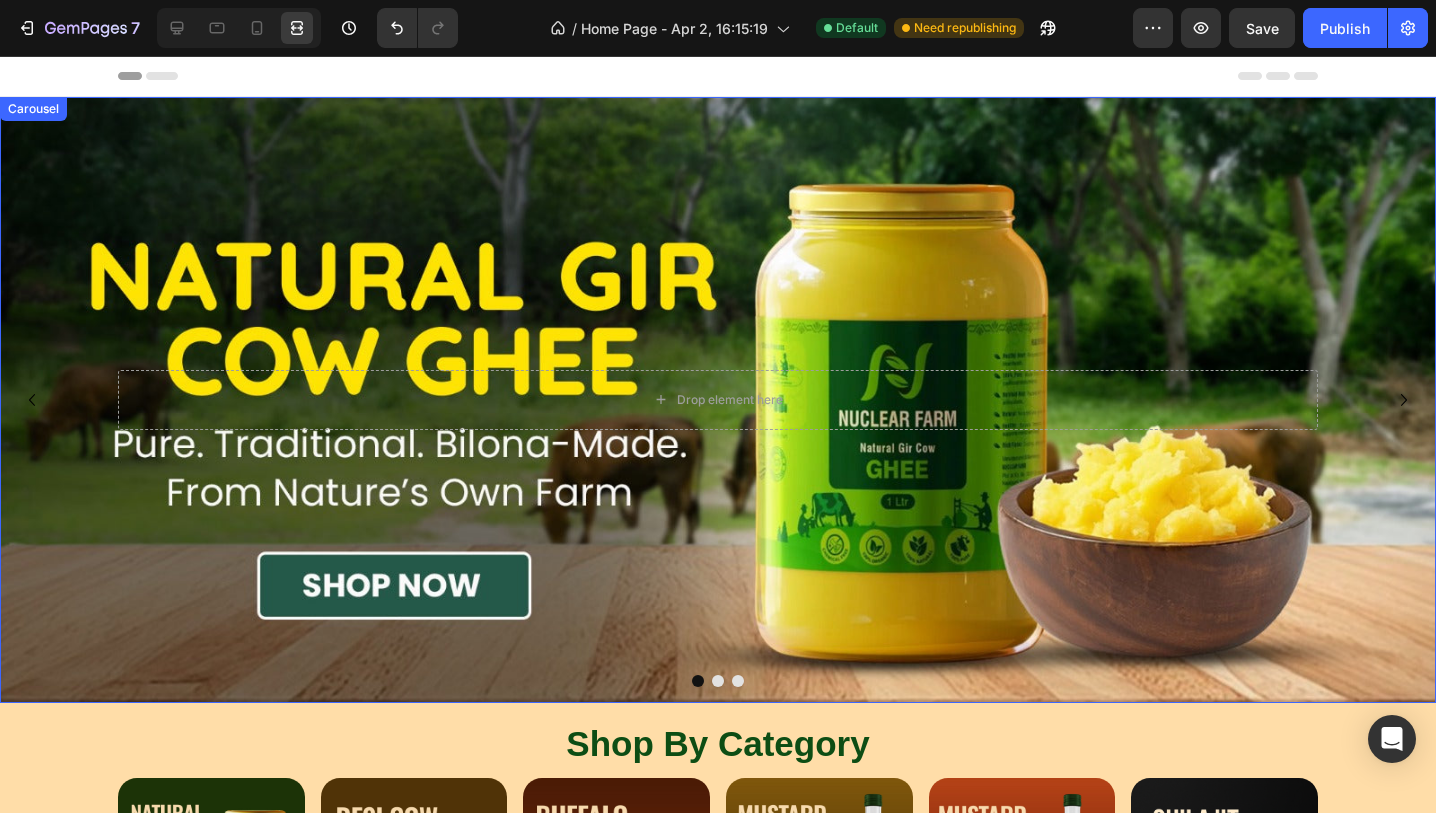 scroll, scrollTop: 279, scrollLeft: 0, axis: vertical 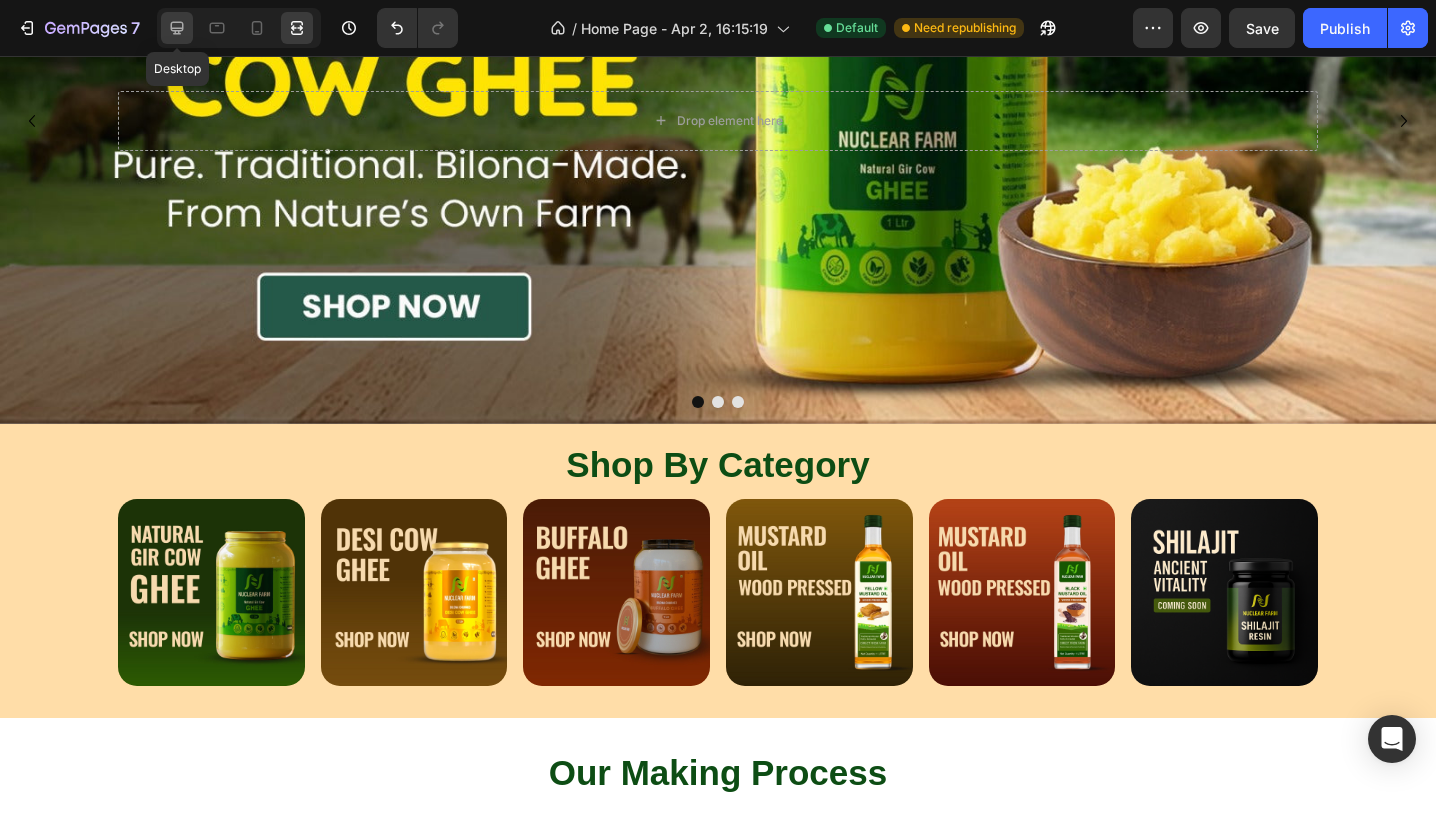 click 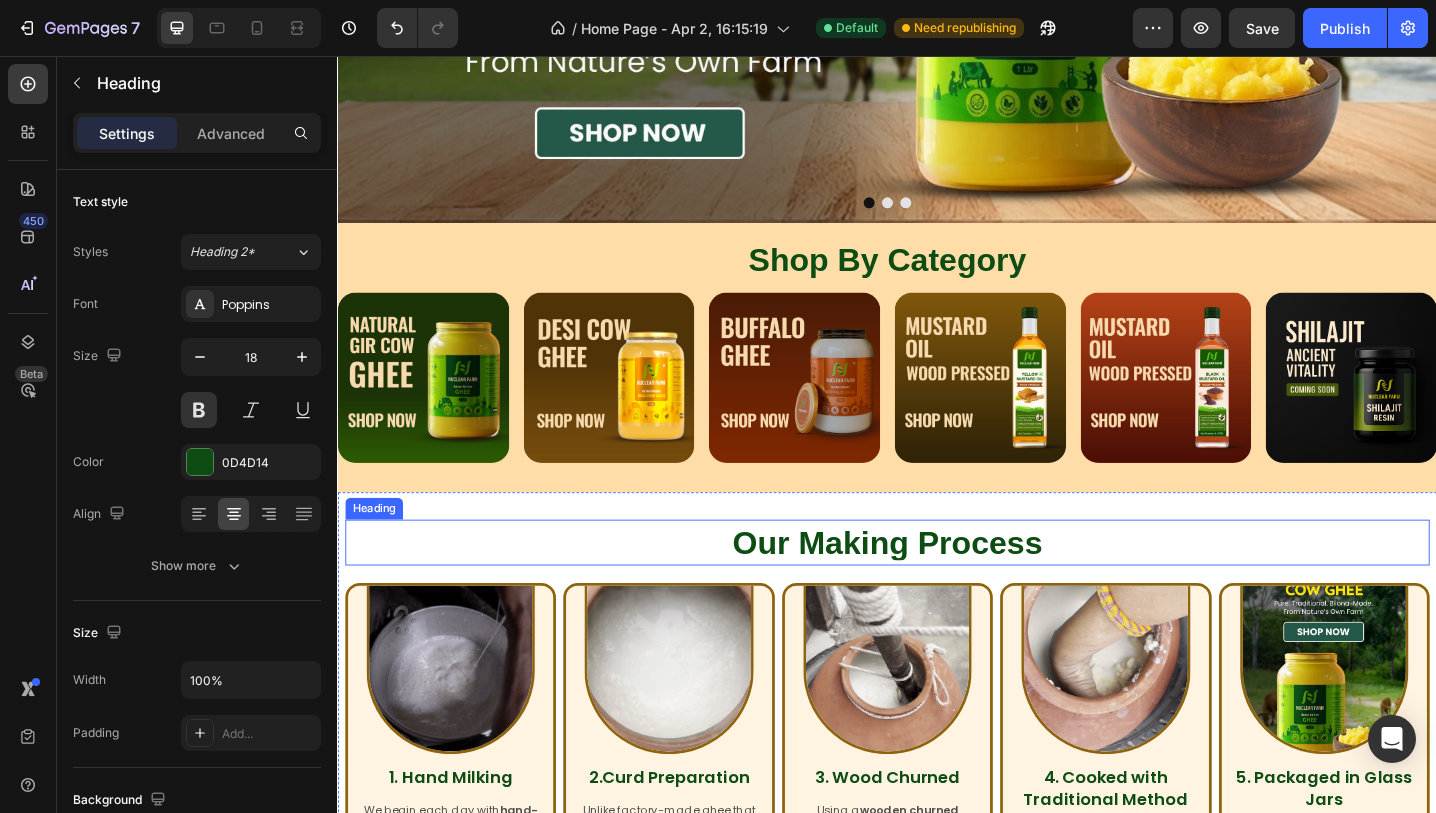 scroll, scrollTop: 393, scrollLeft: 0, axis: vertical 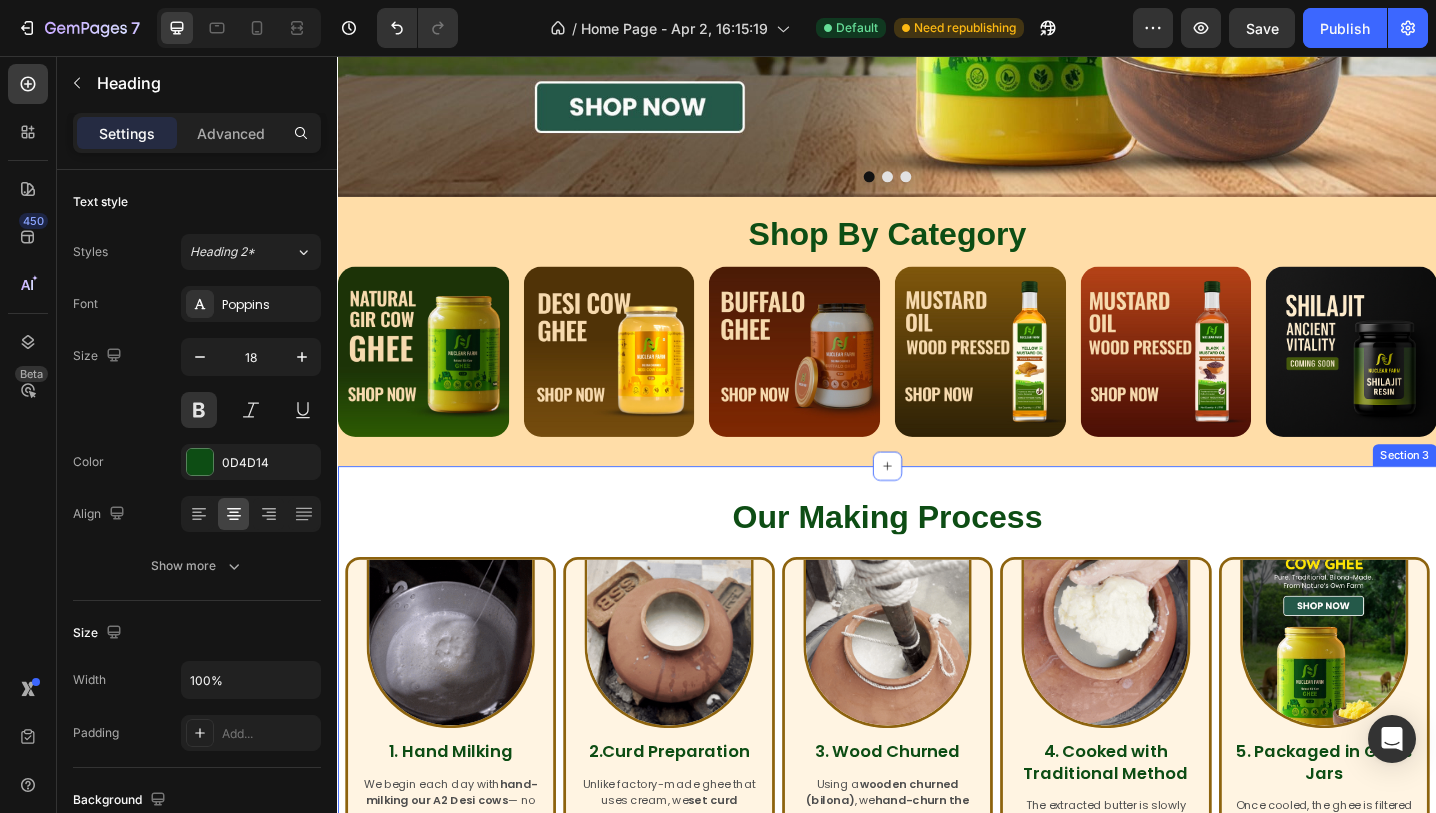click on "Our Making Process    Heading Image 1. Hand Milking Heading We begin each day with  hand-milking our A2 Desi cows  — no machines, no stress. Text Block Row Image 2.Curd Preparation Heading Unlike factory-made ghee that uses cream, we  set curd naturally from the milk. Text Block Row Image 3. Wood Churned  Heading Using a  wooden churned (bilona)  , we  hand-churn the curd   to extract makkhan. Text Block Row Image 4. Cooked with Traditional Method Heading The extracted butter is slowly simmered on low flame, allowing water to evaporate. Text Block Row Image 5. Packaged in Glass Jars Heading Once cooled, the ghee is filtered and packed with care to retain its purity. Text Block Row Row Row Row Section 3" at bounding box center [937, 774] 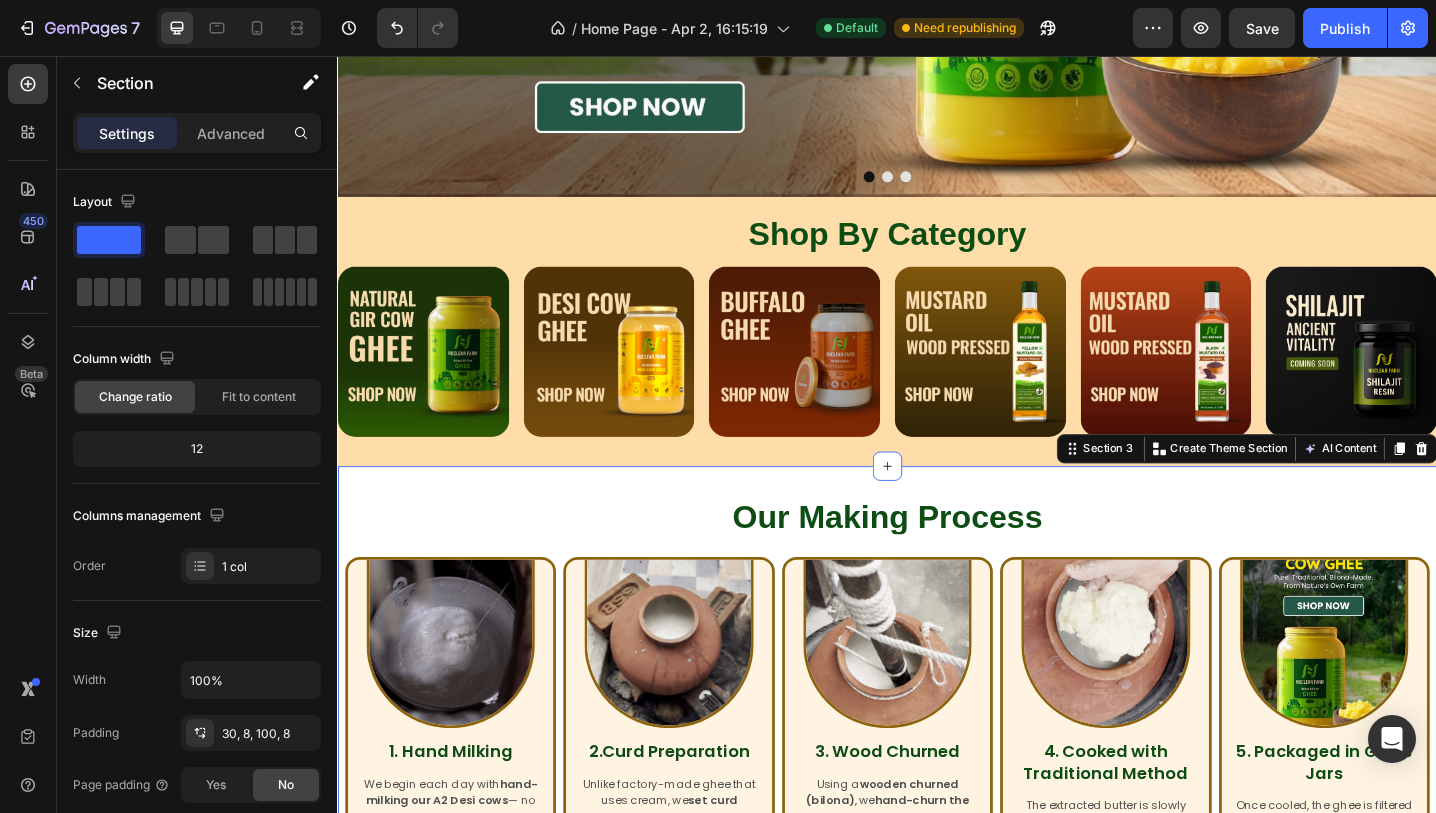 click on "Our Making Process    Heading Image 1. Hand Milking Heading We begin each day with  hand-milking our A2 Desi cows  — no machines, no stress. Text Block Row Image 2.Curd Preparation Heading Unlike factory-made ghee that uses cream, we  set curd naturally from the milk. Text Block Row Image 3. Wood Churned  Heading Using a  wooden churned (bilona)  , we  hand-churn the curd   to extract makkhan. Text Block Row Image 4. Cooked with Traditional Method Heading The extracted butter is slowly simmered on low flame, allowing water to evaporate. Text Block Row Image 5. Packaged in Glass Jars Heading Once cooled, the ghee is filtered and packed with care to retain its purity. Text Block Row Row Row Row Section 3   You can create reusable sections Create Theme Section AI Content Write with GemAI What would you like to describe here? Tone and Voice Persuasive Product Yellow mustard oil Show more Generate" at bounding box center [937, 774] 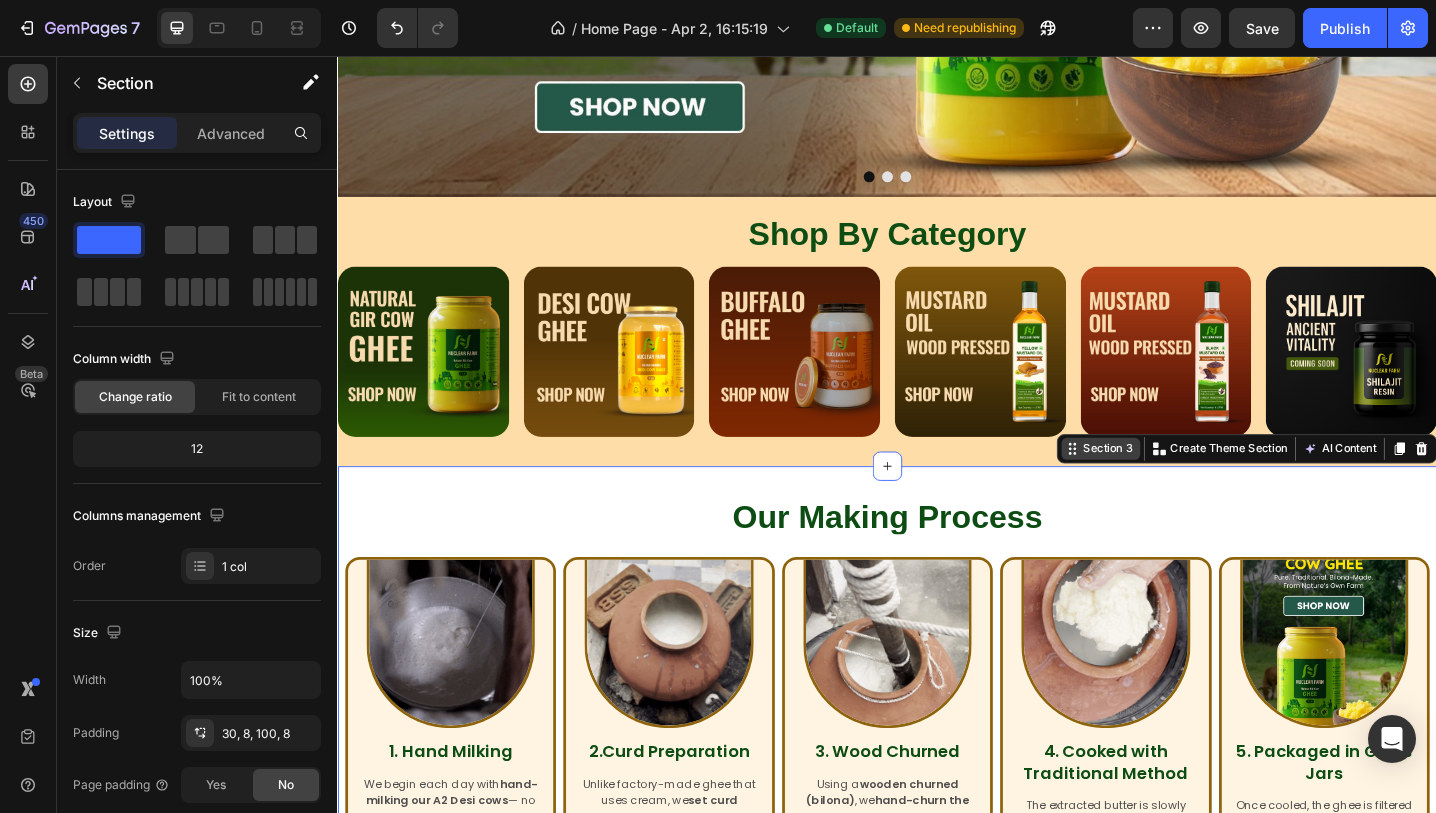 click on "Section 3" at bounding box center [1178, 485] 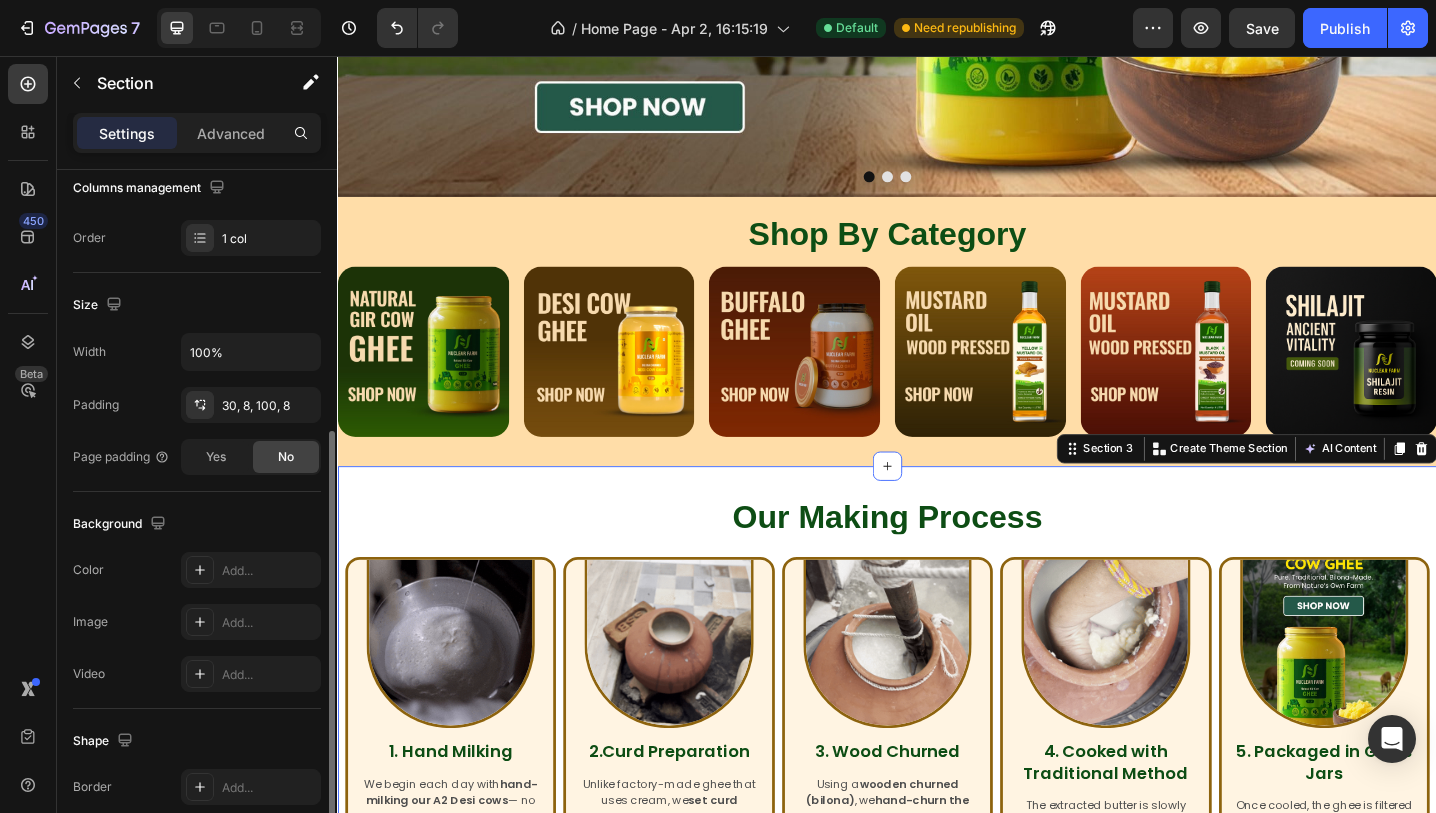 scroll, scrollTop: 374, scrollLeft: 0, axis: vertical 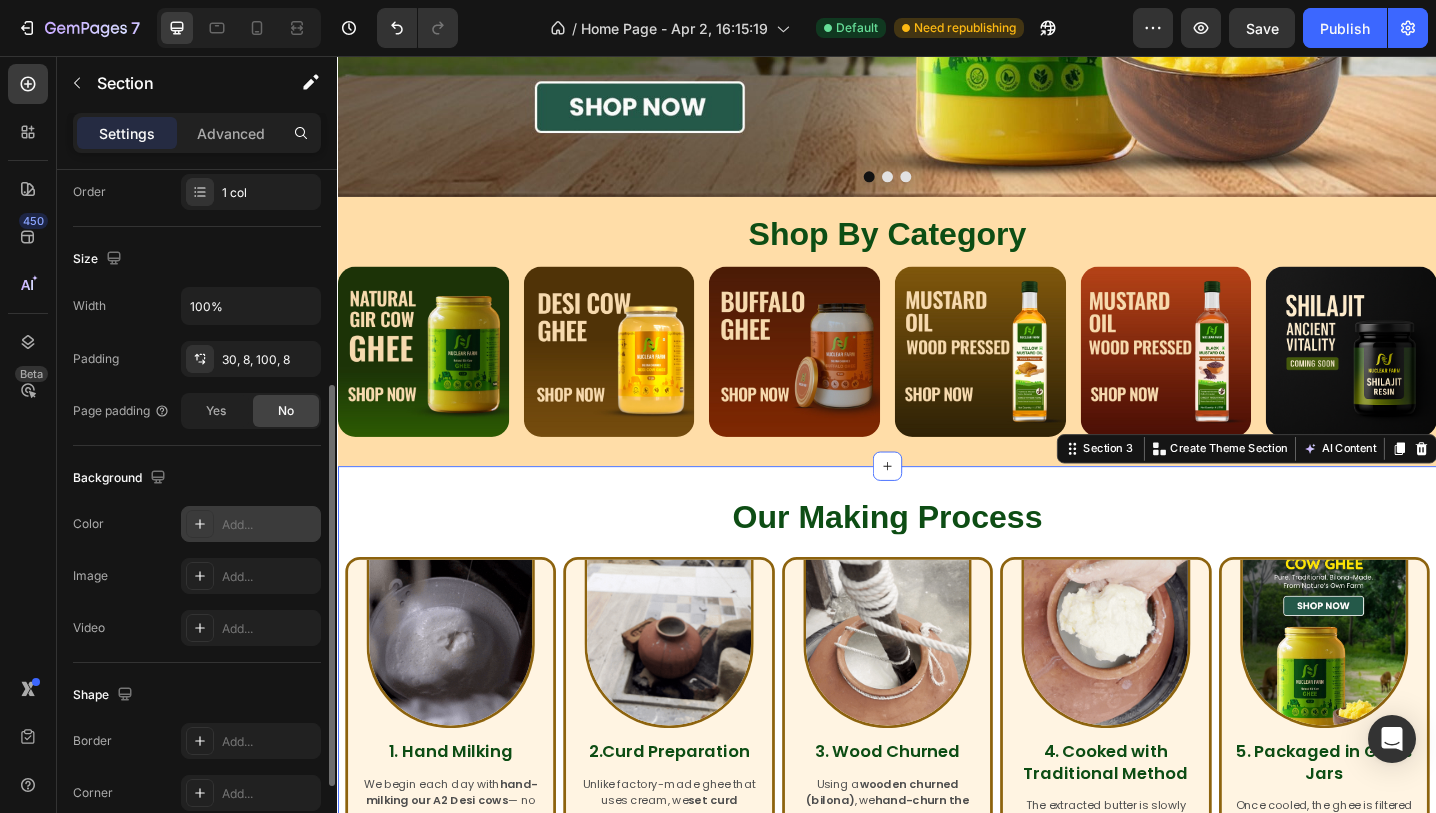 click on "Add..." at bounding box center (269, 525) 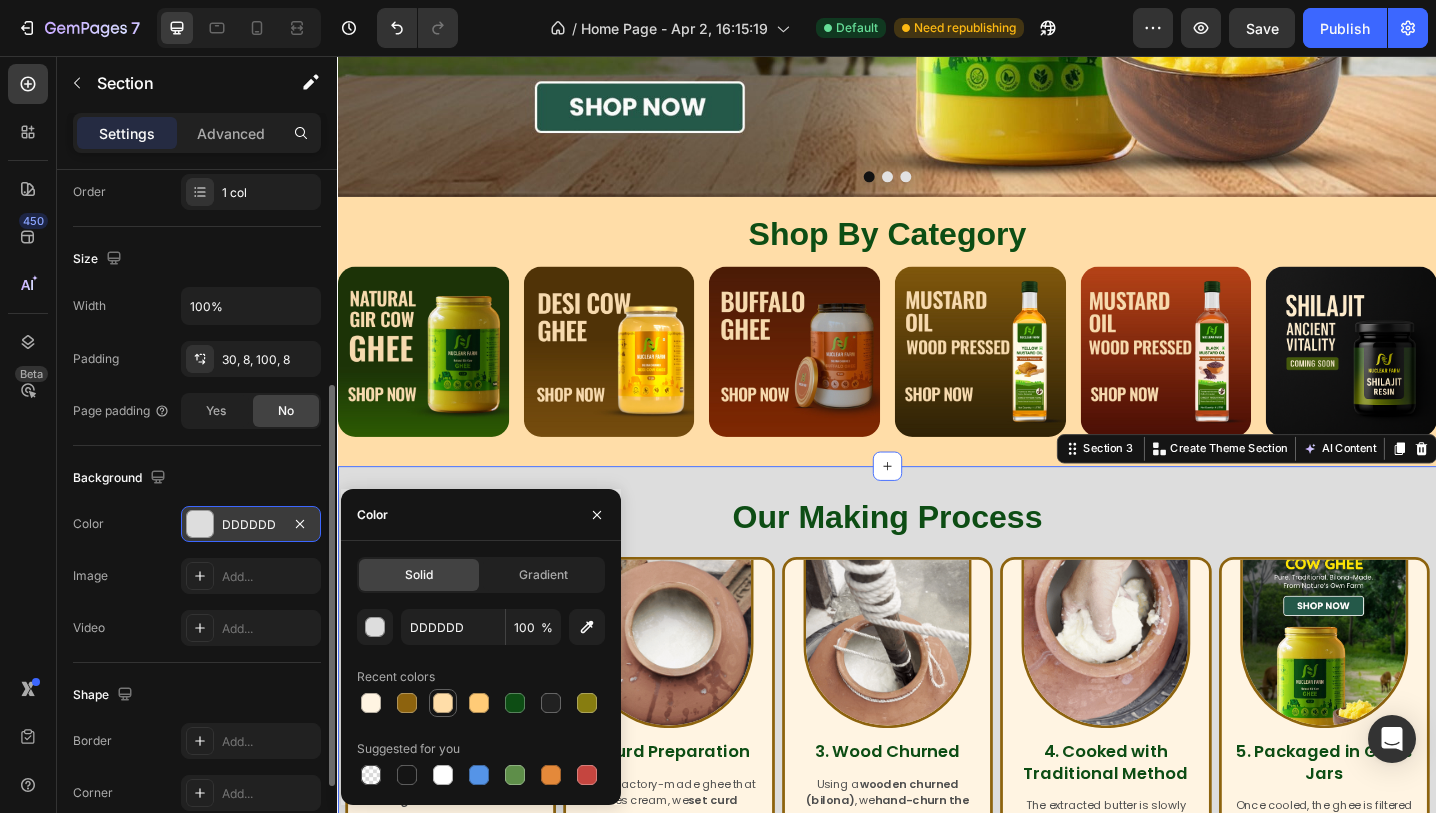 click at bounding box center (443, 703) 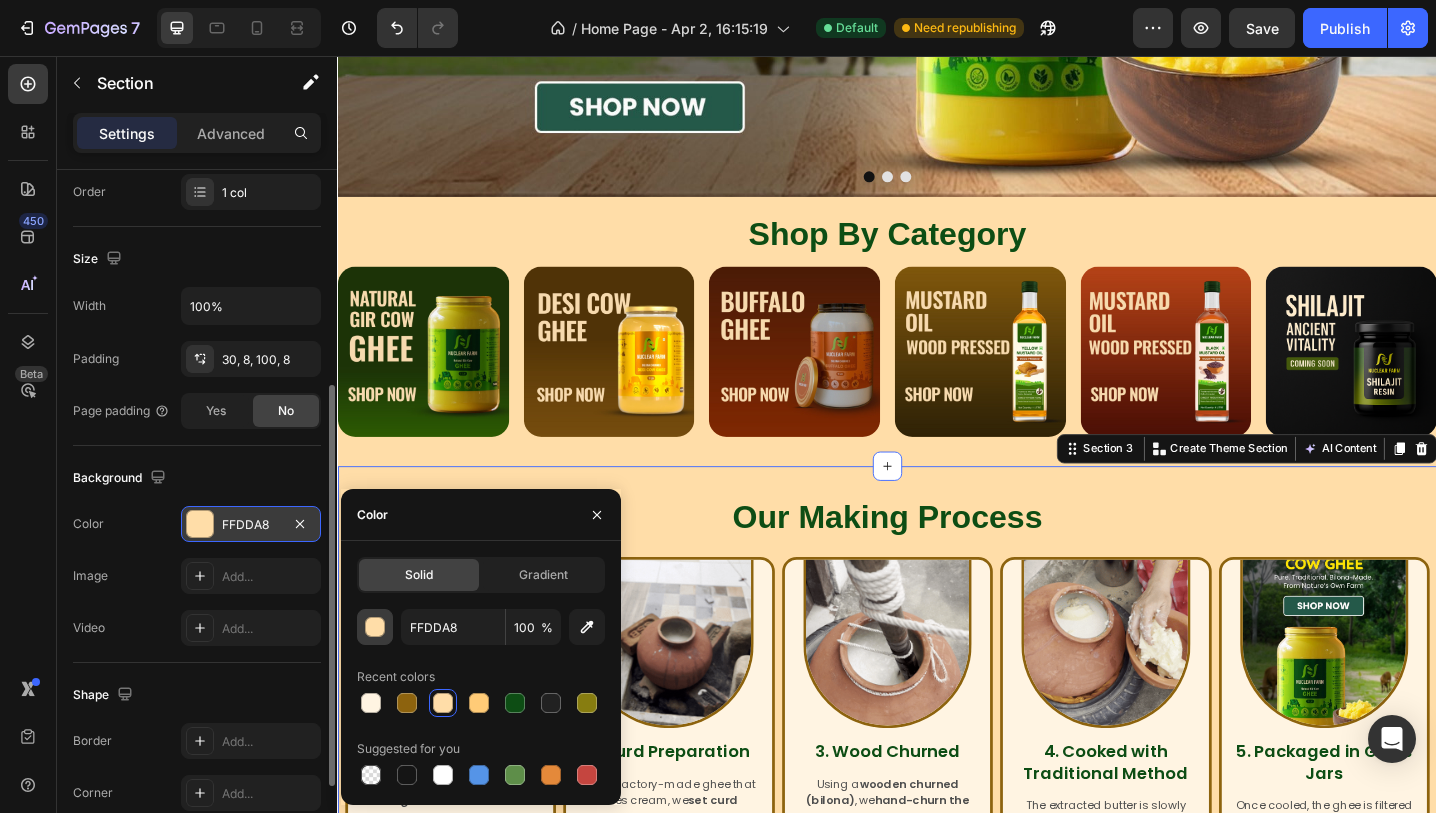 click at bounding box center (376, 628) 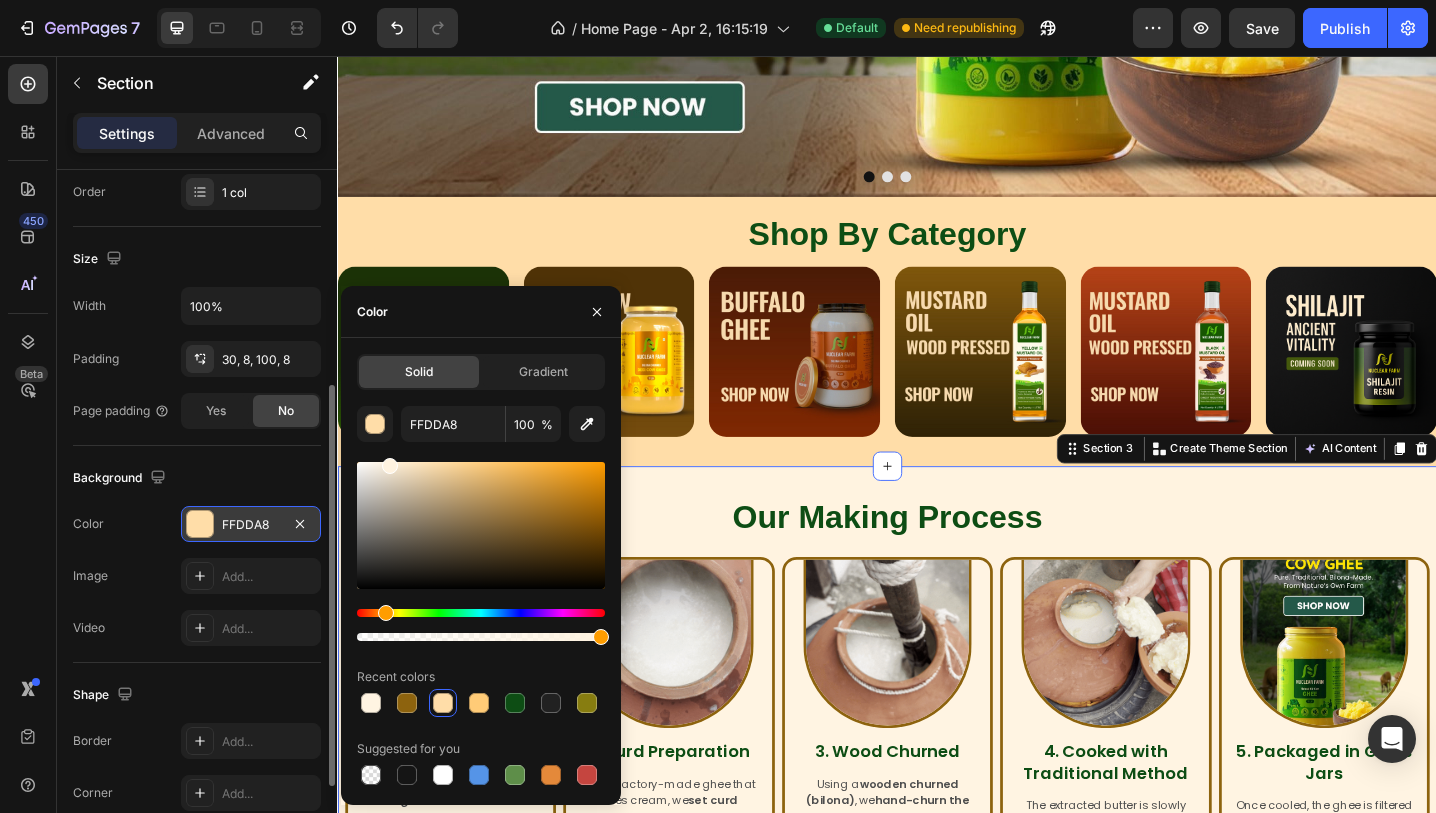 drag, startPoint x: 441, startPoint y: 466, endPoint x: 388, endPoint y: 442, distance: 58.18075 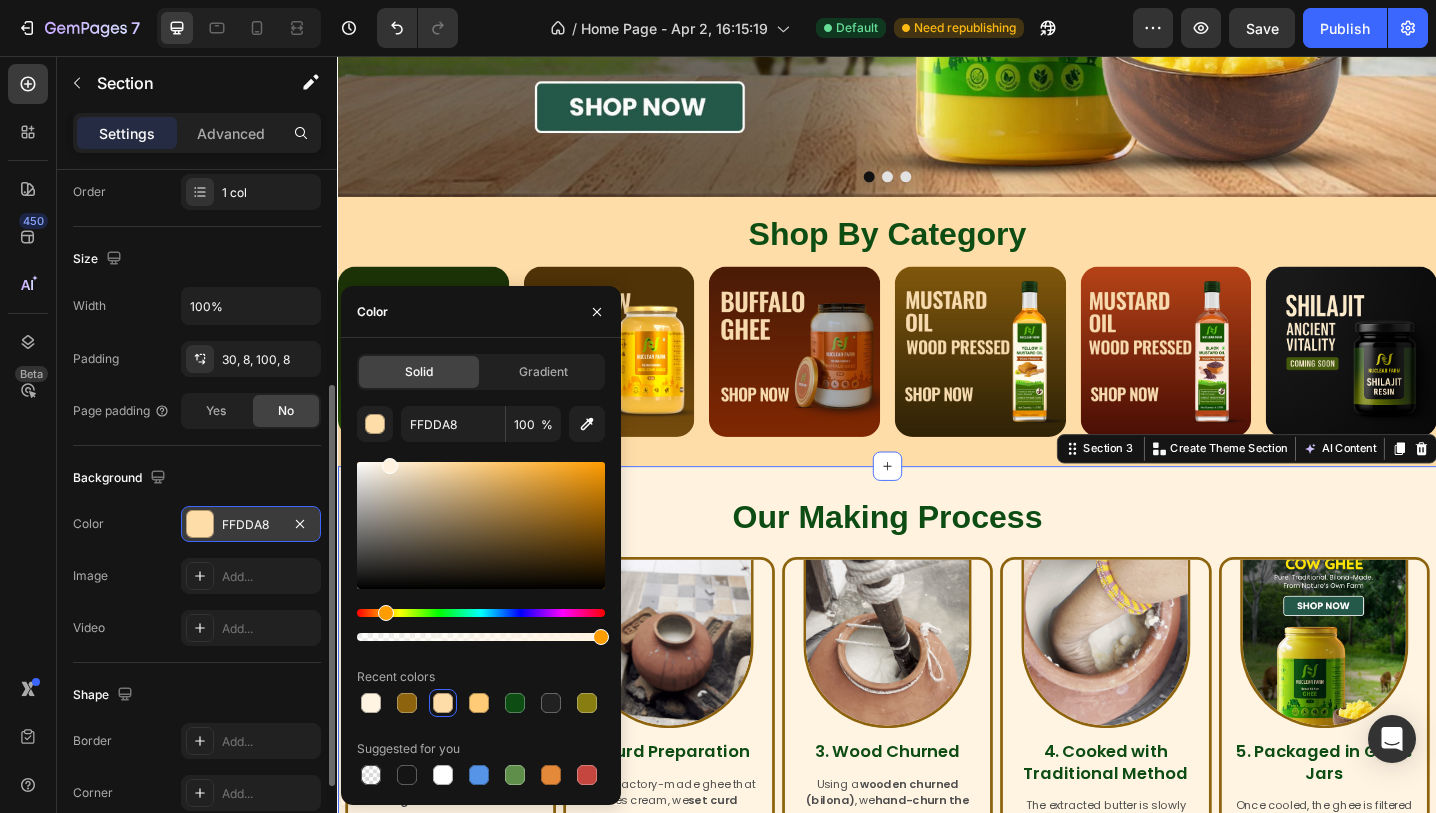 click on "FFDDA8 100 % Recent colors Suggested for you" at bounding box center (481, 597) 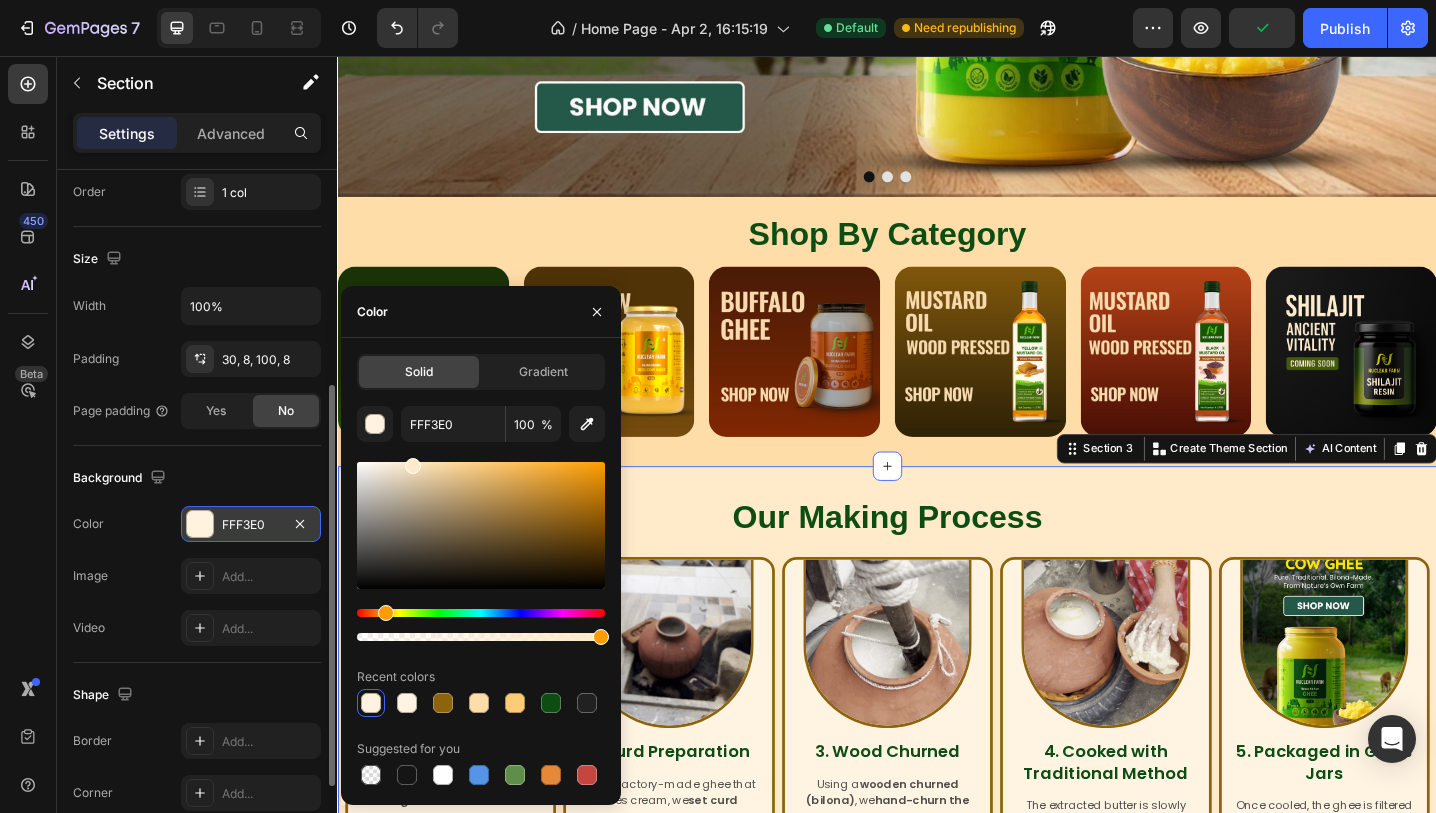 drag, startPoint x: 386, startPoint y: 461, endPoint x: 411, endPoint y: 454, distance: 25.96151 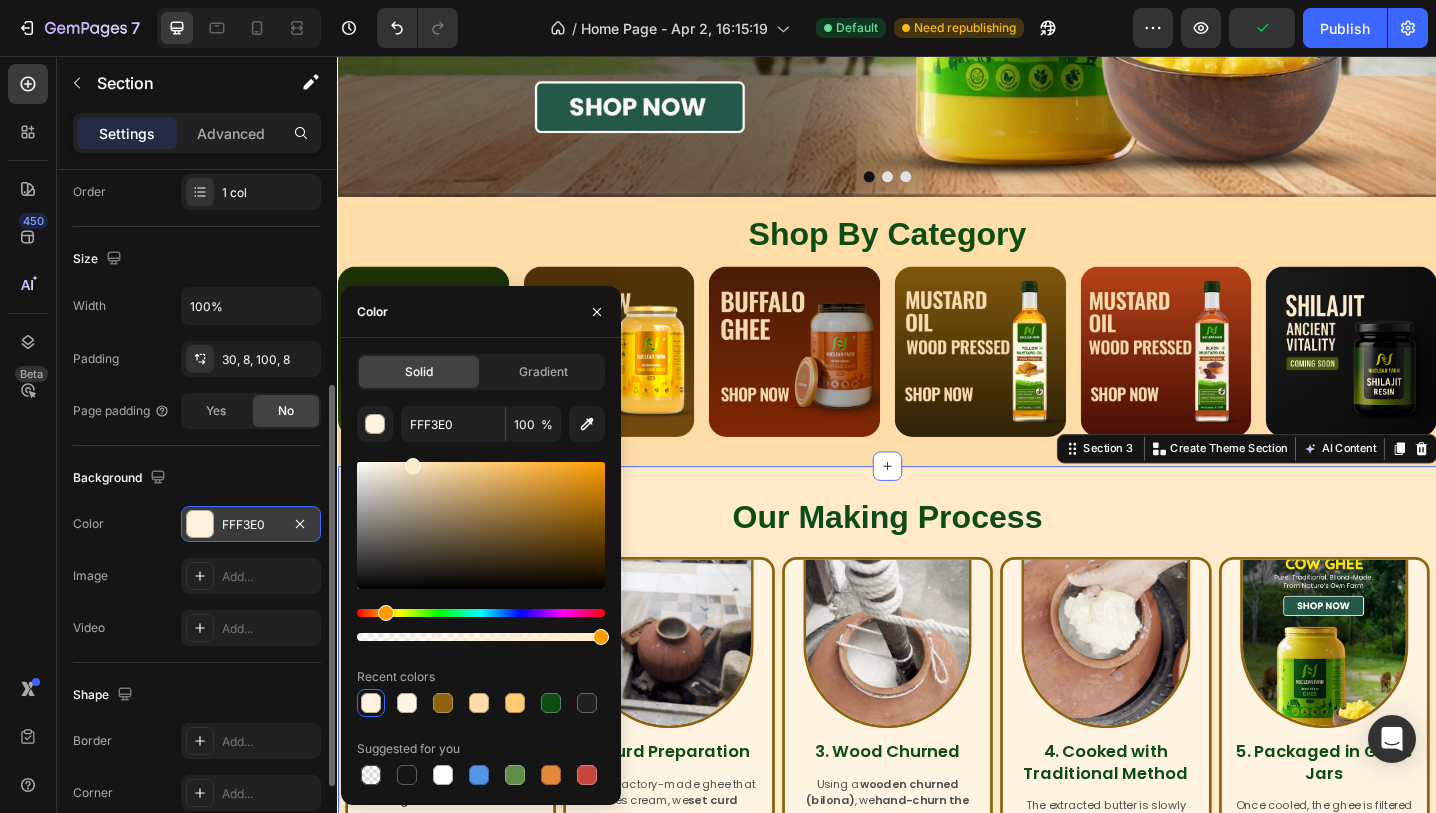 click on "FFF3E0 100 % Recent colors Suggested for you" at bounding box center (481, 597) 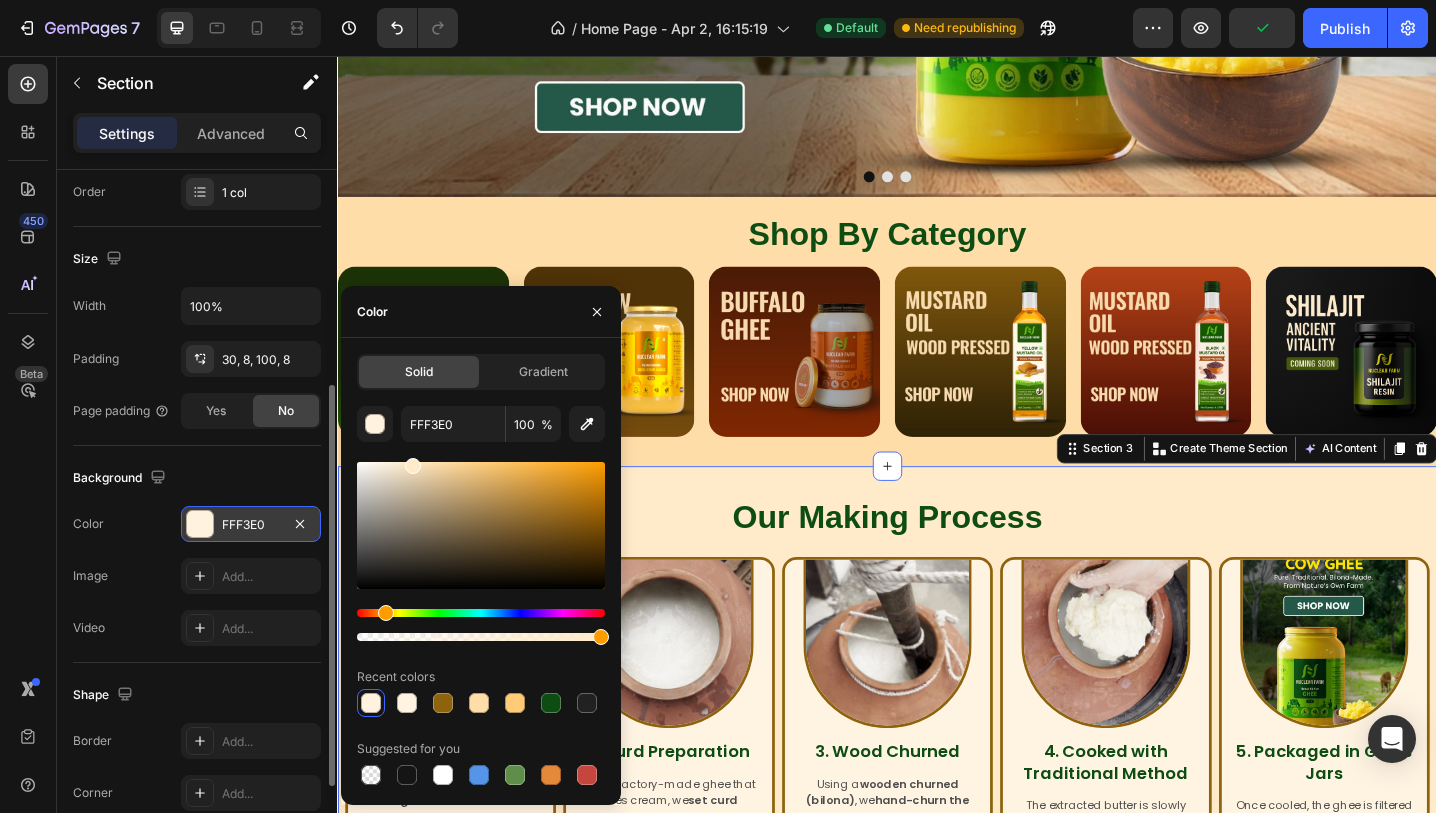 type on "FFEAC9" 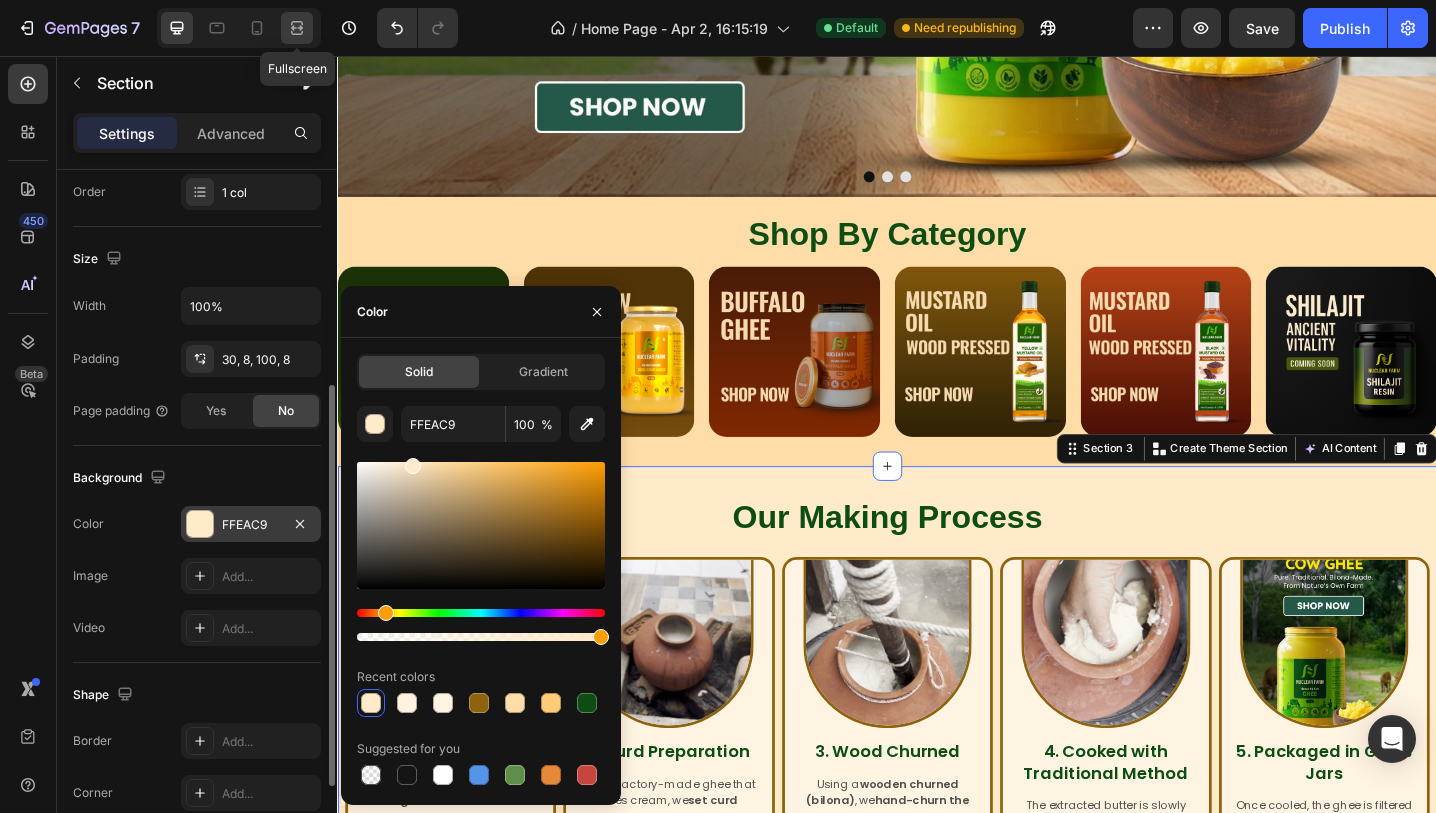 click 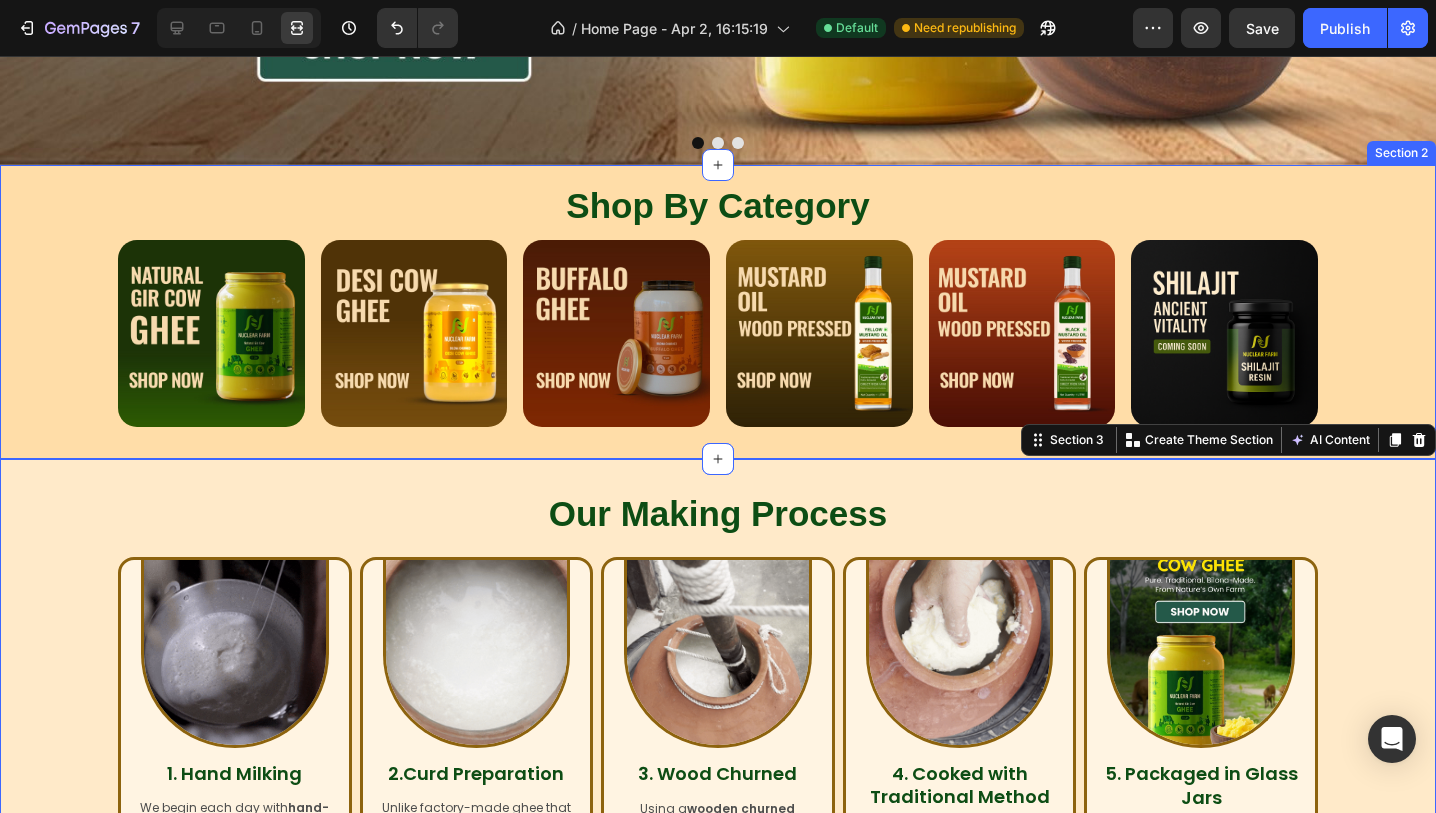 scroll, scrollTop: 625, scrollLeft: 0, axis: vertical 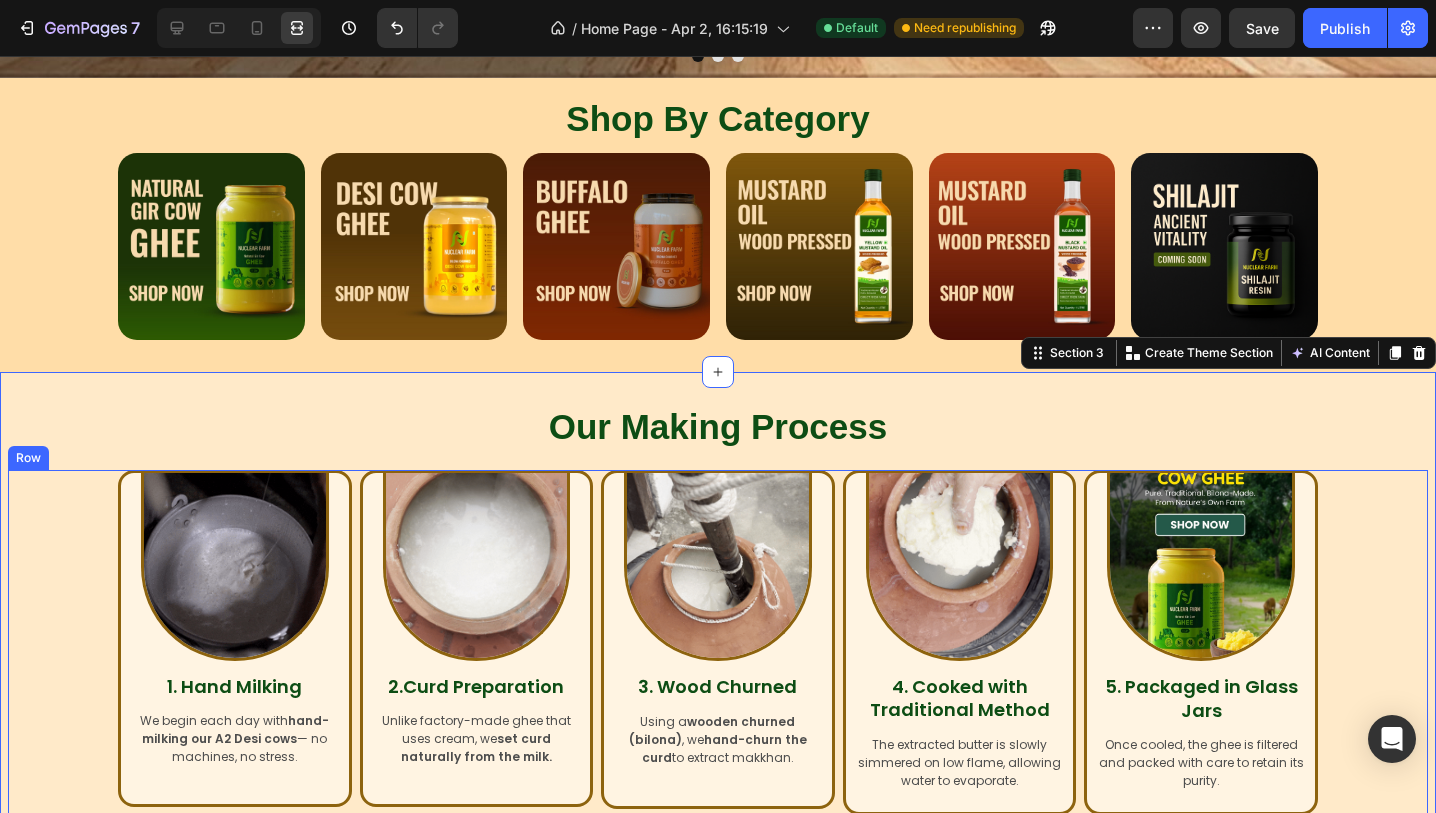 click on "Image 1. Hand Milking Heading We begin each day with  hand-milking our A2 Desi cows  — no machines, no stress. Text Block Row Image 2.Curd Preparation Heading Unlike factory-made ghee that uses cream, we  set curd naturally from the milk. Text Block Row Image 3. Wood Churned  Heading Using a  wooden churned (bilona)  , we  hand-churn the curd   to extract makkhan. Text Block Row Image 4. Cooked with Traditional Method Heading The extracted butter is slowly simmered on low flame, allowing water to evaporate. Text Block Row Image 5. Packaged in Glass Jars Heading Once cooled, the ghee is filtered and packed with care to retain its purity. Text Block Row Row" at bounding box center (718, 642) 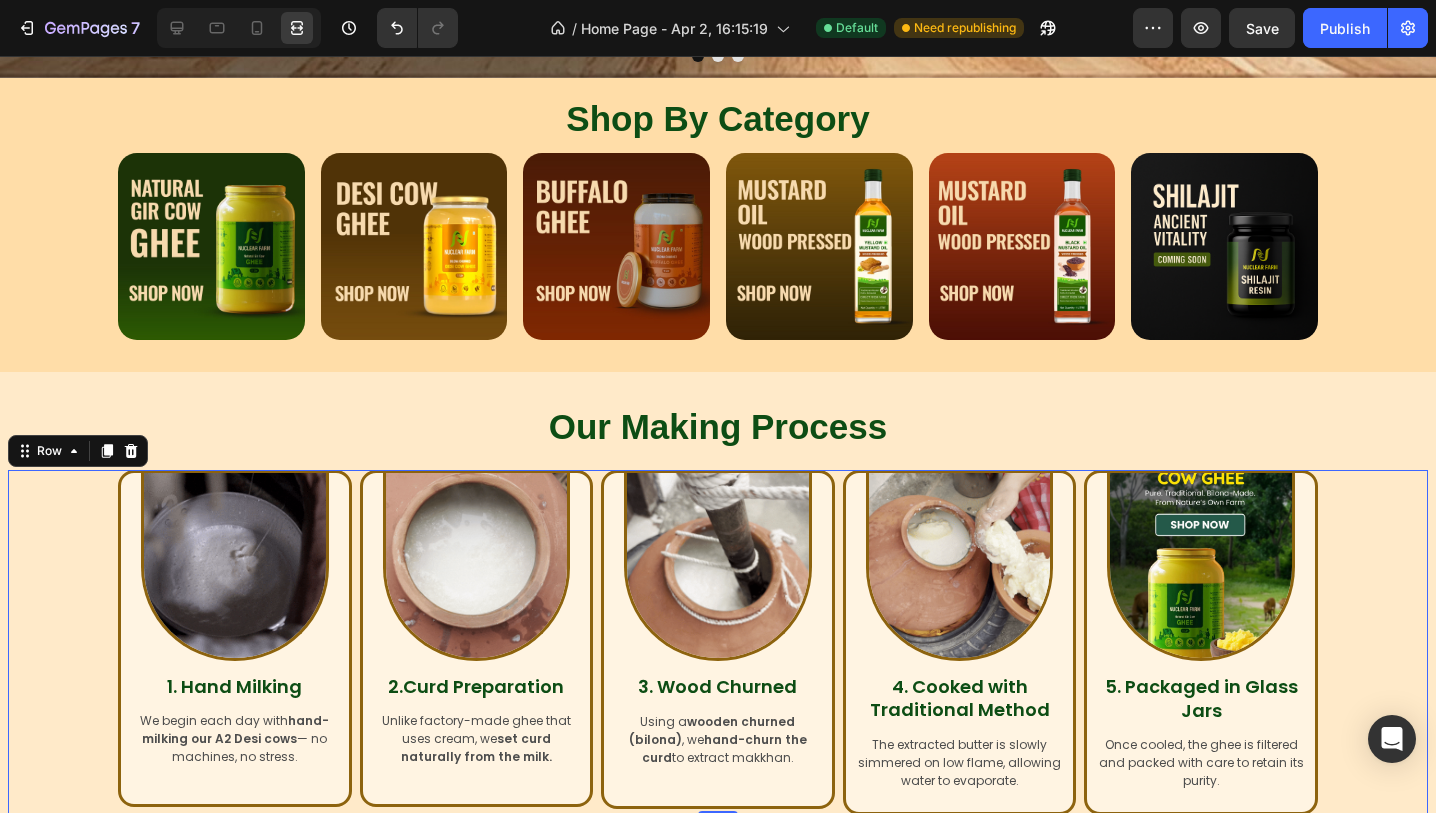 scroll, scrollTop: 0, scrollLeft: 0, axis: both 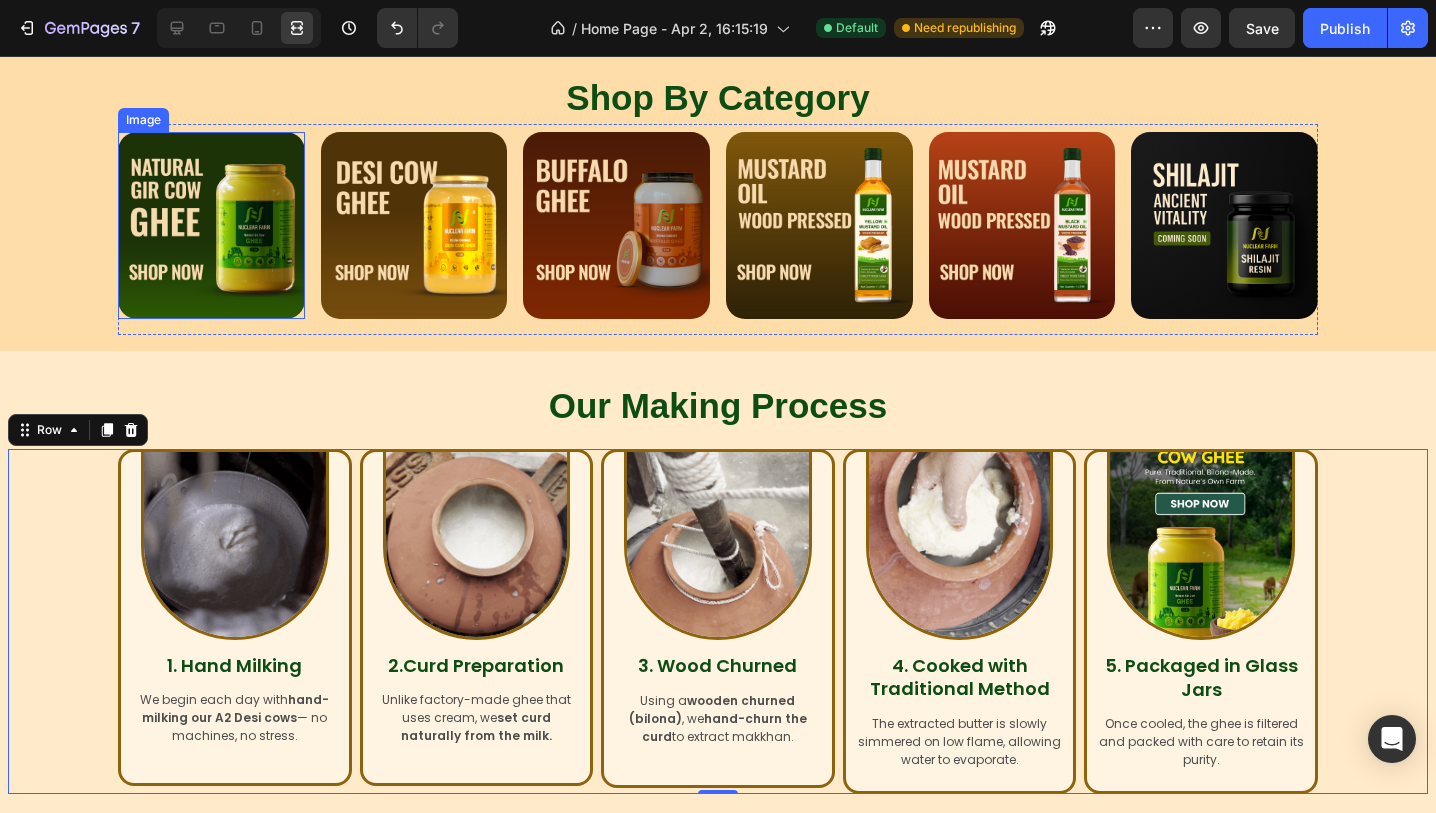 click at bounding box center [211, 225] 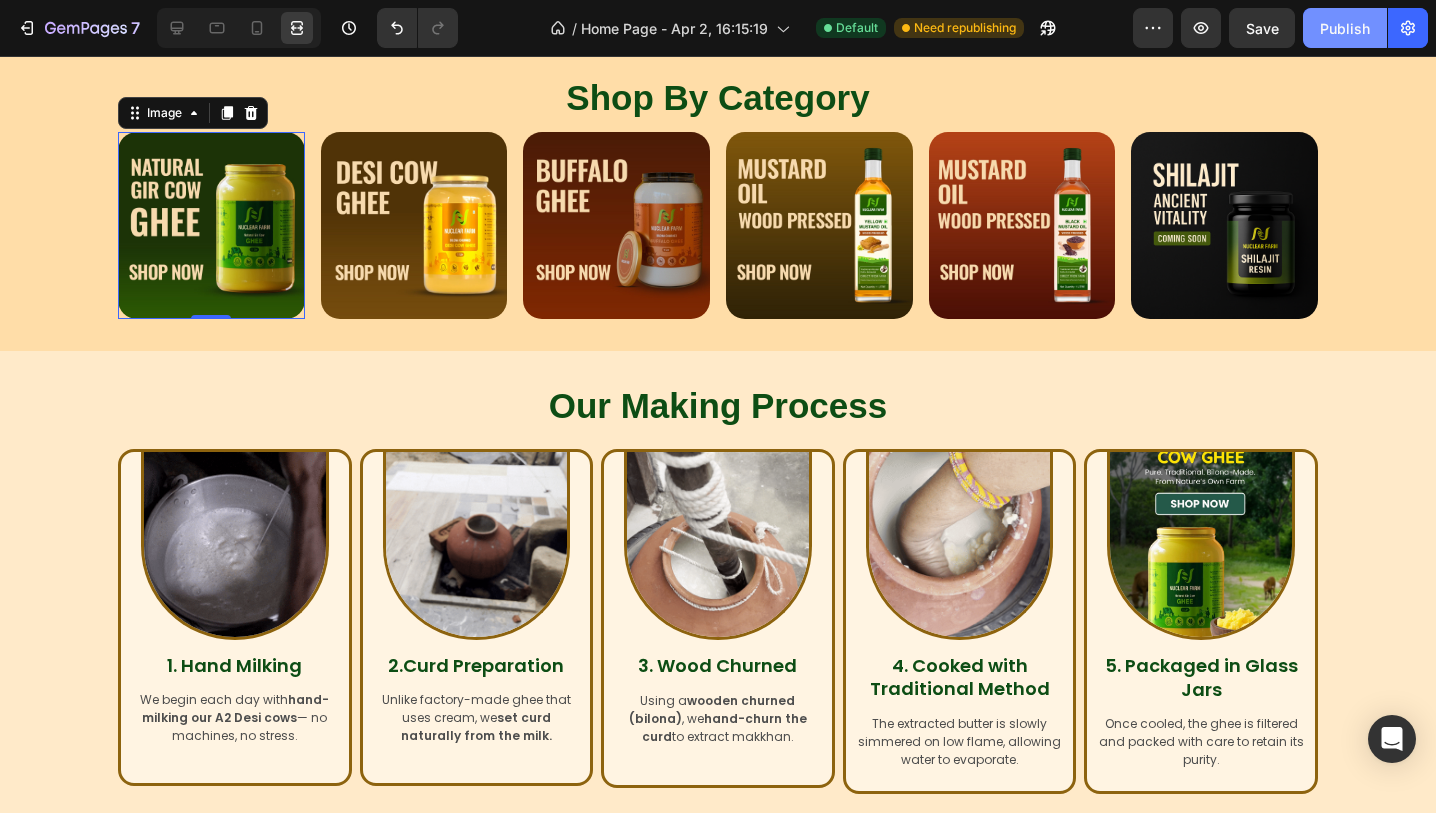 click on "Publish" 